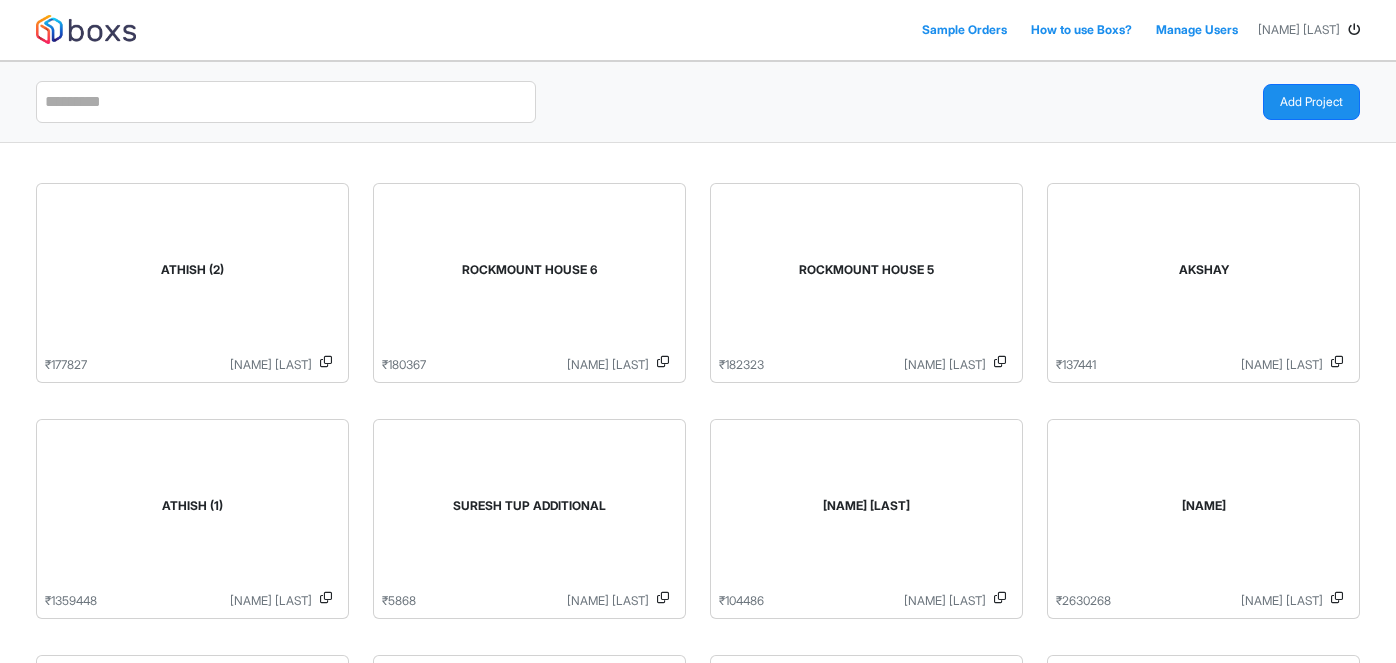 scroll, scrollTop: 0, scrollLeft: 0, axis: both 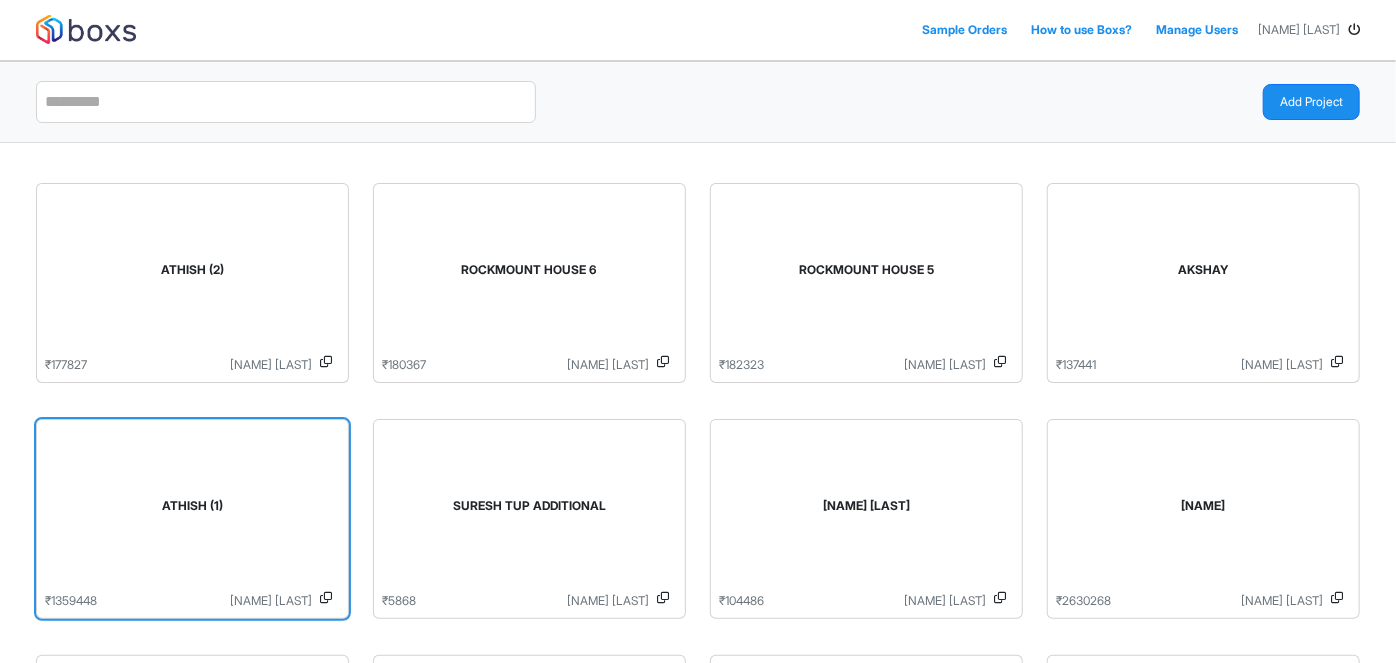 click on "ATHISH (1)" at bounding box center [192, 510] 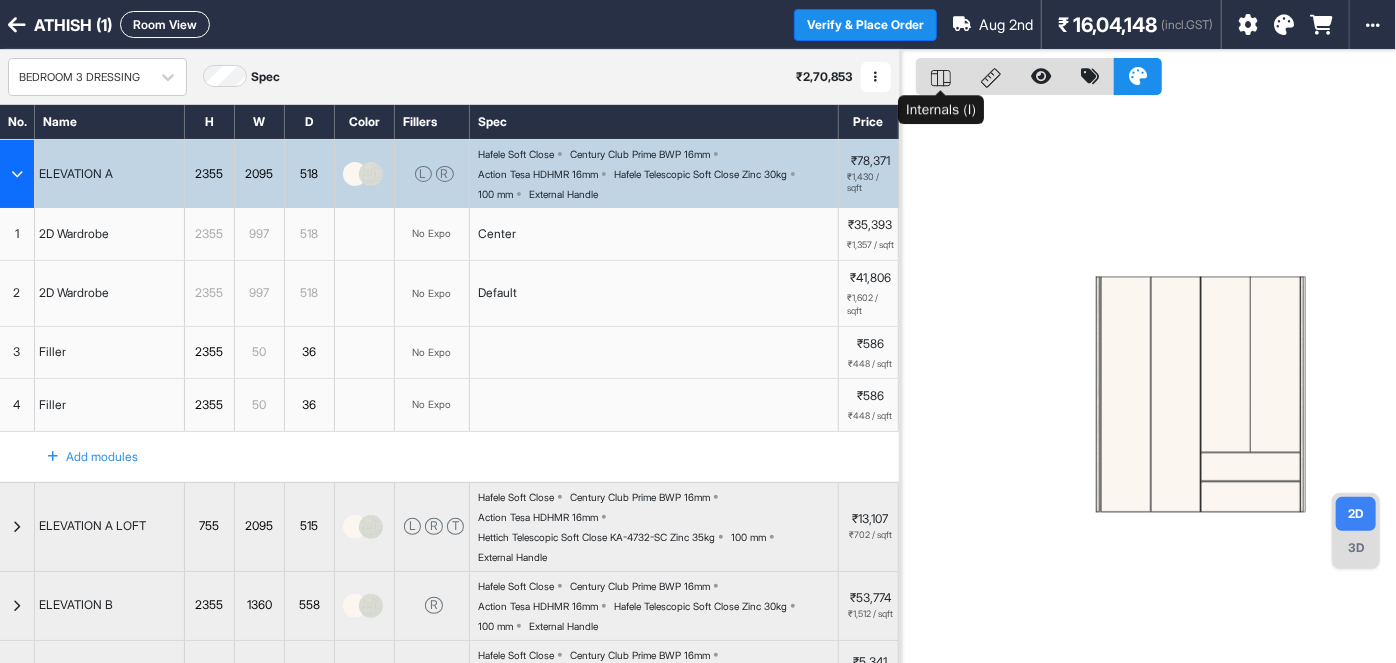 click 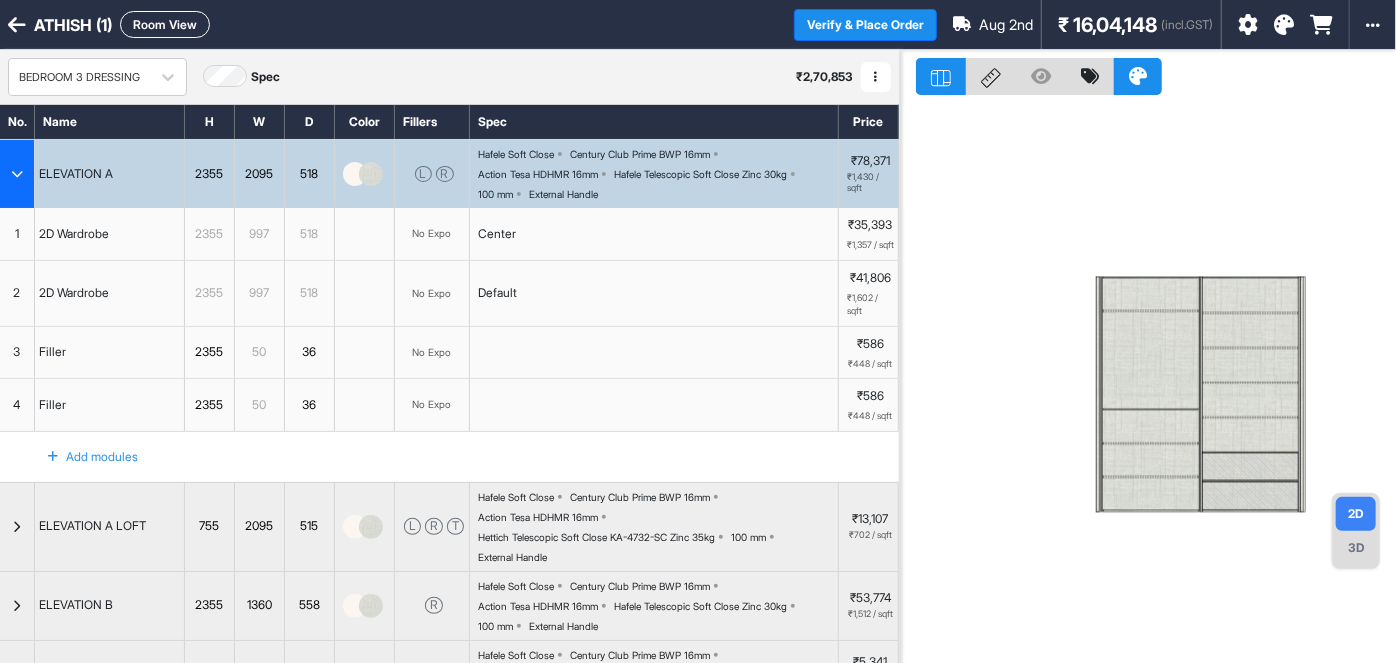 click 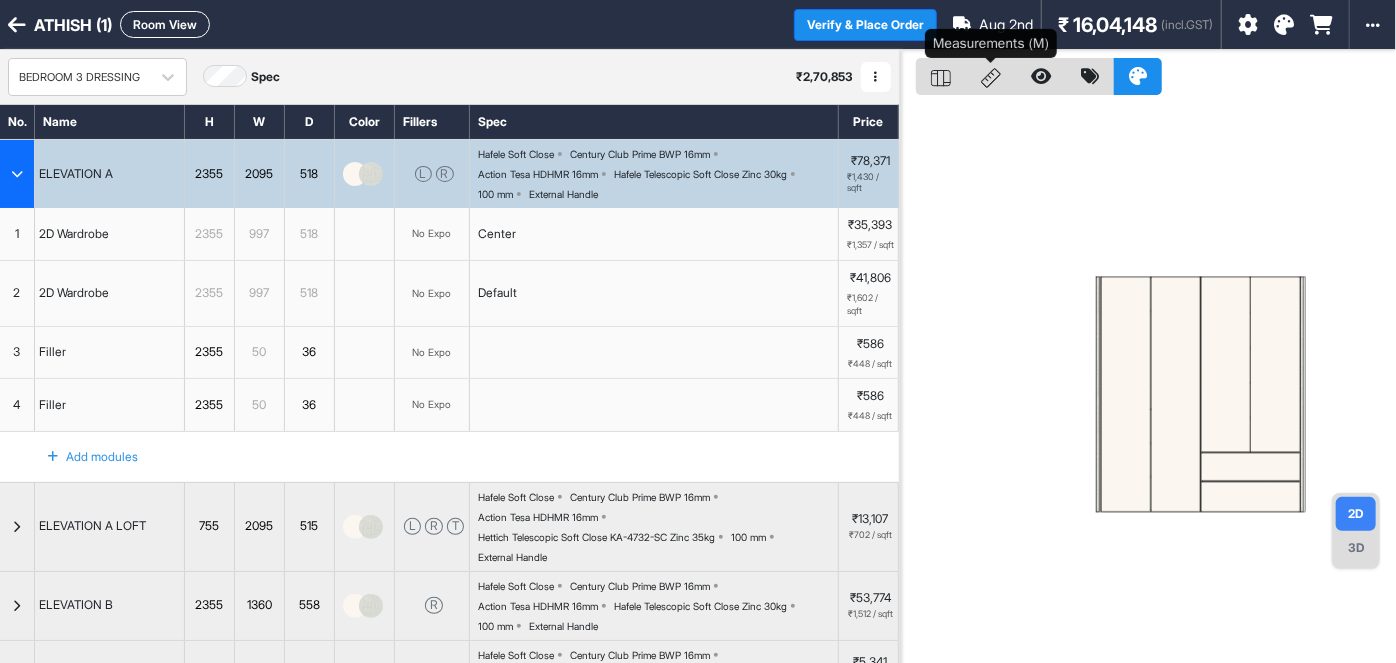 click 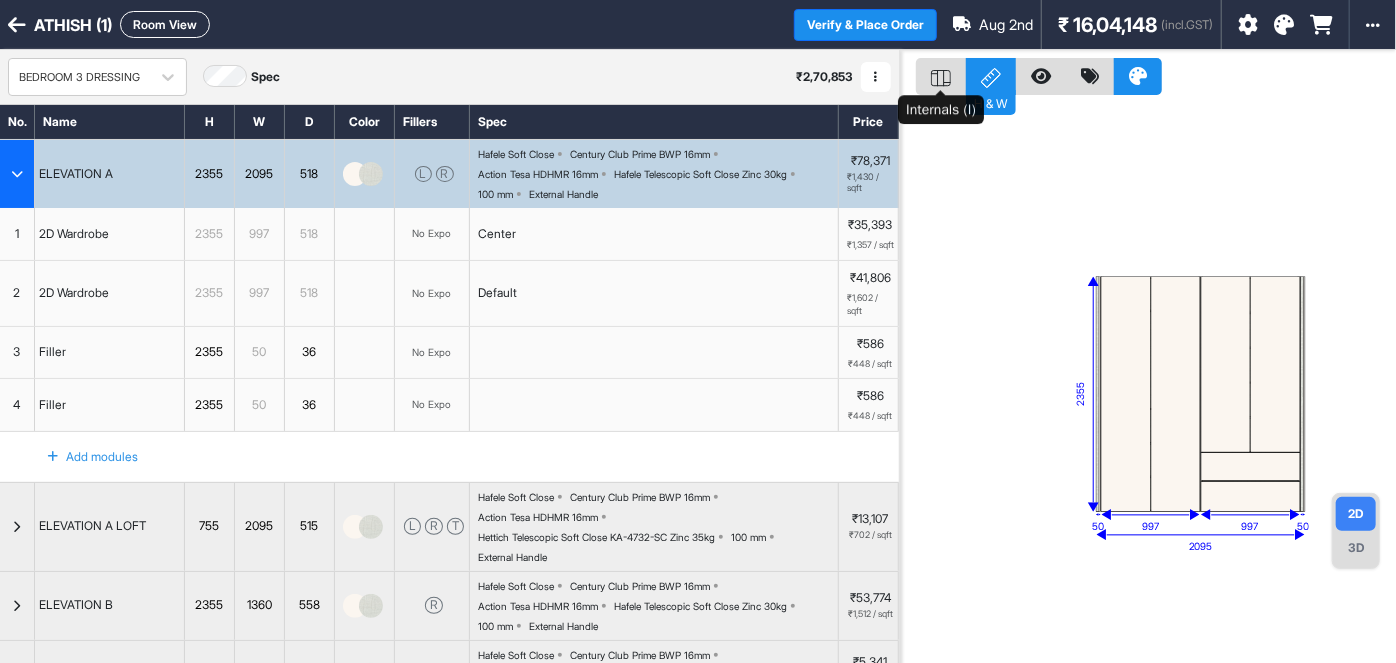 click at bounding box center (941, 76) 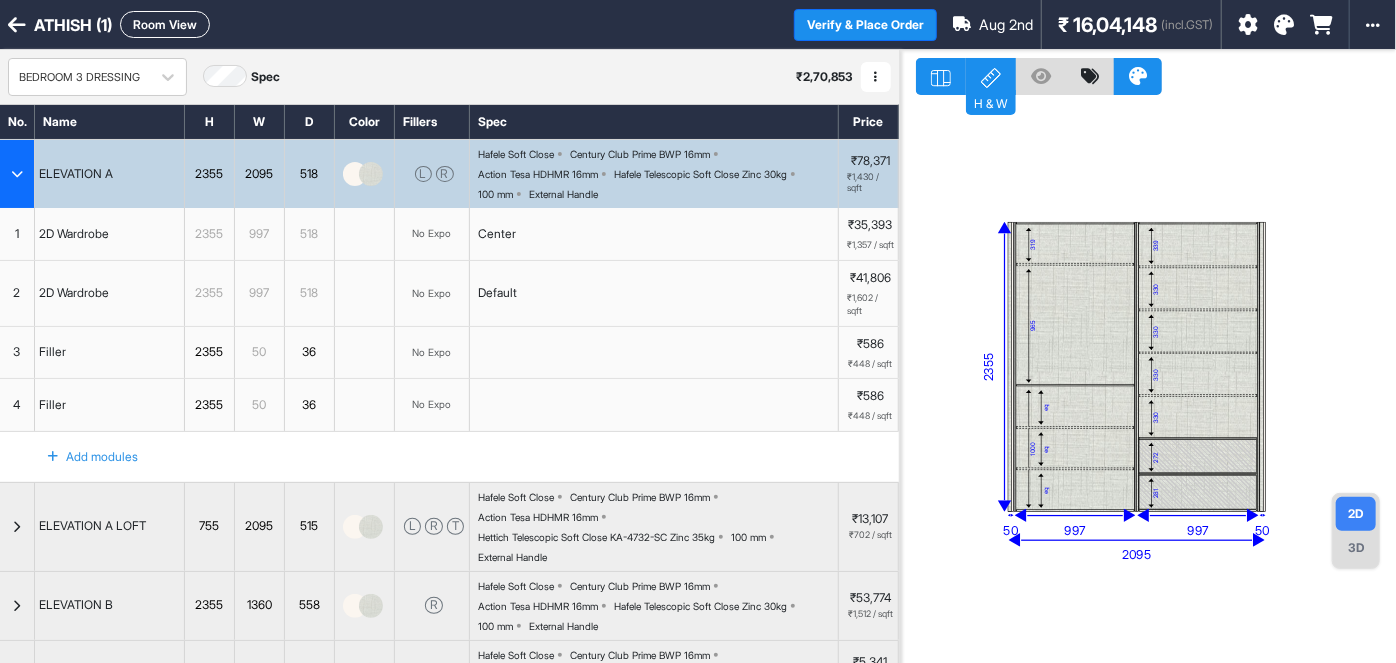 click at bounding box center (941, 76) 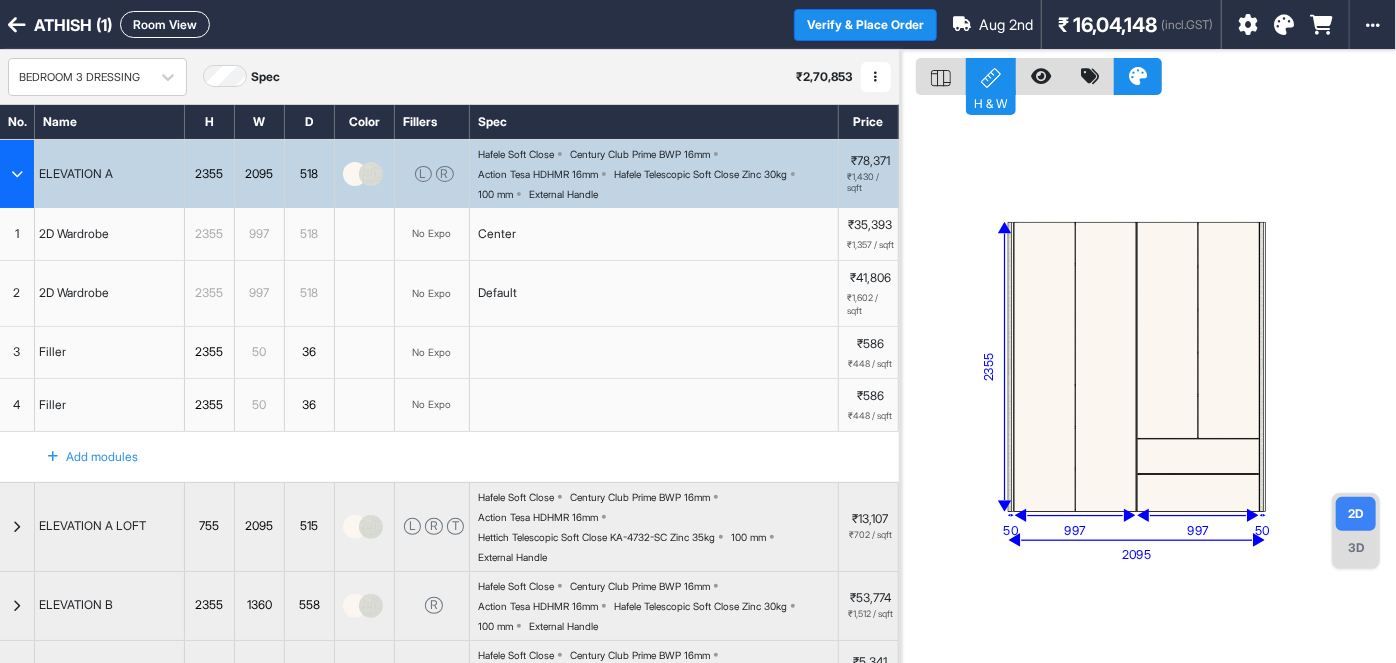 click at bounding box center [1198, 456] 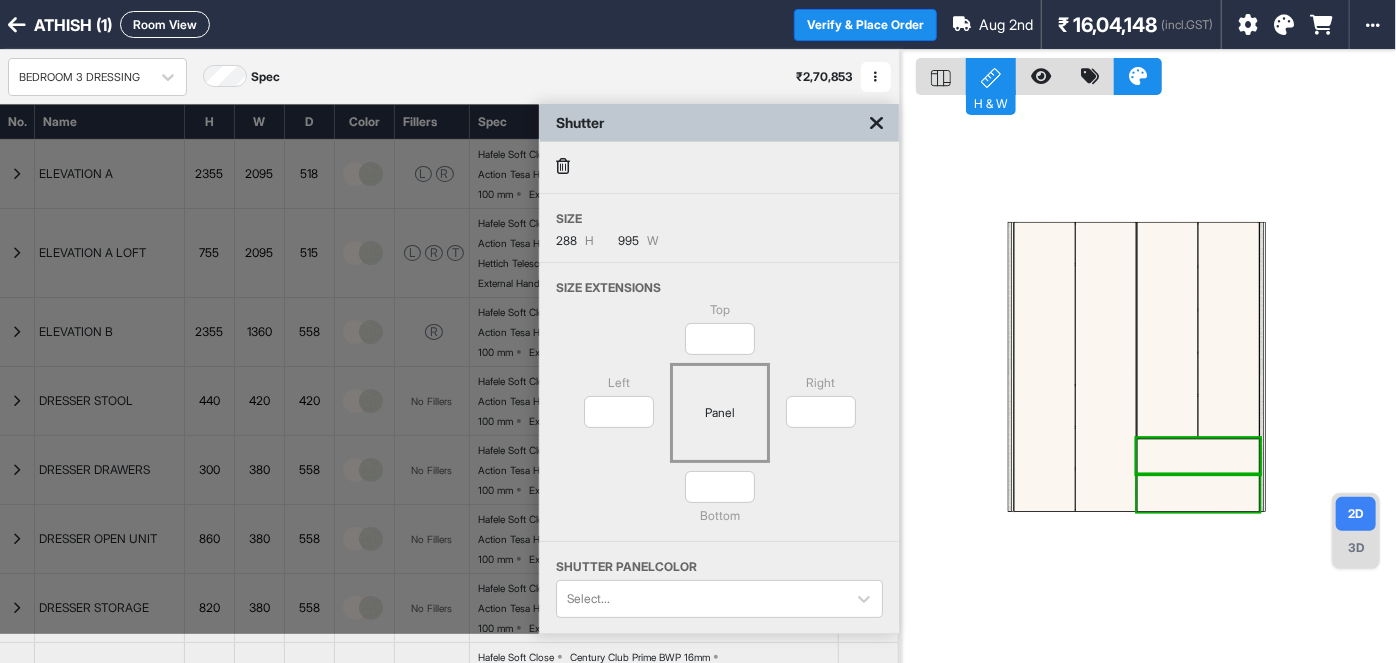 click at bounding box center (1198, 493) 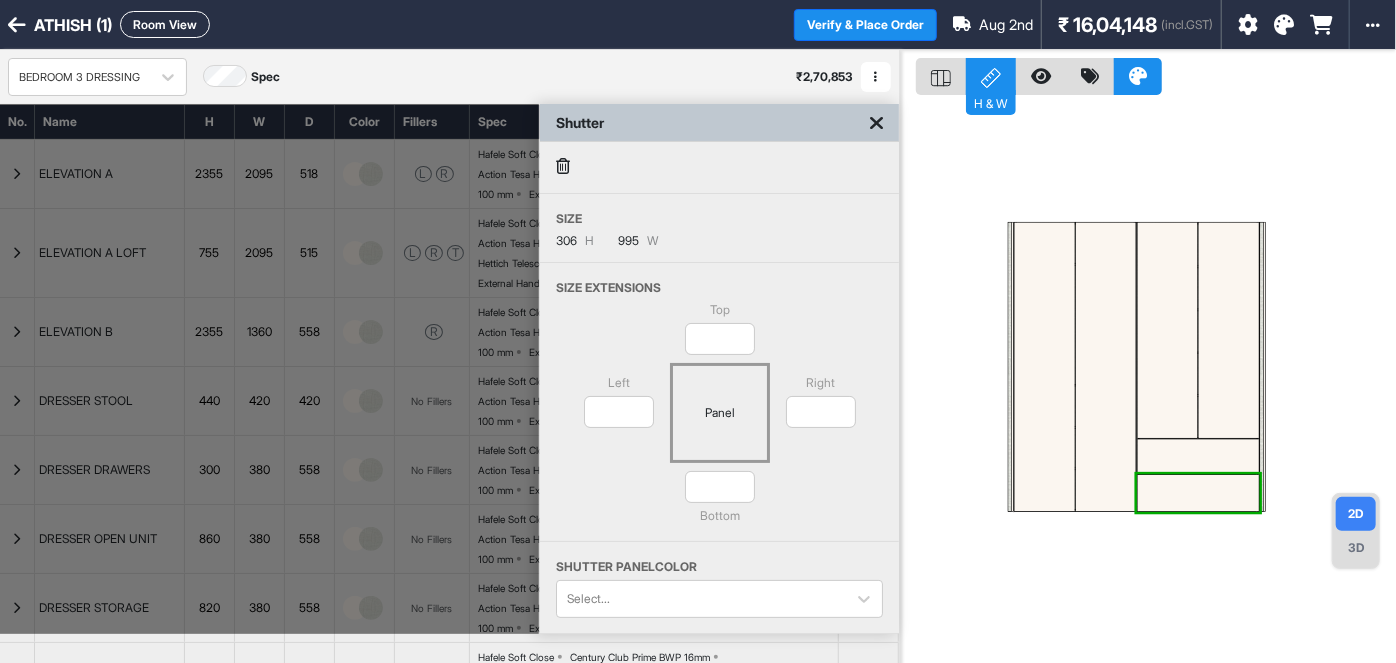 click on "319 965 eq eq eq 1000 339 330 330 330 330 272 281" at bounding box center [1148, 381] 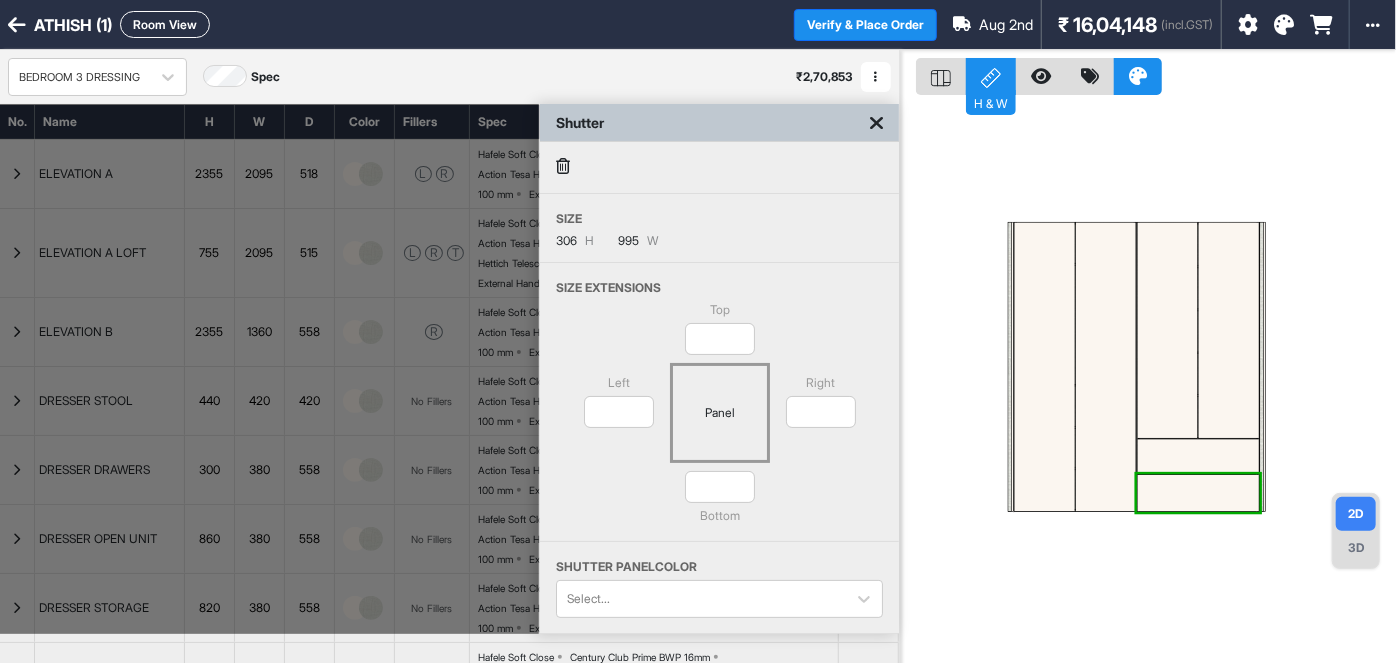 click 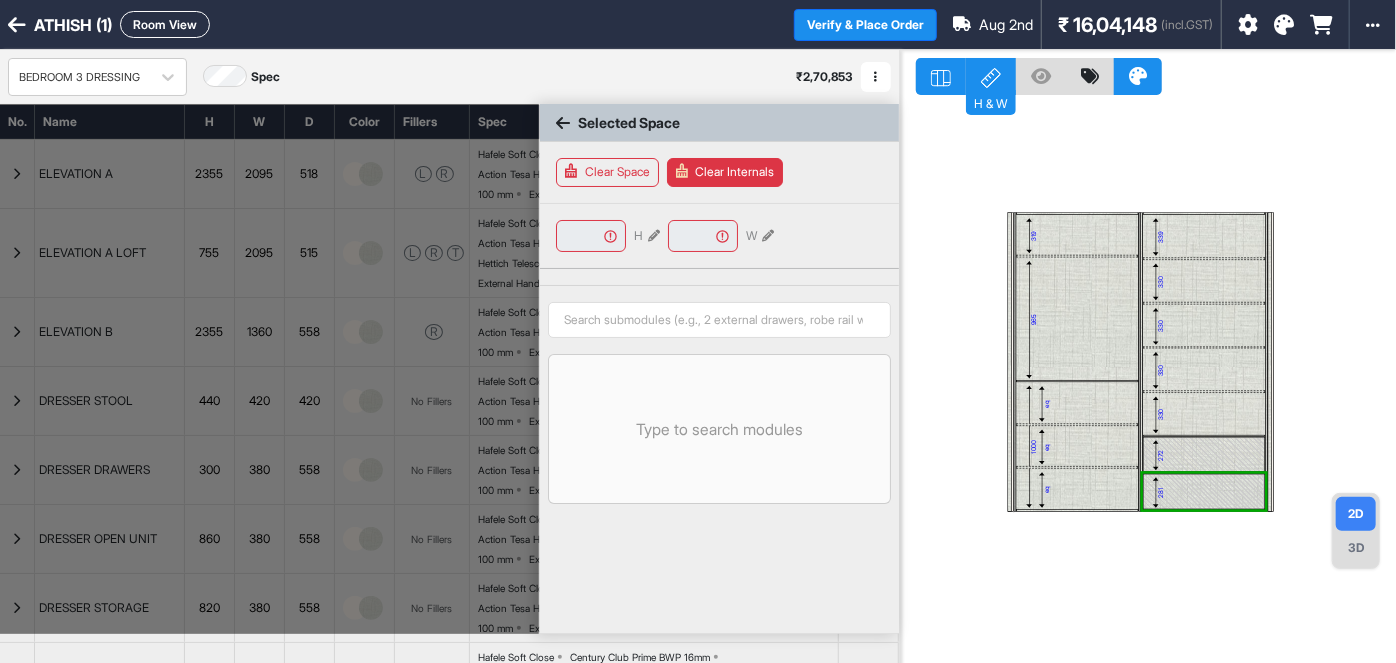 type on "***" 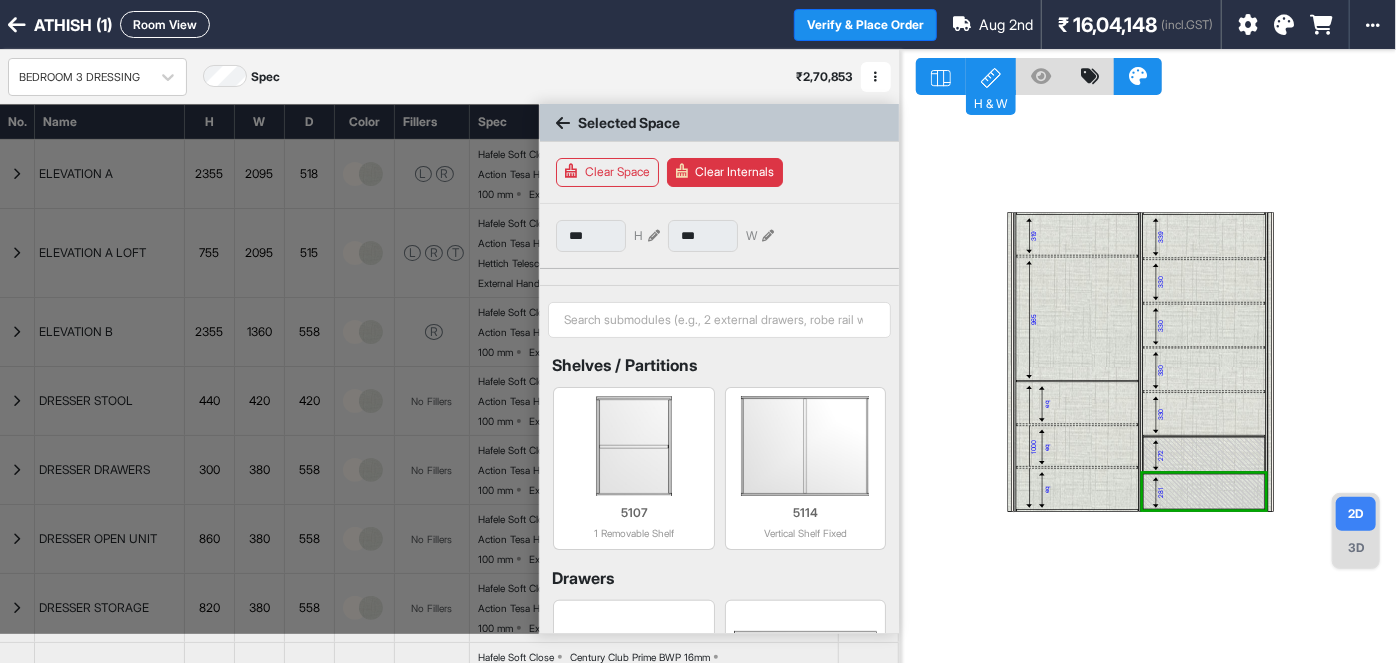 click at bounding box center [654, 236] 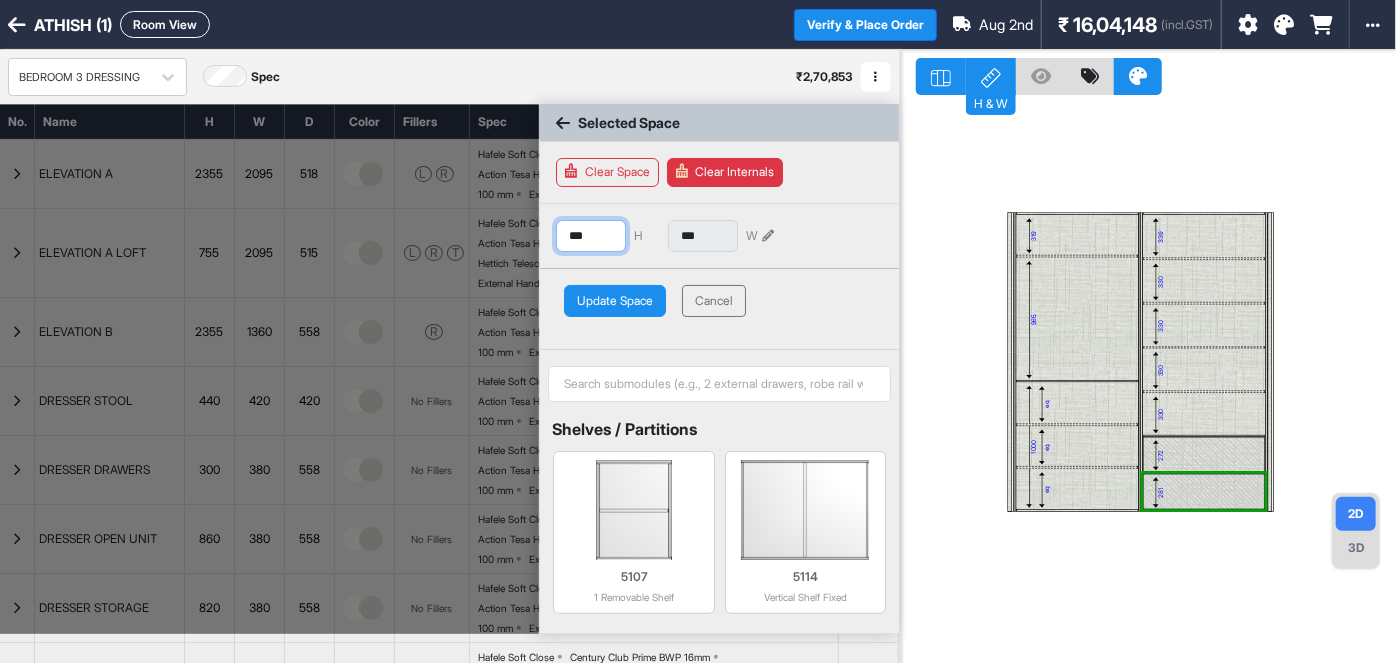 drag, startPoint x: 608, startPoint y: 232, endPoint x: 517, endPoint y: 235, distance: 91.04944 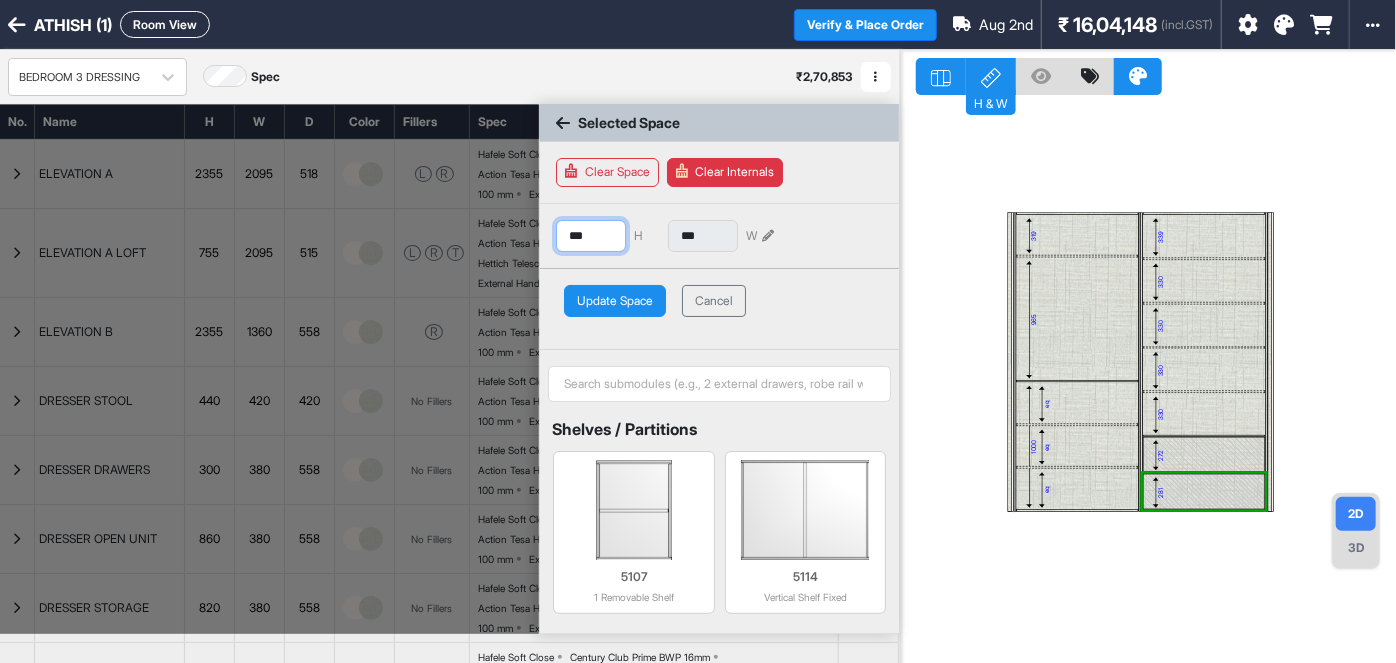 type on "***" 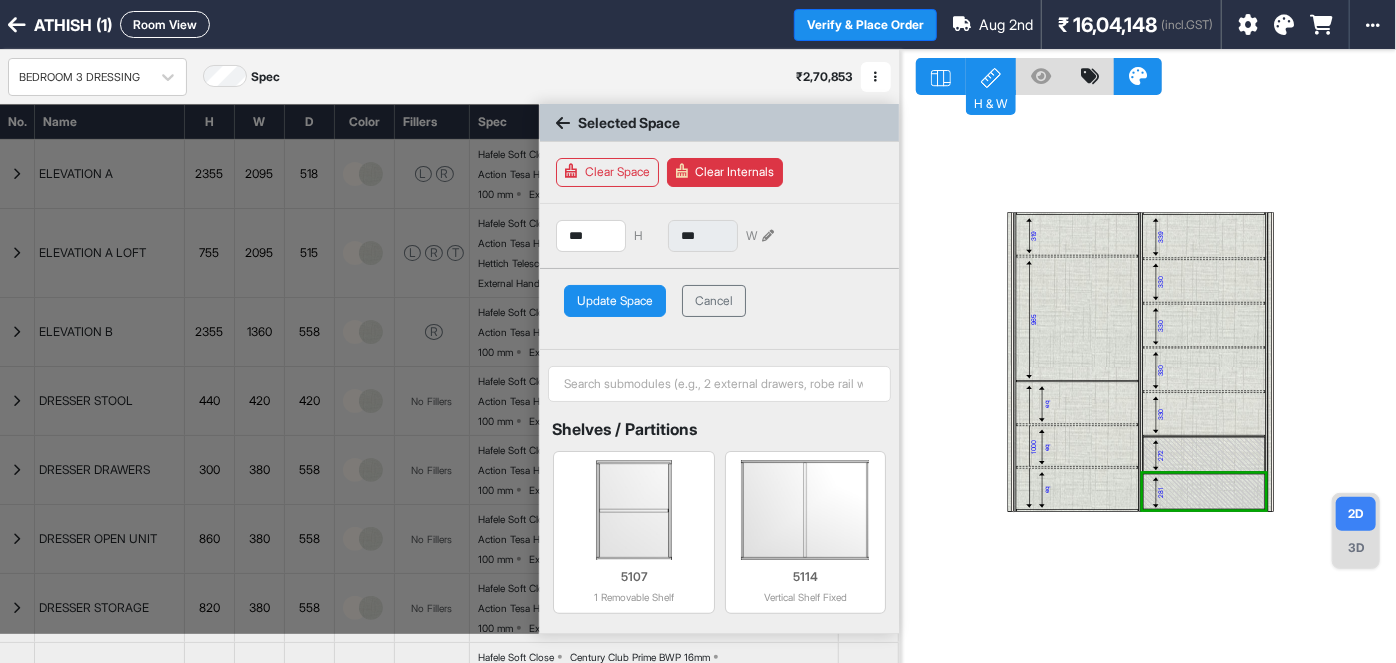 click on "Update Space" at bounding box center [615, 301] 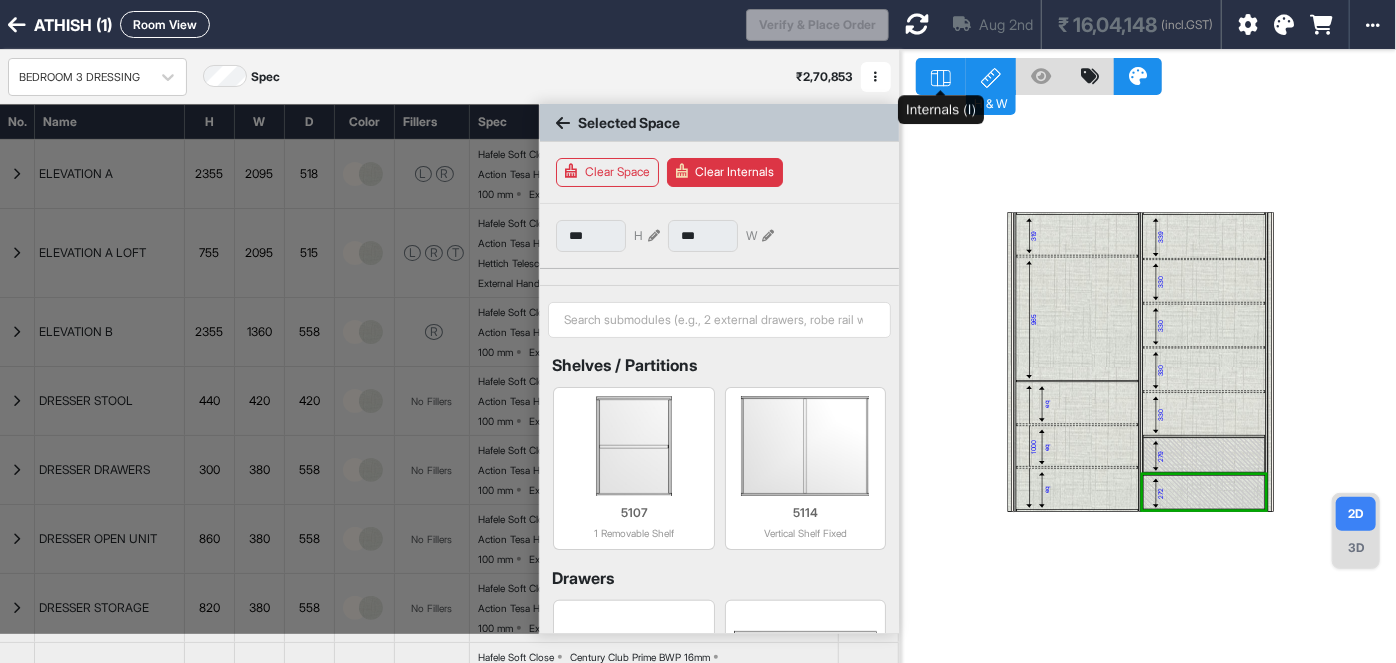 click 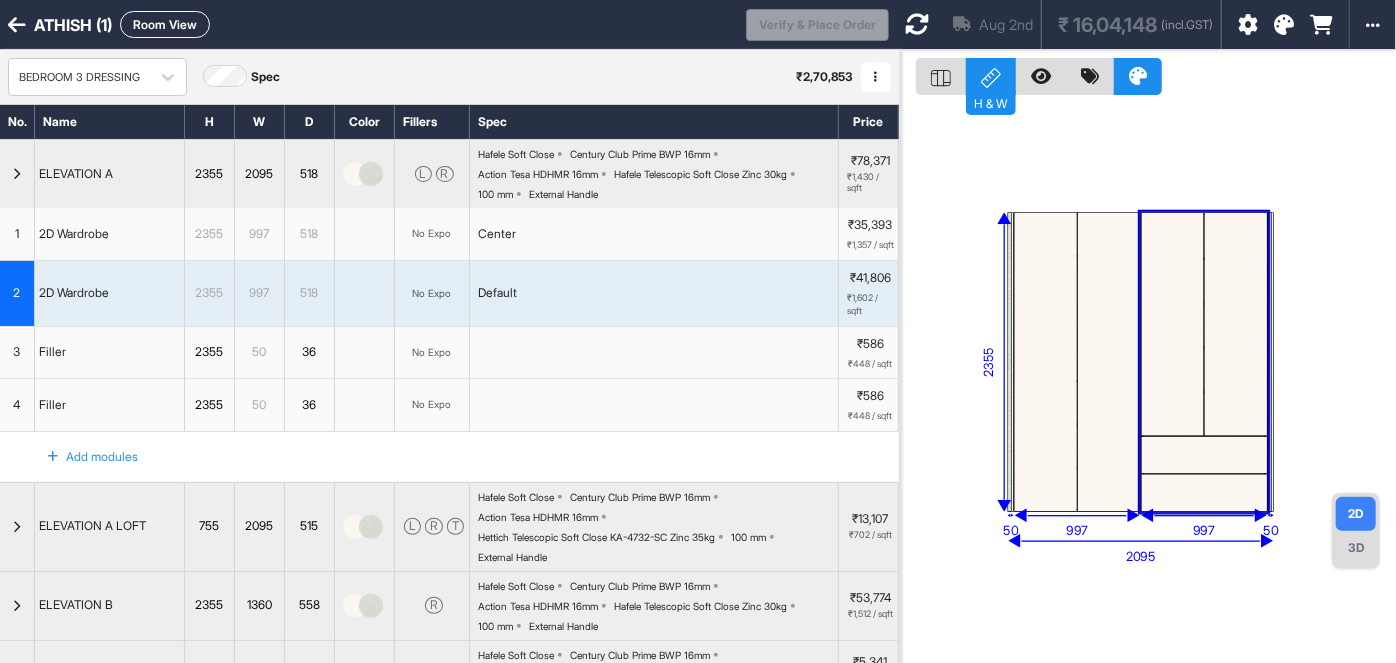 click at bounding box center [1204, 493] 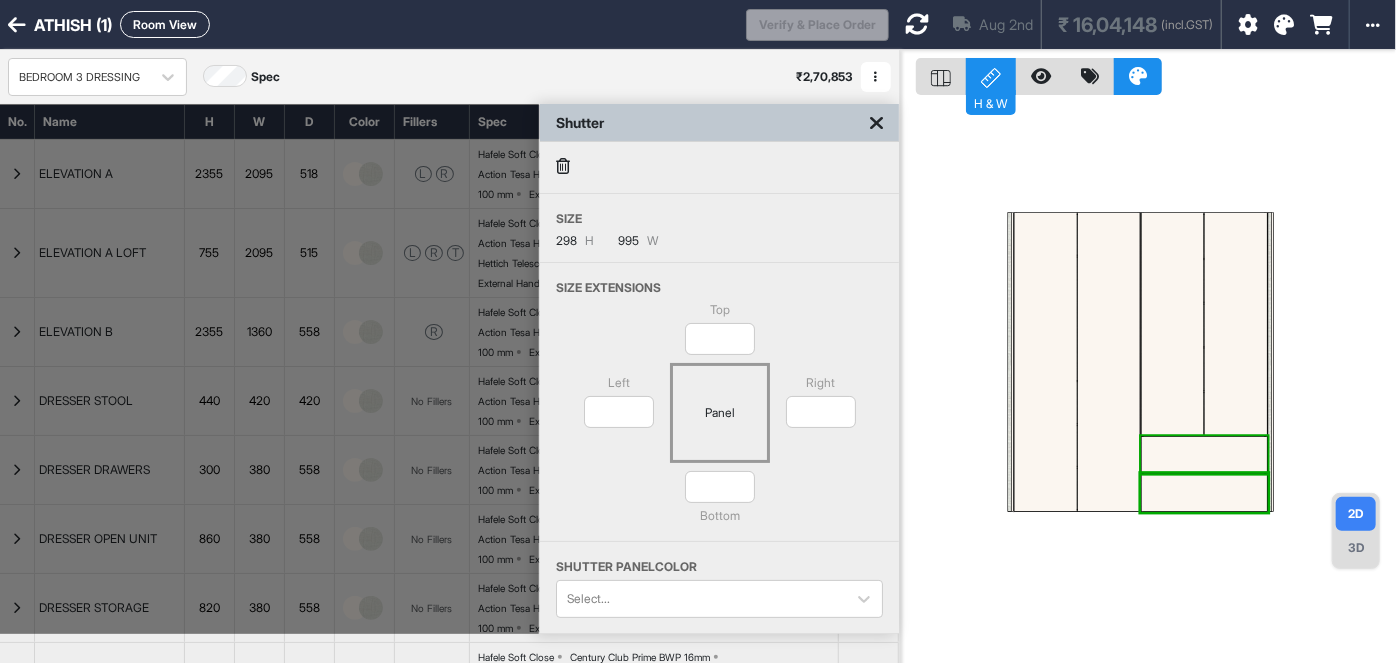 click at bounding box center (1204, 455) 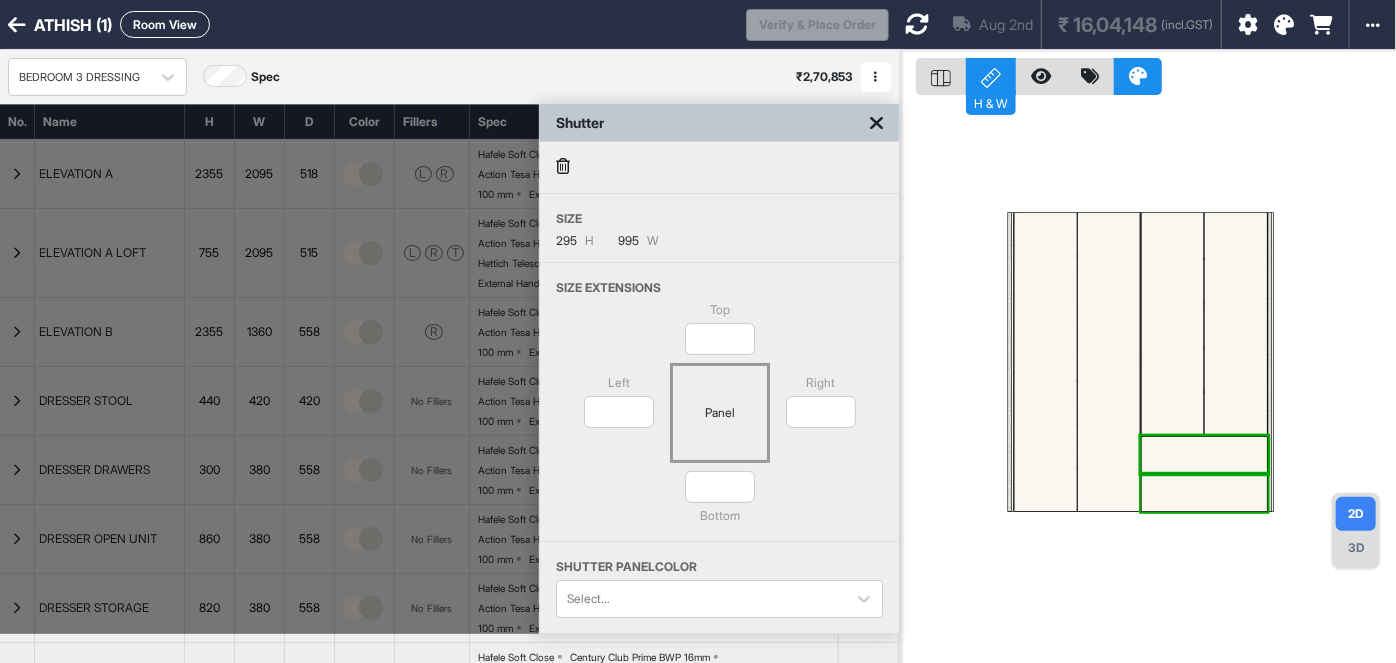 click at bounding box center [1204, 493] 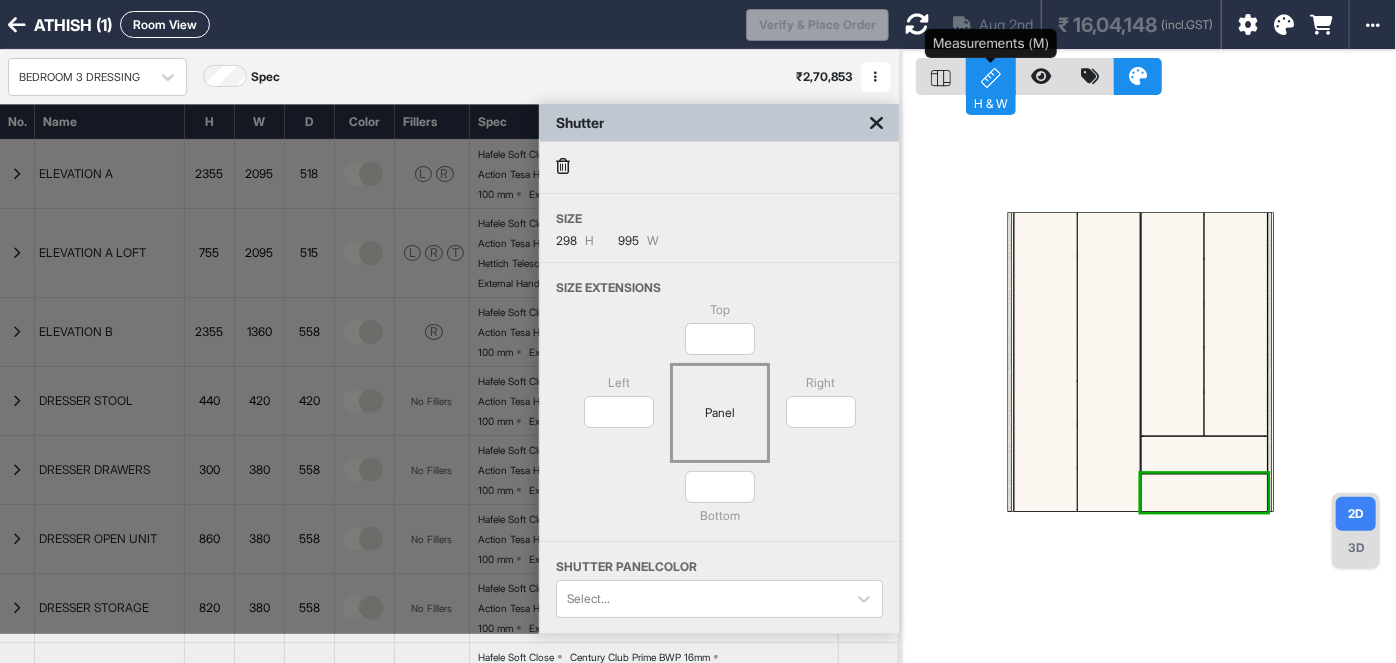 click 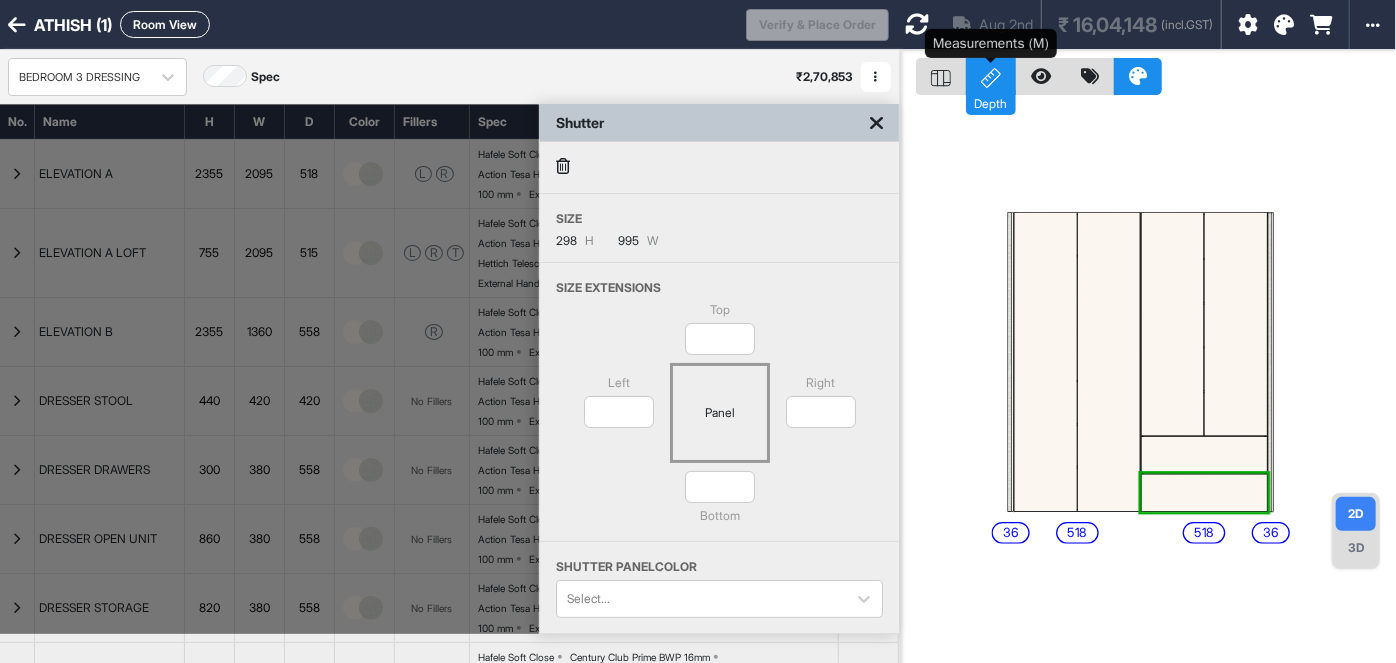 click 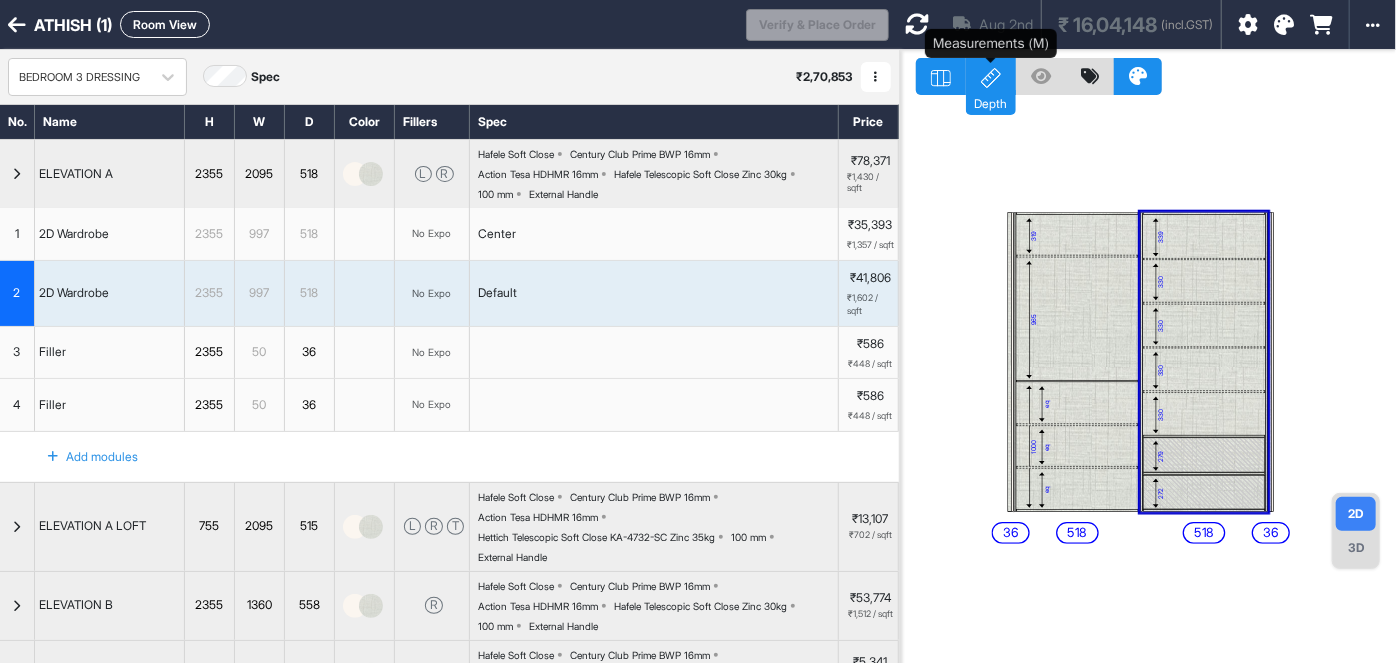 click 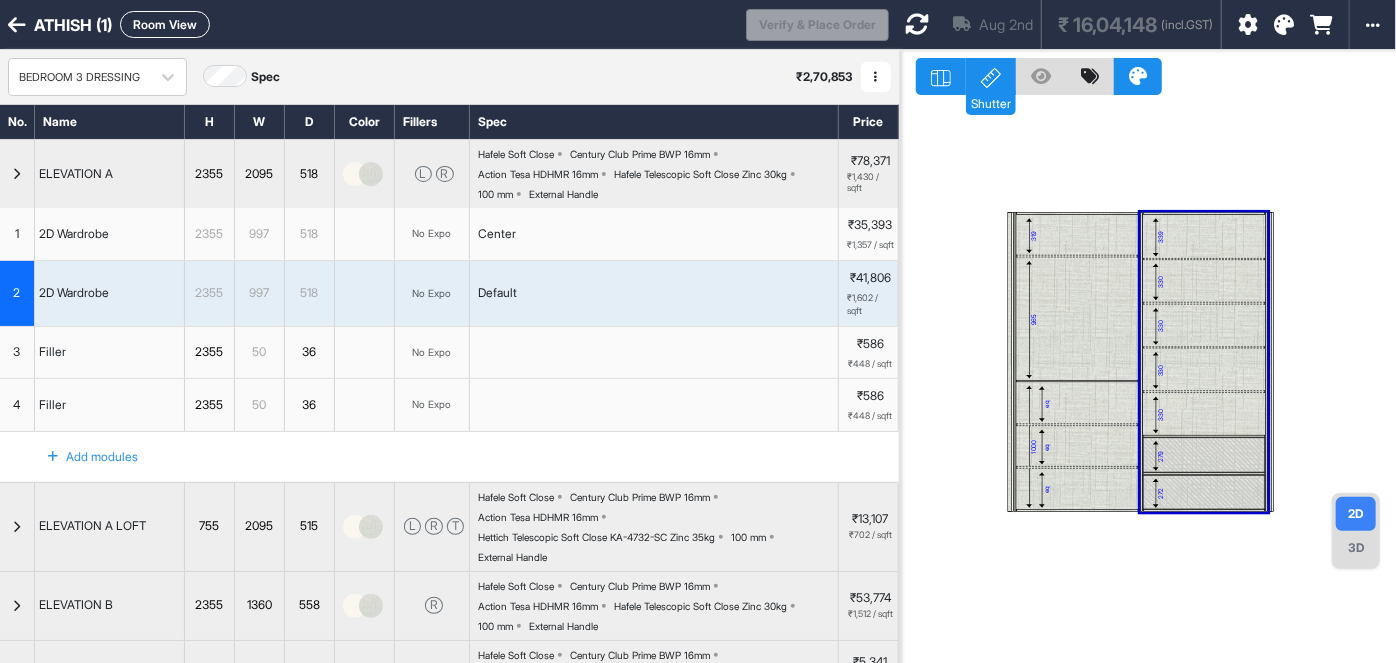 click at bounding box center (1204, 492) 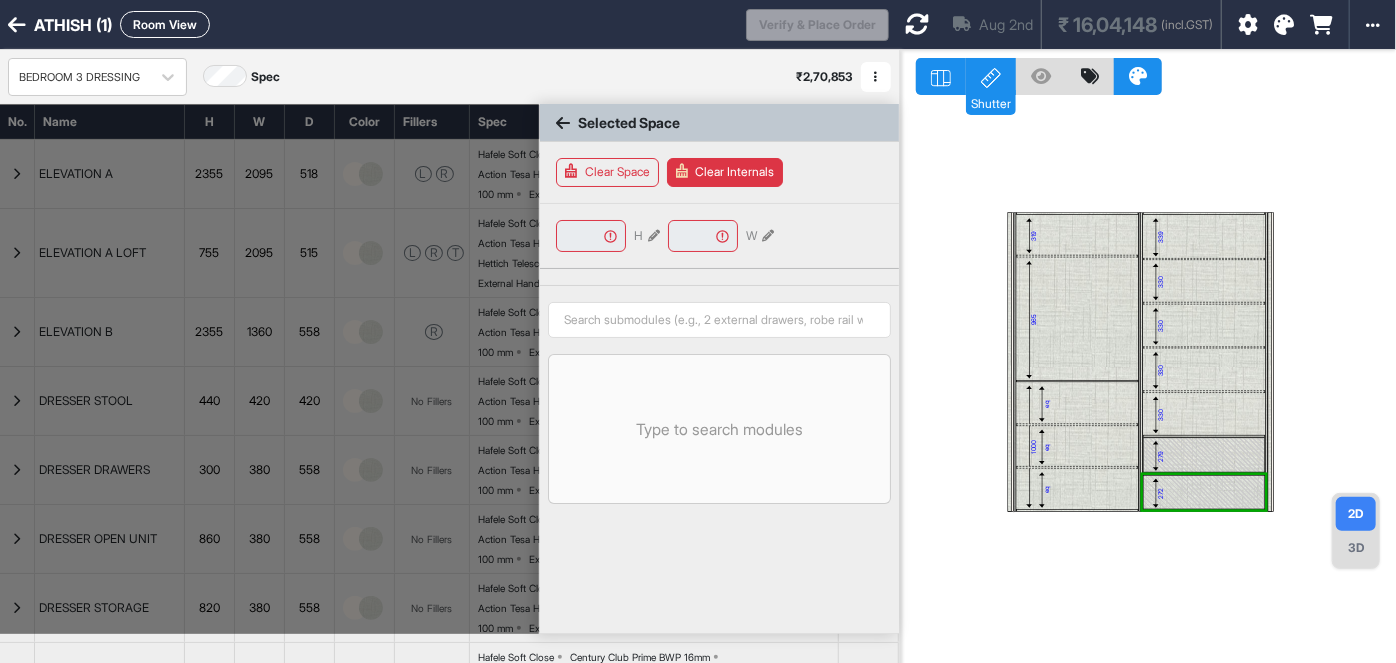 type on "***" 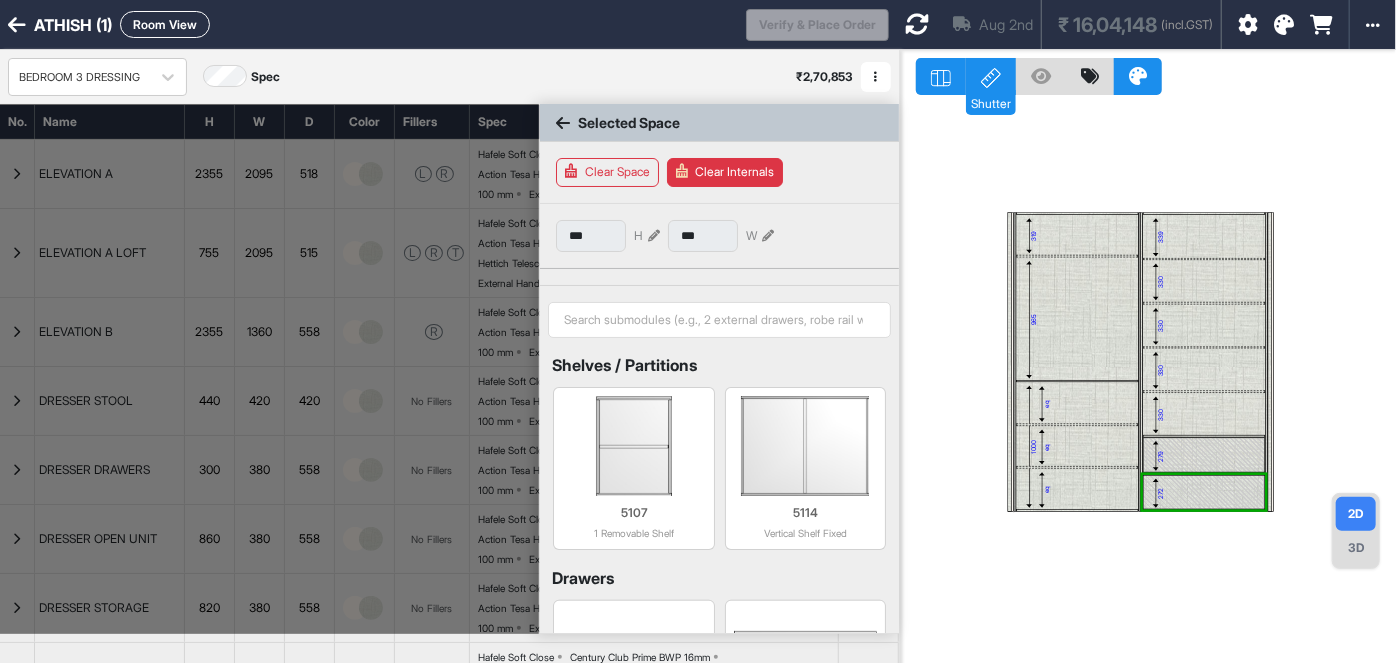 click at bounding box center (654, 236) 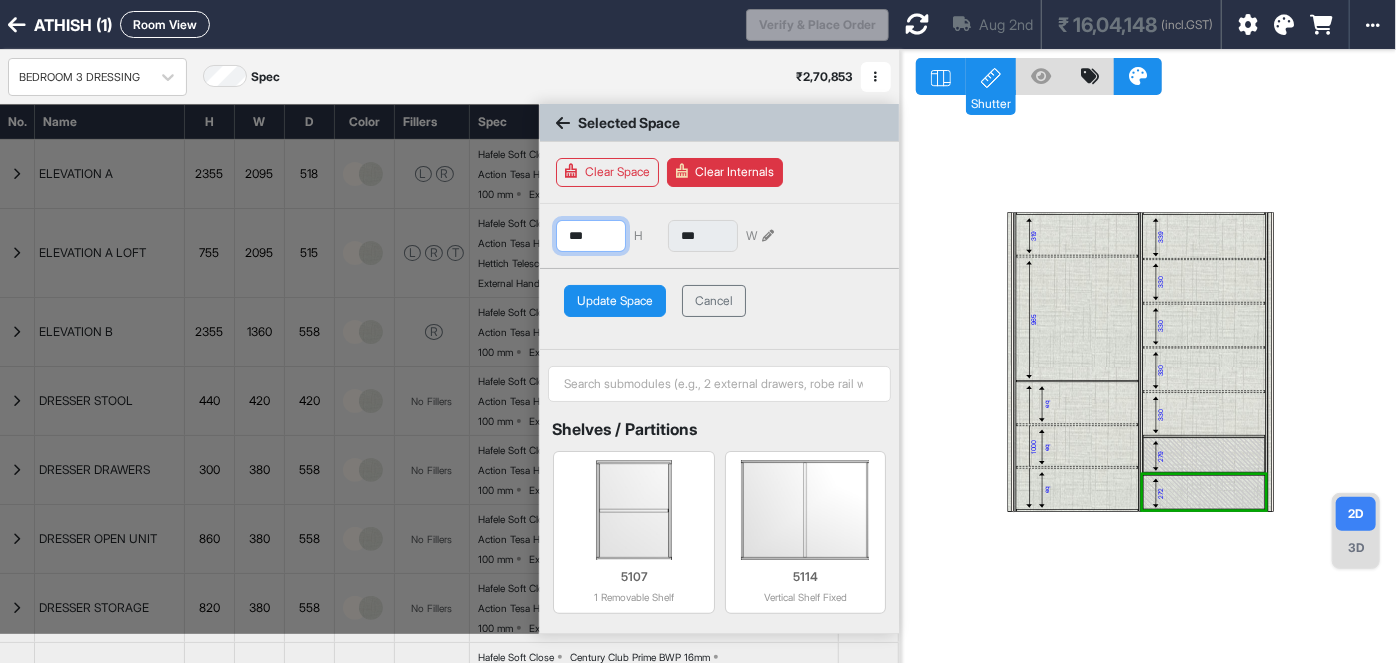drag, startPoint x: 542, startPoint y: 234, endPoint x: 527, endPoint y: 236, distance: 15.132746 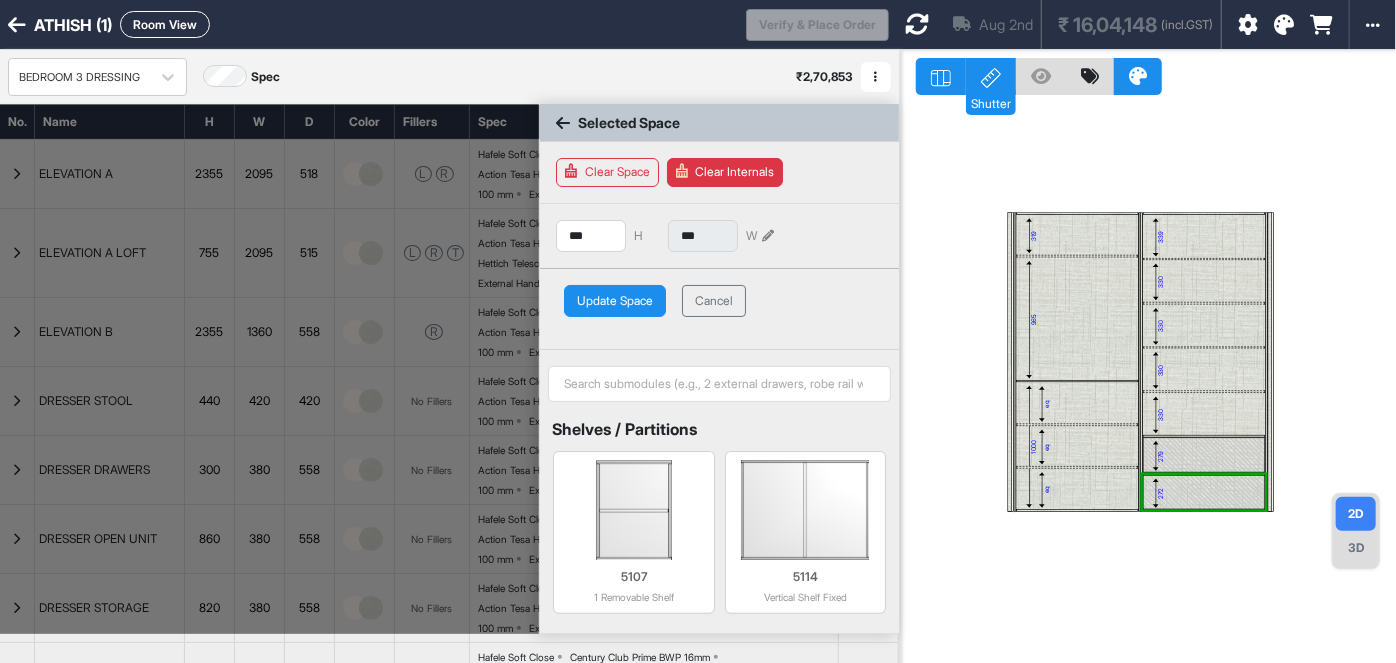 click at bounding box center (1204, 455) 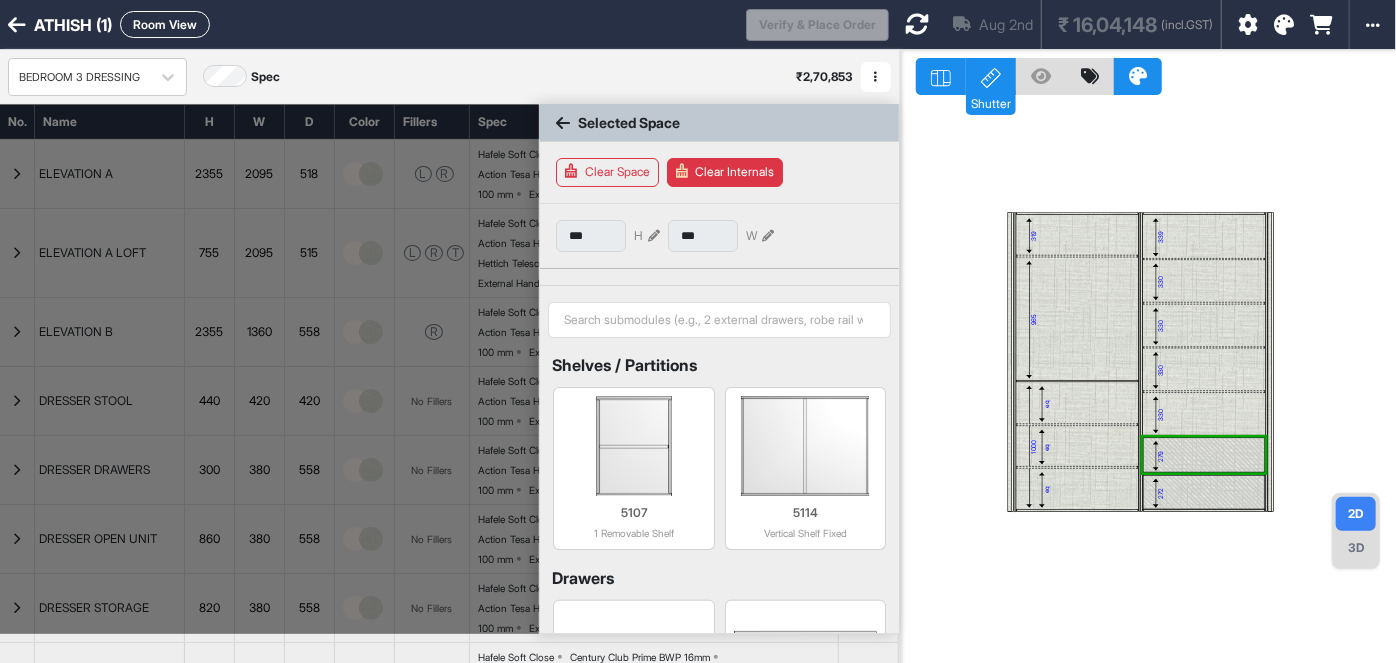 click at bounding box center [654, 236] 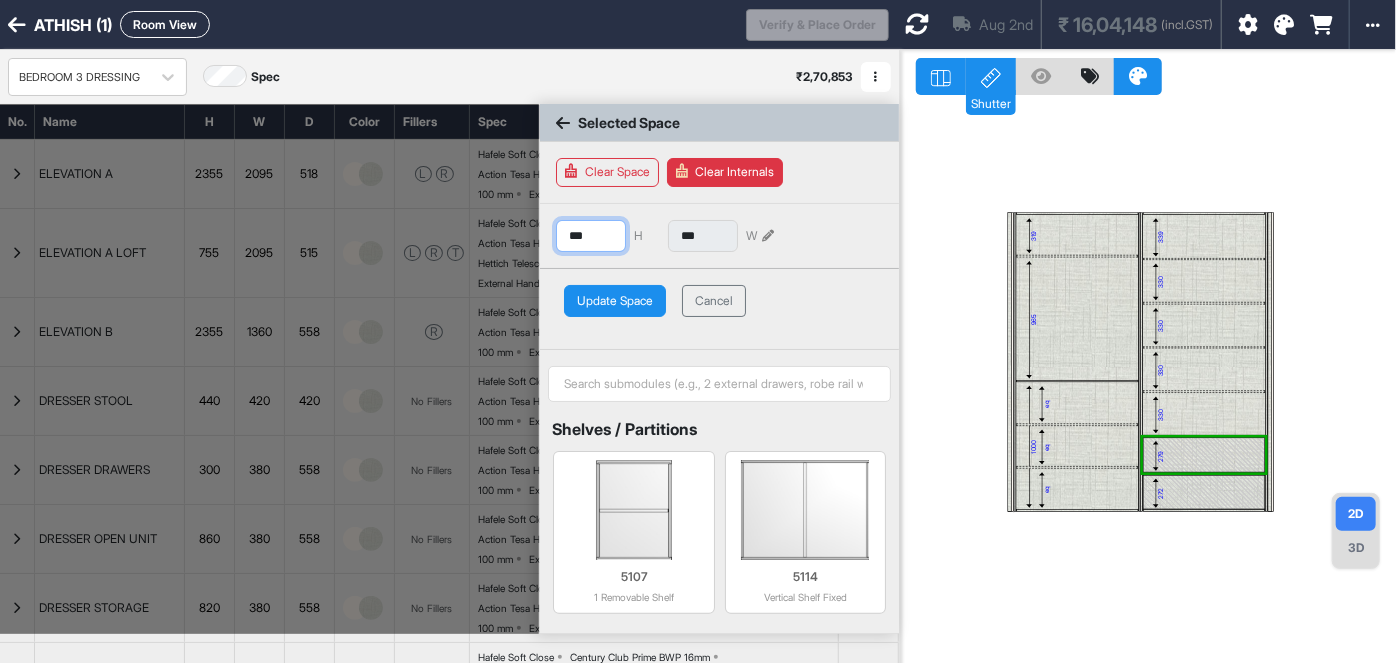 drag, startPoint x: 602, startPoint y: 236, endPoint x: 520, endPoint y: 235, distance: 82.006096 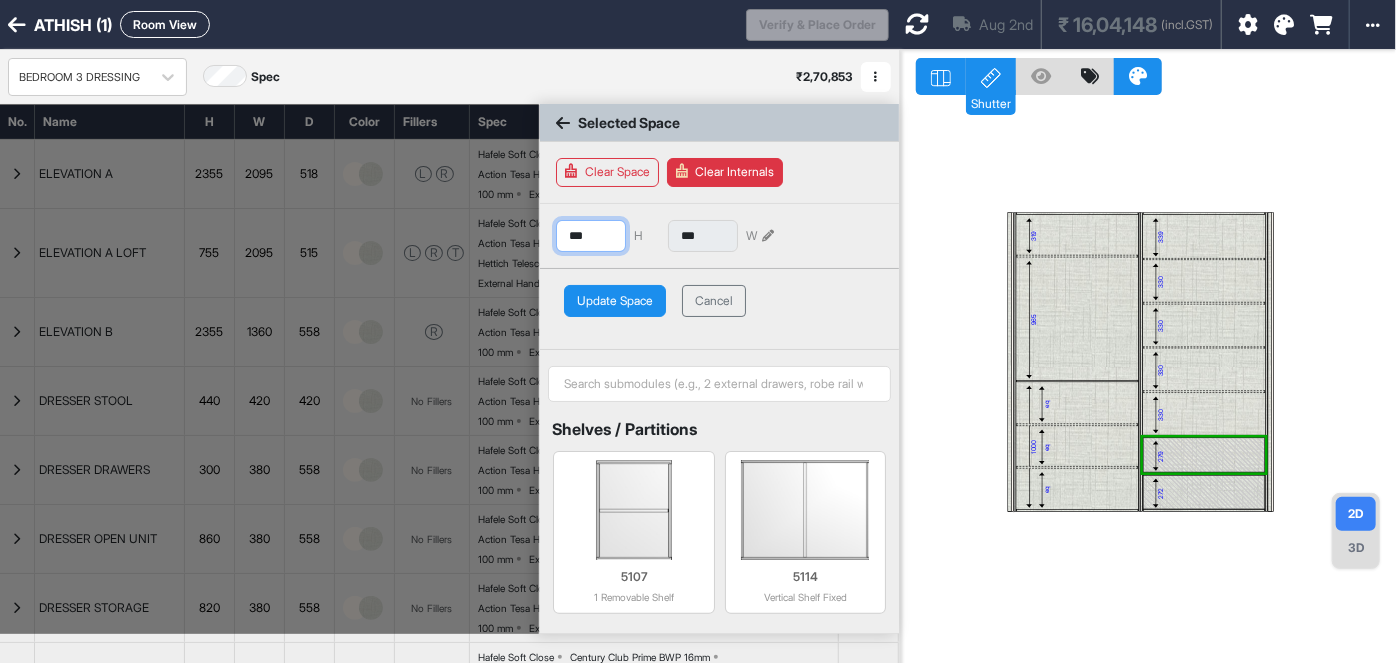 type on "***" 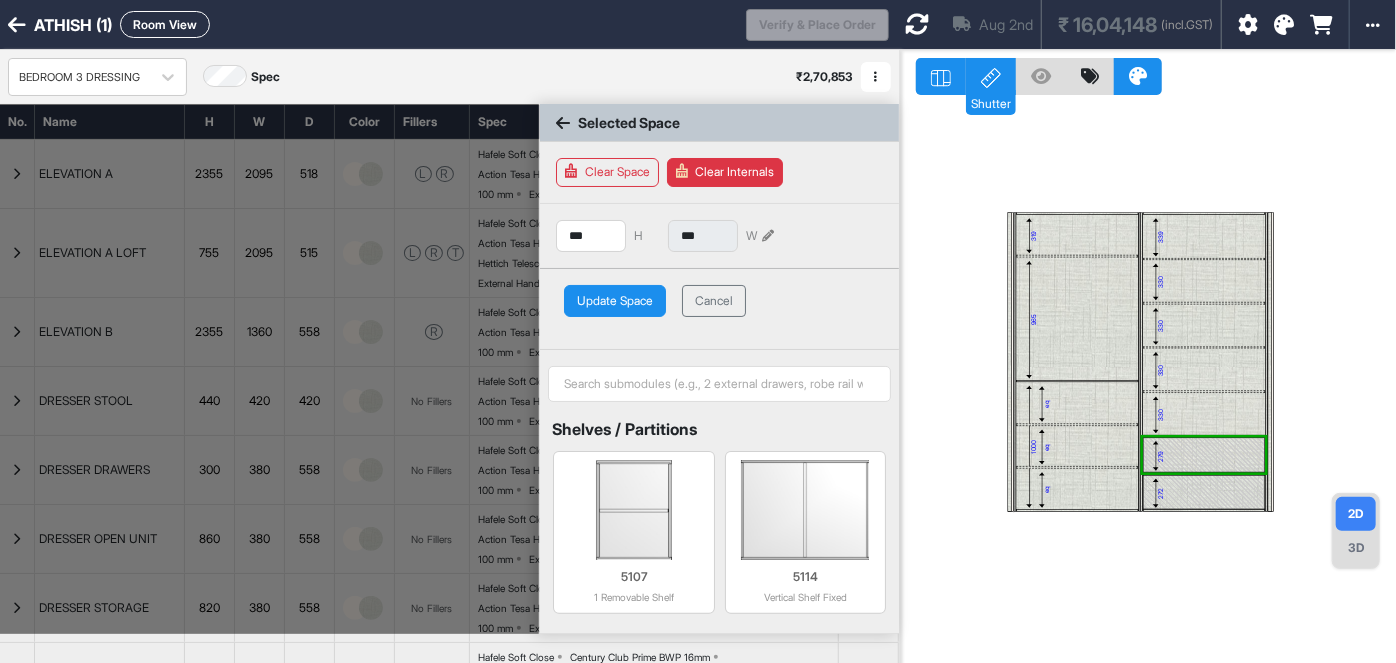 click on "Update Space" at bounding box center [615, 301] 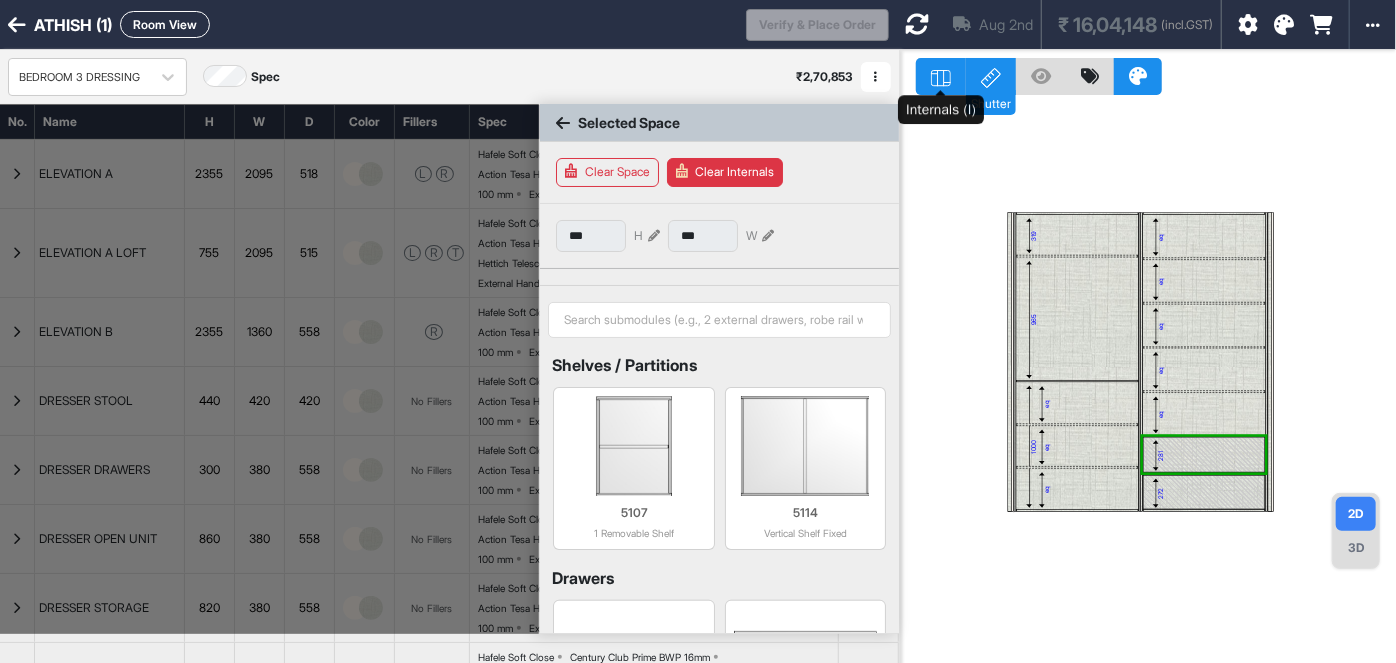 click 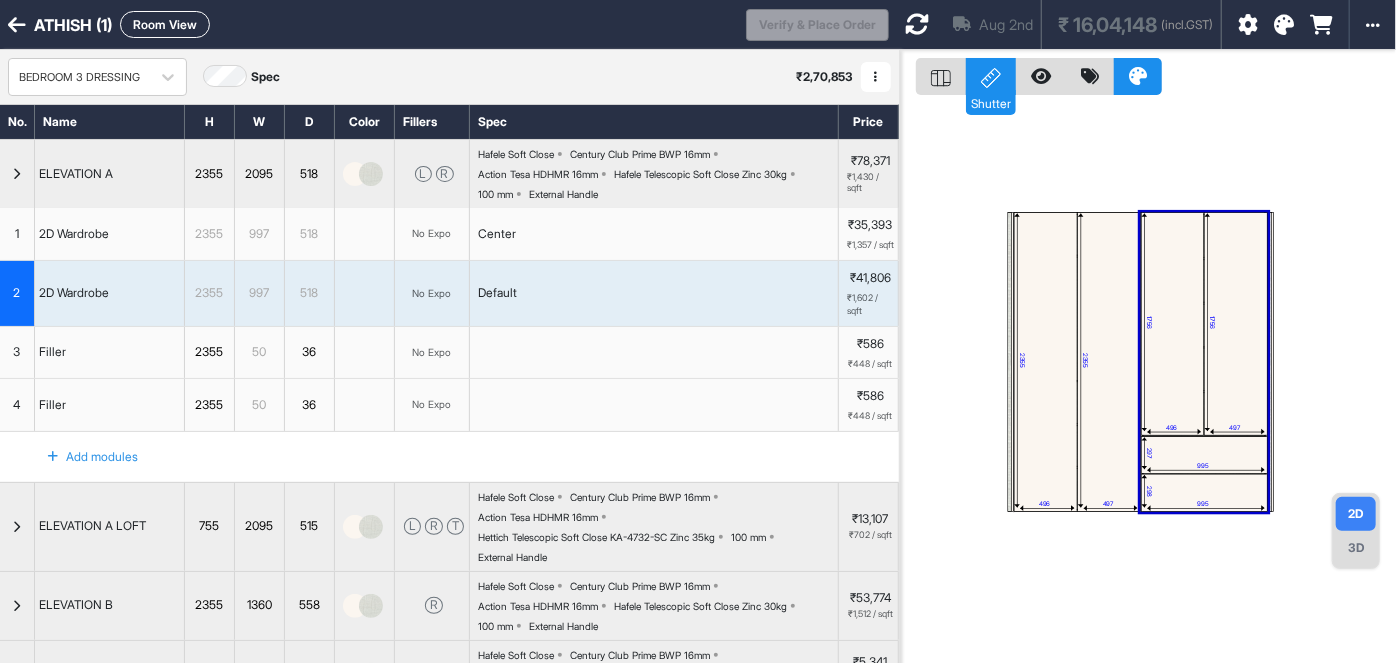 click at bounding box center [1204, 493] 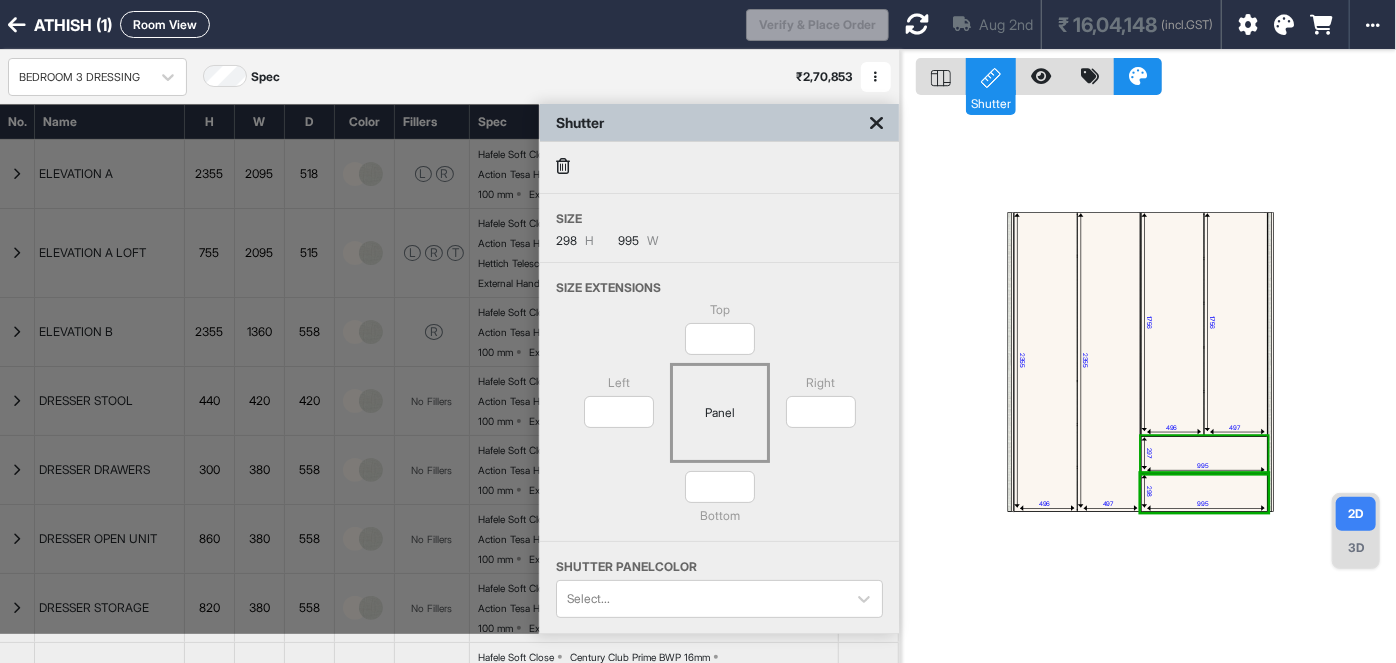 click at bounding box center [1204, 455] 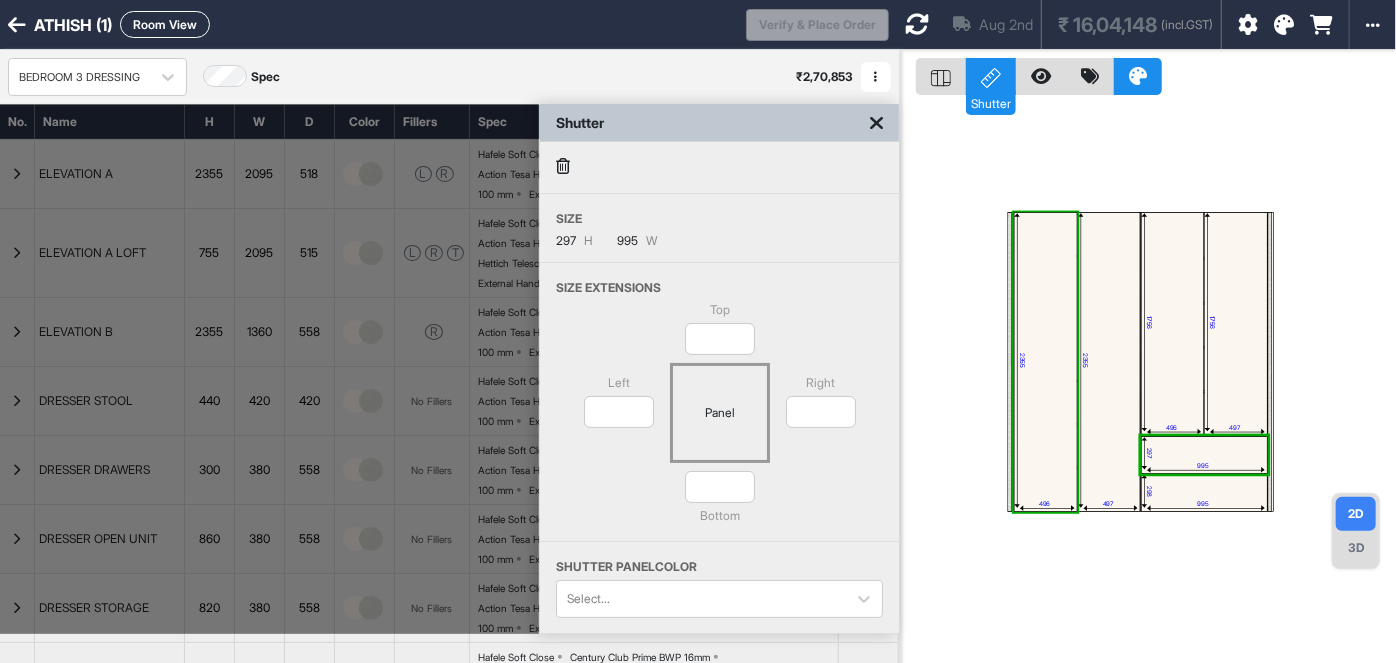 click at bounding box center (876, 123) 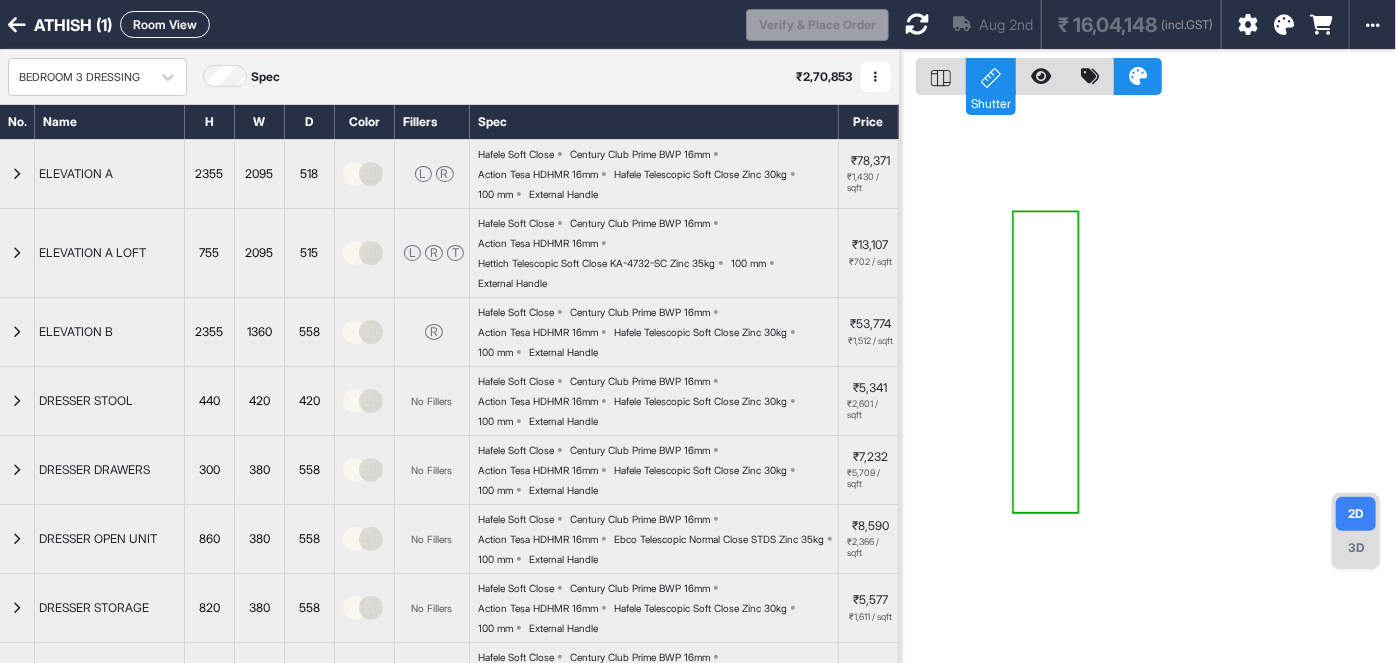 click at bounding box center [1148, 381] 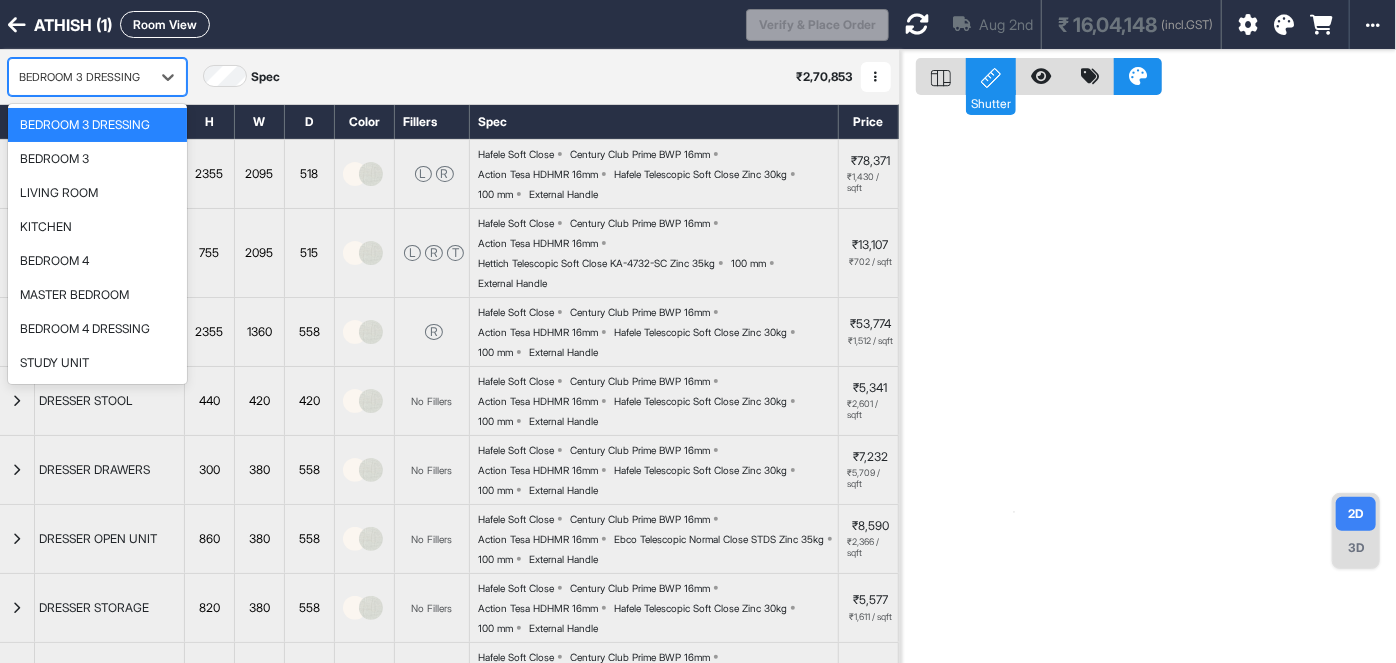 click on "BEDROOM 3 DRESSING" at bounding box center [79, 77] 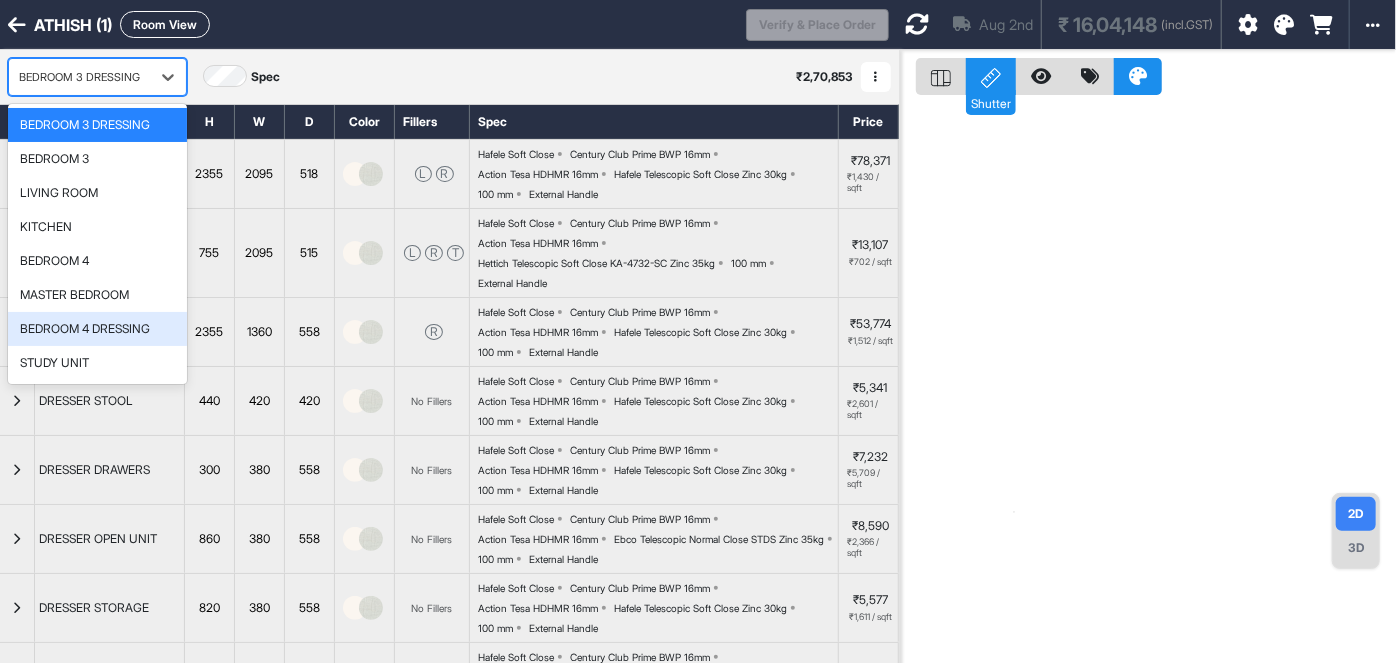 click on "BEDROOM 4 DRESSING" at bounding box center [85, 329] 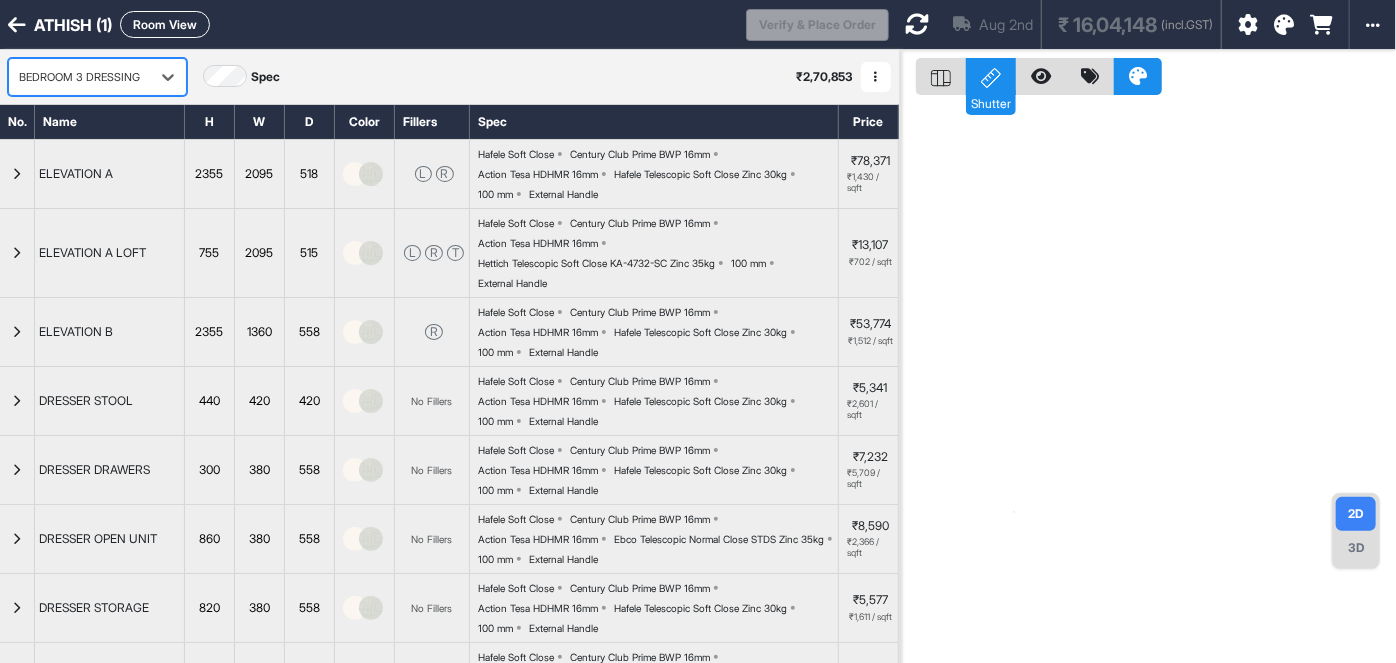 click at bounding box center (17, 174) 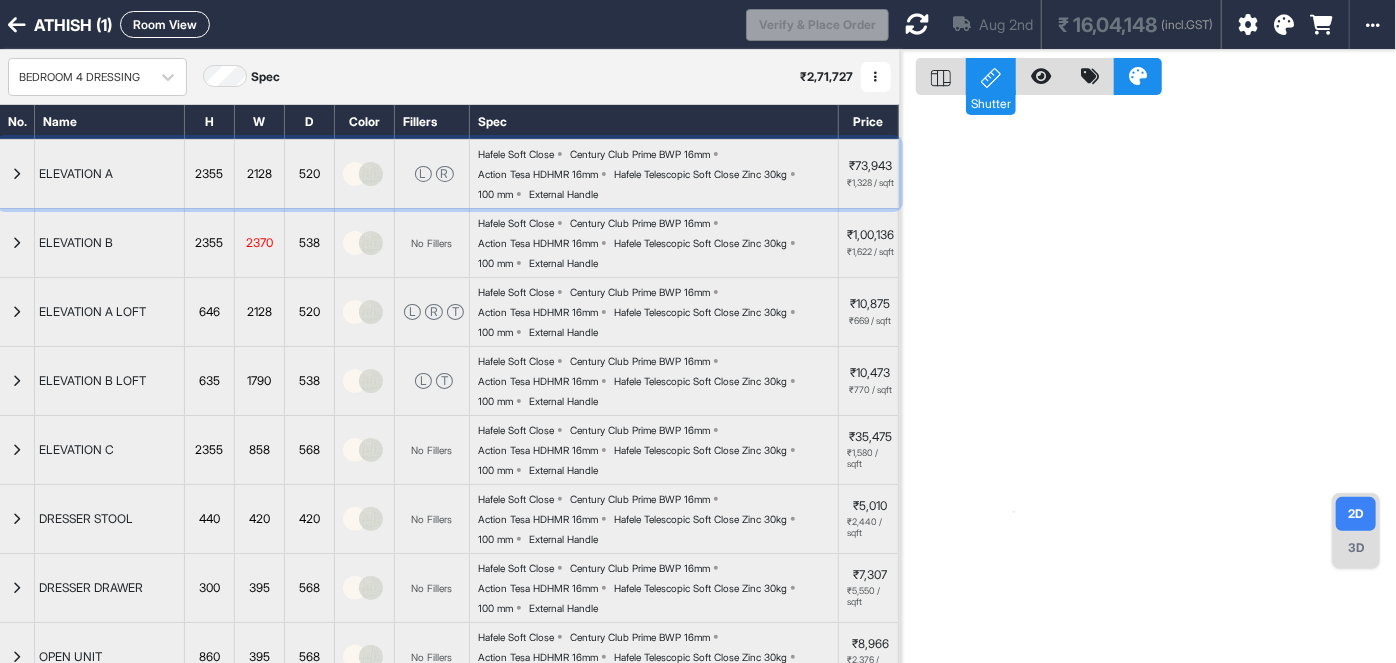 click at bounding box center [17, 174] 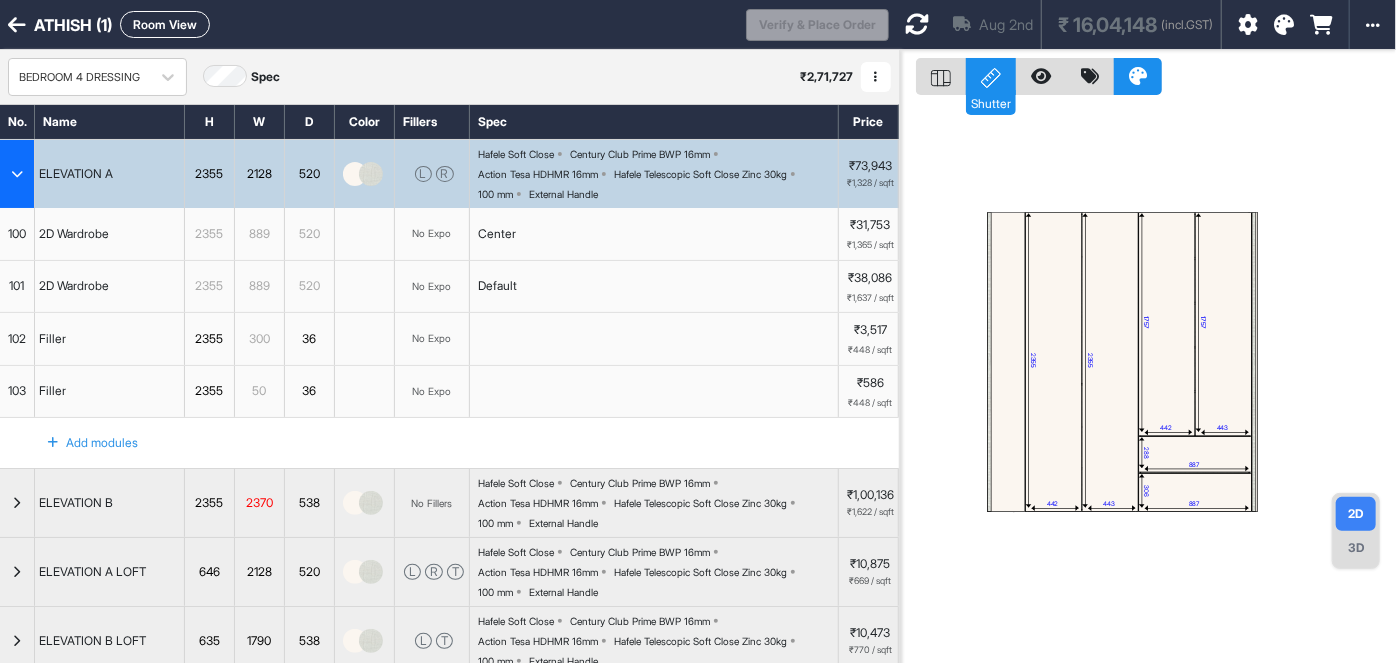 click at bounding box center [941, 76] 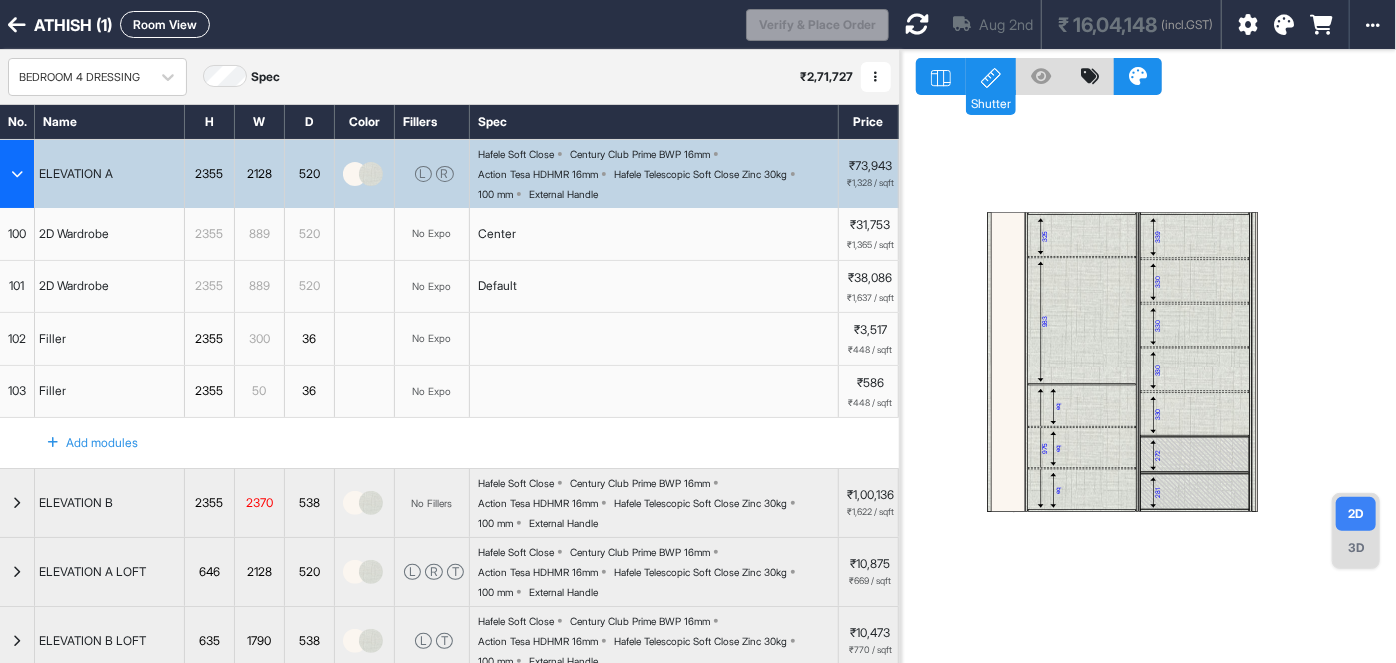 click at bounding box center [1195, 492] 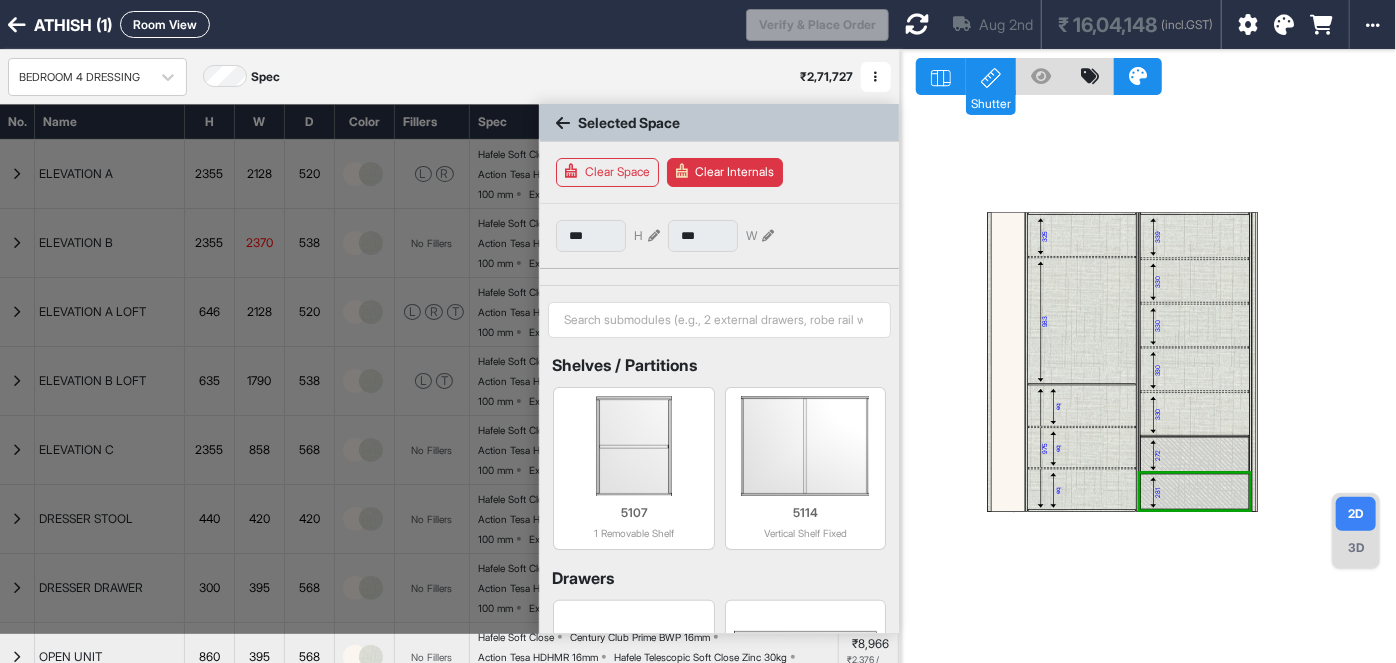 click at bounding box center [654, 236] 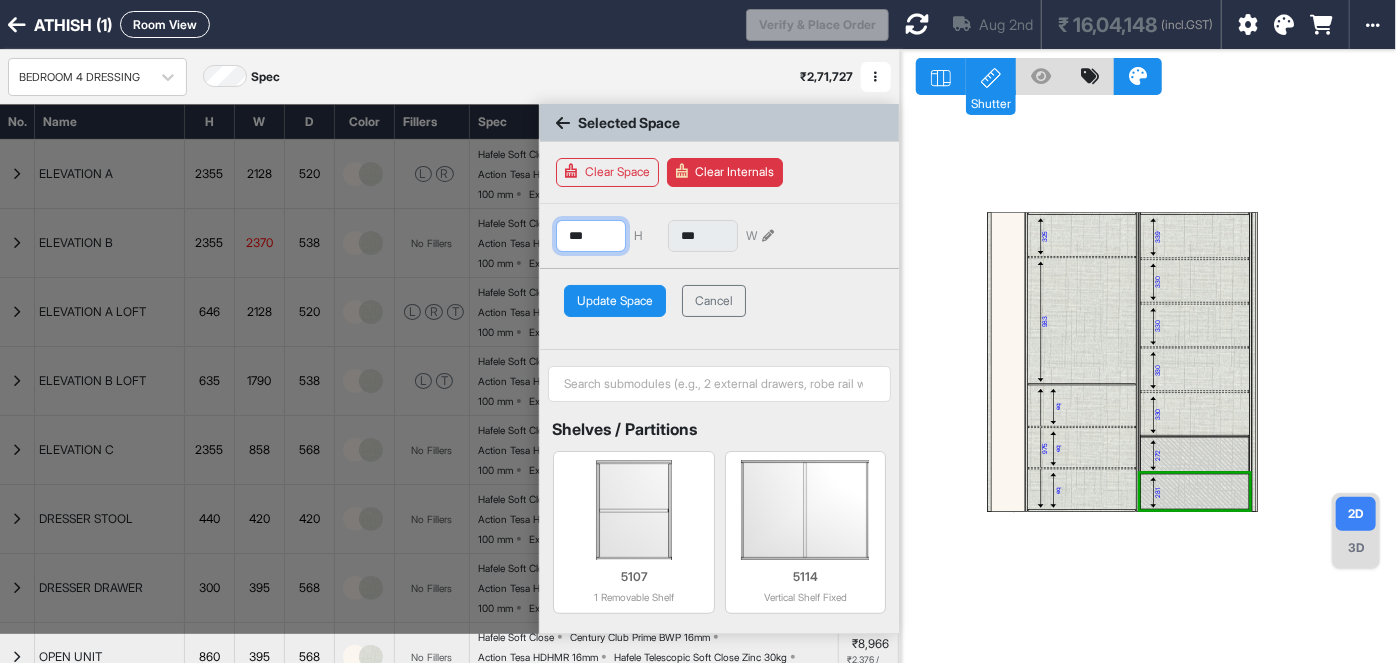 drag, startPoint x: 586, startPoint y: 238, endPoint x: 515, endPoint y: 246, distance: 71.44928 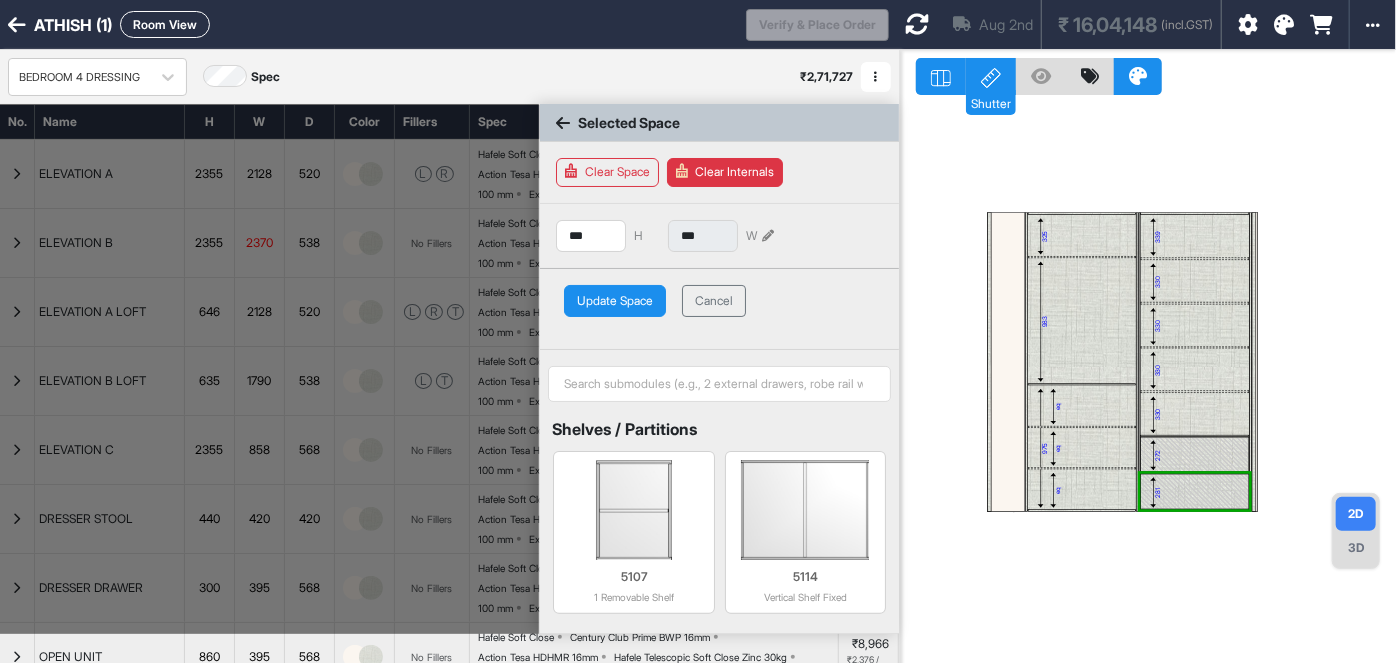 click on "Update Space" at bounding box center (615, 301) 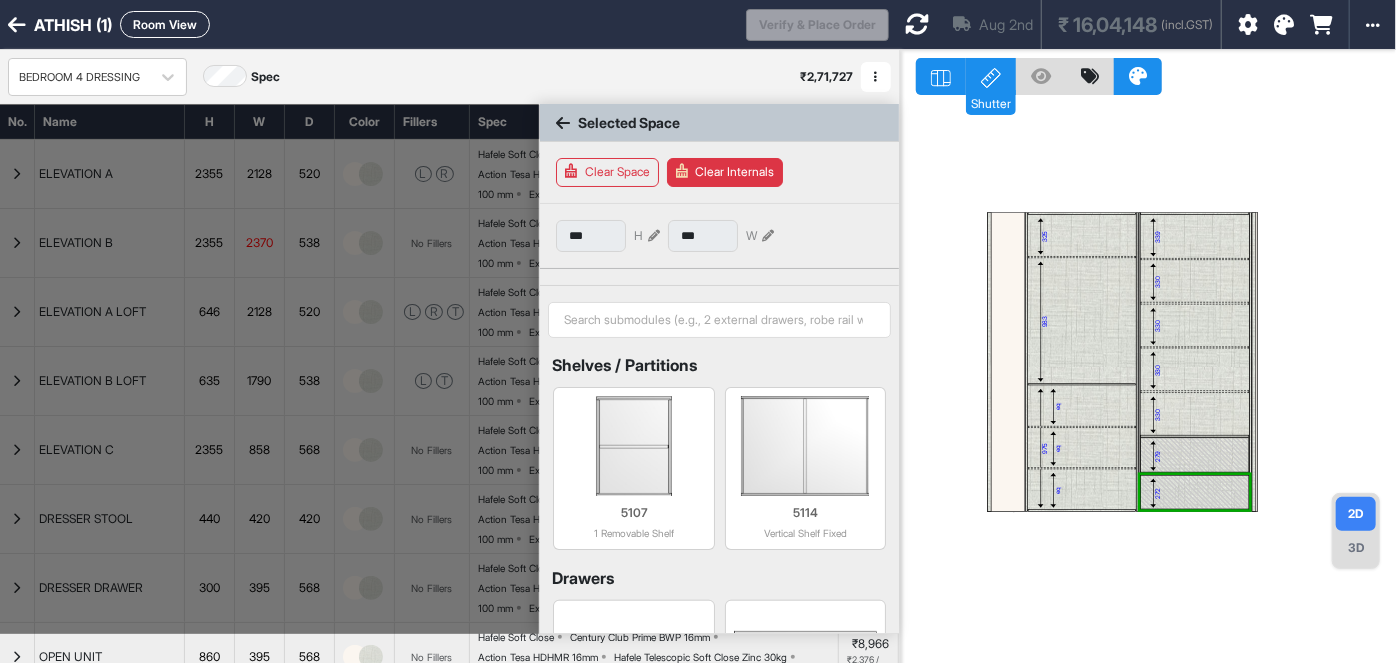 click at bounding box center [1195, 455] 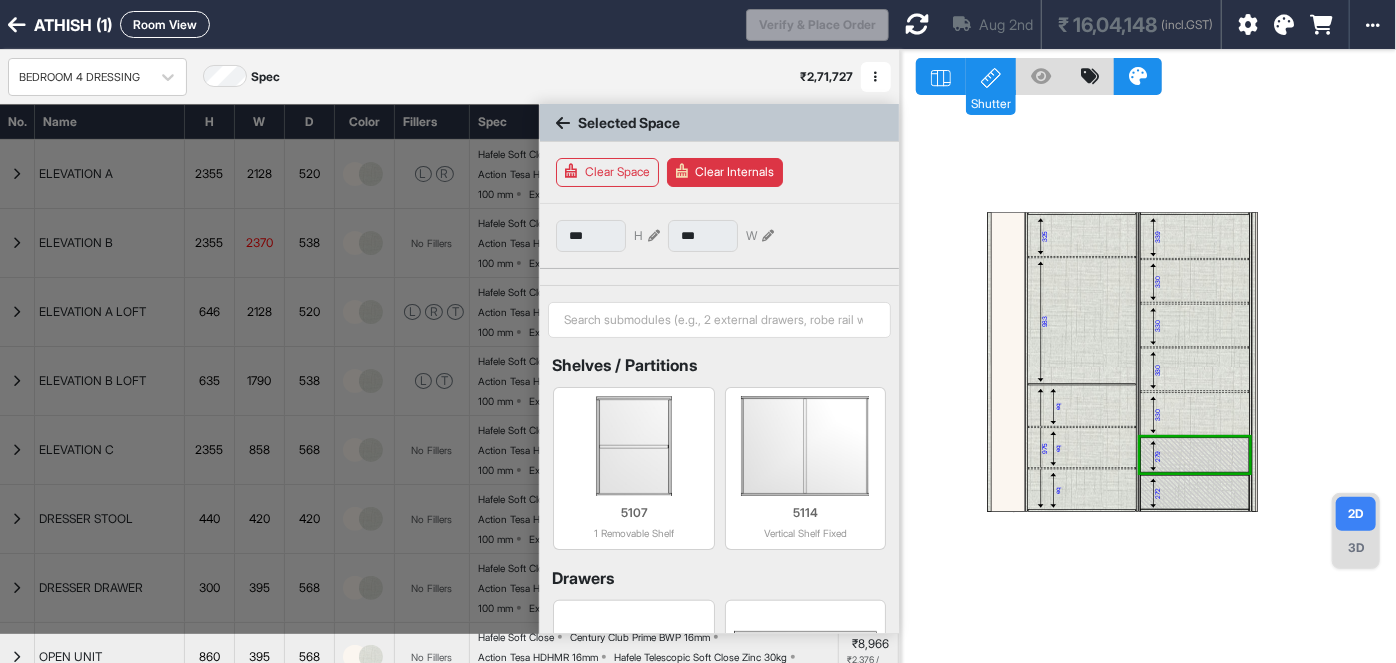 click at bounding box center [654, 236] 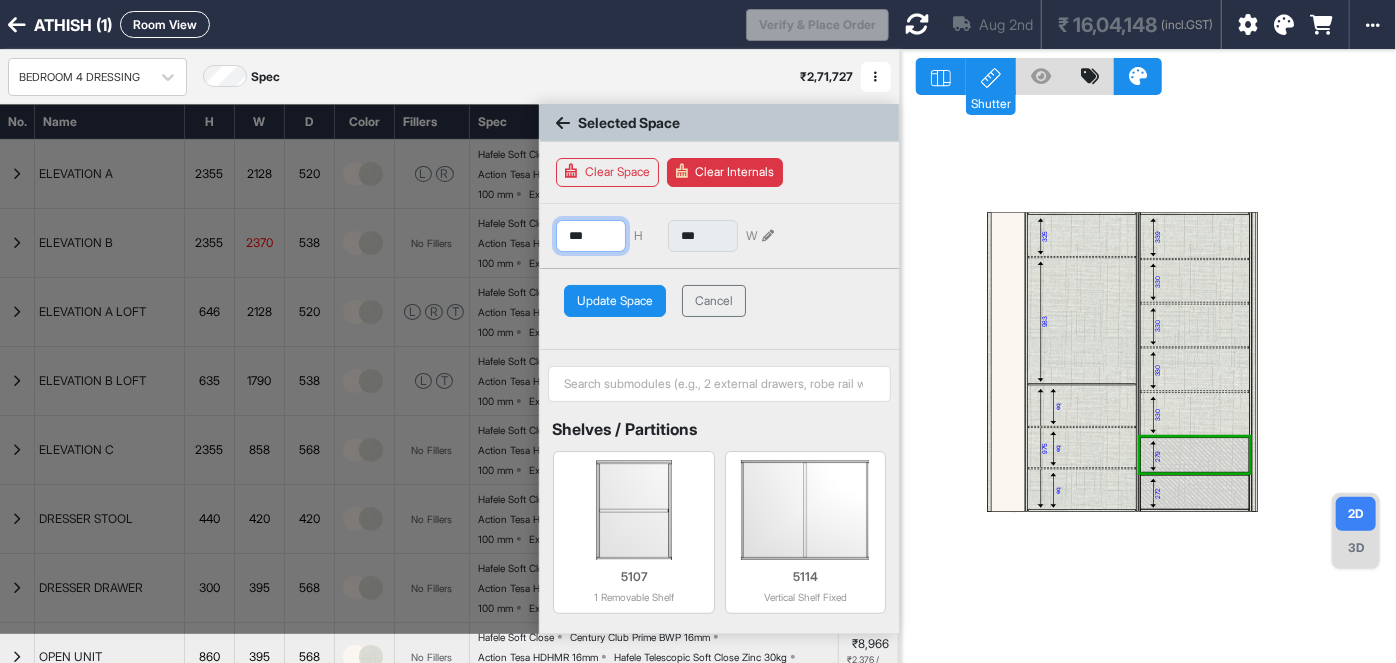 drag, startPoint x: 586, startPoint y: 239, endPoint x: 498, endPoint y: 254, distance: 89.26926 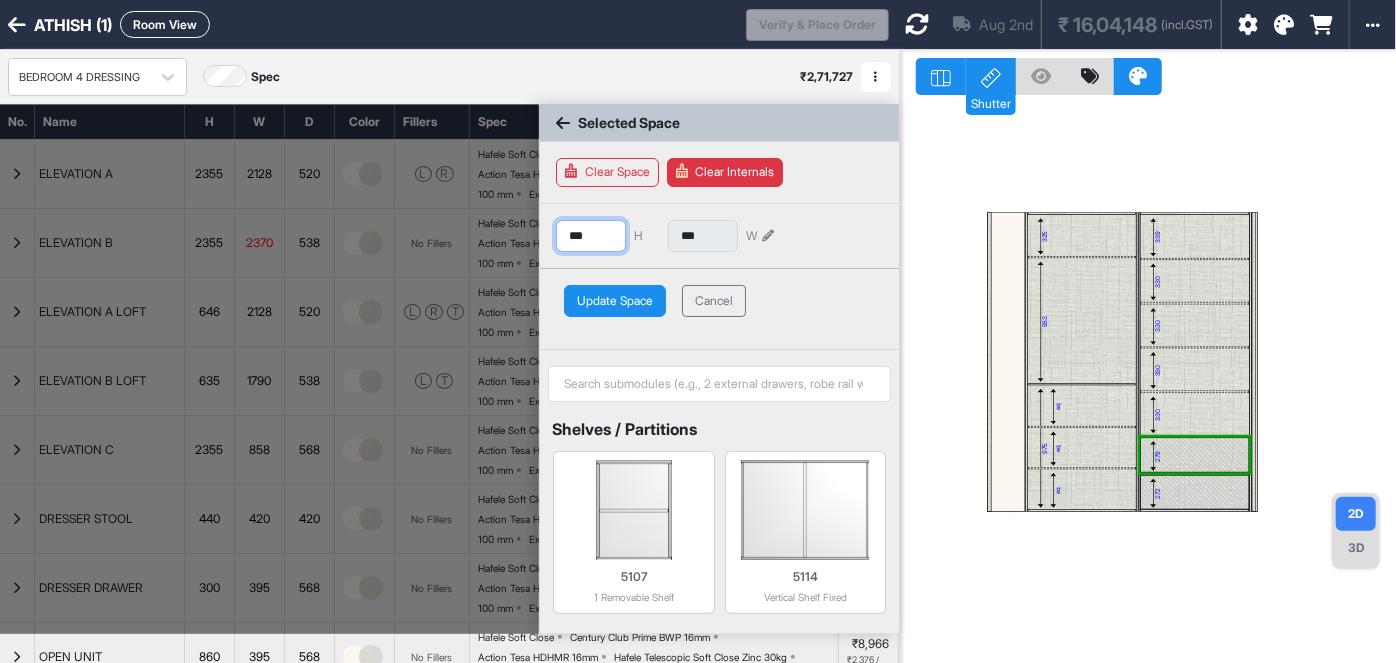 type on "***" 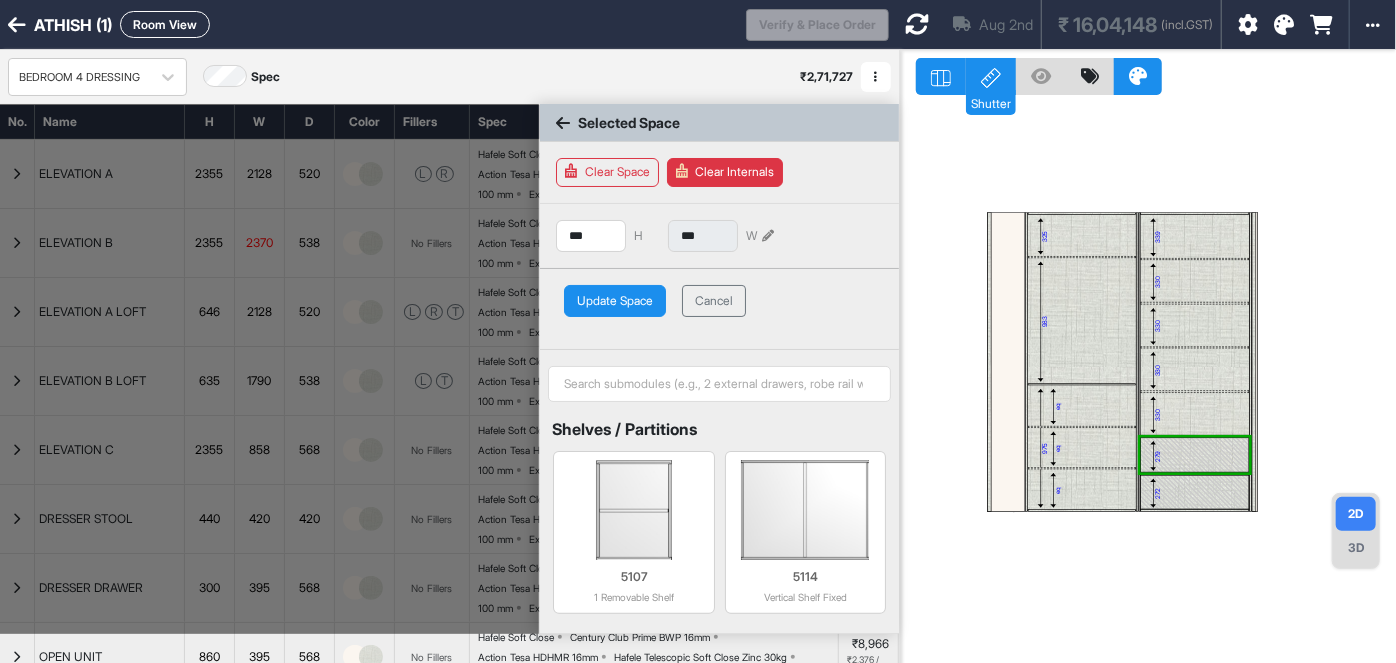 click on "Update Space" at bounding box center (615, 301) 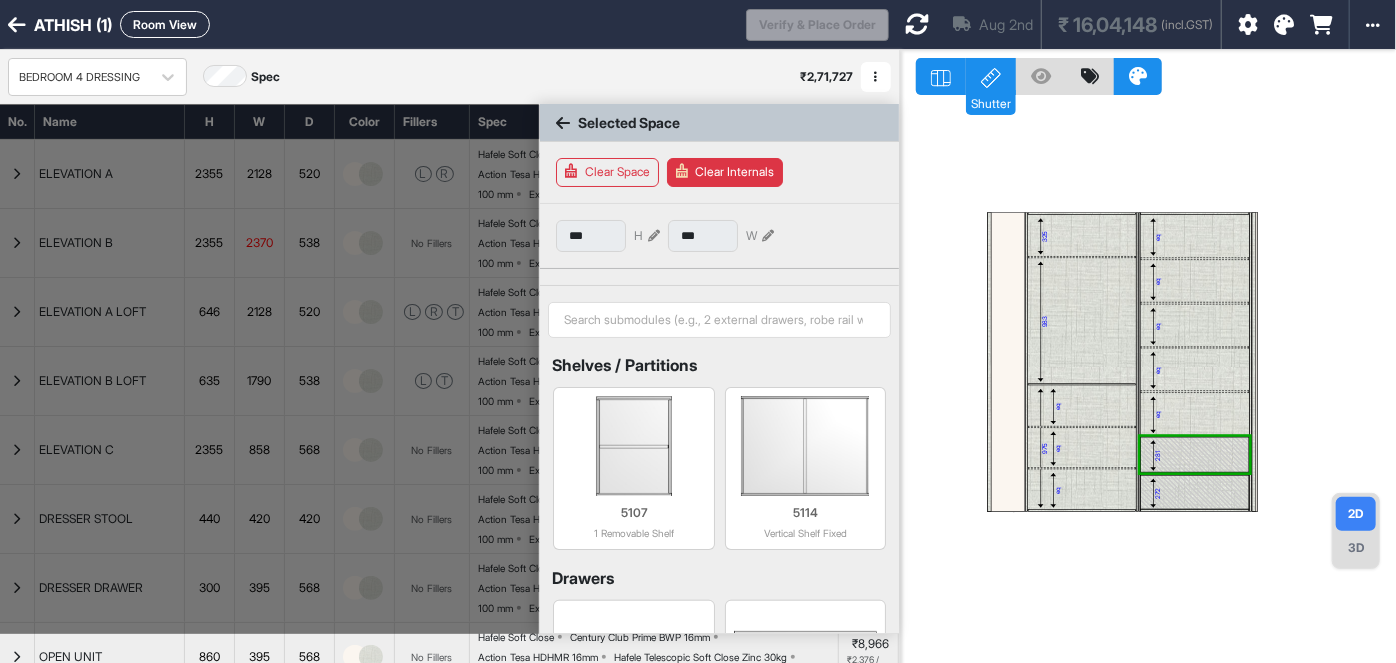 click at bounding box center (563, 123) 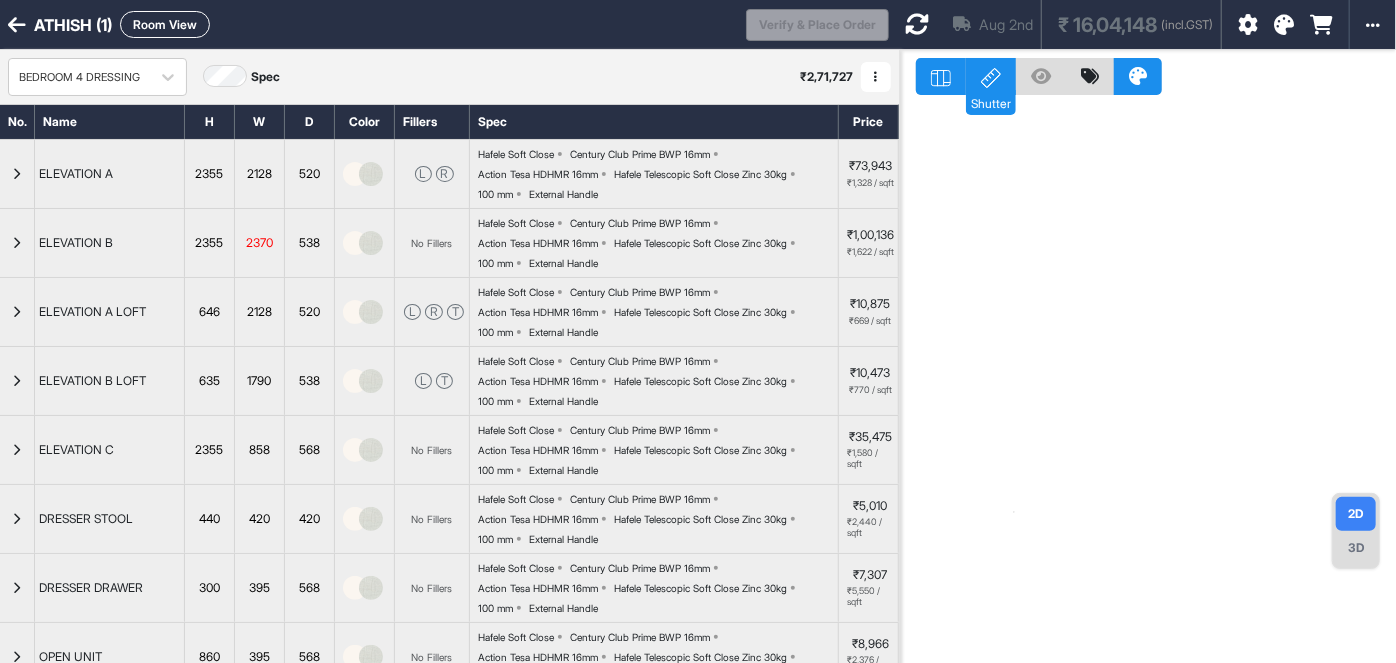 click at bounding box center (1284, 25) 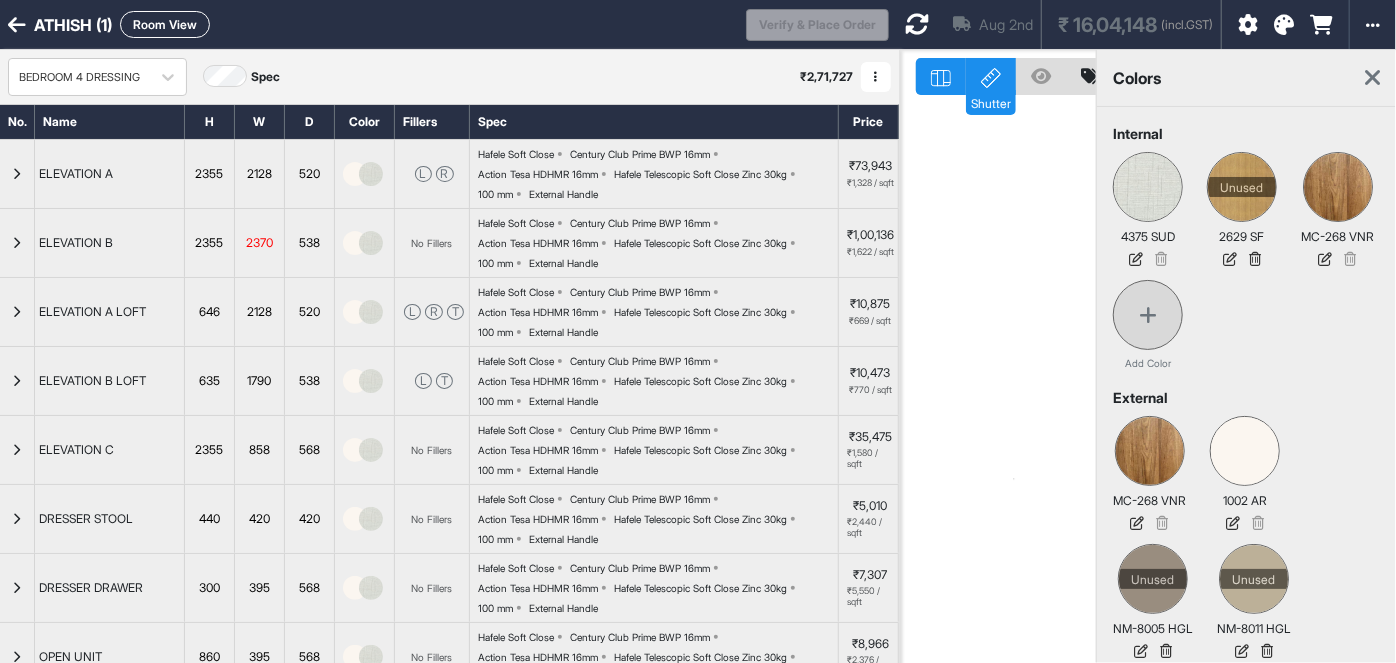 scroll, scrollTop: 120, scrollLeft: 0, axis: vertical 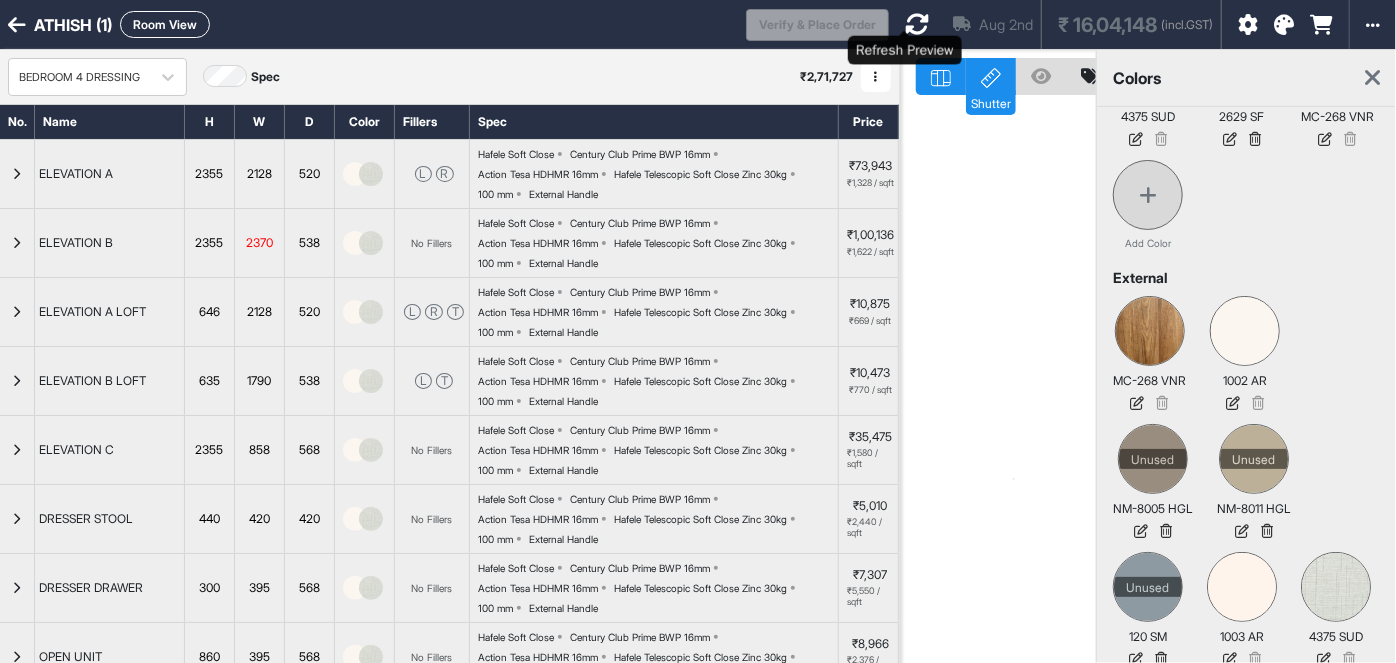 click at bounding box center [917, 24] 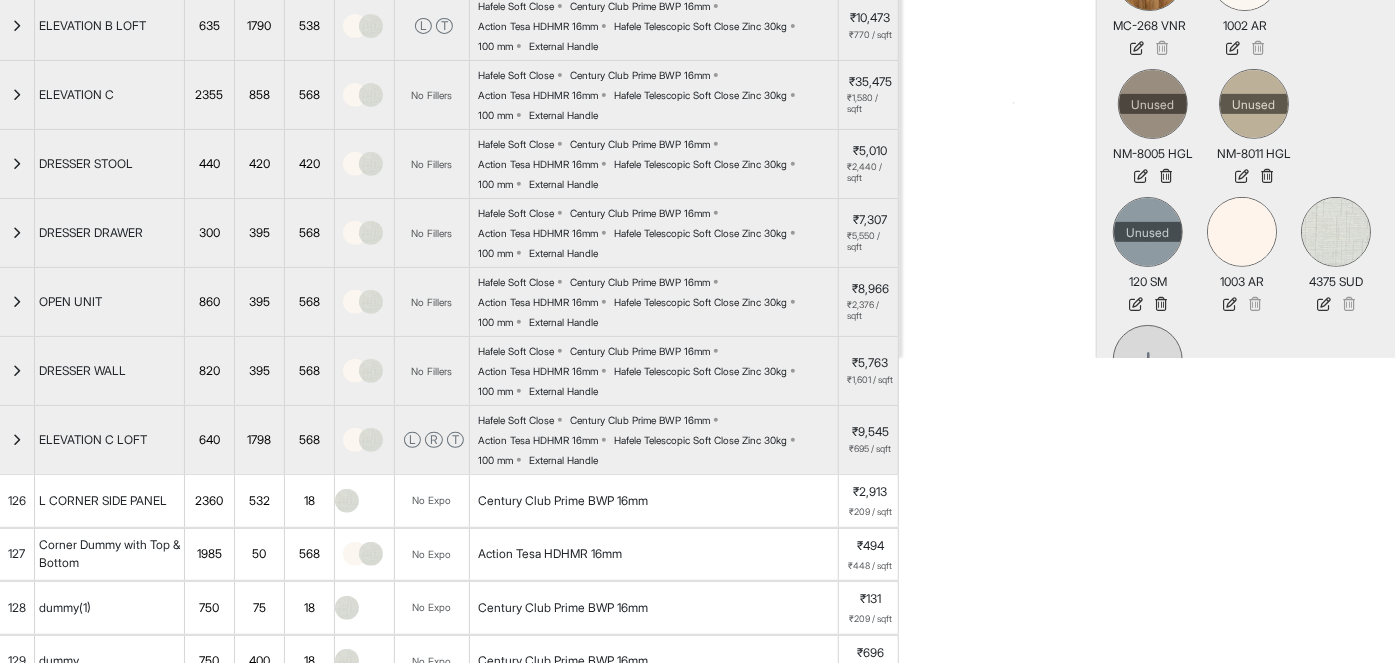 scroll, scrollTop: 0, scrollLeft: 0, axis: both 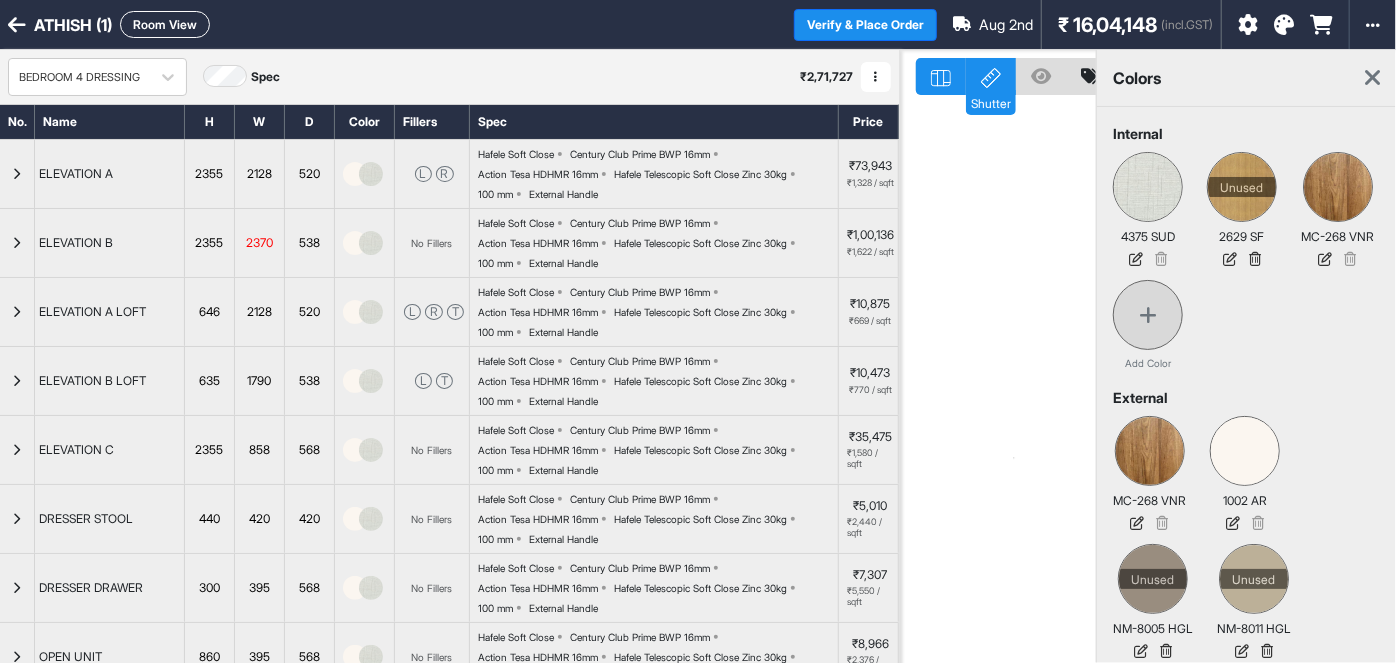 click at bounding box center [1372, 78] 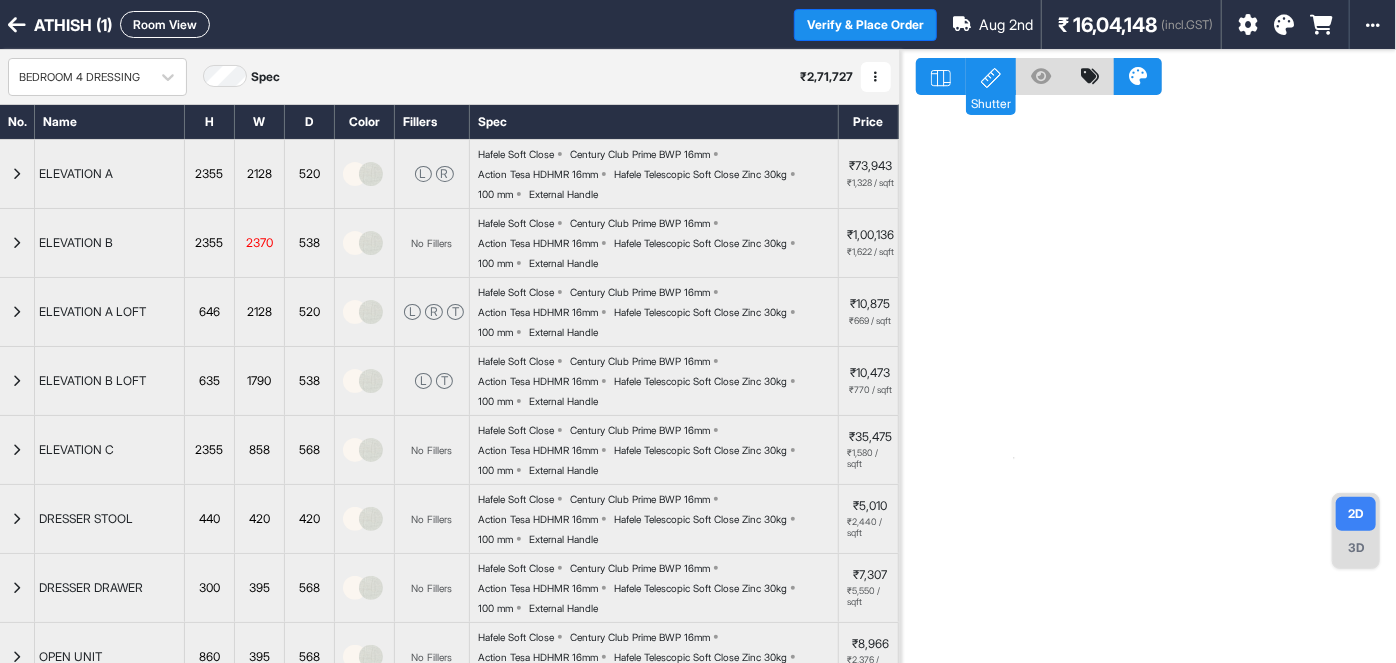 click on "Room View" at bounding box center [165, 24] 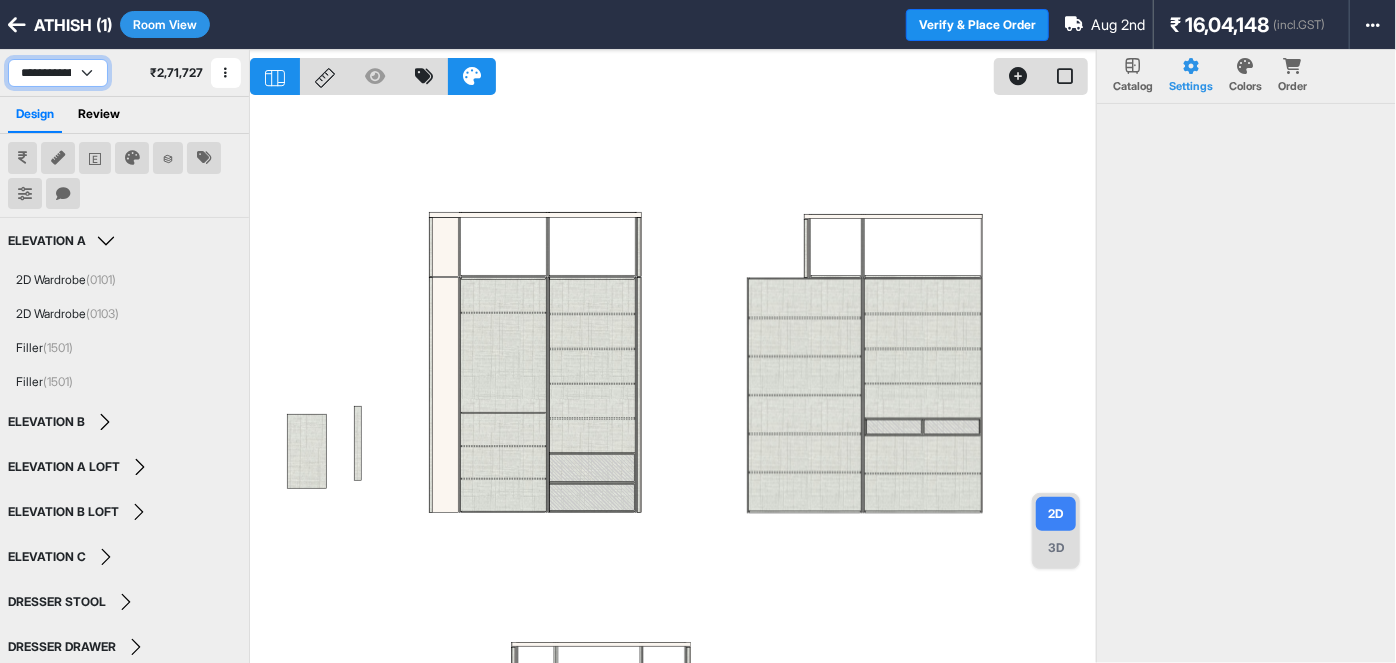 click on "**********" at bounding box center [58, 73] 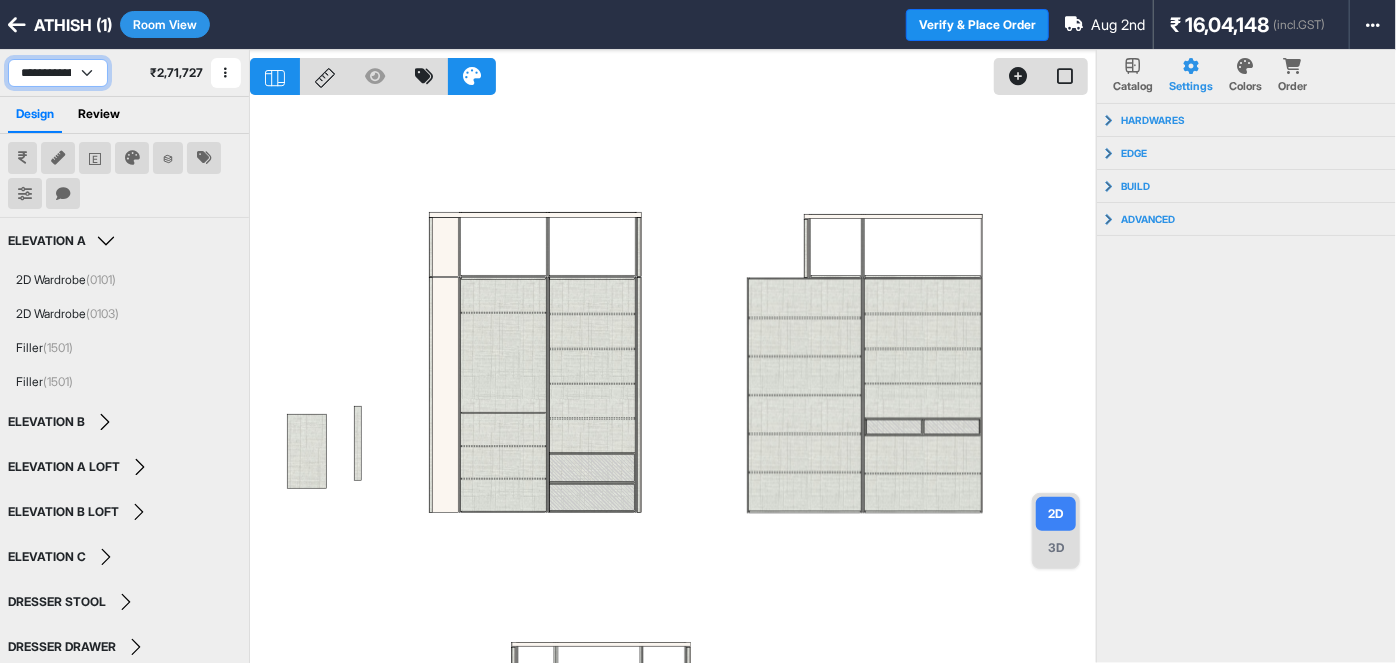 click on "**********" at bounding box center [58, 73] 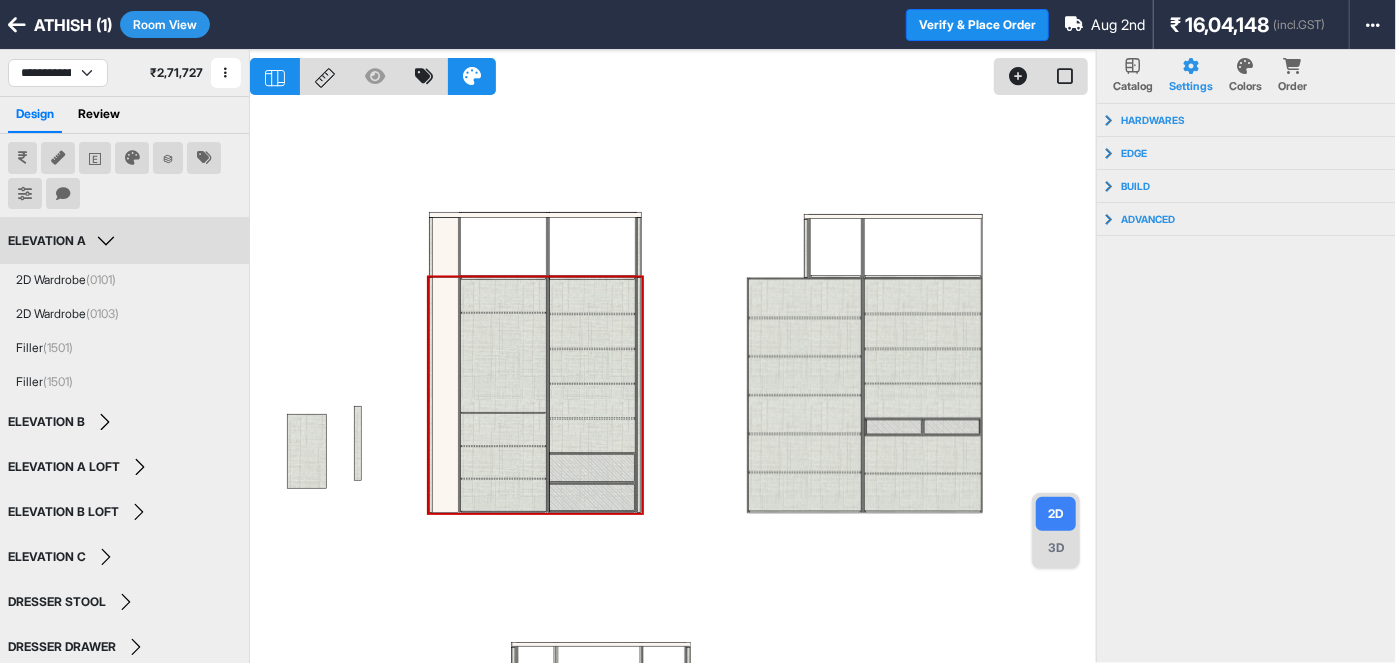 click on "ELEVATION A" at bounding box center (64, 241) 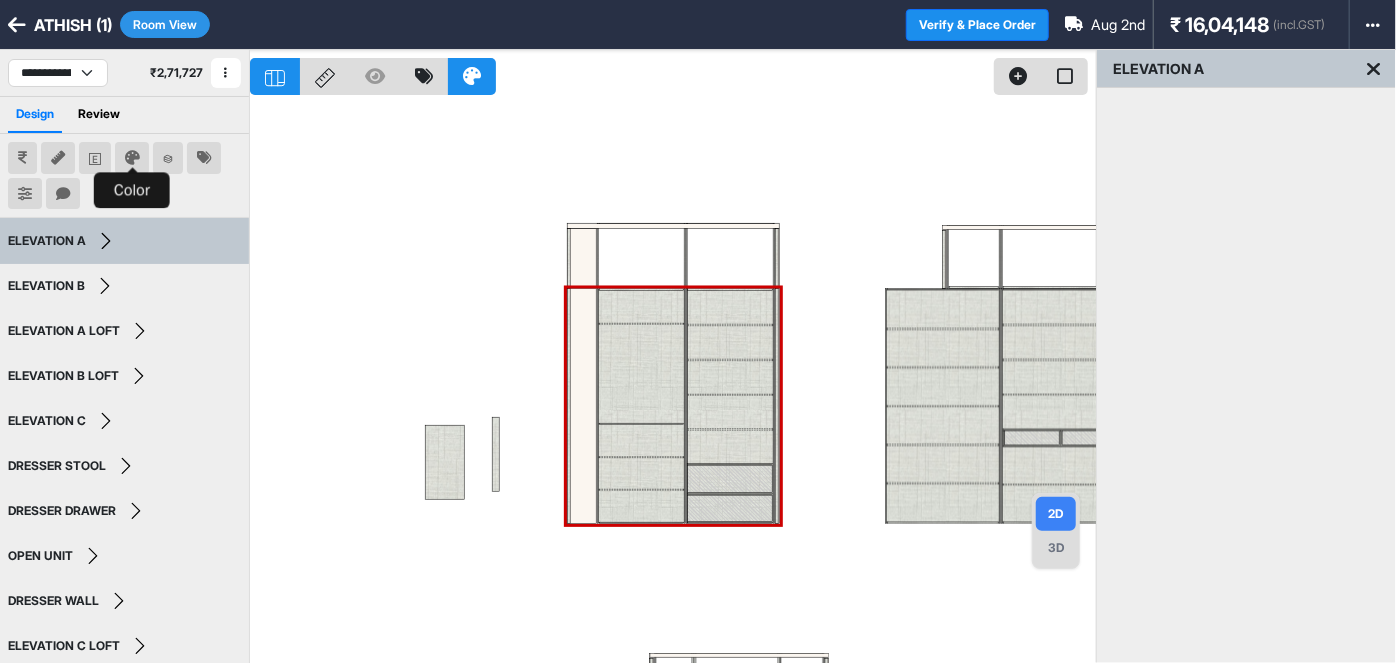 click at bounding box center [132, 158] 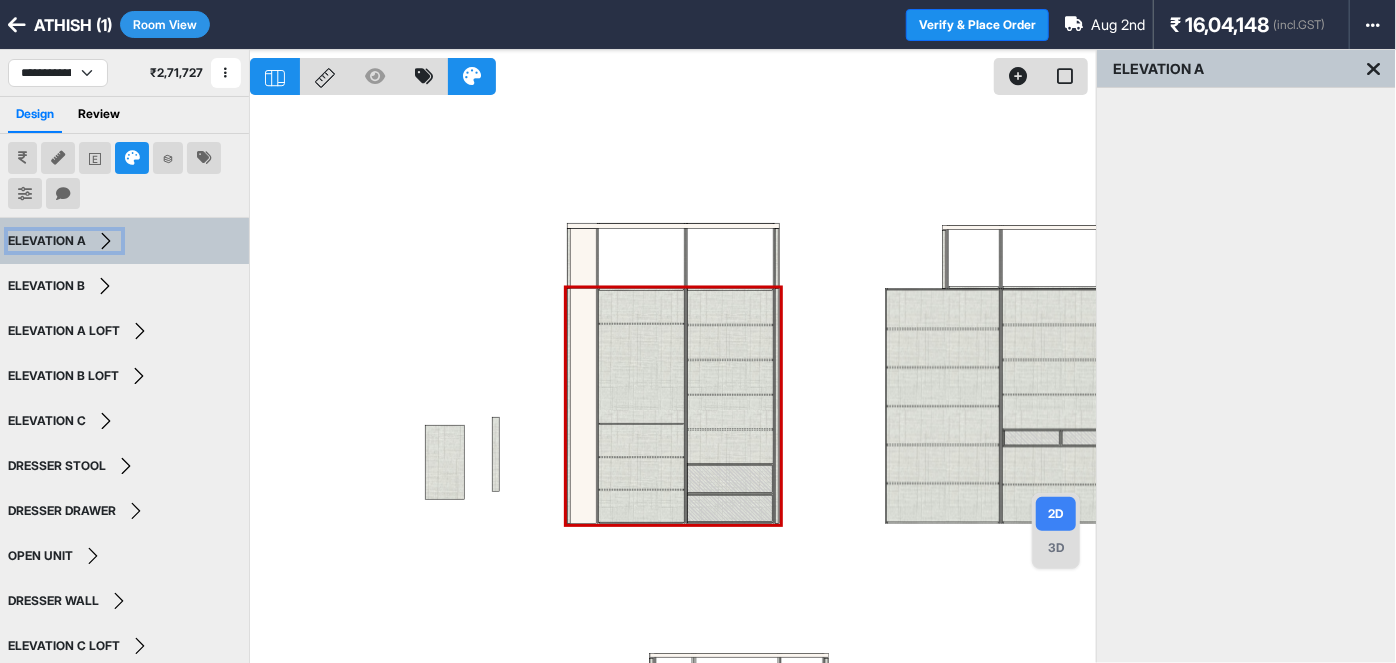 click on "ELEVATION A" at bounding box center [64, 241] 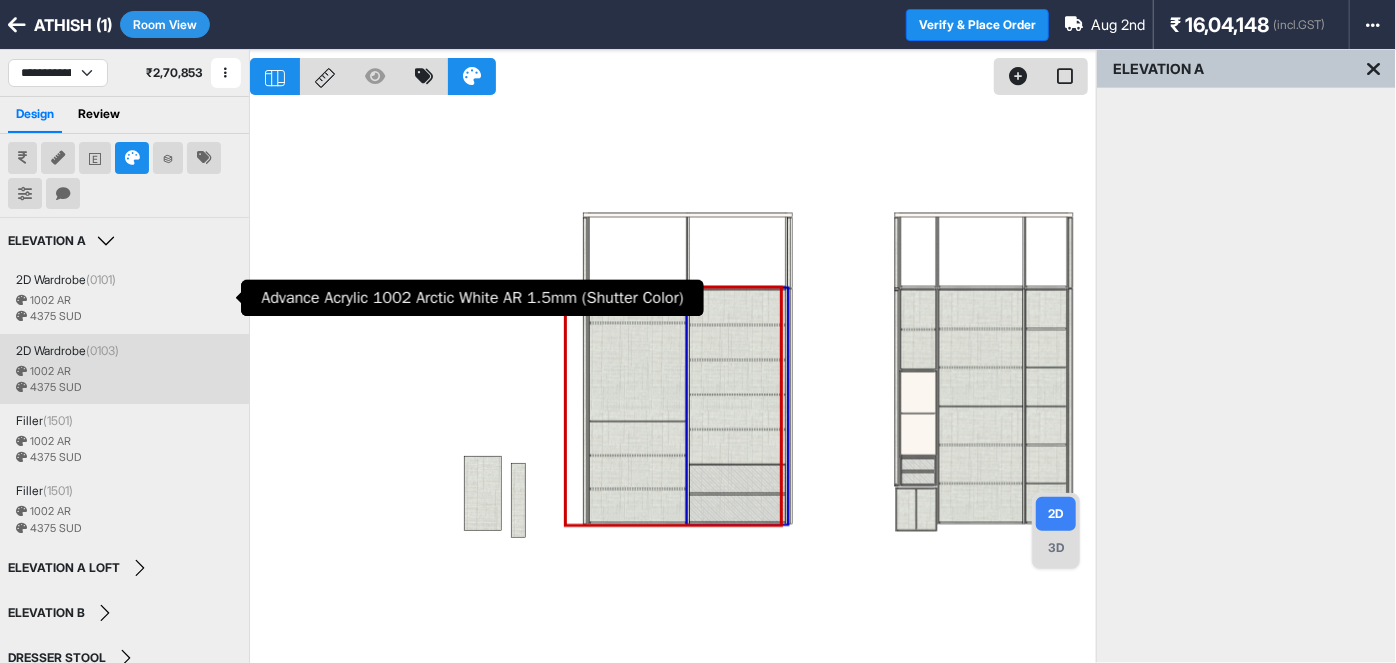 scroll, scrollTop: 171, scrollLeft: 0, axis: vertical 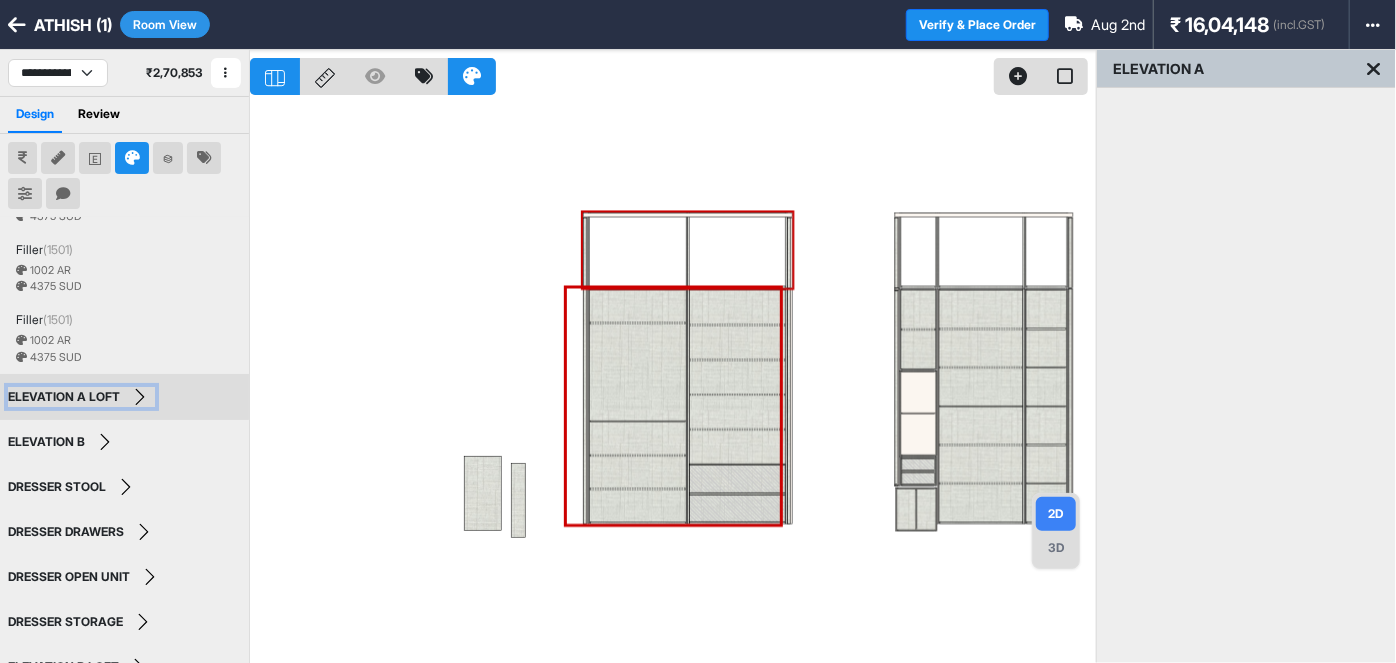 click on "ELEVATION A LOFT" at bounding box center [81, 397] 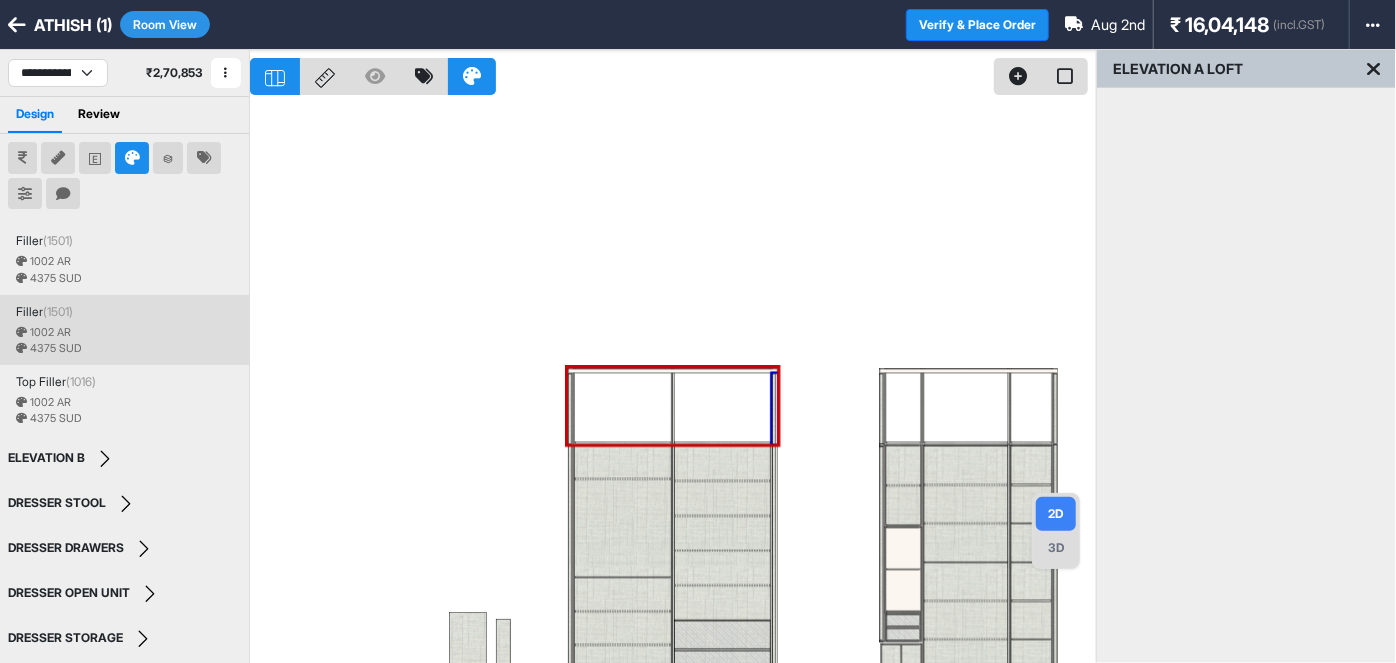 scroll, scrollTop: 507, scrollLeft: 0, axis: vertical 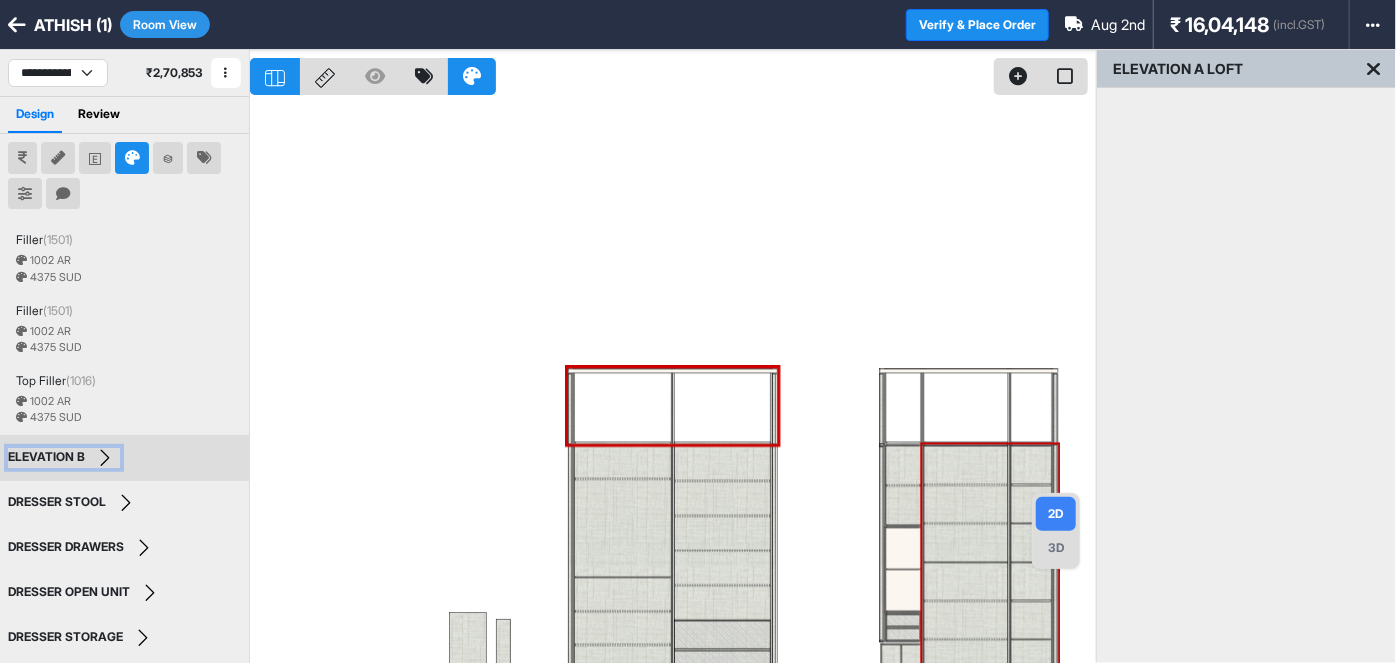 click on "ELEVATION B" at bounding box center [64, 458] 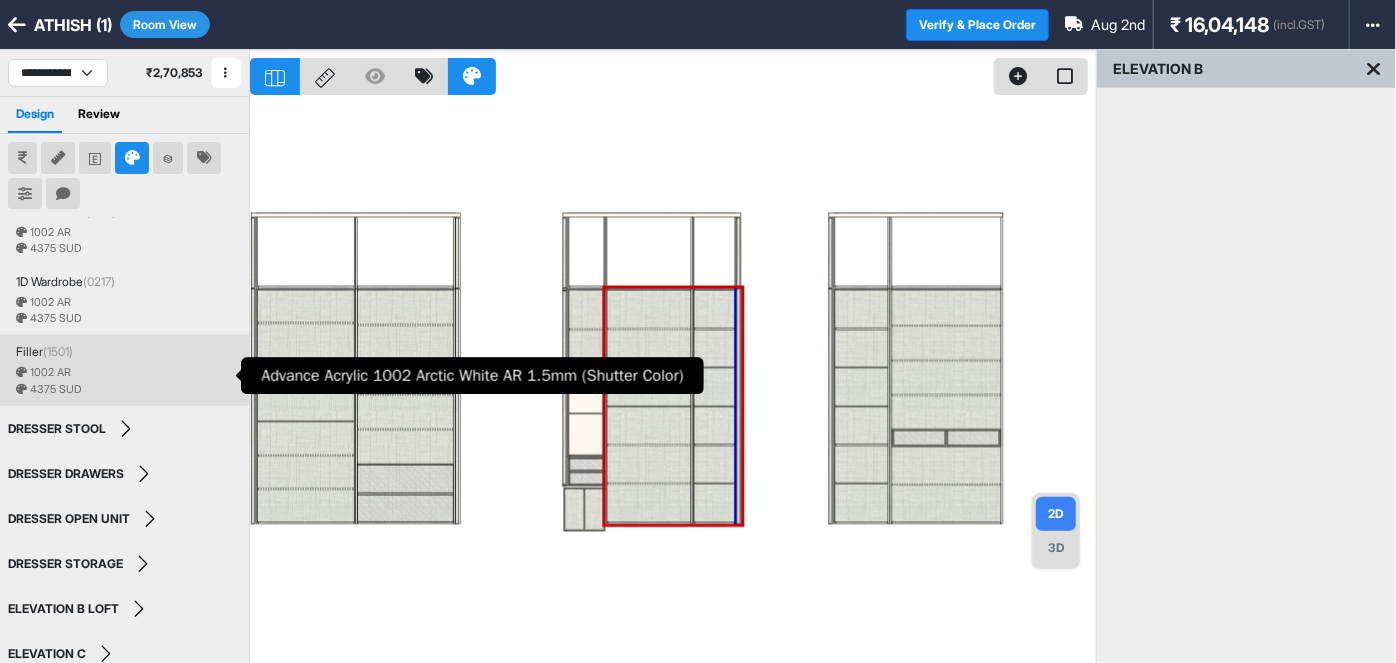 scroll, scrollTop: 810, scrollLeft: 0, axis: vertical 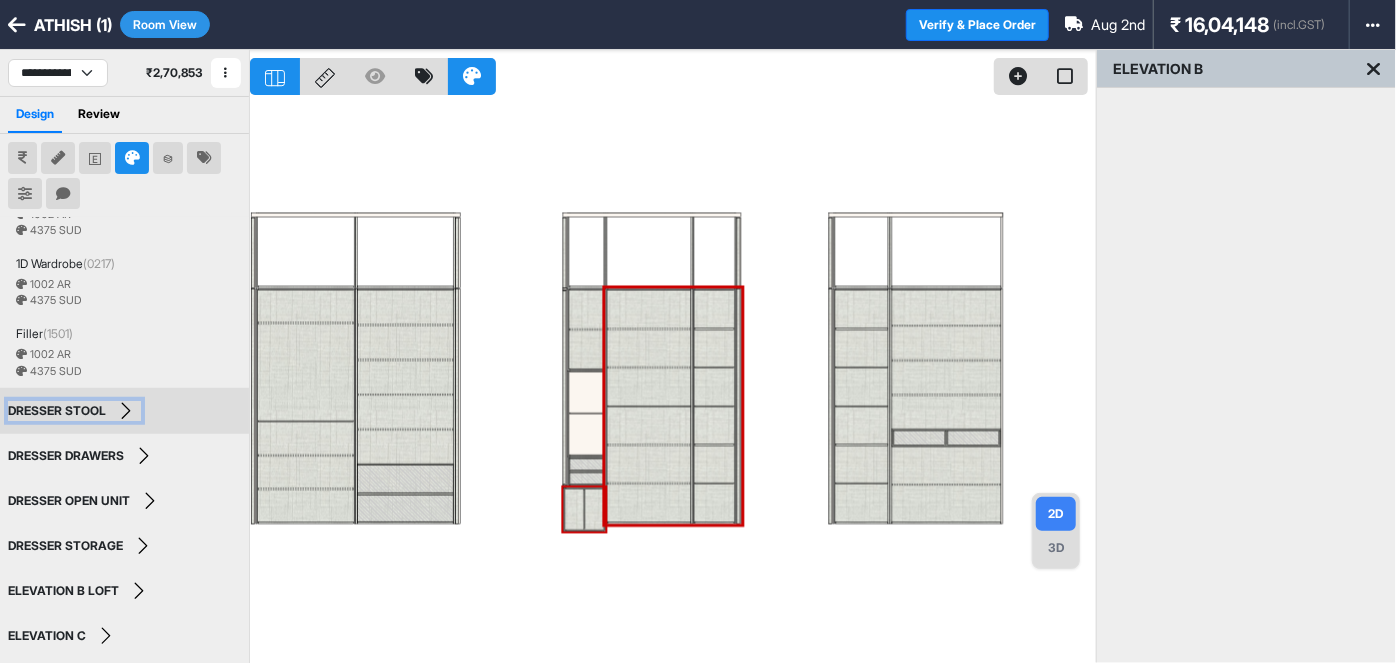 click on "DRESSER STOOL" at bounding box center [74, 411] 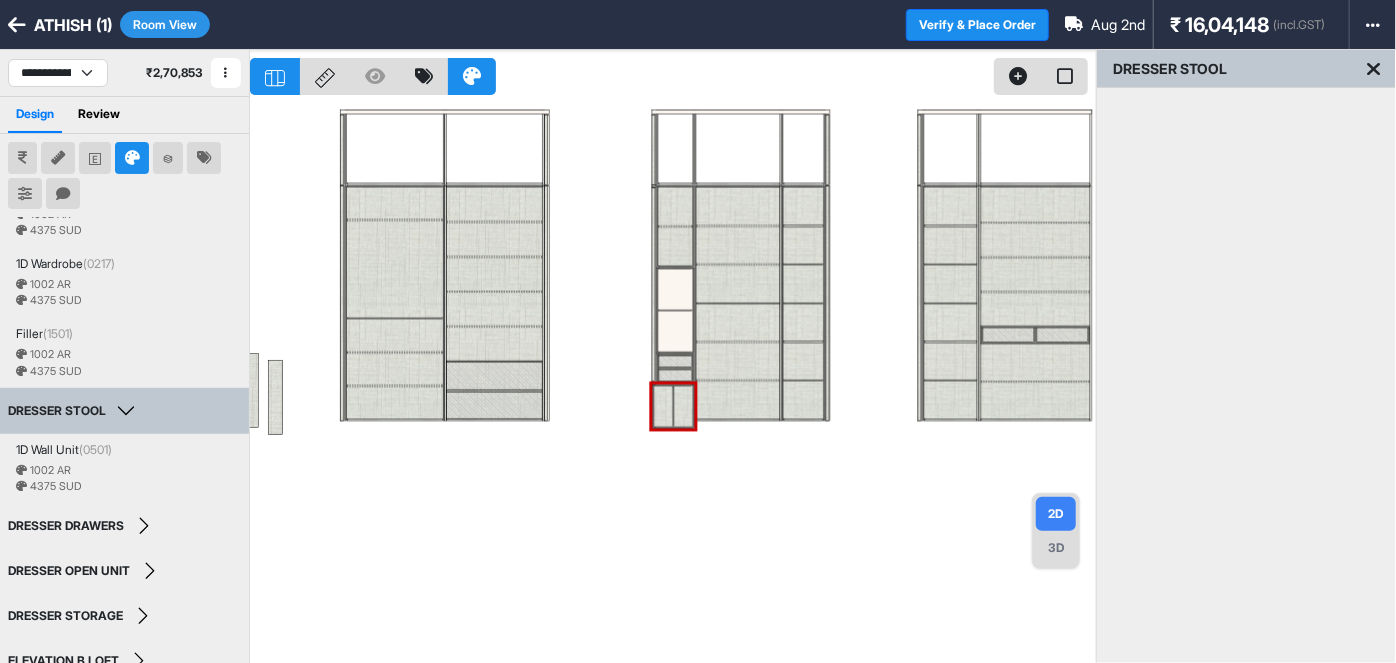 scroll, scrollTop: 880, scrollLeft: 0, axis: vertical 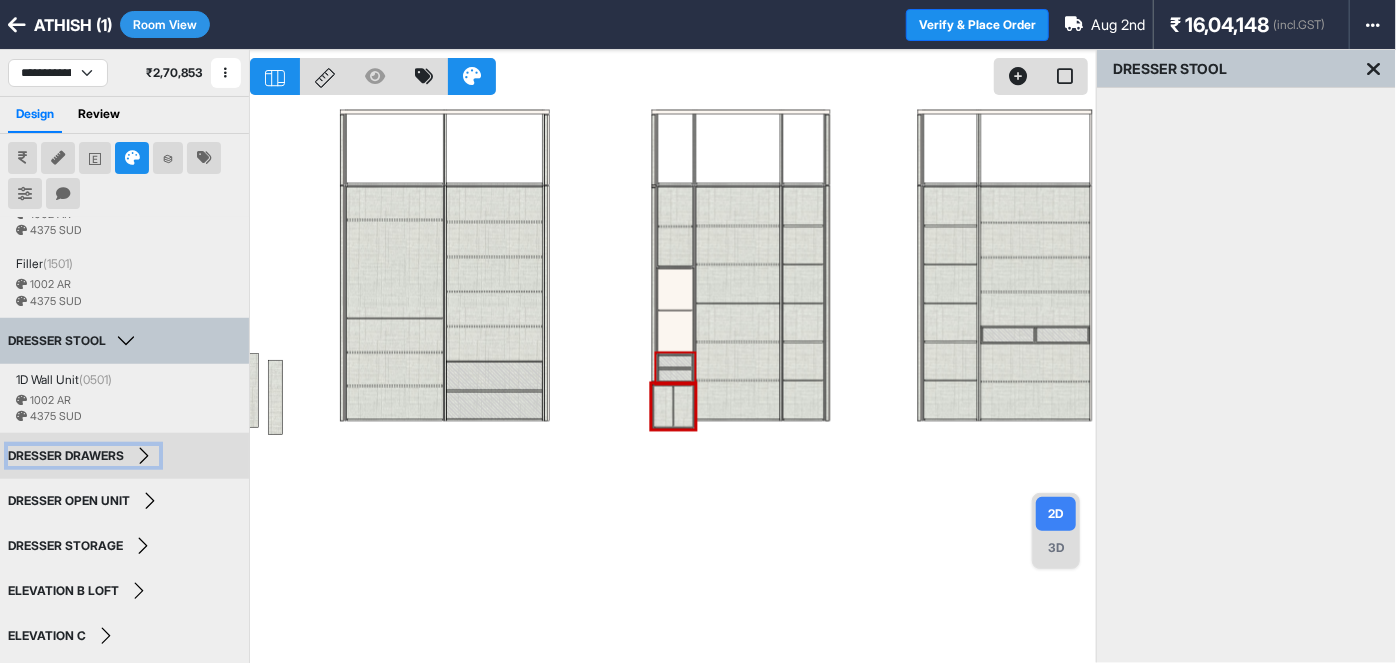 click on "DRESSER DRAWERS" at bounding box center (83, 456) 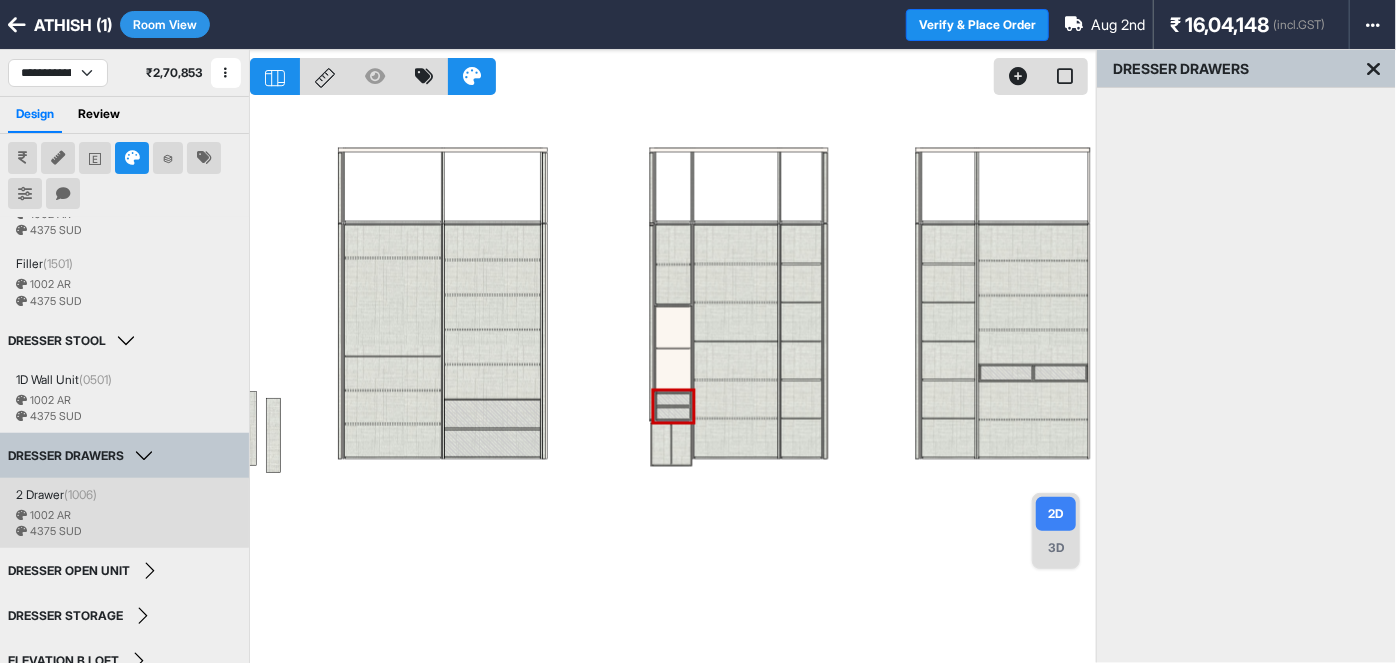 scroll, scrollTop: 951, scrollLeft: 0, axis: vertical 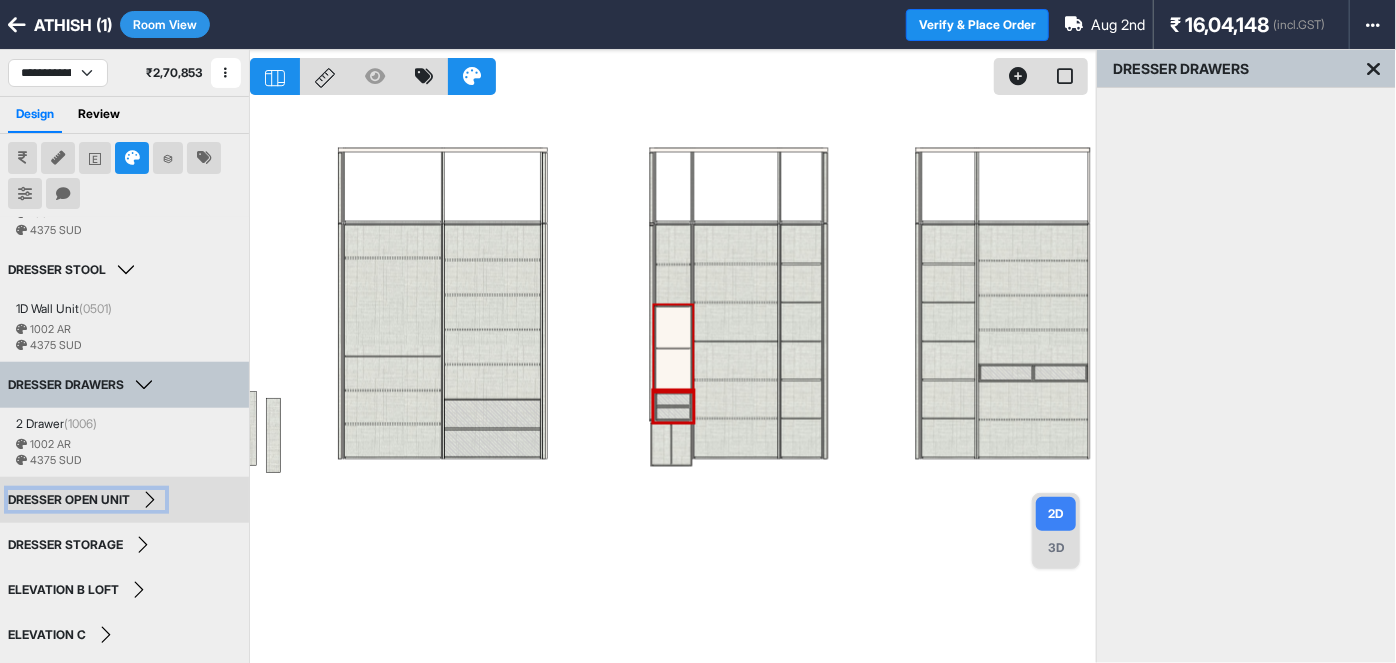 click on "DRESSER OPEN UNIT" at bounding box center (86, 500) 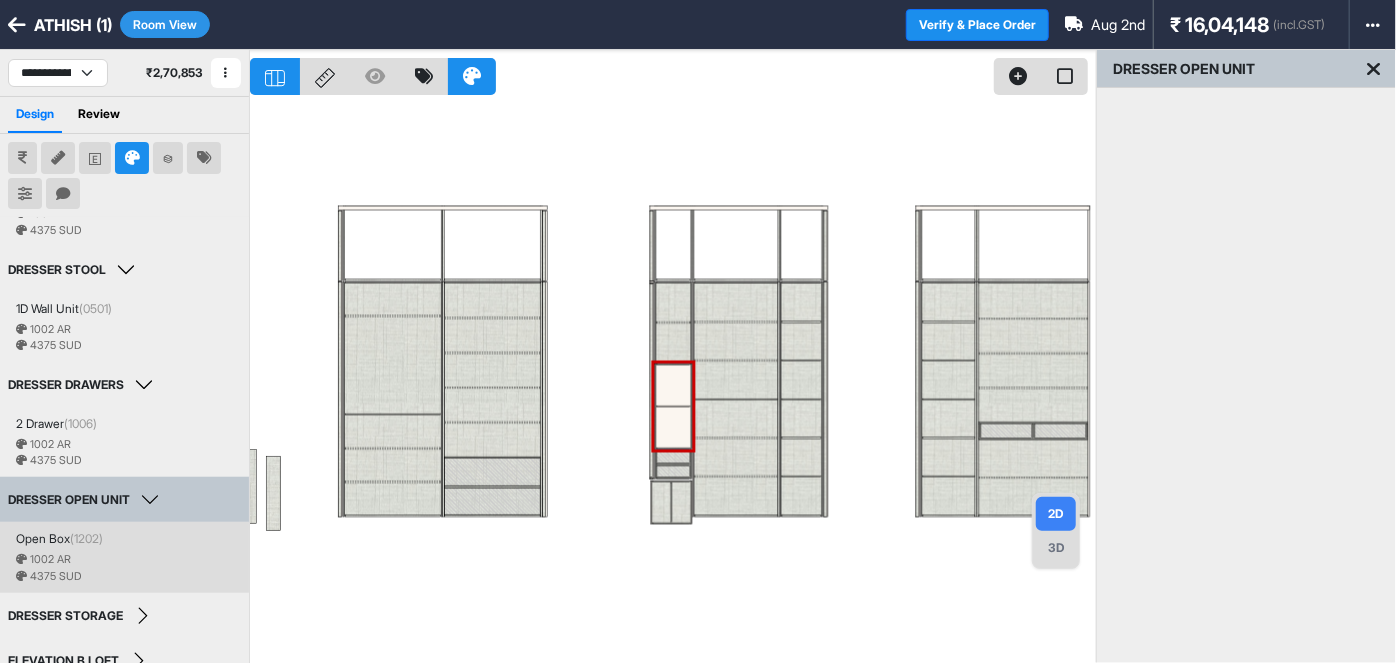 scroll, scrollTop: 1021, scrollLeft: 0, axis: vertical 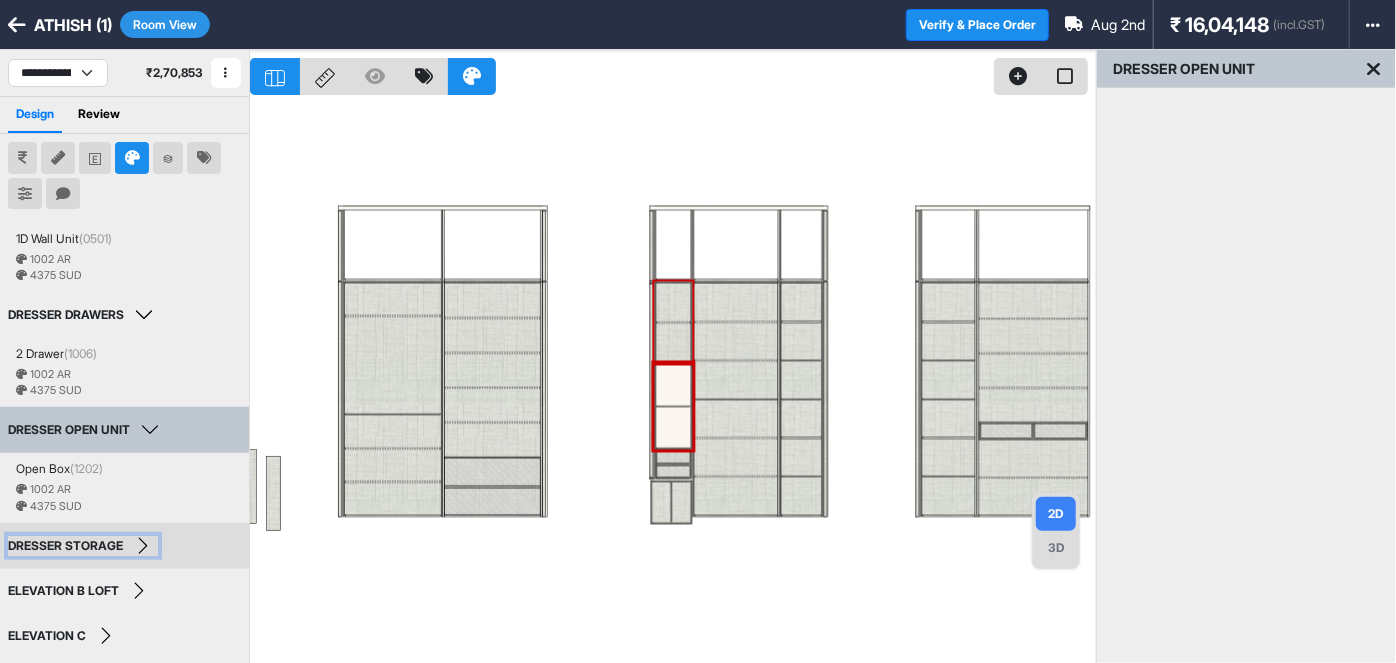 click on "DRESSER STORAGE" at bounding box center (83, 546) 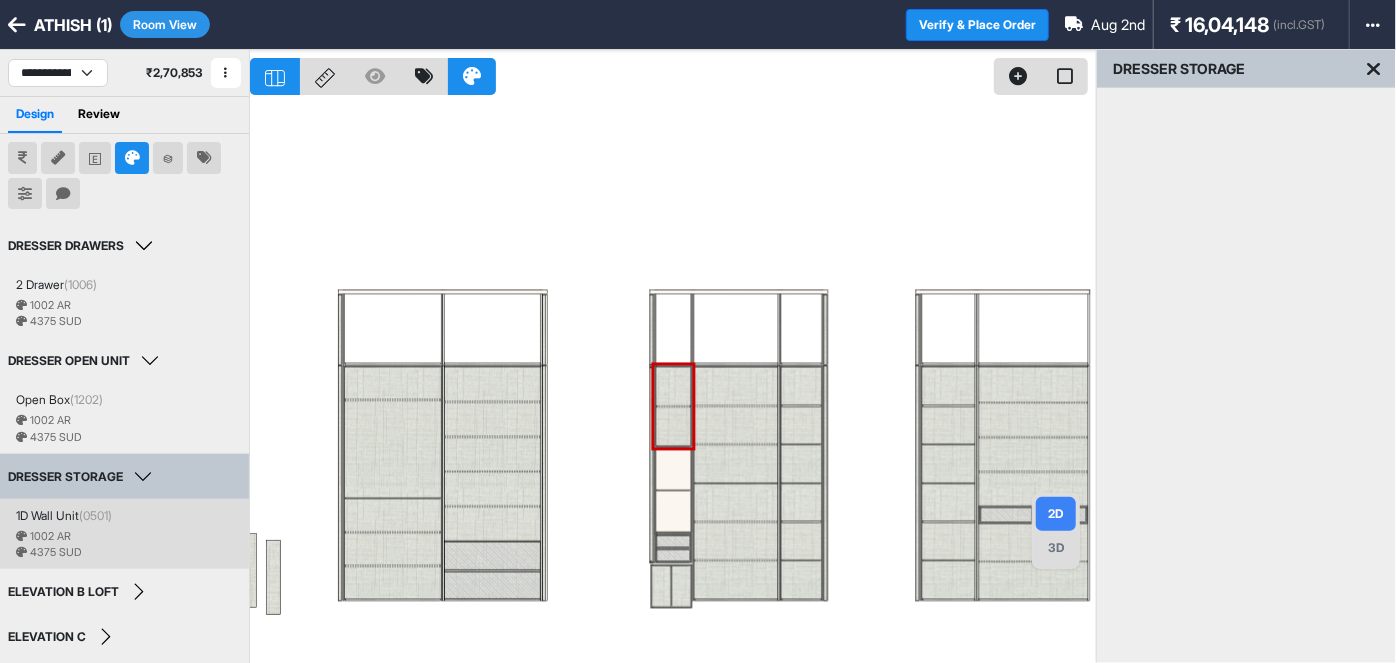 scroll, scrollTop: 1091, scrollLeft: 0, axis: vertical 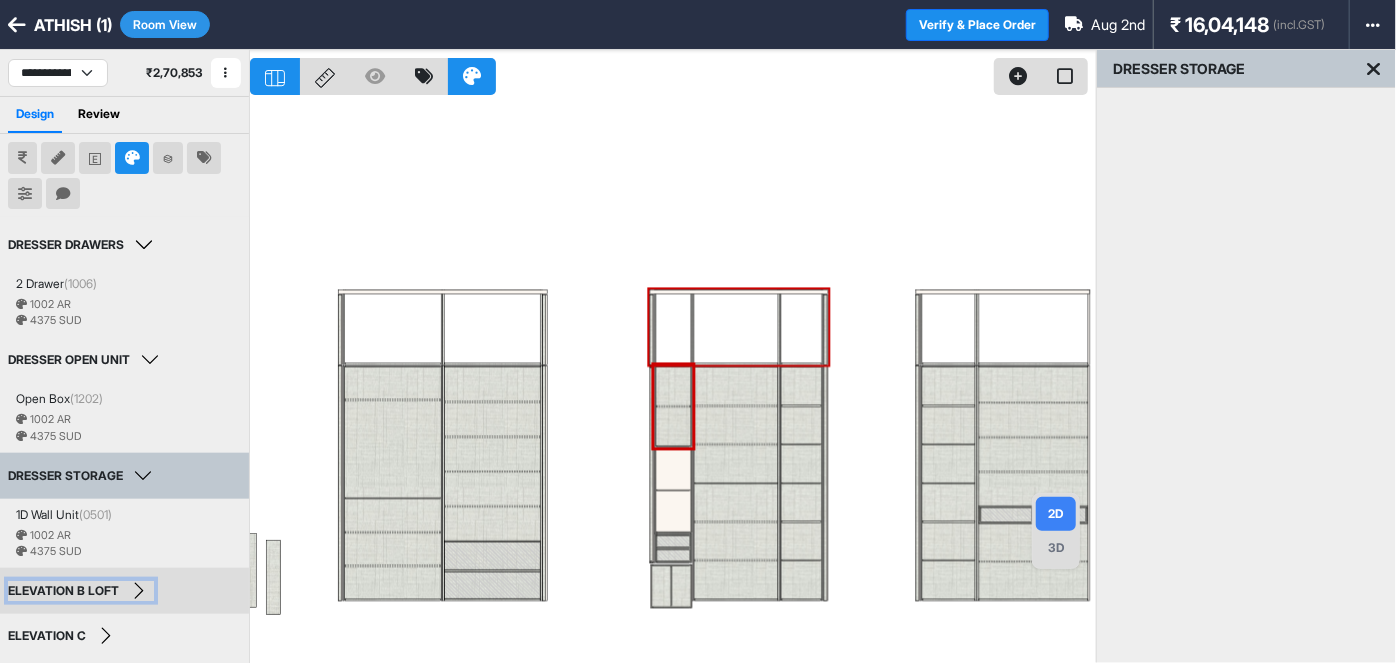 click on "ELEVATION B LOFT" at bounding box center [81, 591] 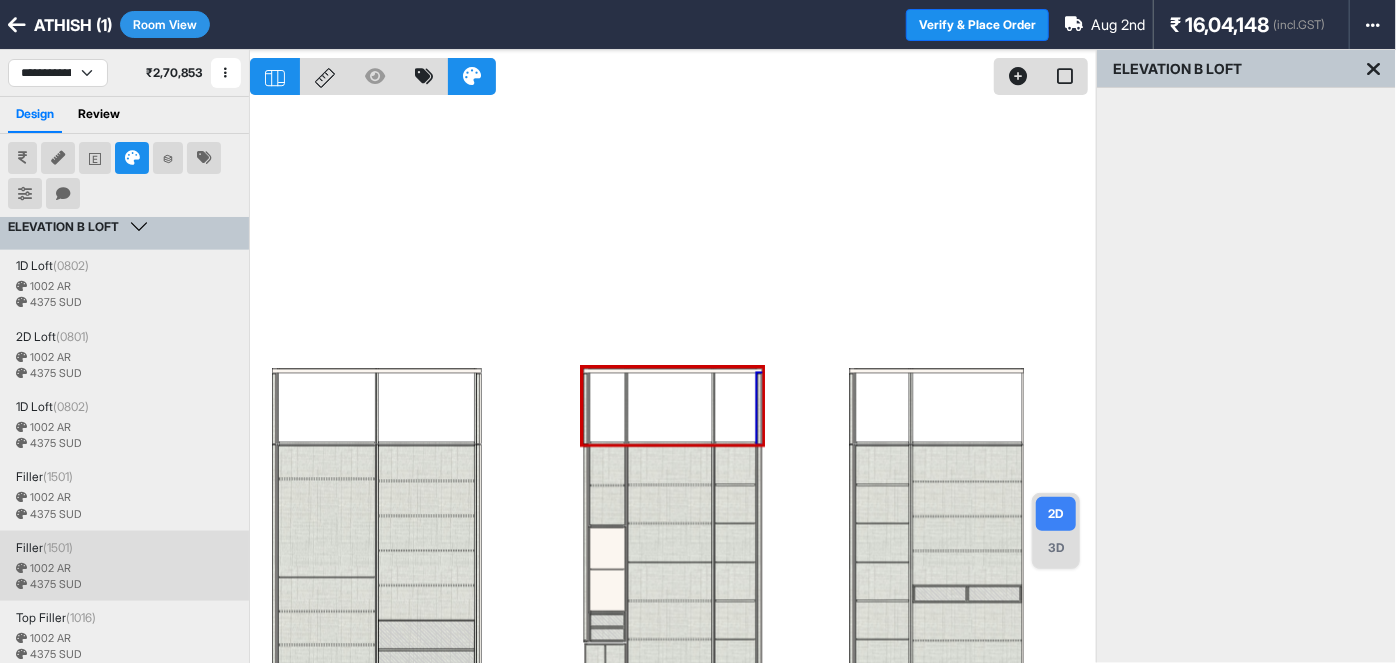 scroll, scrollTop: 1514, scrollLeft: 0, axis: vertical 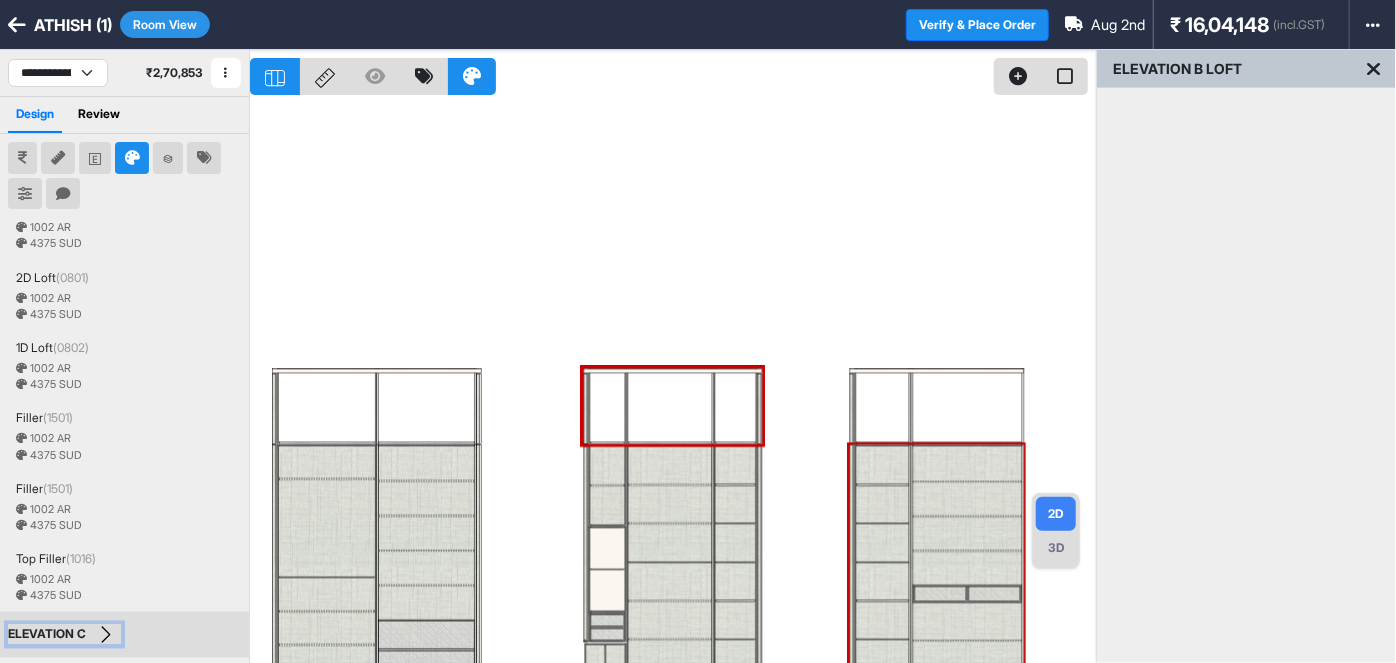 click on "ELEVATION C" at bounding box center [64, 635] 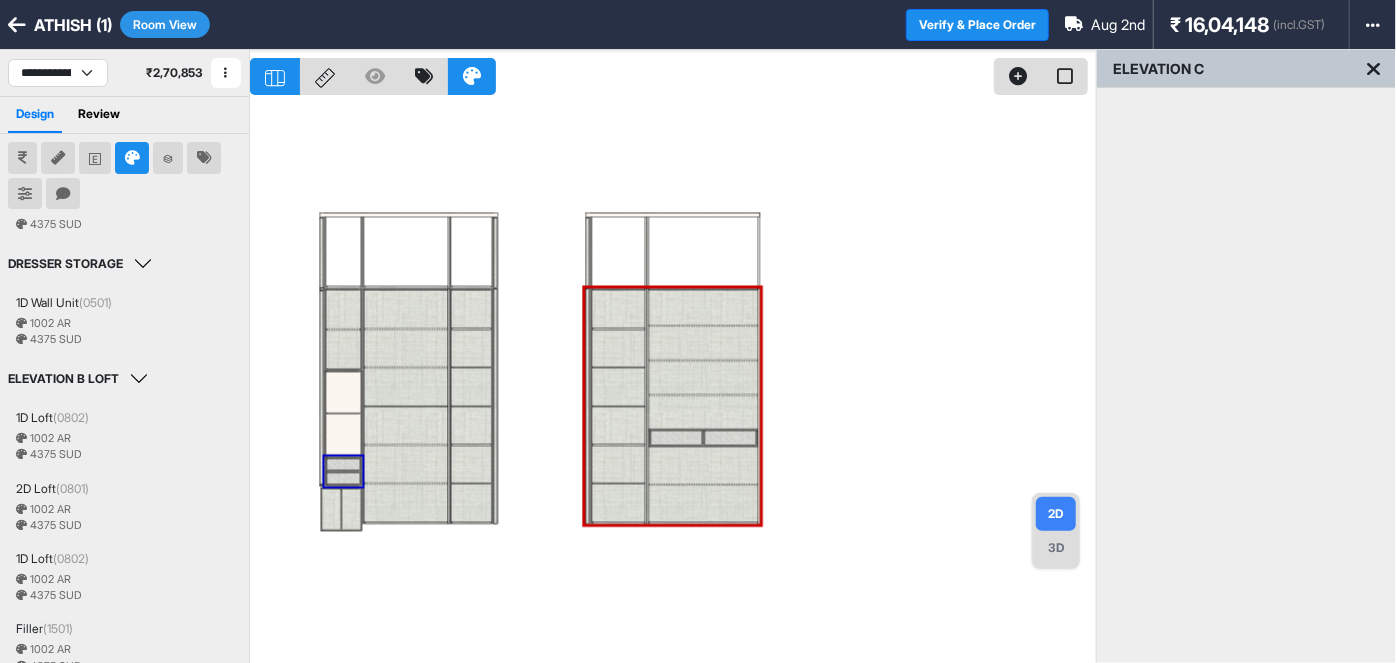 scroll, scrollTop: 729, scrollLeft: 0, axis: vertical 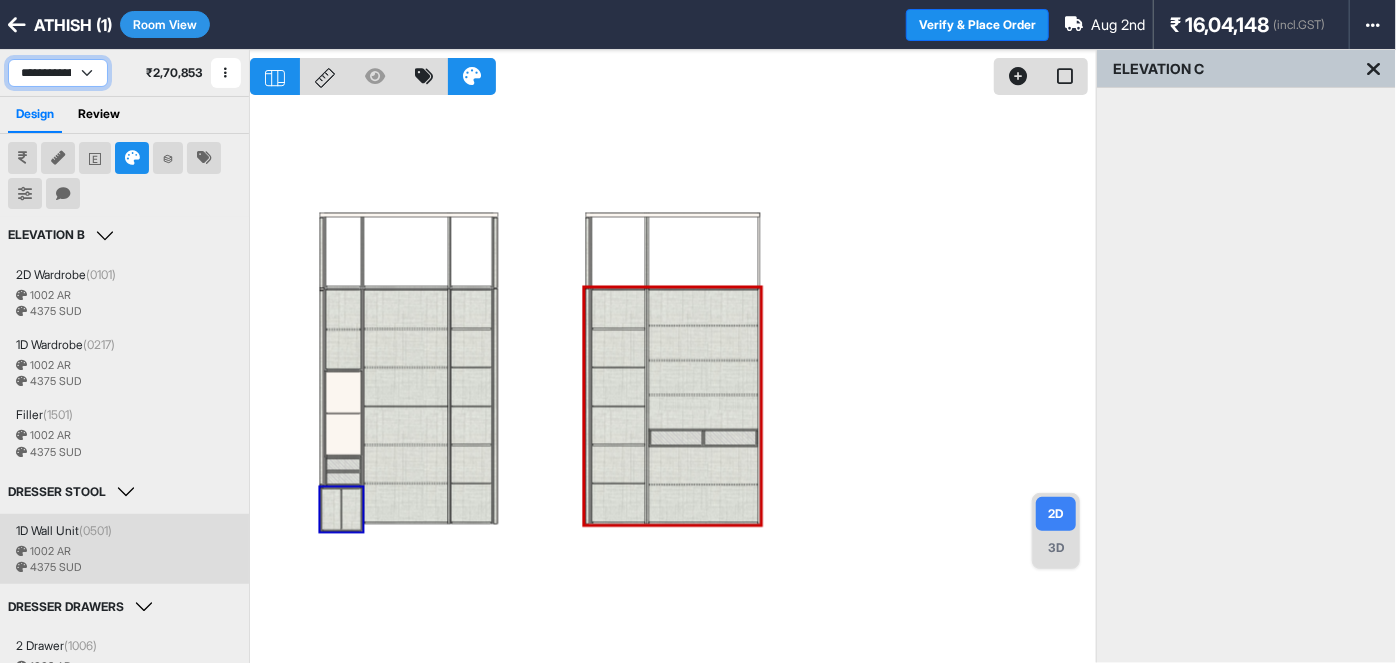 click on "**********" at bounding box center (58, 73) 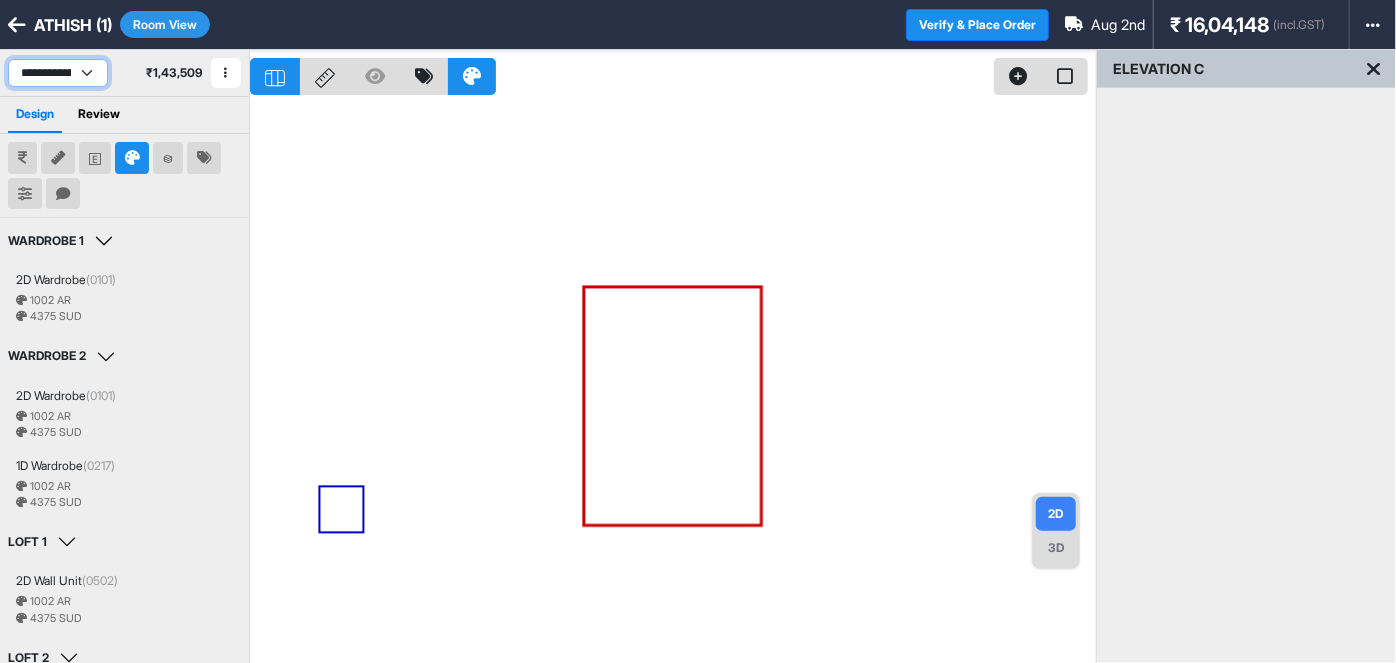 scroll, scrollTop: 0, scrollLeft: 0, axis: both 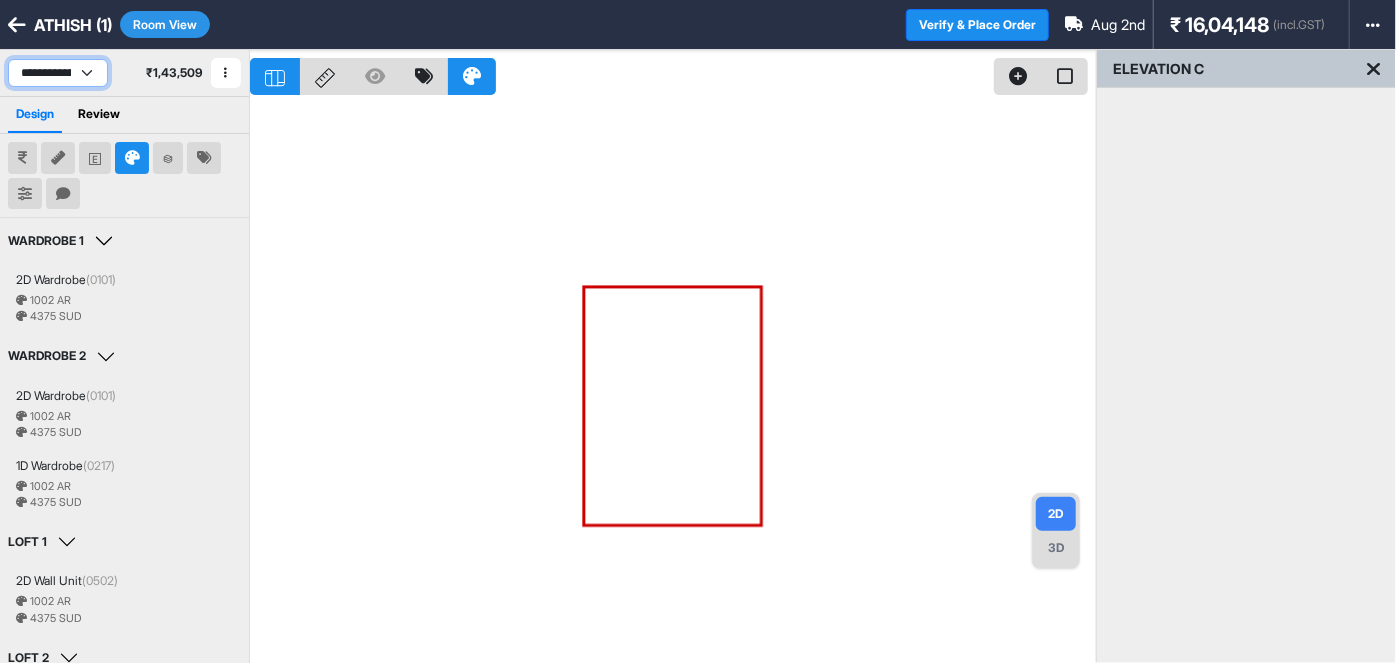 click on "**********" at bounding box center [58, 73] 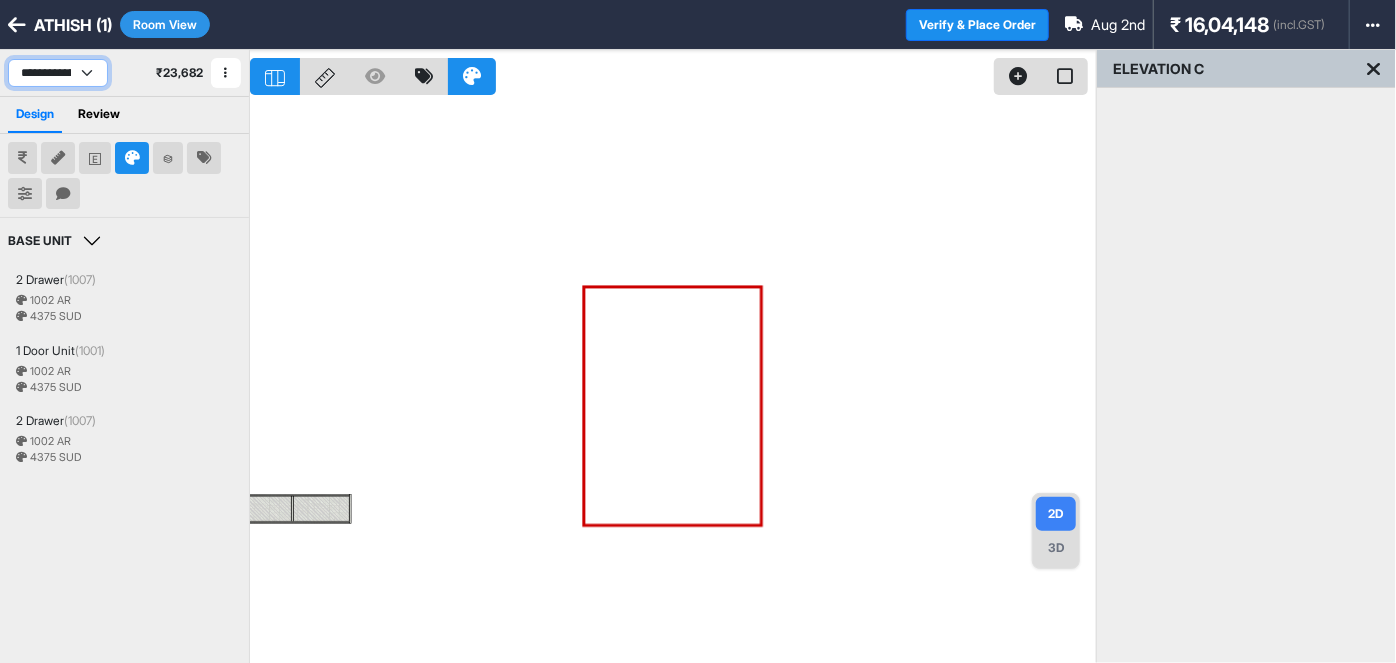 click on "**********" at bounding box center [58, 73] 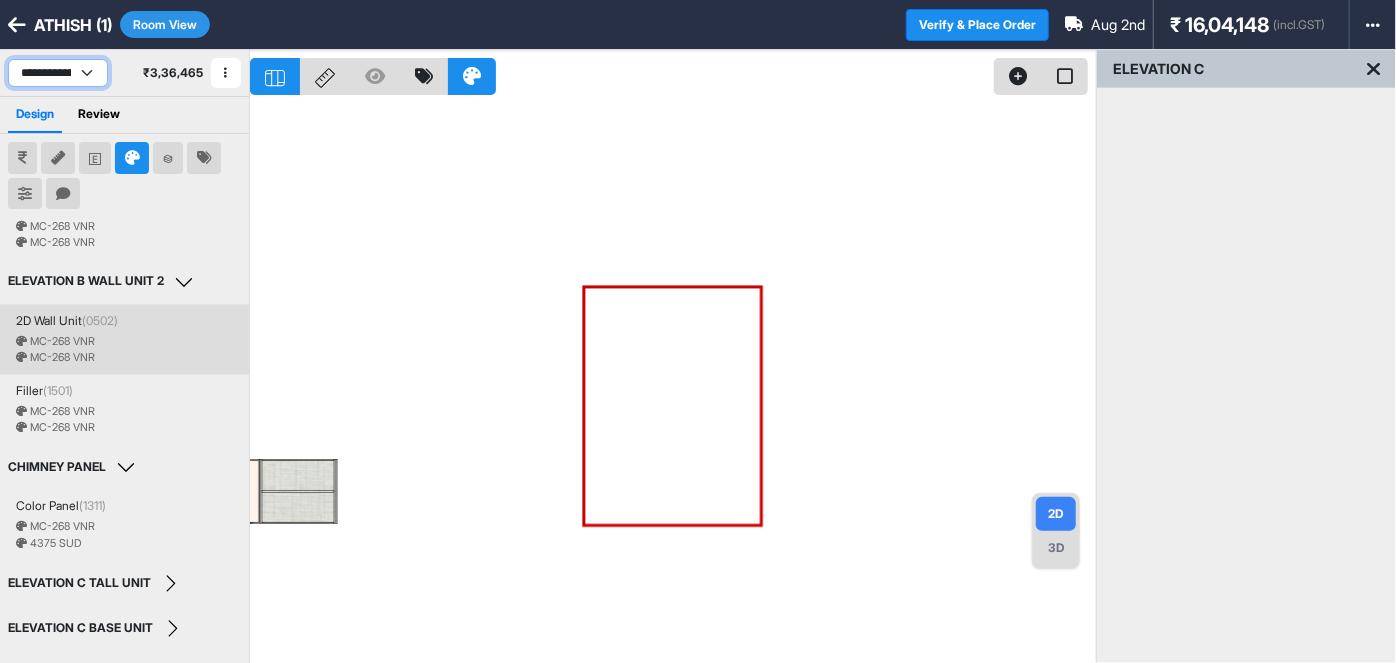 scroll, scrollTop: 1933, scrollLeft: 0, axis: vertical 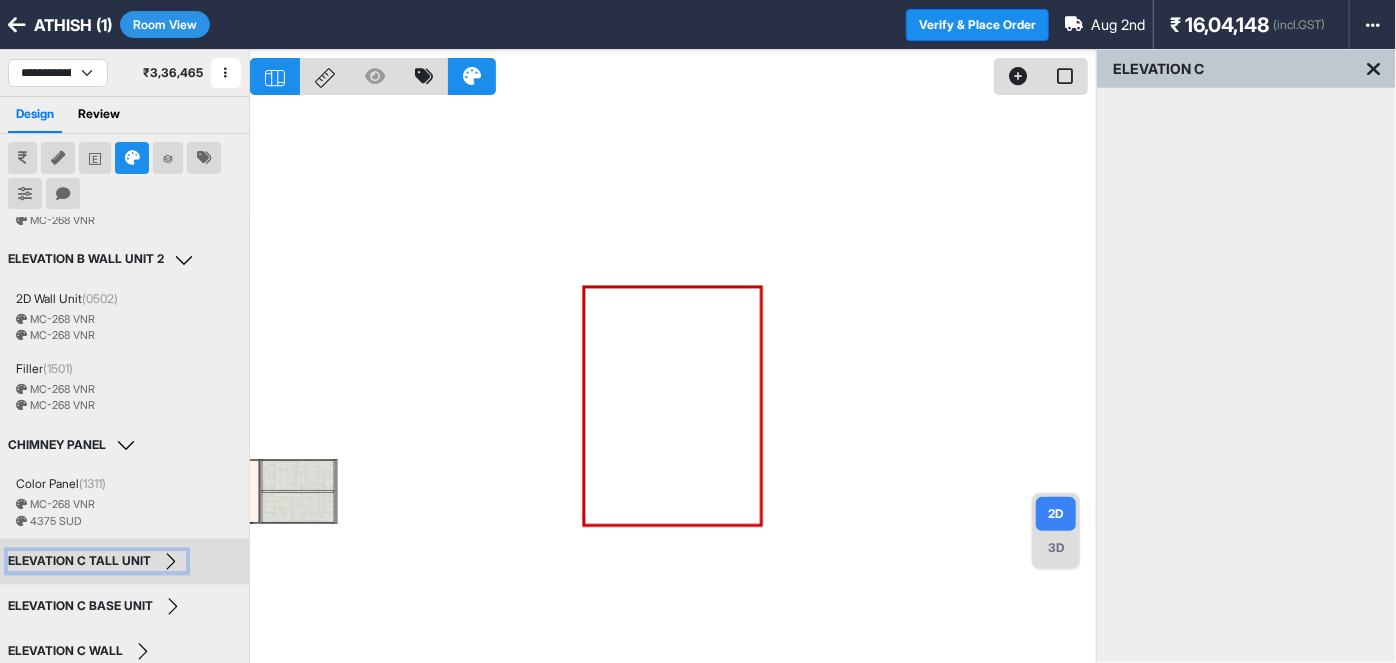 click on "ELEVATION C TALL UNIT" at bounding box center [97, 562] 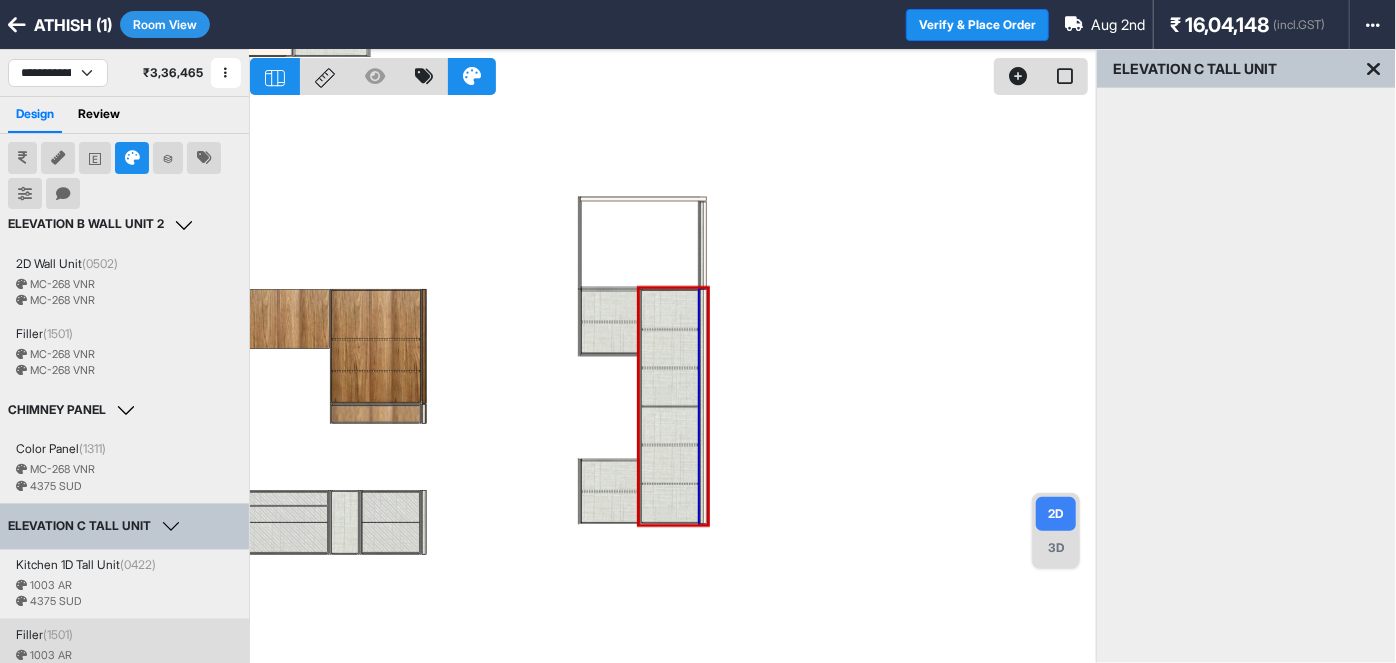 scroll, scrollTop: 2074, scrollLeft: 0, axis: vertical 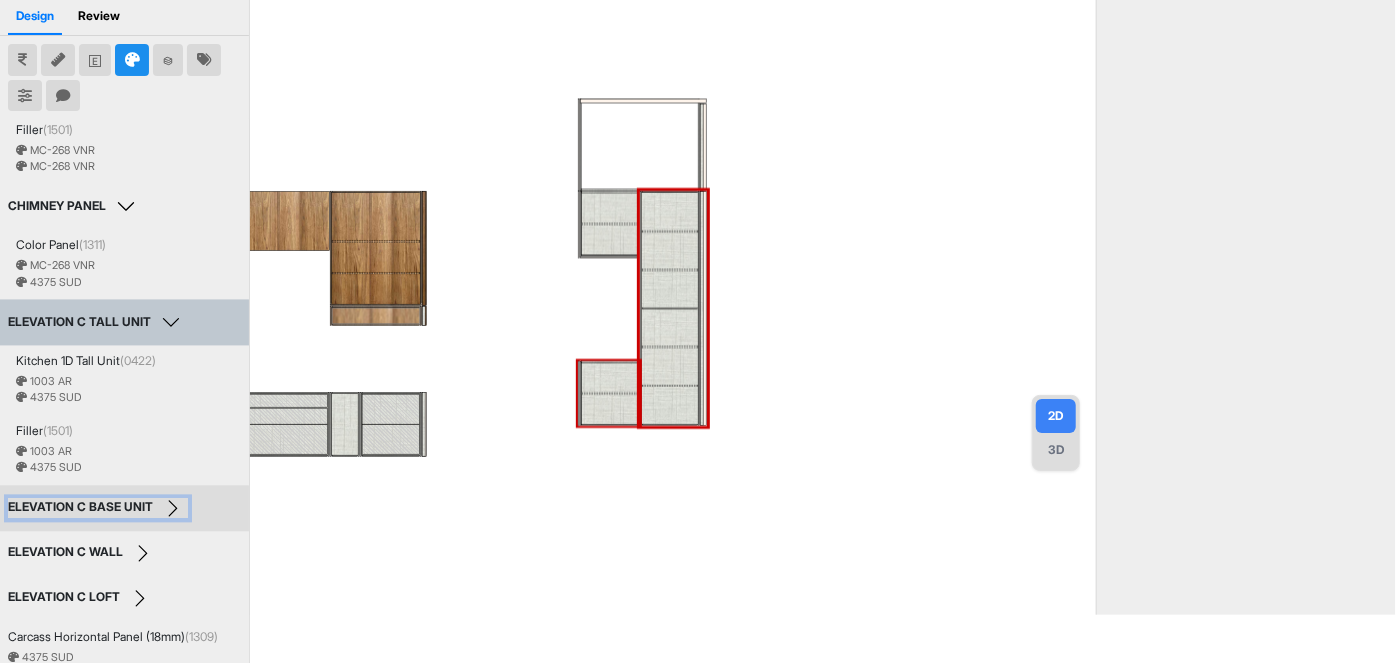 click on "ELEVATION C BASE UNIT" at bounding box center (98, 509) 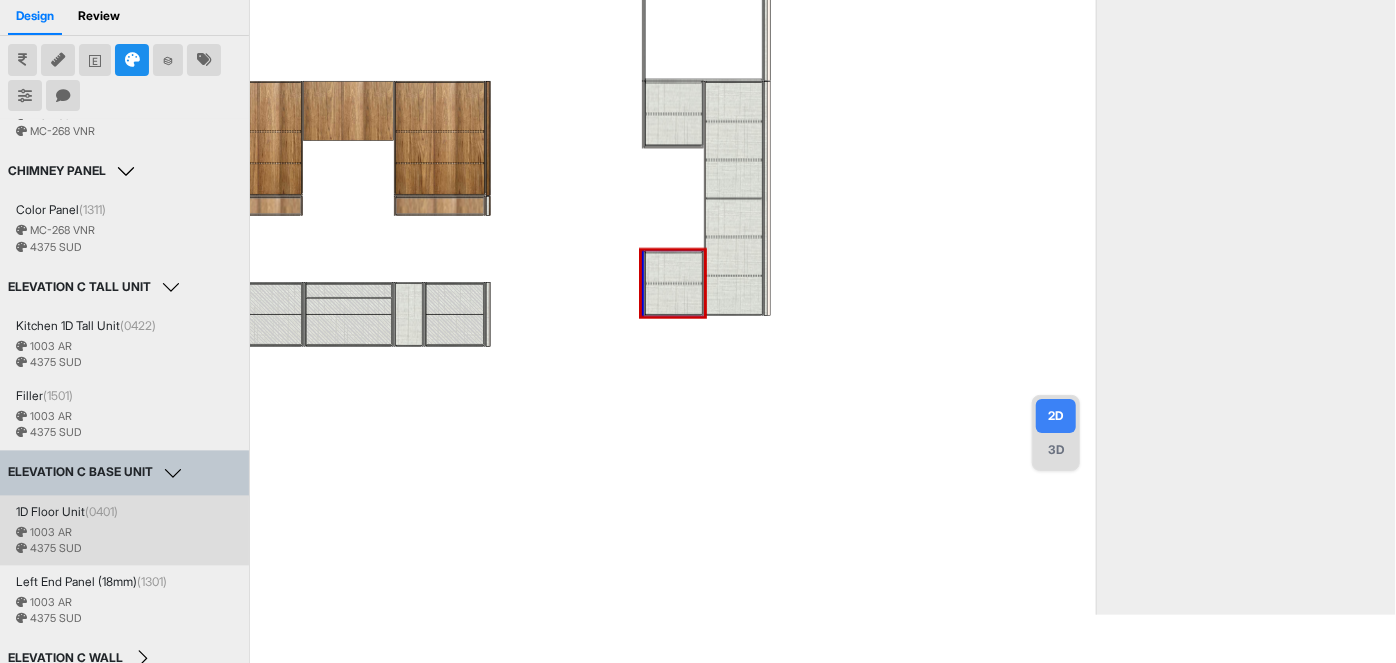 scroll, scrollTop: 2216, scrollLeft: 0, axis: vertical 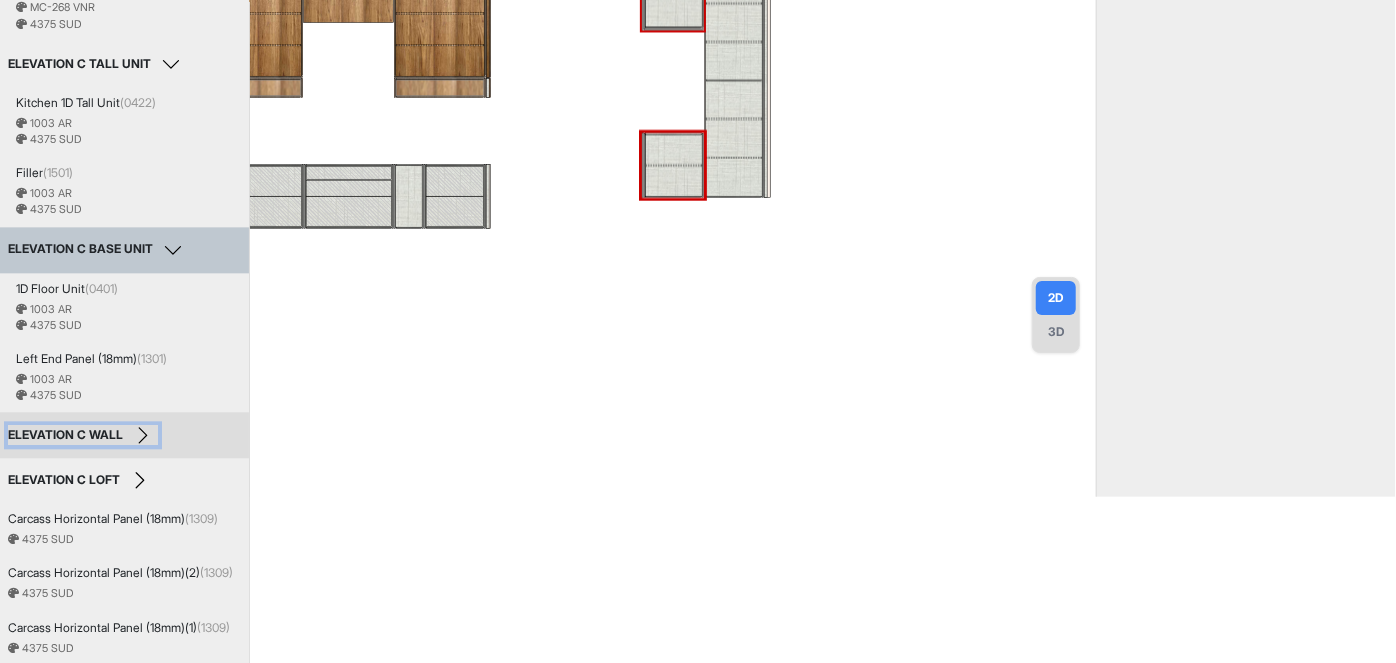click on "ELEVATION C WALL" at bounding box center [83, 435] 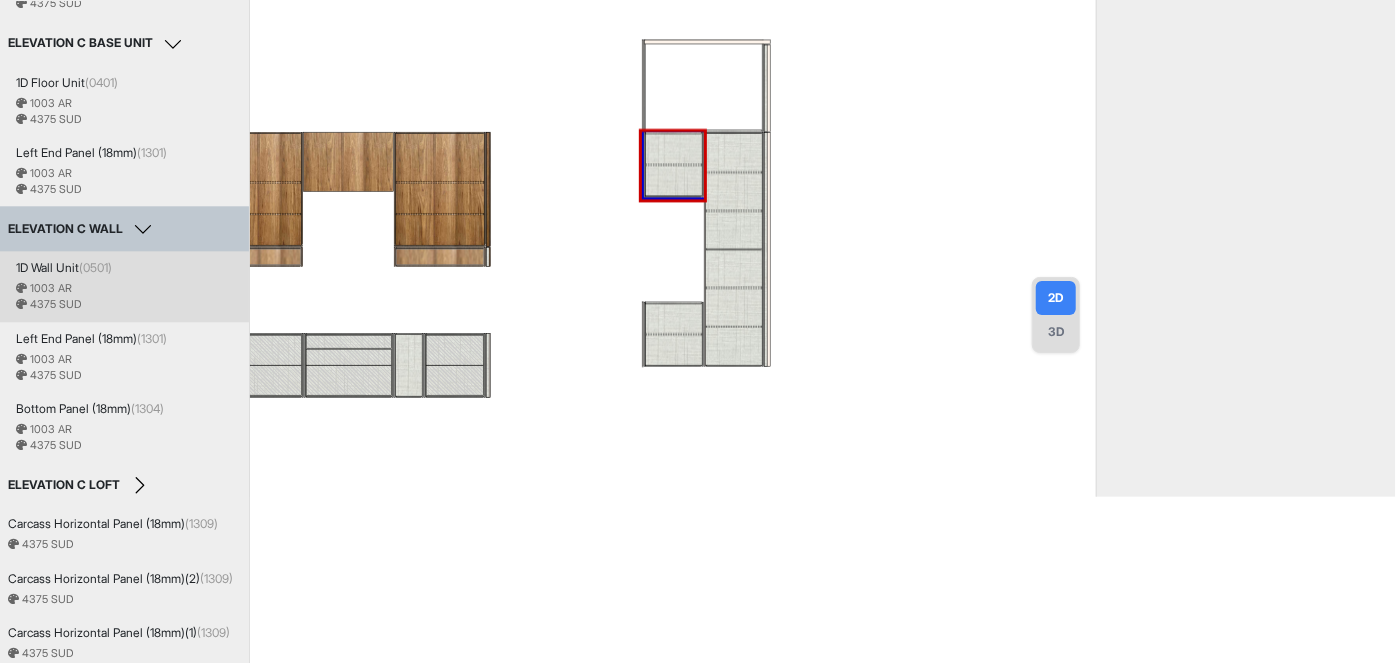 scroll, scrollTop: 2426, scrollLeft: 0, axis: vertical 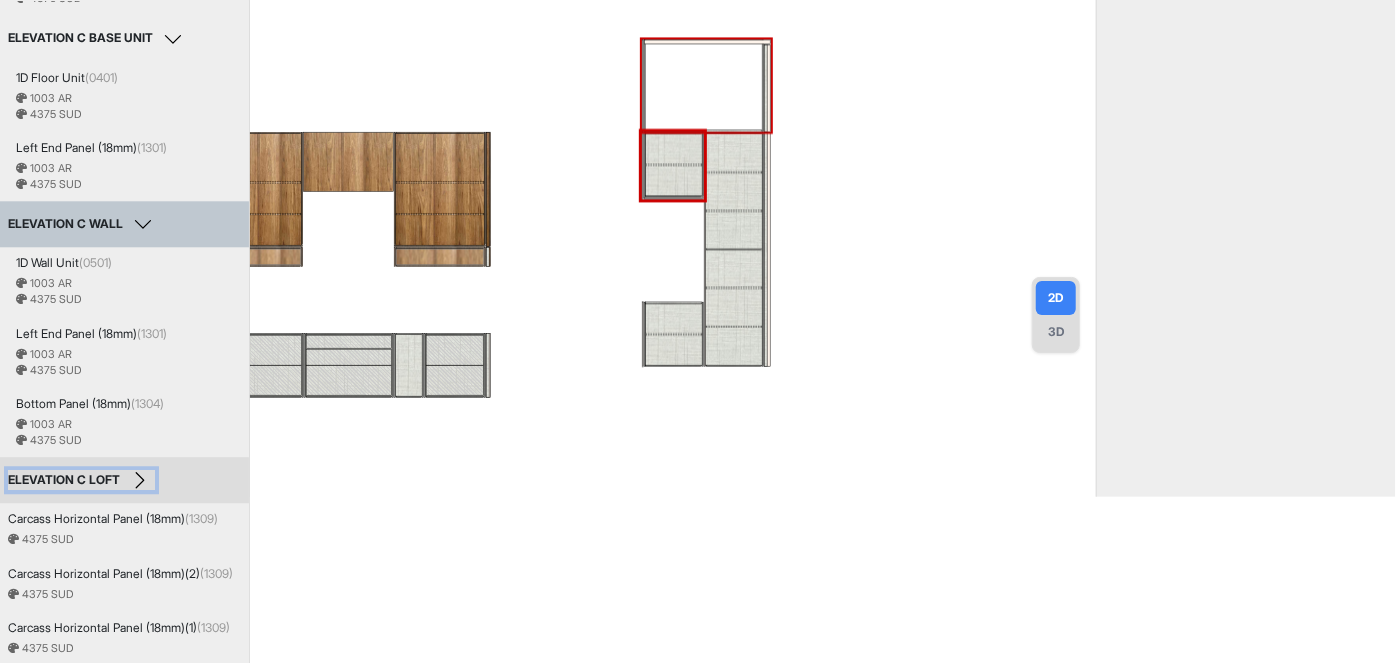 click on "ELEVATION C LOFT" at bounding box center [81, 480] 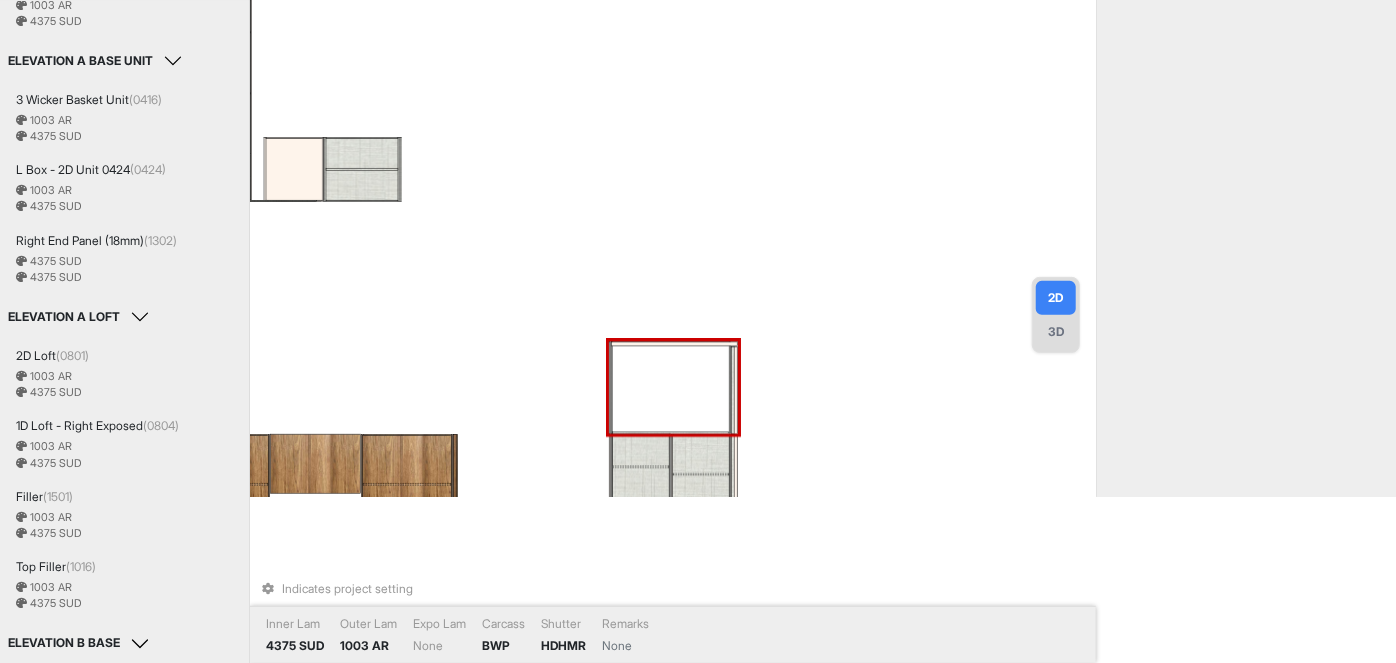 scroll, scrollTop: 0, scrollLeft: 0, axis: both 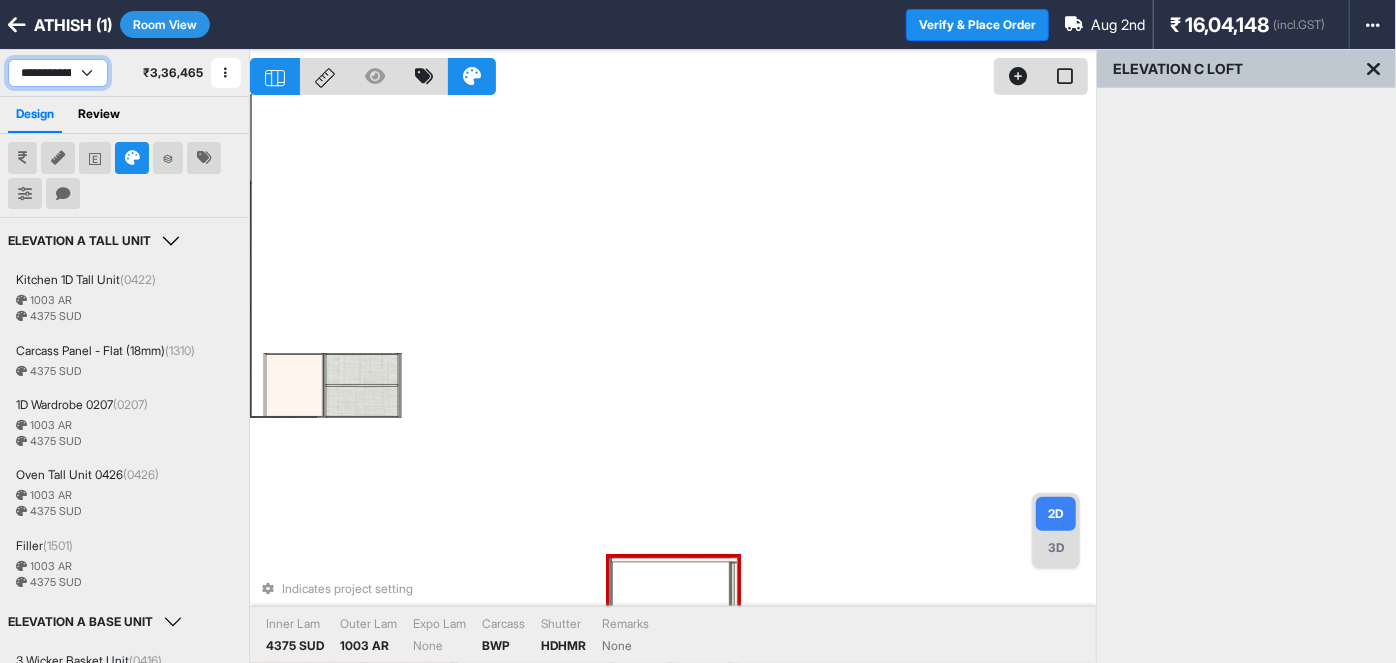 click on "**********" at bounding box center (58, 73) 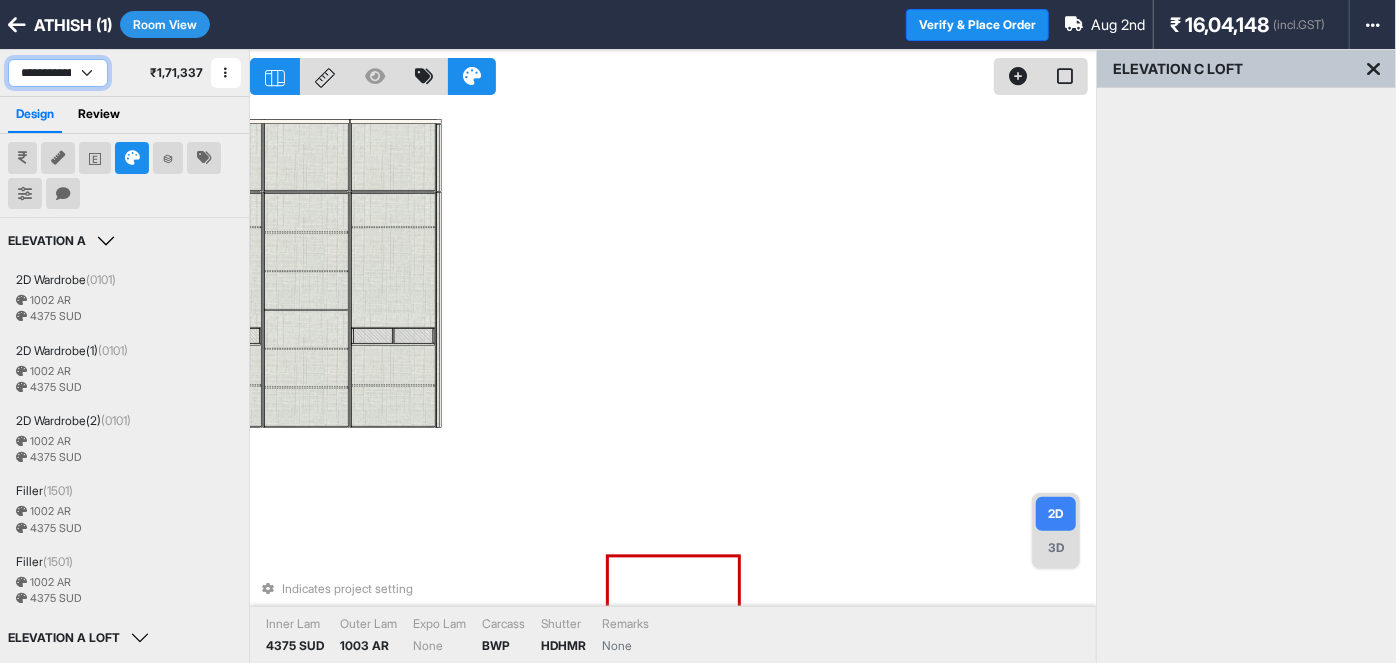 click on "**********" at bounding box center (58, 73) 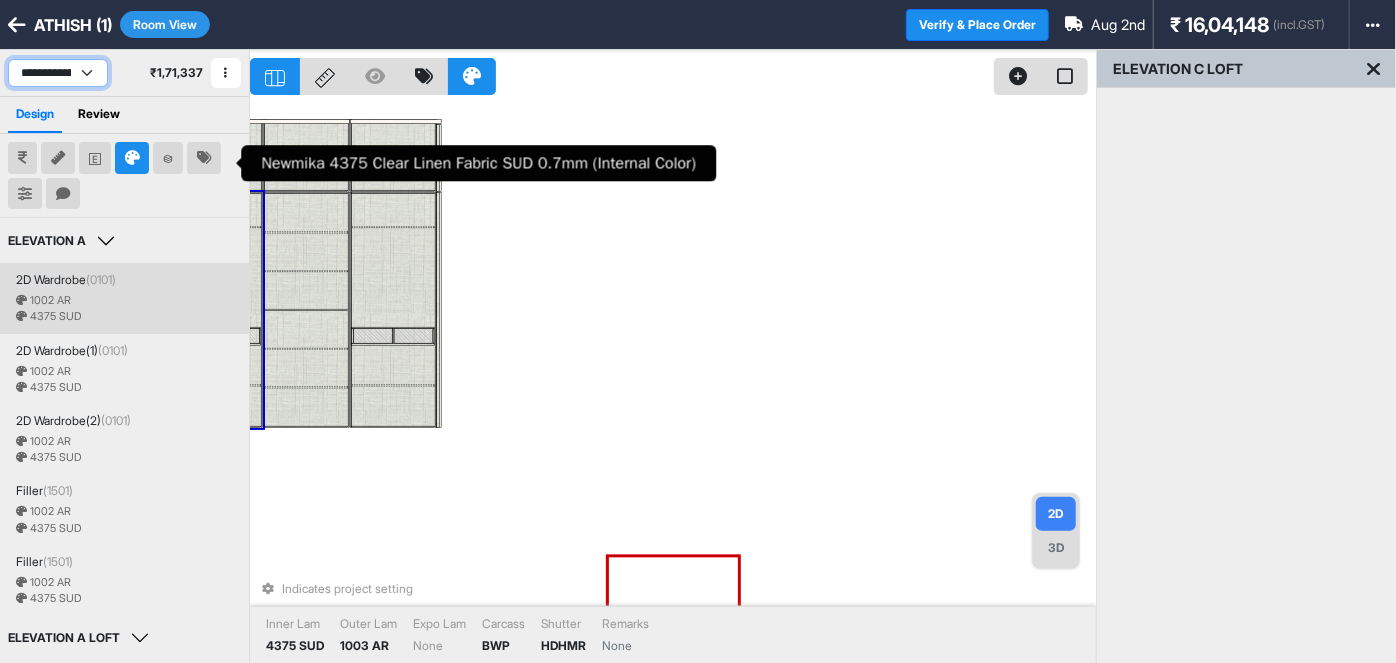 scroll, scrollTop: 271, scrollLeft: 0, axis: vertical 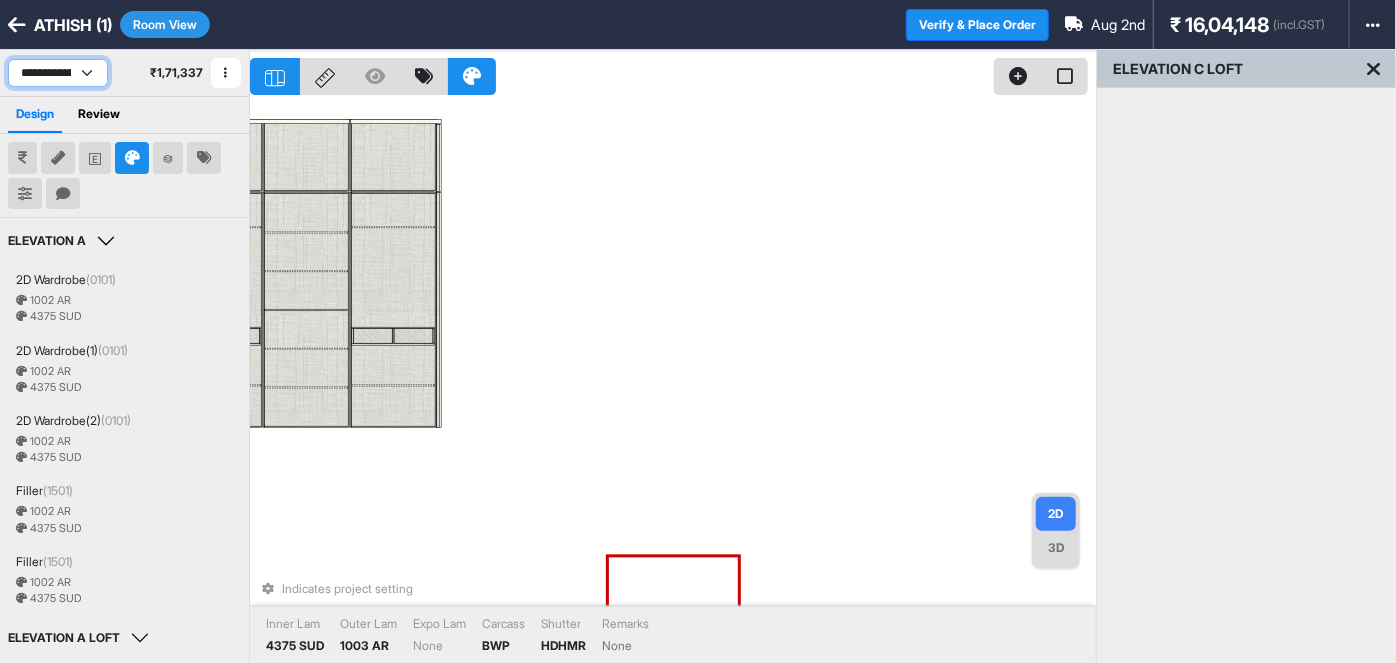 click on "**********" at bounding box center (58, 73) 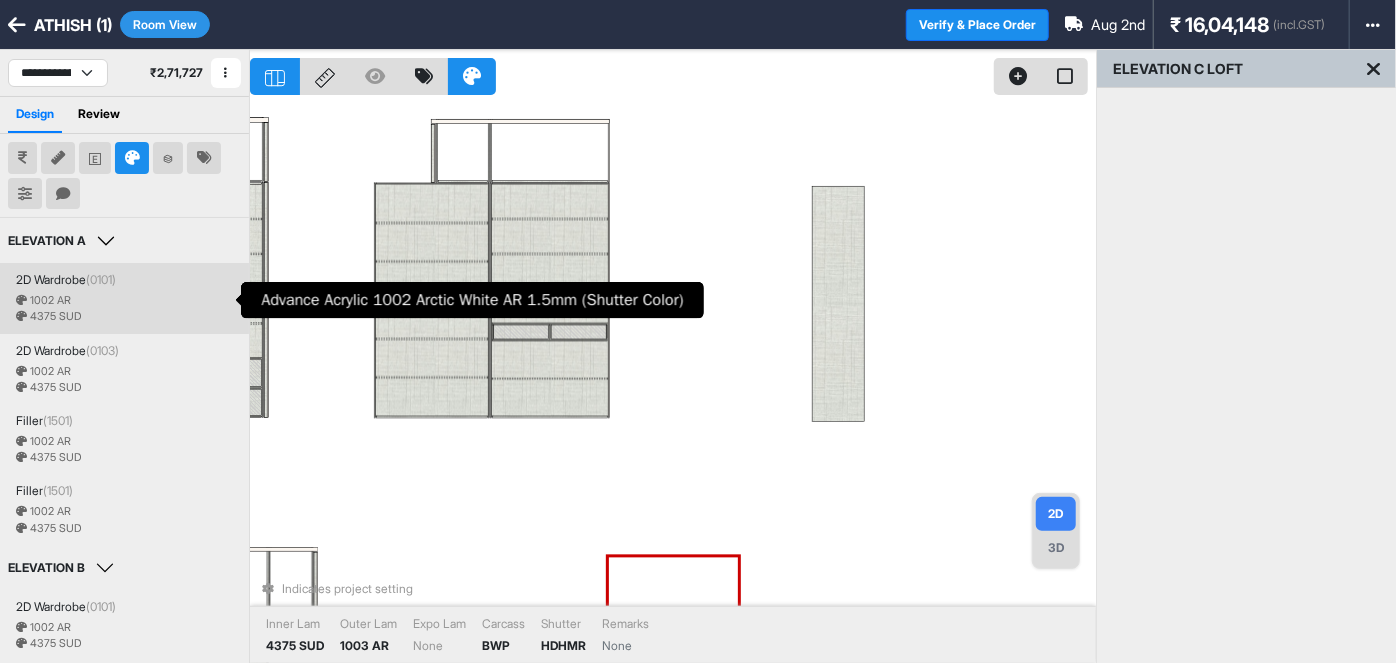 click on "1002 AR" at bounding box center [128, 301] 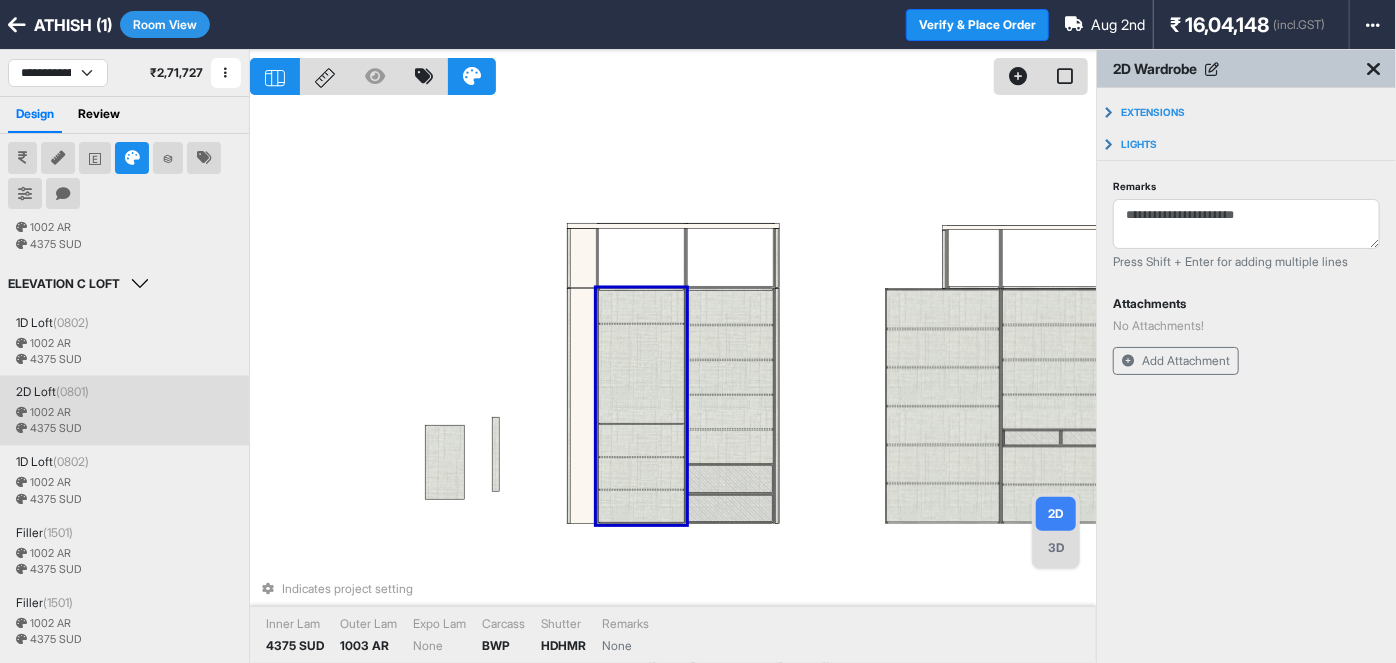scroll, scrollTop: 1849, scrollLeft: 0, axis: vertical 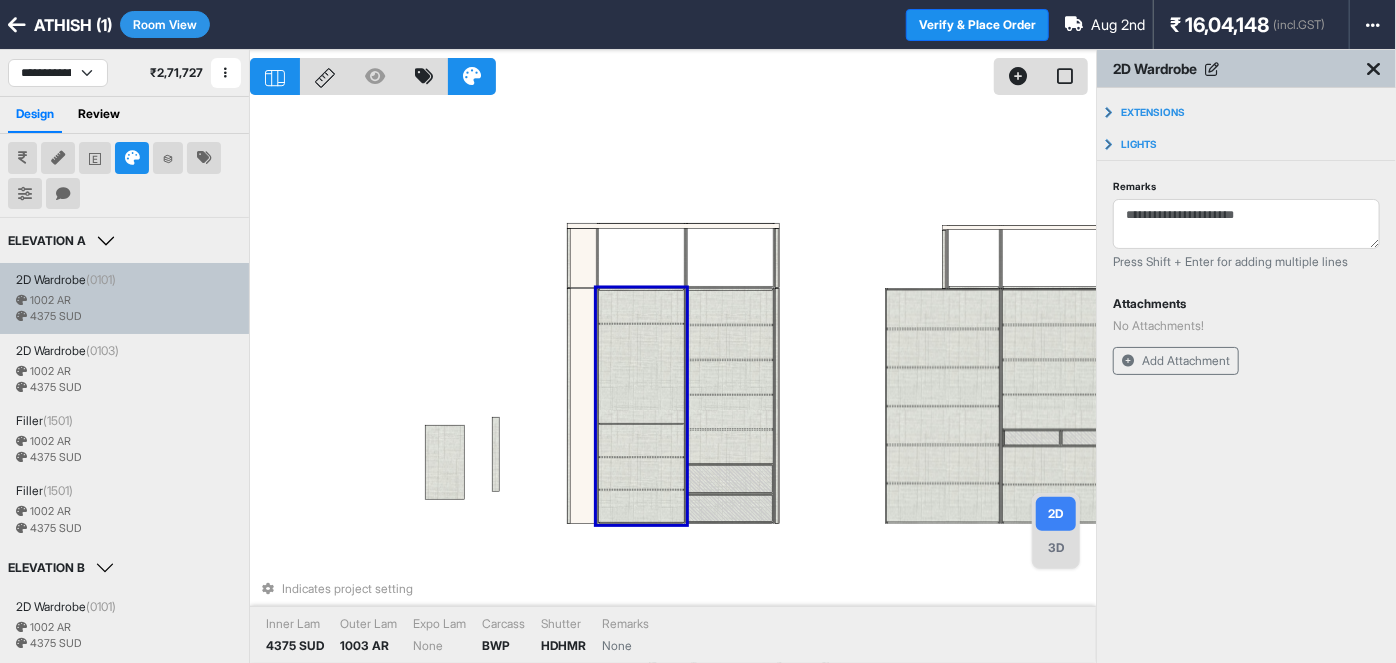 drag, startPoint x: 67, startPoint y: 59, endPoint x: 69, endPoint y: 71, distance: 12.165525 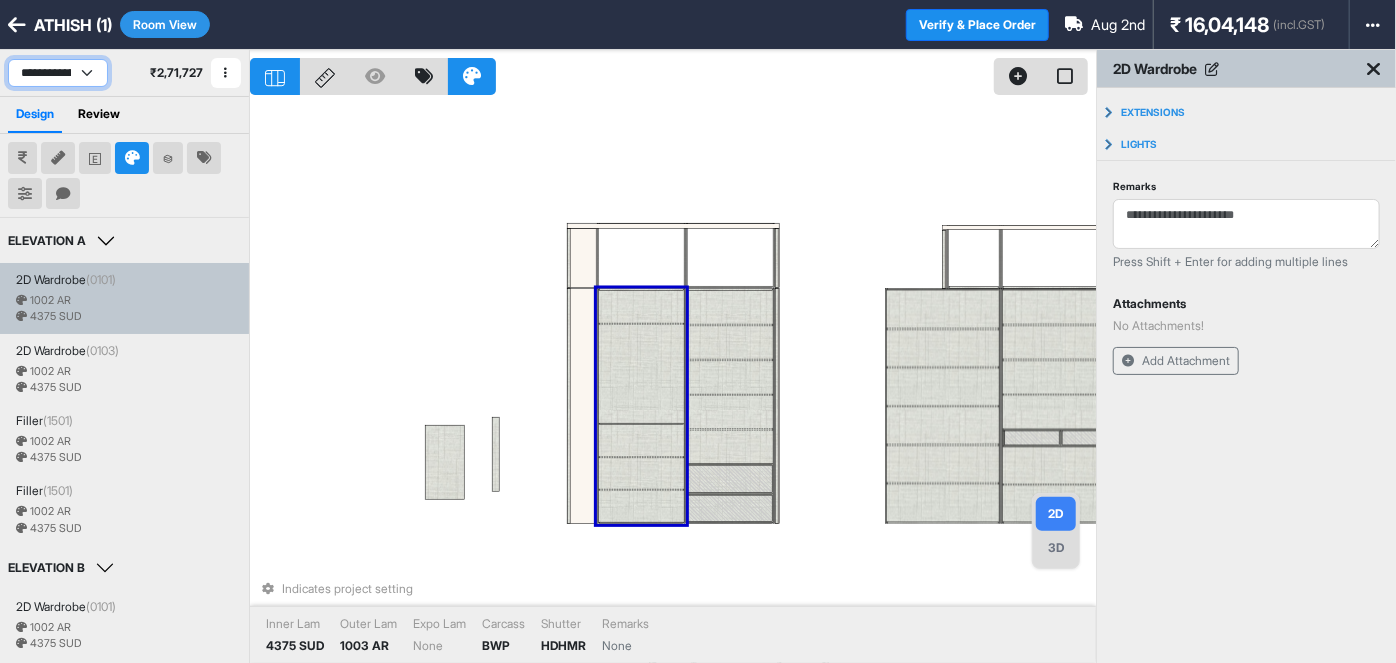 click on "**********" at bounding box center (58, 73) 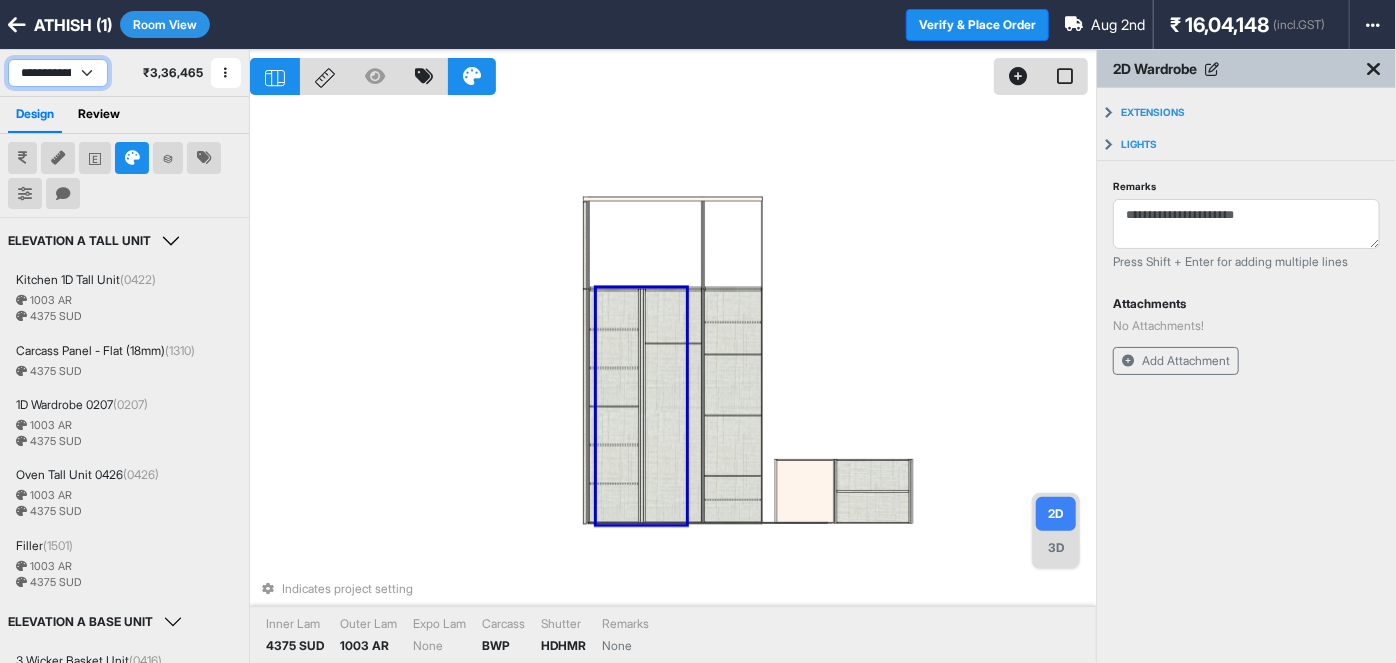 select on "****" 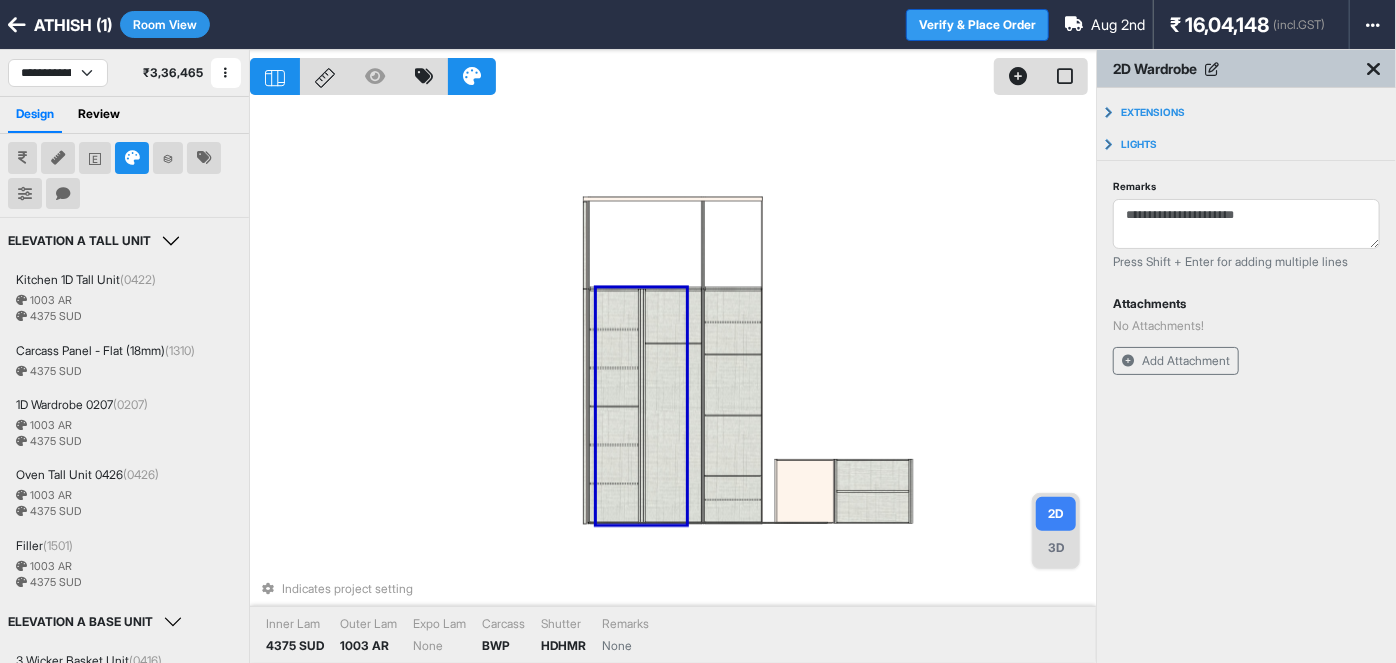 click on "Verify & Place Order" at bounding box center [977, 25] 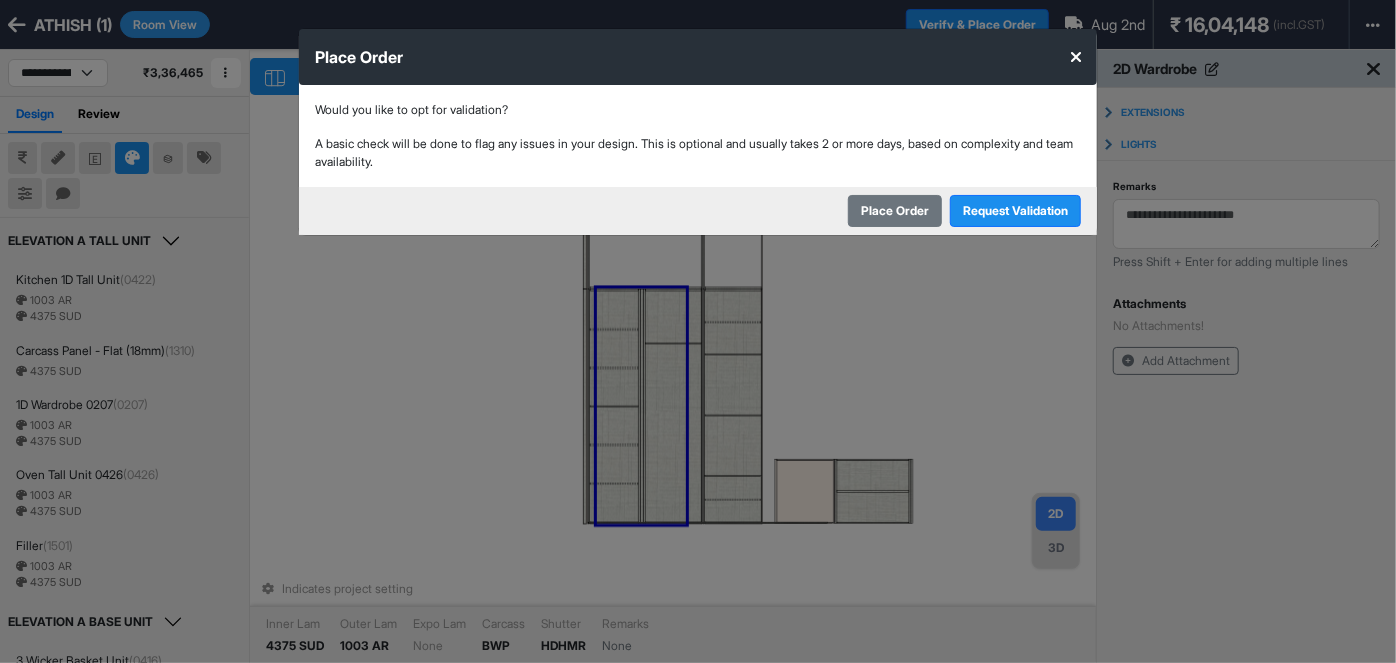 click on "Place Order" at bounding box center [895, 211] 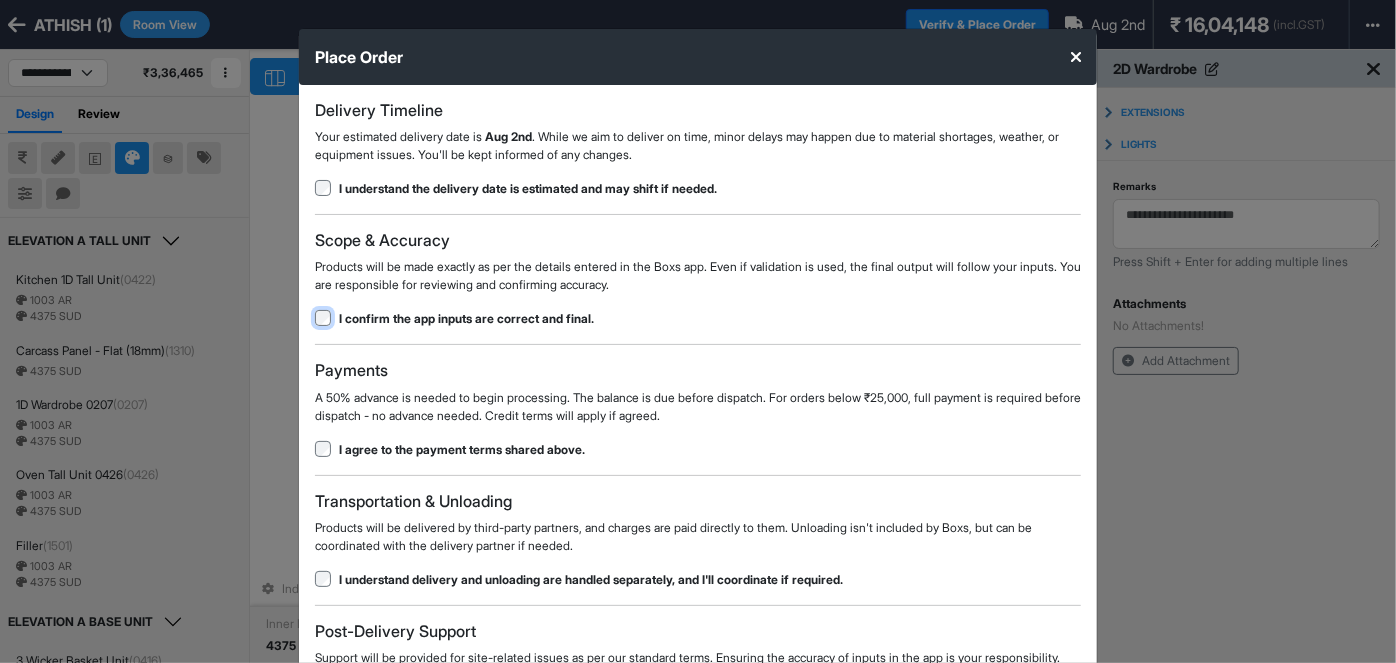 scroll, scrollTop: 83, scrollLeft: 0, axis: vertical 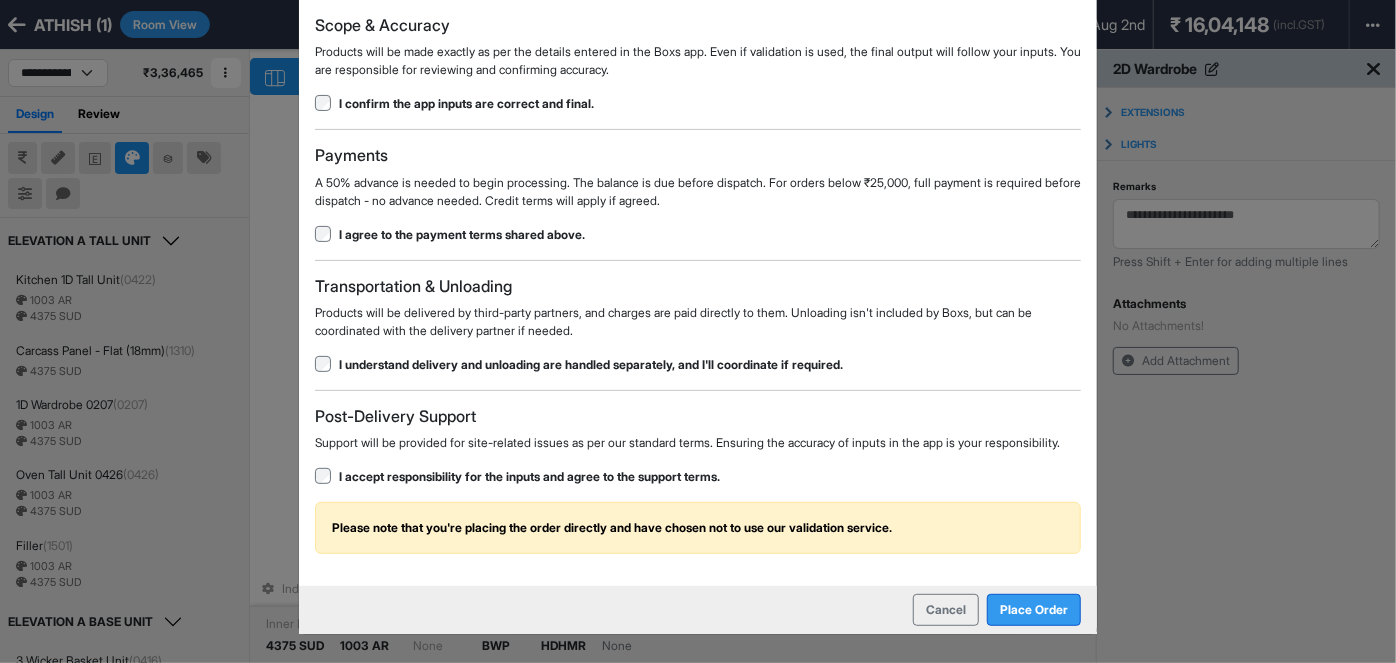 click on "Place Order" at bounding box center [1034, 610] 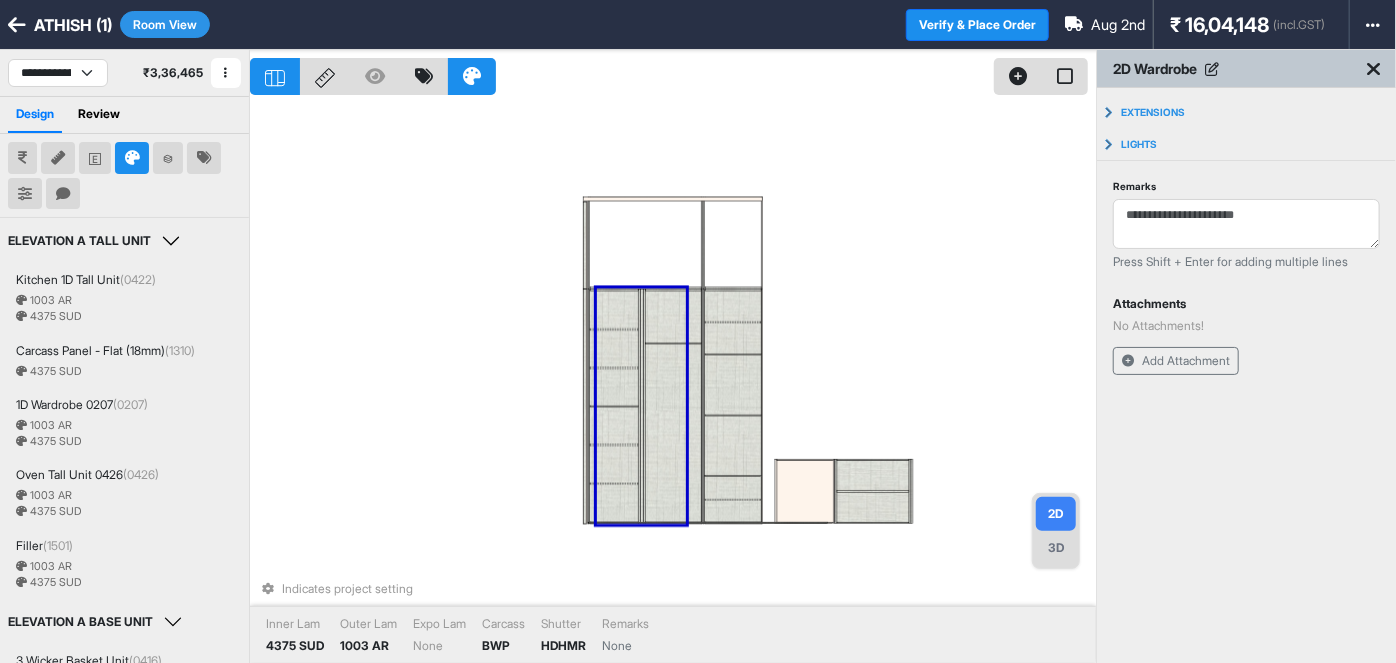scroll, scrollTop: 0, scrollLeft: 0, axis: both 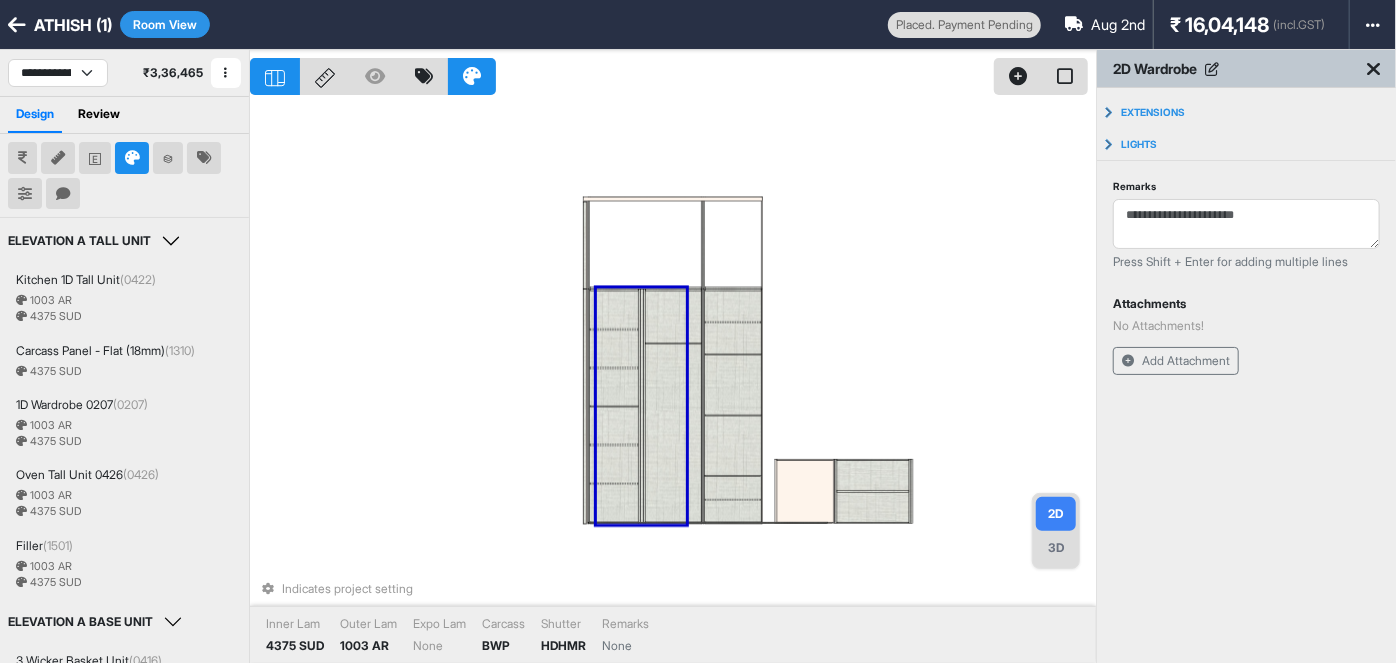 click on "Placed. Payment Pending" at bounding box center [964, 25] 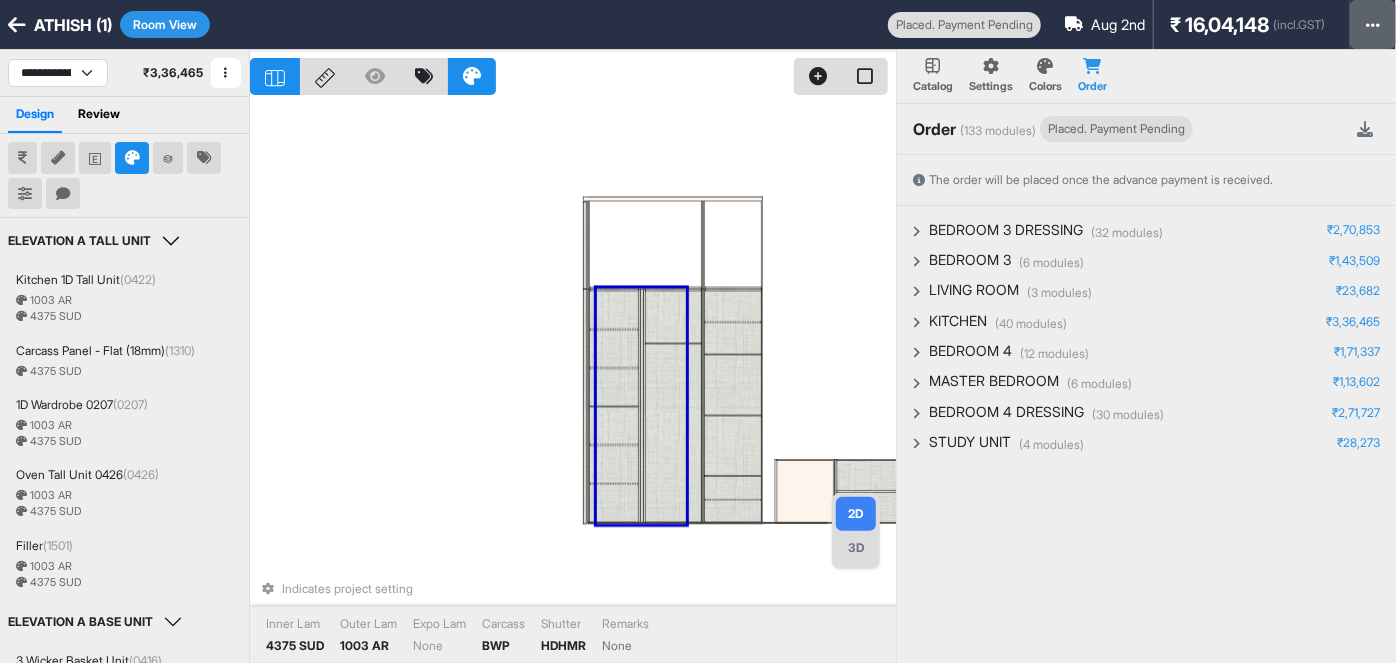 click at bounding box center (1373, 24) 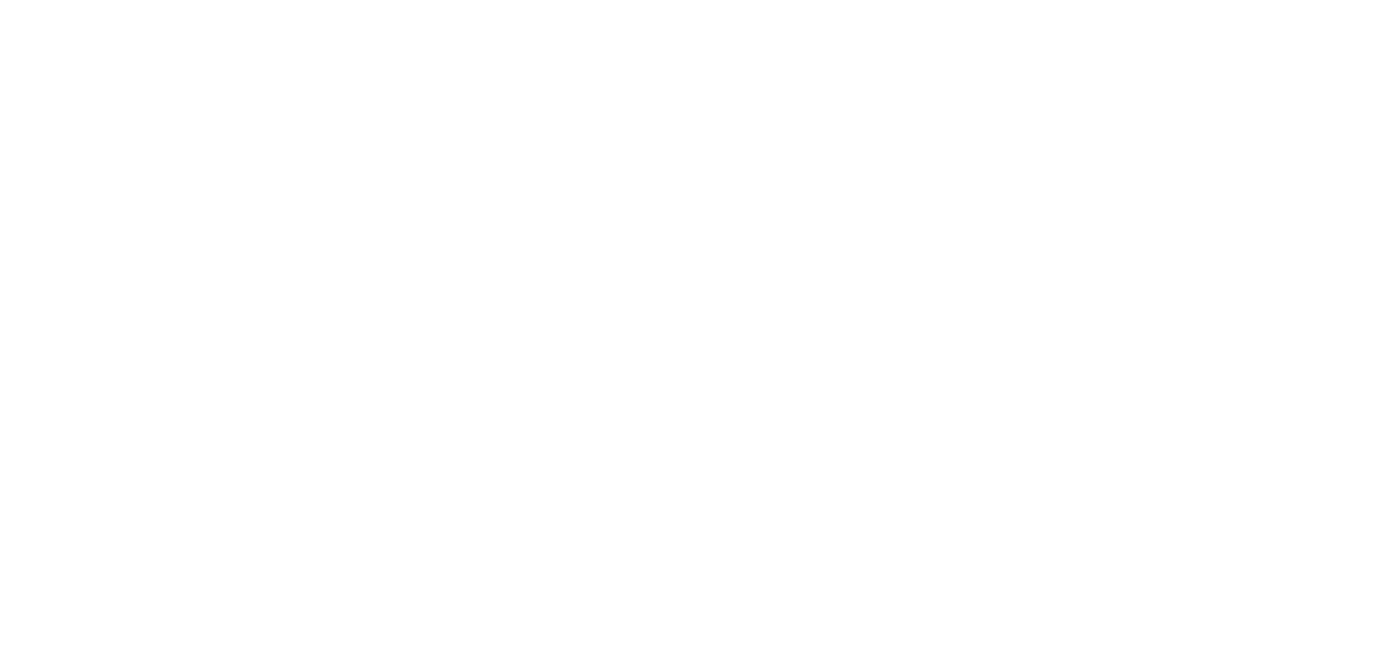 scroll, scrollTop: 0, scrollLeft: 0, axis: both 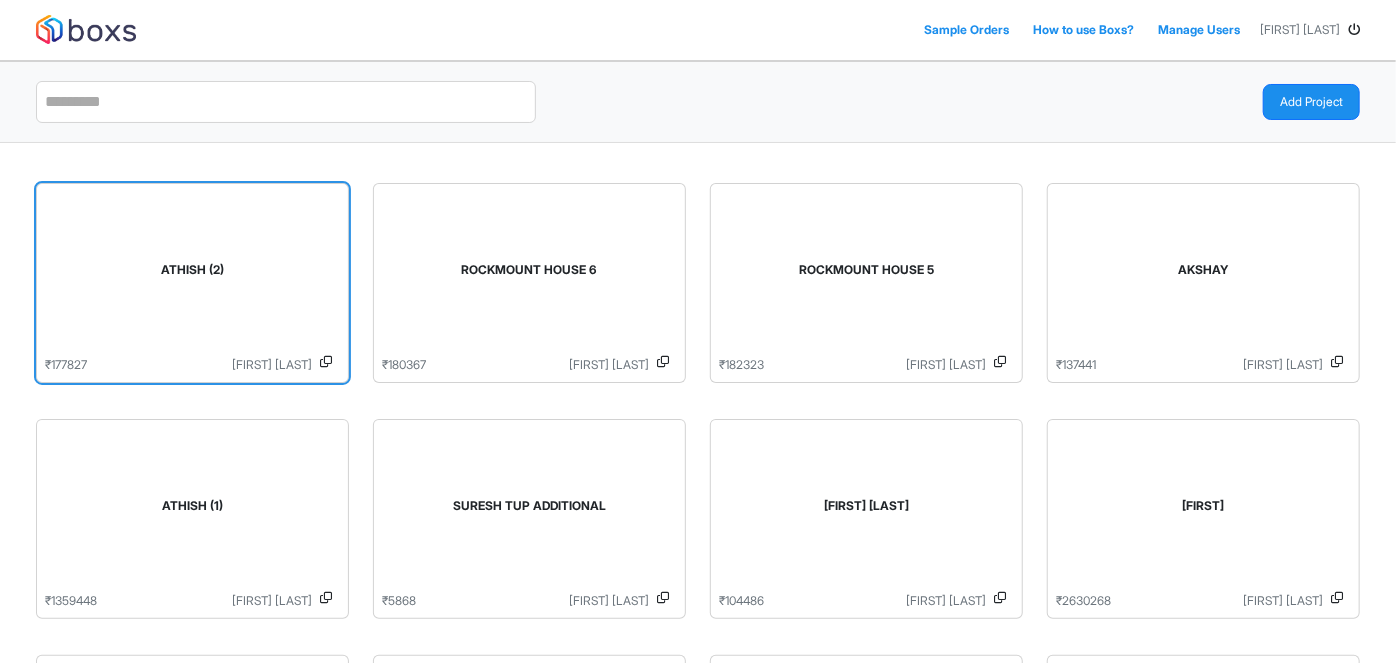 click on "ATHISH (2)" at bounding box center [192, 274] 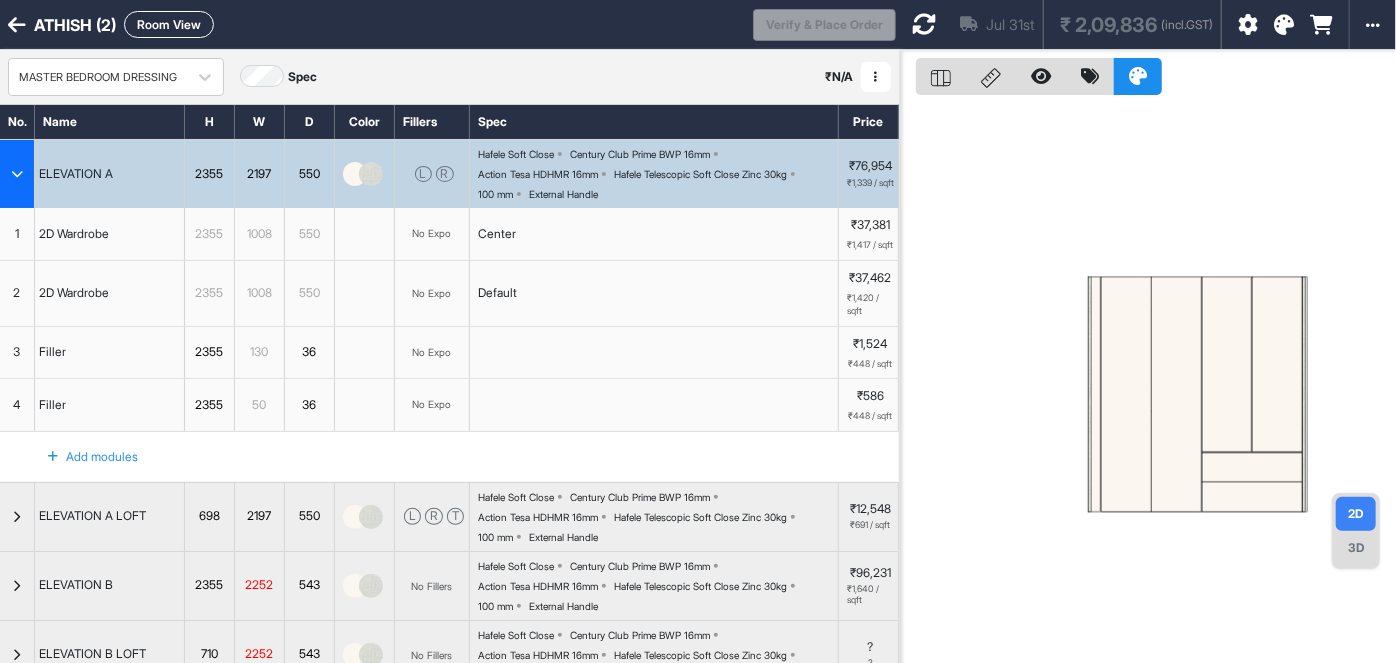 click at bounding box center (17, 174) 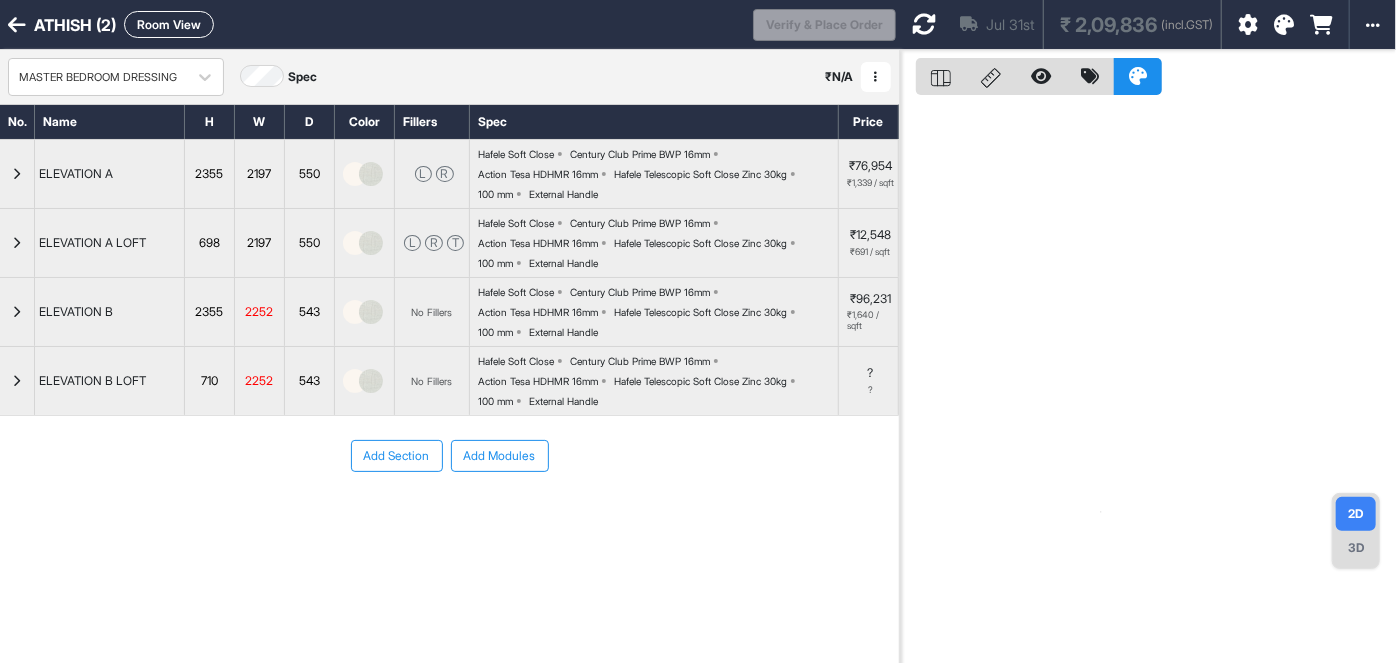 click at bounding box center (876, 77) 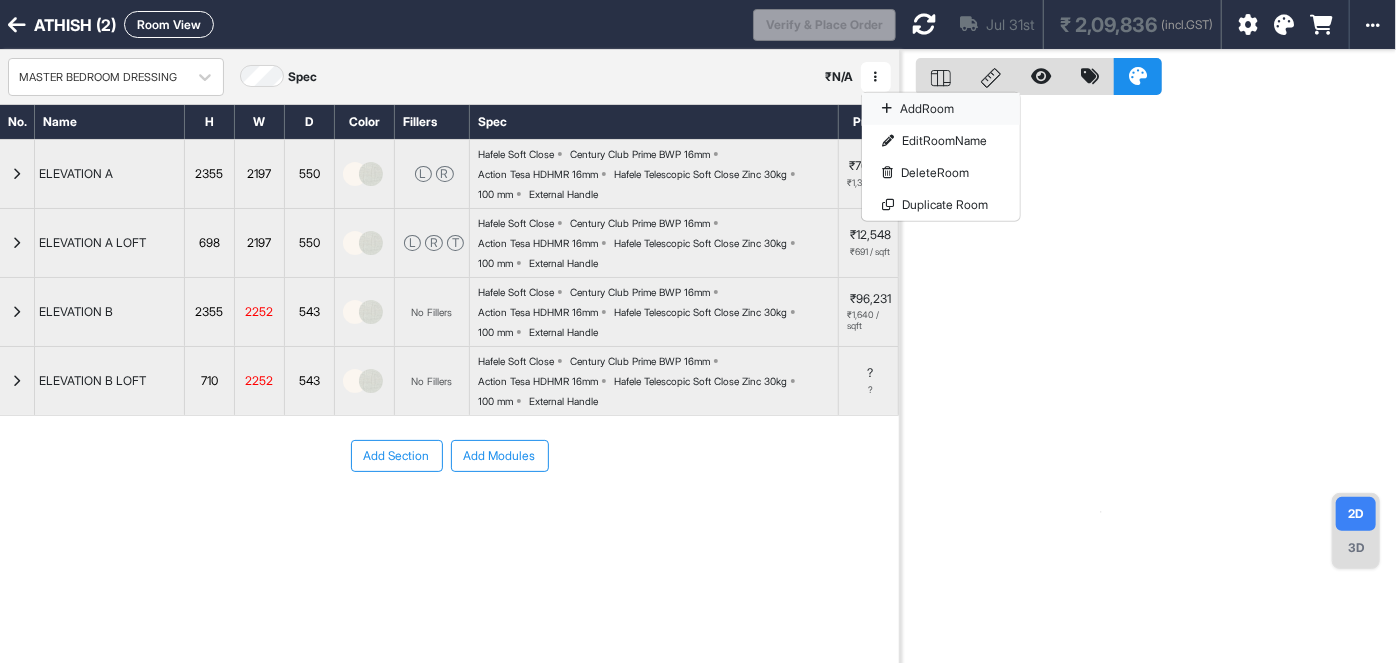 click on "Add  Room" at bounding box center [941, 109] 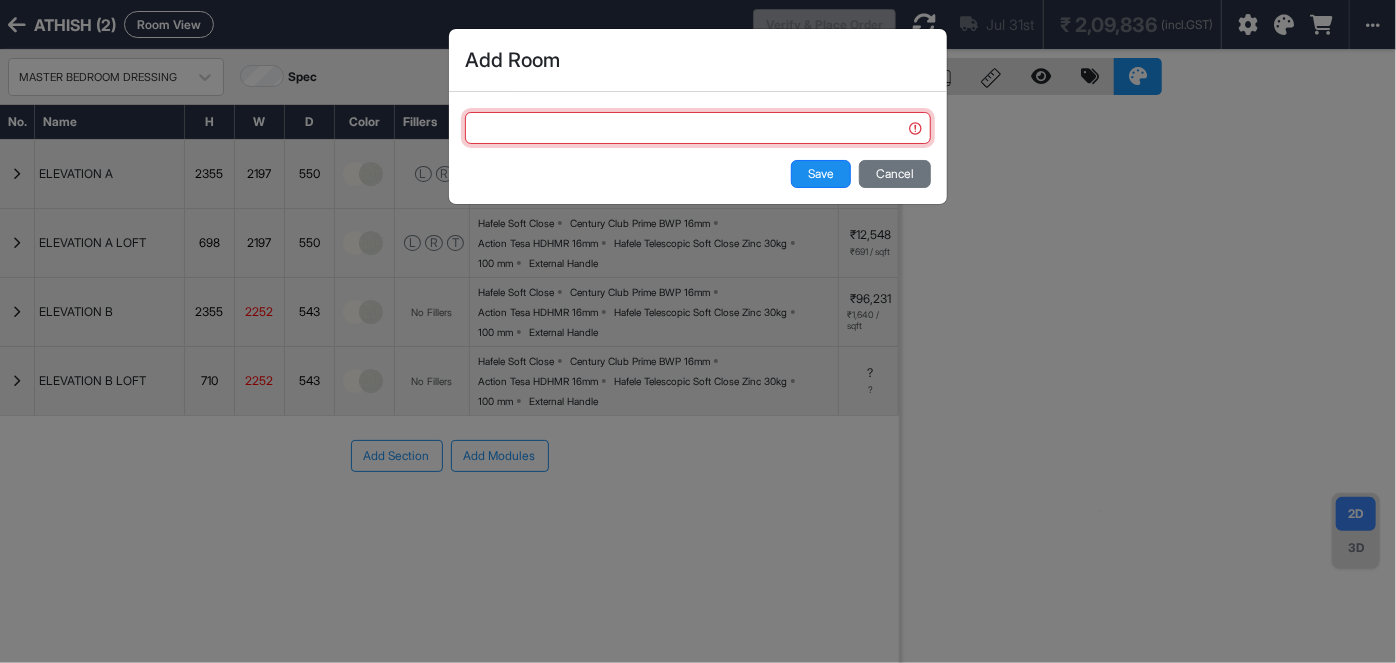 click at bounding box center (698, 128) 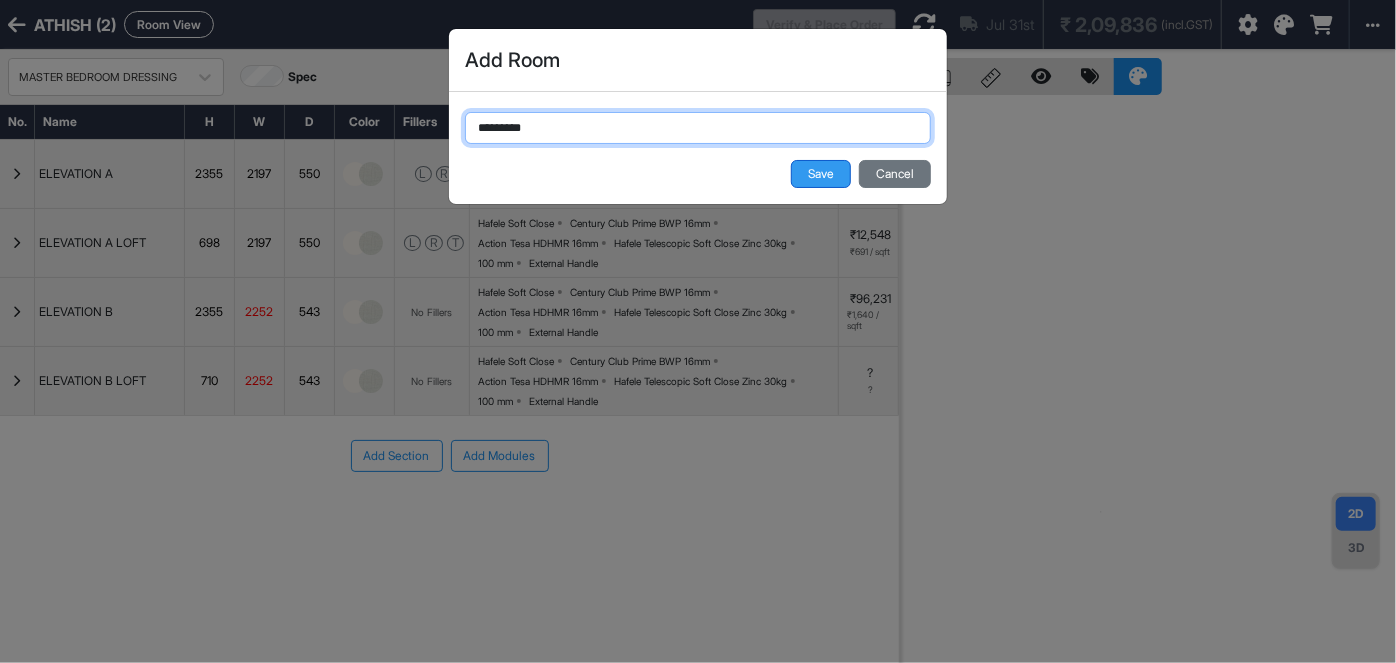 type on "*********" 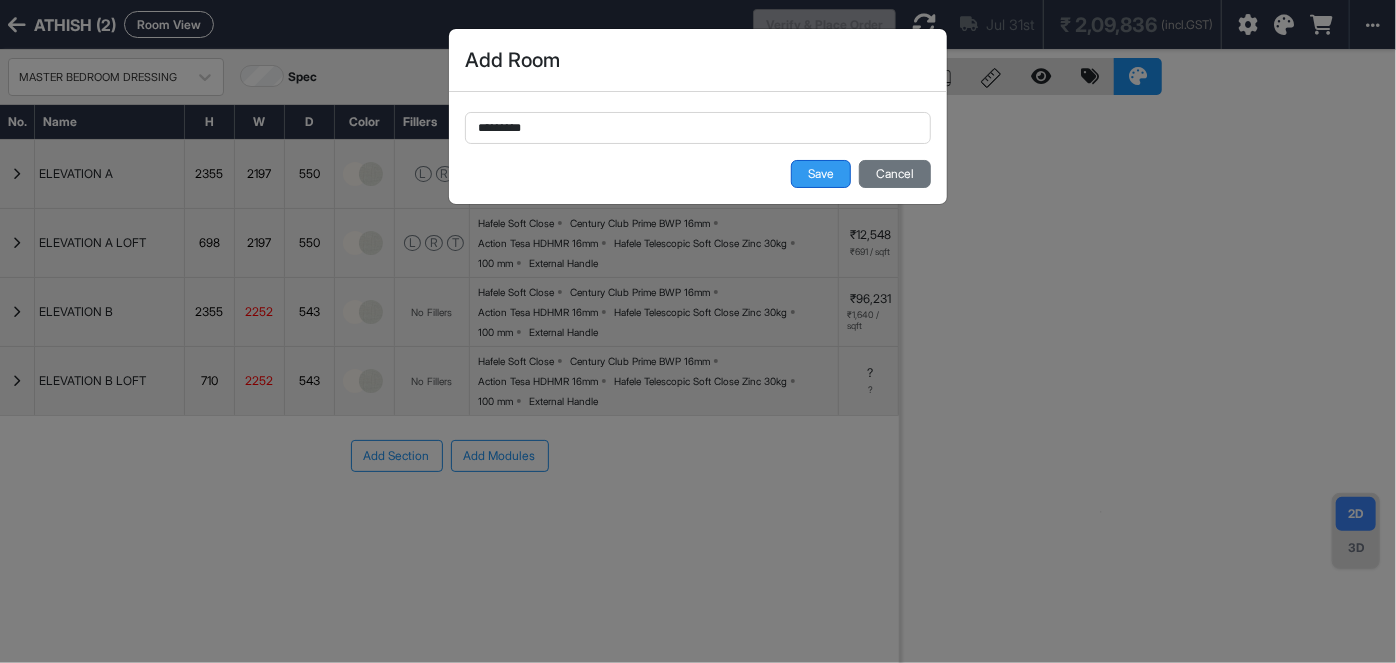 click on "Save" at bounding box center [821, 174] 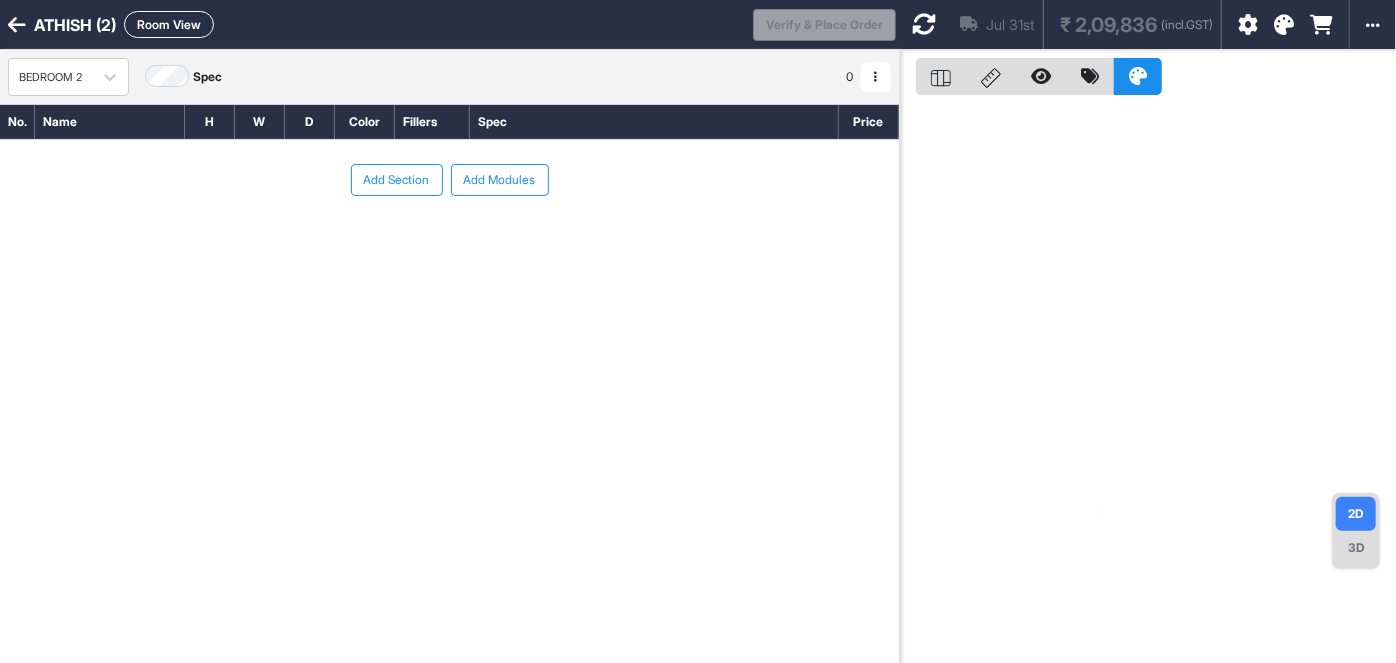 click on "Add Section" at bounding box center [397, 180] 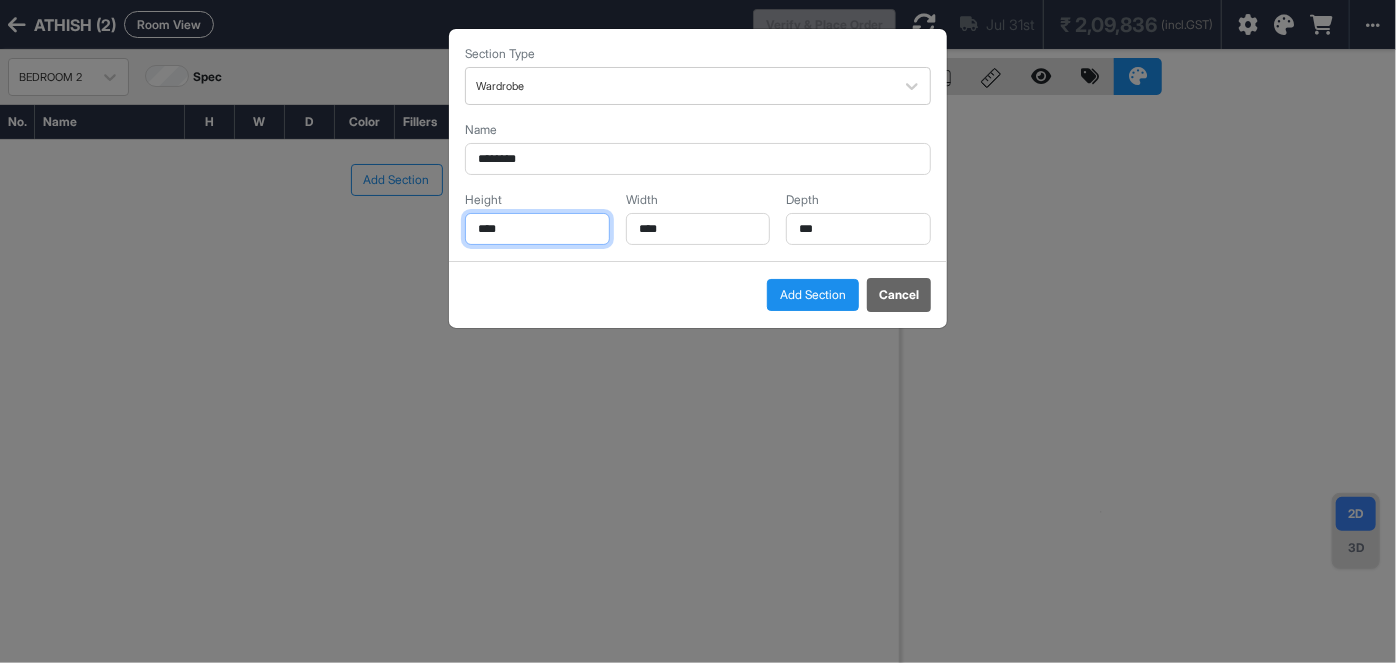 drag, startPoint x: 485, startPoint y: 231, endPoint x: 450, endPoint y: 240, distance: 36.138622 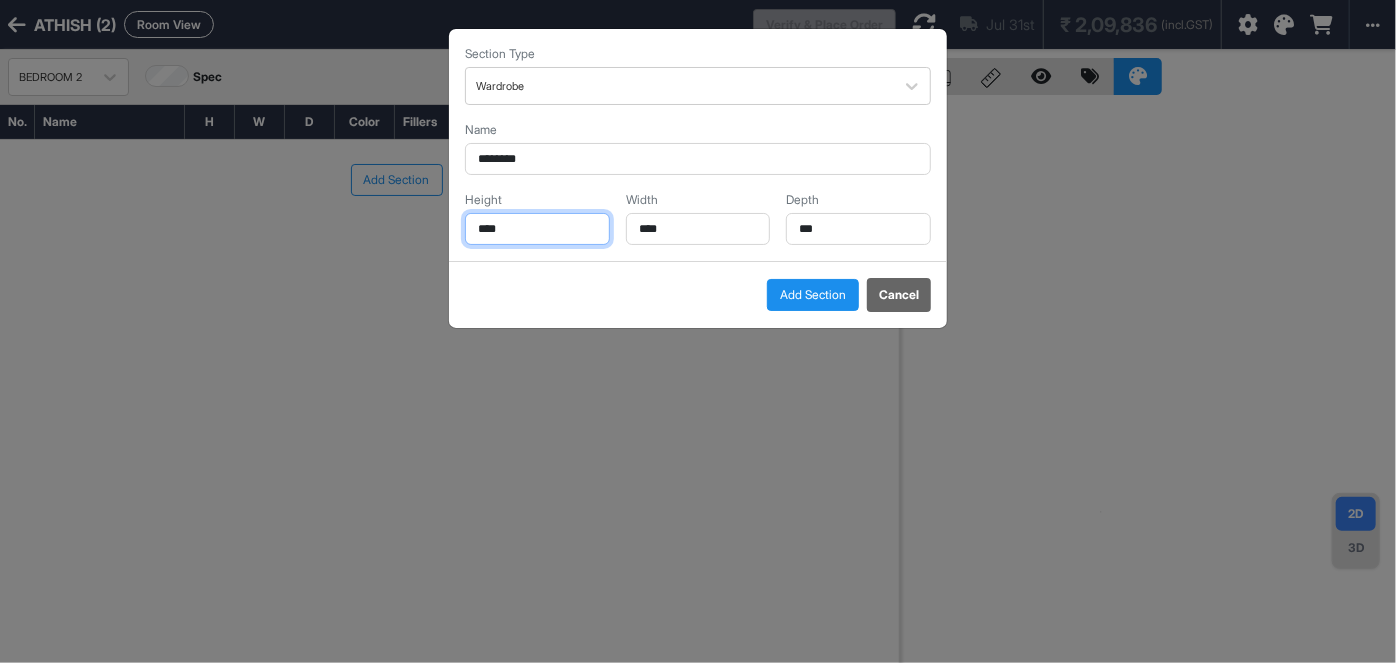 type on "****" 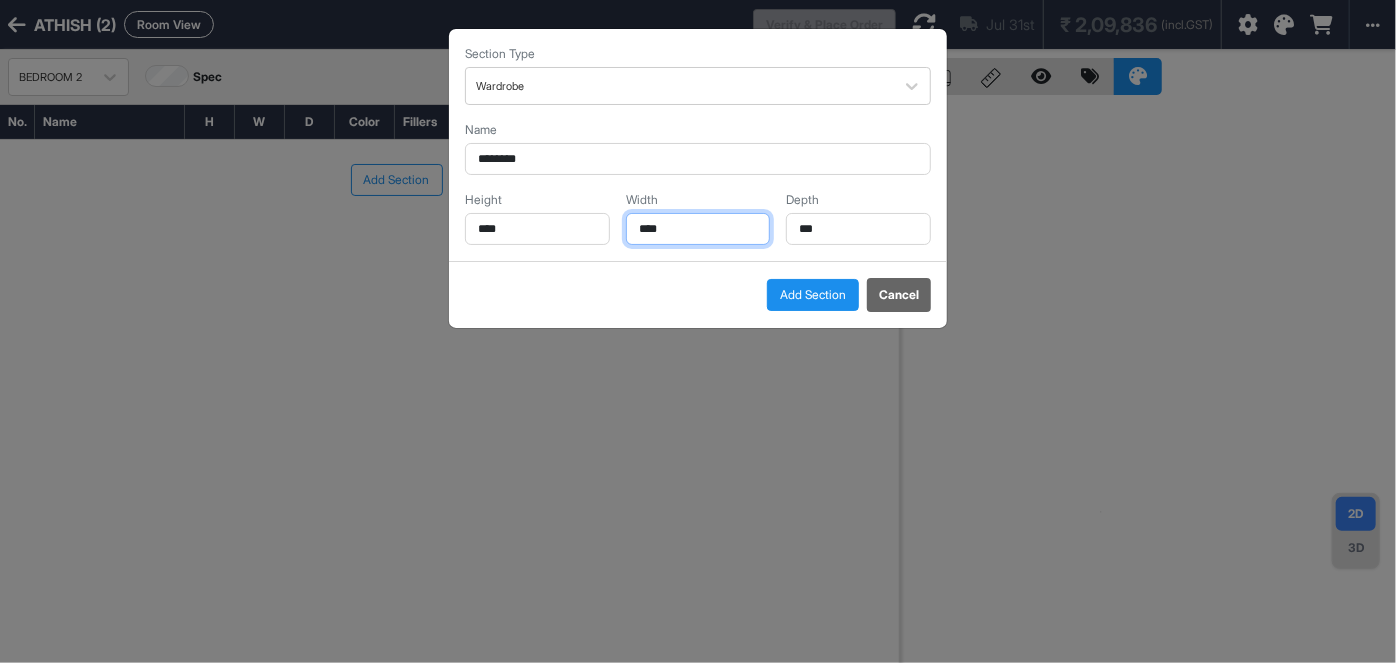 drag, startPoint x: 681, startPoint y: 226, endPoint x: 617, endPoint y: 236, distance: 64.77654 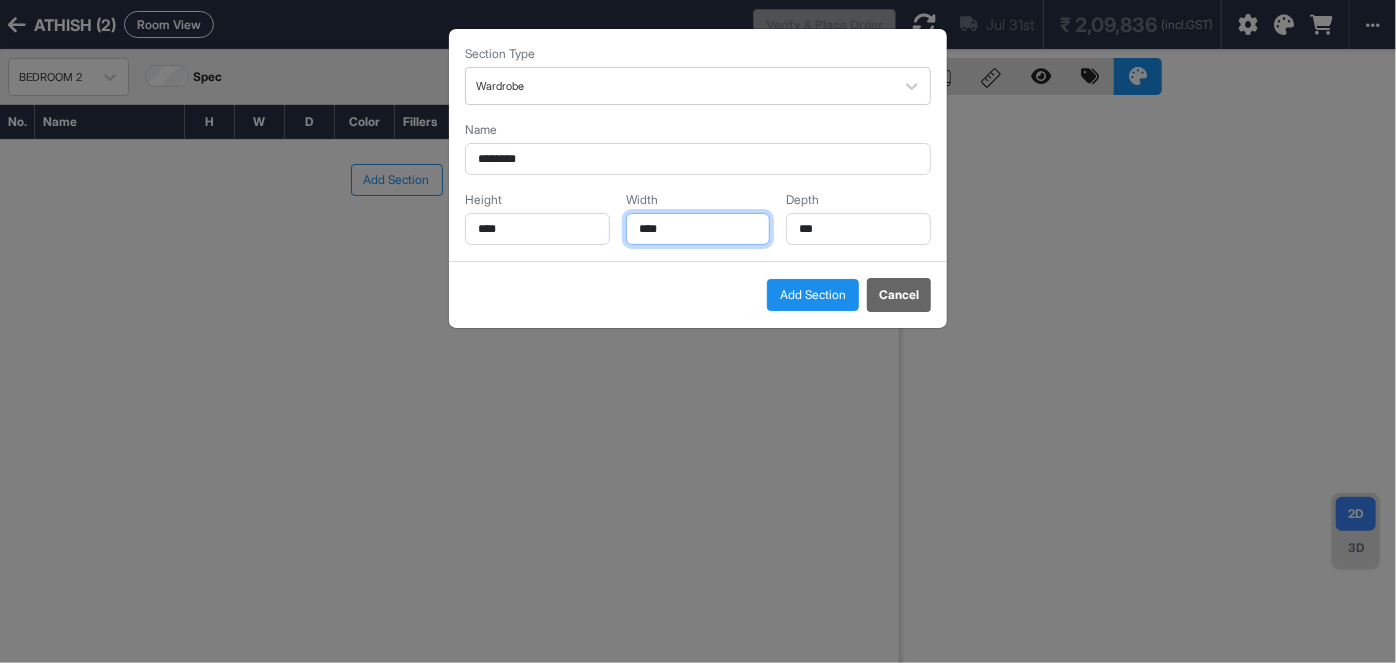 type on "****" 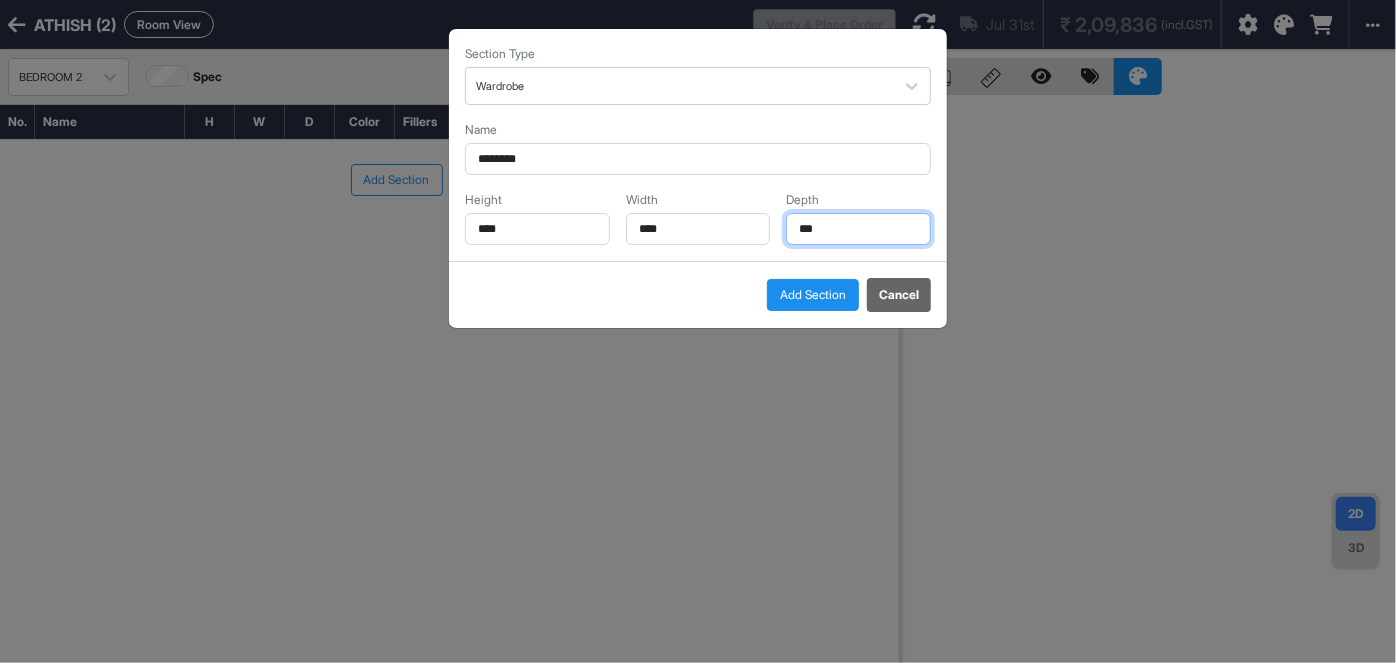 drag, startPoint x: 843, startPoint y: 230, endPoint x: 782, endPoint y: 247, distance: 63.324562 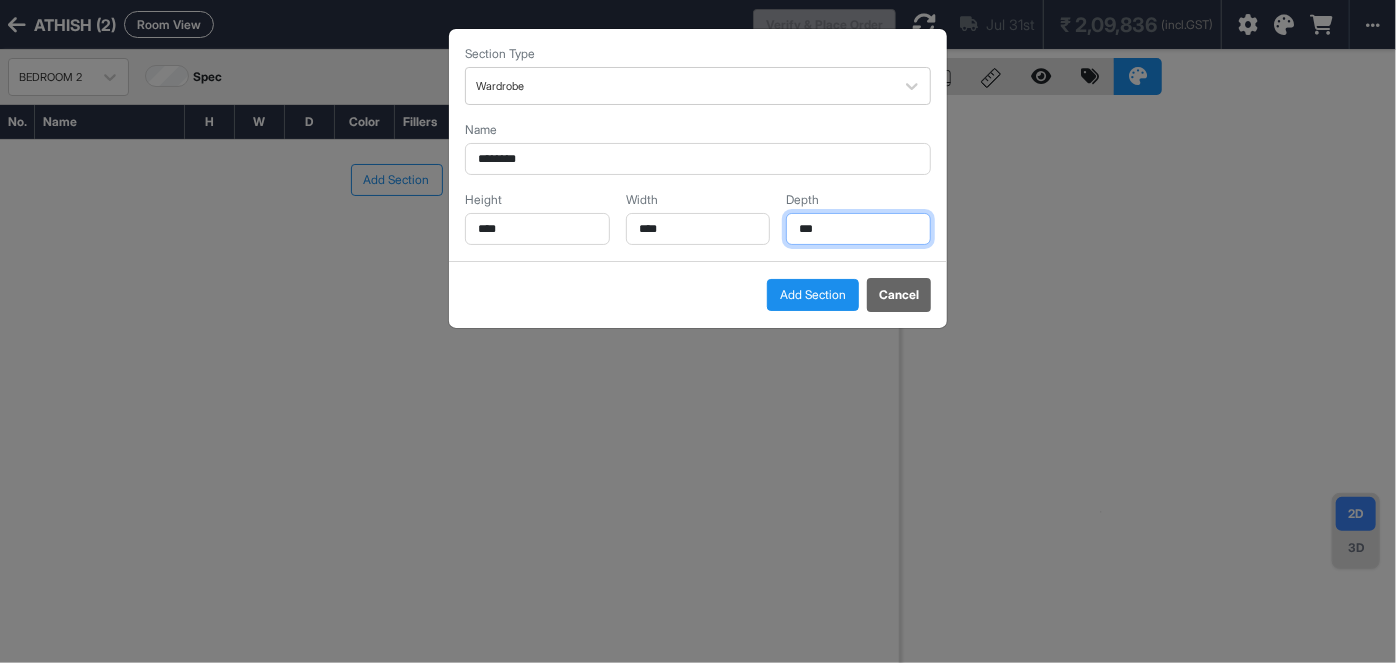 type on "***" 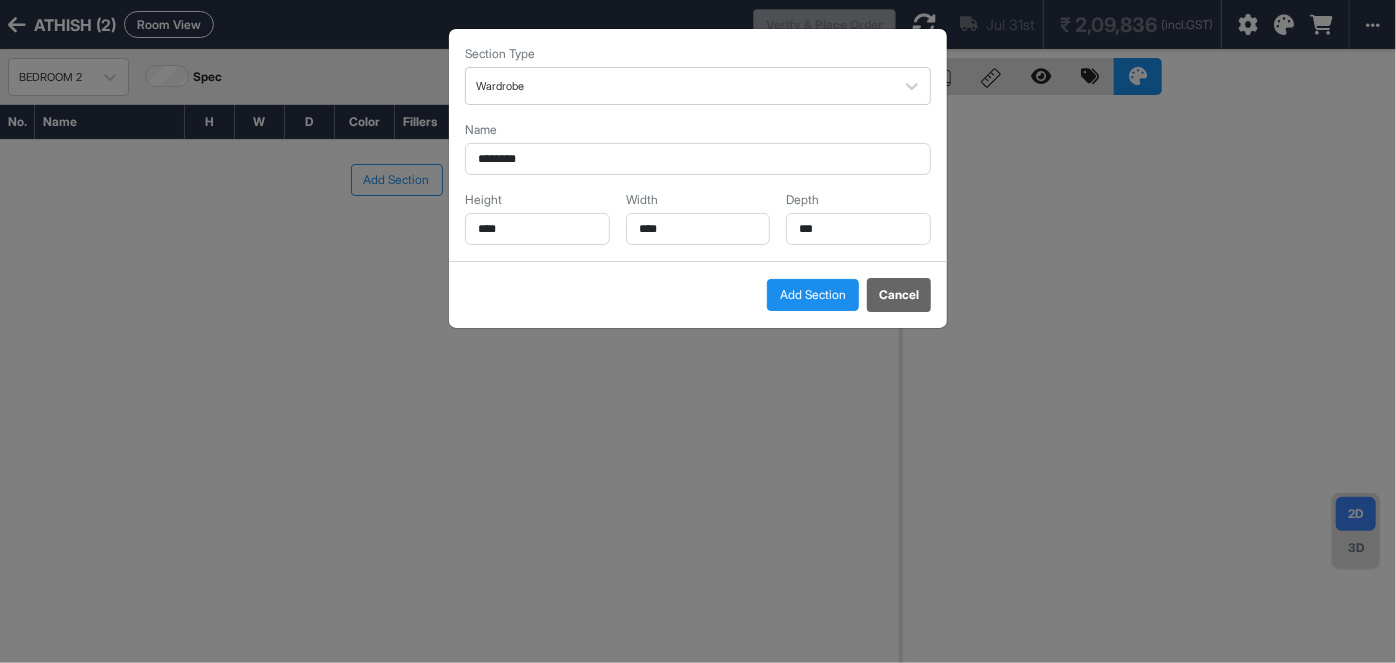 click on "Add Section" at bounding box center [813, 295] 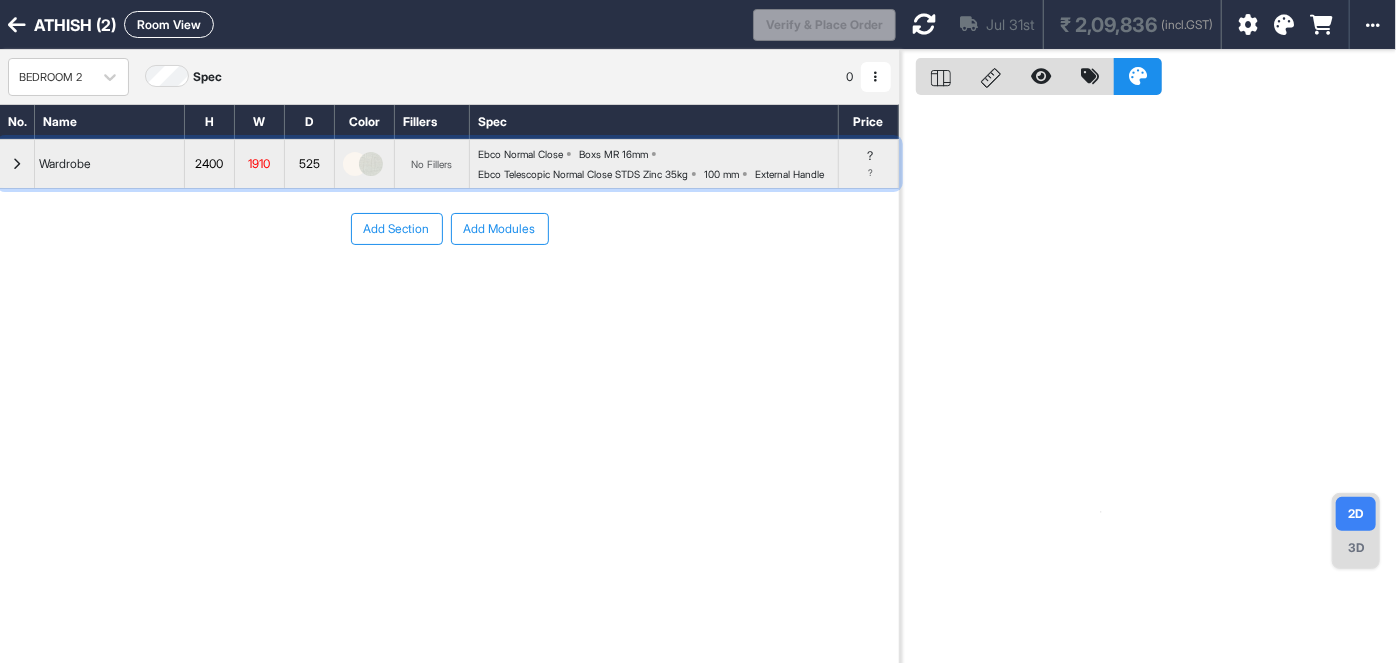 click on "Ebco Telescopic Normal Close STDS Zinc 35kg" at bounding box center [583, 174] 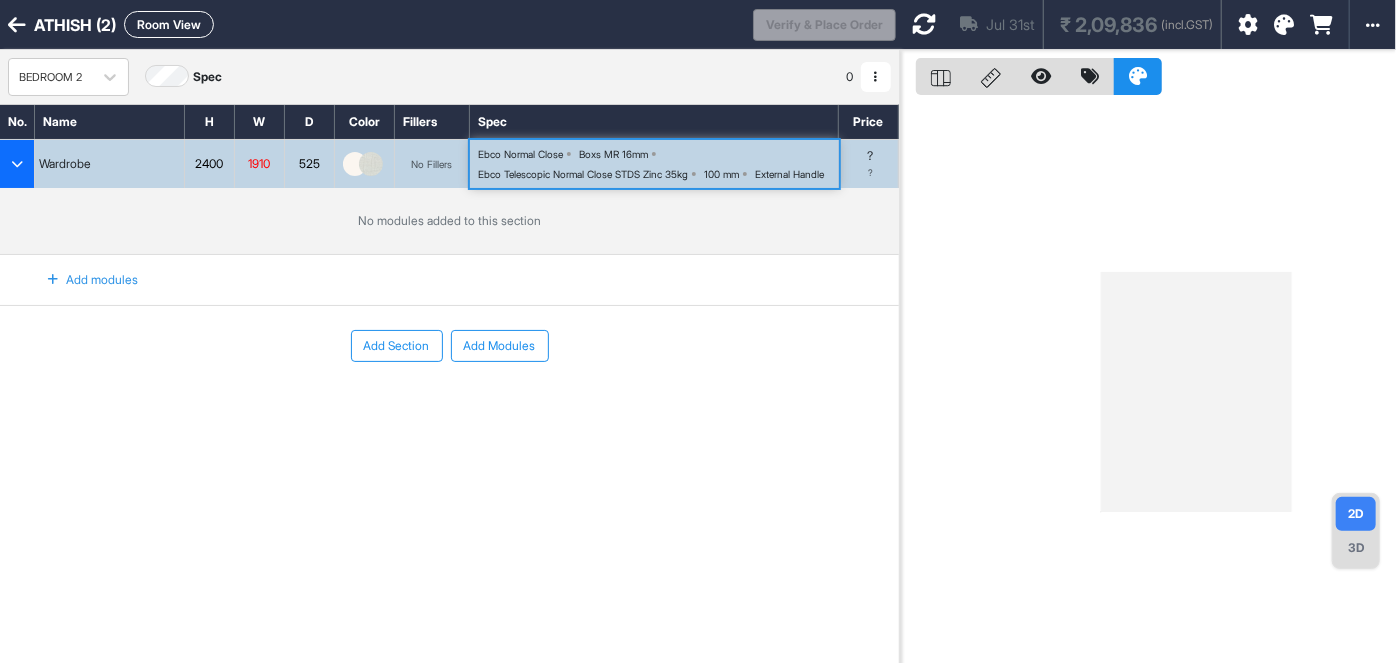 click on "Ebco Telescopic Normal Close STDS Zinc 35kg" at bounding box center (583, 174) 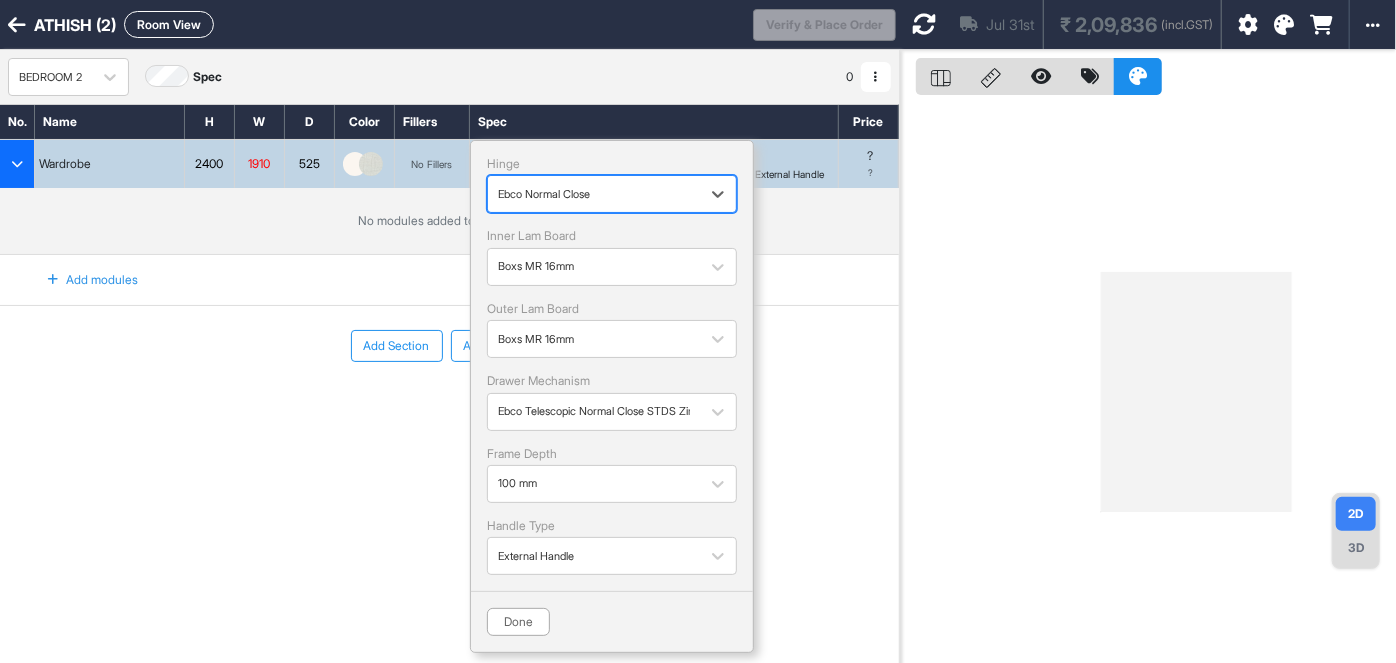 click at bounding box center (594, 194) 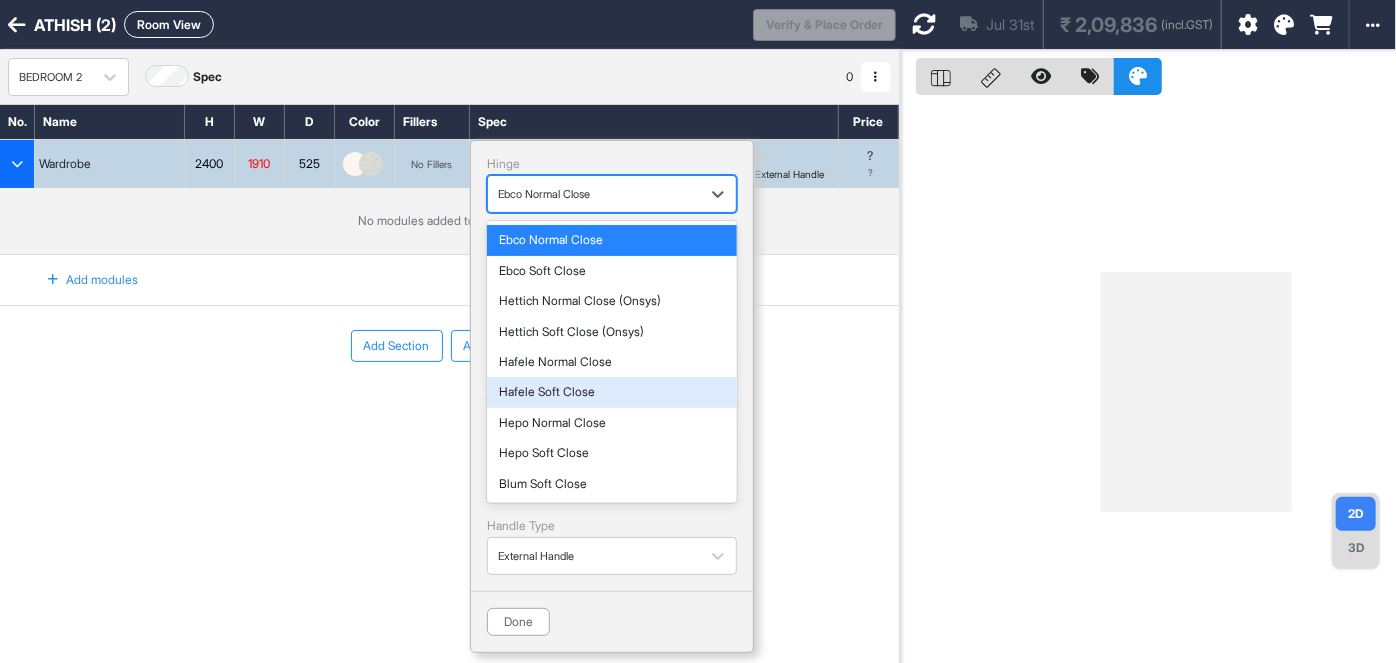 click on "Hafele Soft Close" at bounding box center [612, 392] 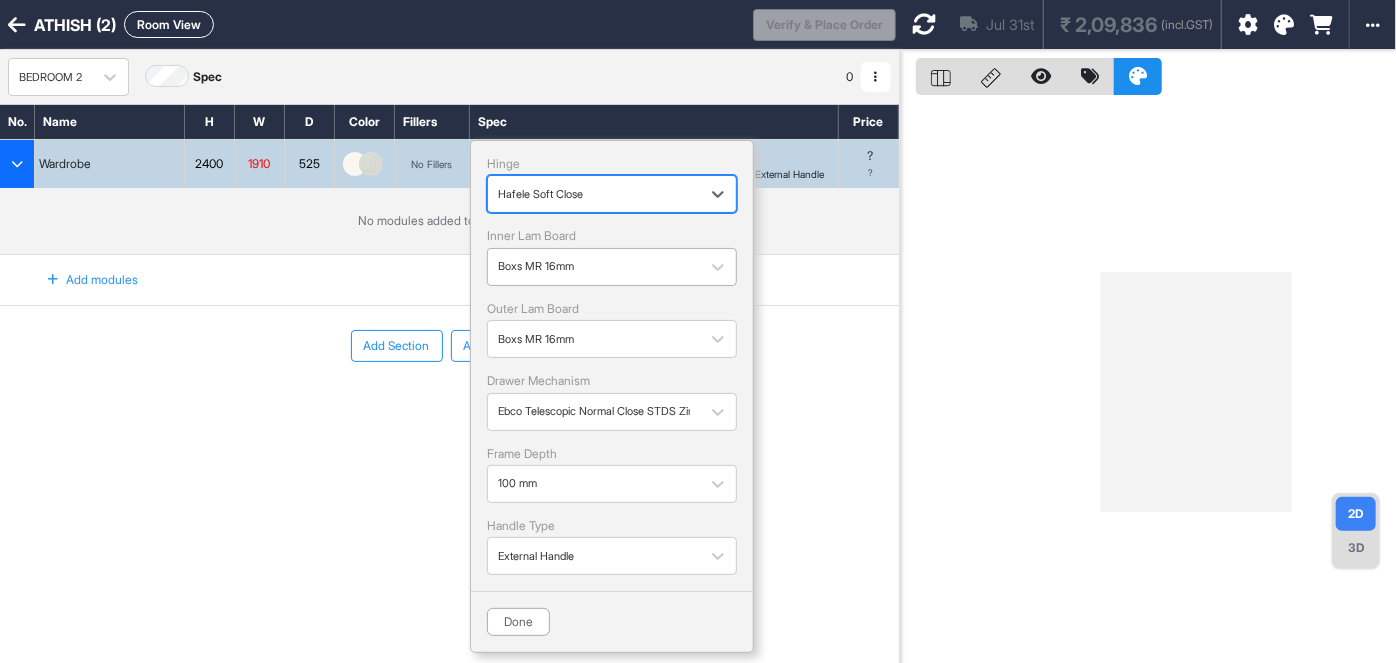 click at bounding box center [594, 267] 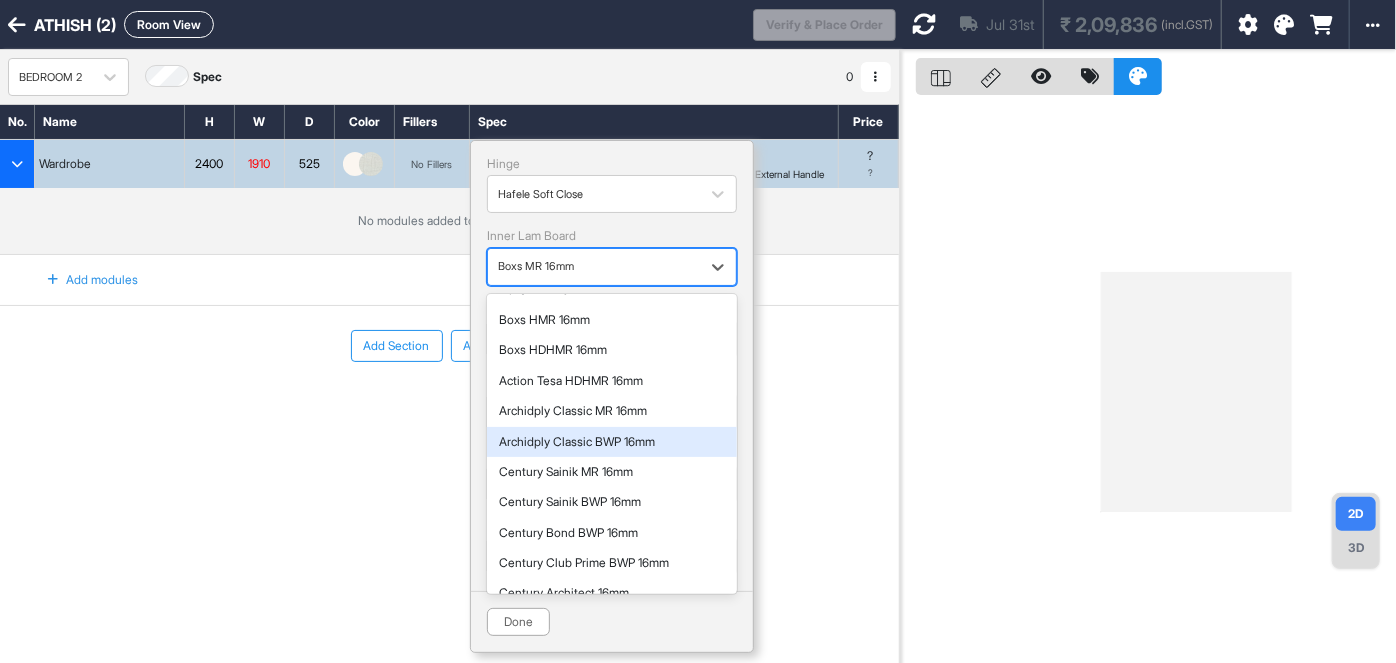 scroll, scrollTop: 93, scrollLeft: 0, axis: vertical 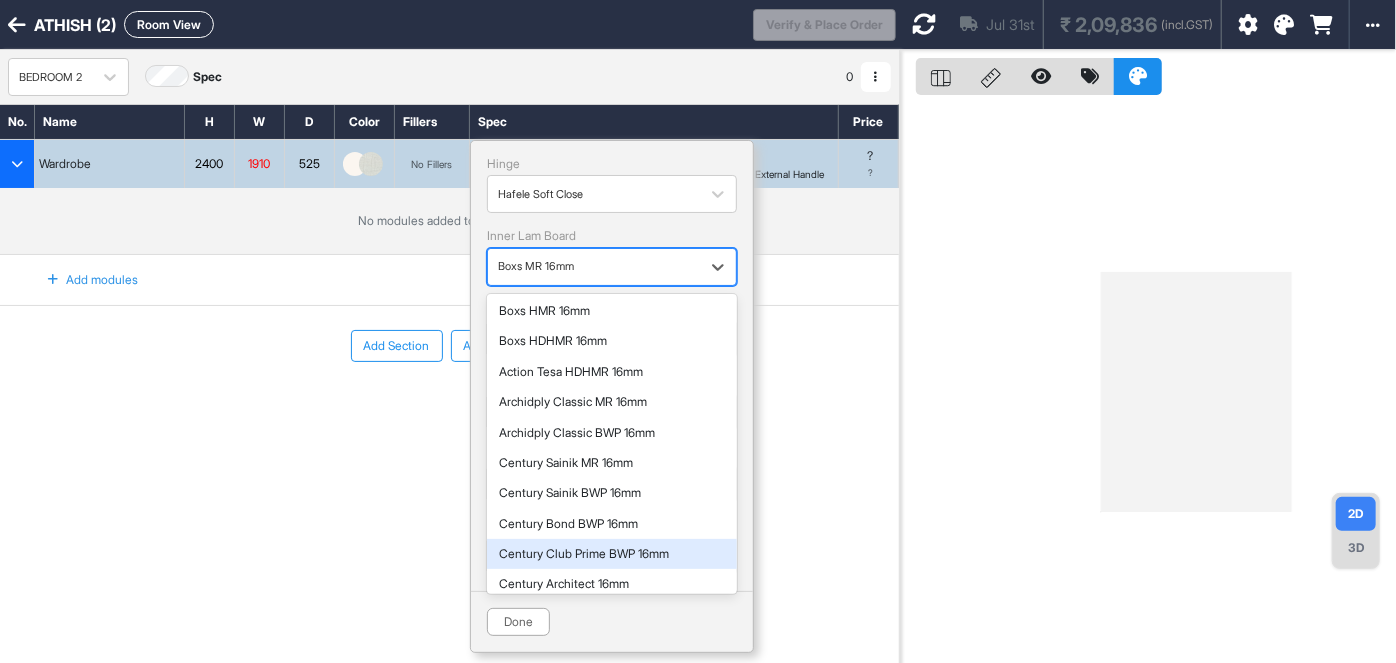 click on "Century Club Prime BWP 16mm" at bounding box center (612, 554) 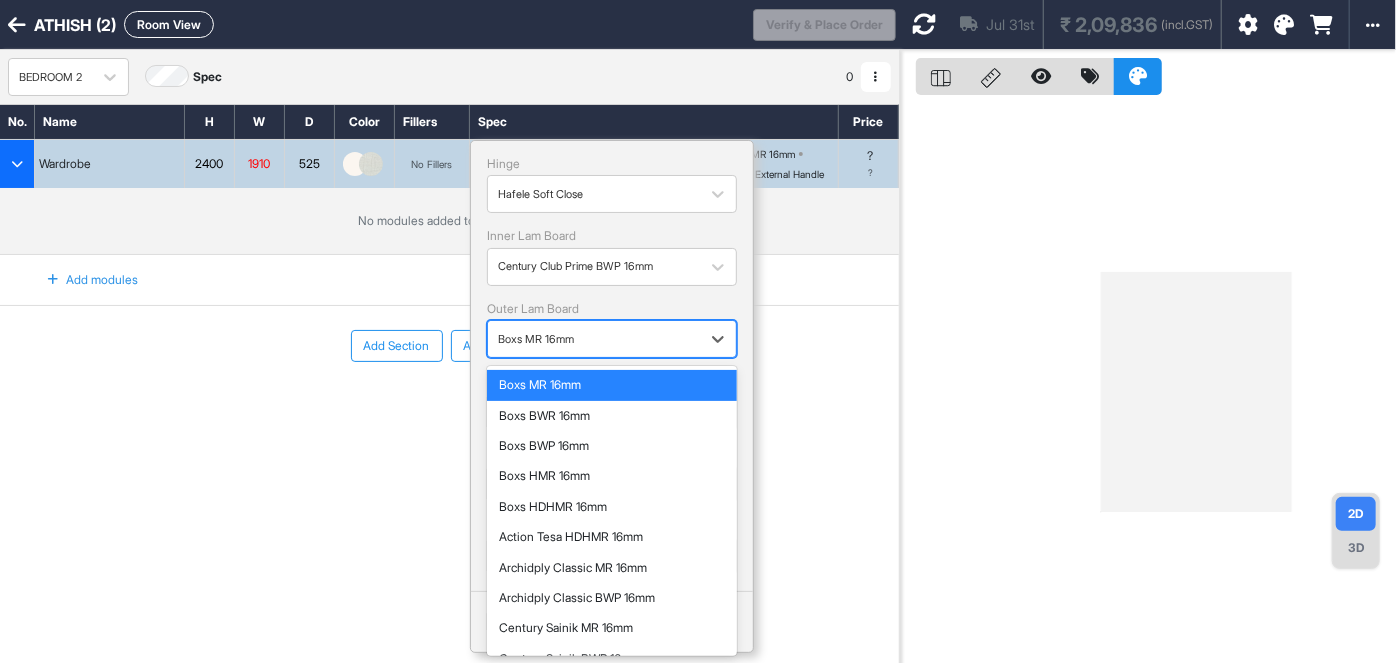 click at bounding box center [594, 339] 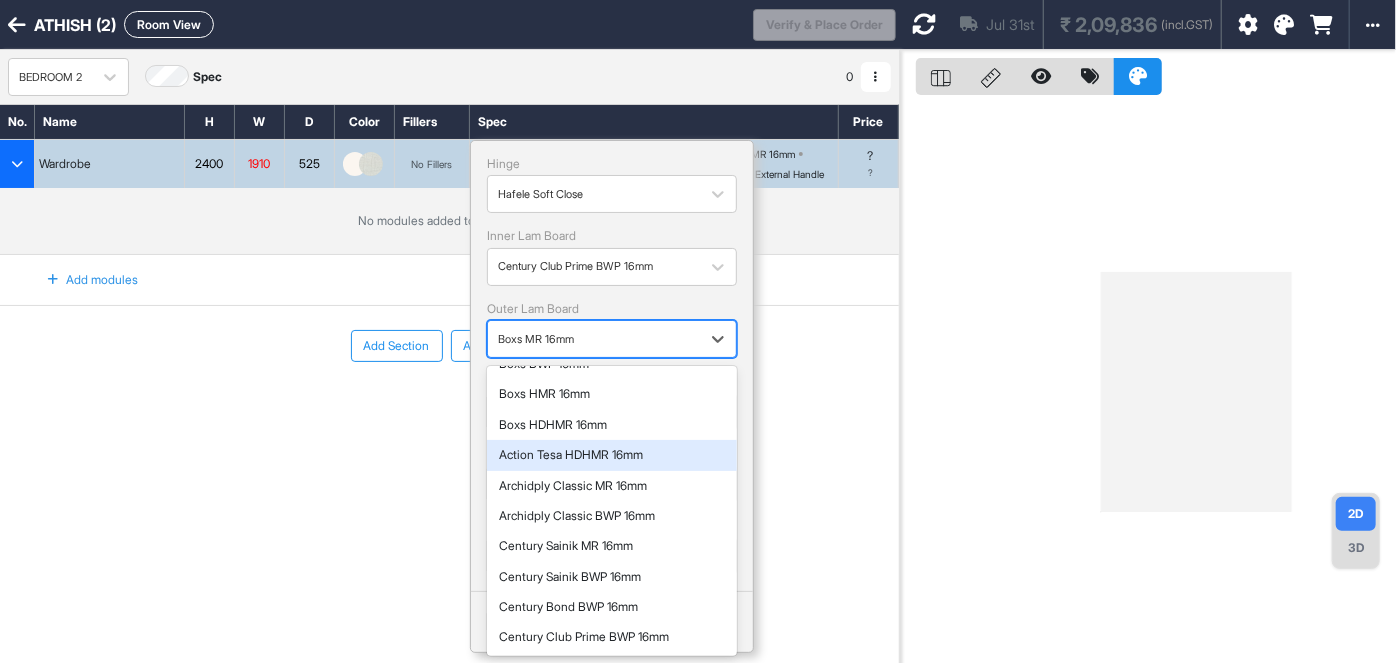 scroll, scrollTop: 87, scrollLeft: 0, axis: vertical 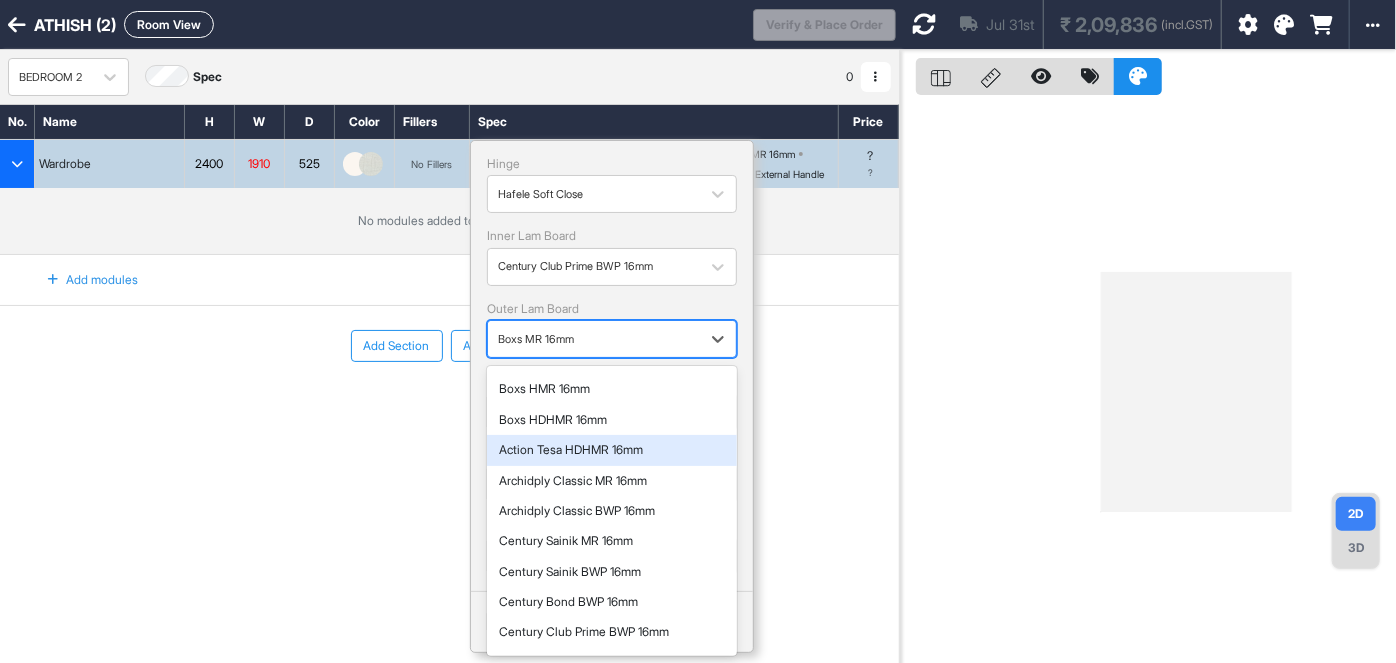 click on "Action Tesa HDHMR 16mm" at bounding box center (612, 450) 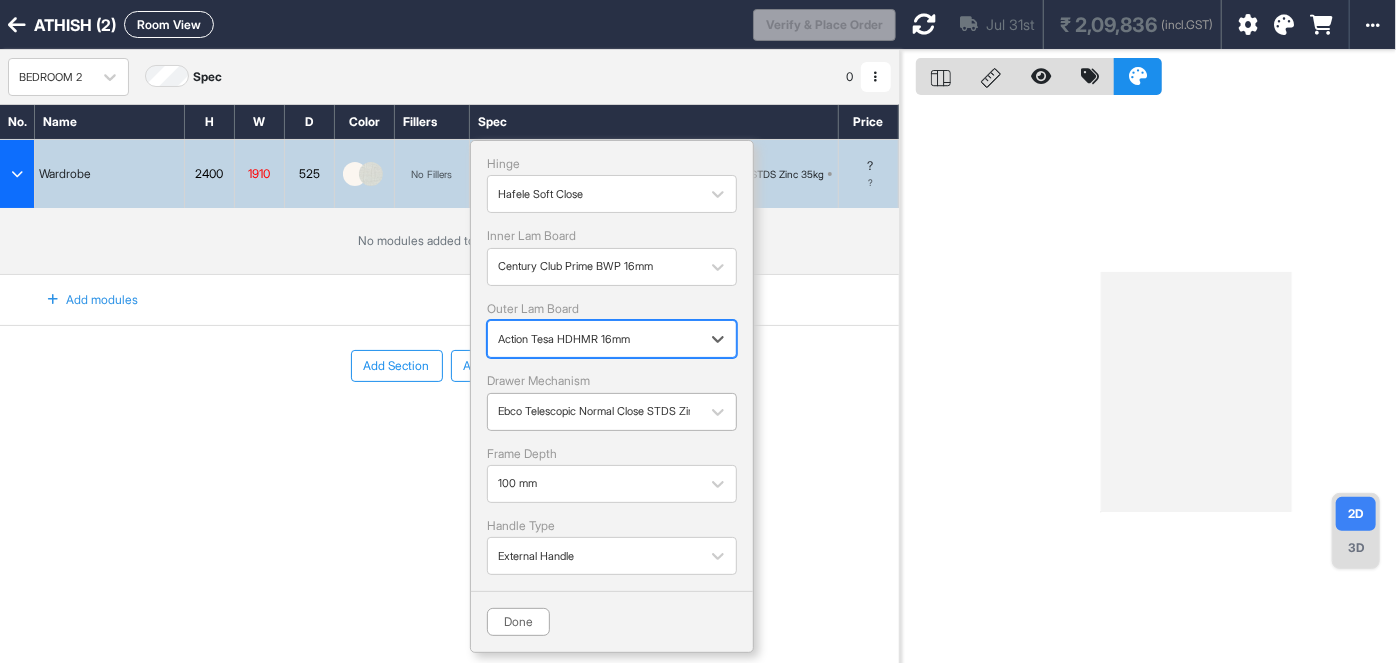 click at bounding box center (594, 411) 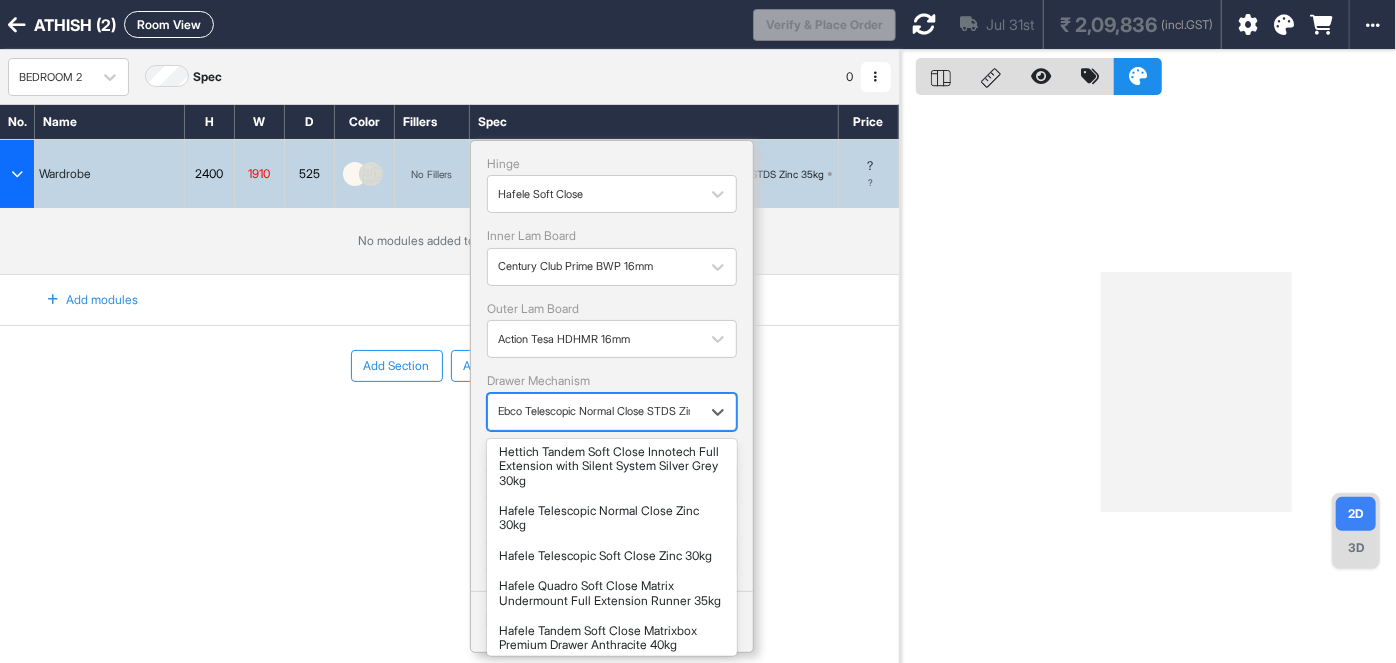scroll, scrollTop: 357, scrollLeft: 0, axis: vertical 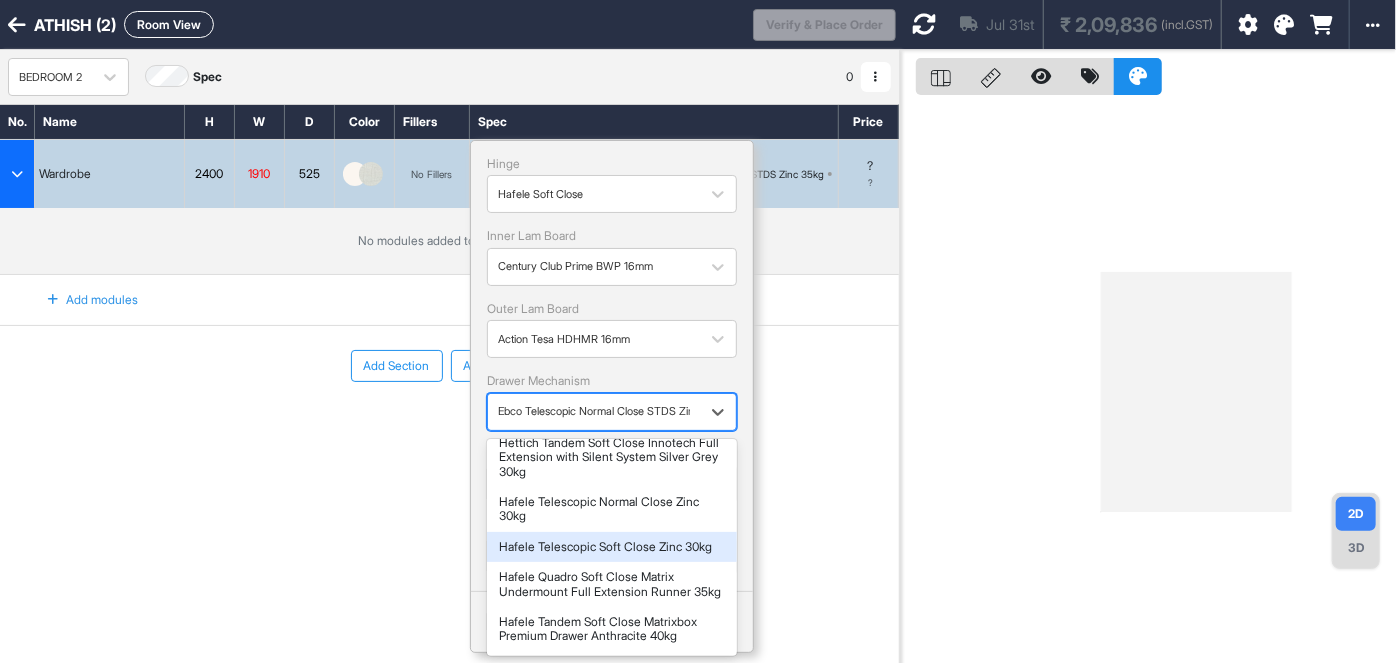 click on "Hafele Telescopic Soft Close Zinc 30kg" at bounding box center (612, 547) 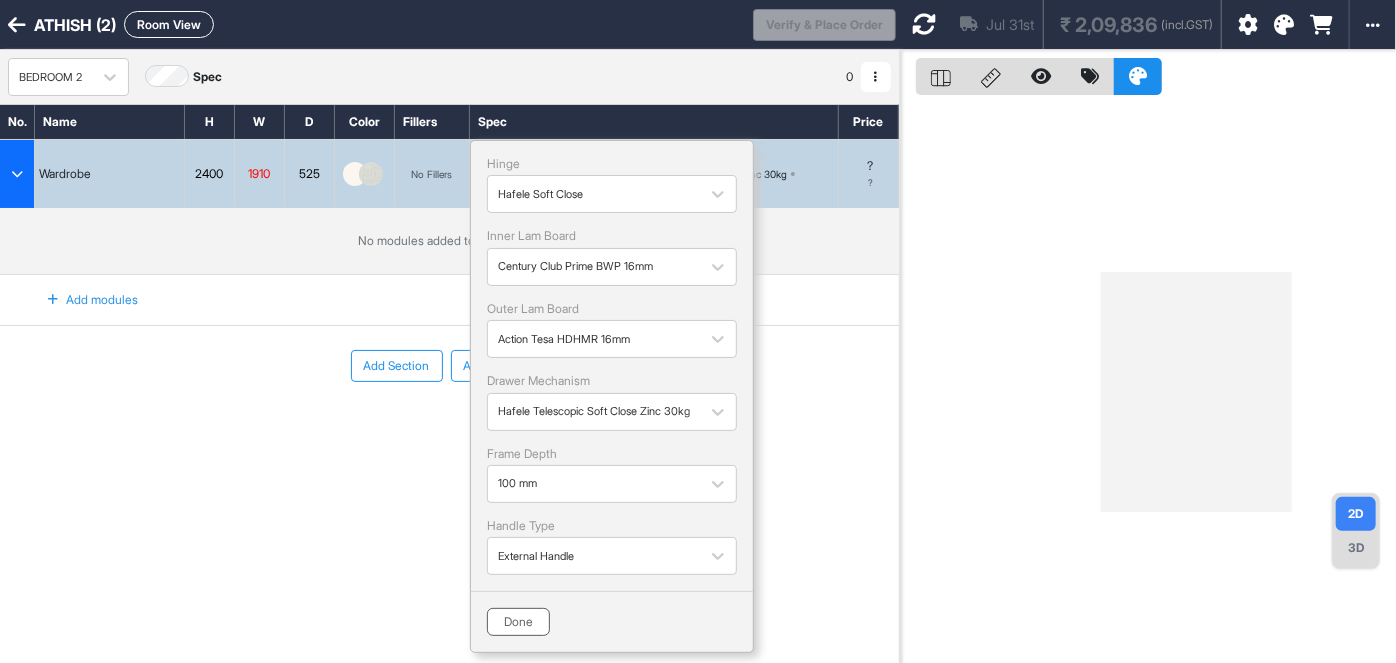 click on "Done" at bounding box center (518, 622) 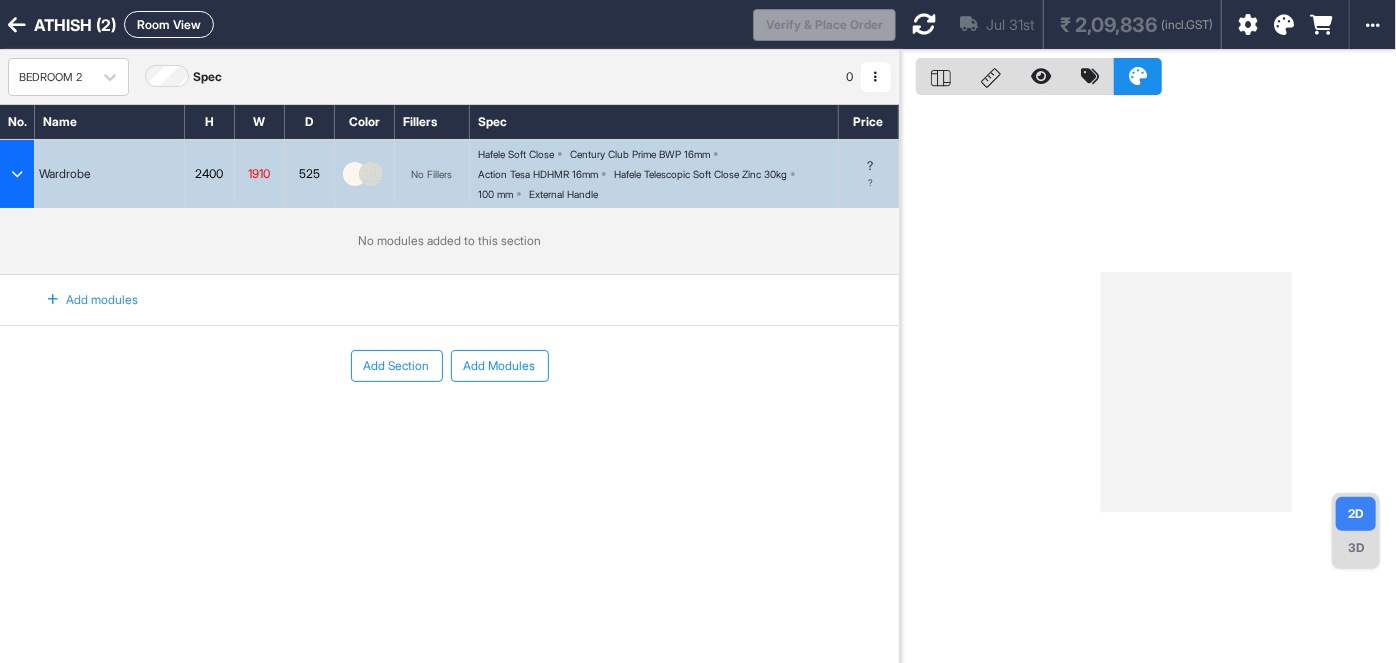 click on "Add modules" at bounding box center [81, 300] 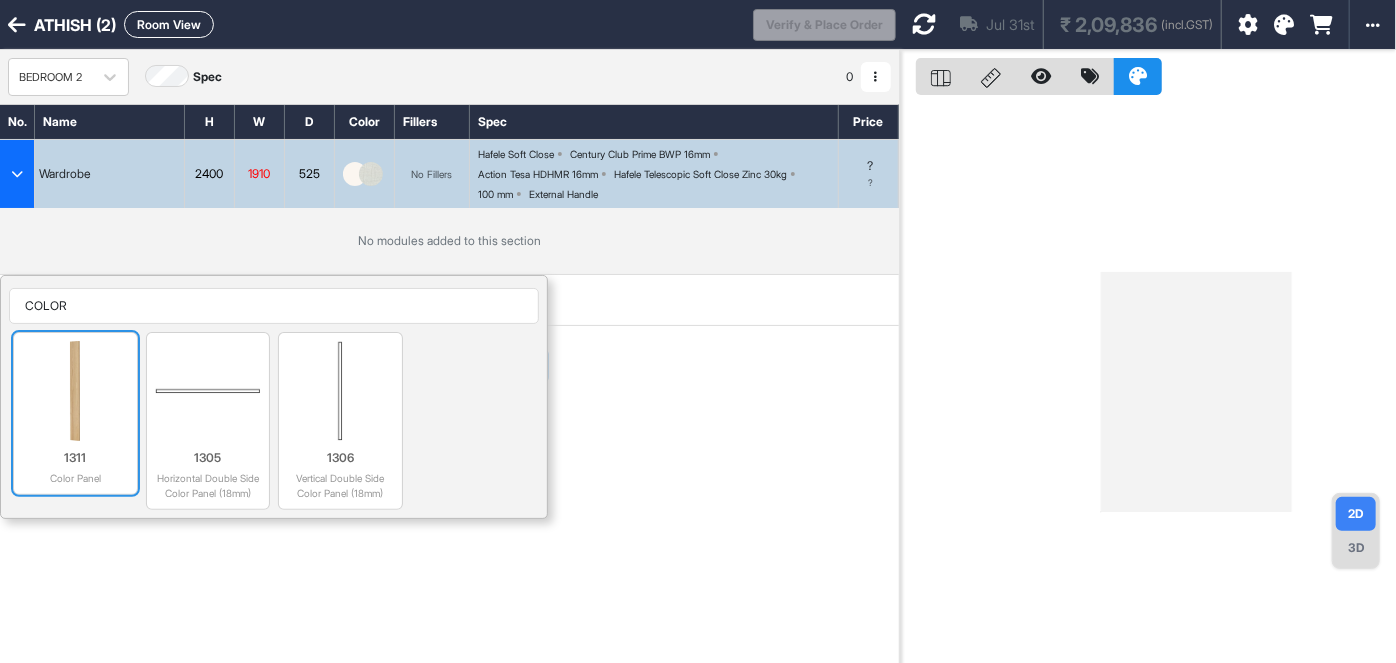 type on "COLOR" 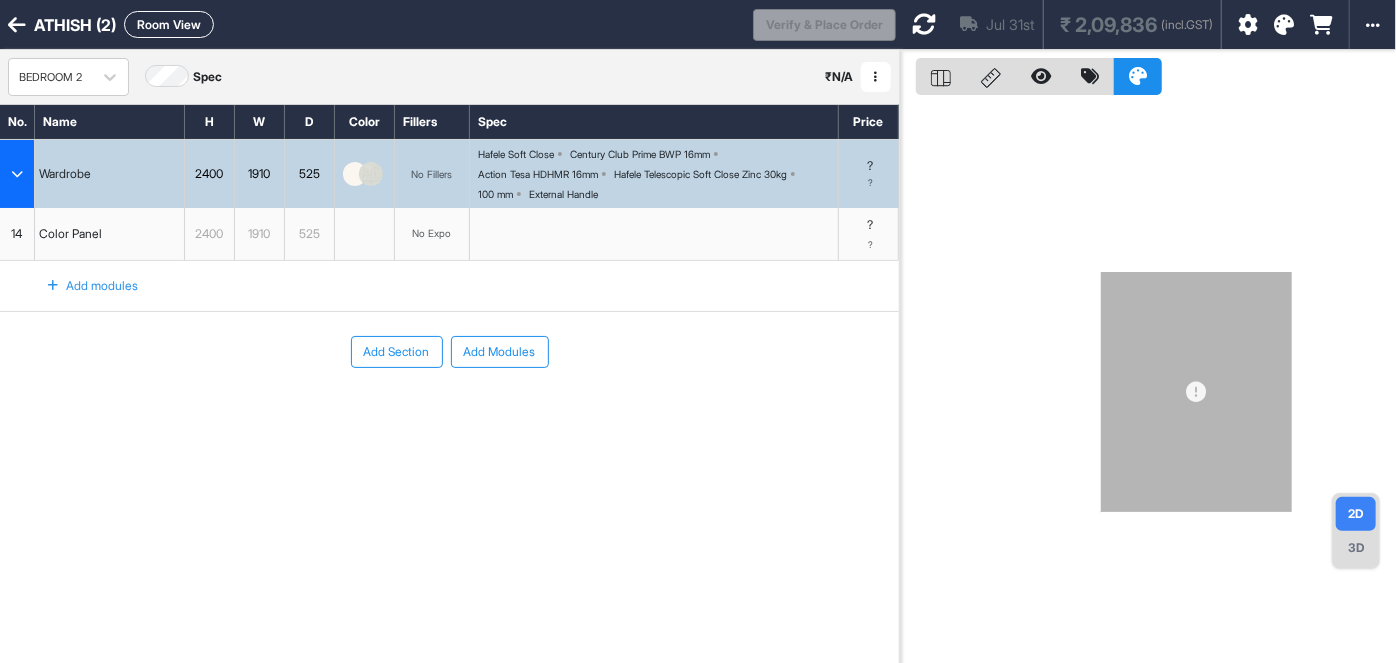 click on "Add modules" at bounding box center (81, 286) 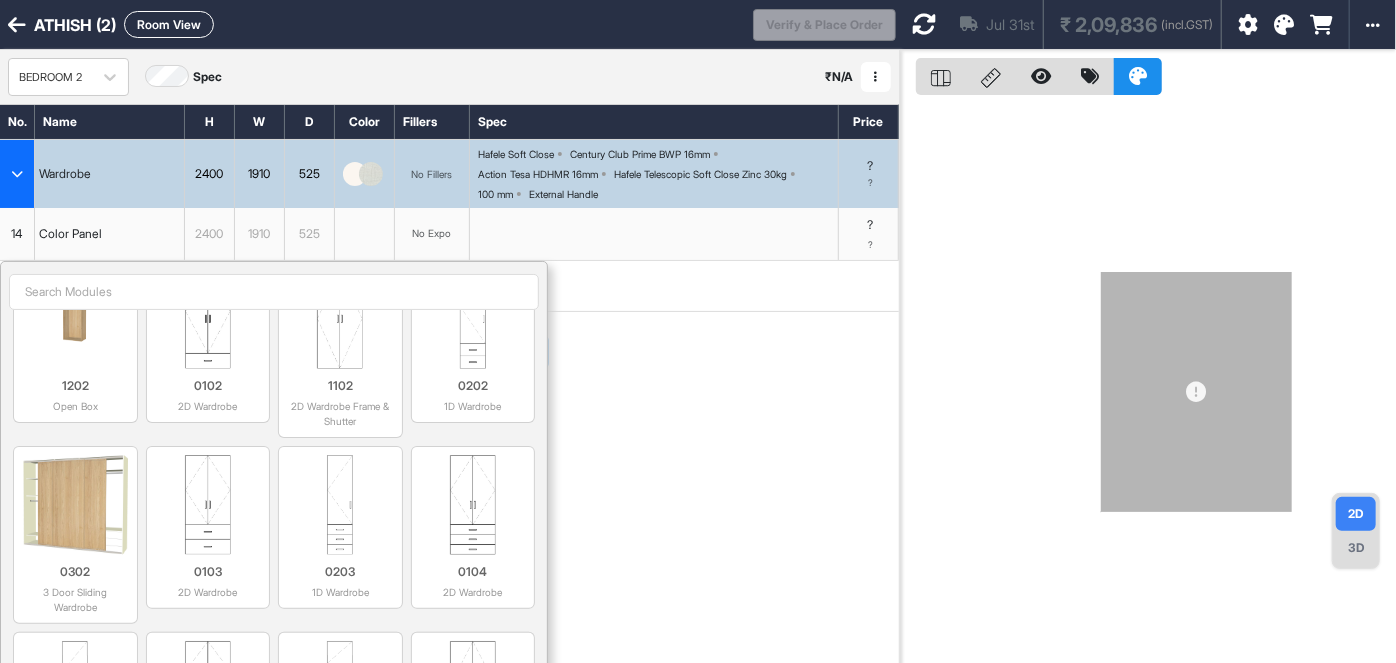 scroll, scrollTop: 246, scrollLeft: 0, axis: vertical 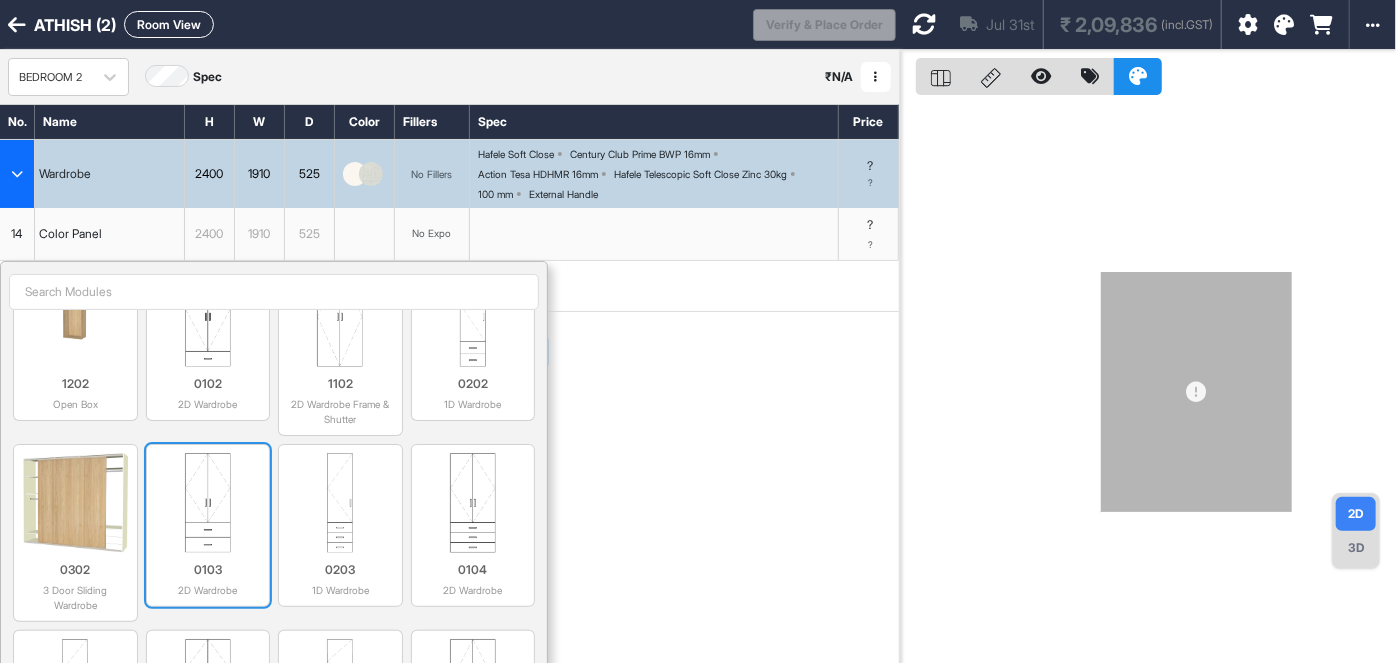 click at bounding box center [208, 503] 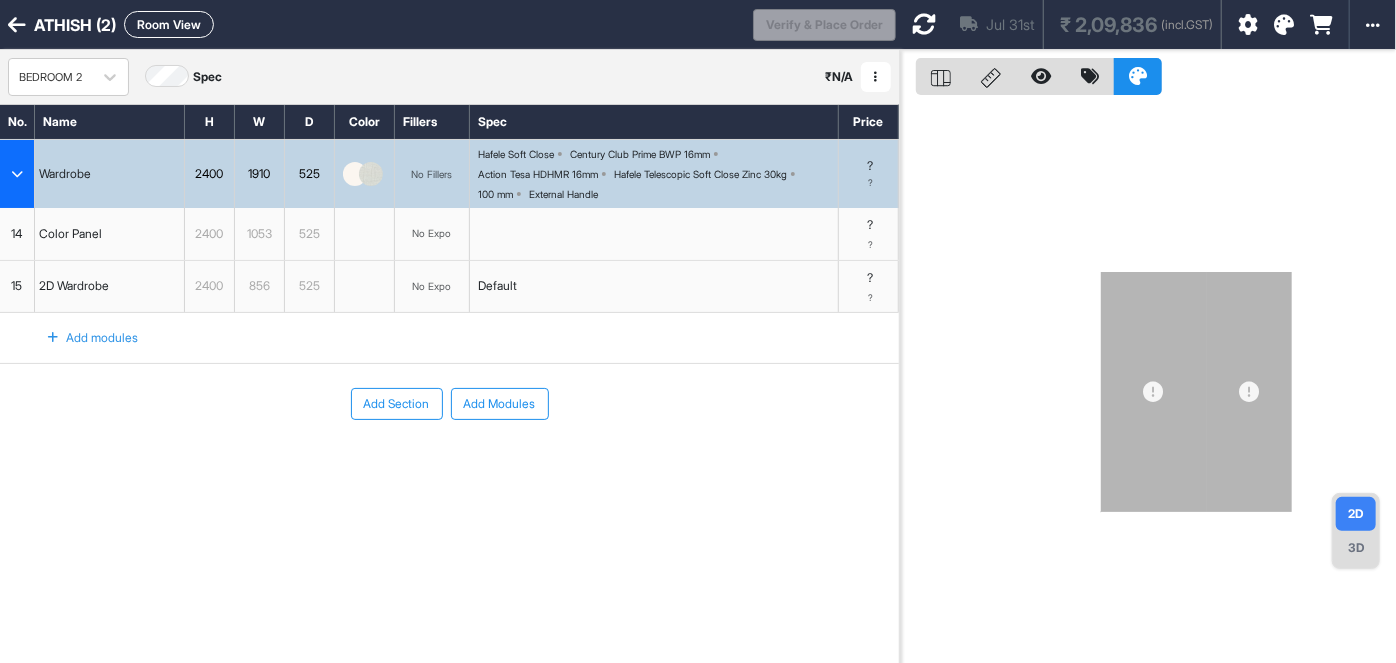 click on "Add modules" at bounding box center (81, 338) 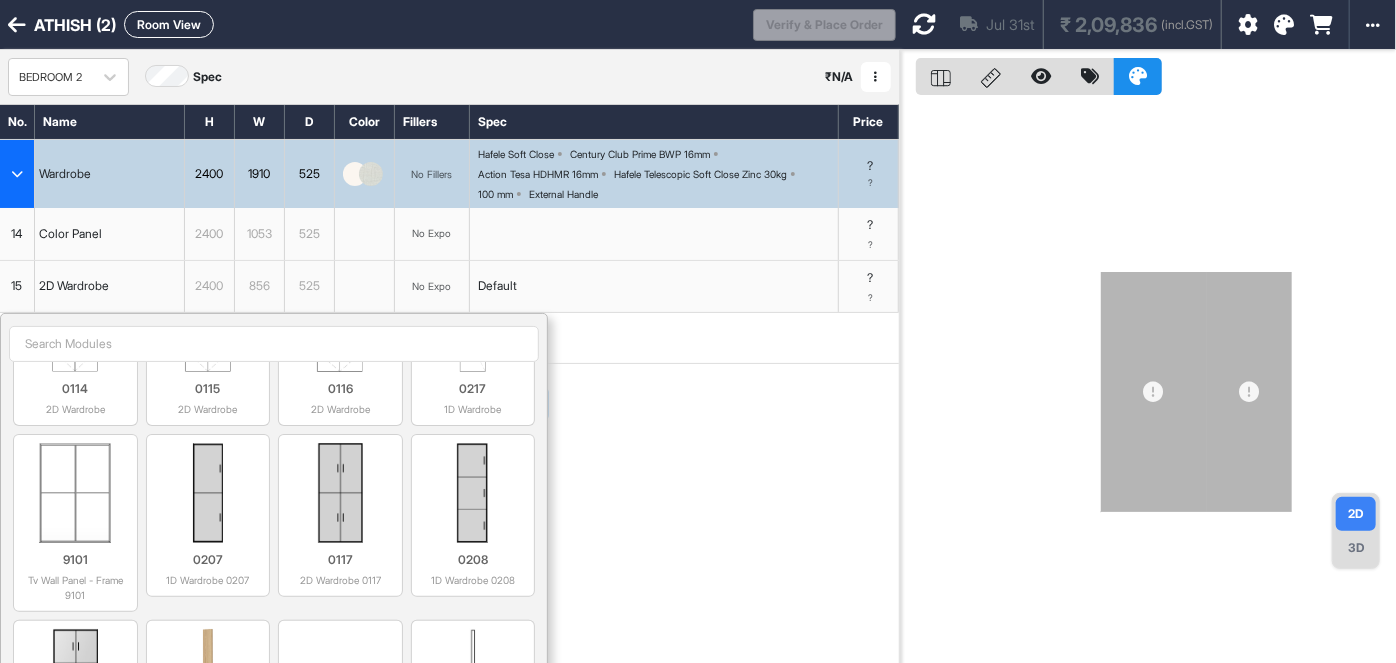 scroll, scrollTop: 1181, scrollLeft: 0, axis: vertical 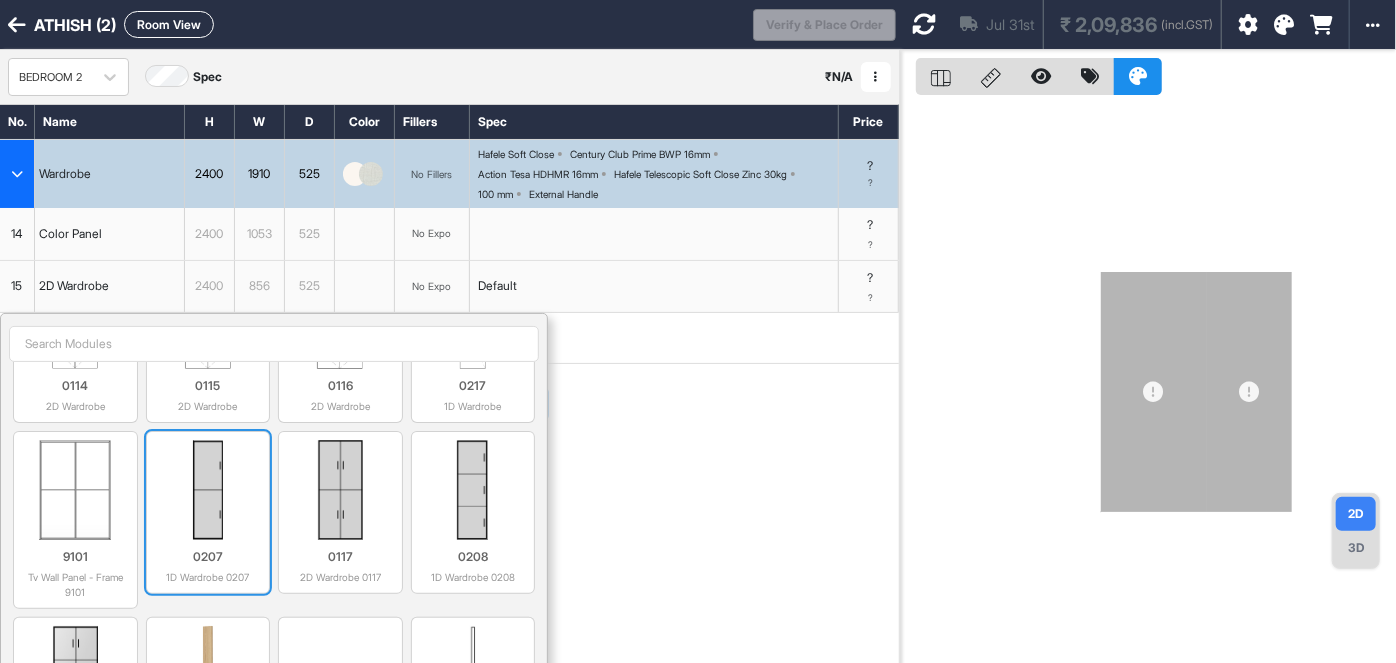 click at bounding box center (208, 490) 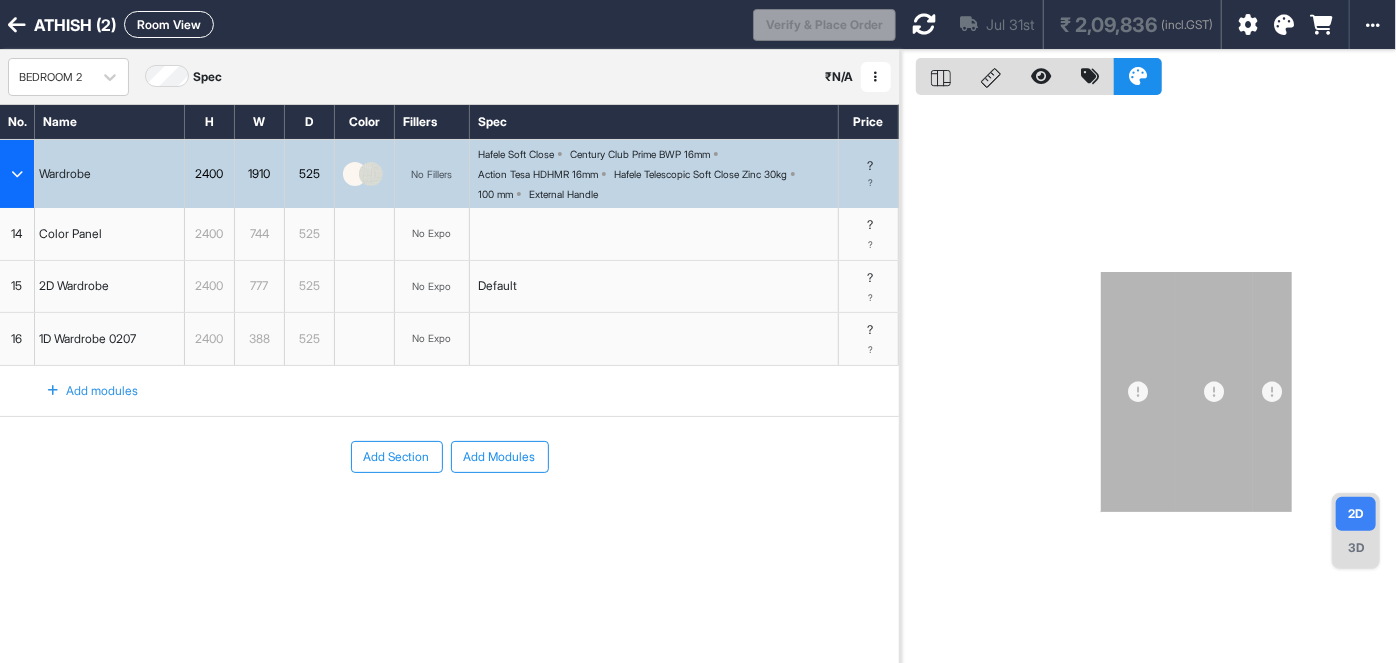 click at bounding box center [371, 174] 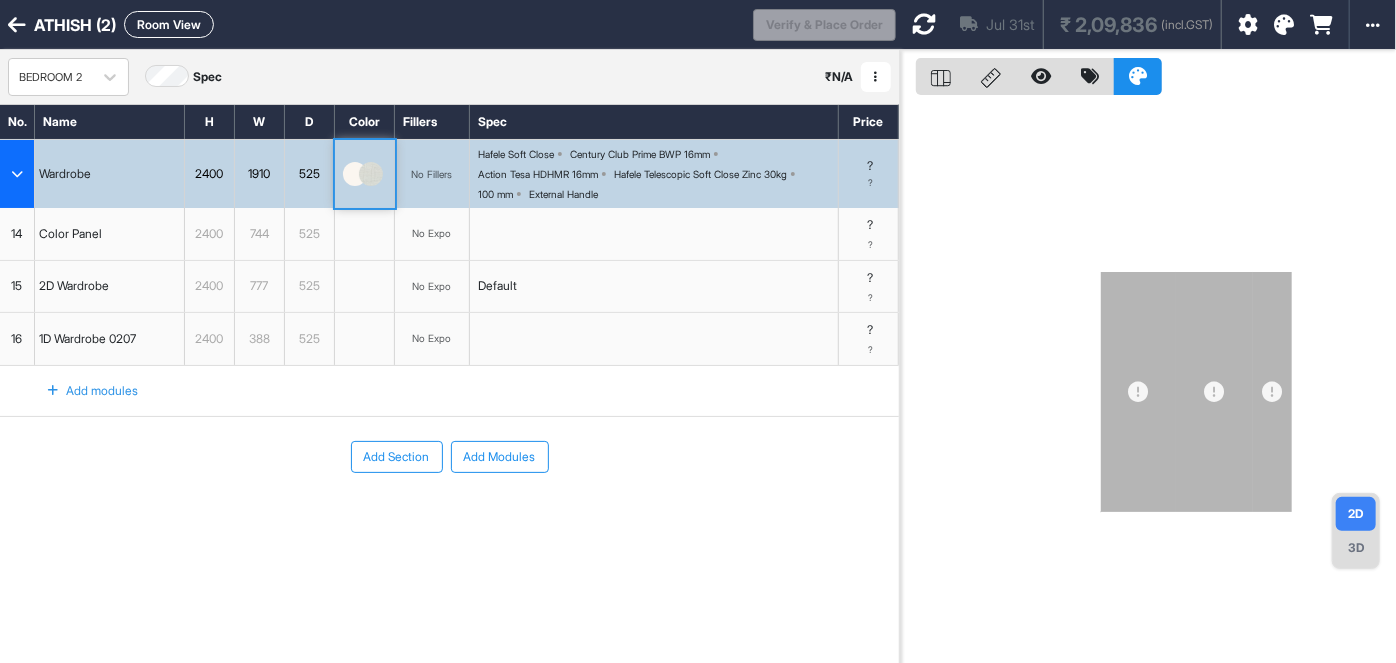 click at bounding box center [371, 174] 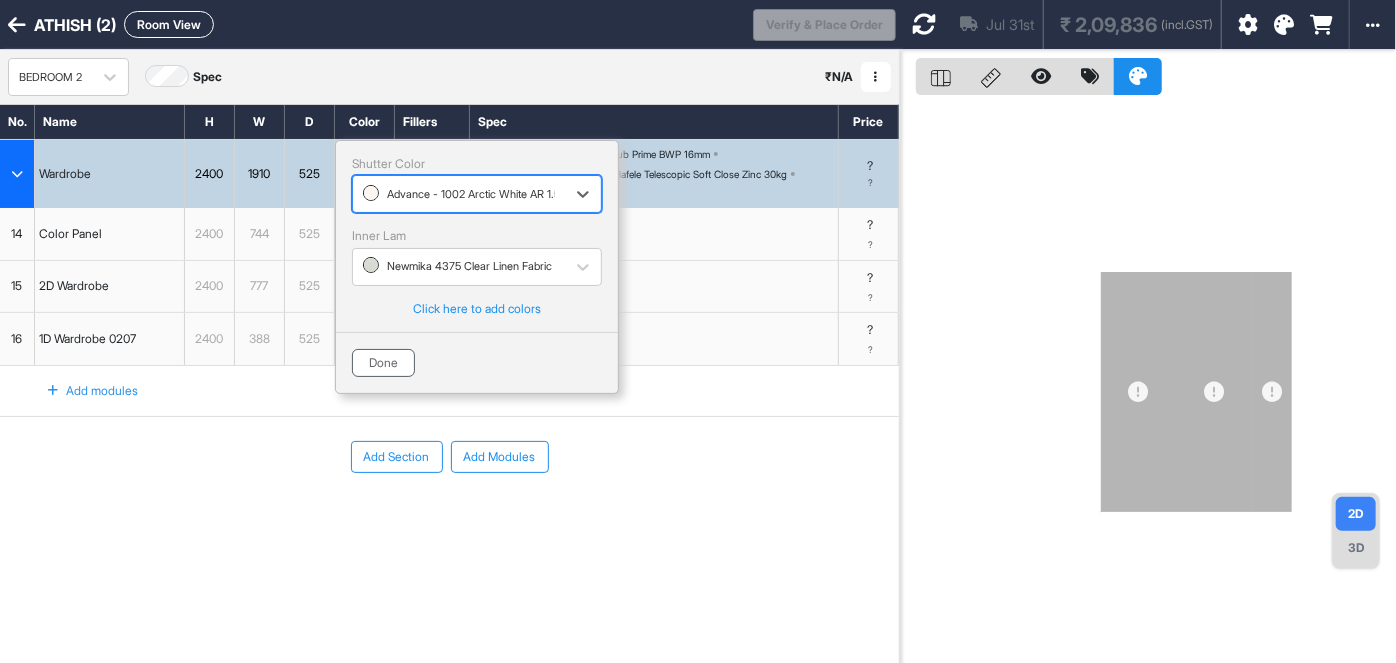 click on "Done" at bounding box center [383, 363] 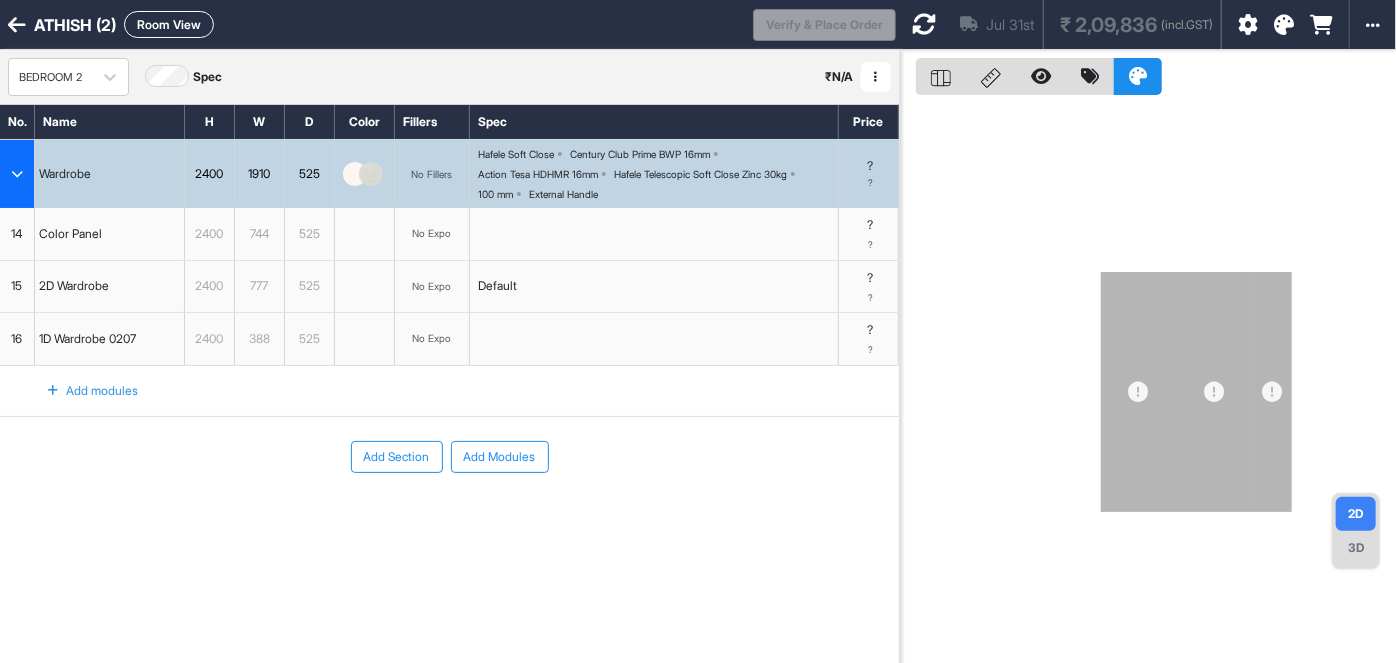 click at bounding box center (355, 174) 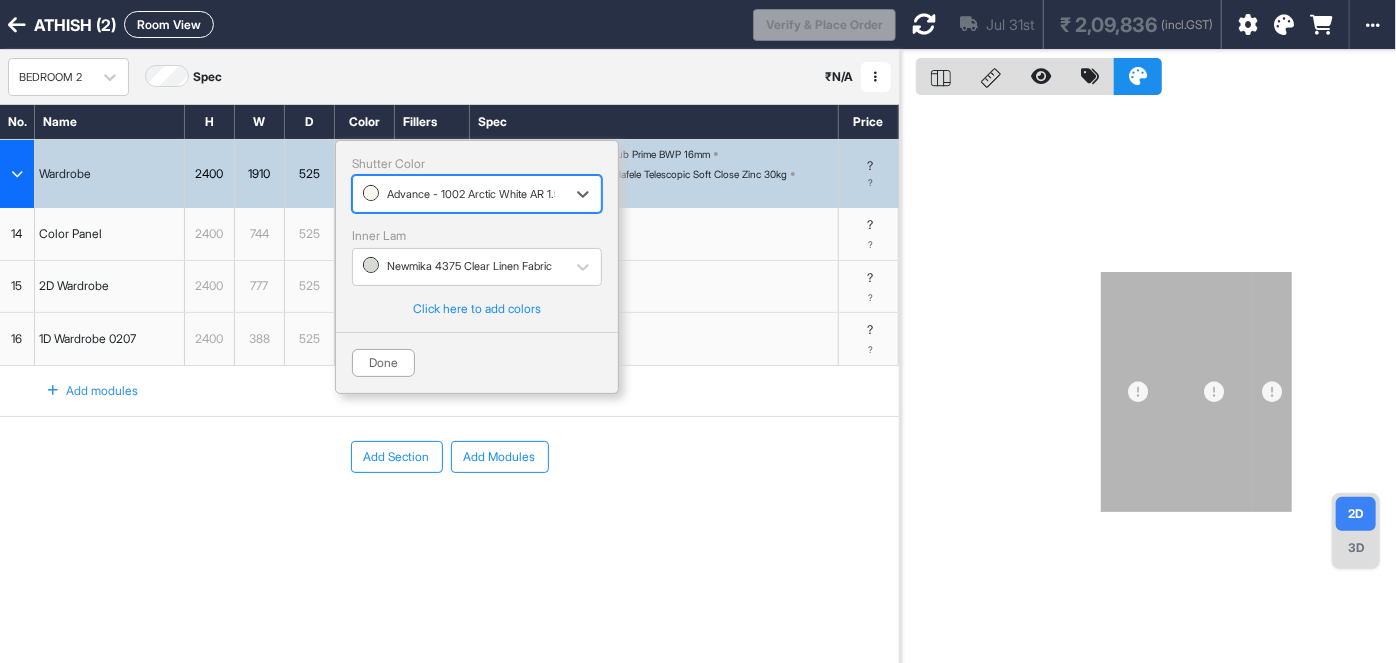 click at bounding box center [459, 194] 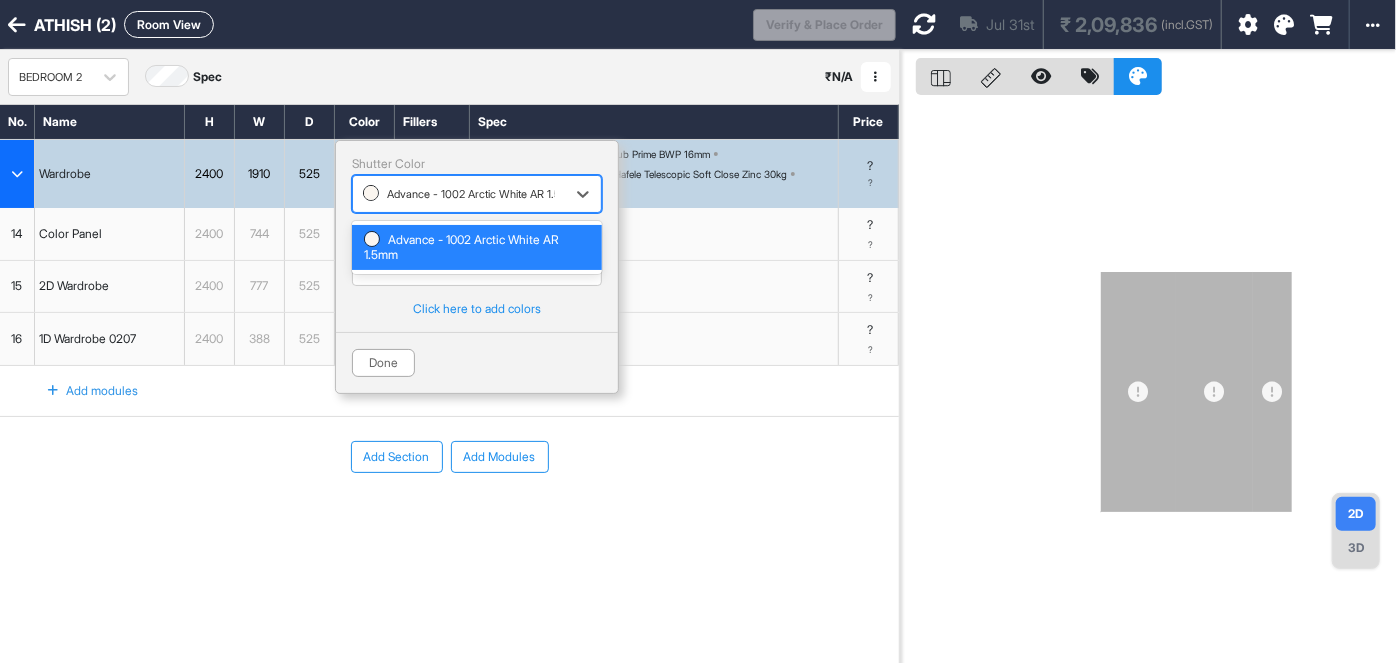 click at bounding box center (459, 194) 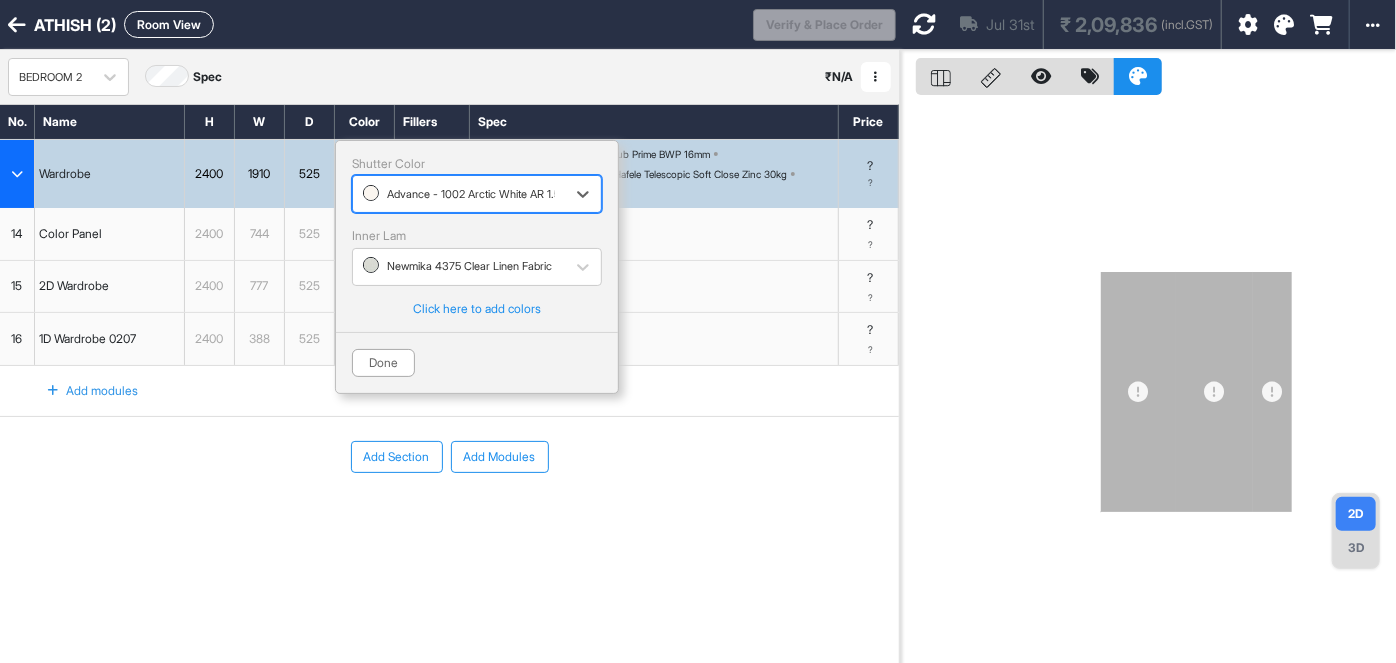 click at bounding box center (1284, 25) 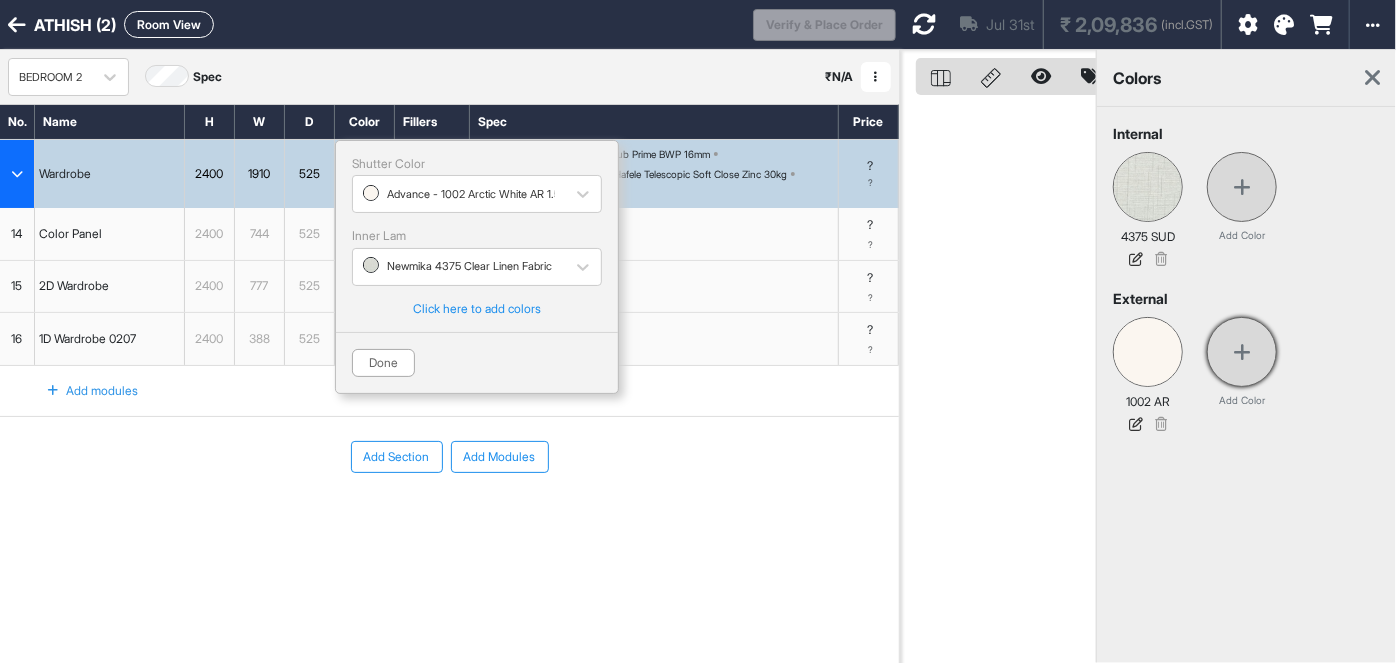 click at bounding box center [1242, 352] 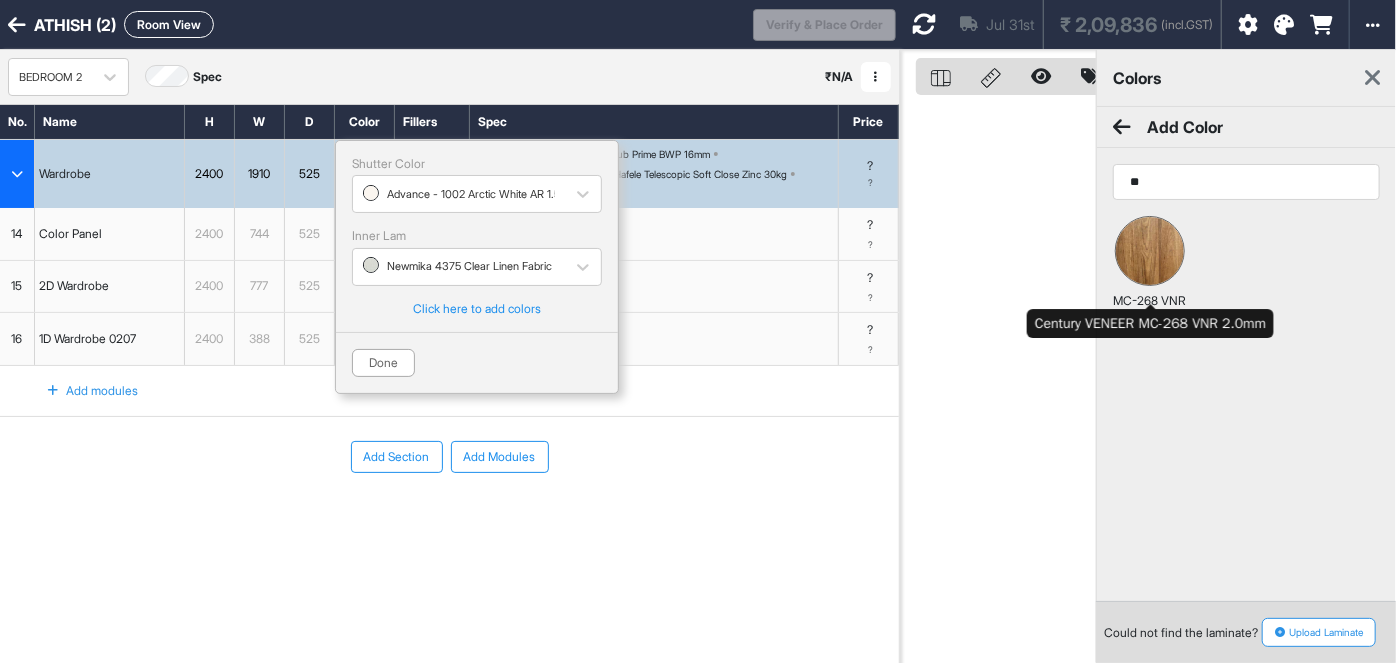 type on "**" 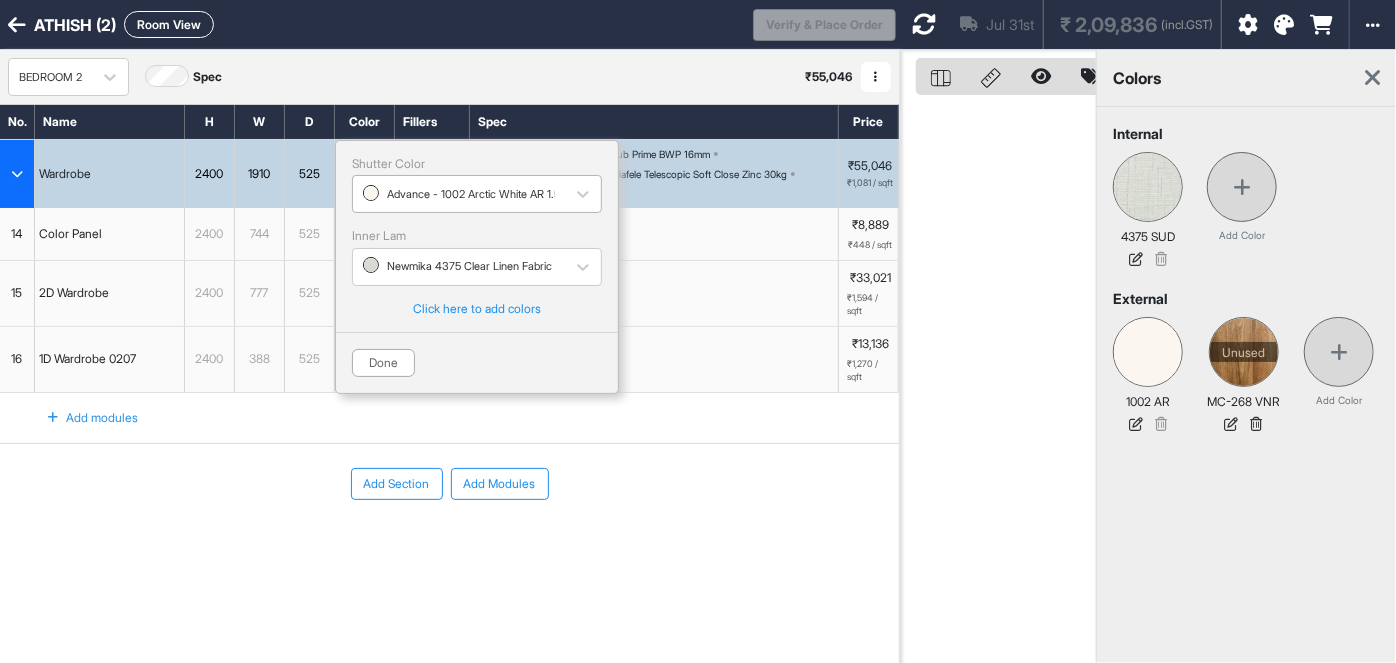 click at bounding box center (459, 194) 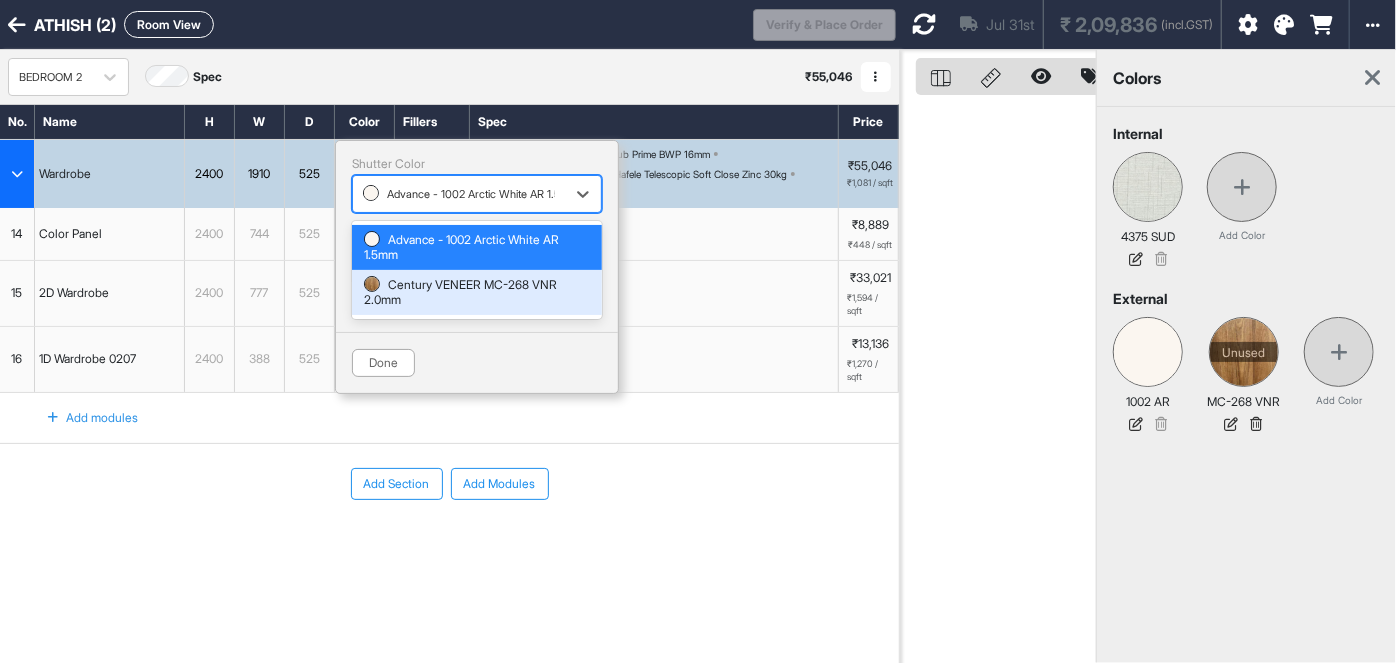 click on "Century VENEER MC-268 VNR 2.0mm" at bounding box center [477, 292] 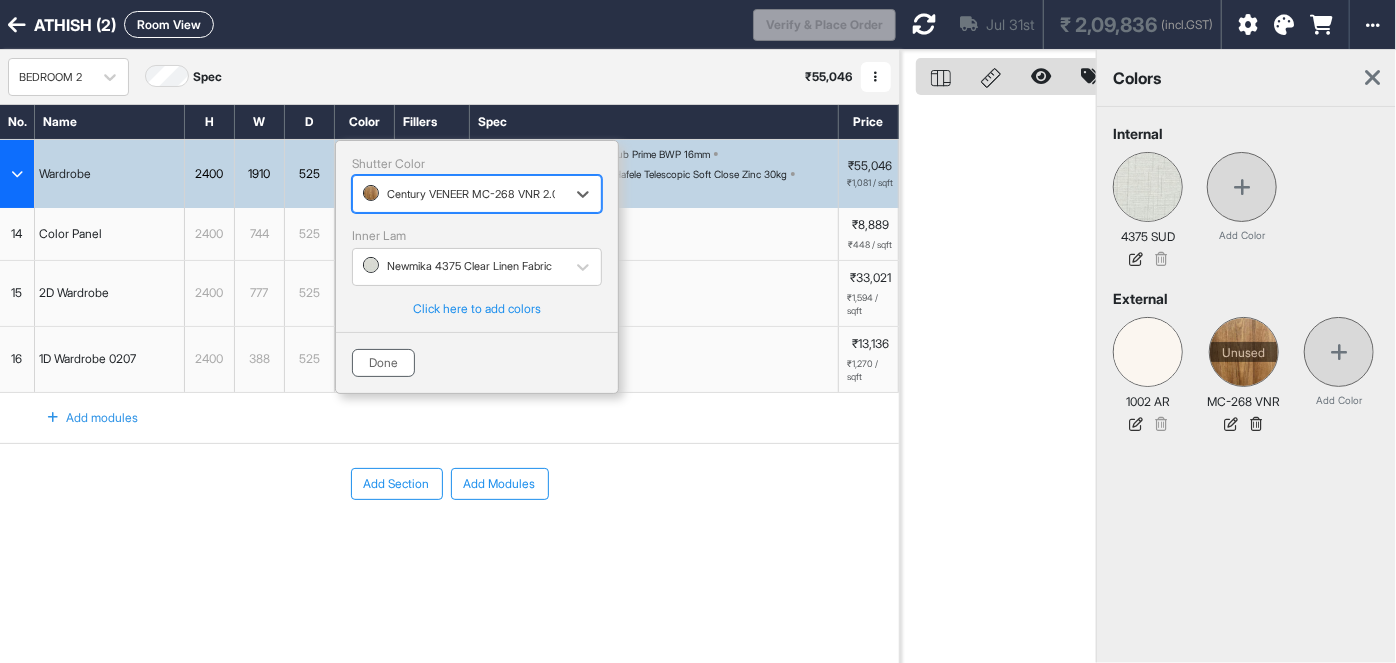 click on "Done" at bounding box center (383, 363) 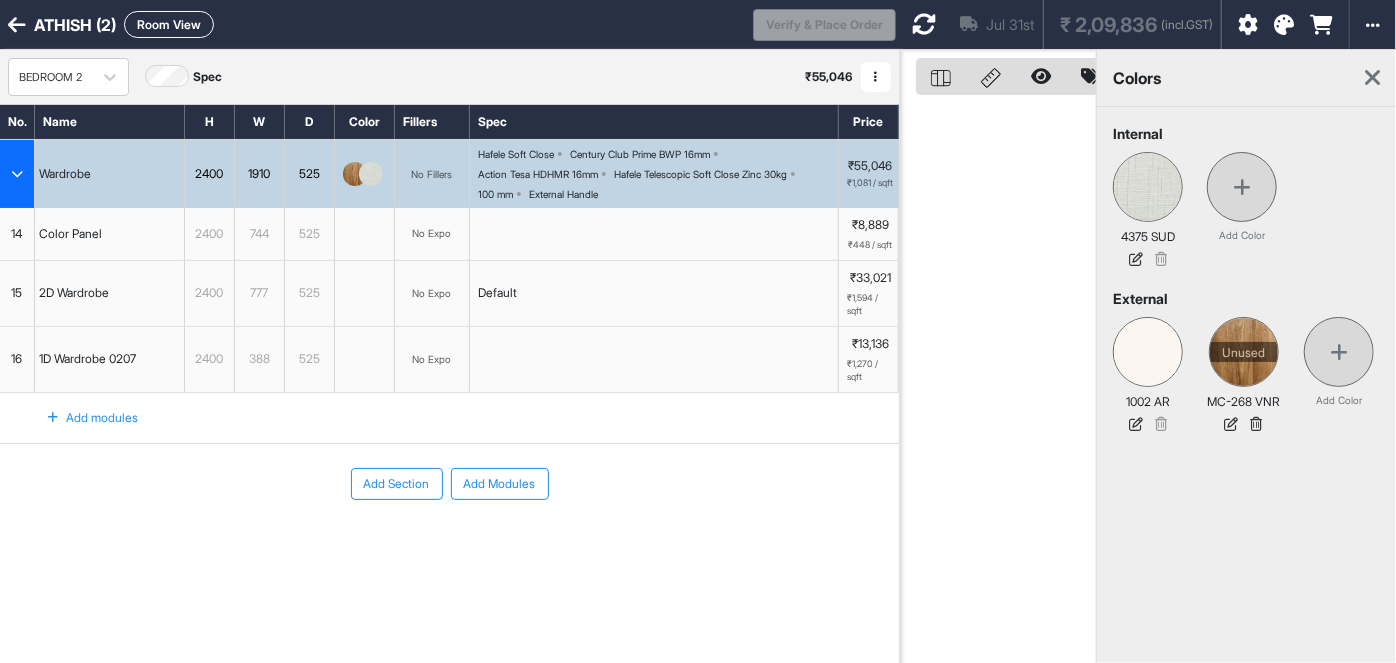 click at bounding box center (17, 174) 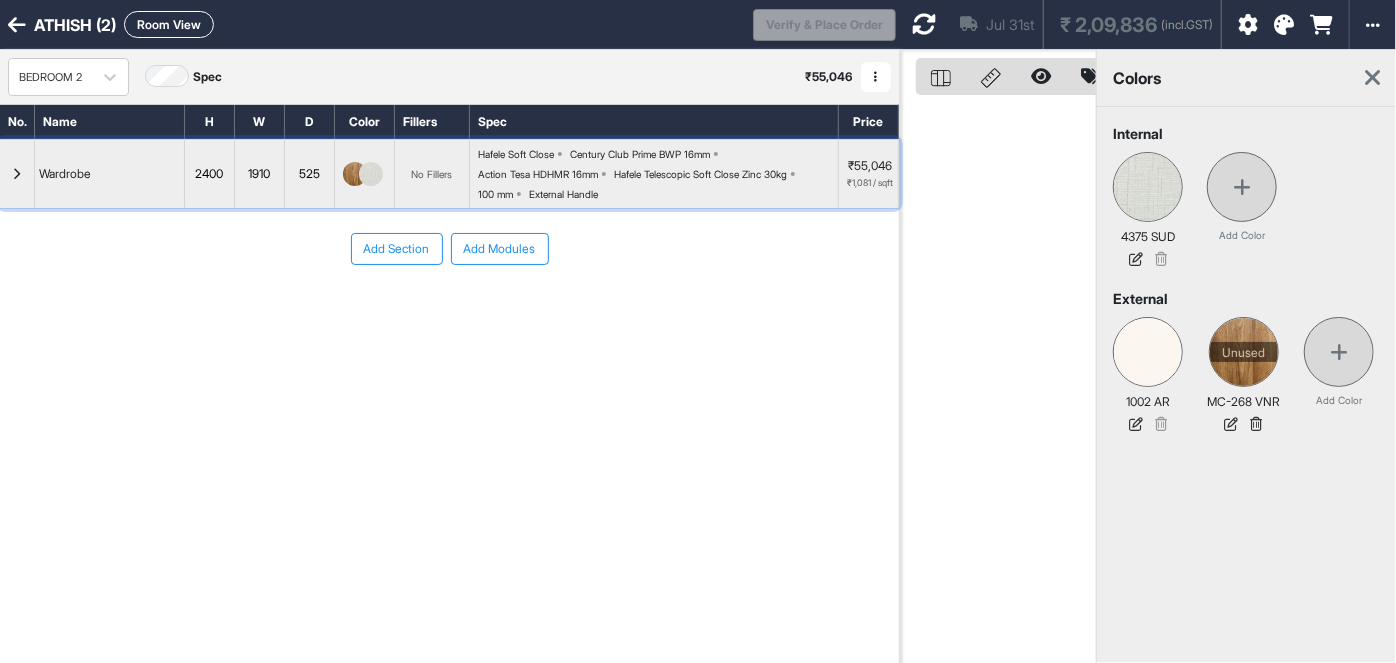 click at bounding box center [17, 174] 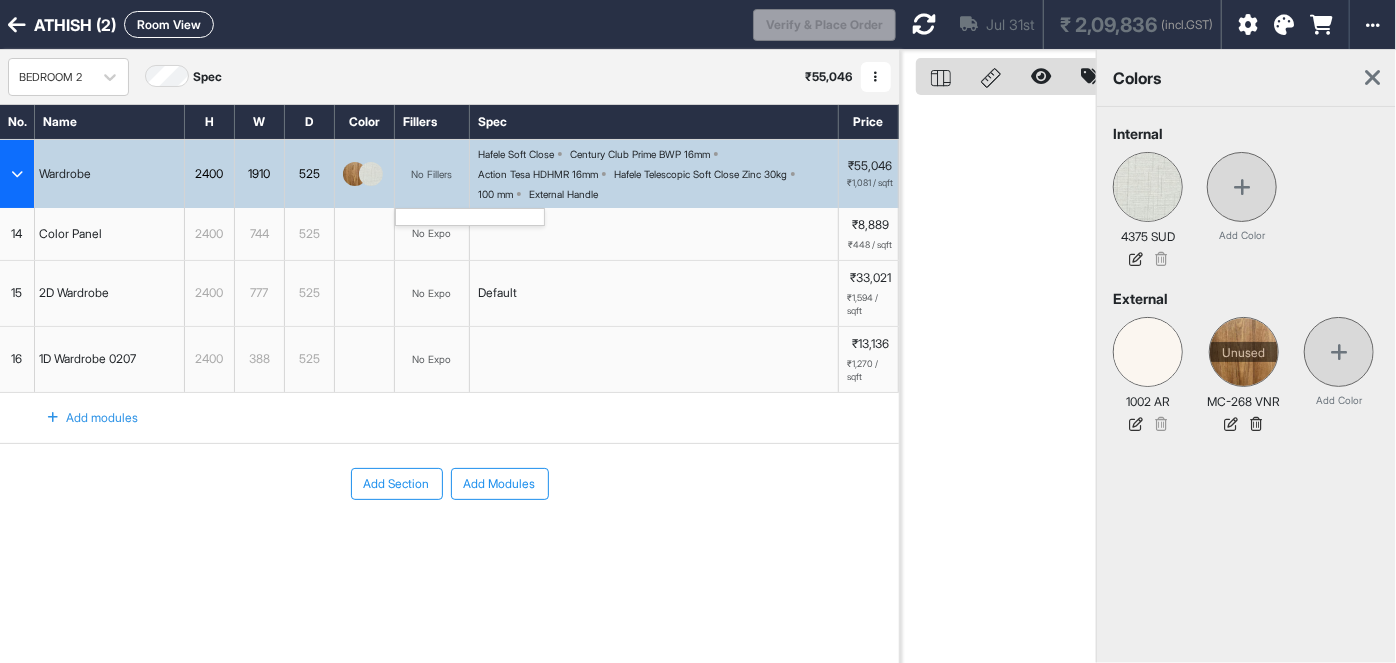 click on "No Fillers" at bounding box center [432, 174] 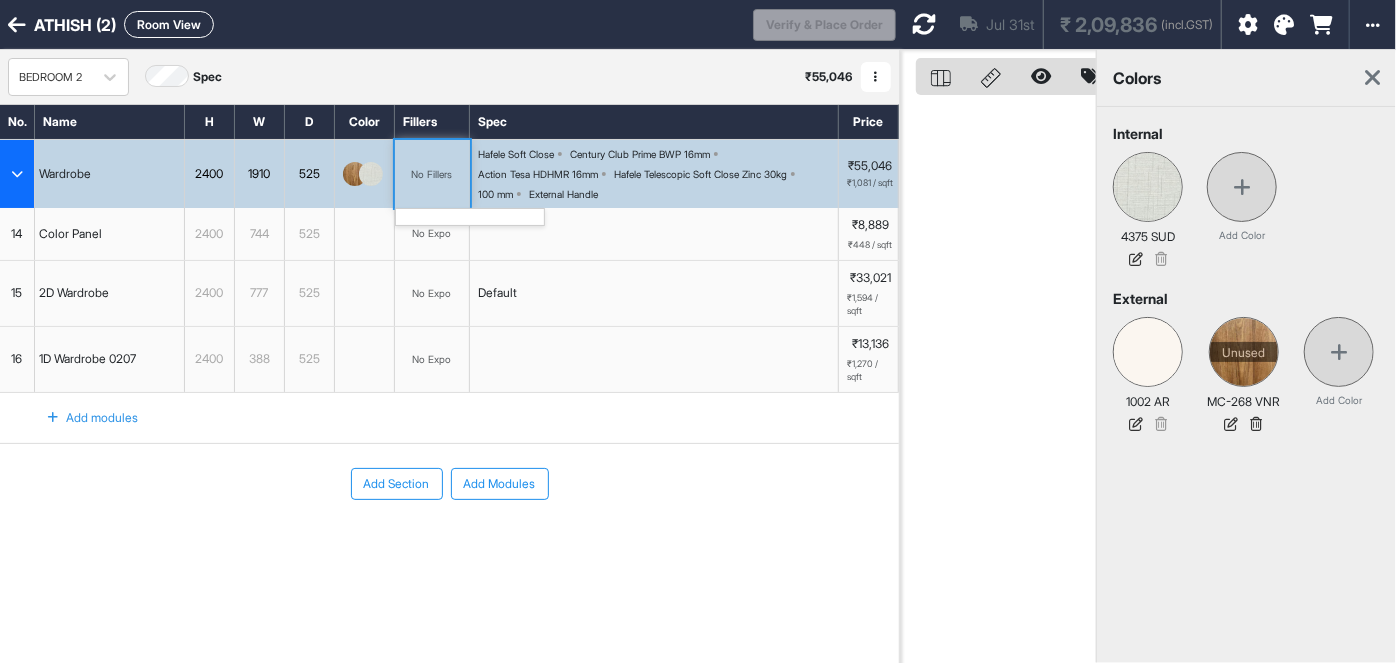 click on "No Fillers" at bounding box center (432, 174) 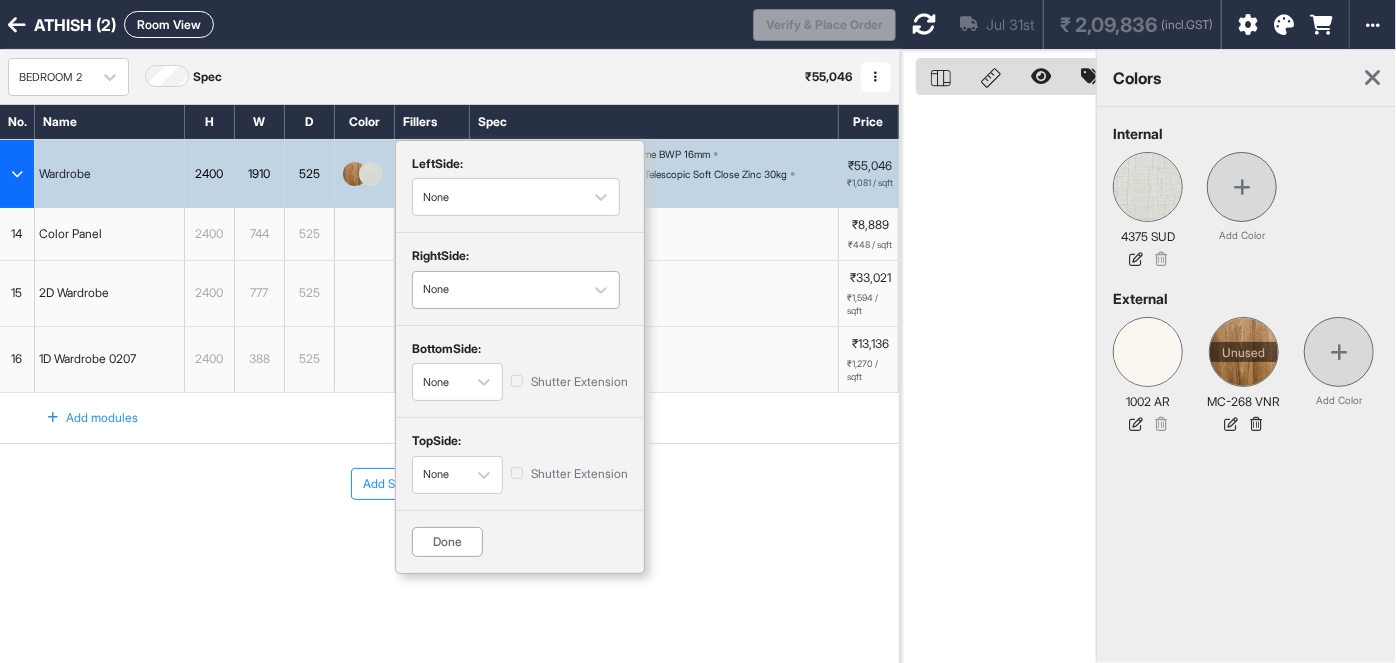 click at bounding box center (498, 290) 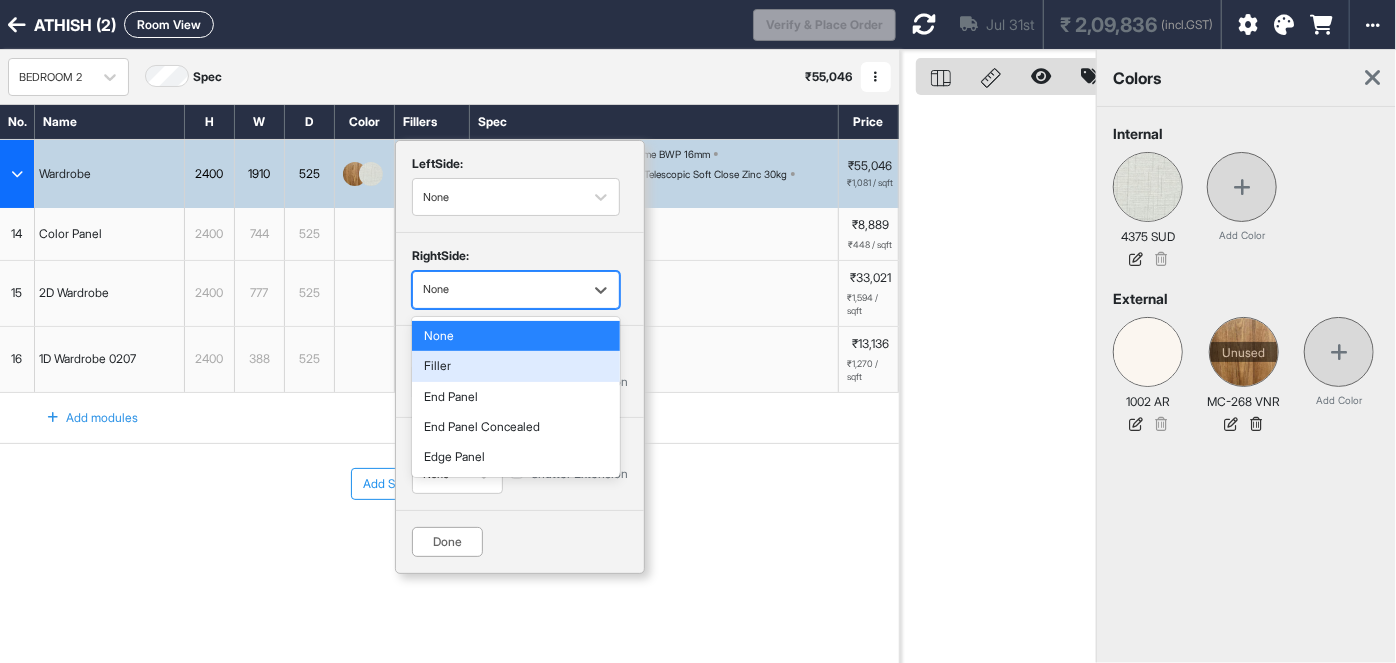 click on "Filler" at bounding box center [516, 366] 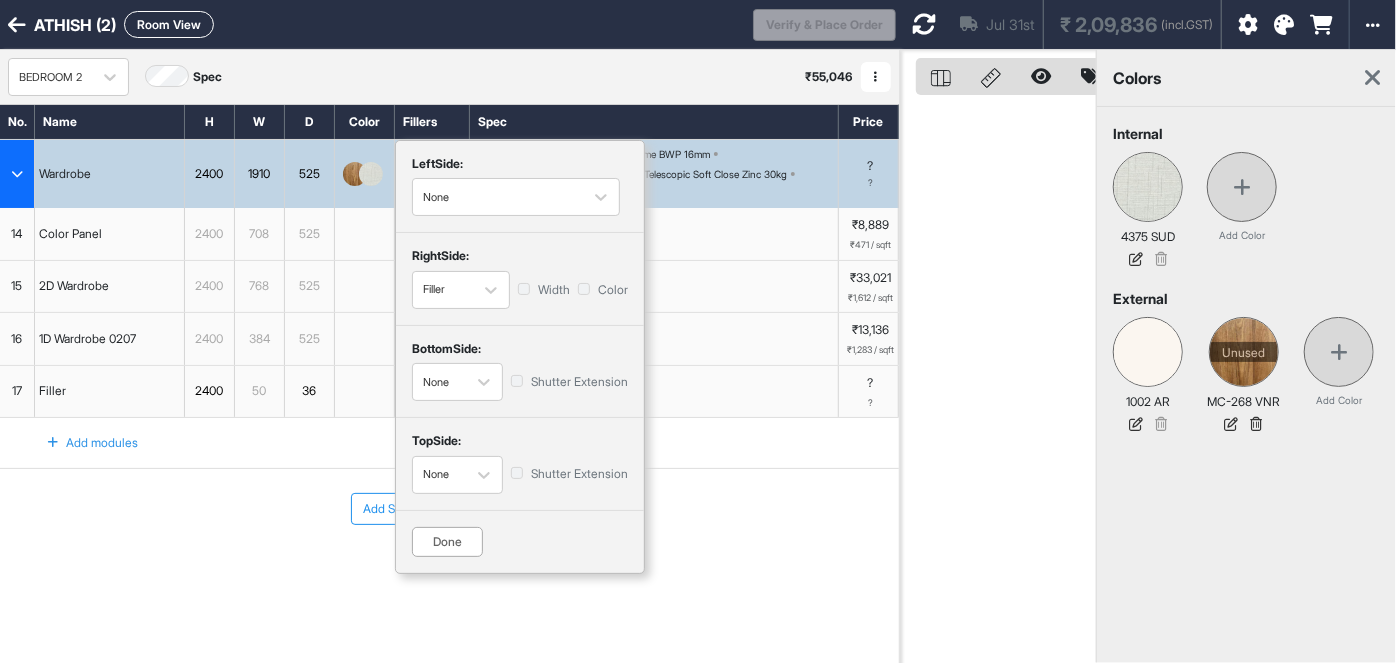 click on "Done" at bounding box center (447, 542) 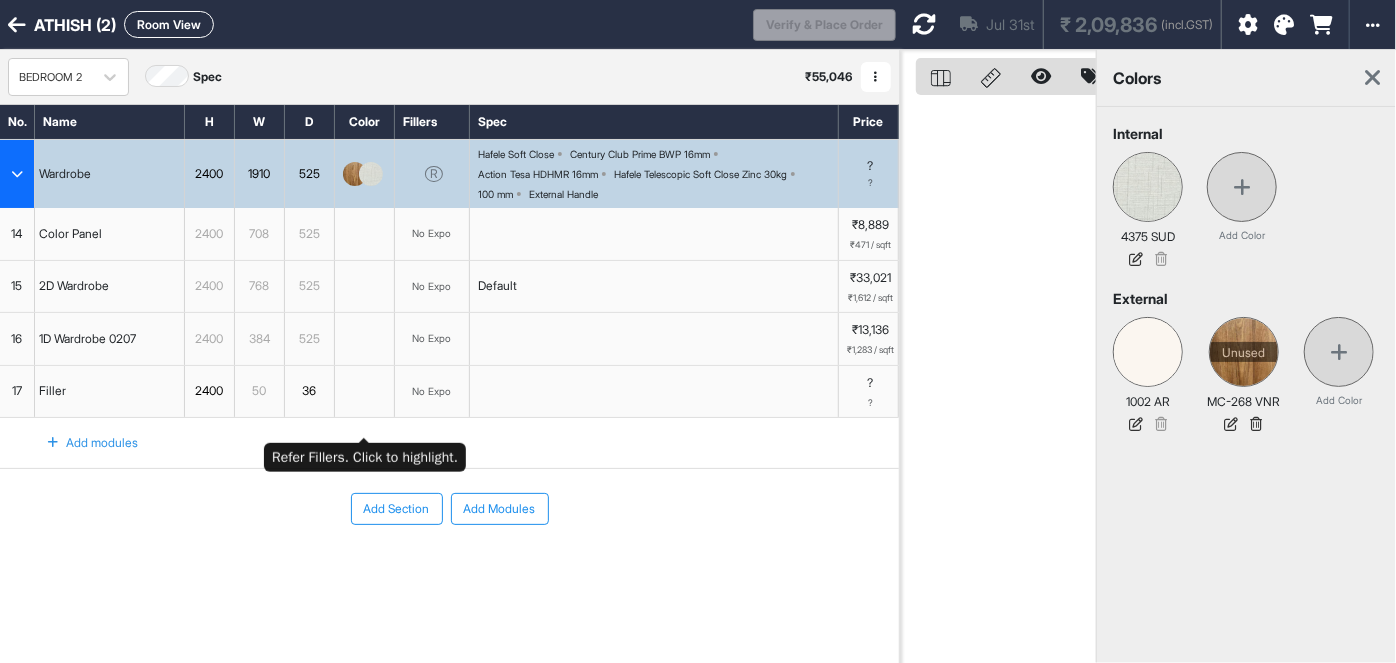 click at bounding box center [365, 392] 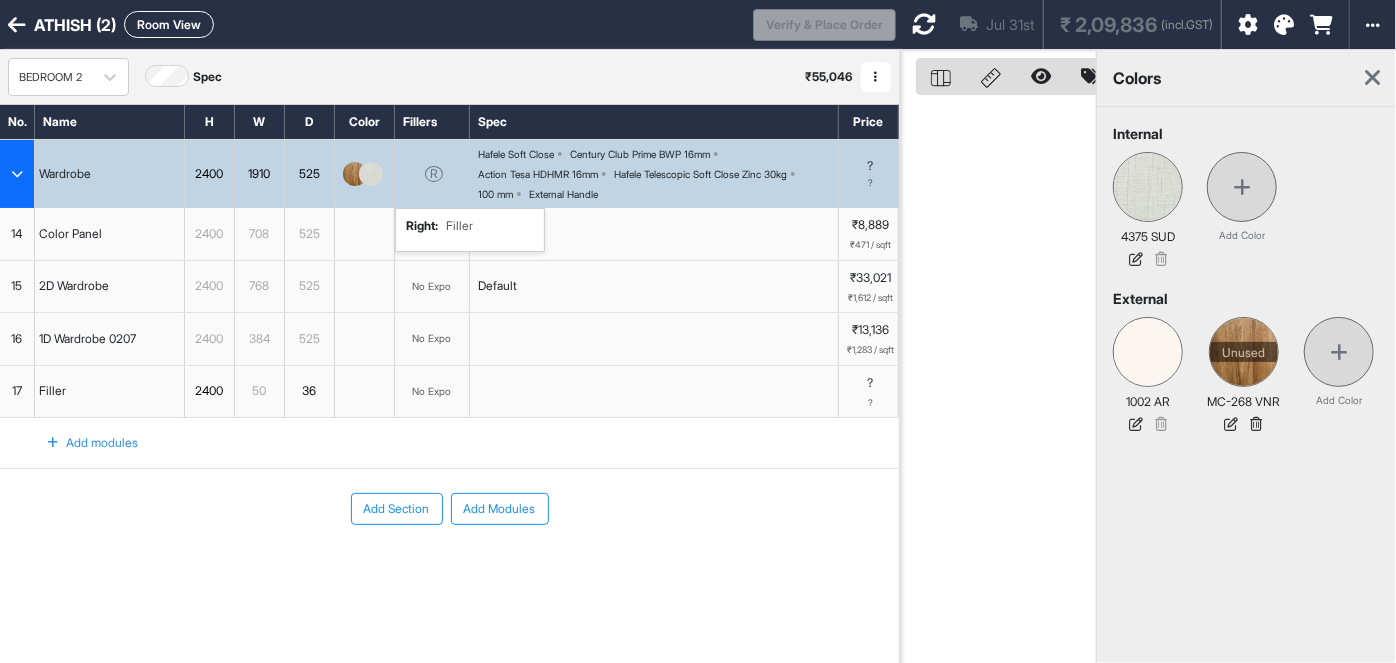 click on "R right : Filler" at bounding box center (432, 174) 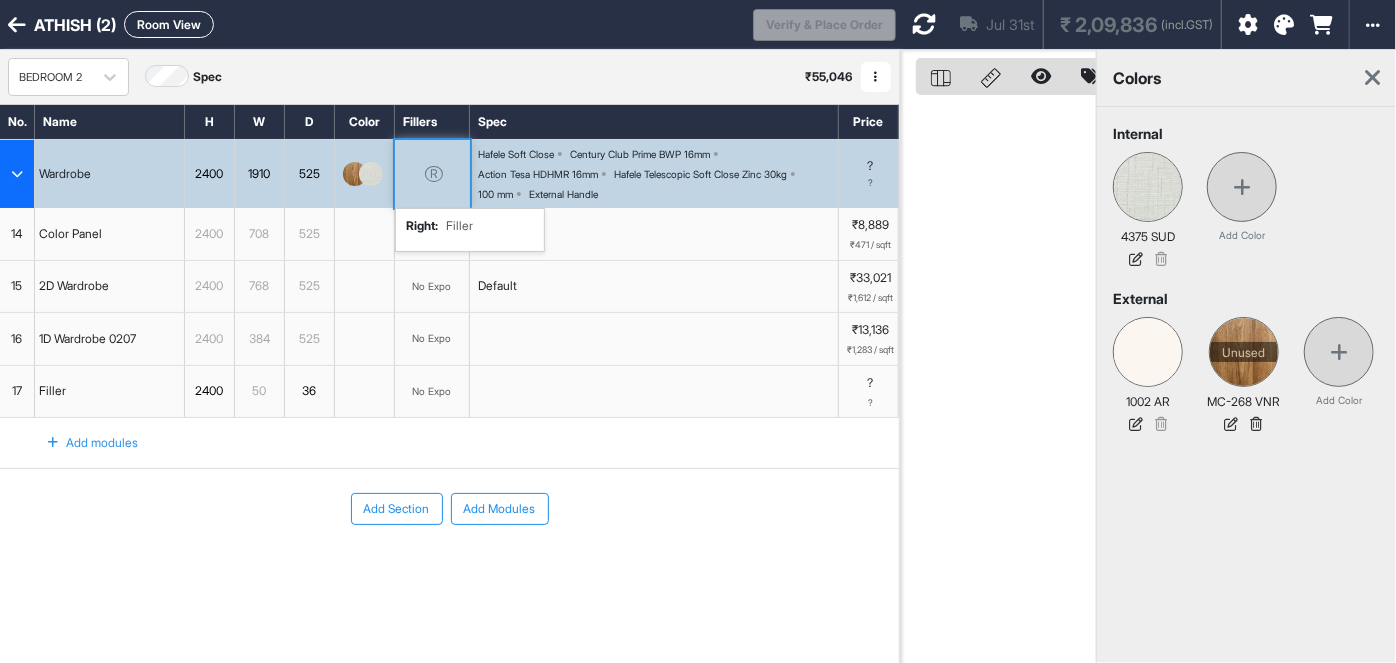 click on "R right : Filler" at bounding box center [432, 174] 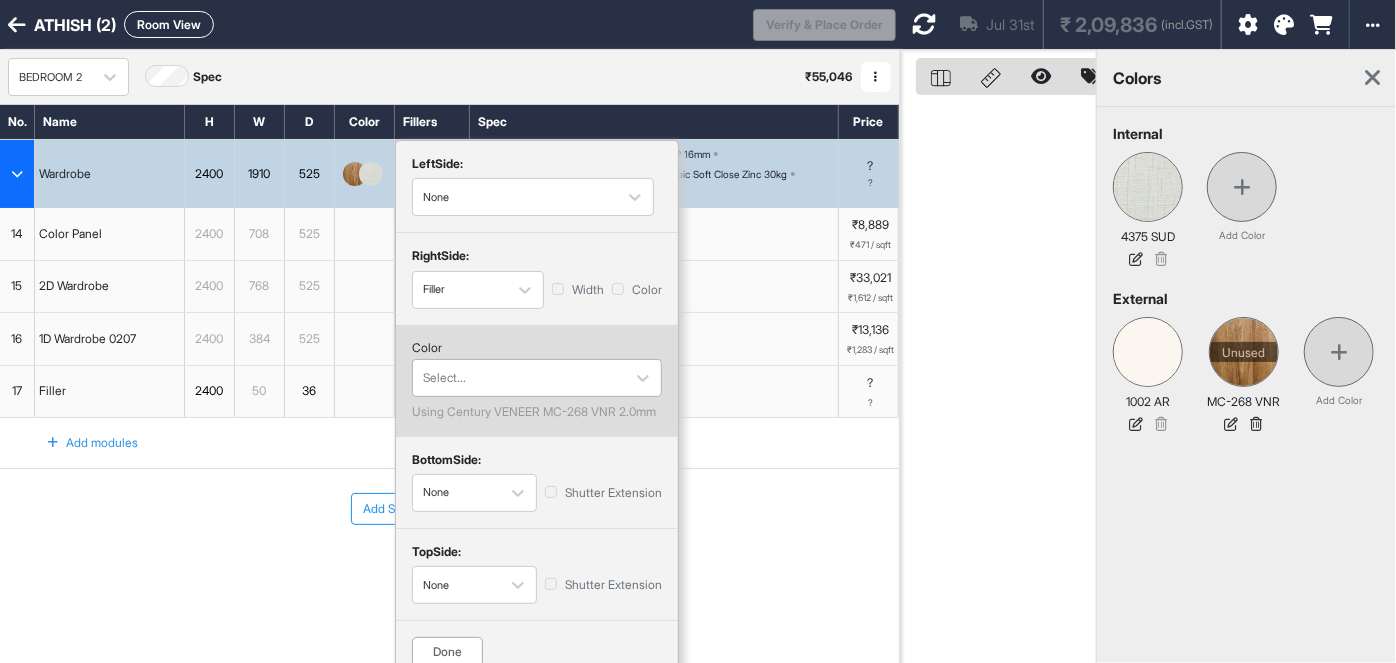click at bounding box center [519, 378] 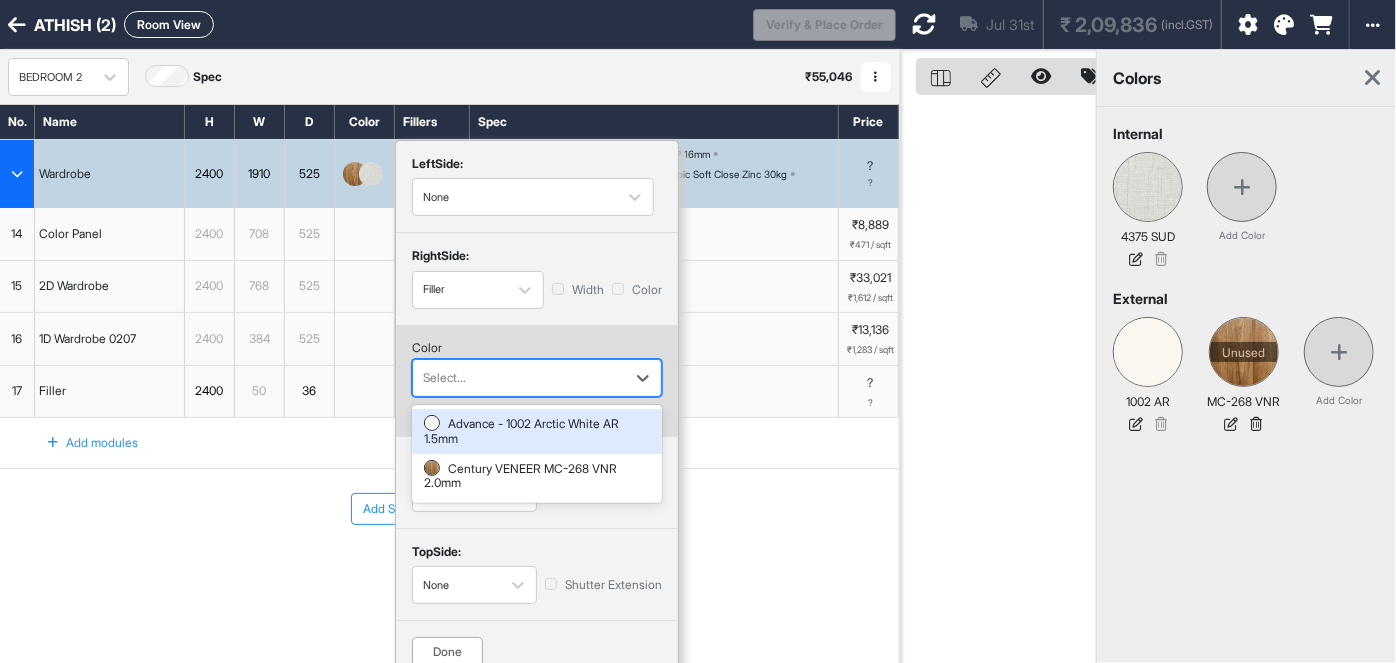 click on "Advance - 1002 Arctic White AR 1.5mm" at bounding box center (537, 431) 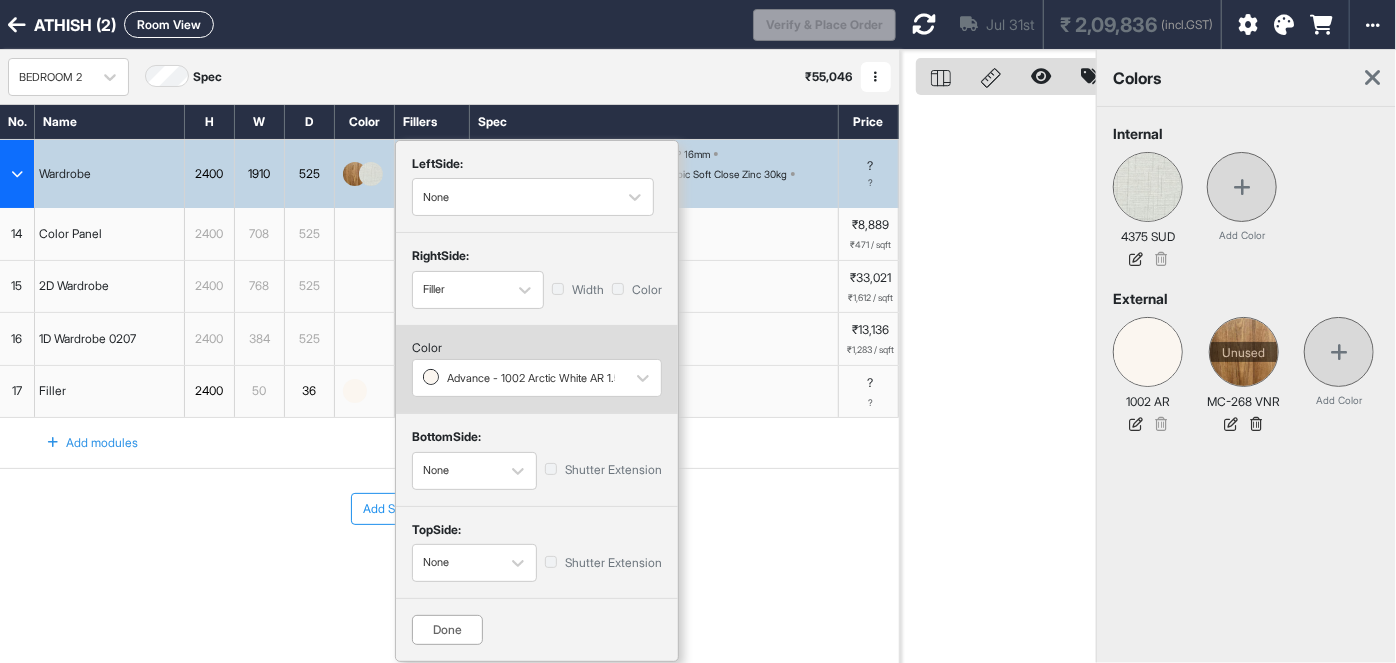 click on "Add Section Add Modules" at bounding box center (449, 509) 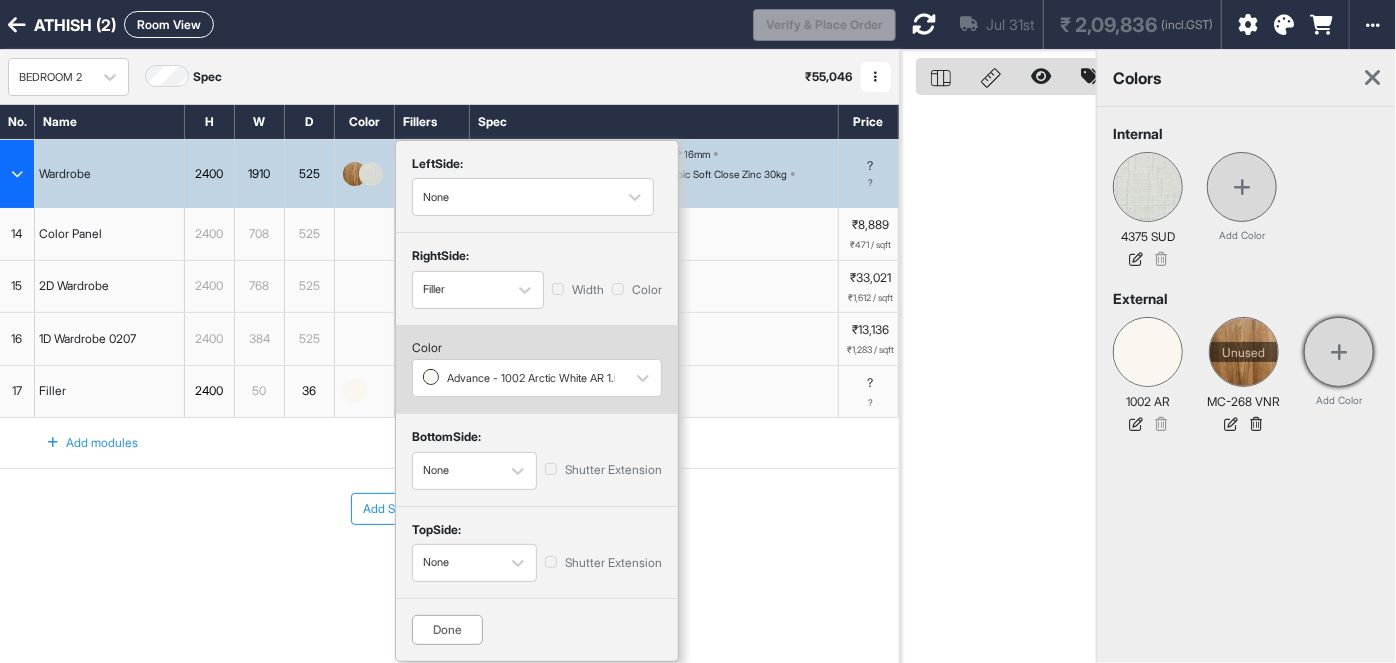 click at bounding box center [1339, 352] 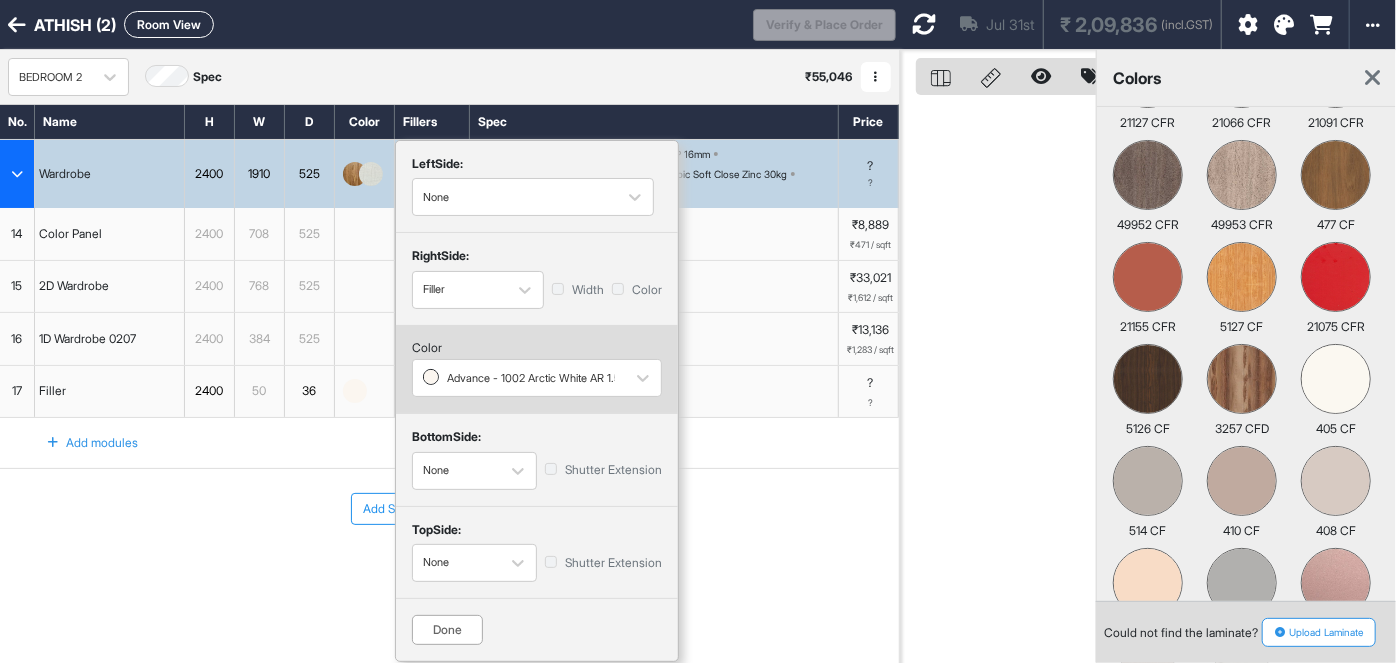 scroll, scrollTop: 221, scrollLeft: 0, axis: vertical 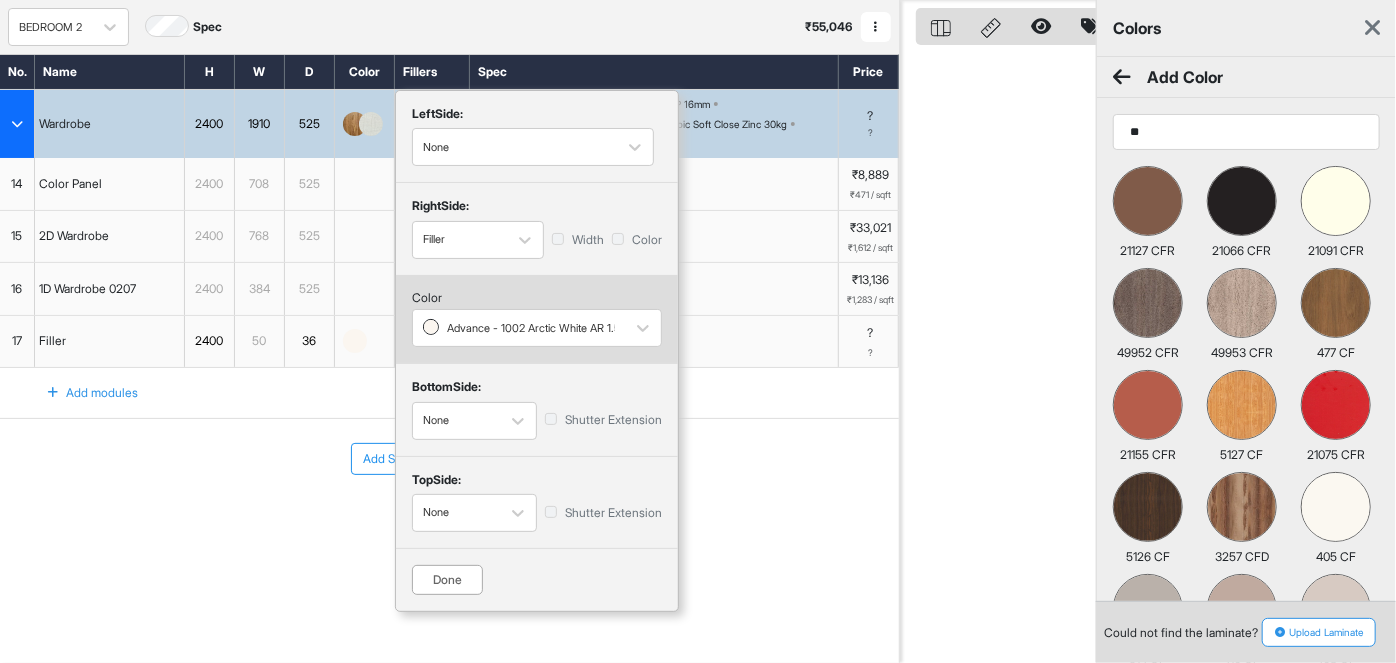 type on "**" 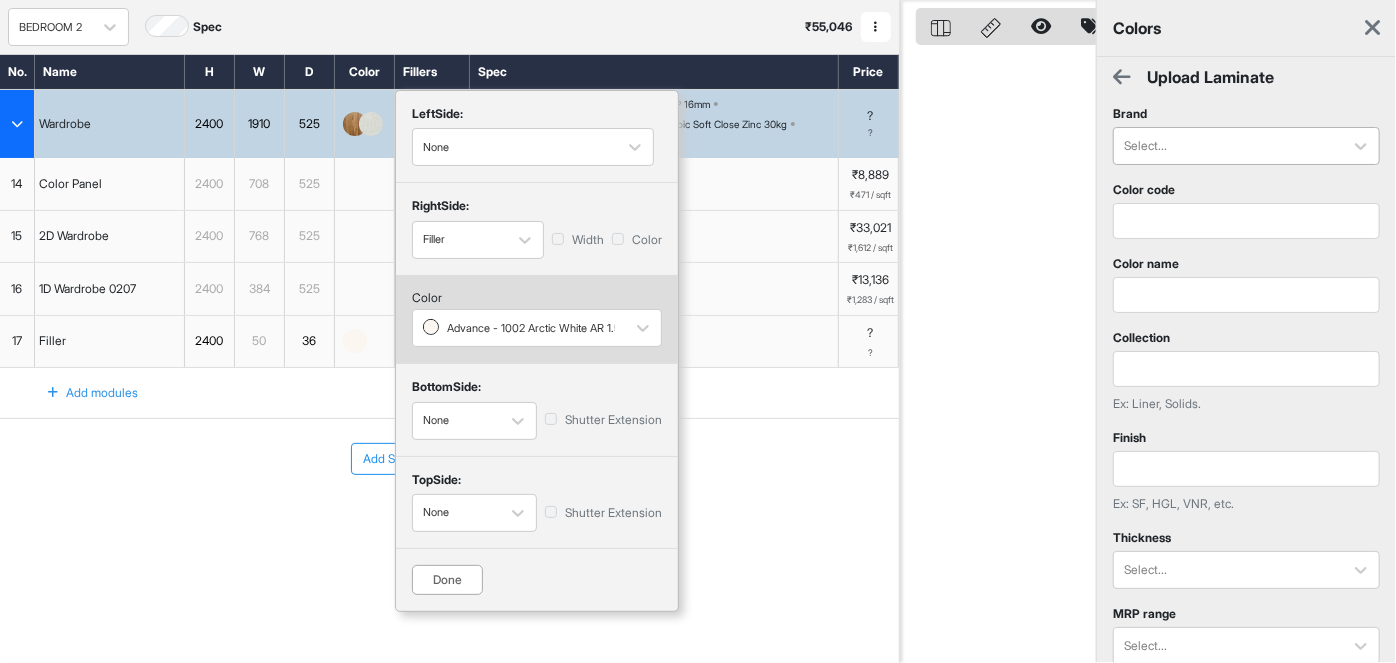click on "Select..." at bounding box center [1228, 146] 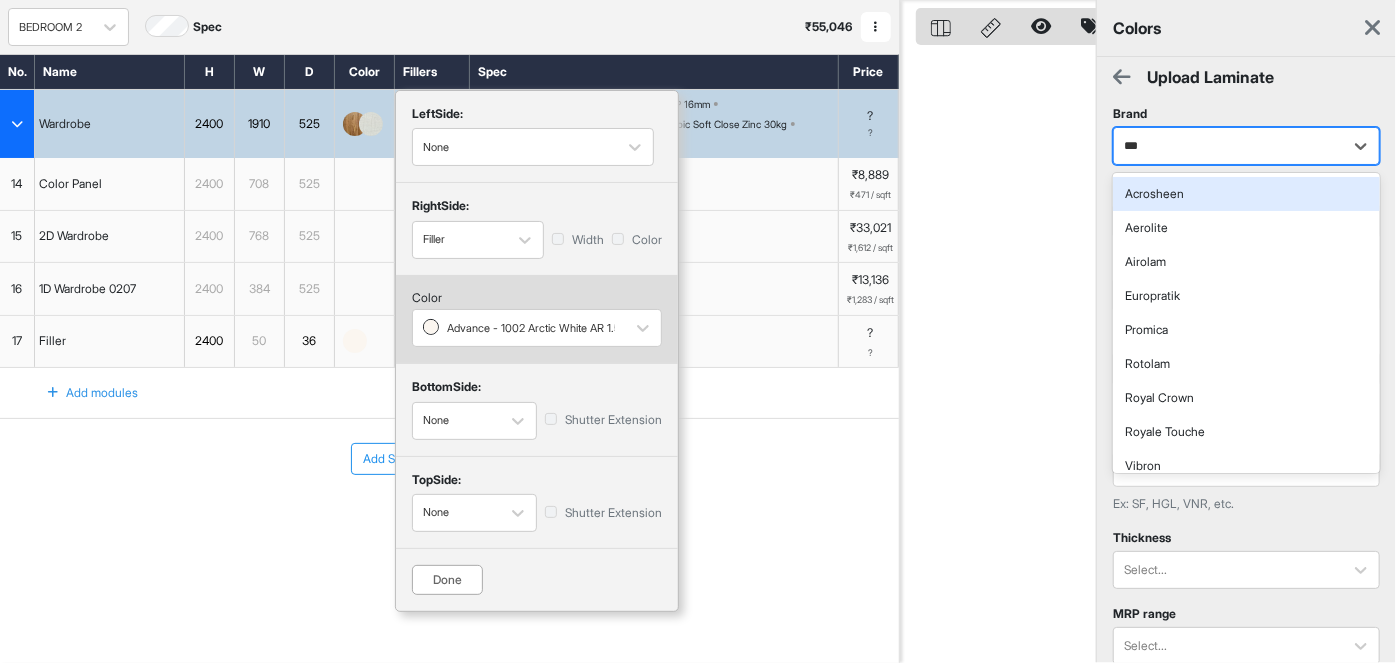 type on "****" 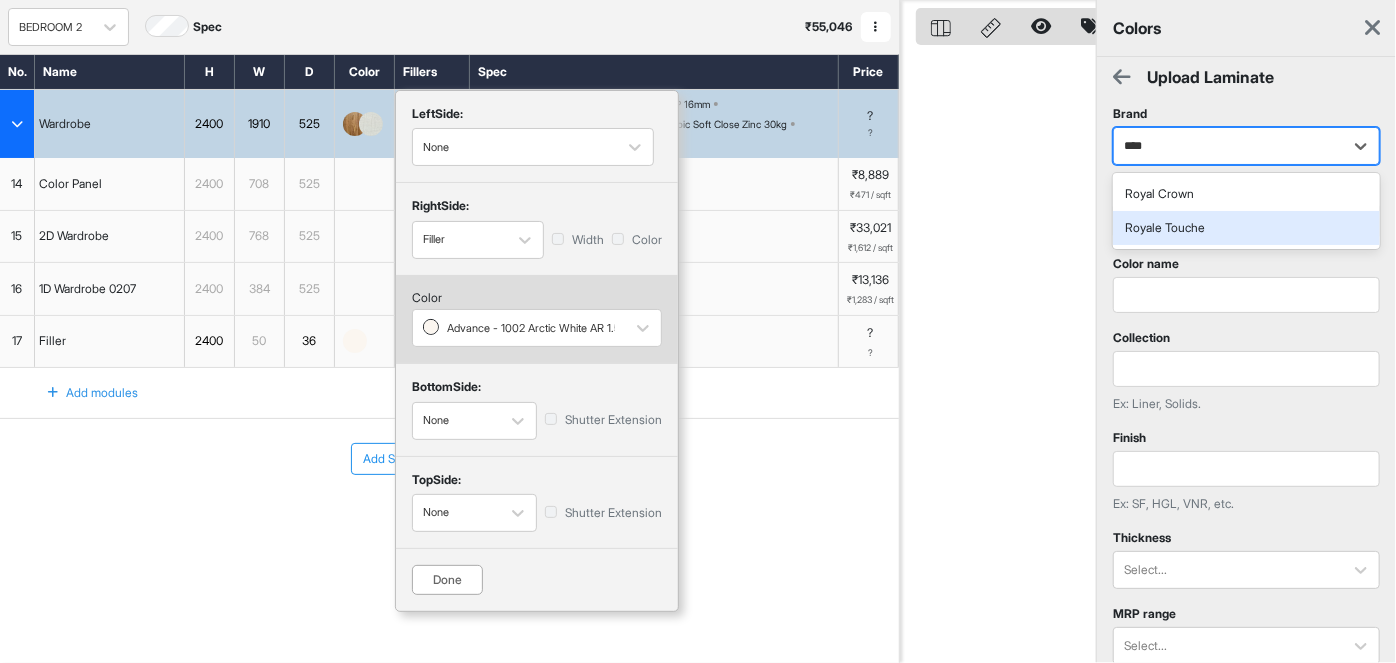click on "Royale Touche" at bounding box center [1246, 228] 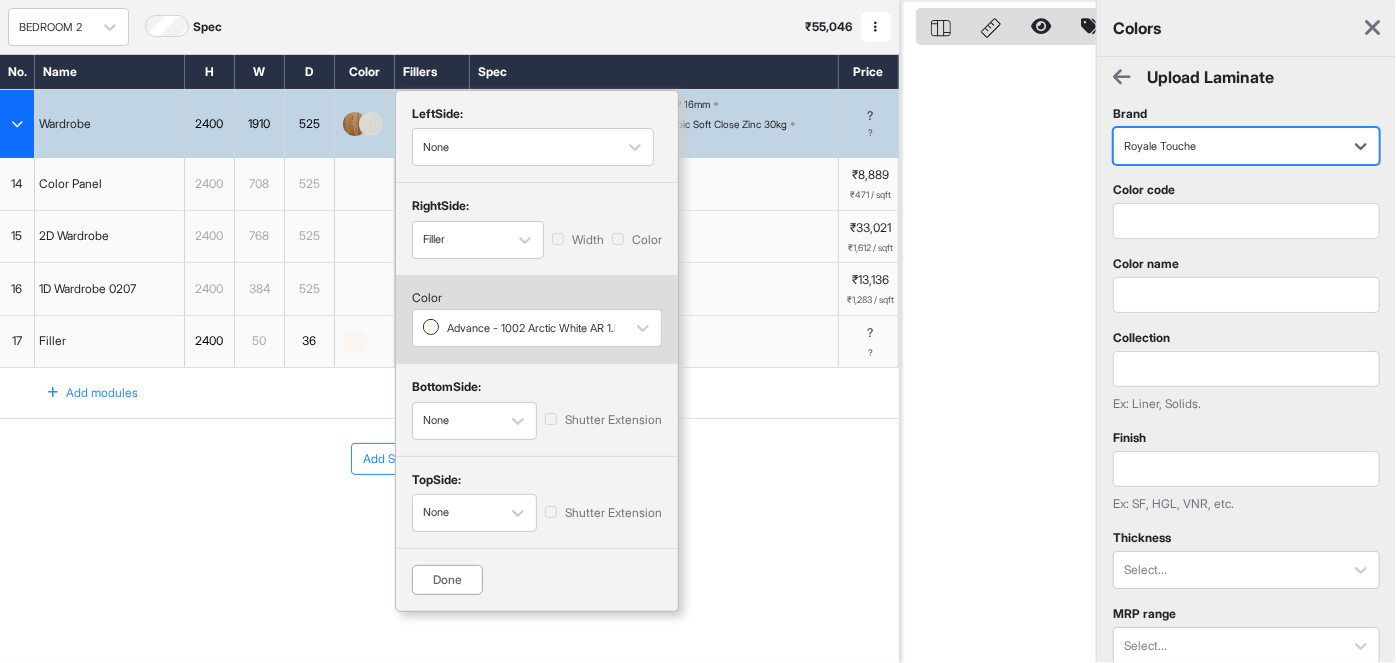 type 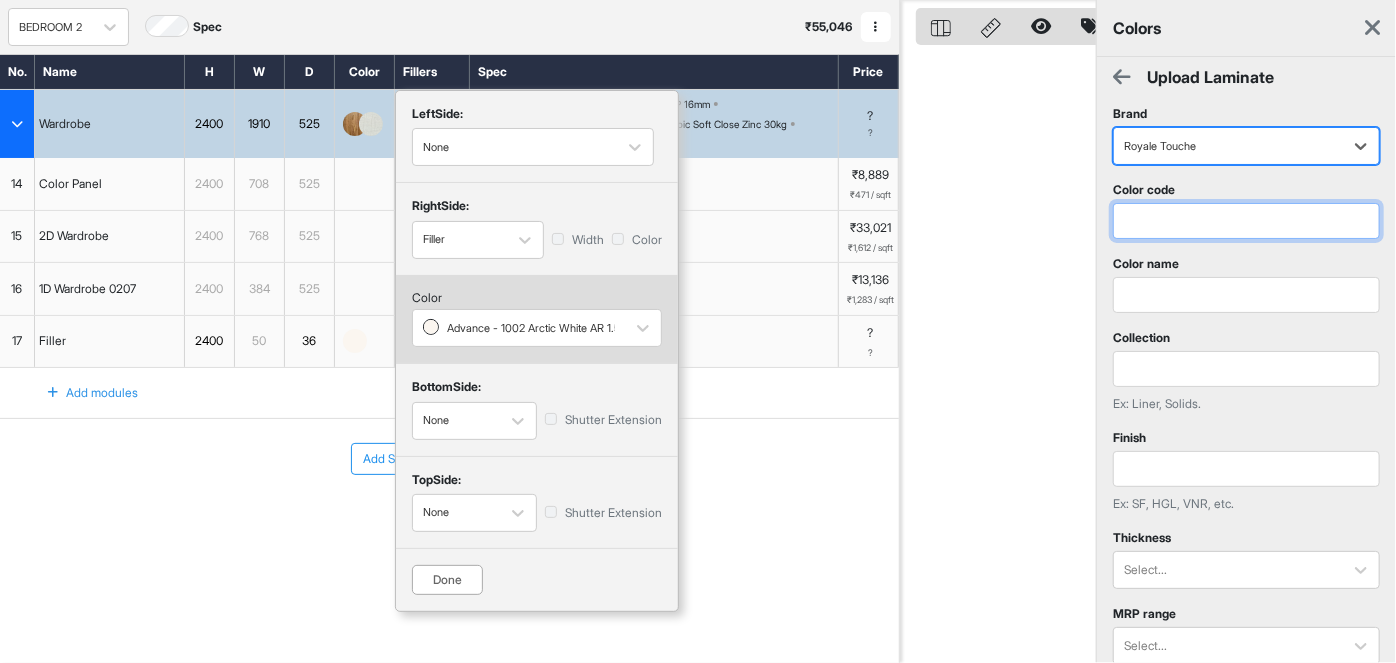 click at bounding box center (1246, 221) 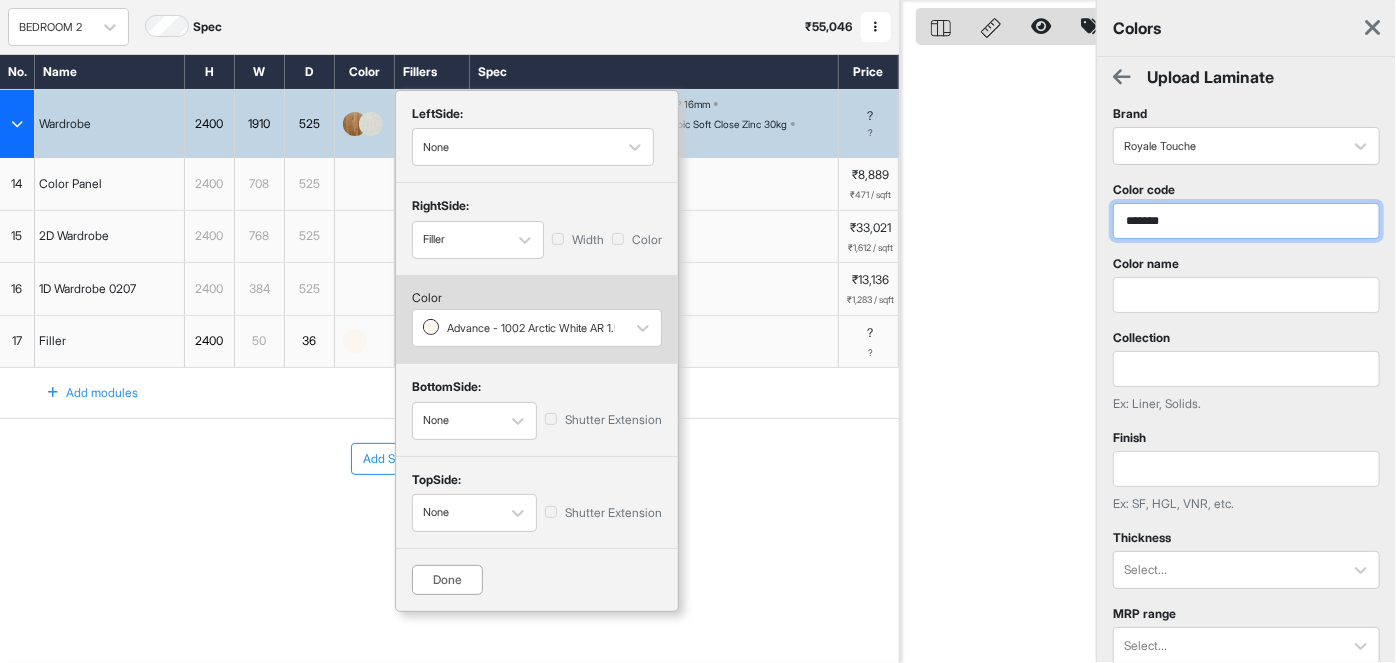 type on "*******" 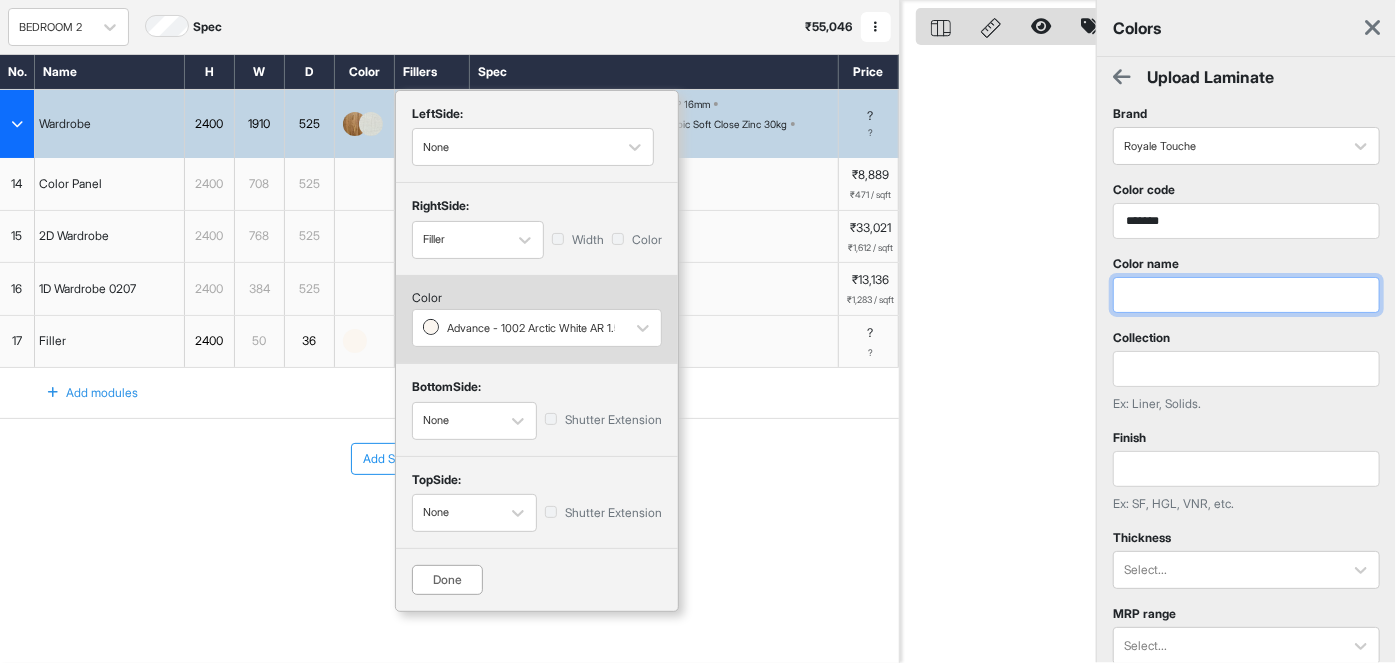 click at bounding box center [1246, 295] 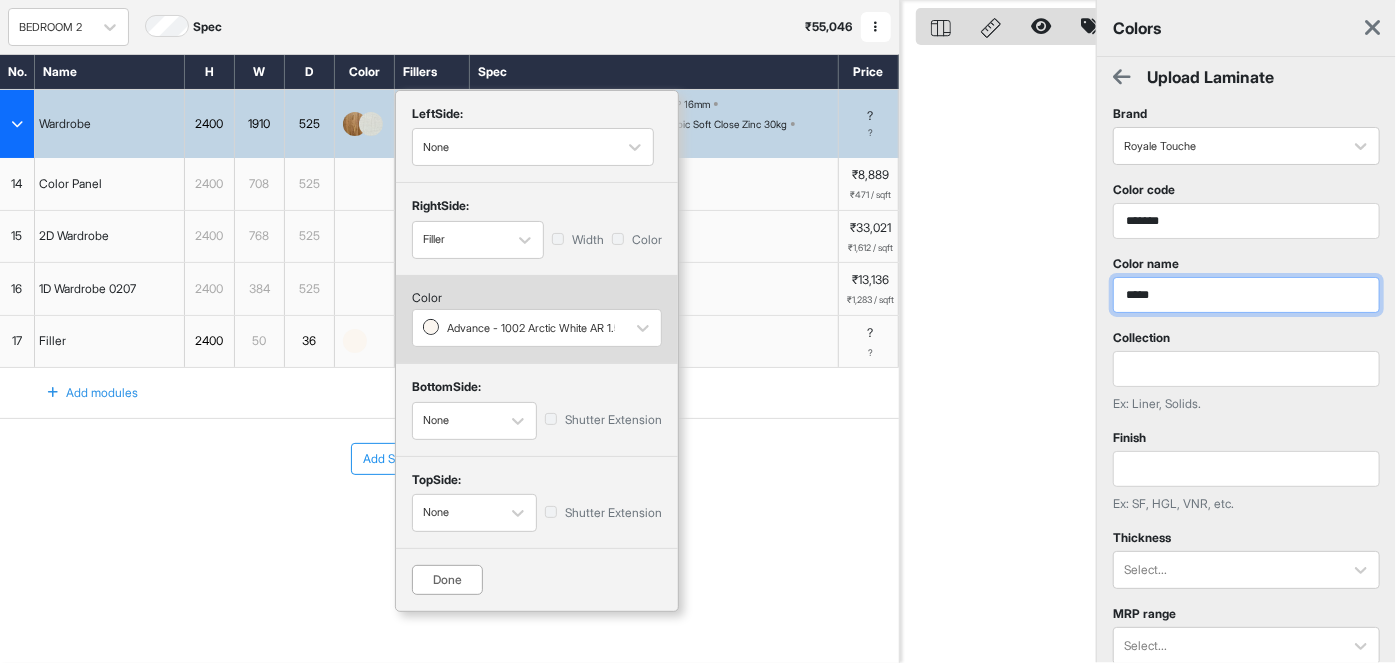 type on "*****" 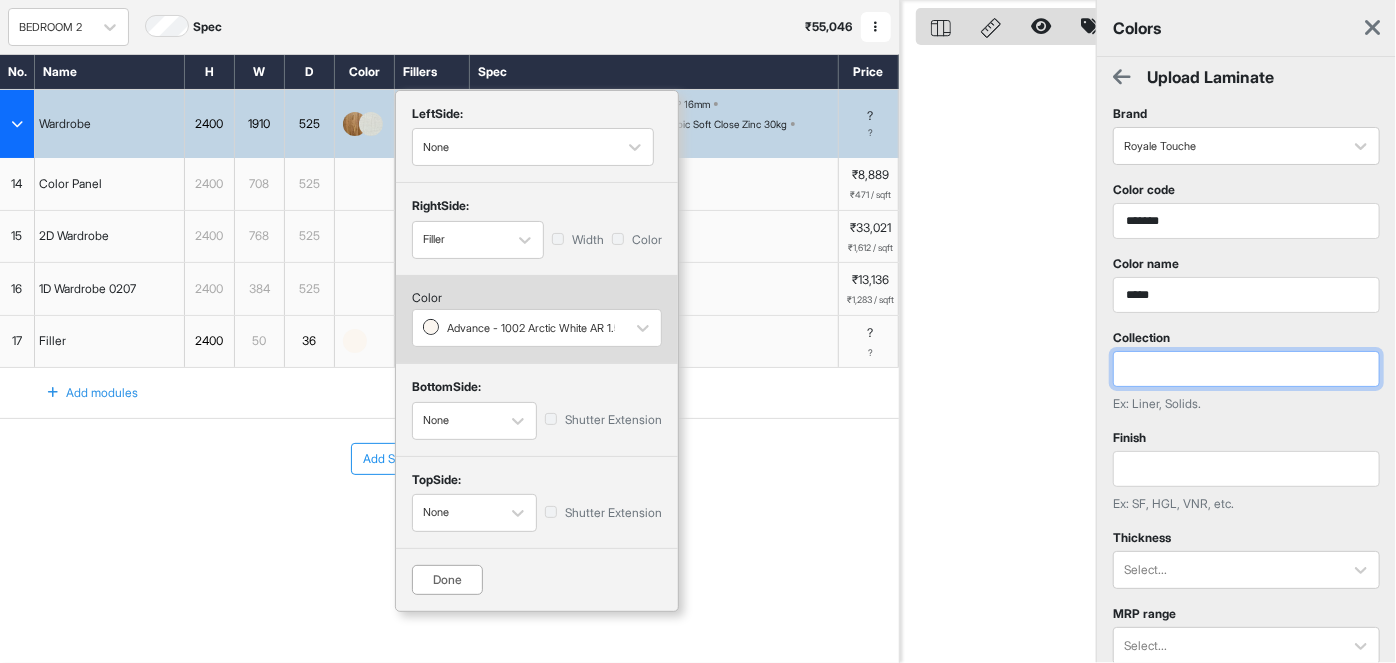 click at bounding box center [1246, 369] 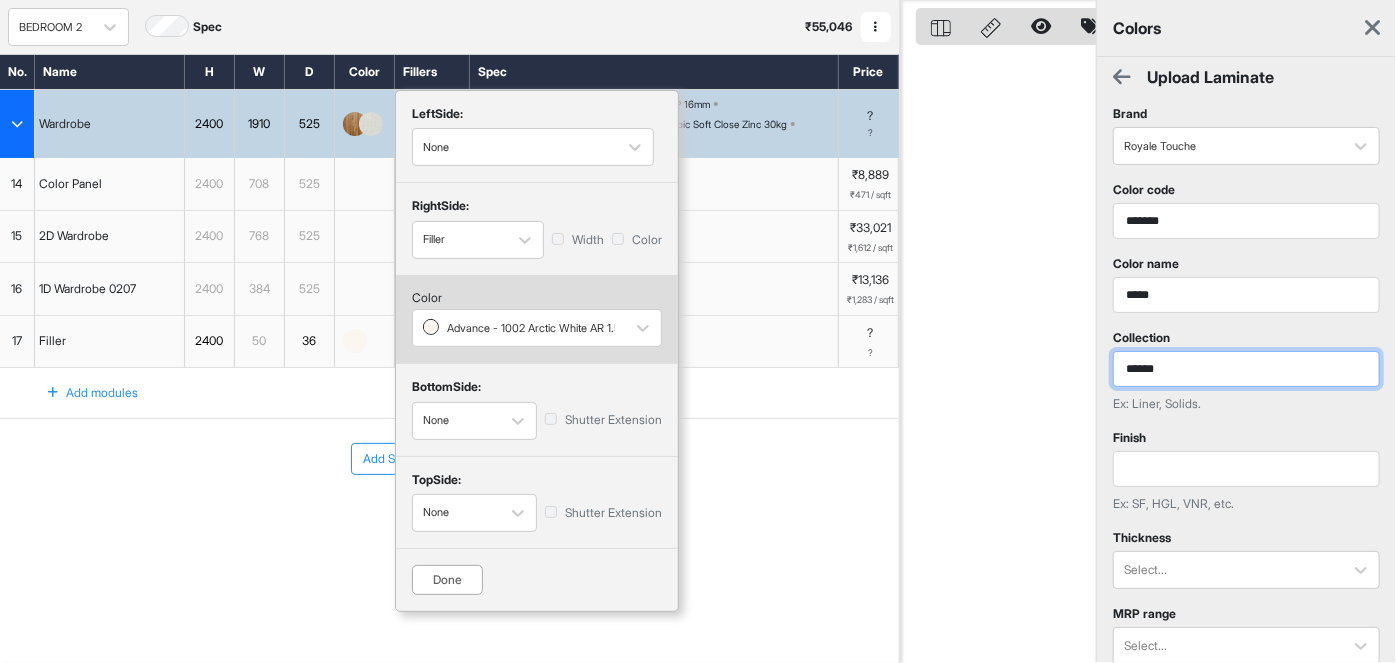 type on "******" 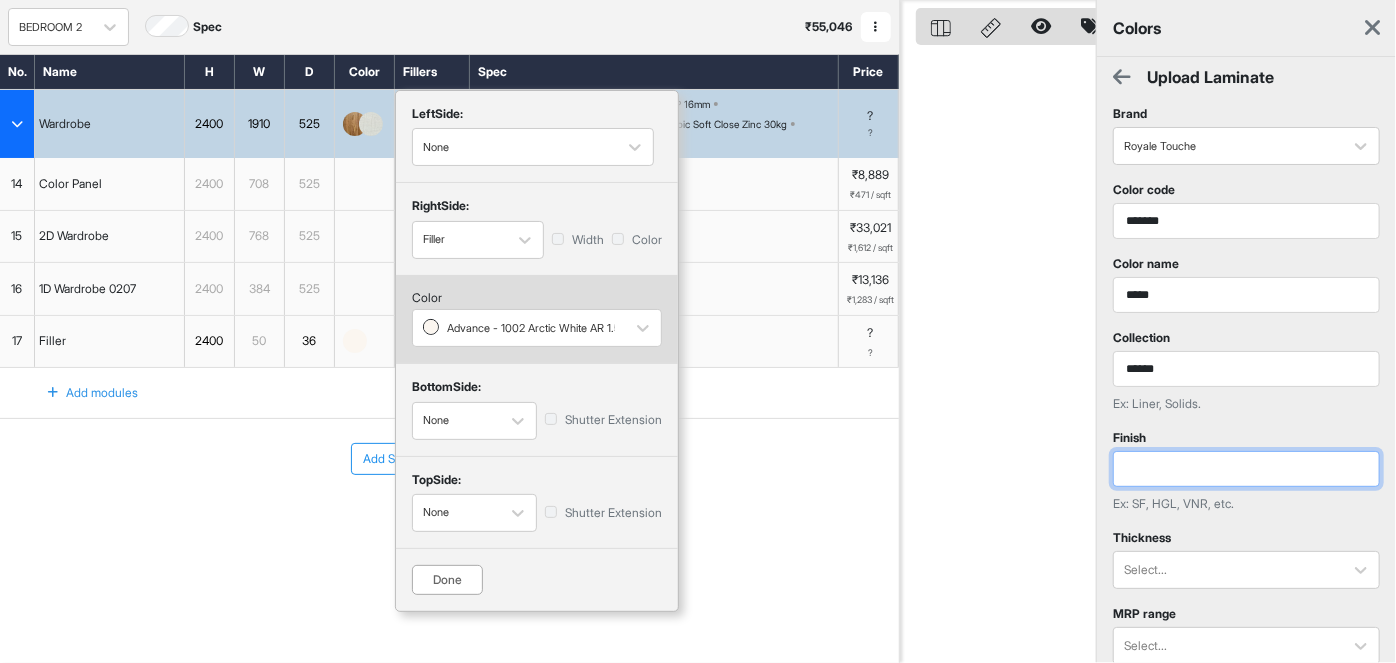 click at bounding box center (1246, 469) 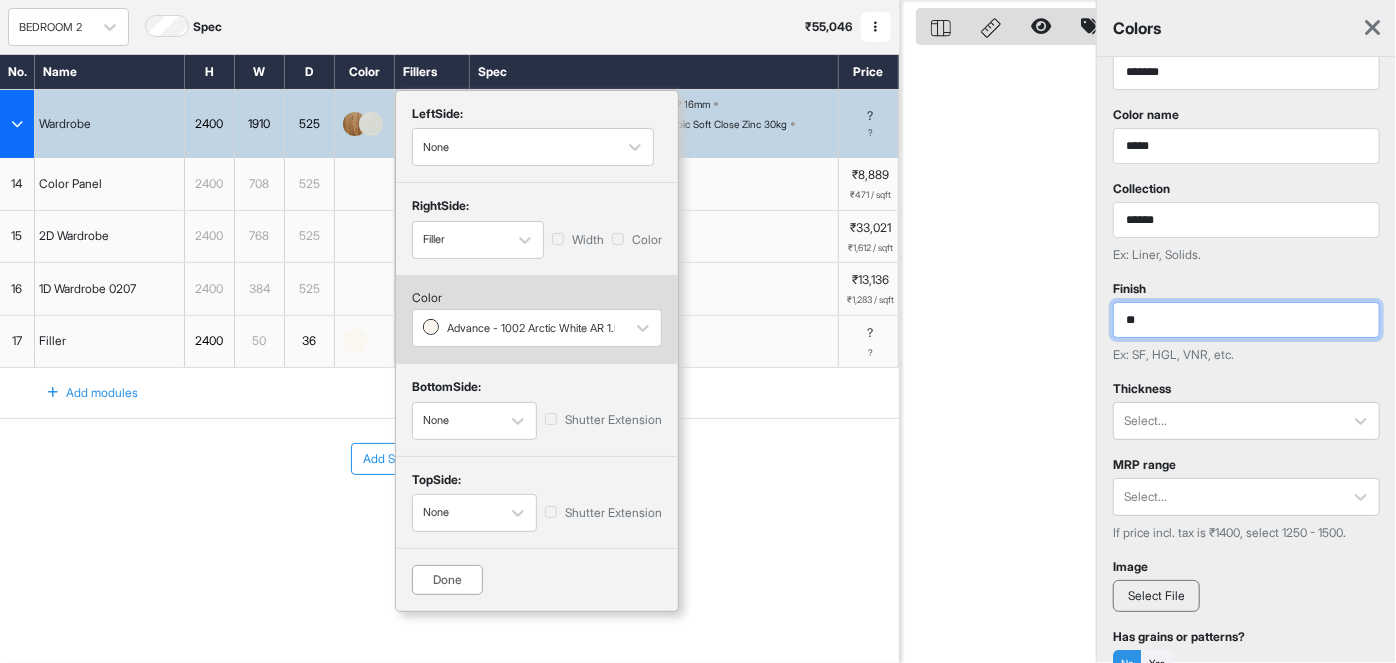 scroll, scrollTop: 160, scrollLeft: 0, axis: vertical 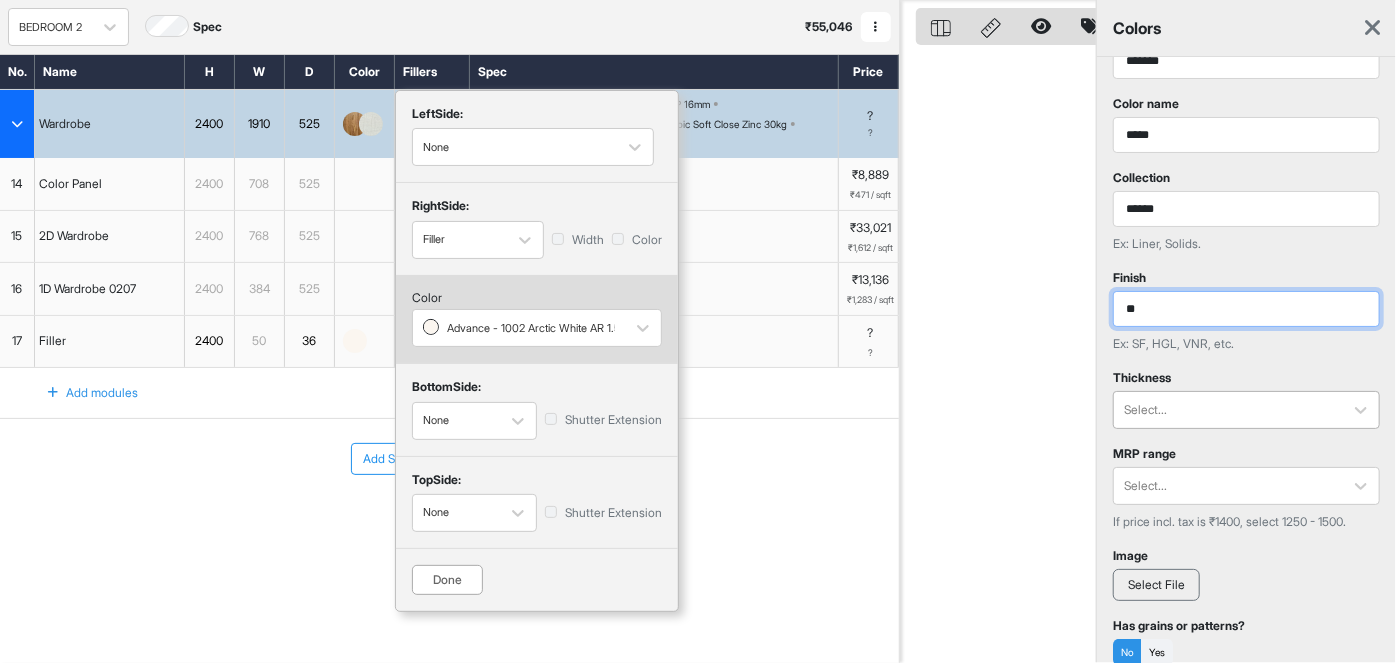 type on "**" 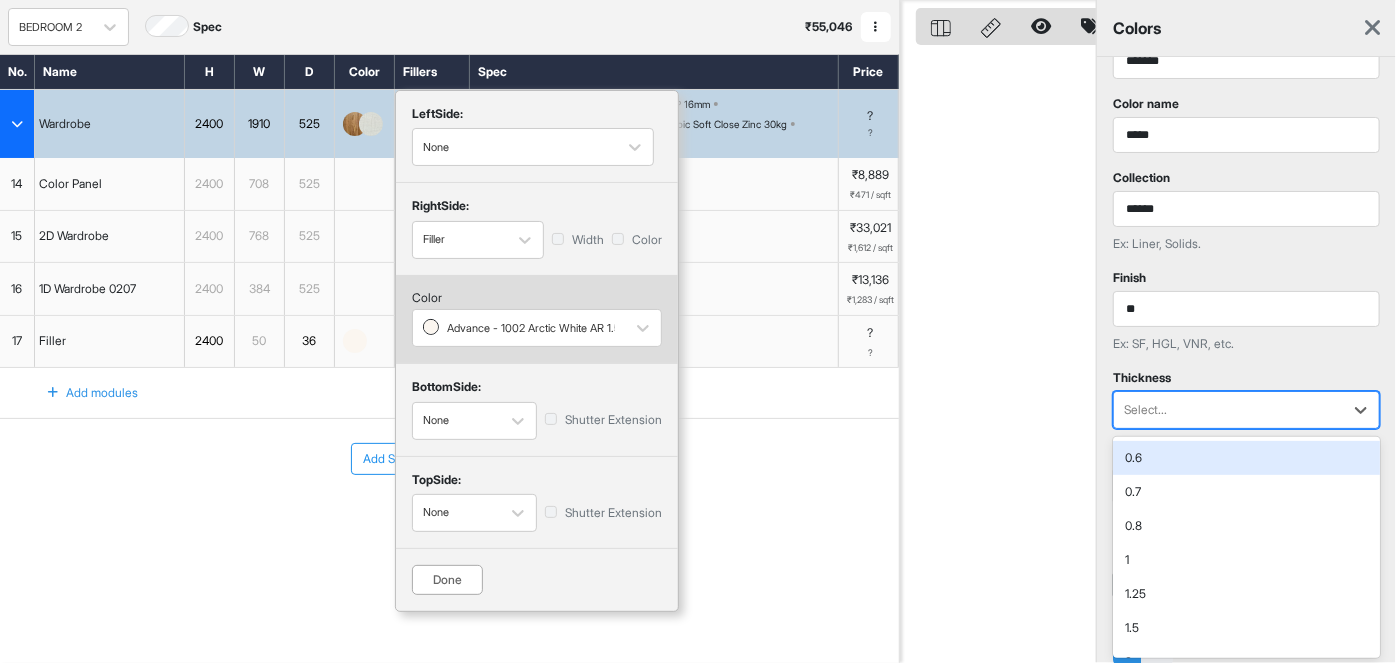 click at bounding box center [1228, 410] 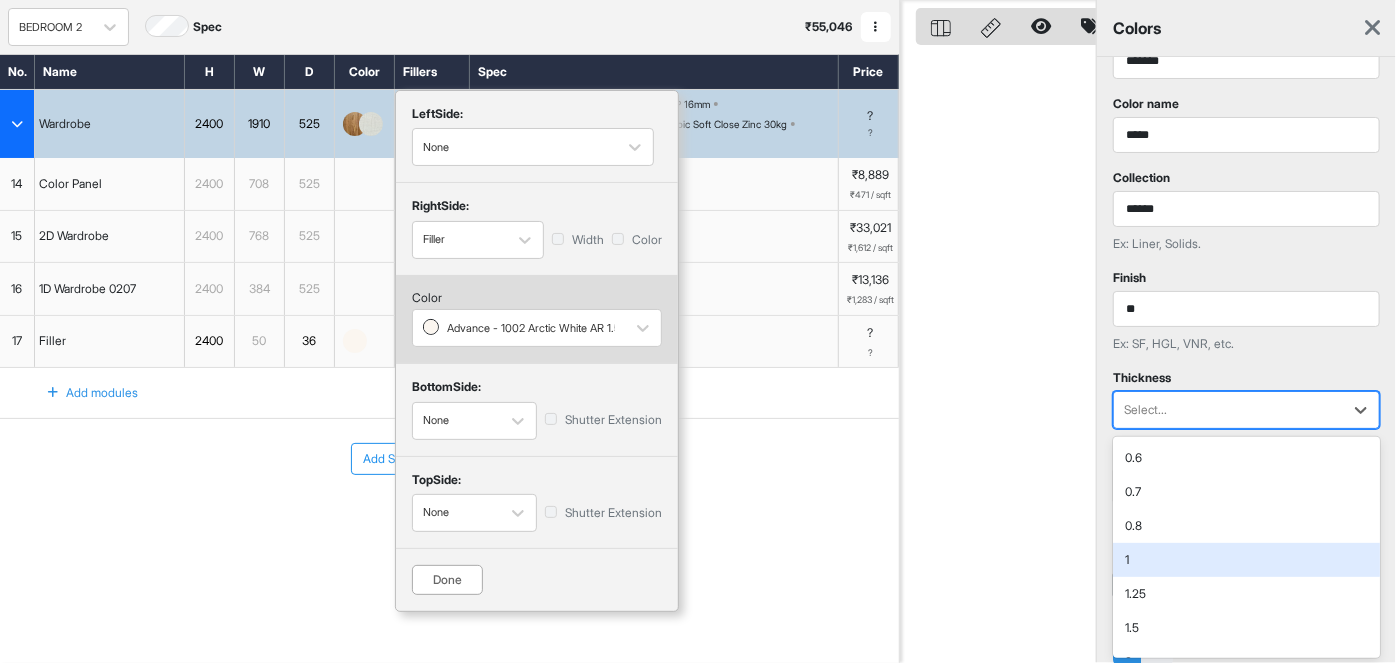 click on "1" at bounding box center [1246, 560] 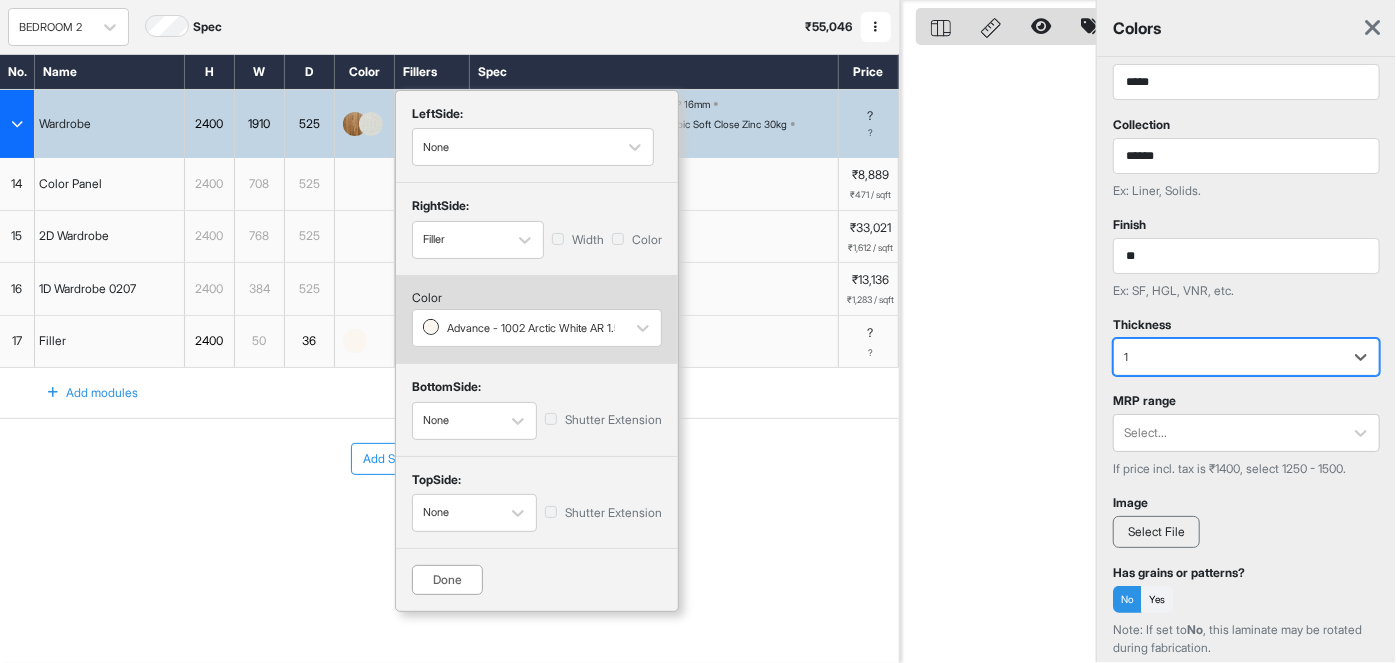scroll, scrollTop: 213, scrollLeft: 0, axis: vertical 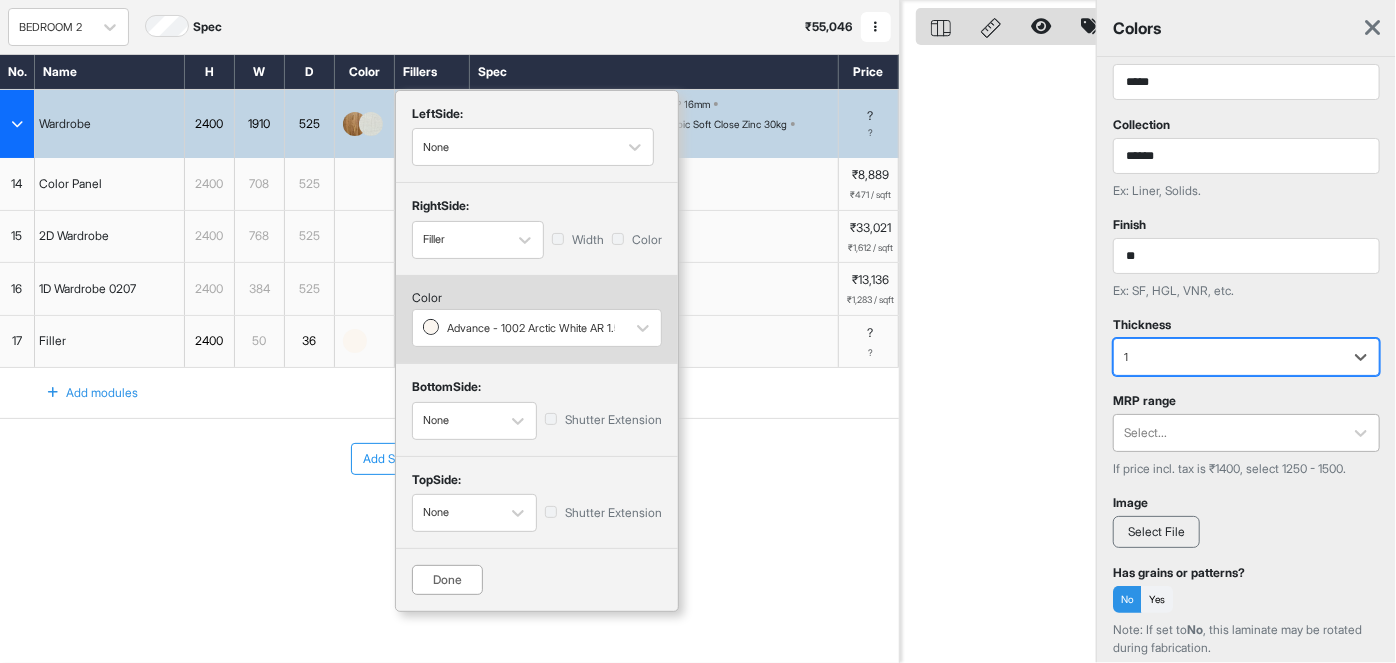 click at bounding box center (1228, 433) 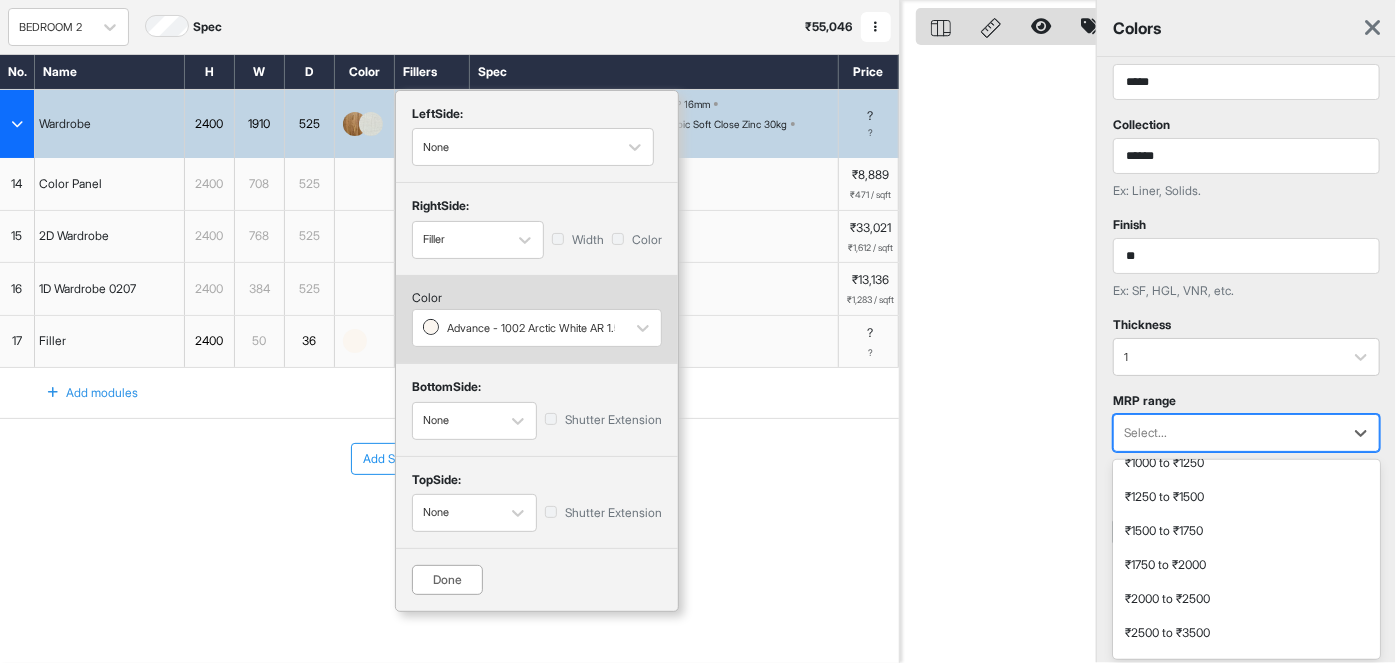 scroll, scrollTop: 365, scrollLeft: 0, axis: vertical 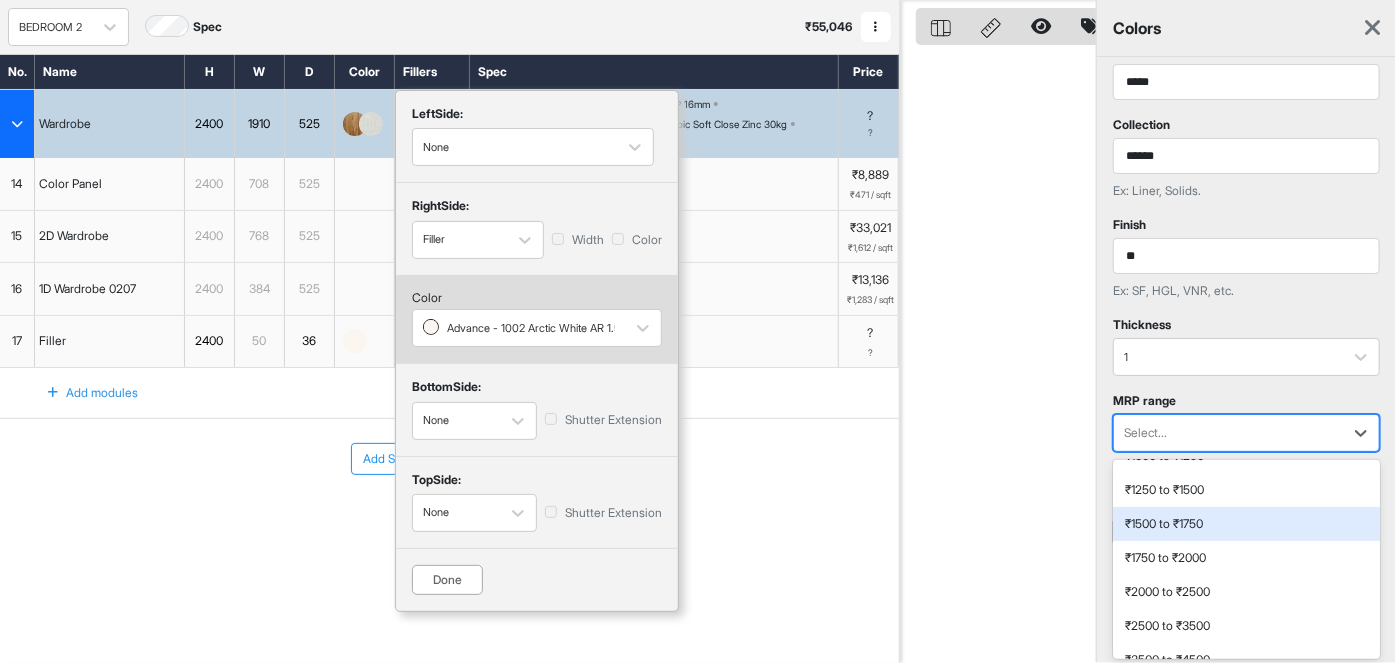 click on "₹1500 to ₹1750" at bounding box center (1246, 524) 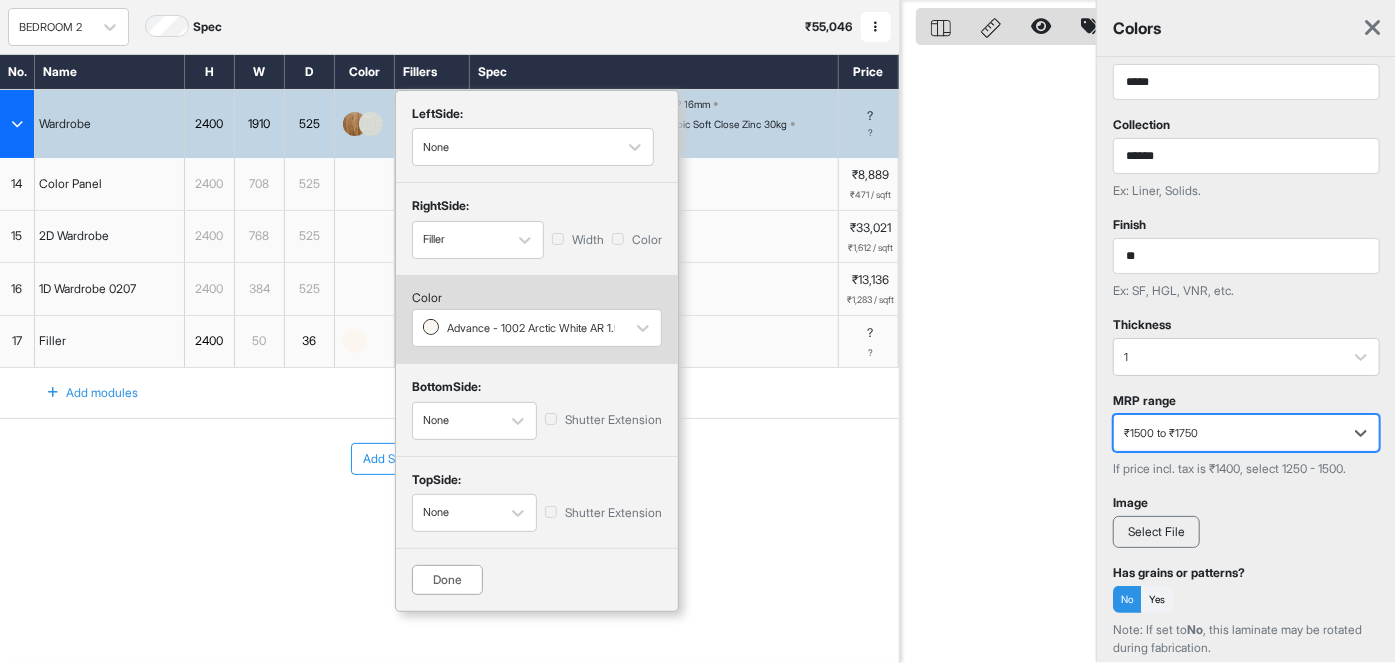 click on "Select File" at bounding box center (1156, 532) 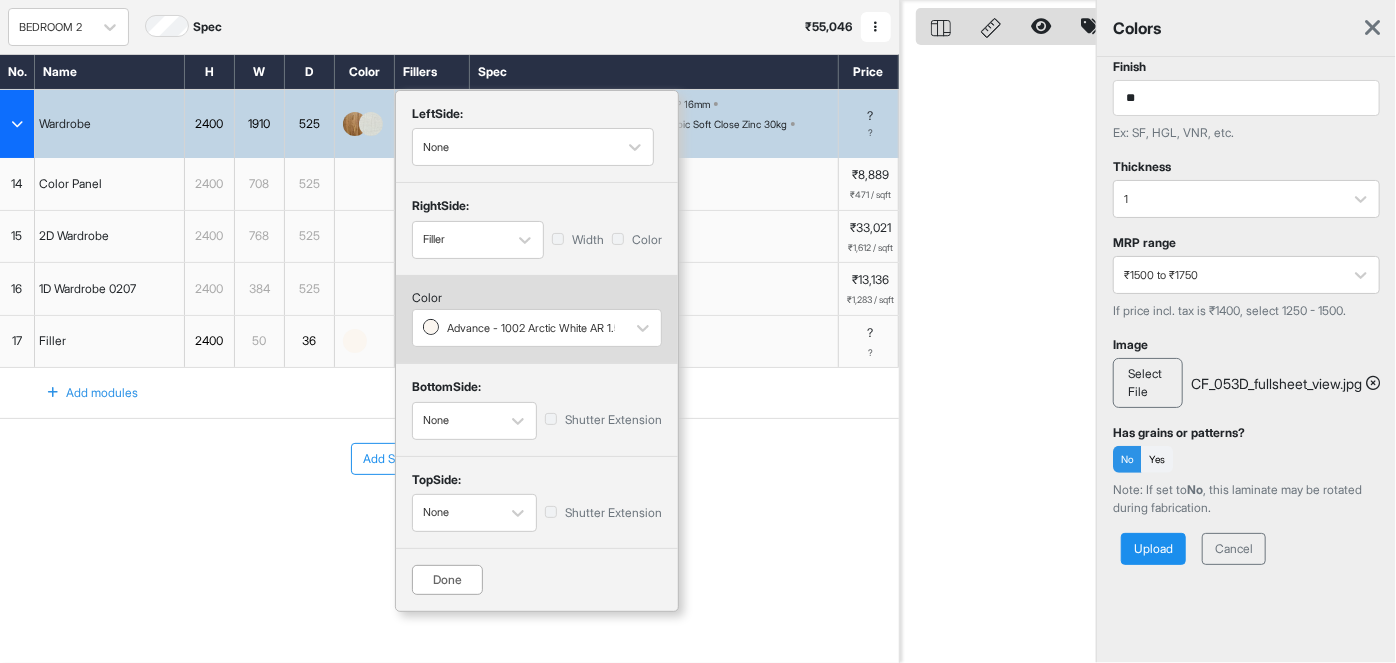 scroll, scrollTop: 380, scrollLeft: 0, axis: vertical 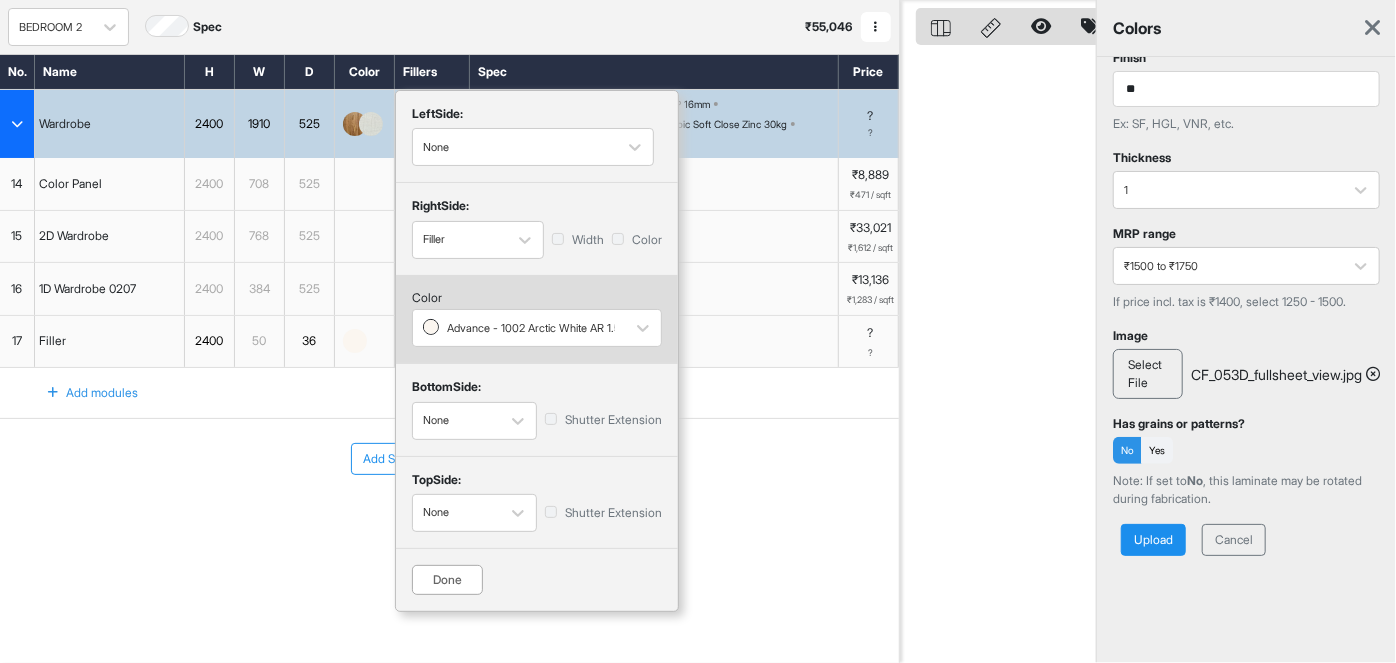 click on "Upload" at bounding box center (1153, 540) 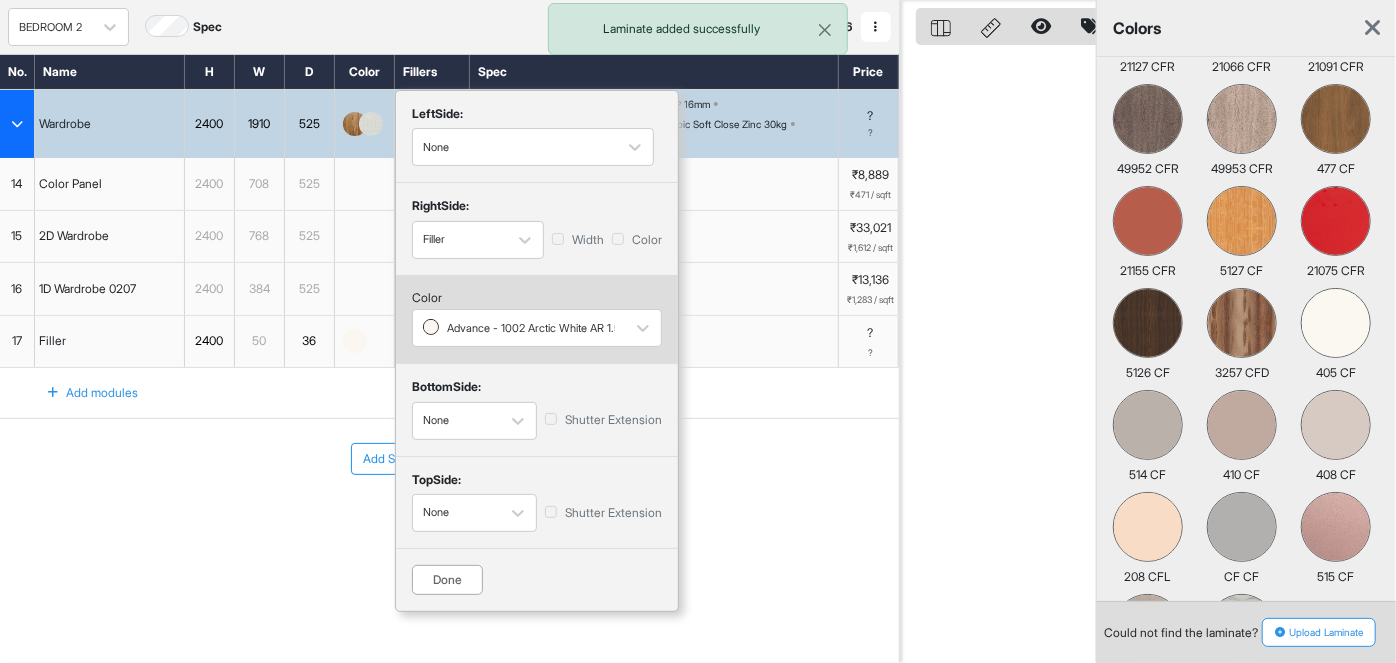 scroll, scrollTop: 0, scrollLeft: 0, axis: both 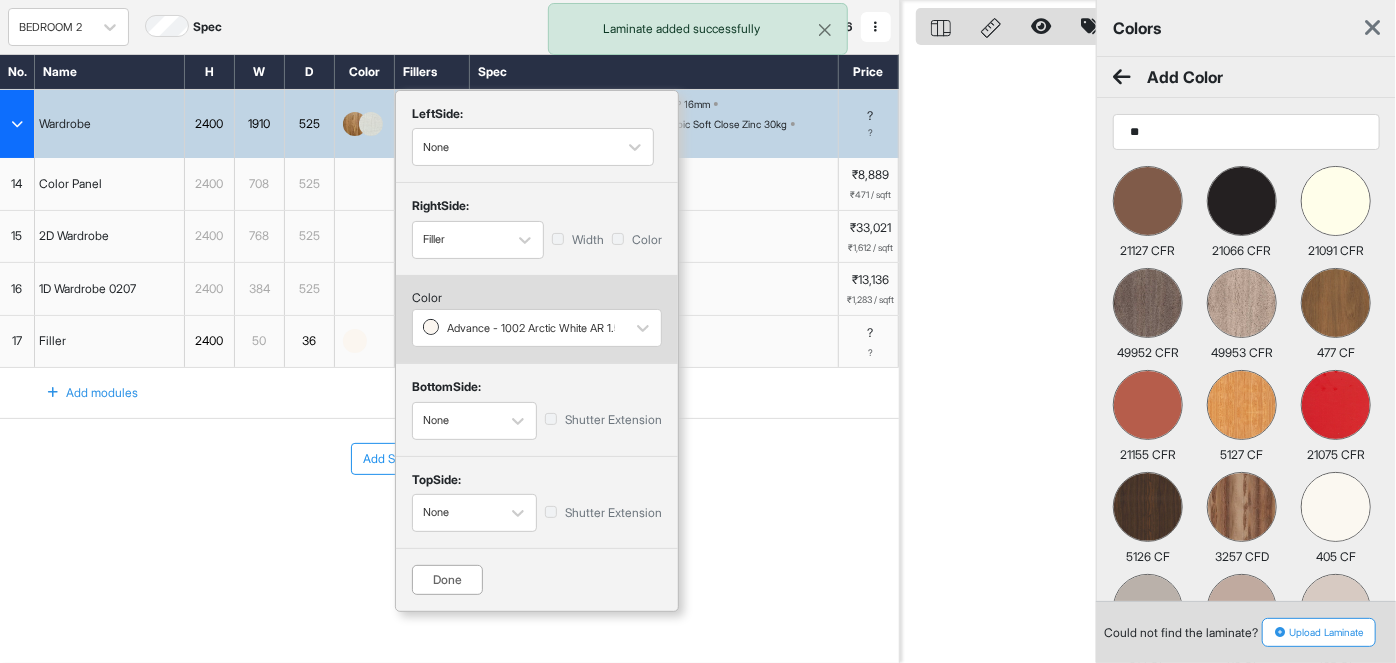 click at bounding box center (1122, 77) 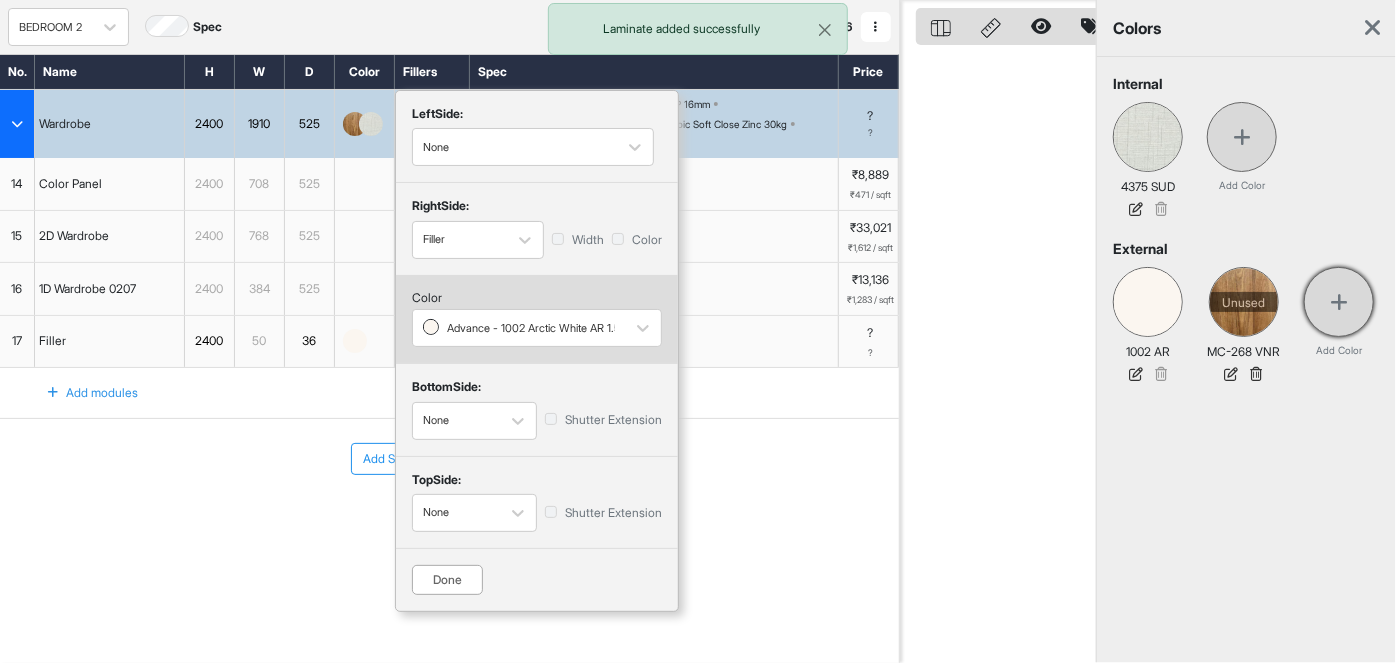 click at bounding box center [1339, 302] 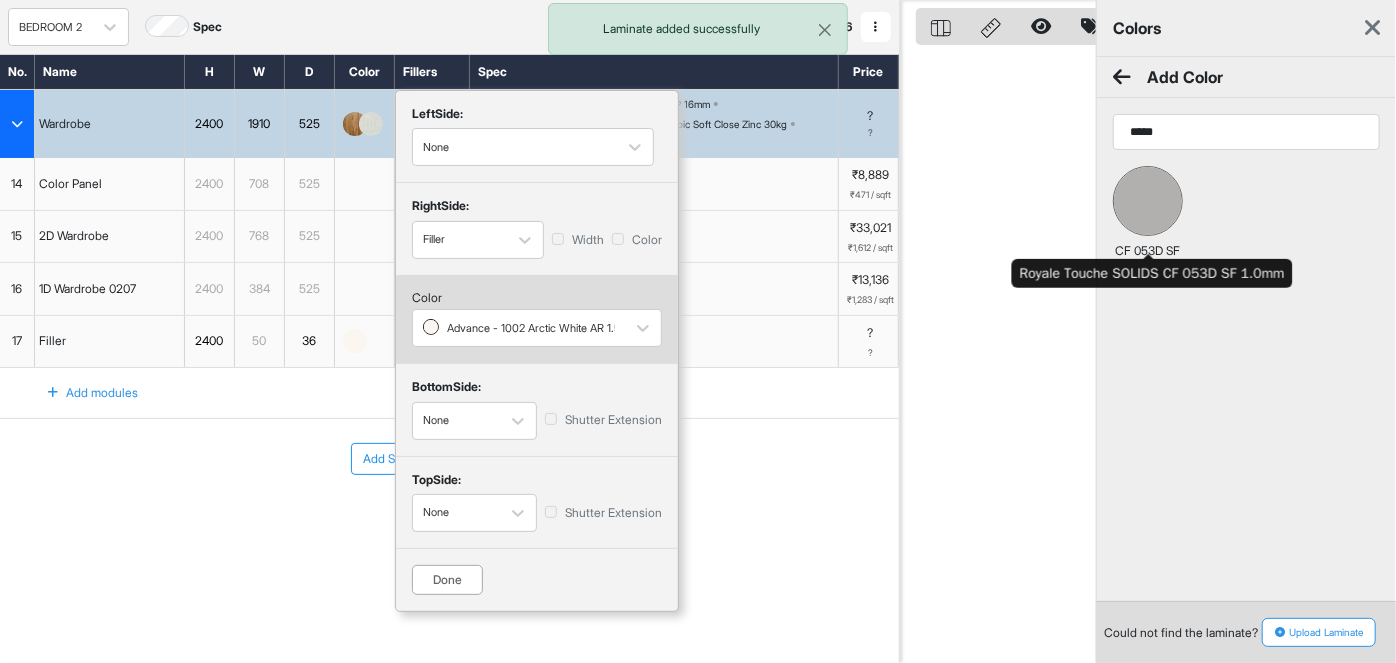 type on "*****" 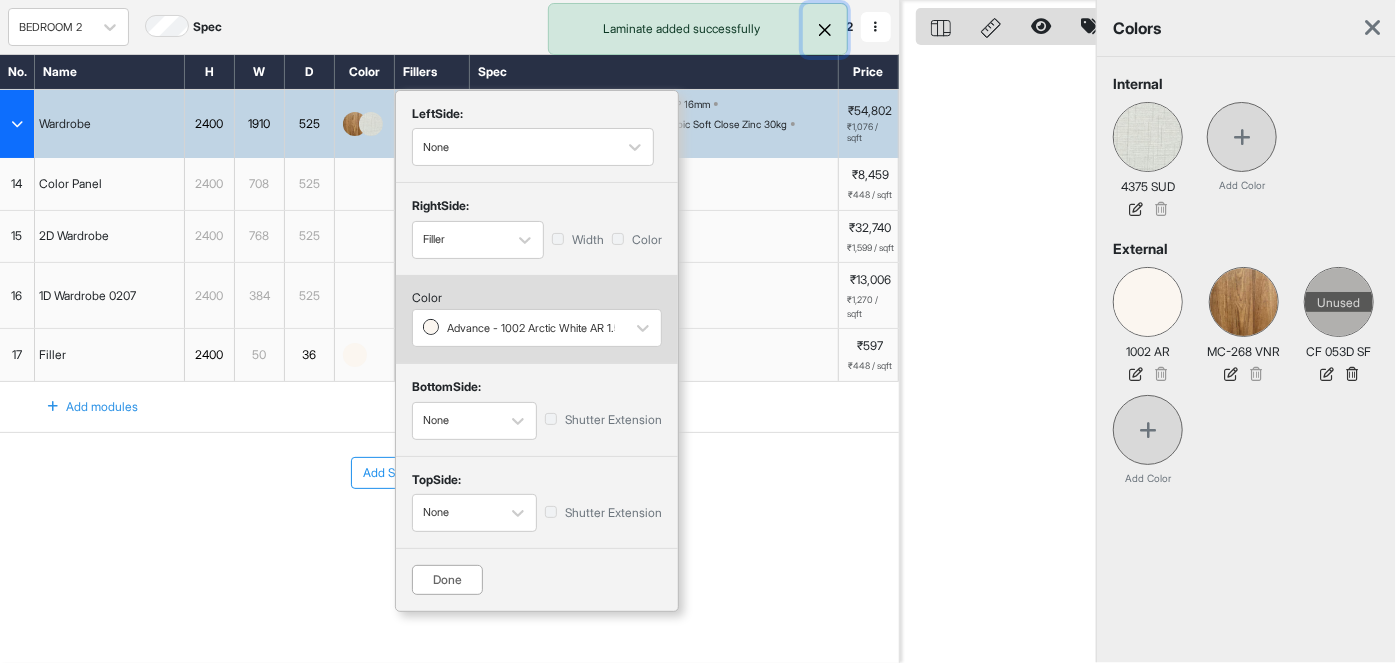 click at bounding box center (825, 30) 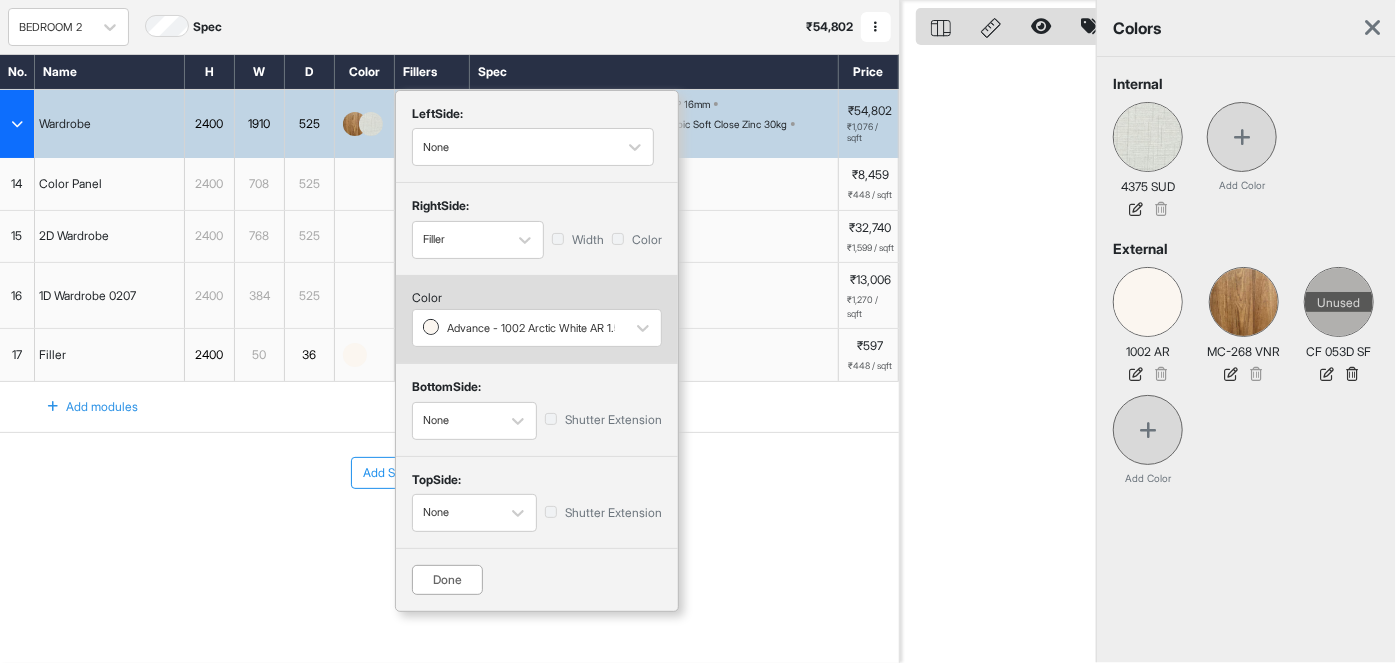 click on "Done" at bounding box center (447, 580) 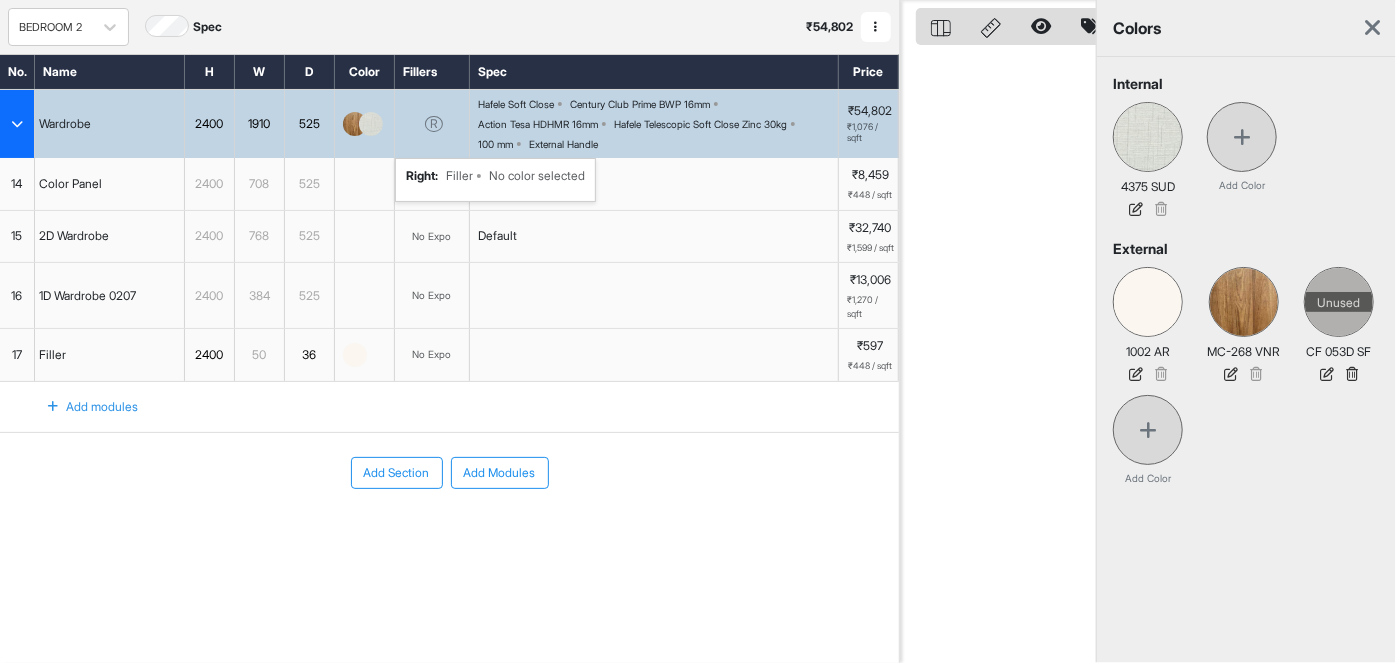 drag, startPoint x: 135, startPoint y: 238, endPoint x: 146, endPoint y: 238, distance: 11 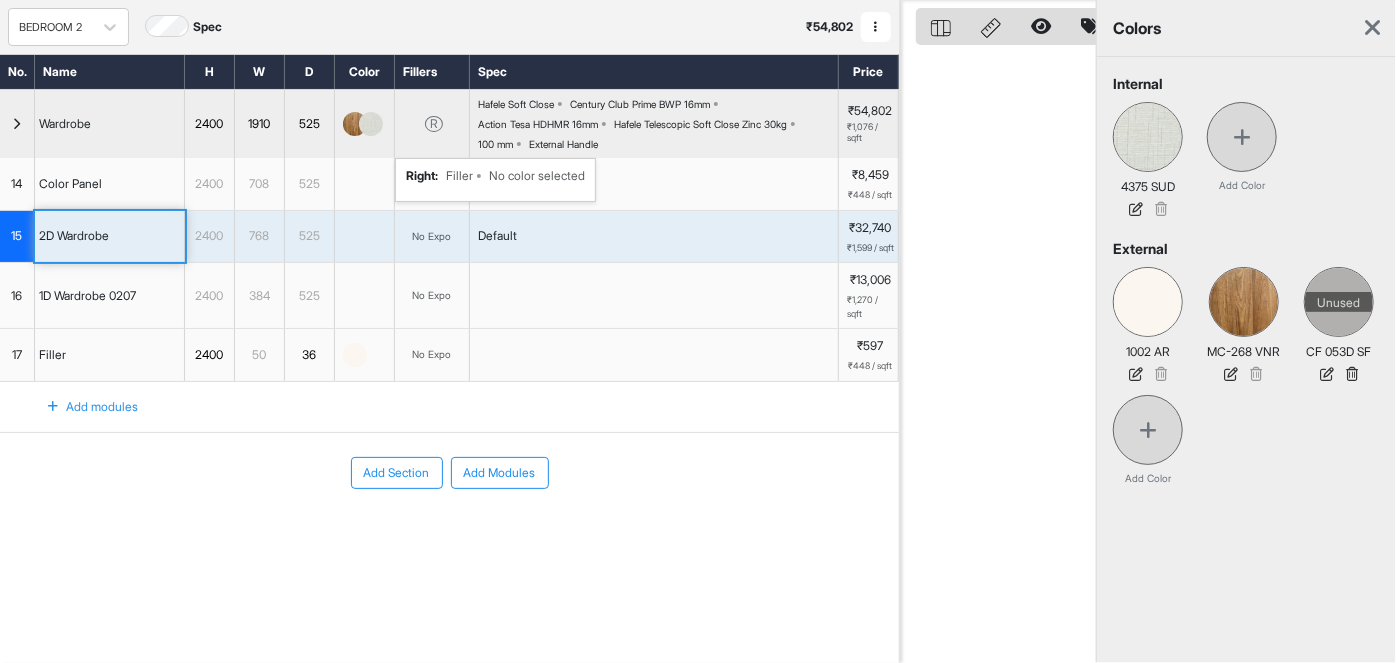 click on "708" at bounding box center [259, 184] 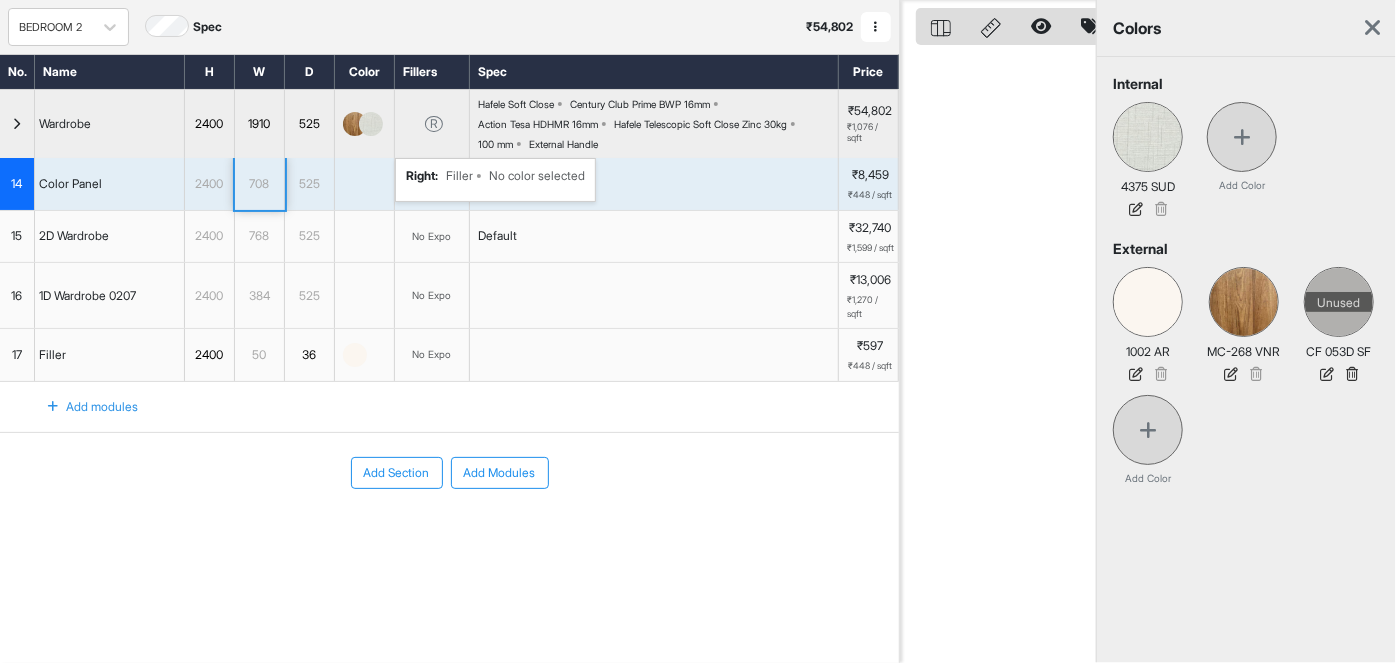 click on "384" at bounding box center (259, 296) 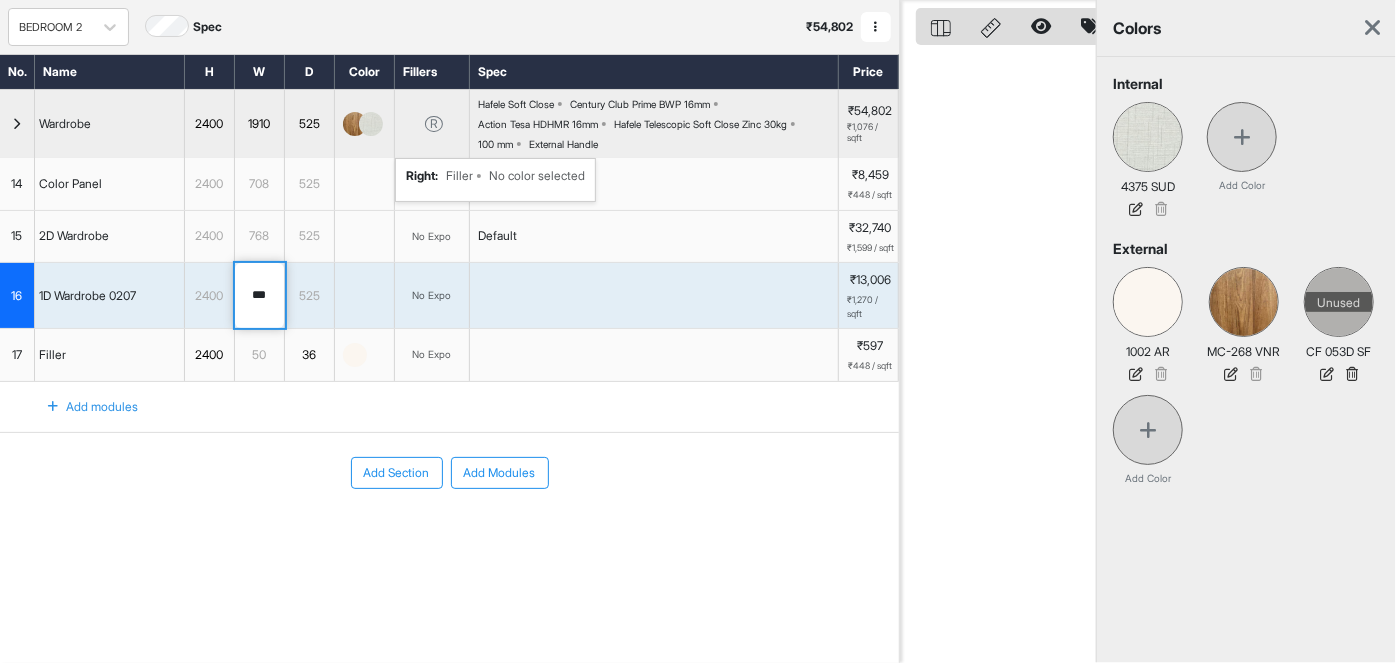 drag, startPoint x: 275, startPoint y: 311, endPoint x: 228, endPoint y: 315, distance: 47.169907 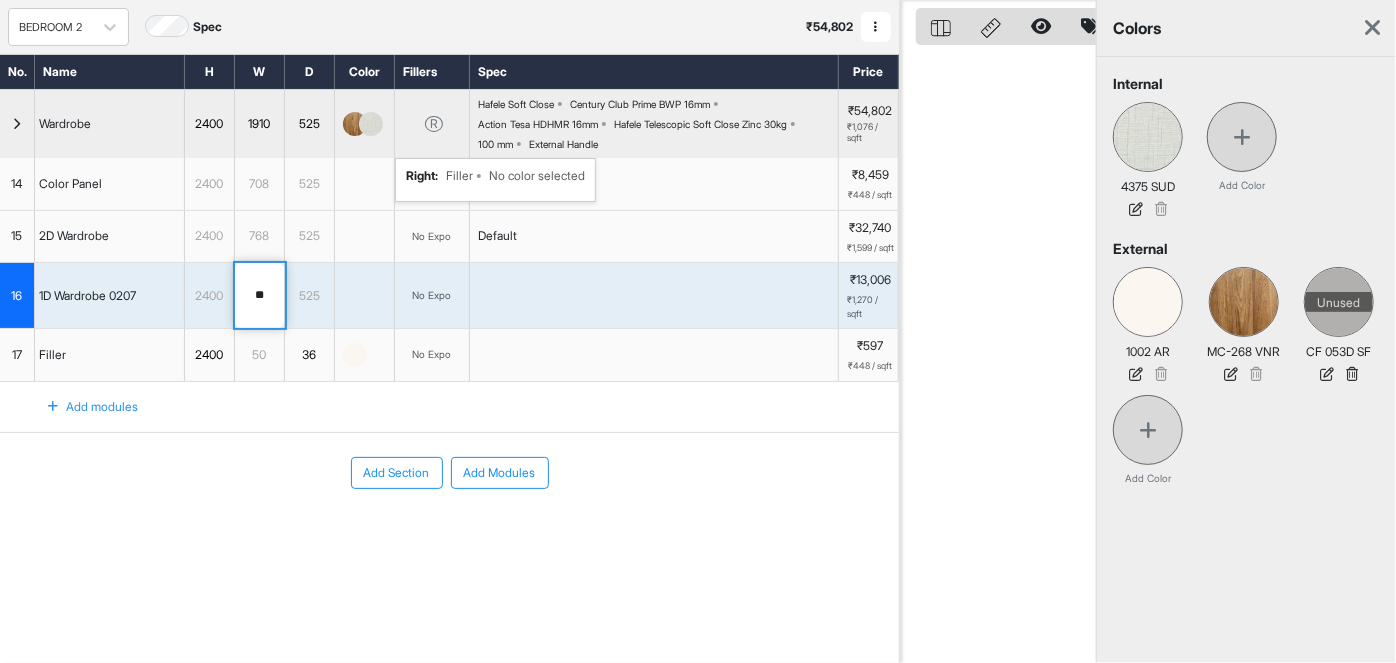 type on "*" 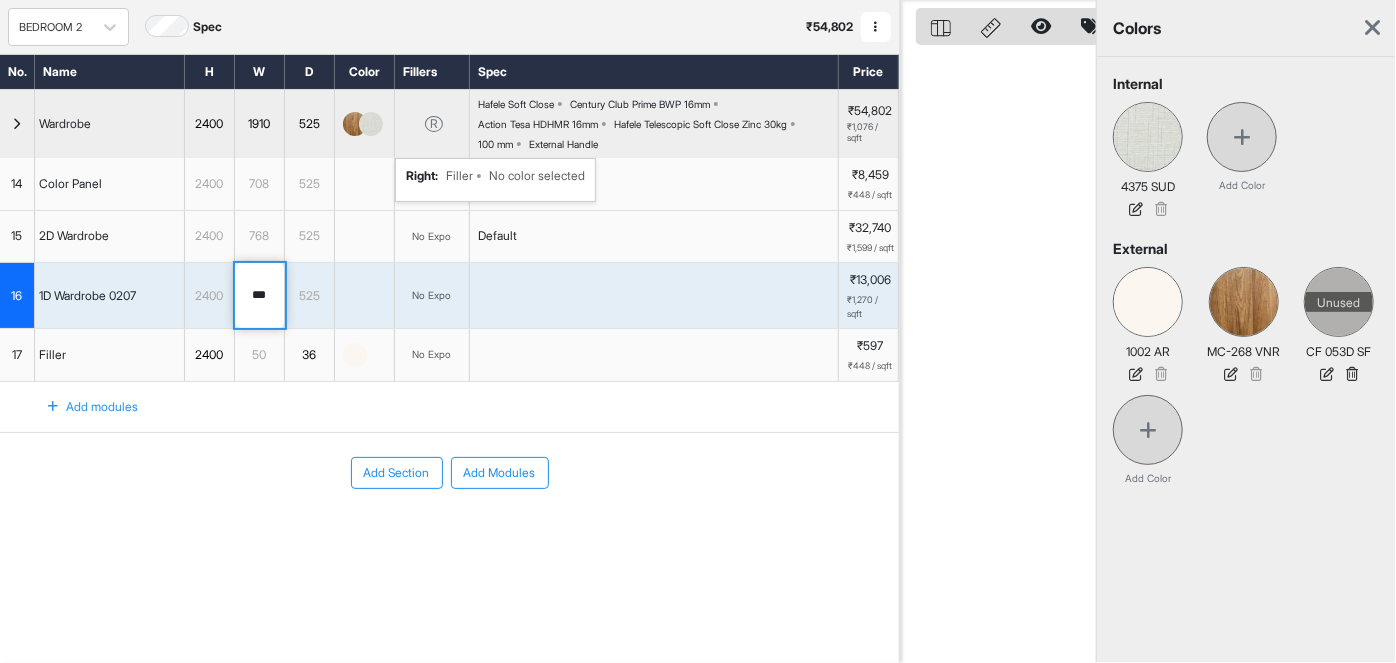 type on "***" 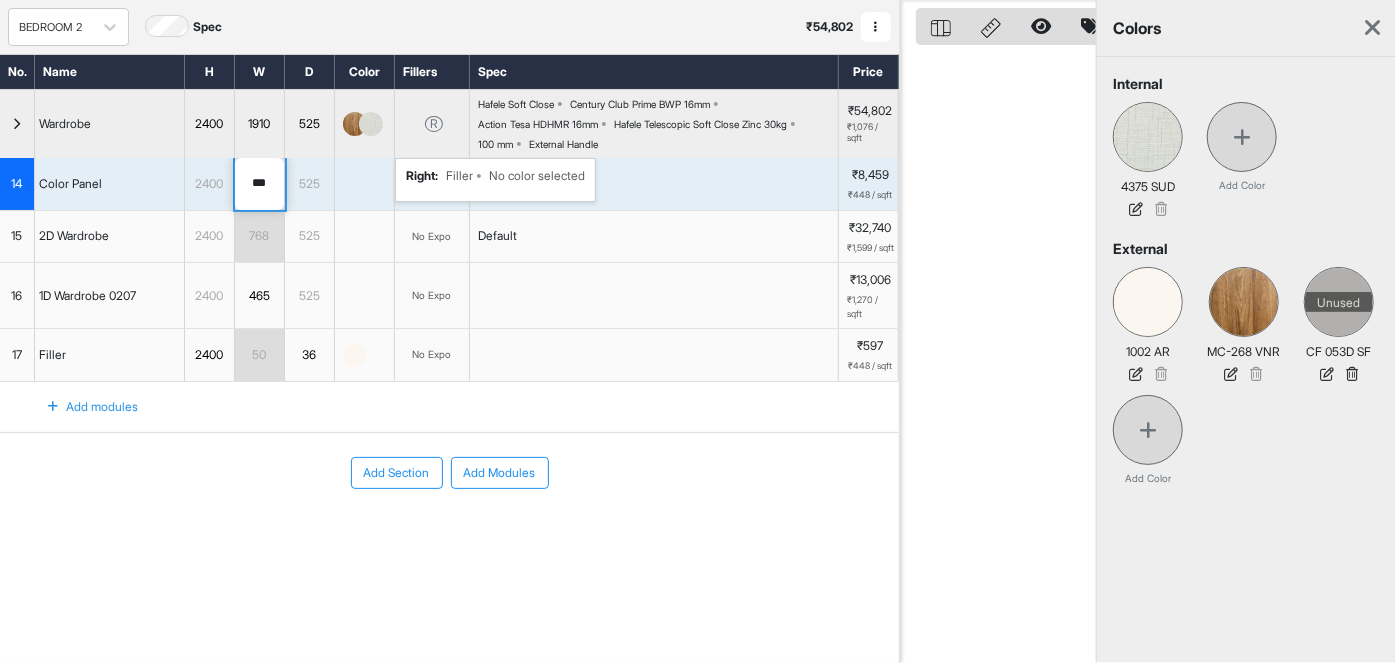 drag, startPoint x: 273, startPoint y: 182, endPoint x: 202, endPoint y: 196, distance: 72.36712 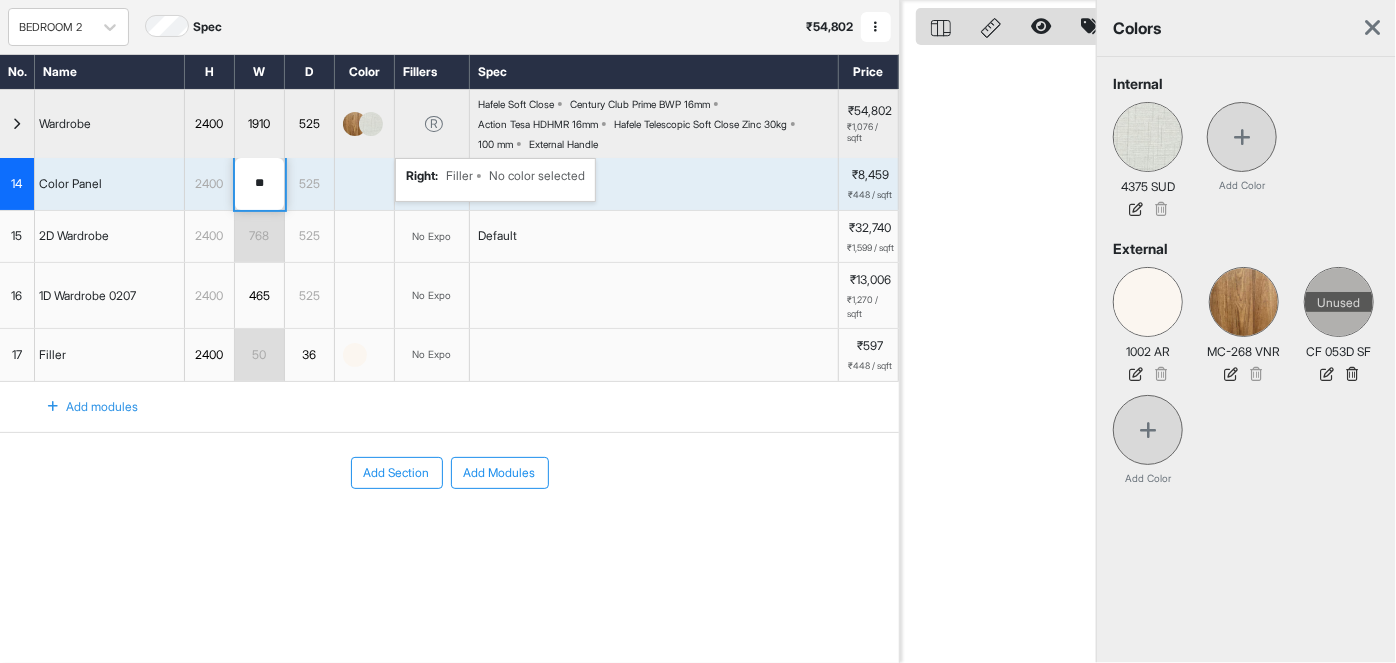 type on "***" 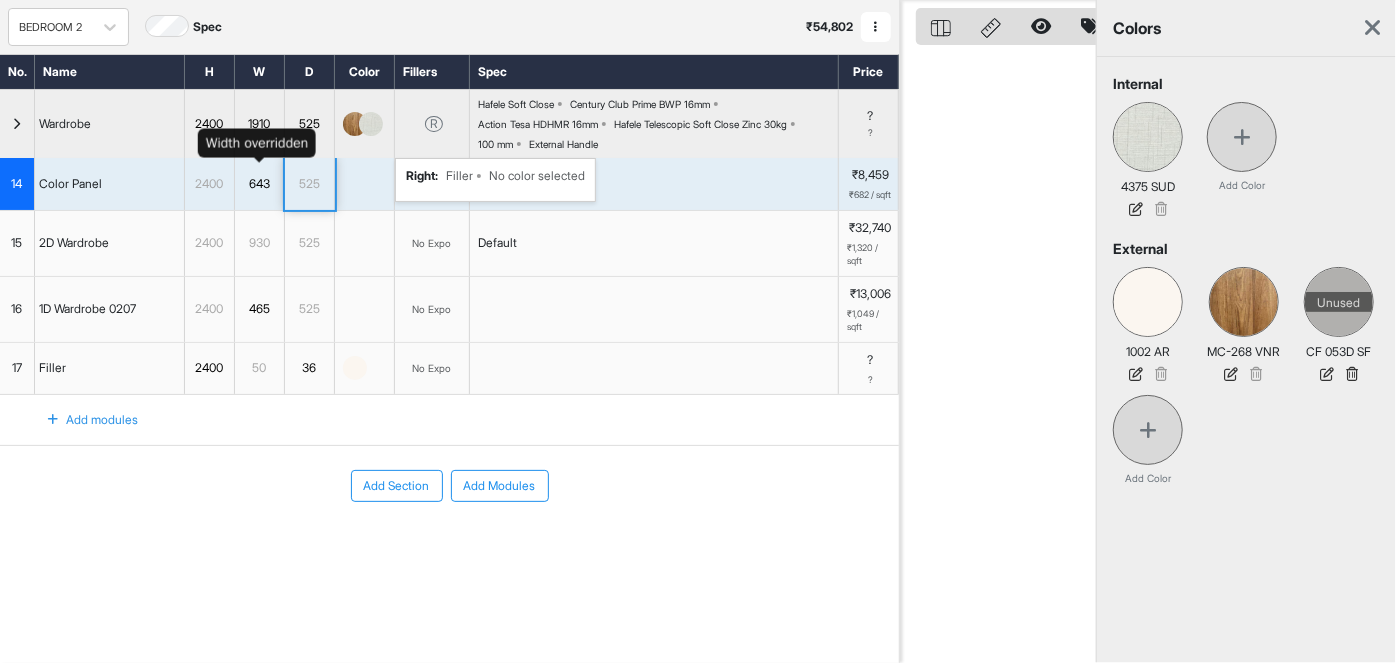 click on "643" at bounding box center (259, 184) 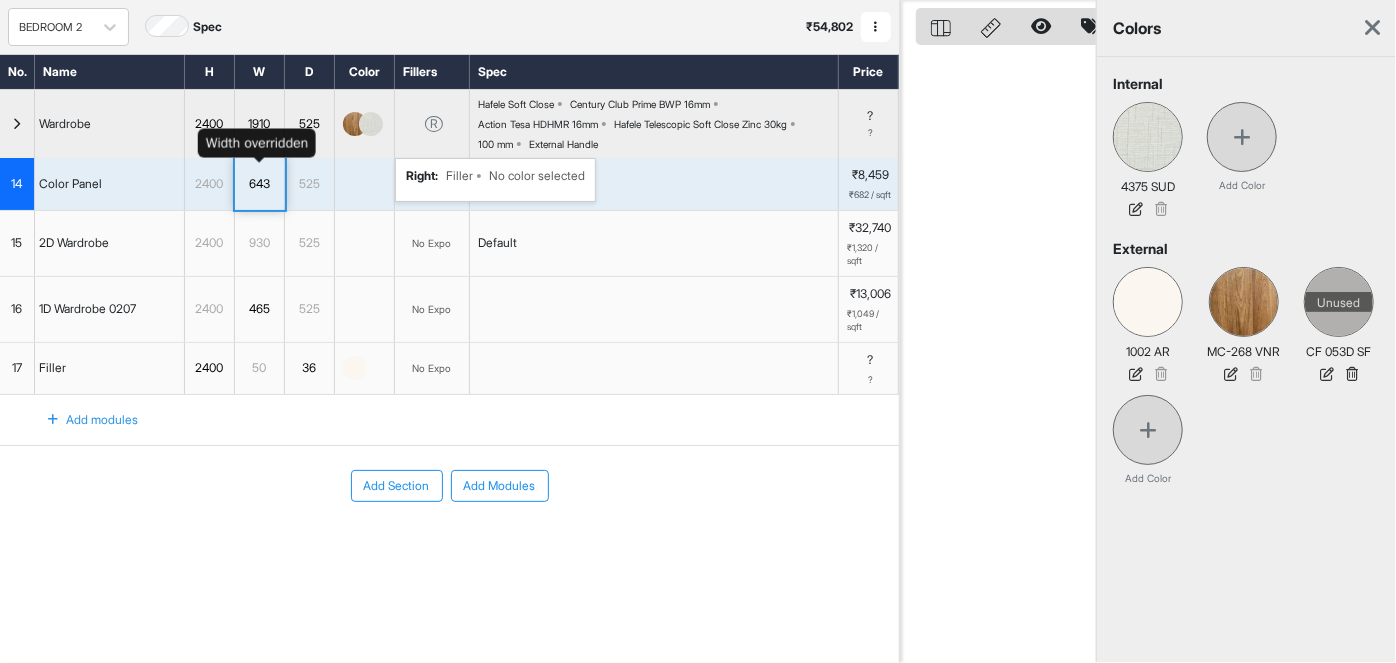 click on "643" at bounding box center [259, 184] 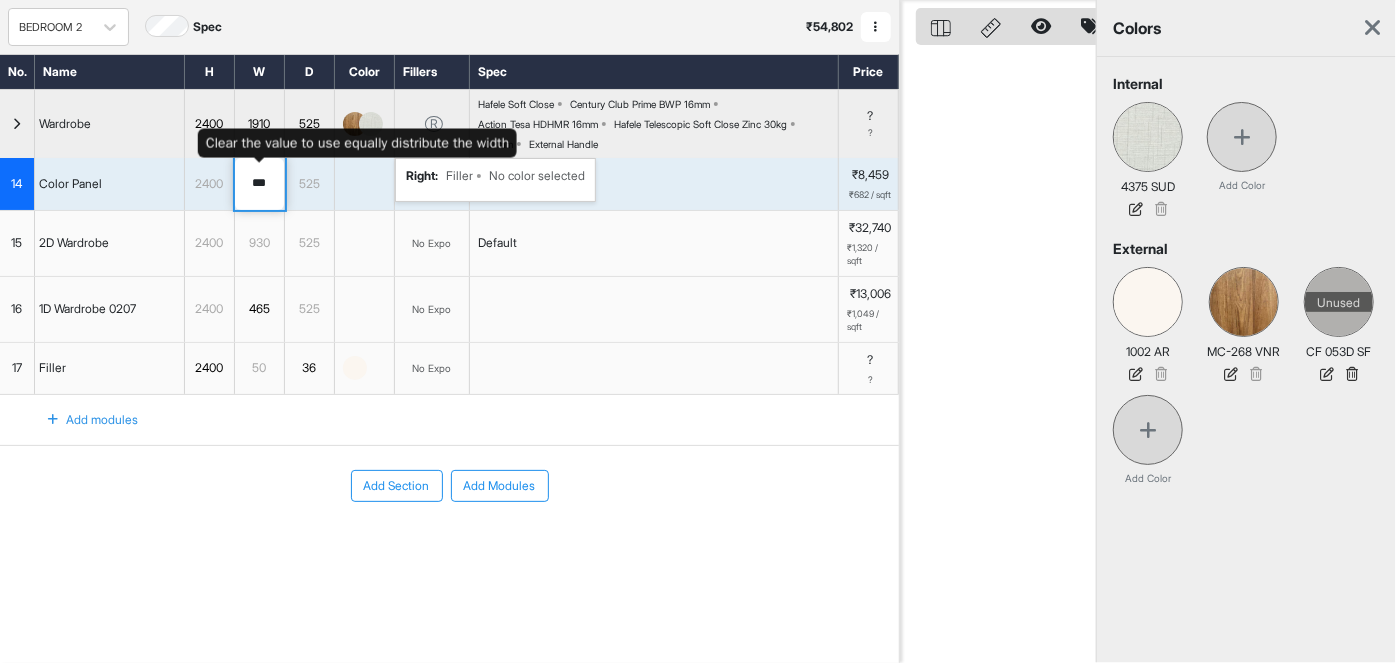 drag, startPoint x: 267, startPoint y: 179, endPoint x: 205, endPoint y: 181, distance: 62.03225 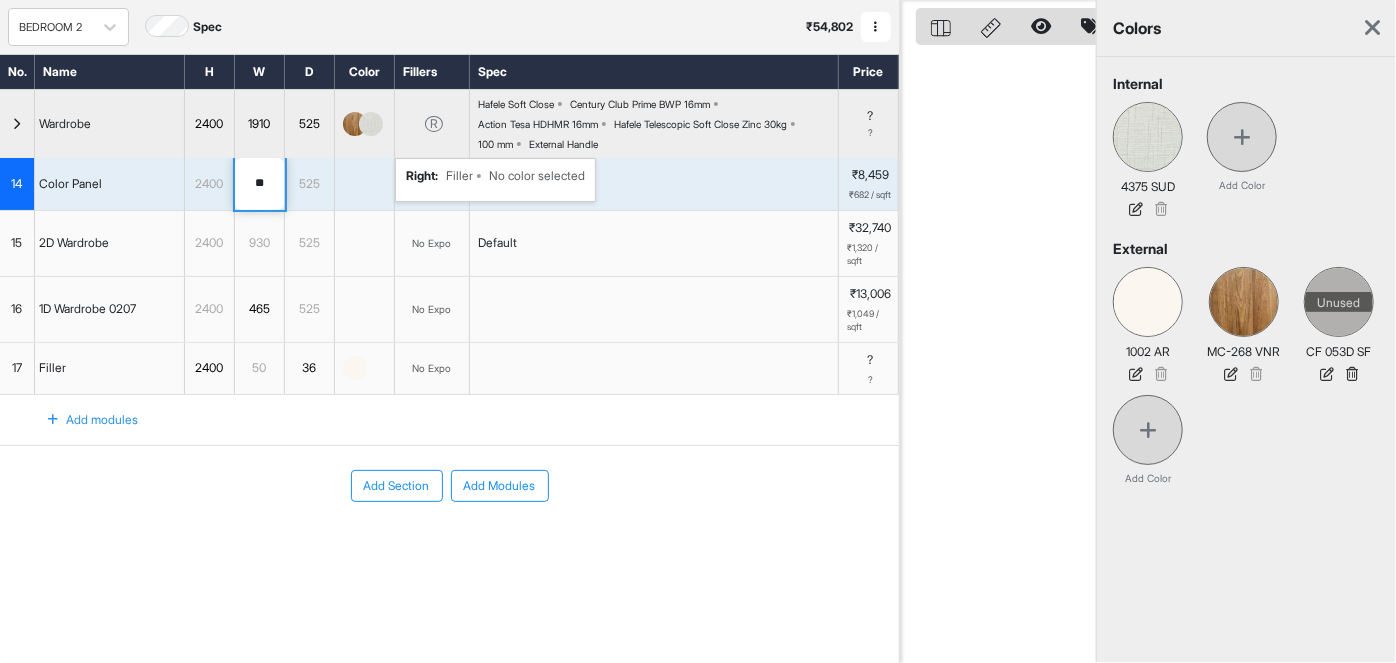 type on "***" 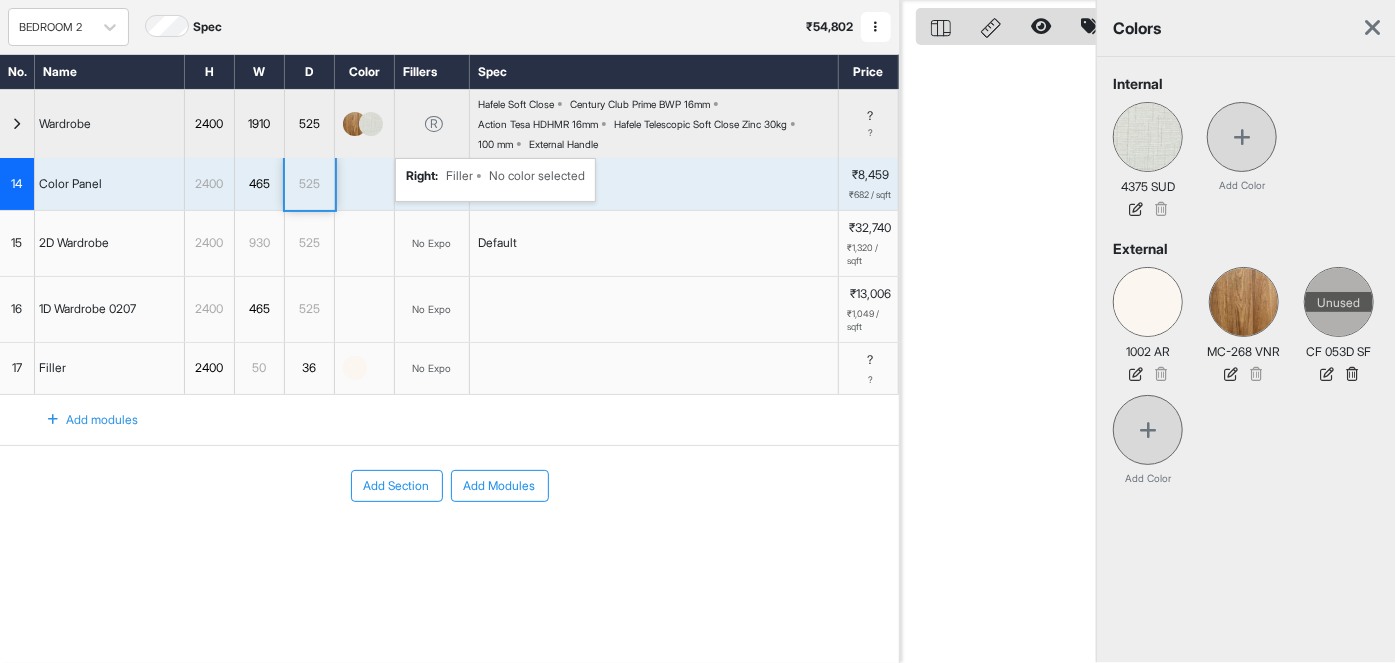 click on "2D Wardrobe" at bounding box center (74, 243) 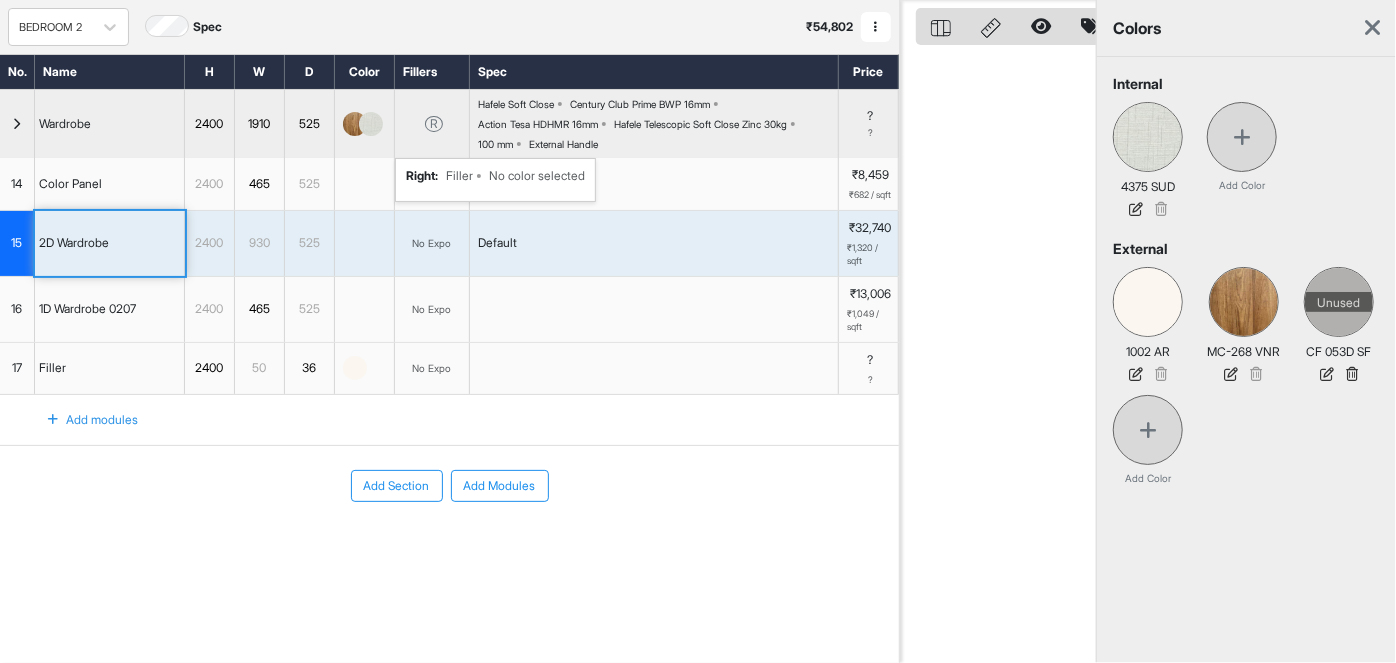 click at bounding box center (1372, 28) 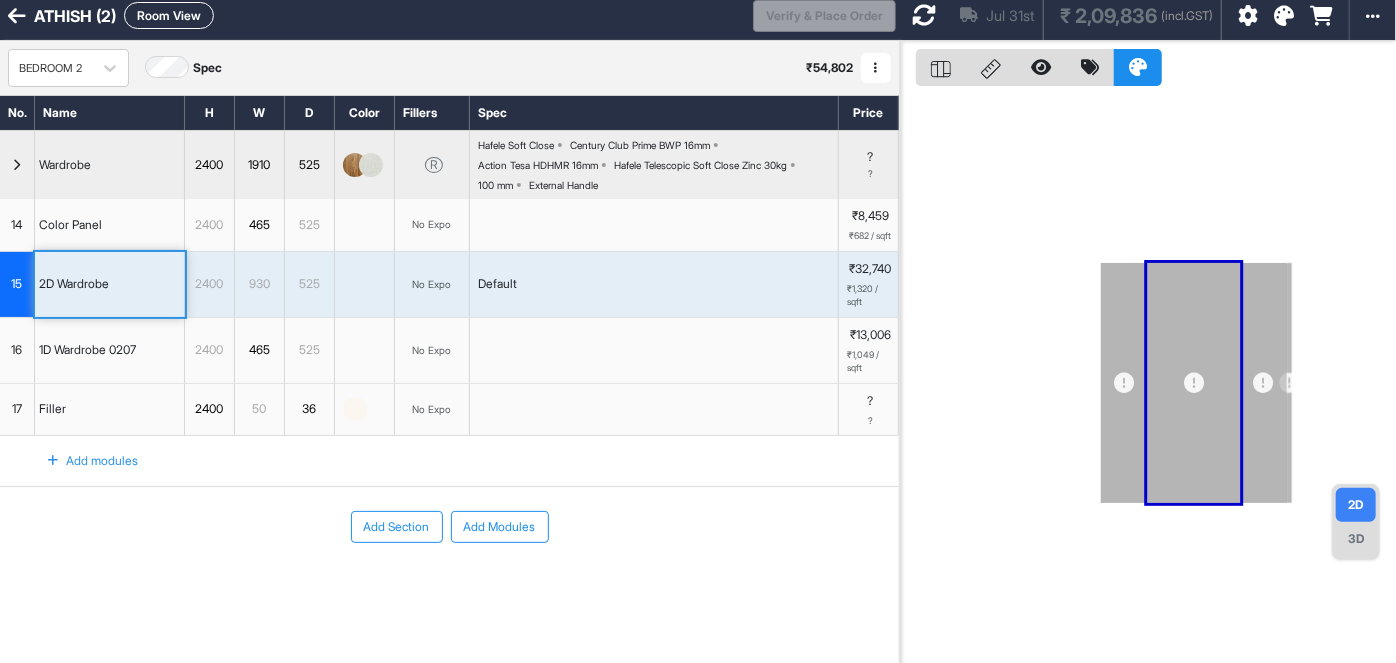 scroll, scrollTop: 10, scrollLeft: 0, axis: vertical 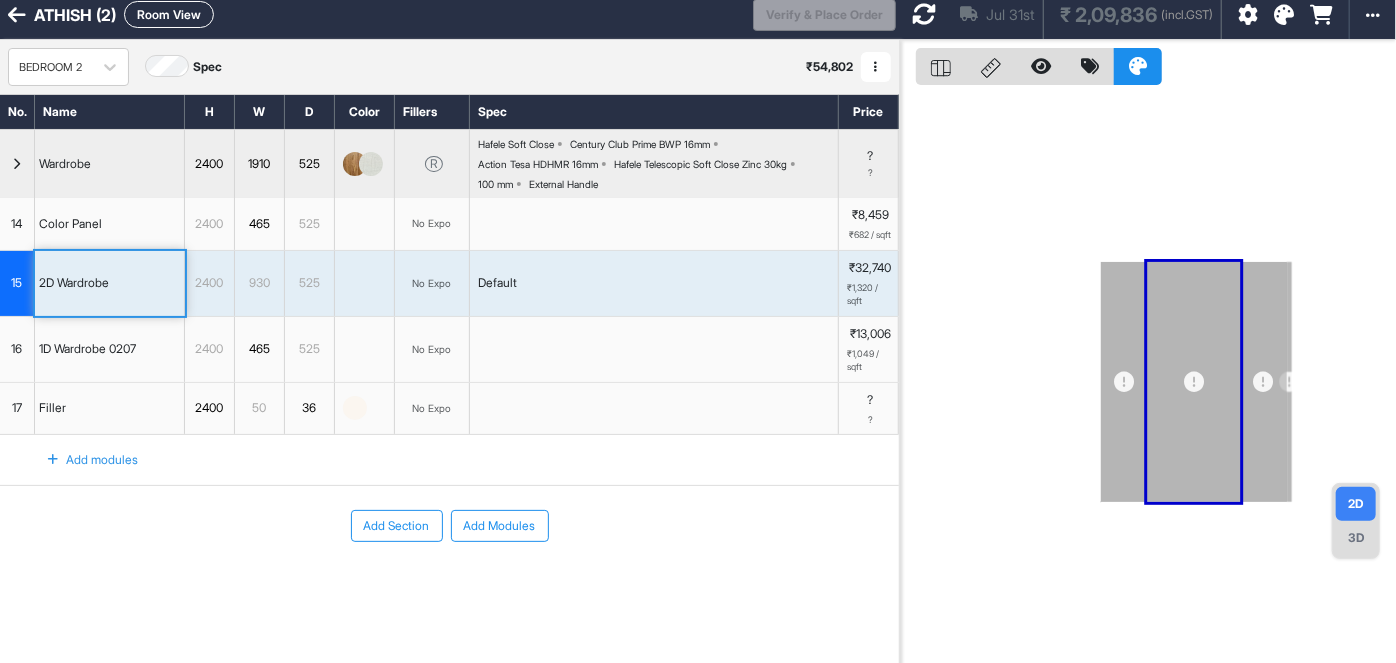 click on "No Expo" at bounding box center (432, 283) 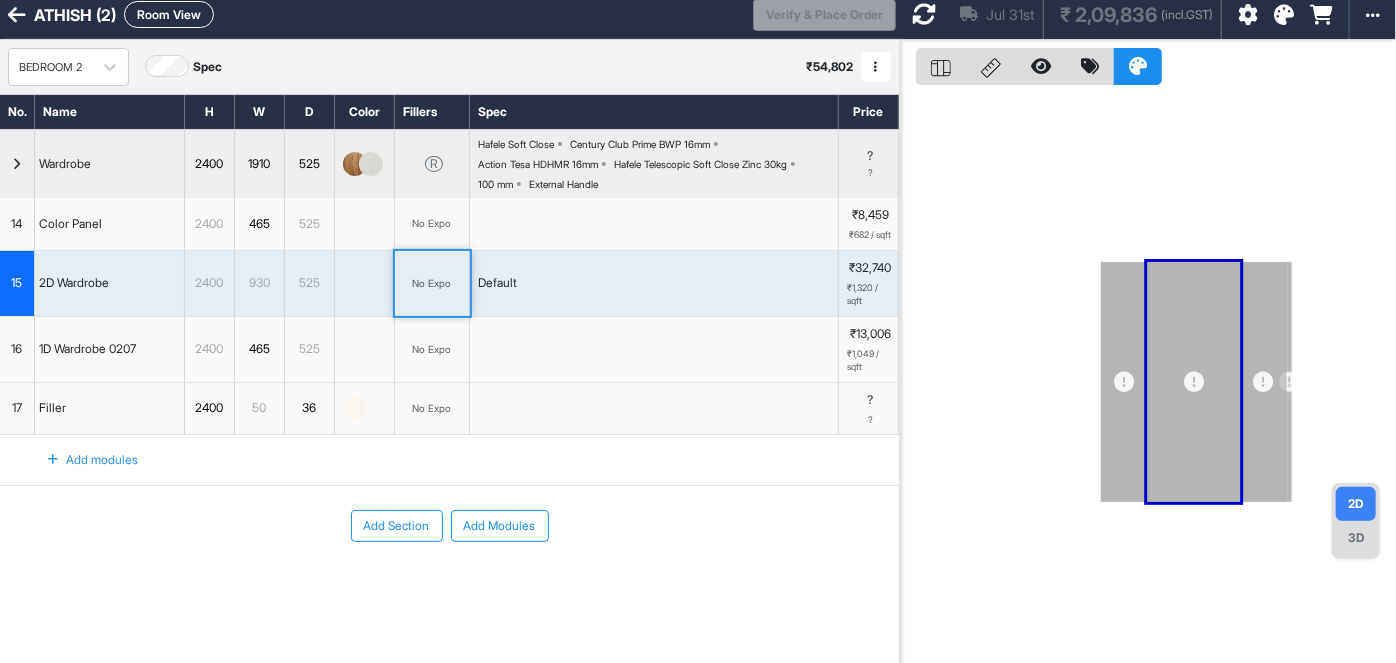 click on "No Expo" at bounding box center (432, 283) 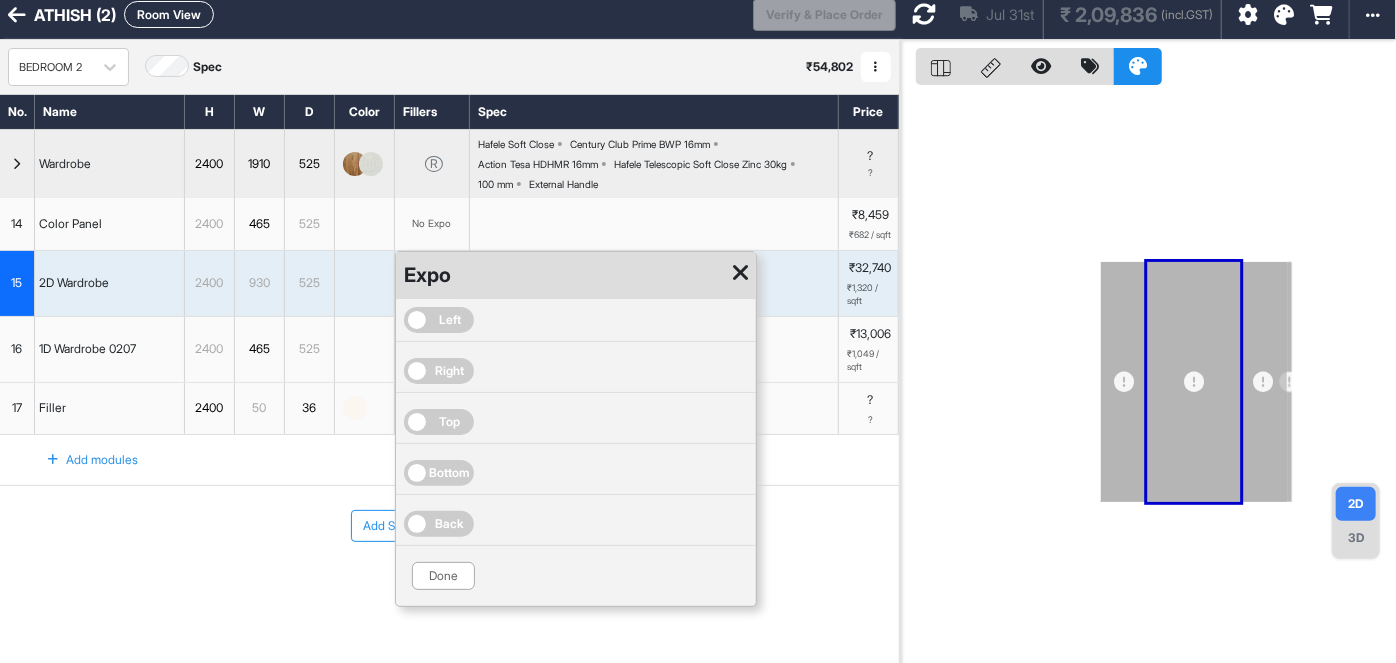 click on "Left" at bounding box center [439, 320] 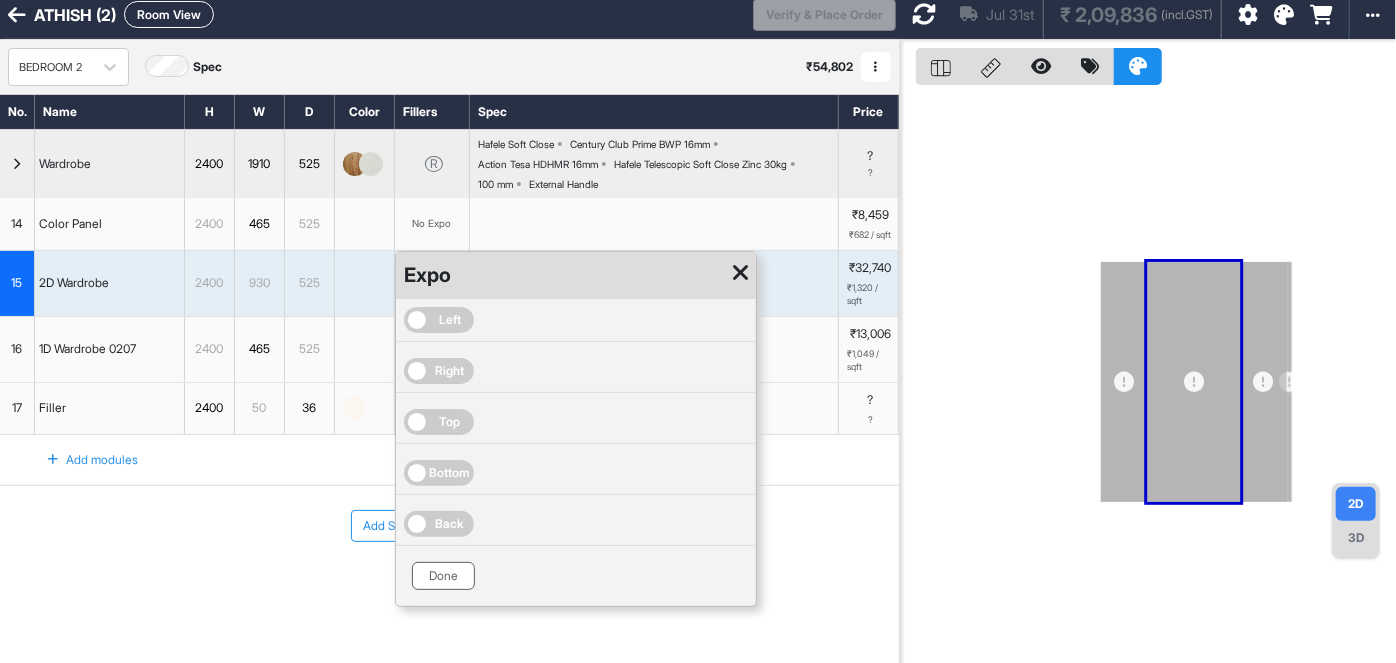 click on "Done" at bounding box center (443, 576) 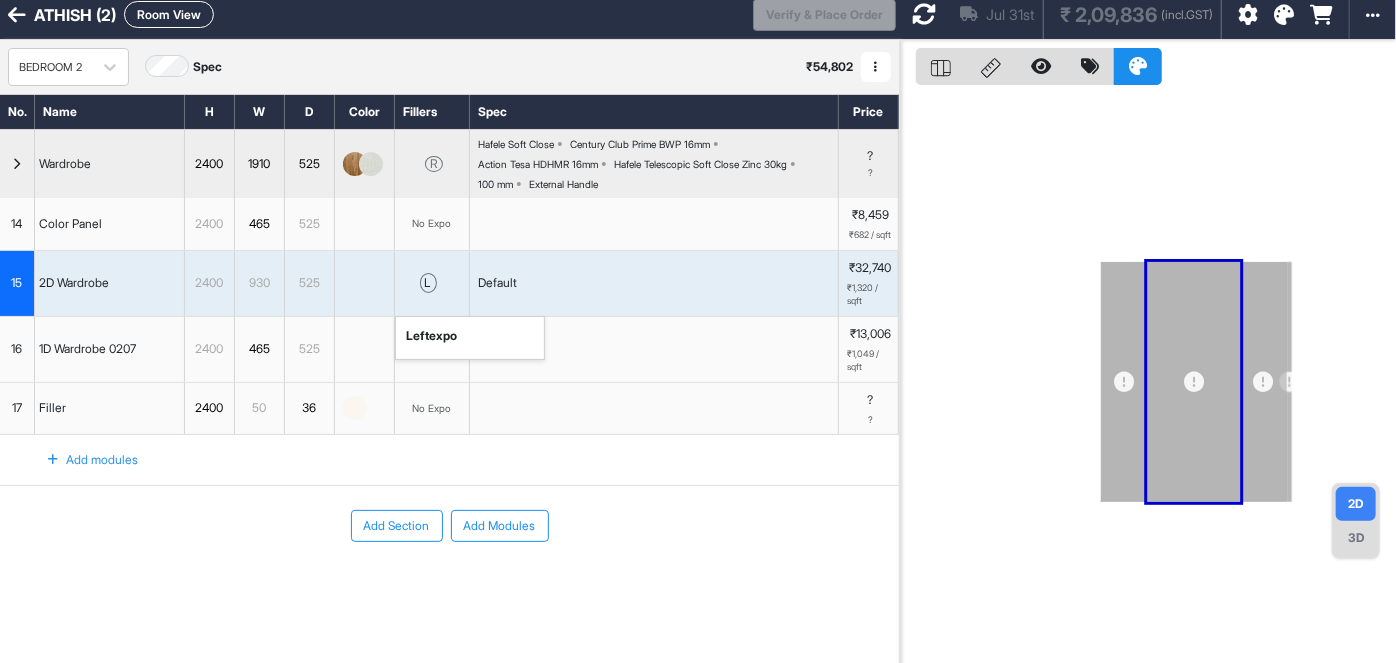 click on "l left  expo" at bounding box center [432, 283] 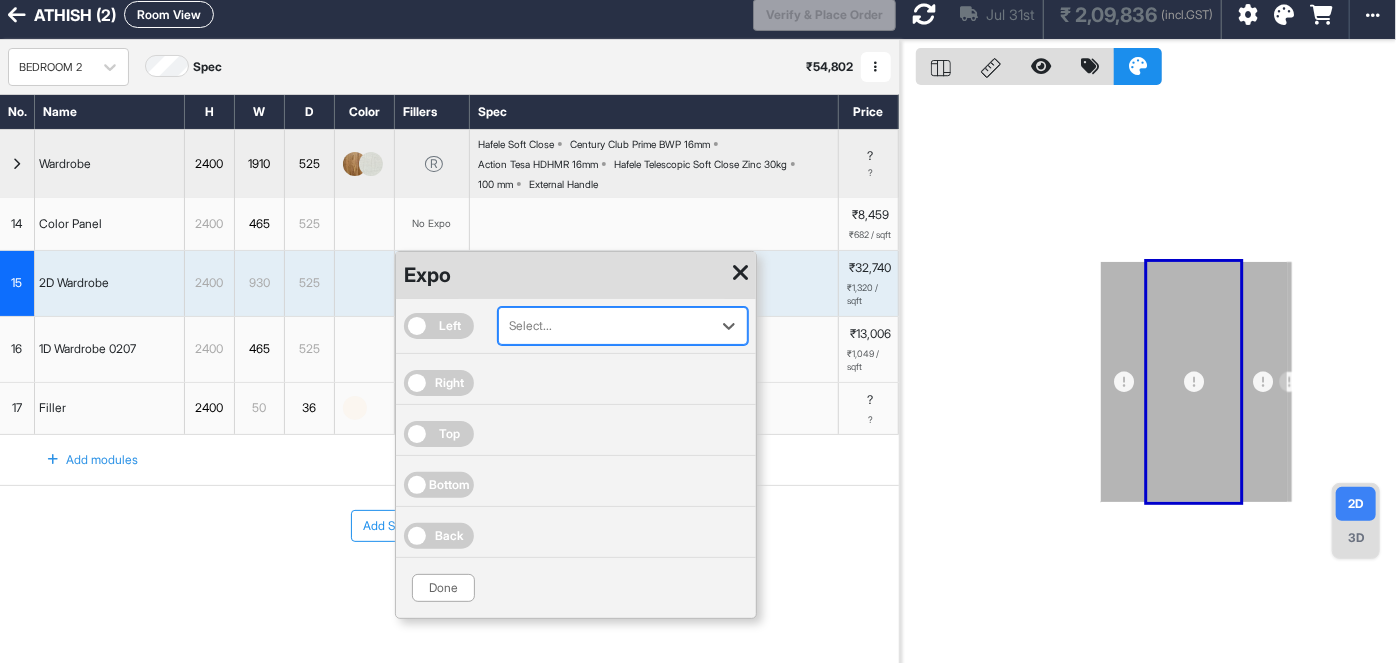 click at bounding box center (605, 326) 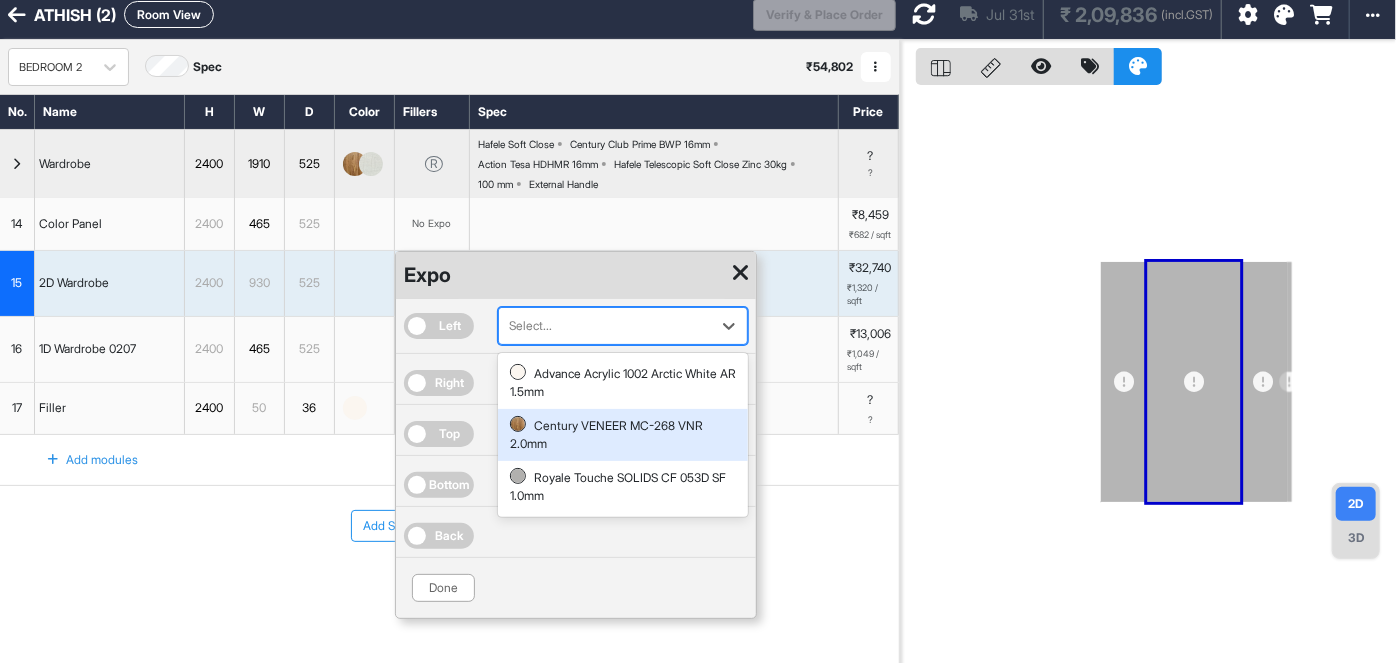click on "Century VENEER MC-268 VNR 2.0mm" at bounding box center (623, 435) 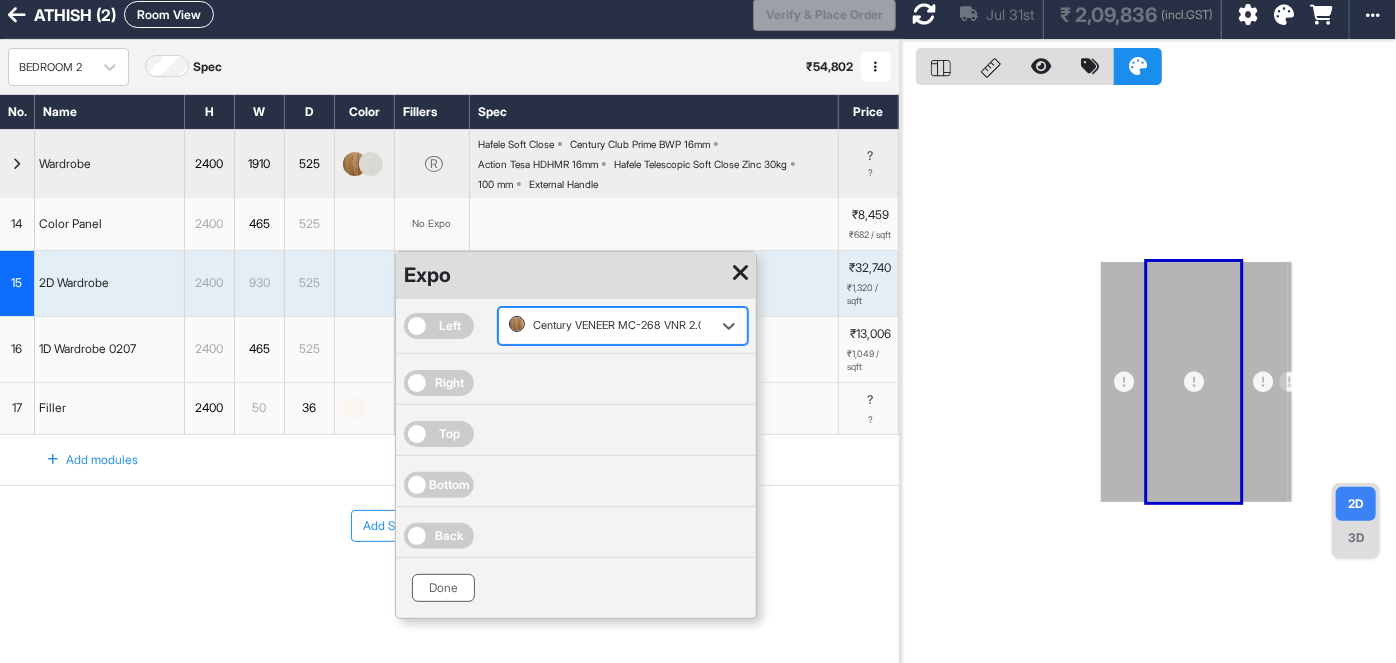 click on "Done" at bounding box center (443, 588) 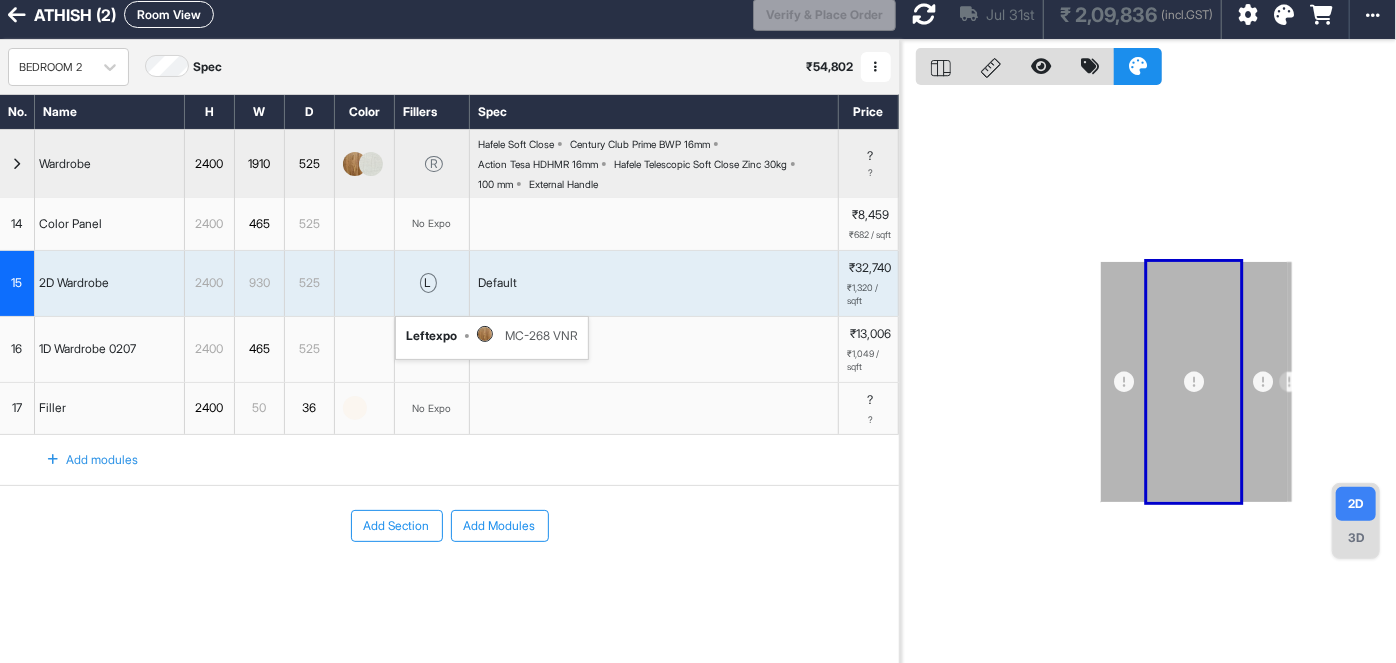 click at bounding box center (17, 164) 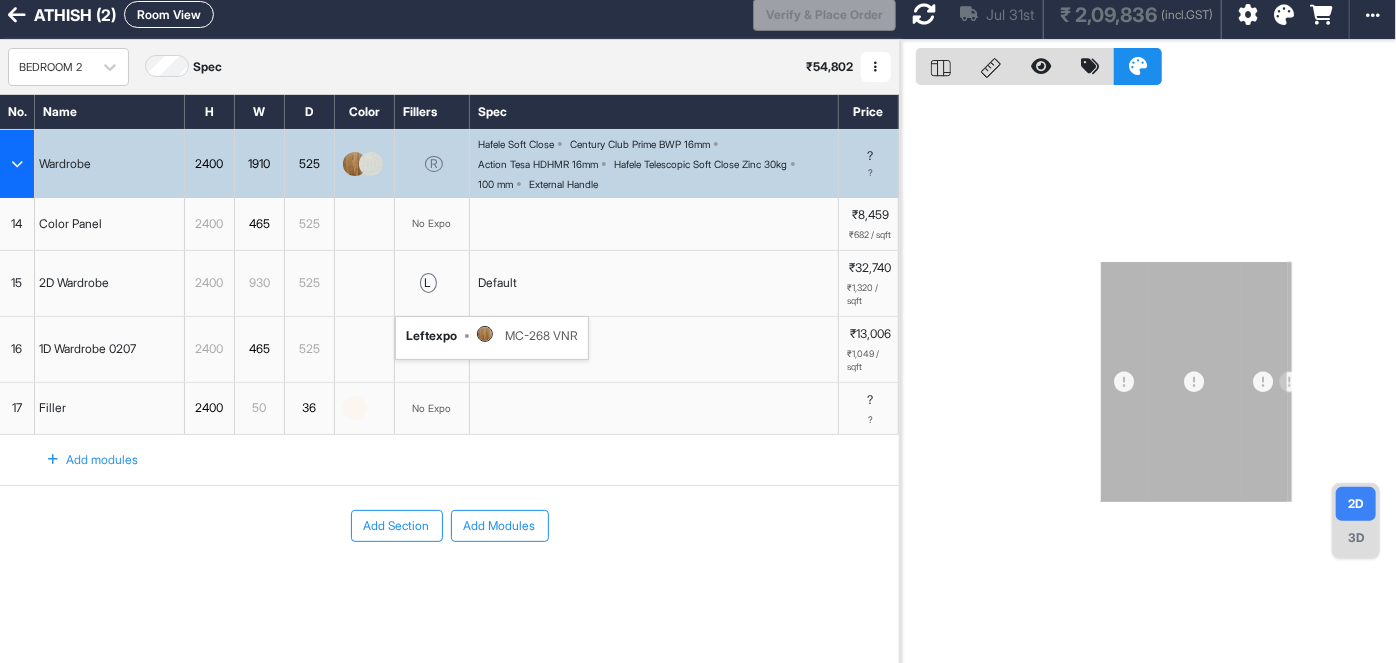 click at bounding box center [17, 164] 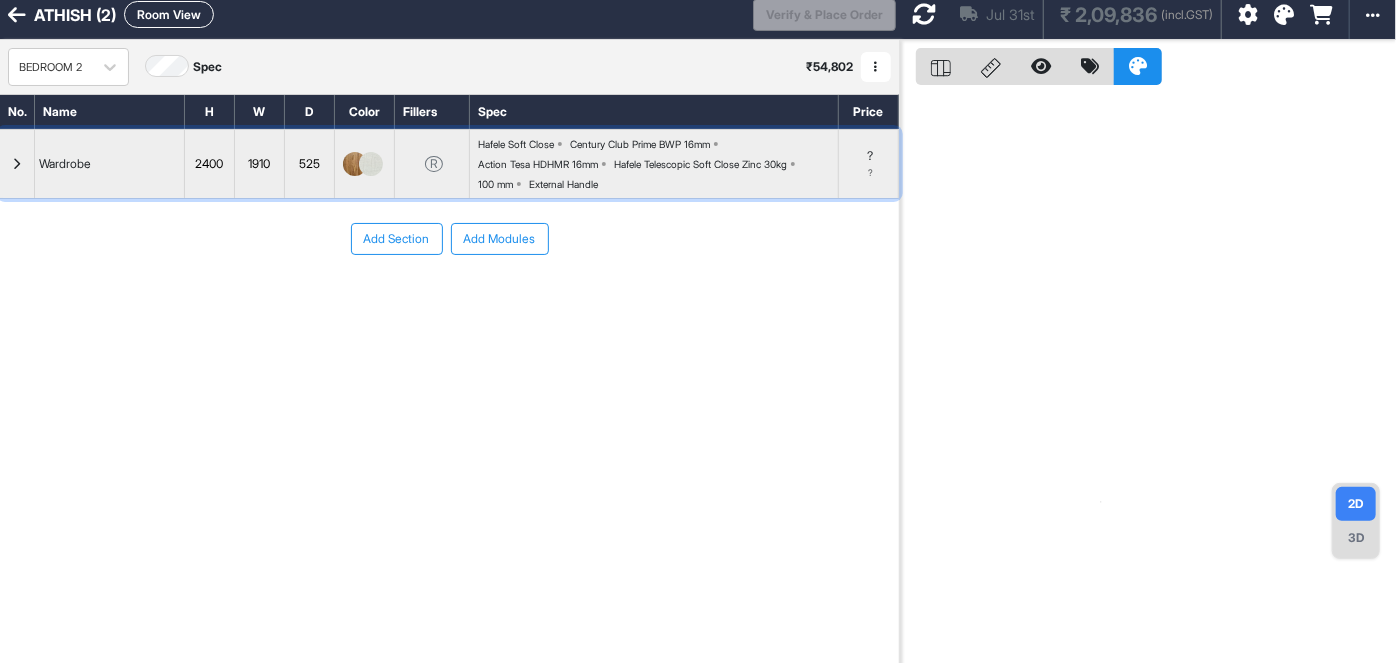 click at bounding box center (17, 164) 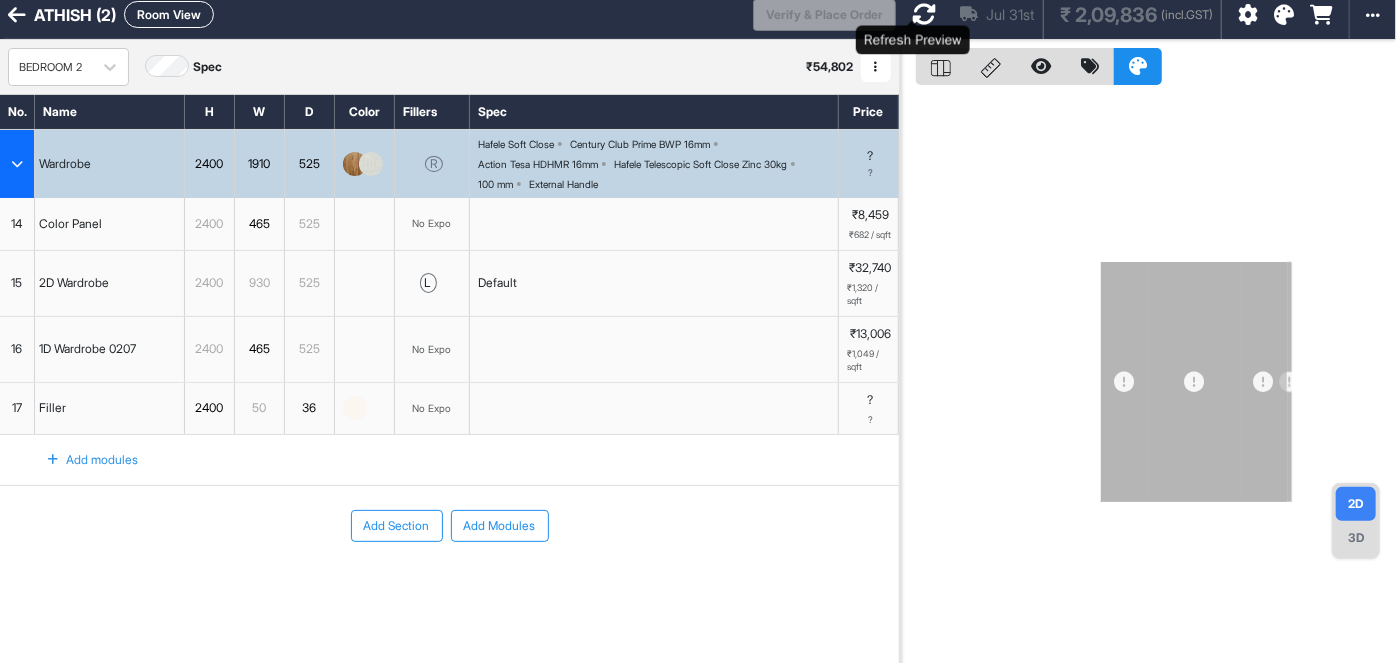 click at bounding box center (924, 14) 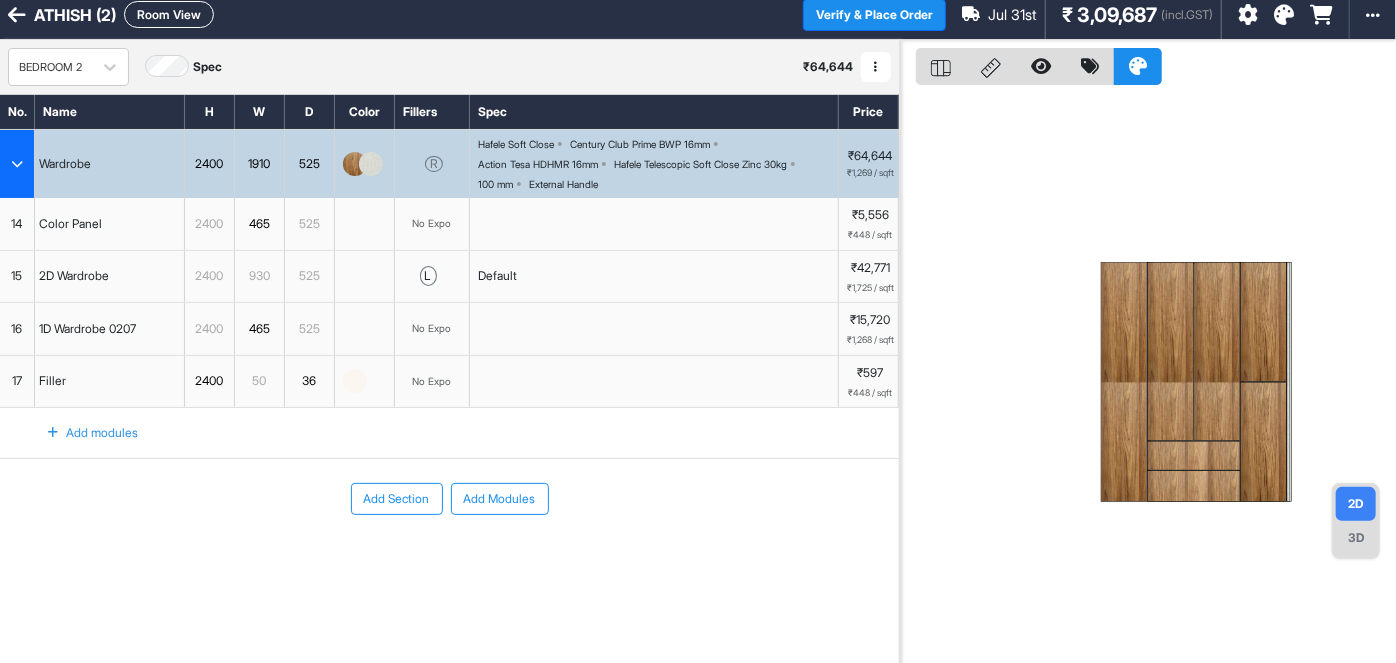 click at bounding box center [1171, 351] 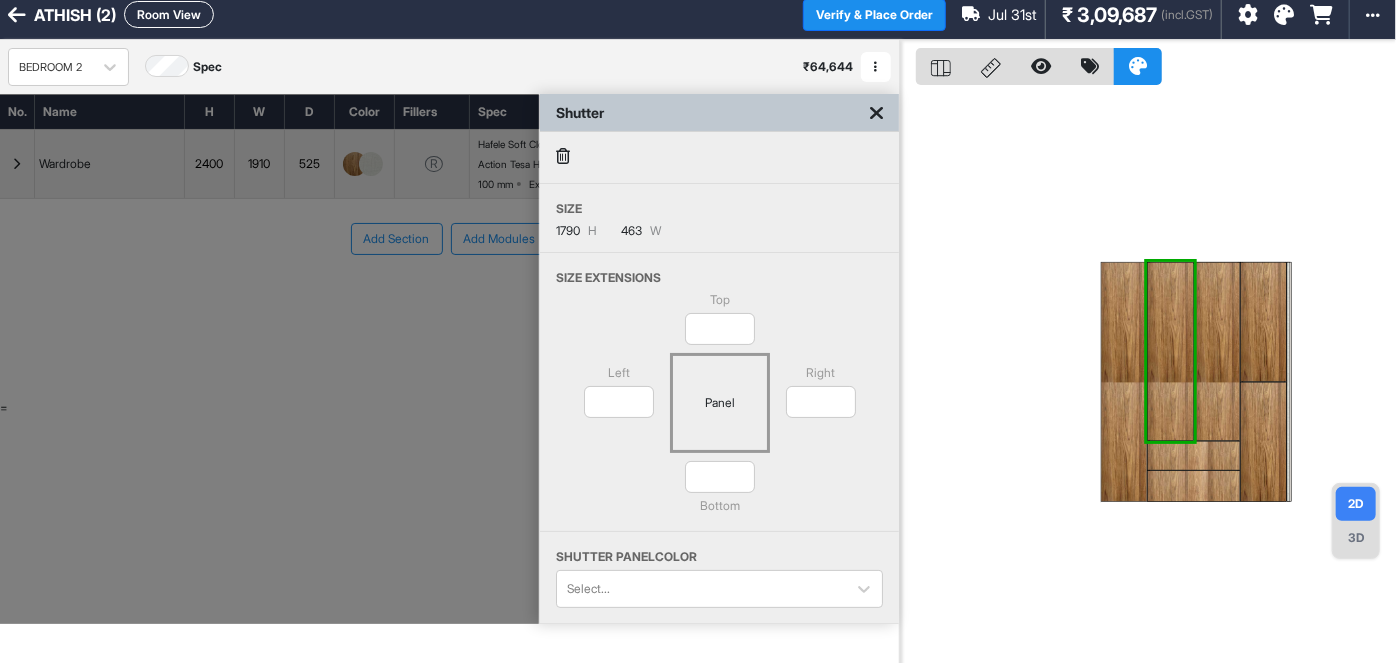 scroll, scrollTop: 50, scrollLeft: 0, axis: vertical 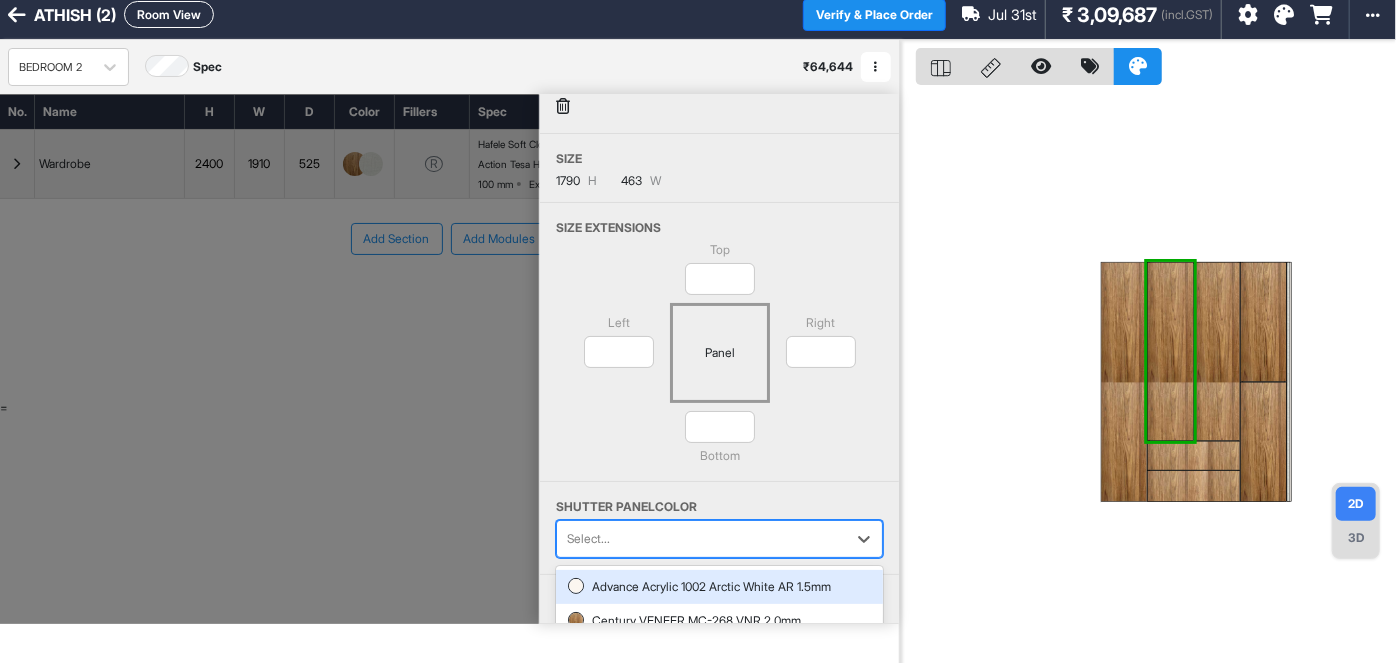 click on "3 results available. Use Up and Down to choose options, press Enter to select the currently focused option, press Escape to exit the menu, press Tab to select the option and exit the menu. Select... Advance Acrylic 1002 Arctic White AR 1.5mm Century VENEER MC-268 VNR 2.0mm Royale Touche SOLIDS CF 053D SF 1.0mm" at bounding box center (719, 539) 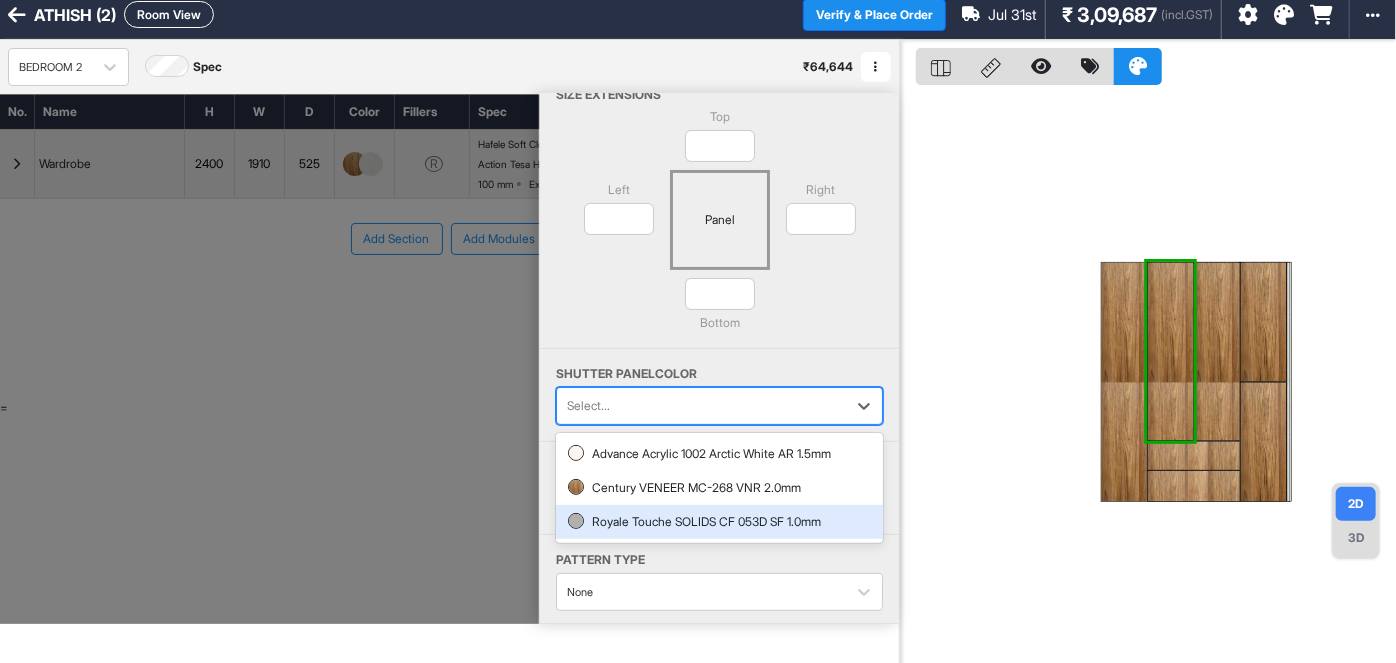 click on "Royale Touche SOLIDS CF 053D SF 1.0mm" at bounding box center [719, 522] 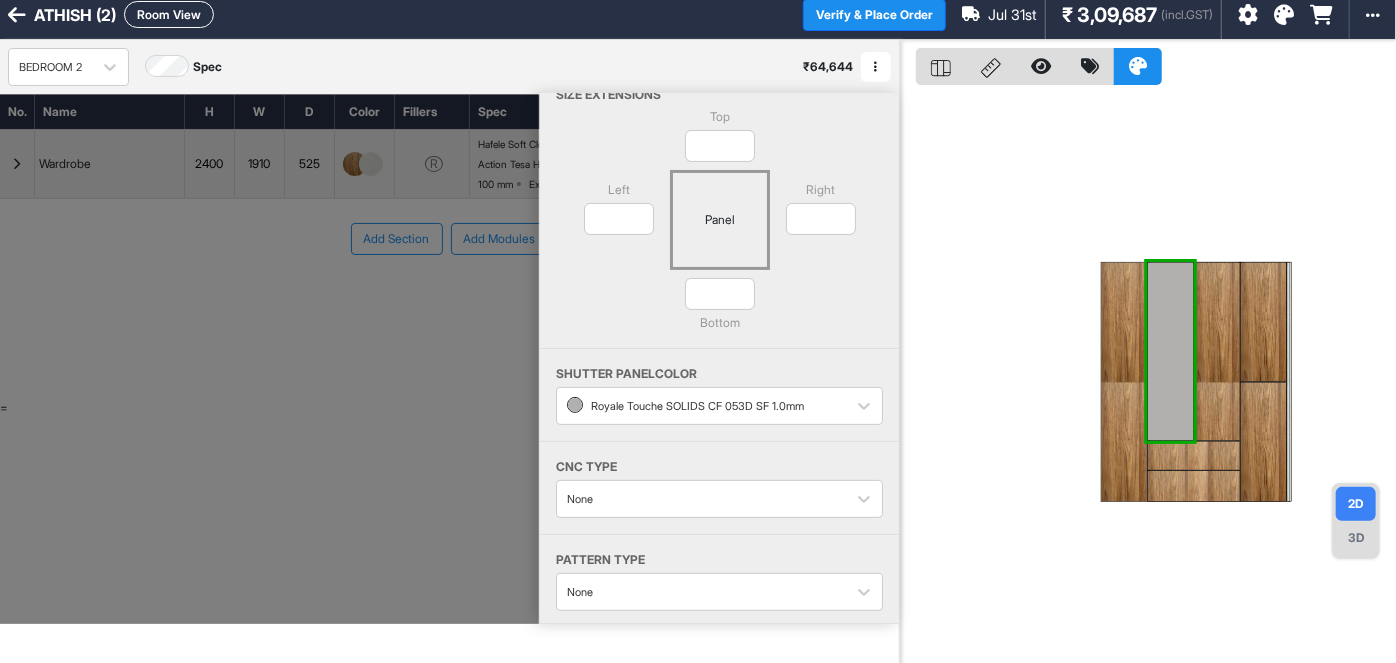 click at bounding box center [269, 359] 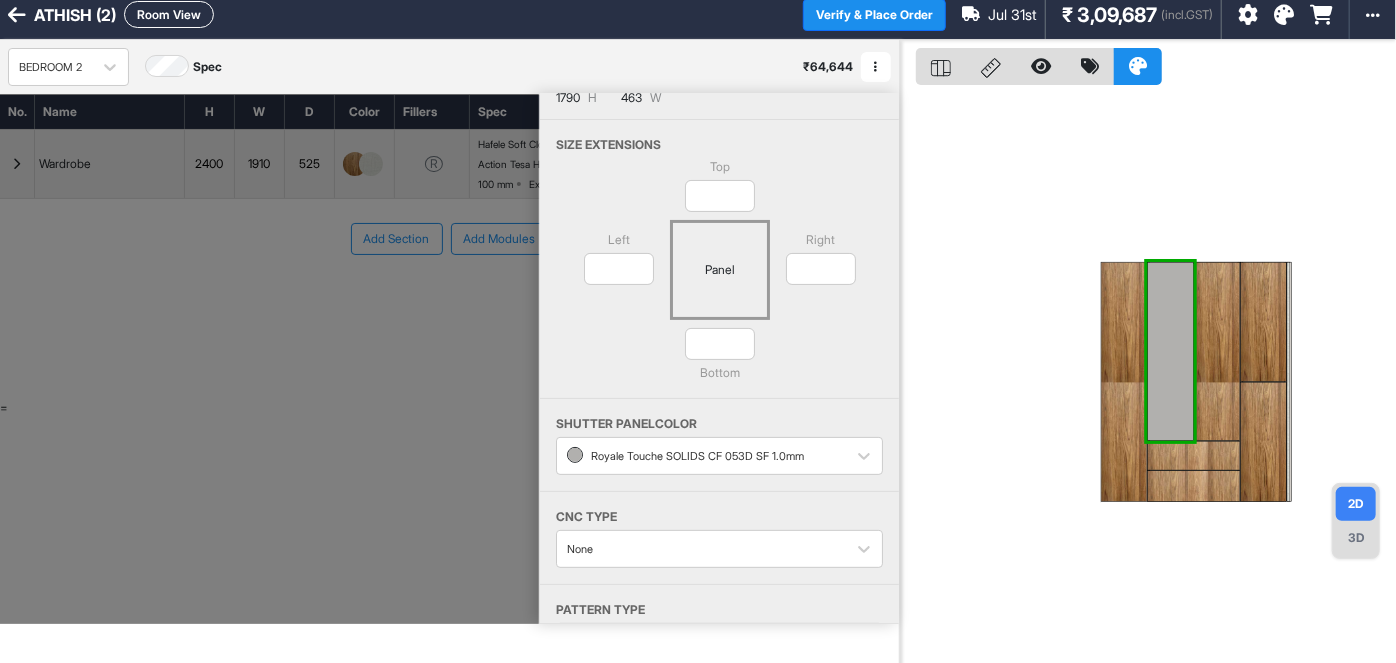 scroll, scrollTop: 0, scrollLeft: 0, axis: both 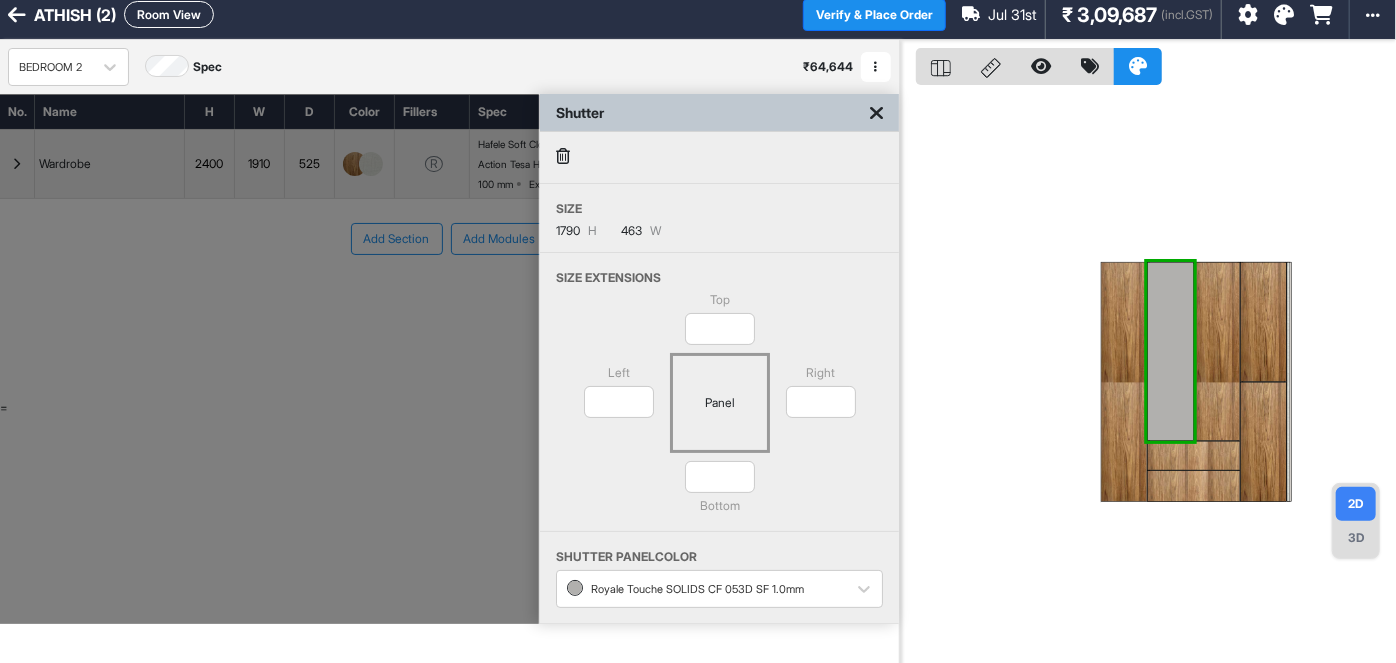 click at bounding box center [876, 113] 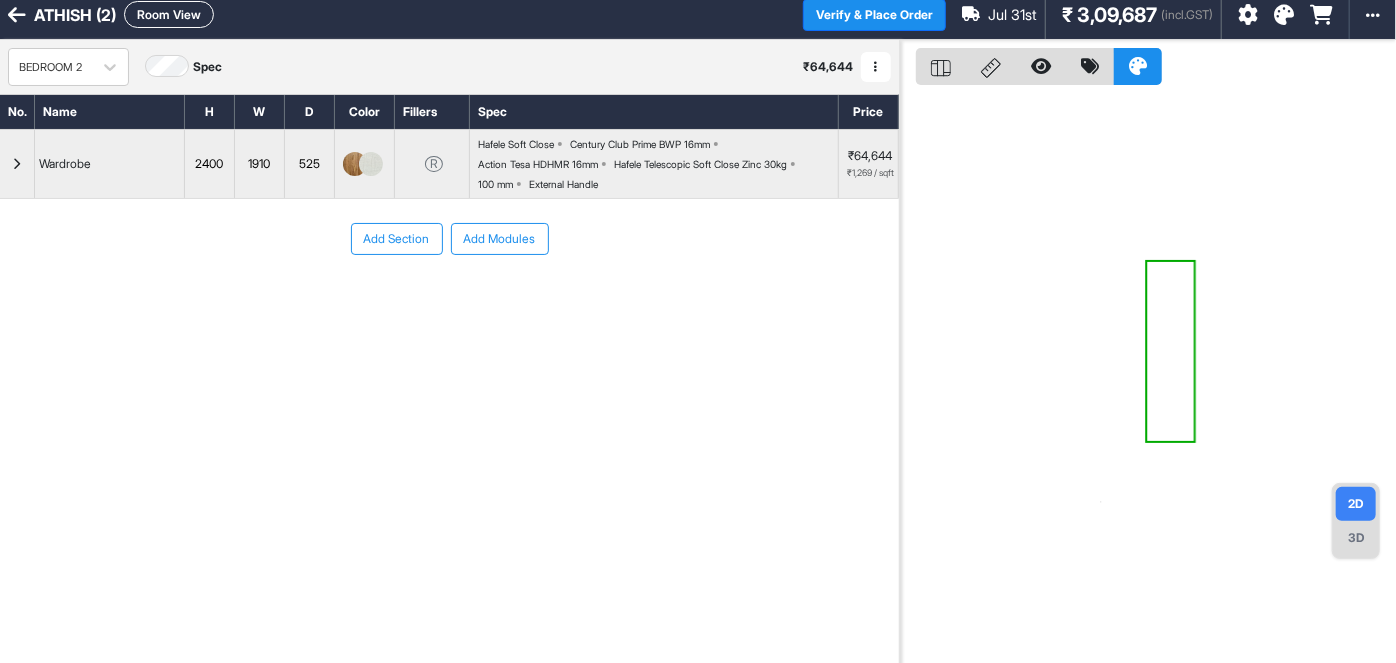 click at bounding box center (355, 164) 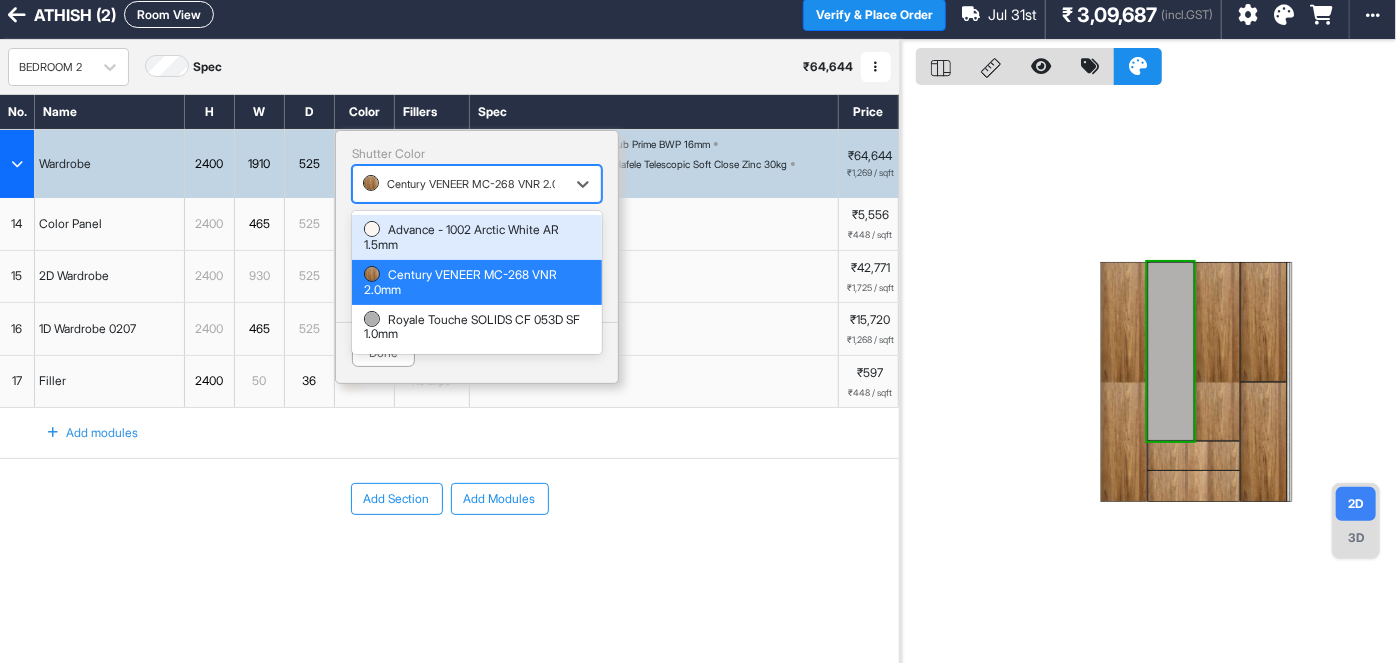click at bounding box center (459, 184) 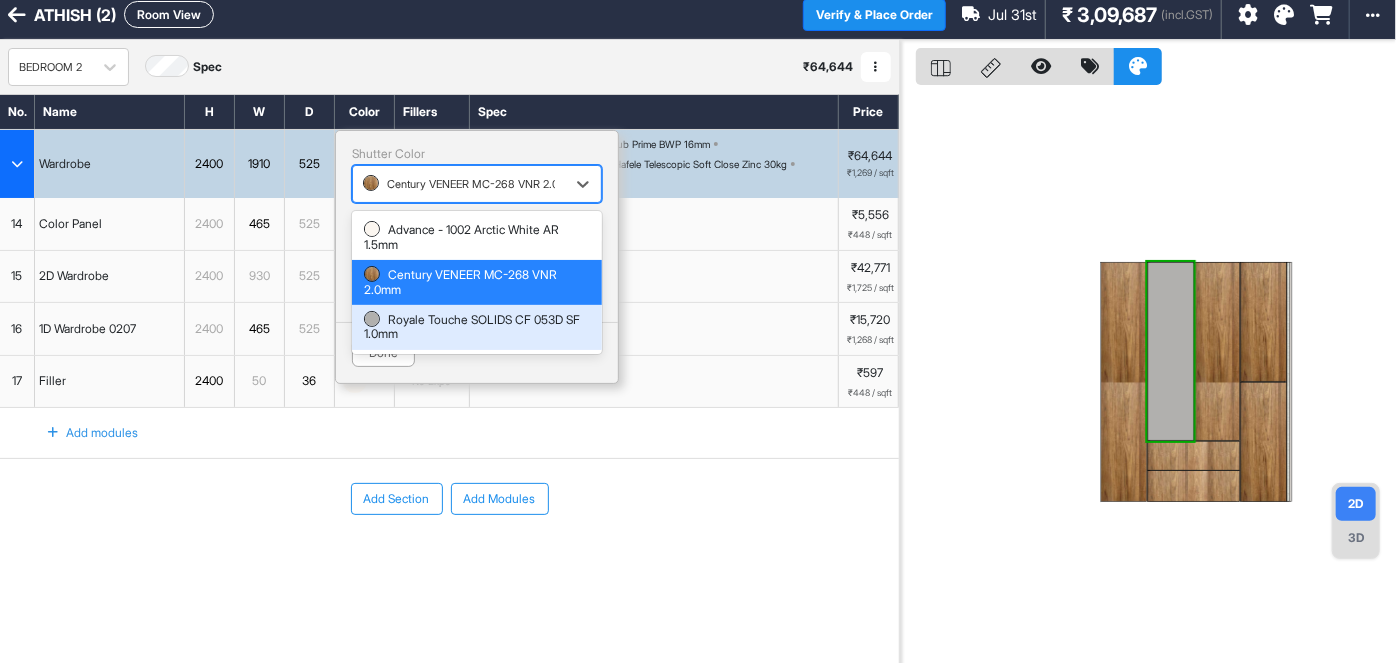 click on "Royale Touche SOLIDS CF 053D SF 1.0mm" at bounding box center (477, 327) 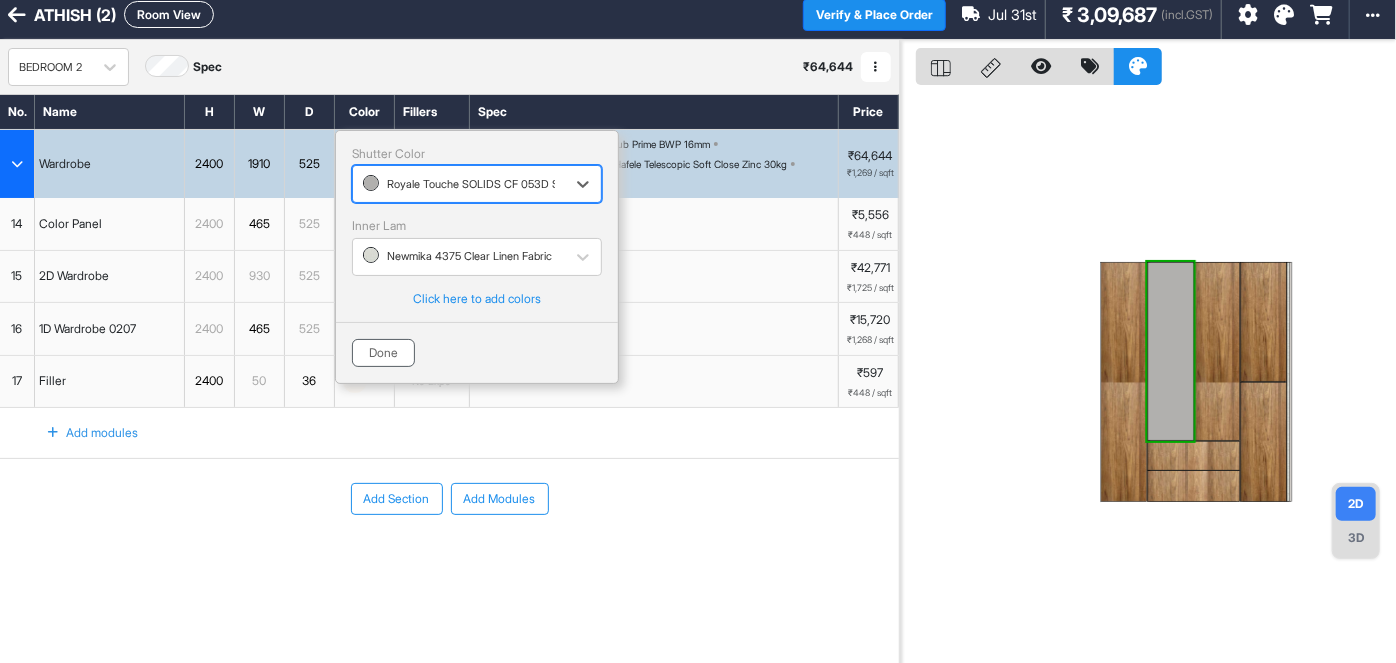 click on "Done" at bounding box center (383, 353) 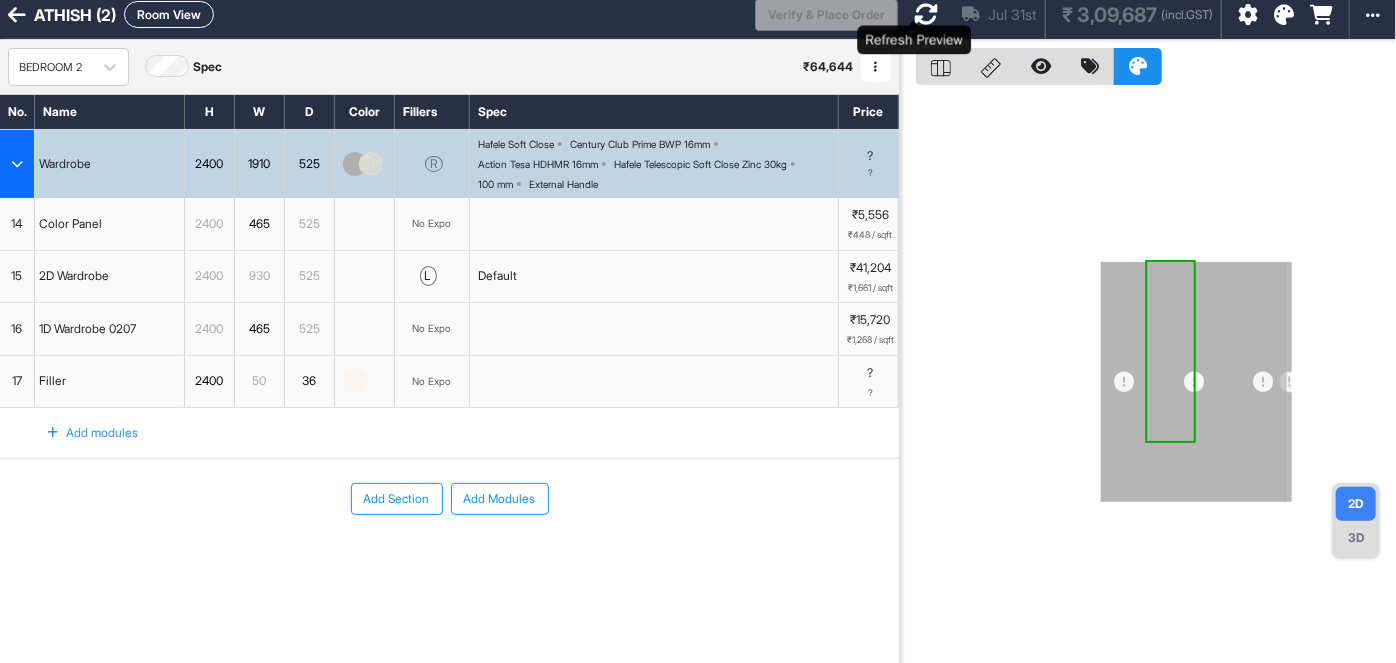 click at bounding box center (926, 14) 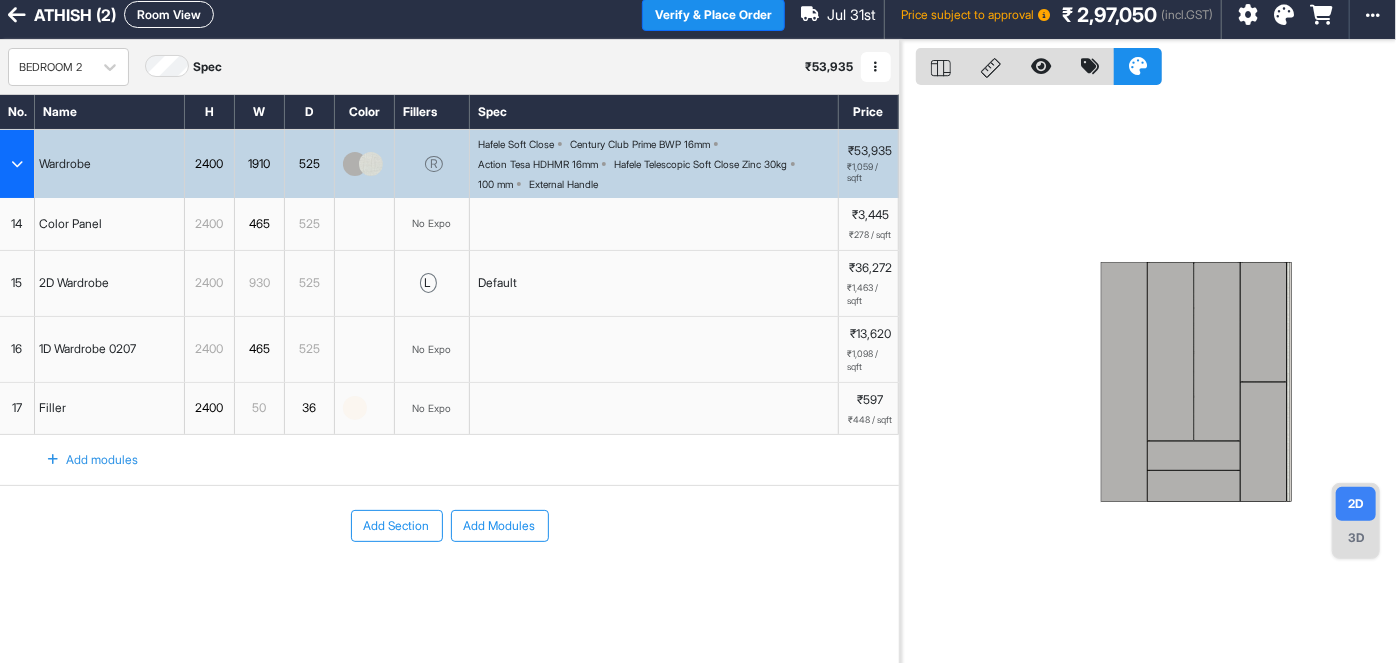 click at bounding box center (365, 224) 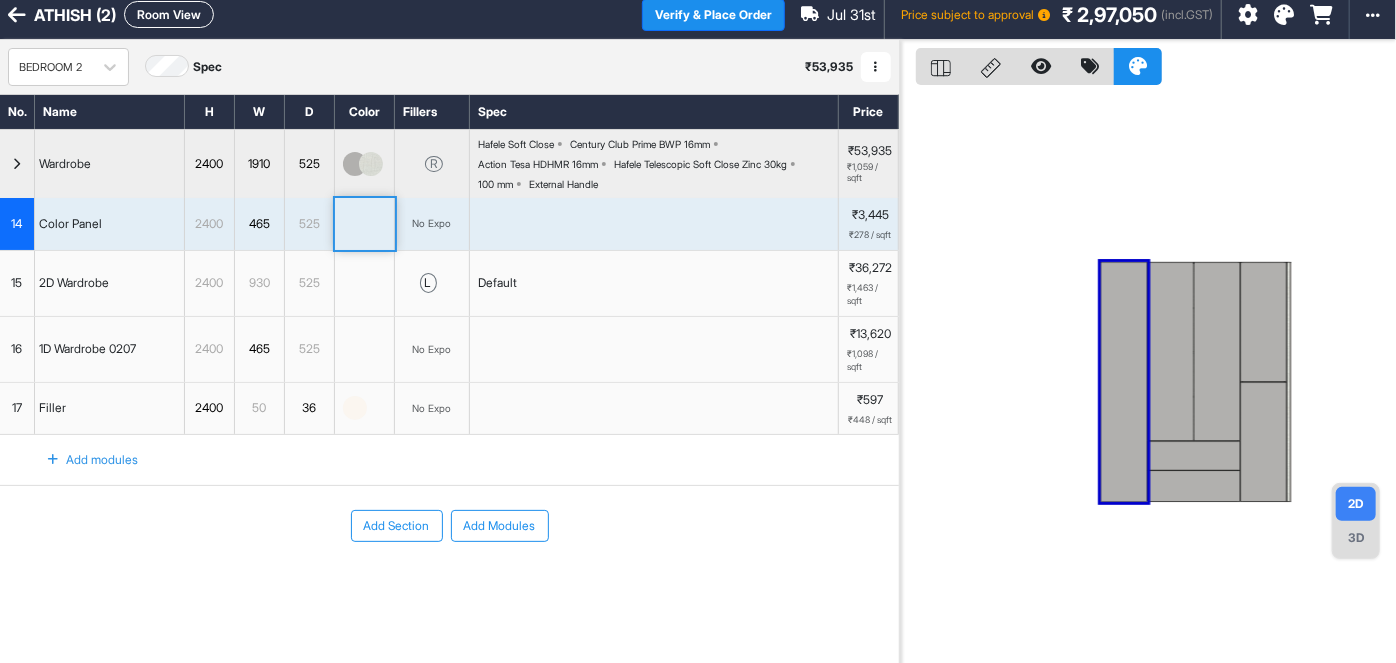 click at bounding box center [365, 224] 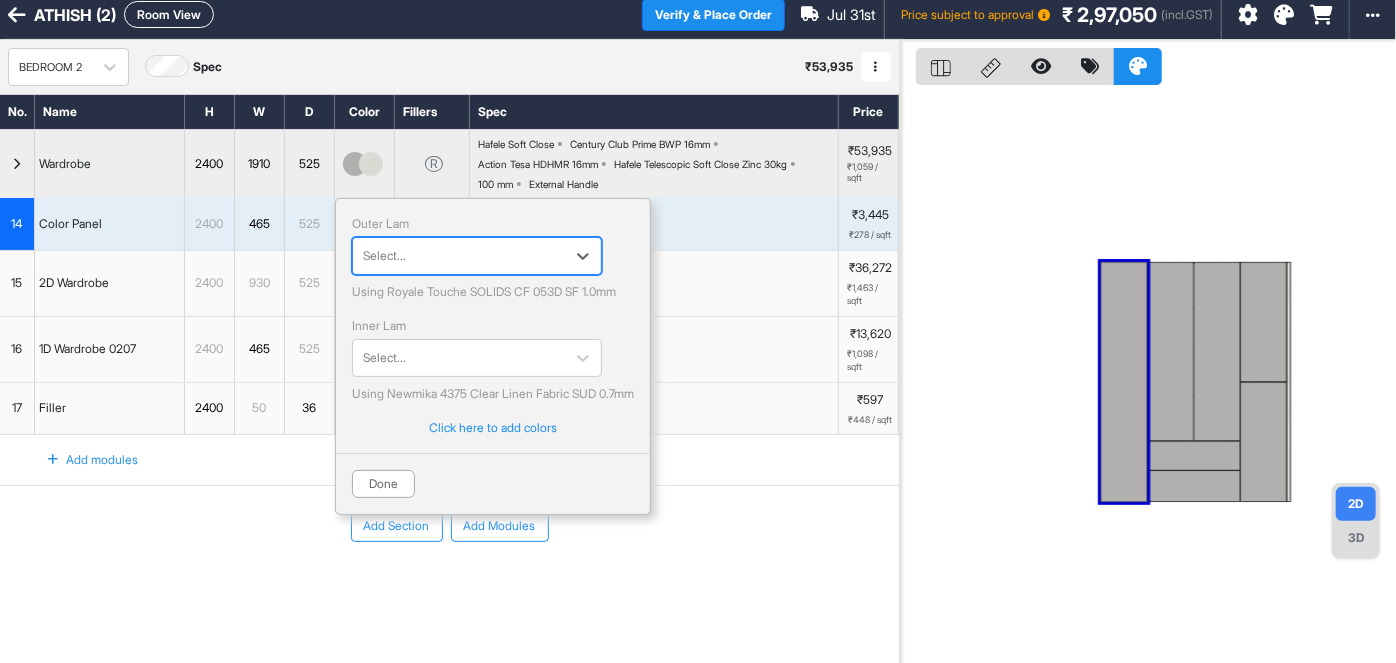click at bounding box center [459, 256] 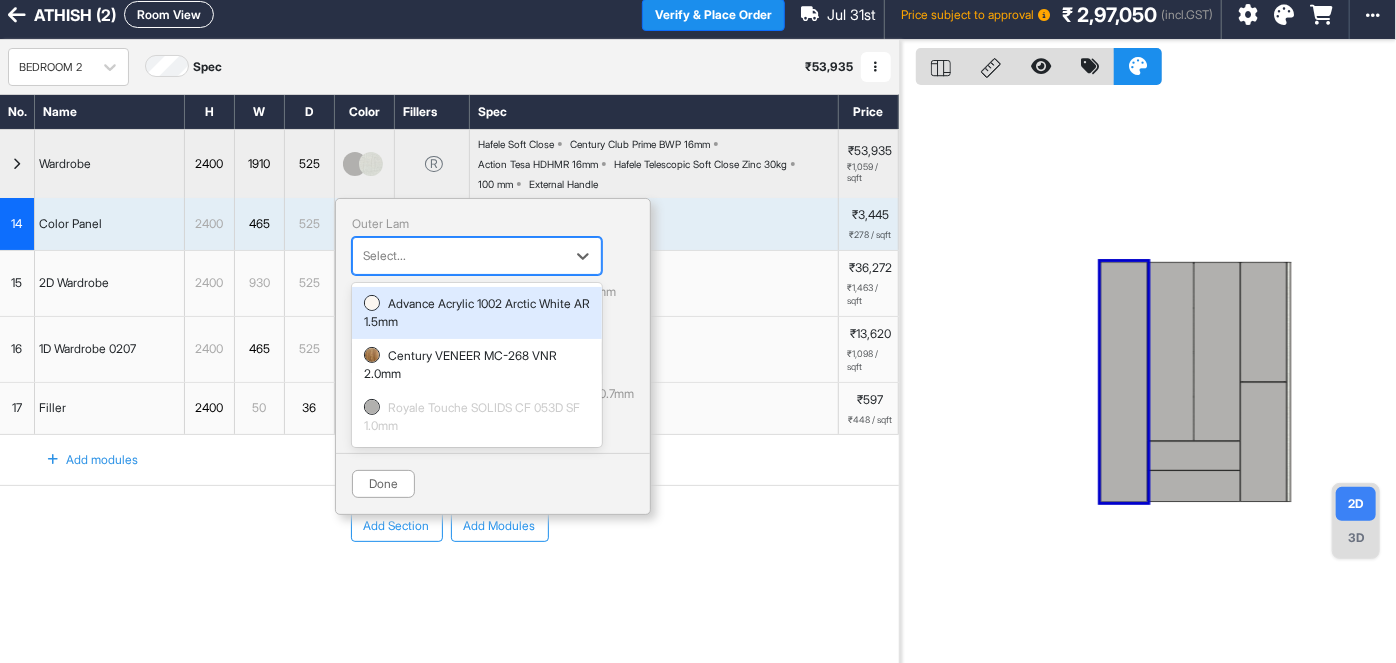 click on "Century VENEER MC-268 VNR 2.0mm" at bounding box center [477, 365] 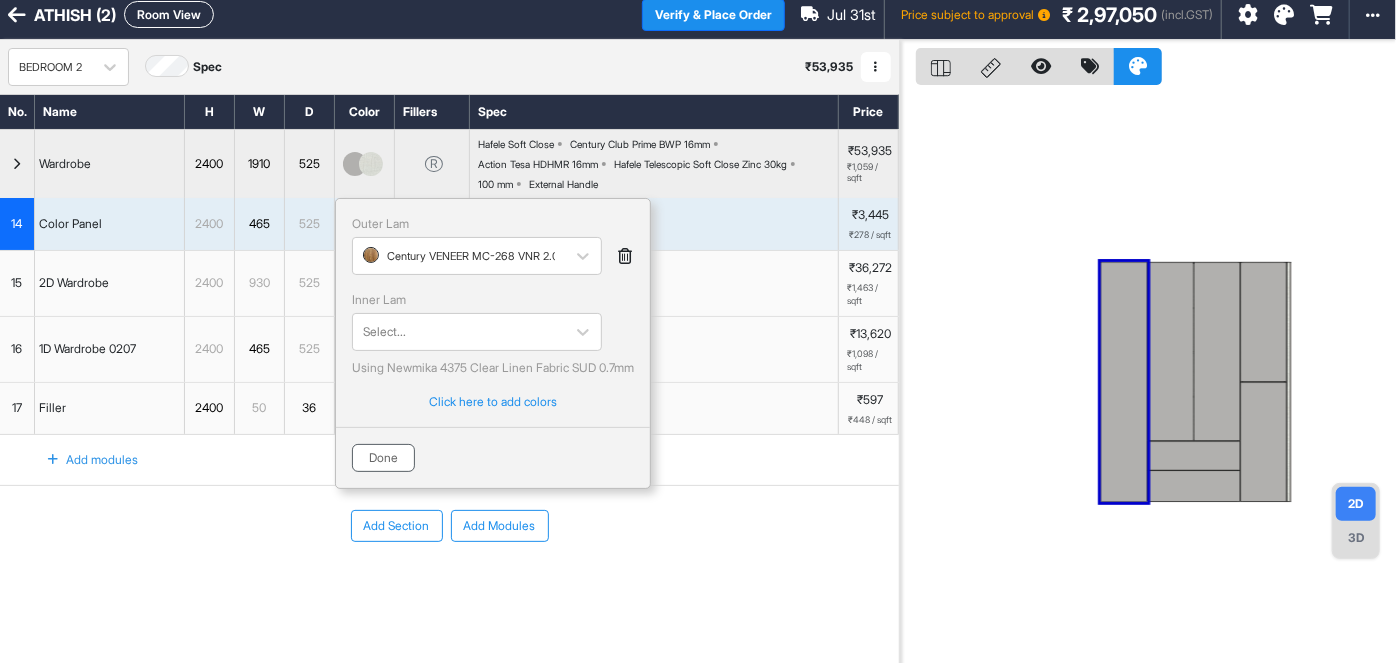 click on "Done" at bounding box center (383, 458) 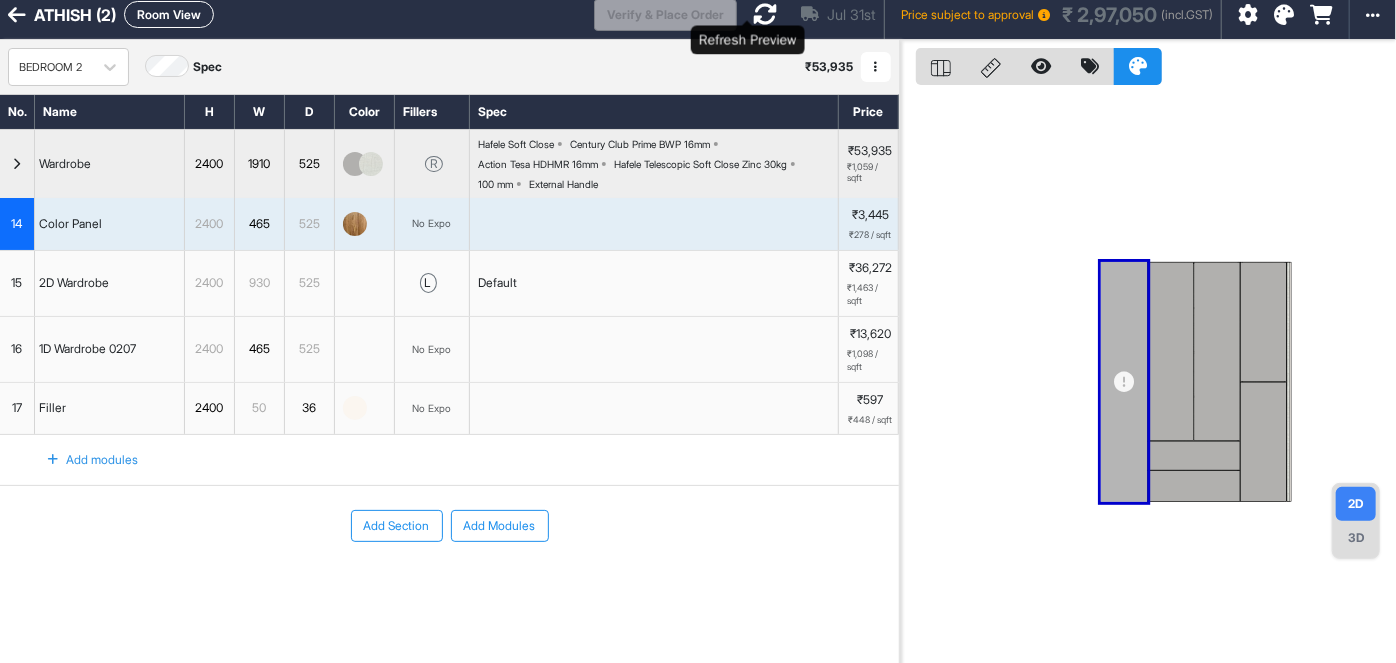 click at bounding box center [765, 14] 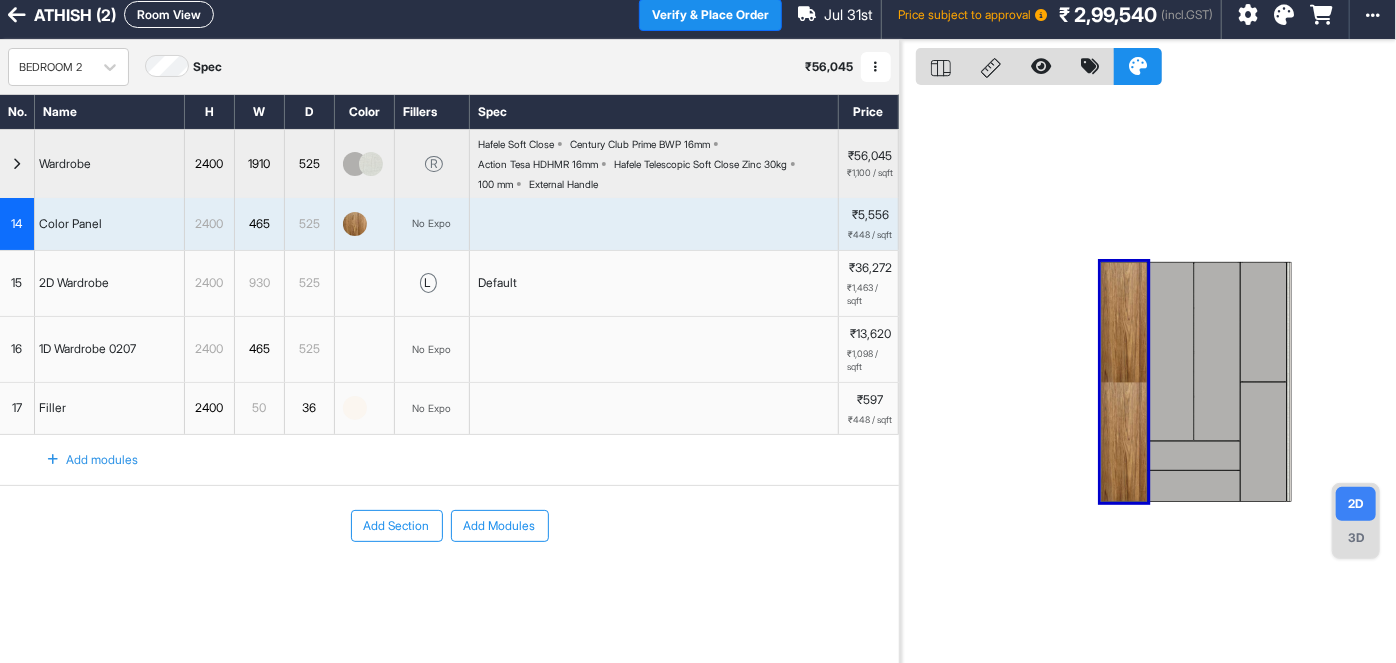 click on "3D" at bounding box center (1356, 538) 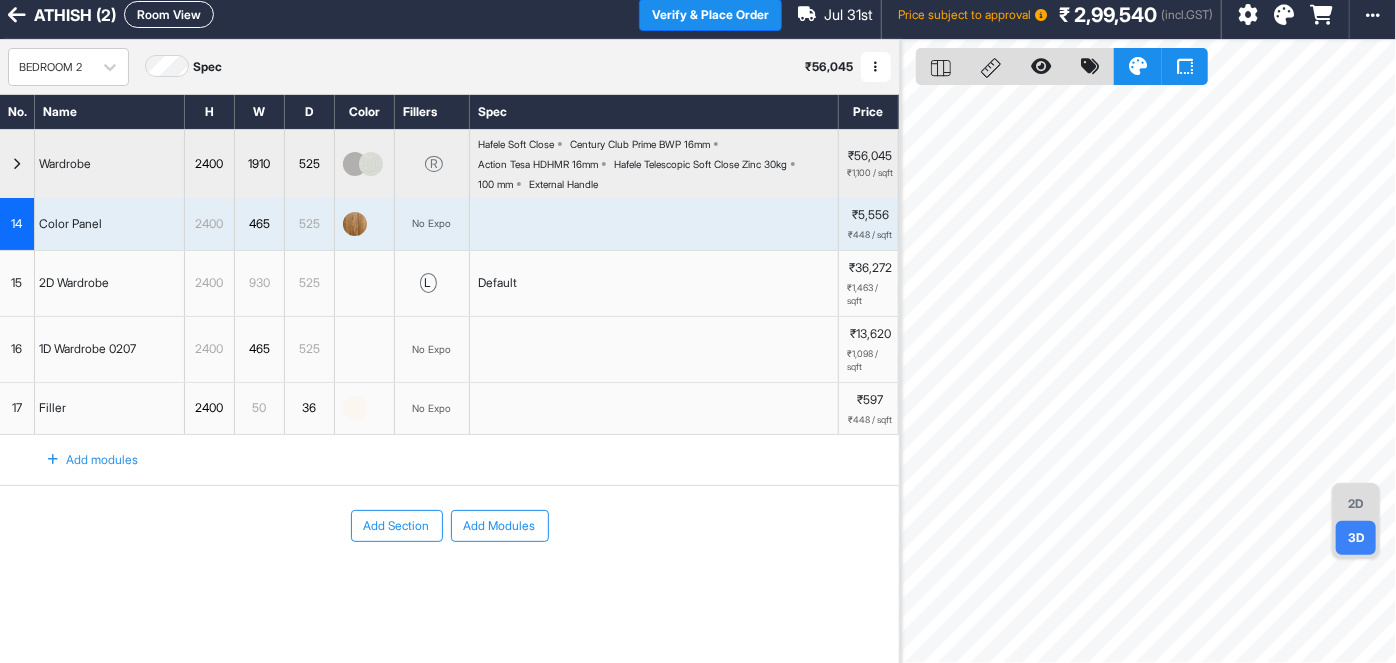 click on "2D" at bounding box center [1356, 504] 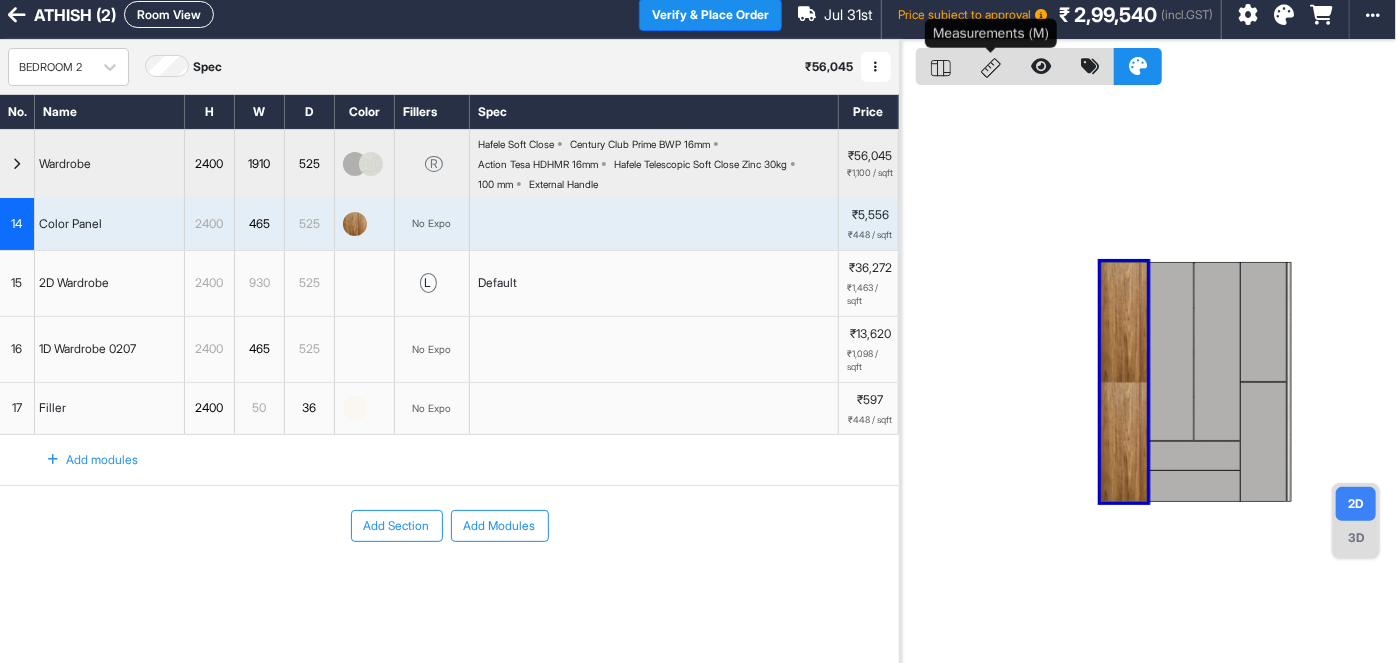click 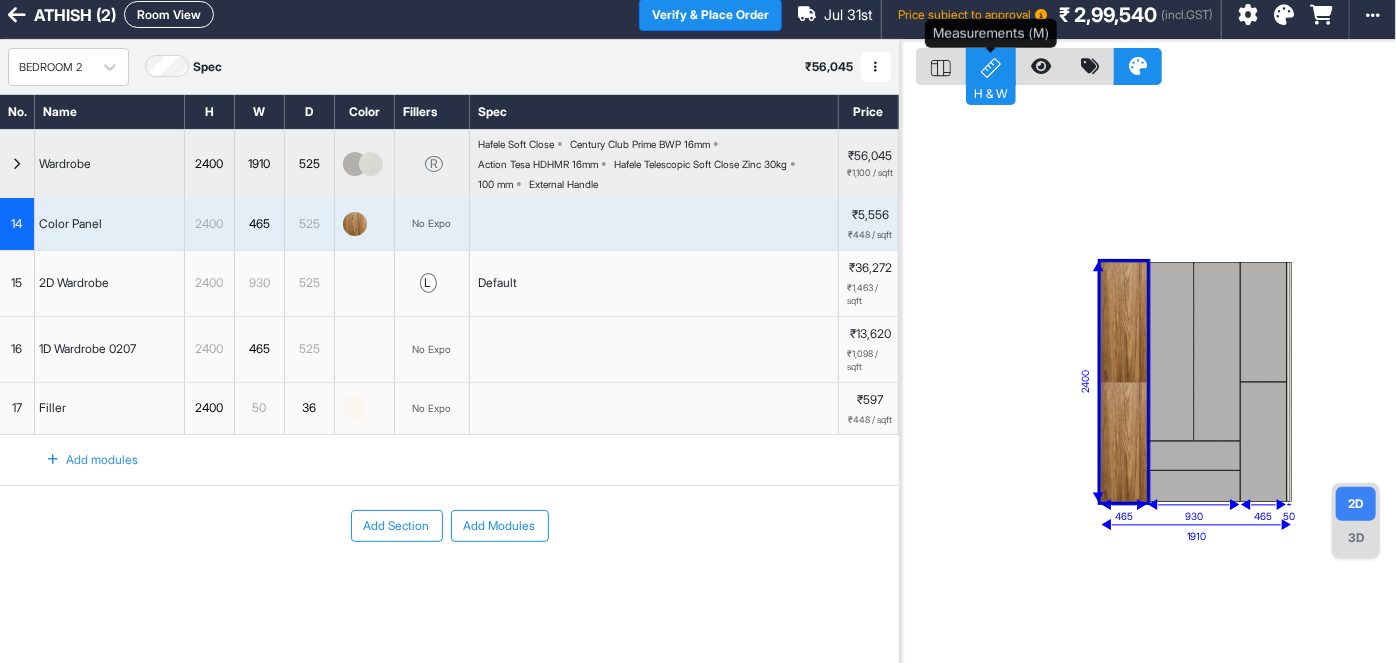 click 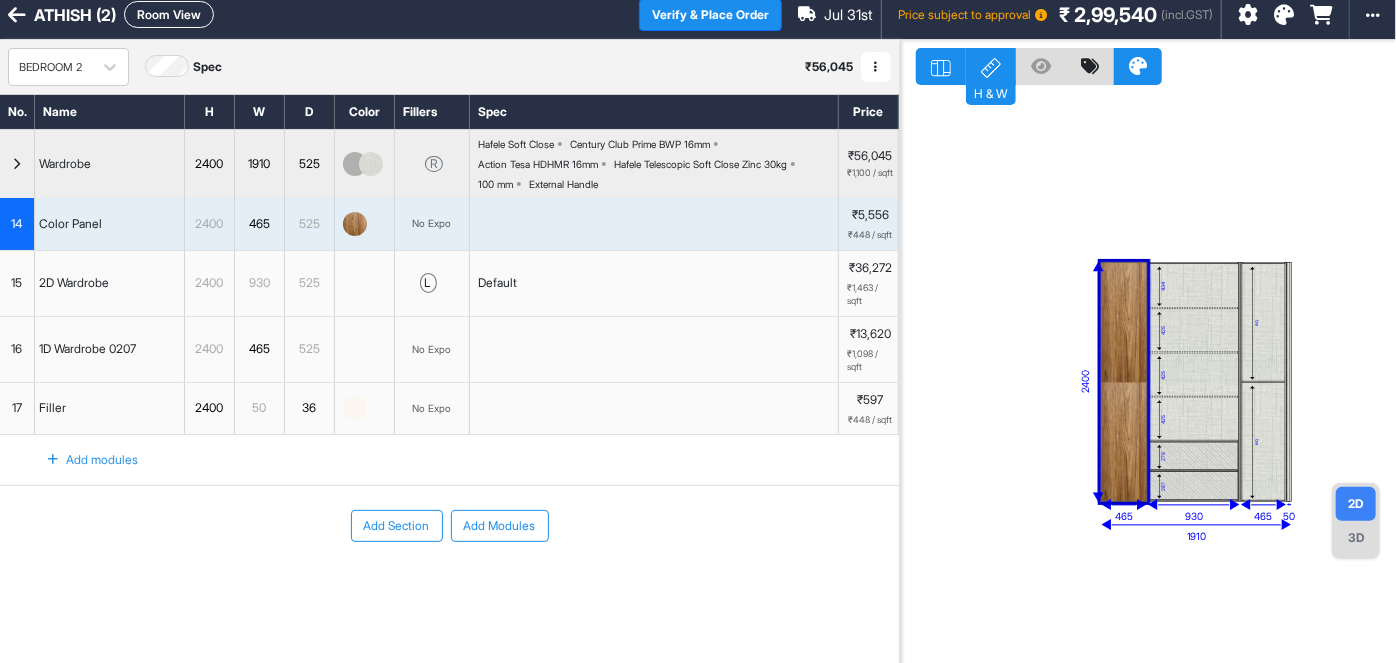click on "eq" at bounding box center [1263, 441] 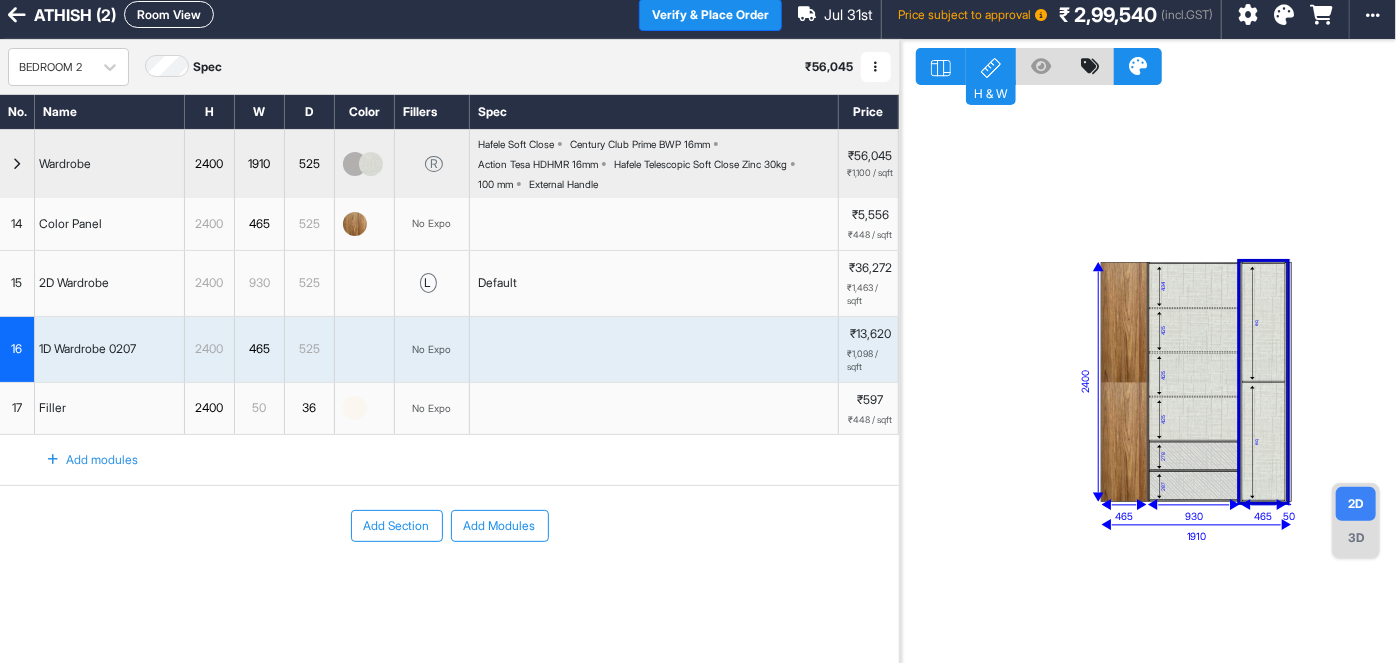 click on "eq" at bounding box center [1263, 441] 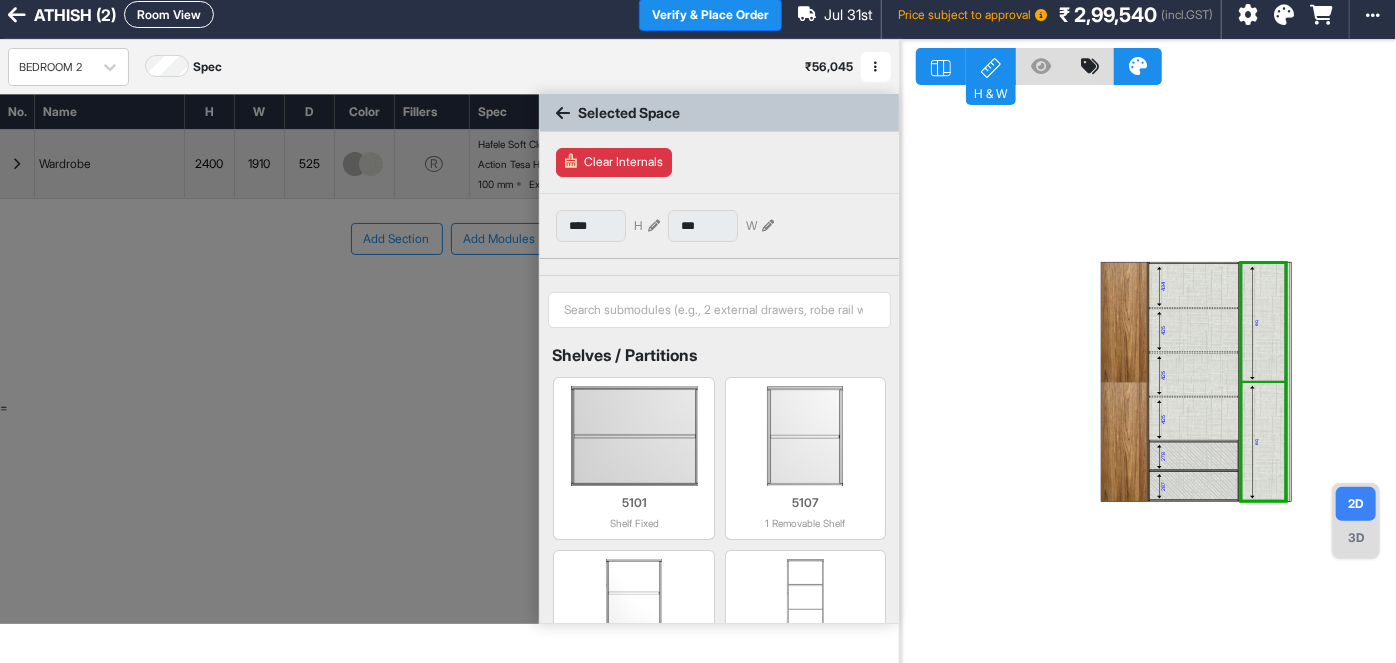 click on "eq" at bounding box center (1263, 441) 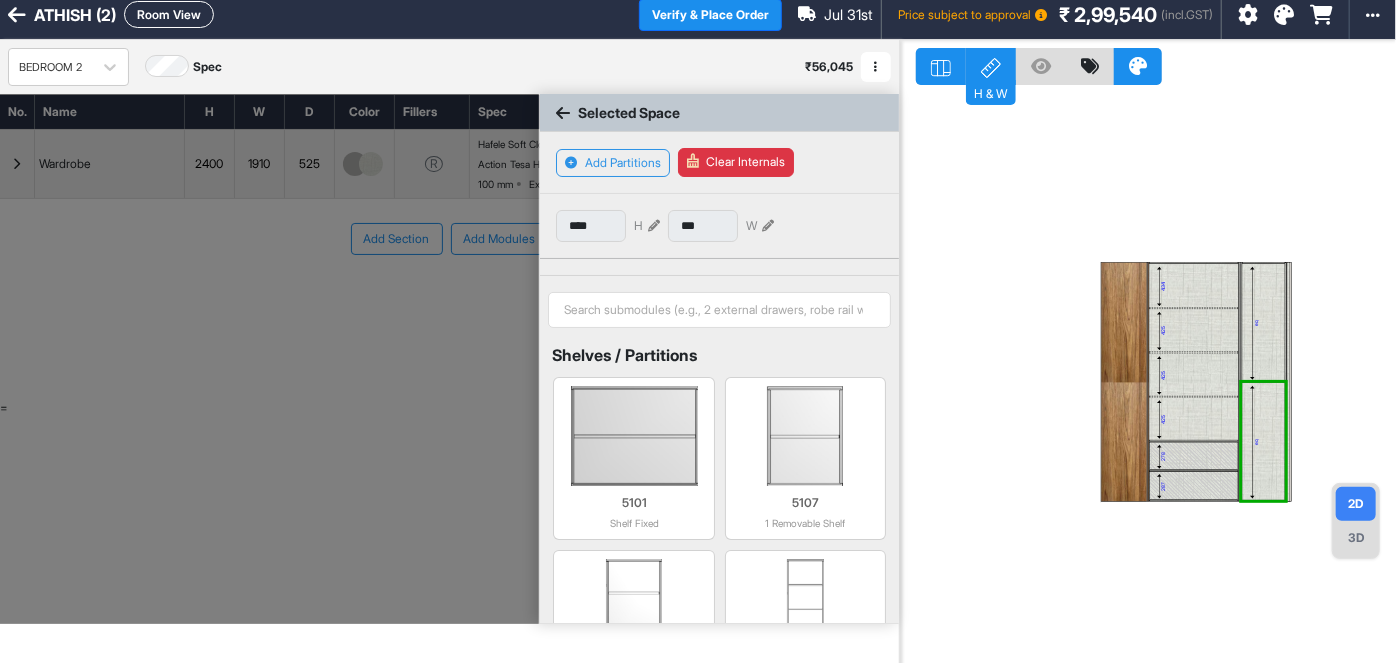 click at bounding box center (654, 226) 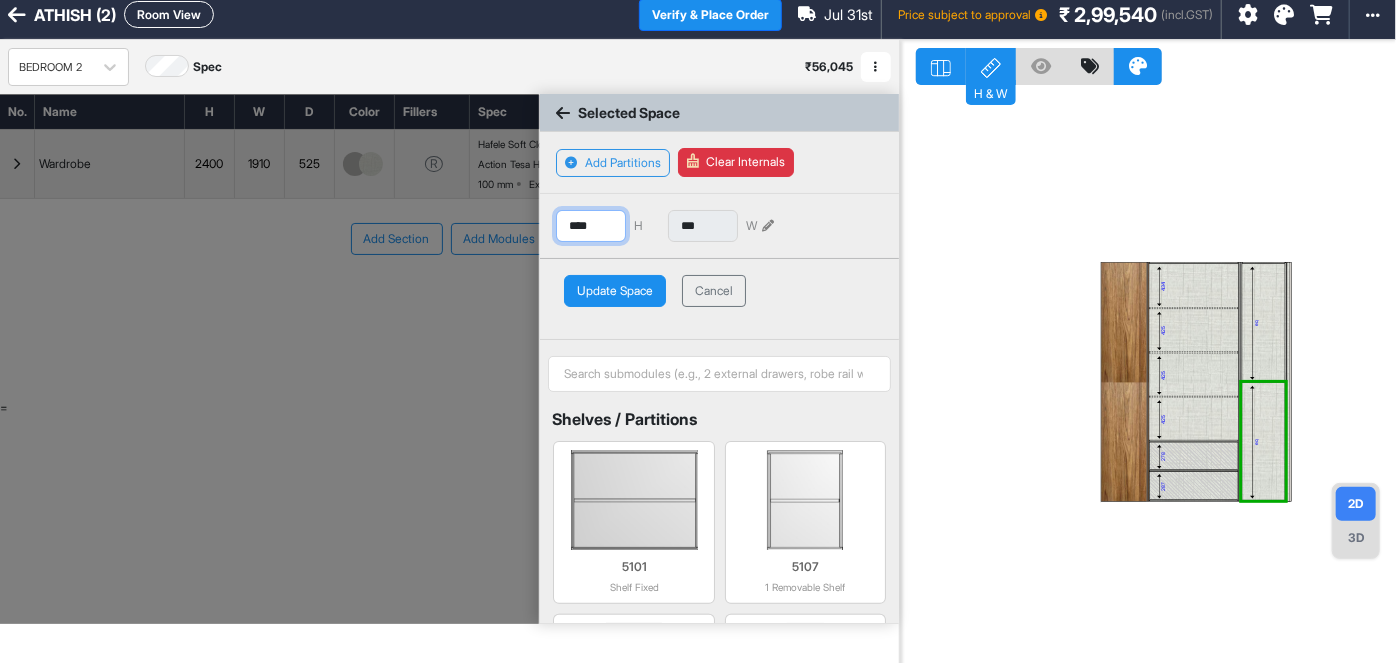 drag, startPoint x: 613, startPoint y: 224, endPoint x: 506, endPoint y: 234, distance: 107.46627 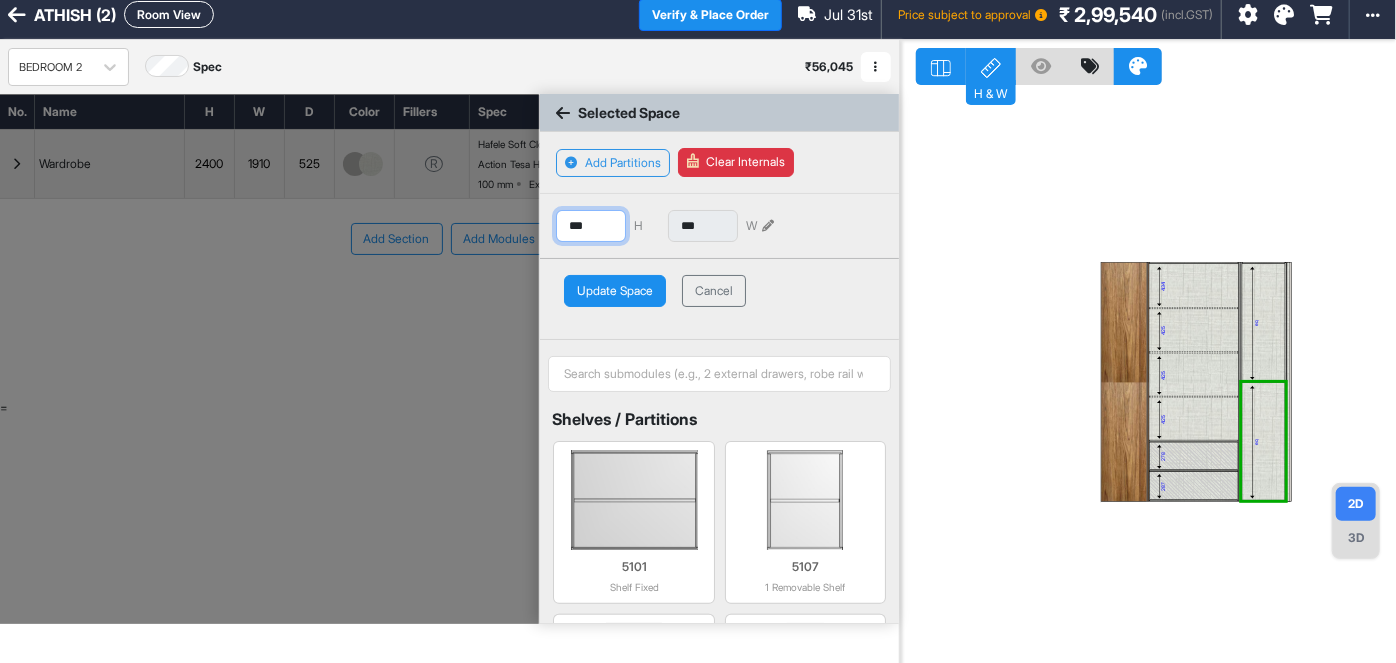 type on "***" 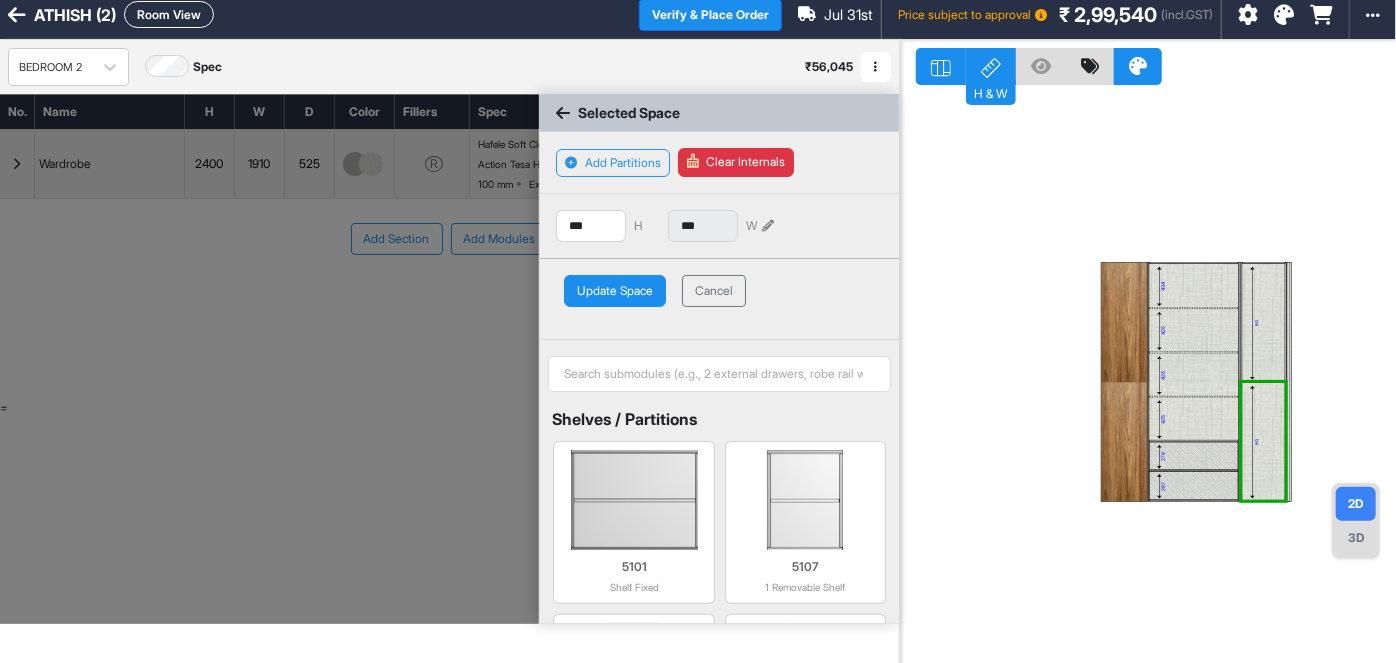 click on "Update Space" at bounding box center [615, 291] 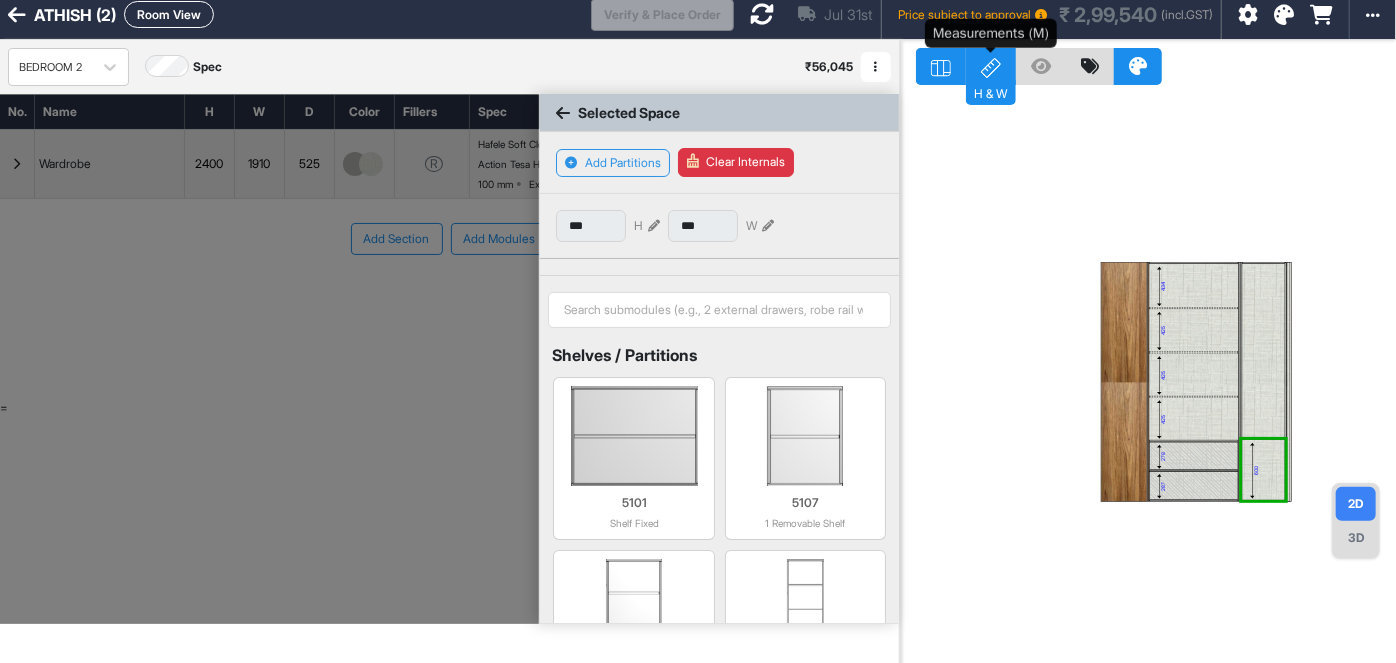click 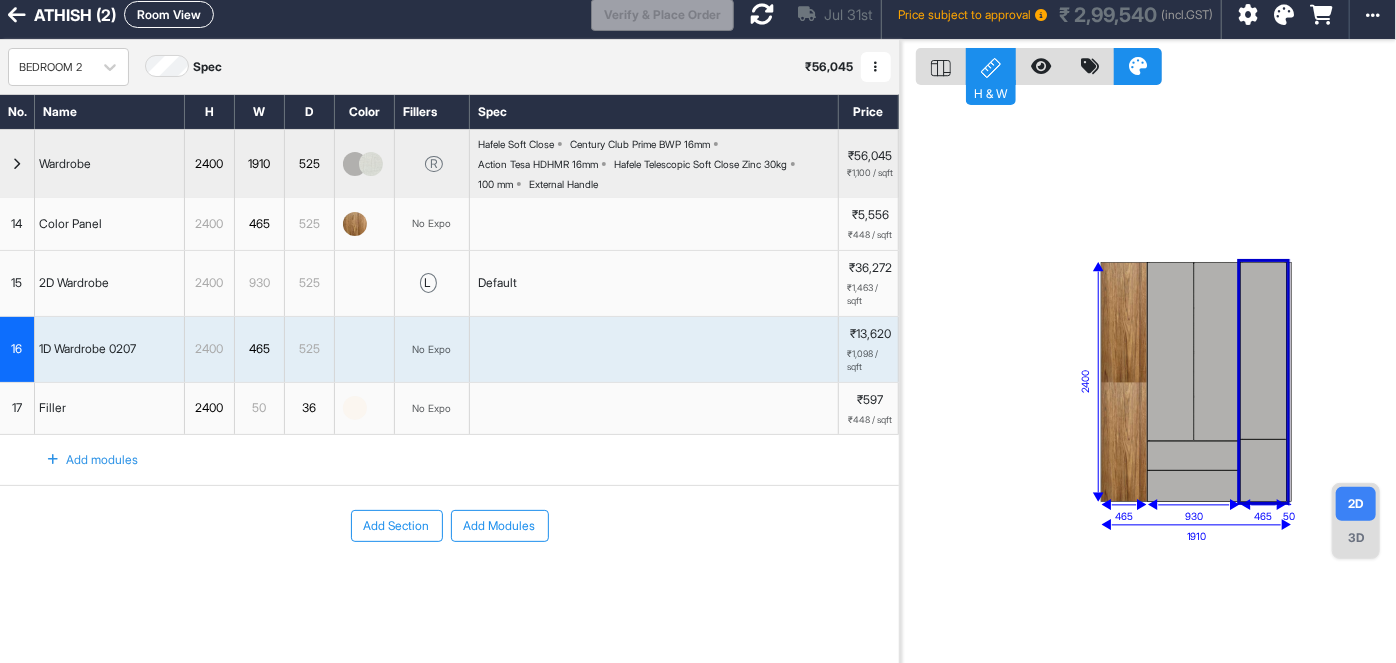 click at bounding box center [1264, 470] 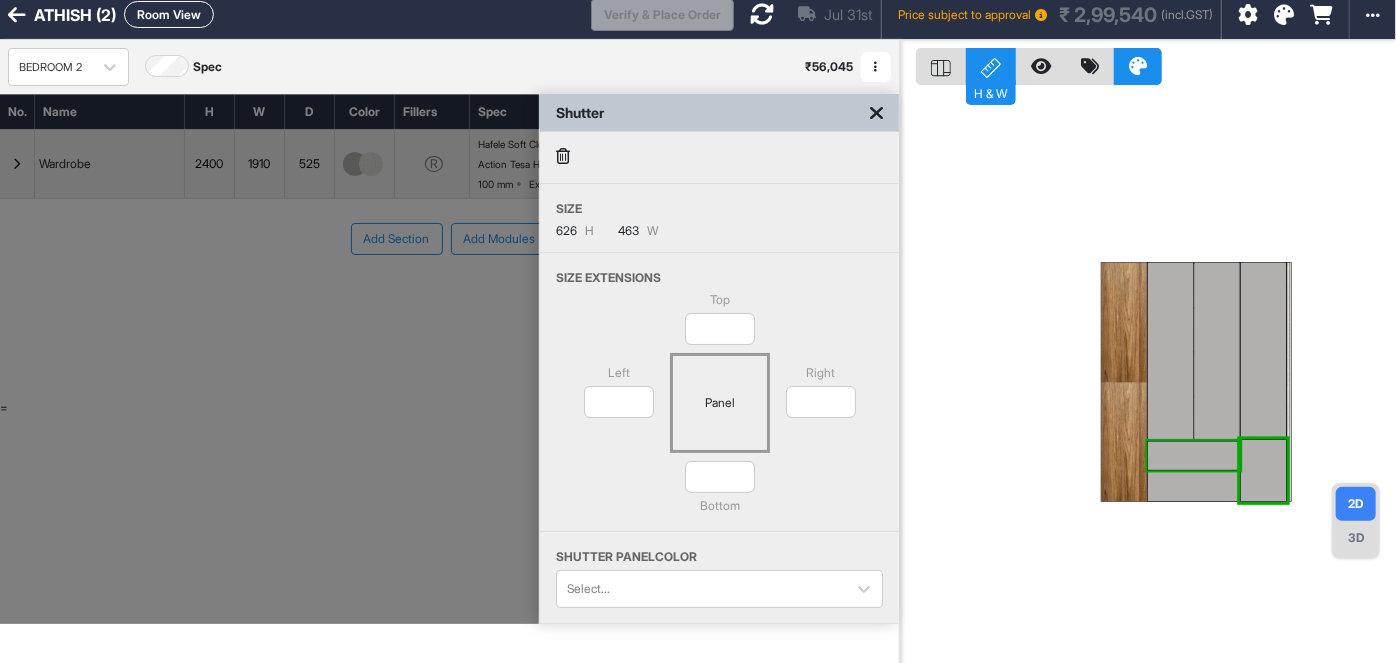 click at bounding box center (1194, 455) 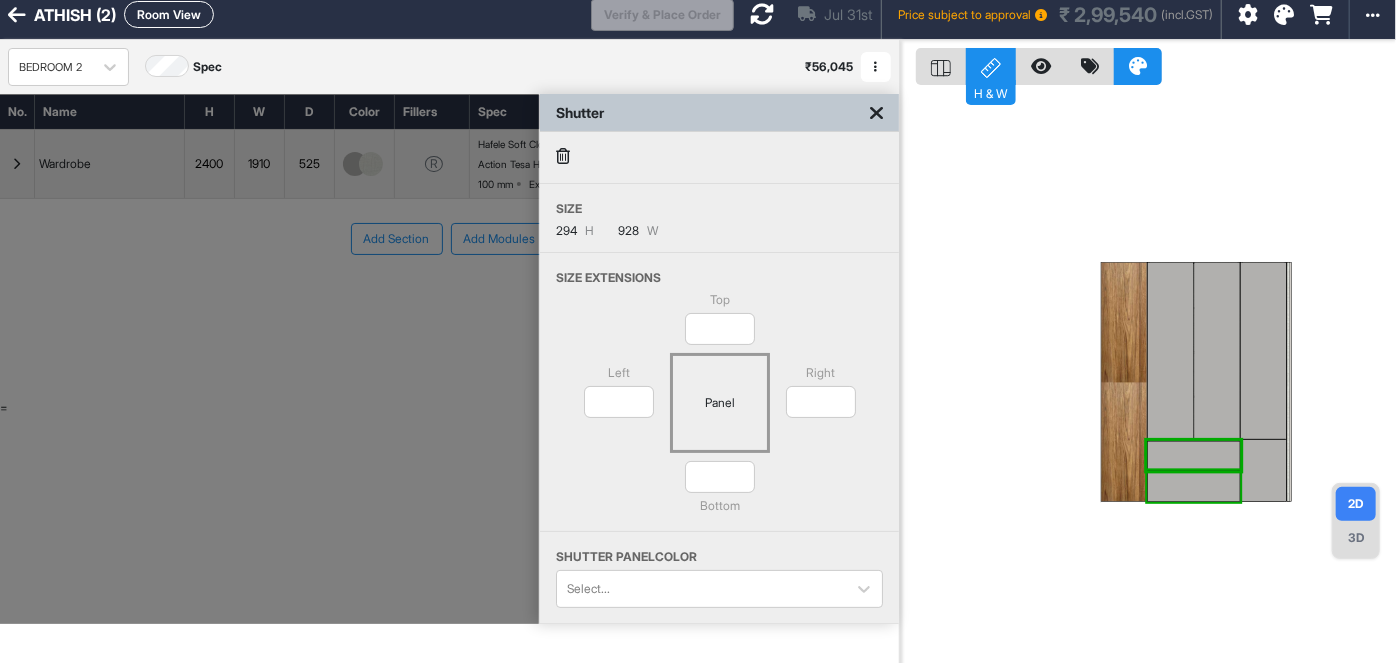 click at bounding box center (1194, 486) 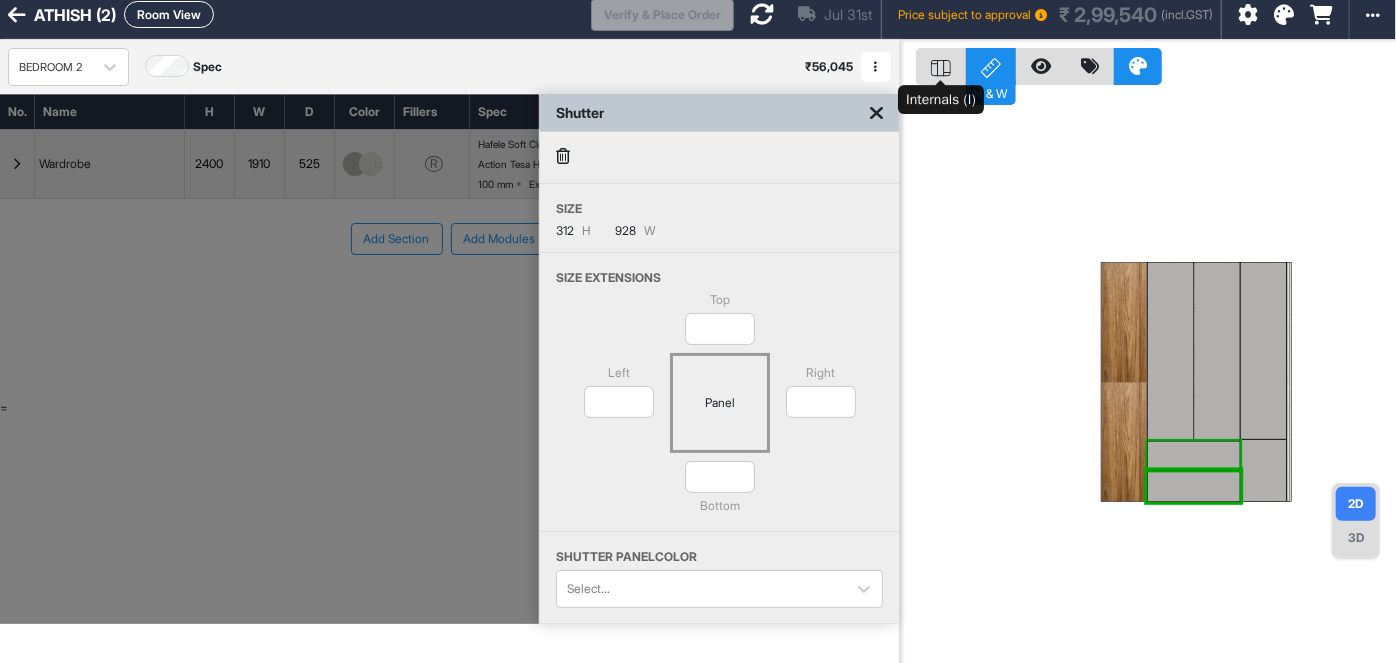 click 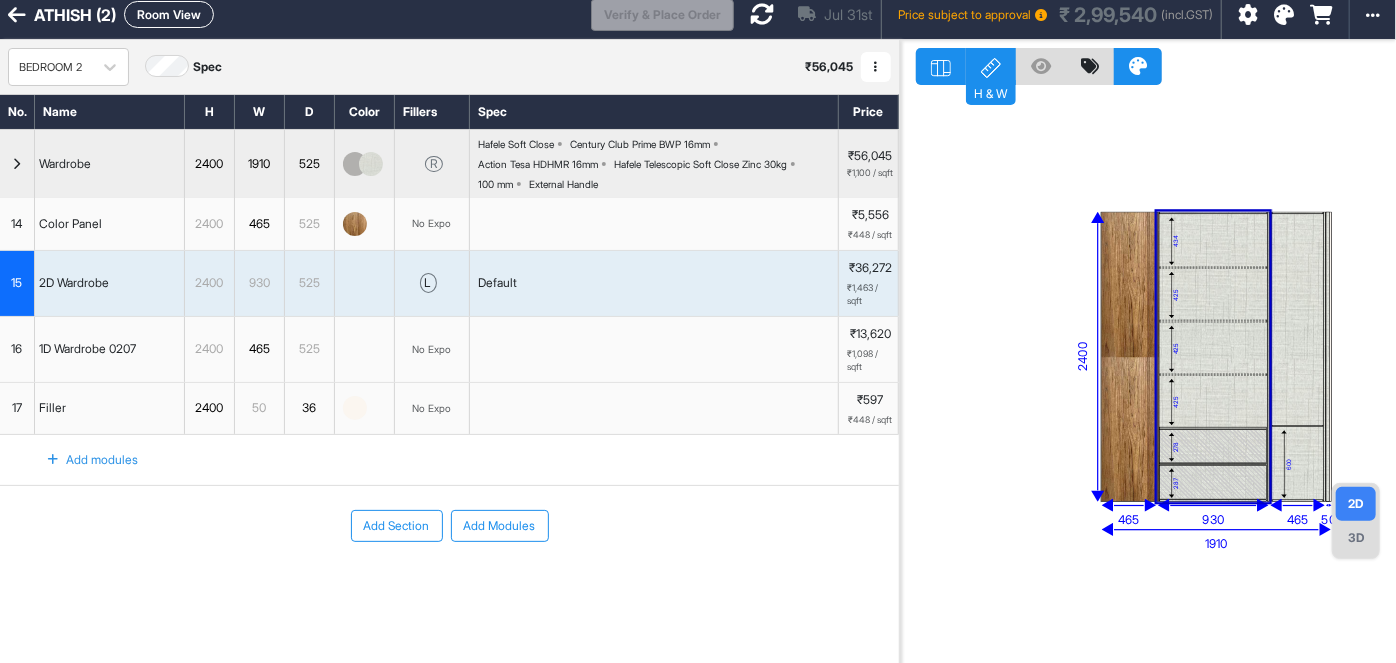 click at bounding box center (1213, 482) 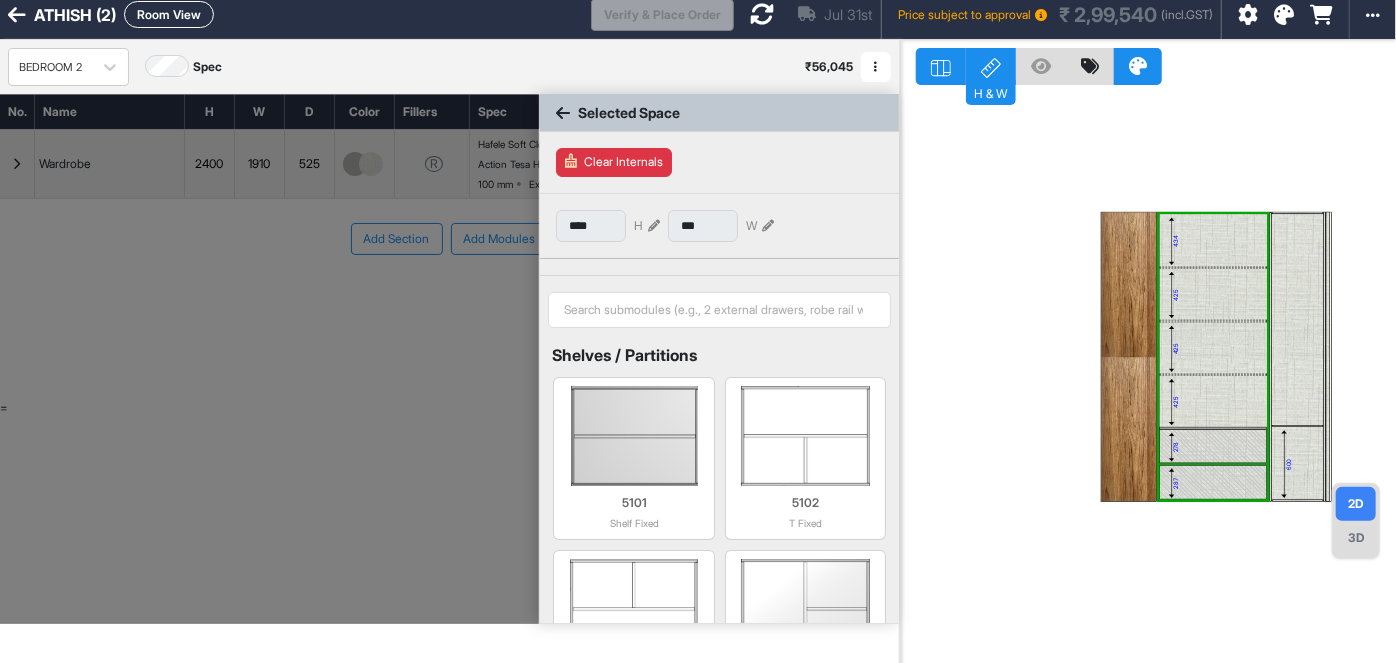 click at bounding box center (1213, 482) 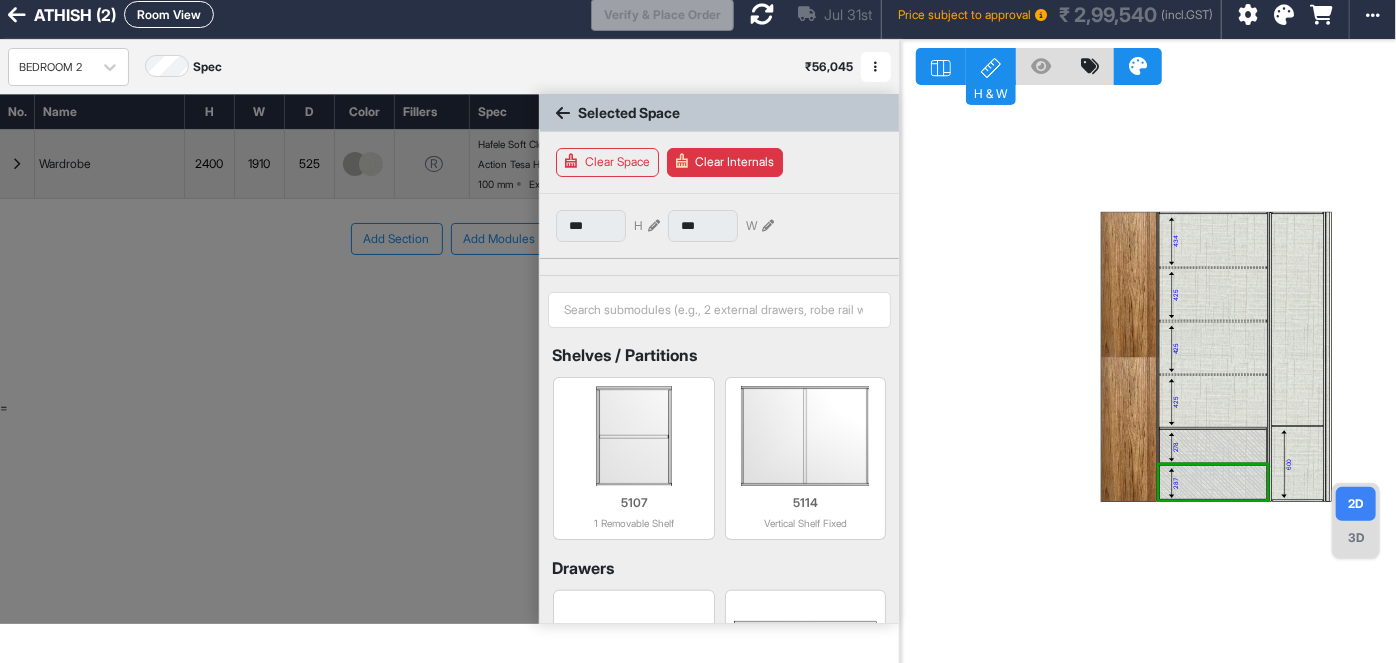 click at bounding box center (654, 226) 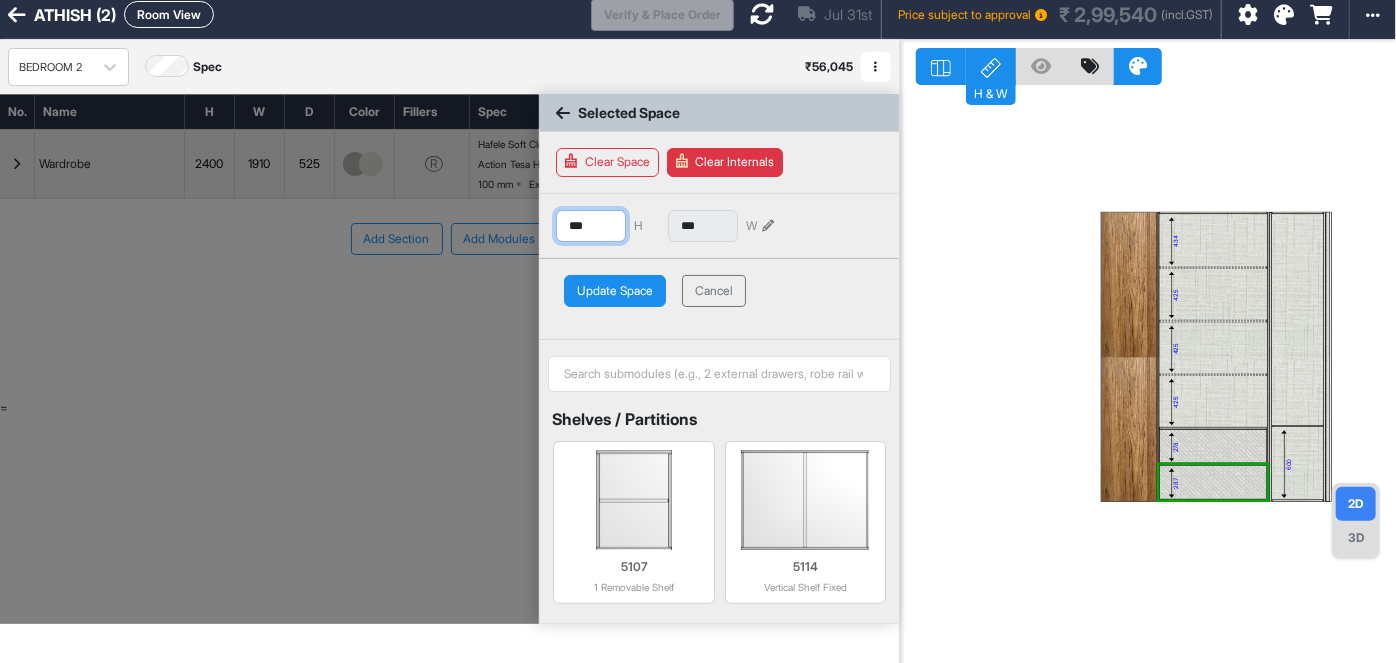 click on "***" at bounding box center [591, 226] 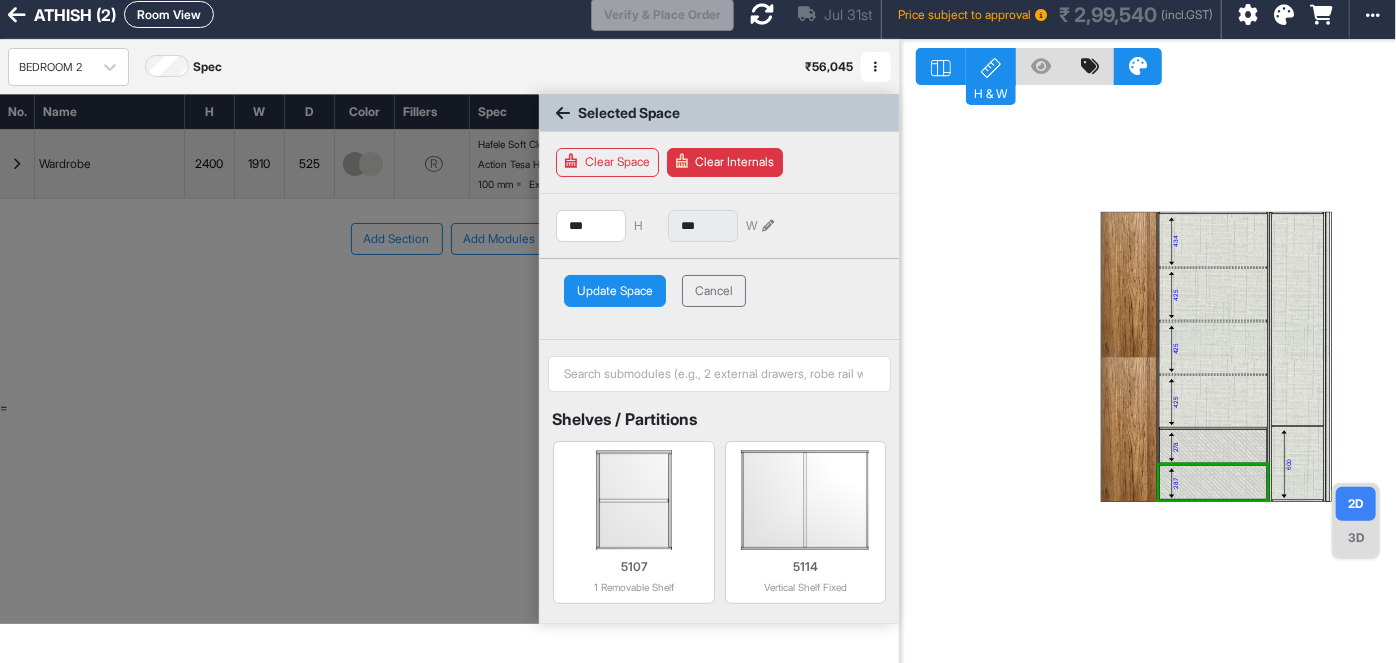 click on "Update Space" at bounding box center [615, 291] 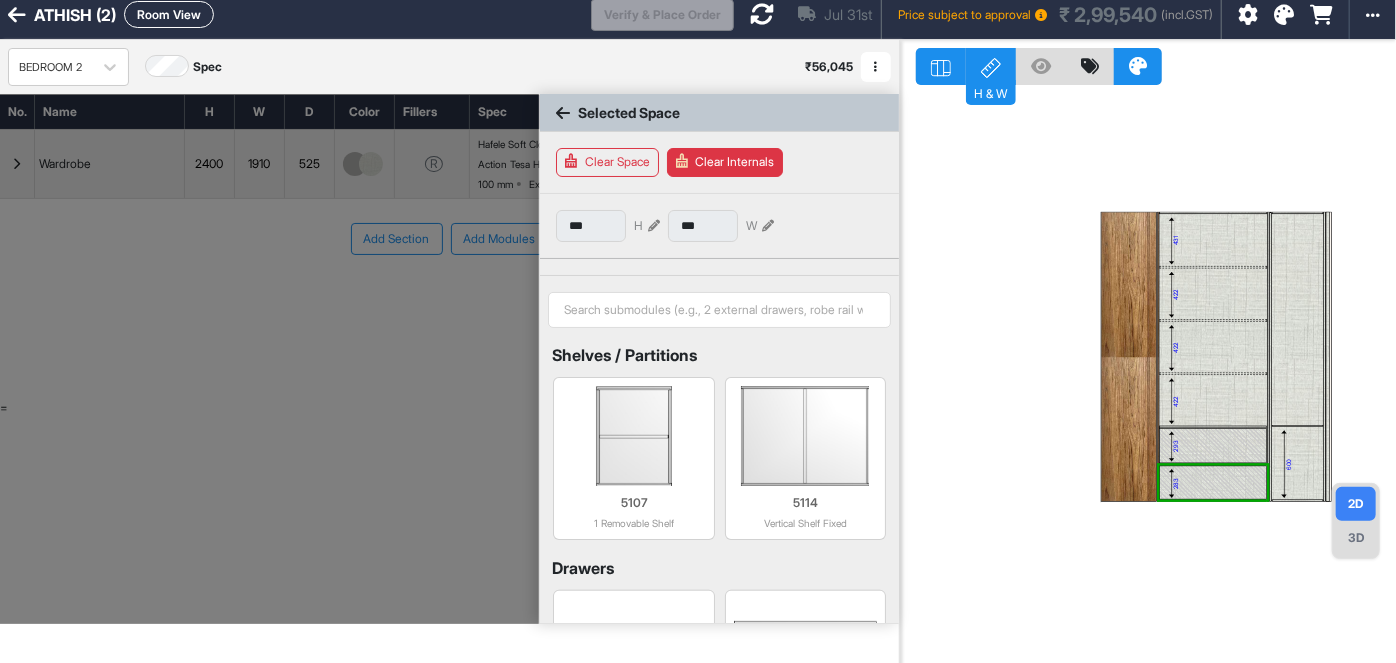 click at bounding box center (1213, 445) 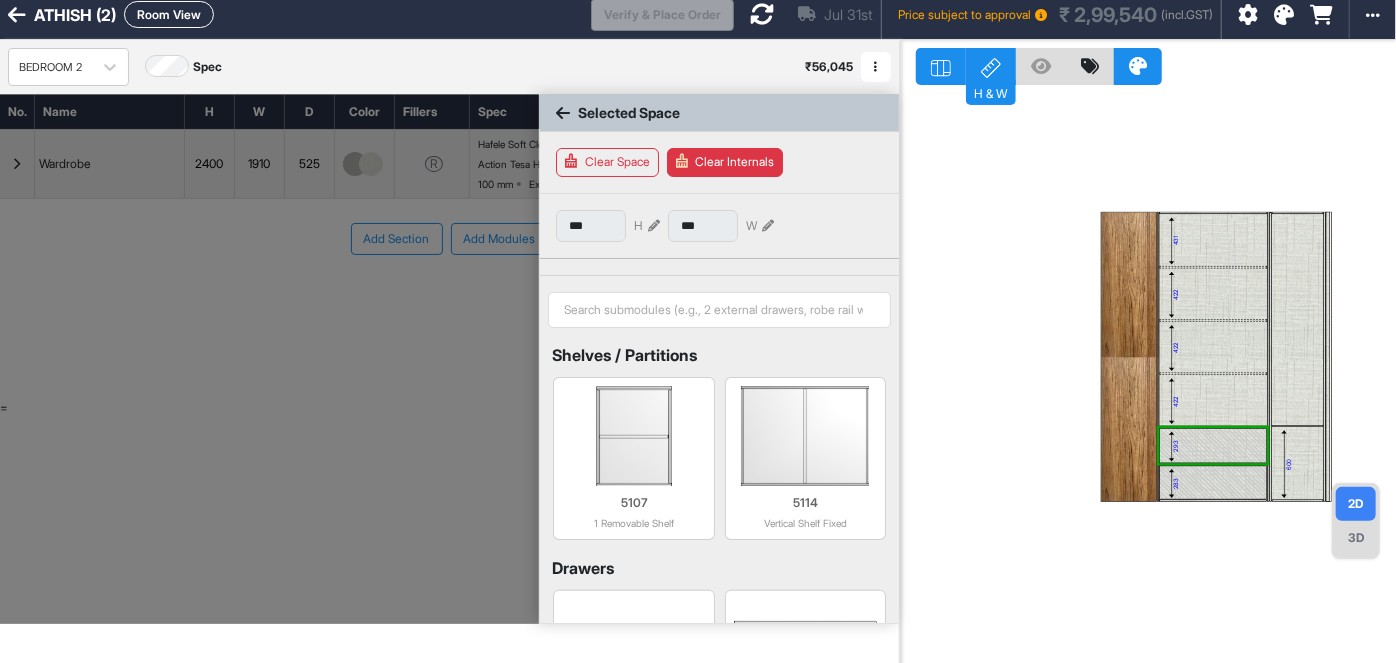 click at bounding box center (654, 226) 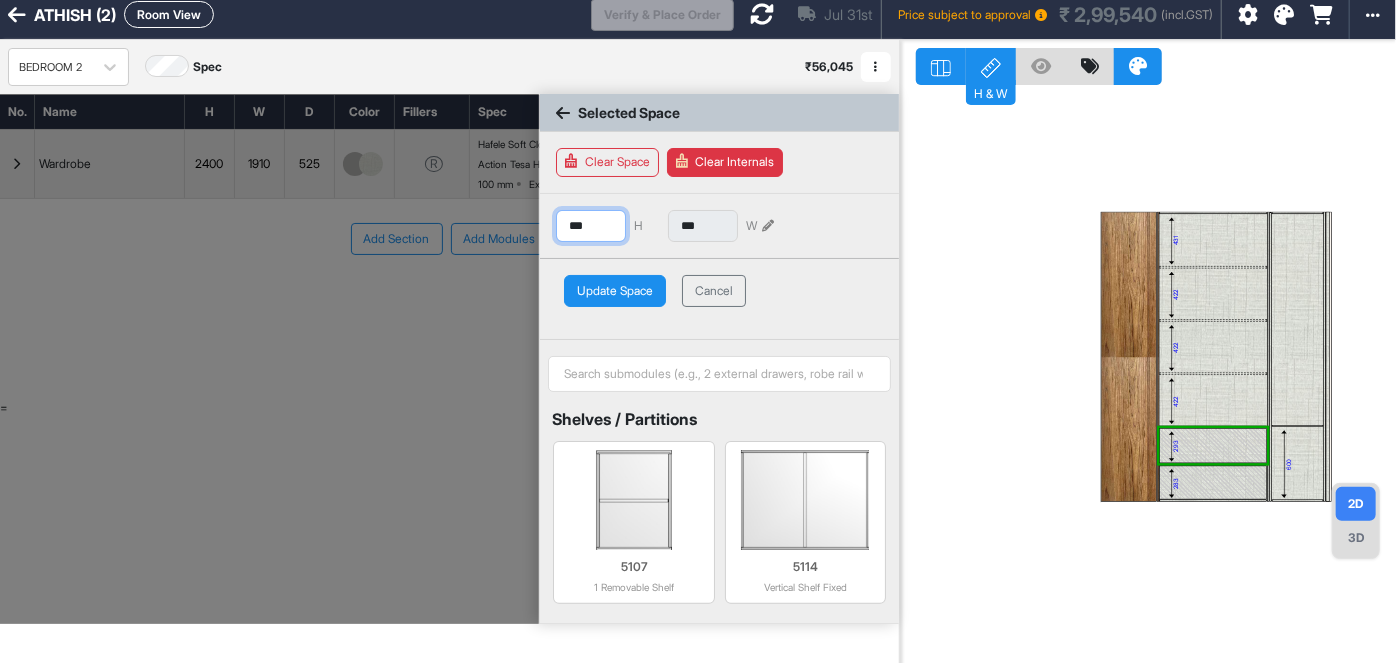drag, startPoint x: 578, startPoint y: 227, endPoint x: 538, endPoint y: 228, distance: 40.012497 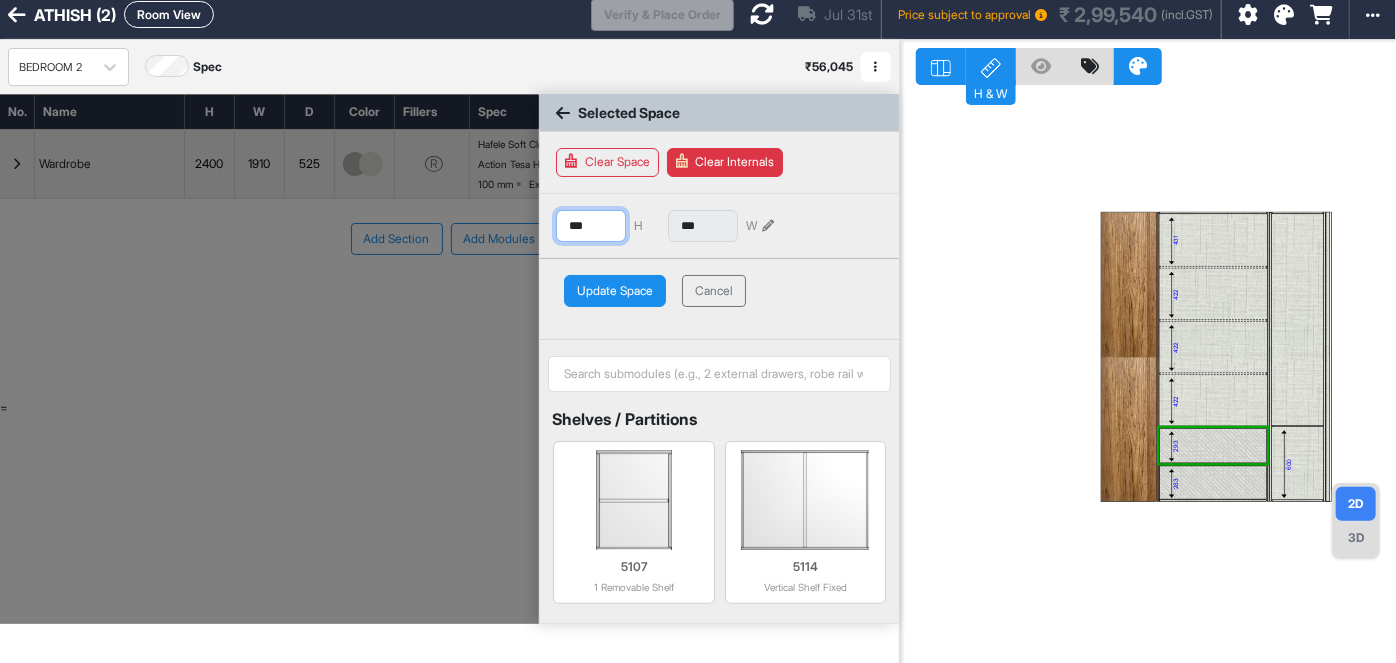 type on "***" 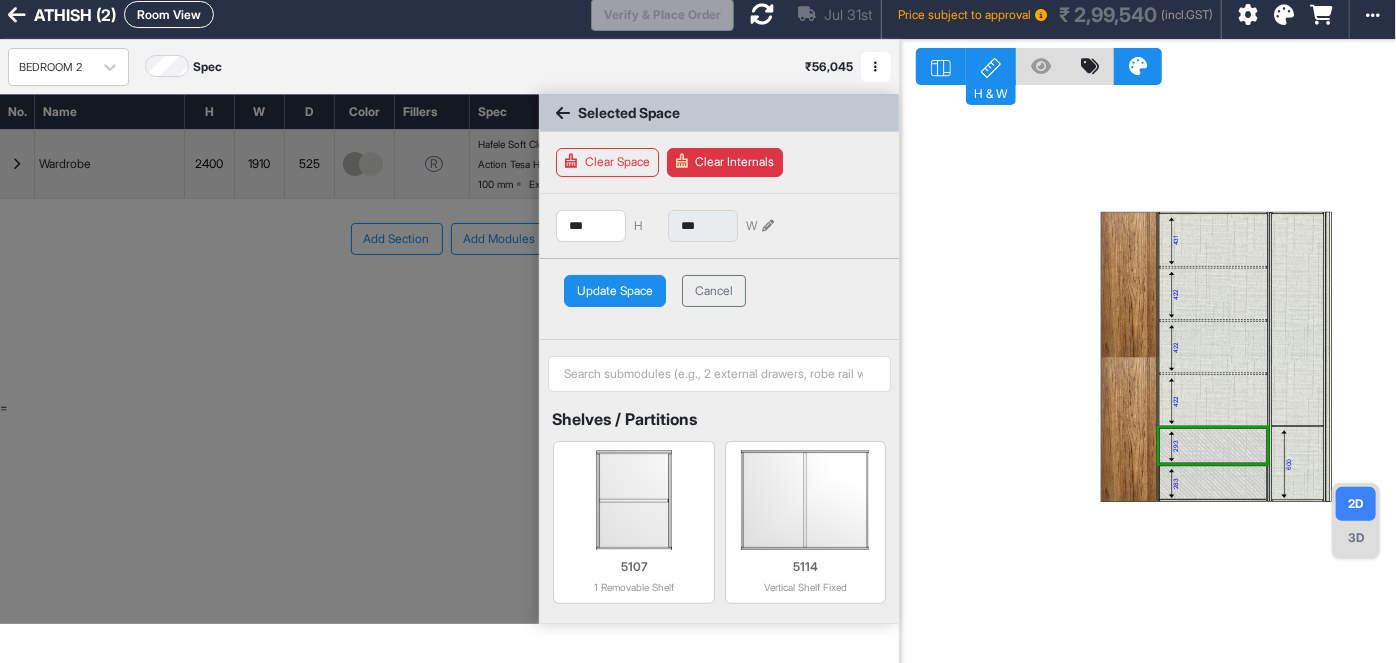 click on "Update Space" at bounding box center (615, 291) 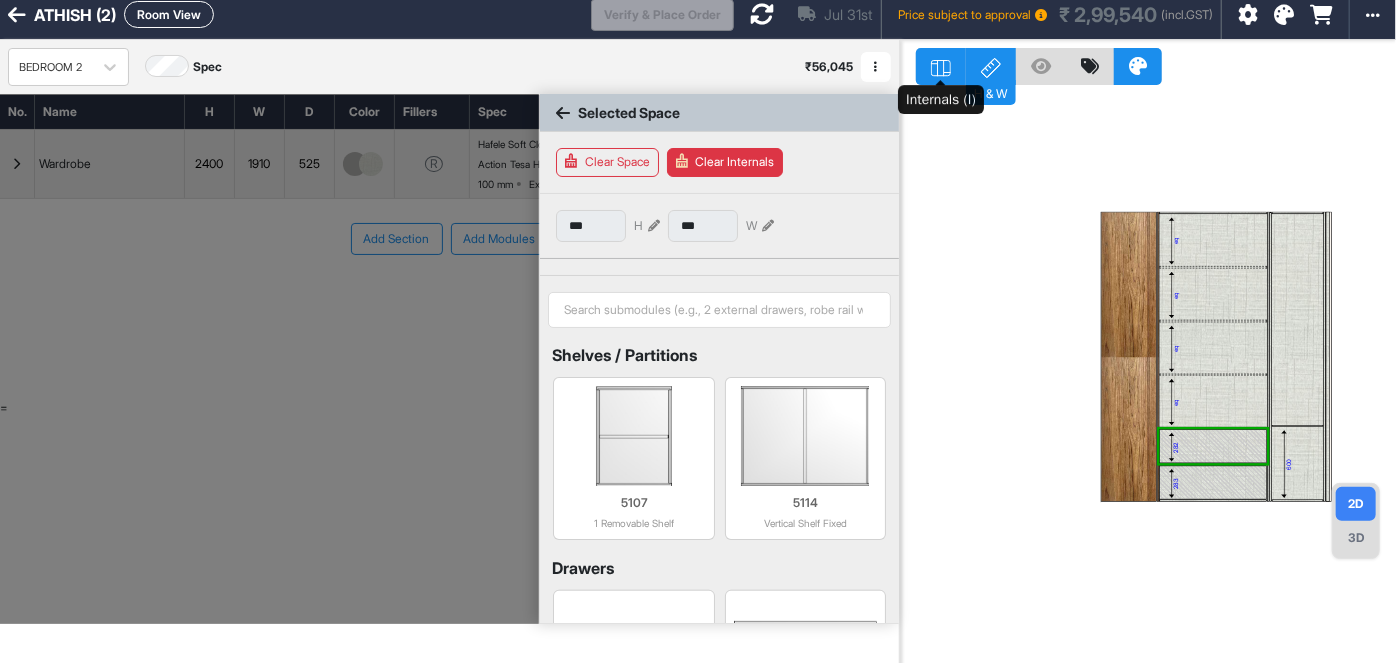 click 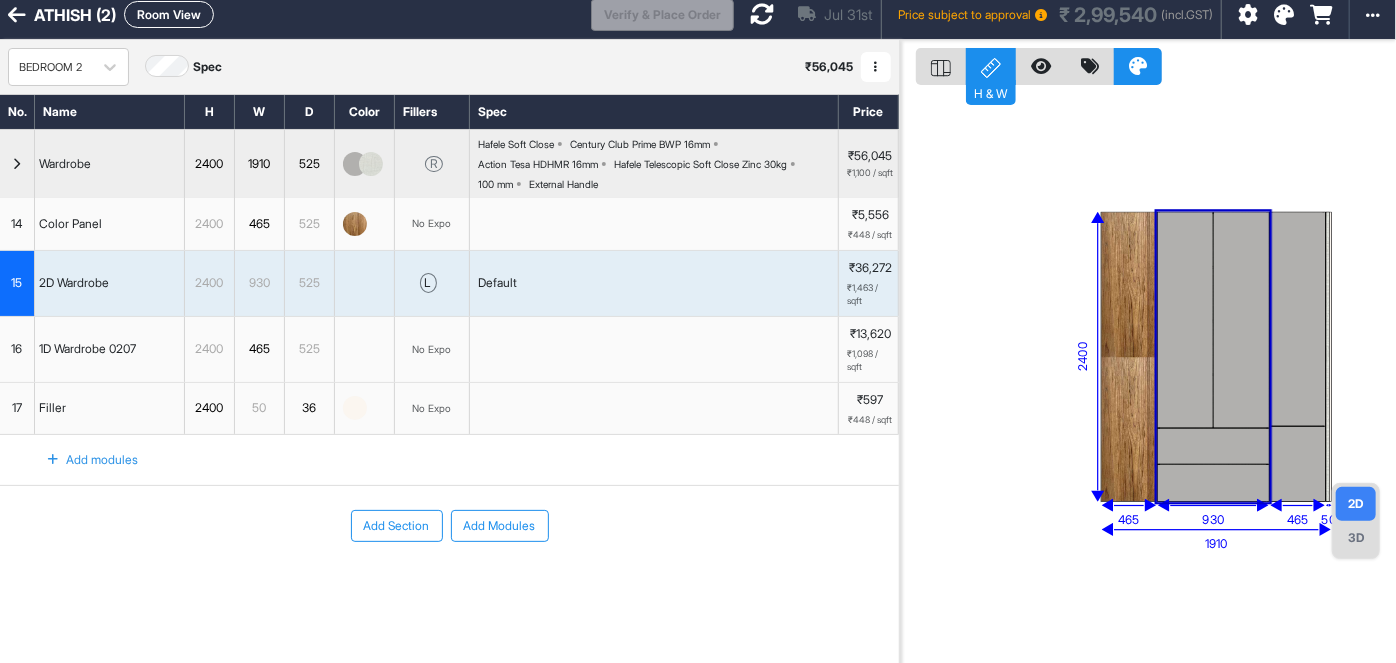 click at bounding box center [1213, 446] 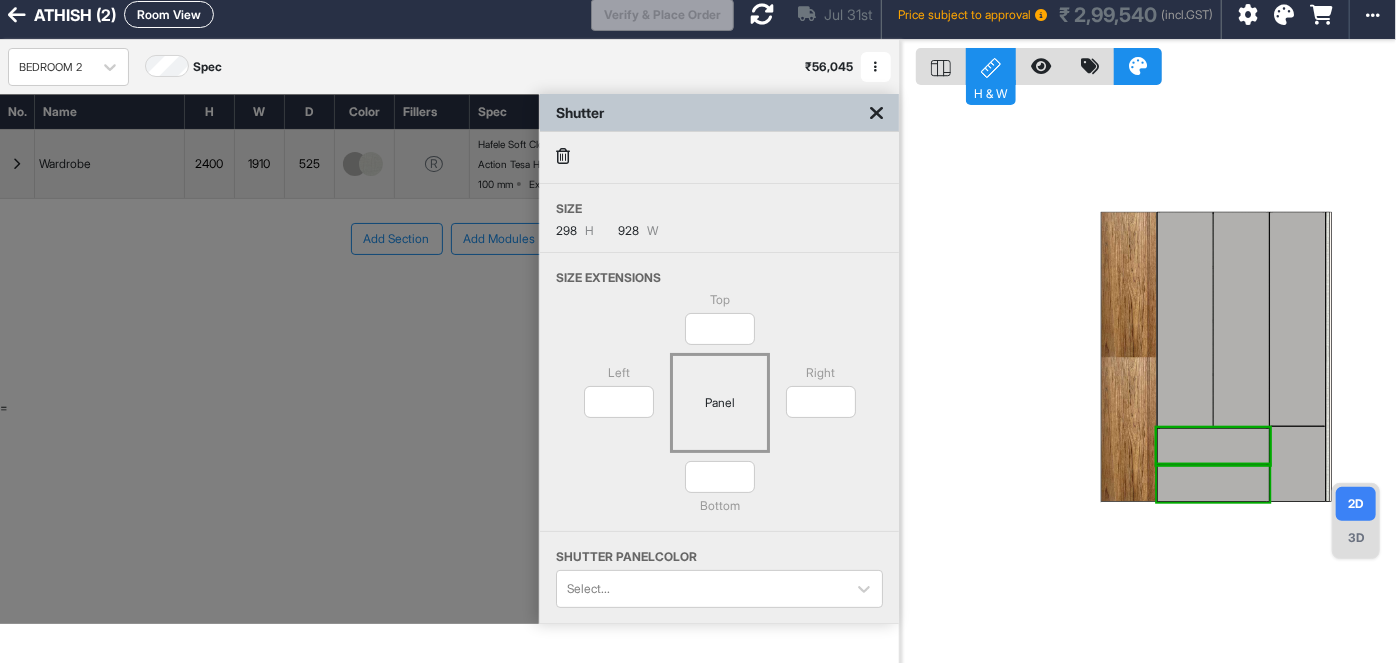 click at bounding box center (1213, 483) 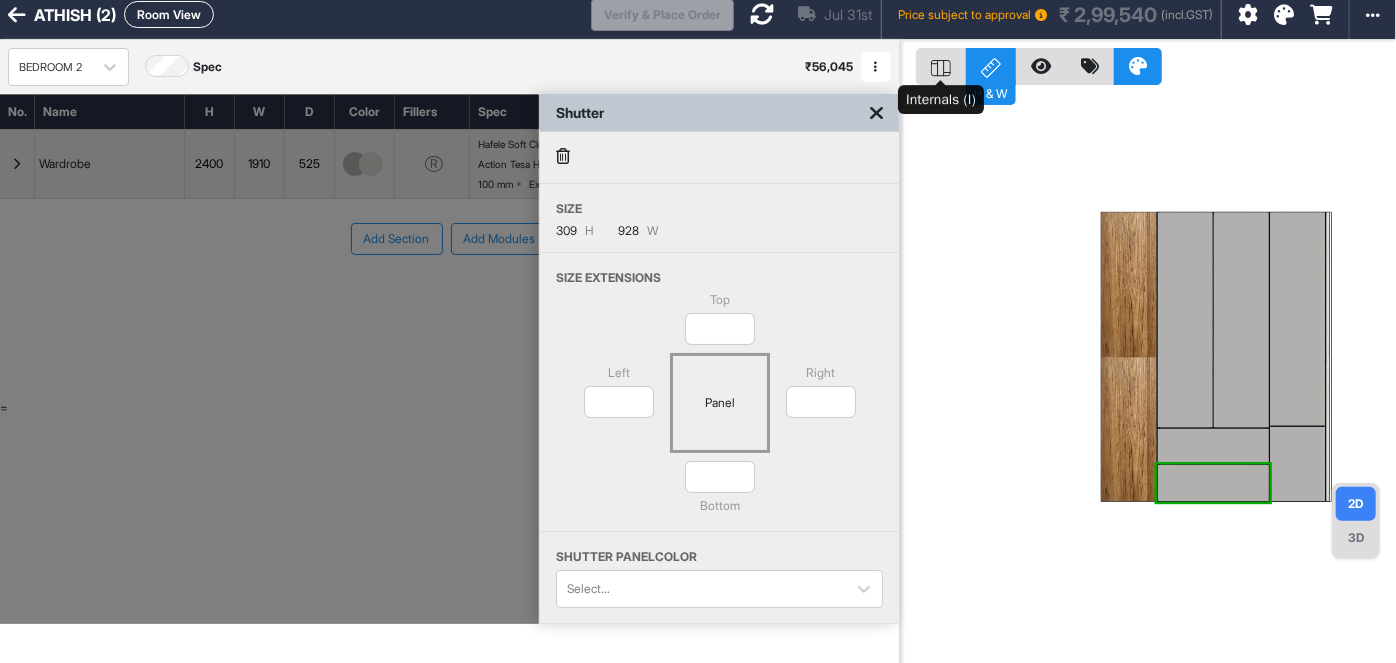 click 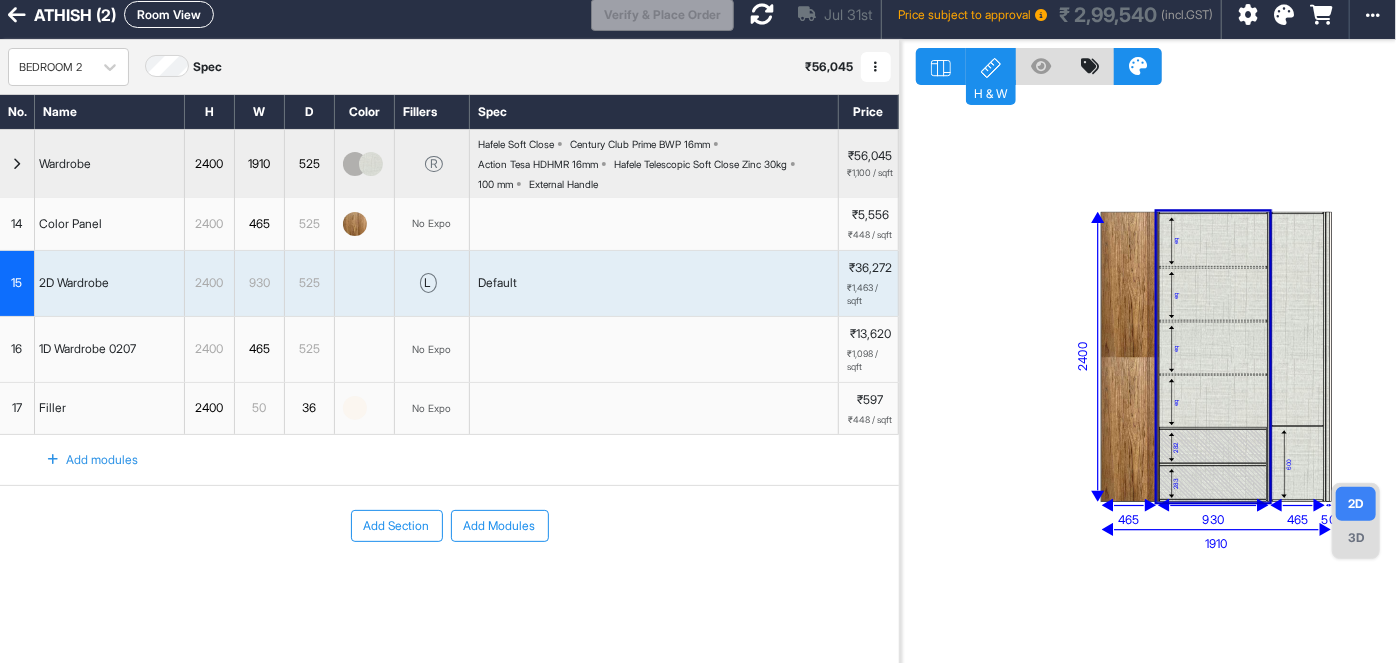 click at bounding box center (1213, 483) 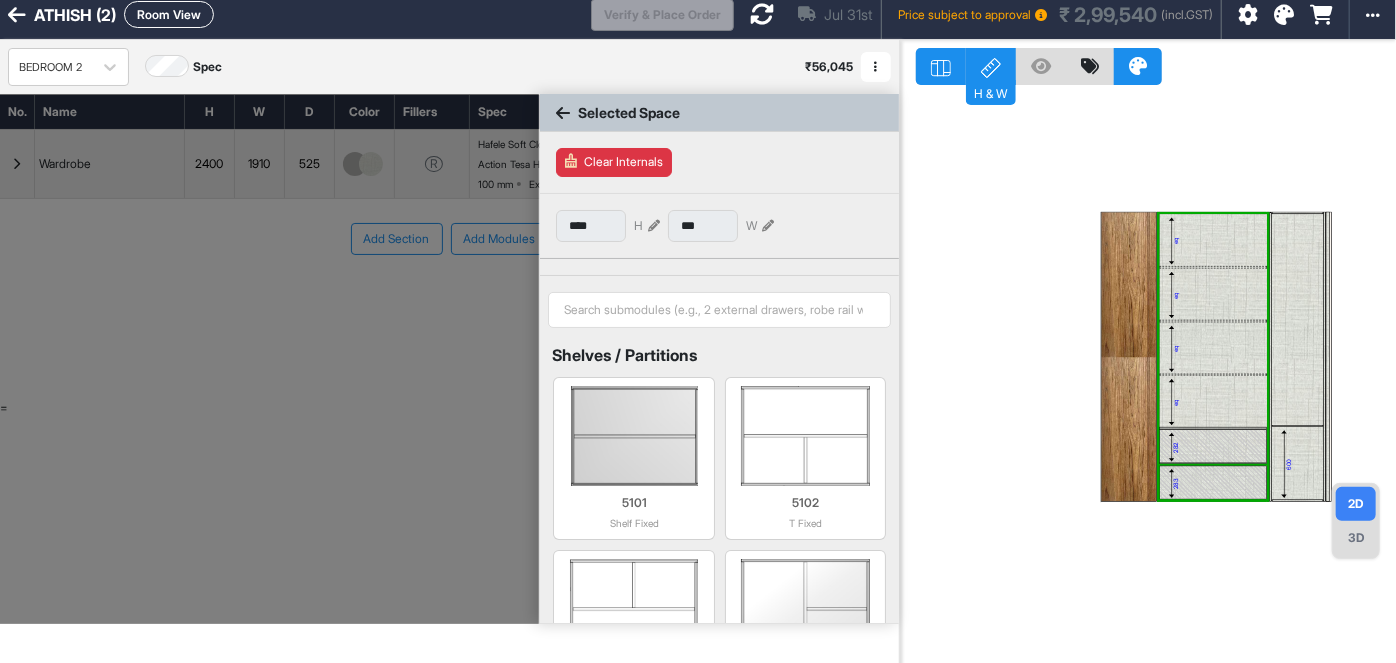 click at bounding box center (1213, 483) 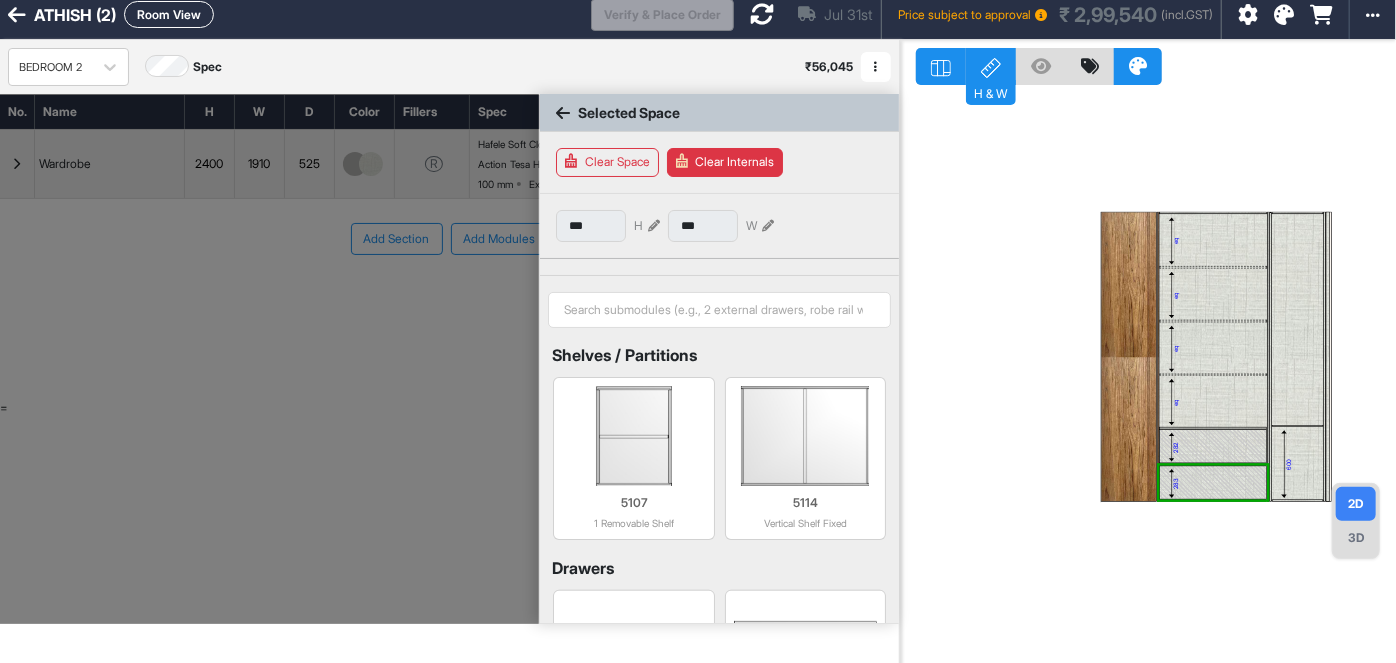 click at bounding box center [654, 226] 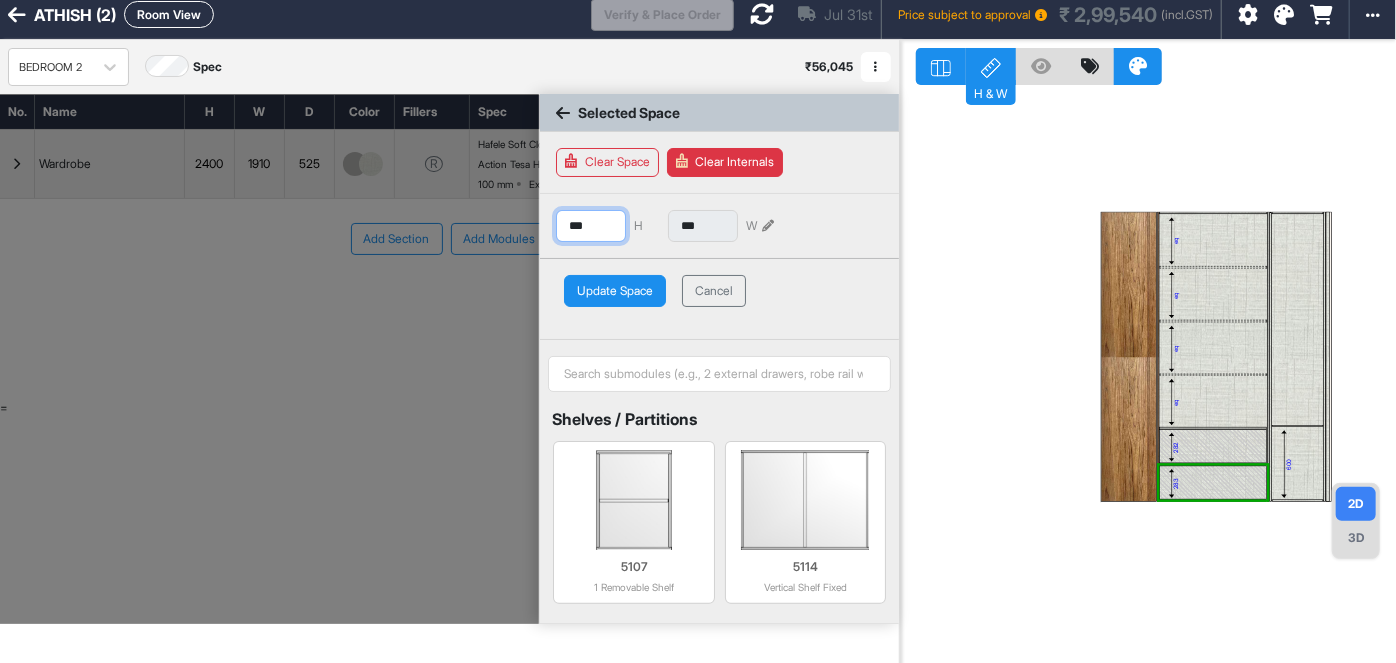 drag, startPoint x: 620, startPoint y: 226, endPoint x: 536, endPoint y: 230, distance: 84.095184 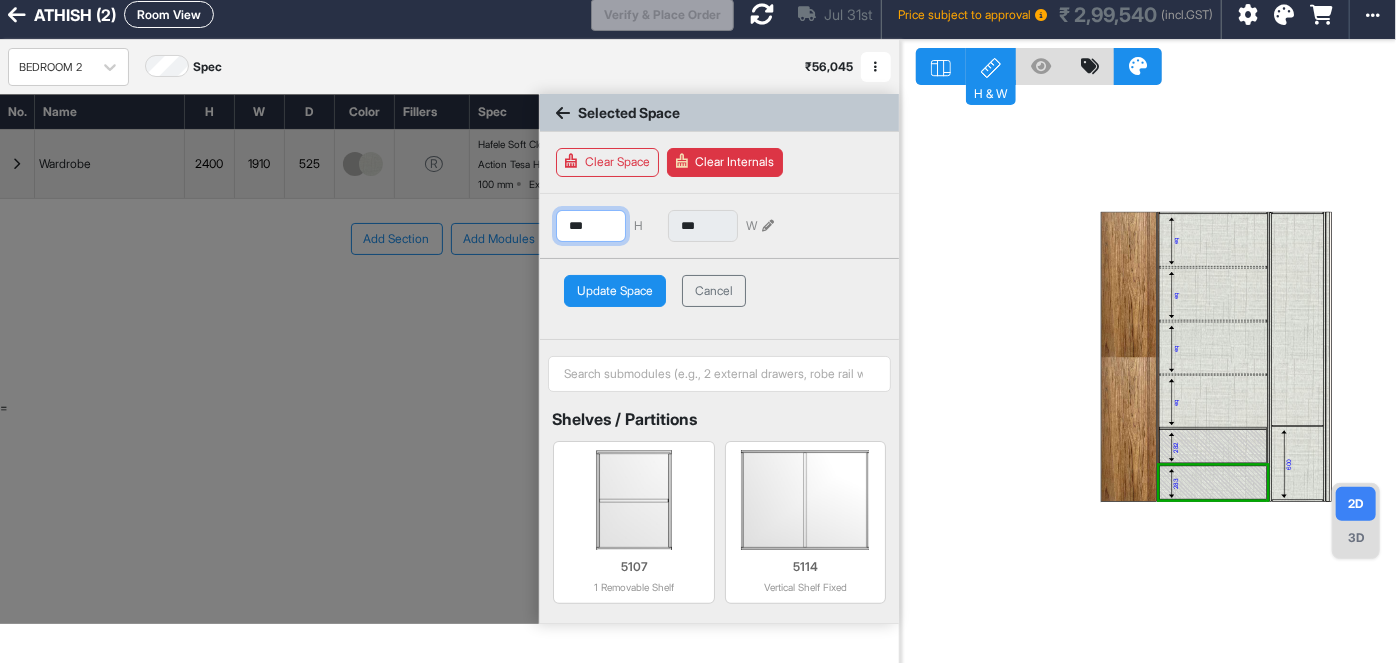 type on "***" 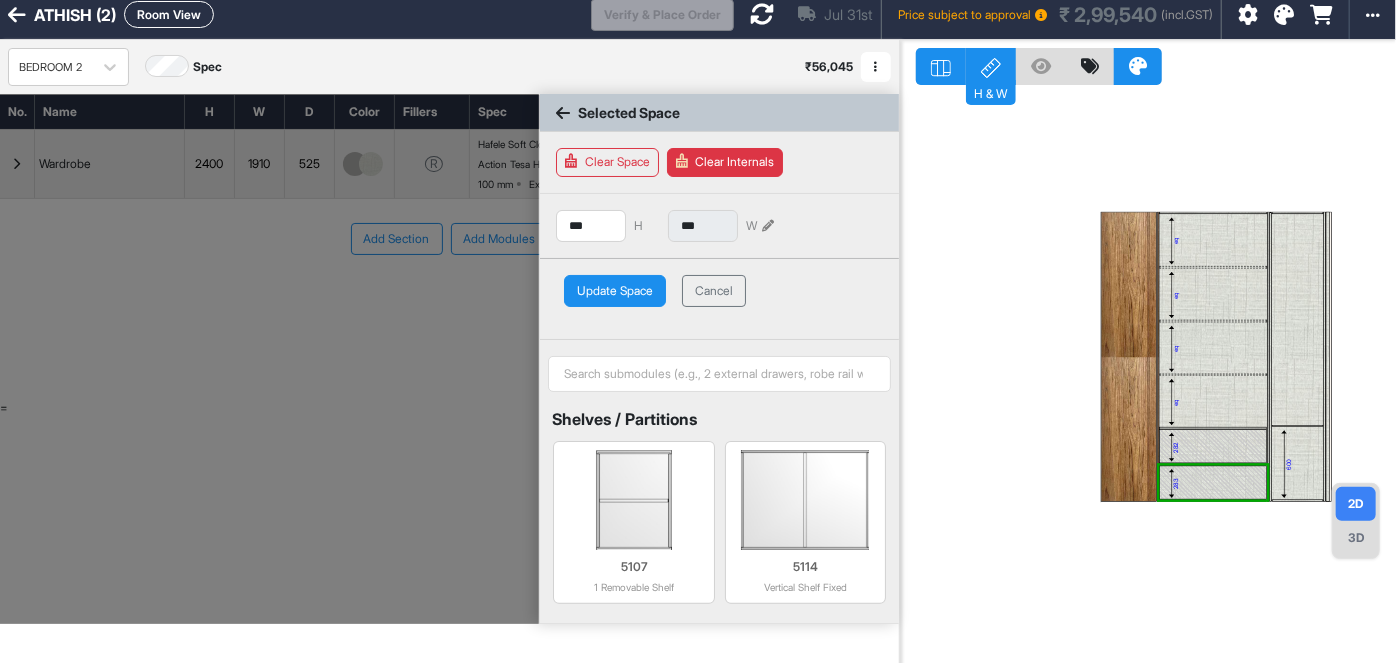 click on "Update Space" at bounding box center [615, 291] 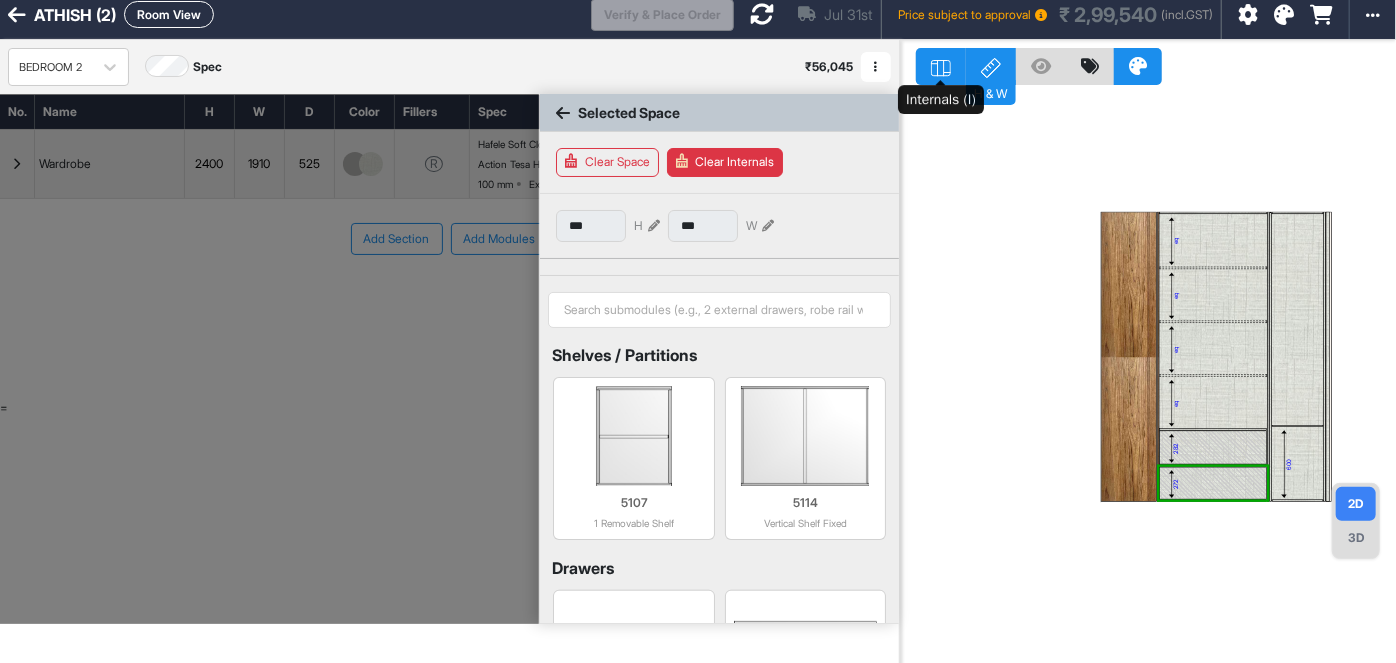 click at bounding box center (941, 66) 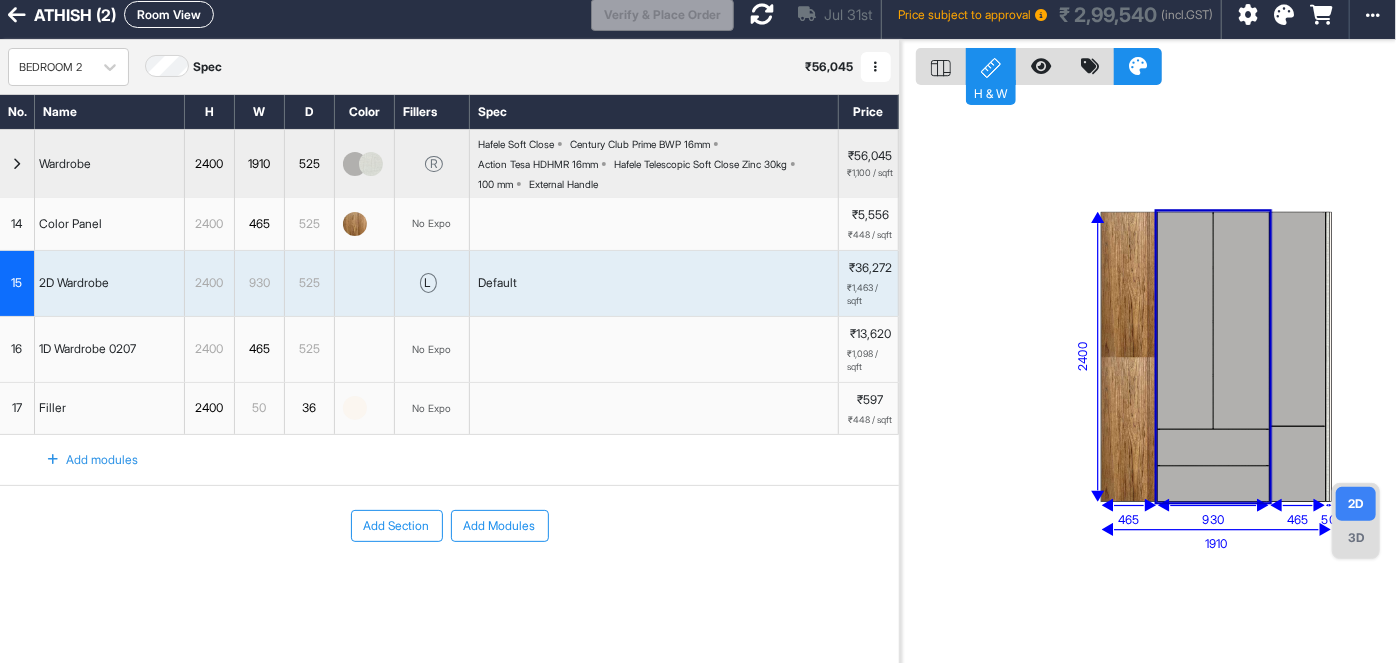 click at bounding box center (1213, 448) 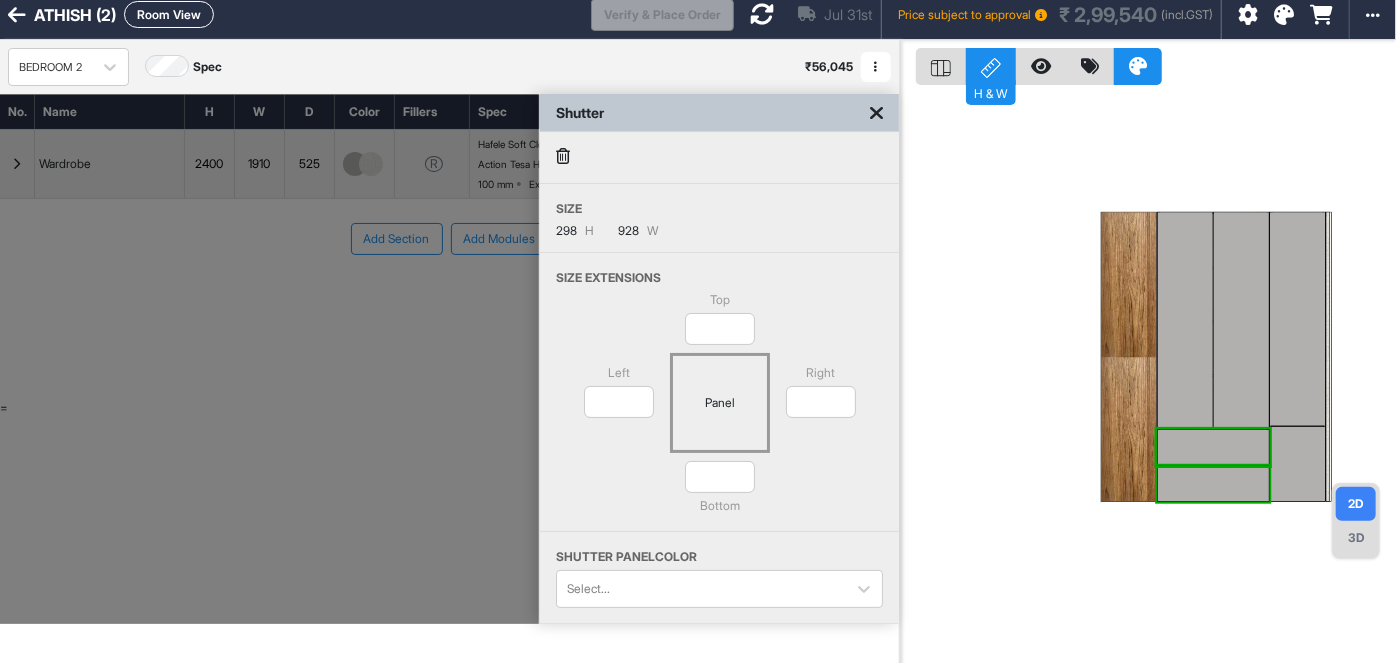 click at bounding box center (1213, 484) 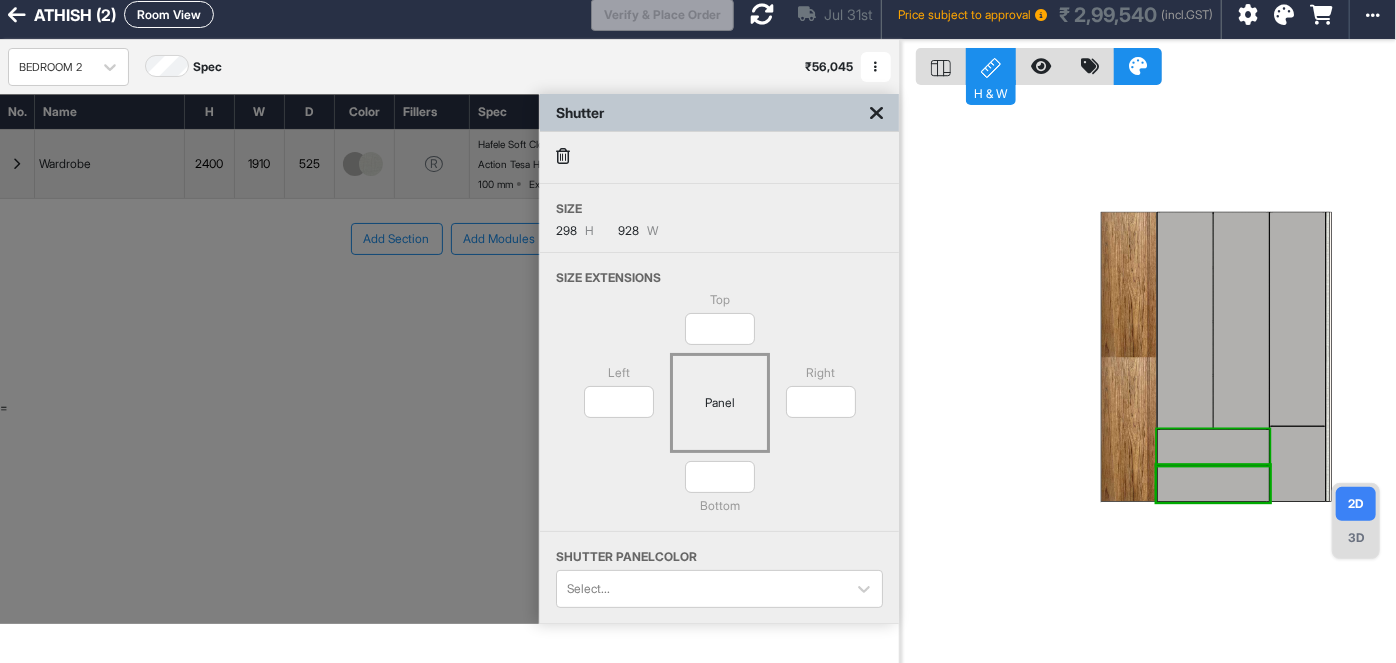 click at bounding box center (1213, 448) 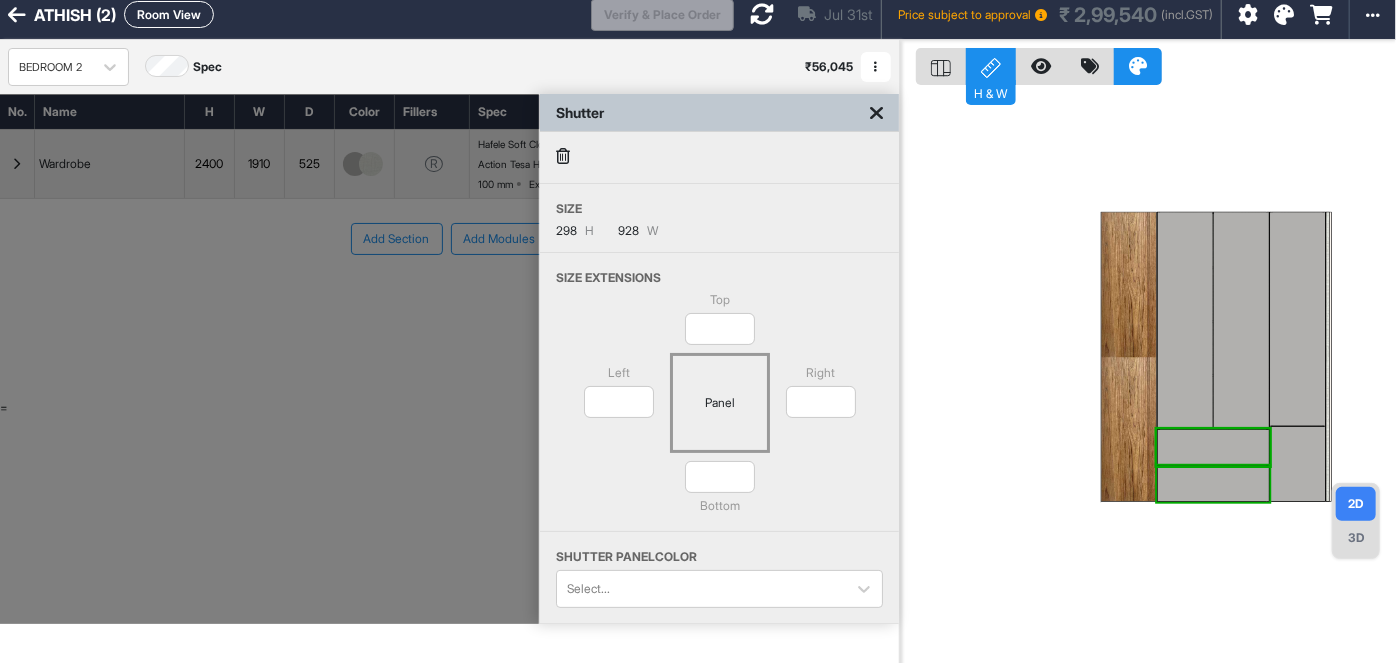click at bounding box center (1213, 484) 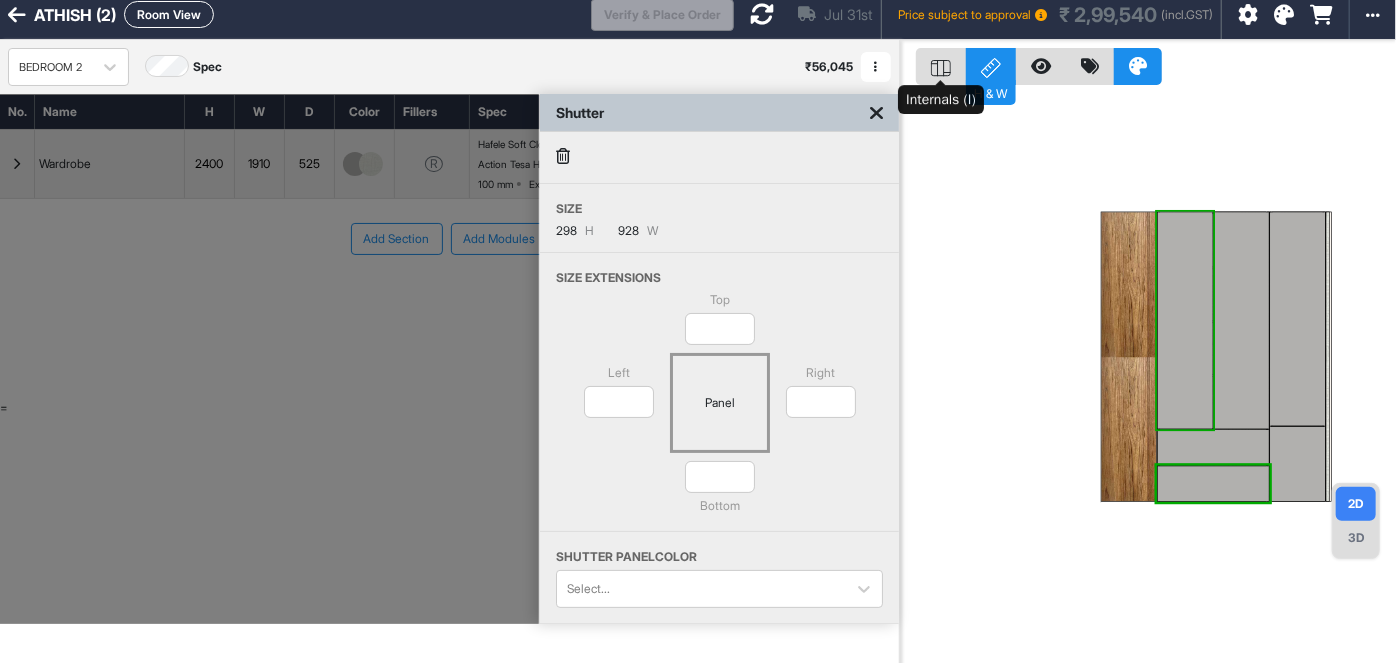 click at bounding box center (941, 66) 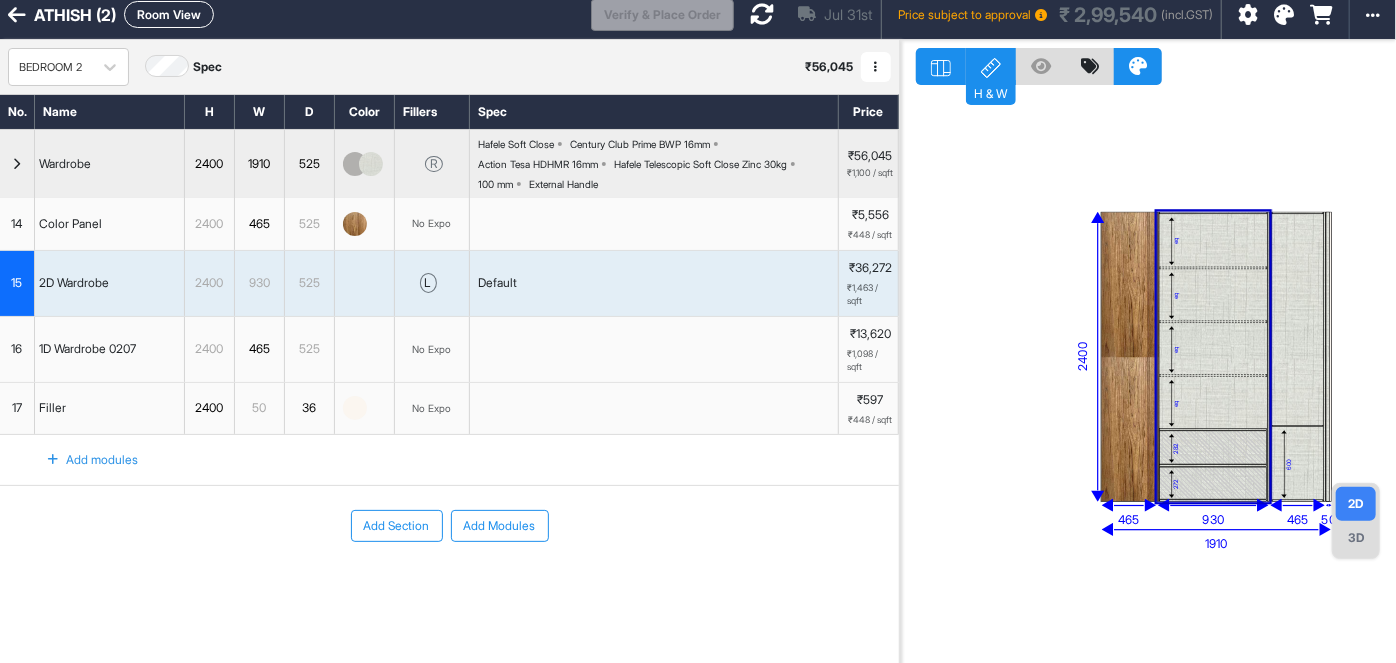 click on "600" at bounding box center (1298, 463) 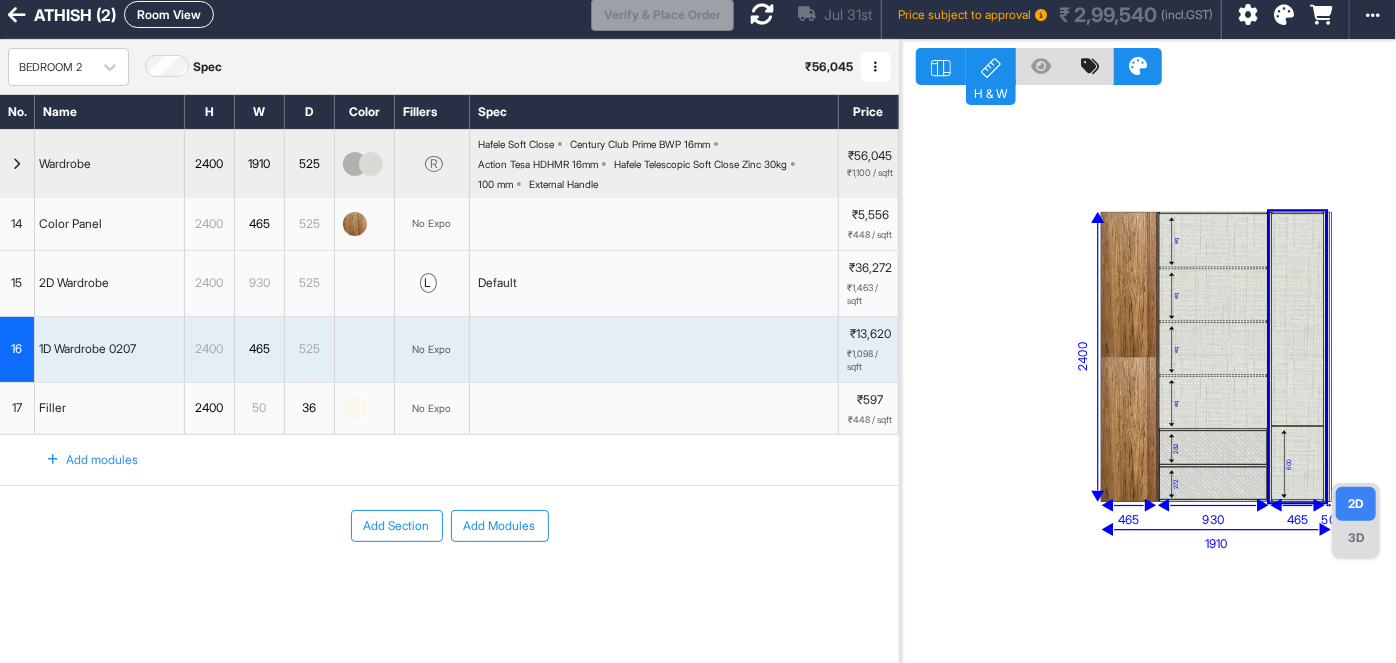 click on "600" at bounding box center (1298, 463) 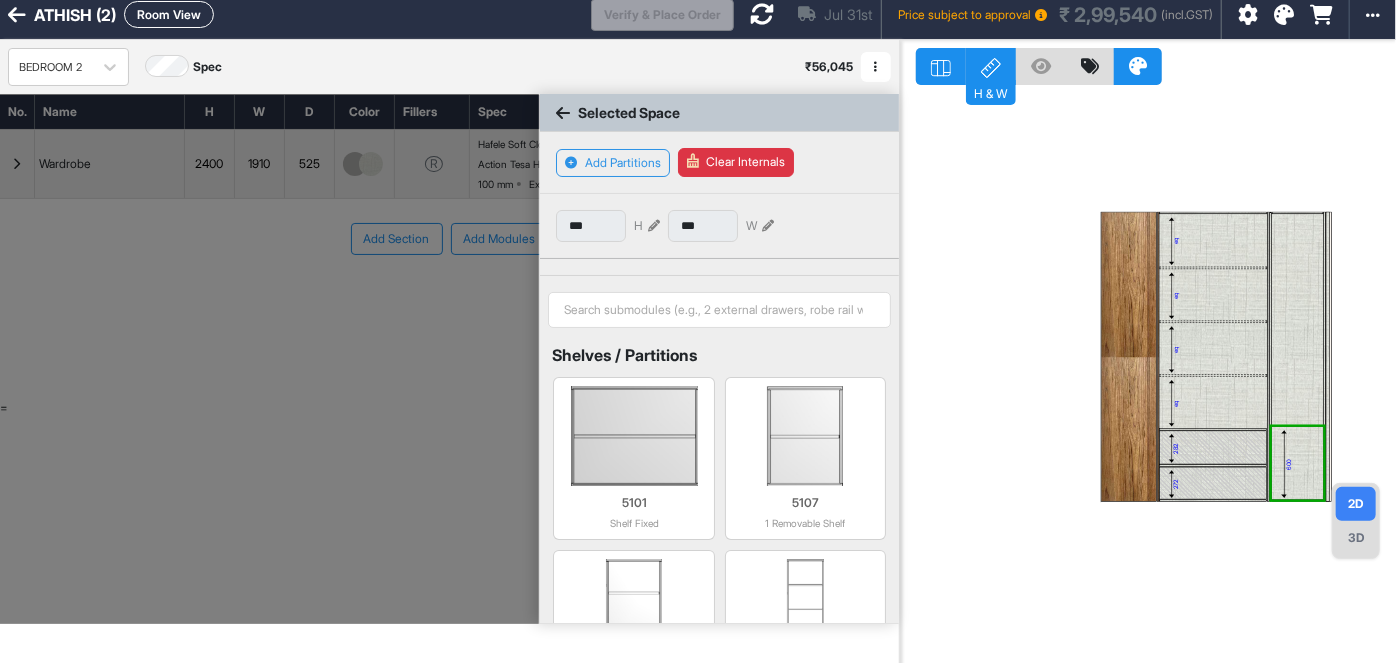click at bounding box center [654, 226] 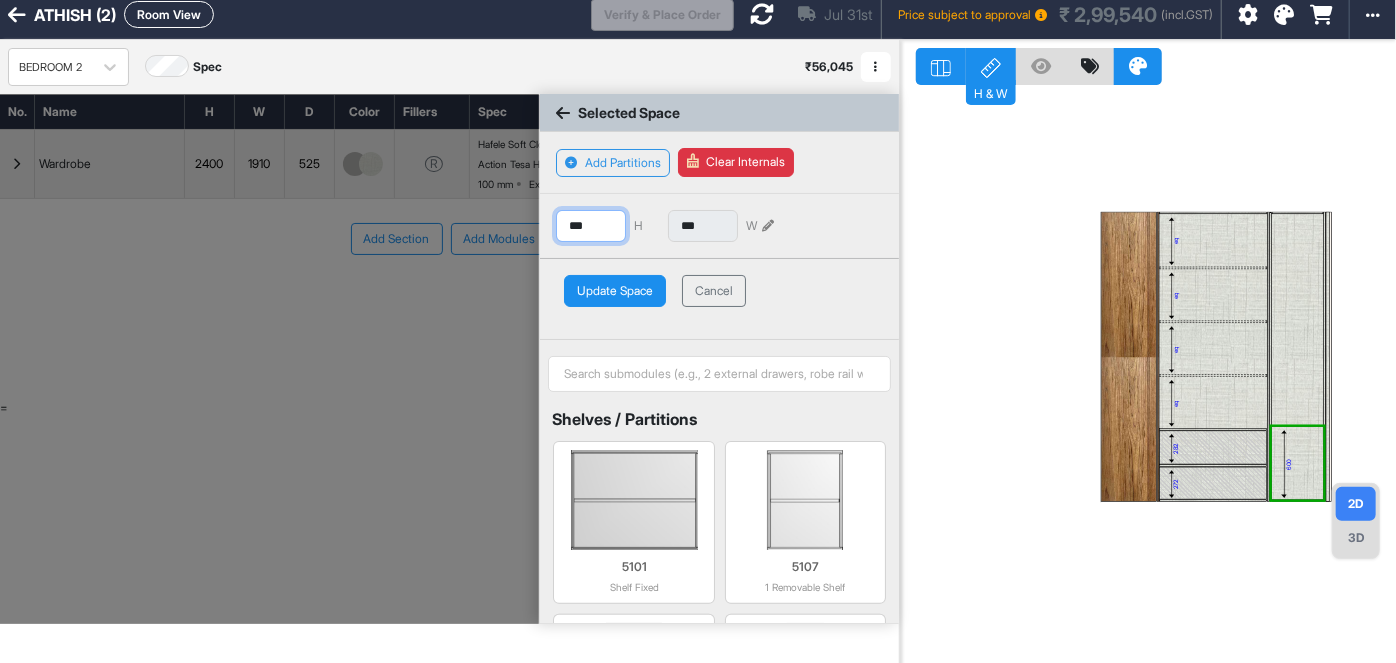 drag, startPoint x: 608, startPoint y: 229, endPoint x: 535, endPoint y: 239, distance: 73.68175 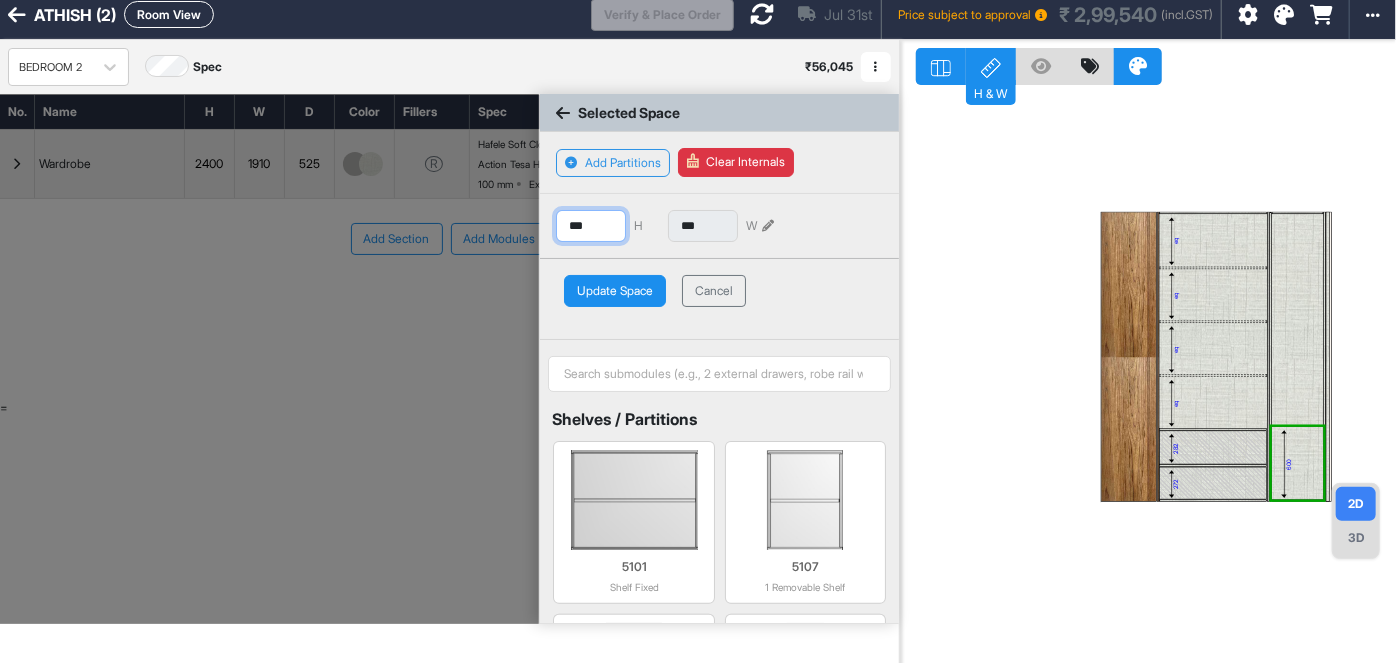 type on "***" 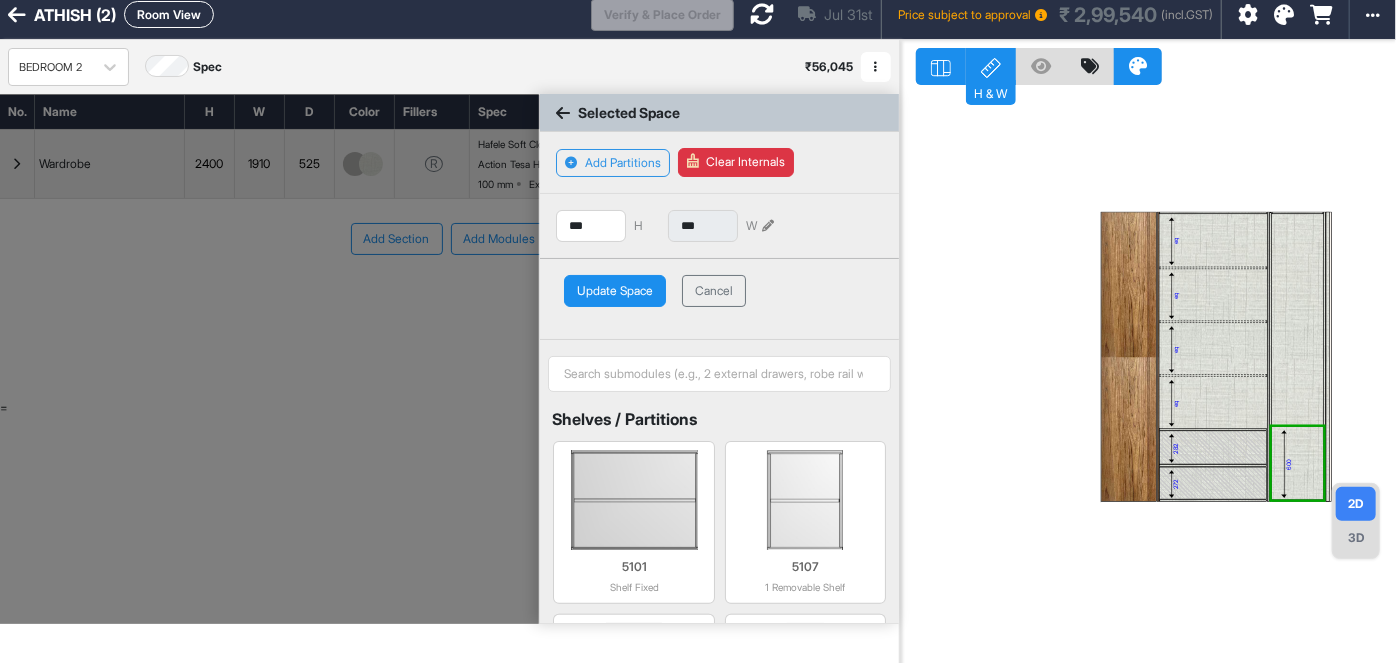 click on "Update Space" at bounding box center (615, 291) 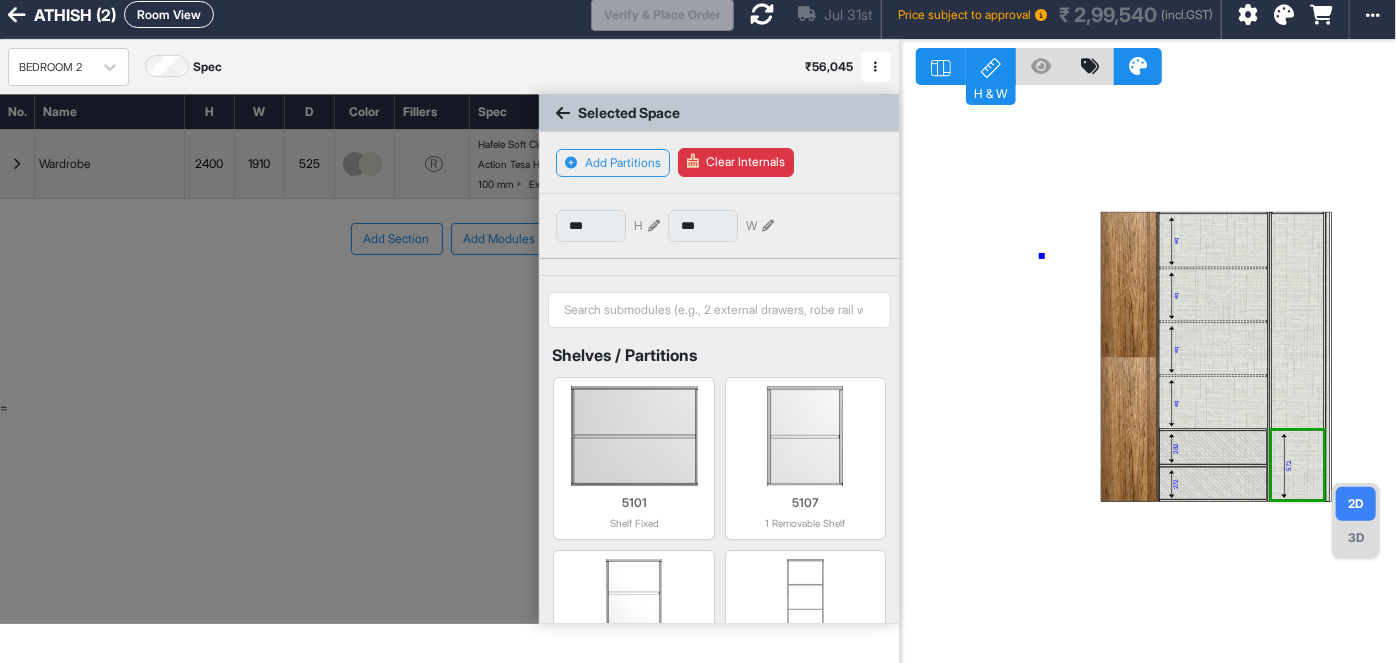 click on "eq eq eq eq 282 272 572" at bounding box center (1148, 371) 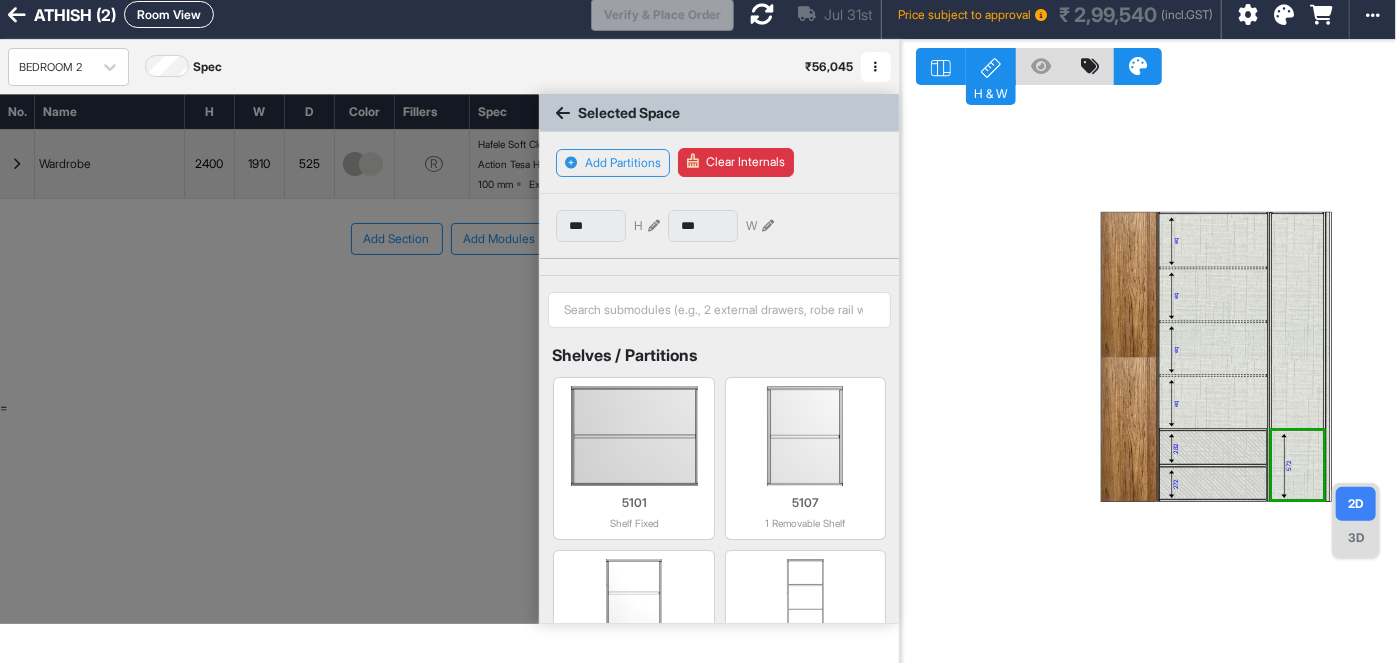 click 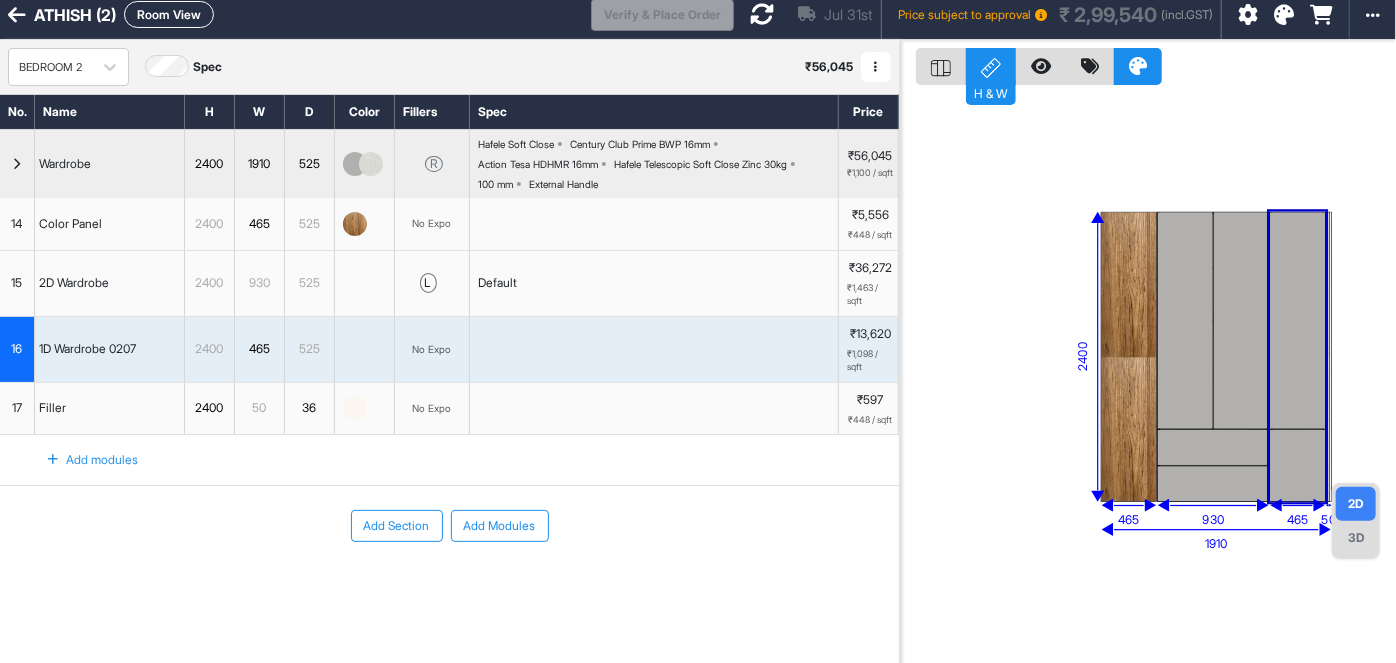 click at bounding box center (1298, 466) 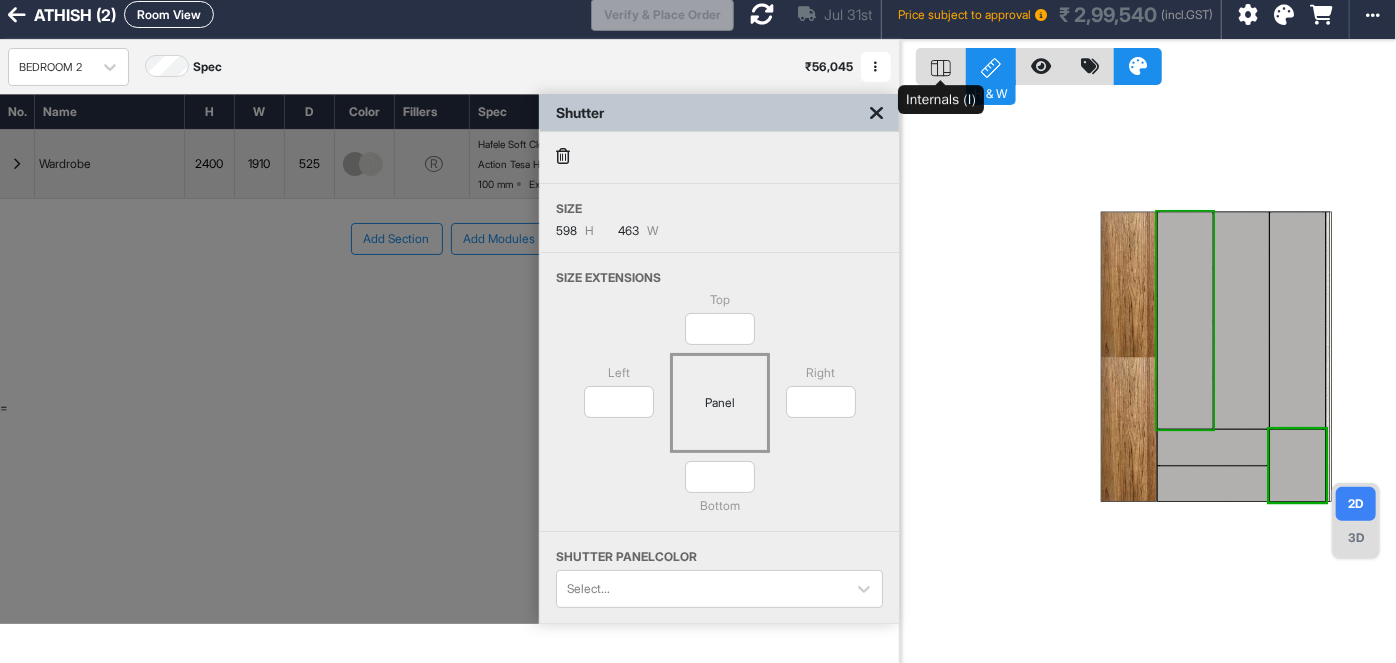 click 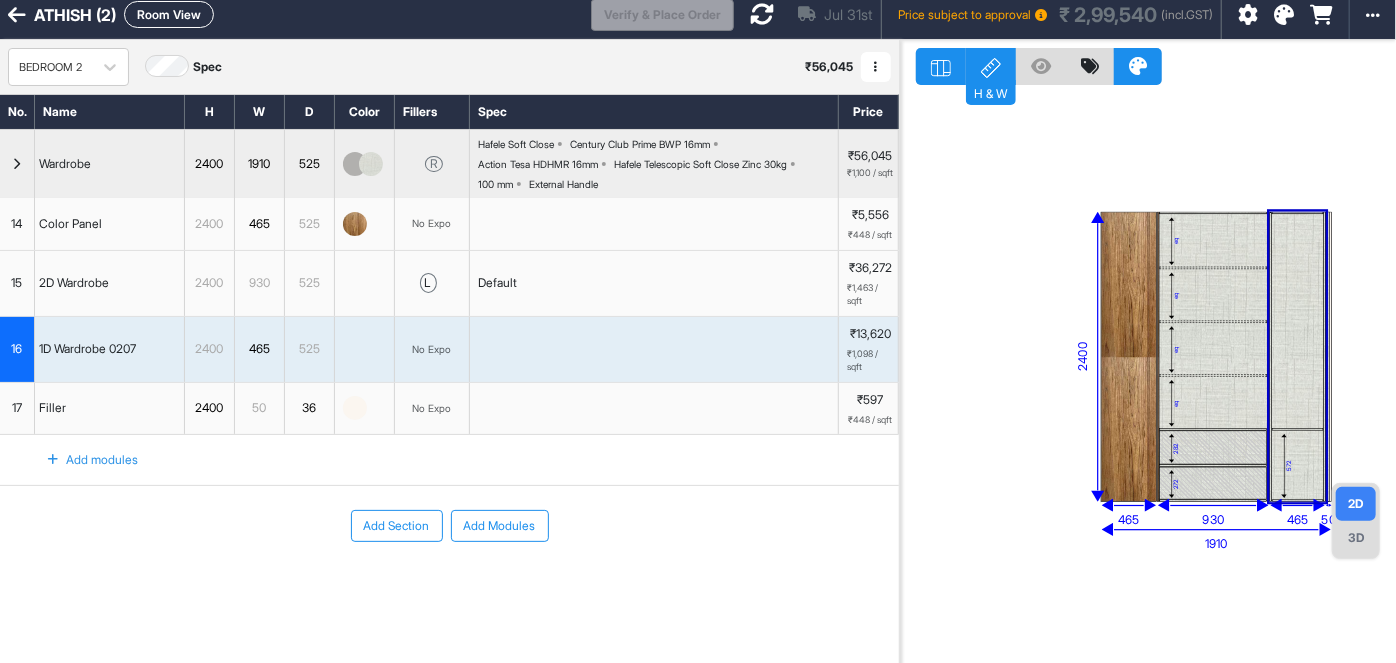click on "572" at bounding box center [1288, 466] 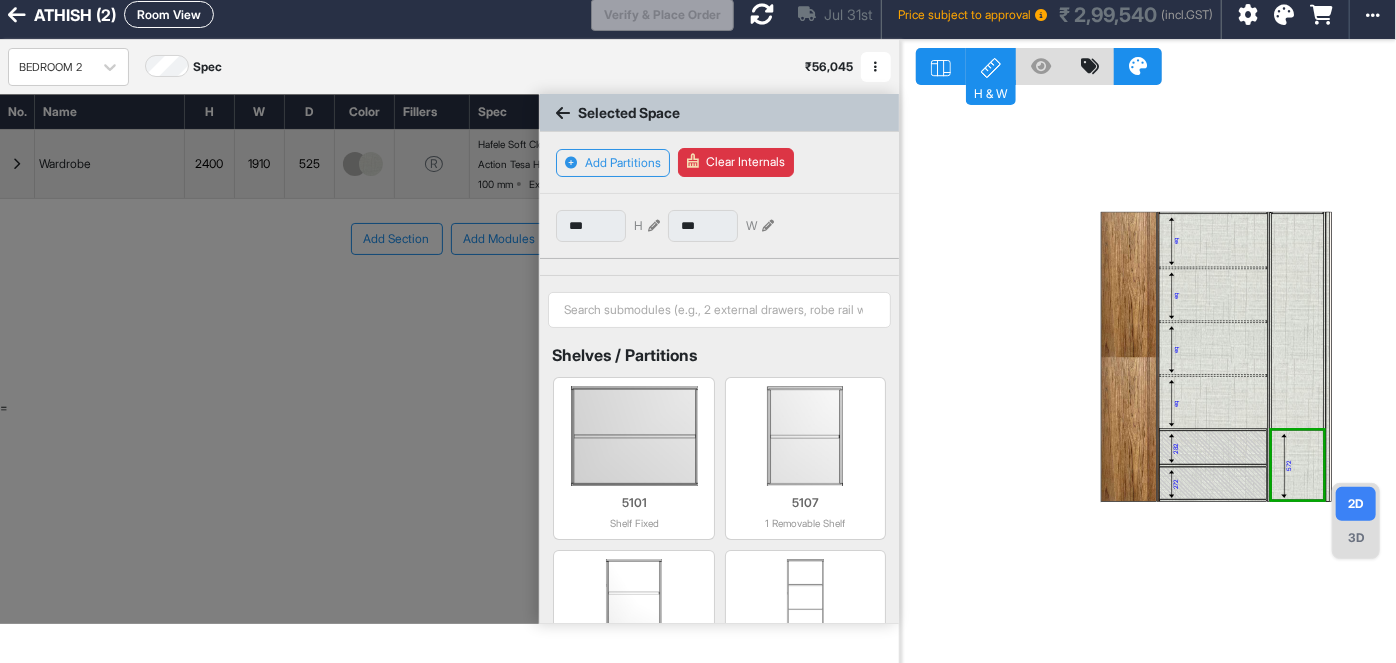 click at bounding box center (654, 226) 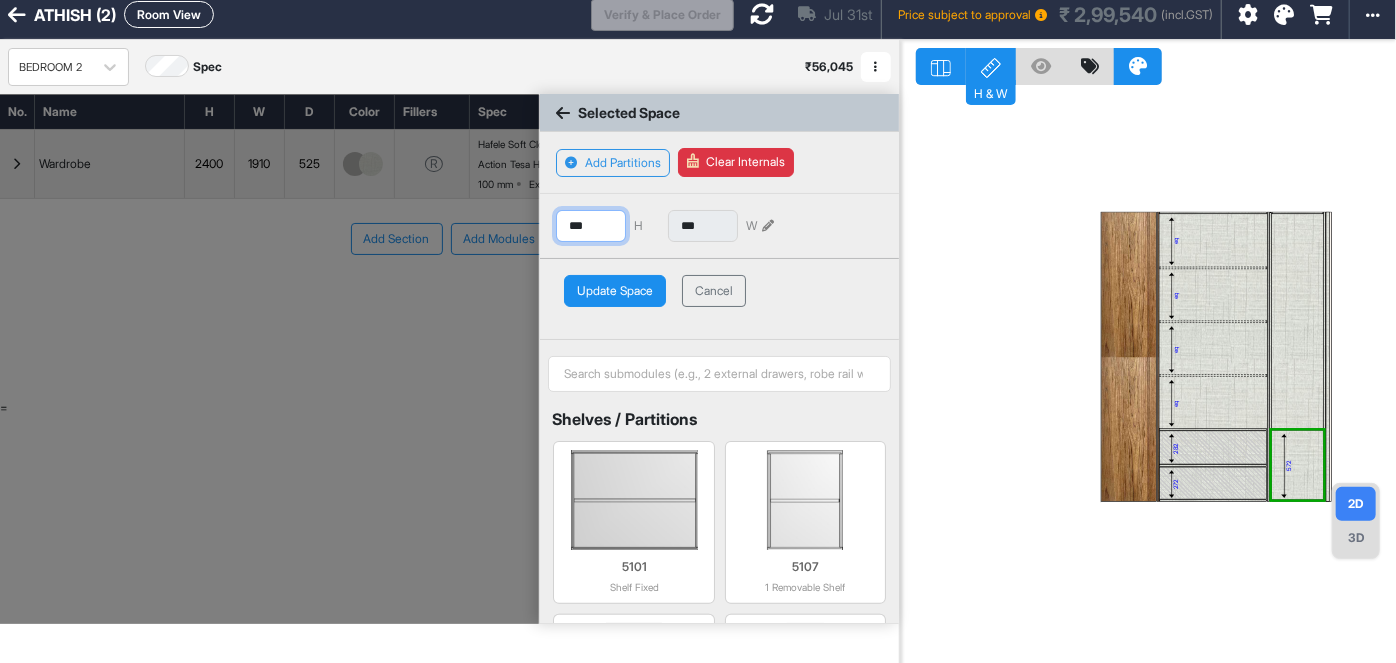 drag, startPoint x: 584, startPoint y: 228, endPoint x: 512, endPoint y: 240, distance: 72.99315 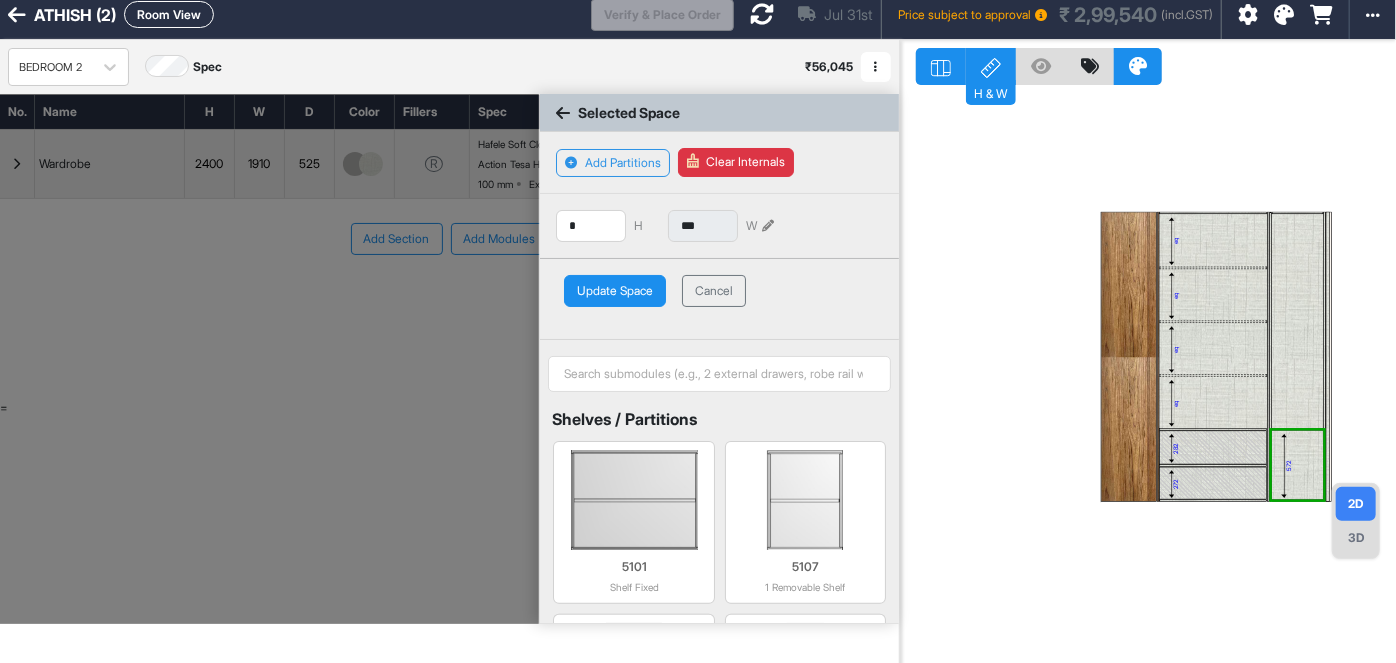 click on "Update Space" at bounding box center (615, 291) 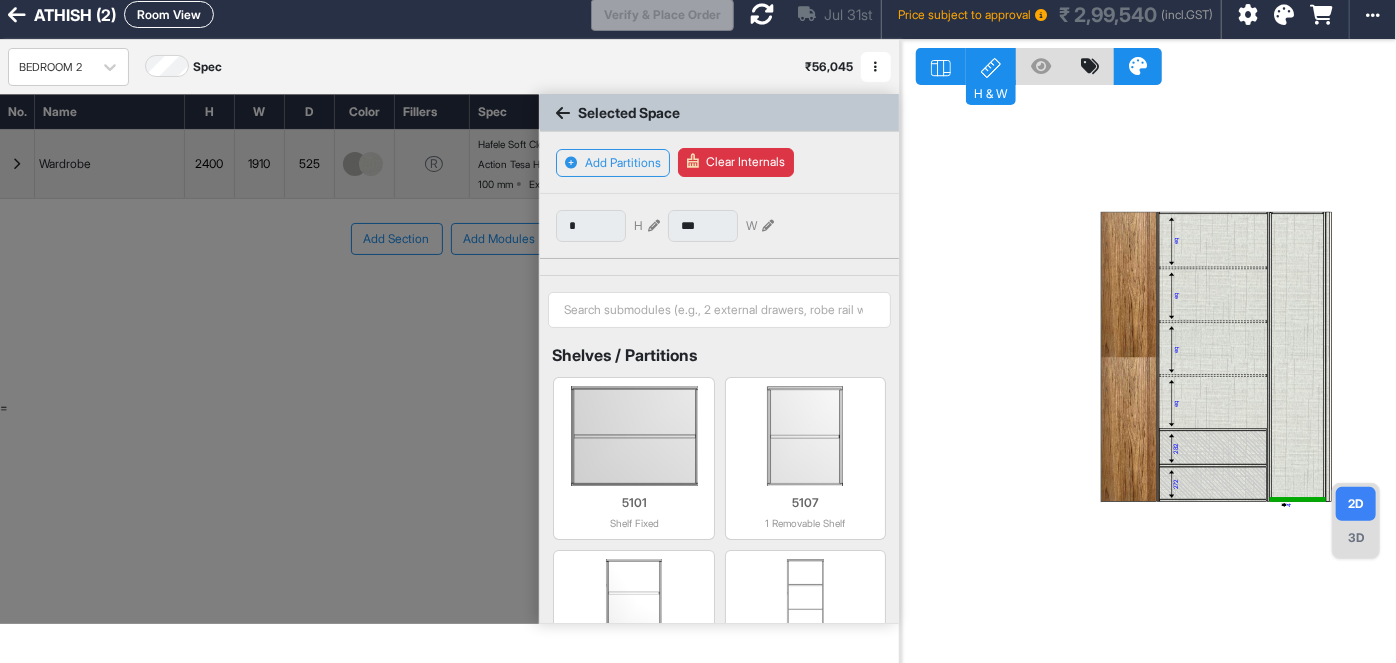 click at bounding box center (654, 226) 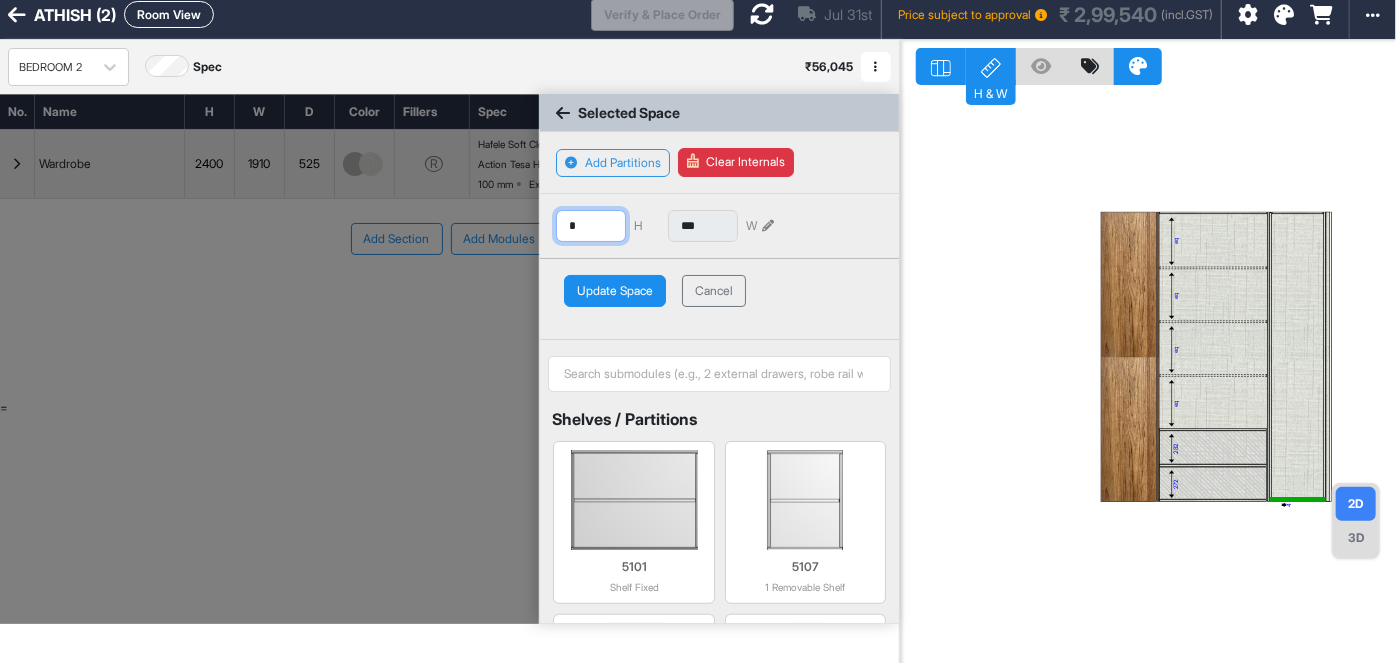 drag, startPoint x: 589, startPoint y: 227, endPoint x: 482, endPoint y: 228, distance: 107.00467 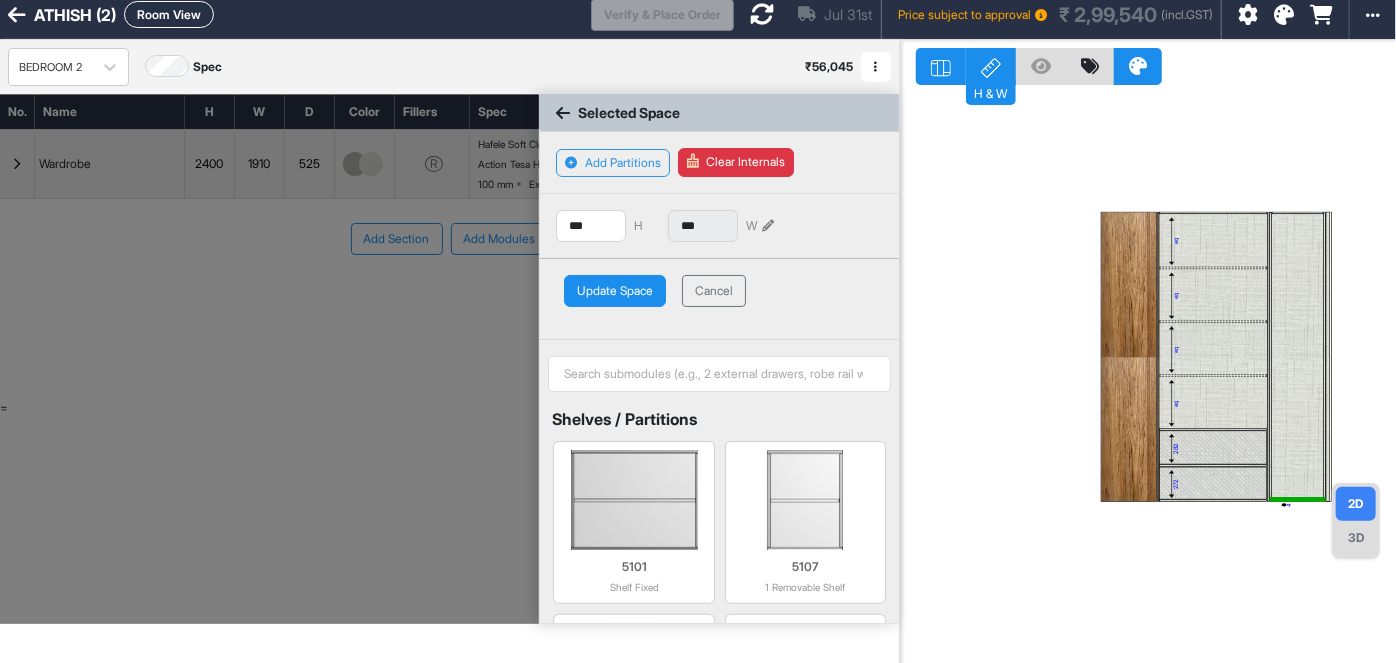click on "Update Space" at bounding box center (615, 291) 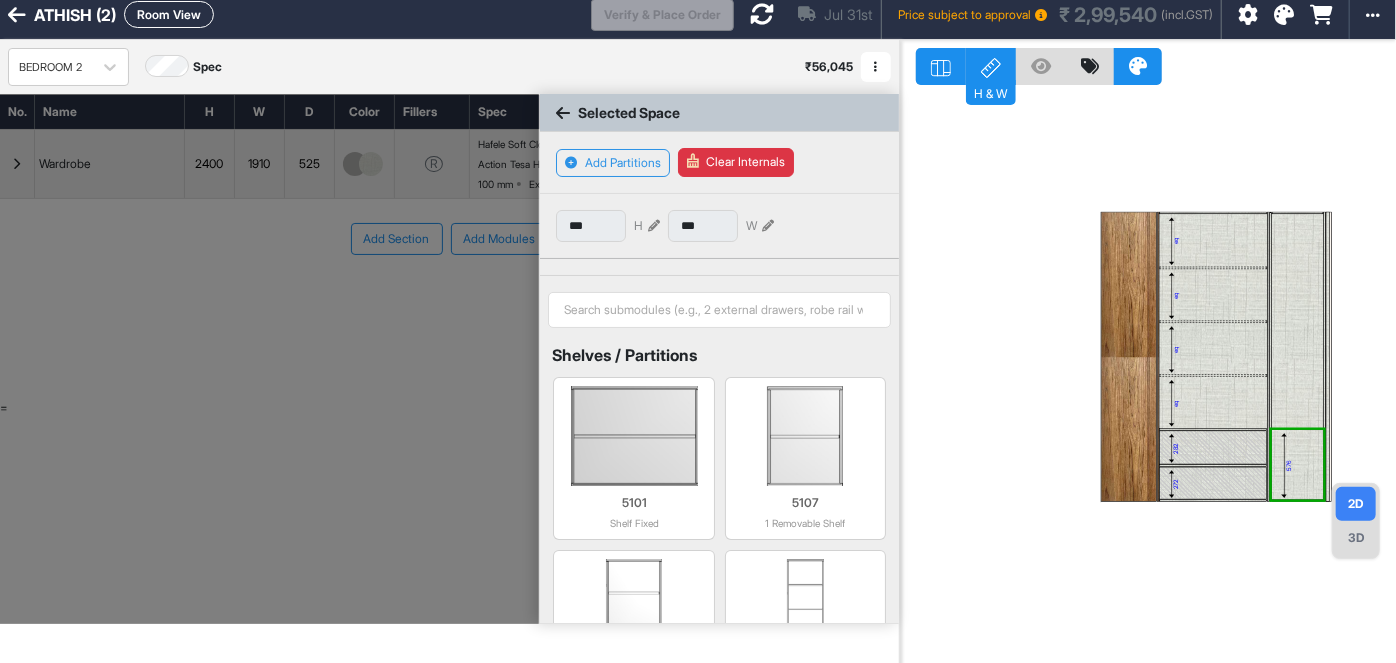 click at bounding box center (654, 226) 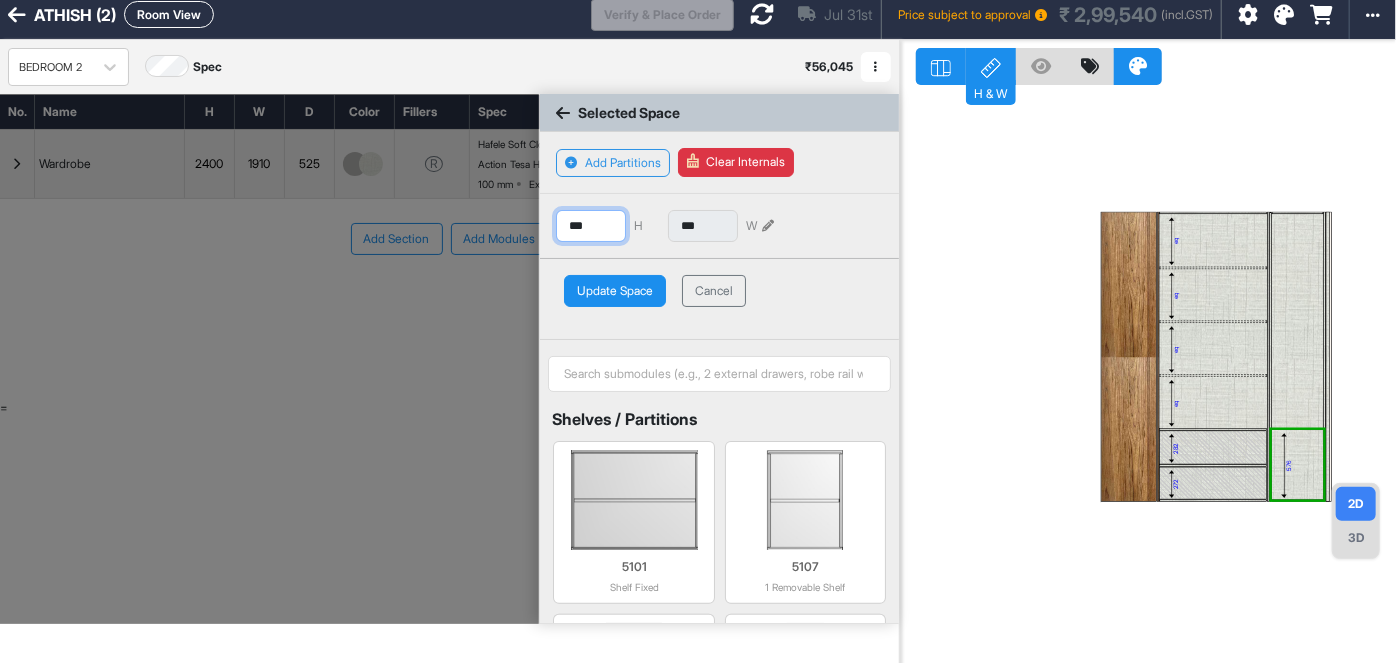click on "***" at bounding box center [591, 226] 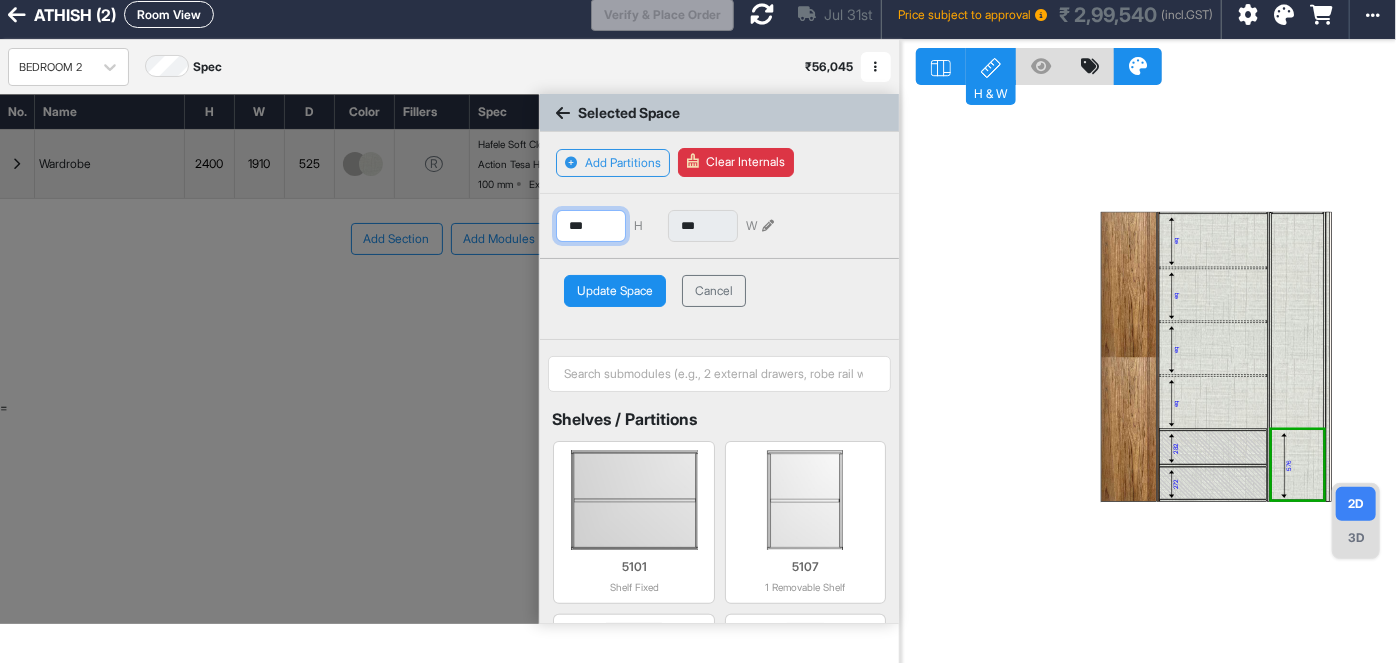 type on "***" 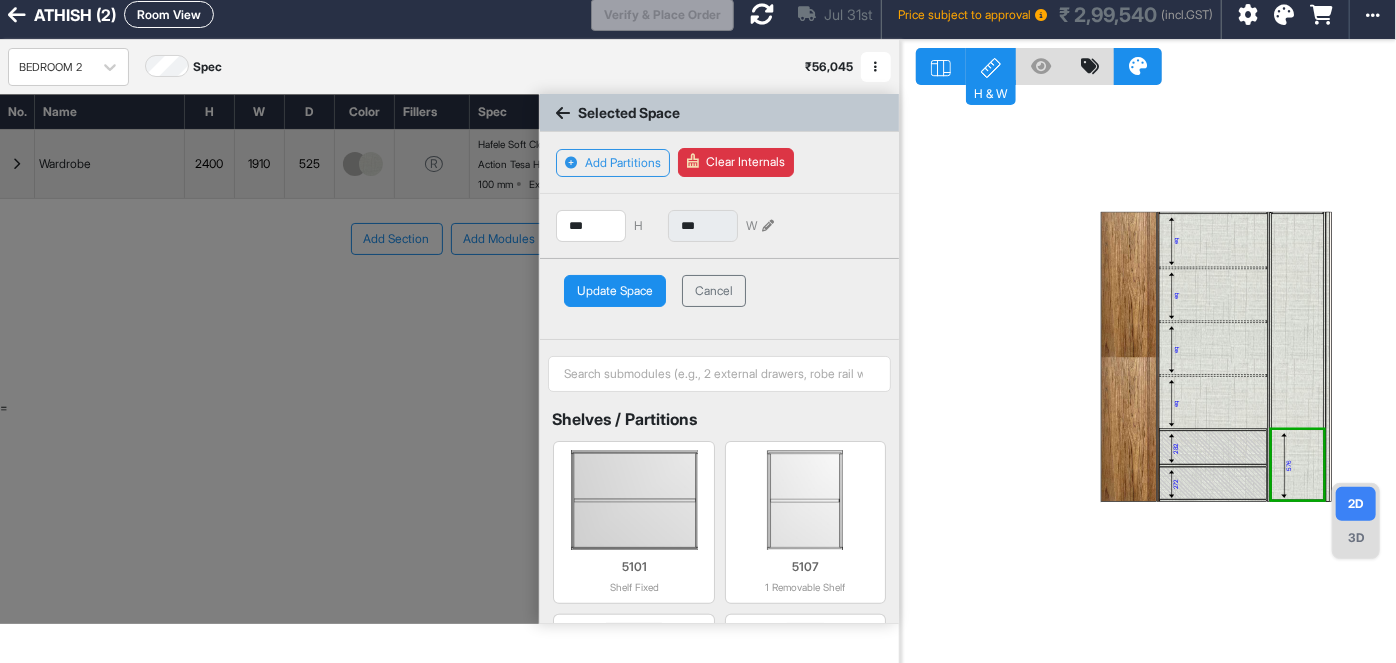 click on "Update Space" at bounding box center [615, 291] 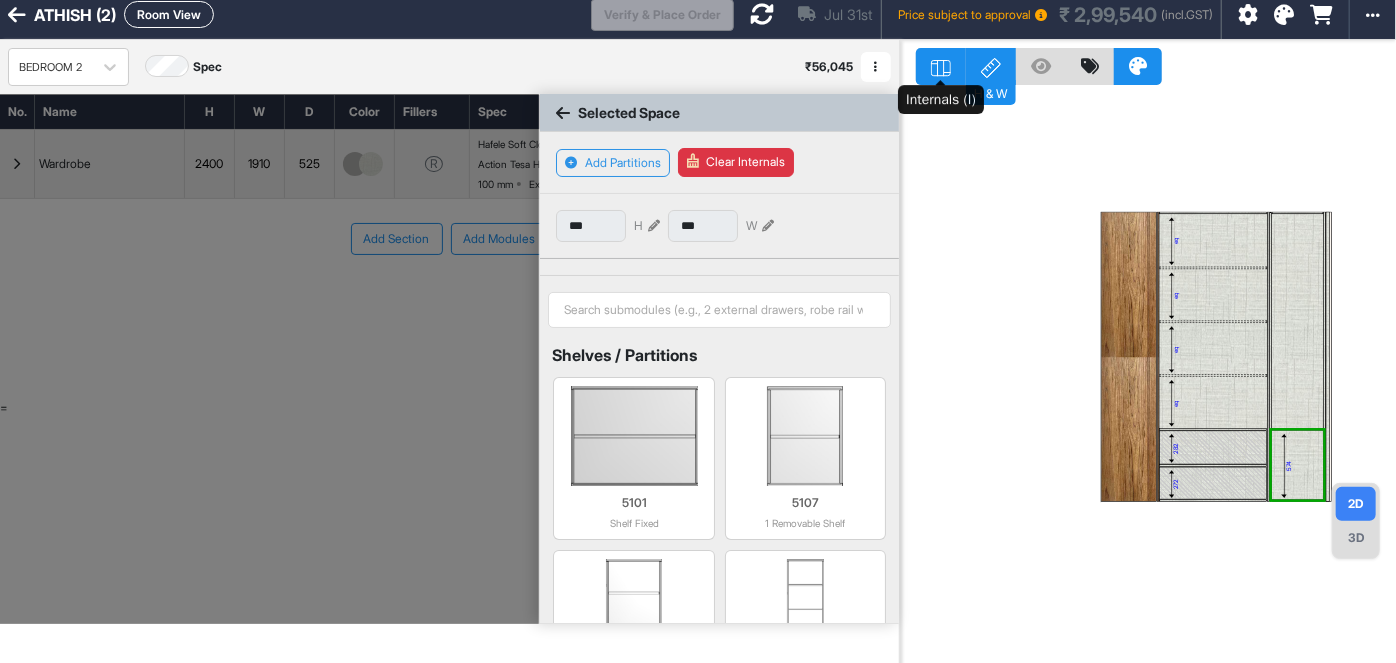 click at bounding box center (941, 66) 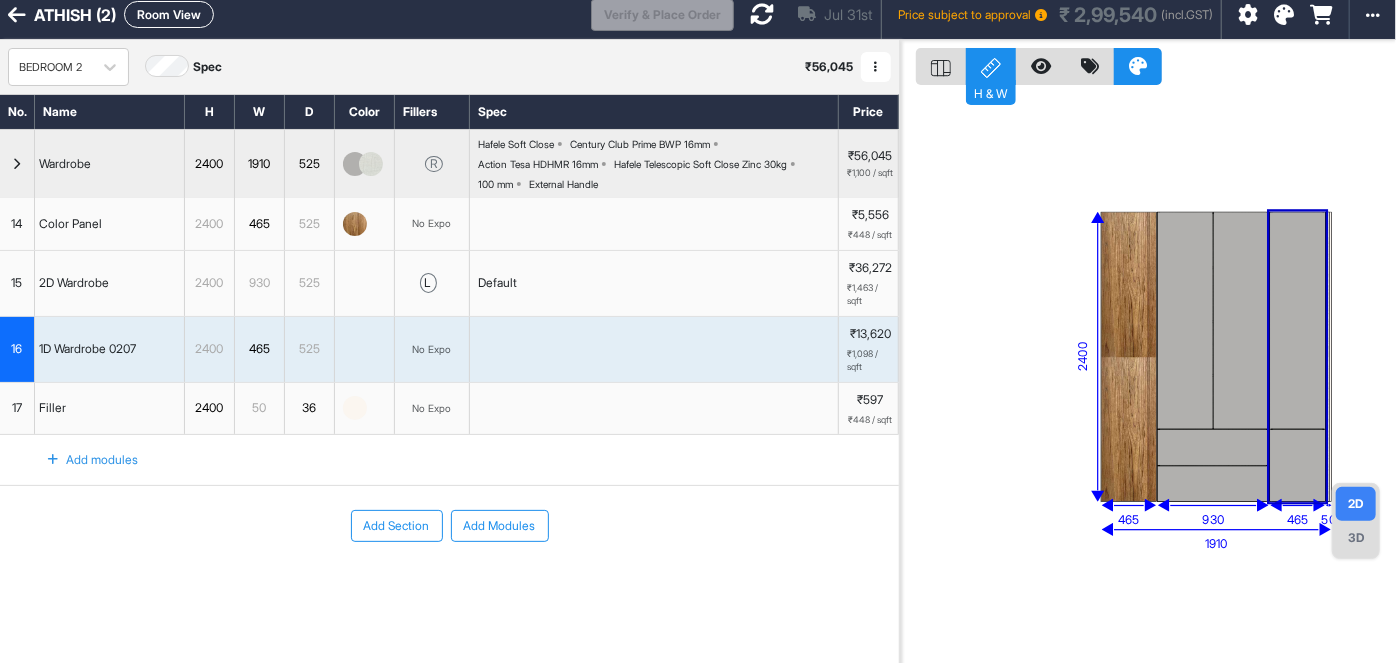 click at bounding box center [1298, 465] 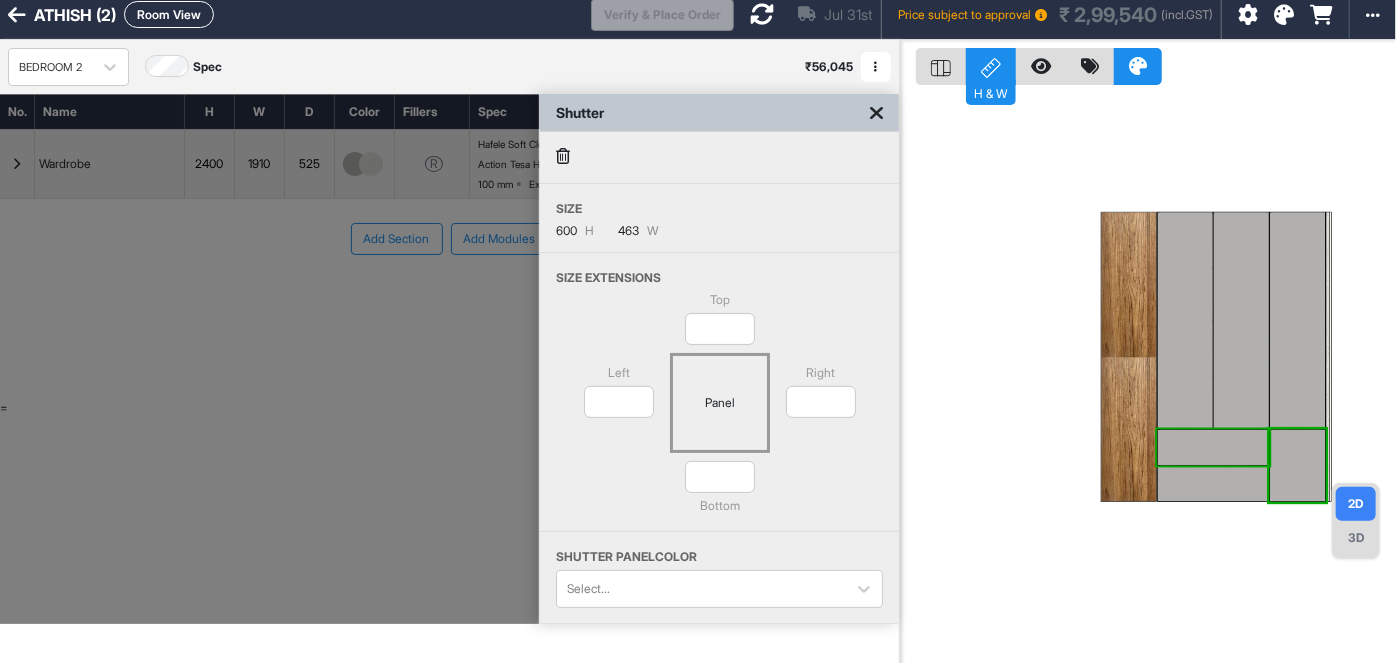 click at bounding box center (1213, 448) 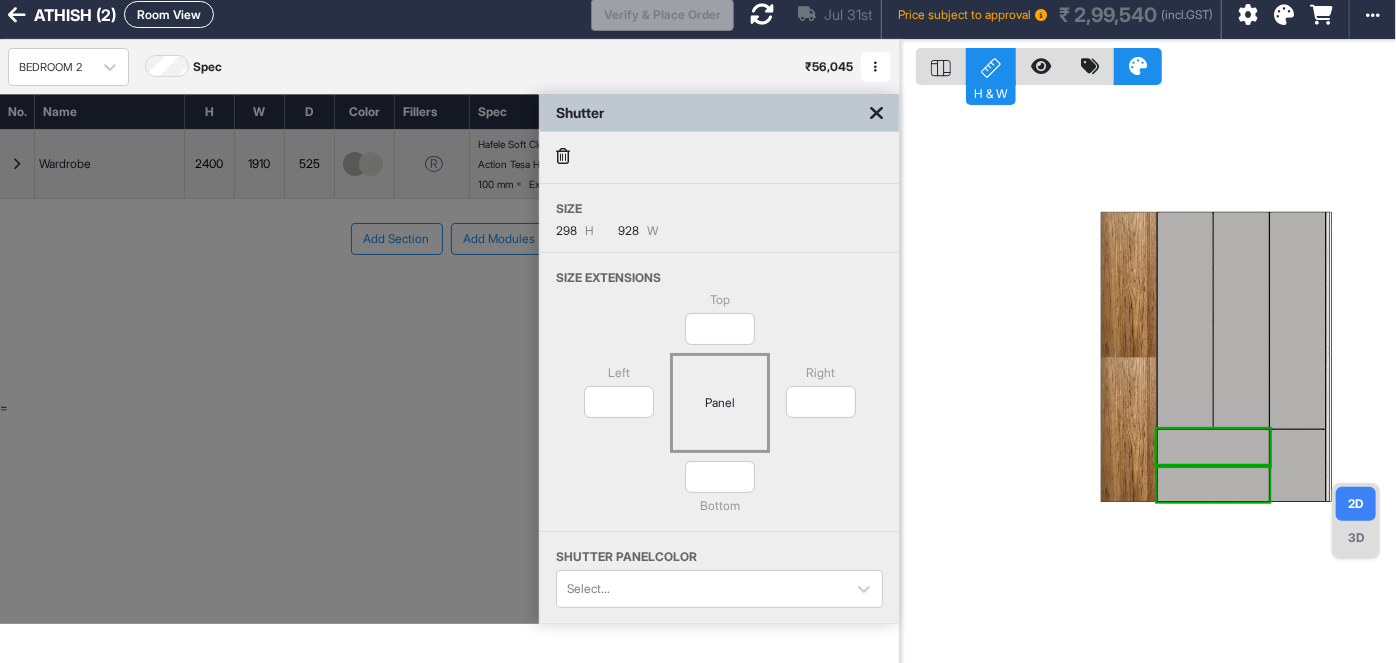 click at bounding box center (1213, 484) 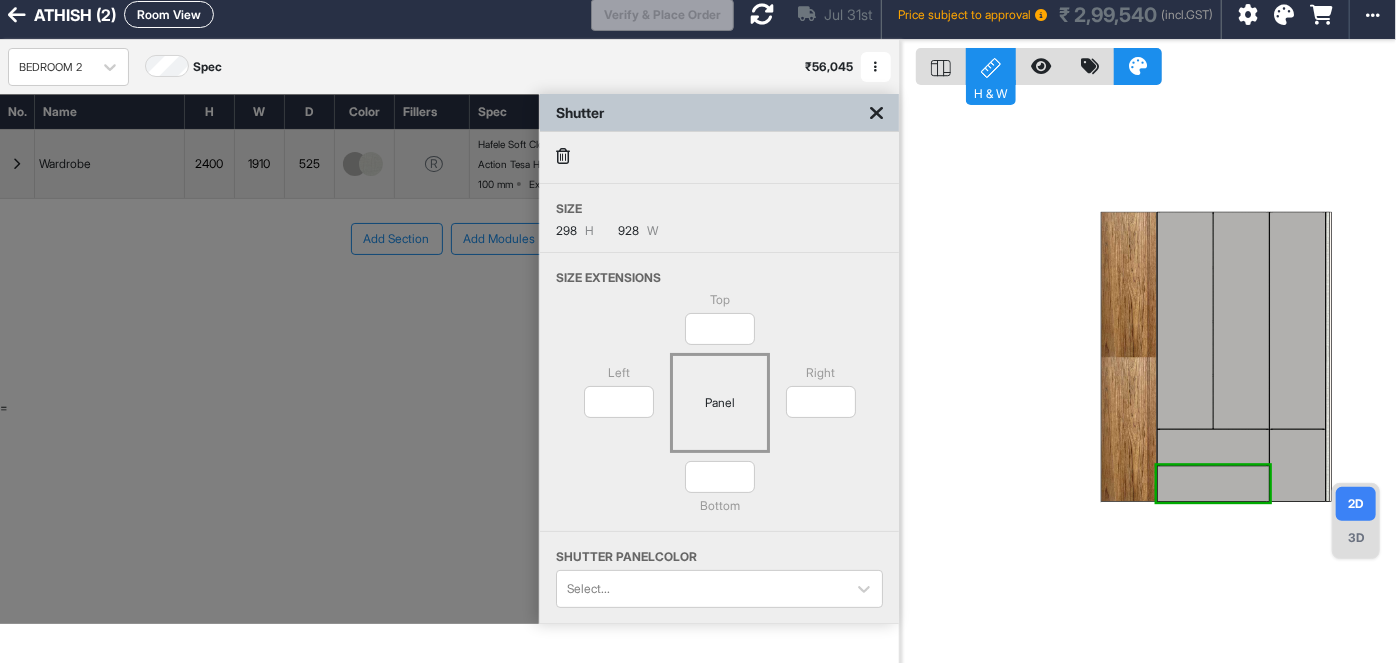 click on "eq eq eq eq 282 272 574" at bounding box center (1148, 371) 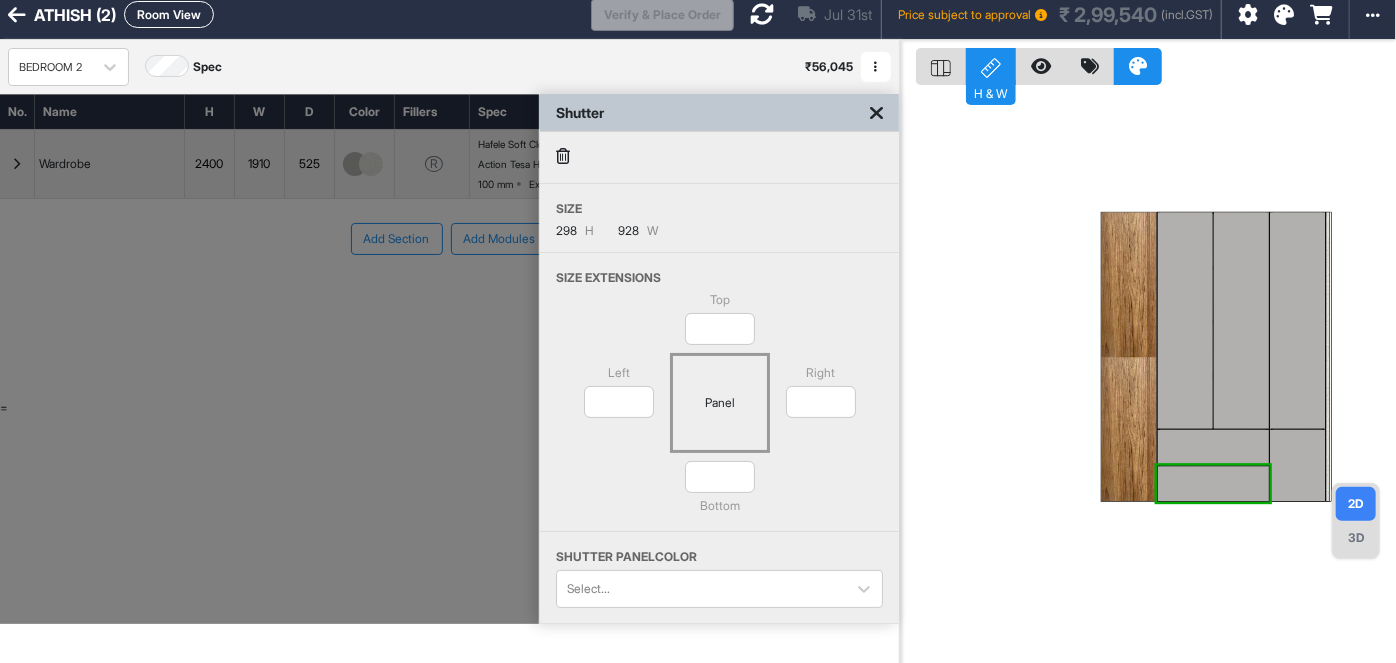 click 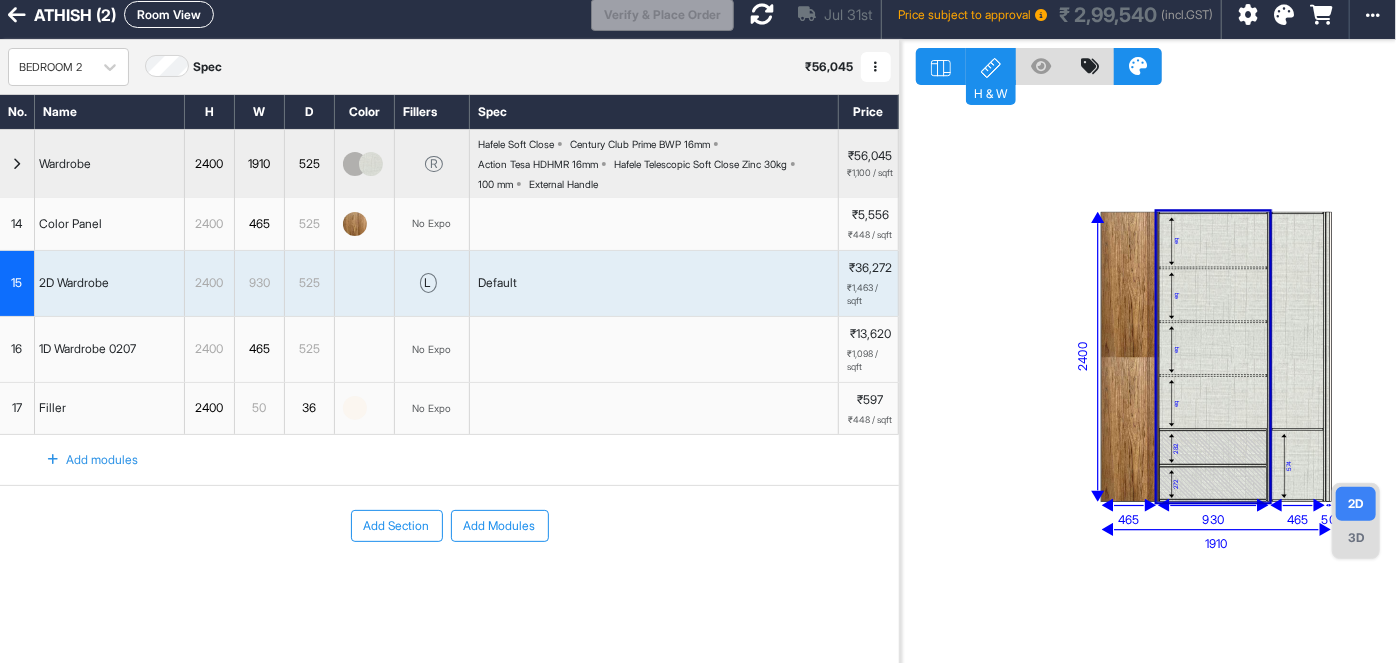 click on "eq" at bounding box center (1213, 349) 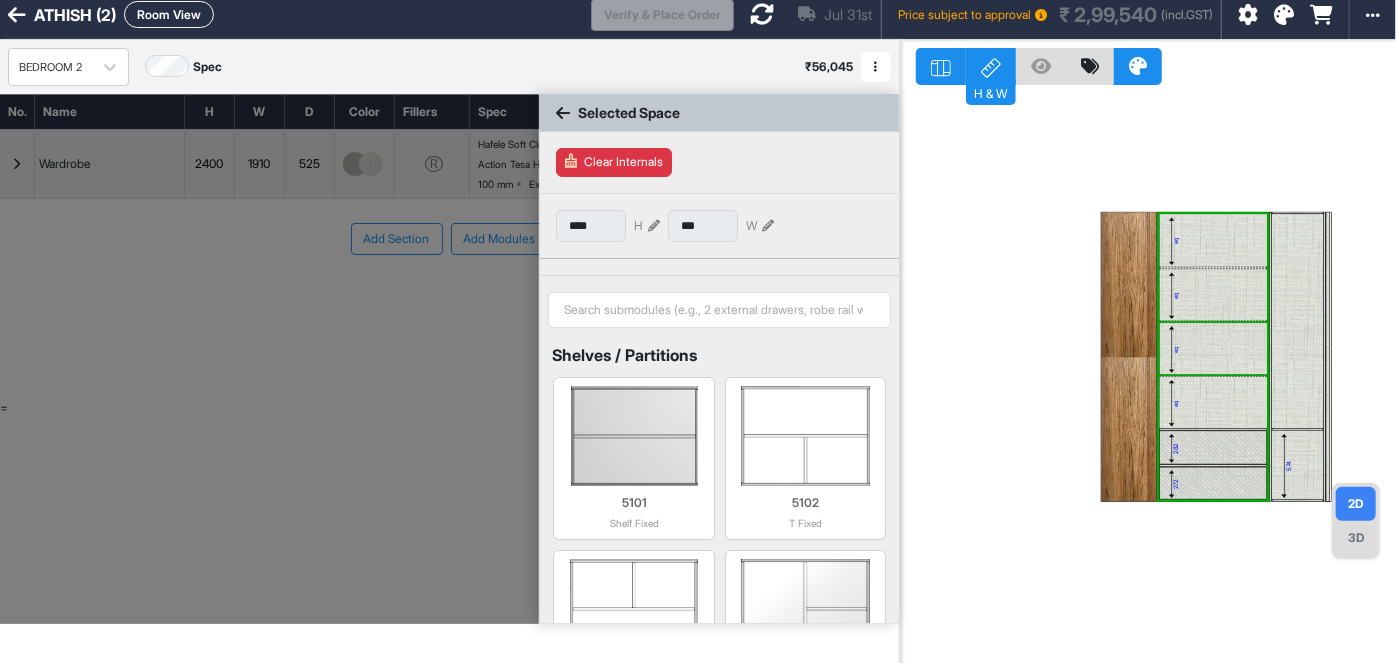 click on "eq" at bounding box center [1213, 349] 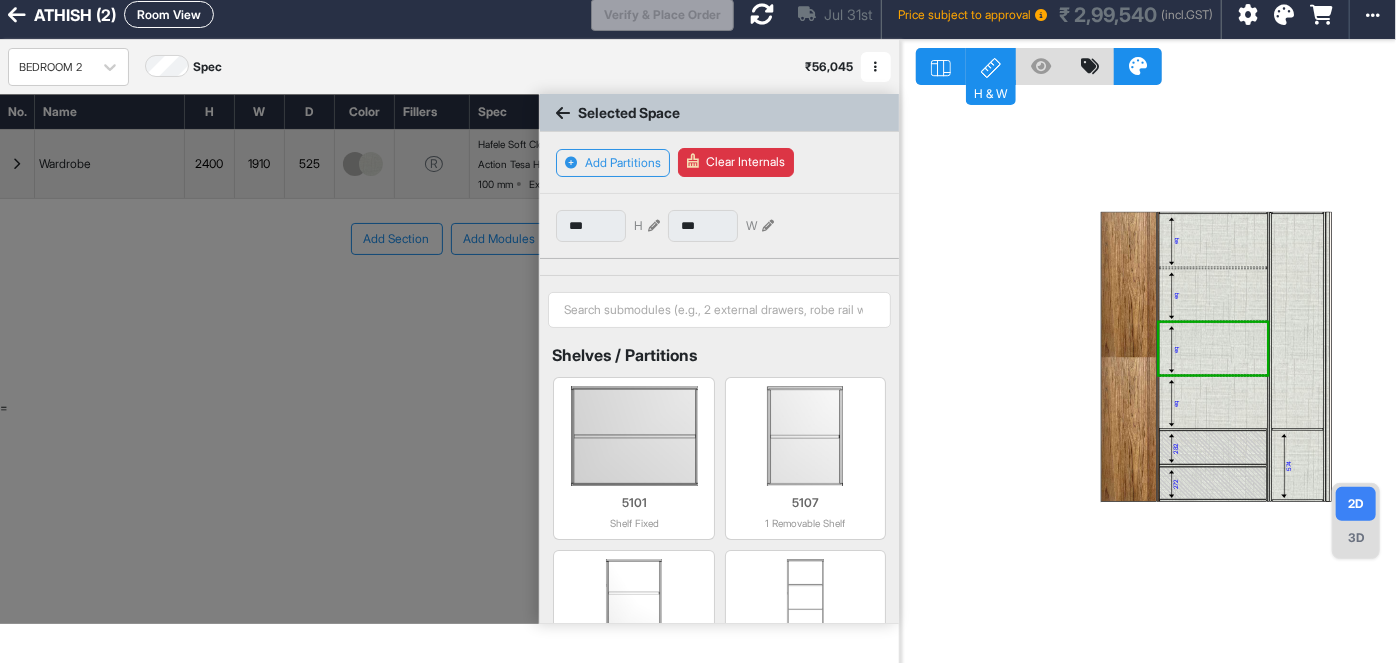 click on "eq" at bounding box center [1213, 403] 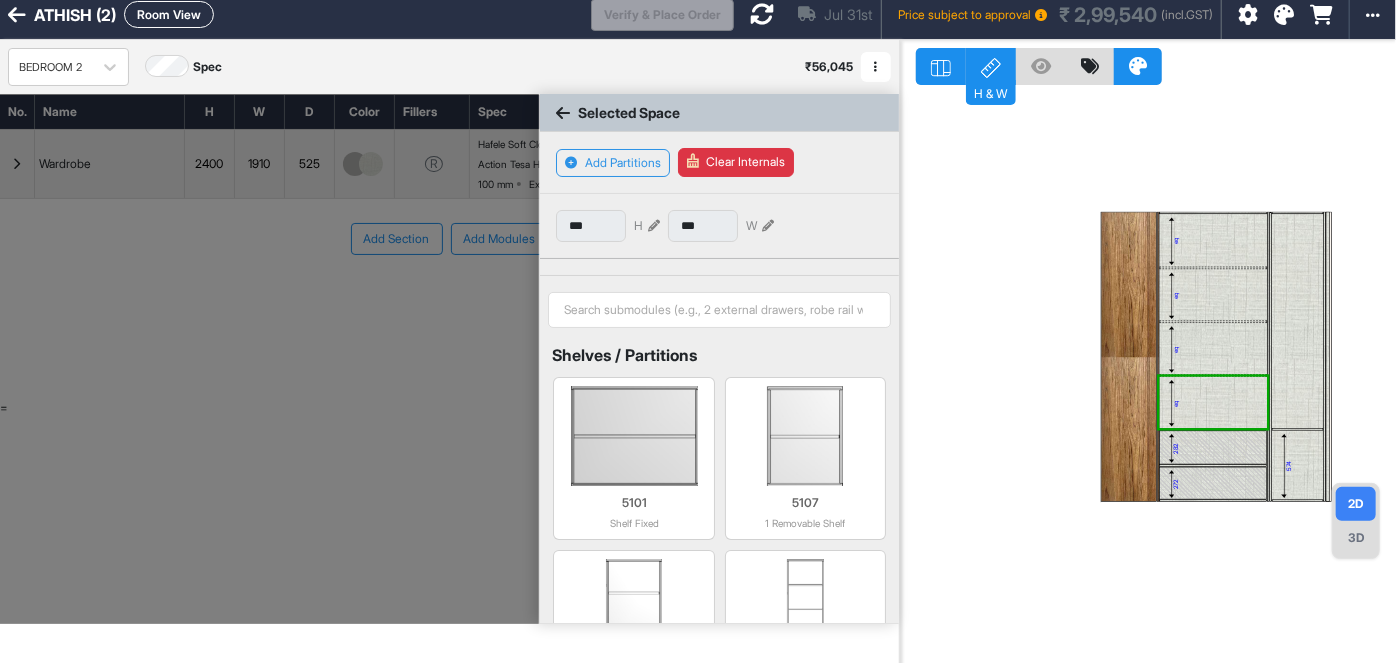 click on "eq" at bounding box center (1213, 349) 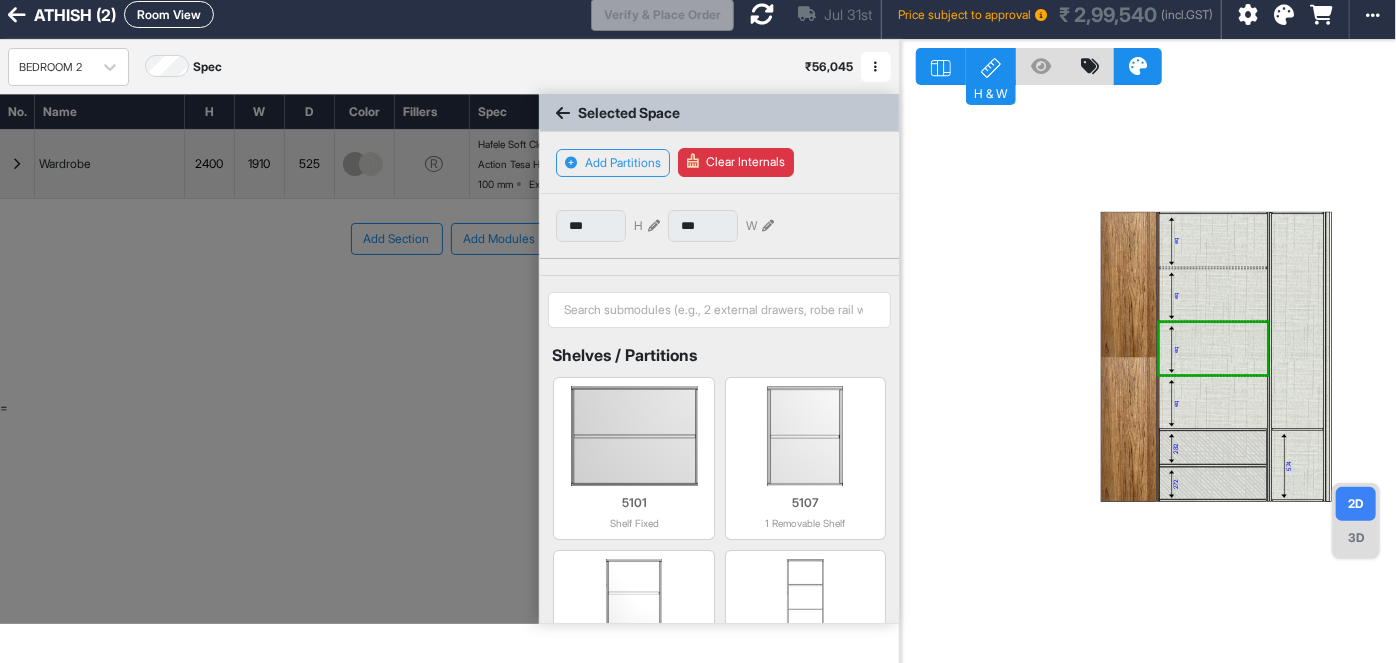 click at bounding box center (1213, 376) 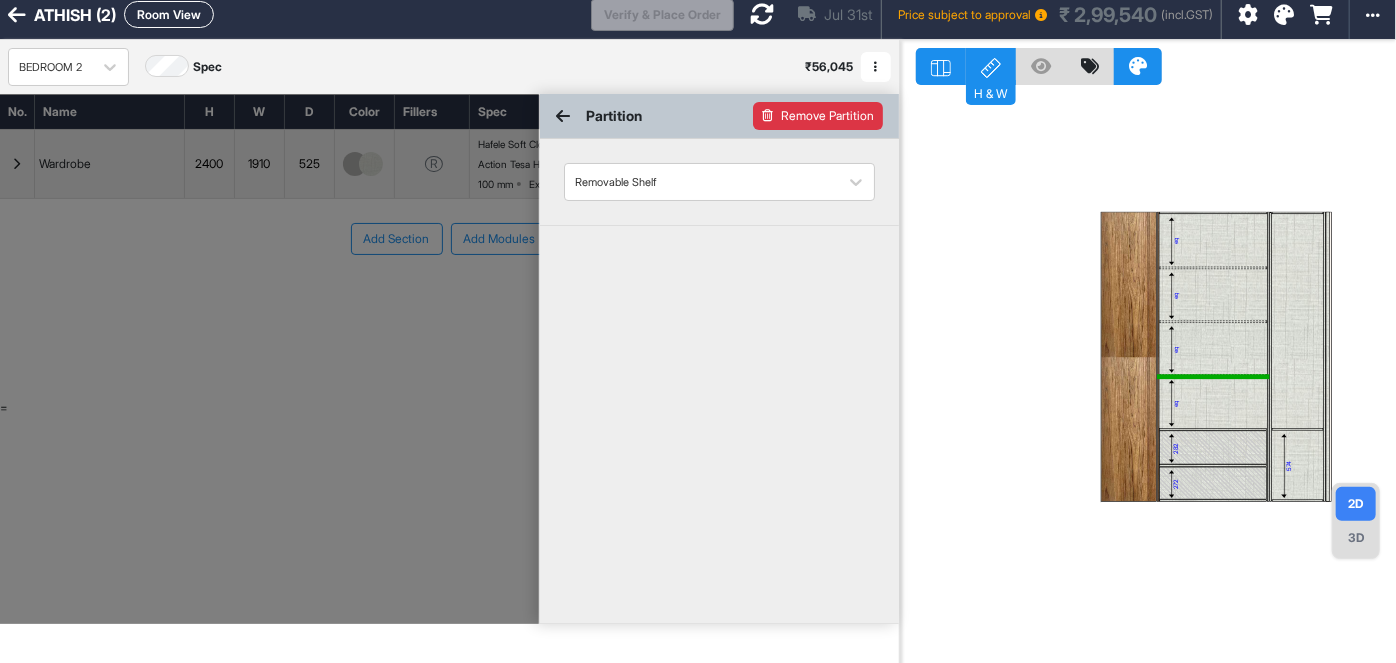 click on "Remove Partition" at bounding box center (818, 116) 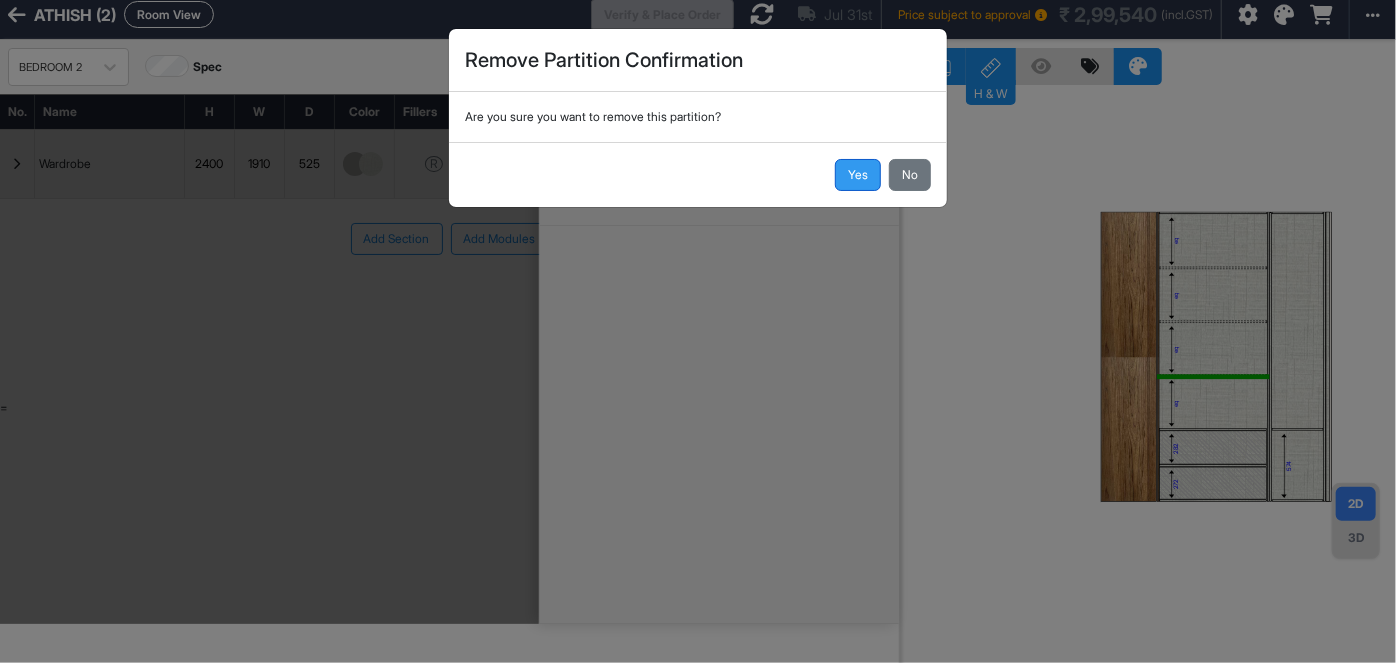 click on "Yes" at bounding box center (858, 175) 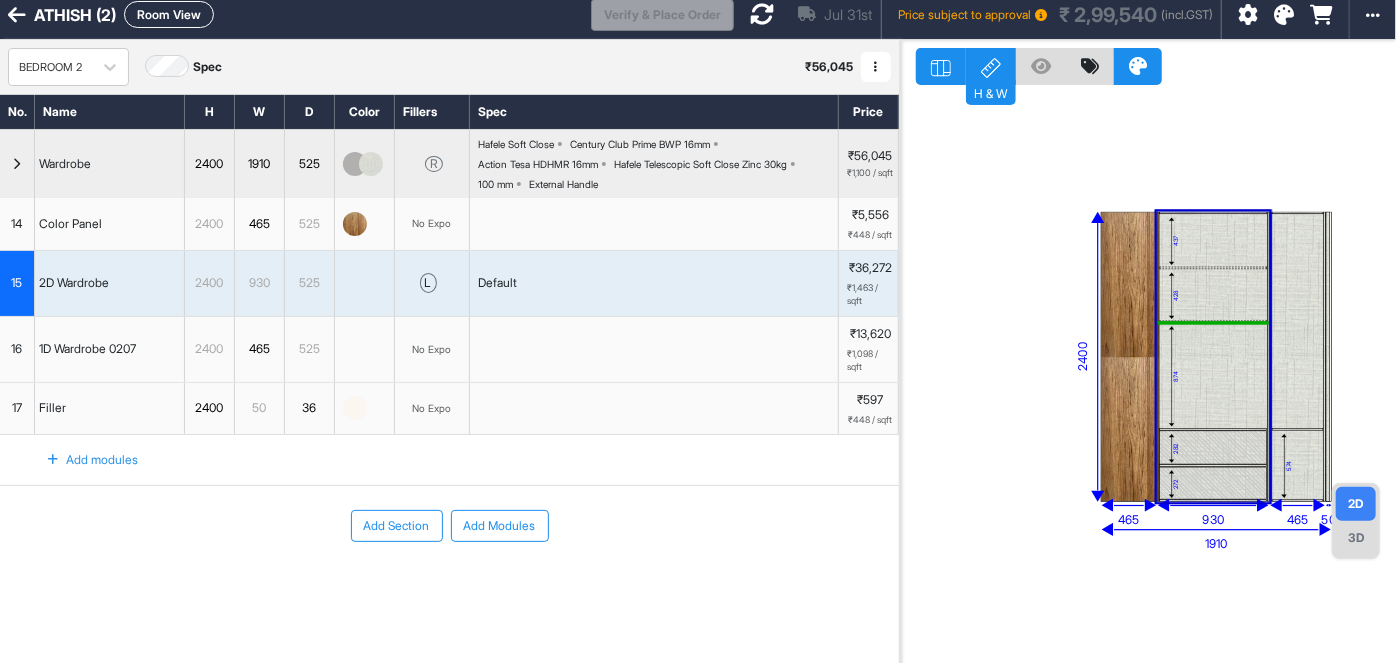 click at bounding box center (1213, 322) 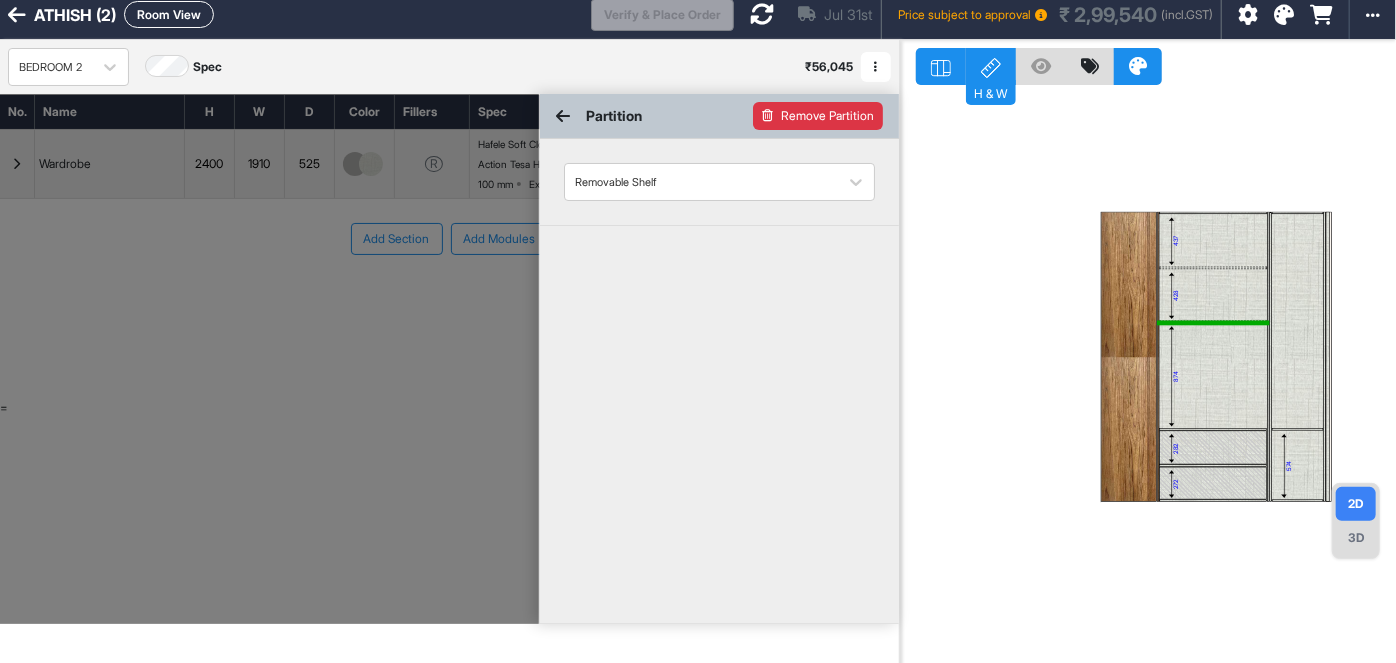 click on "Remove Partition" at bounding box center [818, 116] 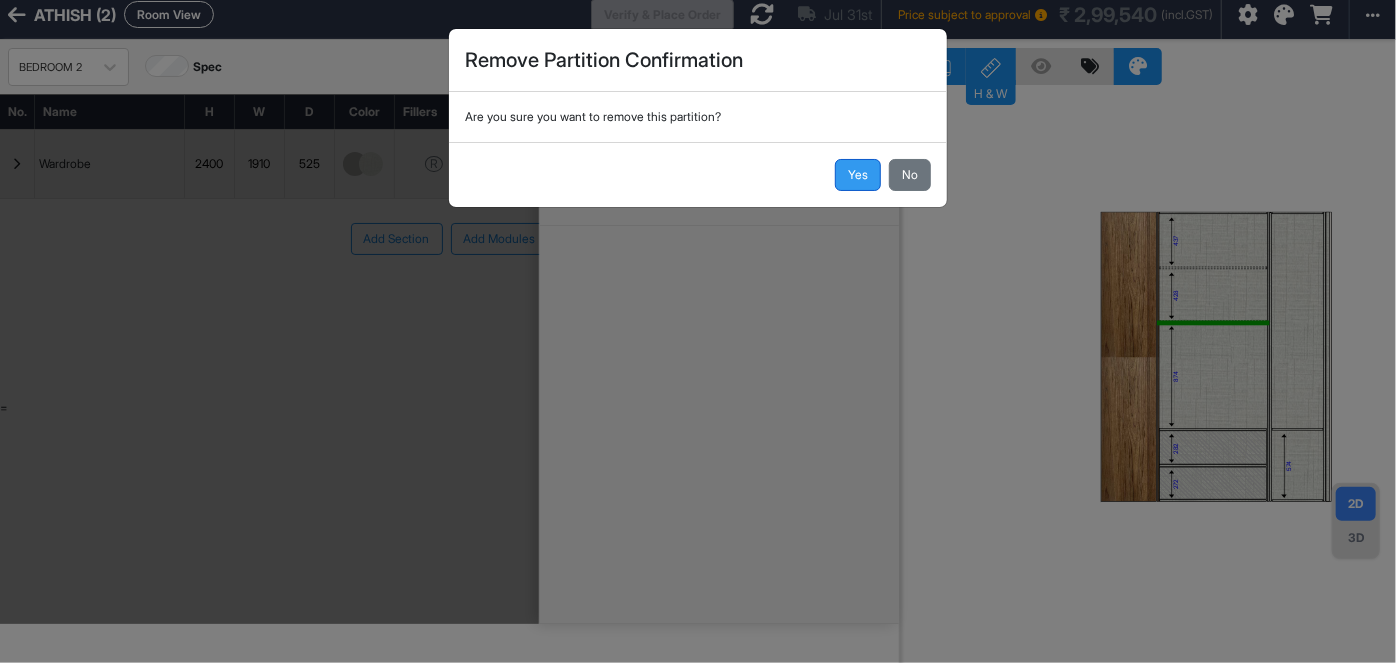 click on "Yes" at bounding box center (858, 175) 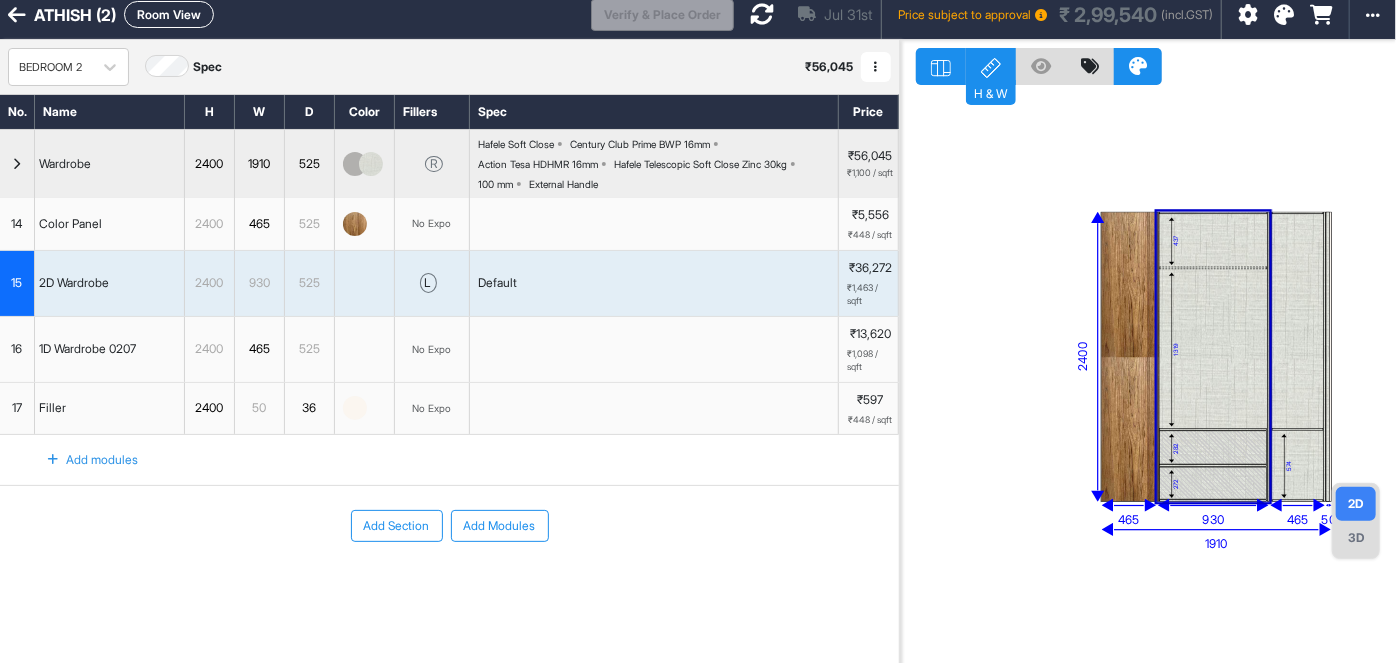 click at bounding box center (1213, 268) 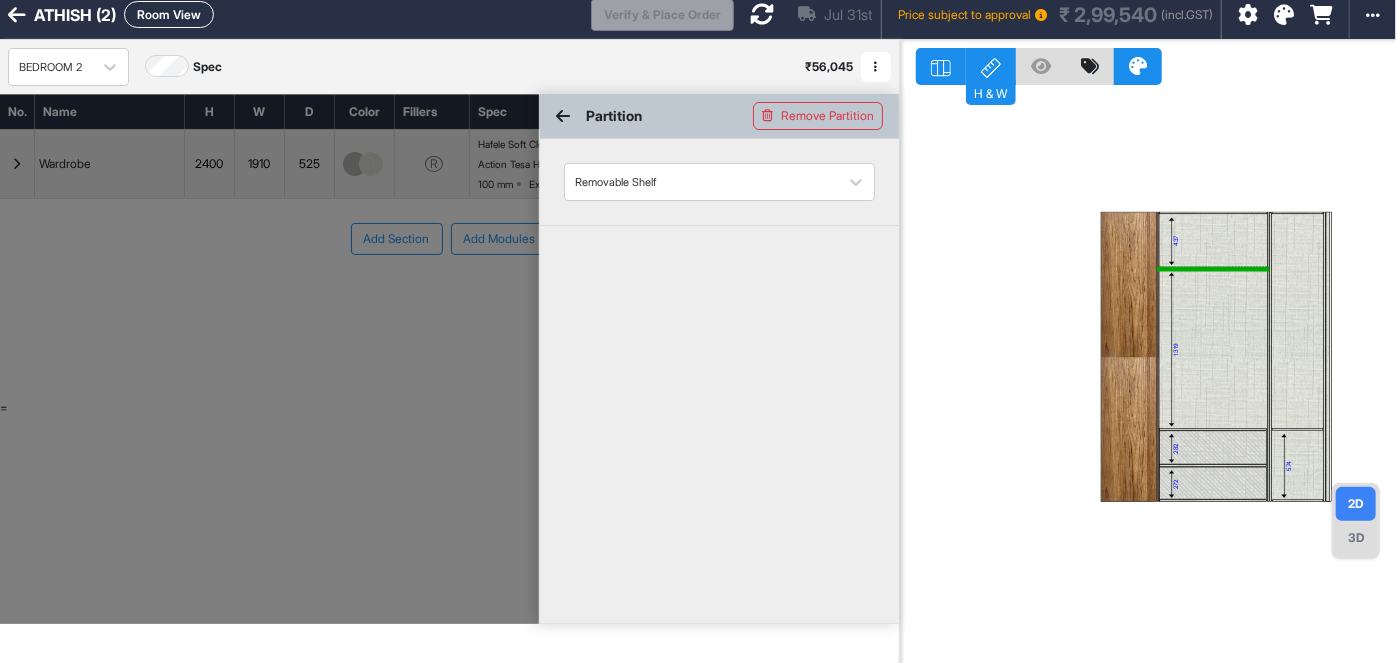 click on "437" at bounding box center (1213, 240) 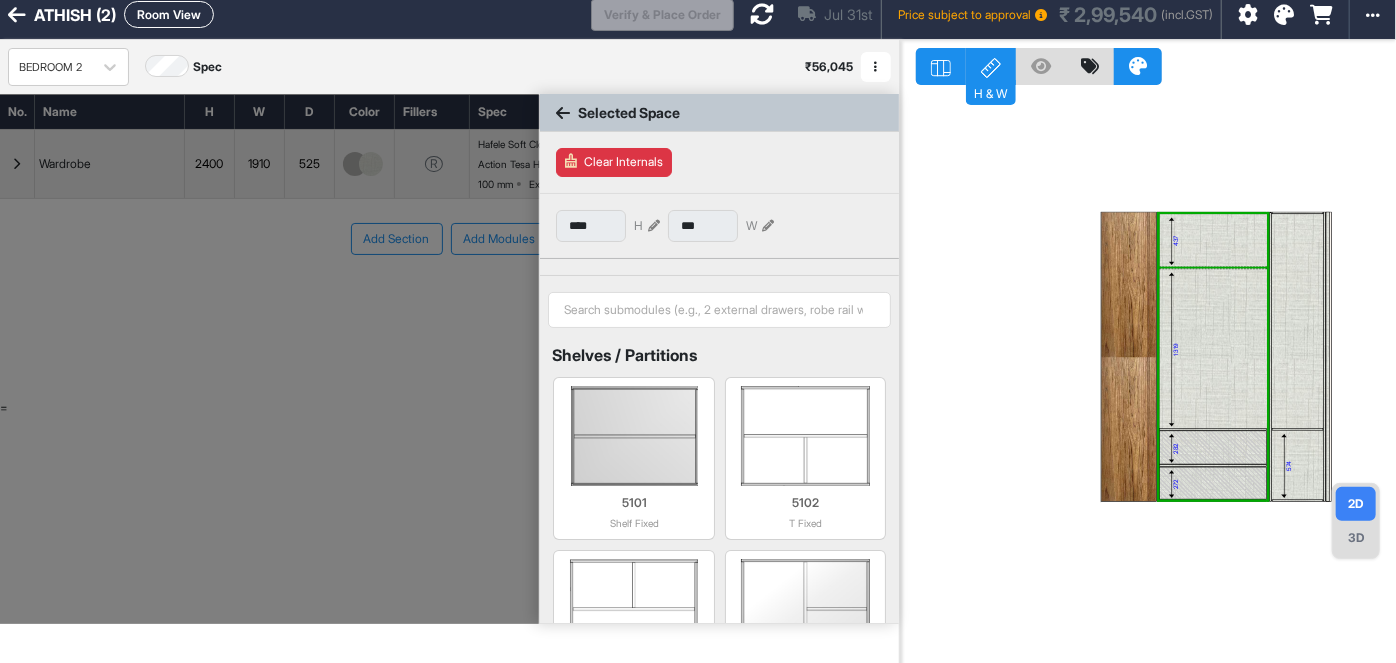 click on "437" at bounding box center (1213, 240) 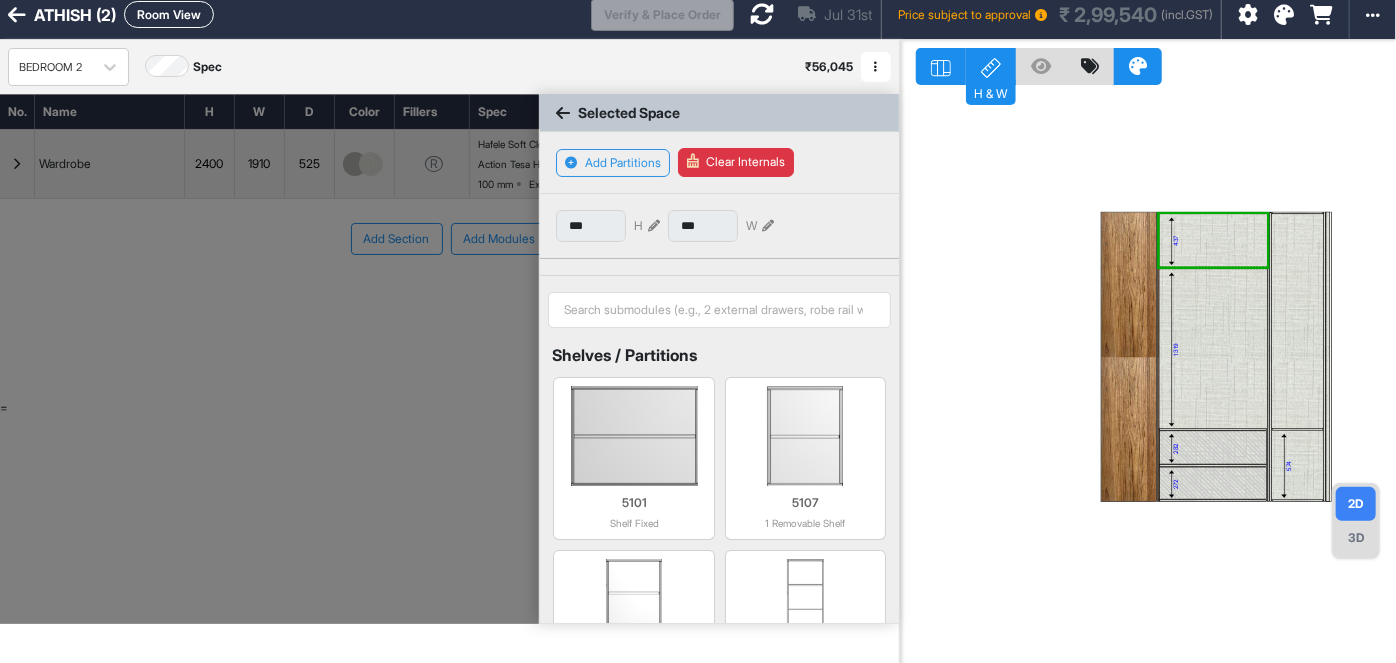 click at bounding box center (654, 226) 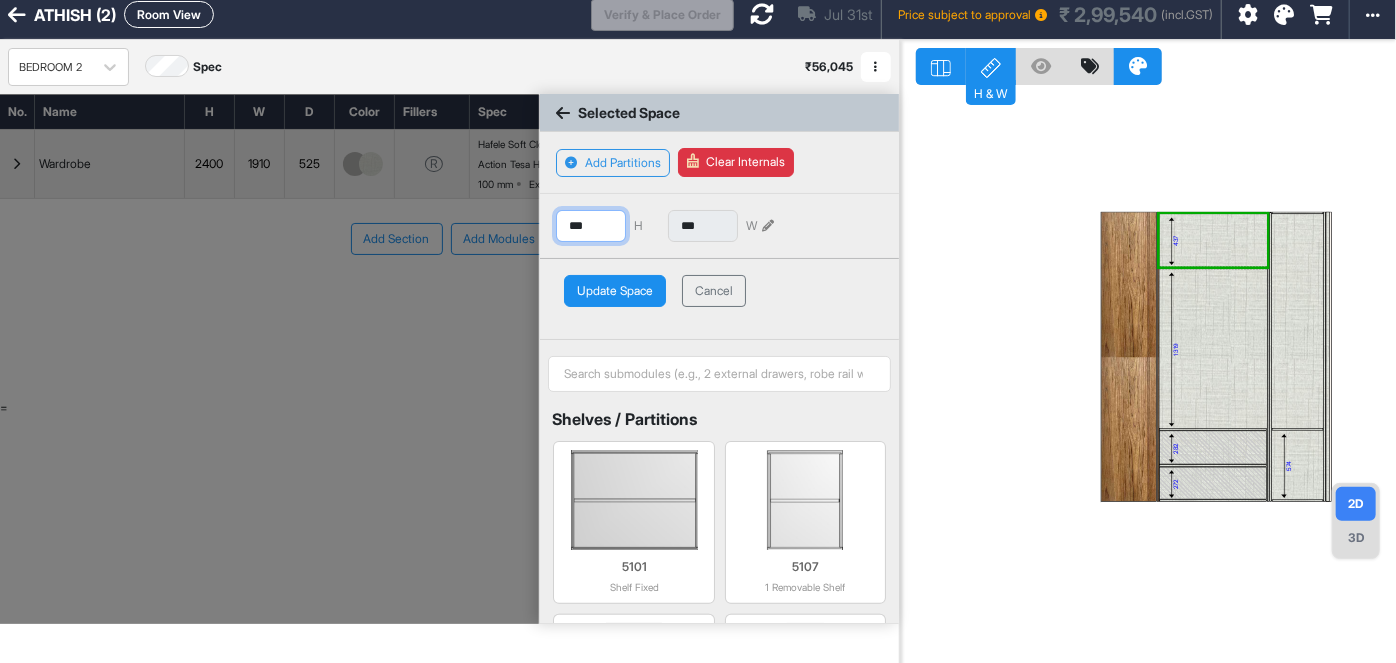 click on "*** H *** W" at bounding box center [719, 218] 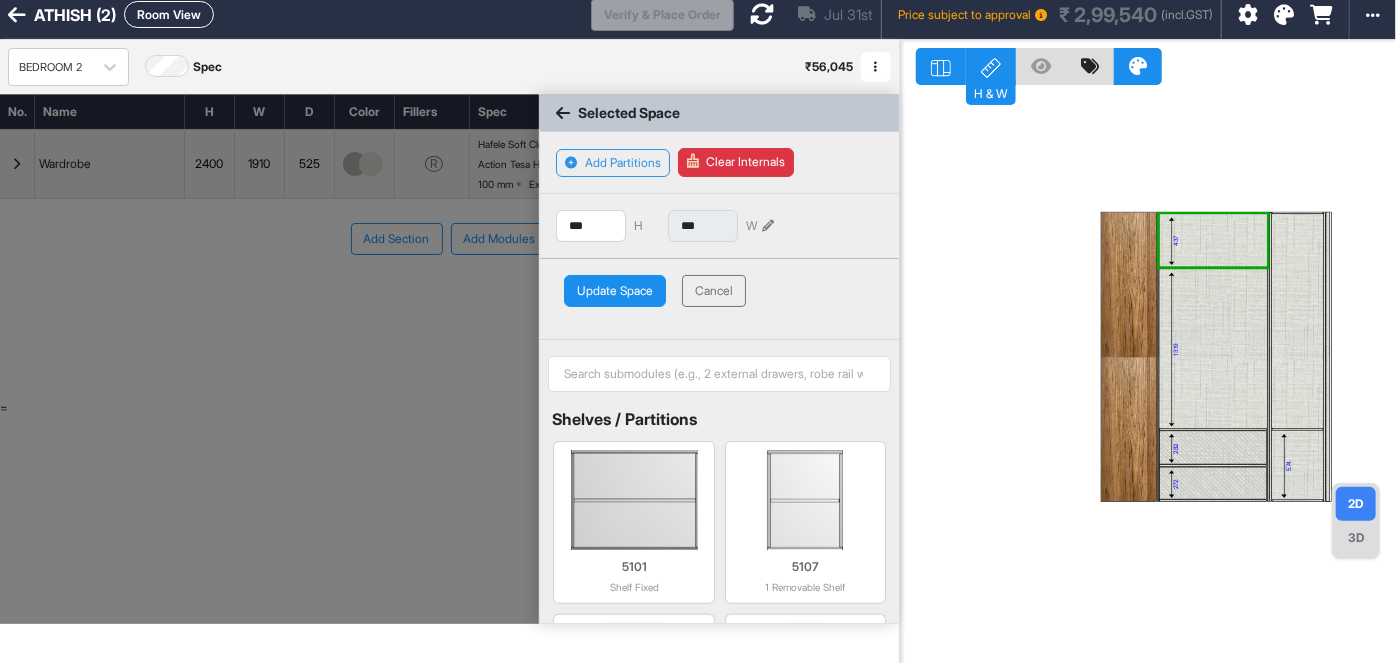 click on "Update Space" at bounding box center [615, 291] 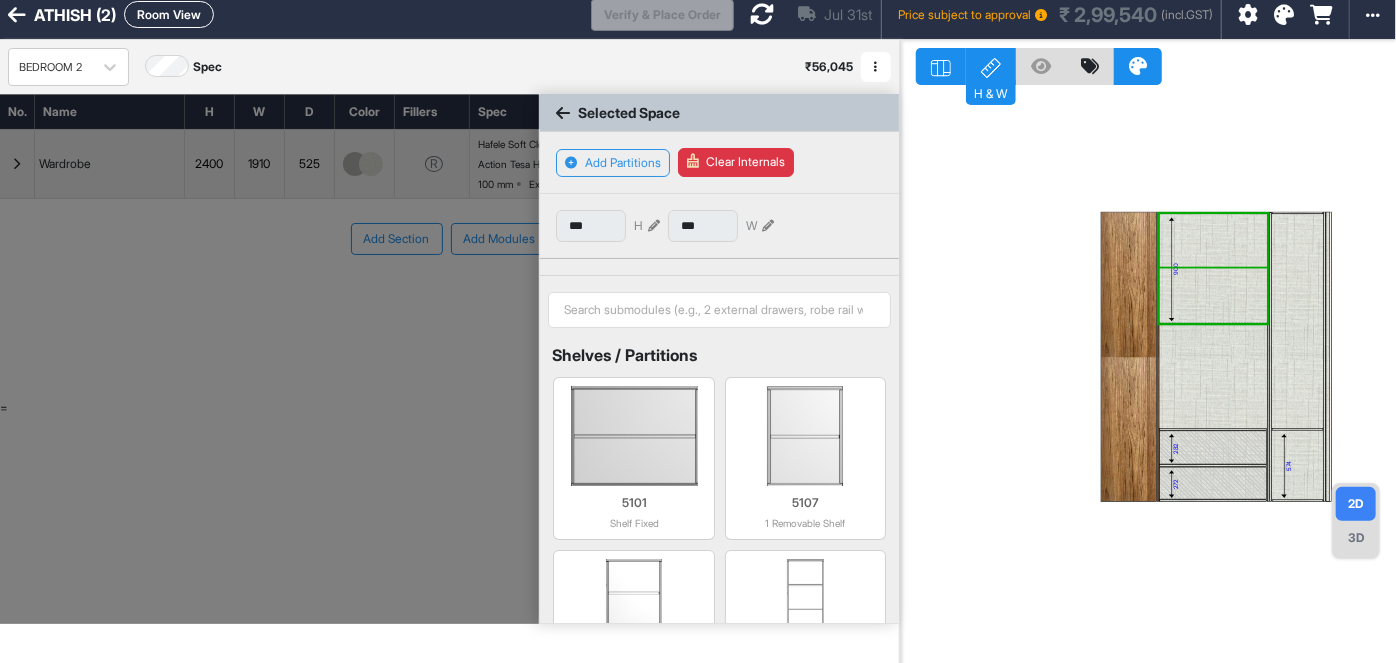 click at bounding box center [1213, 377] 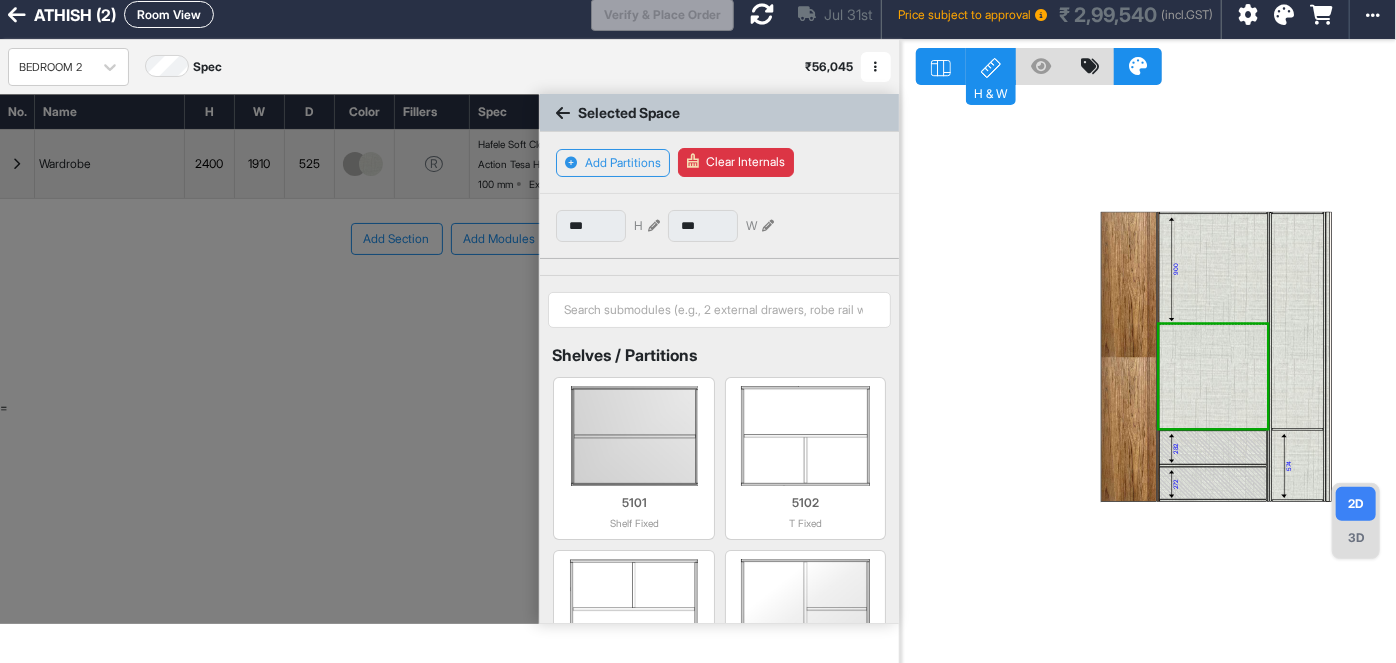 click on "900" at bounding box center [1213, 268] 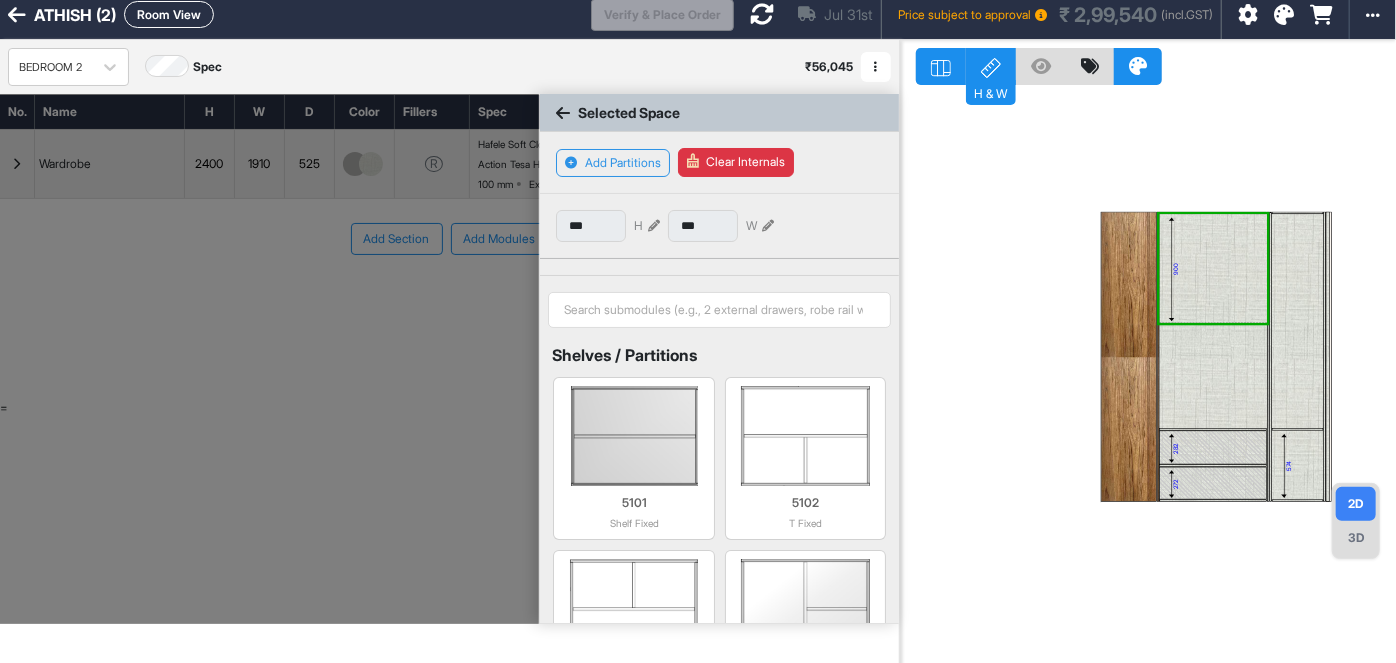click at bounding box center (1213, 377) 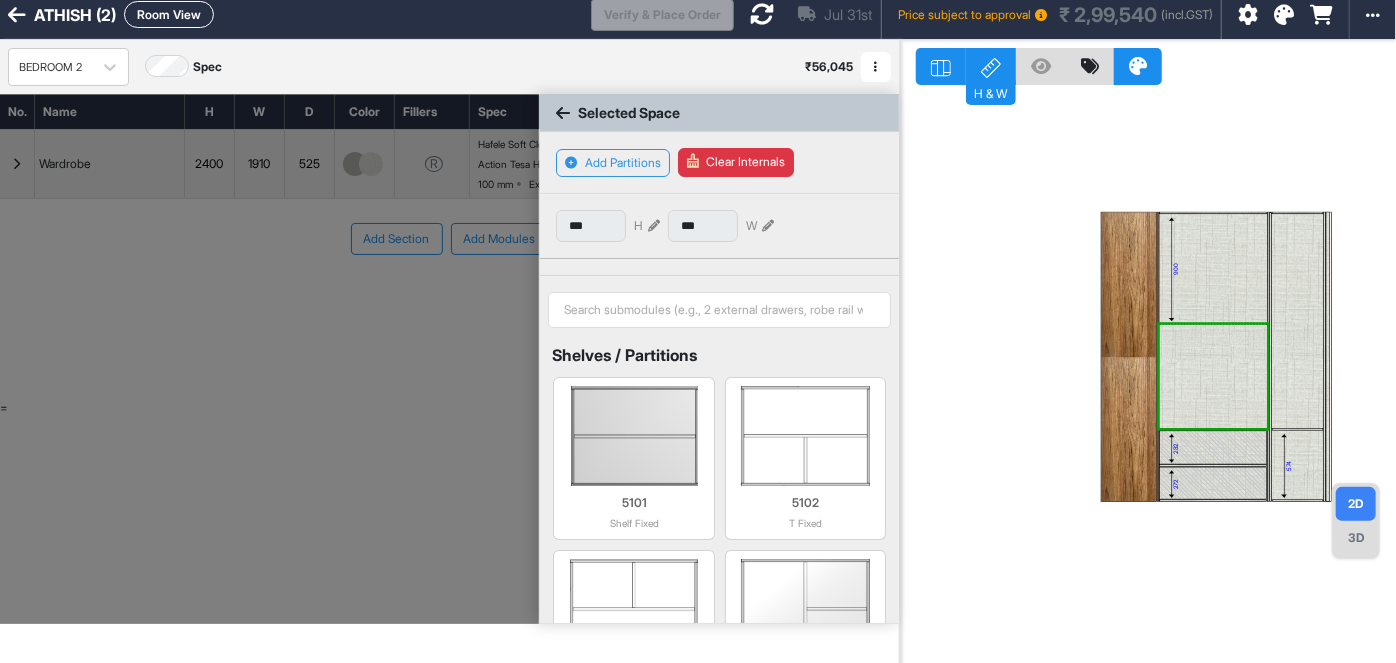 click at bounding box center [1213, 377] 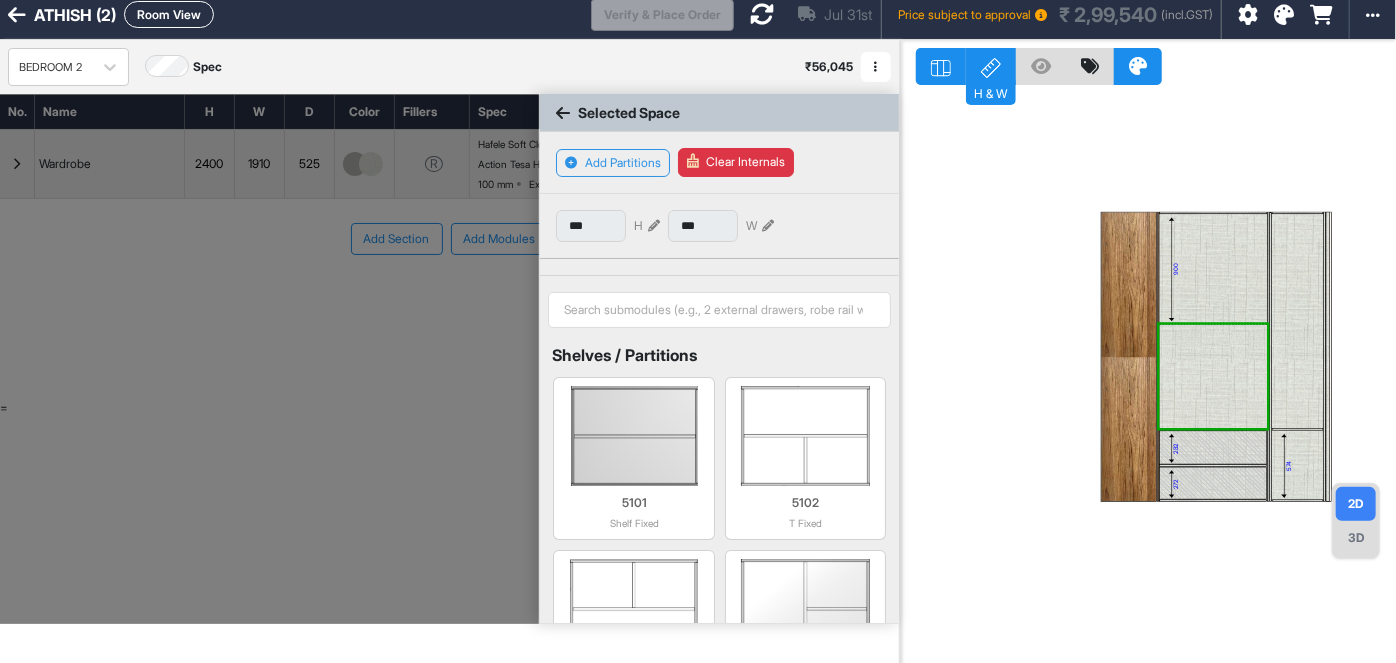 click at bounding box center [1213, 377] 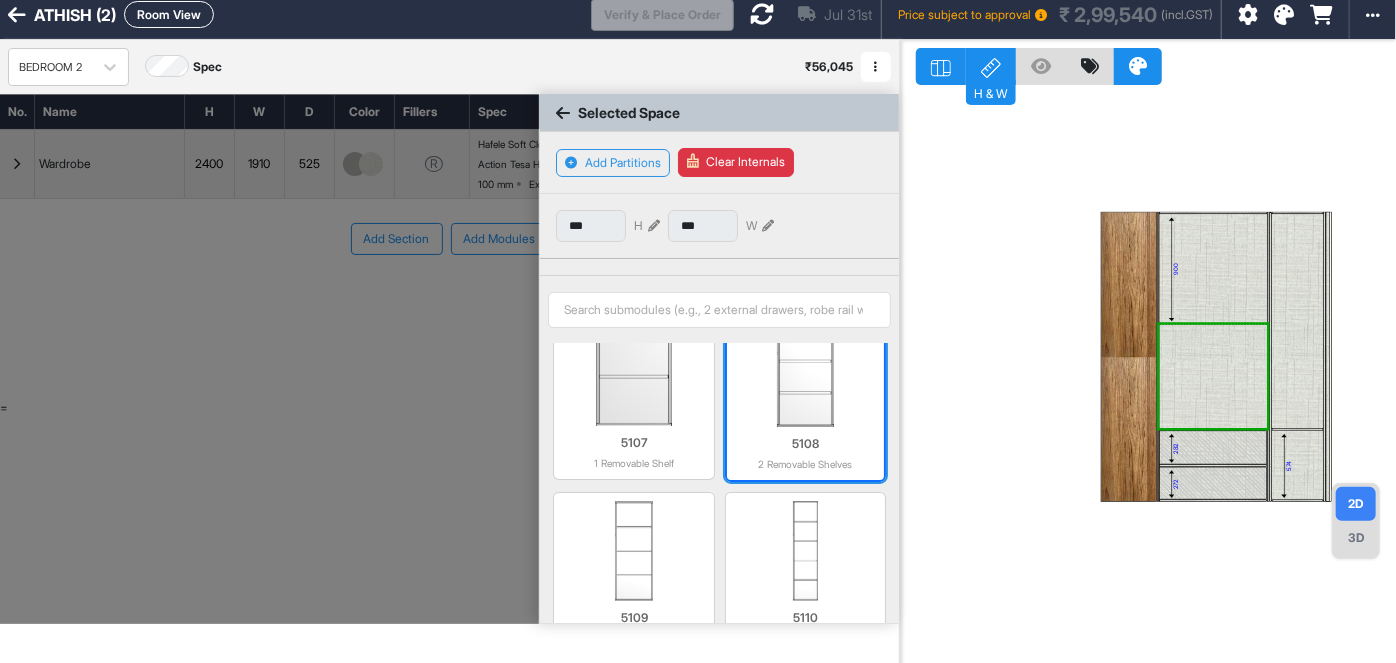 scroll, scrollTop: 578, scrollLeft: 0, axis: vertical 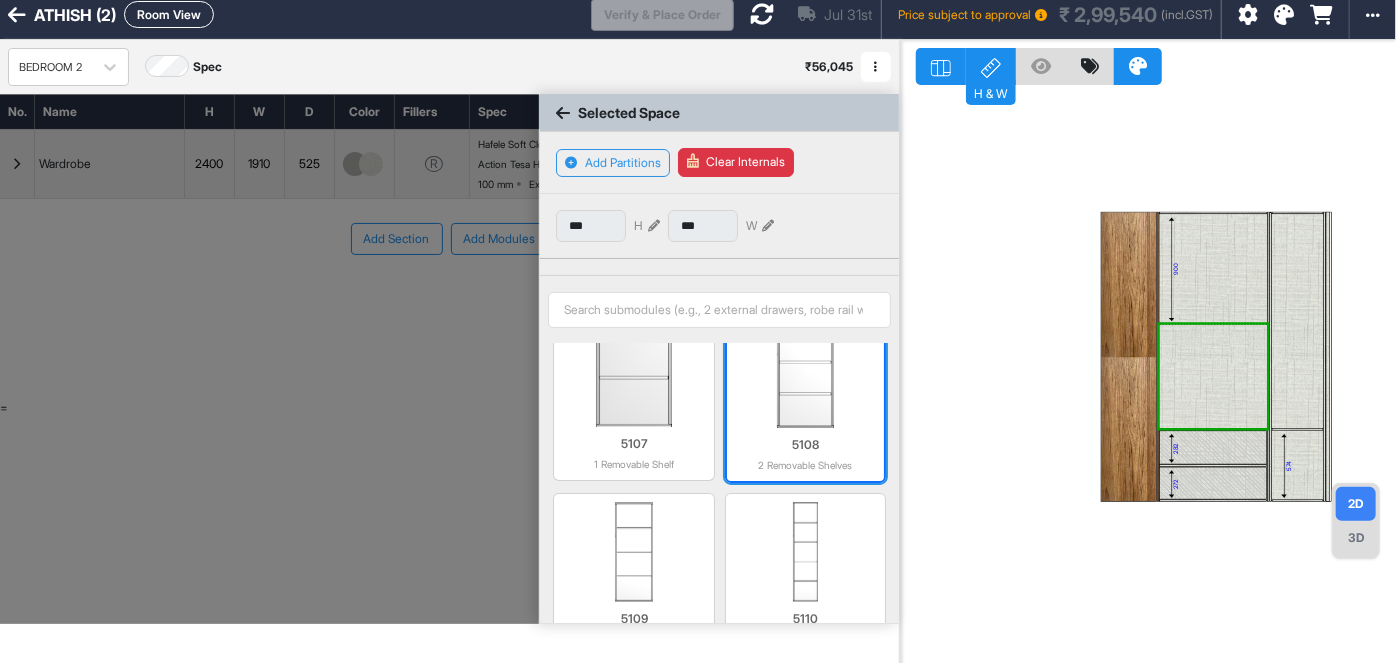 click at bounding box center (805, 378) 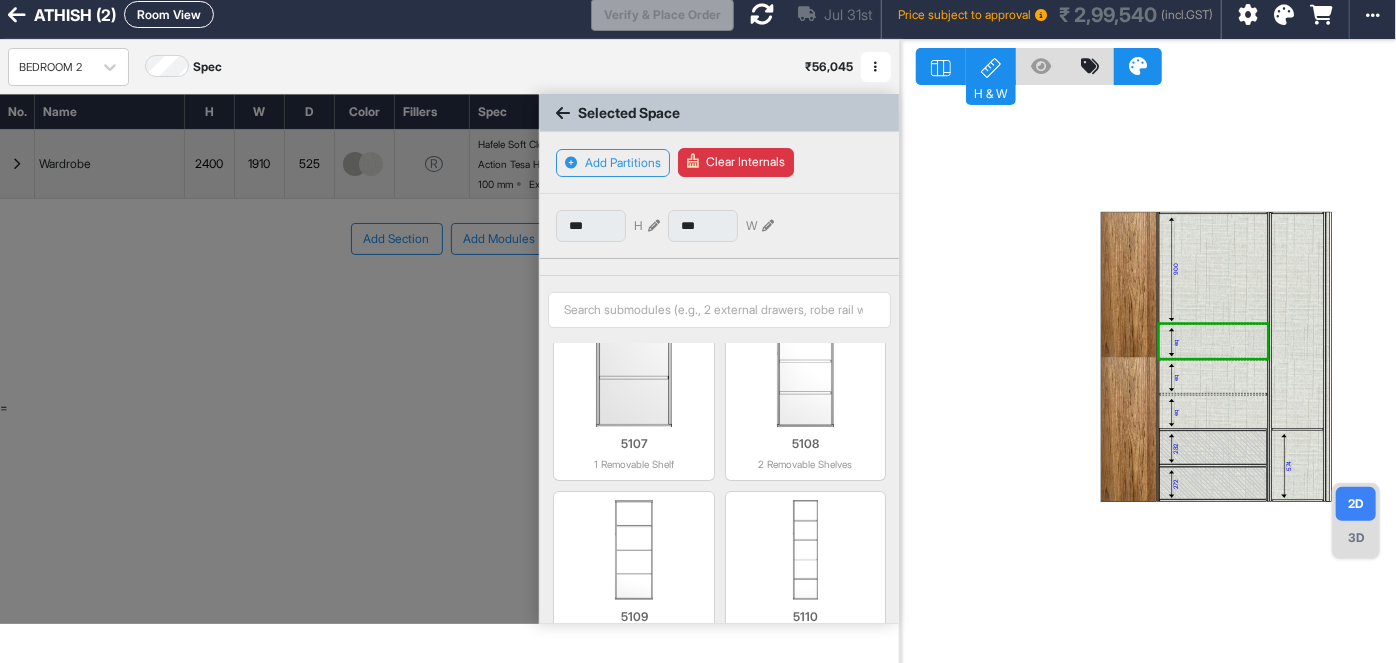 type on "***" 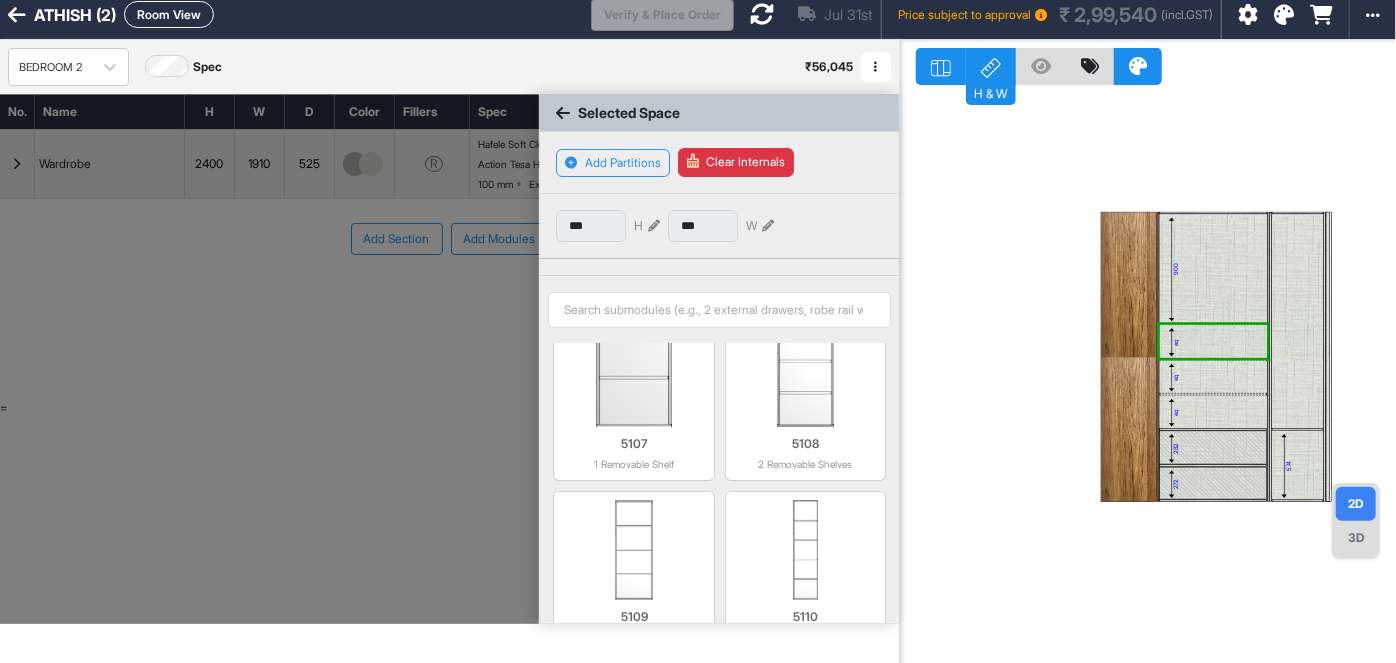 click on "900 eq eq eq 282 272 574" at bounding box center (1148, 371) 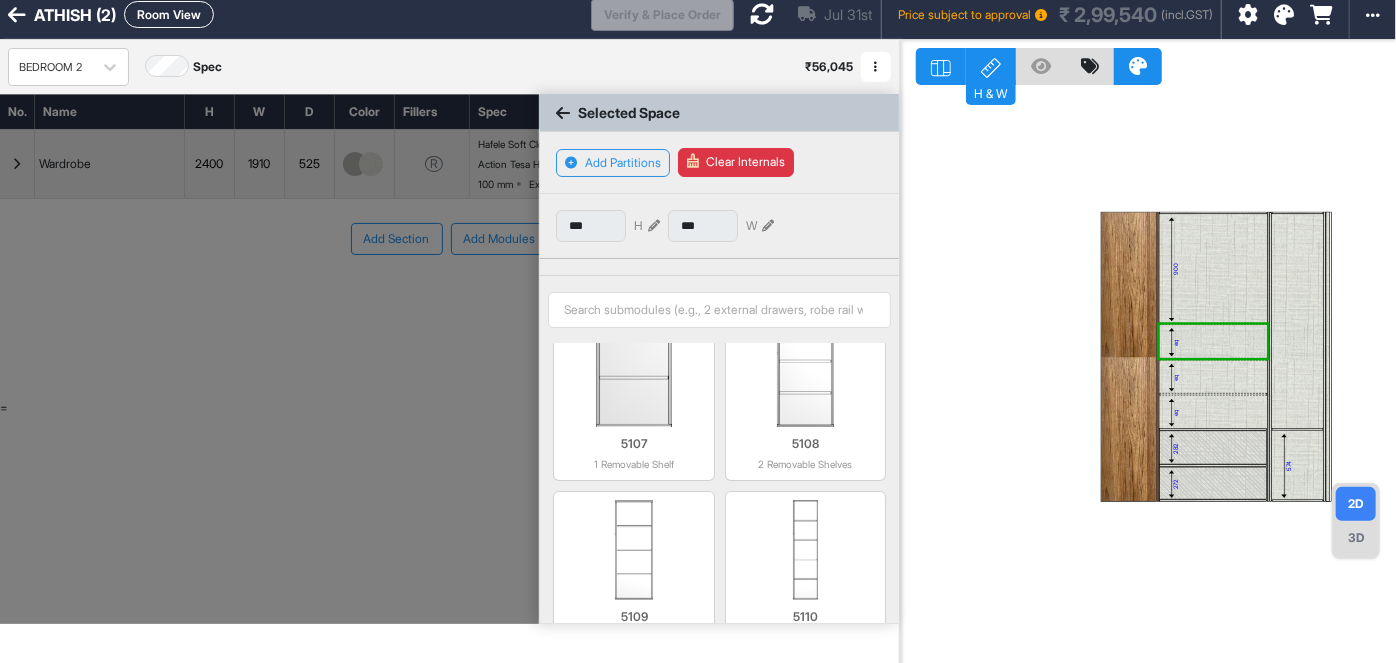 click on "900 eq eq eq 282 272 574" at bounding box center (1148, 371) 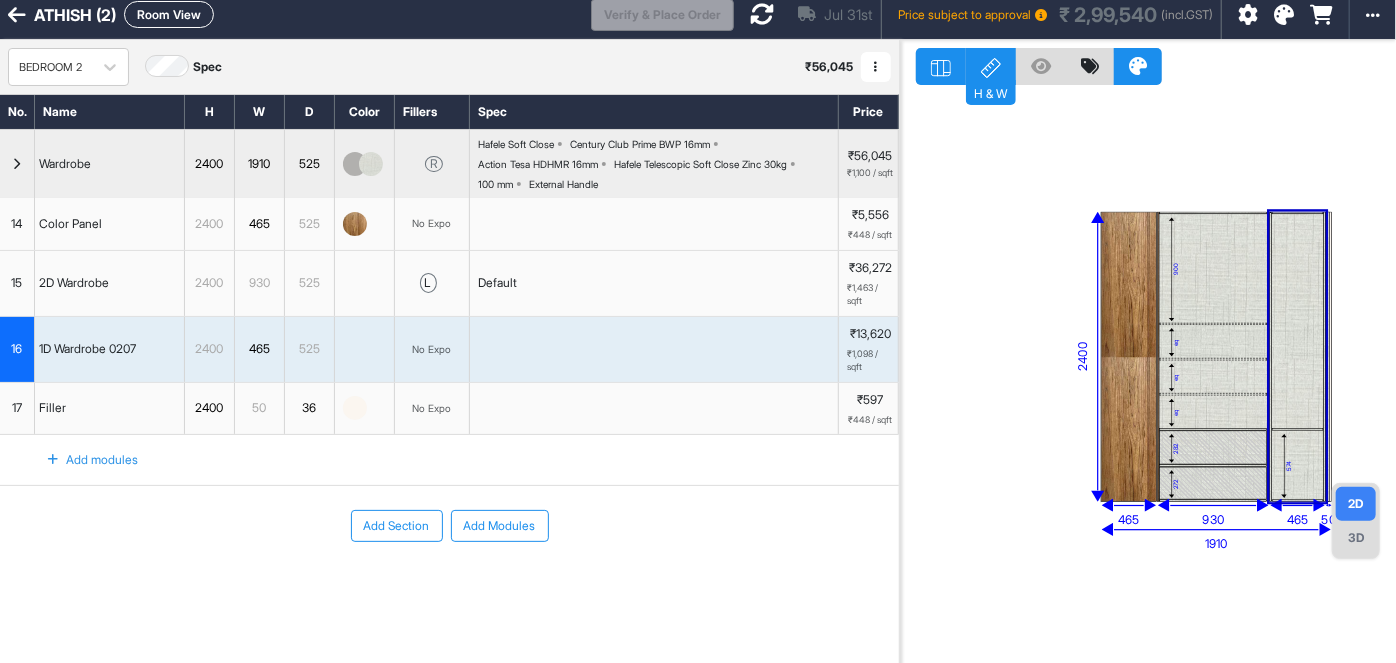click at bounding box center [1298, 321] 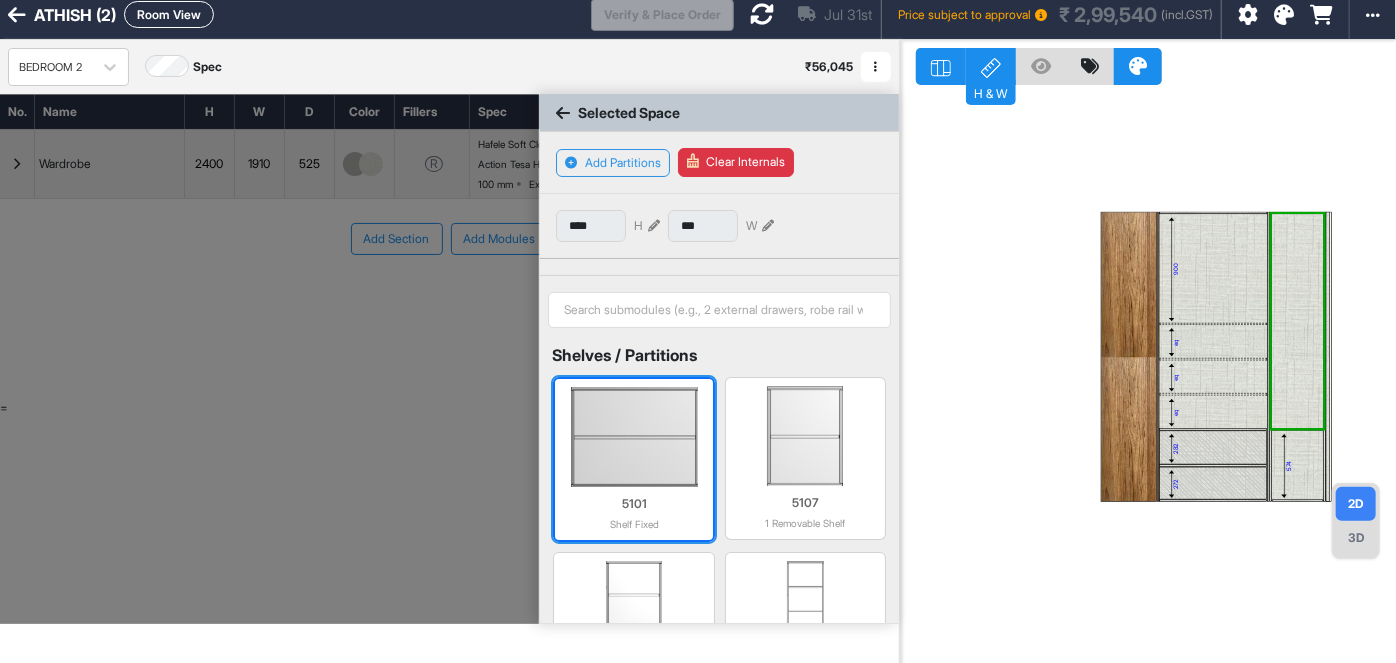 click at bounding box center (633, 437) 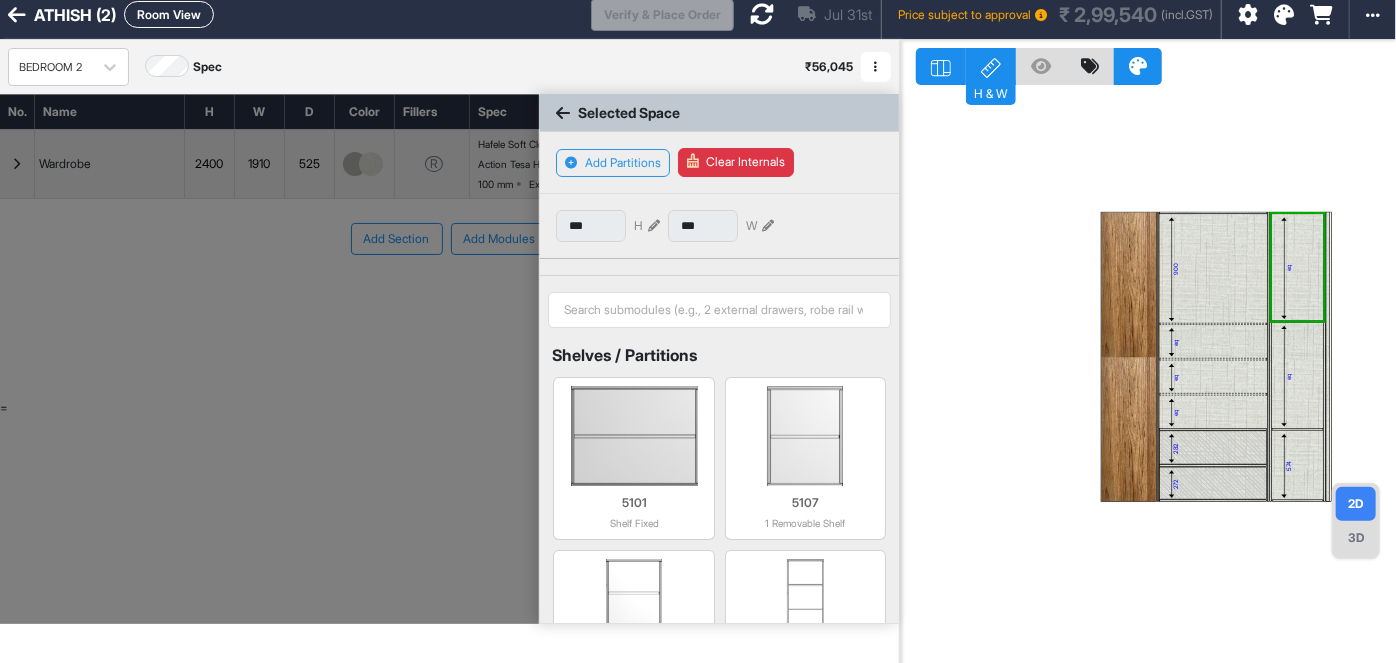 click on "eq" at bounding box center [1298, 376] 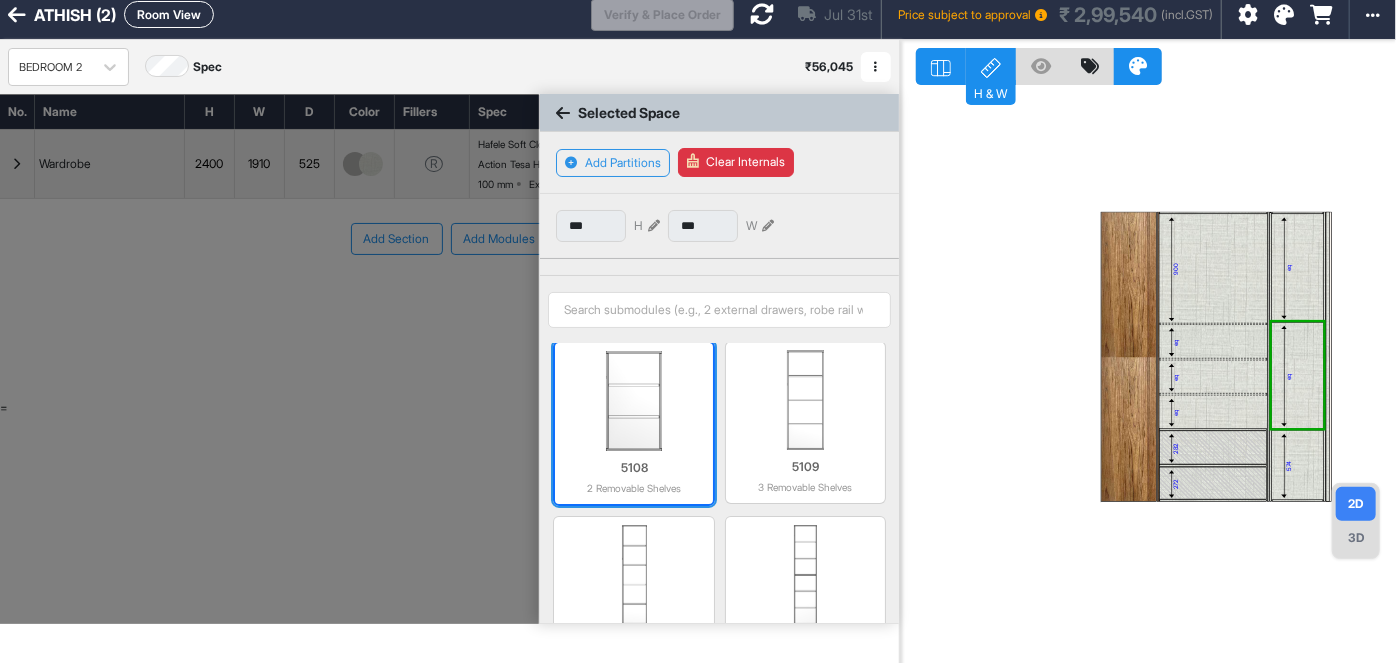click at bounding box center (633, 401) 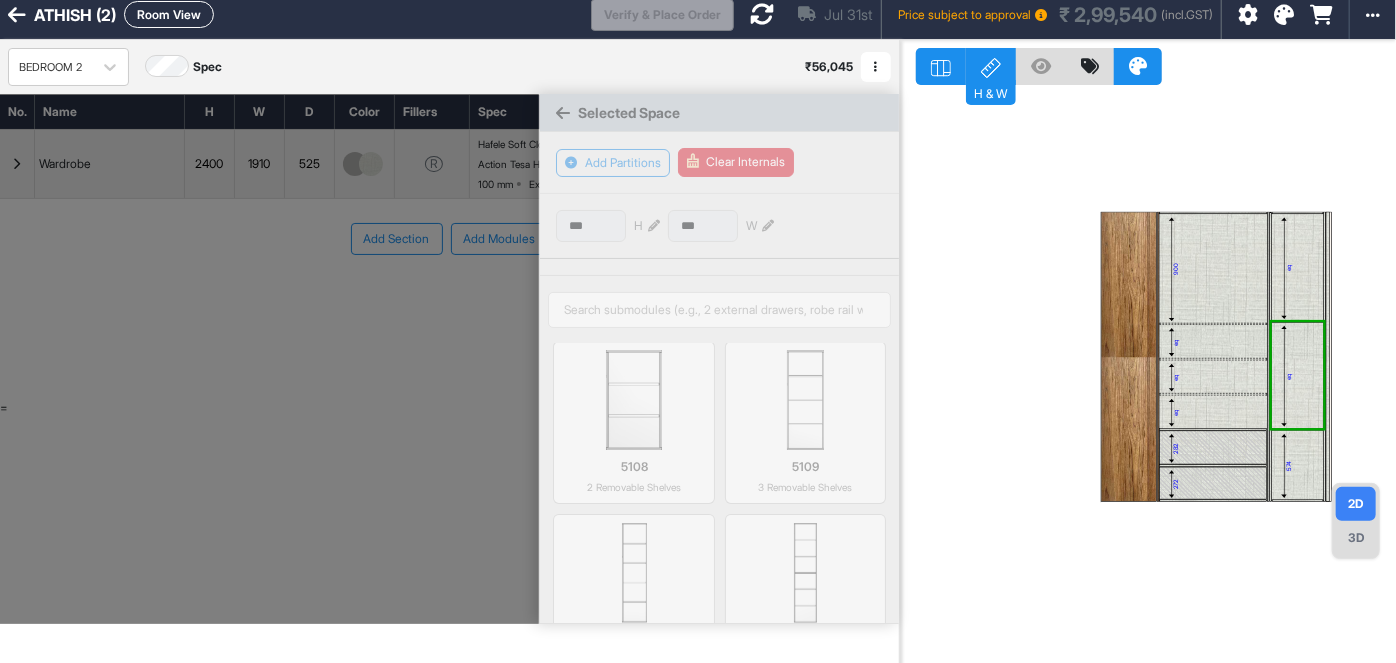 scroll, scrollTop: 208, scrollLeft: 0, axis: vertical 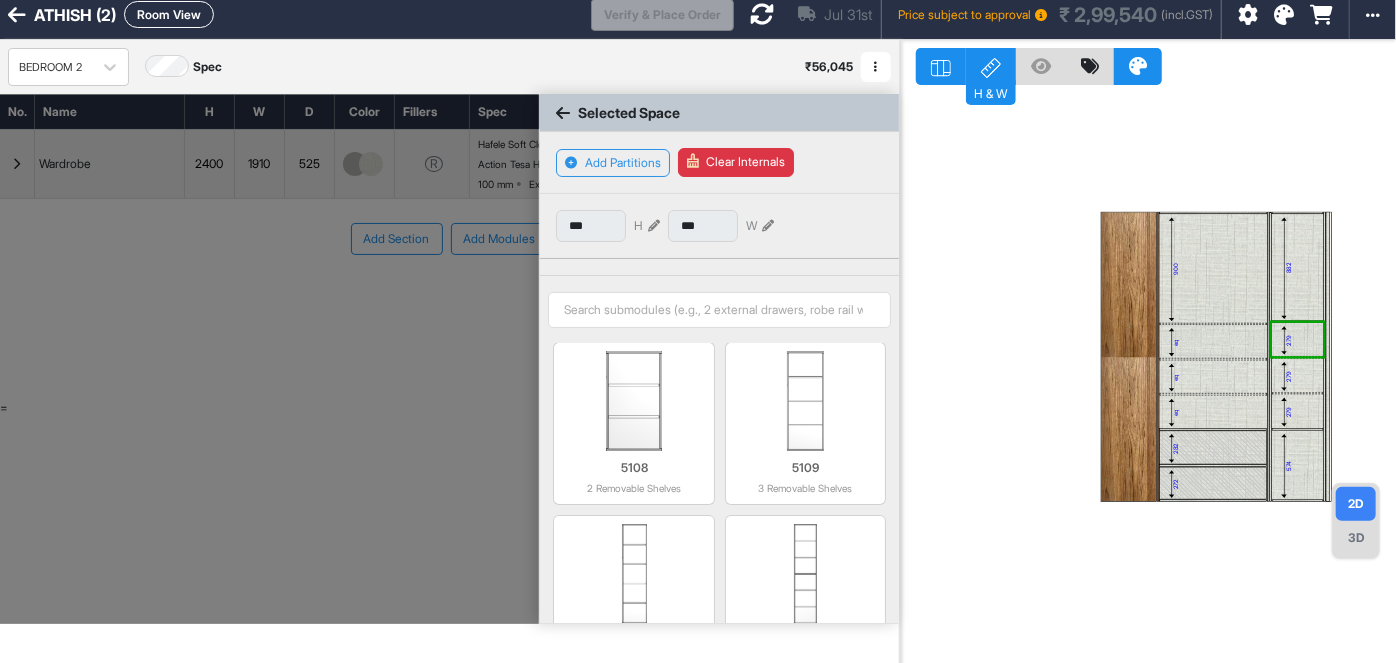 click on "882" at bounding box center [1298, 267] 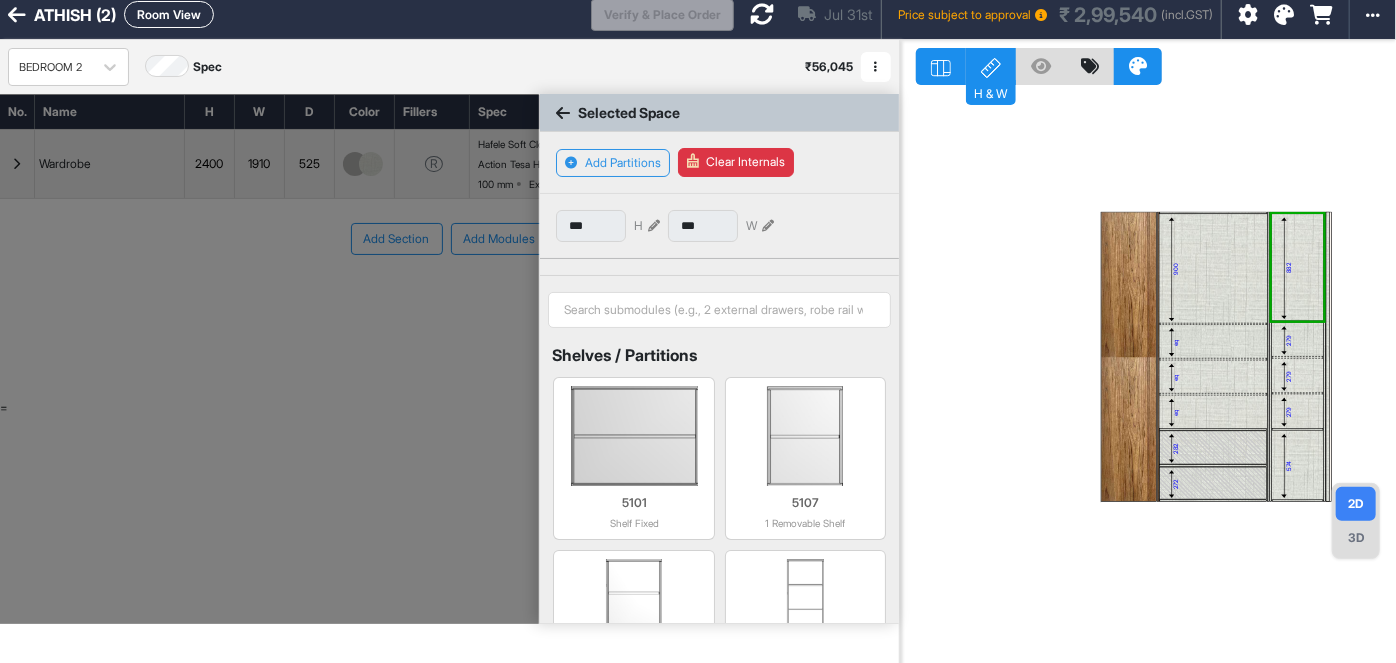 scroll, scrollTop: 144, scrollLeft: 0, axis: vertical 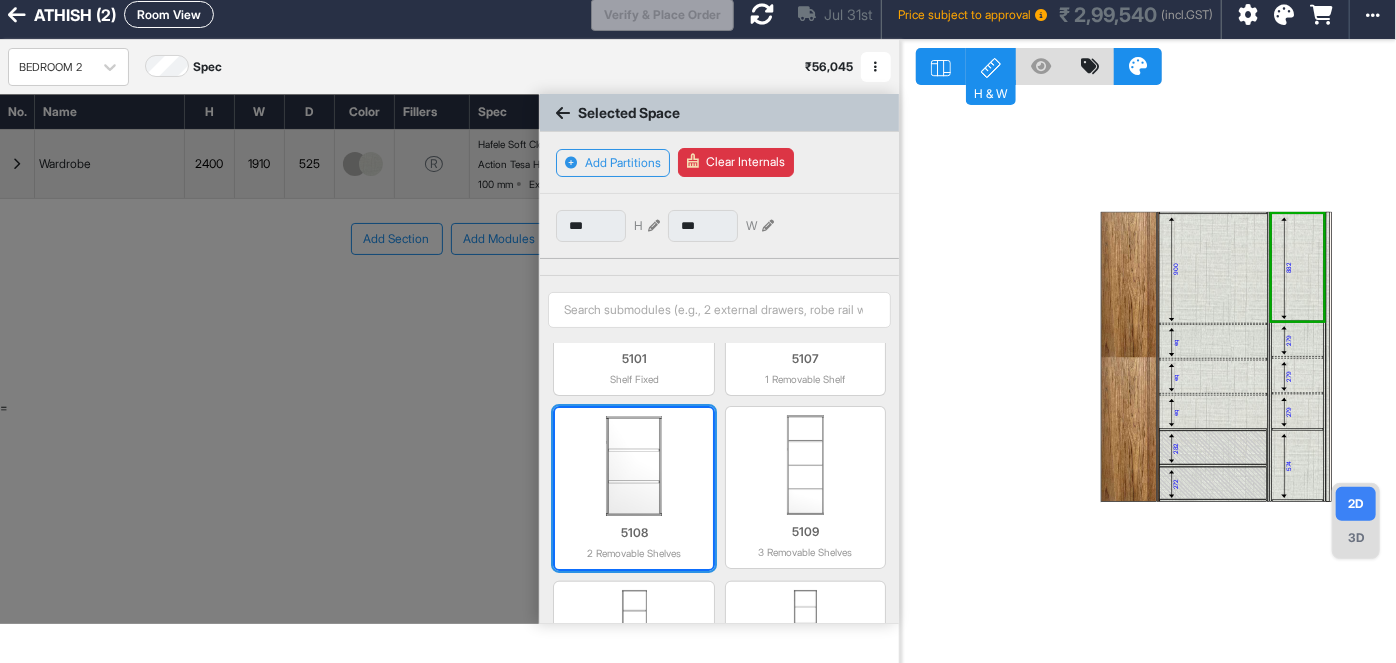 click at bounding box center [633, 466] 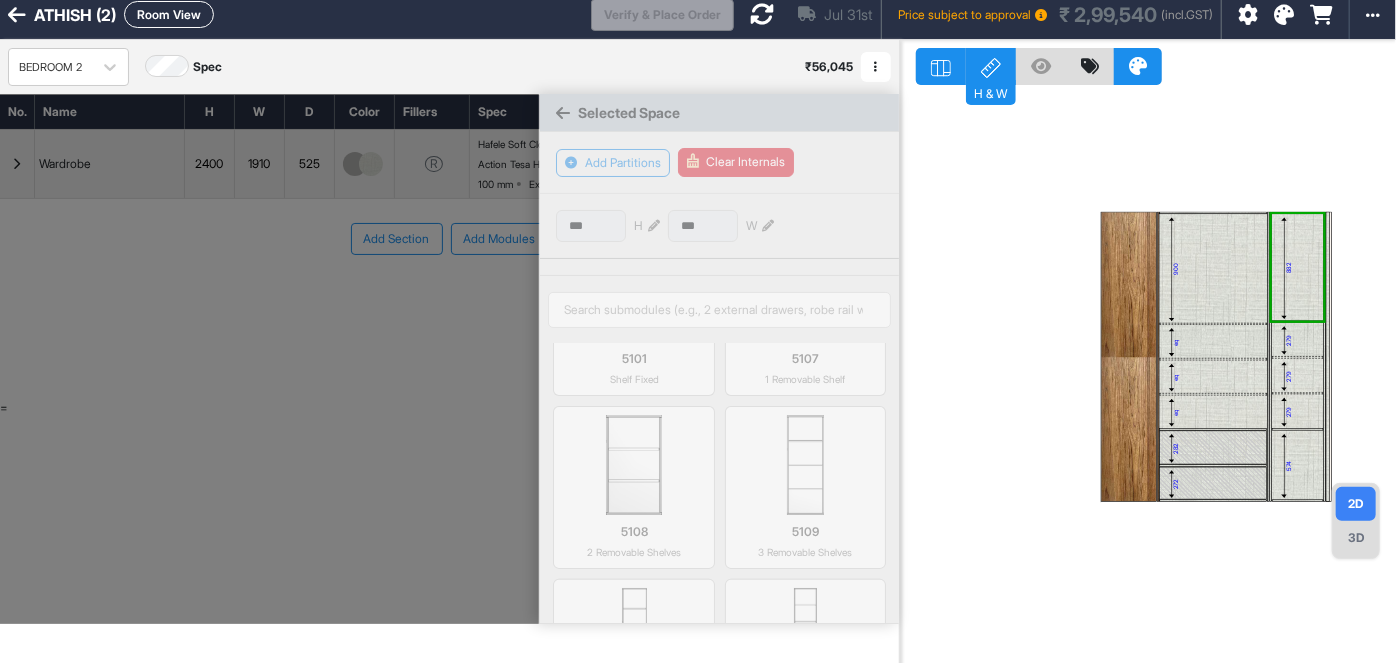 type on "***" 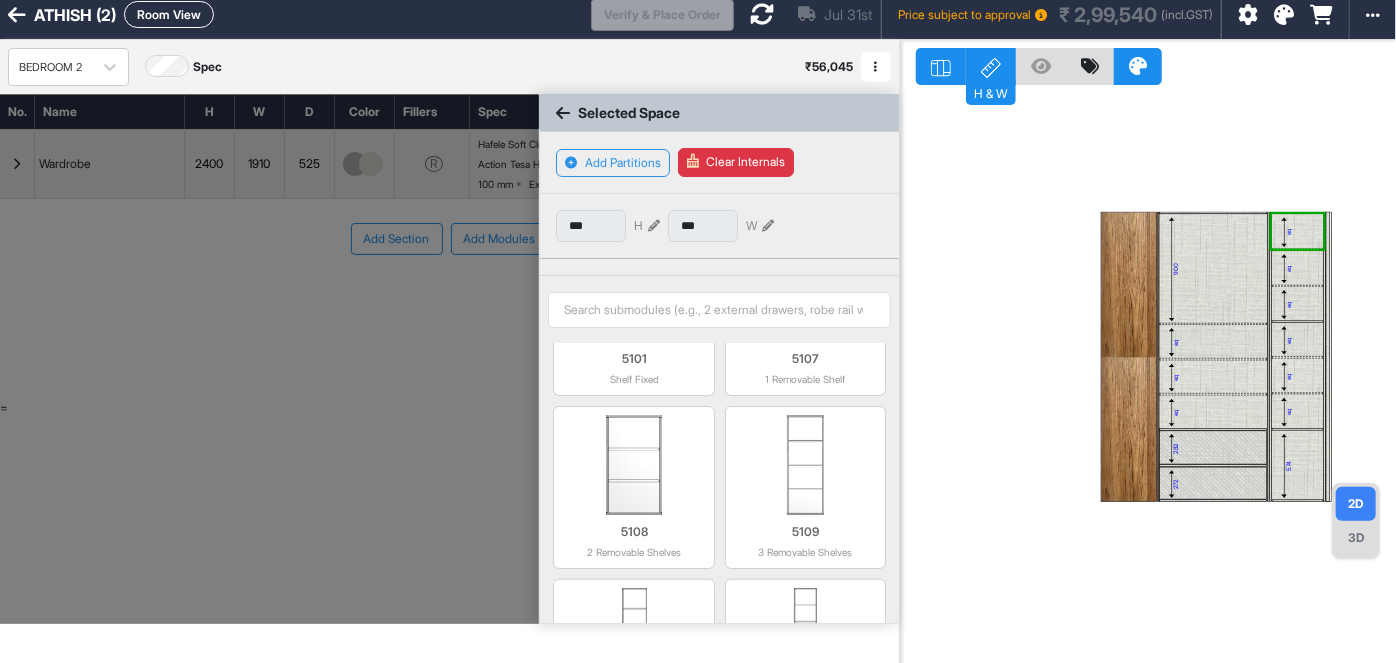 click on "900 eq eq eq 282 272 eq eq eq eq eq eq 574" at bounding box center (1148, 371) 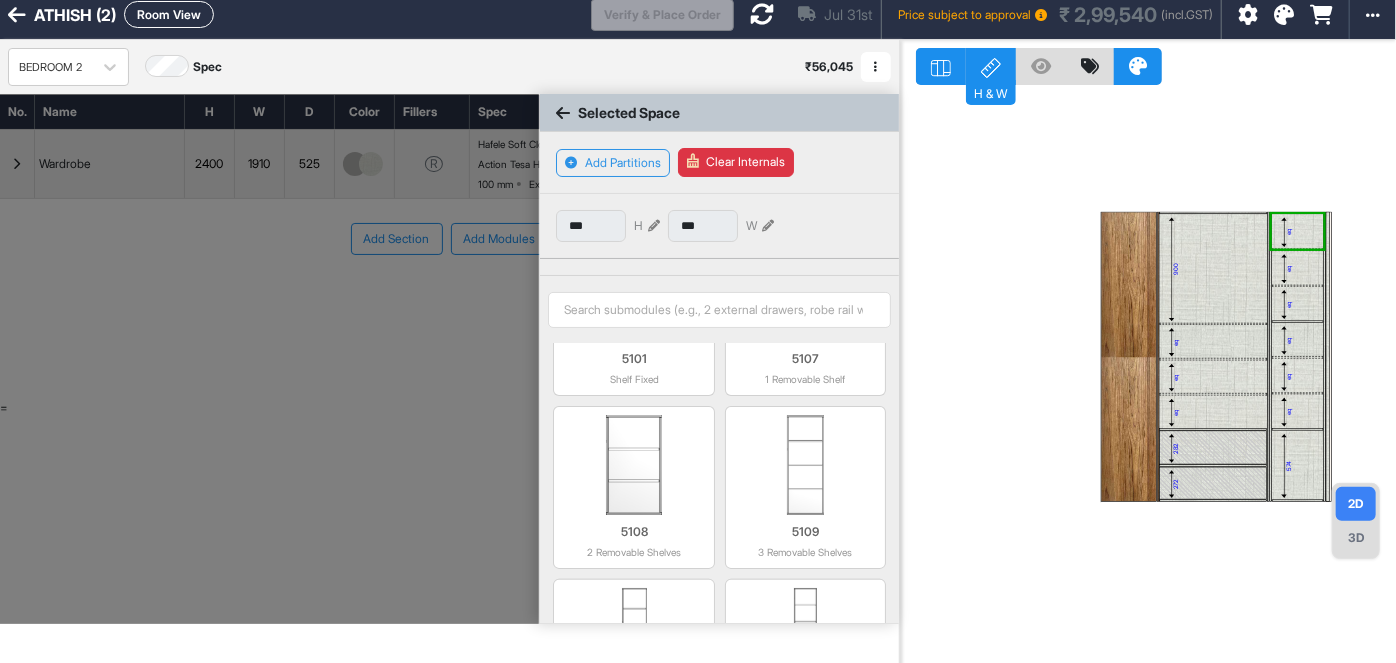 click 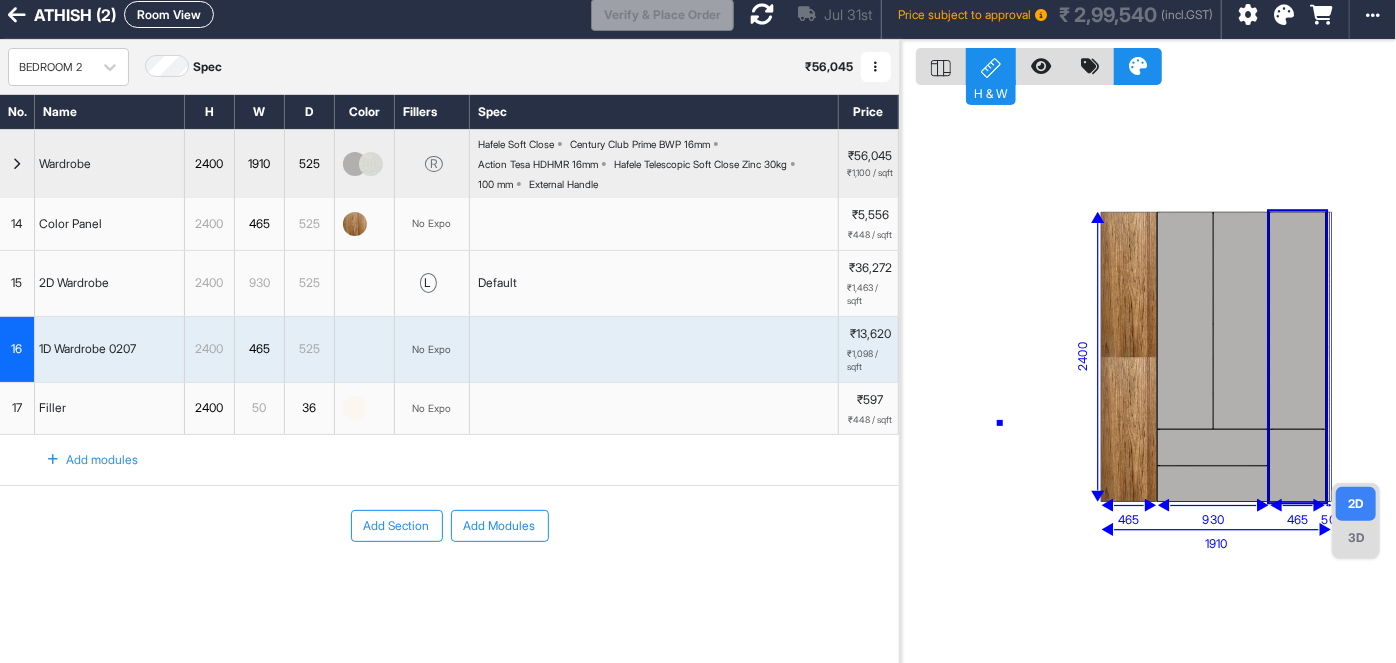 click on "900 eq eq eq 282 272 eq eq eq eq eq eq 574 1910 2400 465 930 465 50" at bounding box center [1148, 371] 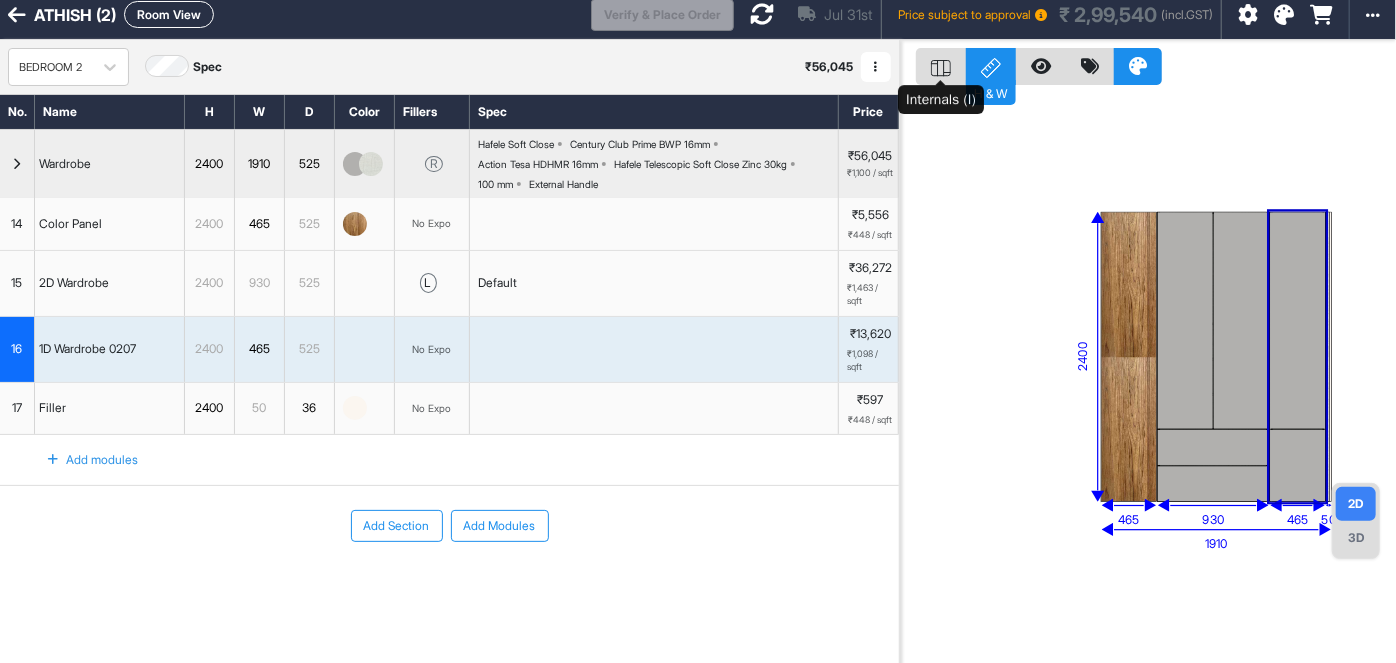 click 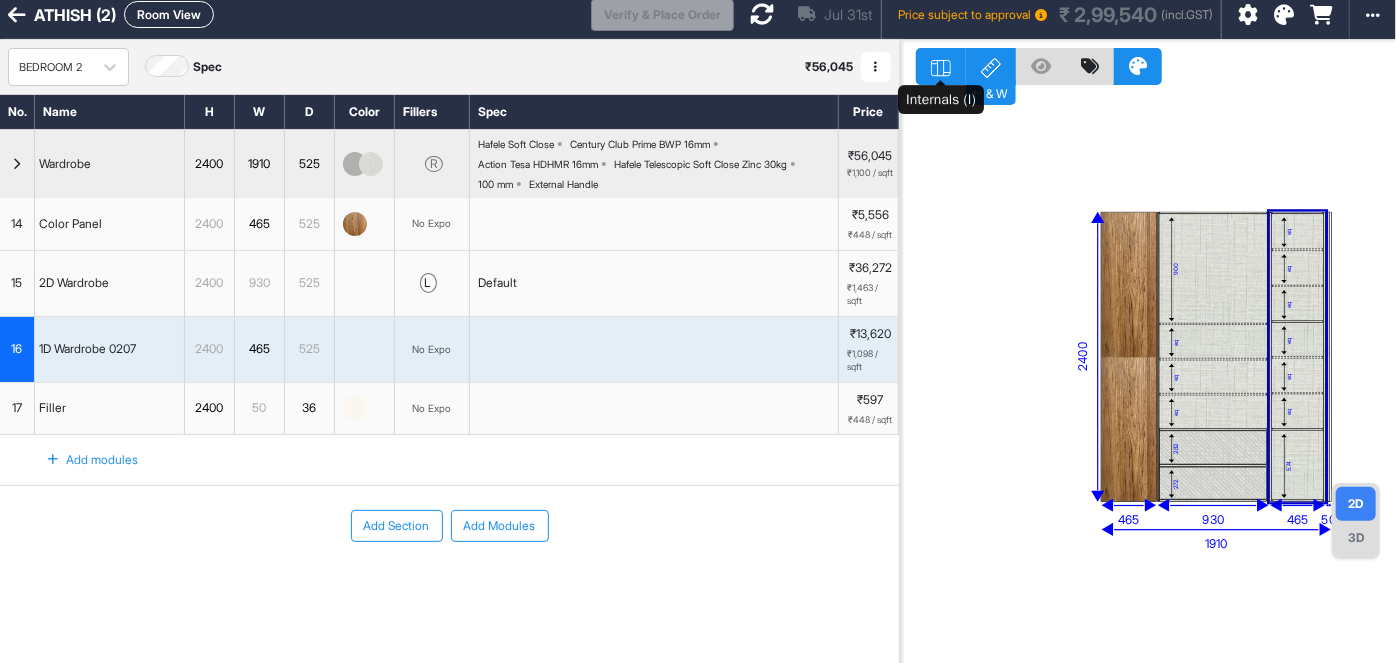 click 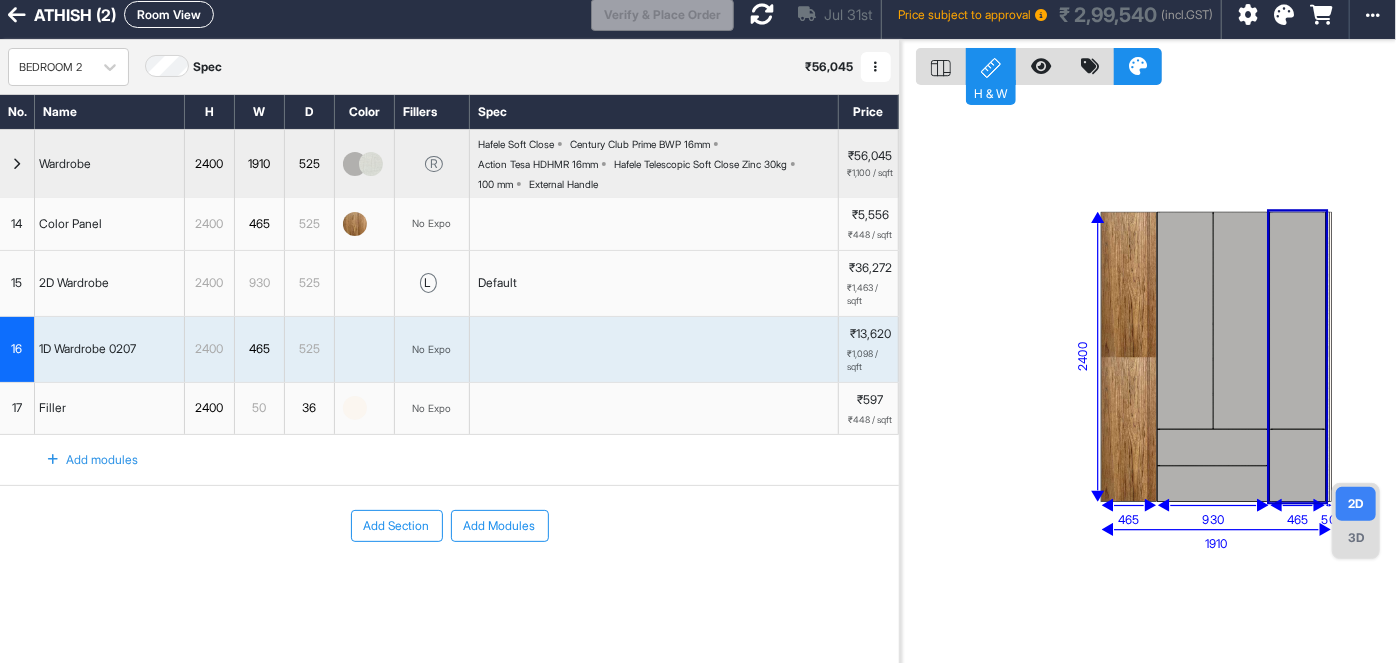 click on "900 eq eq eq 282 272 eq eq eq eq eq eq 574 1910 2400 465 930 465 50" at bounding box center [1148, 371] 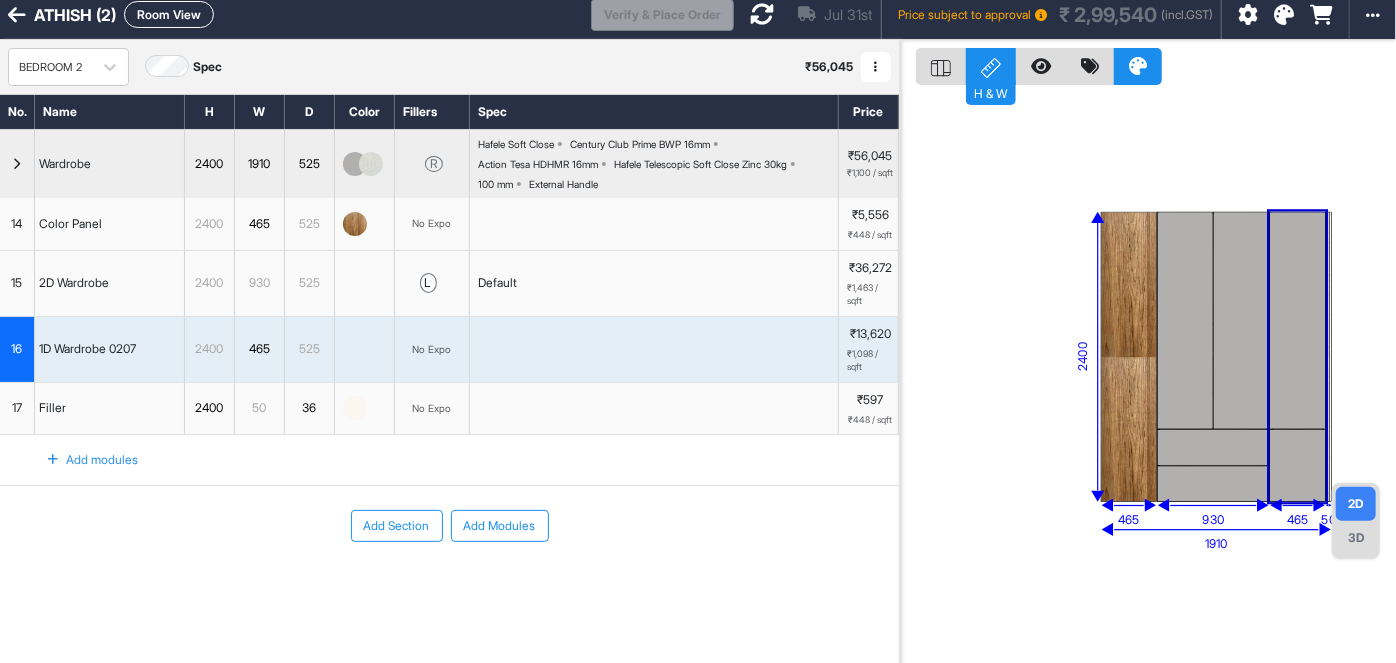 click at bounding box center [762, 14] 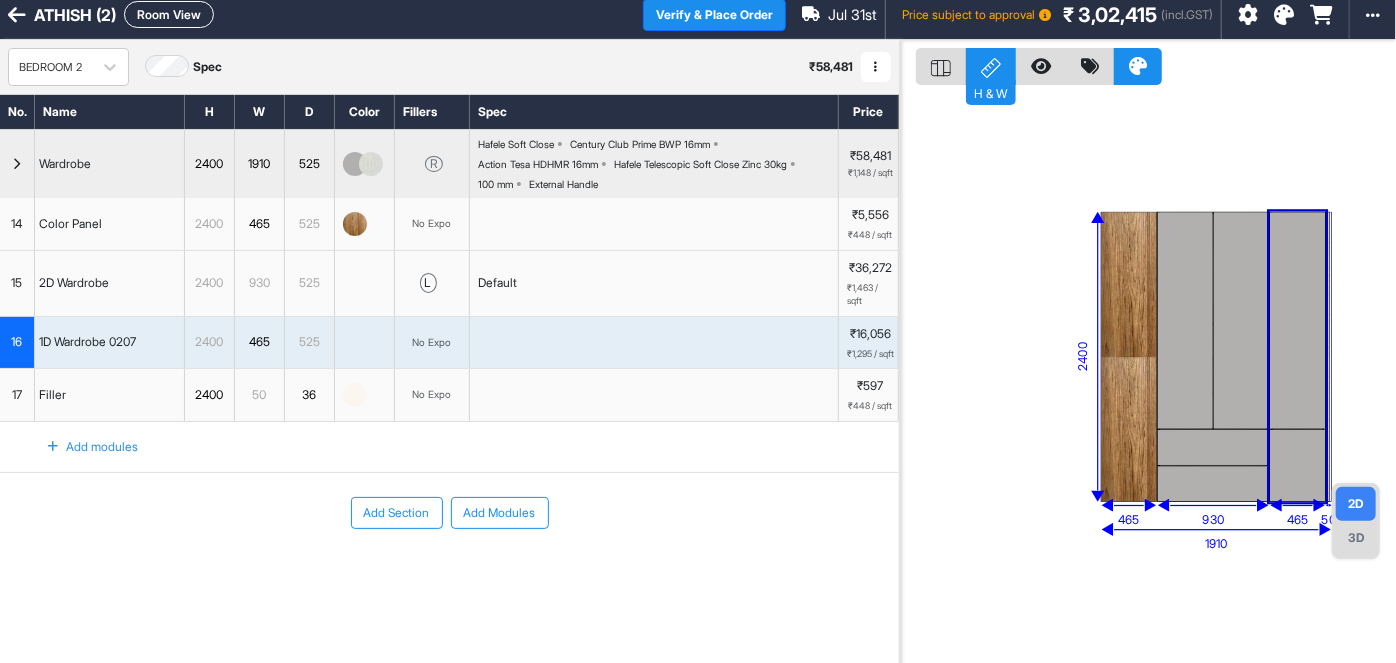 click at bounding box center [17, 164] 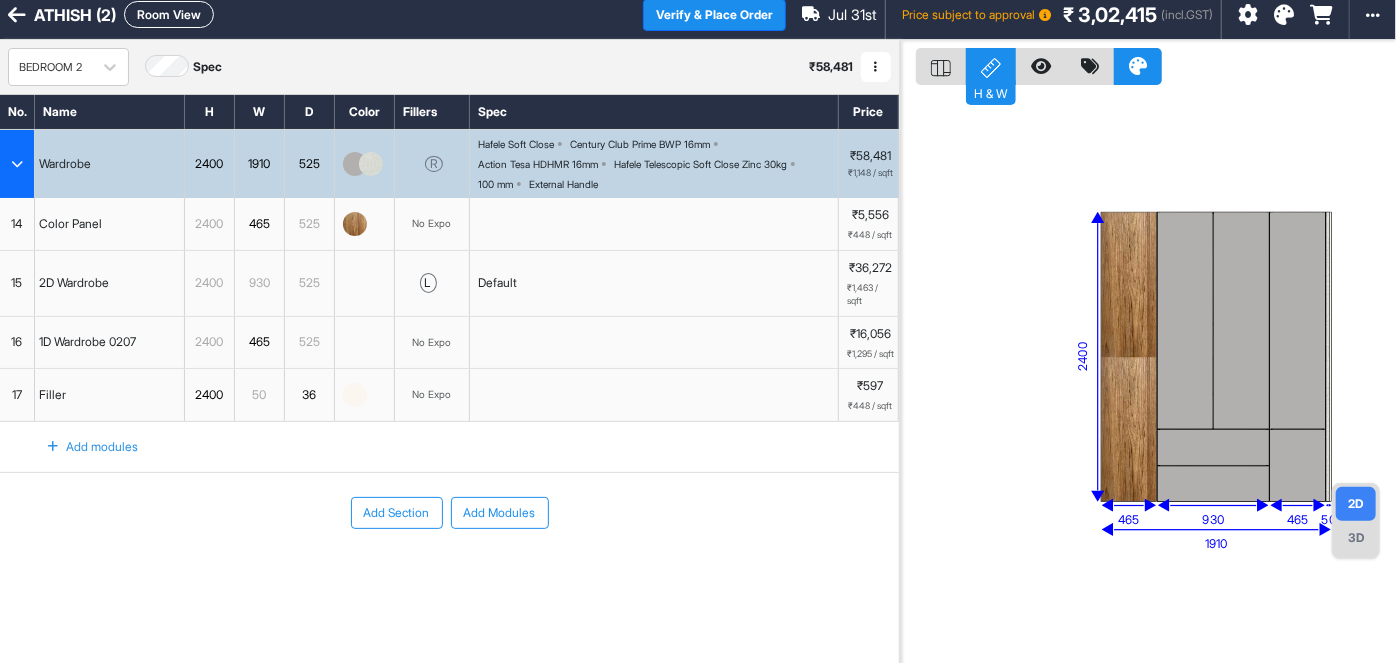 click at bounding box center [17, 164] 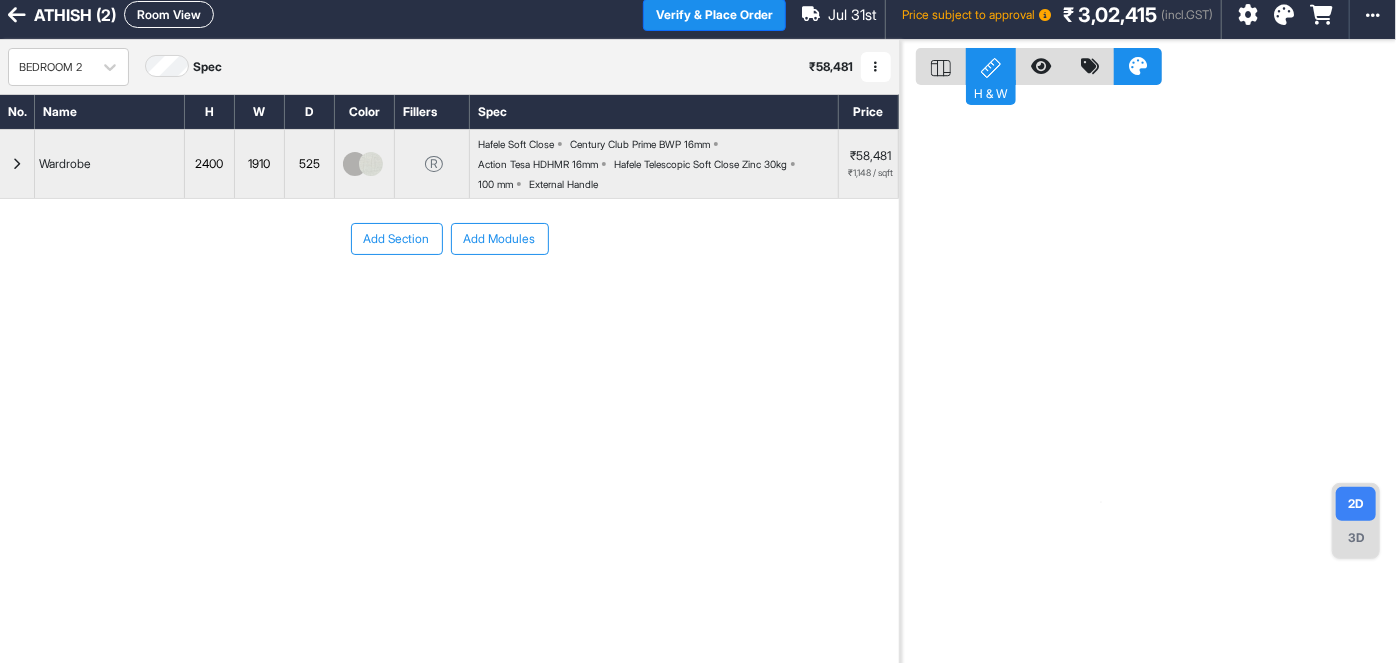 click on "Add Section" at bounding box center (397, 239) 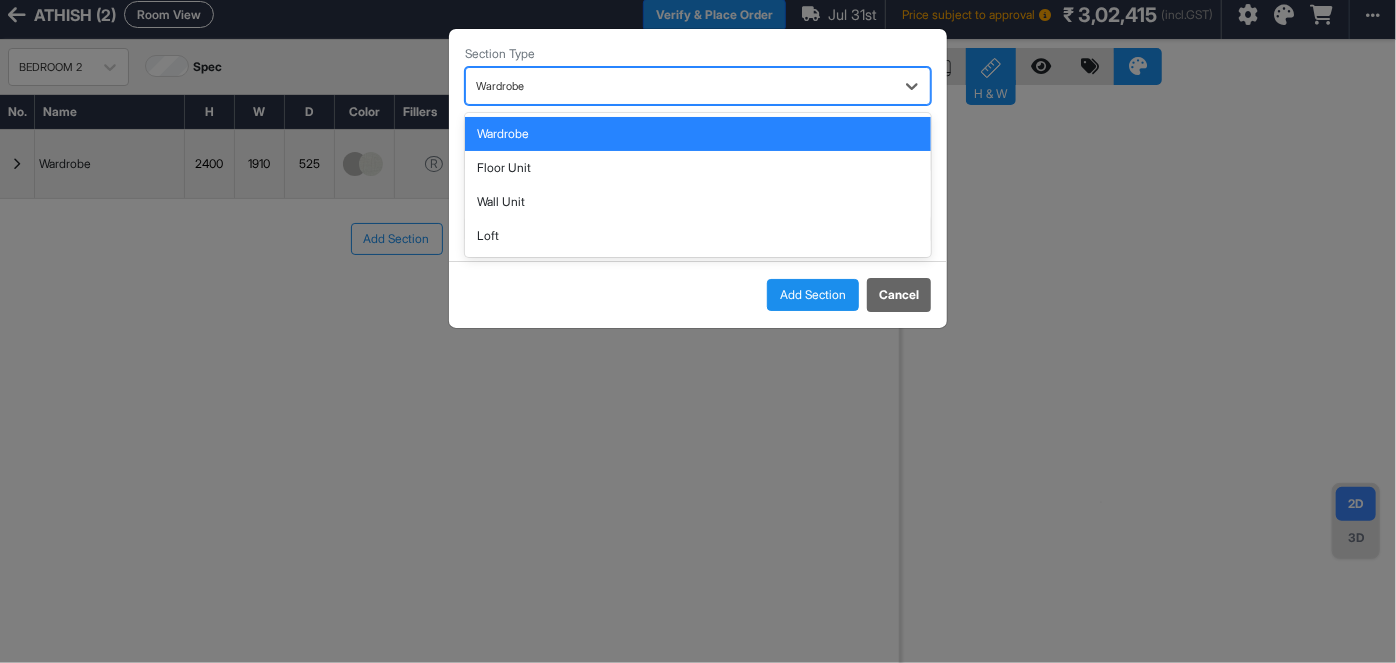 click at bounding box center (680, 86) 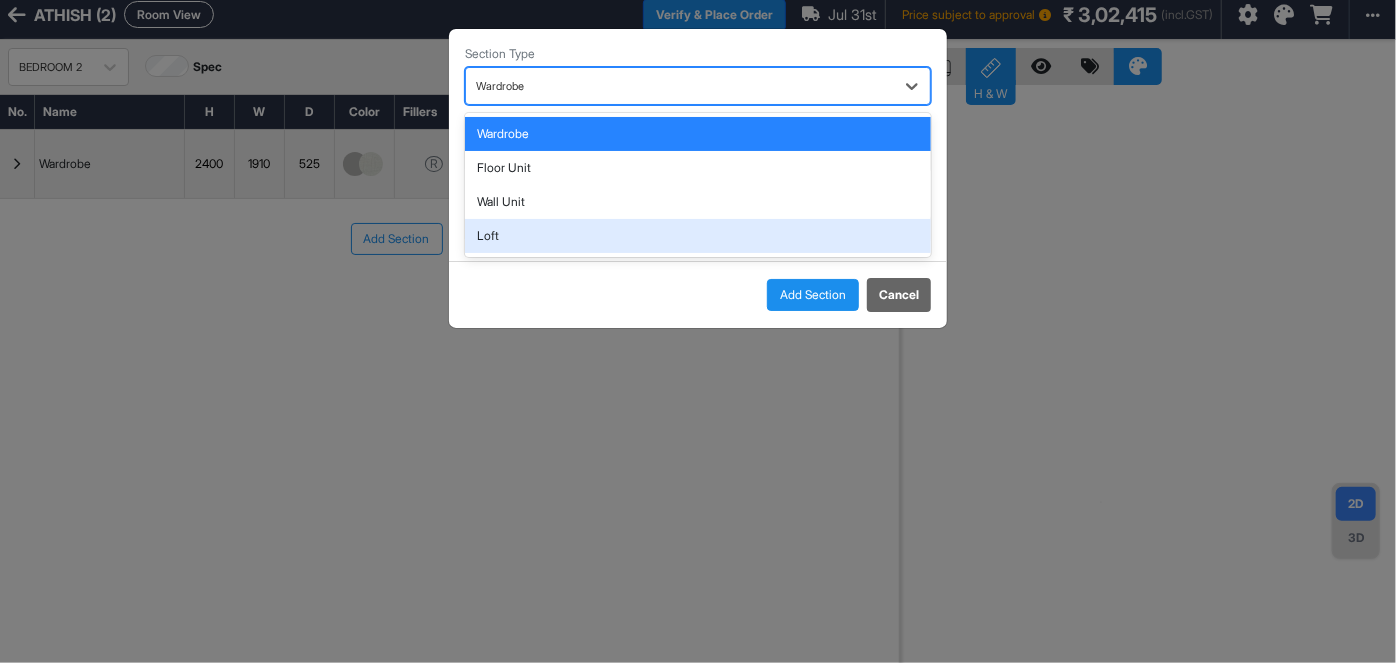 click on "Loft" at bounding box center (698, 236) 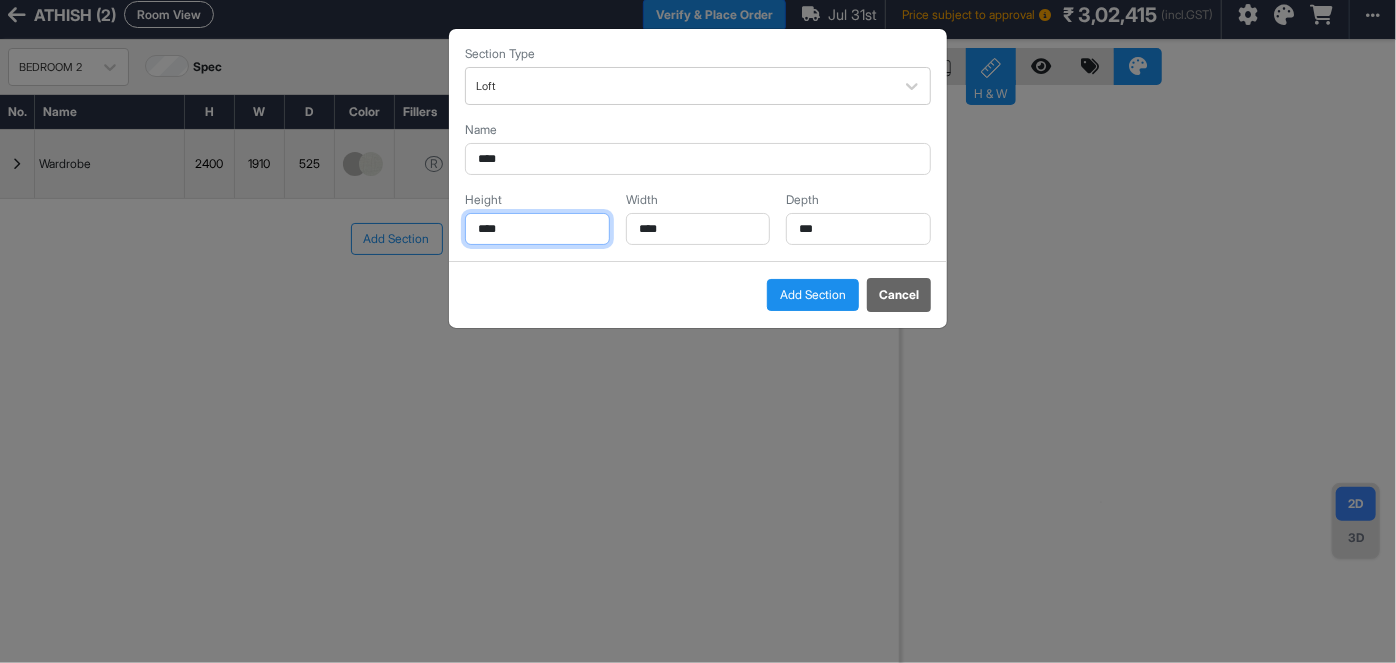 drag, startPoint x: 524, startPoint y: 228, endPoint x: 438, endPoint y: 230, distance: 86.023254 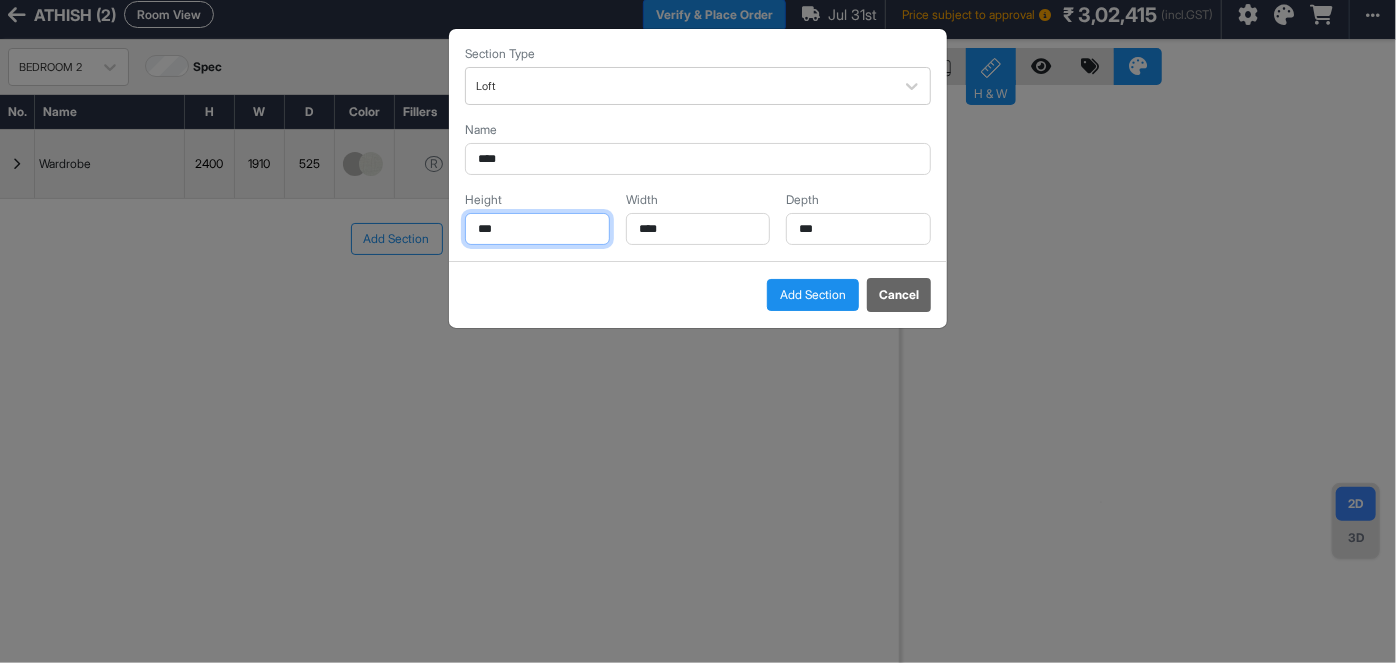 type on "***" 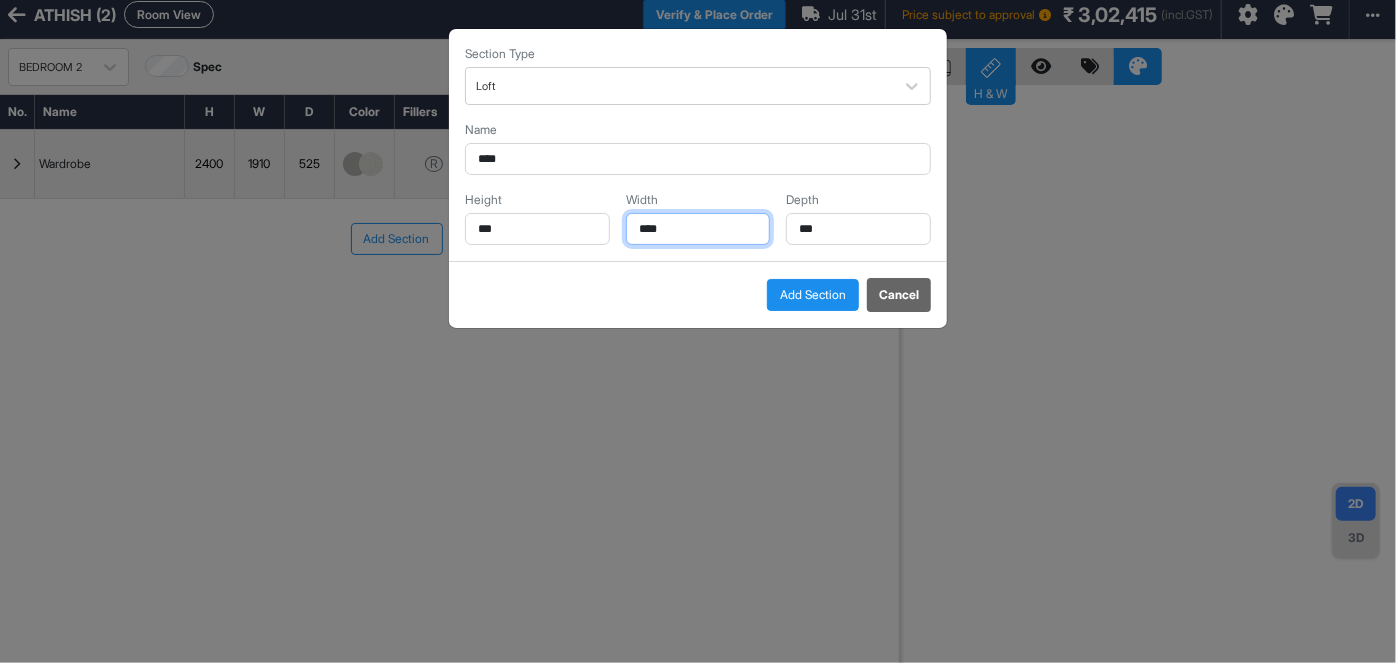 drag, startPoint x: 681, startPoint y: 235, endPoint x: 591, endPoint y: 240, distance: 90.13878 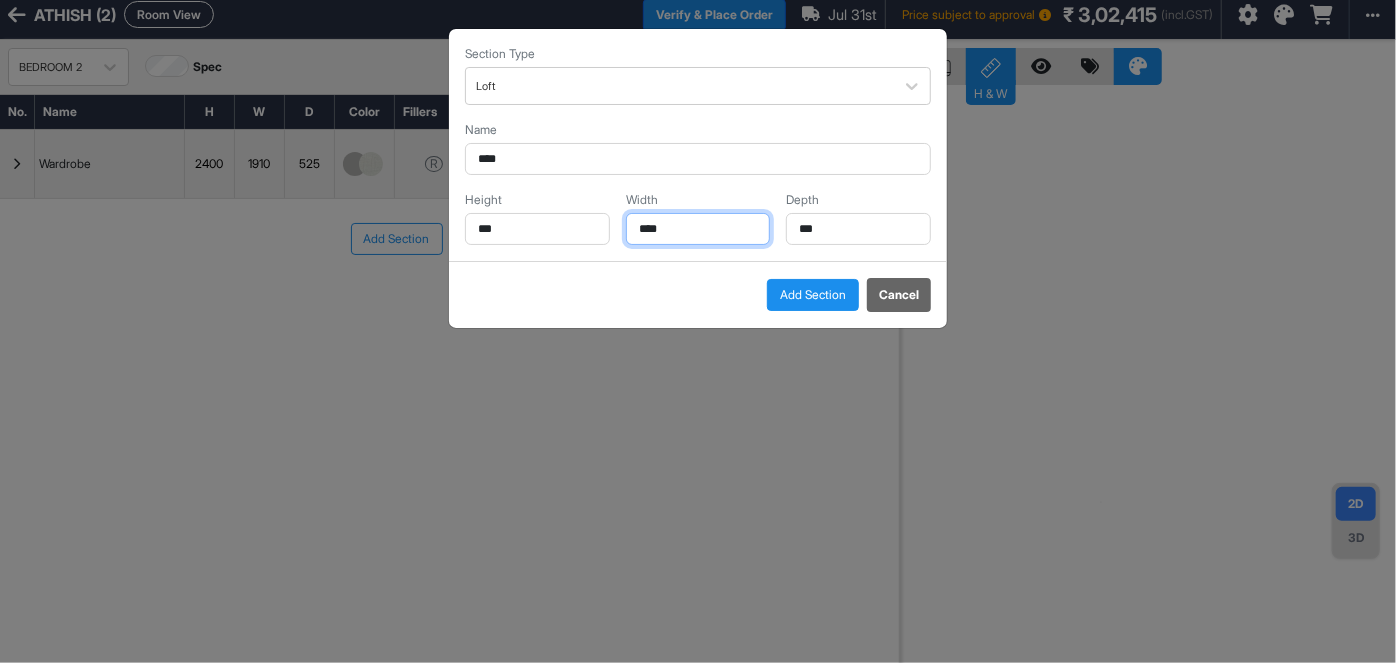 type on "****" 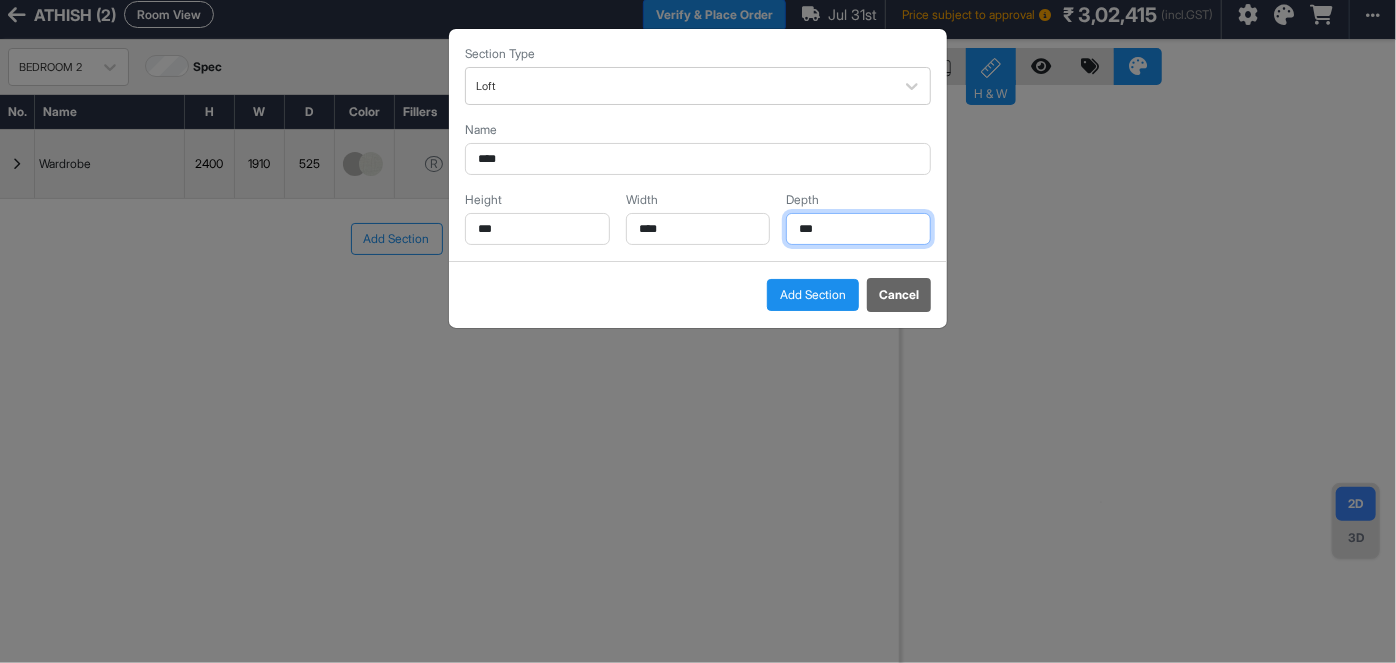 drag, startPoint x: 800, startPoint y: 238, endPoint x: 764, endPoint y: 243, distance: 36.345562 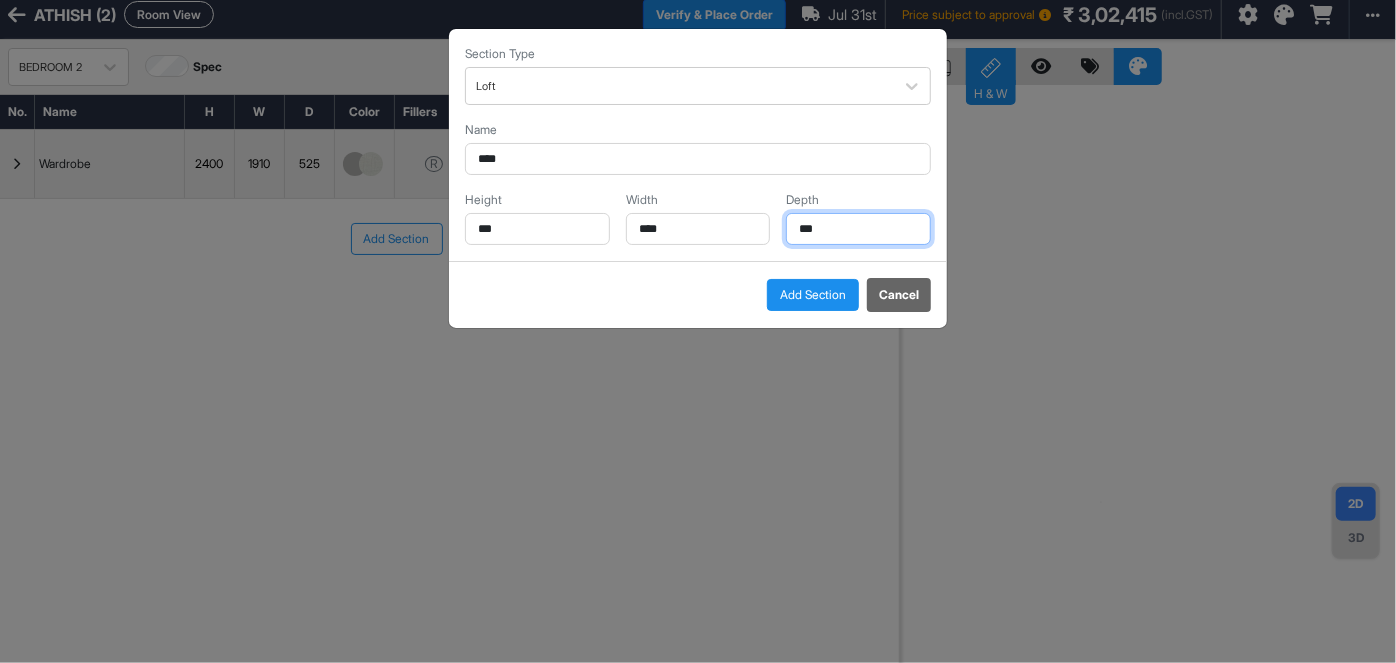 type on "***" 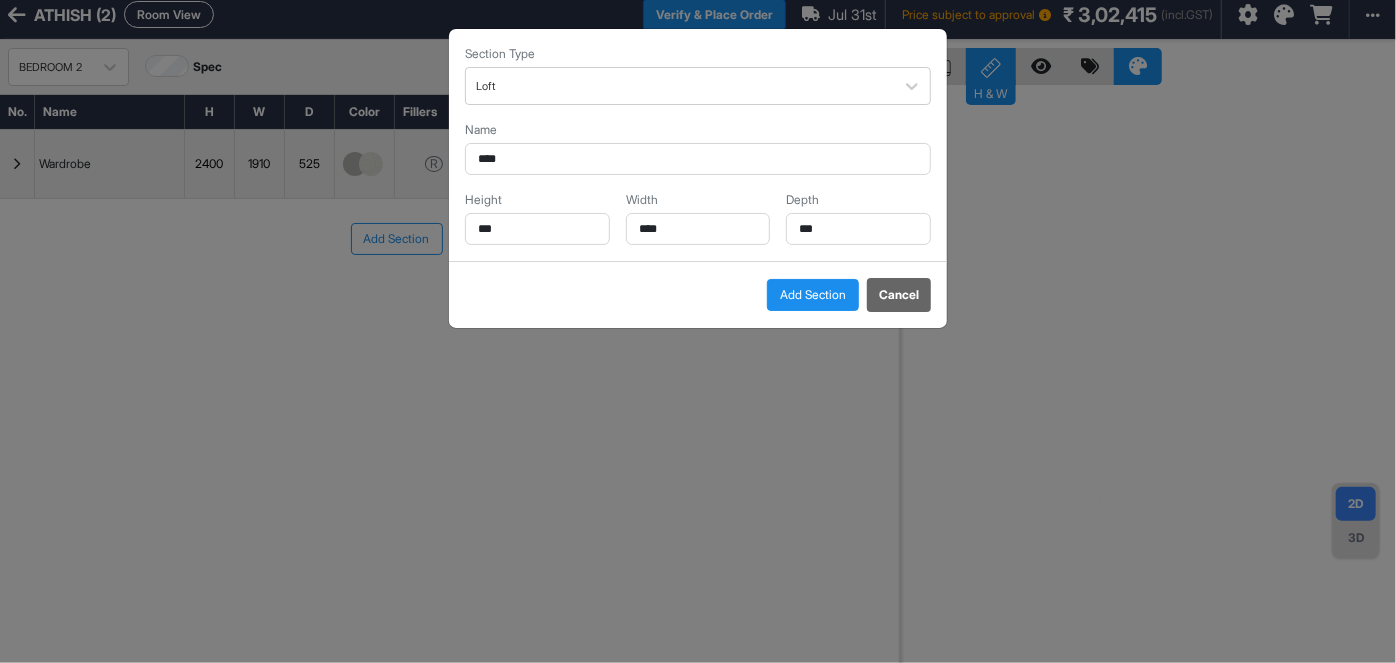 click on "Add Section" at bounding box center [813, 295] 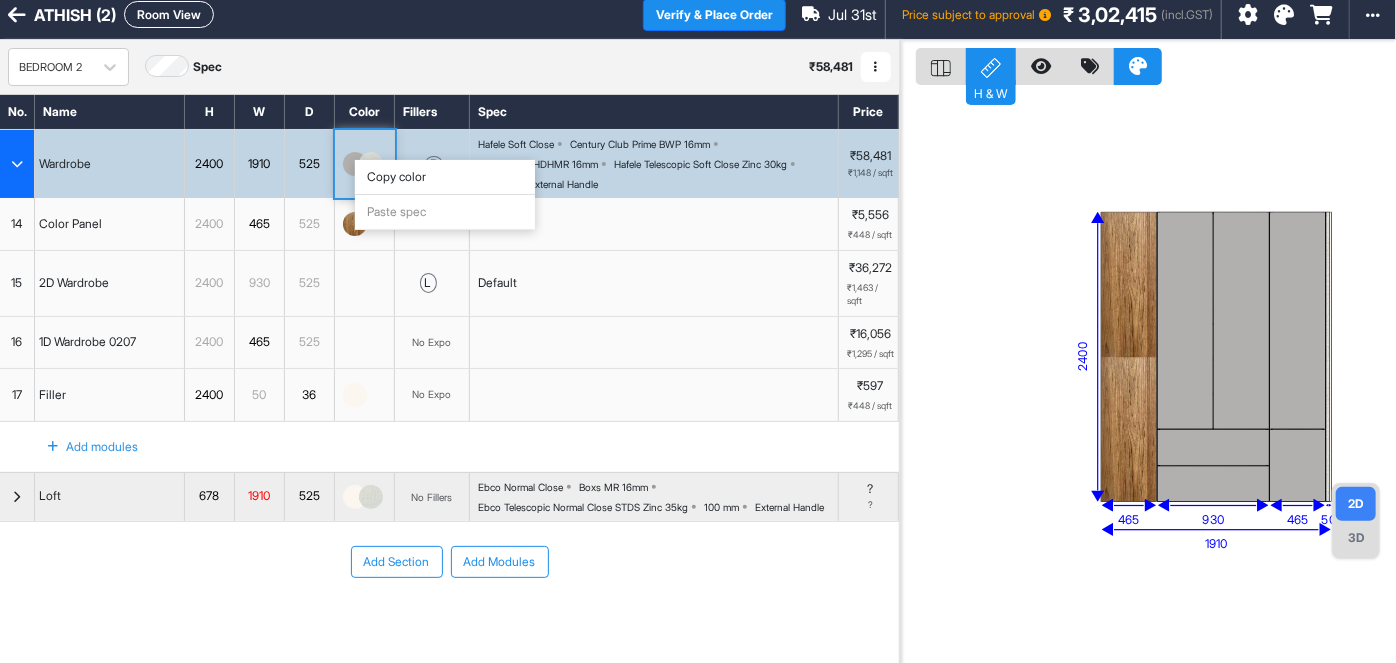 click on "Copy color" at bounding box center (445, 177) 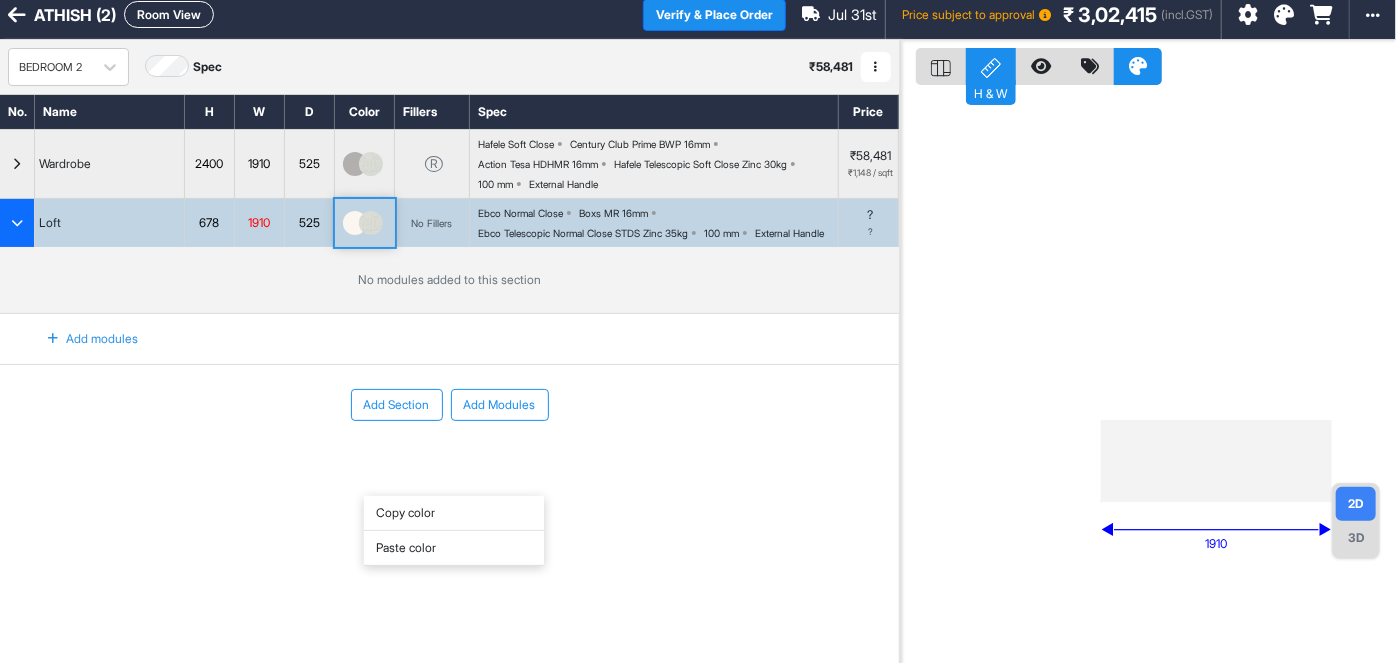 click on "Paste color" at bounding box center (454, 548) 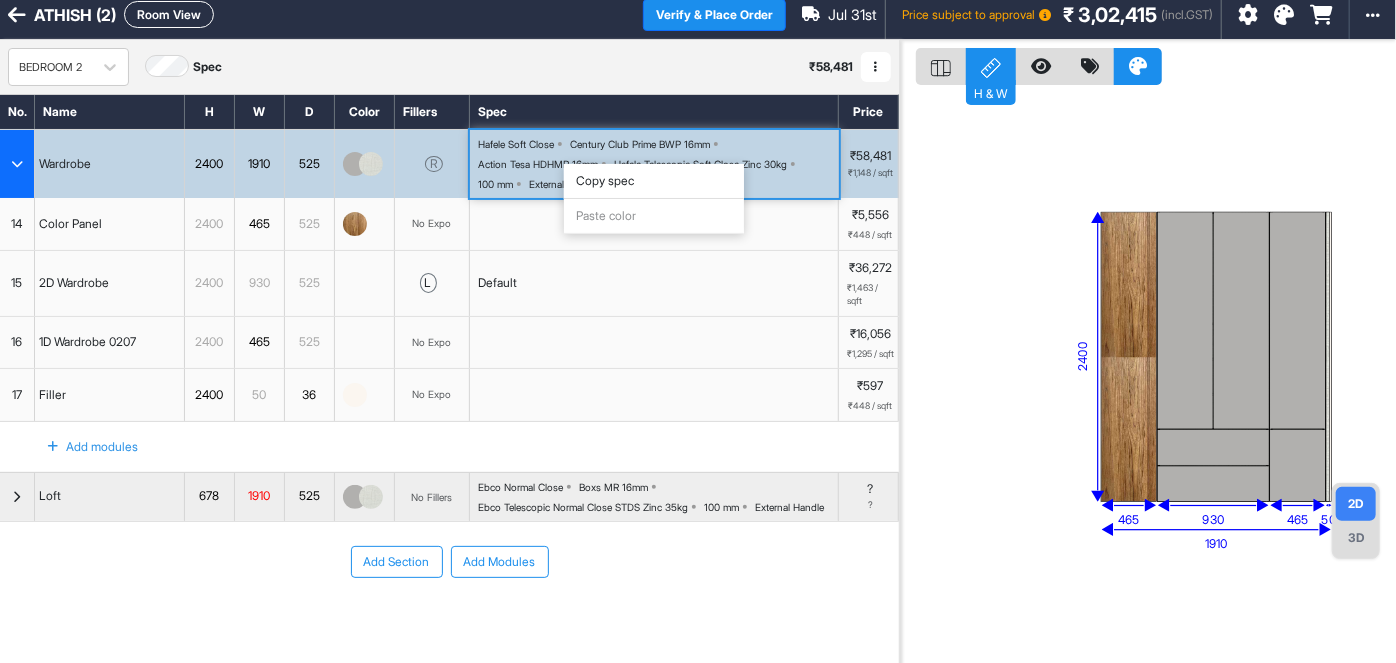 click on "Copy spec" at bounding box center [654, 181] 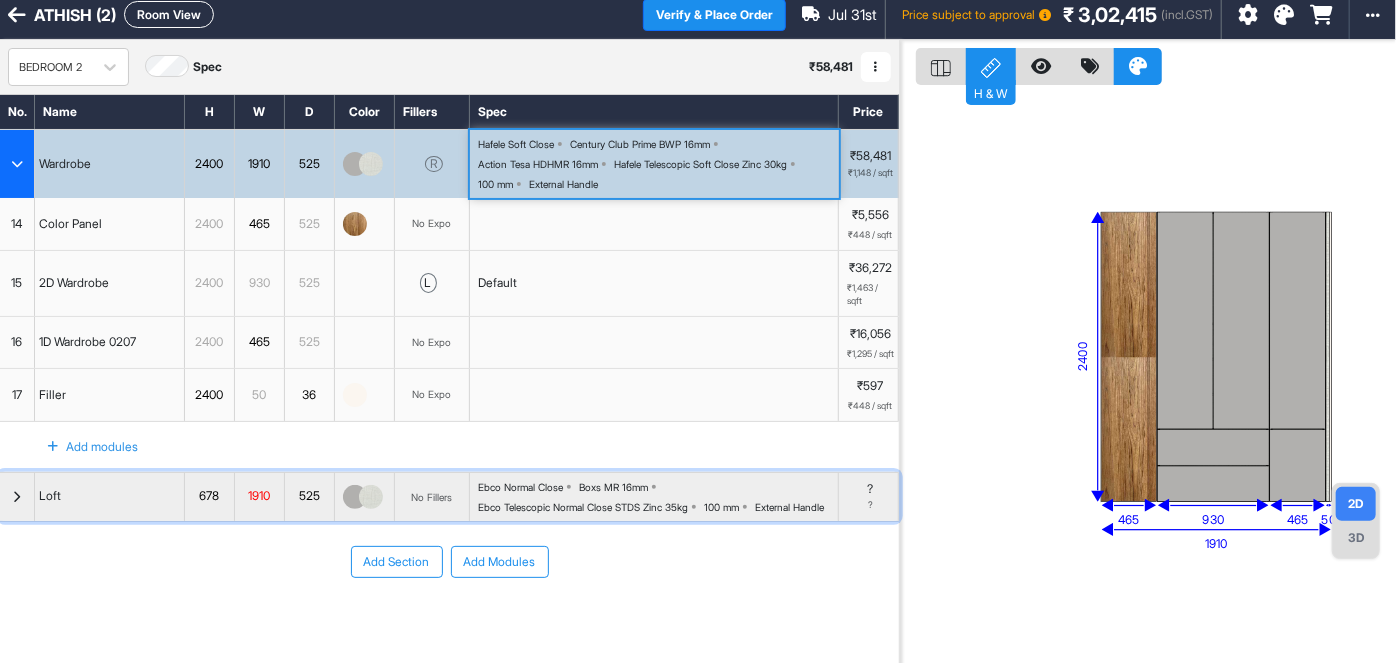 click on "Boxs MR 16mm" at bounding box center [613, 487] 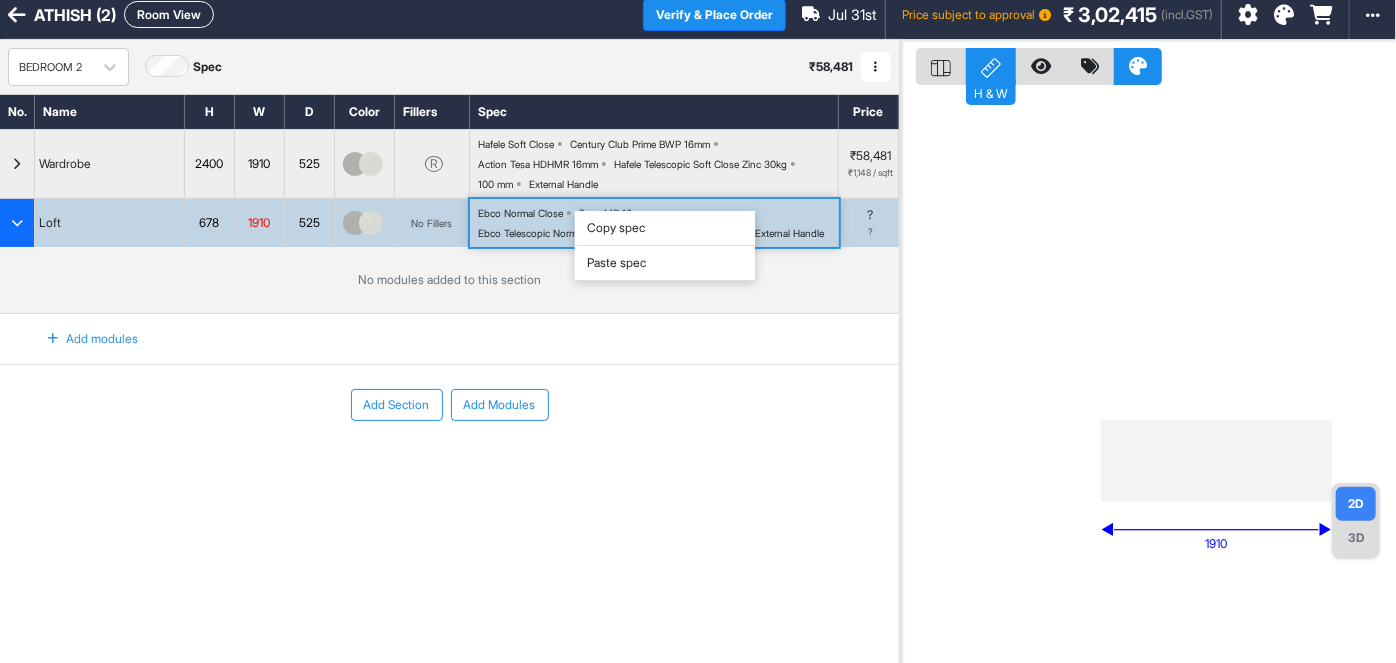 click on "Paste spec" at bounding box center (665, 263) 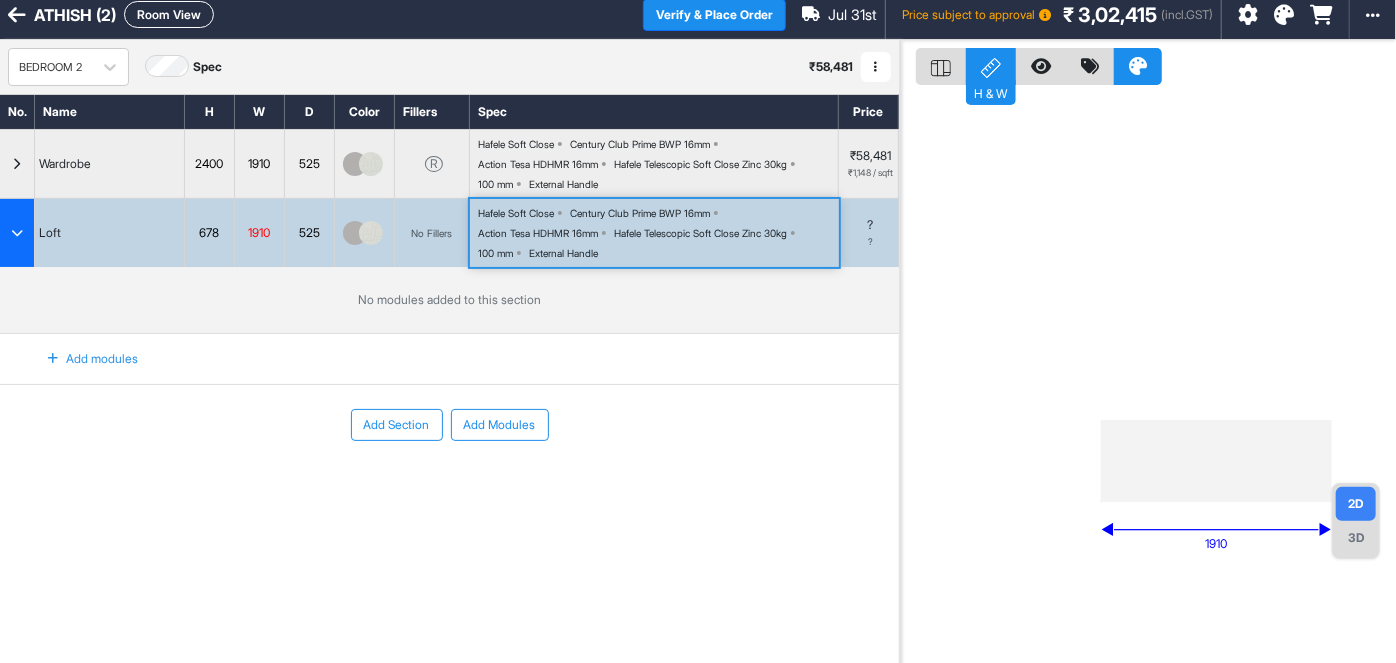 click on "Add modules" at bounding box center (81, 359) 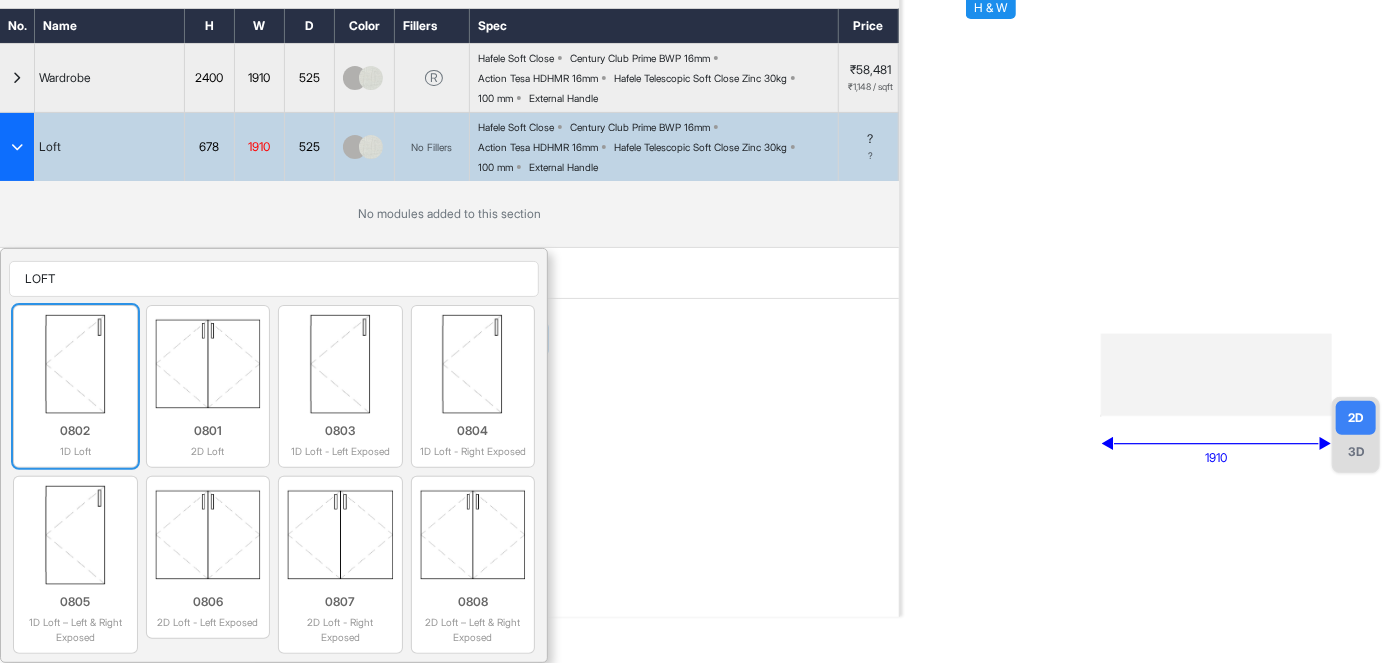scroll, scrollTop: 107, scrollLeft: 0, axis: vertical 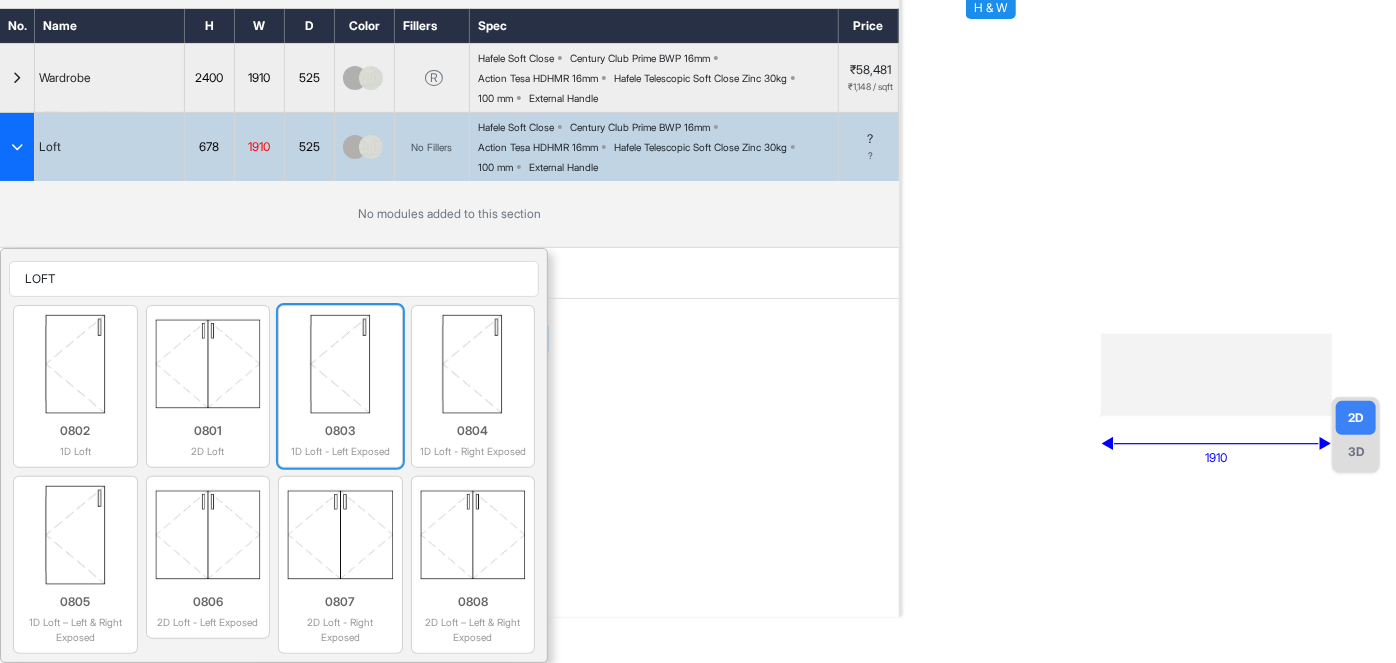 type on "LOFT" 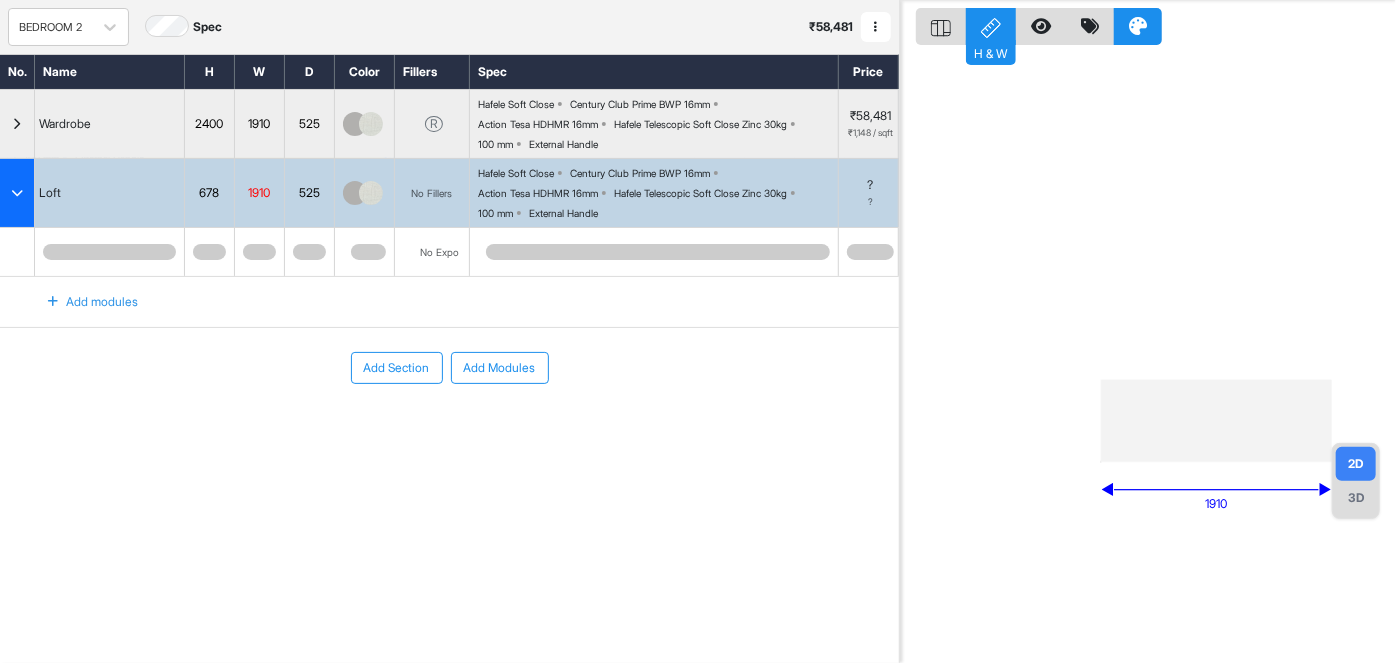 scroll, scrollTop: 50, scrollLeft: 0, axis: vertical 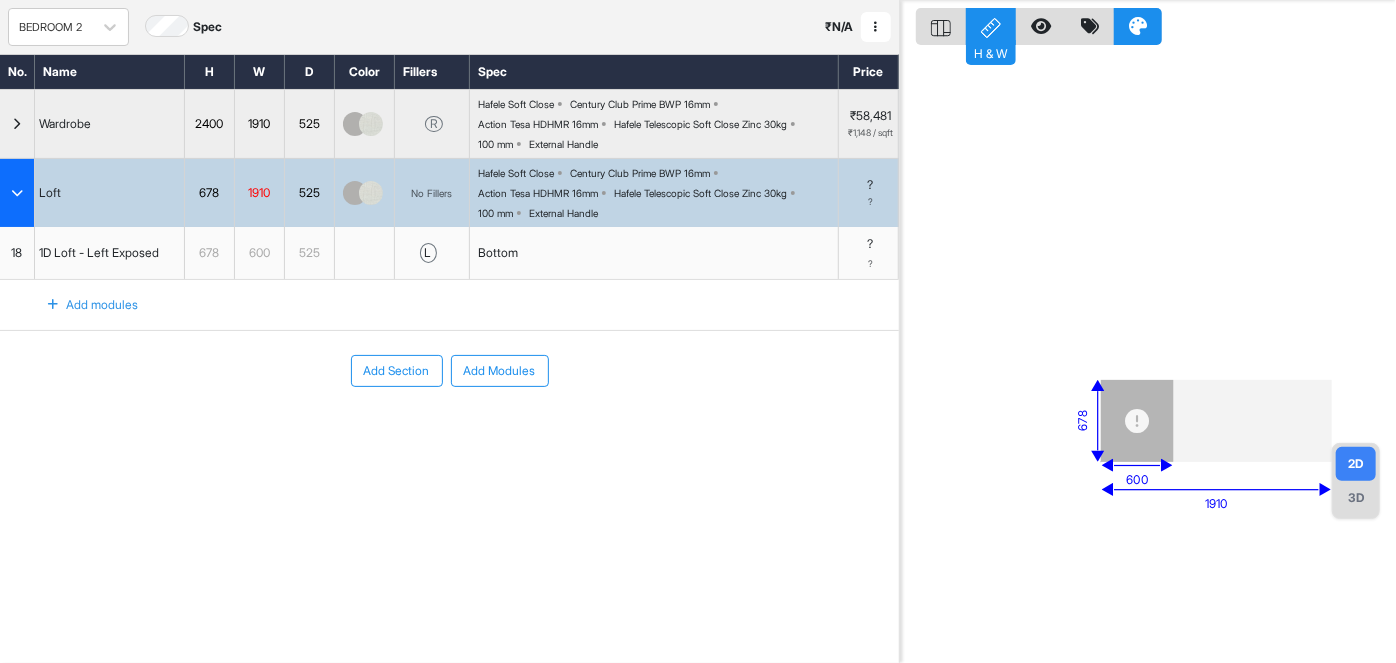 click on "Add modules" at bounding box center [81, 305] 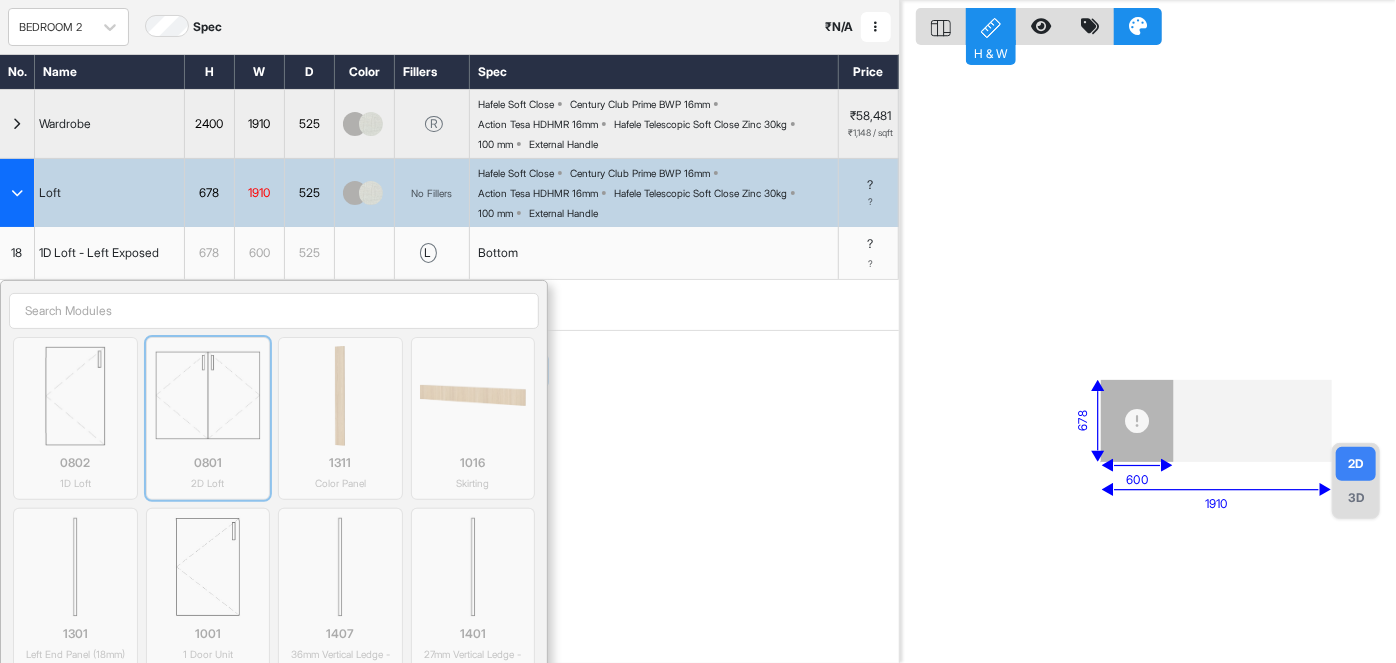 click at bounding box center [208, 396] 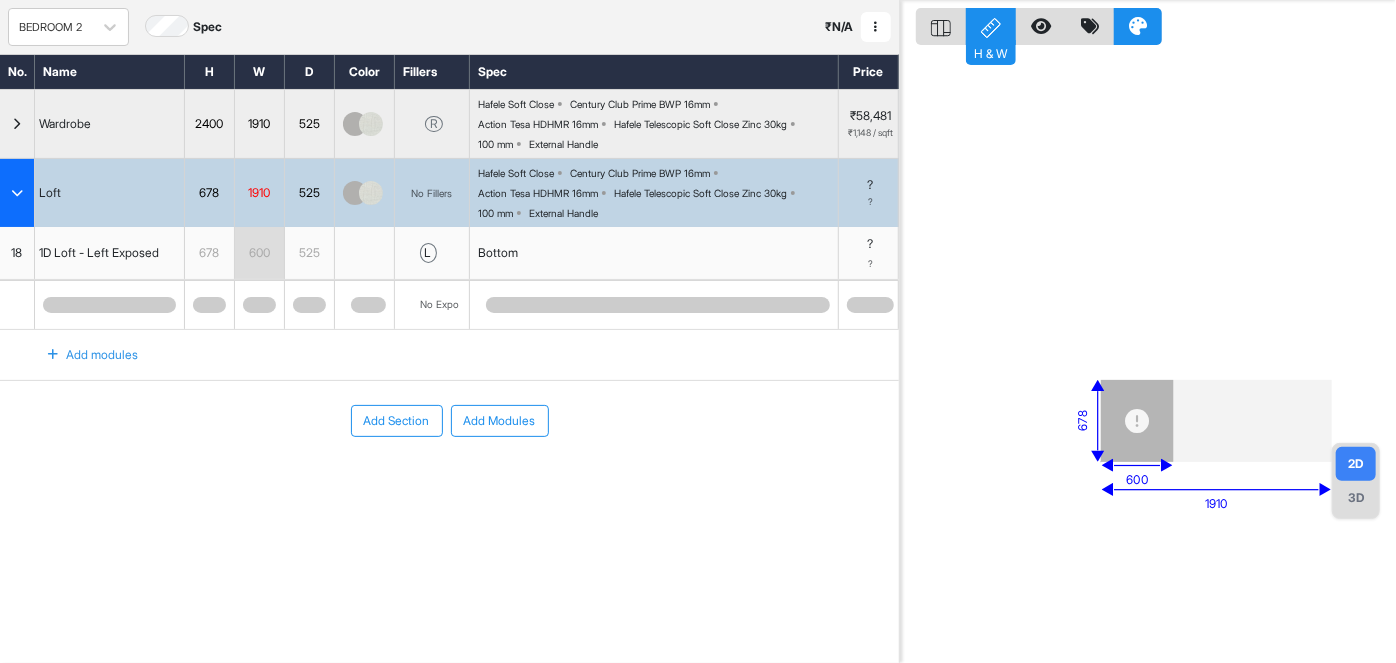 click on "Add modules" at bounding box center (81, 355) 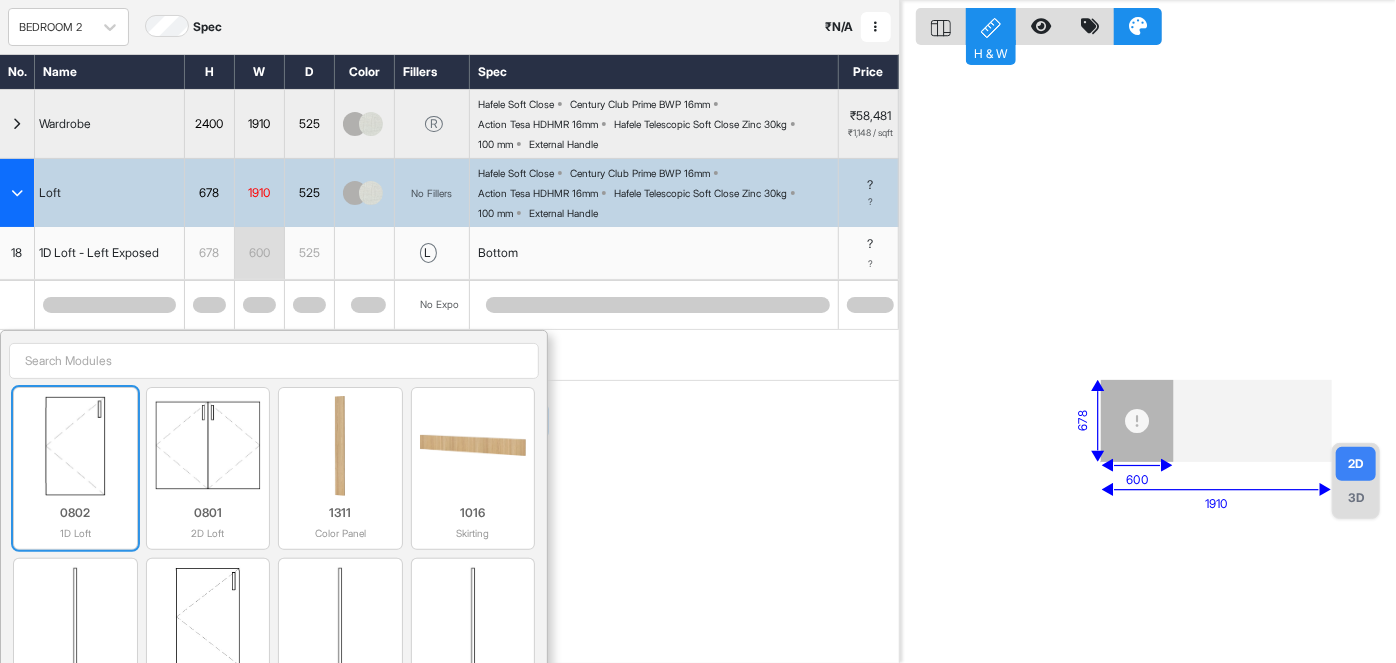 click at bounding box center [75, 446] 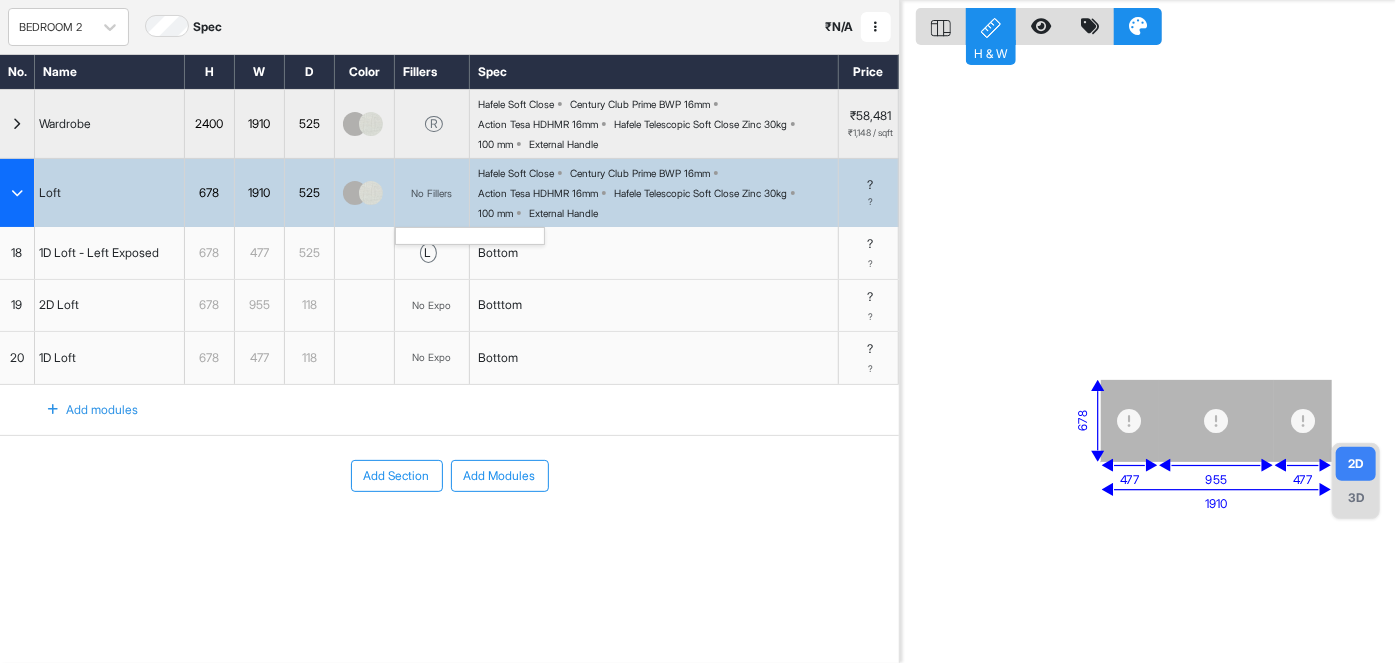click on "No Fillers" at bounding box center [432, 193] 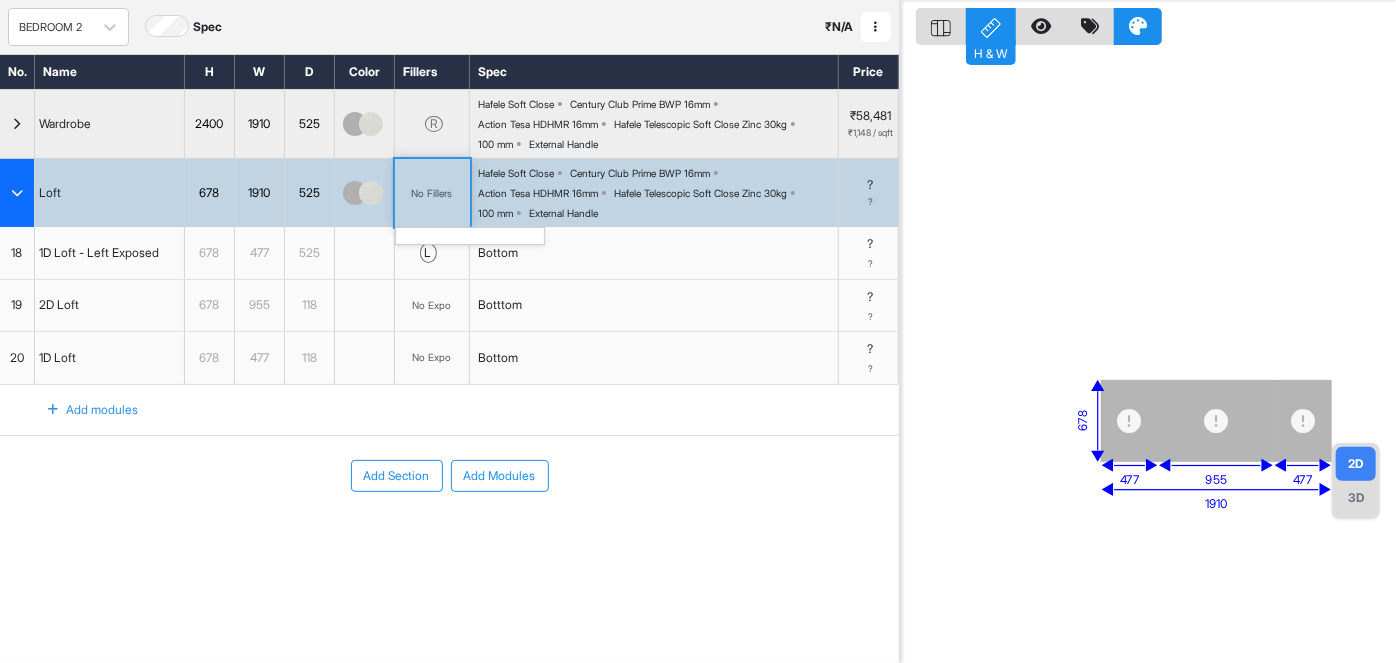 click on "No Fillers" at bounding box center (432, 193) 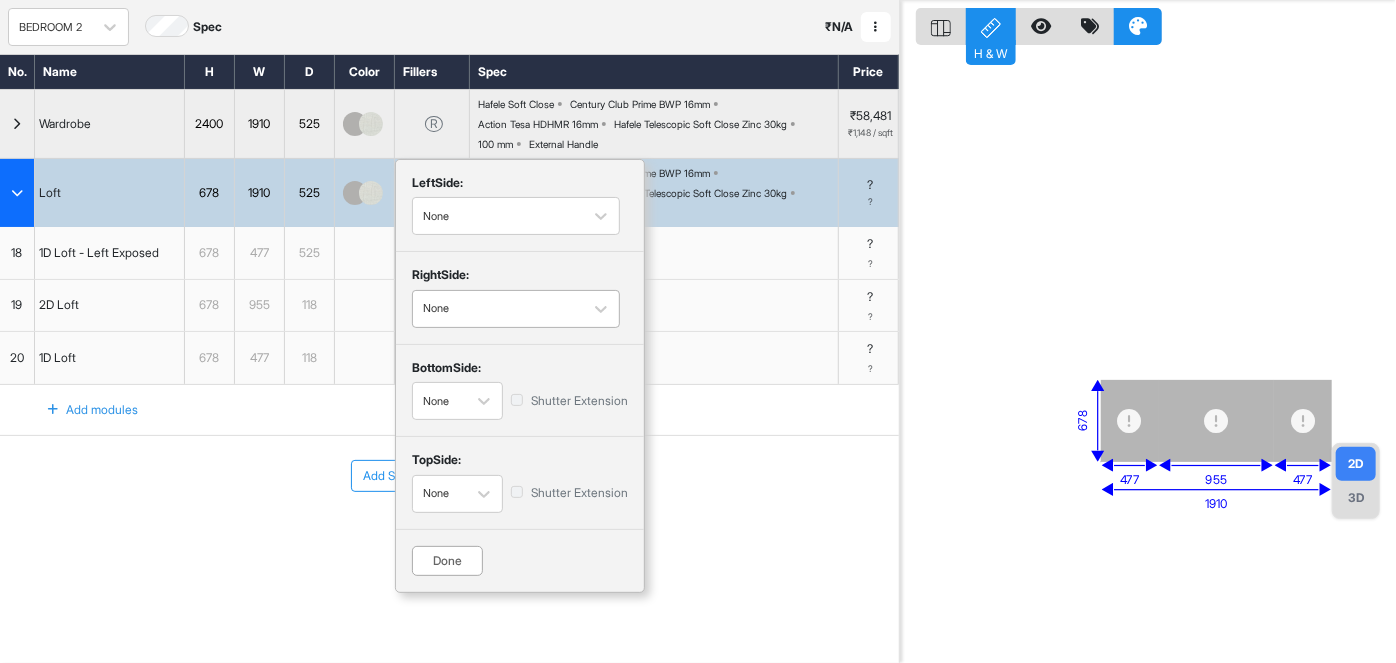 click at bounding box center (498, 309) 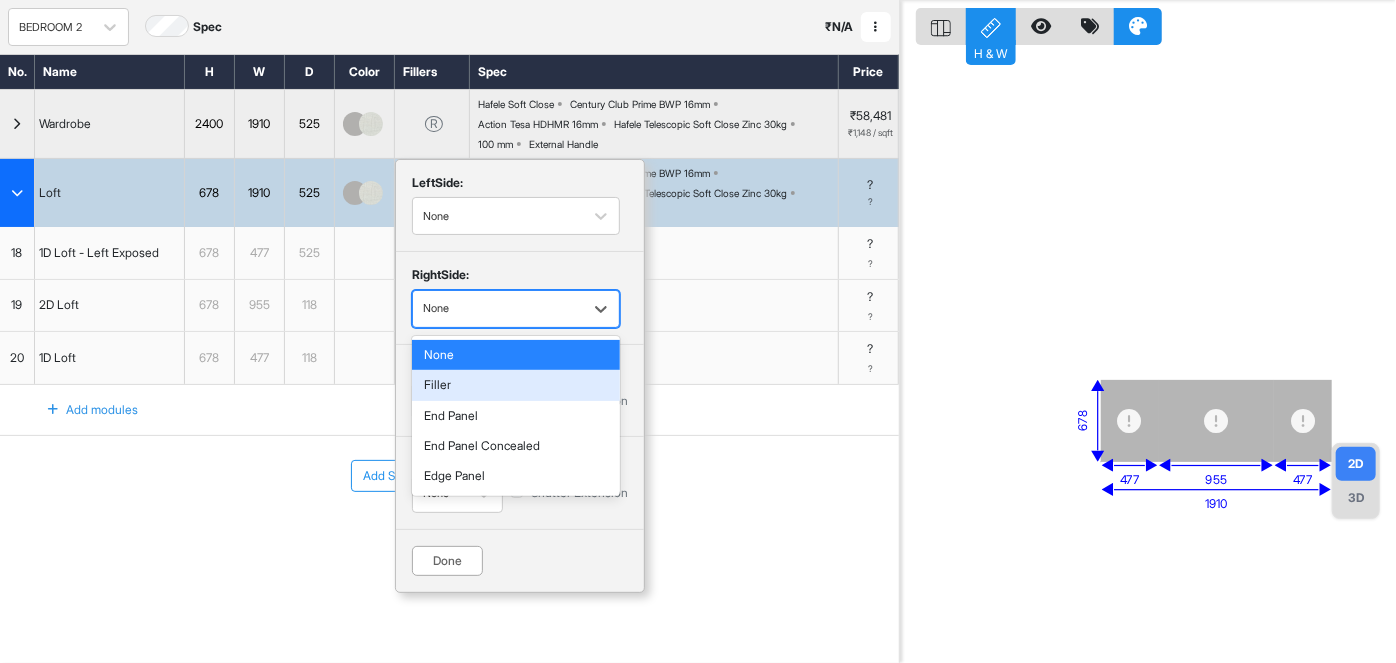click on "Filler" at bounding box center (516, 385) 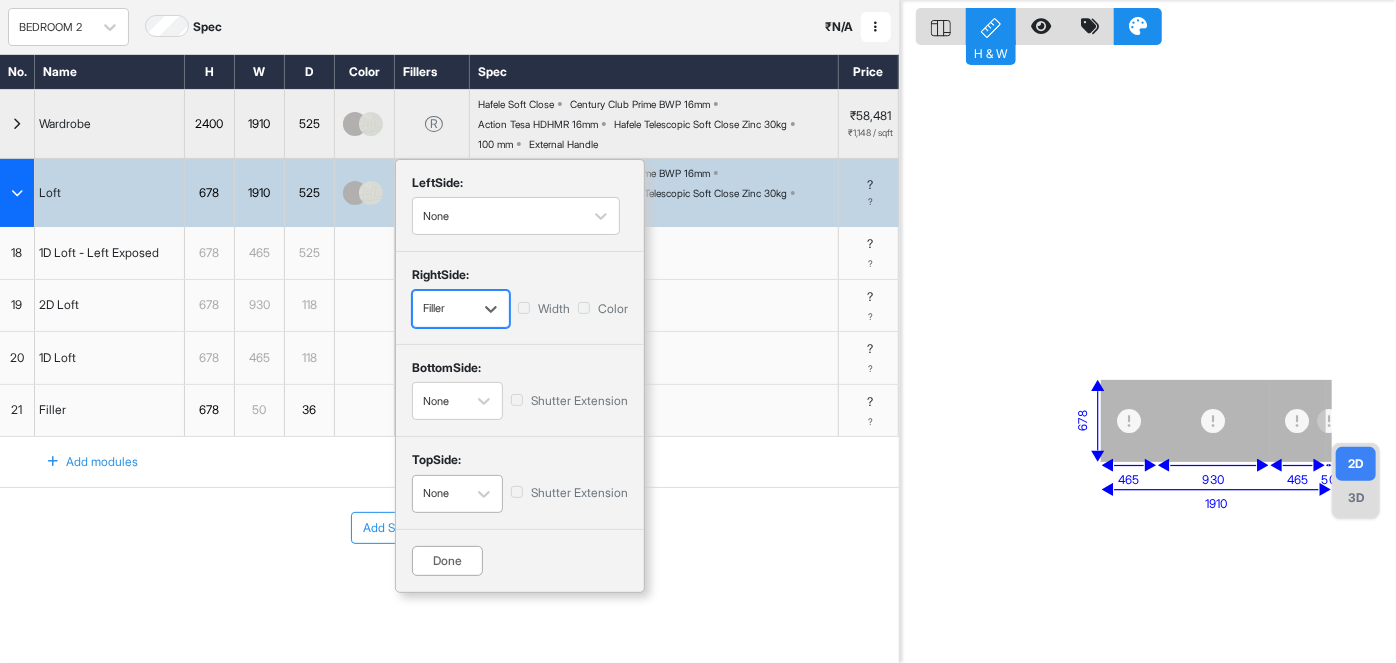 click at bounding box center [439, 493] 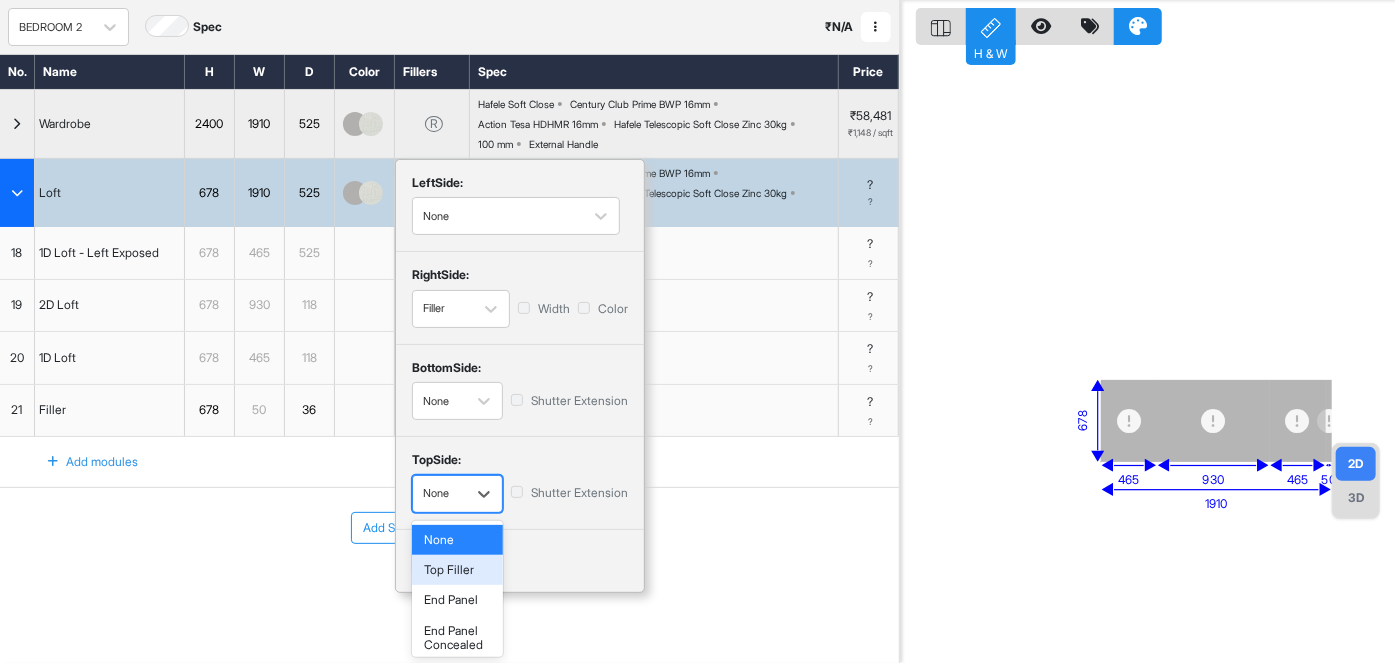 click on "Top Filler" at bounding box center [457, 570] 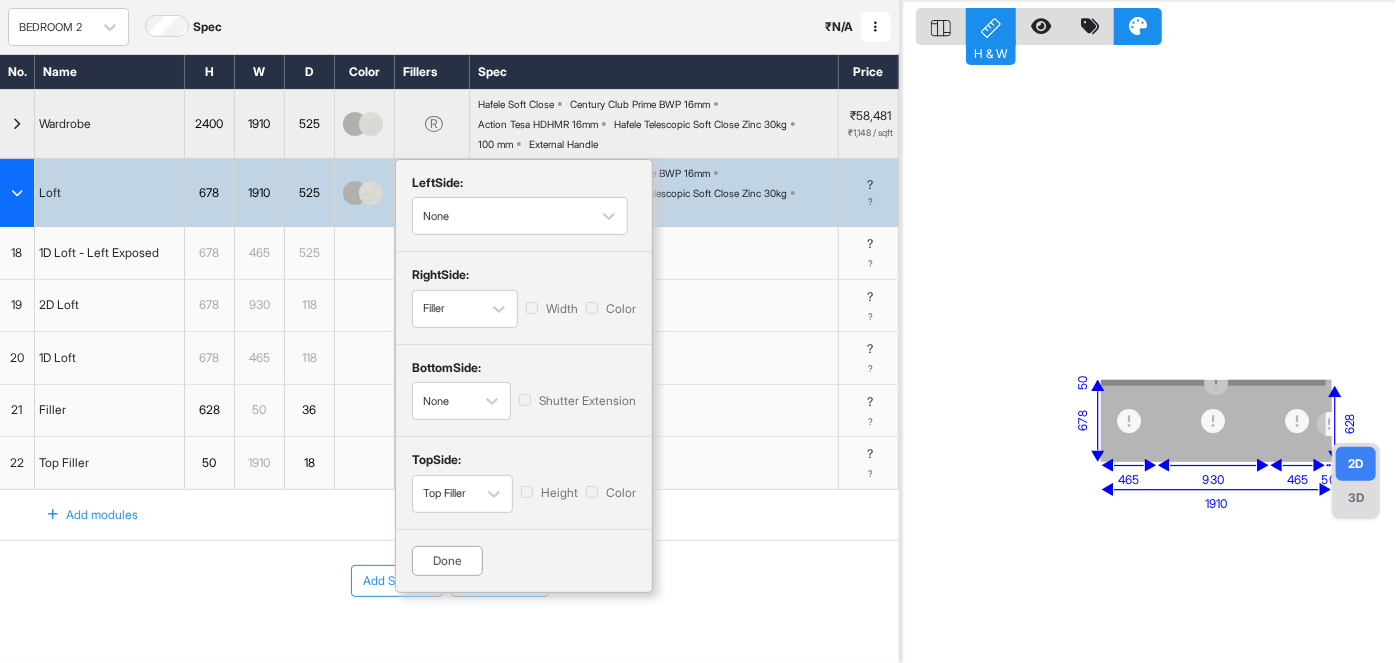 click on "Done" at bounding box center (447, 561) 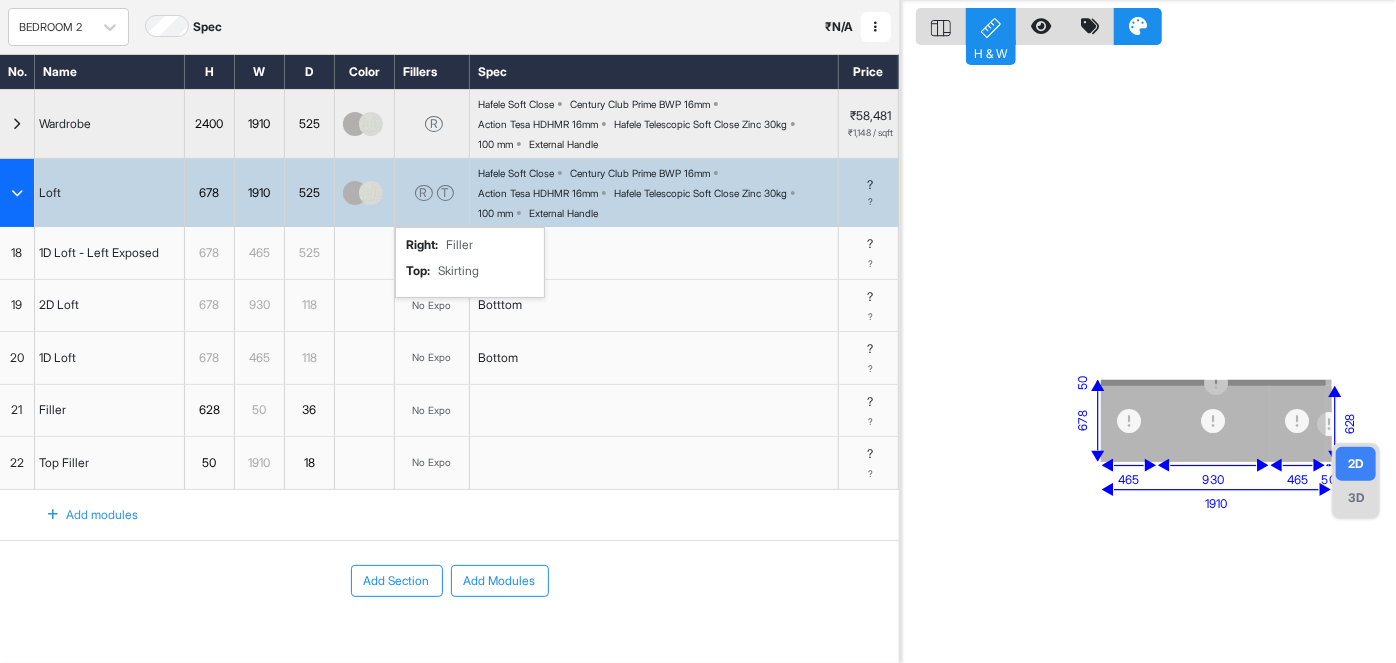 scroll, scrollTop: 0, scrollLeft: 0, axis: both 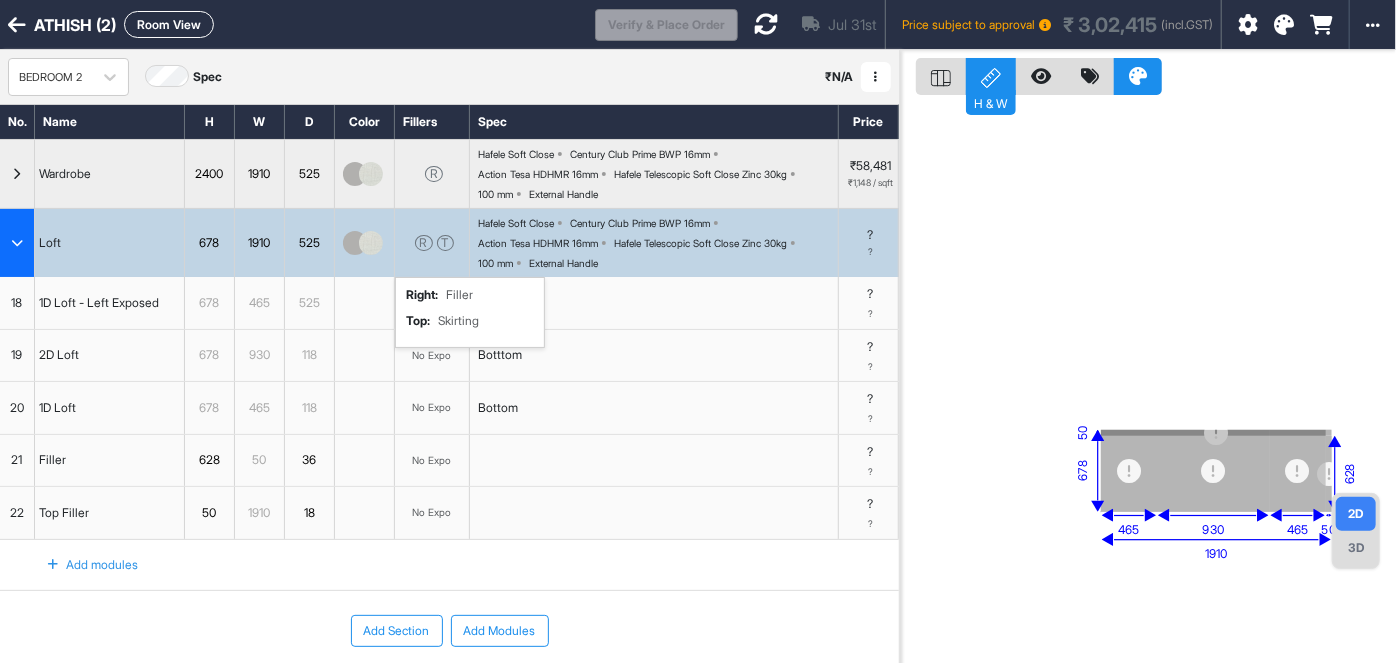 click at bounding box center (766, 24) 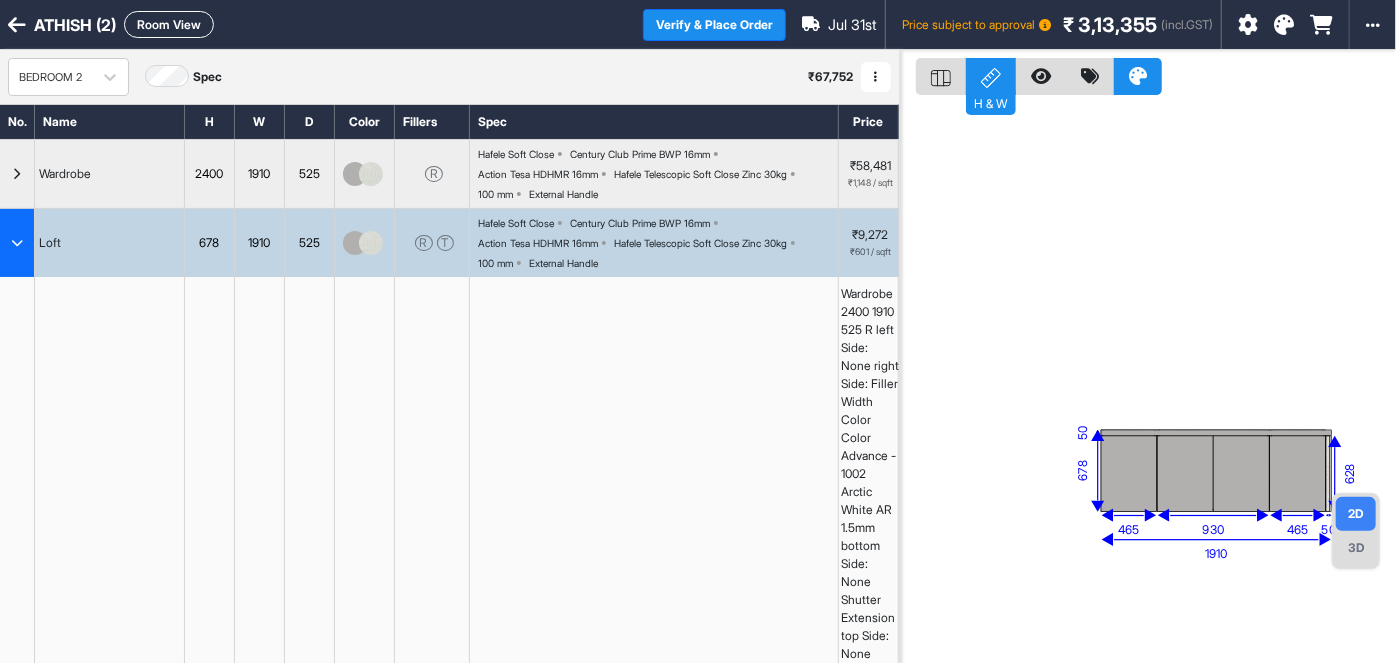click on "18" at bounding box center [17, 699] 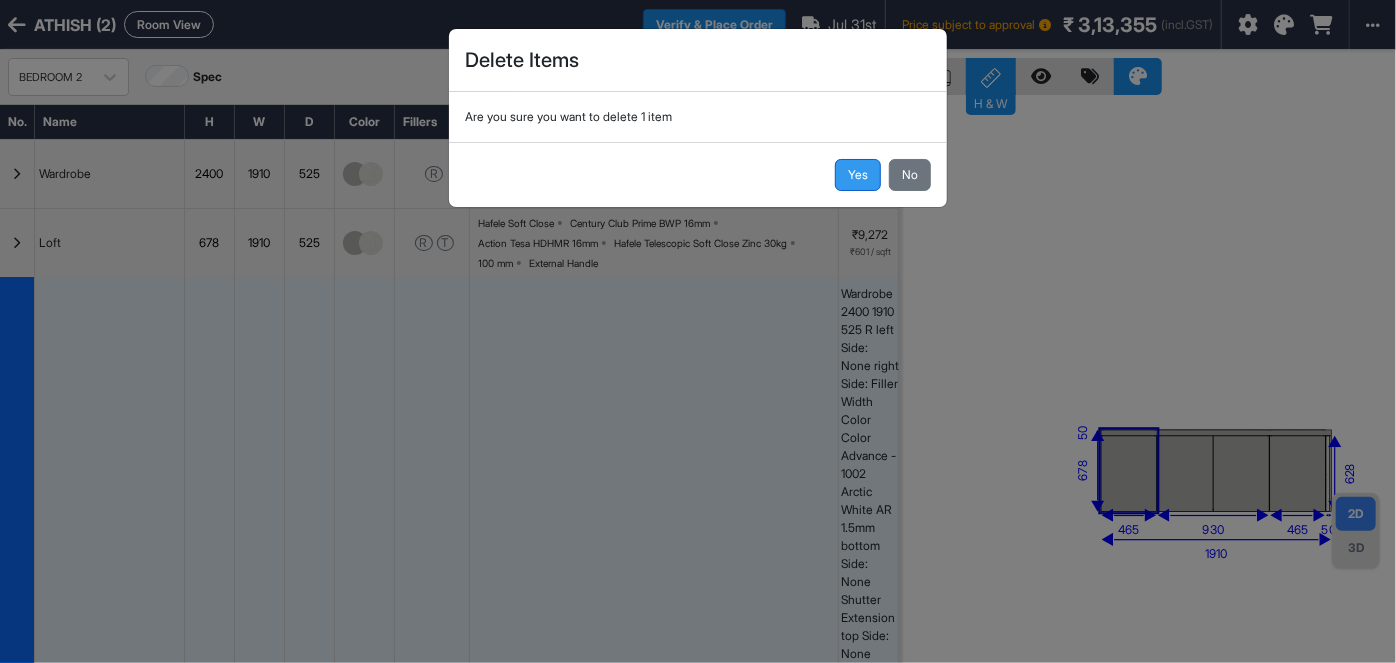 click on "Yes" at bounding box center [858, 175] 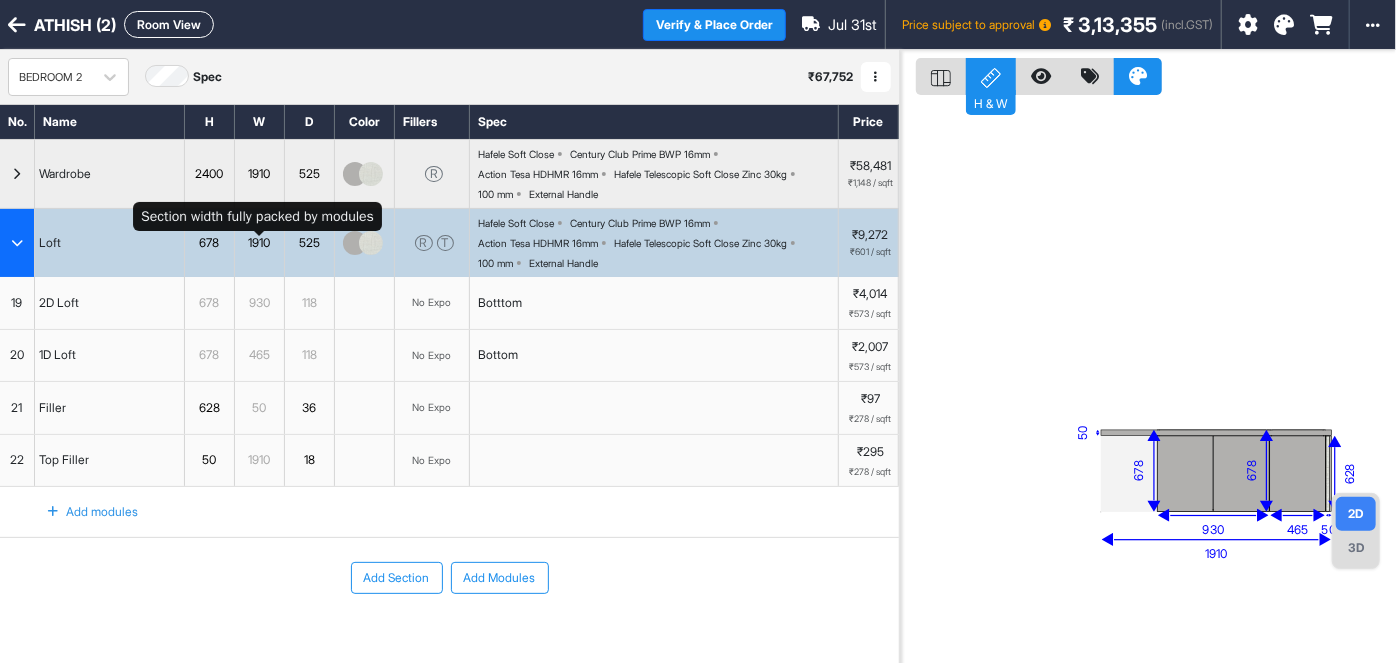 click on "1910" at bounding box center (259, 243) 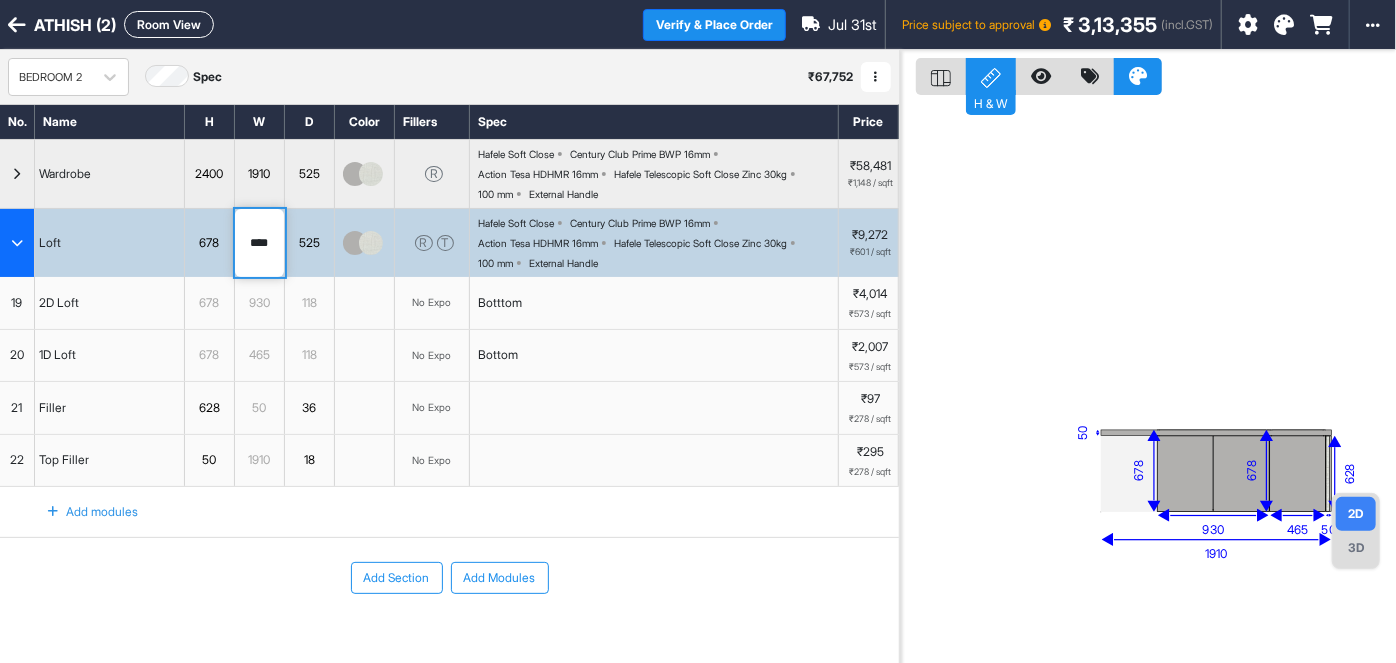 drag, startPoint x: 276, startPoint y: 242, endPoint x: 225, endPoint y: 249, distance: 51.47815 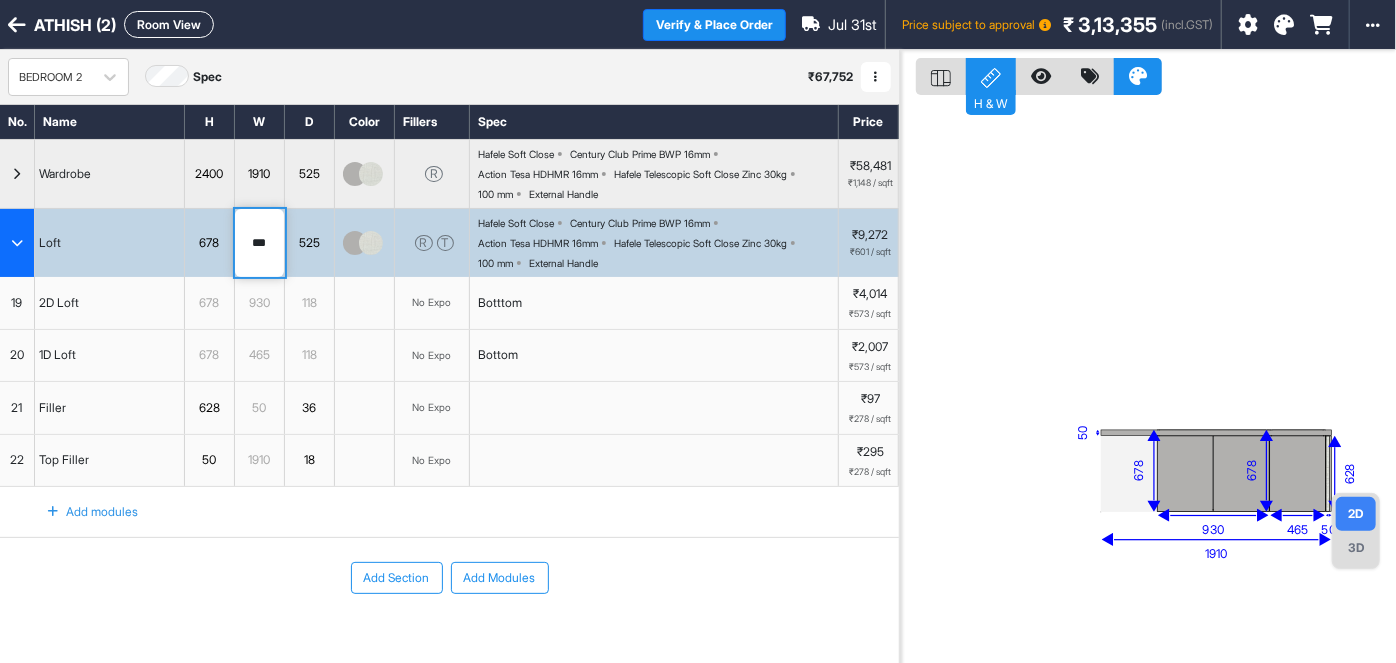 type on "****" 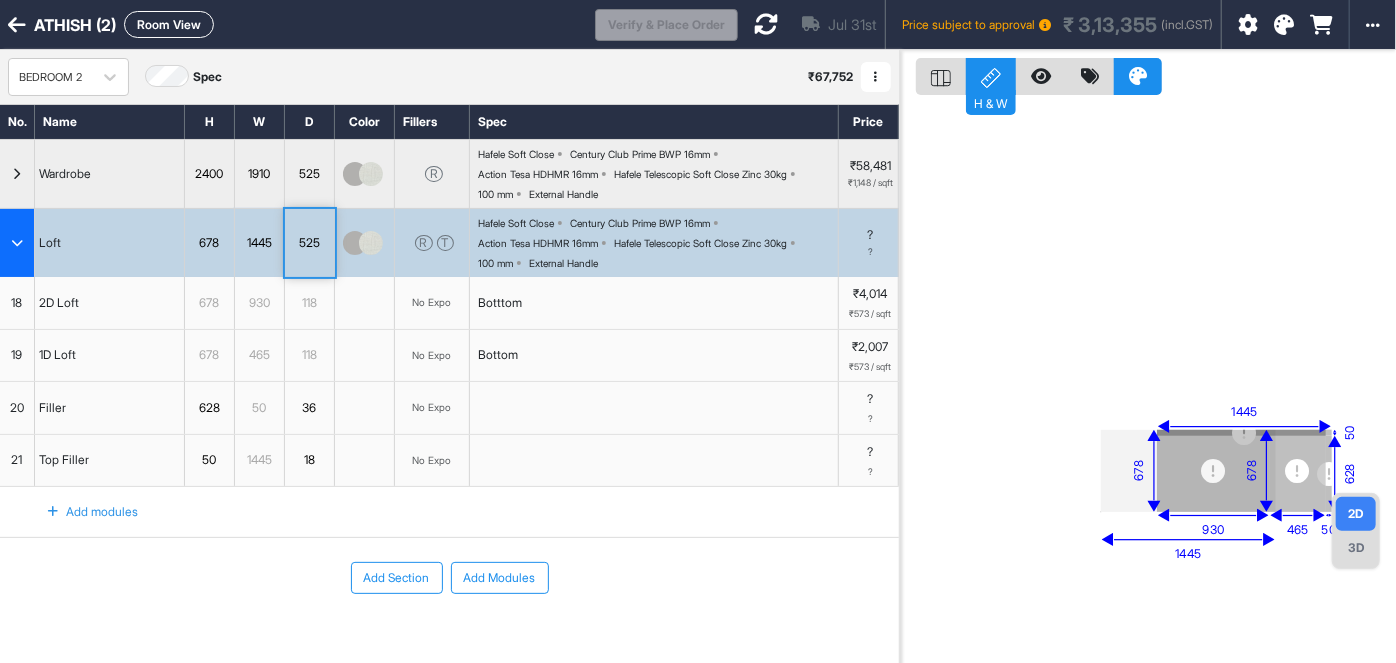 click at bounding box center [17, 243] 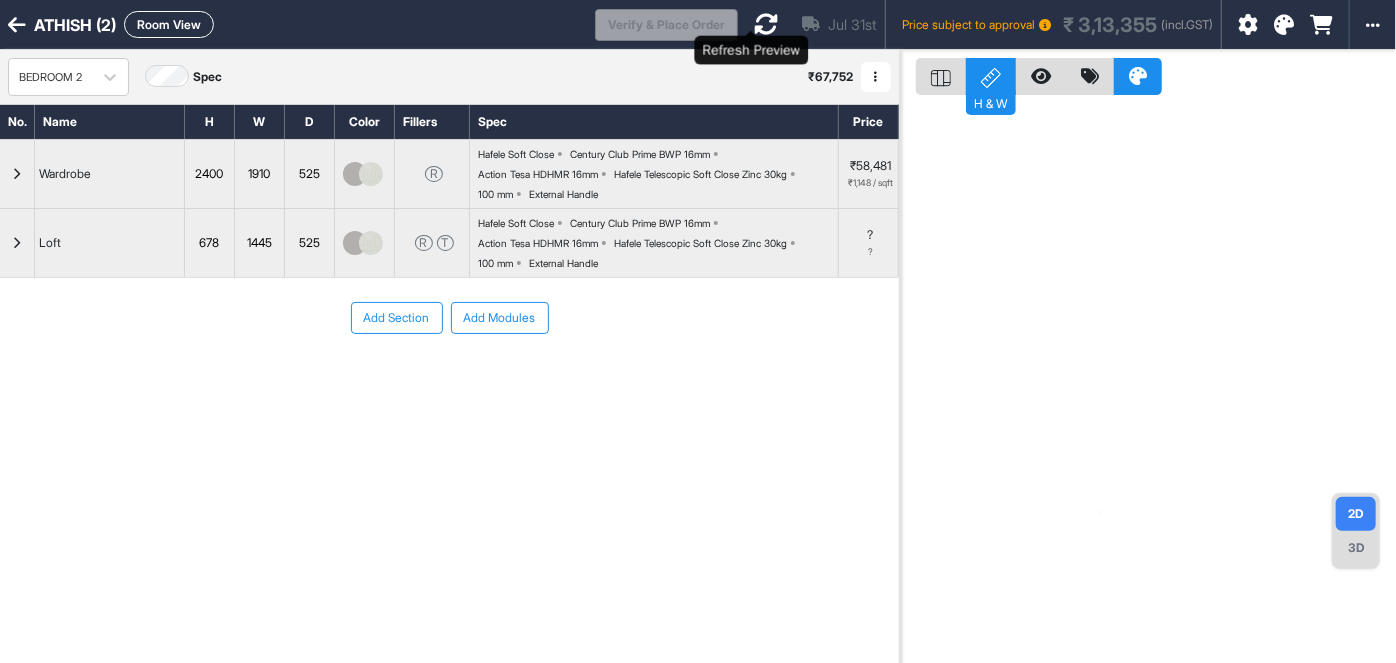 click at bounding box center (766, 24) 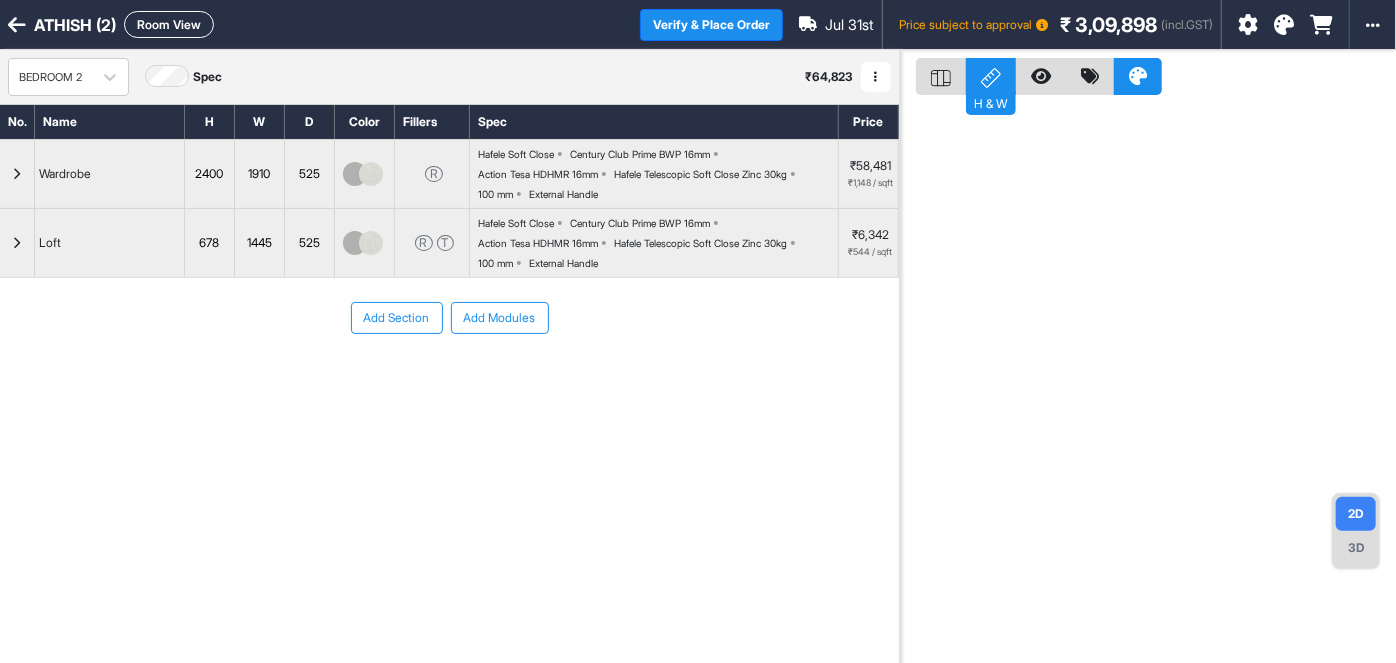 click on "Add Section" at bounding box center (397, 318) 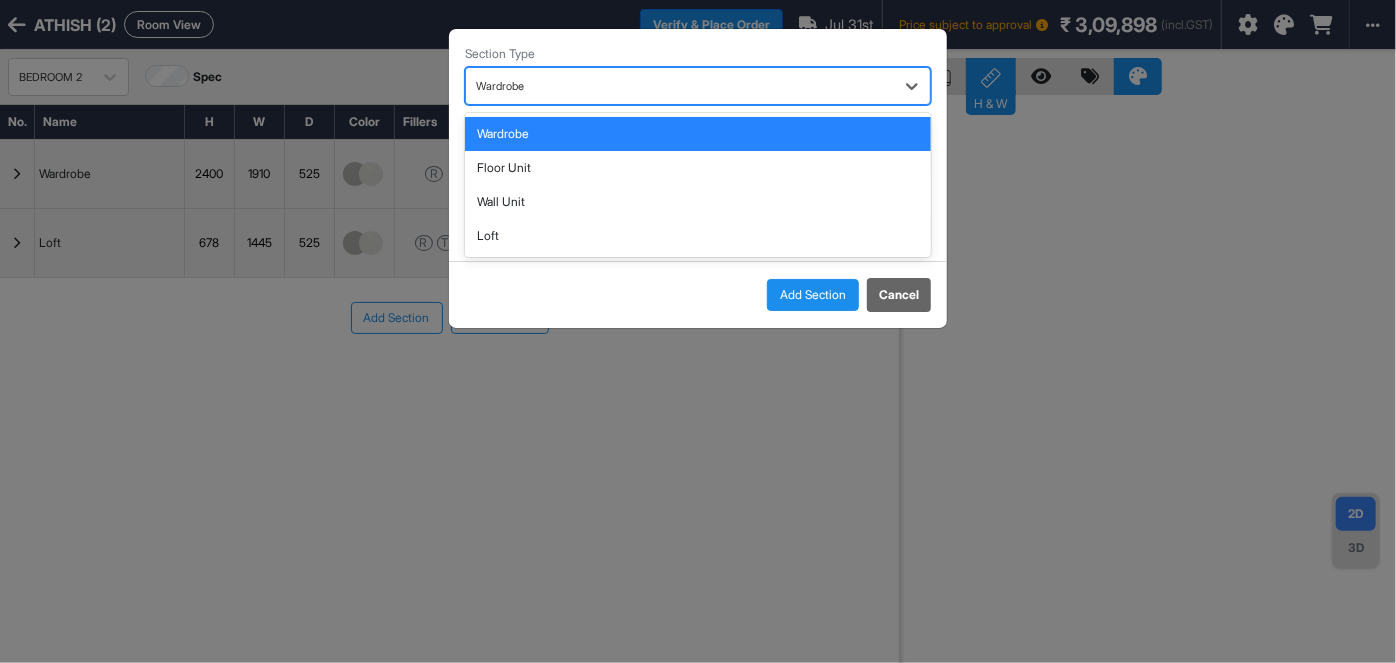 click on "Wardrobe" at bounding box center [680, 86] 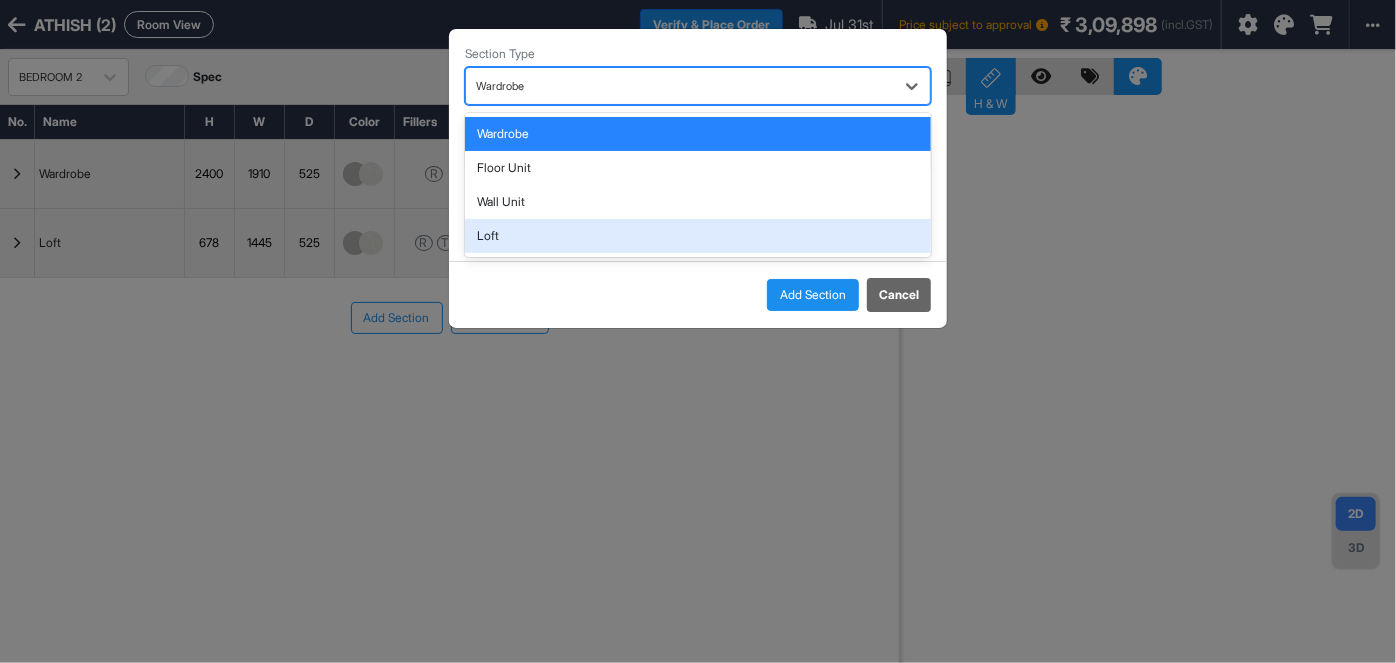 click on "Loft" at bounding box center (698, 236) 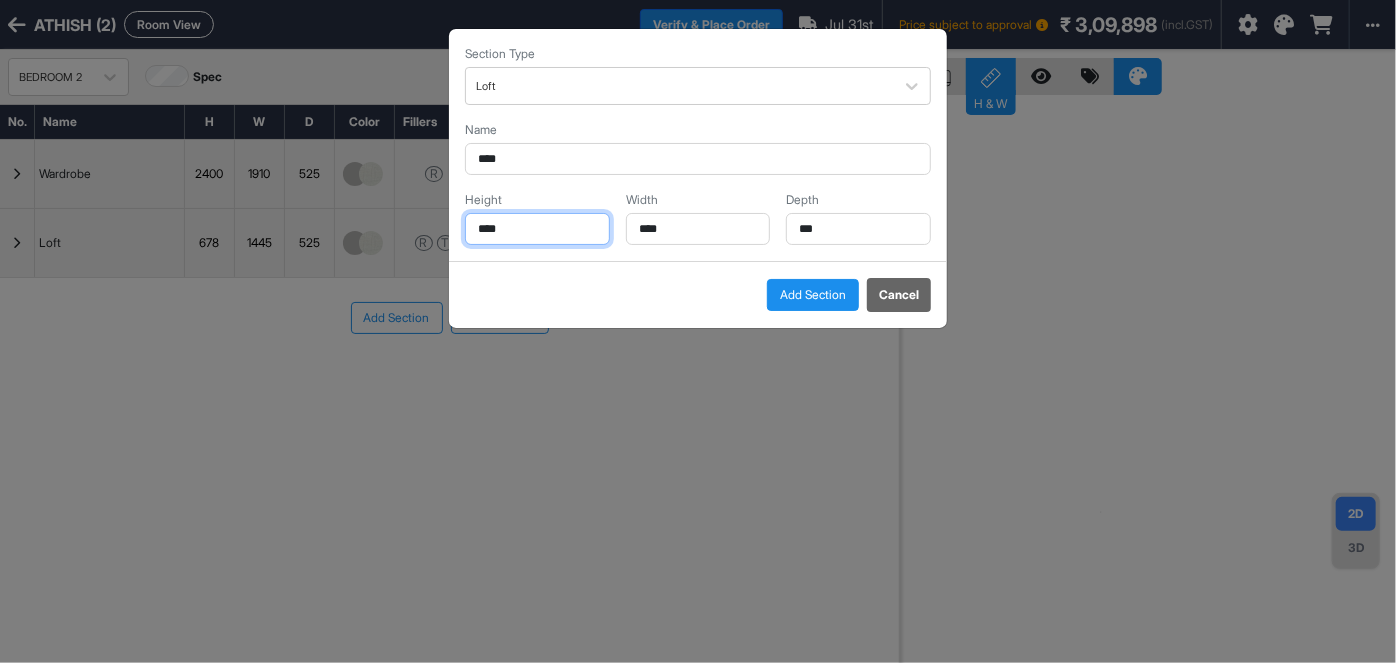 drag, startPoint x: 514, startPoint y: 227, endPoint x: 421, endPoint y: 246, distance: 94.92102 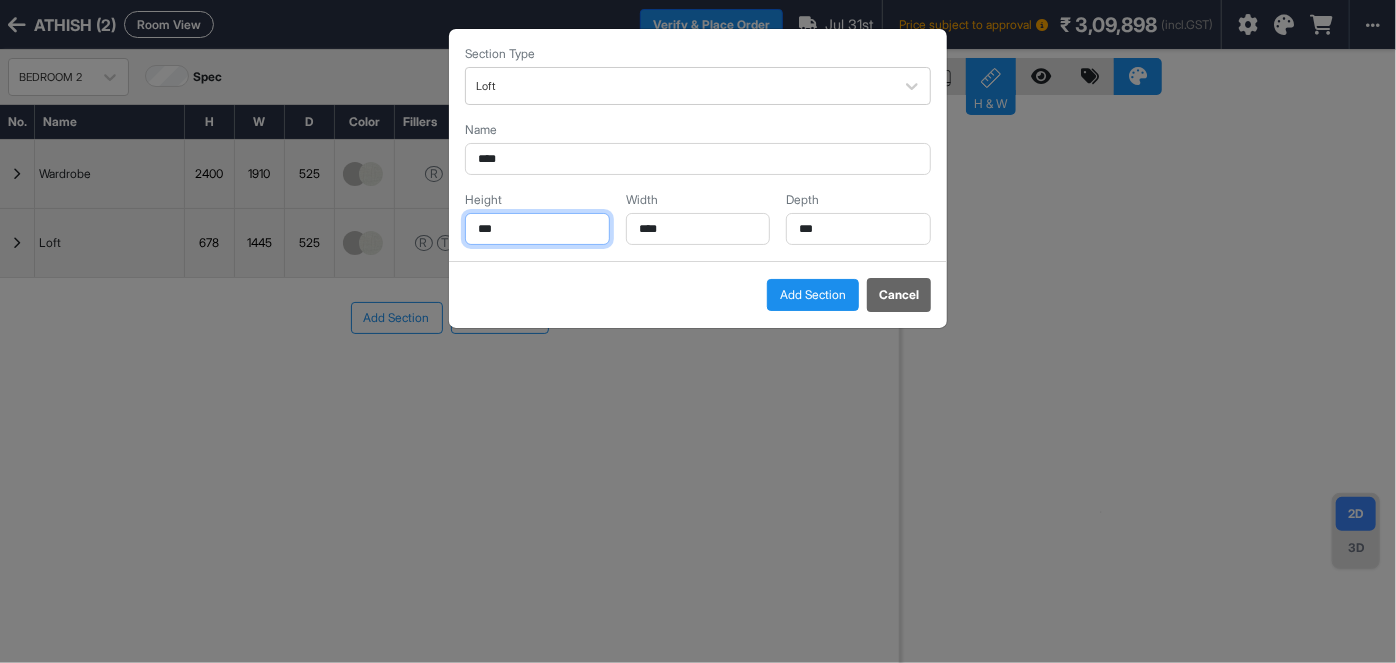 type on "***" 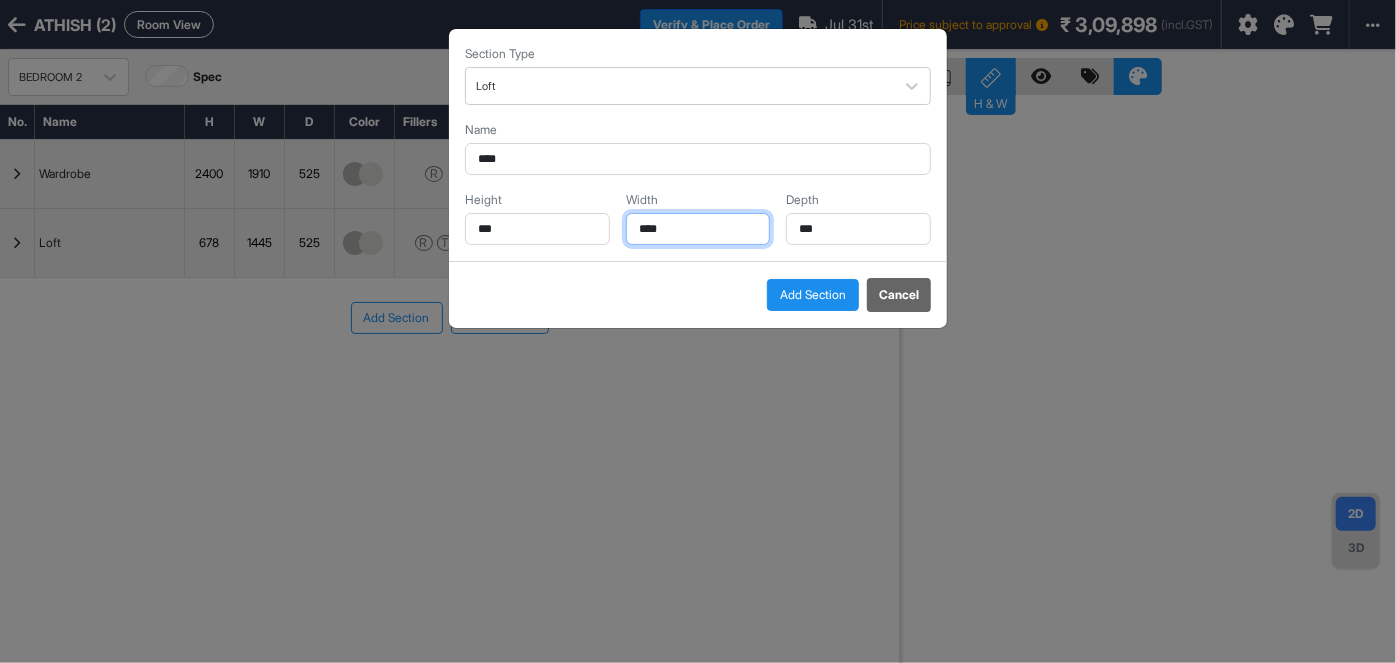 drag, startPoint x: 653, startPoint y: 238, endPoint x: 604, endPoint y: 235, distance: 49.09175 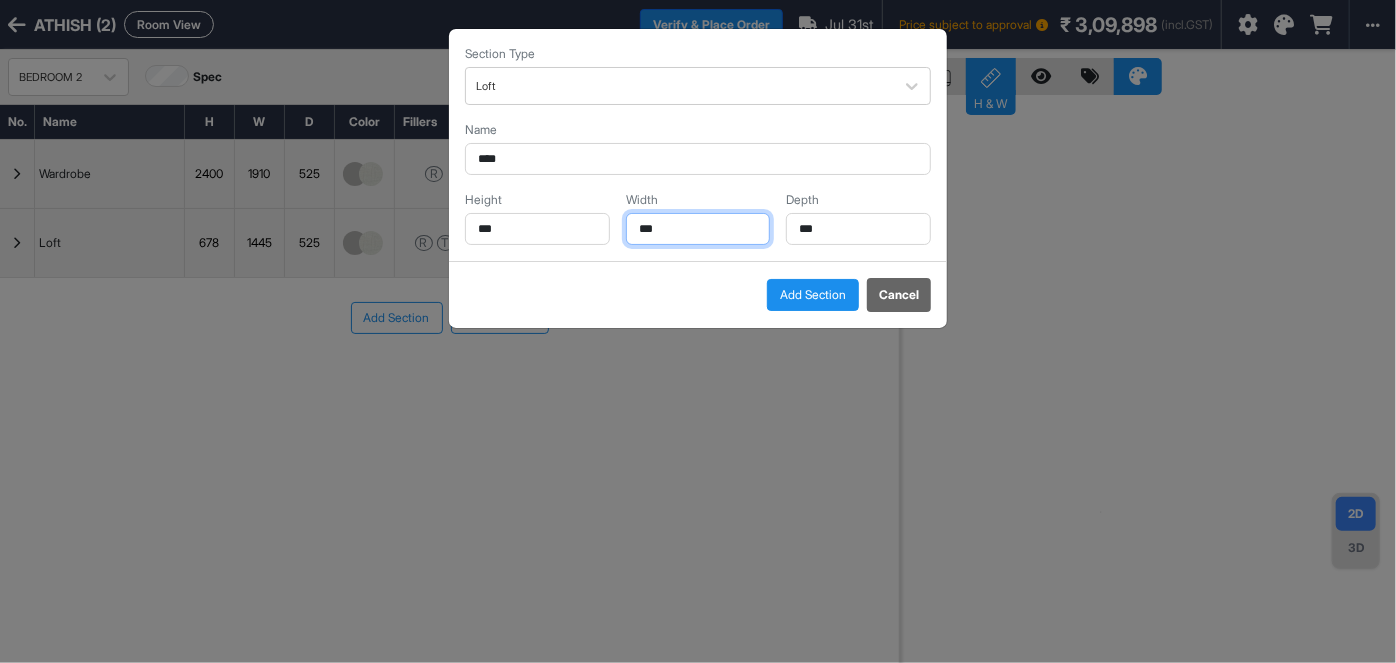 type on "***" 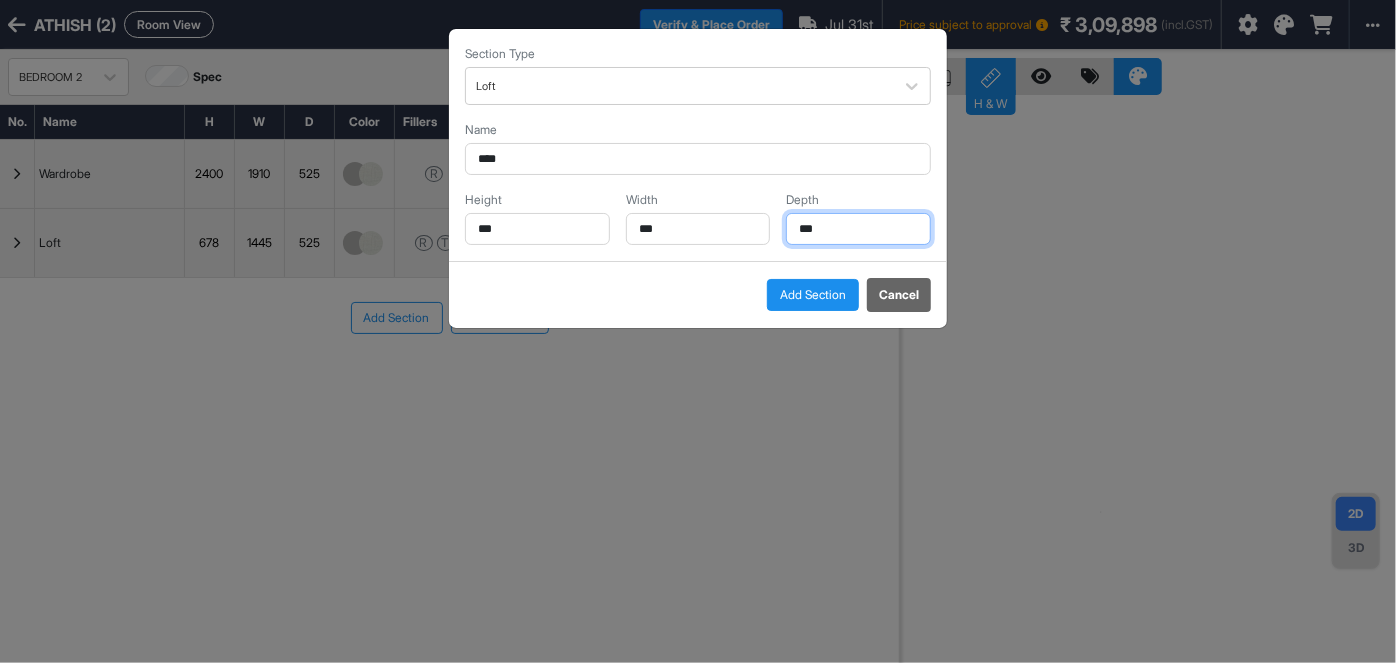 drag, startPoint x: 829, startPoint y: 229, endPoint x: 738, endPoint y: 254, distance: 94.371605 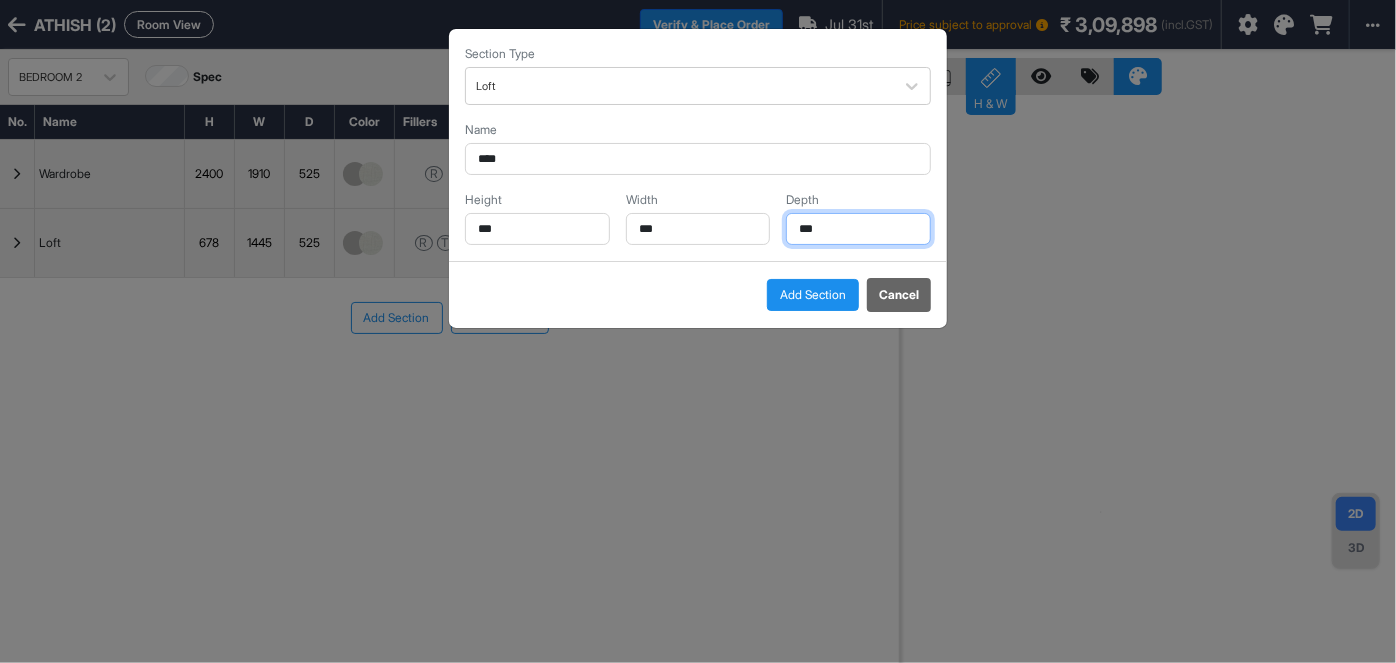 type on "***" 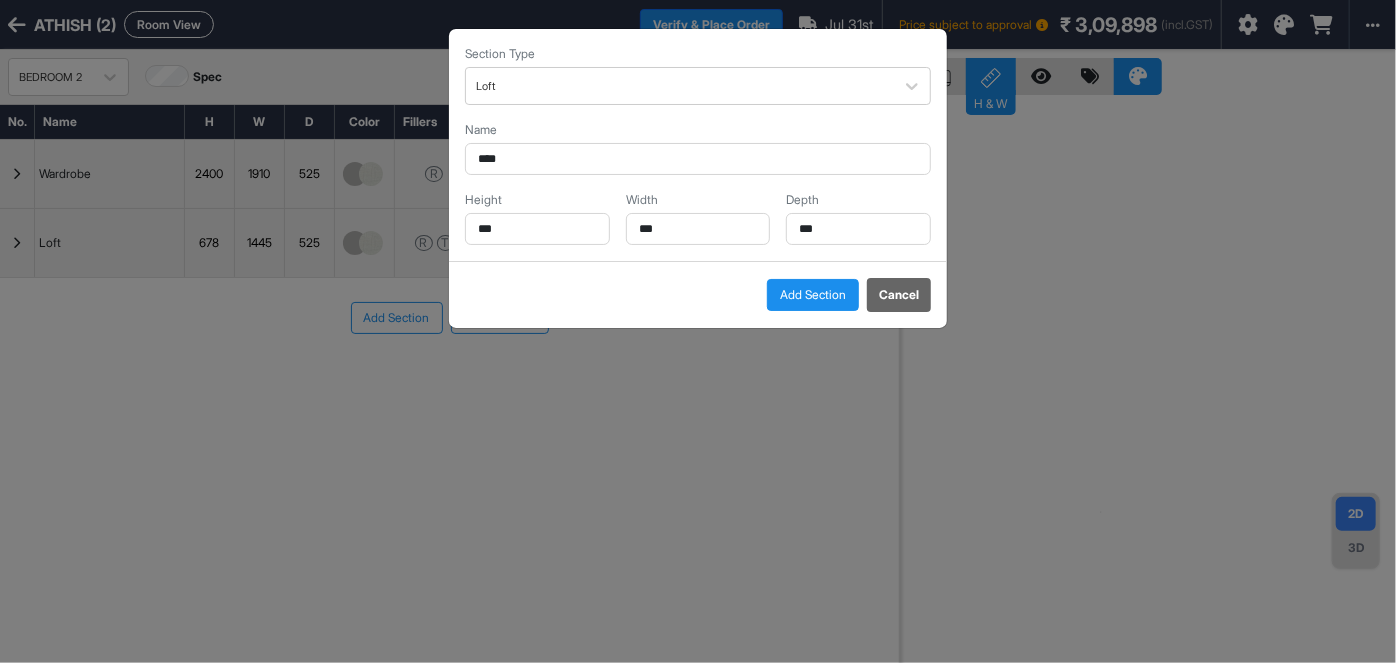 click on "Add Section" at bounding box center (813, 295) 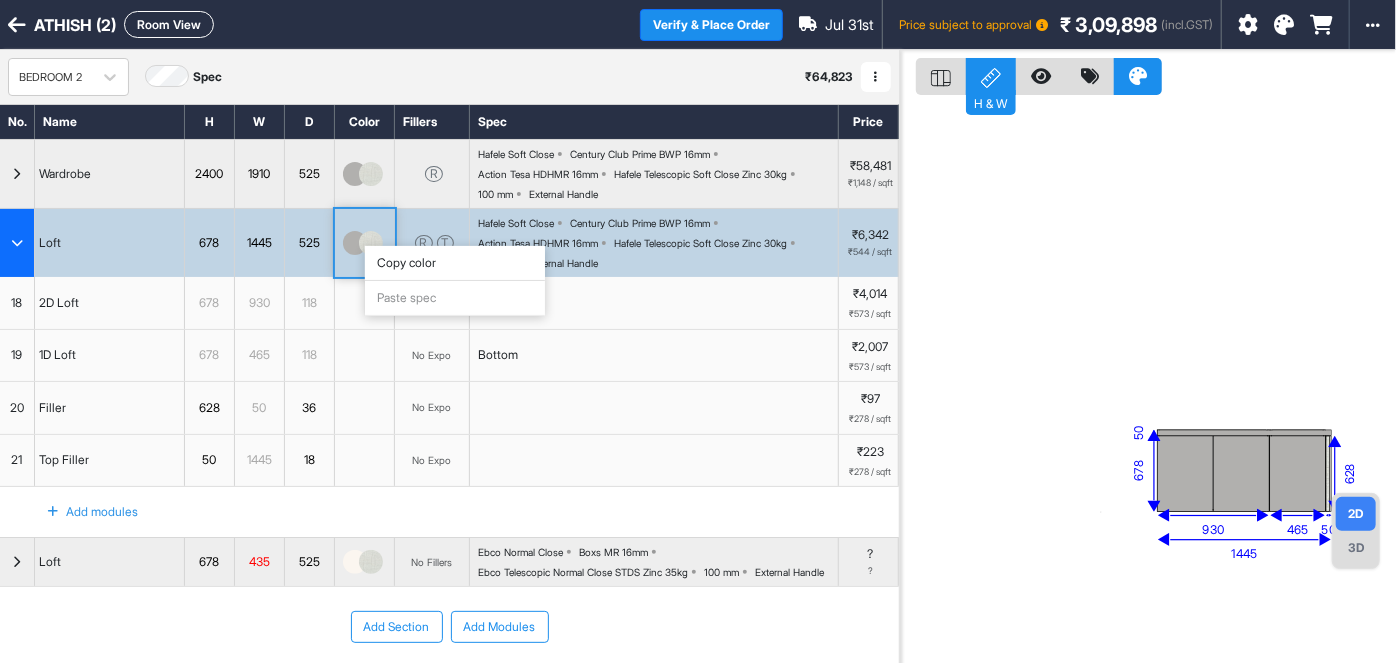 click on "Copy color" at bounding box center [455, 263] 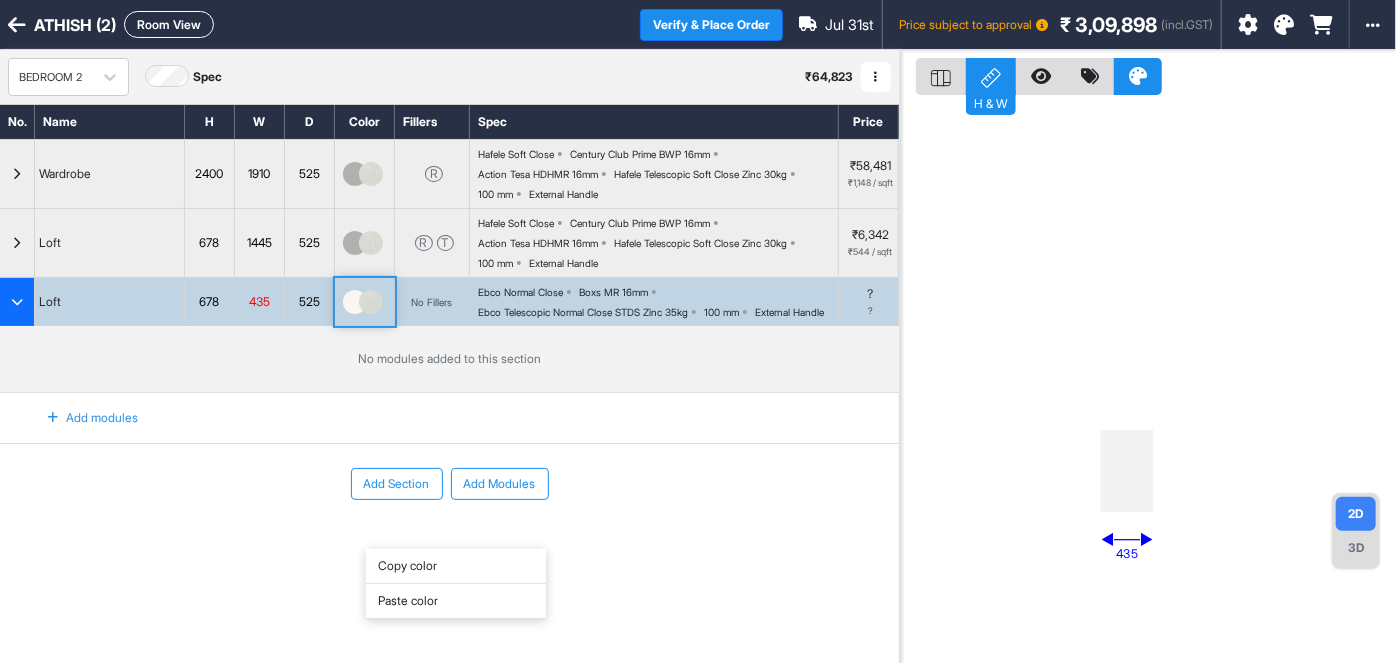 click on "Paste color" at bounding box center [456, 601] 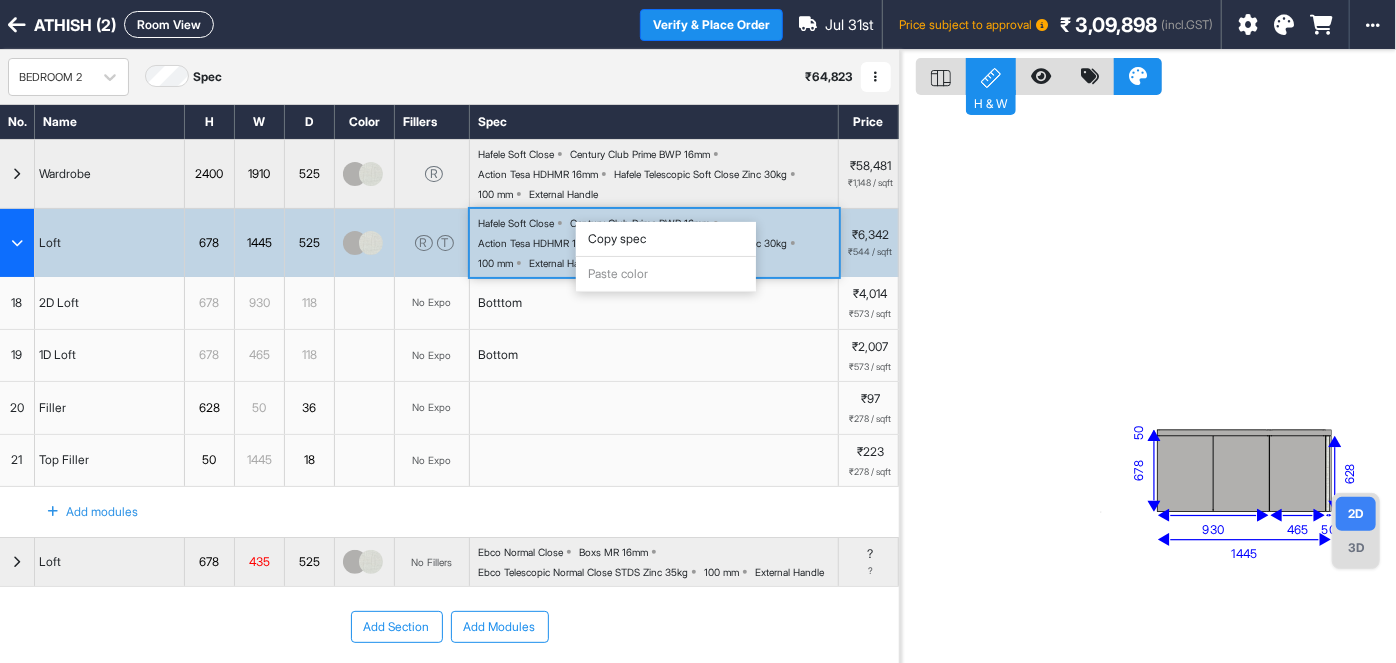 click on "Copy spec" at bounding box center [666, 239] 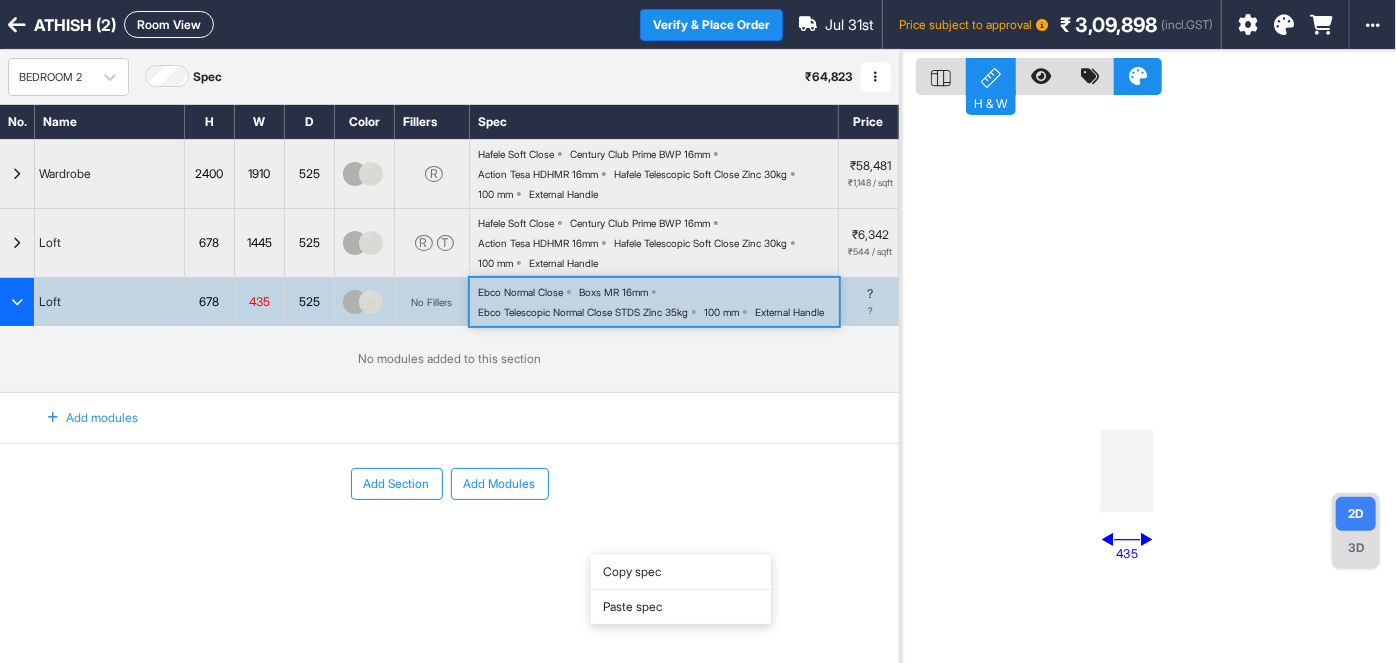 click on "Paste spec" at bounding box center (681, 607) 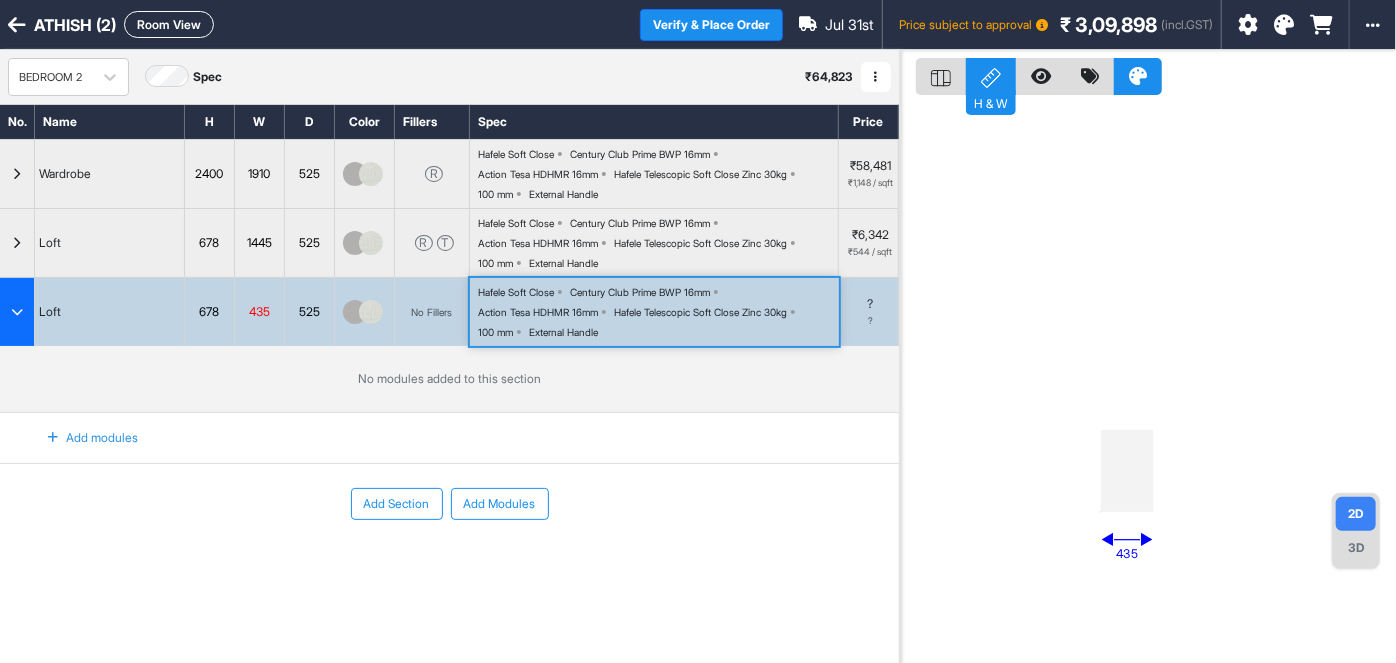 click on "Add modules" at bounding box center [81, 438] 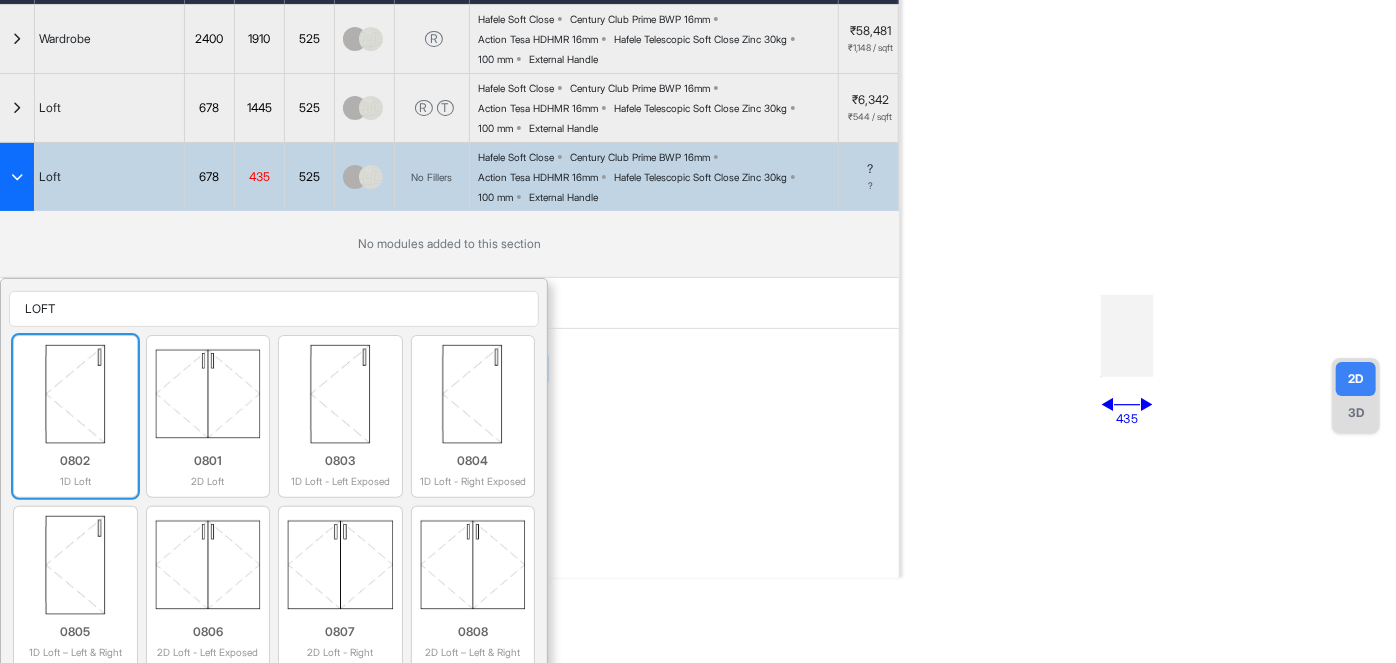 scroll, scrollTop: 176, scrollLeft: 0, axis: vertical 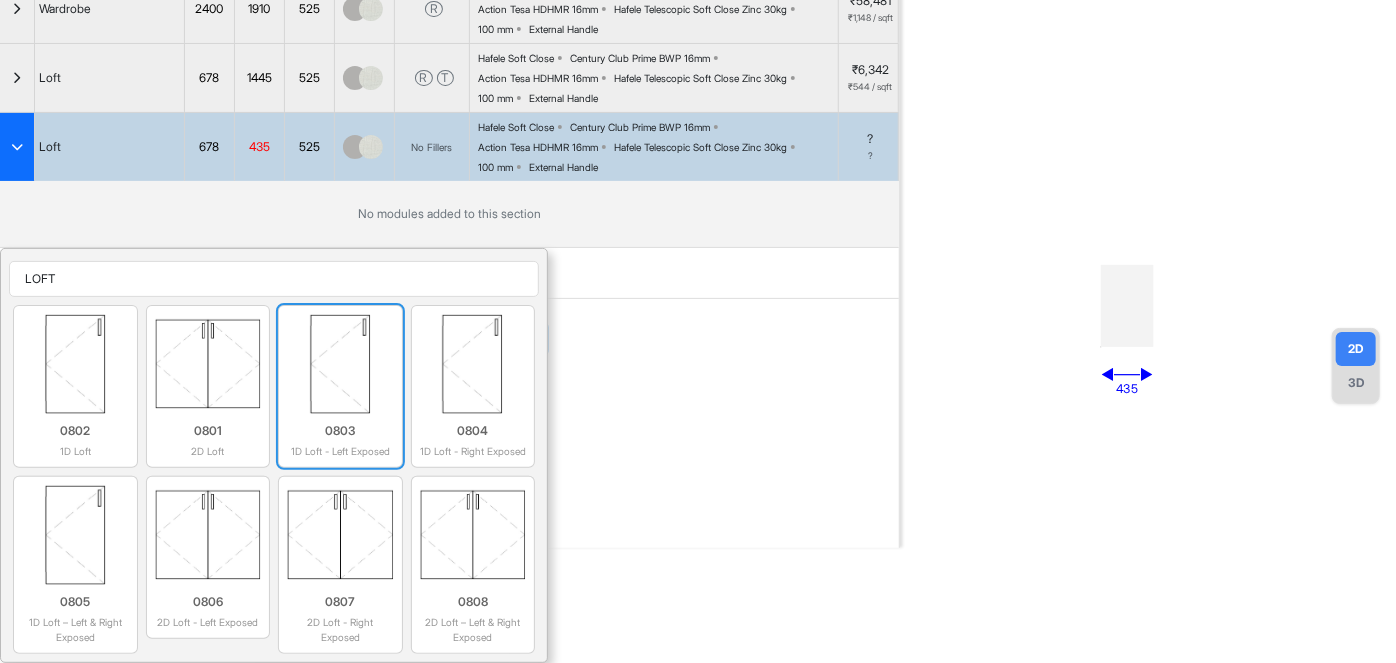 type on "LOFT" 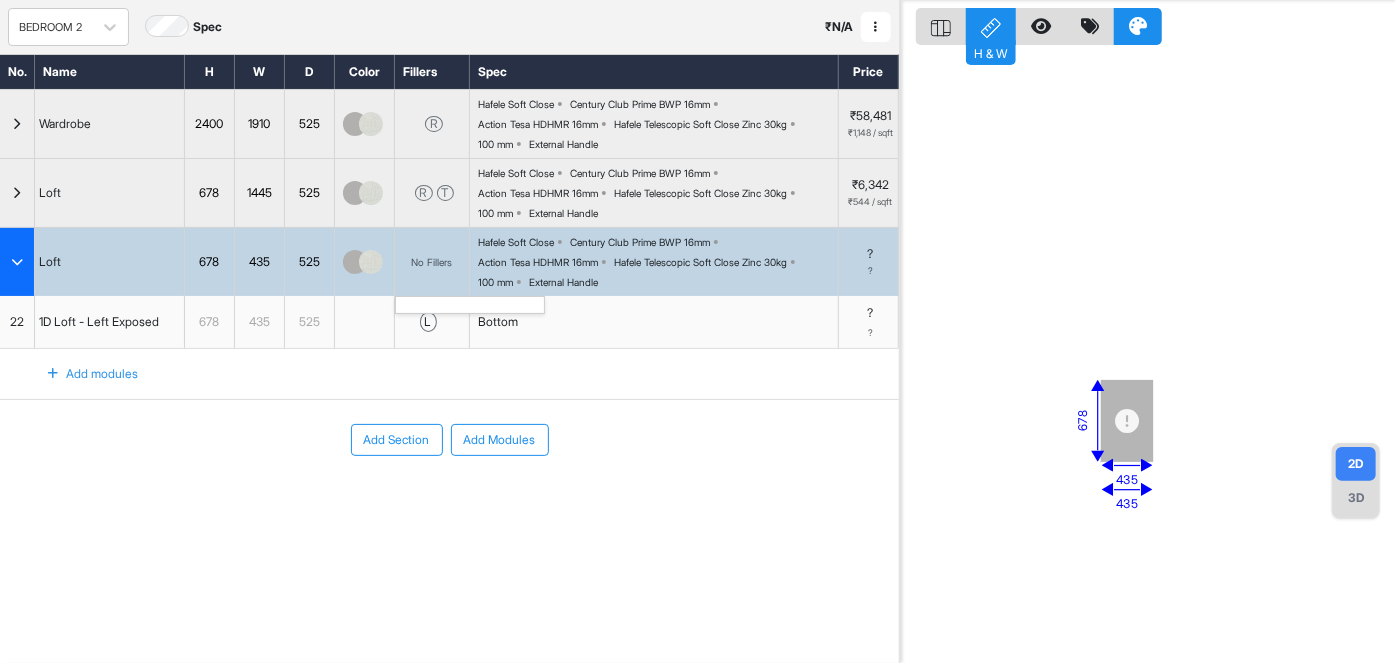 click on "No Fillers" at bounding box center [432, 262] 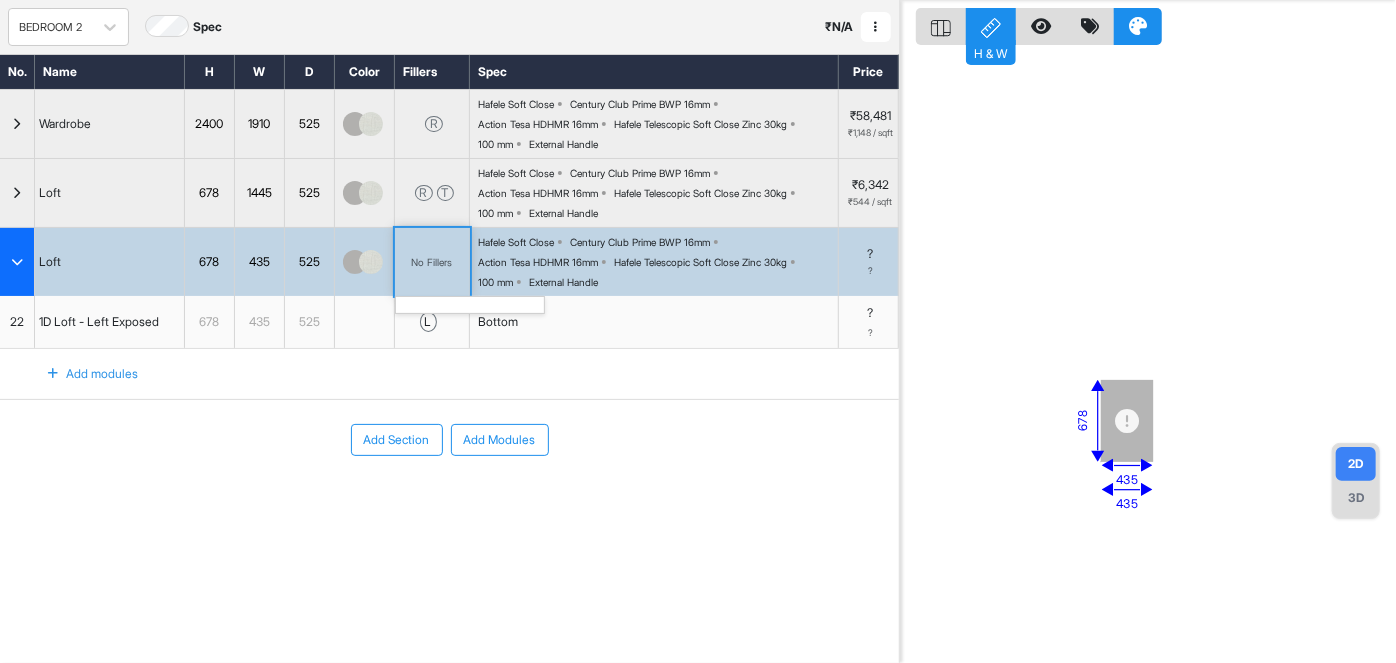 click on "No Fillers" at bounding box center [432, 262] 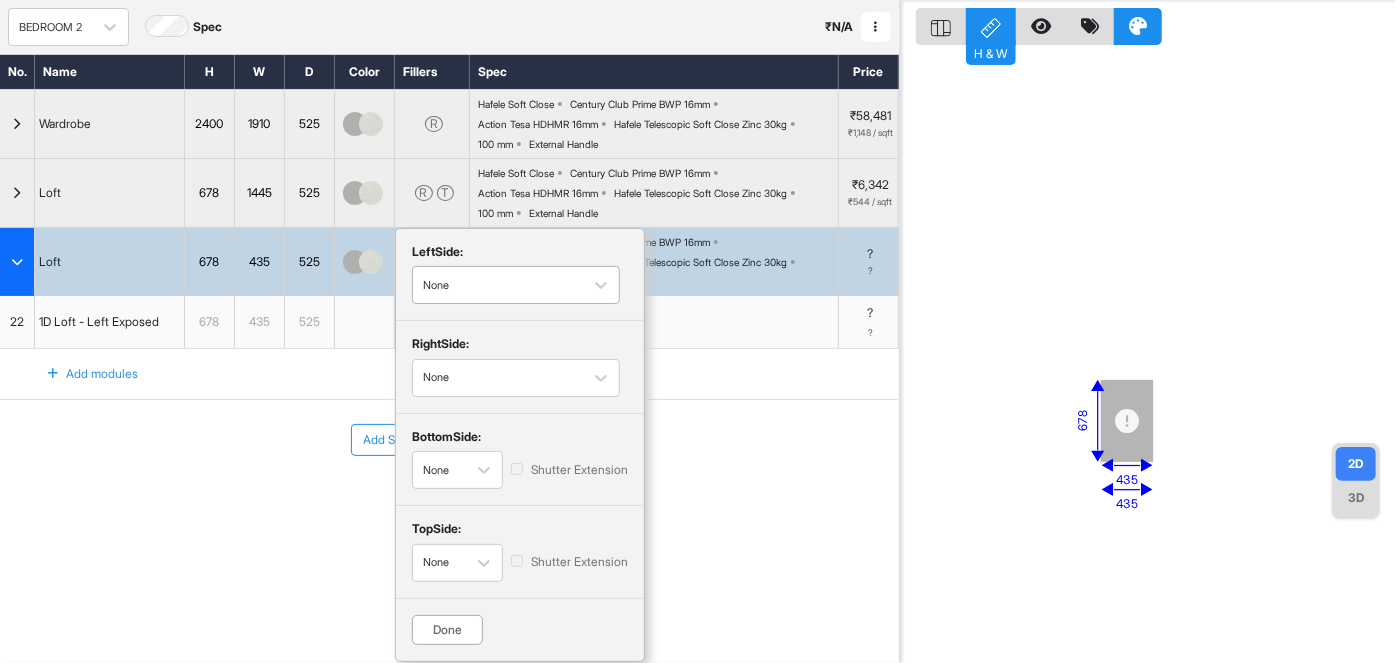 click at bounding box center [498, 285] 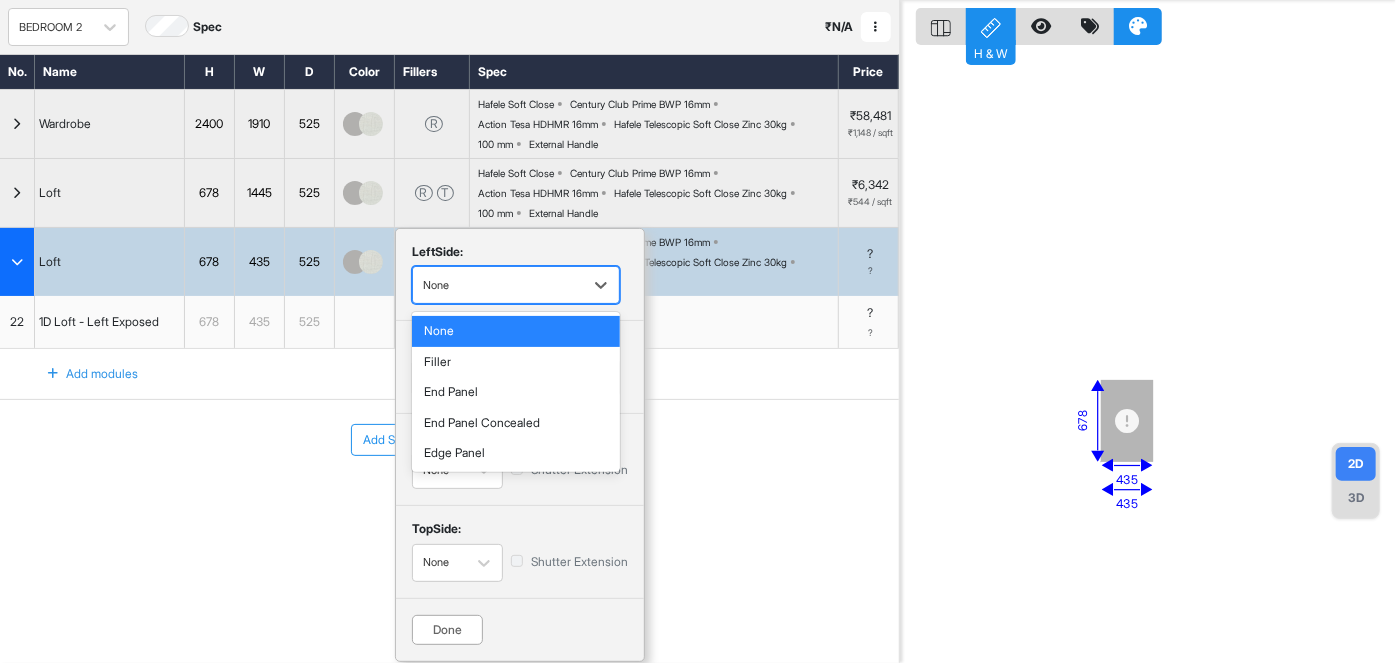 click on "None" at bounding box center [498, 285] 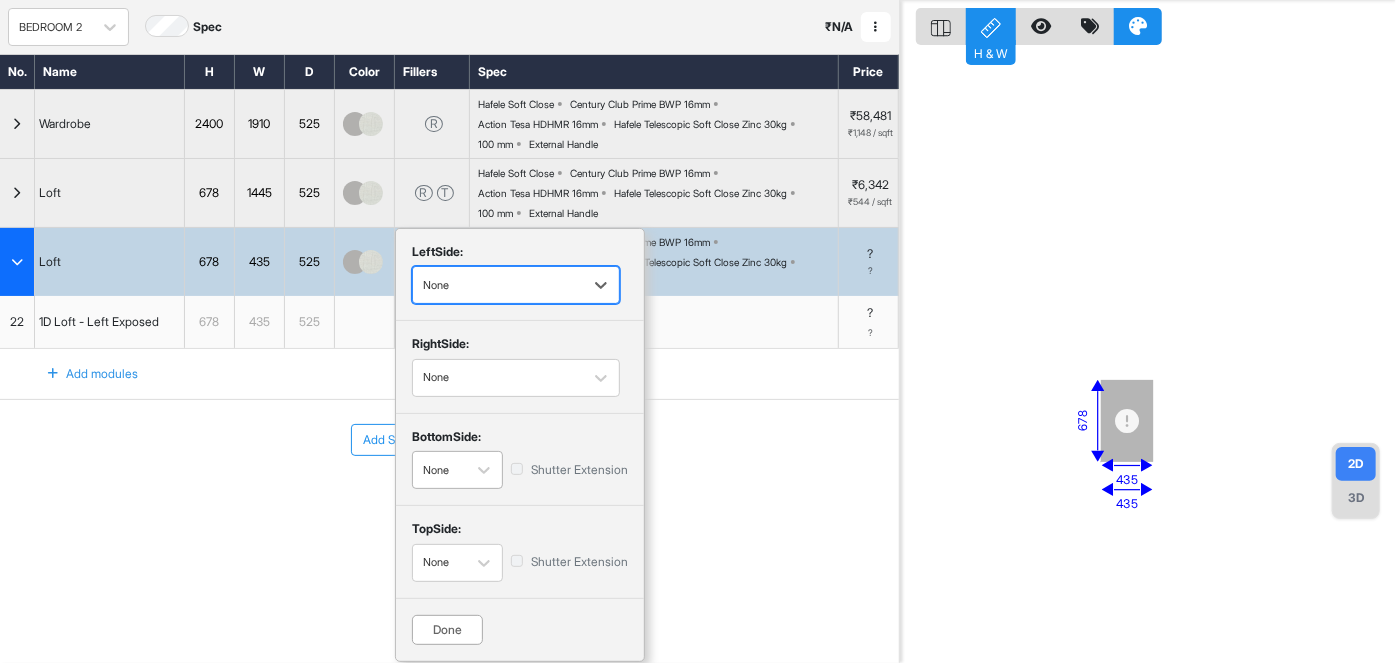 click on "None" at bounding box center [439, 470] 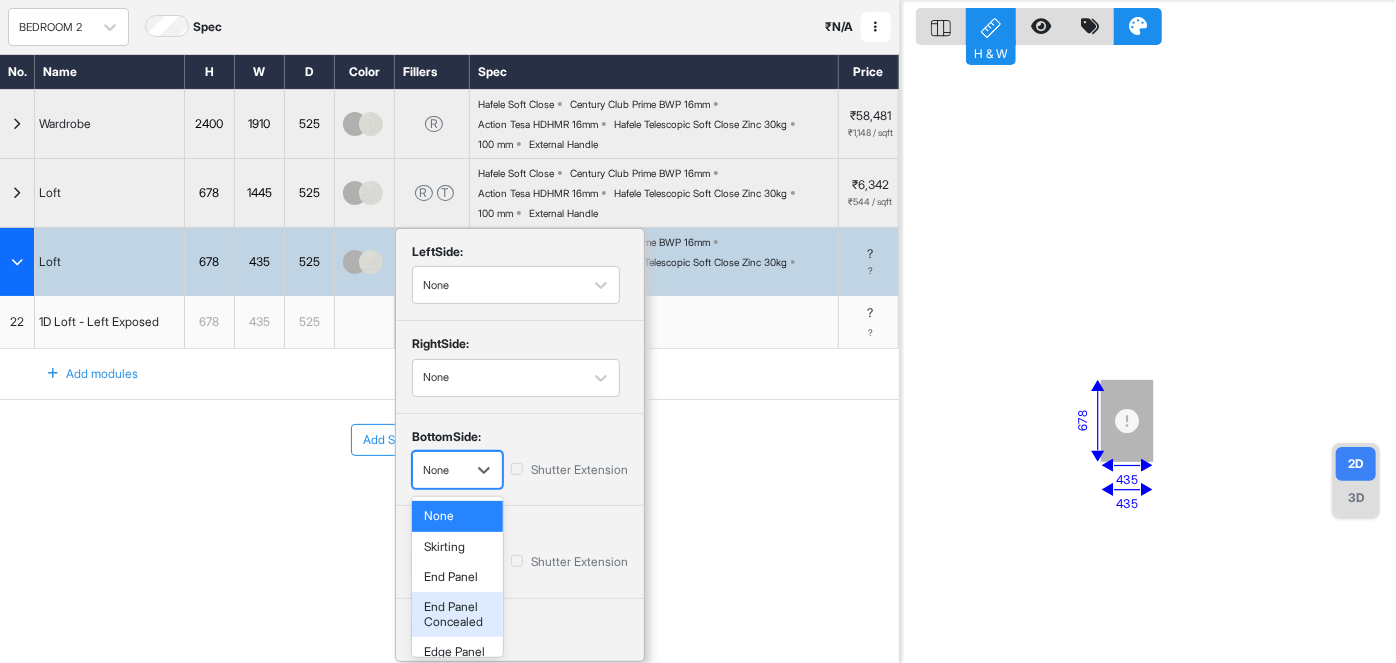 click on "End Panel Concealed" at bounding box center [457, 614] 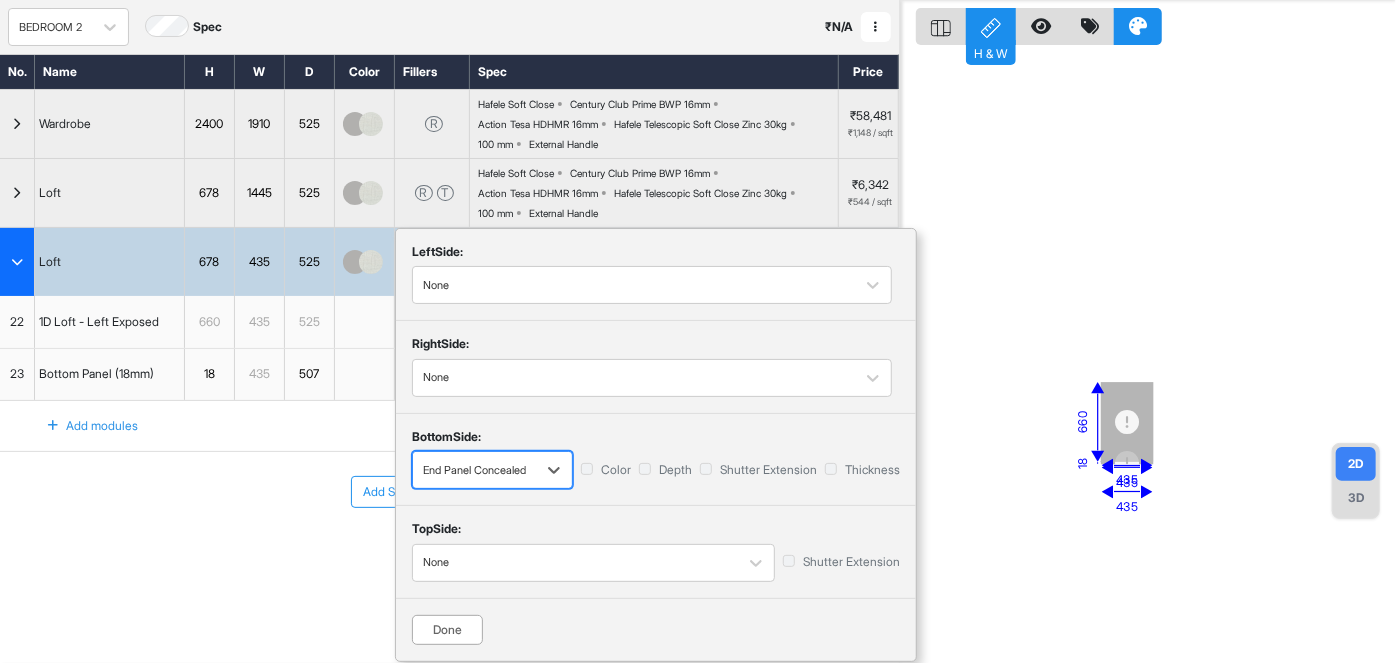 click on "Done" at bounding box center [447, 630] 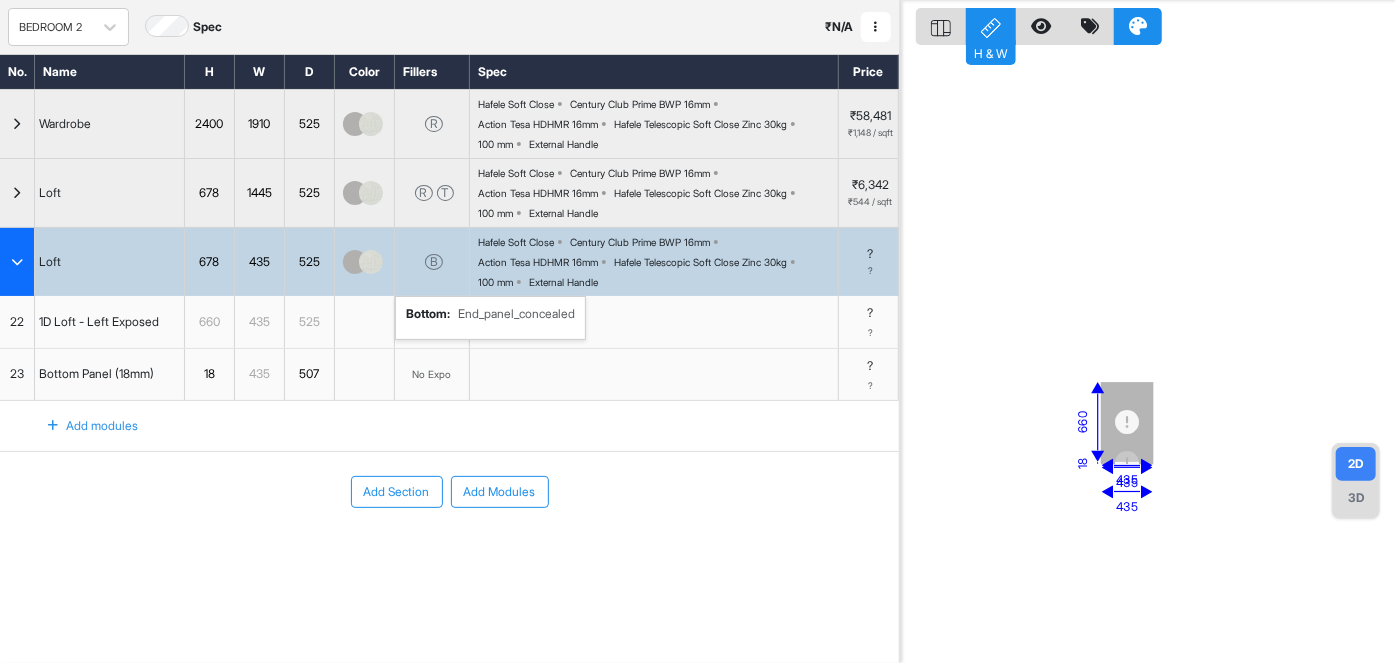 scroll, scrollTop: 0, scrollLeft: 0, axis: both 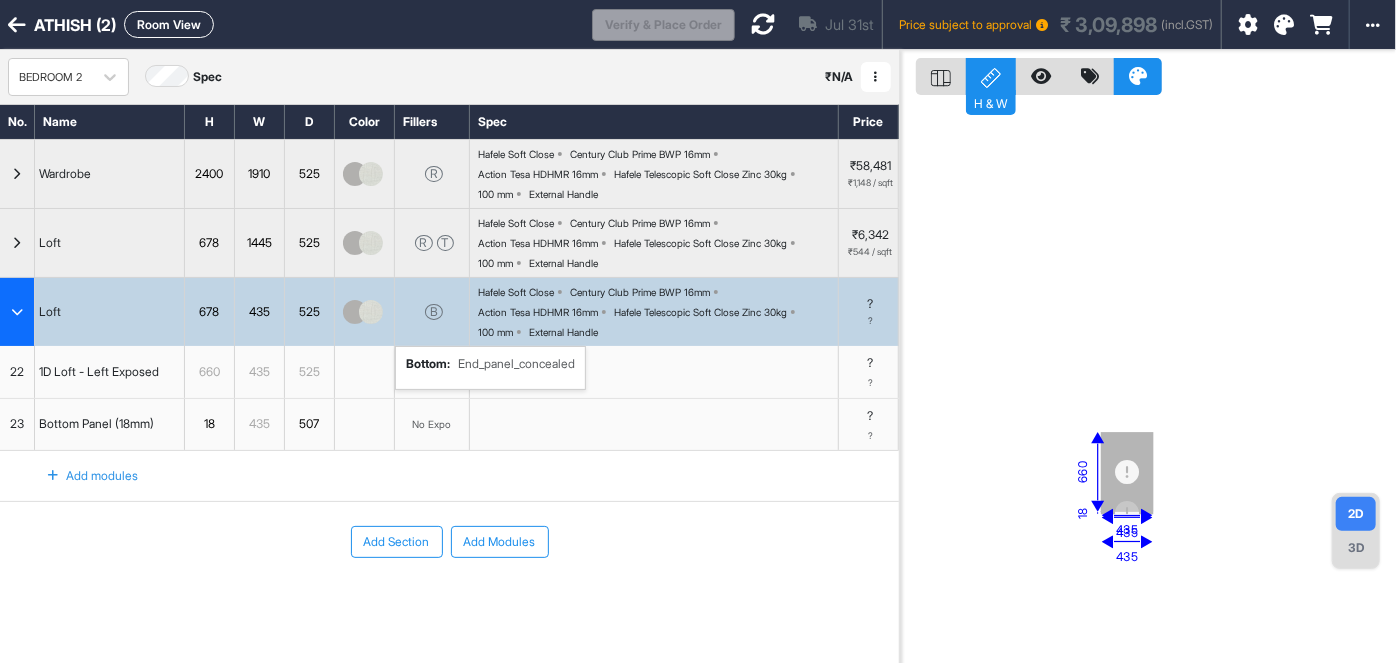 click at bounding box center (763, 24) 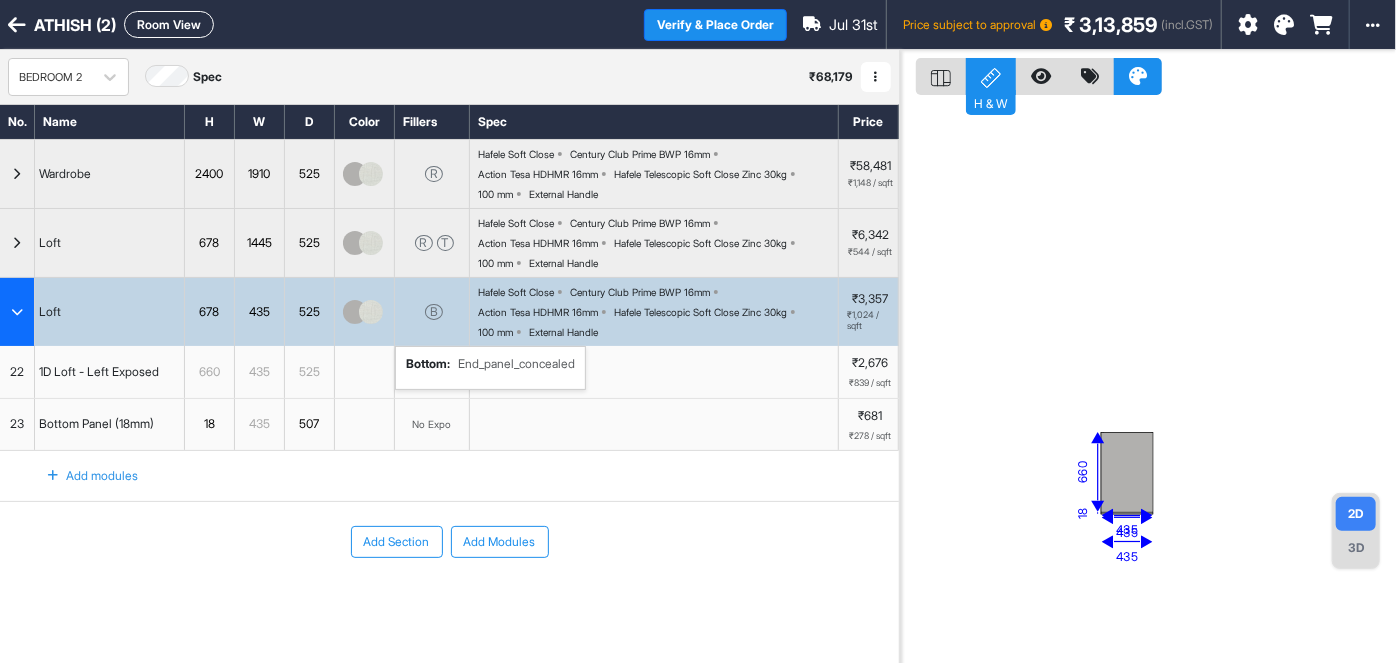 click on "435 660 435 18 435" at bounding box center (1148, 381) 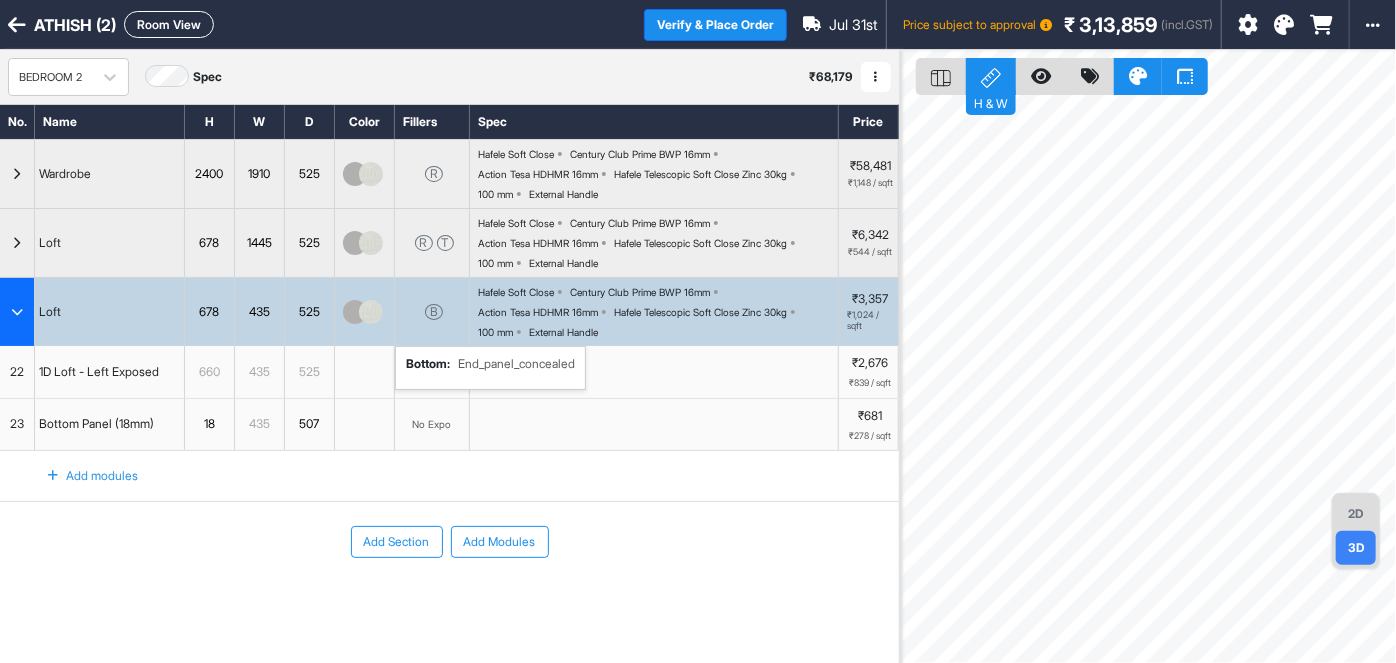 click on "2D" at bounding box center [1356, 514] 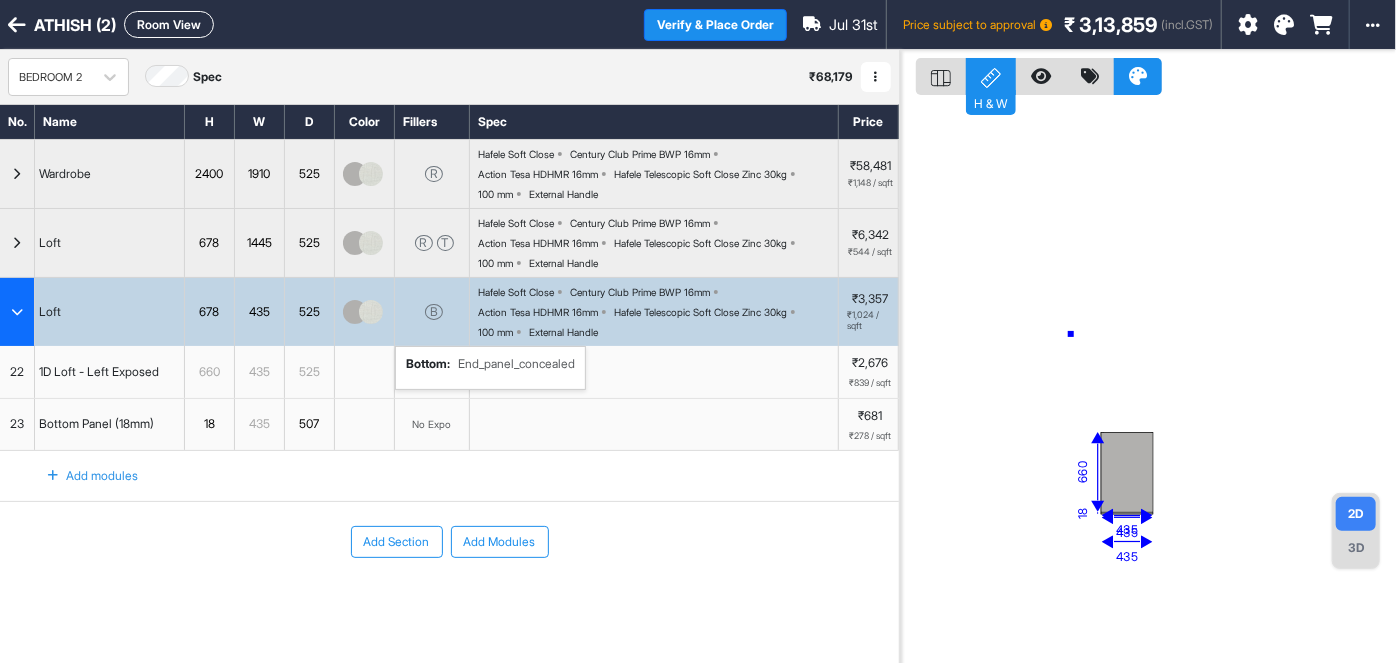 click on "435 660 435 18 435" at bounding box center [1148, 381] 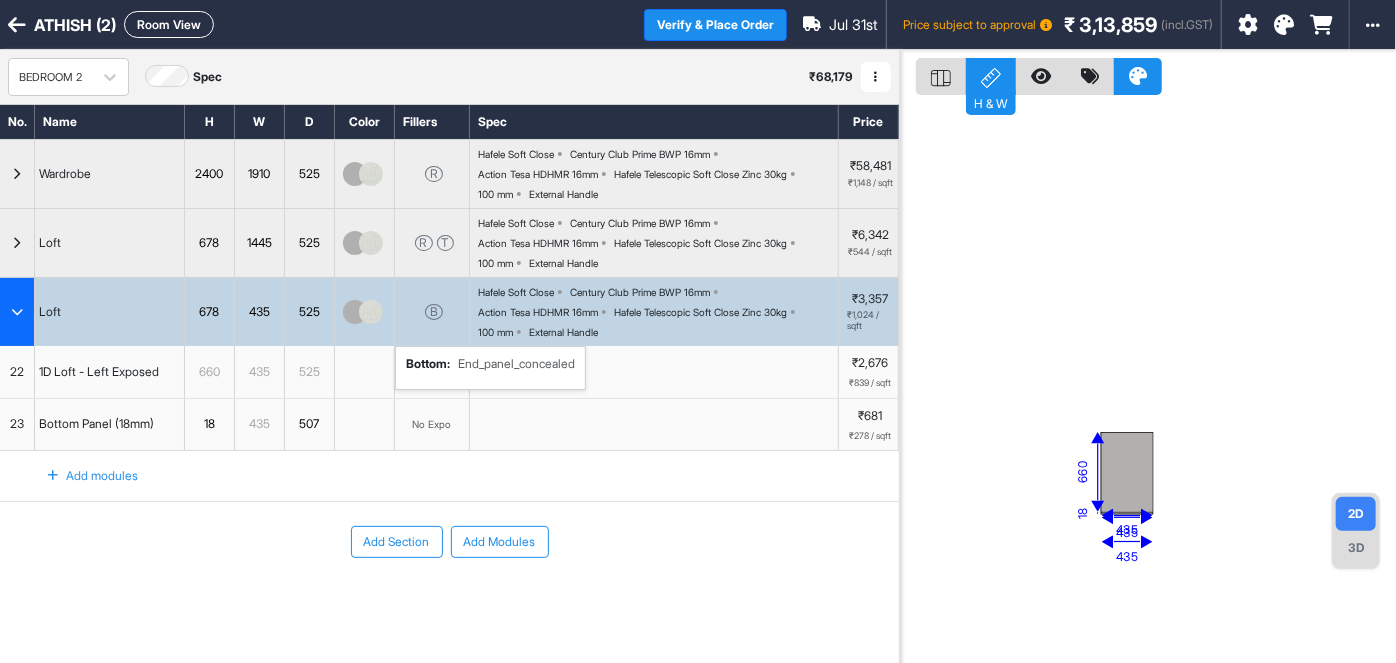 click at bounding box center [17, 312] 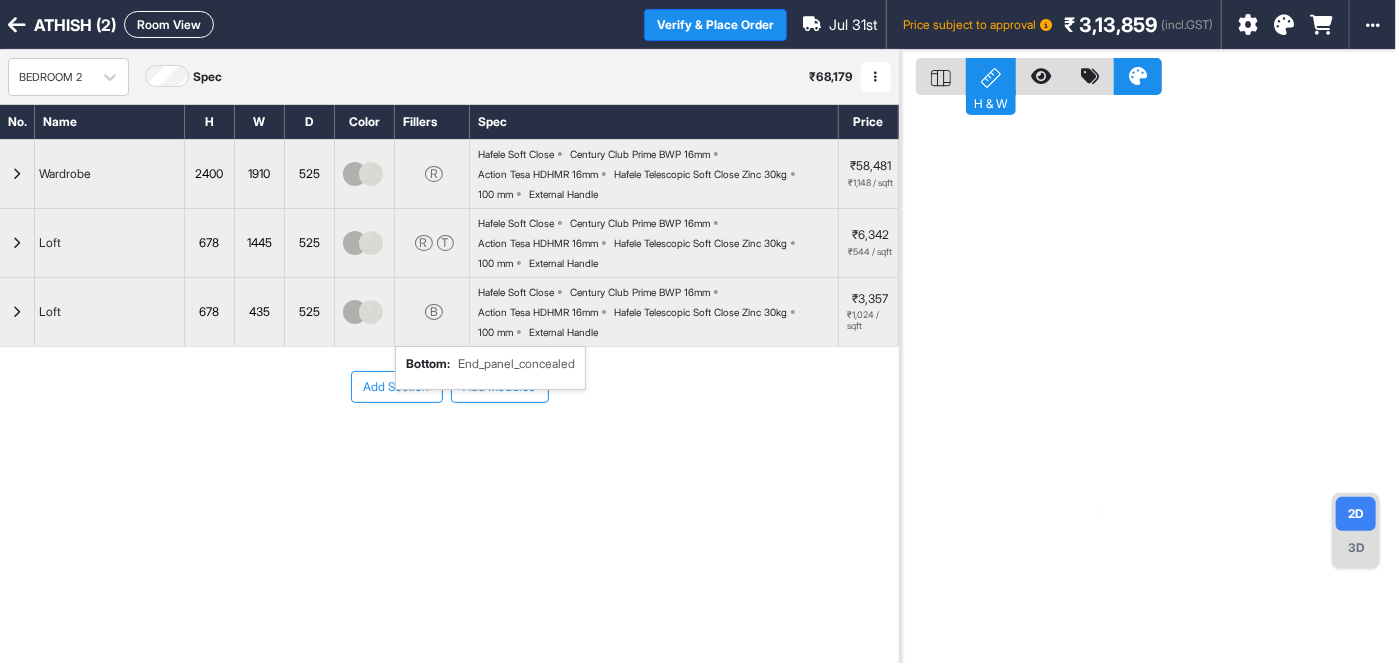 click on "Room View" at bounding box center (169, 24) 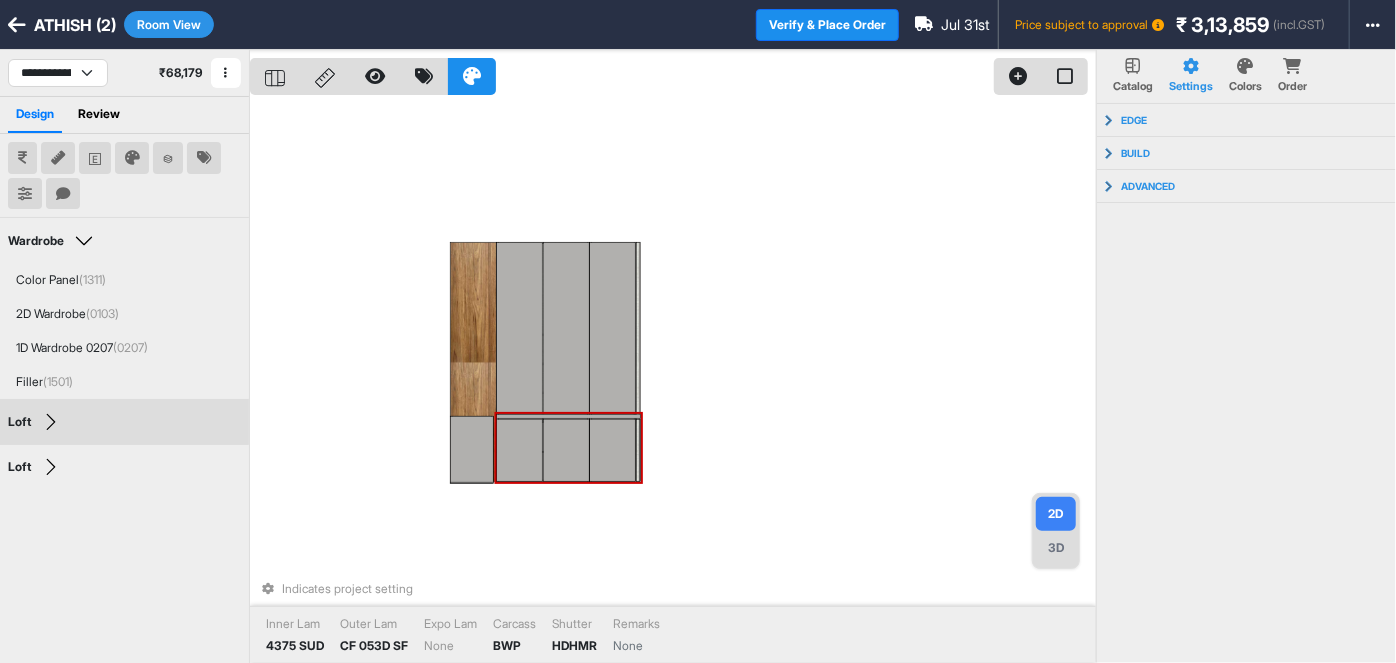 click at bounding box center [520, 450] 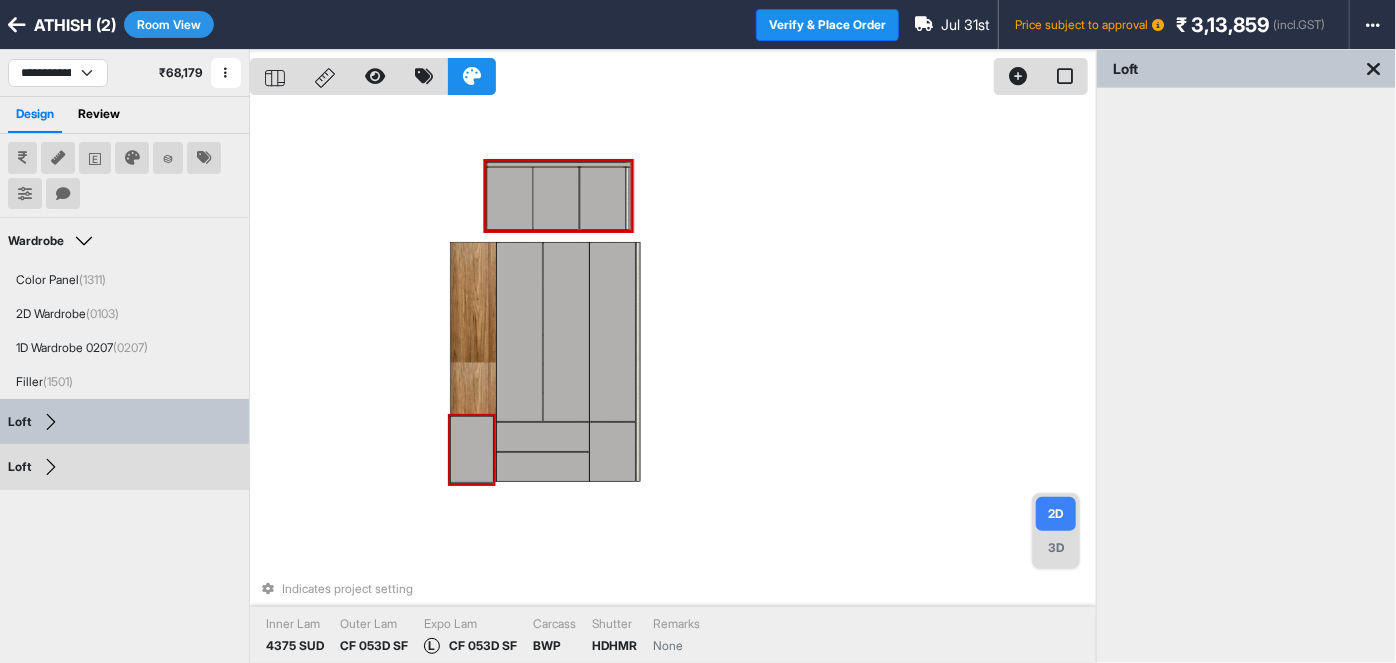 click at bounding box center (471, 450) 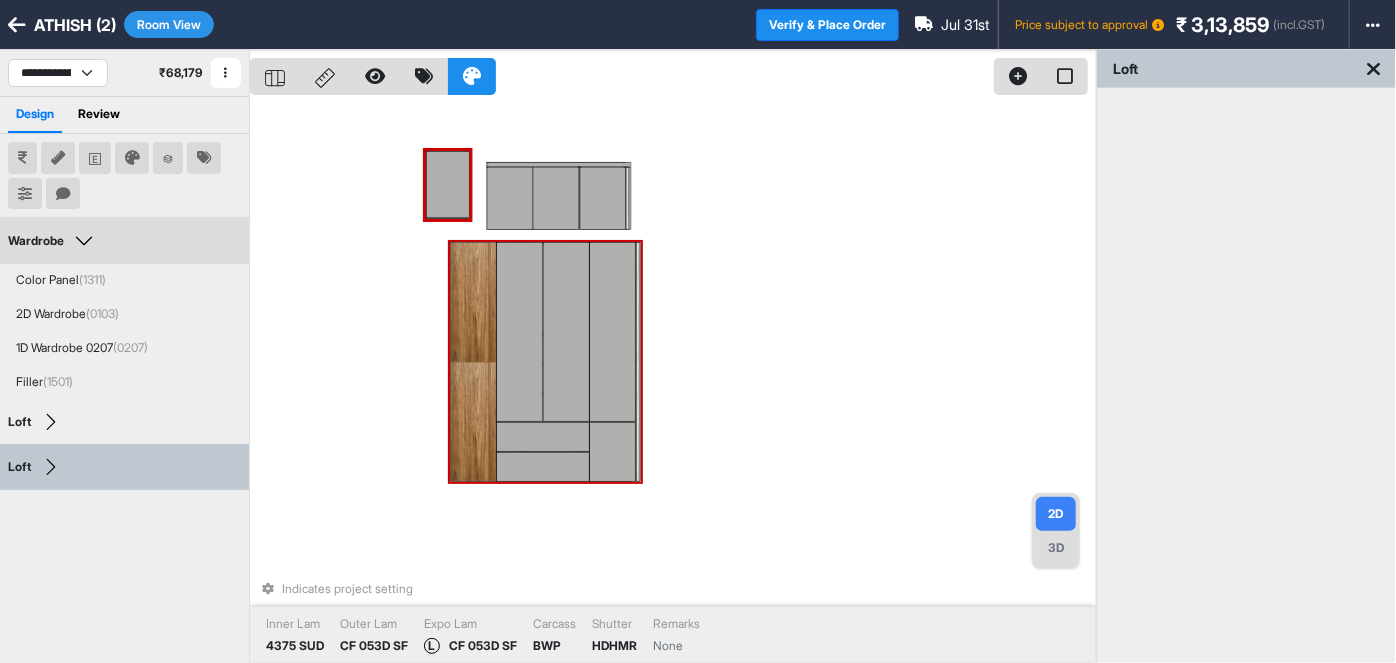click at bounding box center (566, 332) 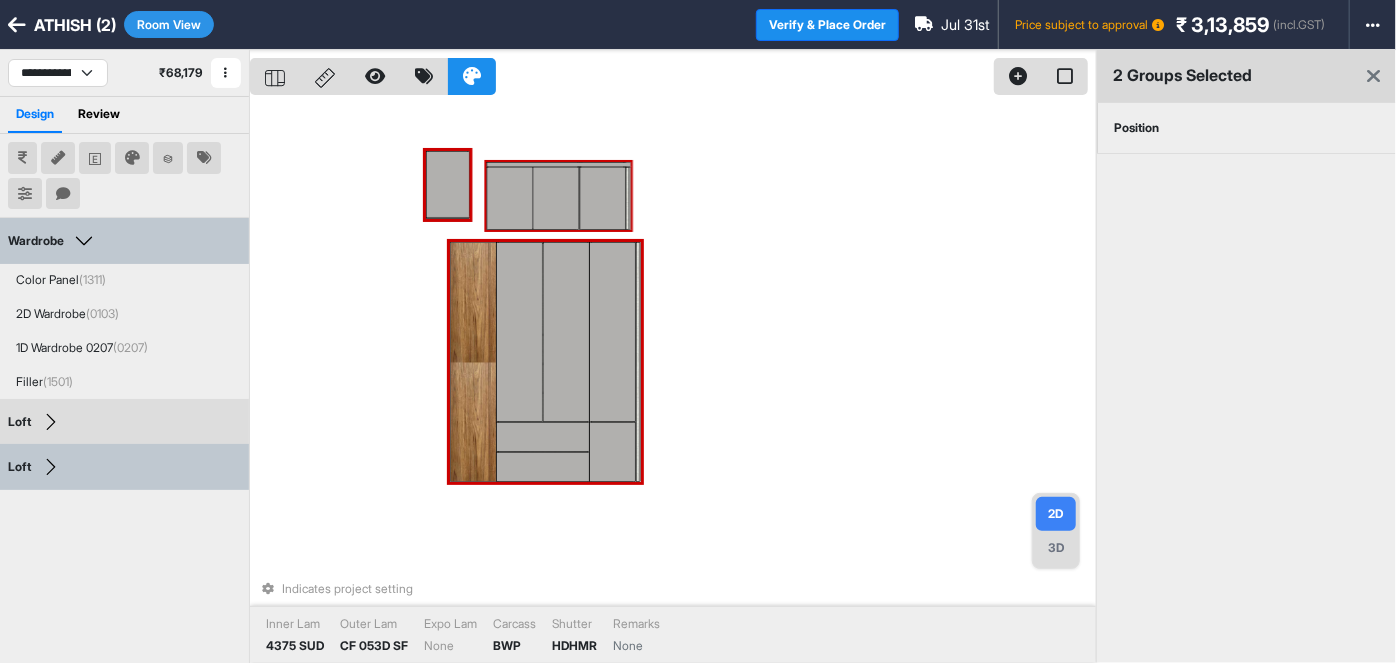 click at bounding box center [556, 198] 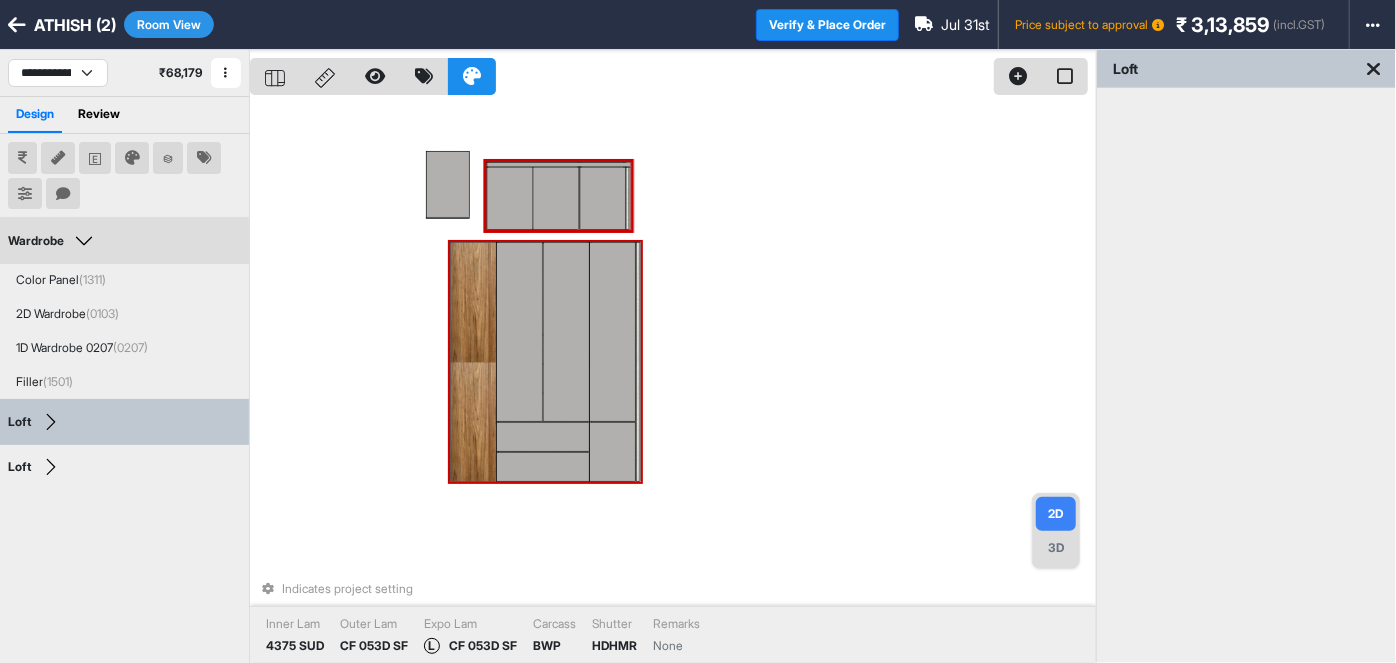 click at bounding box center (566, 332) 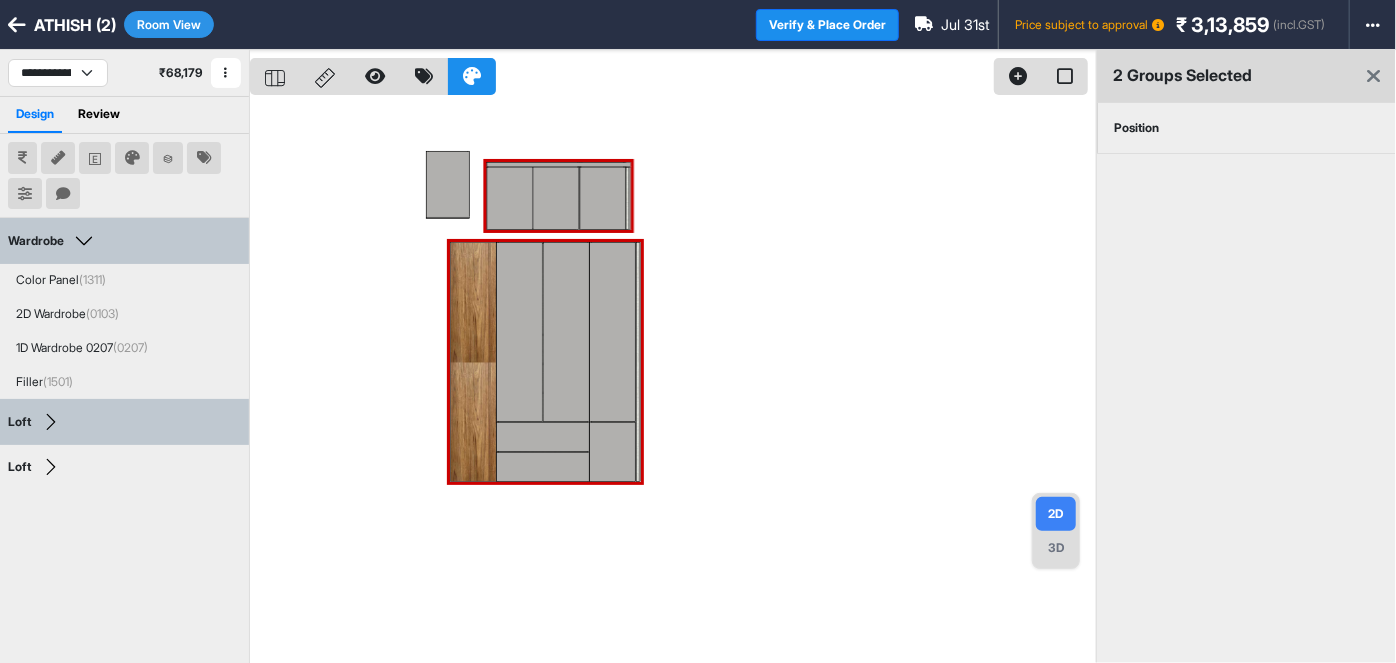 click on "Position" at bounding box center (1136, 128) 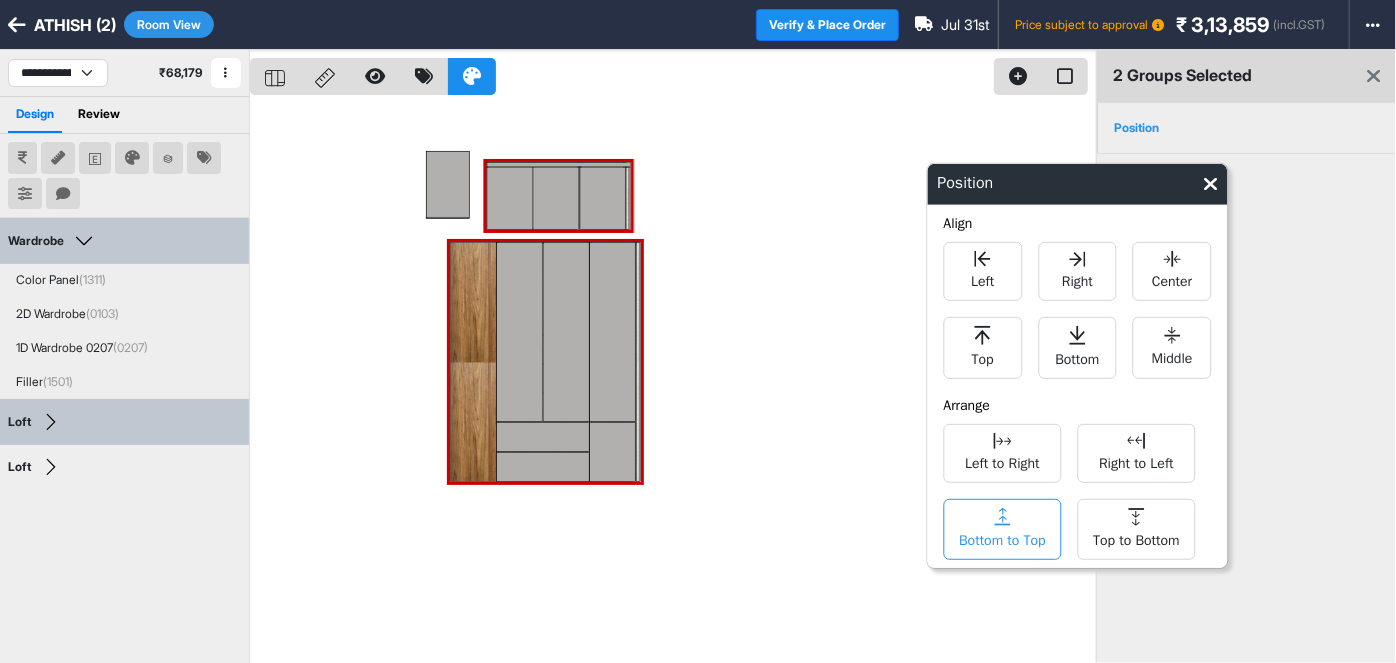 click on "Bottom to Top" at bounding box center (1002, 538) 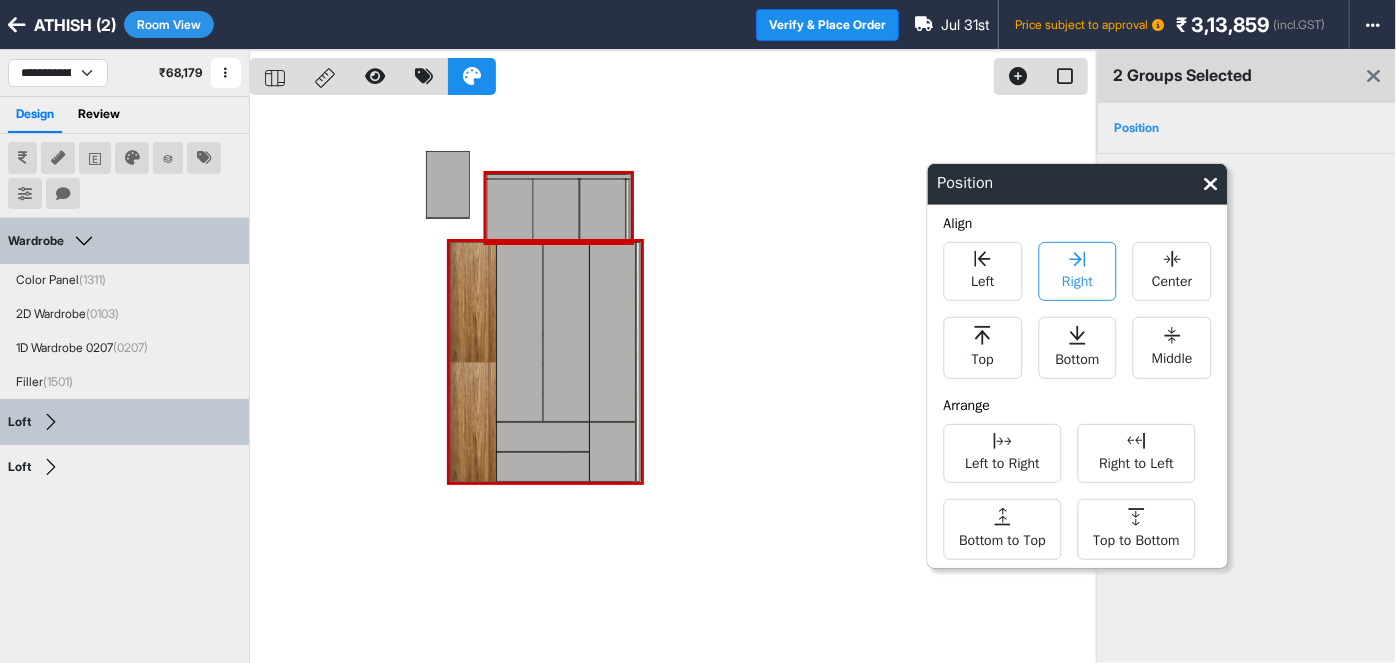click on "Right" at bounding box center [1077, 279] 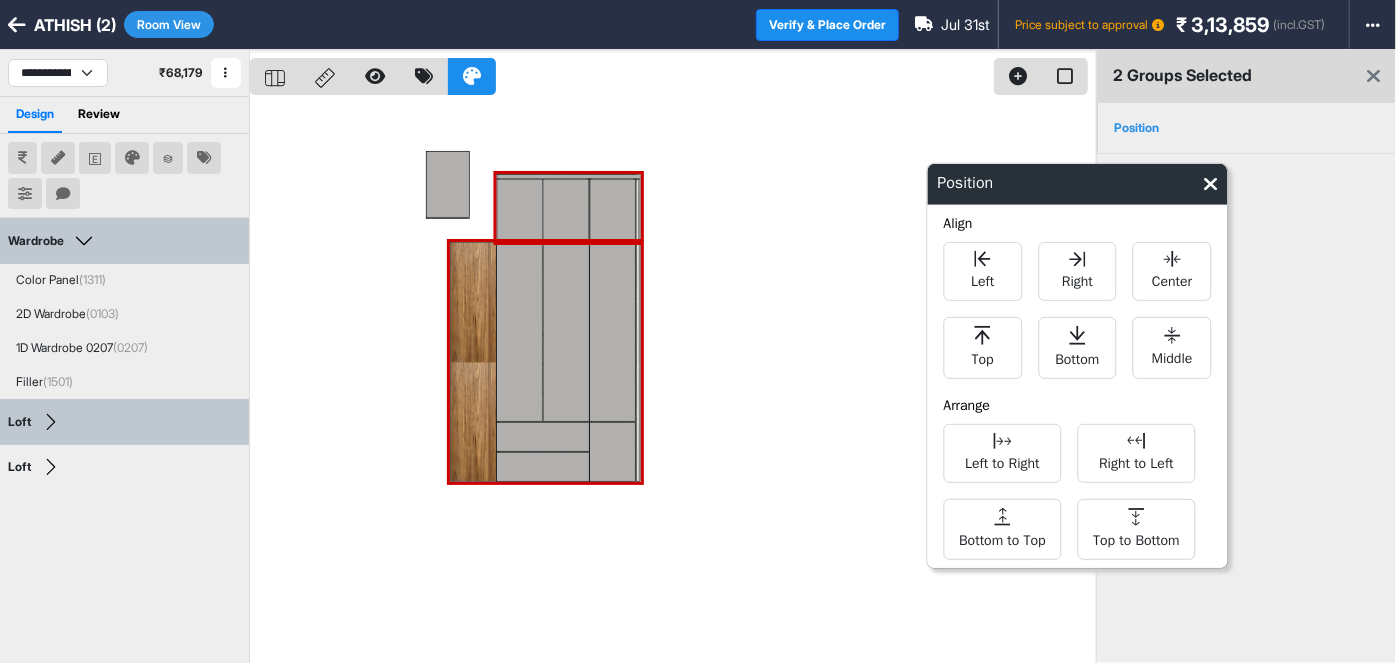 click at bounding box center (673, 381) 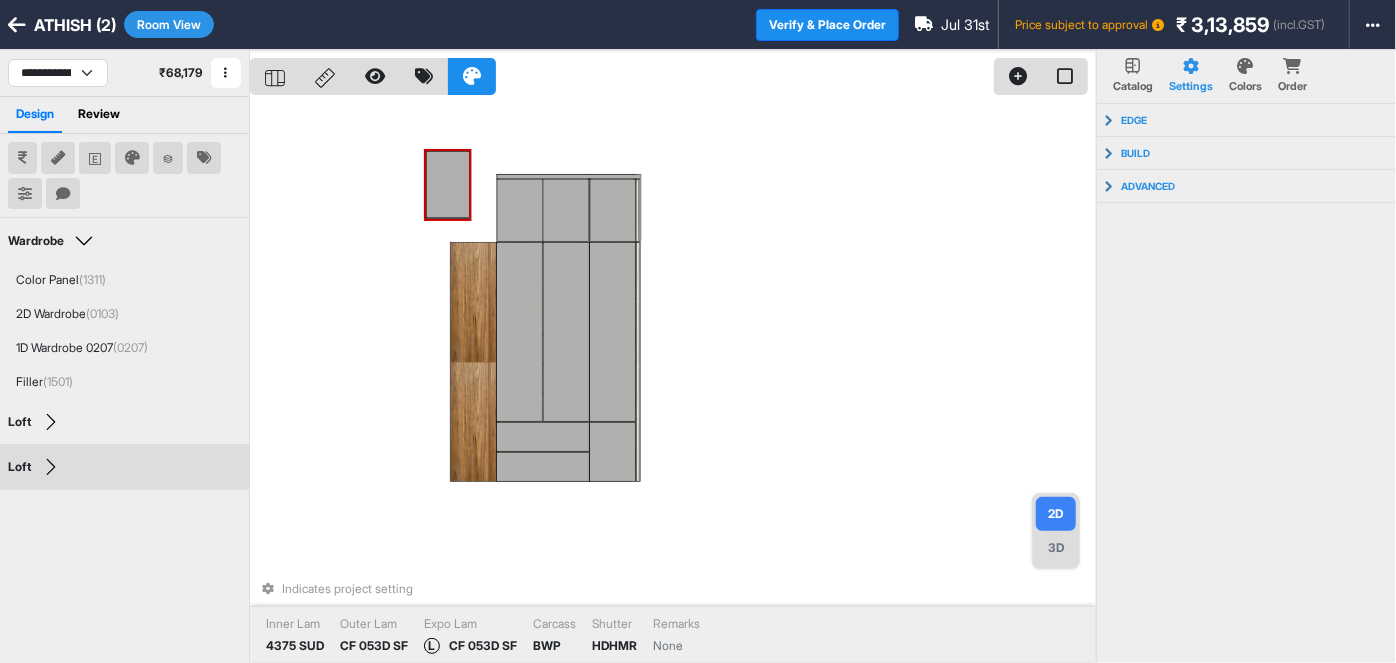 click at bounding box center (447, 185) 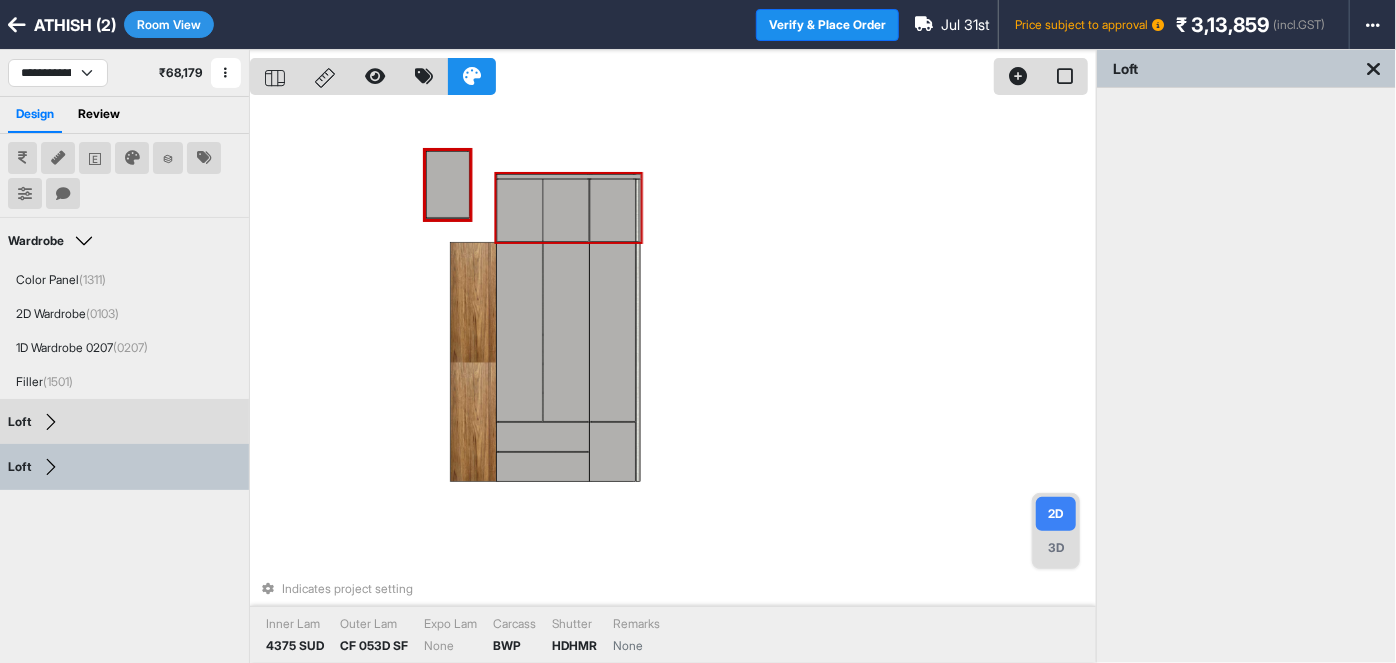 click at bounding box center [520, 210] 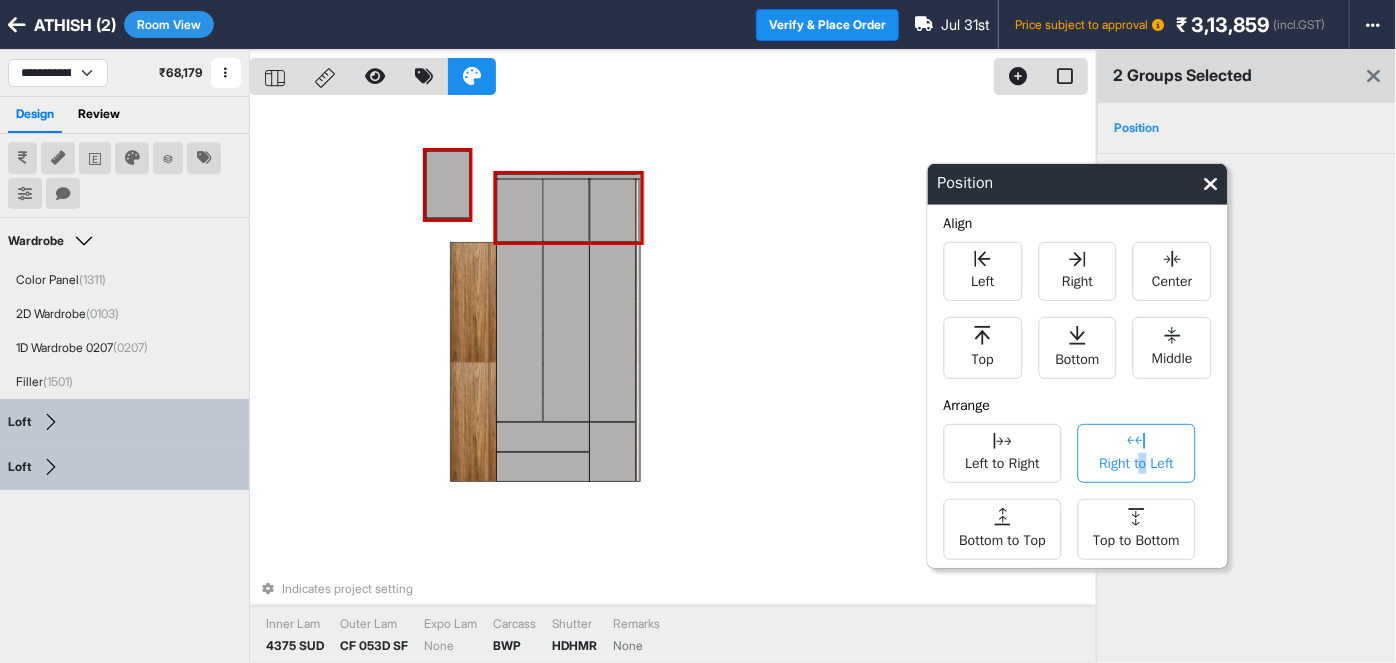 click on "Right to Left" at bounding box center (1136, 461) 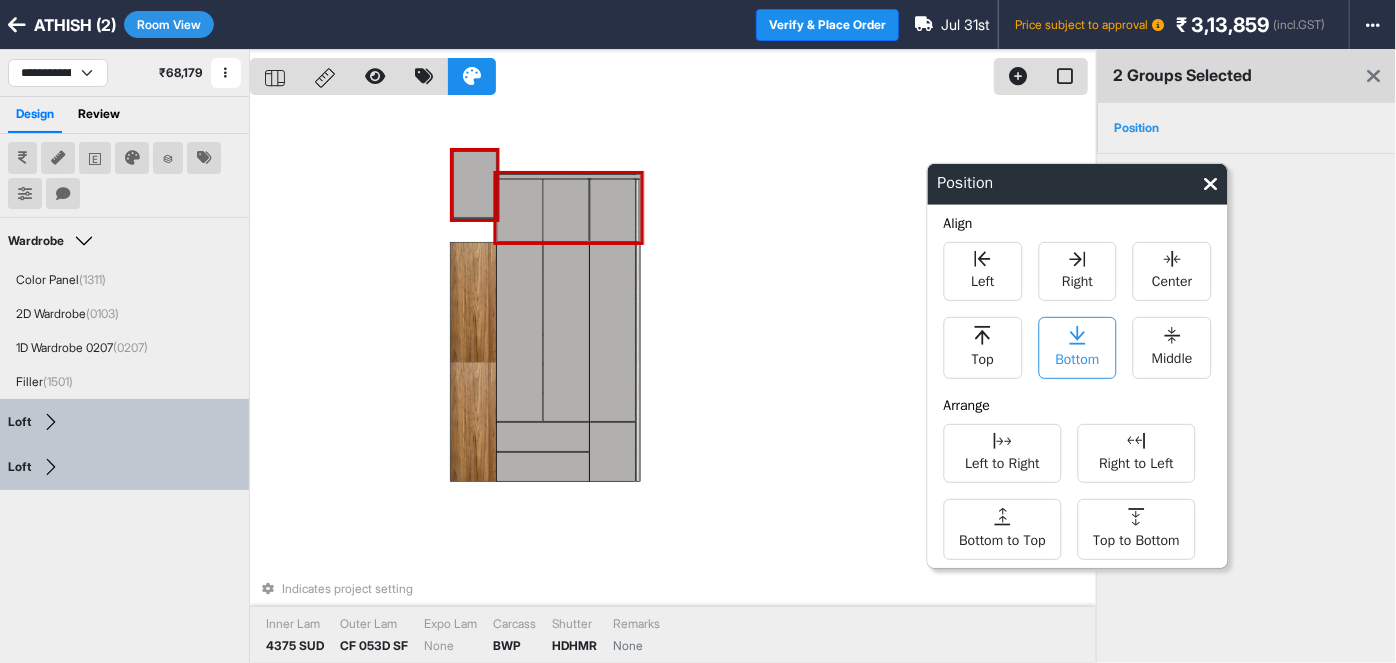 click on "Bottom" at bounding box center (1077, 348) 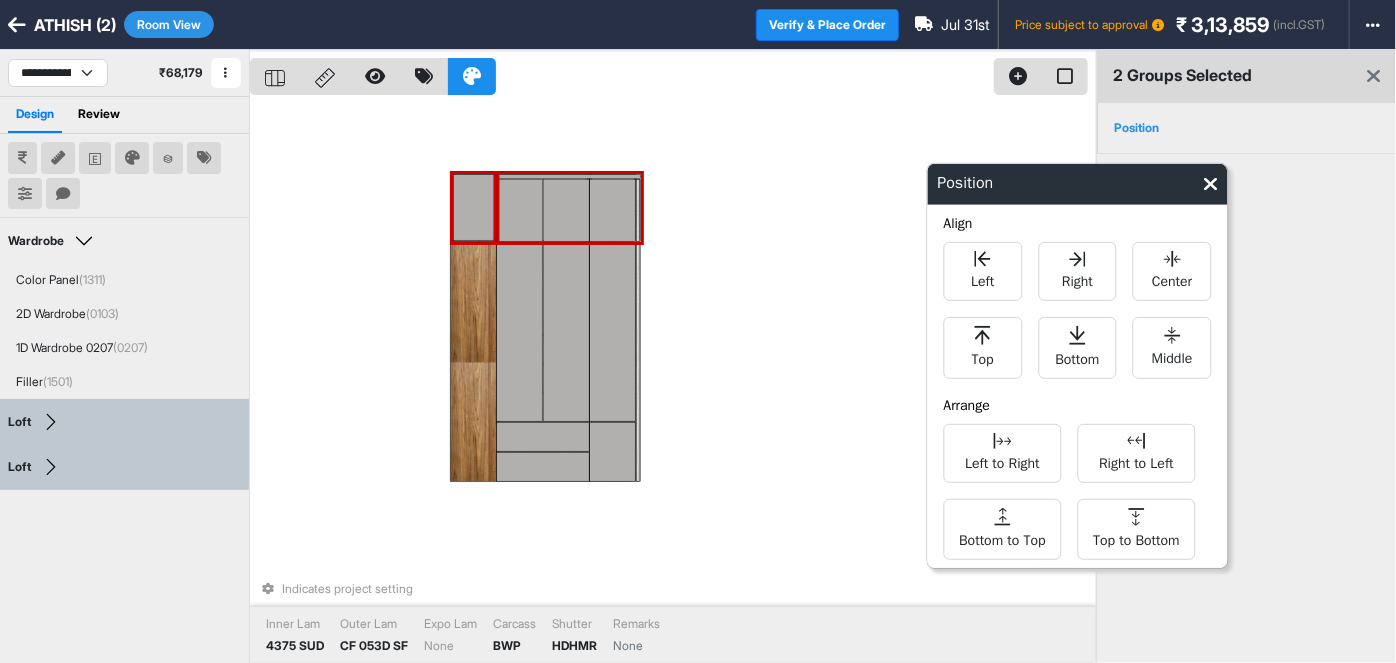 click on "Indicates project setting Inner Lam 4375 SUD Outer Lam CF 053D SF Expo Lam None Carcass BWP Shutter HDHMR Remarks None" at bounding box center (673, 381) 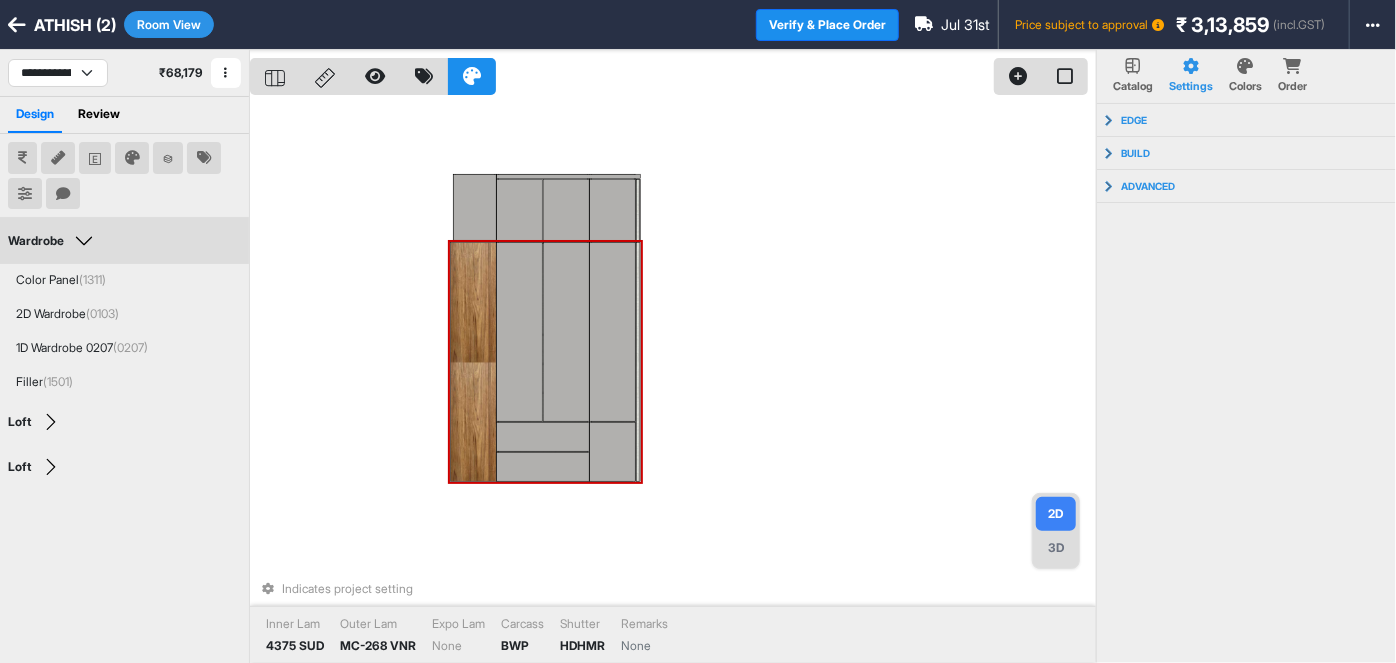 click at bounding box center [473, 362] 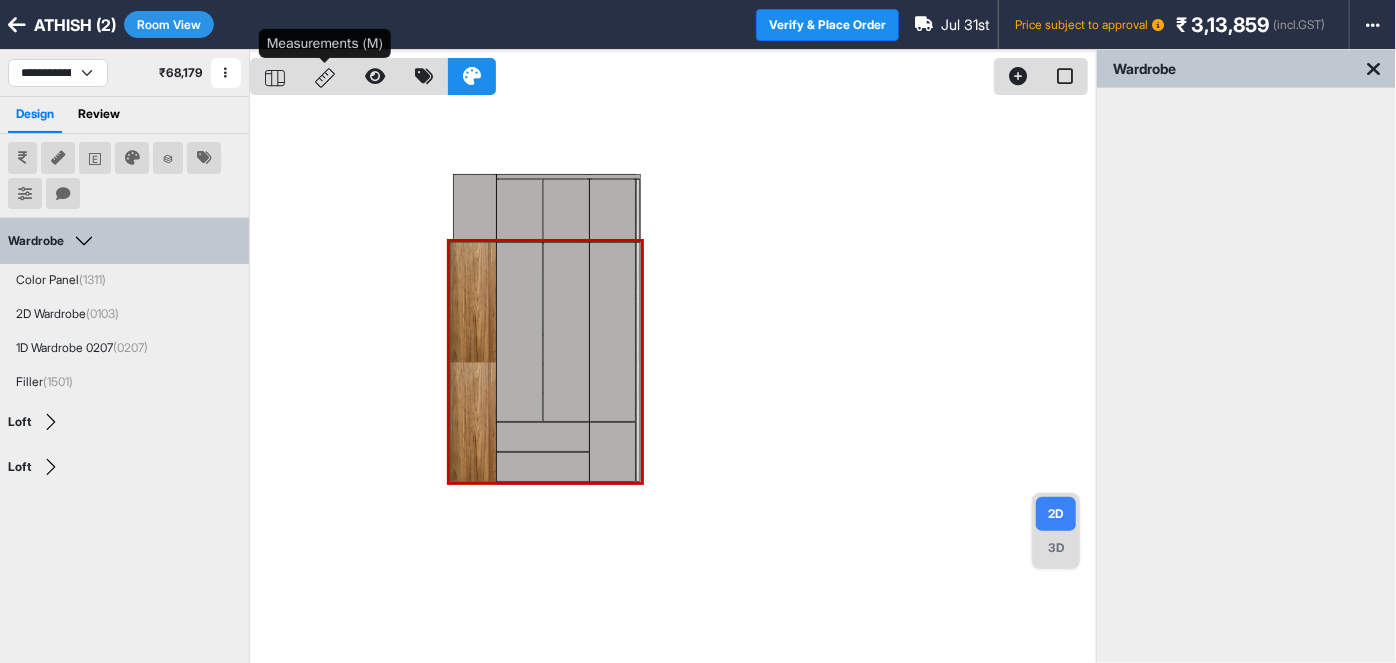 click 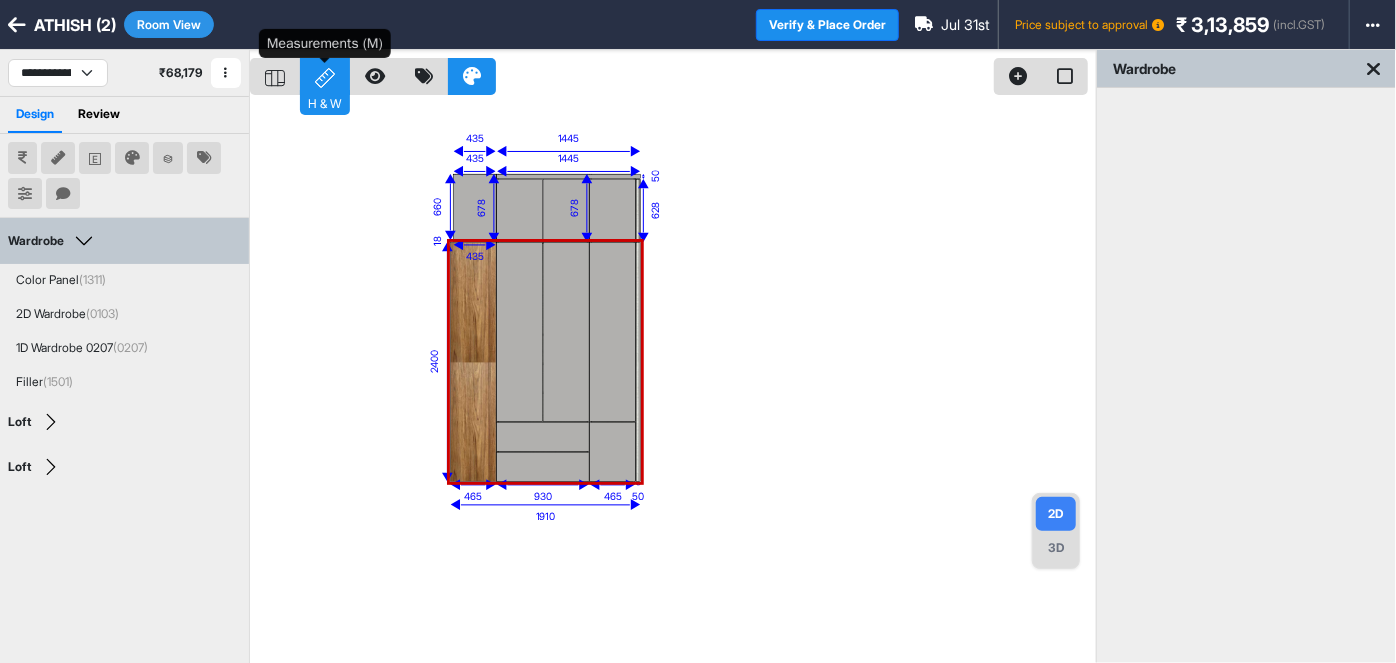 click 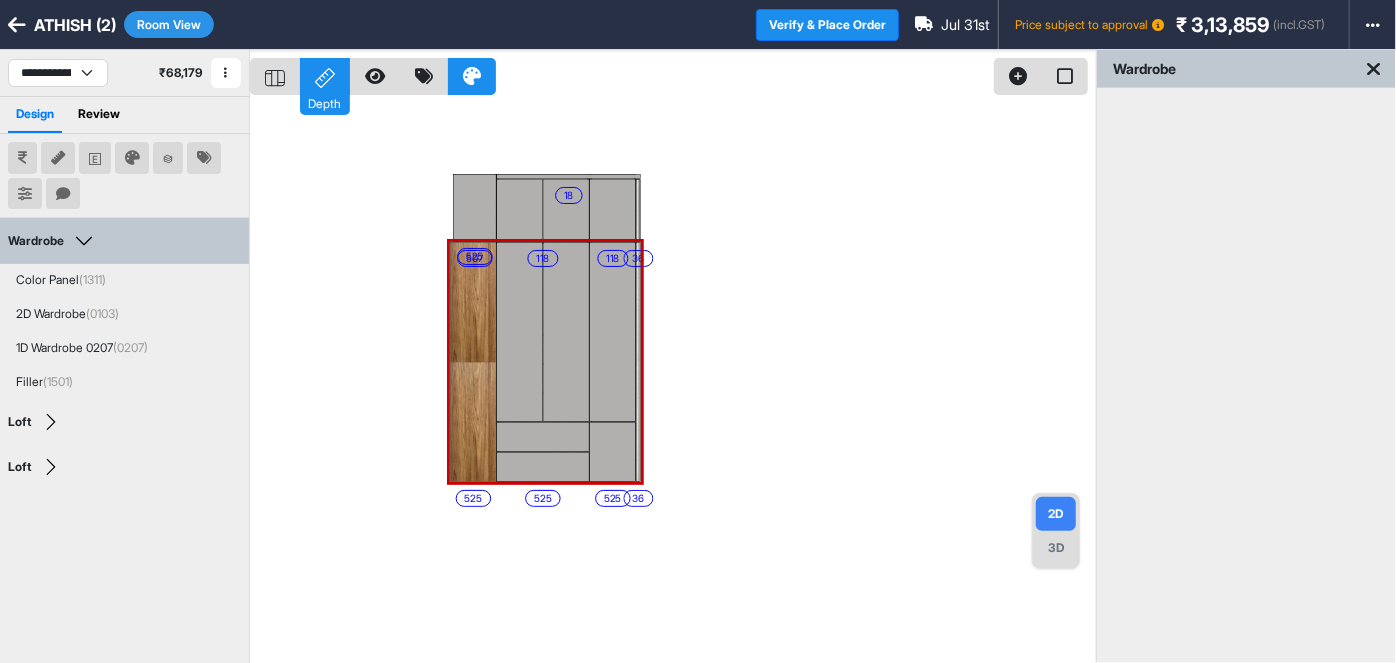 click 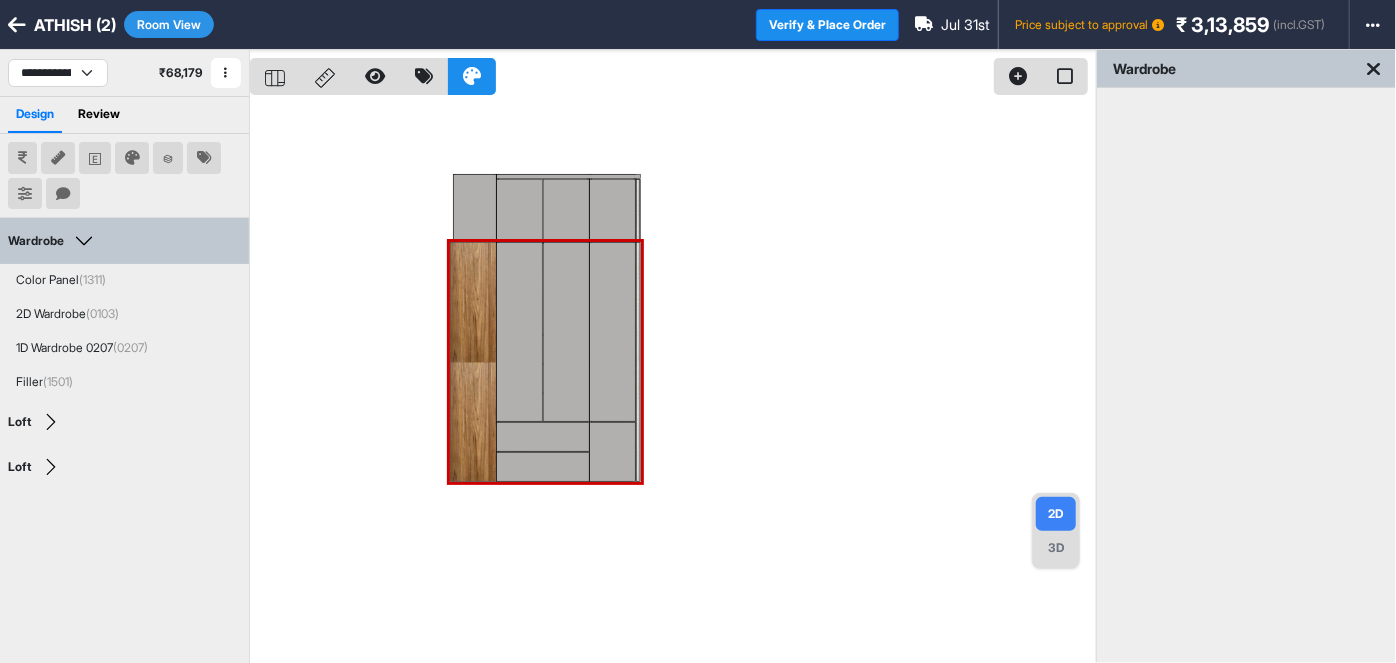 click on "Room View" at bounding box center [169, 24] 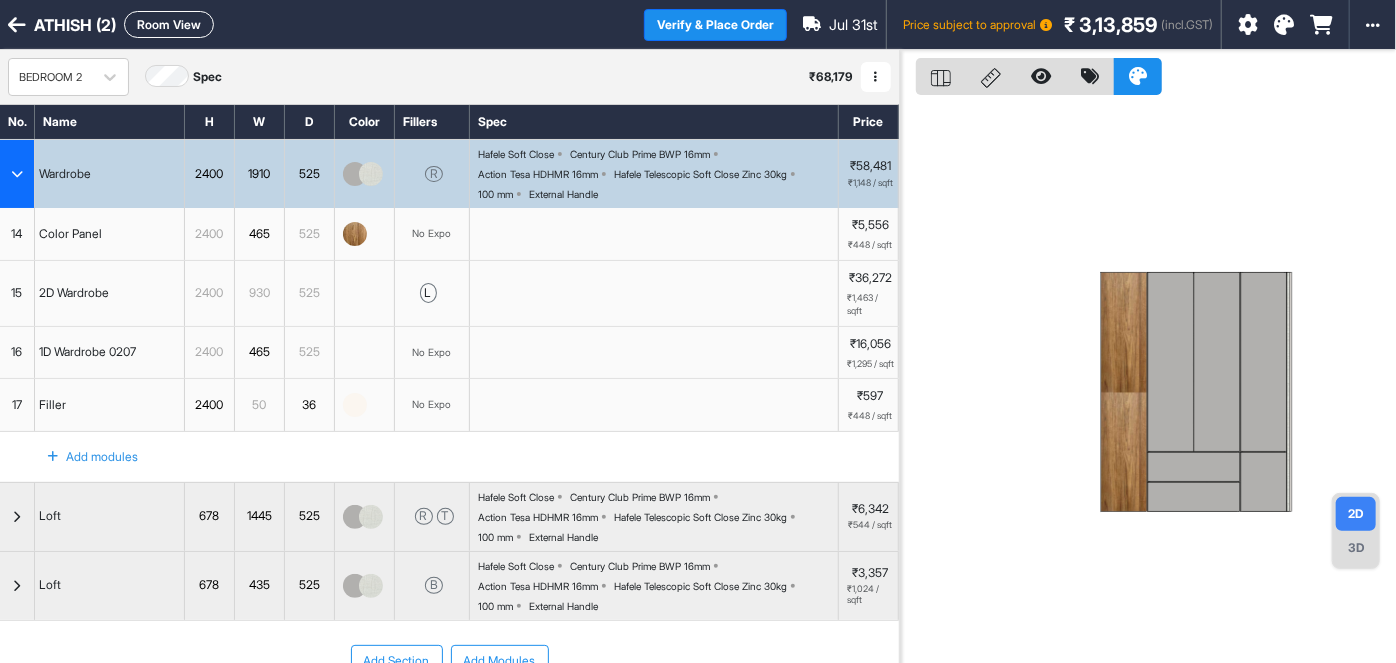 click at bounding box center (17, 174) 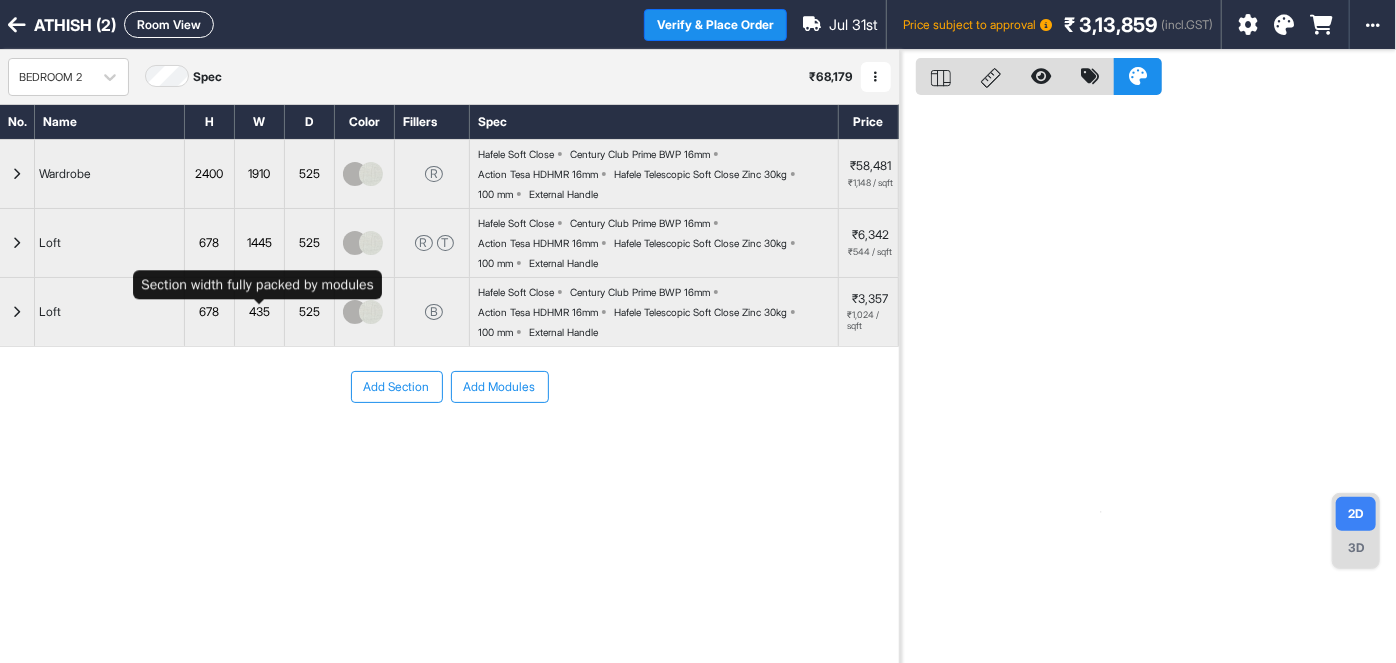 click on "435" at bounding box center (259, 312) 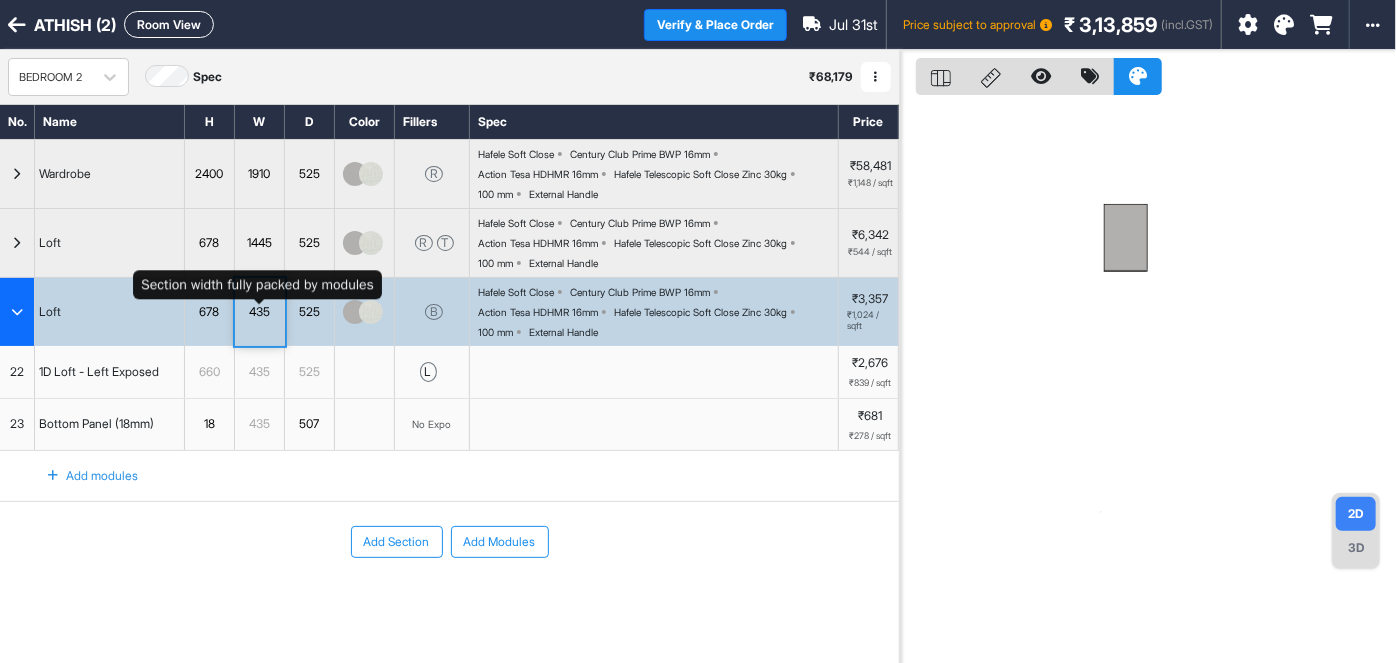 click on "435" at bounding box center (259, 312) 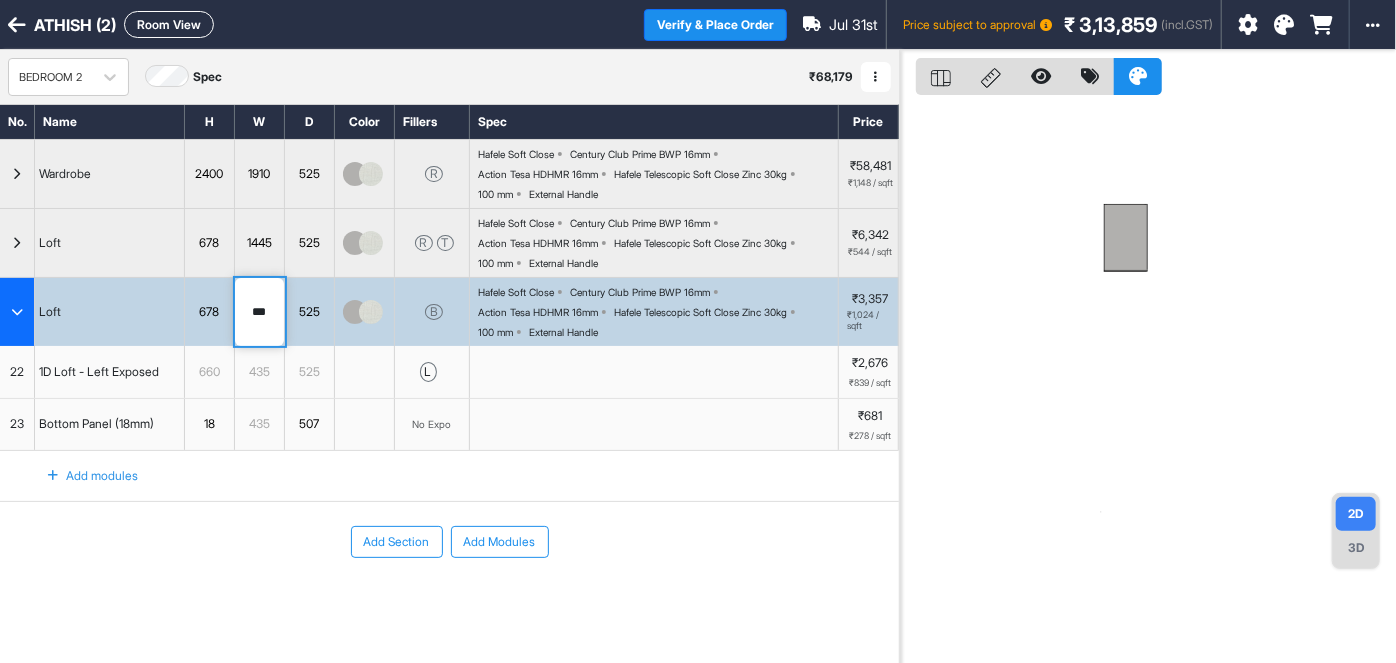 drag, startPoint x: 275, startPoint y: 313, endPoint x: 227, endPoint y: 312, distance: 48.010414 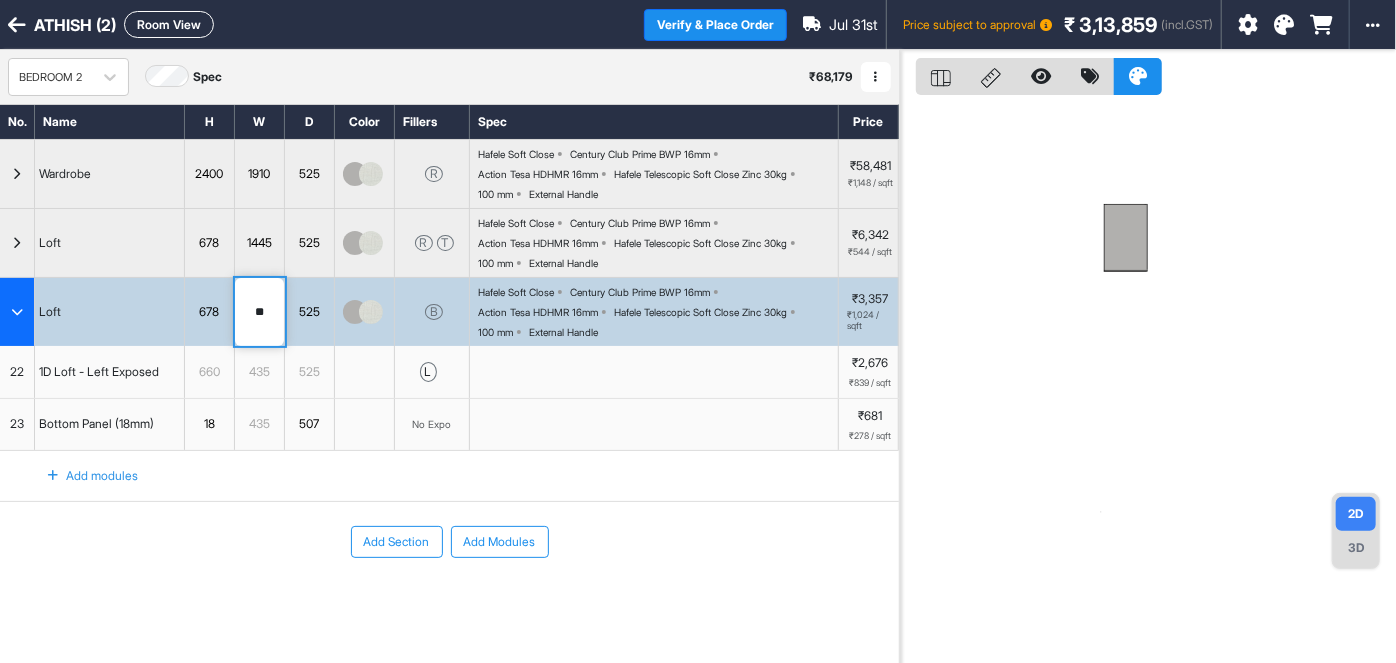 type on "***" 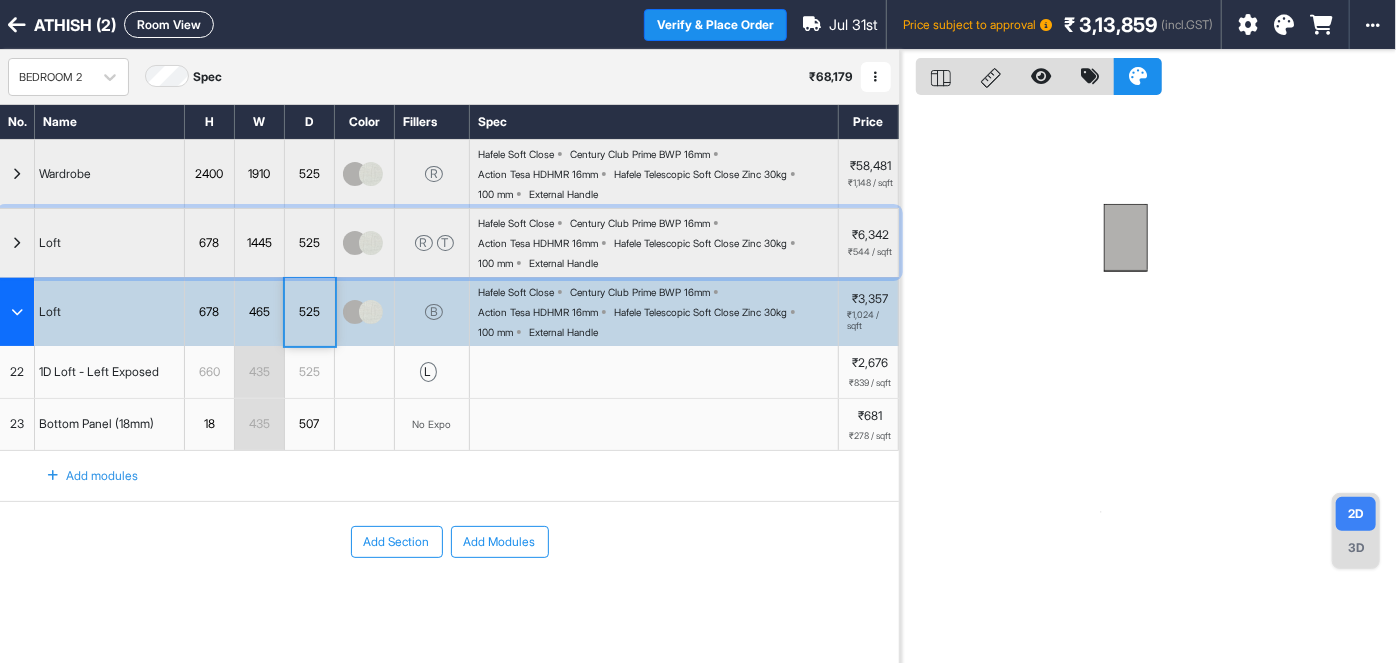click at bounding box center (17, 243) 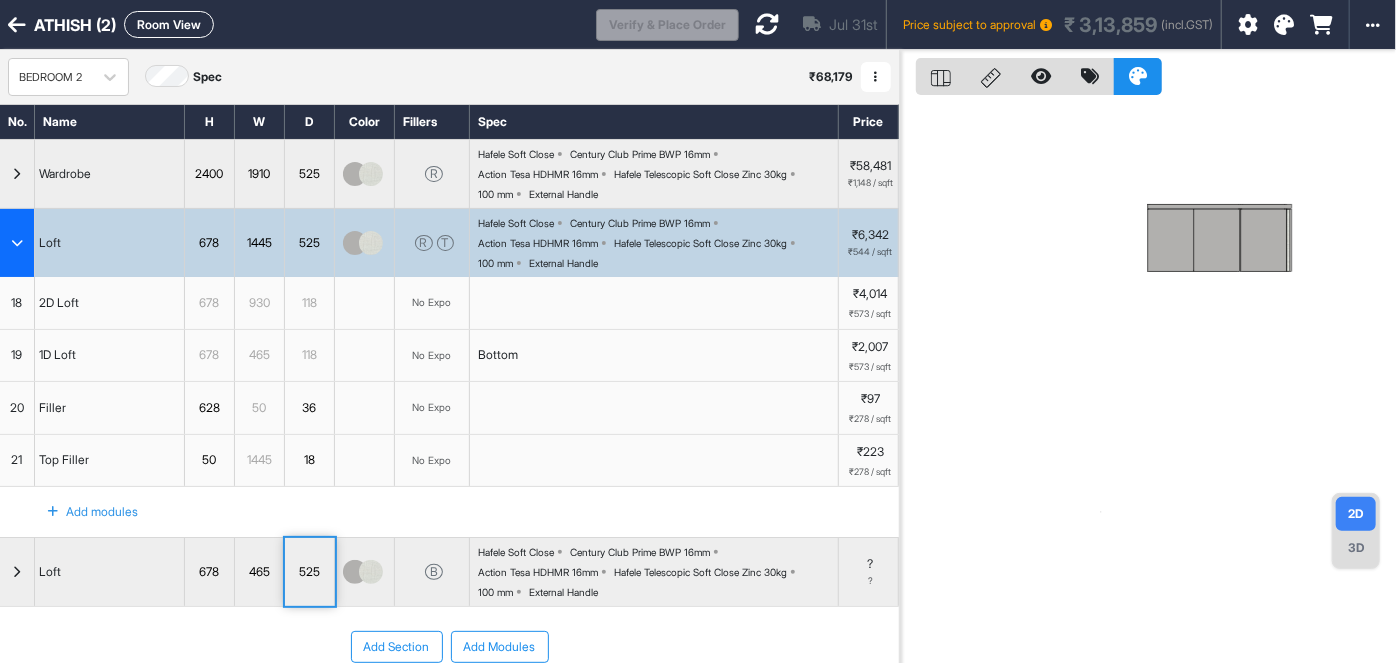 click at bounding box center (17, 243) 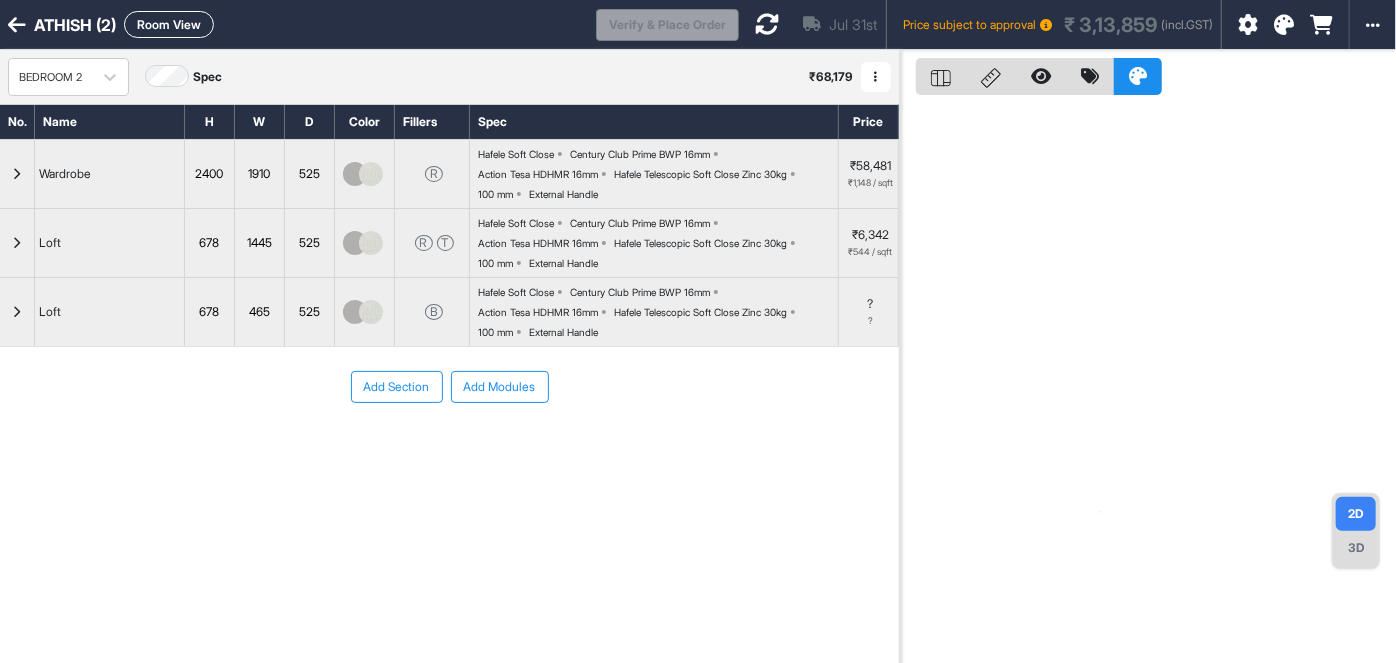 click at bounding box center [767, 24] 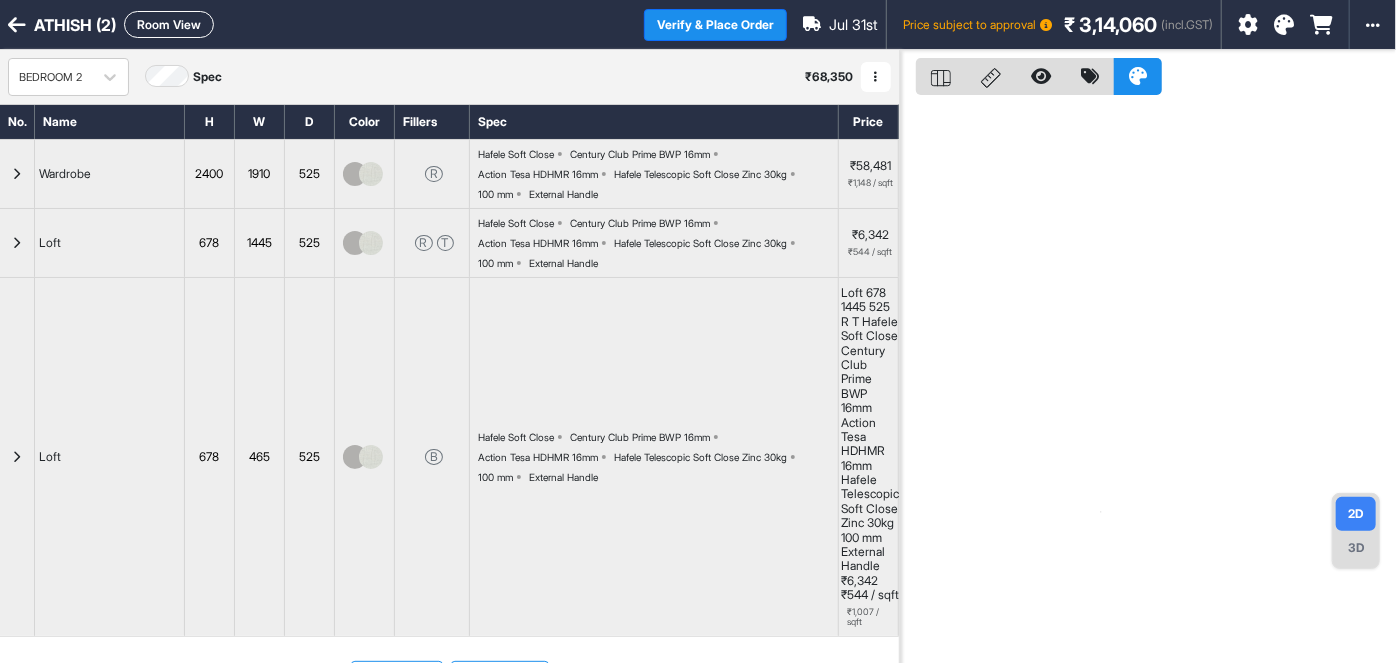 click on "Room View" at bounding box center [169, 24] 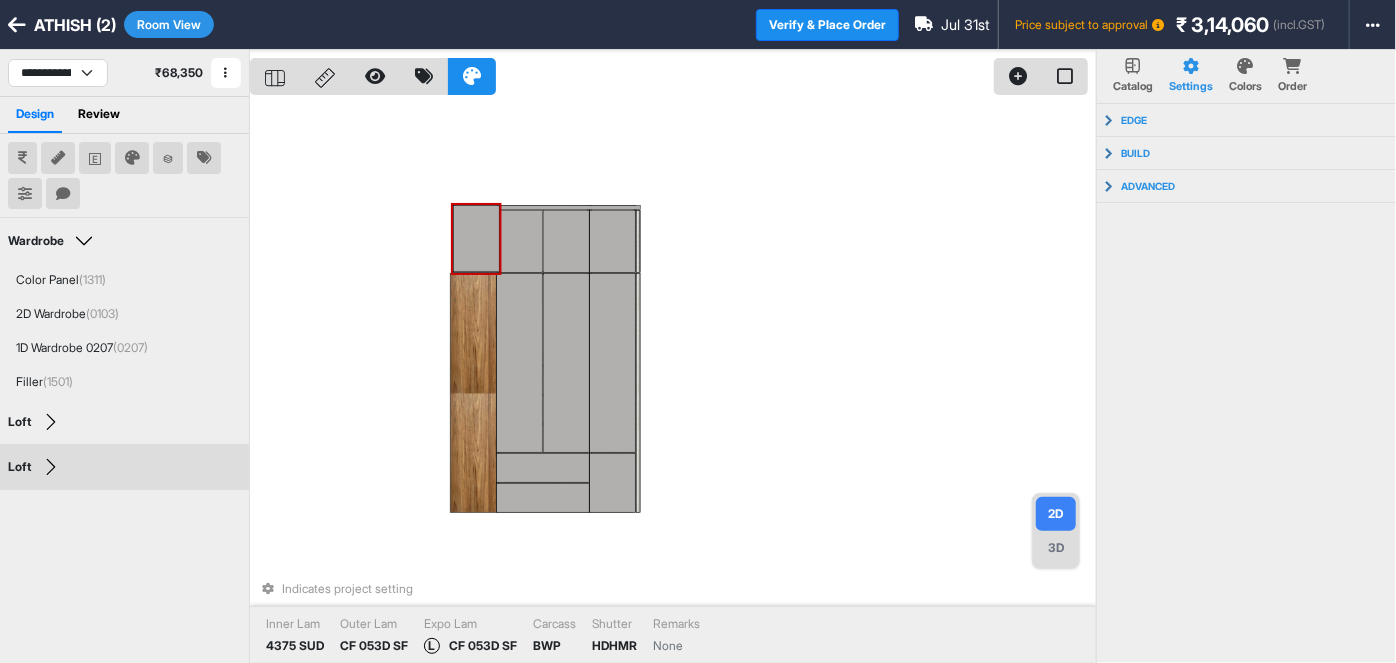 click at bounding box center (476, 239) 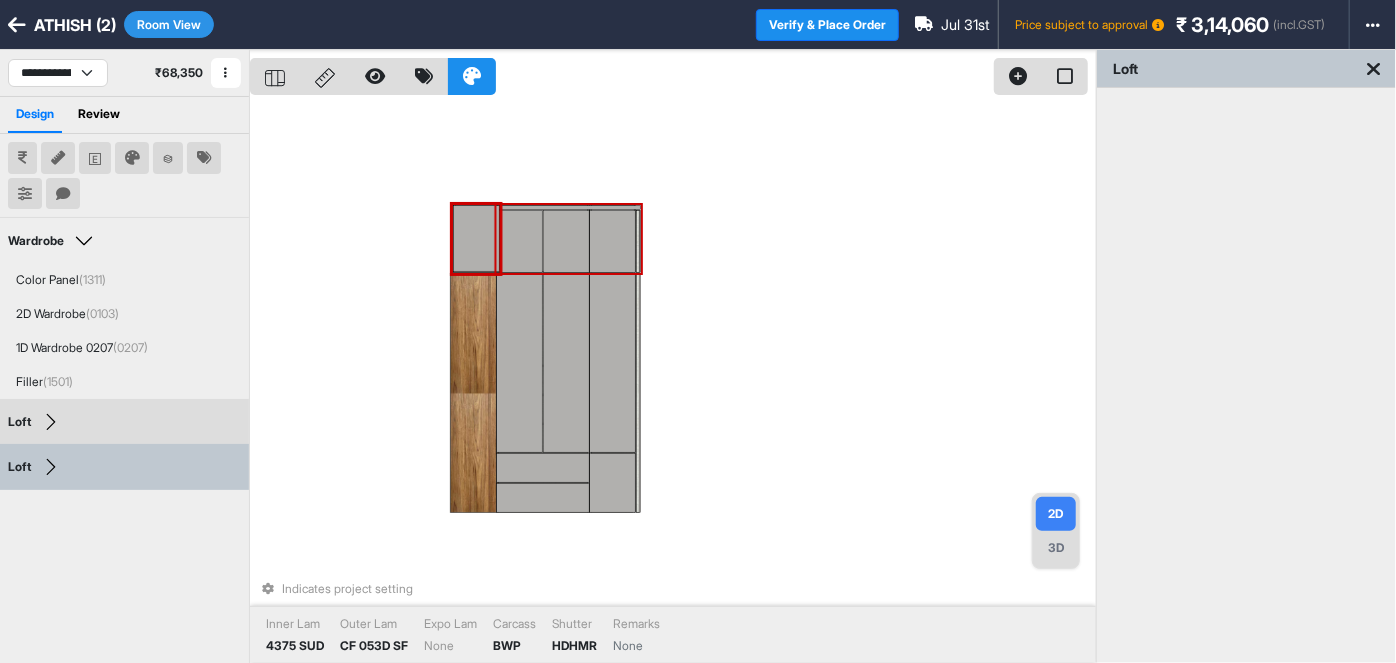 click at bounding box center (520, 241) 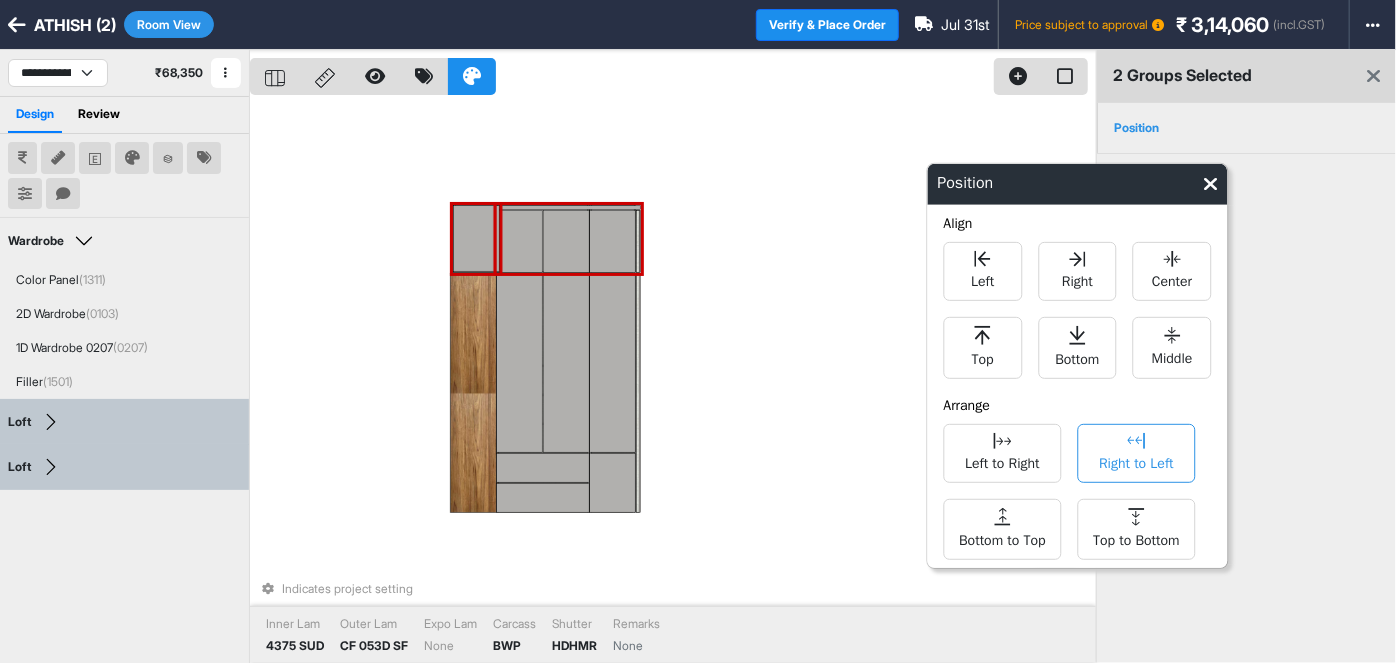 click on "Right to Left" at bounding box center [1137, 453] 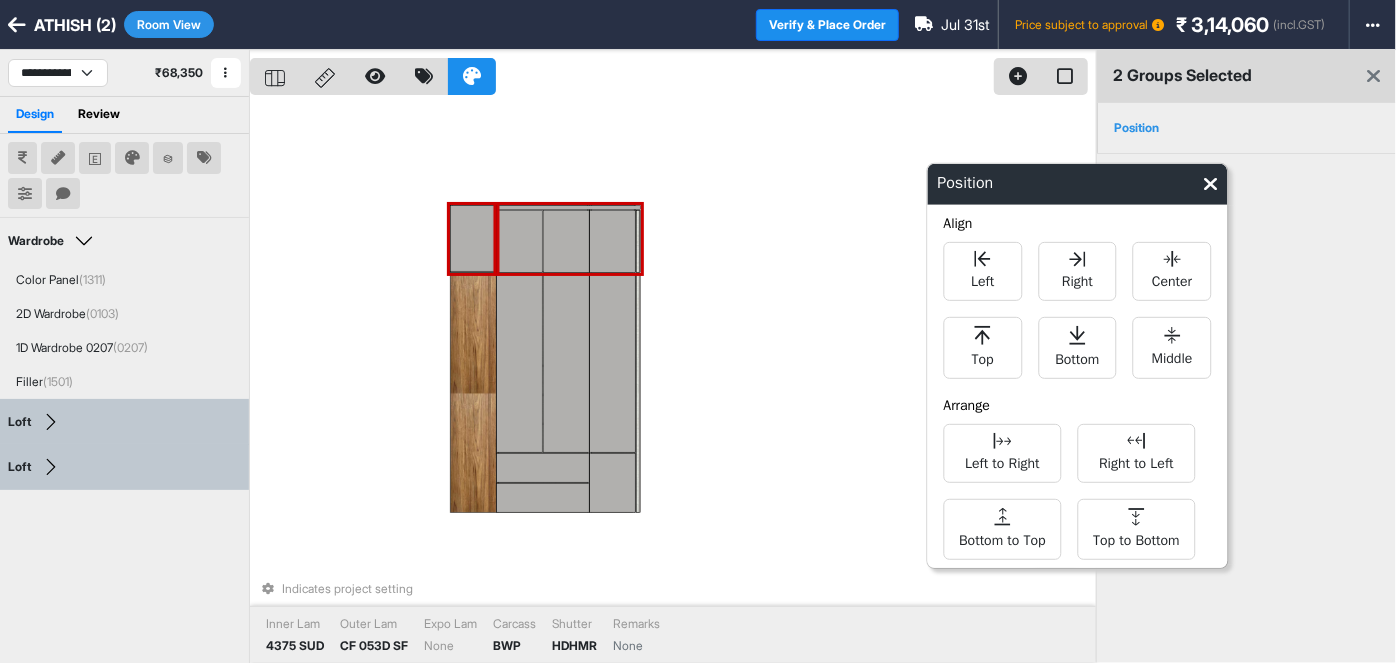 click on "Indicates project setting Inner Lam 4375 SUD Outer Lam CF 053D SF Expo Lam None Carcass BWP Shutter HDHMR Remarks None" at bounding box center [673, 381] 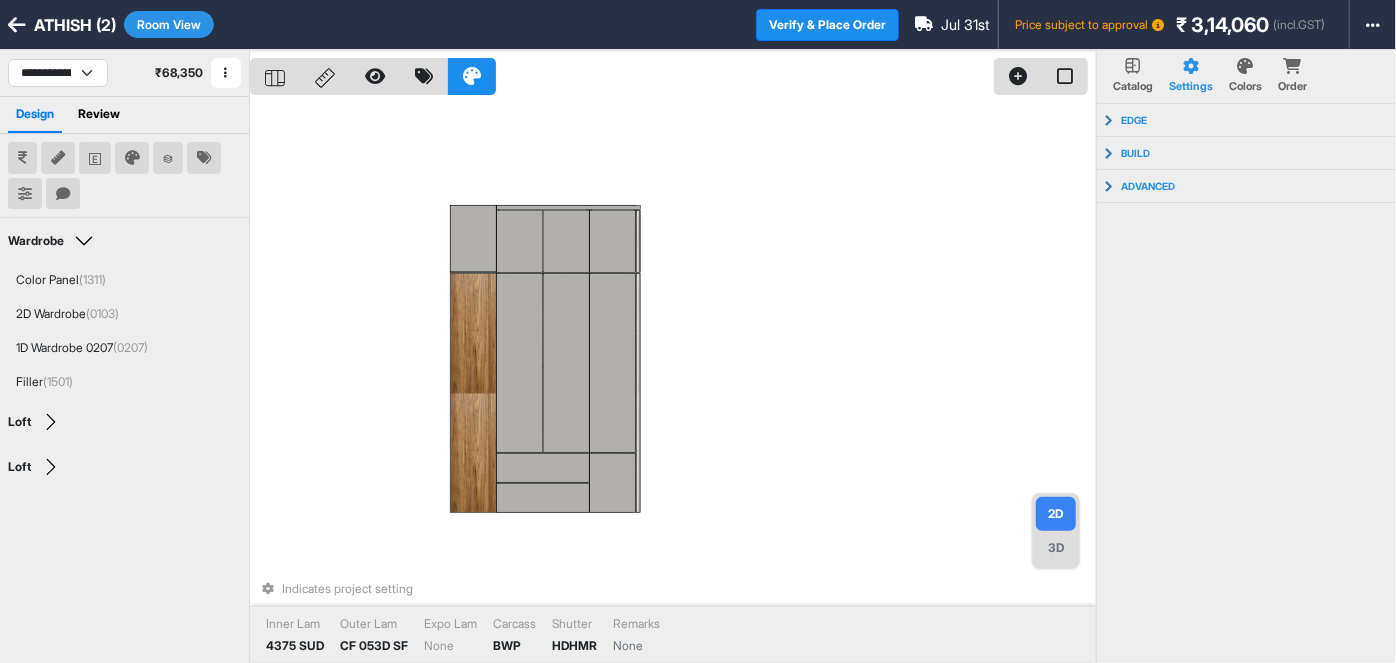 click on "3D" at bounding box center (1056, 548) 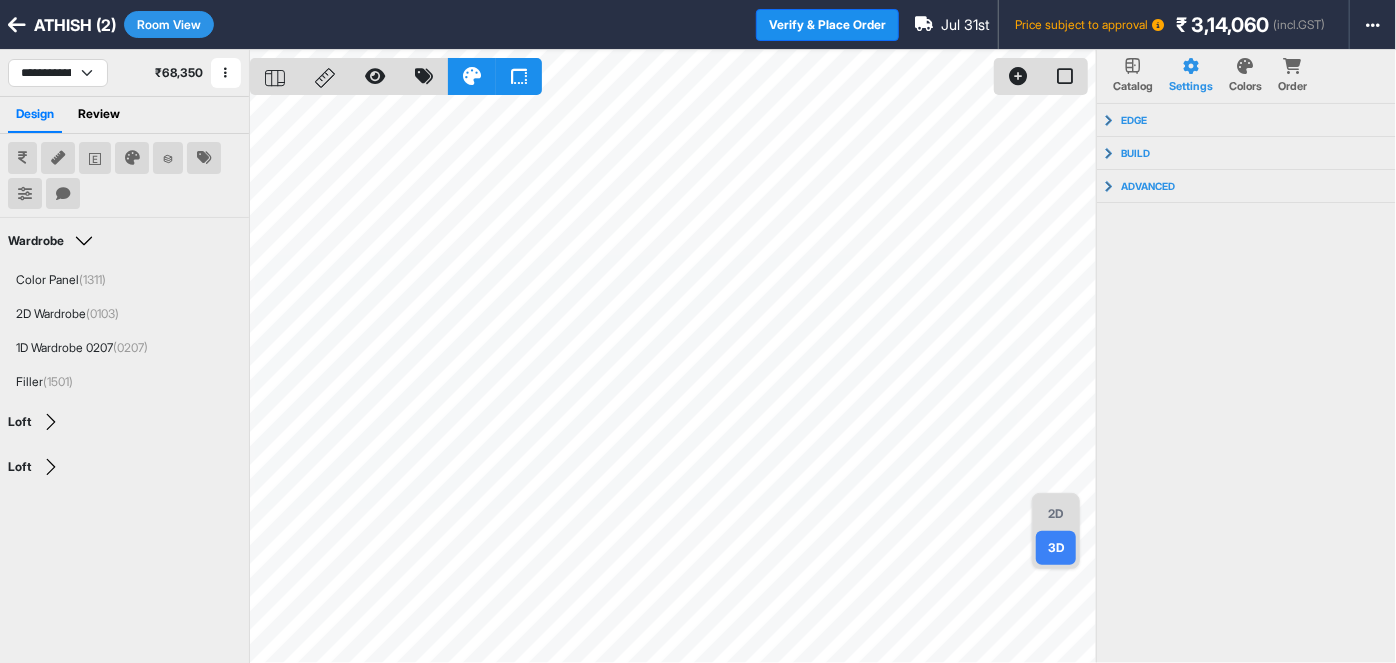 click on "Room View" at bounding box center [169, 24] 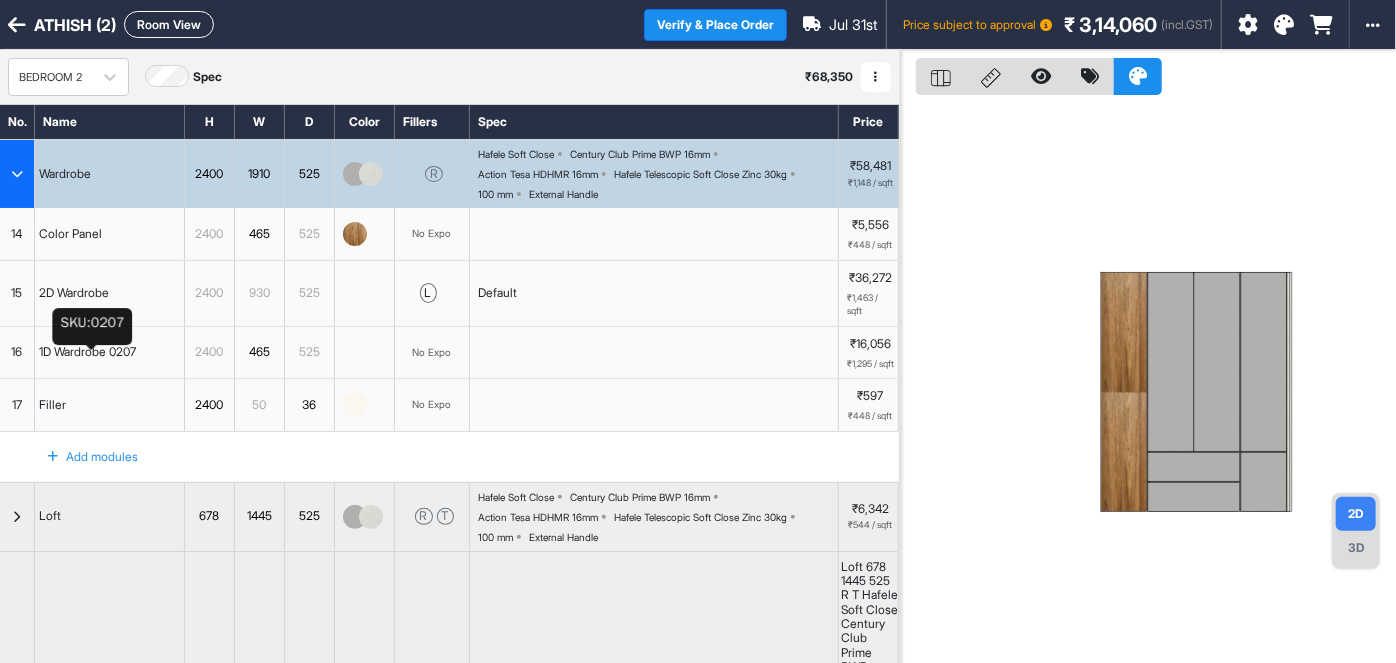 scroll, scrollTop: 168, scrollLeft: 0, axis: vertical 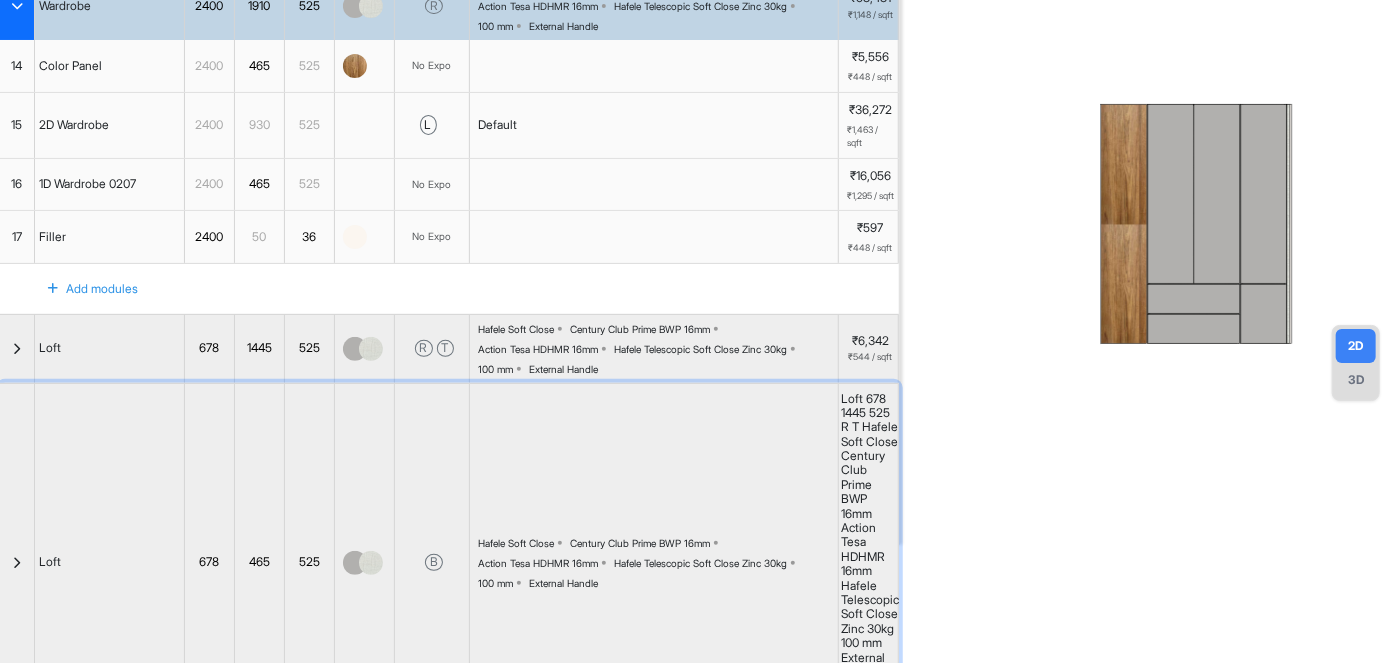 click on "B" at bounding box center [434, 562] 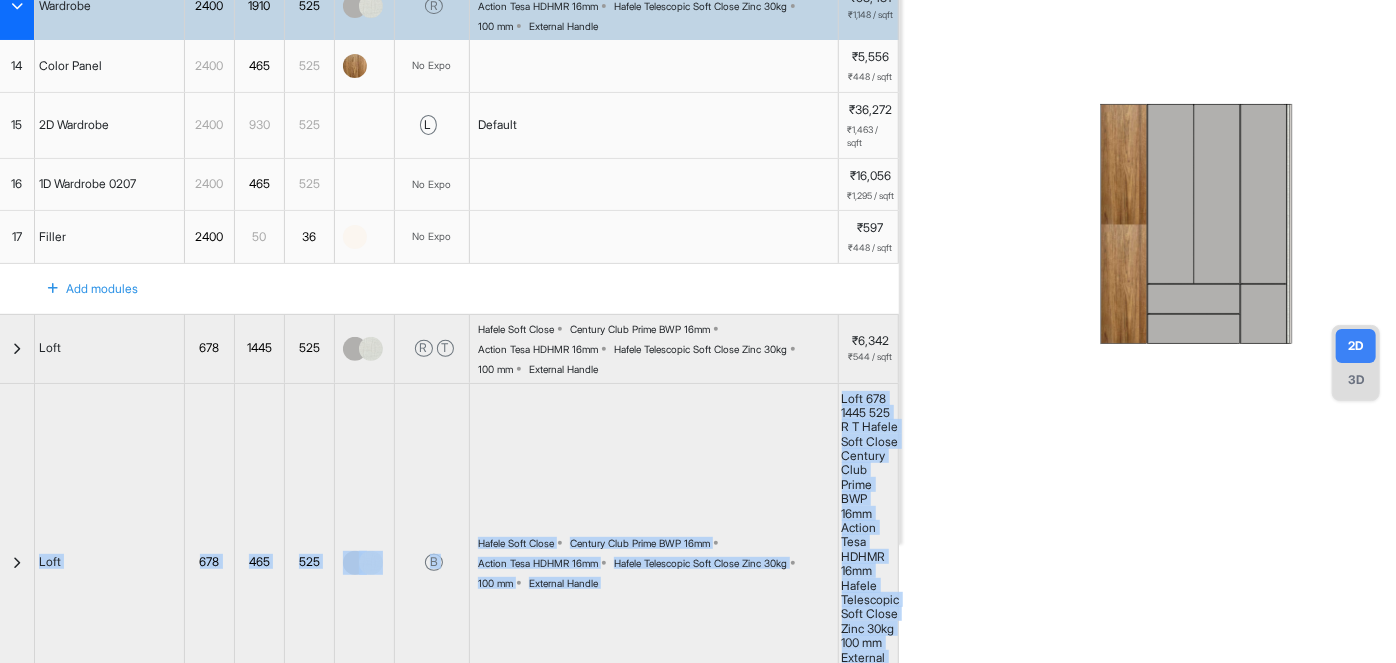 scroll, scrollTop: 50, scrollLeft: 0, axis: vertical 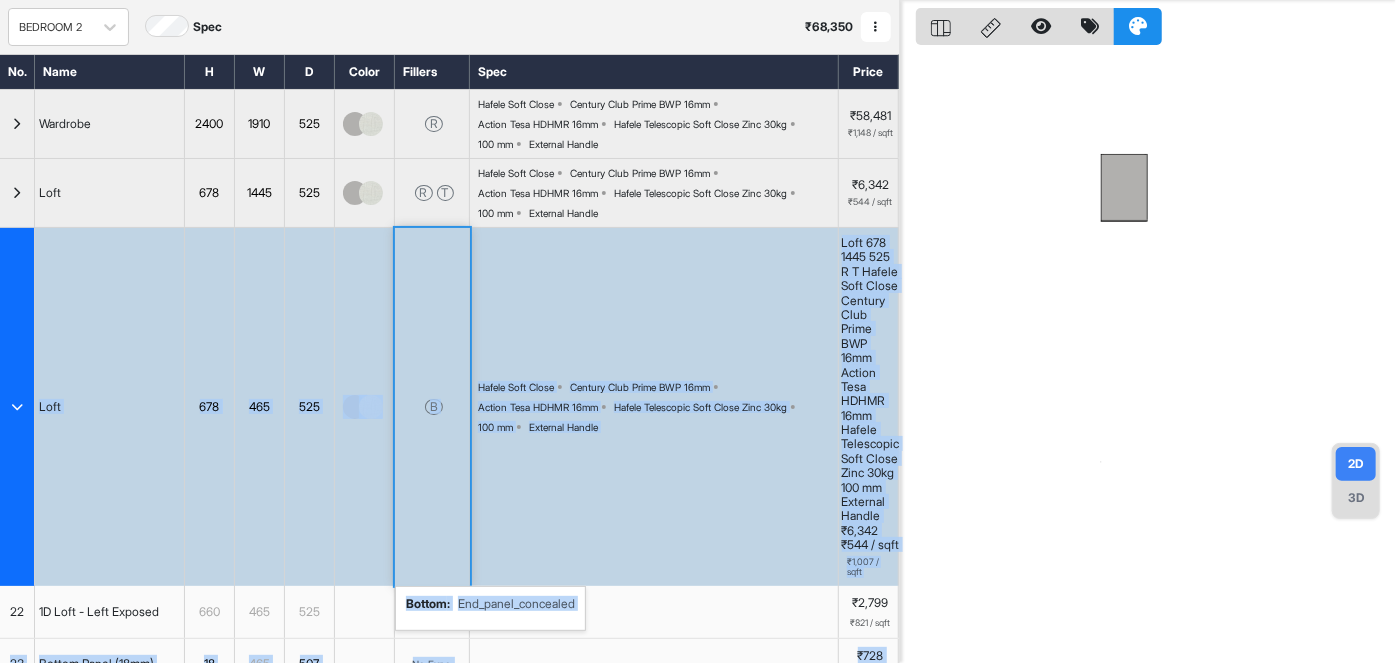 click on "B" at bounding box center [434, 407] 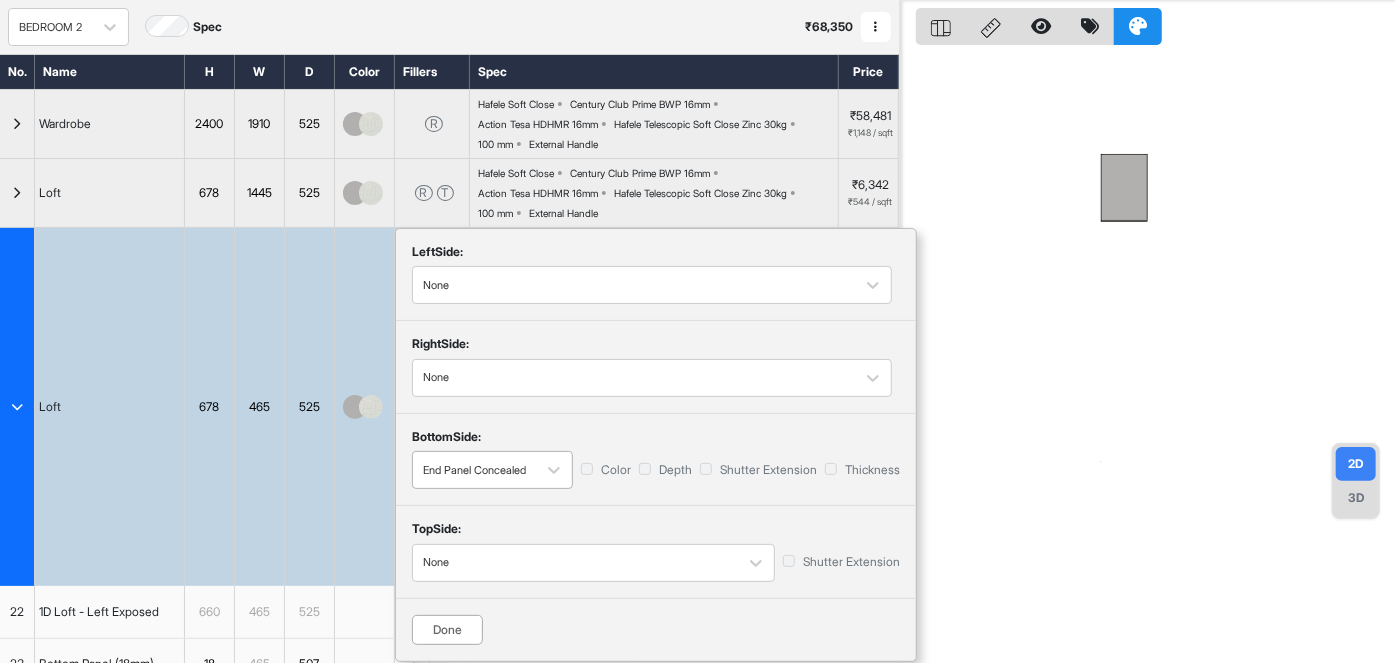 click at bounding box center [474, 470] 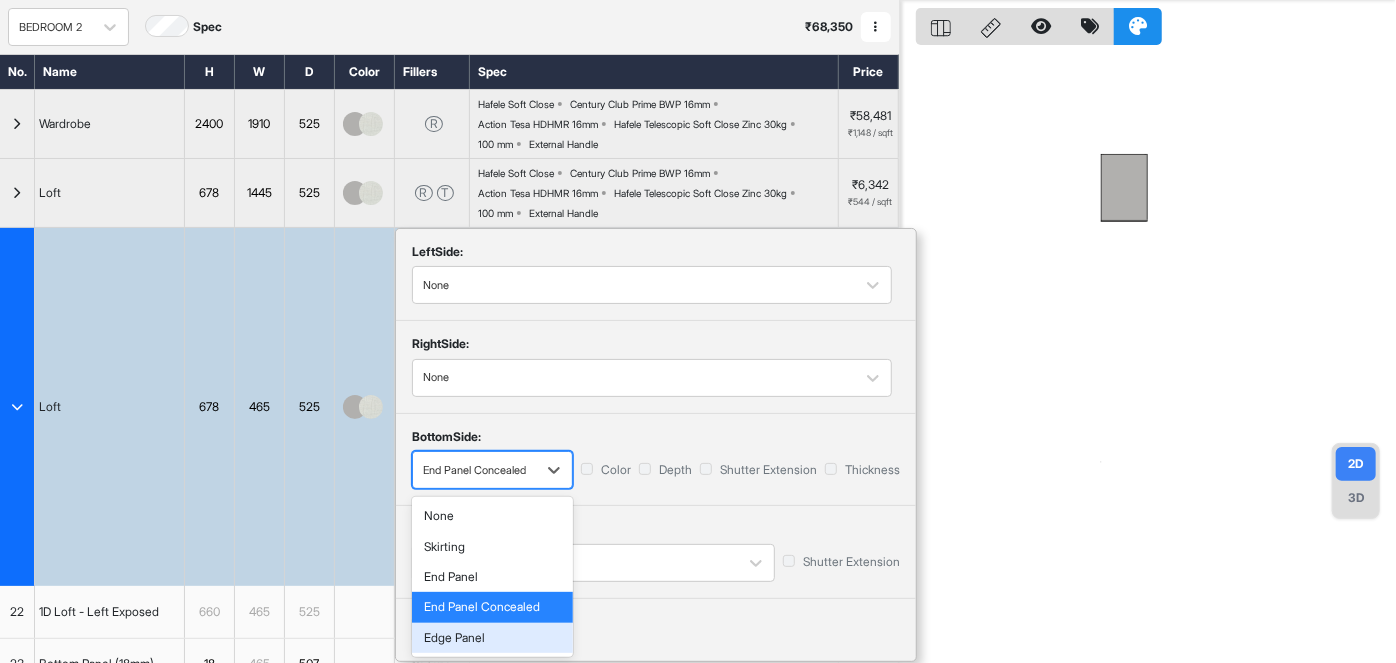 click on "Edge Panel" at bounding box center (492, 638) 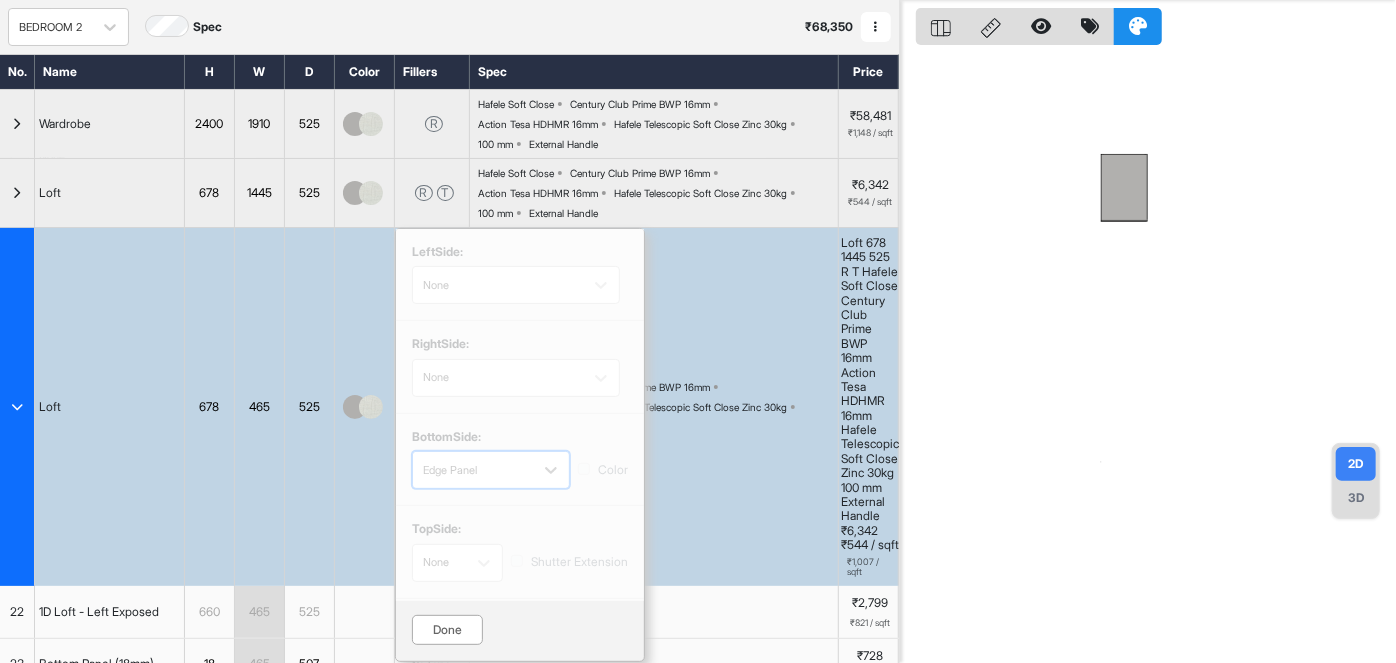 click on "Done" at bounding box center [447, 630] 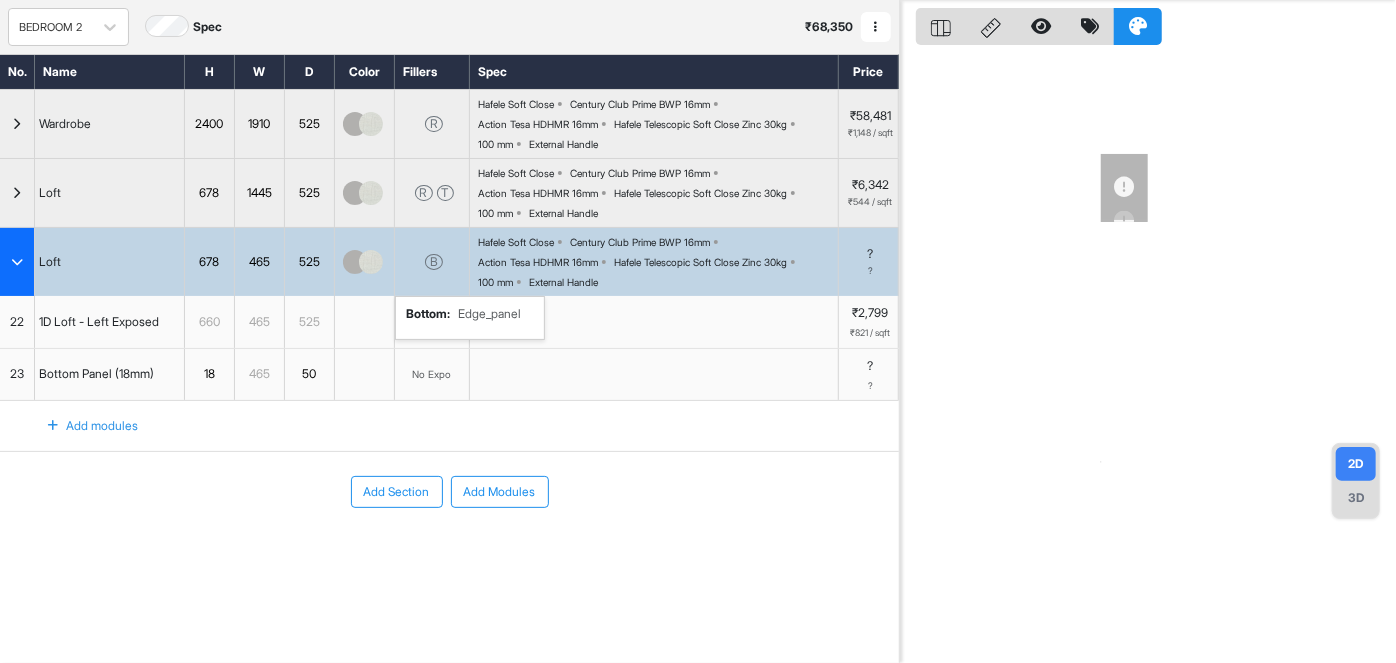 click at bounding box center [1148, 331] 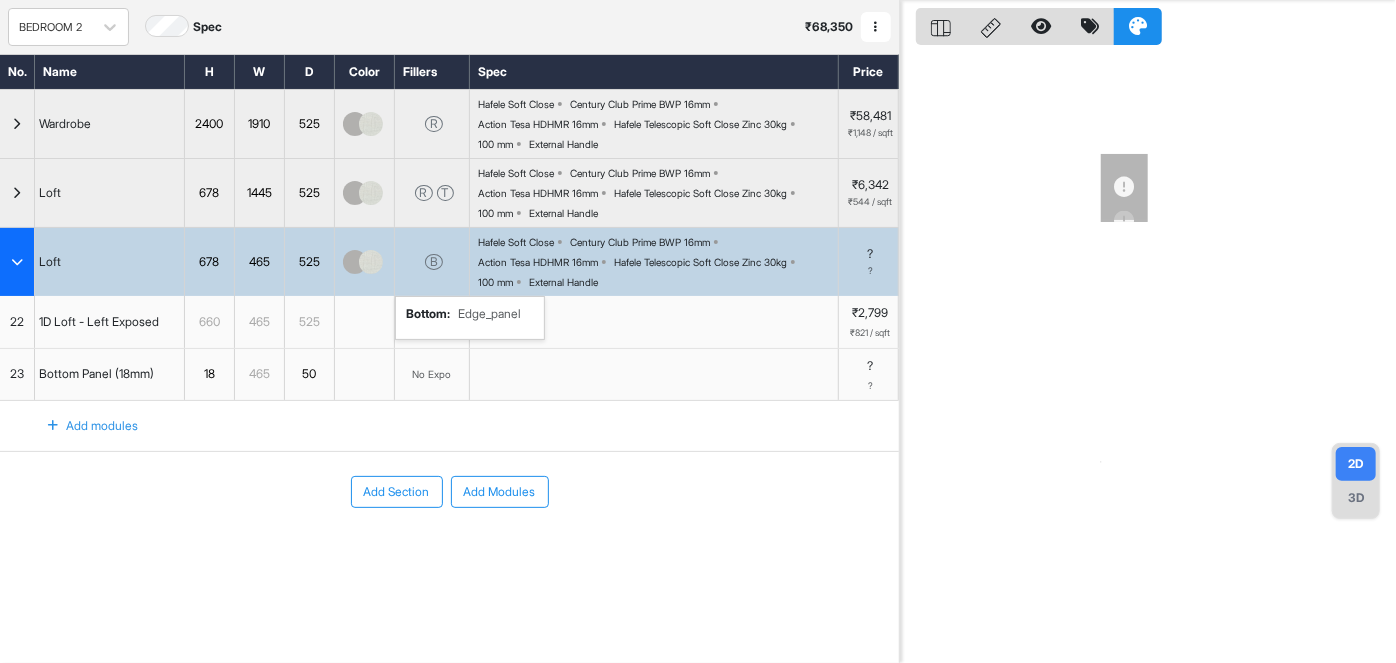 scroll, scrollTop: 0, scrollLeft: 0, axis: both 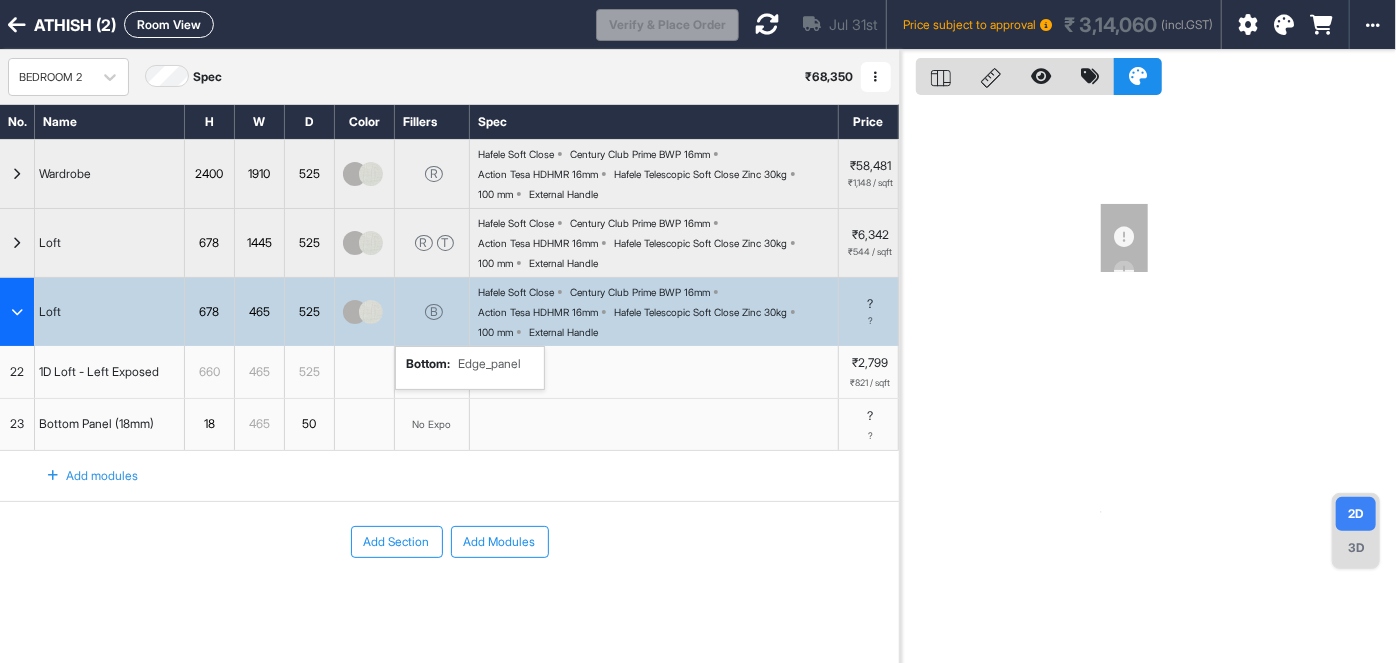click at bounding box center (767, 24) 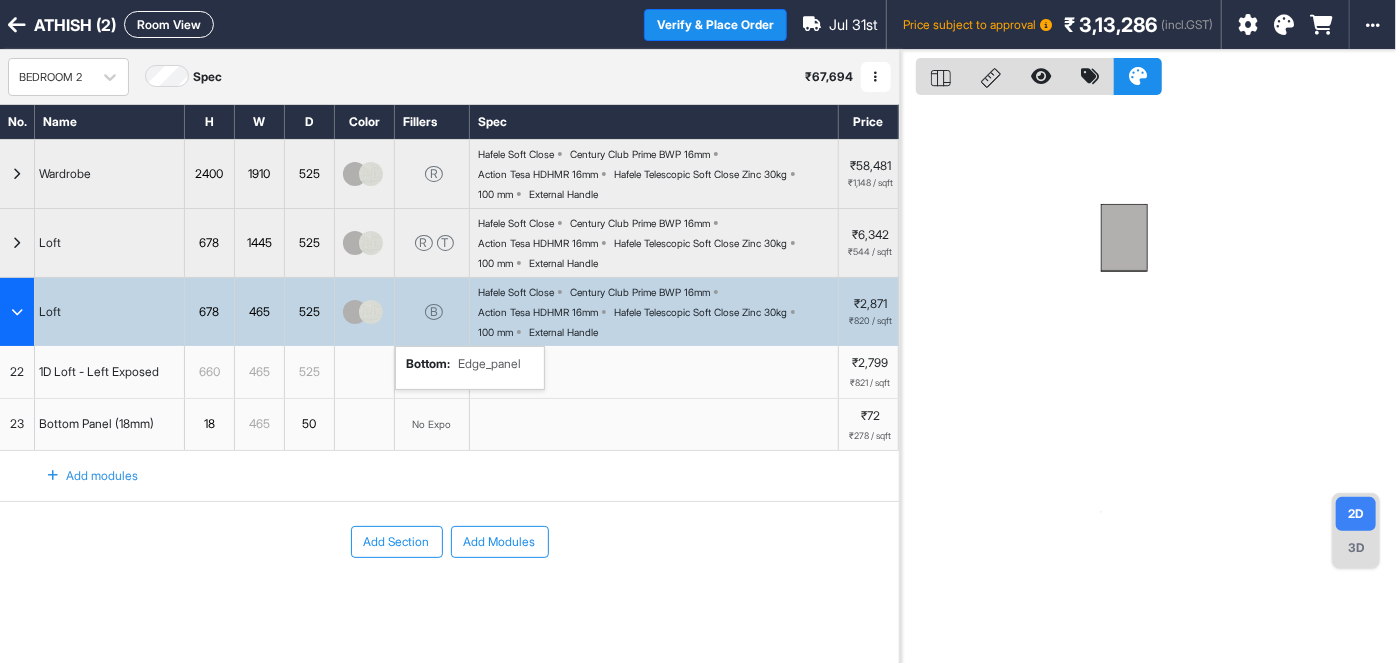 click on "Room View" at bounding box center [169, 24] 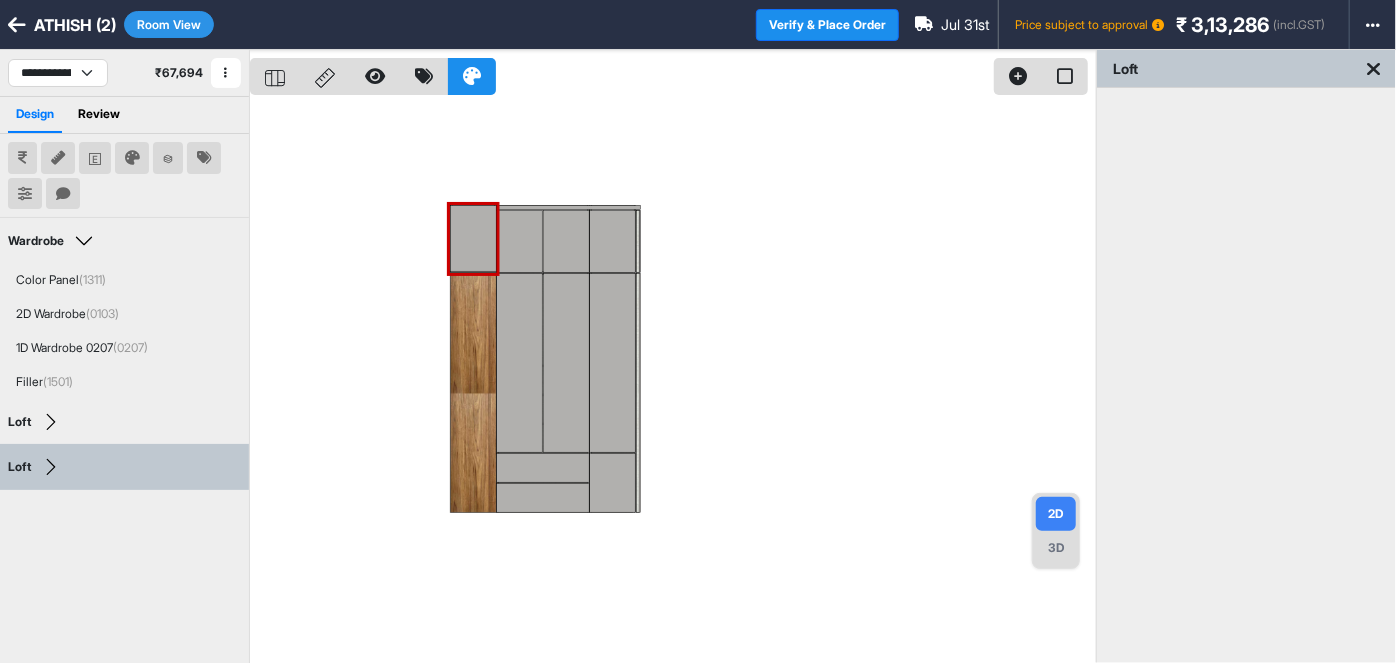 click on "3D" at bounding box center [1056, 548] 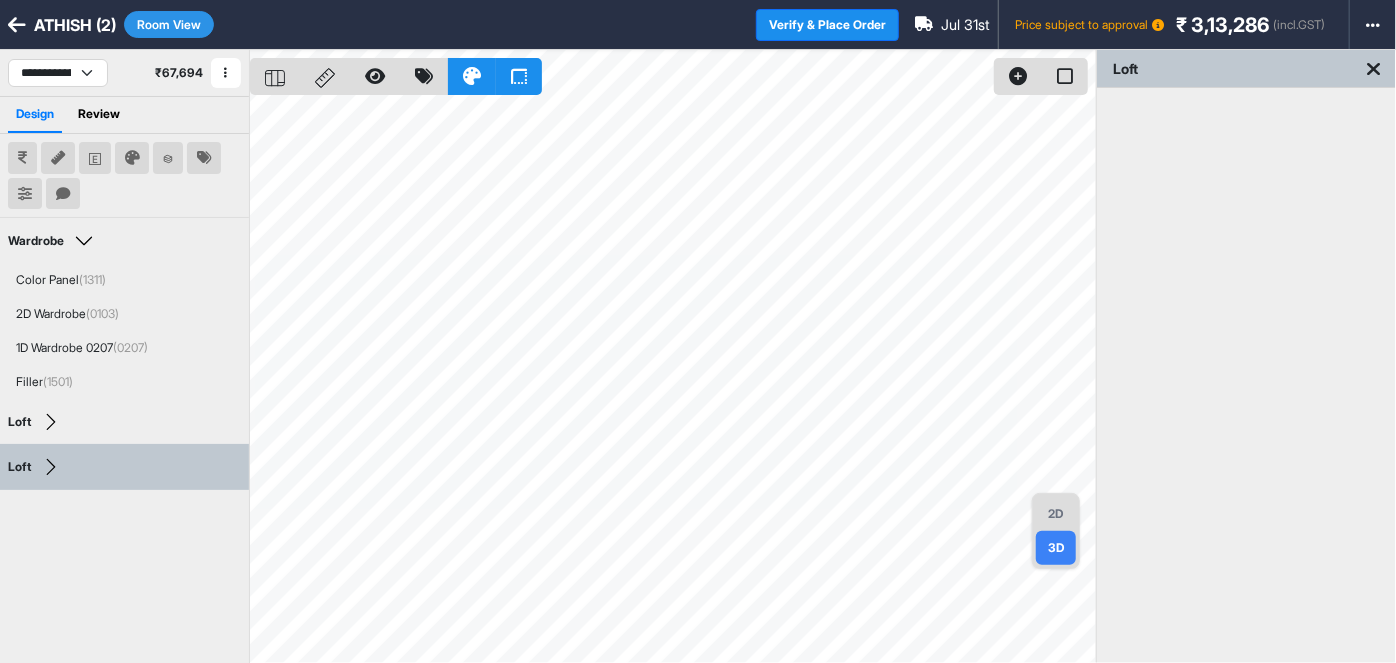 click on "2D" at bounding box center (1056, 514) 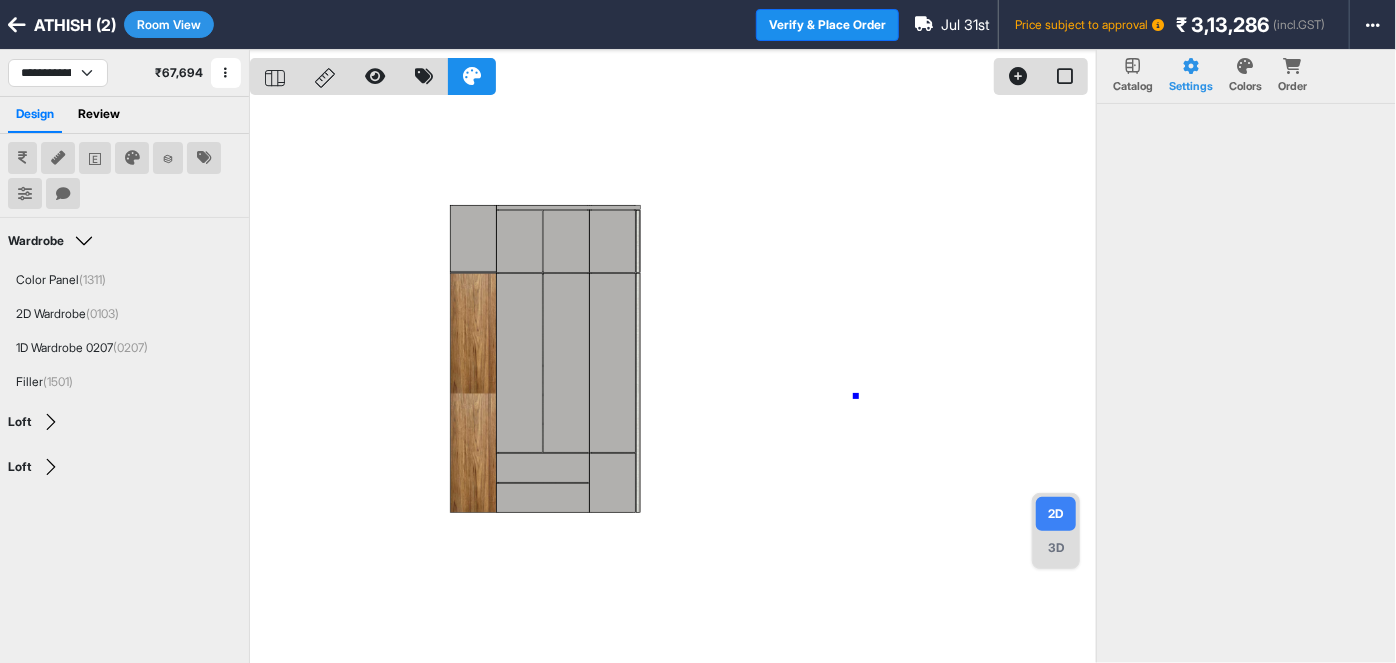 click at bounding box center (673, 381) 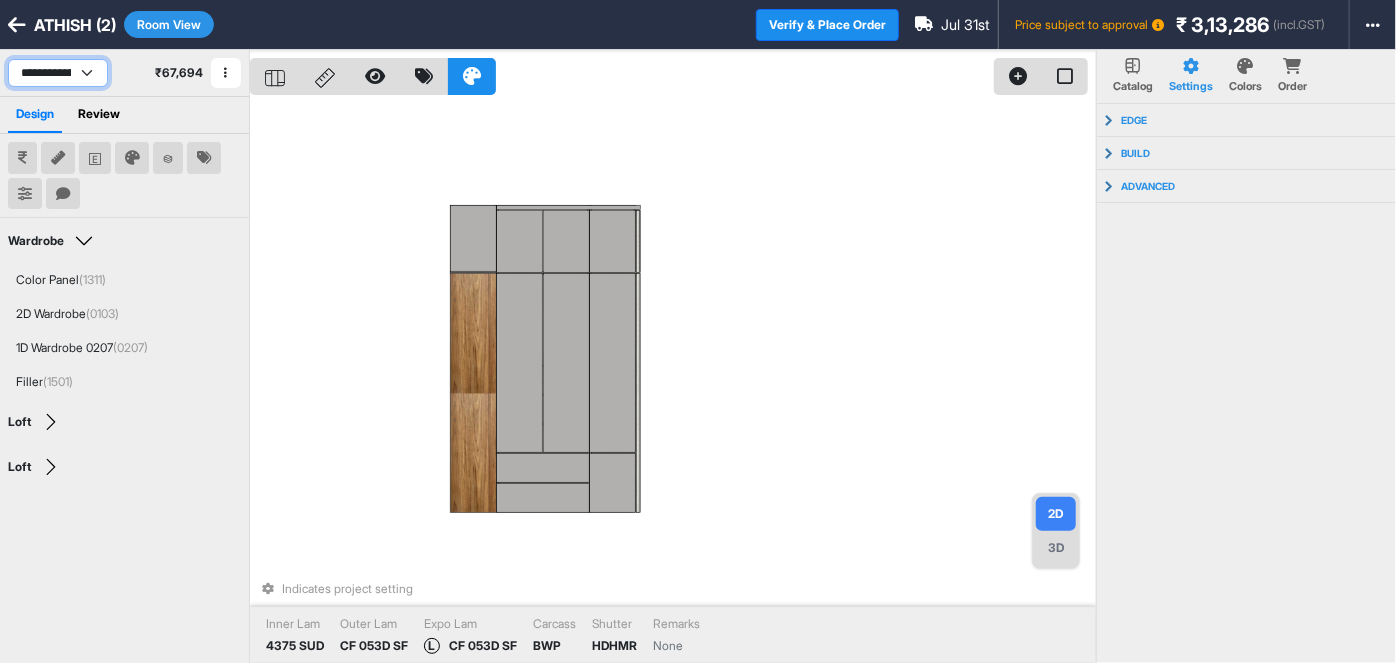 click on "**********" at bounding box center [58, 73] 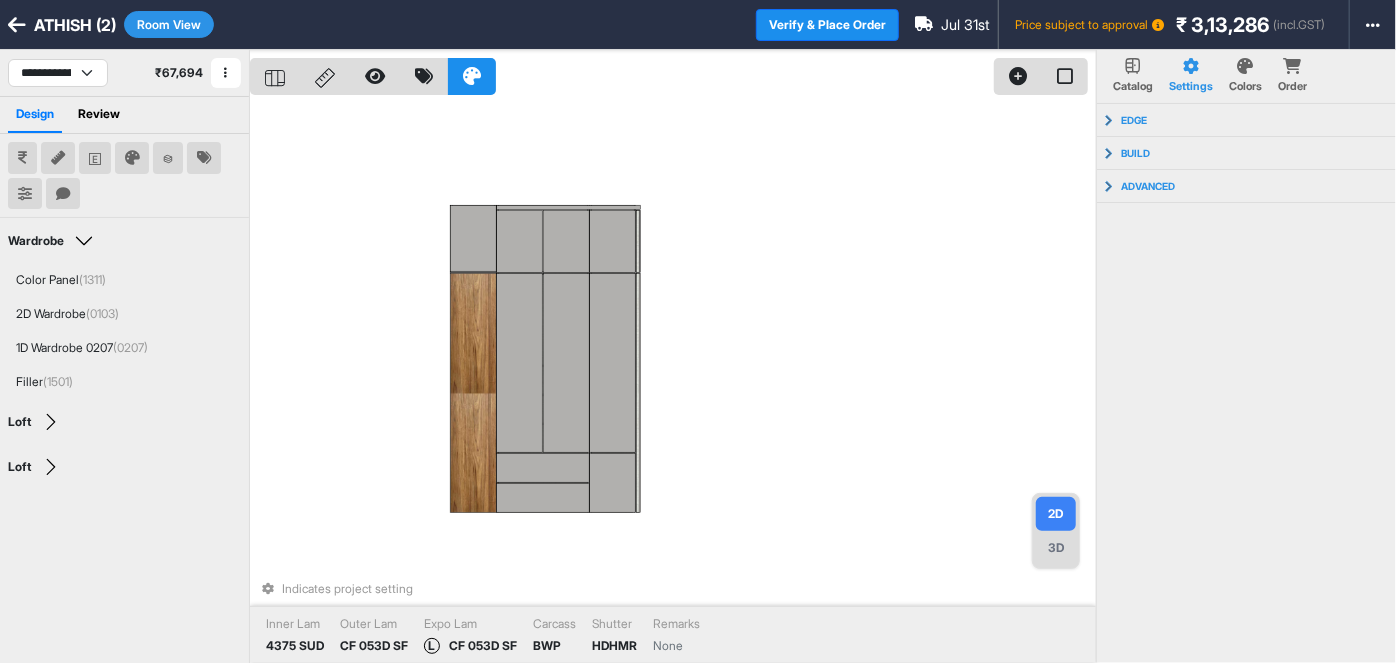 click on "Room View" at bounding box center (169, 24) 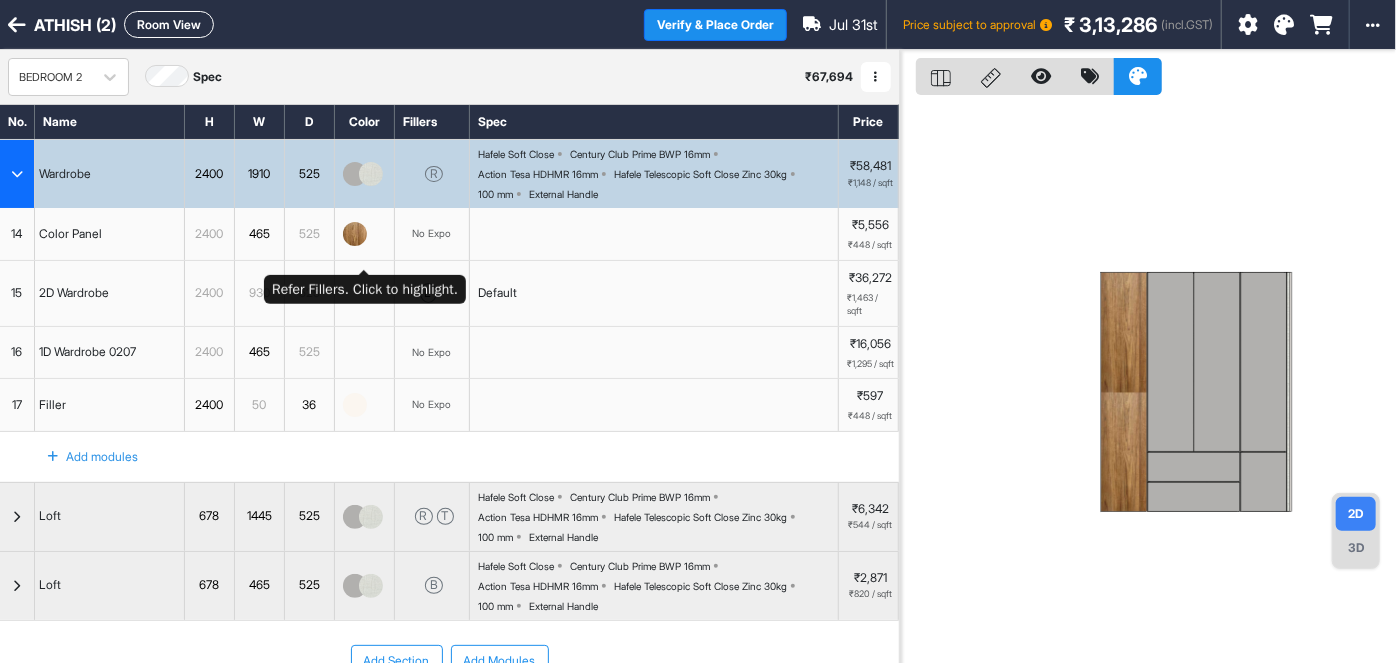 scroll, scrollTop: 168, scrollLeft: 0, axis: vertical 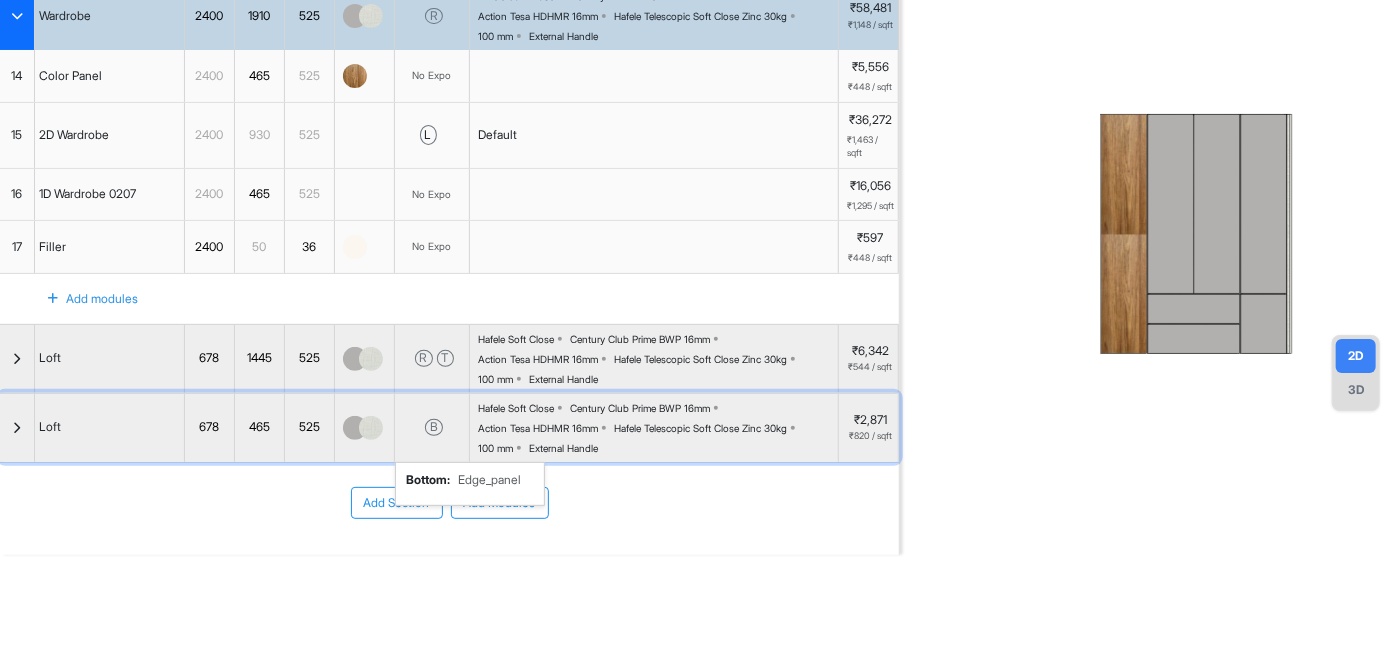 click on "B bottom : Edge_panel" at bounding box center [432, 428] 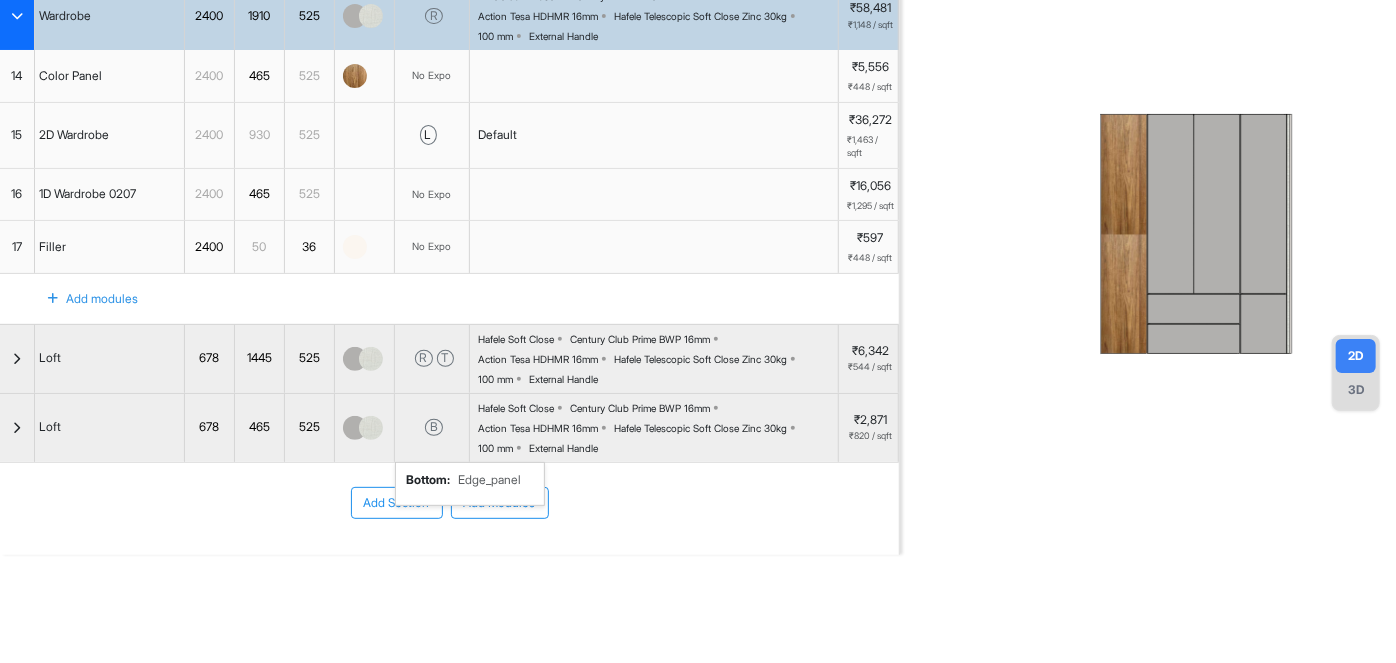 scroll, scrollTop: 50, scrollLeft: 0, axis: vertical 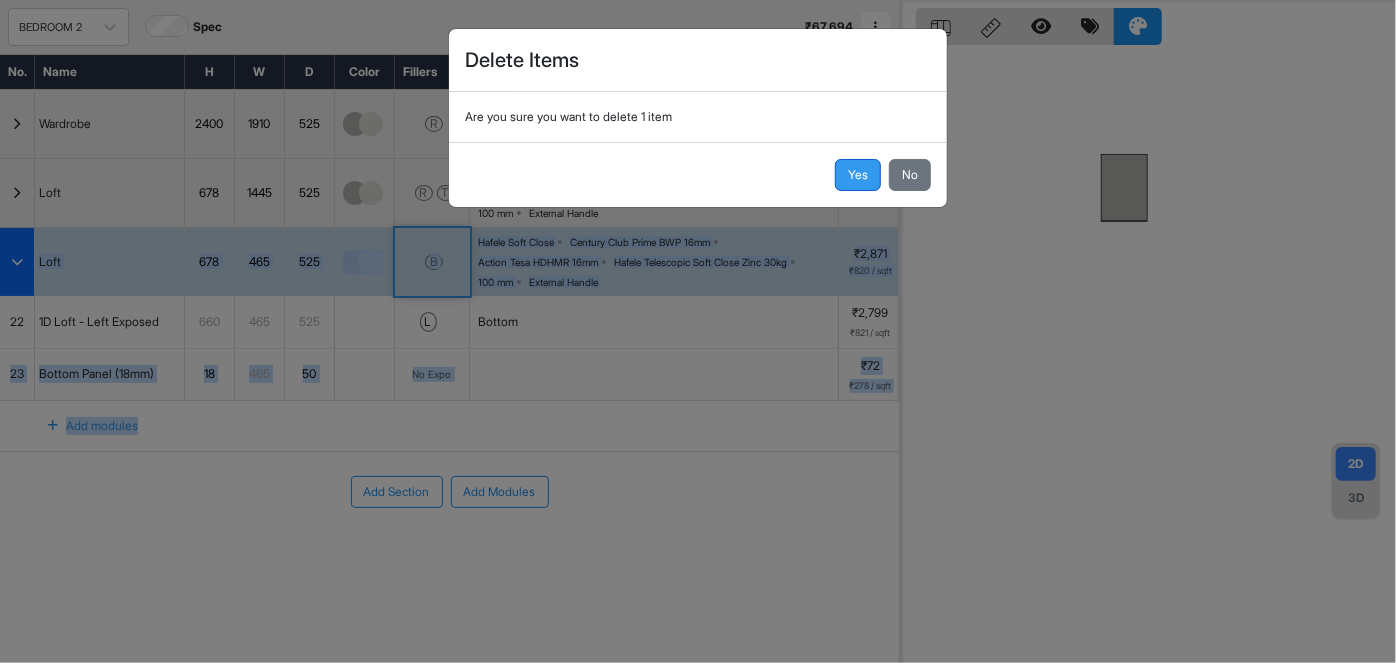 click on "Yes" at bounding box center (858, 175) 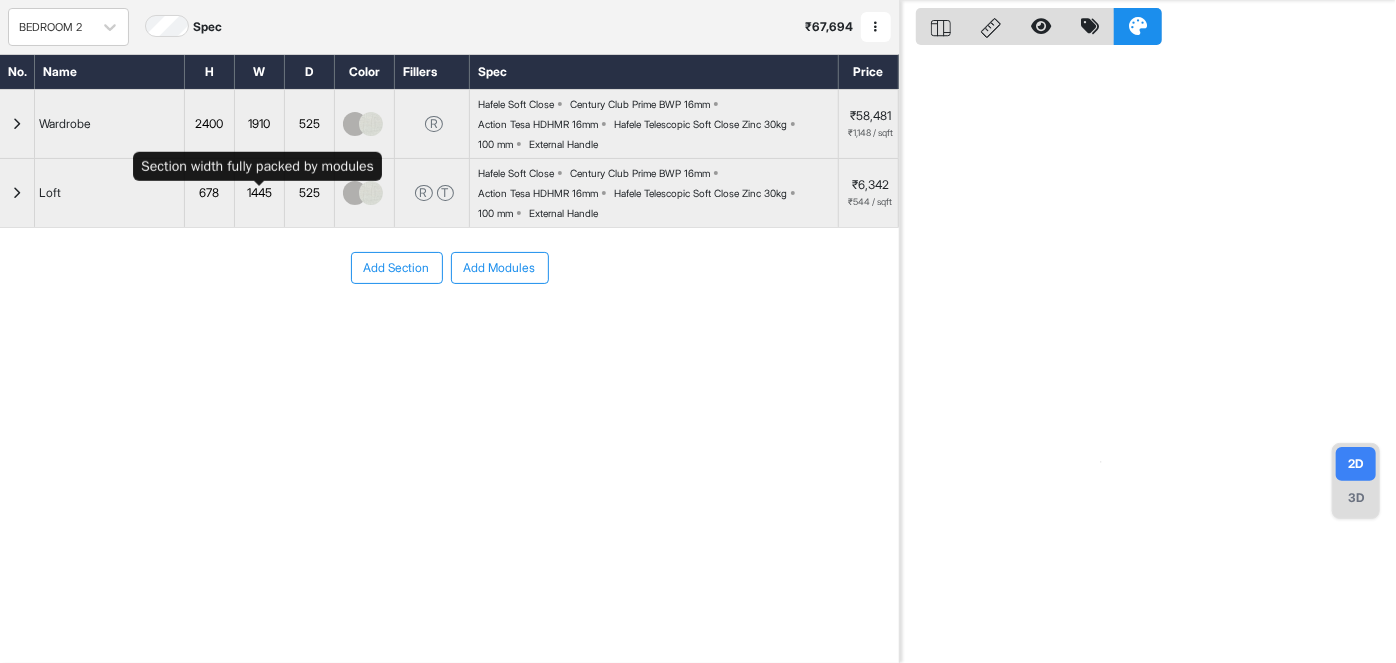 click on "1445" at bounding box center (259, 193) 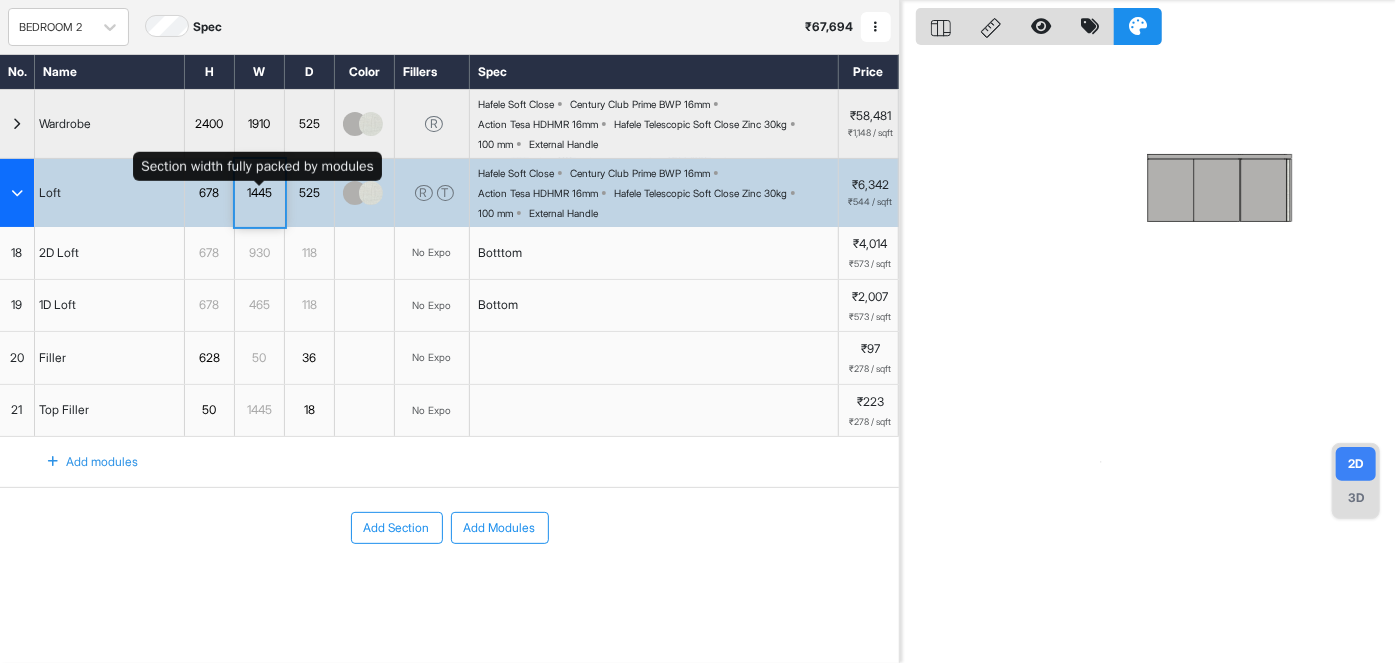 click on "1445" at bounding box center [259, 193] 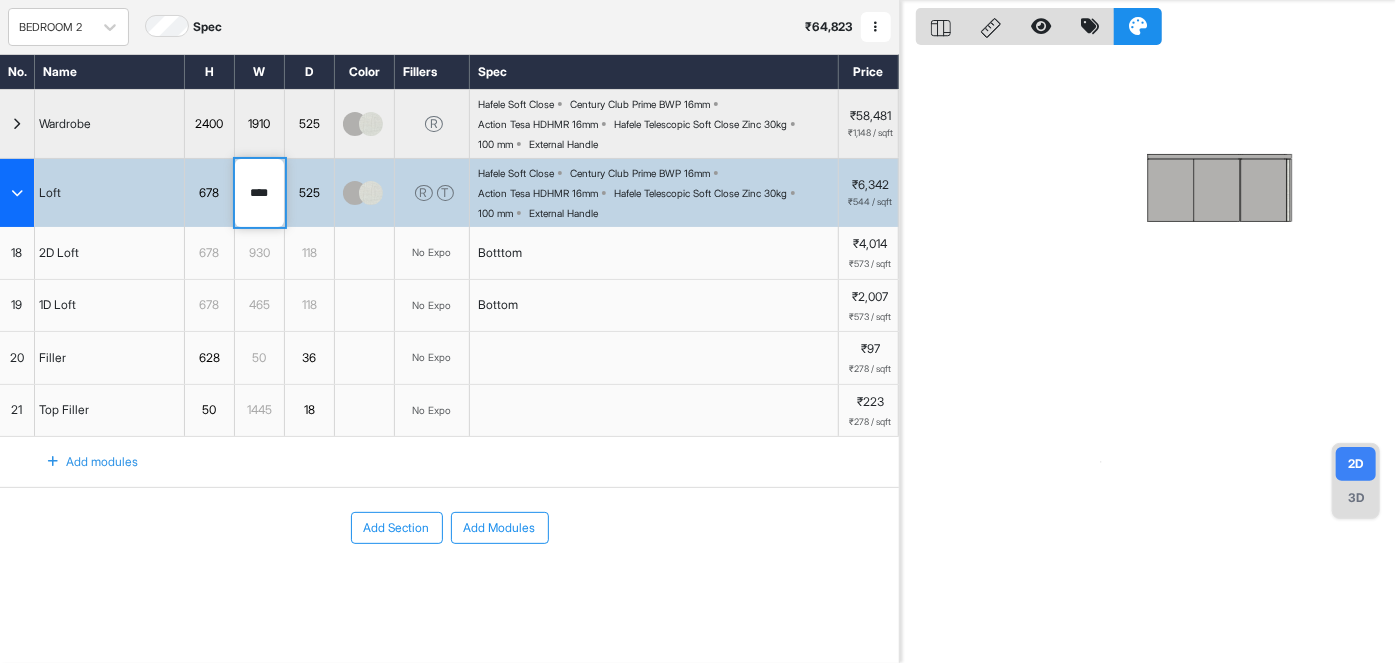 drag, startPoint x: 274, startPoint y: 192, endPoint x: 206, endPoint y: 204, distance: 69.050705 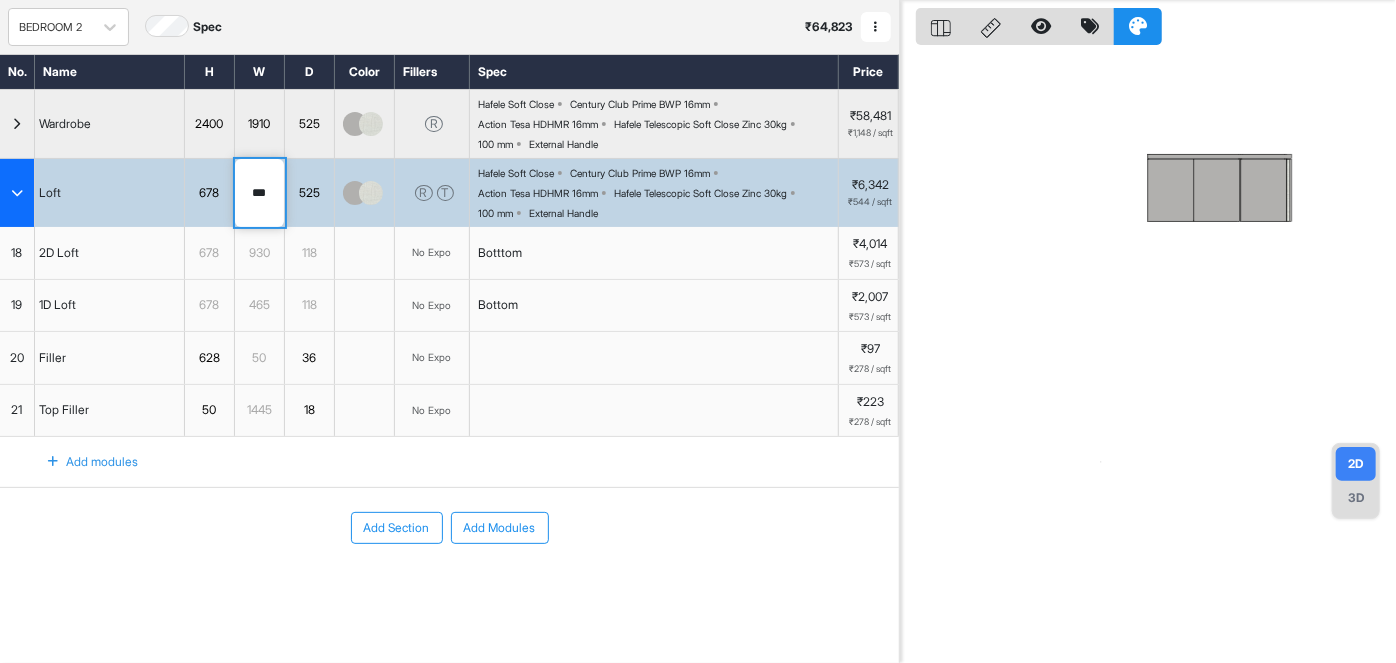 type on "****" 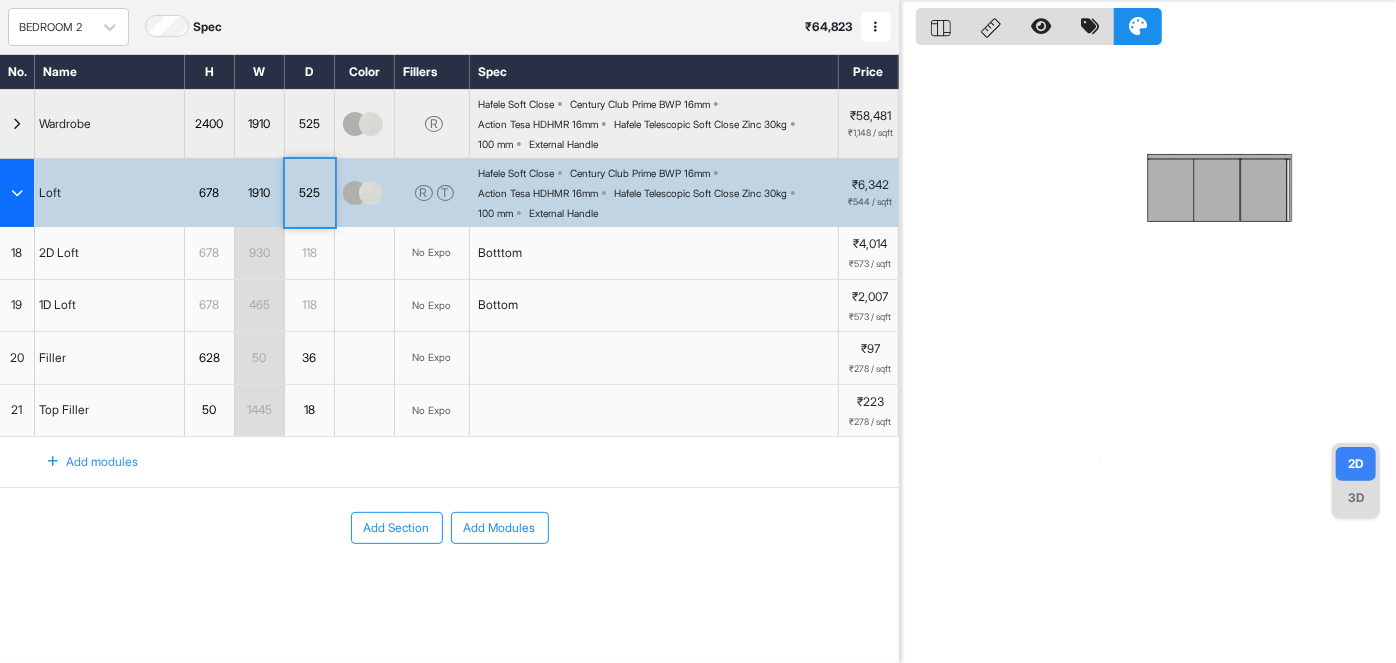 click on "Add modules" at bounding box center [81, 462] 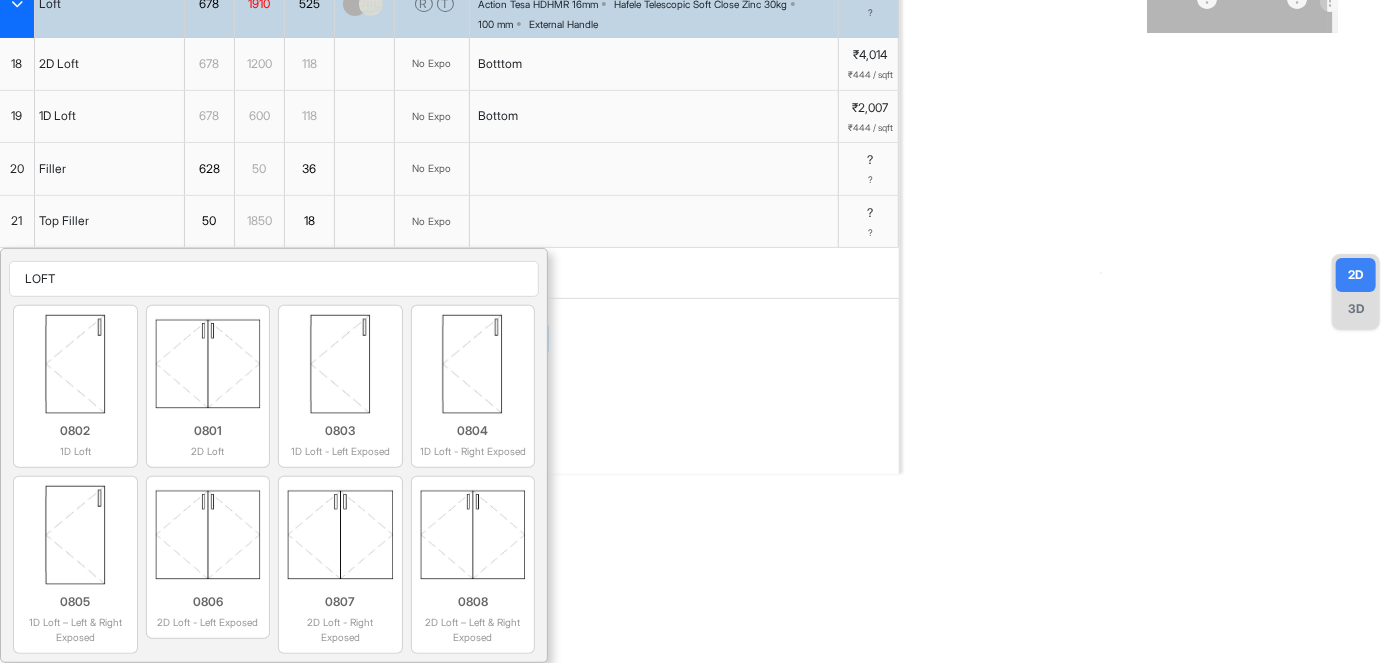 scroll, scrollTop: 249, scrollLeft: 0, axis: vertical 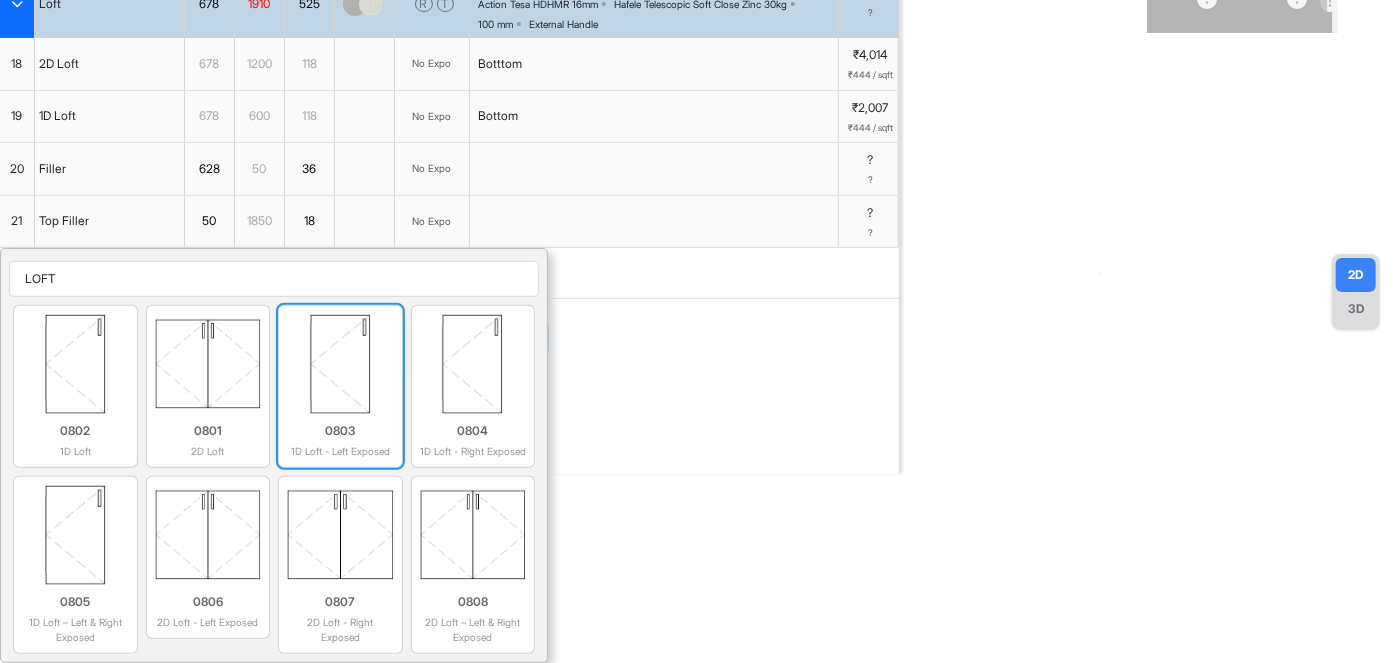 type on "LOFT" 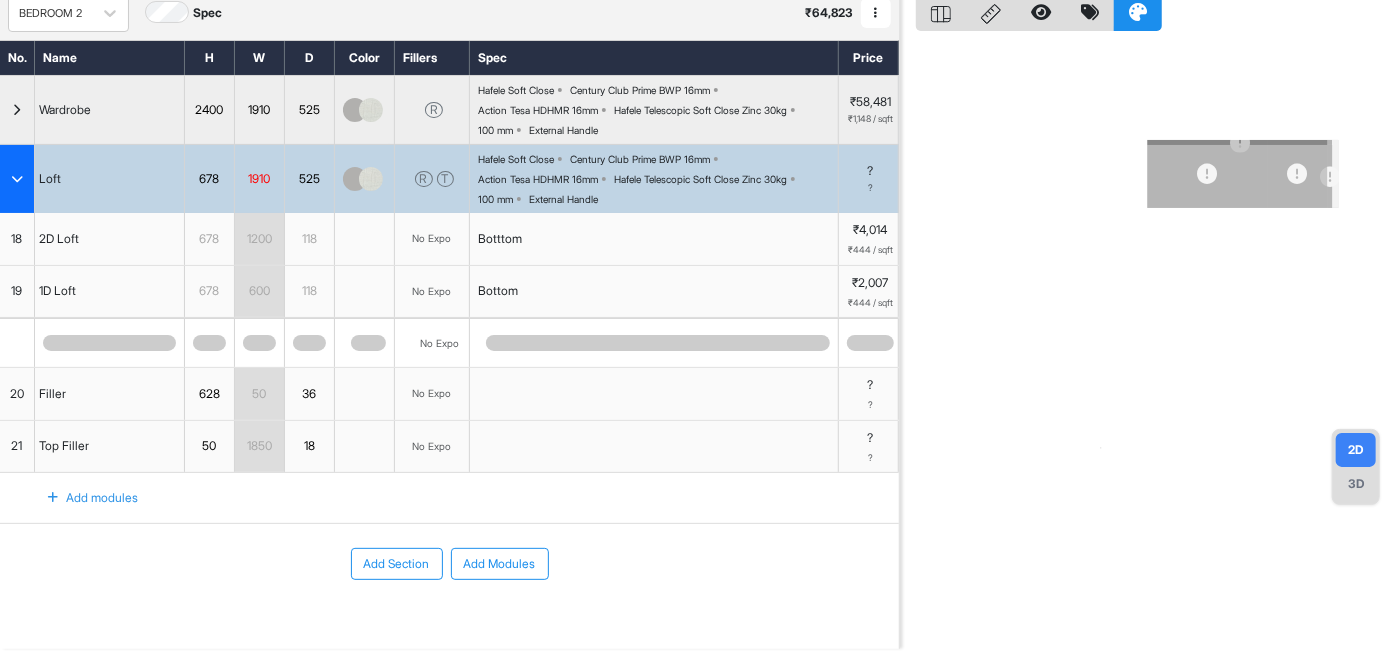 scroll, scrollTop: 0, scrollLeft: 0, axis: both 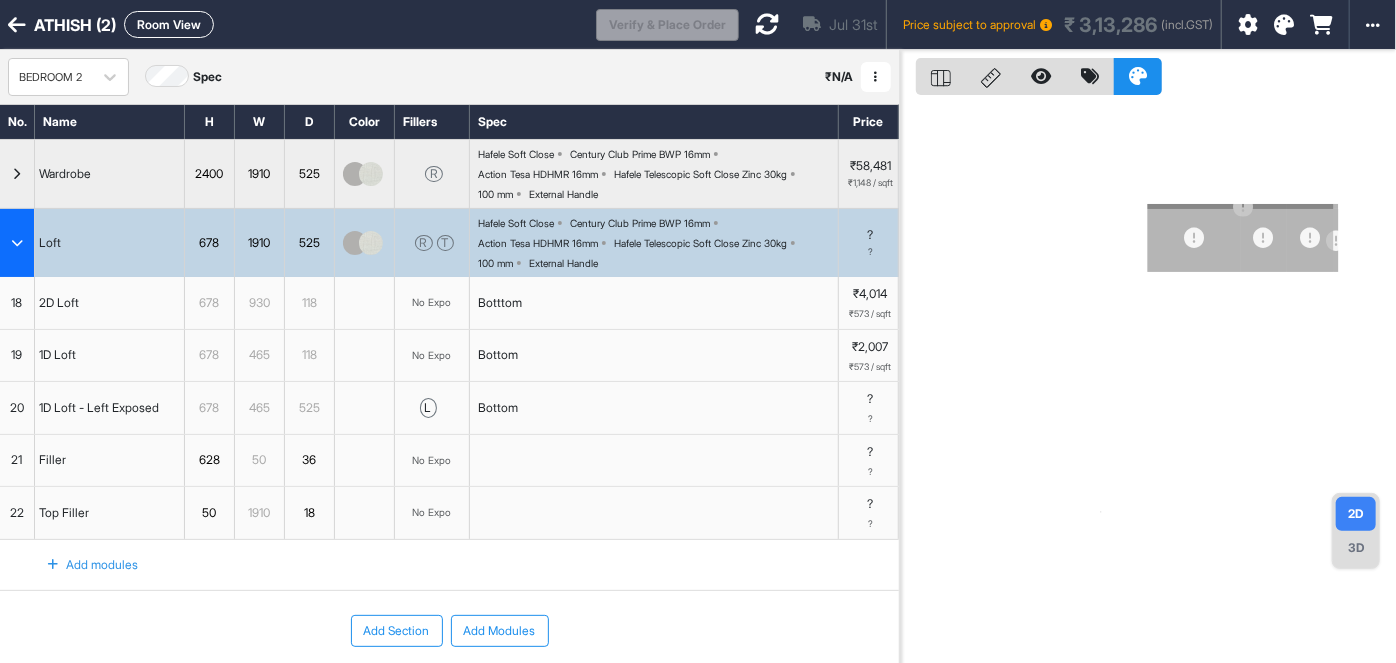 click on "20" at bounding box center (17, 408) 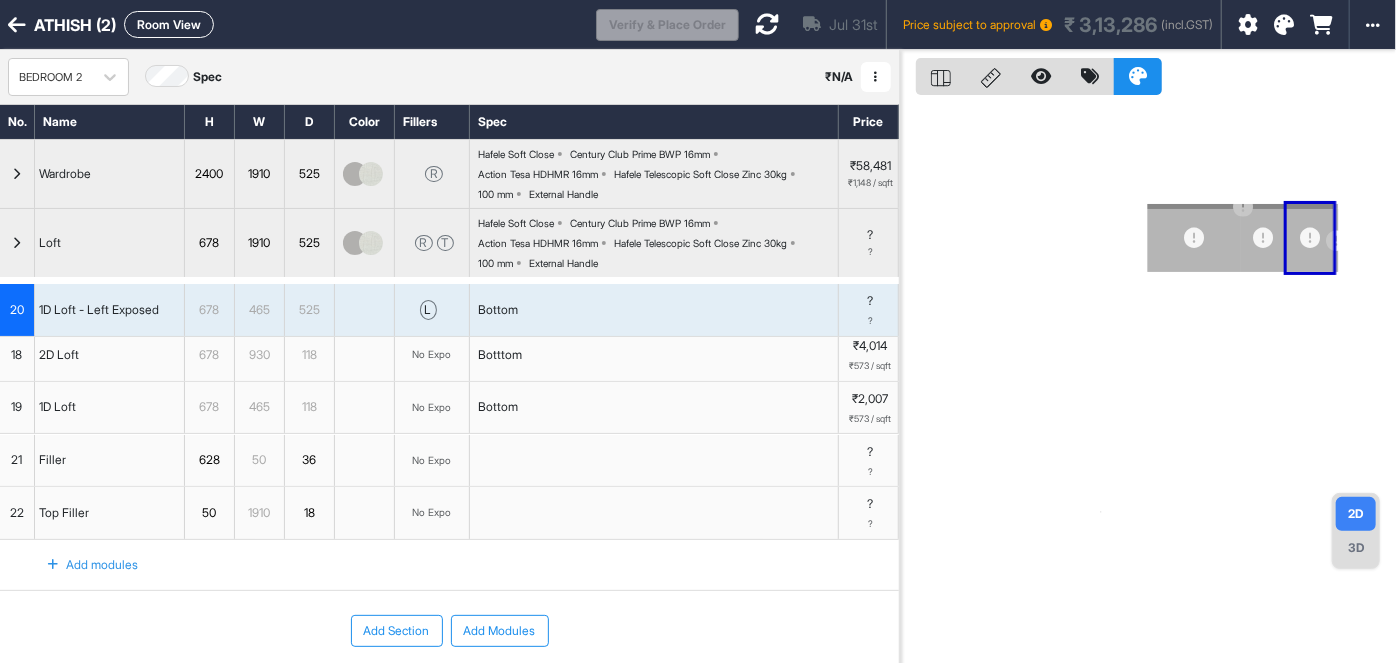 drag, startPoint x: 18, startPoint y: 410, endPoint x: 15, endPoint y: 311, distance: 99.04544 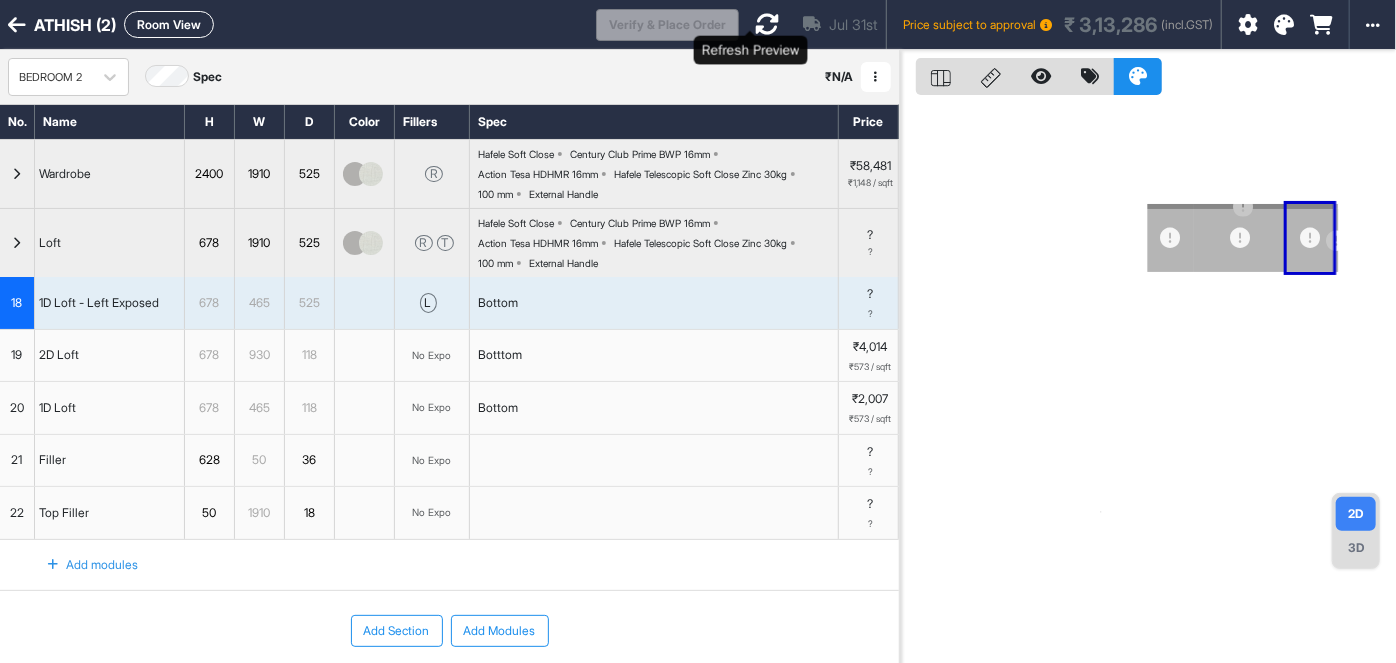 click at bounding box center [767, 24] 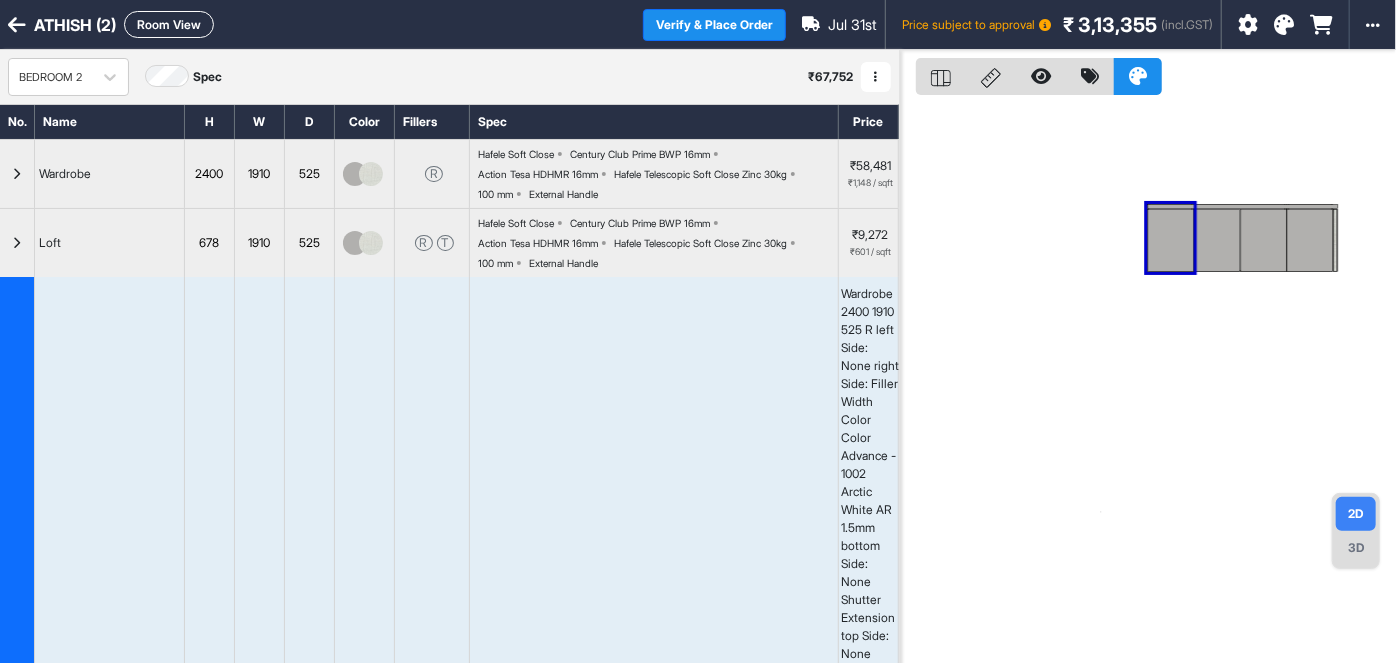 click at bounding box center (17, 243) 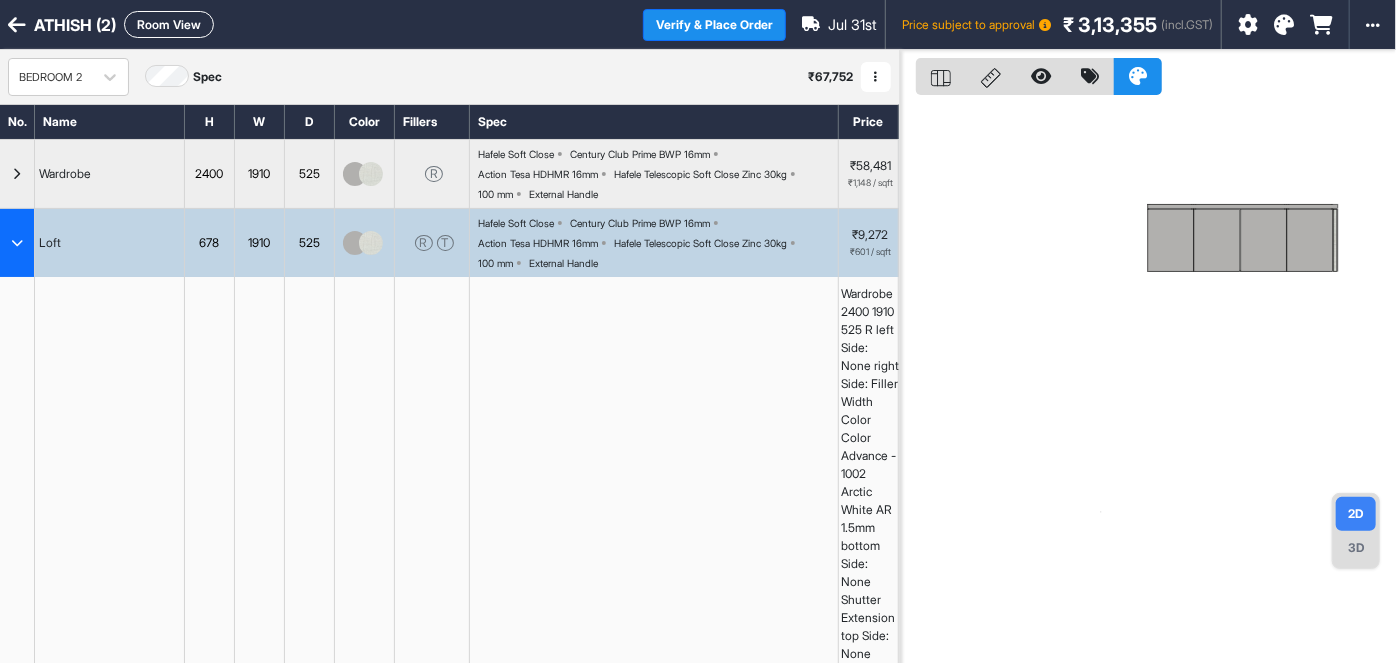 click at bounding box center (17, 243) 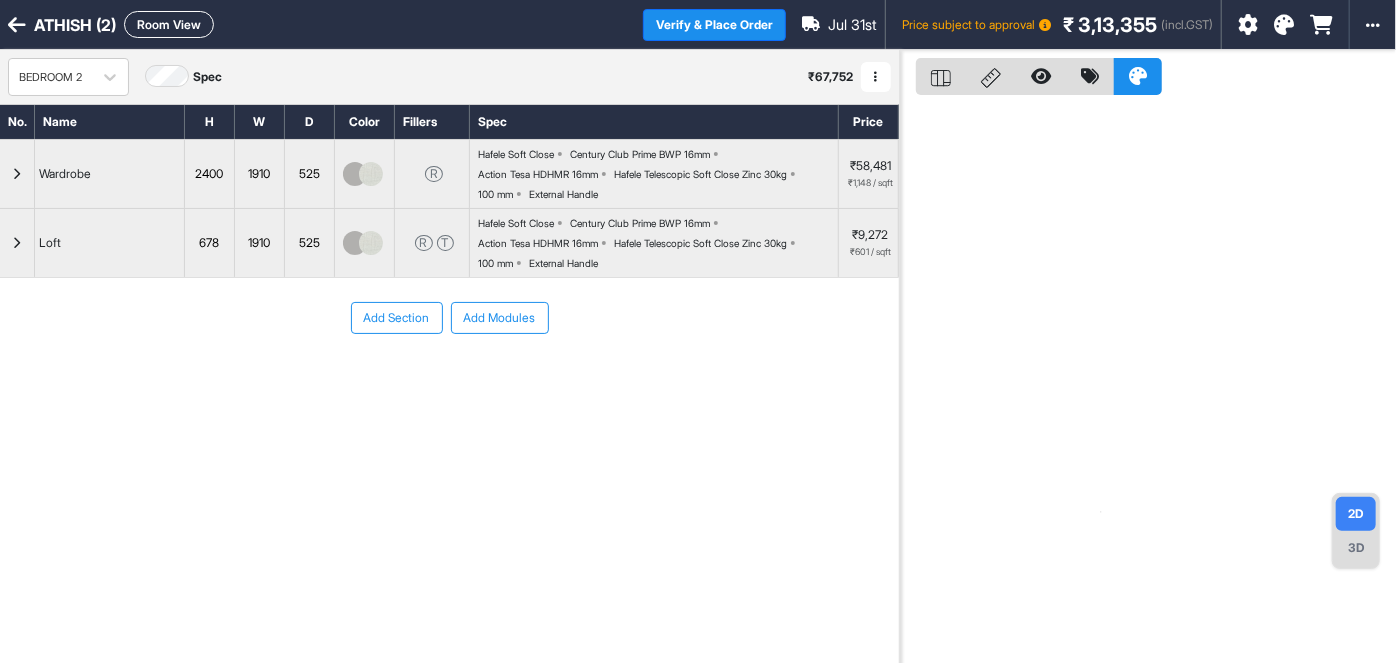 click on "Add Modules" at bounding box center [500, 318] 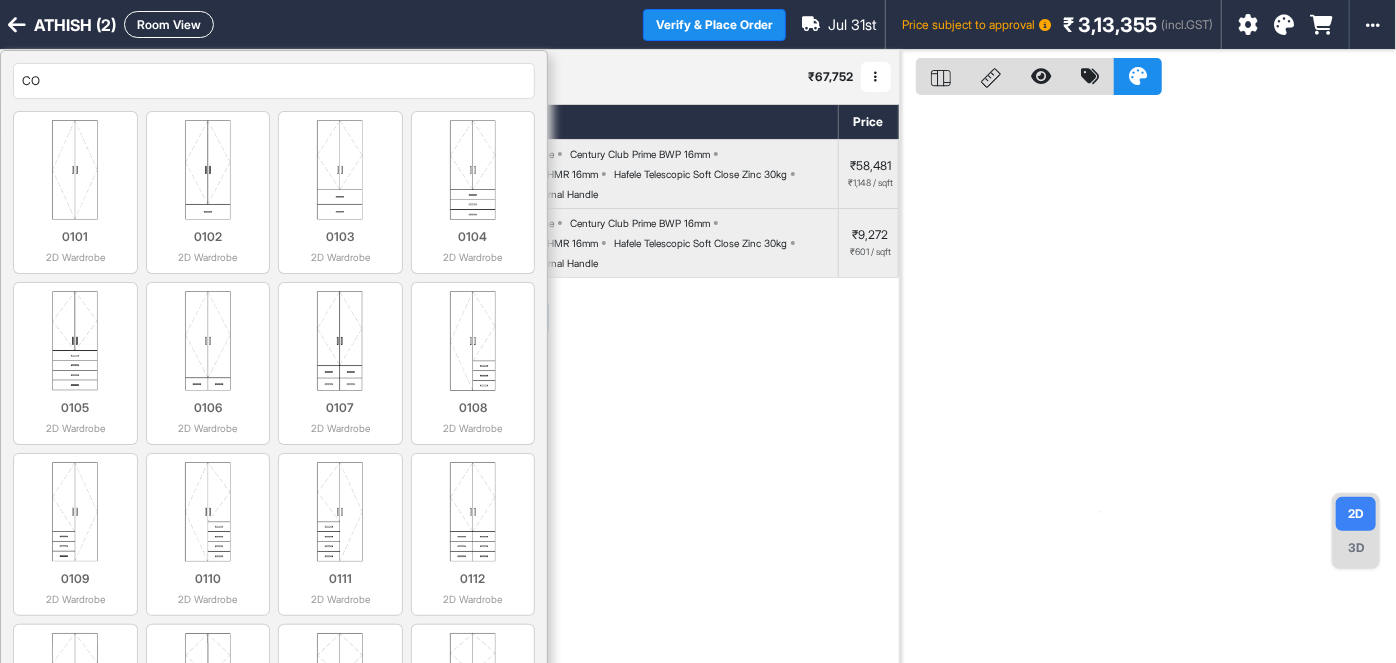 type on "C" 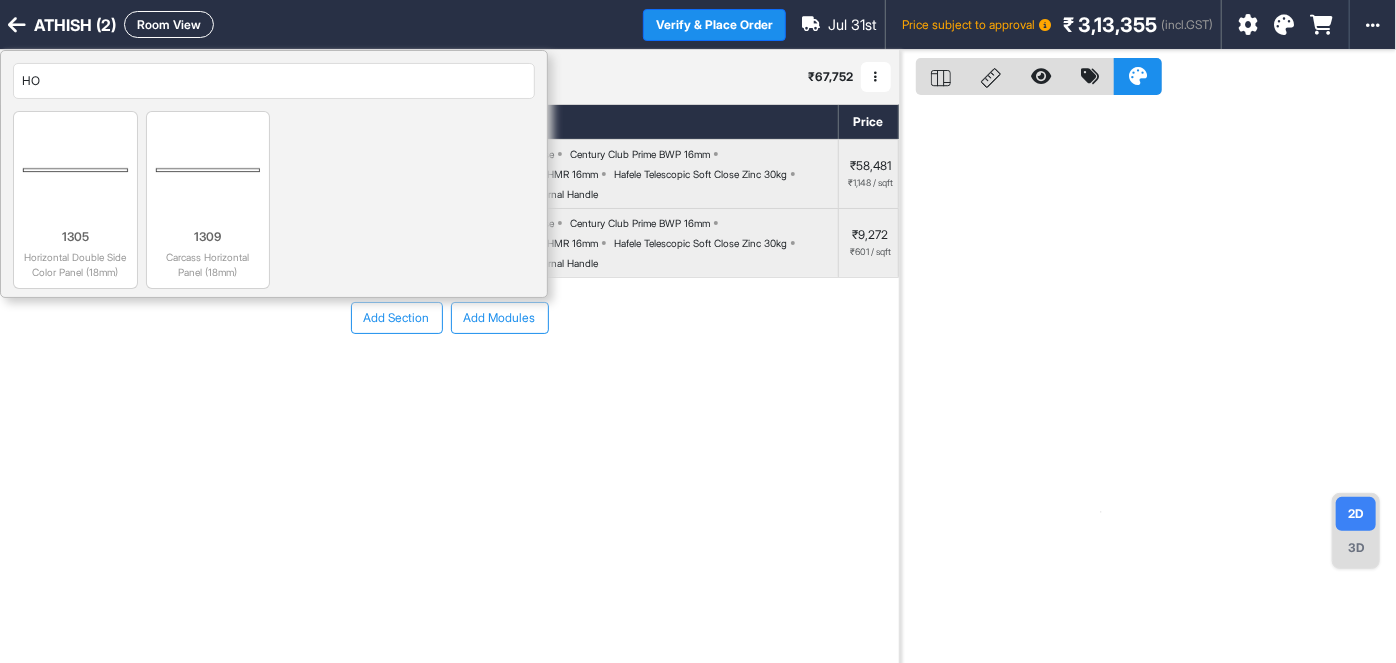 type on "H" 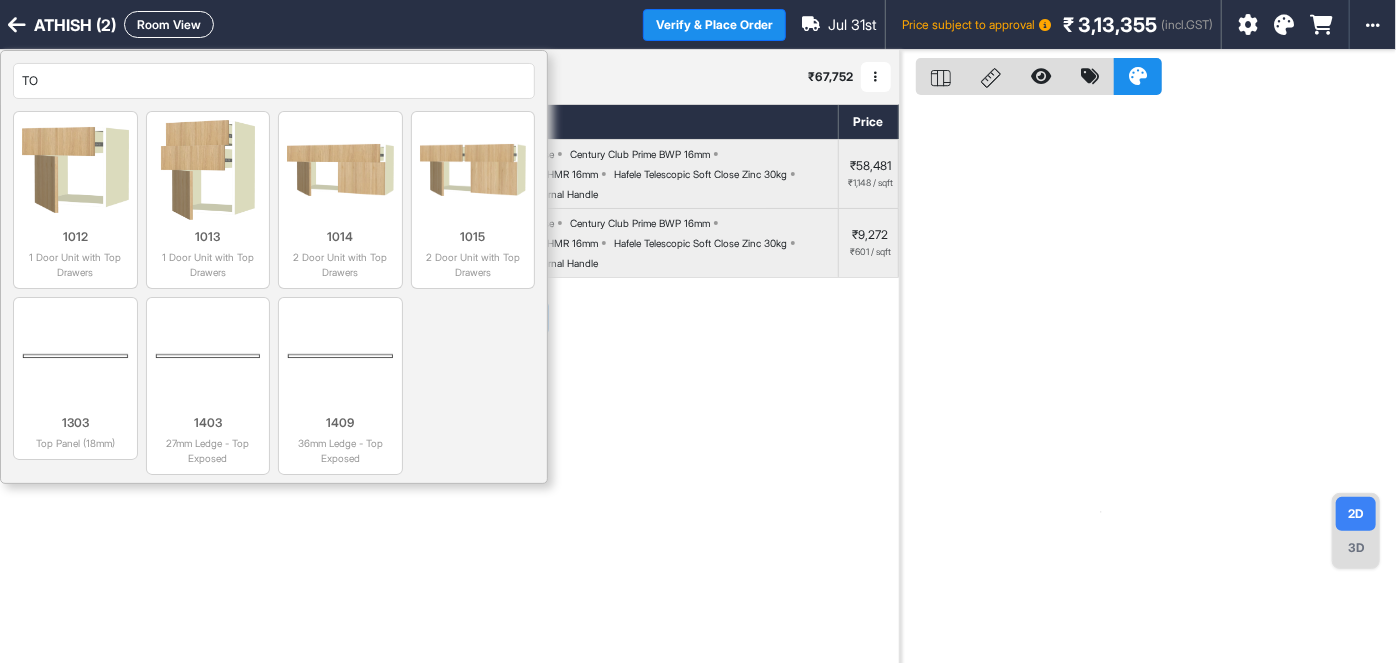 type on "T" 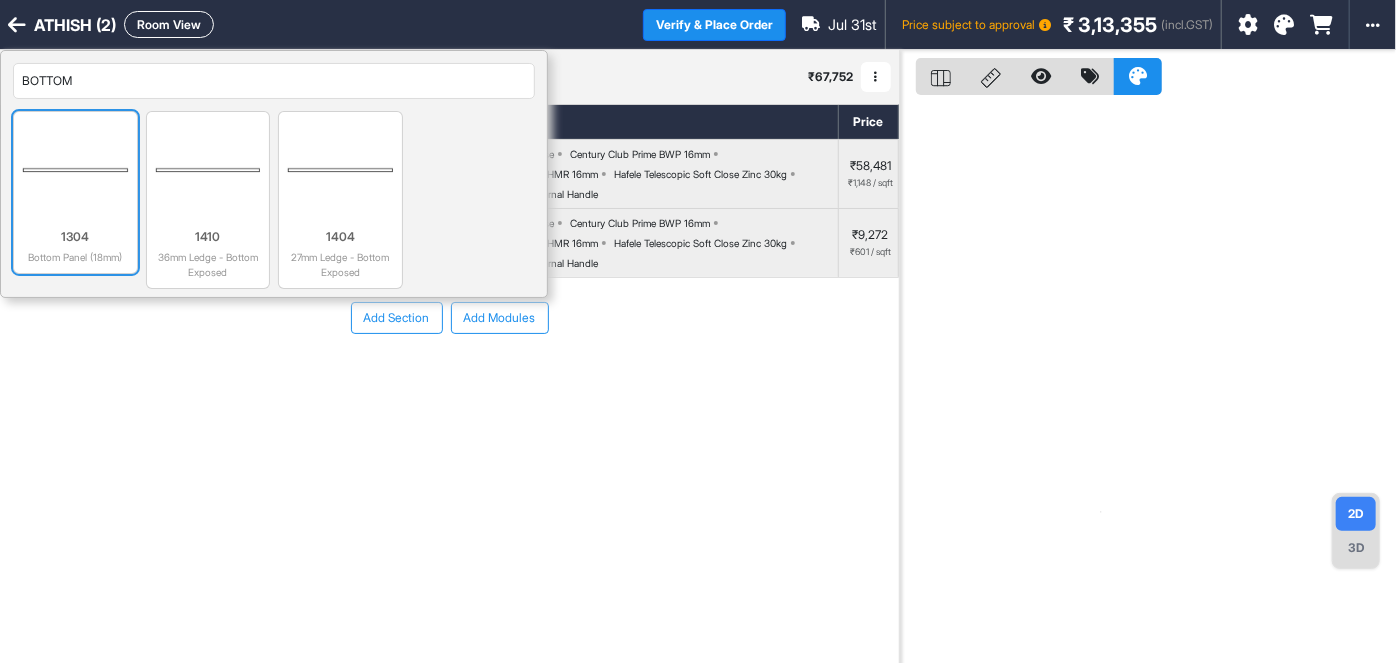type on "BOTTOM" 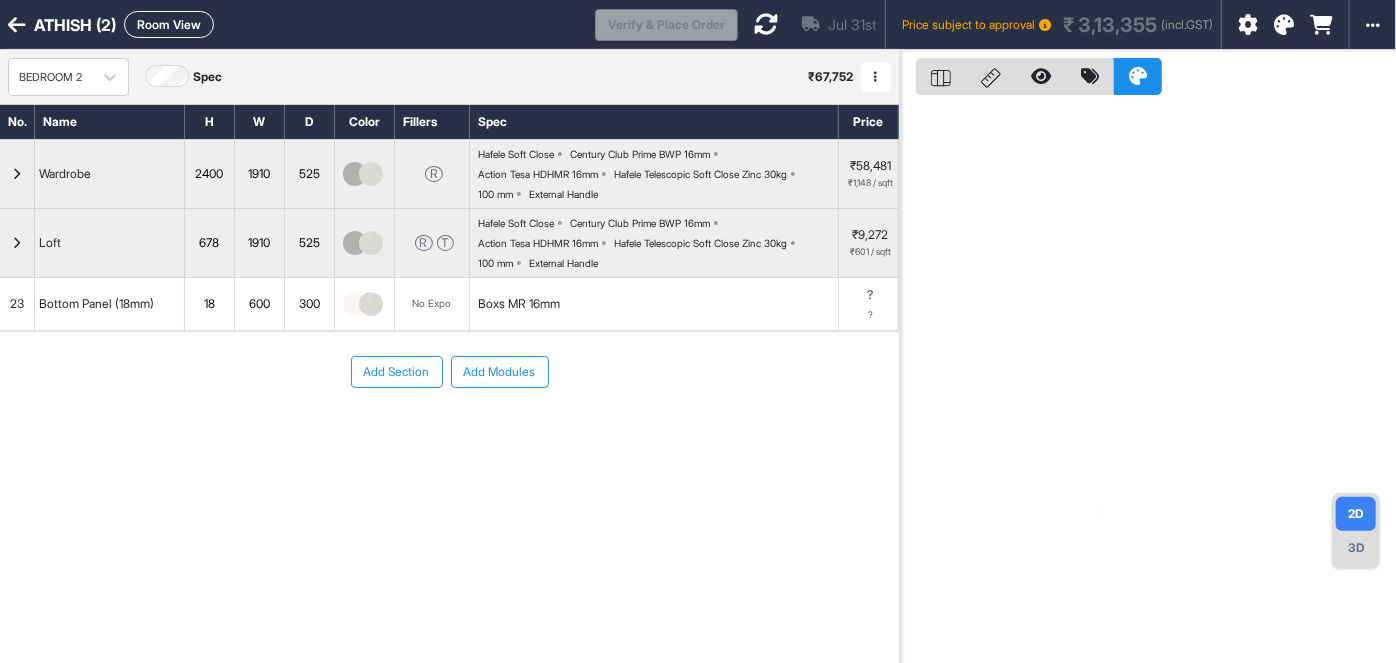 click on "600" at bounding box center [259, 304] 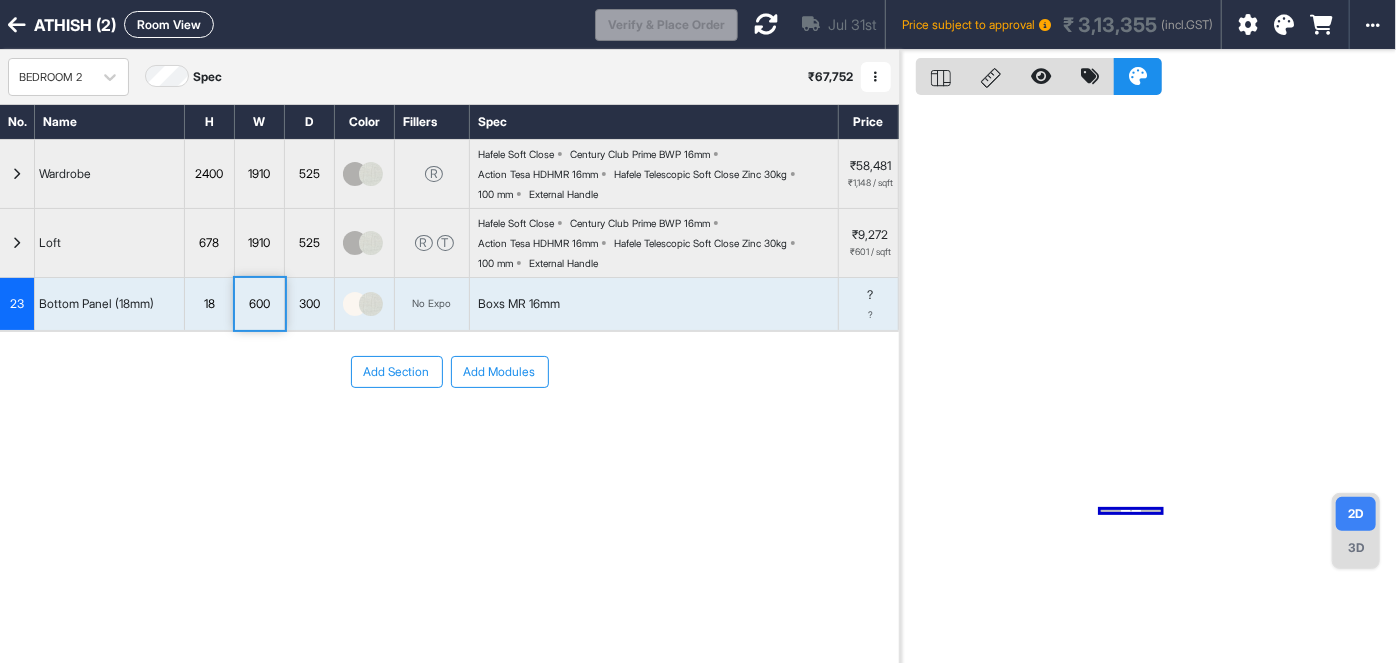 click on "600" at bounding box center [259, 304] 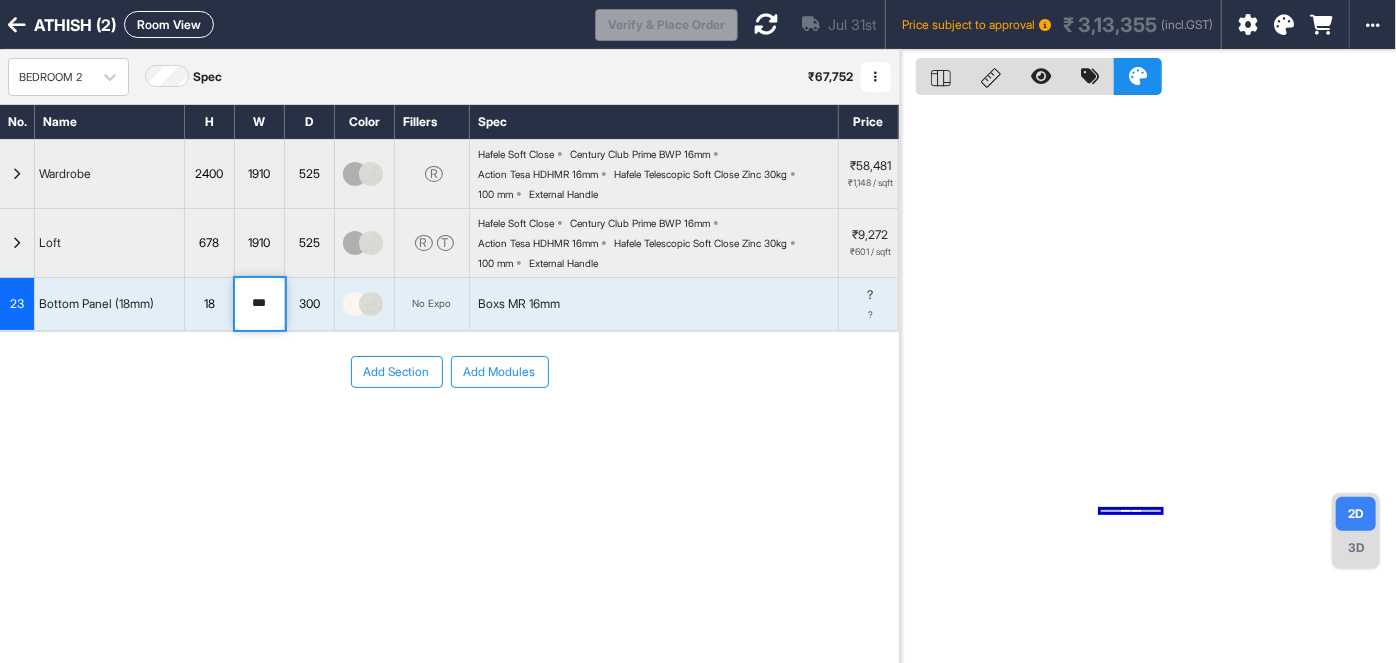 click on "300" at bounding box center (309, 304) 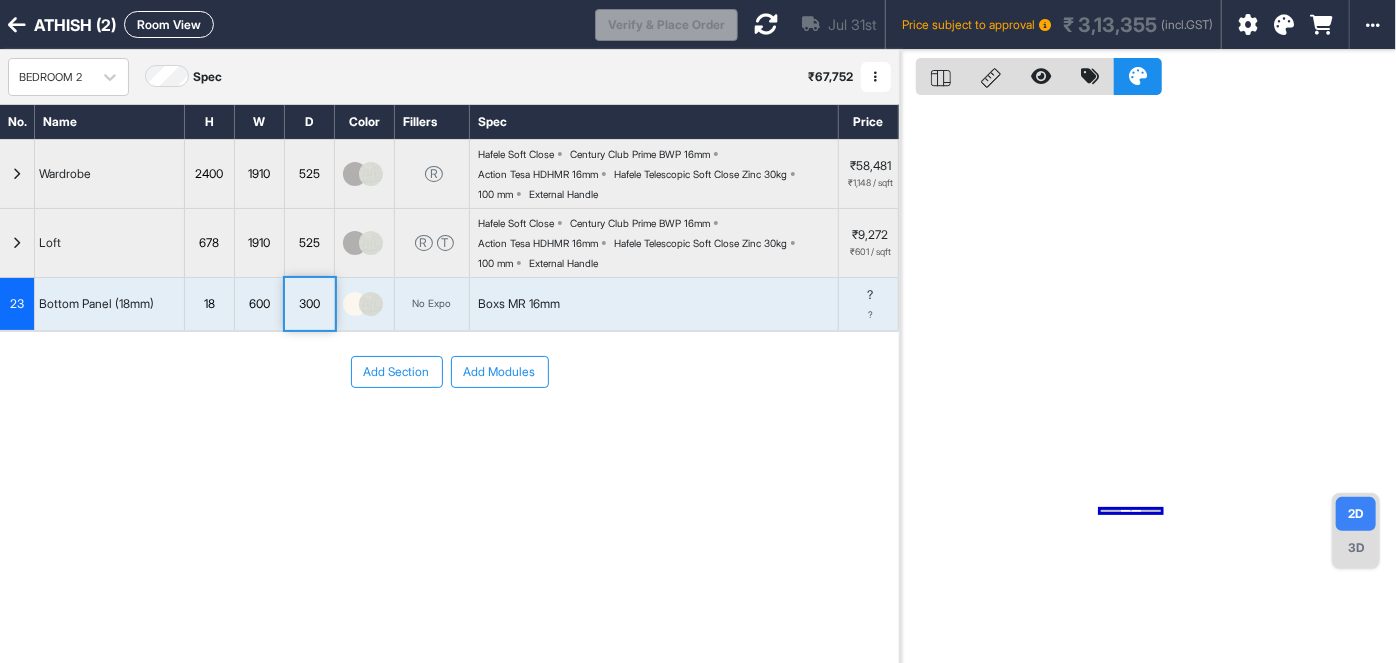 click on "300" at bounding box center [309, 304] 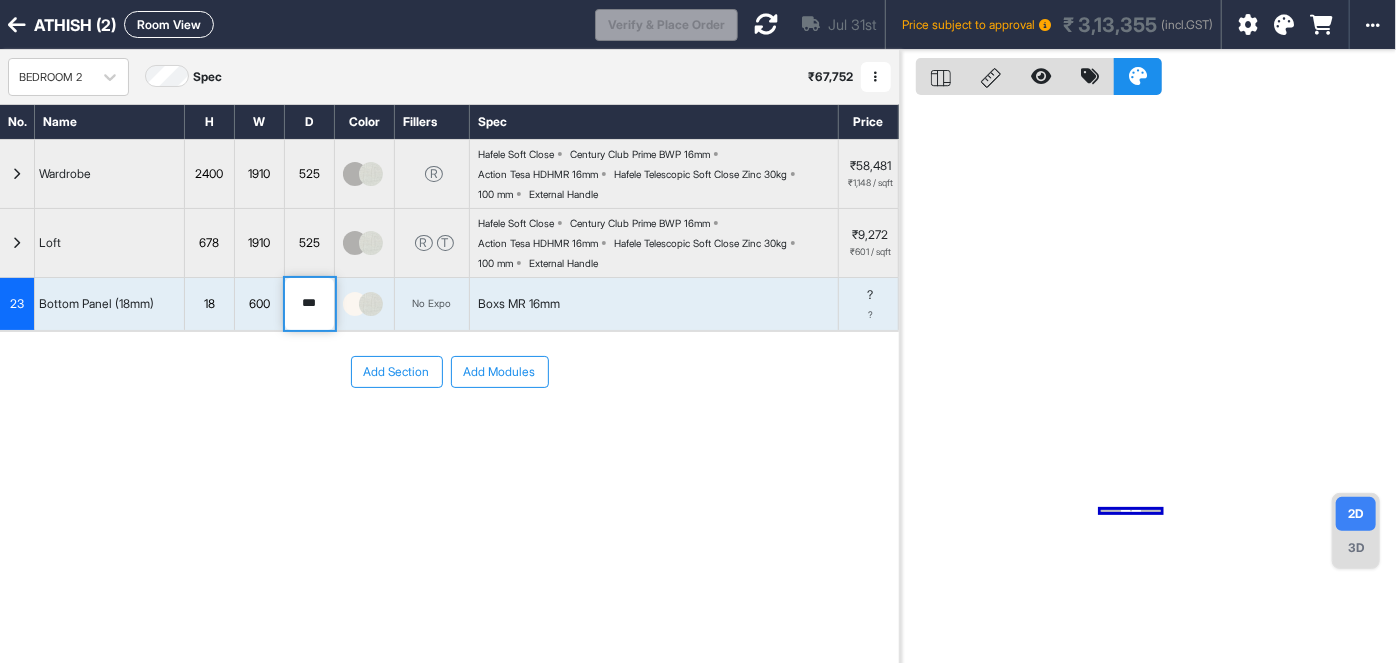 drag, startPoint x: 323, startPoint y: 301, endPoint x: 286, endPoint y: 304, distance: 37.12142 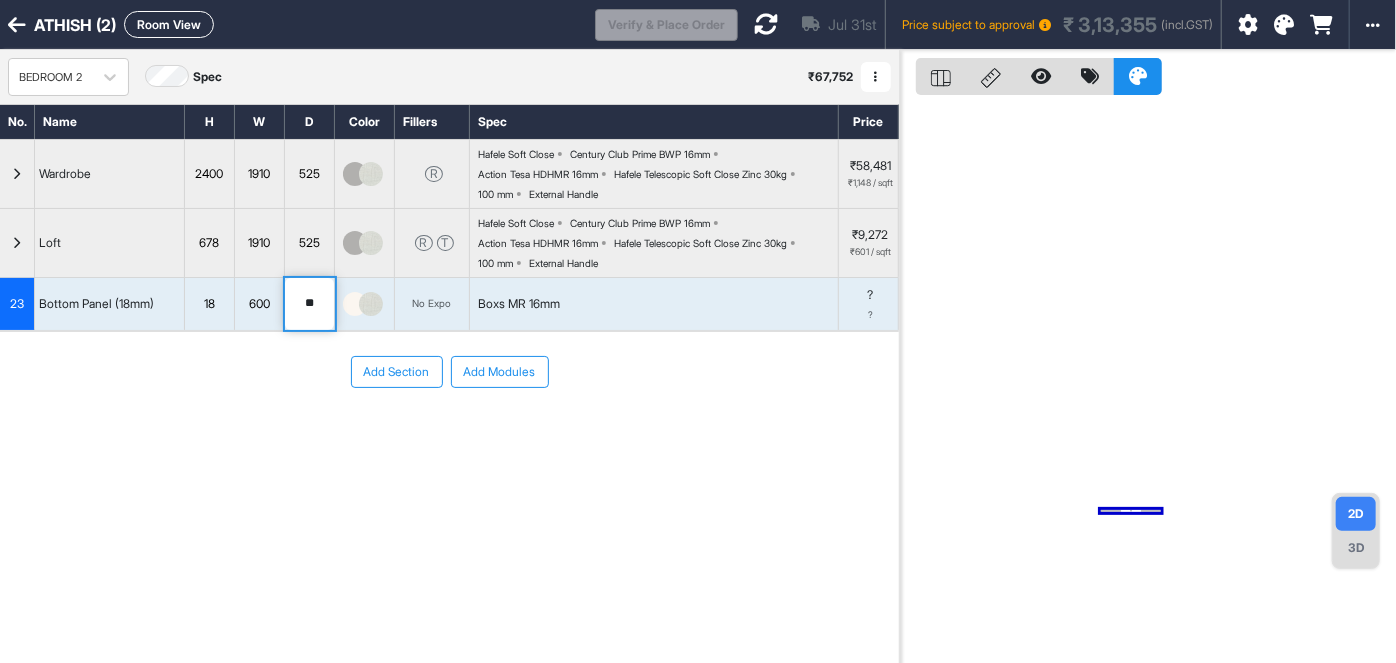 type on "***" 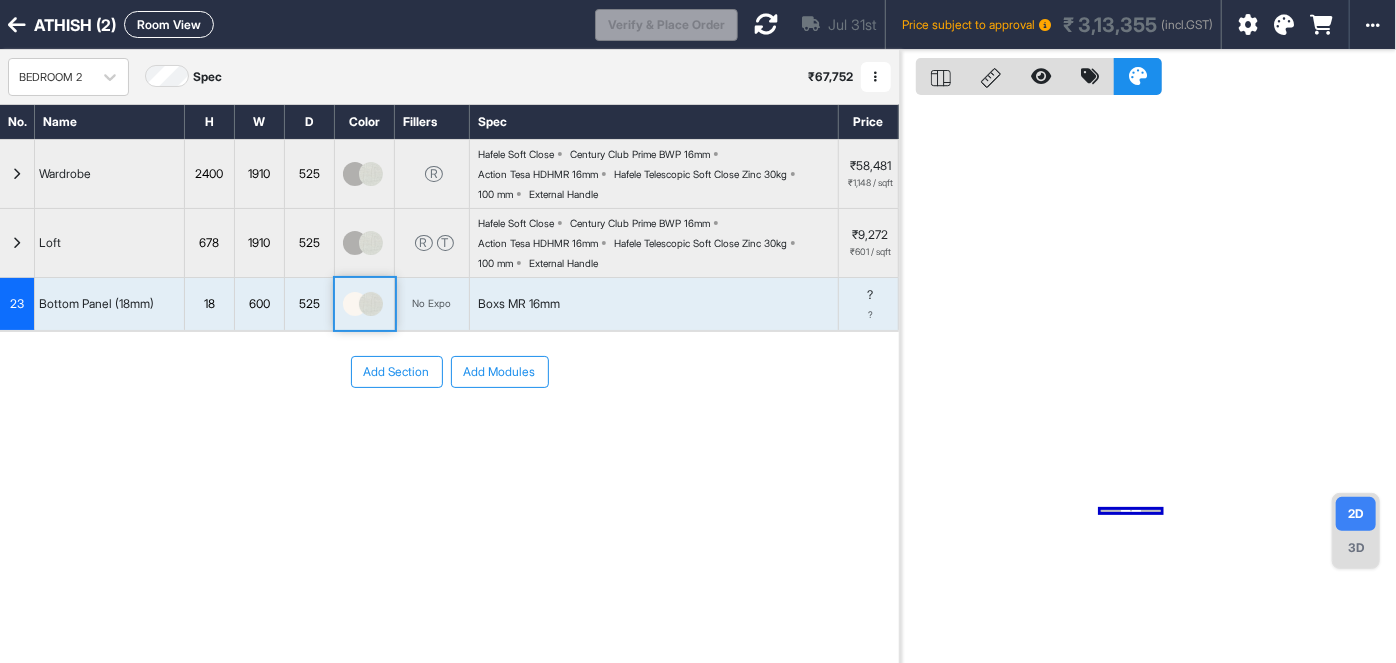 click on "600" at bounding box center (259, 304) 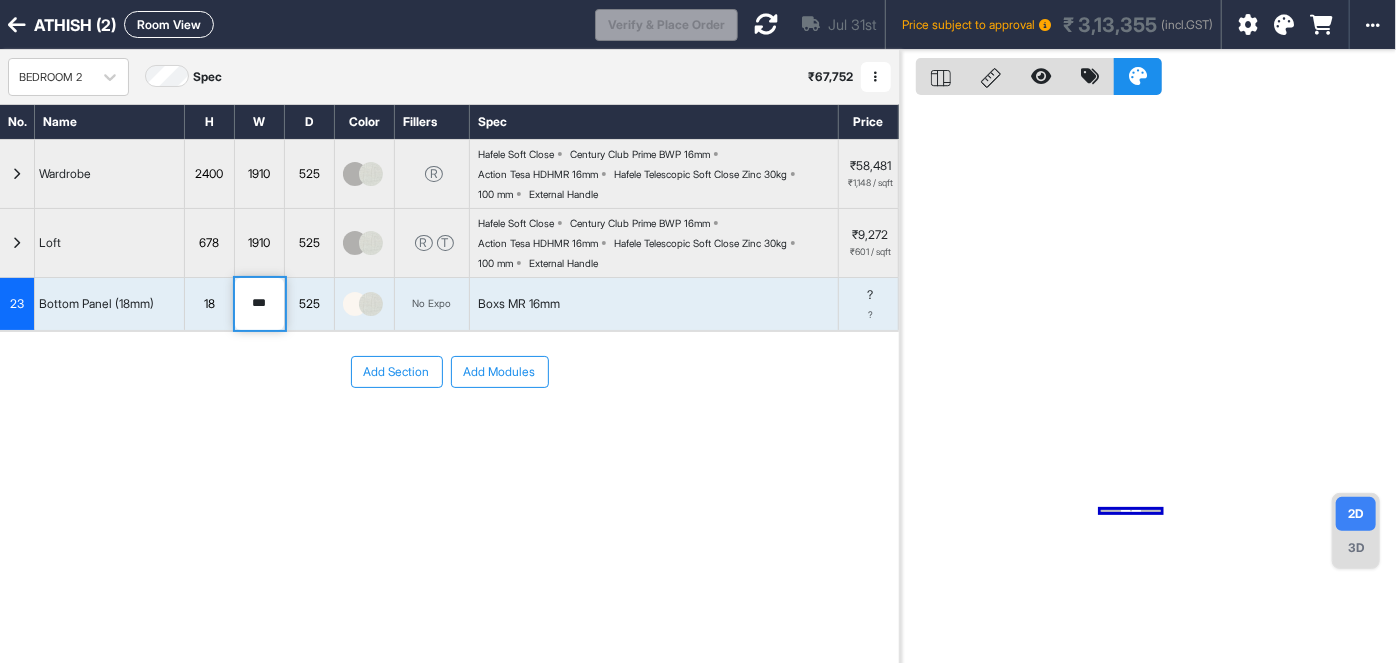 drag, startPoint x: 256, startPoint y: 303, endPoint x: 229, endPoint y: 309, distance: 27.658634 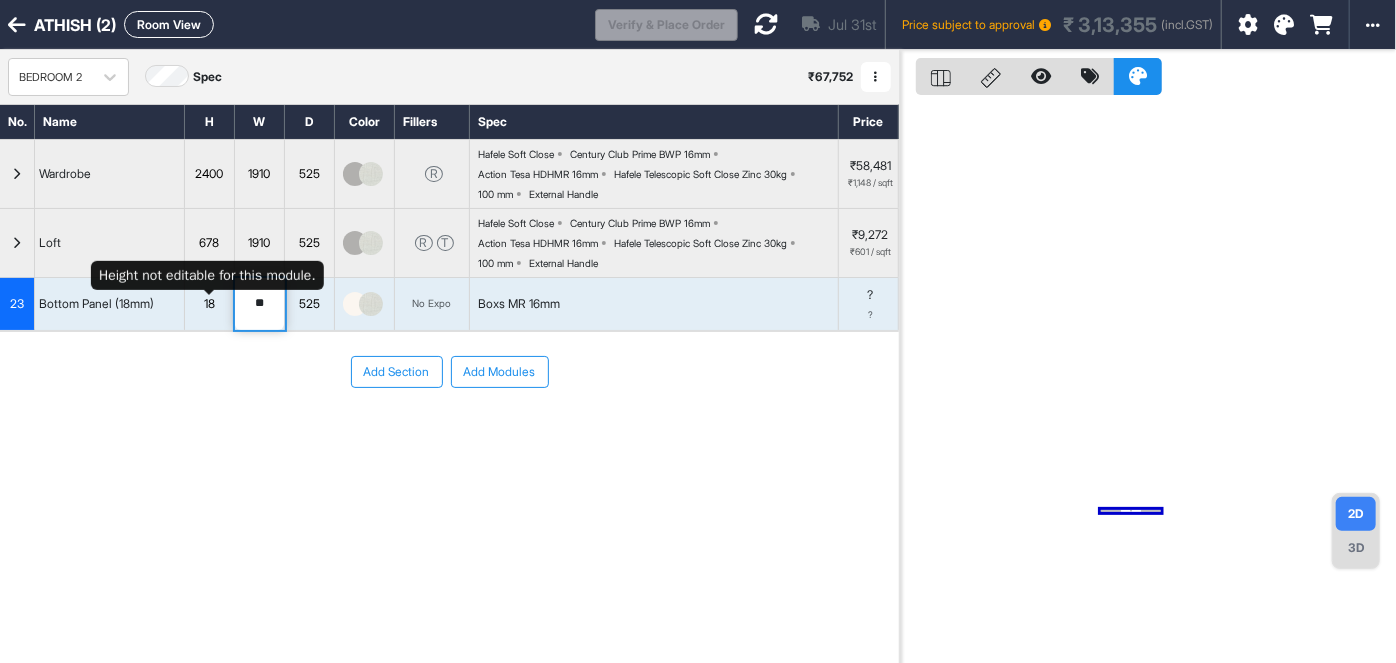 type on "***" 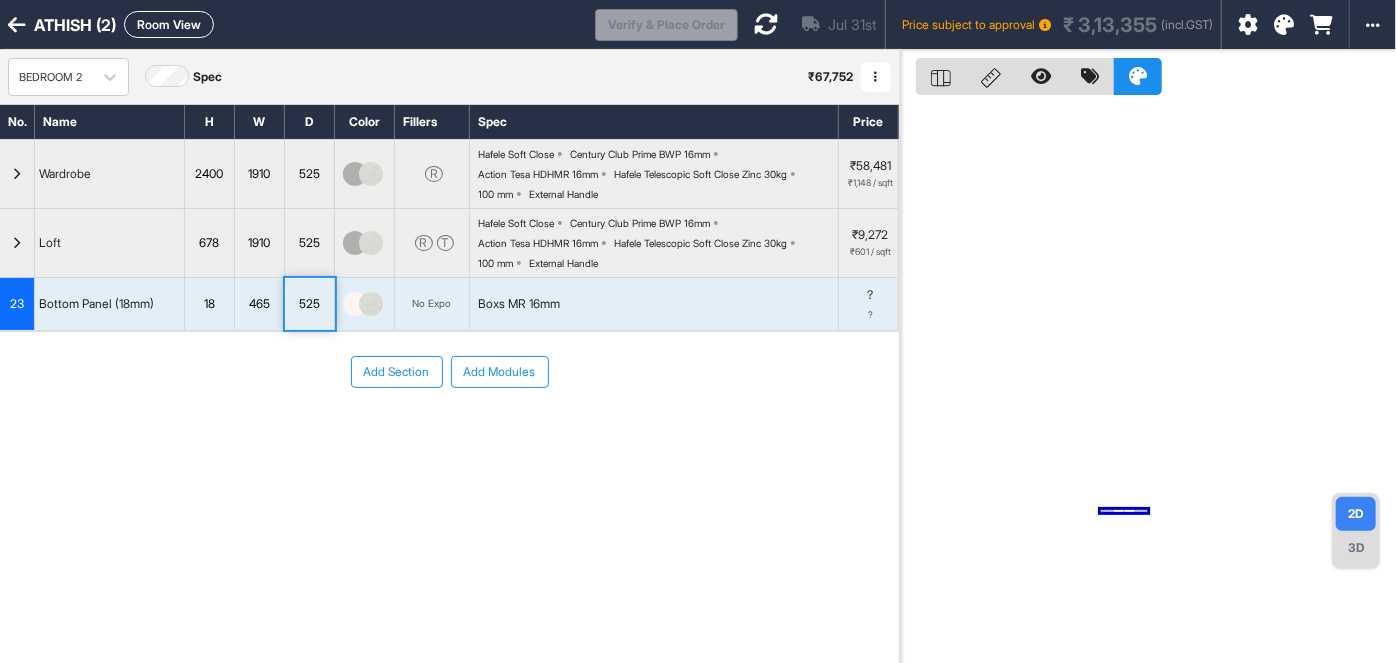 click on "Add Section Add Modules" at bounding box center (449, 432) 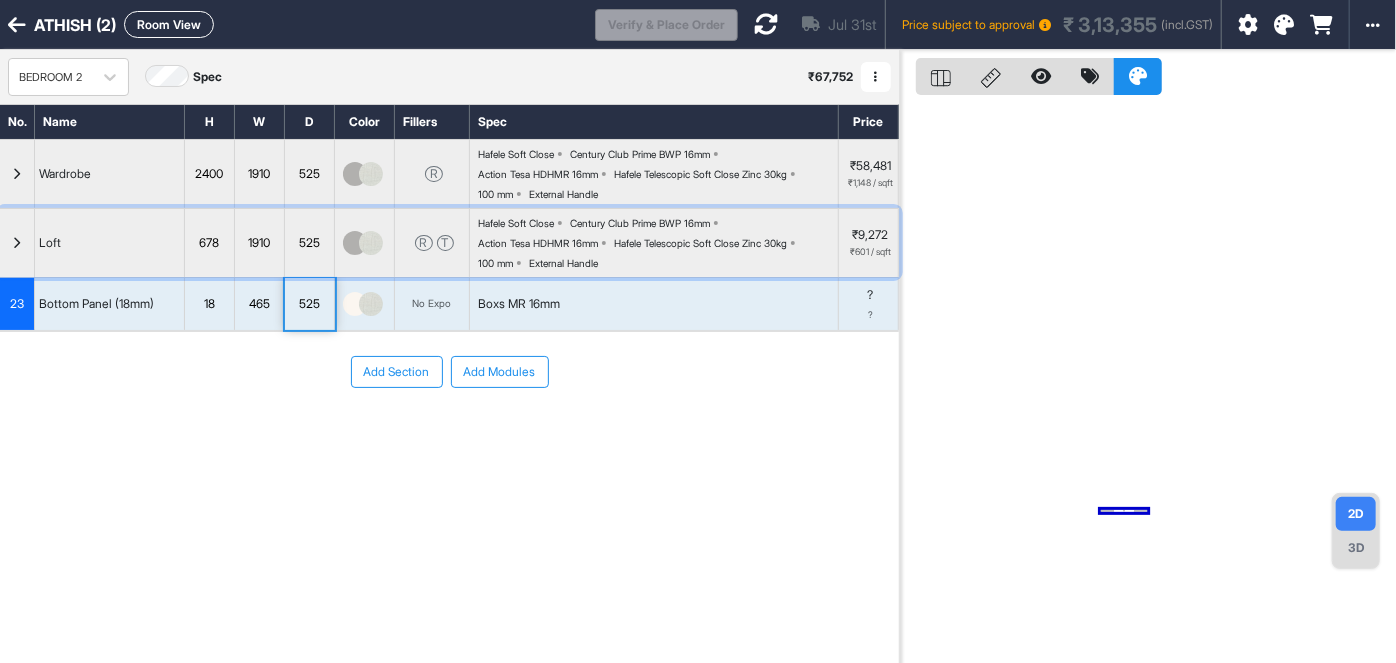 click on "External Handle" at bounding box center (563, 263) 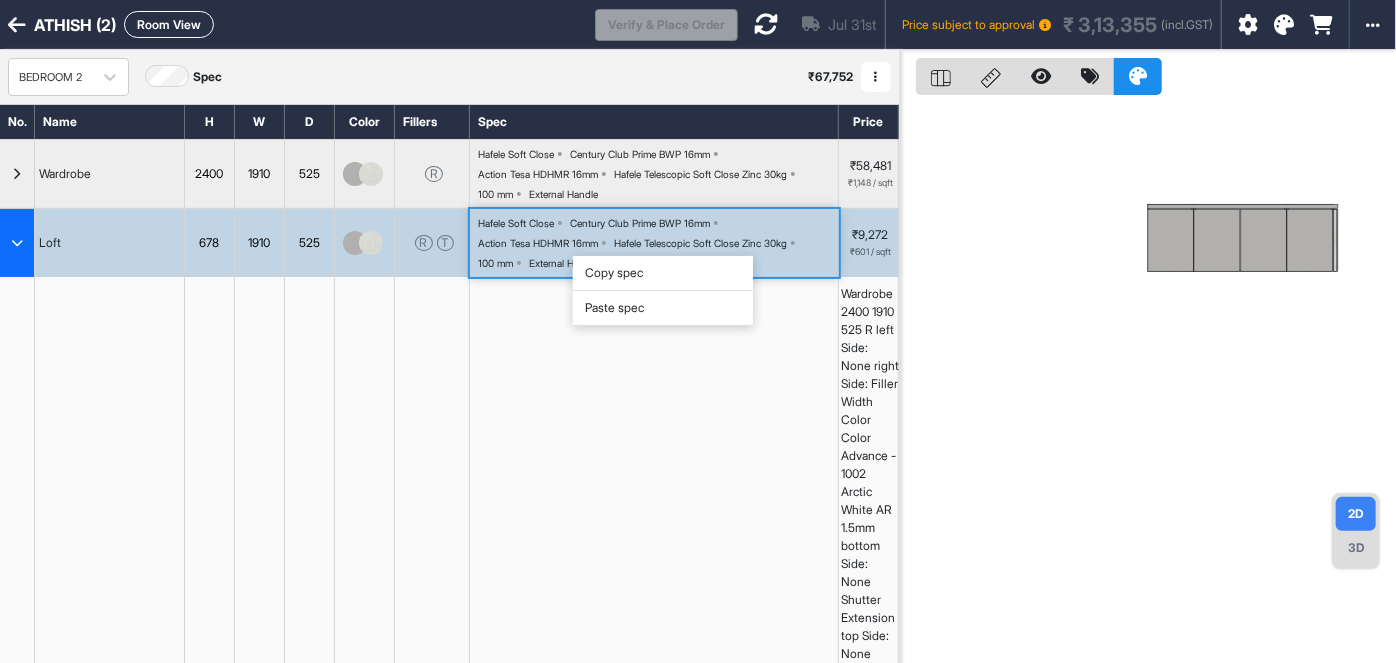 click on "Copy spec" at bounding box center [663, 273] 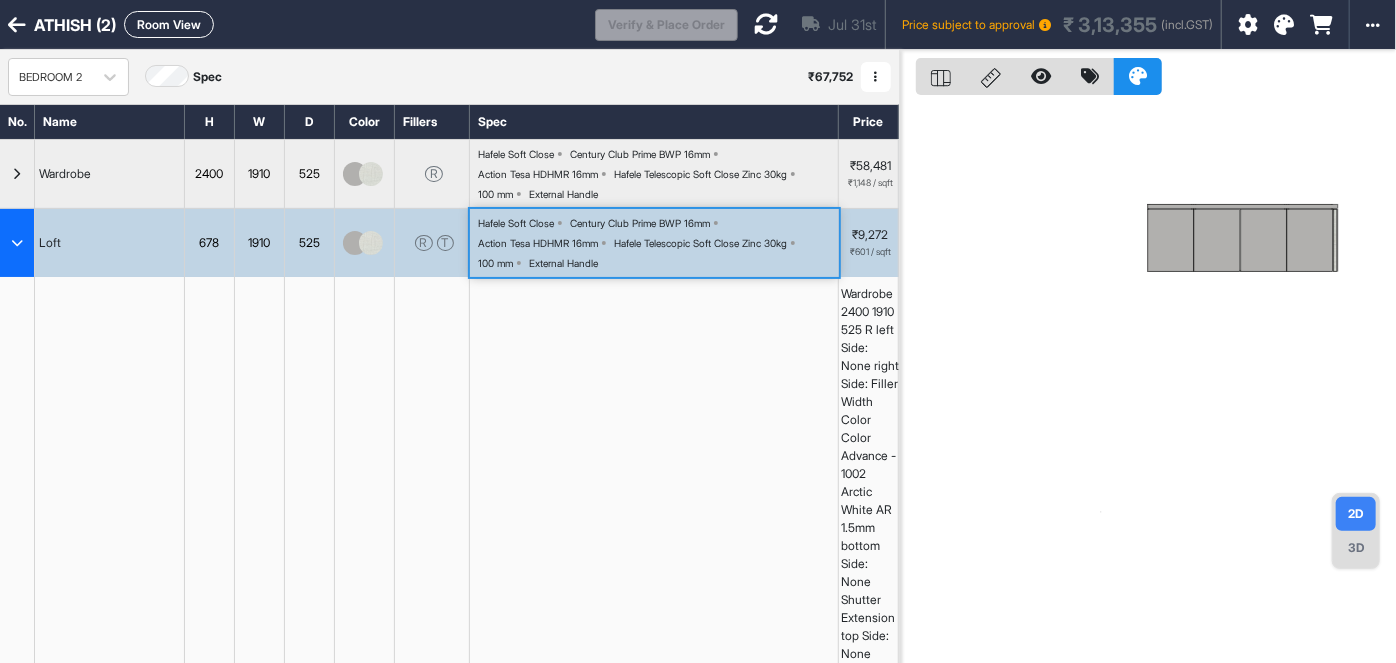 click on "Boxs MR 16mm" at bounding box center [519, 1408] 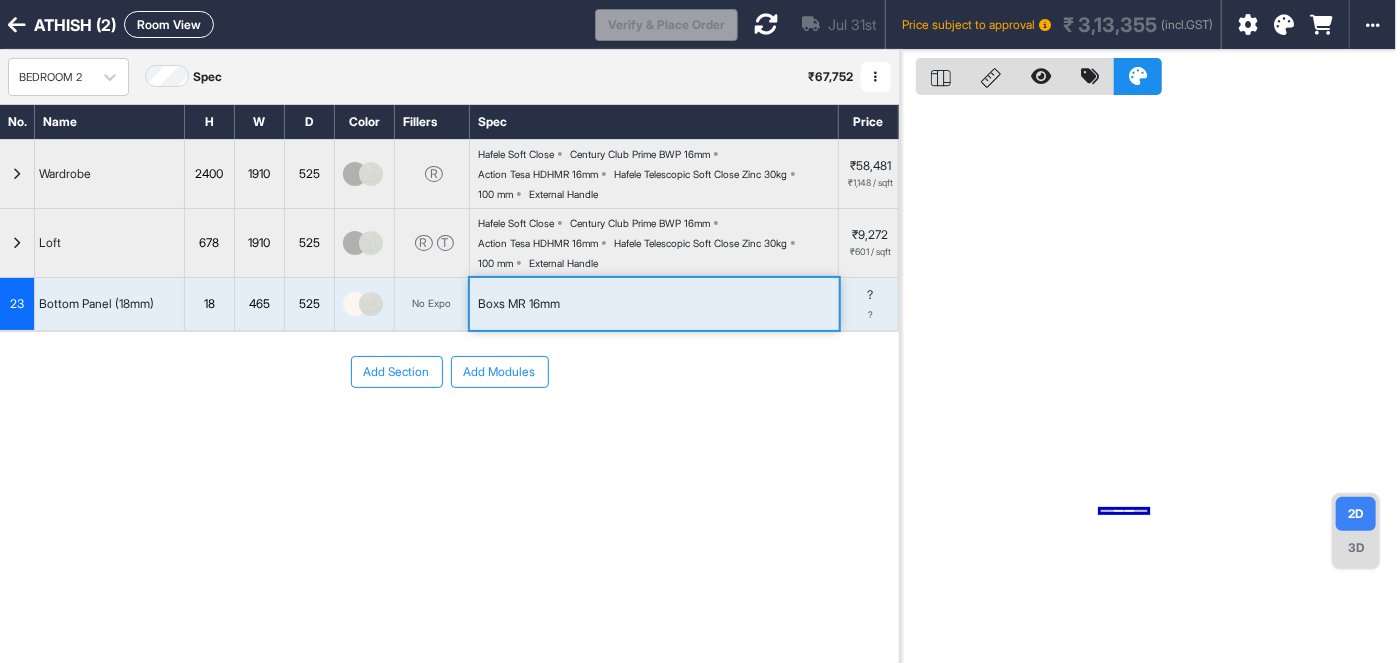 click on "Boxs MR 16mm" at bounding box center [654, 304] 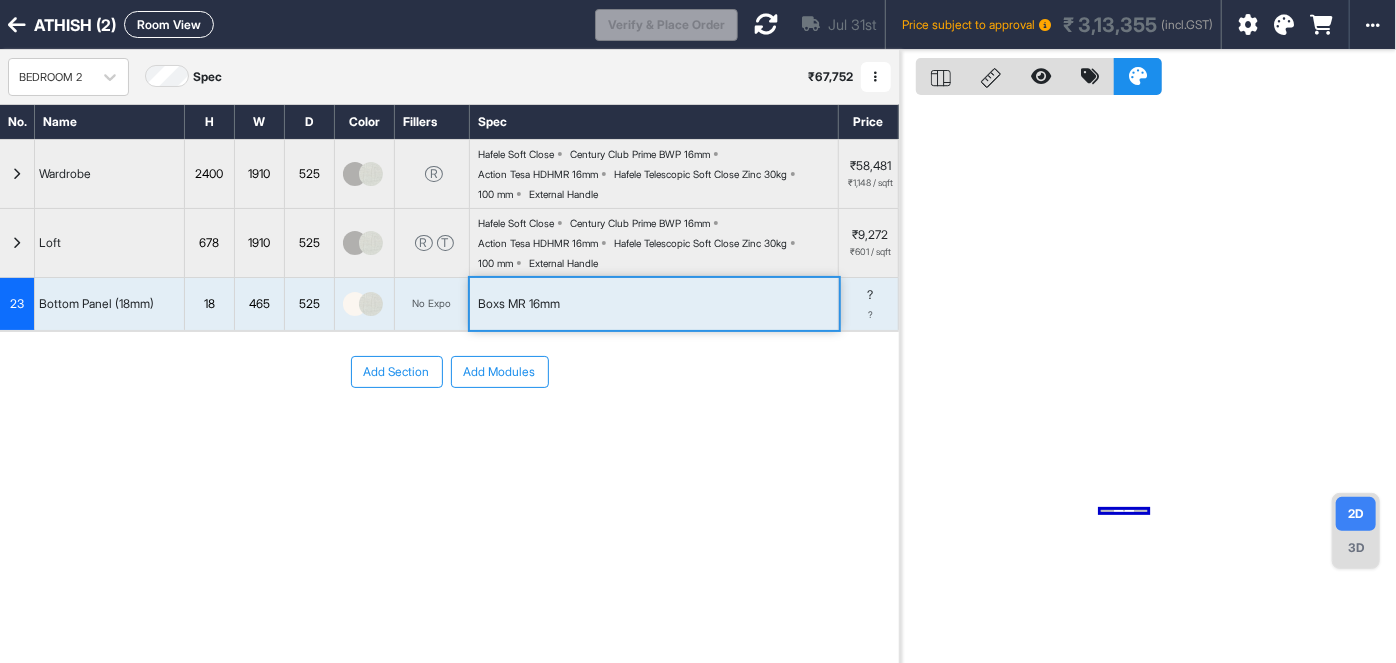 click on "Boxs MR 16mm" at bounding box center (654, 304) 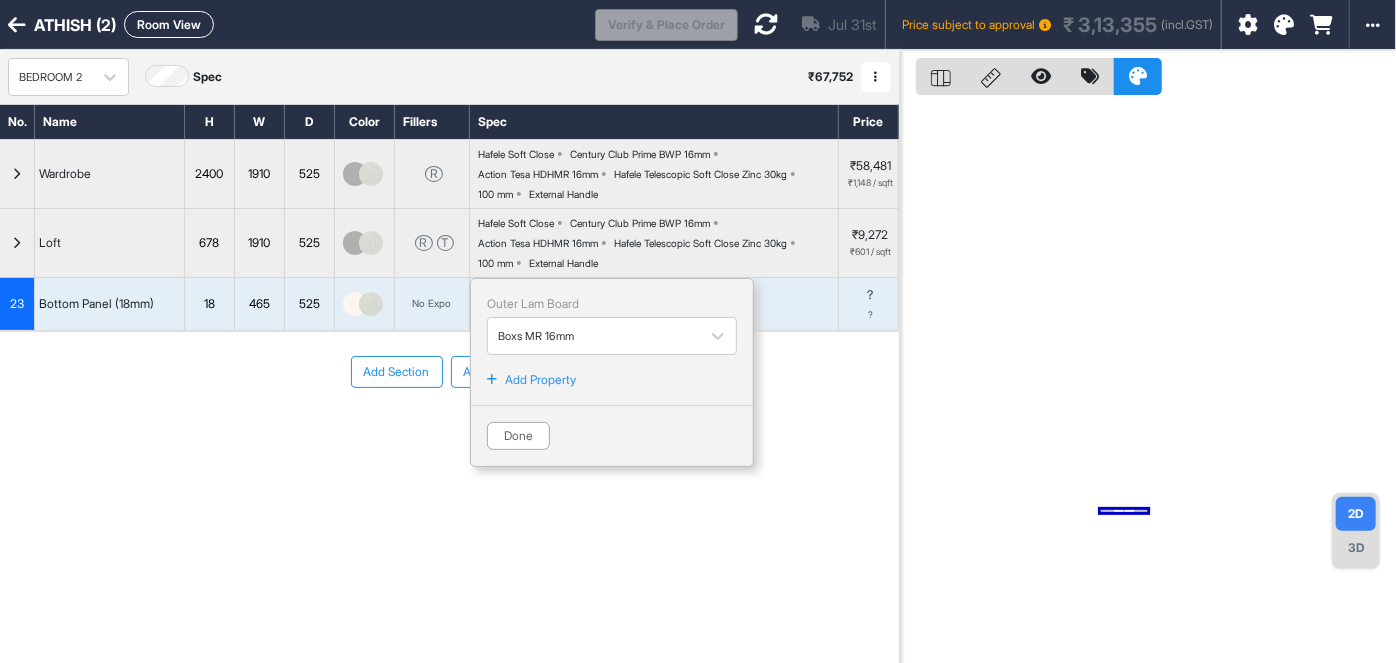 click on "Outer Lam Board Boxs MR 16mm Add Property Done" at bounding box center (612, 372) 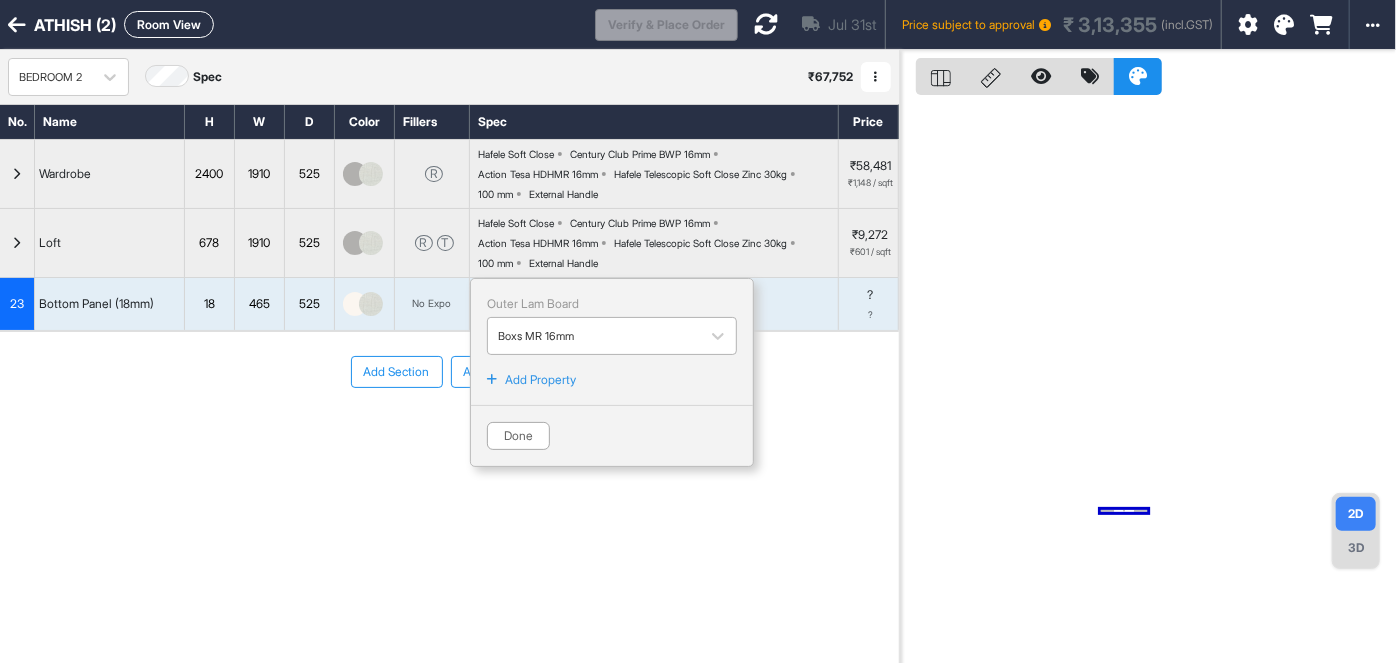 click at bounding box center [594, 336] 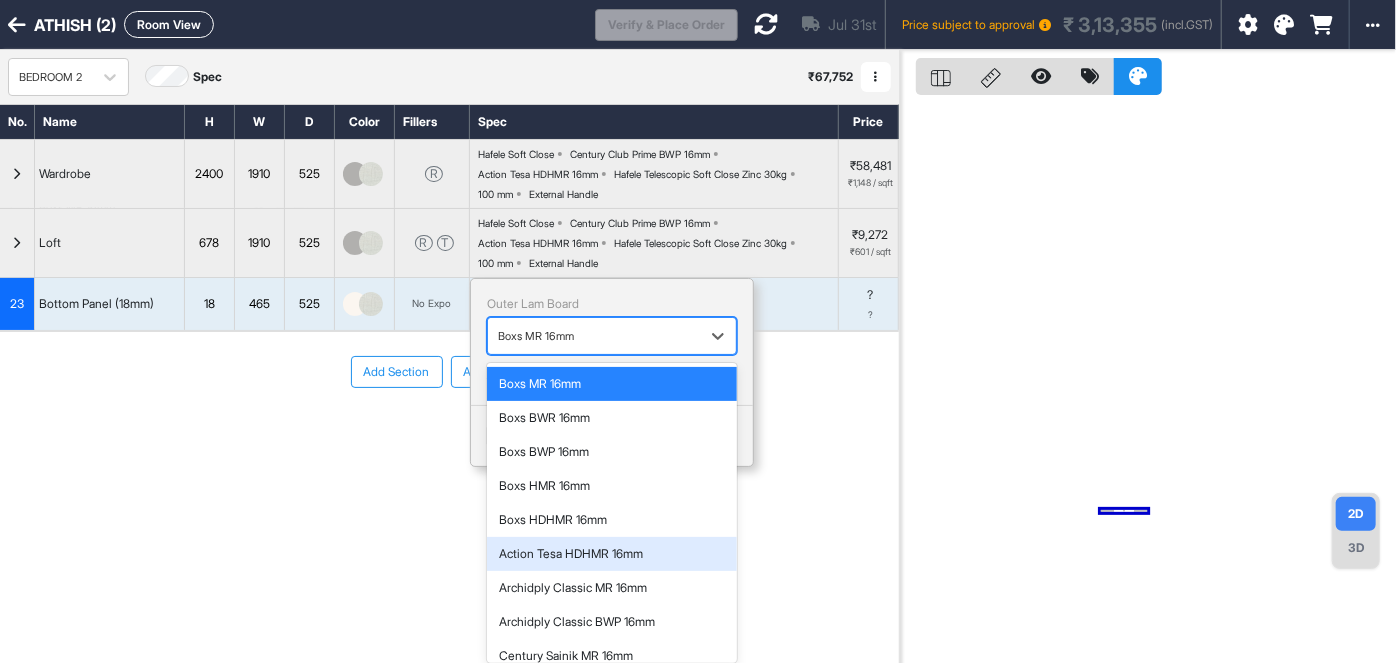 click on "Action Tesa HDHMR 16mm" at bounding box center (612, 554) 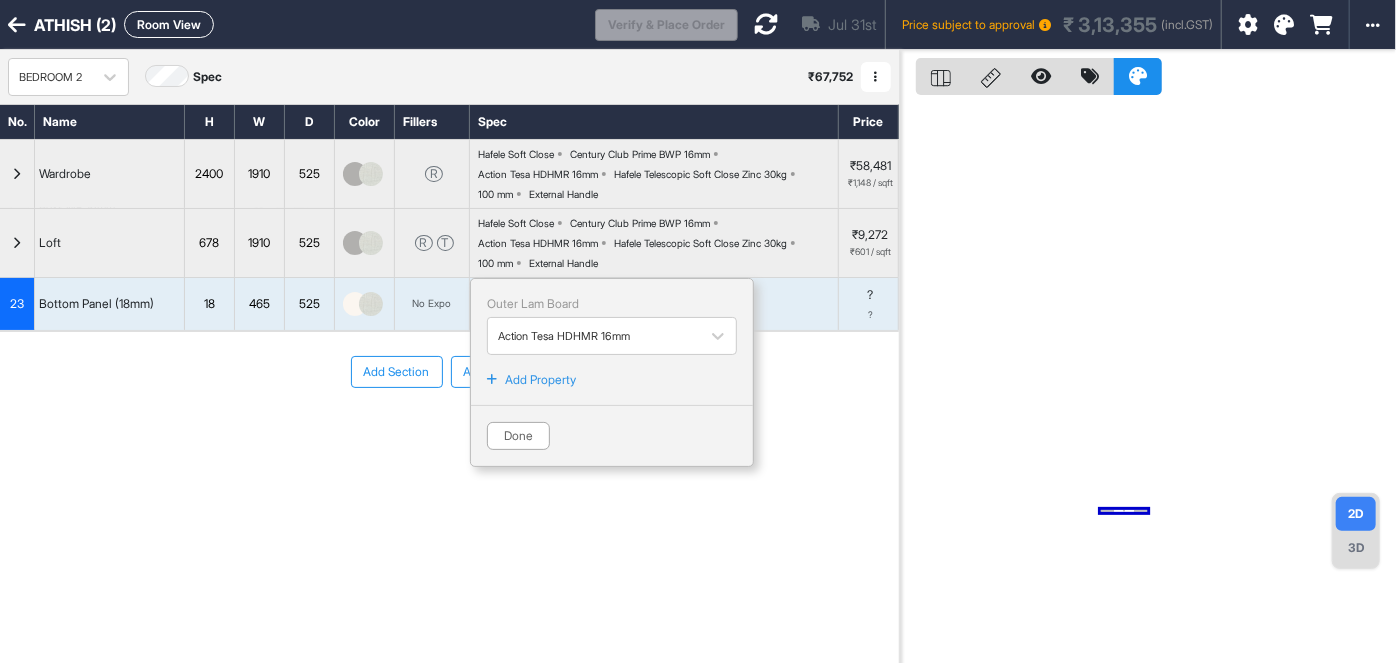 click on "Done" at bounding box center (518, 436) 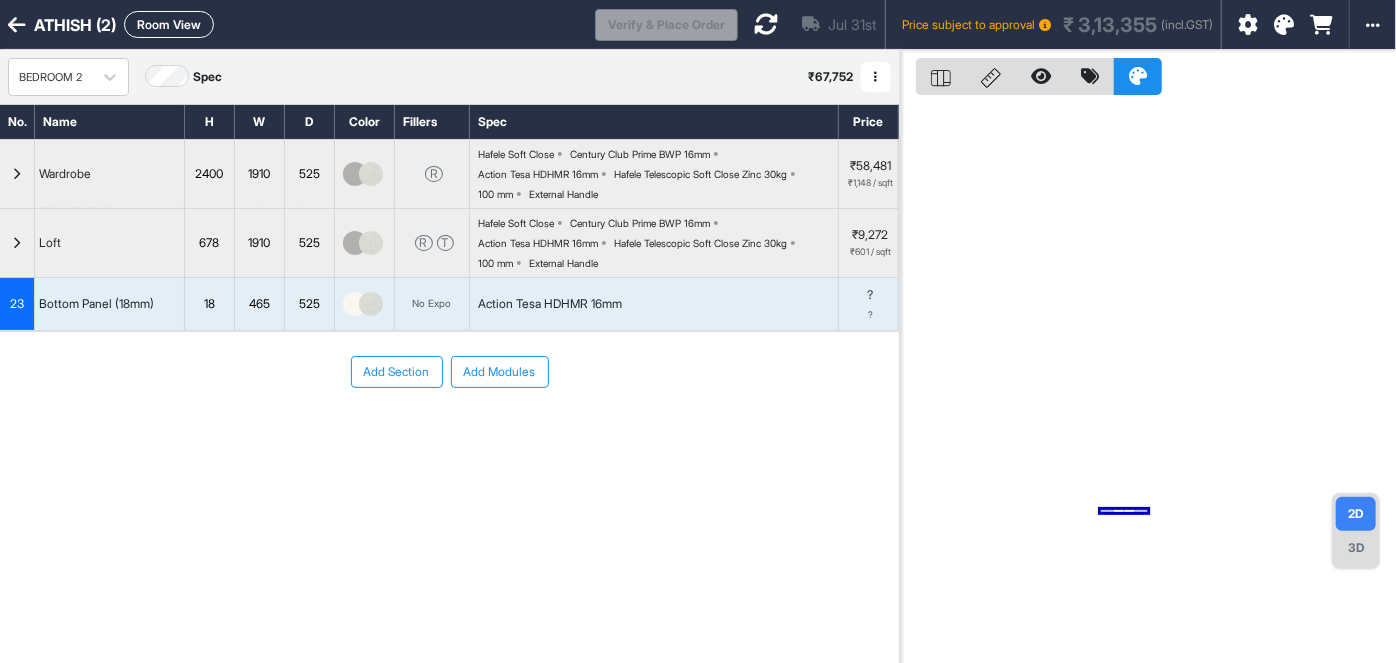 click on "Add Section Add Modules" at bounding box center (449, 432) 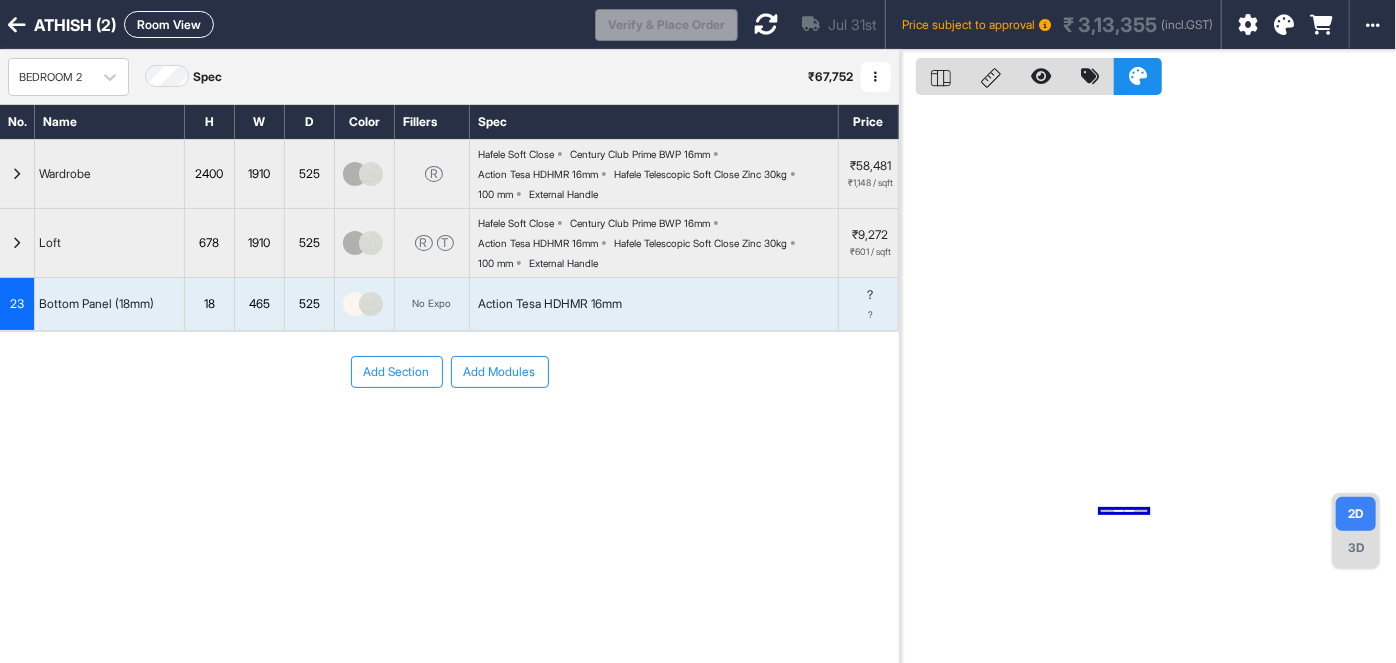 click on "Add Section Add Modules" at bounding box center [449, 432] 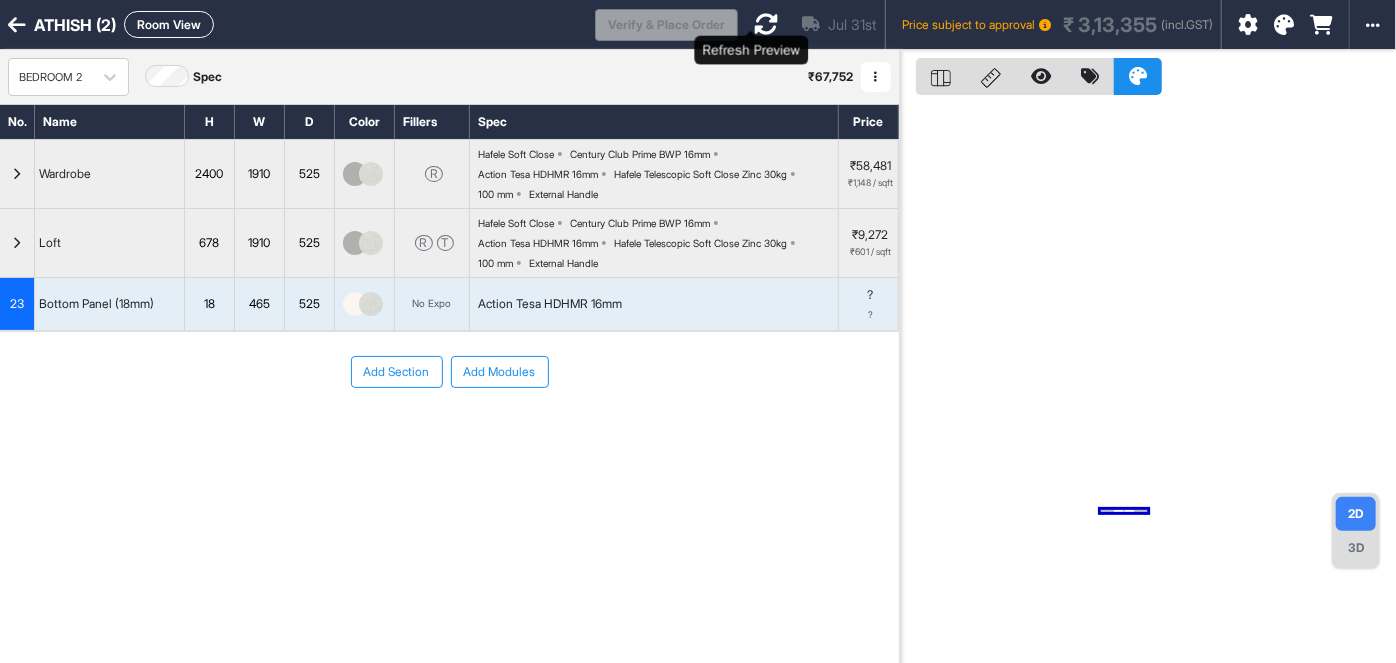 click at bounding box center (766, 24) 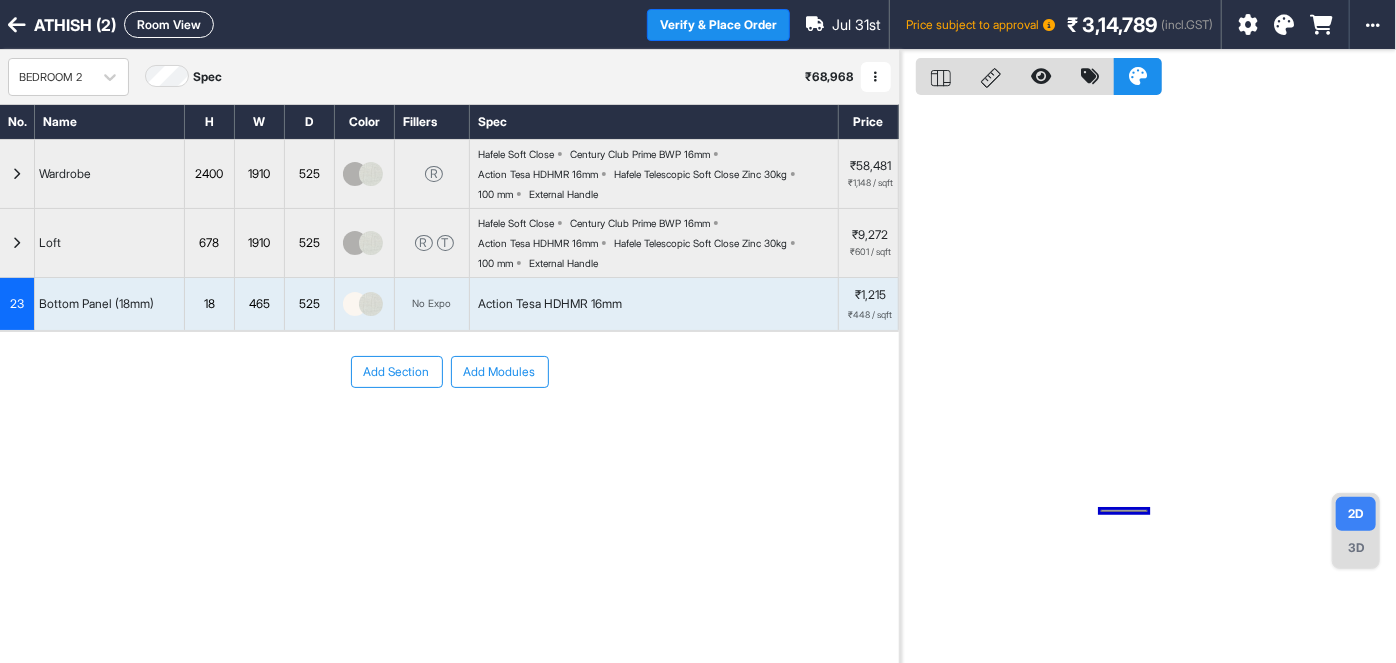 click on "Room View" at bounding box center [169, 24] 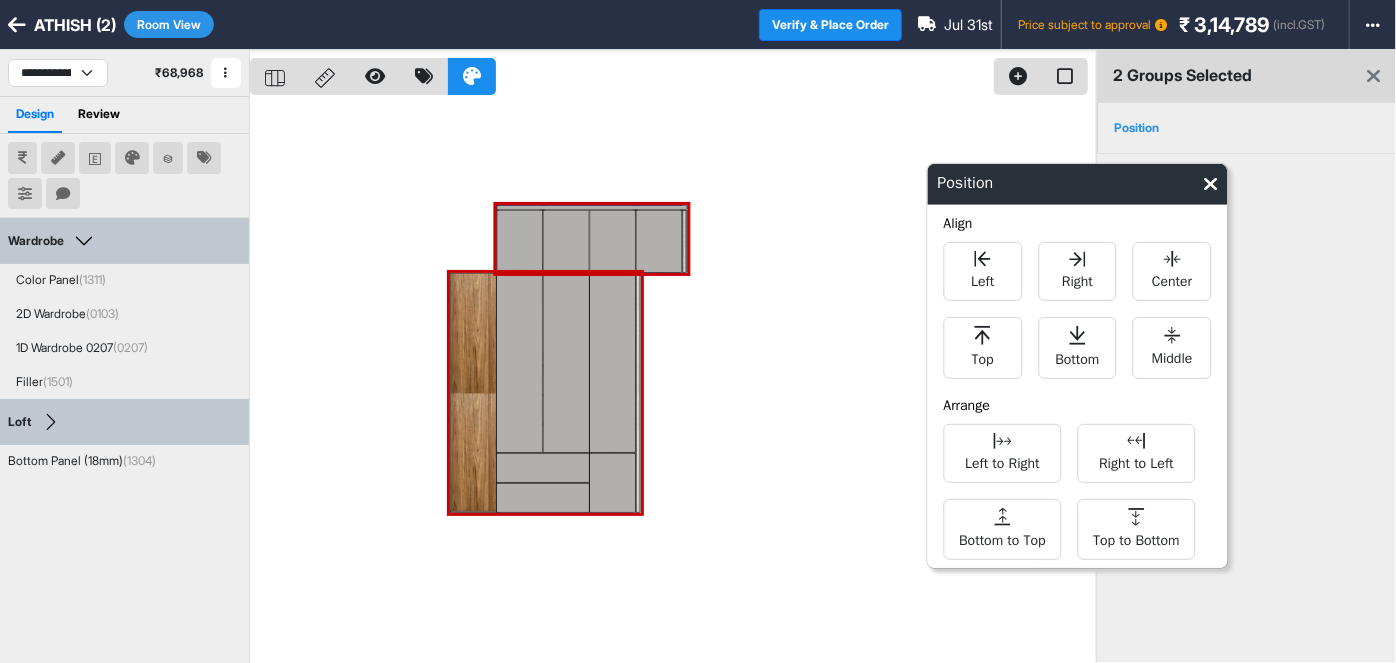 click at bounding box center [673, 381] 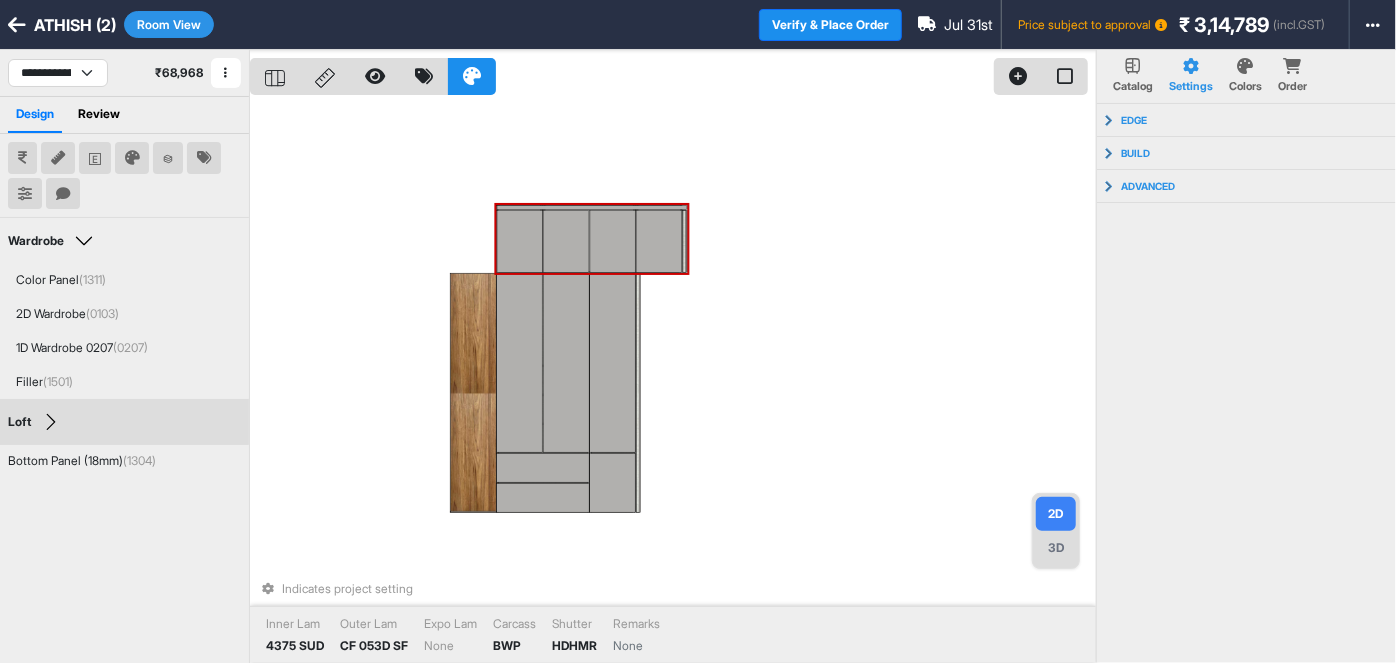 click at bounding box center [613, 241] 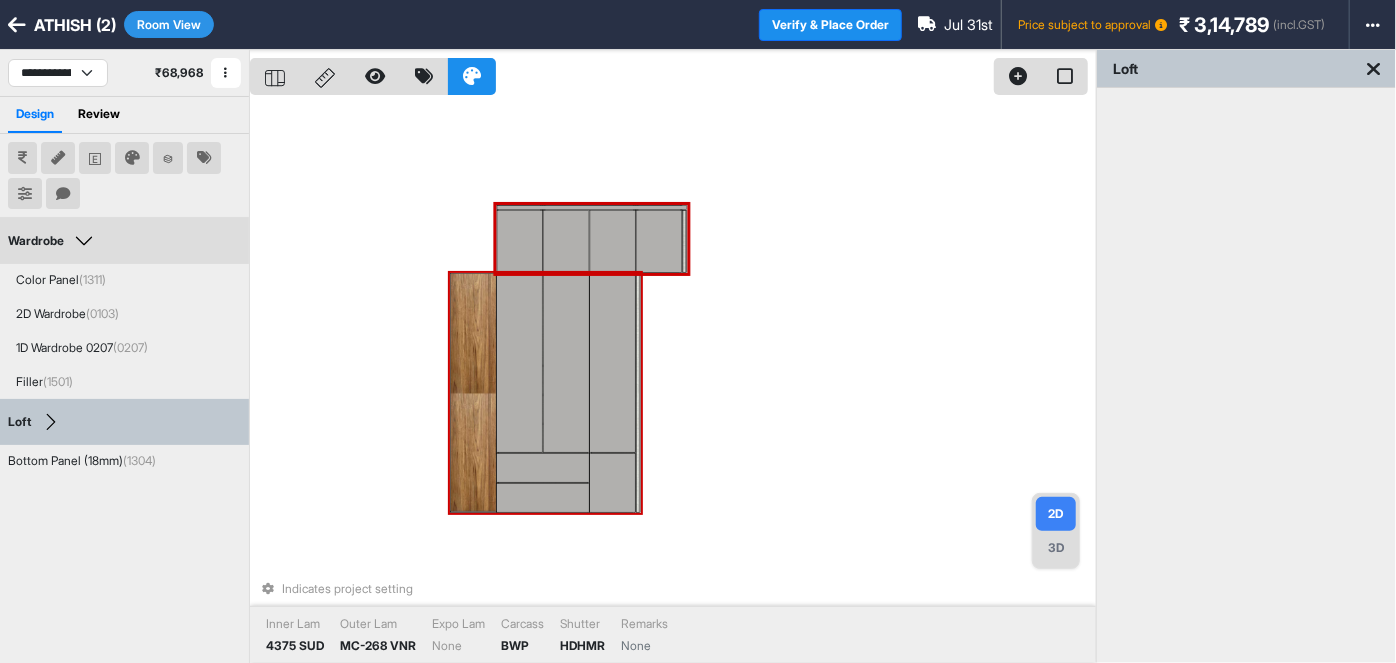 click at bounding box center (473, 393) 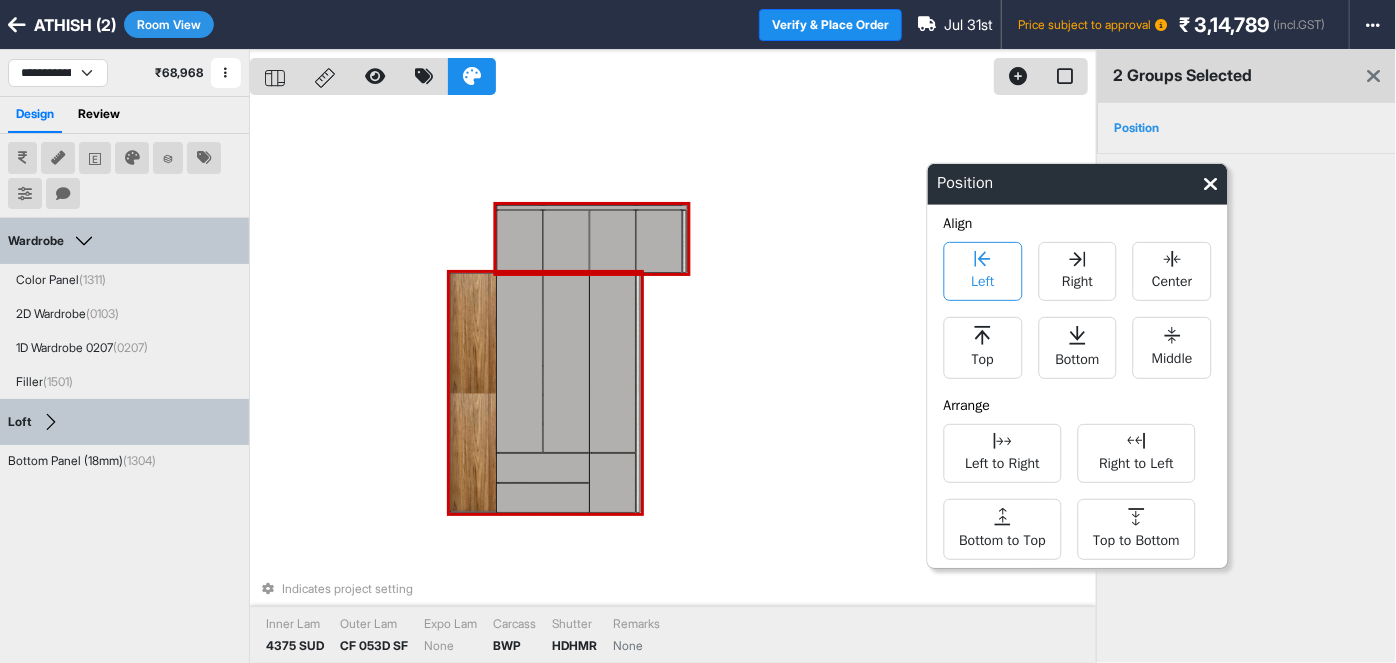 click on "Left" at bounding box center (982, 279) 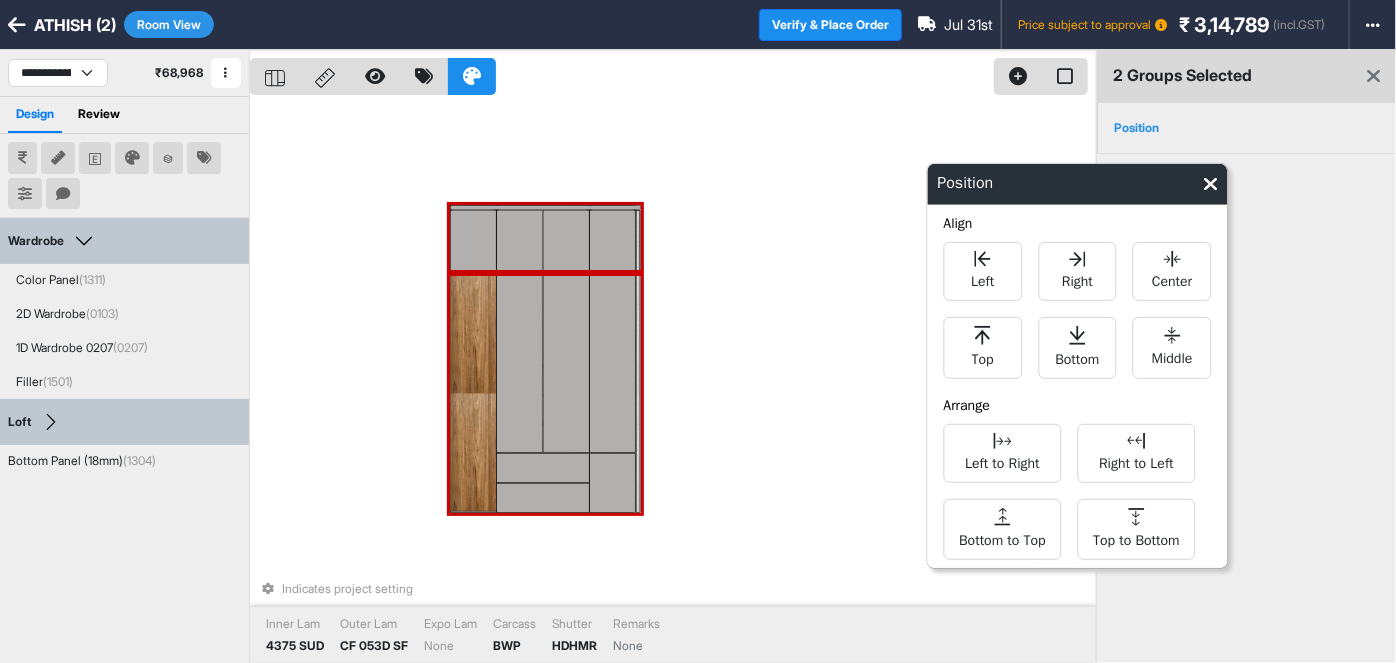 click on "Indicates project setting Inner Lam 4375 SUD Outer Lam CF 053D SF Expo Lam None Carcass BWP Shutter HDHMR Remarks None" at bounding box center [673, 381] 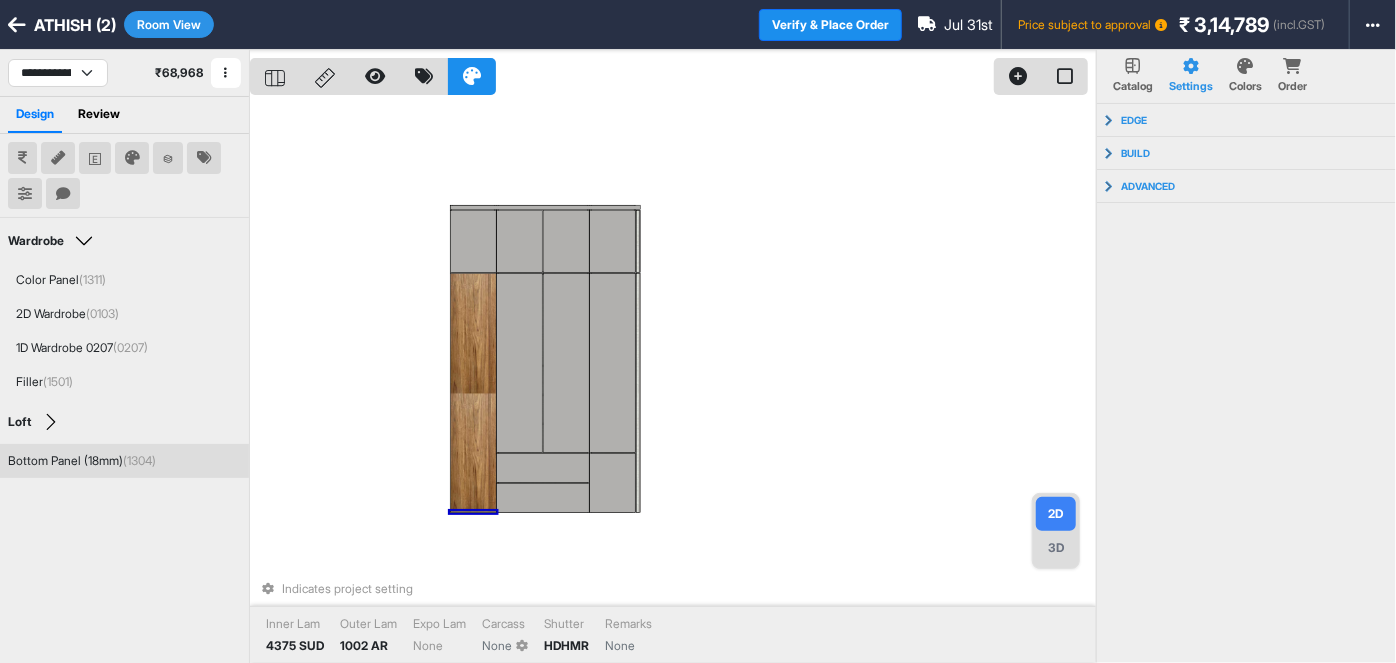 click at bounding box center (473, 512) 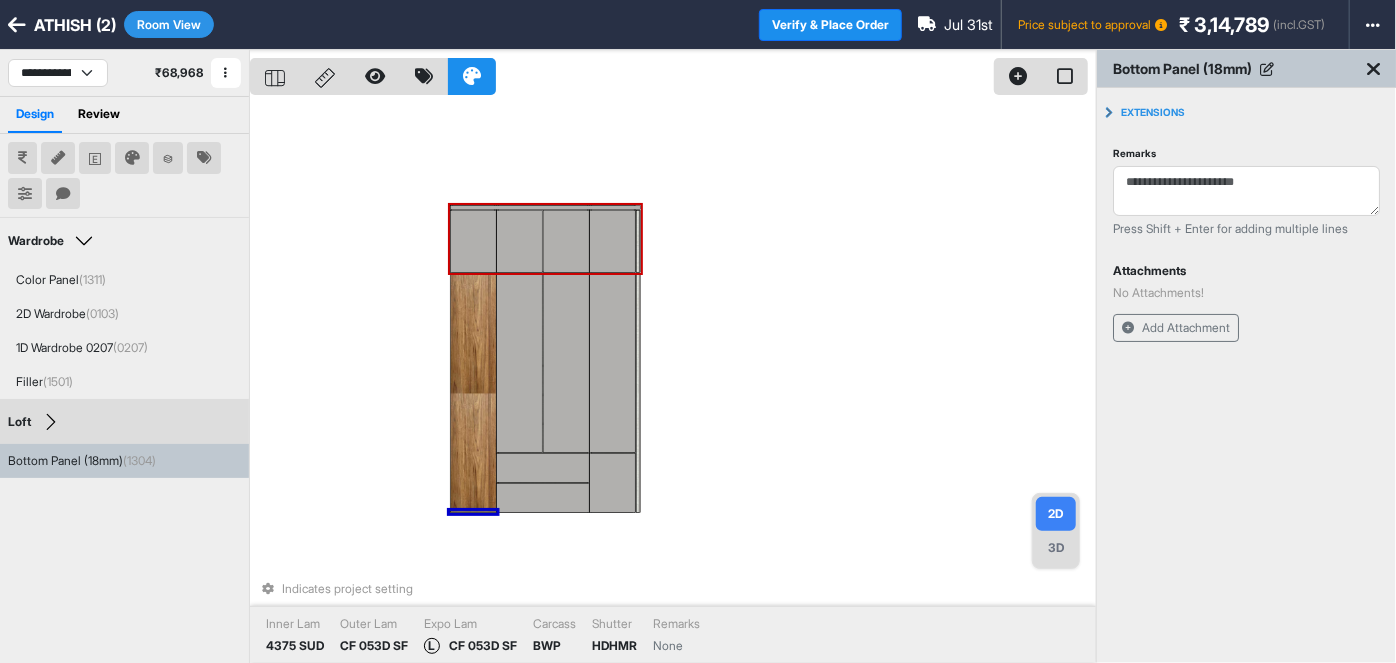 click at bounding box center [473, 241] 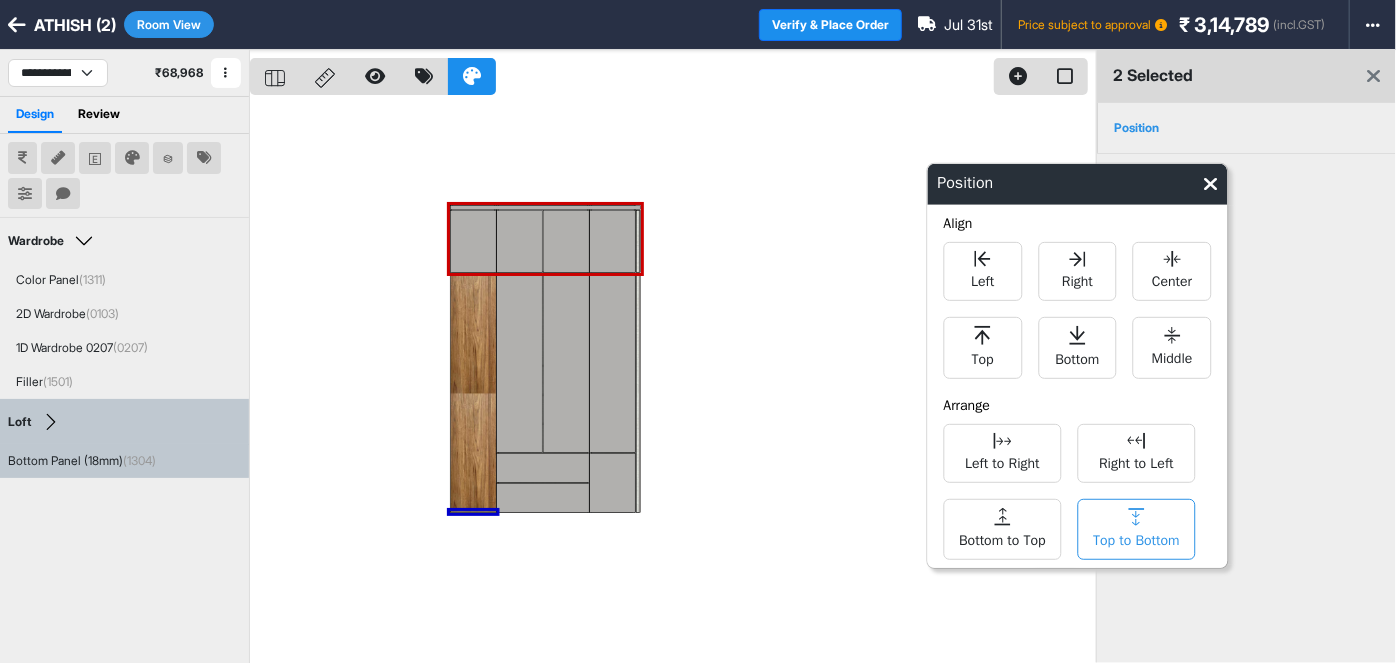 click on "Top to Bottom" at bounding box center (1137, 529) 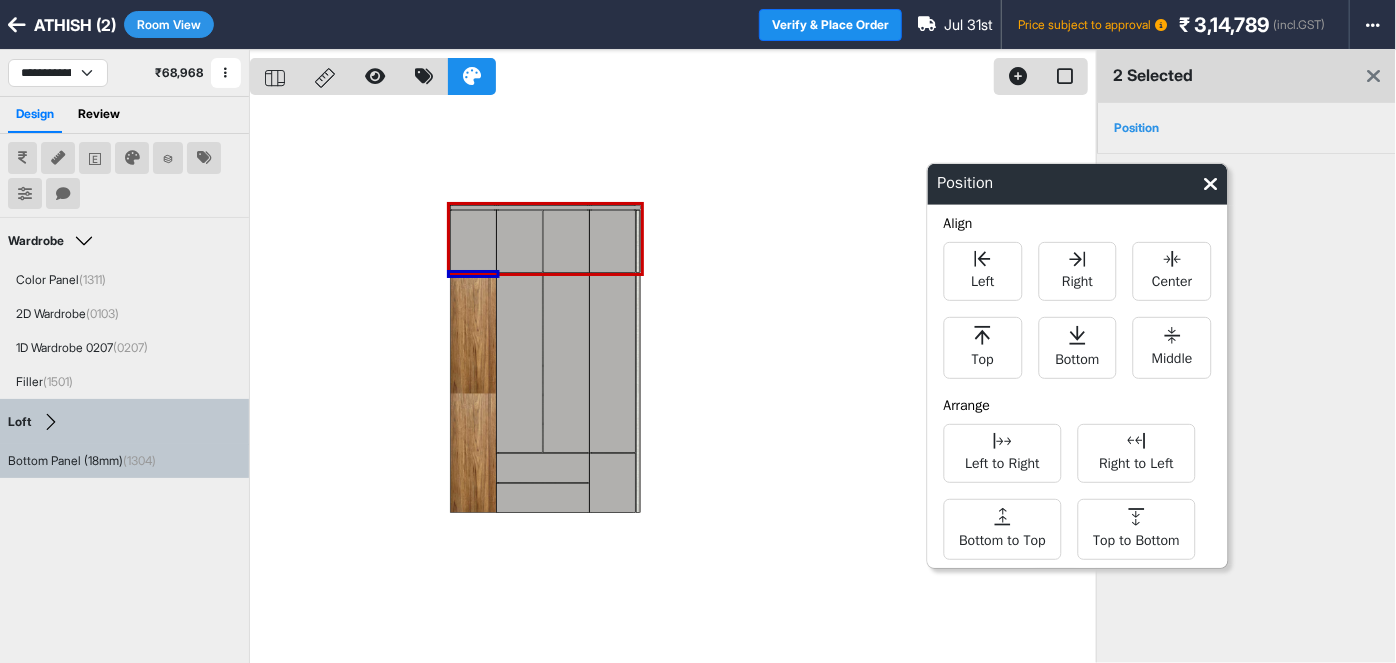 click at bounding box center [673, 381] 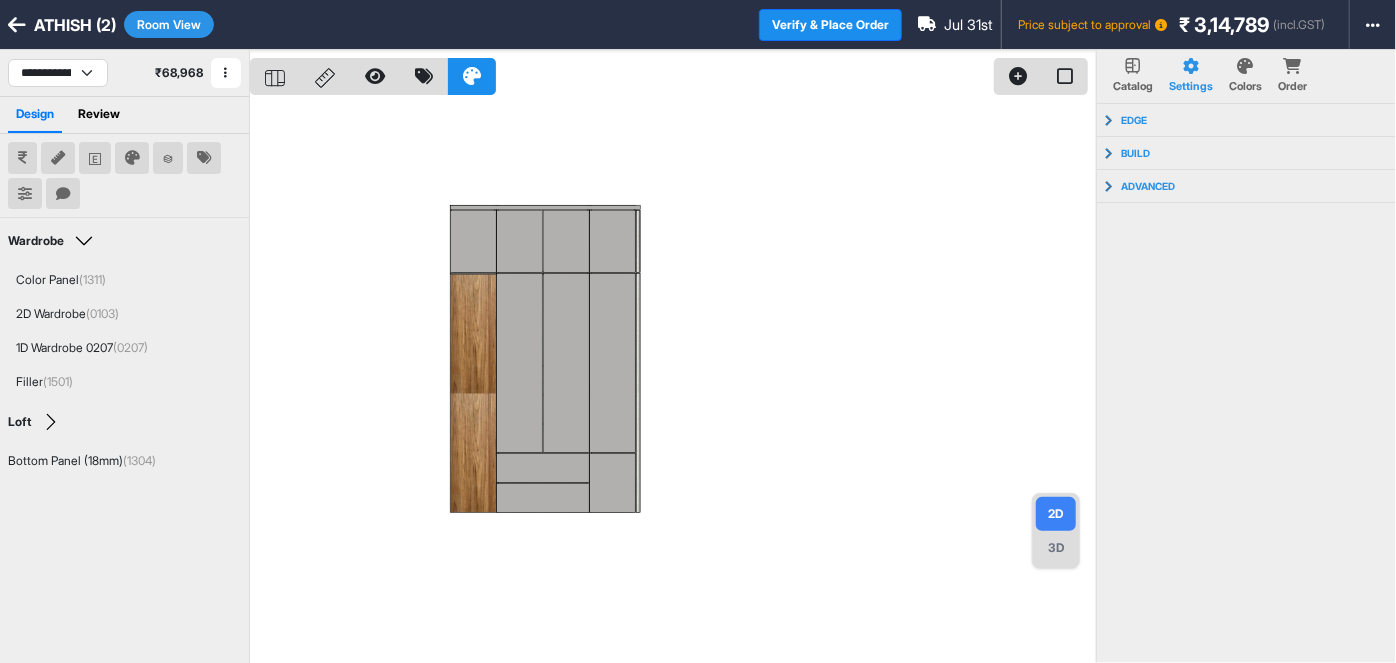 click on "3D" at bounding box center (1056, 548) 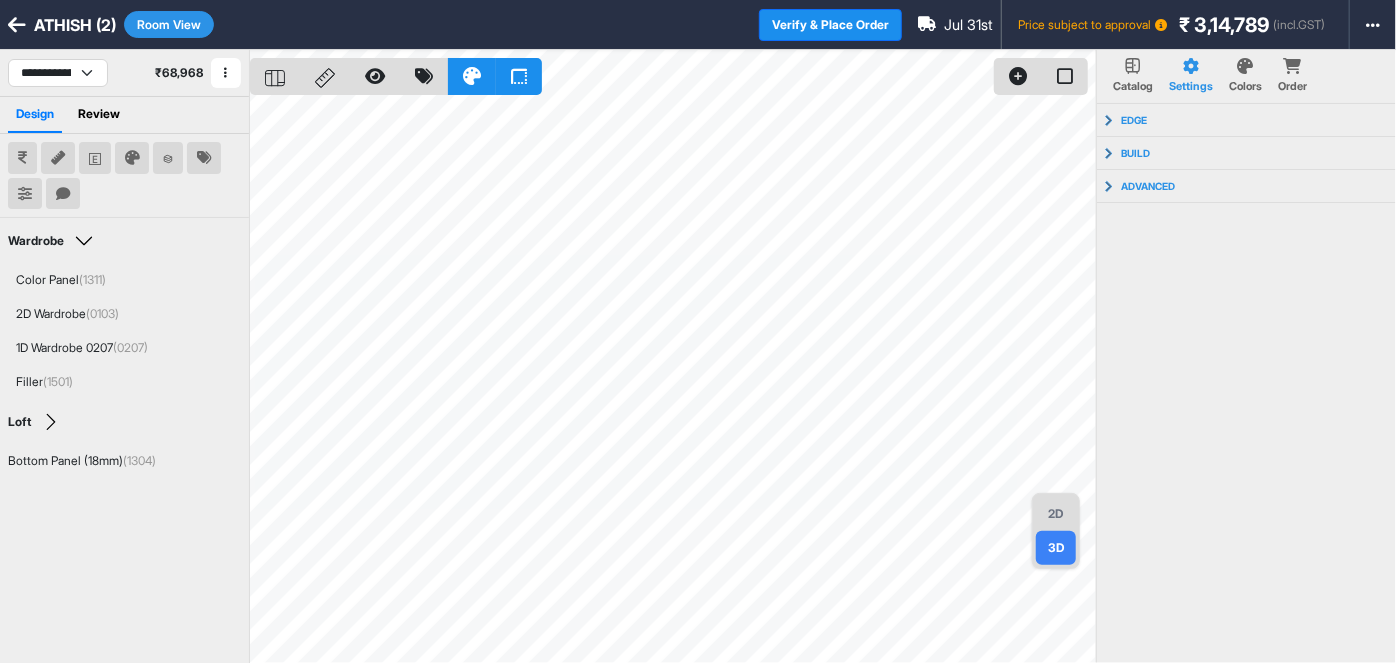 click on "2D" at bounding box center [1056, 514] 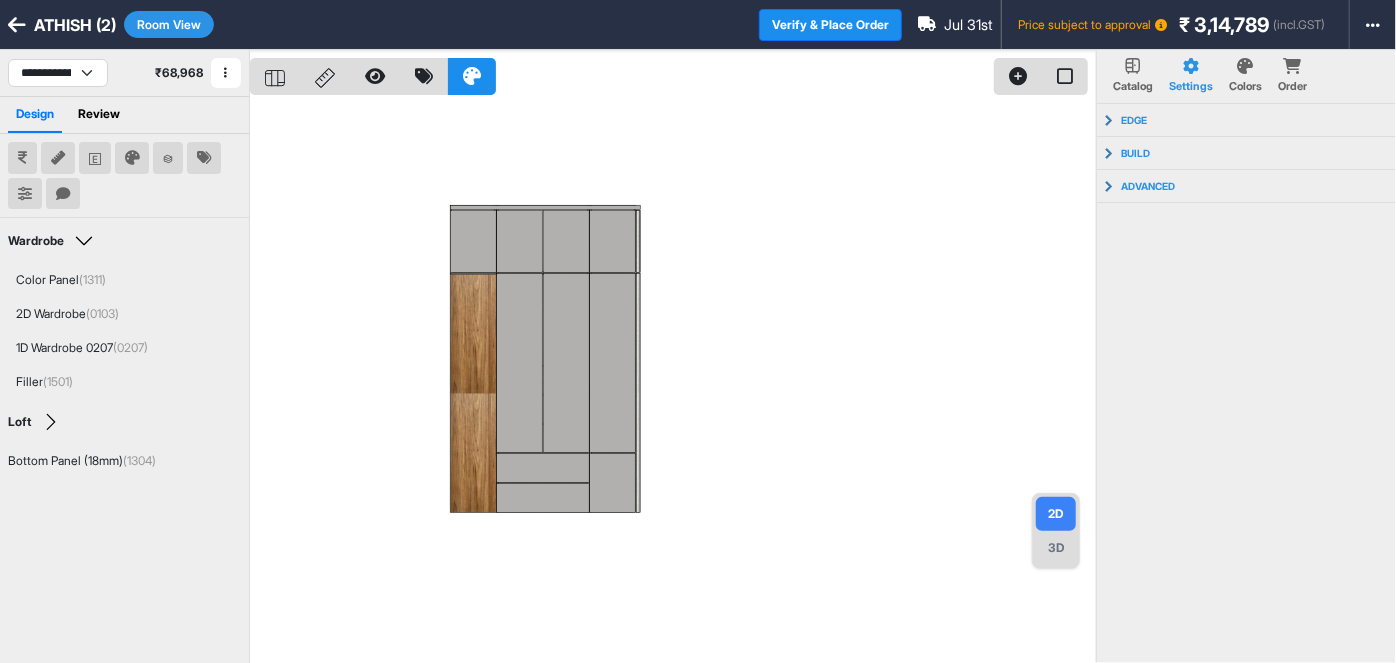 click at bounding box center [673, 381] 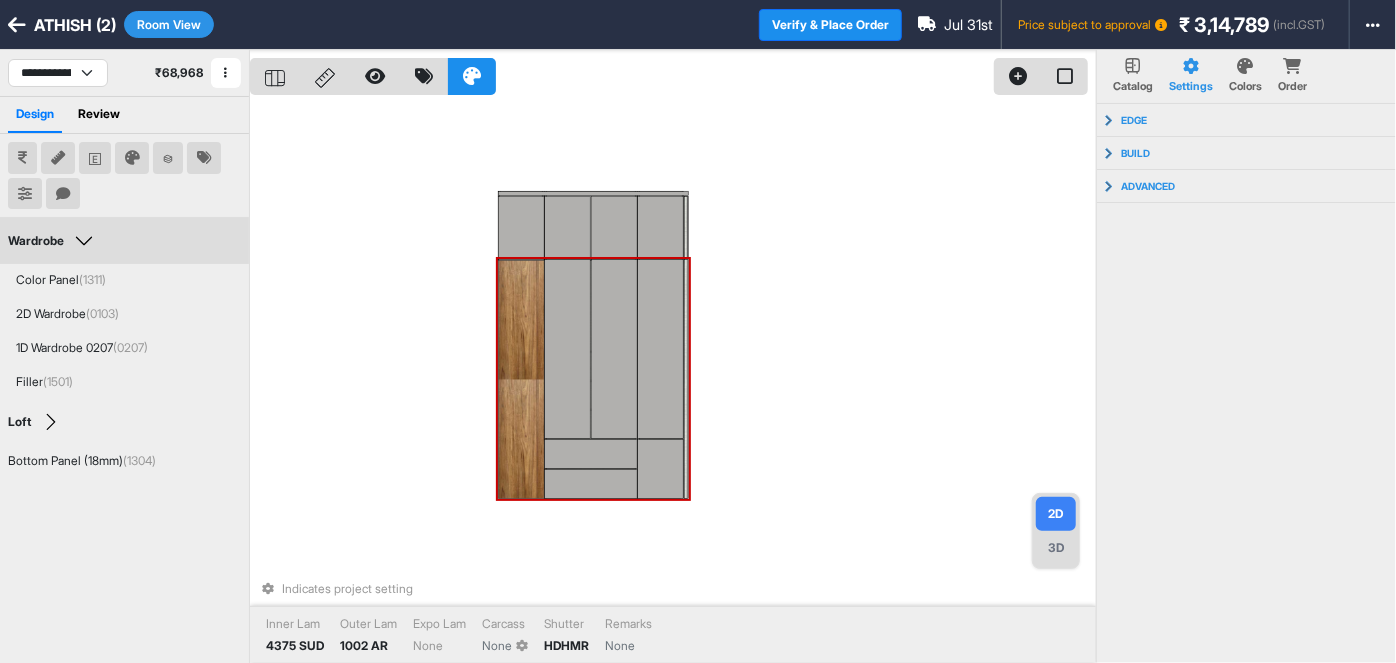 click on "Wardrobe" at bounding box center [53, 241] 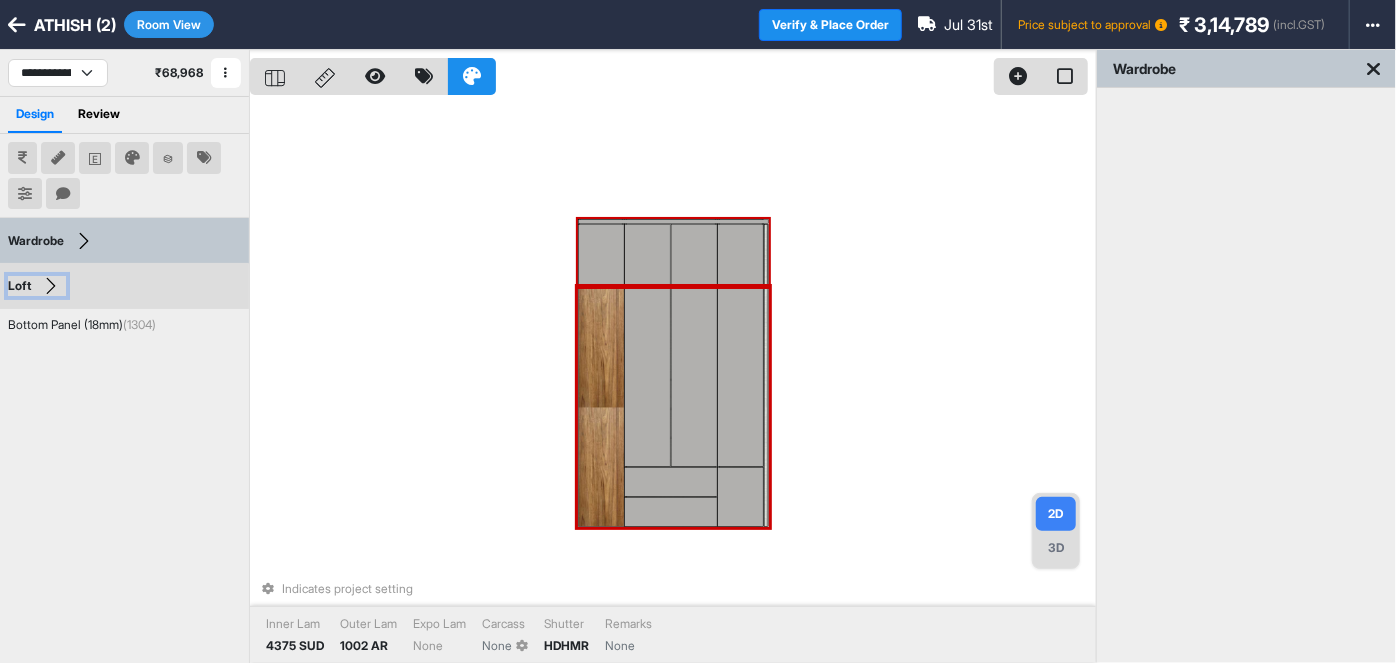 click on "Loft" at bounding box center [37, 286] 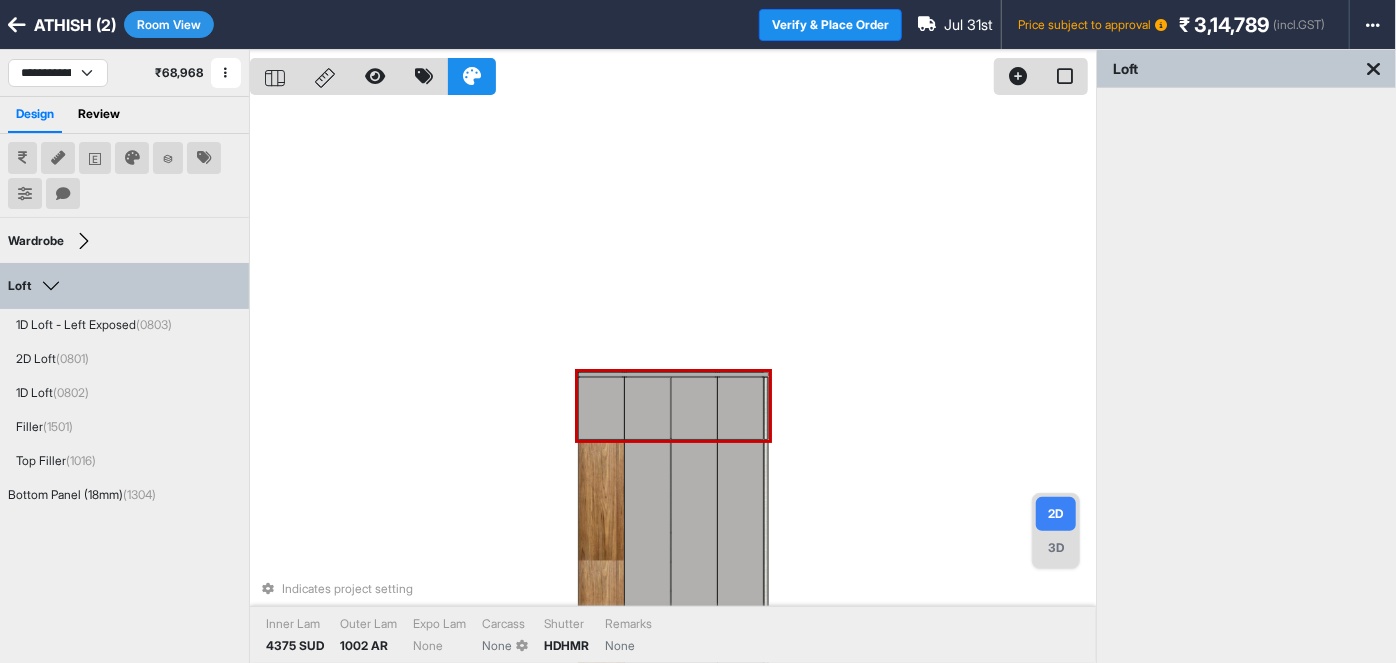 click on "Loft   Edit  Group  Name" at bounding box center (124, 286) 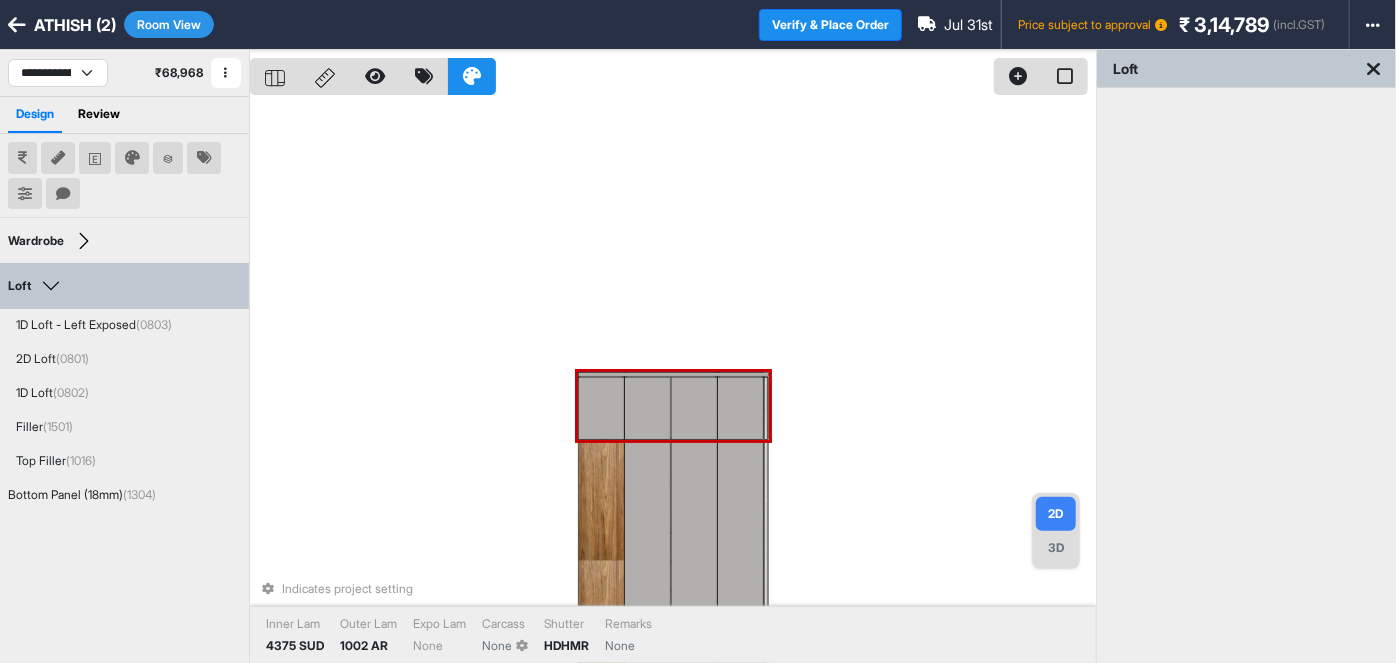 click on "Room View" at bounding box center [169, 24] 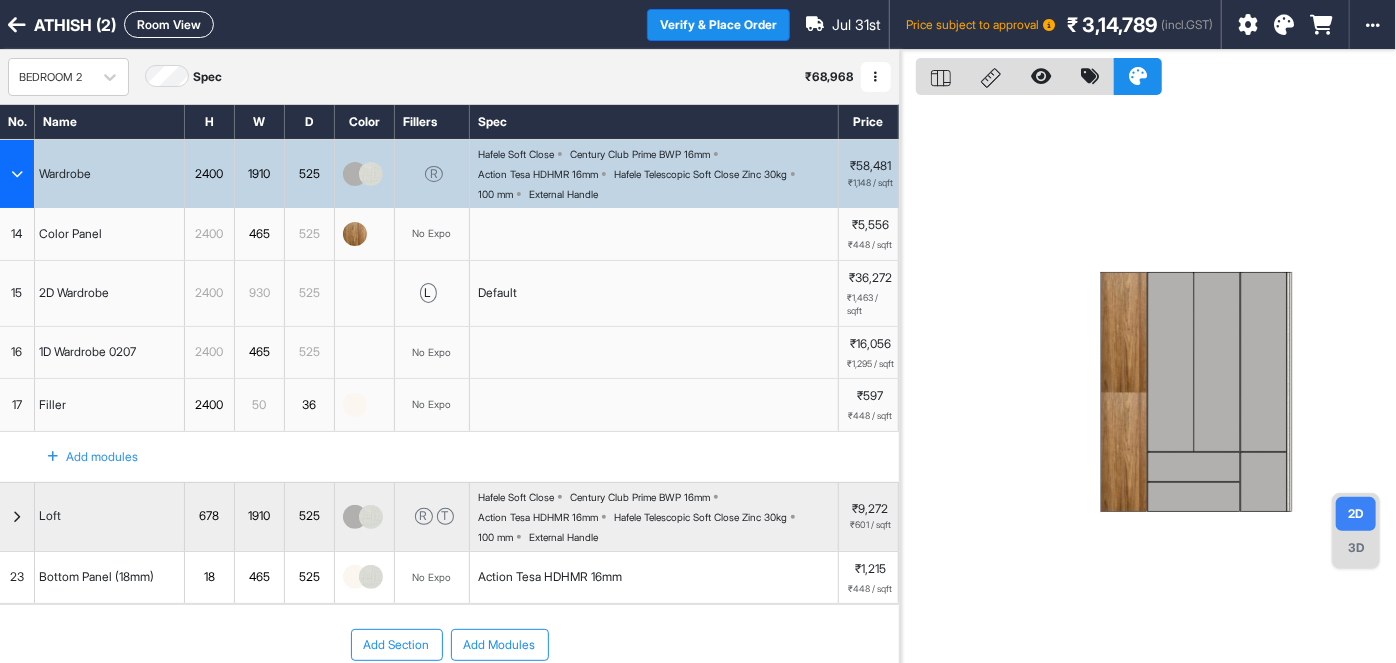 click at bounding box center (17, 174) 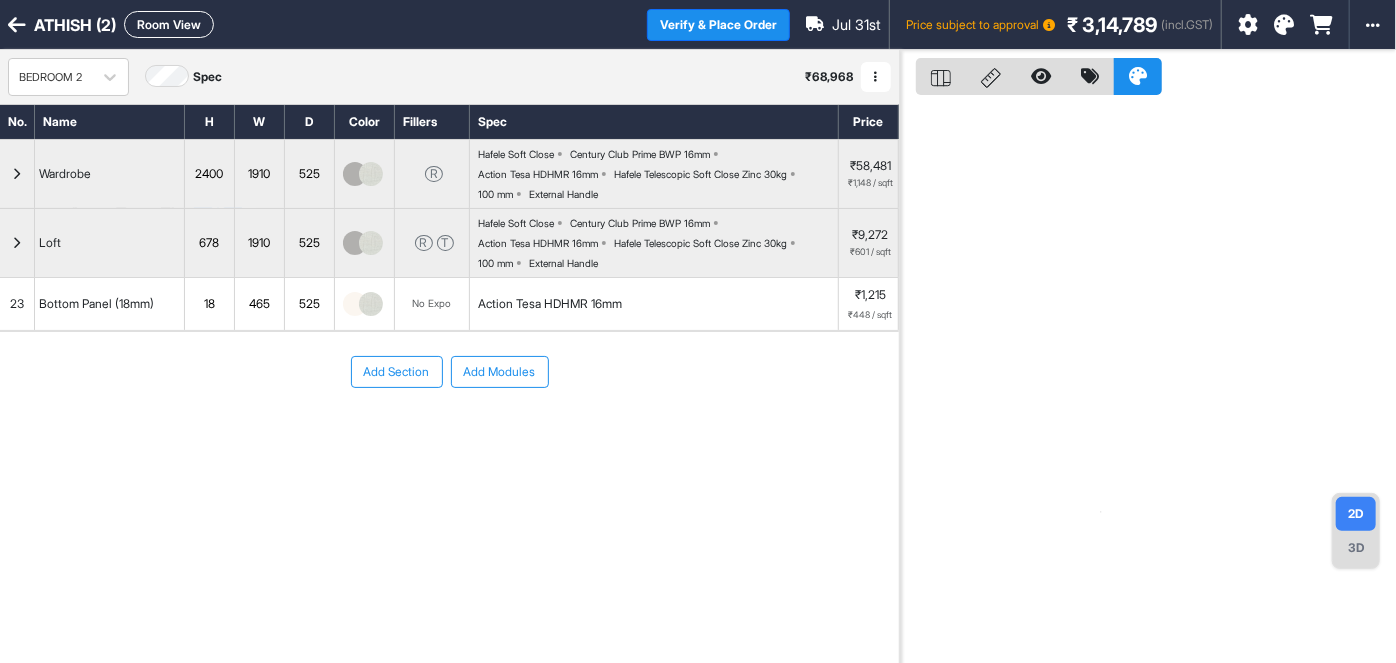 click at bounding box center [876, 77] 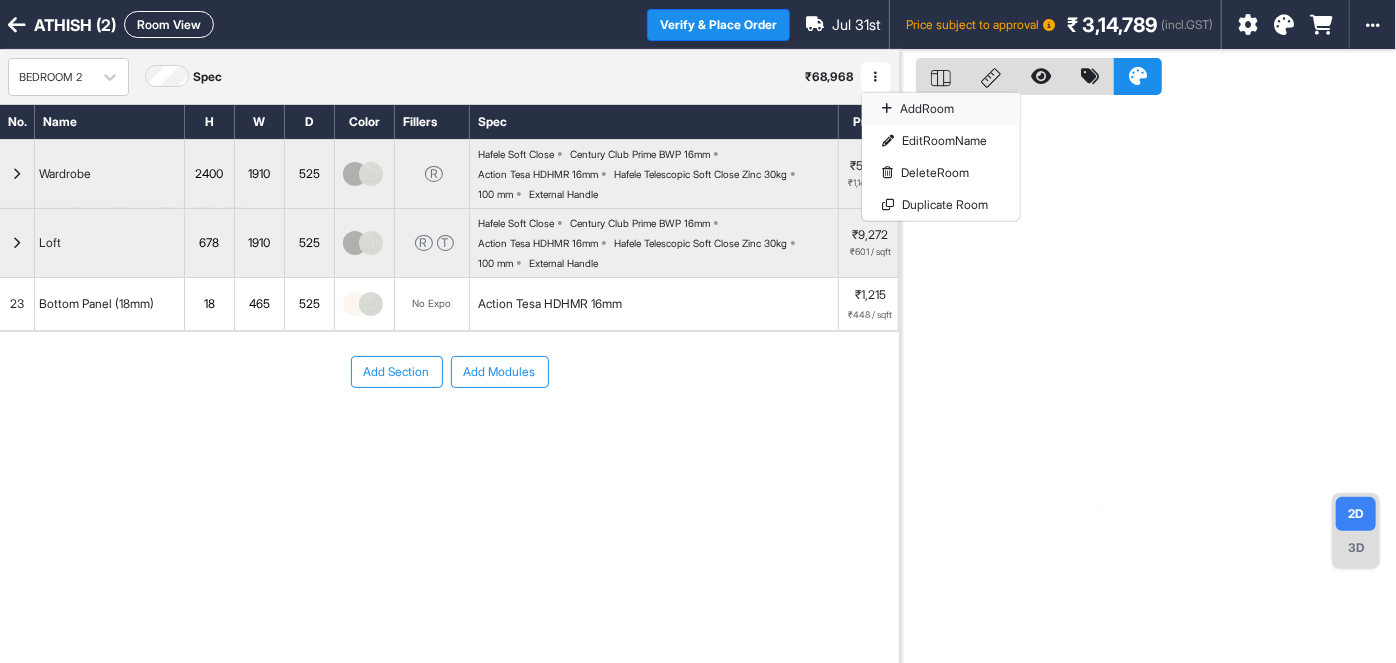 click on "Add  Room" at bounding box center (941, 109) 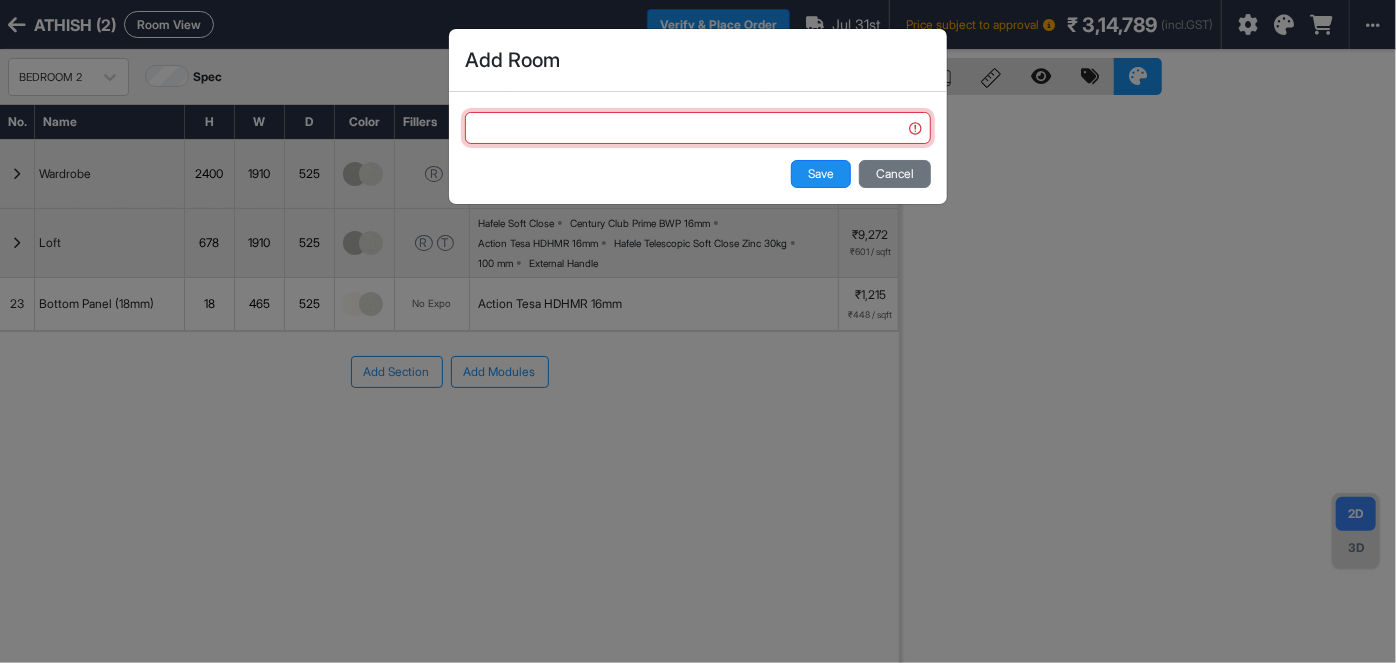 click at bounding box center [698, 128] 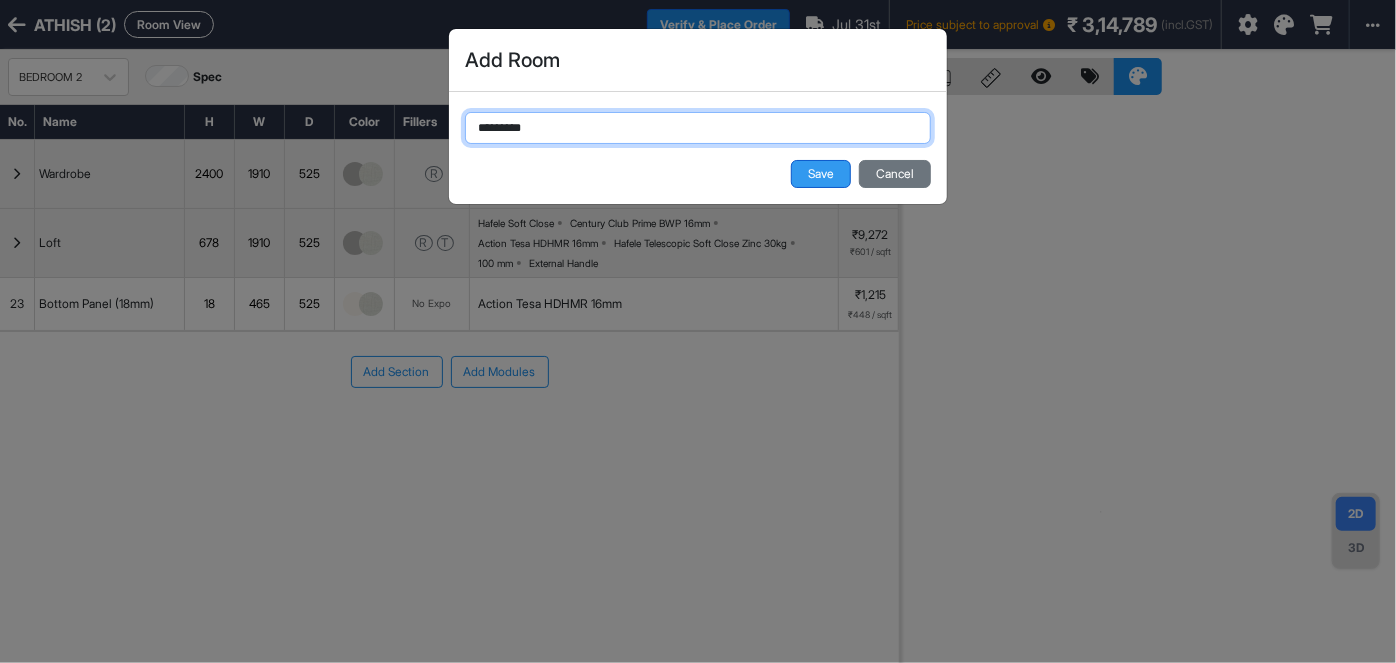 type on "*********" 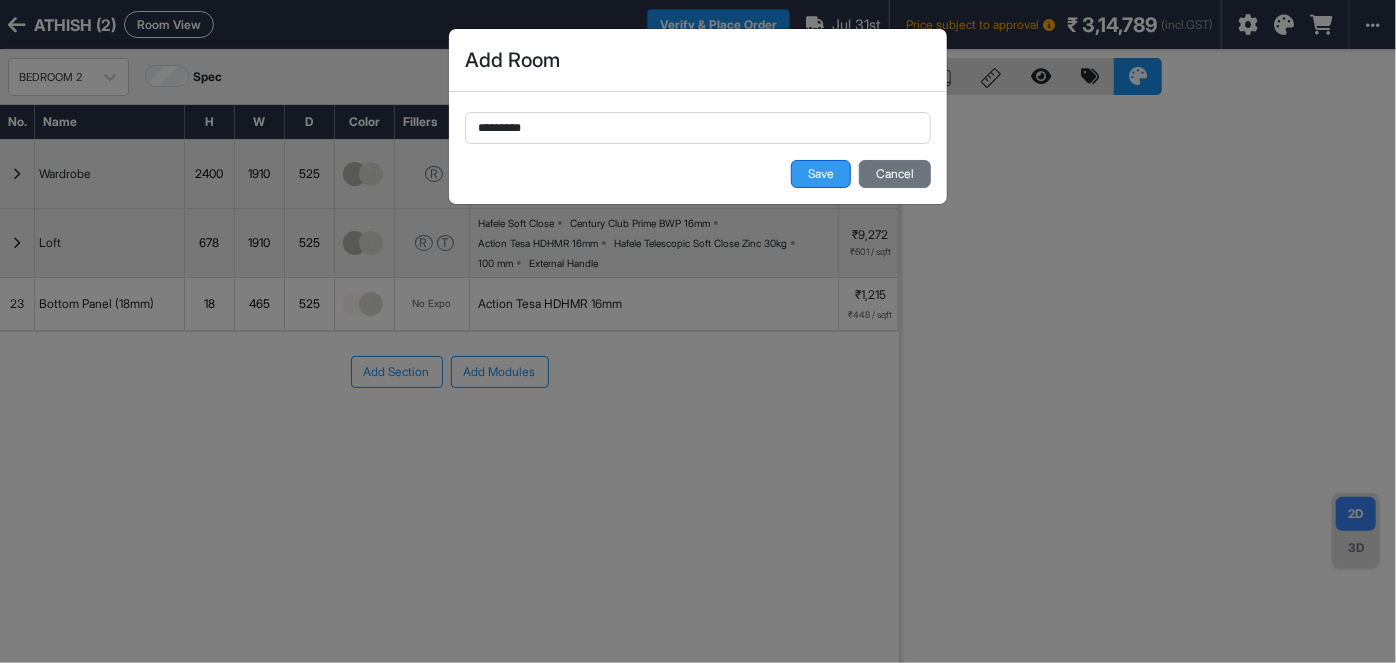 click on "Save" at bounding box center [821, 174] 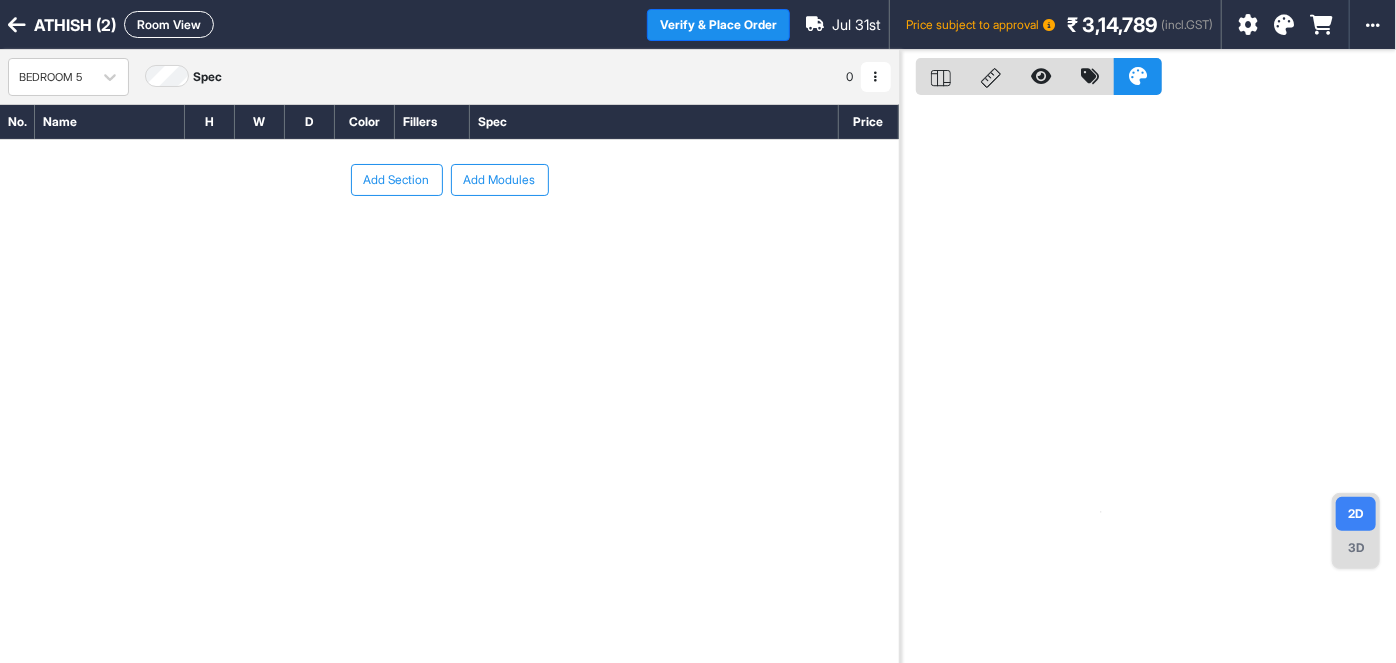 click at bounding box center (1284, 25) 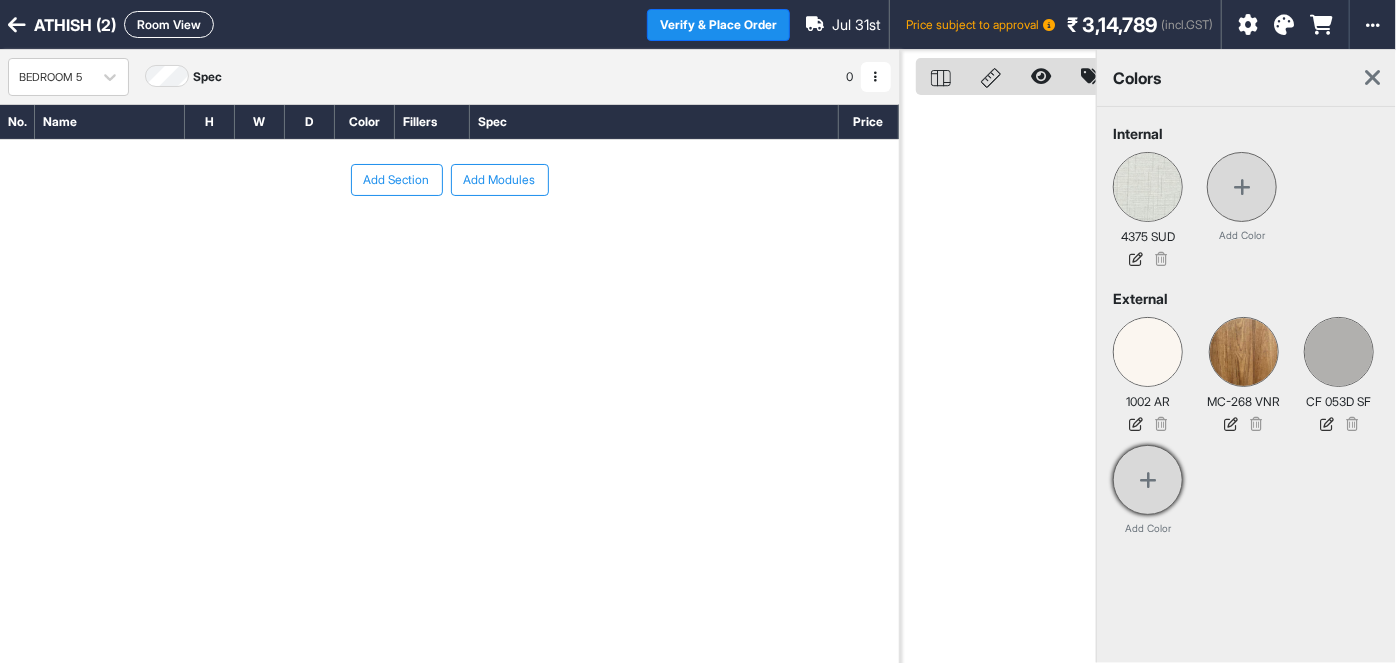 click at bounding box center (1148, 480) 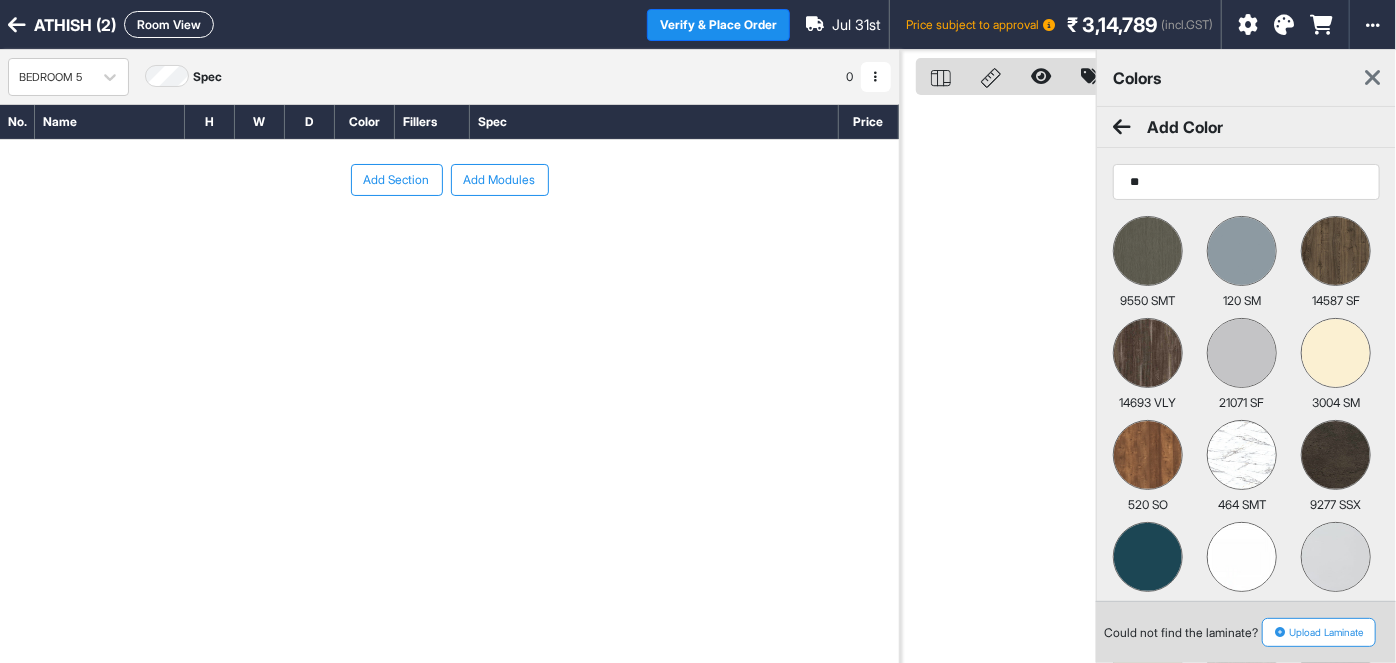 type on "*" 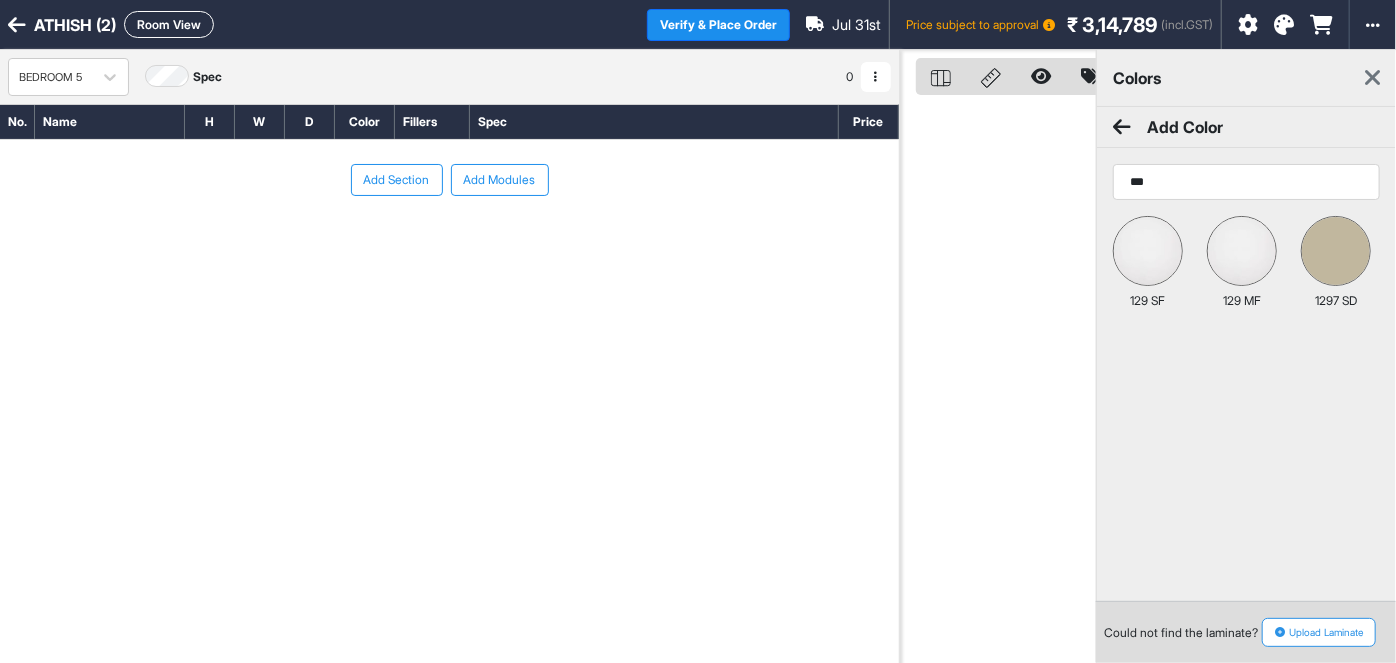 type on "***" 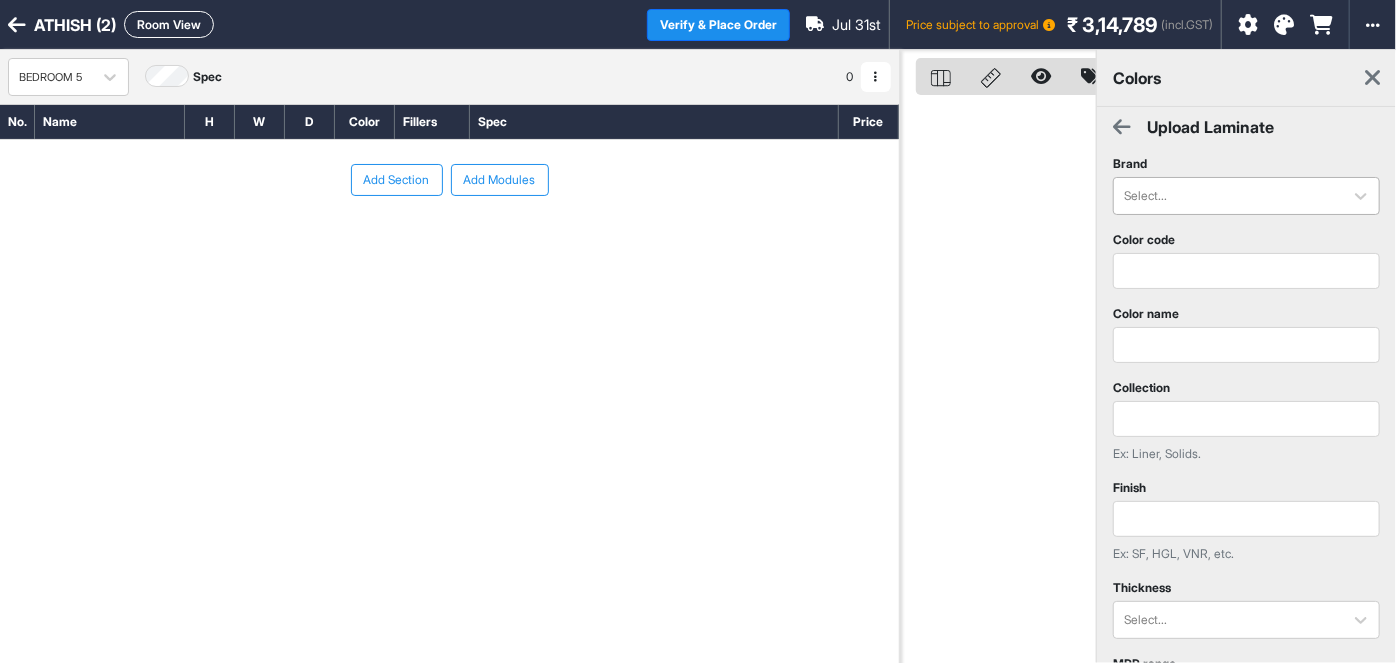 click at bounding box center [1228, 196] 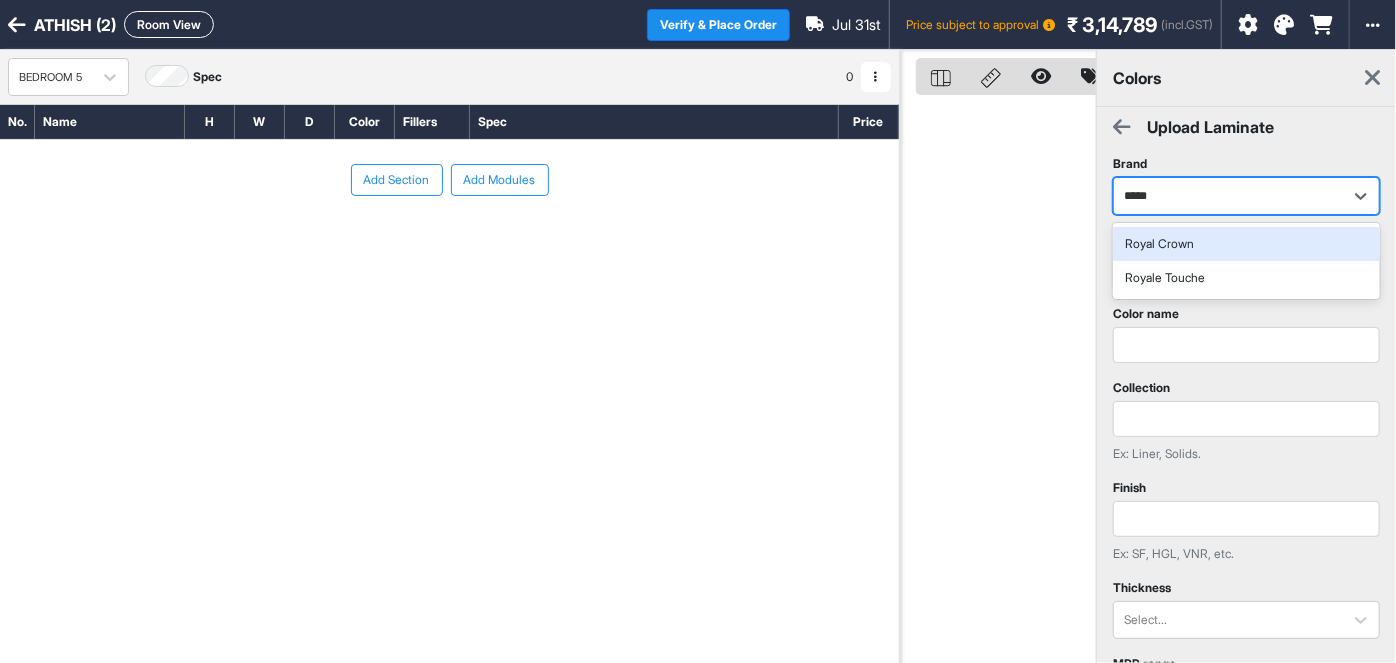 type on "******" 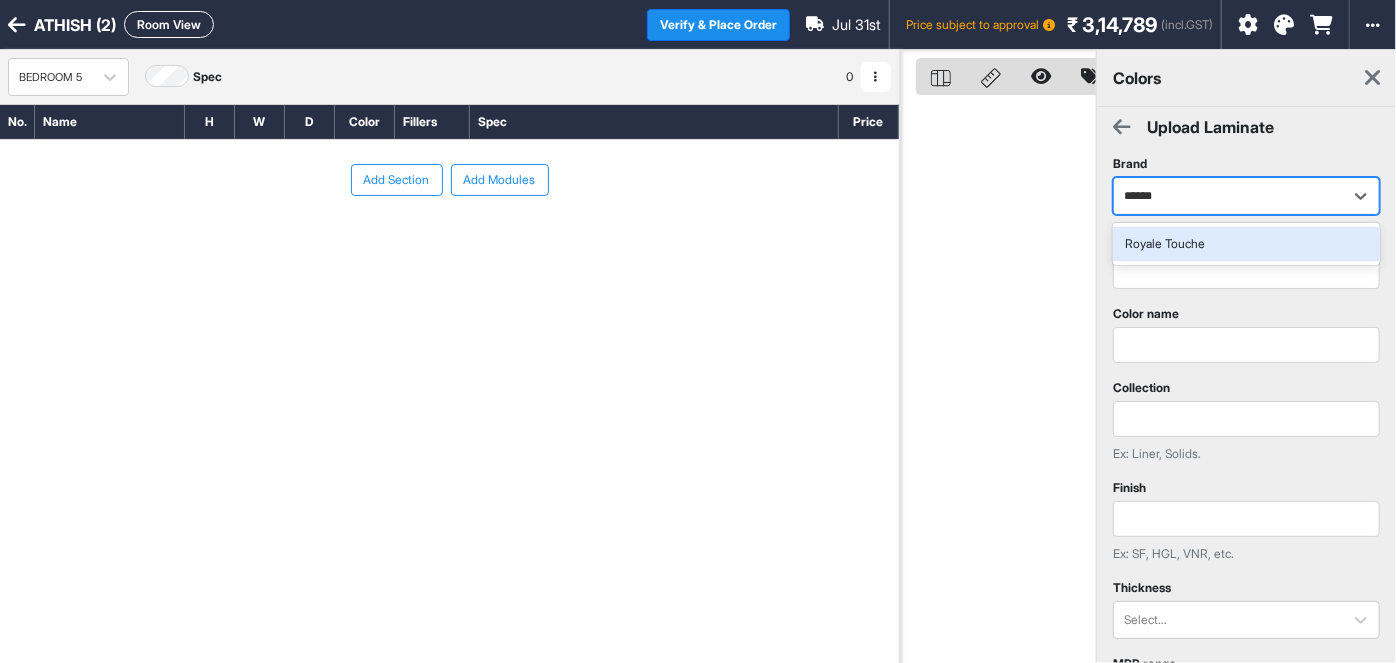 click on "Royale Touche" at bounding box center (1246, 244) 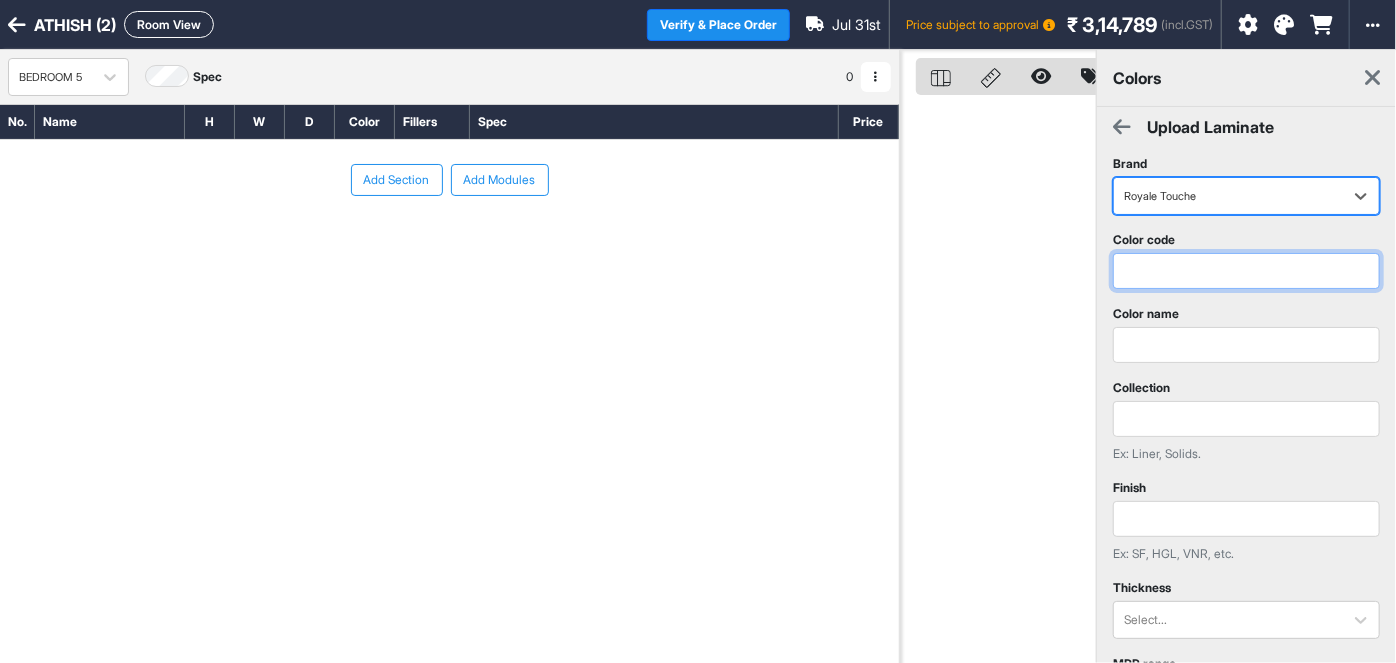 click at bounding box center (1246, 271) 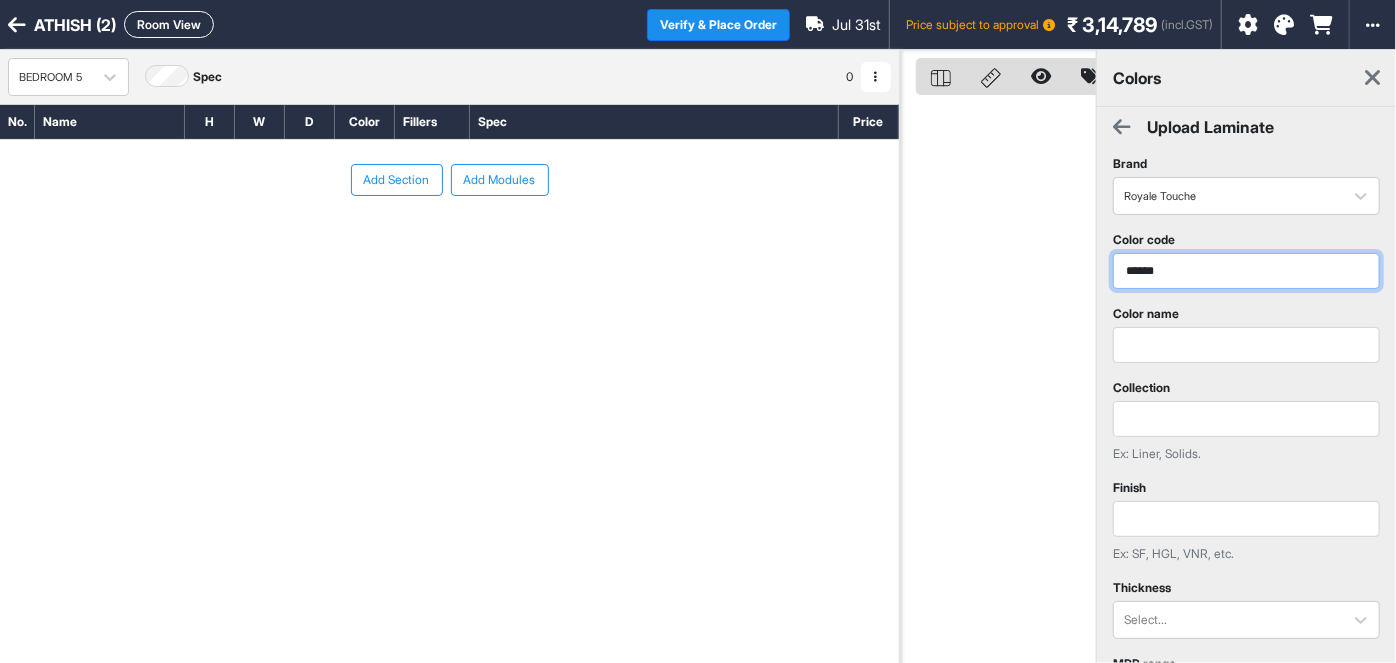type on "******" 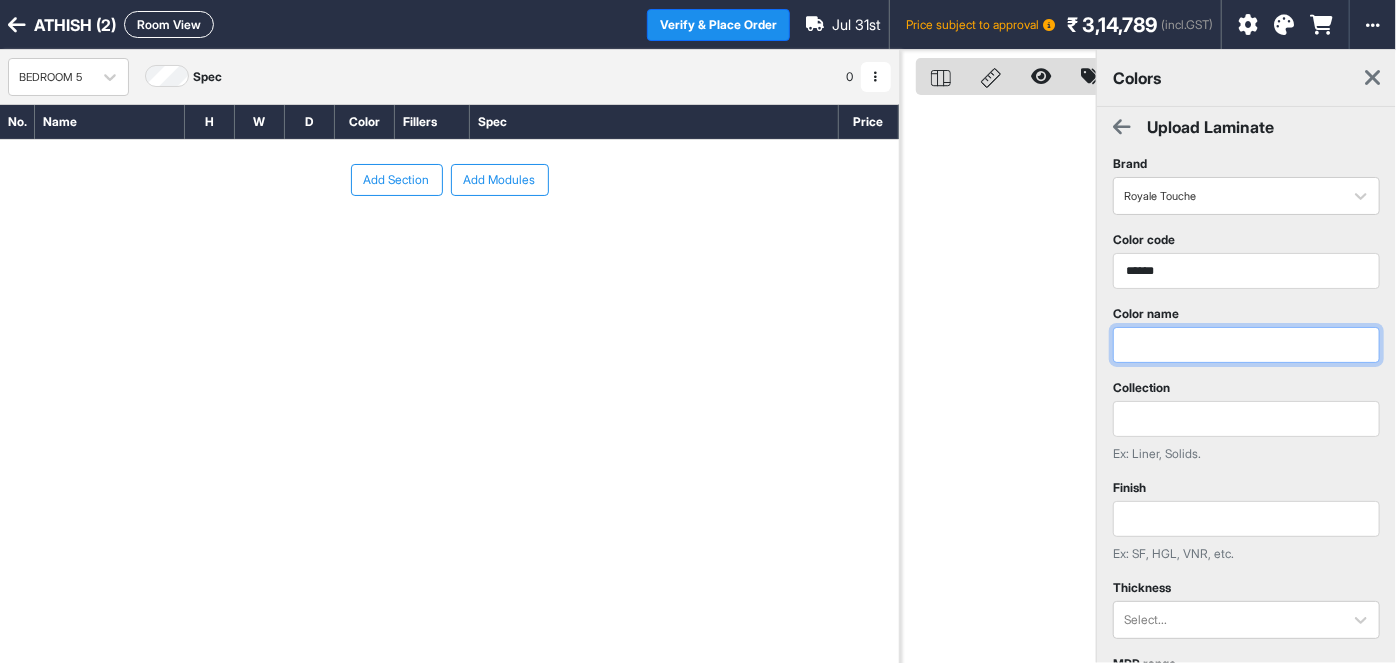 click at bounding box center (1246, 345) 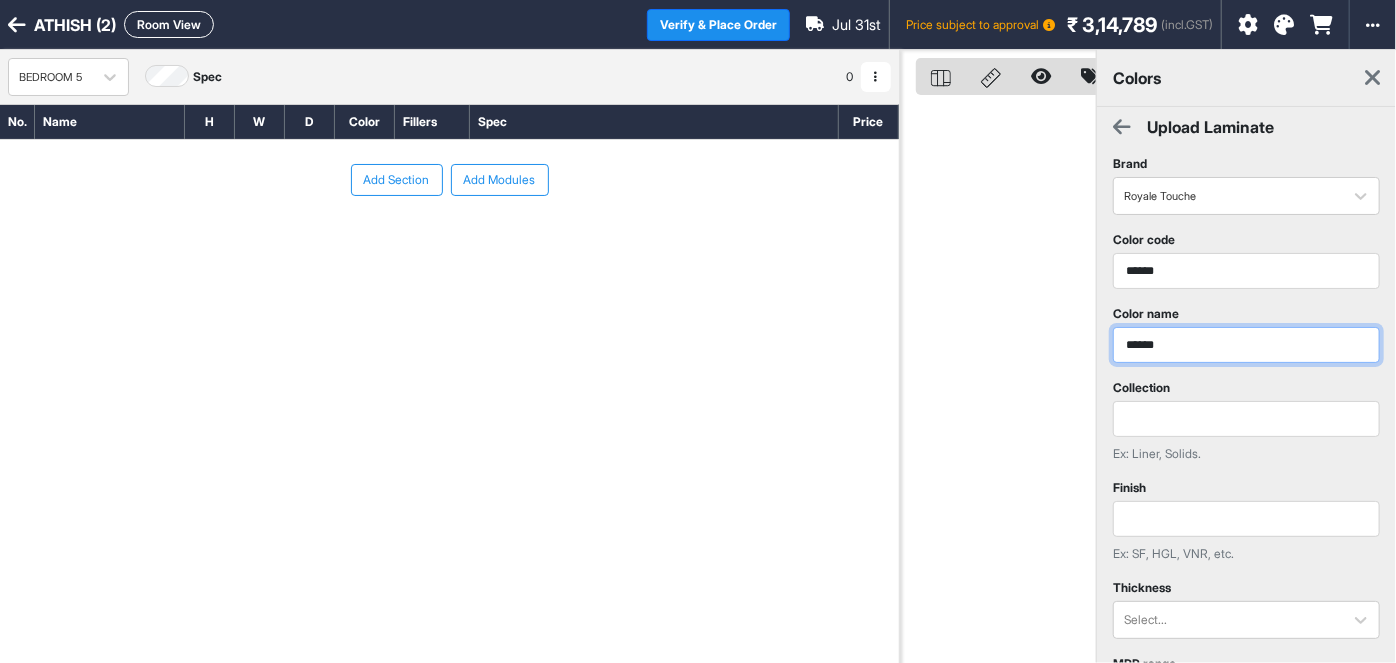 type on "******" 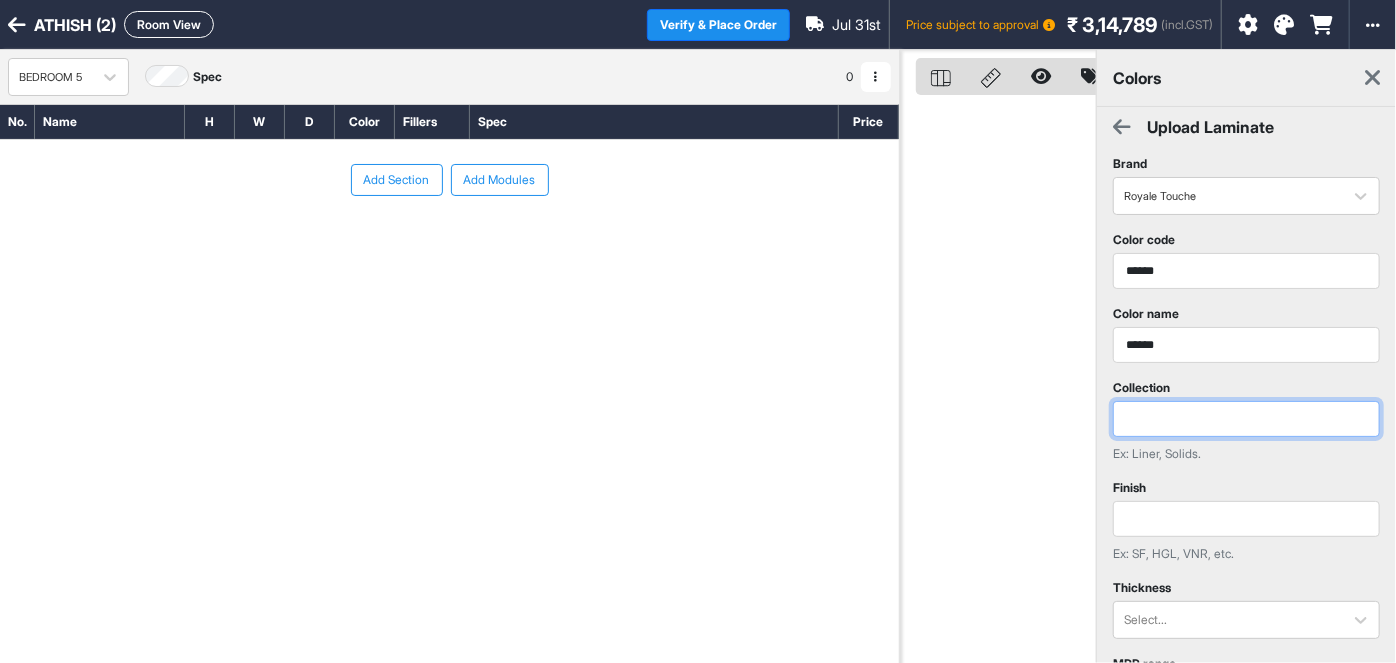 click at bounding box center [1246, 419] 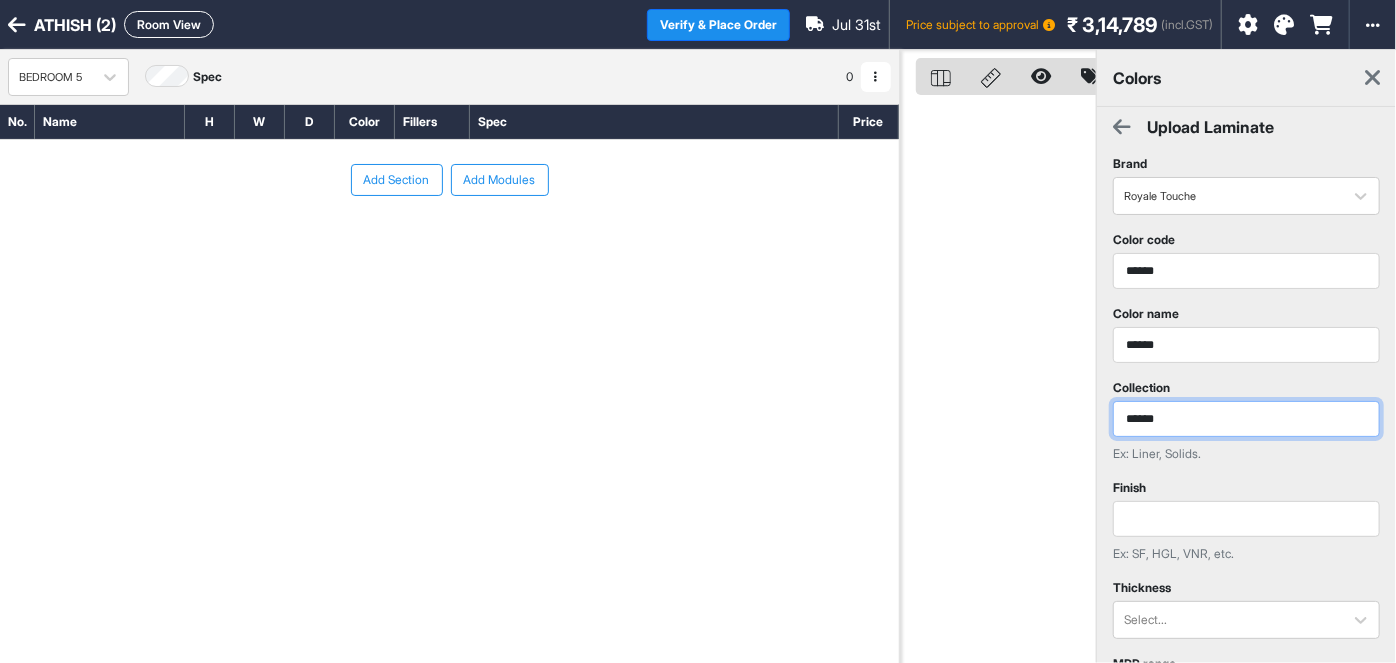 type on "******" 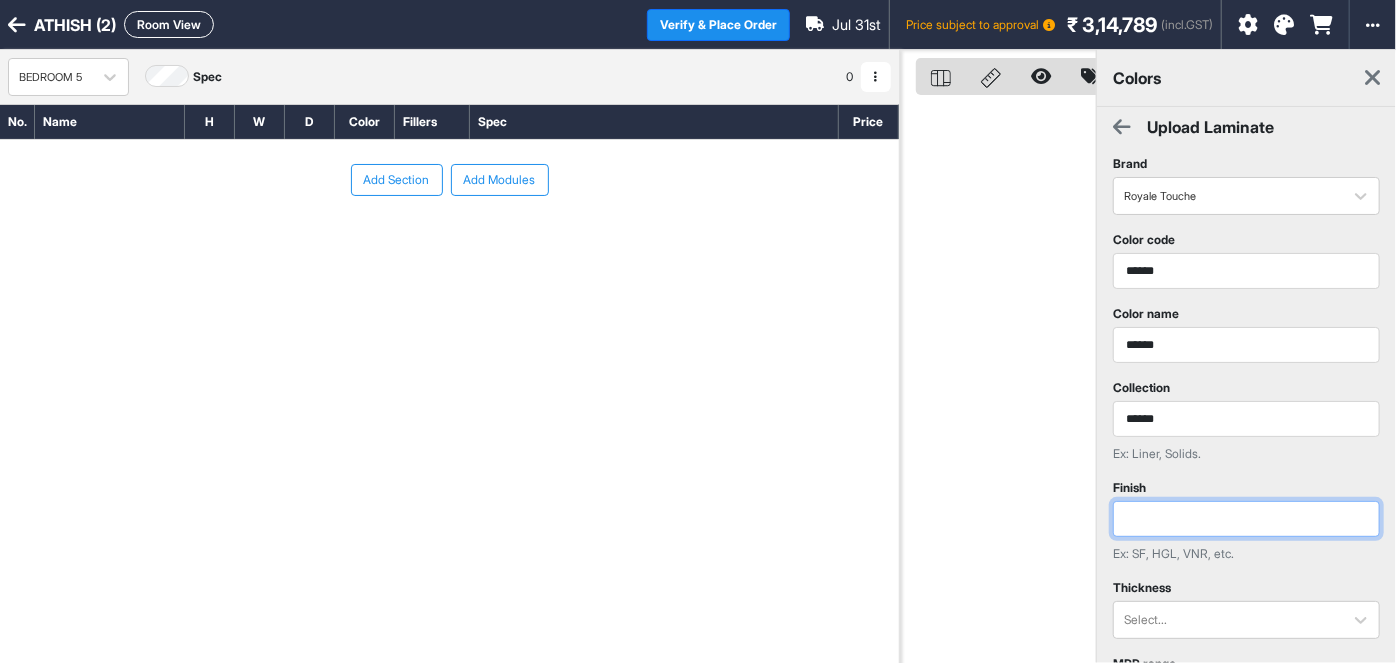 click at bounding box center [1246, 519] 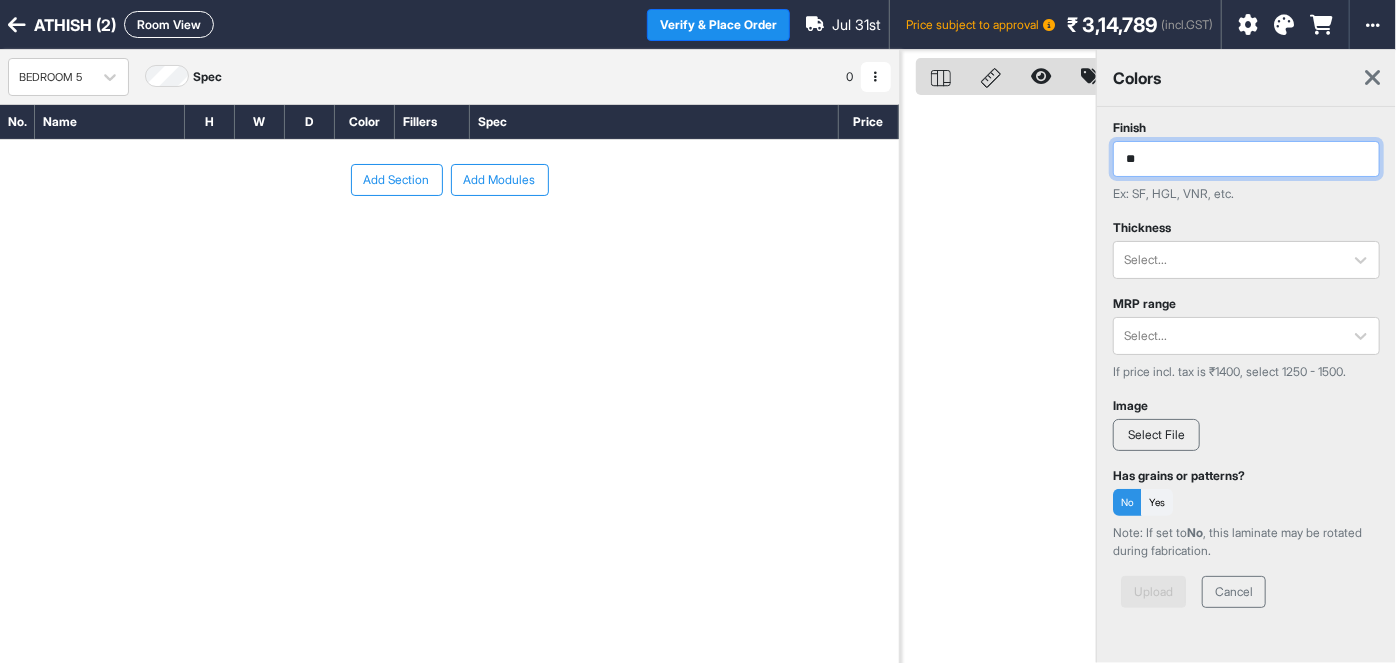 scroll, scrollTop: 362, scrollLeft: 0, axis: vertical 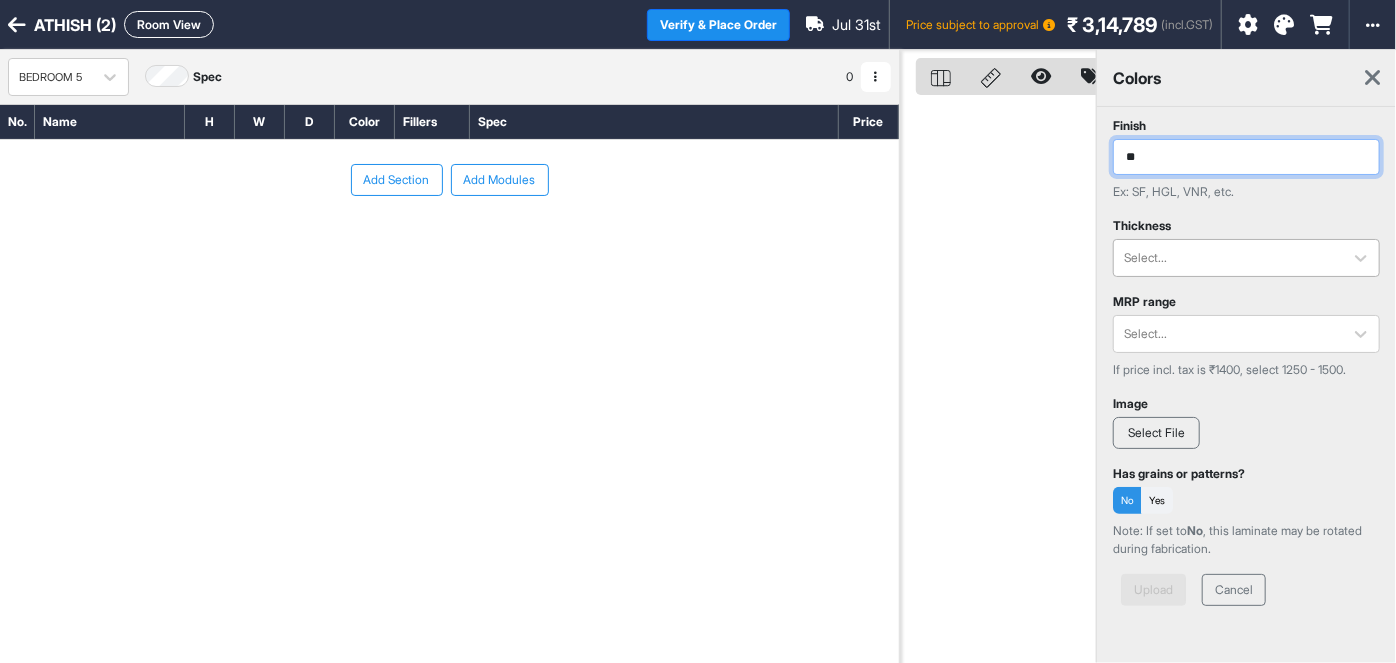 type on "**" 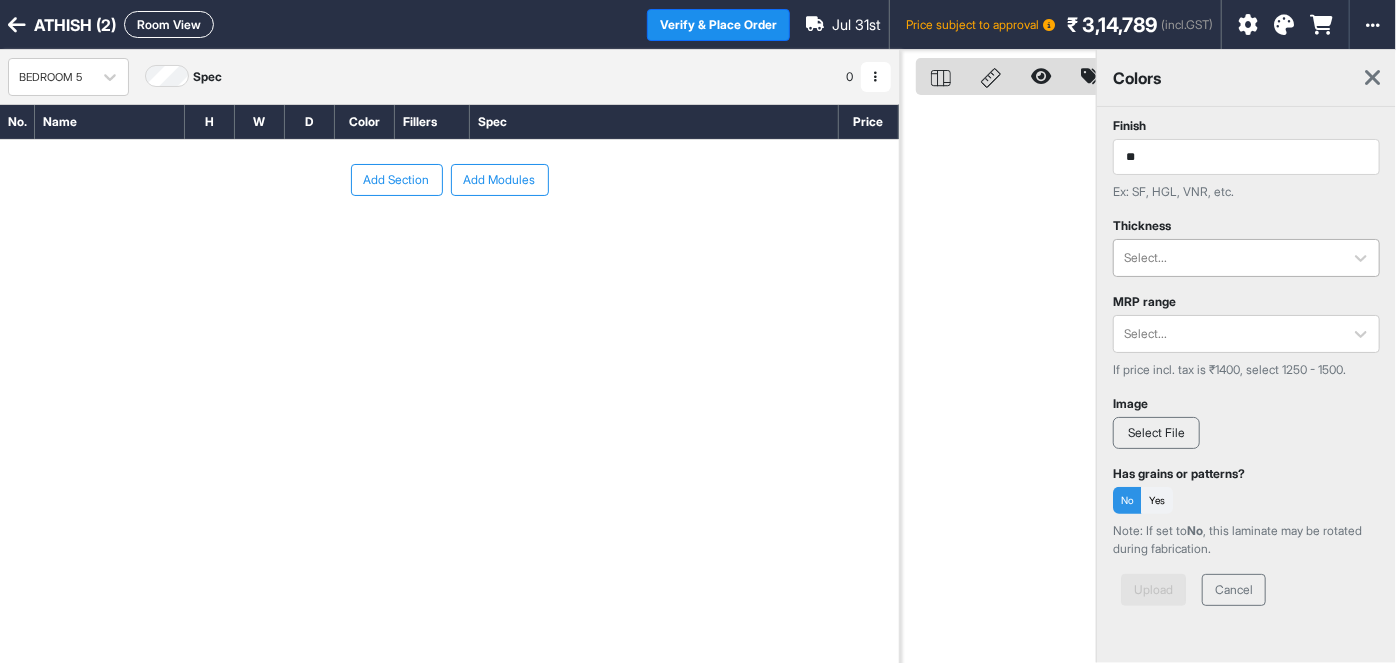 click at bounding box center (1228, 258) 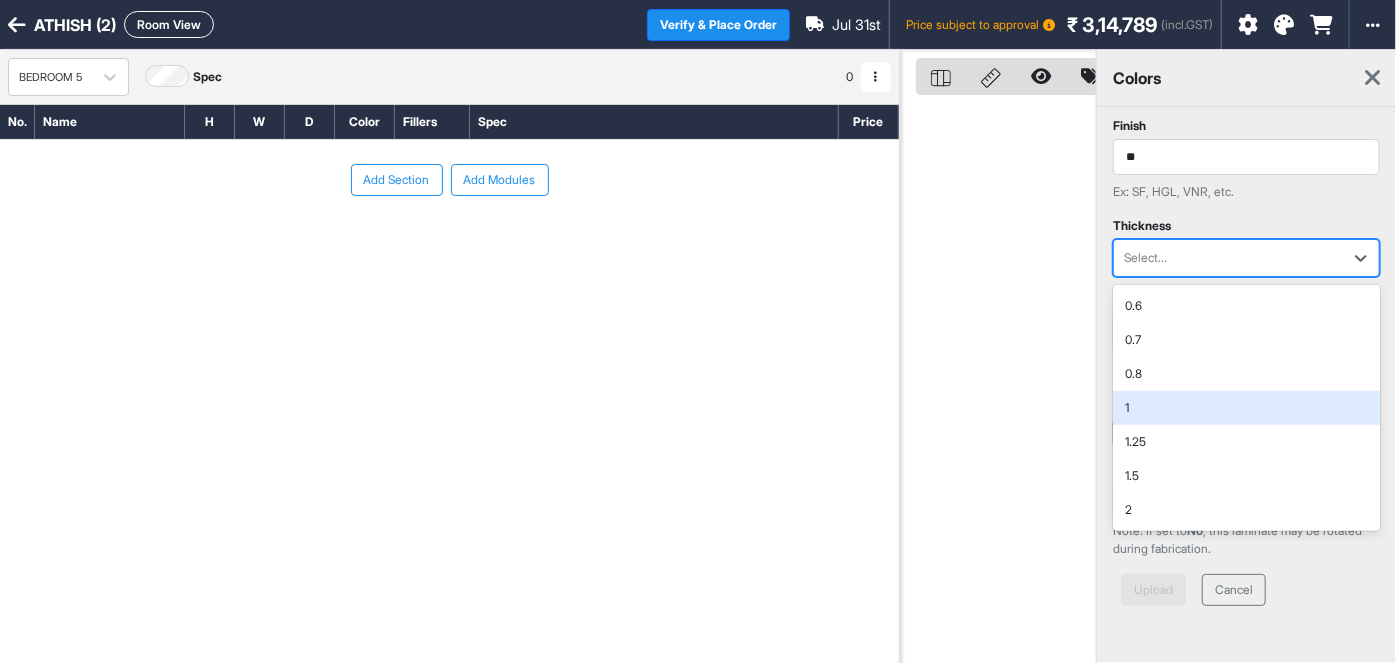 click on "1" at bounding box center [1246, 408] 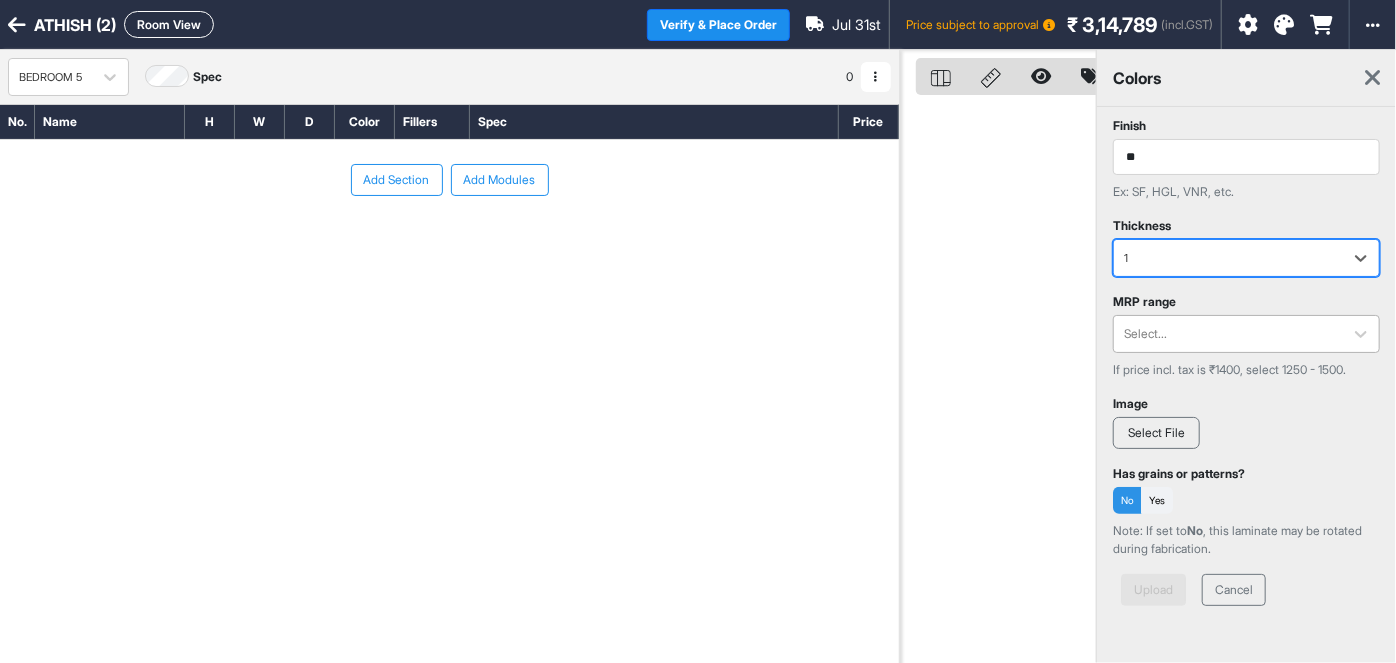 click at bounding box center [1228, 334] 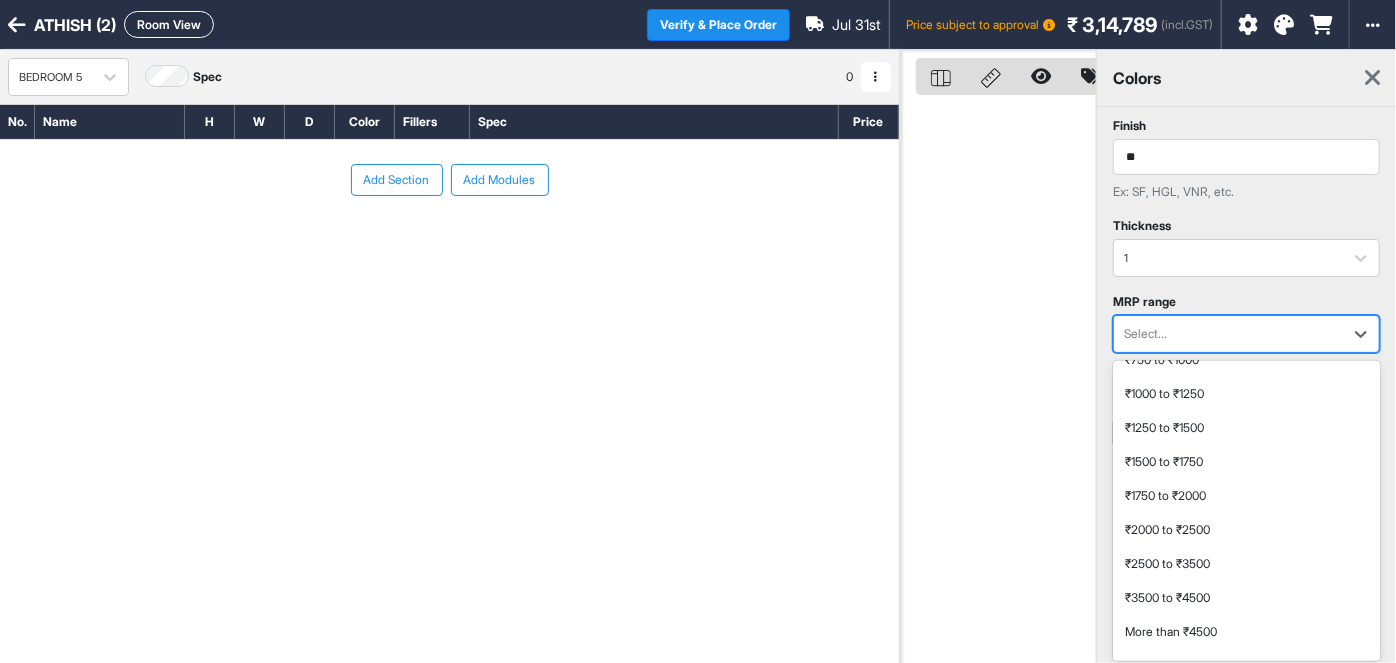 scroll, scrollTop: 327, scrollLeft: 0, axis: vertical 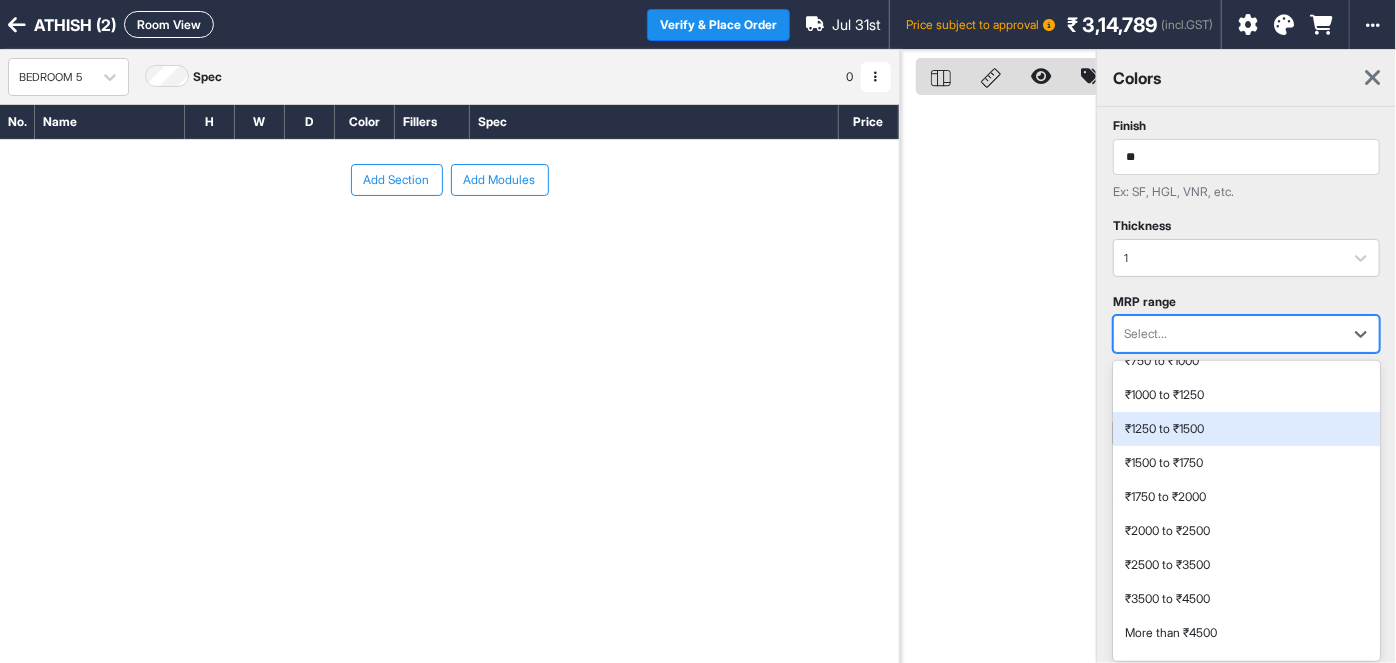 click on "₹1250 to ₹1500" at bounding box center [1246, 429] 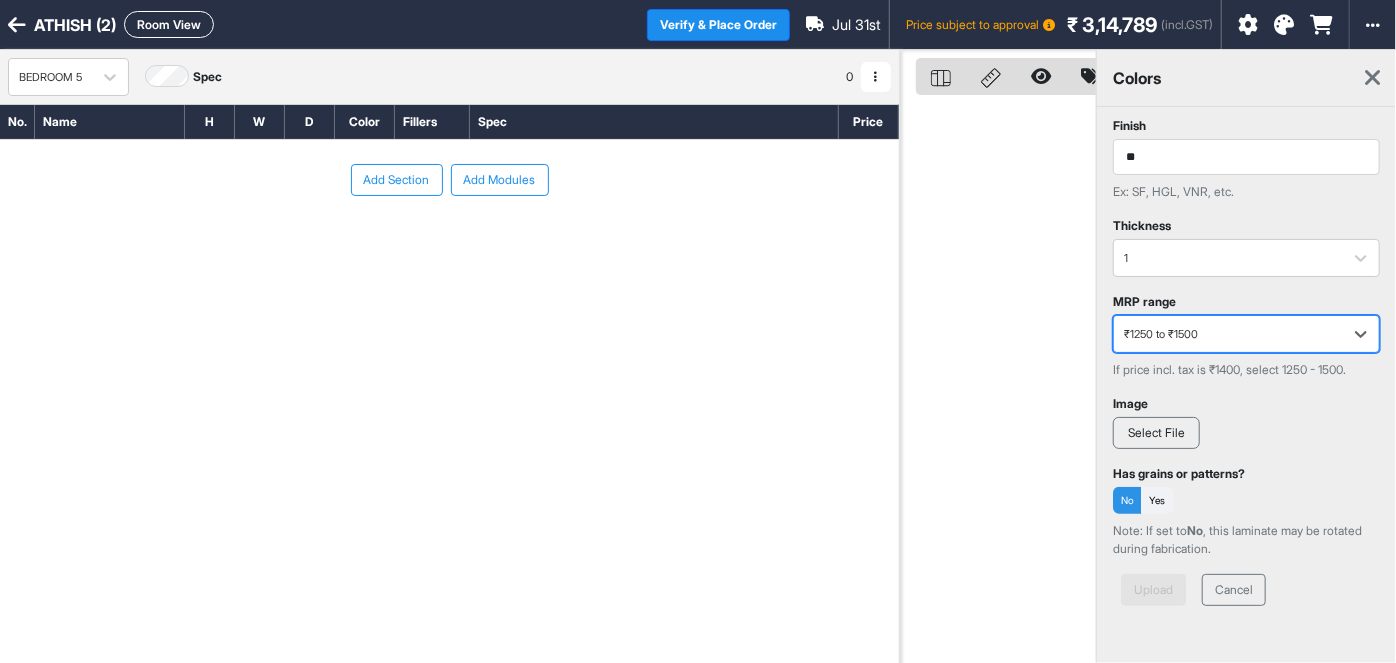 click on "Select File" at bounding box center [1156, 433] 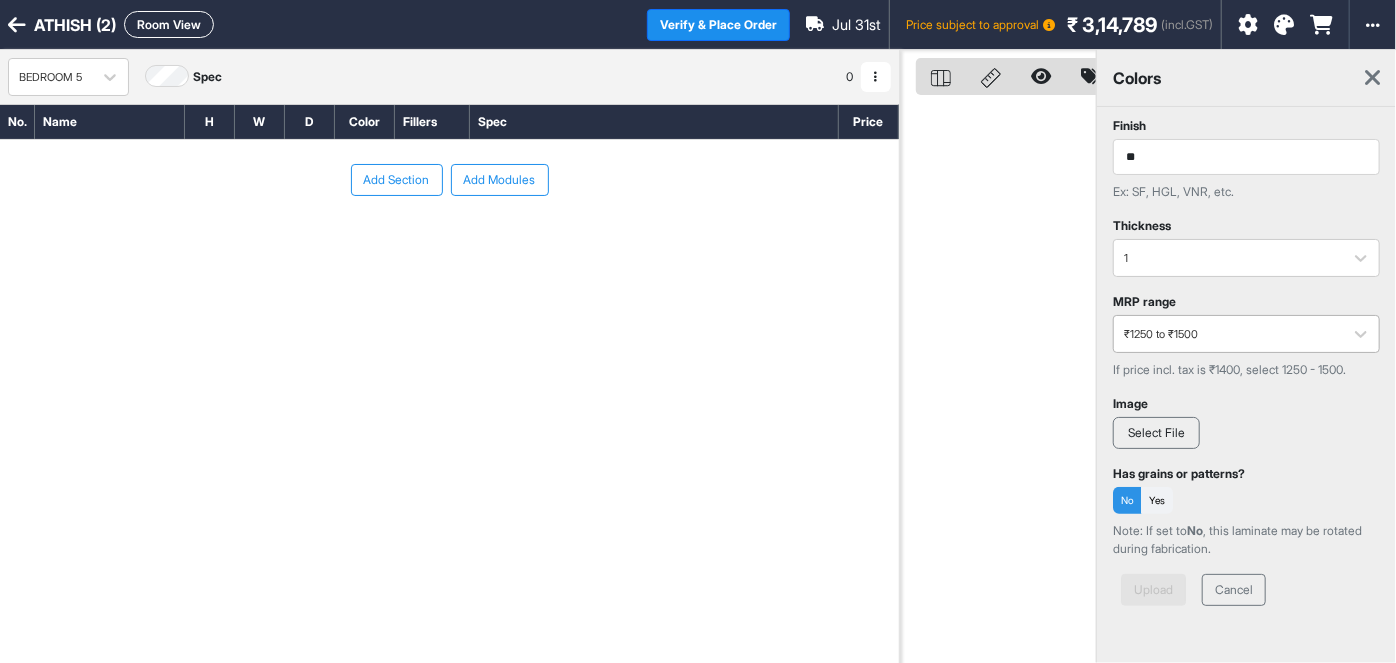 click at bounding box center [1228, 334] 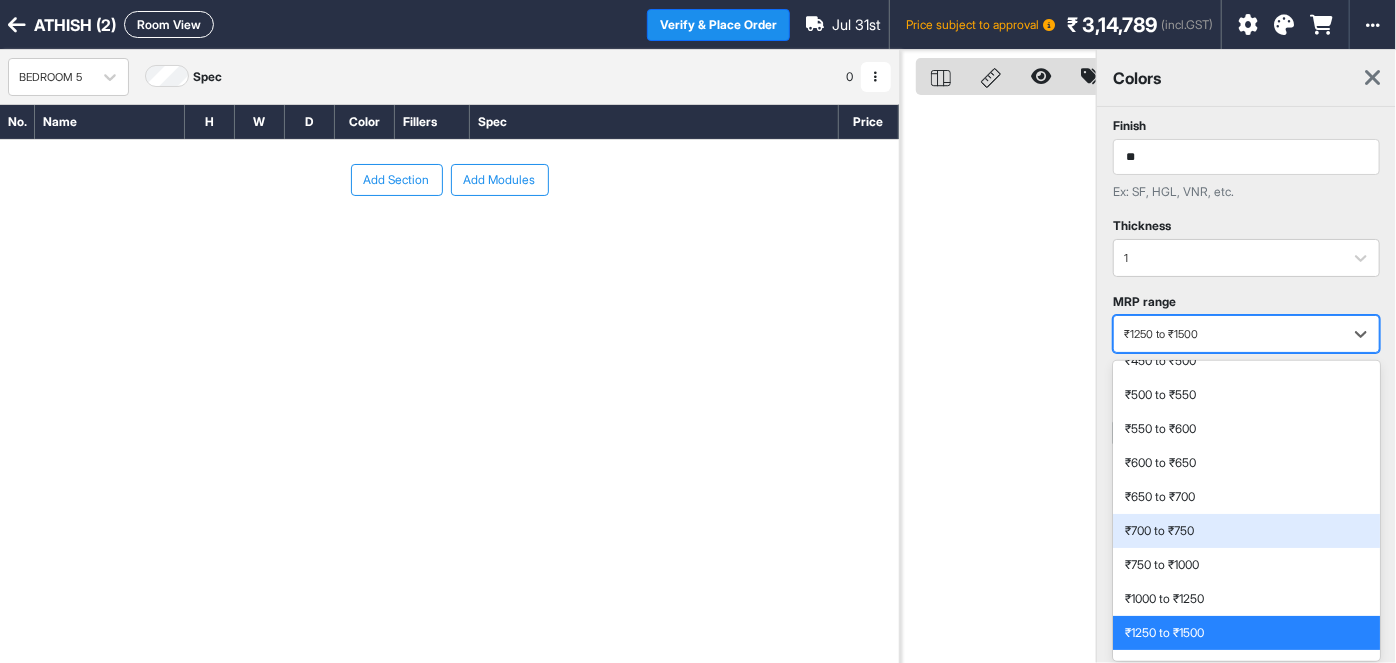 scroll, scrollTop: 304, scrollLeft: 0, axis: vertical 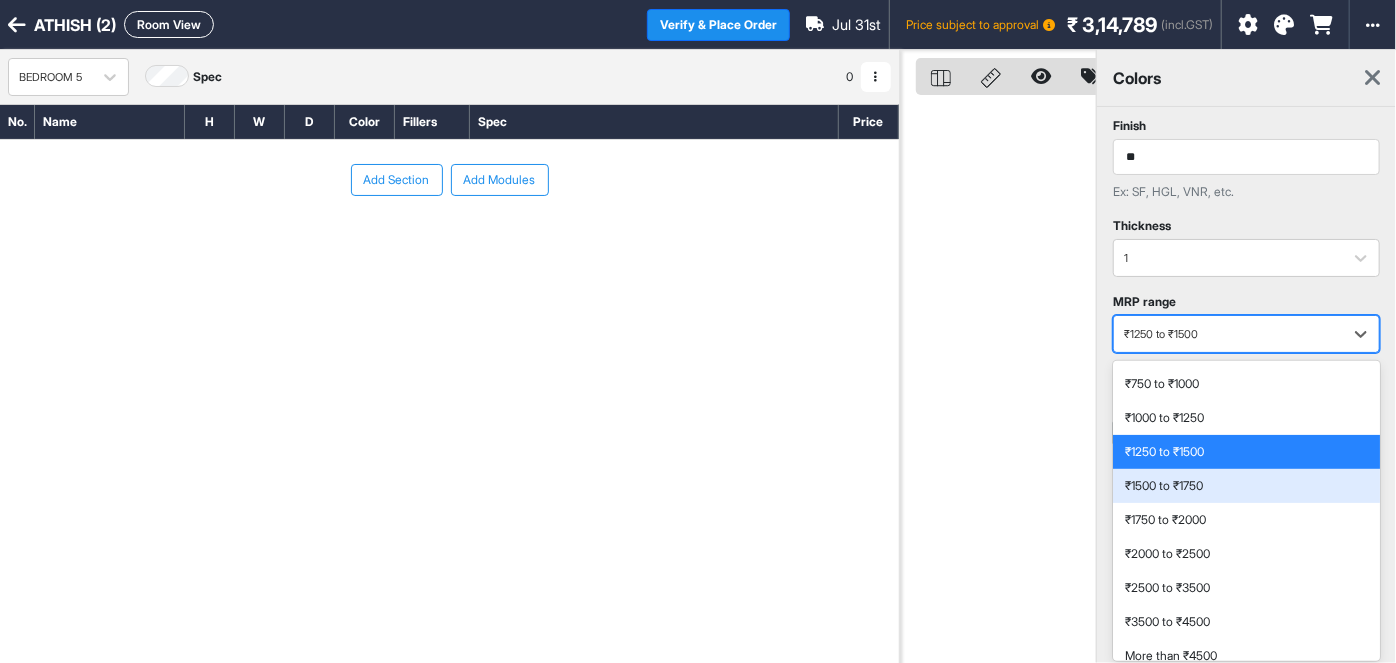 click on "₹1500 to ₹1750" at bounding box center [1246, 486] 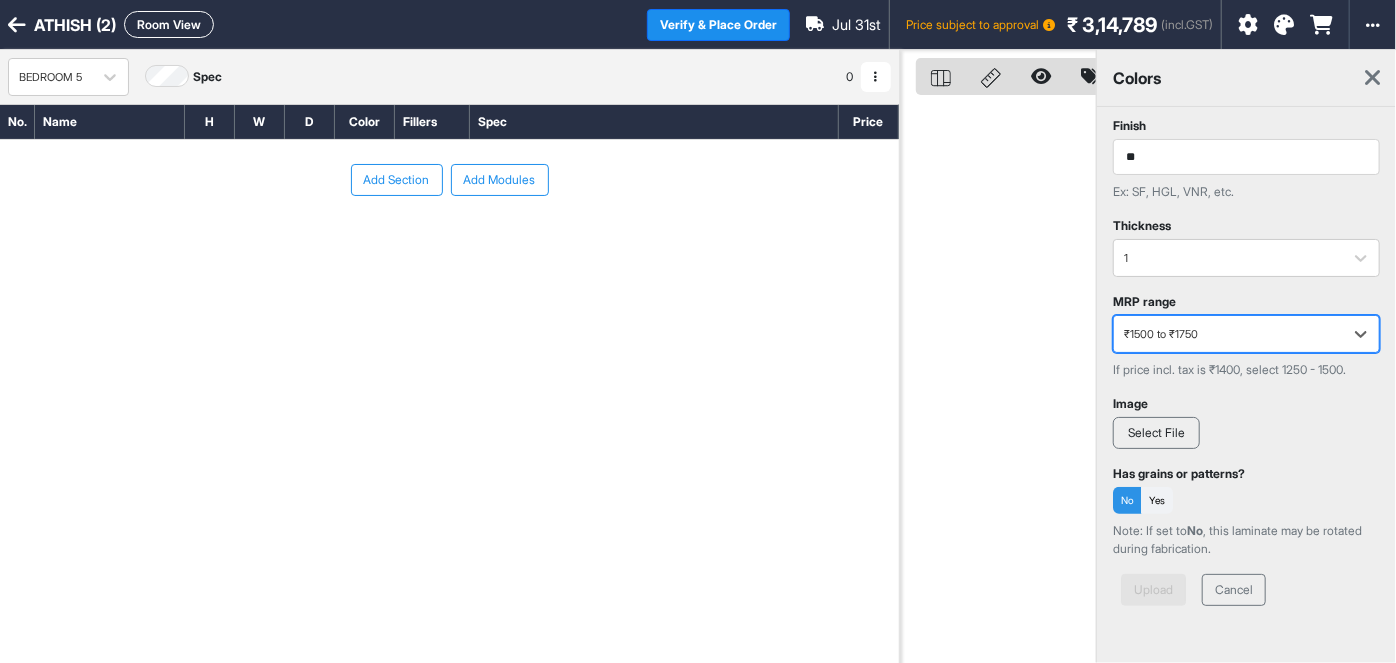 click on "Select File" at bounding box center [1156, 433] 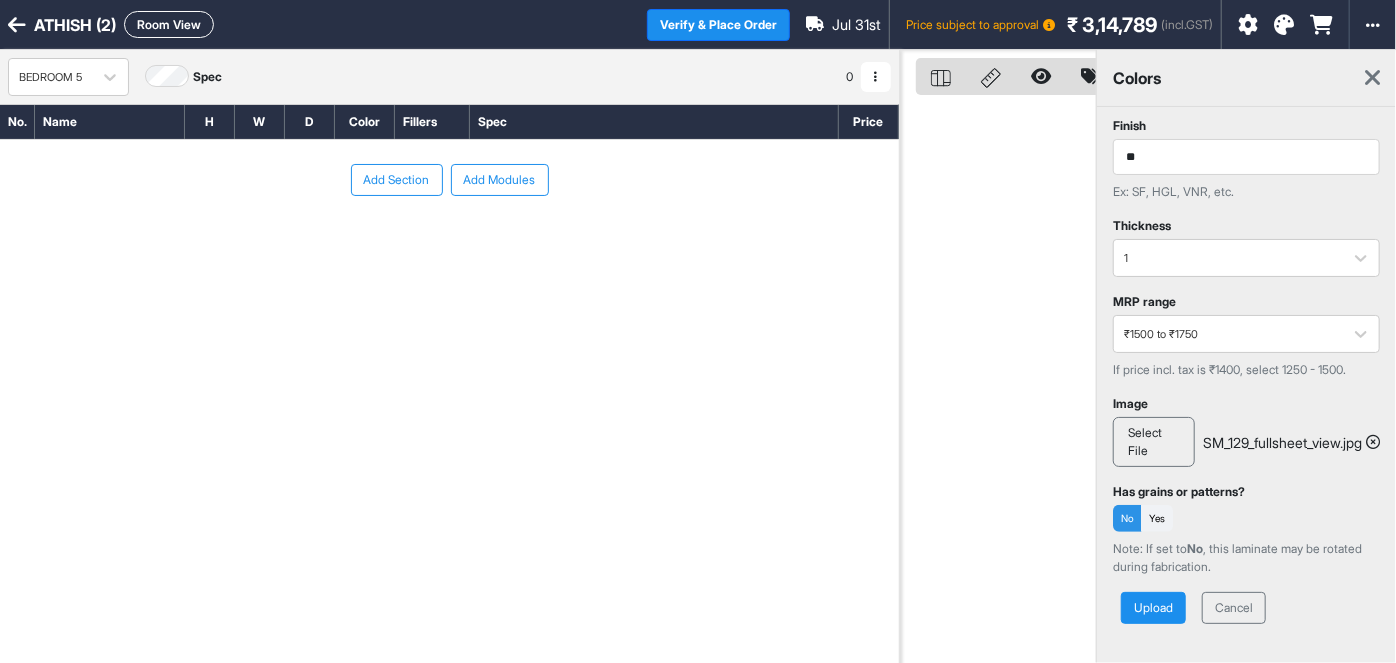 click on "Upload" at bounding box center (1153, 608) 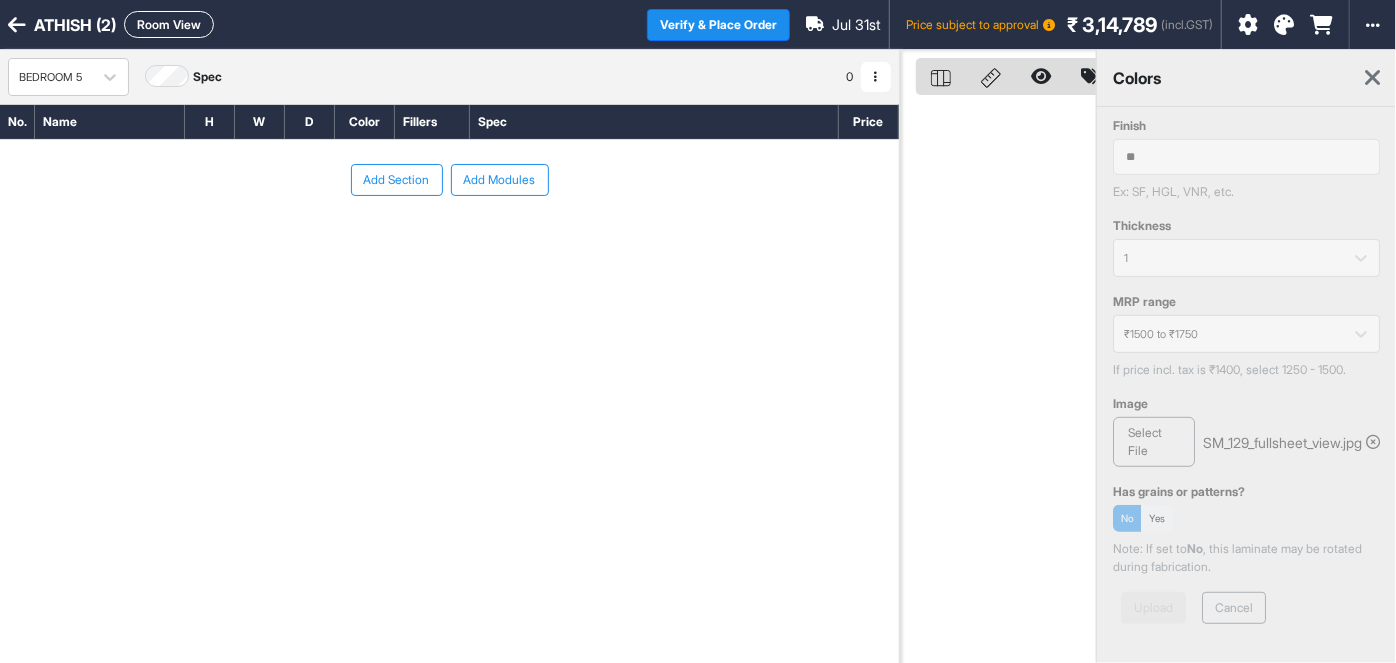 scroll, scrollTop: 0, scrollLeft: 0, axis: both 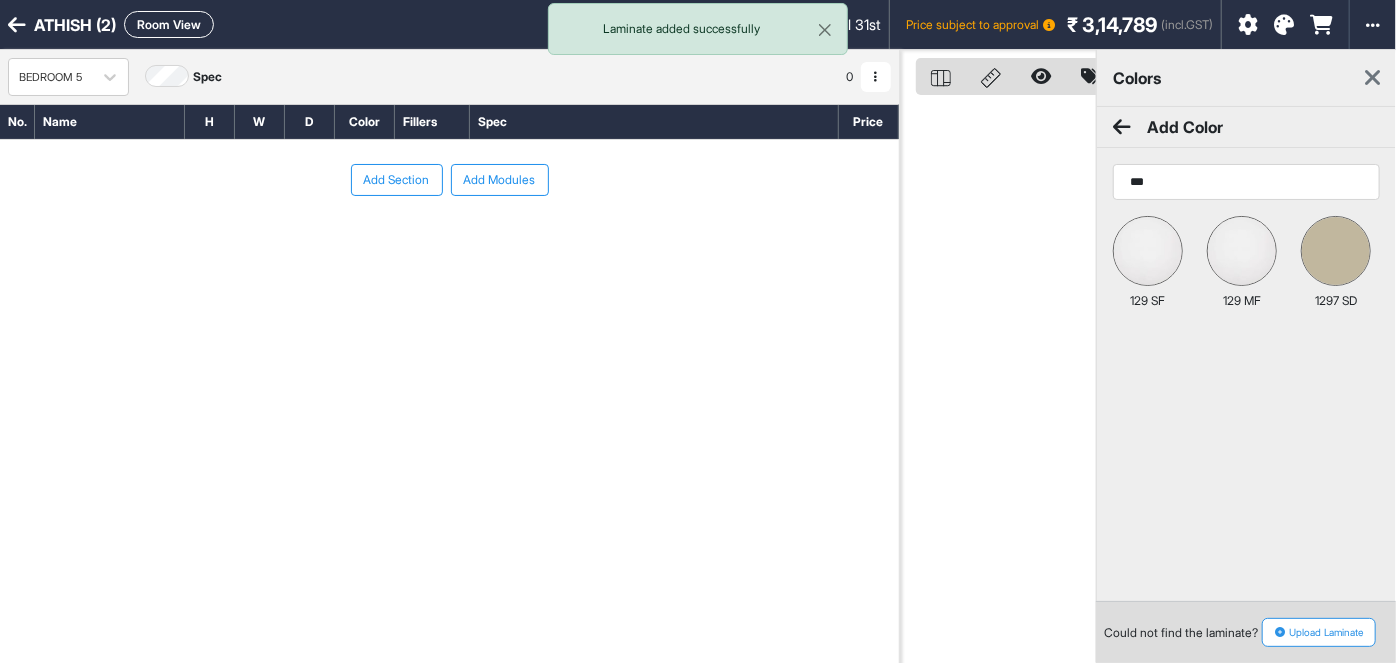 click at bounding box center [1122, 127] 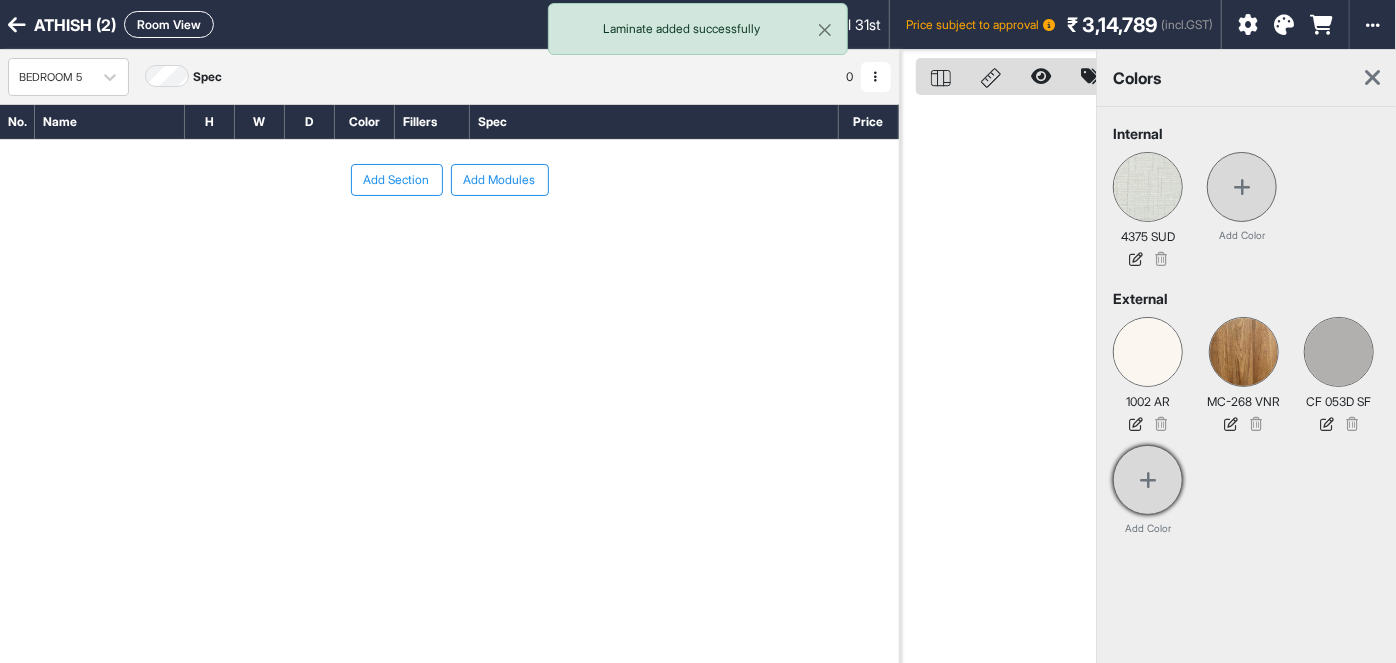 click at bounding box center (1148, 480) 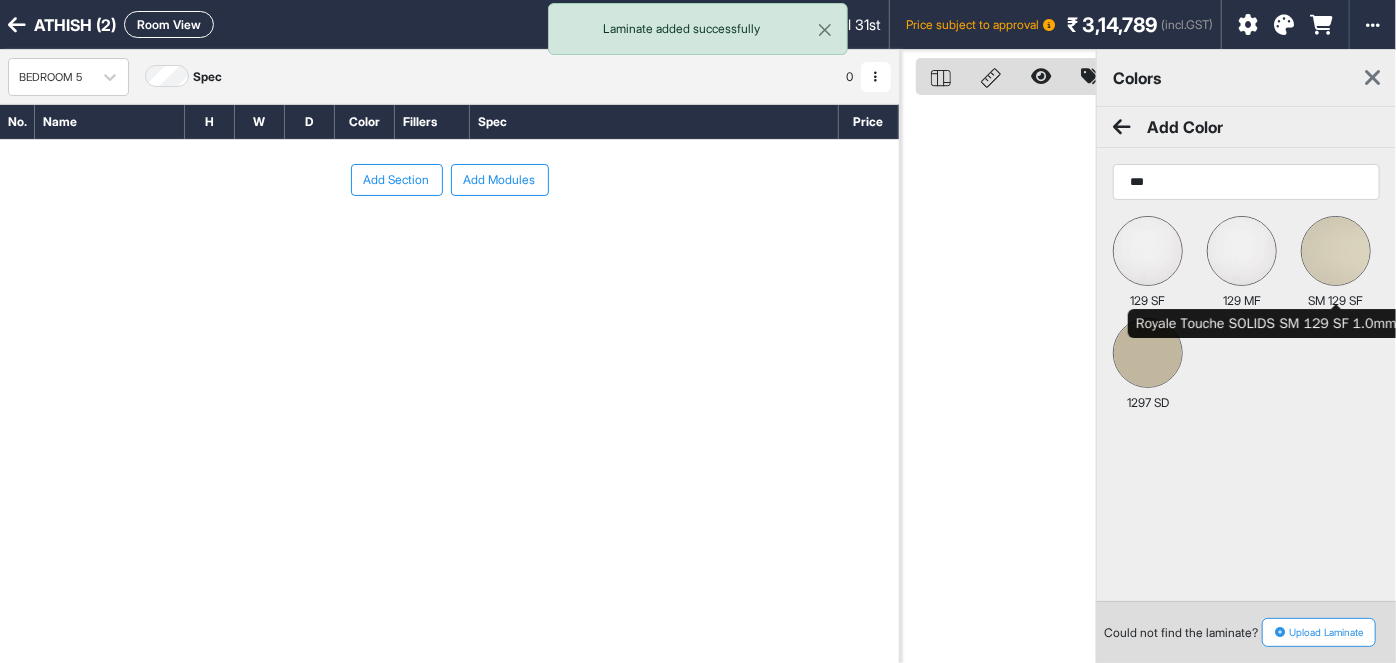 type on "***" 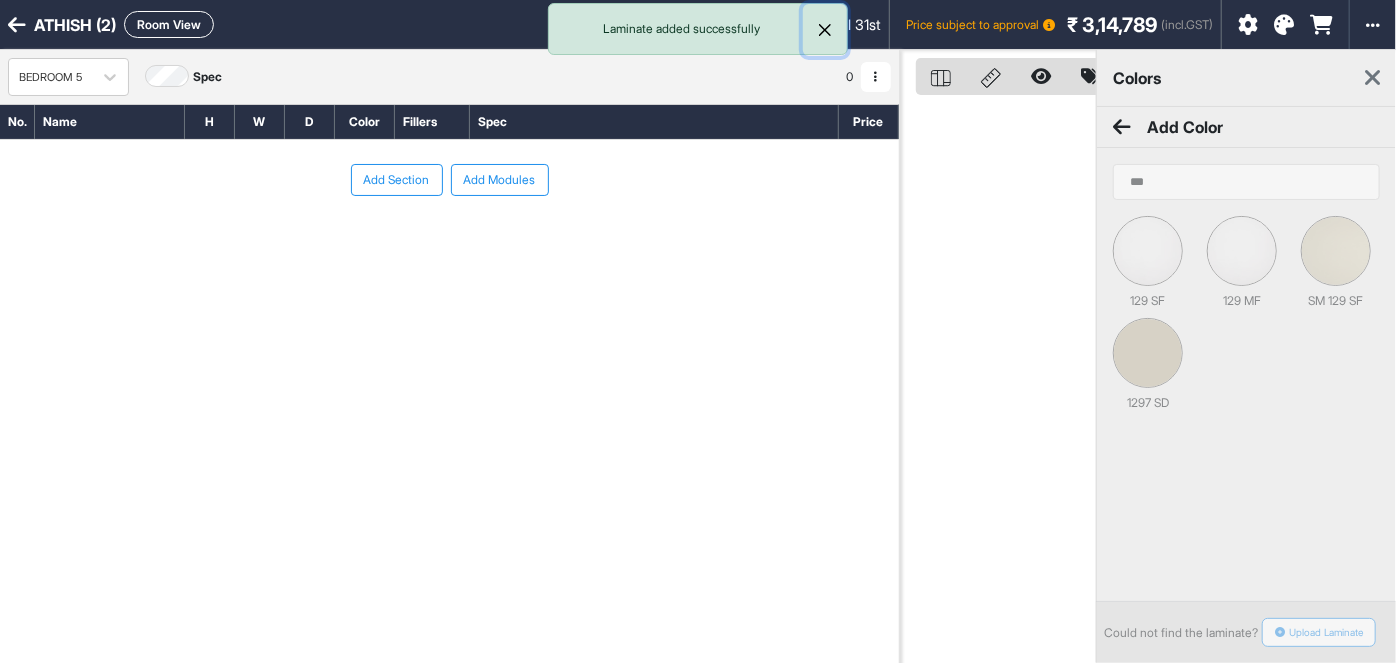 click at bounding box center [825, 30] 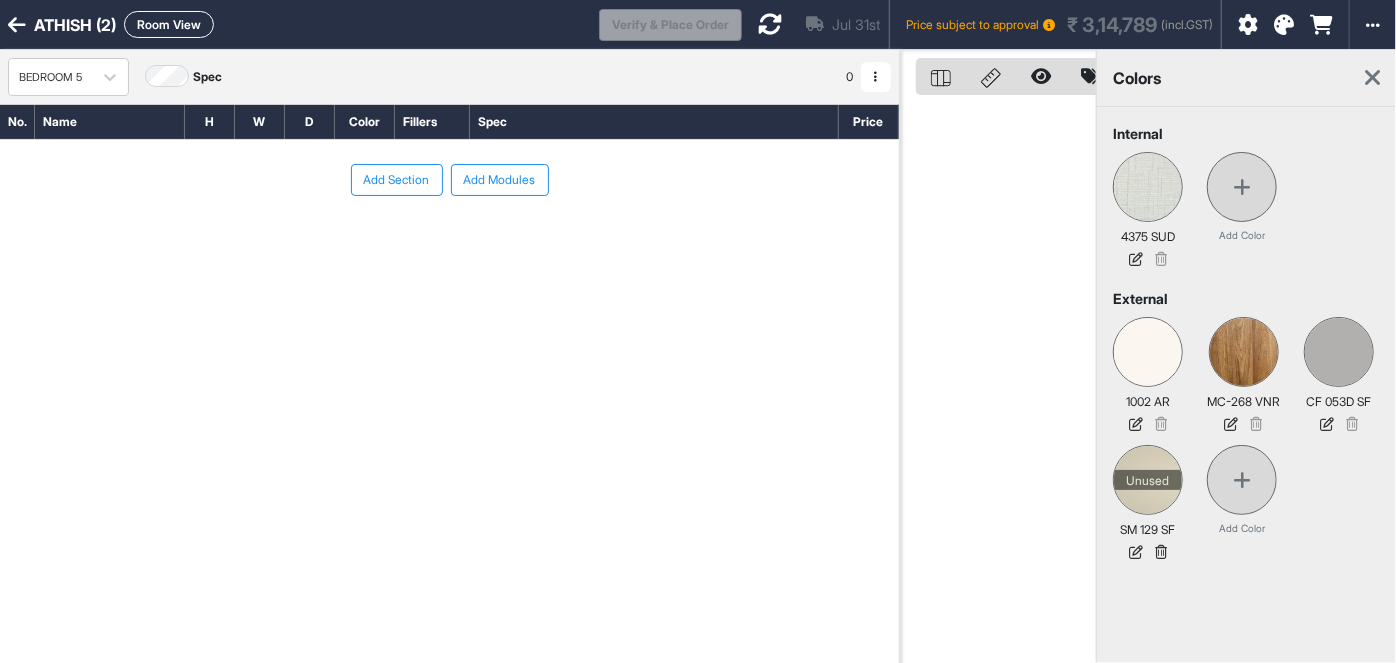 click on "Add Section" at bounding box center (397, 180) 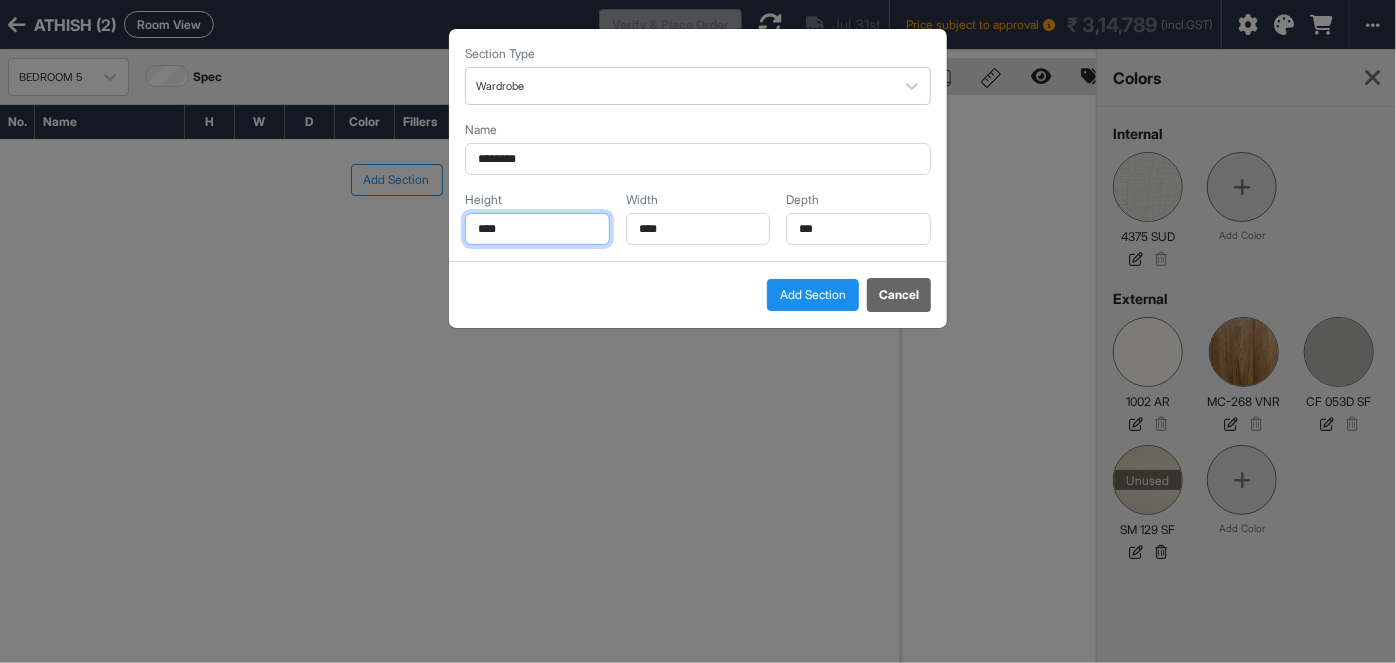 drag, startPoint x: 519, startPoint y: 231, endPoint x: 403, endPoint y: 256, distance: 118.66339 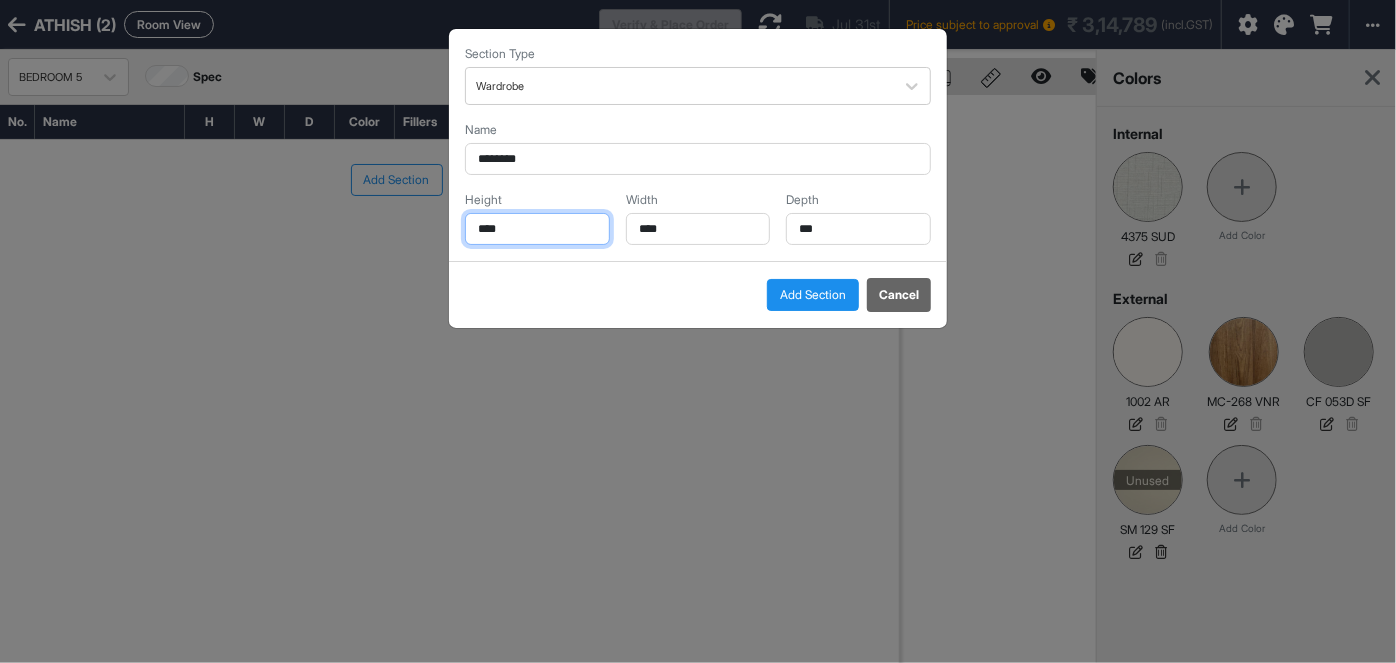 type on "****" 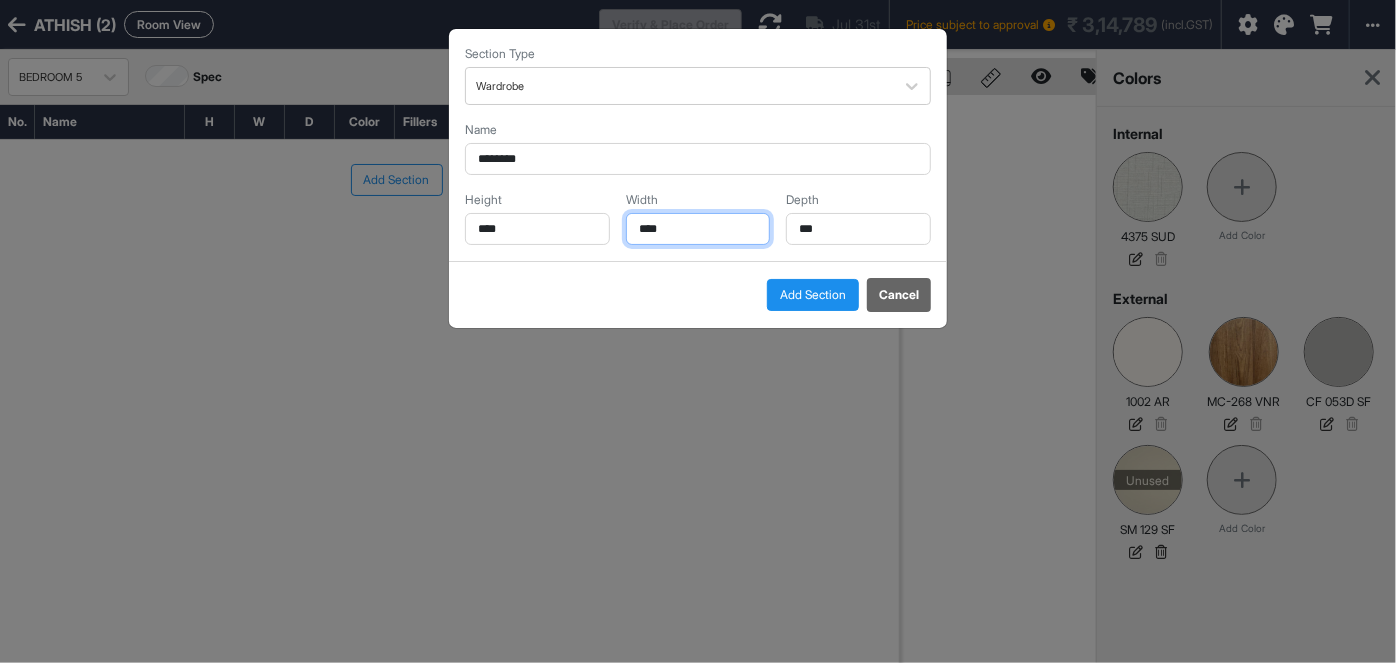 drag, startPoint x: 676, startPoint y: 224, endPoint x: 584, endPoint y: 235, distance: 92.65527 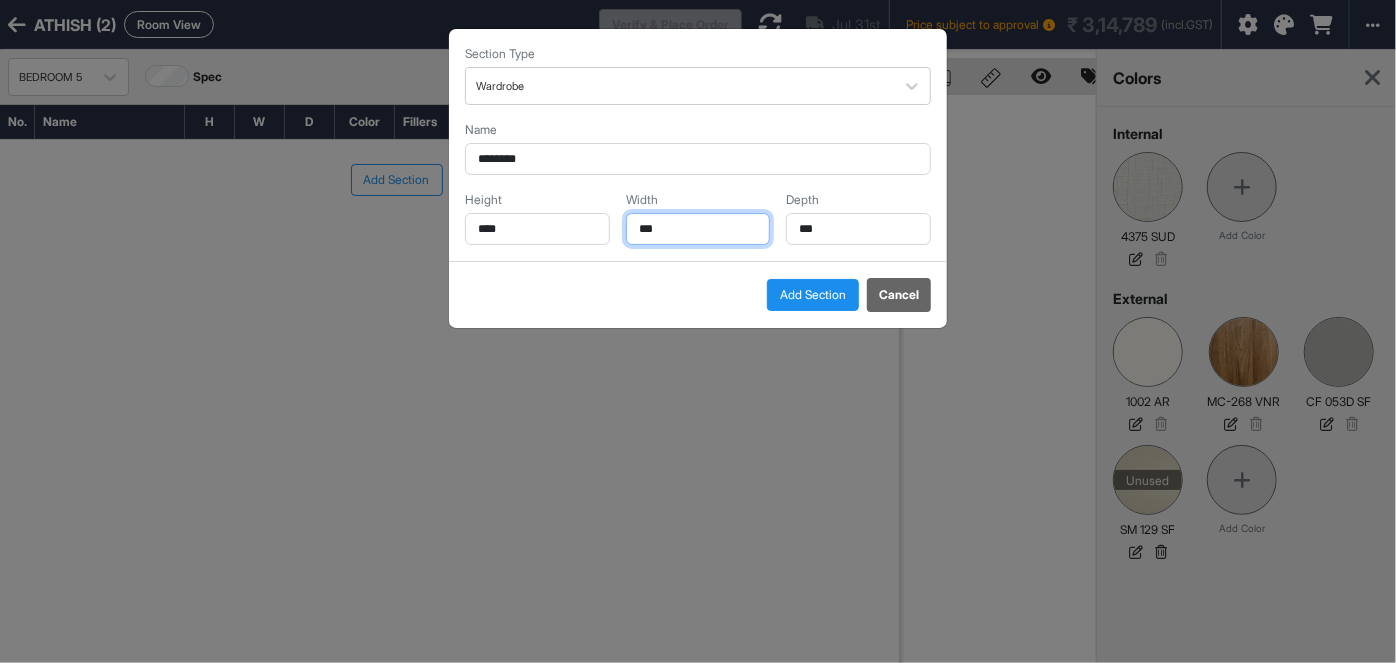 type on "****" 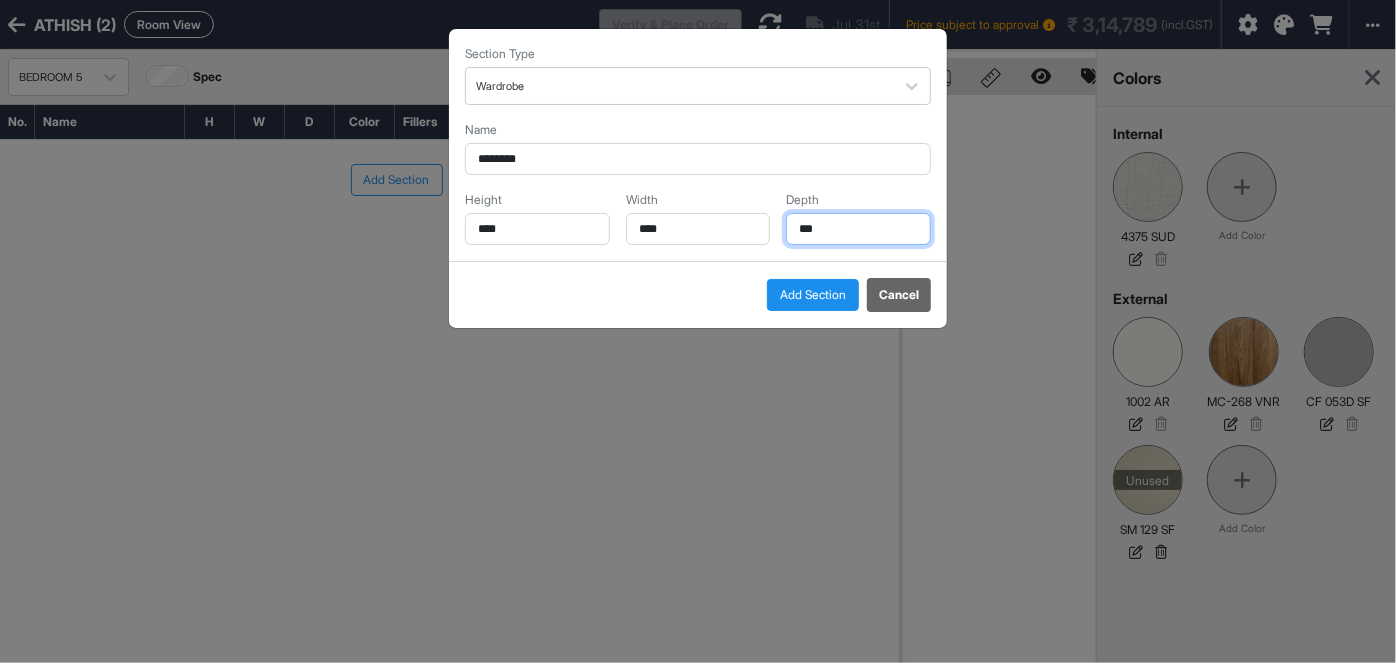 drag, startPoint x: 784, startPoint y: 232, endPoint x: 757, endPoint y: 233, distance: 27.018513 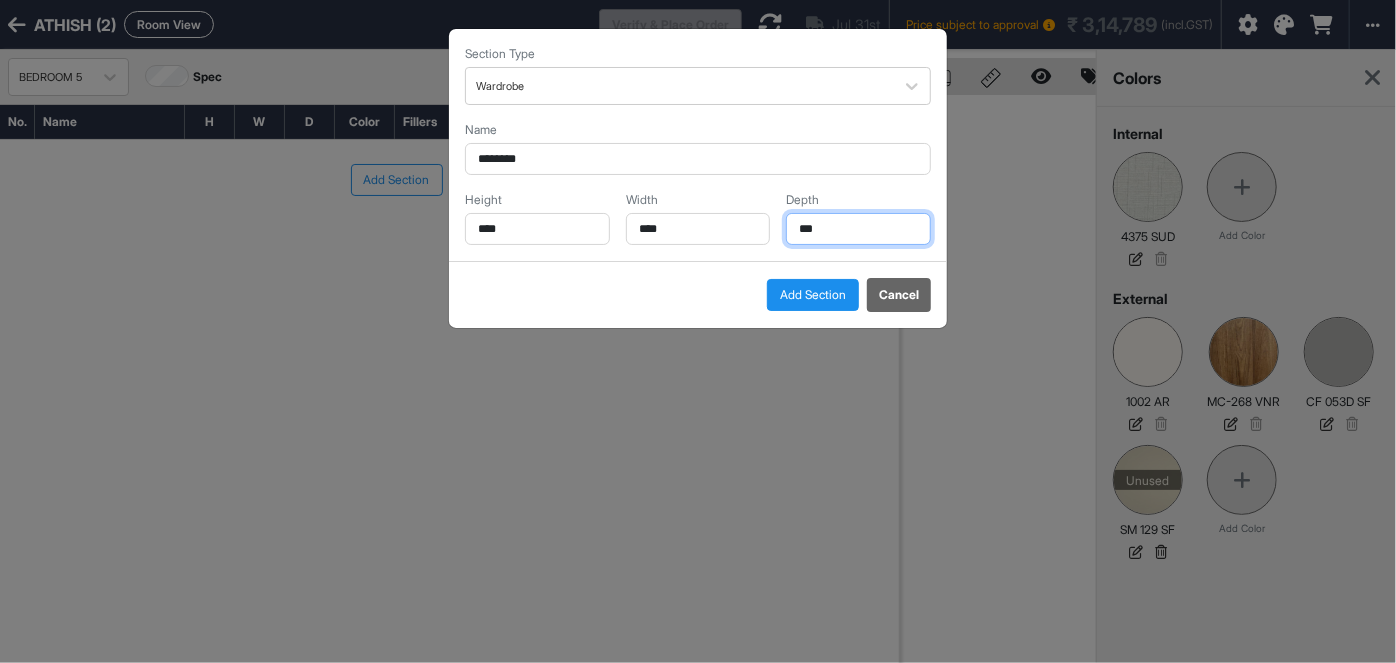 type on "***" 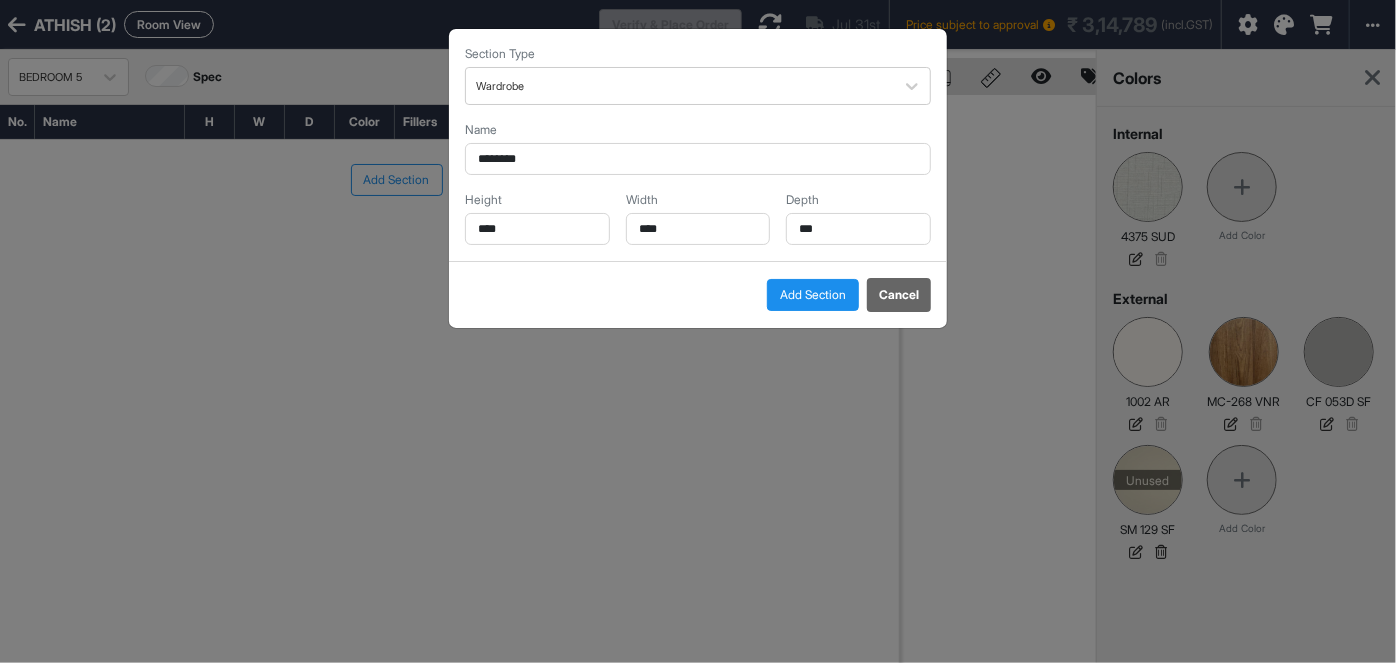 click on "Add Section" at bounding box center [813, 295] 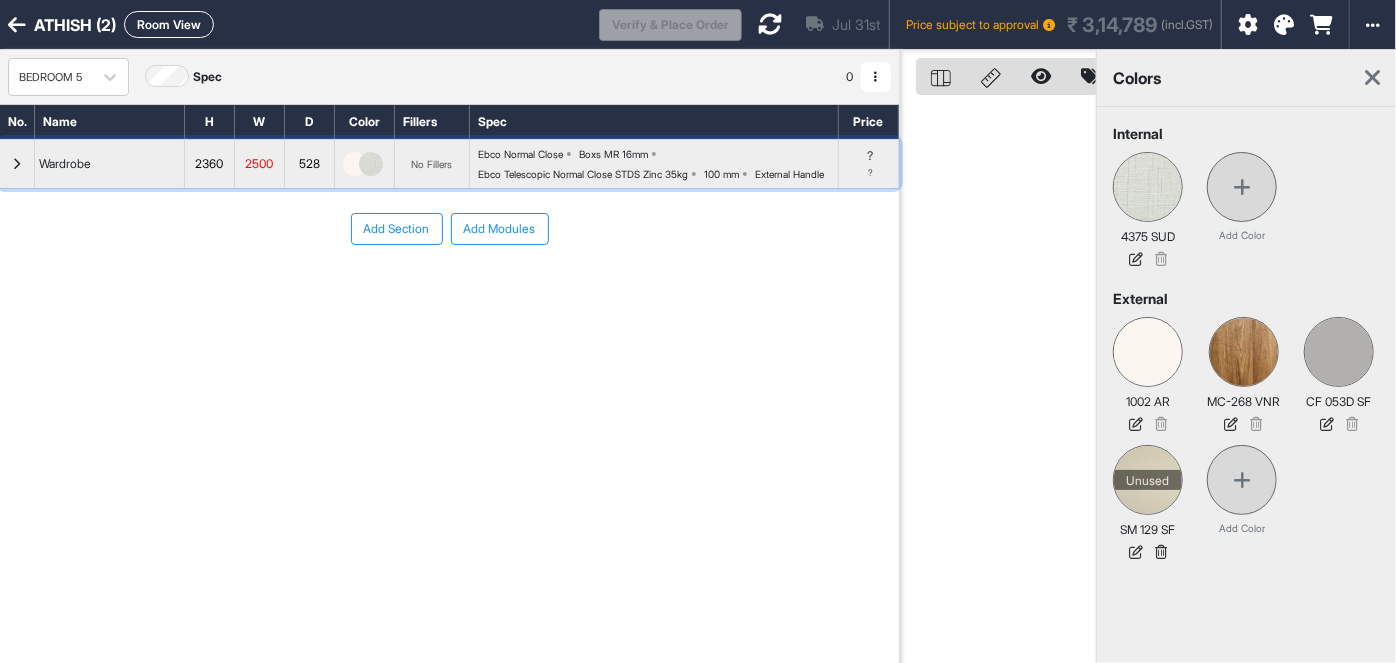click on "Ebco Normal Close Boxs MR 16mm Ebco Telescopic Normal Close STDS Zinc 35kg 100 mm External Handle" at bounding box center (658, 164) 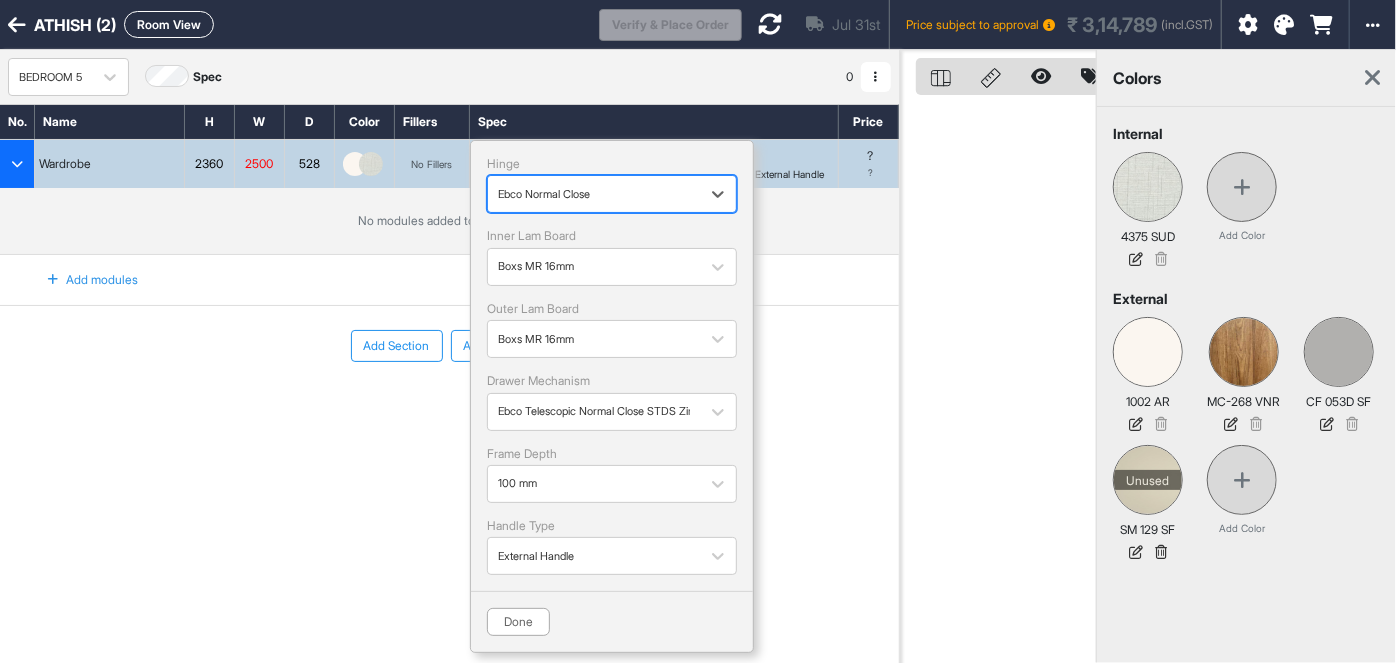 click at bounding box center (594, 194) 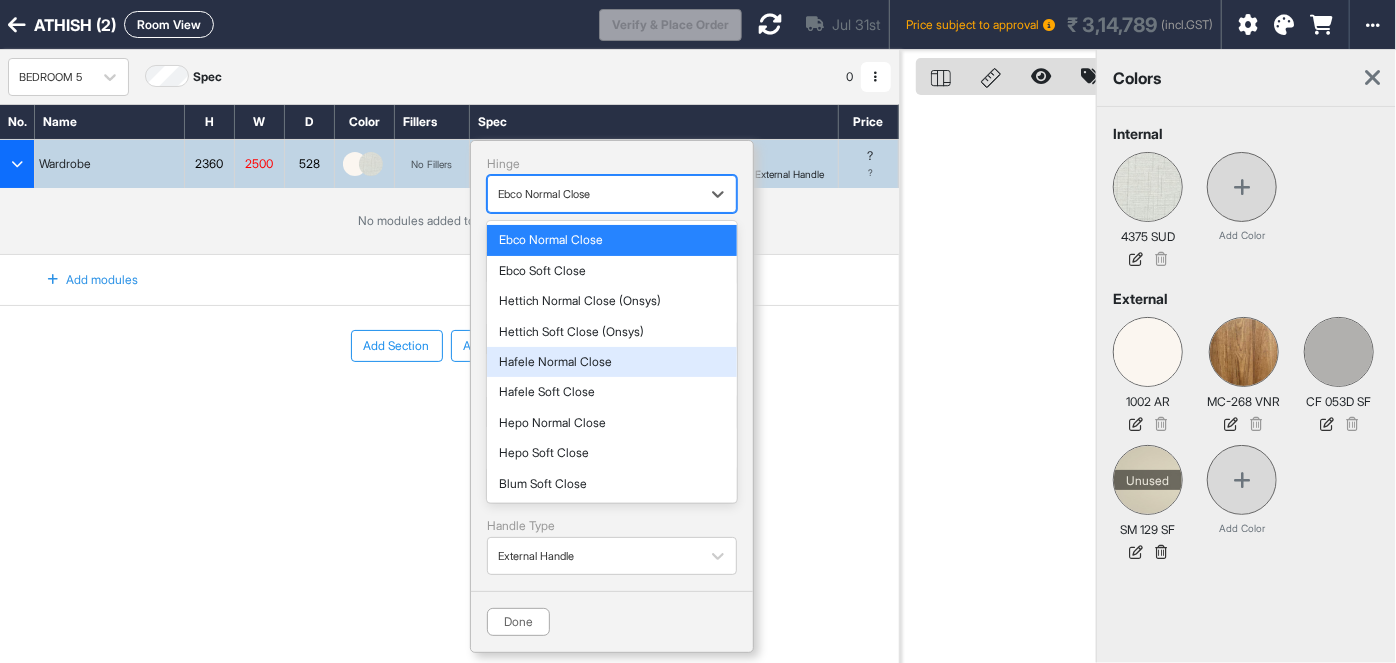 click on "Hafele Soft Close" at bounding box center [612, 392] 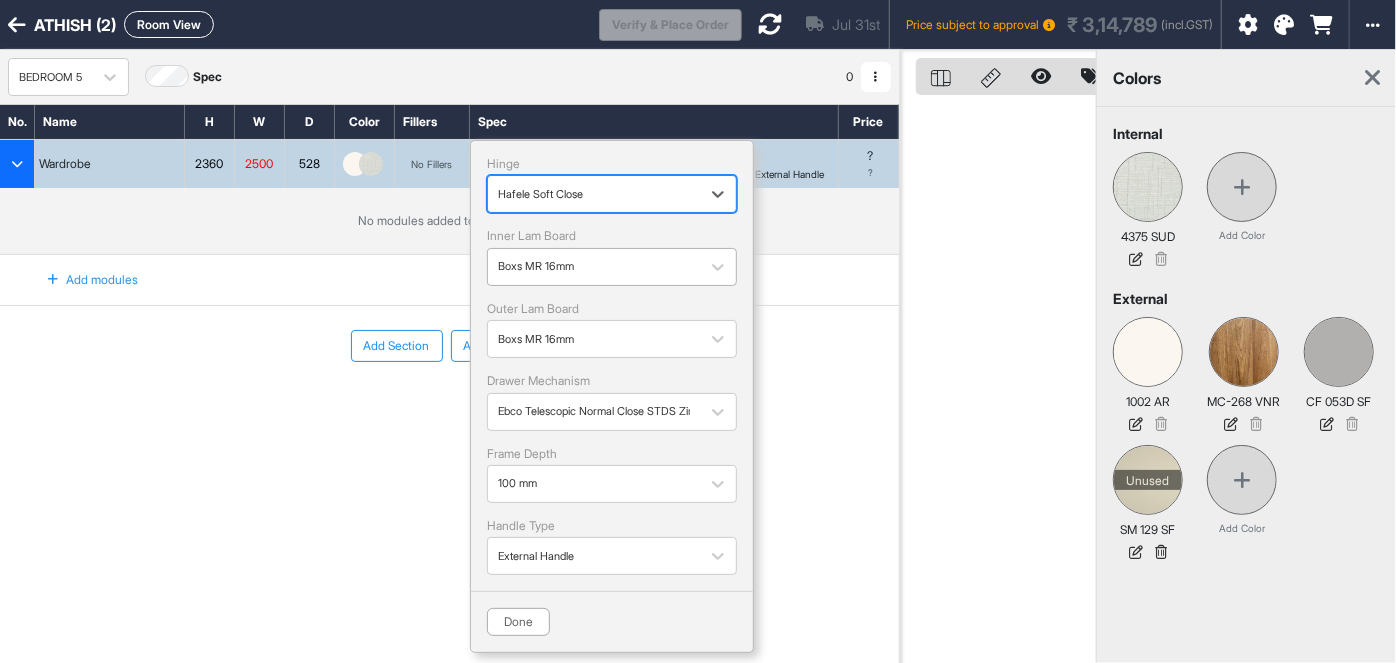 click at bounding box center (594, 267) 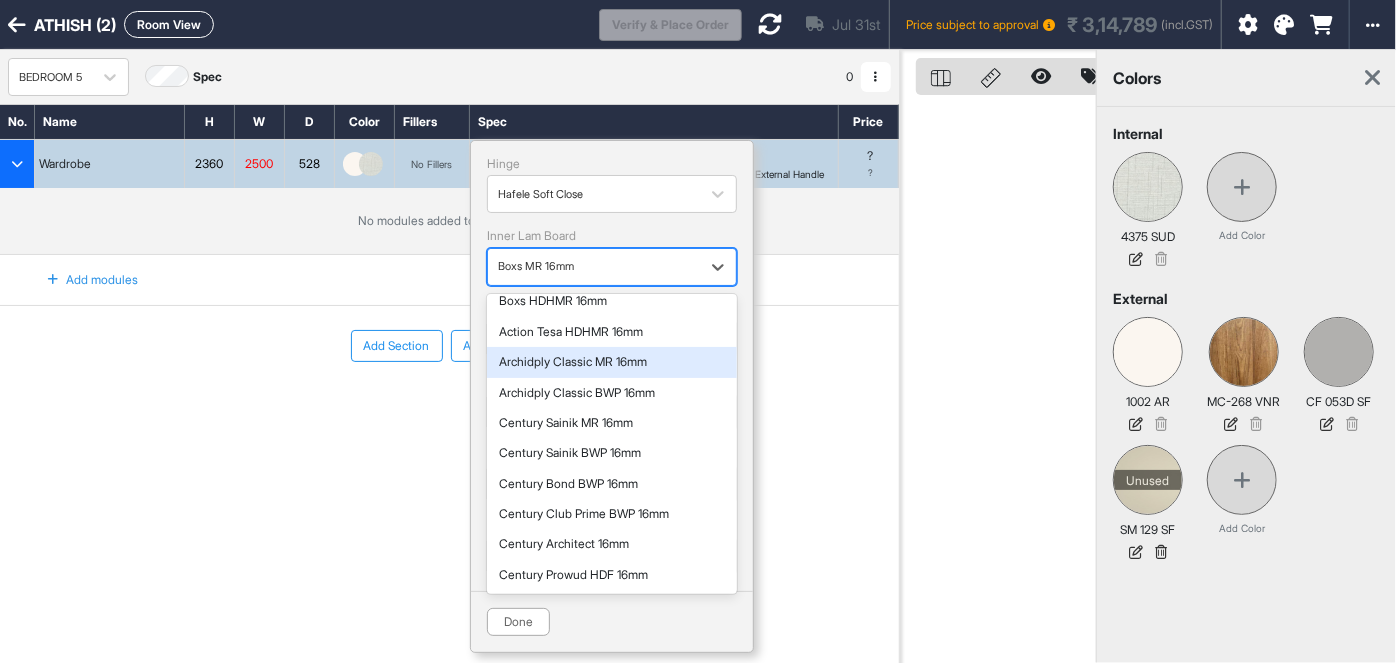 scroll, scrollTop: 131, scrollLeft: 0, axis: vertical 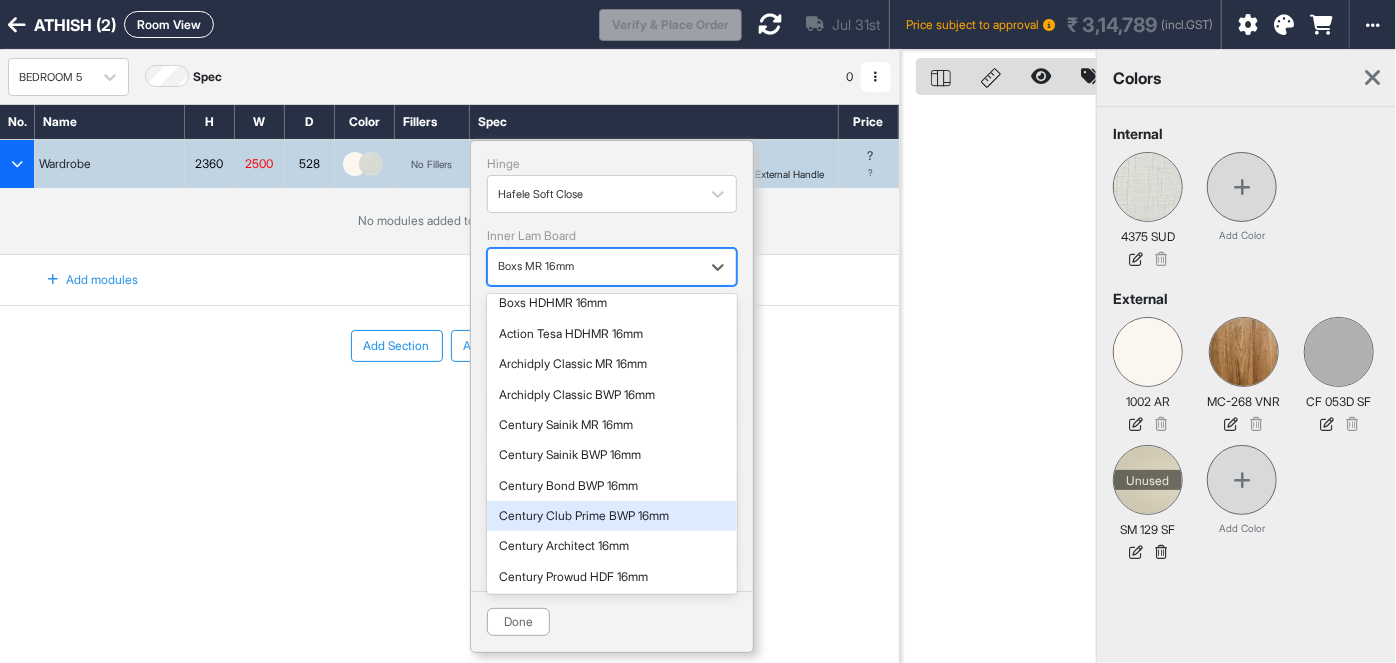 click on "Century Club Prime BWP 16mm" at bounding box center [612, 516] 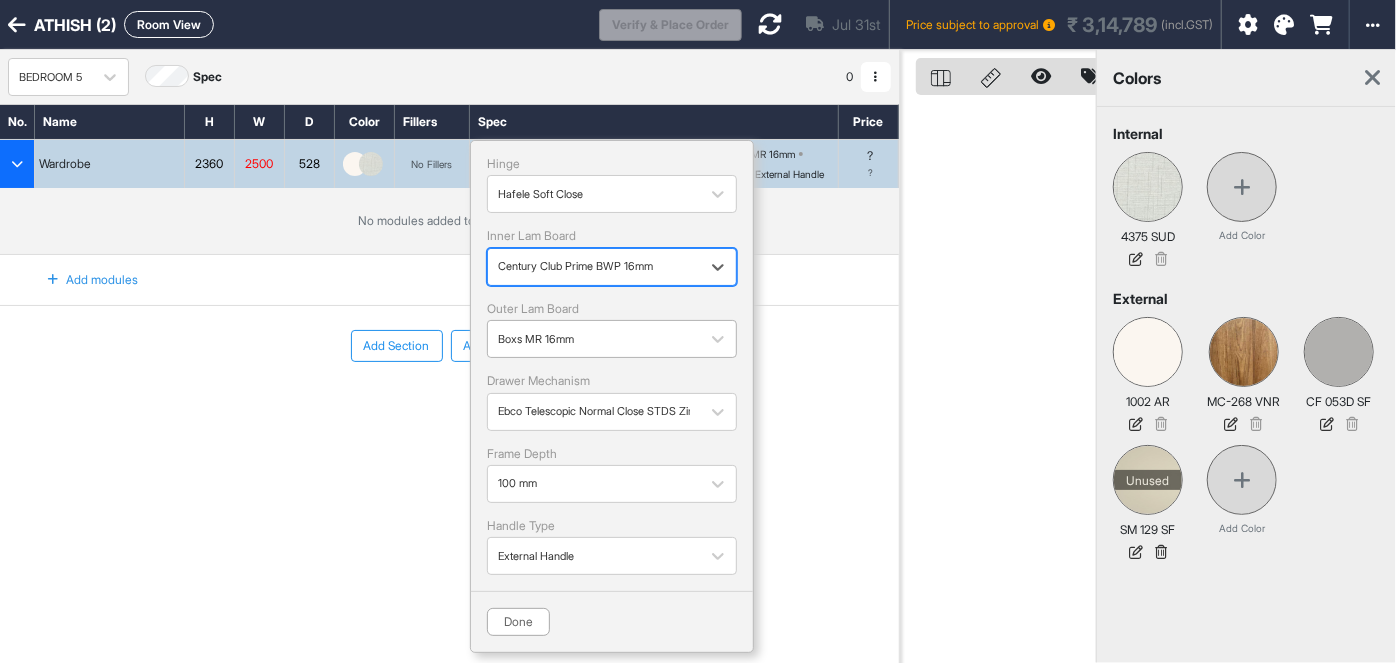 click at bounding box center [594, 339] 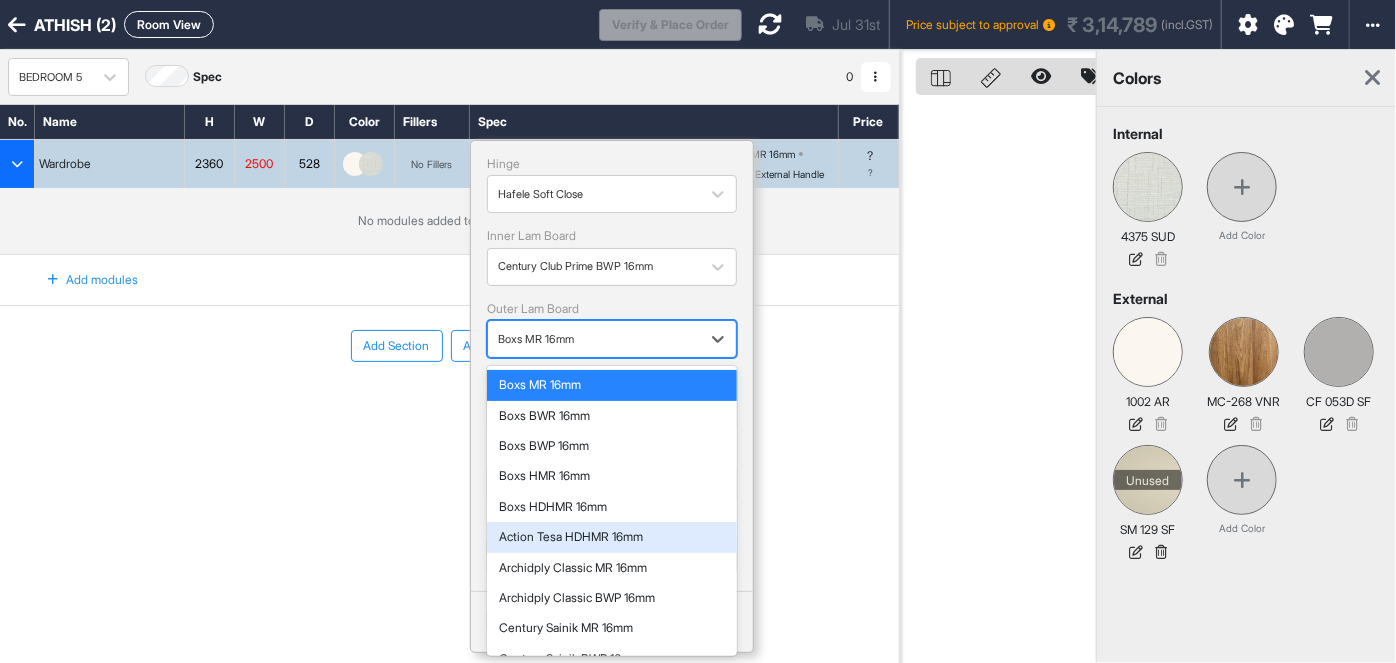 click on "Action Tesa HDHMR 16mm" at bounding box center (612, 537) 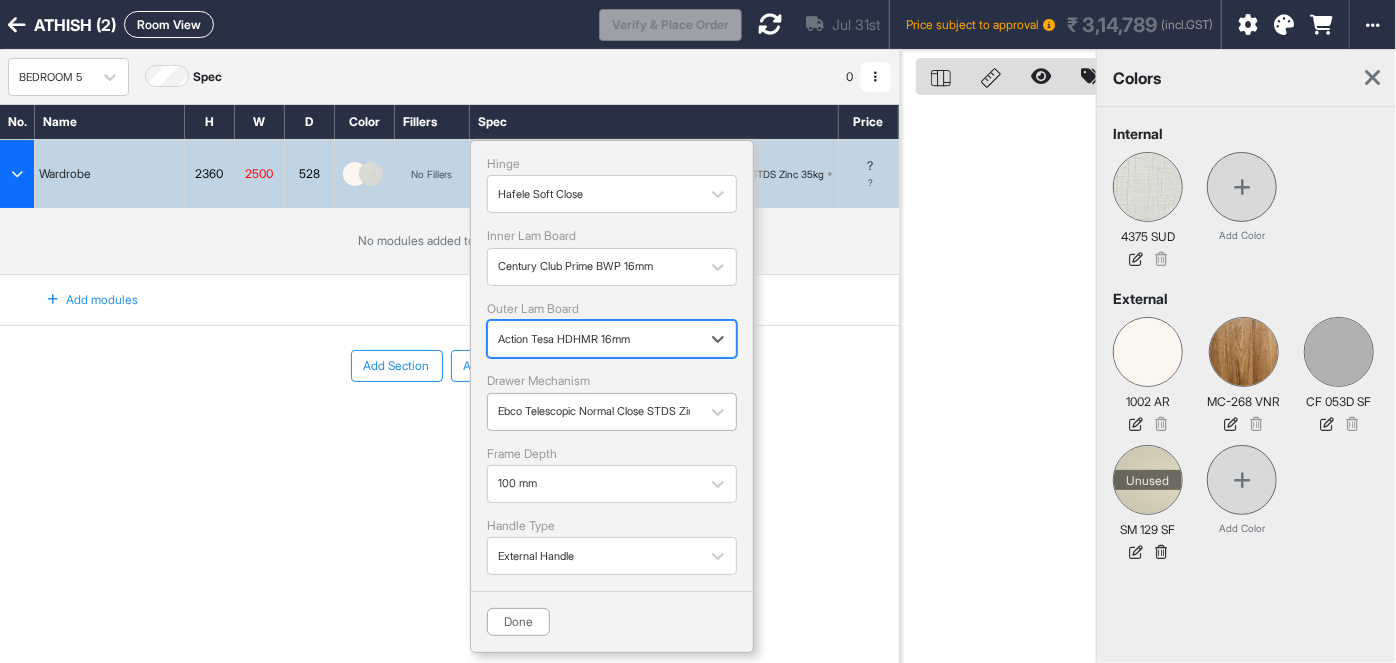 click at bounding box center [594, 411] 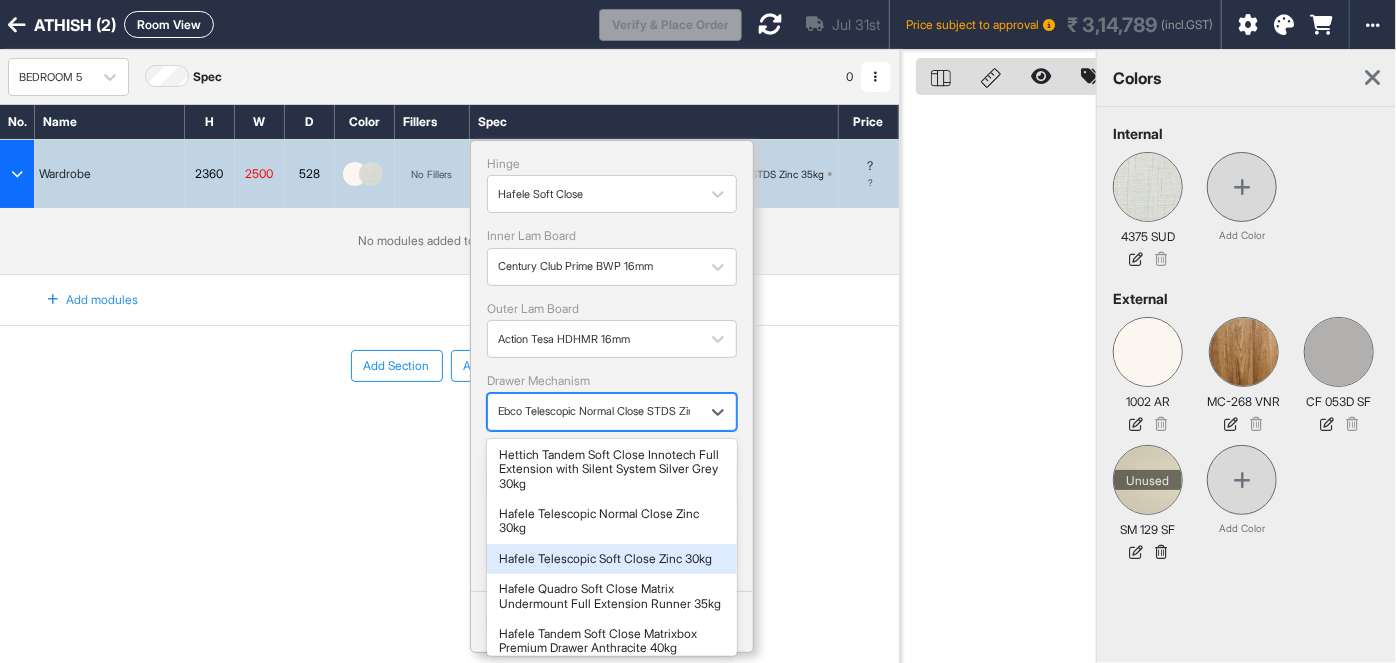 scroll, scrollTop: 344, scrollLeft: 0, axis: vertical 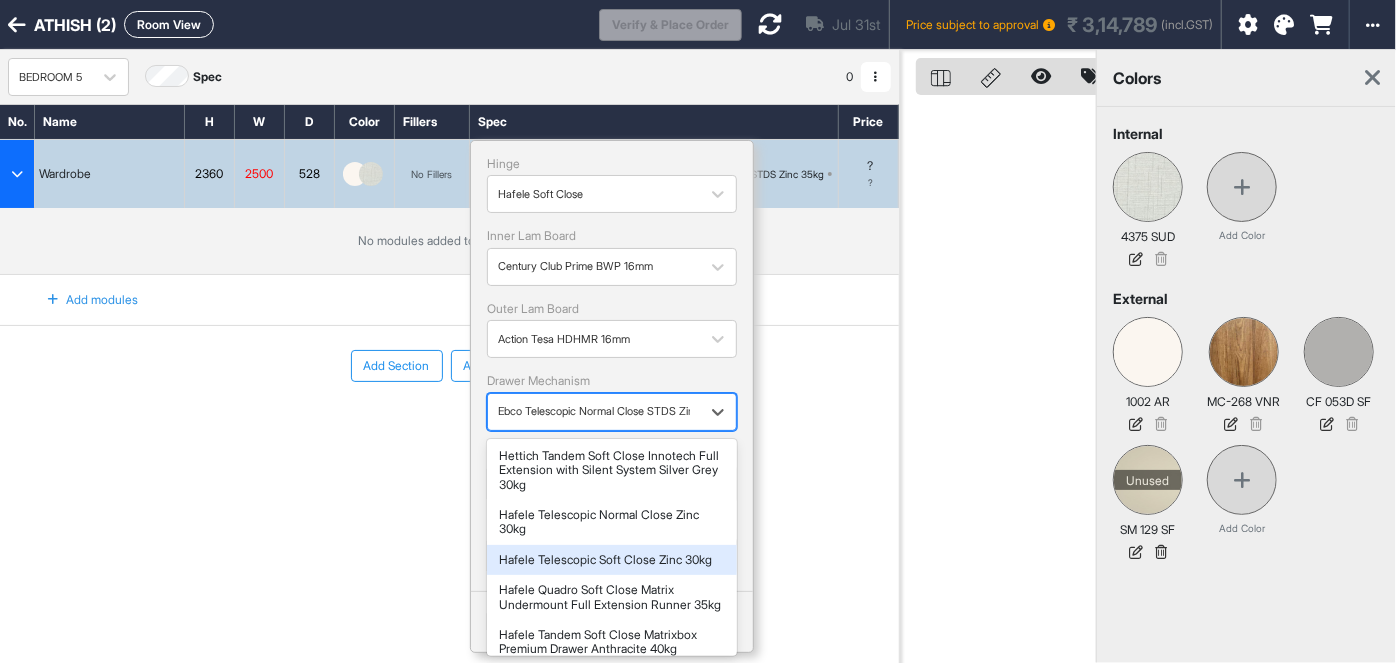 click on "Hafele Telescopic Soft Close Zinc 30kg" at bounding box center (612, 560) 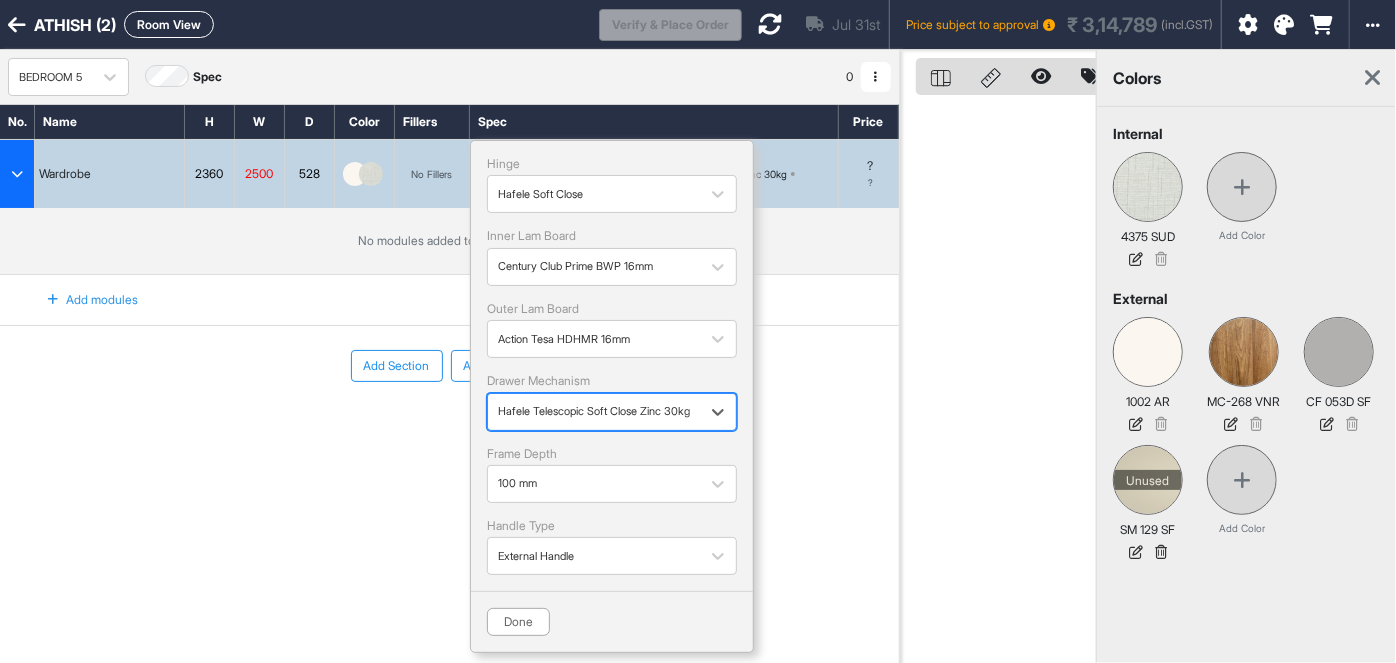 click on "Done" at bounding box center [518, 622] 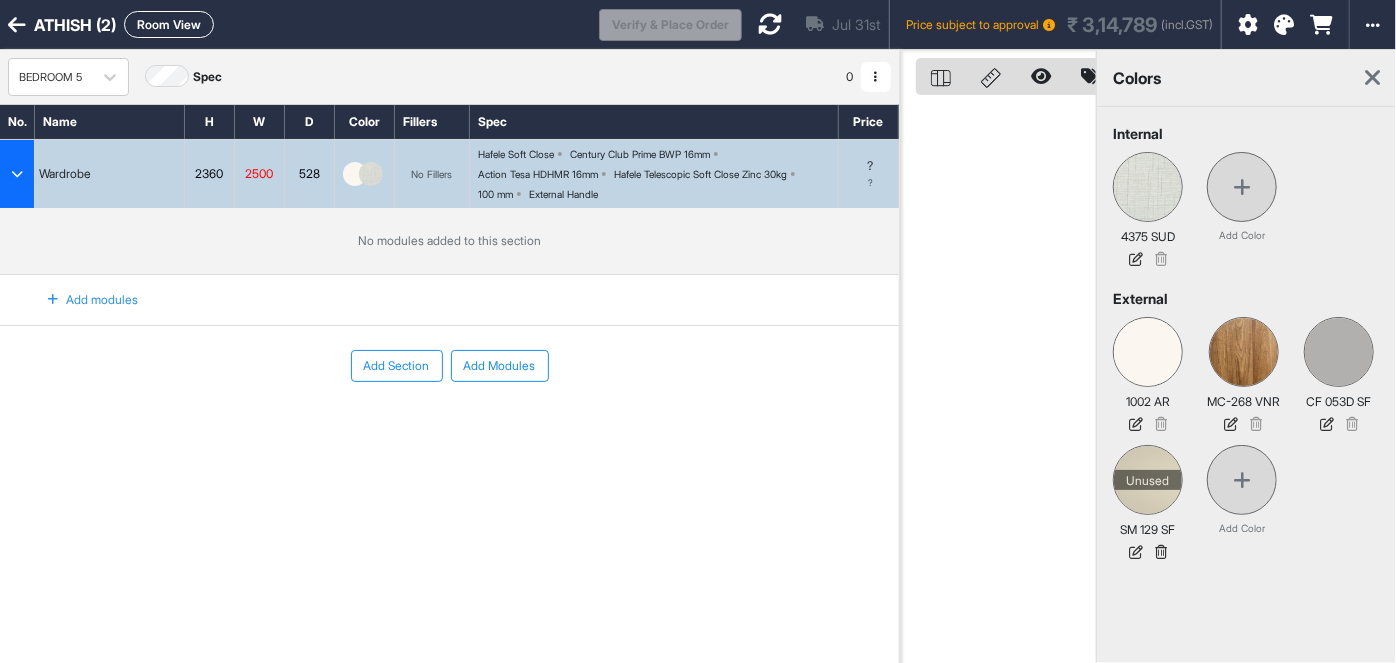 click on "Add modules" at bounding box center (81, 300) 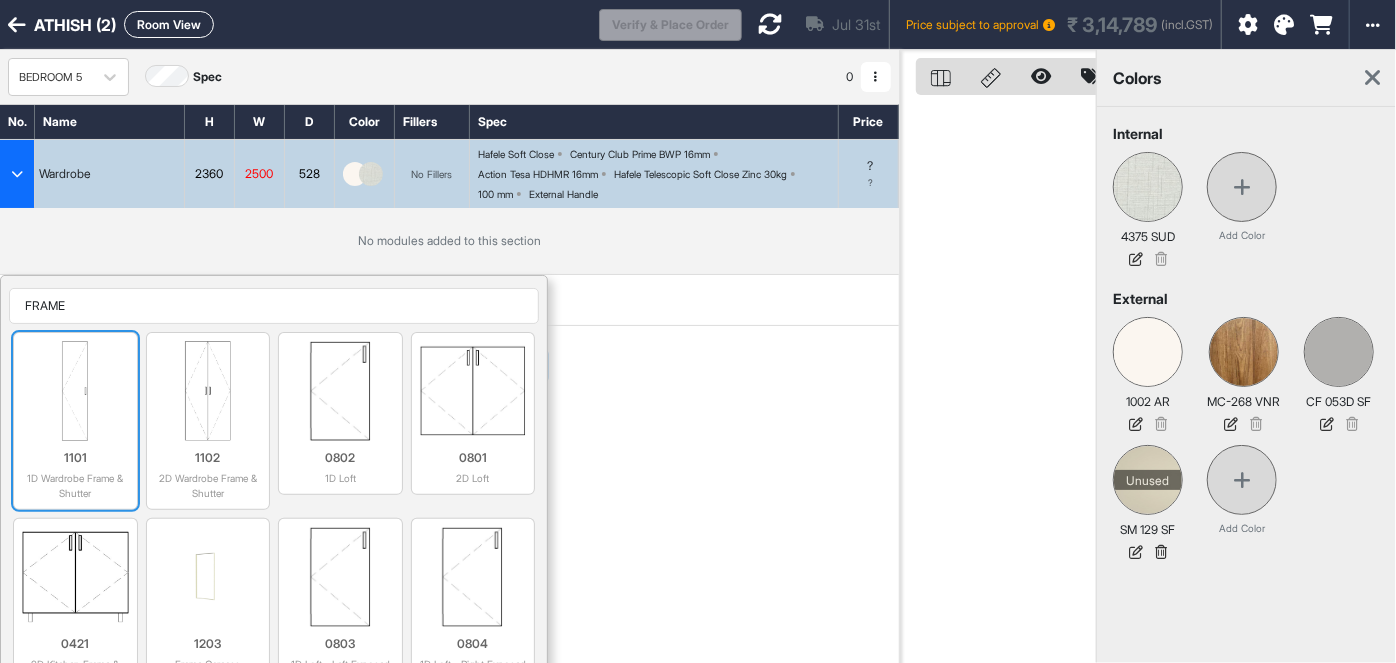 type on "FRAME" 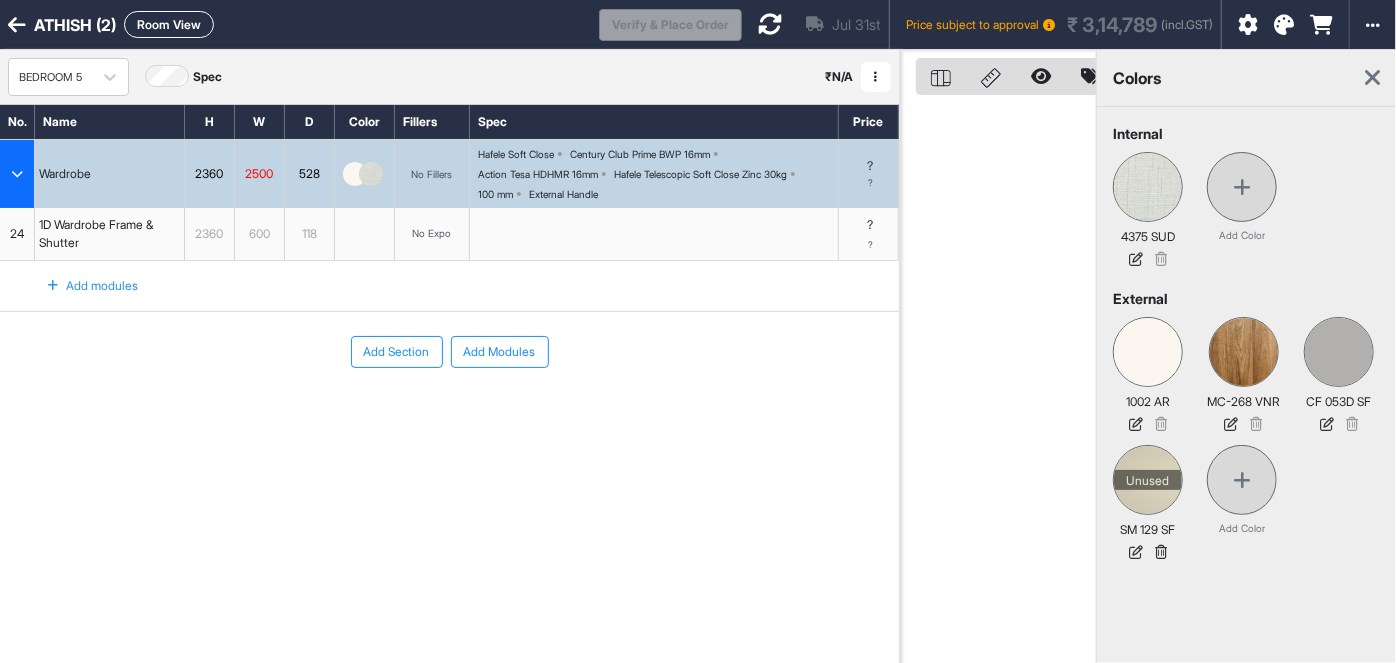 click on "Add modules" at bounding box center (81, 286) 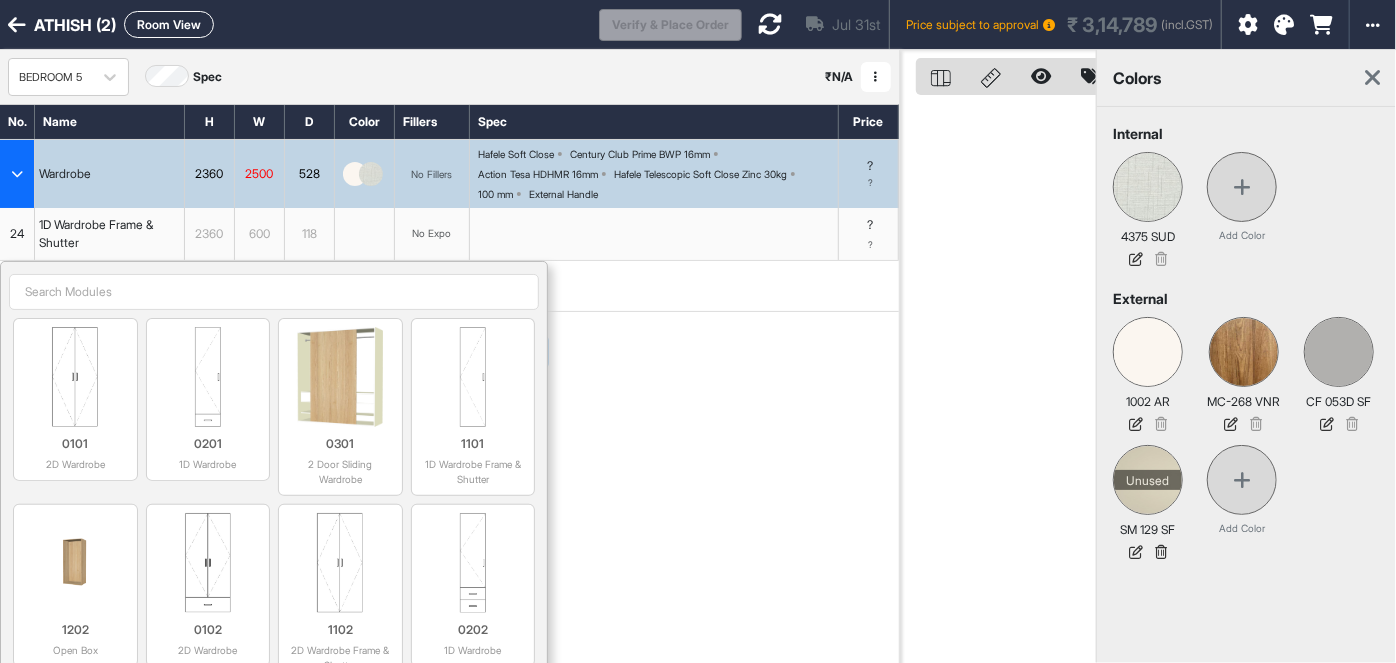 click at bounding box center [75, 377] 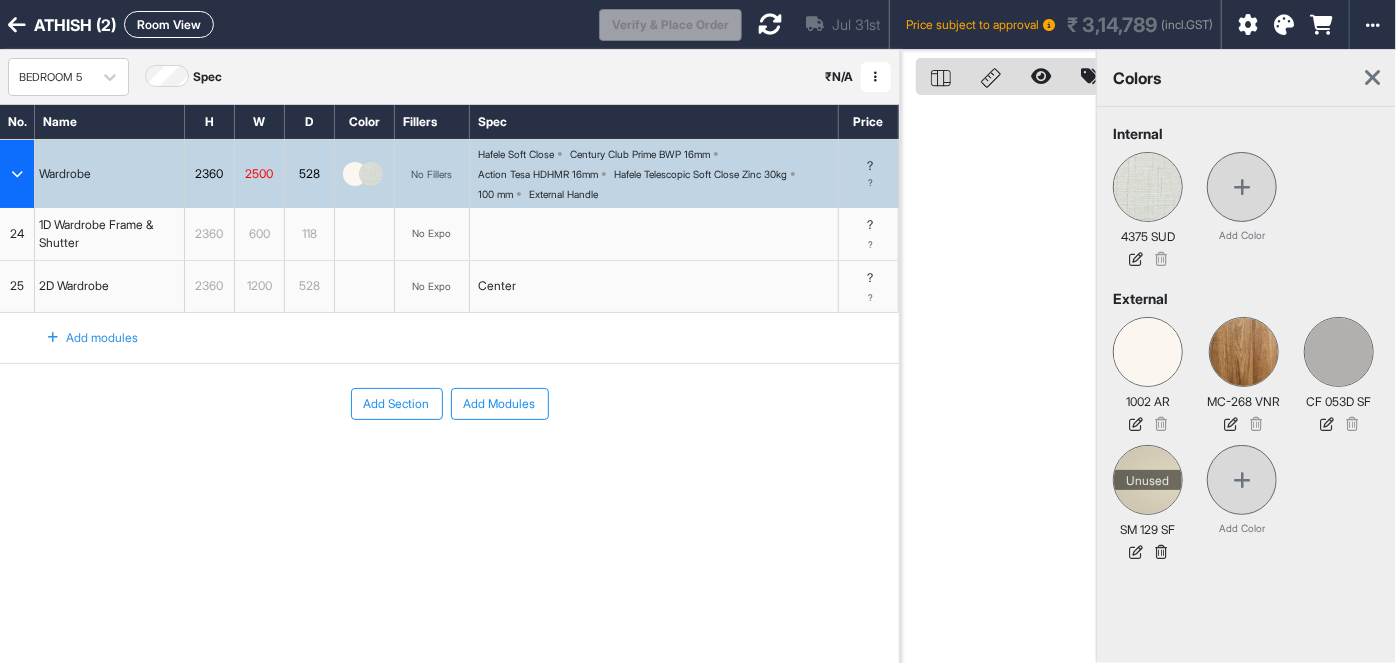 click on "Add modules" at bounding box center [81, 338] 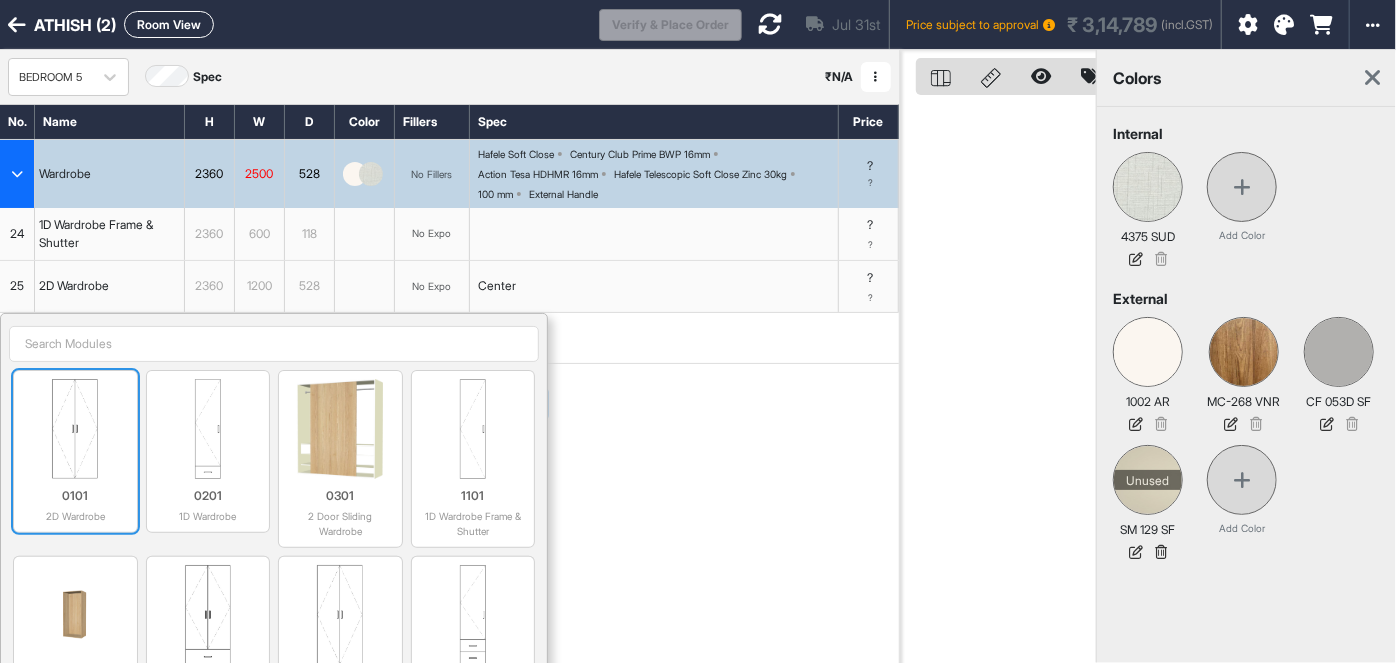 click at bounding box center [75, 429] 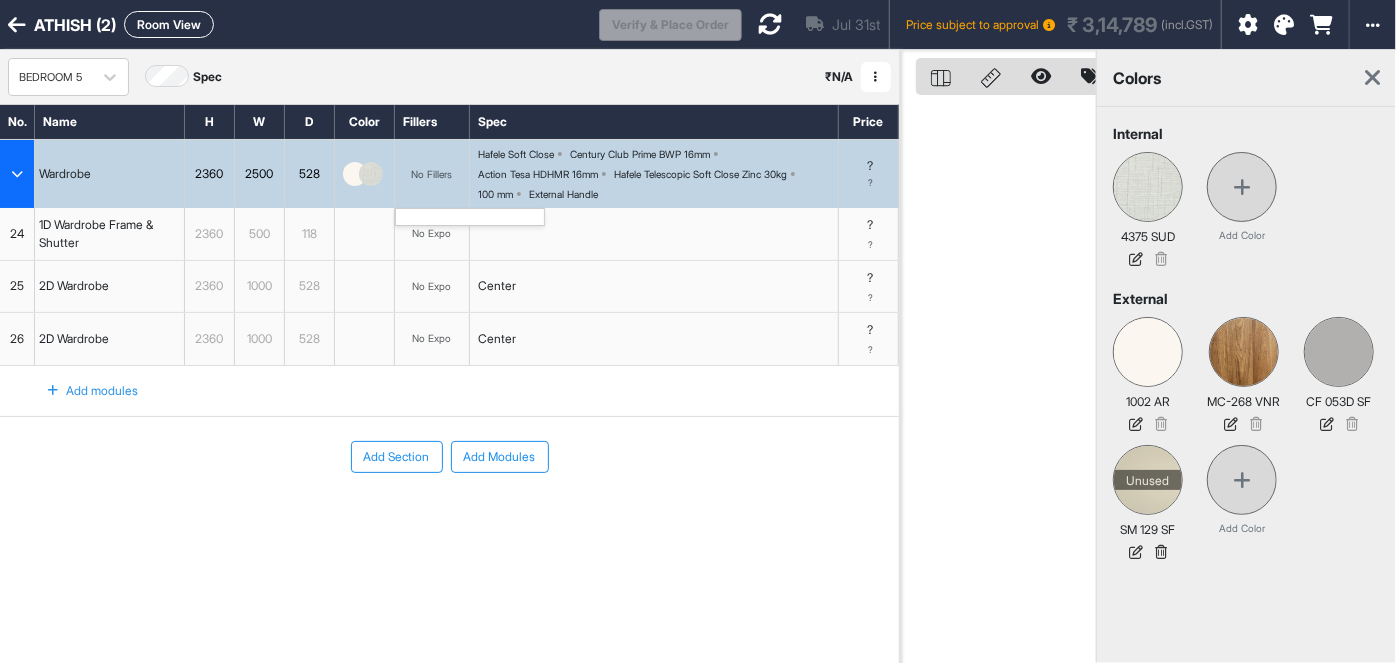 click on "No Fillers" at bounding box center (432, 174) 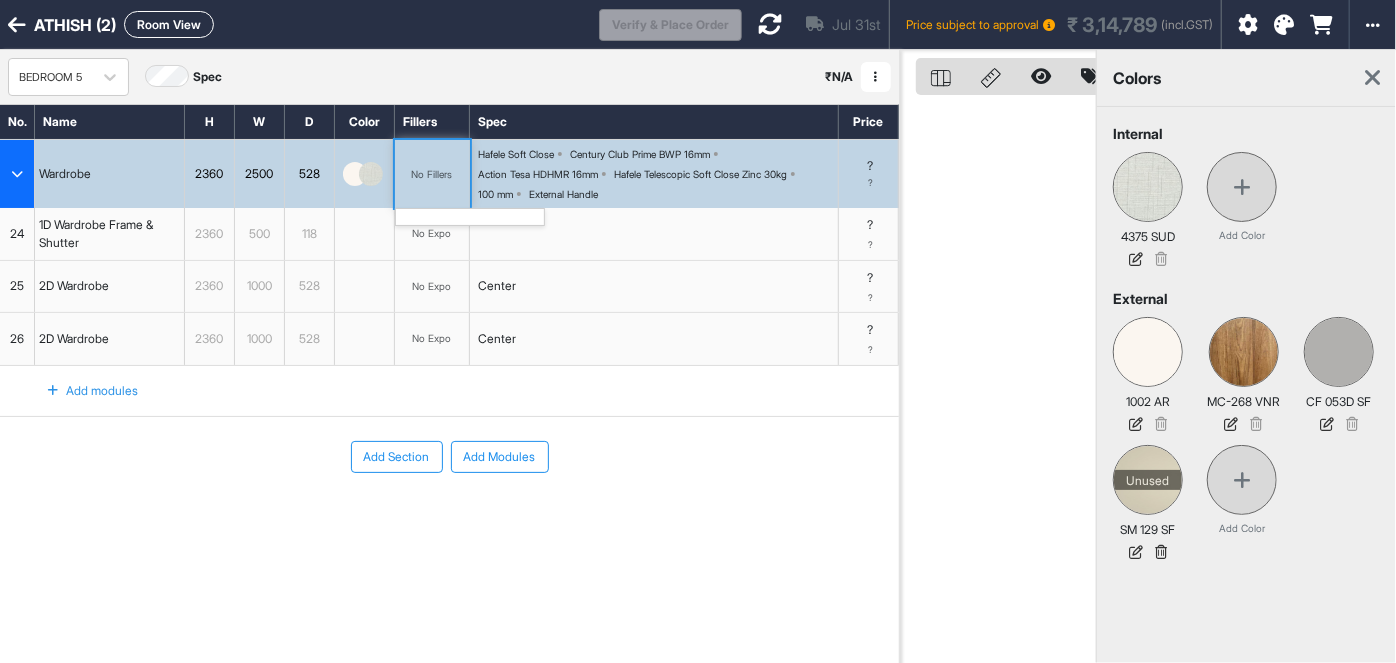 click on "No Fillers" at bounding box center [432, 174] 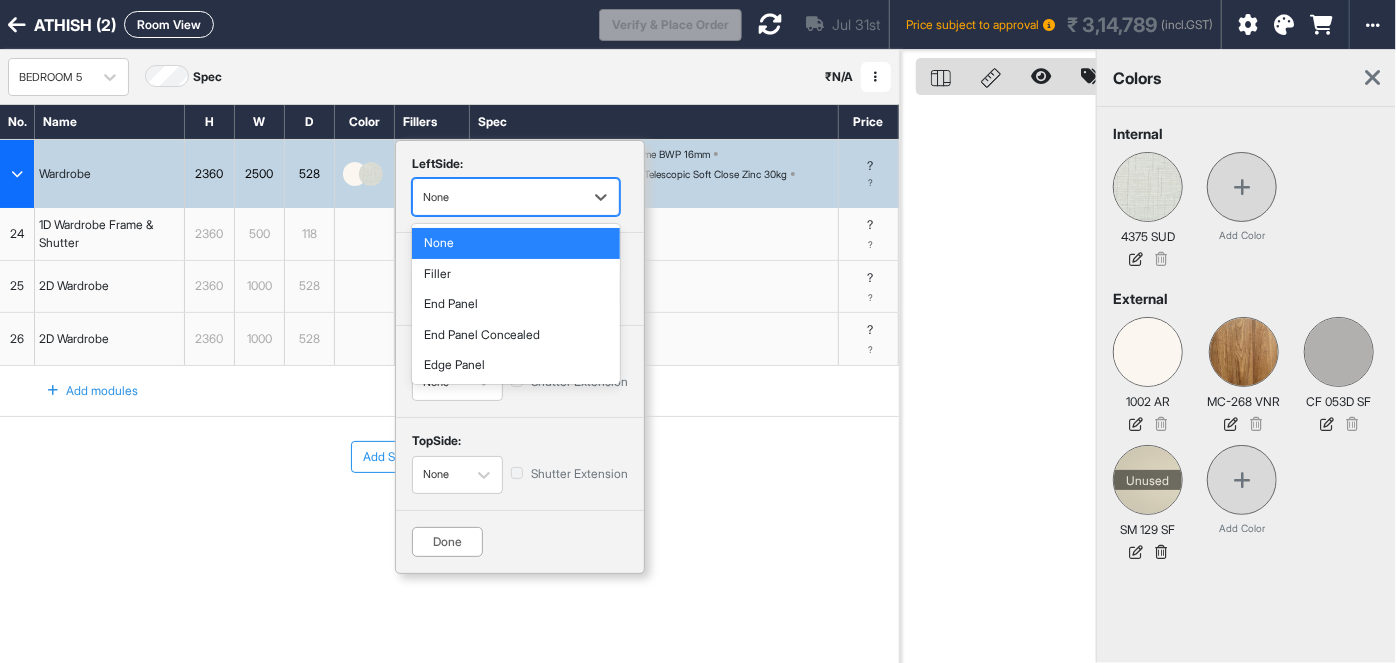 click at bounding box center [498, 197] 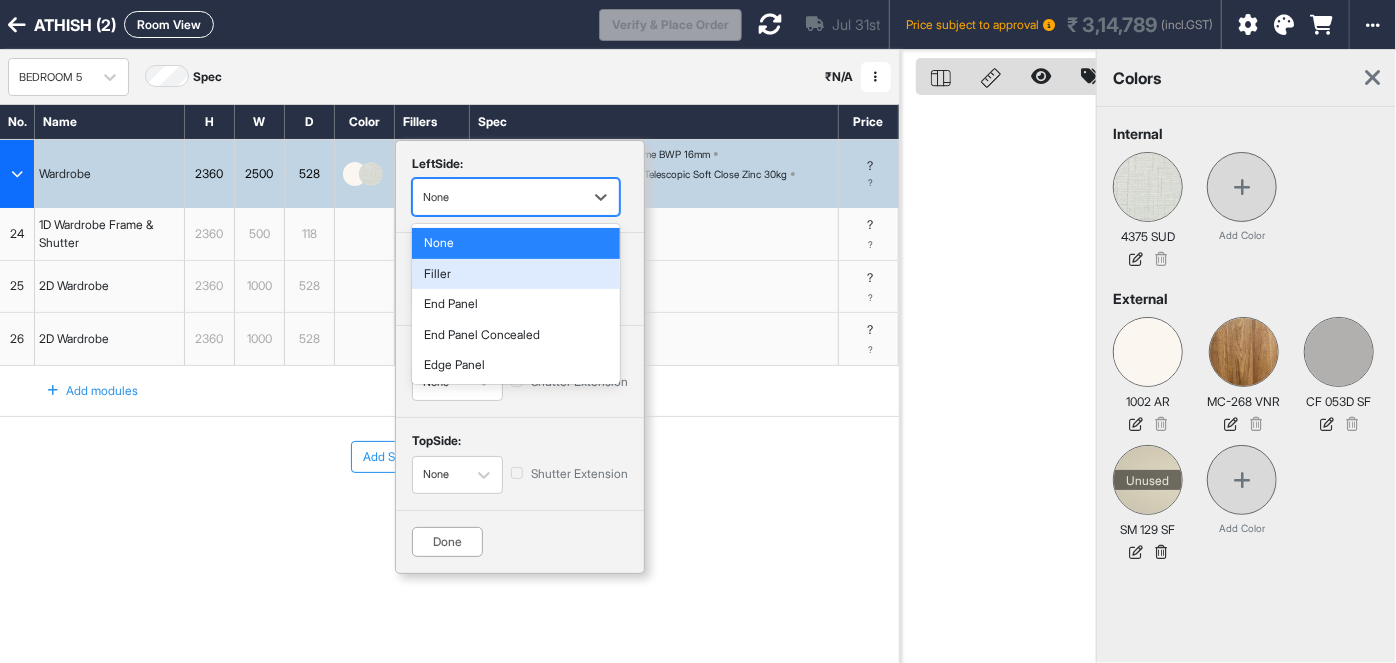 click on "Filler" at bounding box center (516, 274) 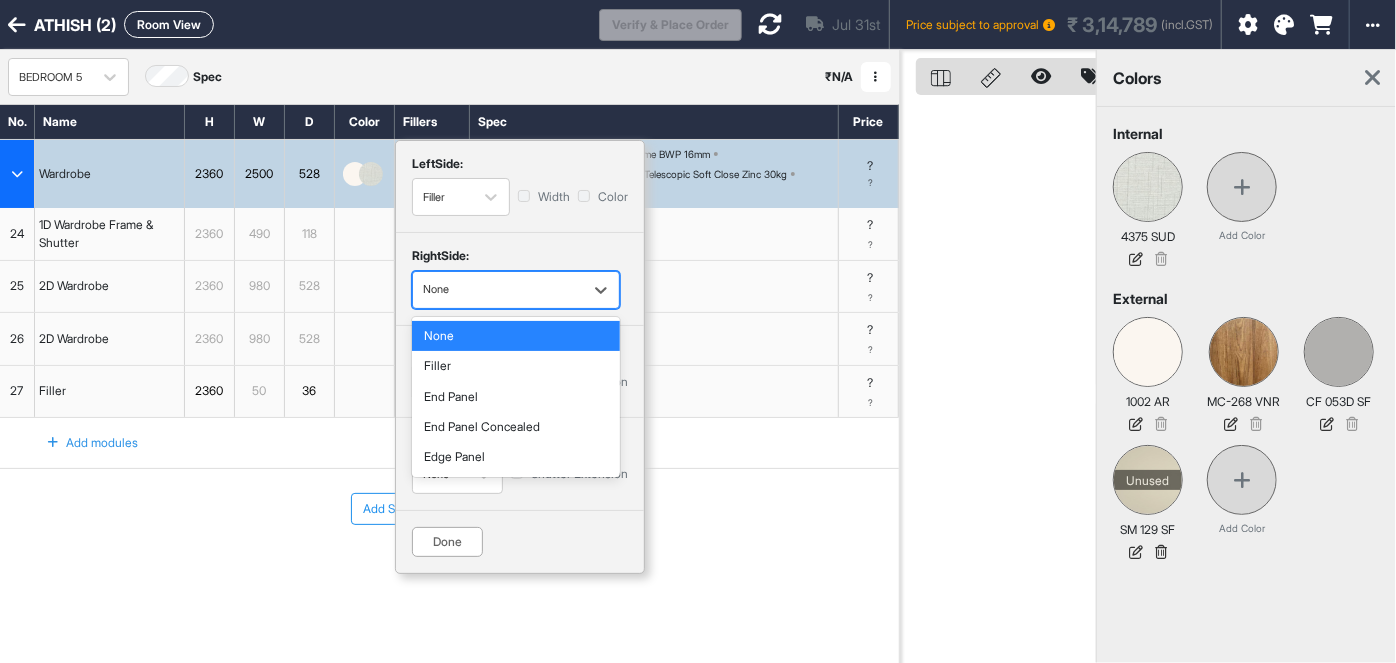 click at bounding box center [498, 290] 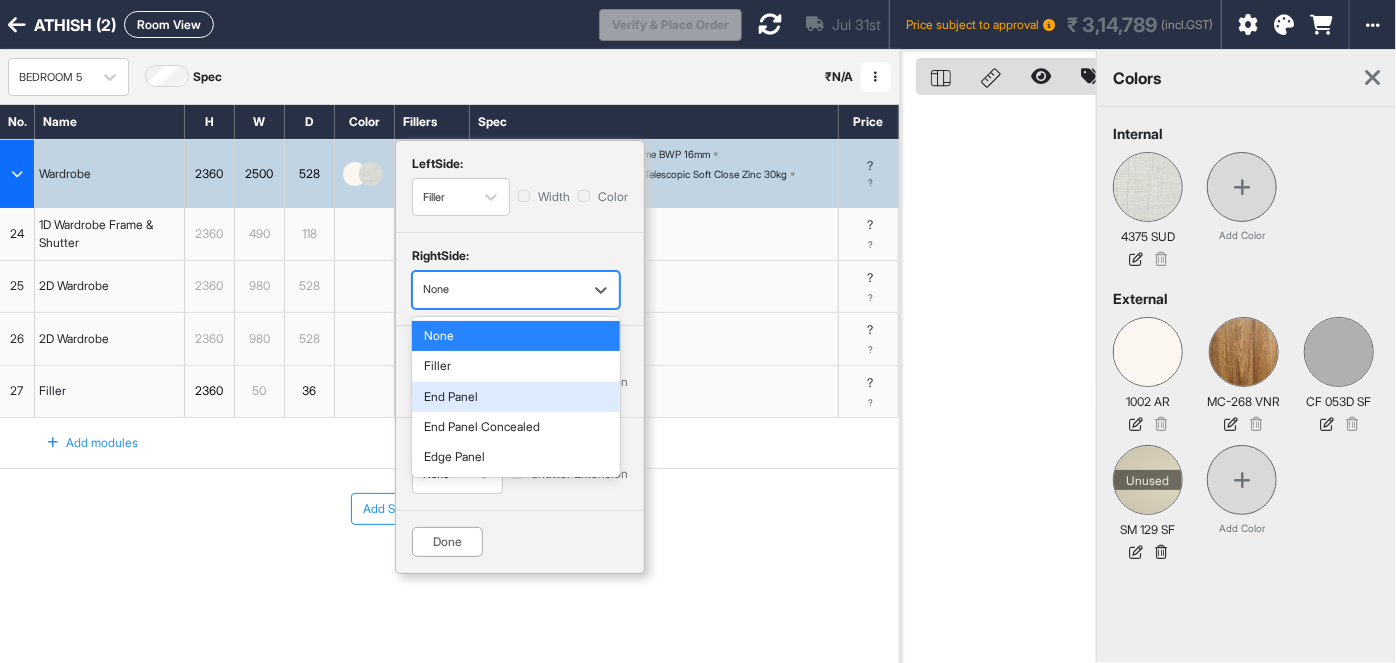 click on "End Panel" at bounding box center [516, 397] 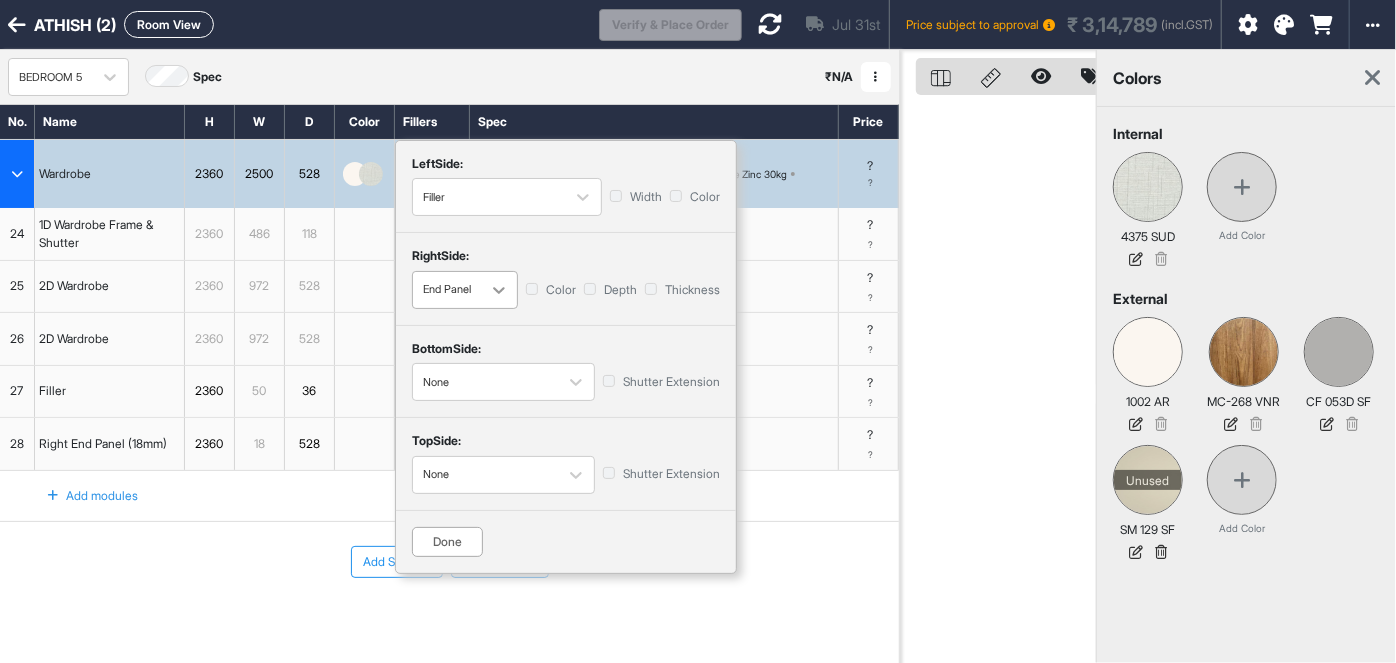 click at bounding box center (499, 290) 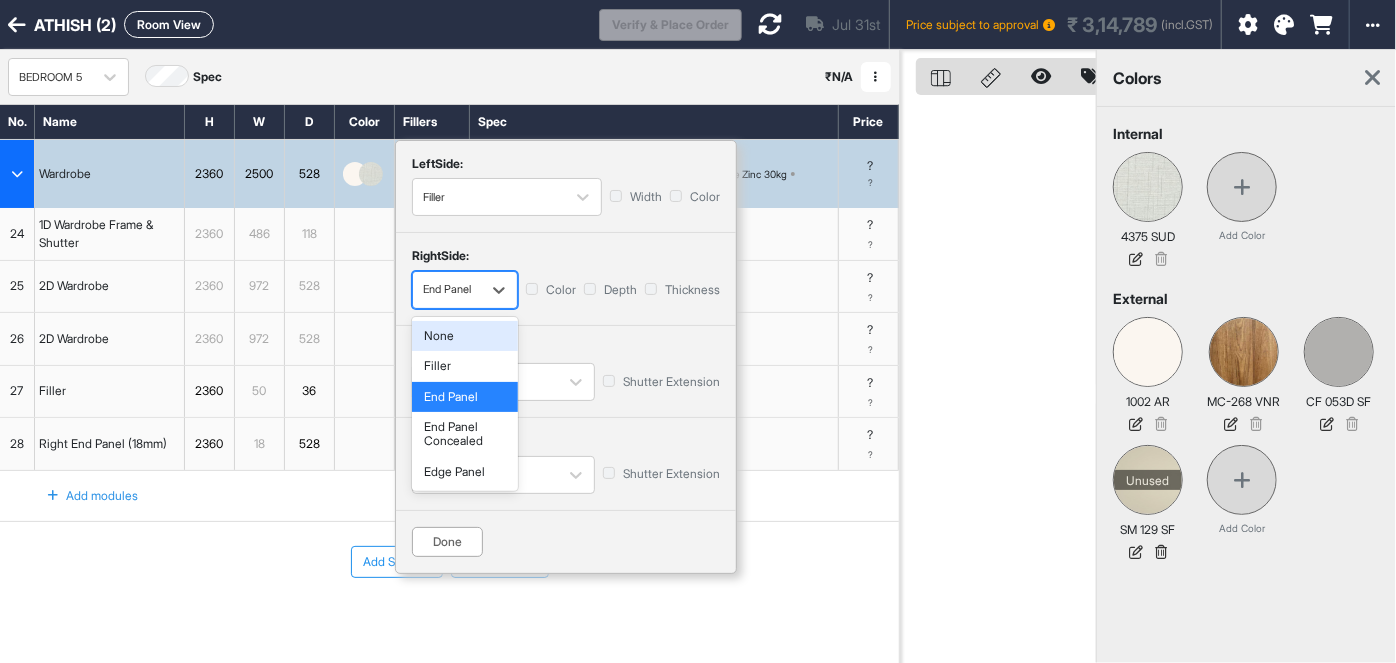 click on "None" at bounding box center [465, 336] 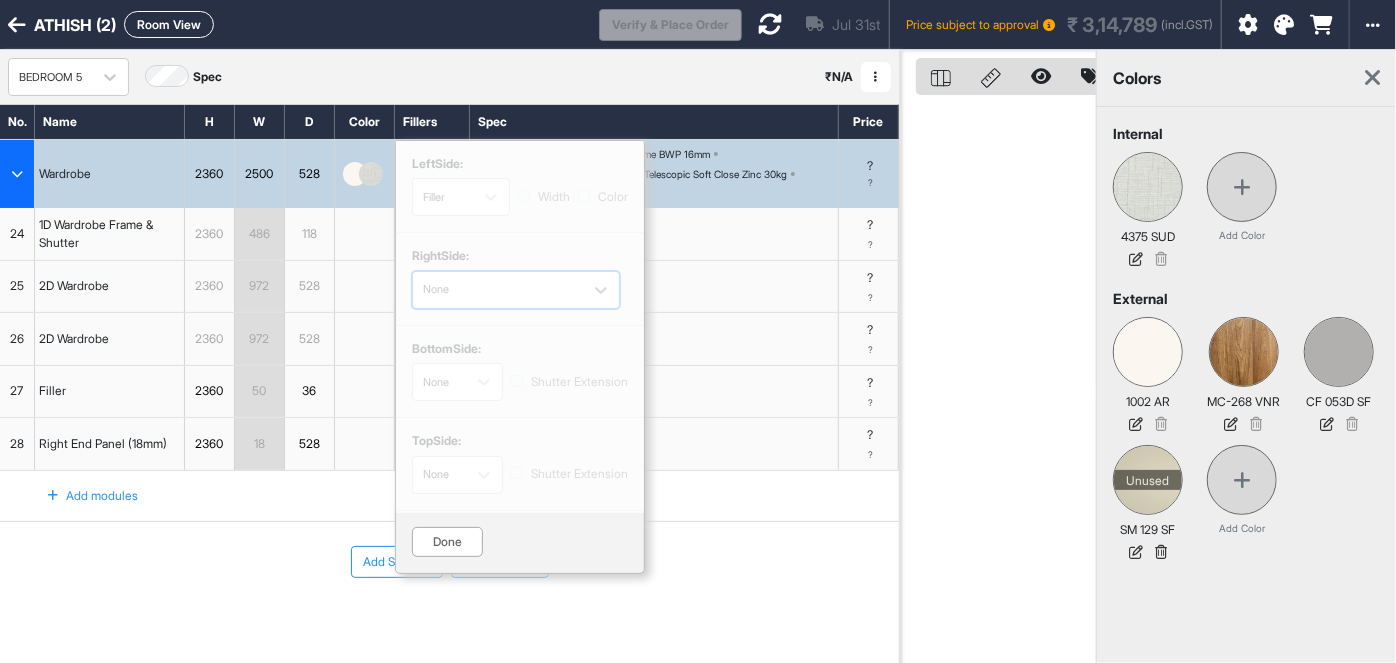 click on "Done" at bounding box center [447, 542] 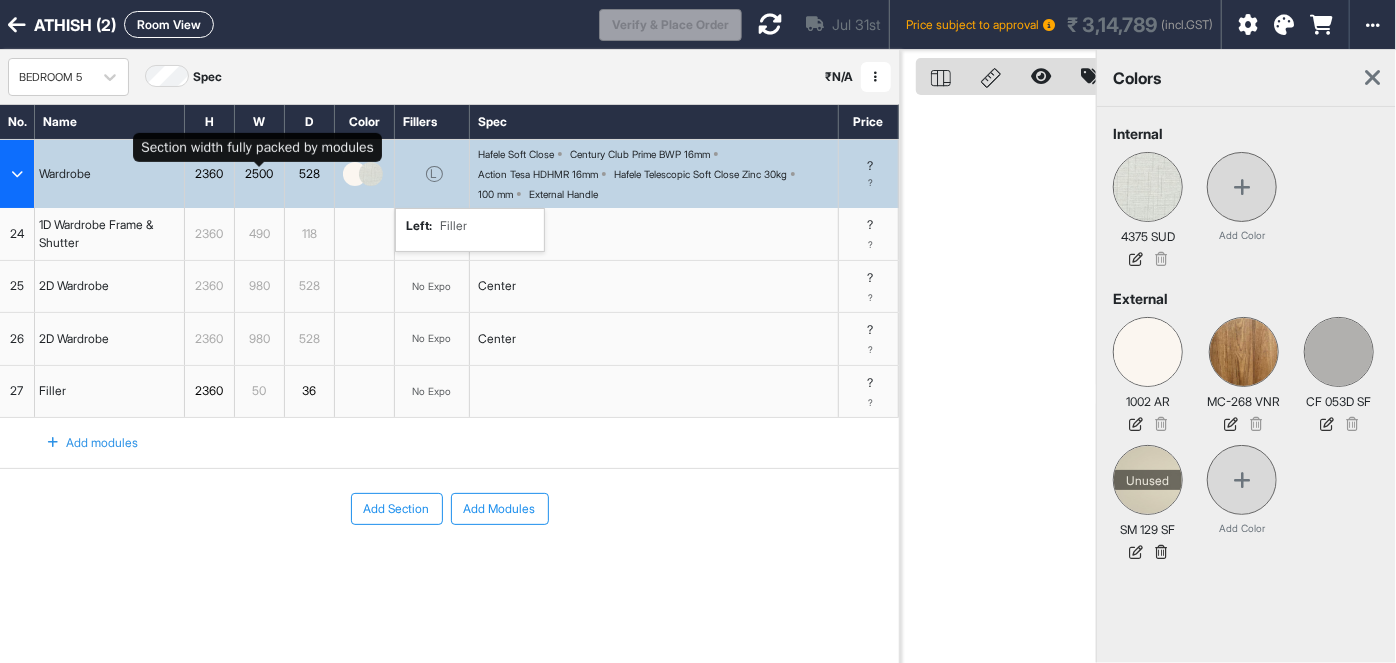 click on "2500" at bounding box center (259, 174) 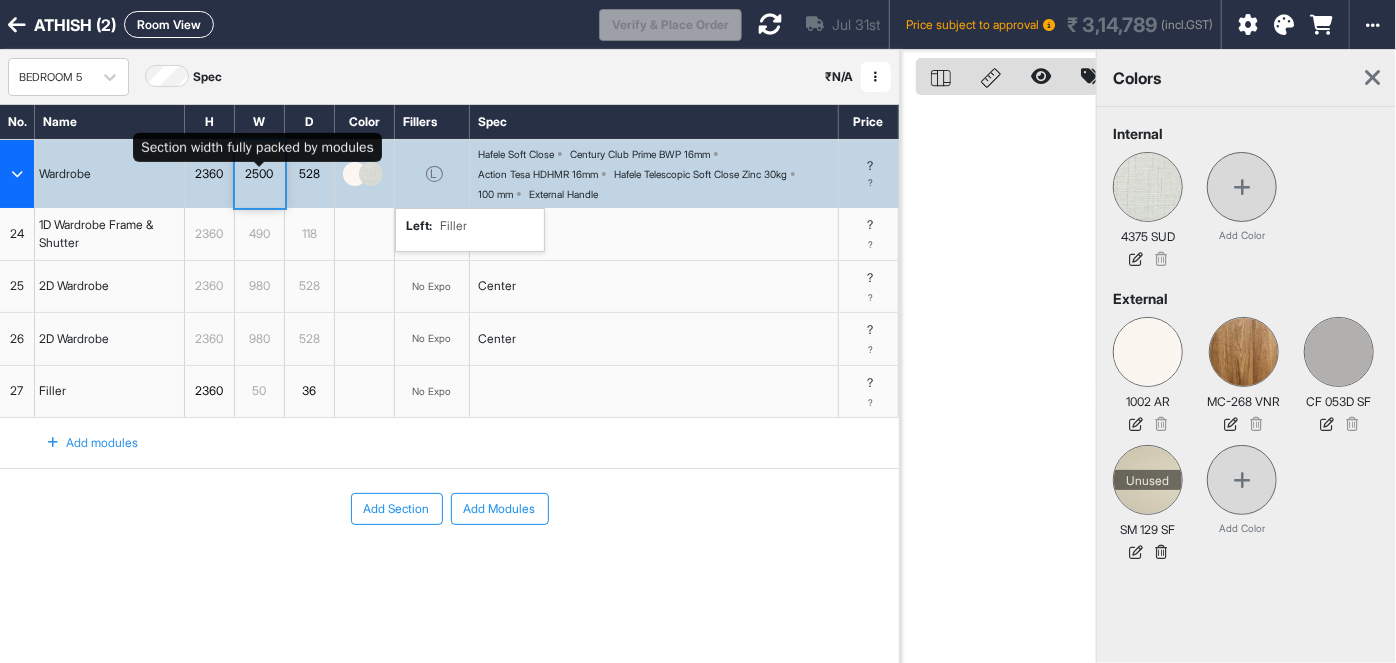 click on "2500" at bounding box center [259, 174] 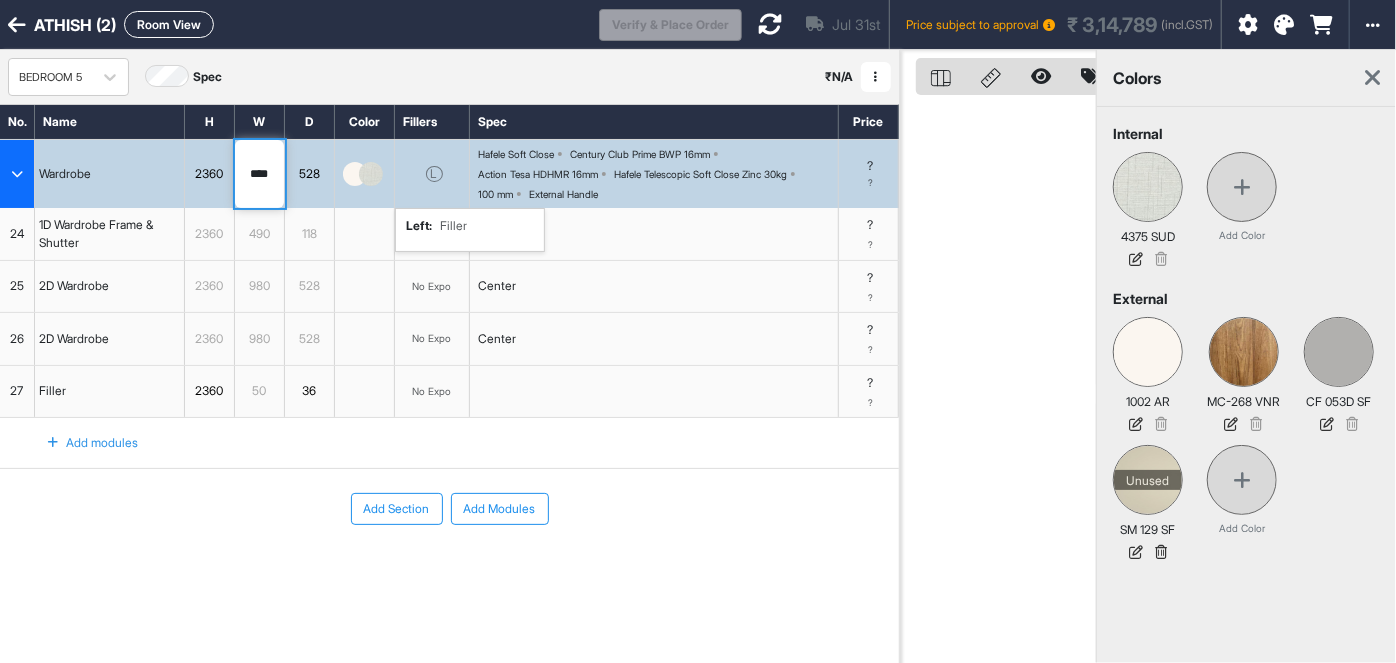 drag, startPoint x: 269, startPoint y: 174, endPoint x: 250, endPoint y: 177, distance: 19.235384 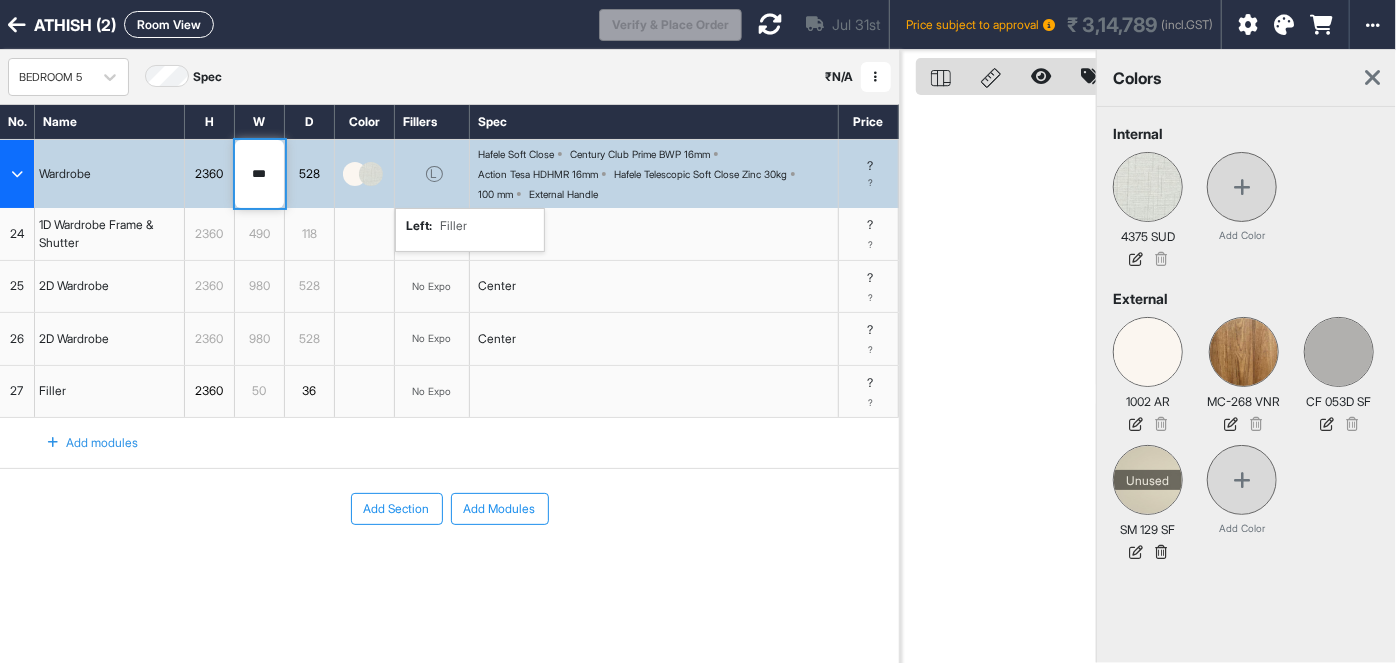 type on "****" 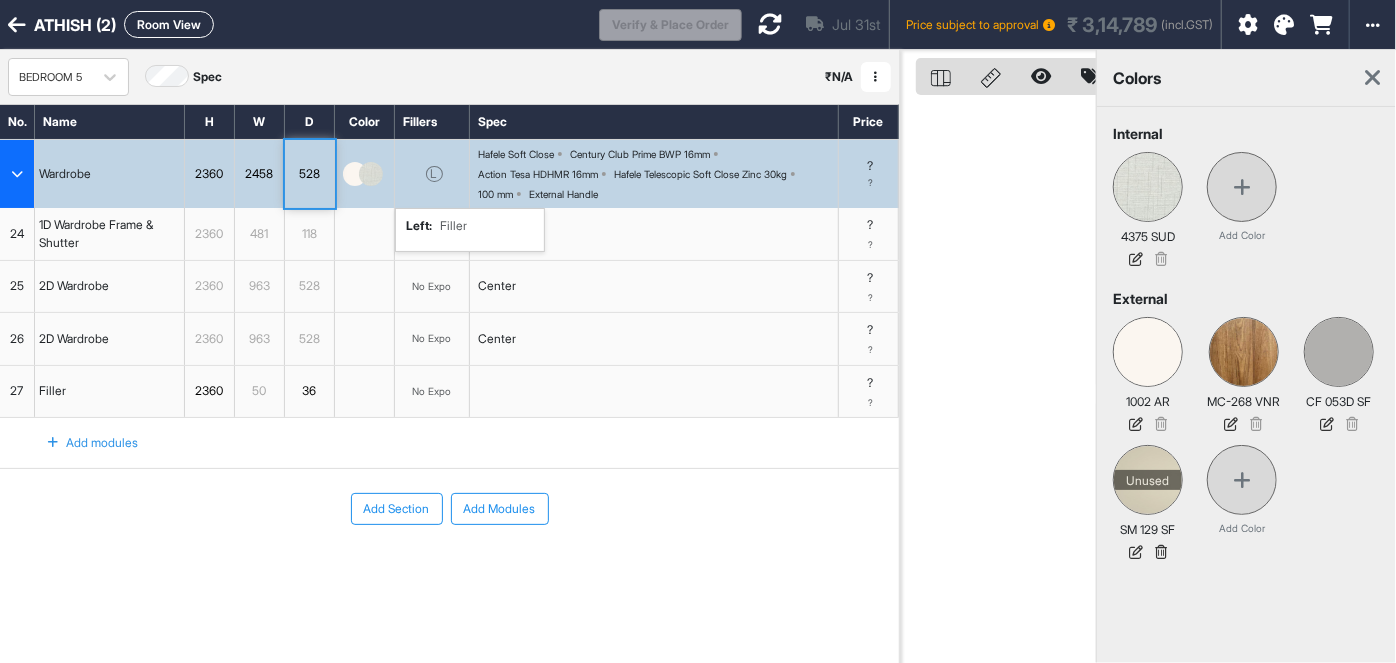 click on "26" at bounding box center (17, 339) 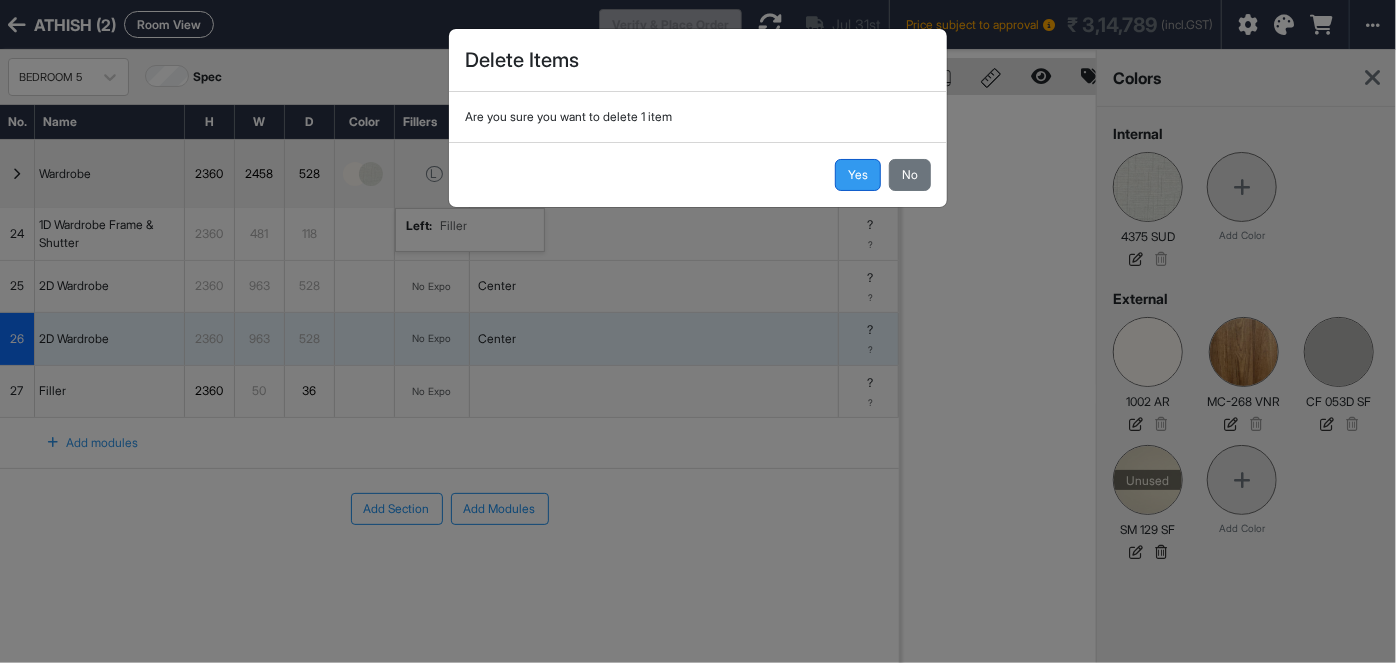 click on "Yes" at bounding box center [858, 175] 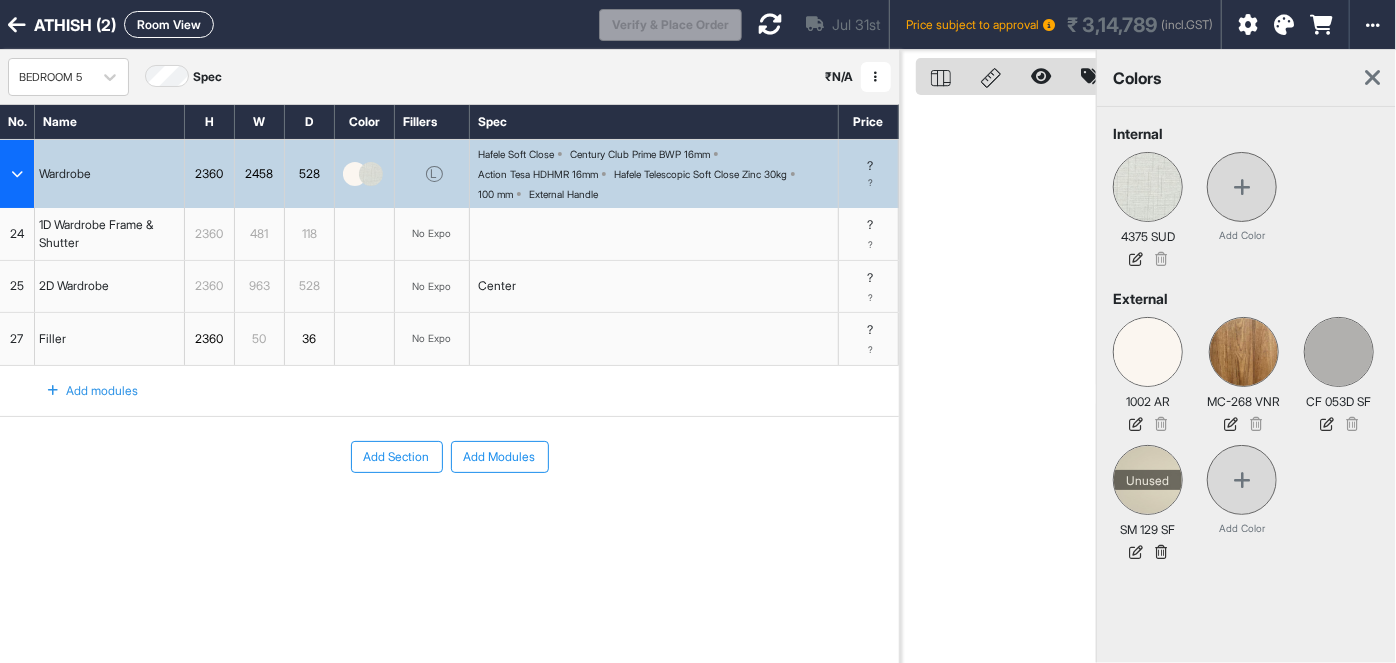 click on "Add modules" at bounding box center (81, 391) 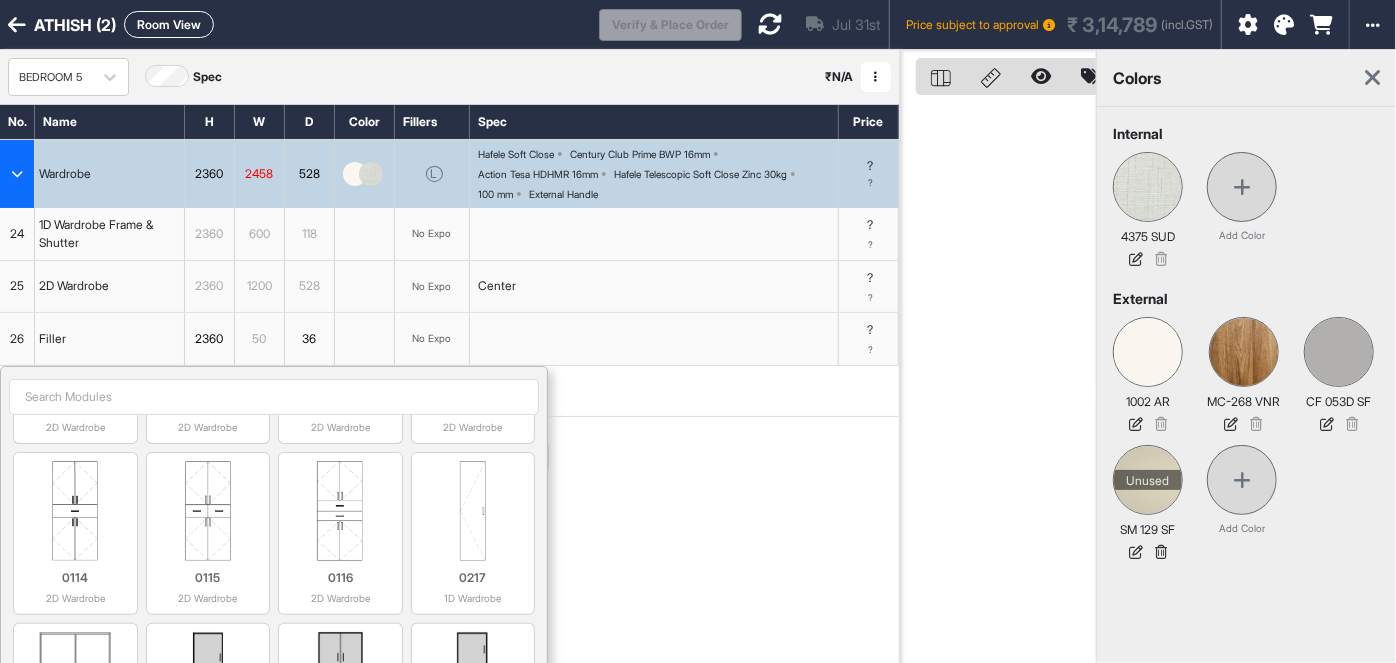 scroll, scrollTop: 1050, scrollLeft: 0, axis: vertical 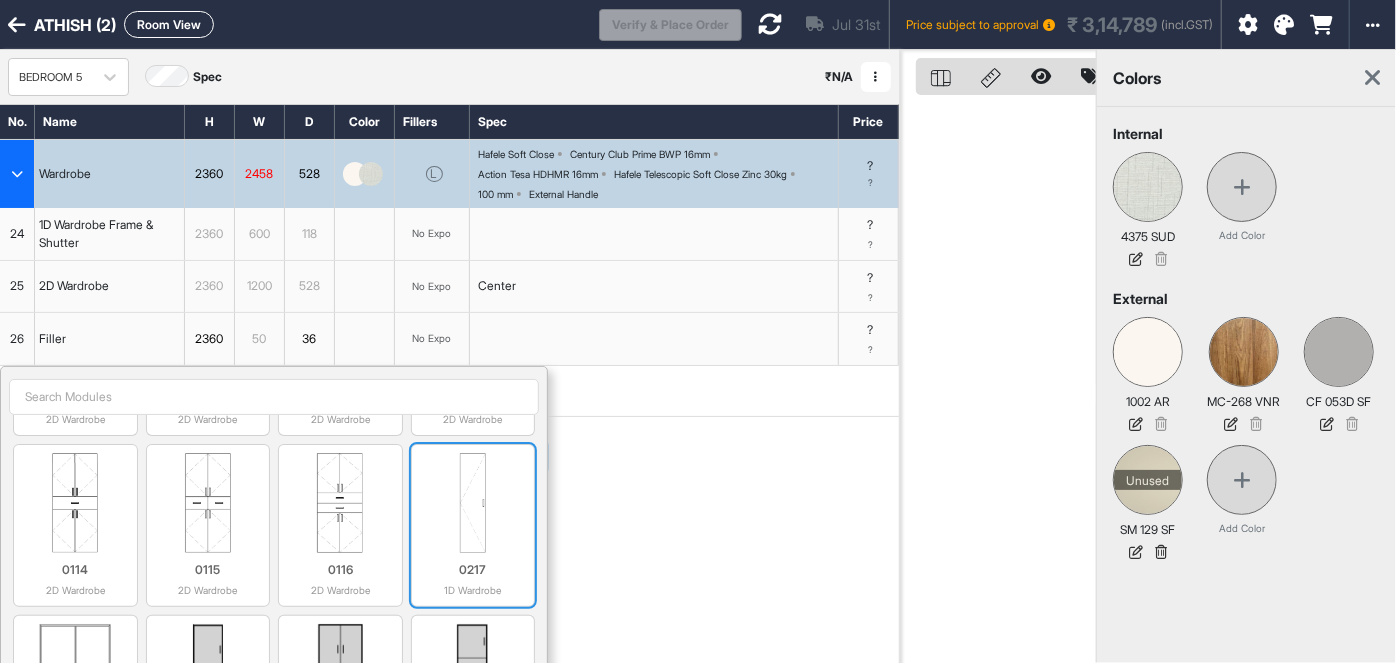 click at bounding box center (473, 503) 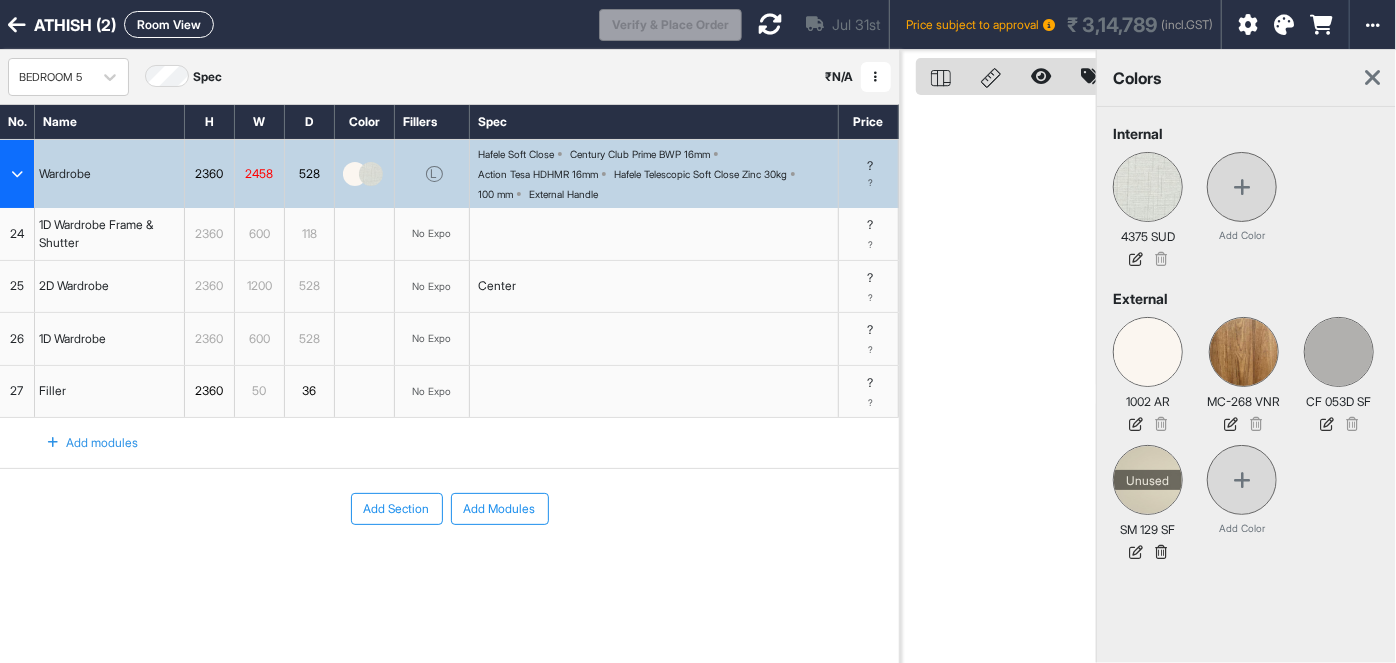 click on "2458" at bounding box center [259, 174] 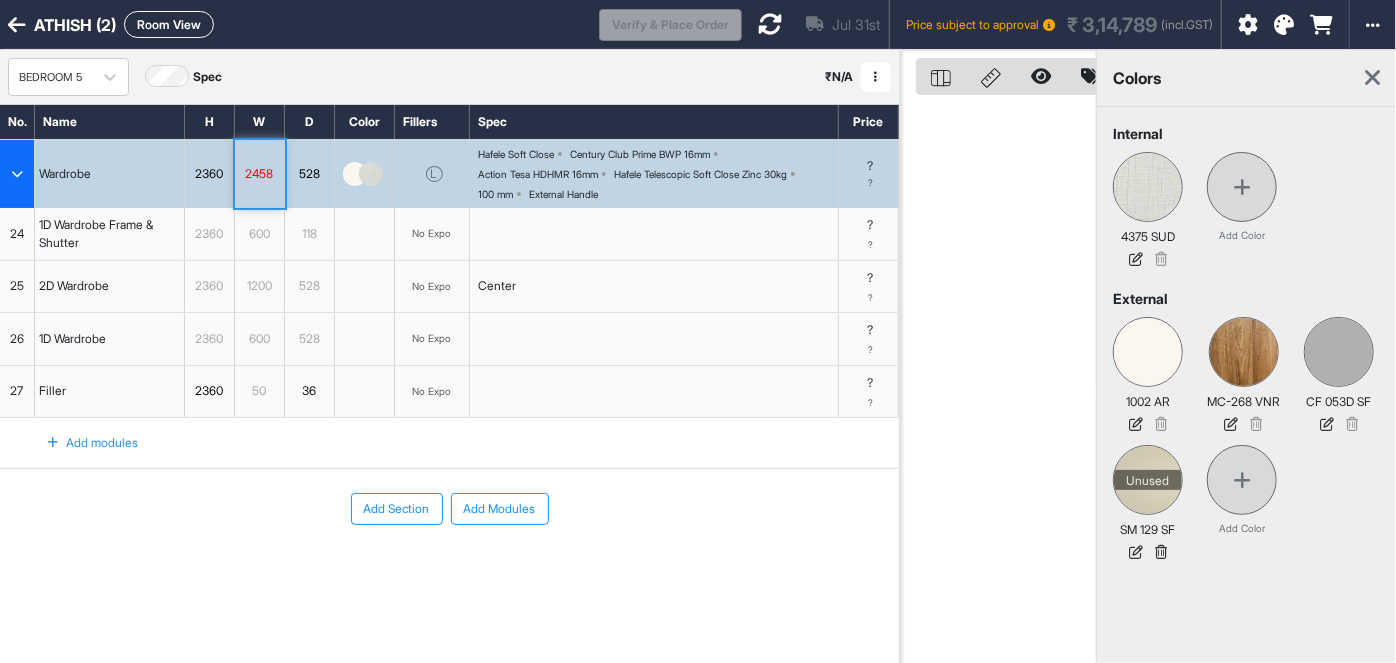 click on "2458" at bounding box center [259, 174] 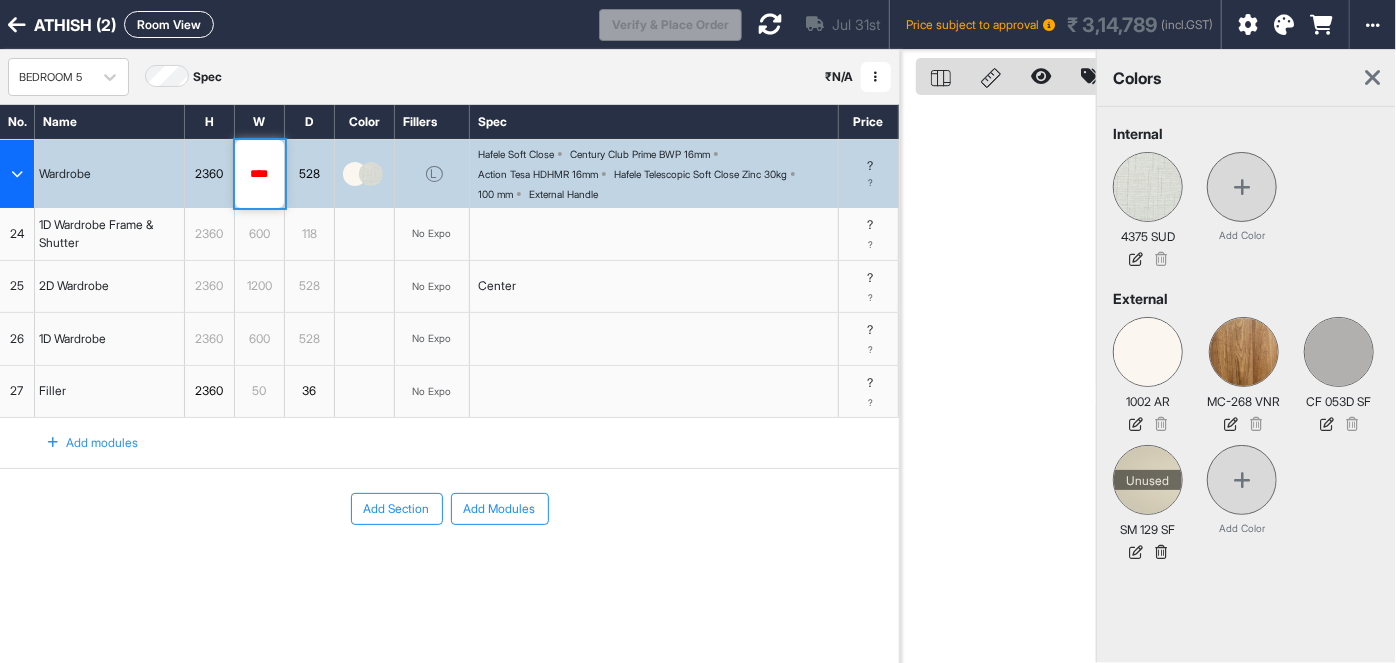 drag, startPoint x: 278, startPoint y: 171, endPoint x: 239, endPoint y: 179, distance: 39.812057 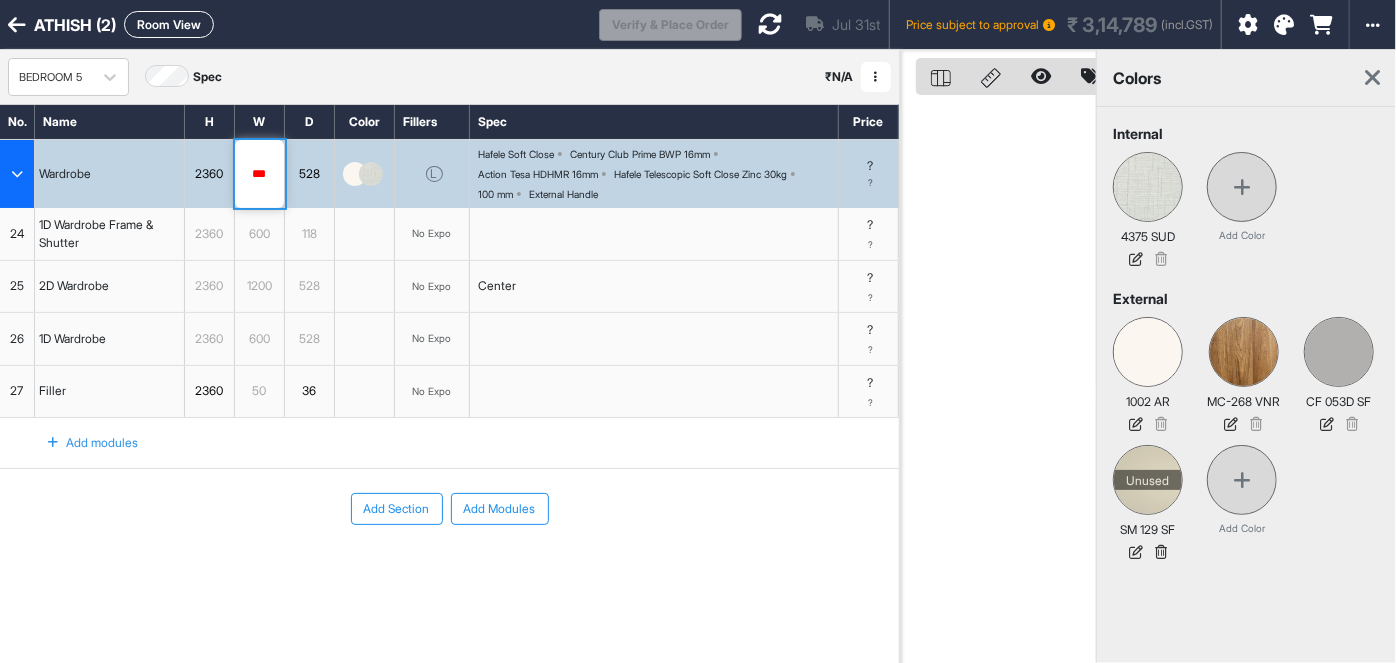type on "****" 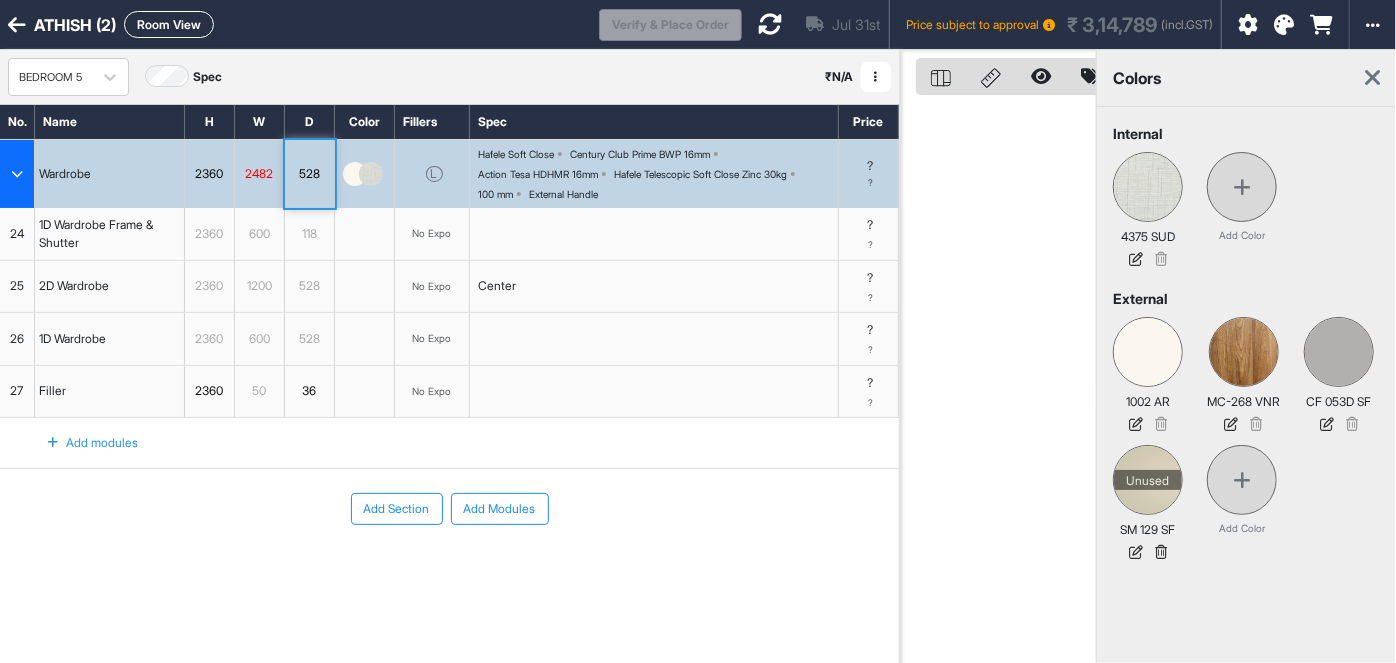 click on "26" at bounding box center [17, 339] 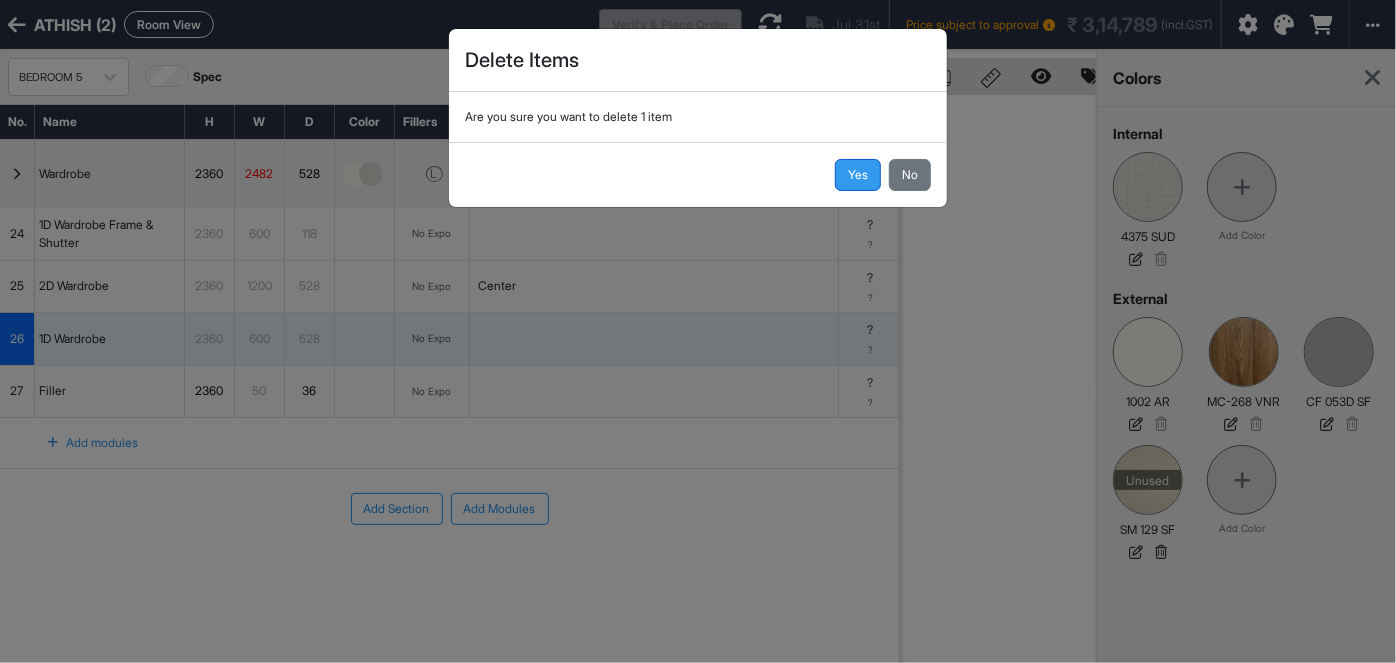 click on "Yes" at bounding box center [858, 175] 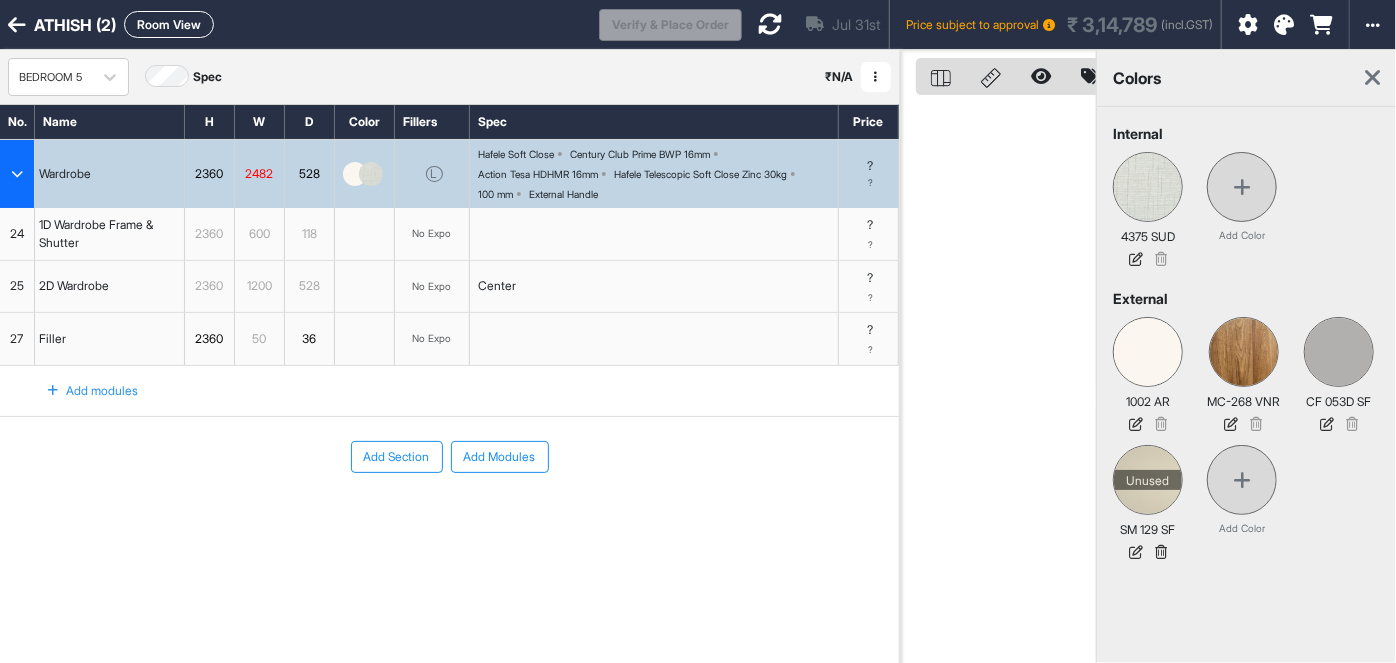 click on "Add modules" at bounding box center (81, 391) 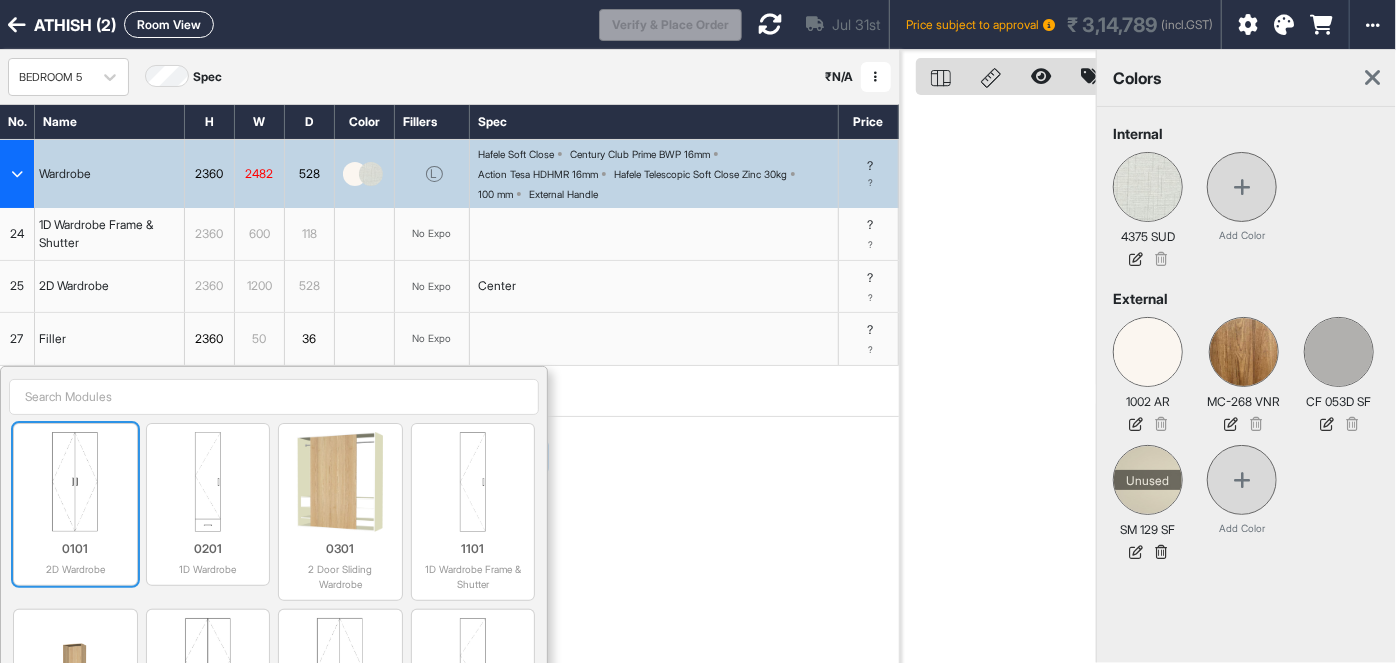 click at bounding box center [75, 482] 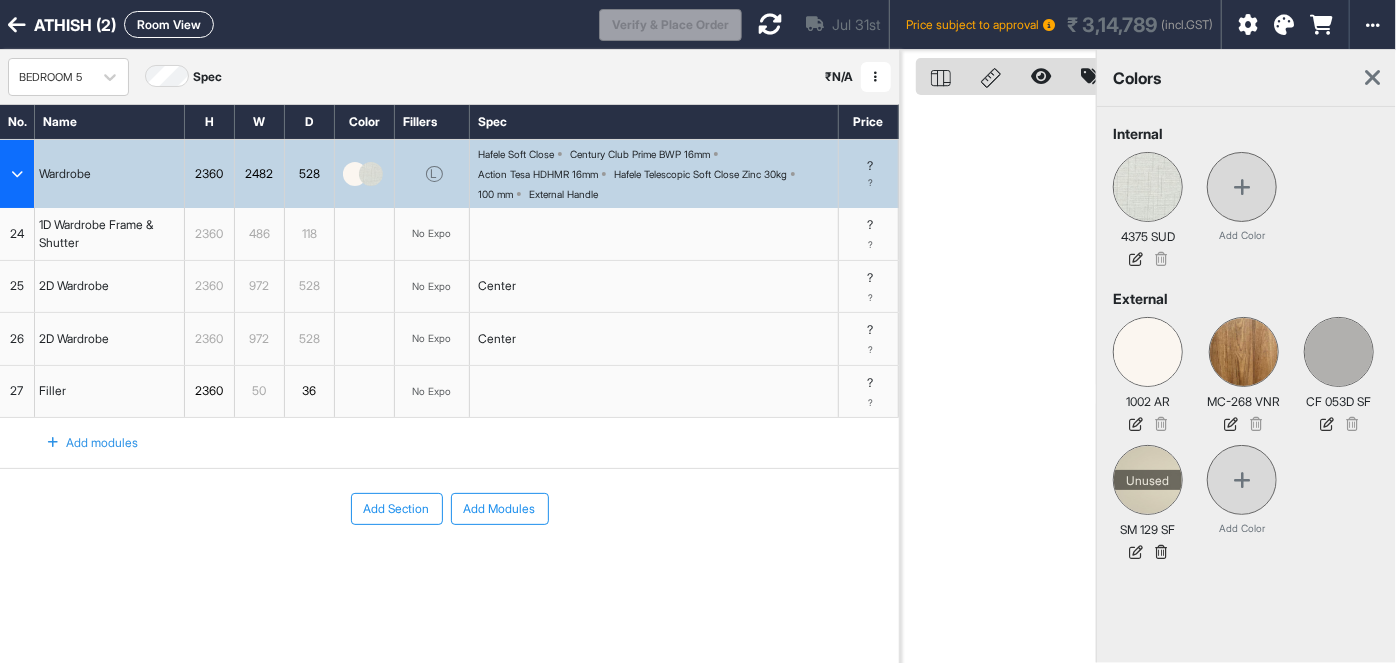 click at bounding box center [17, 174] 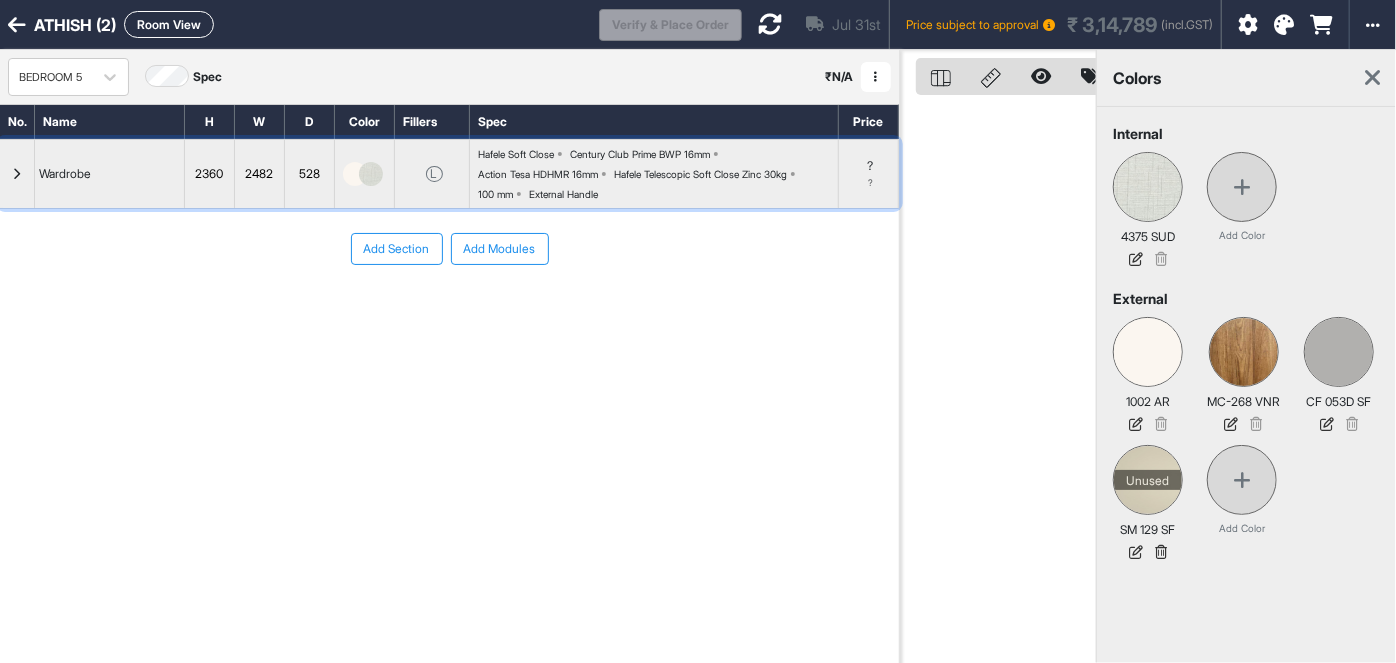click at bounding box center (17, 174) 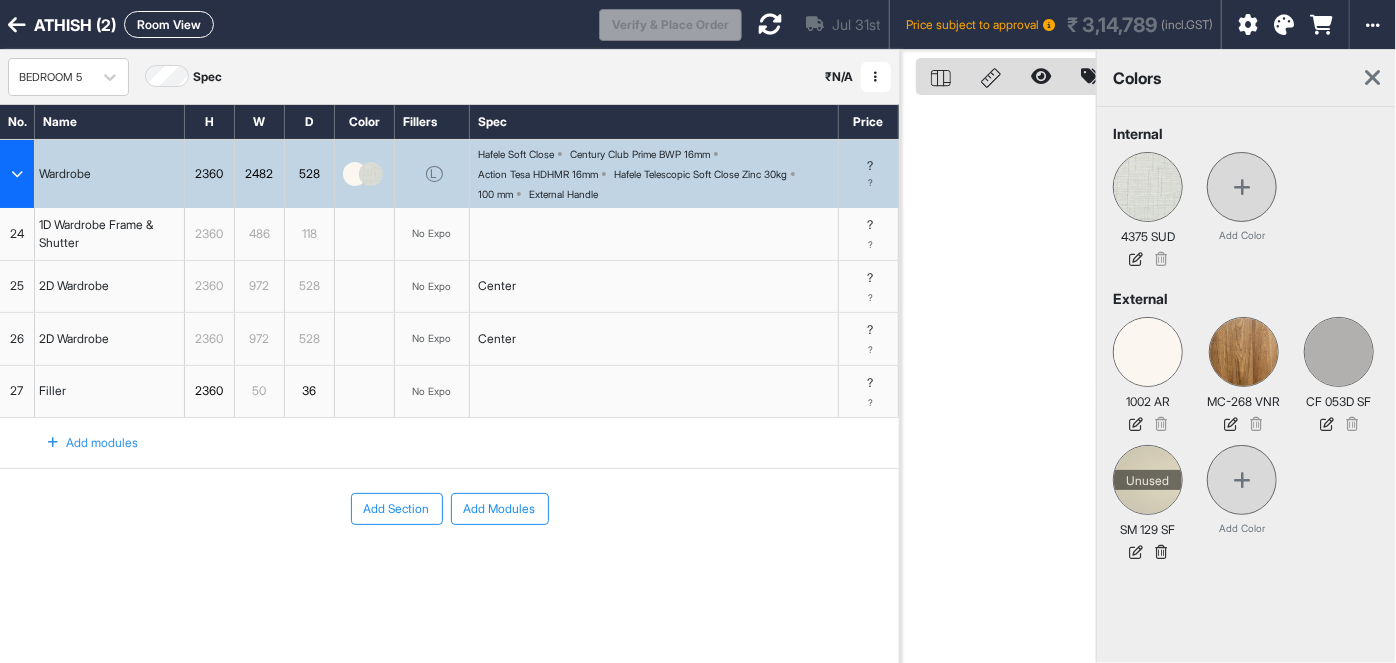 click at bounding box center [1372, 78] 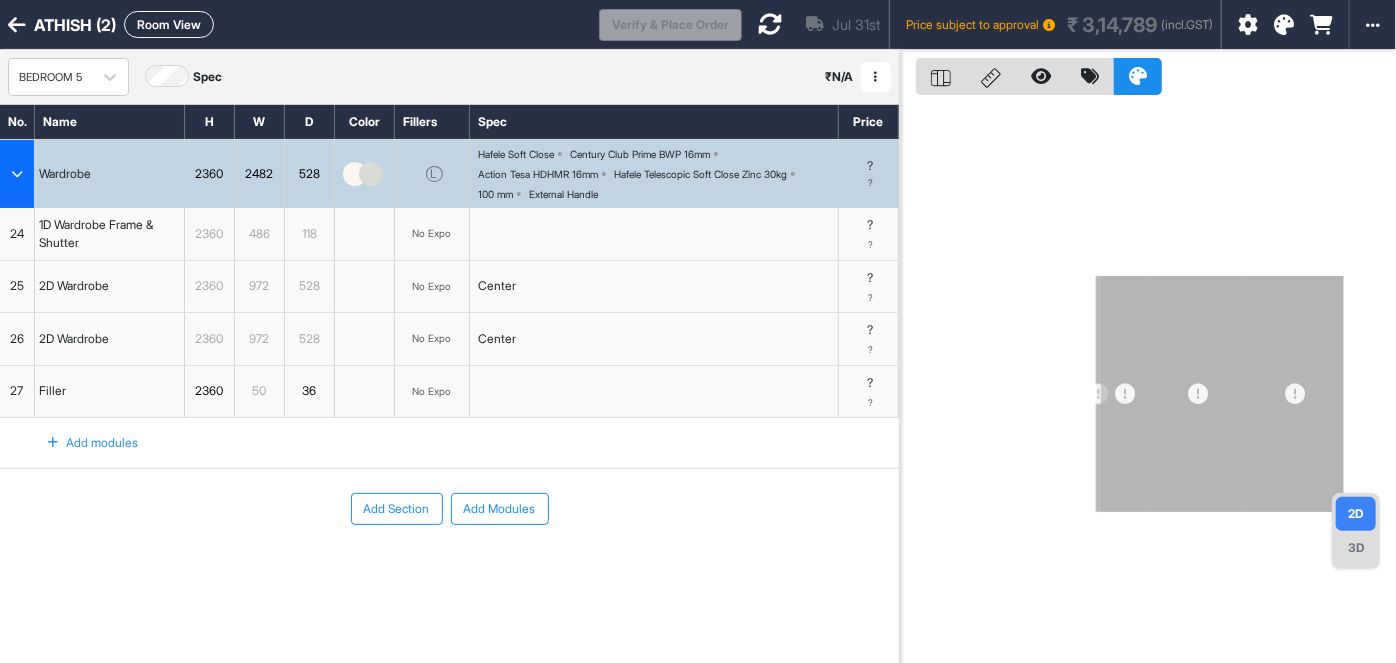 click at bounding box center [355, 174] 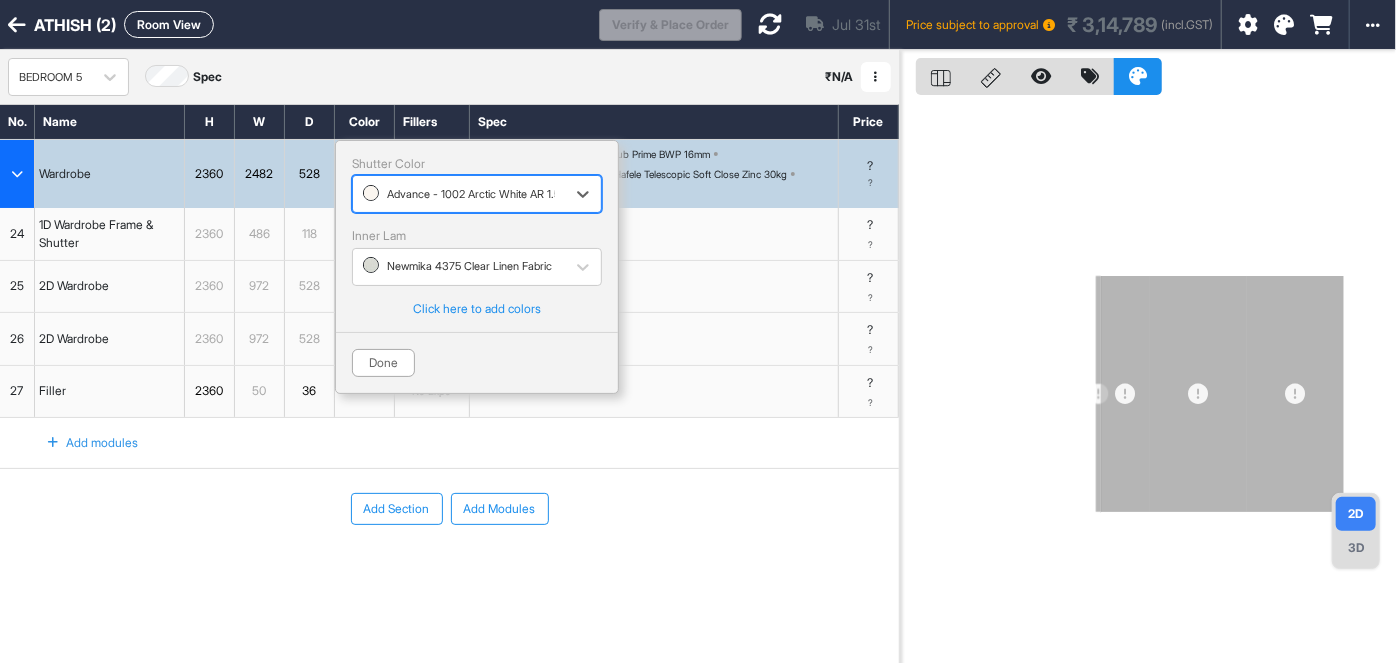 click at bounding box center (459, 194) 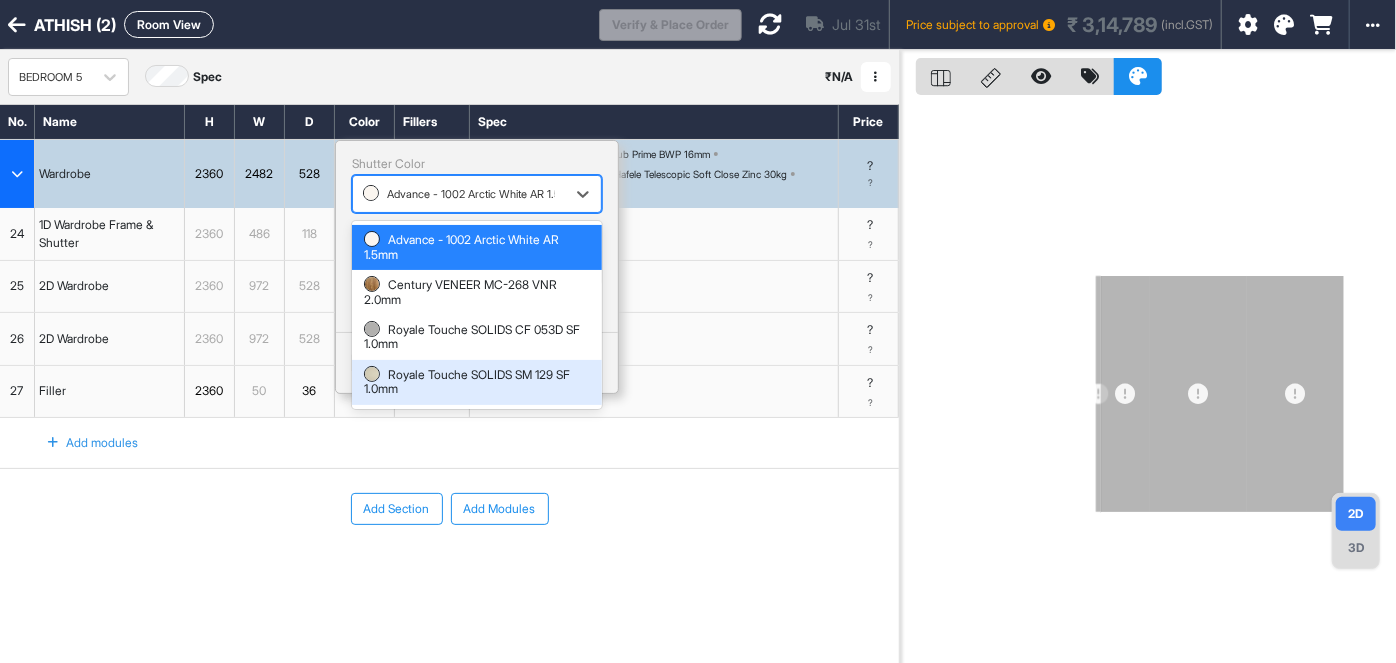 click on "Royale Touche SOLIDS SM 129 SF 1.0mm" at bounding box center [477, 382] 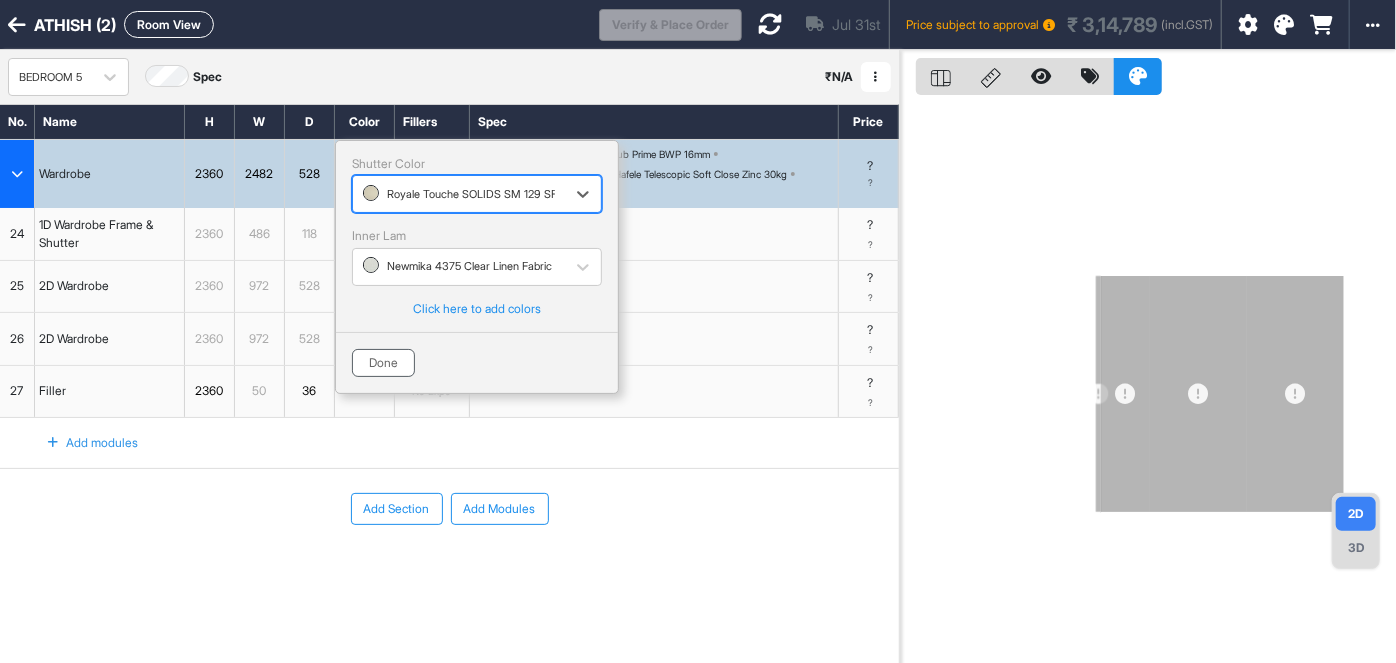 click on "Done" at bounding box center (383, 363) 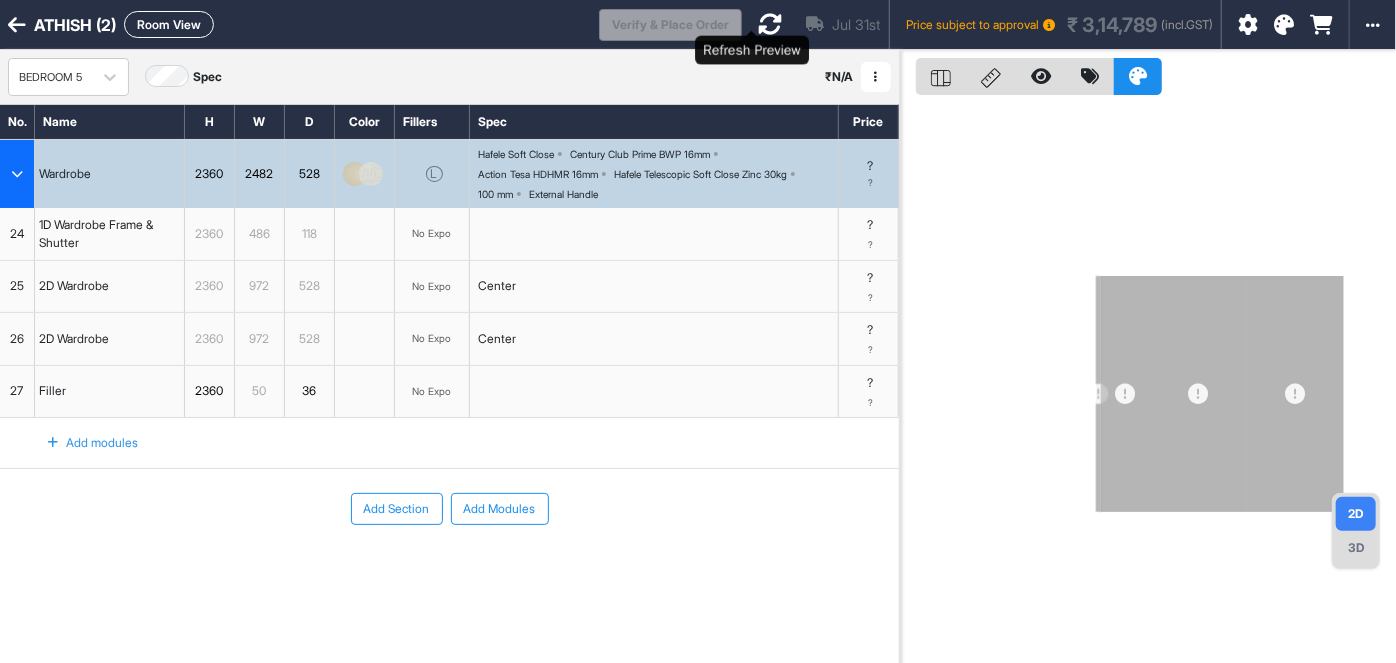 click at bounding box center [770, 24] 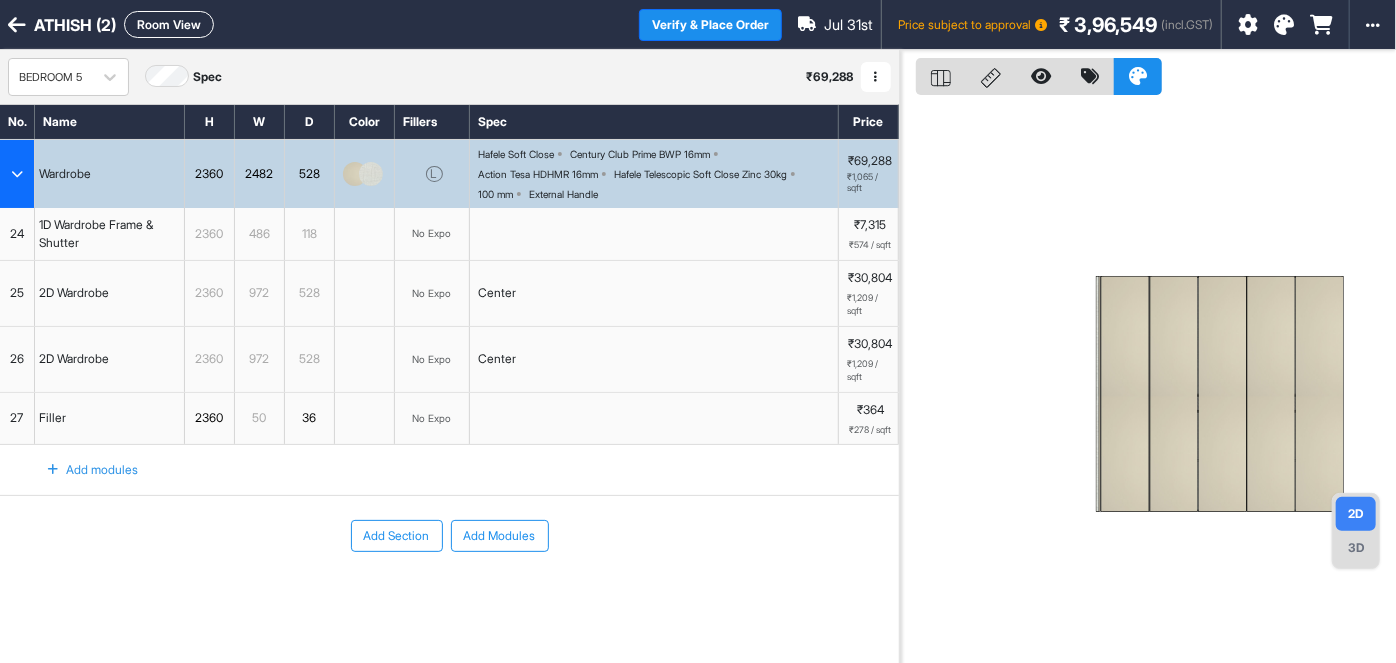 click on "2482" at bounding box center (259, 174) 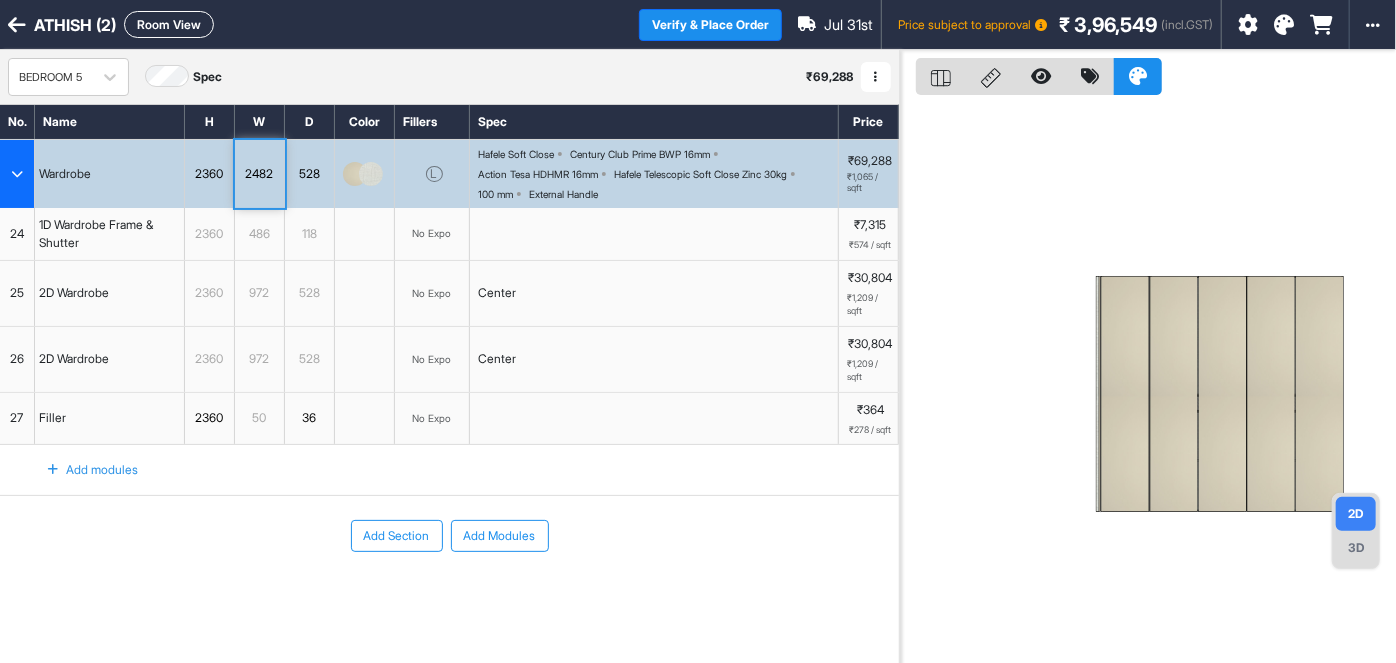 click on "2482" at bounding box center [259, 174] 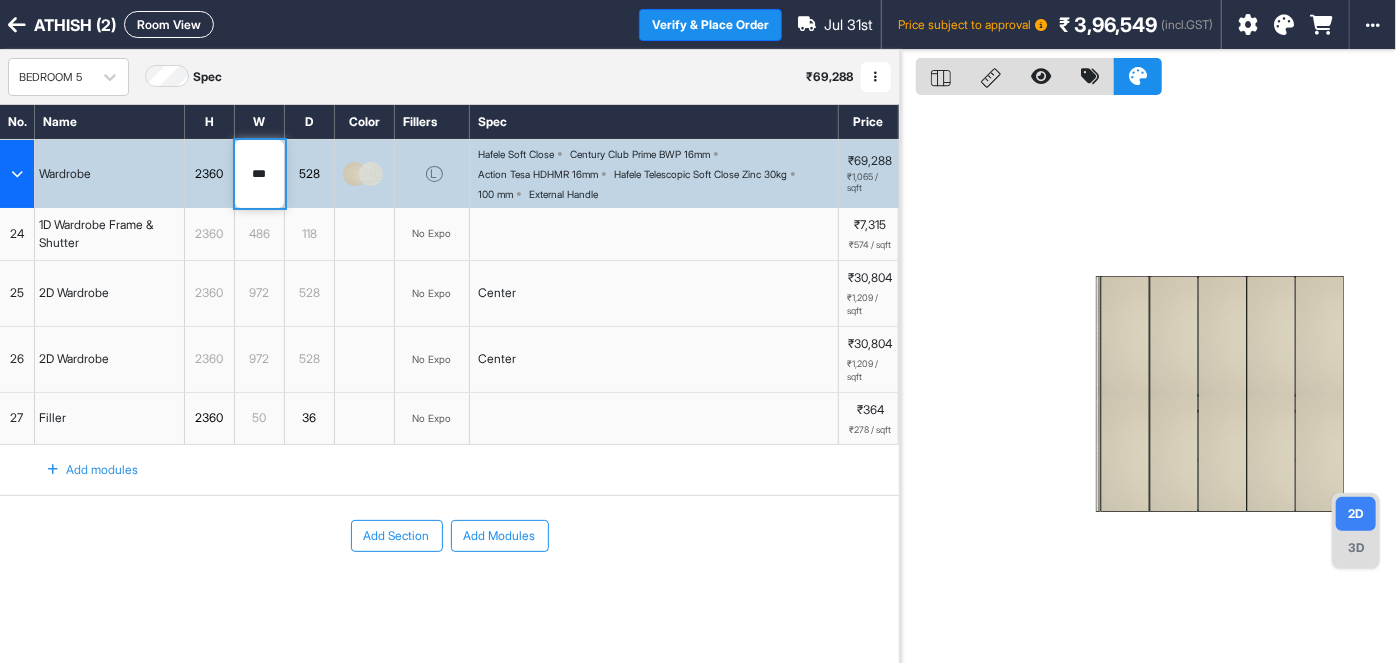 type on "****" 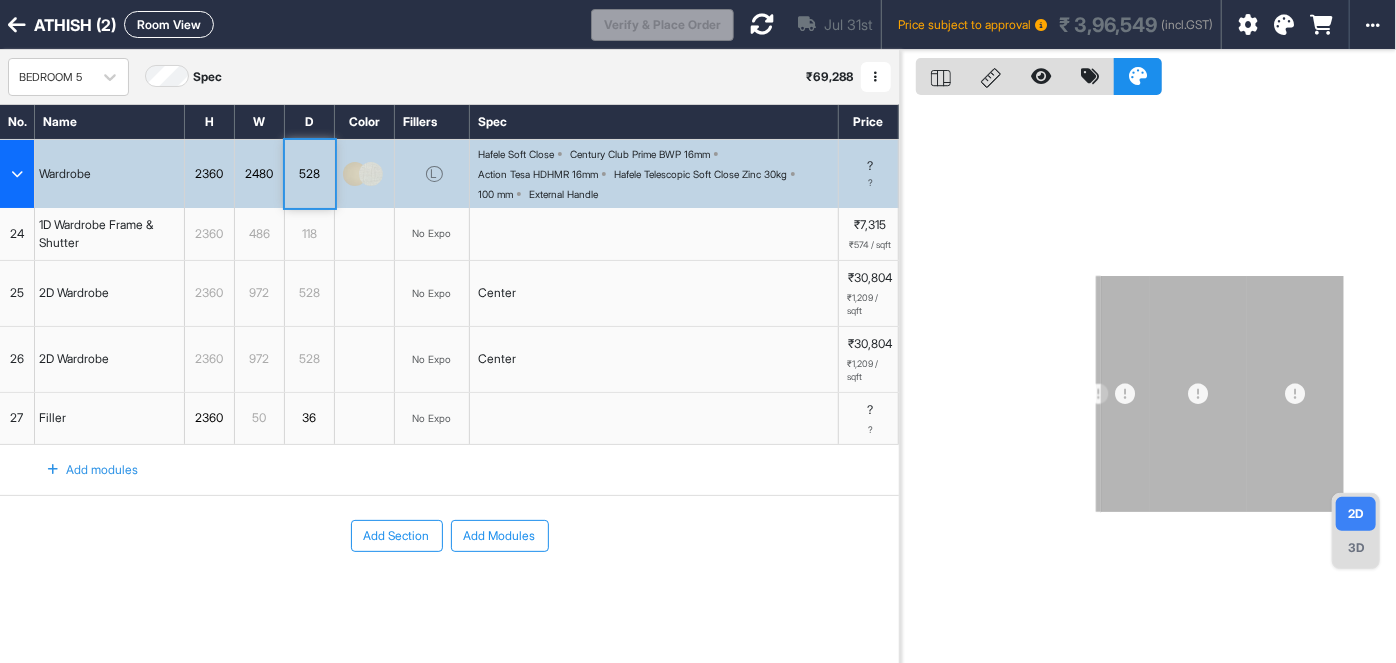 click at bounding box center (762, 24) 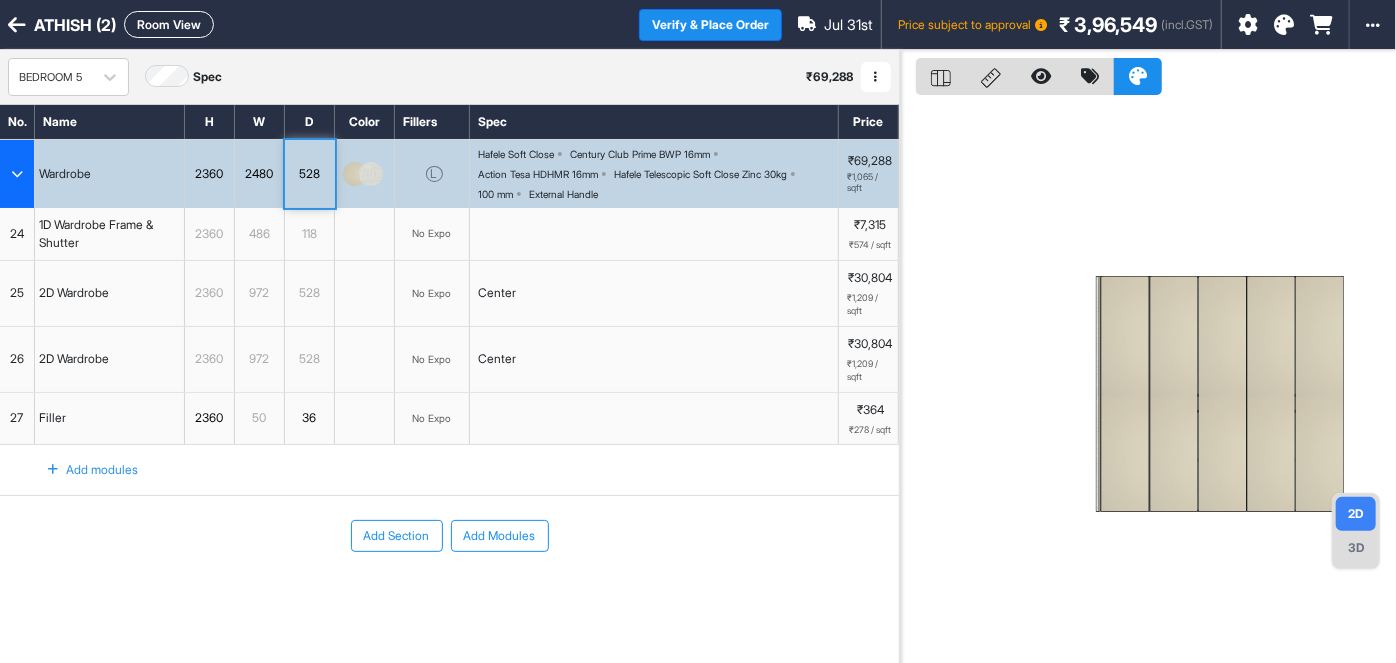click on "528" at bounding box center (309, 293) 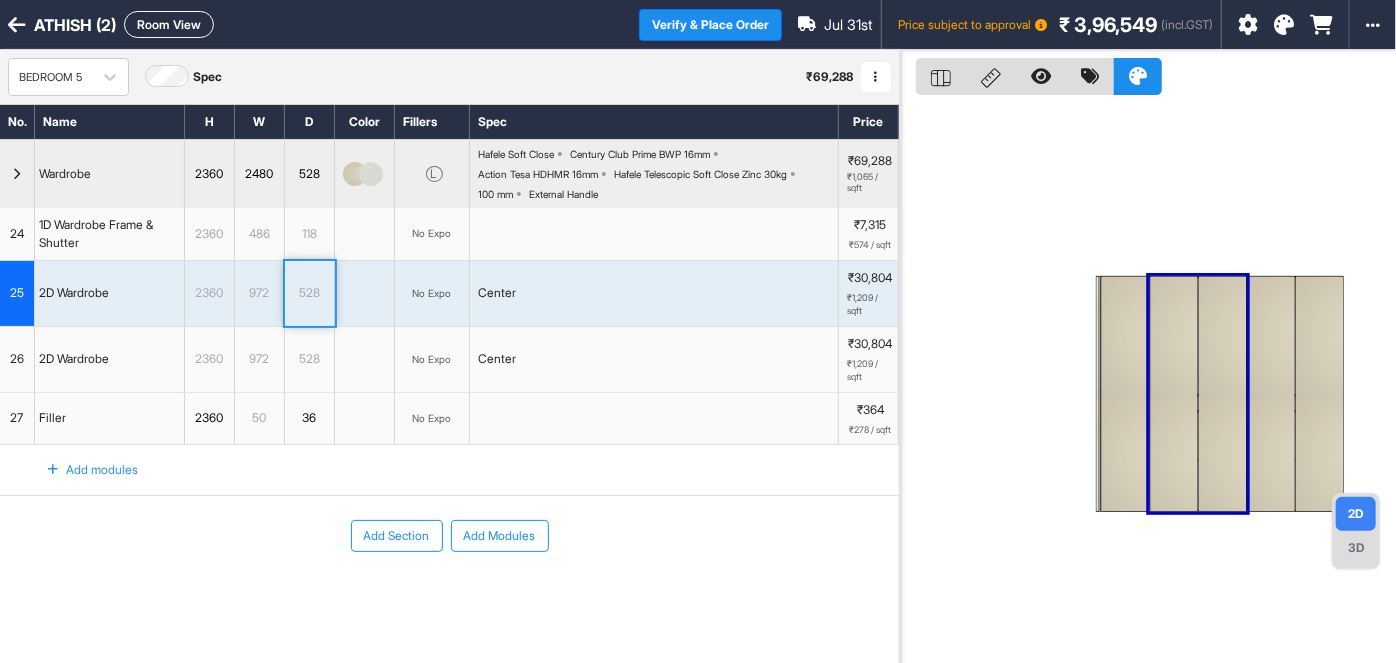click on "528" at bounding box center [309, 293] 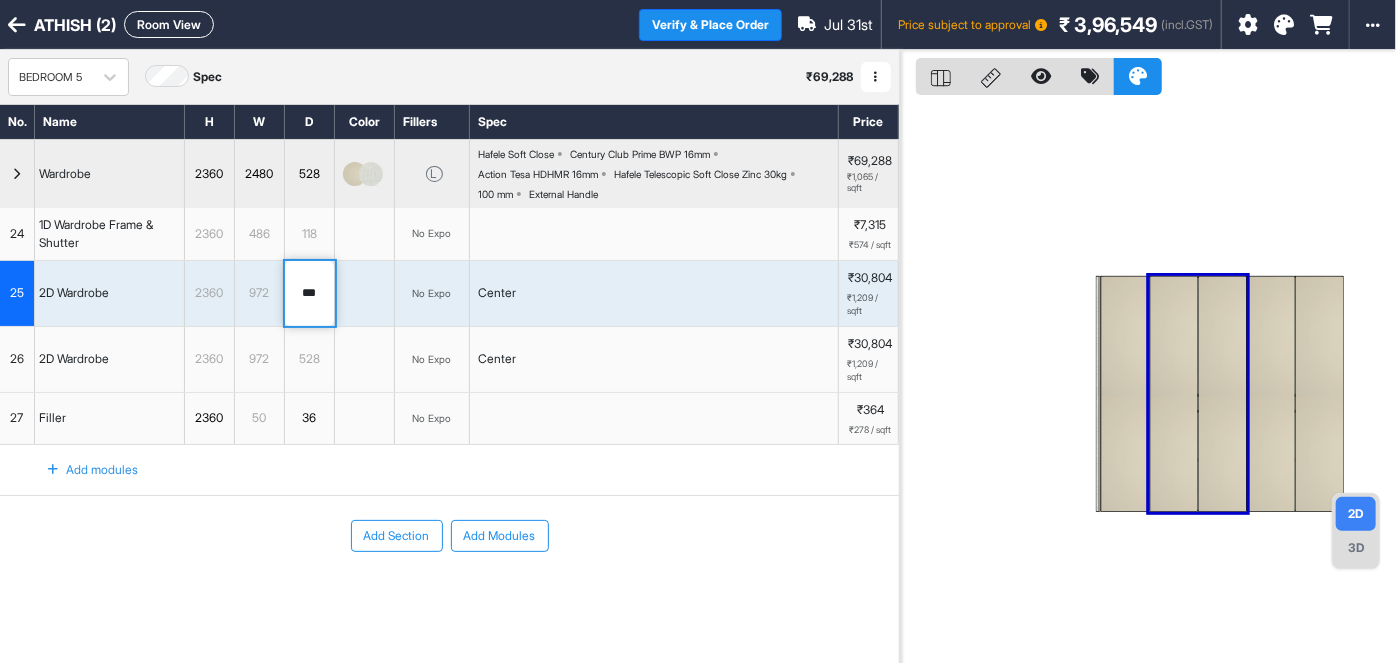 drag, startPoint x: 320, startPoint y: 290, endPoint x: 285, endPoint y: 297, distance: 35.69314 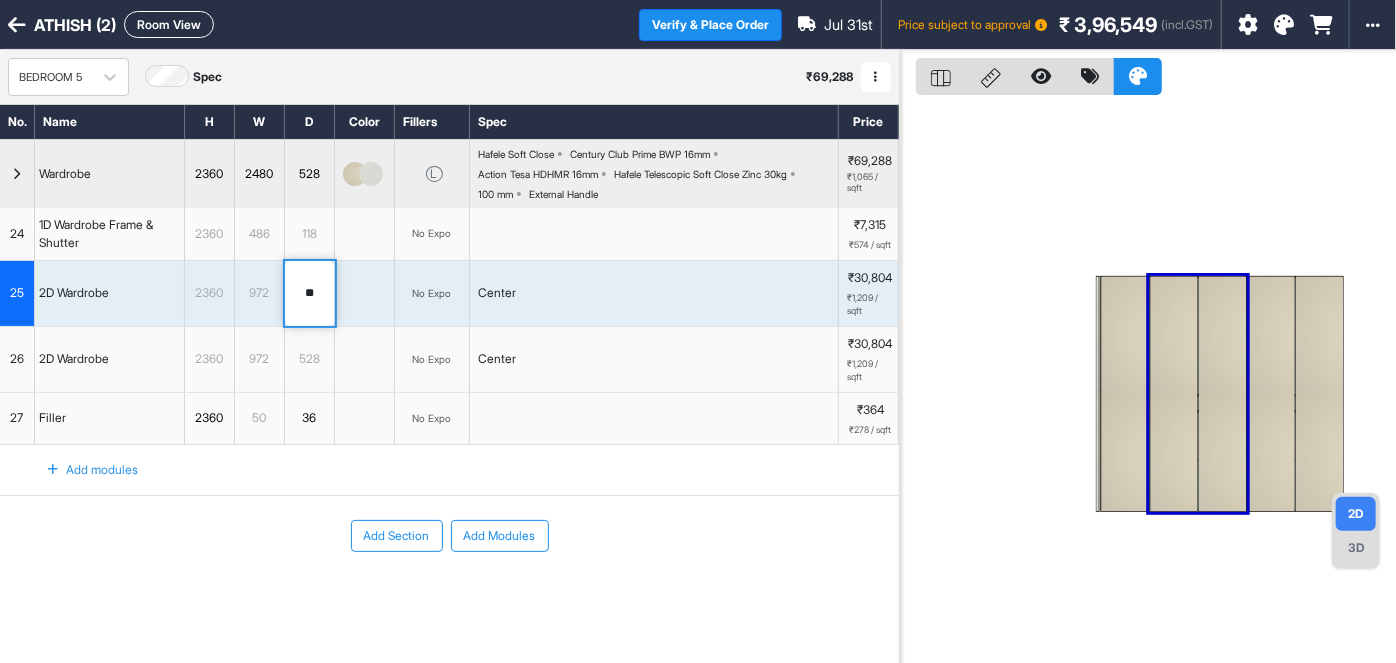 type on "***" 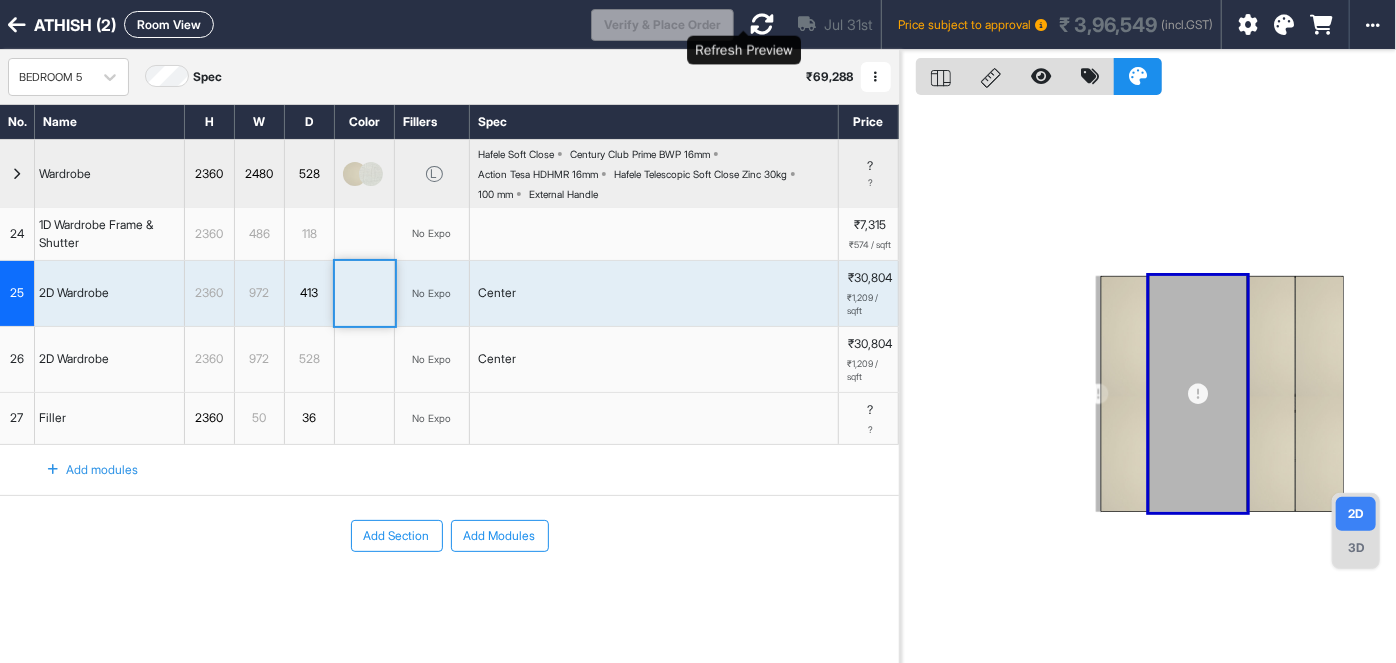 click at bounding box center (762, 24) 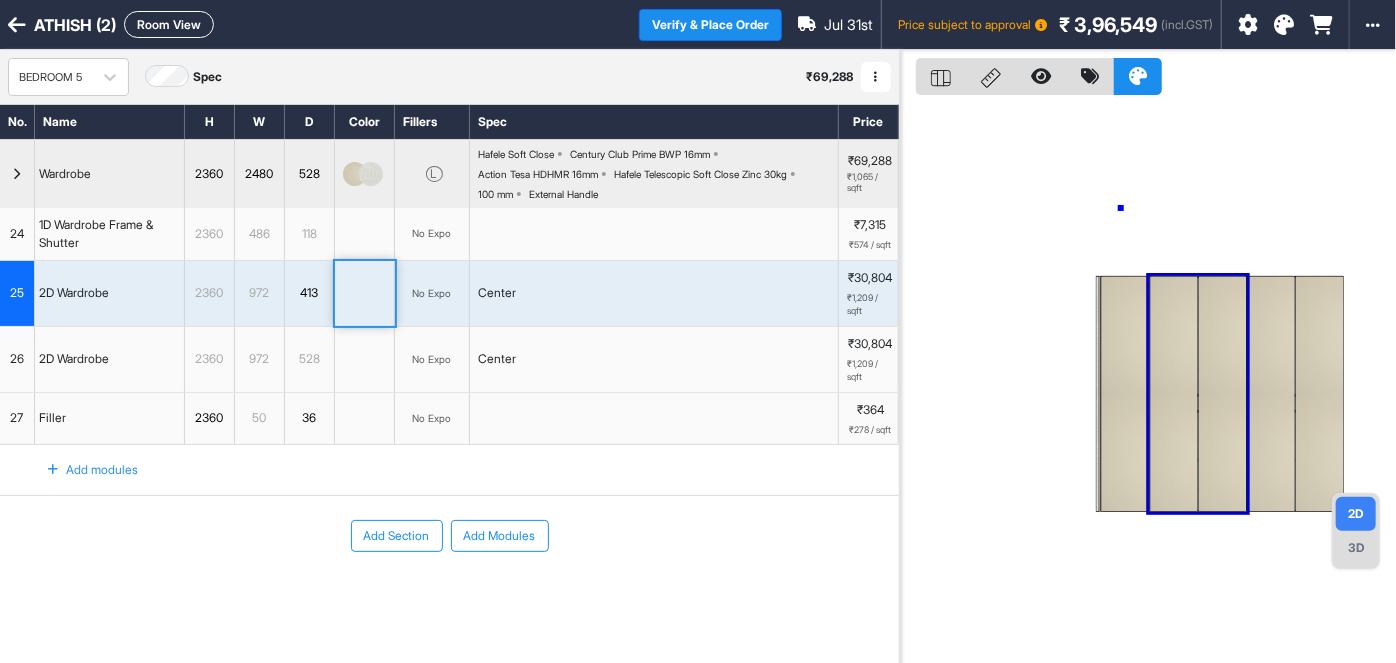 click at bounding box center (1148, 381) 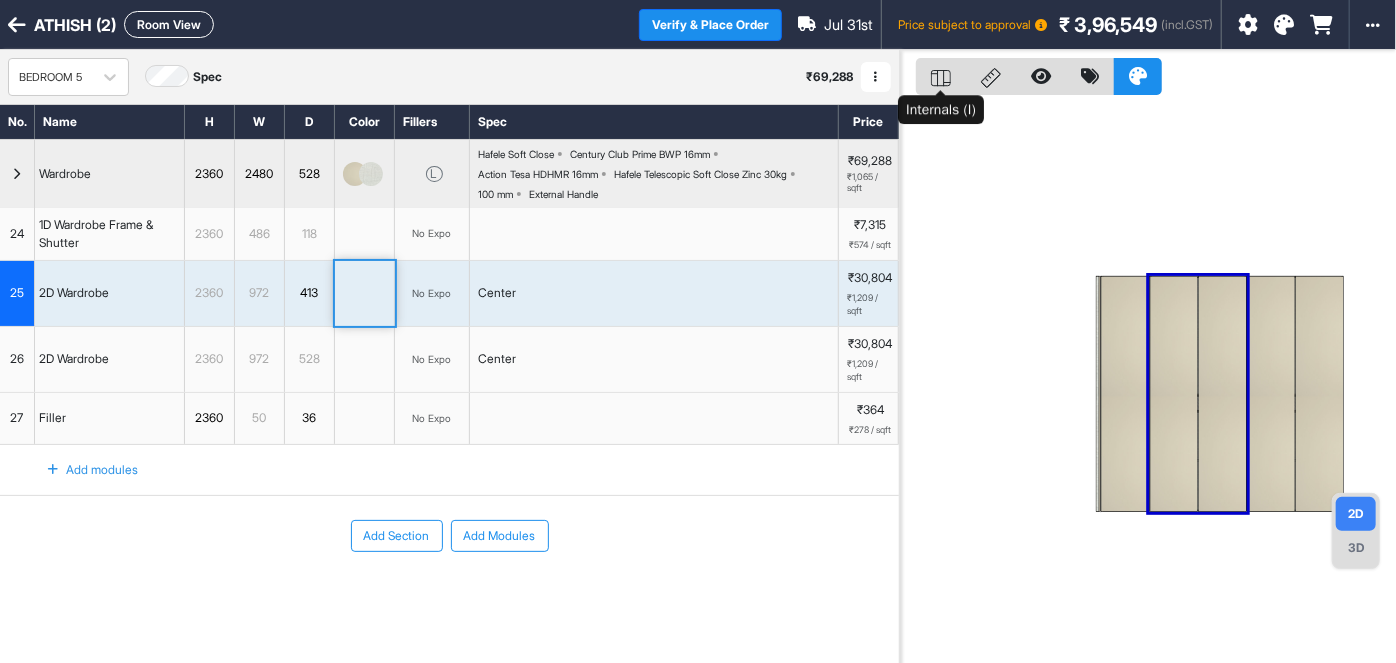 click 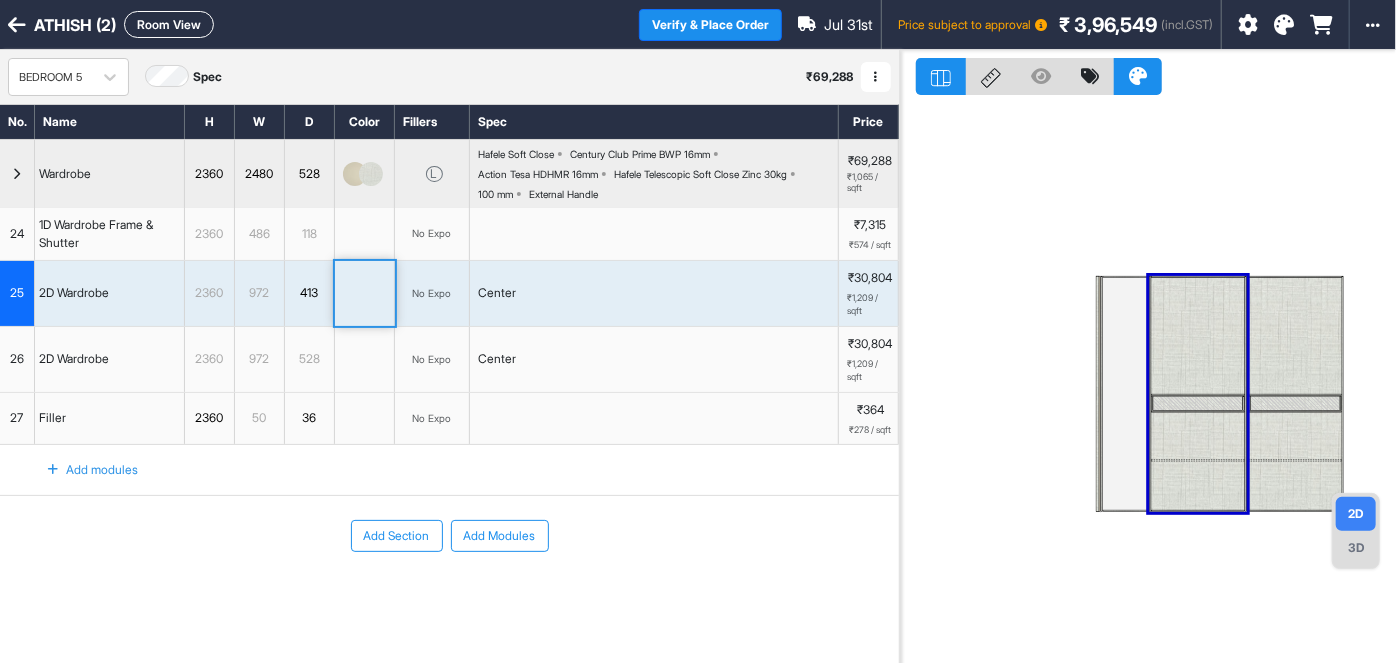 click at bounding box center [1198, 336] 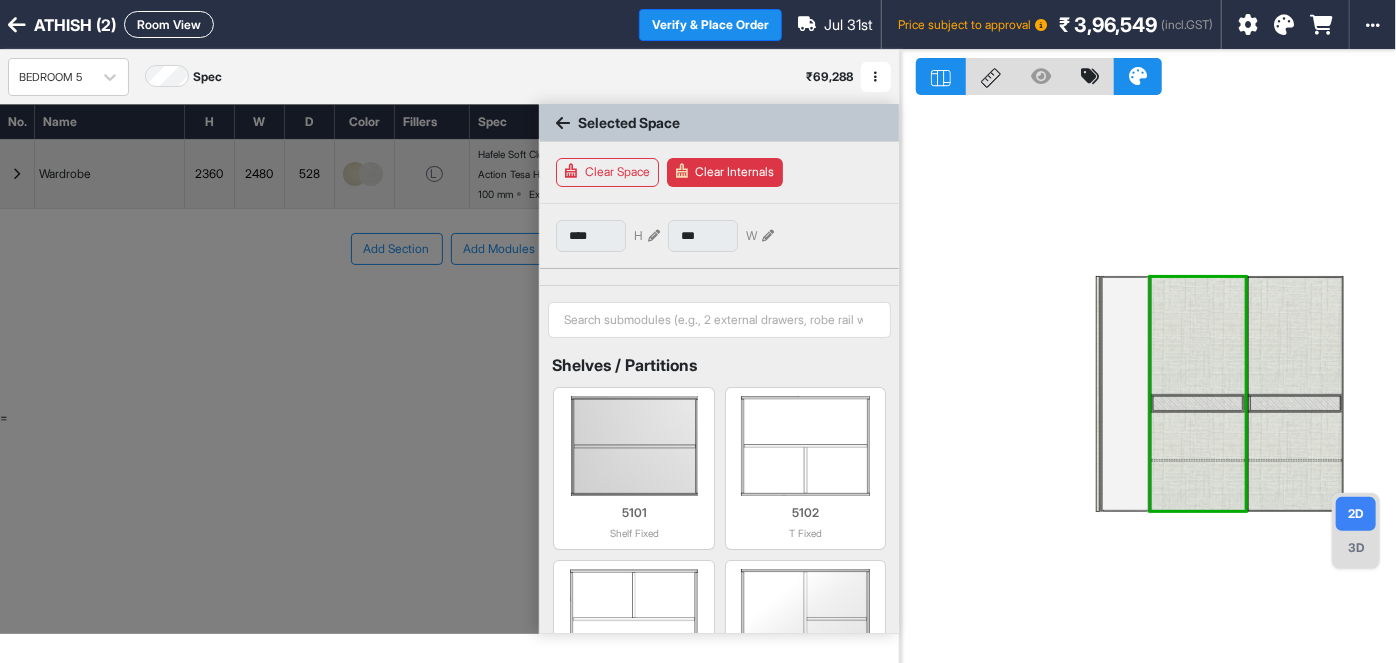 click 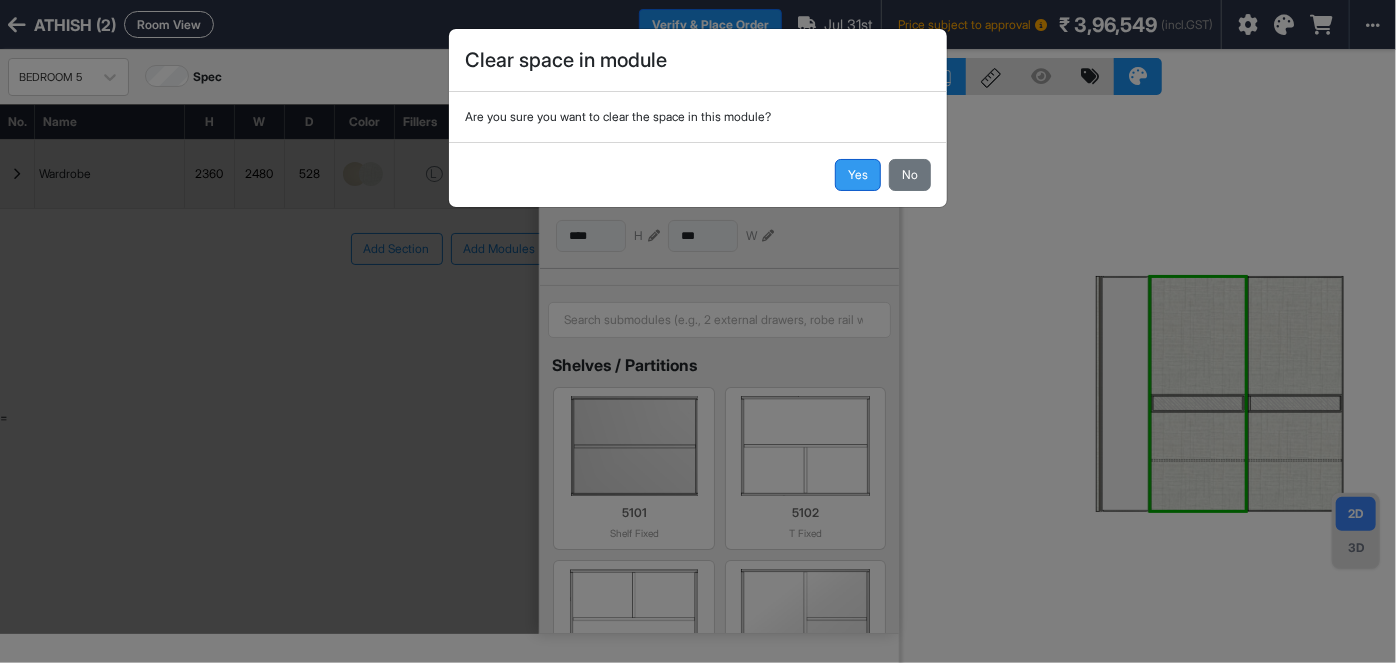 click on "Yes" at bounding box center (858, 175) 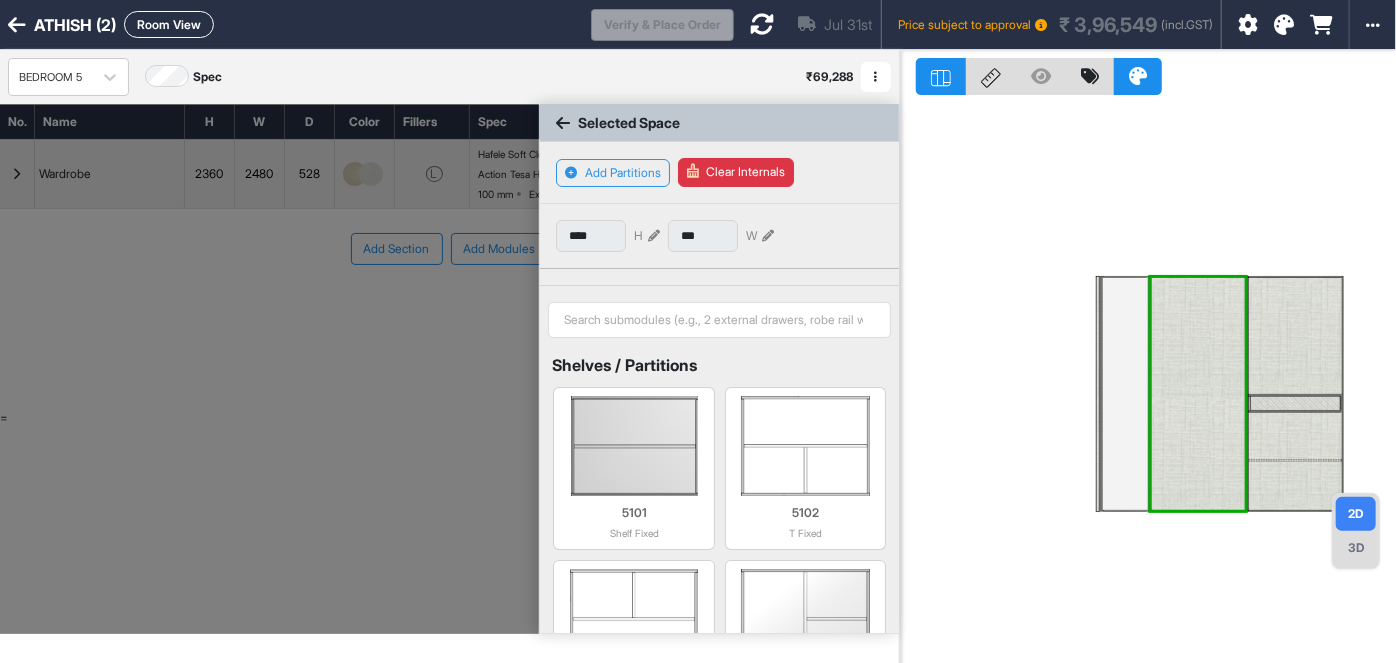 click at bounding box center [1198, 394] 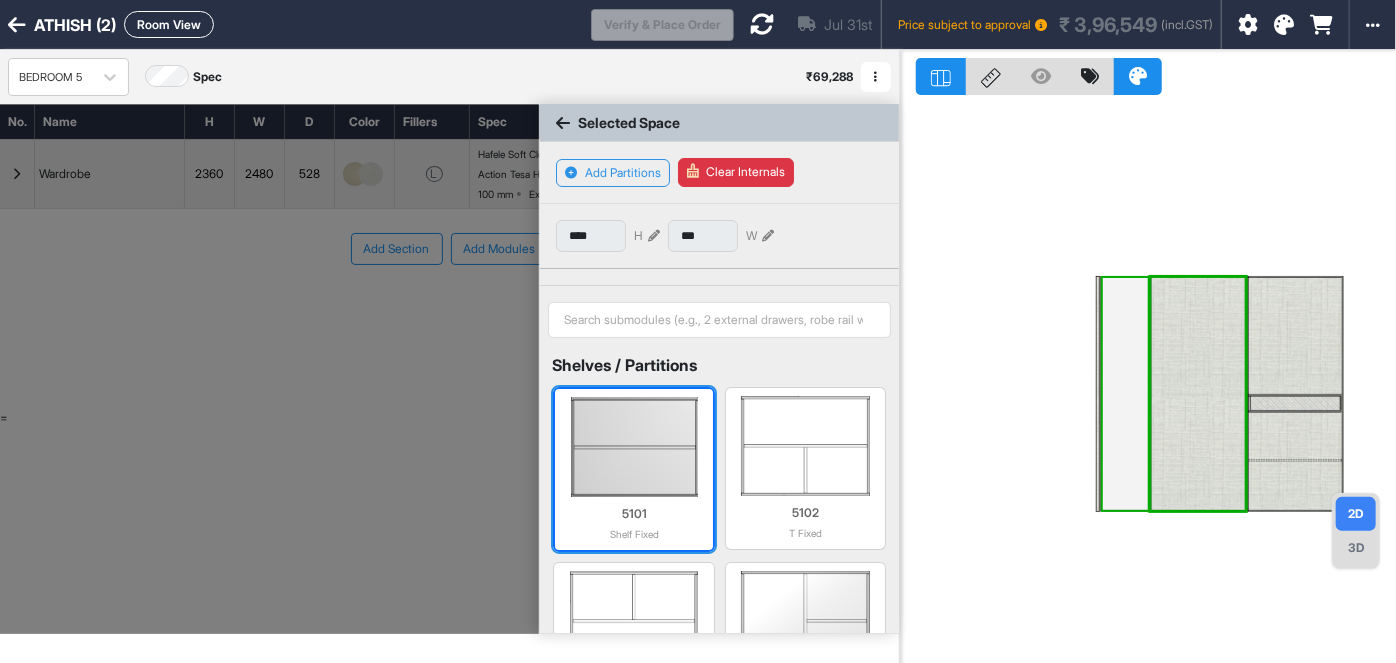 click at bounding box center (633, 447) 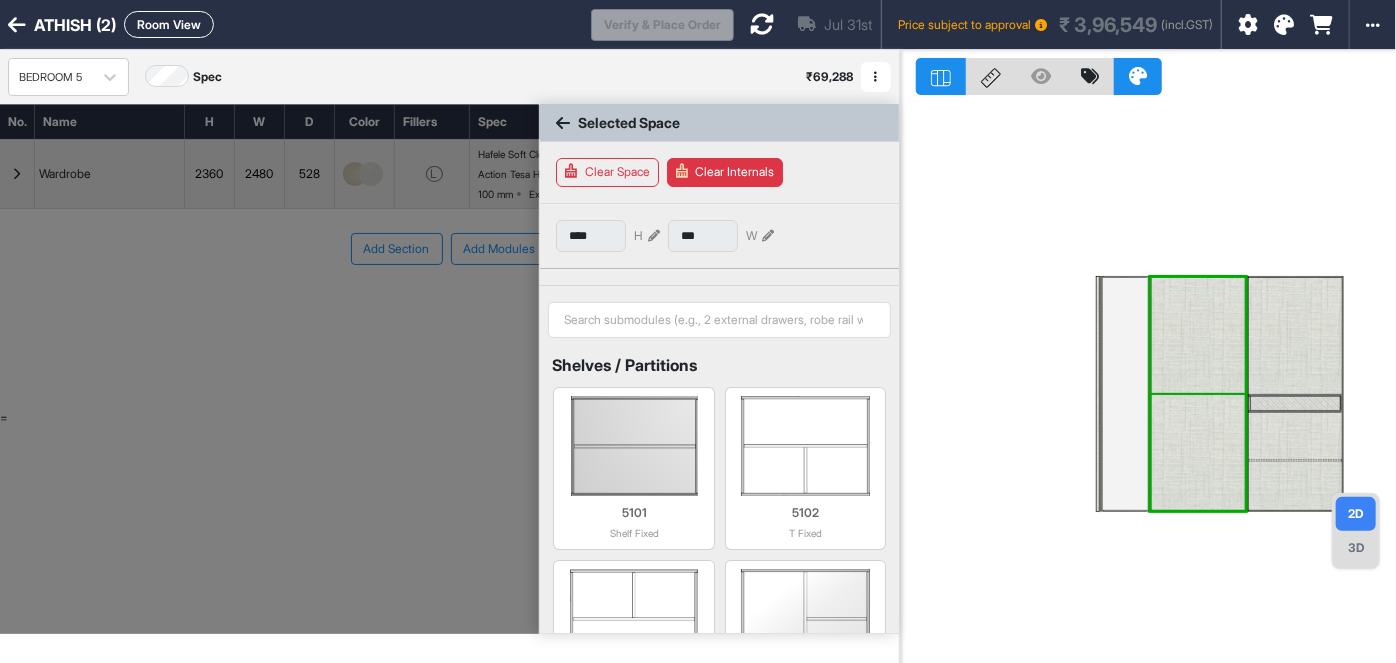 click at bounding box center (1198, 452) 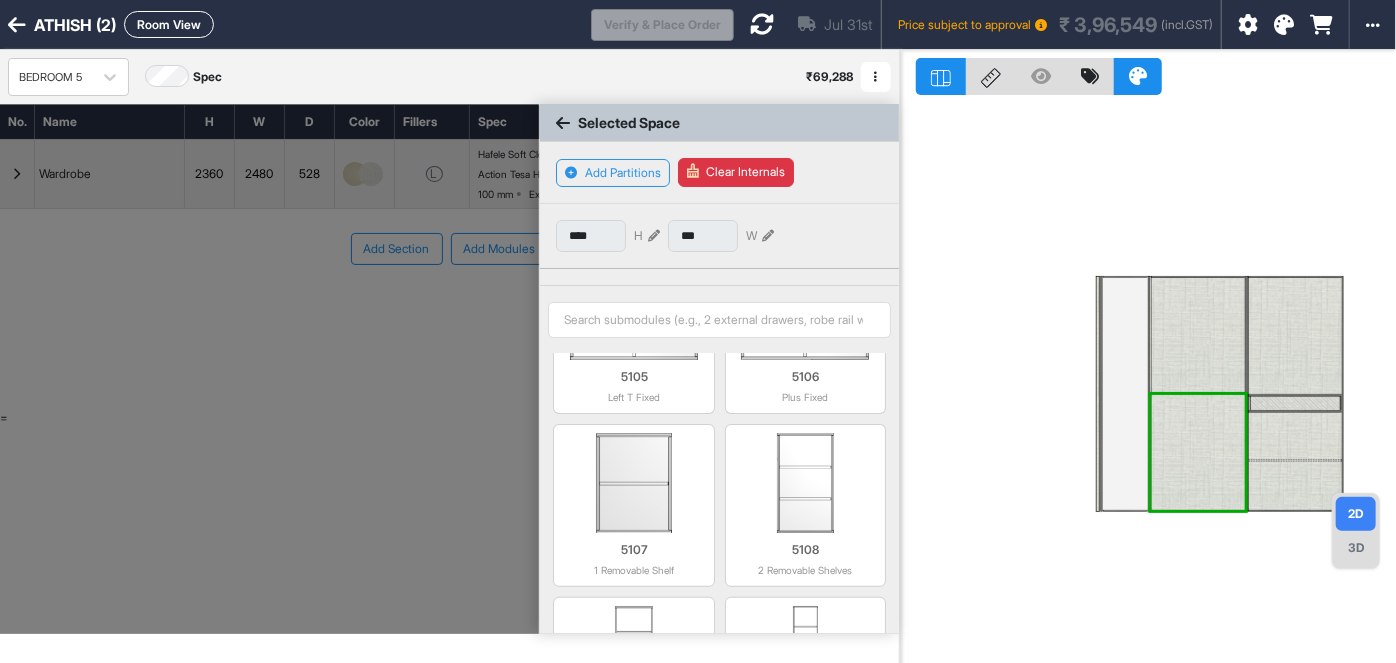 scroll, scrollTop: 482, scrollLeft: 0, axis: vertical 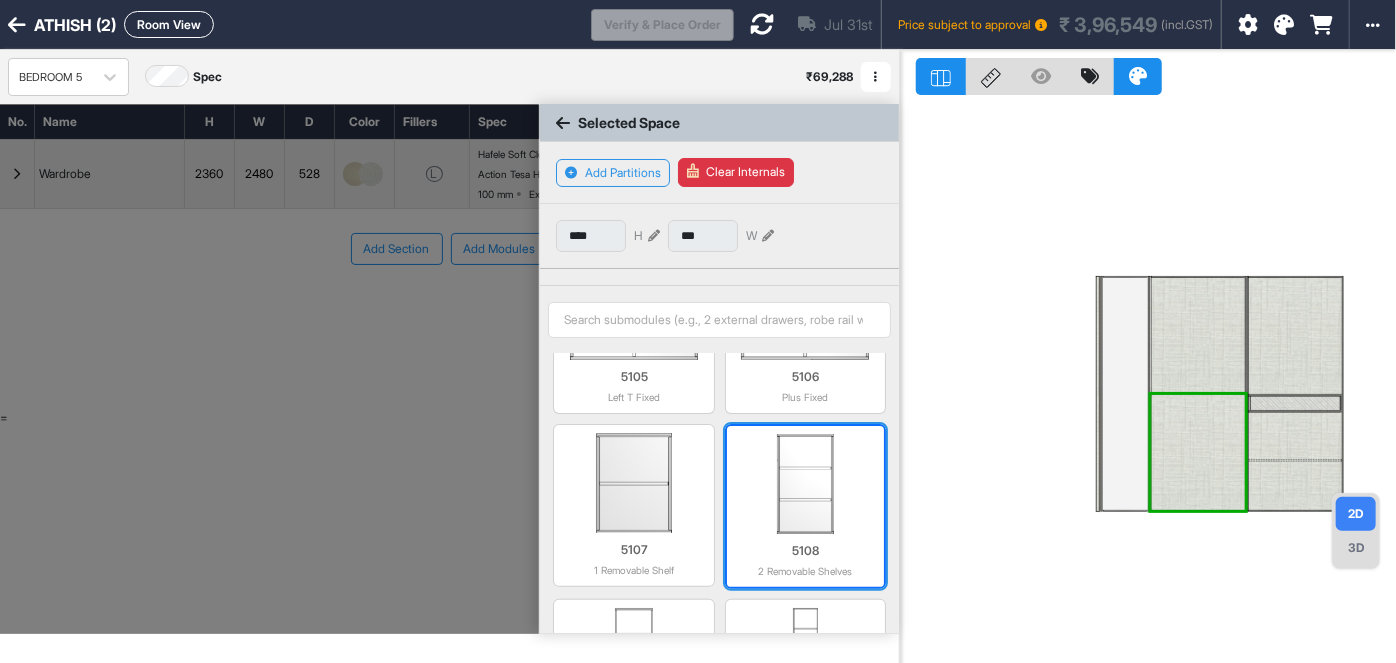 click at bounding box center [805, 484] 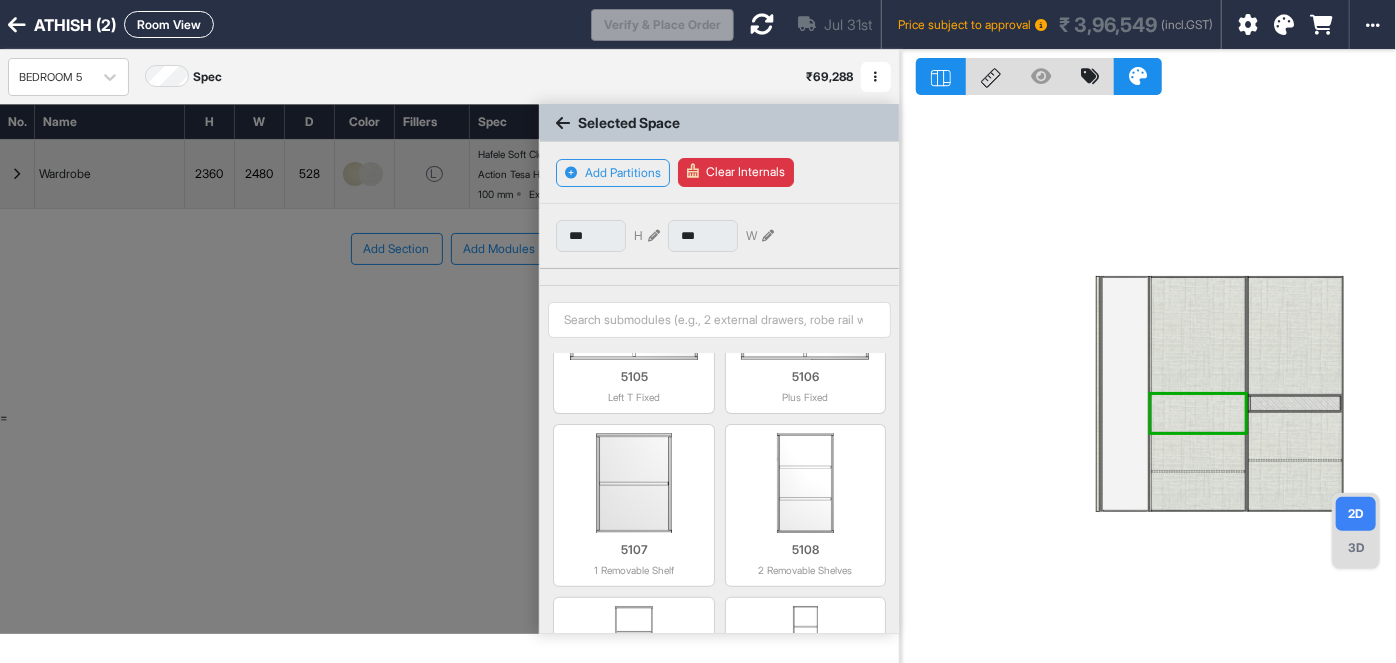 click at bounding box center [1198, 335] 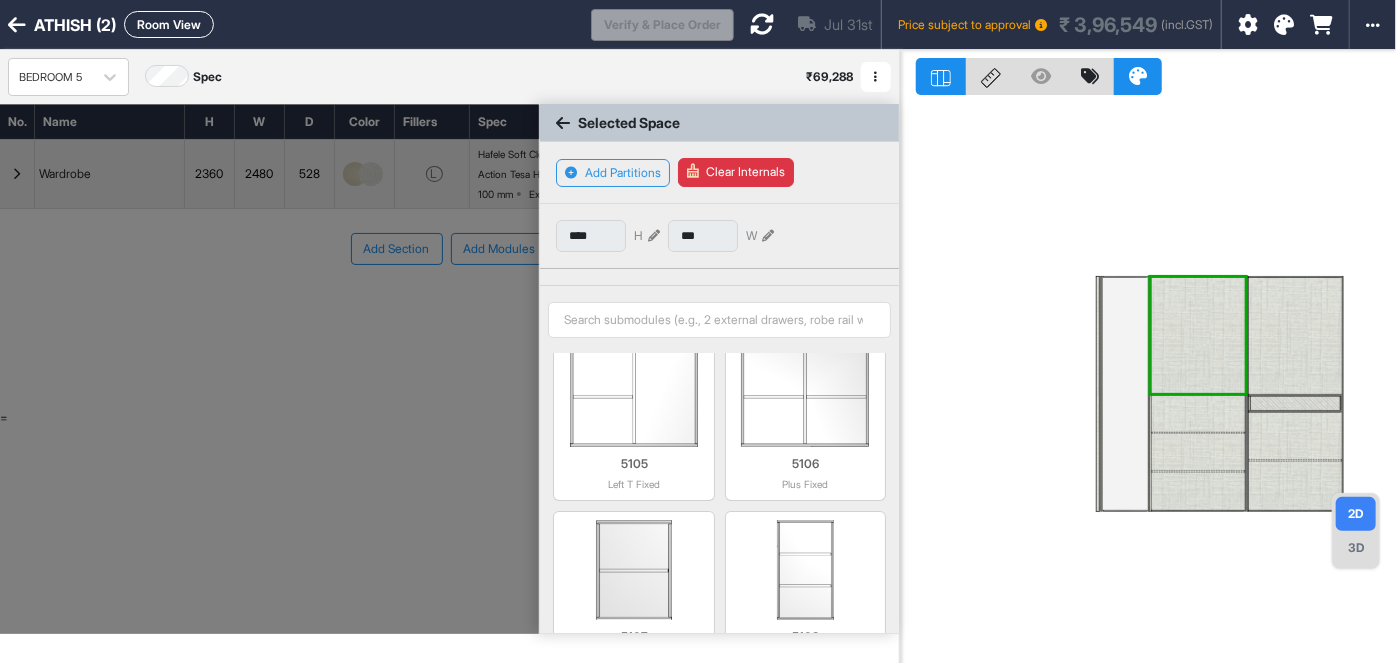 scroll, scrollTop: 398, scrollLeft: 0, axis: vertical 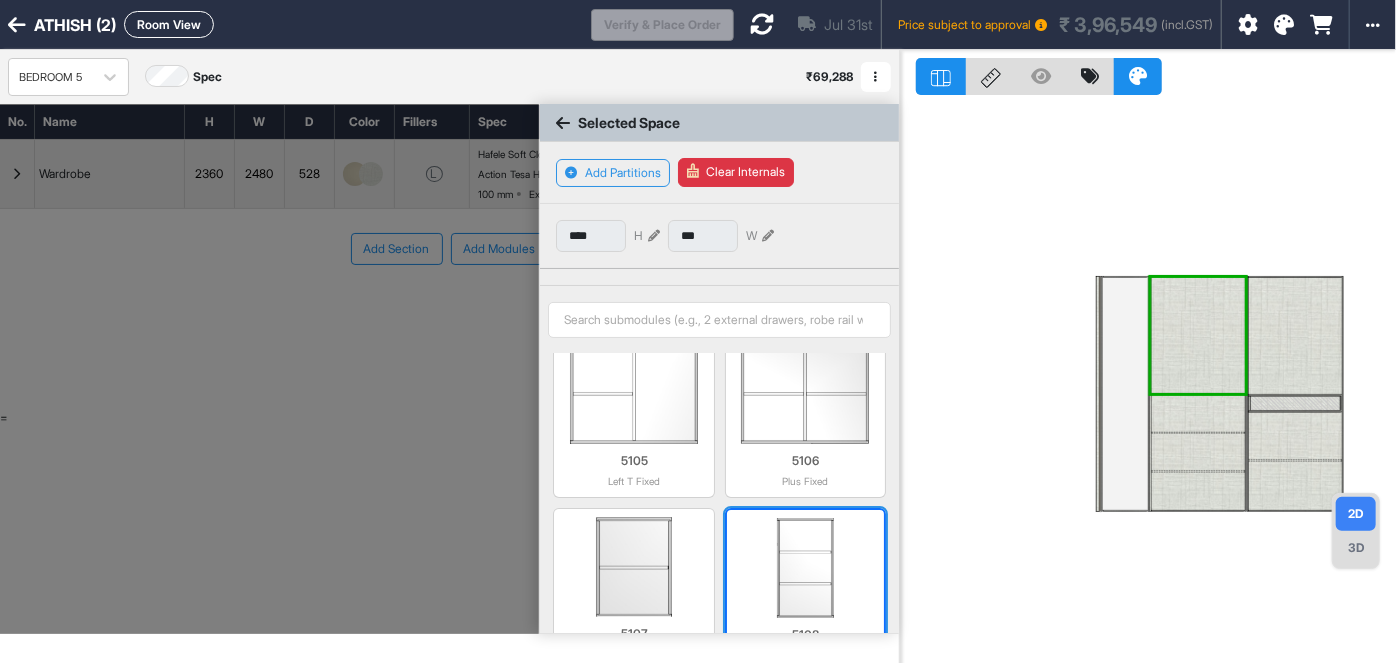 click at bounding box center (805, 568) 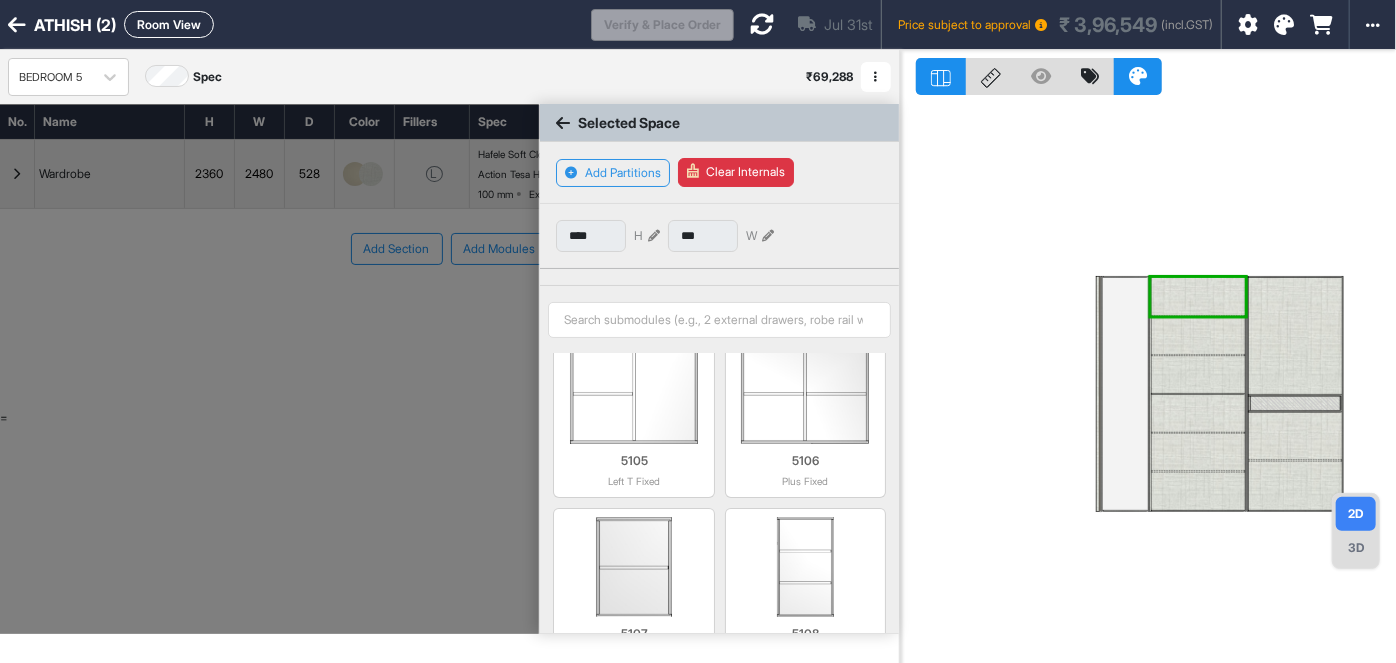 type on "***" 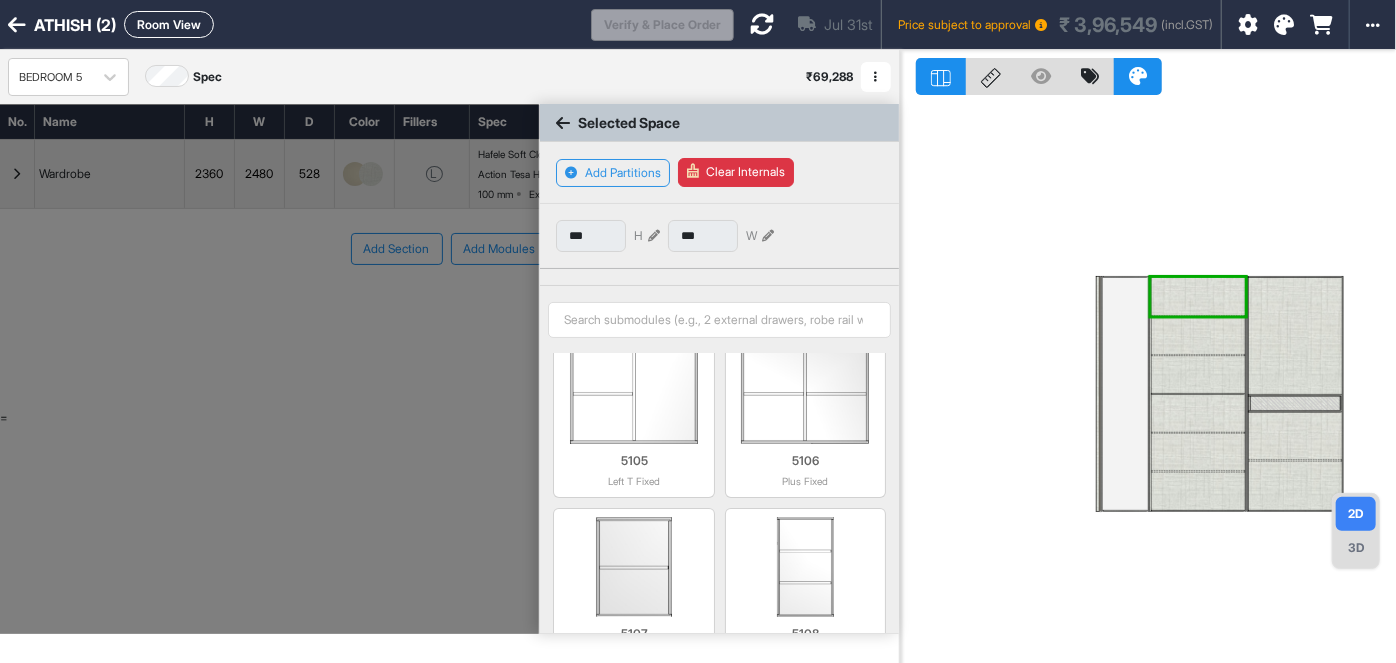 click at bounding box center (1296, 336) 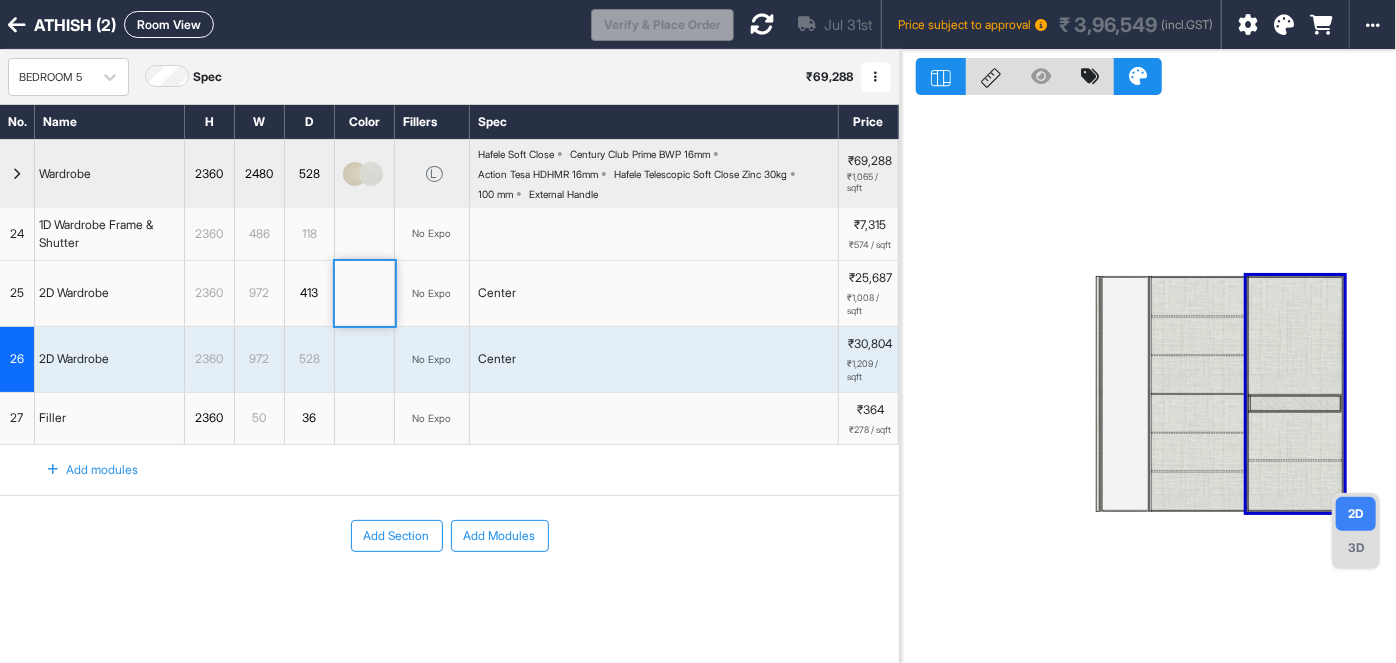 click at bounding box center [1296, 336] 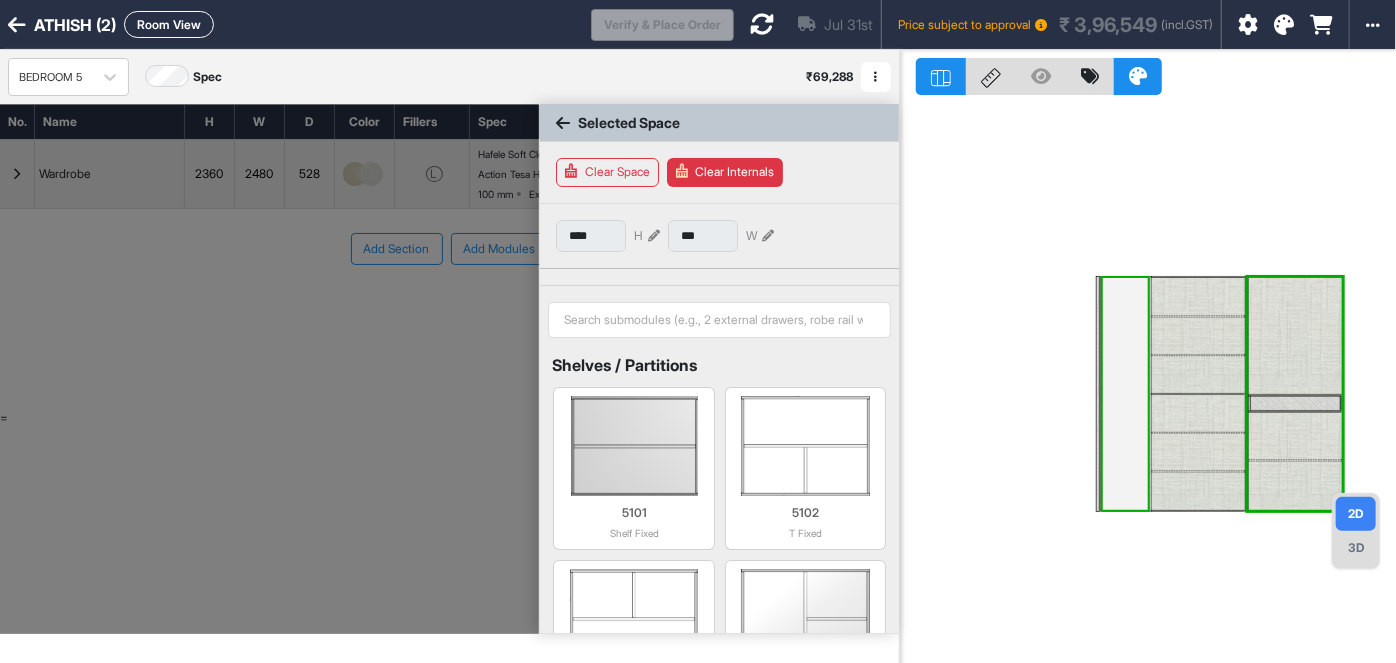 click on "Clear Internals" at bounding box center (725, 172) 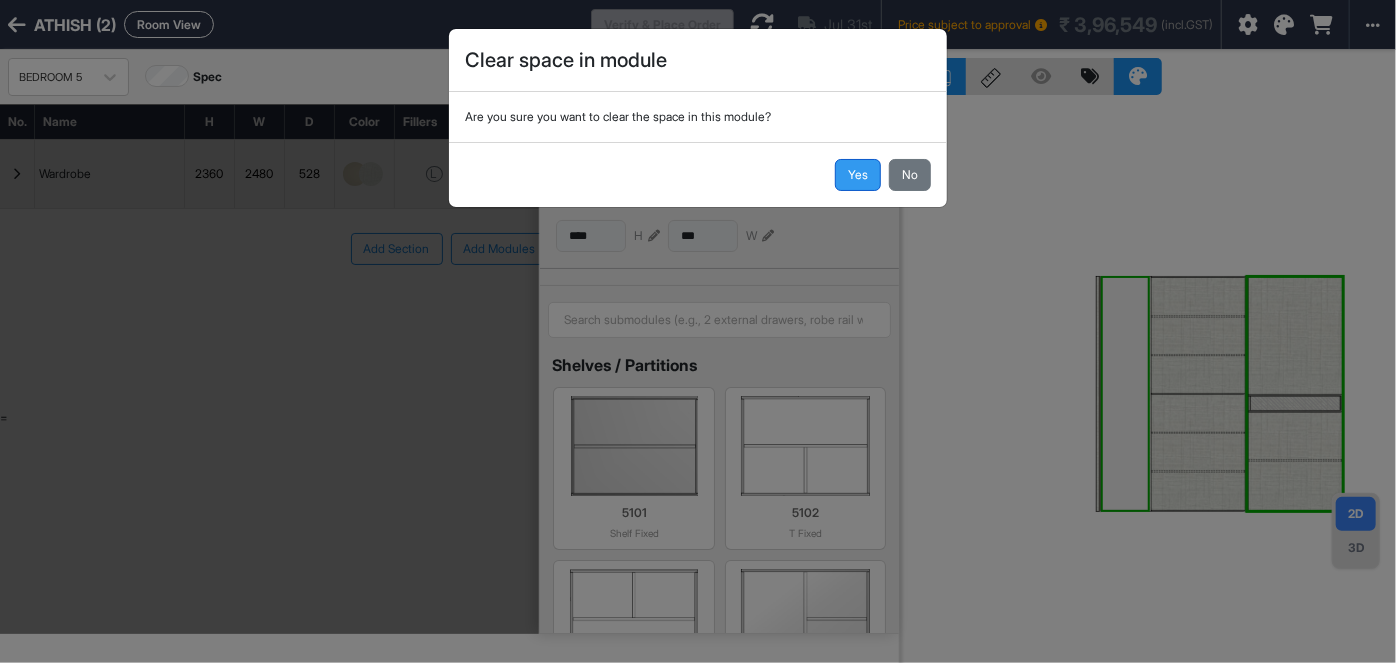 click on "Yes" at bounding box center (858, 175) 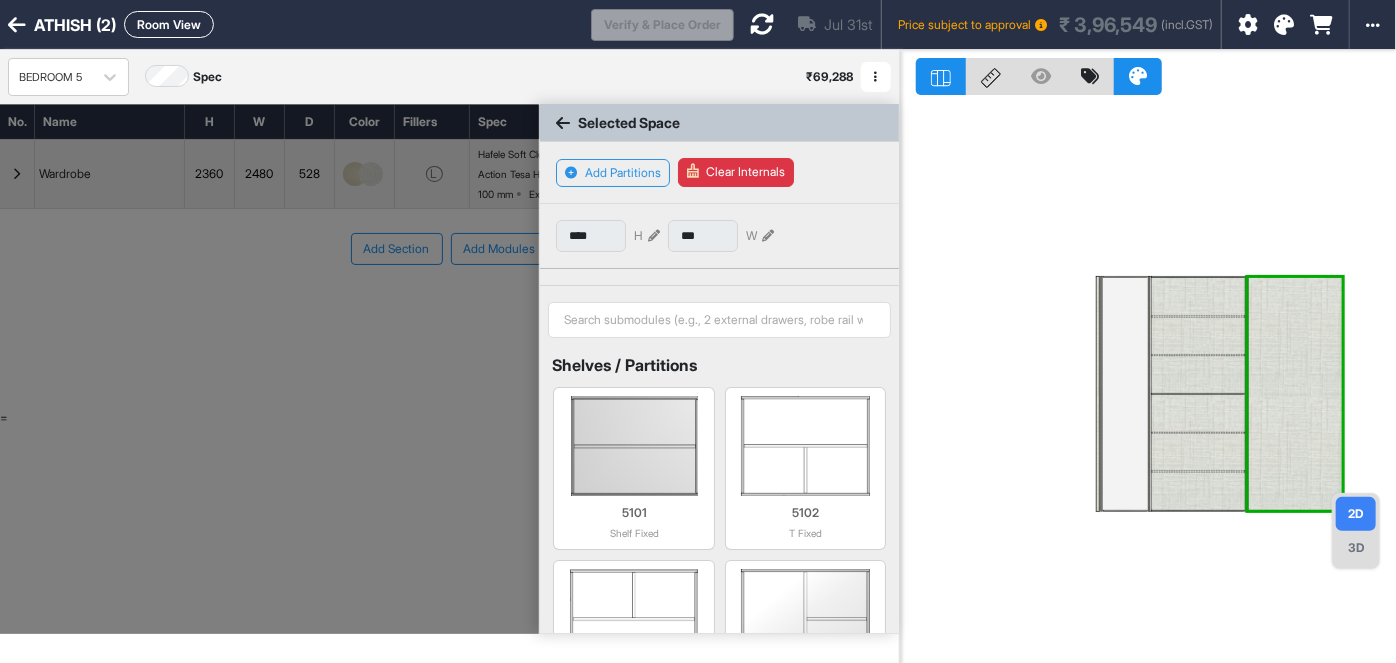 click at bounding box center (1296, 394) 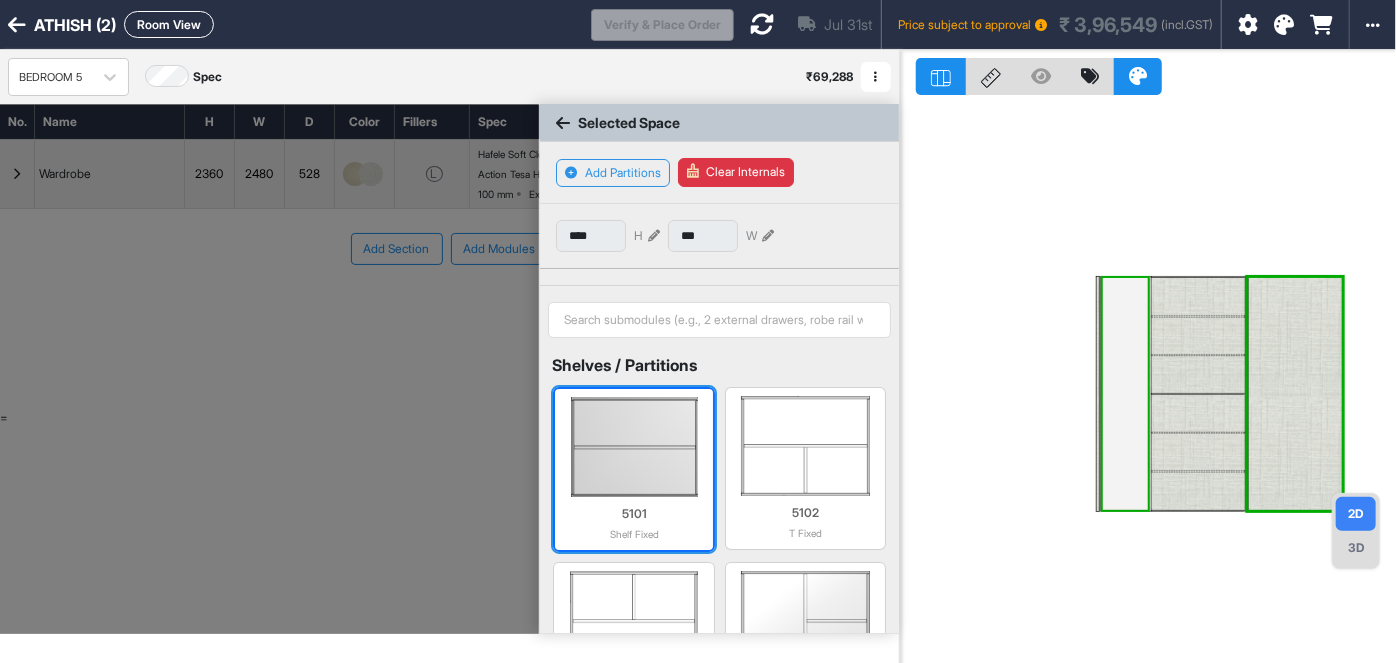 click at bounding box center (633, 447) 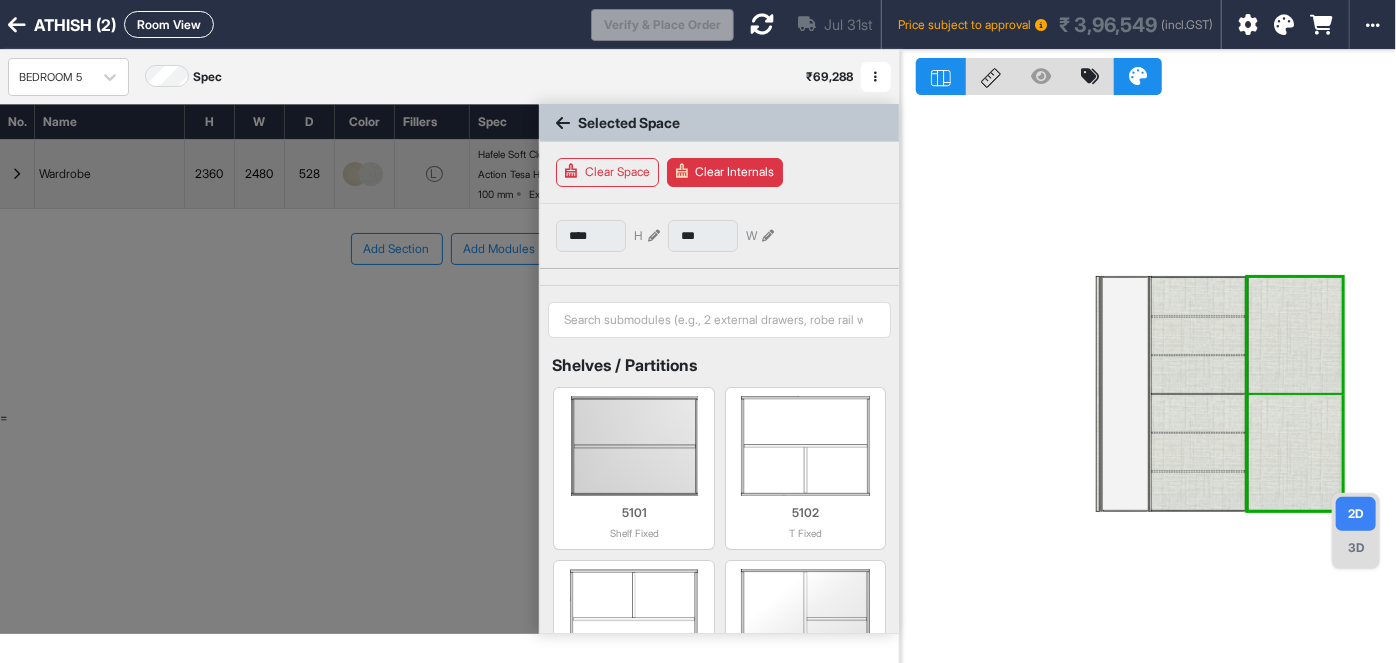 click at bounding box center (1296, 452) 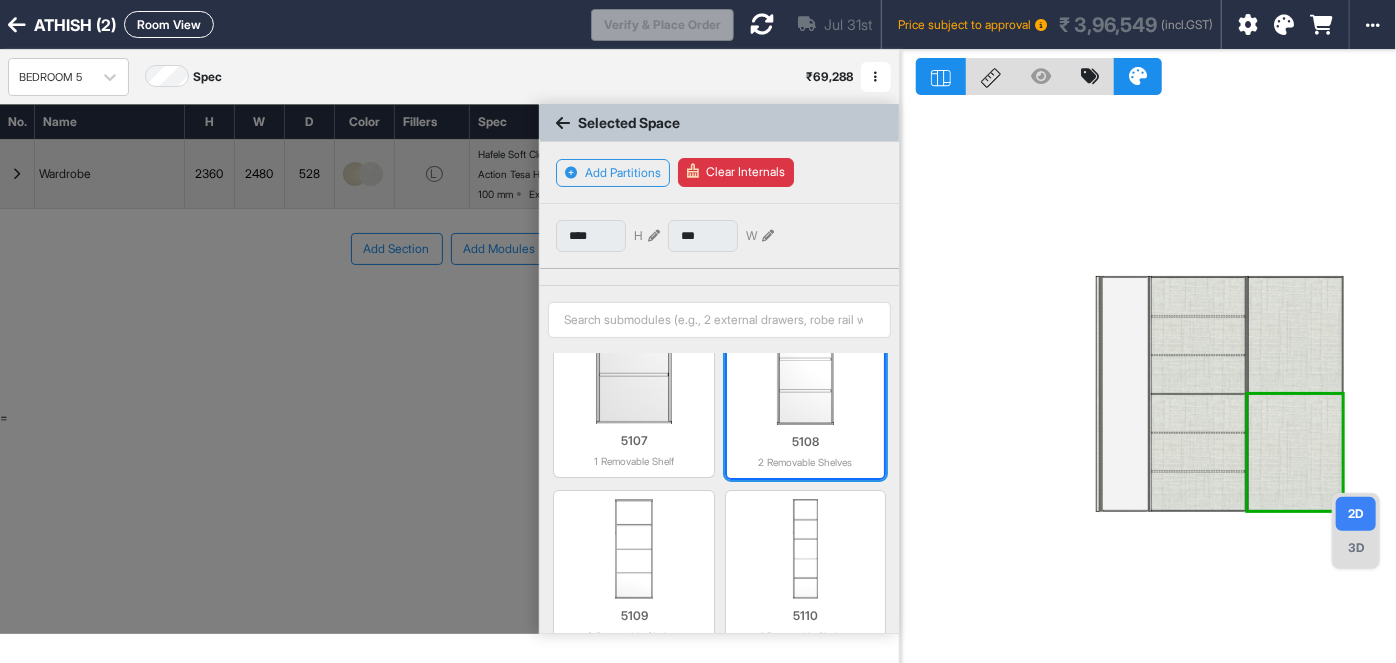 scroll, scrollTop: 593, scrollLeft: 0, axis: vertical 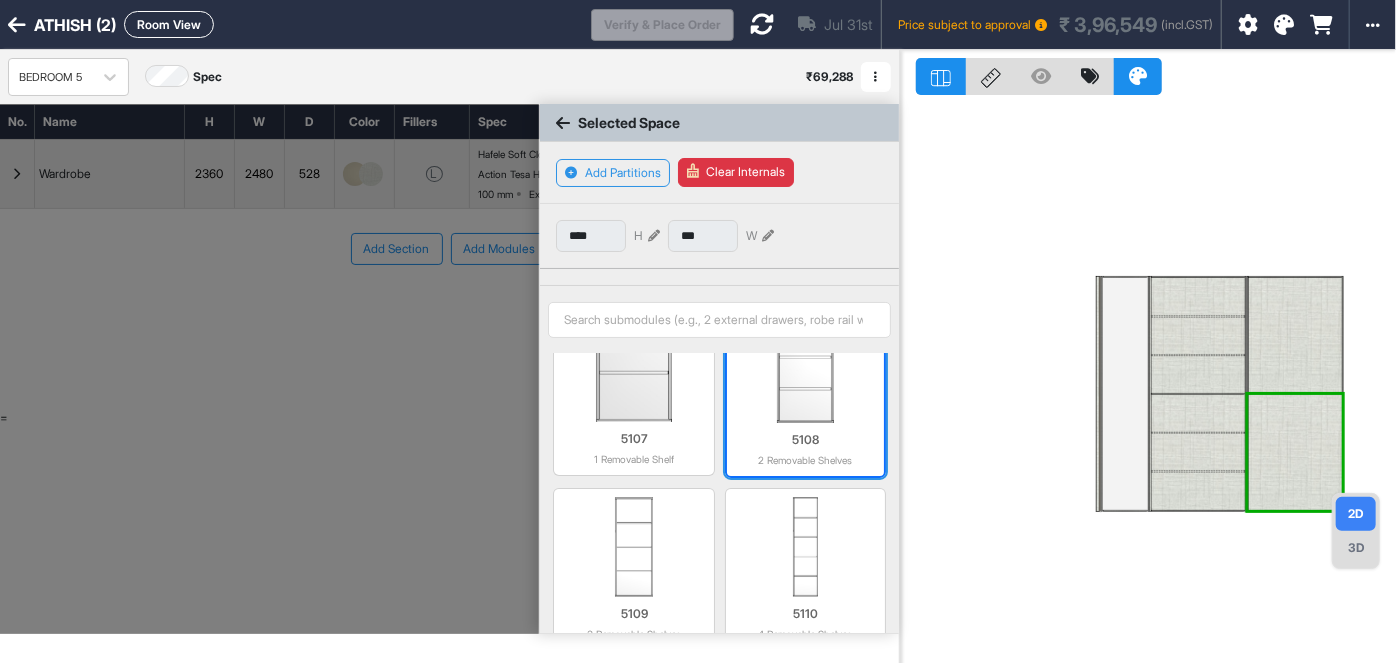 click at bounding box center [805, 373] 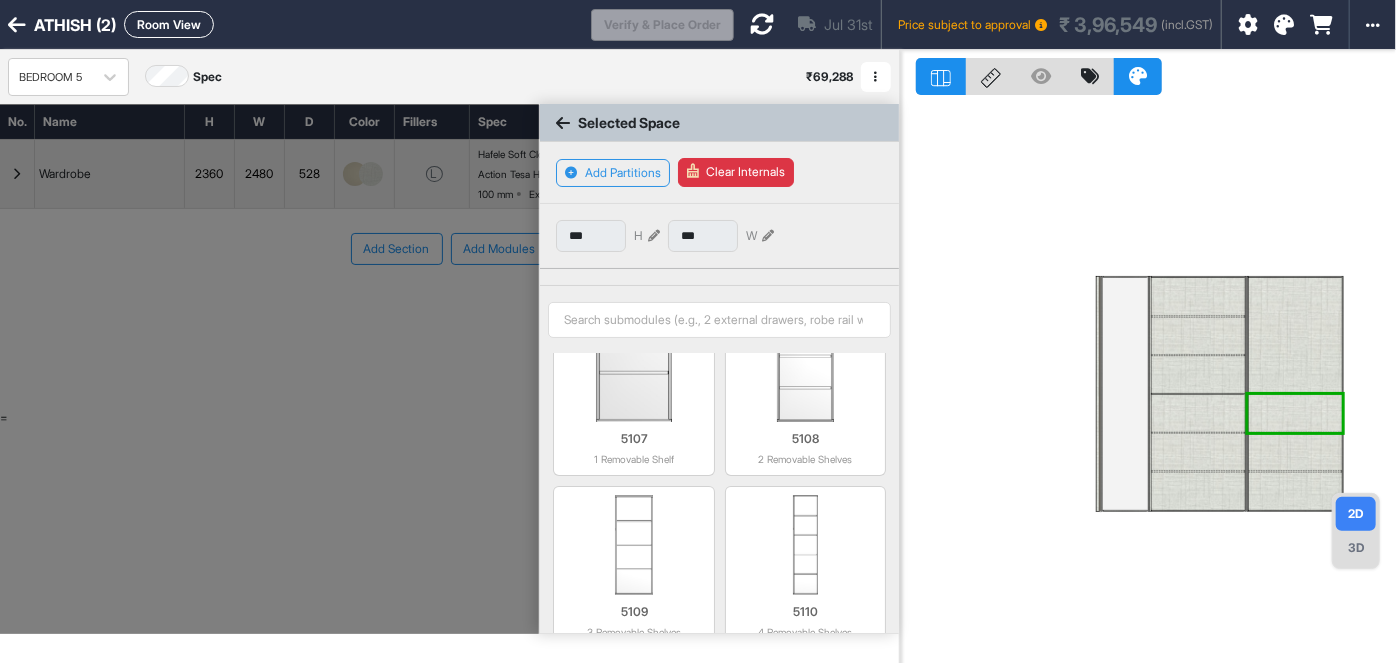 click at bounding box center (1296, 335) 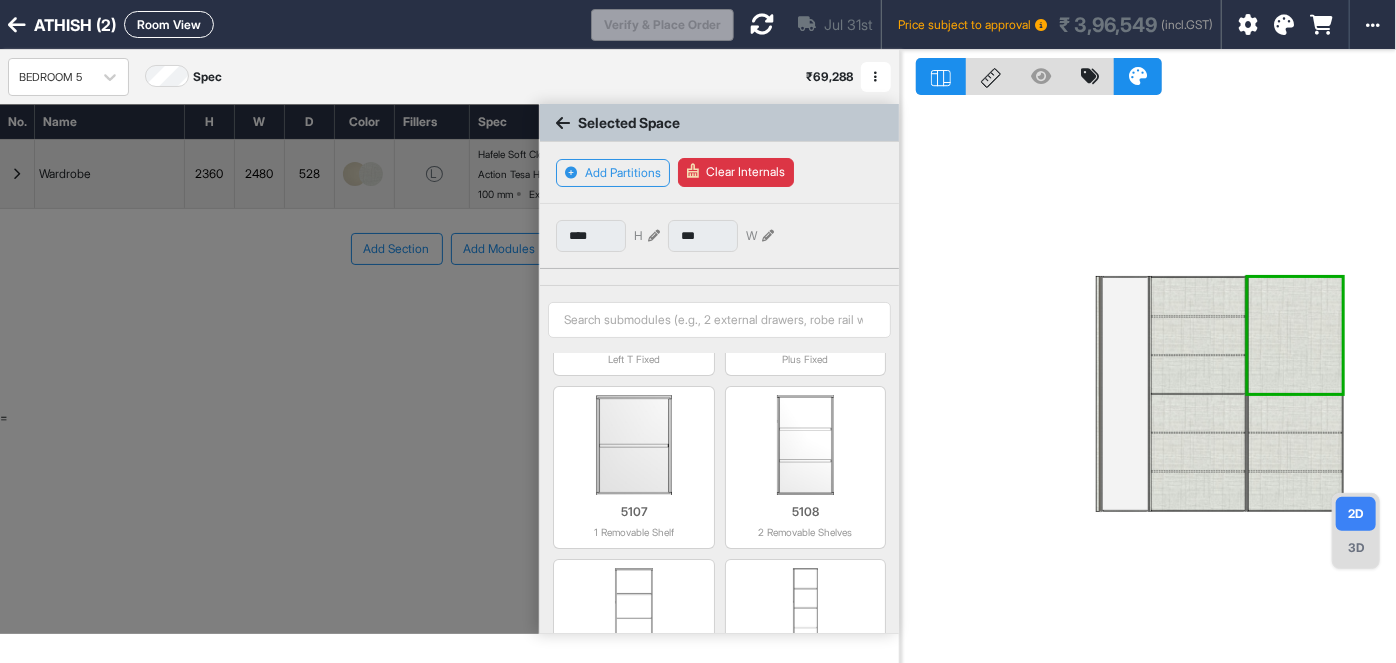 scroll, scrollTop: 530, scrollLeft: 0, axis: vertical 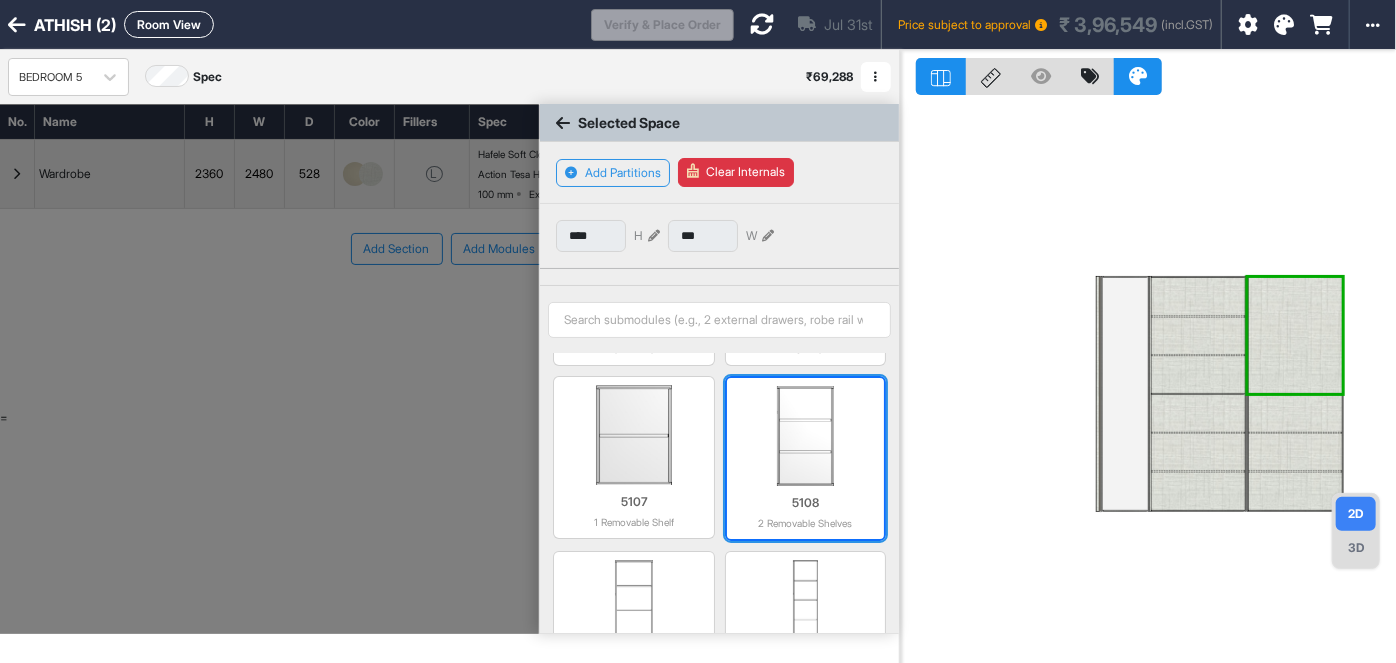 click at bounding box center [805, 436] 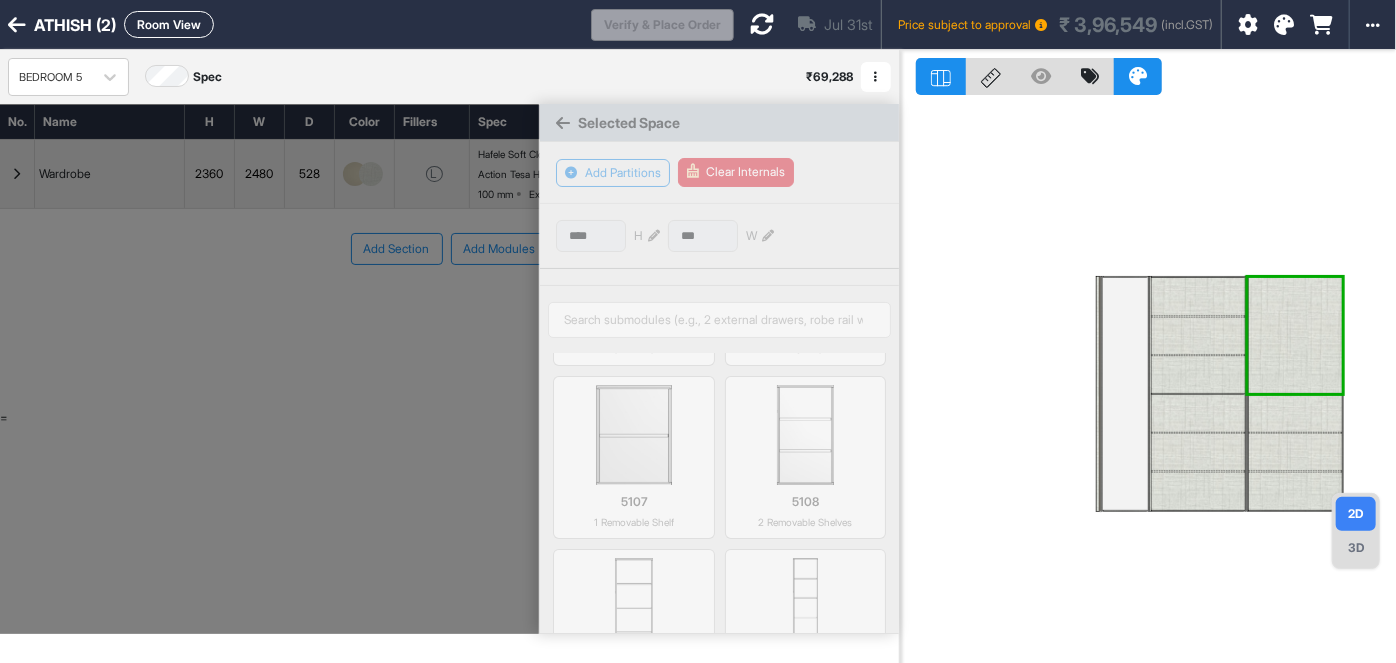 type on "***" 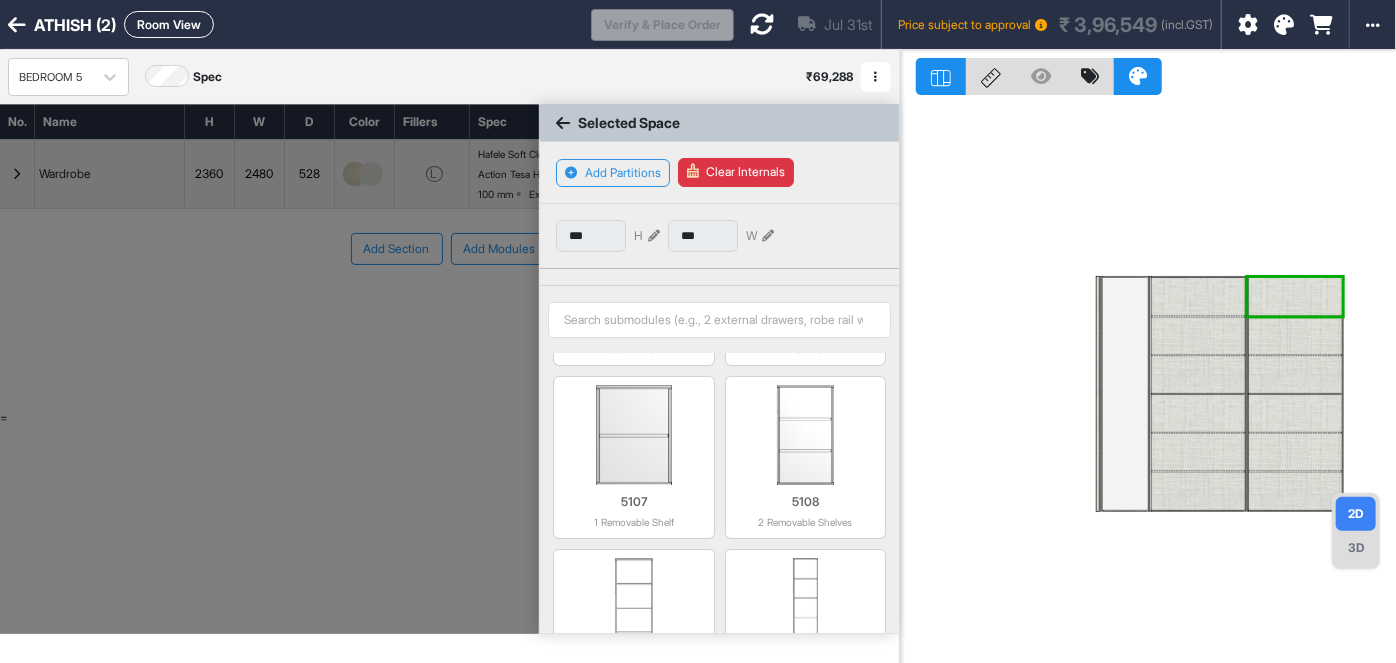 click at bounding box center (563, 123) 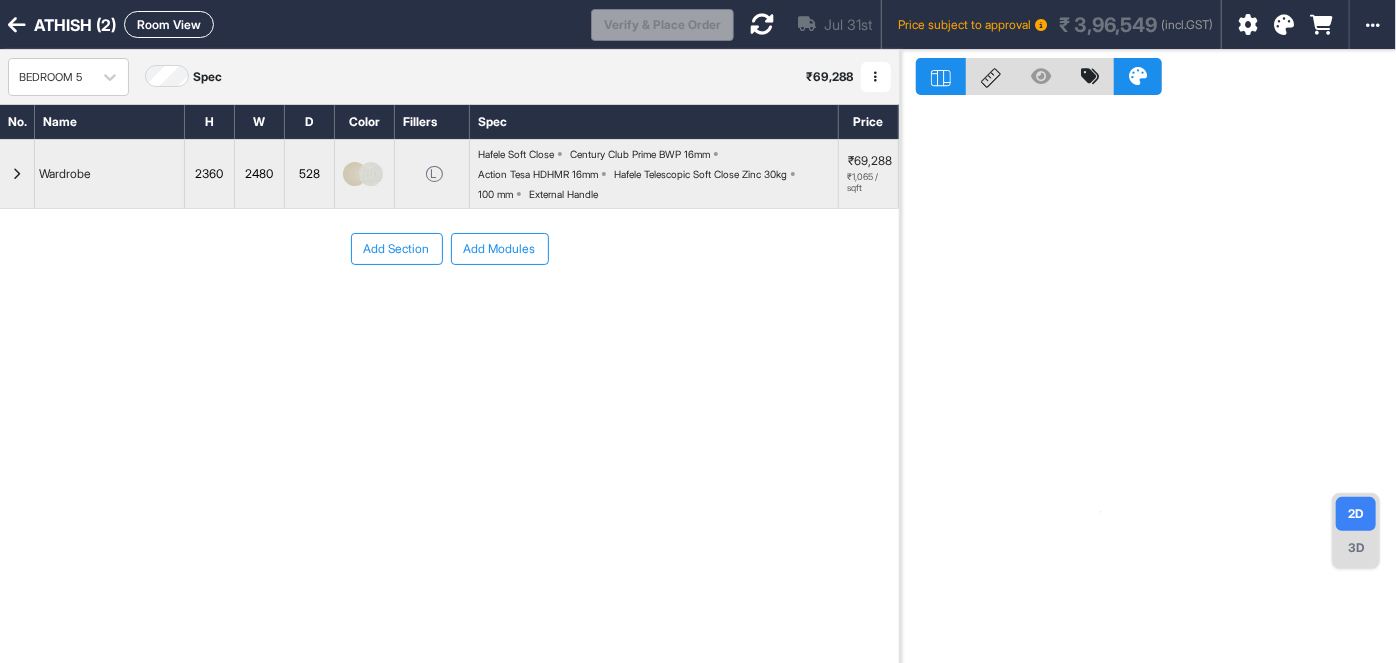 click on "Add Section" at bounding box center [397, 249] 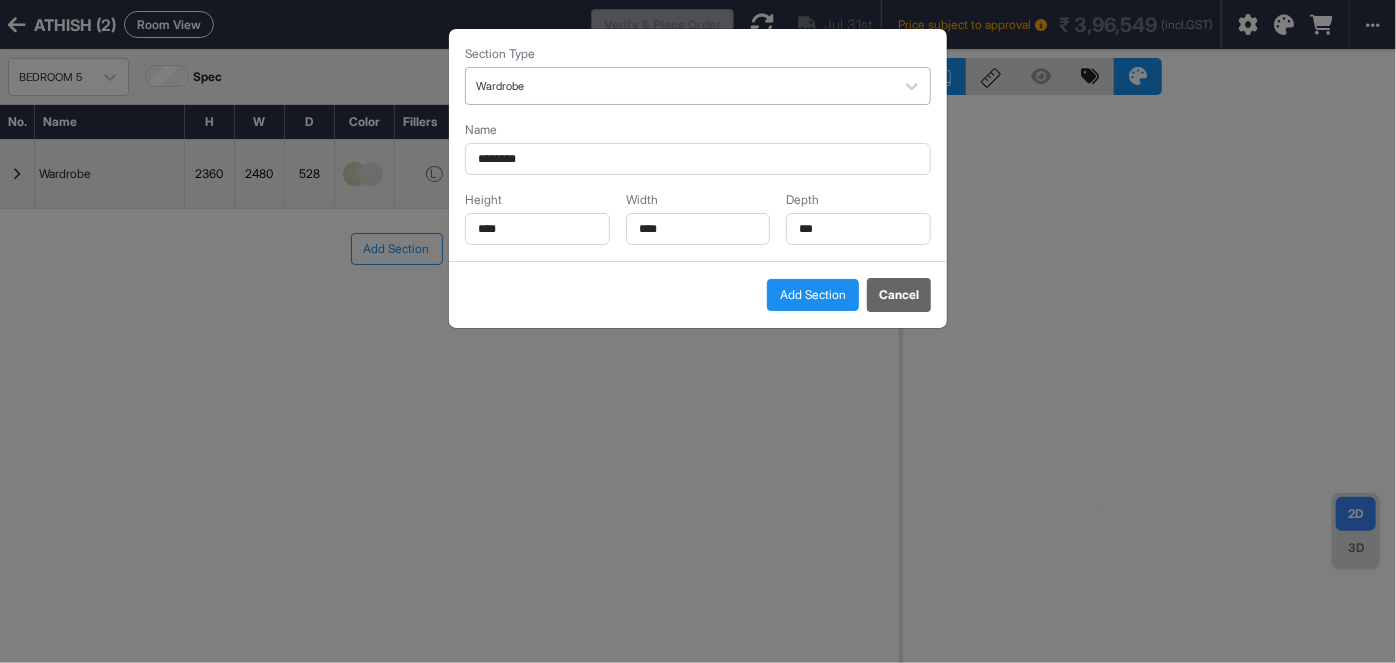 click at bounding box center [680, 86] 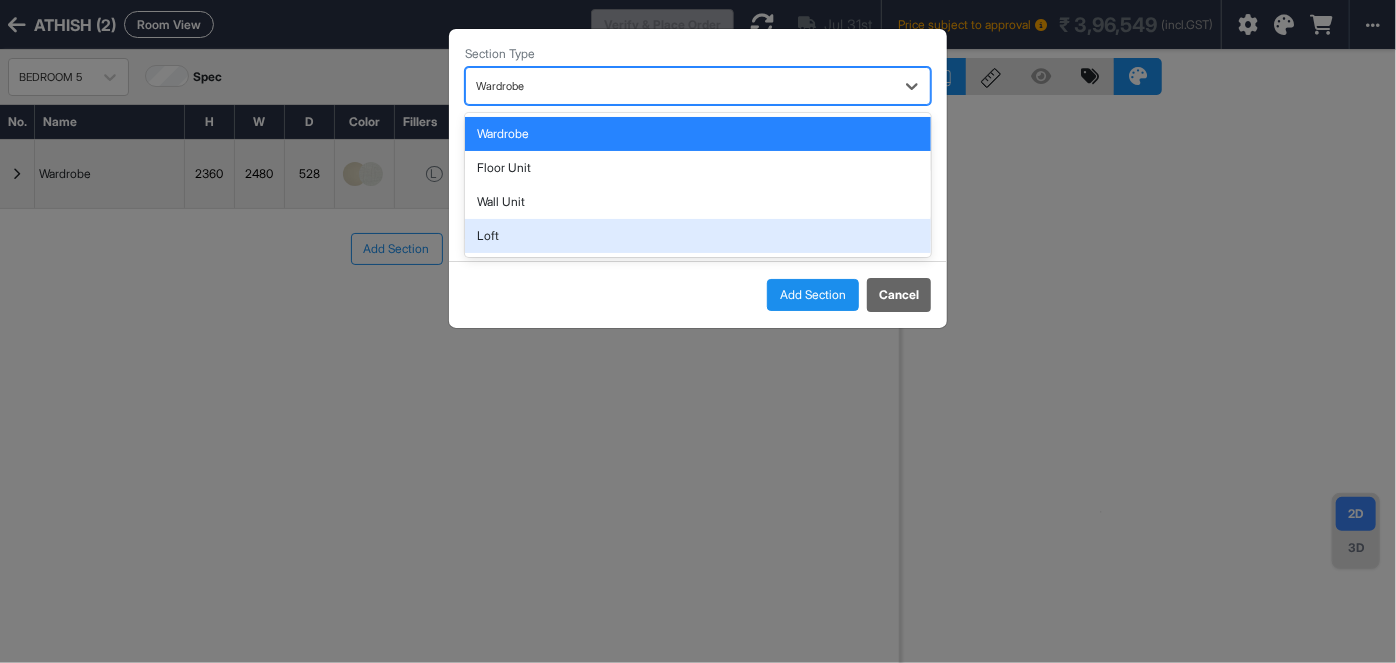 click on "Loft" at bounding box center (698, 236) 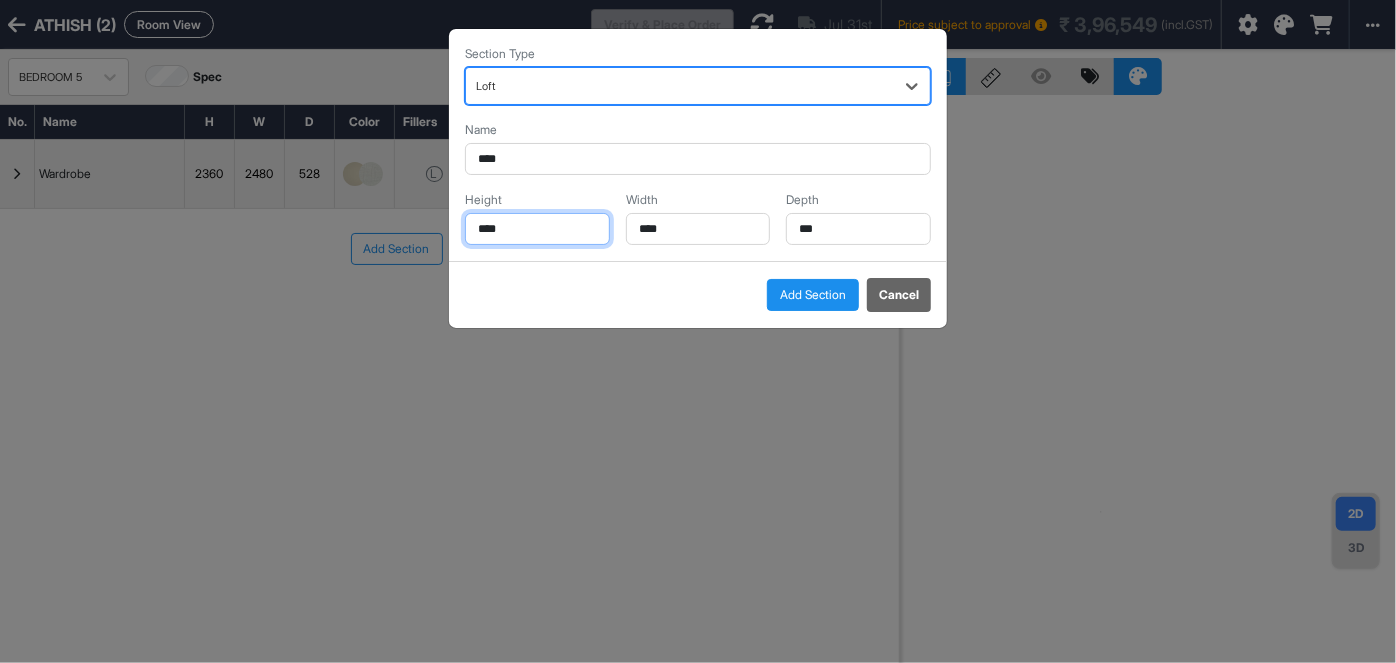 drag, startPoint x: 518, startPoint y: 230, endPoint x: 464, endPoint y: 234, distance: 54.147945 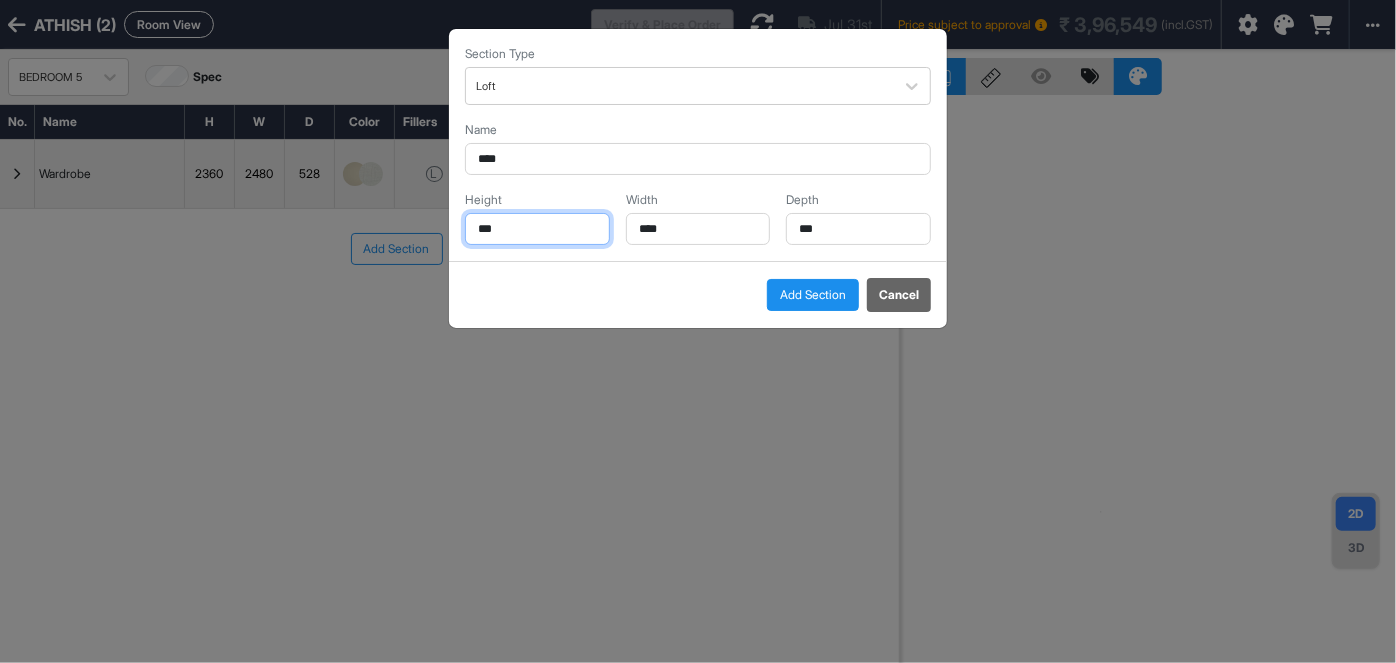 type on "***" 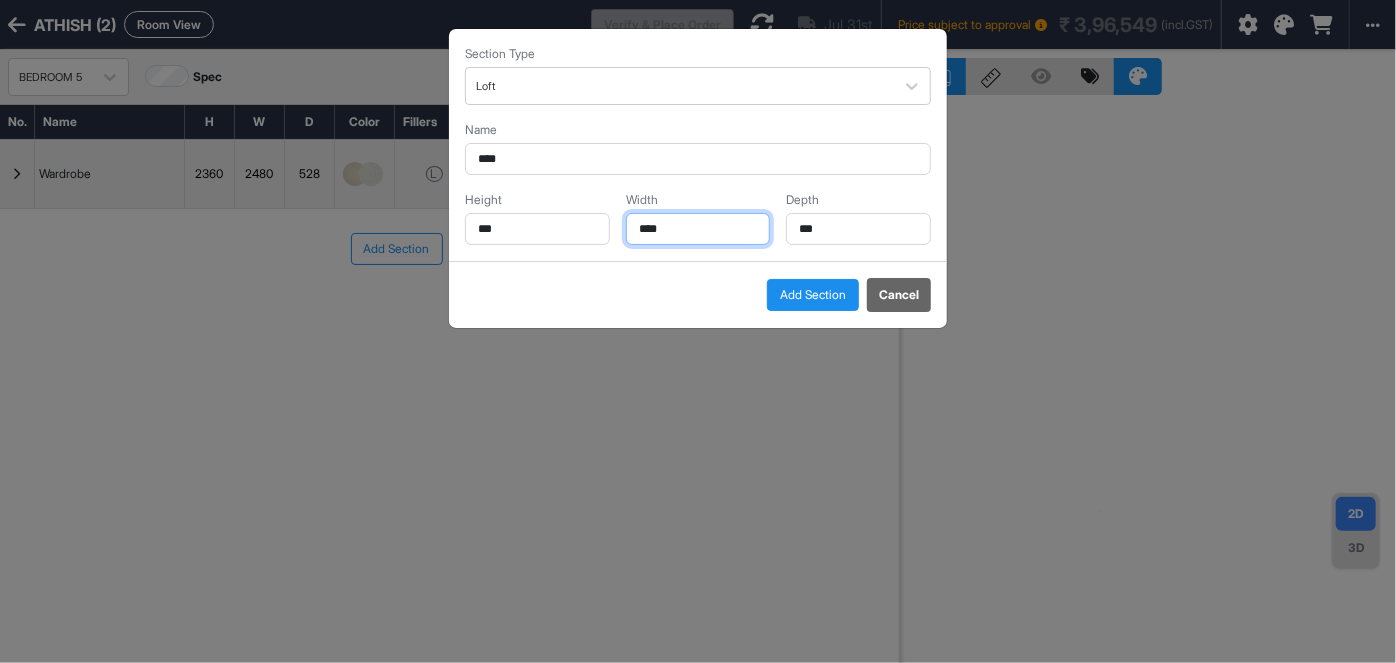 drag, startPoint x: 684, startPoint y: 230, endPoint x: 581, endPoint y: 237, distance: 103.23759 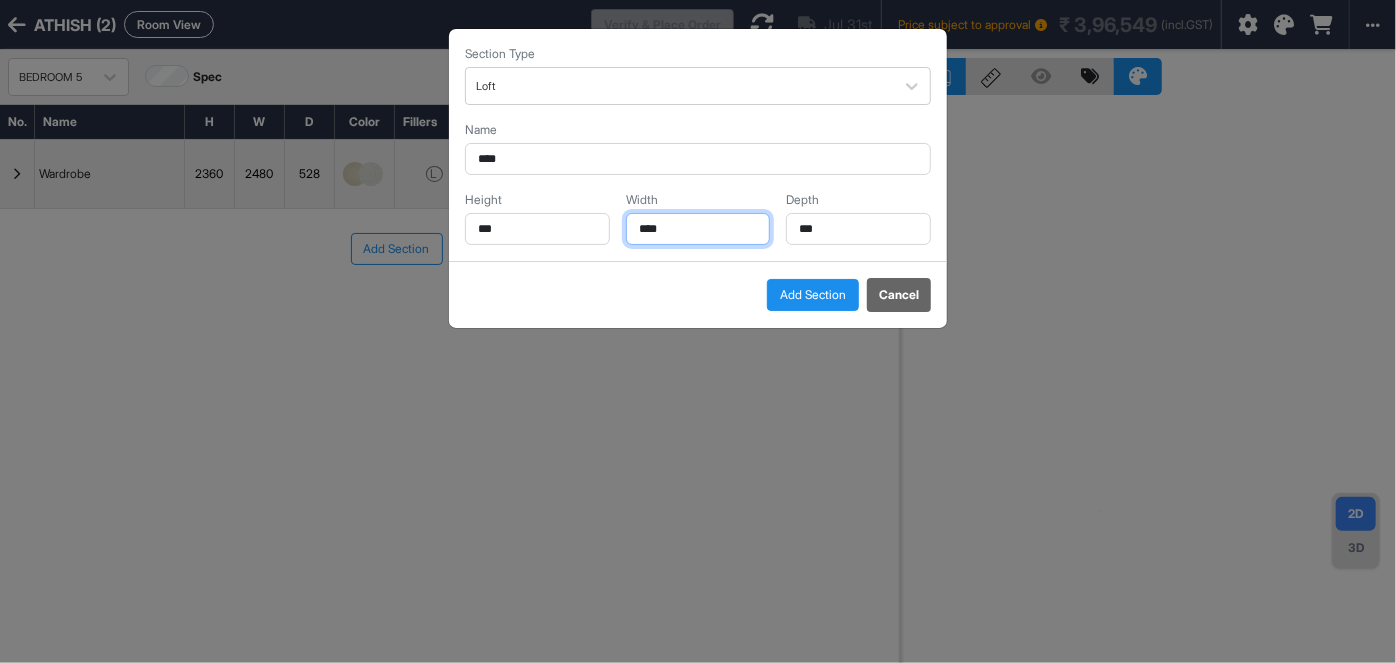 type on "****" 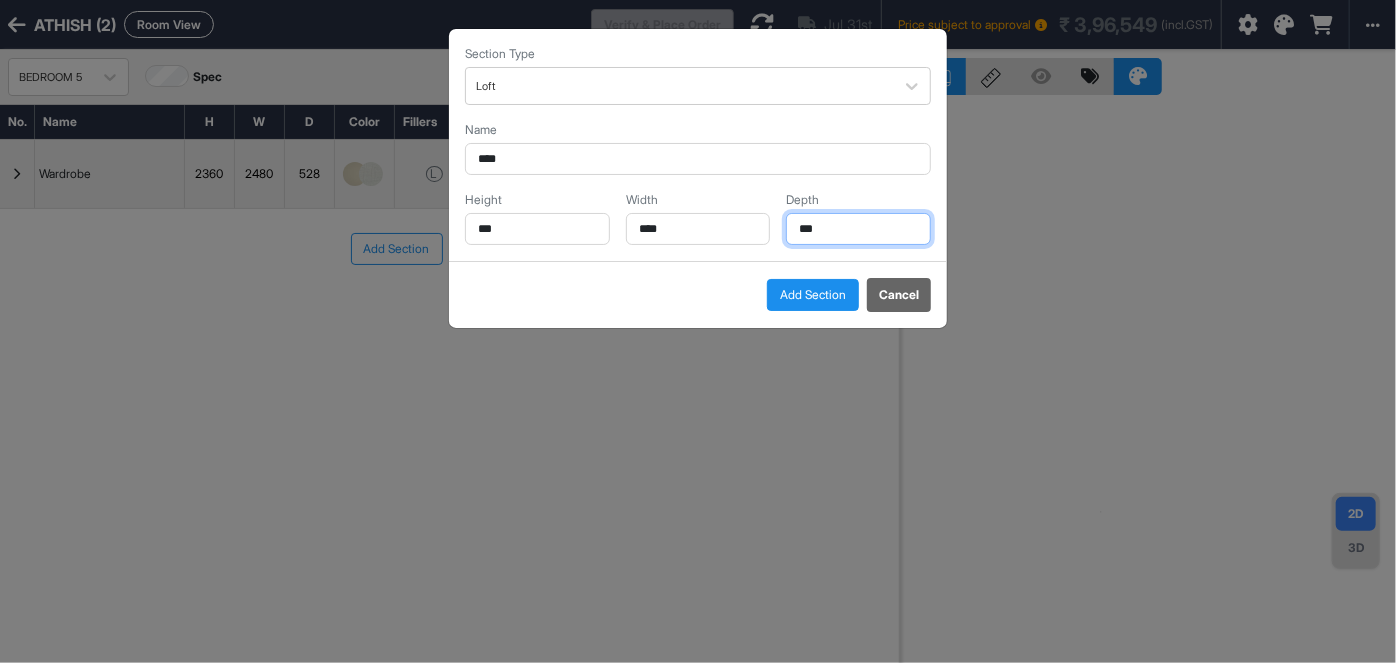 drag, startPoint x: 826, startPoint y: 230, endPoint x: 773, endPoint y: 240, distance: 53.935146 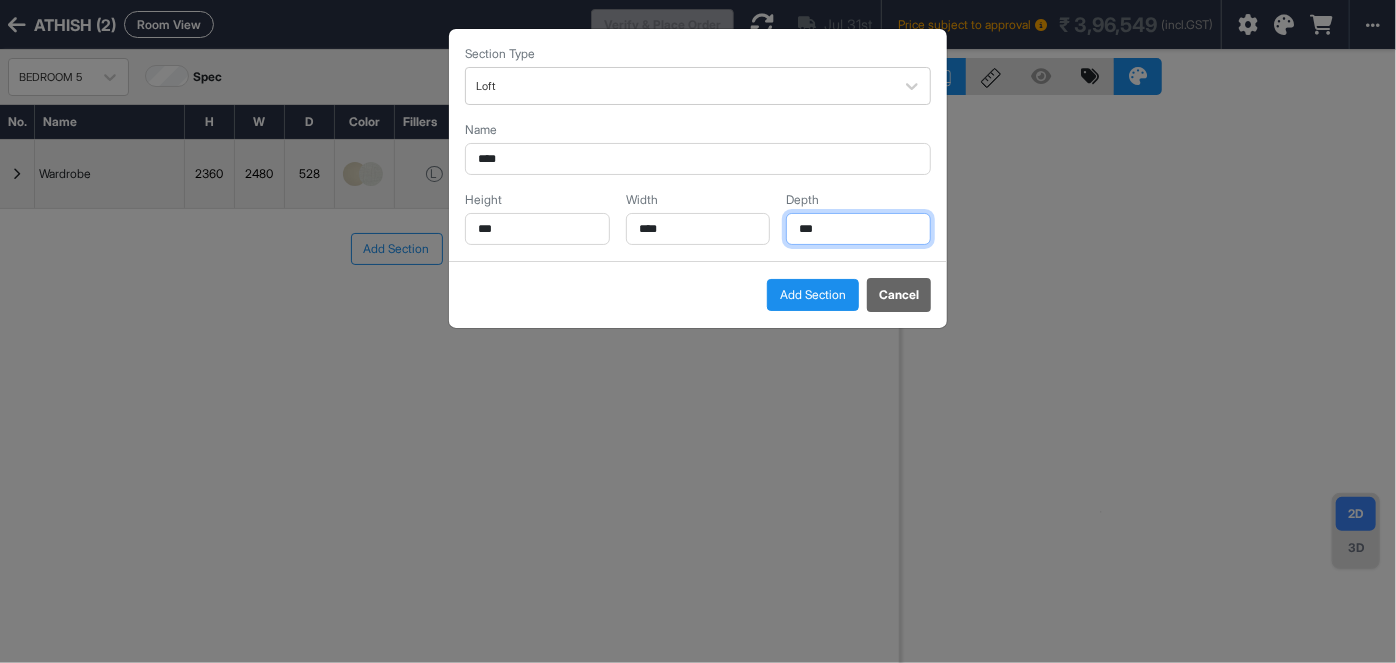 type on "***" 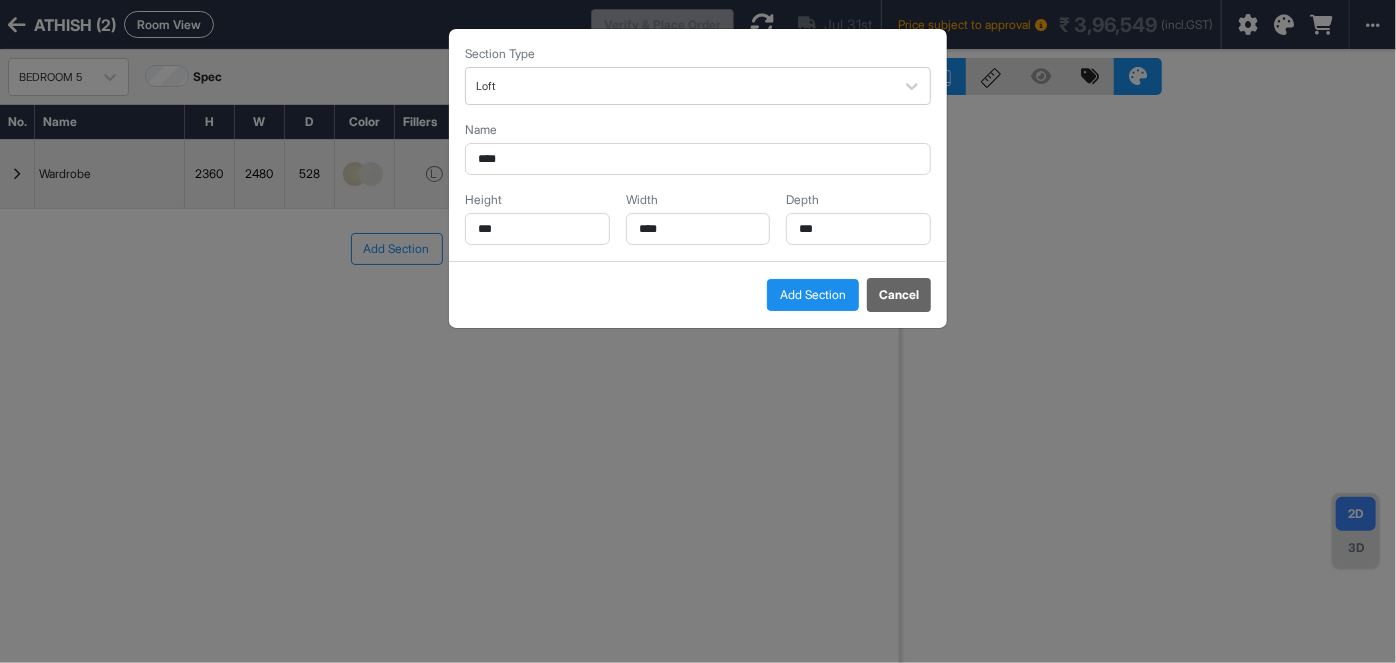 click on "Add Section" at bounding box center (813, 295) 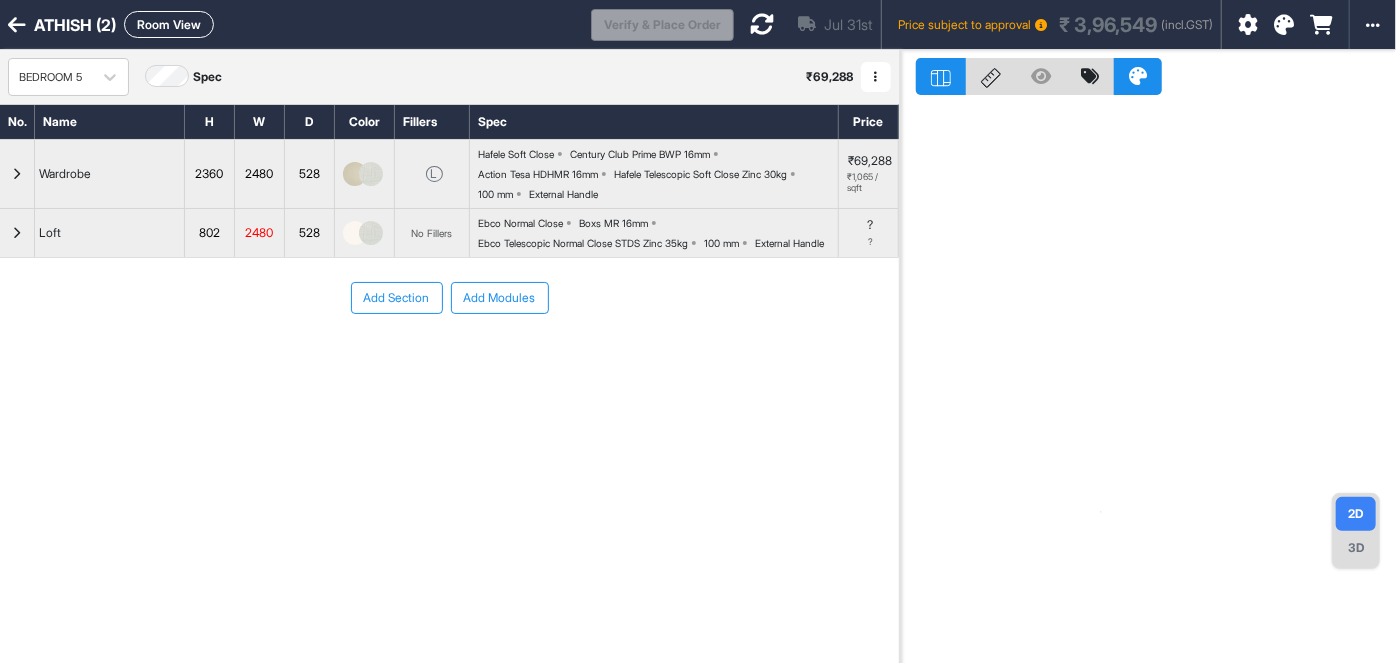 click at bounding box center (371, 174) 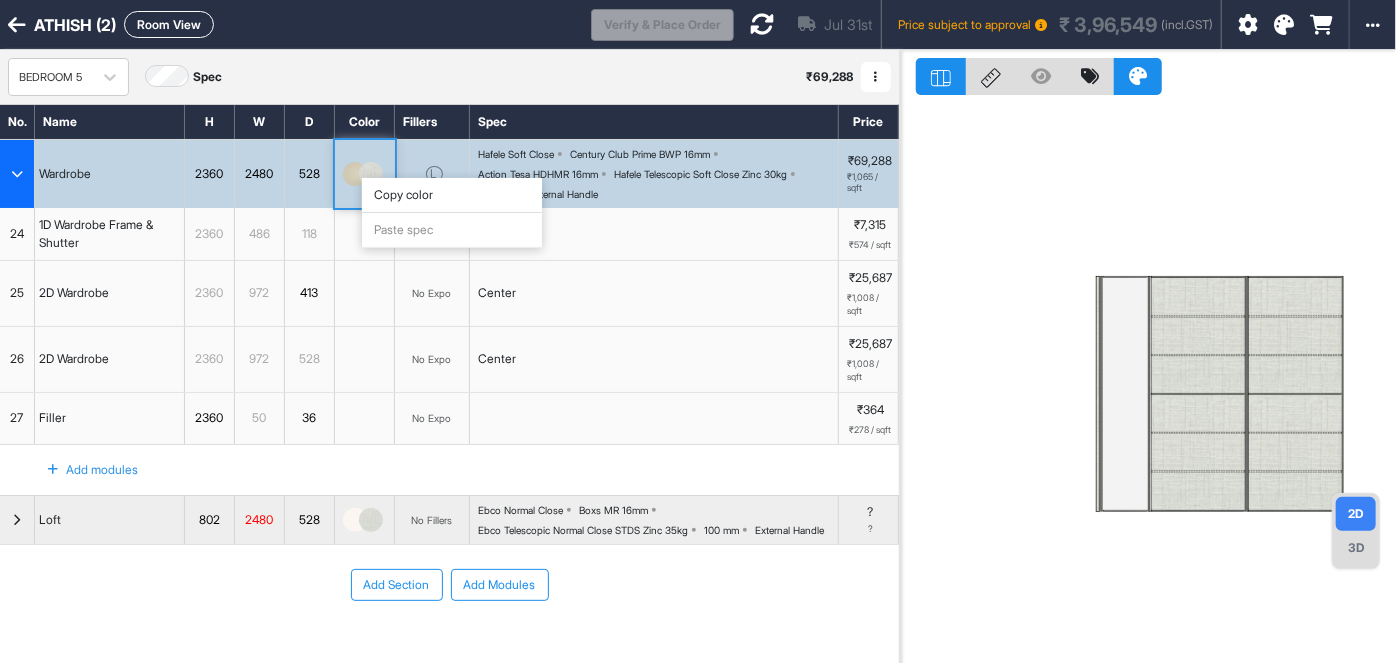 click on "Copy color" at bounding box center [452, 195] 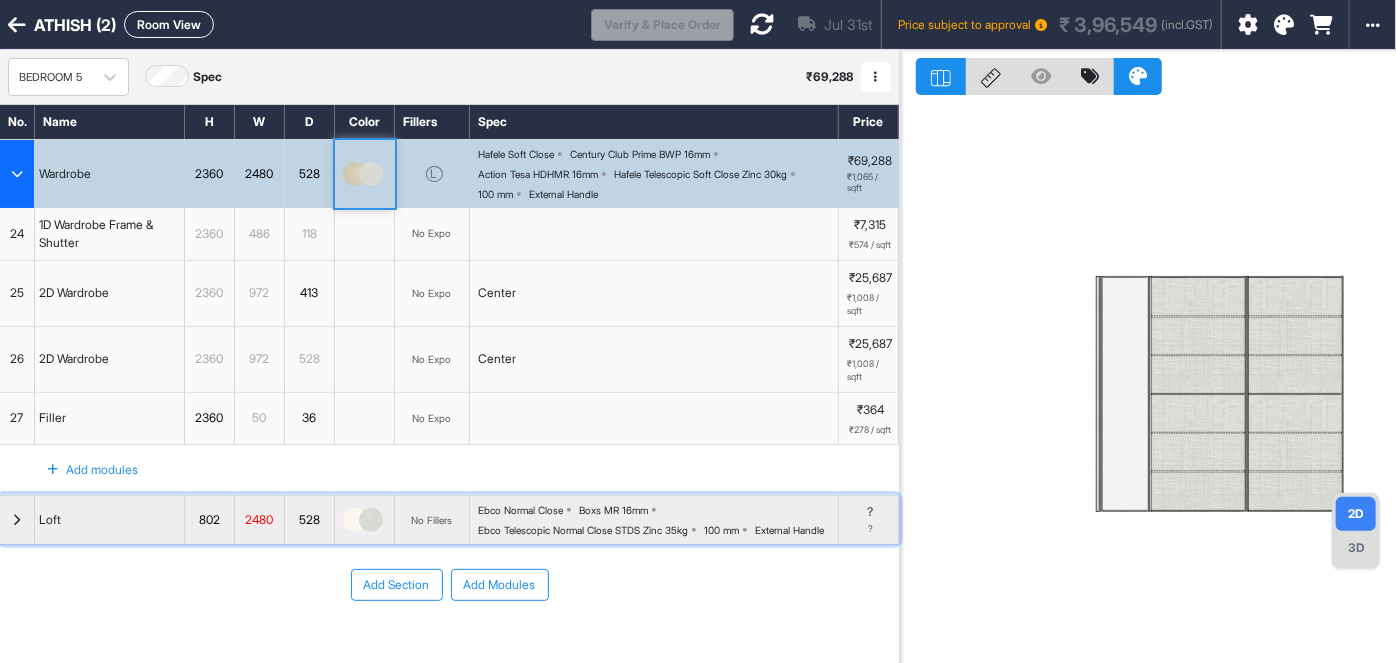 click at bounding box center (371, 520) 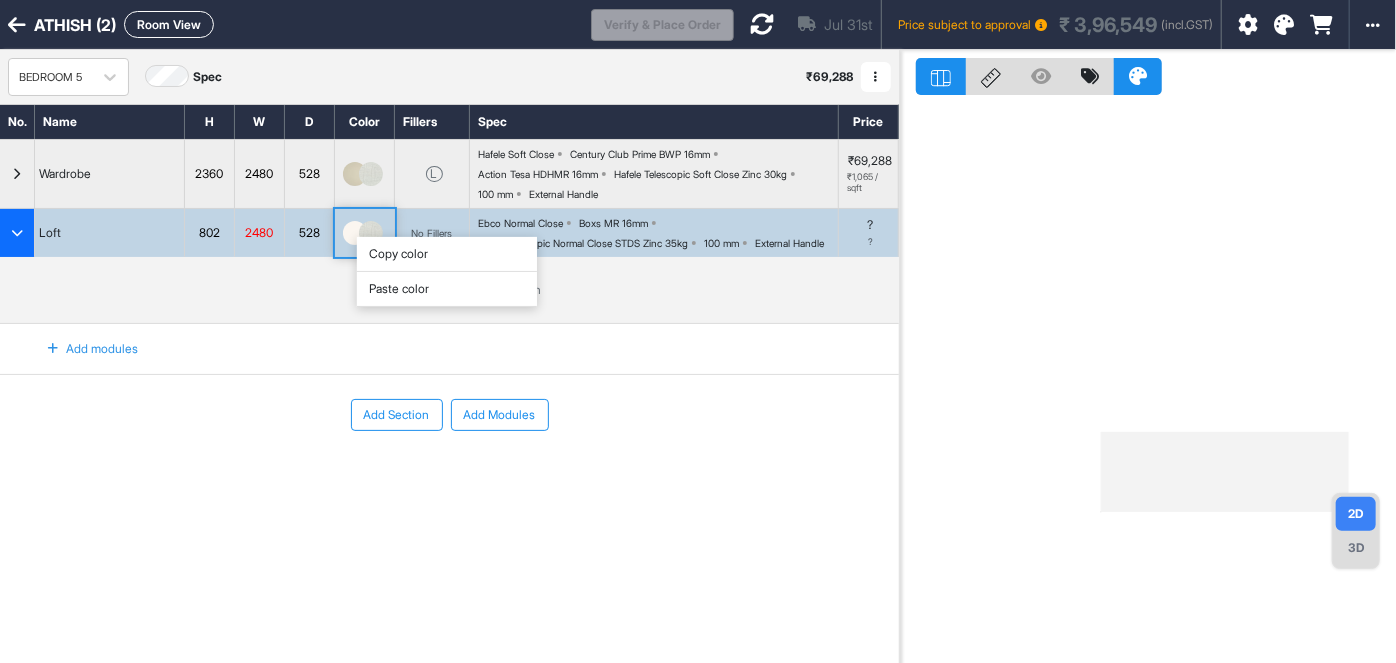 click on "Paste color" at bounding box center (447, 289) 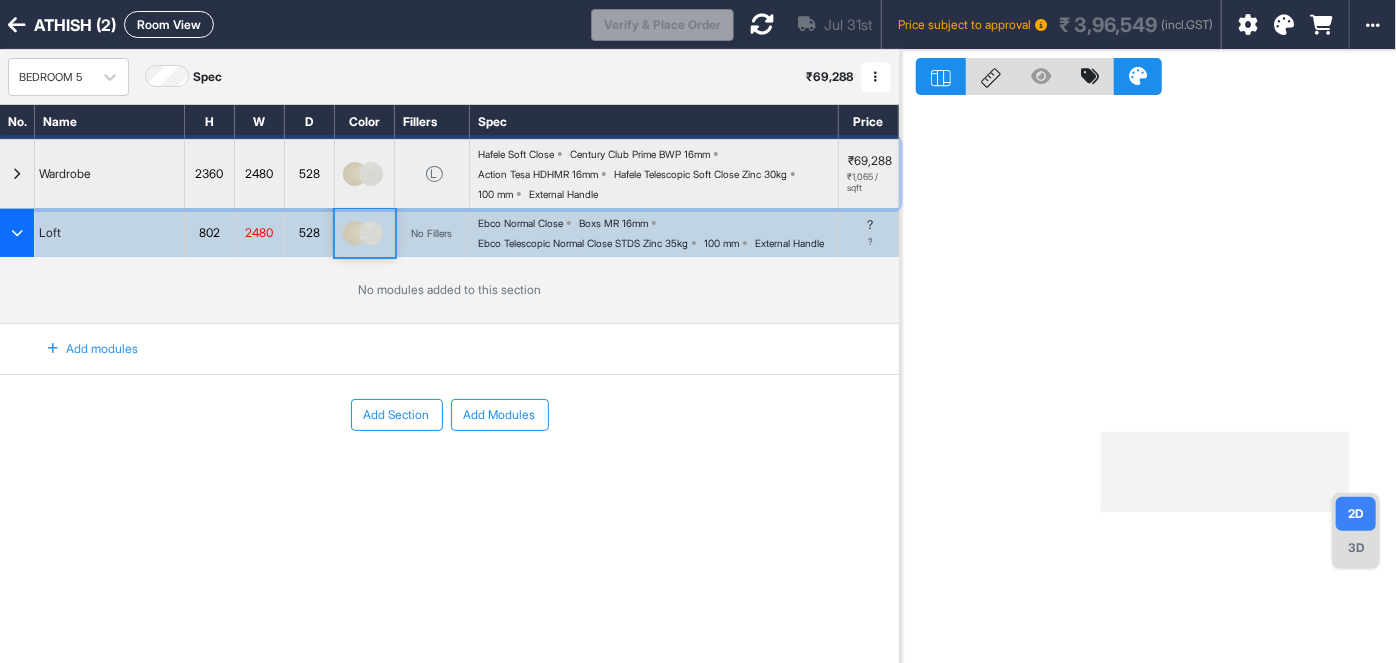click on "Action Tesa HDHMR 16mm" at bounding box center [538, 174] 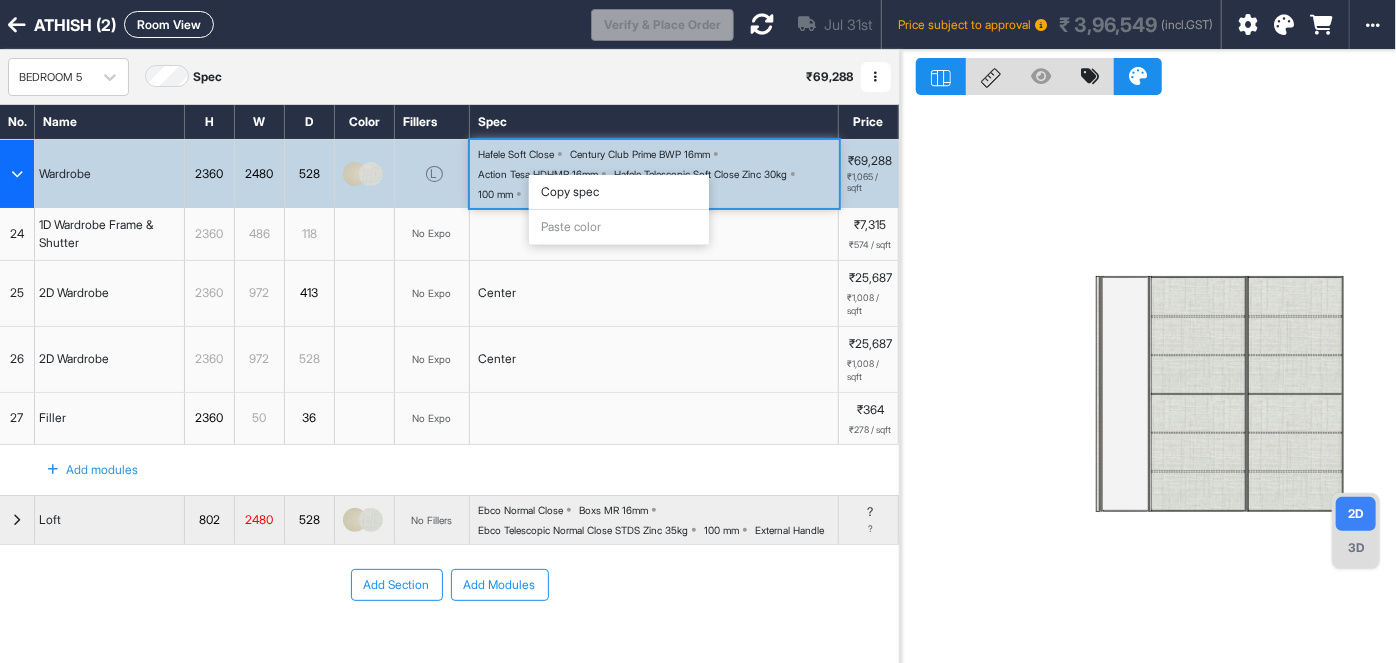 click on "Copy spec" at bounding box center [619, 192] 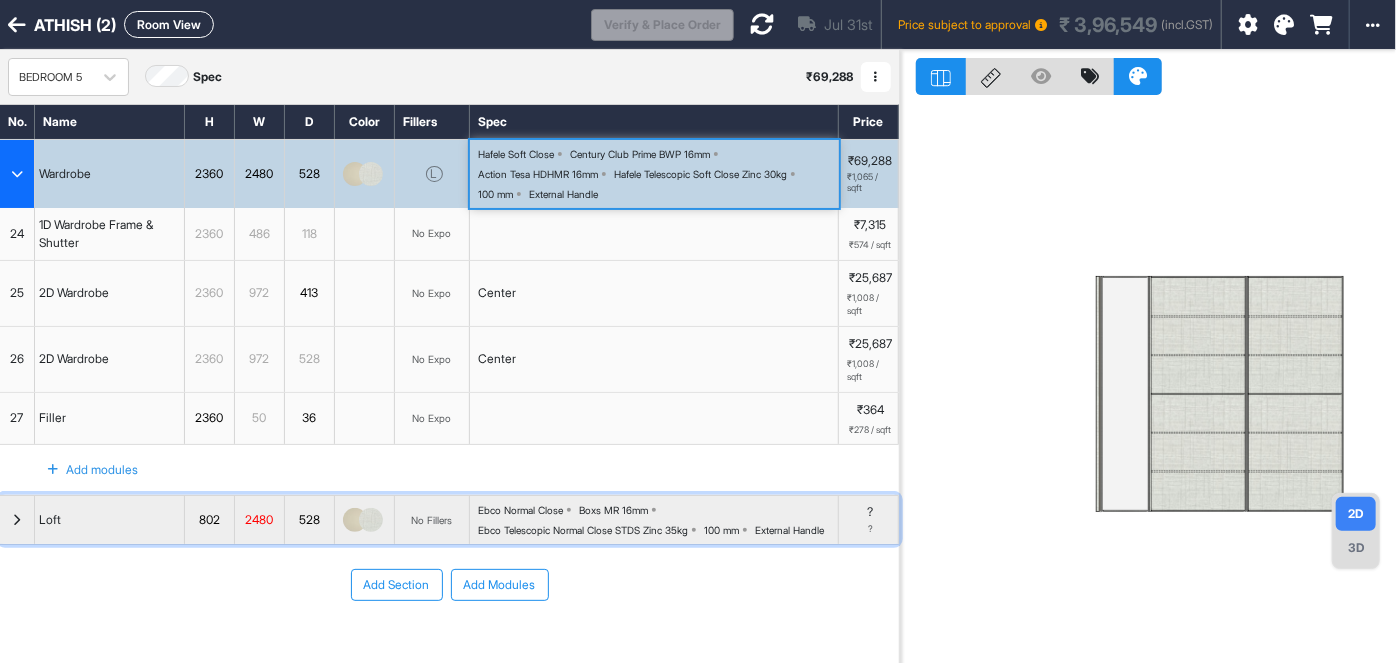click on "Ebco Normal Close" at bounding box center (520, 510) 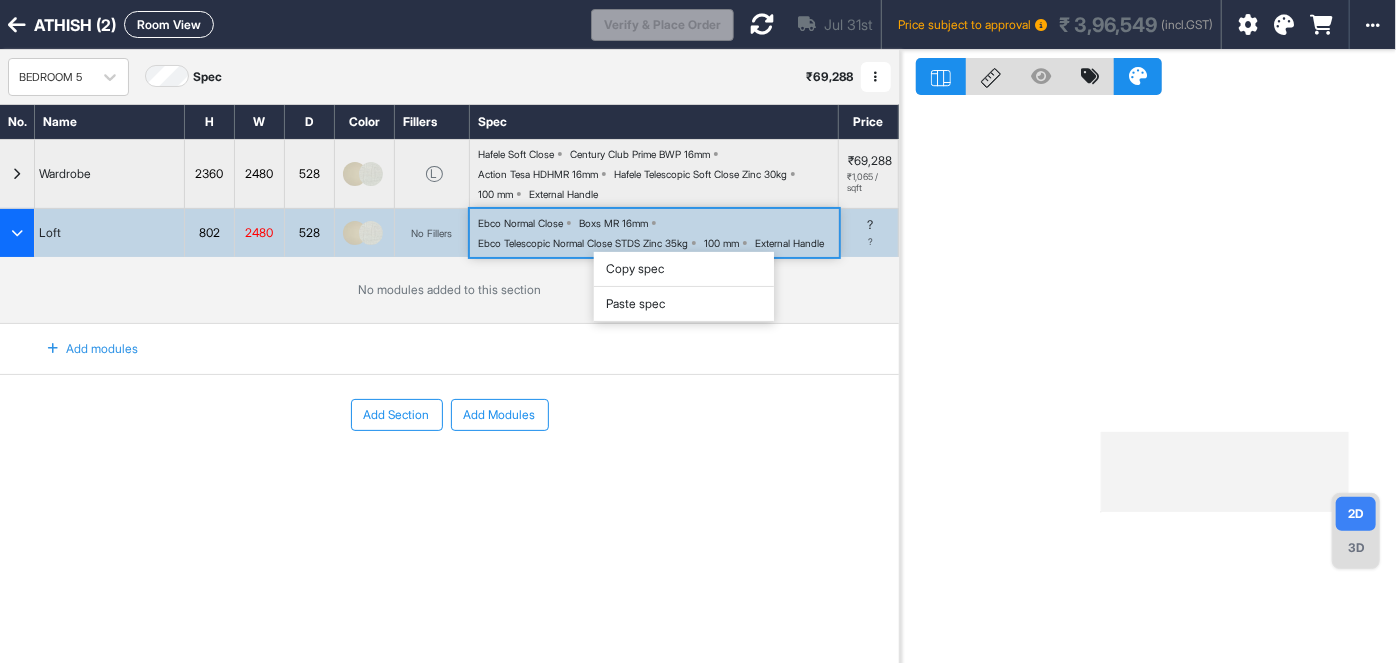 click on "Paste spec" at bounding box center [684, 304] 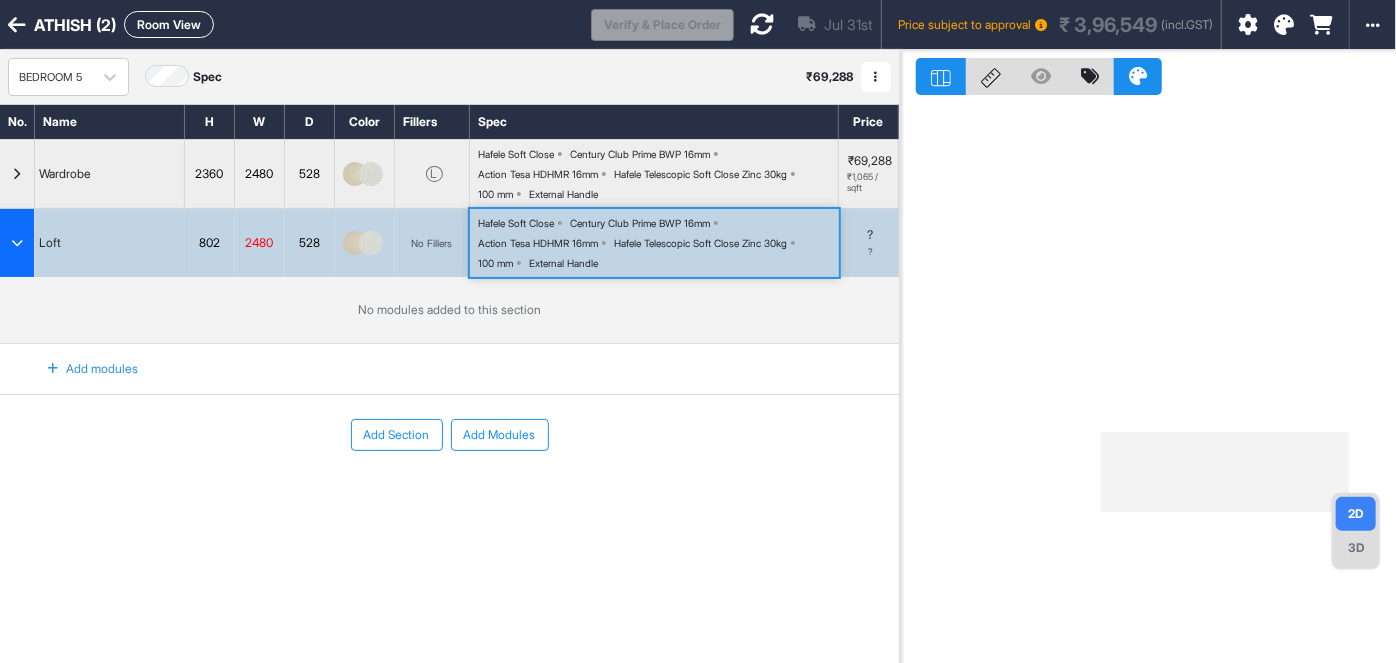 click on "Add modules" at bounding box center [81, 369] 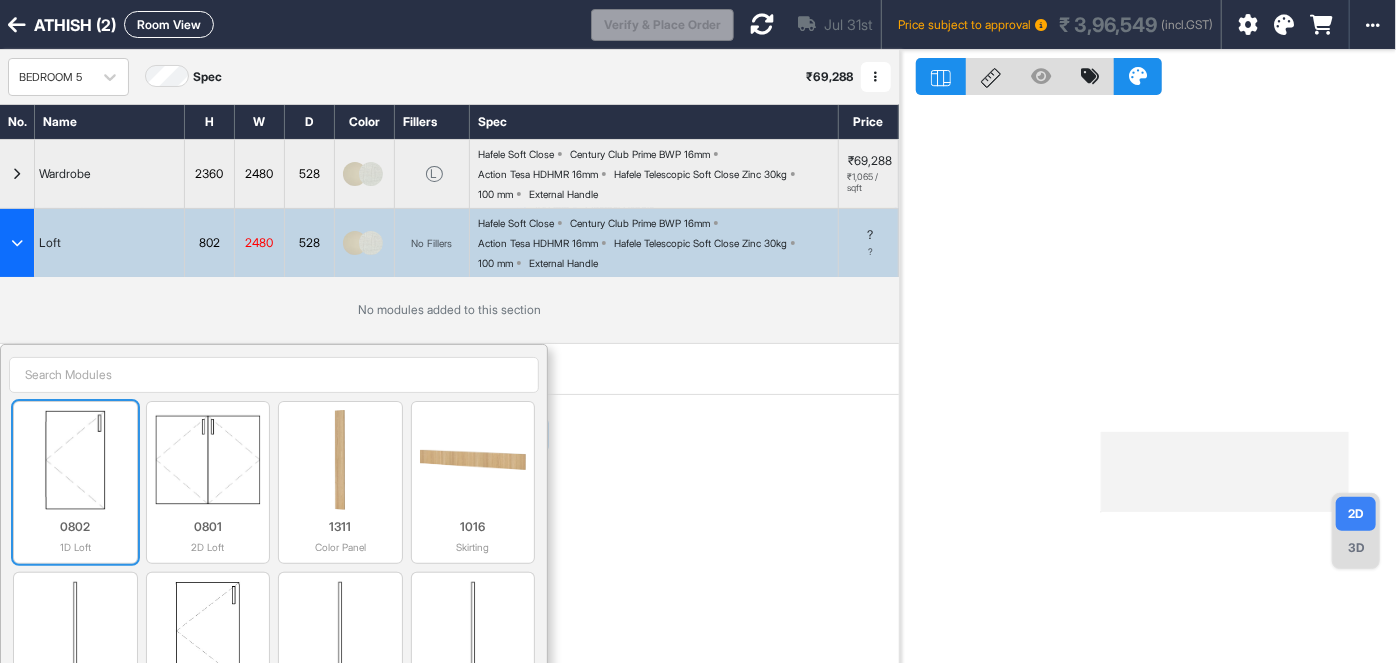 click at bounding box center [75, 460] 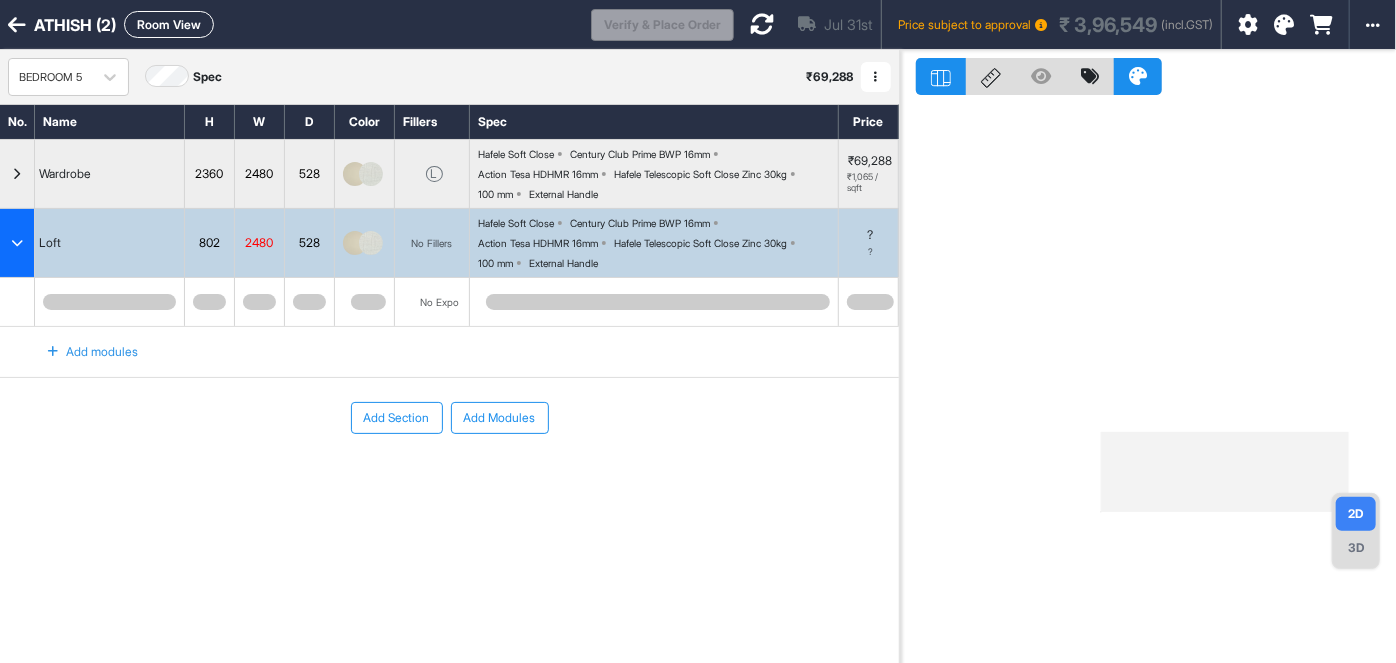 click on "Add modules" at bounding box center [81, 352] 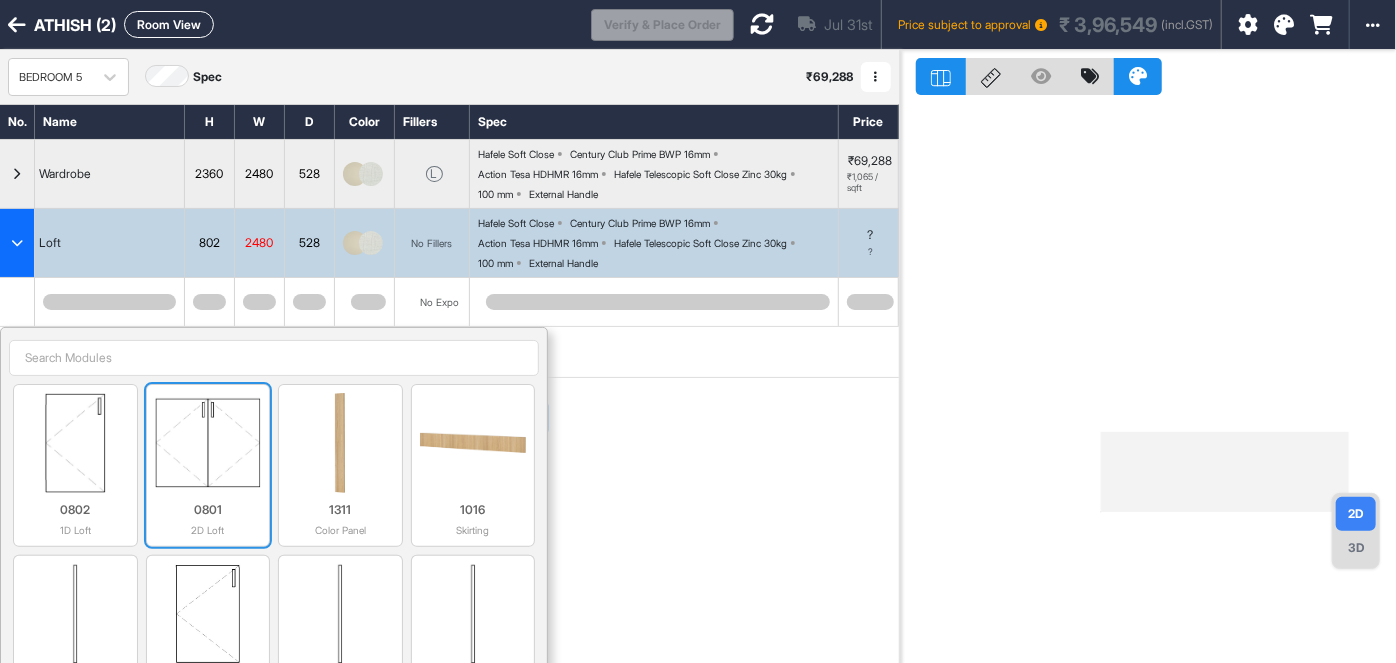 click at bounding box center (208, 443) 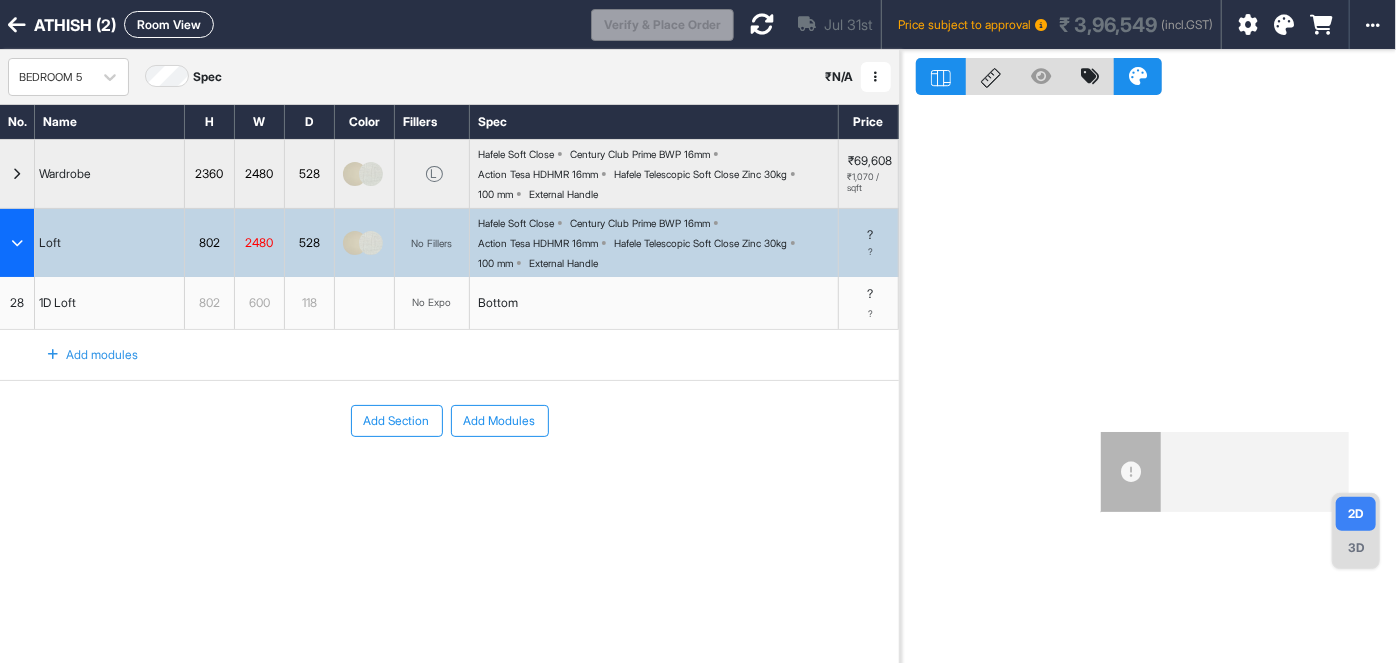 click on "Add modules" at bounding box center (81, 355) 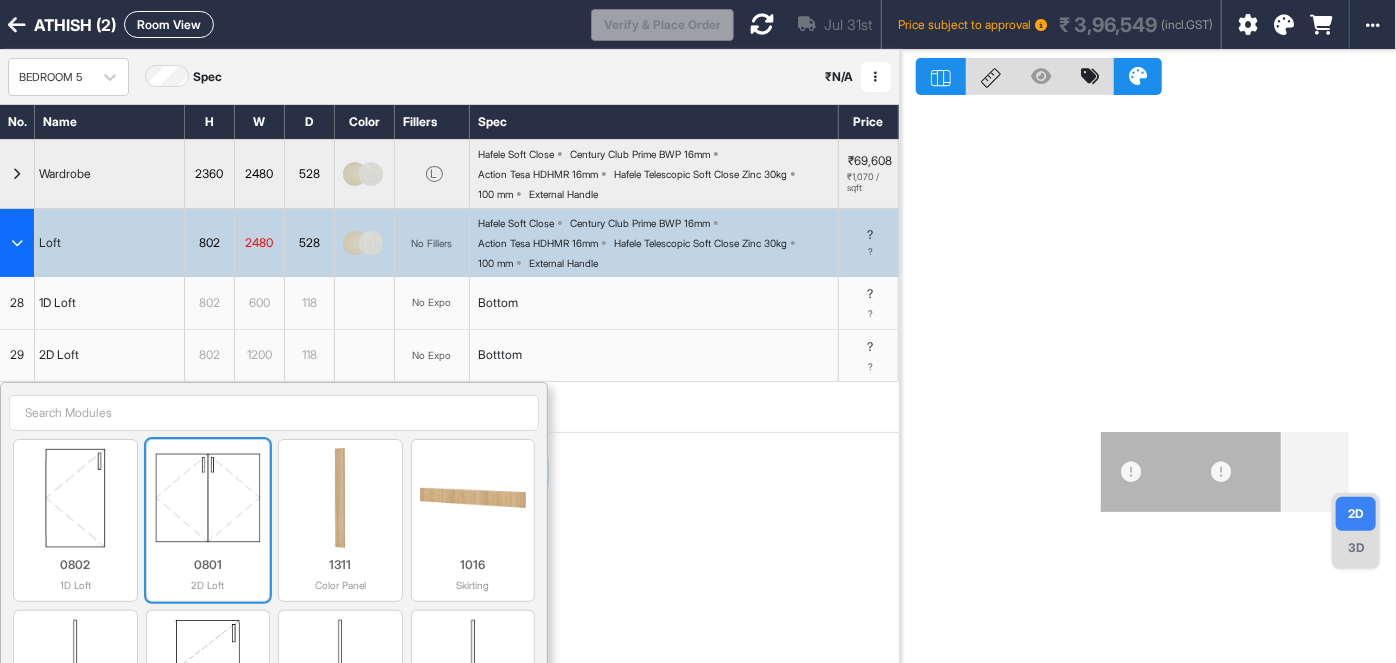 click at bounding box center [208, 498] 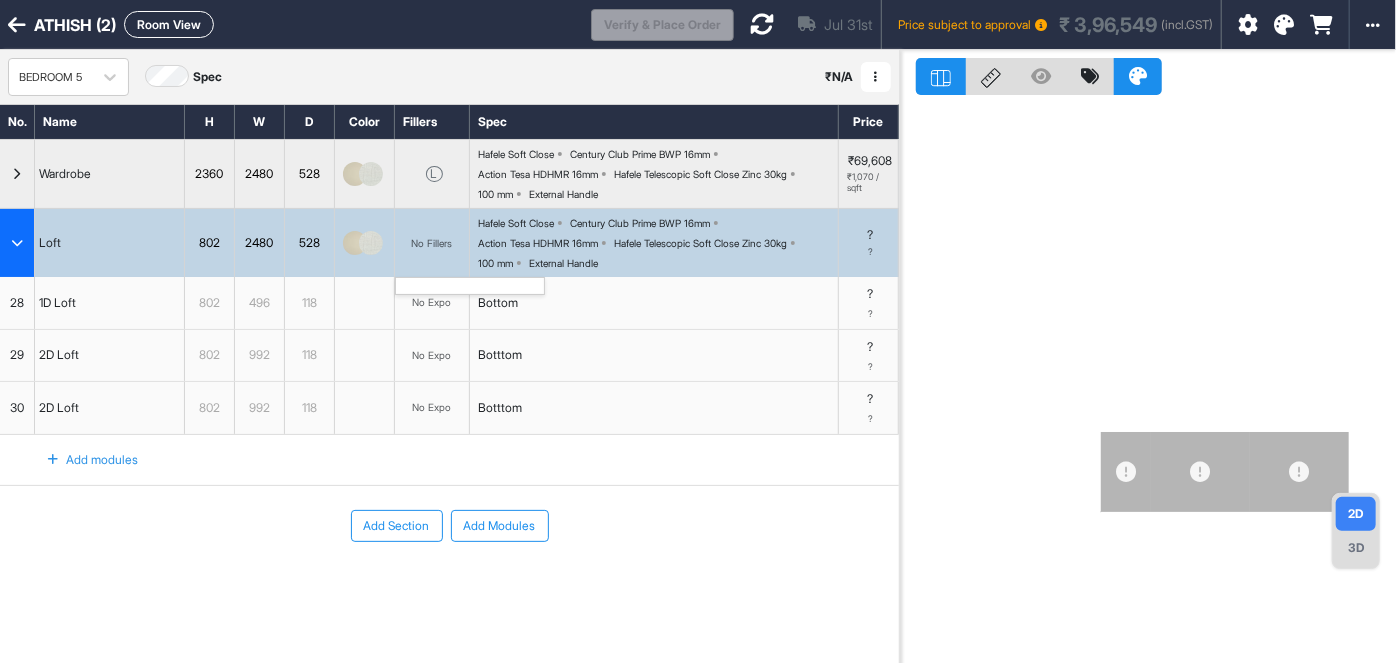 click on "No Fillers" at bounding box center [432, 243] 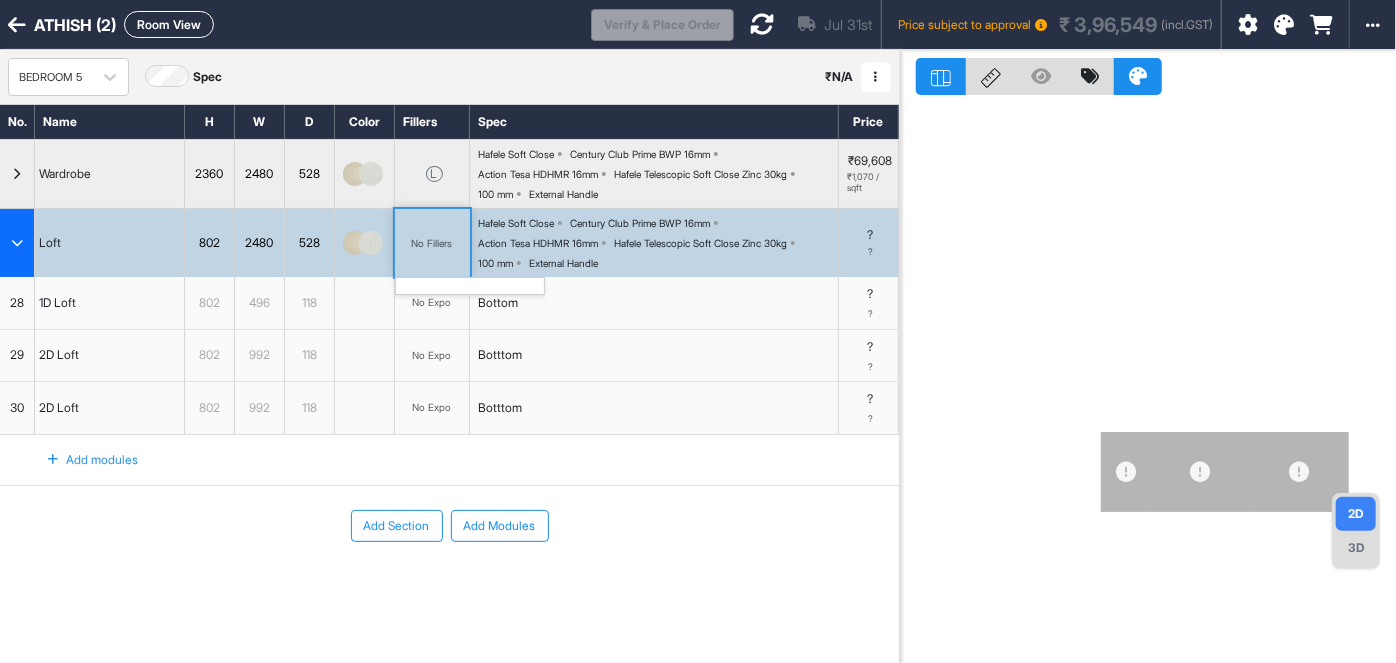 click on "No Fillers" at bounding box center (432, 243) 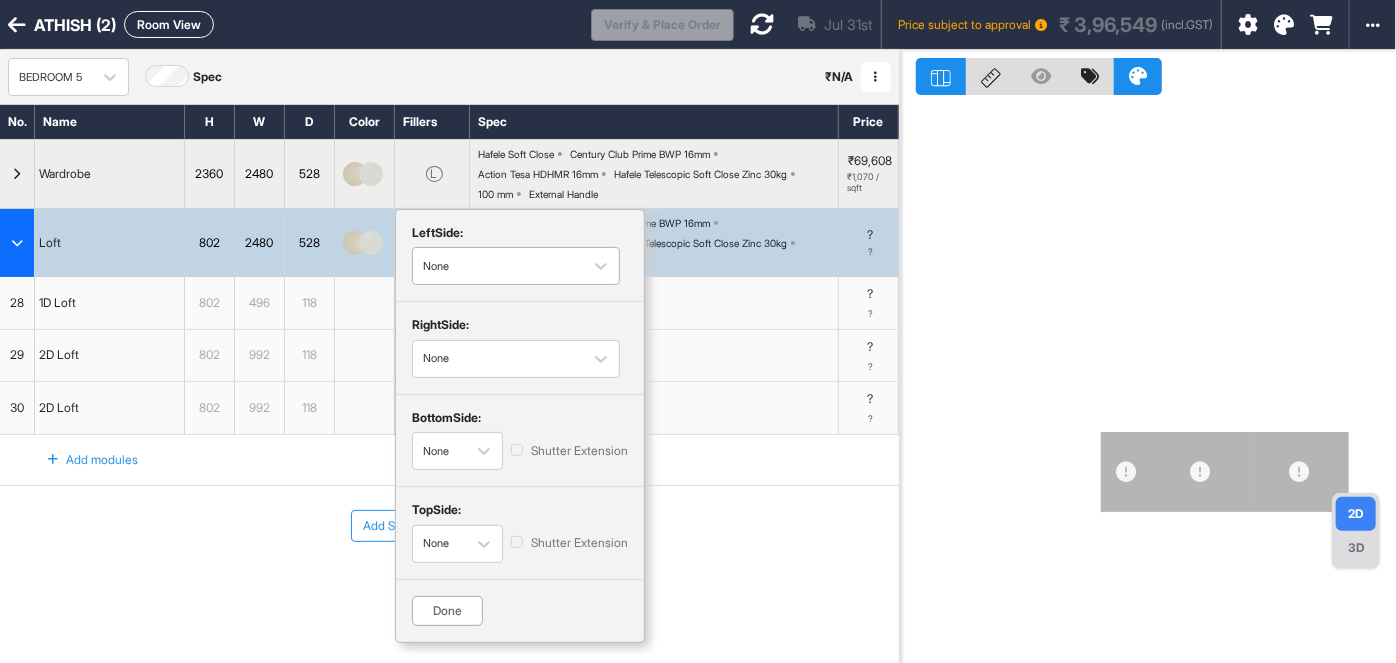 click at bounding box center [498, 266] 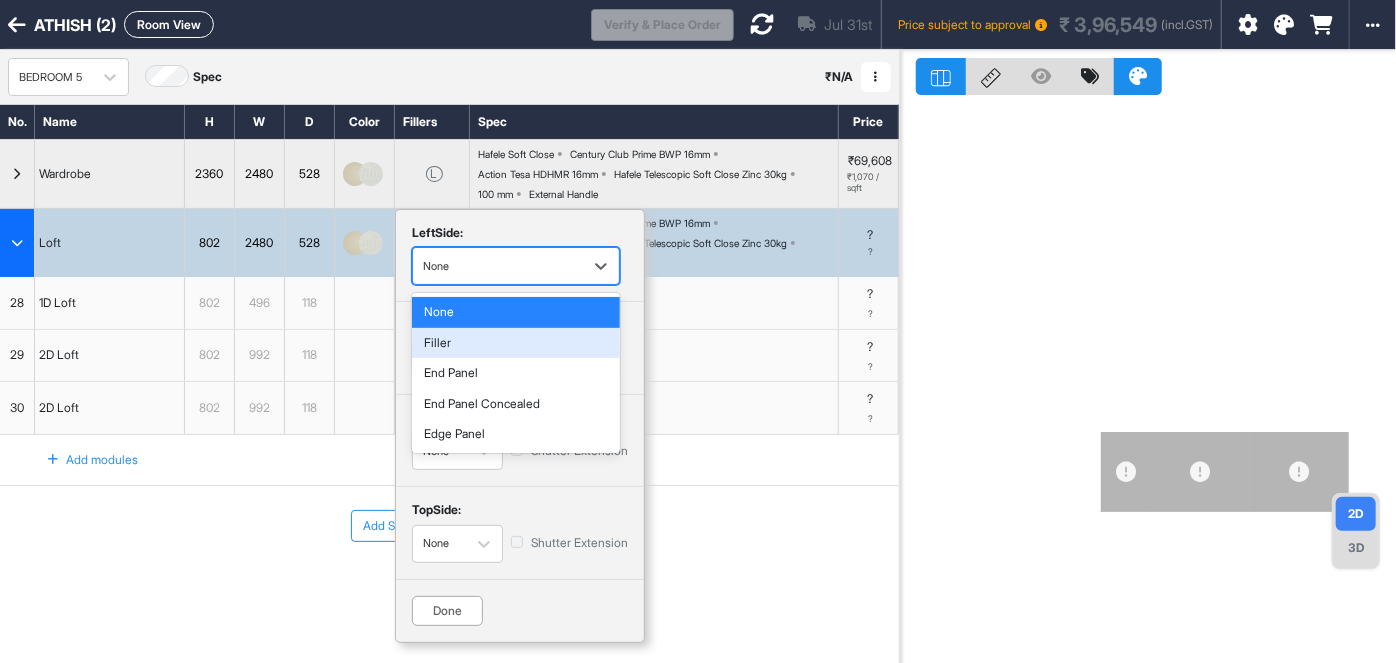 click on "Filler" at bounding box center (516, 343) 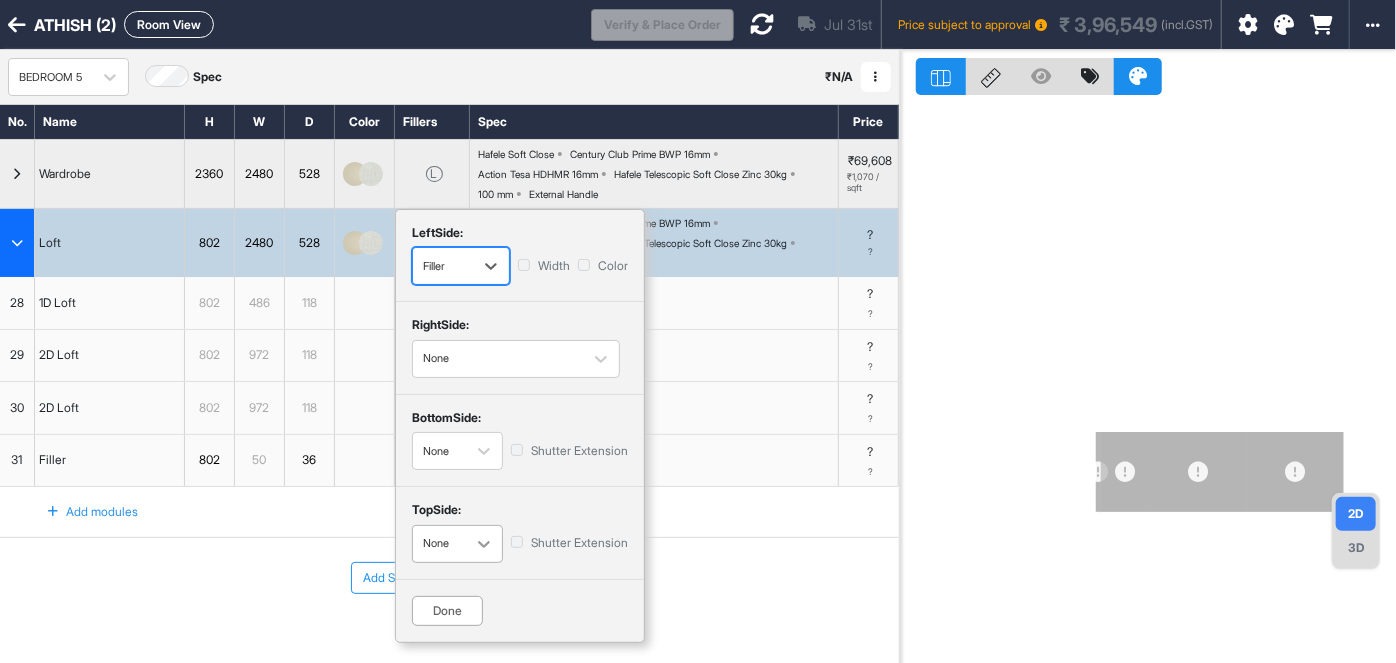 click at bounding box center [484, 544] 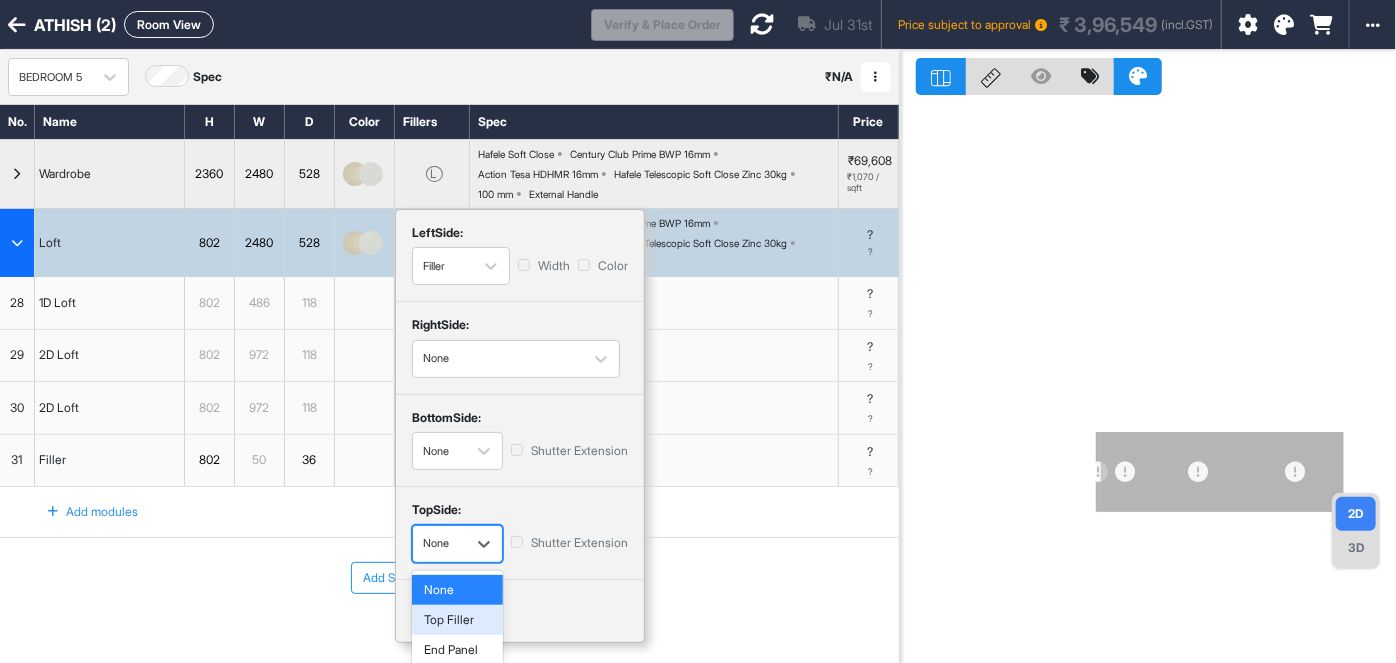 click on "Top Filler" at bounding box center (457, 620) 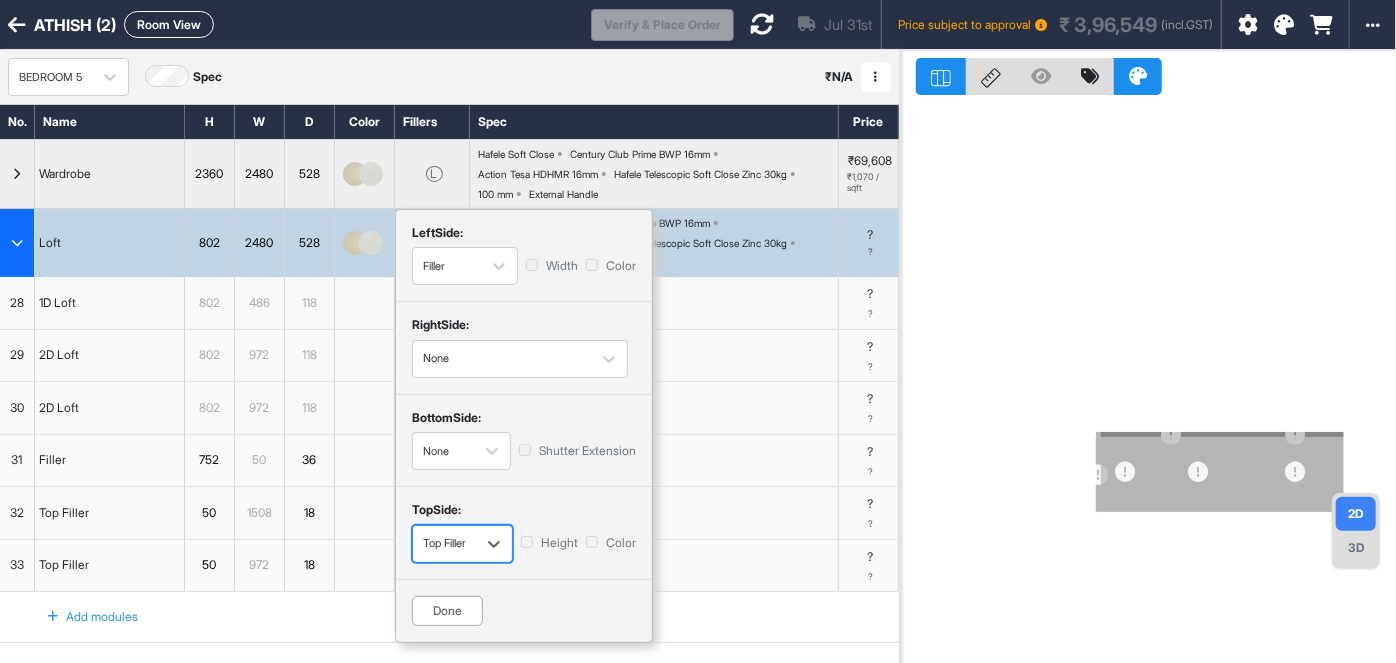 click on "Done" at bounding box center [447, 611] 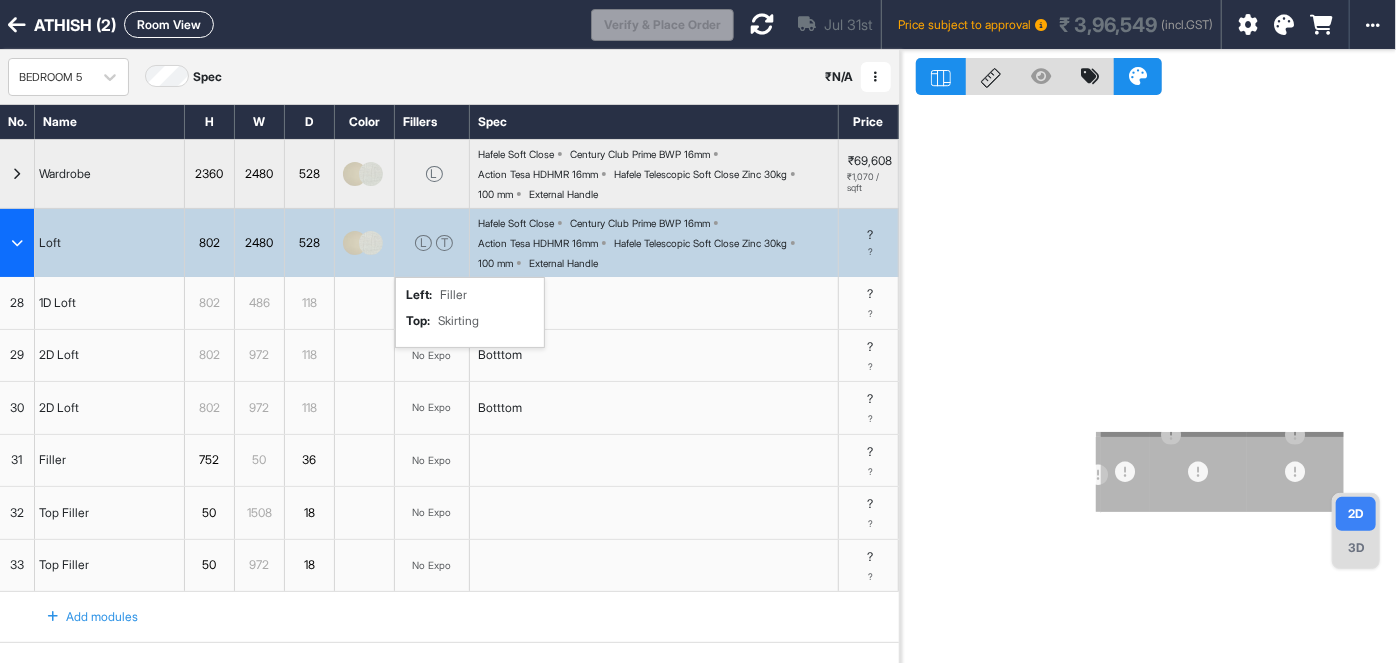 click at bounding box center [17, 243] 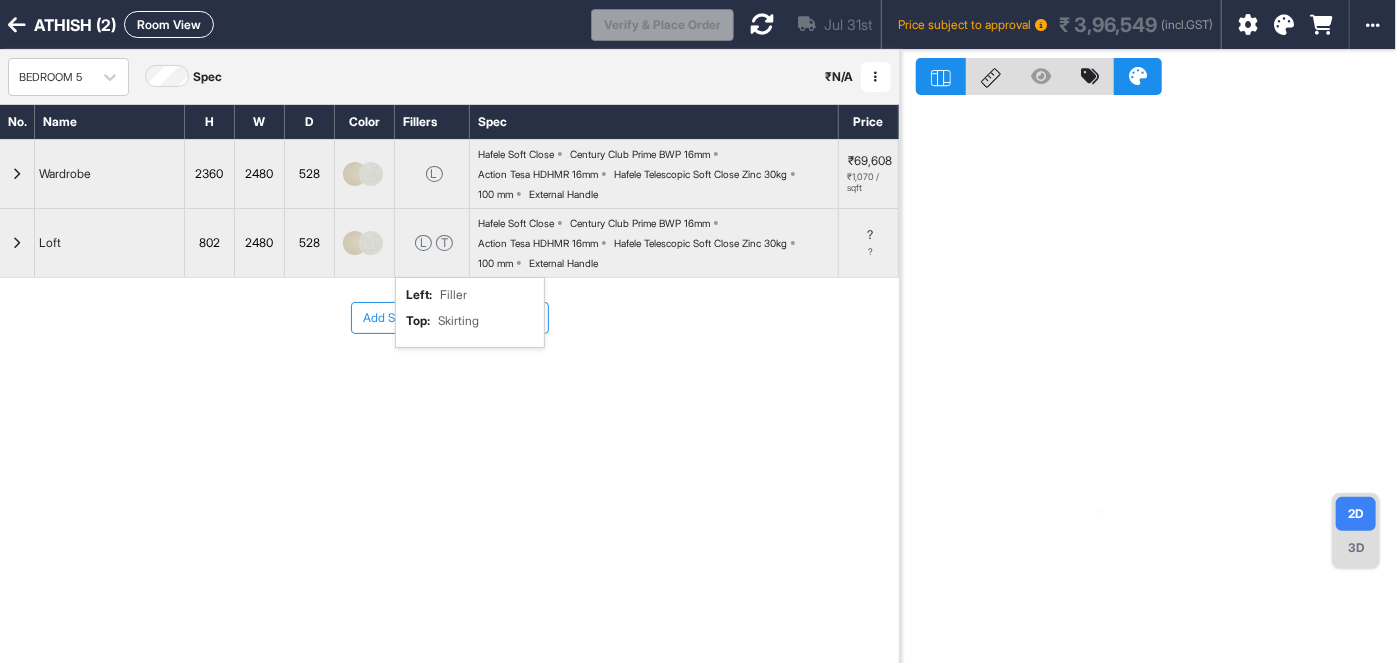 click at bounding box center [762, 24] 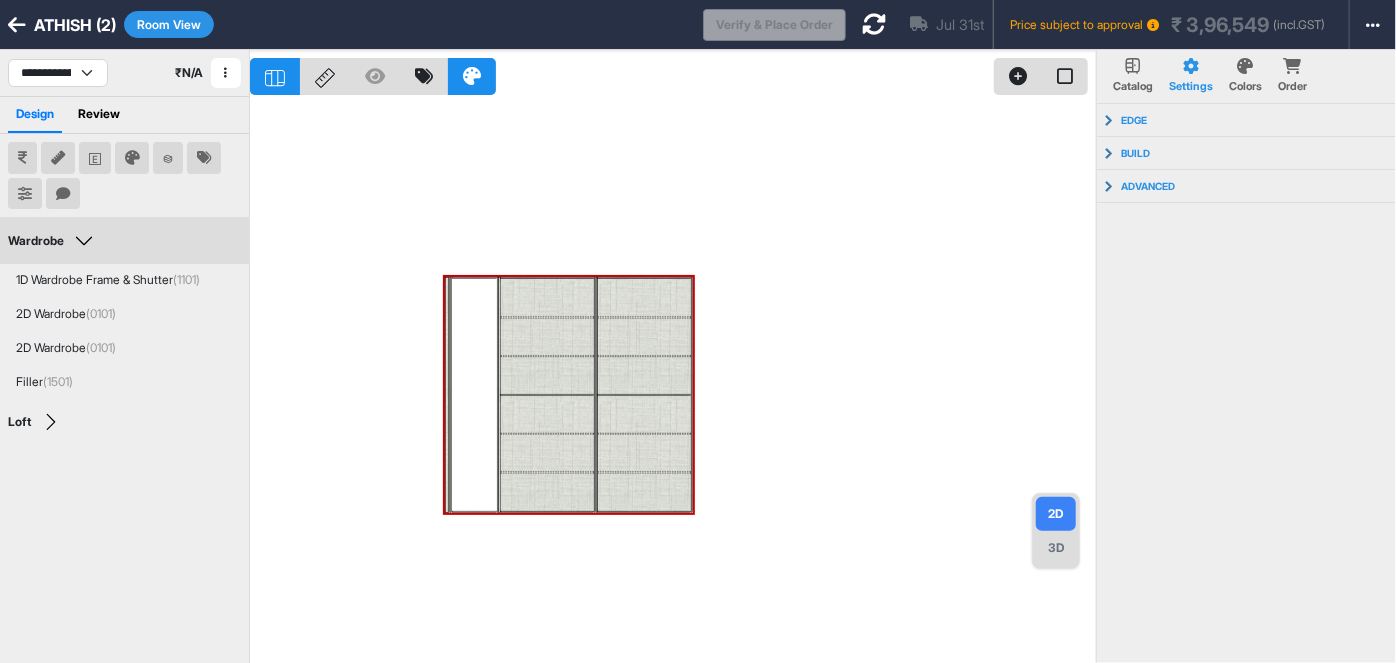 click on "Wardrobe" at bounding box center [53, 241] 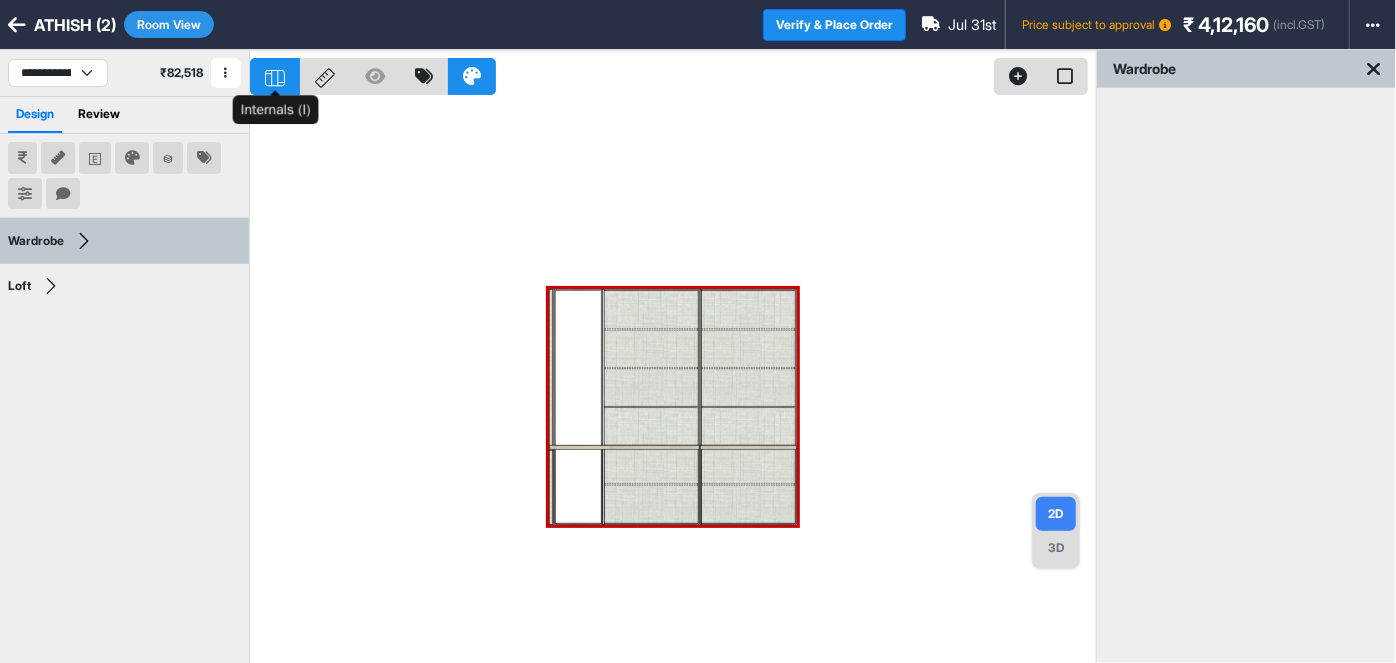 click 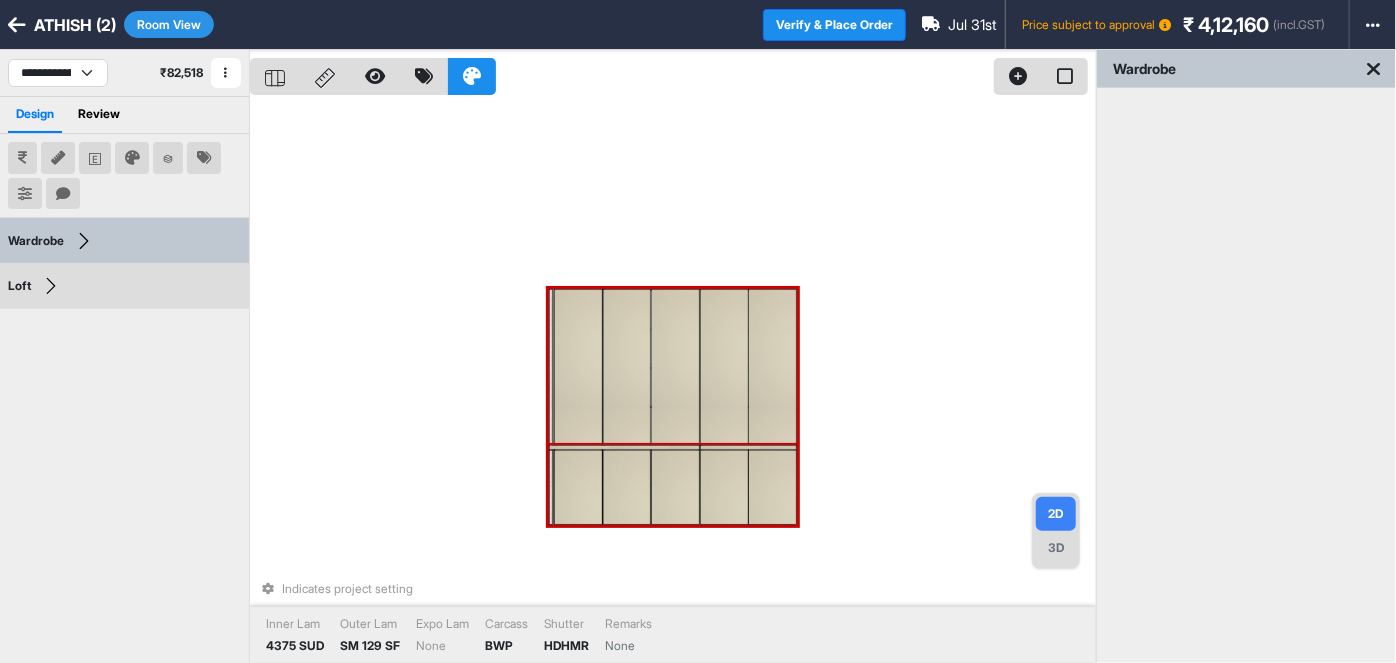click at bounding box center [578, 486] 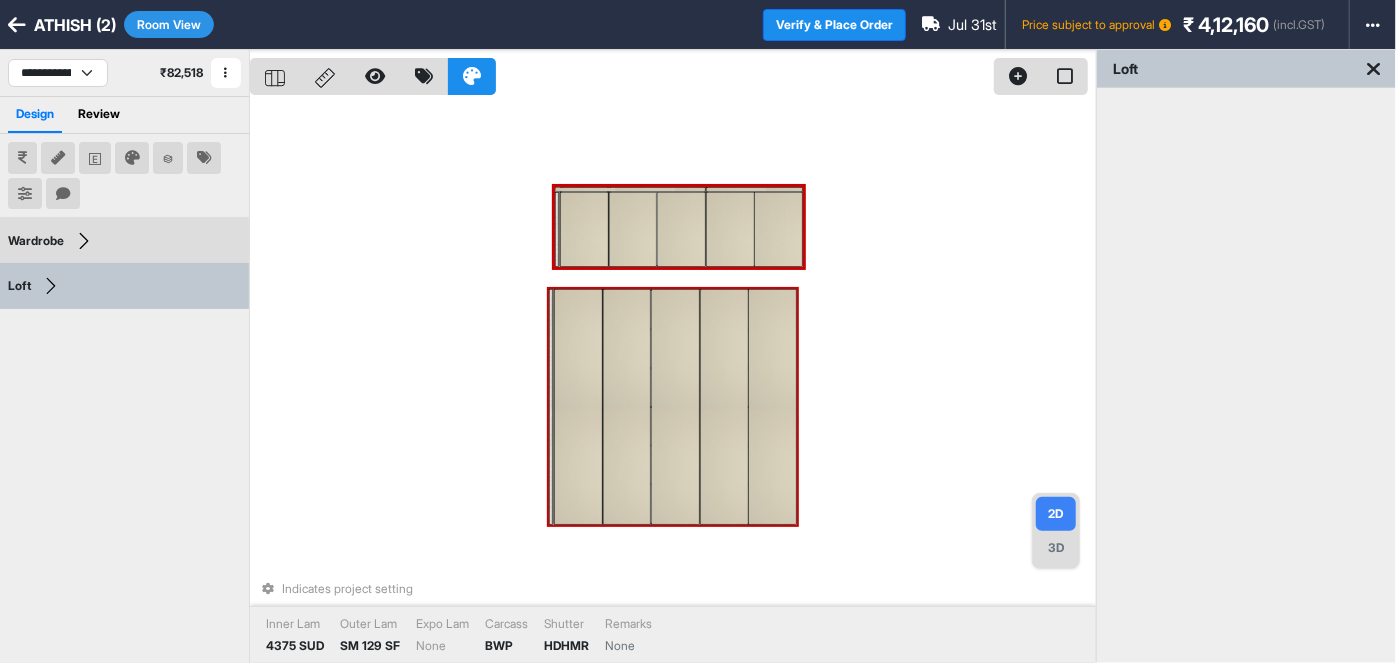 click at bounding box center [578, 407] 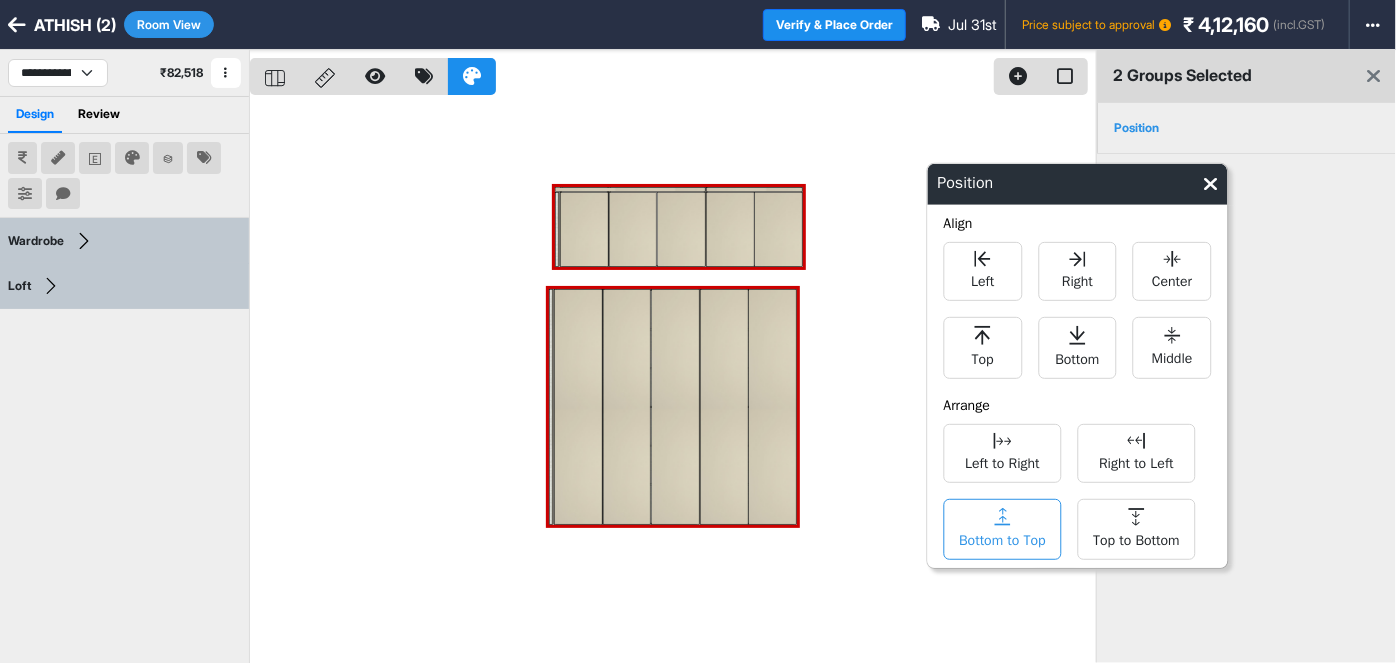 click on "Bottom to Top" at bounding box center (1003, 529) 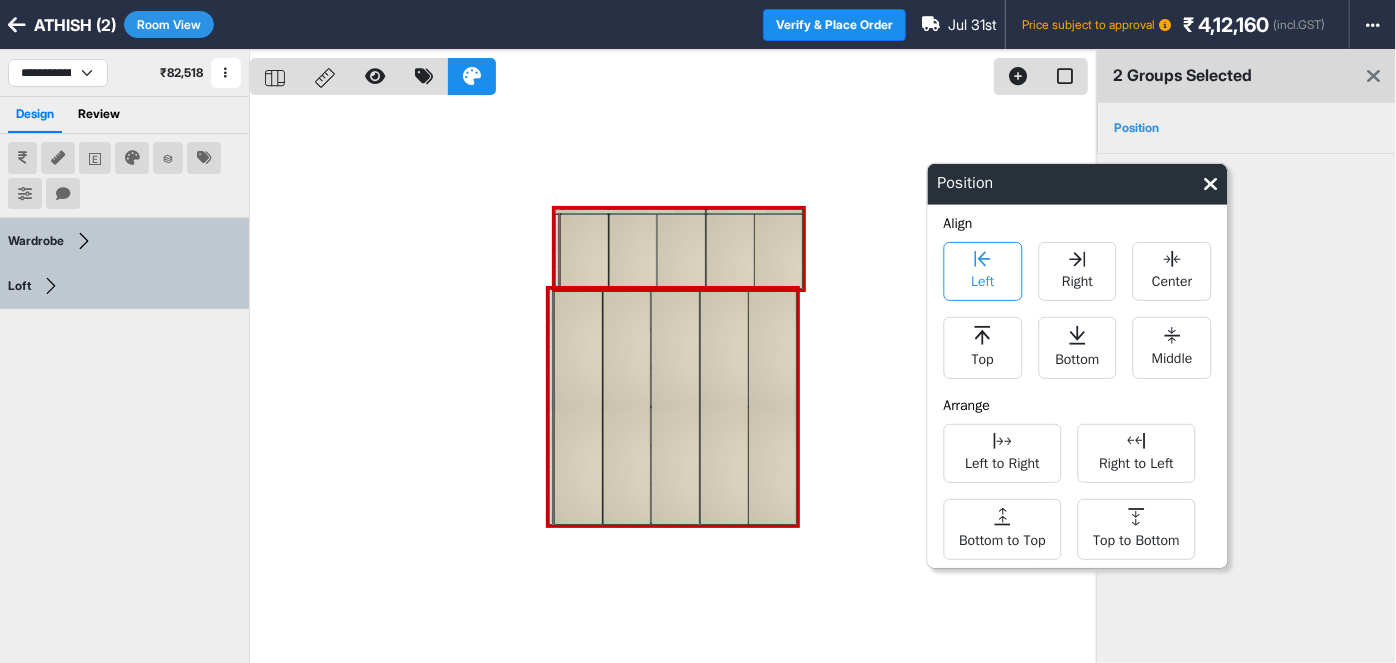 click on "Left" at bounding box center (982, 279) 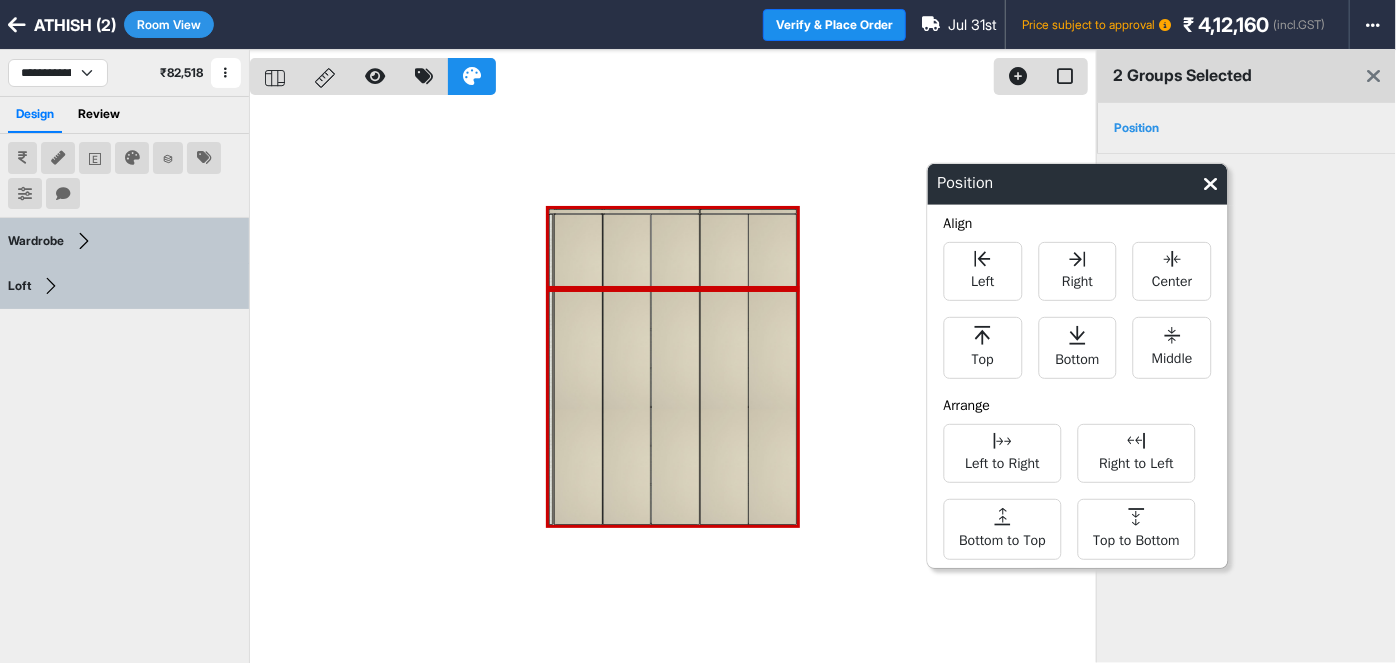 click at bounding box center [673, 381] 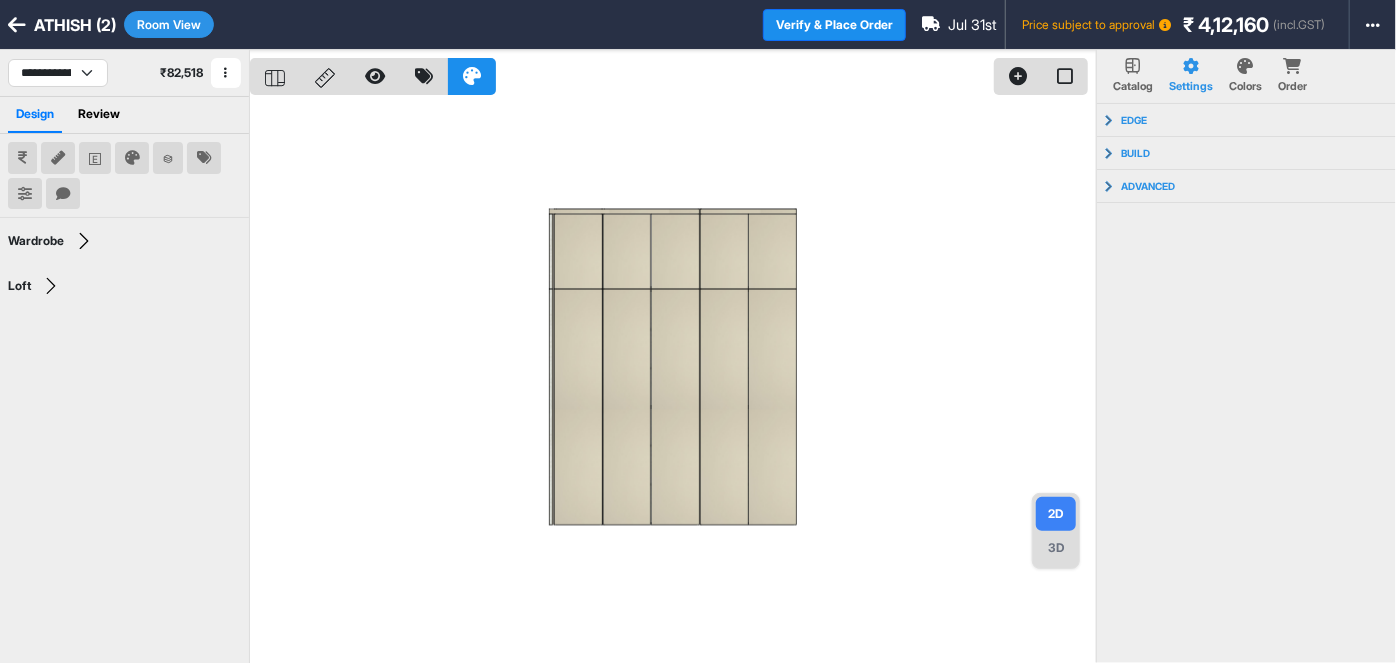 click on "3D" at bounding box center (1056, 548) 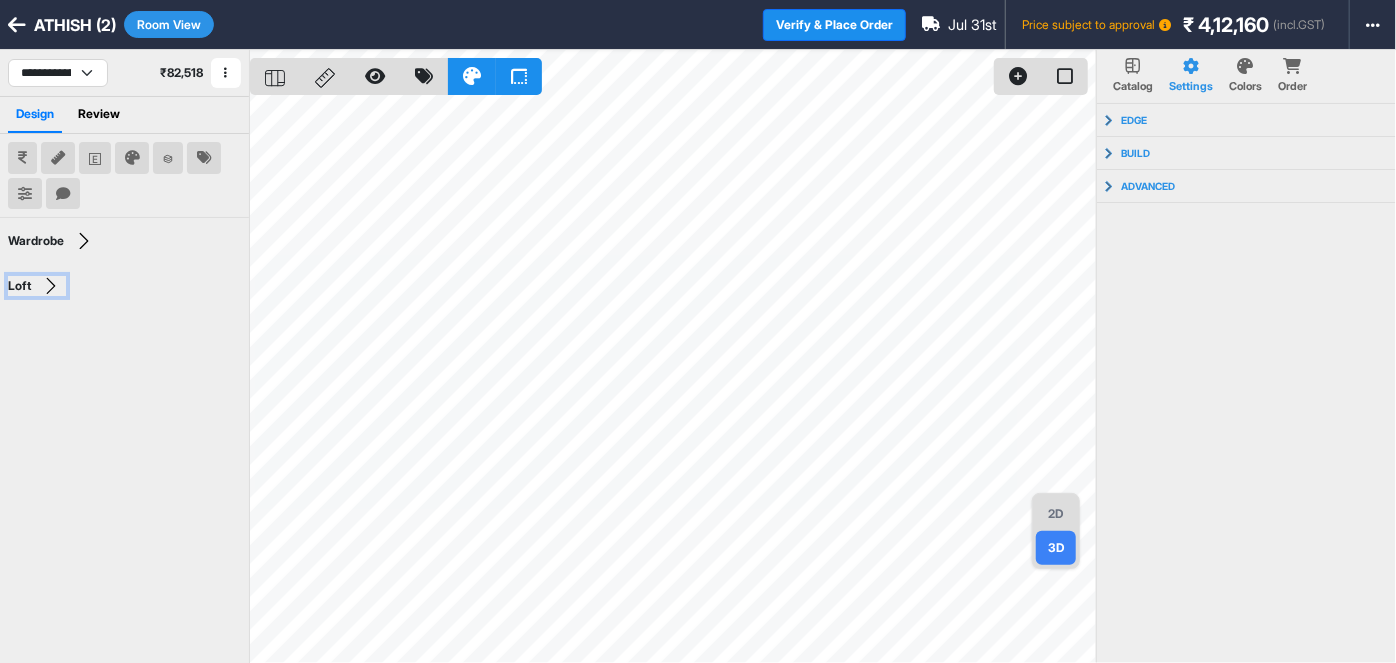 click on "Loft" at bounding box center (37, 286) 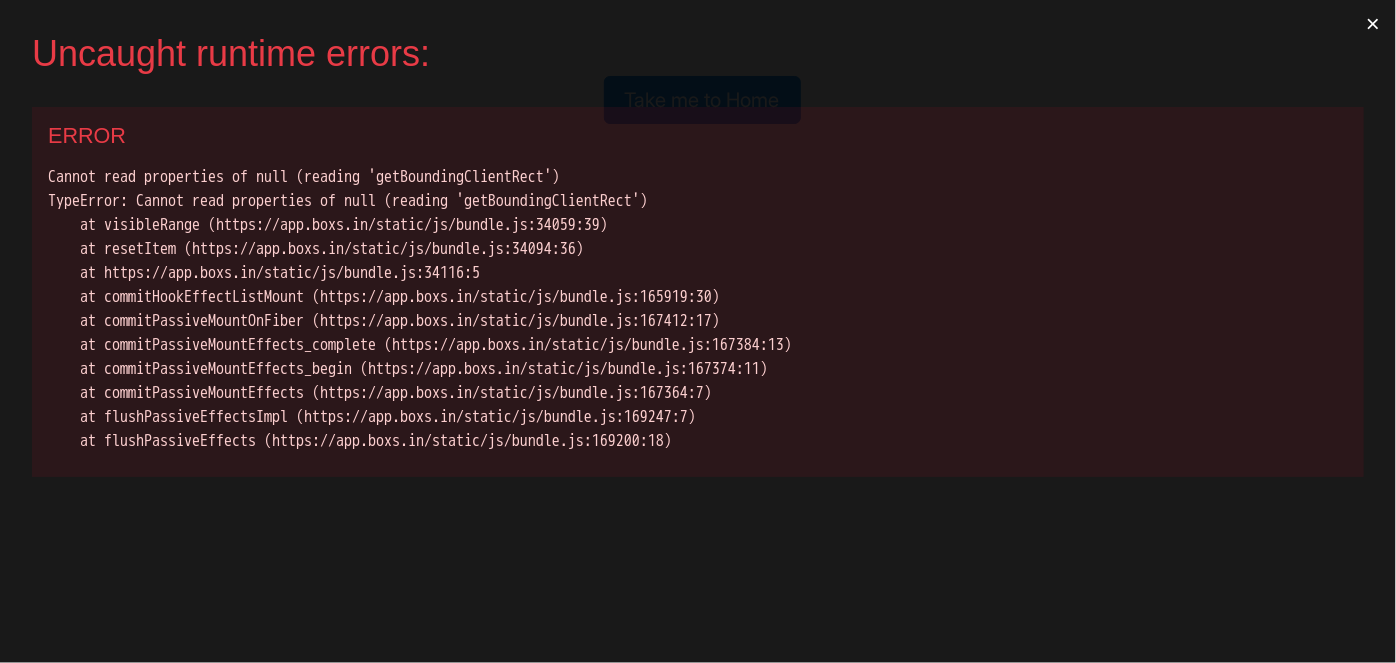 scroll, scrollTop: 0, scrollLeft: 0, axis: both 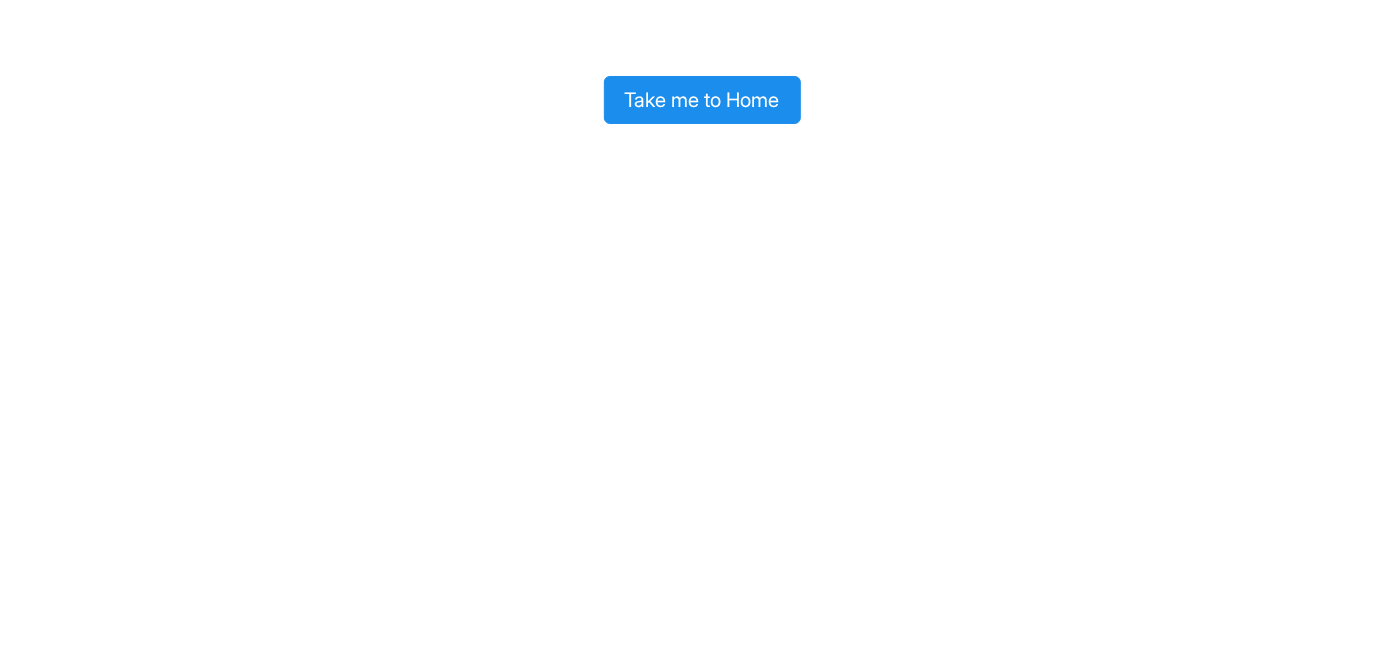 click on "Take me to Home" at bounding box center (702, 100) 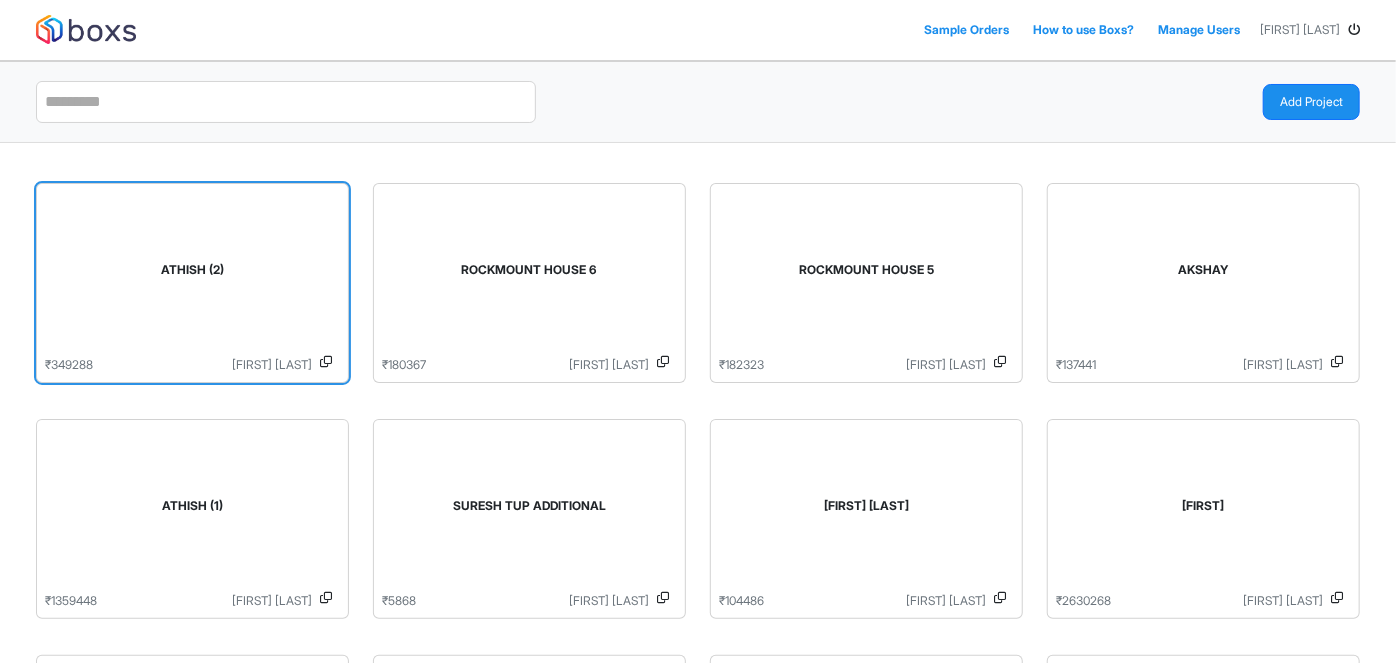 click on "ATHISH (2)" at bounding box center [192, 274] 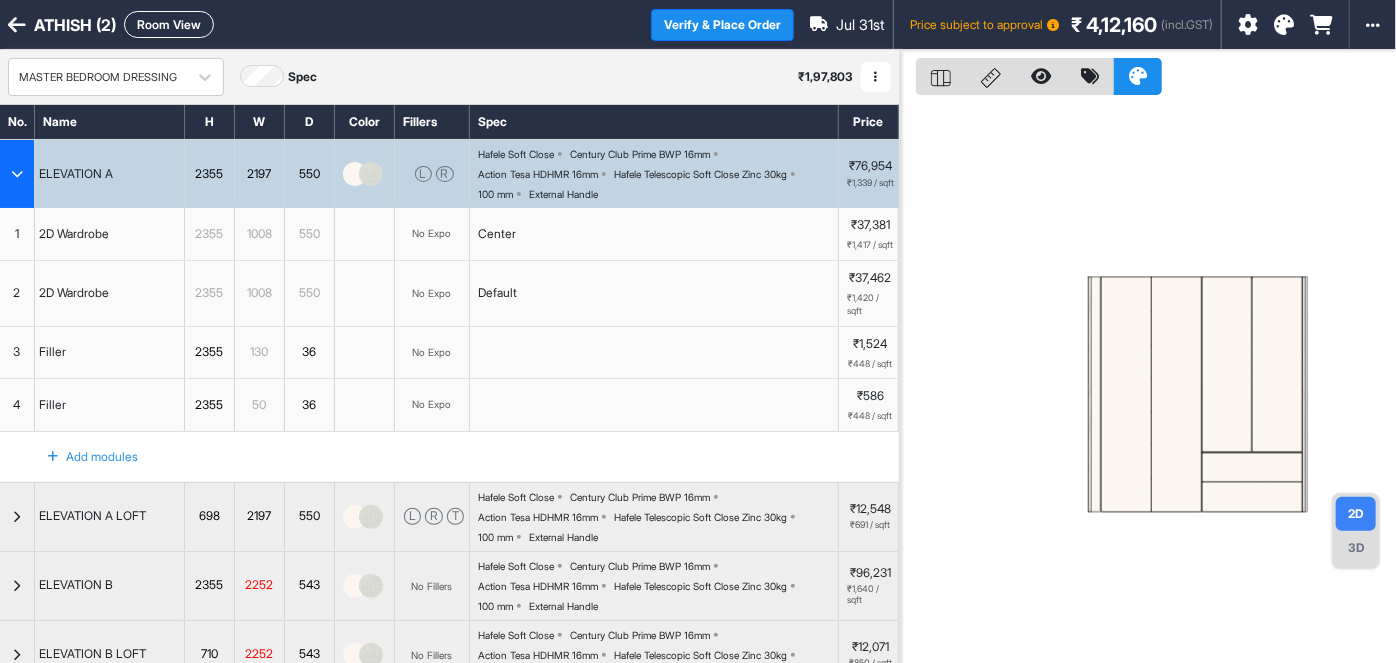 click at bounding box center (17, 174) 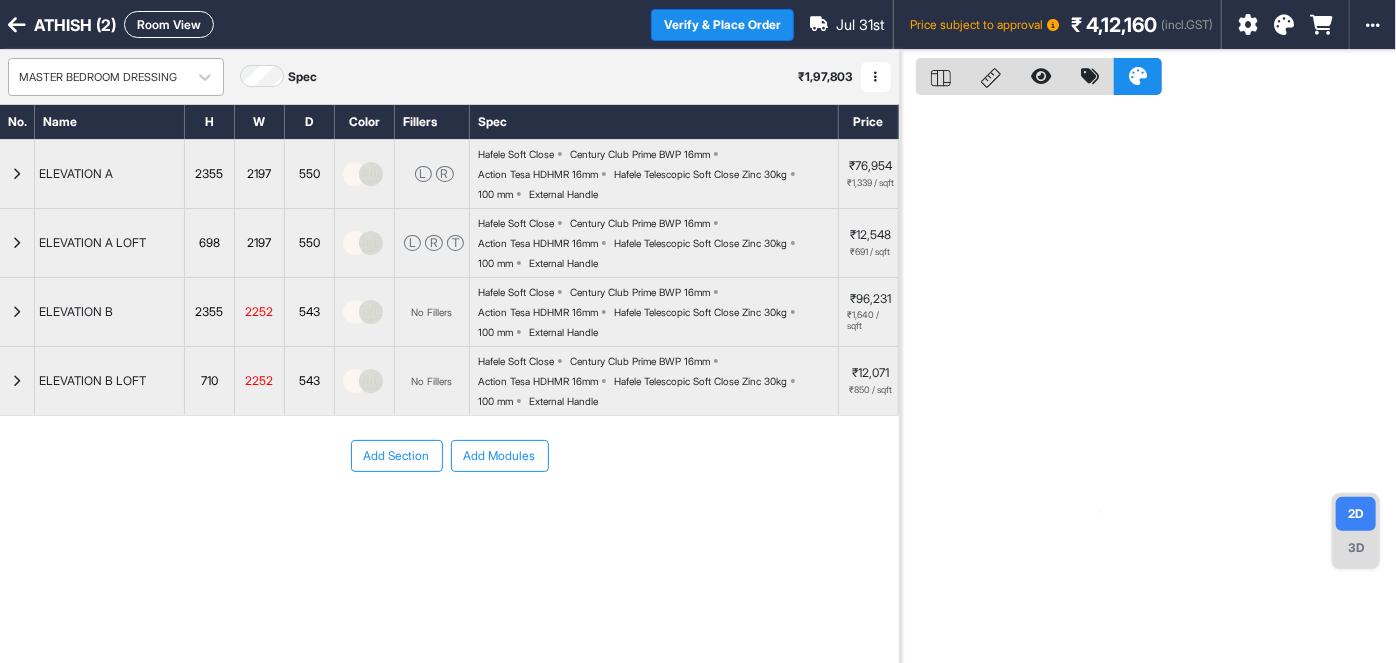 click on "MASTER BEDROOM DRESSING" at bounding box center [98, 77] 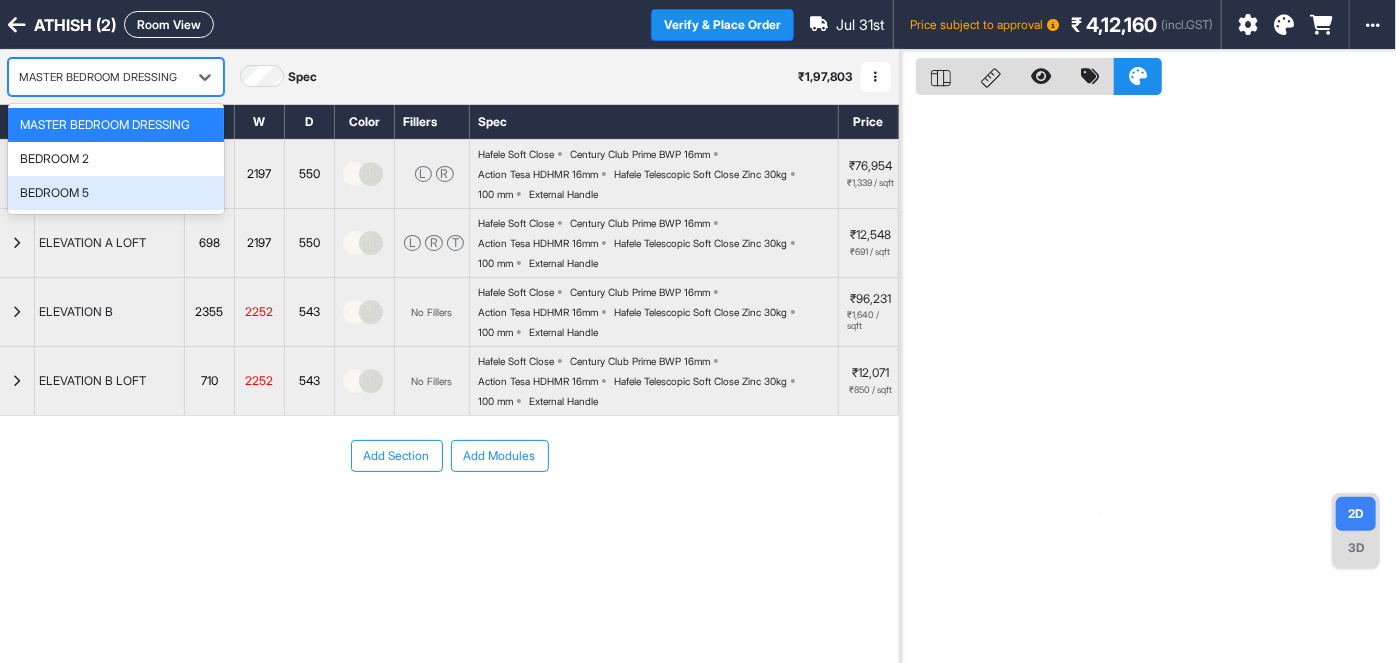 click on "BEDROOM 5" at bounding box center (116, 193) 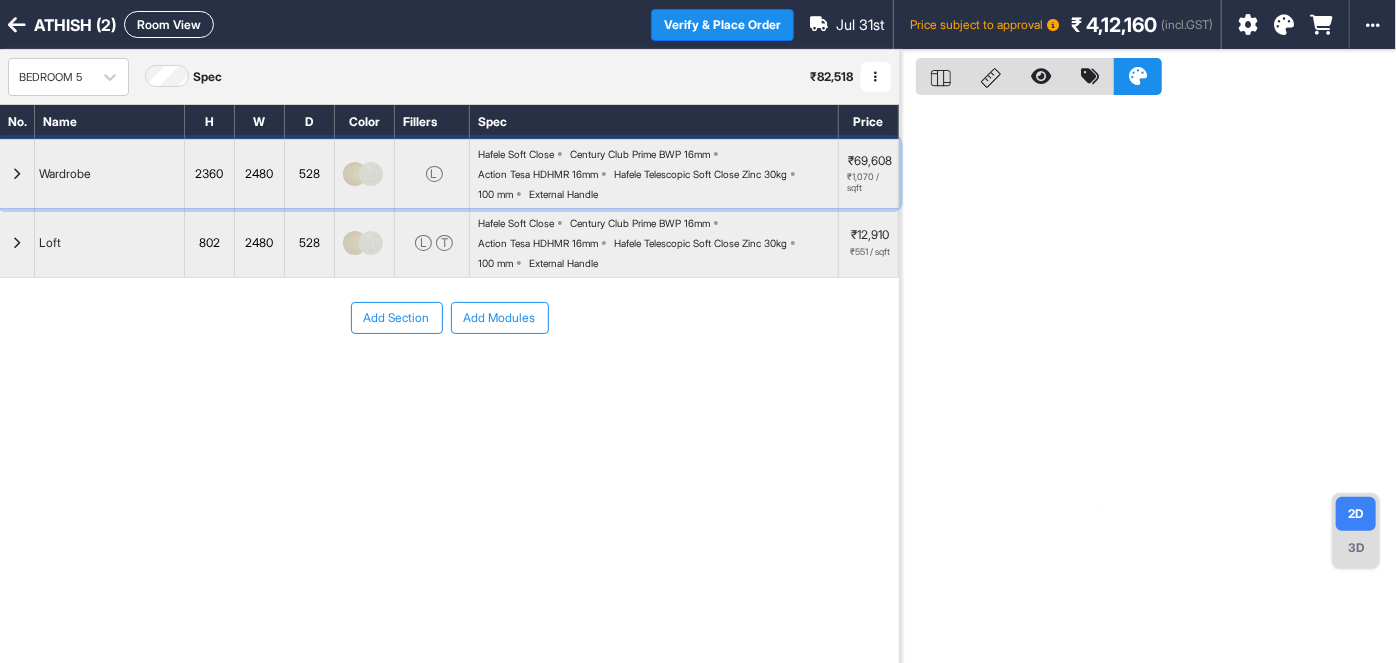 click at bounding box center (17, 174) 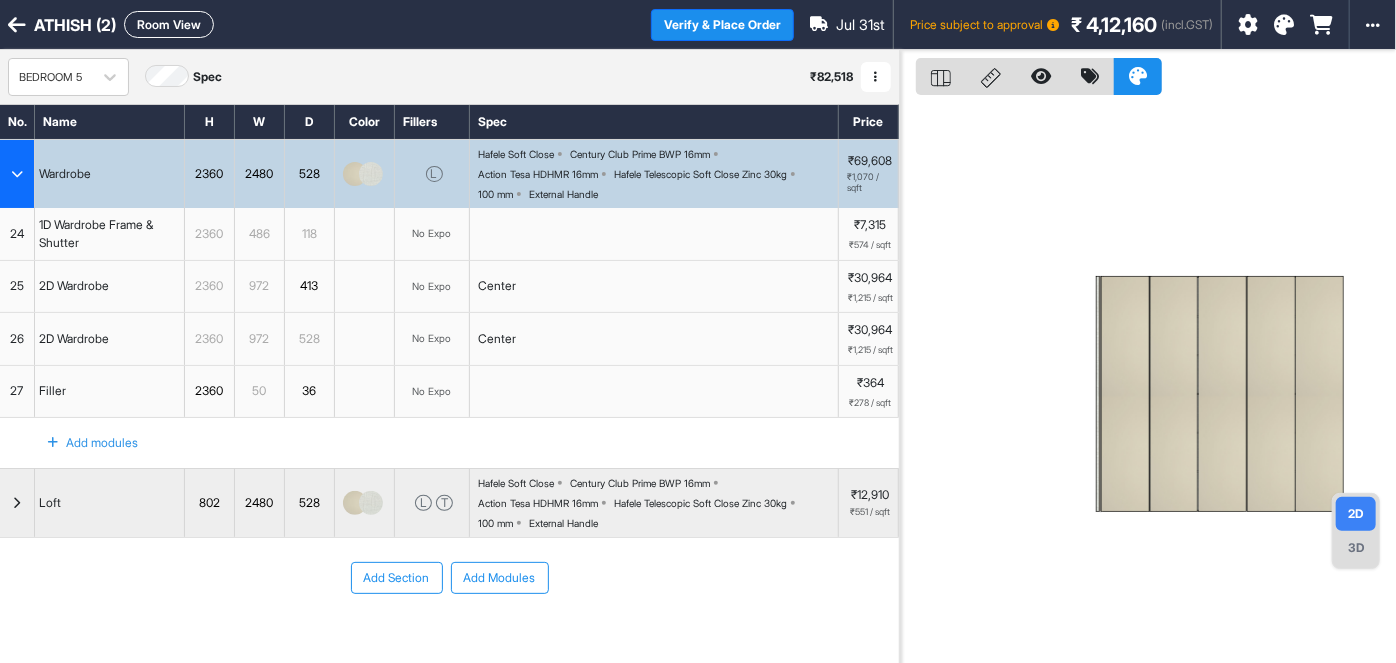 click at bounding box center (1174, 394) 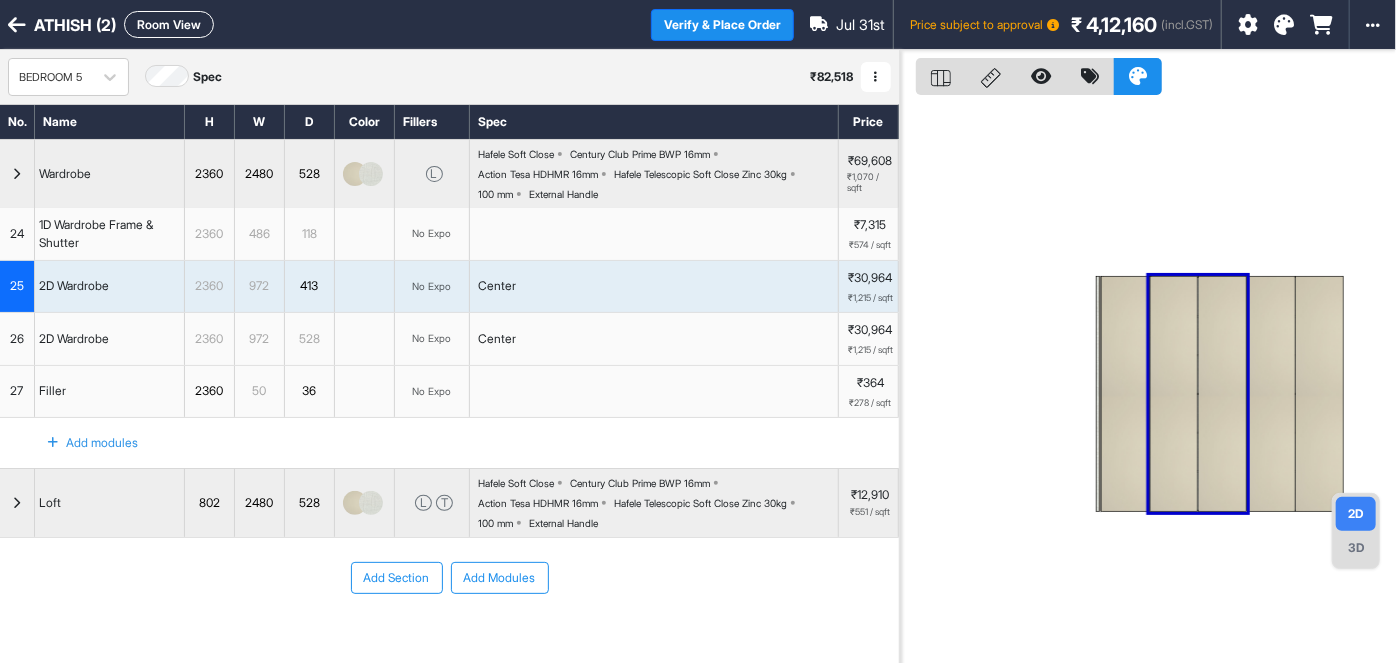 click at bounding box center (1174, 394) 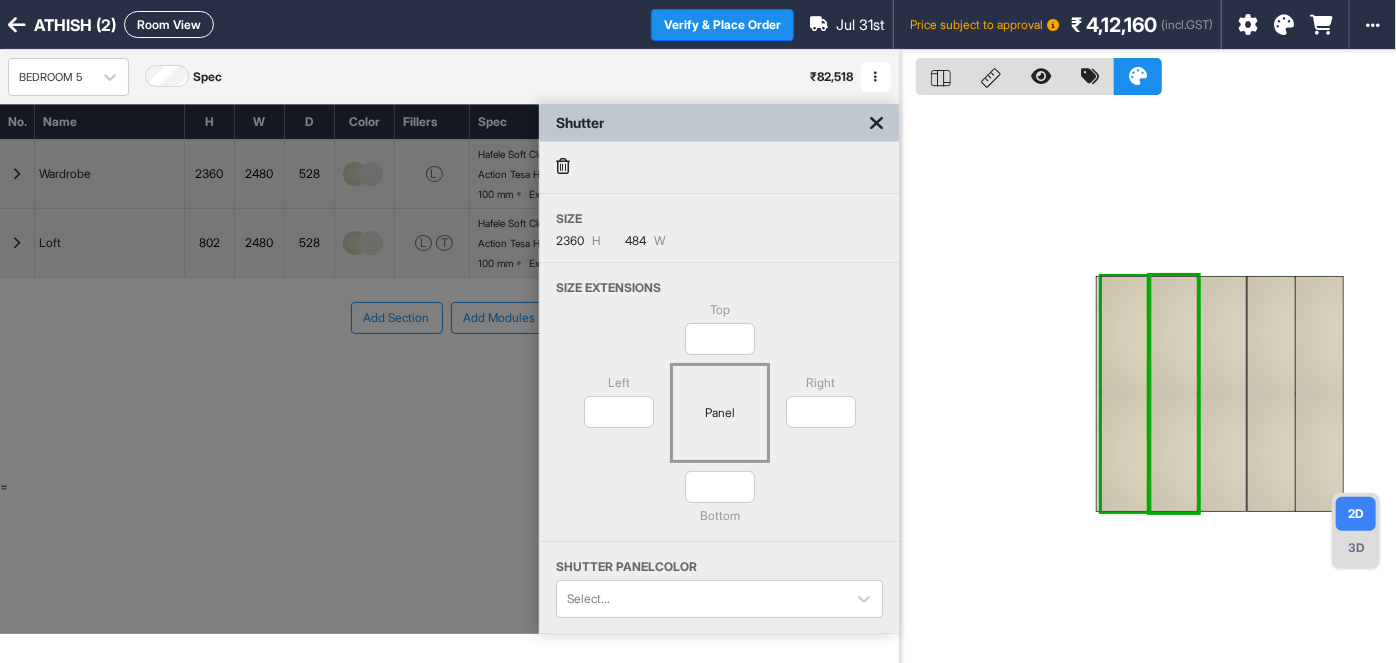 click at bounding box center (876, 123) 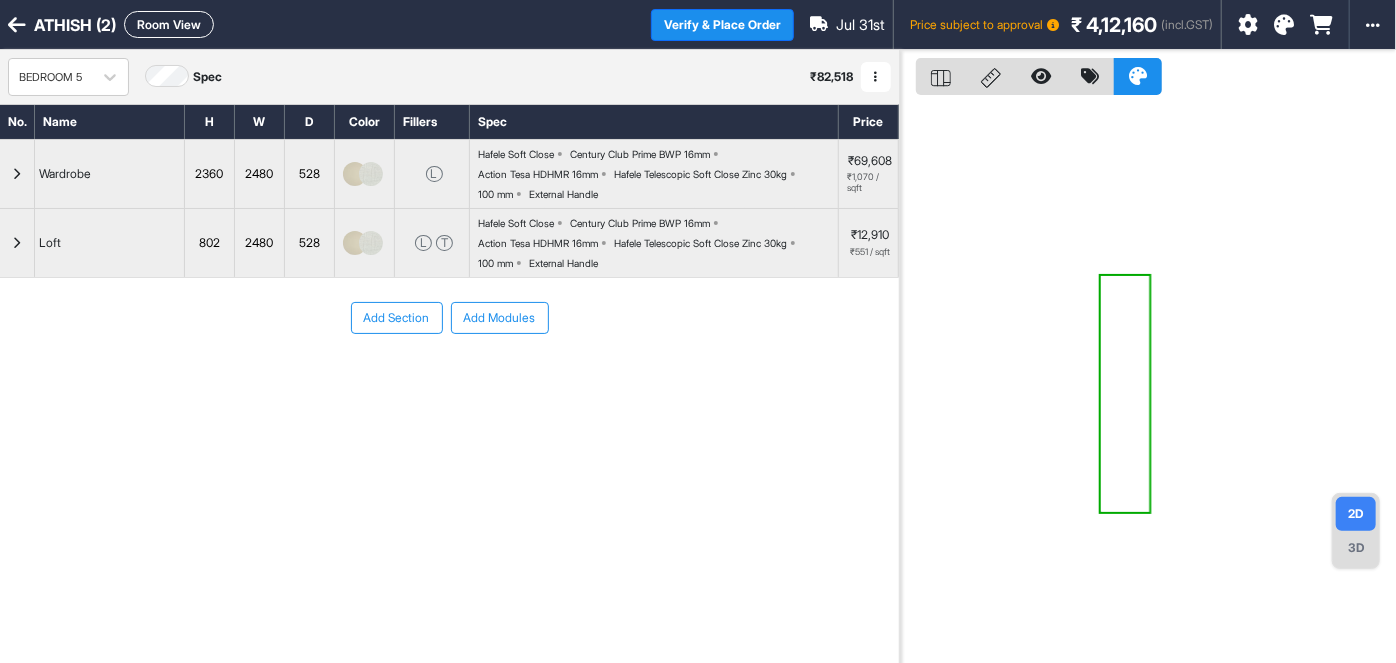 click at bounding box center (17, 174) 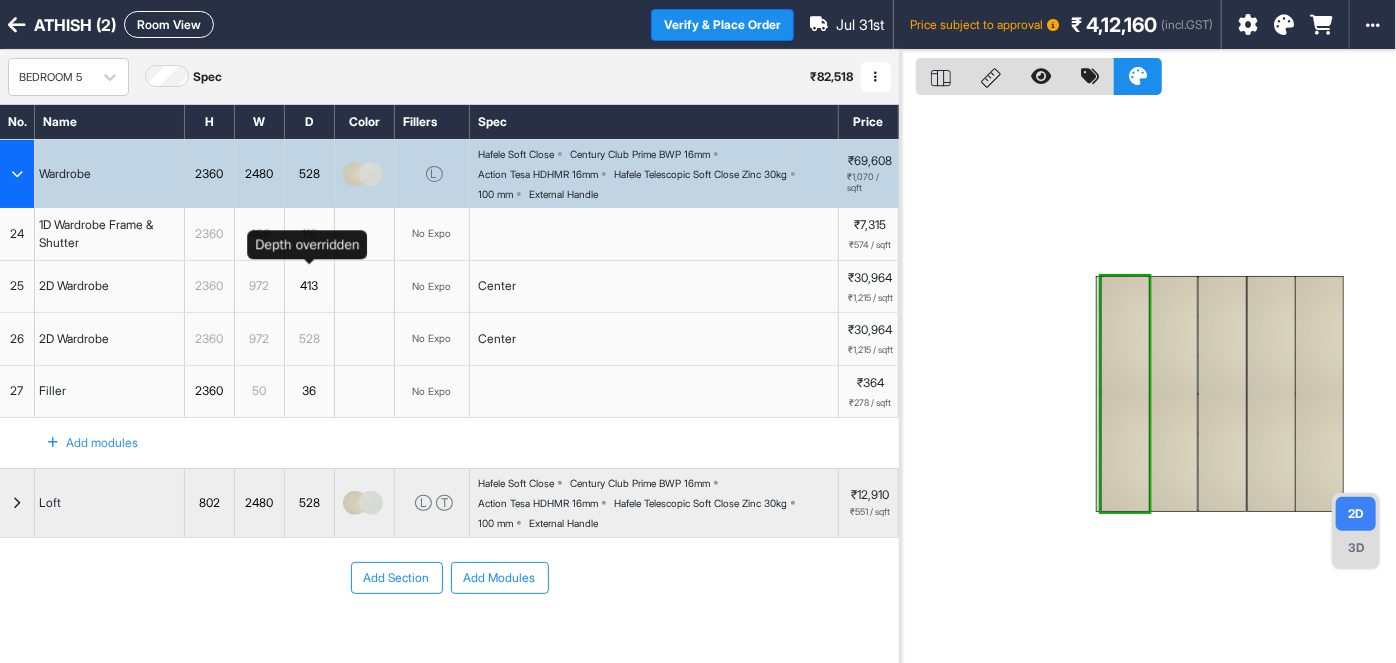 click on "413" at bounding box center (309, 286) 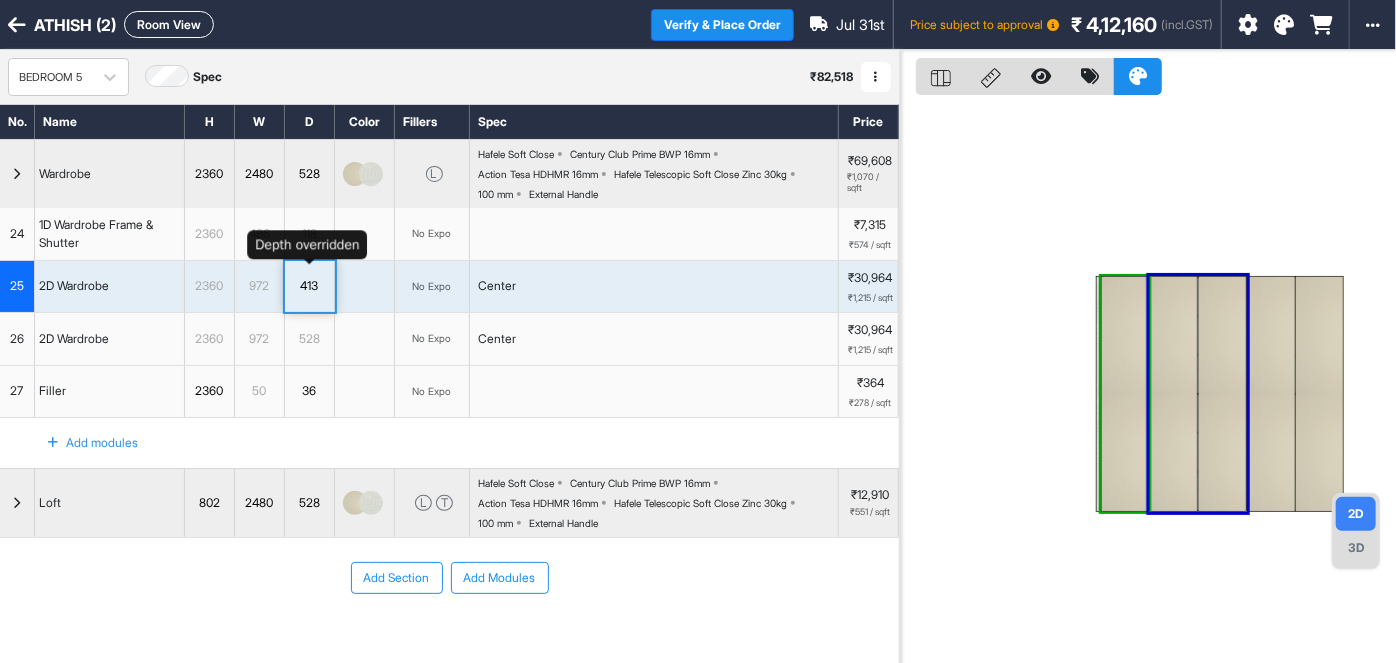 click on "413" at bounding box center [309, 286] 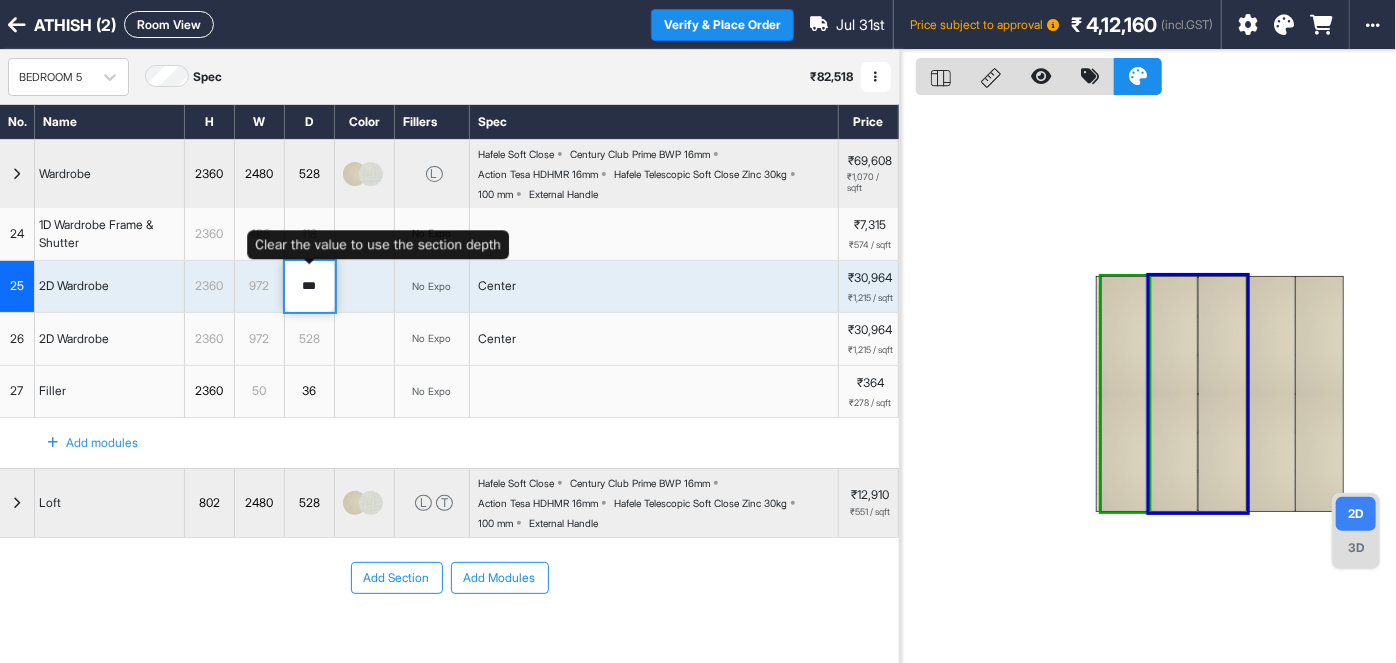 drag, startPoint x: 324, startPoint y: 293, endPoint x: 289, endPoint y: 304, distance: 36.687874 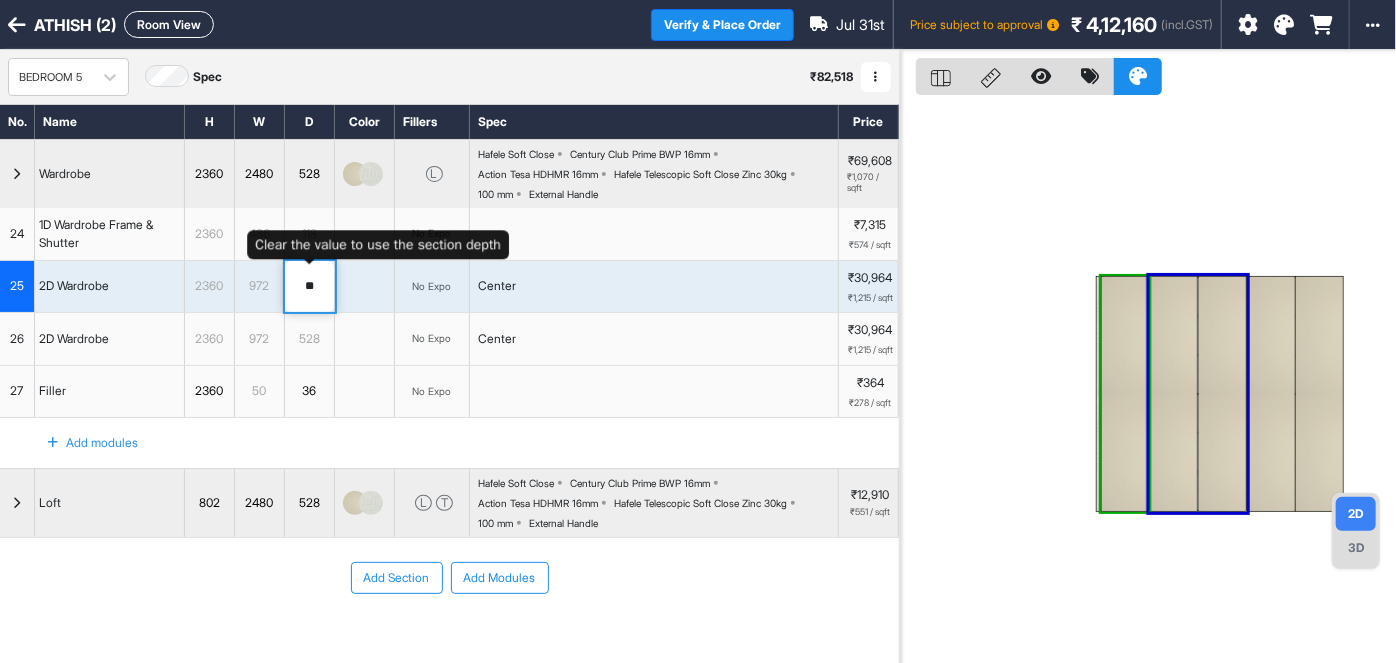 type on "***" 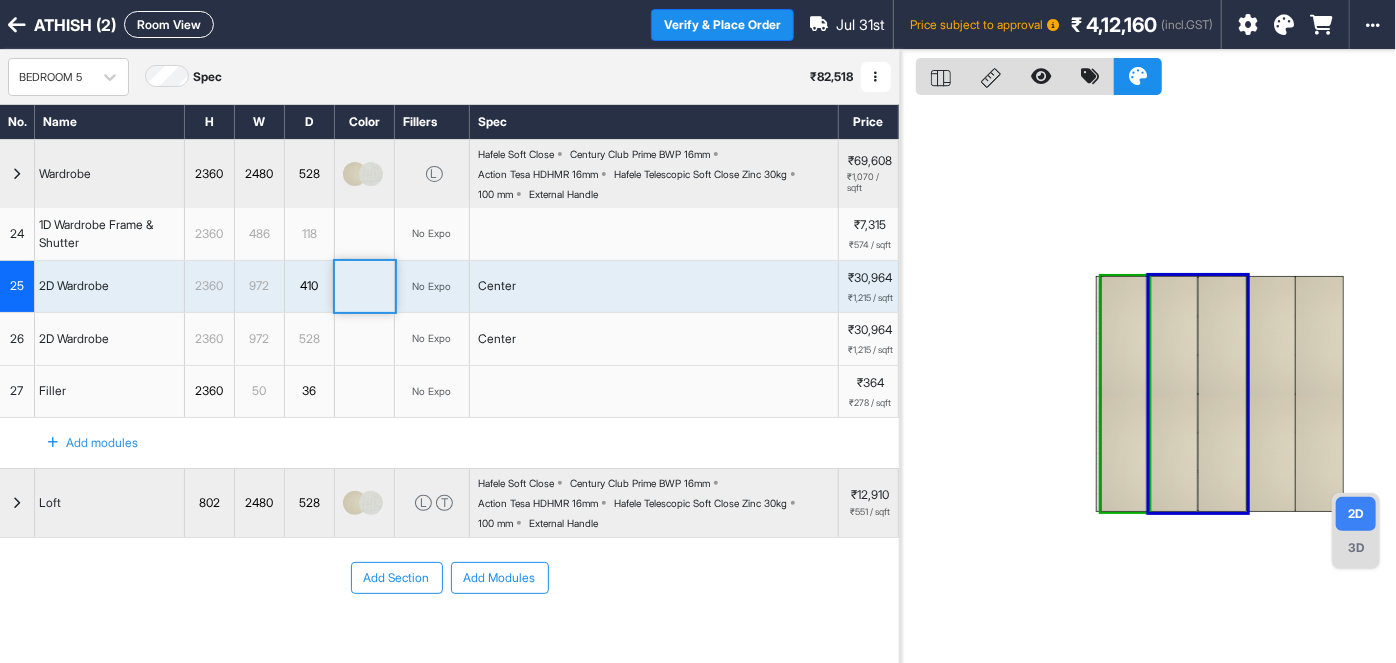 click at bounding box center [17, 174] 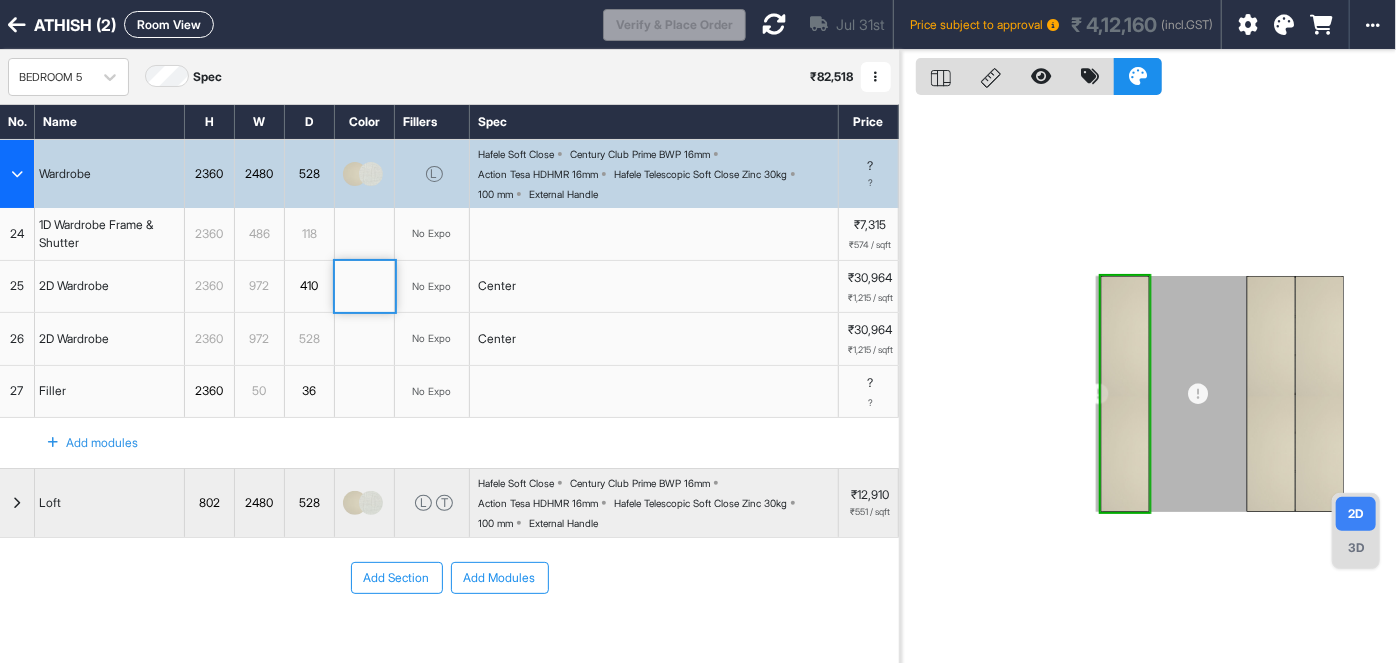 click at bounding box center [17, 174] 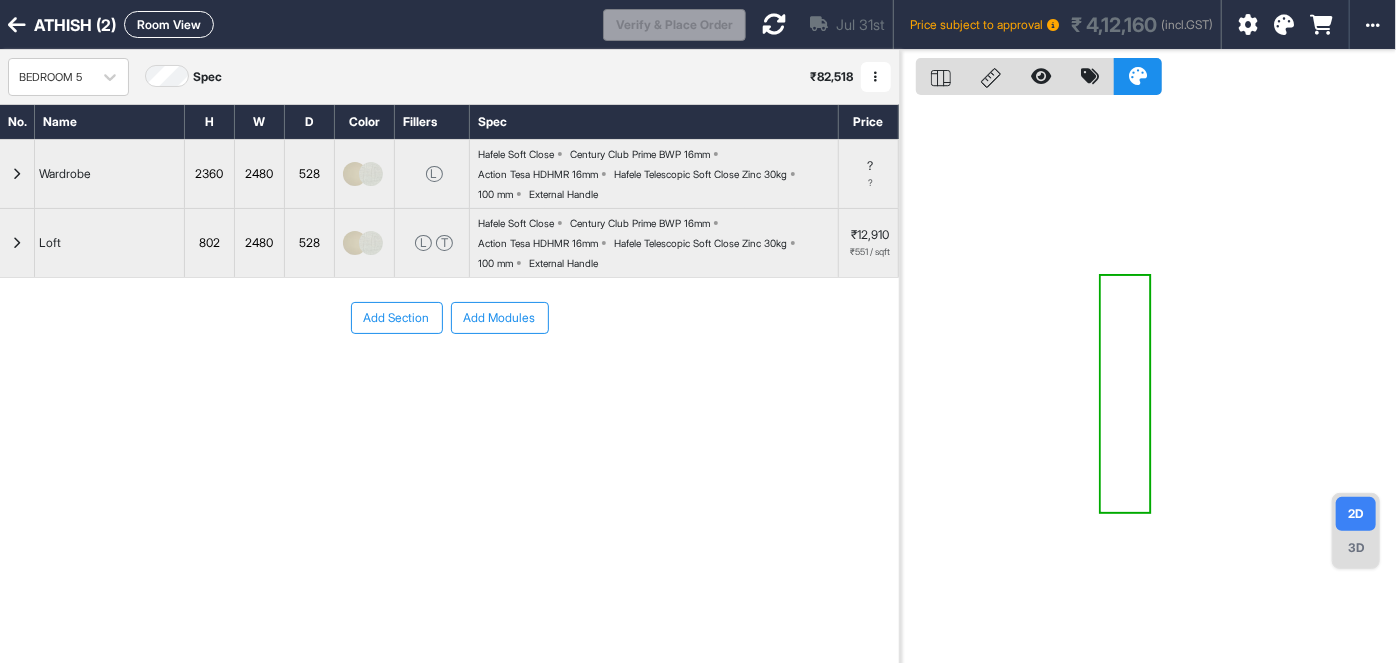 click at bounding box center [774, 24] 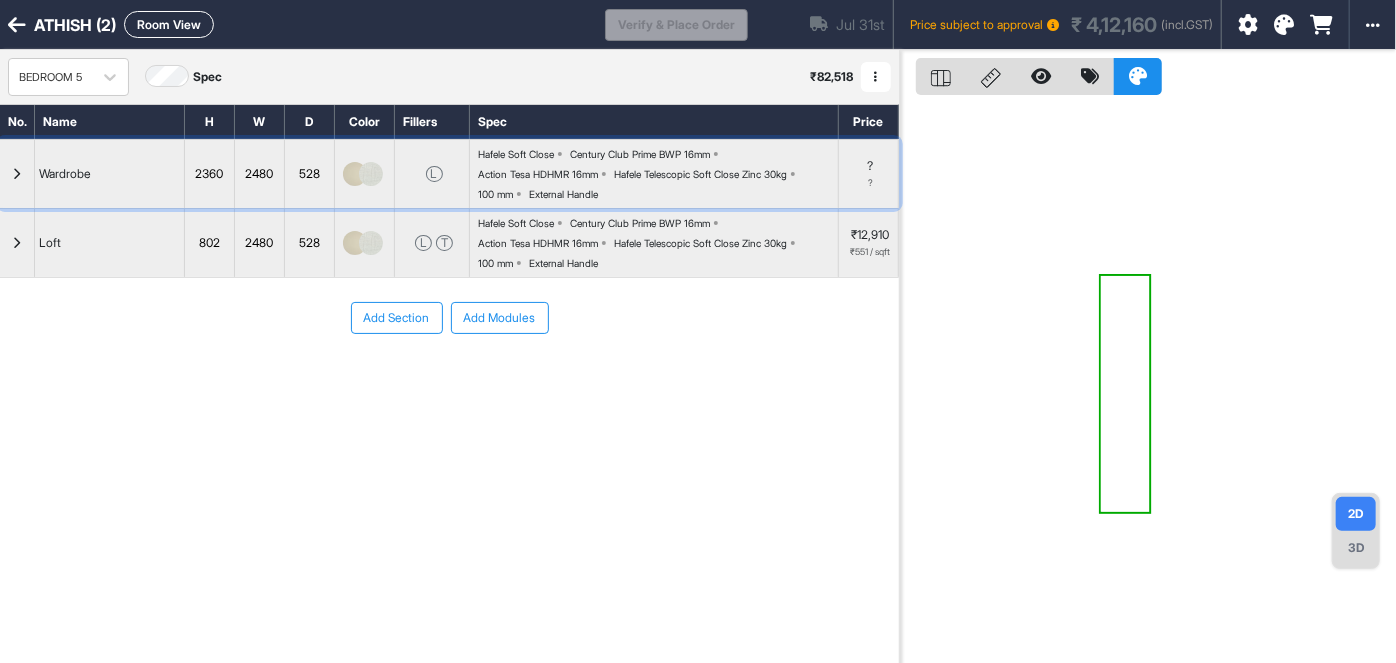 click at bounding box center (17, 174) 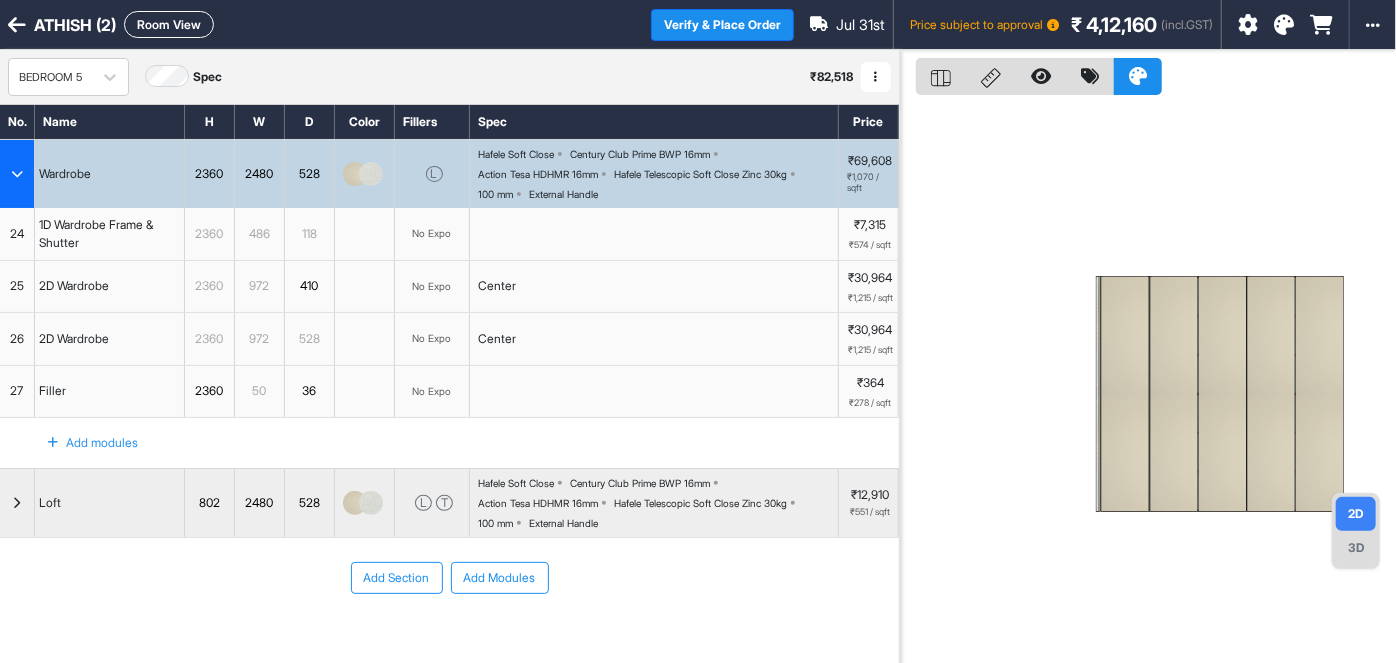 type 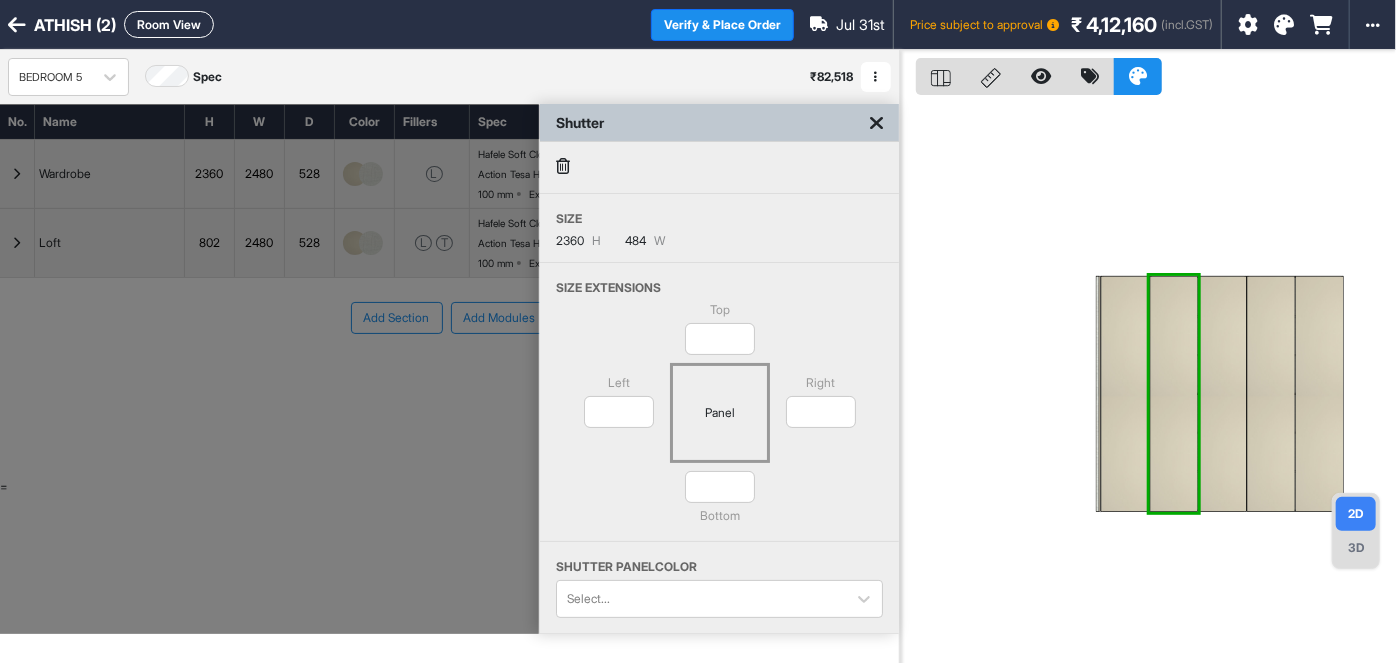 click at bounding box center [563, 166] 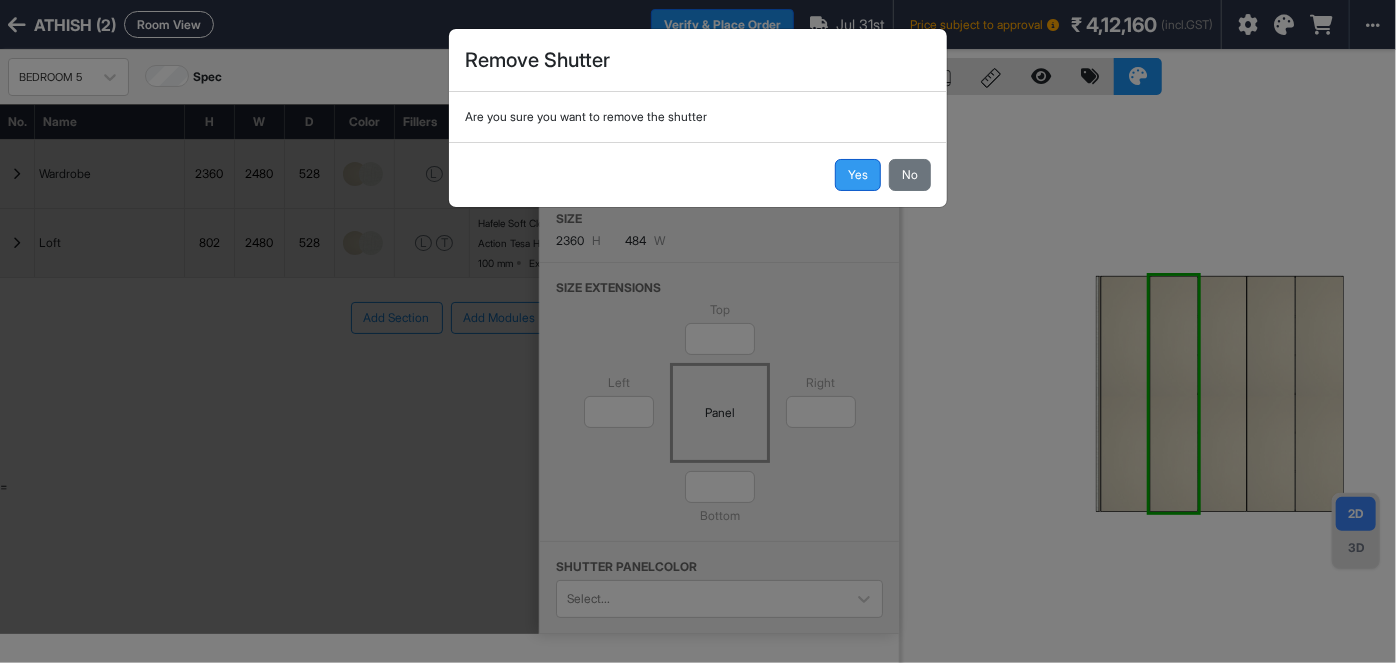 click on "Yes" at bounding box center [858, 175] 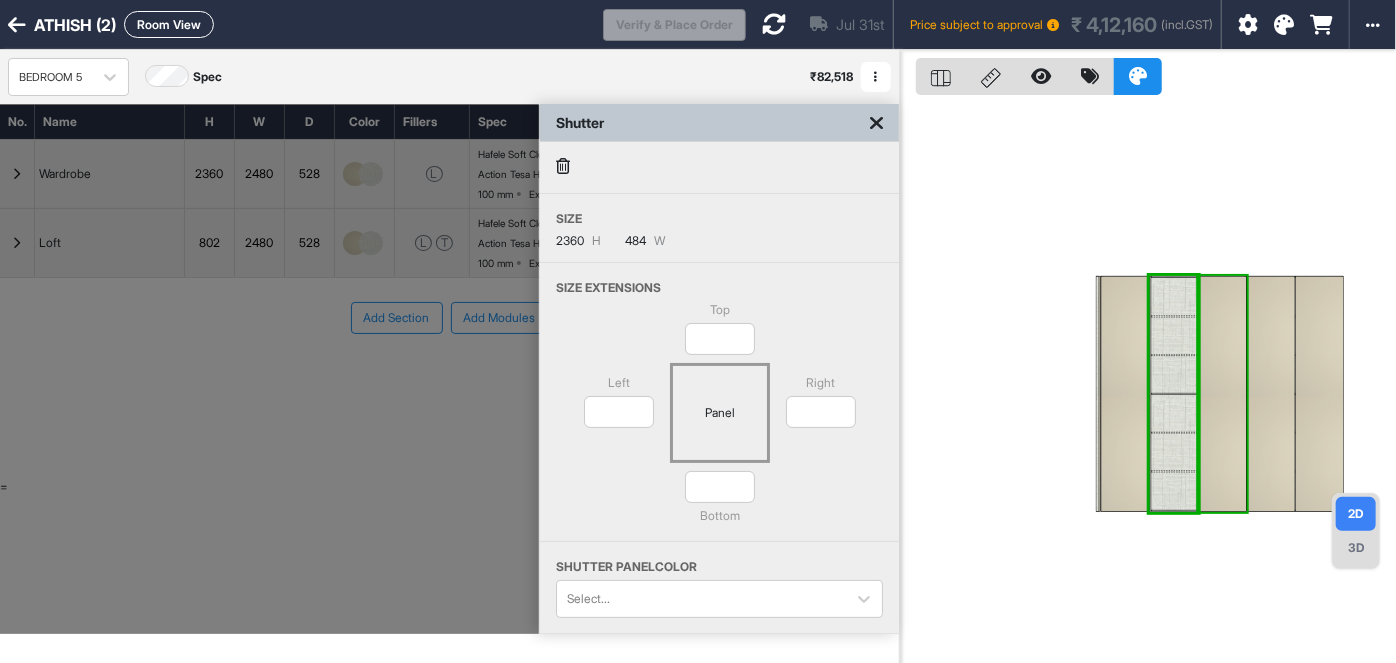 click at bounding box center [1222, 394] 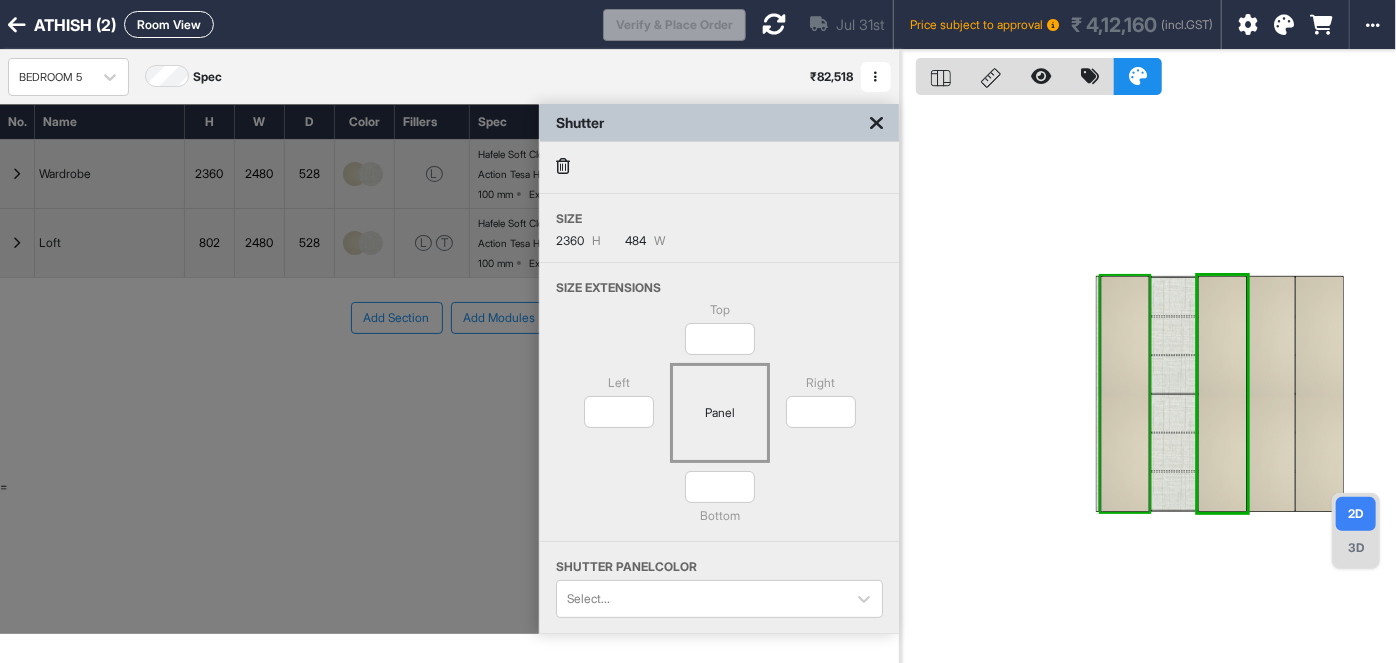 click at bounding box center (563, 166) 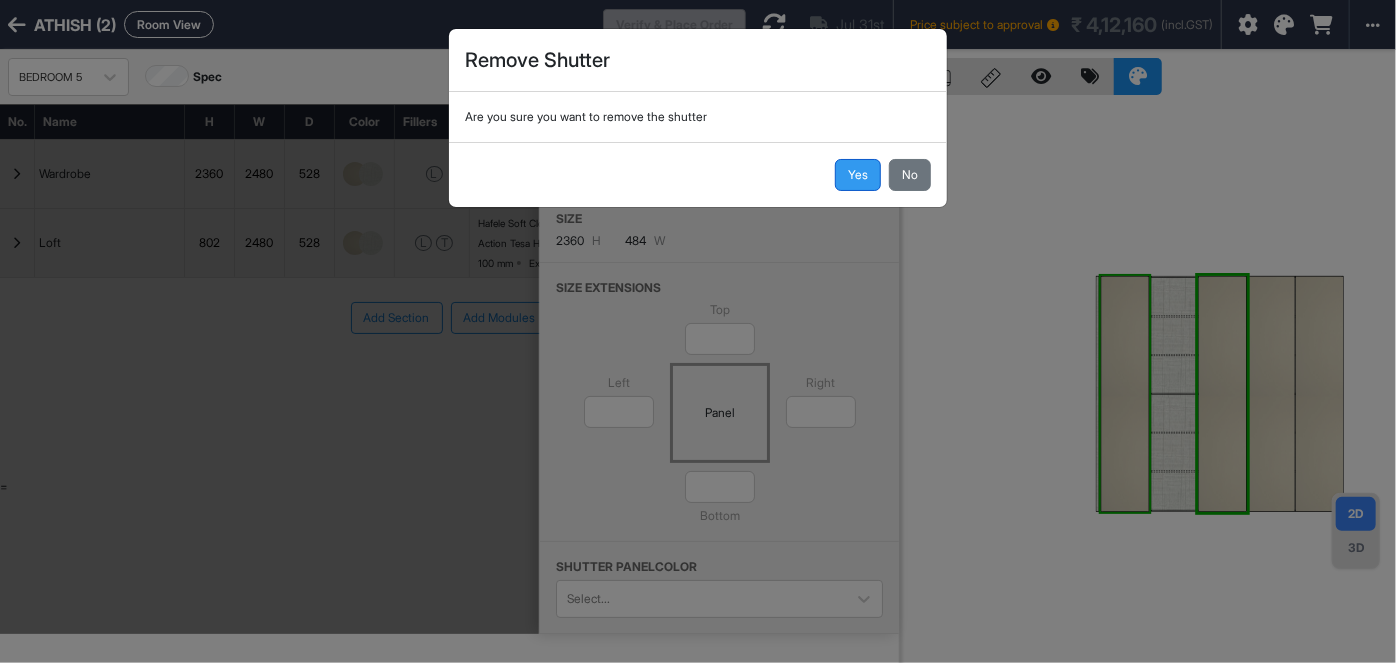 click on "Yes" at bounding box center [858, 175] 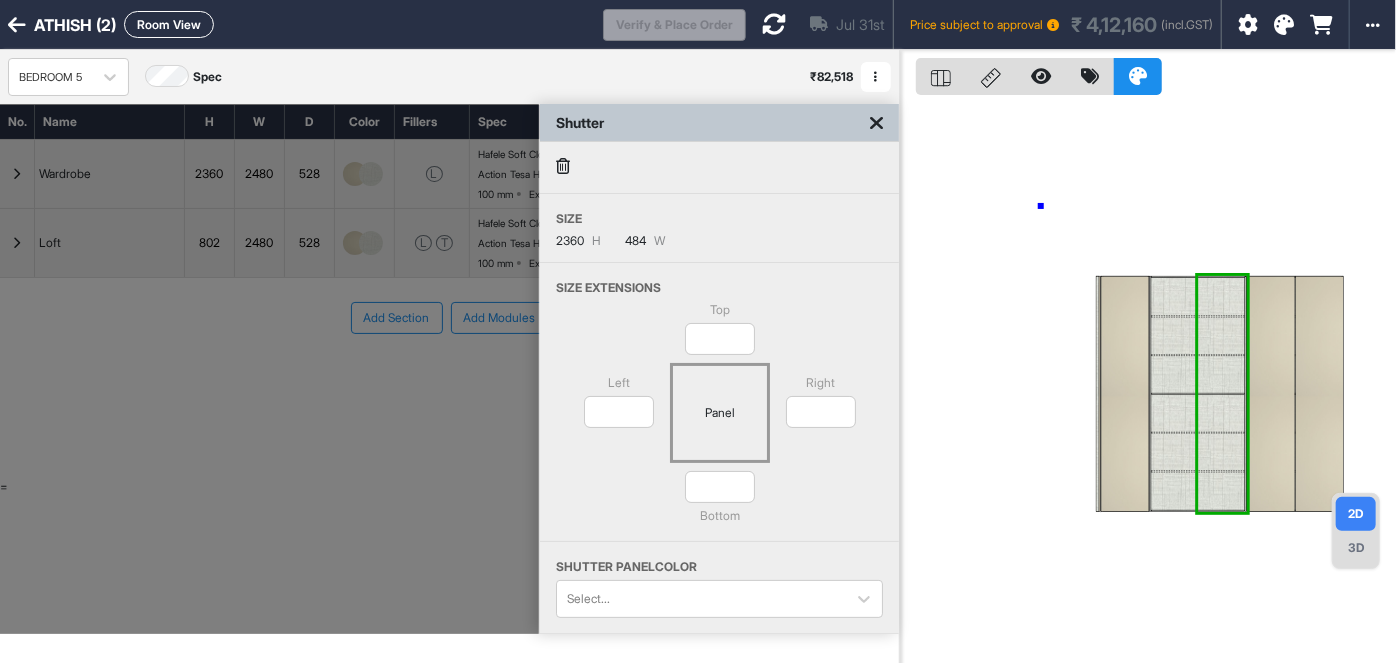 click at bounding box center (1148, 381) 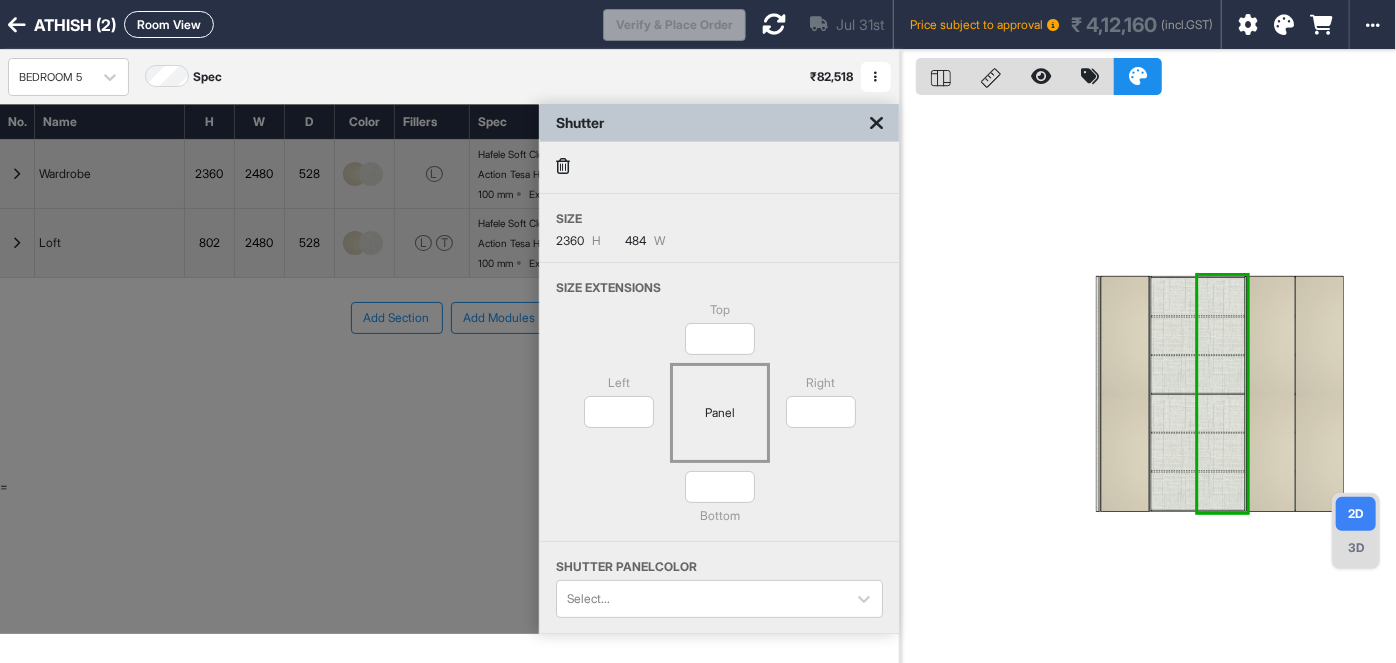 click at bounding box center (876, 123) 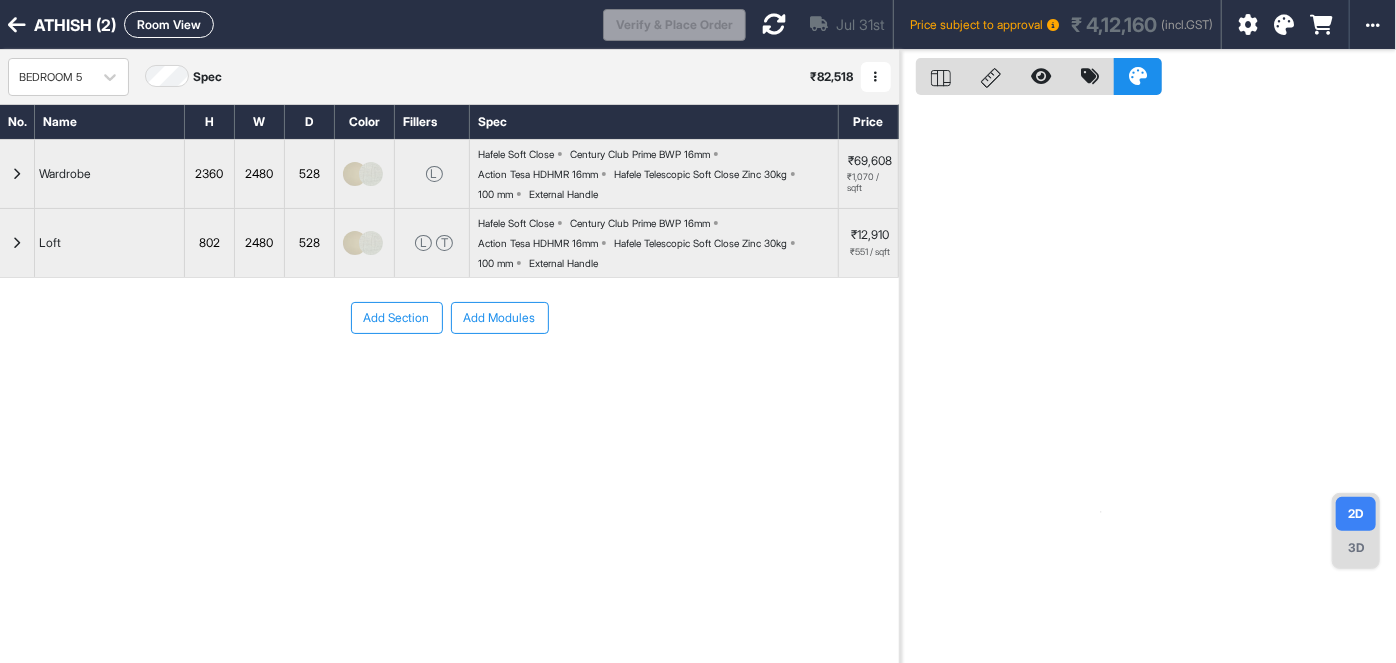click on "Room View" at bounding box center (169, 24) 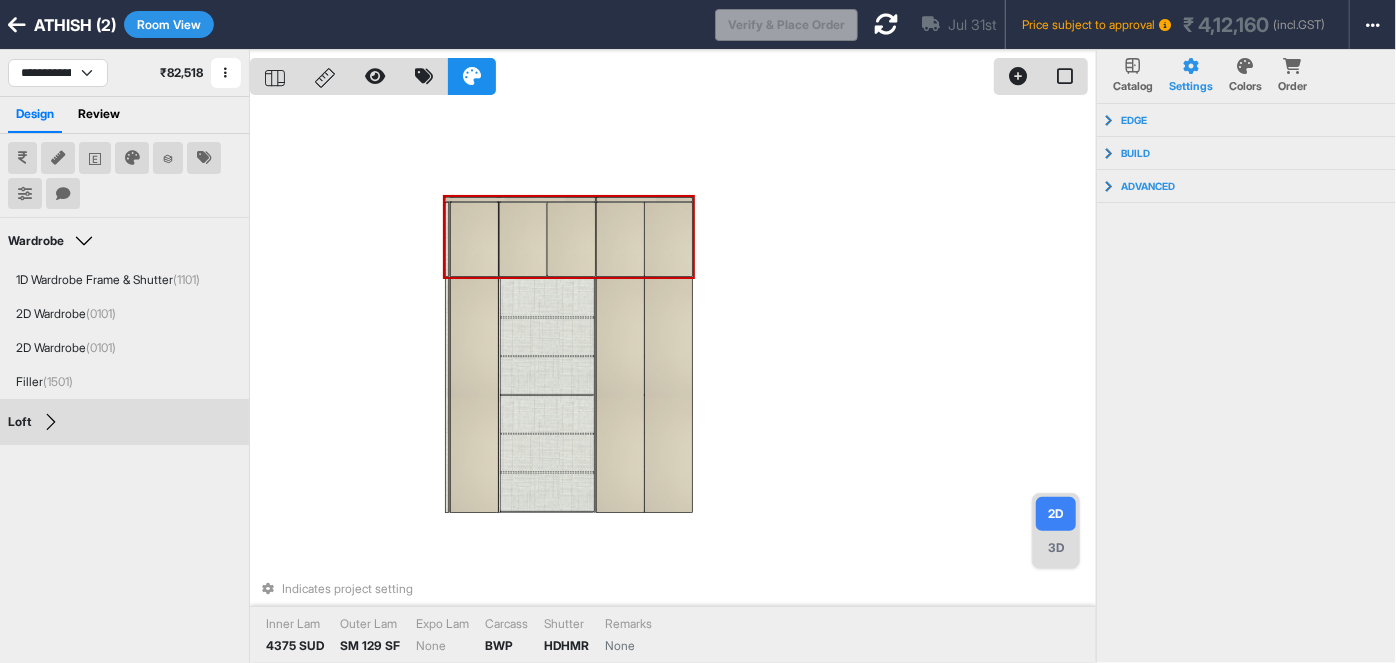 type 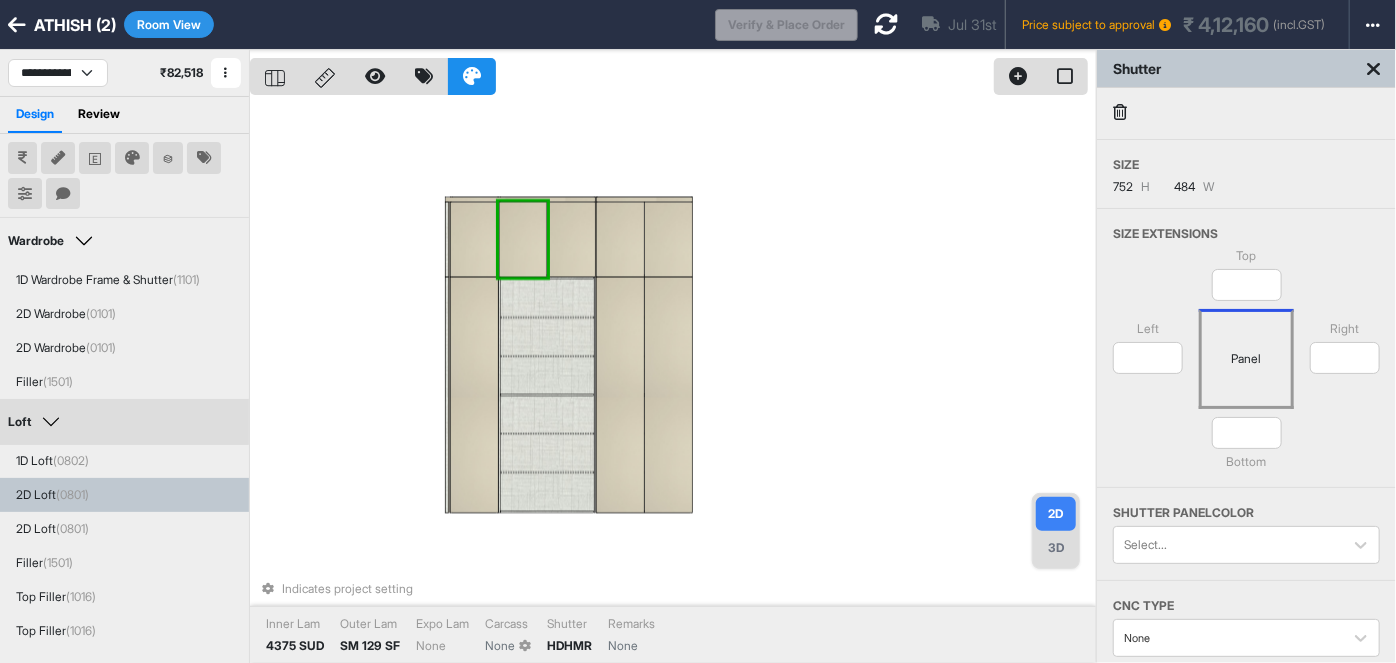 click at bounding box center [1120, 112] 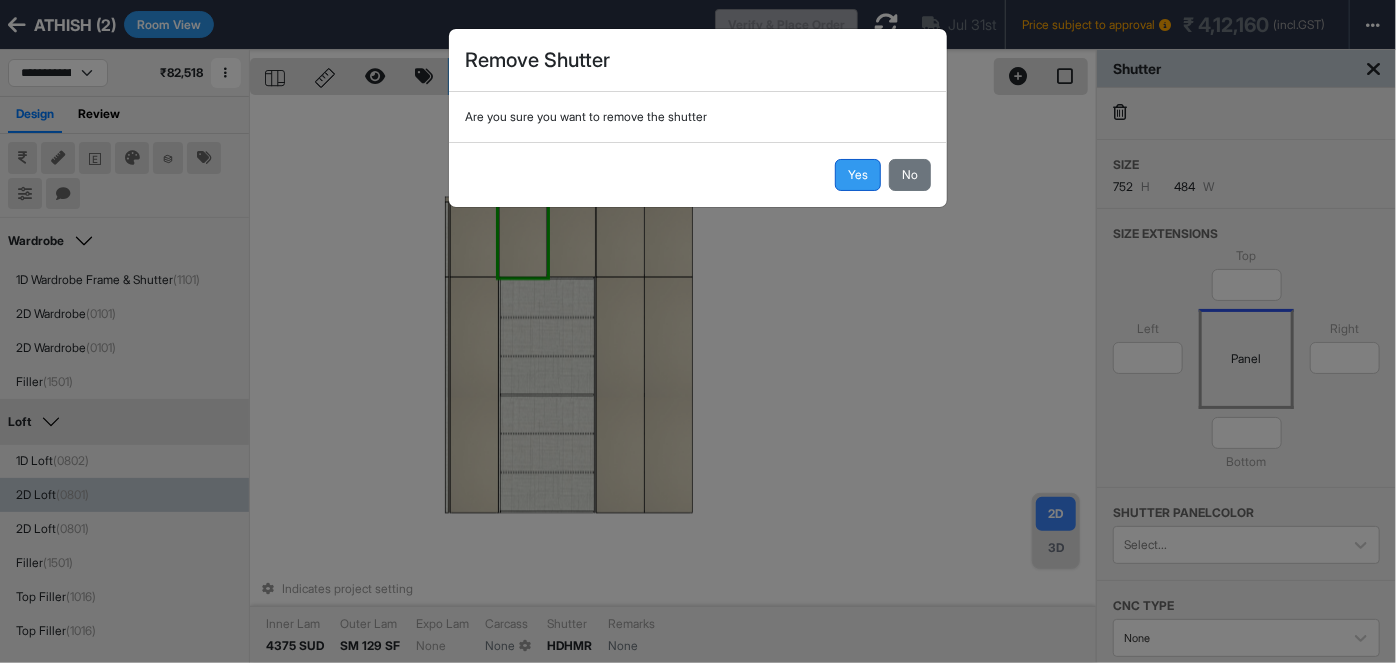 click on "Yes" at bounding box center (858, 175) 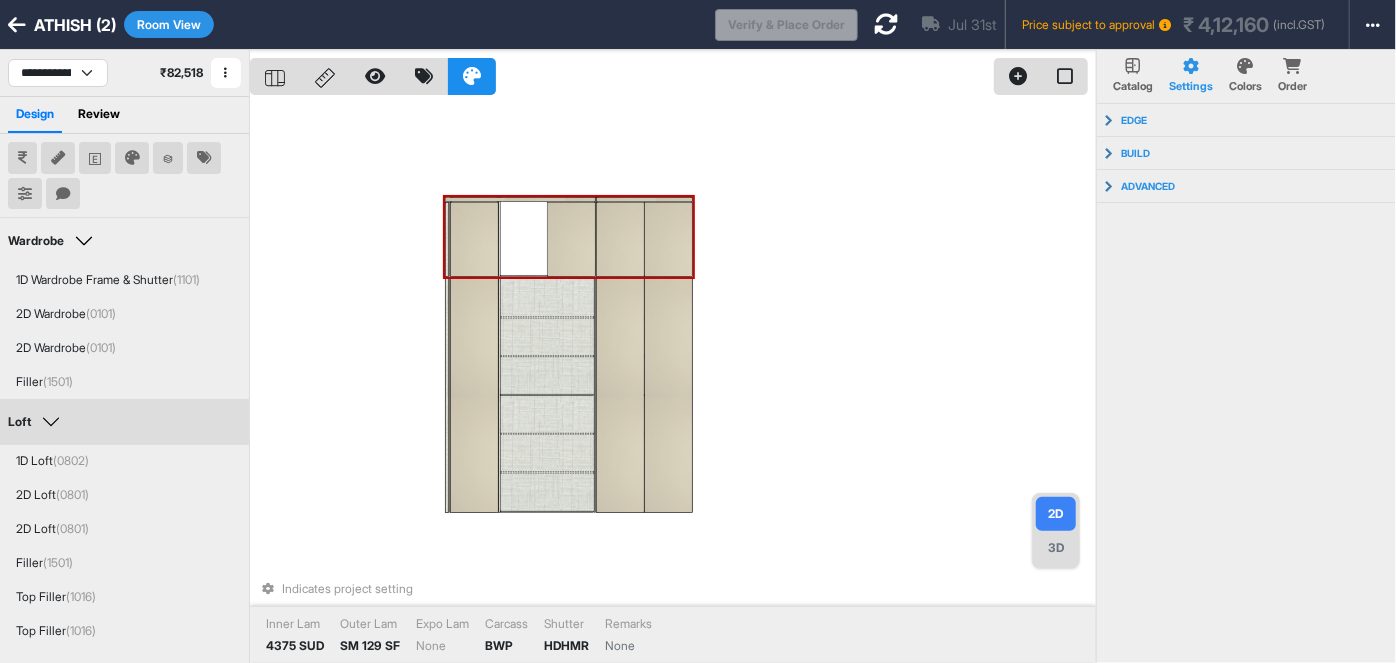 click at bounding box center (571, 239) 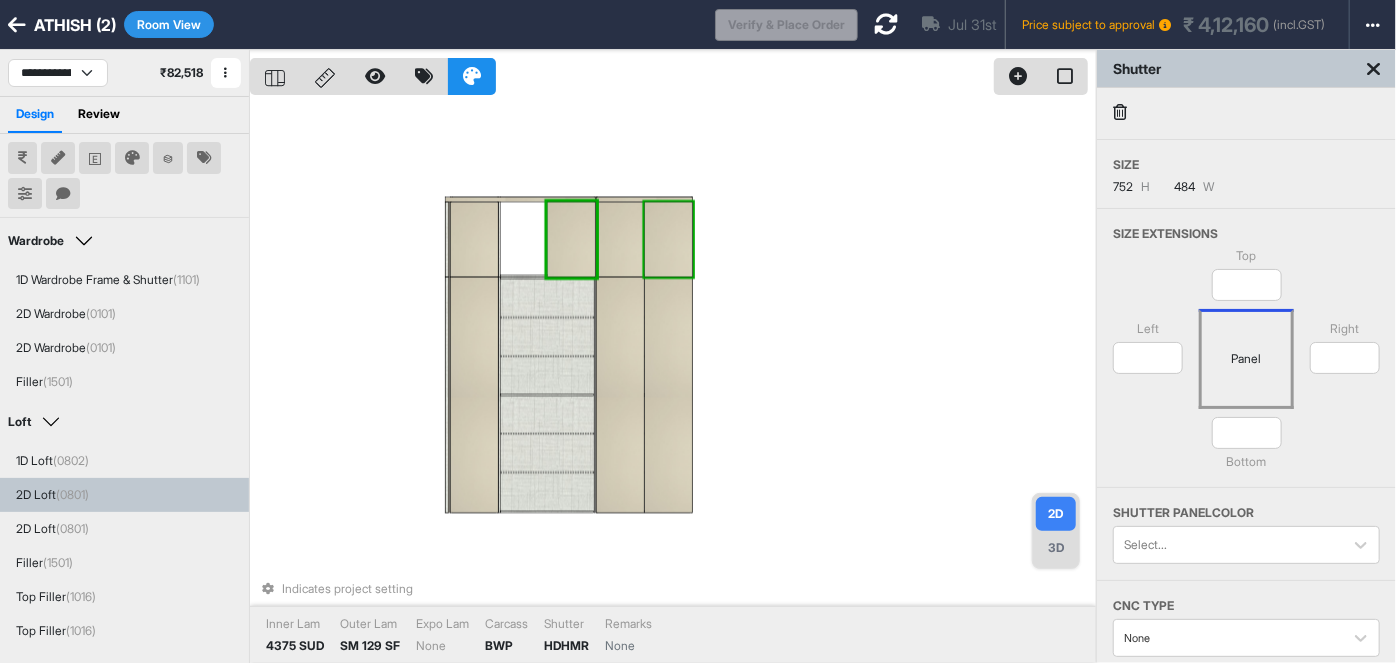 click at bounding box center (1120, 112) 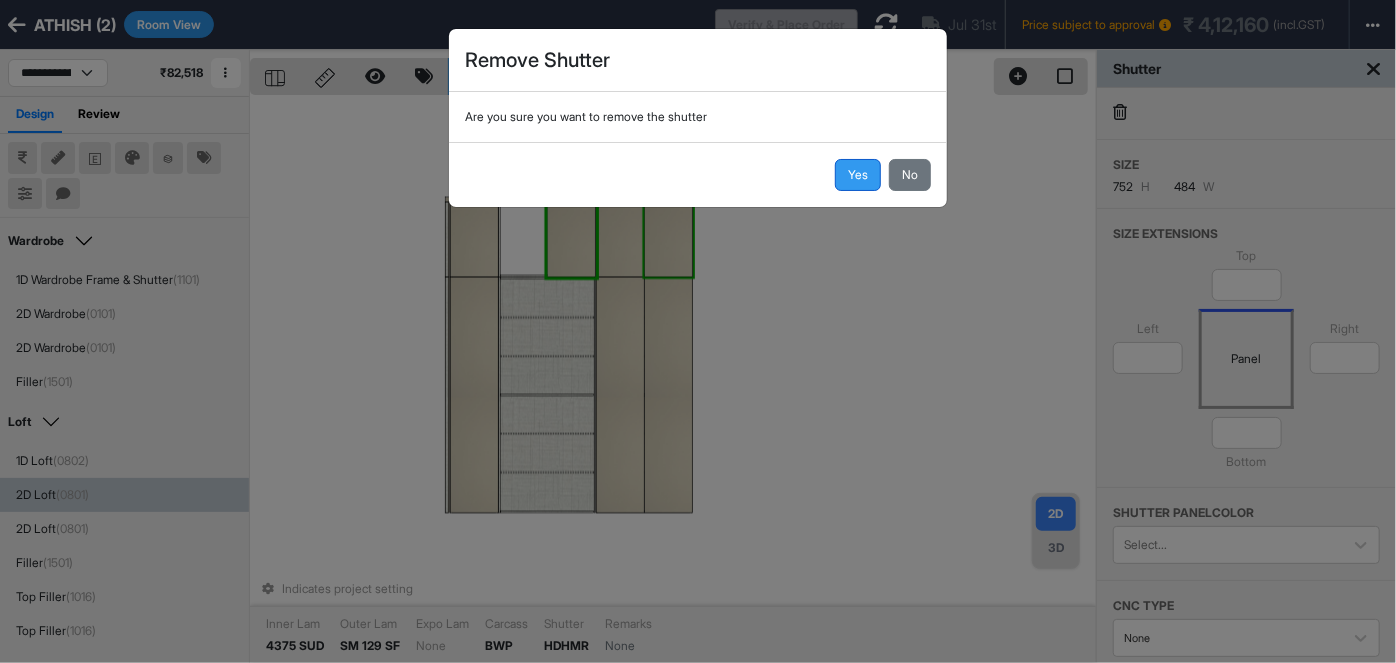 click on "Yes" at bounding box center [858, 175] 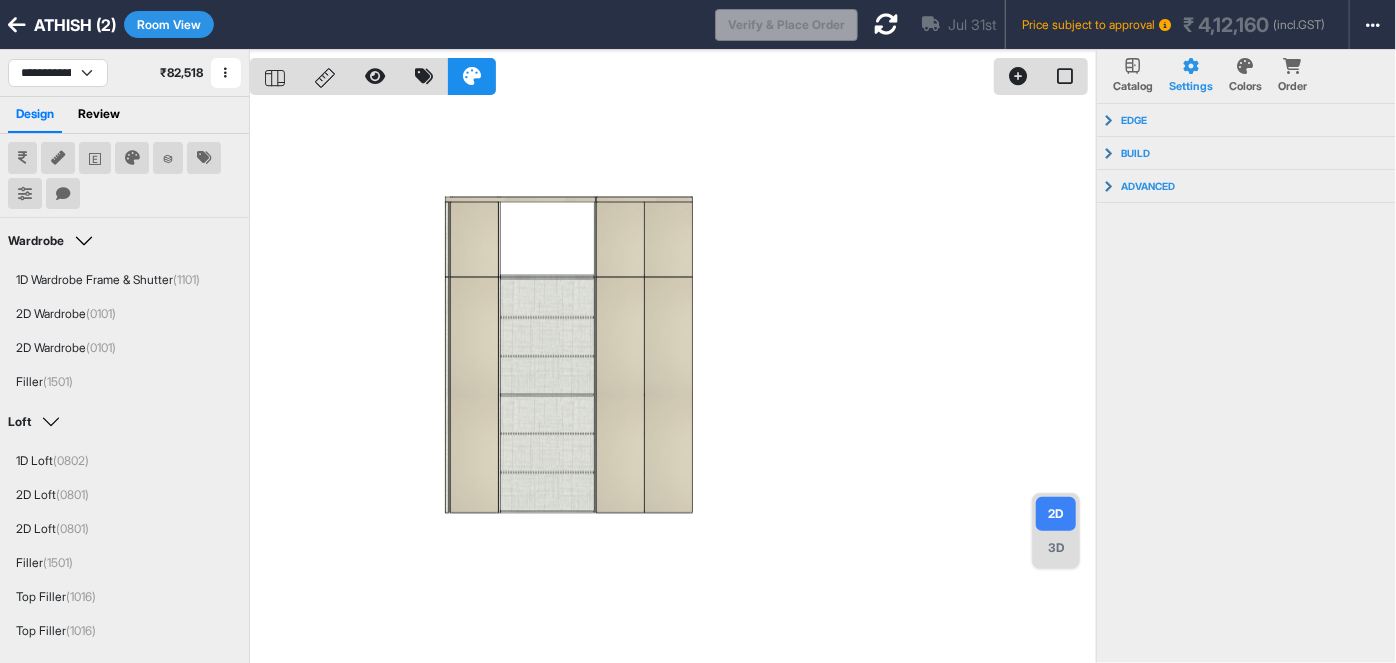 click on "Room View" at bounding box center [169, 24] 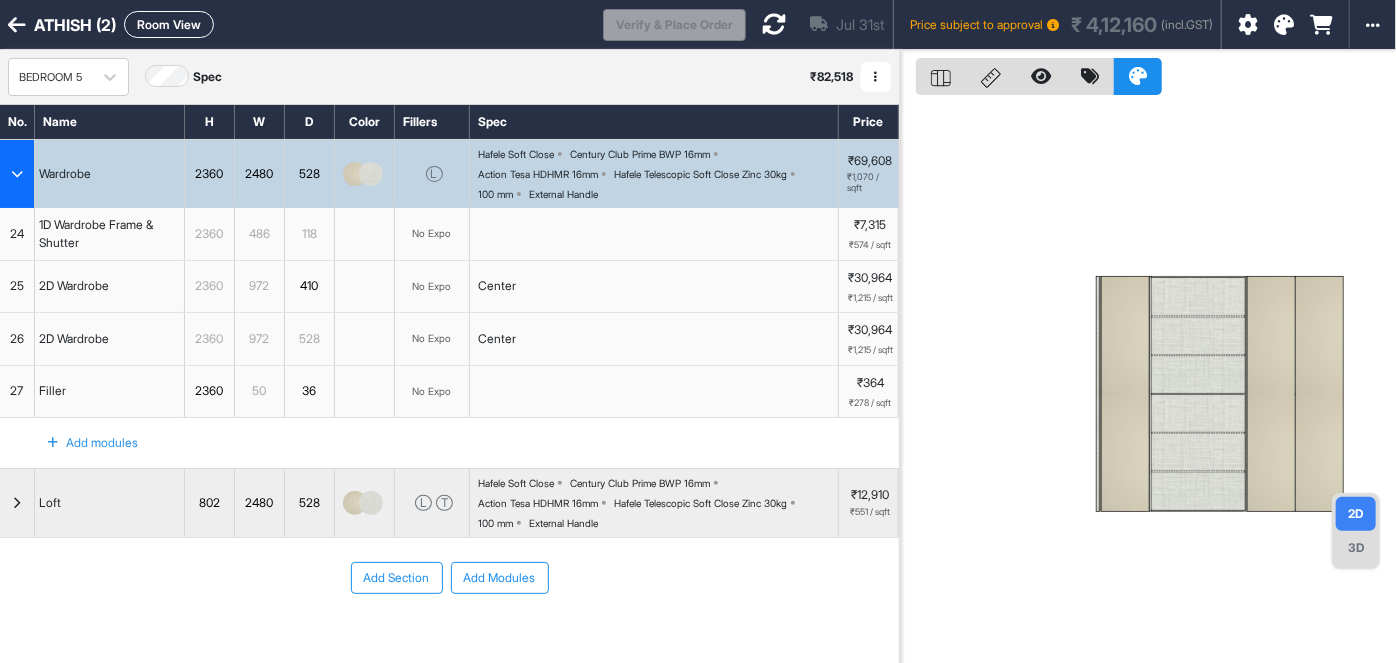 click at bounding box center (17, 174) 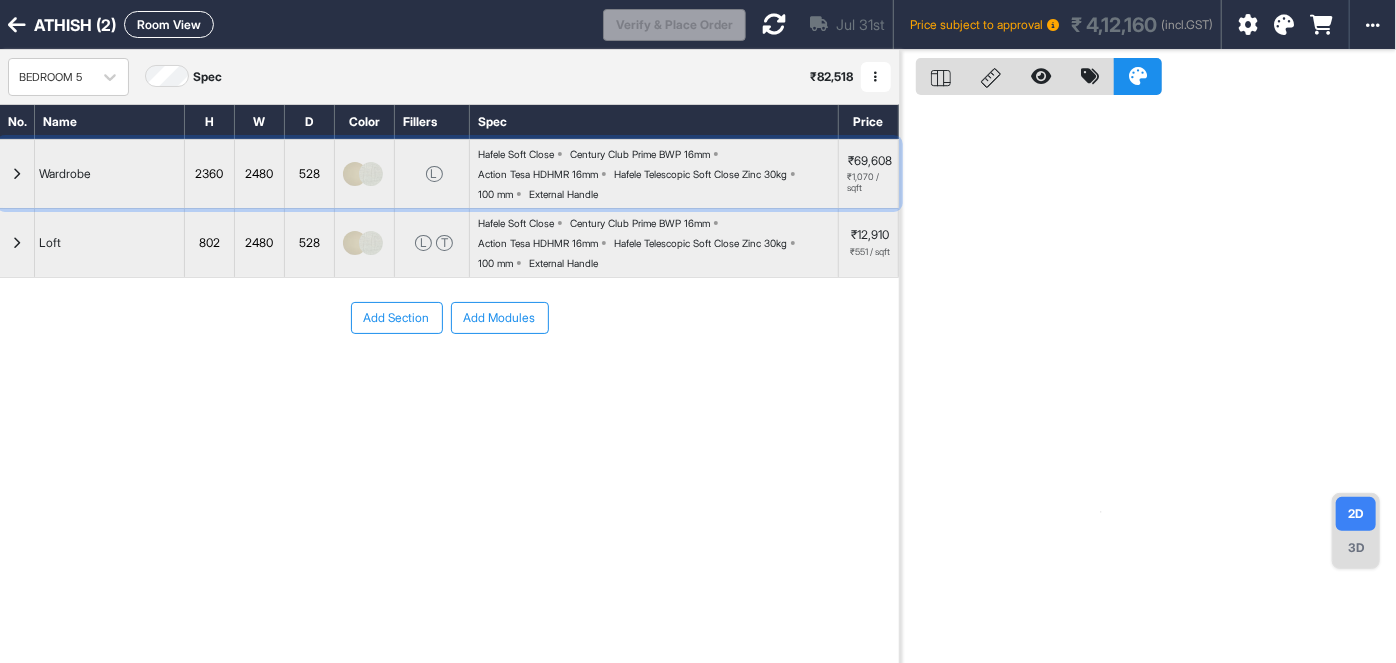 click at bounding box center (17, 174) 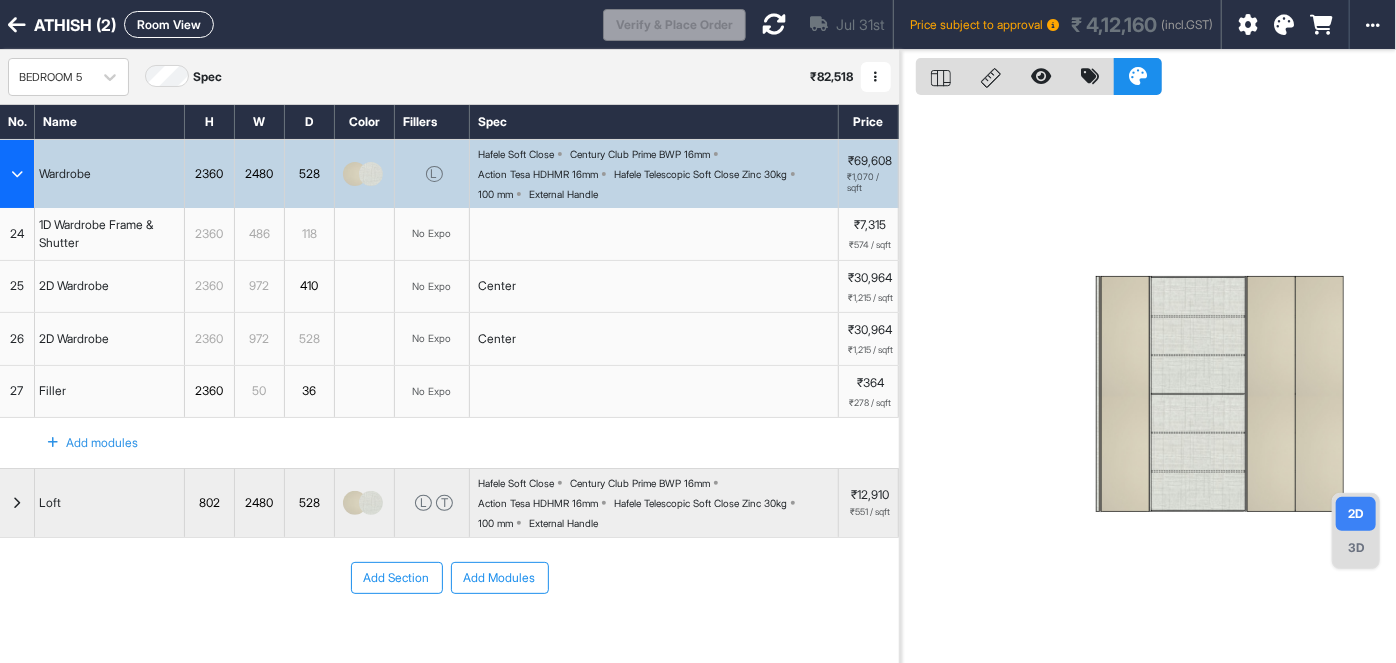 click at bounding box center (17, 174) 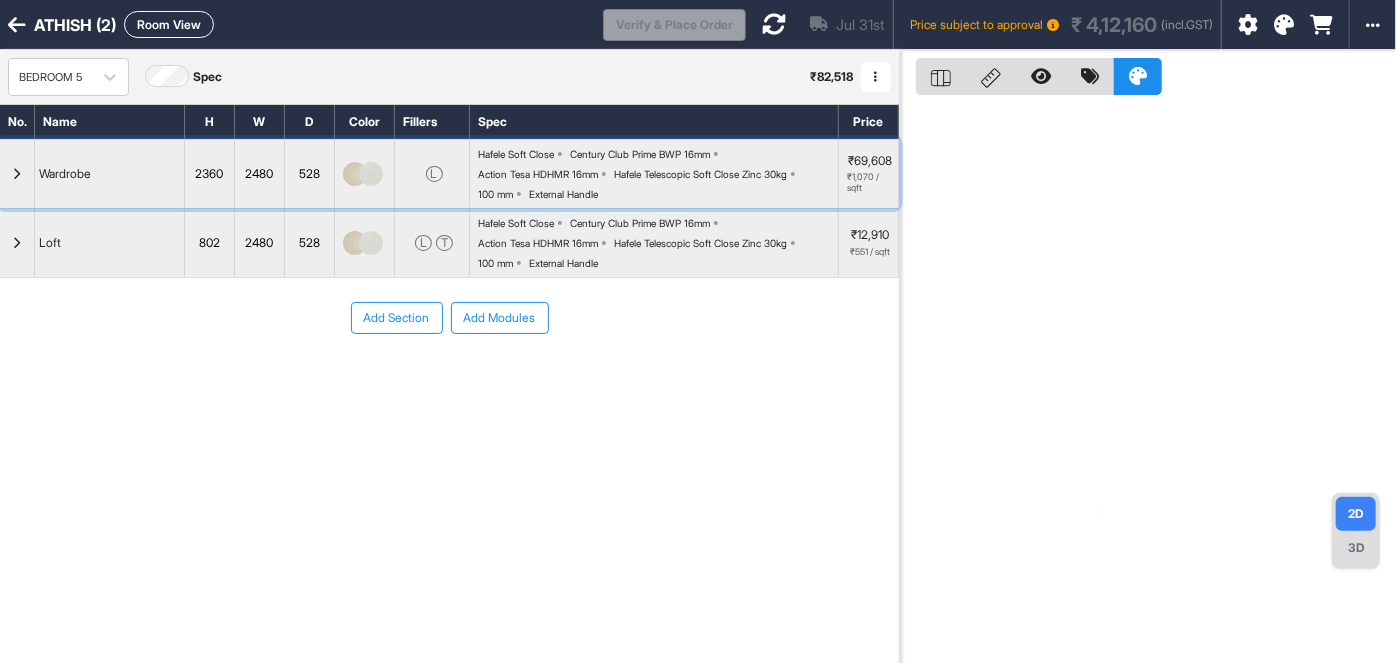 click at bounding box center (17, 174) 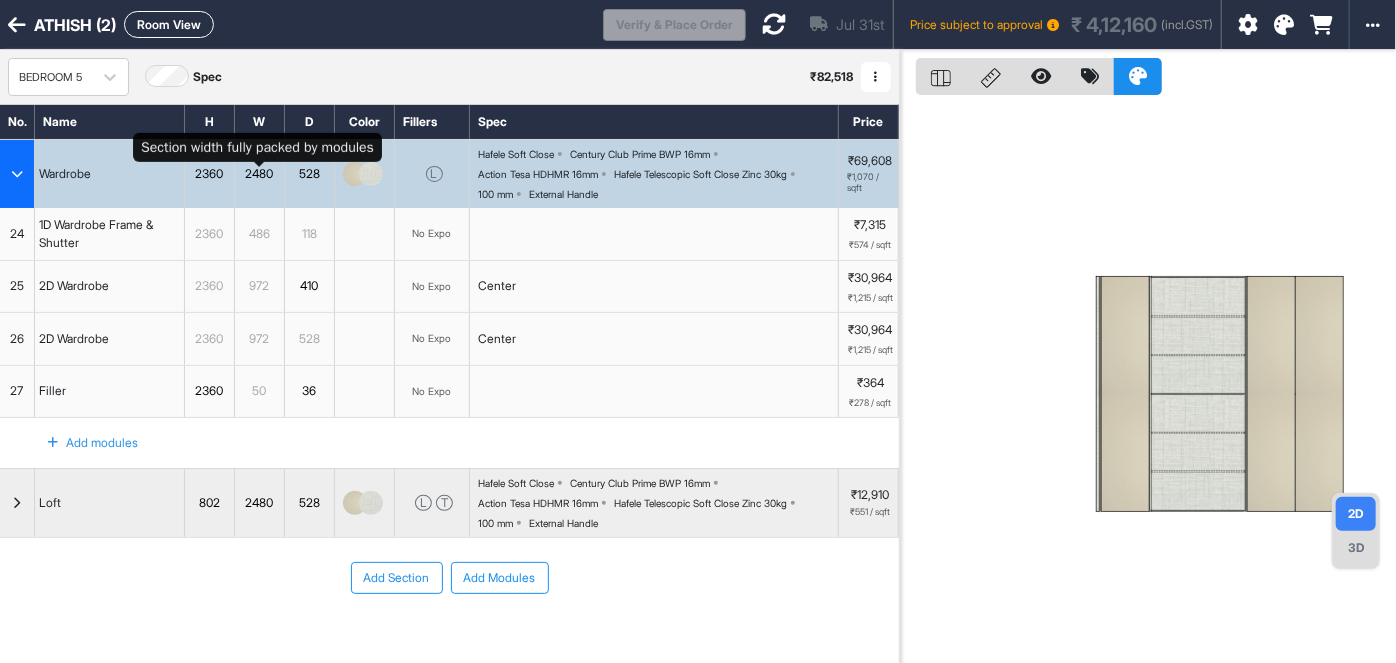 click on "2480" at bounding box center (259, 174) 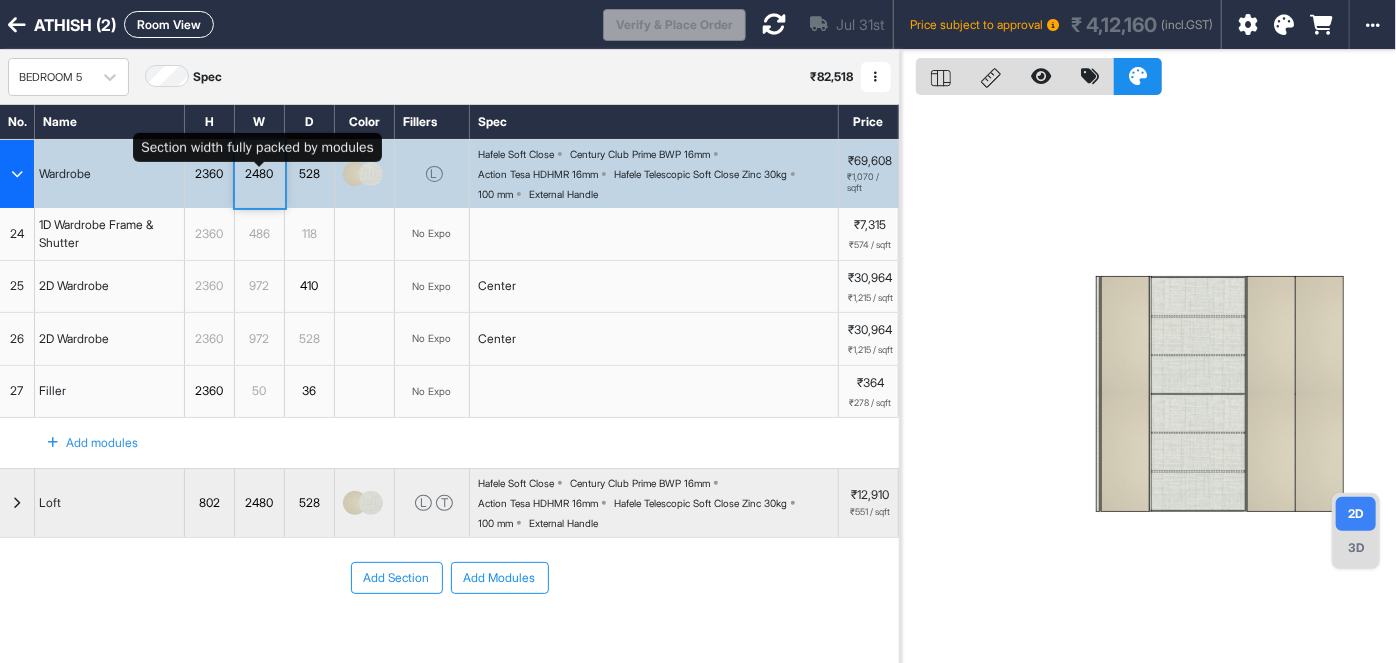 click on "2480" at bounding box center [259, 174] 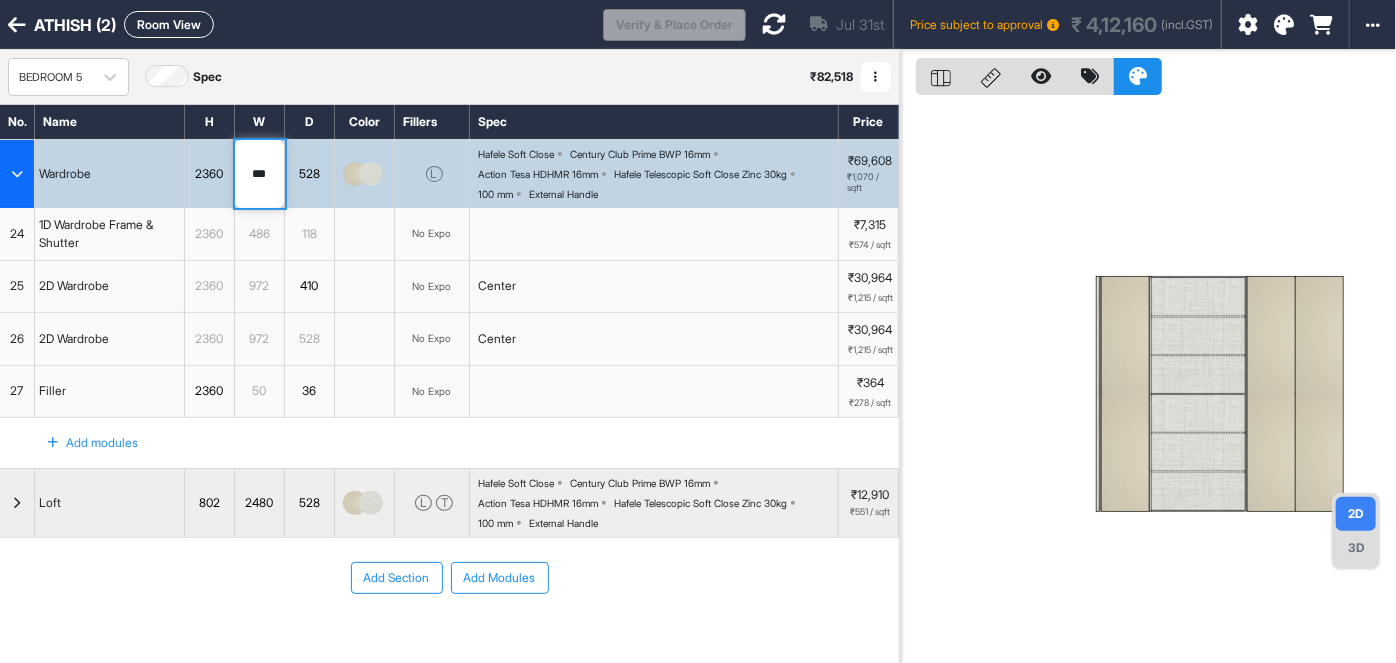 type on "**" 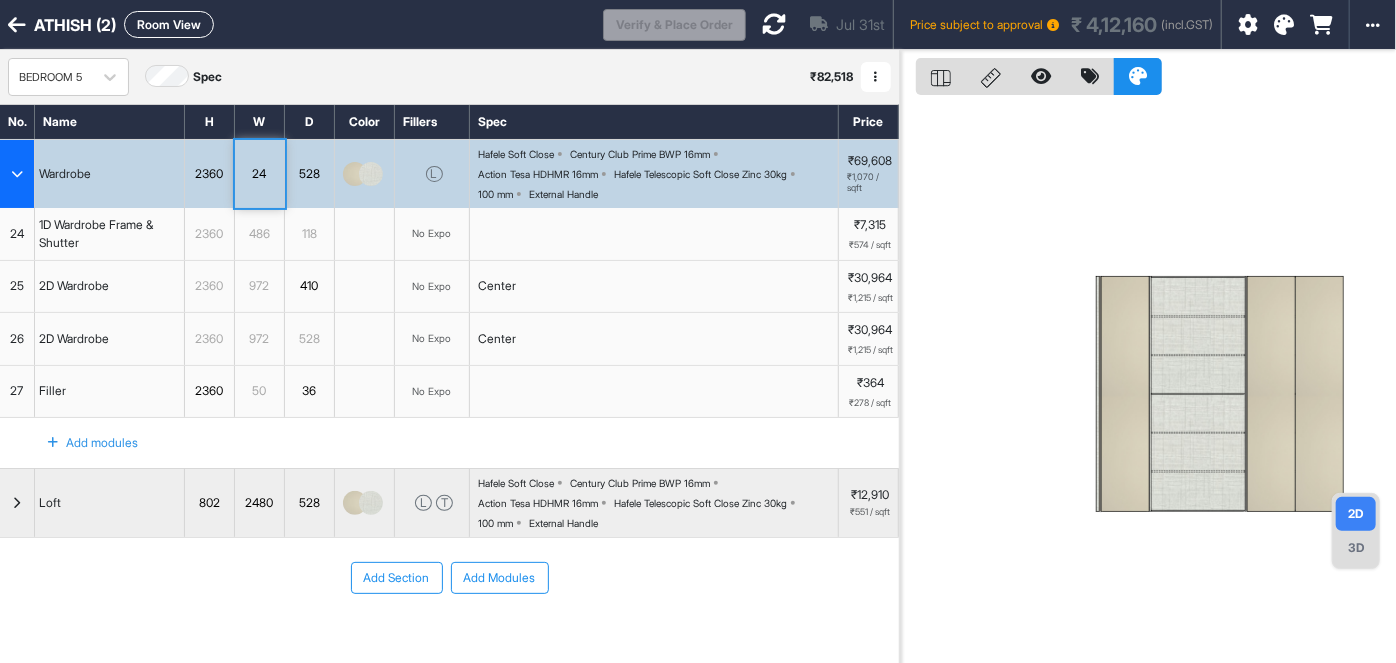 click on "24" at bounding box center [259, 174] 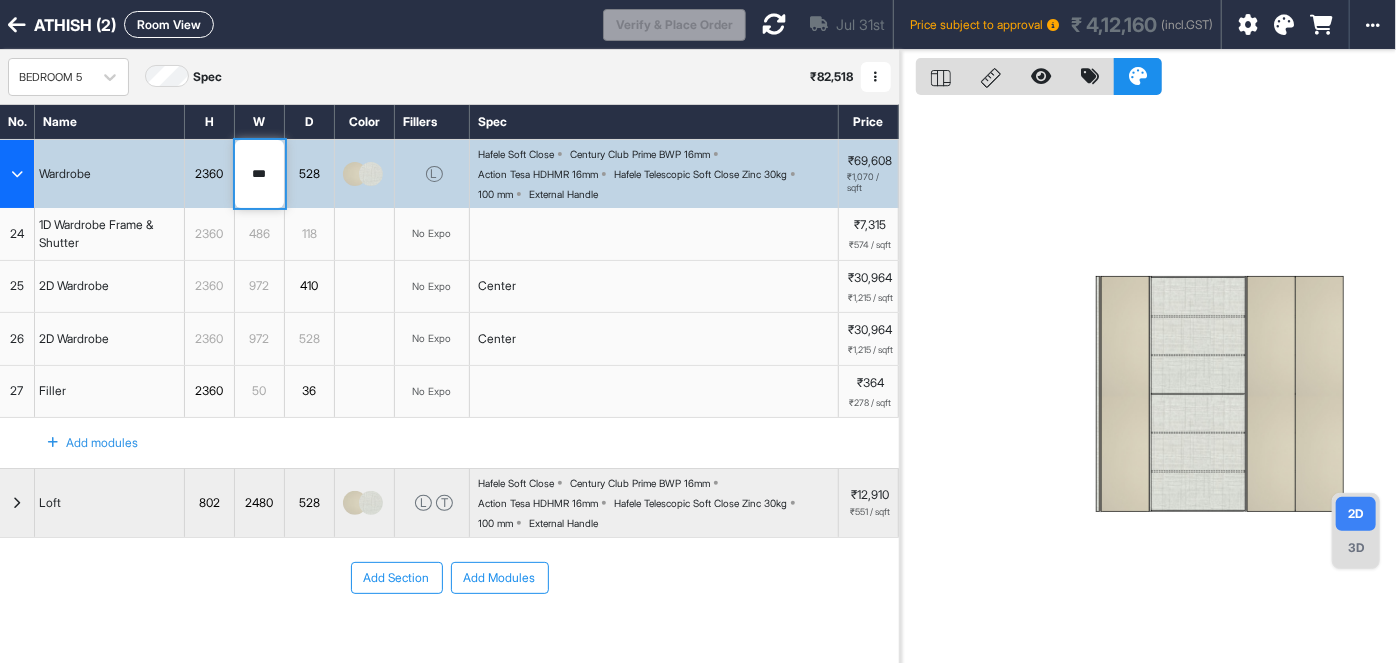 type on "****" 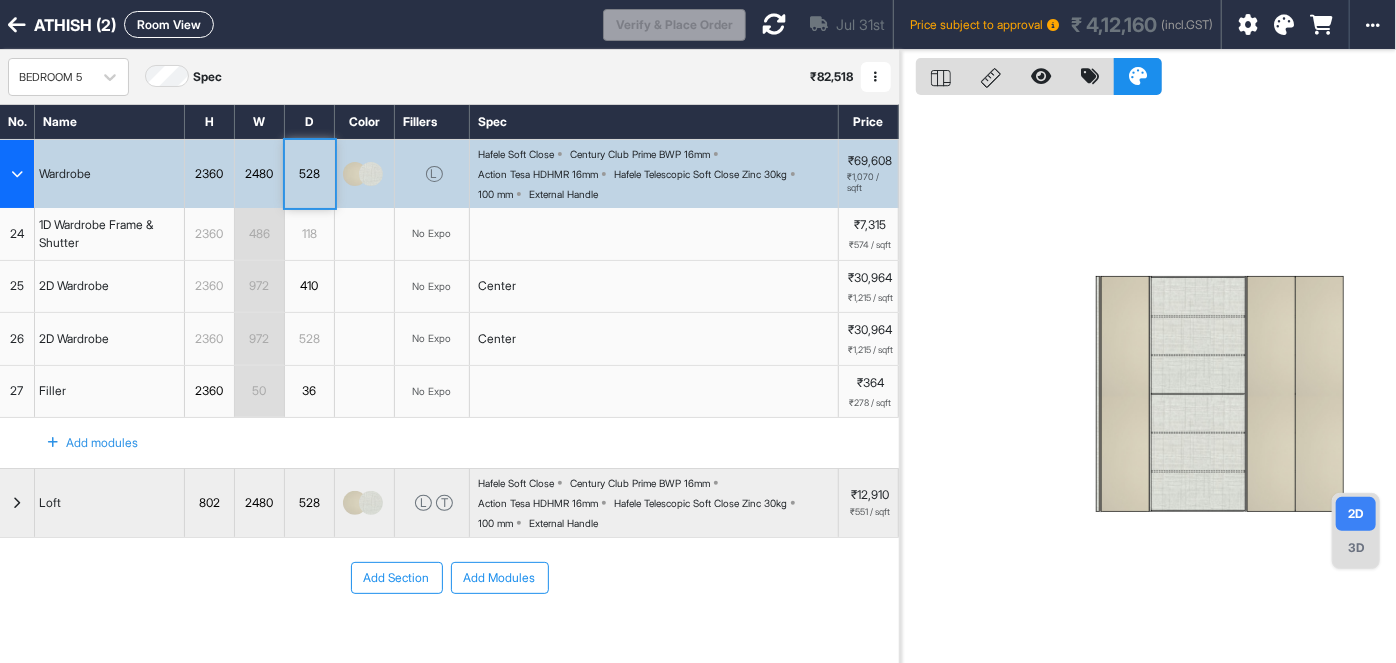 click at bounding box center [17, 174] 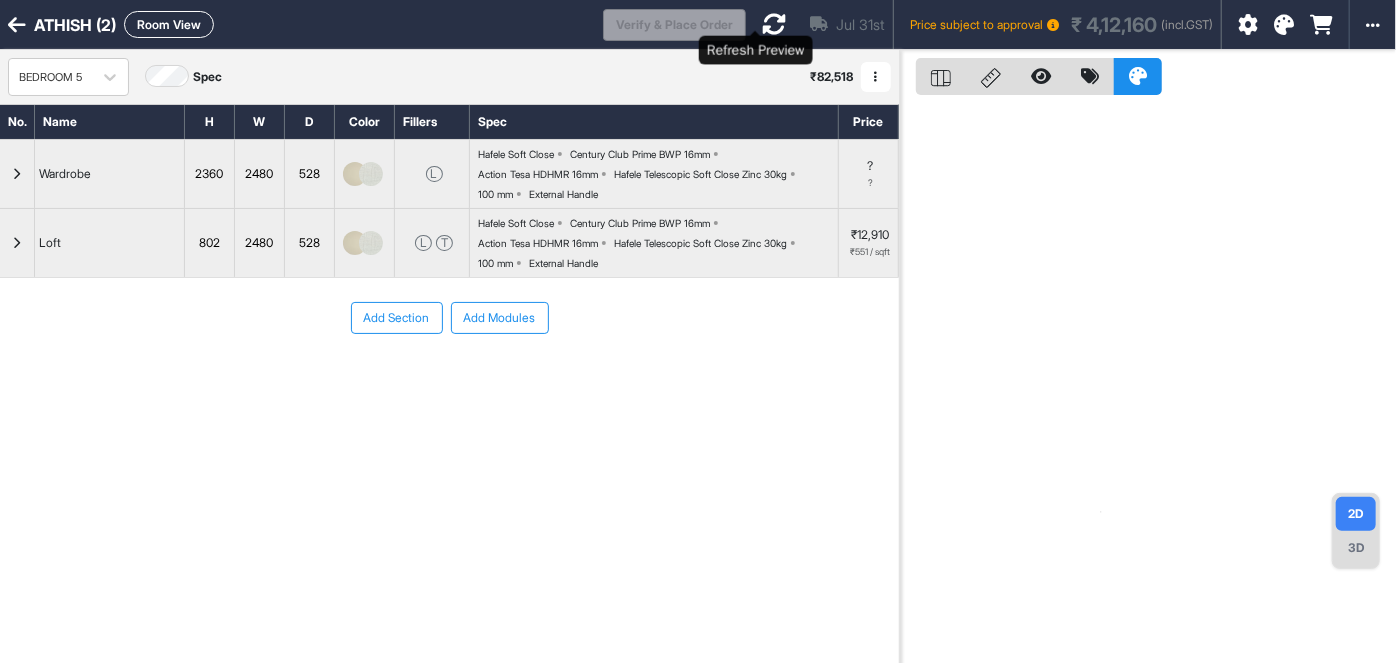 click at bounding box center (774, 24) 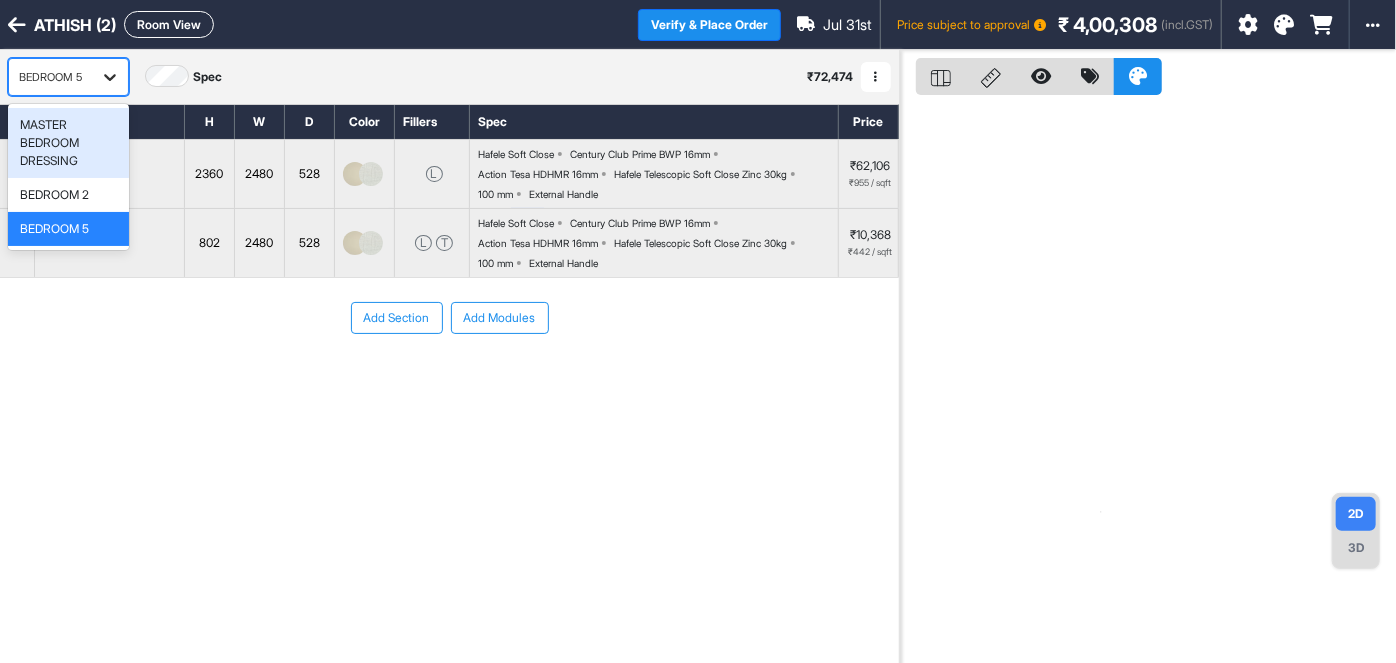 click at bounding box center (110, 77) 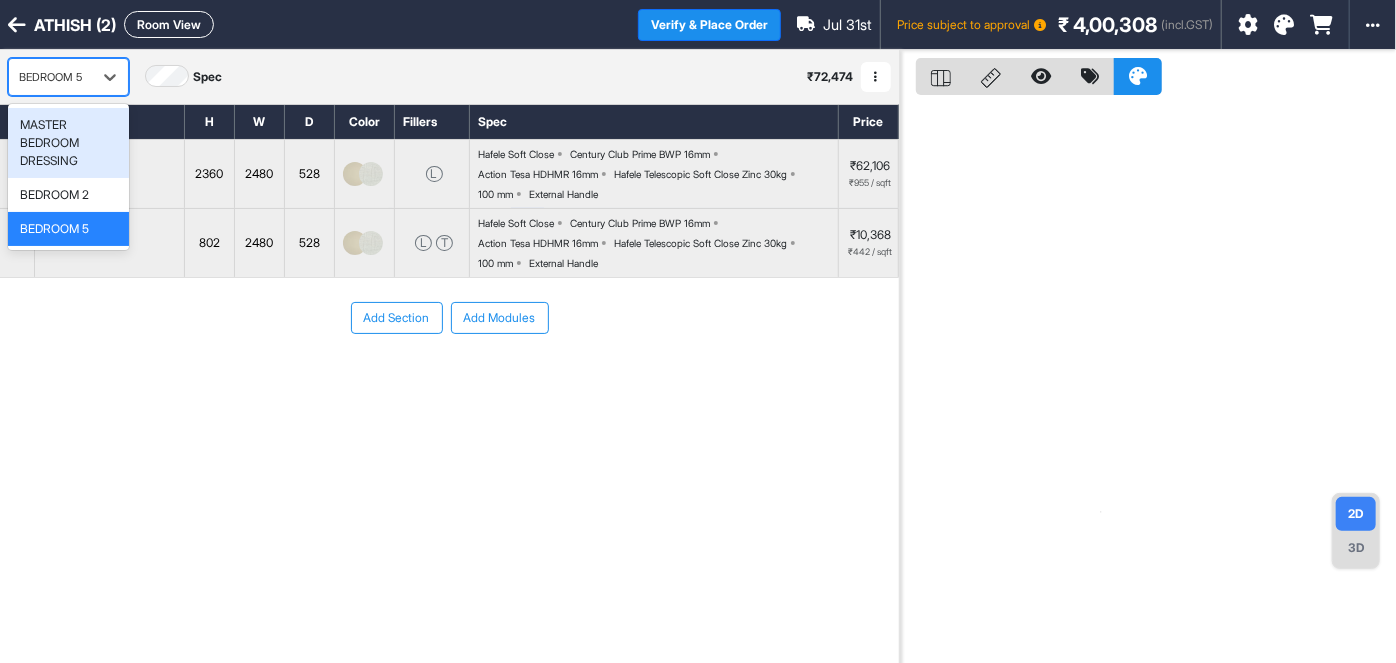 click on "MASTER BEDROOM DRESSING" at bounding box center (68, 143) 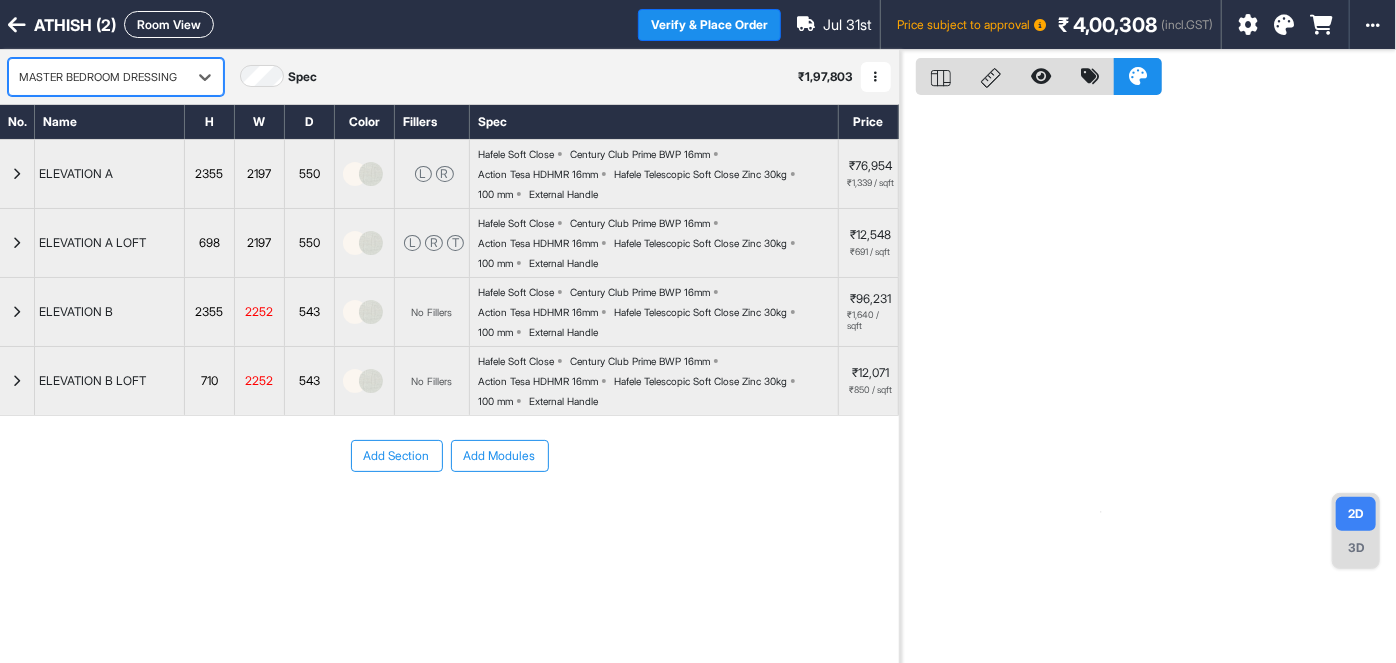 click on "3D" at bounding box center [1356, 548] 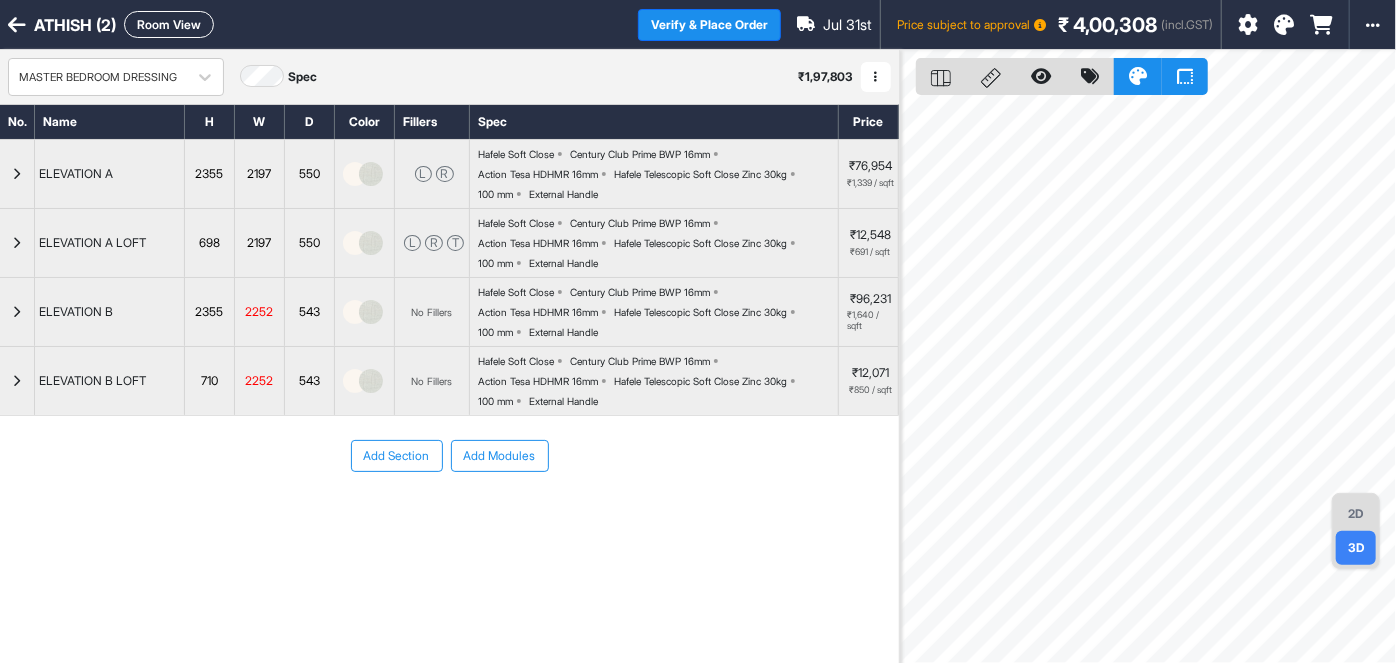 click on "Room View" at bounding box center [169, 24] 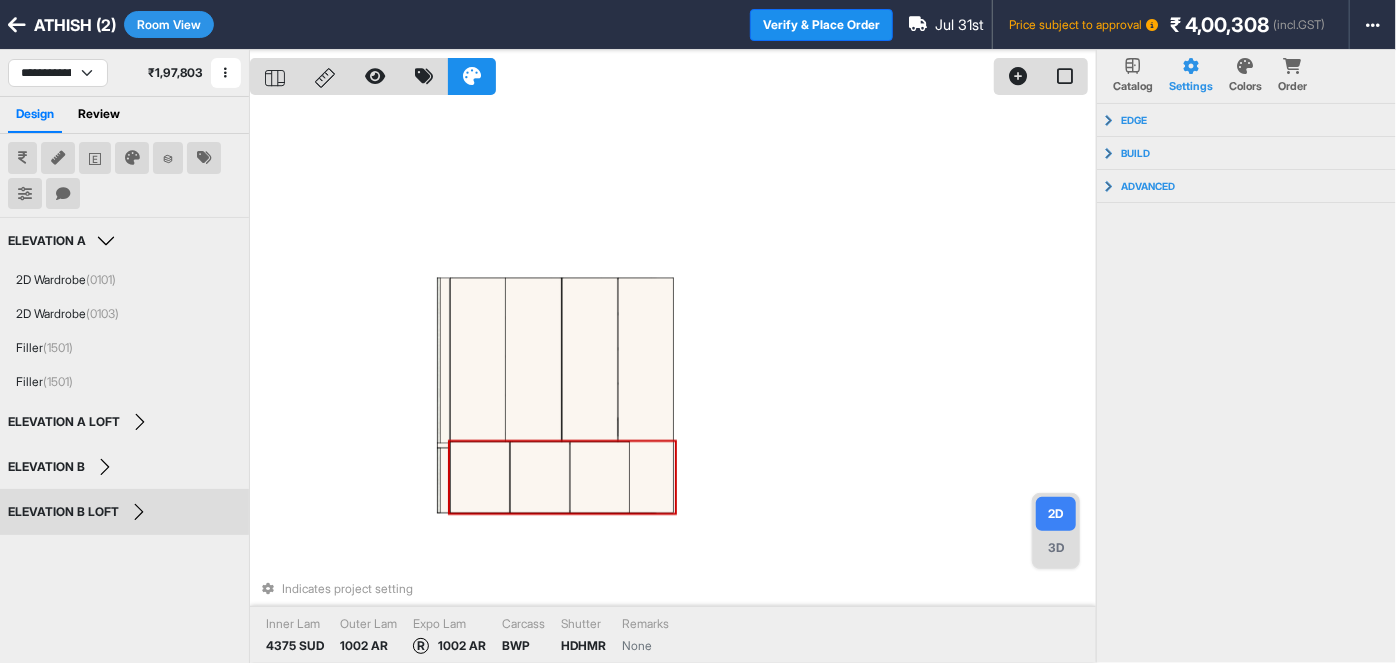 click at bounding box center [540, 477] 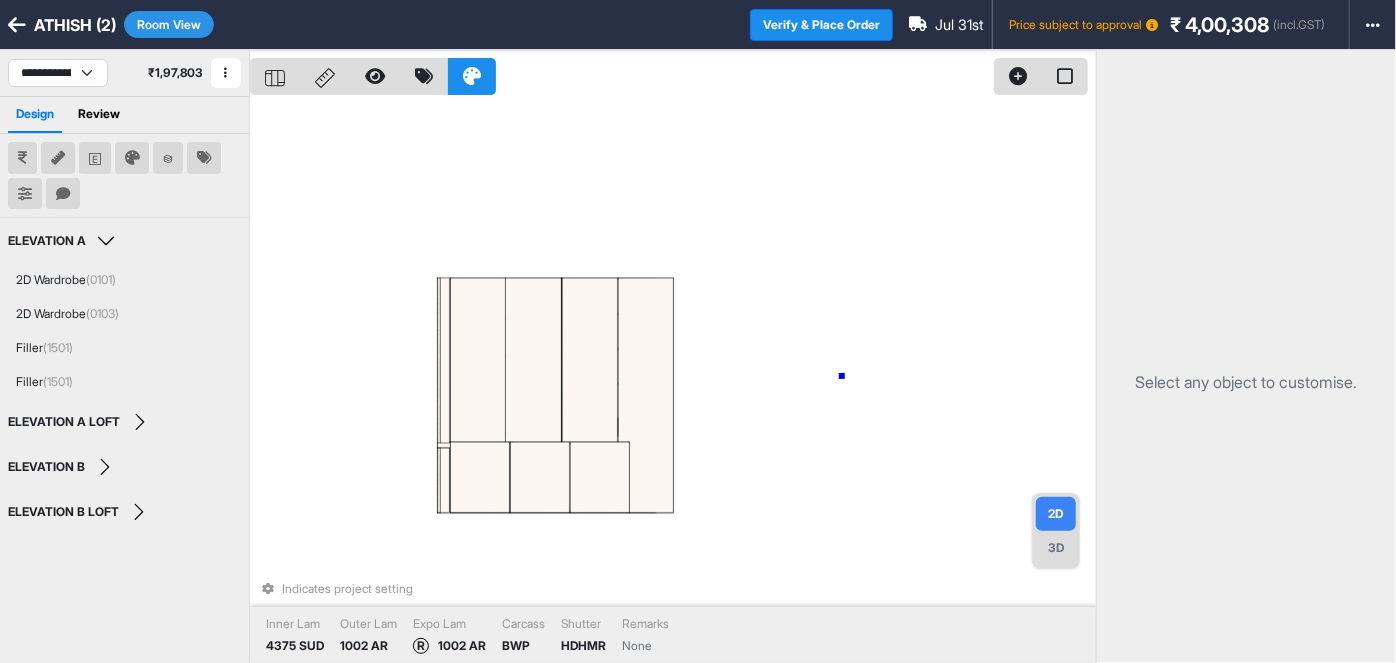 click on "Indicates project setting Inner Lam 4375 SUD Outer Lam 1002 AR Expo Lam R 1002 AR Carcass BWP Shutter HDHMR Remarks None" at bounding box center (673, 381) 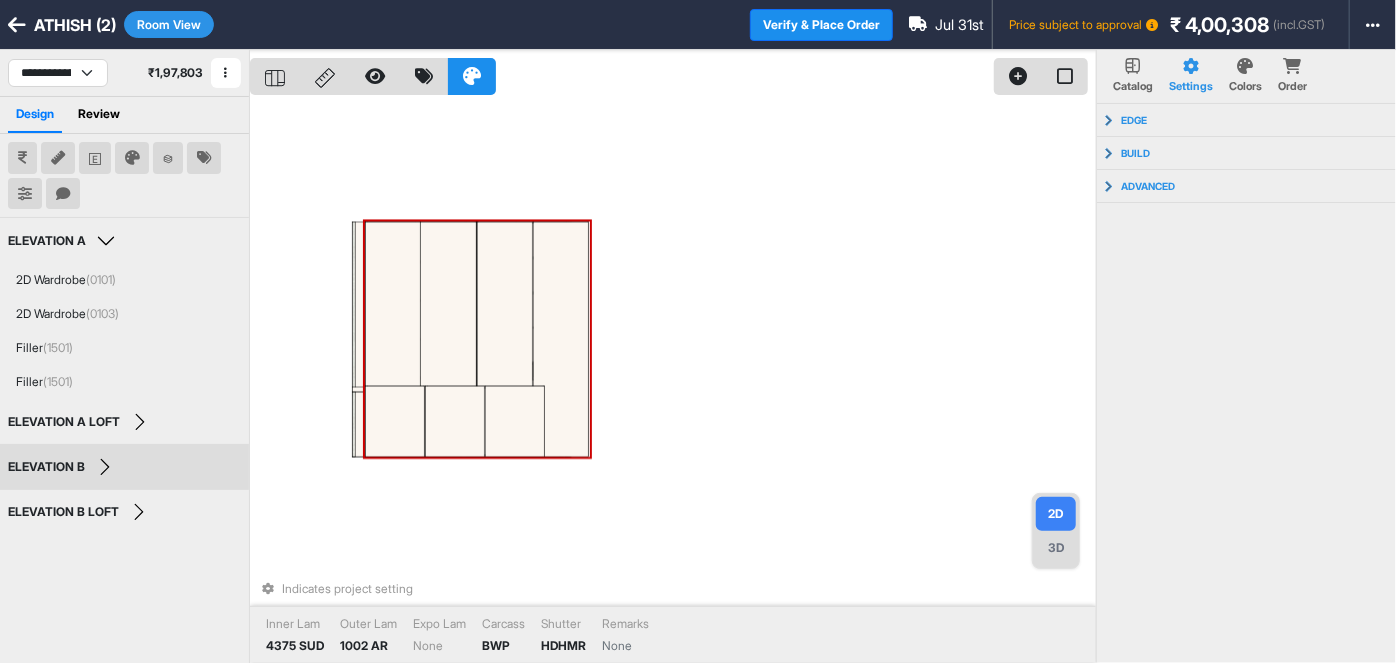 drag, startPoint x: 466, startPoint y: 273, endPoint x: 451, endPoint y: 273, distance: 15 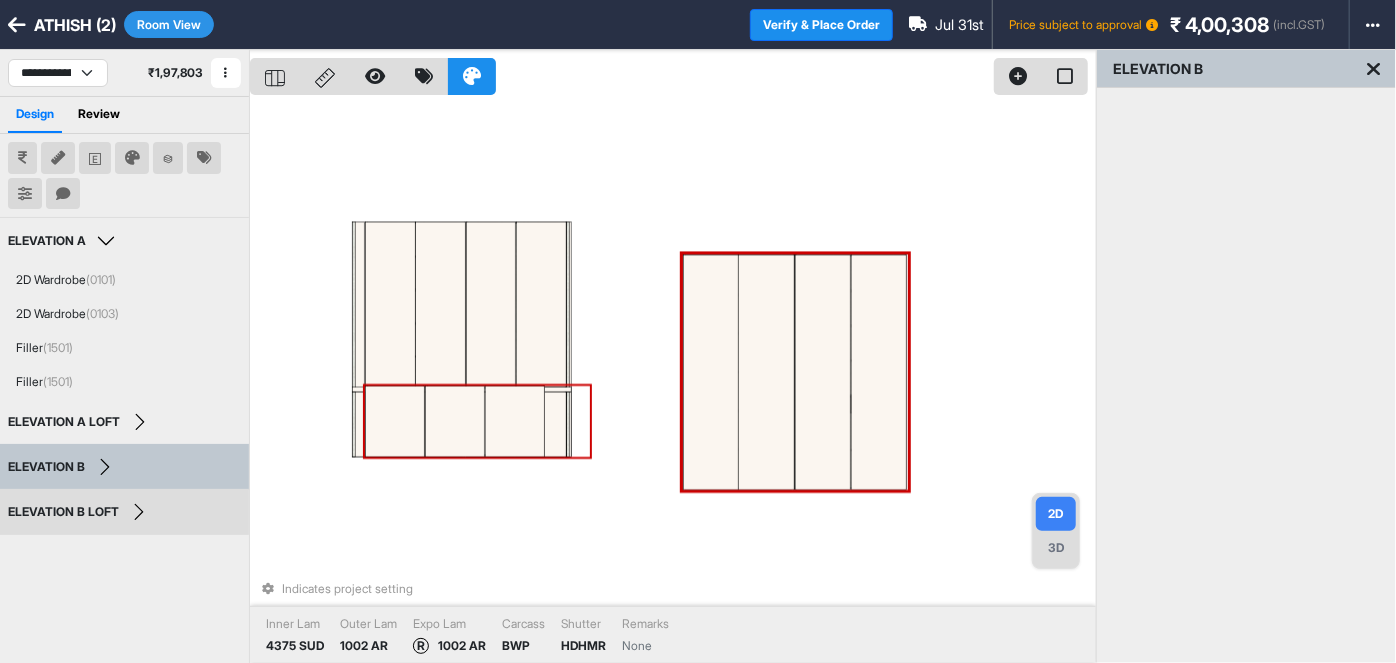 click at bounding box center [456, 421] 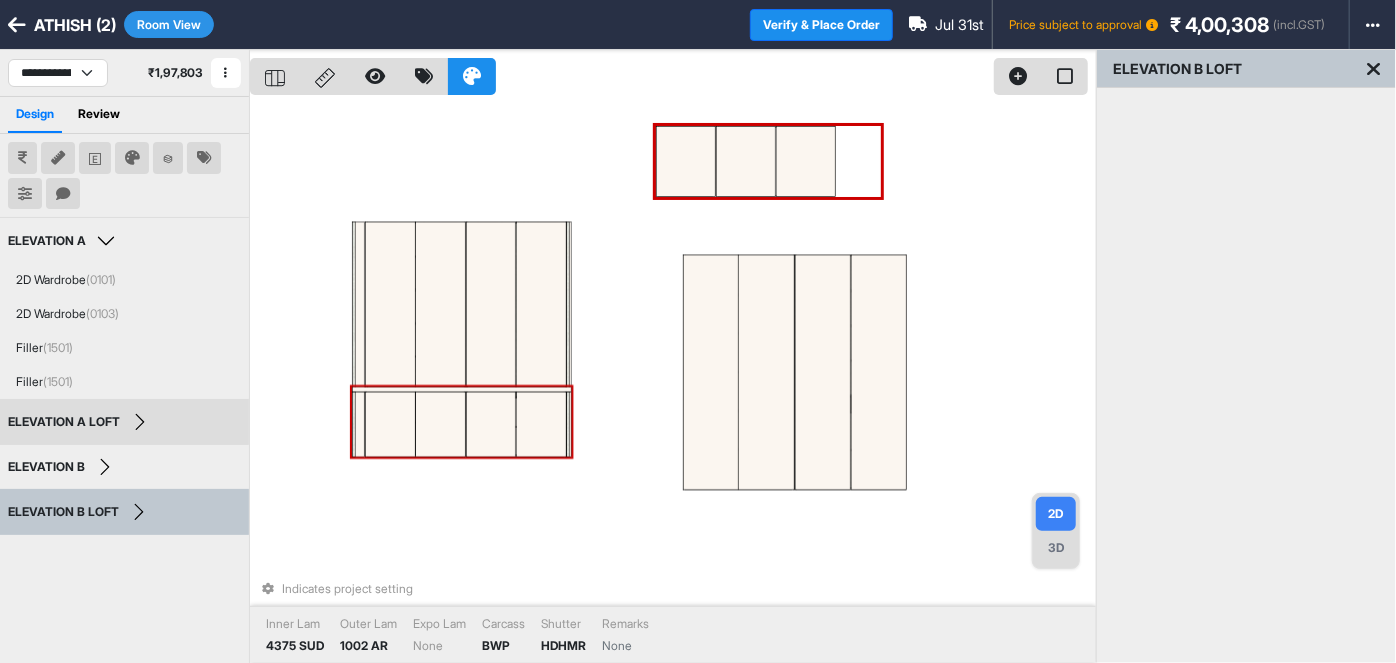 click at bounding box center (441, 424) 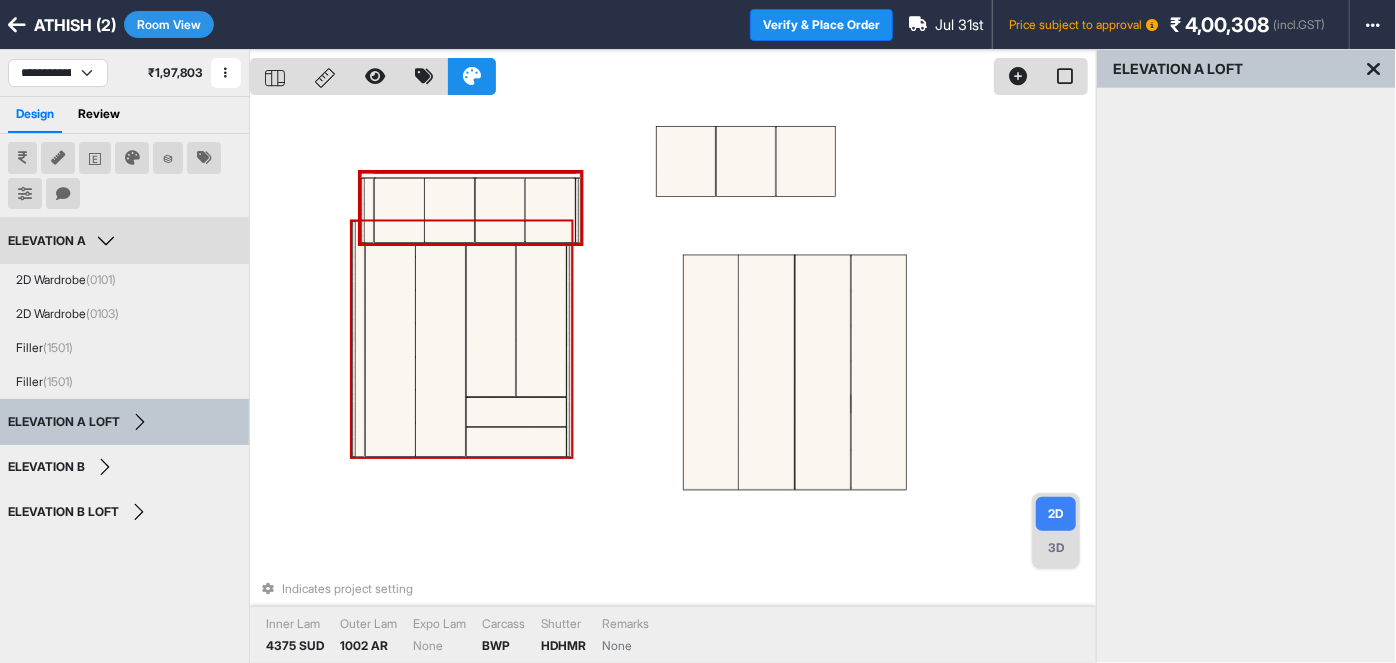 click at bounding box center (441, 339) 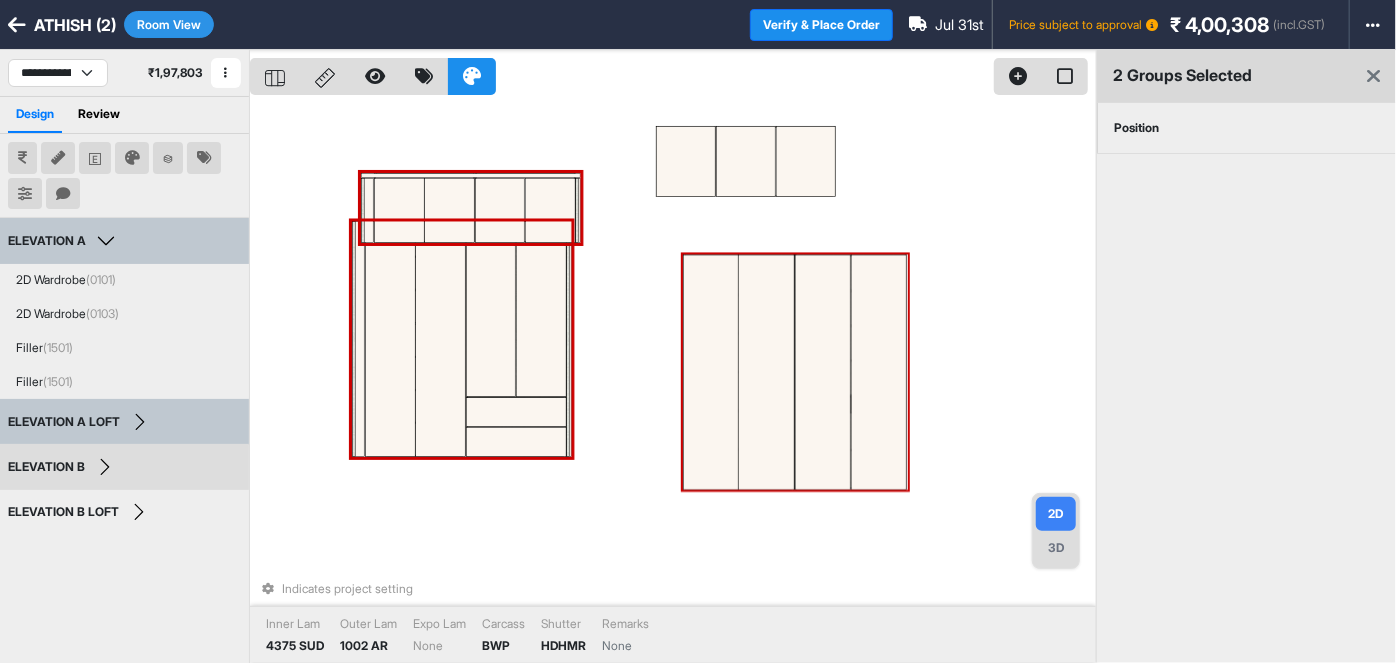 click on "Position" at bounding box center [1136, 128] 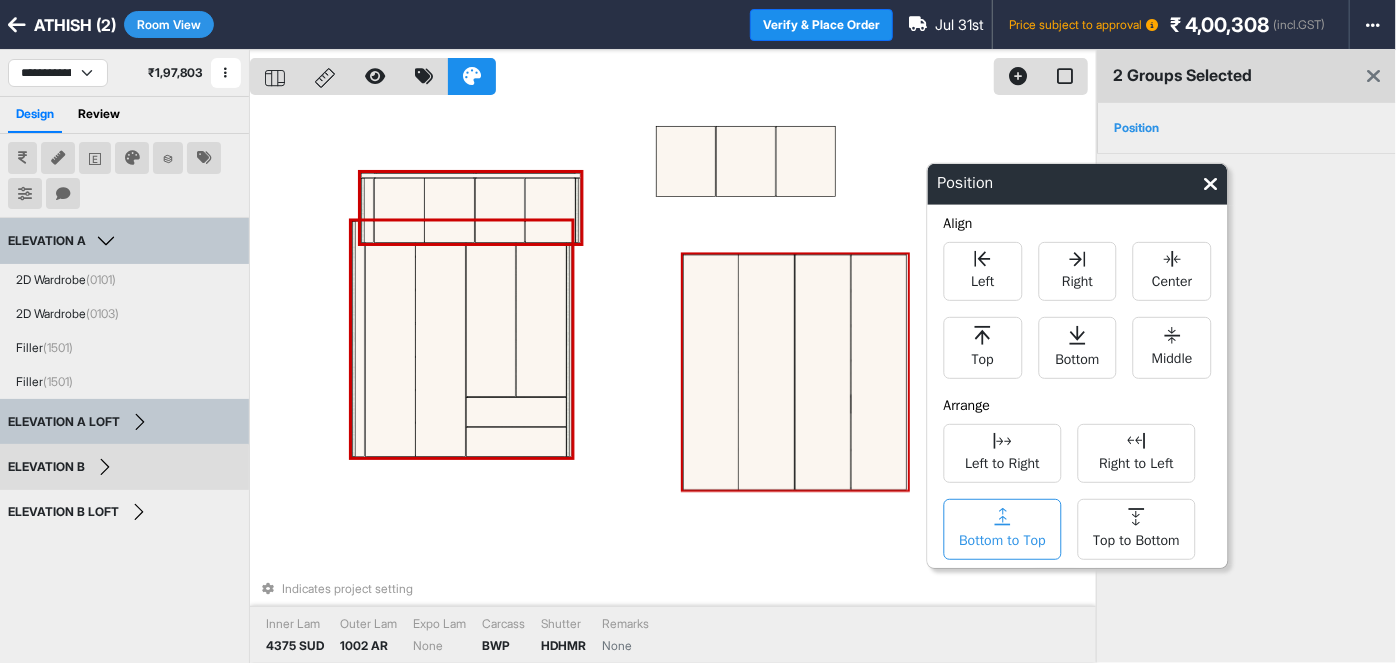 click on "Bottom to Top" at bounding box center [1002, 538] 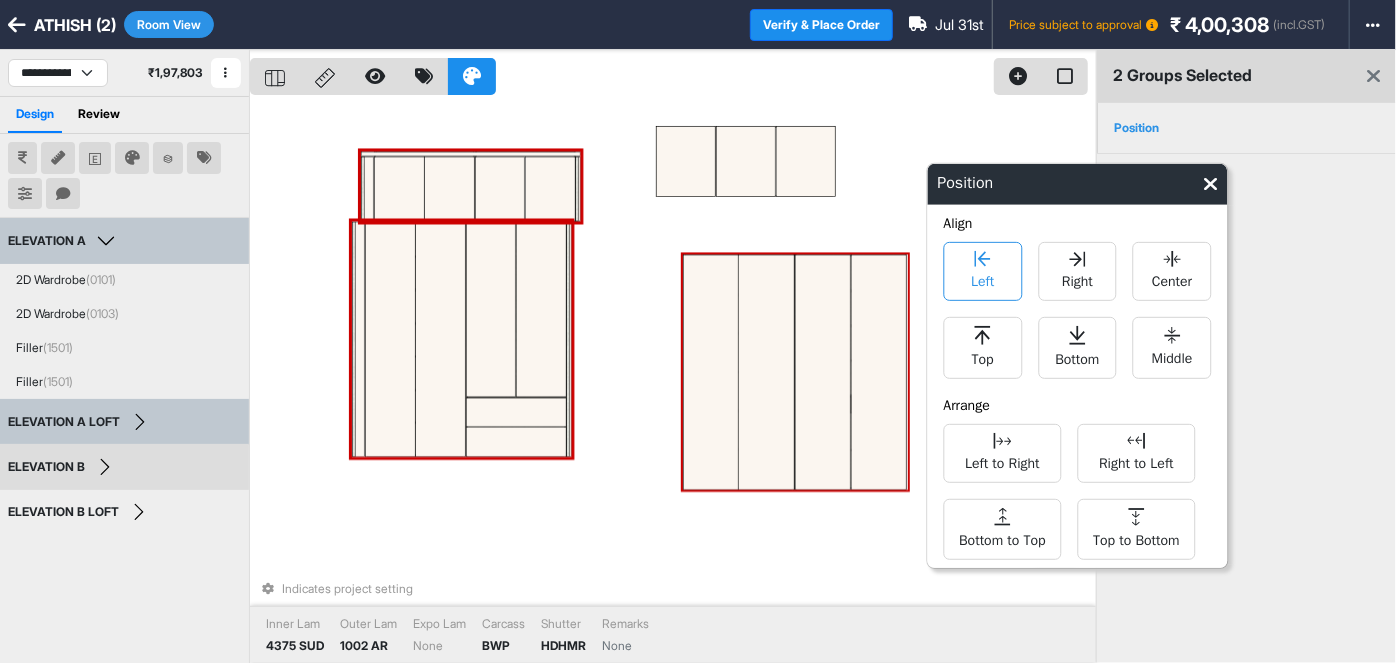 click on "Left" at bounding box center (982, 279) 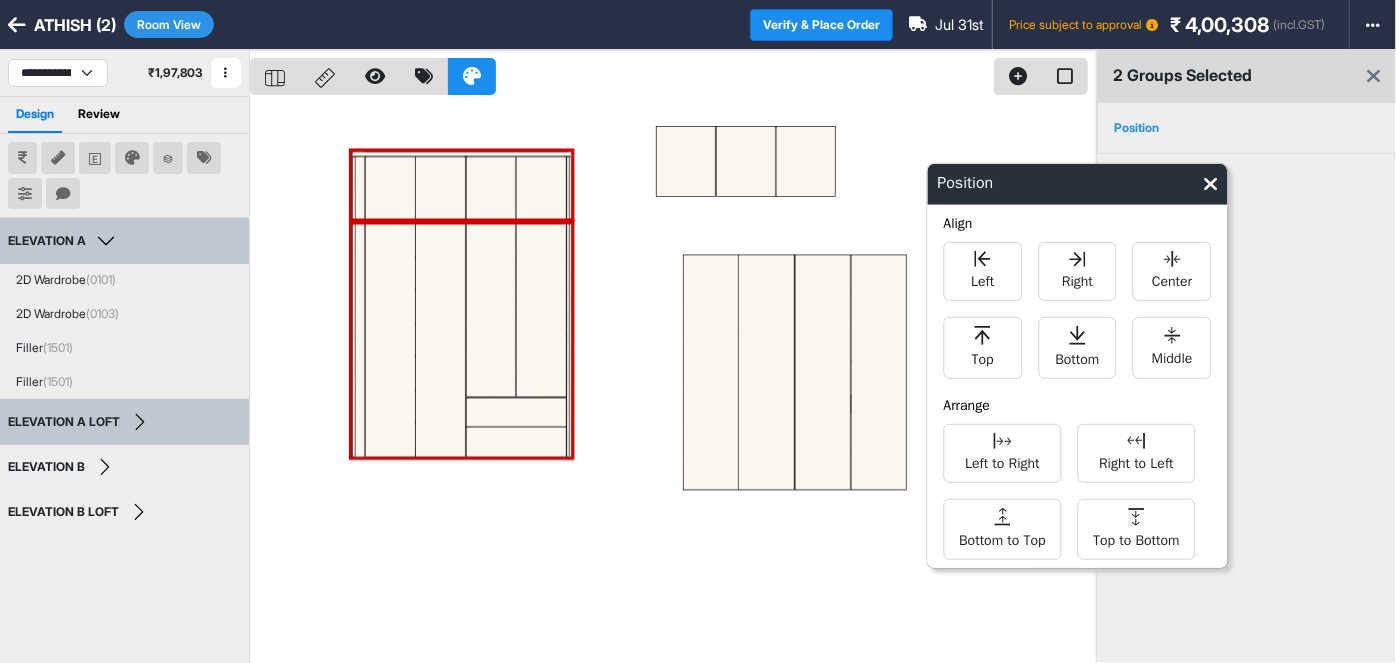 click at bounding box center [673, 381] 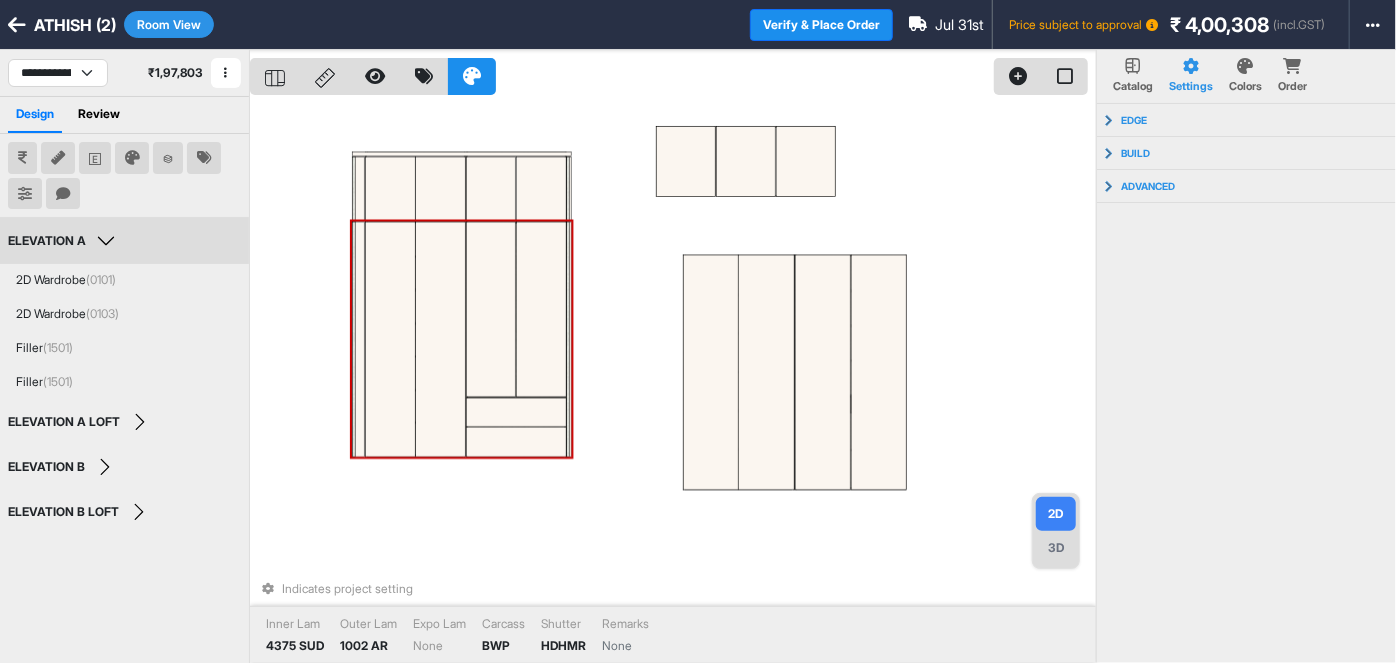 click at bounding box center [491, 309] 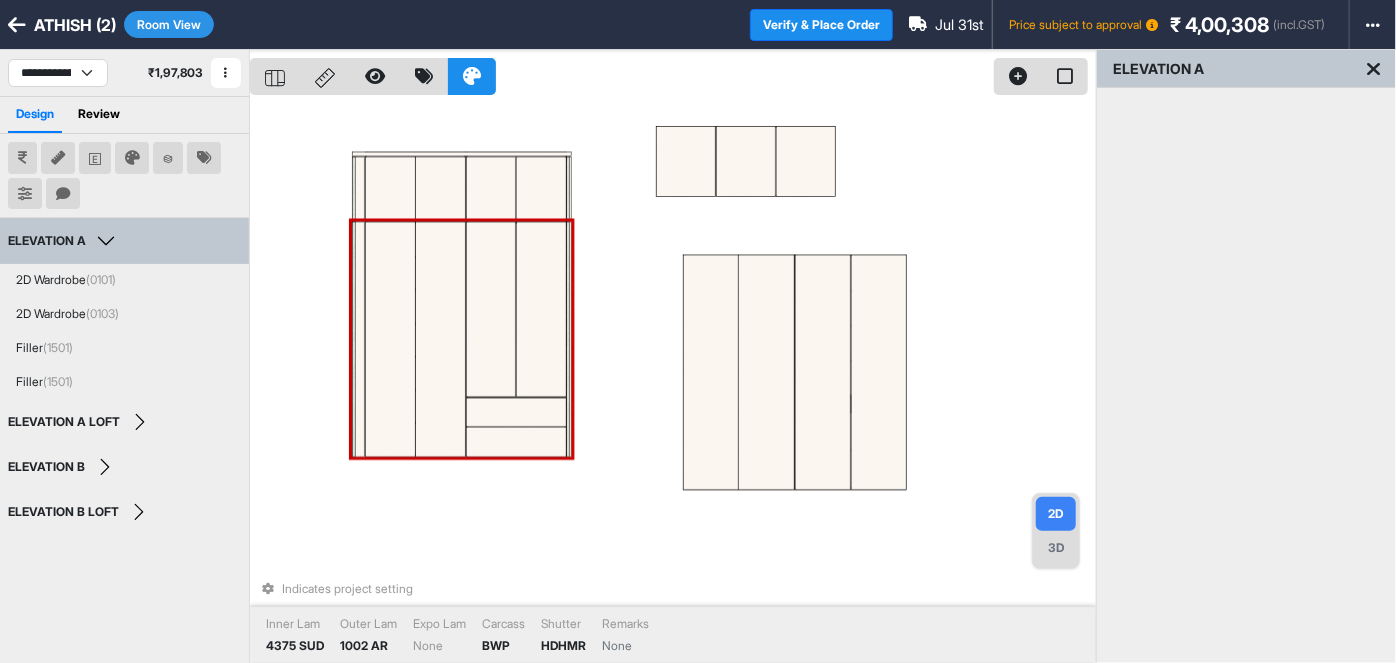 click on "Indicates project setting Inner Lam 4375 SUD Outer Lam 1002 AR Expo Lam None Carcass BWP Shutter HDHMR Remarks None" at bounding box center [673, 381] 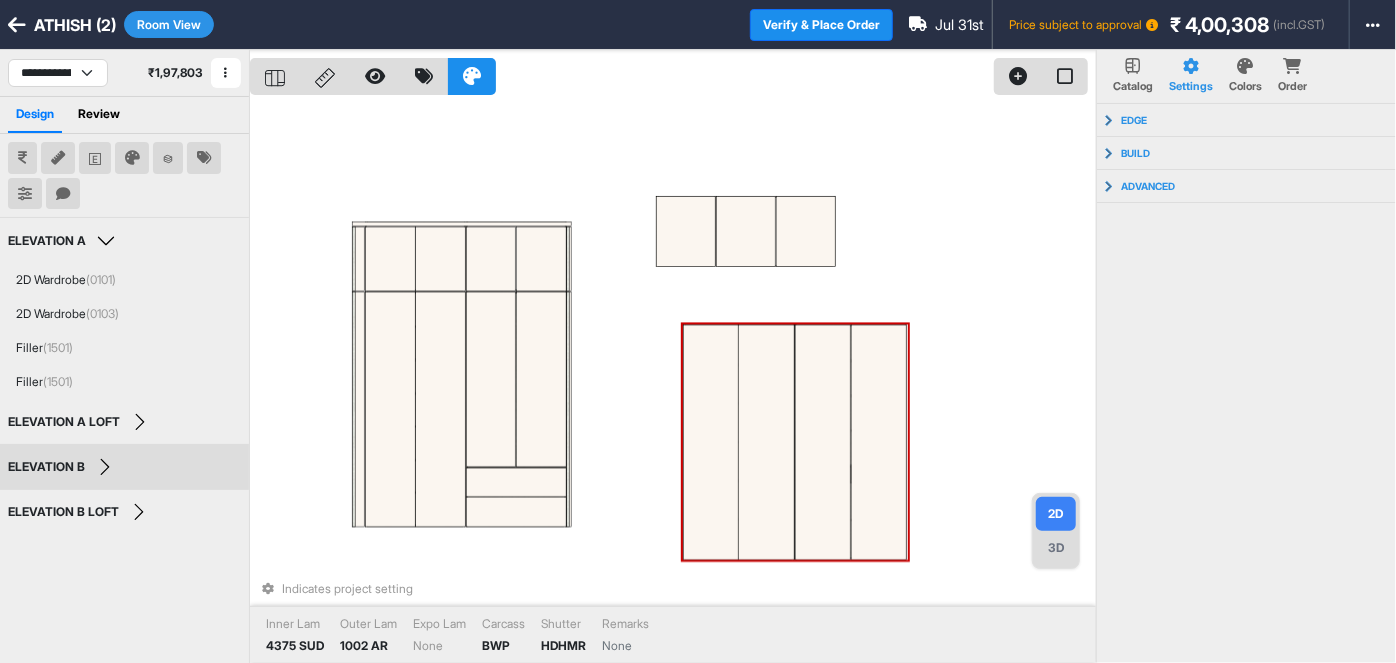 click at bounding box center [712, 442] 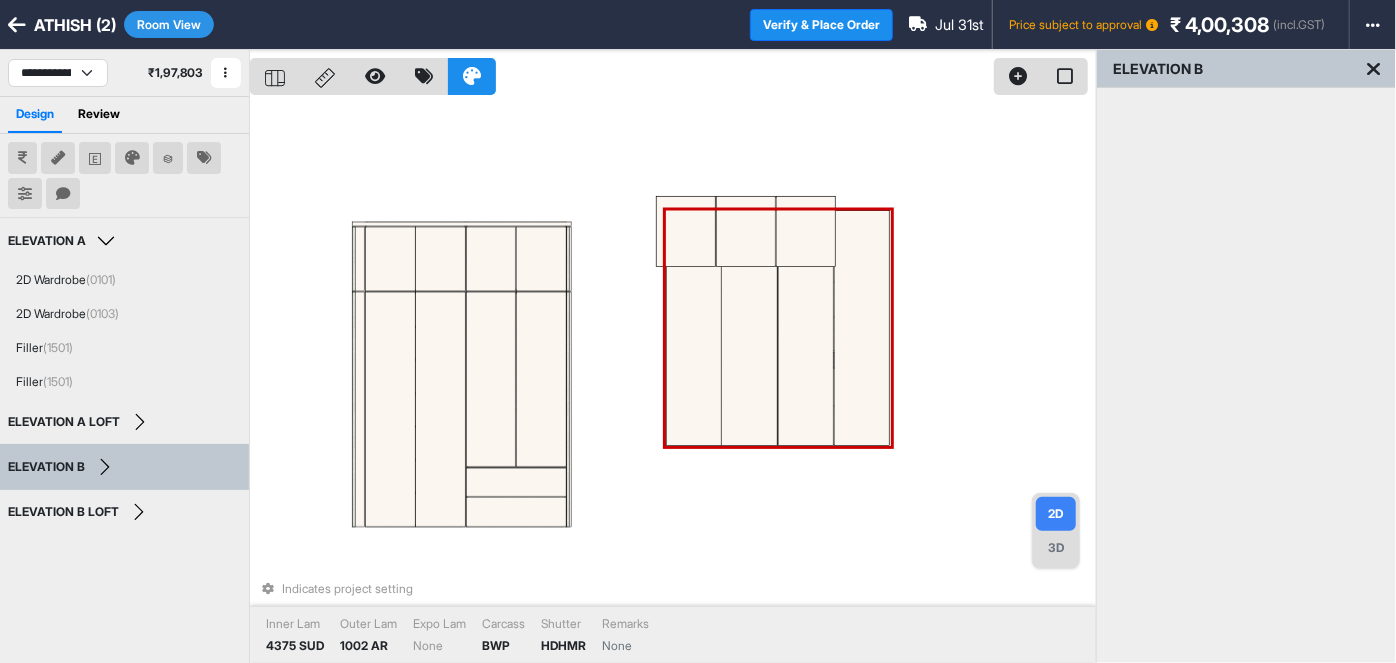 drag, startPoint x: 723, startPoint y: 374, endPoint x: 720, endPoint y: 347, distance: 27.166155 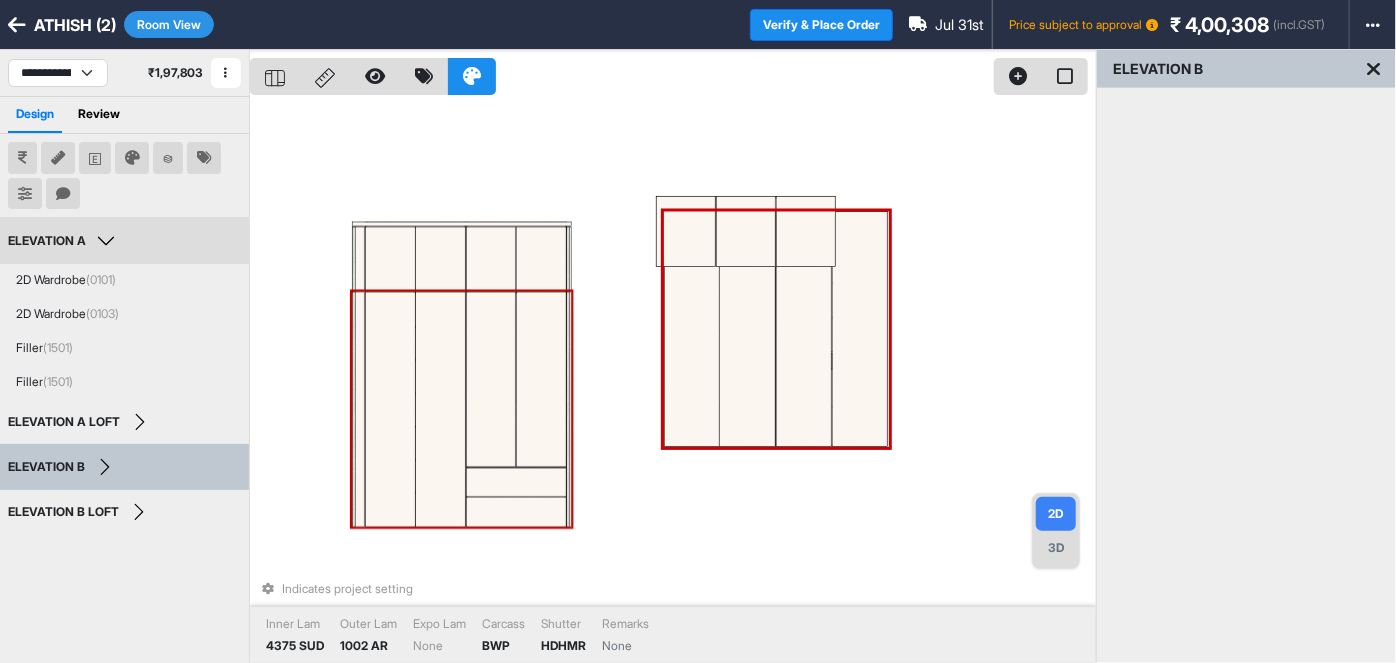 click at bounding box center [491, 379] 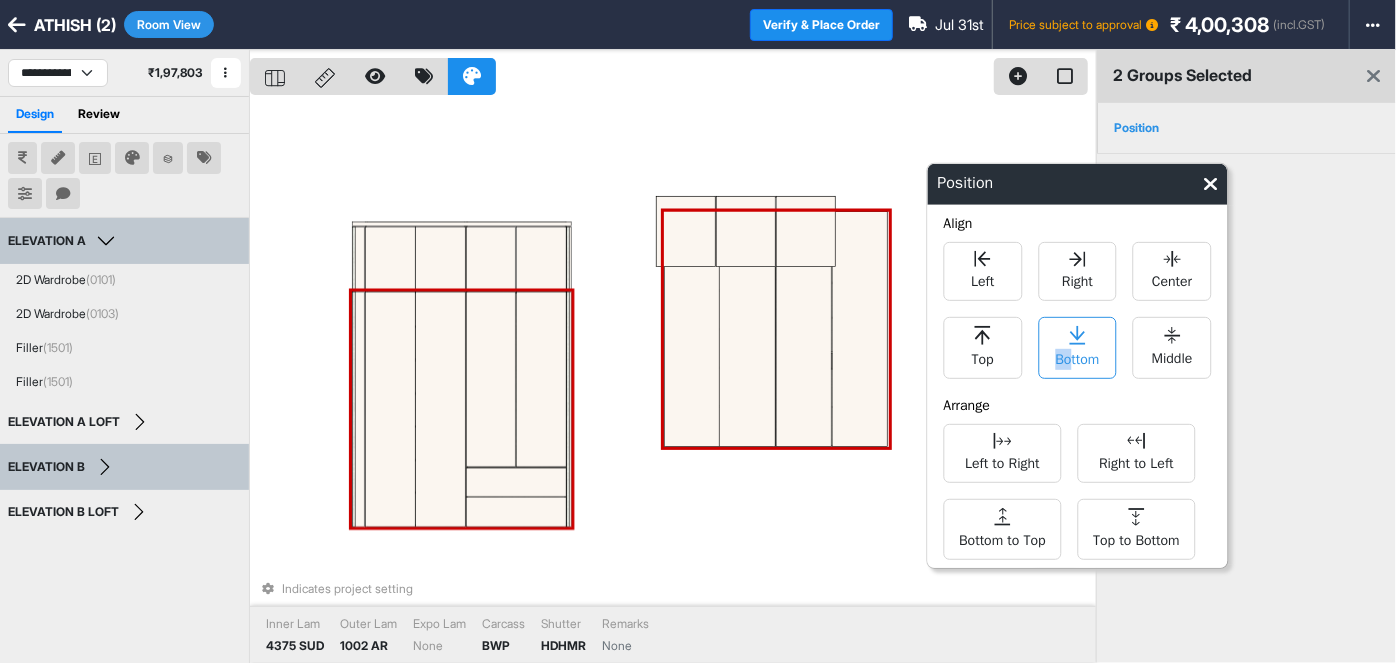 click on "Bottom" at bounding box center [1077, 348] 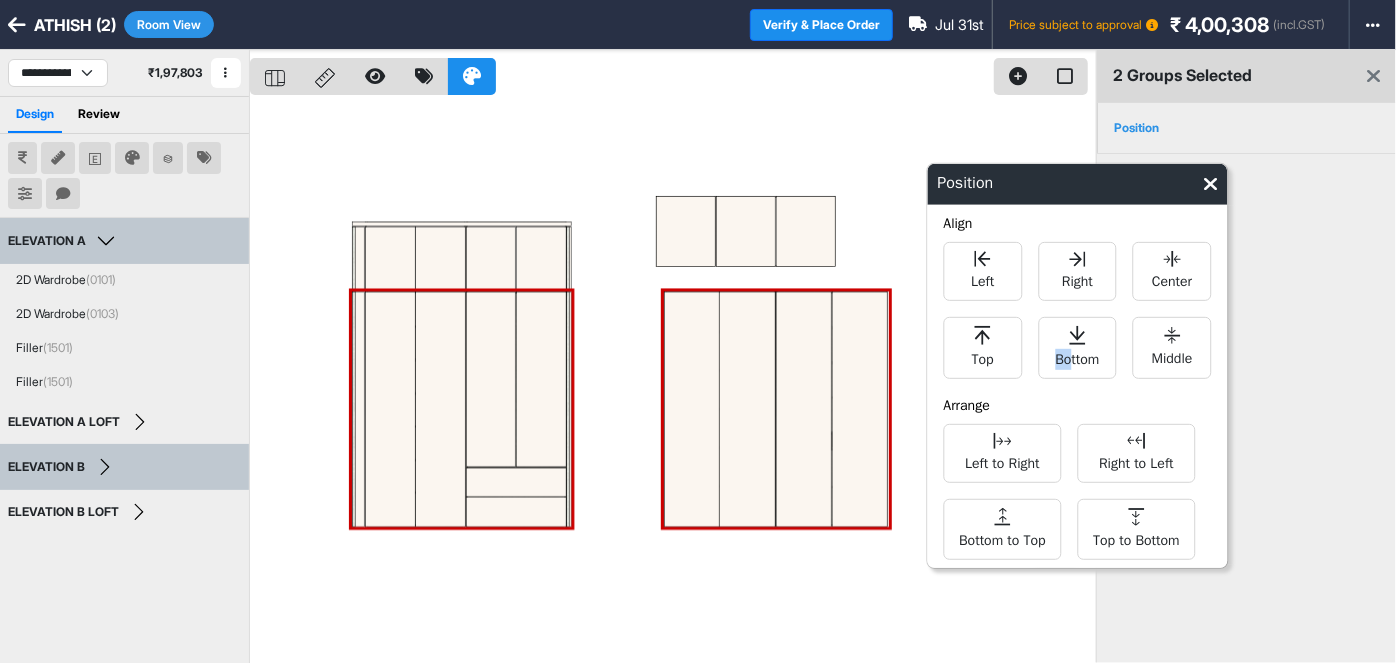 click at bounding box center (673, 381) 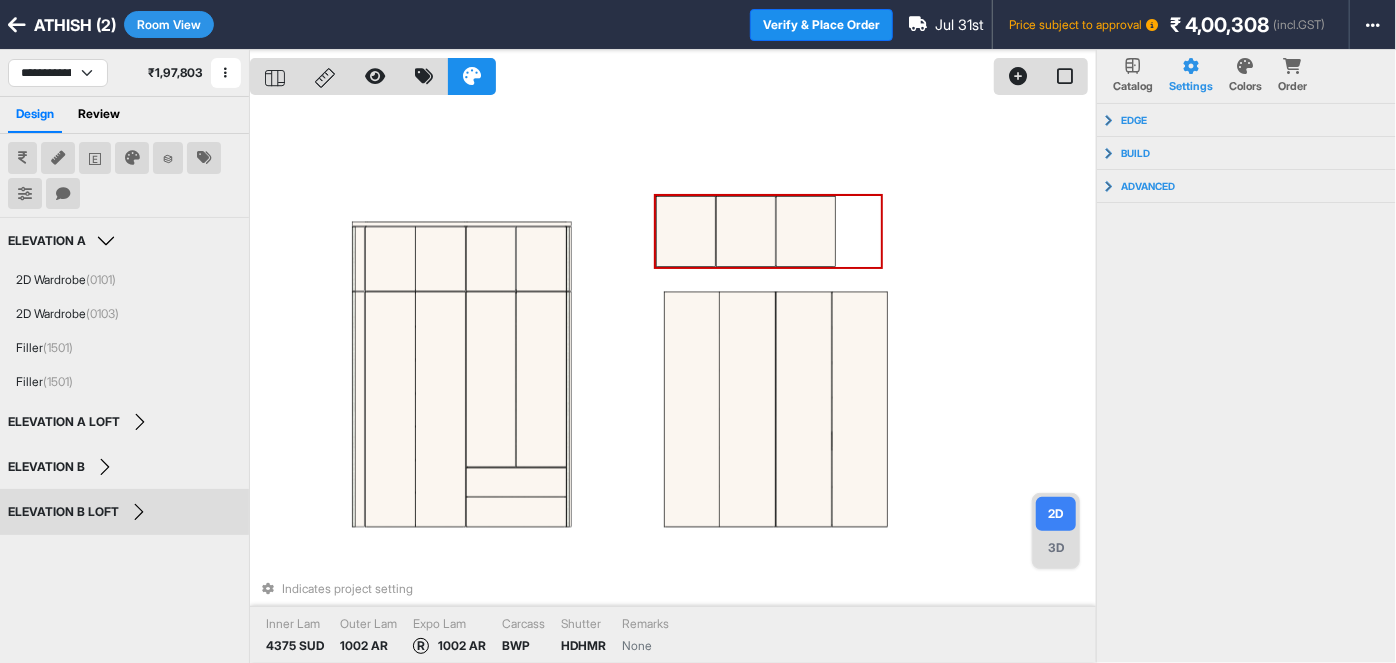 click at bounding box center [747, 231] 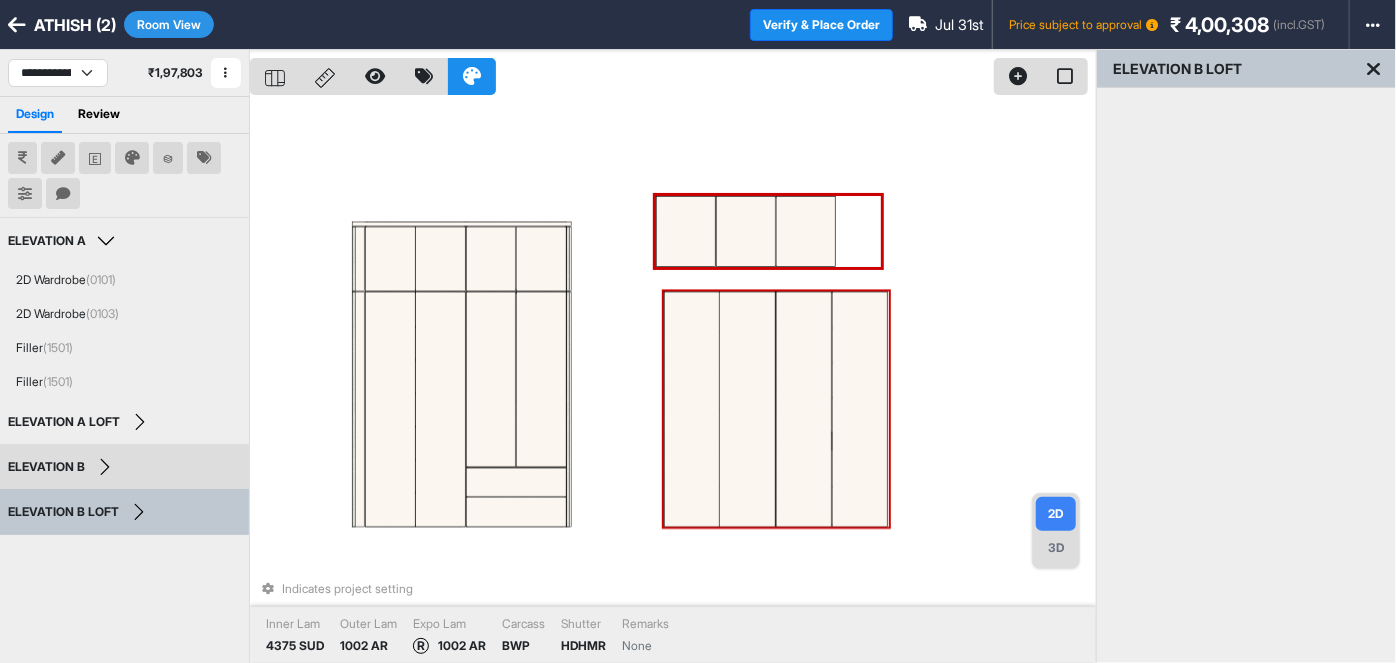 click at bounding box center [804, 409] 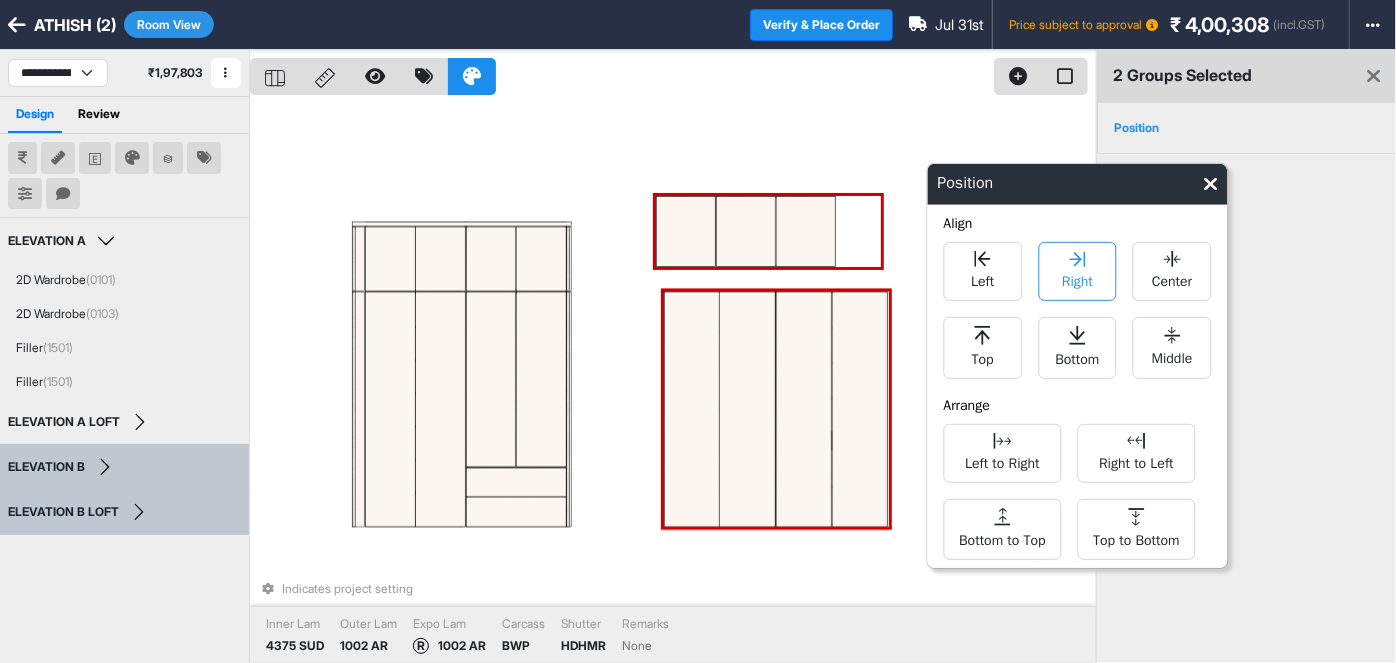click on "Right" at bounding box center (1077, 271) 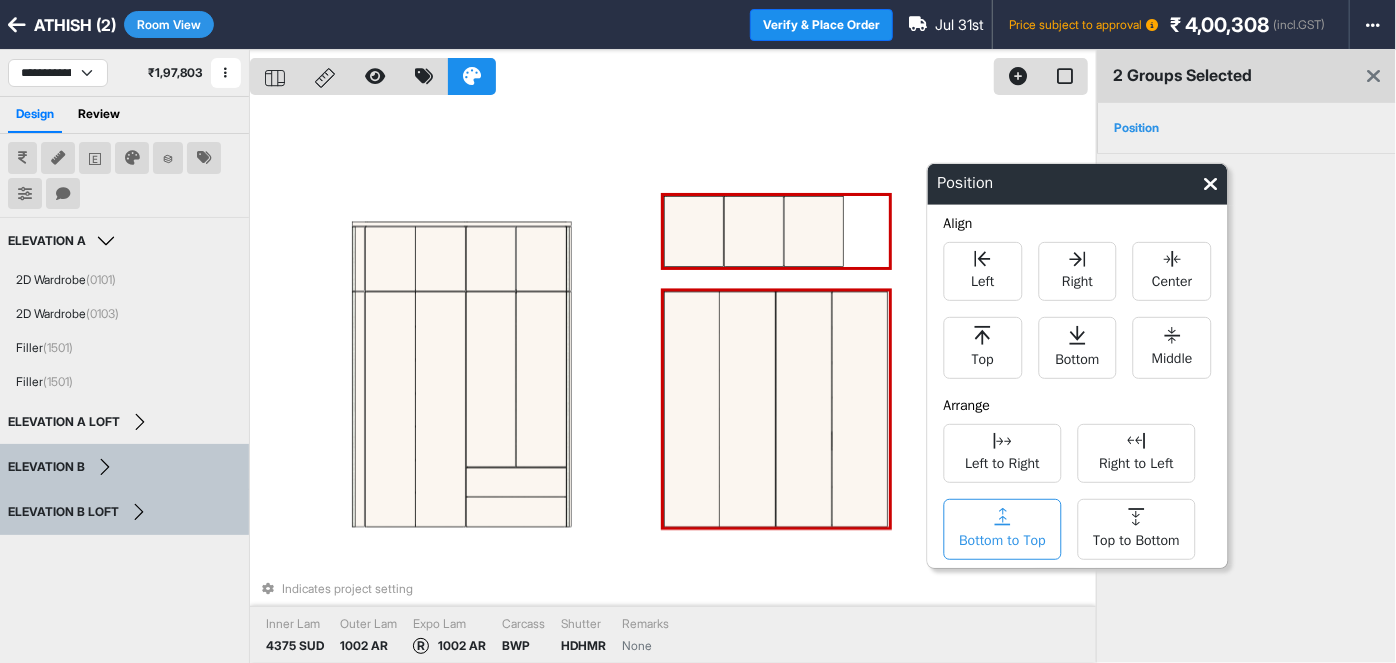 click on "Bottom to Top" at bounding box center [1003, 529] 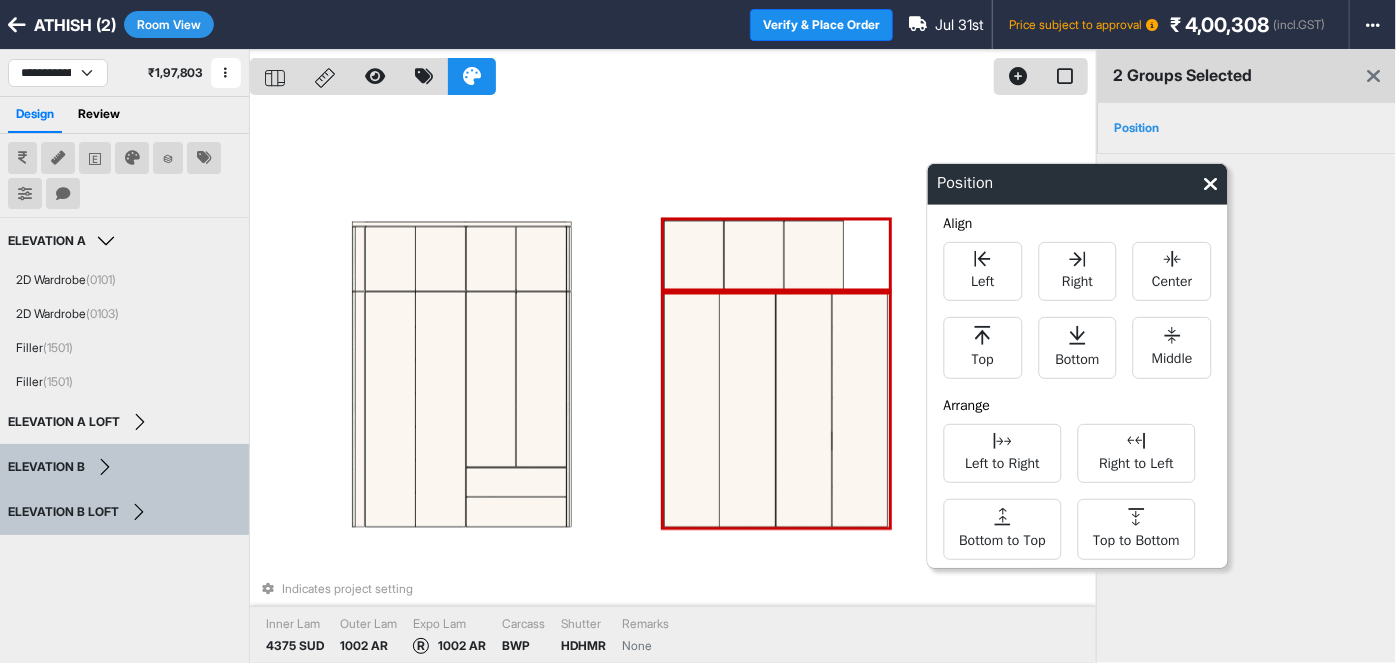 click on "Indicates project setting Inner Lam 4375 SUD Outer Lam 1002 AR Expo Lam R 1002 AR Carcass BWP Shutter HDHMR Remarks None" at bounding box center (673, 381) 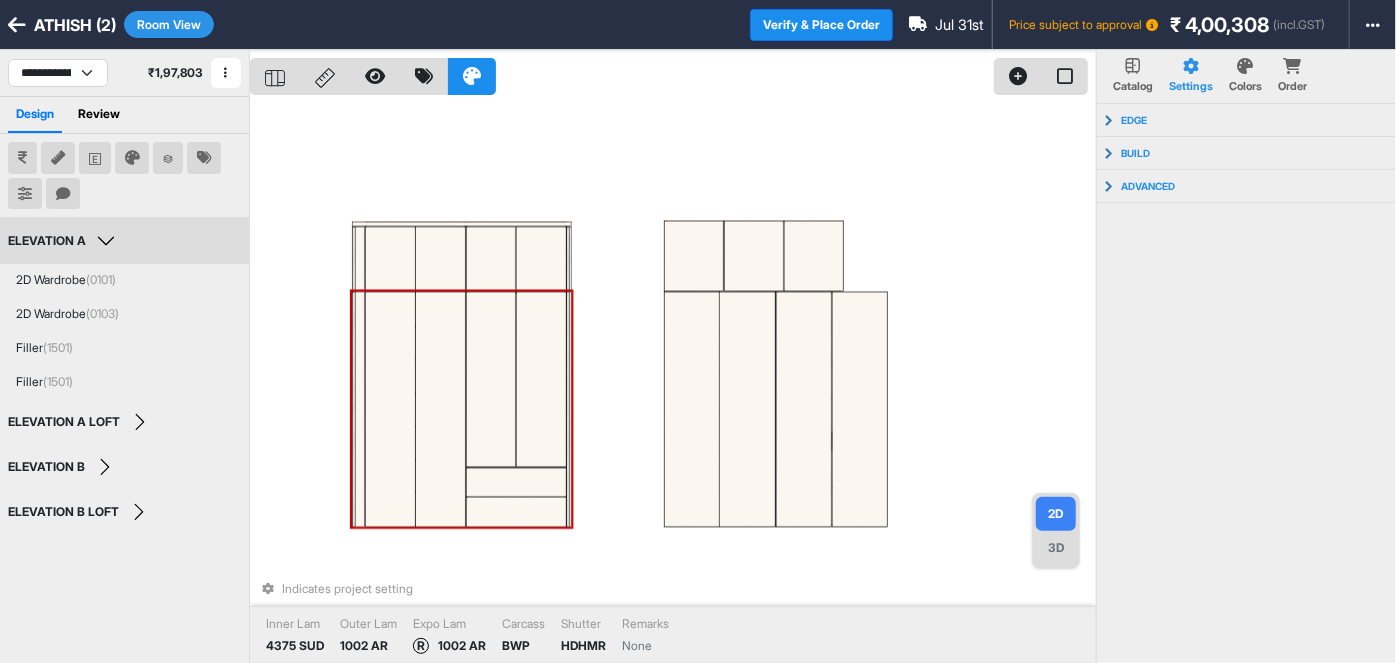 click on "ELEVATION A" at bounding box center (64, 241) 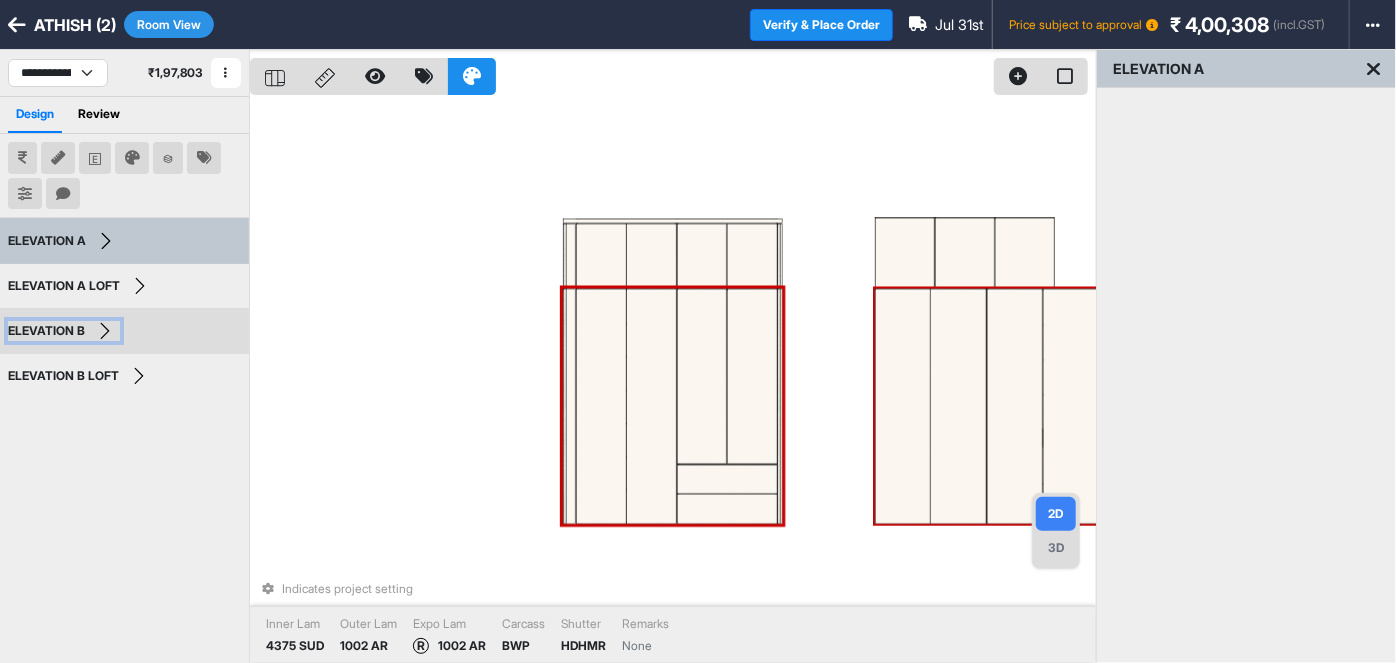 click on "ELEVATION B" at bounding box center [64, 331] 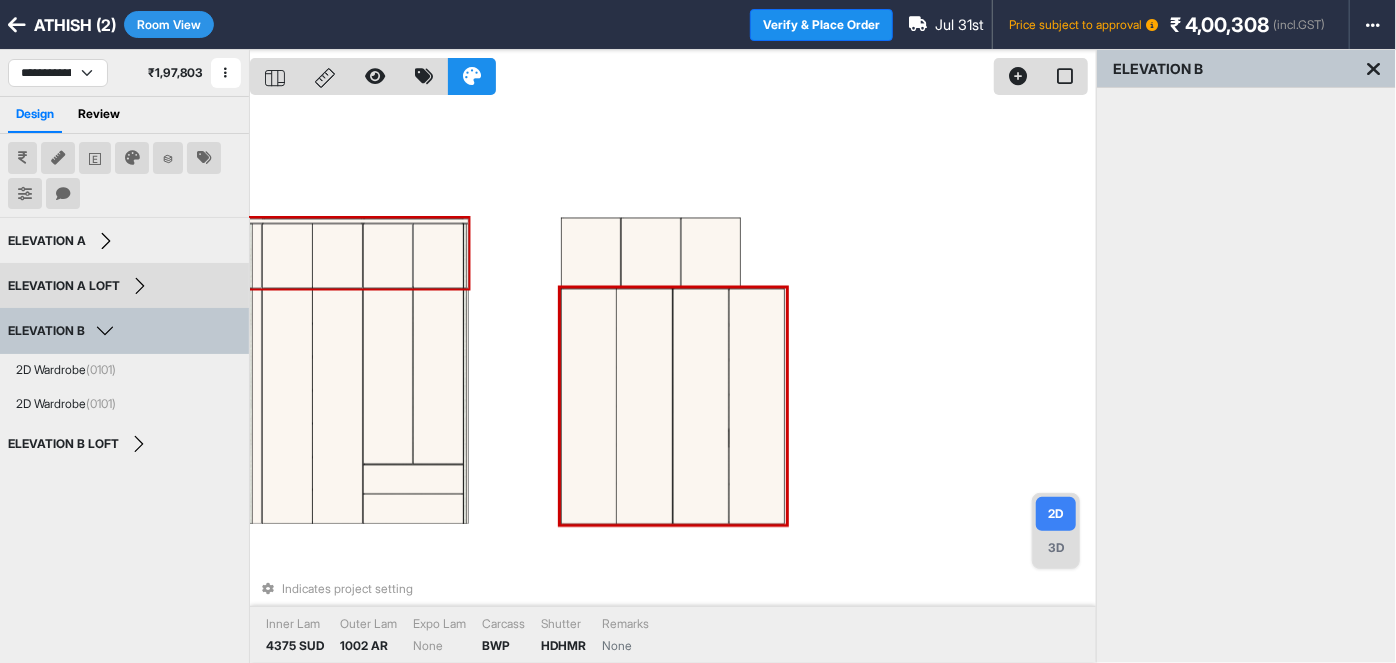 click on "Indicates project setting Inner Lam 4375 SUD Outer Lam 1002 AR Expo Lam None Carcass BWP Shutter HDHMR Remarks None" at bounding box center [673, 381] 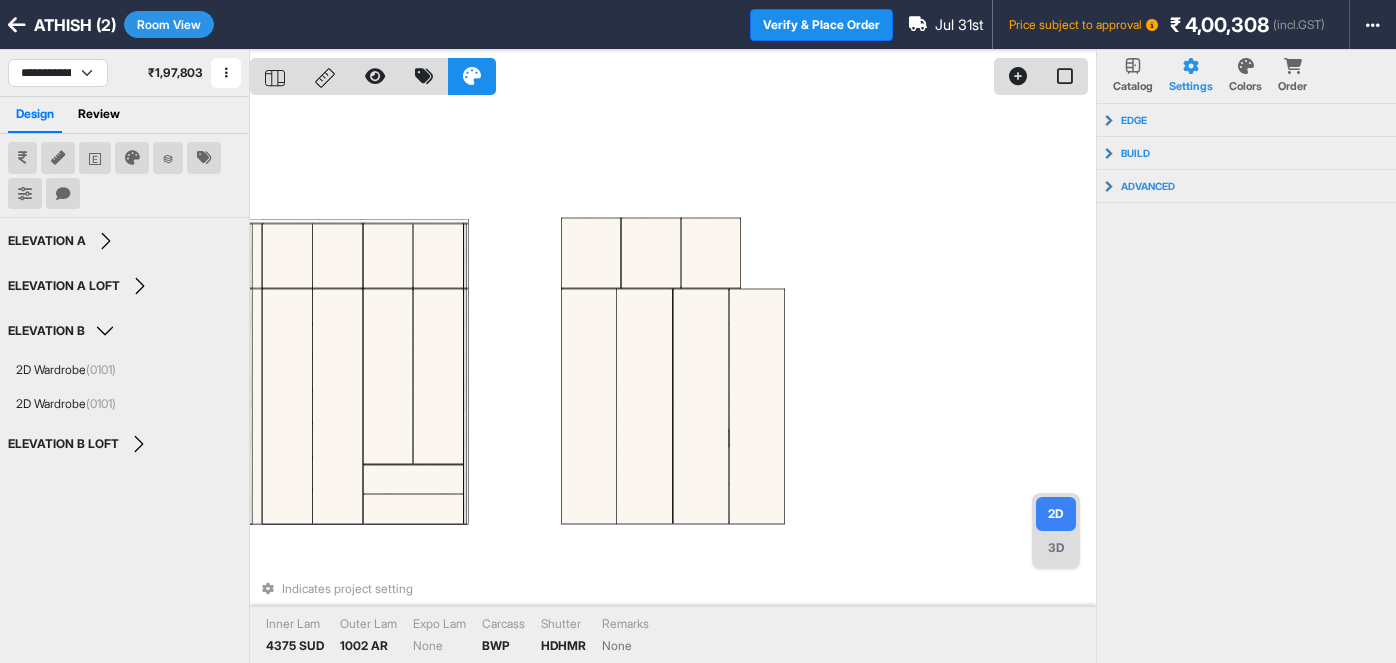 scroll, scrollTop: 0, scrollLeft: 0, axis: both 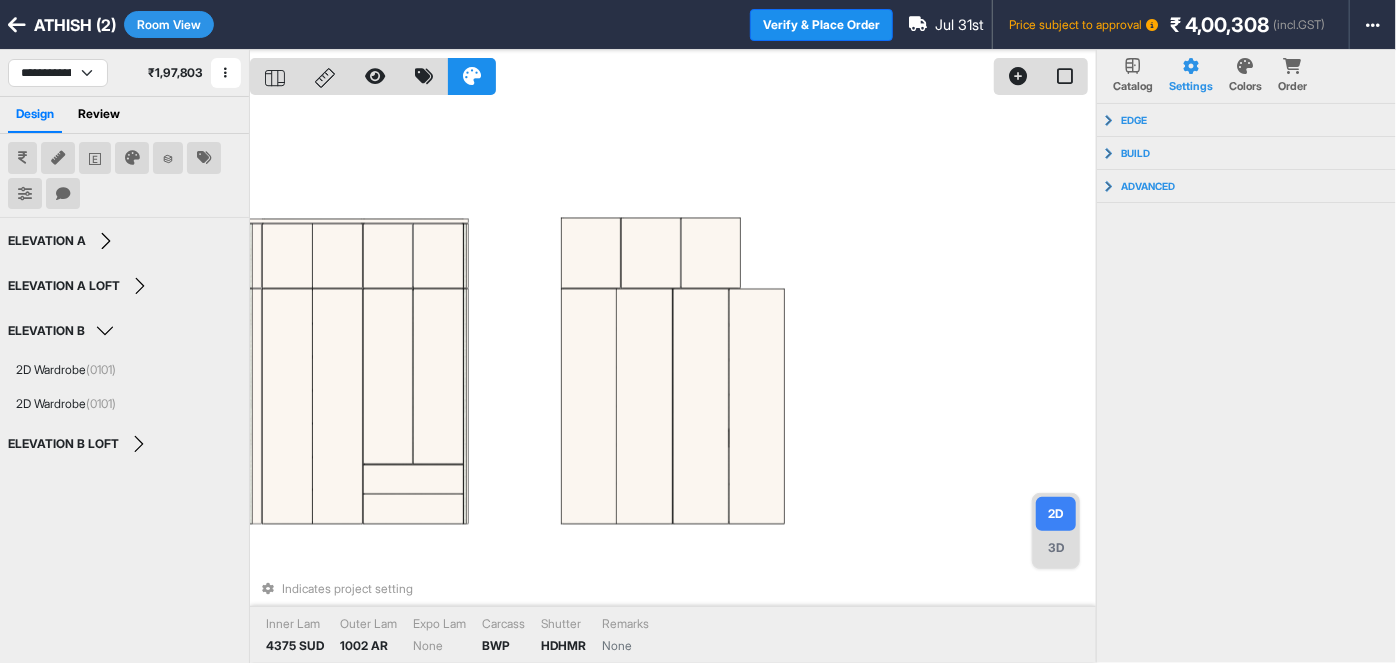 click on "Room View" at bounding box center (169, 24) 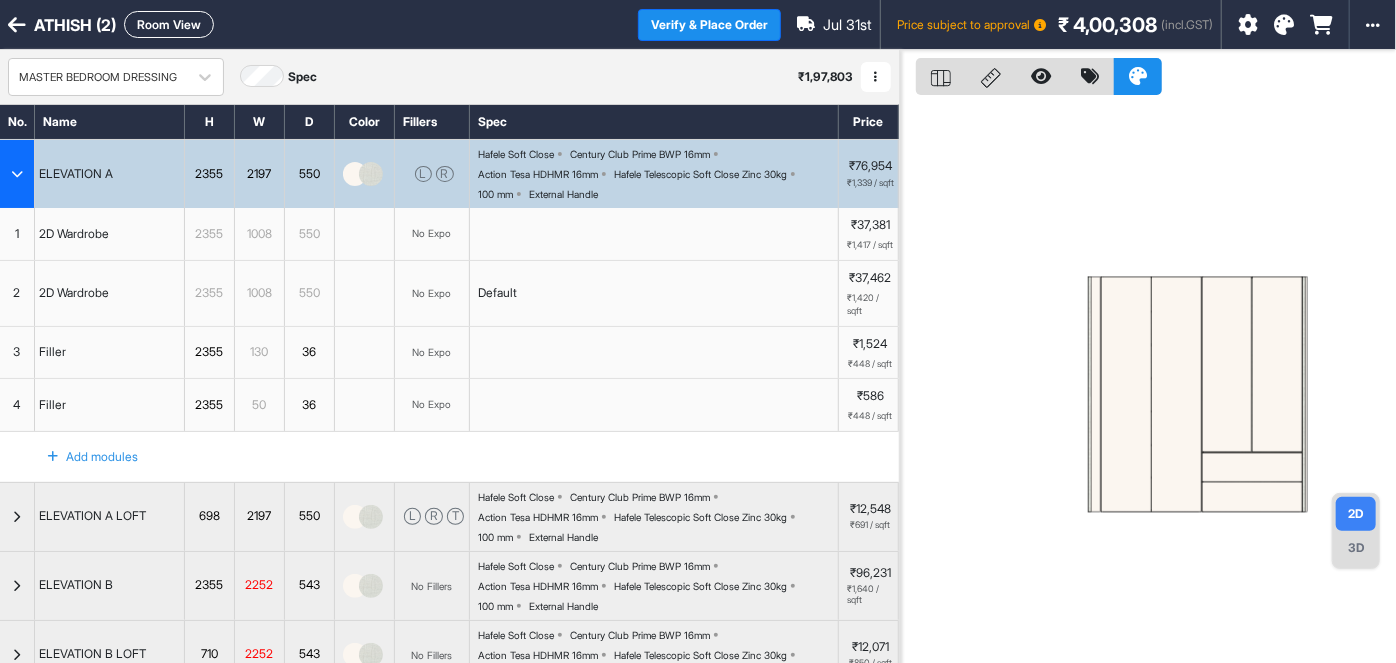 click at bounding box center (17, 174) 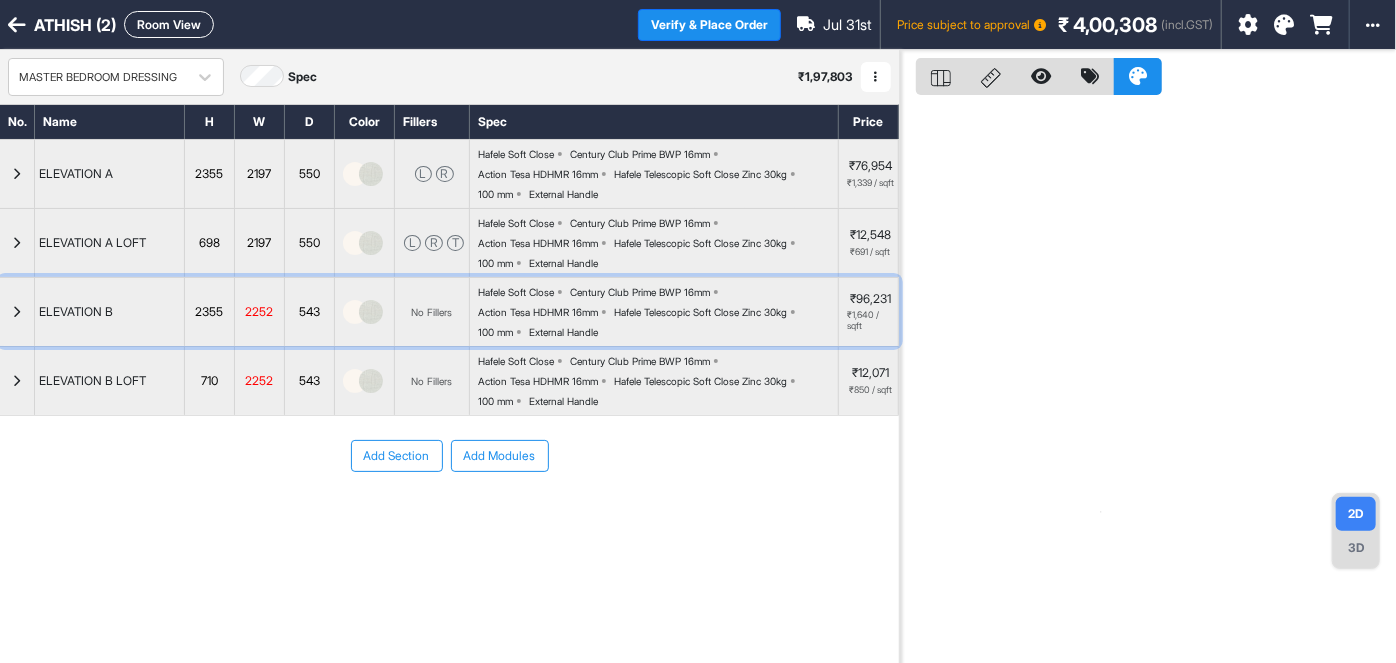 click at bounding box center (17, 312) 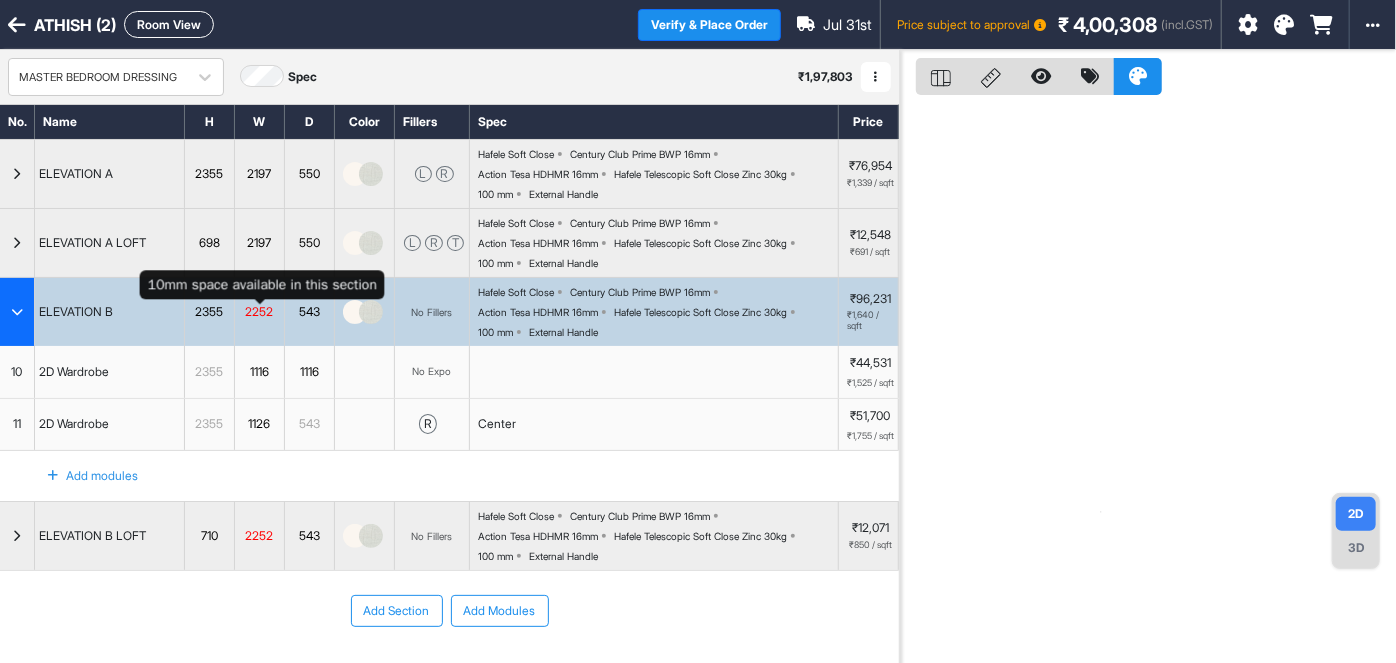 click on "2252" at bounding box center [259, 312] 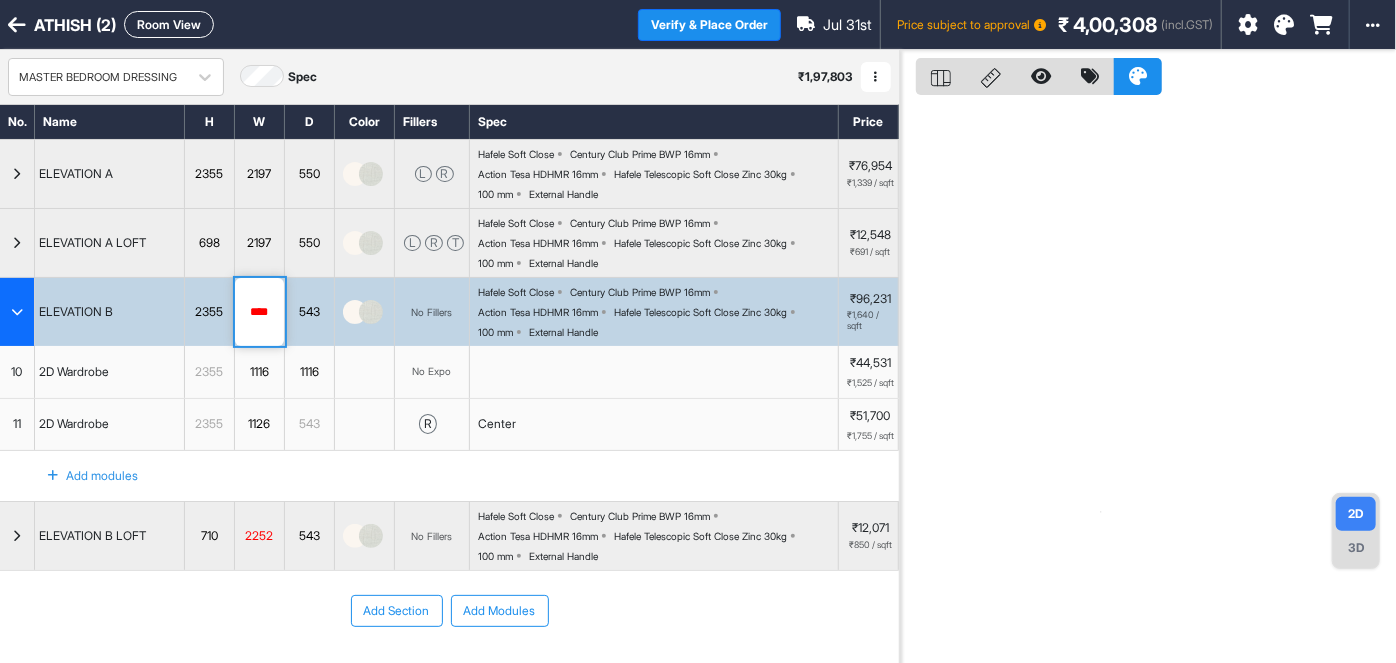 drag, startPoint x: 259, startPoint y: 313, endPoint x: 197, endPoint y: 328, distance: 63.788715 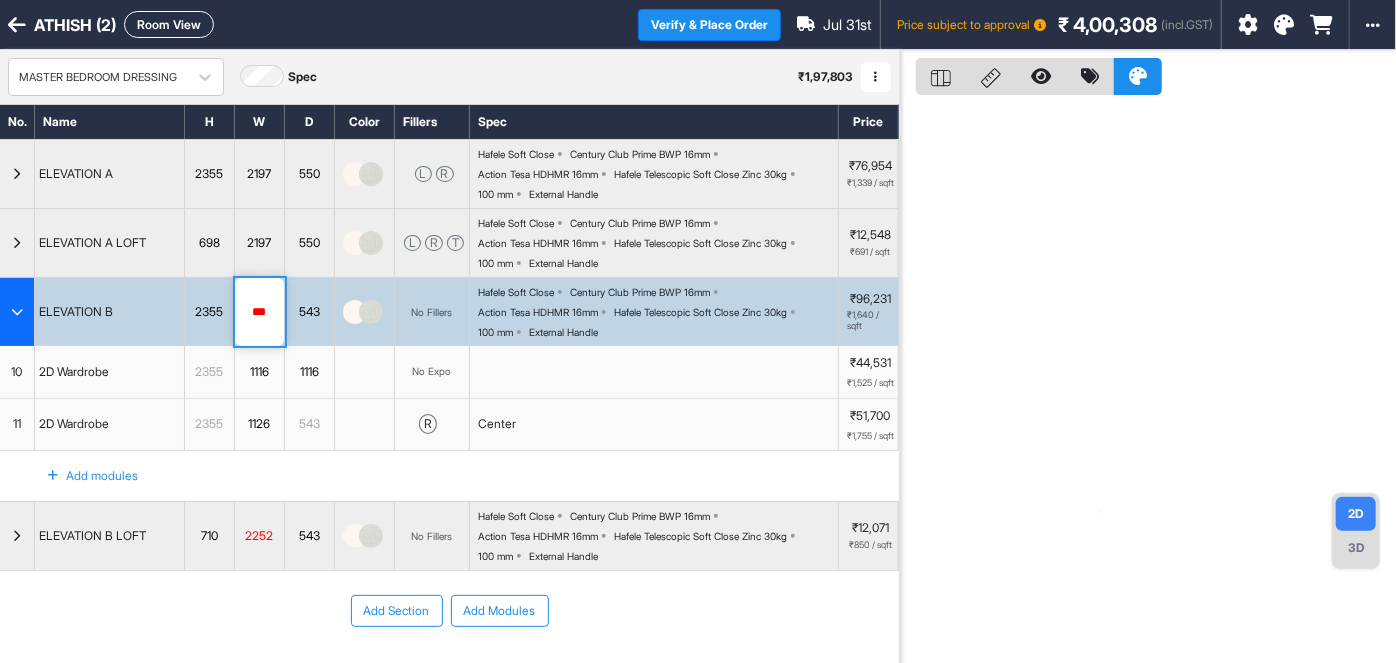 type on "****" 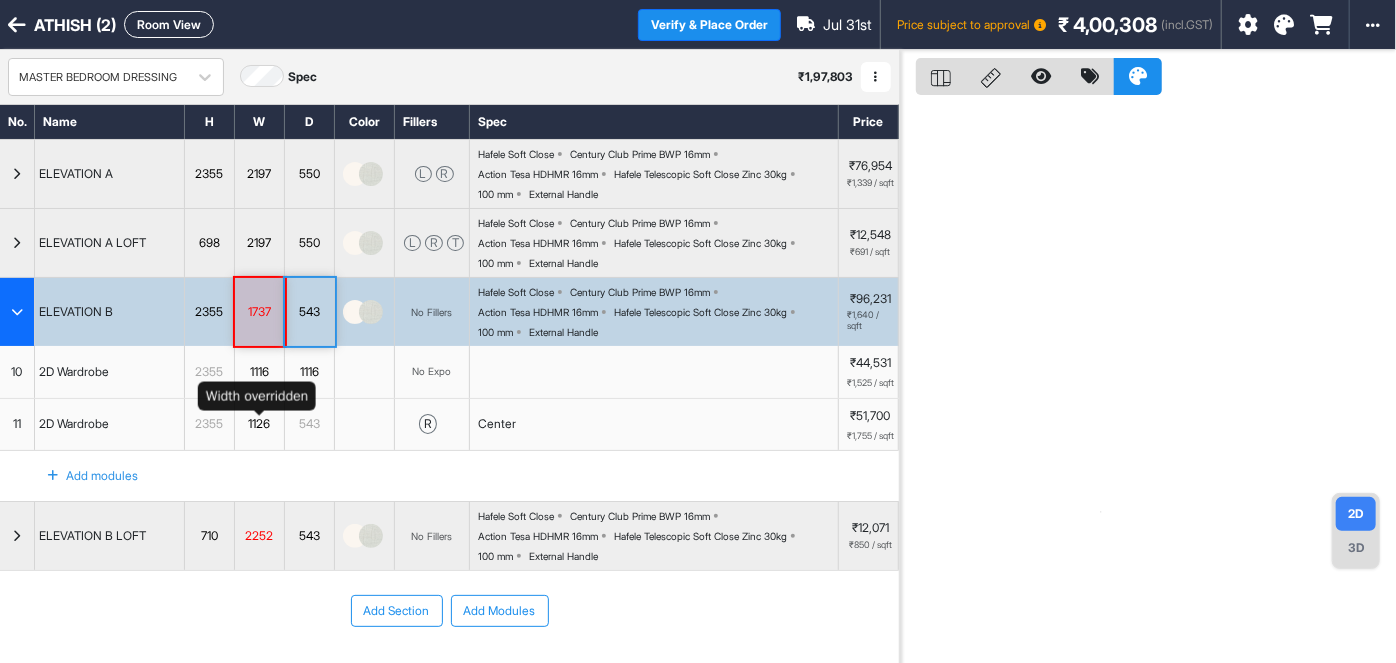 click on "1126" at bounding box center (259, 424) 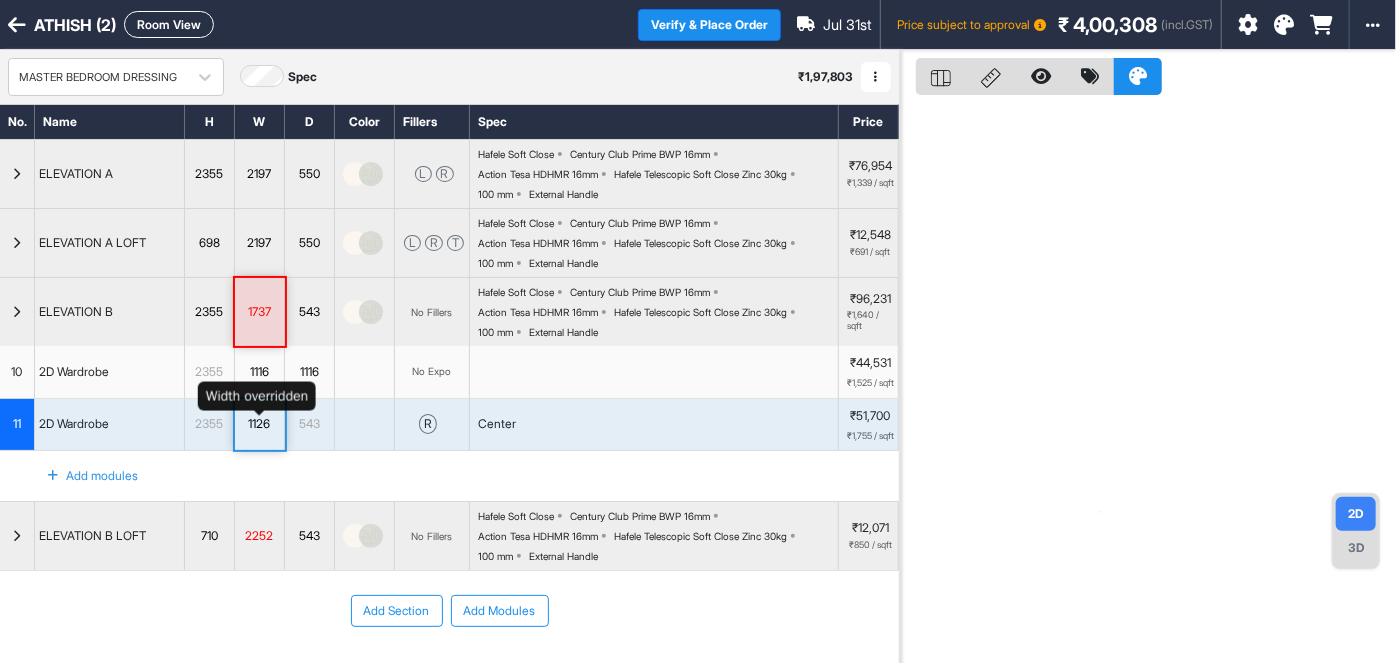 click on "1126" at bounding box center (259, 424) 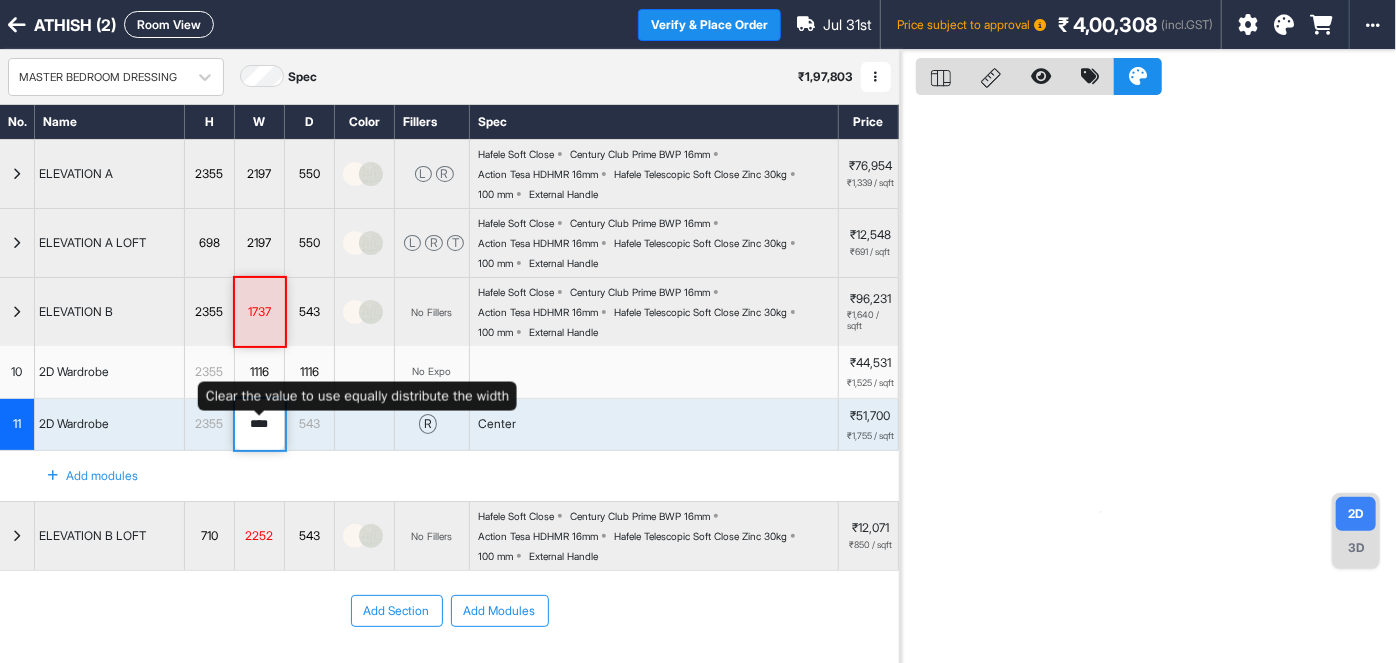 drag, startPoint x: 274, startPoint y: 440, endPoint x: 224, endPoint y: 448, distance: 50.635956 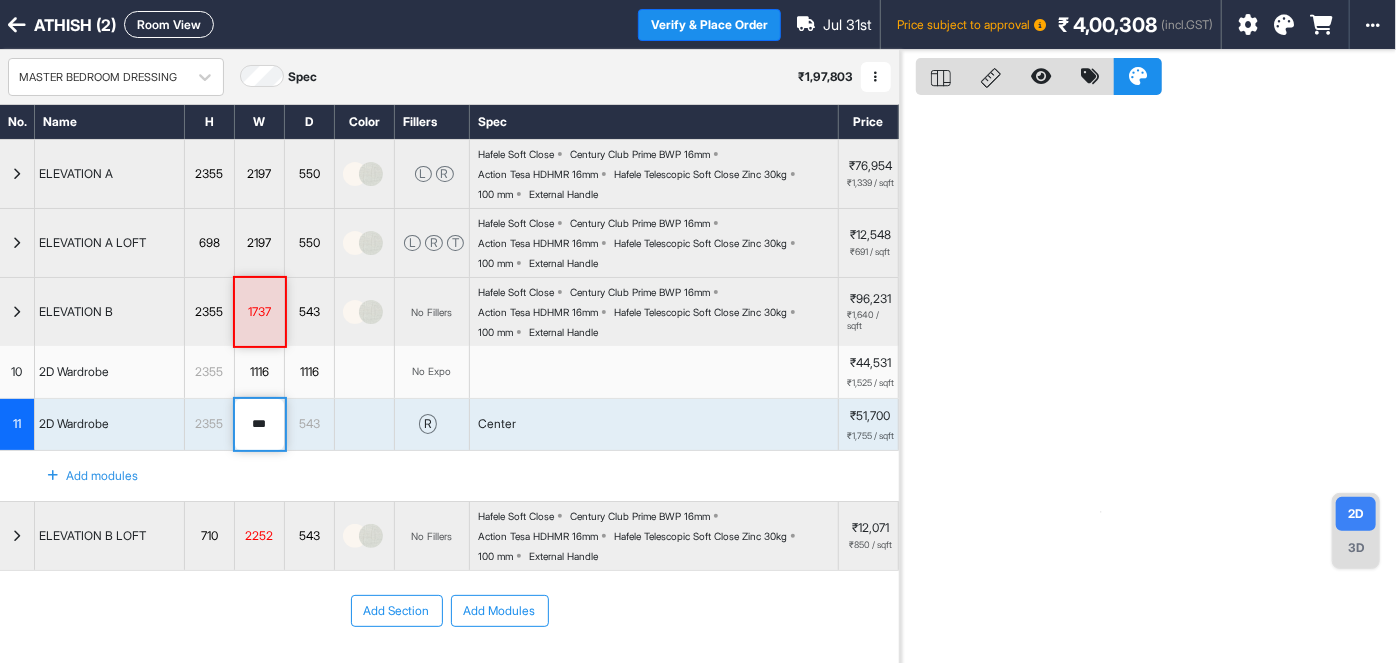 type on "****" 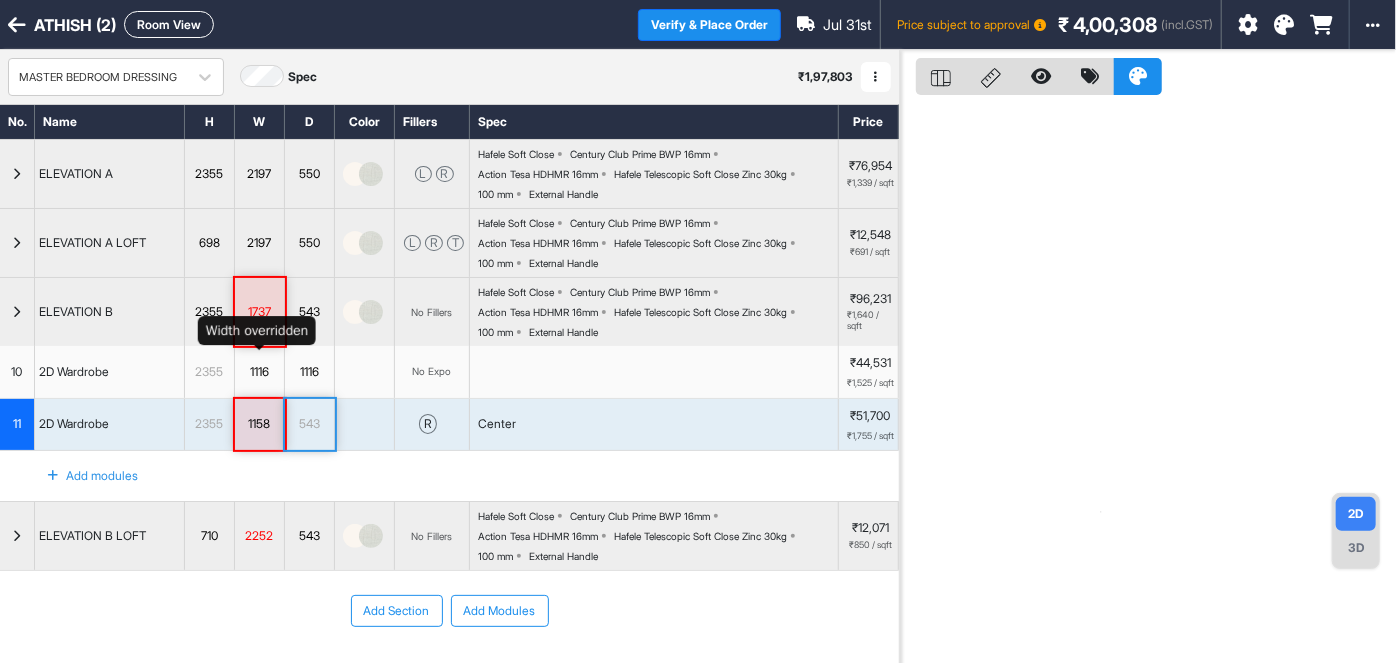 click on "1116" at bounding box center (259, 372) 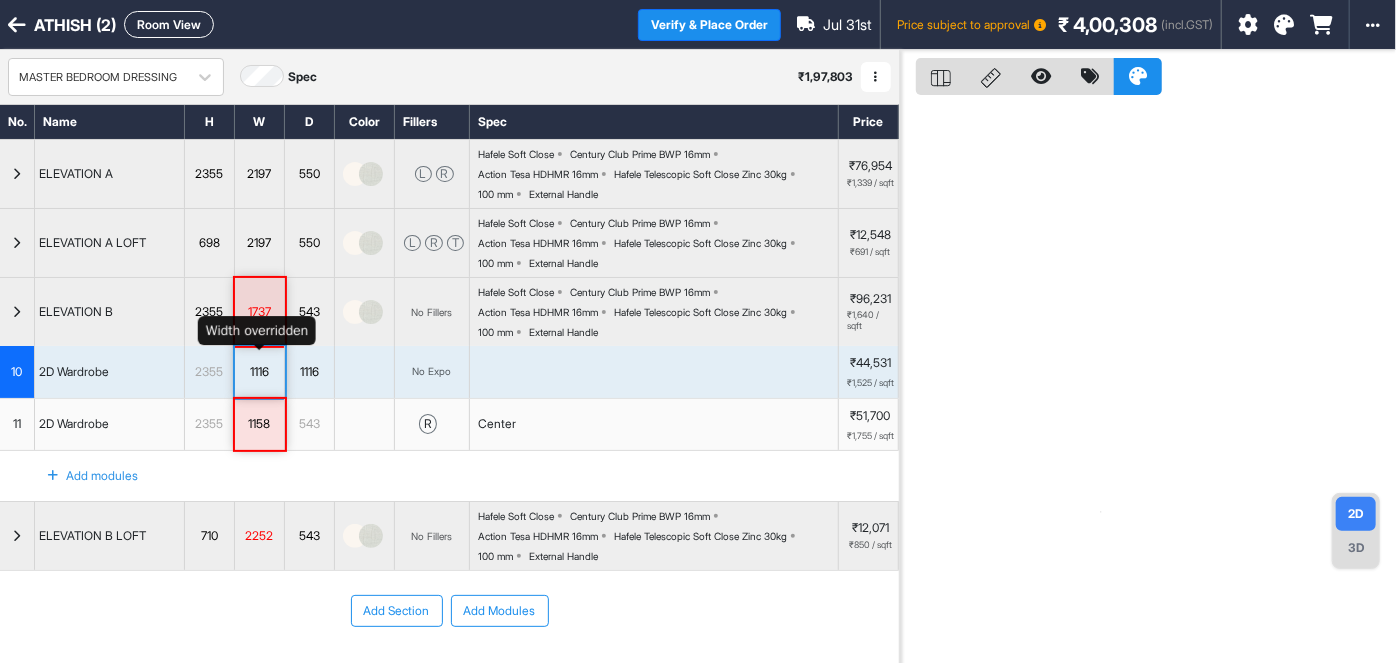 click on "1116" at bounding box center (259, 372) 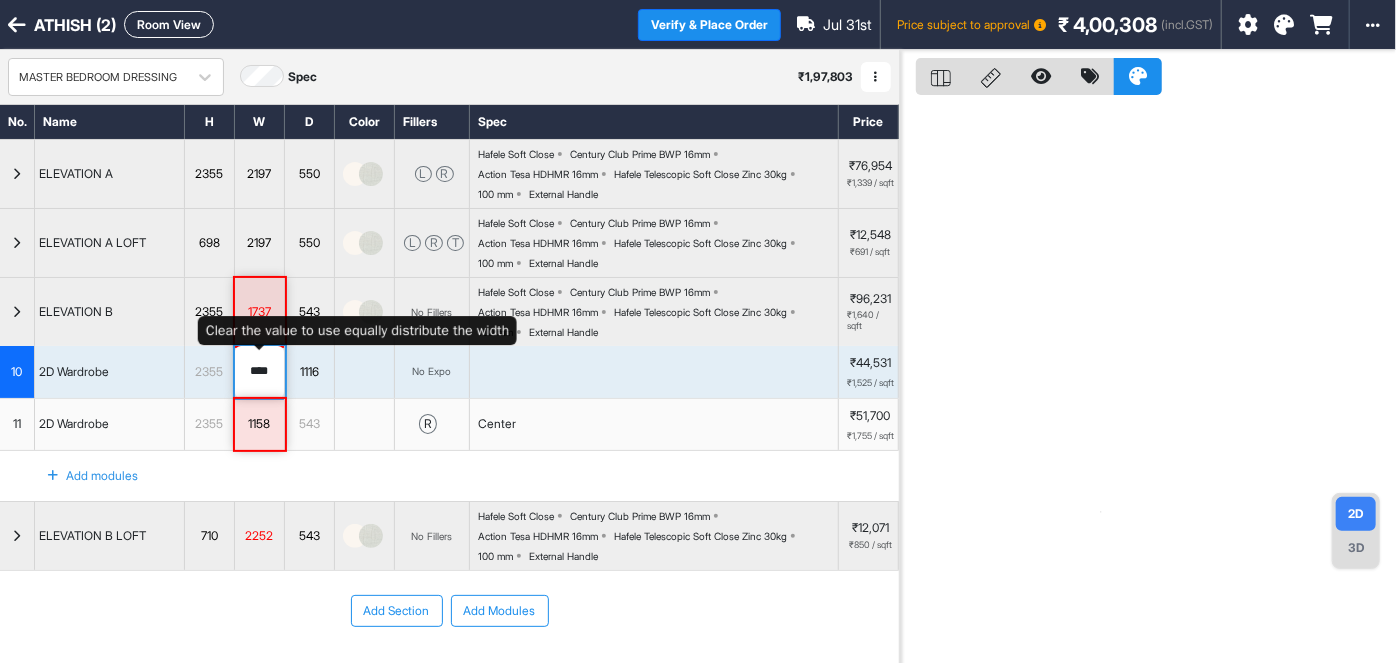 drag, startPoint x: 275, startPoint y: 378, endPoint x: 242, endPoint y: 382, distance: 33.24154 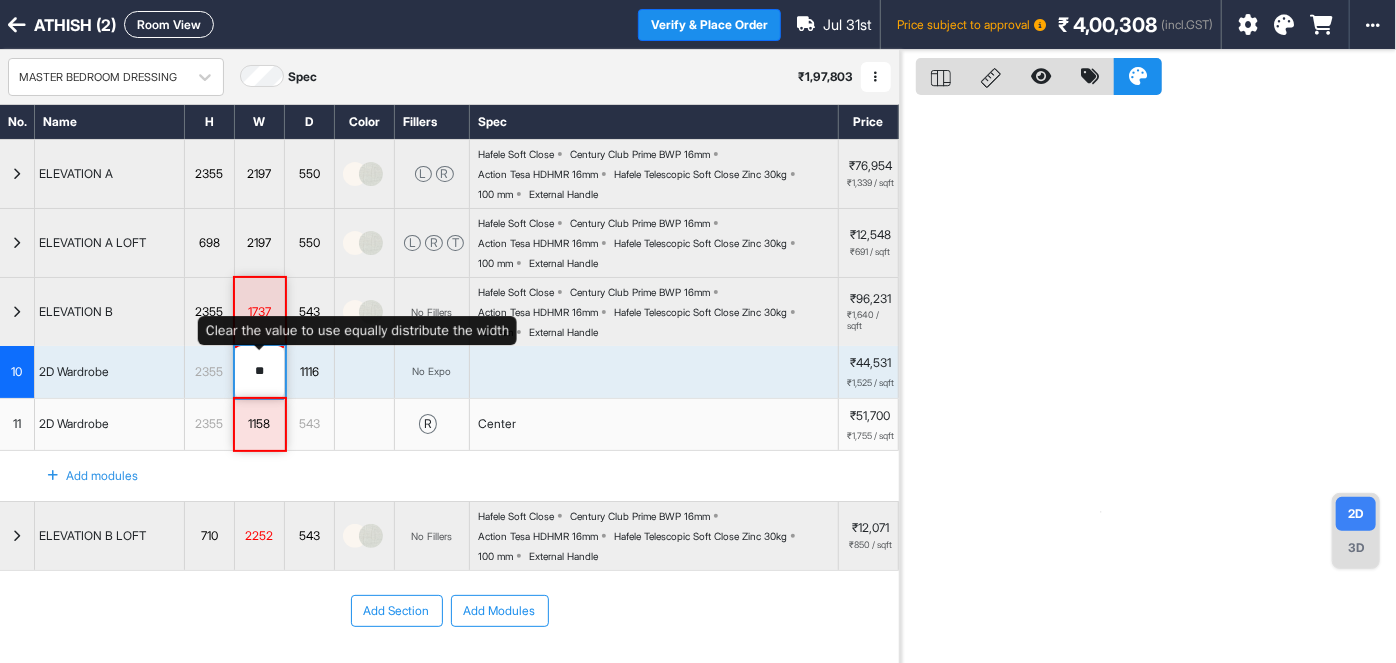 type on "***" 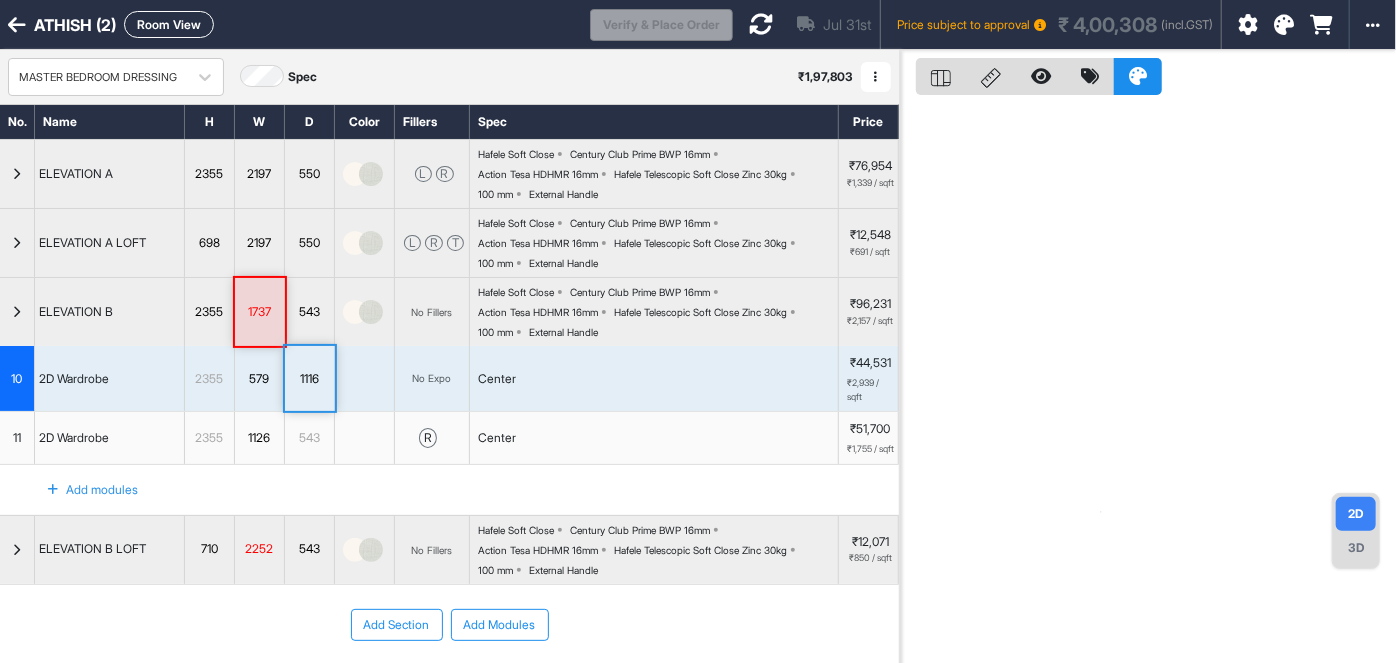 click at bounding box center (1148, 381) 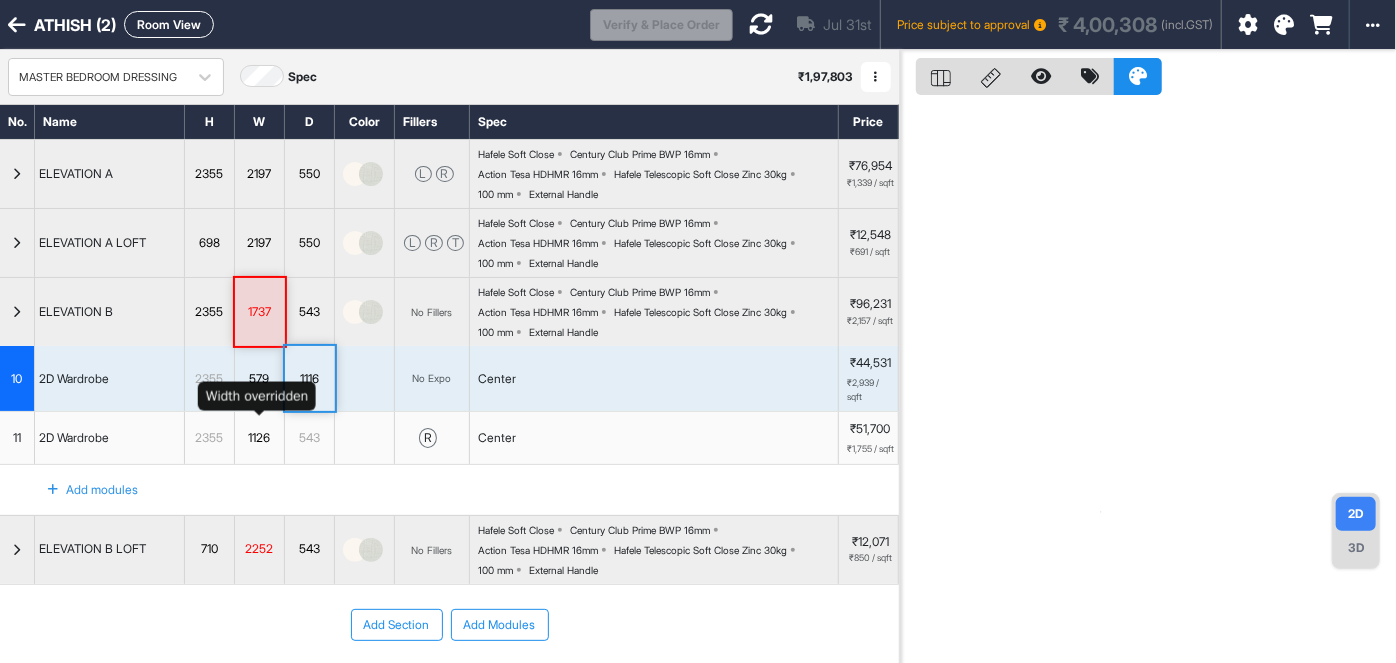 click on "1126" at bounding box center (259, 438) 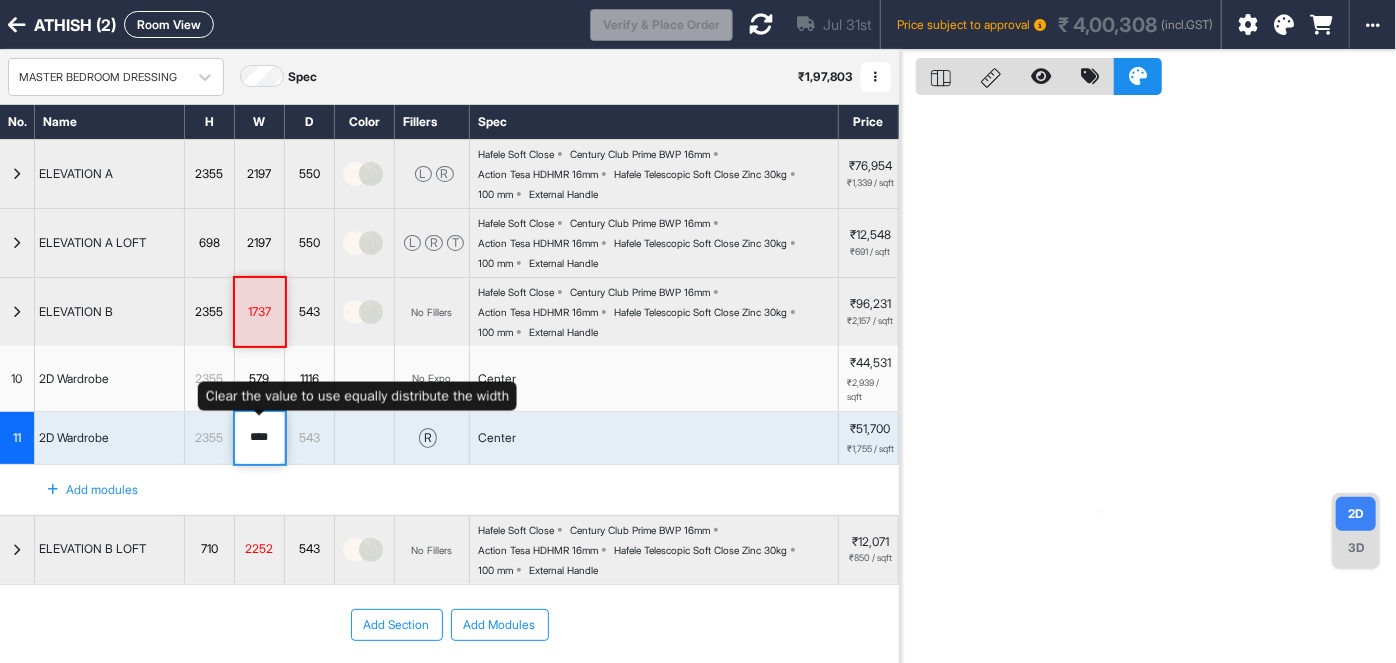 drag, startPoint x: 277, startPoint y: 445, endPoint x: 188, endPoint y: 462, distance: 90.60905 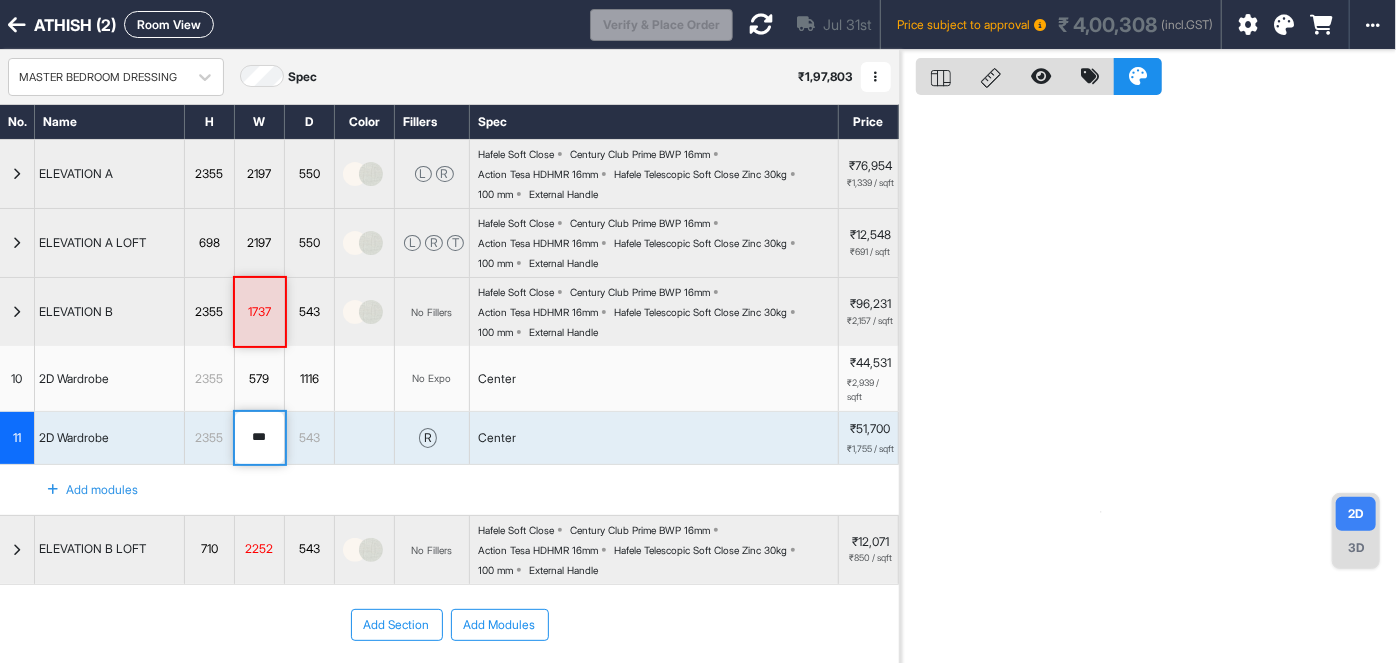 type on "****" 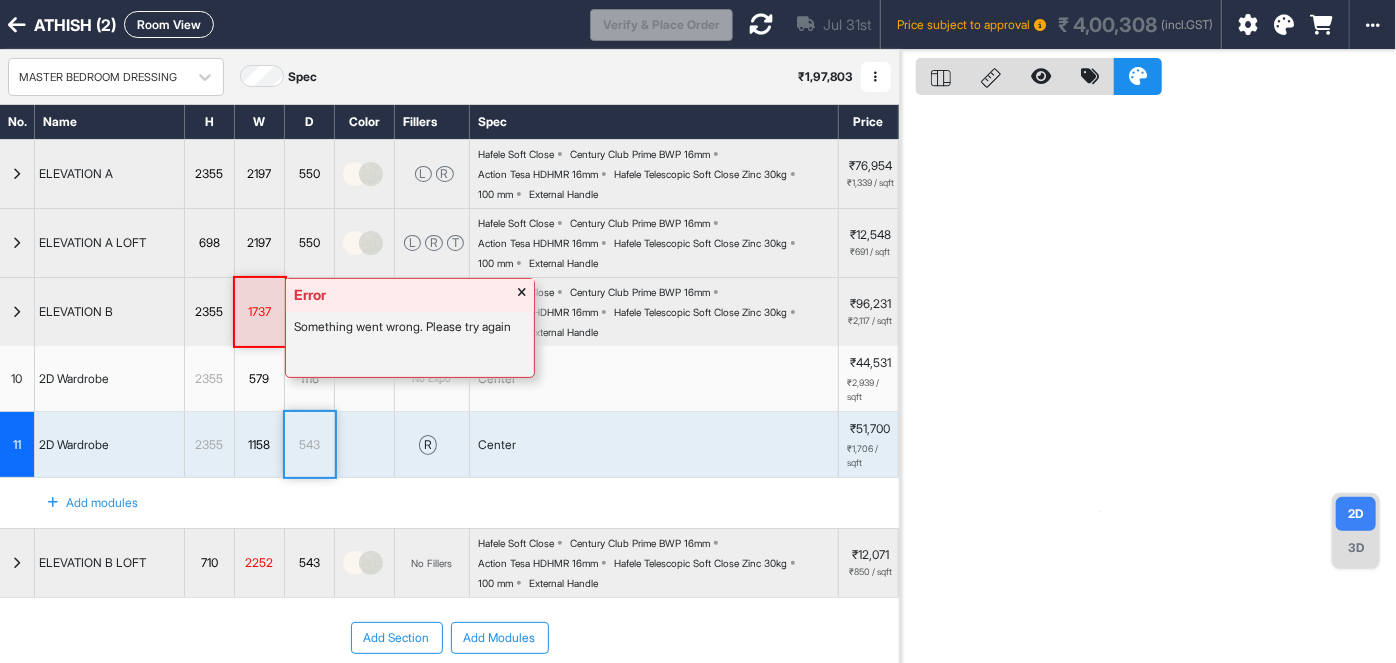 click at bounding box center (522, 295) 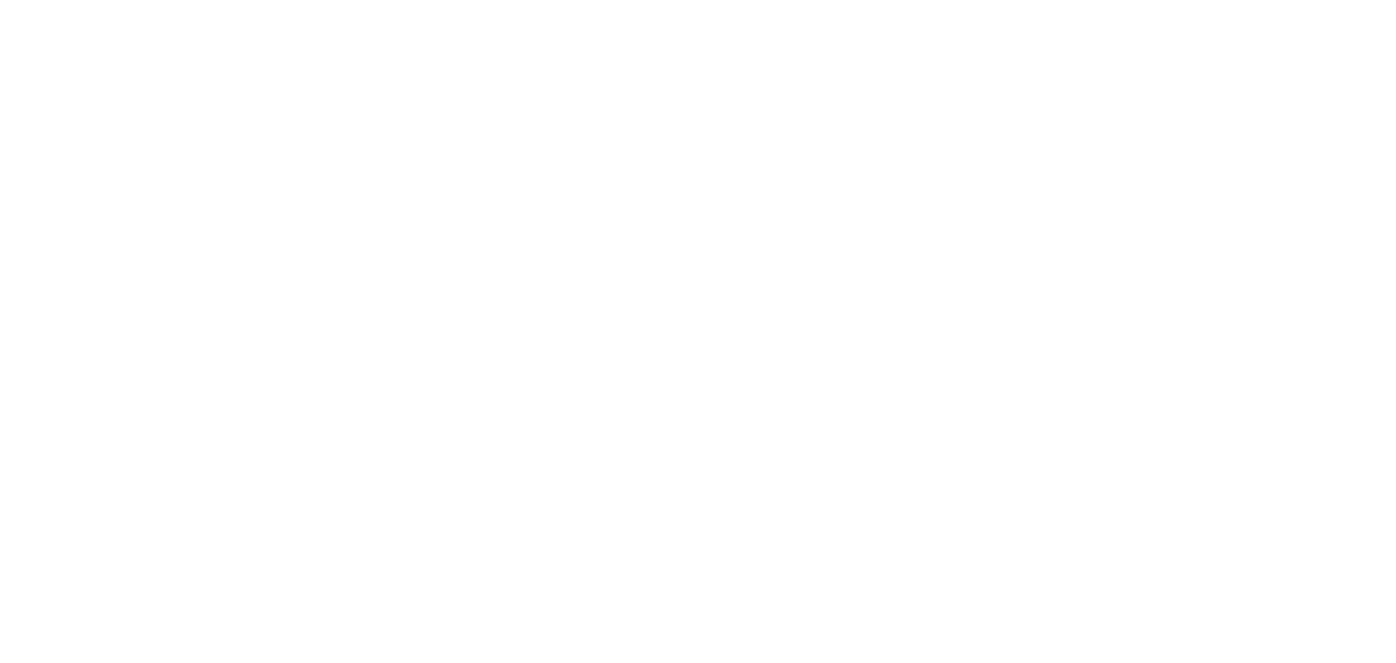 scroll, scrollTop: 0, scrollLeft: 0, axis: both 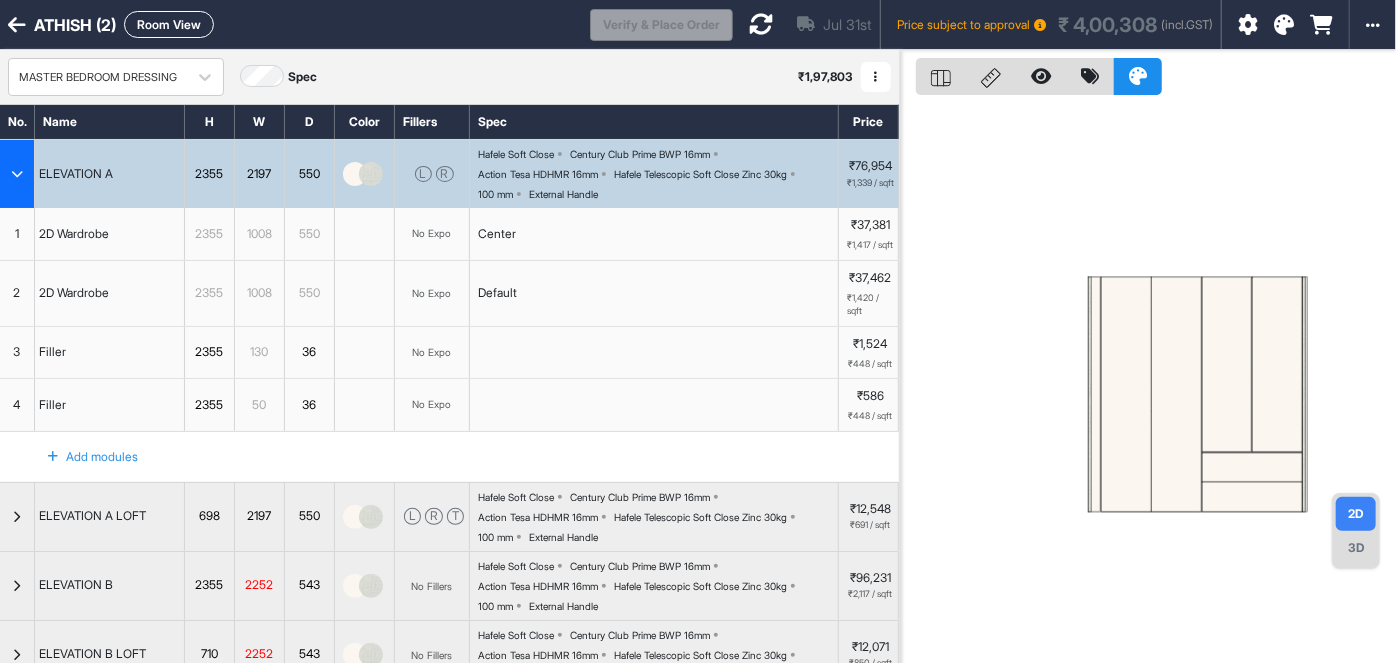 click at bounding box center [17, 174] 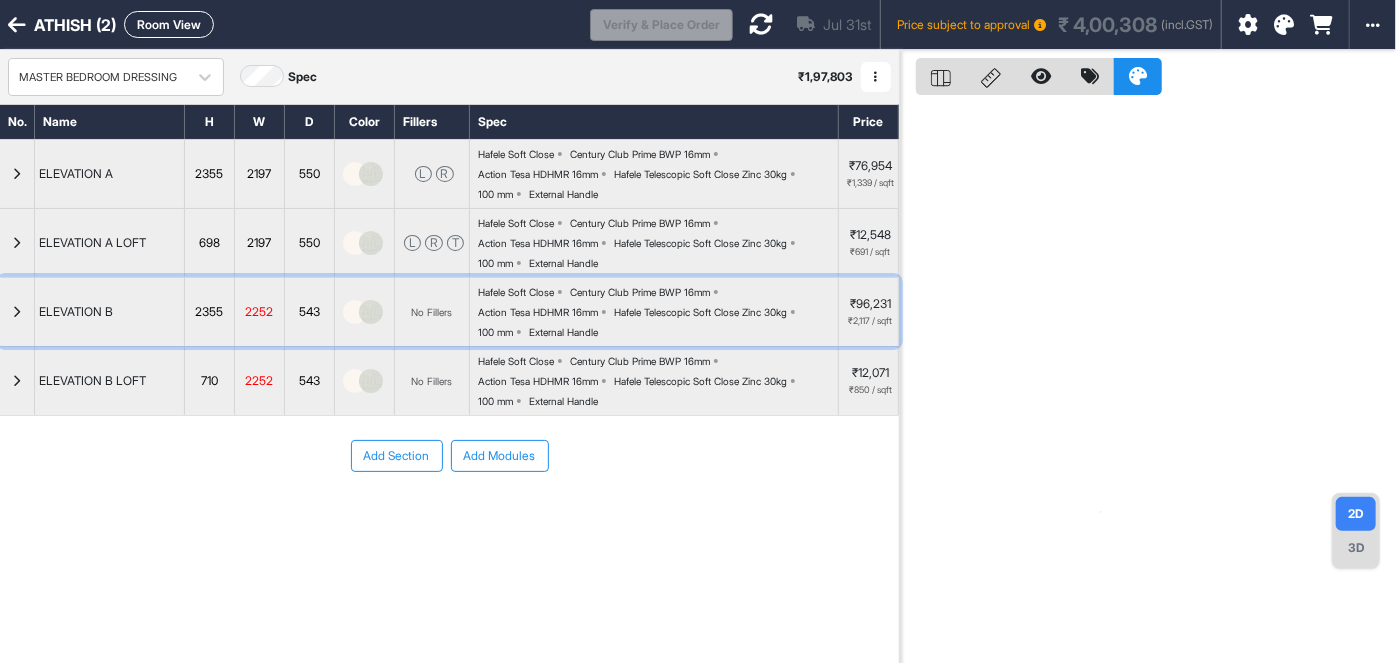 click at bounding box center [17, 312] 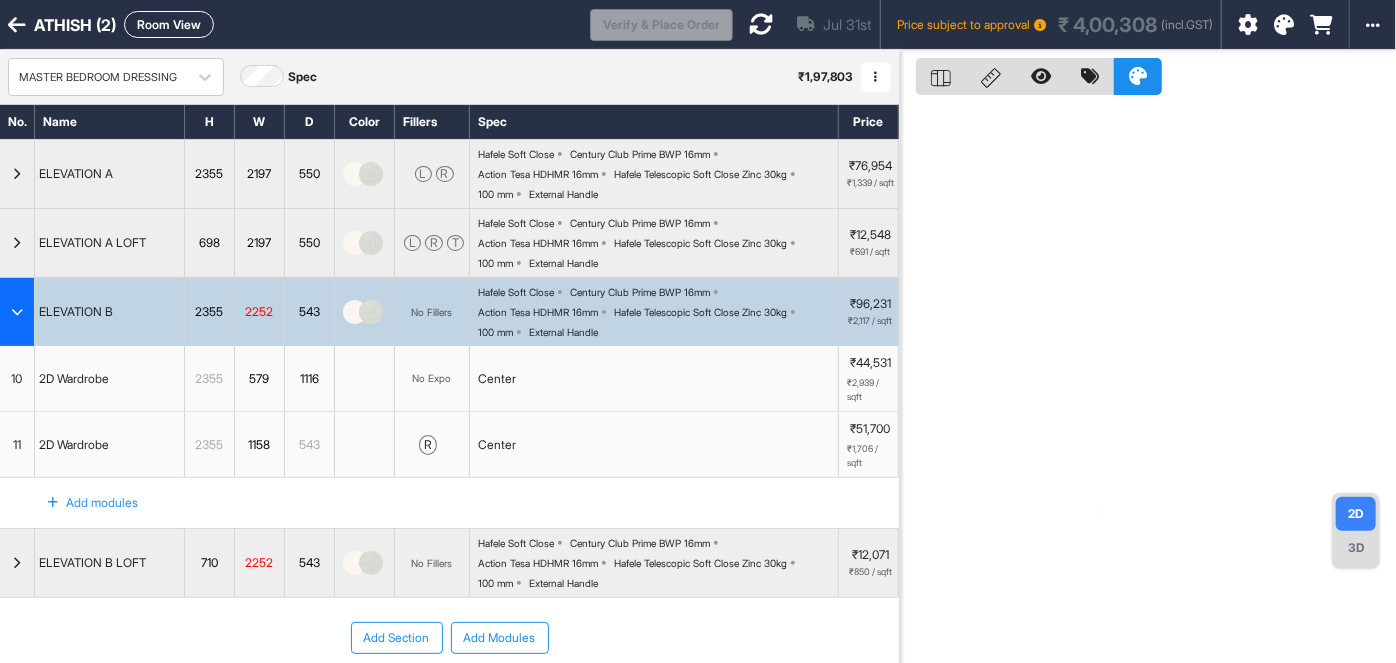 click on "2252" at bounding box center (259, 312) 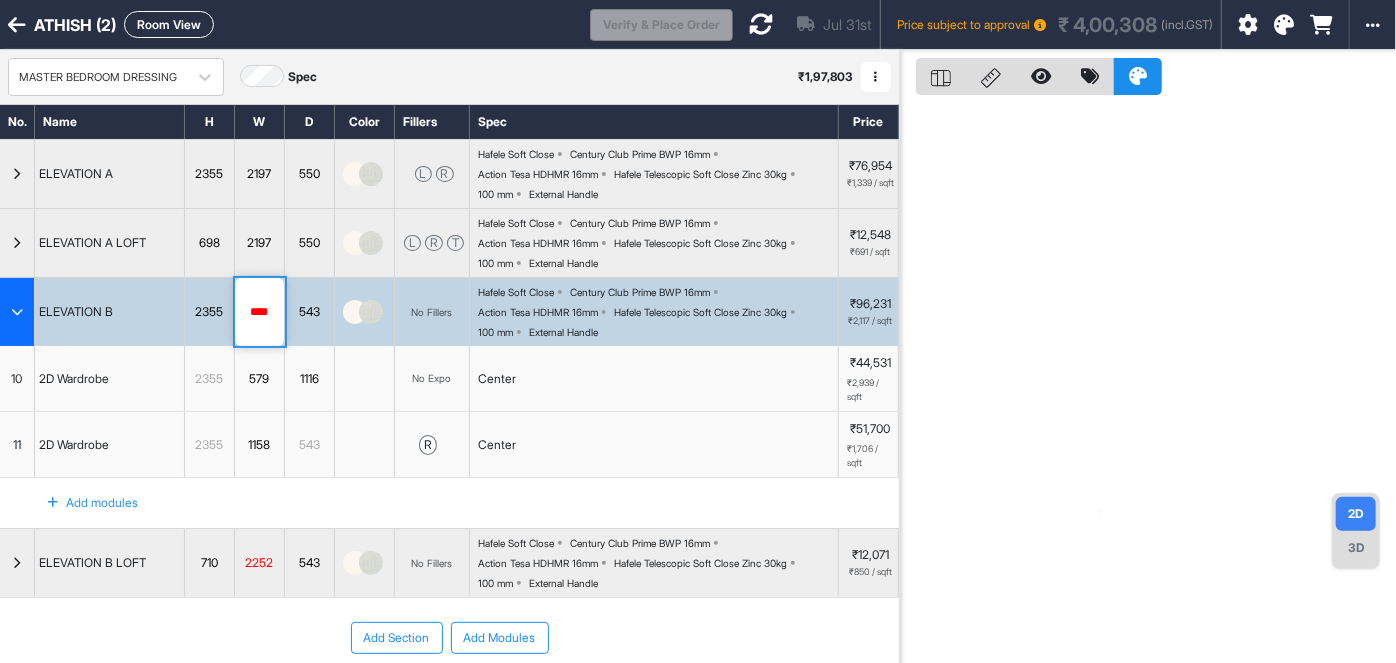drag, startPoint x: 276, startPoint y: 315, endPoint x: 213, endPoint y: 326, distance: 63.953106 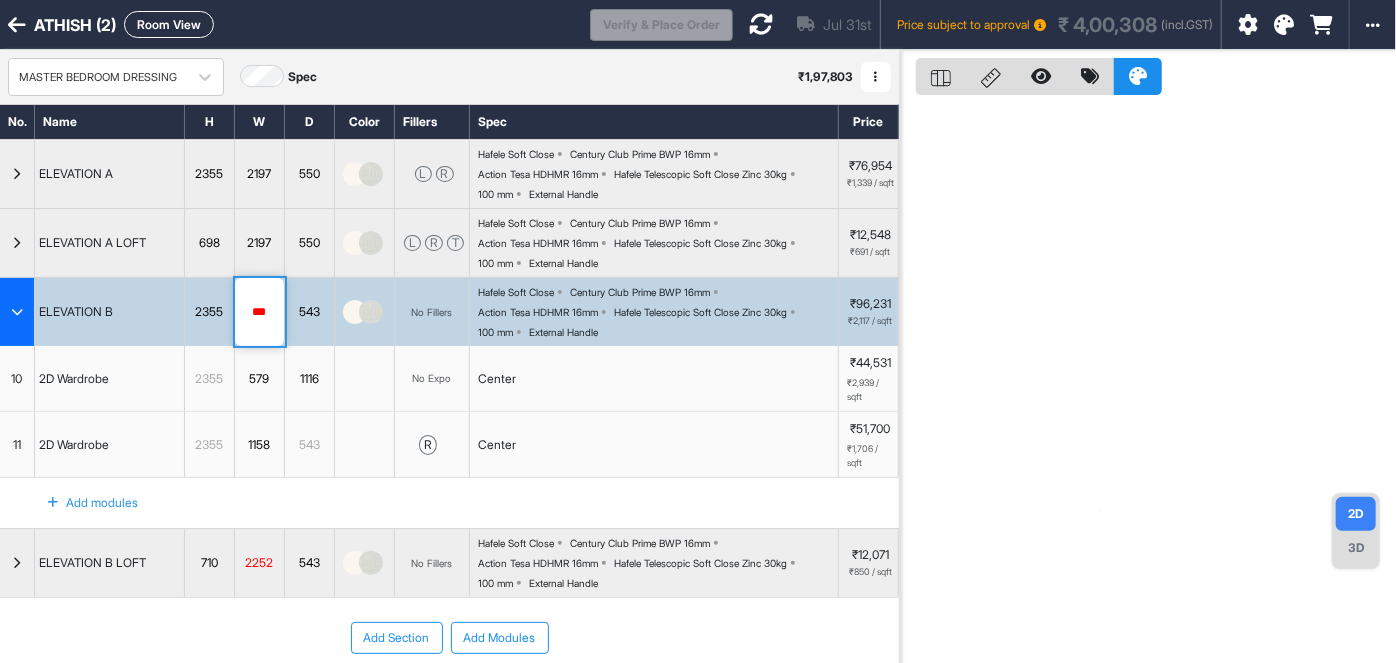 type on "****" 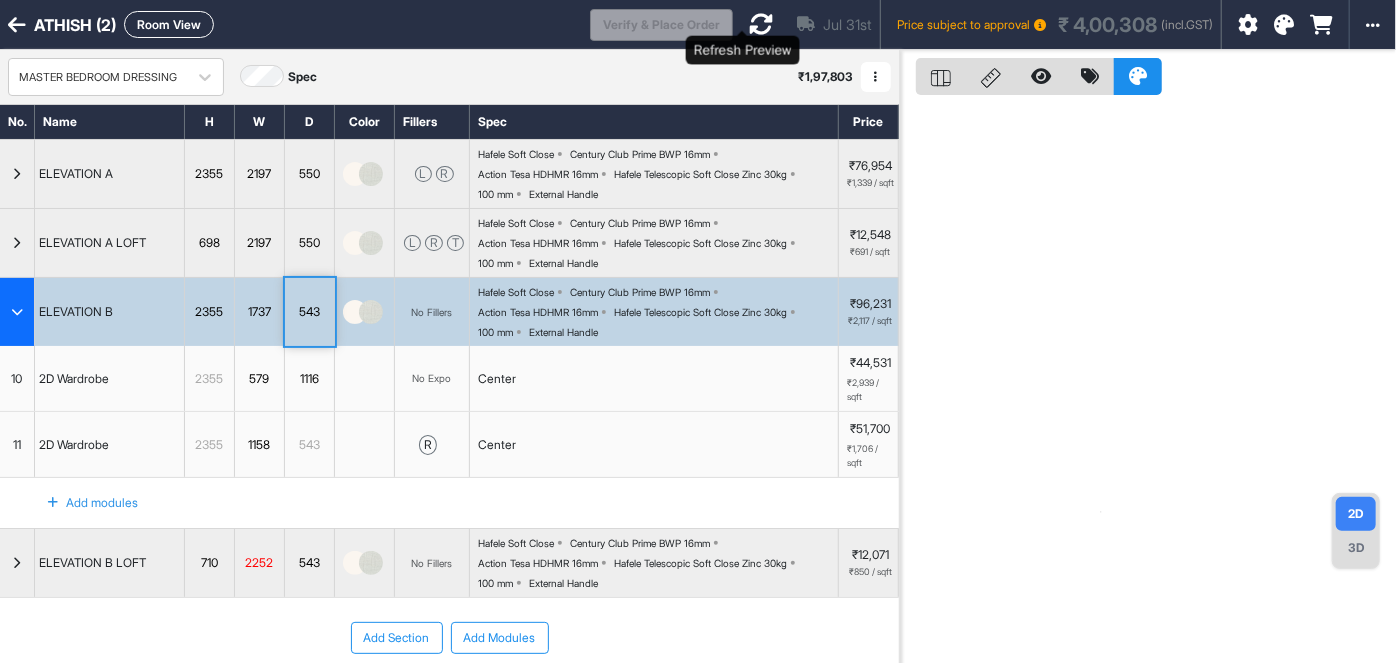 click at bounding box center (761, 24) 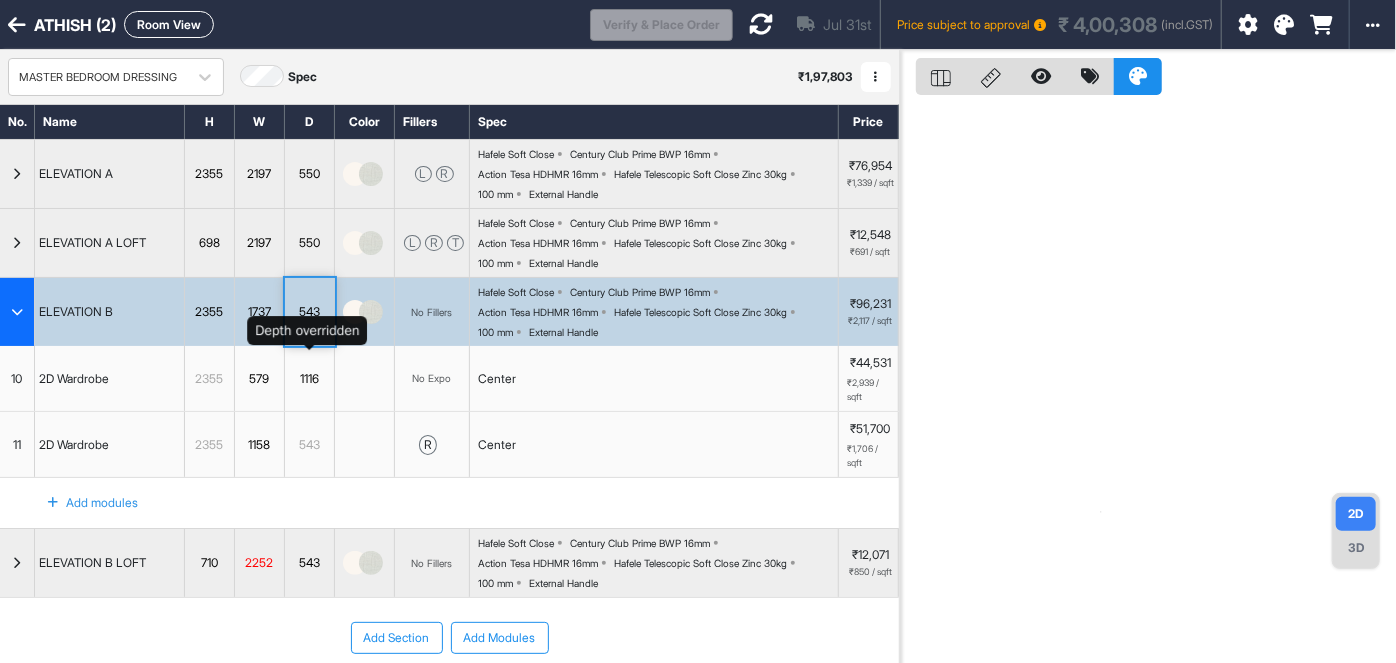 click on "1116" at bounding box center [309, 379] 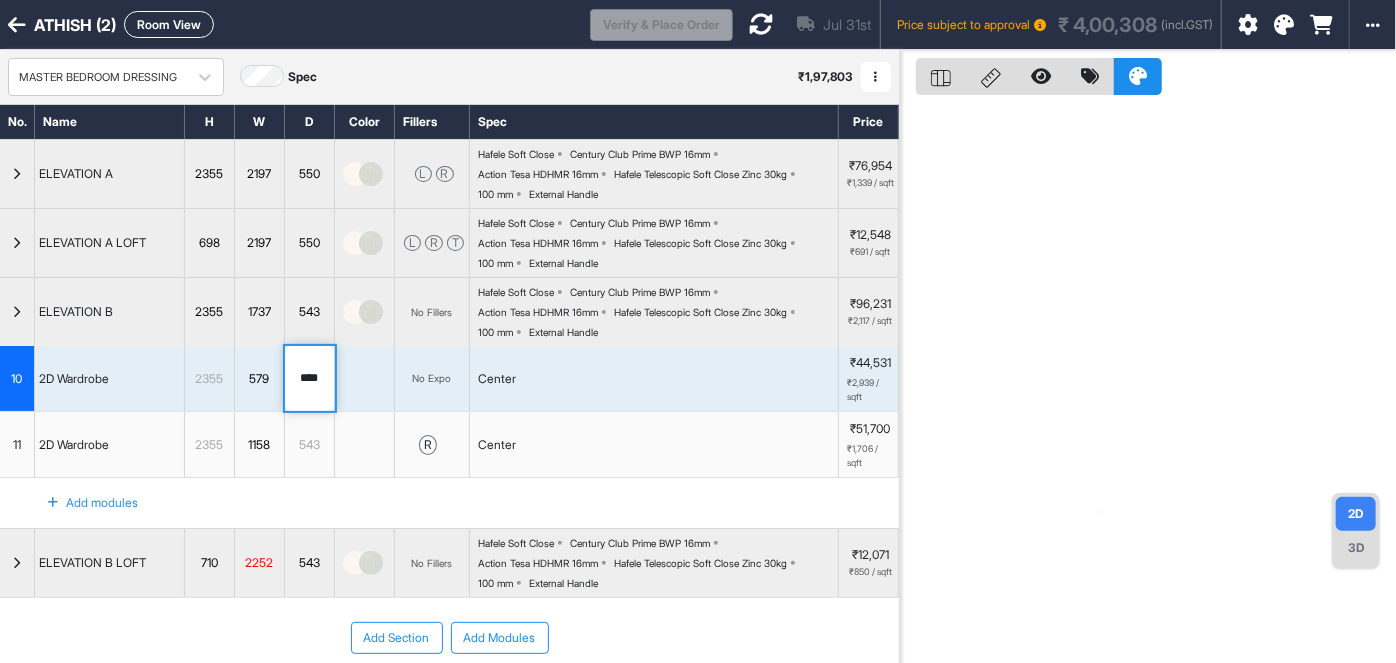drag, startPoint x: 336, startPoint y: 377, endPoint x: 269, endPoint y: 379, distance: 67.02985 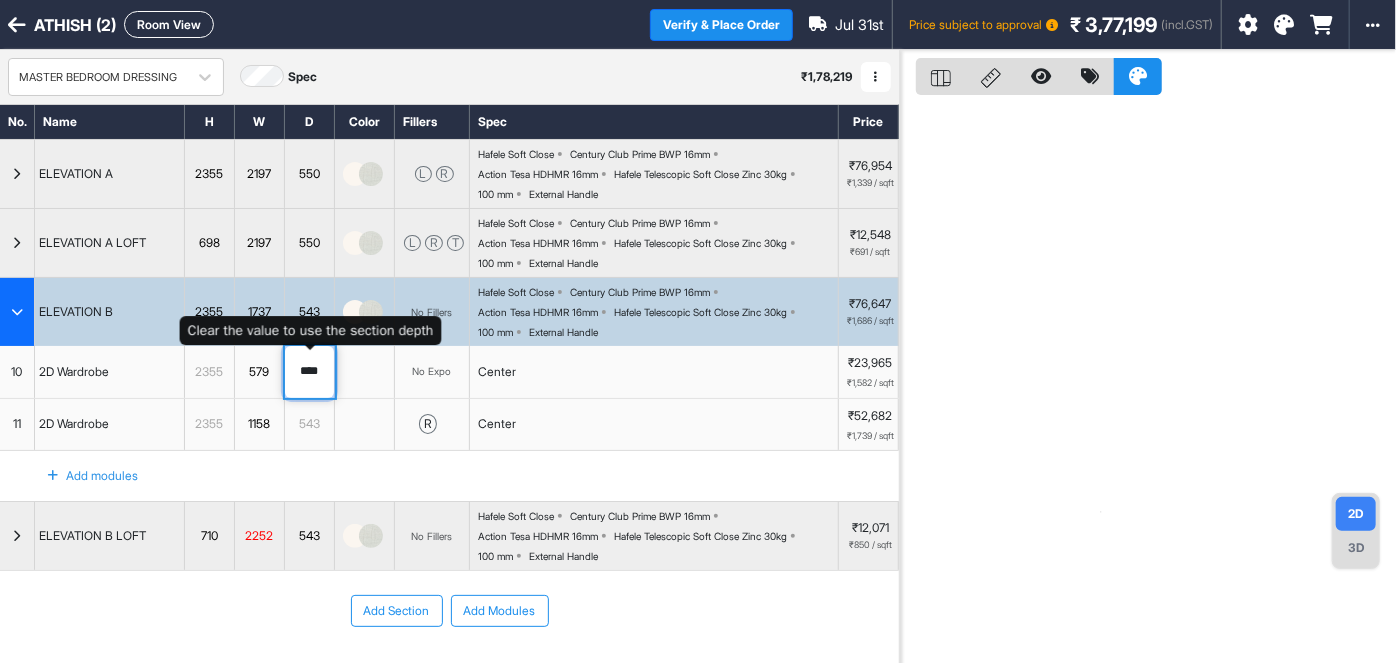 click on "****" at bounding box center [309, 372] 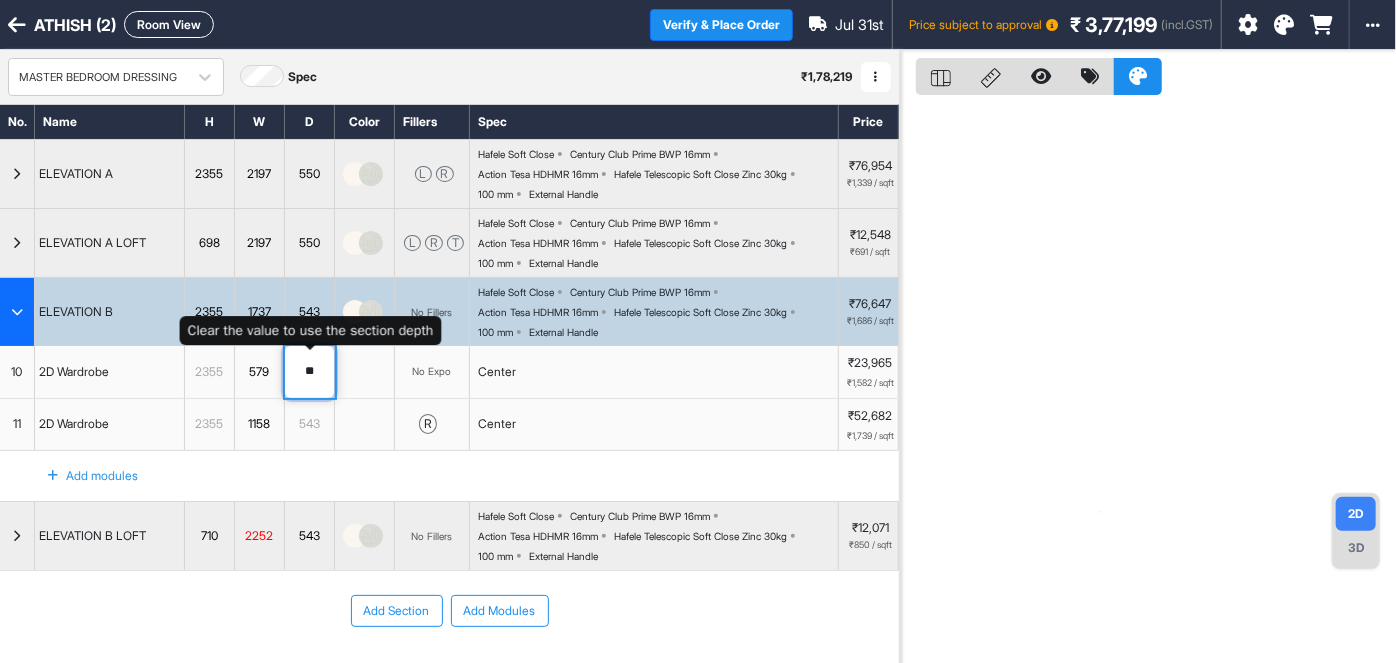 type on "***" 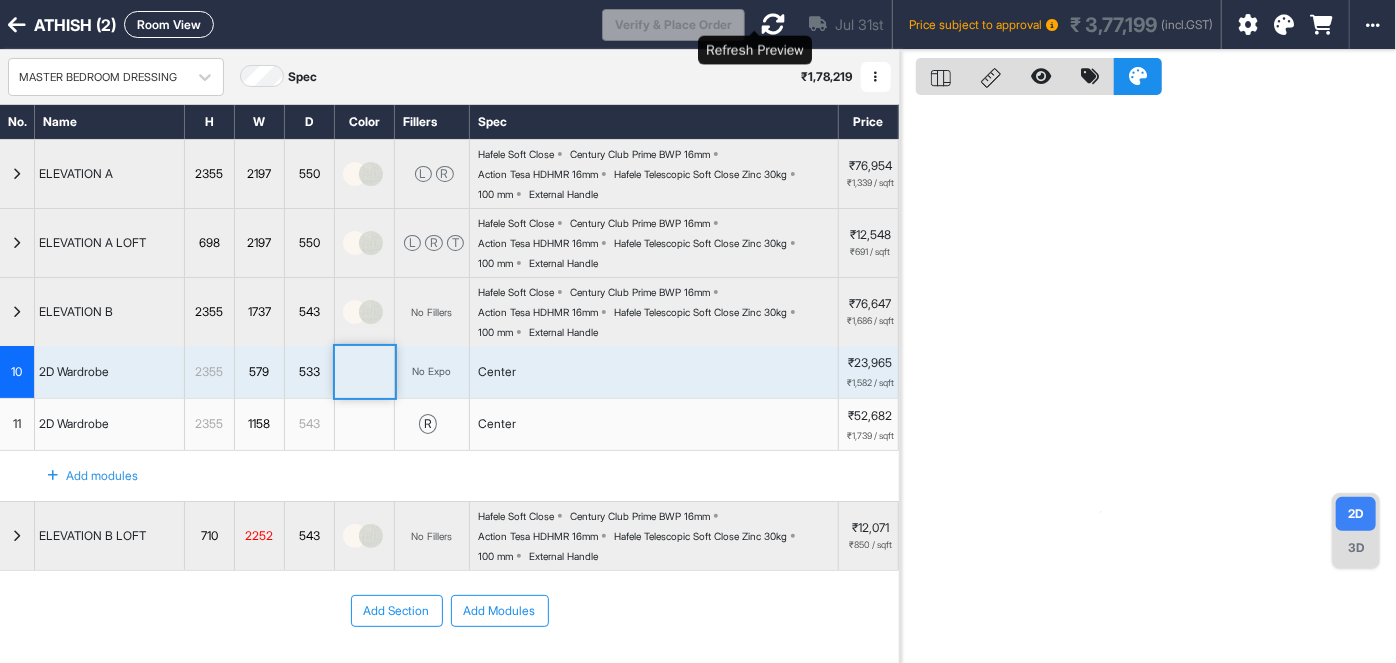 click at bounding box center [773, 24] 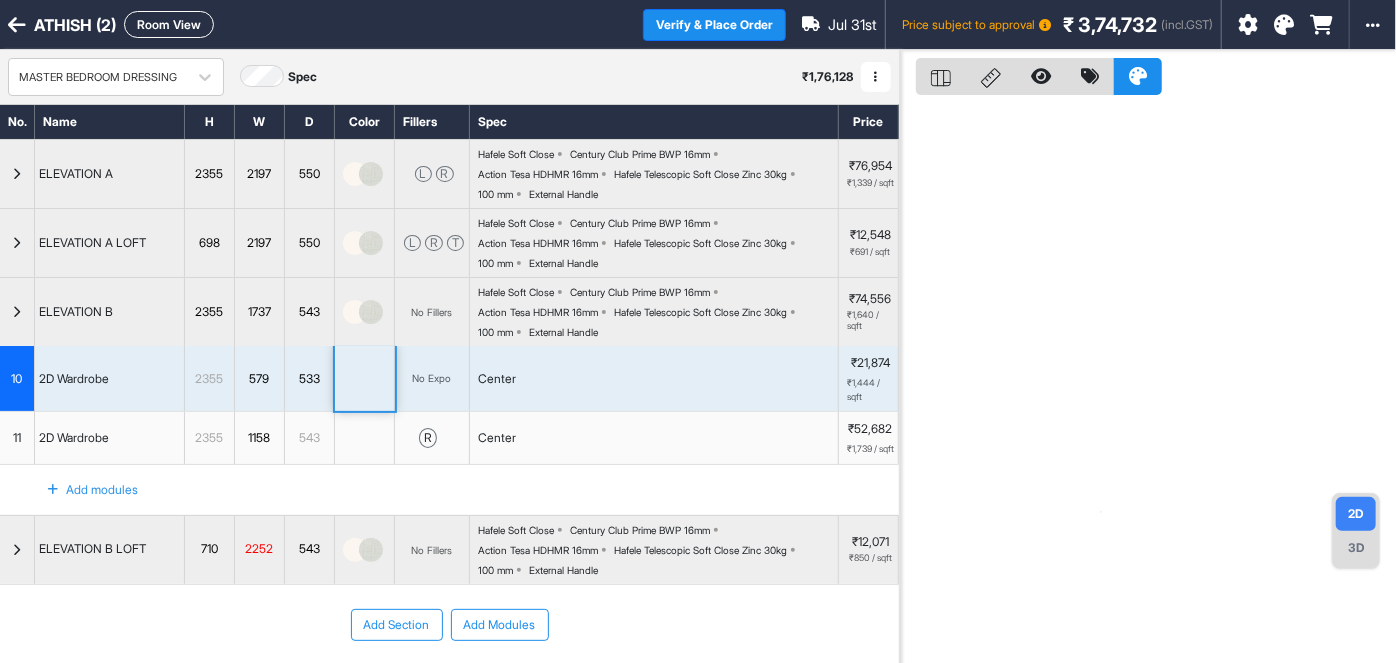 click at bounding box center (17, 312) 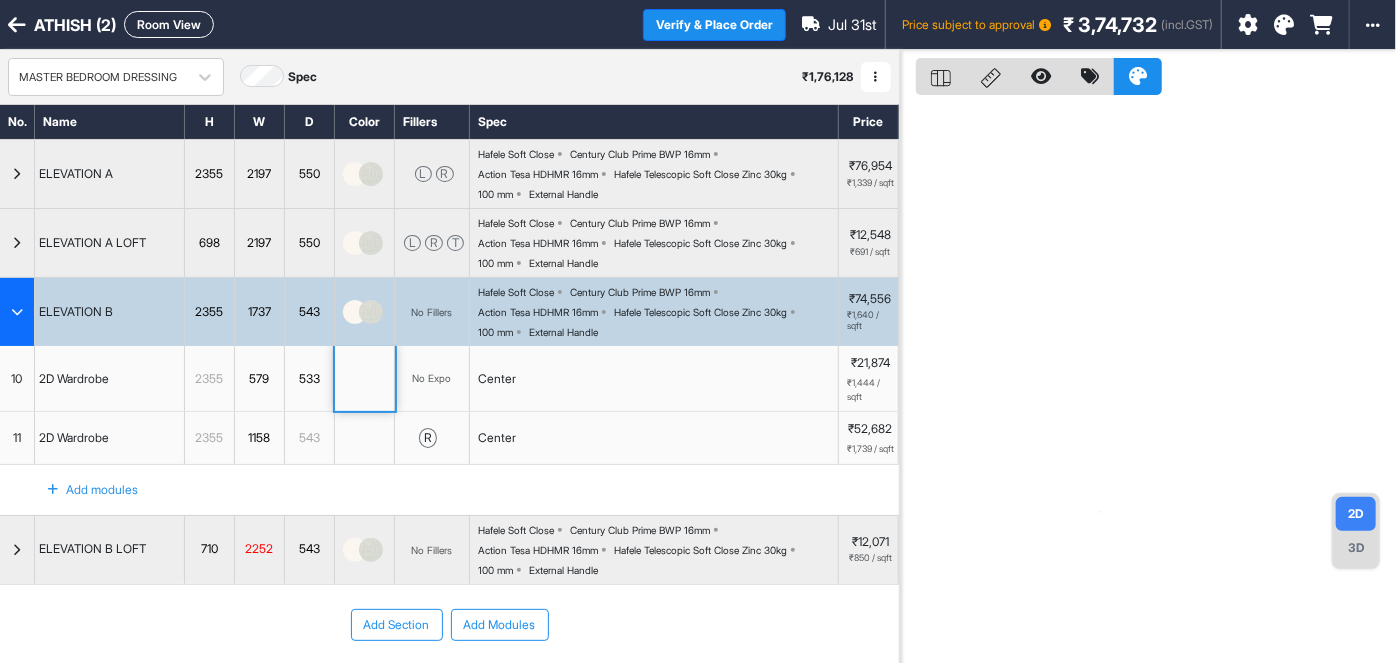 click at bounding box center [17, 312] 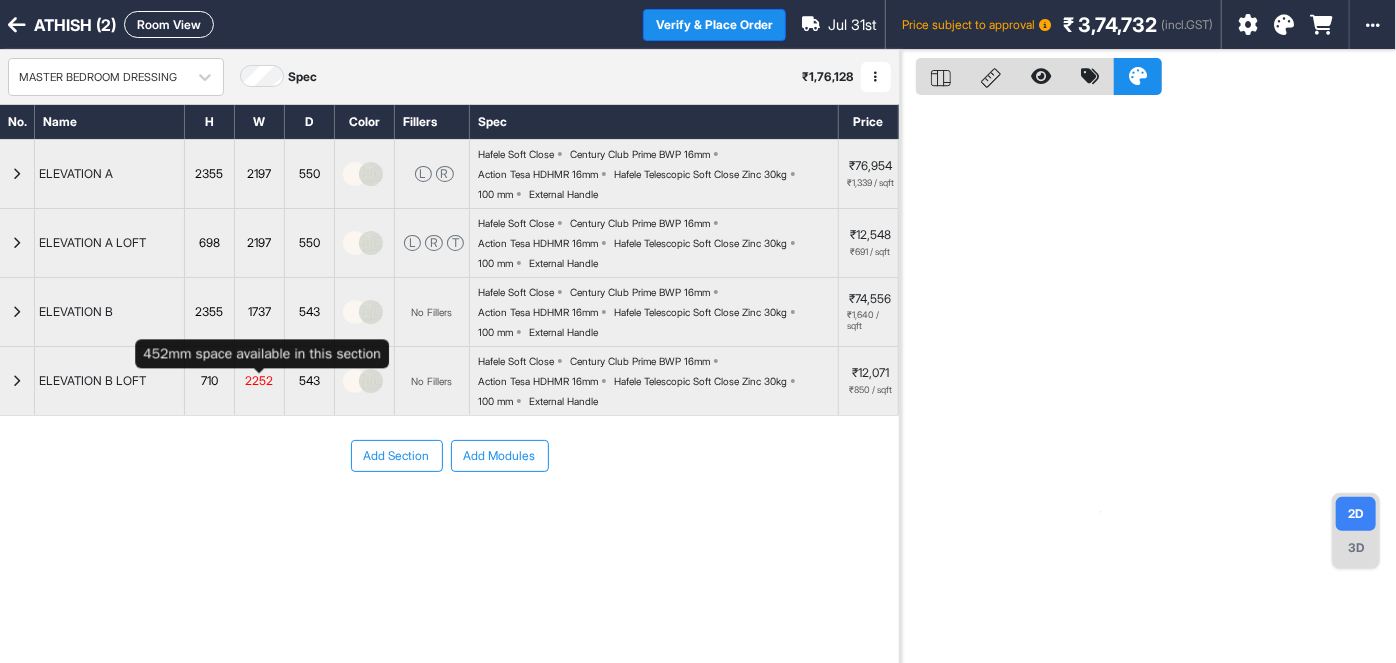 click on "2252" at bounding box center [259, 381] 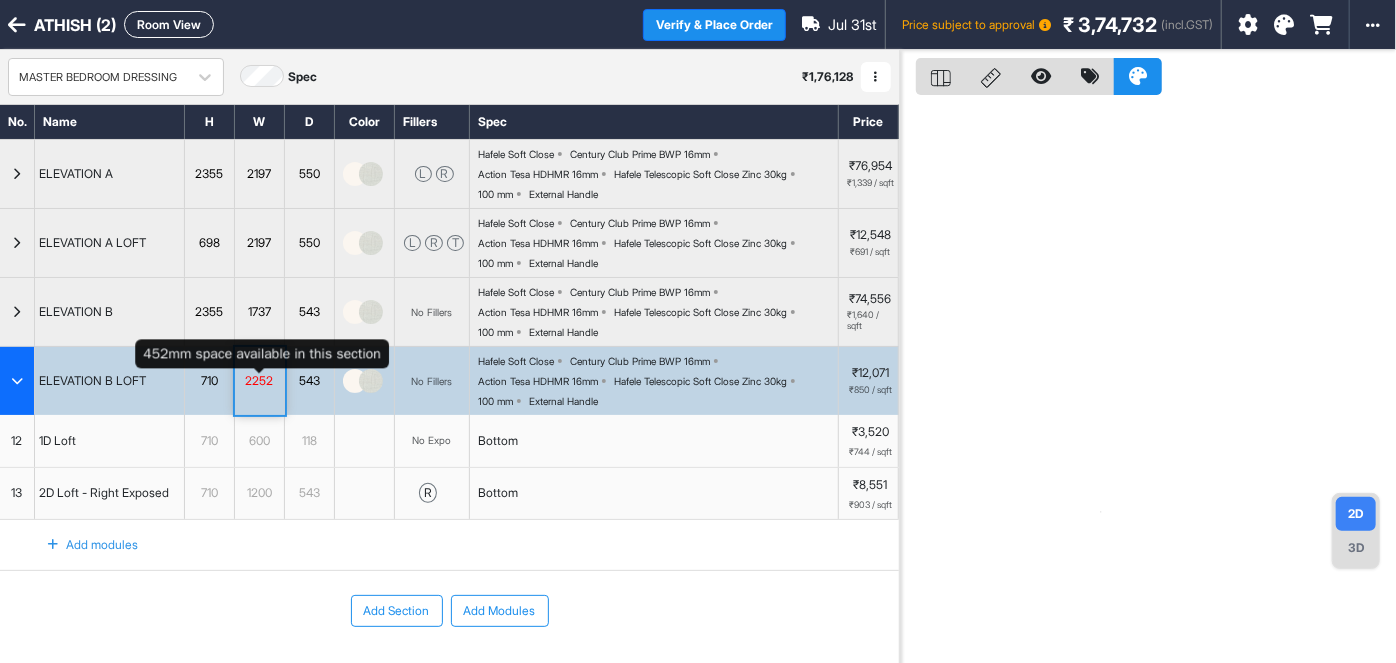 click on "2252" at bounding box center [259, 381] 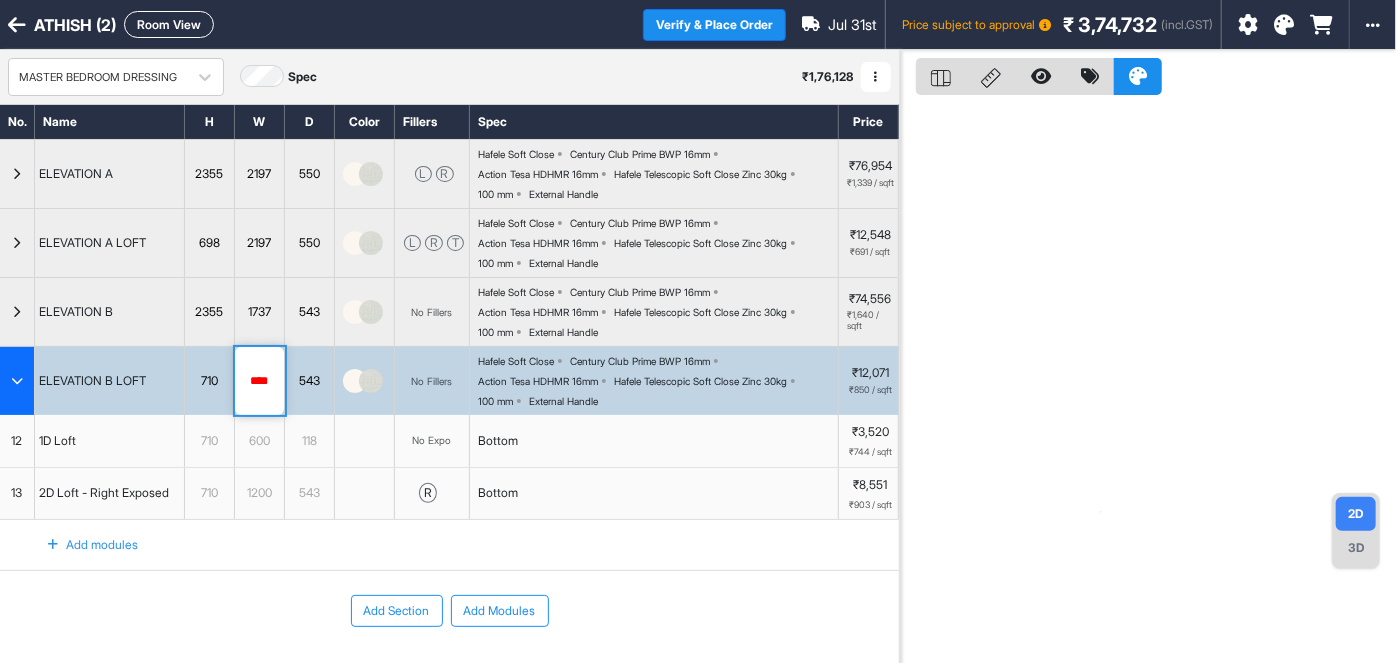 drag, startPoint x: 275, startPoint y: 380, endPoint x: 227, endPoint y: 380, distance: 48 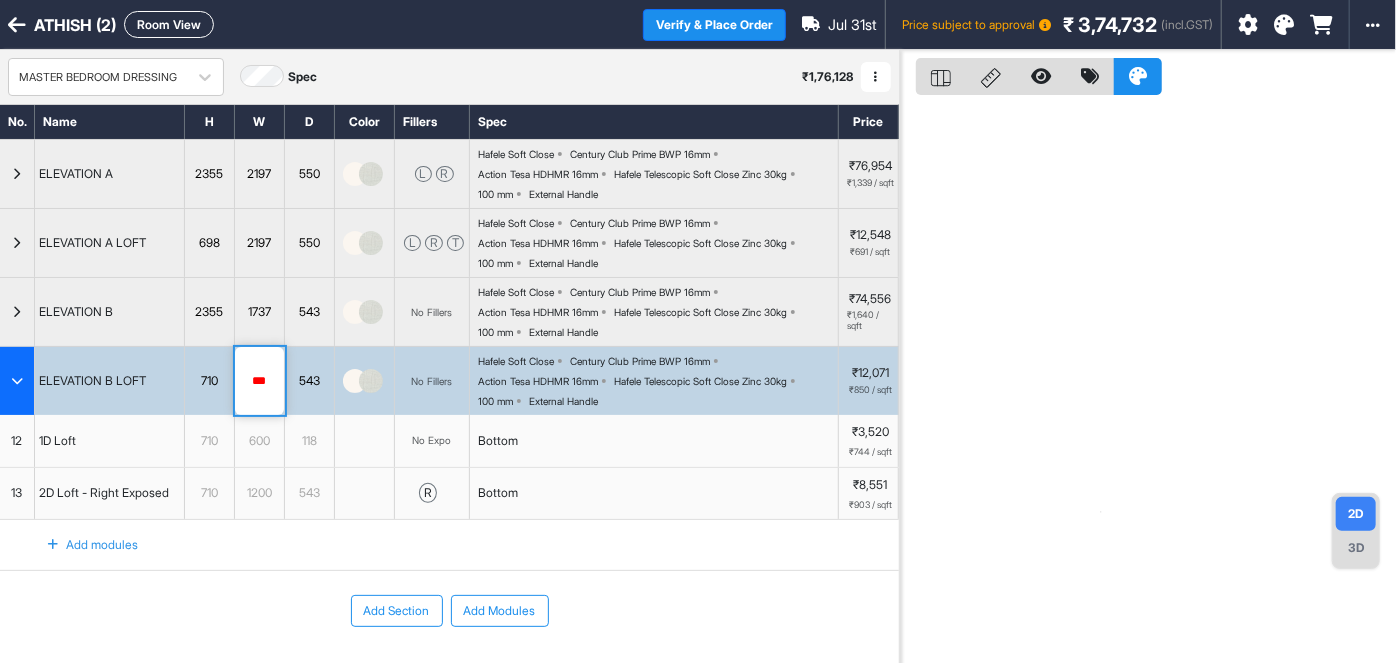 type on "****" 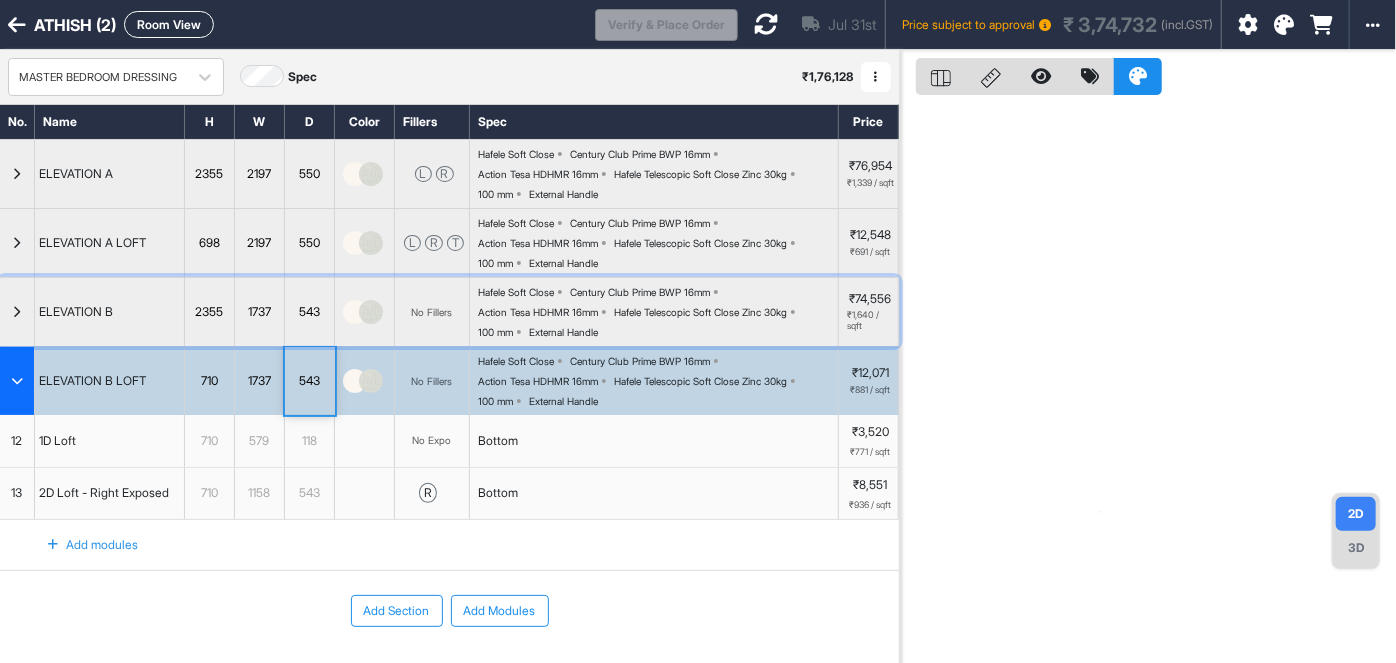 click at bounding box center (17, 312) 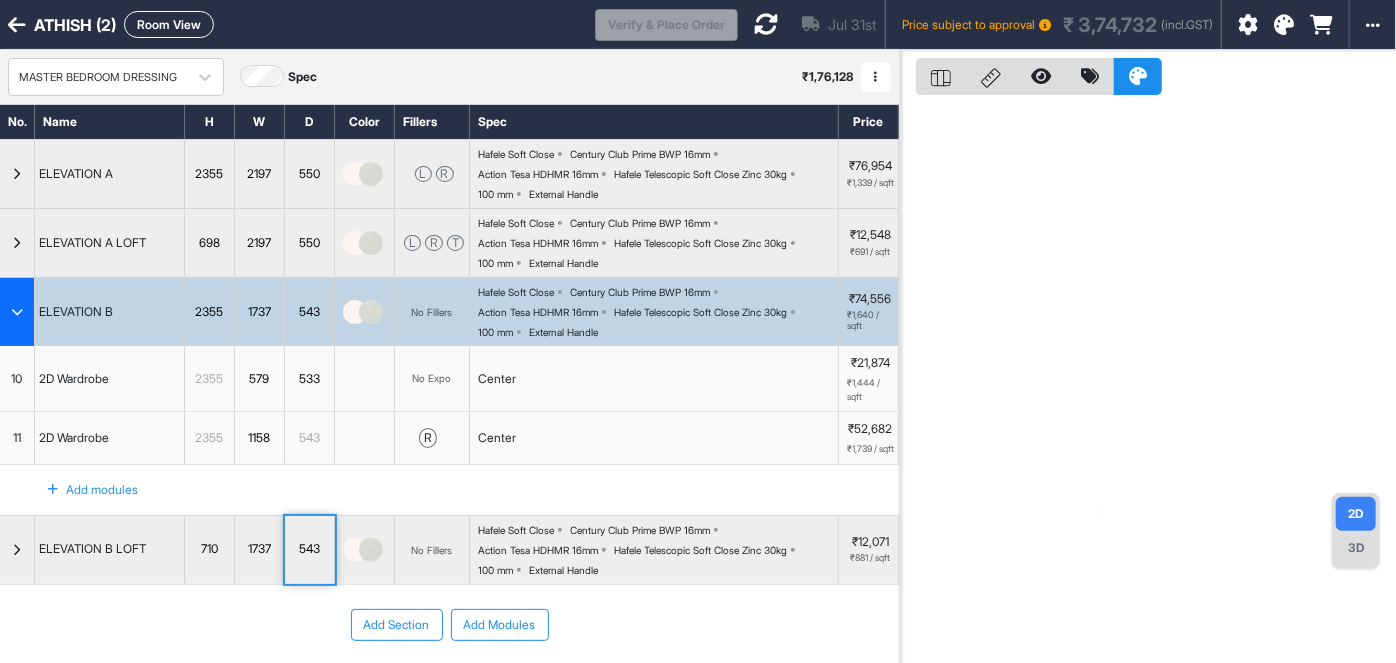 click at bounding box center [17, 312] 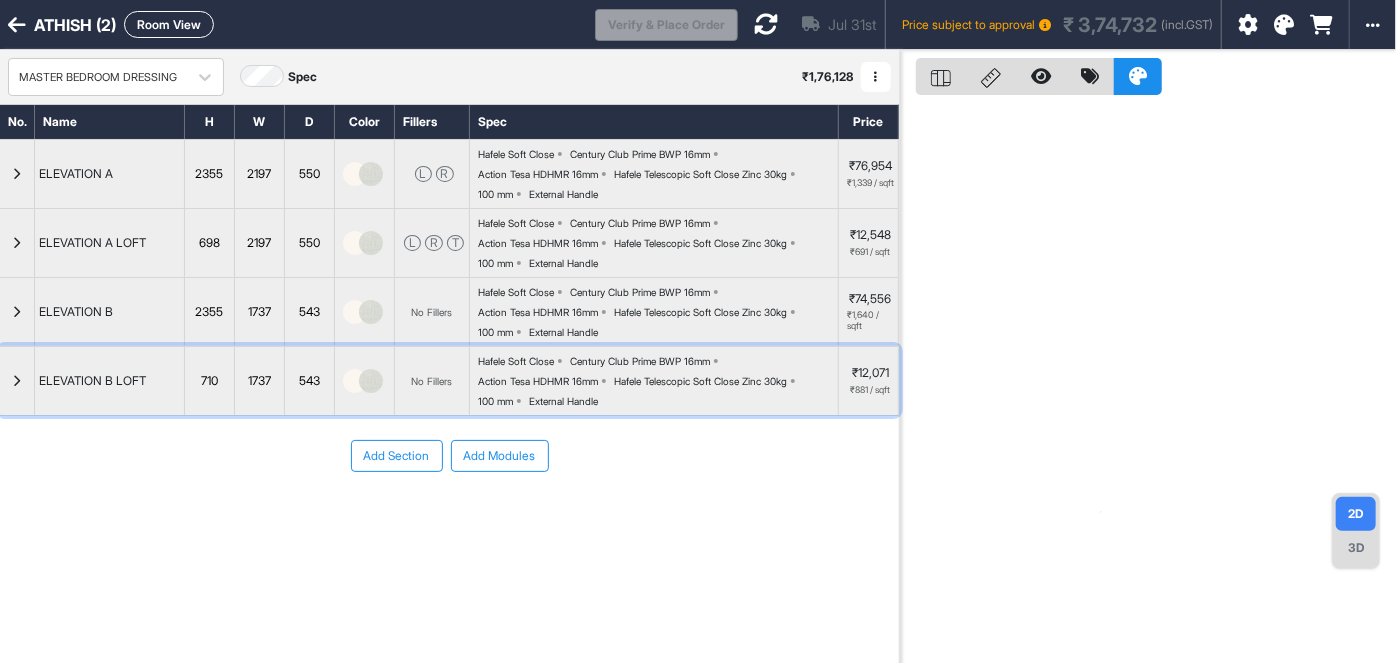 click at bounding box center [17, 381] 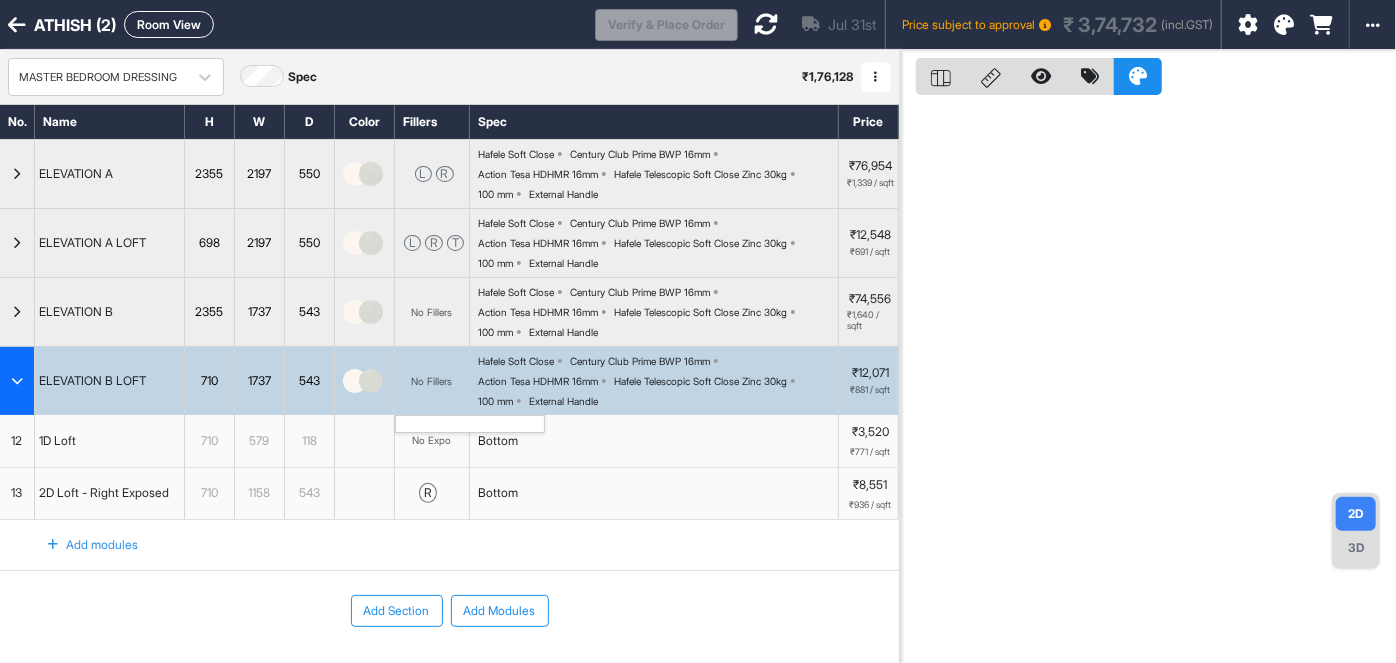 click on "No Fillers" at bounding box center (432, 381) 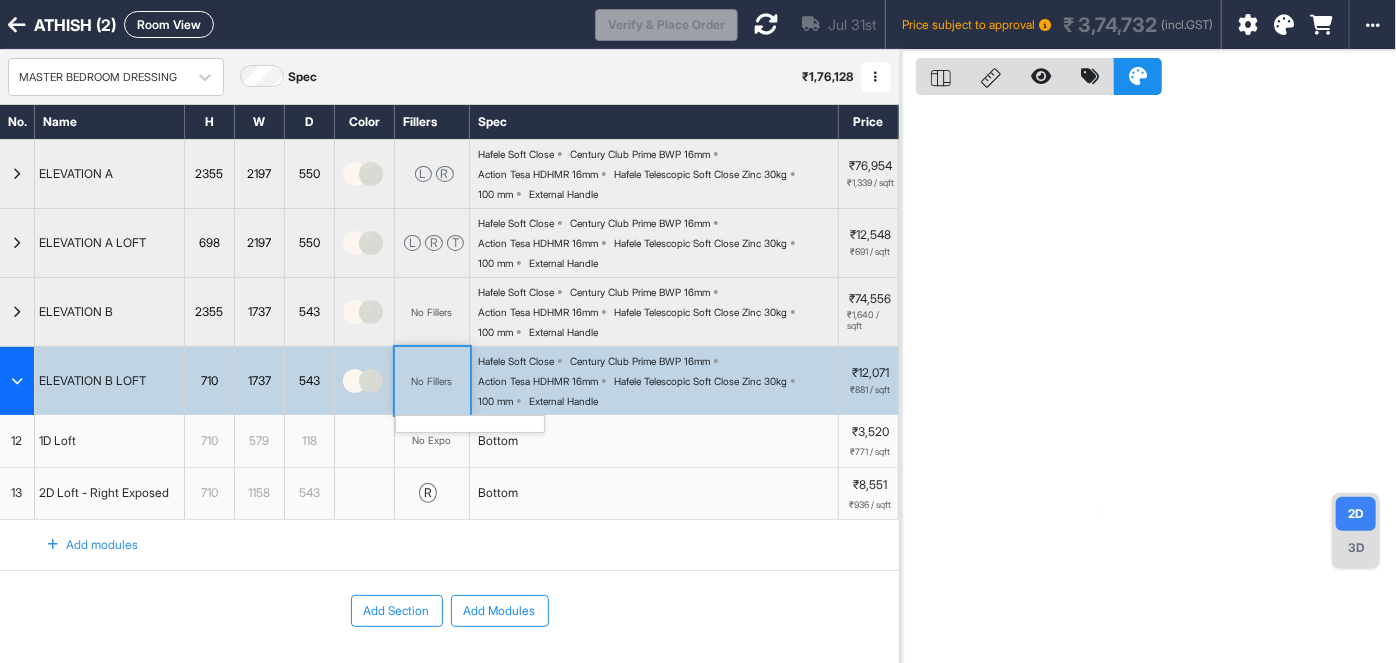 click on "No Fillers" at bounding box center (432, 381) 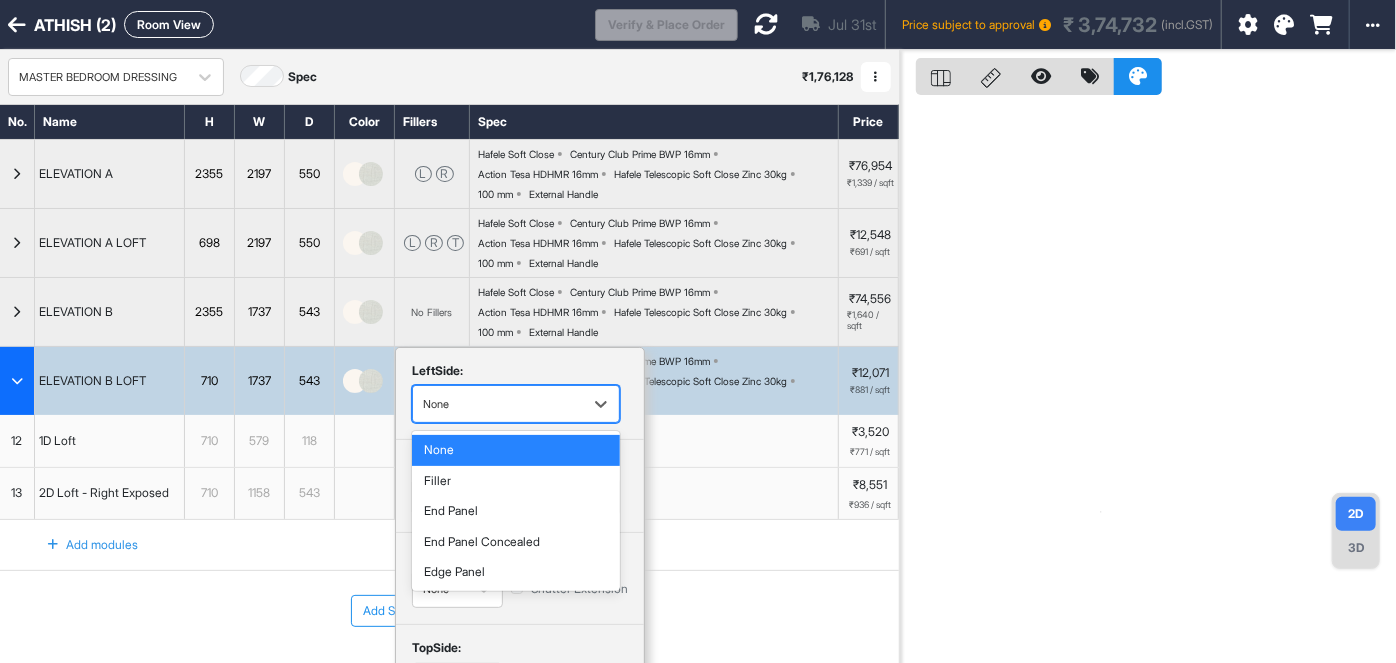 click at bounding box center (498, 404) 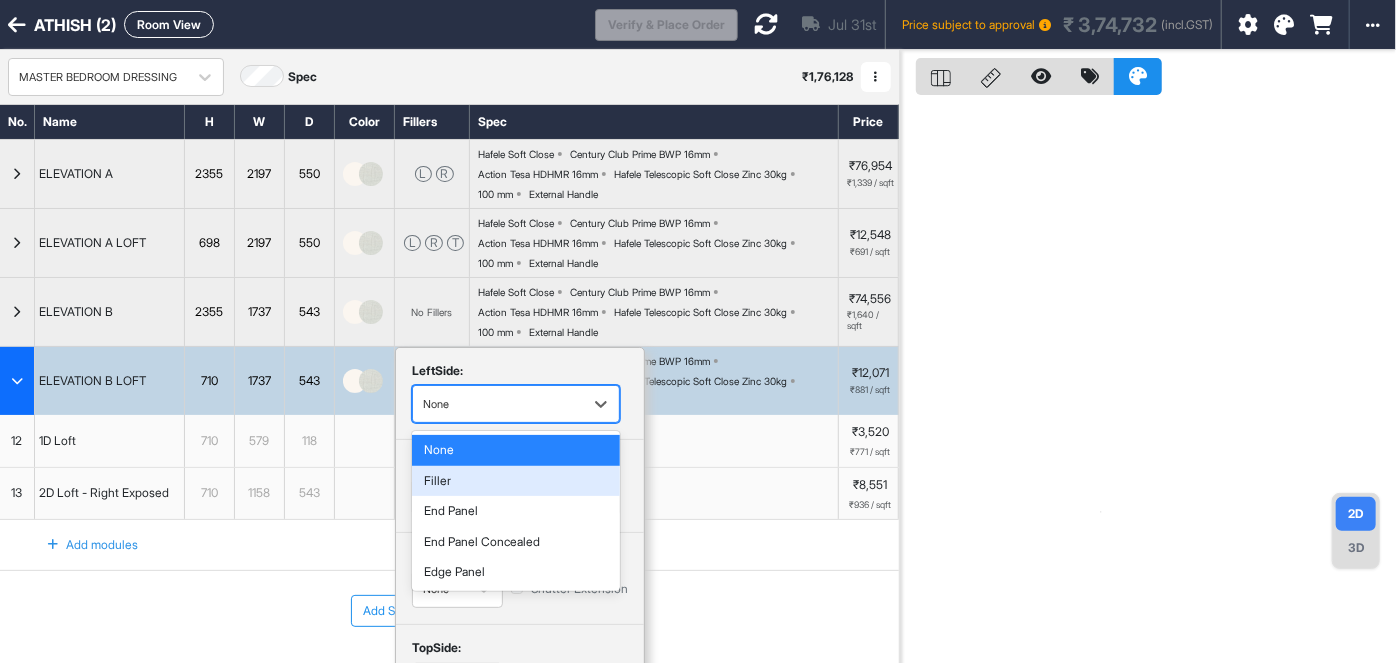 click on "Filler" at bounding box center (516, 481) 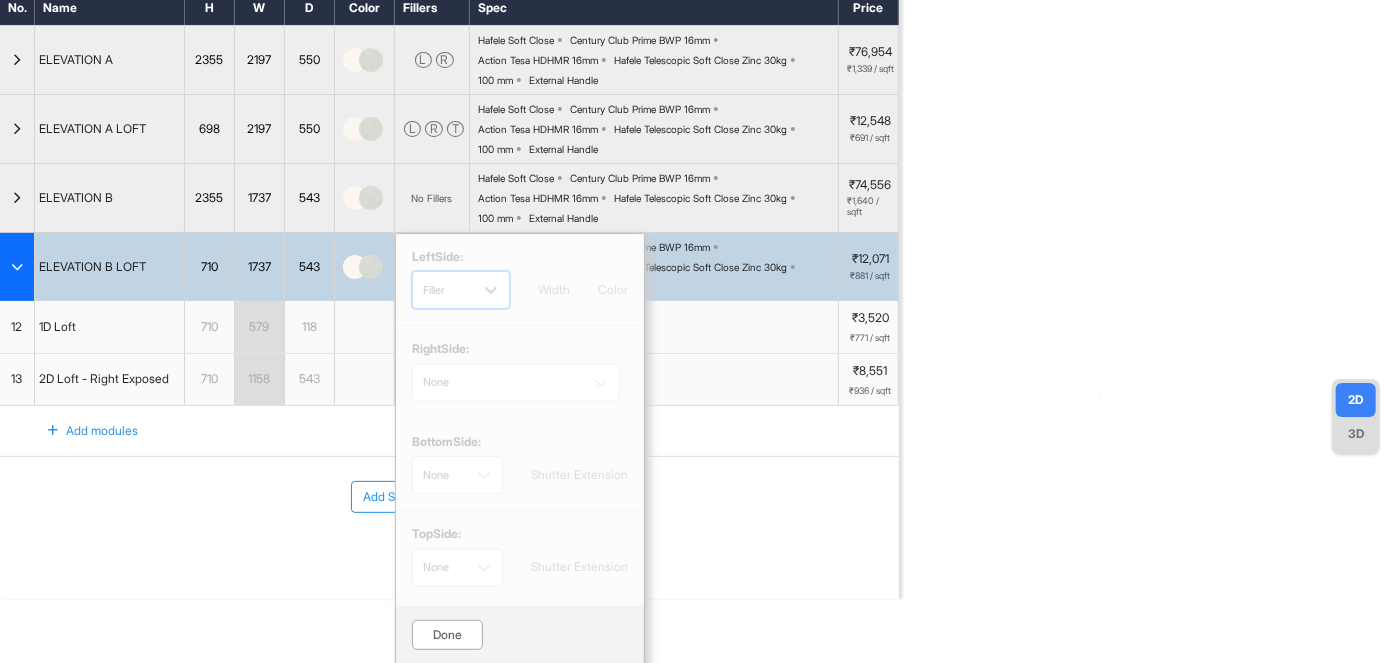 scroll, scrollTop: 123, scrollLeft: 0, axis: vertical 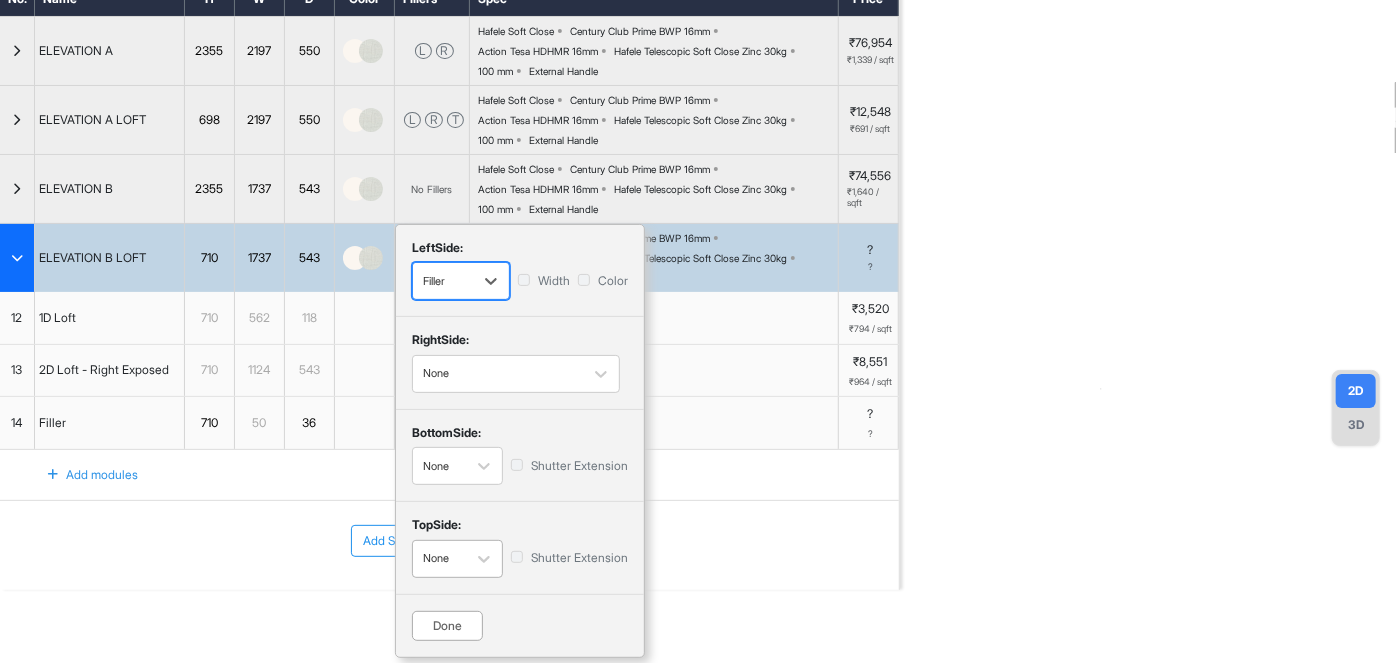 click at bounding box center [439, 558] 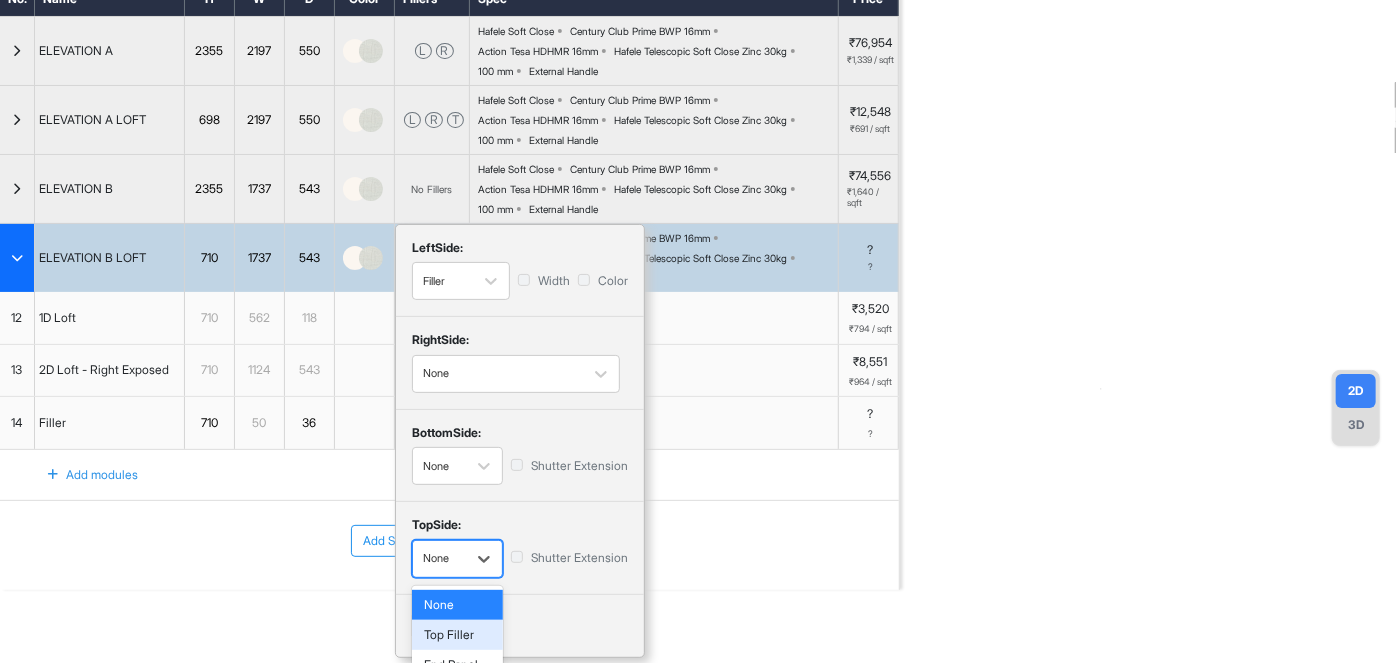 click on "Top Filler" at bounding box center [457, 635] 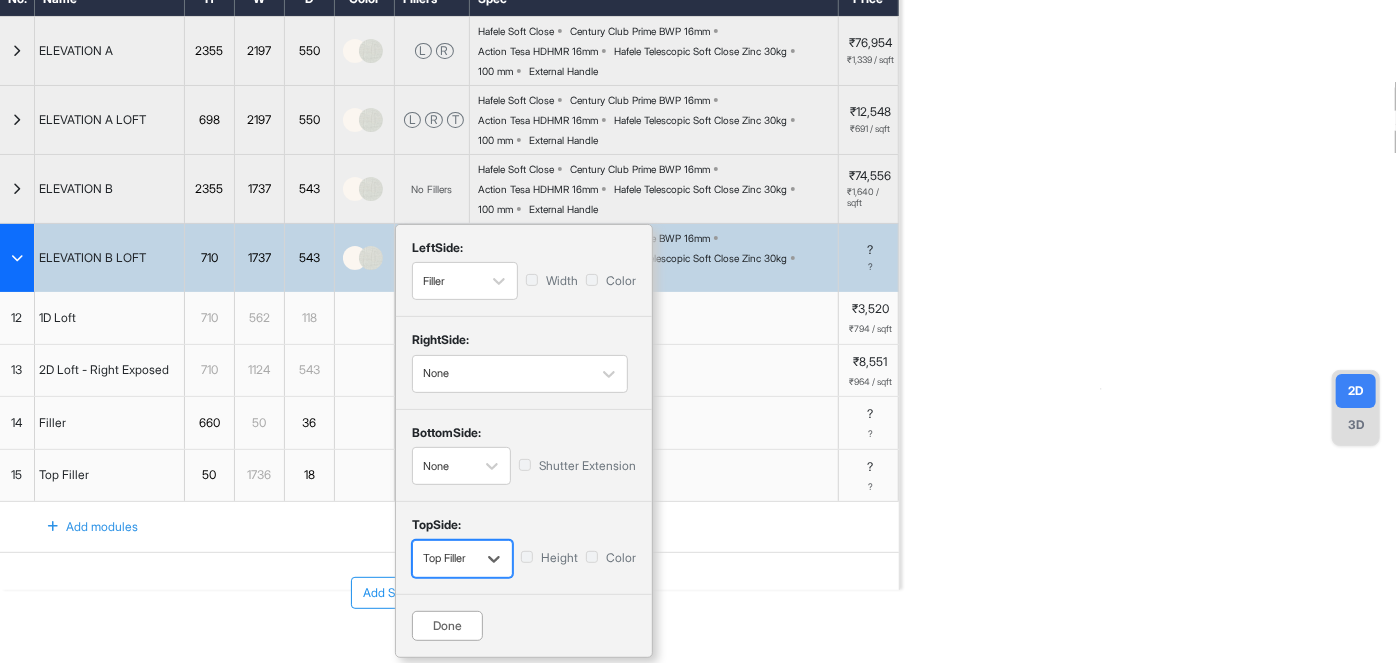 click on "Done" at bounding box center [447, 626] 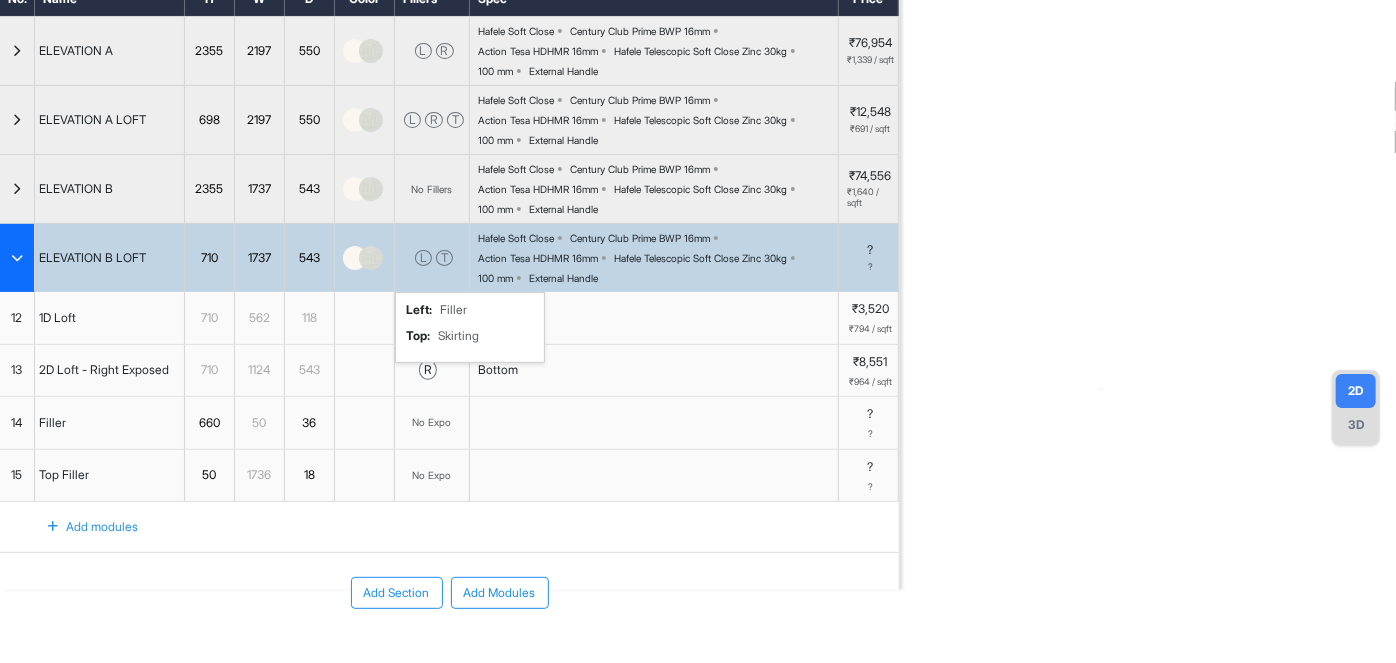 click on "Add Section Add Modules" at bounding box center (449, 653) 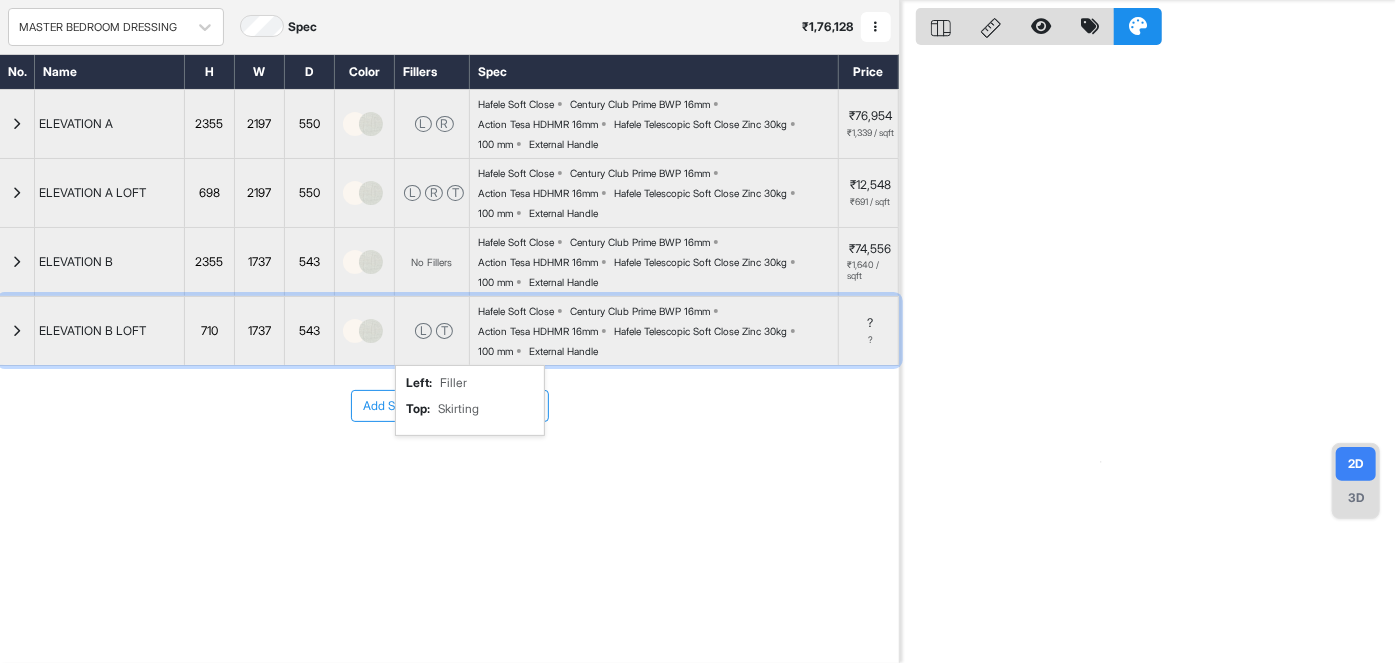 scroll, scrollTop: 0, scrollLeft: 0, axis: both 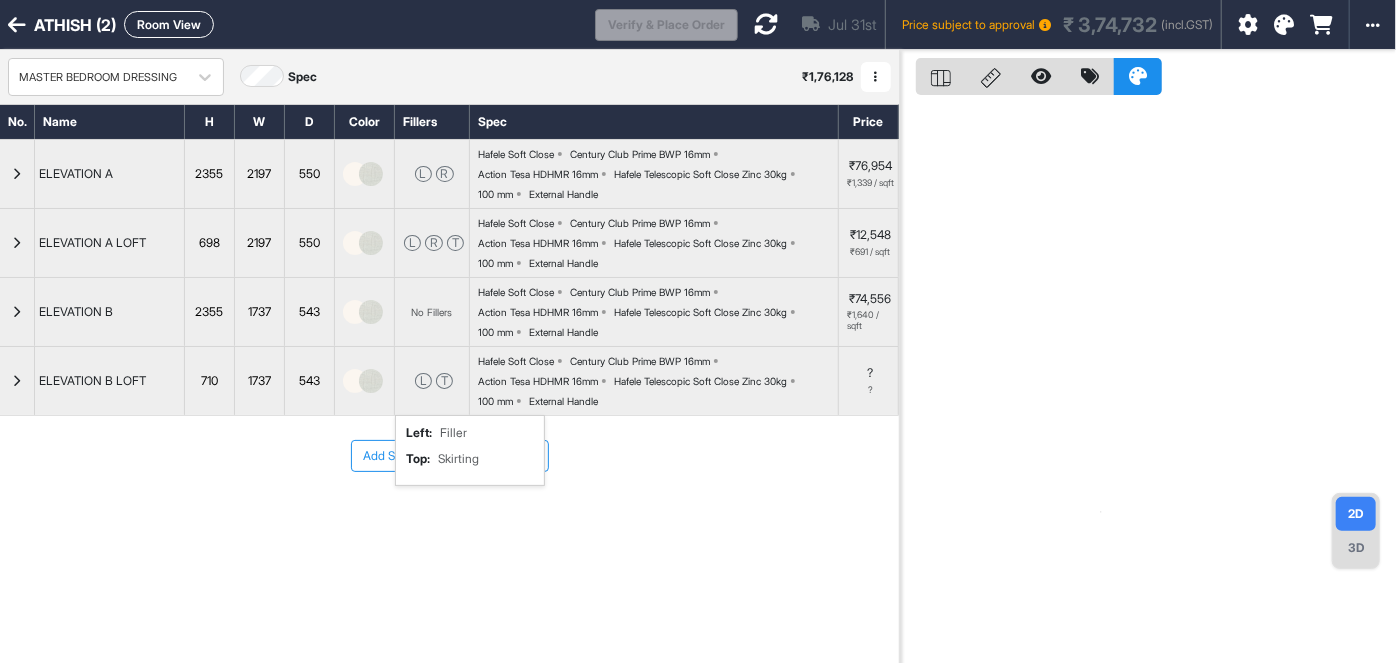 click on "Room View" at bounding box center (169, 24) 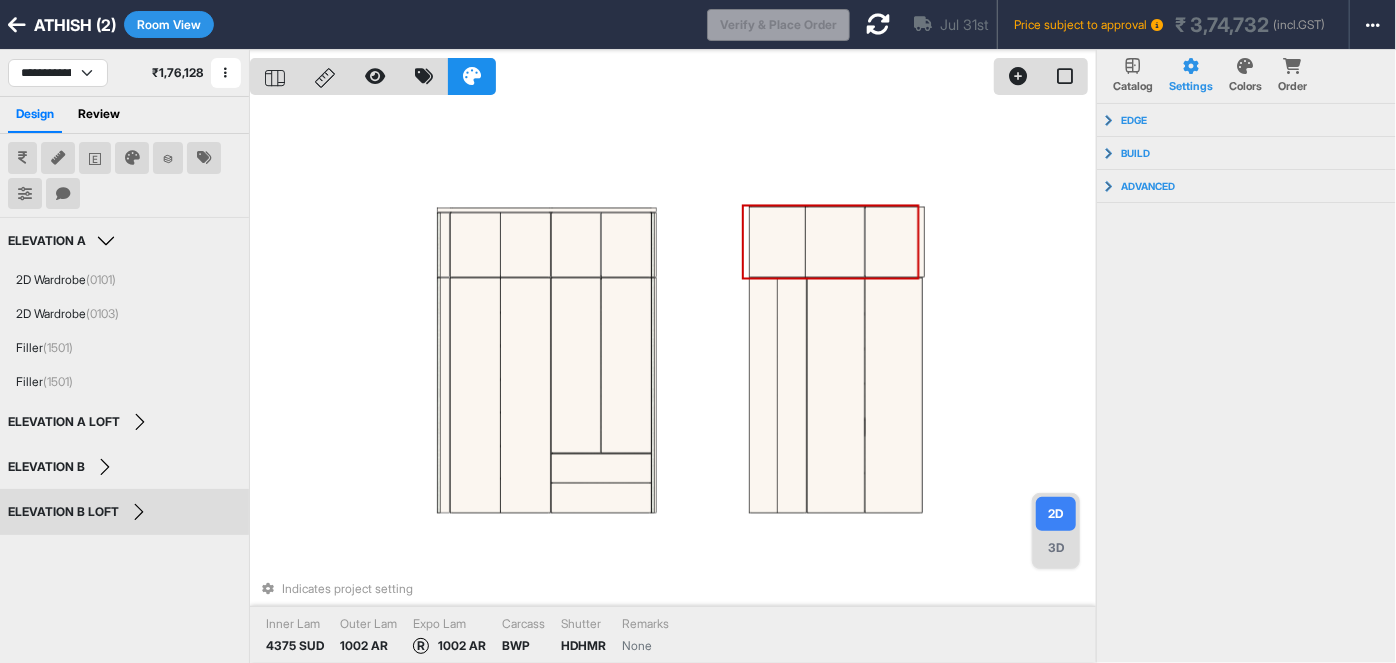 click on "Indicates project setting Inner Lam 4375 SUD Outer Lam 1002 AR Expo Lam R 1002 AR Carcass BWP Shutter HDHMR Remarks None" at bounding box center (673, 381) 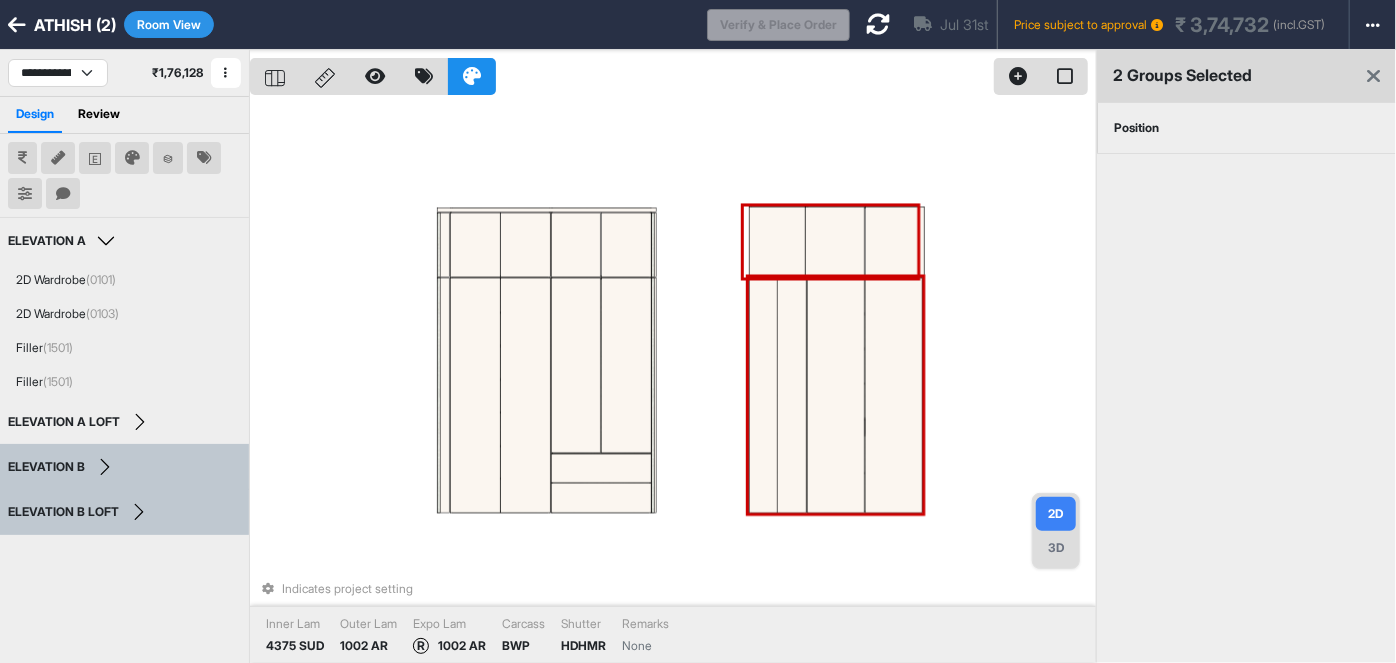 click at bounding box center (878, 24) 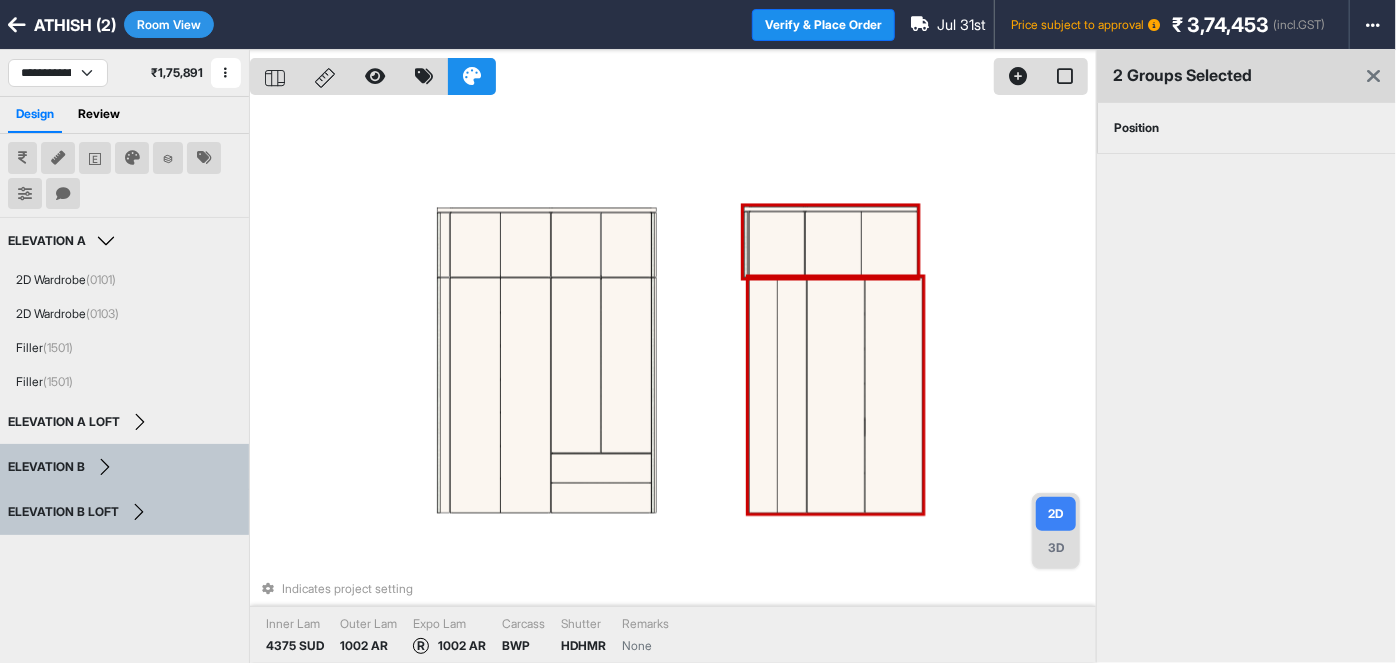 click on "Indicates project setting Inner Lam 4375 SUD Outer Lam 1002 AR Expo Lam R 1002 AR Carcass BWP Shutter HDHMR Remarks None" at bounding box center [673, 381] 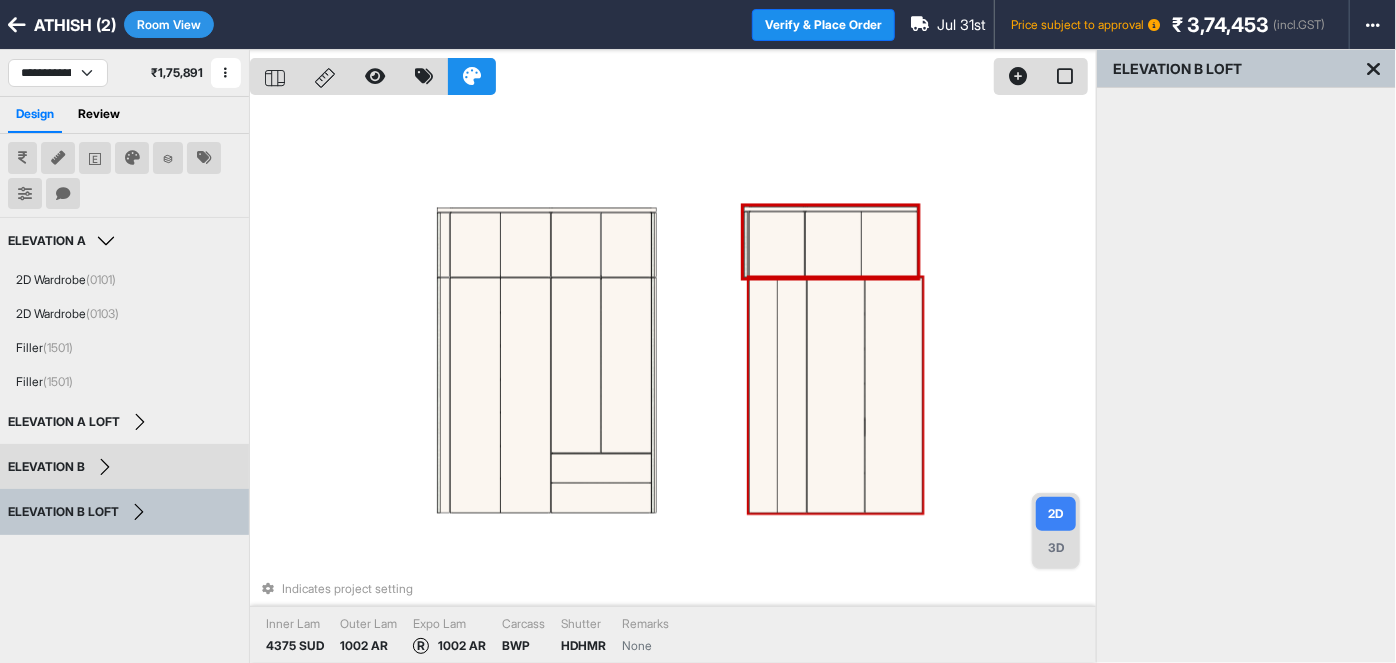 click at bounding box center (894, 396) 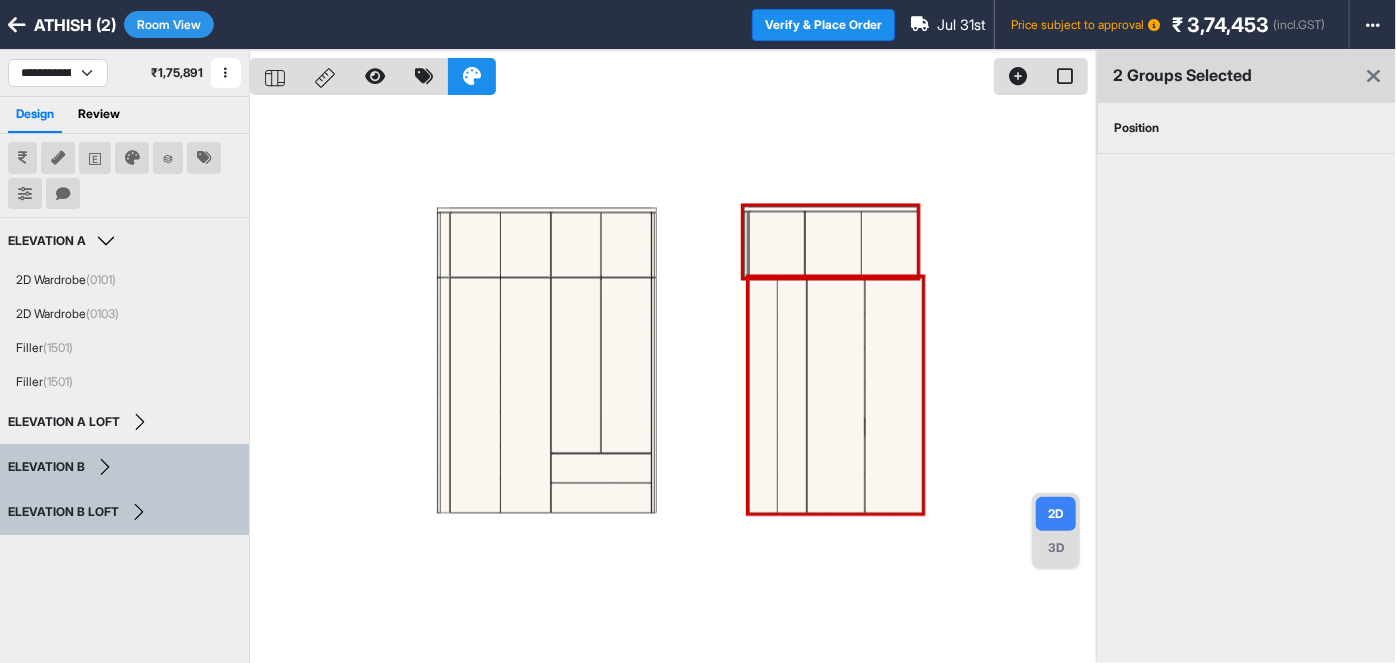 click on "Position" at bounding box center [1136, 128] 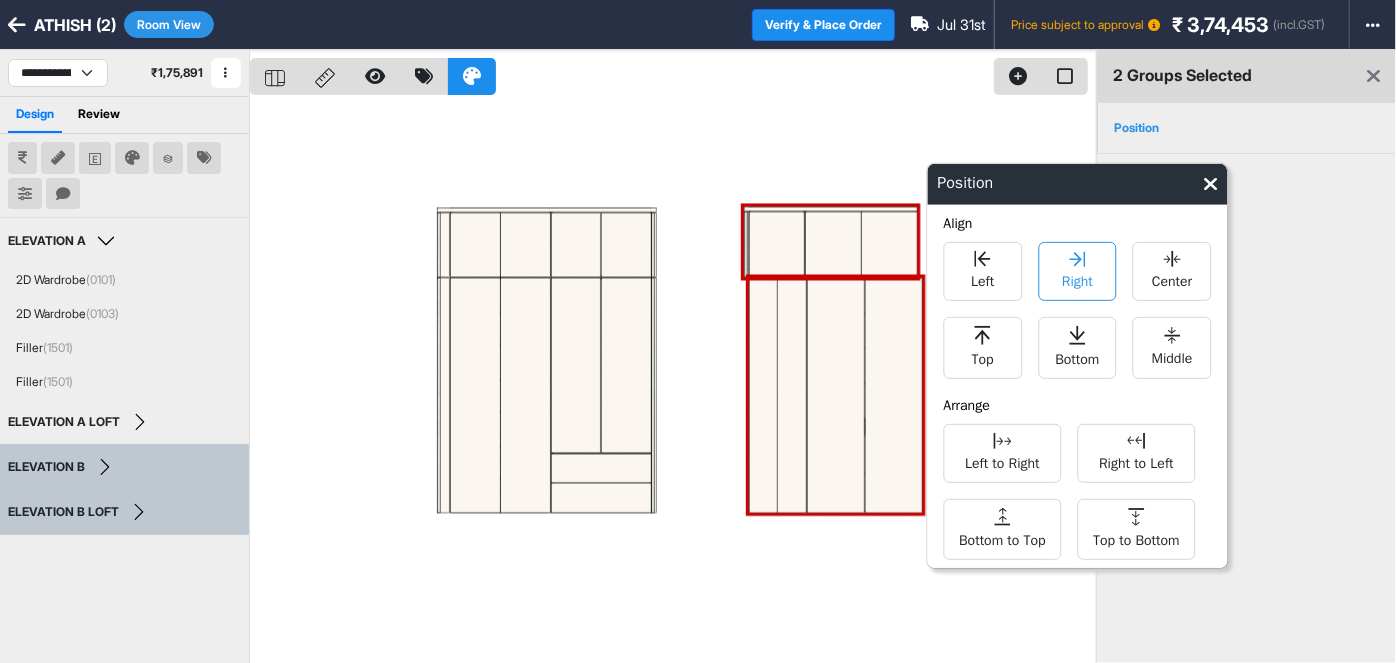 click on "Right" at bounding box center (1077, 279) 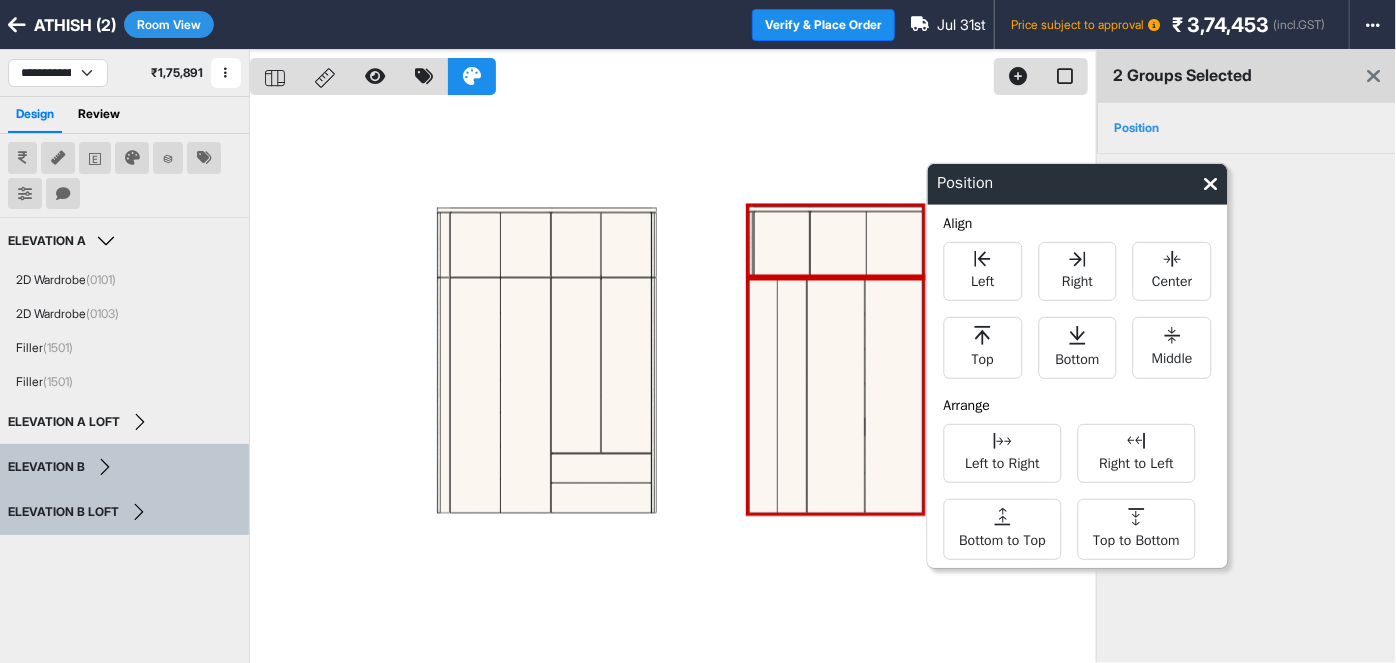 click at bounding box center (673, 381) 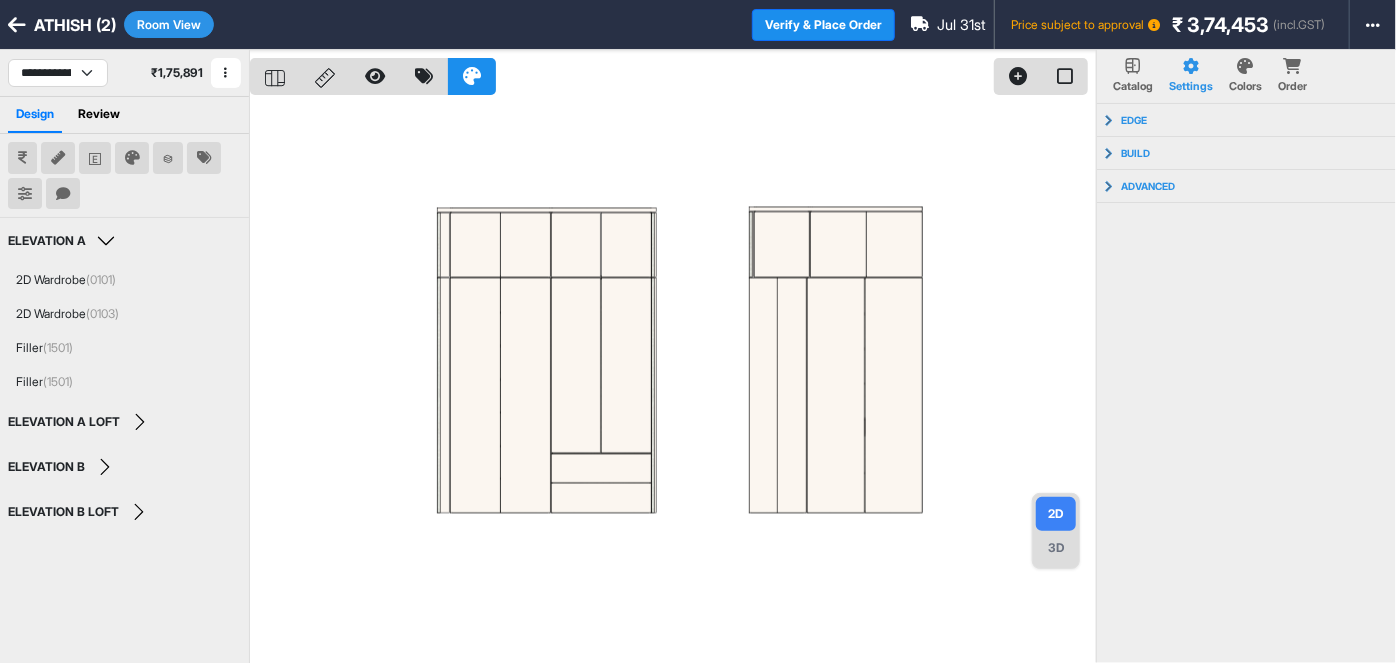 click on "Room View" at bounding box center (169, 24) 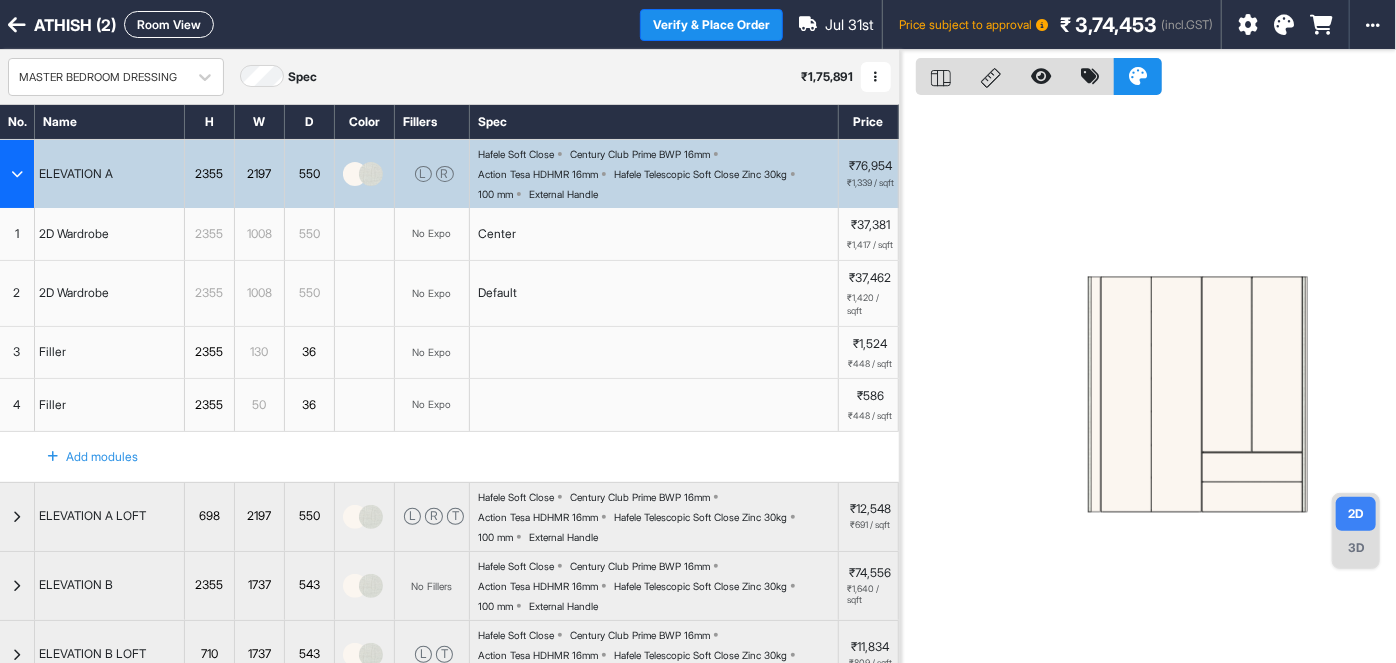click at bounding box center [17, 174] 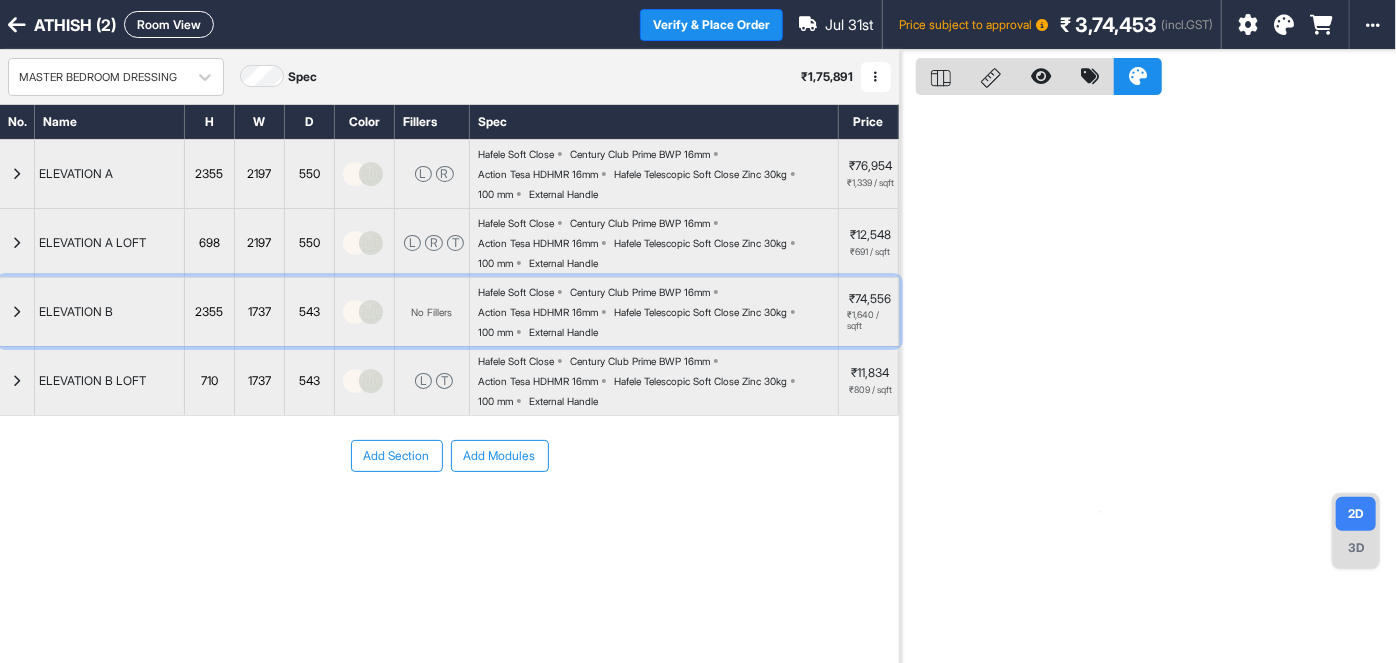 click at bounding box center [17, 312] 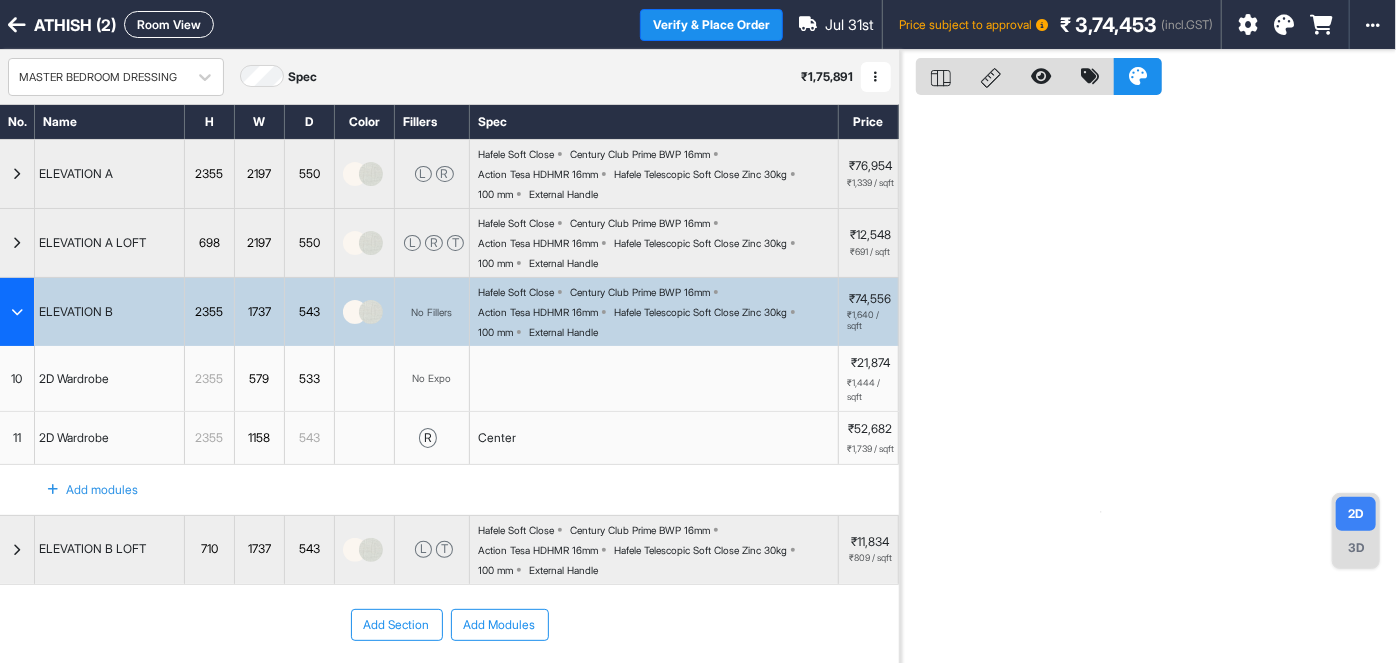 click on "10" at bounding box center (17, 378) 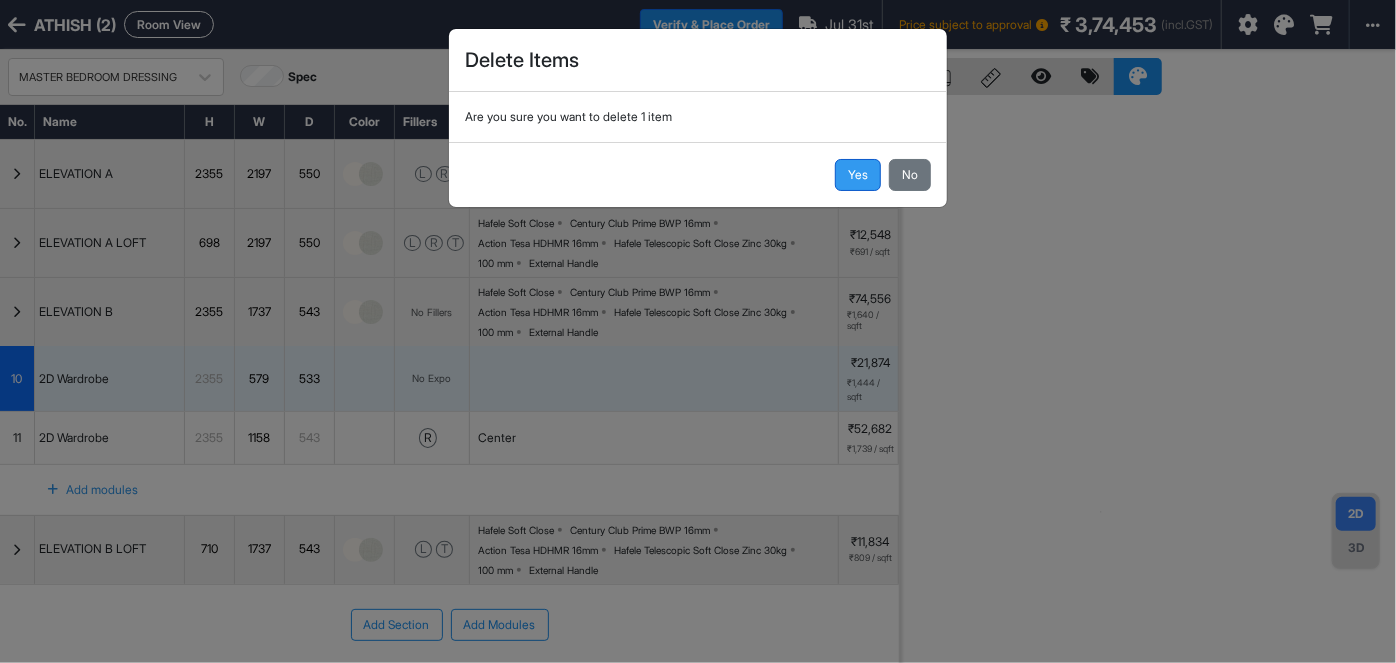 click on "Yes" at bounding box center (858, 175) 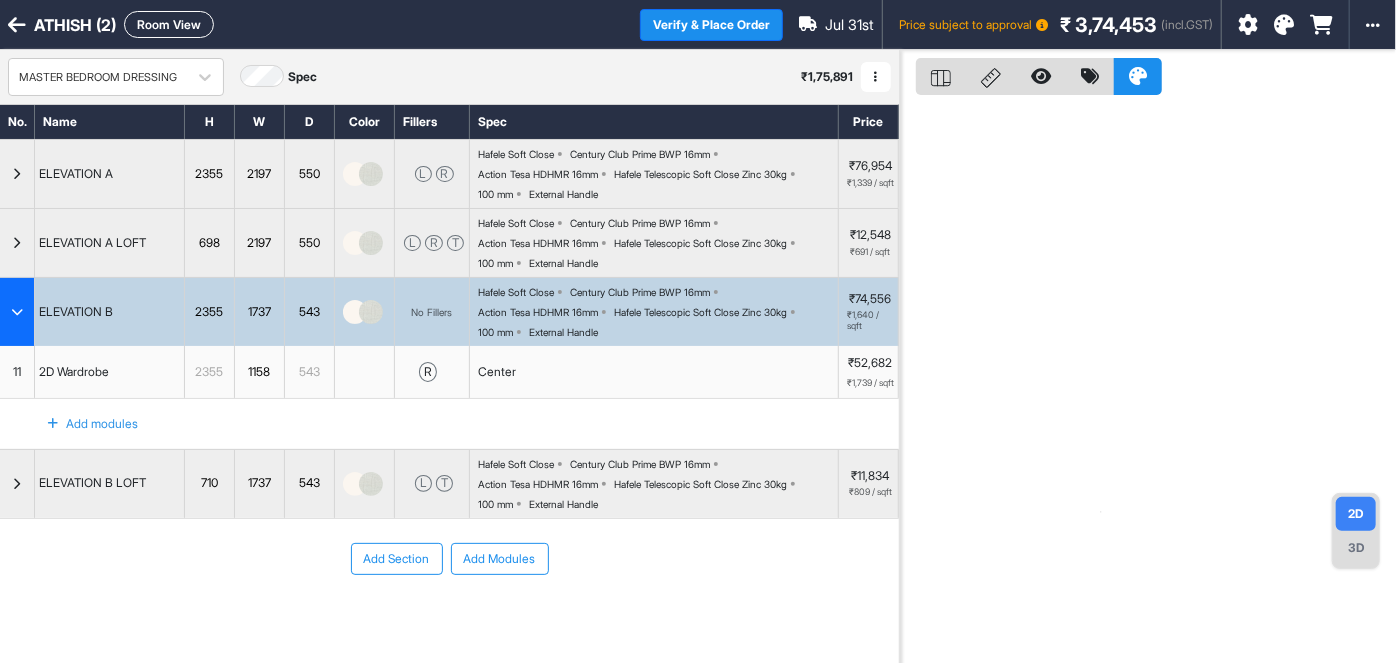 click on "Add modules" at bounding box center [81, 424] 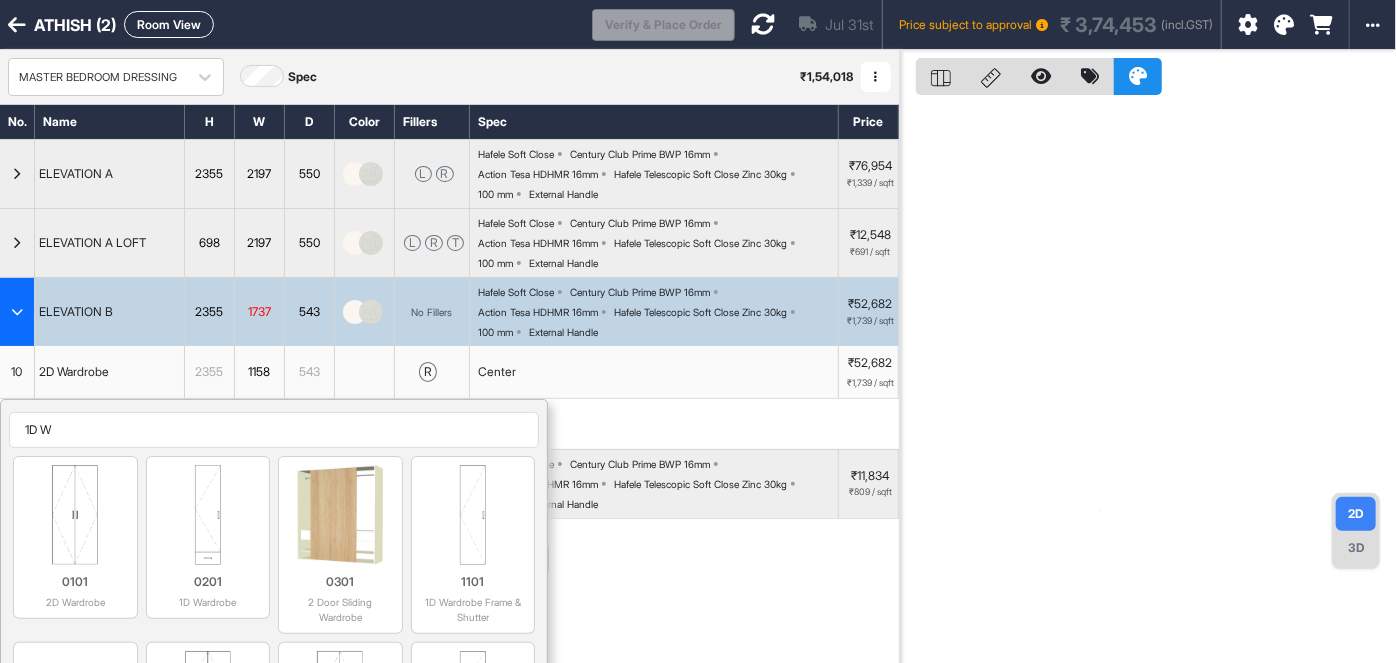 type on "1D WA" 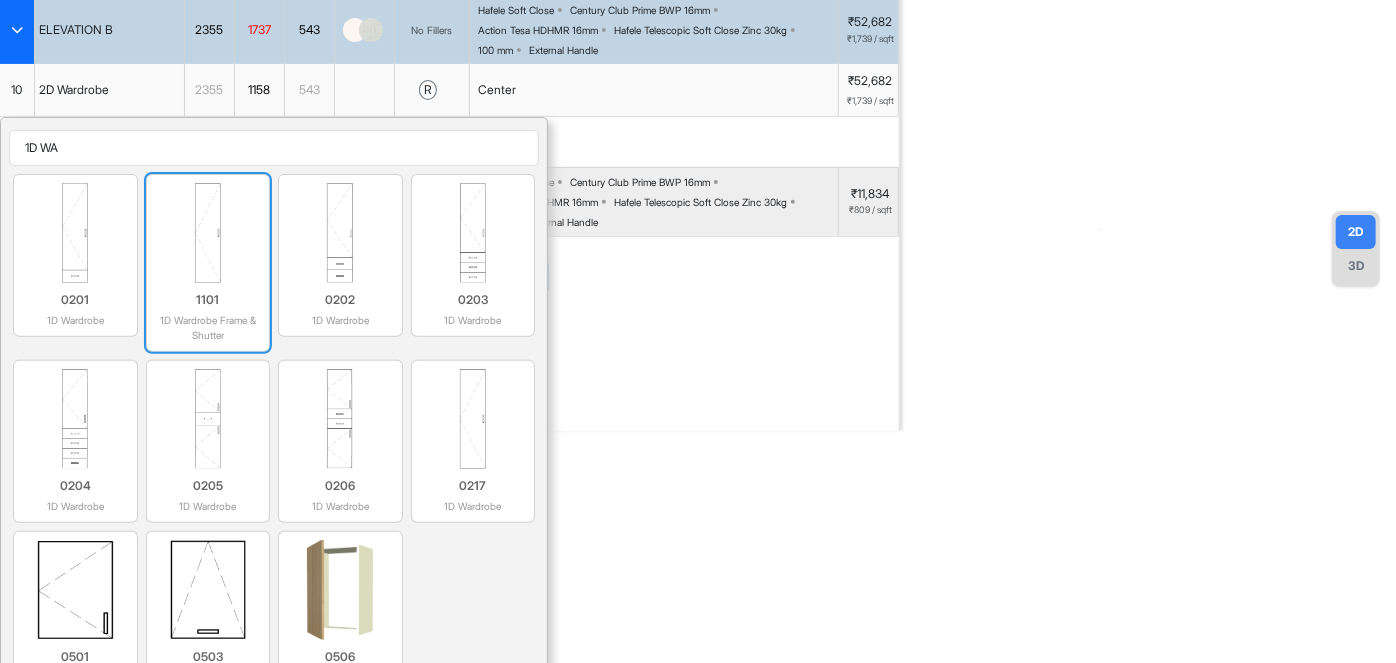 scroll, scrollTop: 286, scrollLeft: 0, axis: vertical 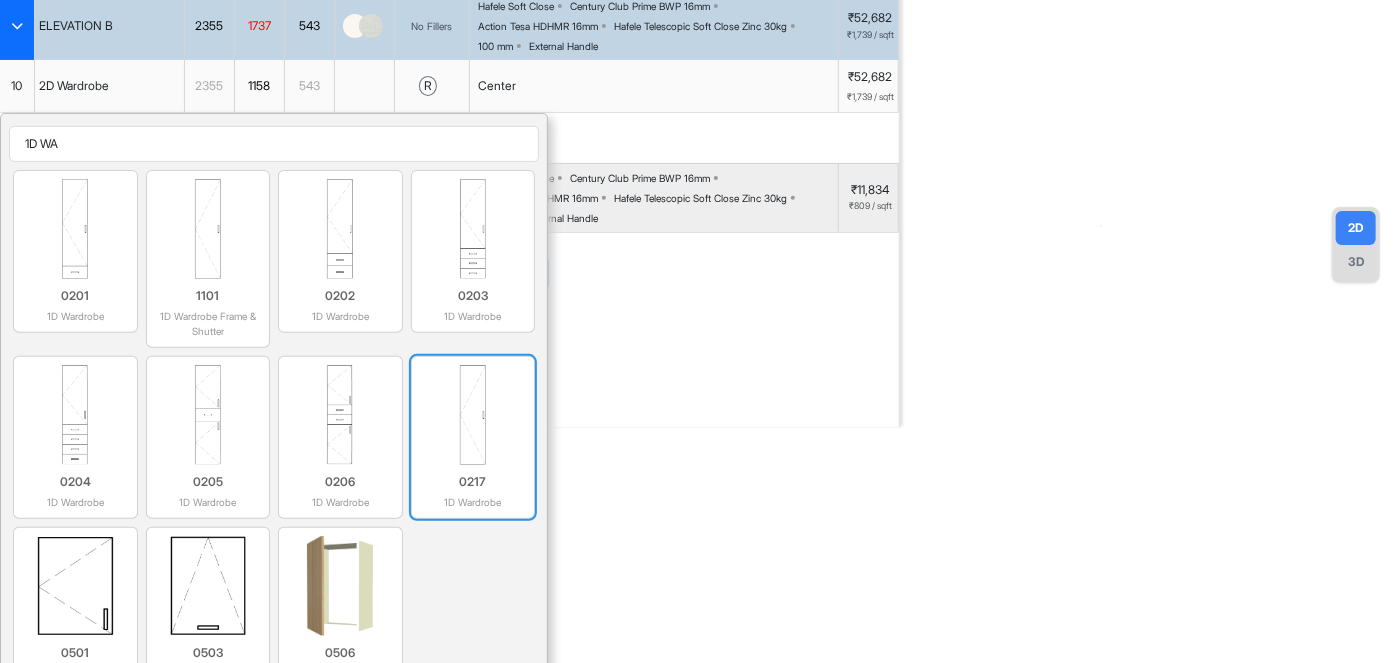click at bounding box center [473, 415] 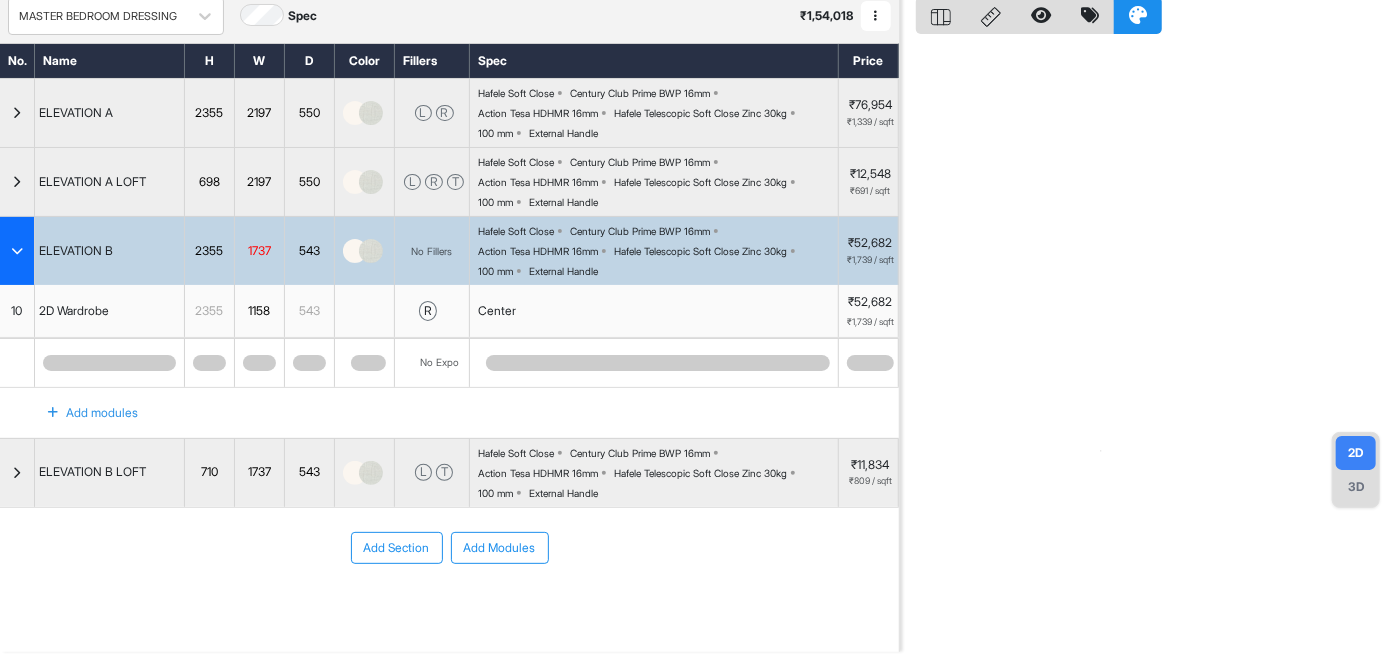 scroll, scrollTop: 39, scrollLeft: 0, axis: vertical 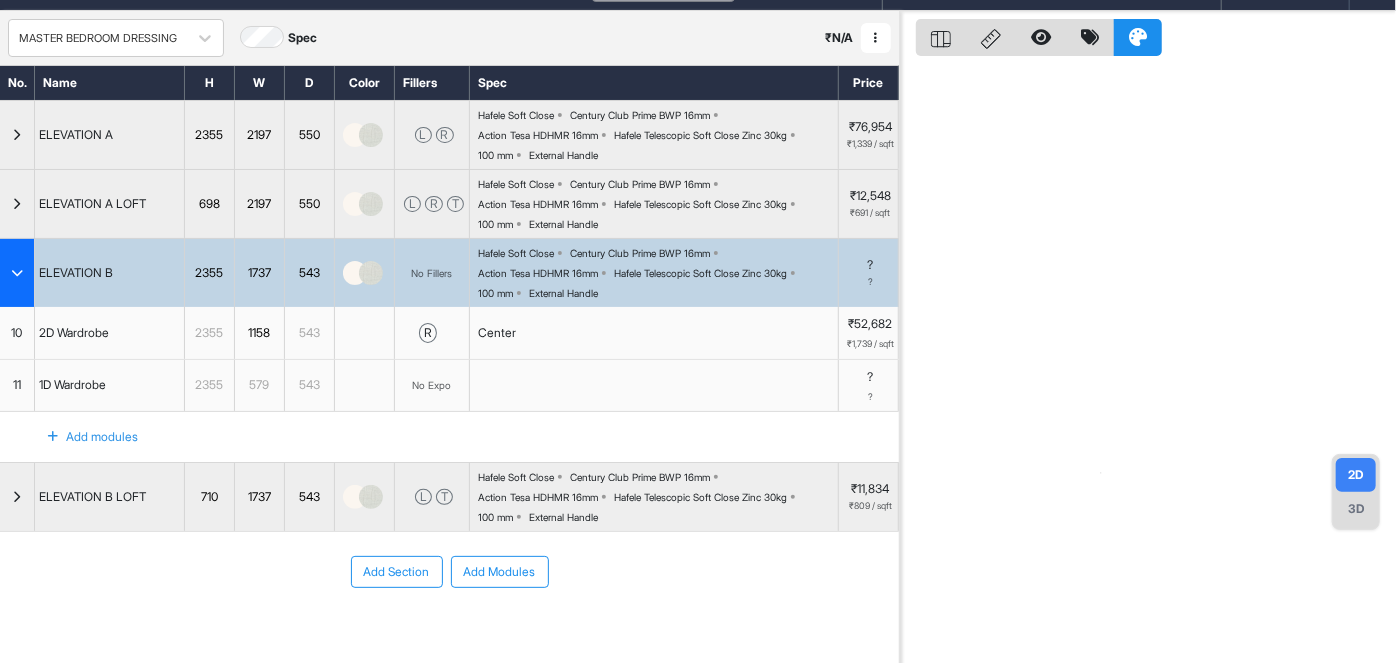 click on "11" at bounding box center (17, 386) 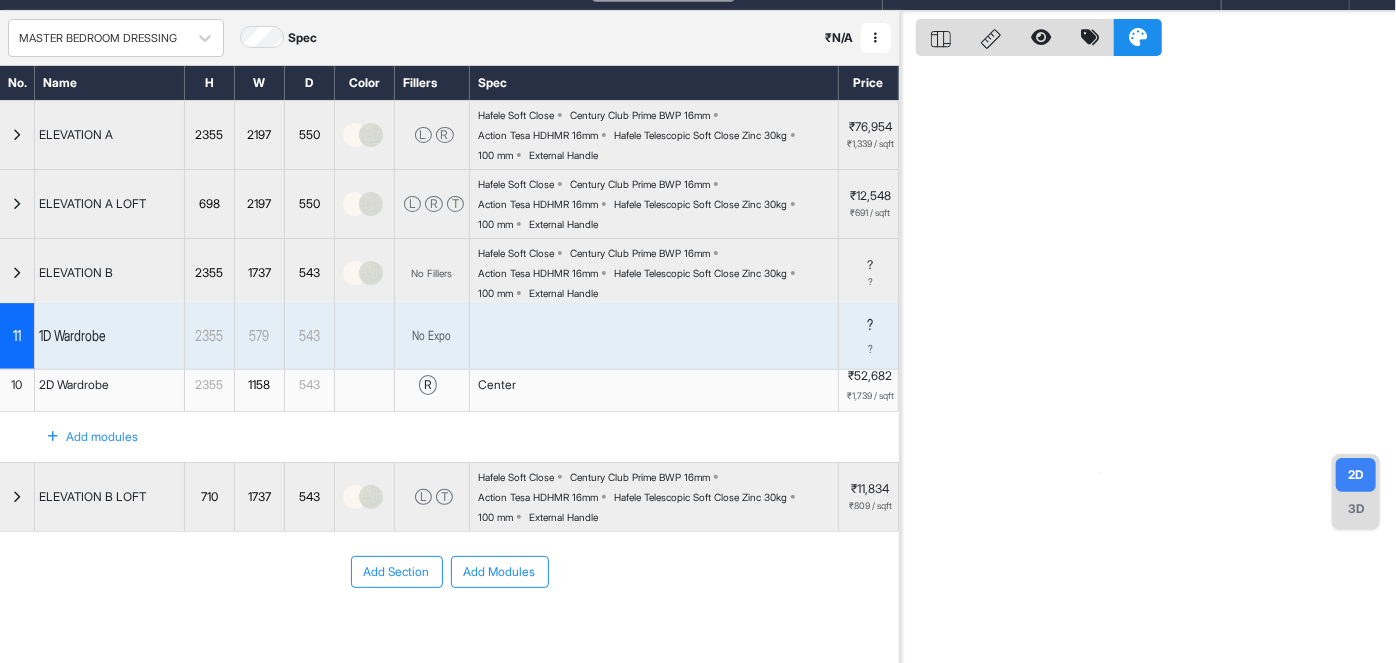 drag, startPoint x: 18, startPoint y: 402, endPoint x: 18, endPoint y: 331, distance: 71 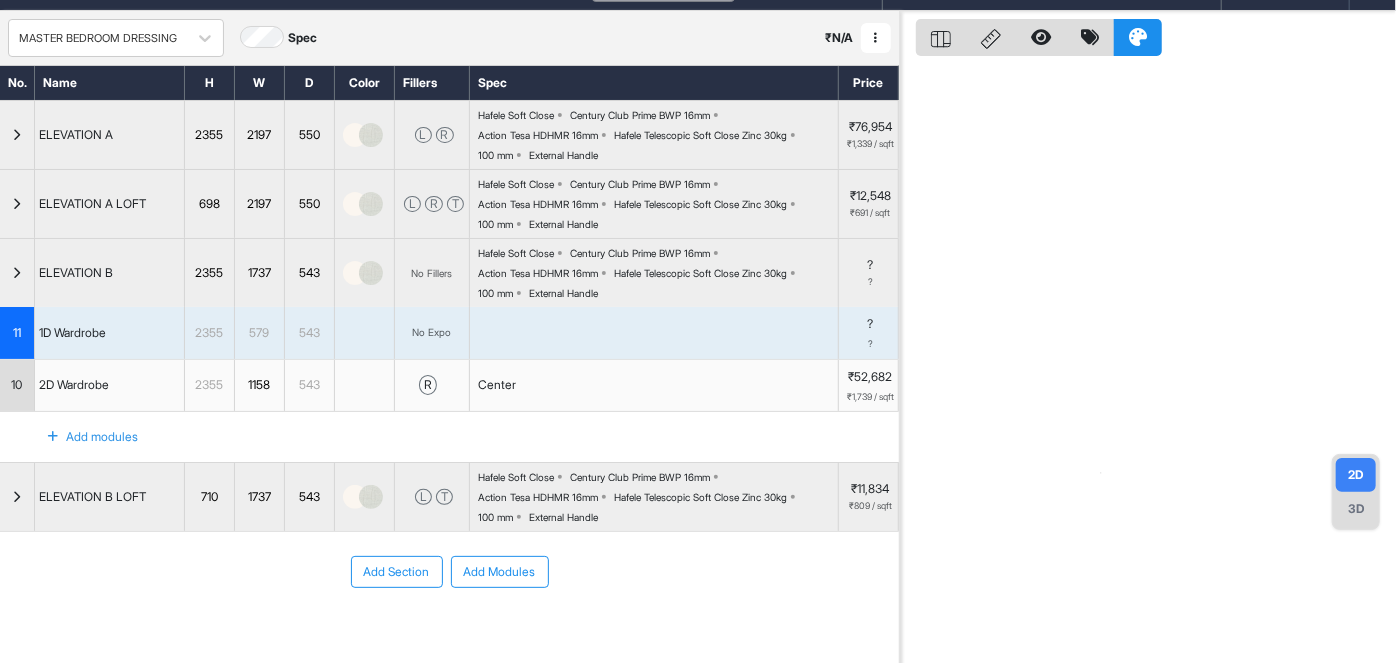 click on "543" at bounding box center [309, 333] 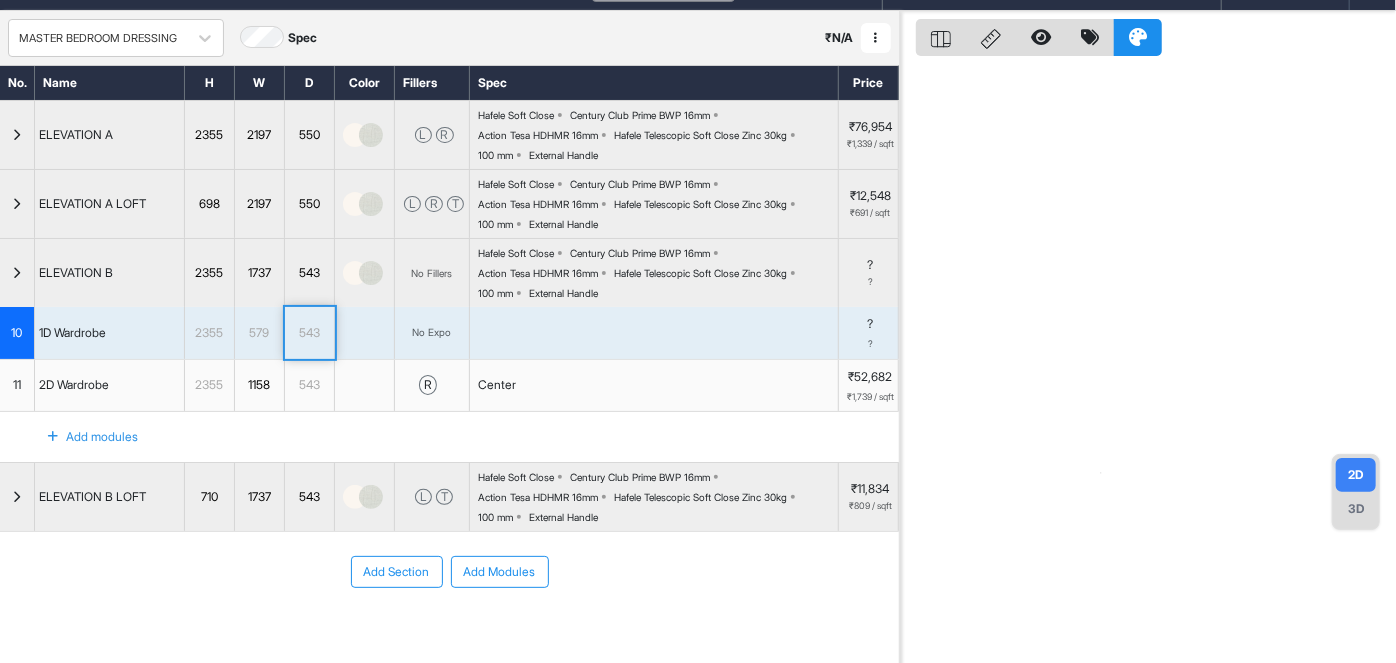 click on "543" at bounding box center (309, 333) 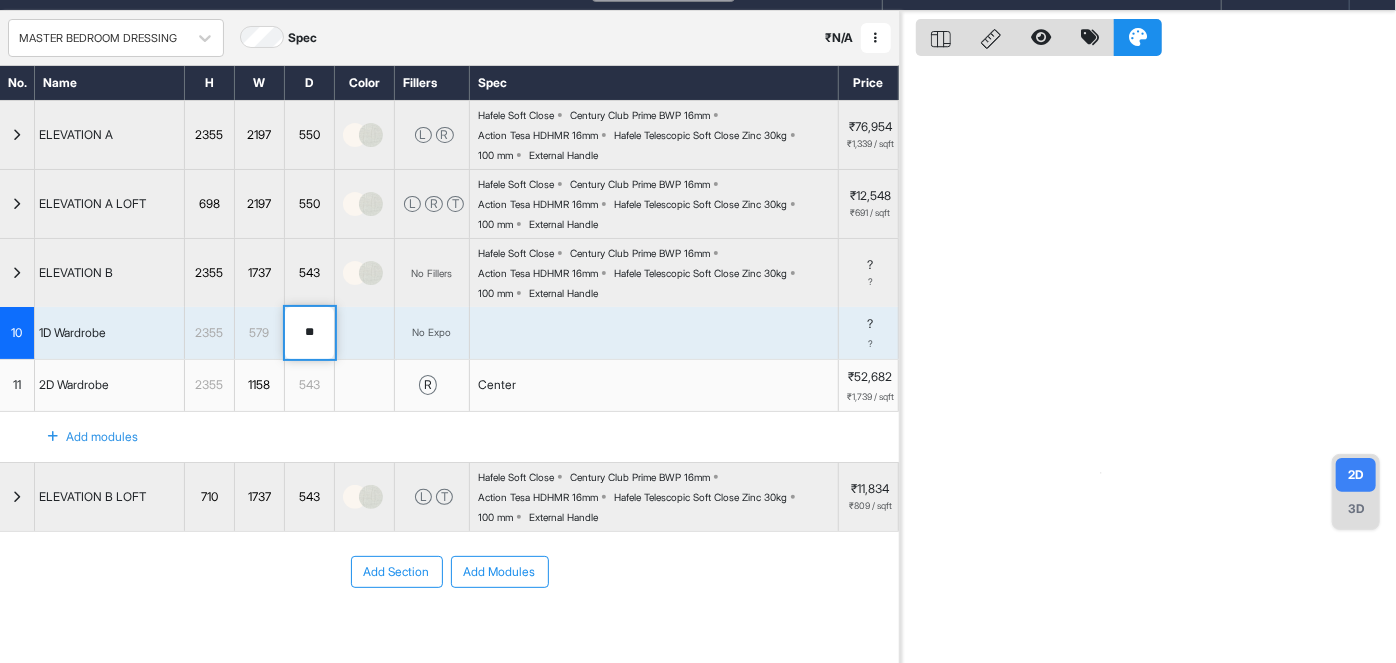 type on "***" 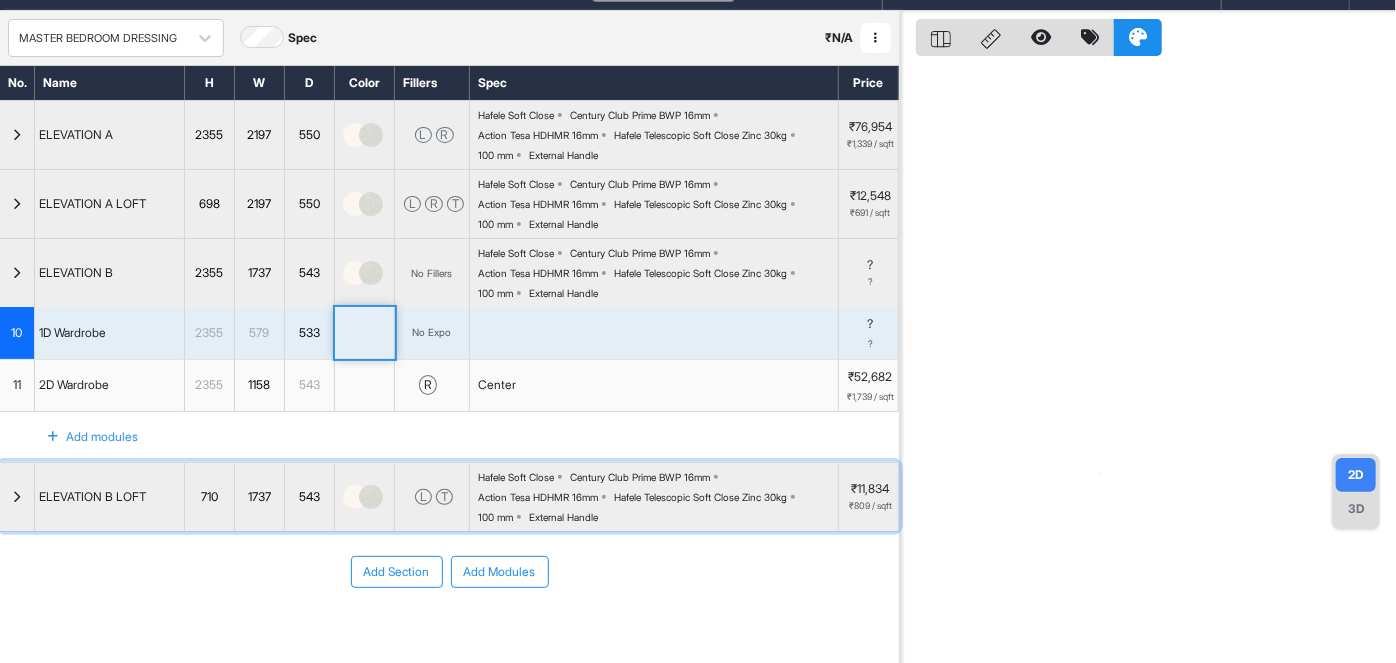 click at bounding box center [17, 497] 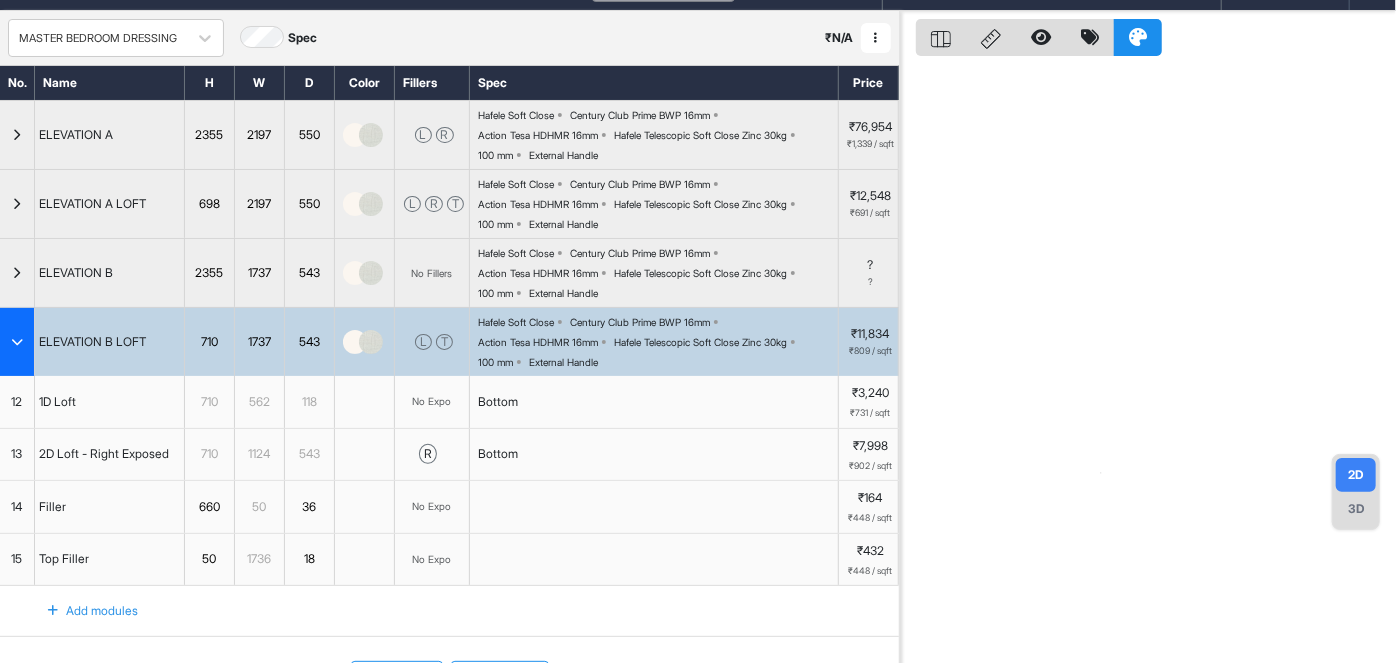 click on "562" at bounding box center (259, 402) 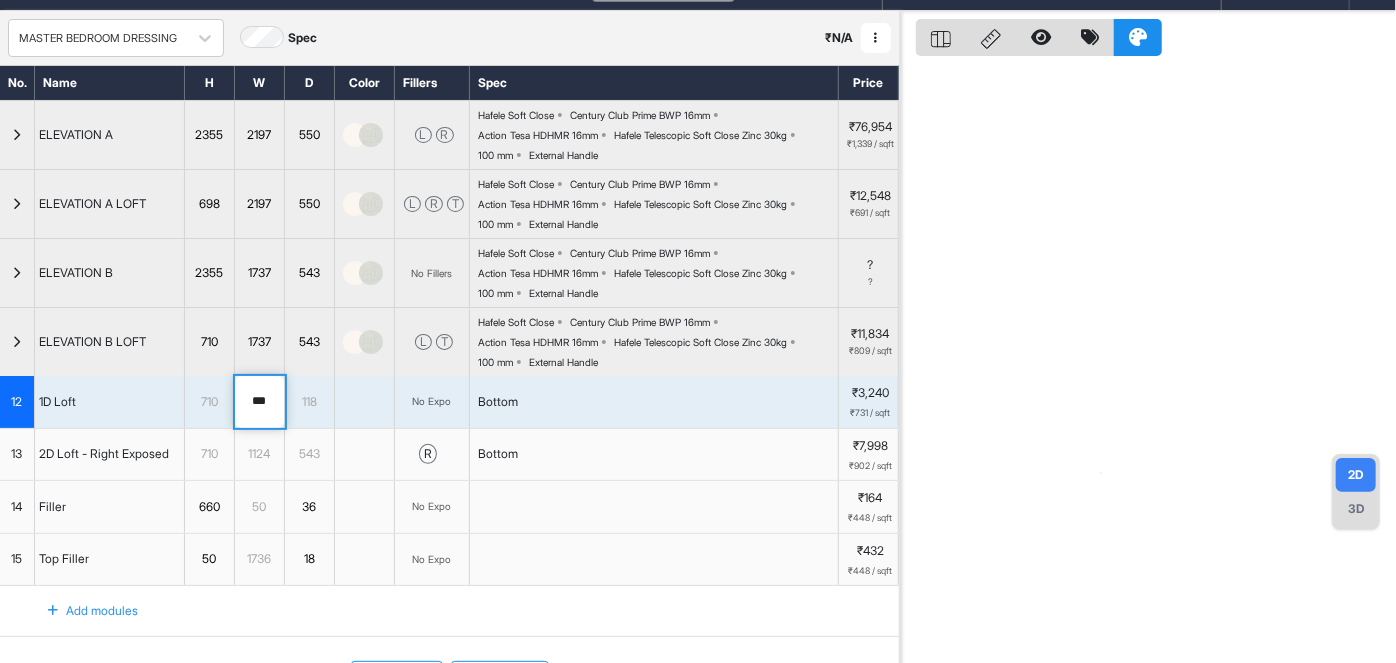drag, startPoint x: 279, startPoint y: 401, endPoint x: 237, endPoint y: 408, distance: 42.579338 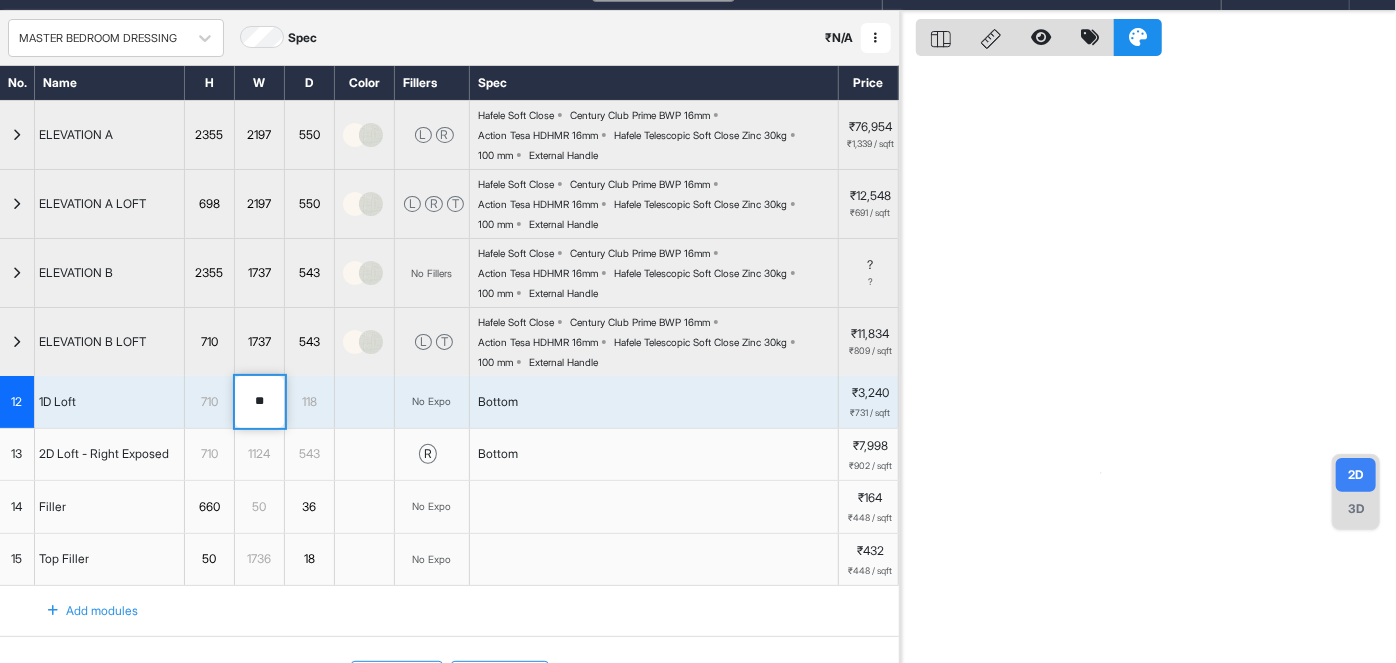 type on "***" 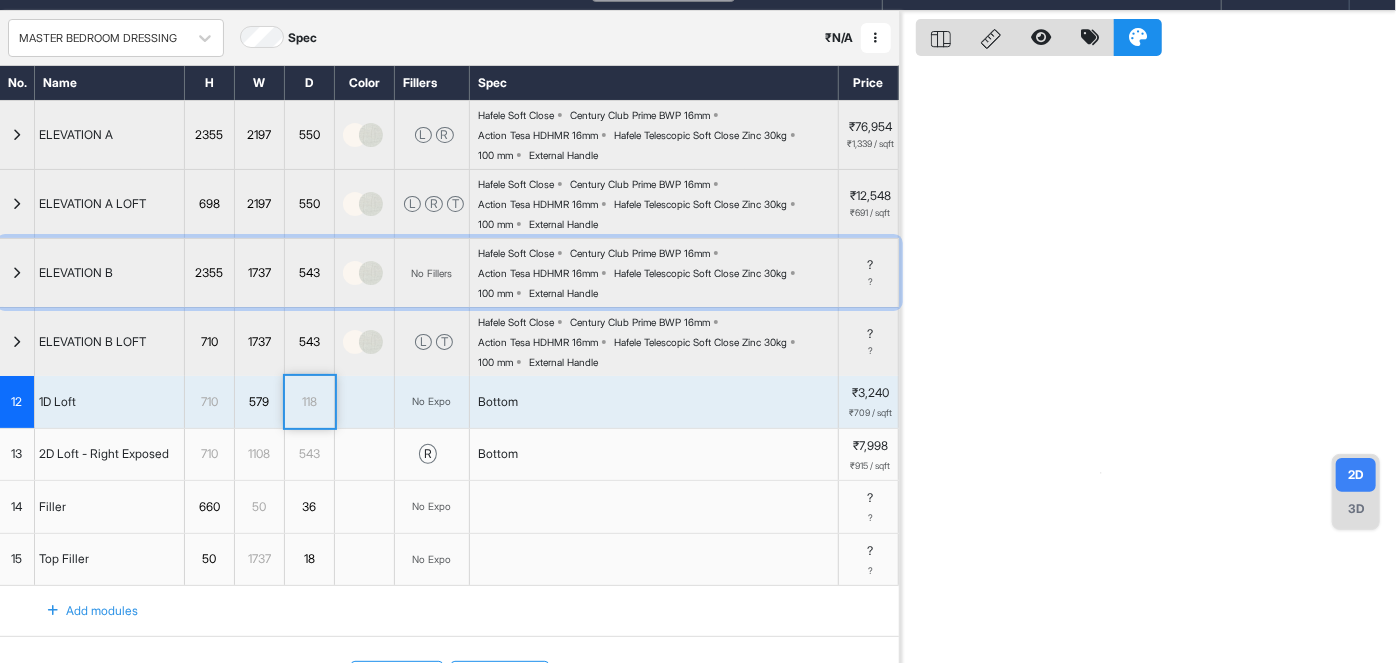 click at bounding box center (17, 273) 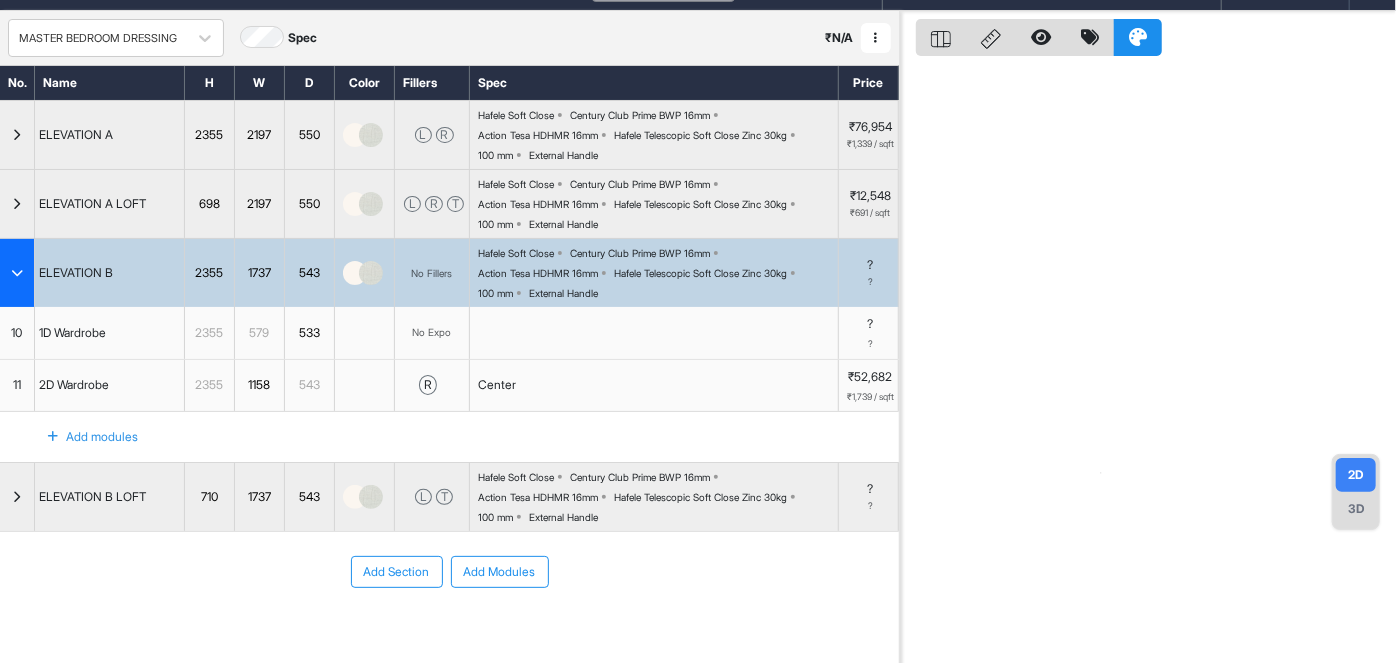 click at bounding box center (17, 273) 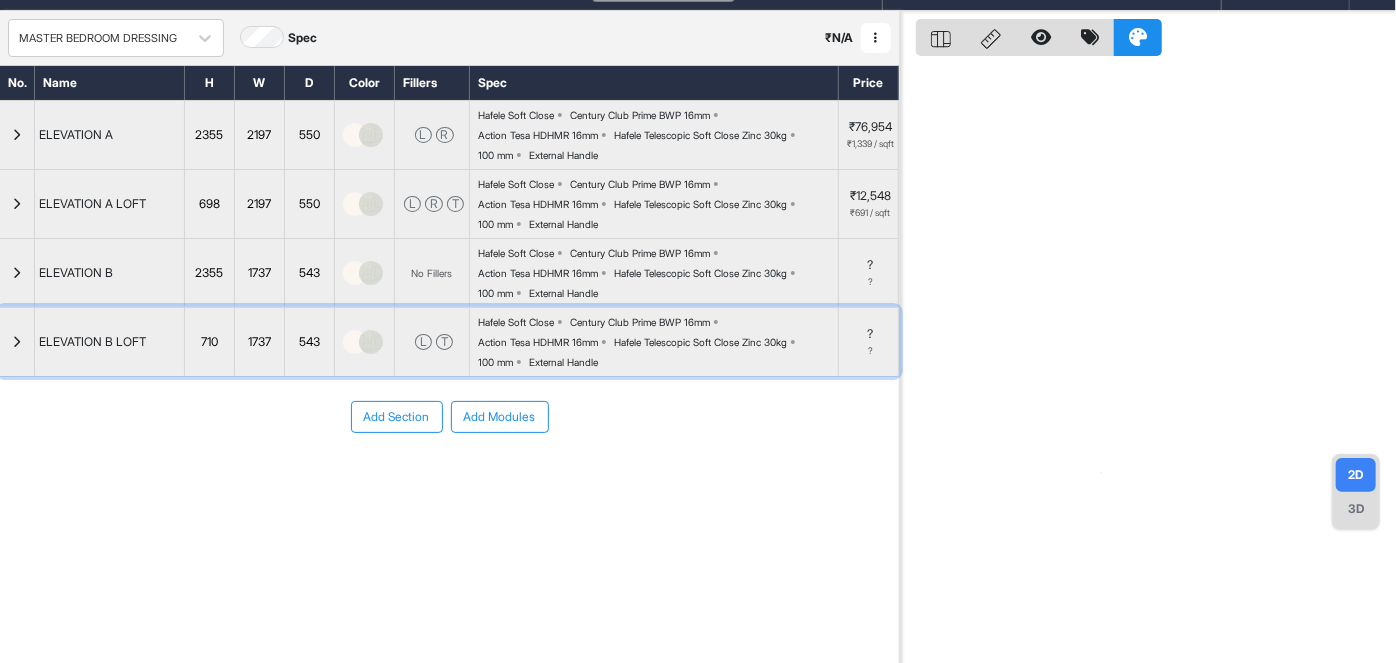 click at bounding box center (17, 342) 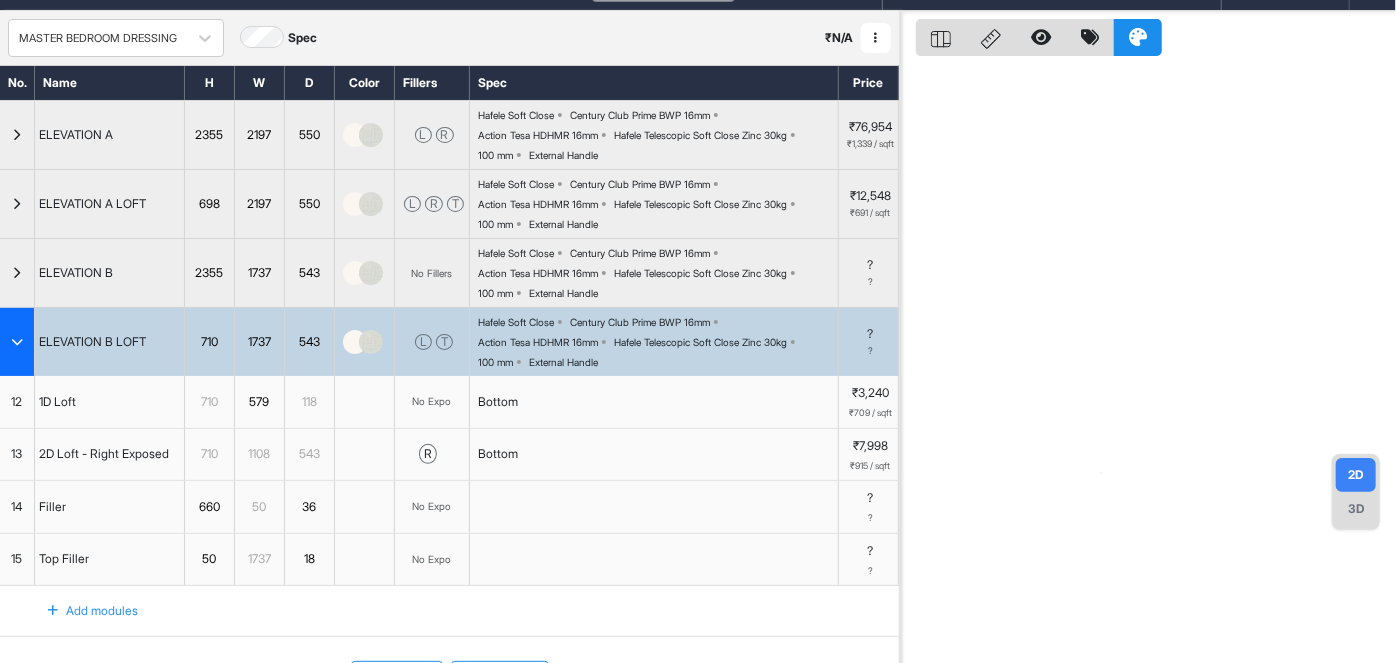 click on "1108" at bounding box center [259, 454] 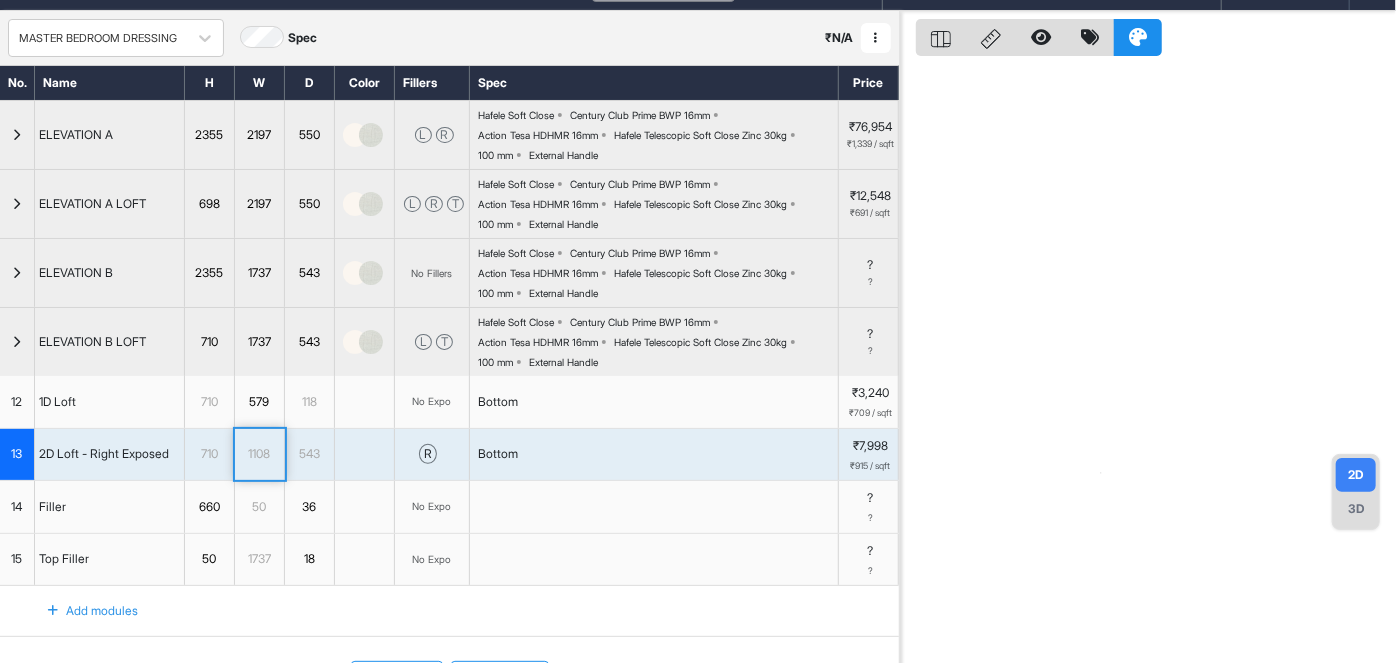 click on "1108" at bounding box center (259, 454) 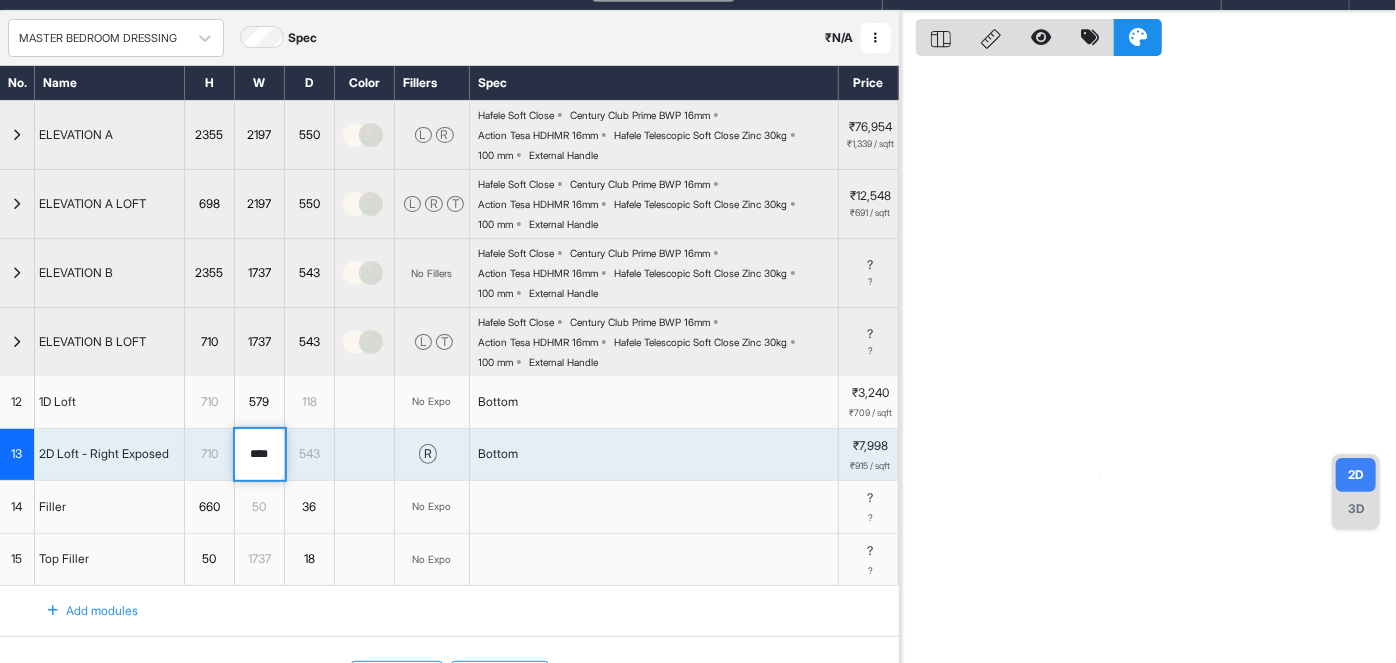 drag, startPoint x: 277, startPoint y: 451, endPoint x: 218, endPoint y: 459, distance: 59.5399 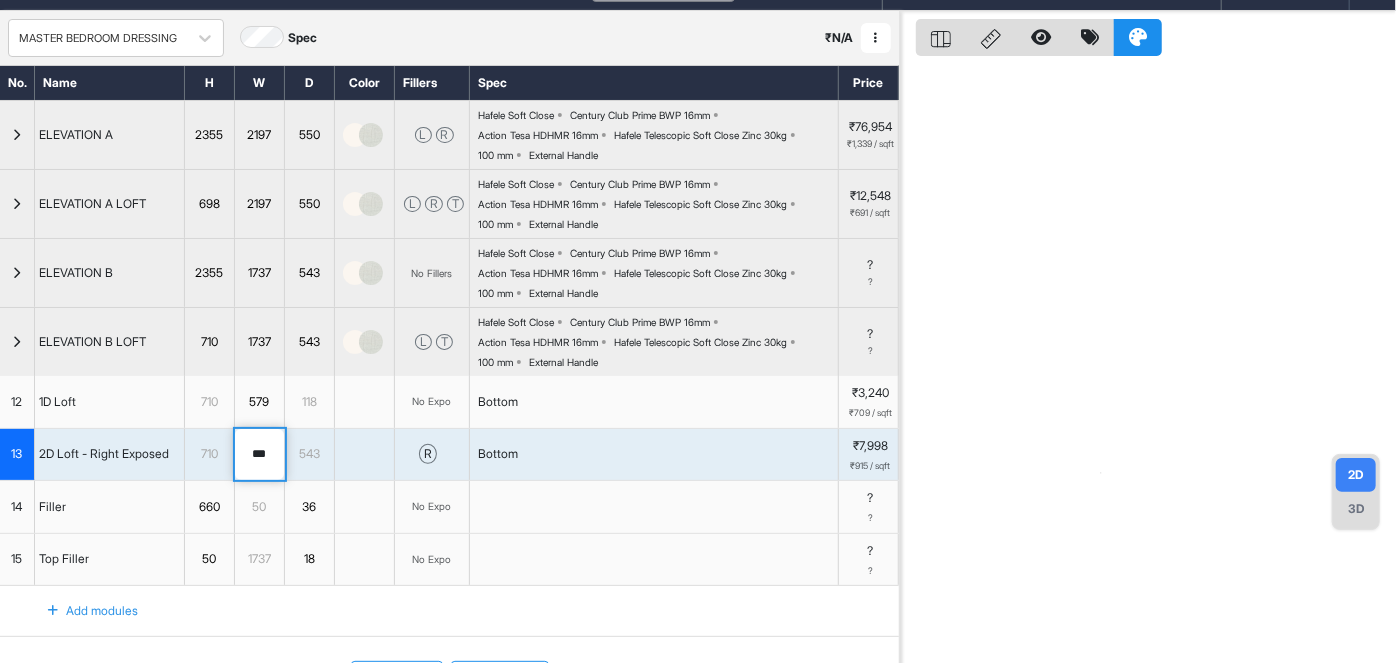 type on "****" 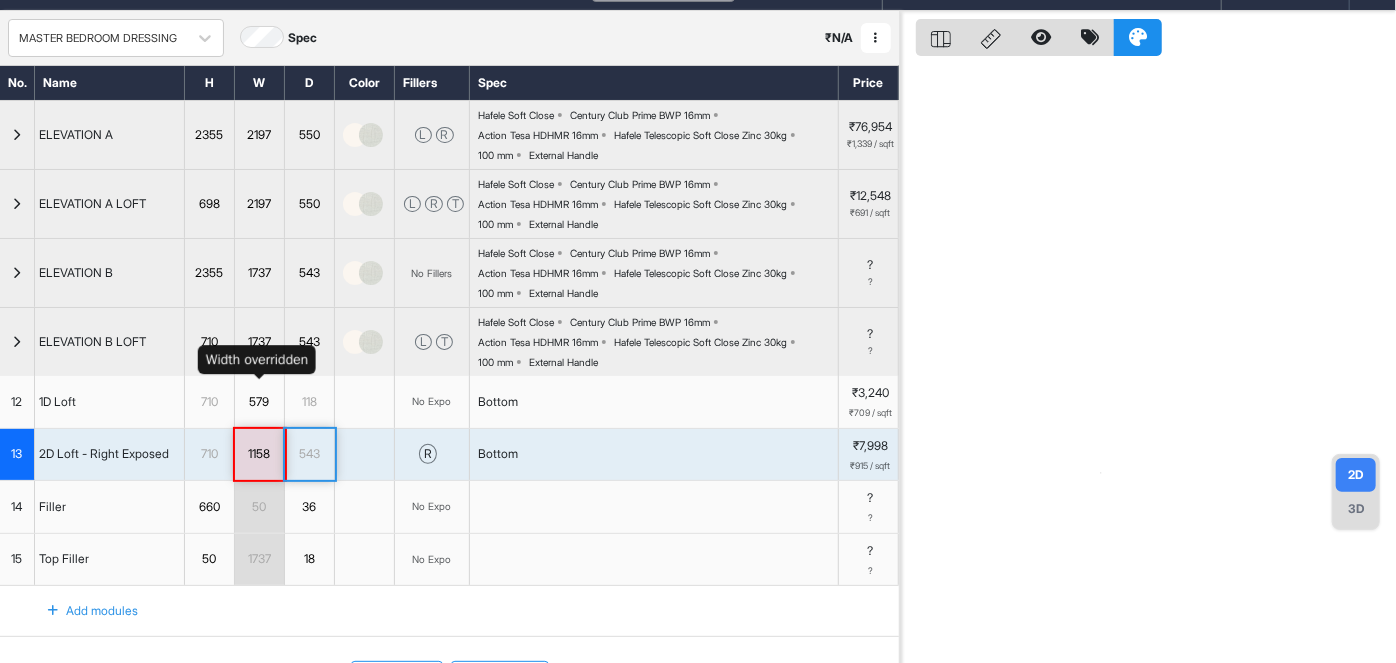 click on "579" at bounding box center [259, 402] 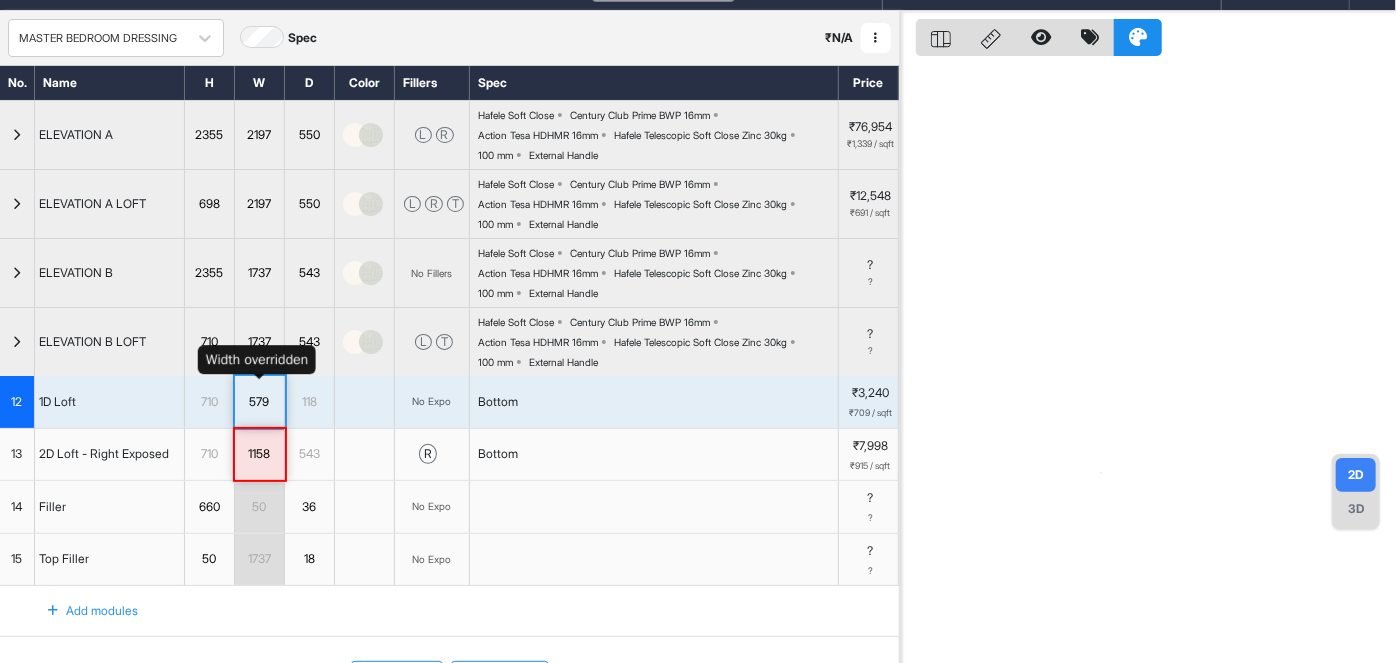 click on "579" at bounding box center [259, 402] 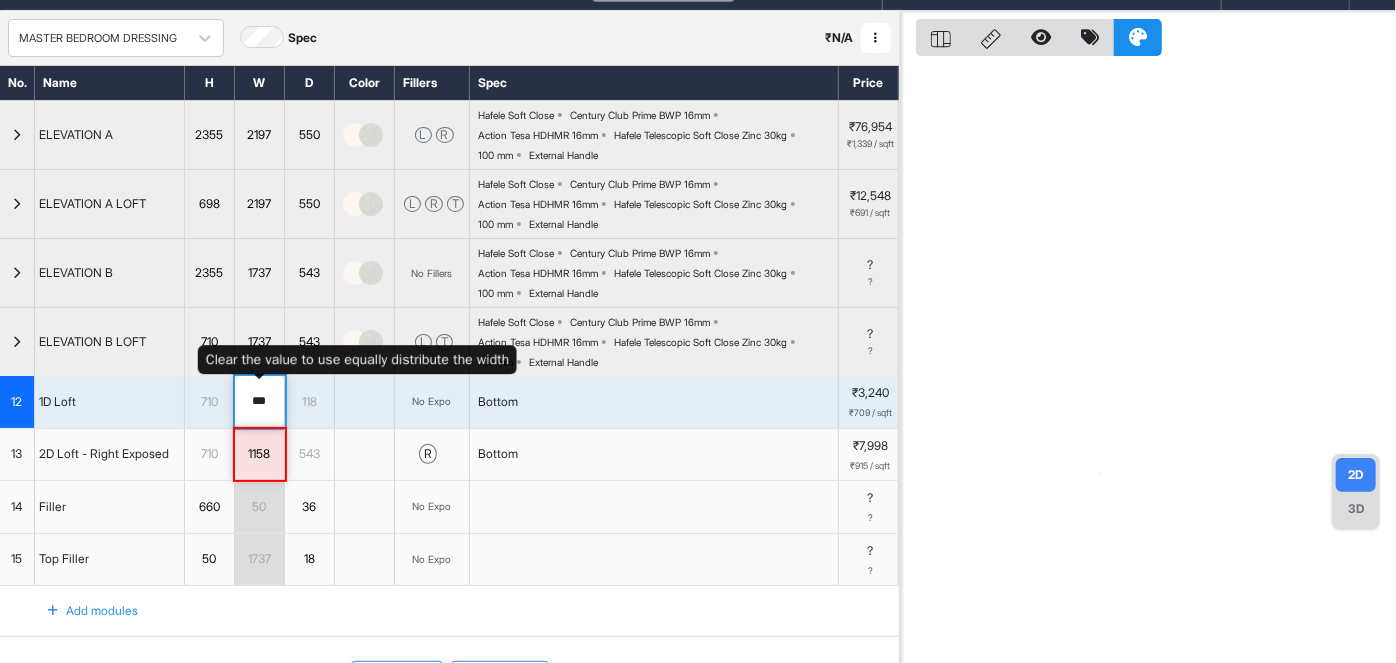 drag, startPoint x: 274, startPoint y: 397, endPoint x: 237, endPoint y: 400, distance: 37.12142 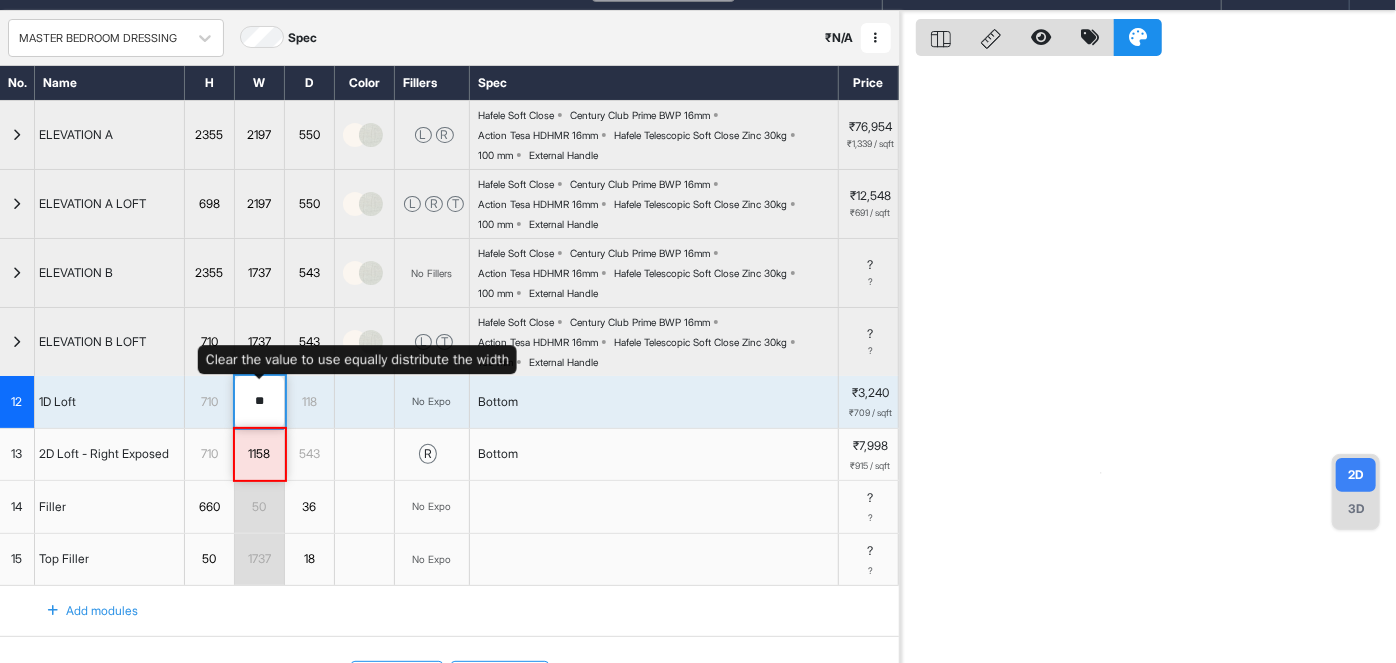 type on "***" 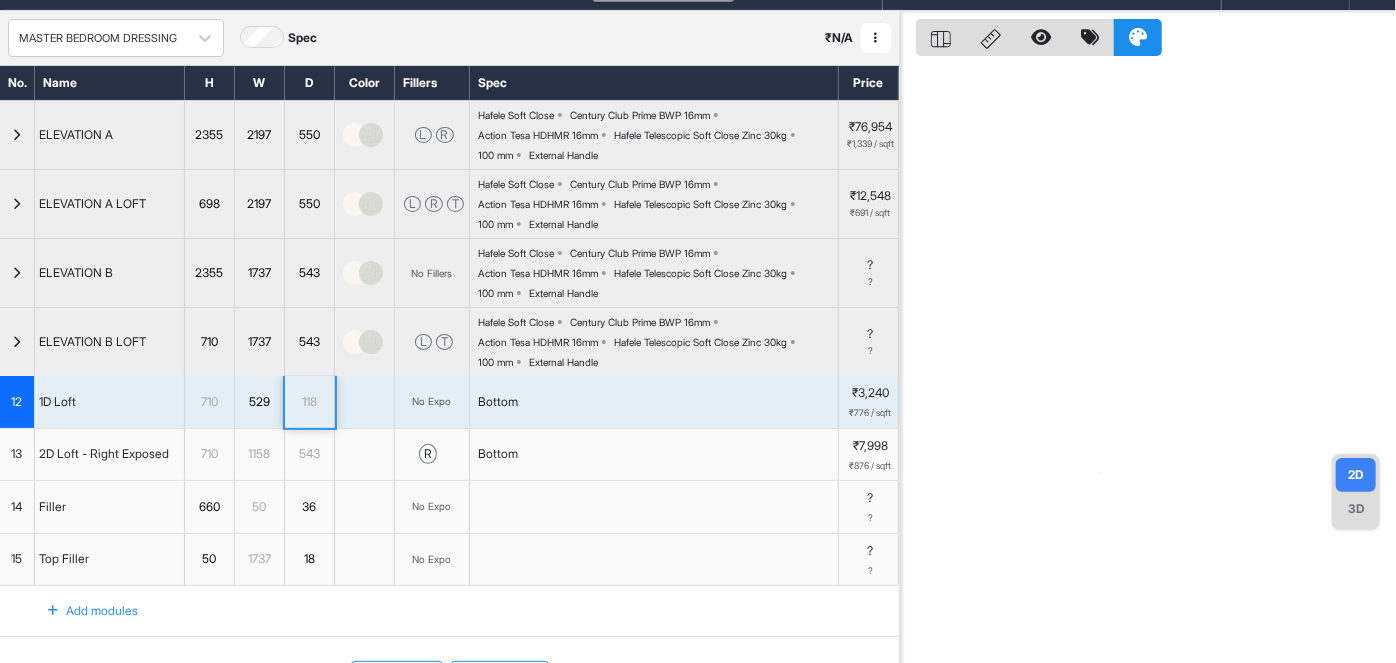 click at bounding box center (17, 342) 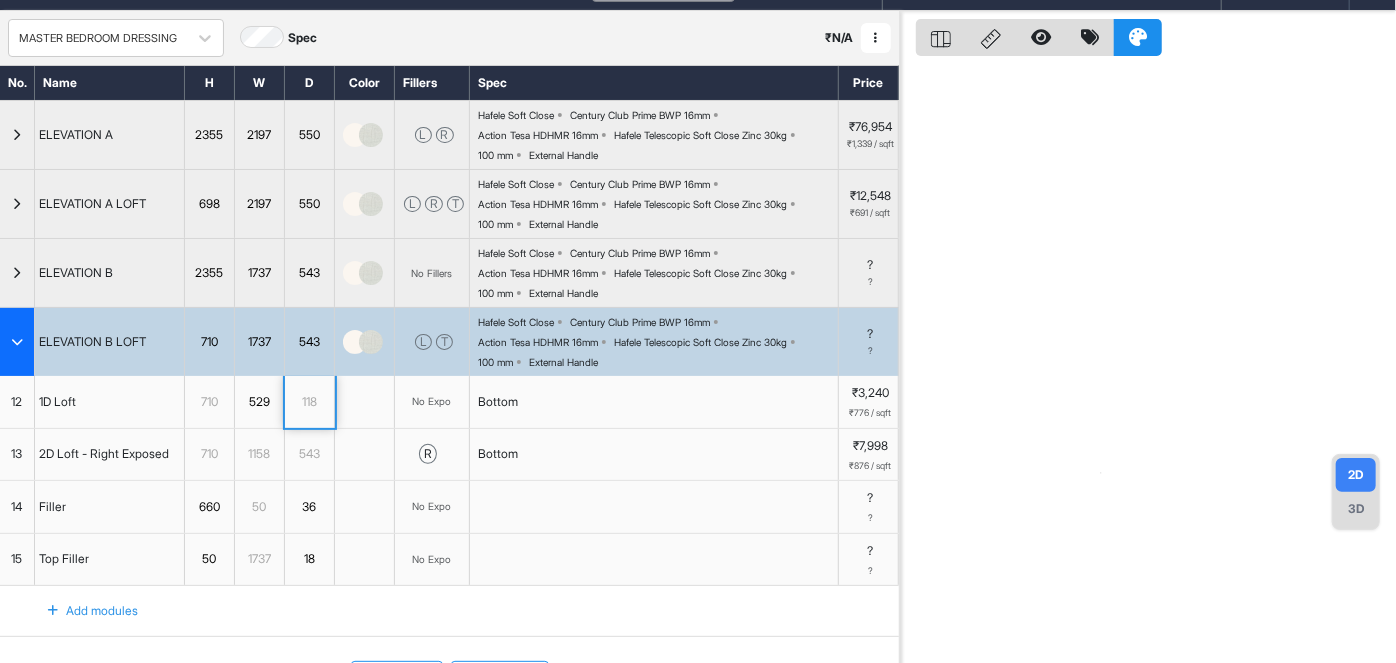 click at bounding box center (17, 342) 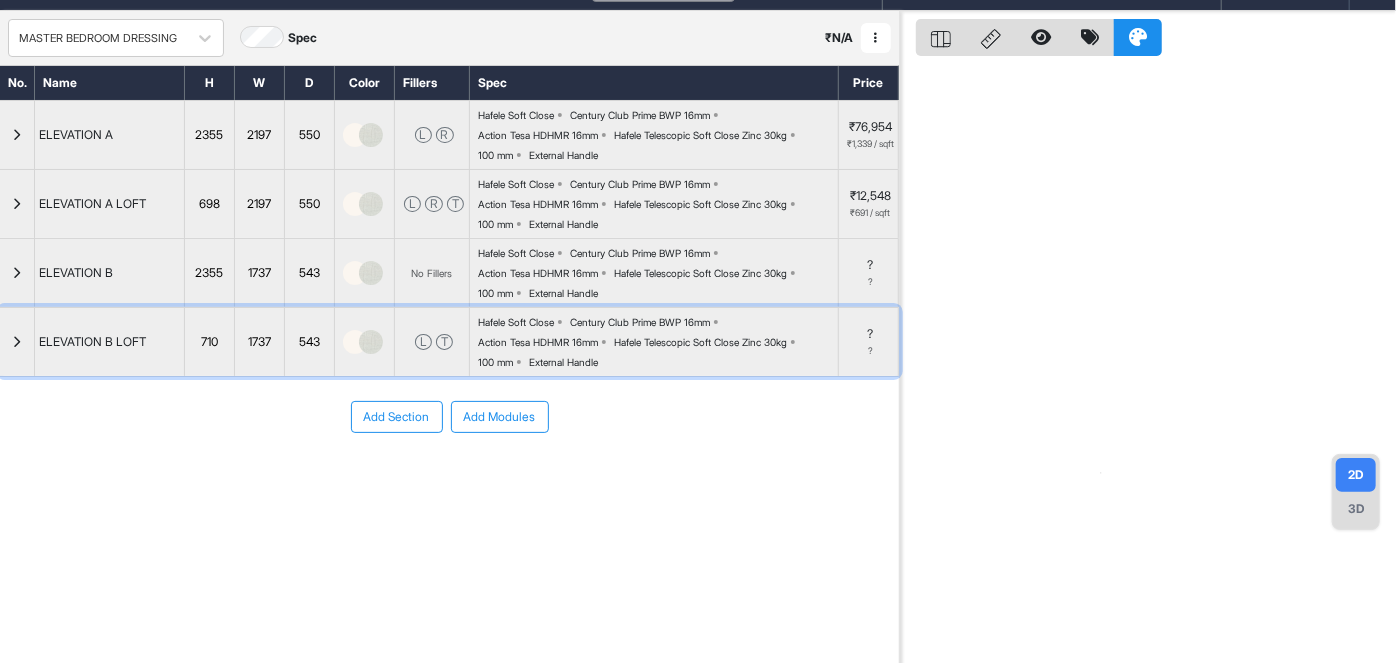 scroll, scrollTop: 0, scrollLeft: 0, axis: both 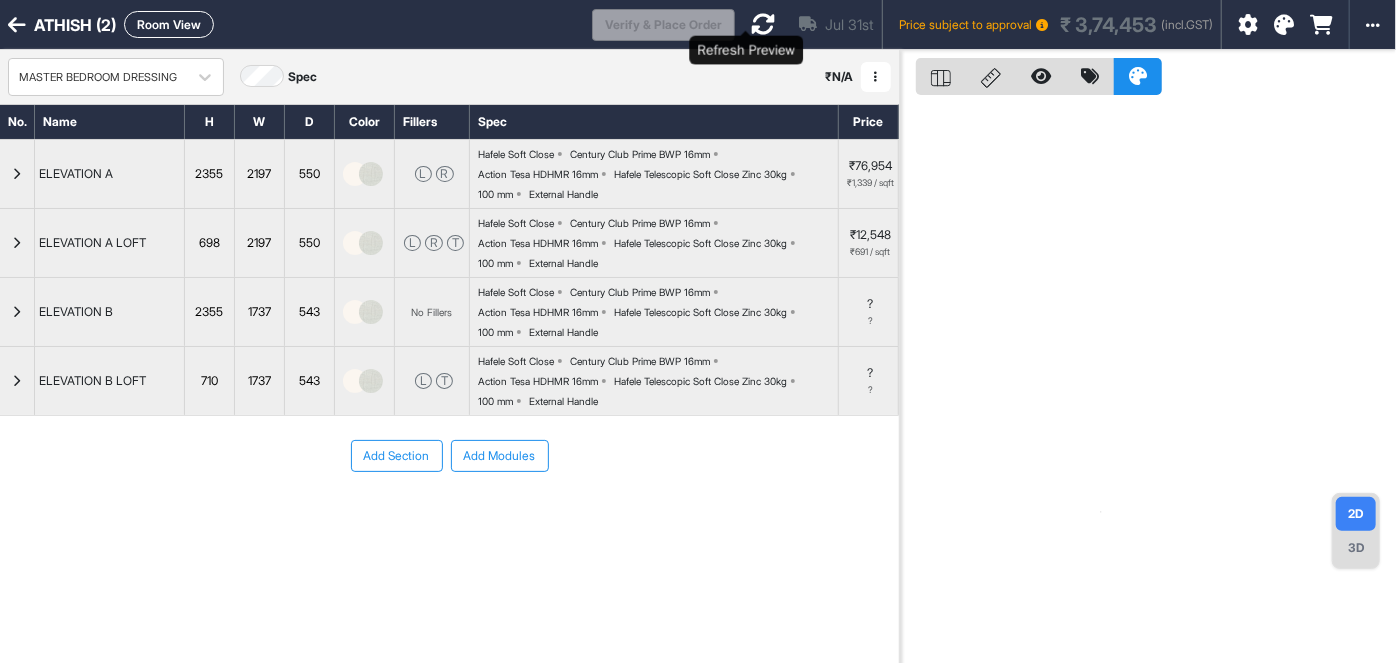 click at bounding box center (763, 24) 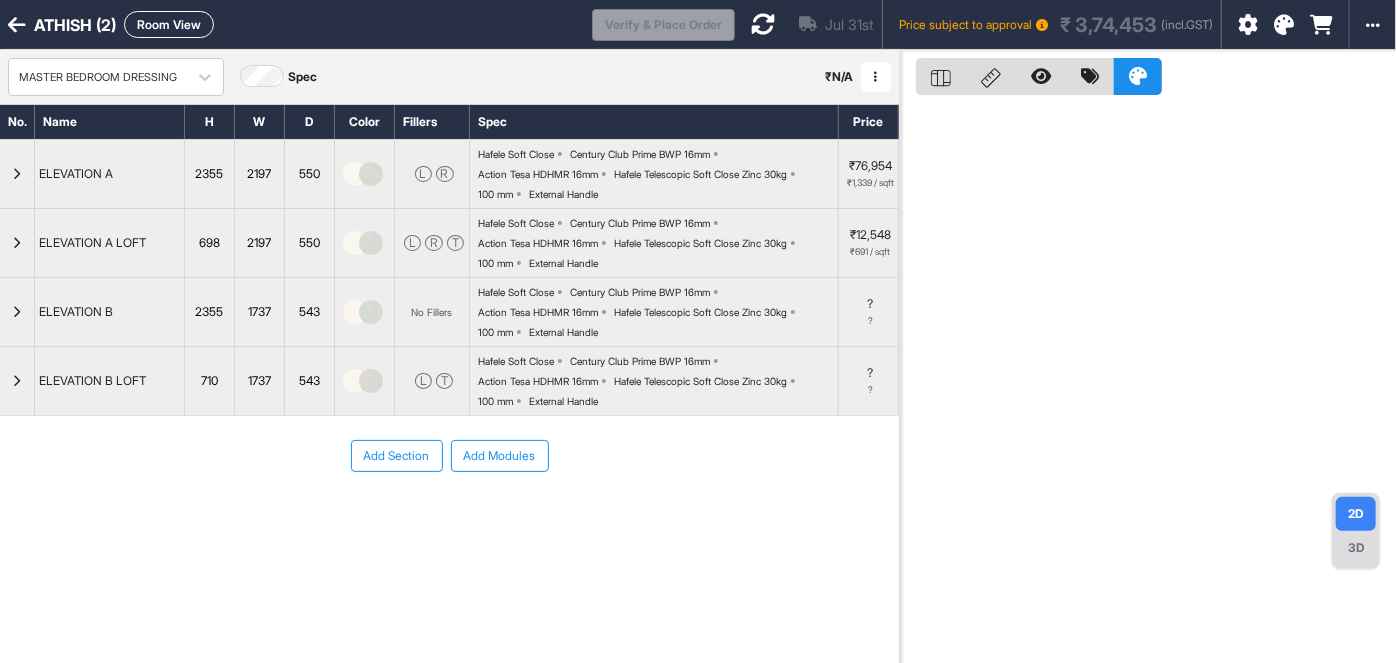 click on "Room View" at bounding box center (169, 24) 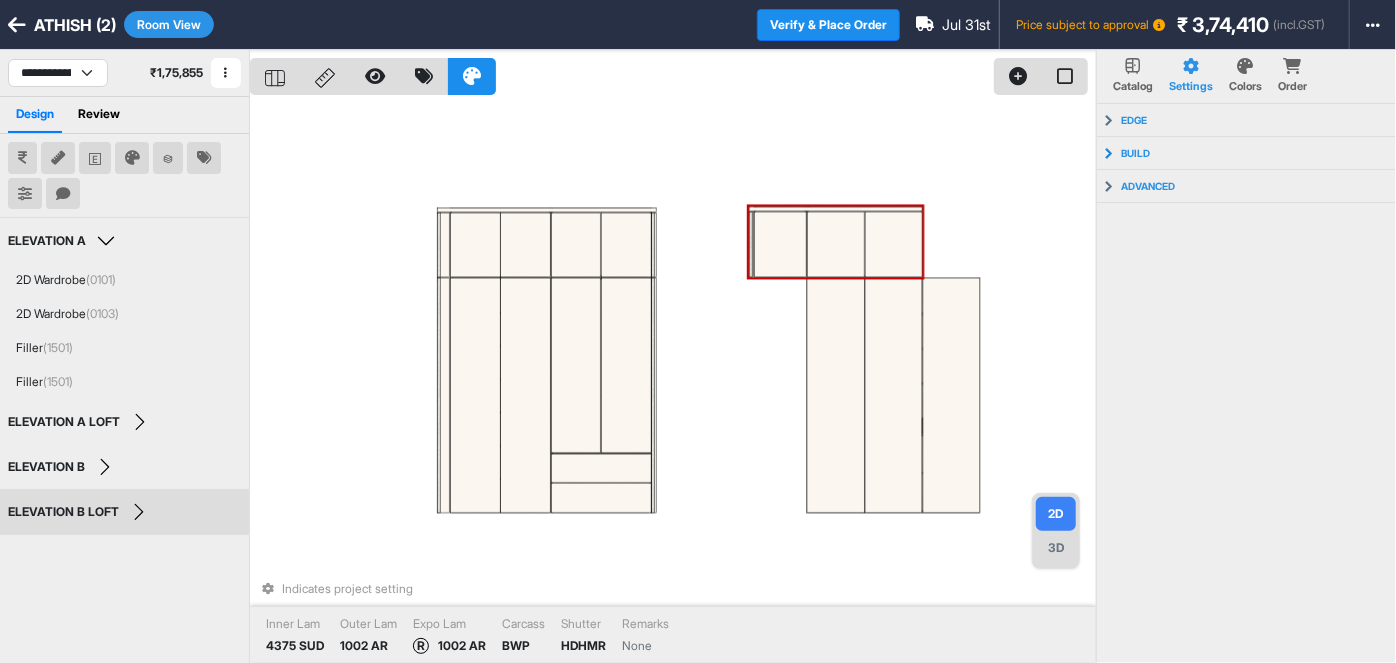 click at bounding box center [894, 245] 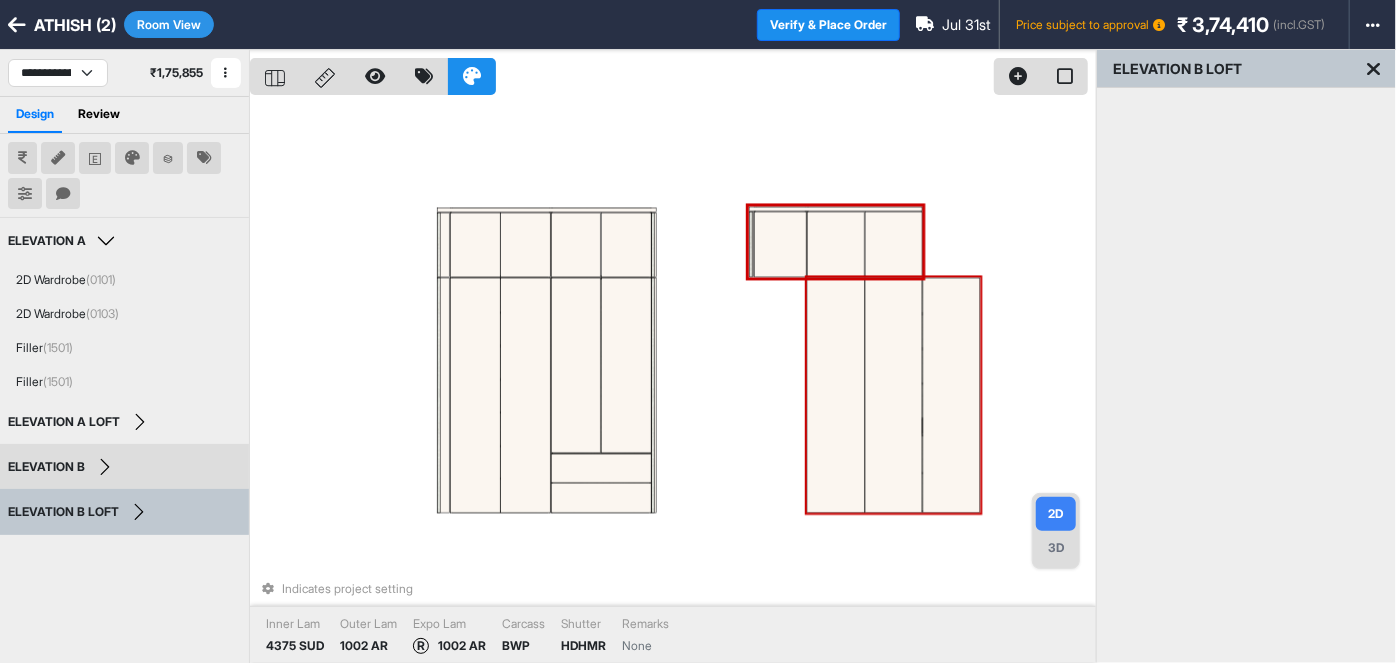 click at bounding box center (894, 396) 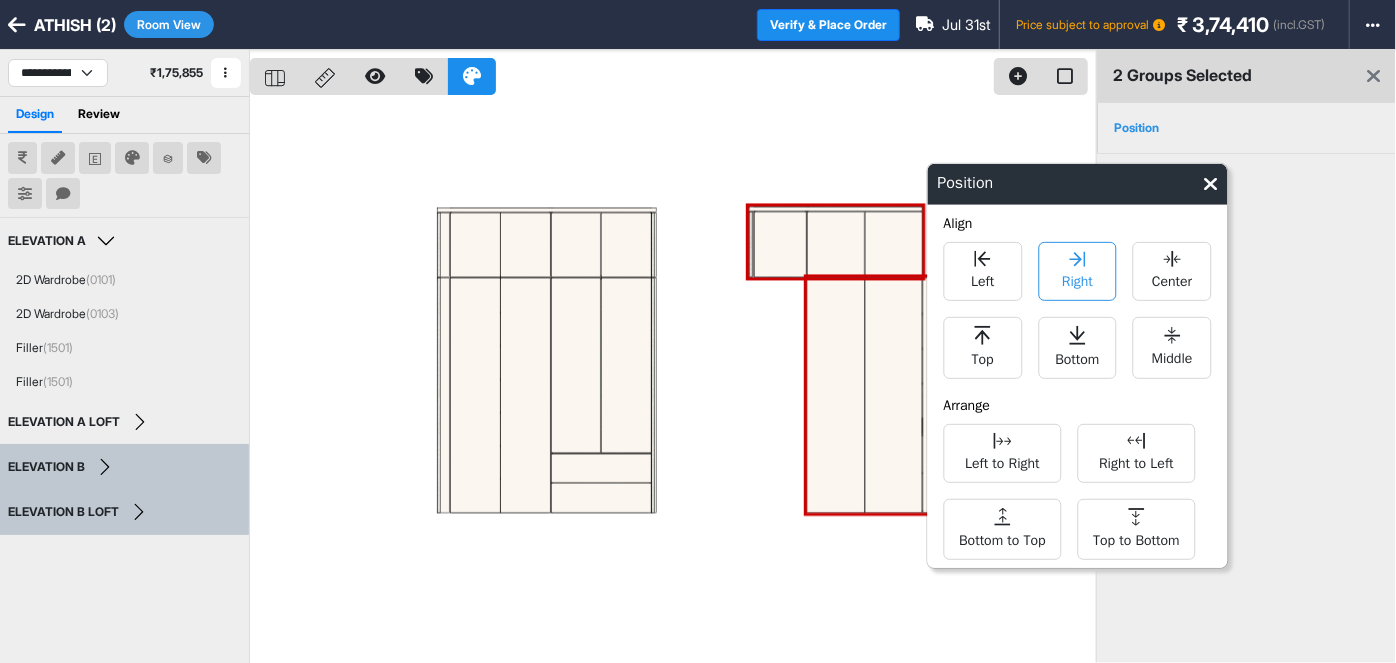click on "Right" at bounding box center (1077, 279) 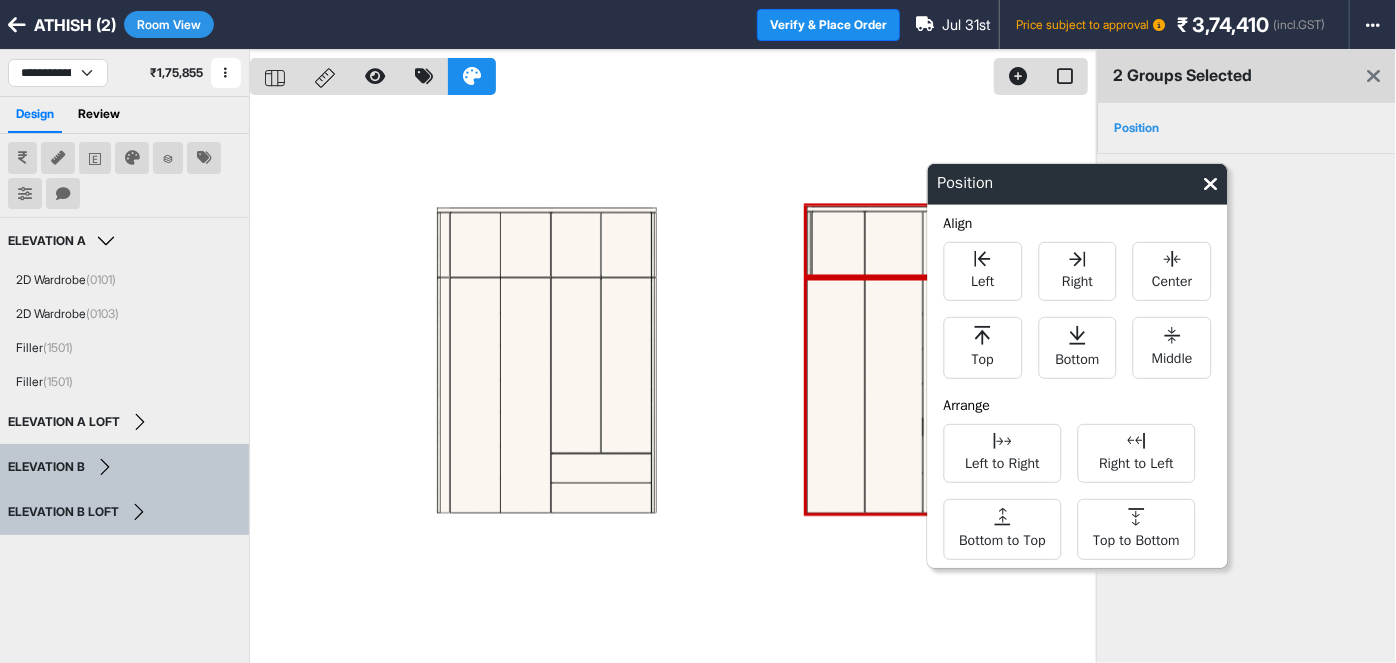 click on "Position" at bounding box center [1078, 184] 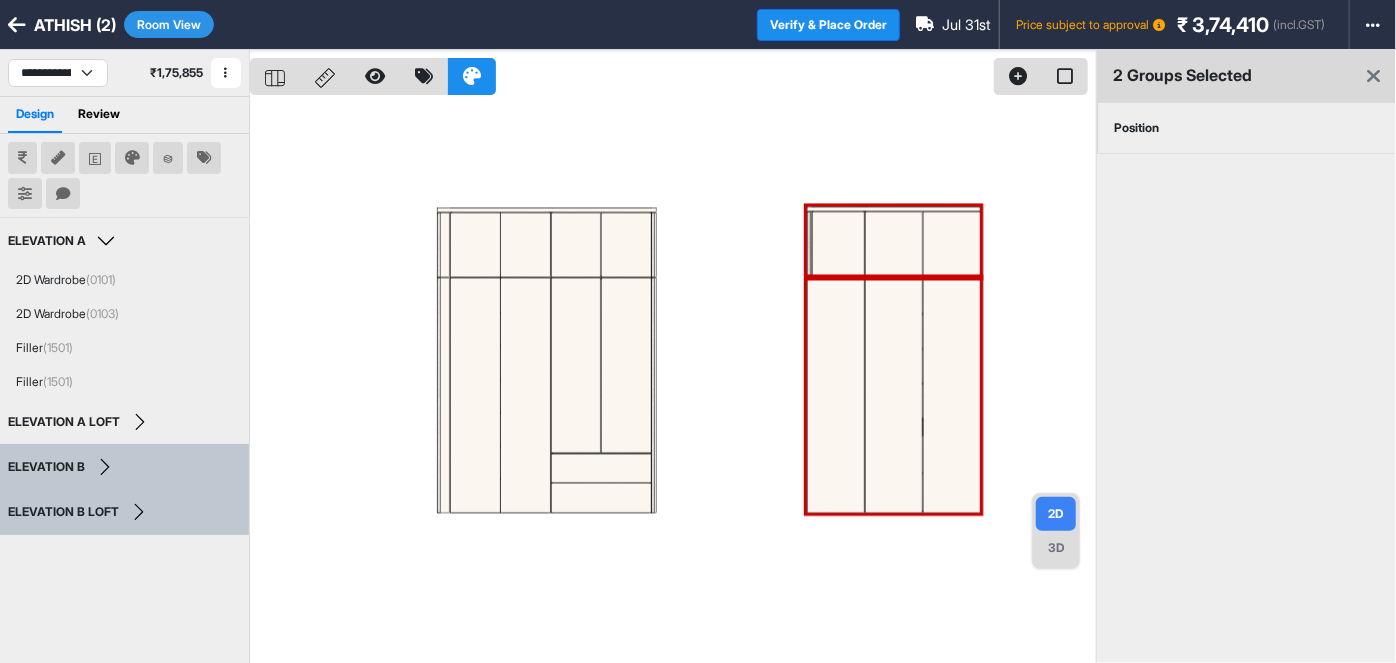 click at bounding box center (673, 381) 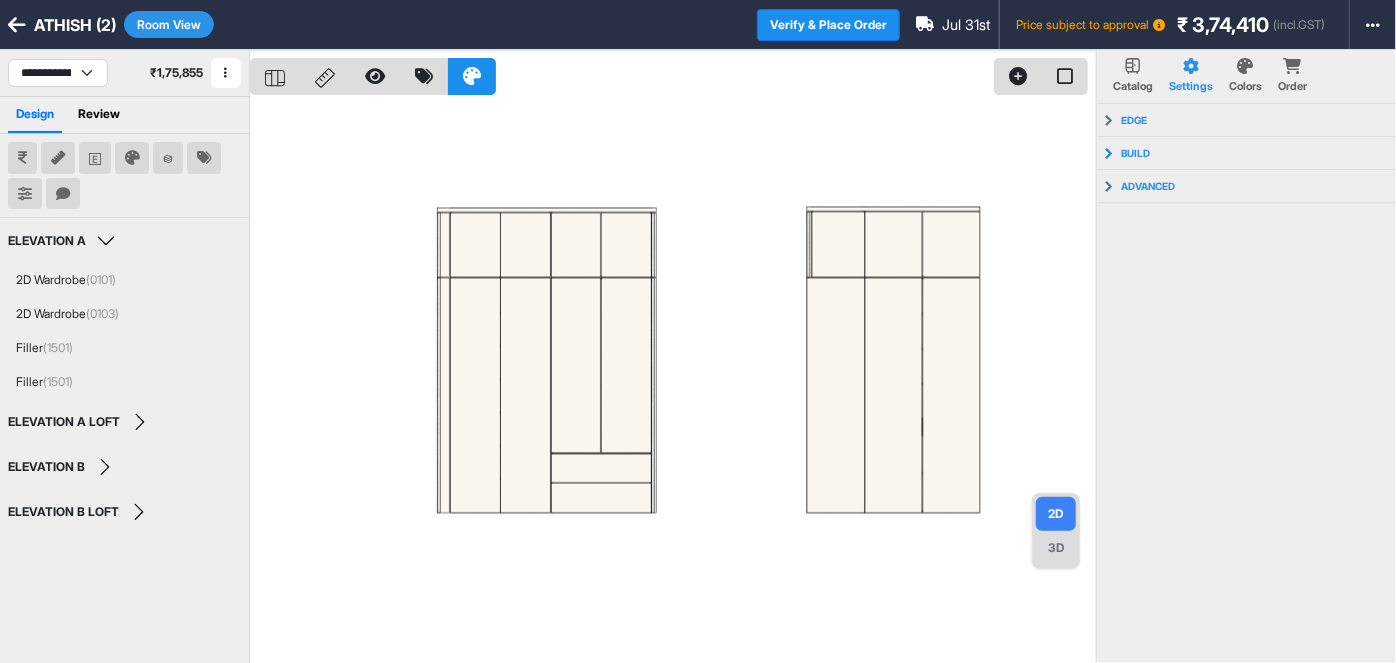 click on "3D" at bounding box center [1056, 548] 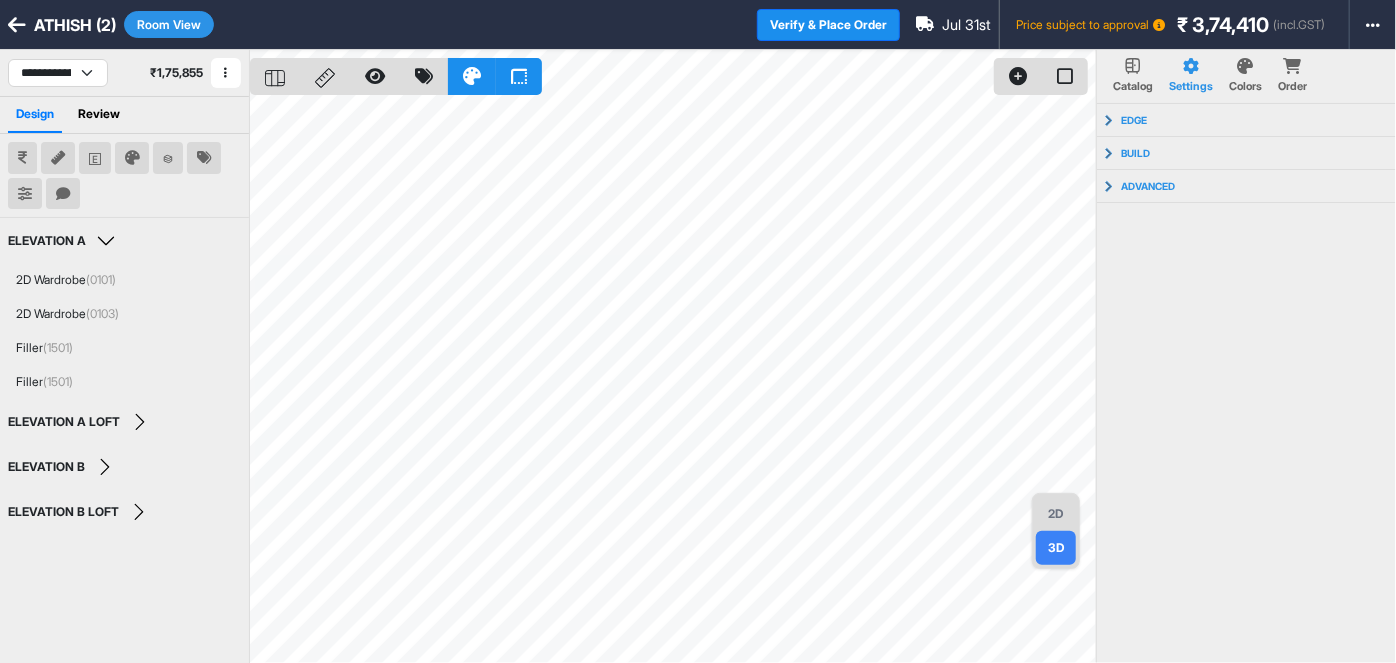 click on "2D" at bounding box center [1056, 514] 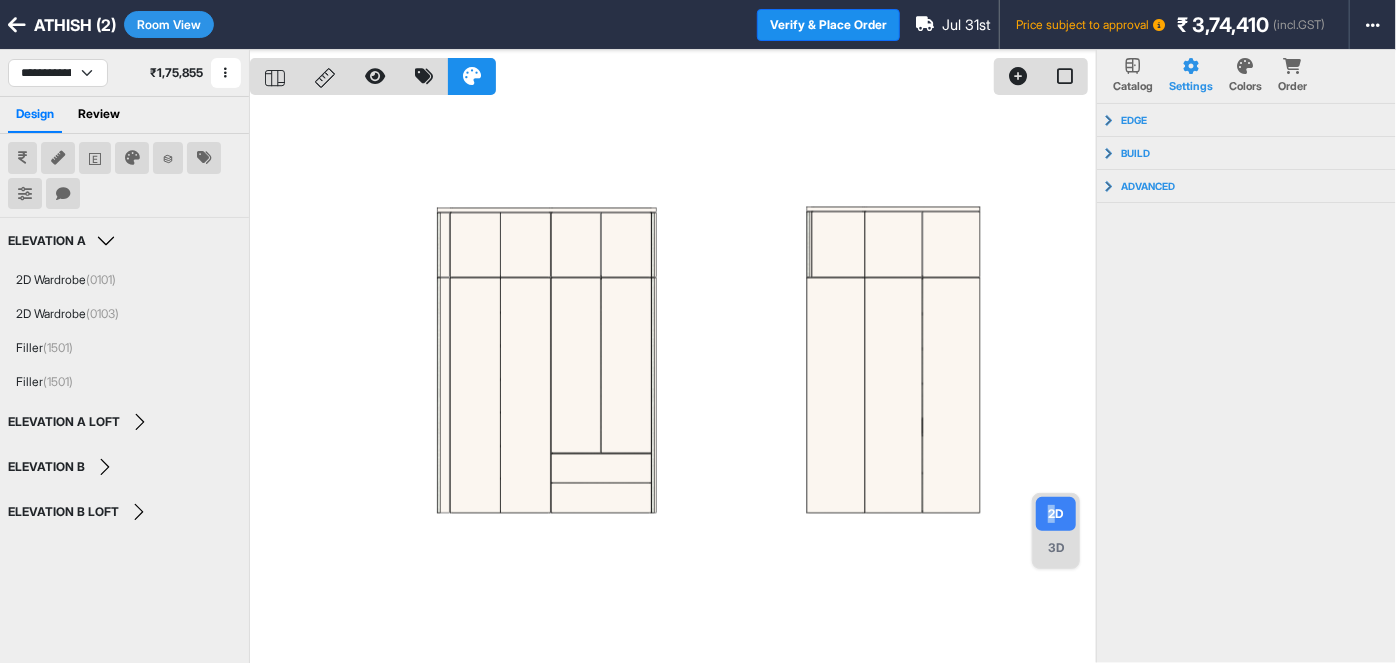 click at bounding box center [673, 381] 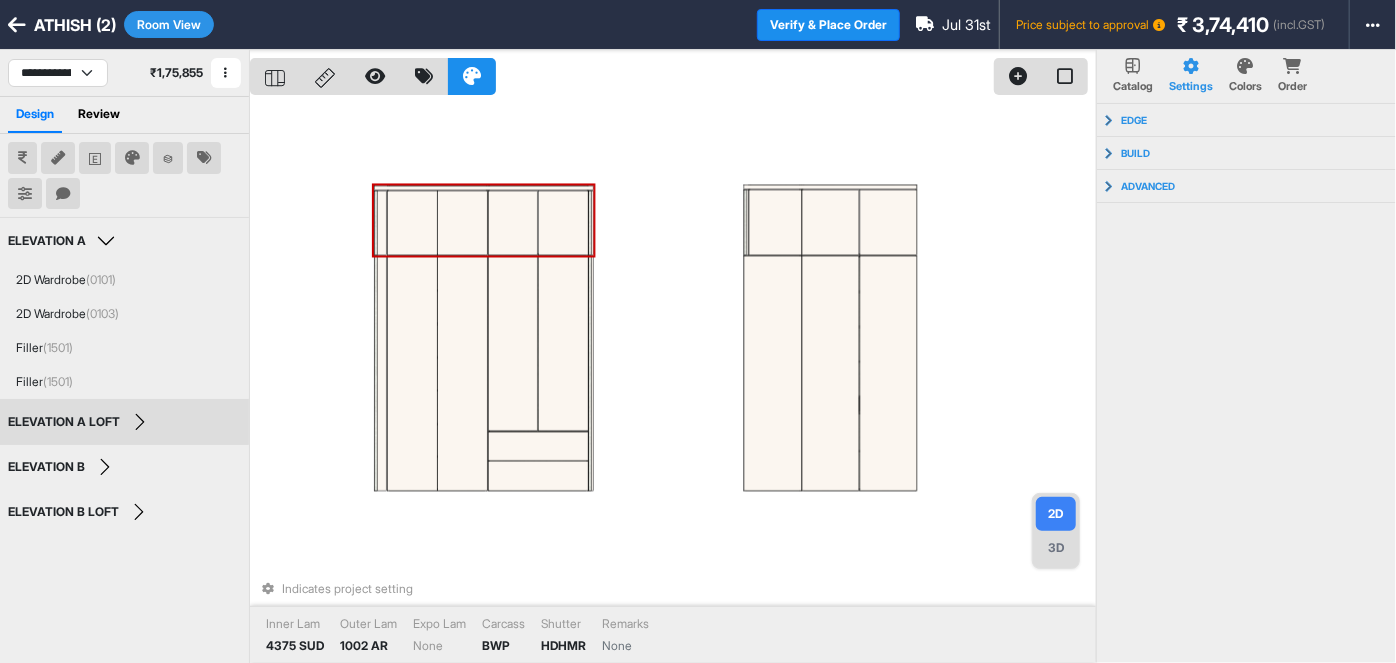click on "Room View" at bounding box center [169, 24] 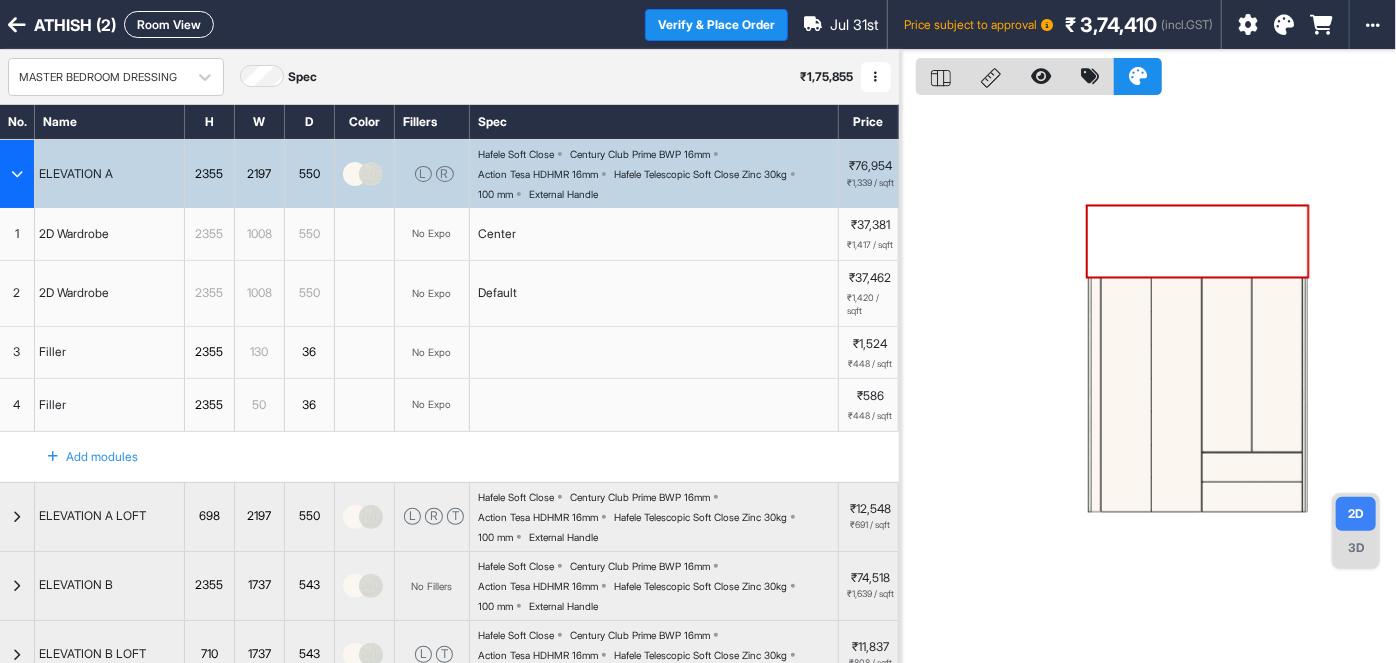 click at bounding box center [17, 174] 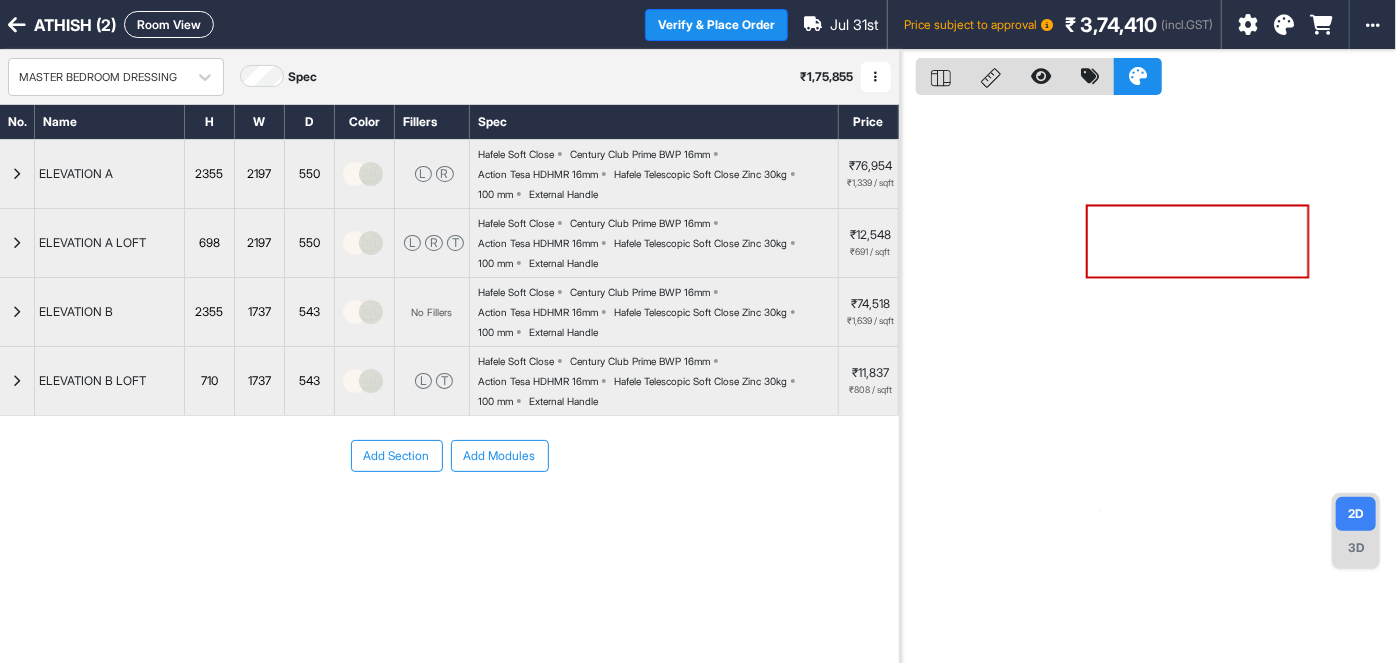 click on "Add Section" at bounding box center (397, 456) 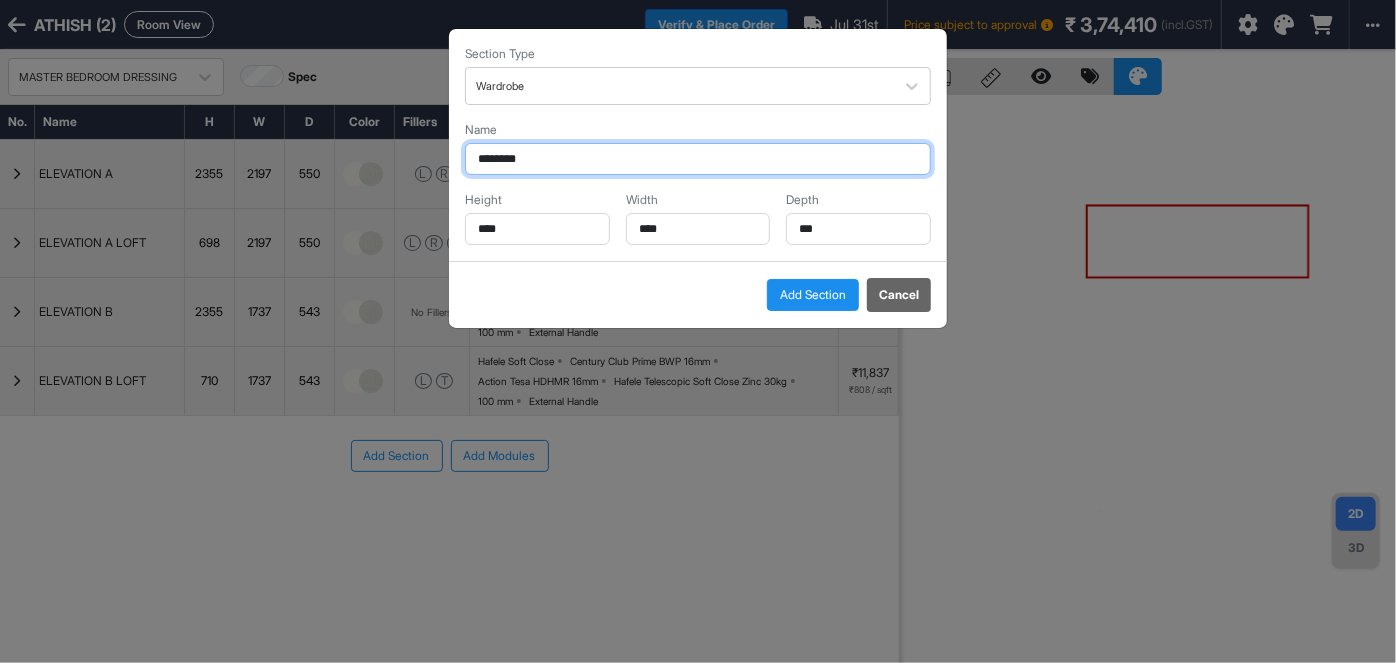 drag, startPoint x: 551, startPoint y: 149, endPoint x: 423, endPoint y: 164, distance: 128.87592 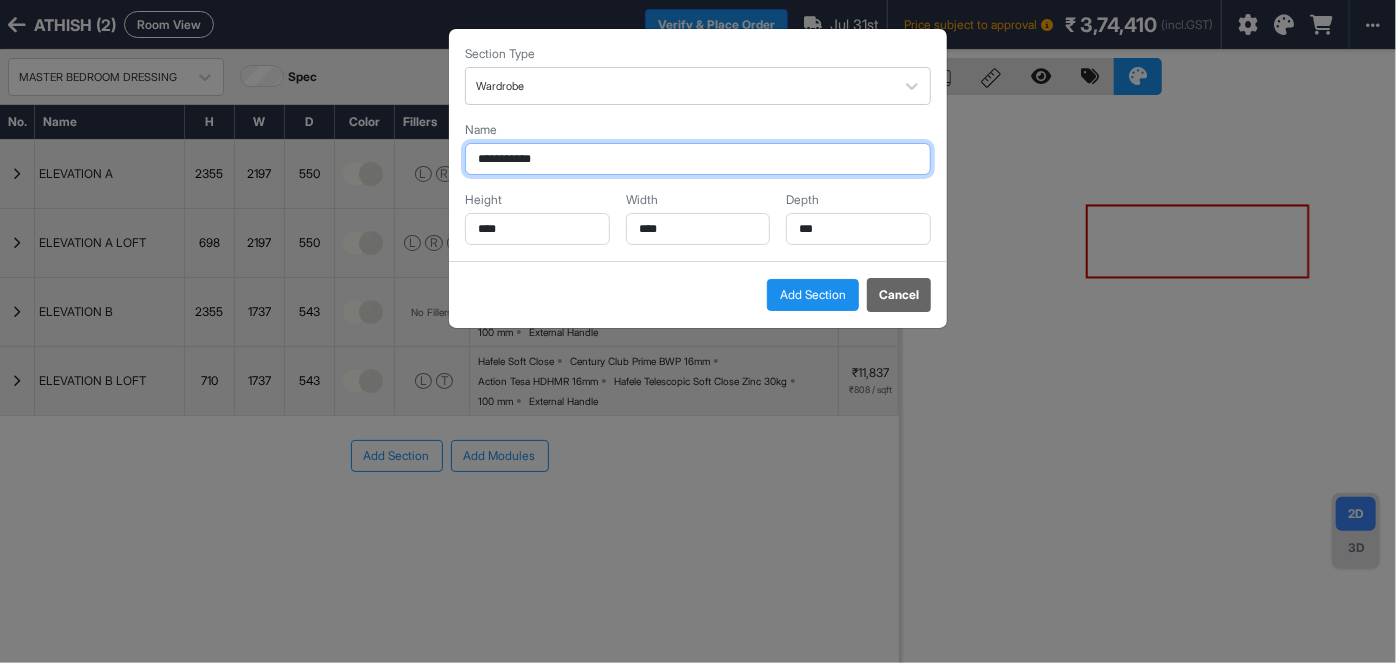 type on "**********" 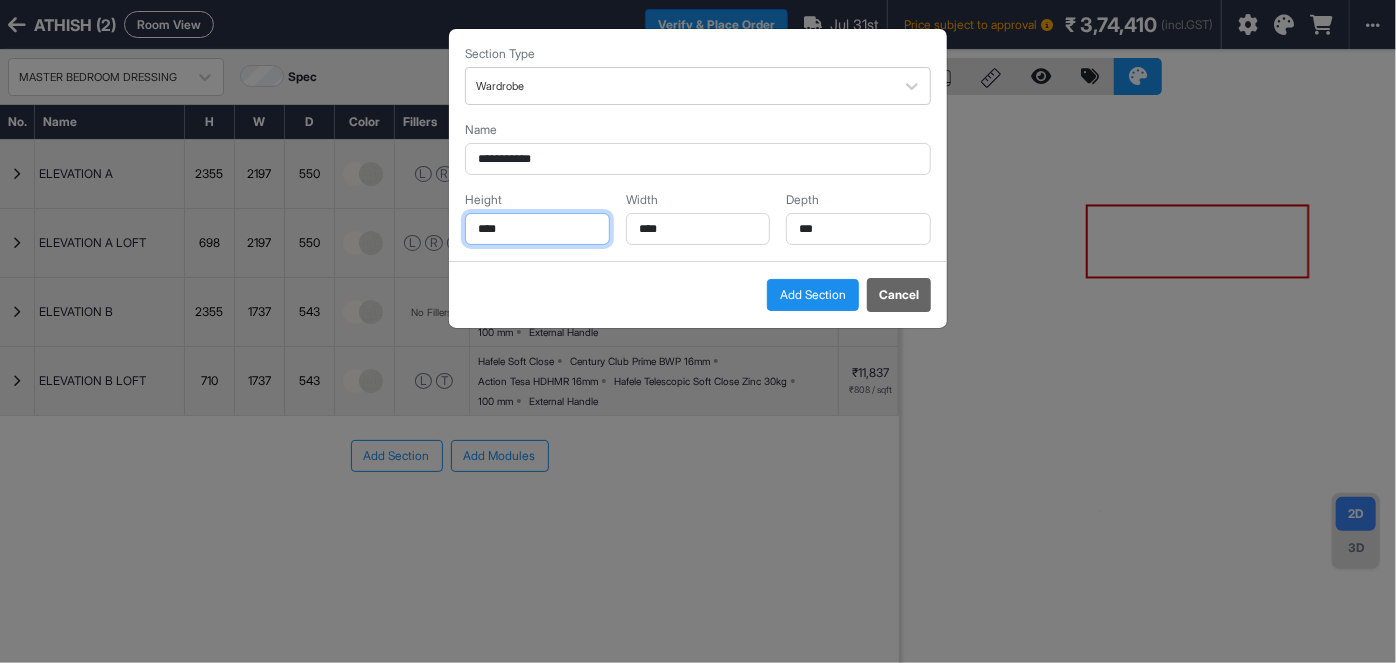 drag, startPoint x: 535, startPoint y: 238, endPoint x: 434, endPoint y: 240, distance: 101.0198 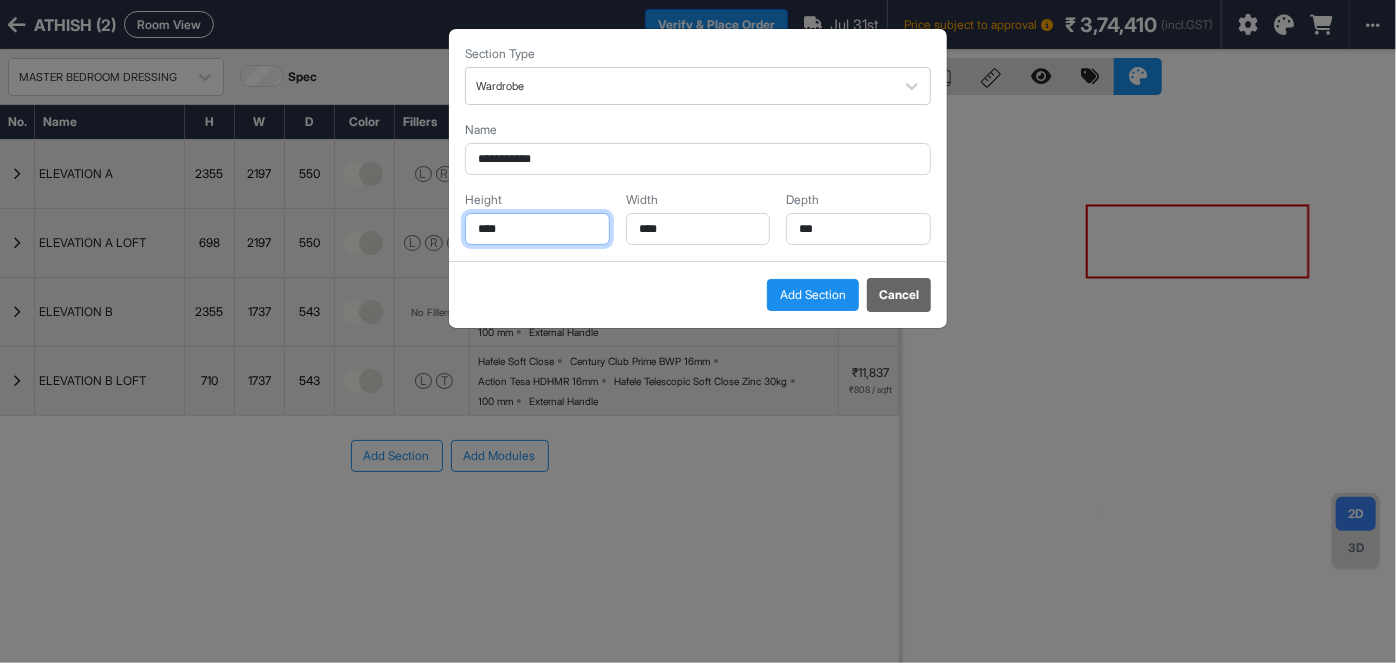 type on "****" 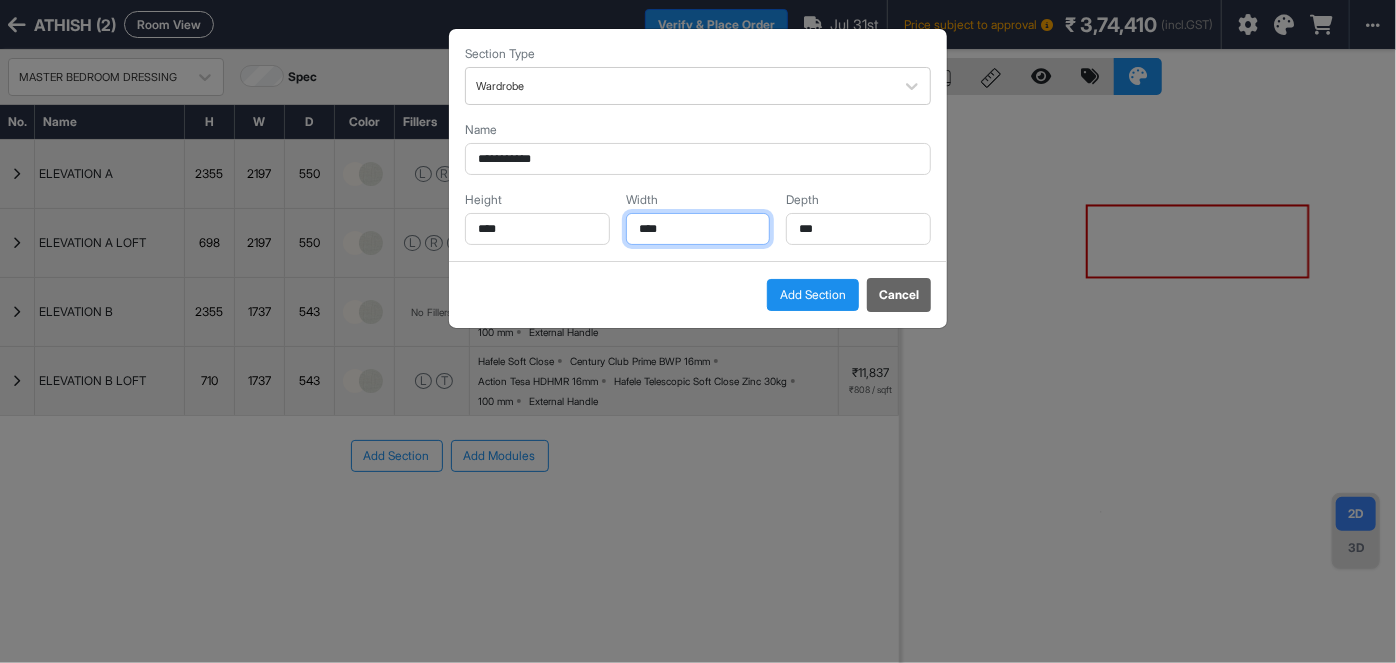 drag, startPoint x: 677, startPoint y: 235, endPoint x: 623, endPoint y: 230, distance: 54.230988 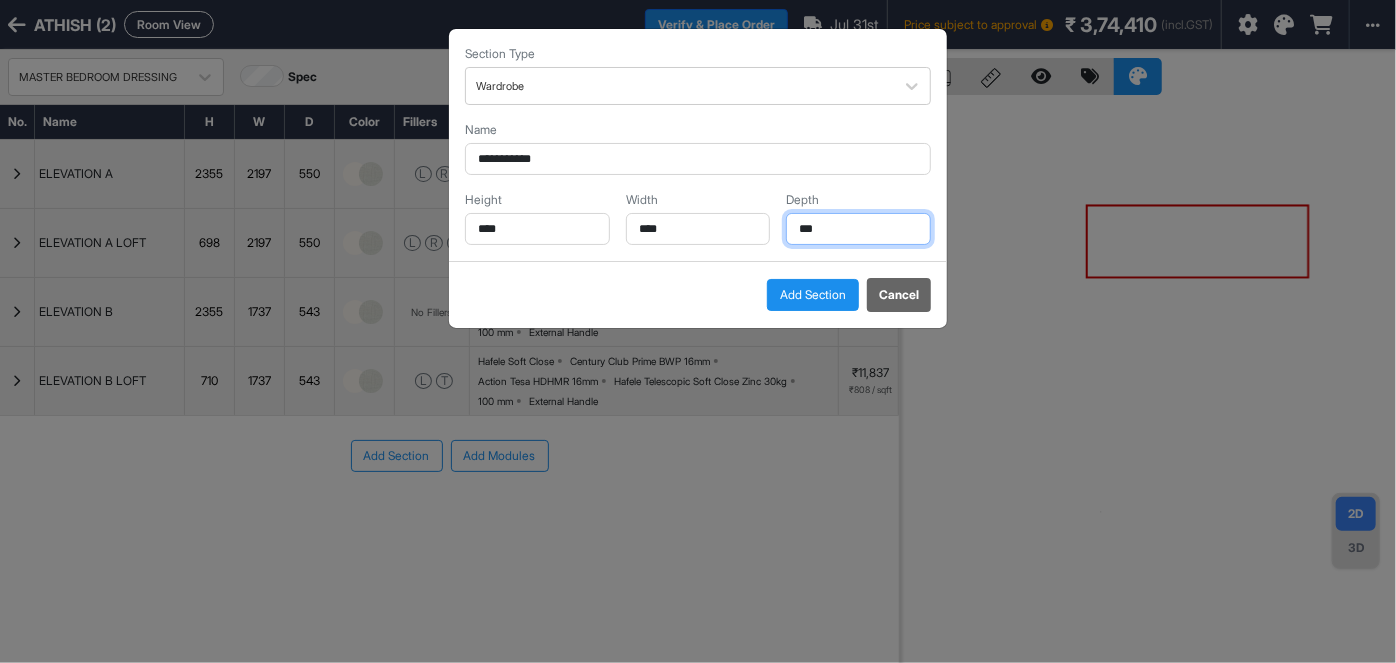 drag, startPoint x: 836, startPoint y: 235, endPoint x: 748, endPoint y: 244, distance: 88.45903 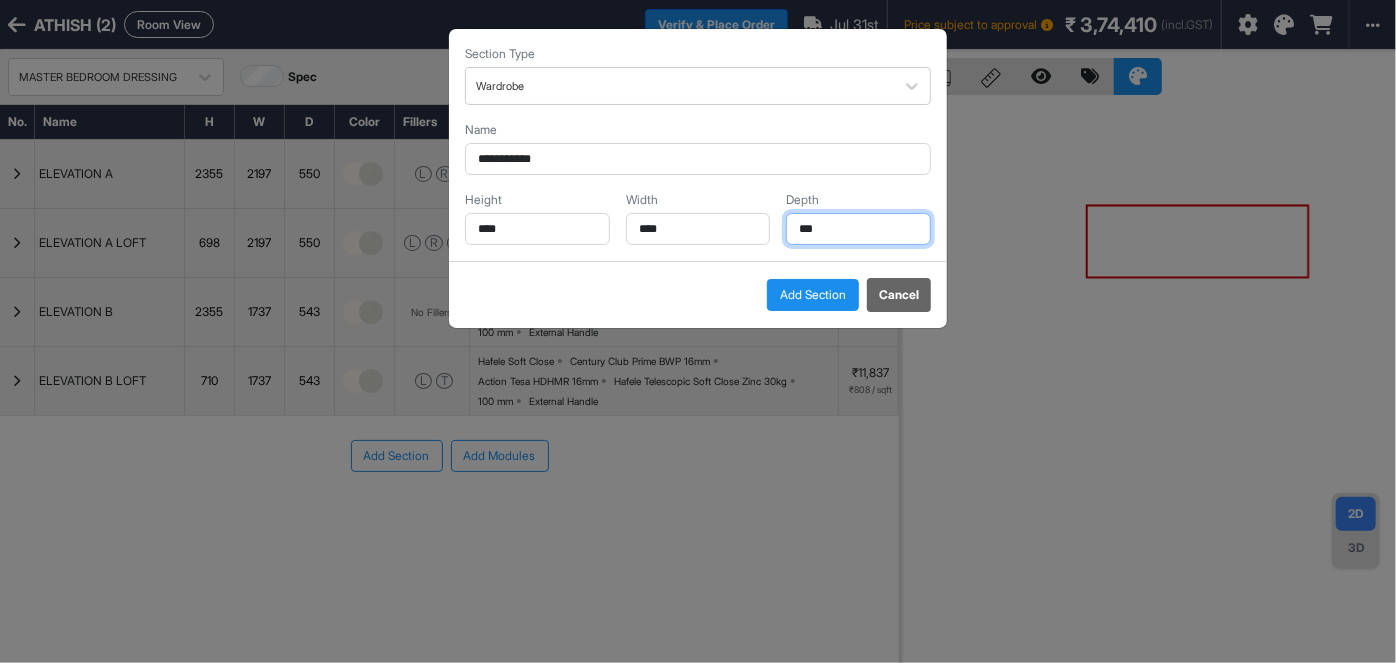 type on "***" 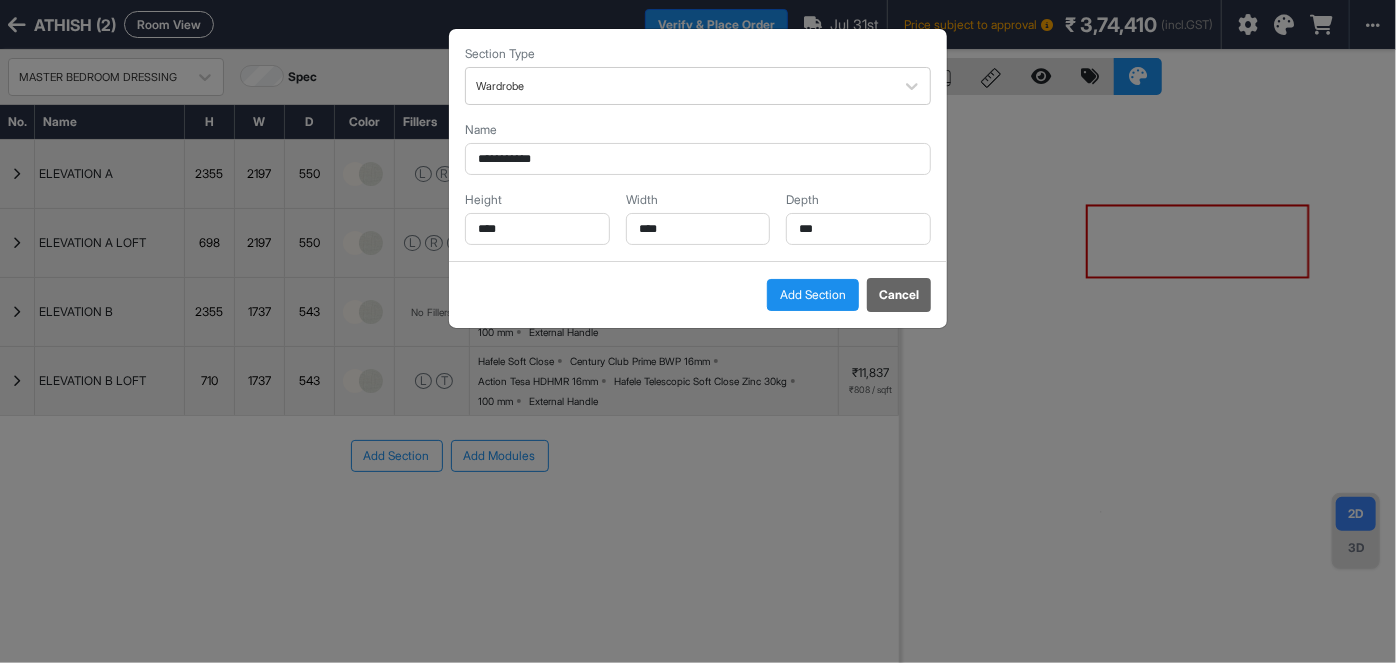 click on "Add Section" at bounding box center (813, 295) 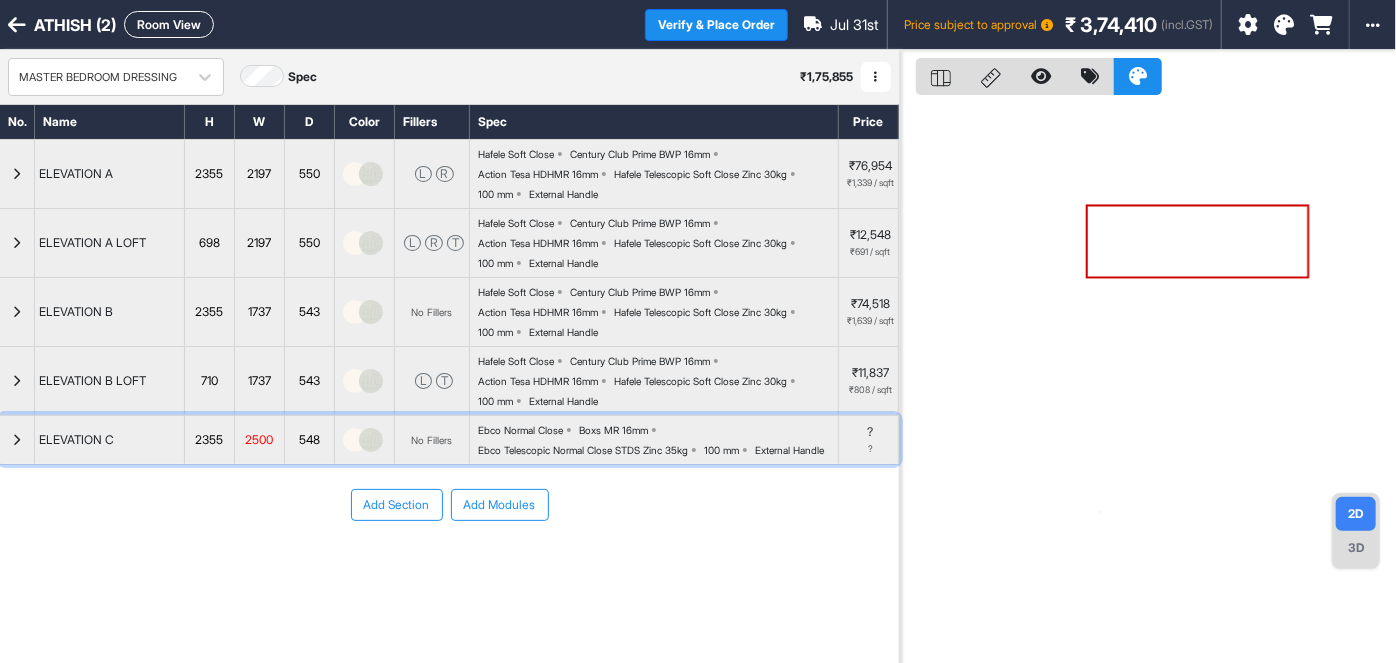 click at bounding box center (17, 440) 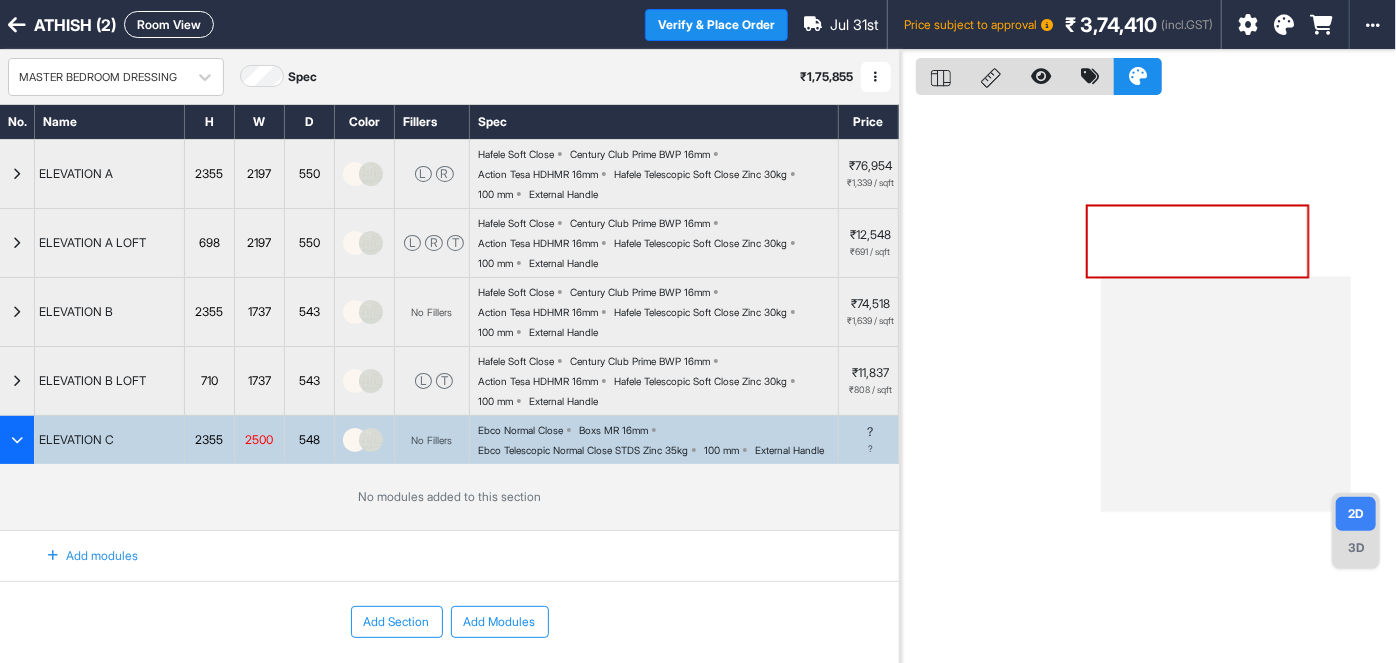 click on "Add modules" at bounding box center (81, 556) 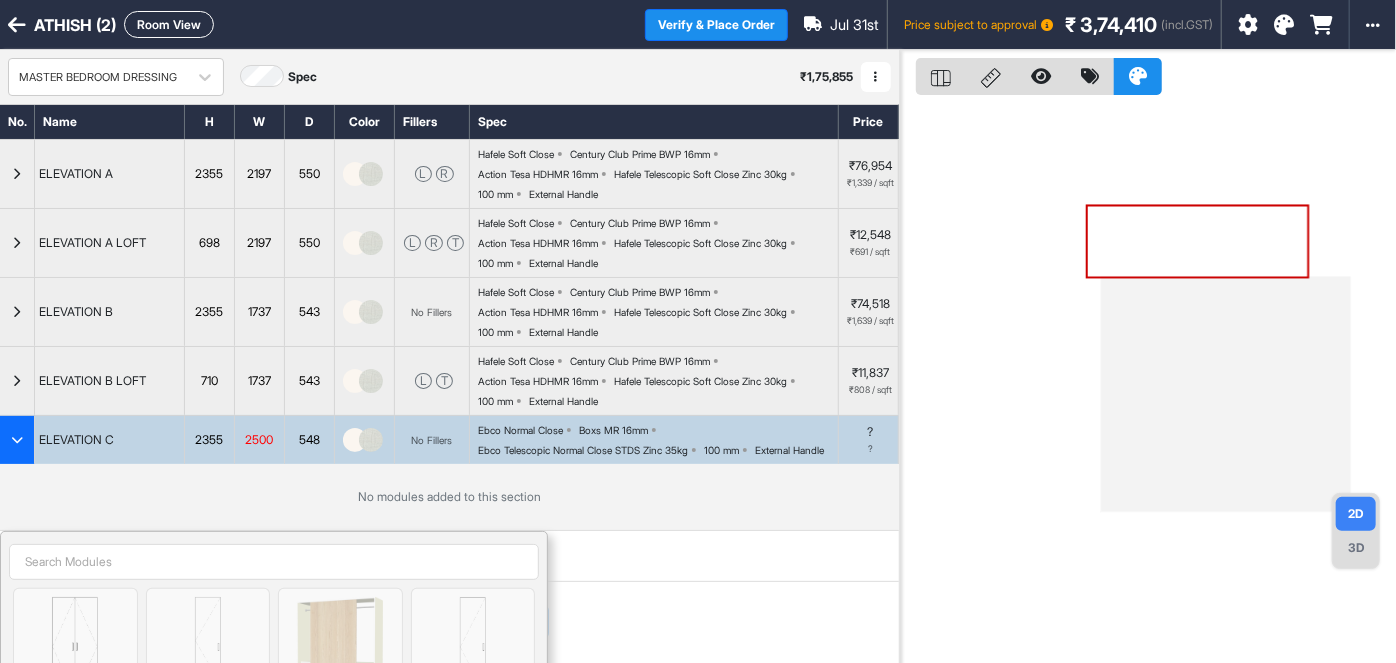 scroll, scrollTop: 323, scrollLeft: 0, axis: vertical 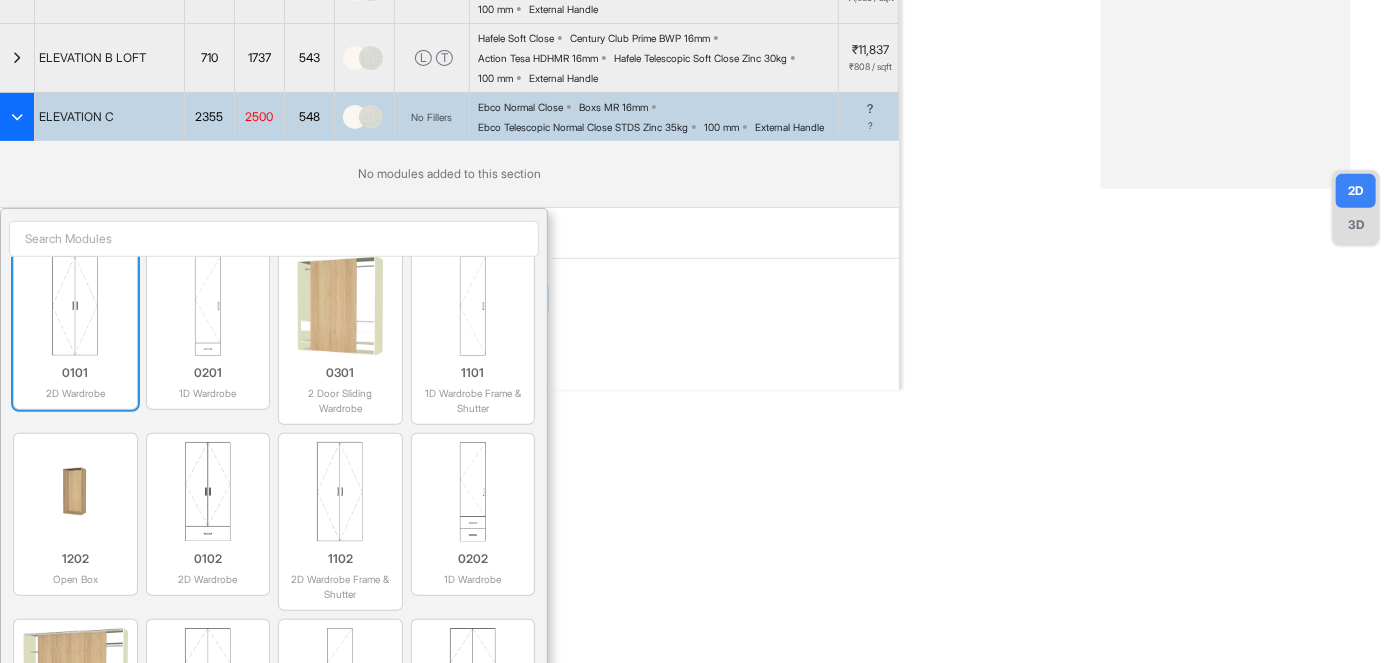 click at bounding box center (75, 306) 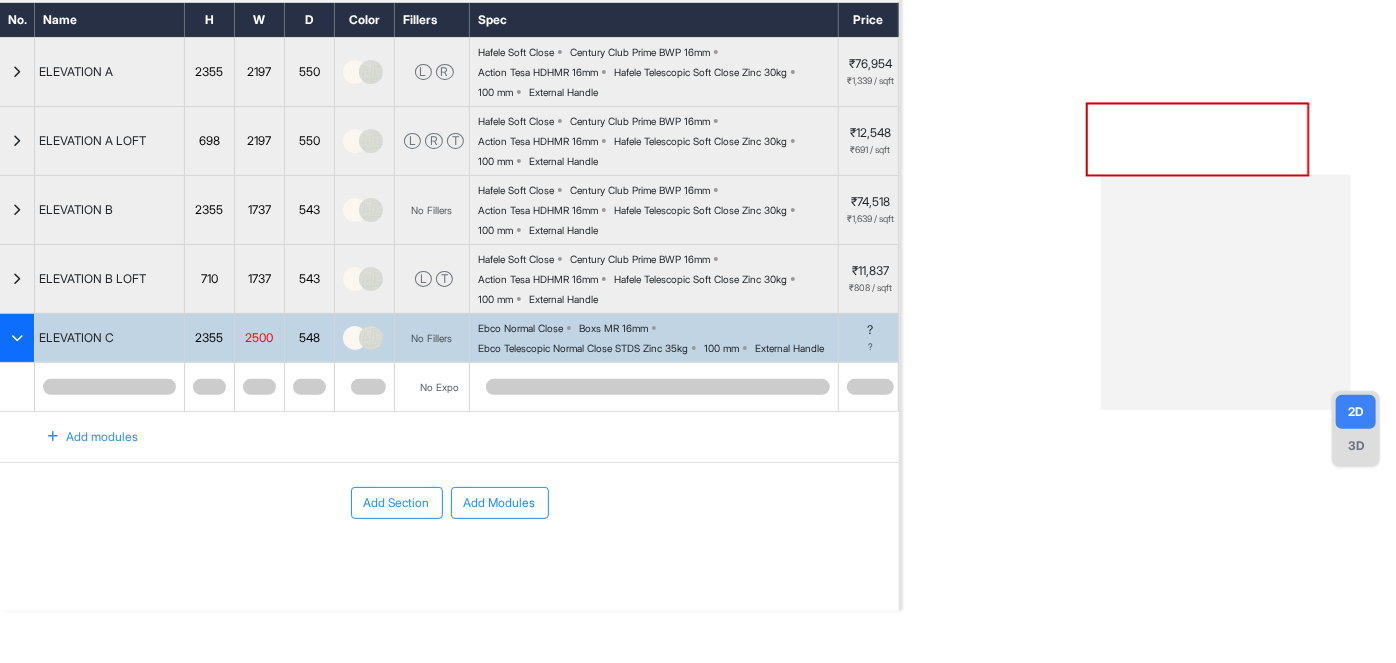 scroll, scrollTop: 119, scrollLeft: 0, axis: vertical 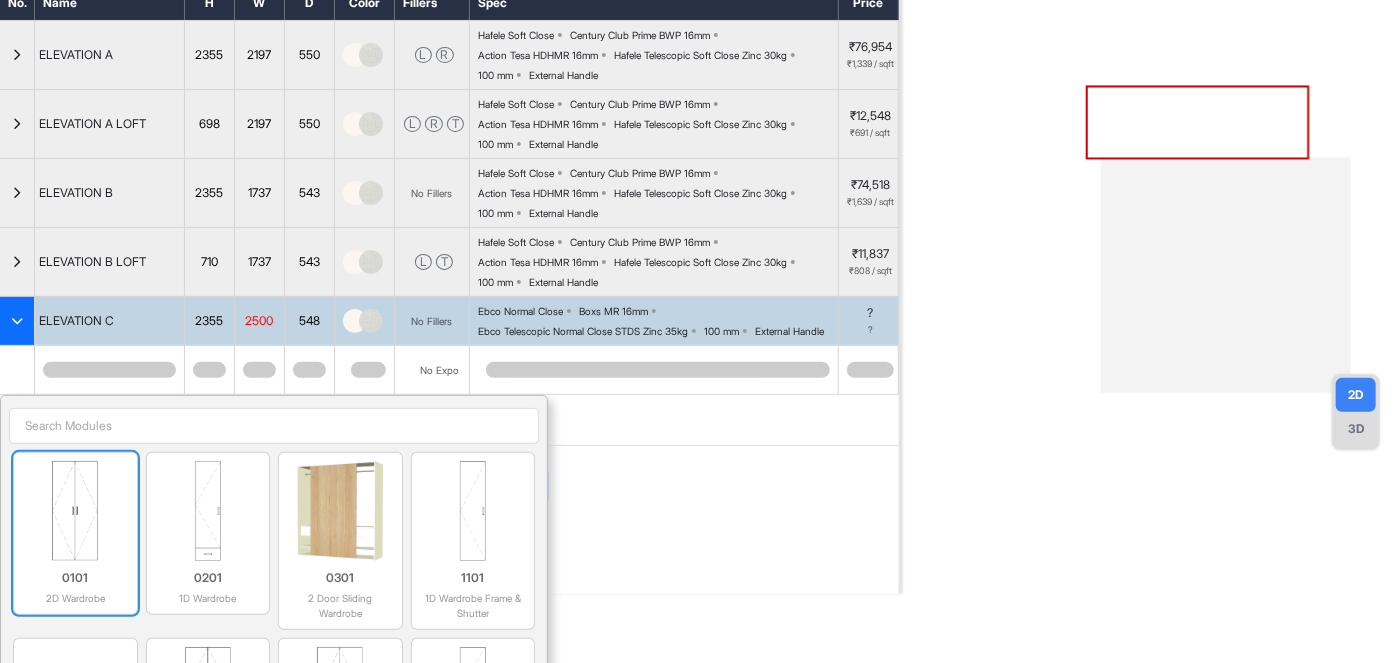 click at bounding box center (75, 511) 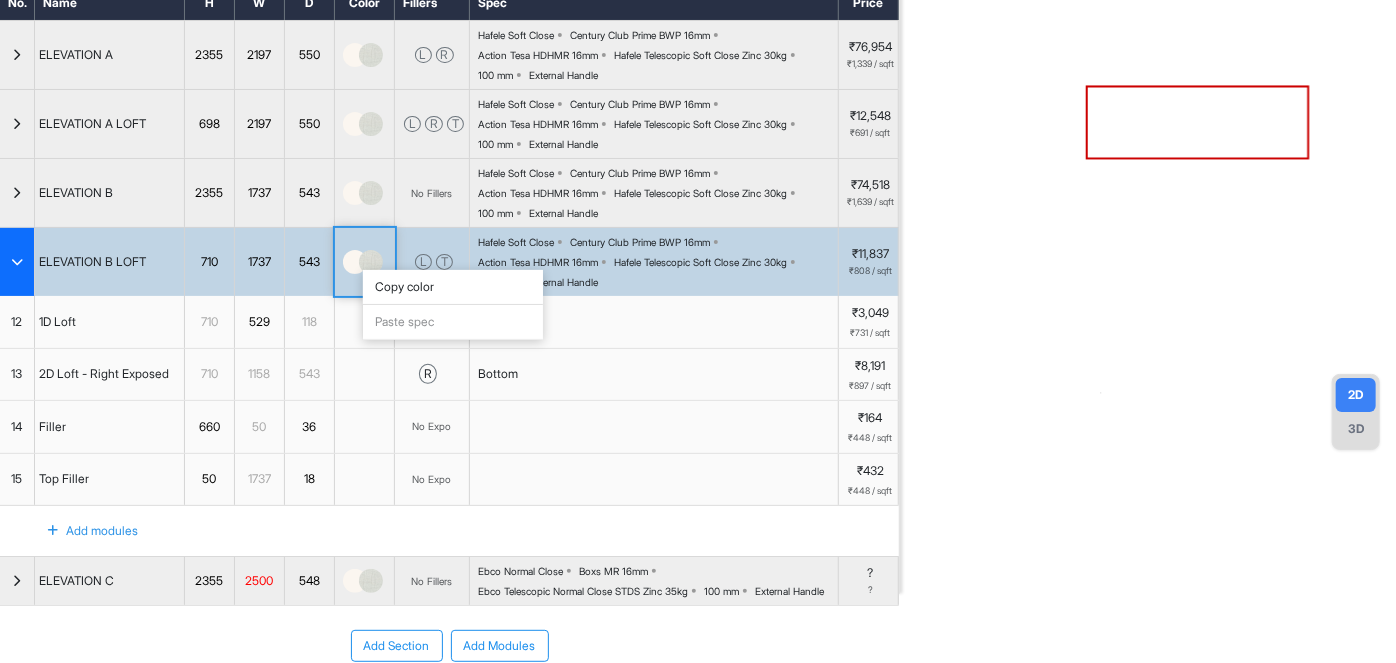 click on "Copy color" at bounding box center (453, 287) 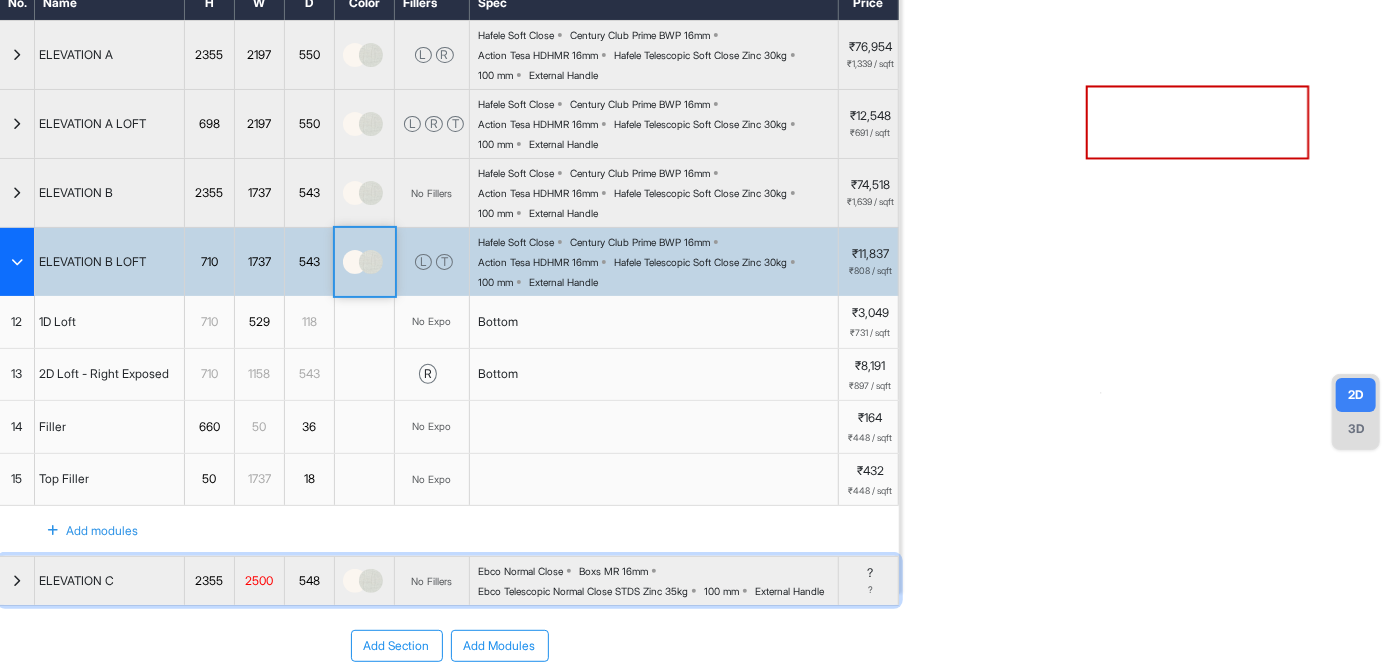 click at bounding box center [371, 581] 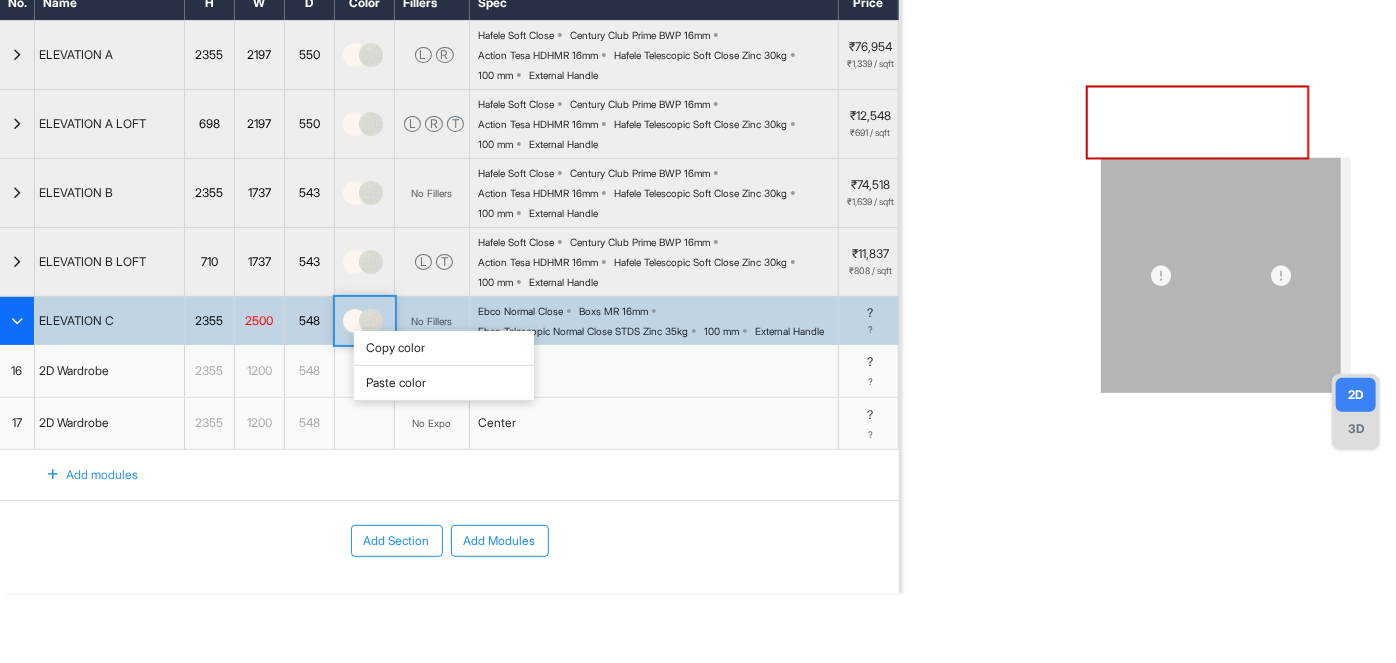 click on "Paste color" at bounding box center [444, 383] 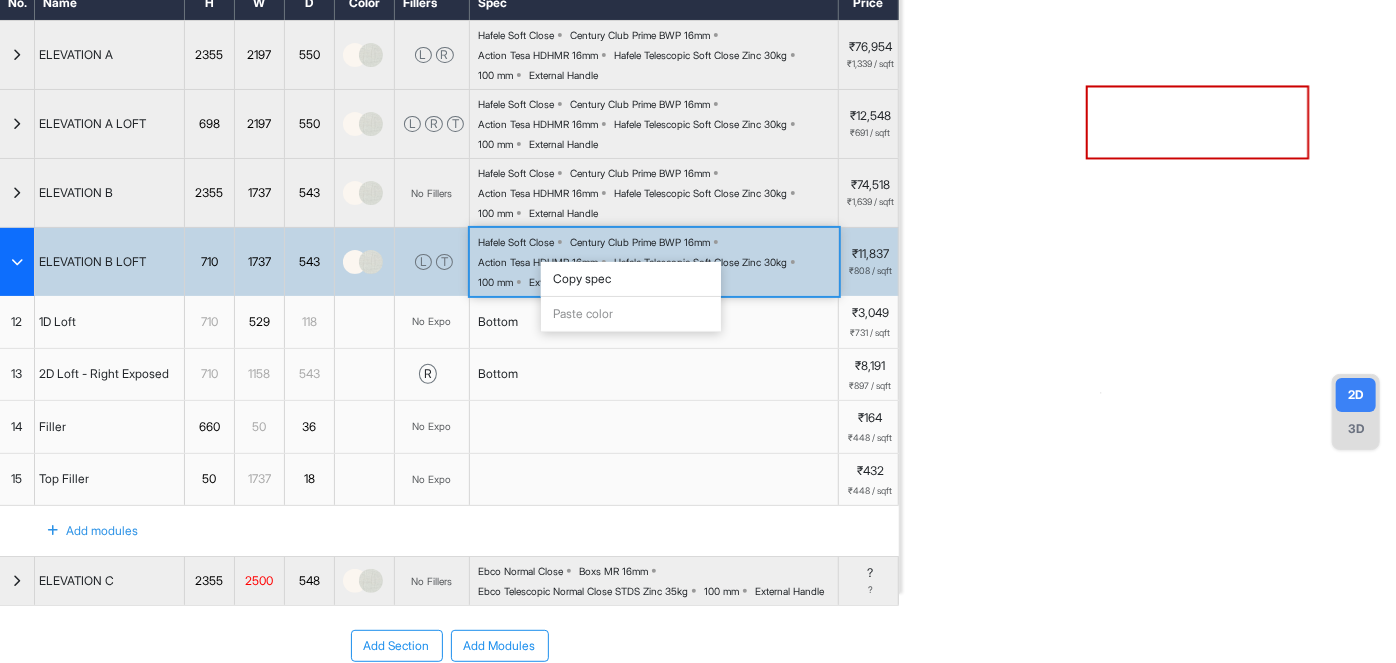 click on "Copy spec" at bounding box center (631, 279) 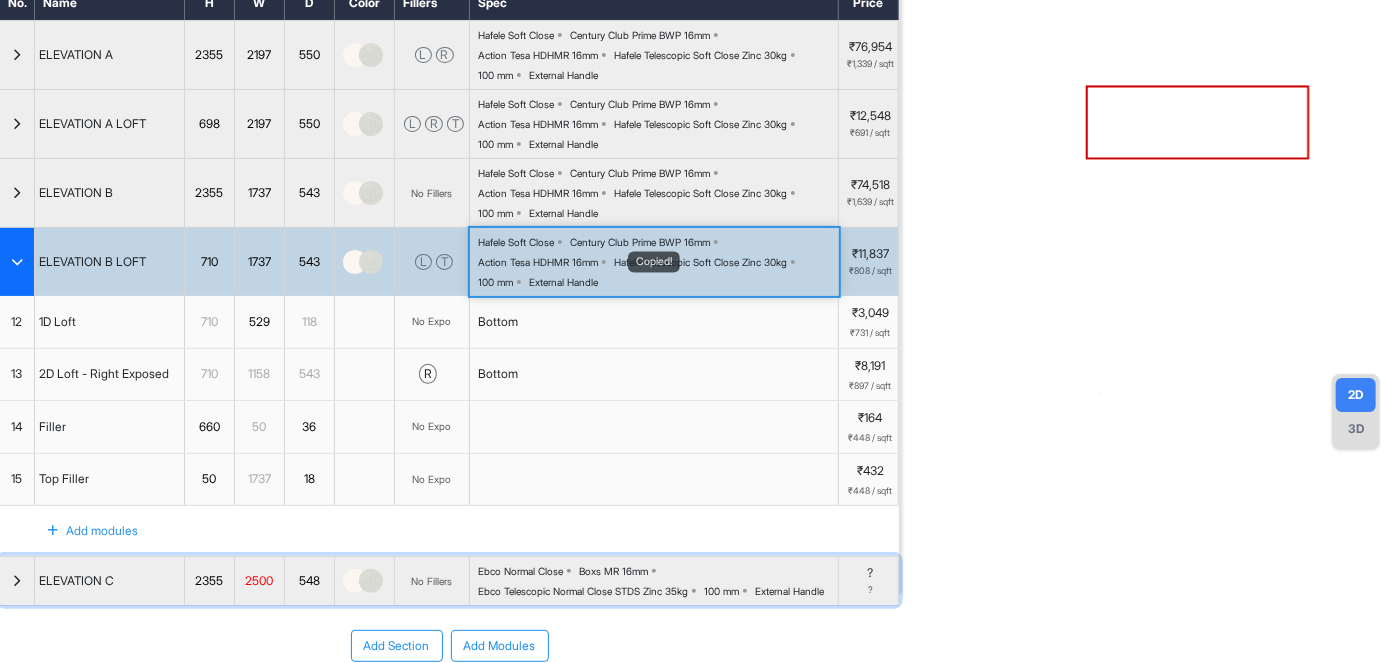 click on "Boxs MR 16mm" at bounding box center (613, 571) 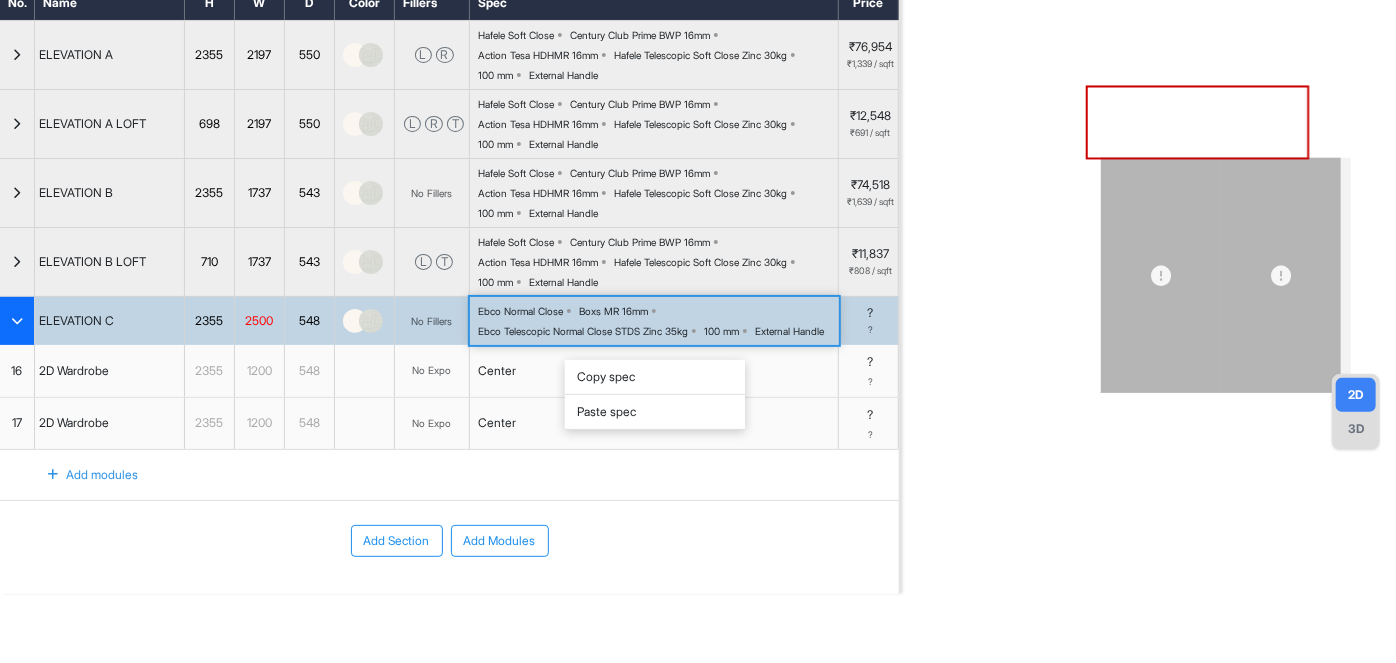 click on "Paste spec" at bounding box center [655, 412] 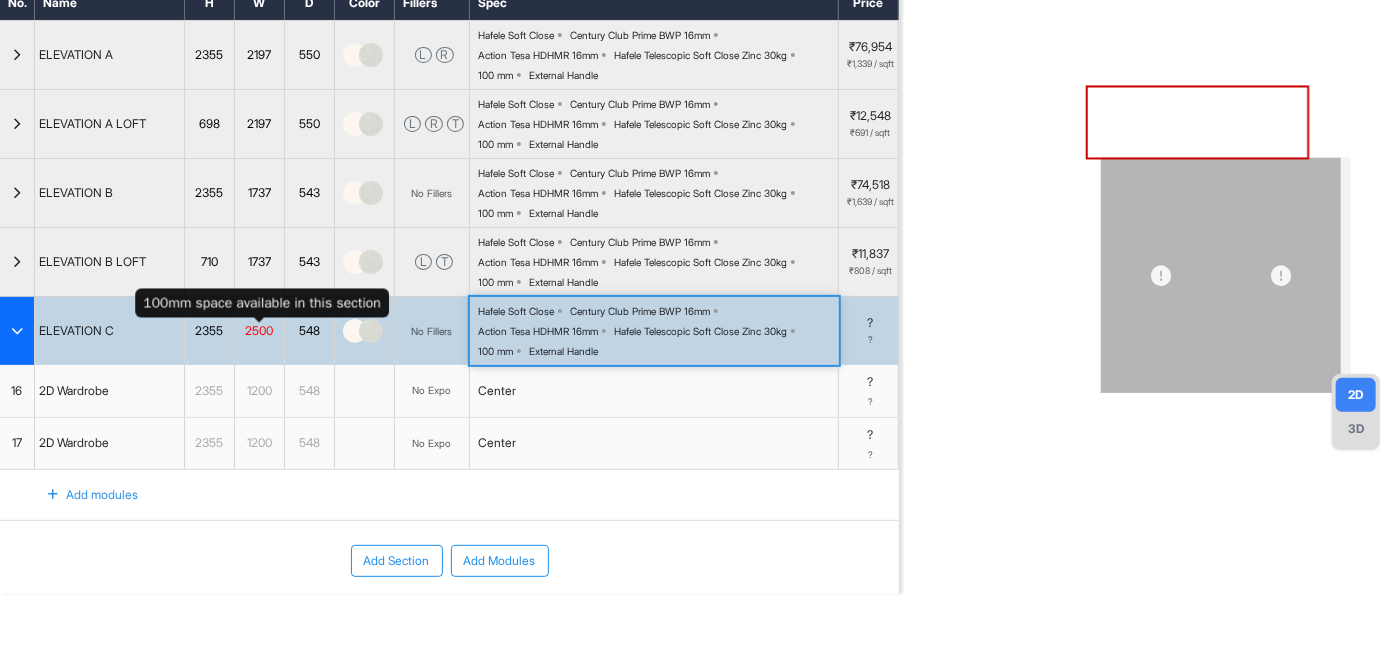 click on "2500" at bounding box center (259, 331) 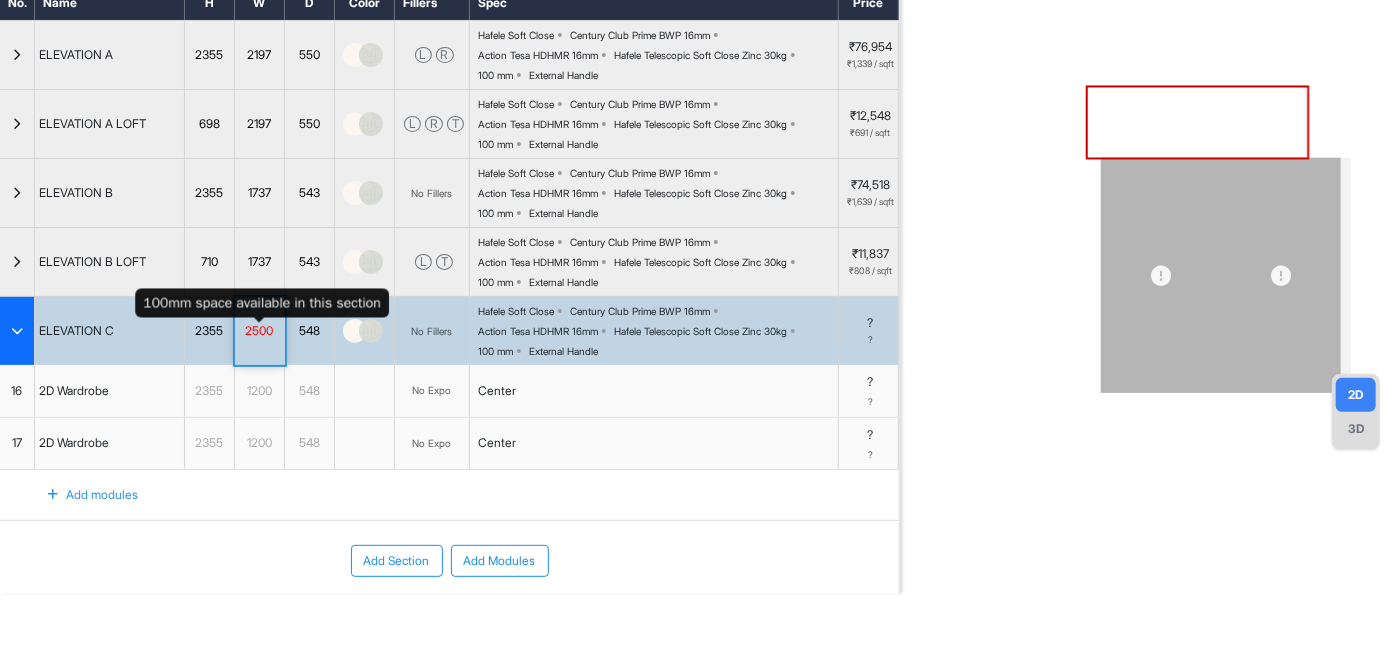 click on "2500" at bounding box center [259, 331] 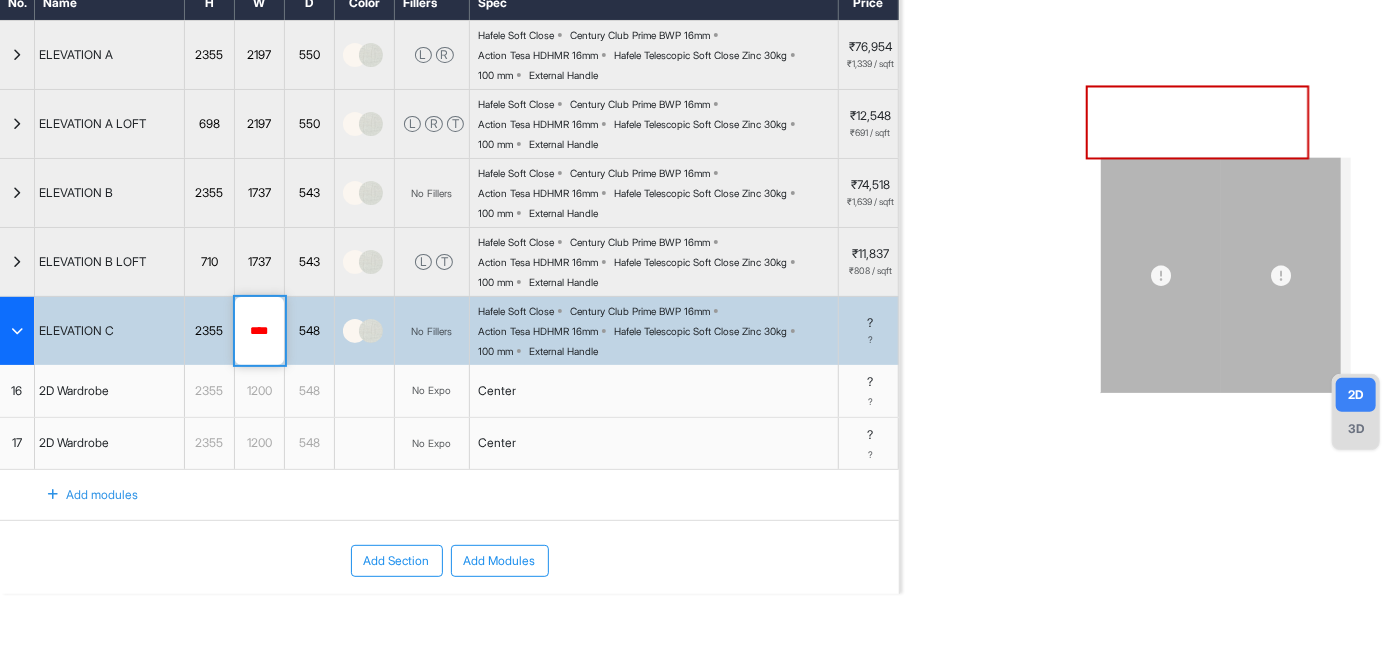 drag, startPoint x: 280, startPoint y: 330, endPoint x: 211, endPoint y: 338, distance: 69.46222 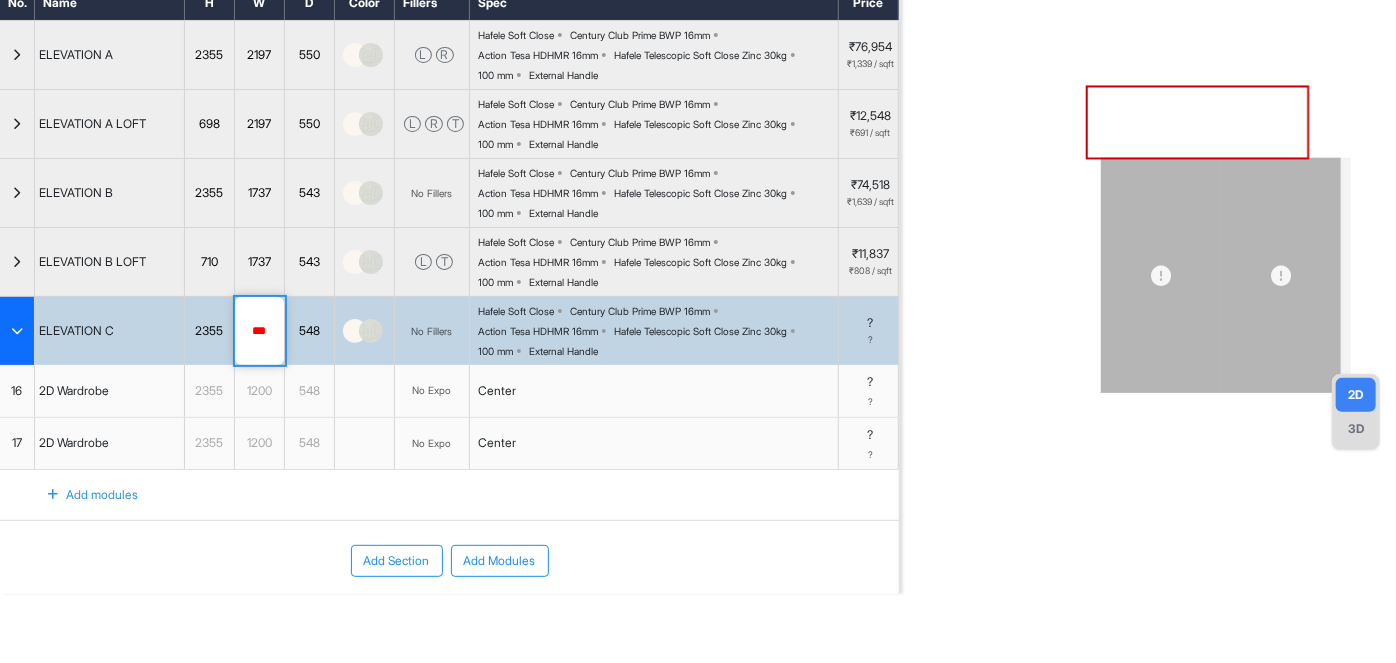 type on "****" 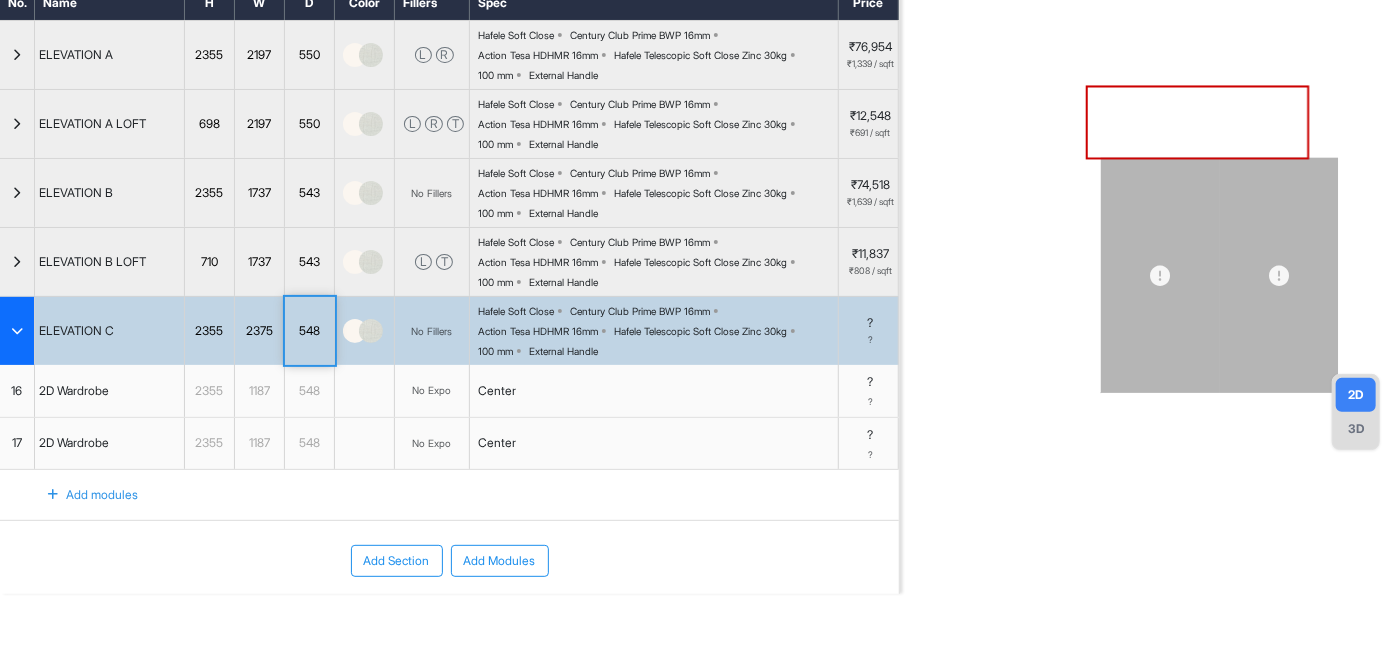 click on "548" at bounding box center [309, 391] 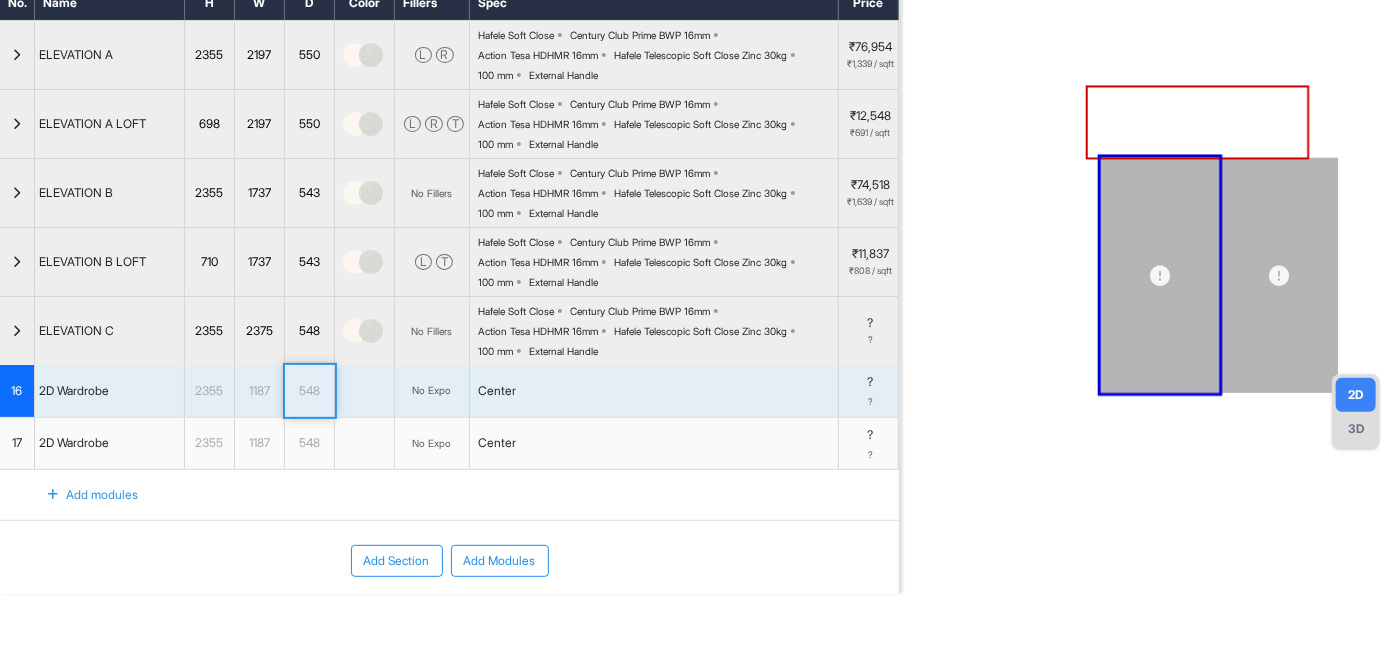 click on "548" at bounding box center (309, 443) 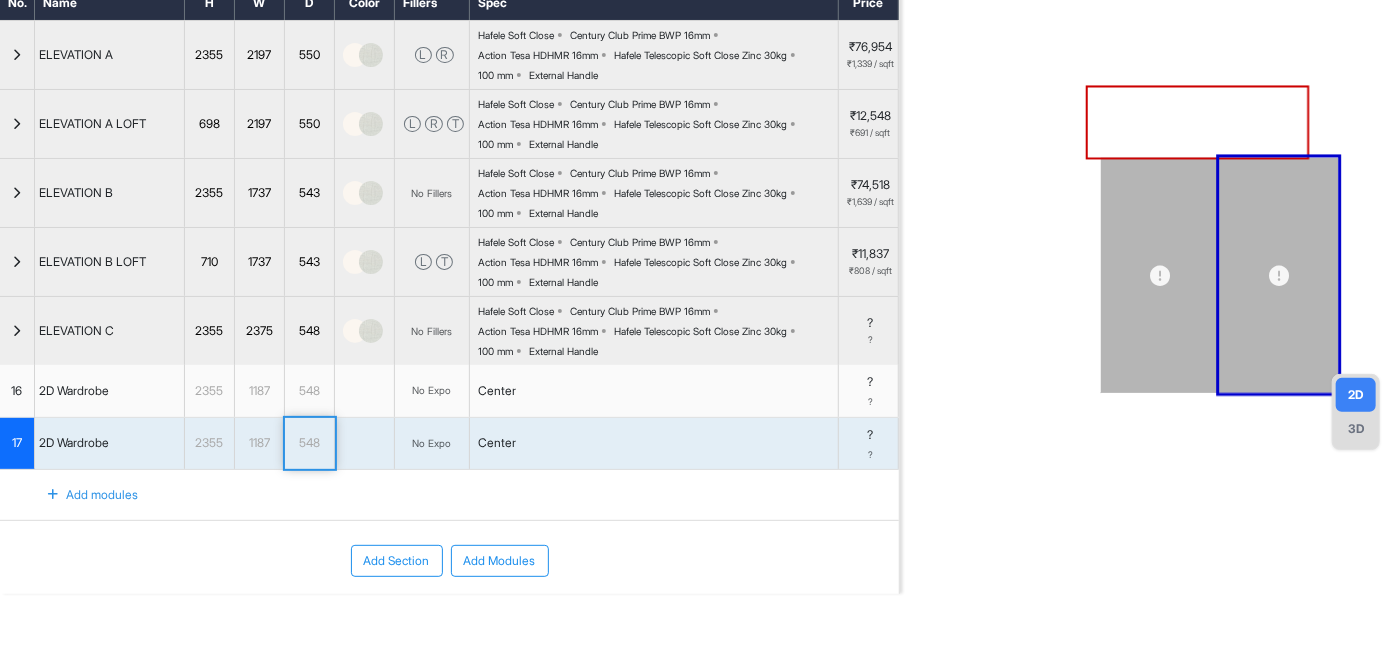 click on "548" at bounding box center [309, 443] 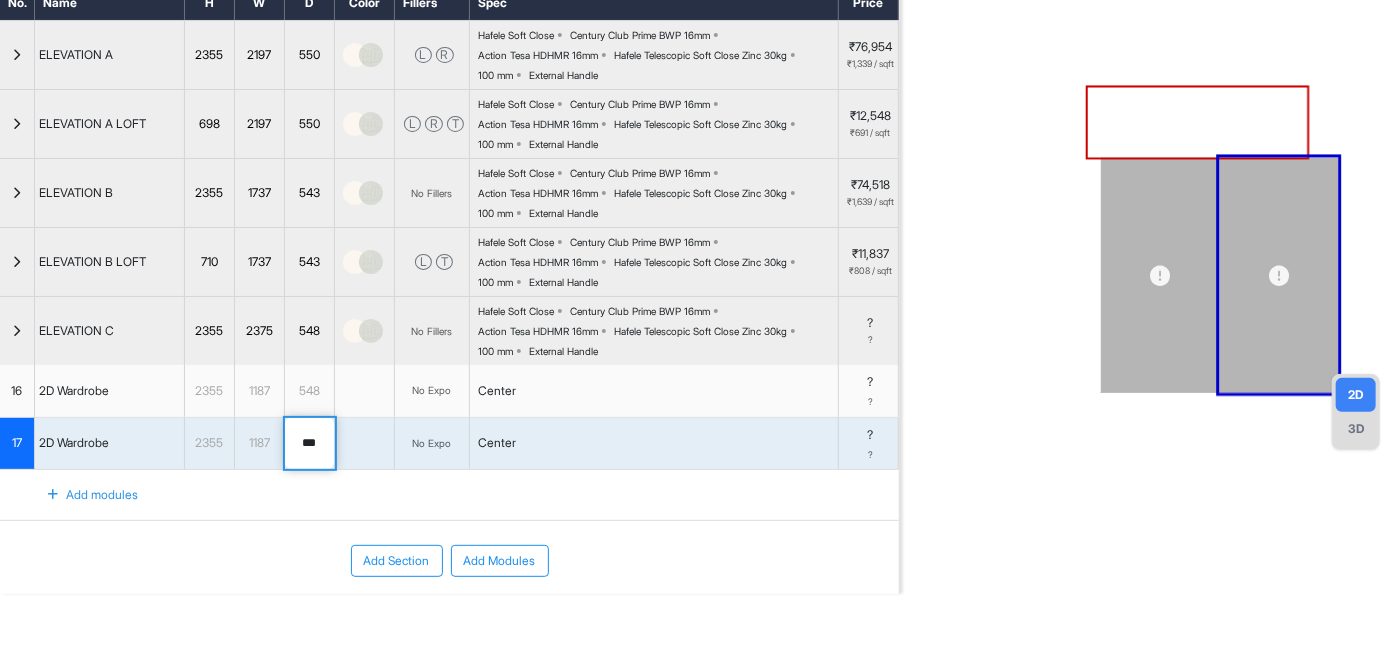 drag, startPoint x: 323, startPoint y: 438, endPoint x: 279, endPoint y: 448, distance: 45.122055 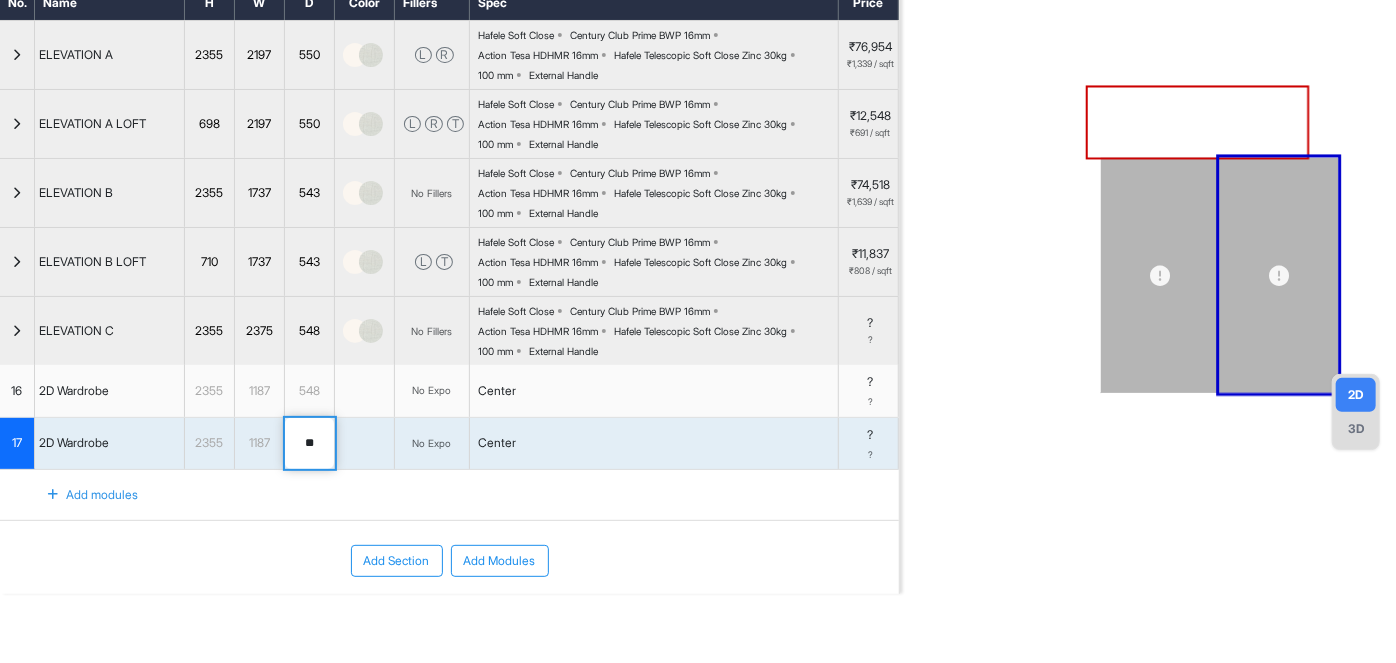 type on "***" 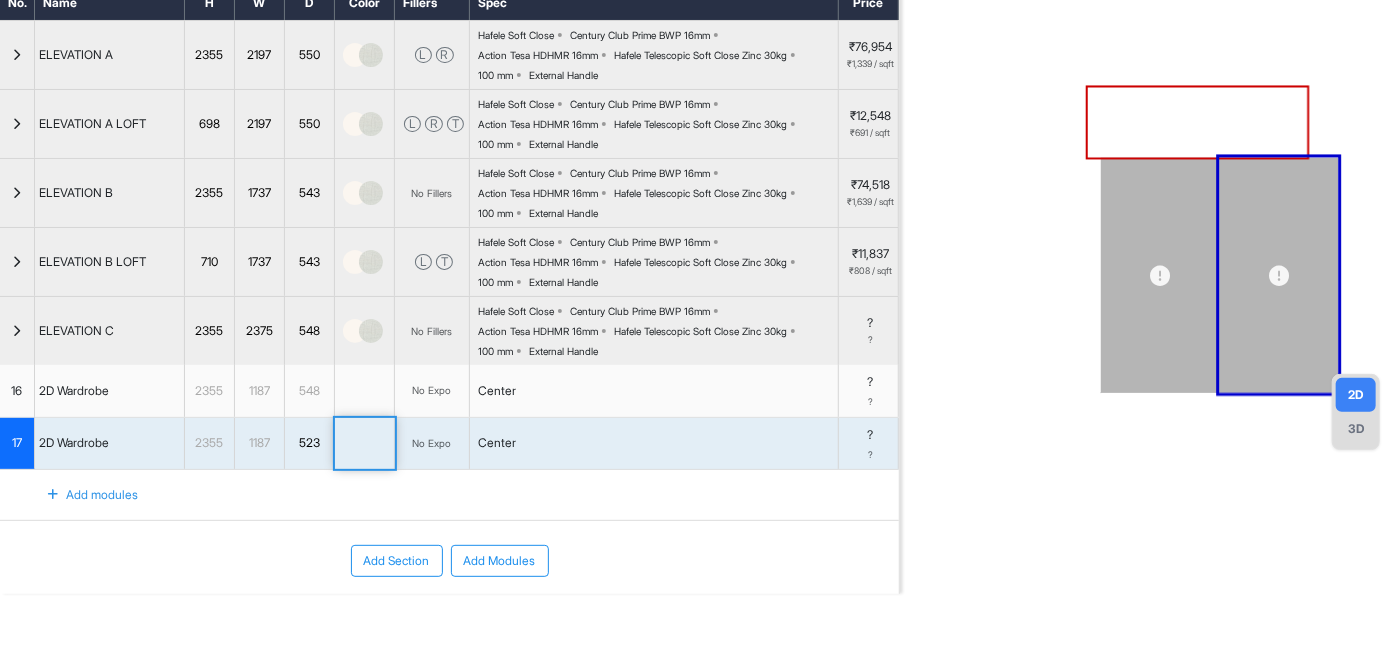 scroll, scrollTop: 0, scrollLeft: 0, axis: both 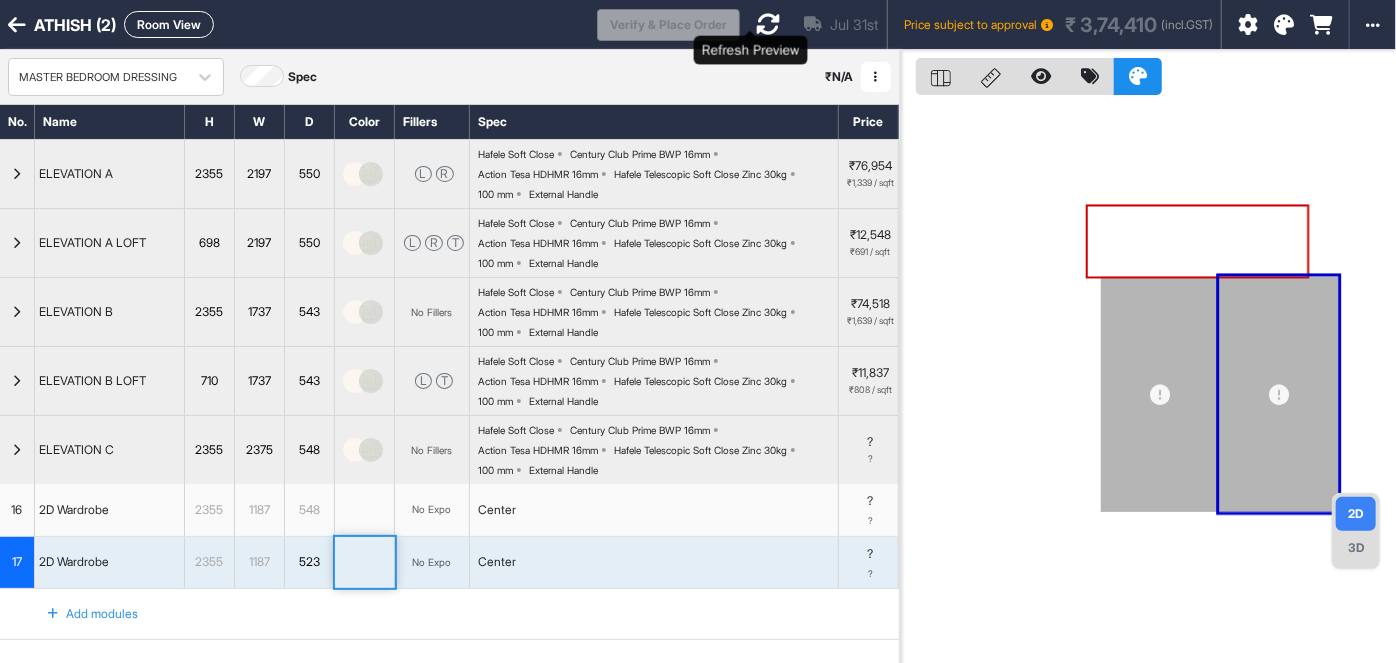 click at bounding box center (768, 24) 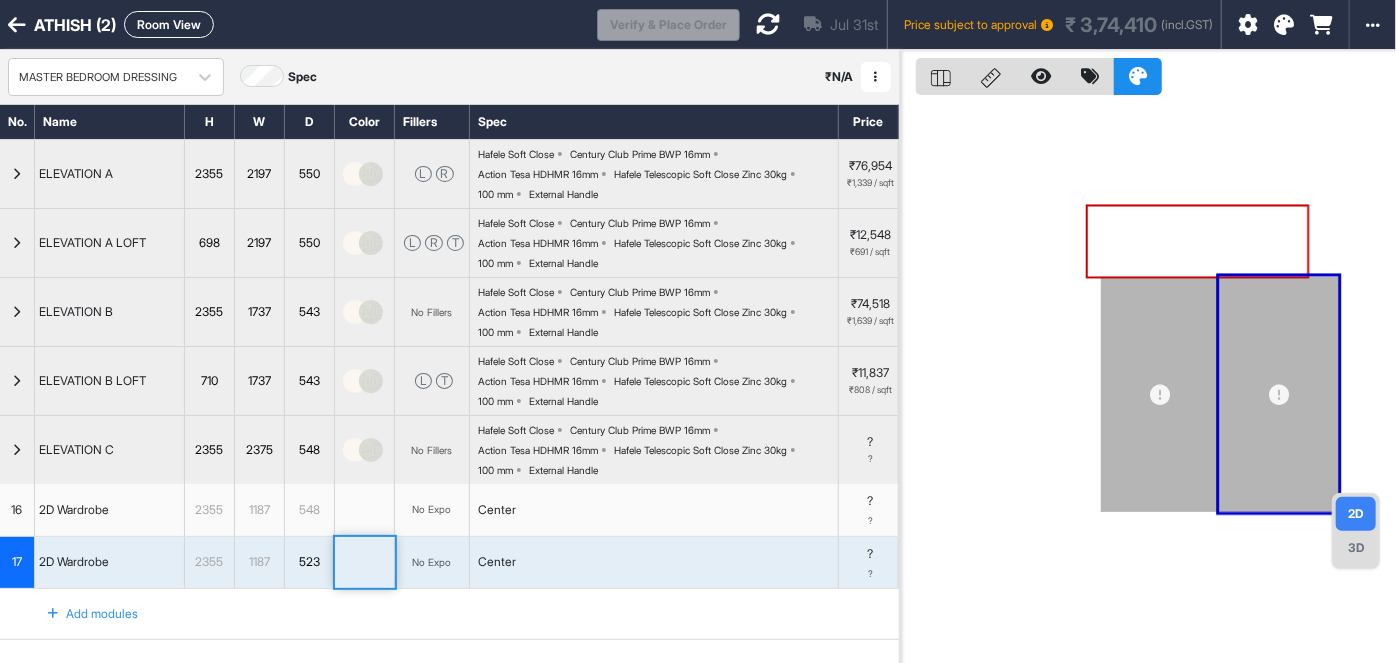 click at bounding box center (17, 450) 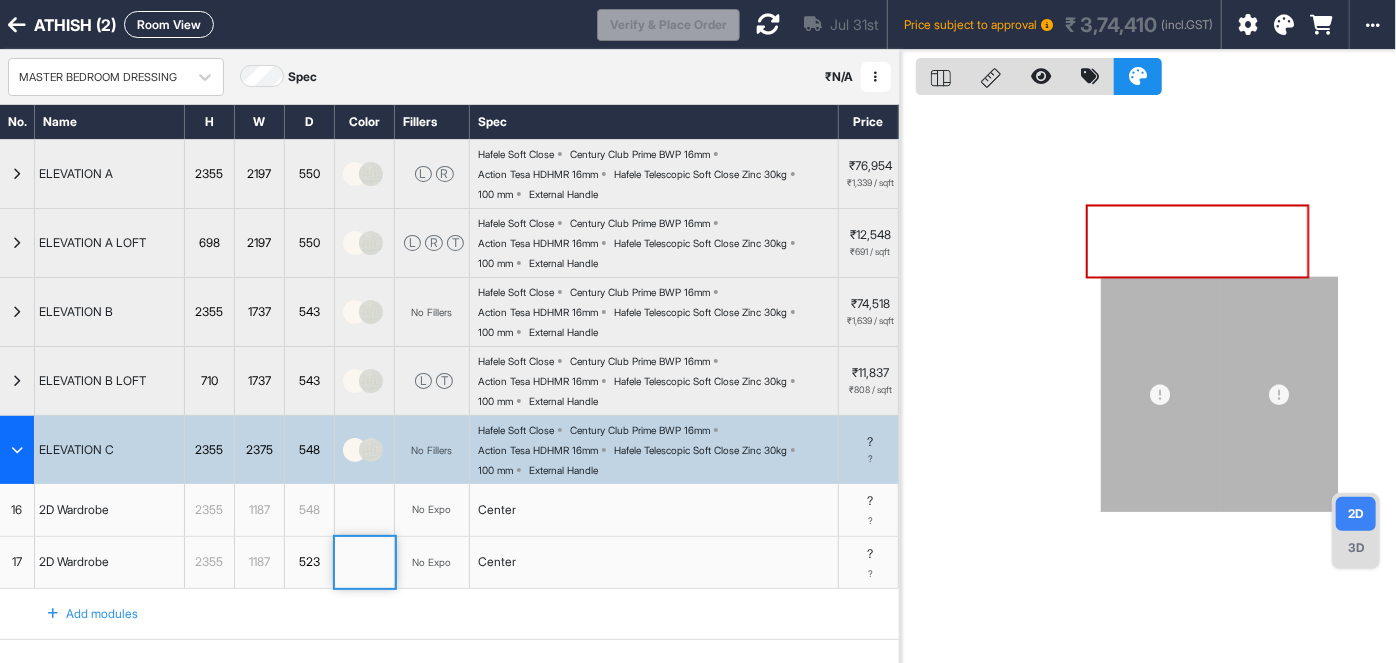 click at bounding box center [17, 450] 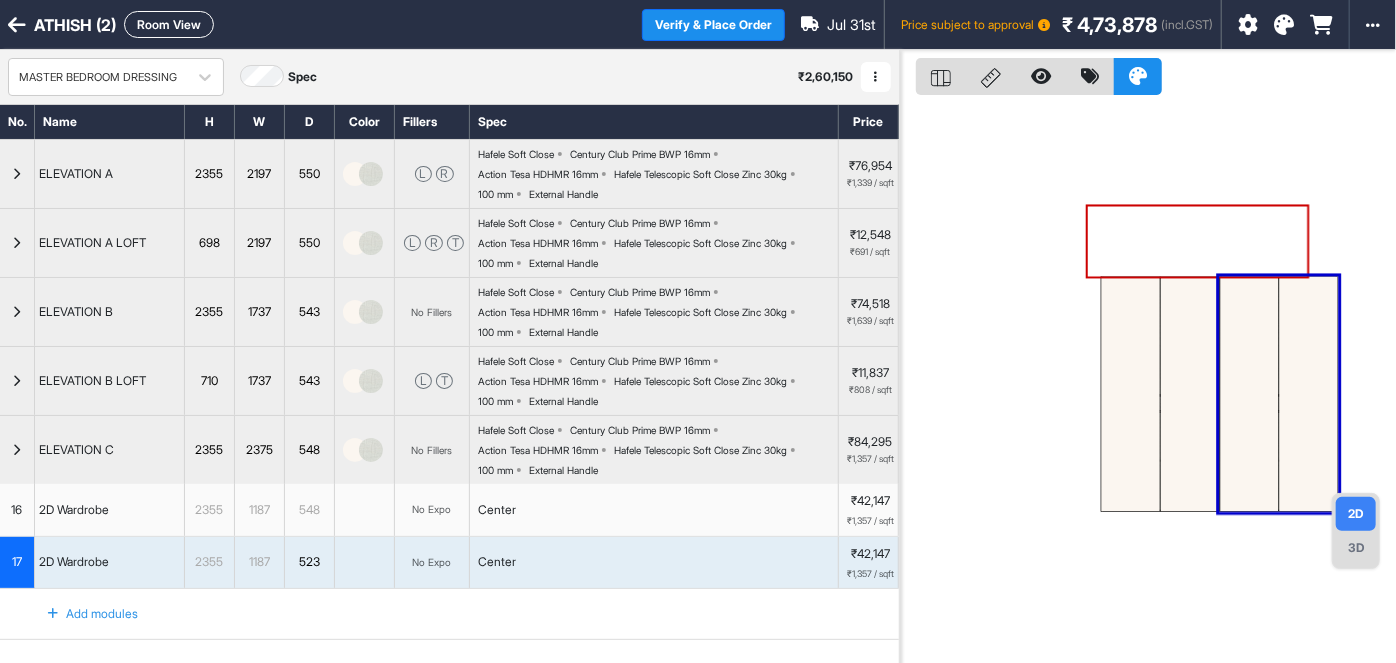 click at bounding box center (17, 450) 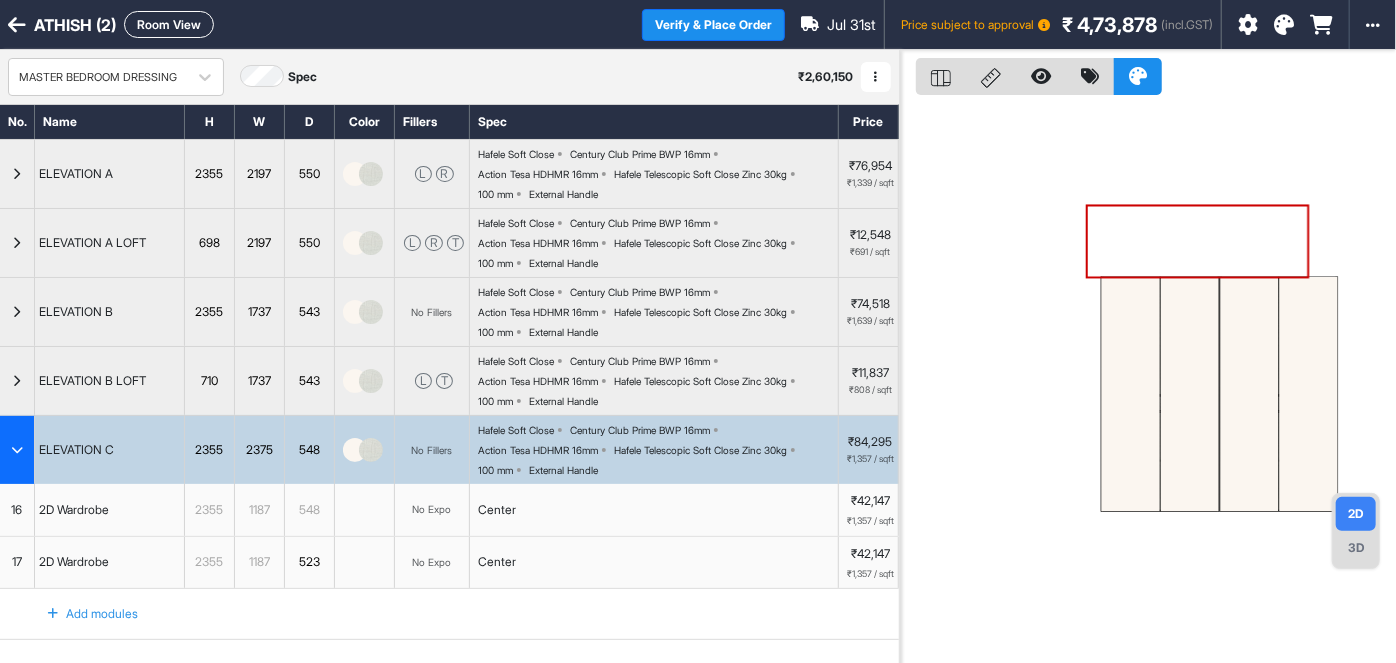click at bounding box center (17, 450) 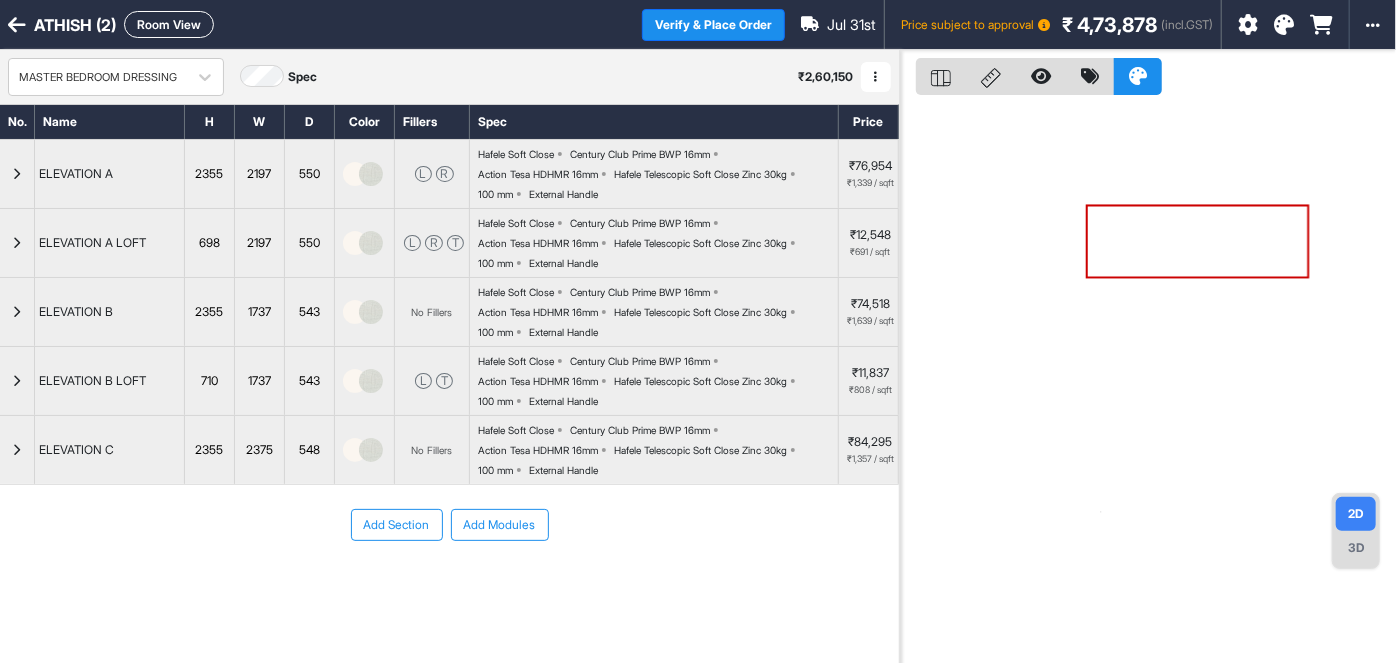 click on "Add Section" at bounding box center (397, 525) 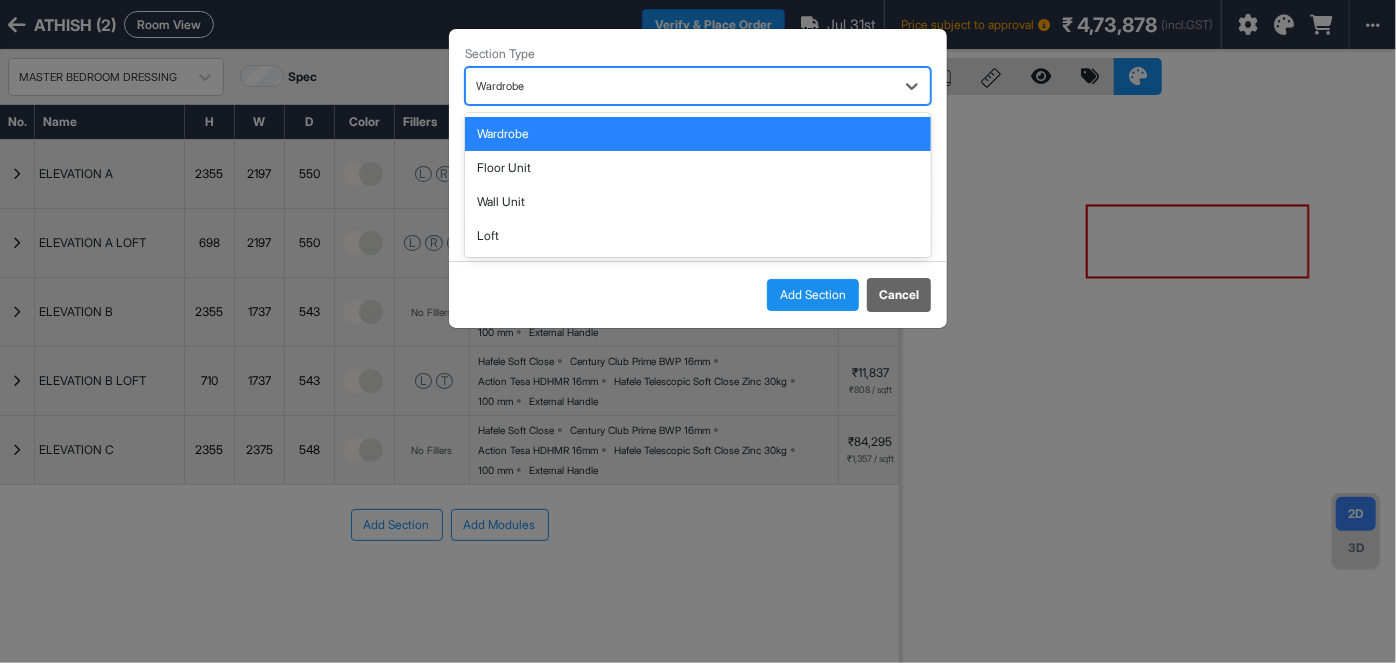 click on "Wardrobe" at bounding box center (680, 86) 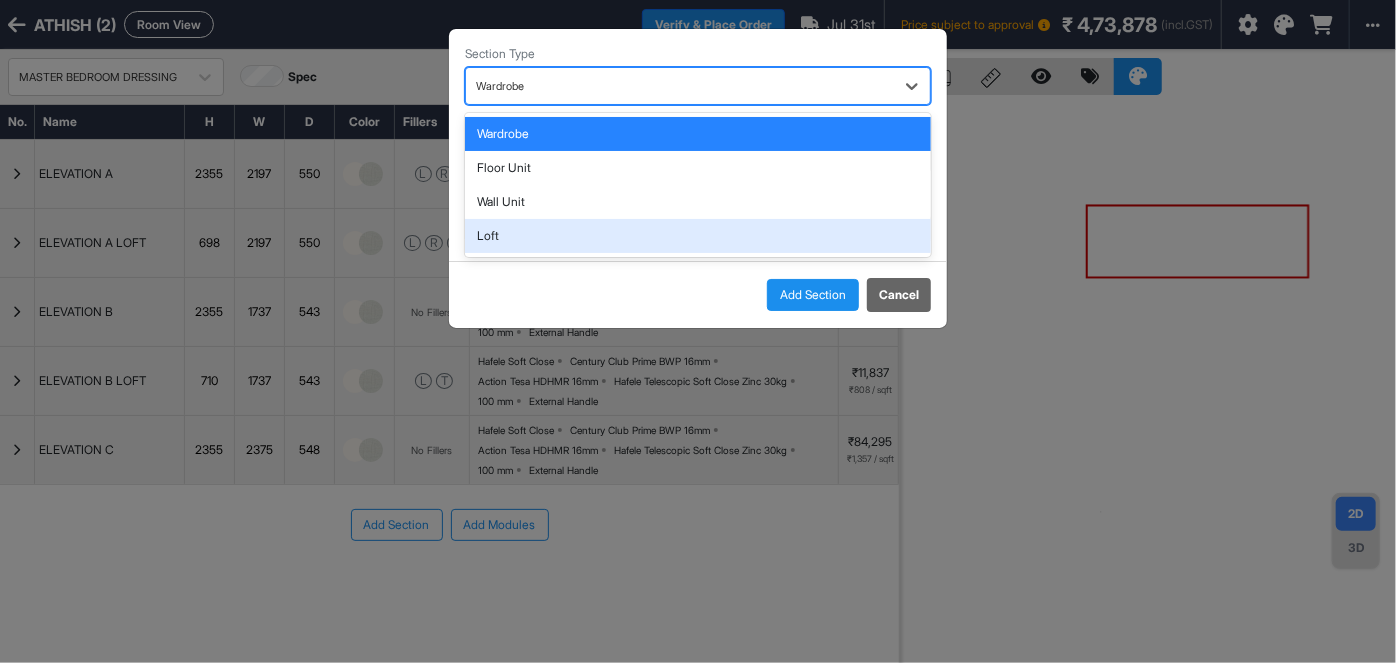 click on "Loft" at bounding box center (698, 236) 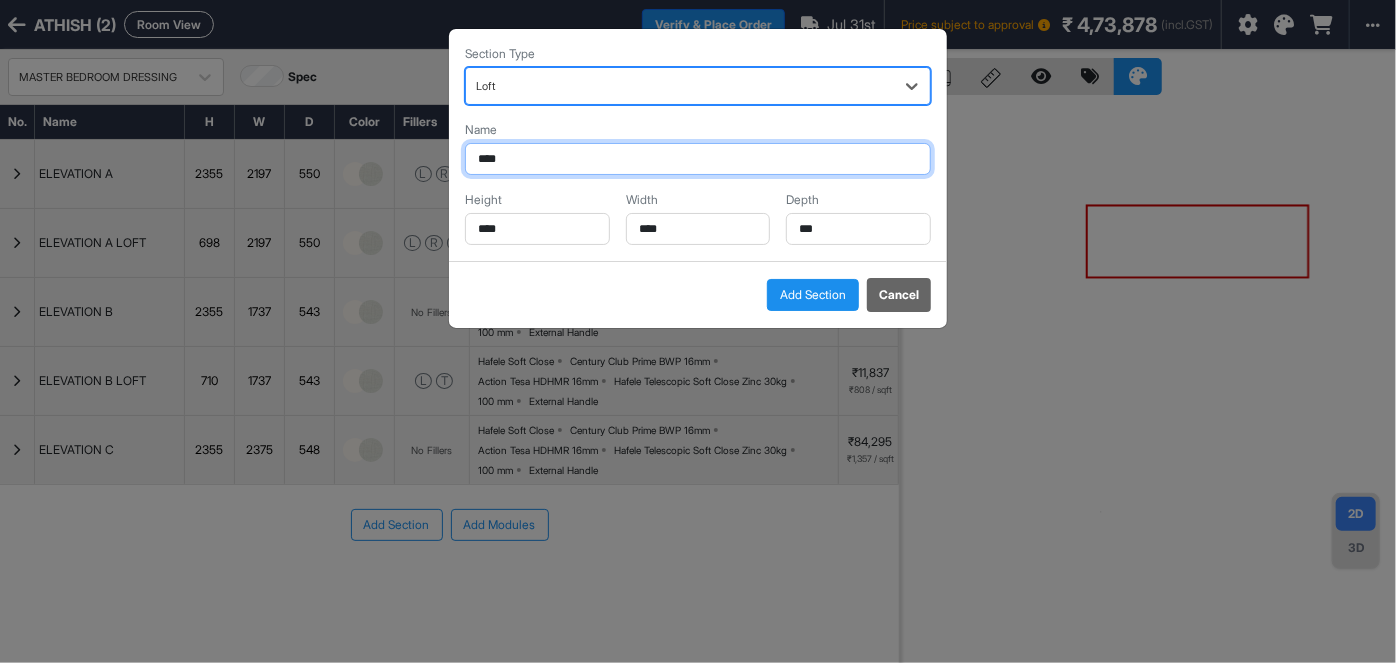 drag, startPoint x: 515, startPoint y: 144, endPoint x: 485, endPoint y: 158, distance: 33.105892 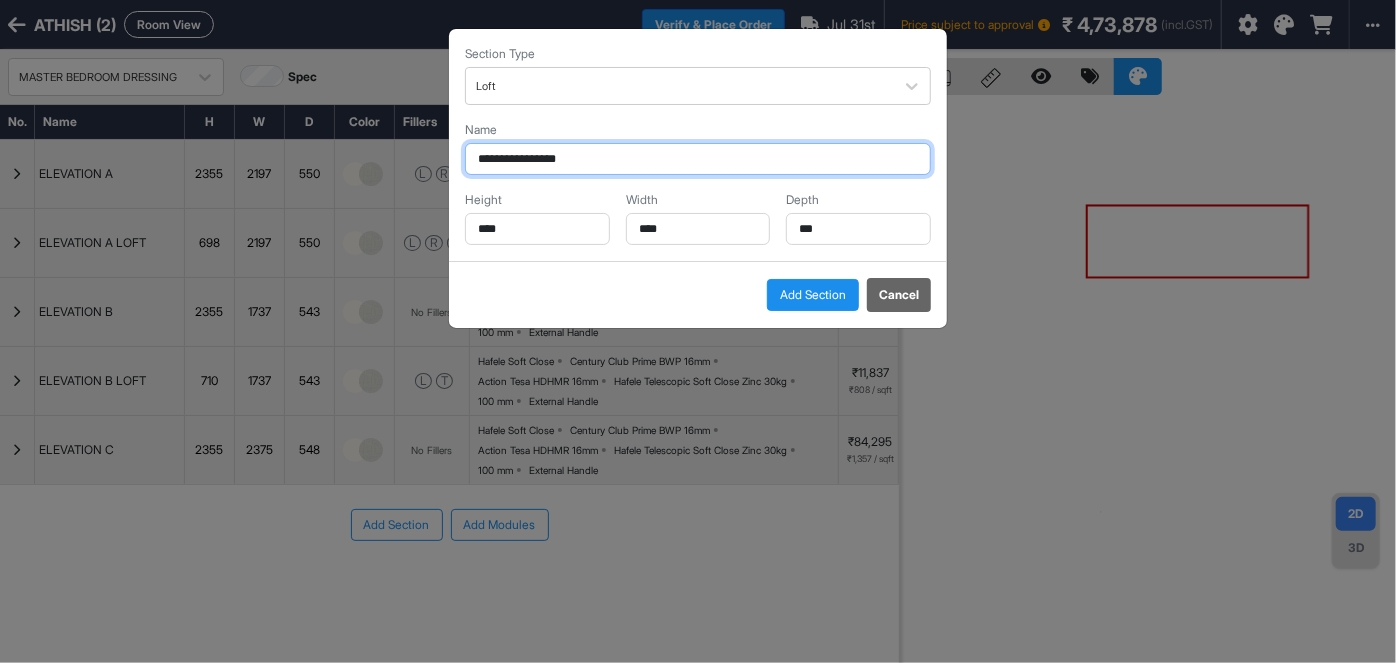 type on "**********" 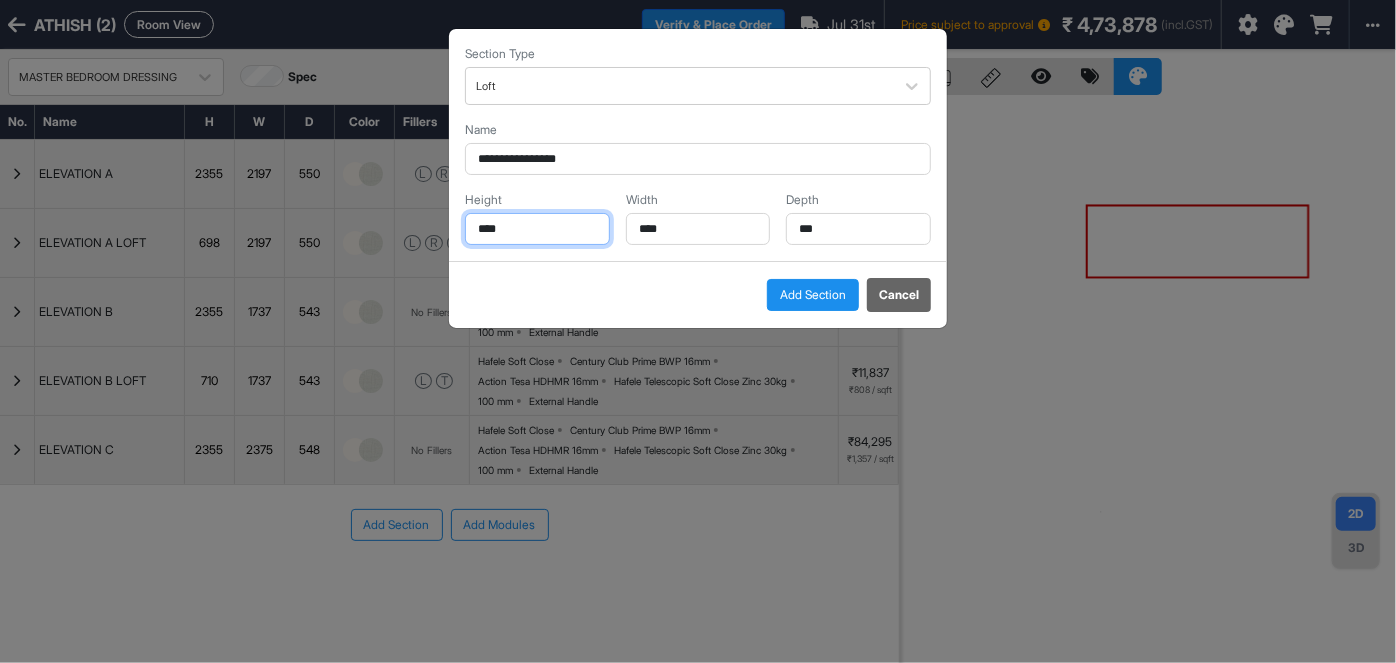 drag, startPoint x: 512, startPoint y: 222, endPoint x: 444, endPoint y: 235, distance: 69.2315 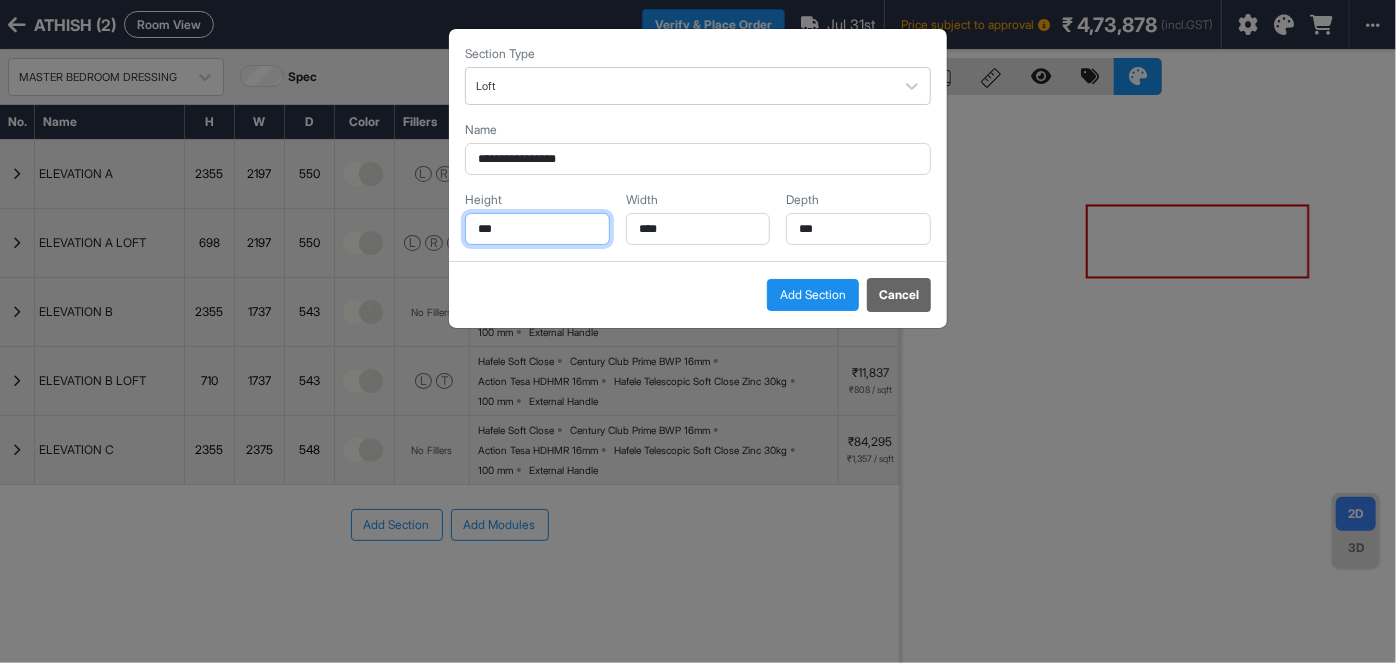 type on "***" 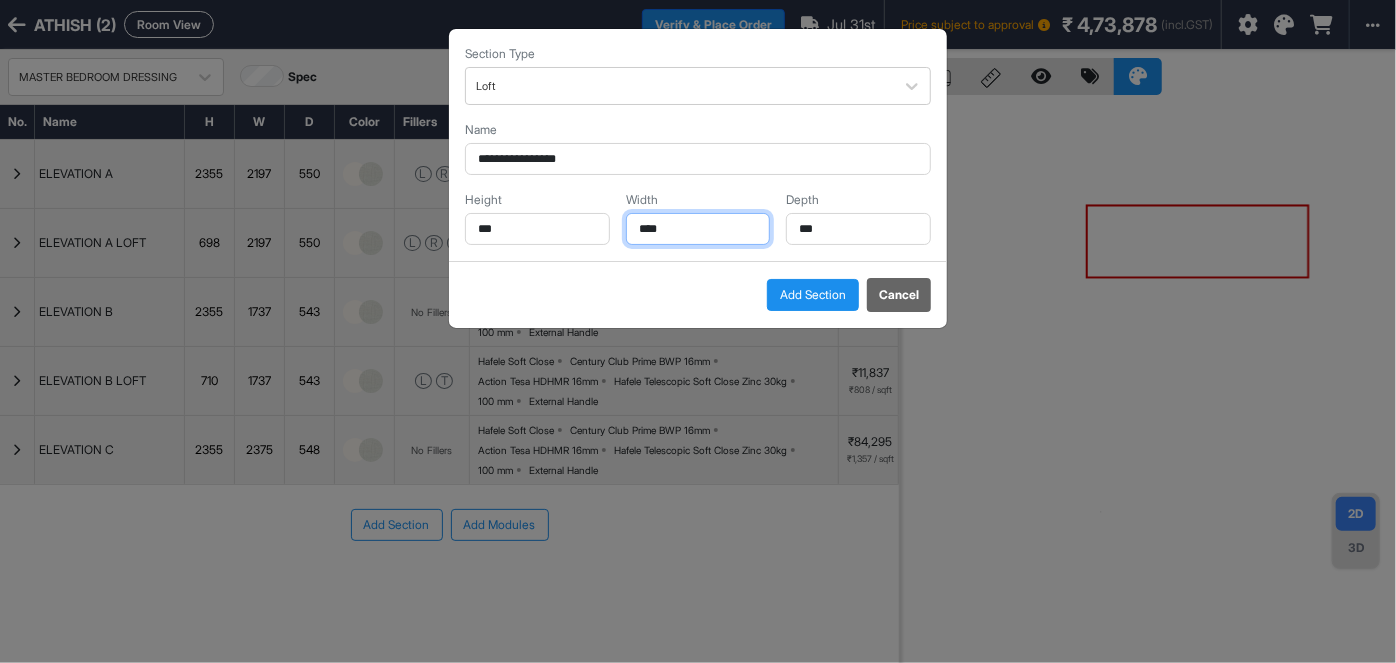 click on "Height *** Width **** Depth ***" at bounding box center [698, 218] 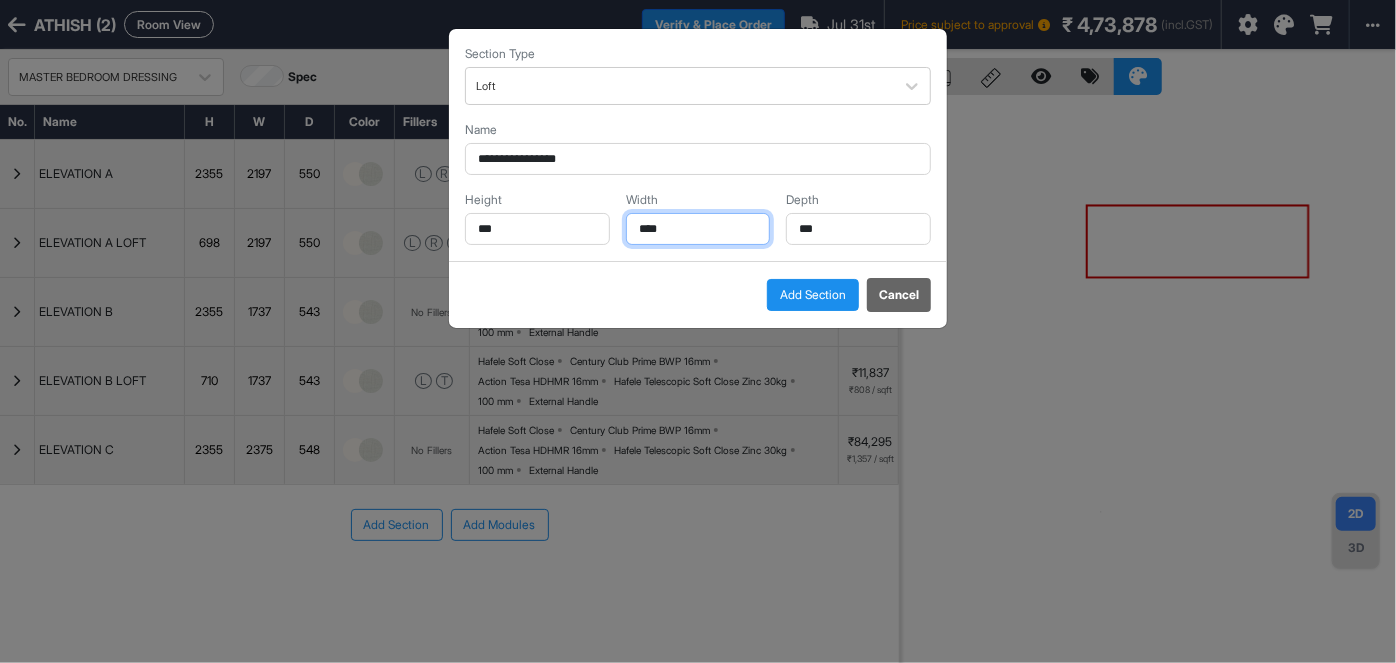 type on "****" 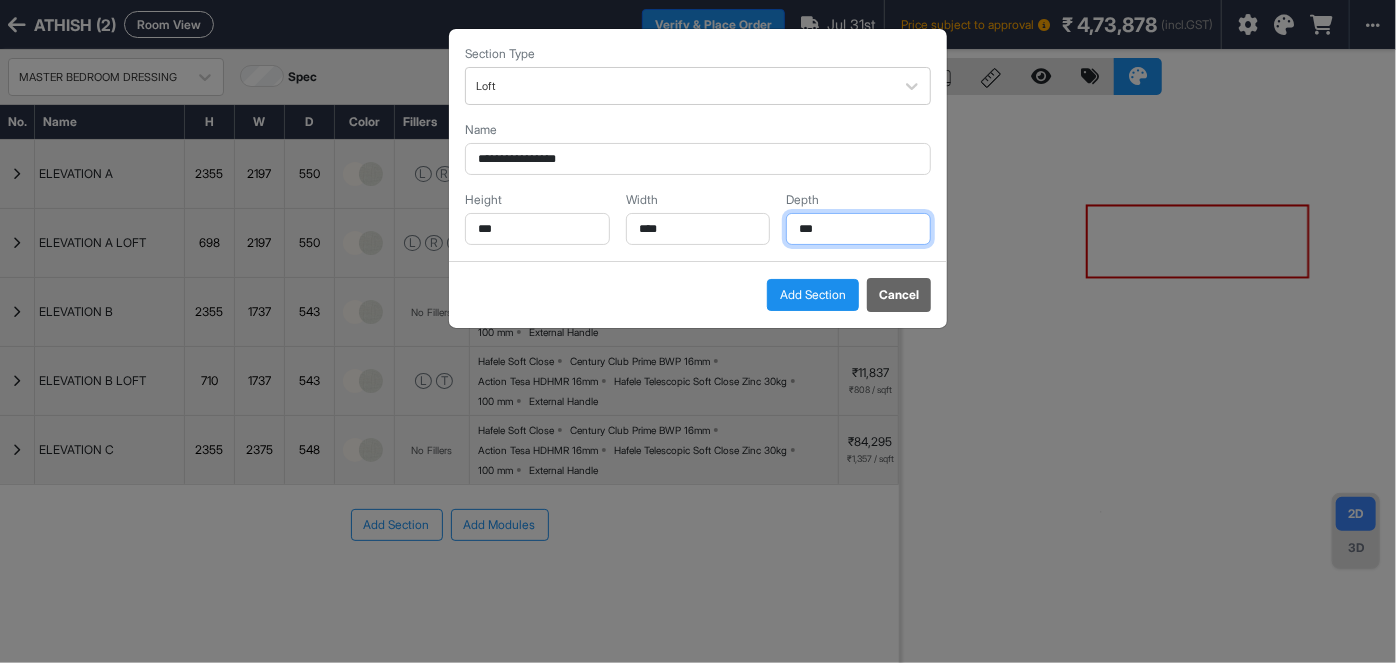 drag, startPoint x: 830, startPoint y: 222, endPoint x: 779, endPoint y: 232, distance: 51.971146 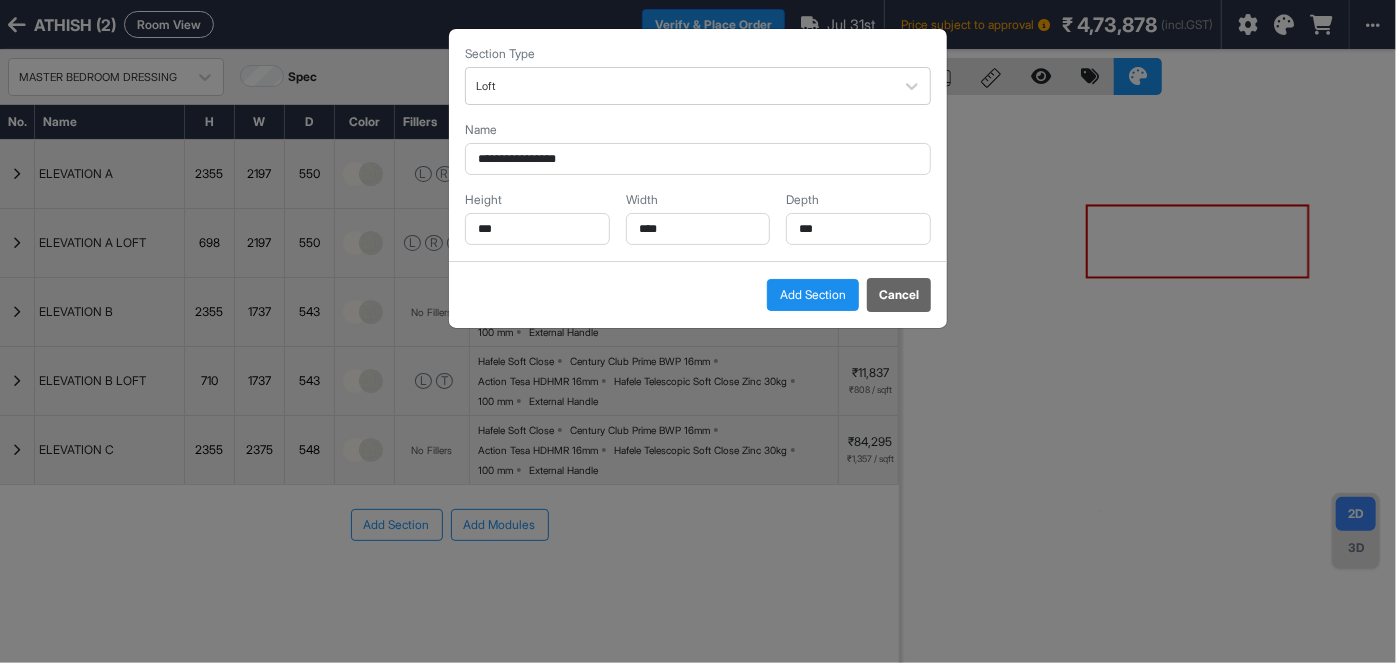 click on "Add Section" at bounding box center [813, 295] 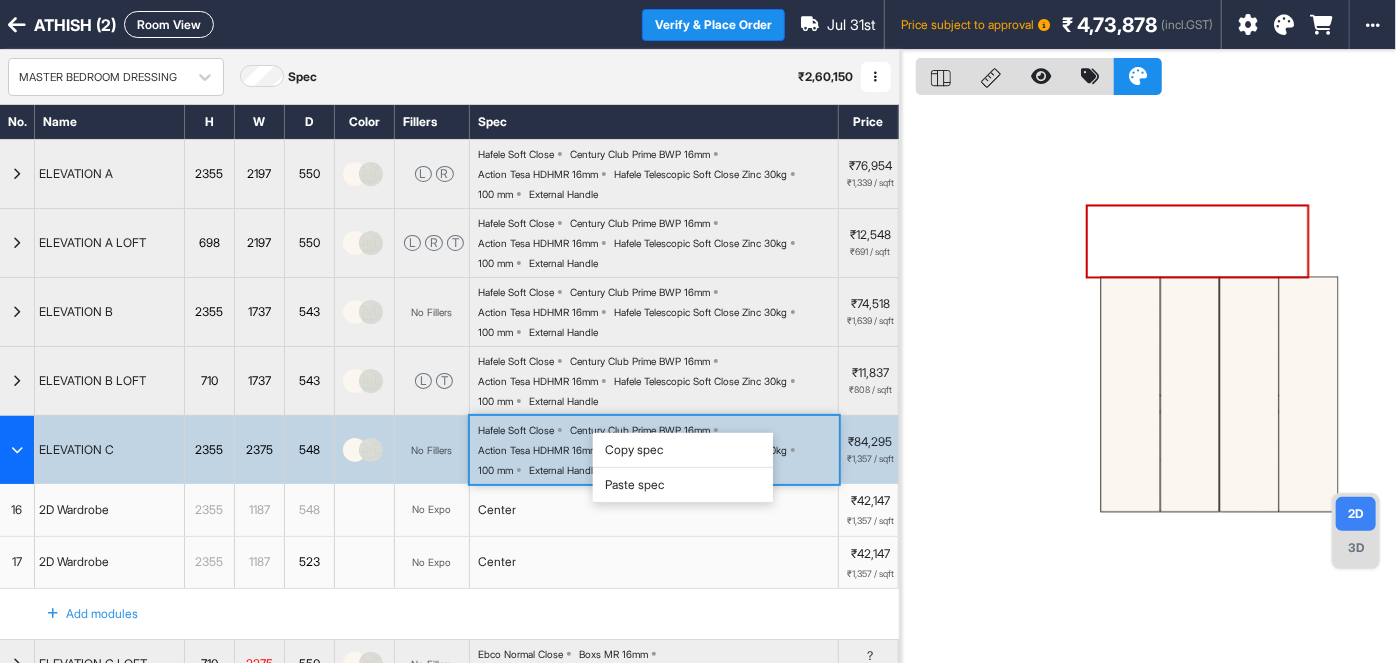 click on "Copy spec" at bounding box center [683, 450] 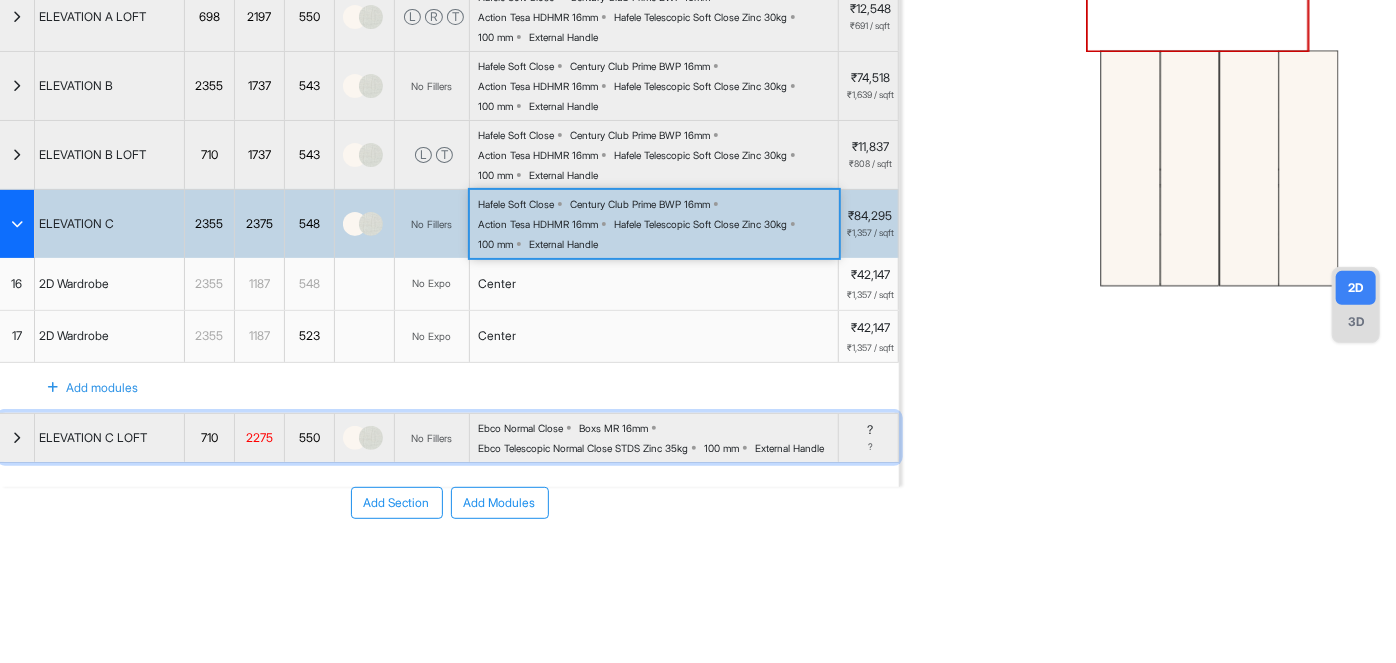 click on "Ebco Normal Close Boxs MR 16mm Ebco Telescopic Normal Close STDS Zinc 35kg 100 mm External Handle" at bounding box center (658, 438) 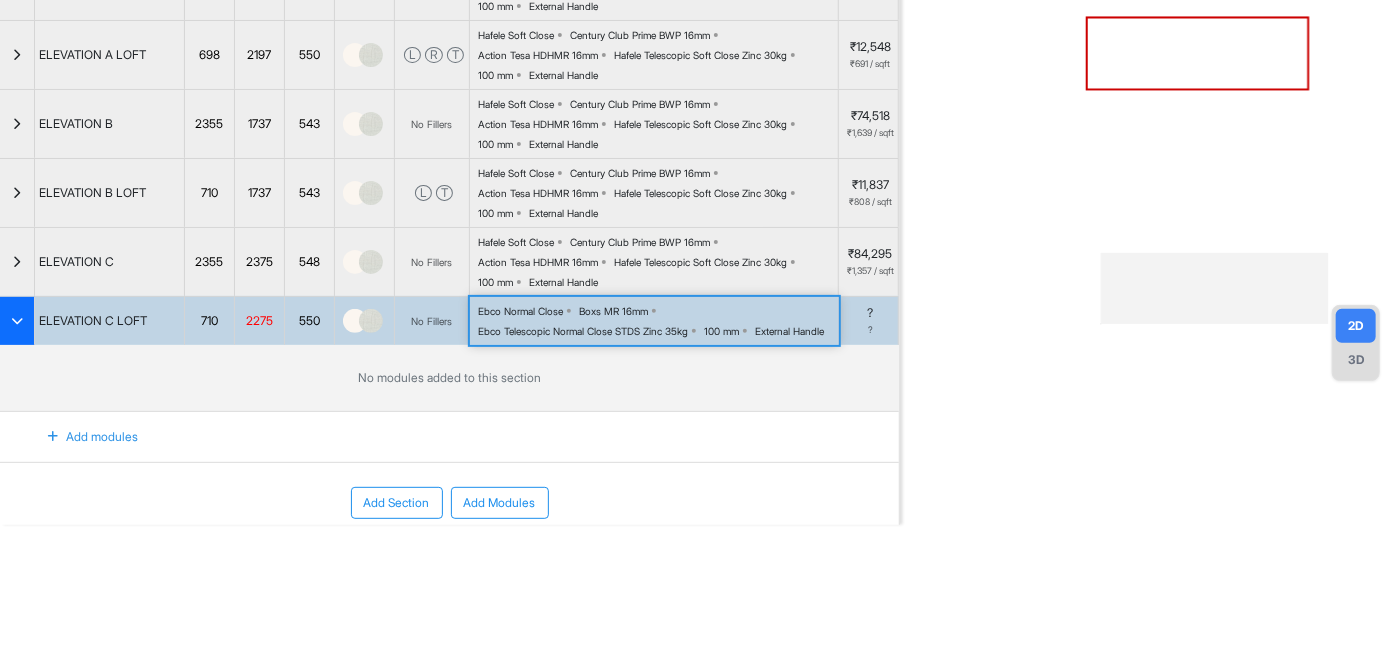 scroll, scrollTop: 205, scrollLeft: 0, axis: vertical 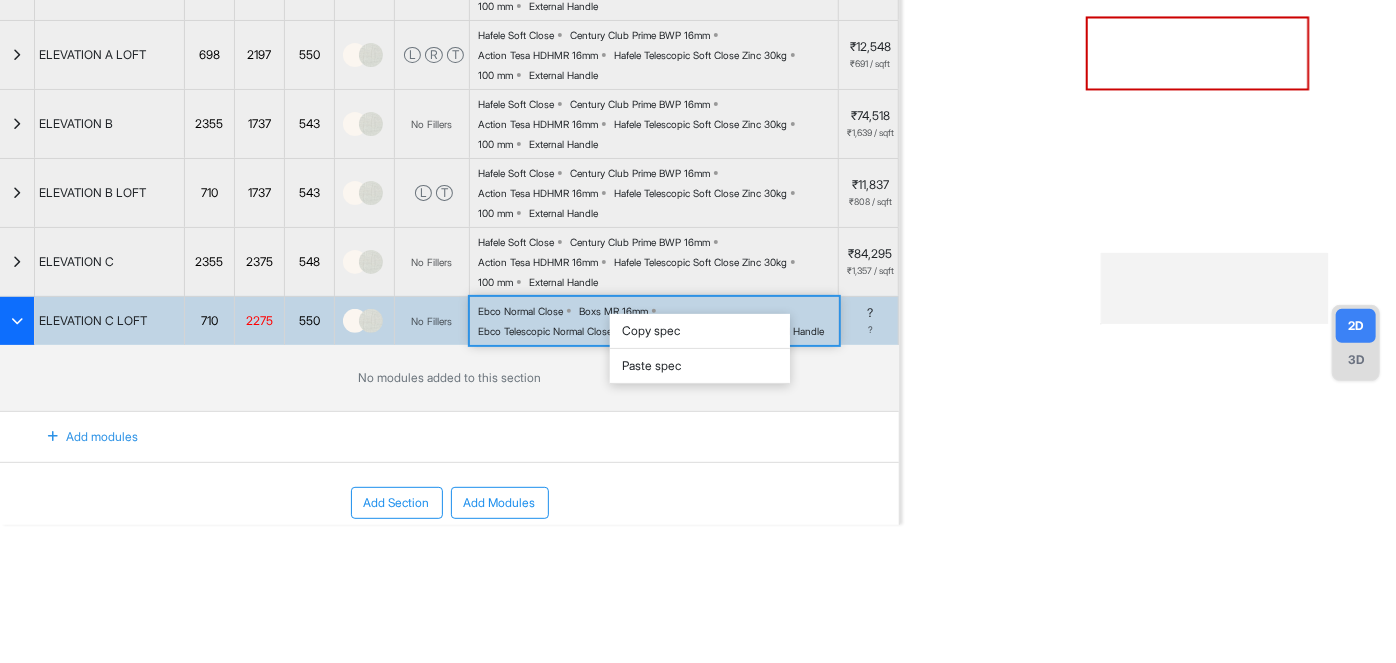 click on "Paste spec" at bounding box center [700, 366] 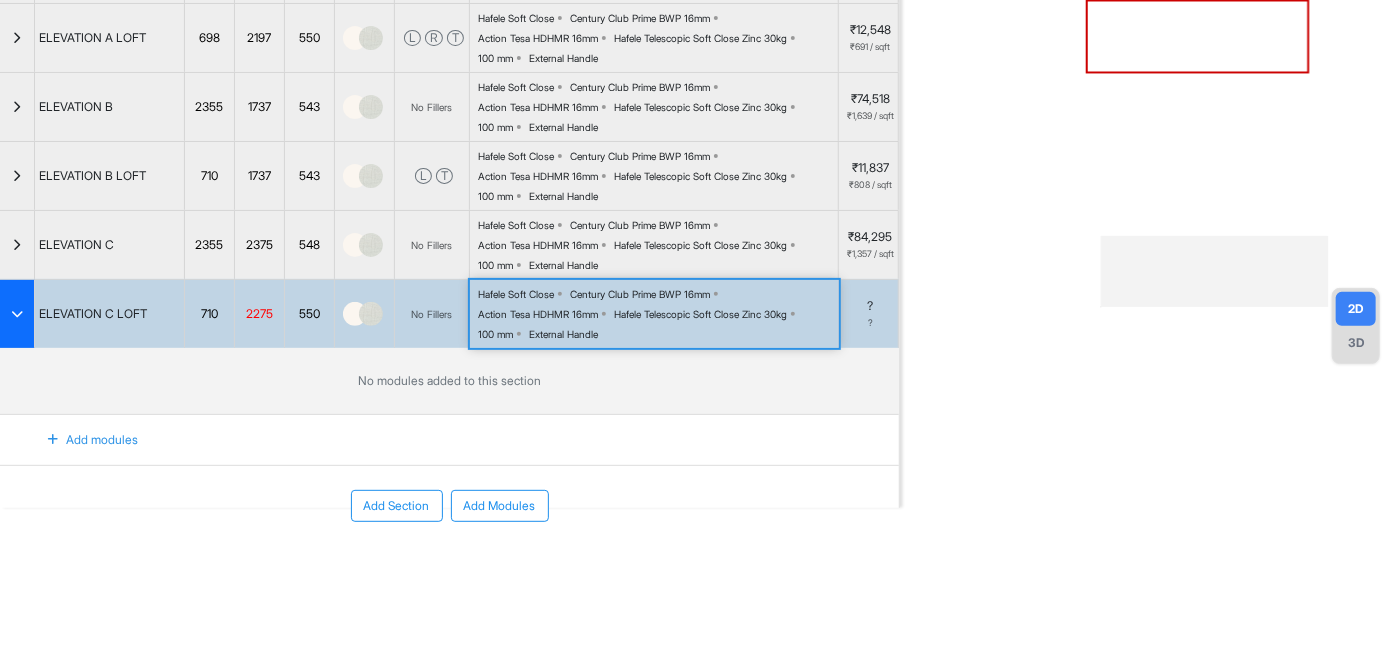 click at bounding box center [355, 314] 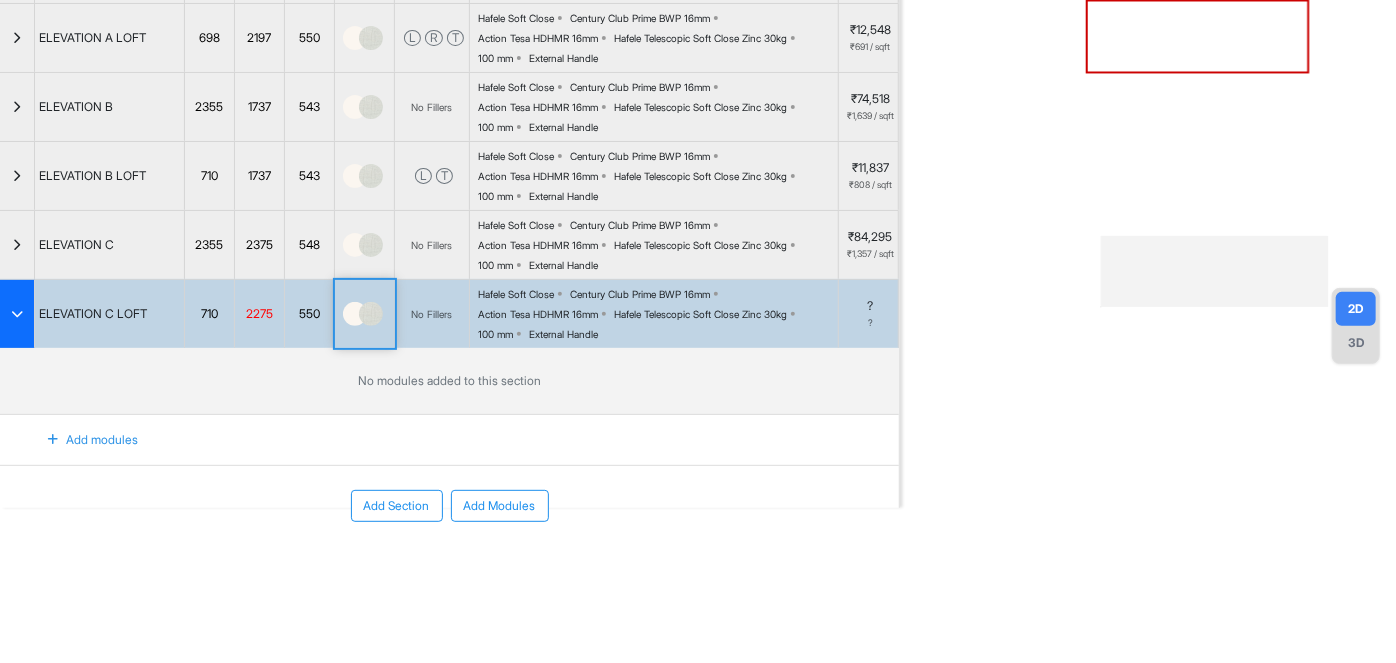 click at bounding box center (355, 314) 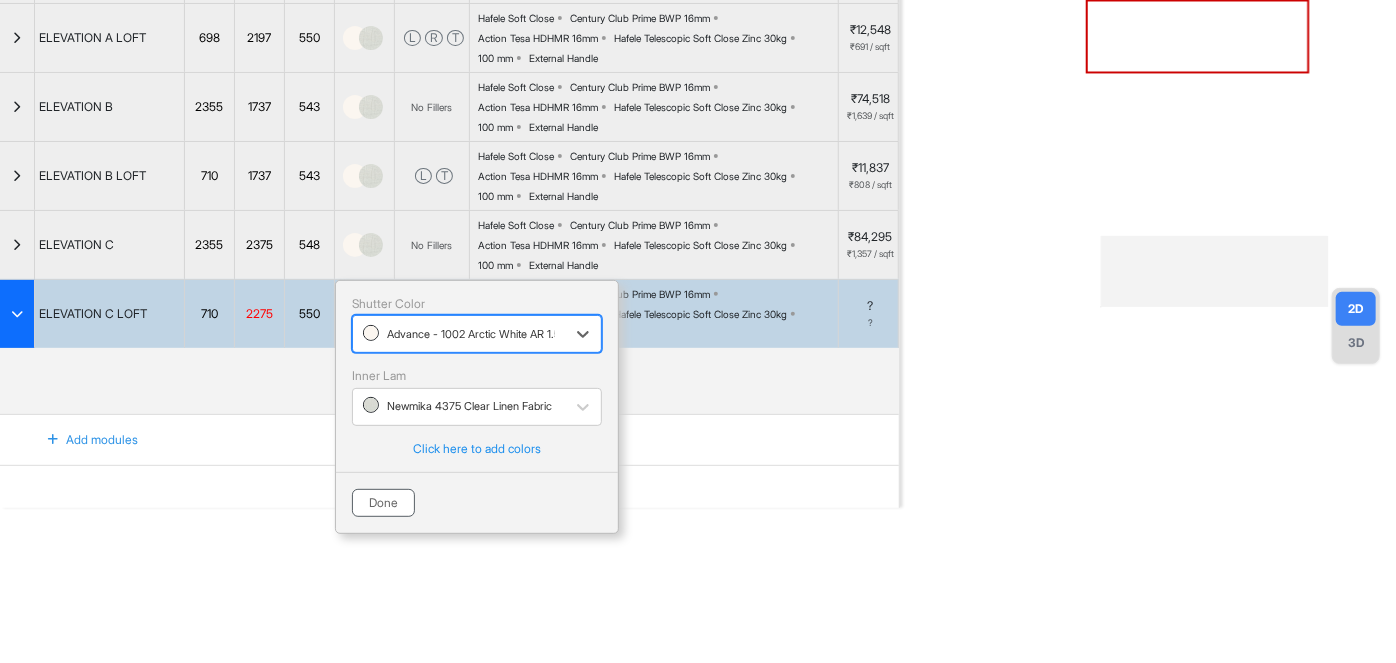 click on "Done" at bounding box center [383, 503] 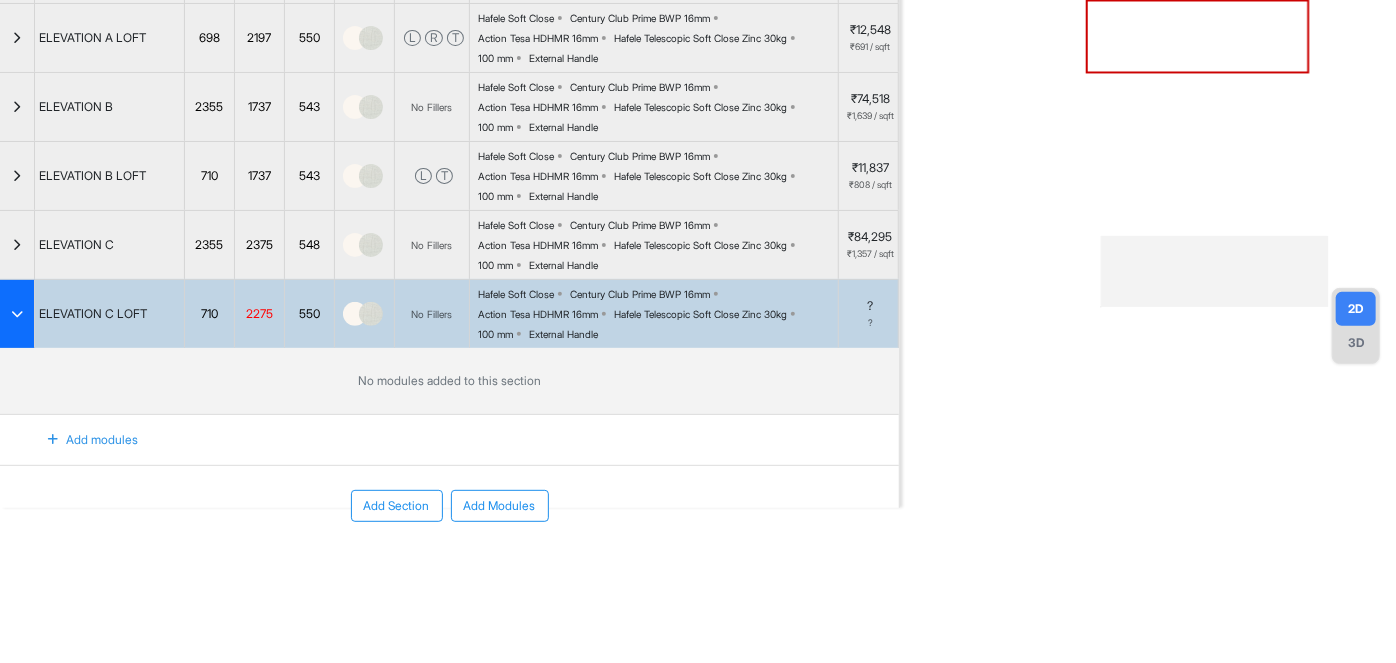 click on "Add modules" at bounding box center [81, 440] 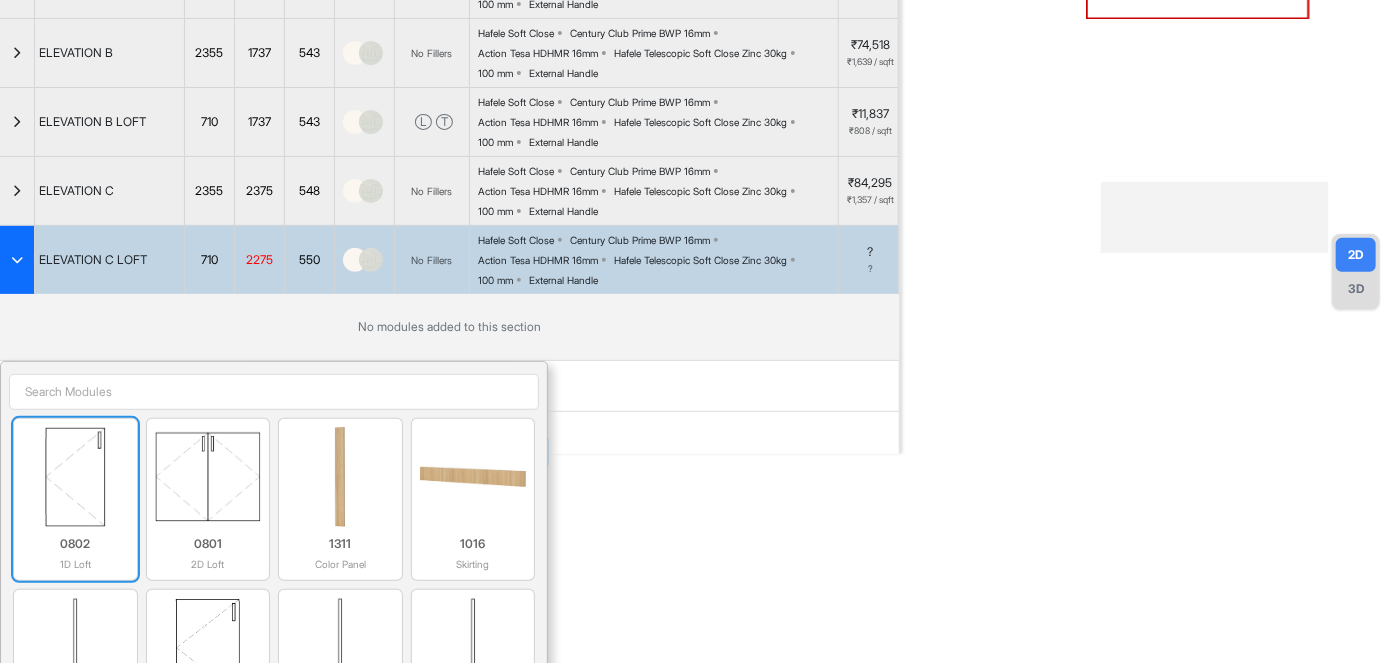 click at bounding box center [75, 477] 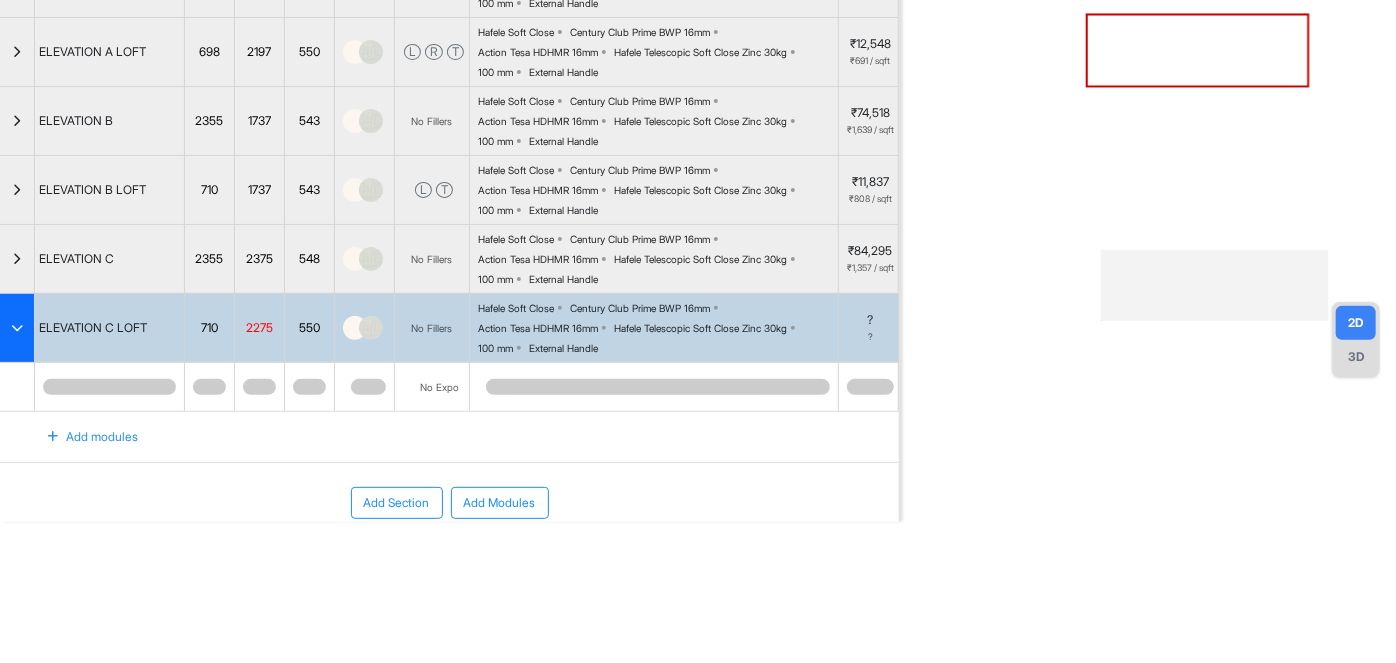 scroll, scrollTop: 188, scrollLeft: 0, axis: vertical 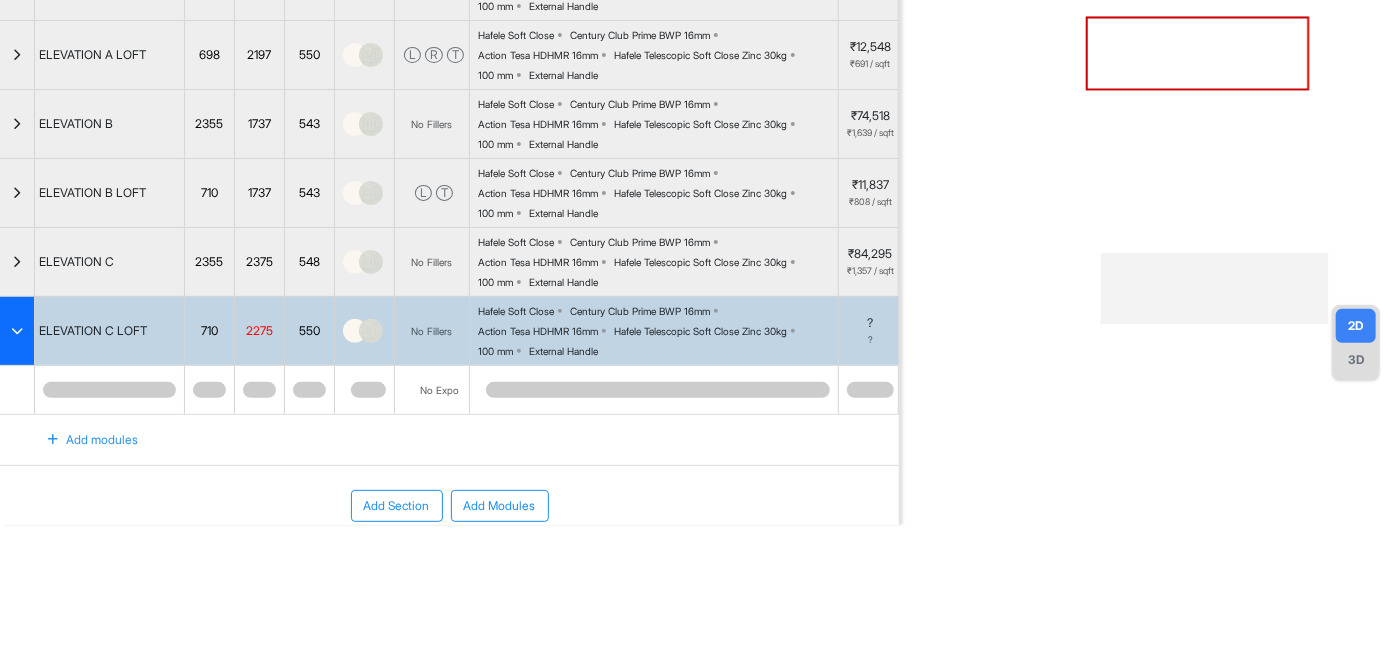 click on "Add modules" at bounding box center (81, 440) 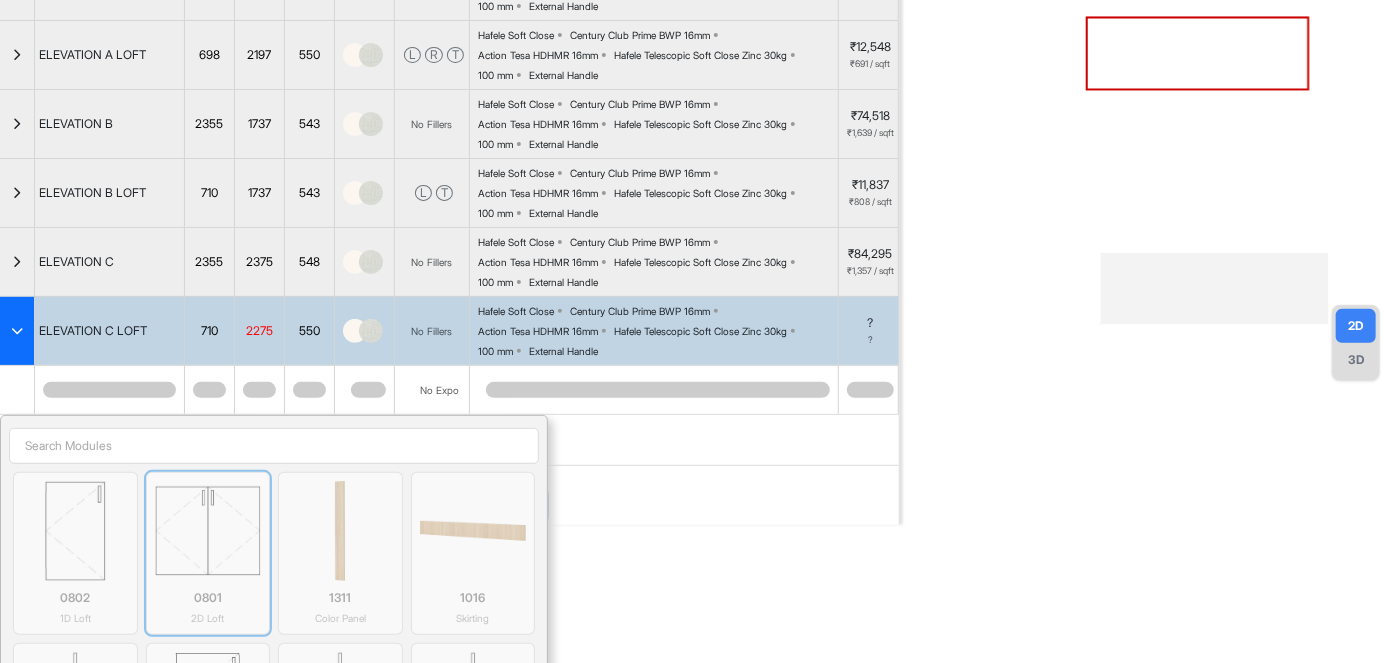 click at bounding box center [208, 531] 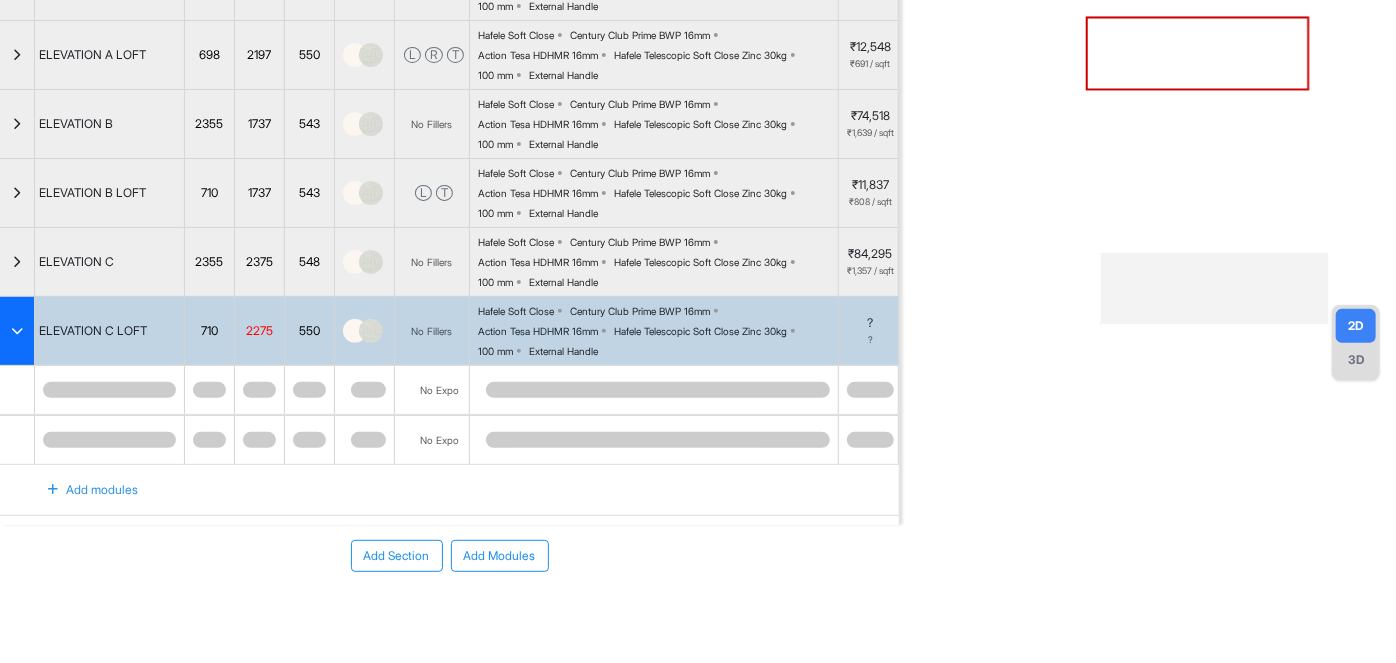 click on "Add modules" at bounding box center (81, 490) 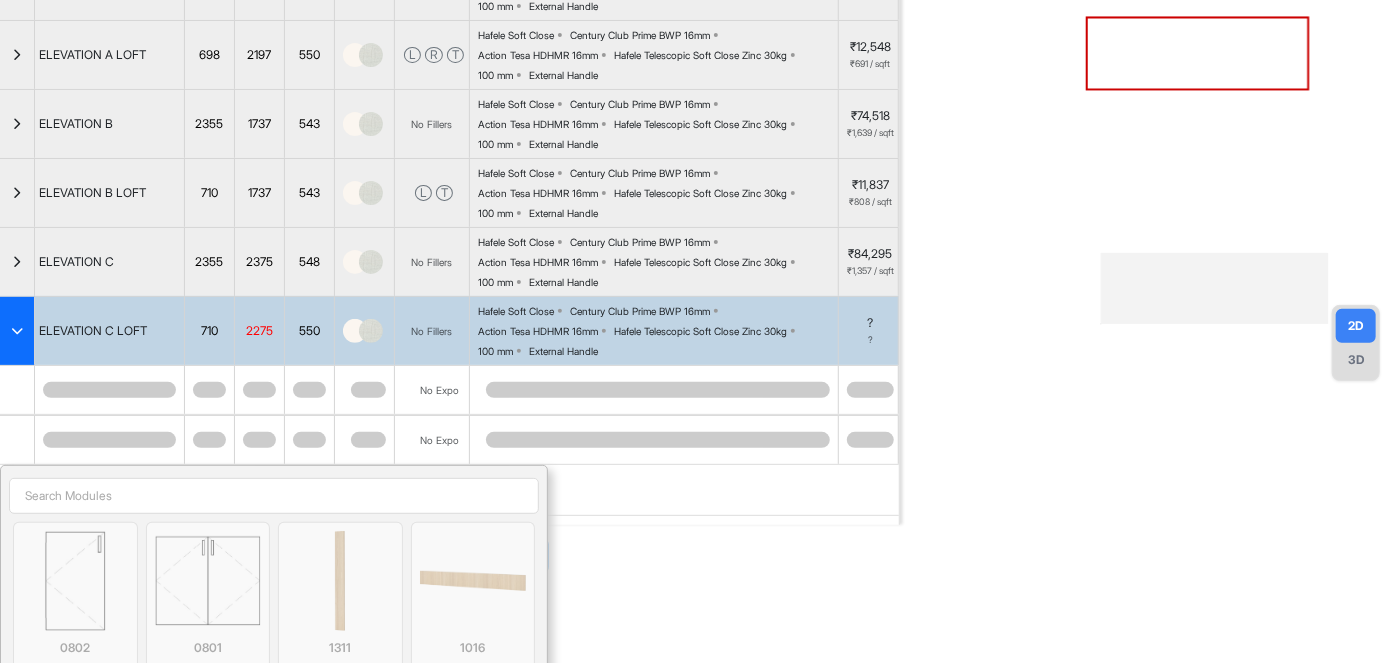 click at bounding box center [75, 581] 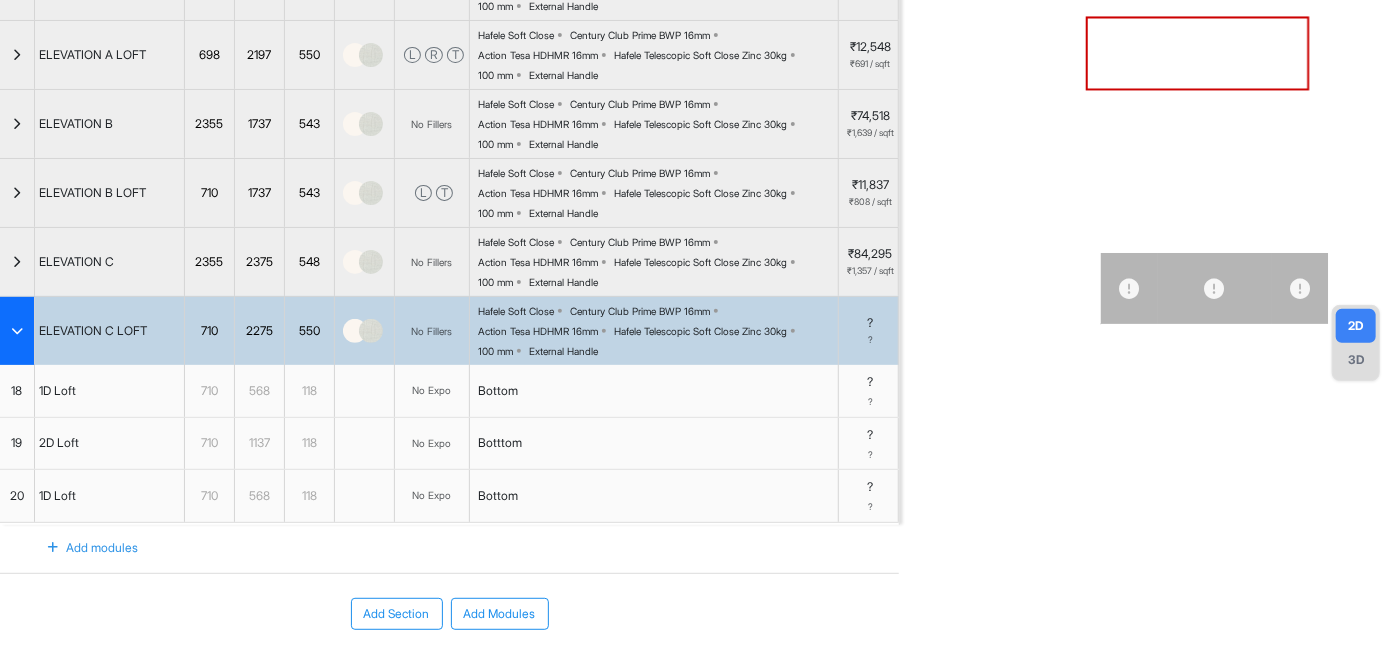 scroll, scrollTop: 261, scrollLeft: 0, axis: vertical 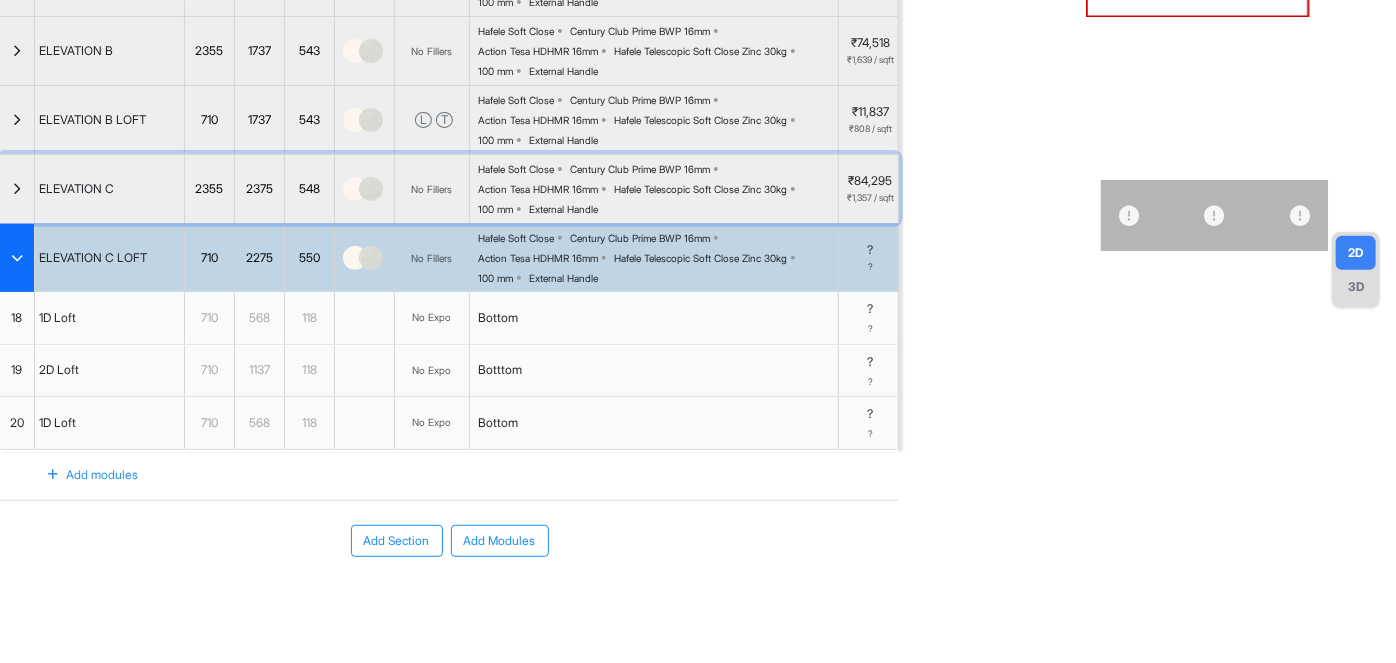 click at bounding box center [17, 189] 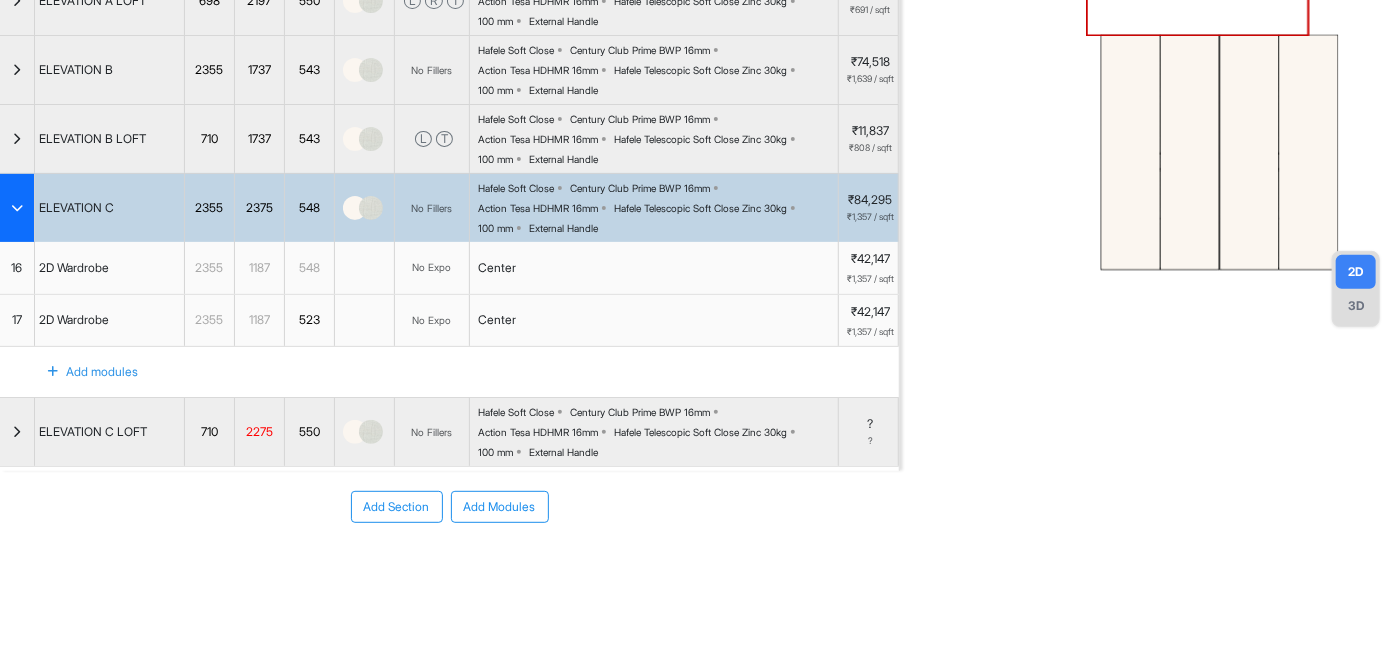 click at bounding box center (17, 208) 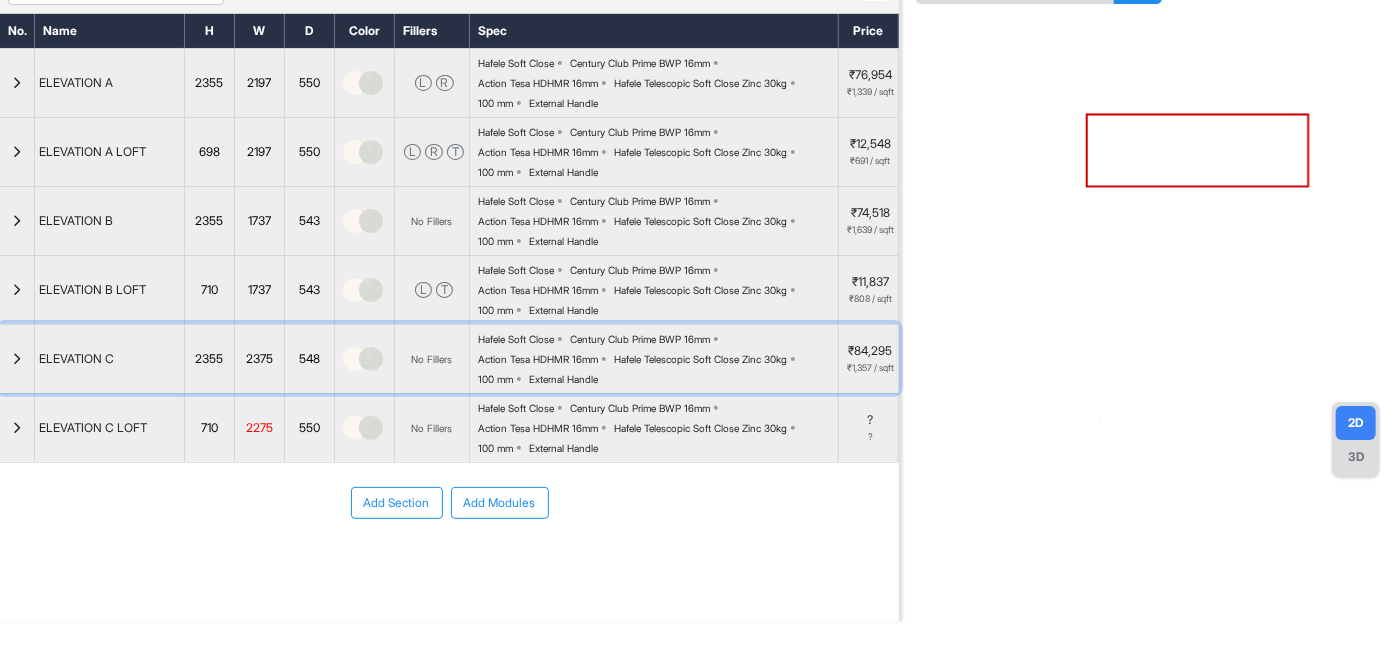 scroll, scrollTop: 88, scrollLeft: 0, axis: vertical 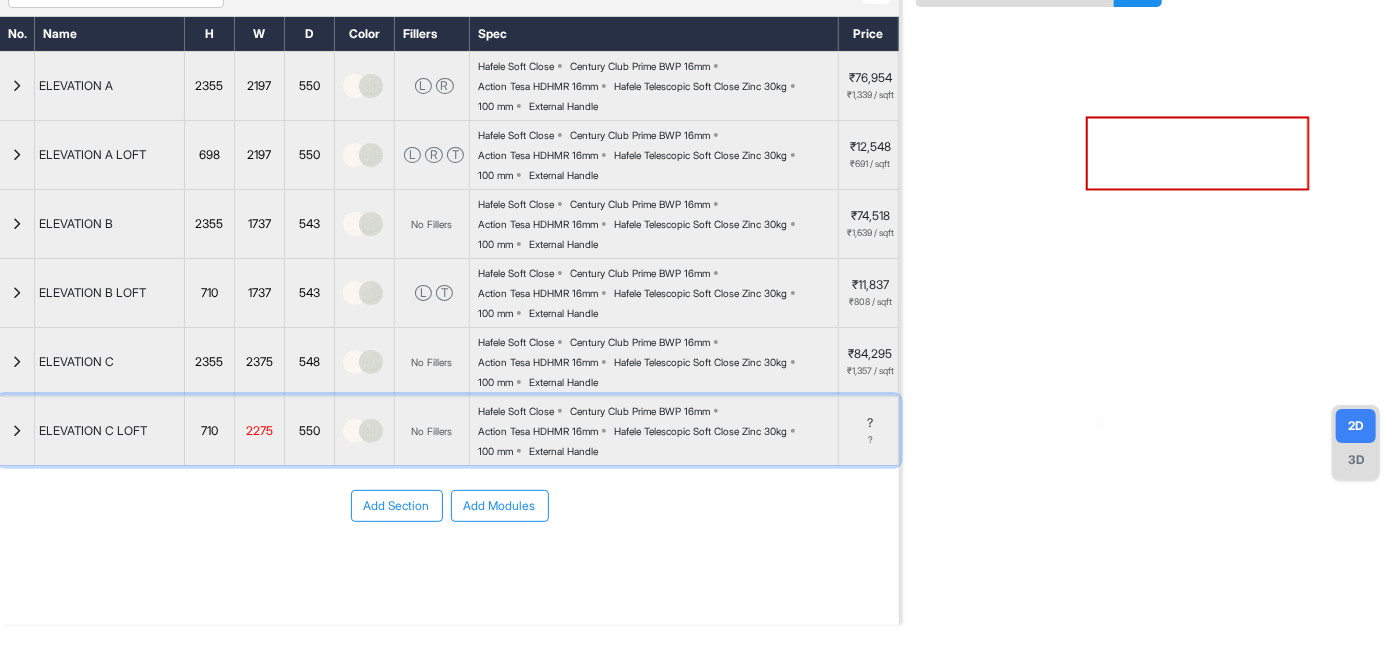 click at bounding box center (17, 431) 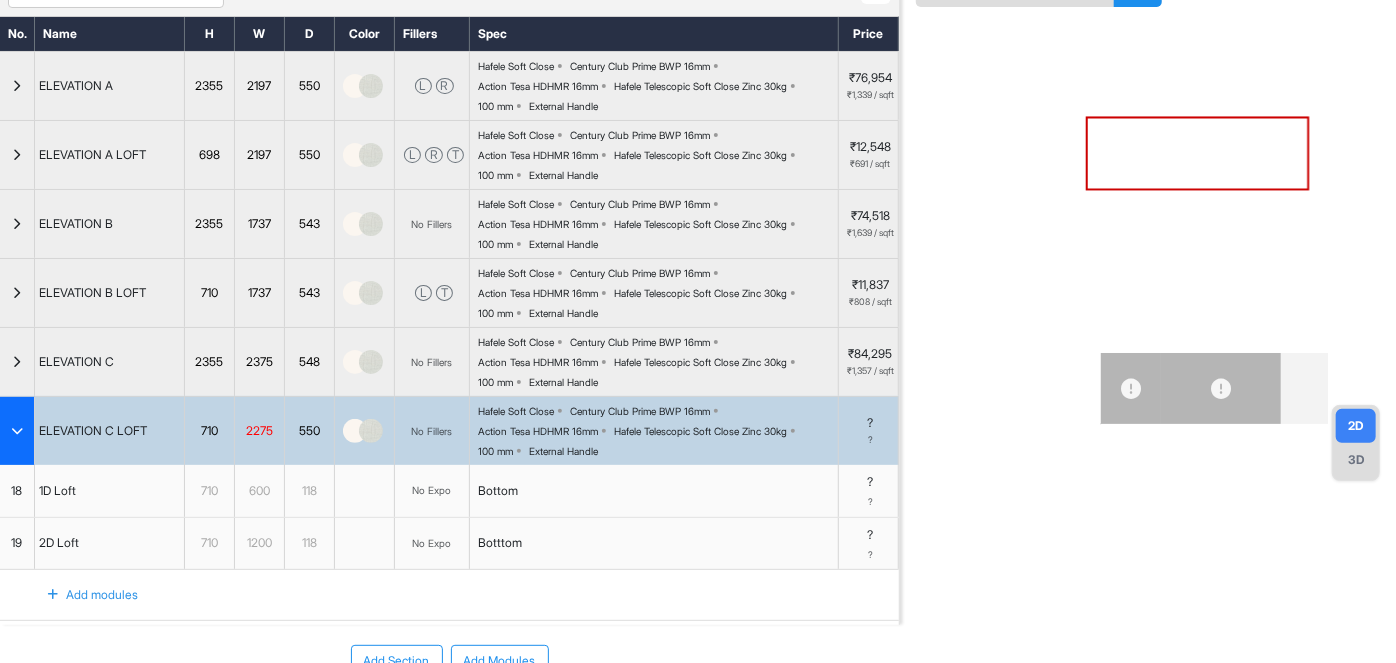 scroll, scrollTop: 242, scrollLeft: 0, axis: vertical 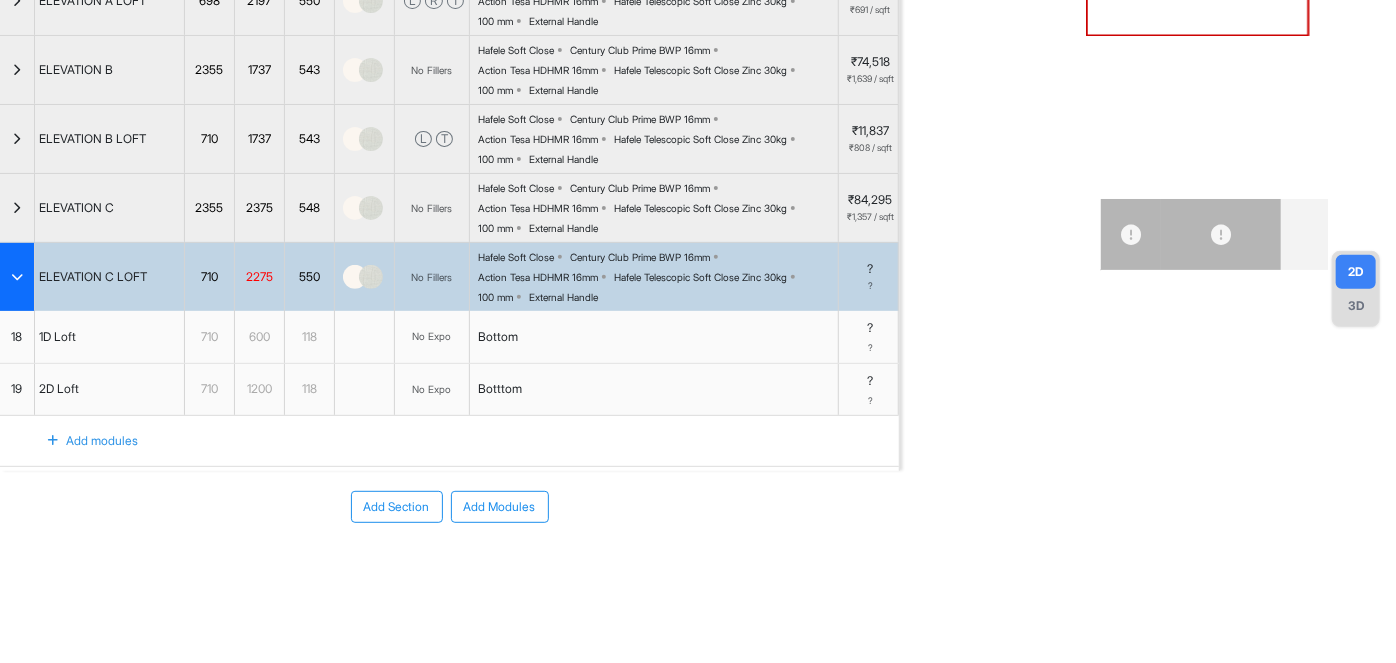 click on "Add modules" at bounding box center (81, 441) 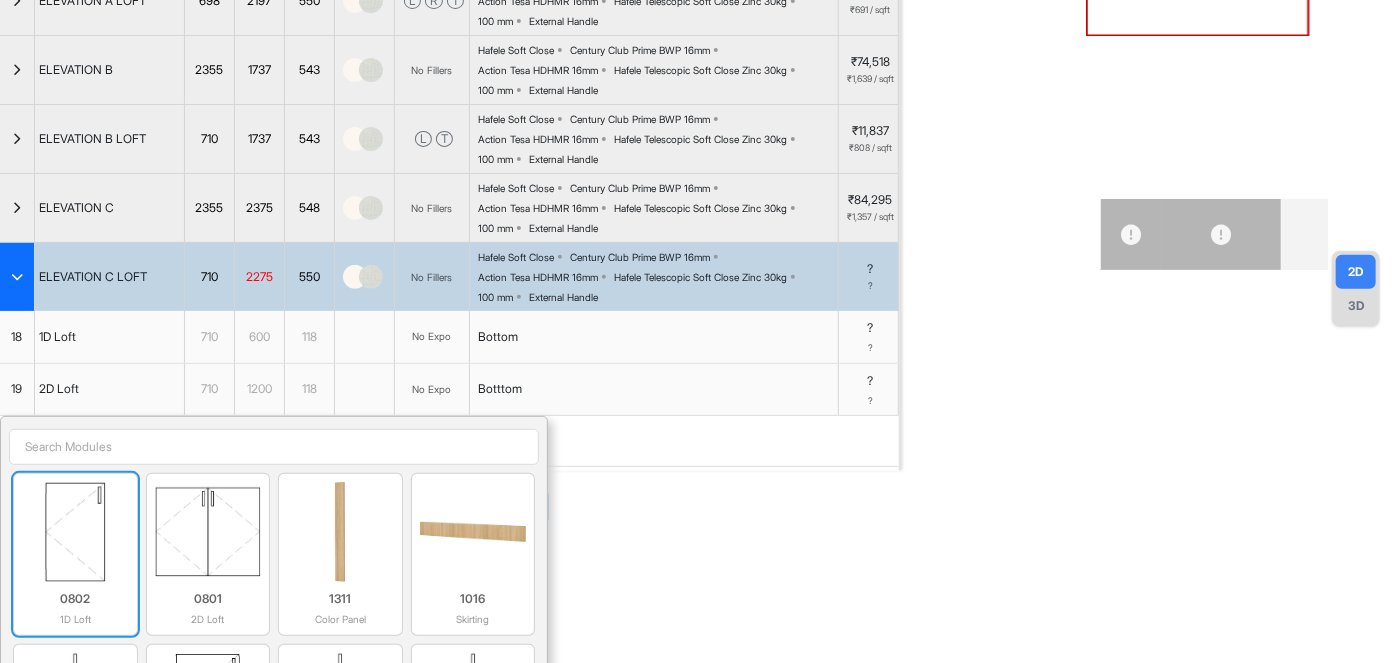 click at bounding box center [75, 532] 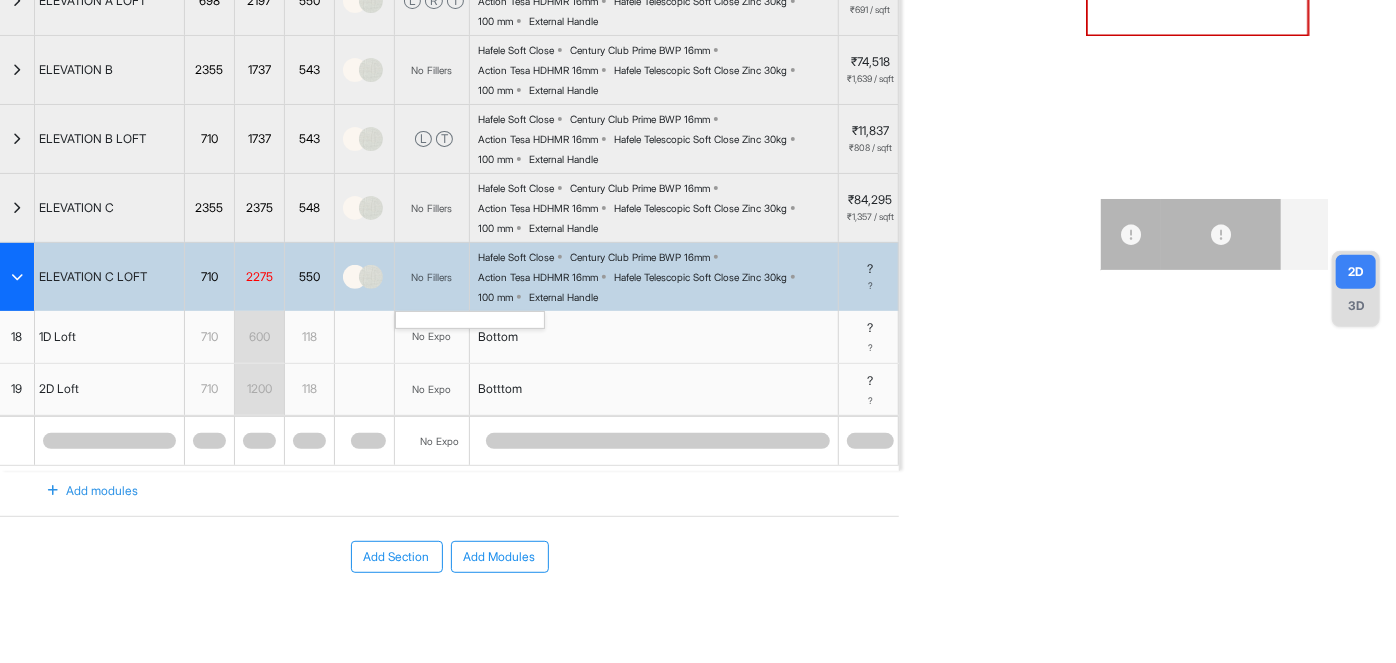 click on "No Fillers" at bounding box center [432, 277] 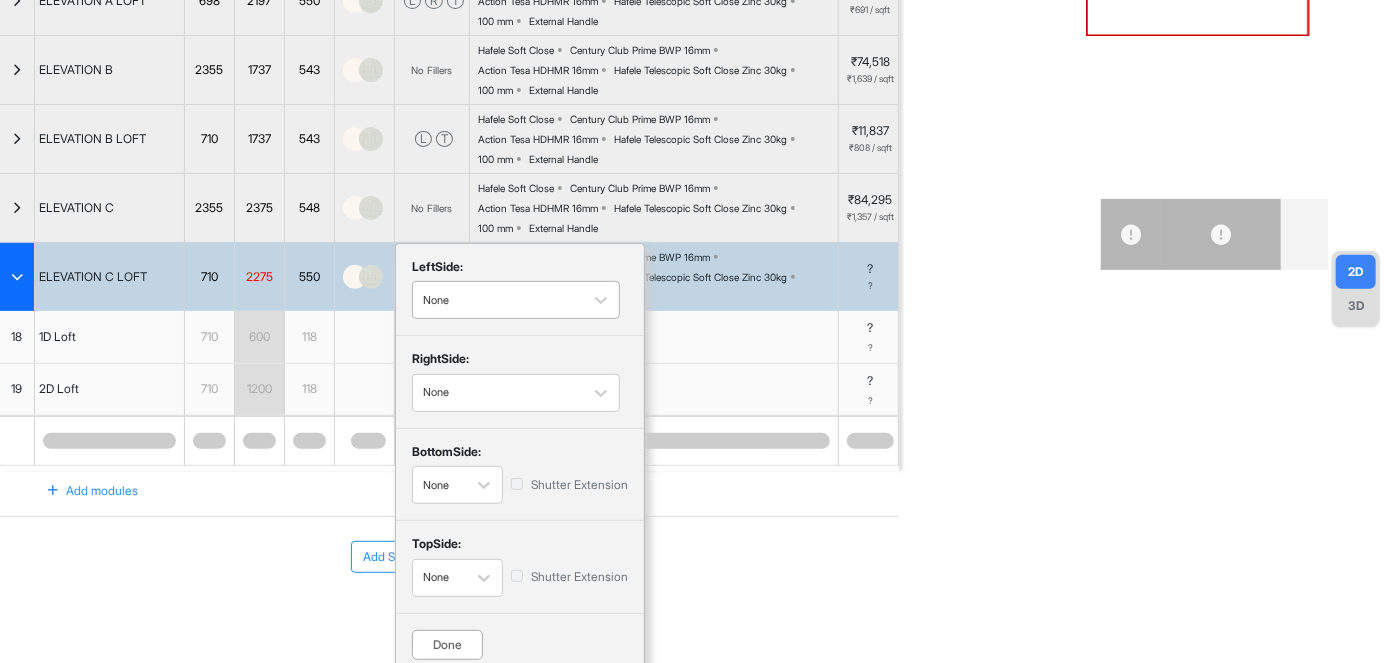 click at bounding box center (498, 300) 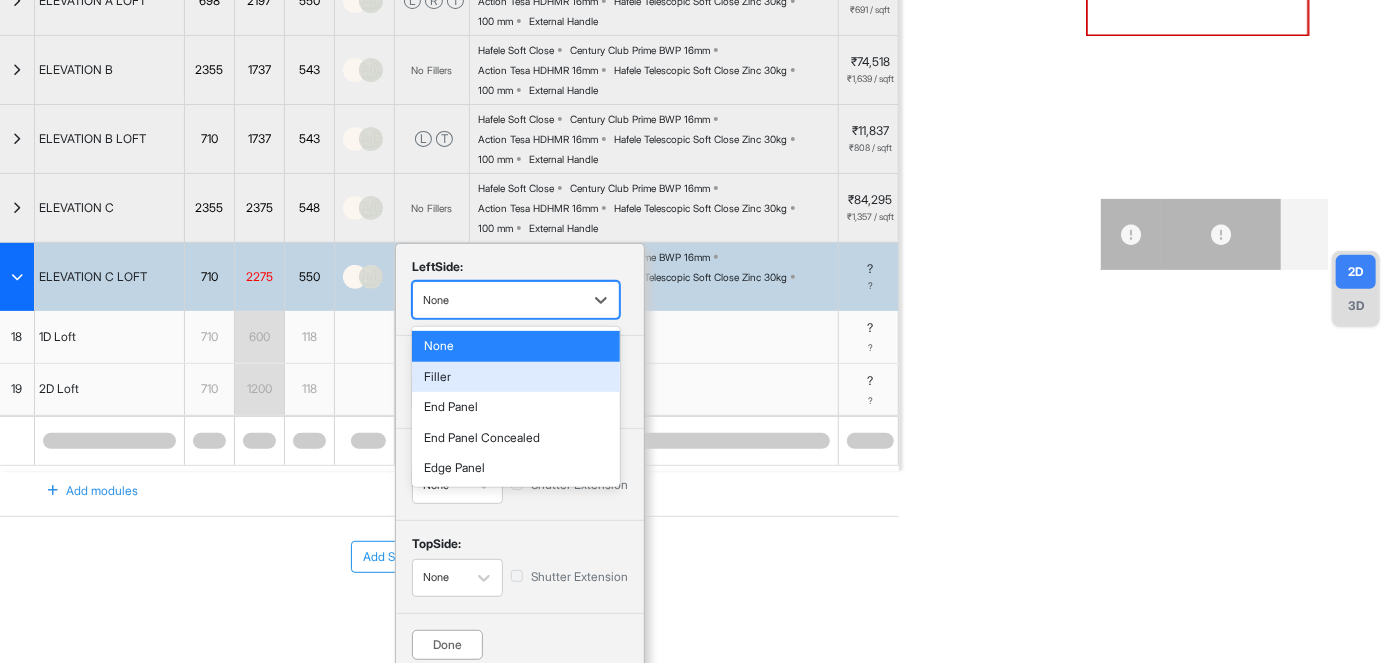 click on "Filler" at bounding box center (516, 377) 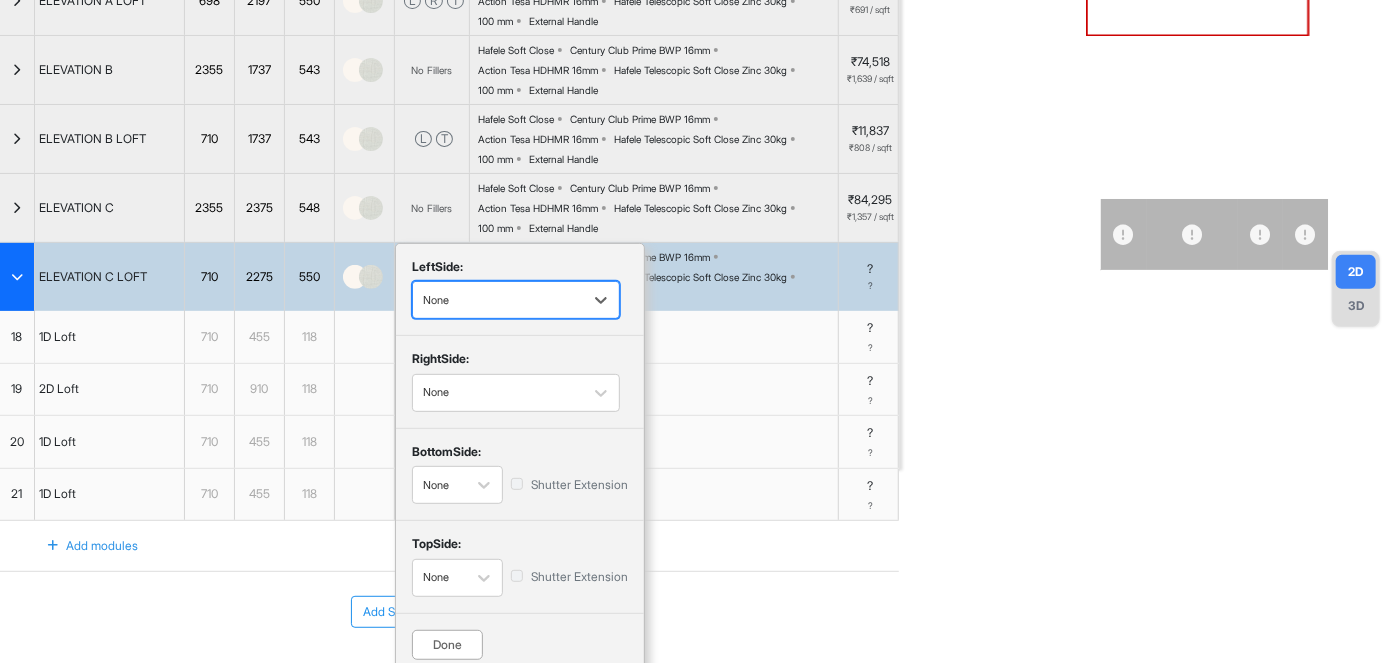 click on "Done" at bounding box center [447, 645] 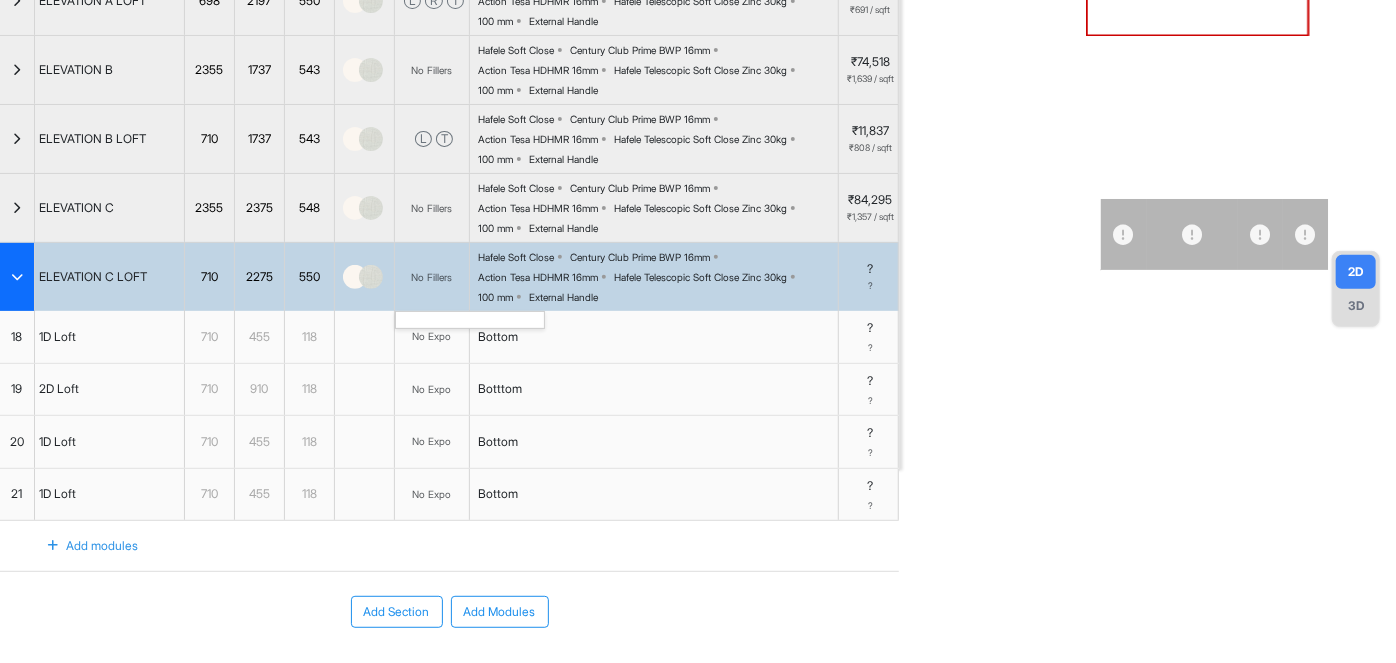 click on "21" at bounding box center [17, 494] 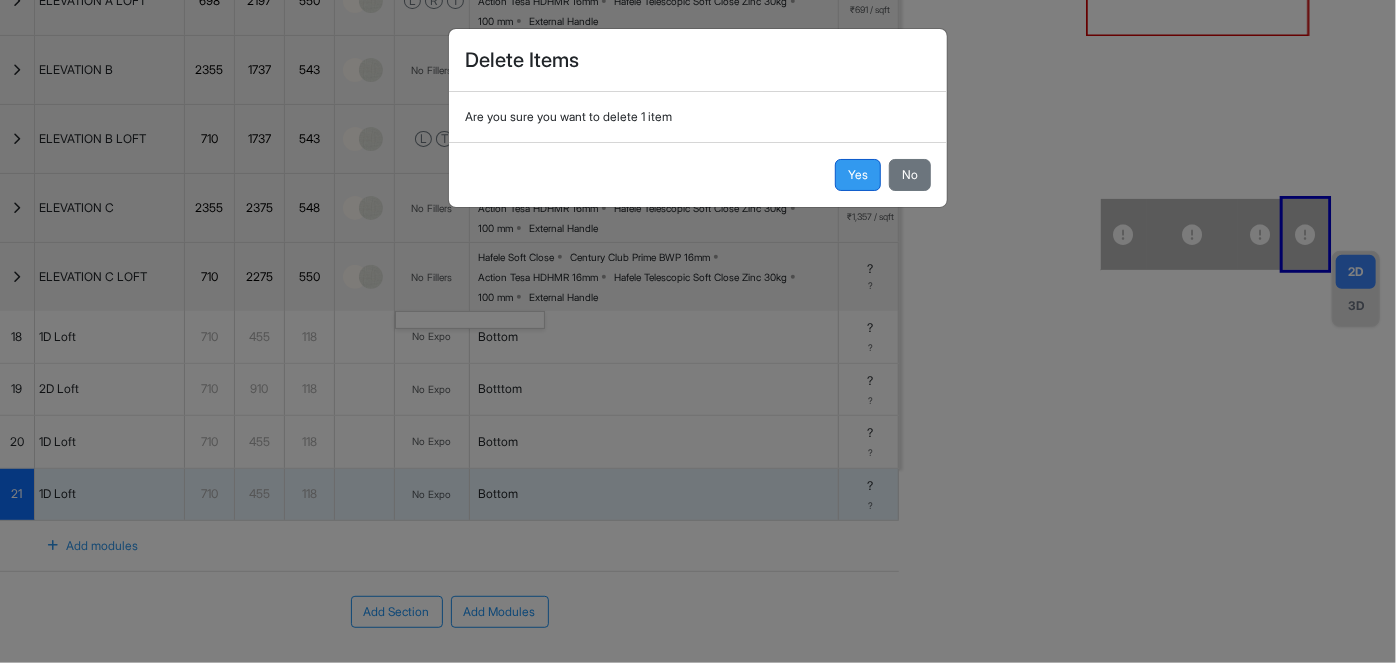 click on "Yes" at bounding box center [858, 175] 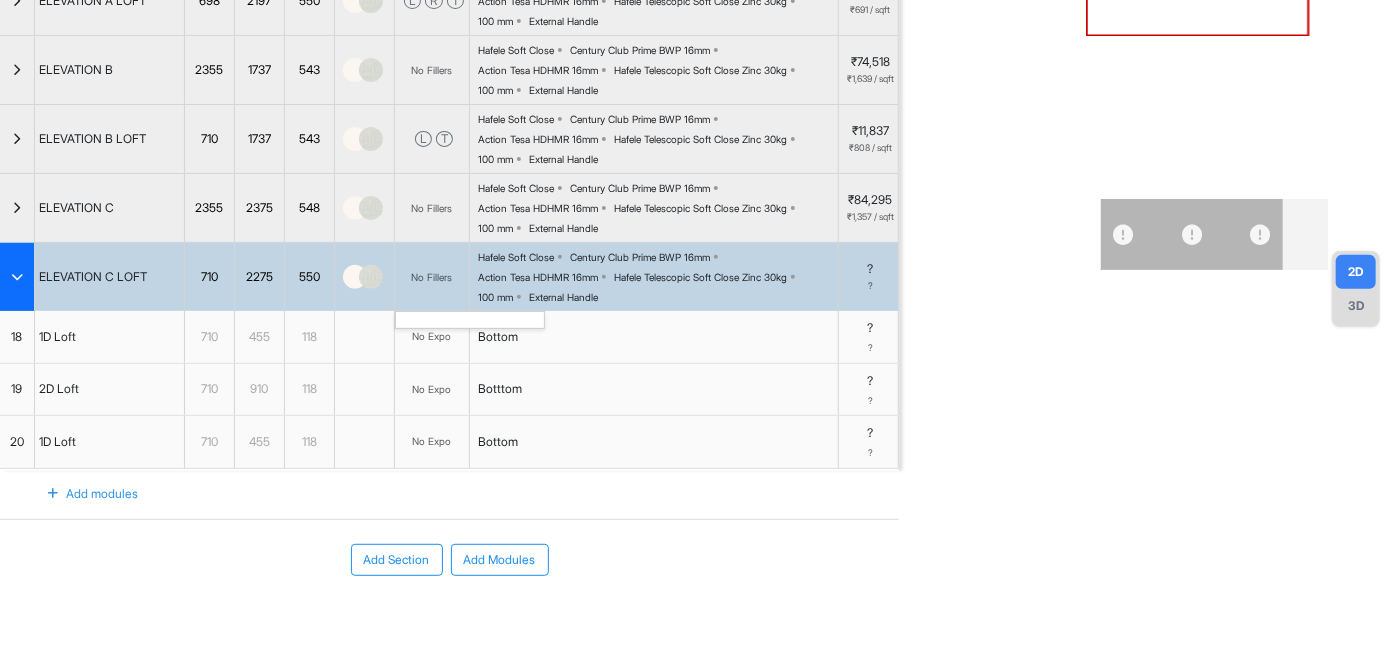 click on "No Fillers" at bounding box center (432, 277) 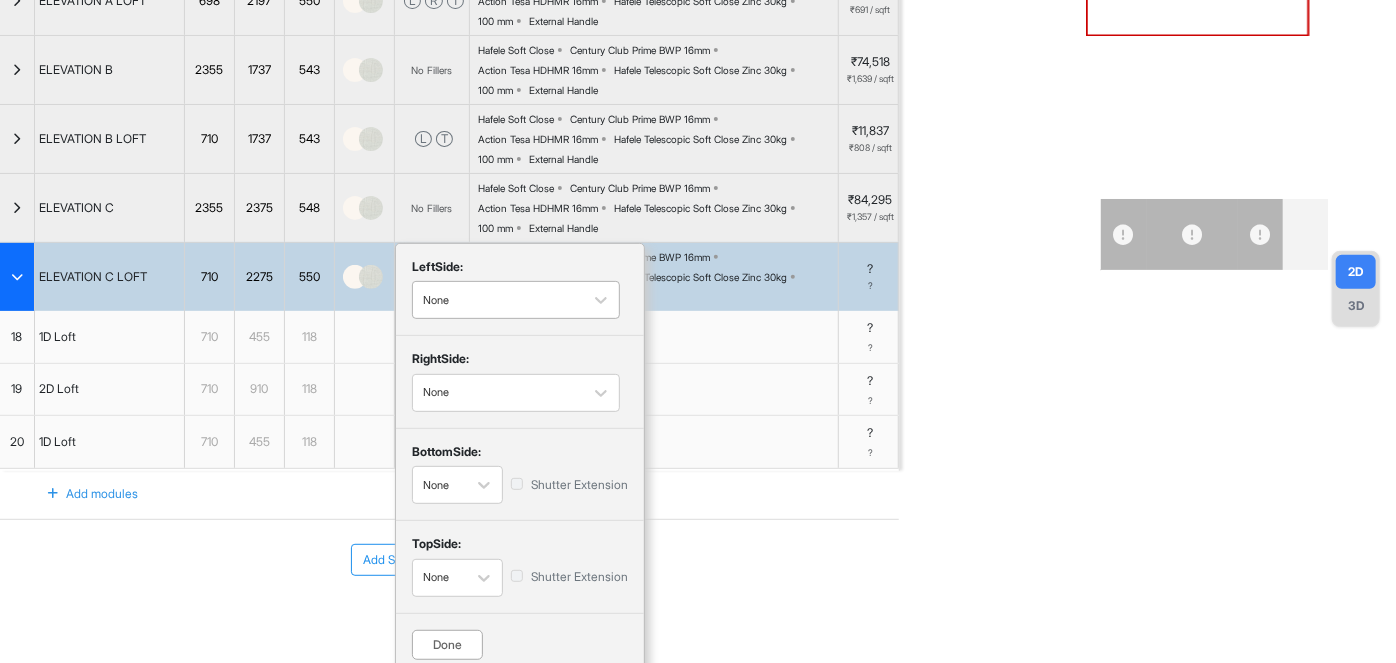 click at bounding box center [498, 300] 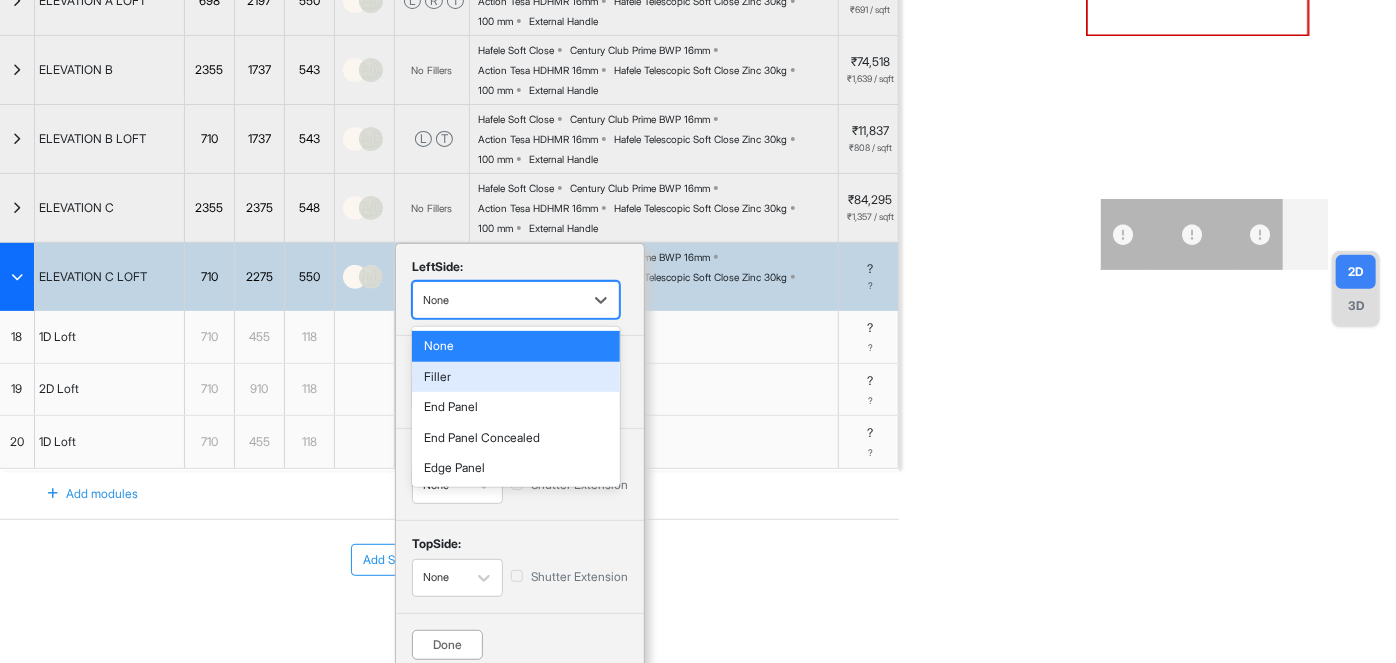 click on "Filler" at bounding box center (516, 377) 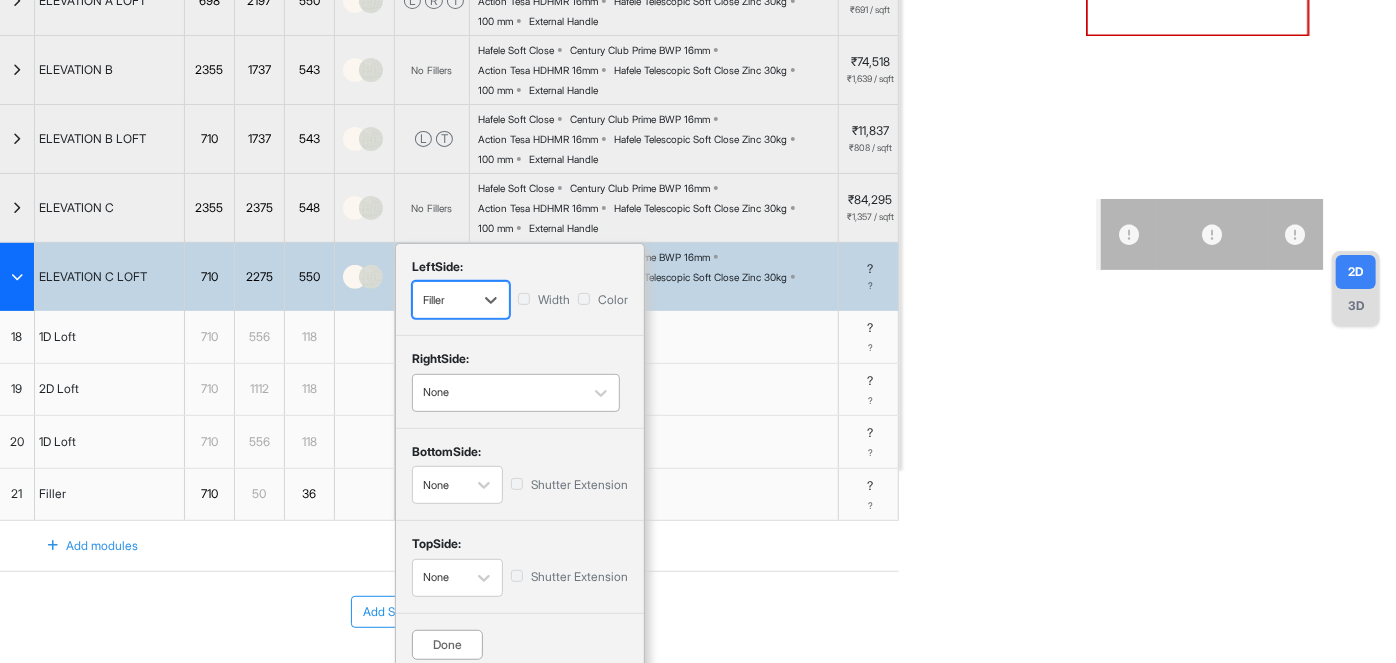 click at bounding box center [498, 393] 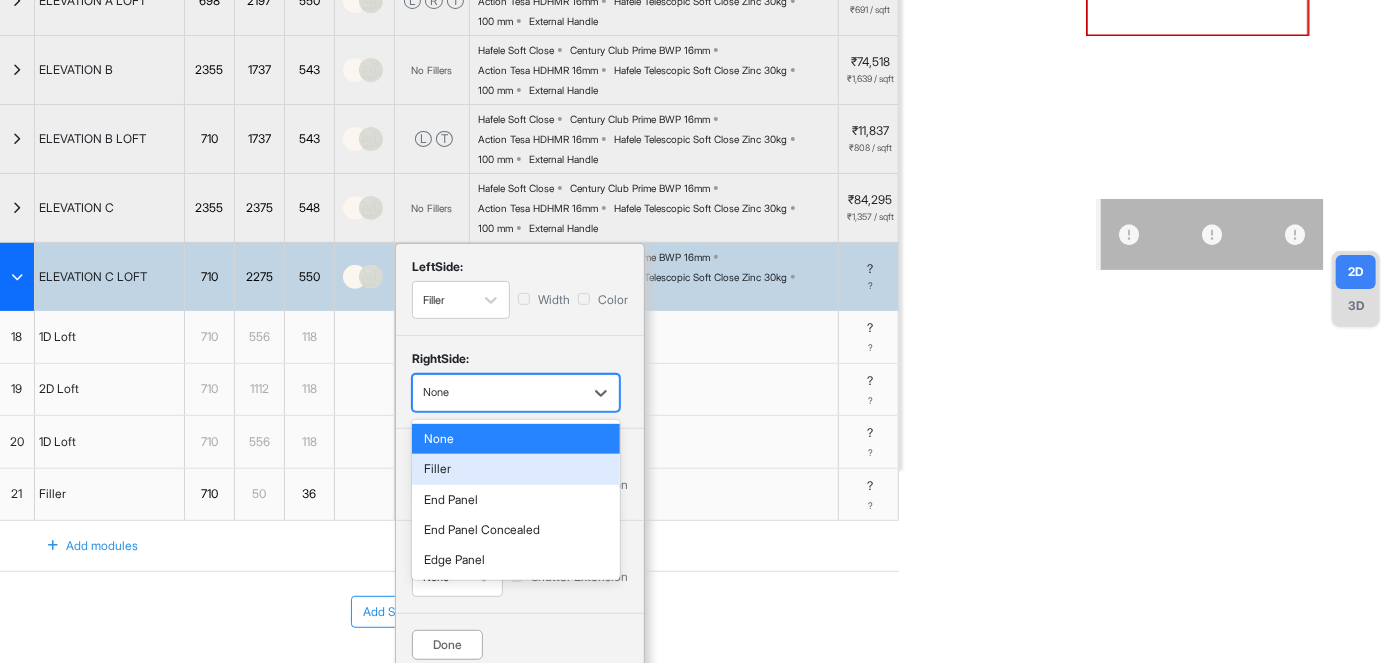 click on "Filler" at bounding box center [516, 469] 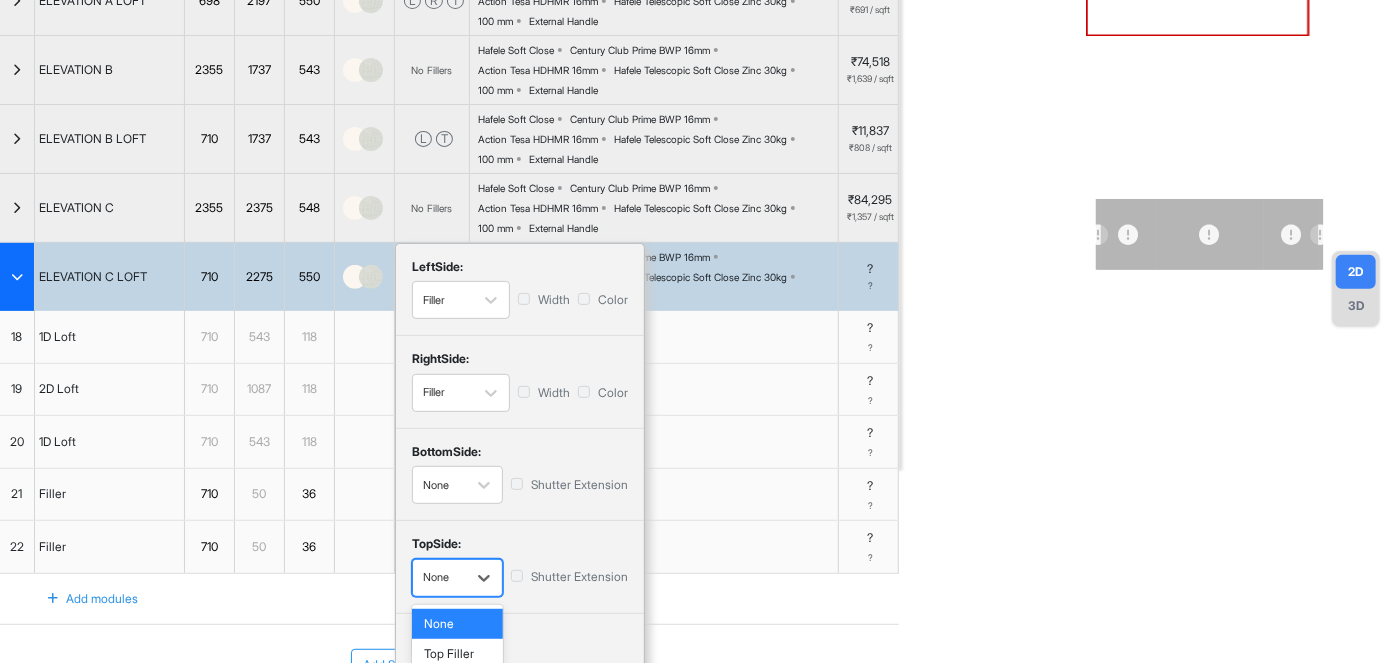 click at bounding box center [439, 577] 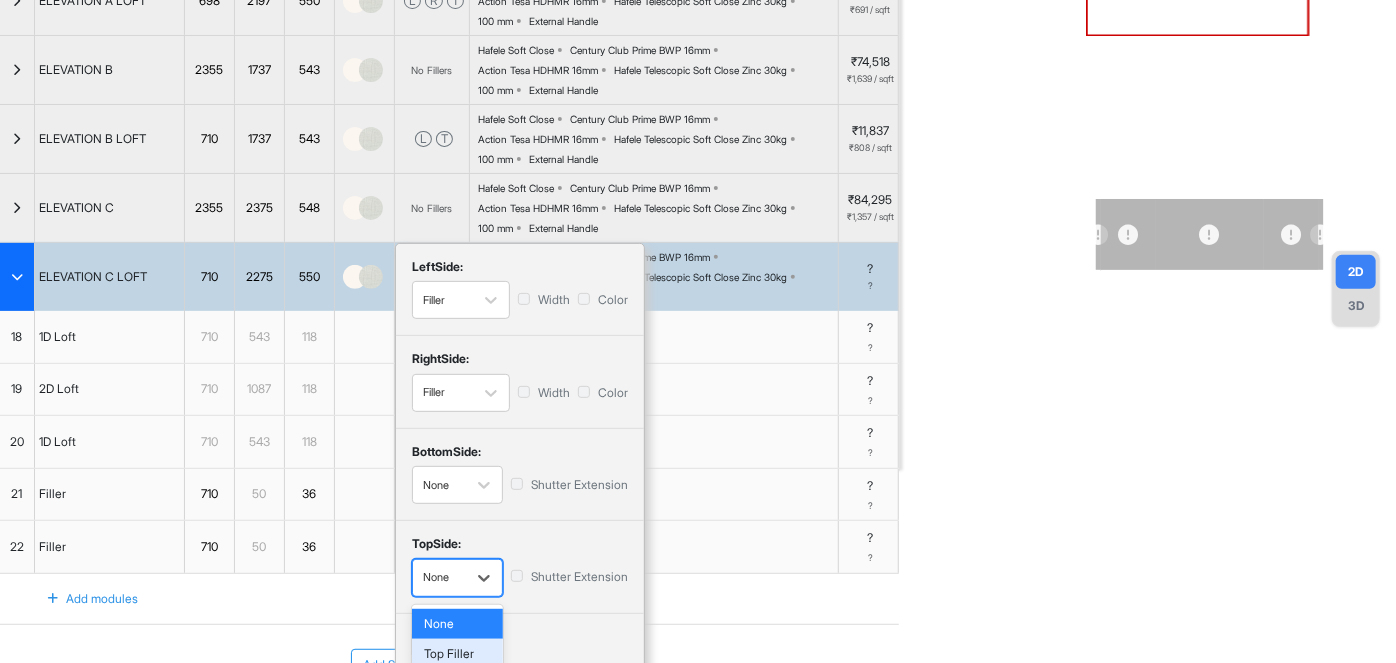 click on "Top Filler" at bounding box center (457, 654) 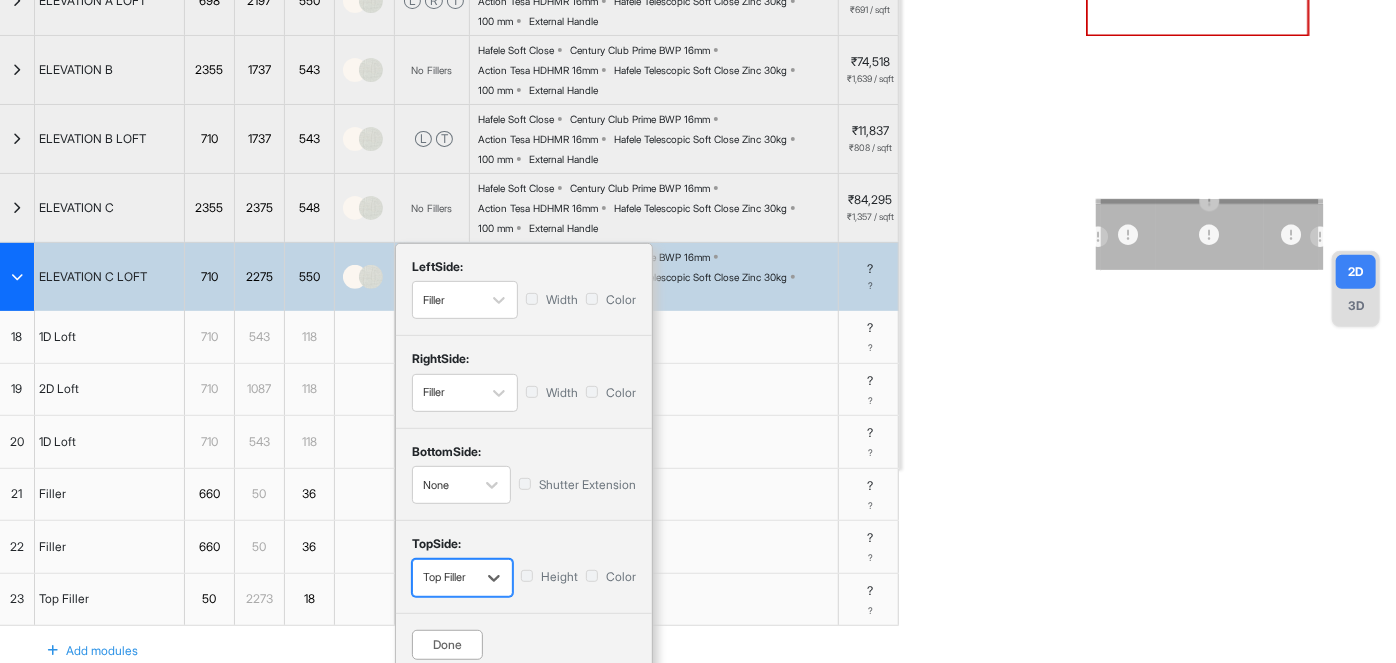 click on "Done" at bounding box center (447, 645) 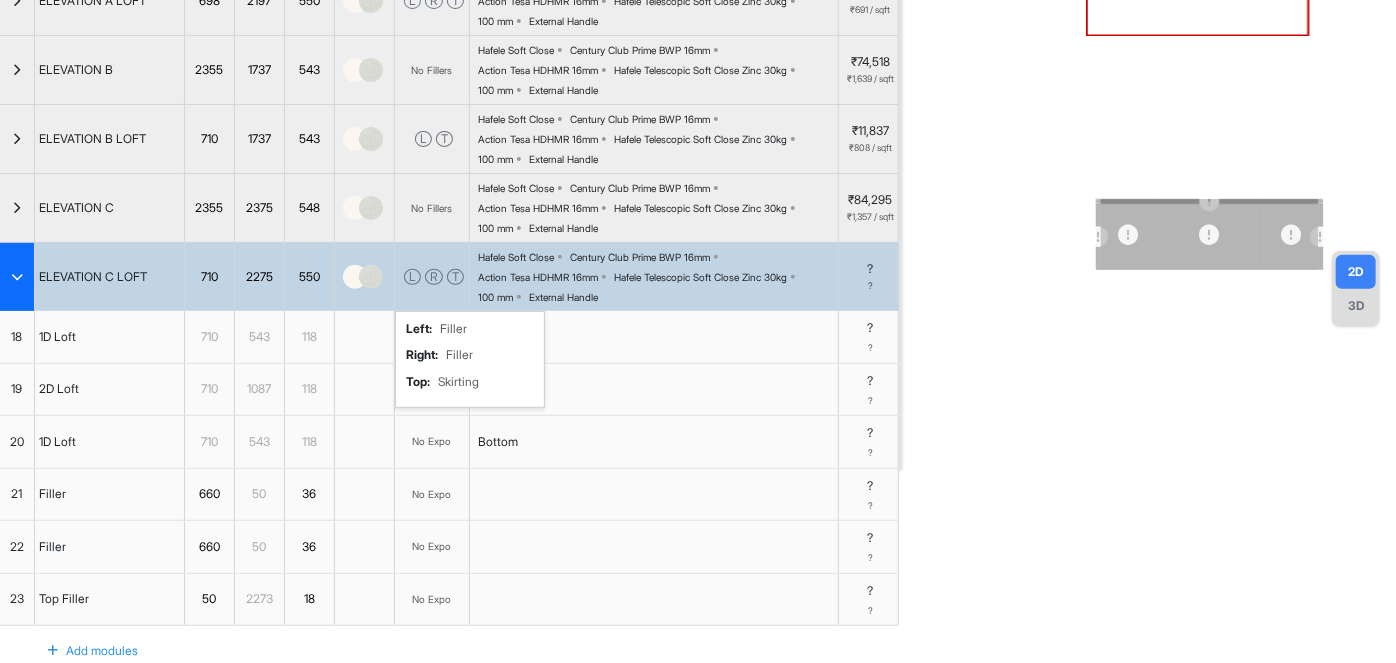 type 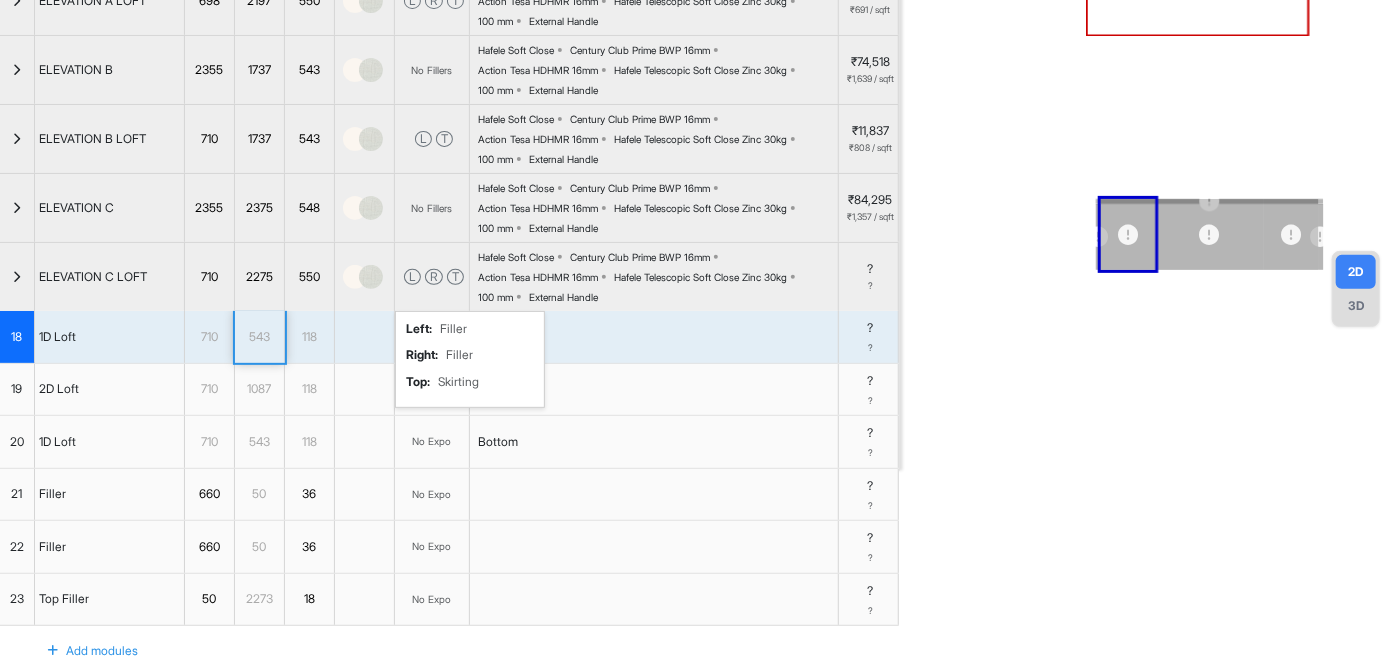 click on "543" at bounding box center (259, 337) 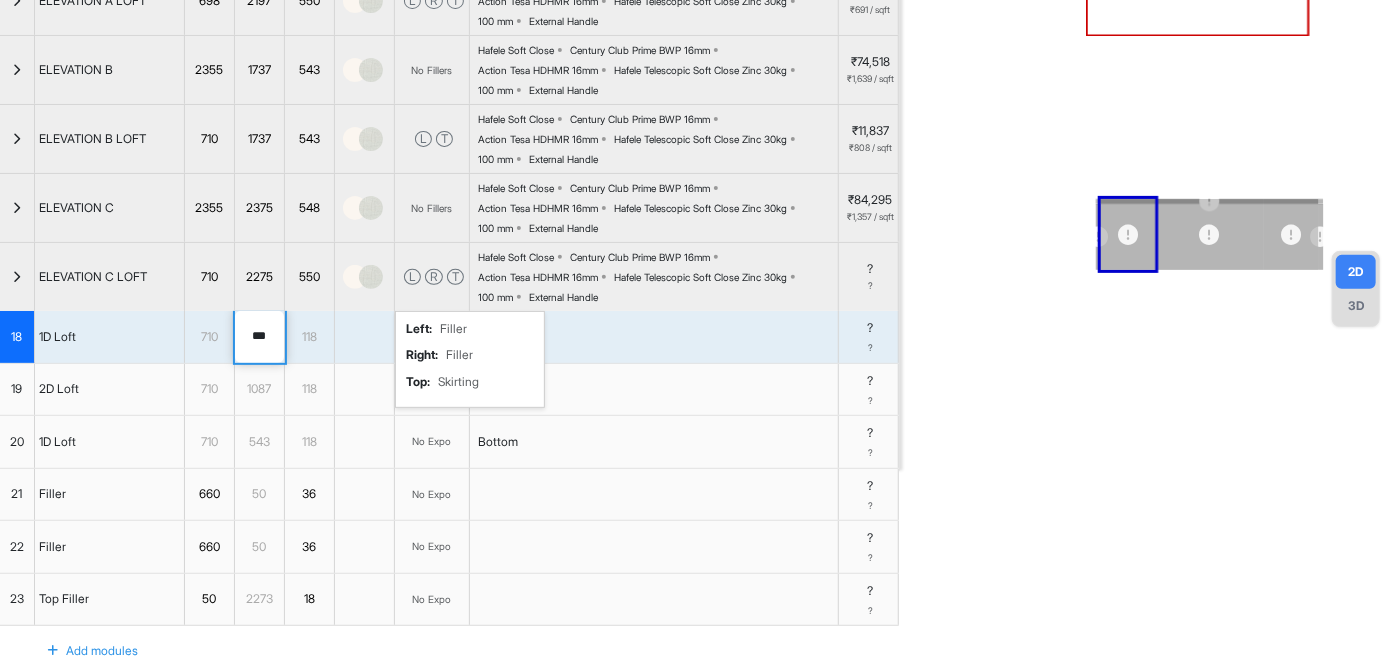 drag, startPoint x: 278, startPoint y: 332, endPoint x: 230, endPoint y: 347, distance: 50.289165 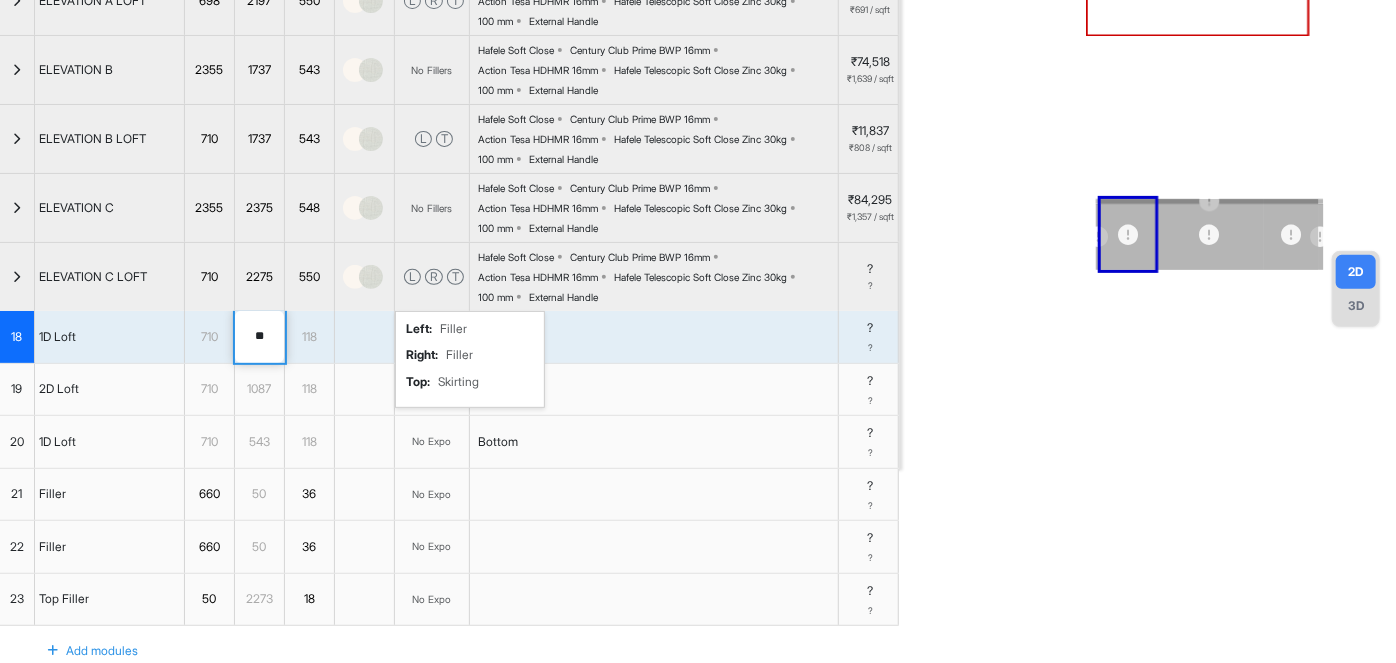 type on "***" 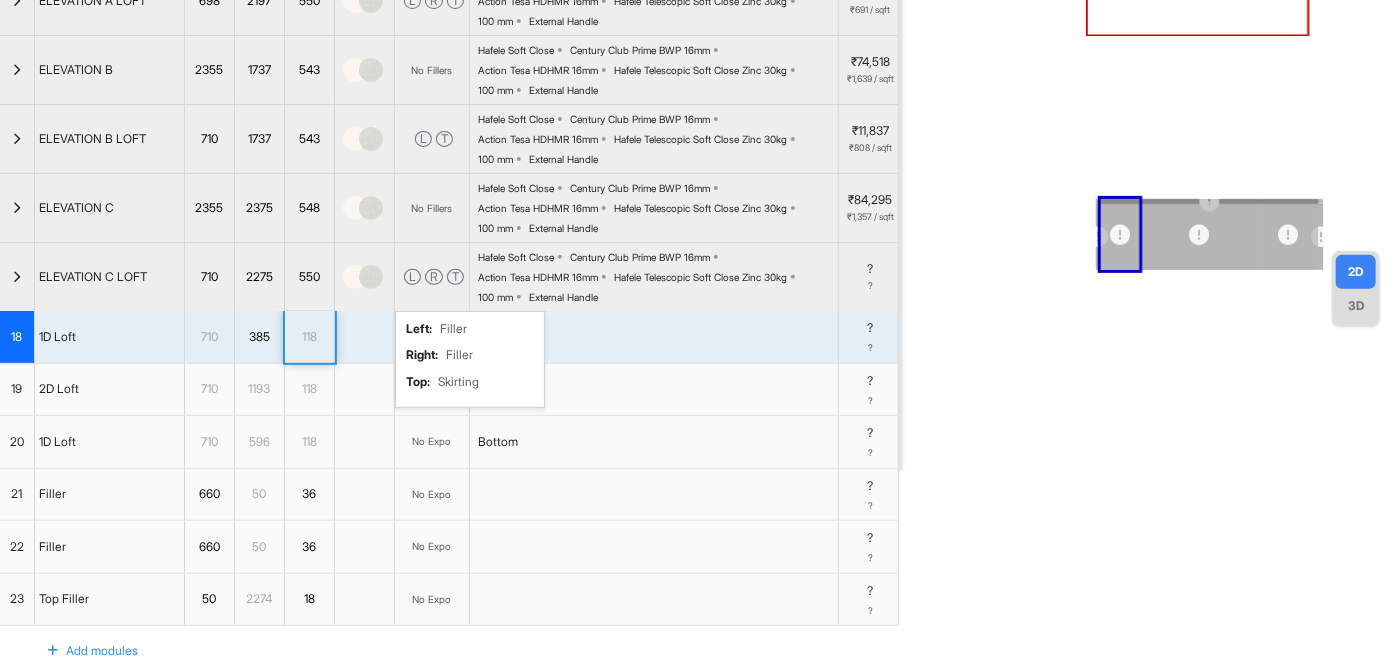 click on "1193" at bounding box center [259, 389] 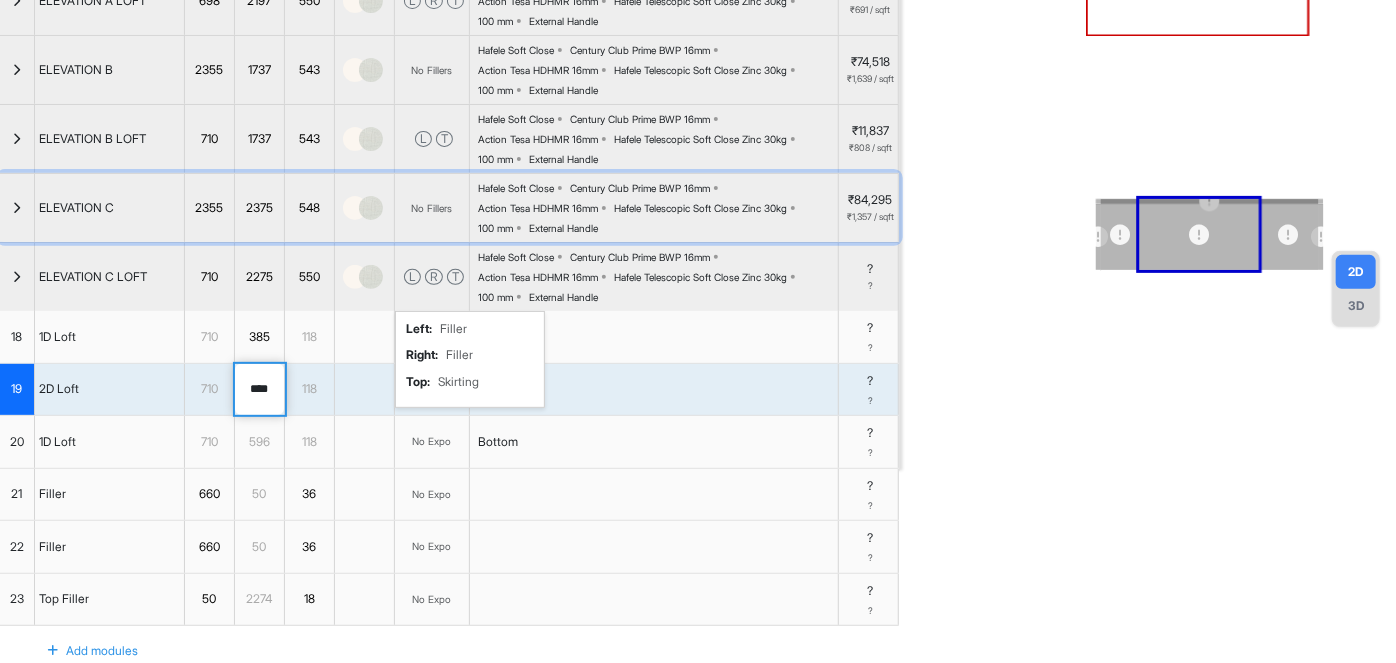 click at bounding box center (17, 208) 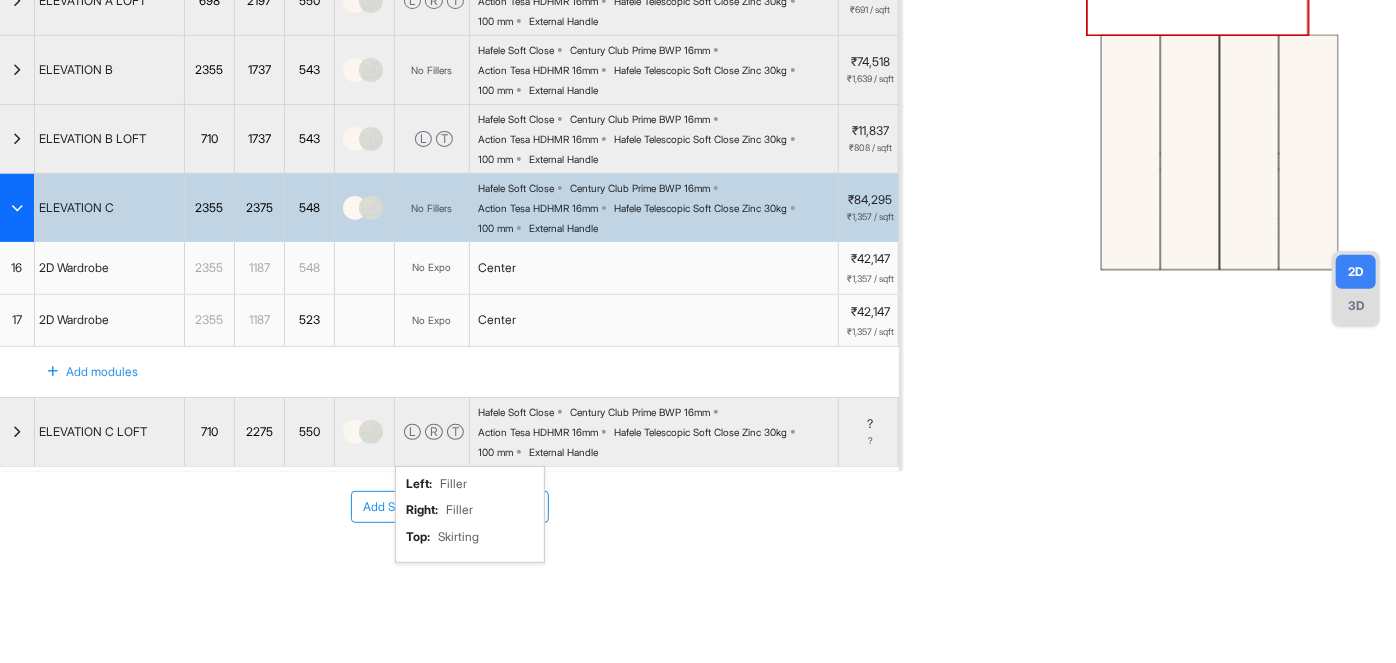 click at bounding box center [17, 208] 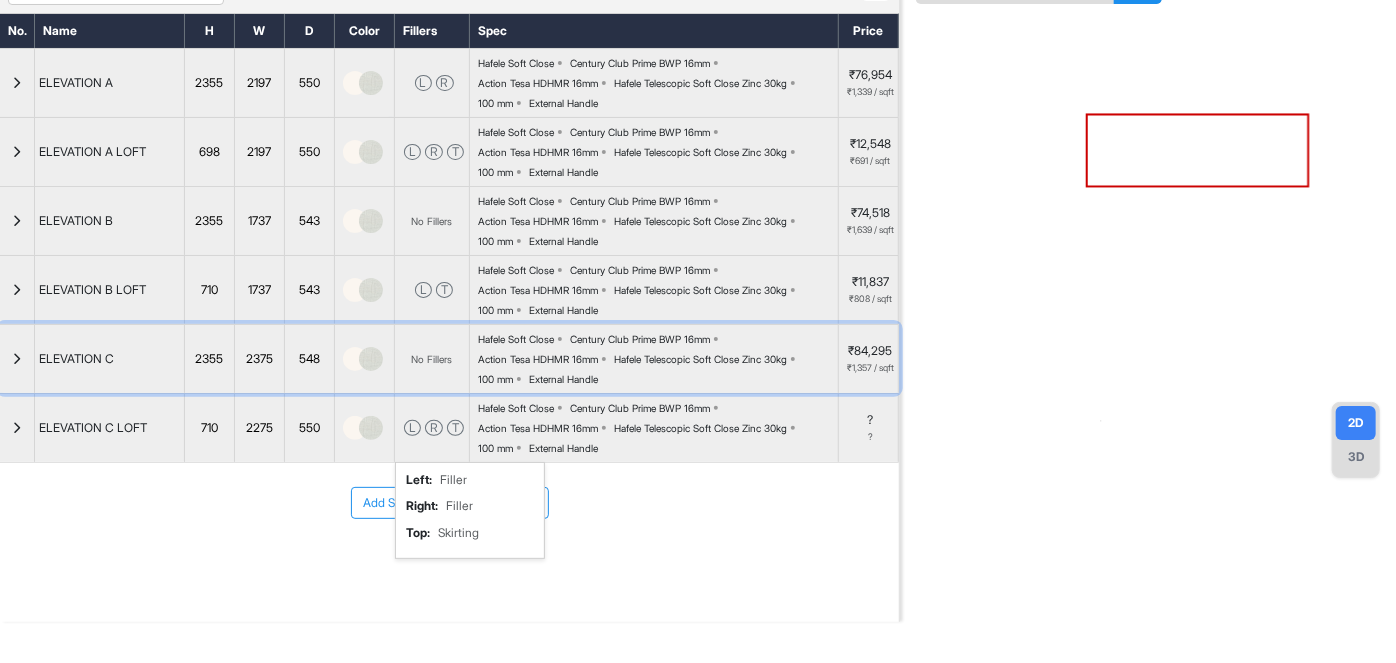 scroll, scrollTop: 88, scrollLeft: 0, axis: vertical 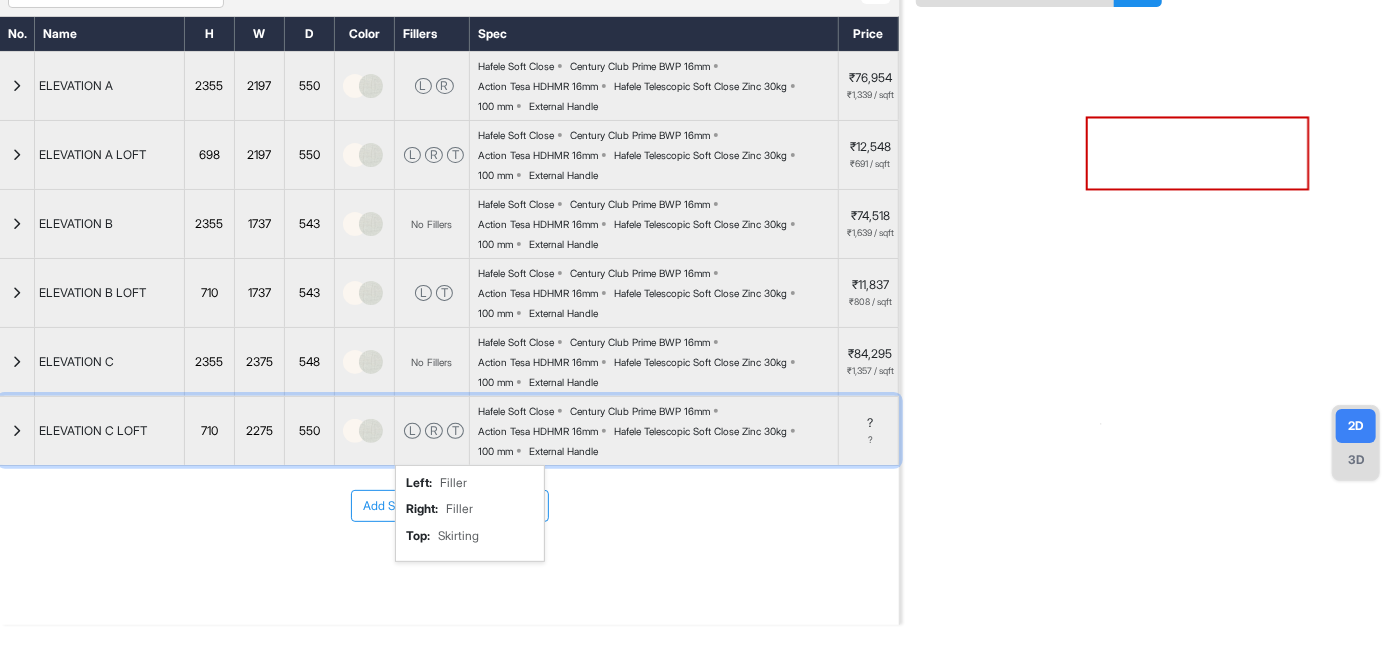 click at bounding box center [17, 431] 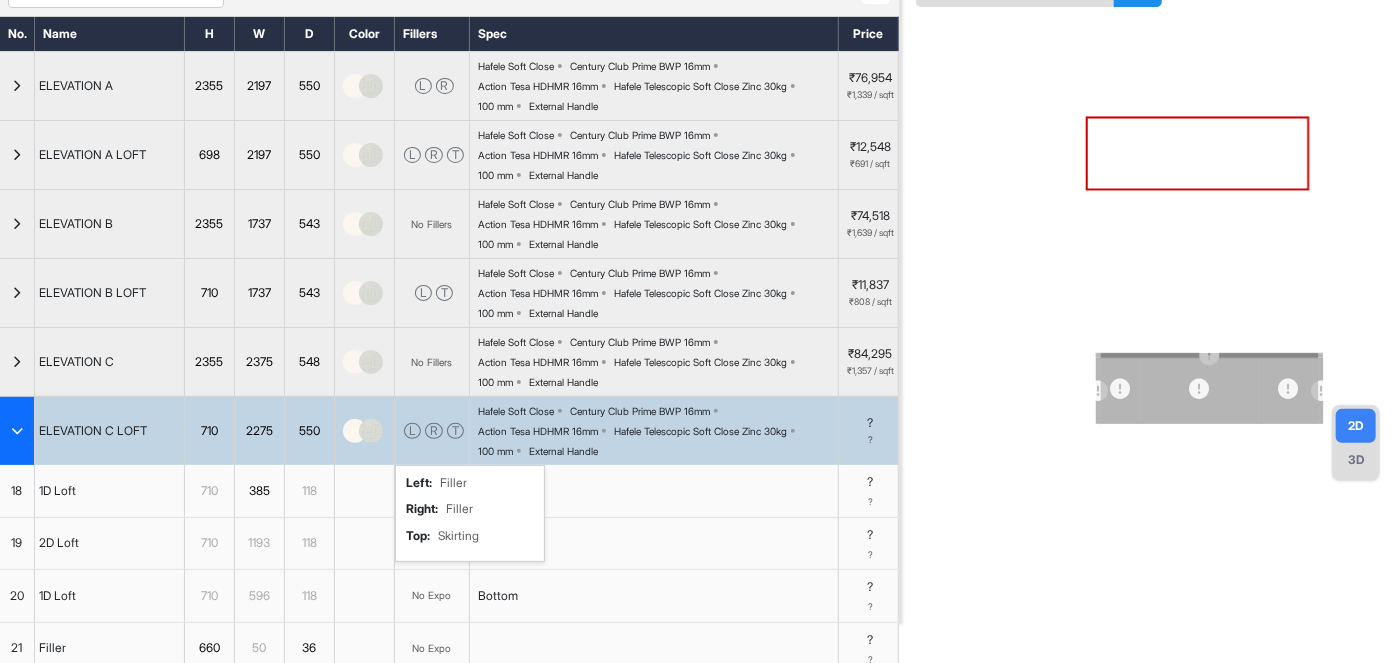 click on "1193" at bounding box center (259, 543) 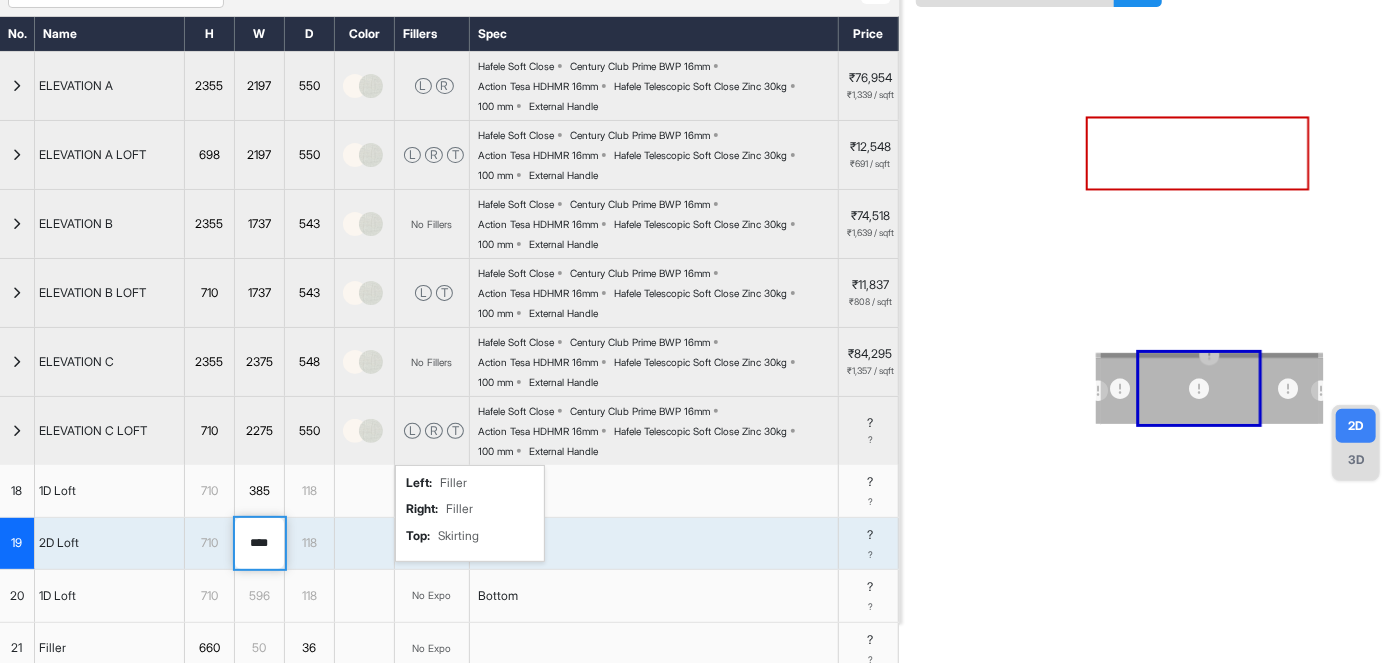 drag, startPoint x: 276, startPoint y: 539, endPoint x: 229, endPoint y: 547, distance: 47.67599 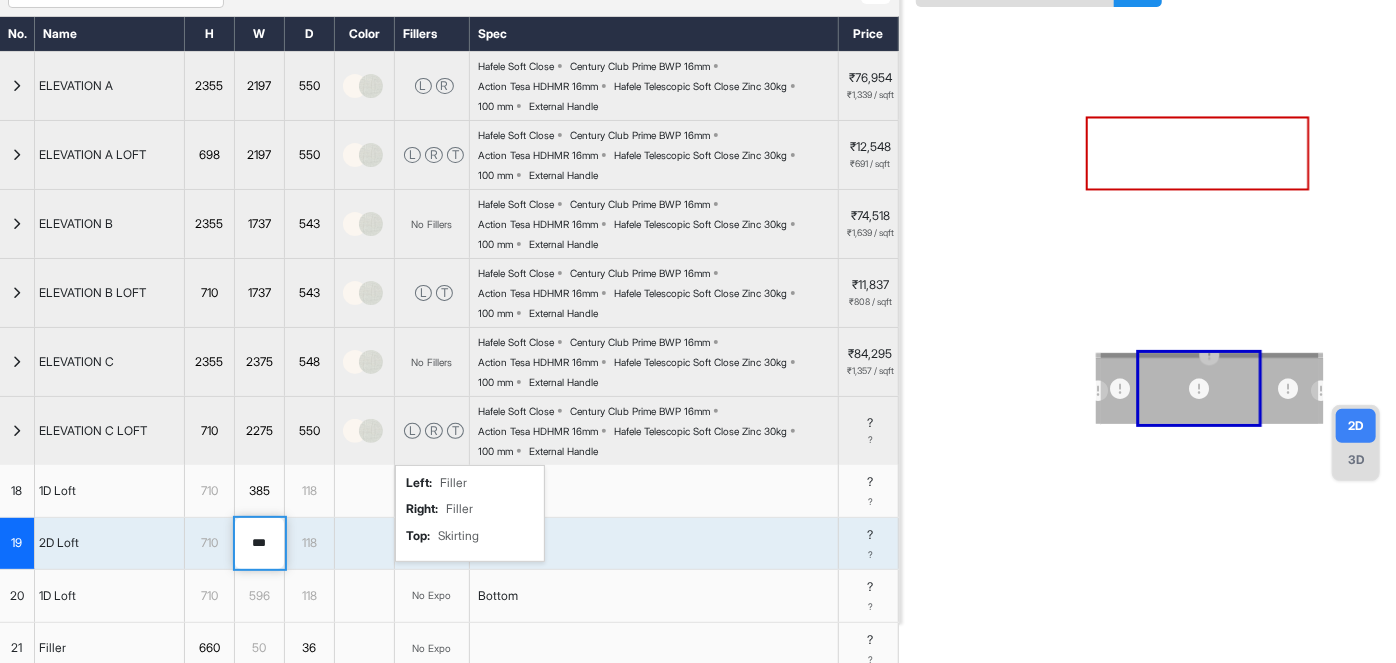 type on "****" 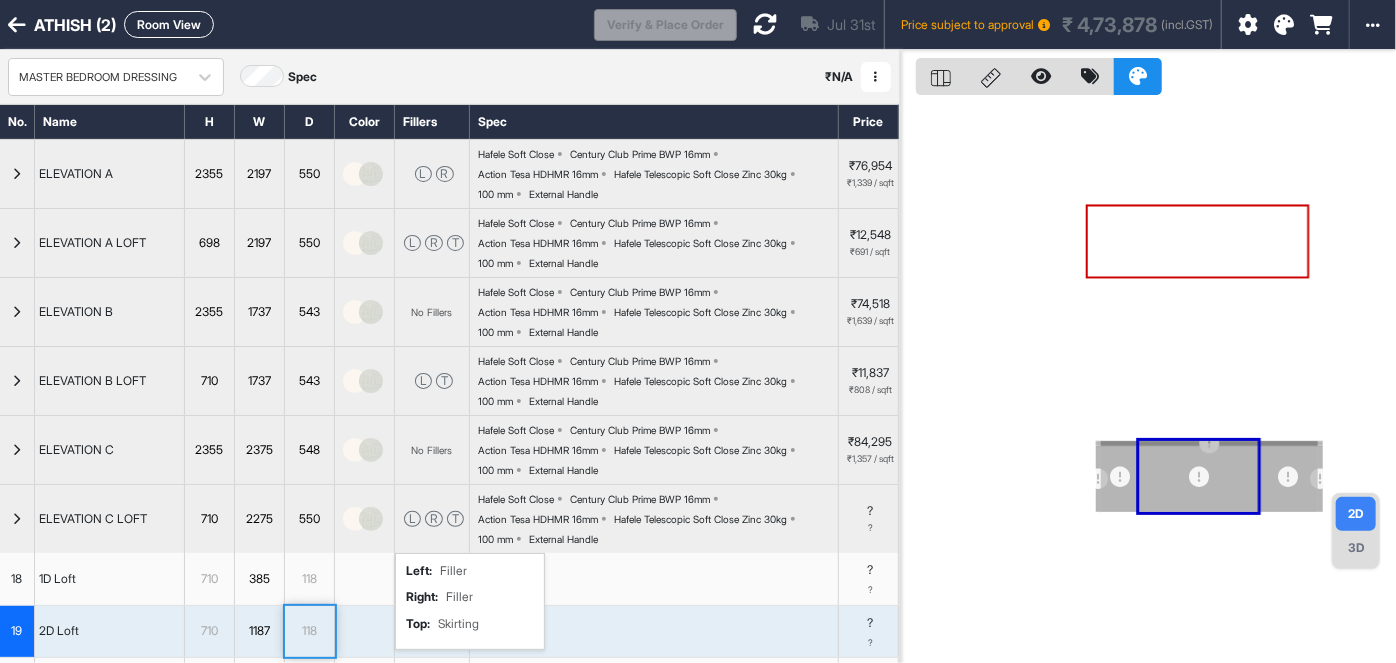 scroll, scrollTop: 0, scrollLeft: 0, axis: both 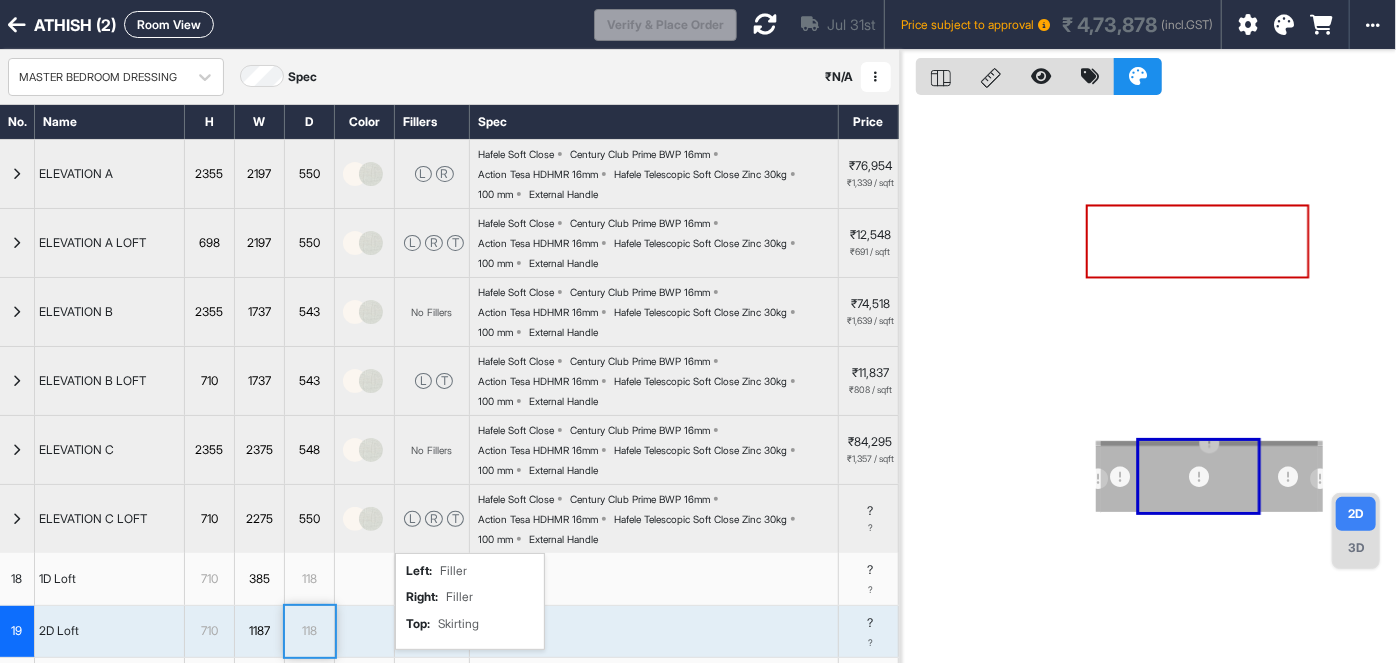 click at bounding box center [17, 519] 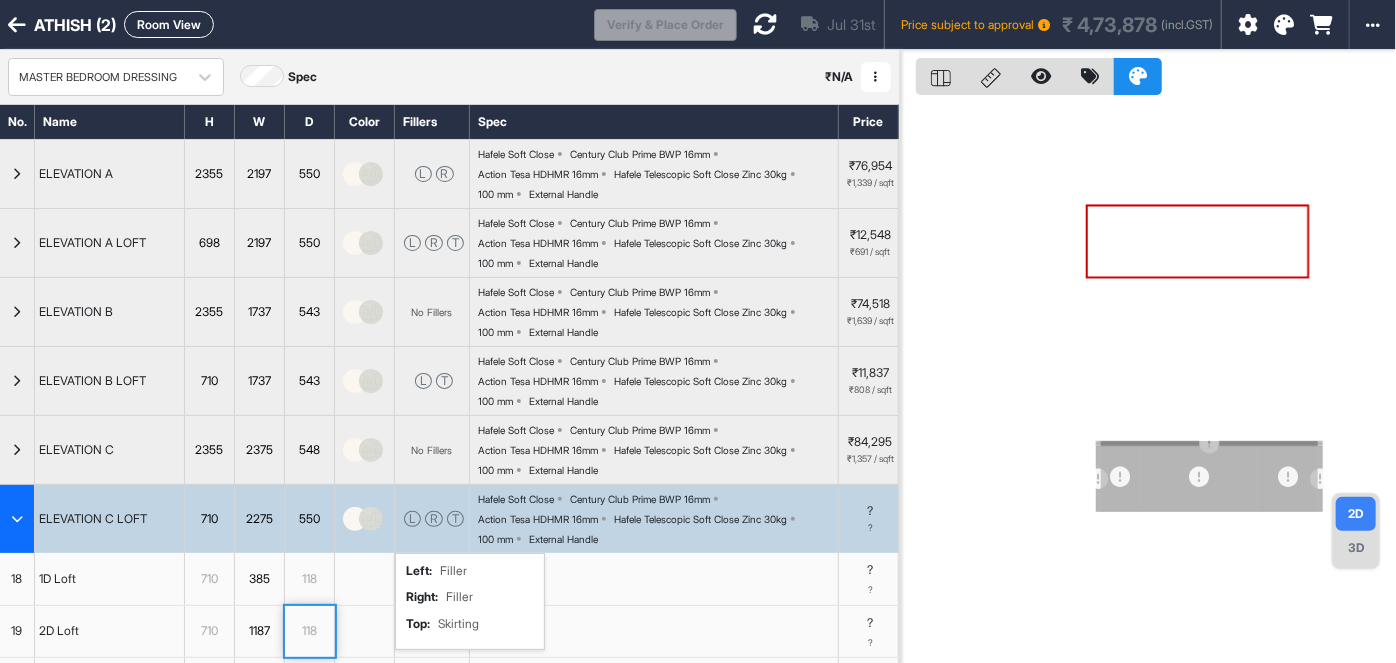 click at bounding box center (17, 519) 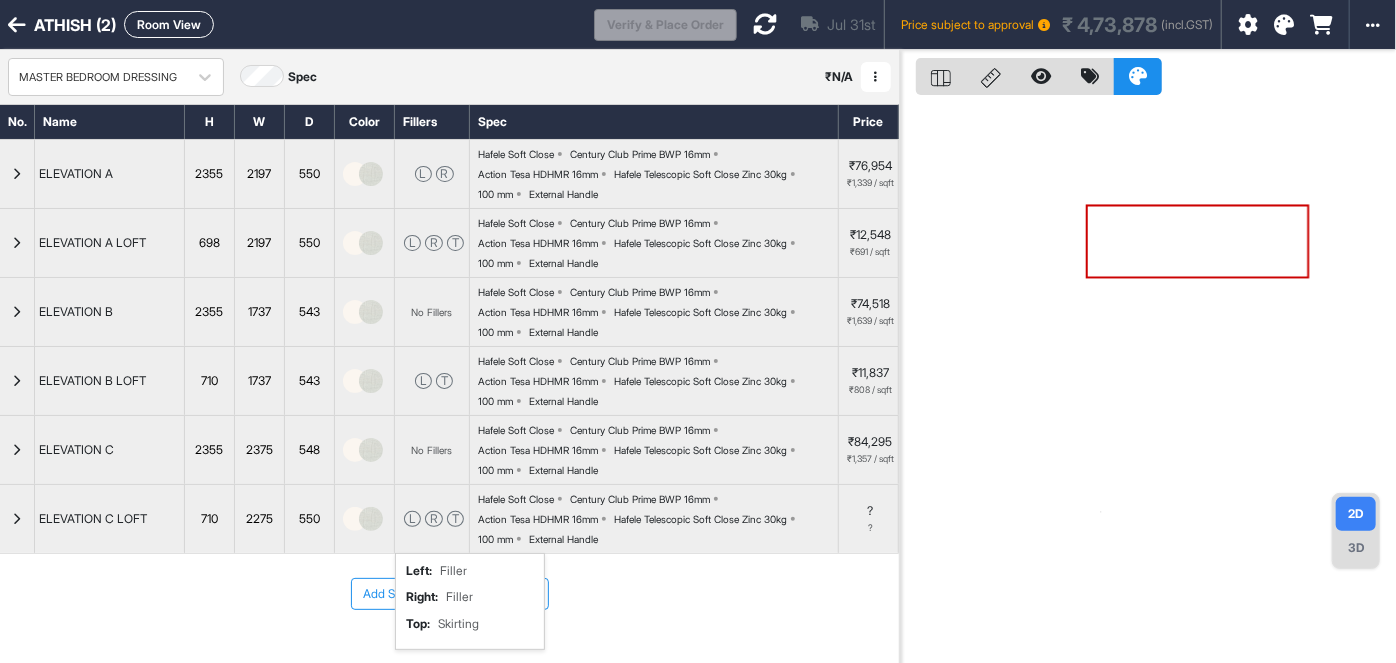 click at bounding box center [765, 24] 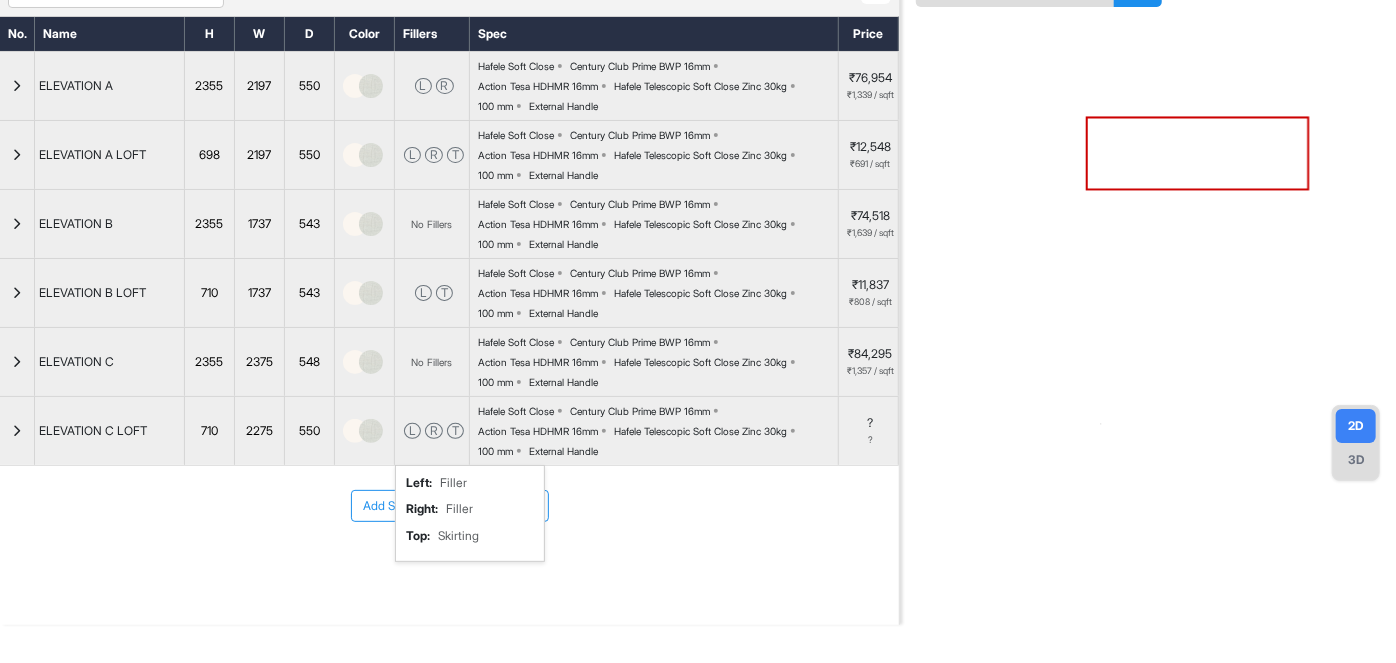 click on "Add Section" at bounding box center (397, 506) 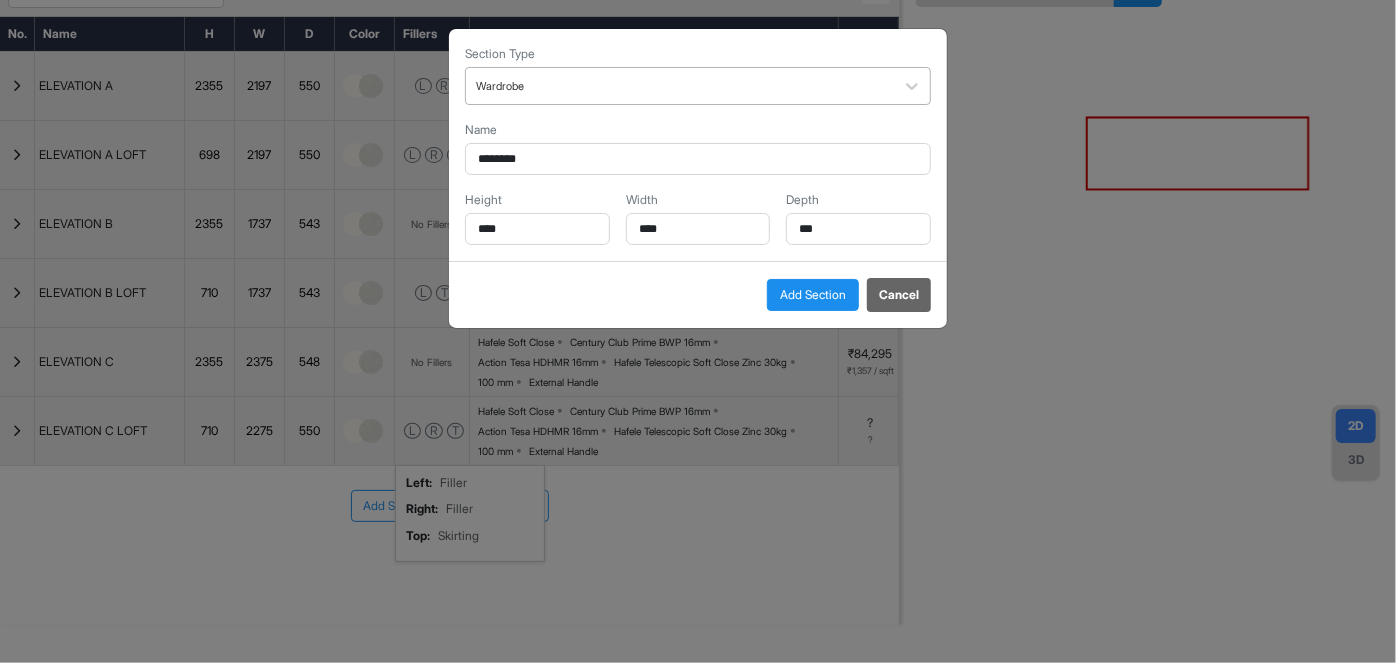 click at bounding box center (680, 86) 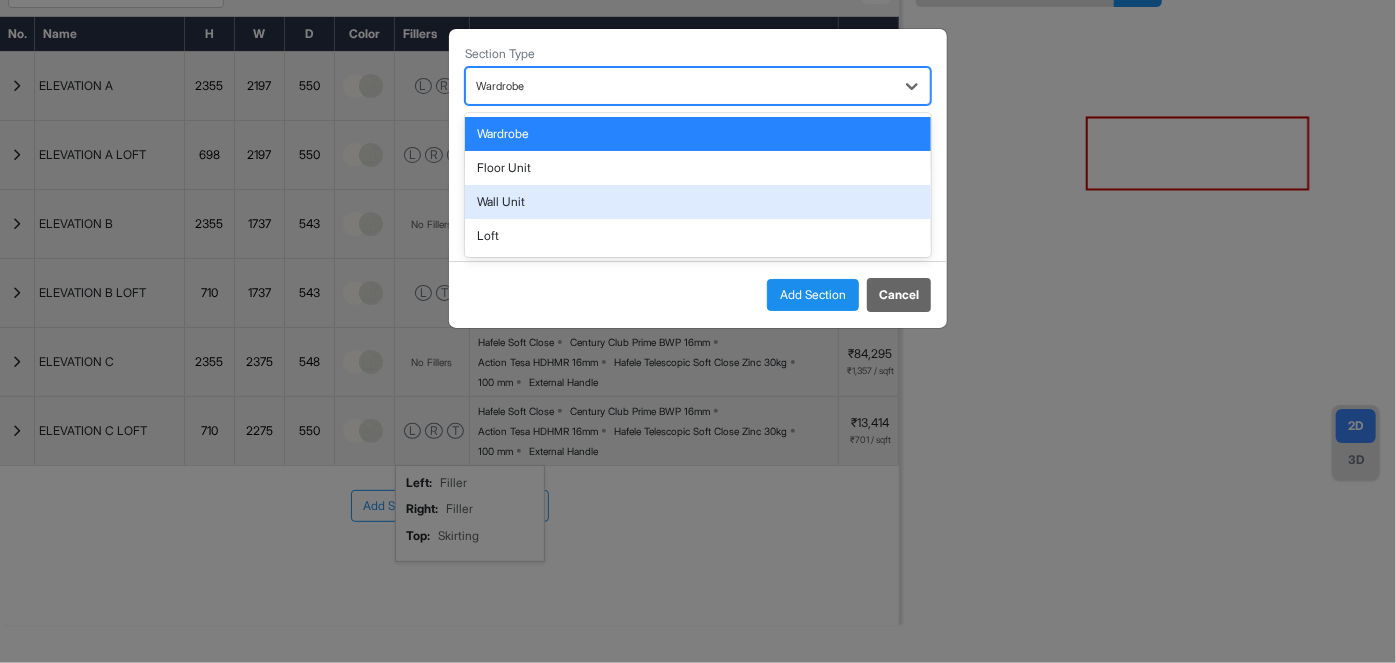 click on "Wall Unit" at bounding box center [698, 202] 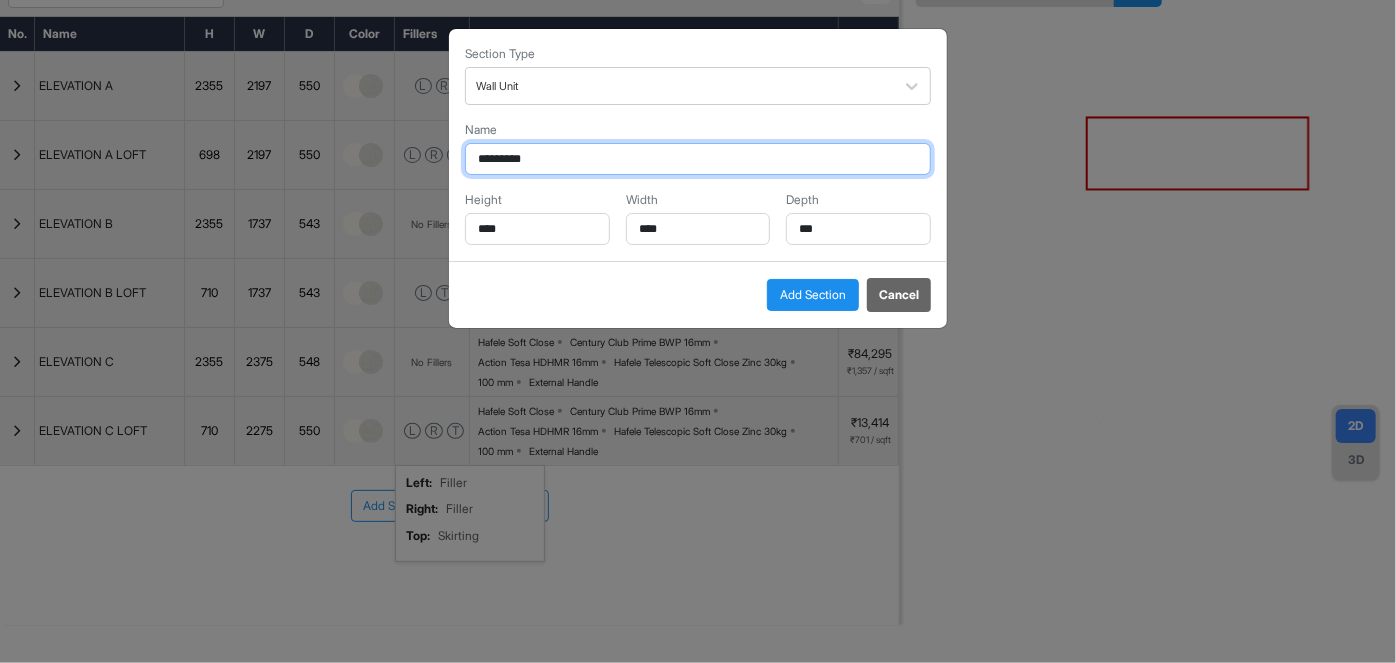 drag, startPoint x: 533, startPoint y: 163, endPoint x: 472, endPoint y: 169, distance: 61.294373 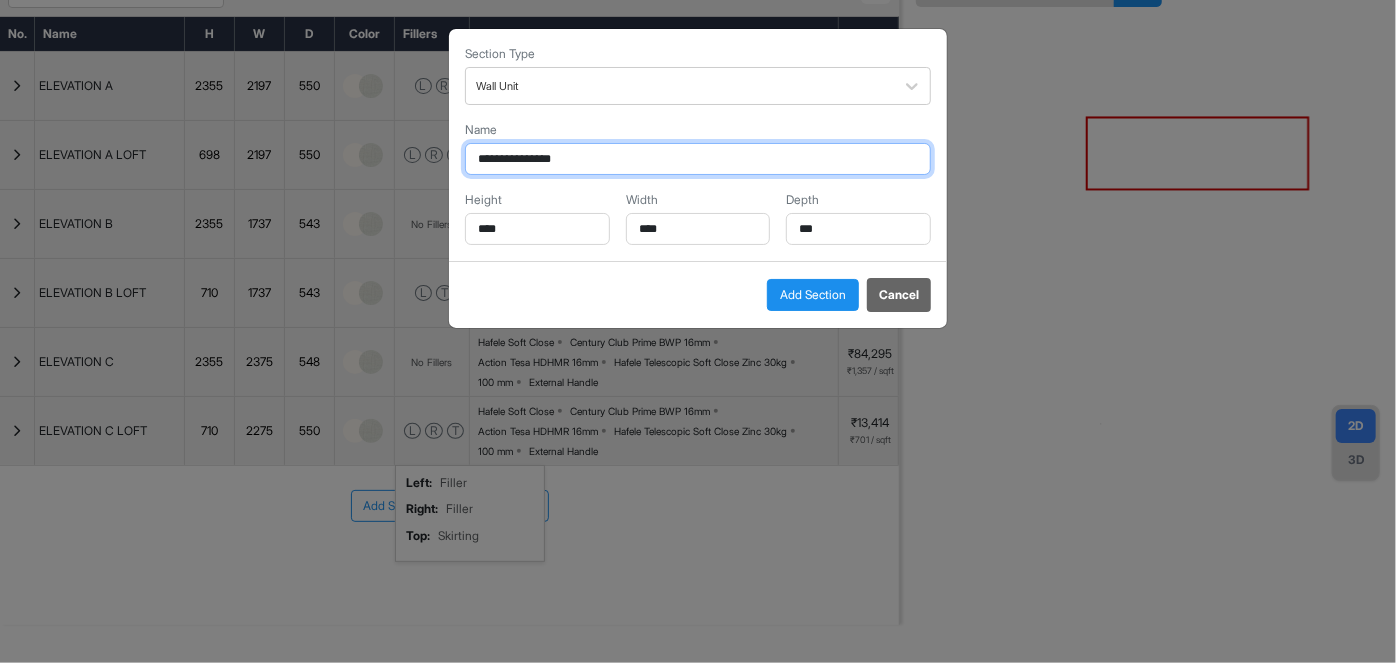 type on "**********" 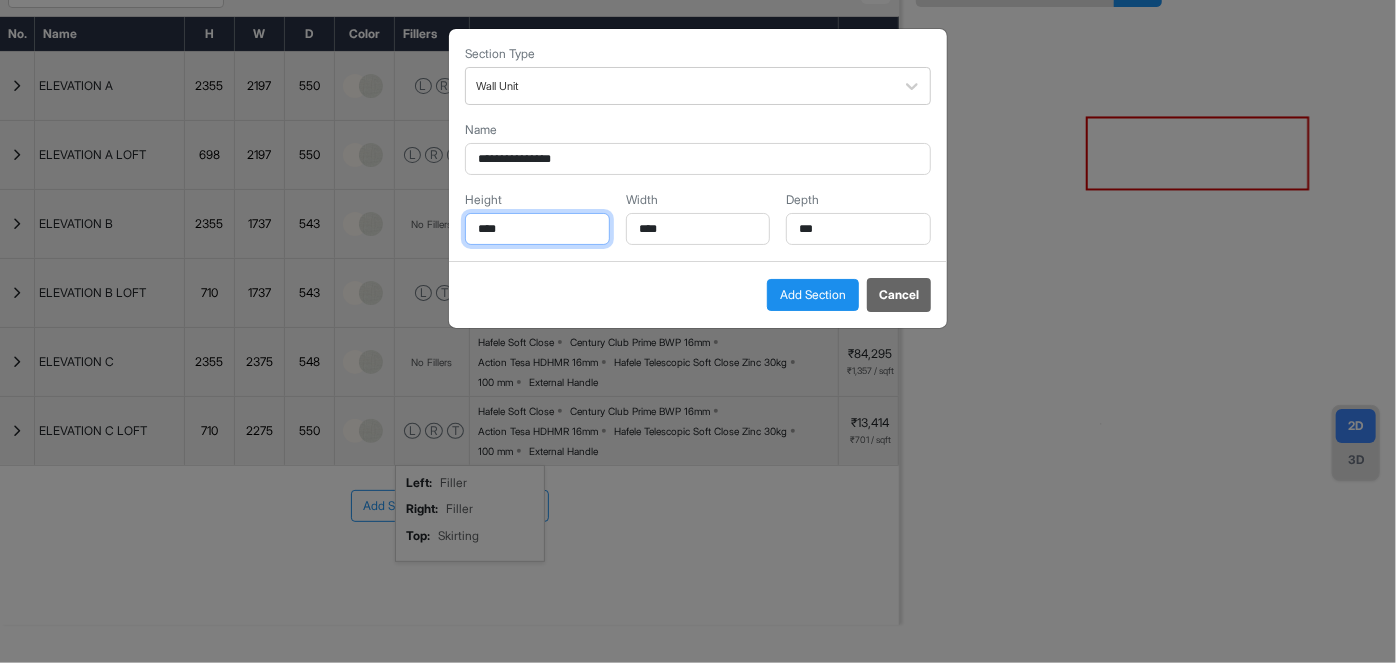 drag, startPoint x: 520, startPoint y: 226, endPoint x: 461, endPoint y: 230, distance: 59.135437 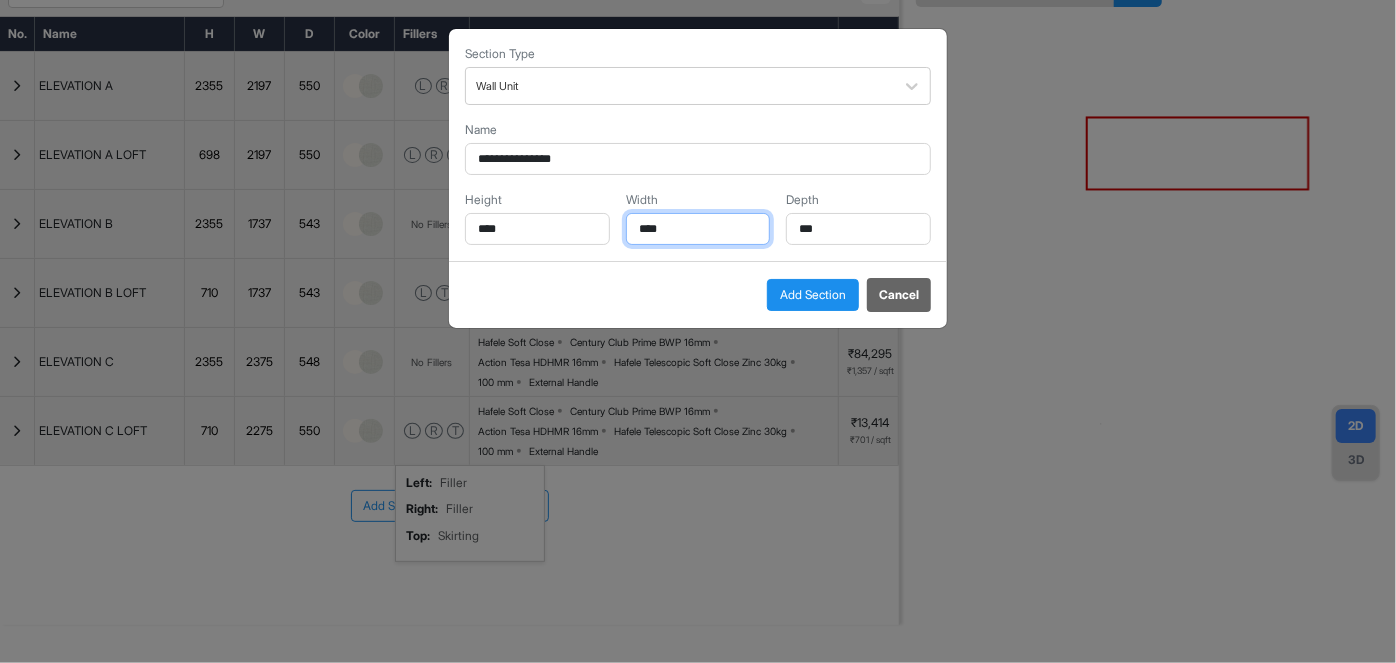 drag, startPoint x: 686, startPoint y: 228, endPoint x: 626, endPoint y: 227, distance: 60.00833 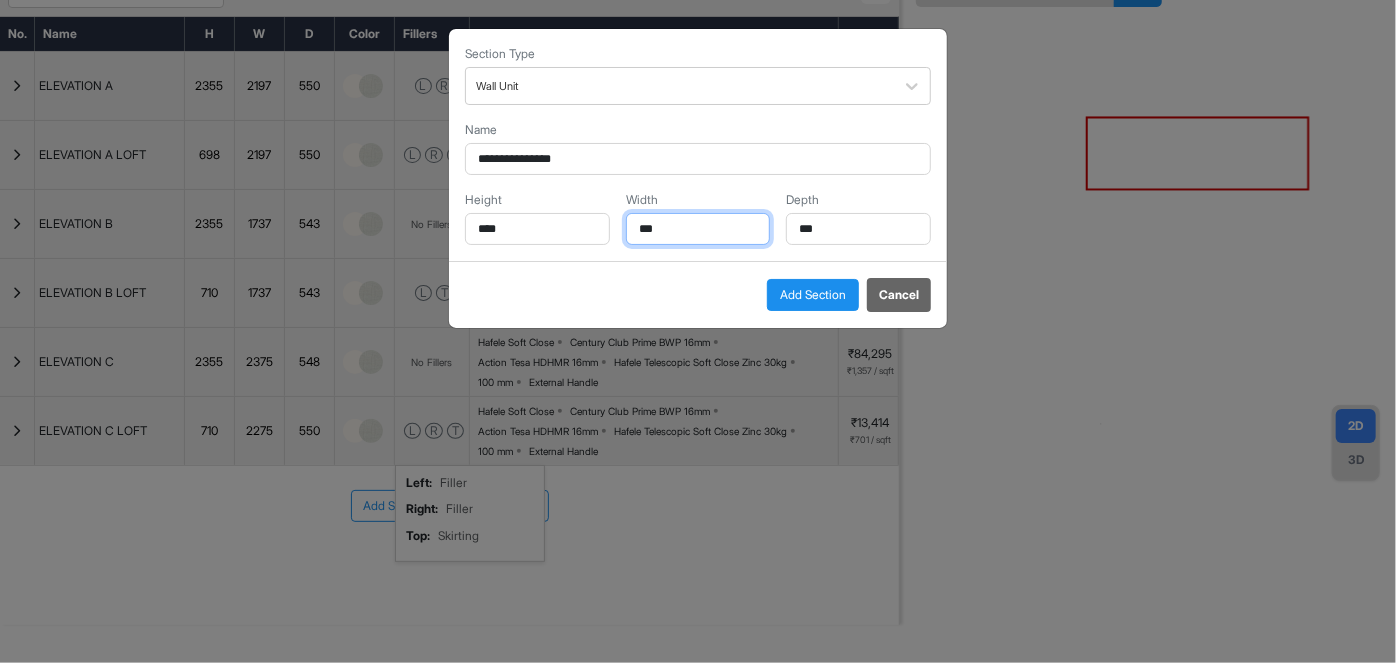 type on "***" 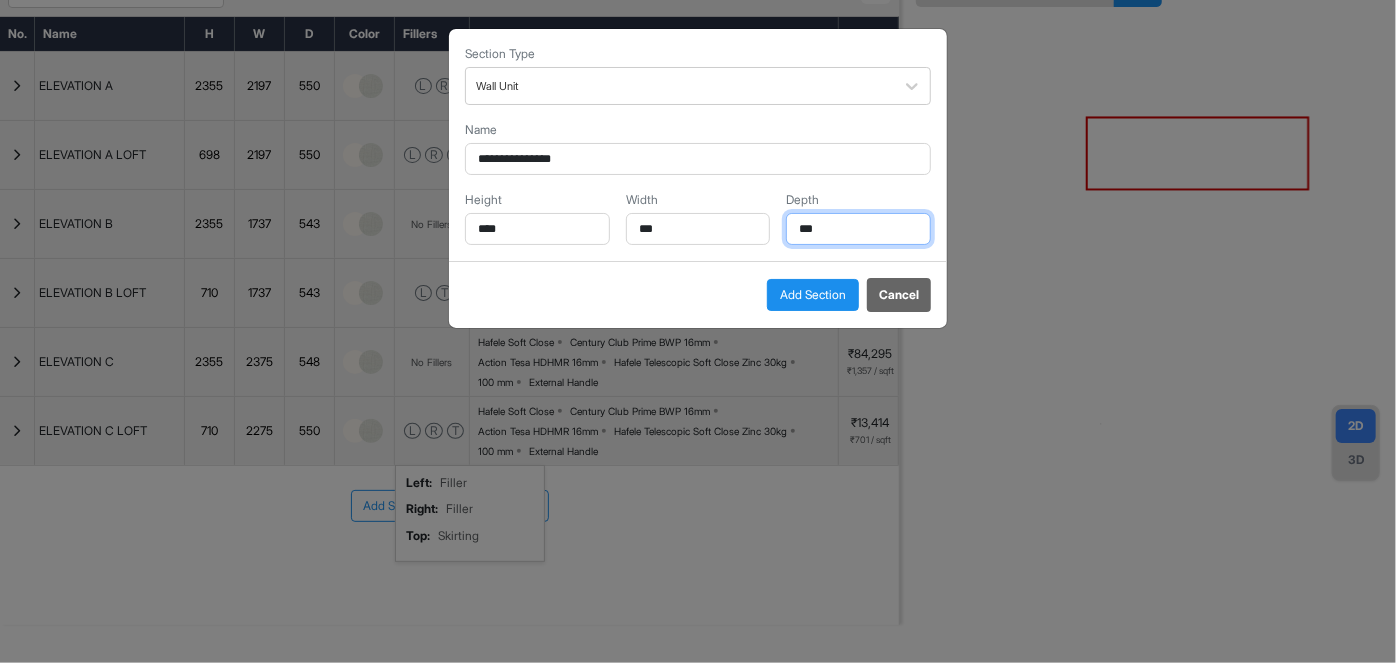 drag, startPoint x: 840, startPoint y: 224, endPoint x: 741, endPoint y: 227, distance: 99.04544 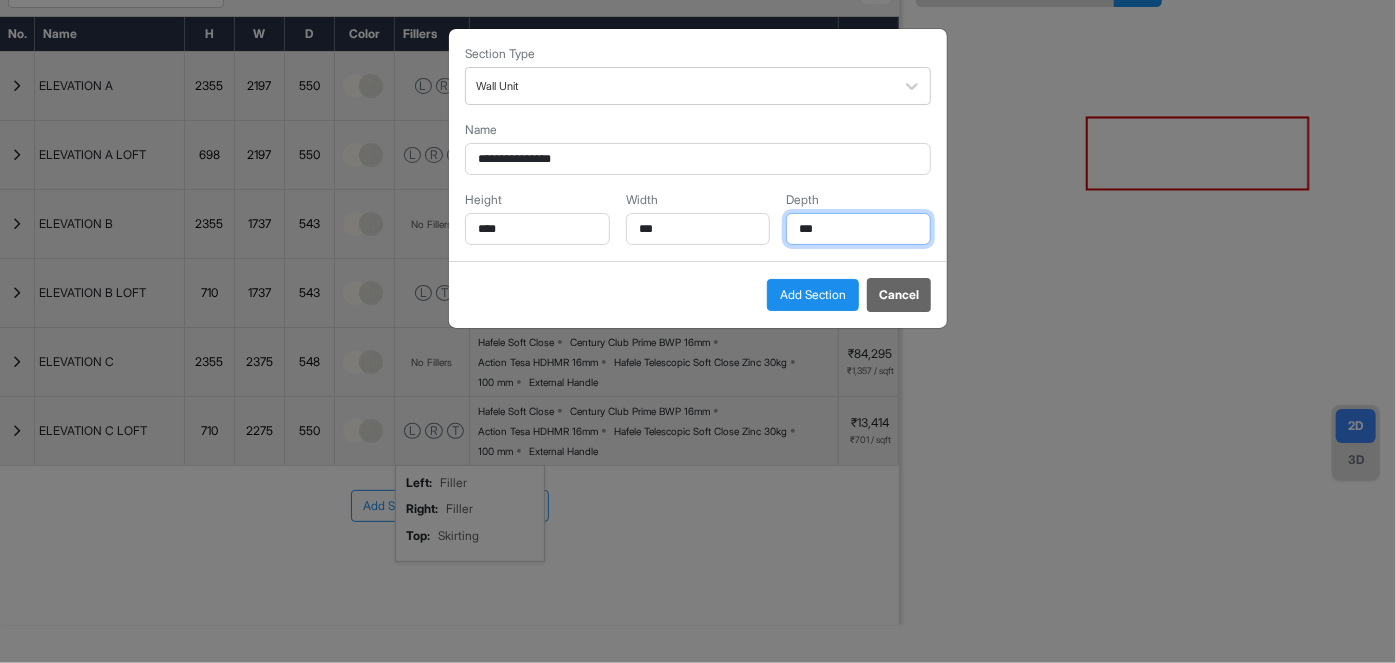 type on "***" 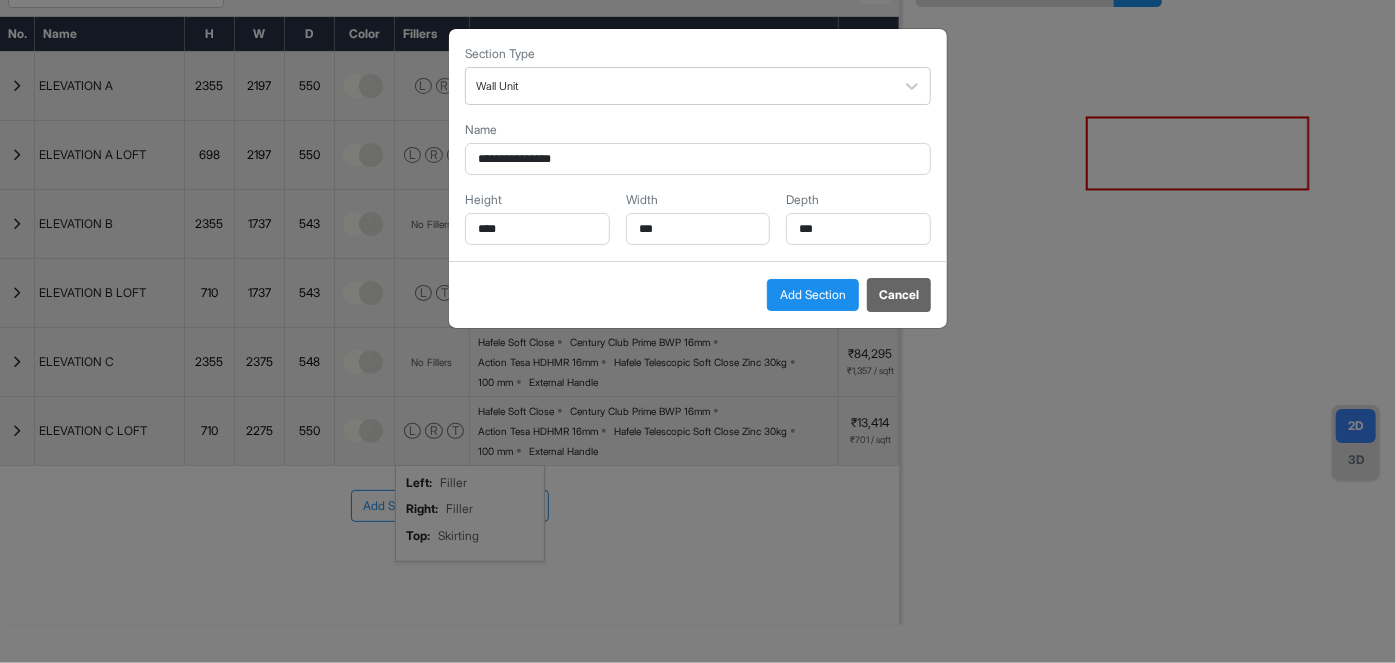 click on "Add Section" at bounding box center (813, 295) 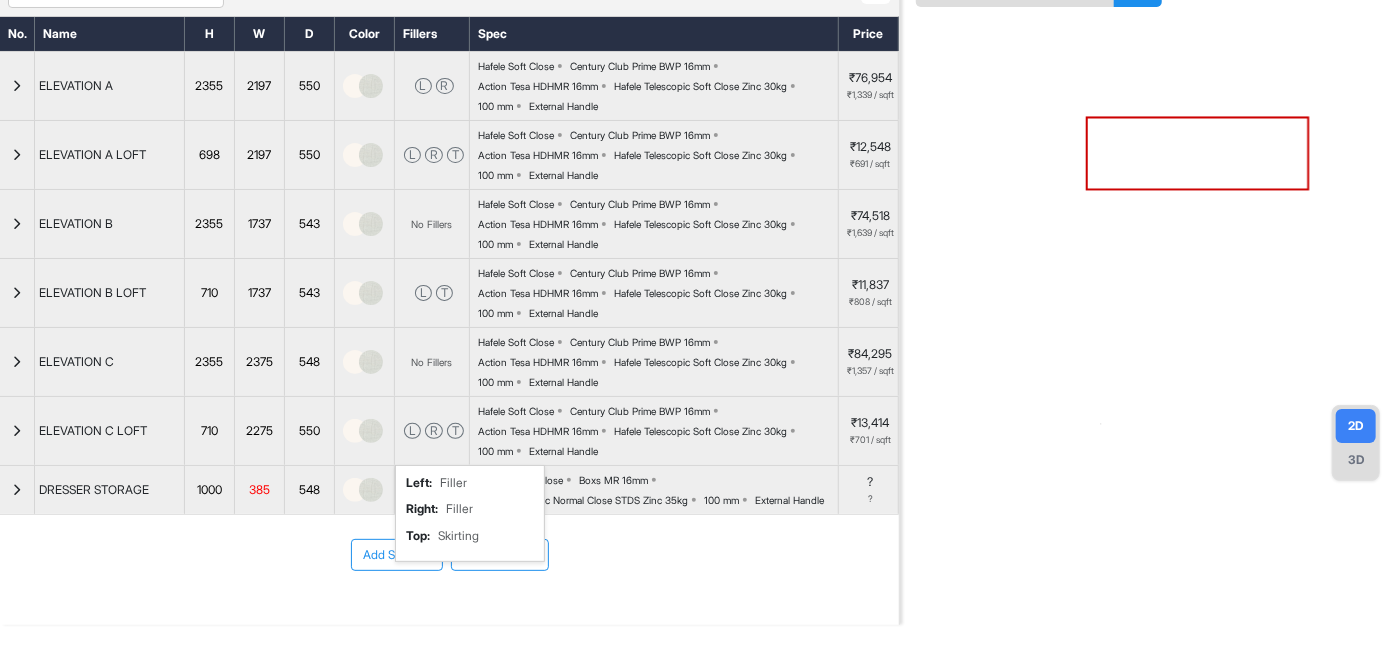 scroll, scrollTop: 157, scrollLeft: 0, axis: vertical 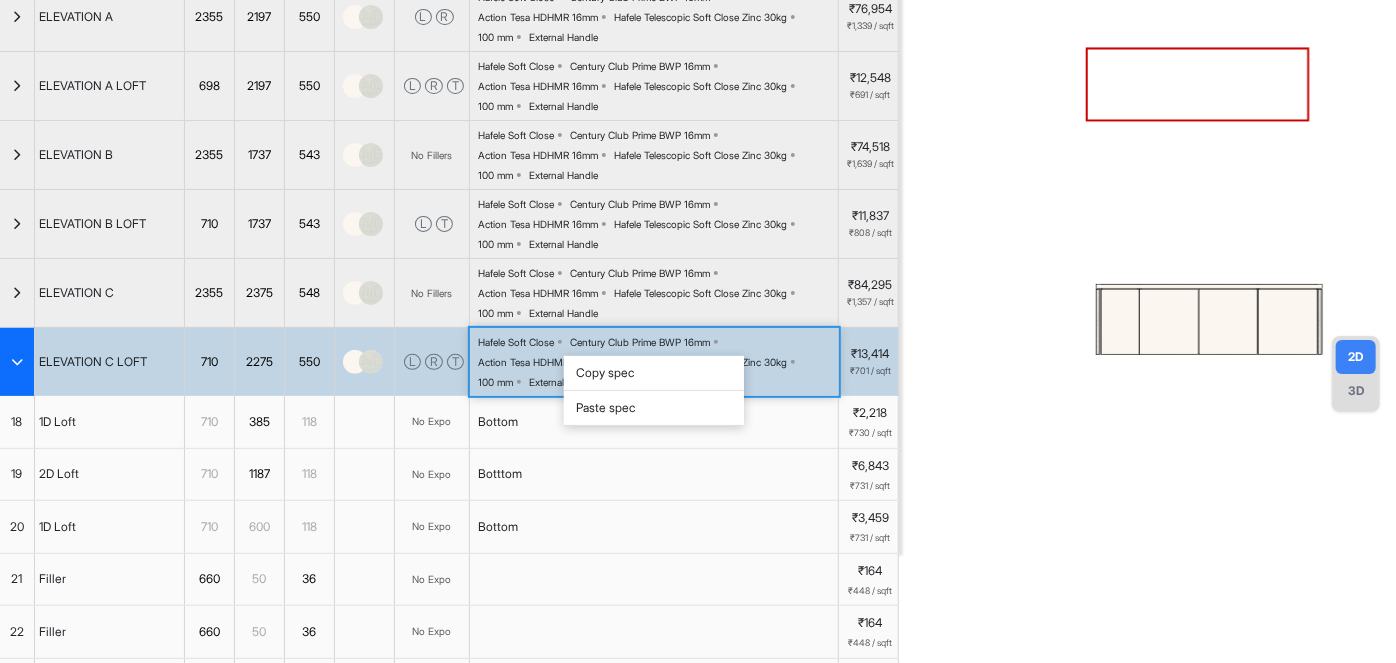 click on "Copy spec" at bounding box center [654, 373] 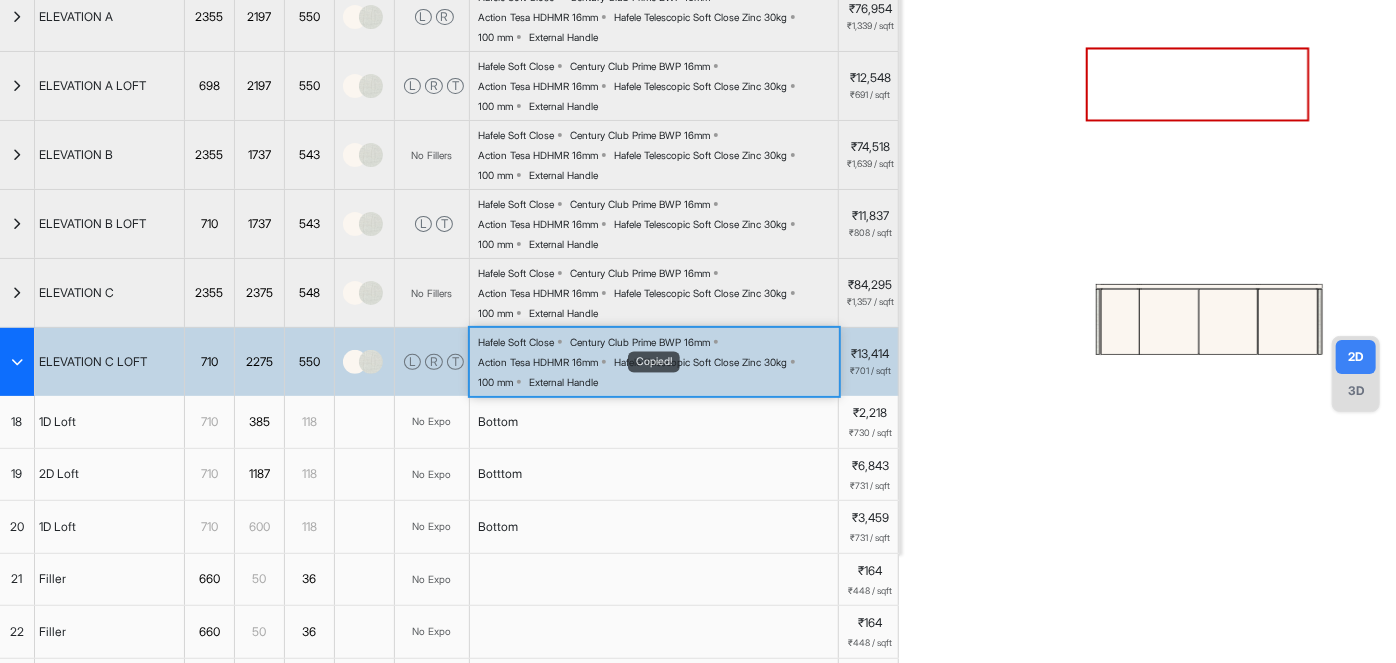 click at bounding box center [17, 362] 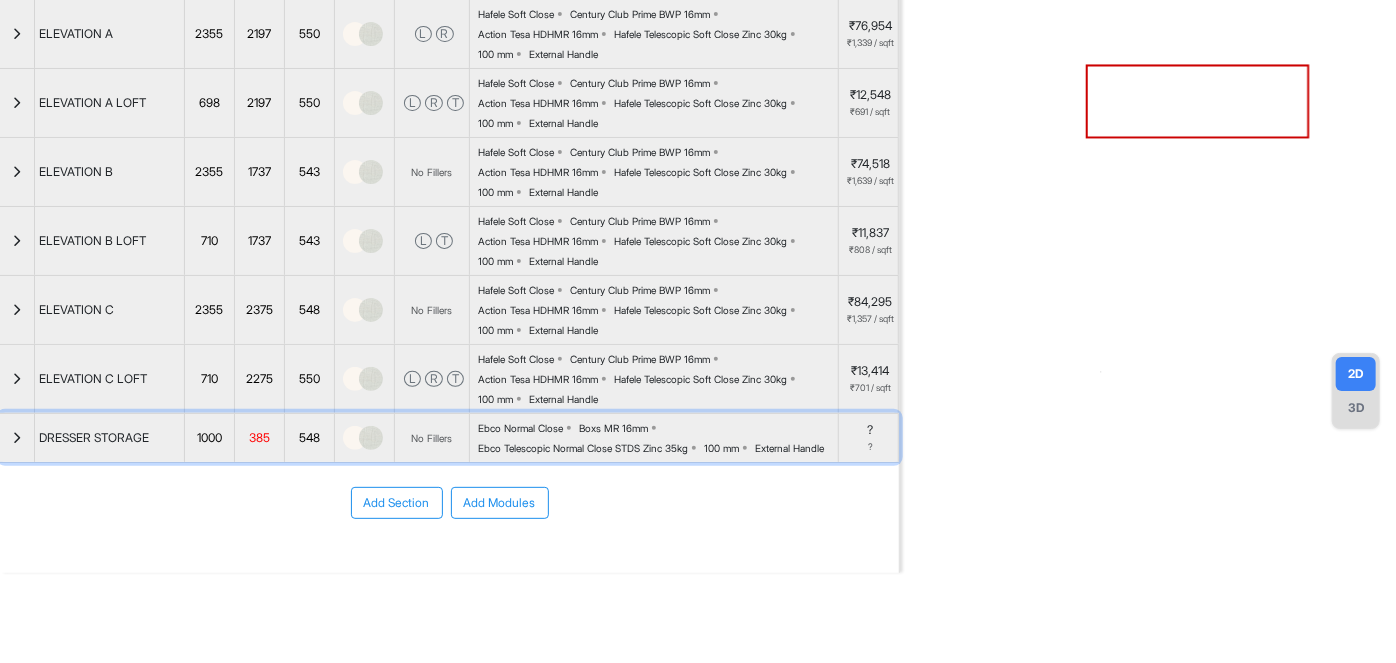click on "Ebco Normal Close Boxs MR 16mm Ebco Telescopic Normal Close STDS Zinc 35kg 100 mm External Handle" at bounding box center (658, 438) 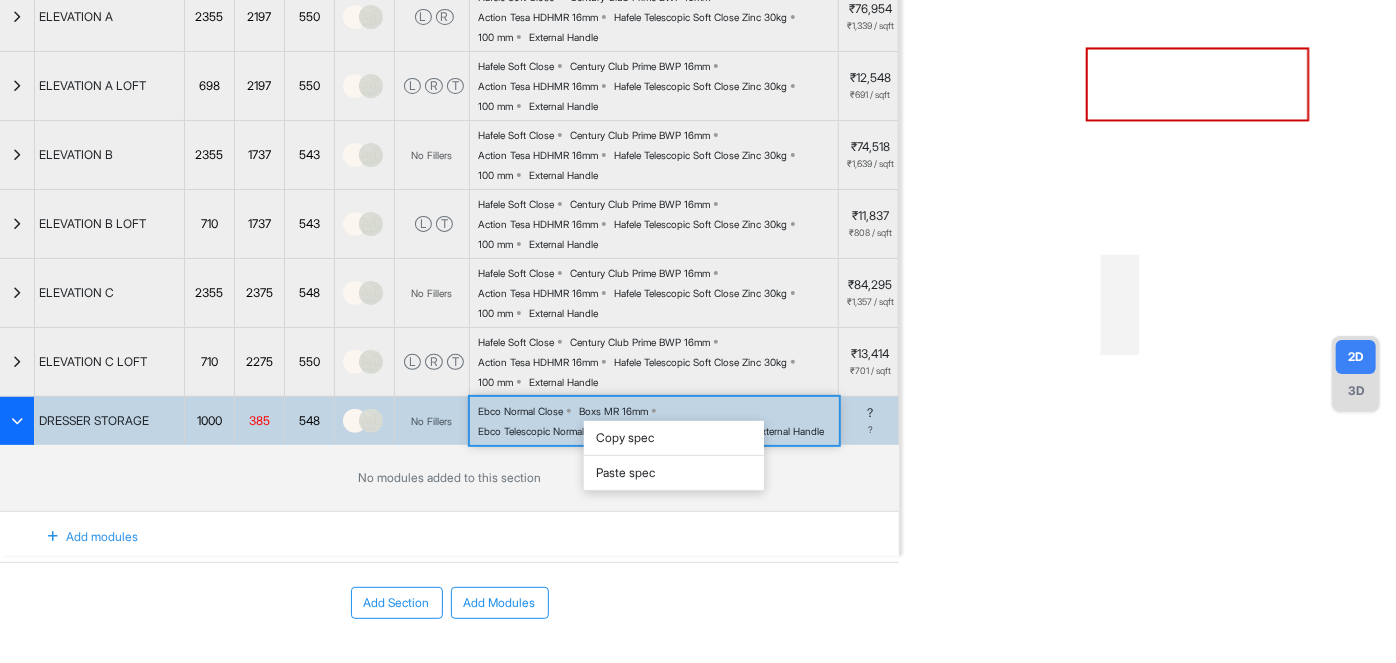click on "Paste spec" at bounding box center (674, 473) 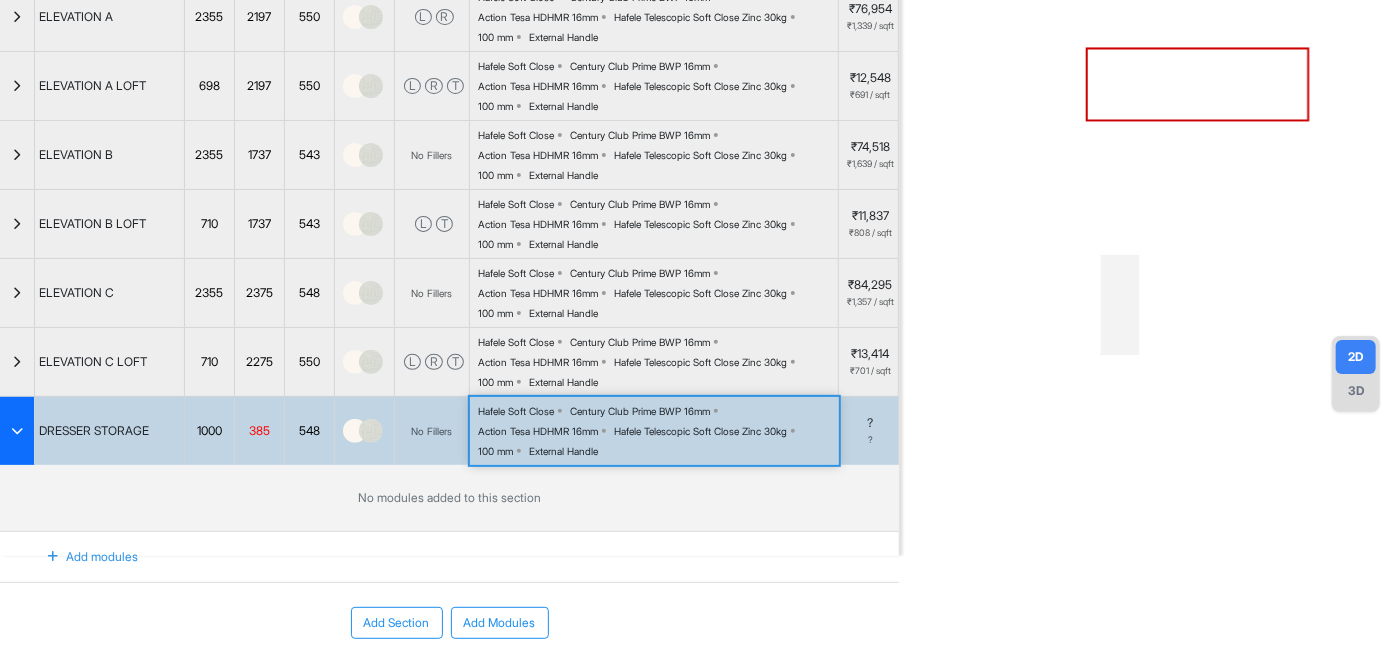click on "1000" at bounding box center [209, 431] 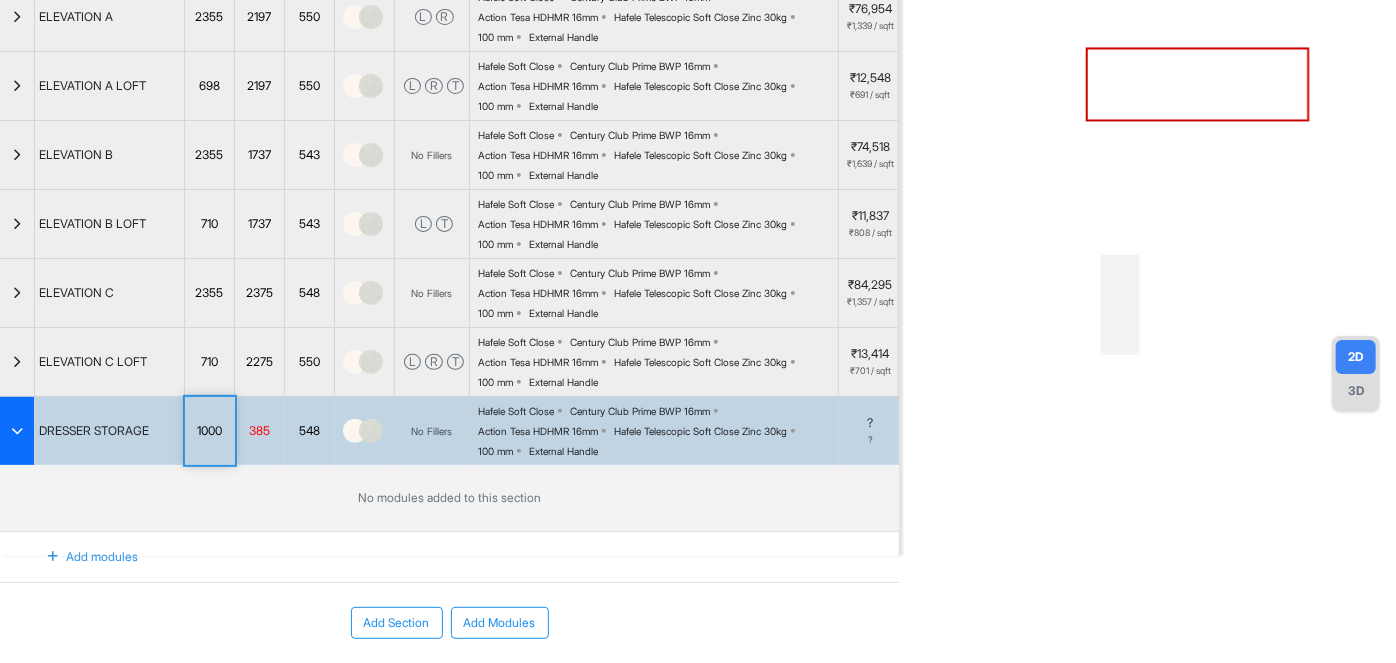 click on "1000" at bounding box center [209, 431] 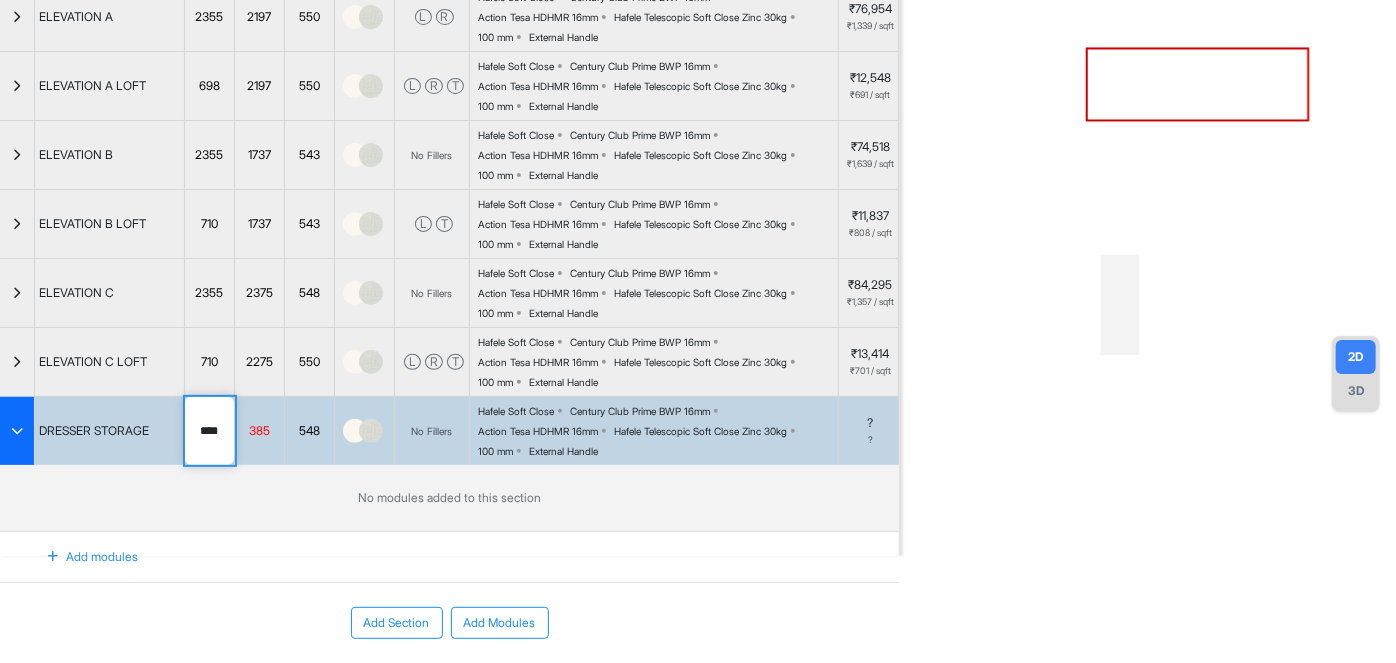 drag, startPoint x: 224, startPoint y: 429, endPoint x: 176, endPoint y: 436, distance: 48.507732 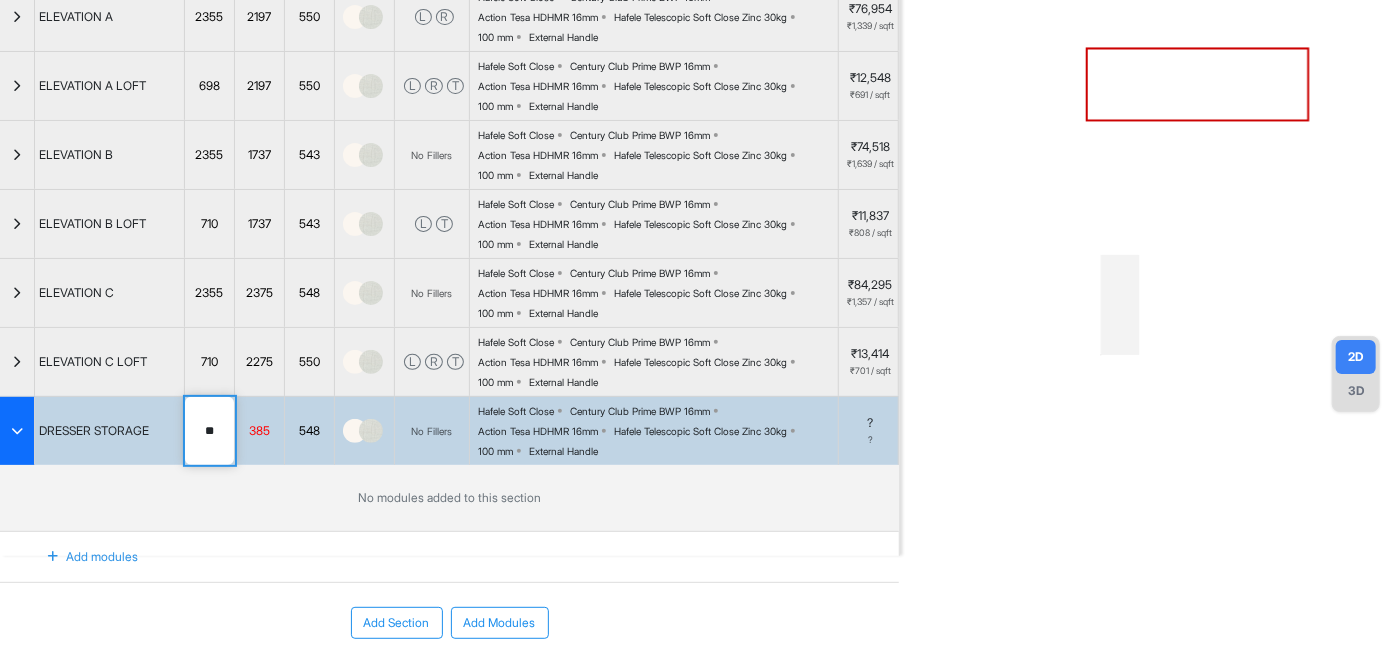 type on "***" 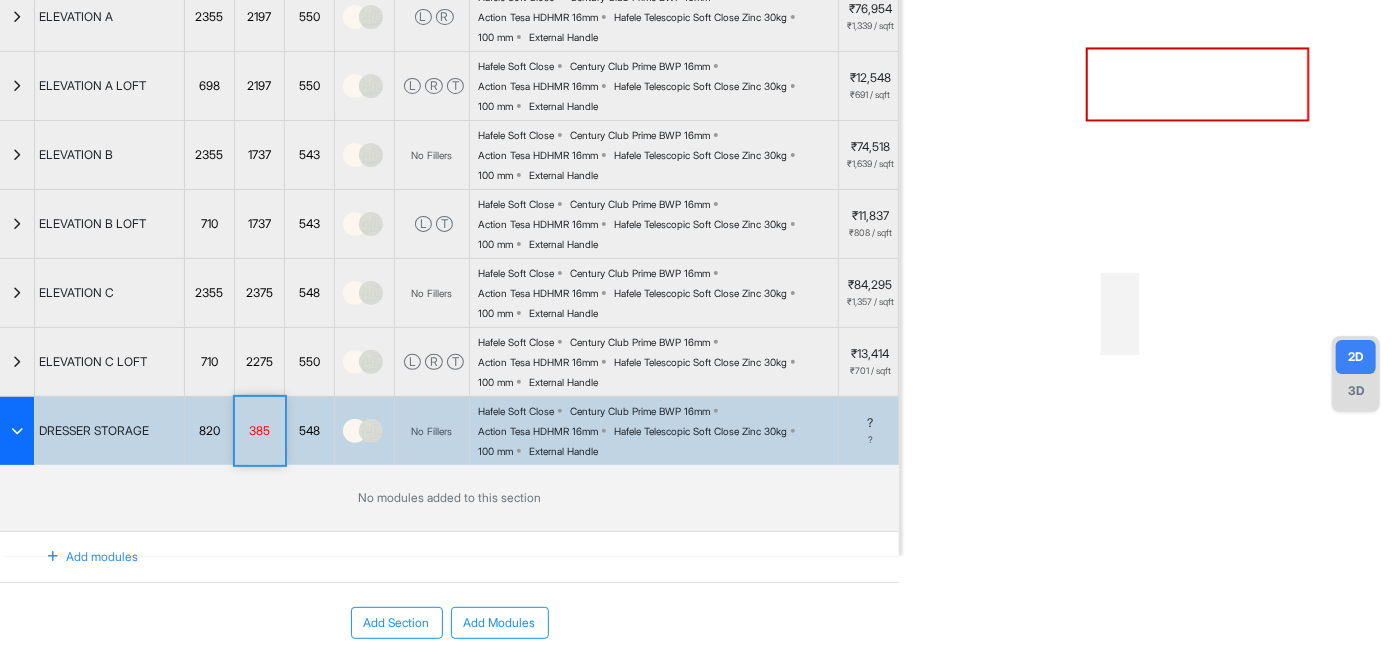 click on "Add modules" at bounding box center [81, 557] 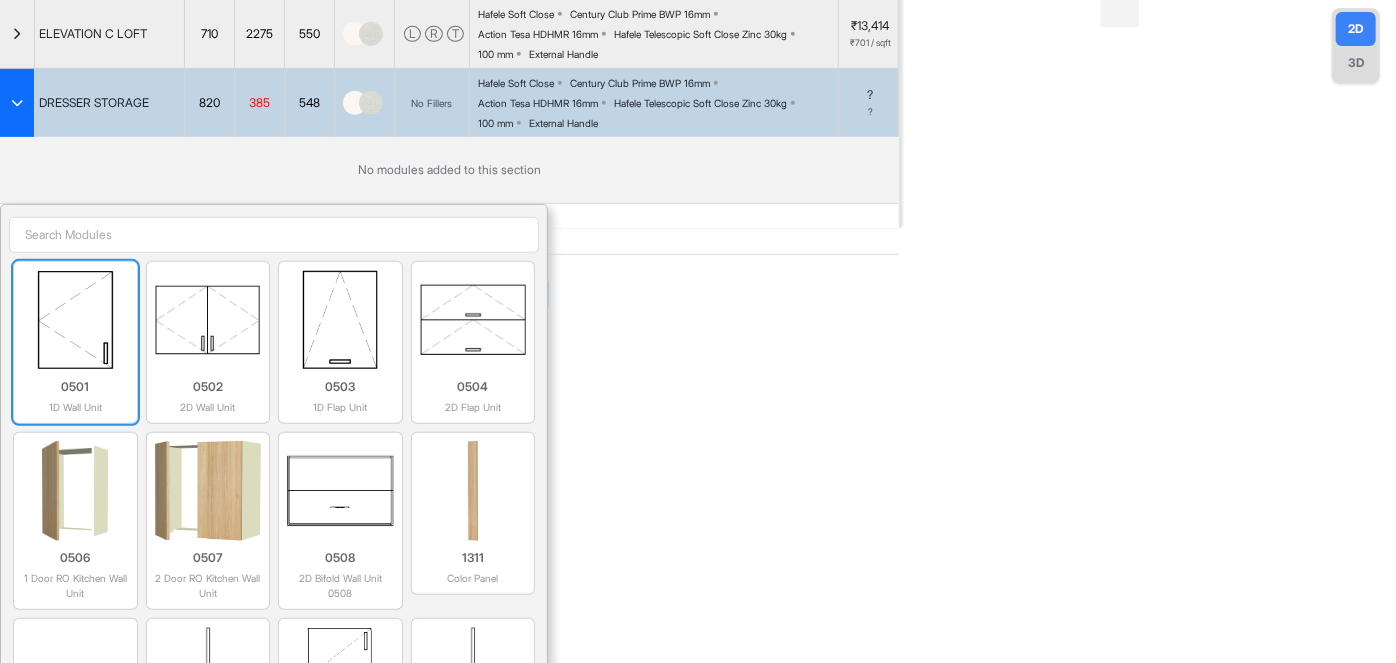 click on "0501" at bounding box center (75, 387) 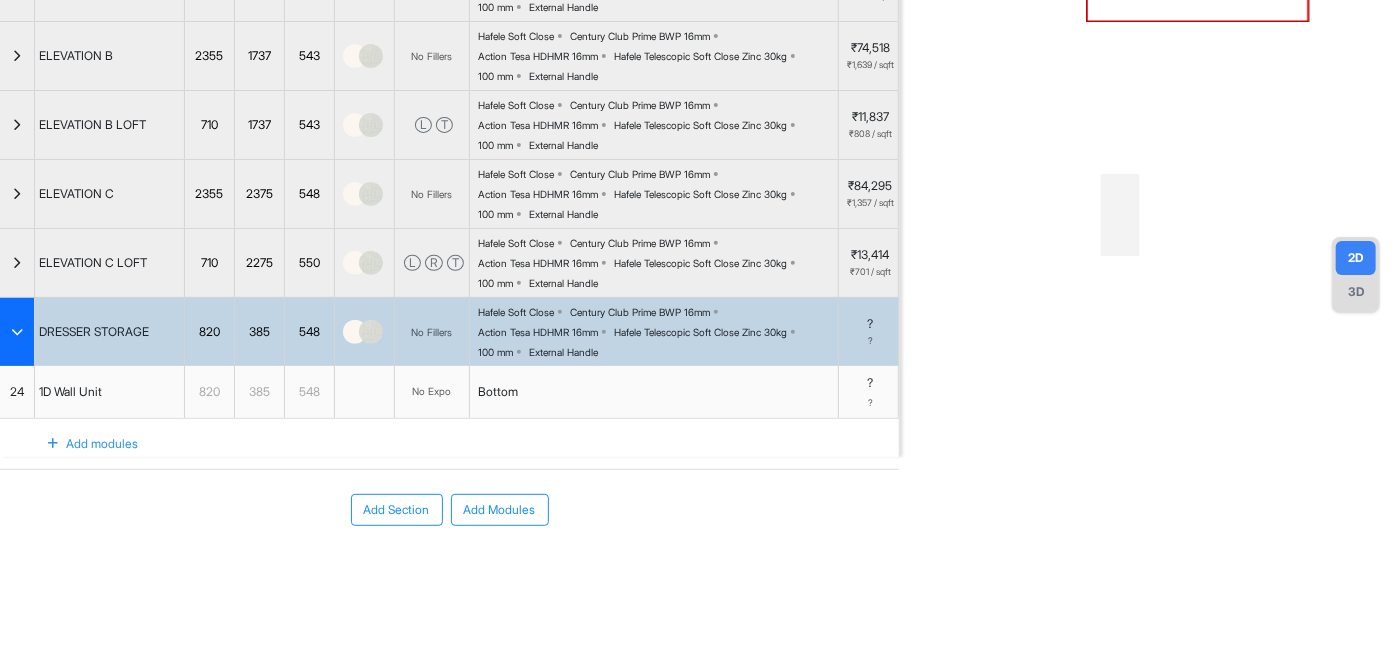 scroll, scrollTop: 259, scrollLeft: 0, axis: vertical 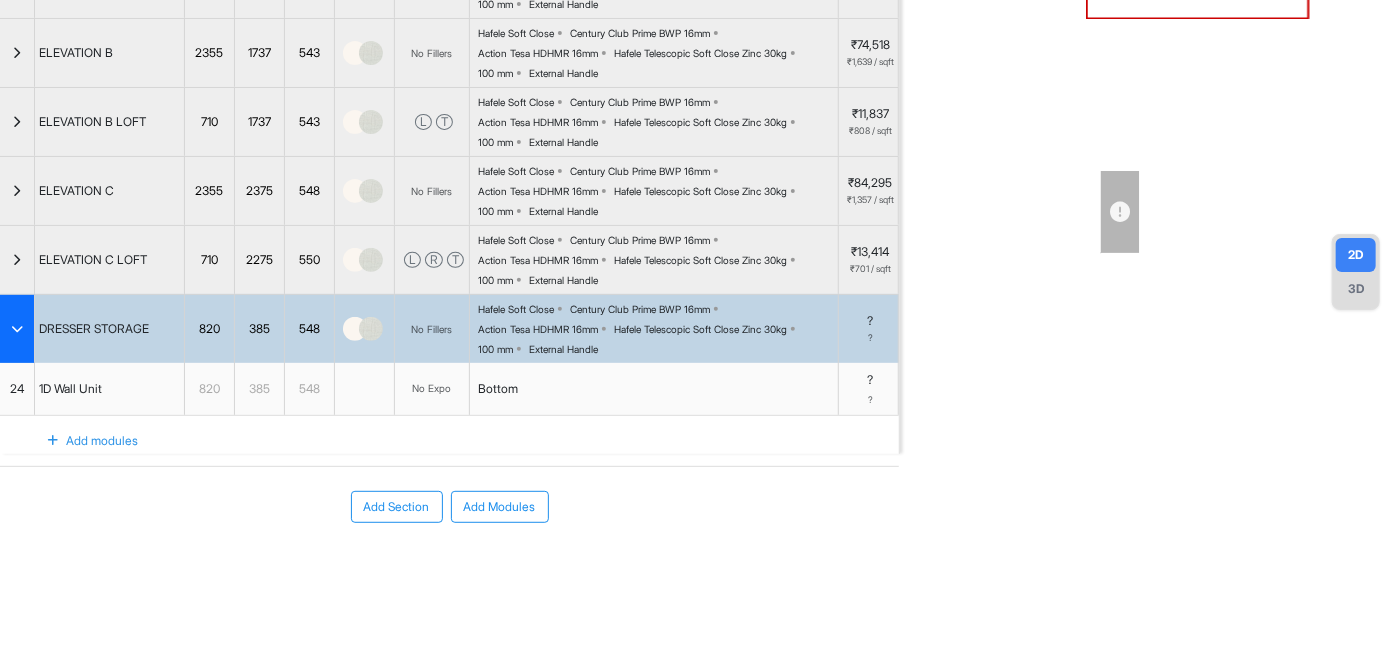 click on "Add modules" at bounding box center [81, 441] 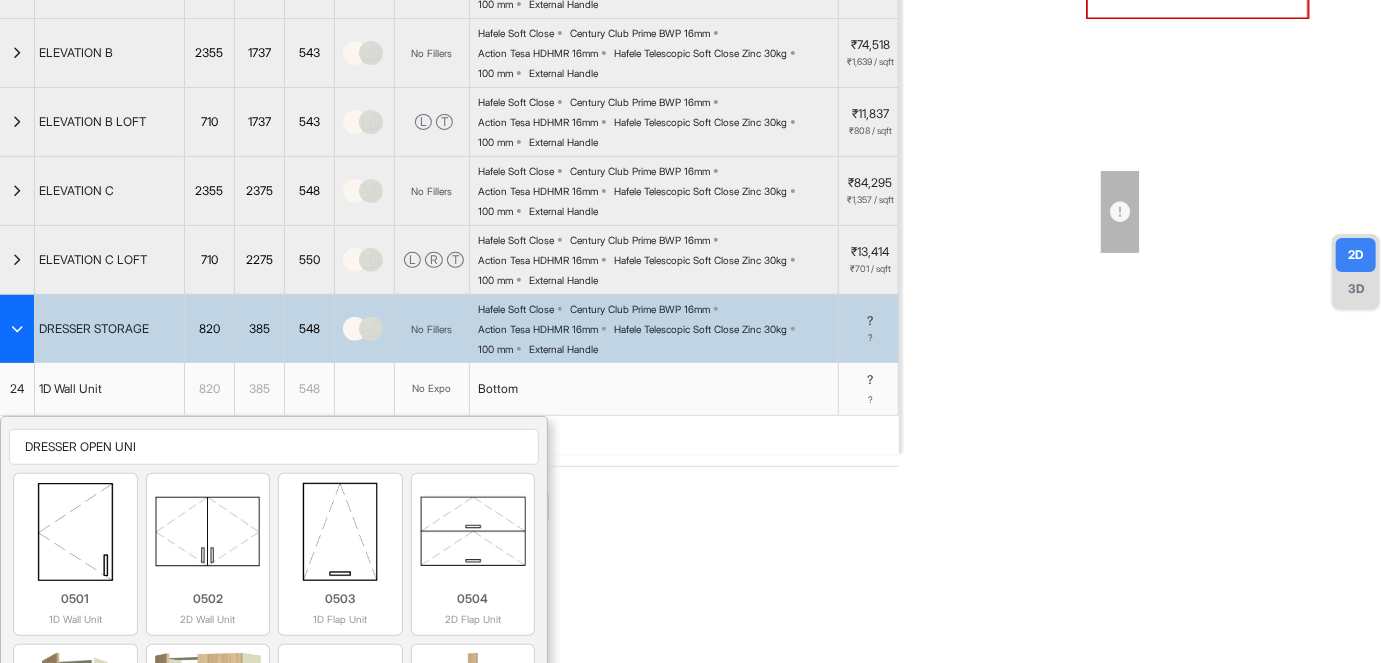 type on "DRESSER OPEN UNIT" 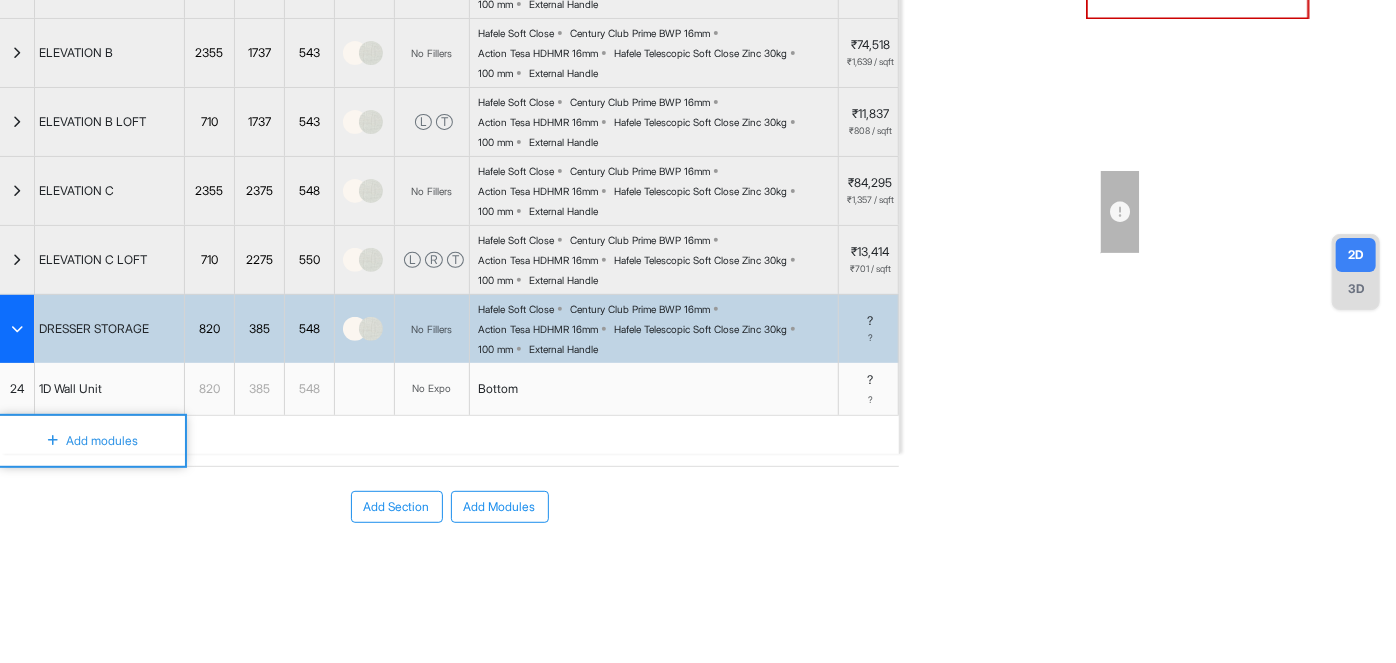 click on "Add Section" at bounding box center (397, 507) 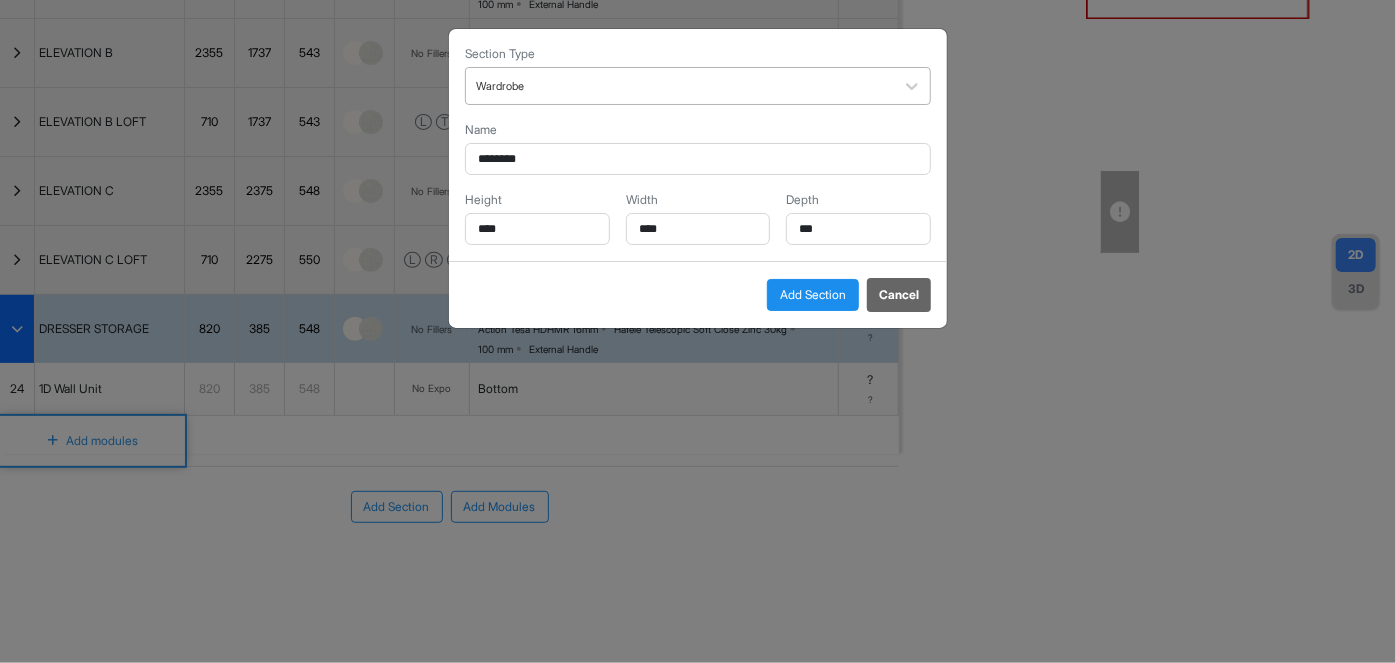 click at bounding box center [680, 86] 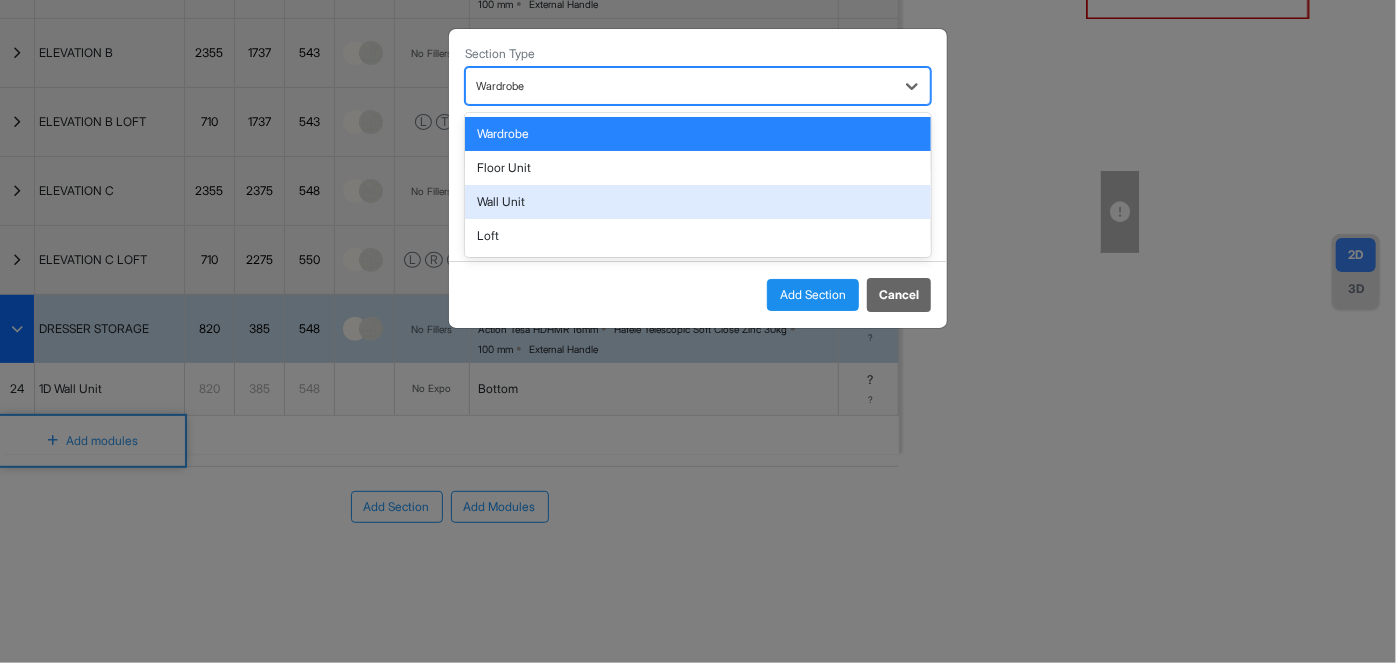 click on "Wall Unit" at bounding box center [698, 202] 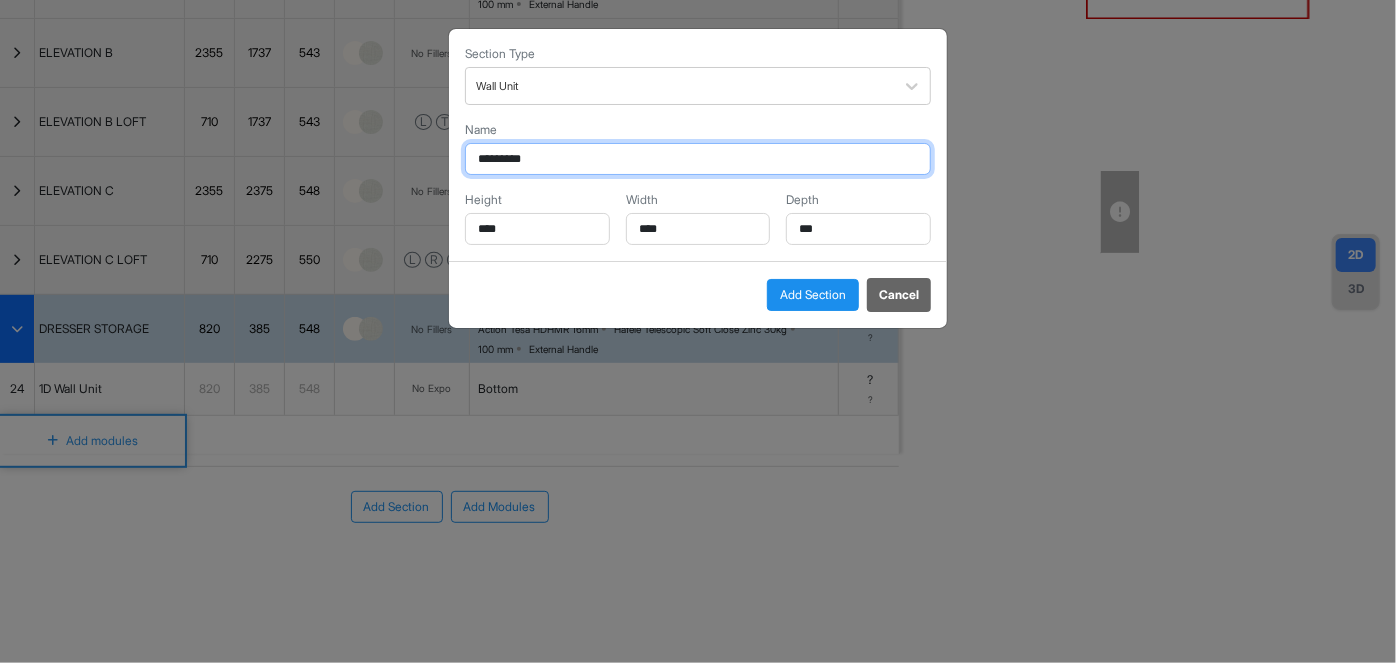 drag, startPoint x: 541, startPoint y: 160, endPoint x: 462, endPoint y: 164, distance: 79.101204 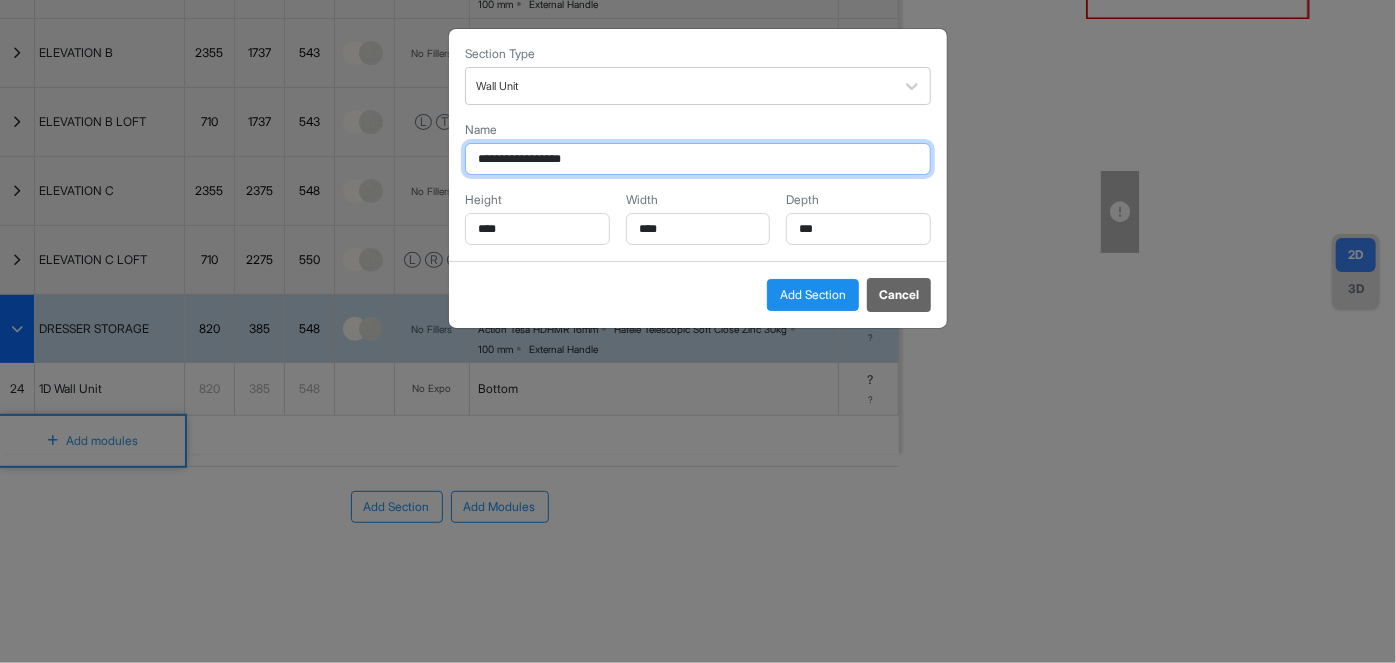 type on "**********" 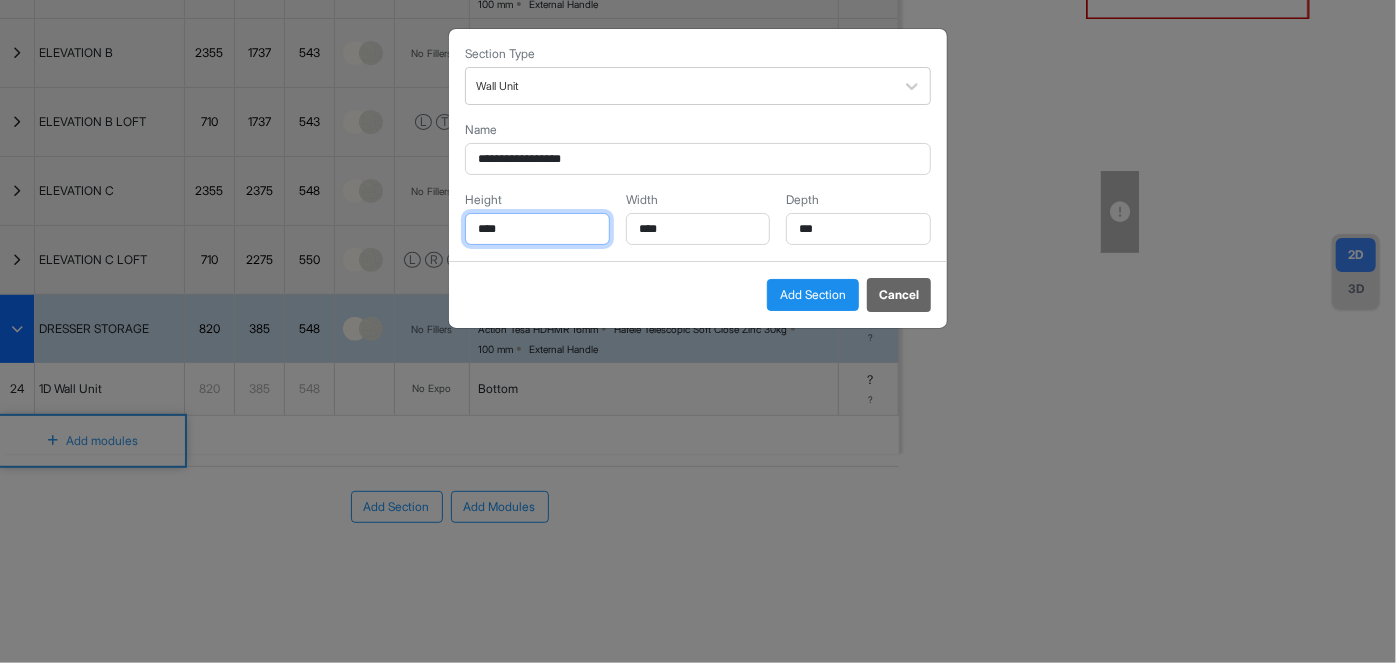 drag, startPoint x: 518, startPoint y: 226, endPoint x: 444, endPoint y: 230, distance: 74.10803 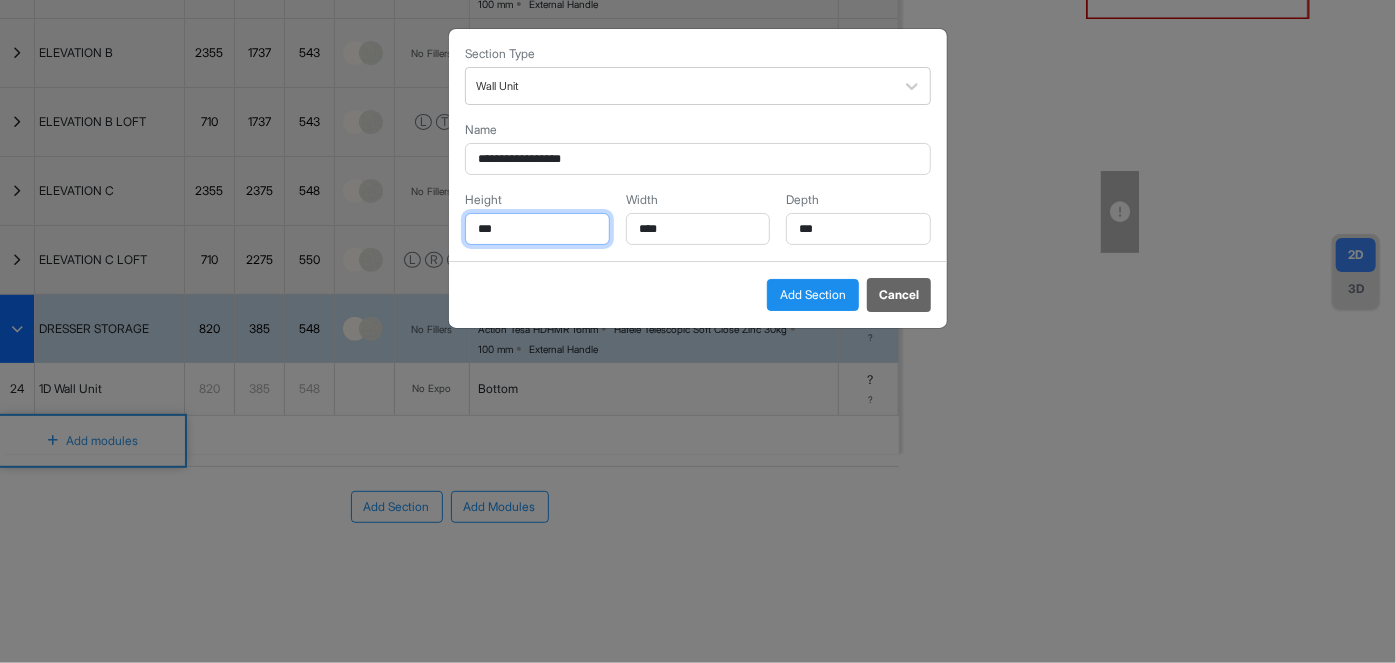 type on "***" 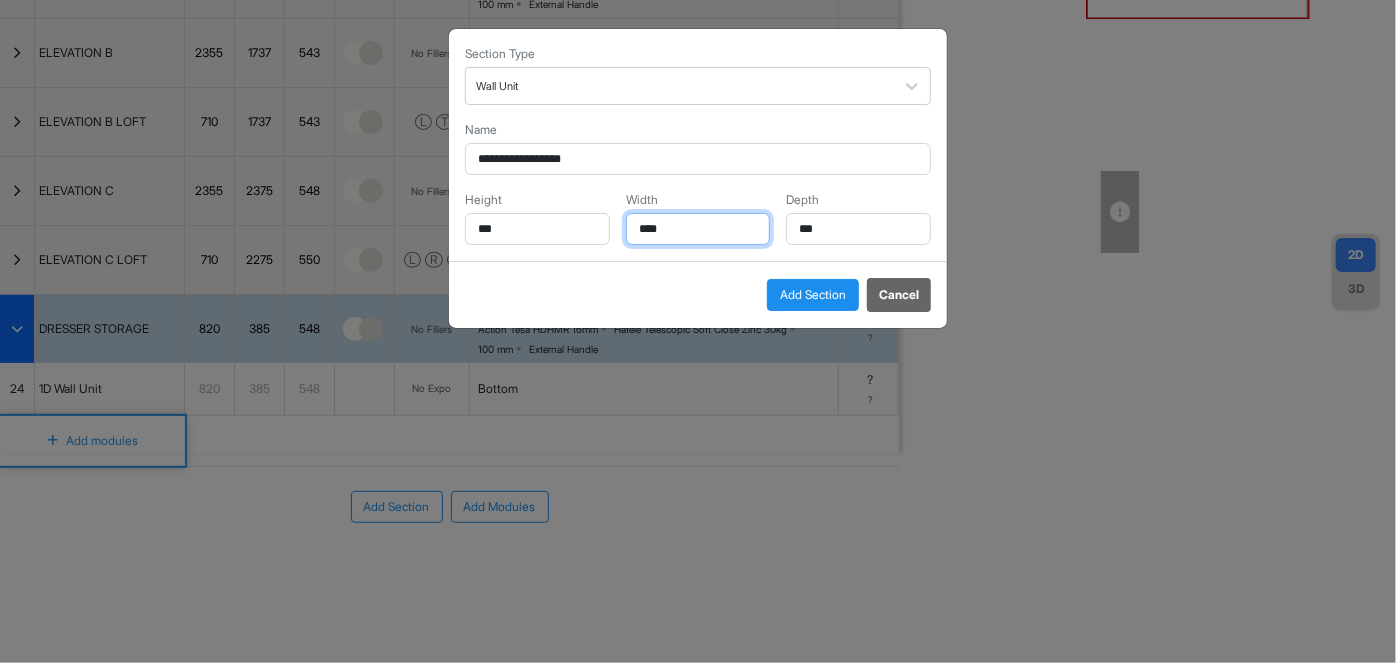 drag, startPoint x: 696, startPoint y: 237, endPoint x: 606, endPoint y: 249, distance: 90.79648 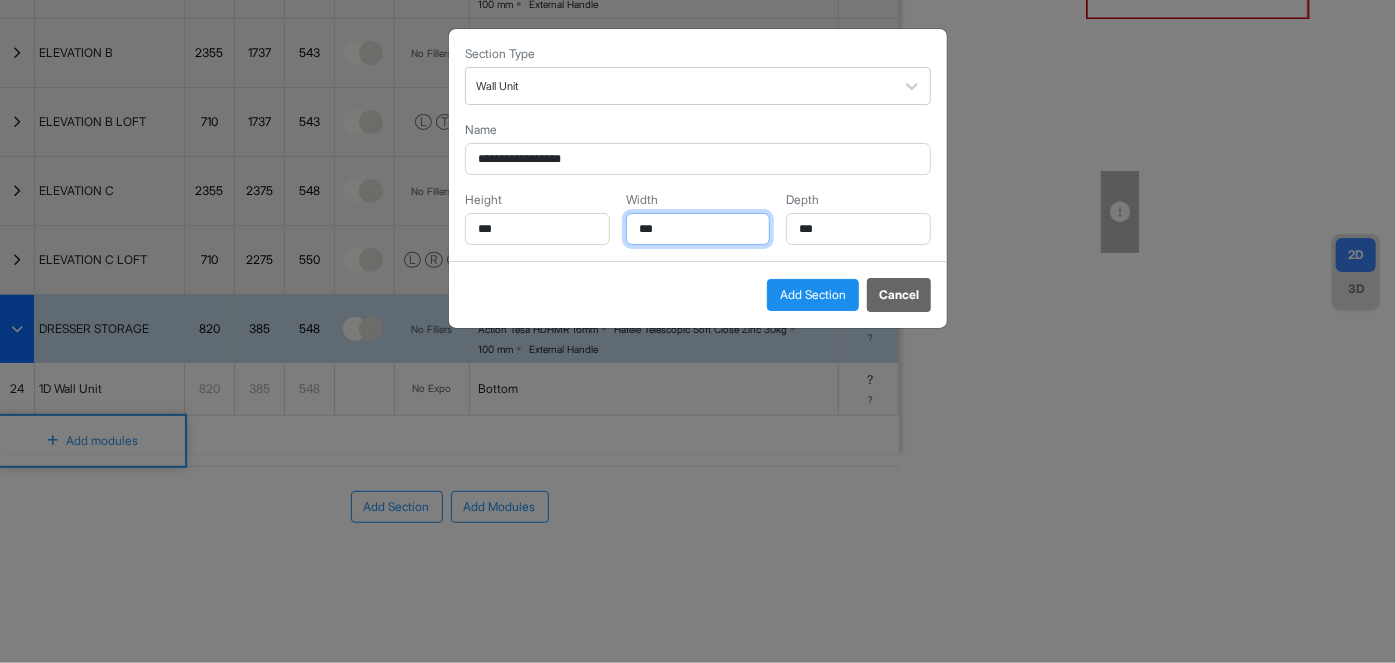 type on "***" 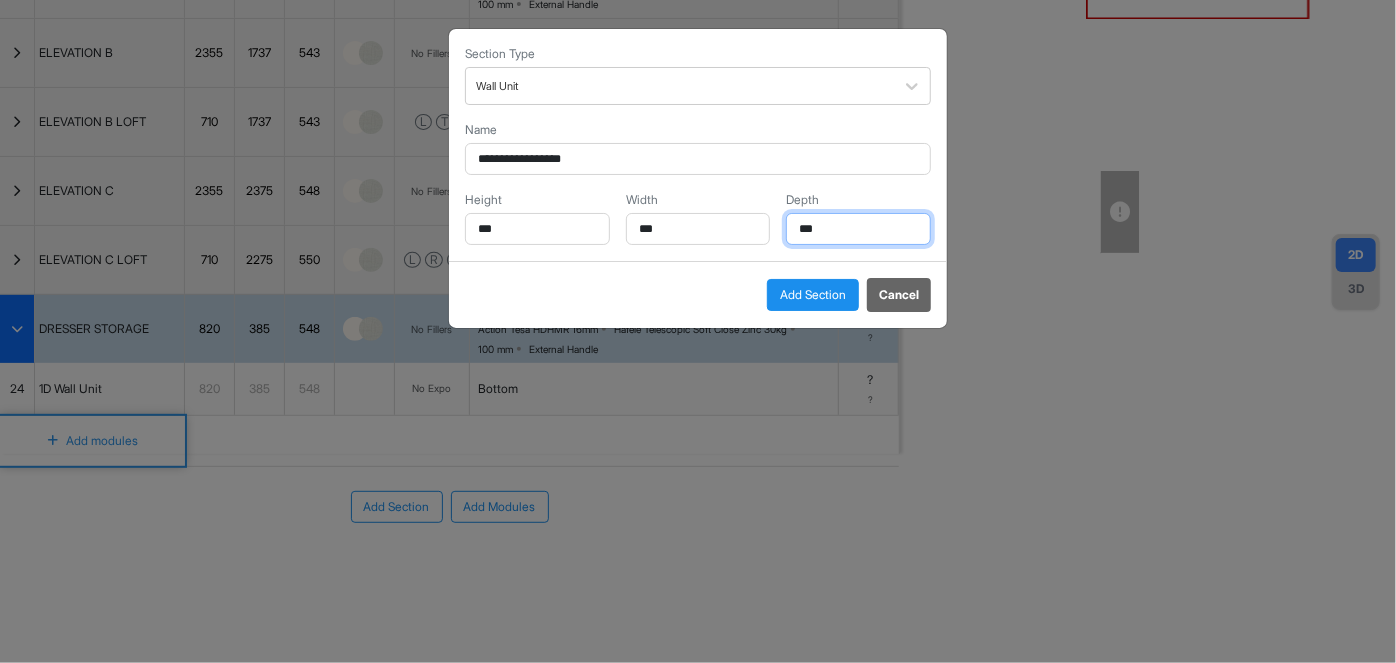 click on "Height *** Width *** Depth ***" at bounding box center (698, 218) 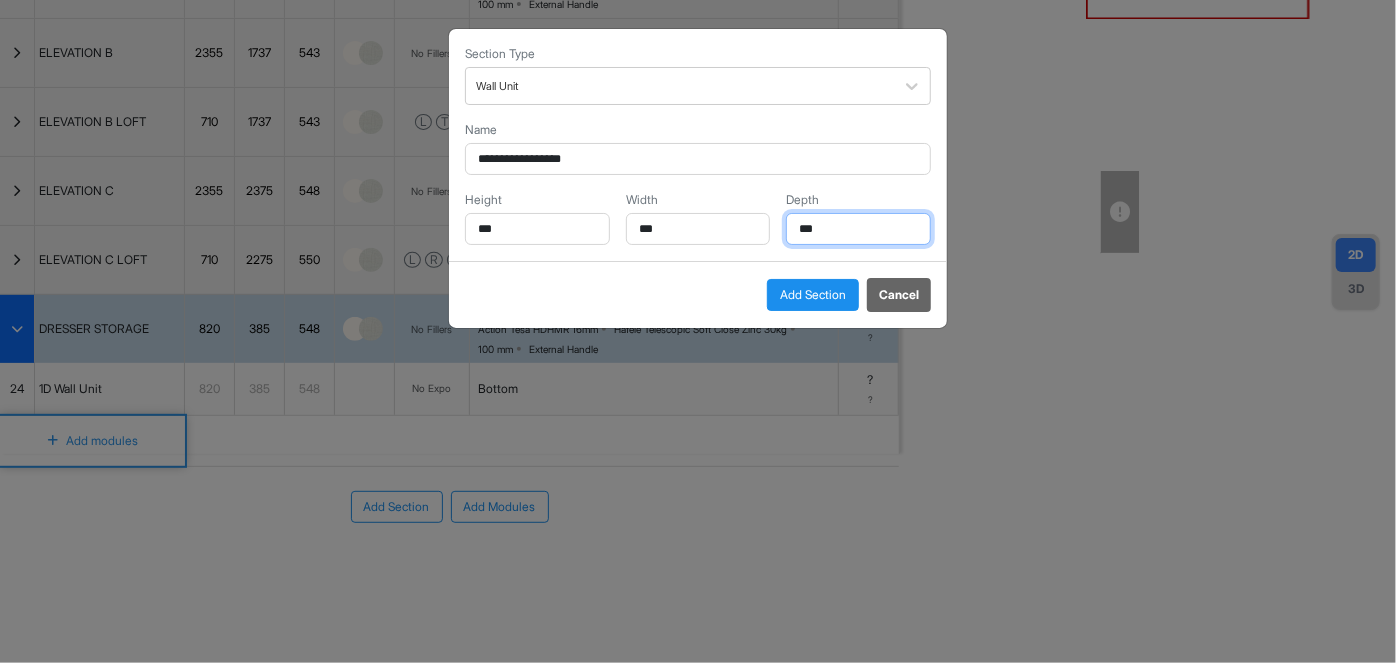 type on "***" 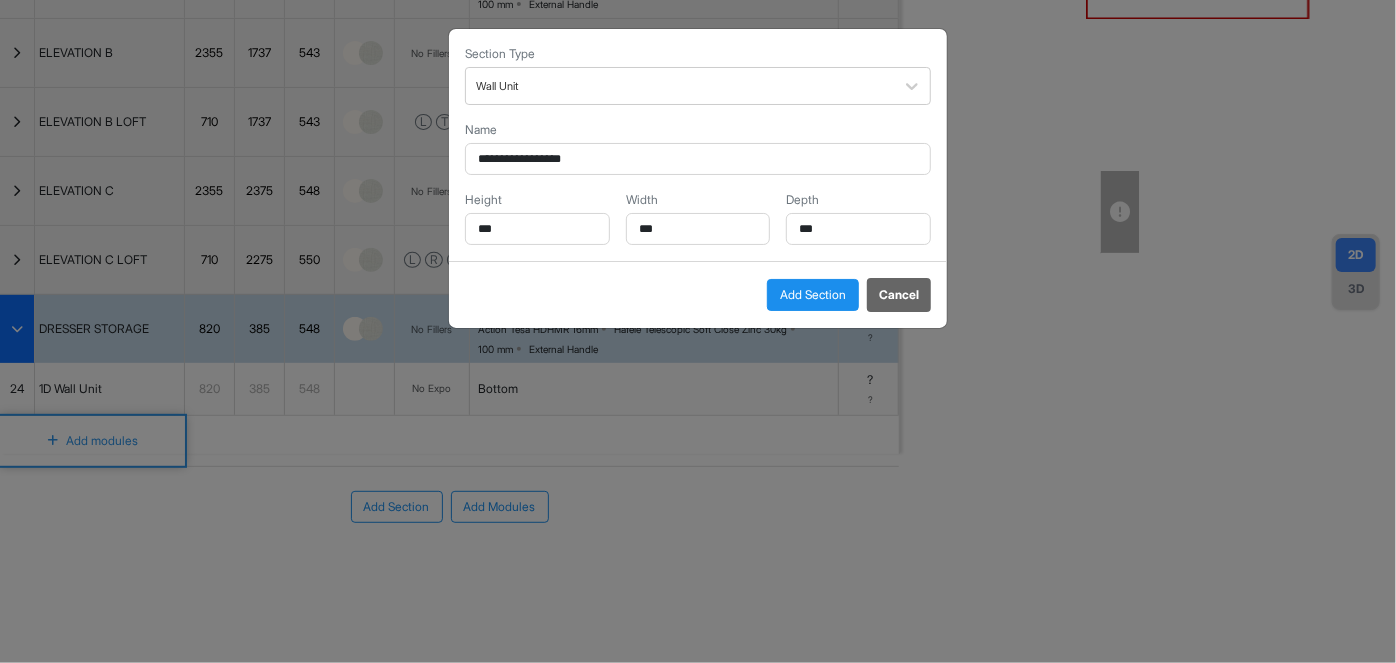 click on "Add Section" at bounding box center (813, 295) 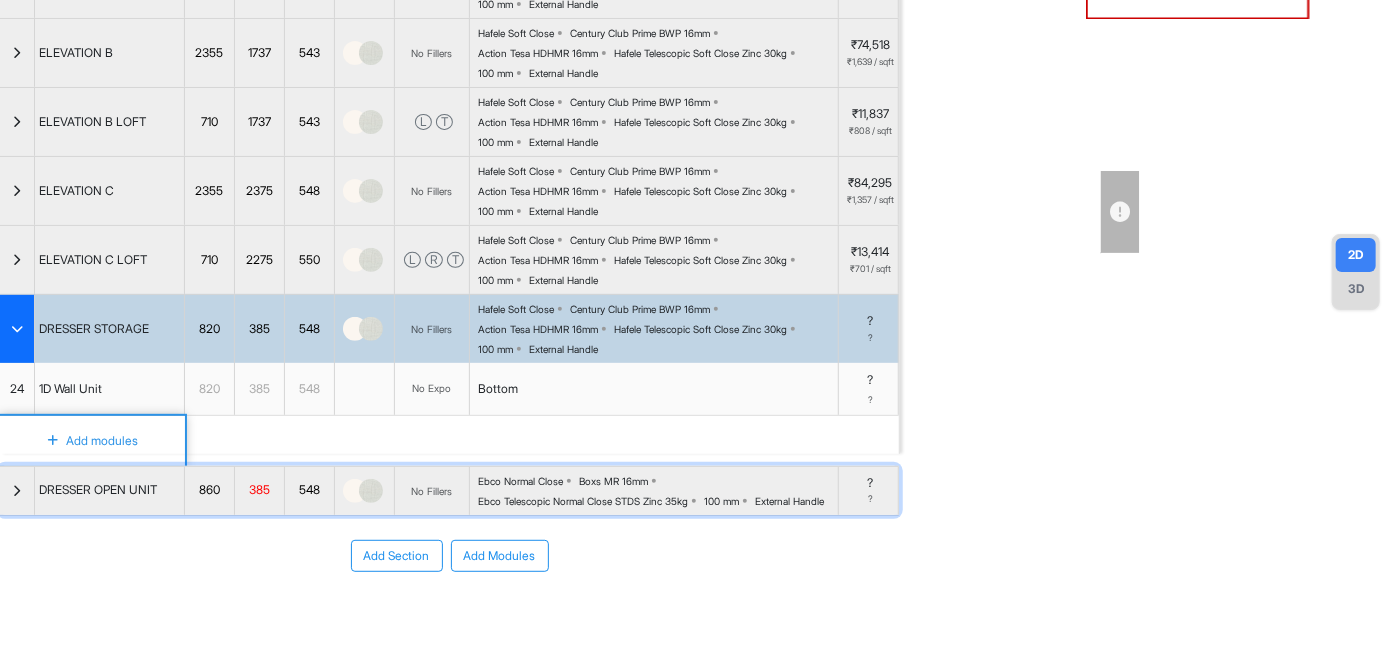 click at bounding box center [17, 491] 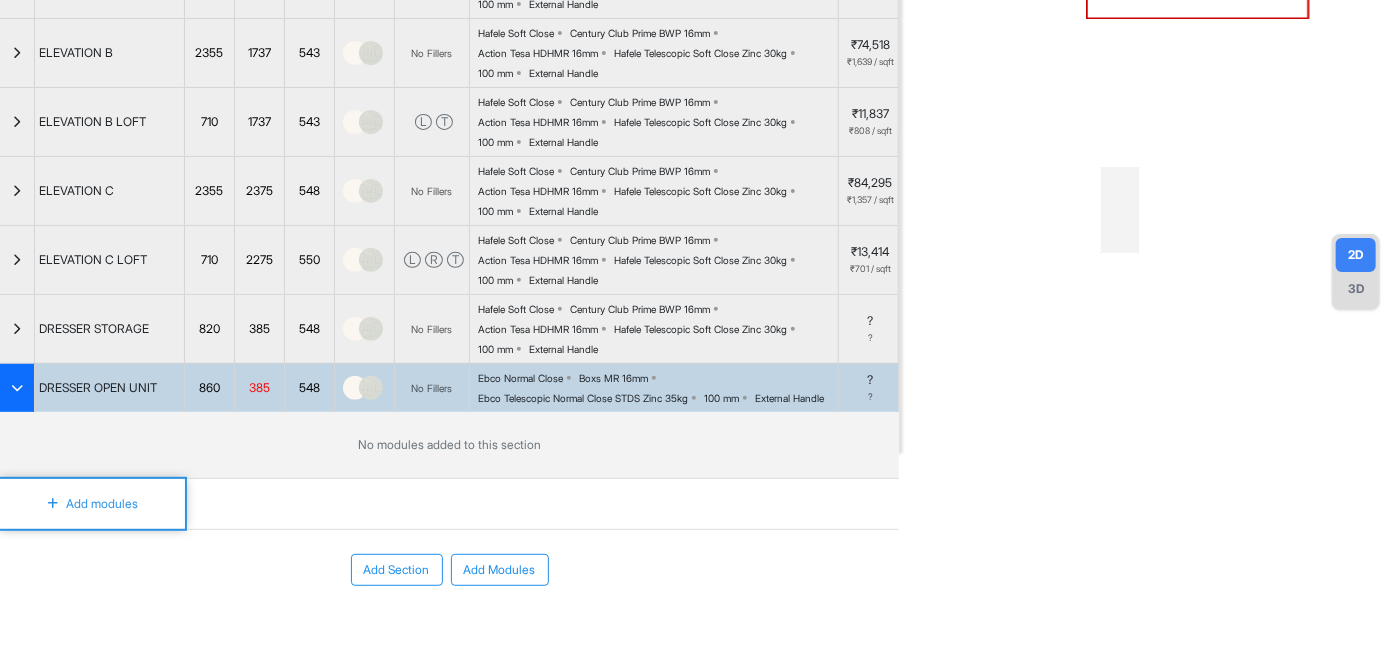 click on "Add modules" at bounding box center (81, 504) 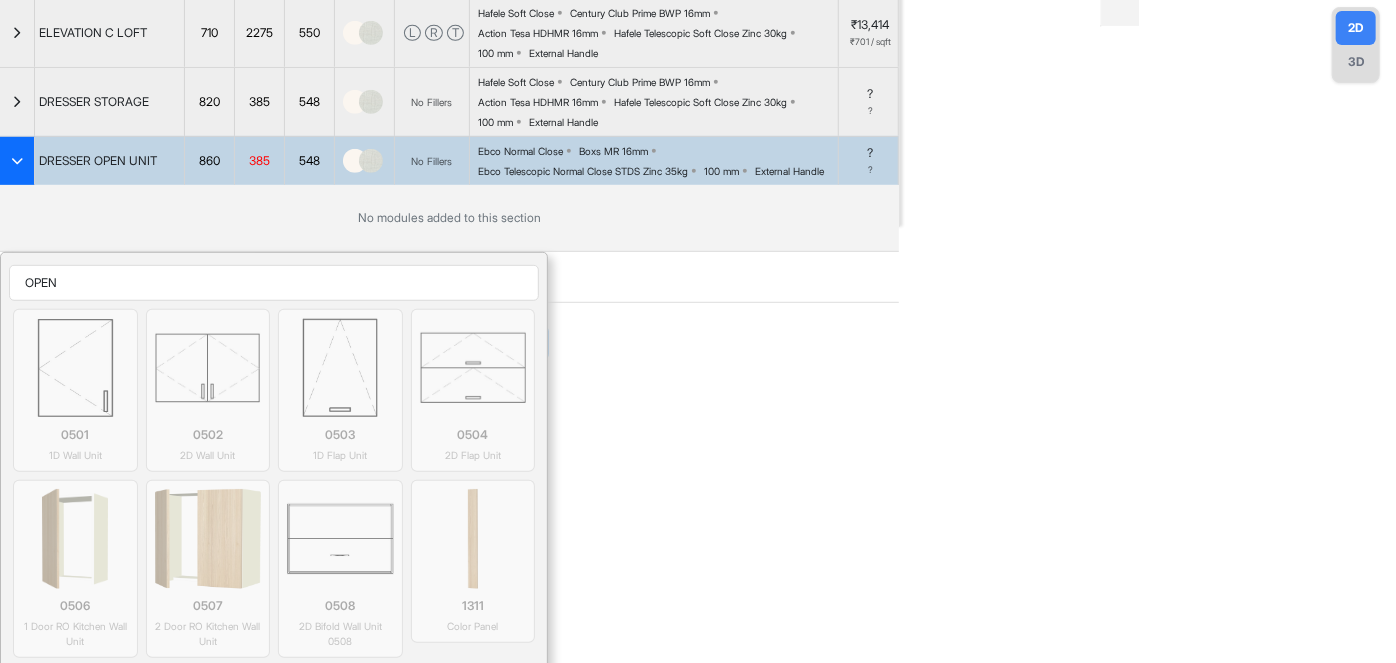 scroll, scrollTop: 342, scrollLeft: 0, axis: vertical 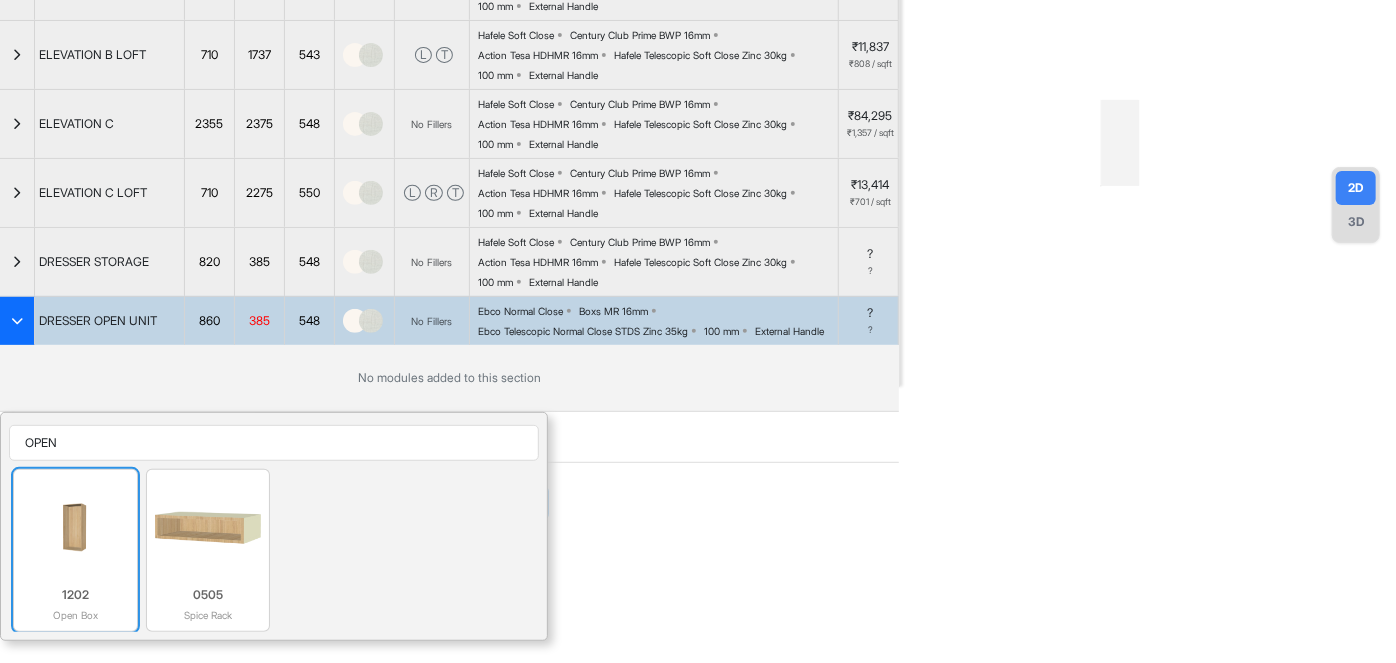type on "OPEN" 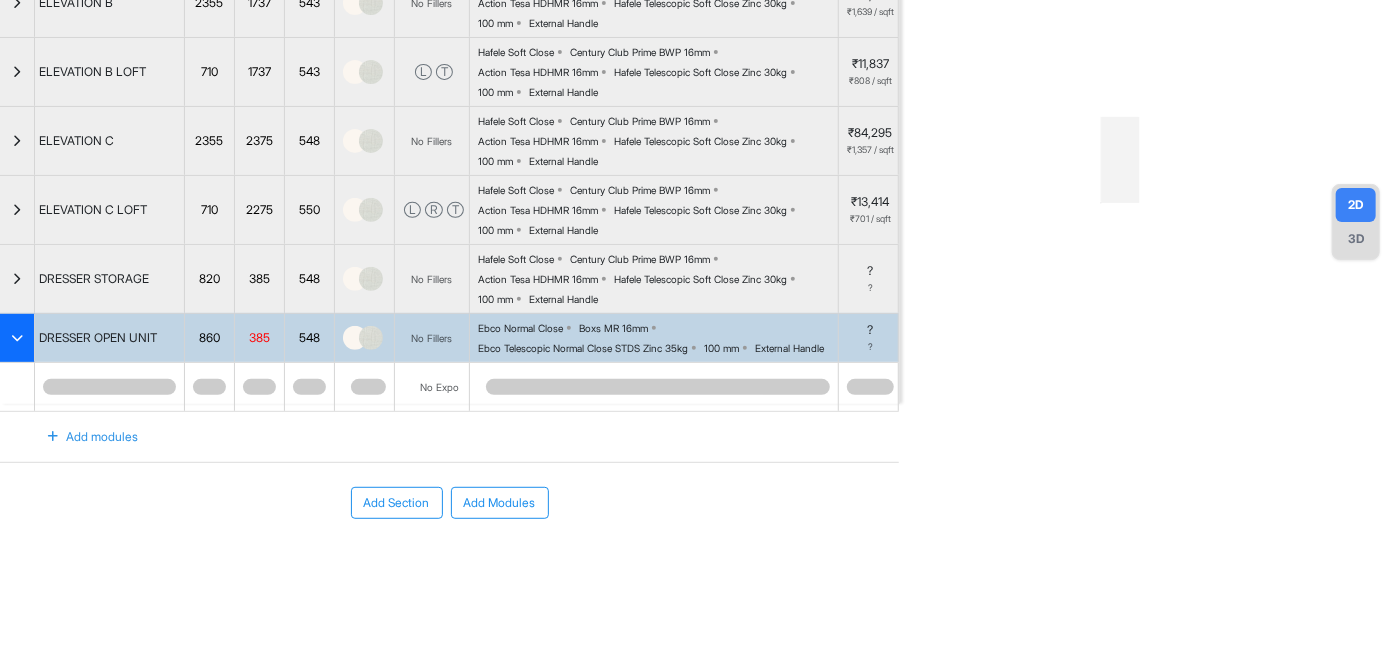 scroll, scrollTop: 328, scrollLeft: 0, axis: vertical 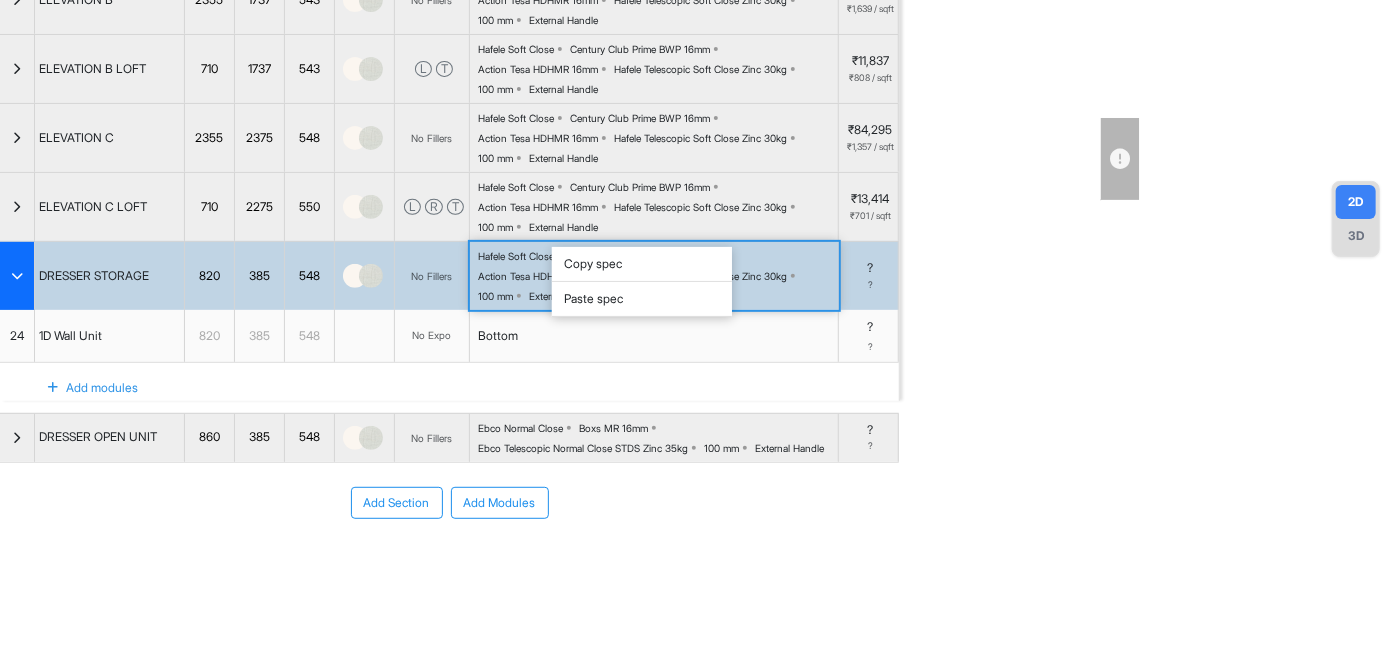 click on "Copy spec" at bounding box center [642, 264] 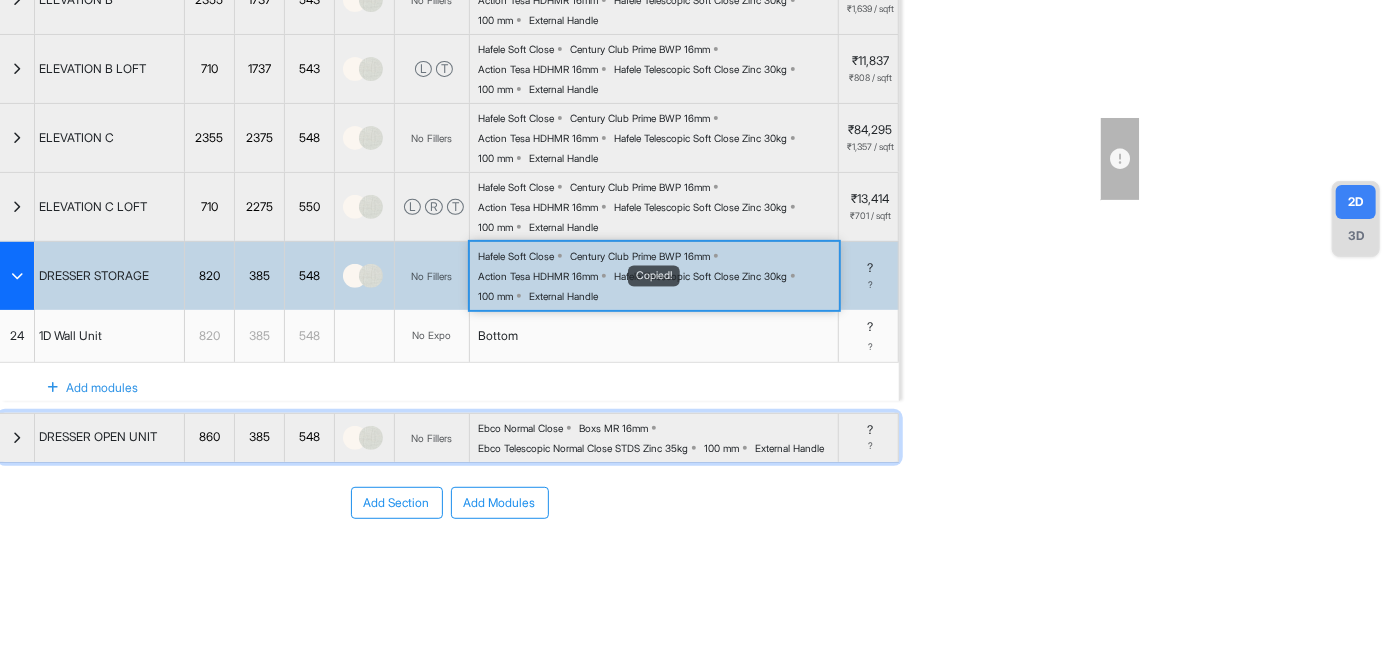 click on "Ebco Normal Close" at bounding box center [520, 428] 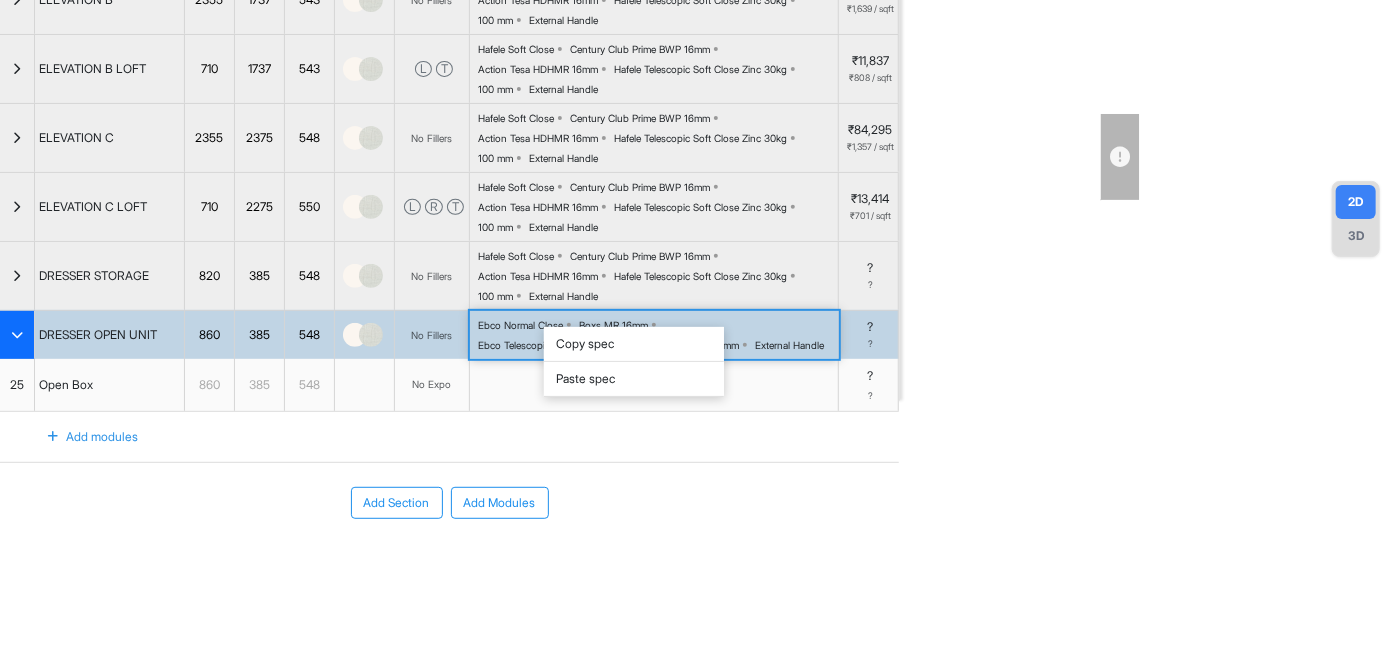 click on "Paste spec" at bounding box center [634, 379] 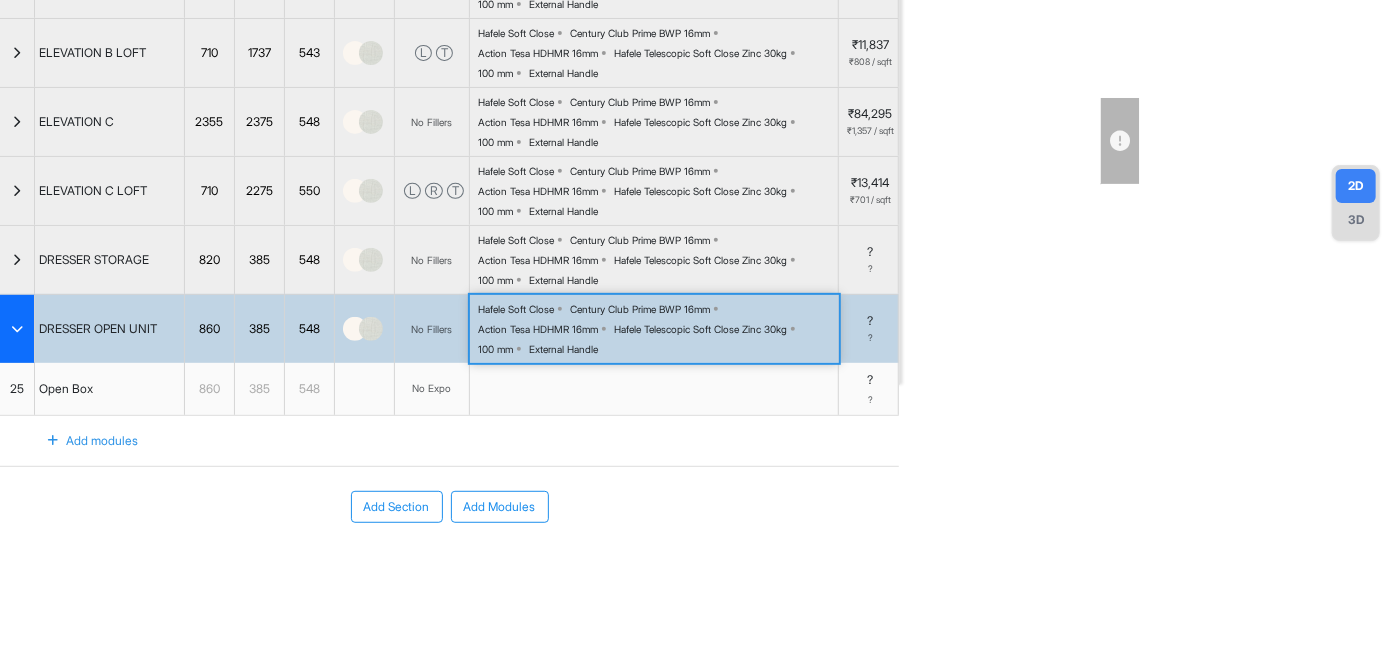click on "Open Box" at bounding box center [66, 389] 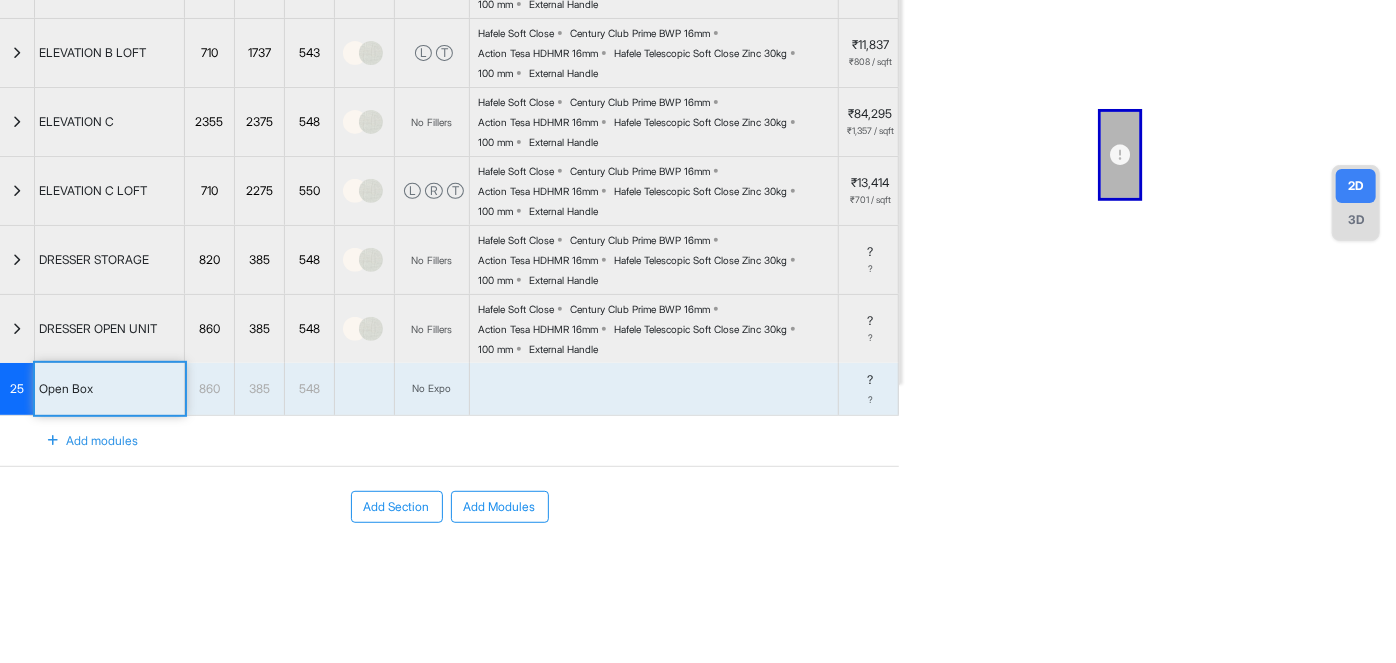 scroll, scrollTop: 0, scrollLeft: 0, axis: both 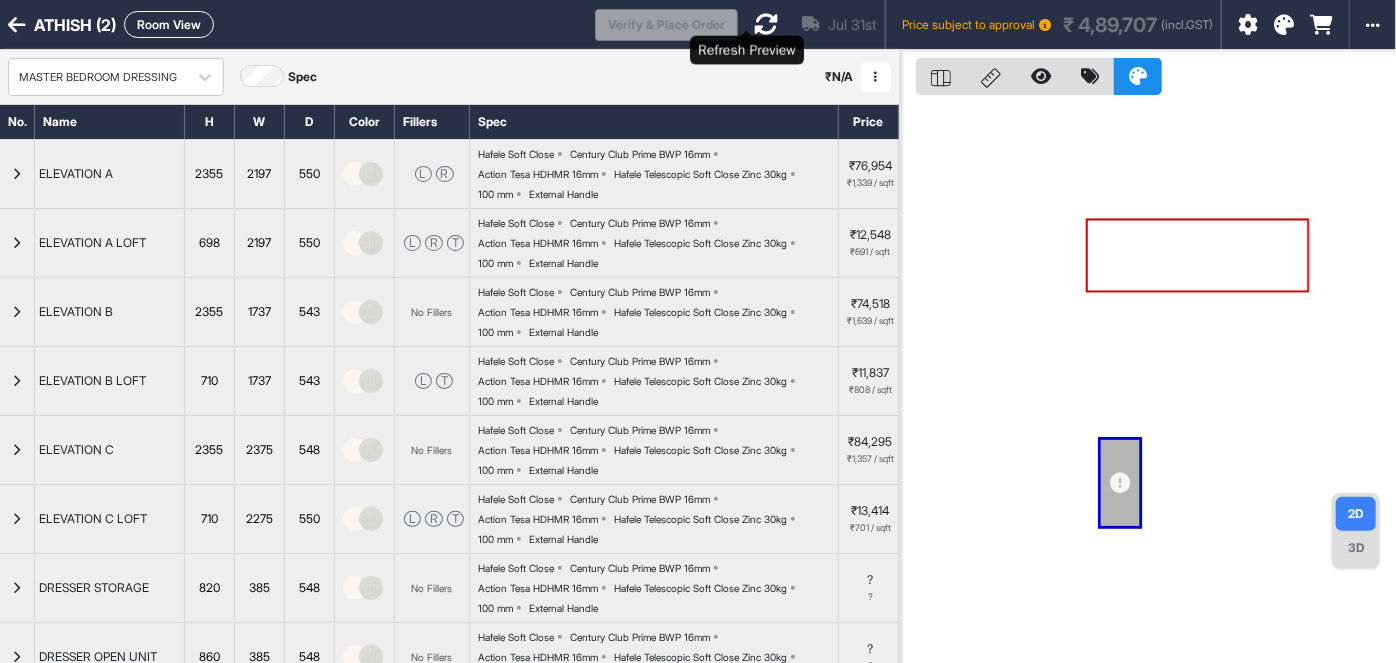 click at bounding box center (766, 24) 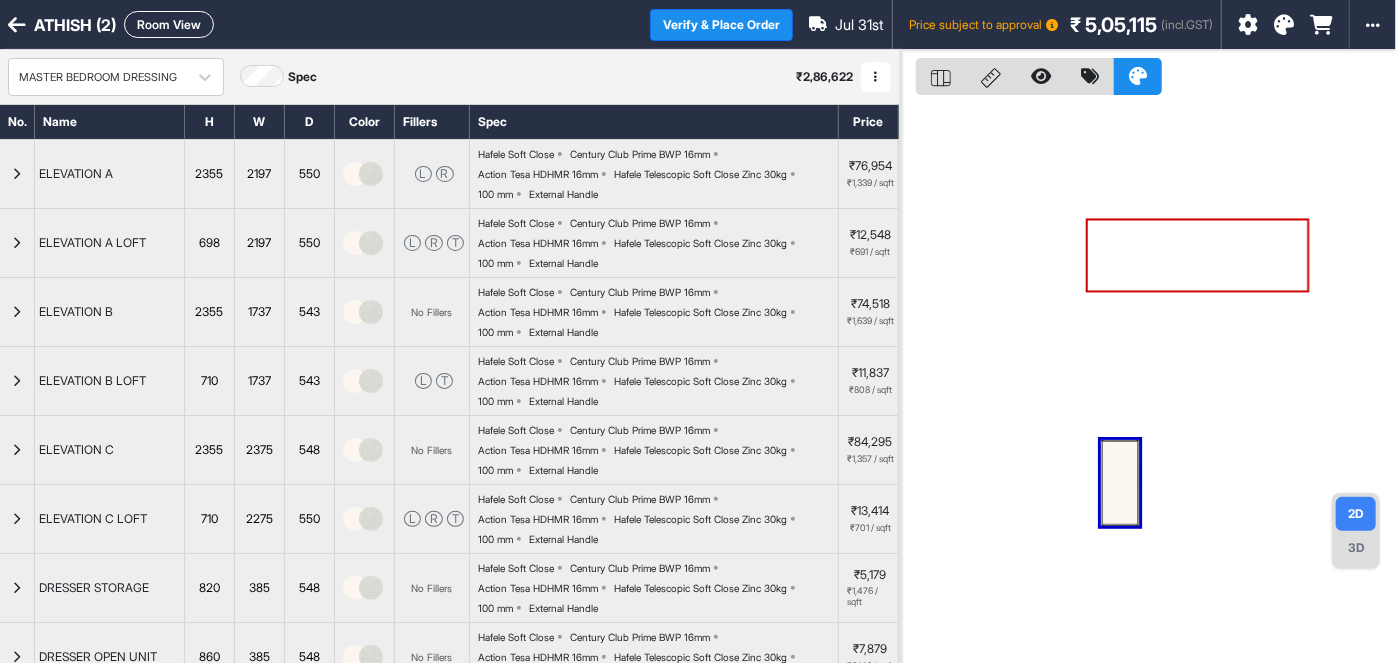 click at bounding box center [1120, 483] 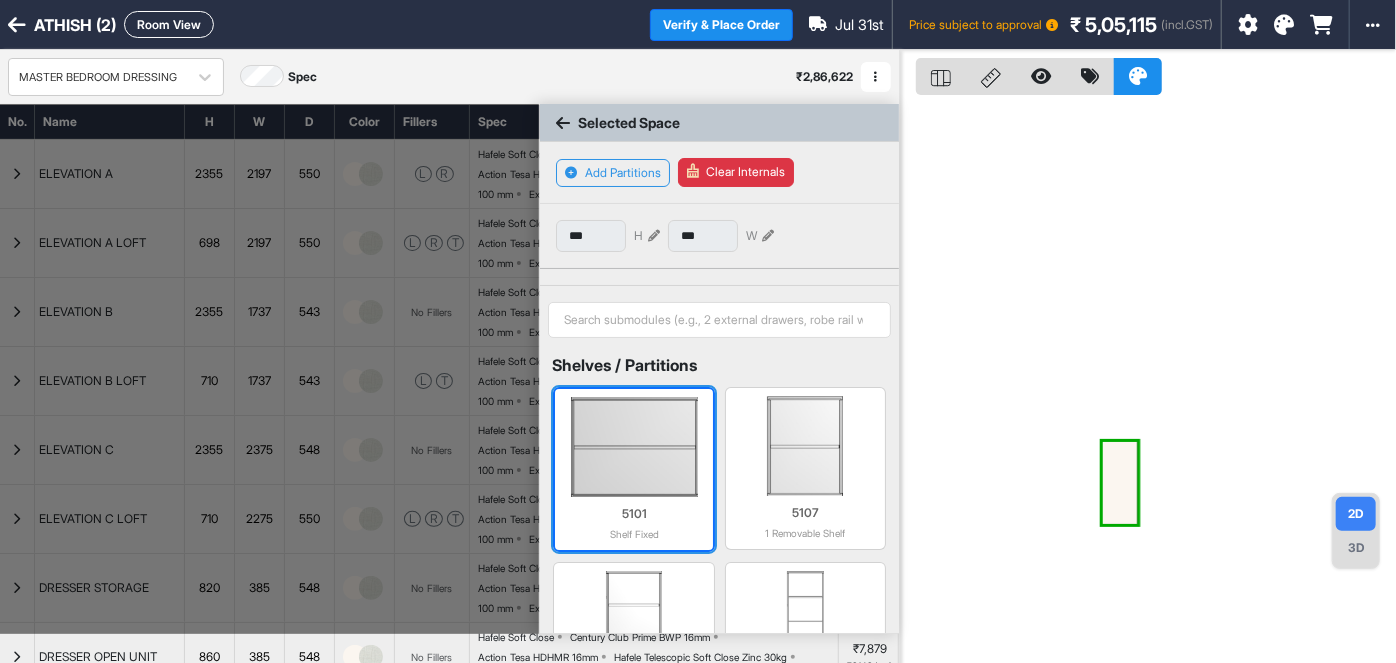 click at bounding box center (633, 447) 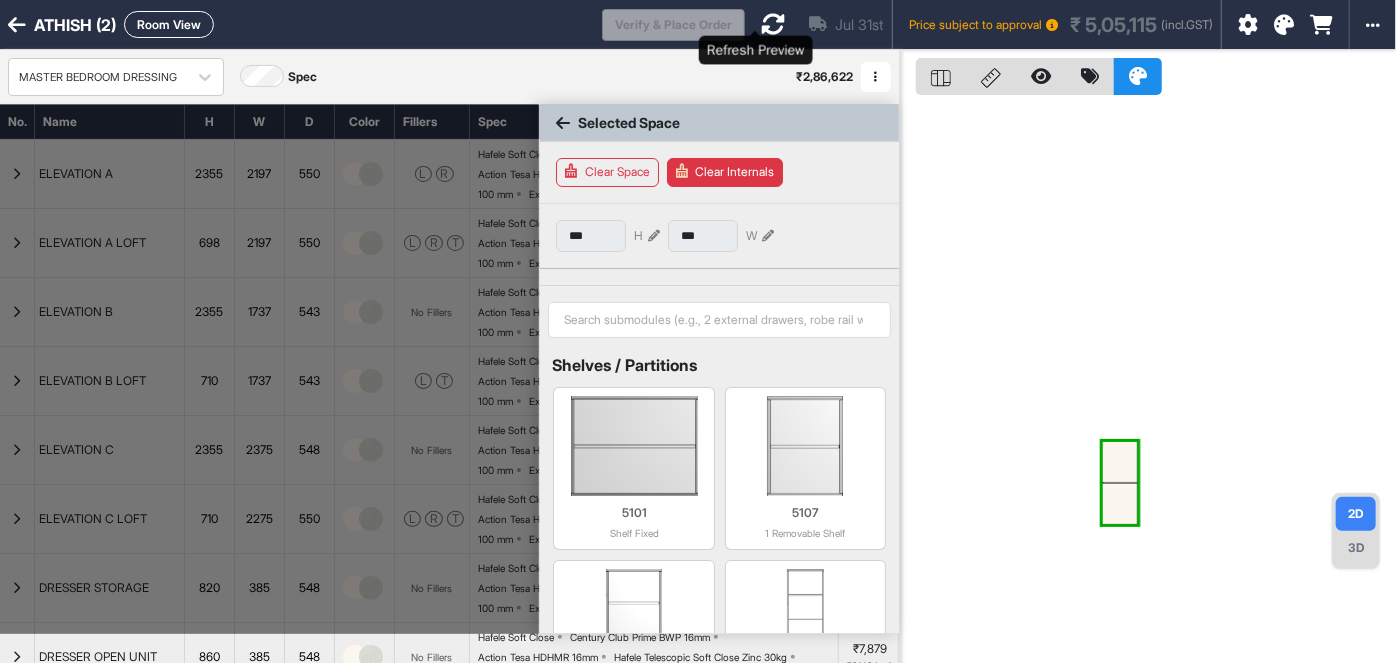 click at bounding box center [773, 24] 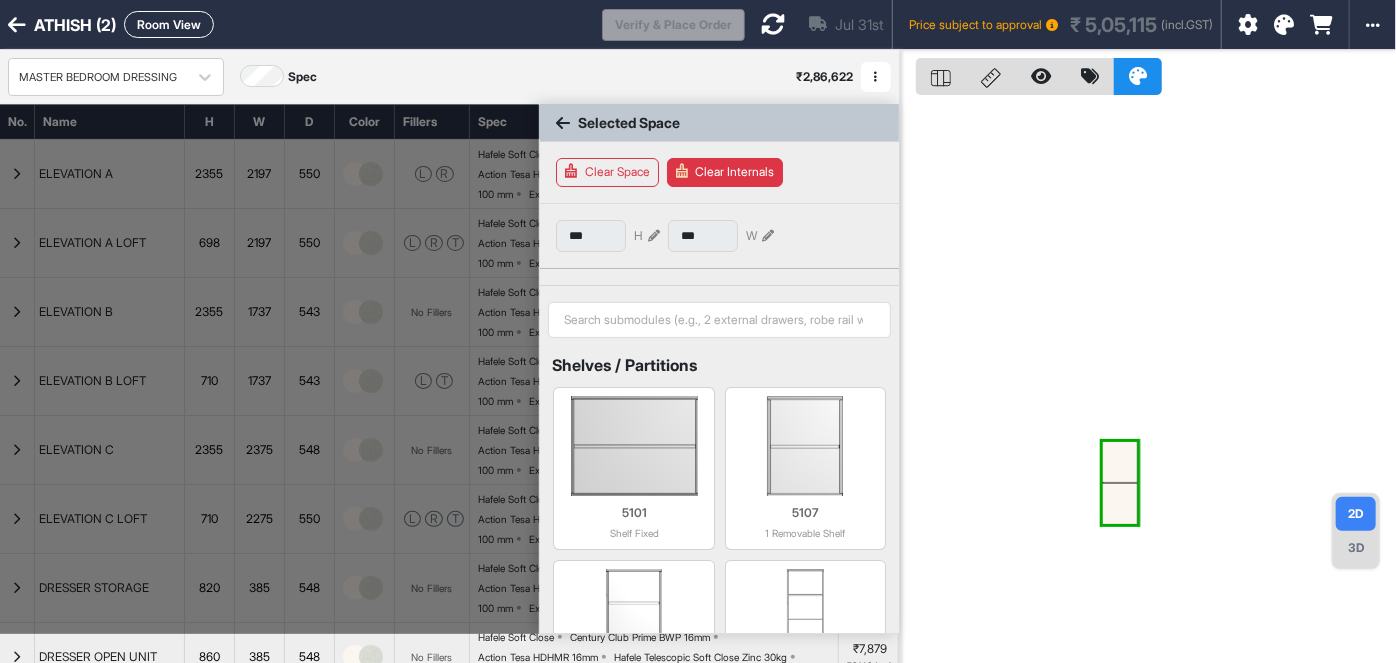 click at bounding box center [563, 123] 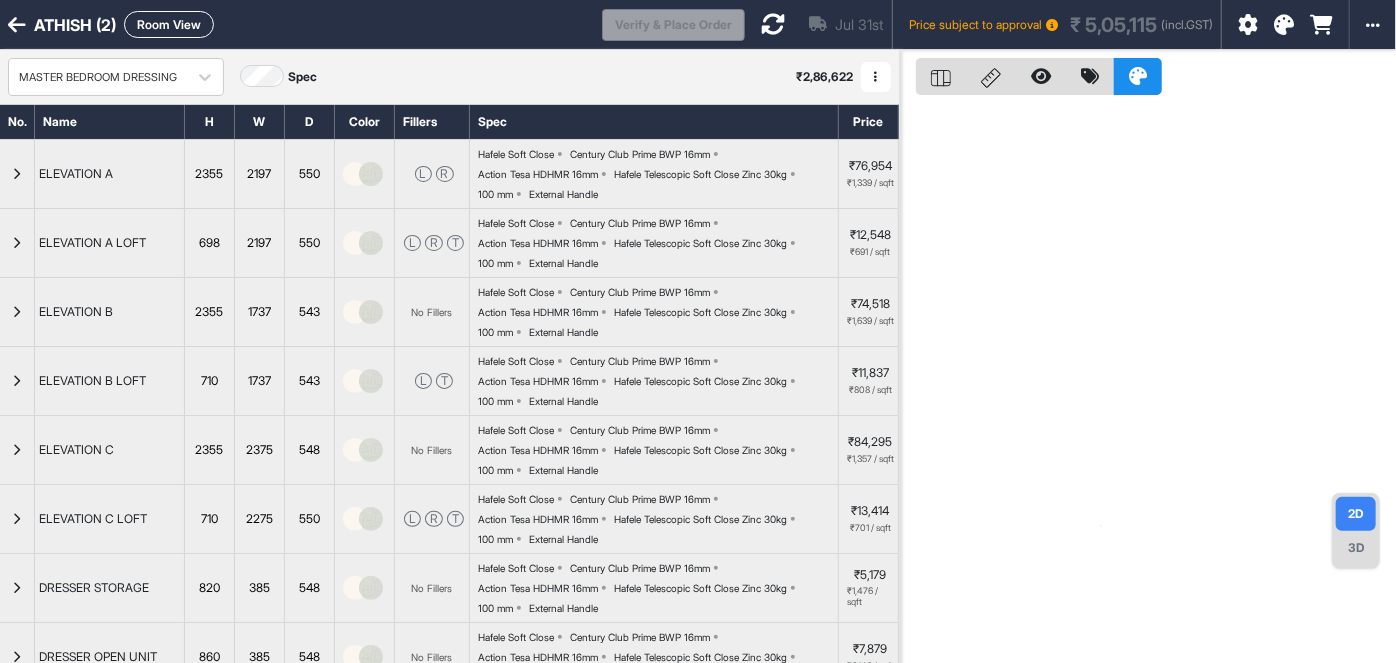 scroll, scrollTop: 226, scrollLeft: 0, axis: vertical 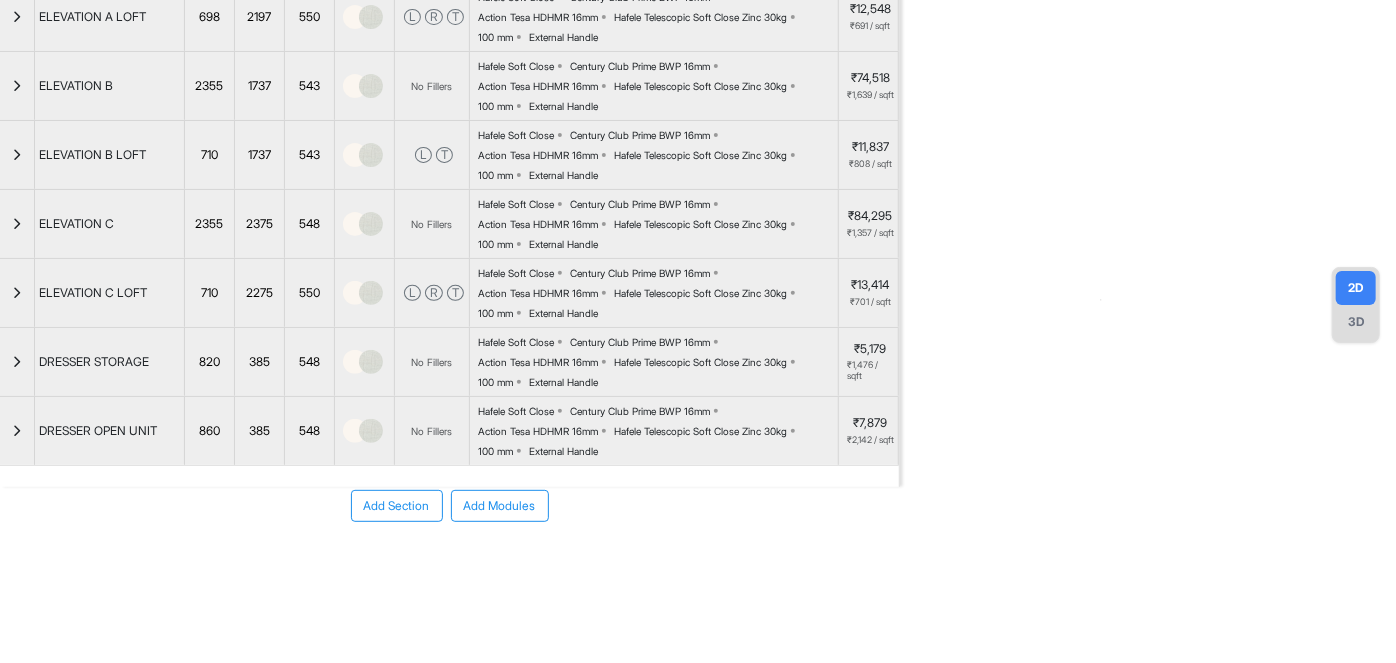 click on "Add Section" at bounding box center [397, 506] 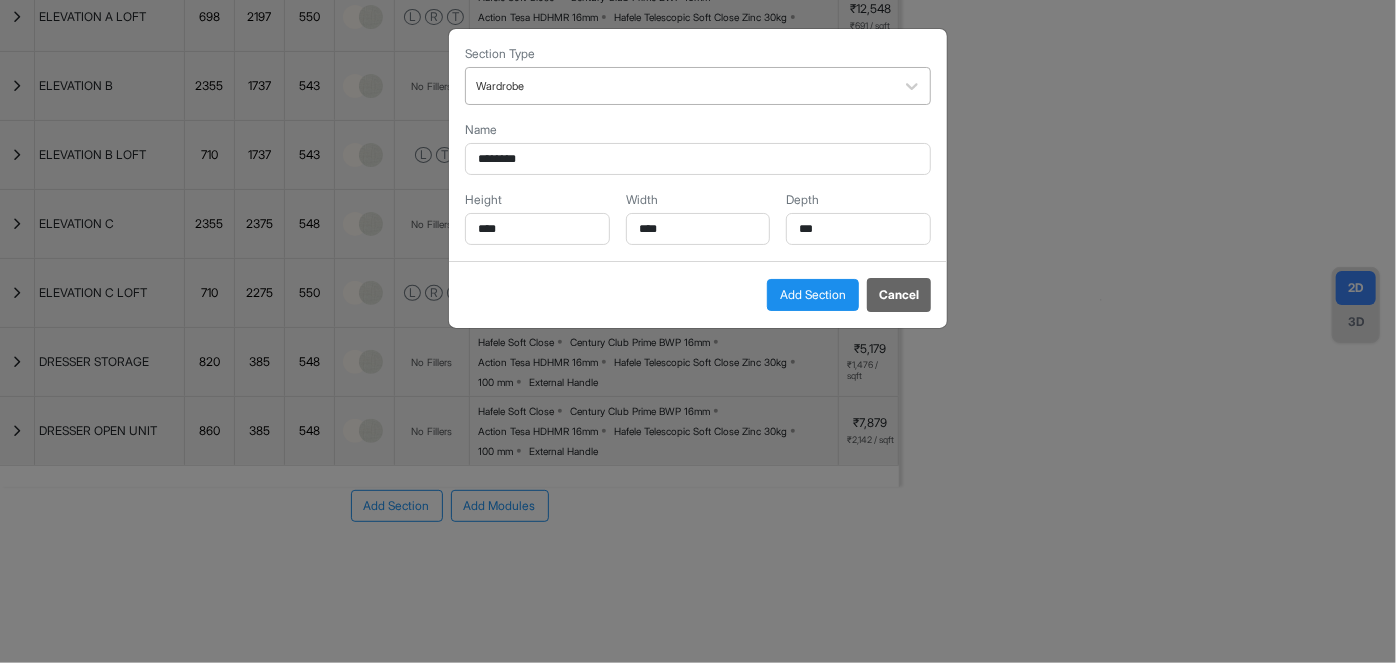 click on "Wardrobe" at bounding box center [698, 86] 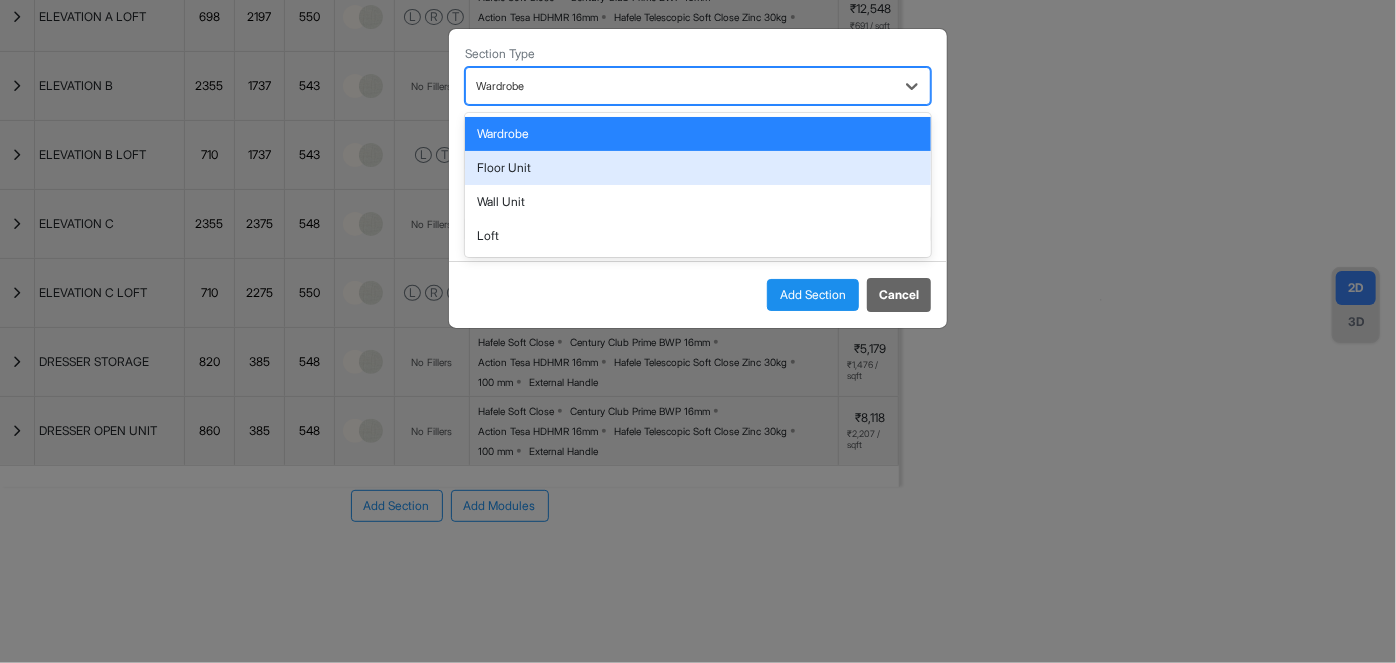 click on "Wall Unit" at bounding box center (698, 202) 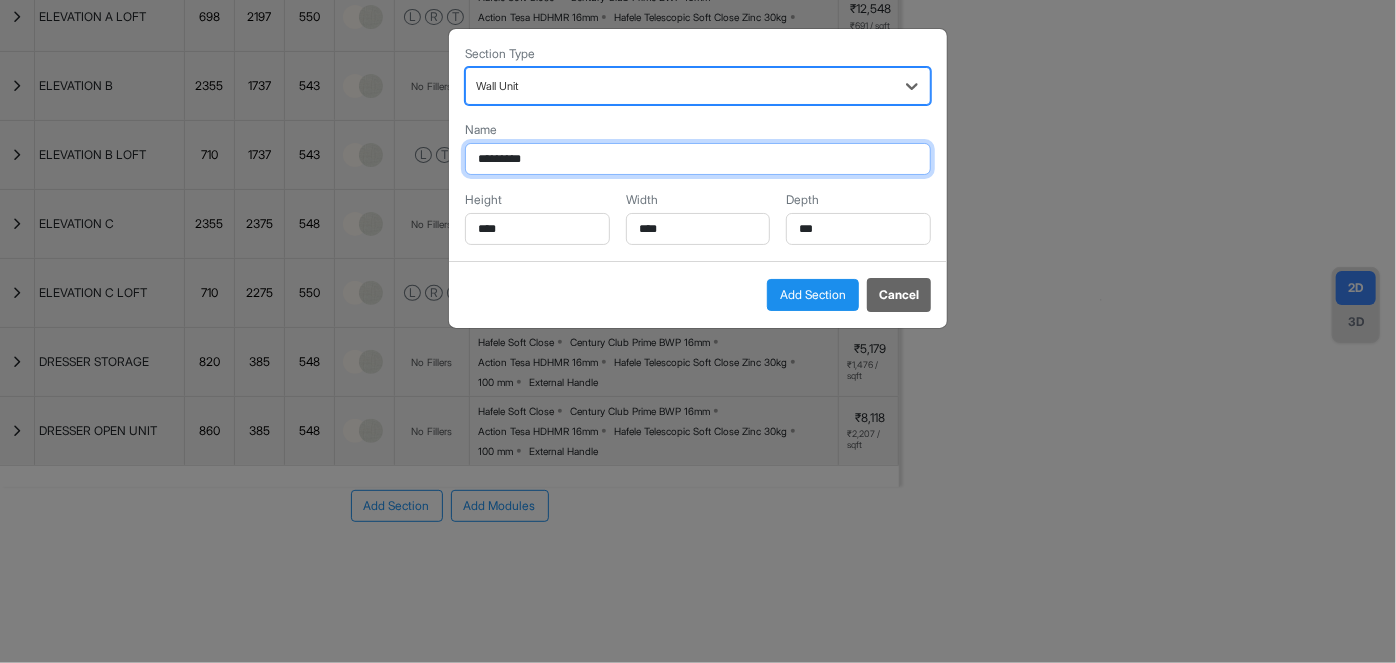 drag, startPoint x: 542, startPoint y: 161, endPoint x: 434, endPoint y: 143, distance: 109.48972 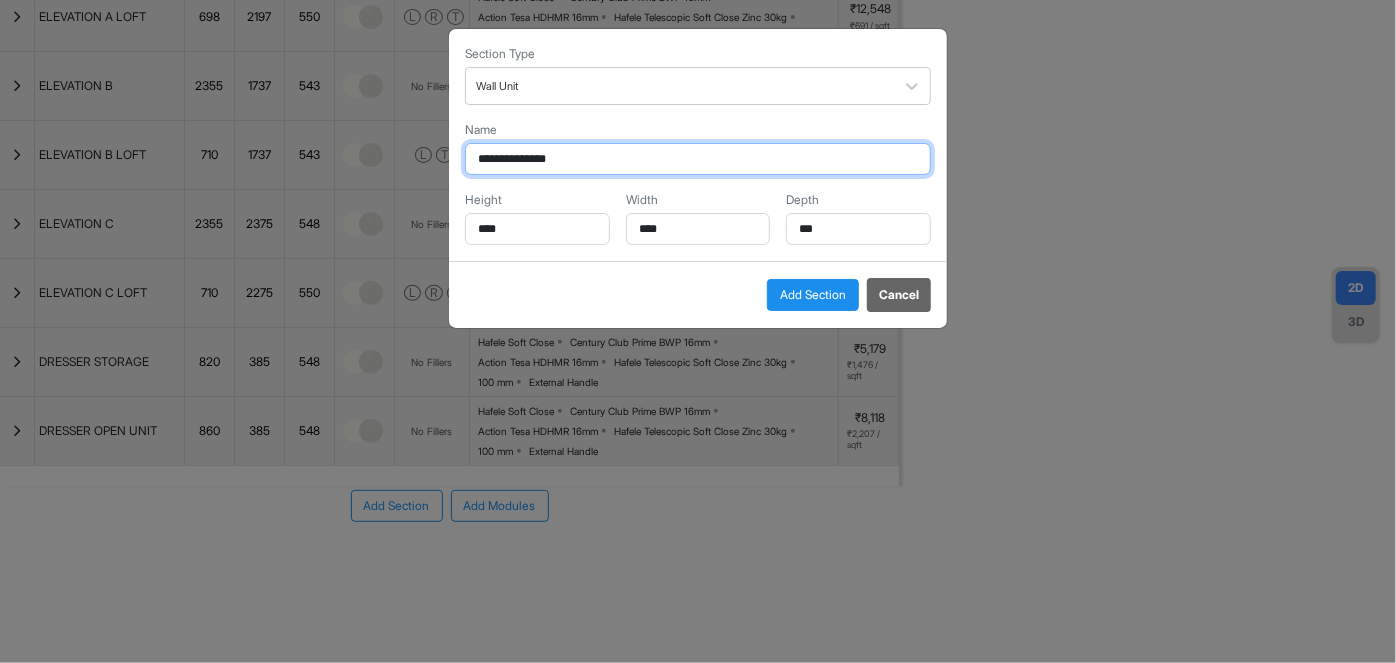 type on "**********" 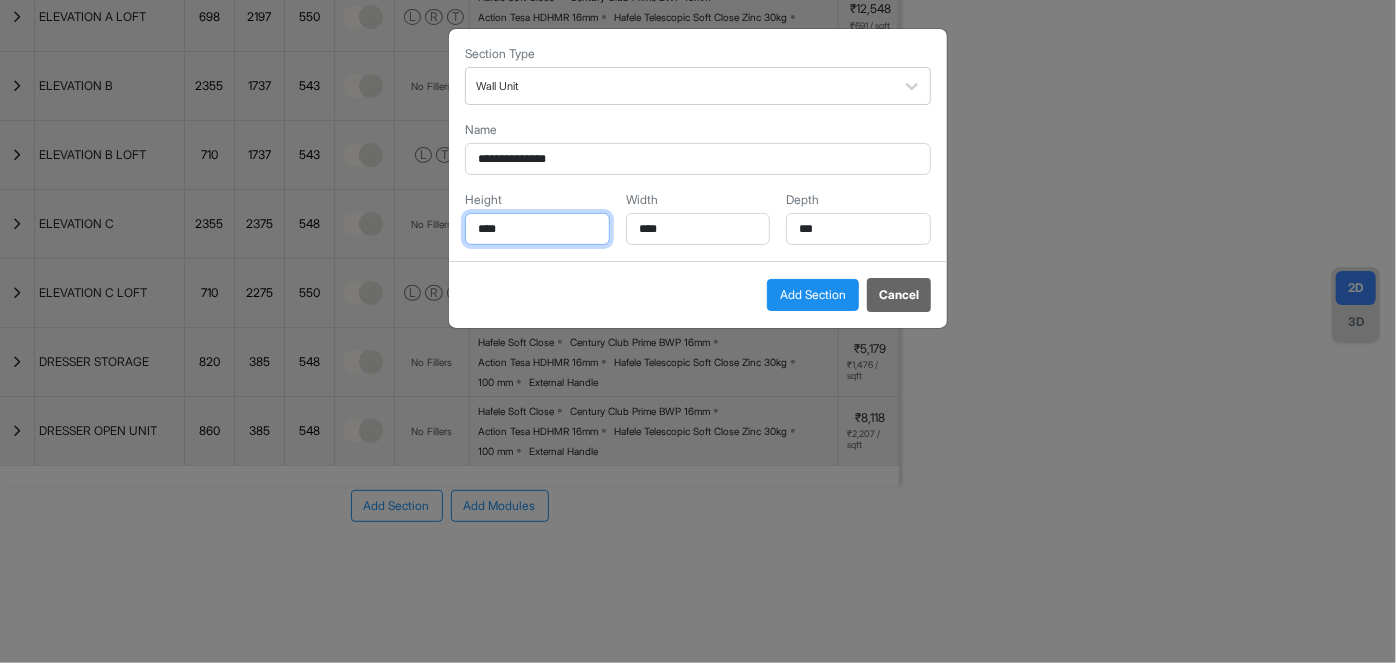drag, startPoint x: 506, startPoint y: 219, endPoint x: 424, endPoint y: 232, distance: 83.02409 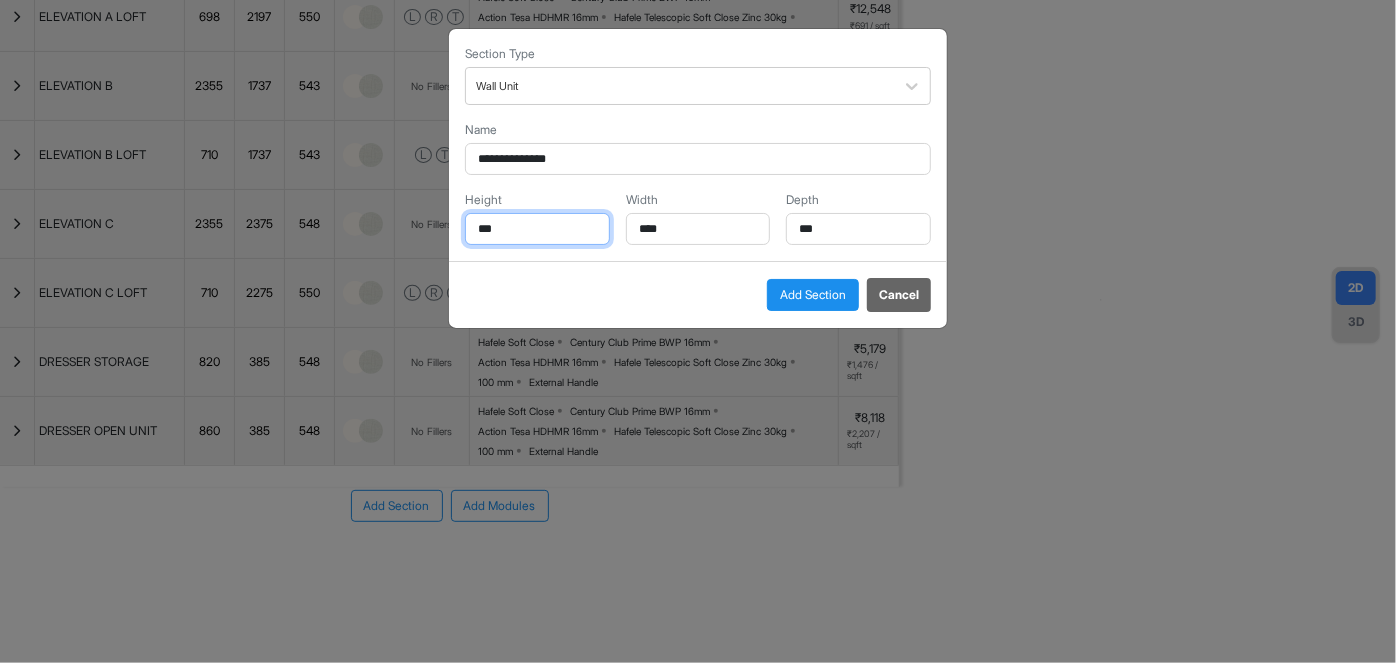 type on "***" 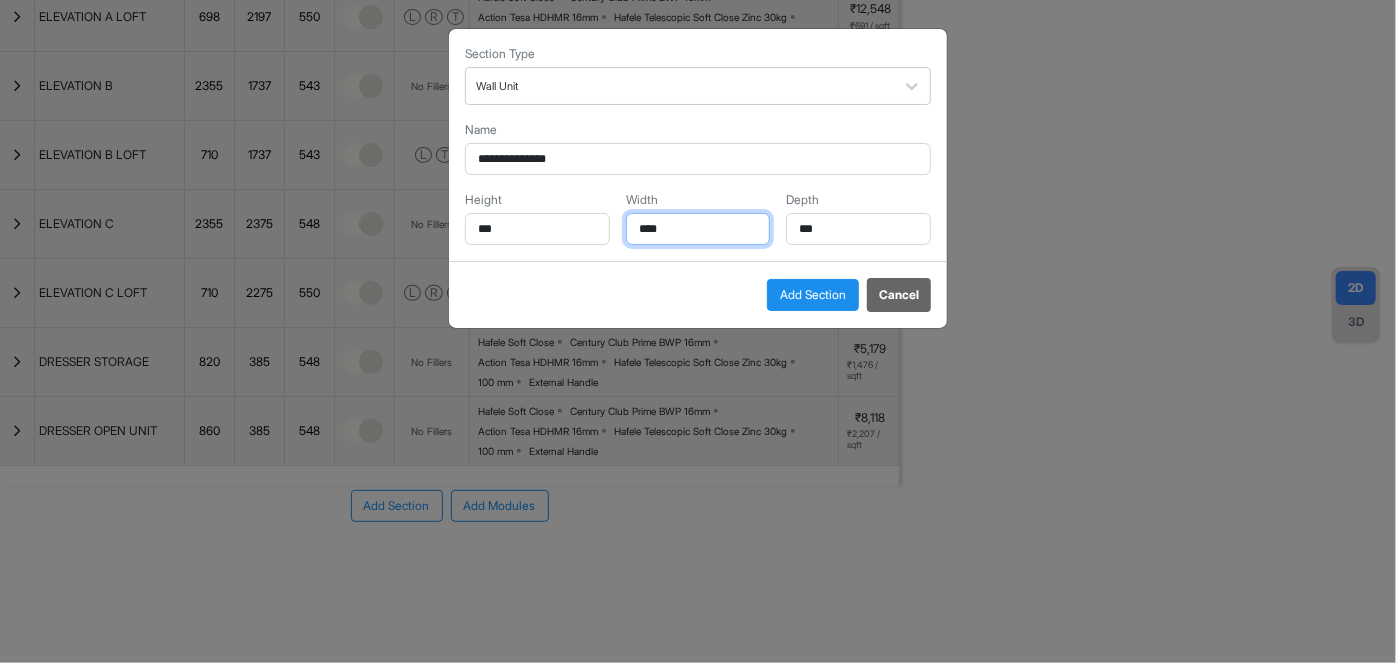 drag, startPoint x: 685, startPoint y: 233, endPoint x: 560, endPoint y: 240, distance: 125.19585 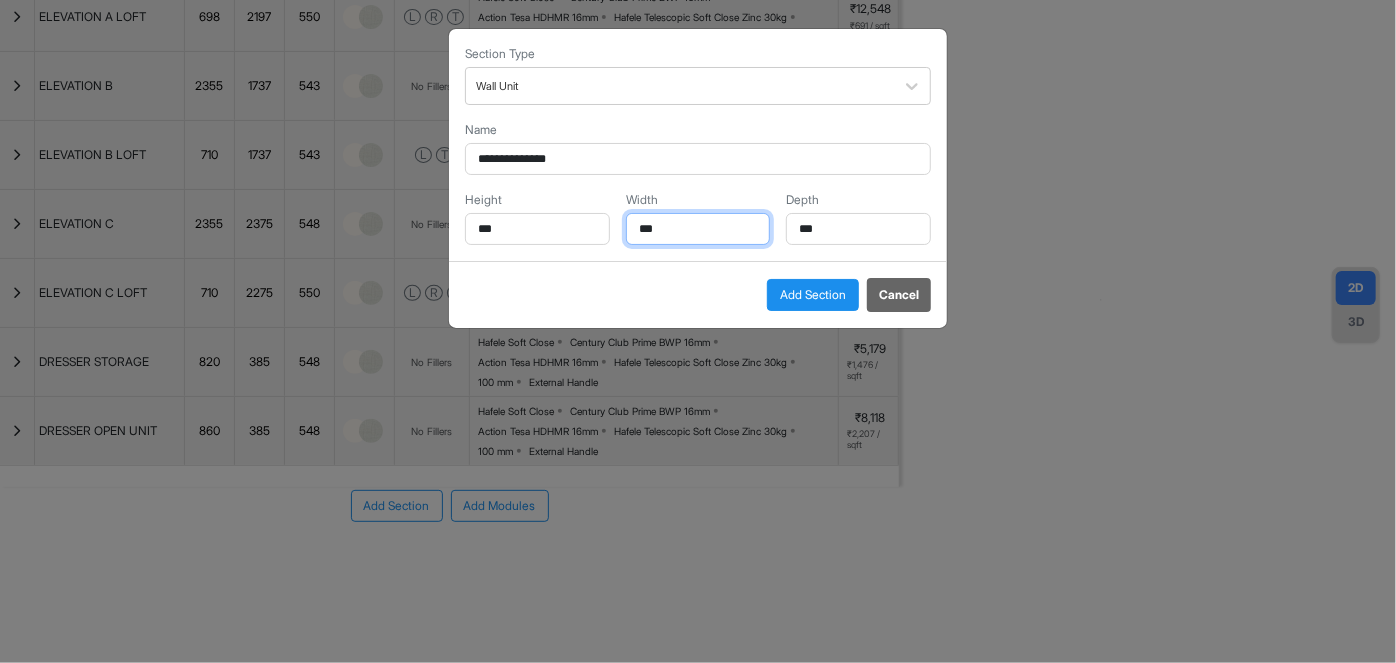 type on "***" 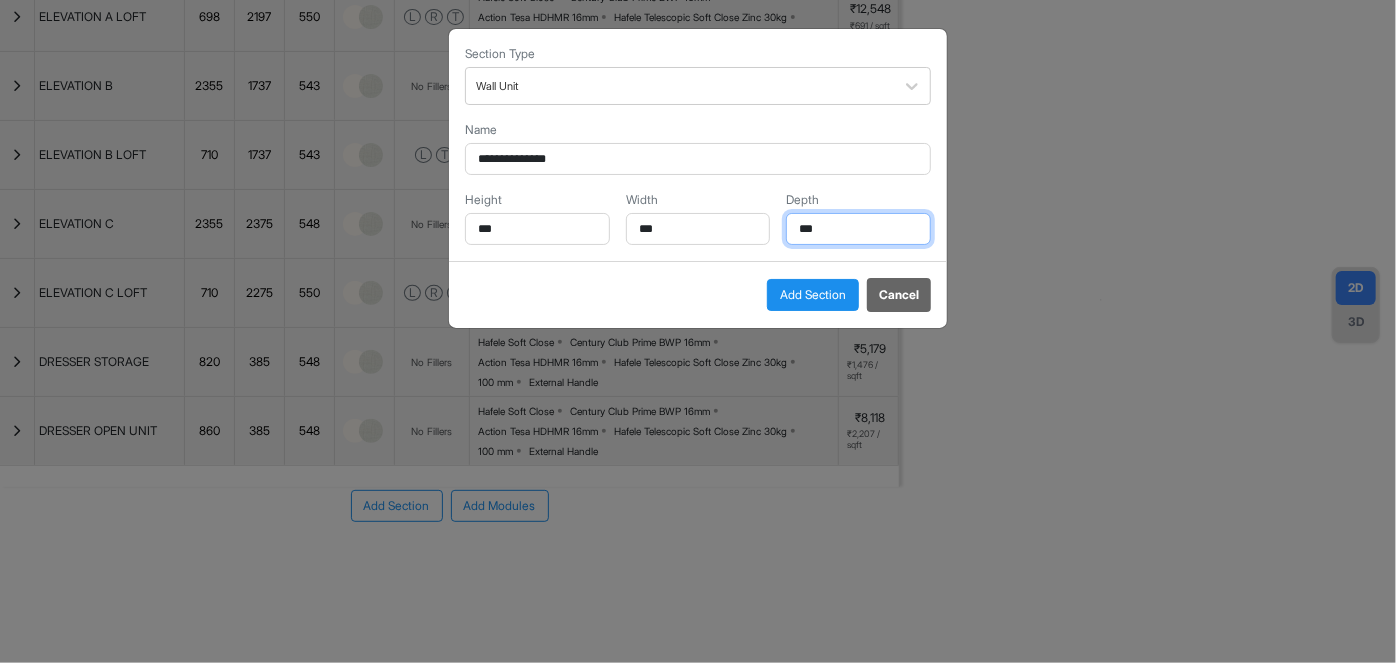 drag, startPoint x: 802, startPoint y: 232, endPoint x: 755, endPoint y: 242, distance: 48.052055 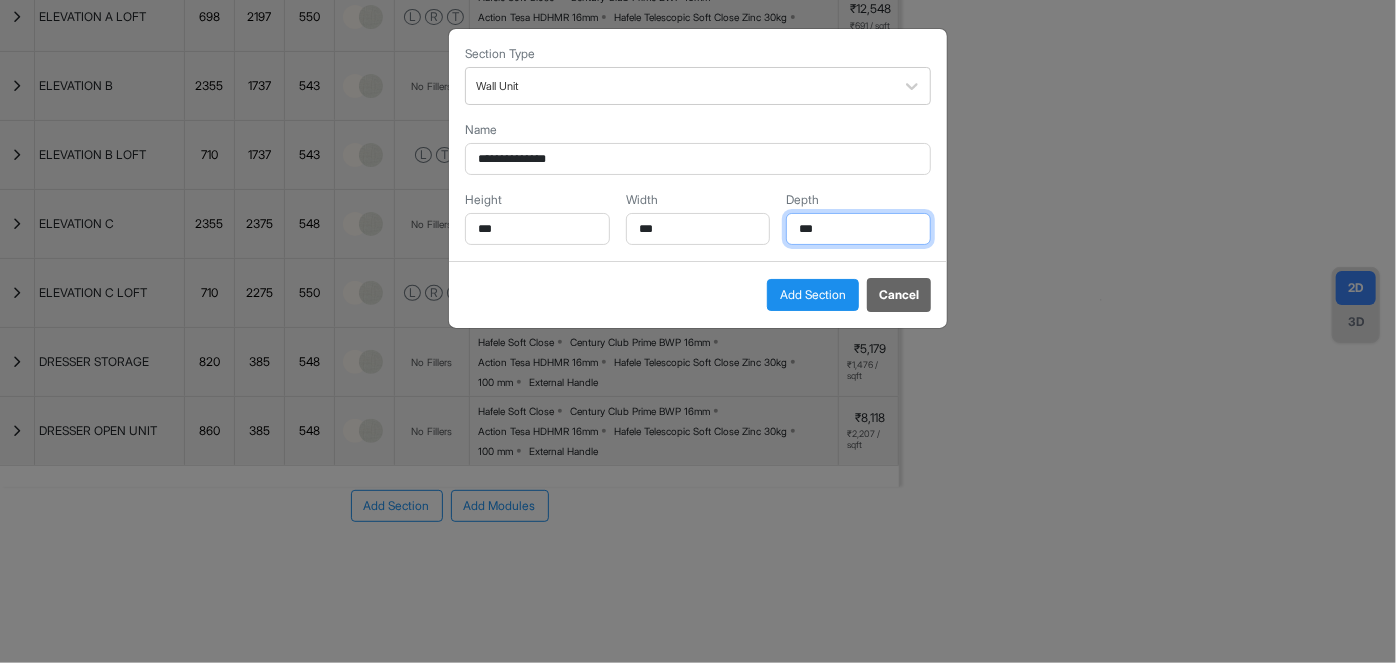 type on "***" 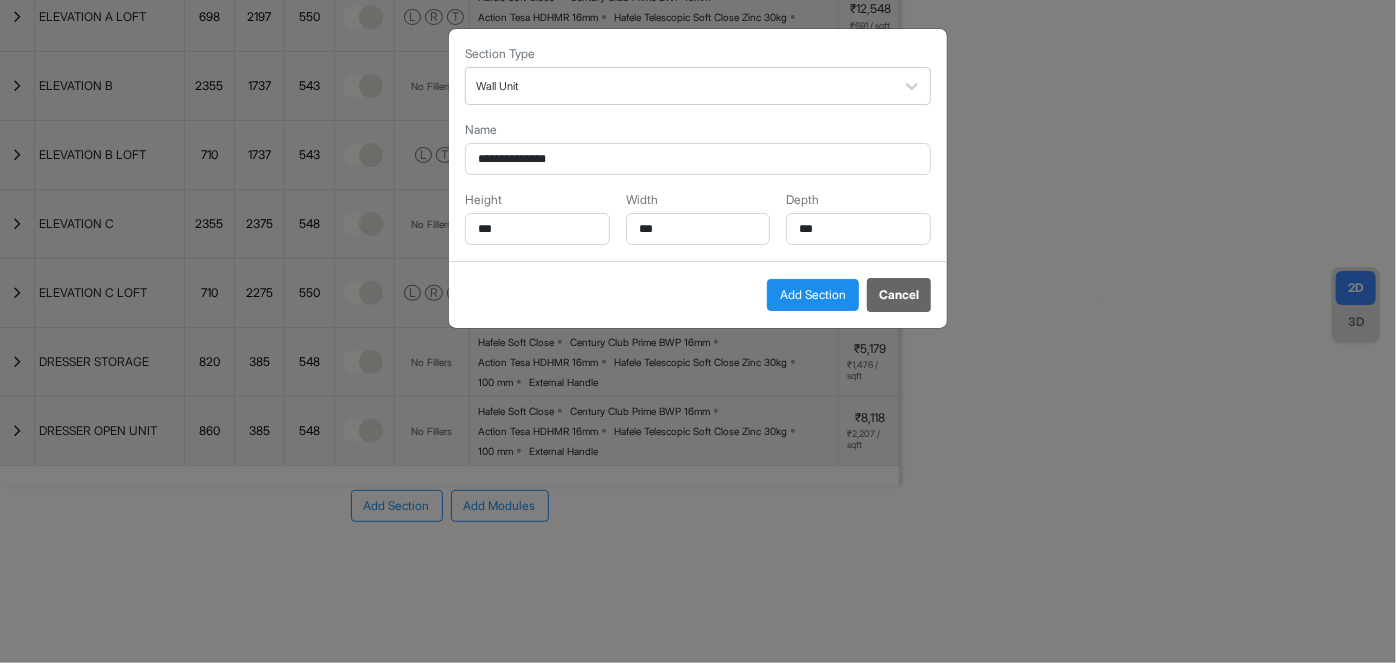 click on "Add Section" at bounding box center (813, 295) 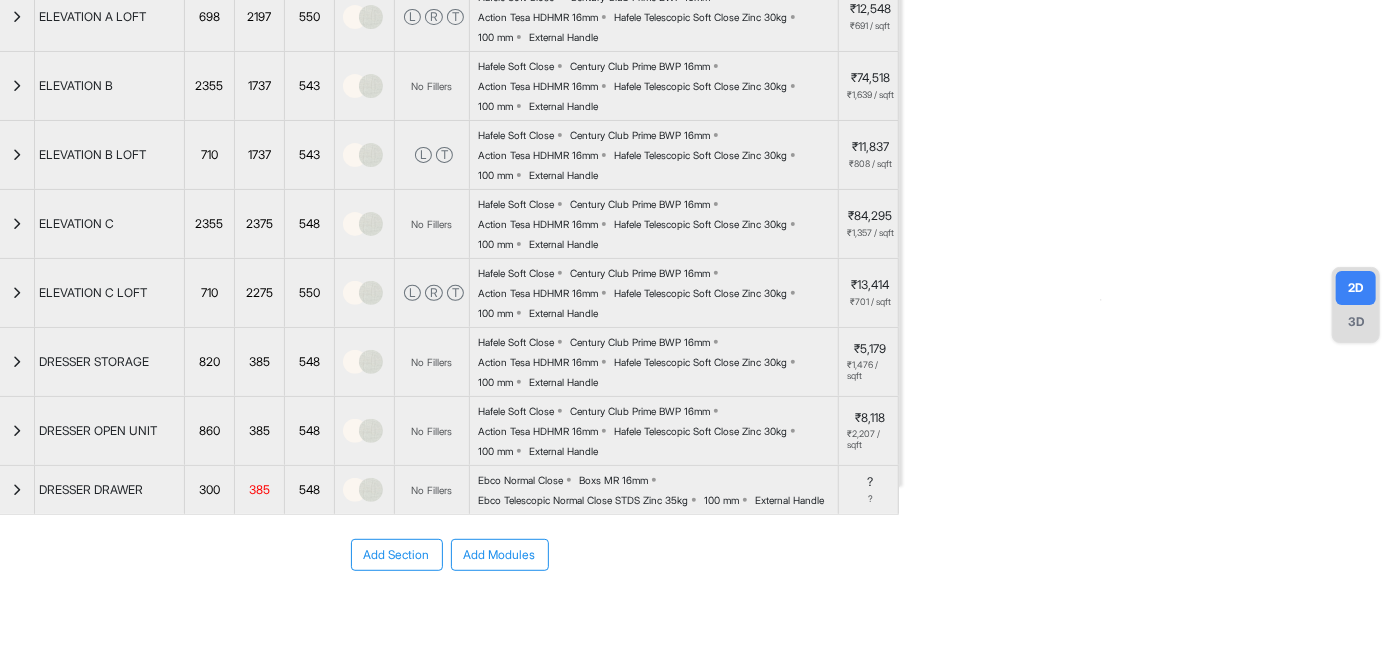 scroll, scrollTop: 294, scrollLeft: 0, axis: vertical 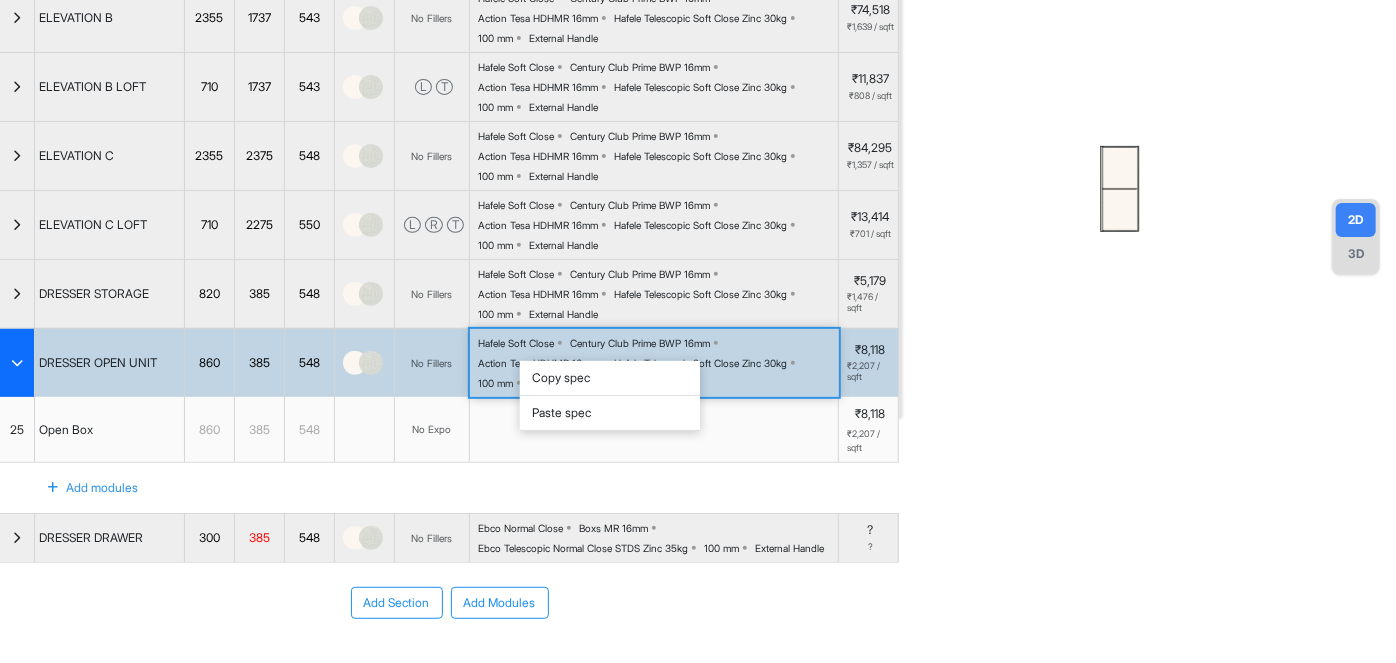 click on "Copy spec" at bounding box center [610, 378] 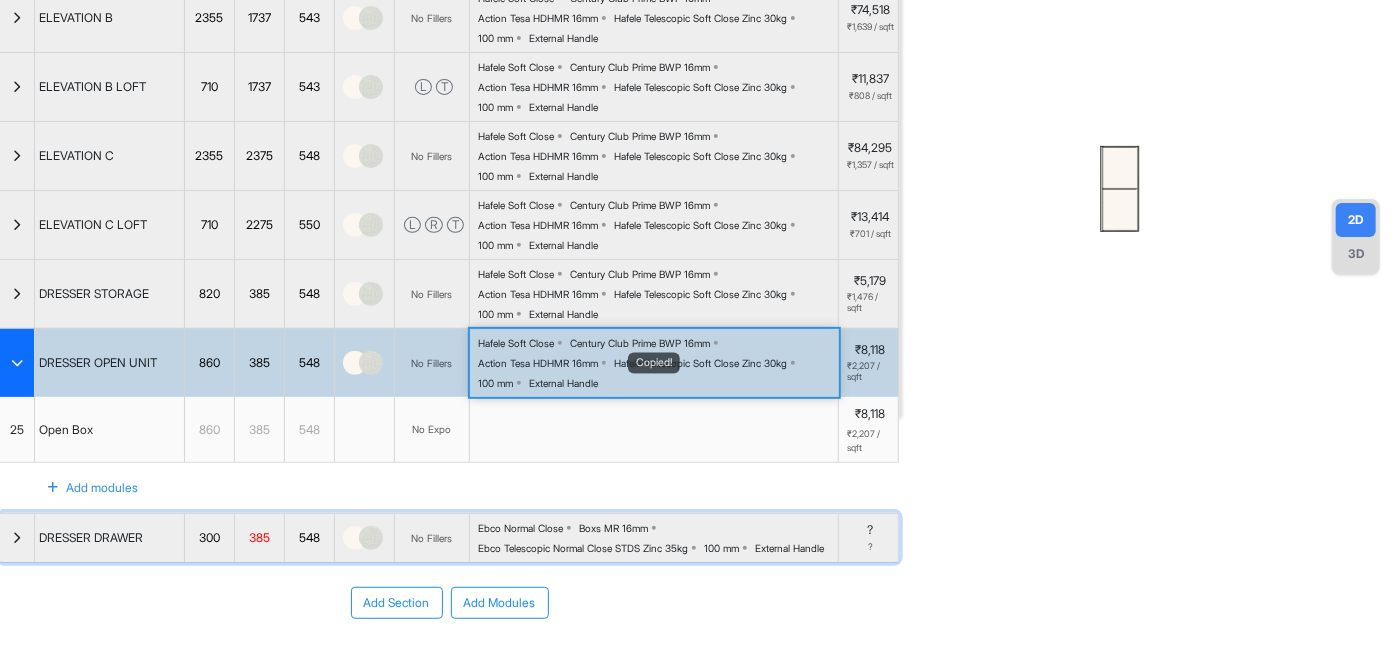 click on "Ebco Normal Close Boxs MR 16mm Ebco Telescopic Normal Close STDS Zinc 35kg 100 mm External Handle" at bounding box center [658, 538] 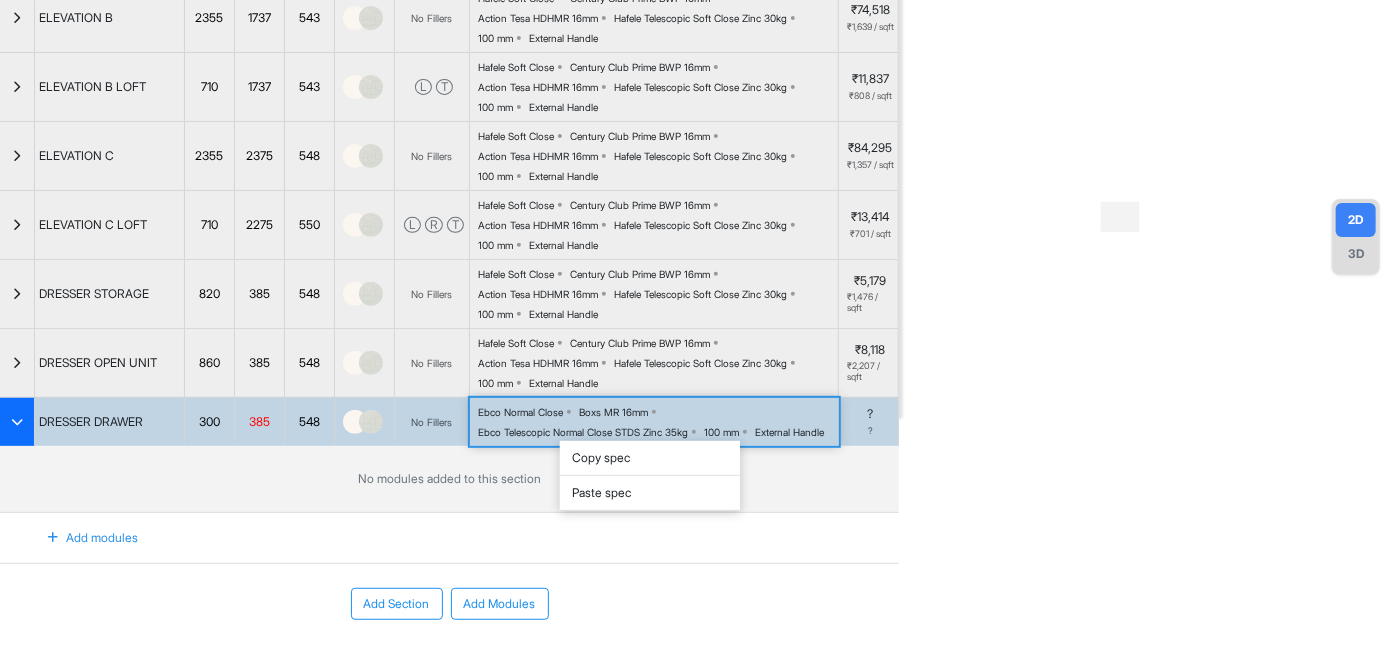 click on "Paste spec" at bounding box center [650, 493] 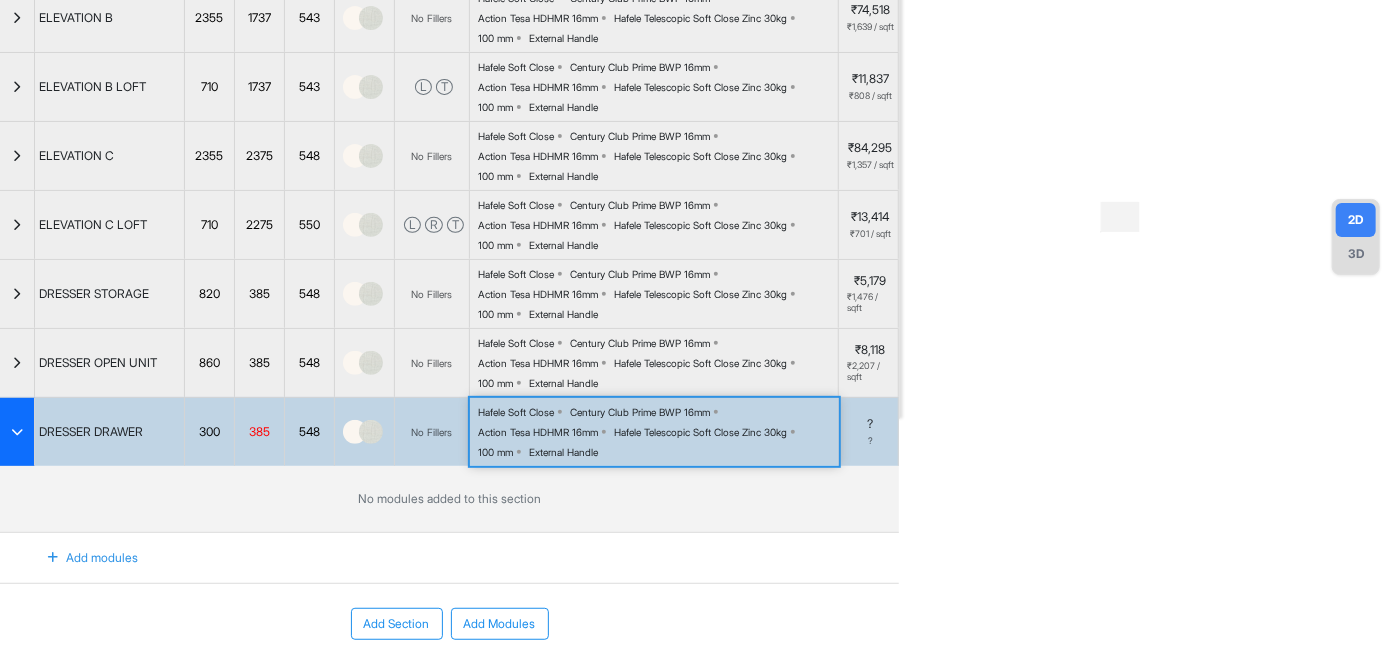 click on "Add modules" at bounding box center (81, 558) 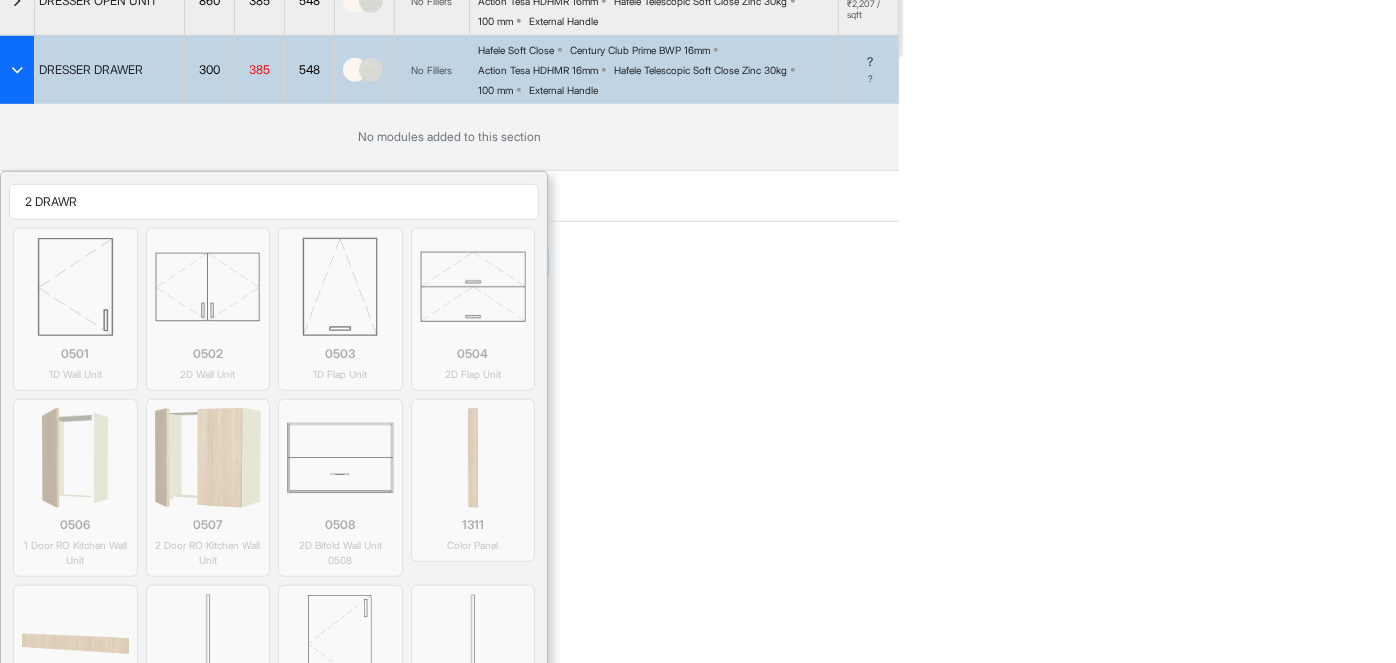 scroll, scrollTop: 411, scrollLeft: 0, axis: vertical 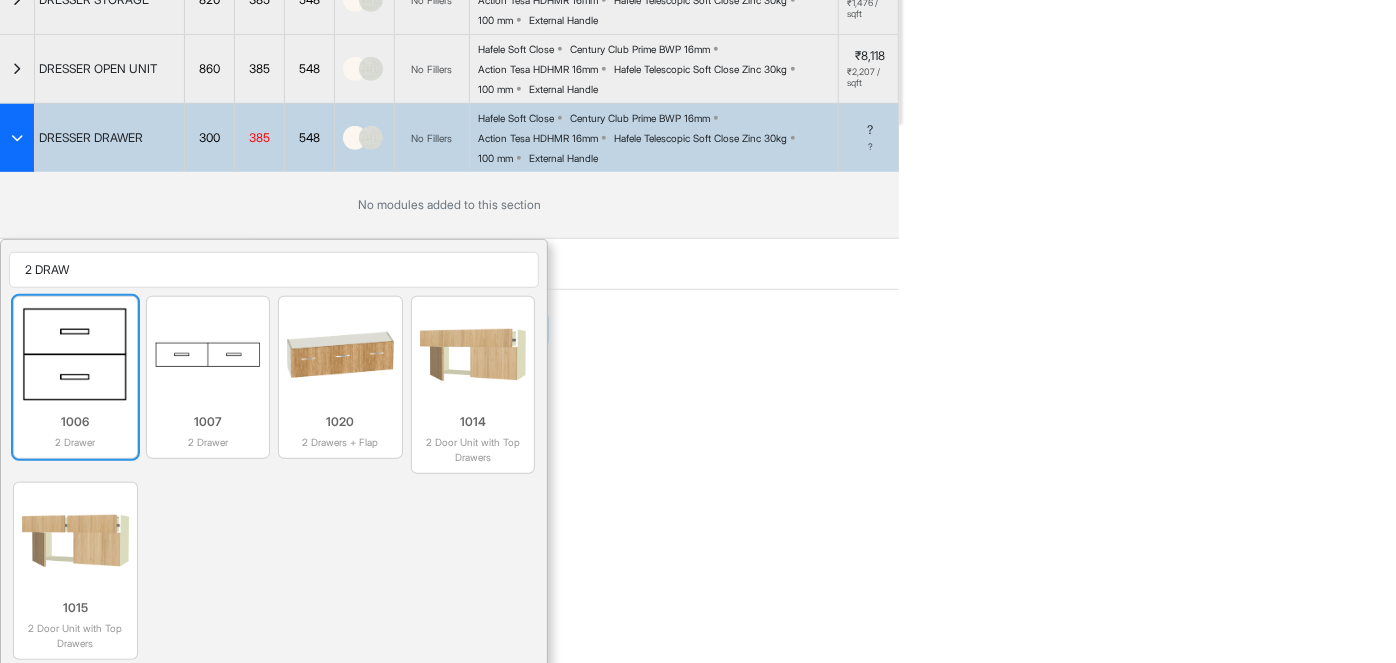 type on "2 DRAW" 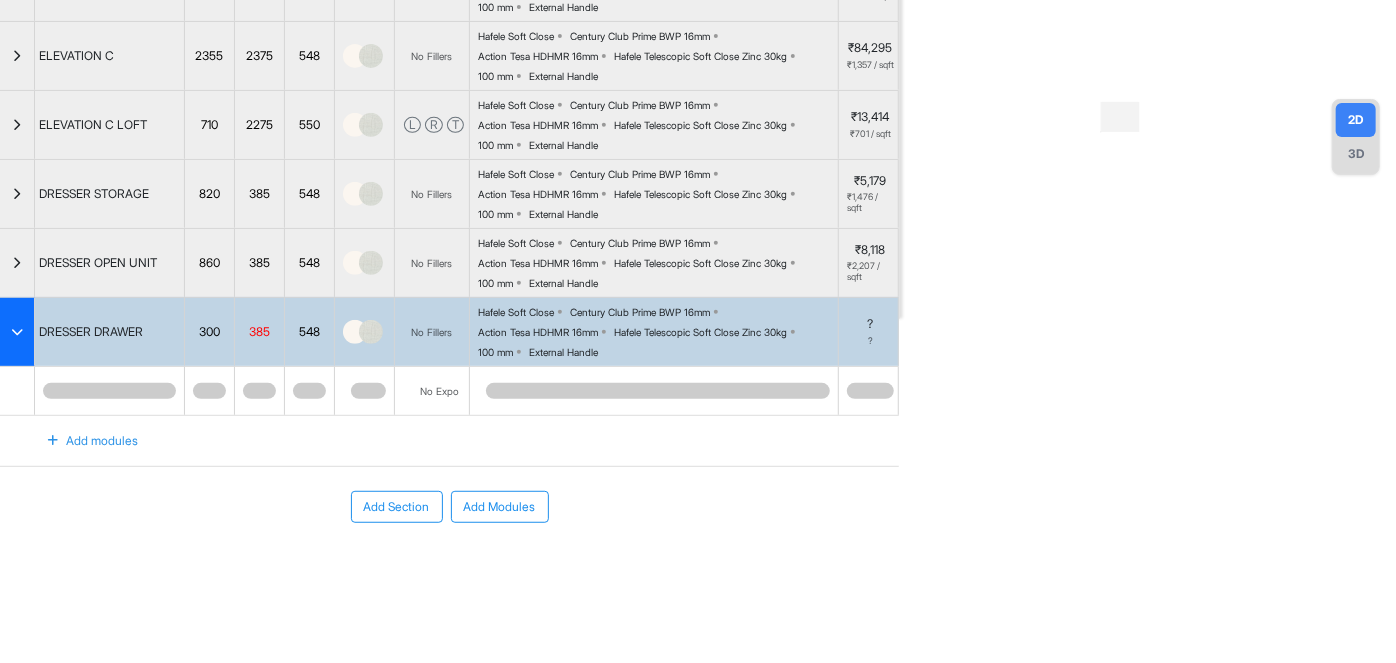 scroll, scrollTop: 397, scrollLeft: 0, axis: vertical 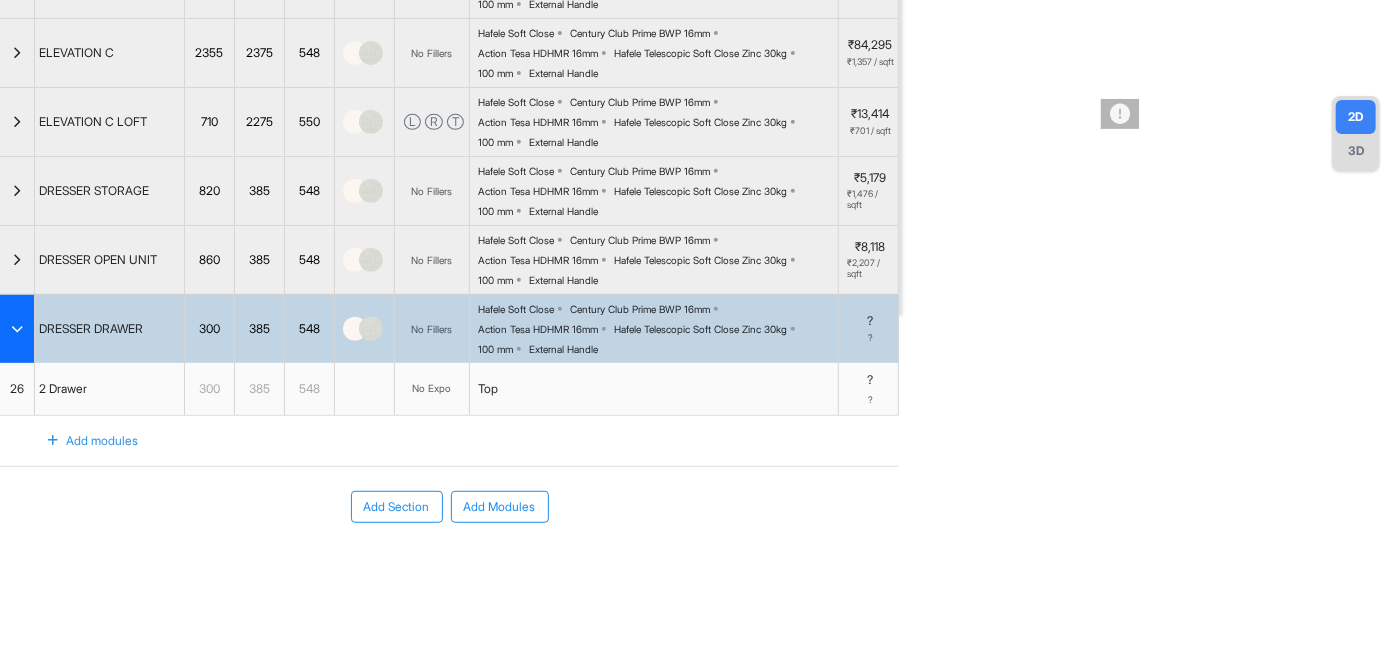 click at bounding box center (17, 329) 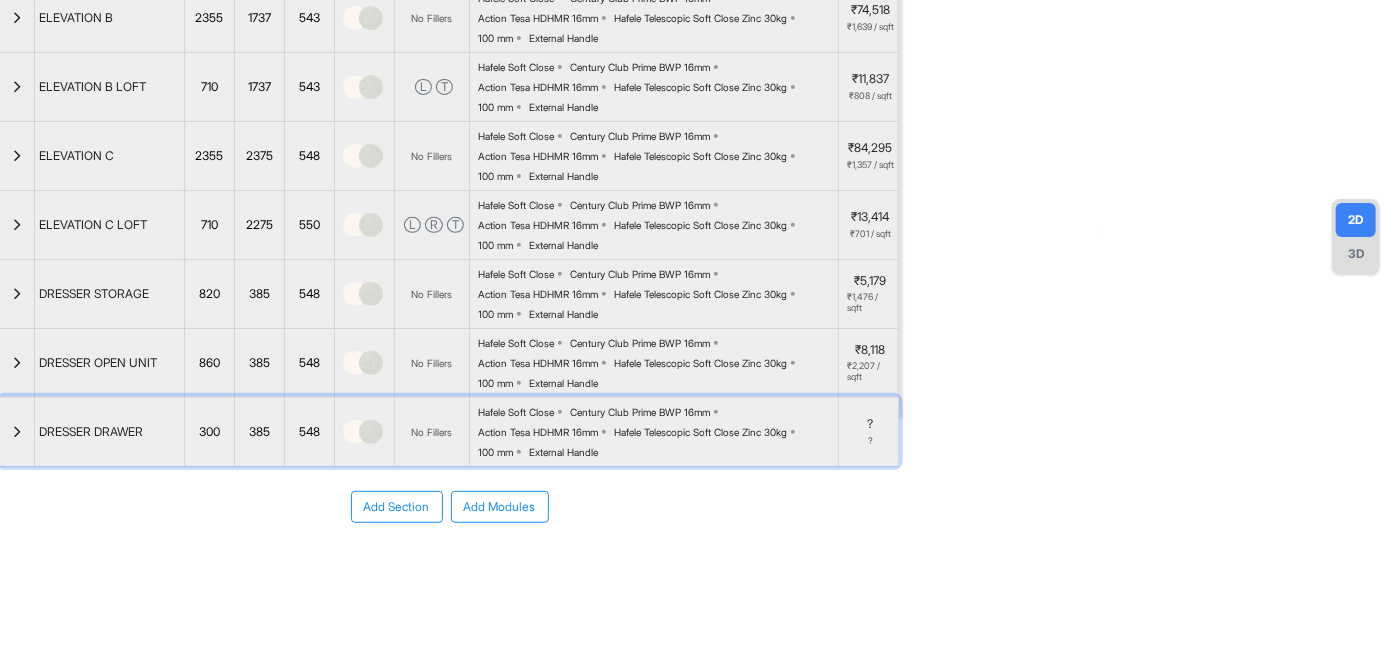 scroll, scrollTop: 0, scrollLeft: 0, axis: both 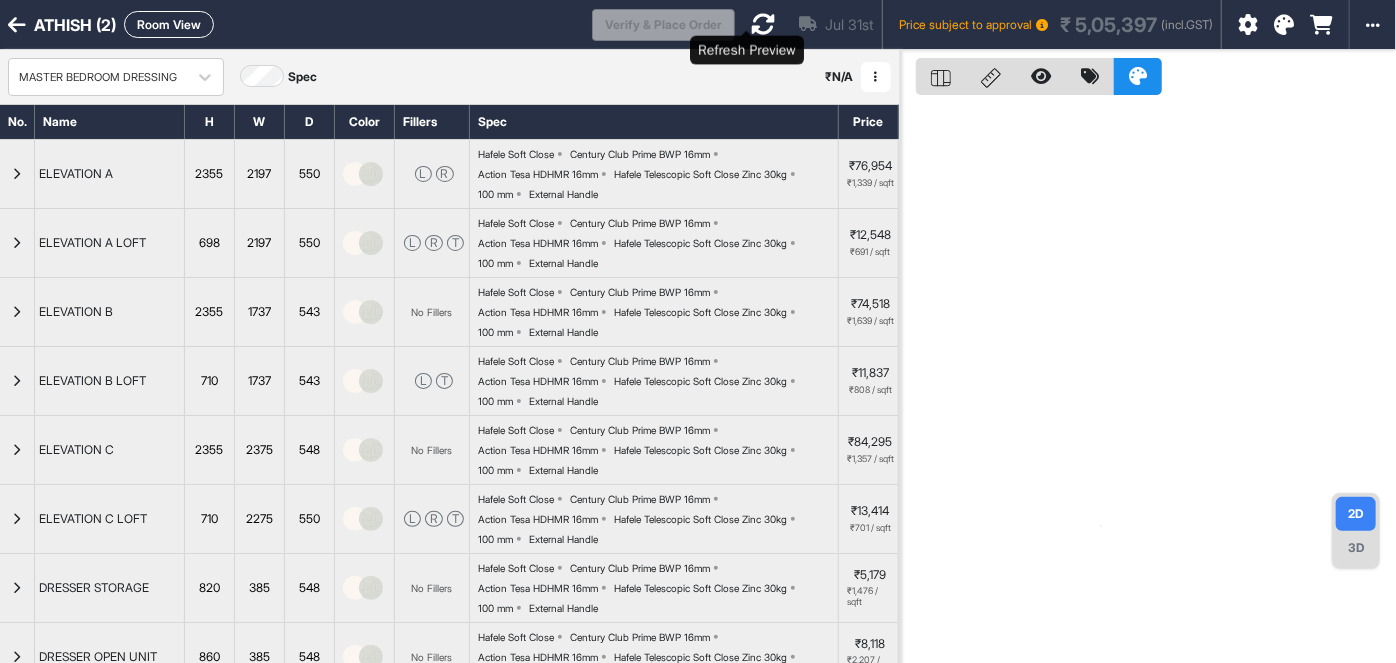 click at bounding box center (763, 24) 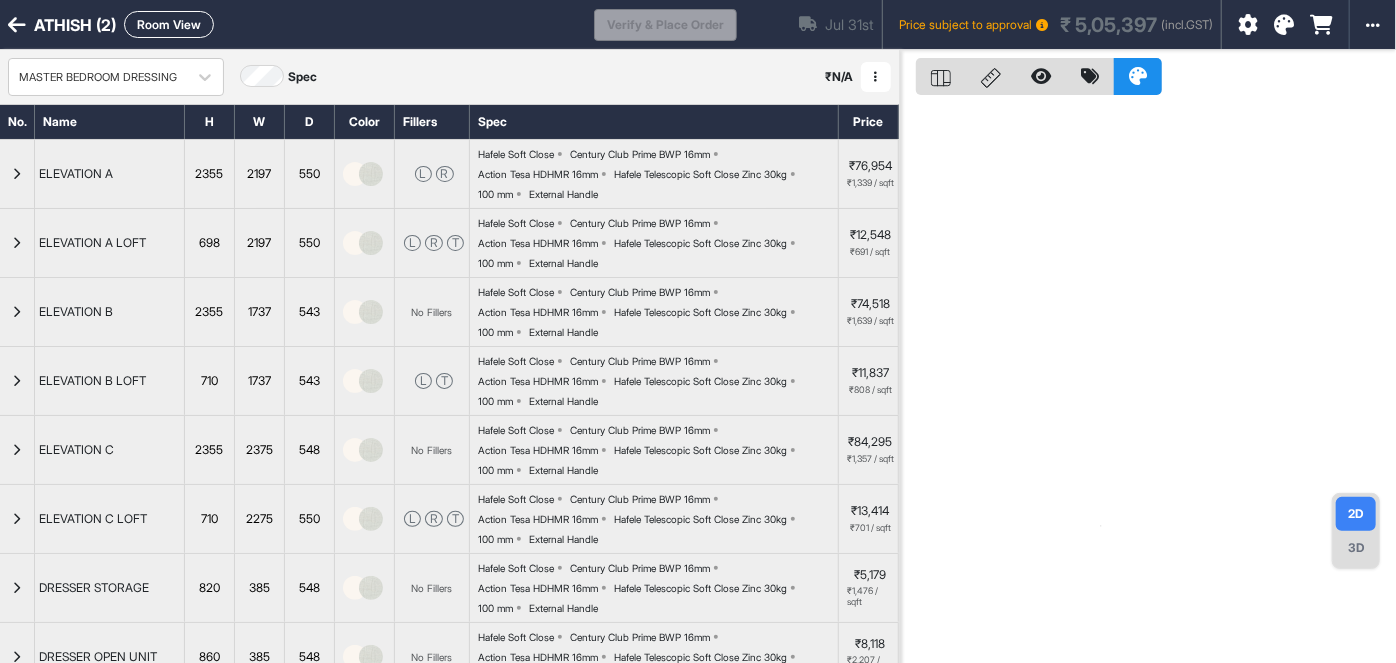 scroll, scrollTop: 294, scrollLeft: 0, axis: vertical 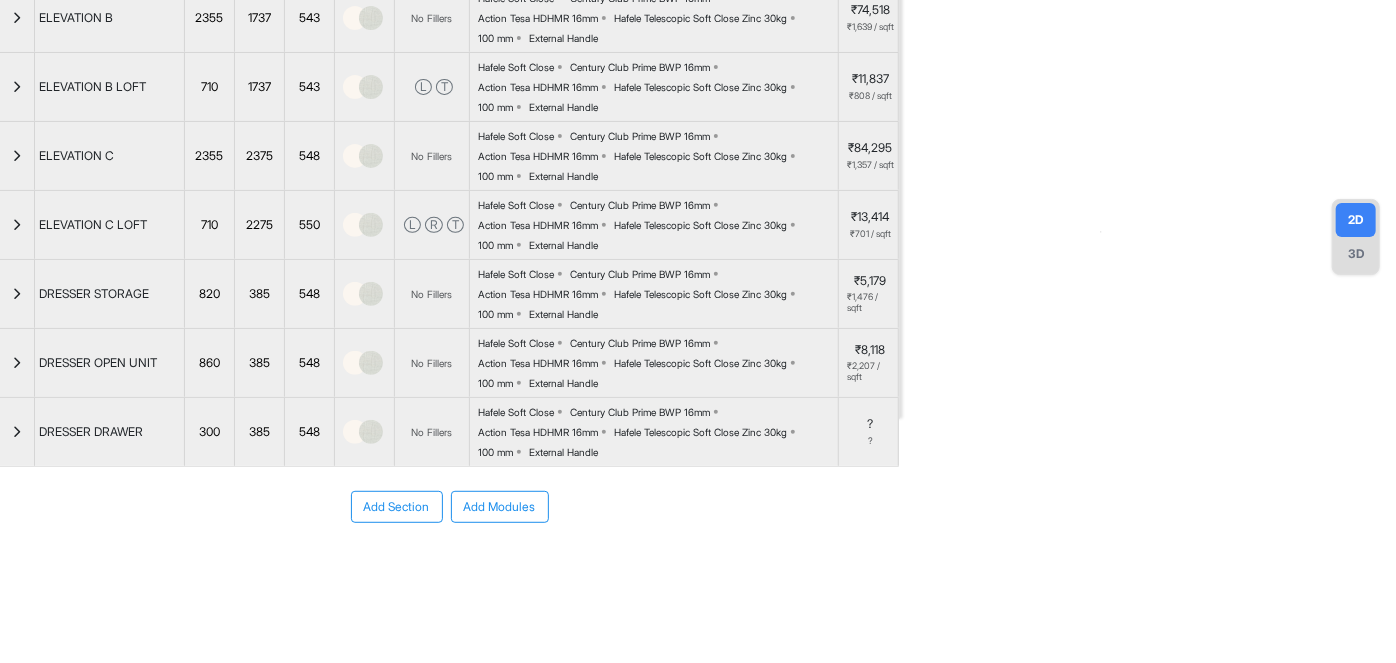 click on "Add Section" at bounding box center (397, 507) 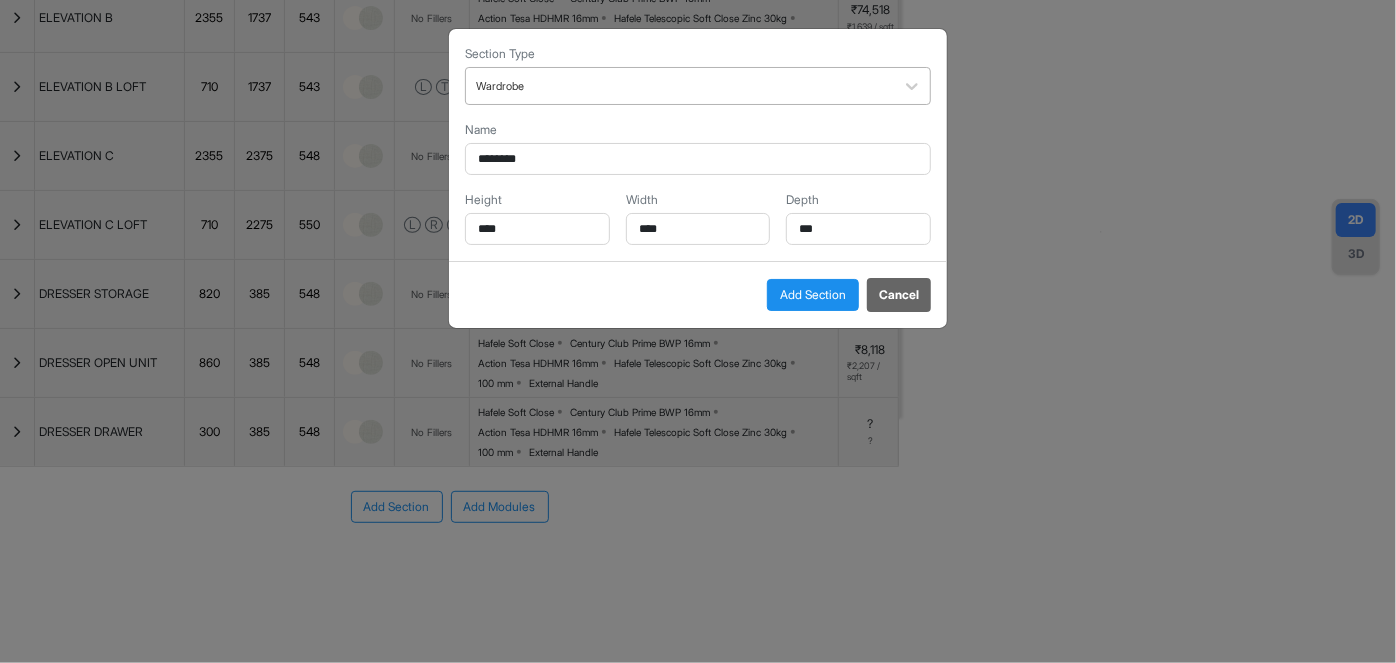 click at bounding box center (680, 86) 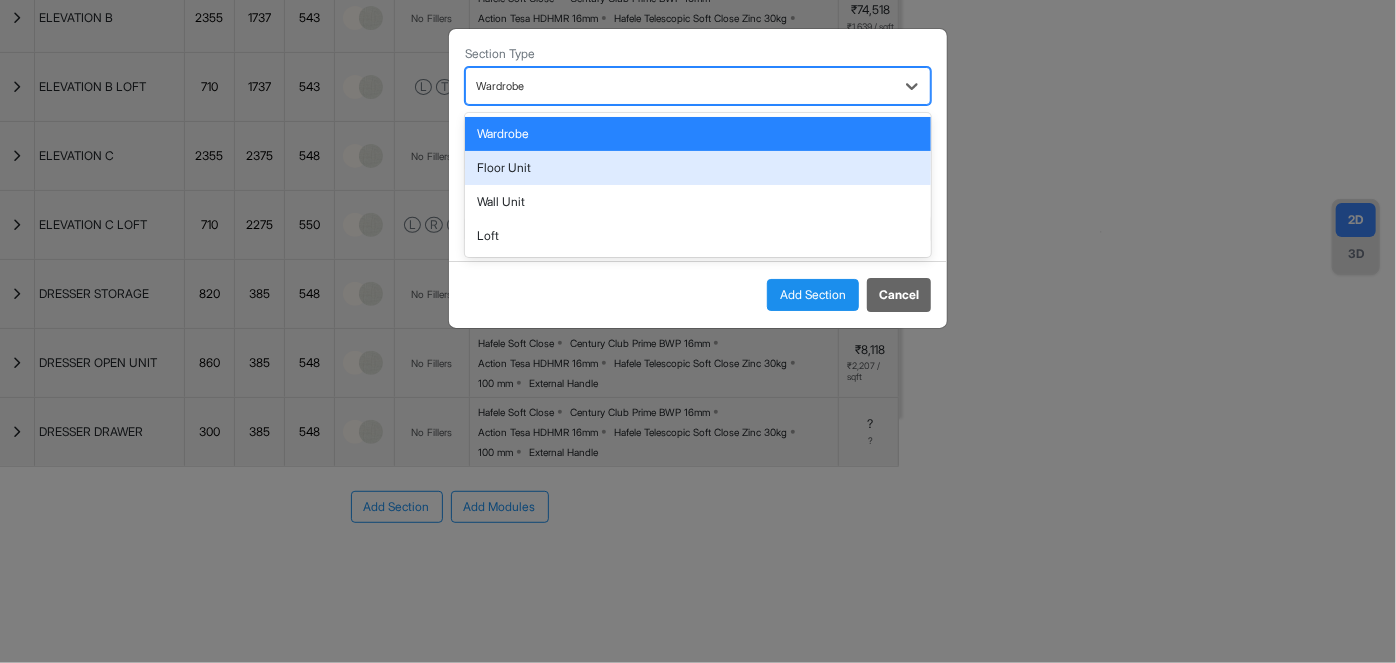 click on "Floor Unit" at bounding box center [698, 168] 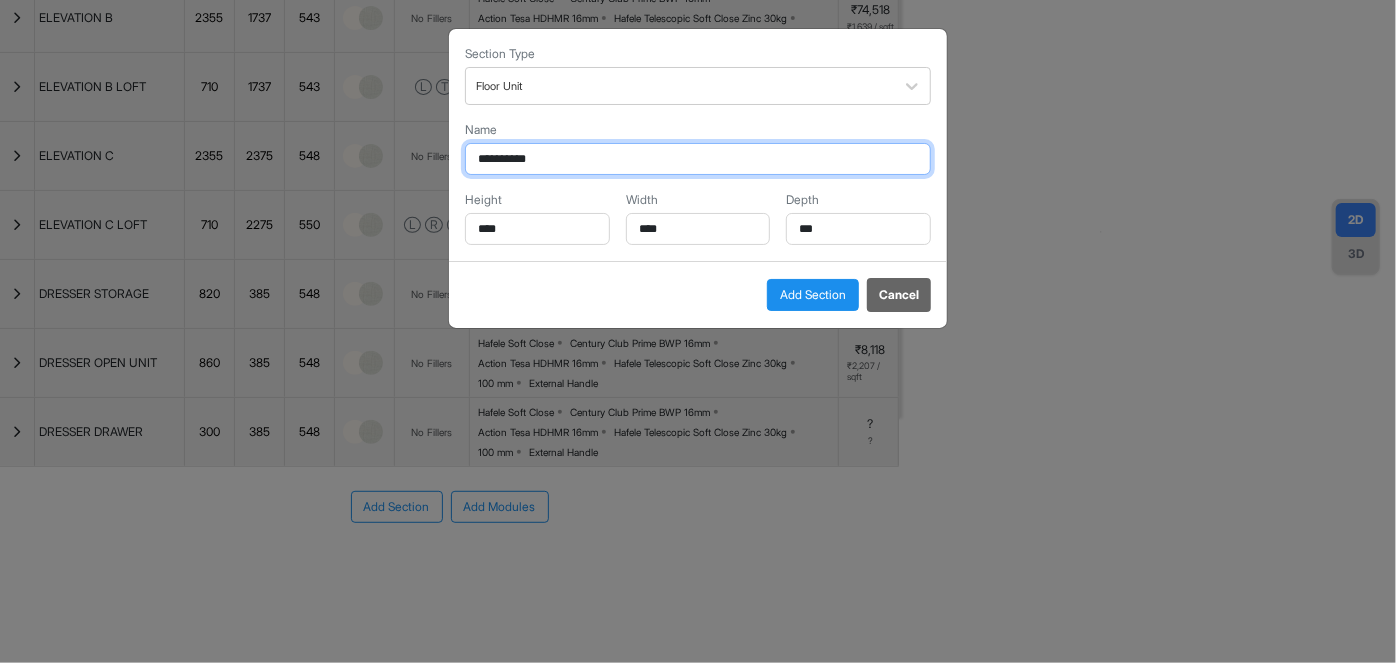 drag, startPoint x: 549, startPoint y: 154, endPoint x: 448, endPoint y: 176, distance: 103.36827 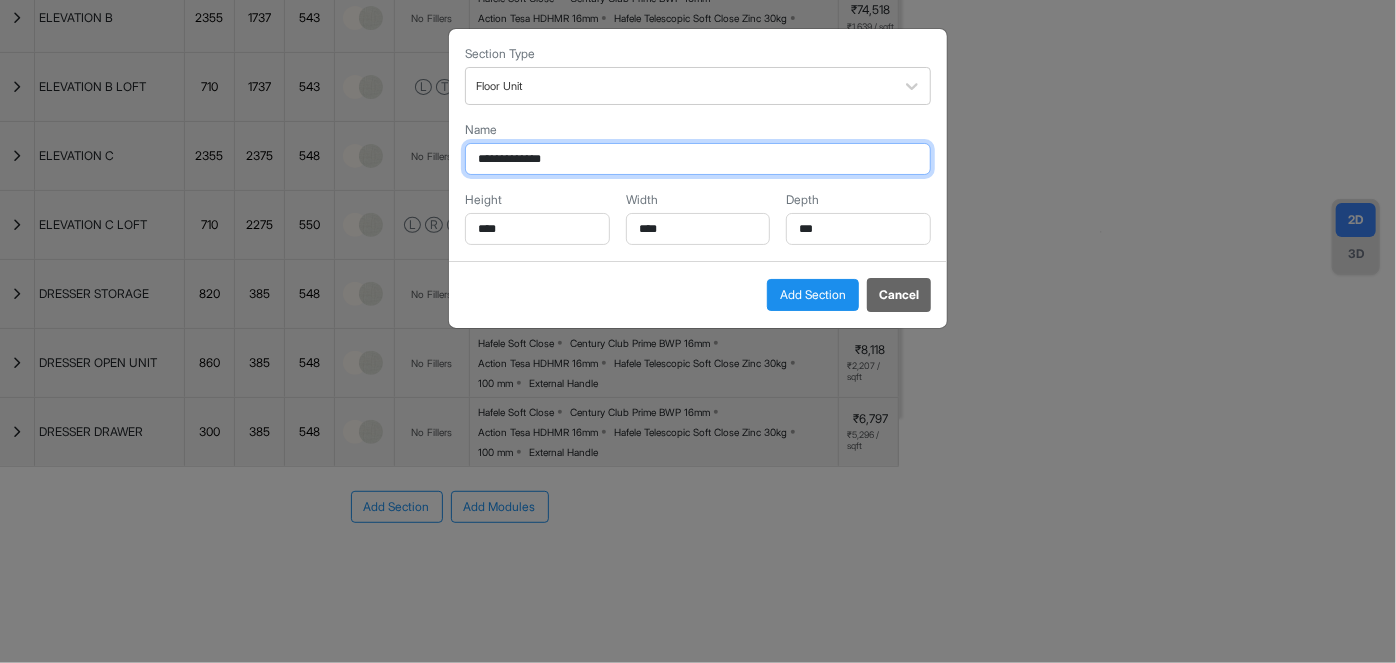 type on "**********" 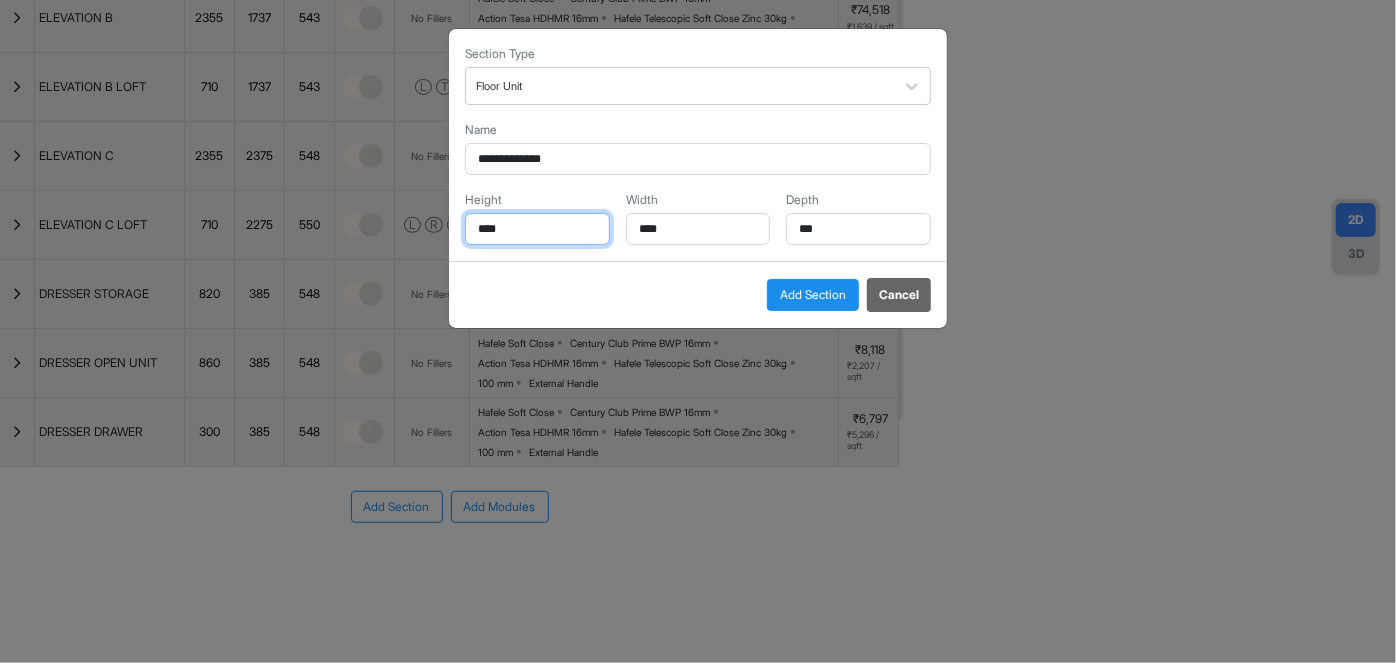 drag, startPoint x: 517, startPoint y: 229, endPoint x: 435, endPoint y: 245, distance: 83.546394 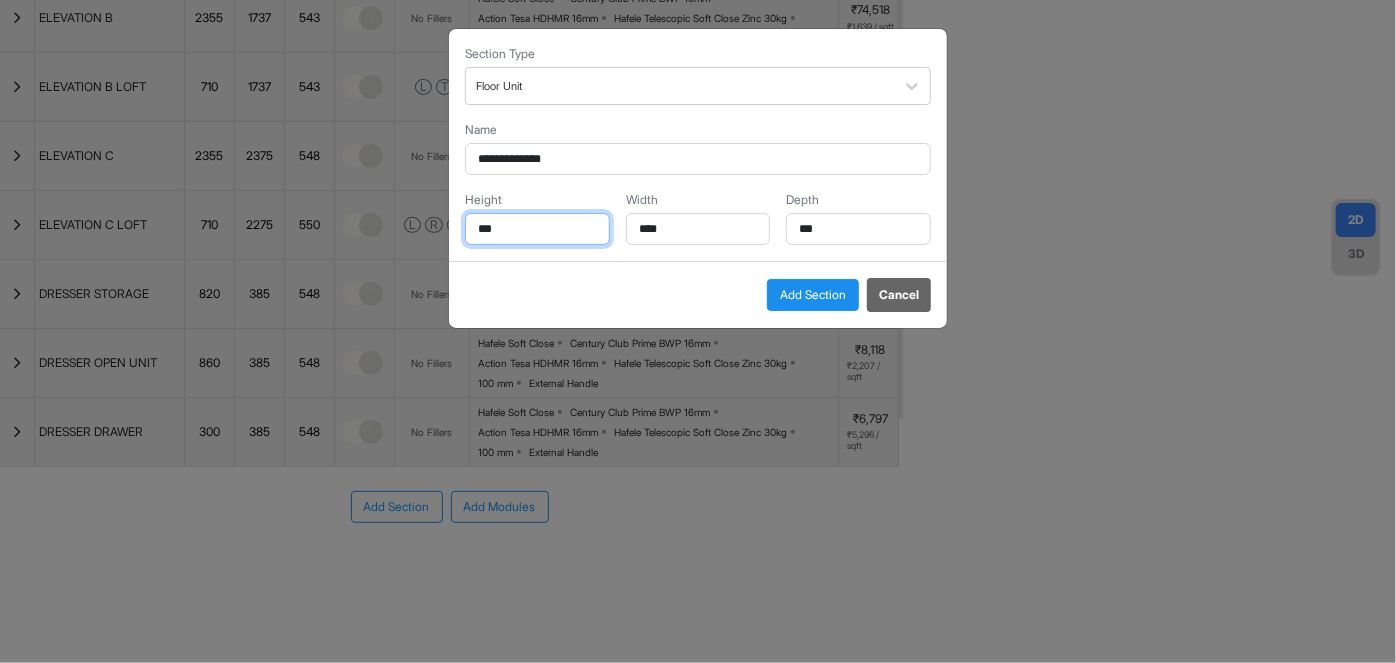 type on "***" 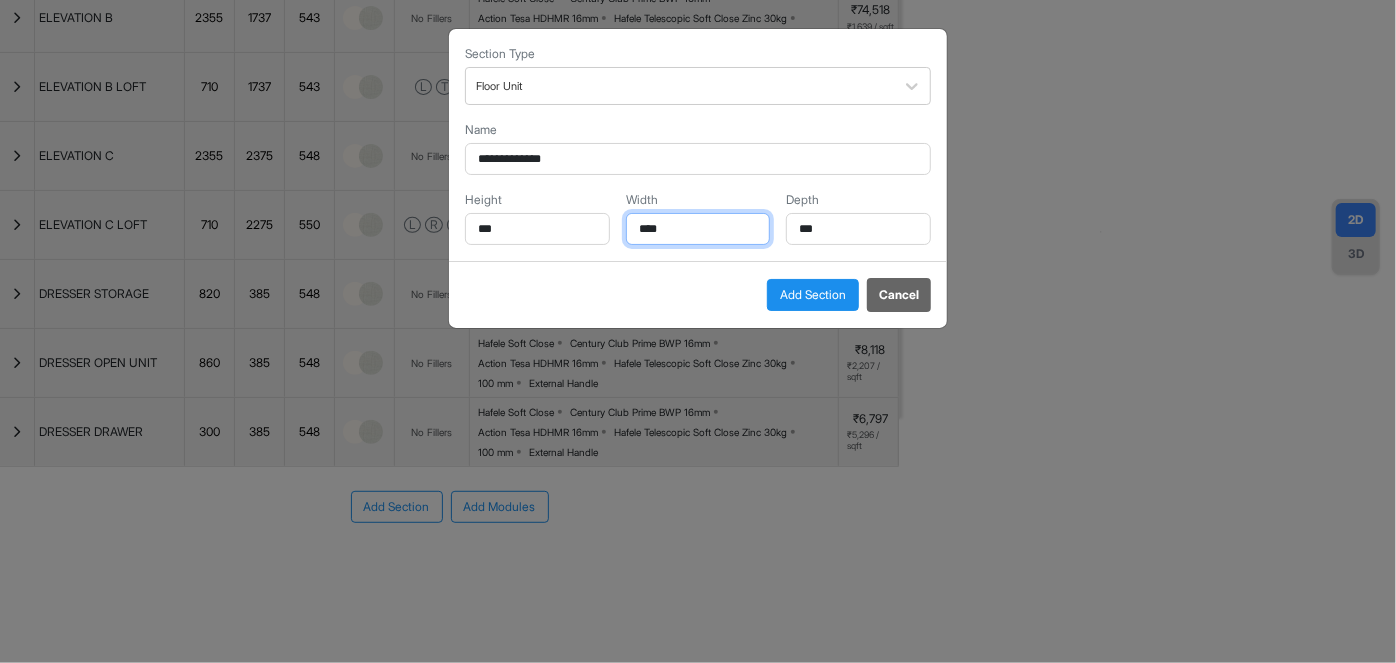 drag, startPoint x: 681, startPoint y: 228, endPoint x: 595, endPoint y: 235, distance: 86.28442 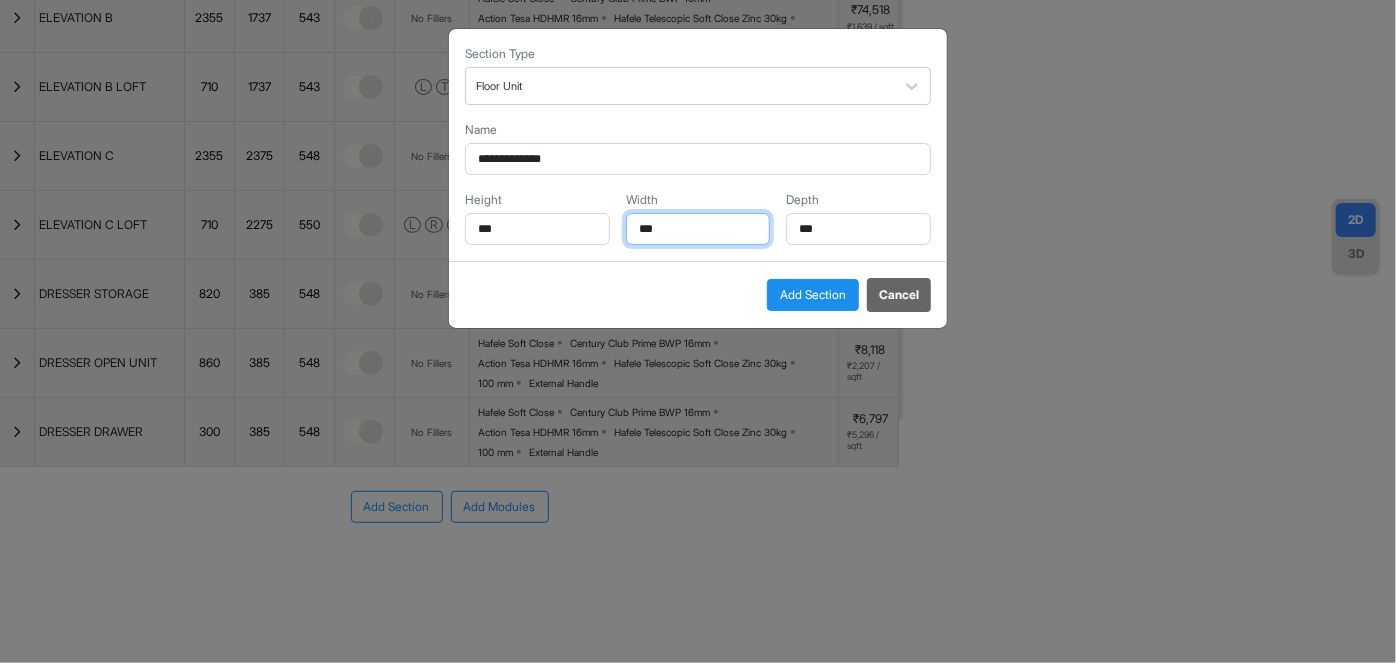 type on "***" 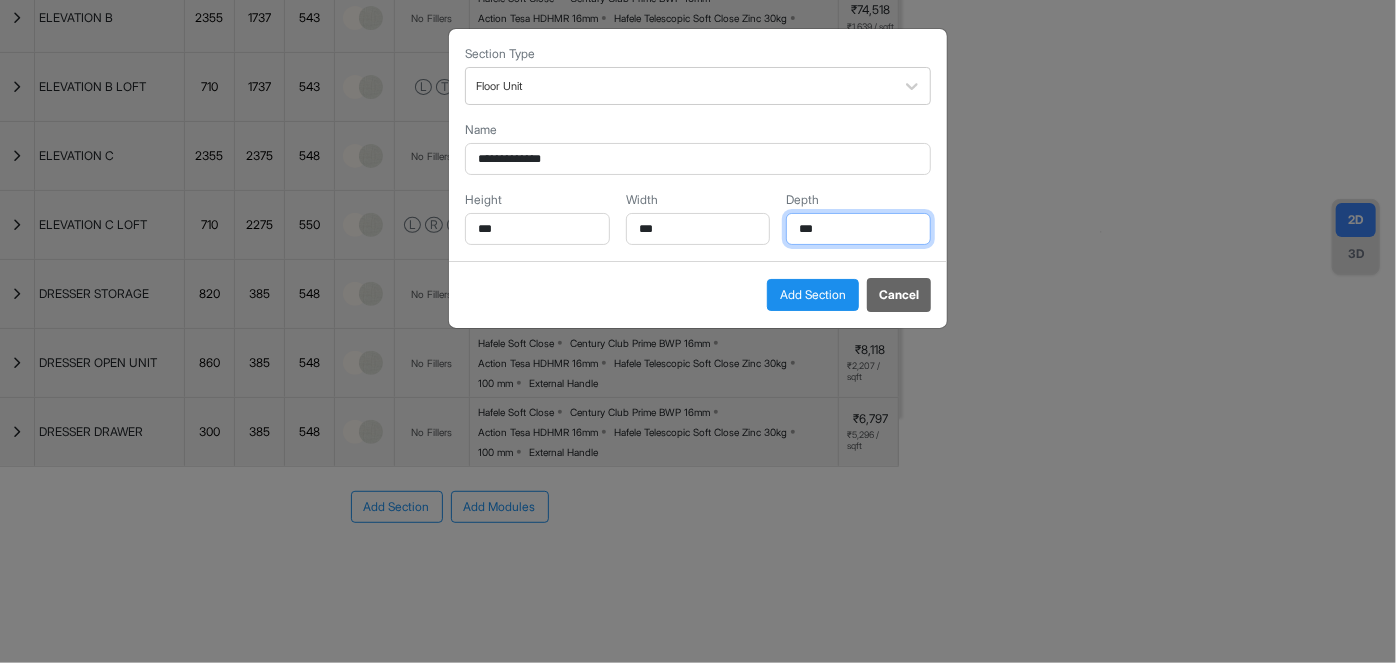 drag, startPoint x: 837, startPoint y: 220, endPoint x: 797, endPoint y: 227, distance: 40.60788 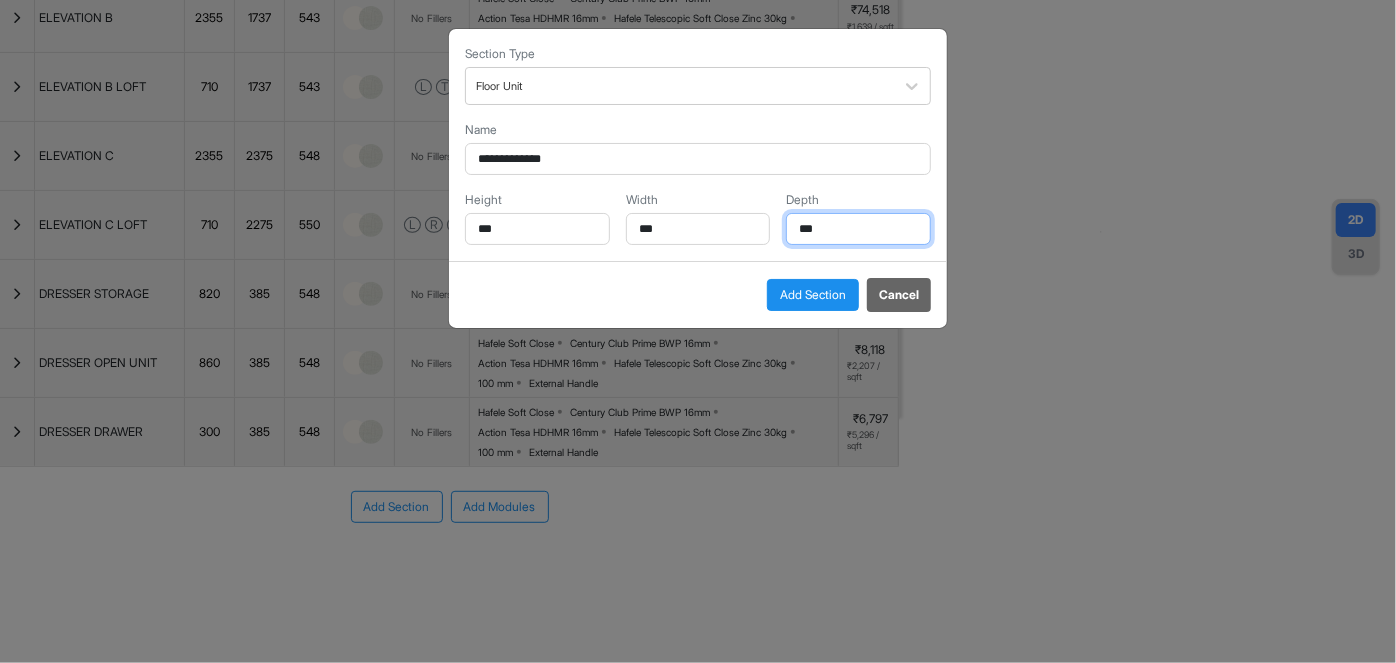 type on "***" 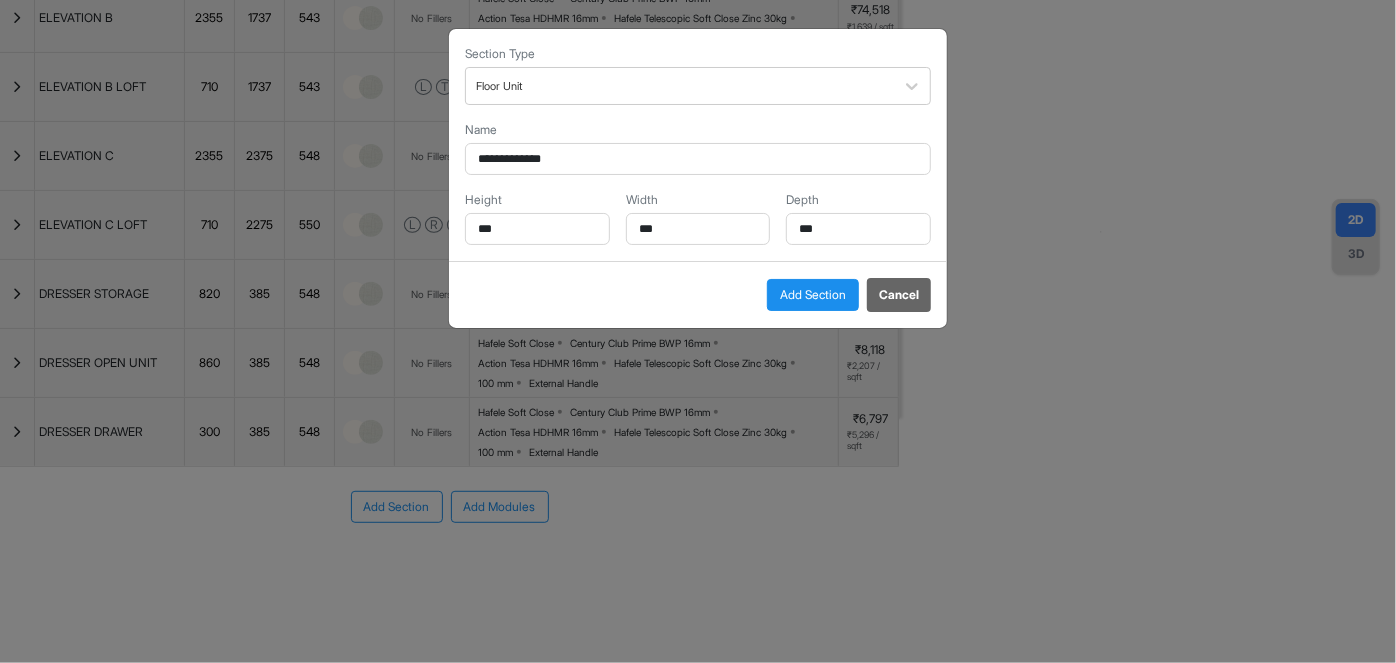 click on "Add Section" at bounding box center [813, 295] 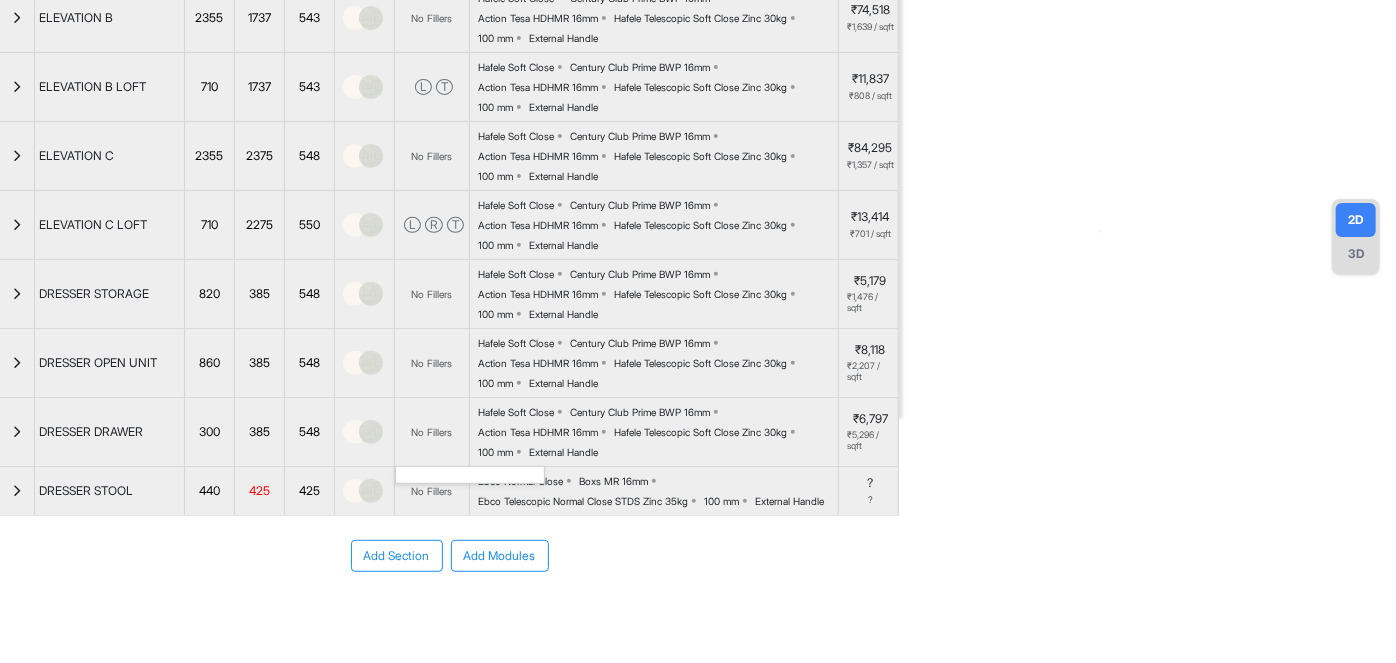 scroll, scrollTop: 363, scrollLeft: 0, axis: vertical 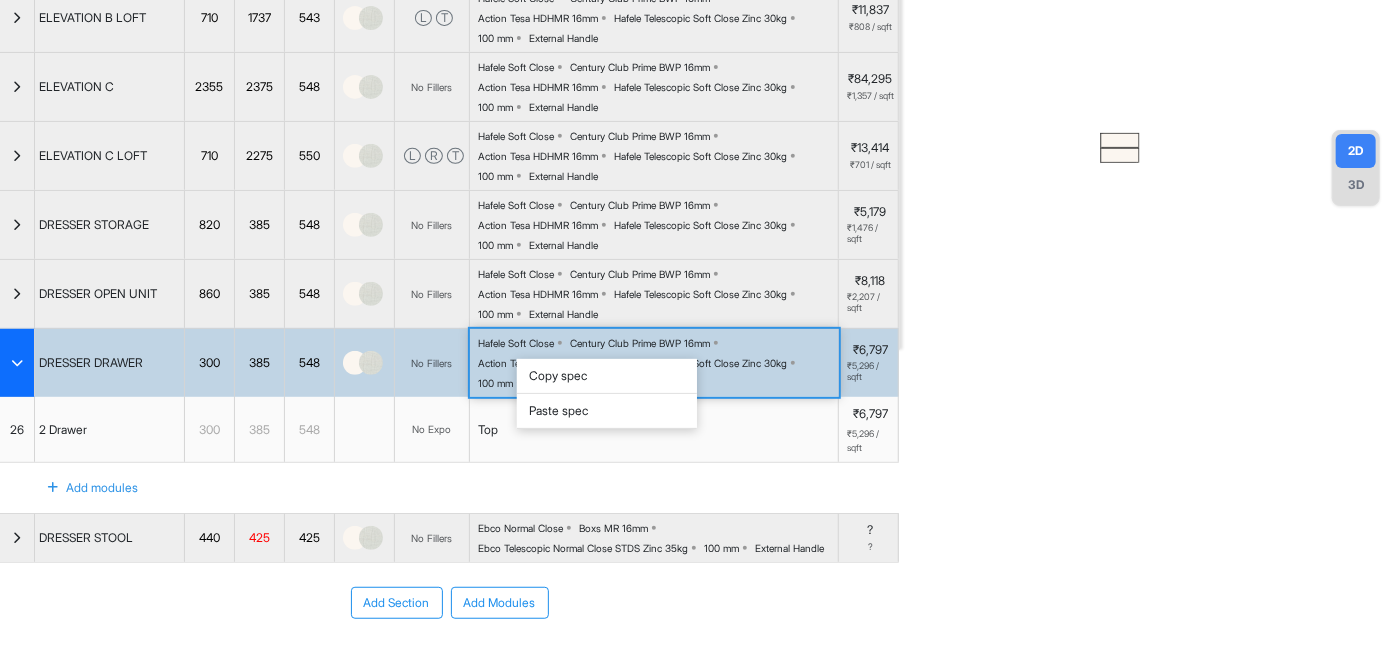 click on "Copy spec" at bounding box center [607, 376] 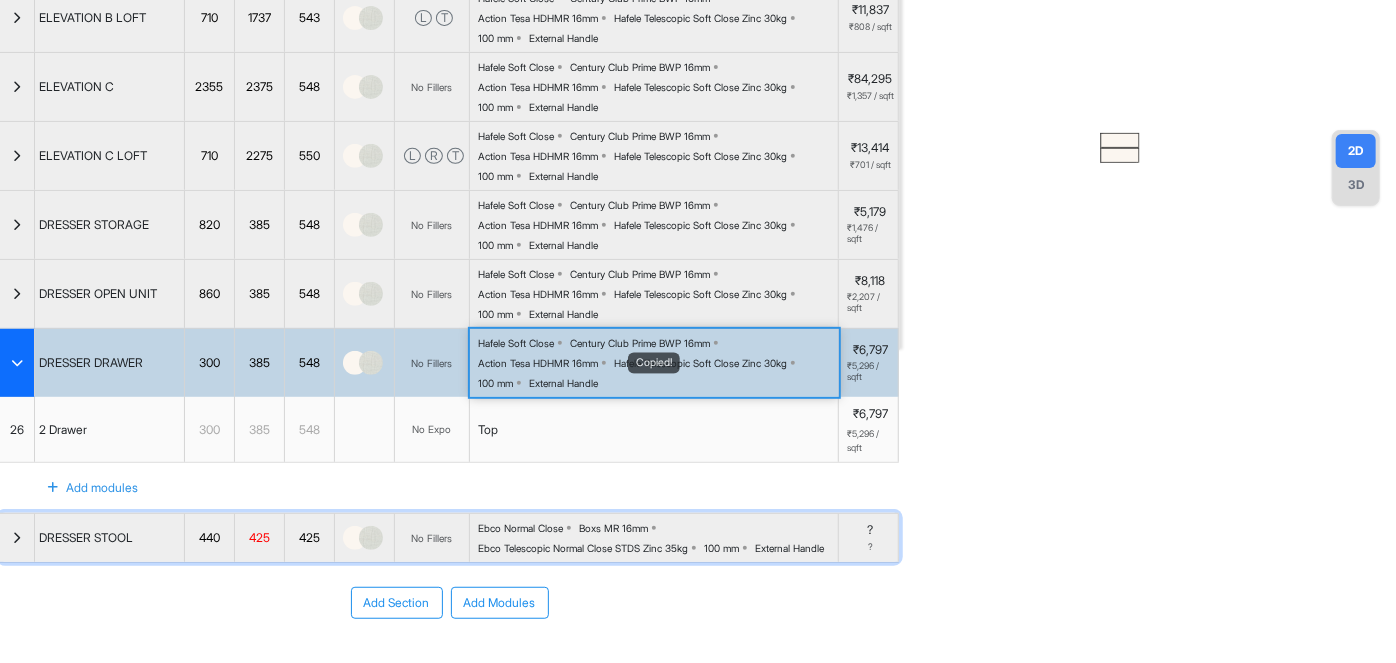 click on "Ebco Normal Close Boxs MR 16mm Ebco Telescopic Normal Close STDS Zinc 35kg 100 mm External Handle" at bounding box center [658, 538] 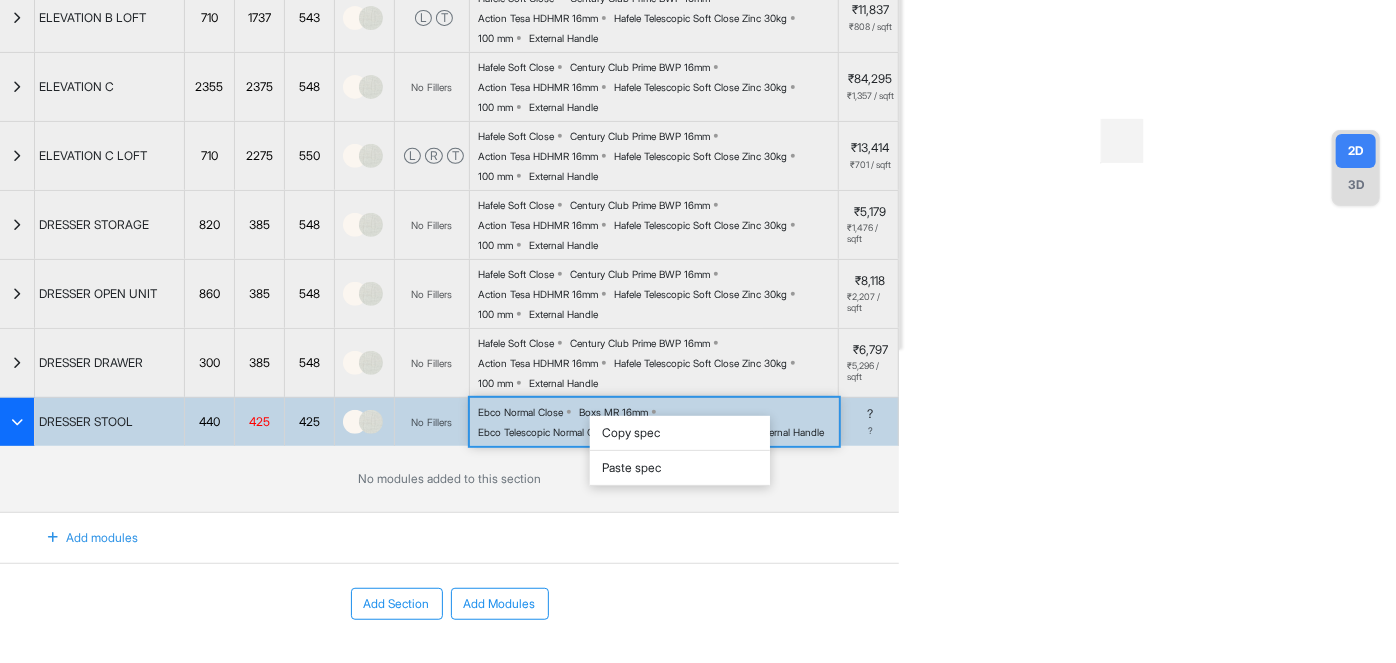 click on "Paste spec" at bounding box center (680, 468) 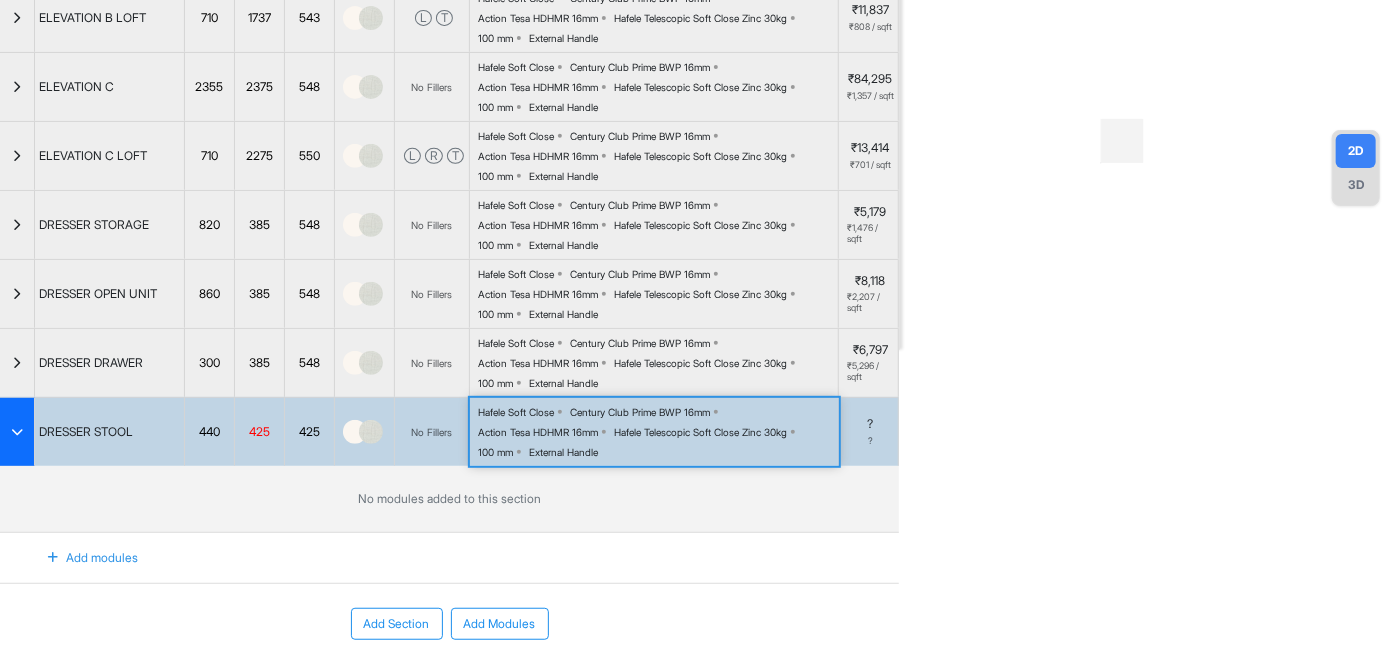 click on "Add modules" at bounding box center (81, 558) 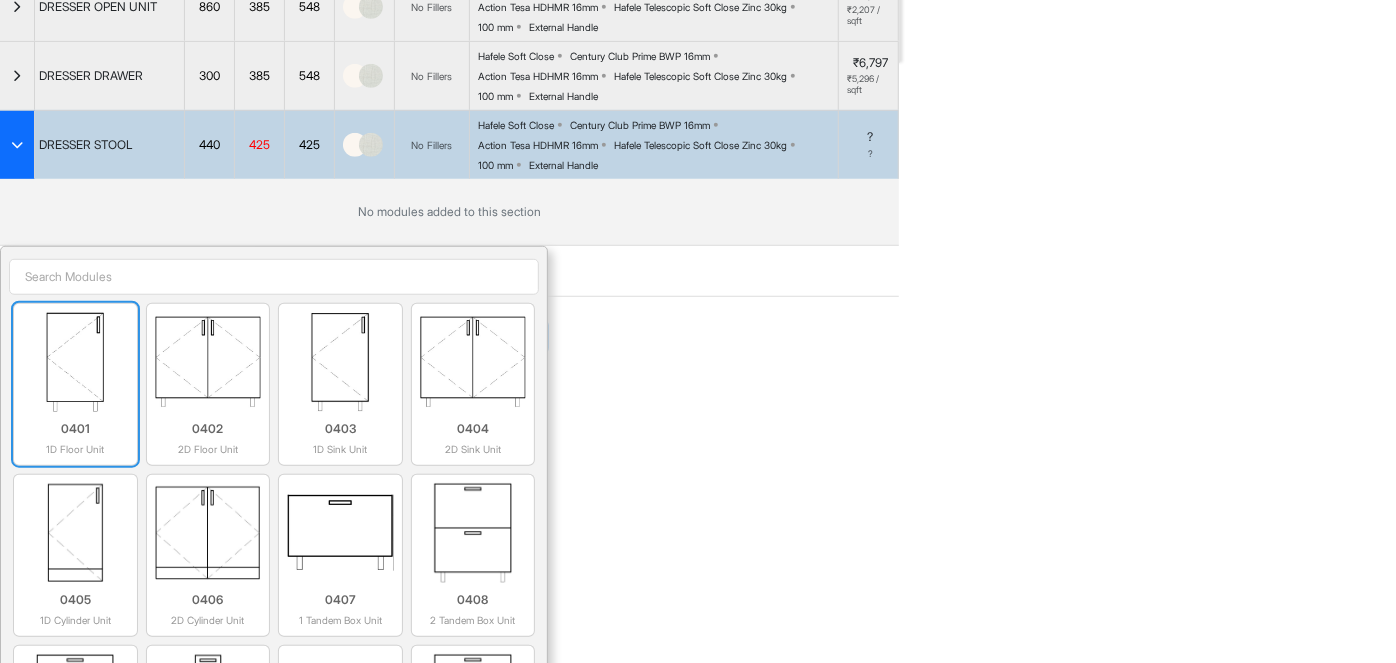 click at bounding box center [75, 362] 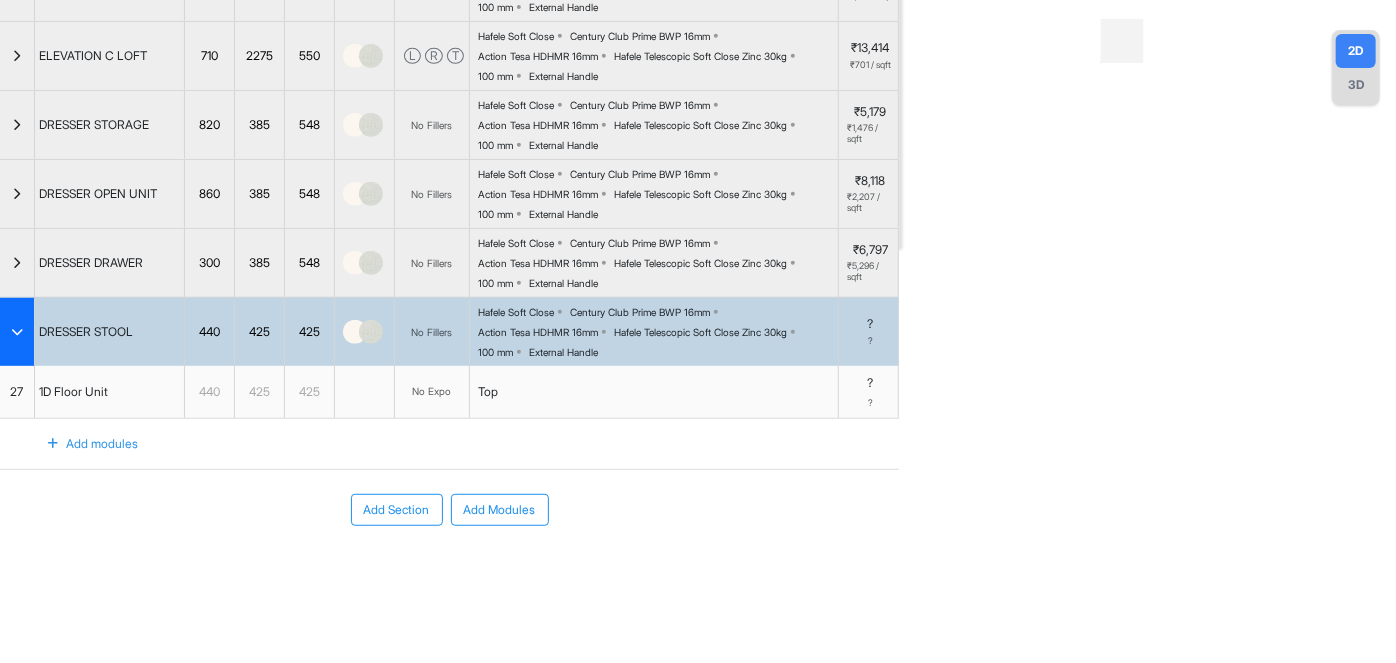 scroll, scrollTop: 465, scrollLeft: 0, axis: vertical 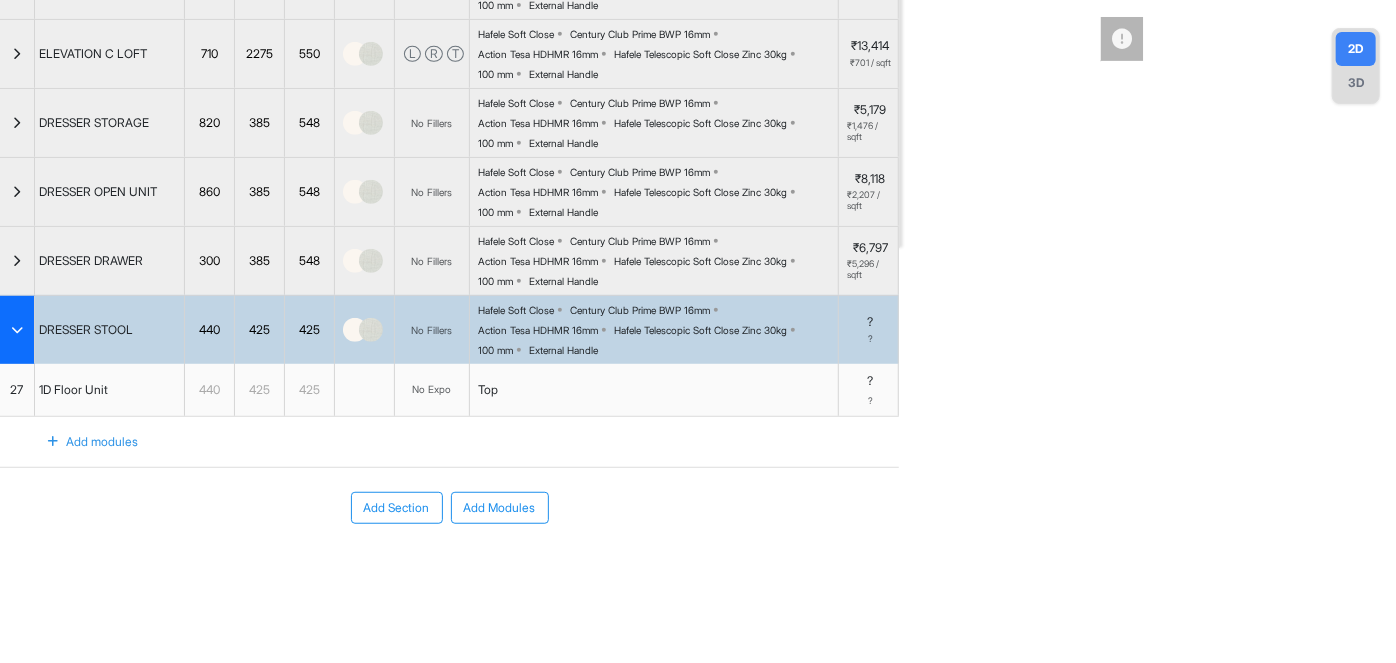 click on "No Expo" at bounding box center [432, 389] 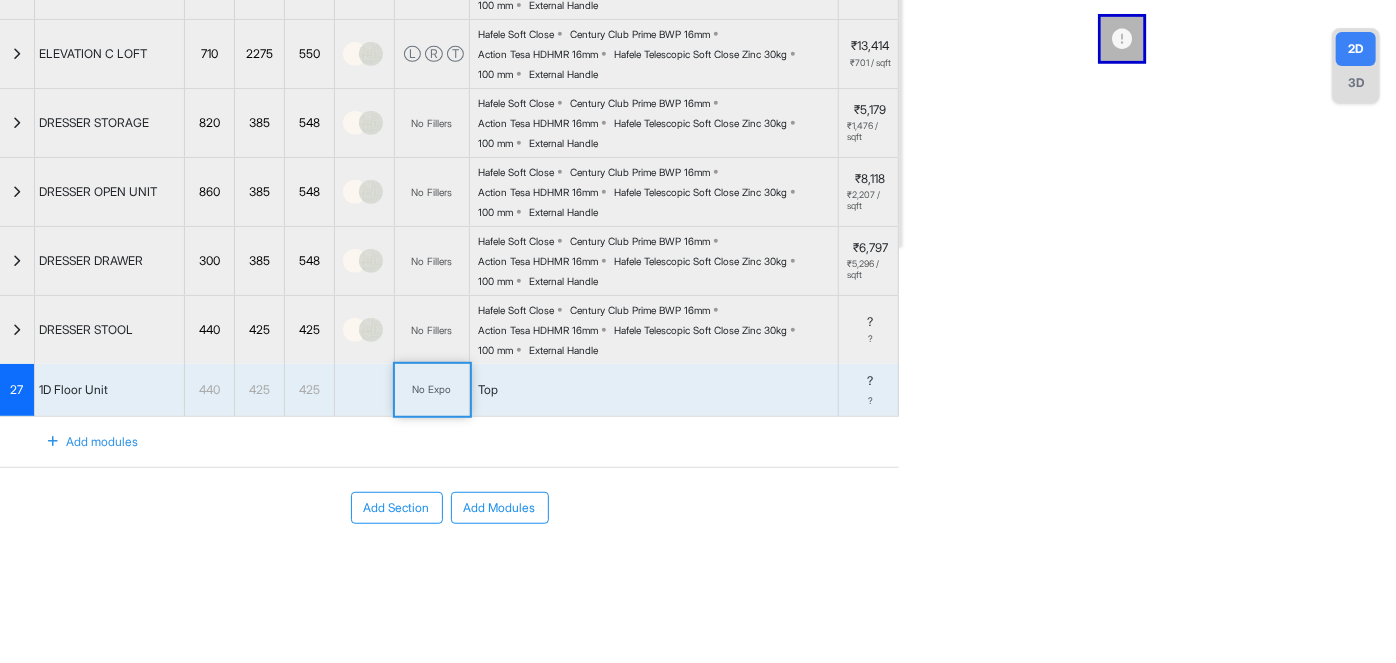 click on "No Expo" at bounding box center (432, 389) 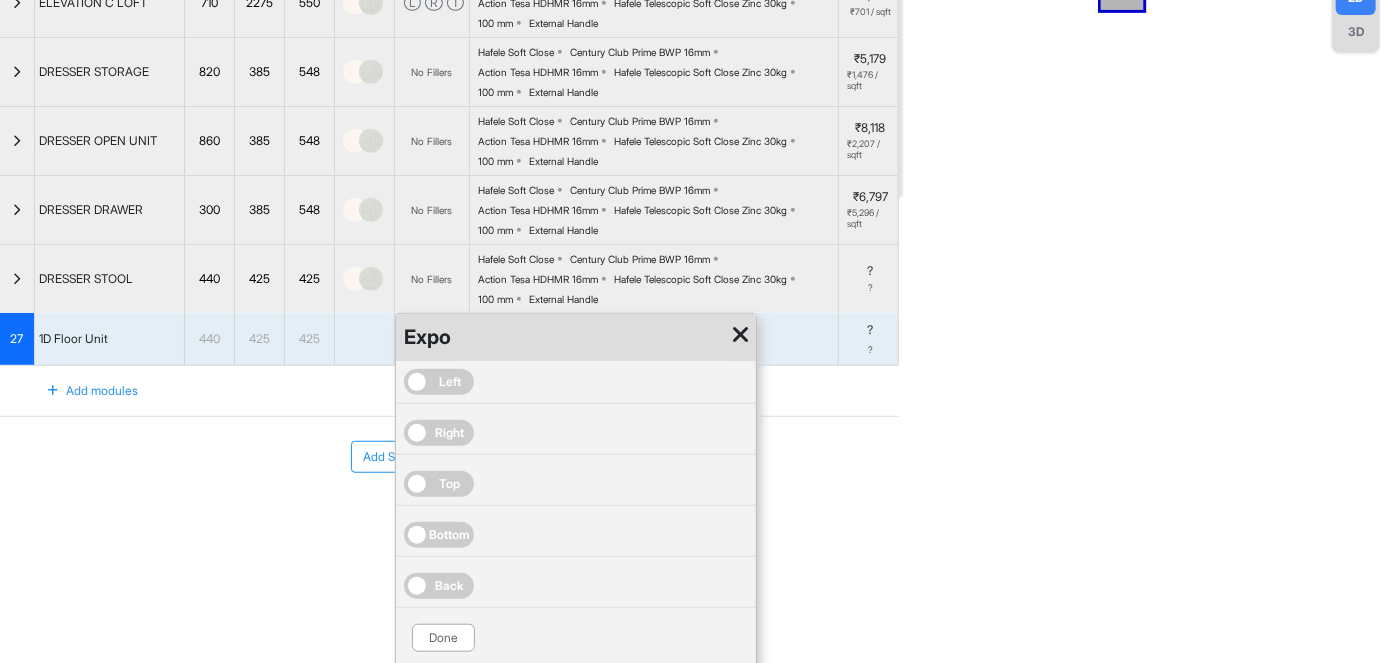 click on "Left" at bounding box center [450, 382] 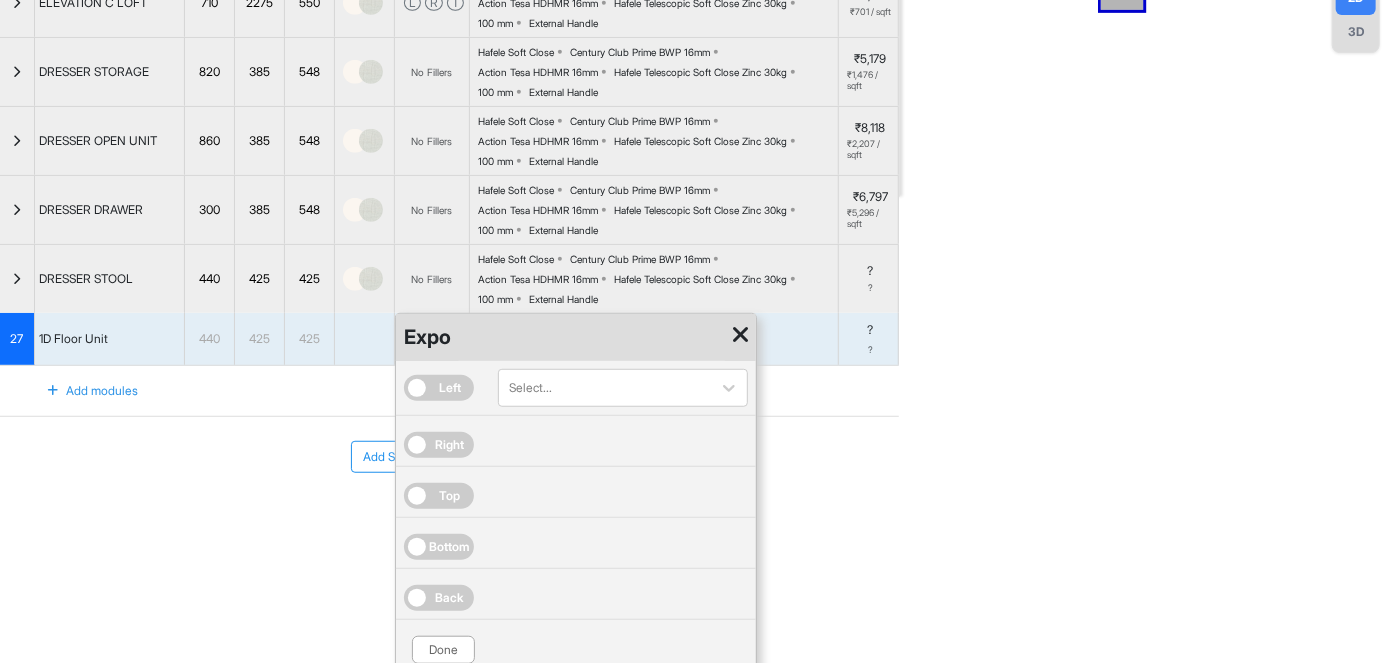 click on "Right" at bounding box center (439, 445) 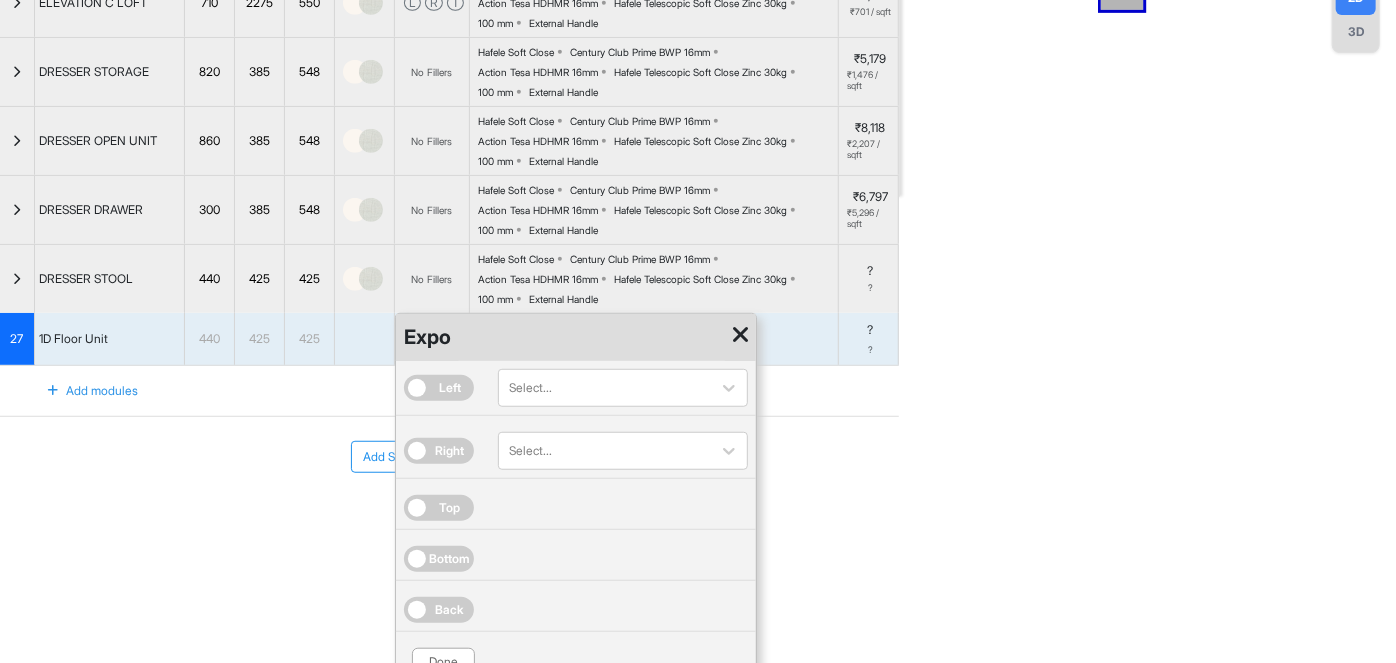 click on "Back" at bounding box center (439, 610) 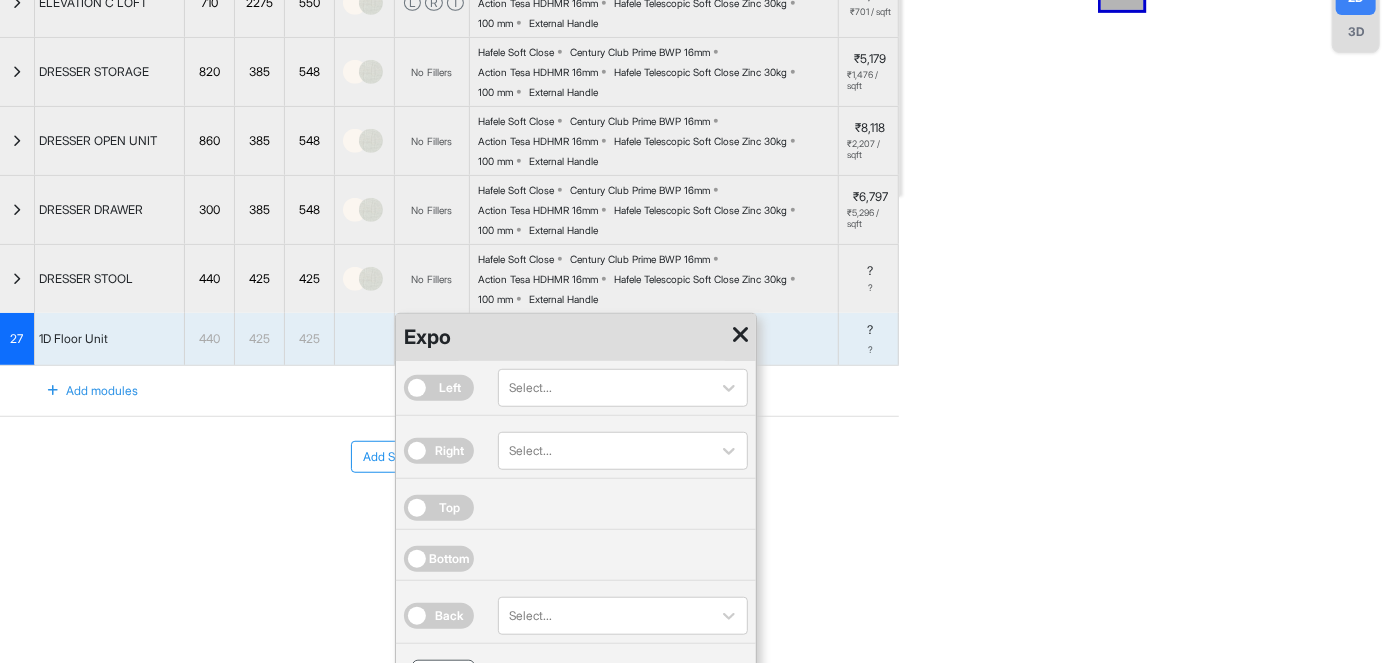 click on "Done" at bounding box center (443, 674) 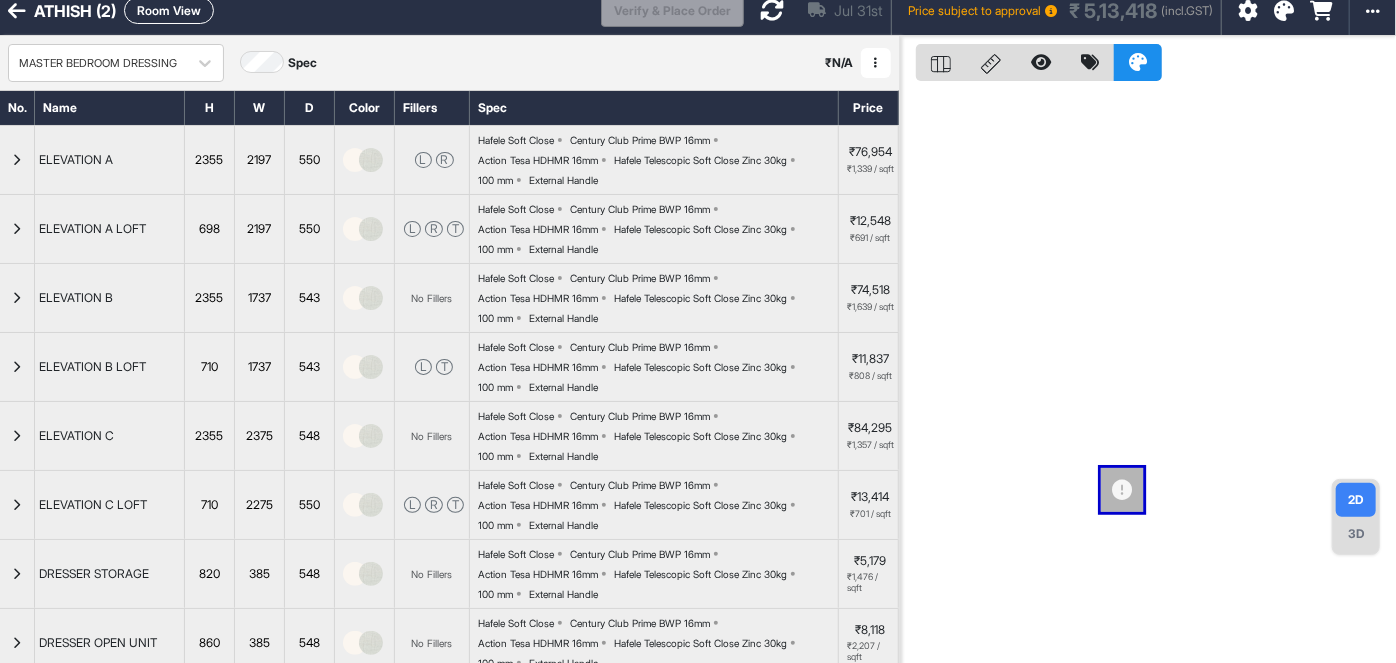 scroll, scrollTop: 0, scrollLeft: 0, axis: both 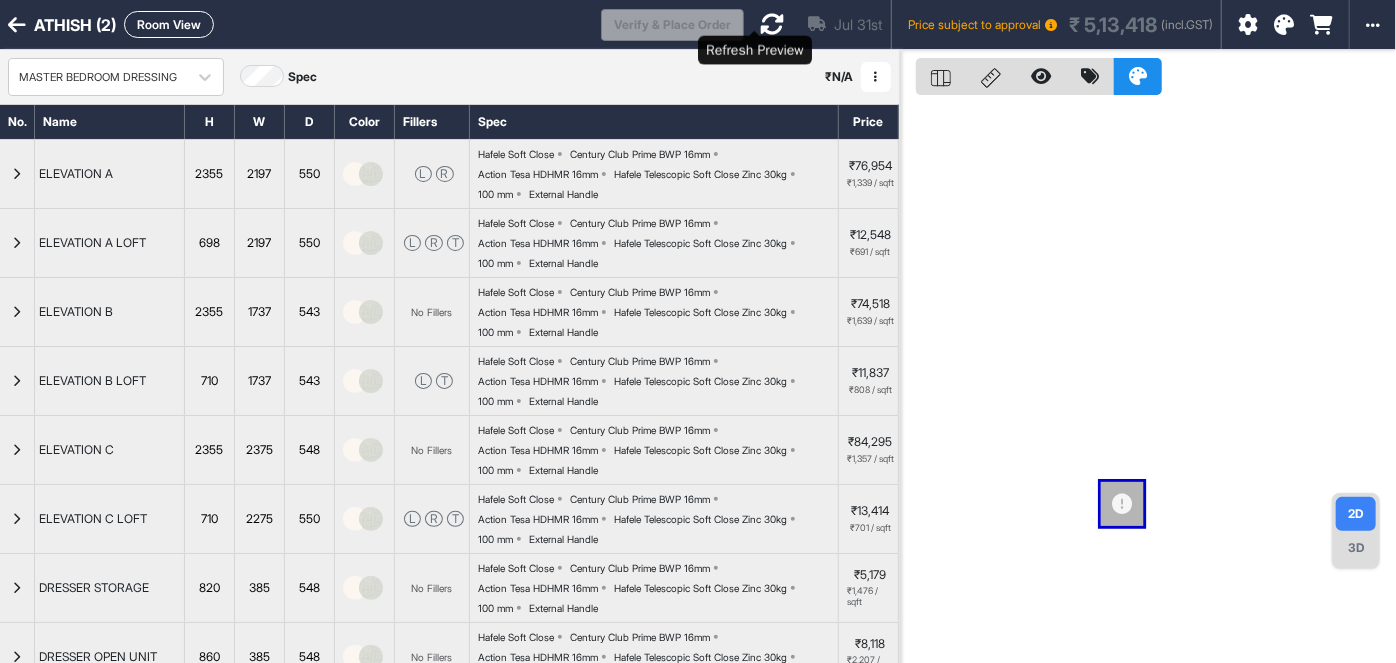click at bounding box center [772, 24] 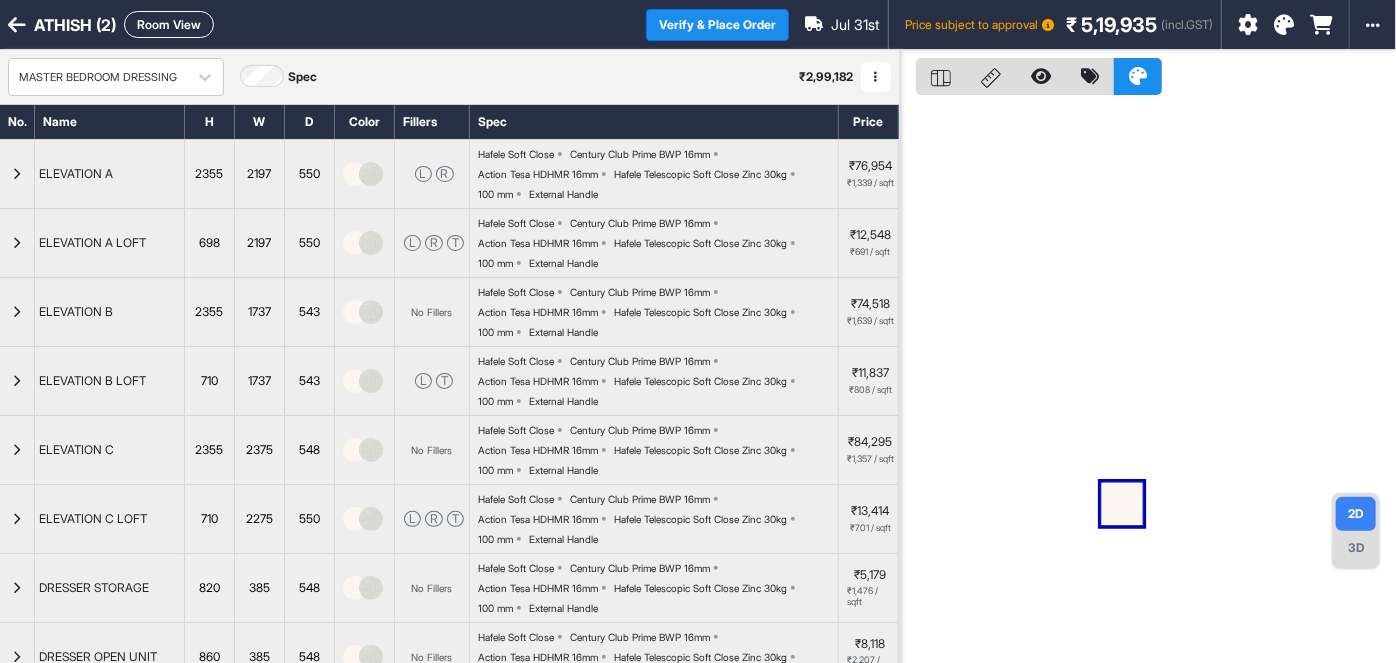 click at bounding box center [1122, 504] 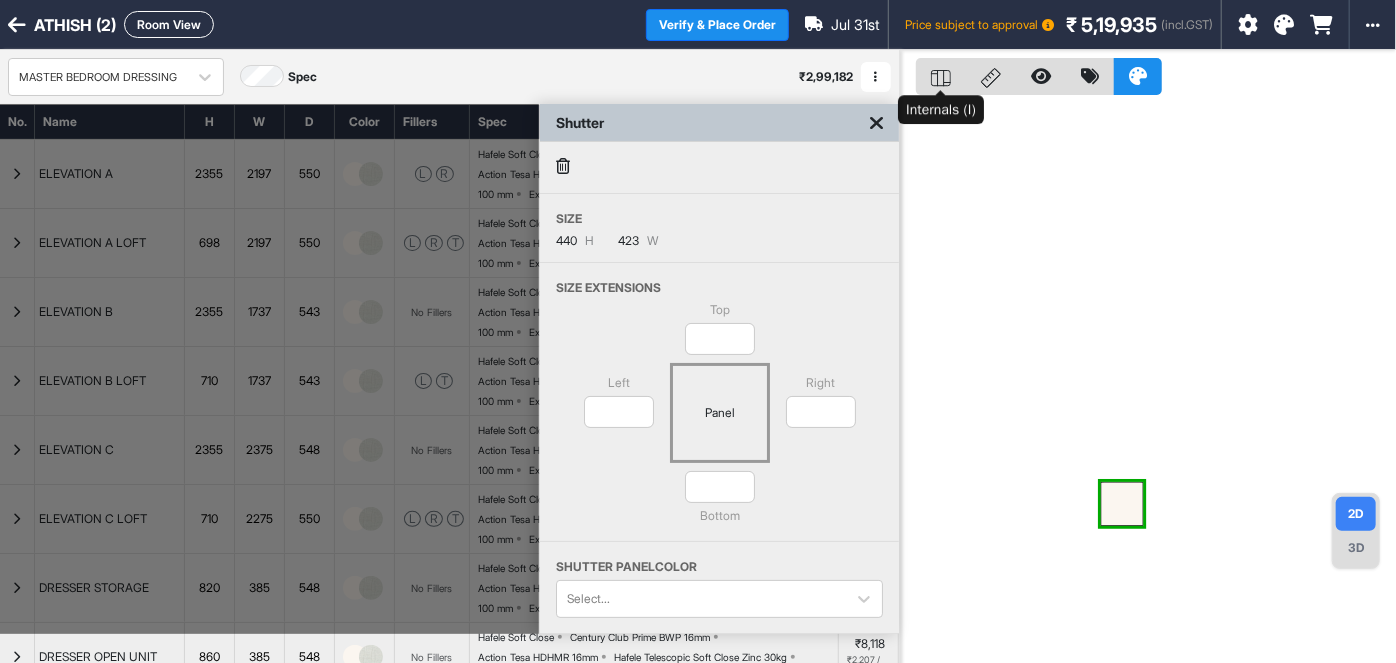 click at bounding box center (941, 76) 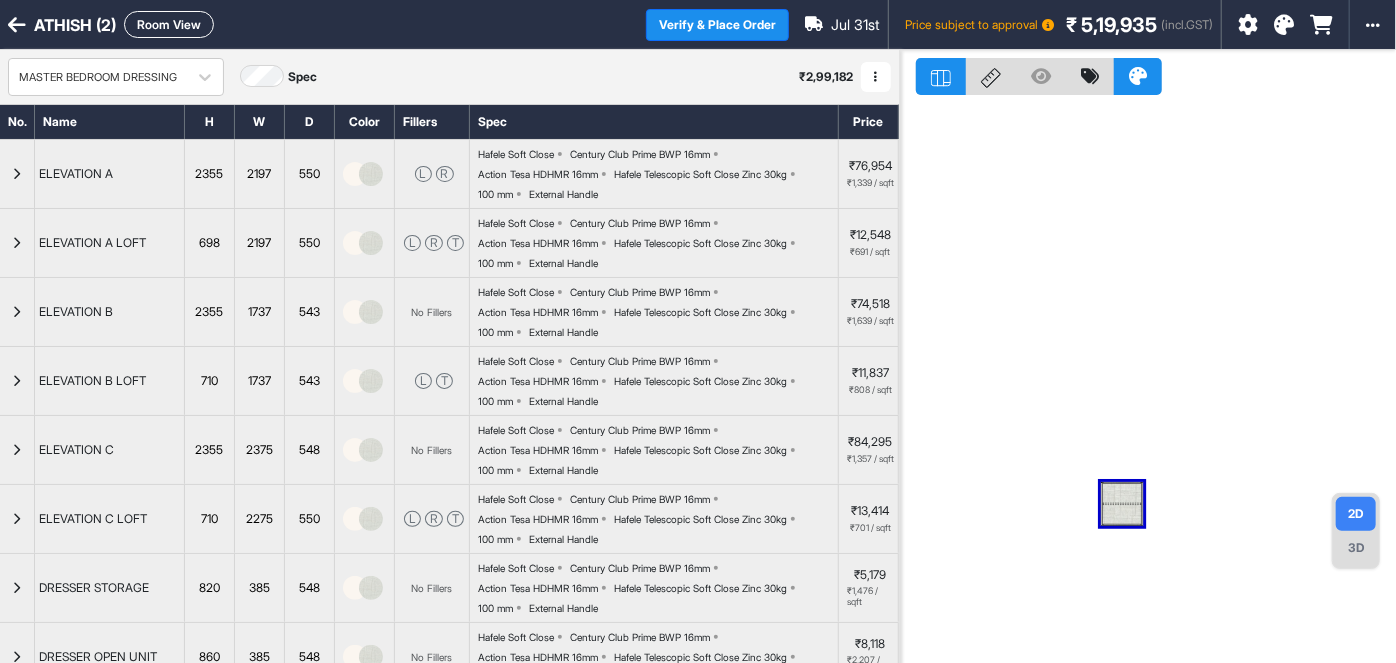 click at bounding box center (1122, 504) 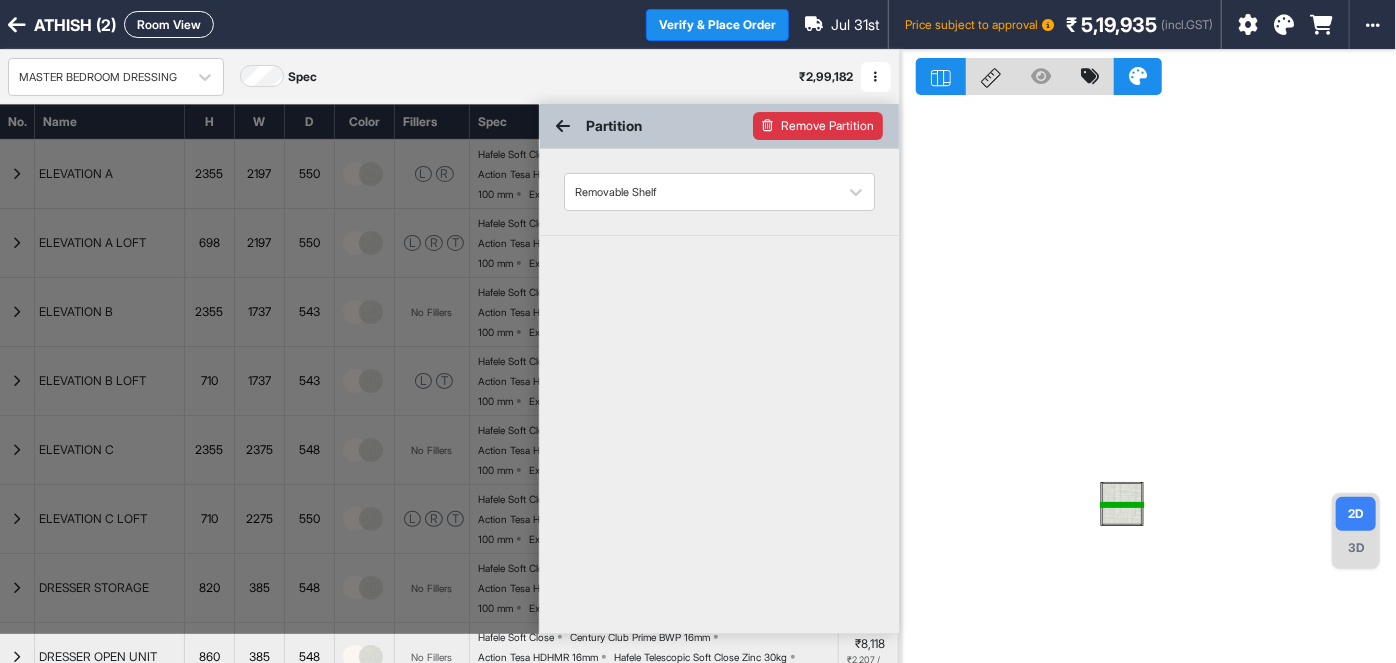 click on "Remove Partition" at bounding box center [818, 126] 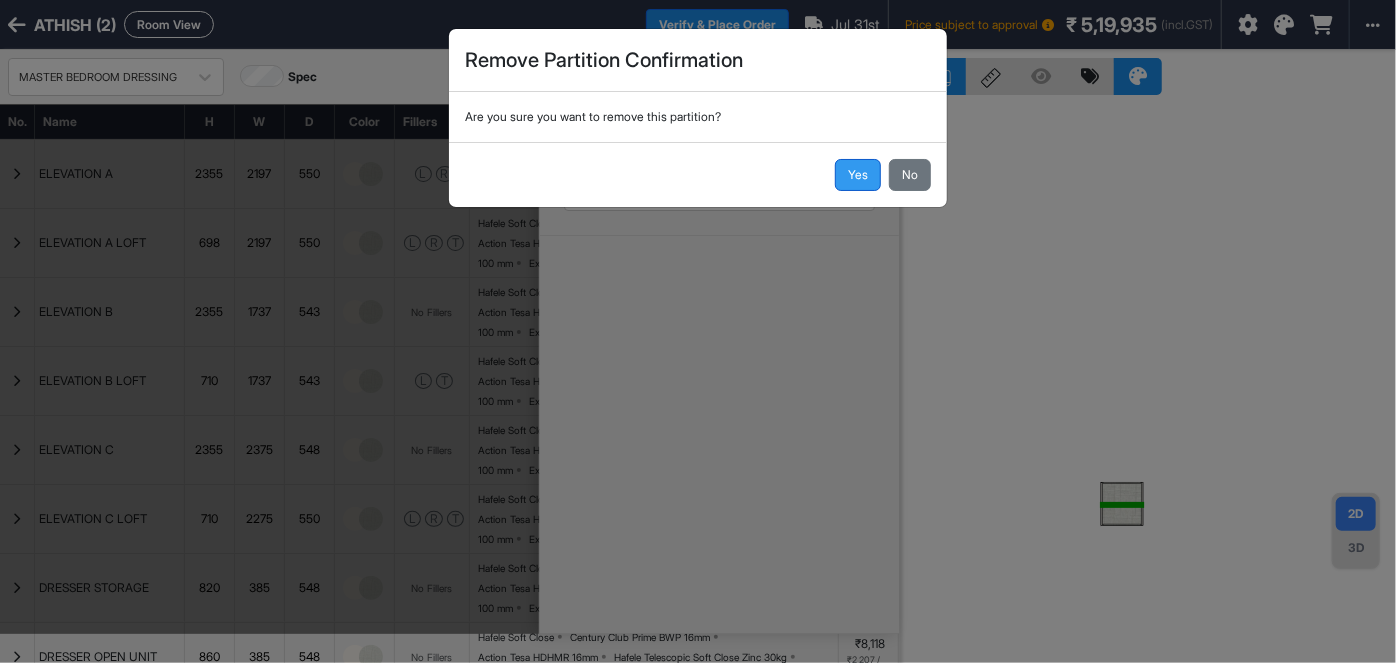 click on "Yes" at bounding box center [858, 175] 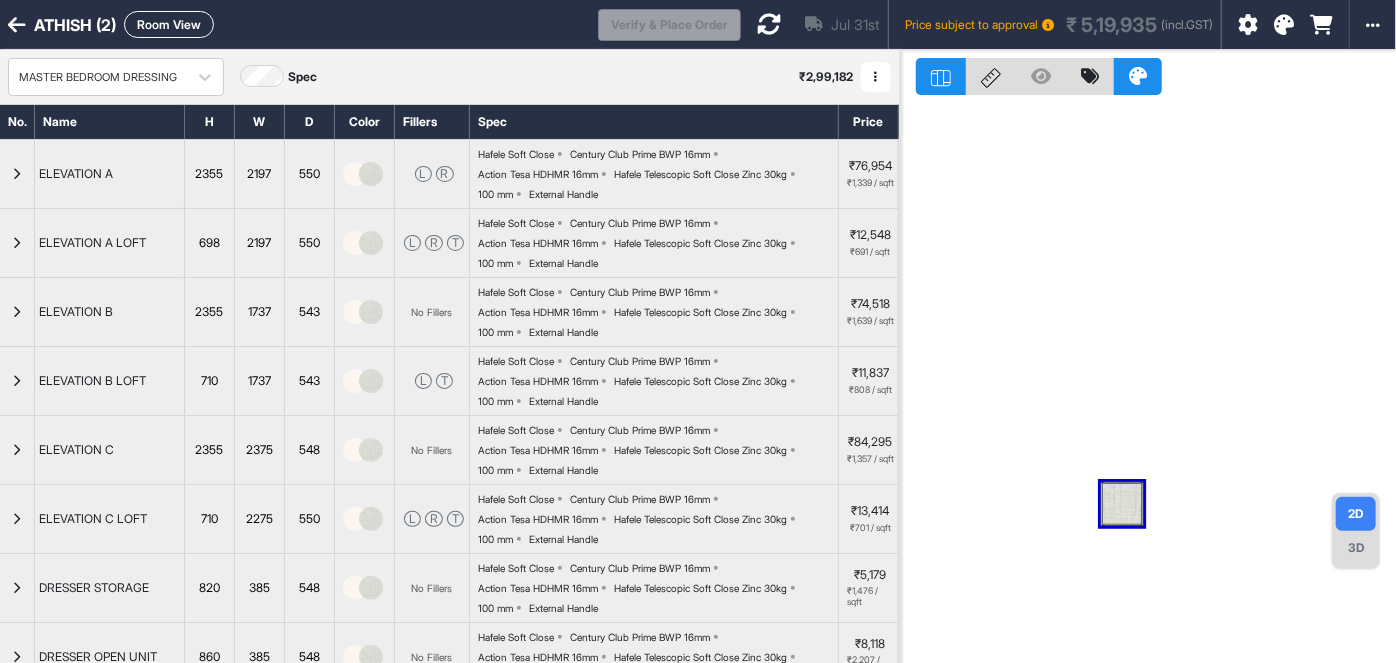 click at bounding box center [1122, 504] 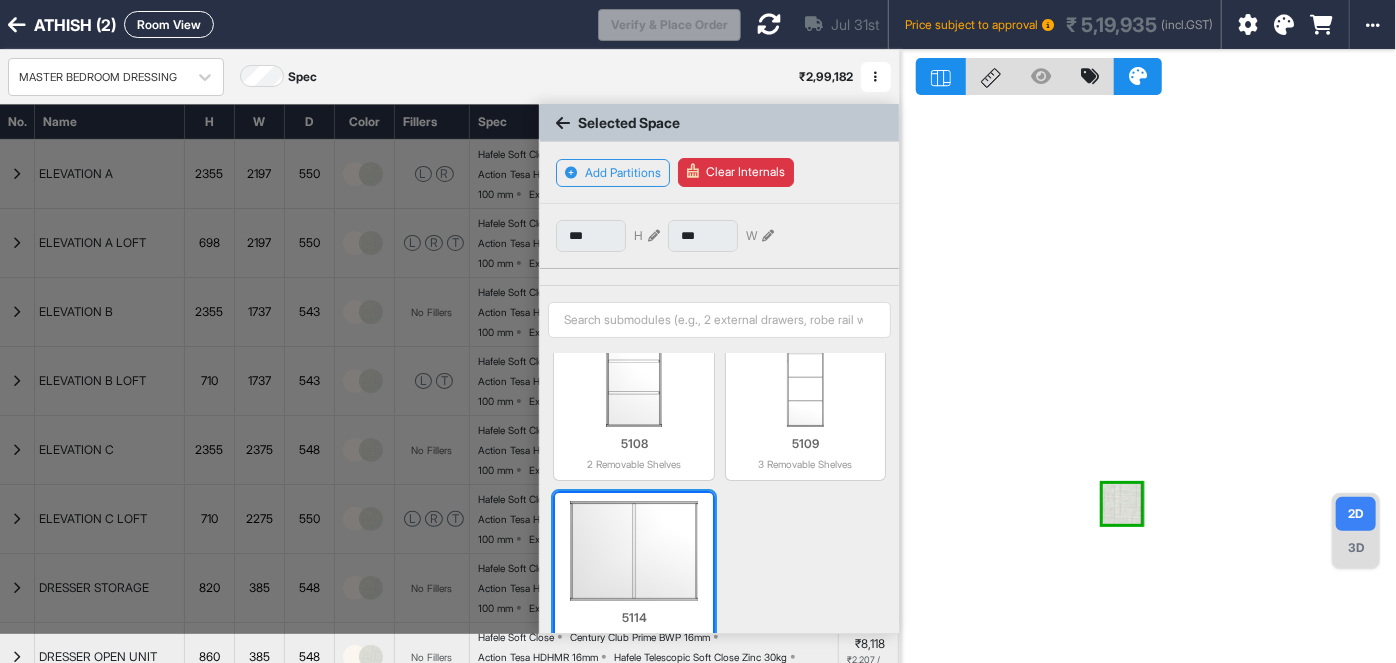 scroll, scrollTop: 242, scrollLeft: 0, axis: vertical 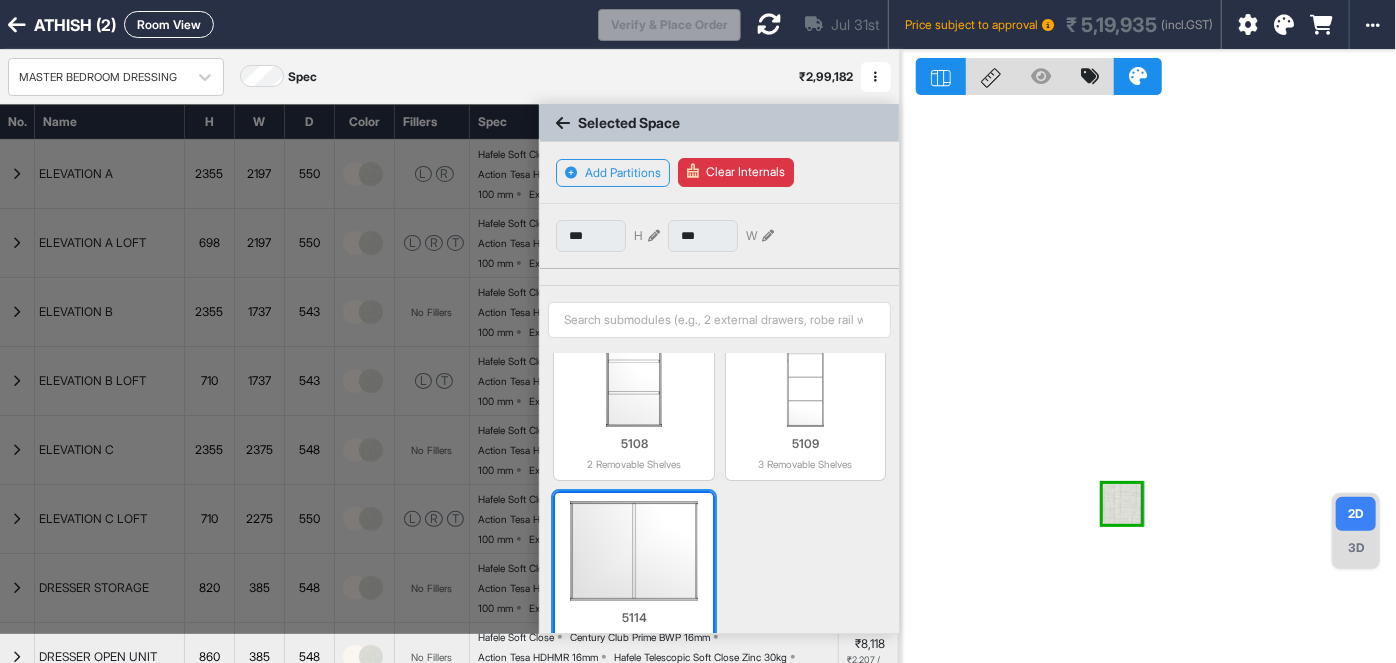 click at bounding box center [633, 551] 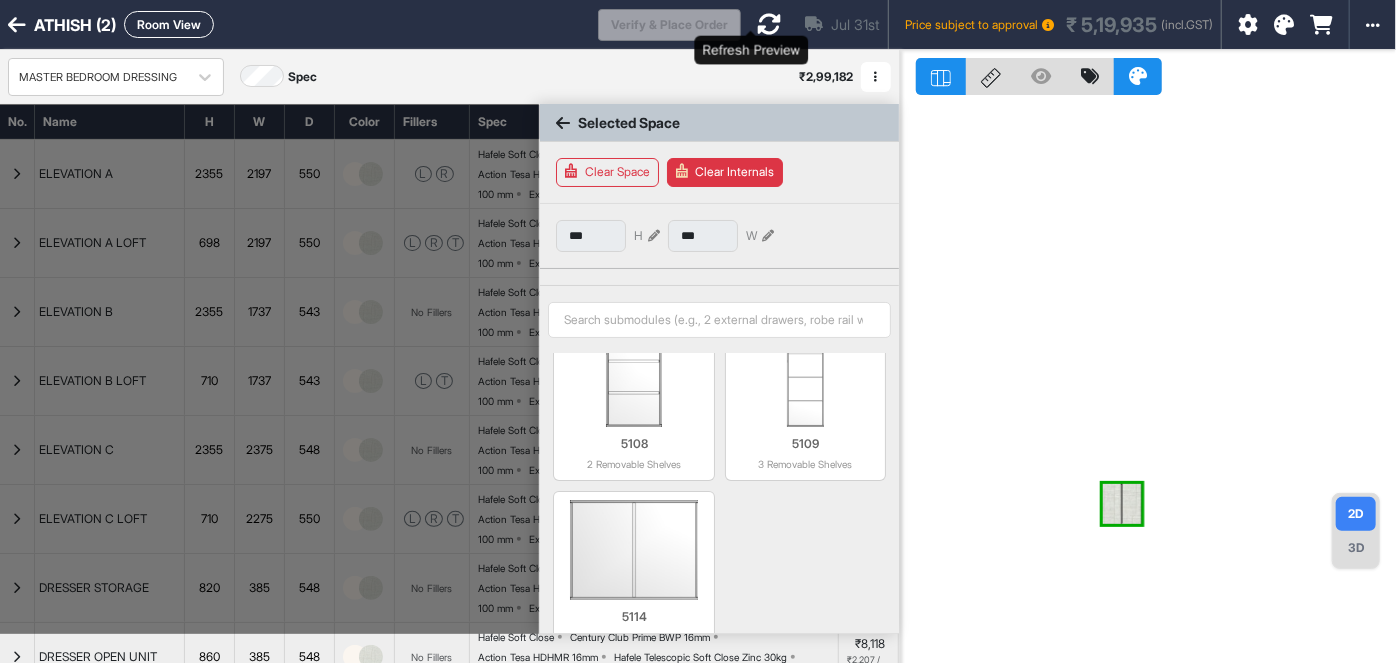 click at bounding box center (769, 24) 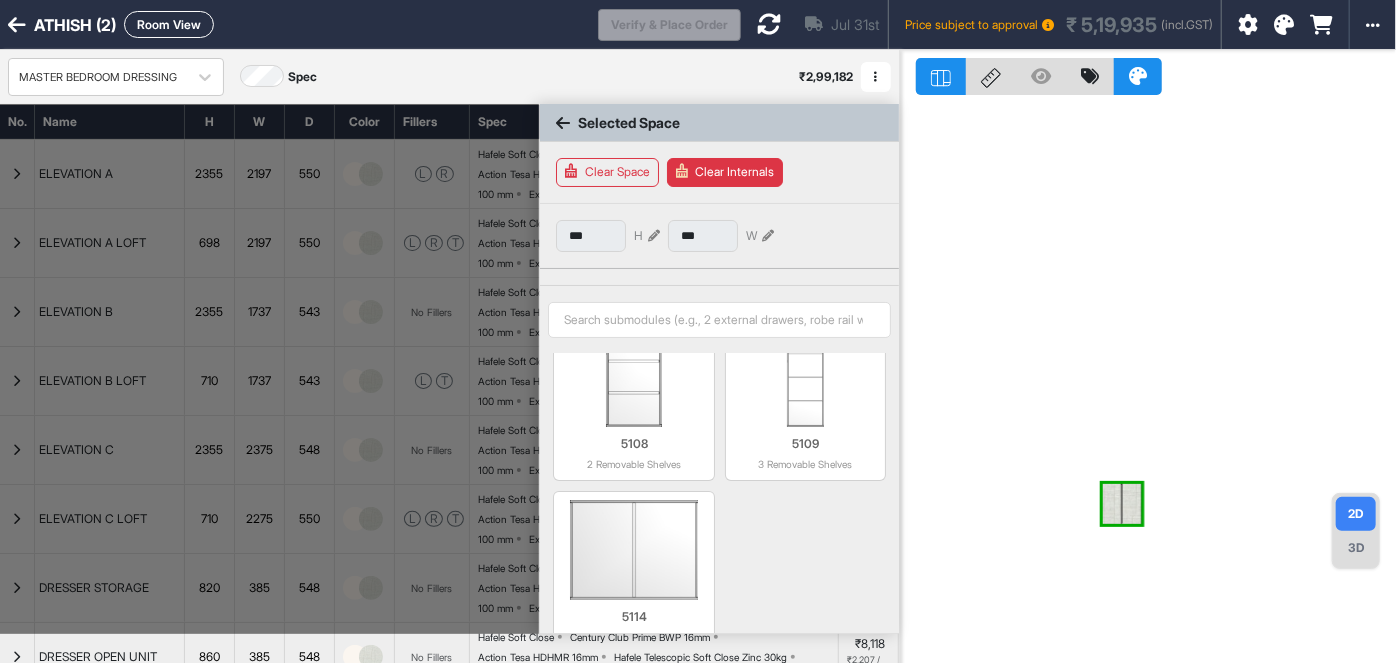 click at bounding box center (563, 123) 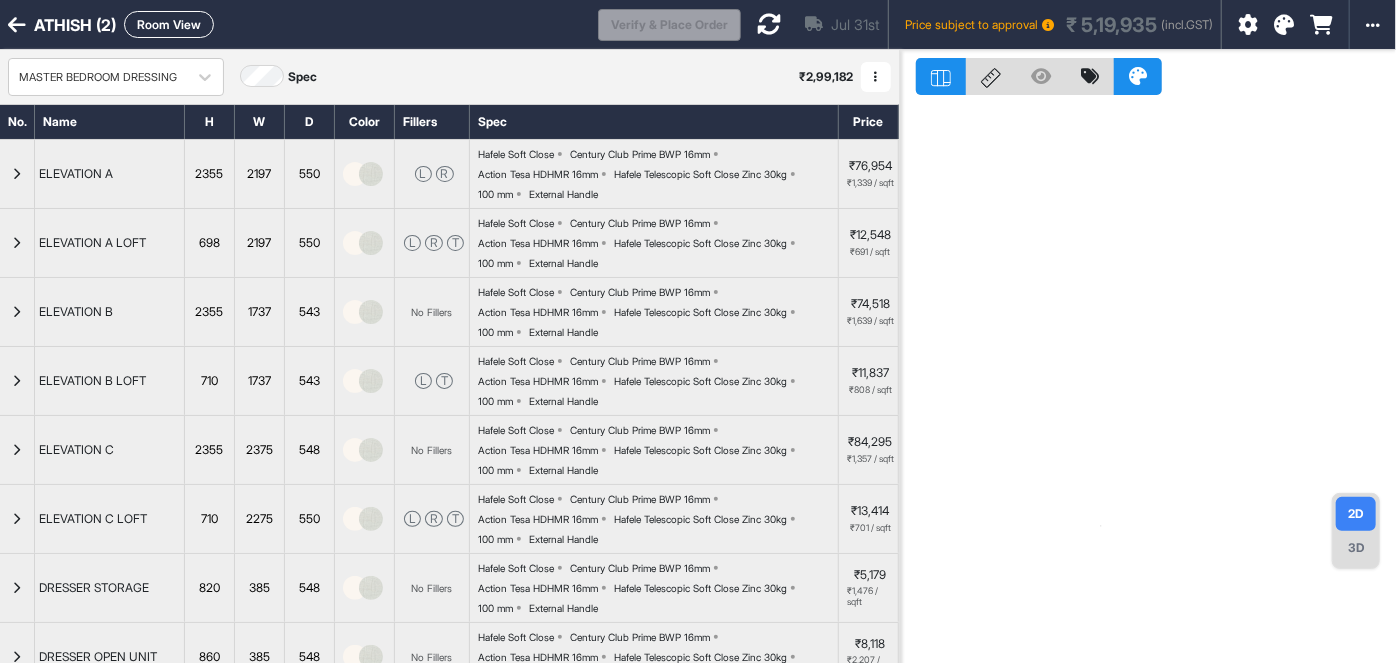 click on "Room View" at bounding box center [169, 24] 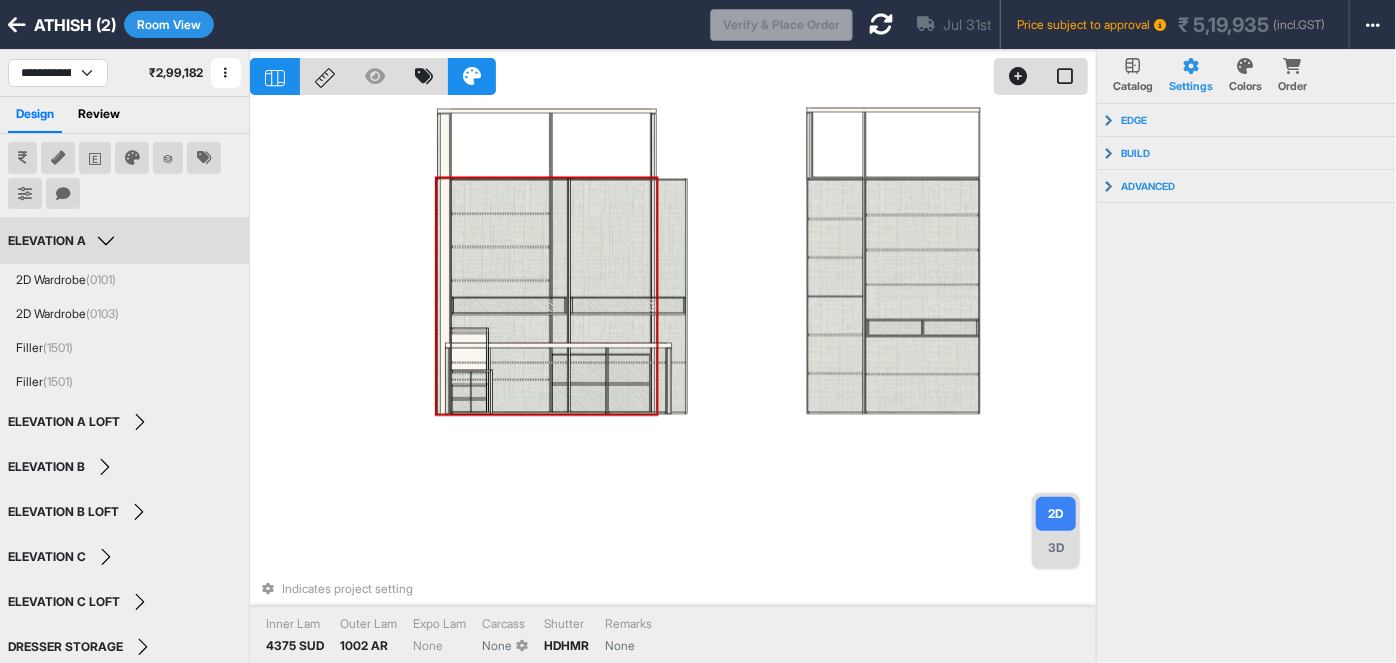 click on "ELEVATION A" at bounding box center [64, 241] 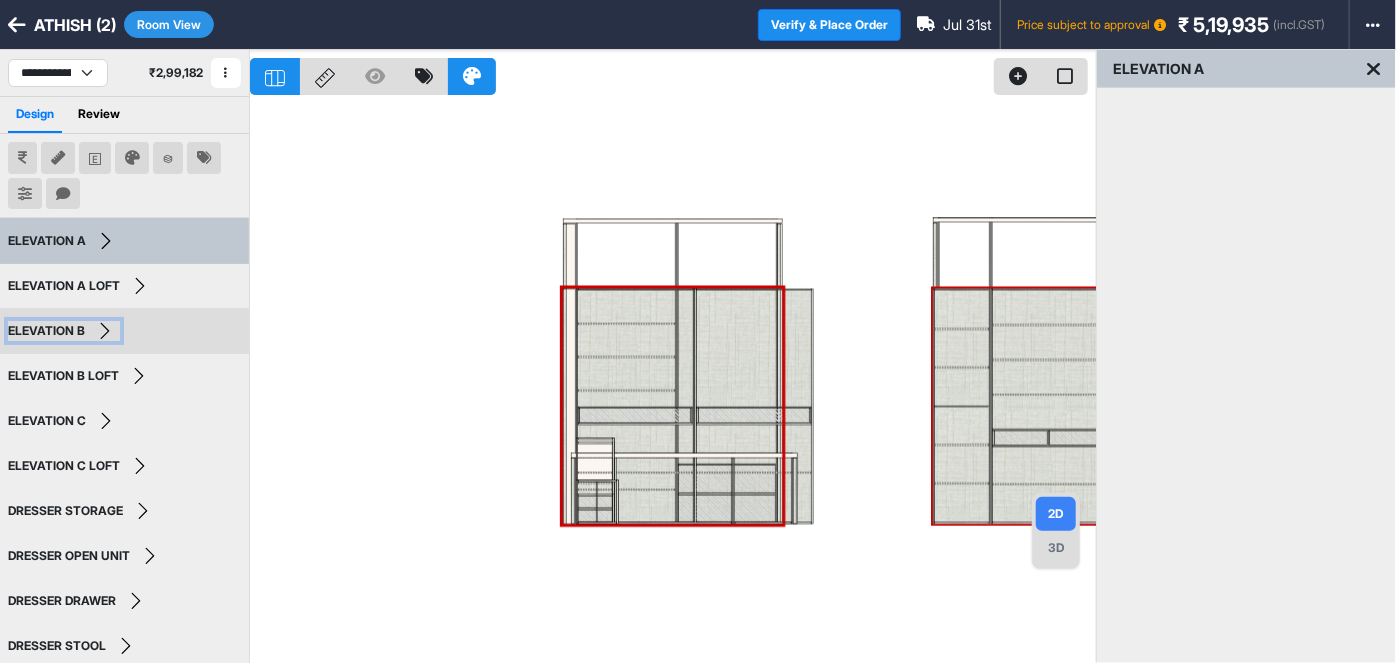 click on "ELEVATION B" at bounding box center [64, 331] 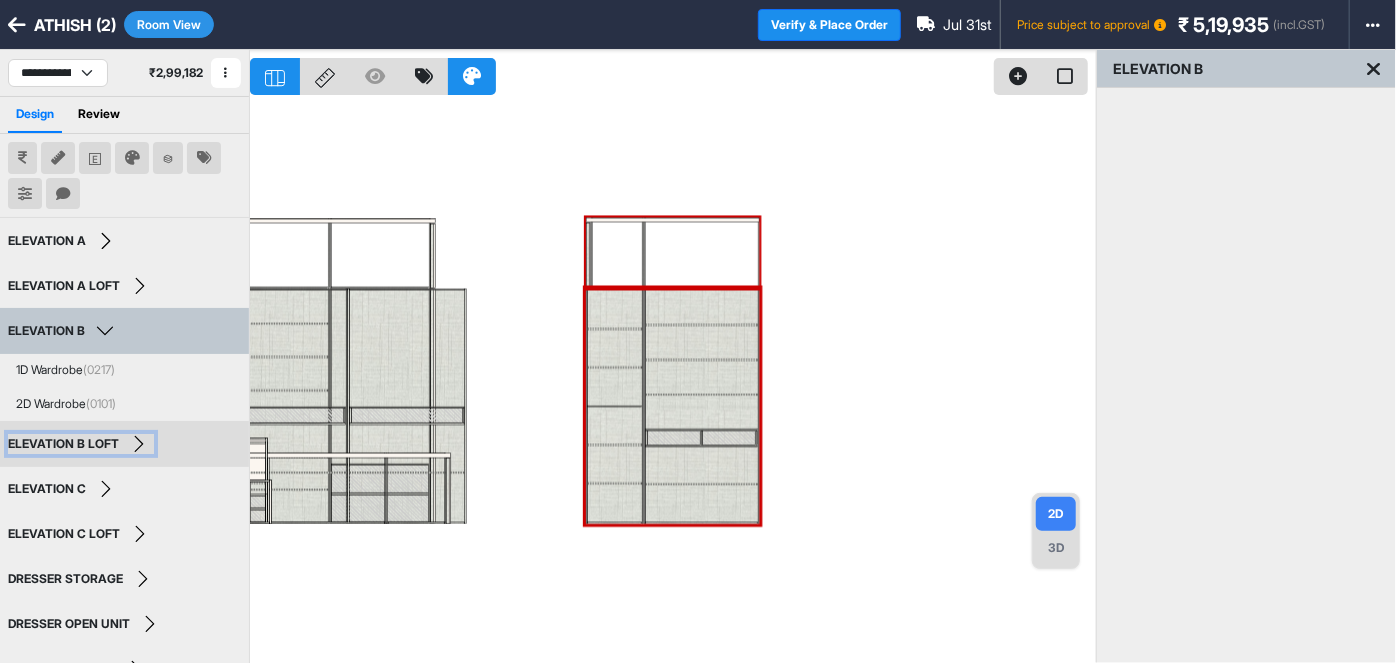 click on "ELEVATION B LOFT" at bounding box center [63, 444] 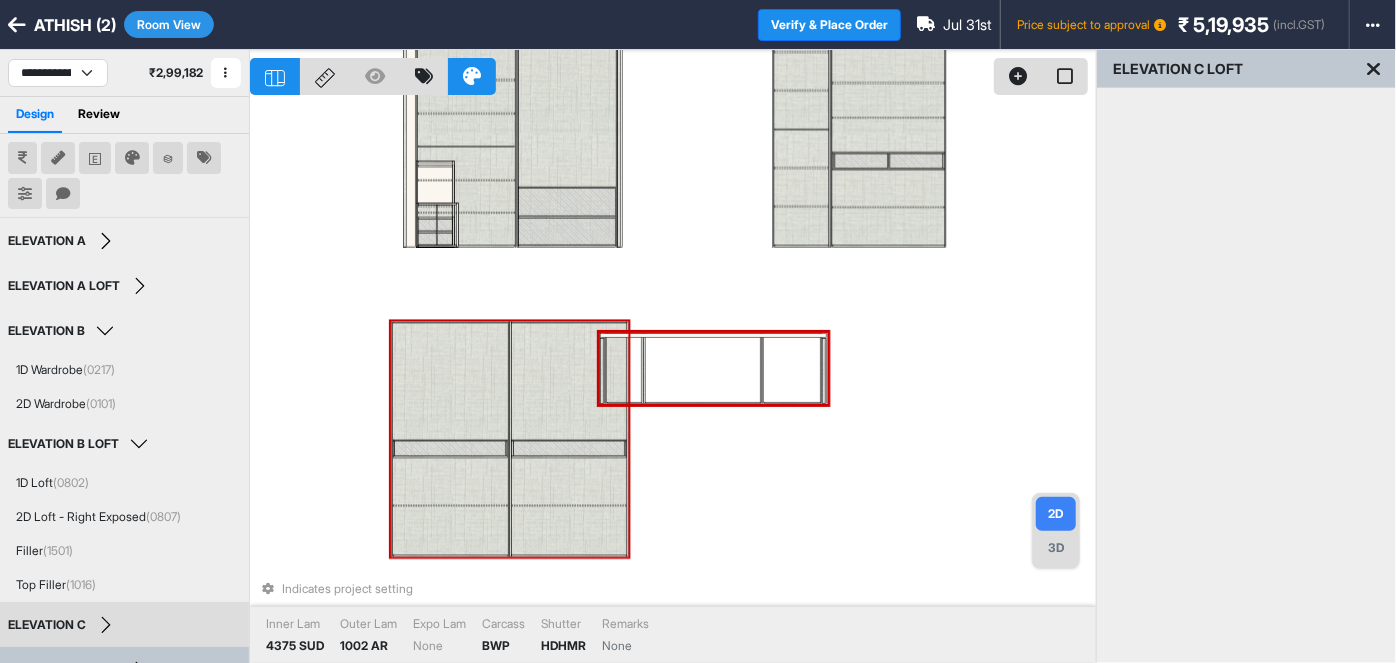 click at bounding box center [568, 382] 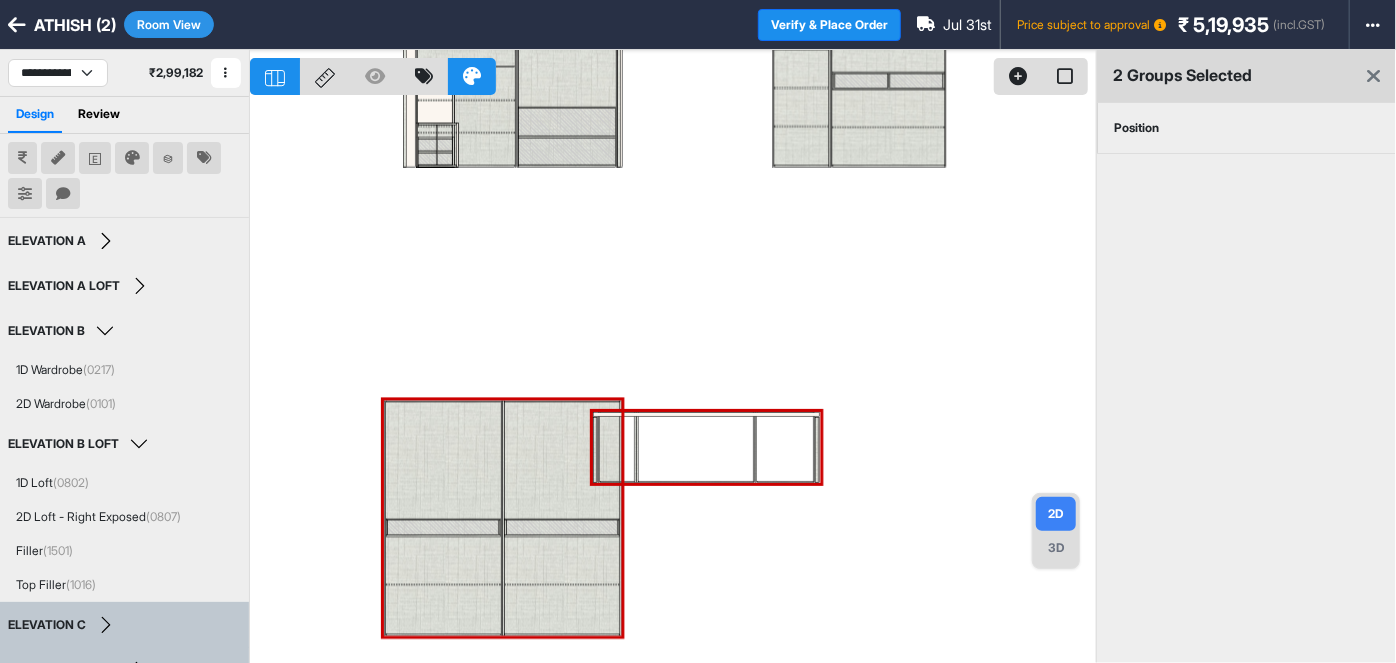 click at bounding box center [673, 381] 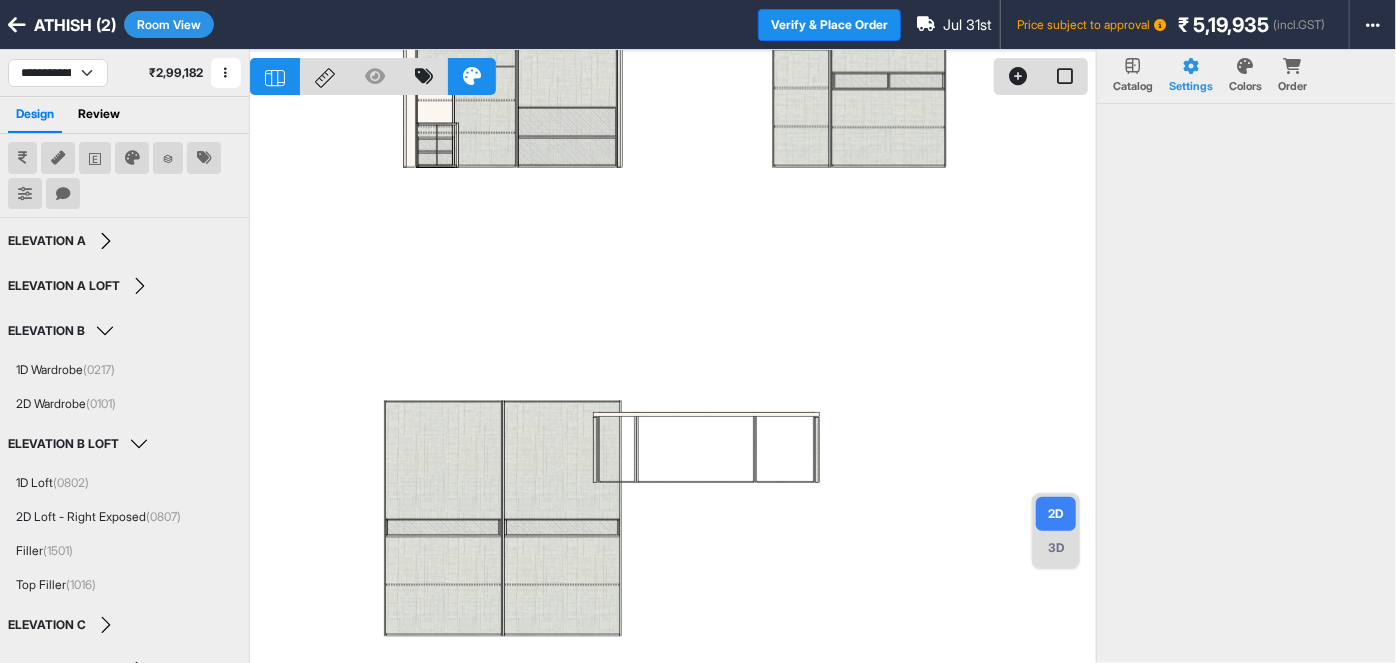click at bounding box center [673, 381] 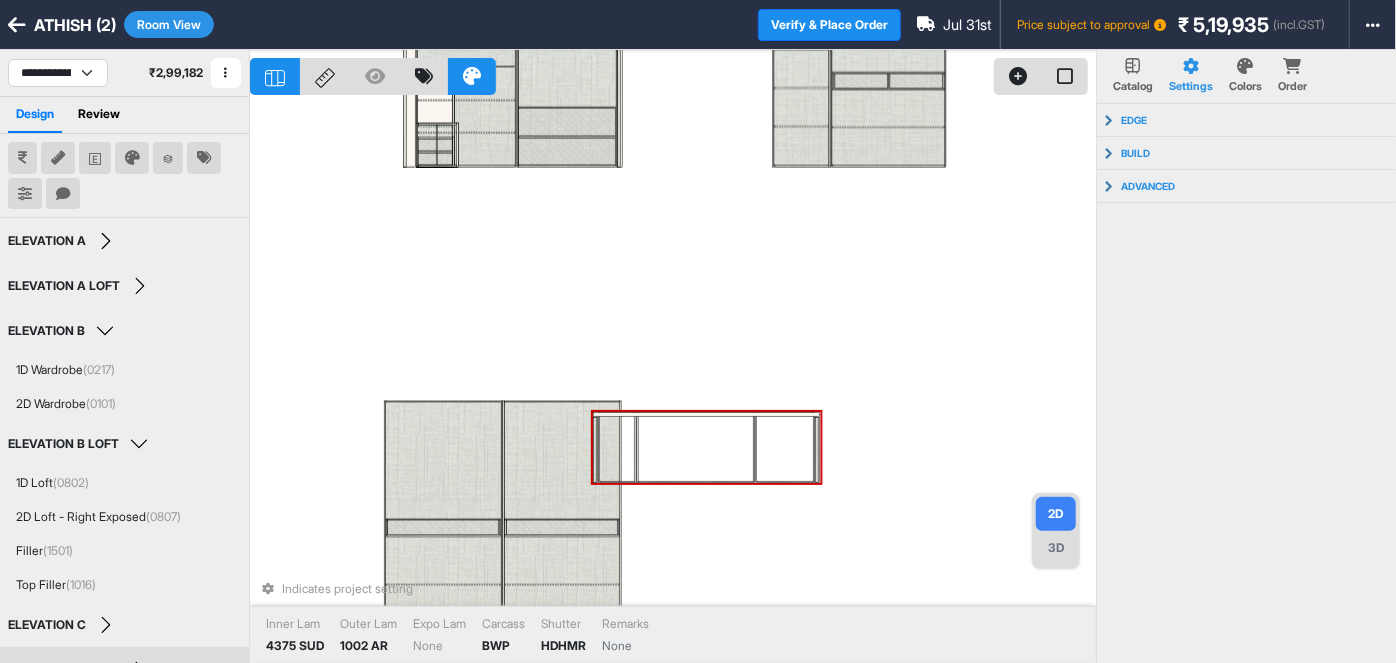 click at bounding box center [695, 446] 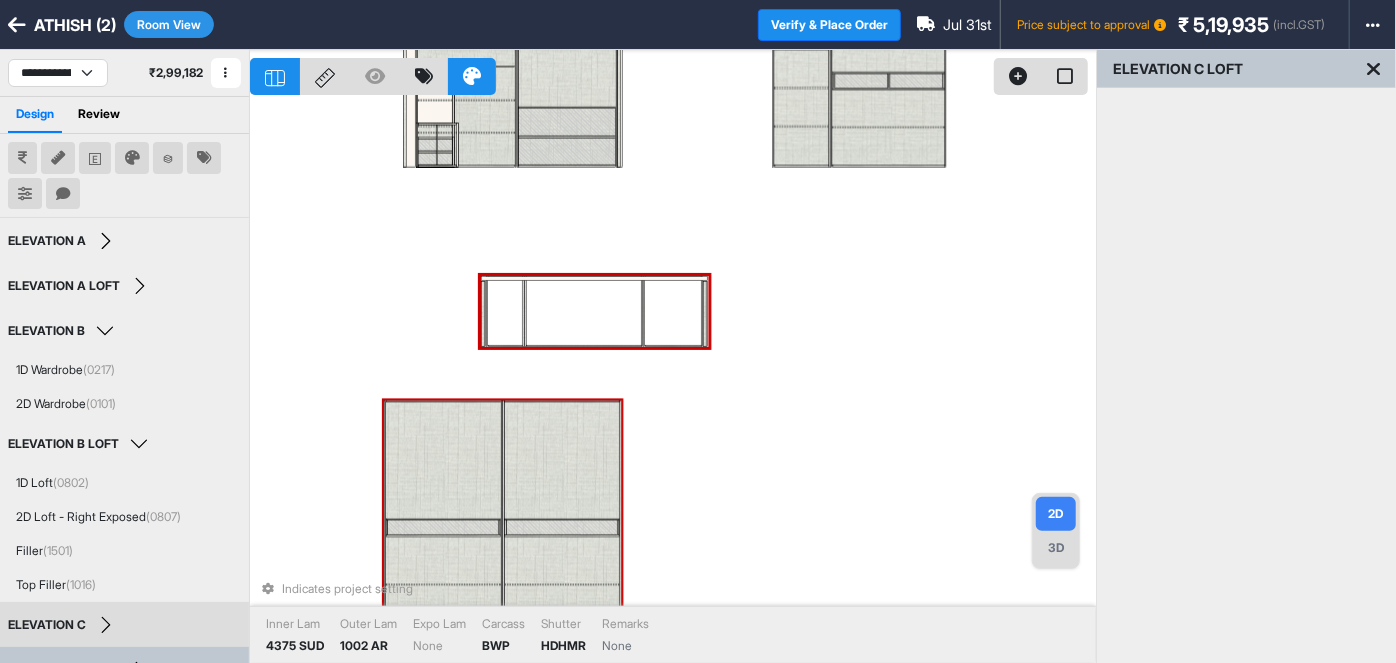drag, startPoint x: 680, startPoint y: 477, endPoint x: 566, endPoint y: 412, distance: 131.2288 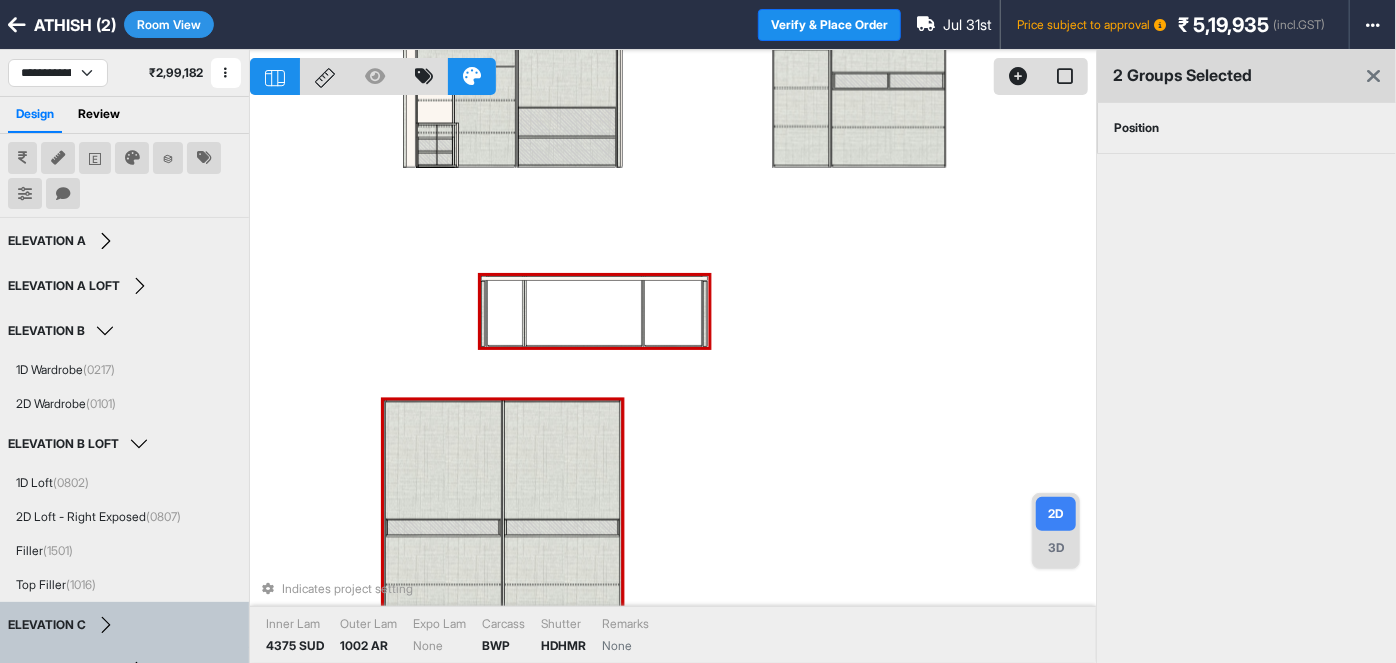 click on "Position" at bounding box center [1136, 128] 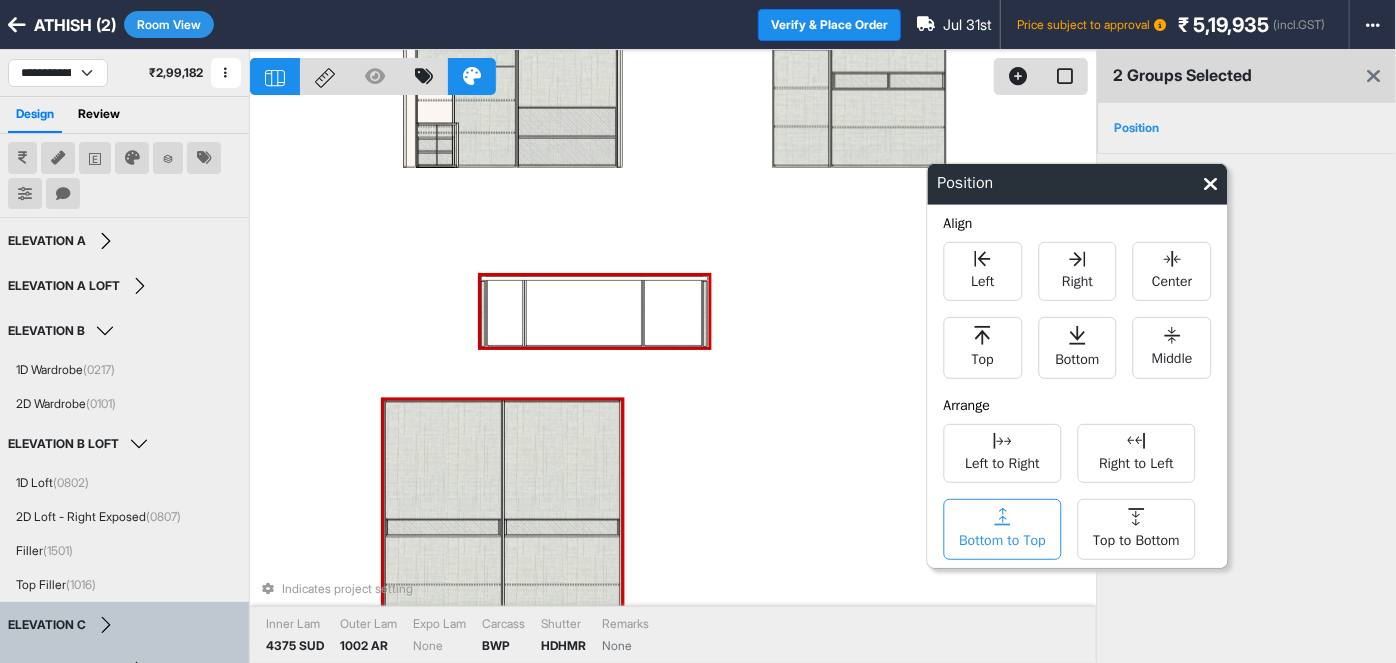 click on "Bottom to Top" at bounding box center [1003, 529] 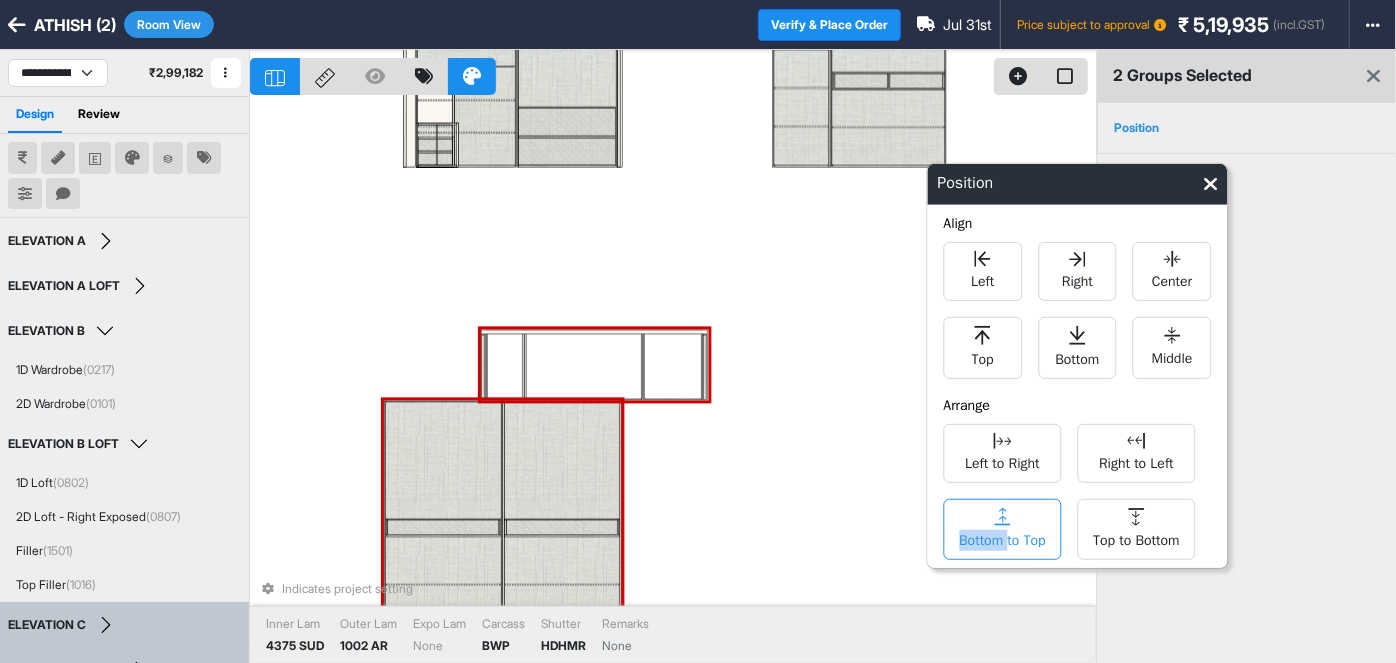 click on "Bottom to Top" at bounding box center (1003, 529) 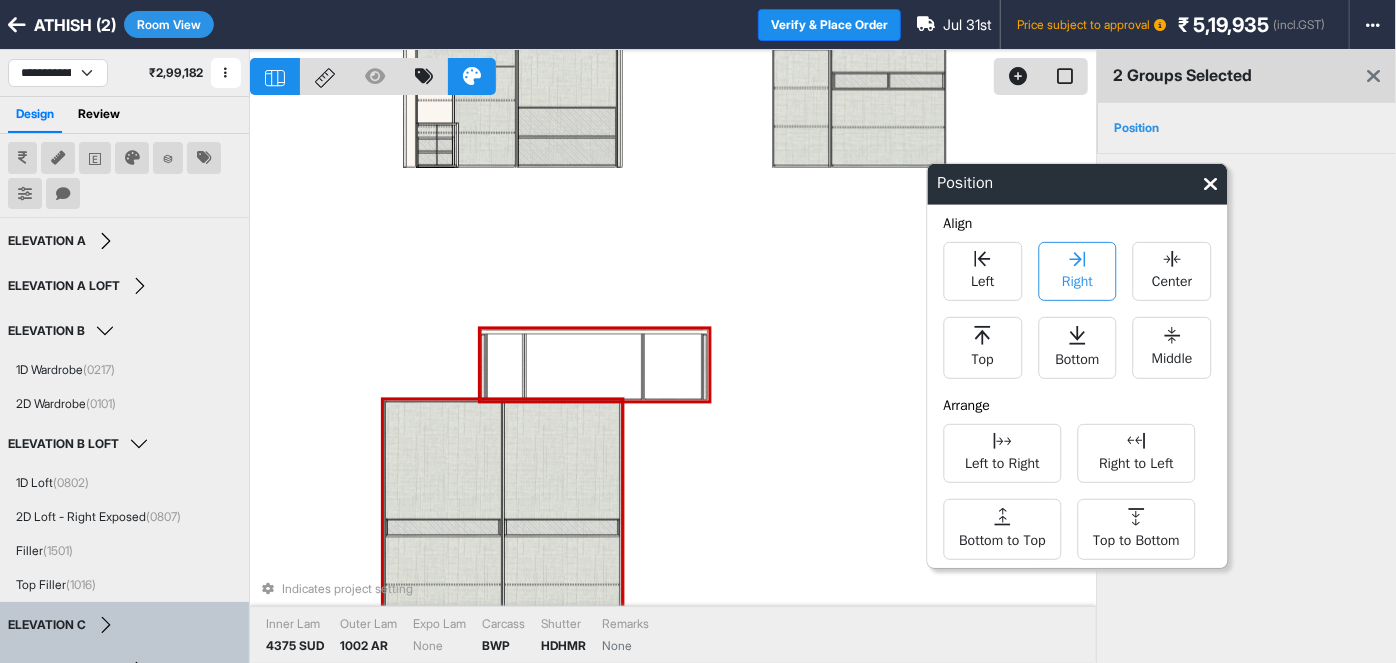 click on "Right" at bounding box center [1077, 271] 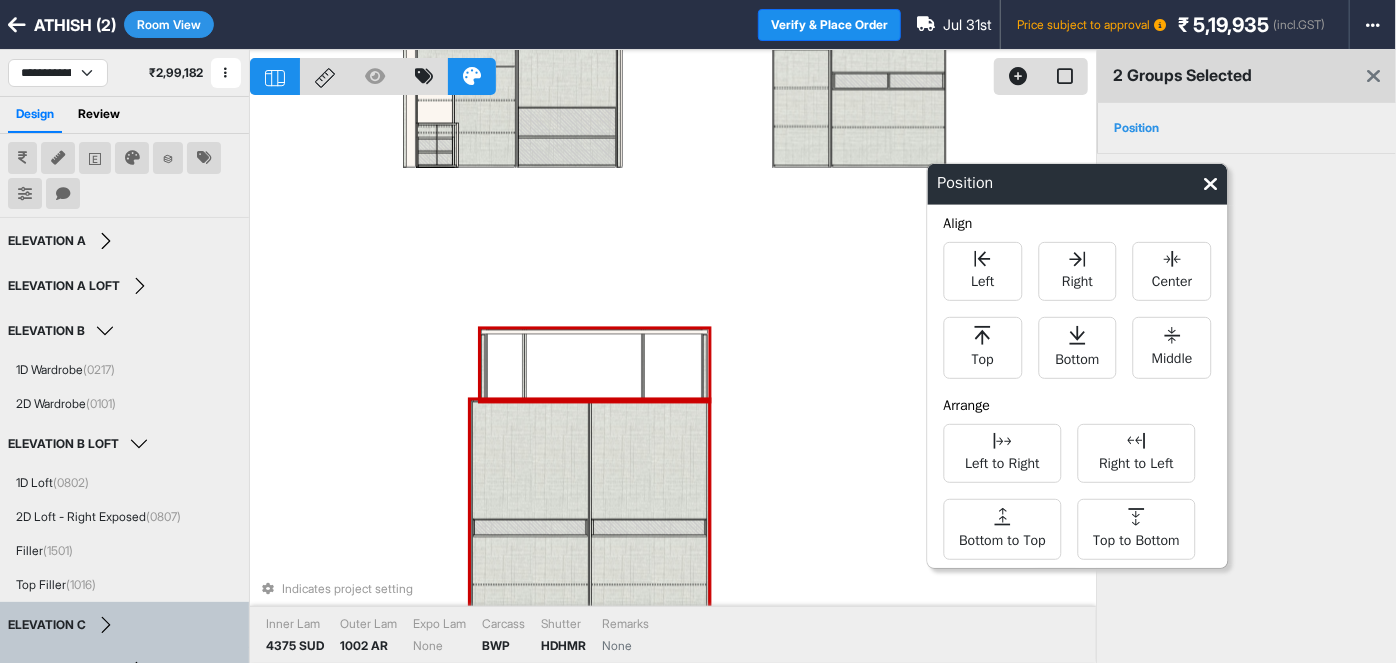 click on "Indicates project setting Inner Lam 4375 SUD Outer Lam 1002 AR Expo Lam None Carcass BWP Shutter HDHMR Remarks None" at bounding box center [673, 381] 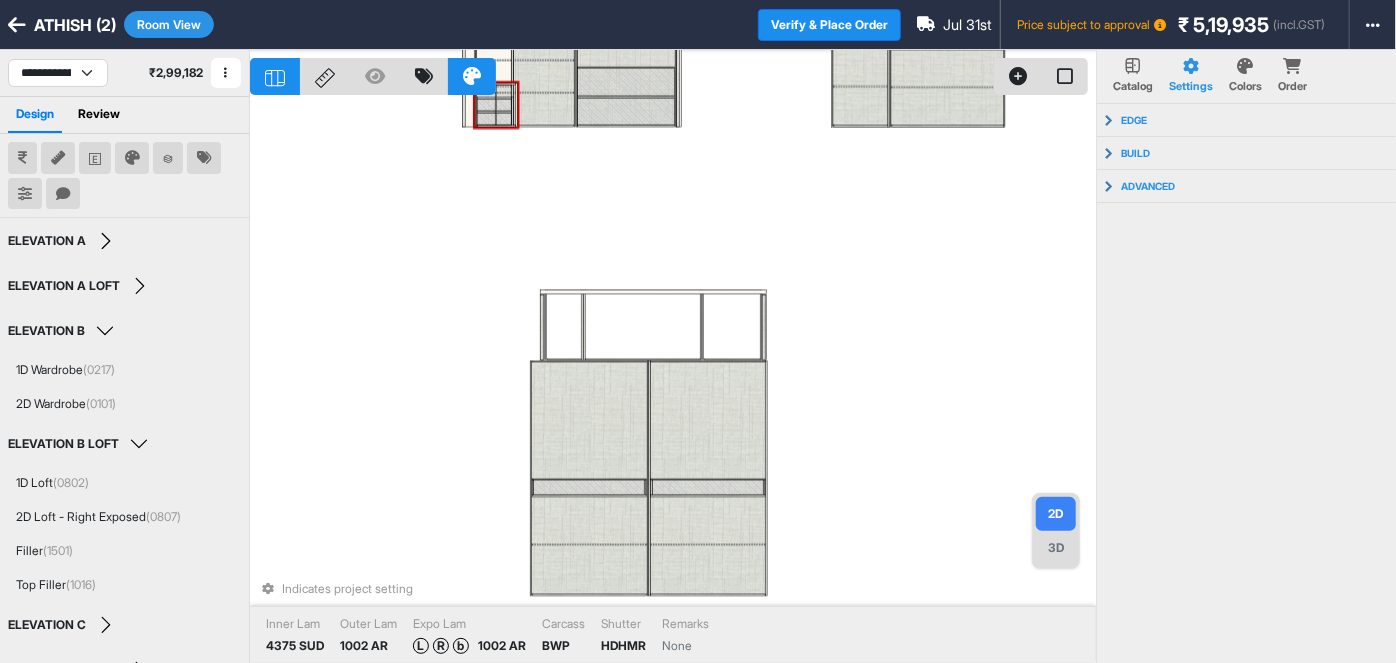 click at bounding box center (485, 104) 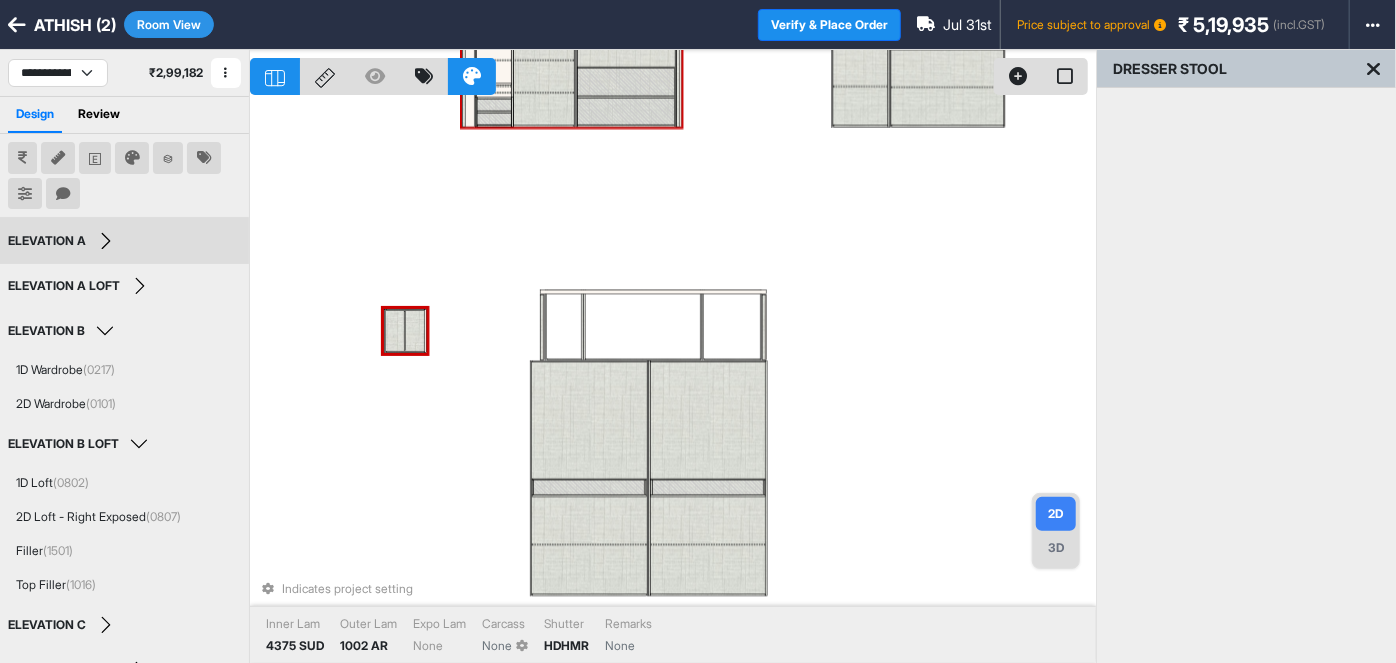 click 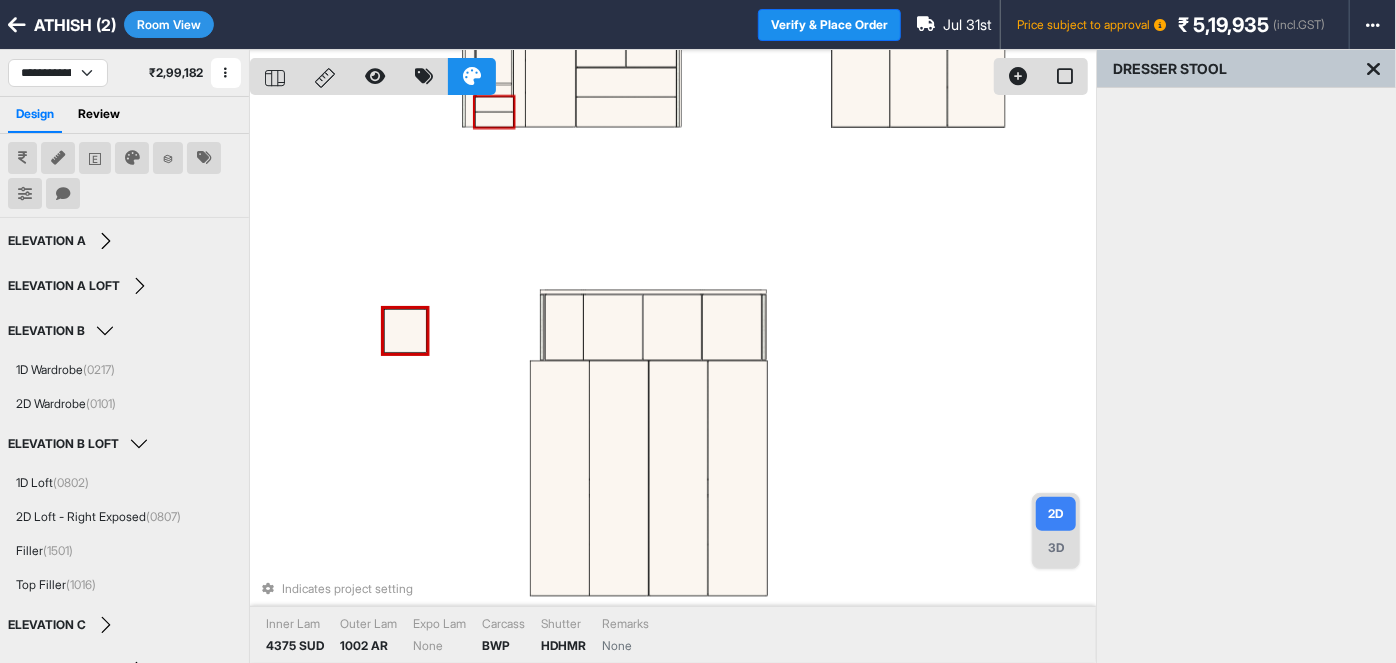 click at bounding box center (494, 119) 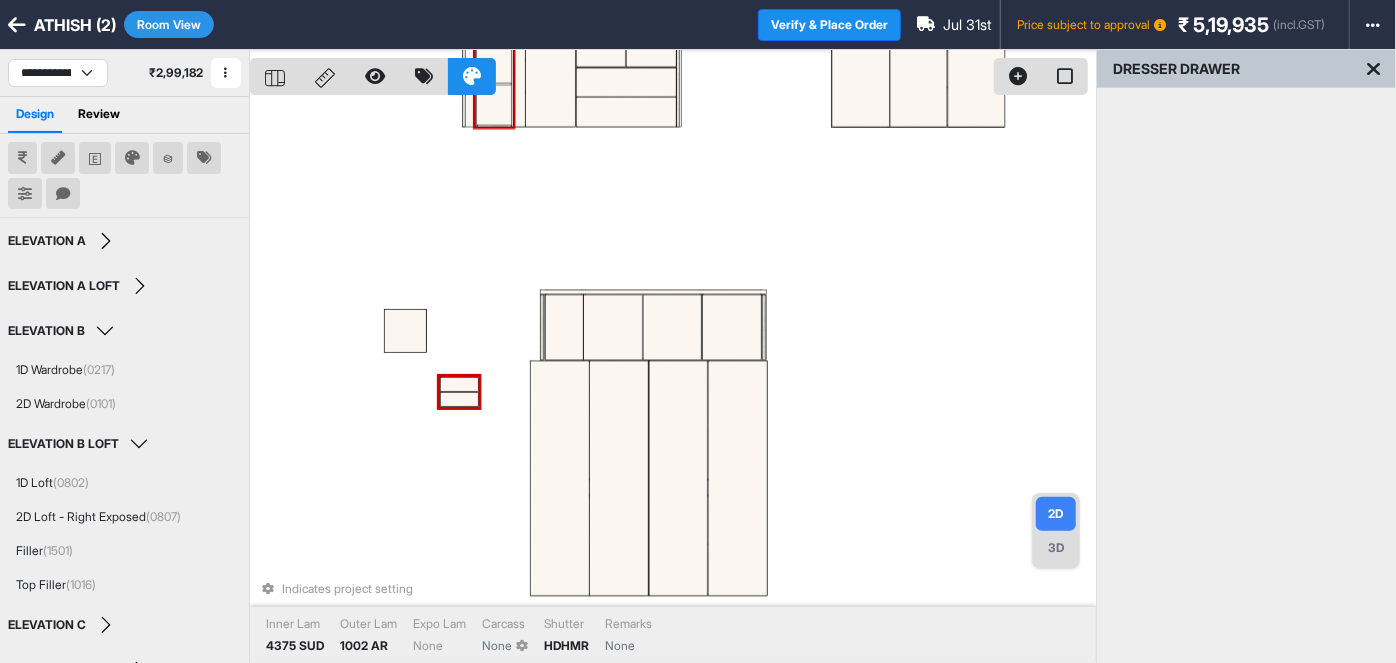 click at bounding box center [493, 105] 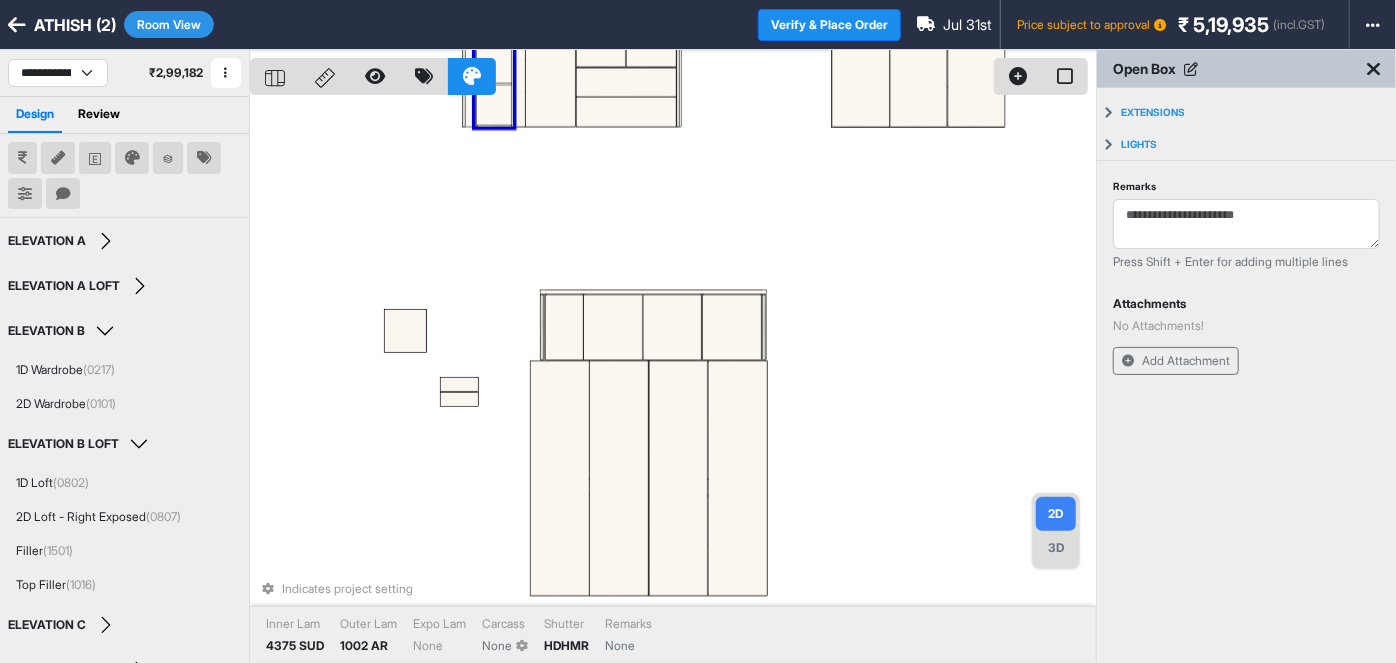 drag, startPoint x: 498, startPoint y: 121, endPoint x: 424, endPoint y: 417, distance: 305.1098 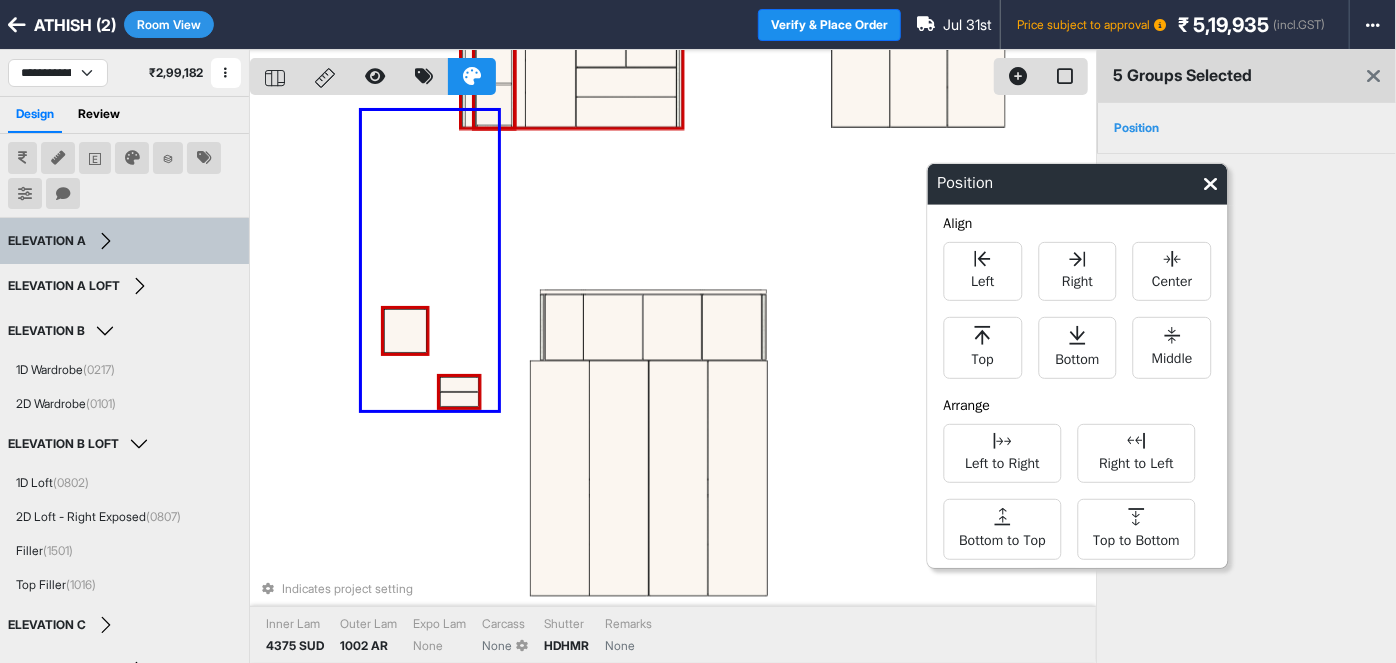 click on "Indicates project setting Inner Lam 4375 SUD Outer Lam 1002 AR Expo Lam None Carcass None Shutter HDHMR Remarks None" at bounding box center [673, 381] 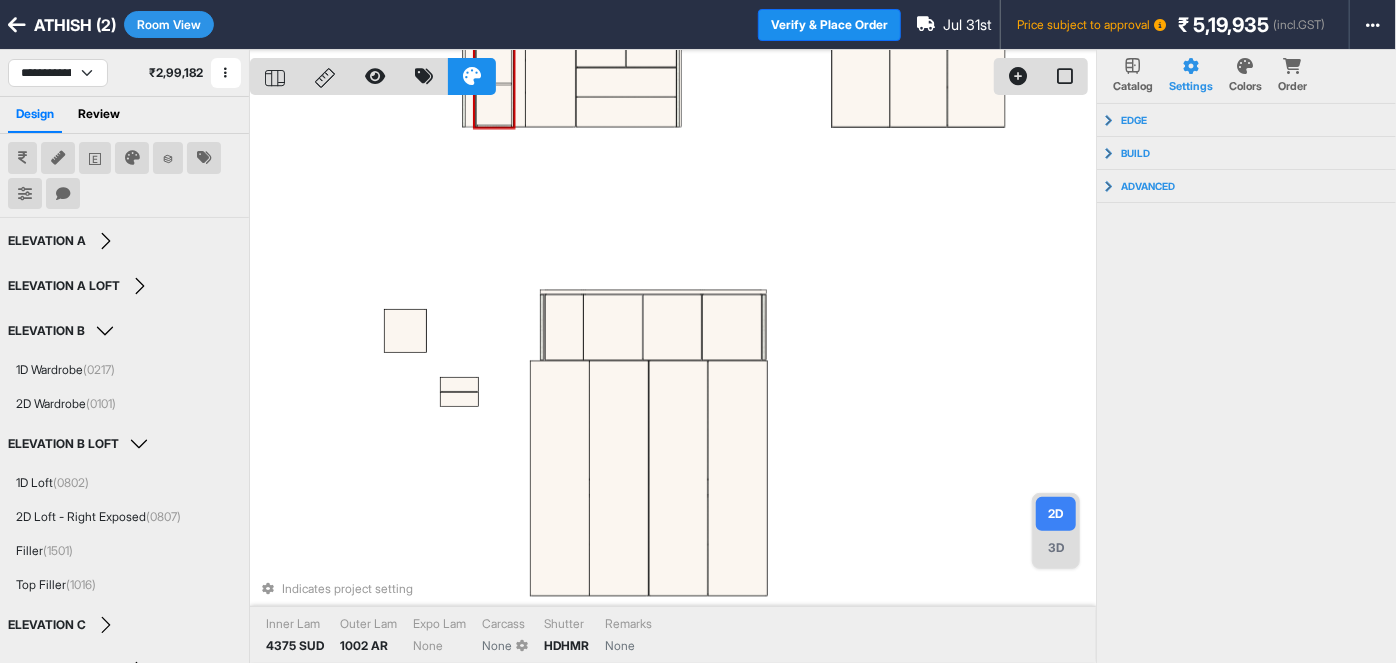 click at bounding box center (493, 105) 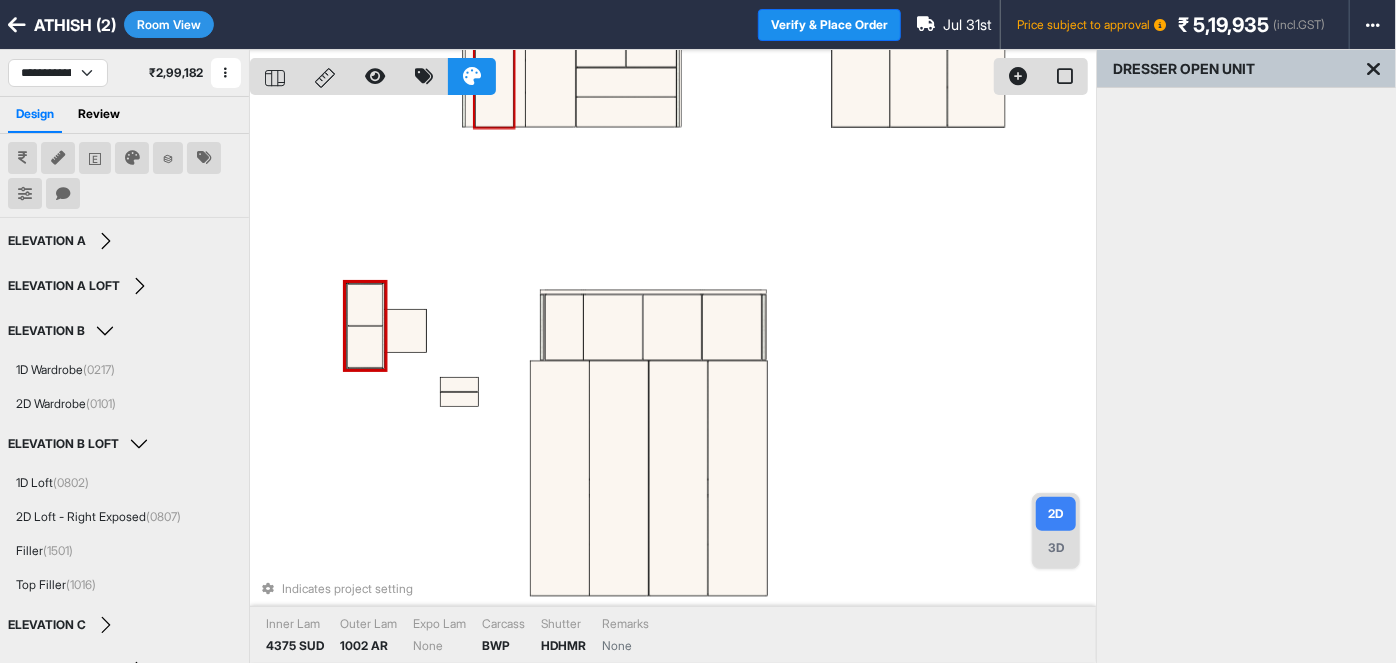 click at bounding box center [494, 86] 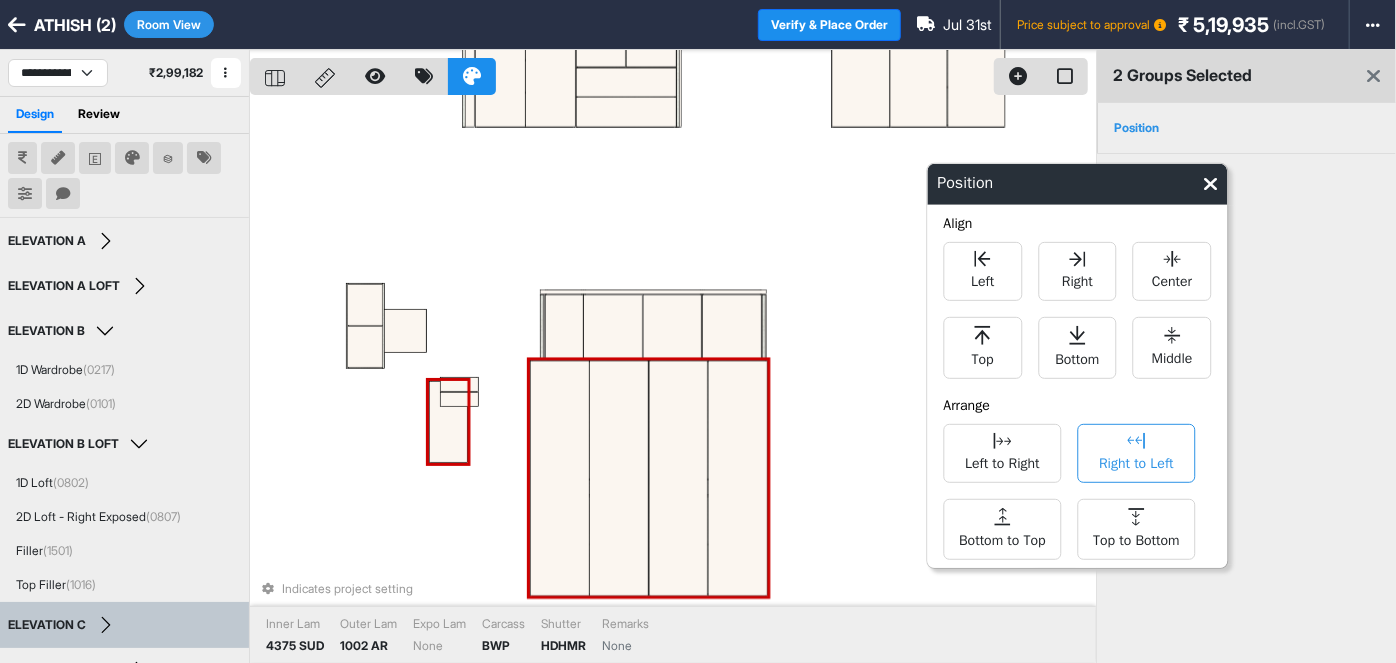 click on "Right to Left" at bounding box center (1137, 453) 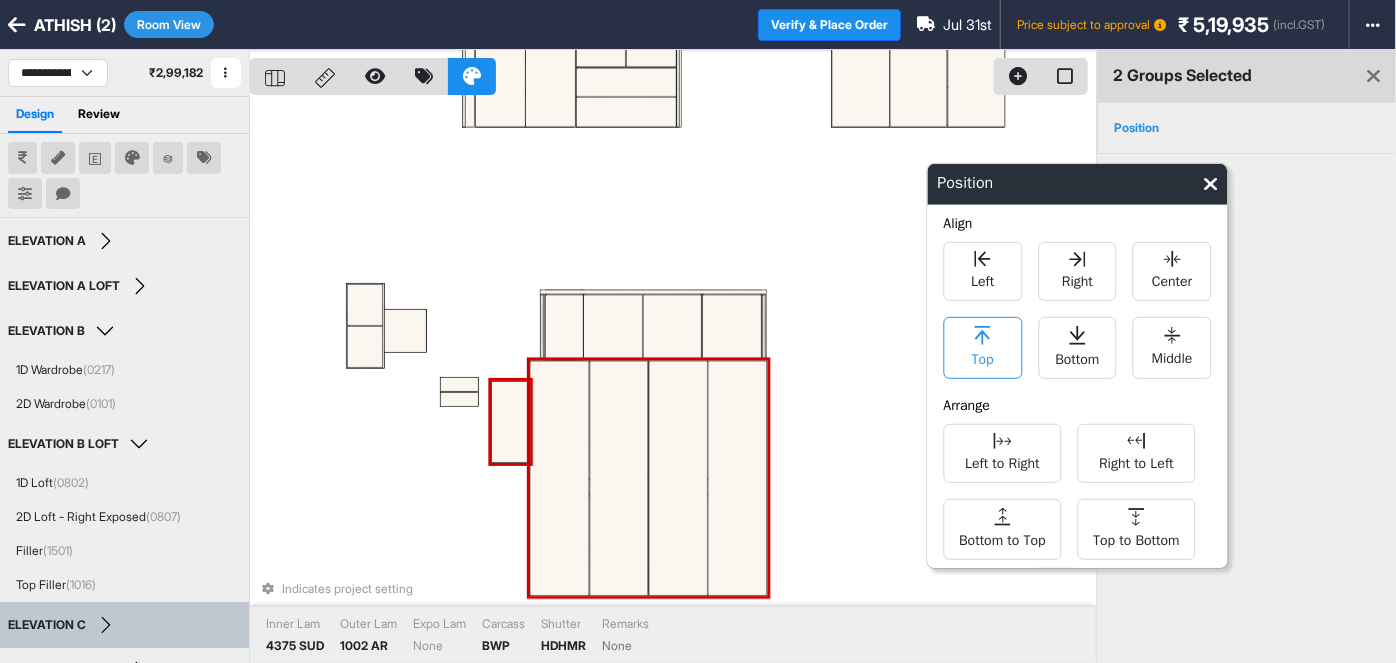 click on "Top" at bounding box center (983, 348) 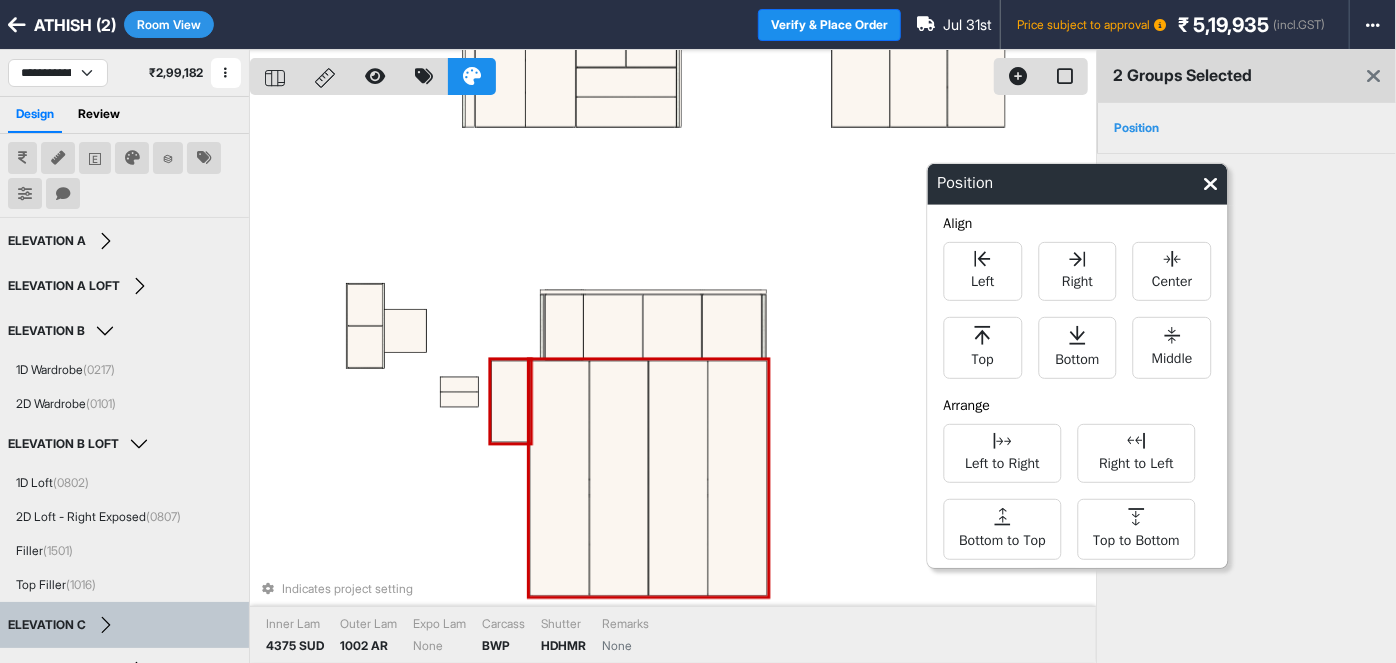 click on "Indicates project setting Inner Lam 4375 SUD Outer Lam 1002 AR Expo Lam None Carcass BWP Shutter HDHMR Remarks None" at bounding box center [673, 381] 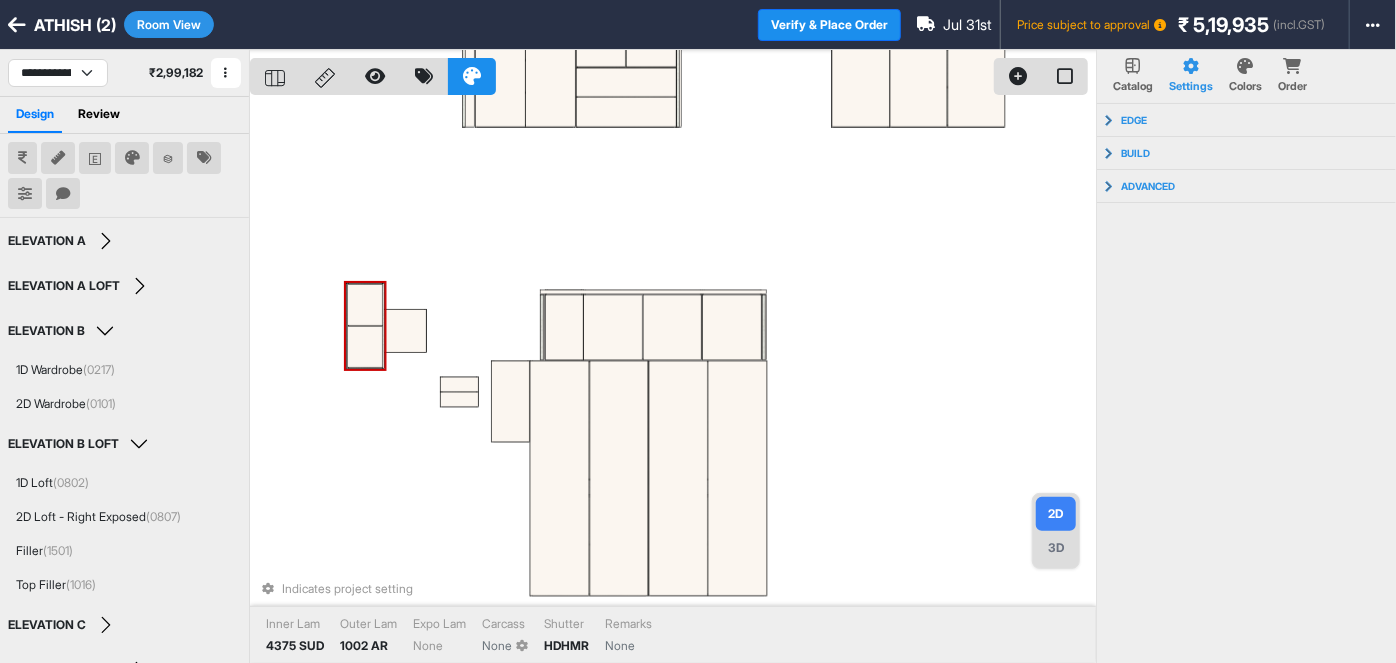 click at bounding box center [364, 347] 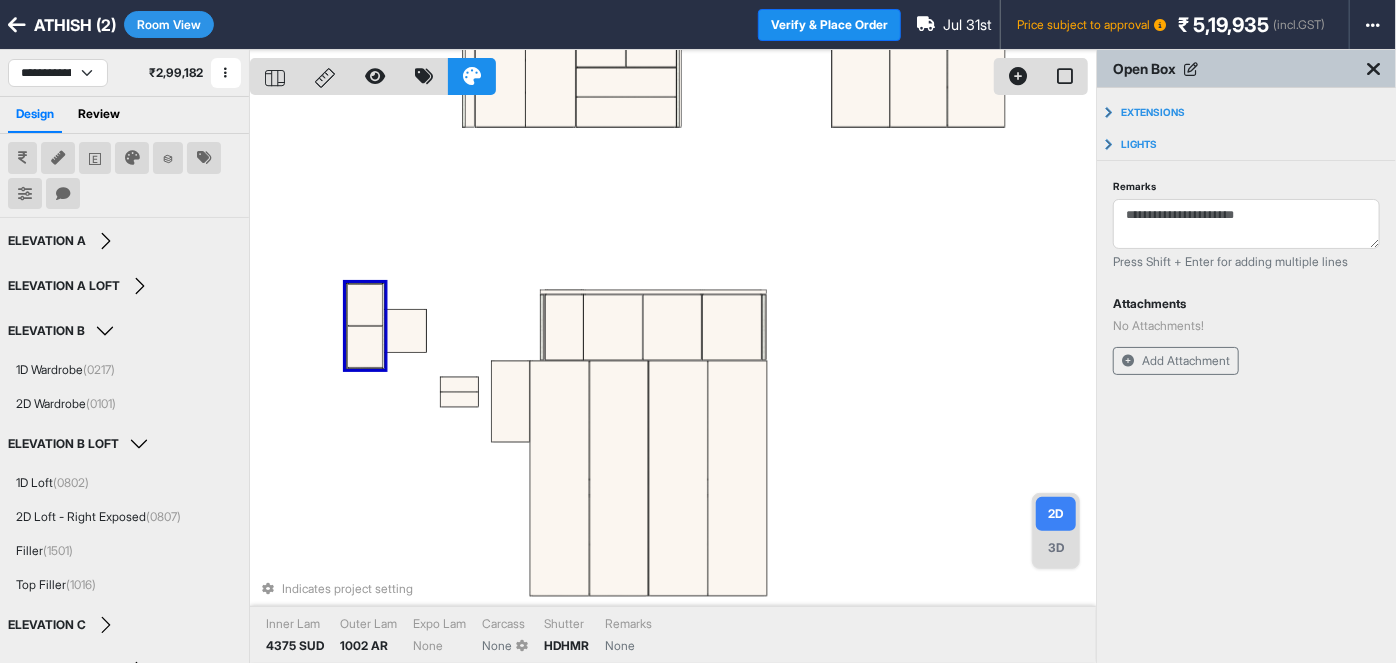 drag, startPoint x: 372, startPoint y: 334, endPoint x: 400, endPoint y: 539, distance: 206.90337 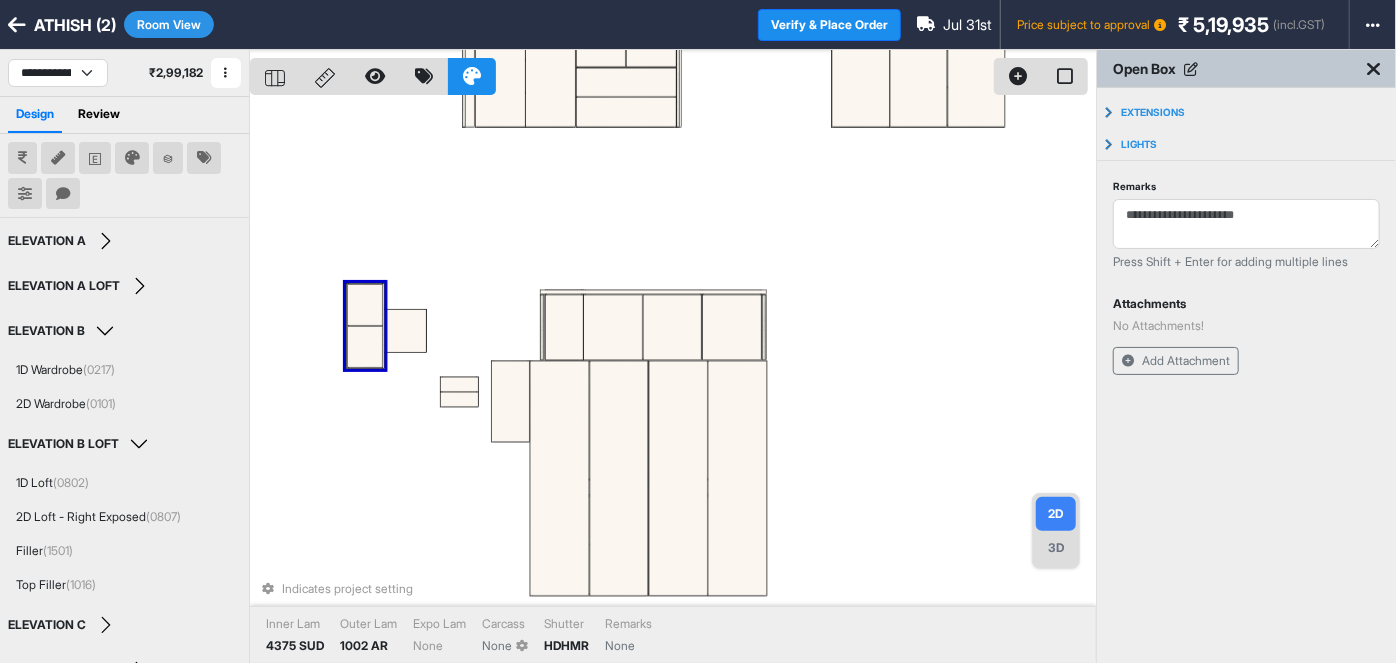 click on "Indicates project setting Inner Lam 4375 SUD Outer Lam 1002 AR Expo Lam None Carcass None Shutter HDHMR Remarks None" at bounding box center [673, 381] 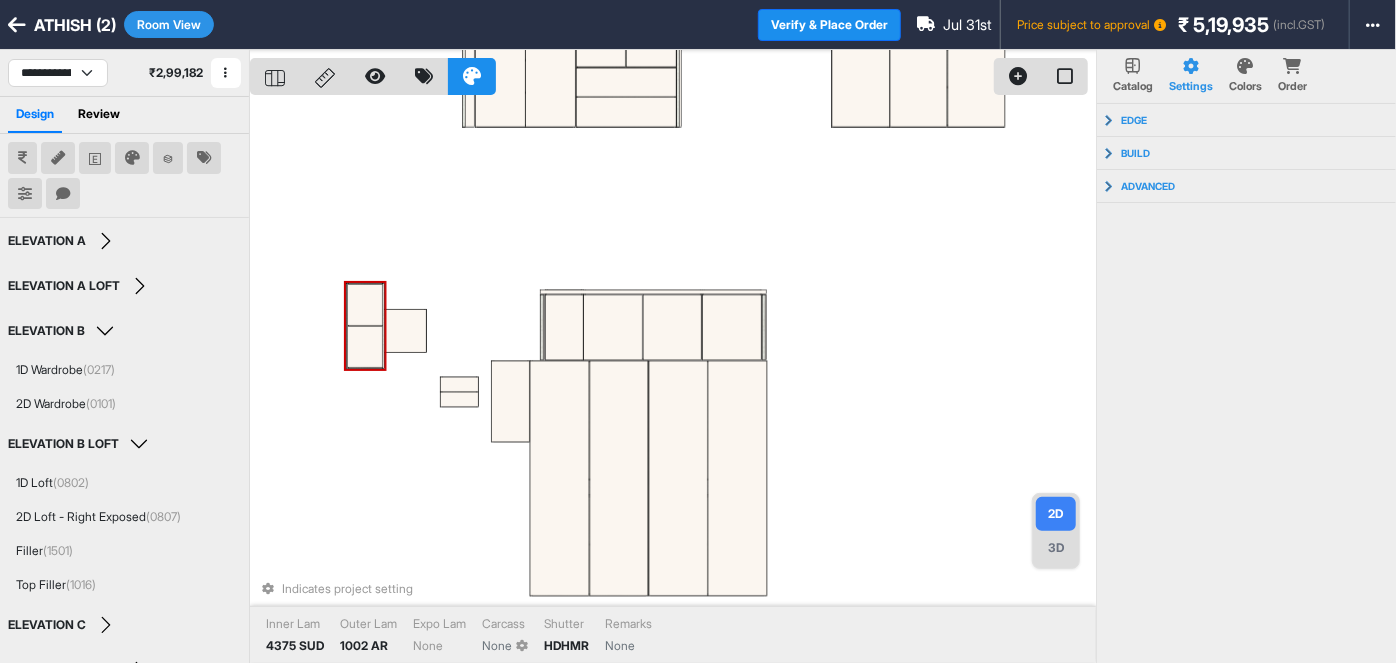 click at bounding box center [364, 347] 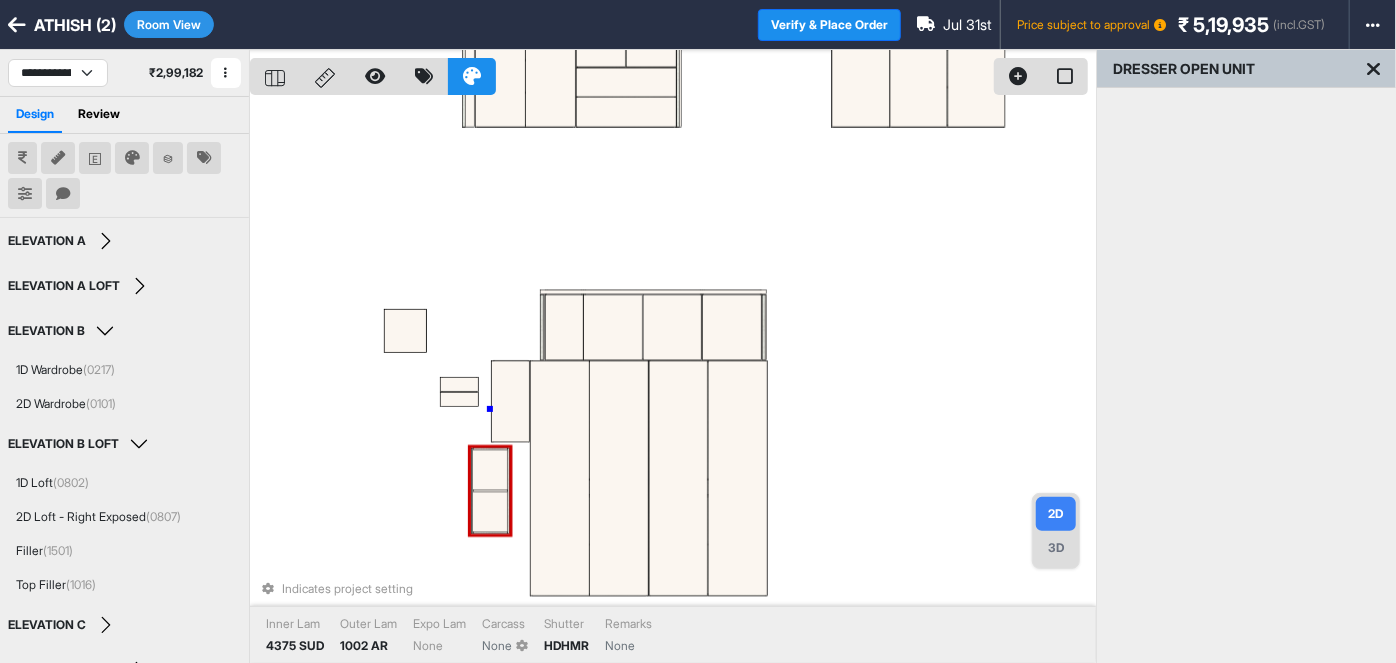click on "Indicates project setting Inner Lam 4375 SUD Outer Lam 1002 AR Expo Lam None Carcass None Shutter HDHMR Remarks None" at bounding box center [673, 381] 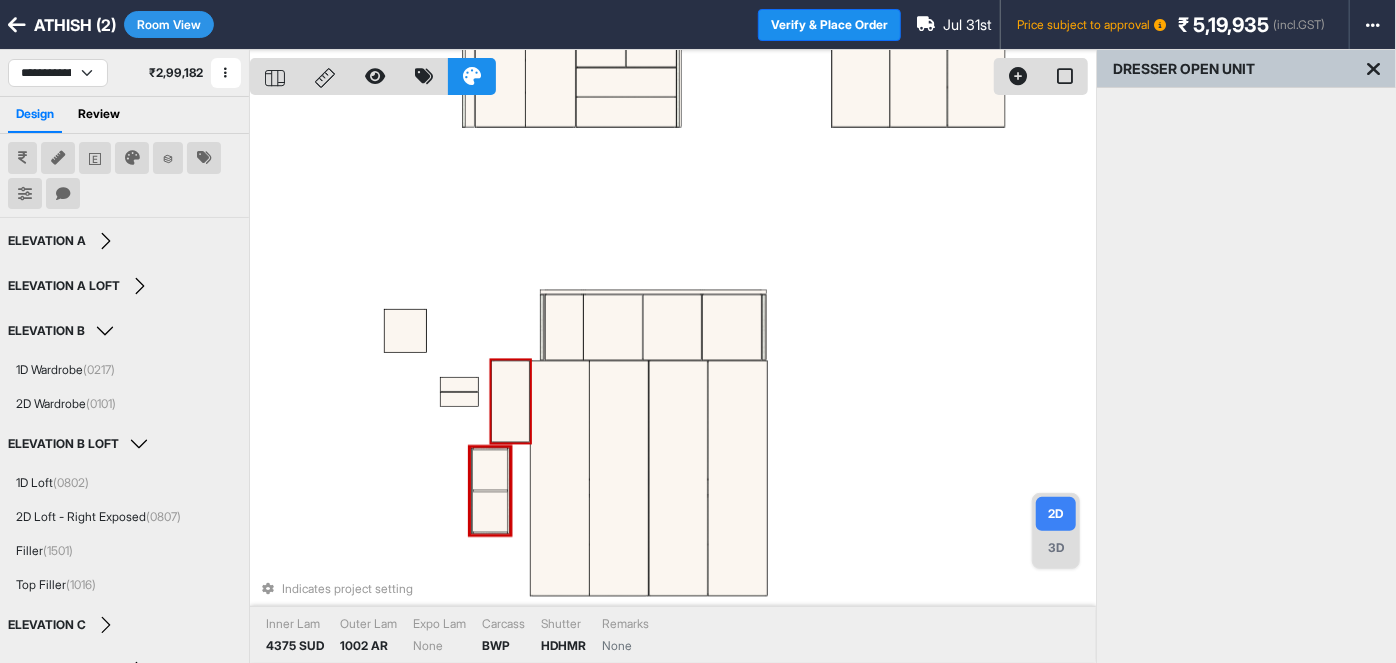 click at bounding box center (510, 401) 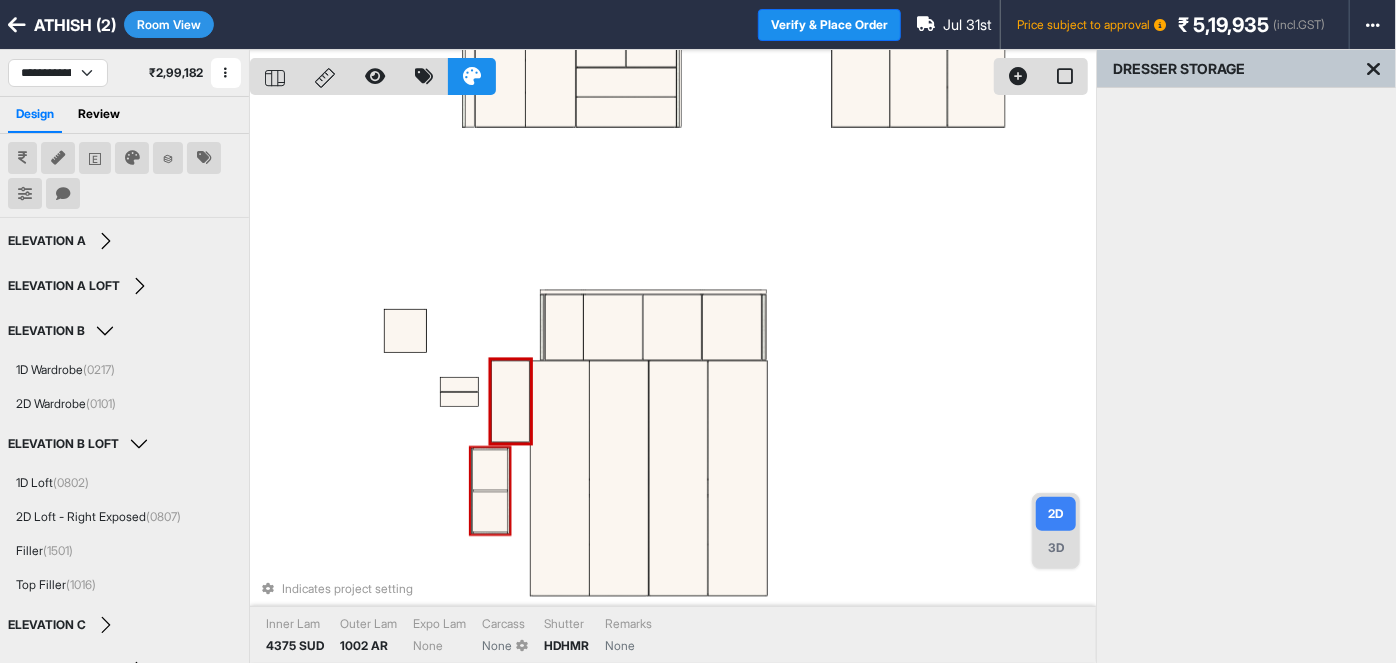 click at bounding box center (489, 491) 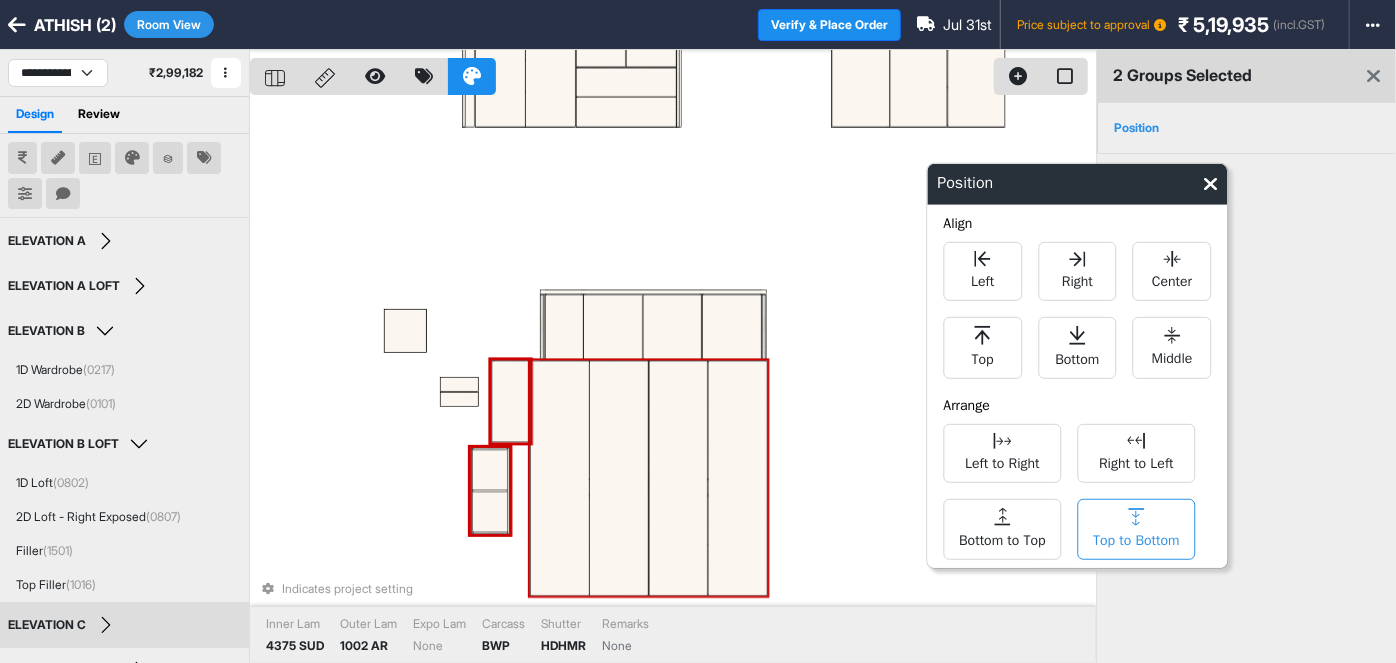 click on "Top to Bottom" at bounding box center [1136, 538] 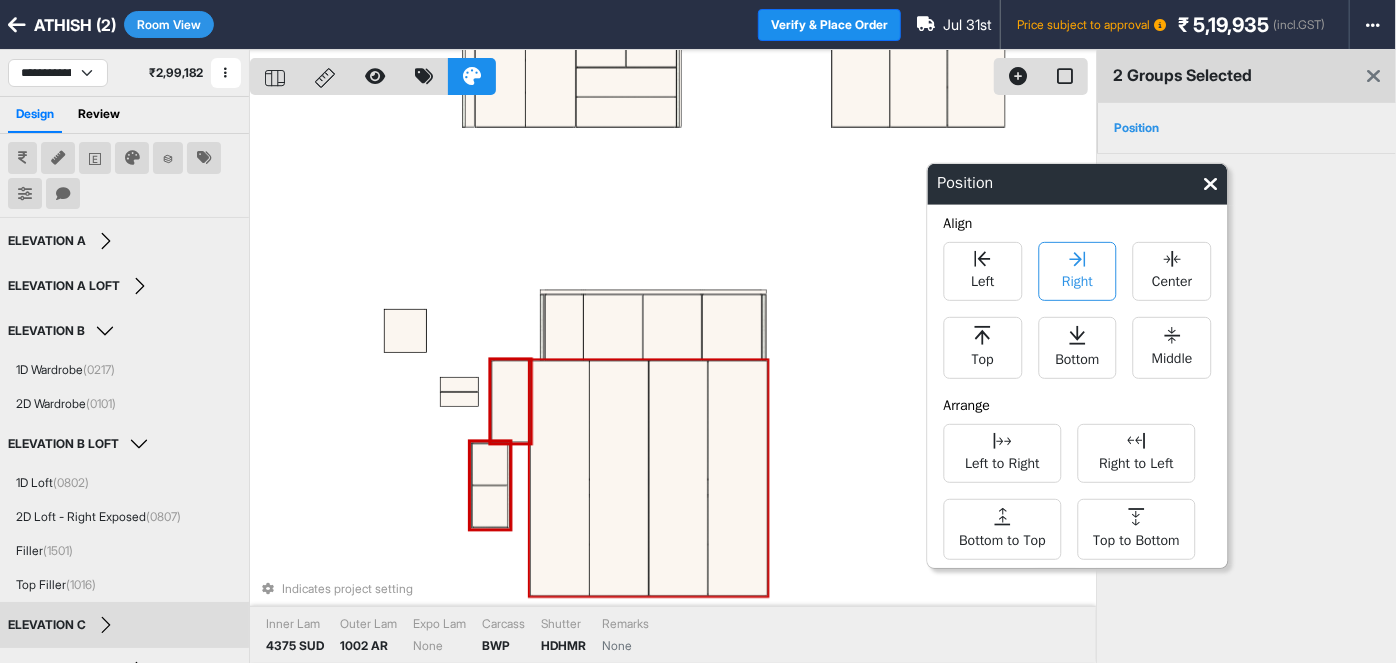 click on "Right" at bounding box center [1077, 271] 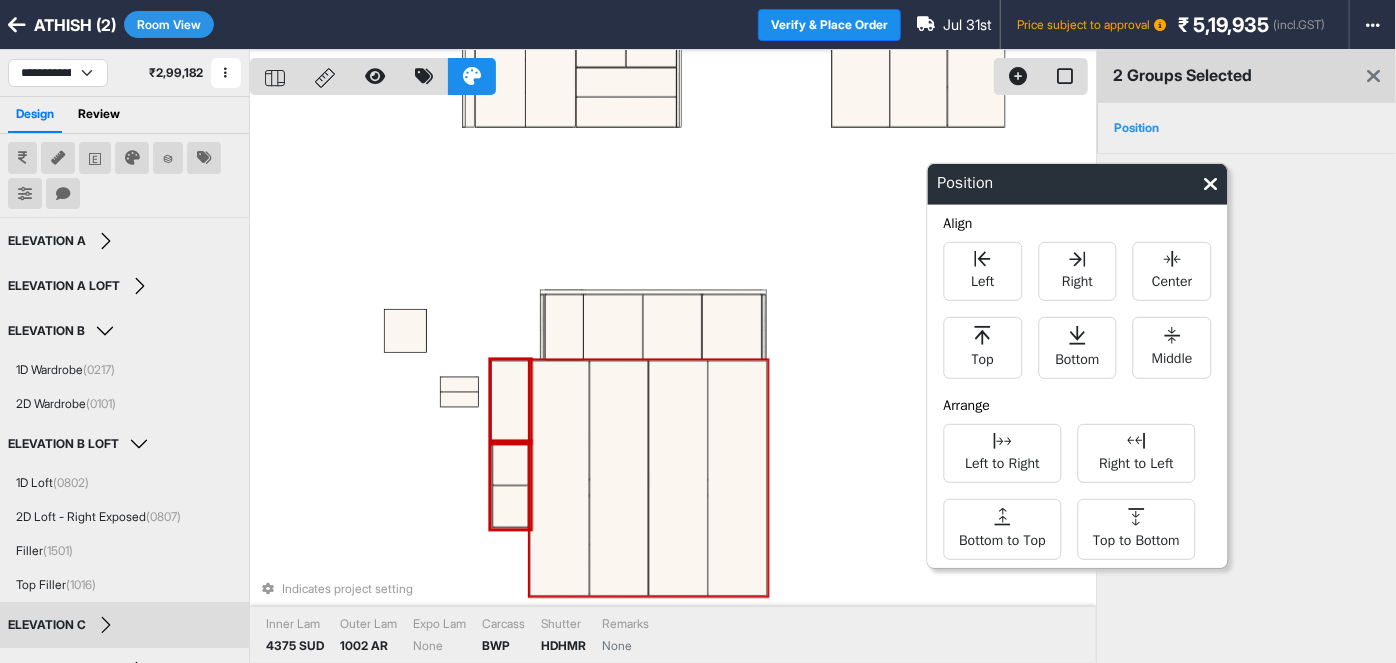 click on "Indicates project setting Inner Lam 4375 SUD Outer Lam 1002 AR Expo Lam None Carcass BWP Shutter HDHMR Remarks None" at bounding box center [673, 381] 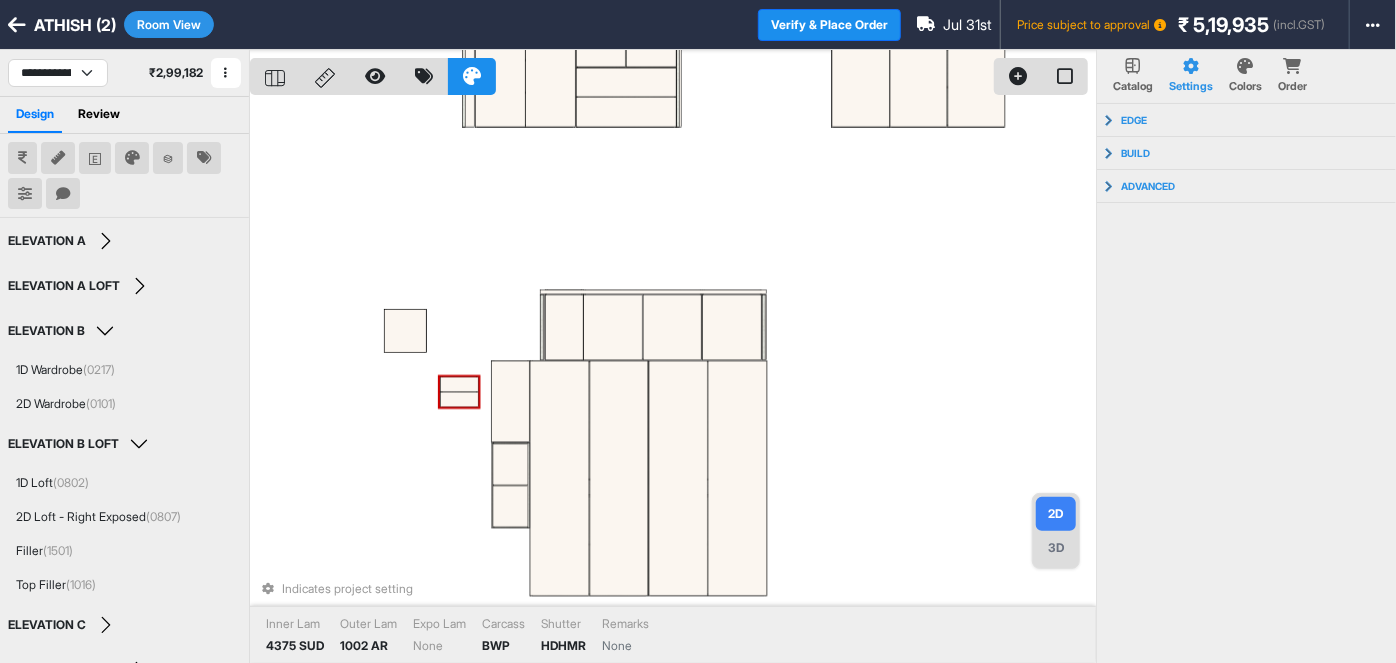click at bounding box center [459, 384] 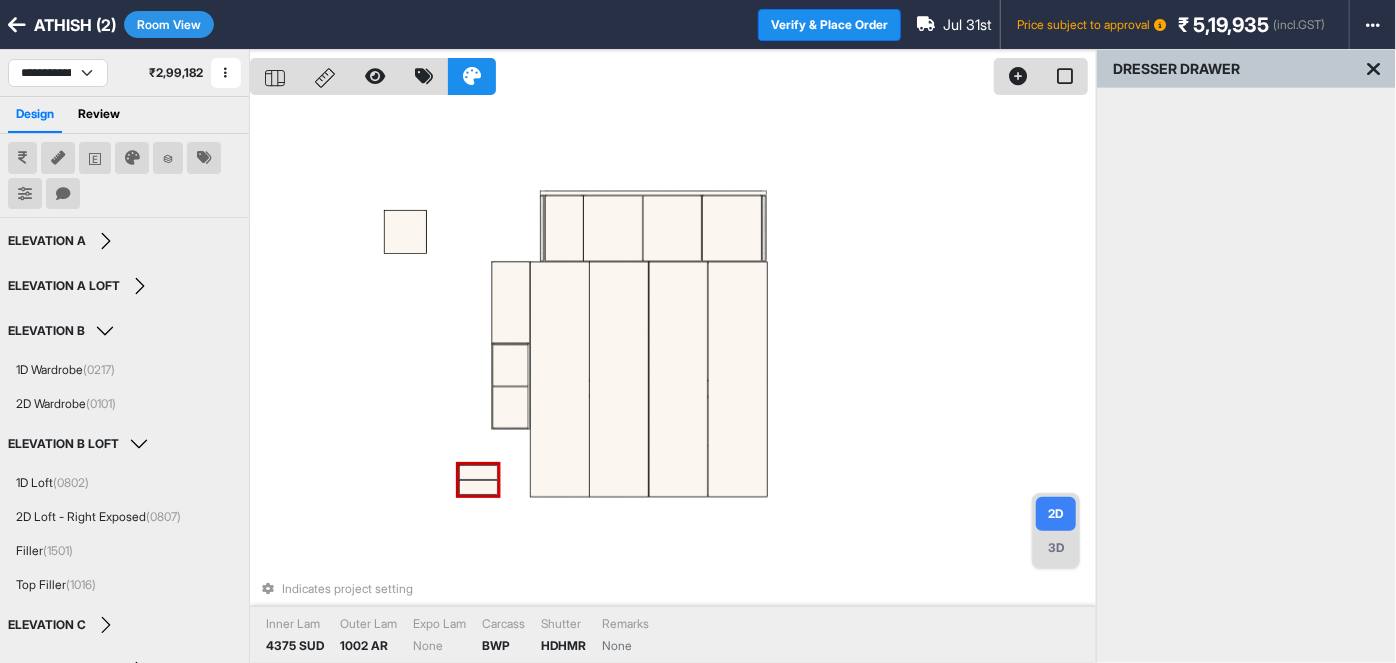 drag, startPoint x: 453, startPoint y: 291, endPoint x: 442, endPoint y: 458, distance: 167.36188 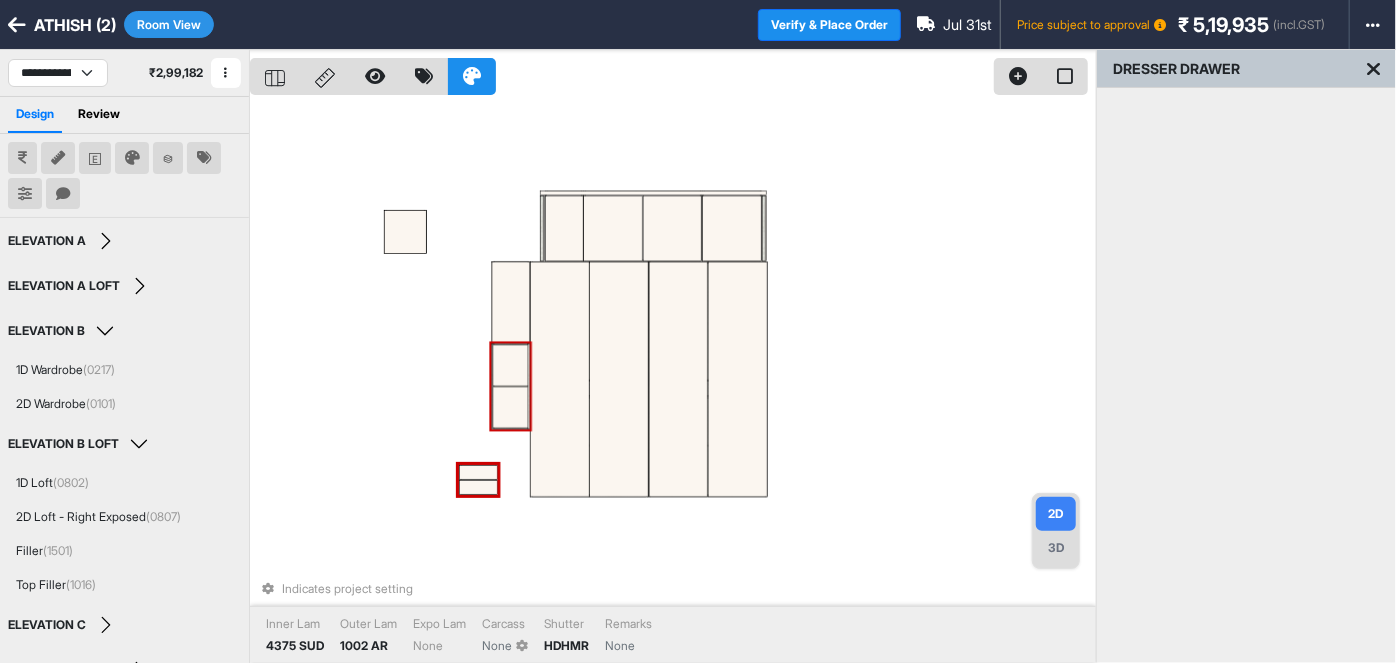 click at bounding box center [510, 407] 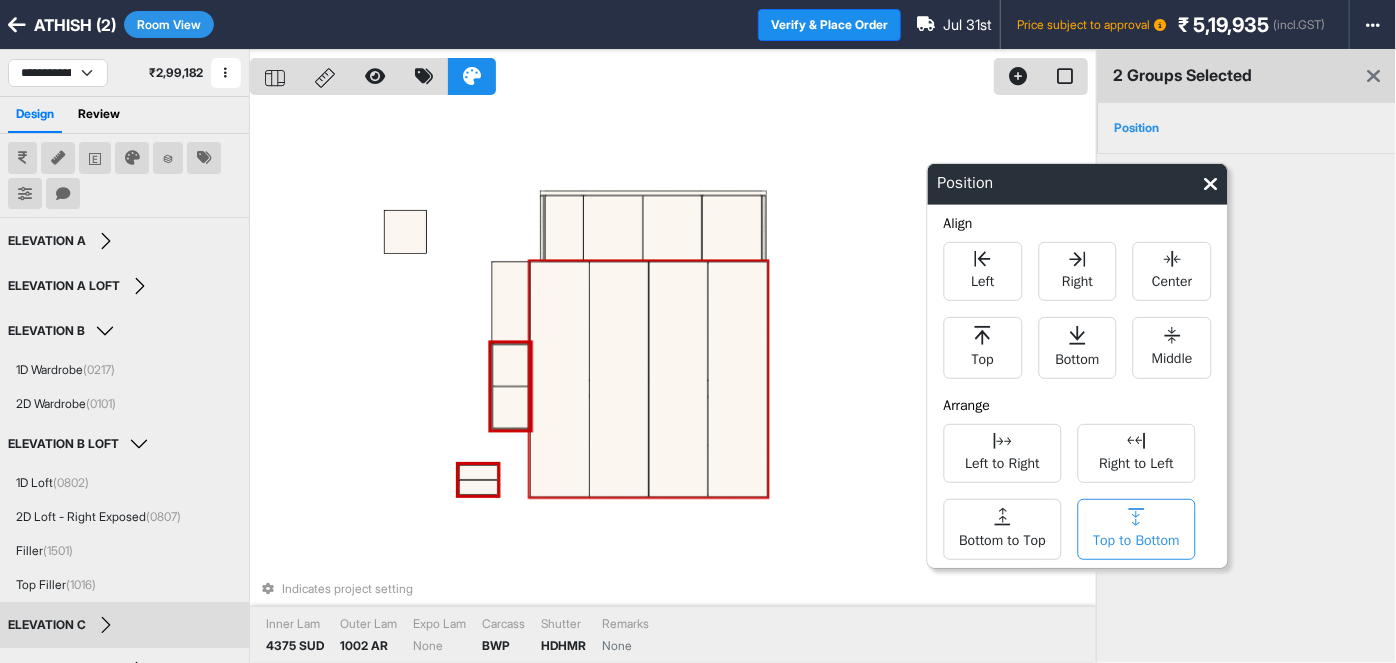 click on "Top to Bottom" at bounding box center (1136, 538) 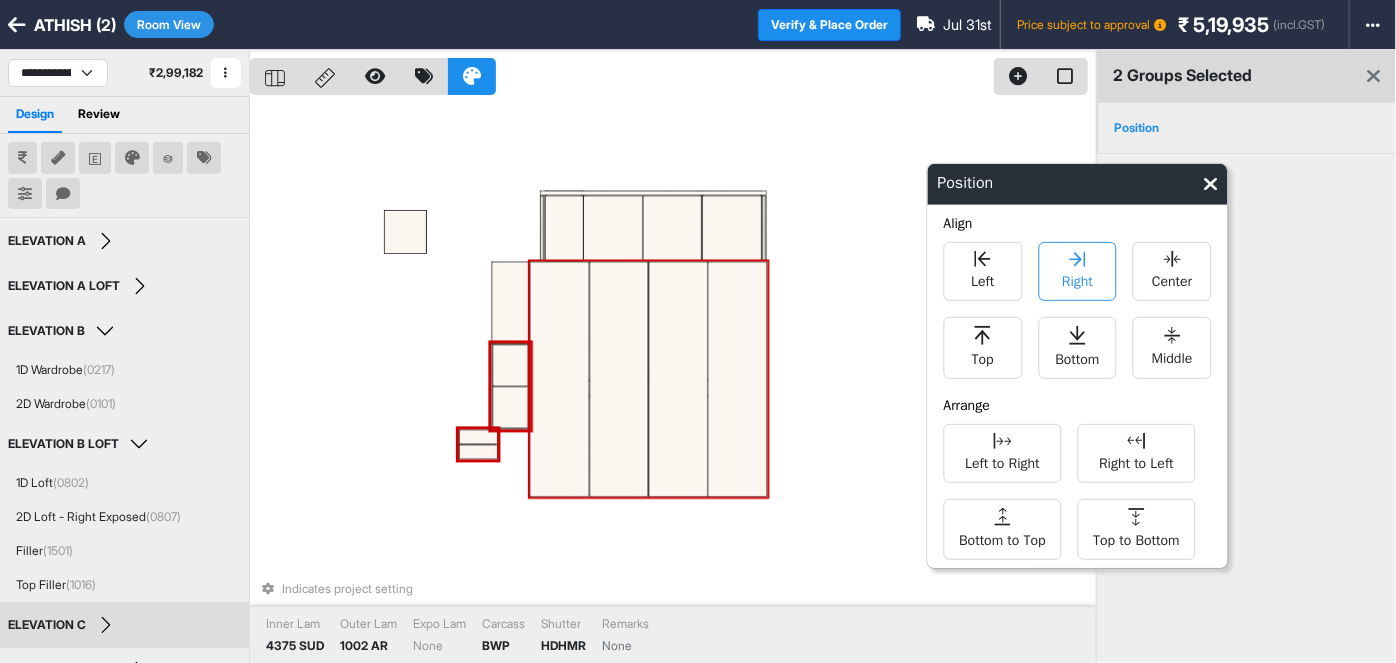 click on "Right" at bounding box center [1077, 271] 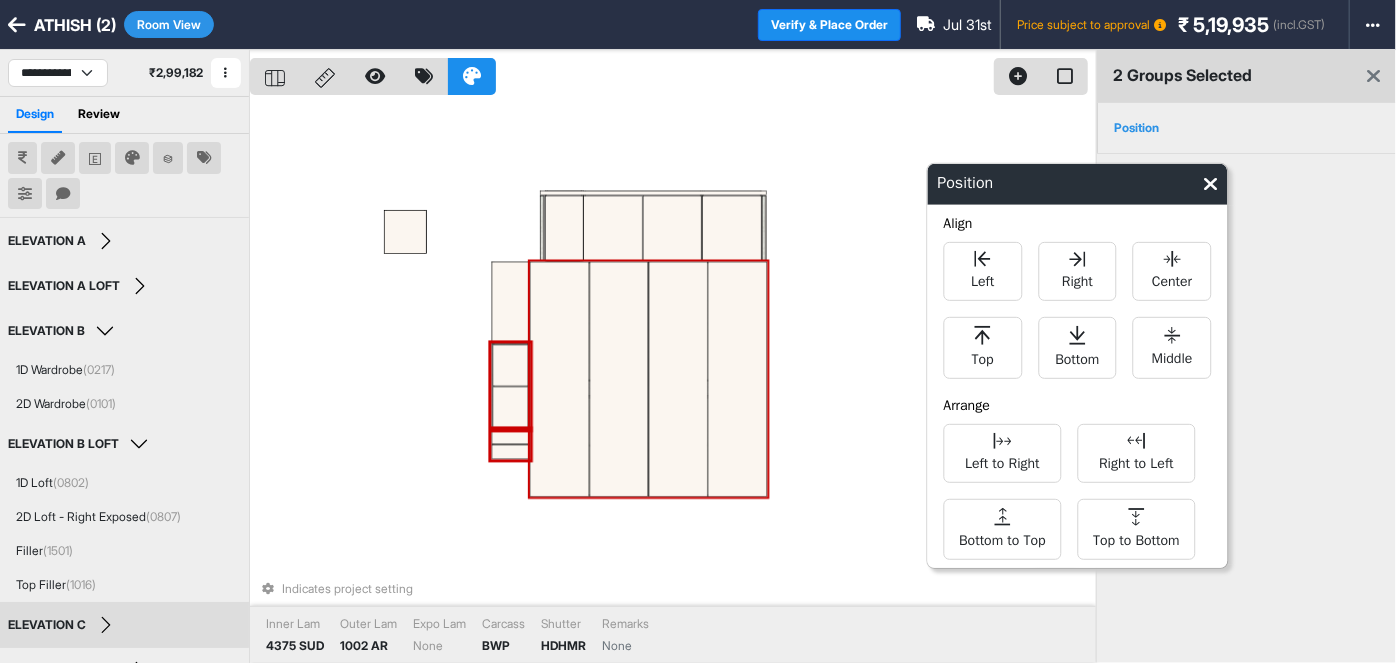 click on "Indicates project setting Inner Lam 4375 SUD Outer Lam 1002 AR Expo Lam None Carcass BWP Shutter HDHMR Remarks None" at bounding box center [673, 381] 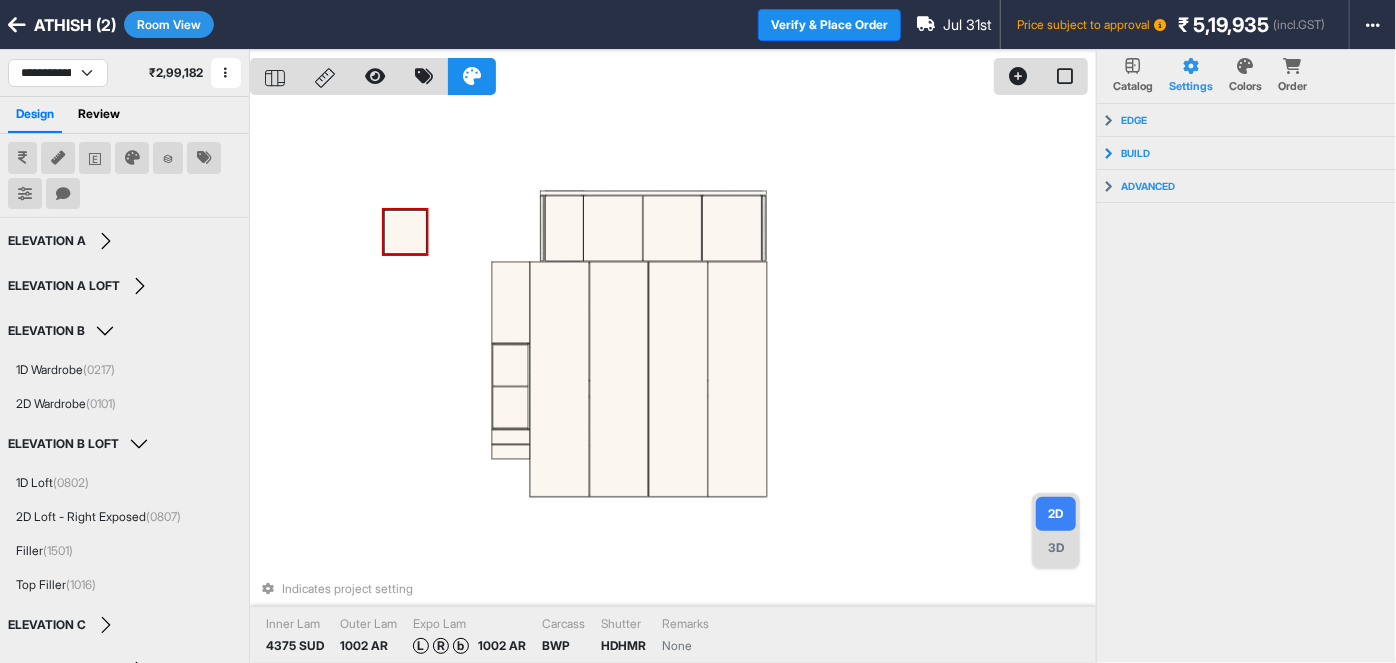 click at bounding box center (405, 232) 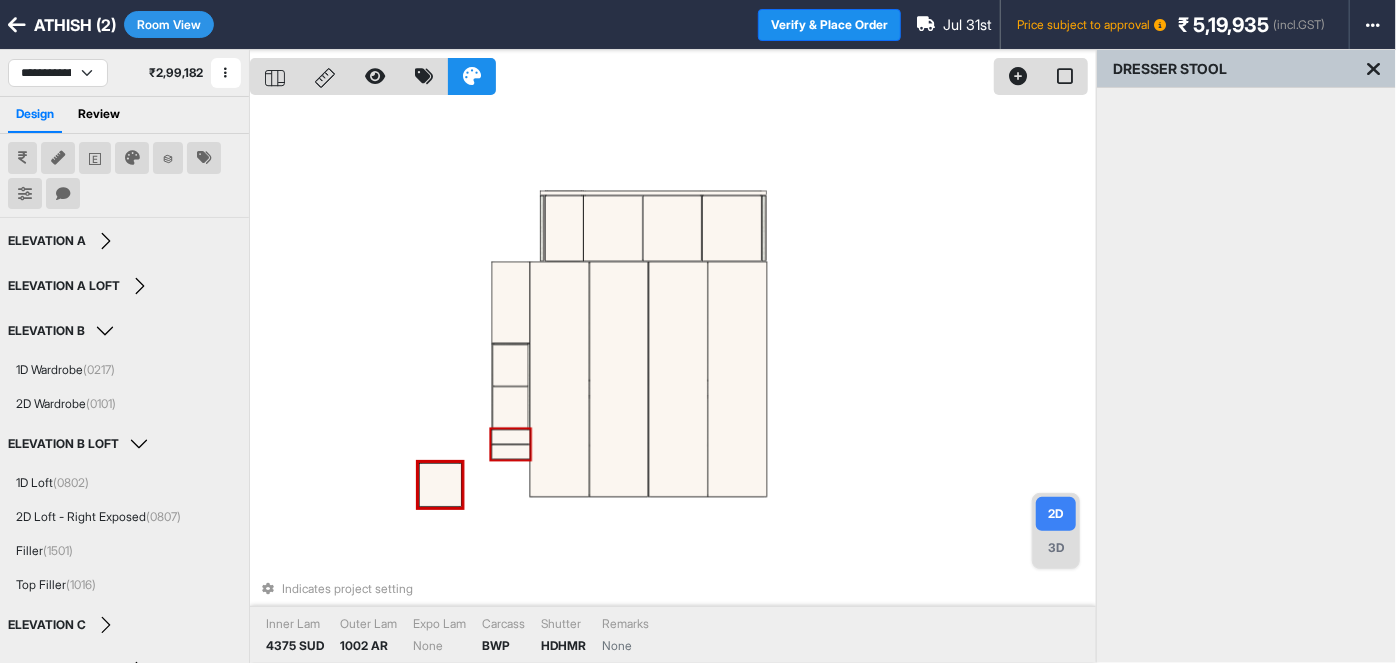 drag, startPoint x: 416, startPoint y: 243, endPoint x: 493, endPoint y: 456, distance: 226.49062 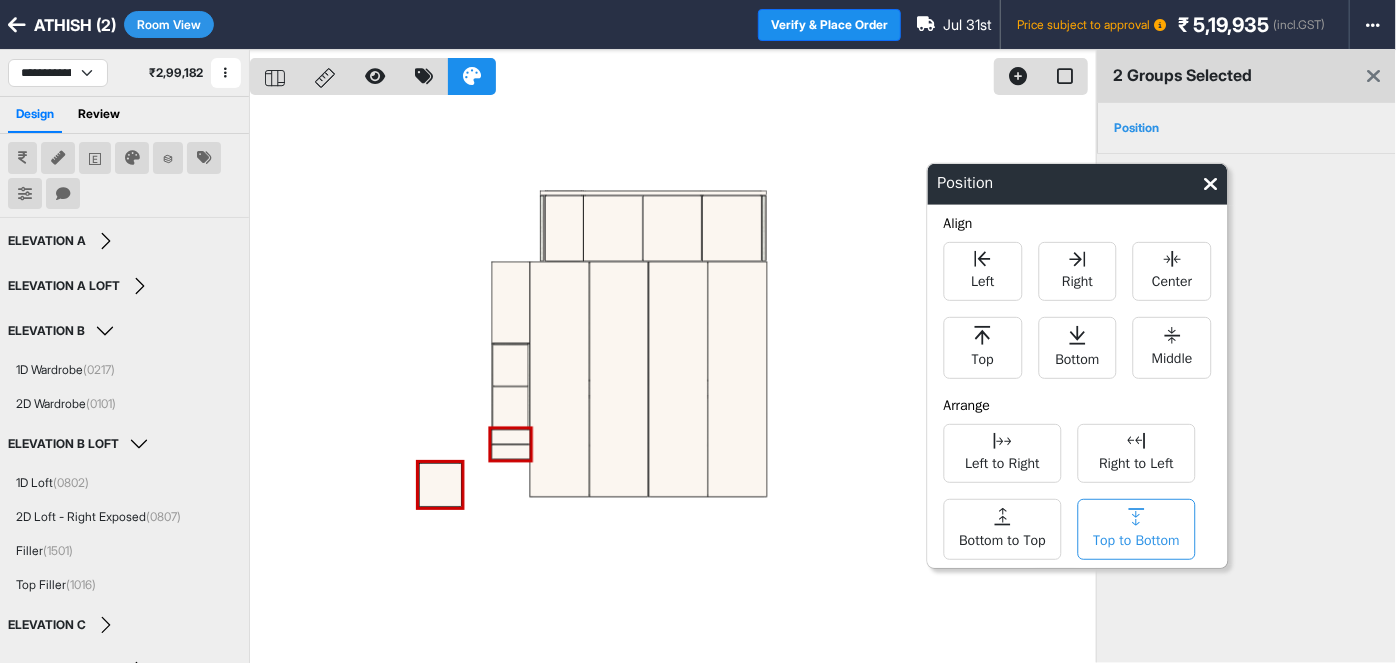 click on "Top to Bottom" at bounding box center [1137, 529] 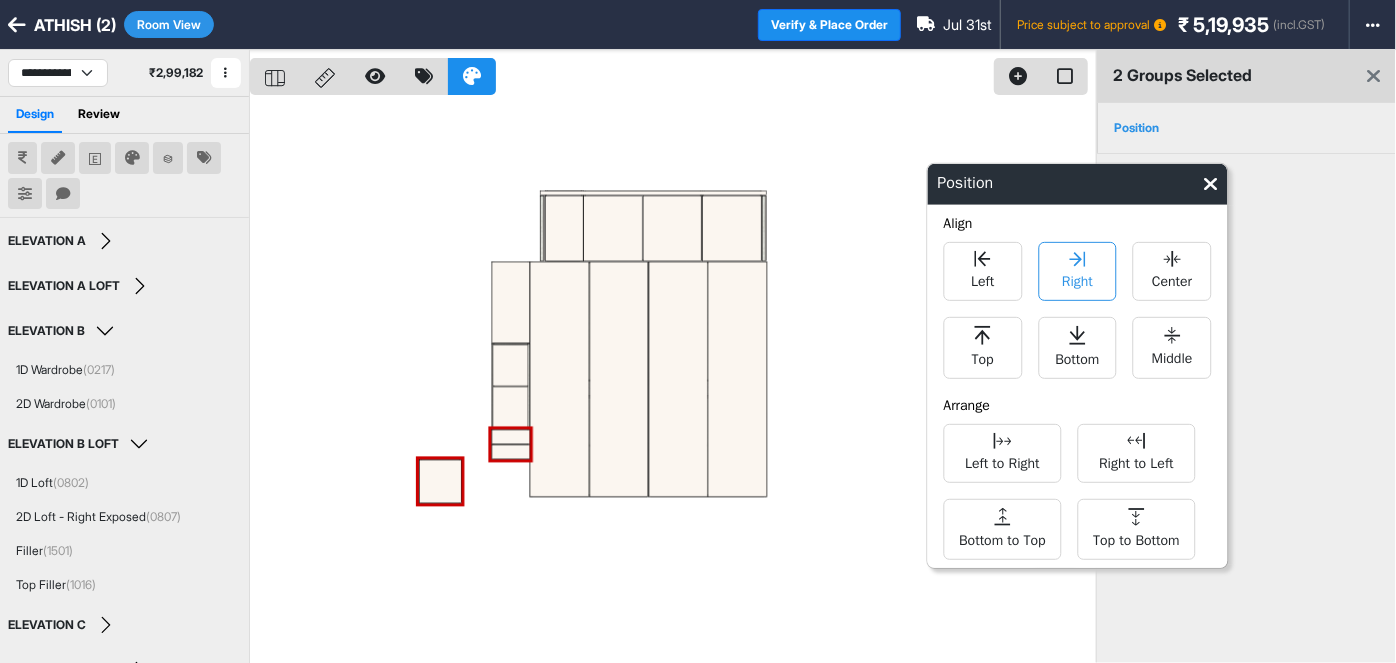click on "Right" at bounding box center [1077, 279] 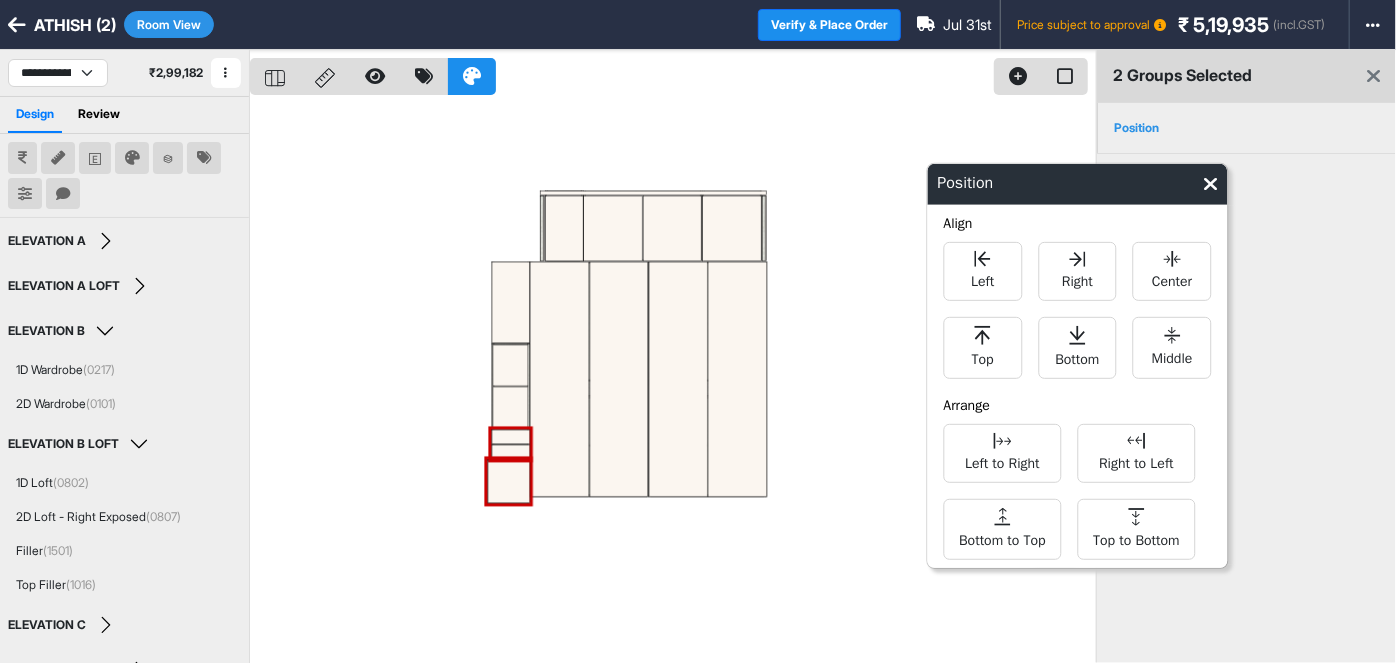 click at bounding box center [673, 381] 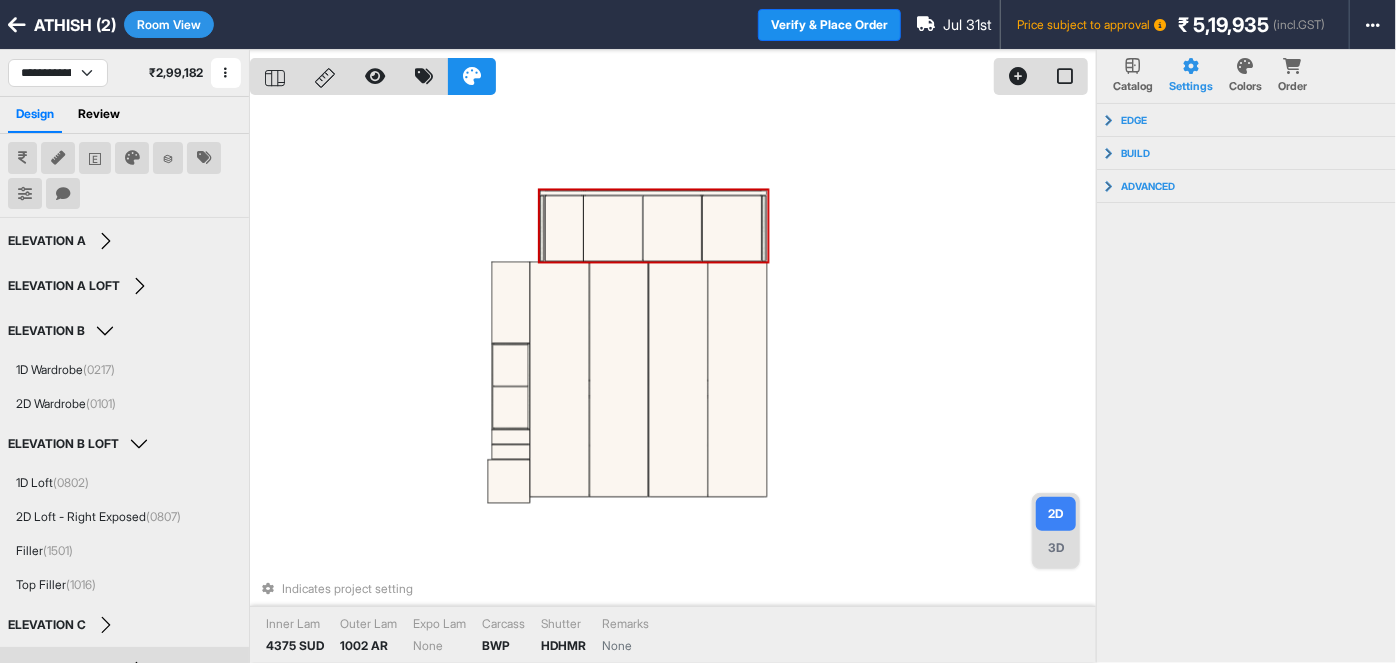click at bounding box center [564, 228] 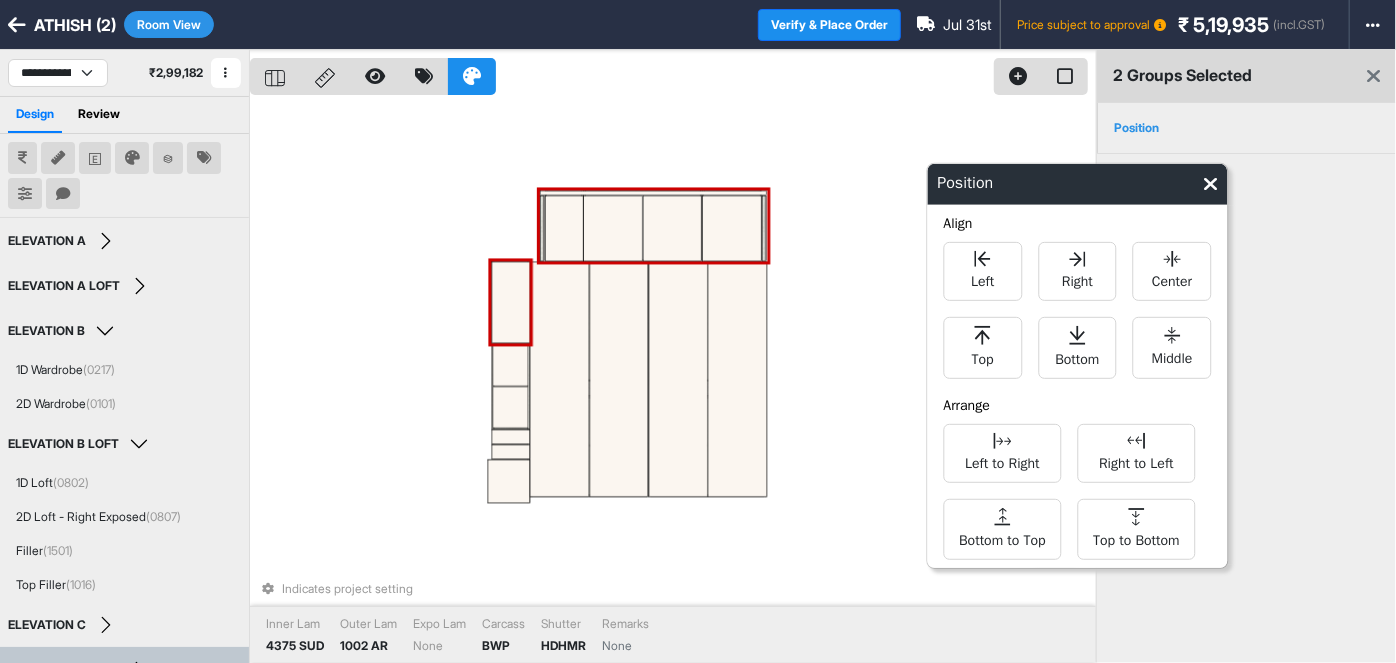 click on "Indicates project setting Inner Lam 4375 SUD Outer Lam 1002 AR Expo Lam None Carcass BWP Shutter HDHMR Remarks None" at bounding box center (673, 381) 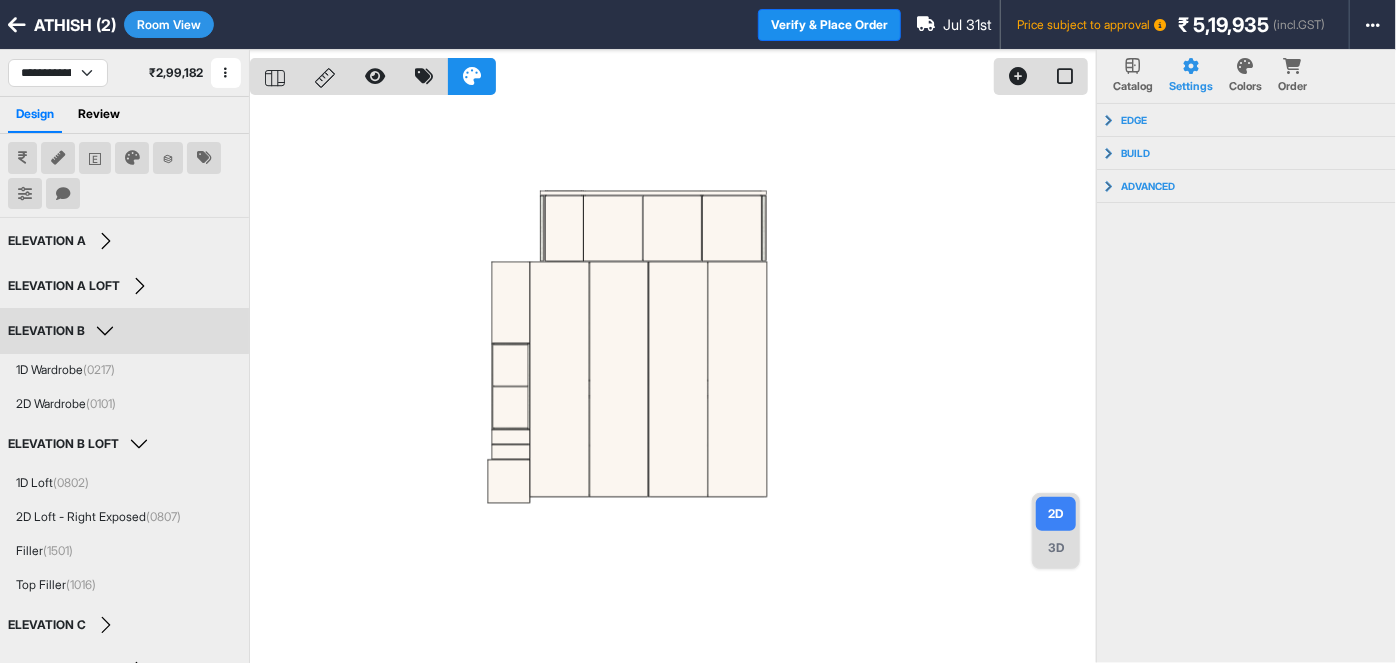 click on "ELEVATION B" at bounding box center (64, 331) 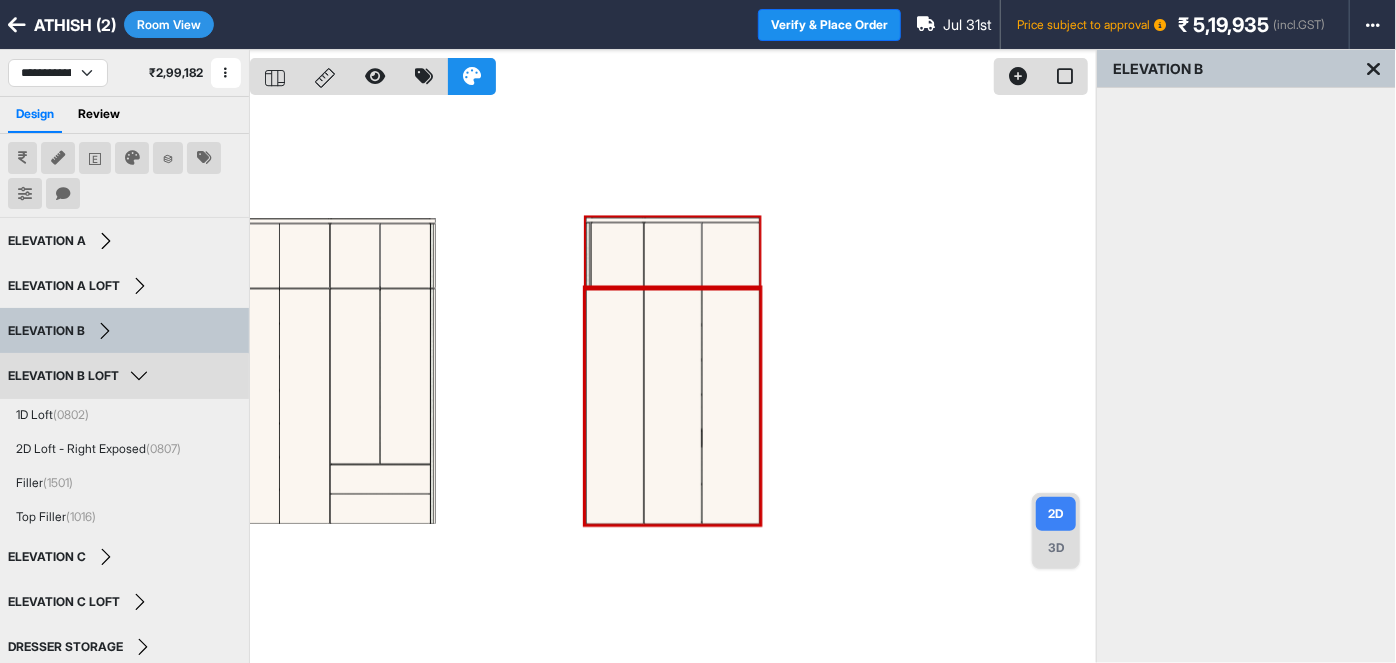 click on "ELEVATION B LOFT" at bounding box center [81, 376] 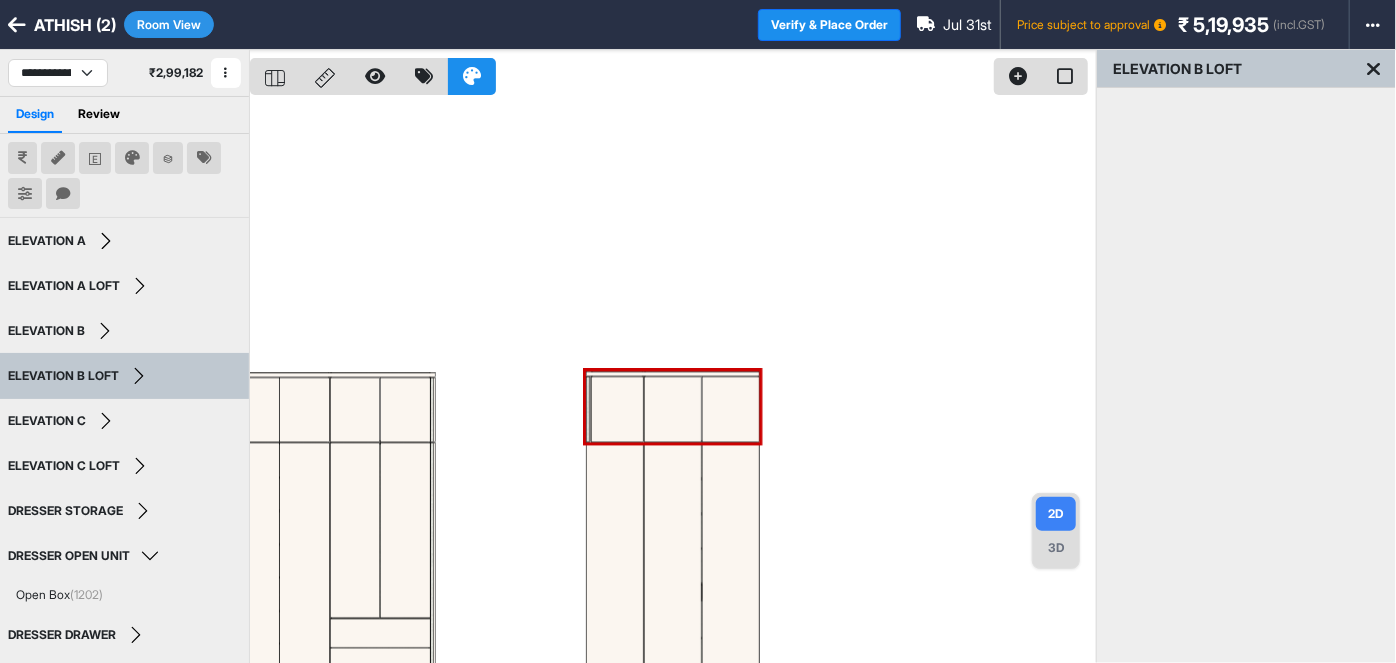 click on "Room View" at bounding box center [169, 24] 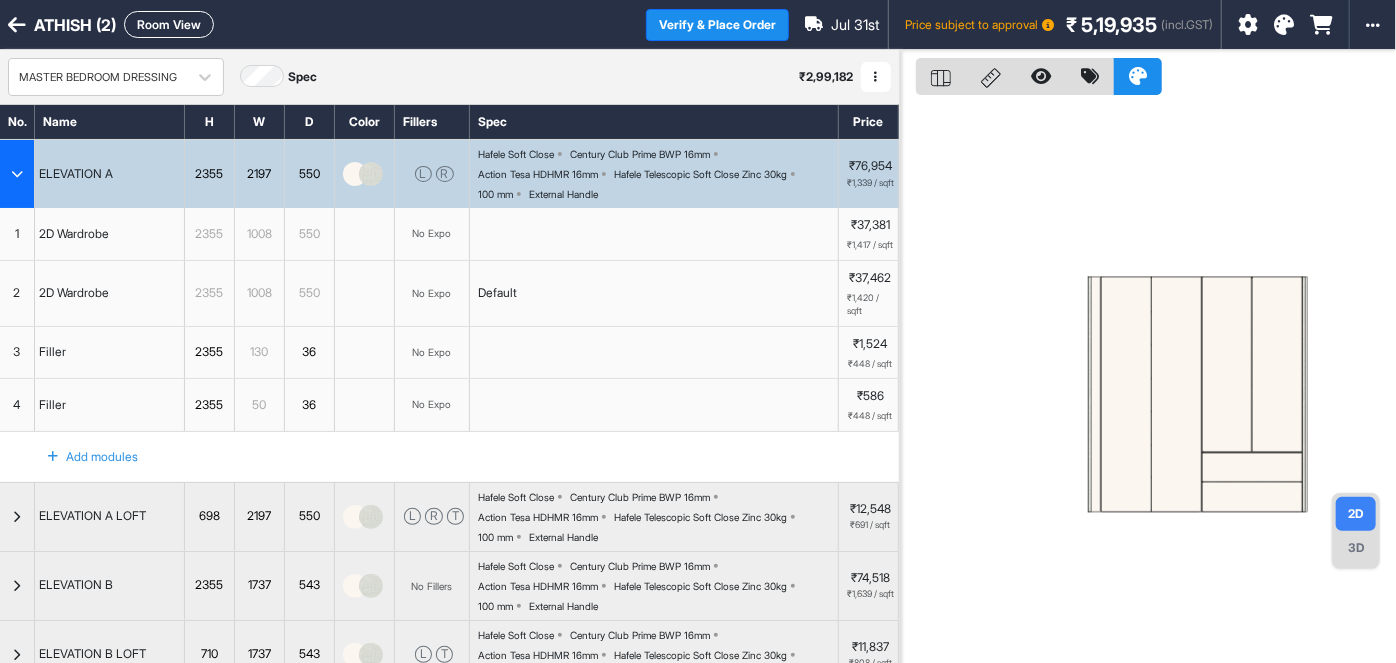 click at bounding box center [17, 174] 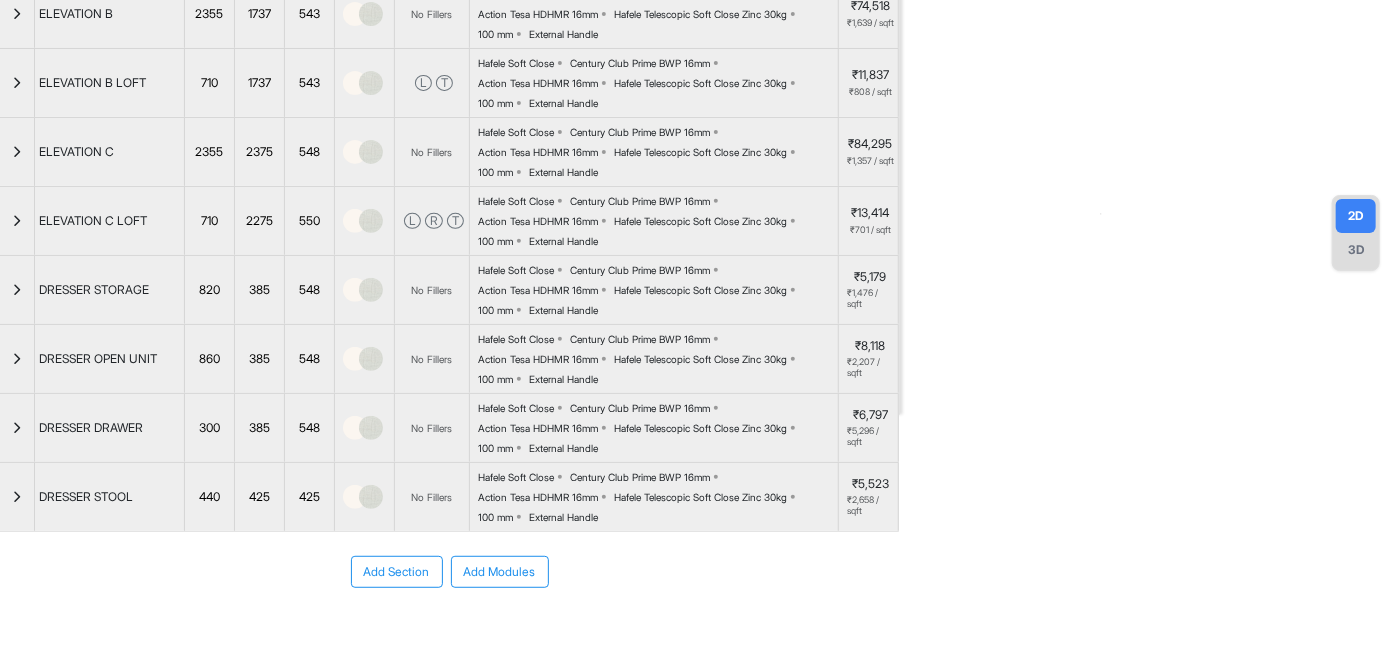 scroll, scrollTop: 363, scrollLeft: 0, axis: vertical 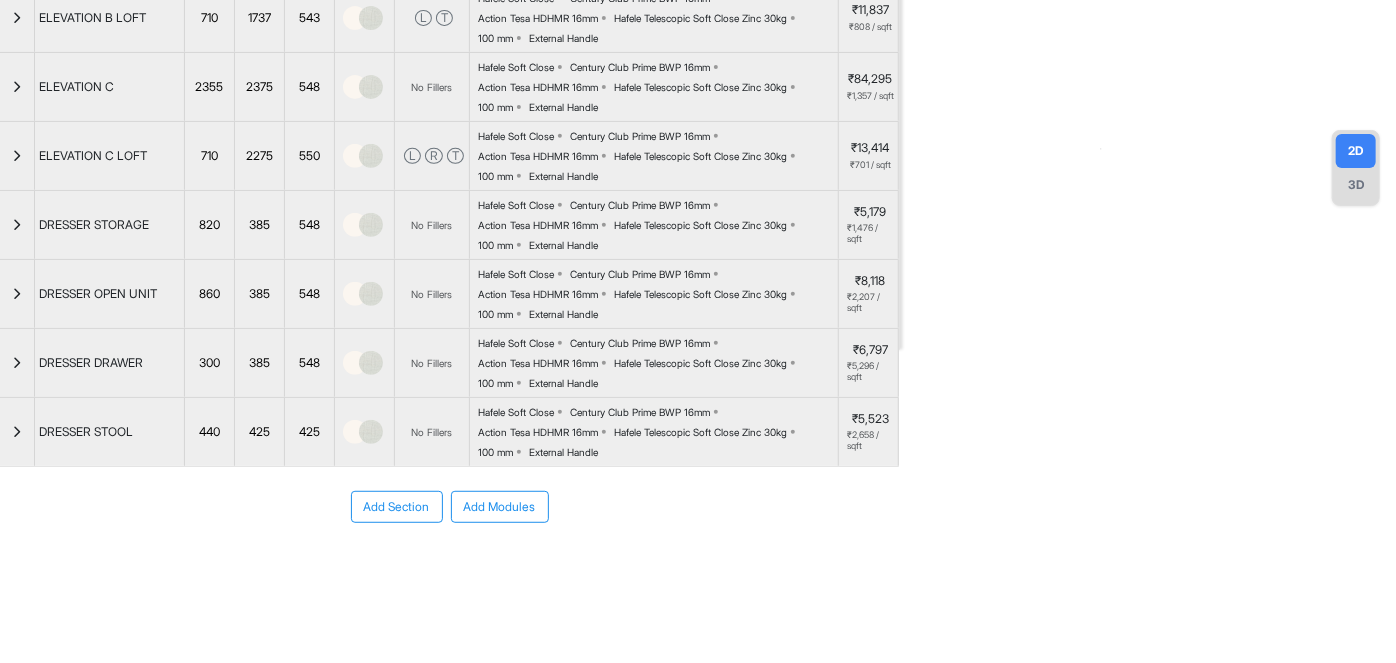 click on "Add Modules" at bounding box center [500, 507] 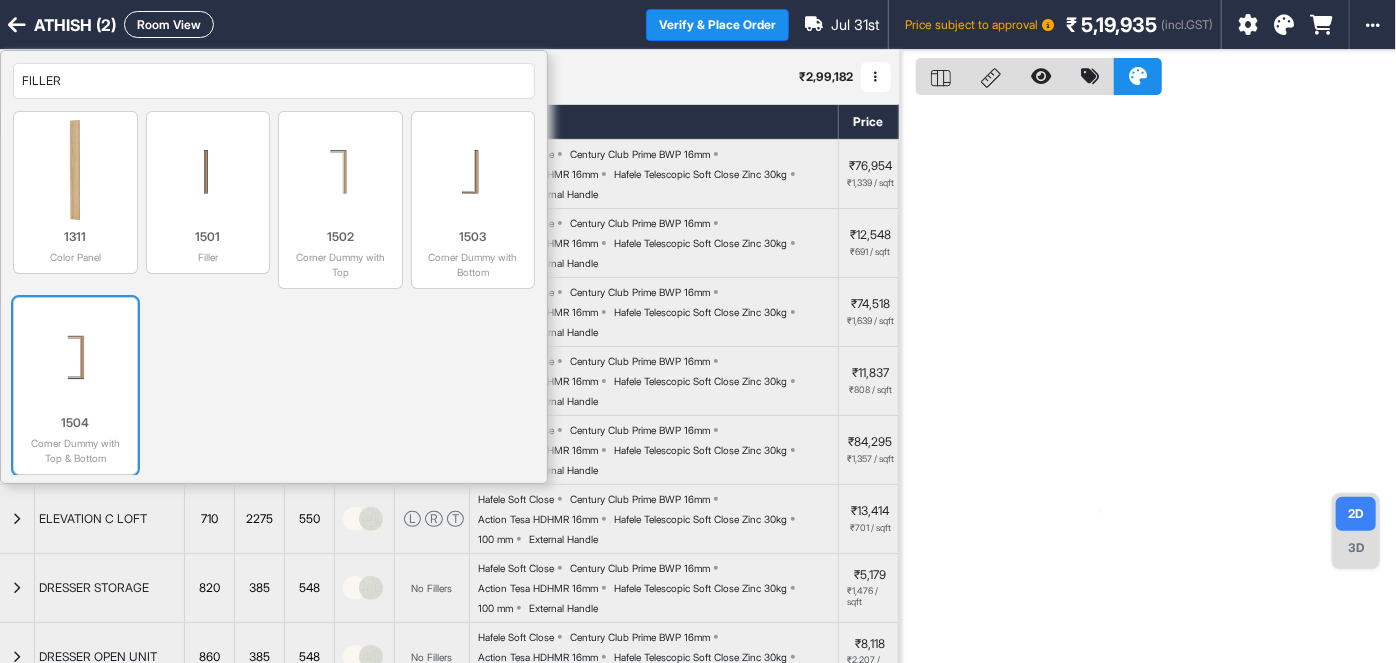 type on "FILLER" 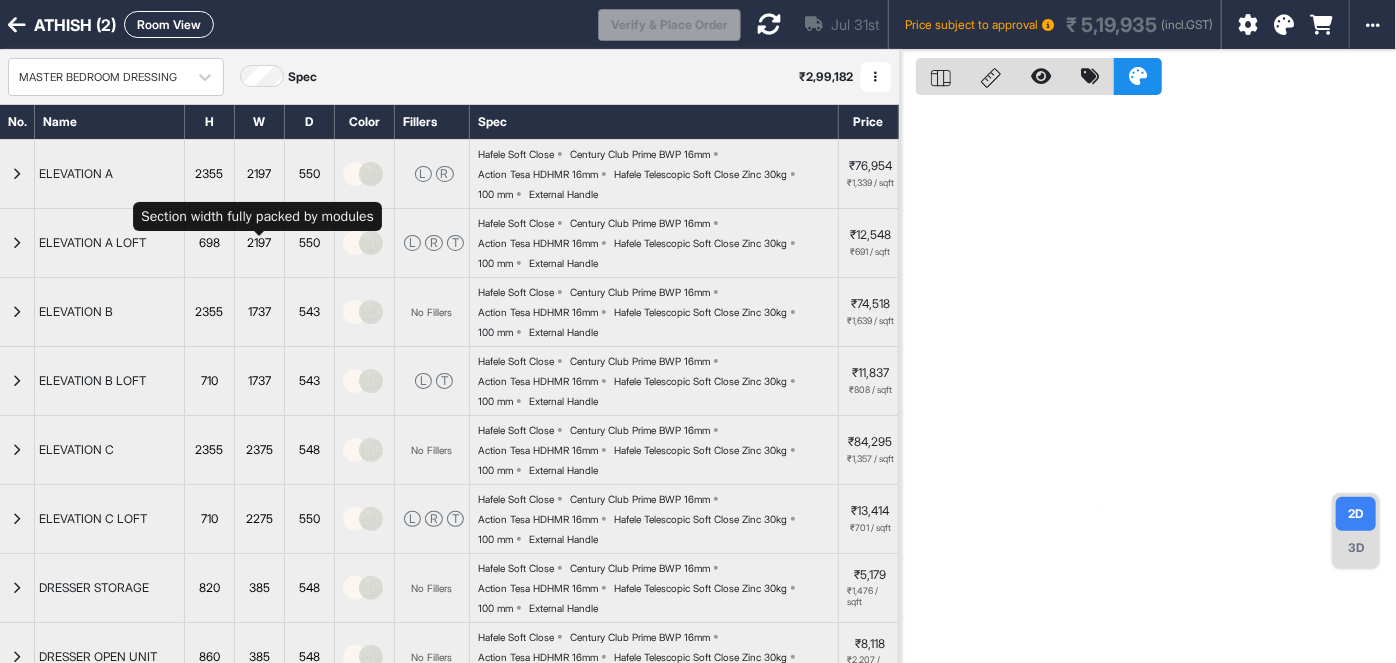 scroll, scrollTop: 416, scrollLeft: 0, axis: vertical 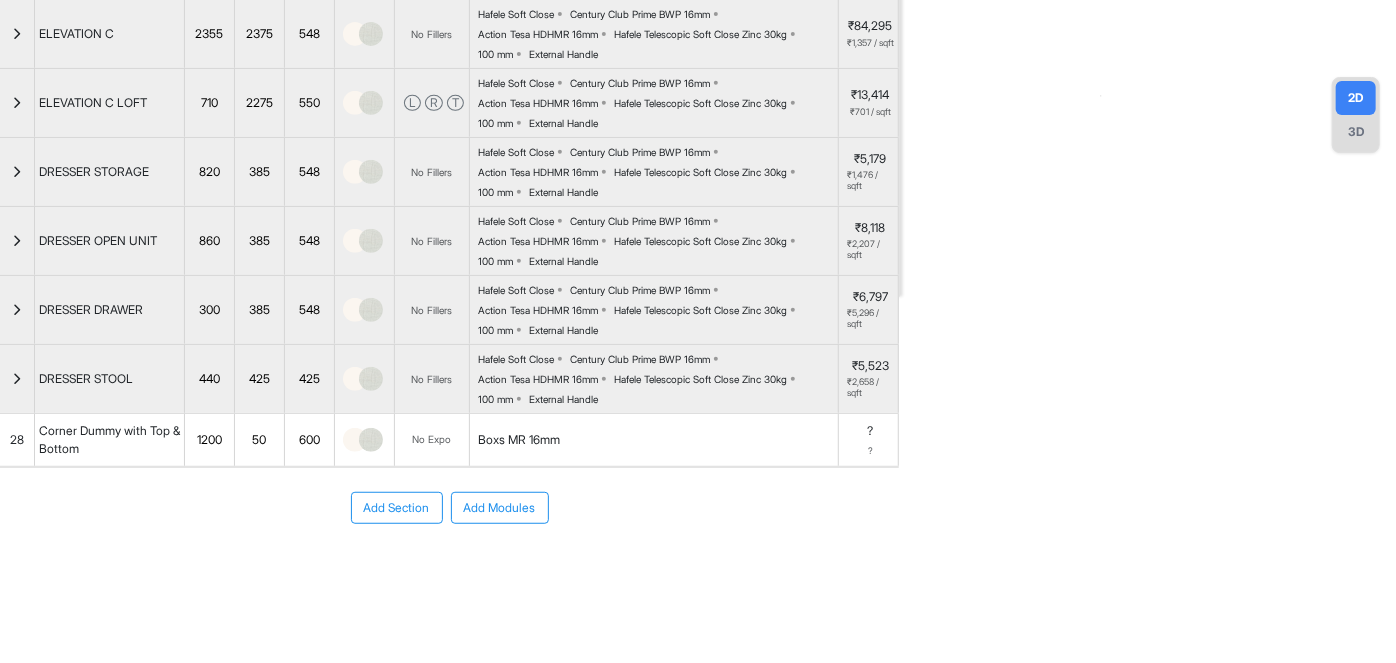 click on "1200" at bounding box center [209, 440] 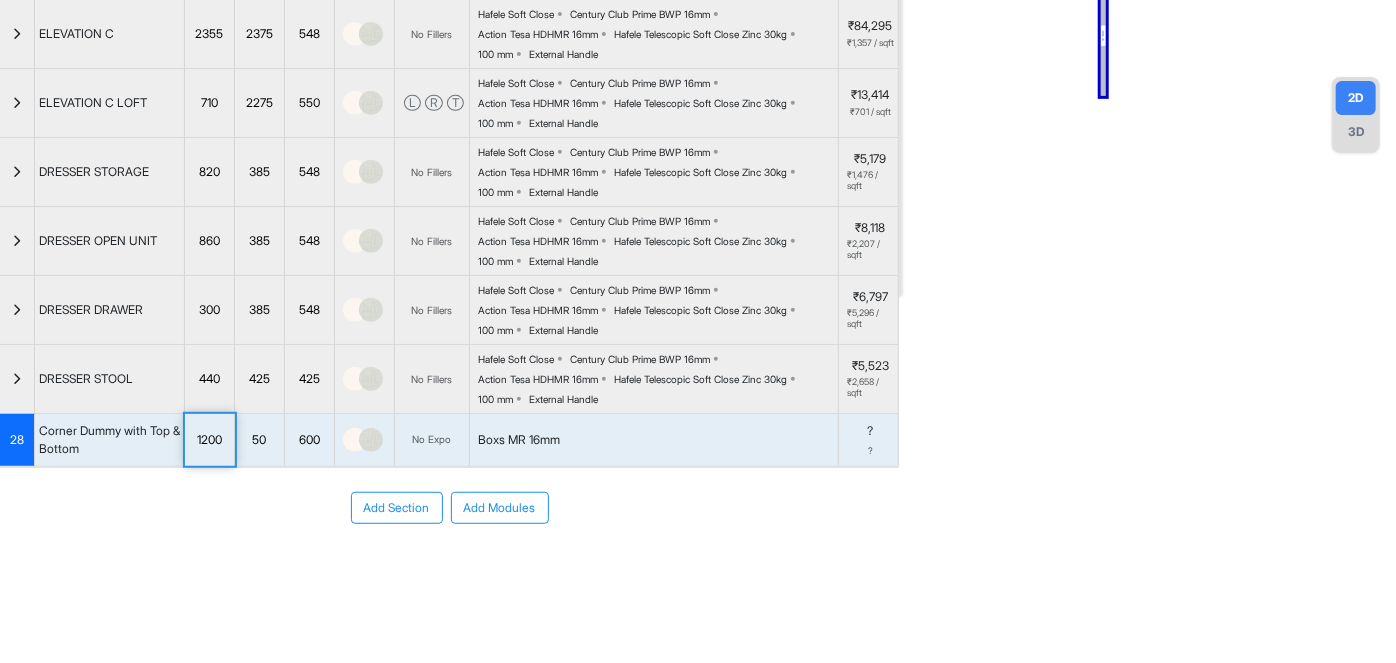 click on "1200" at bounding box center [209, 440] 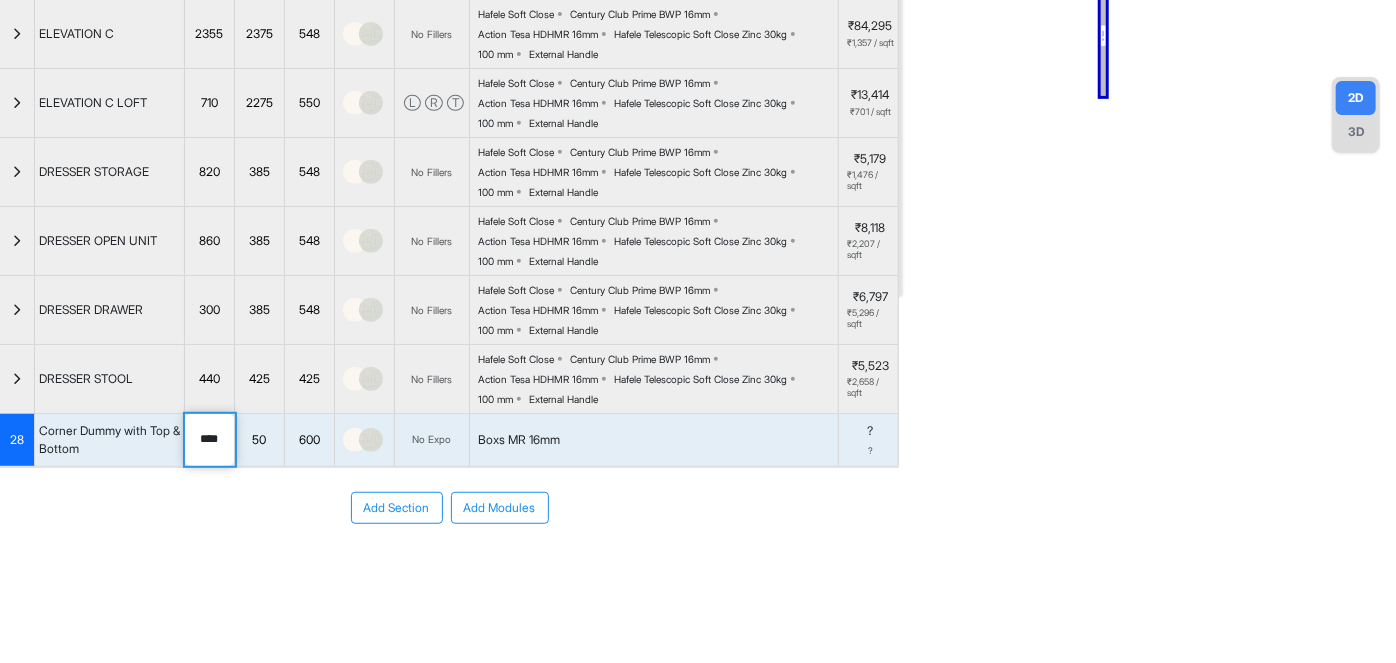 drag, startPoint x: 224, startPoint y: 434, endPoint x: 159, endPoint y: 439, distance: 65.192024 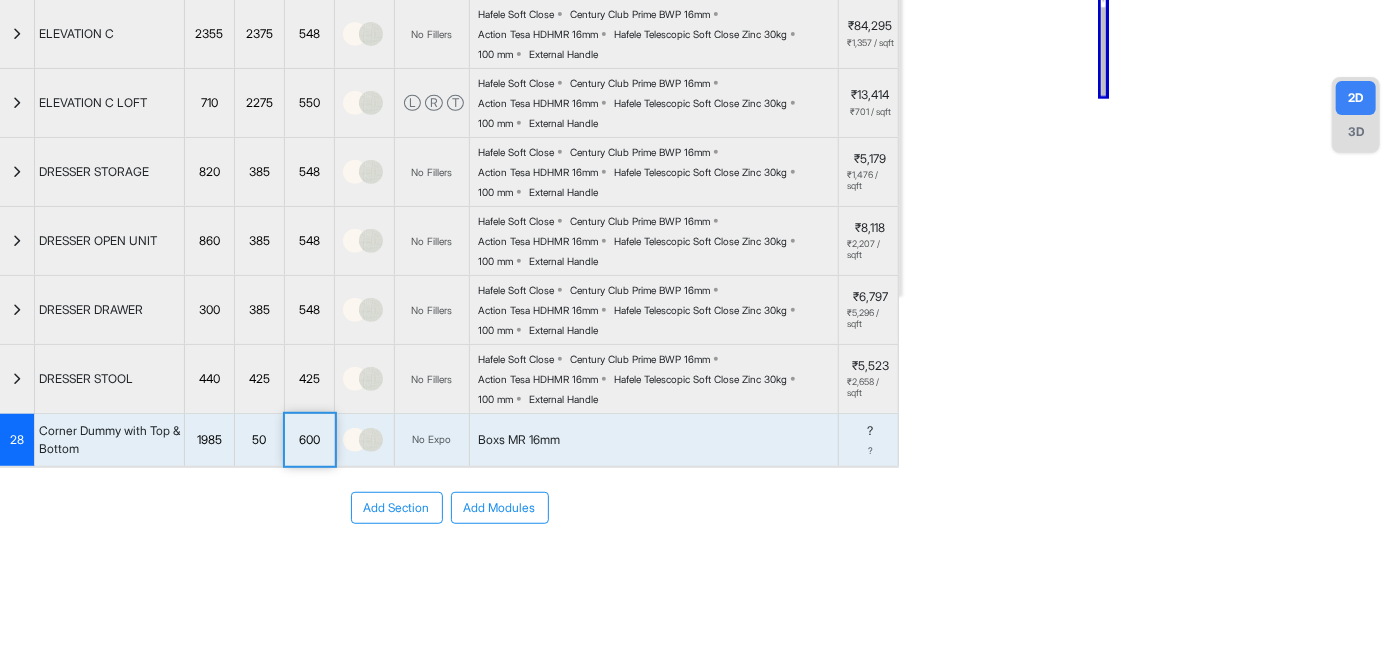 click on "600" at bounding box center [309, 440] 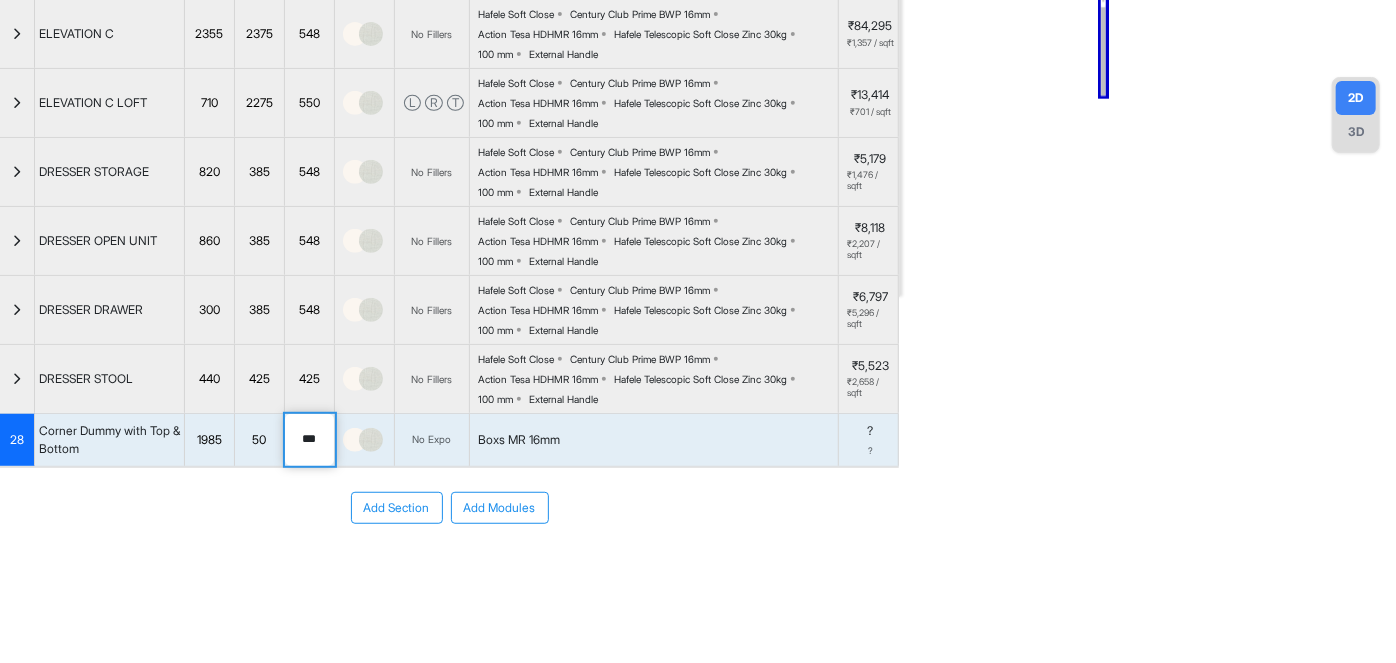 drag, startPoint x: 325, startPoint y: 432, endPoint x: 256, endPoint y: 438, distance: 69.260376 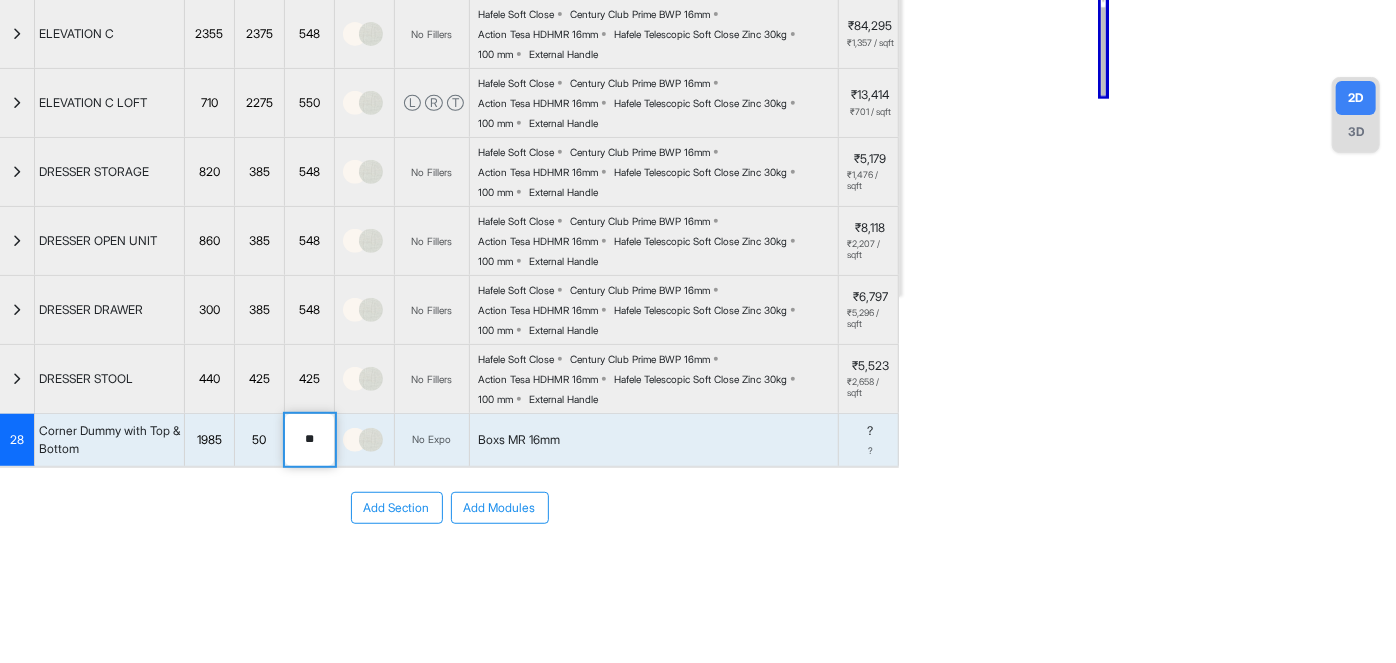 type on "***" 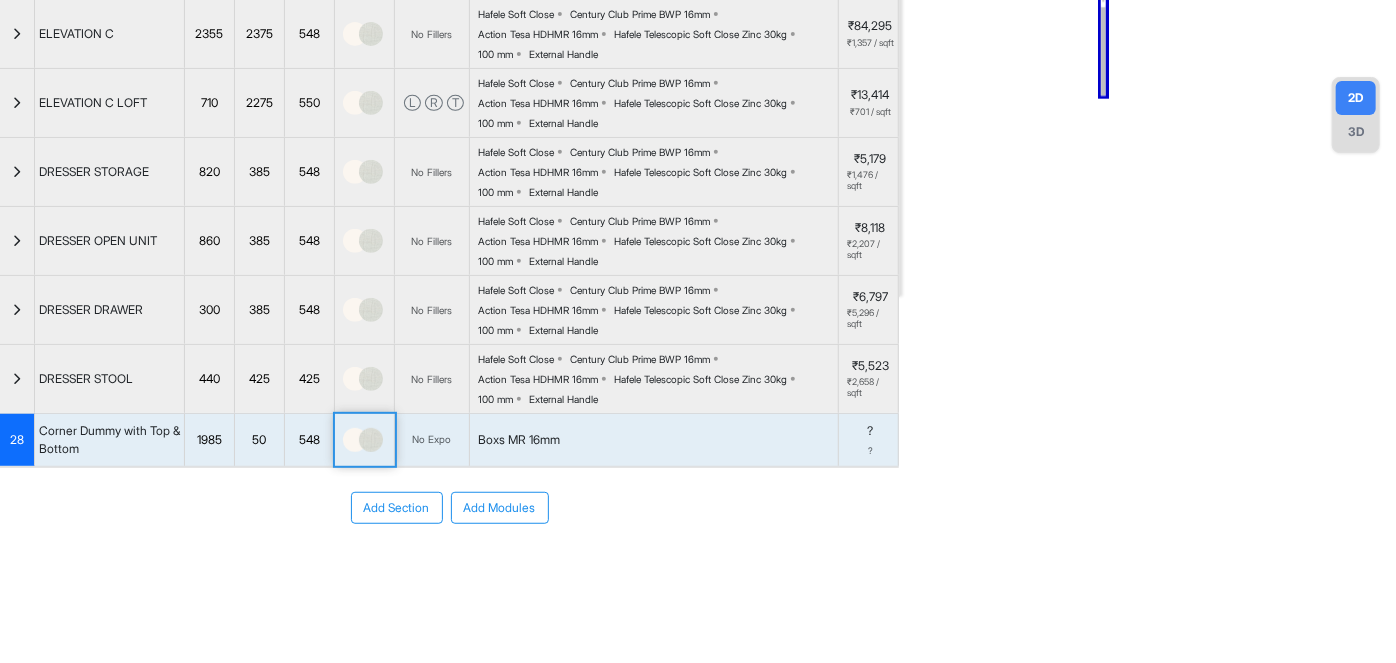 click on "Boxs MR 16mm" at bounding box center [654, 440] 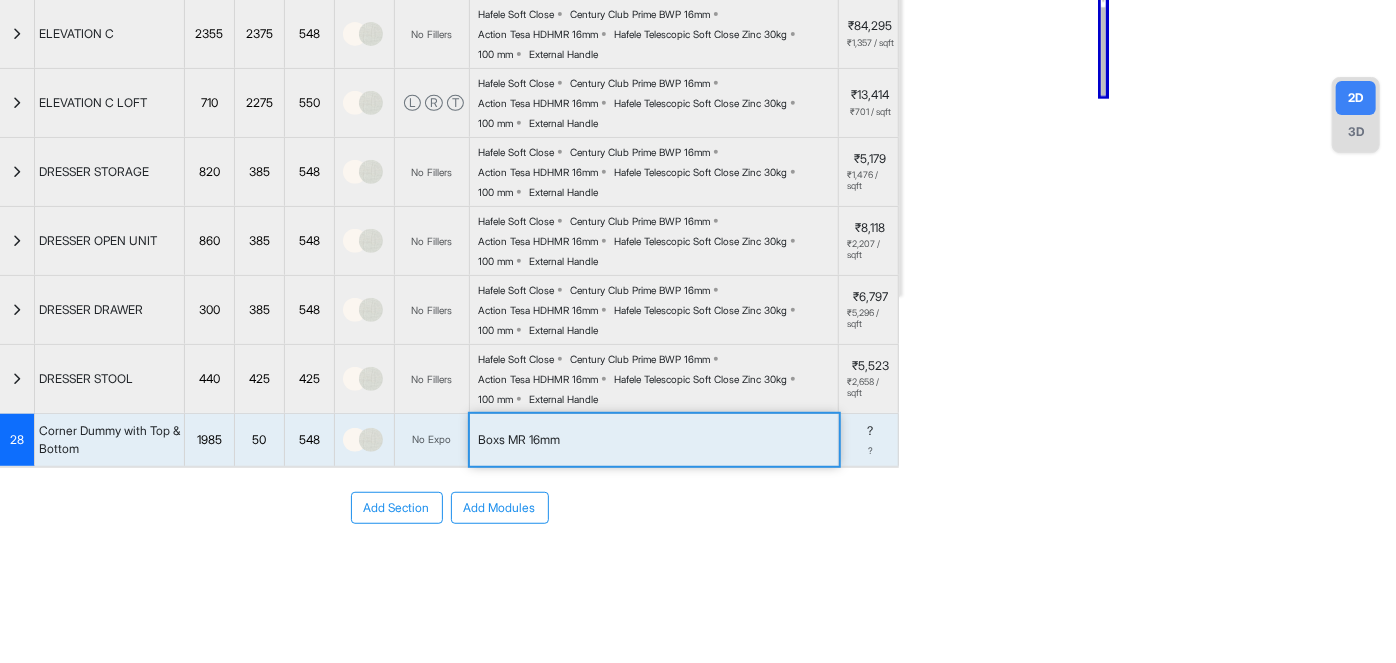 click on "Boxs MR 16mm" at bounding box center [654, 440] 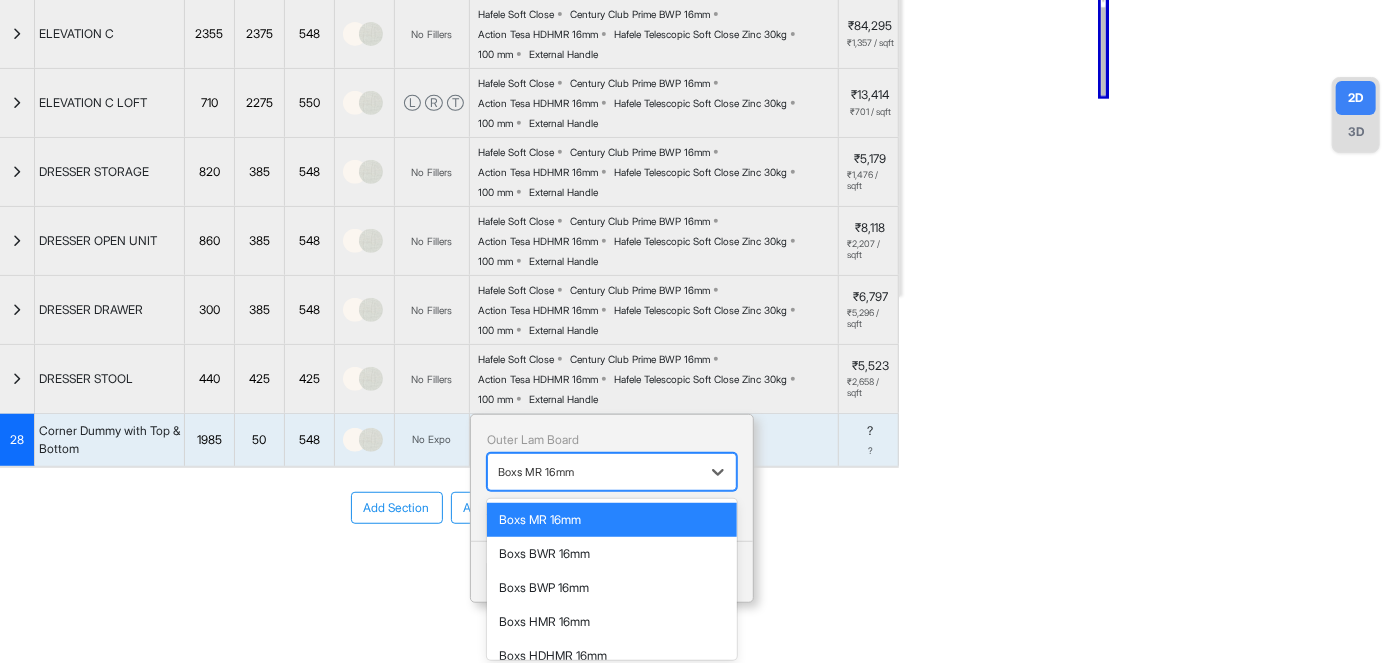 drag, startPoint x: 554, startPoint y: 456, endPoint x: 558, endPoint y: 470, distance: 14.56022 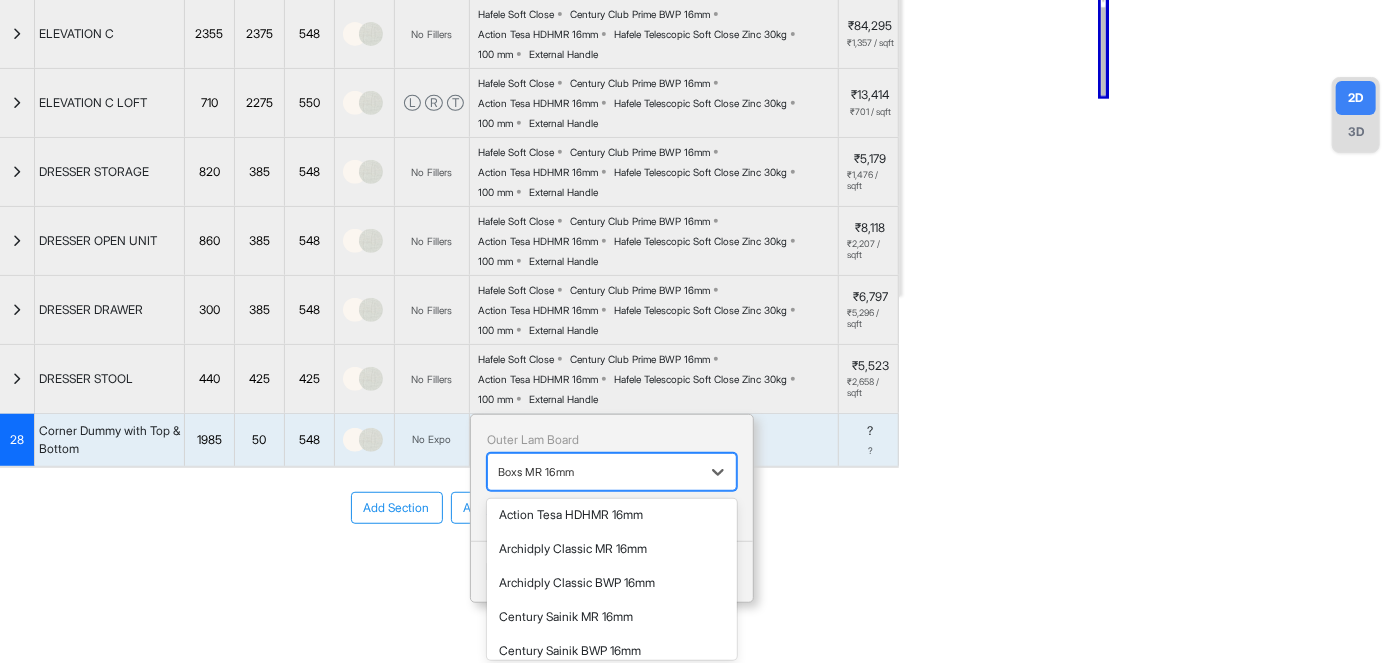 scroll, scrollTop: 170, scrollLeft: 0, axis: vertical 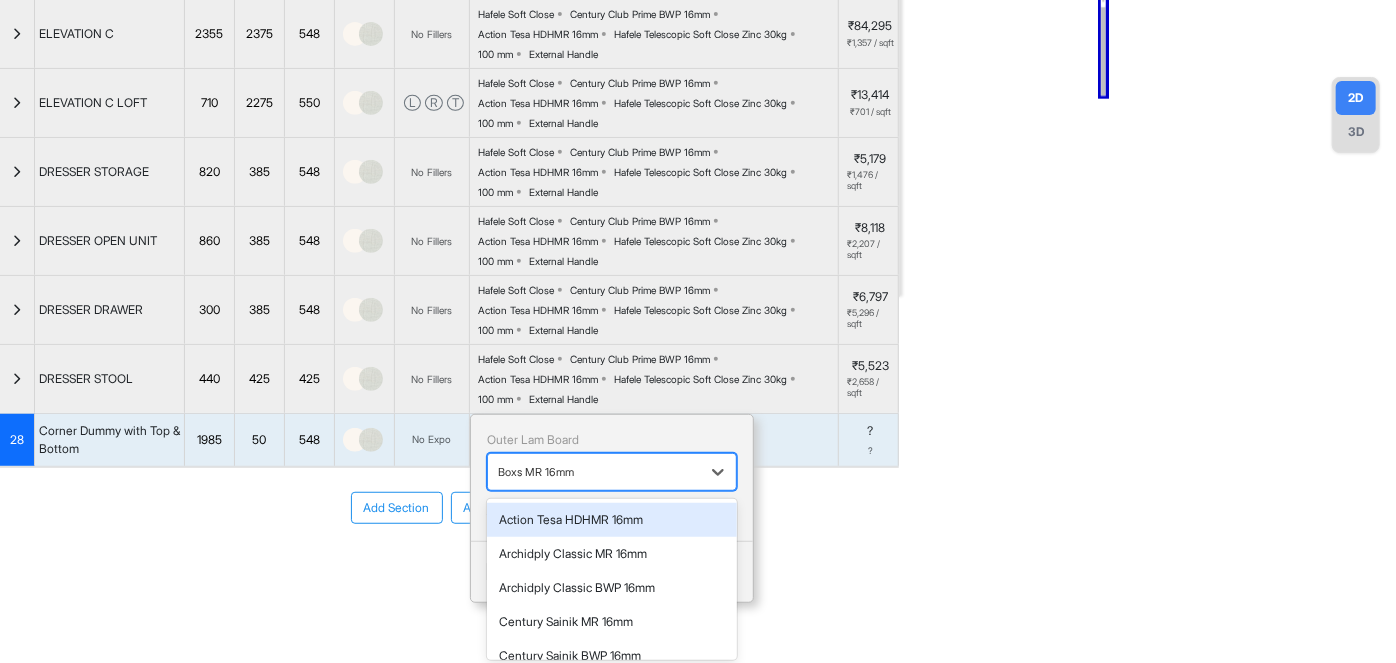 click on "Action Tesa HDHMR 16mm" at bounding box center [612, 520] 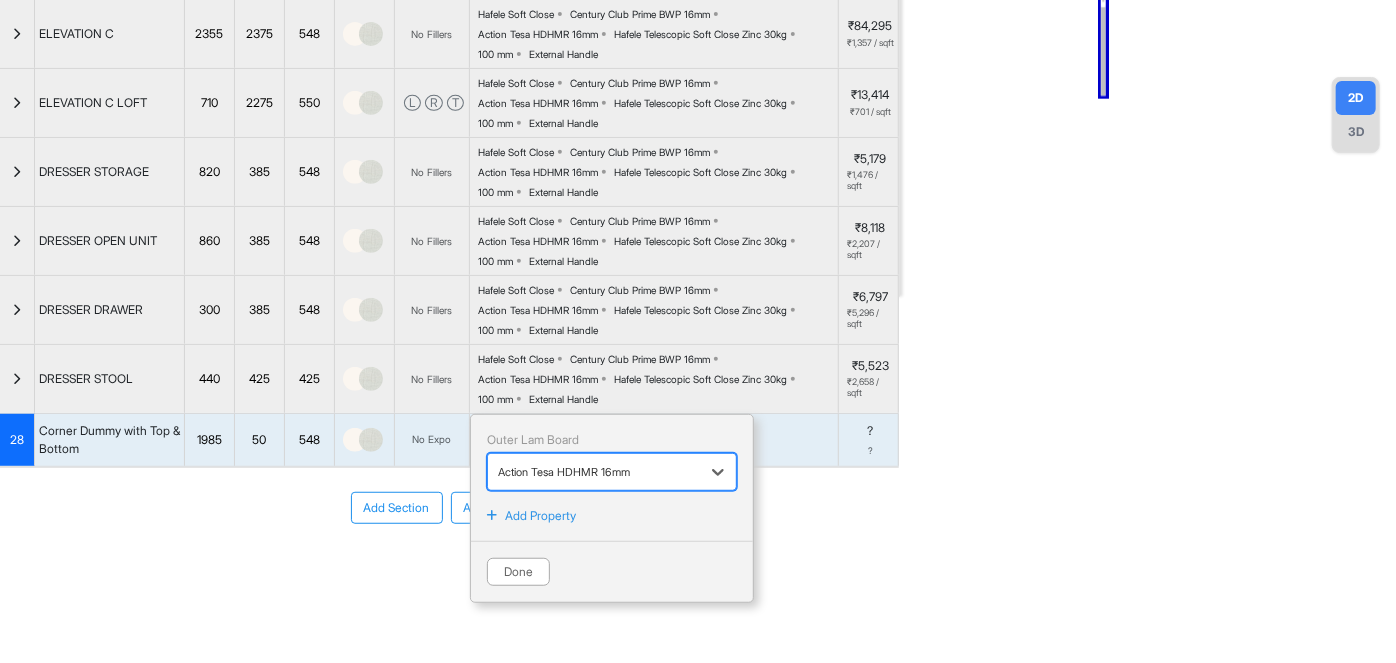 click on "Done" at bounding box center [518, 572] 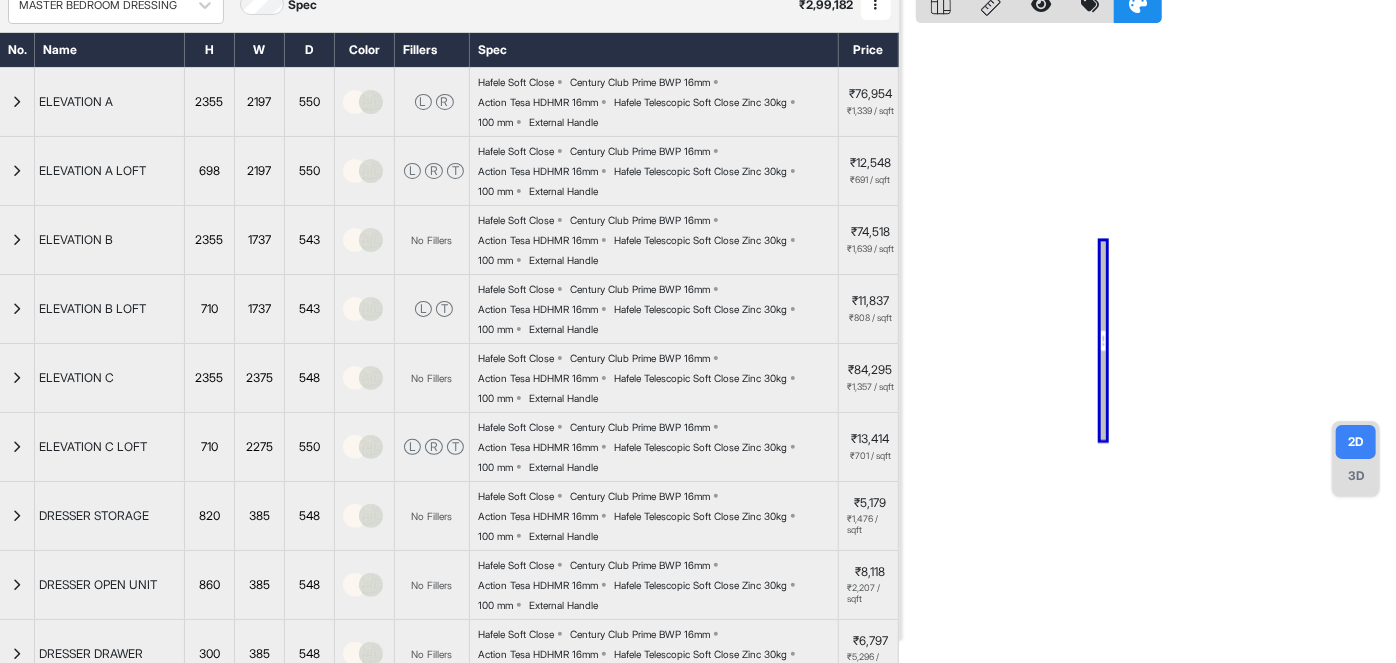 scroll, scrollTop: 0, scrollLeft: 0, axis: both 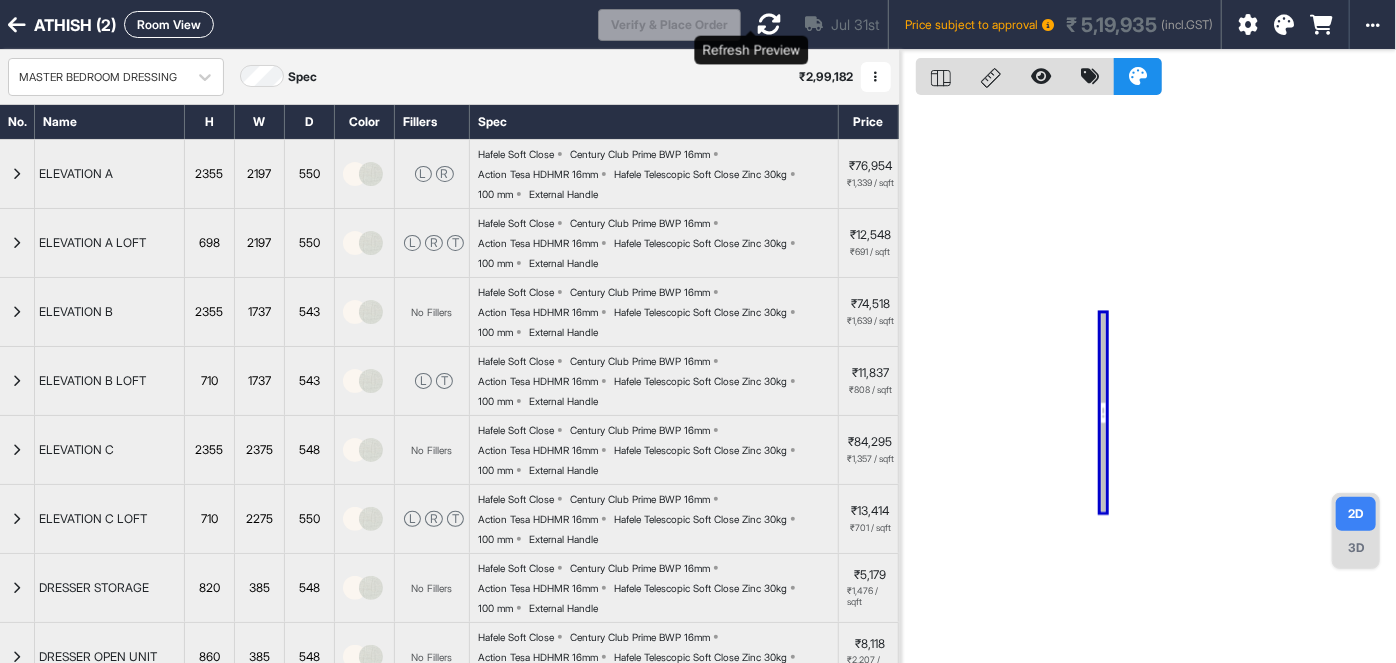 click at bounding box center (769, 24) 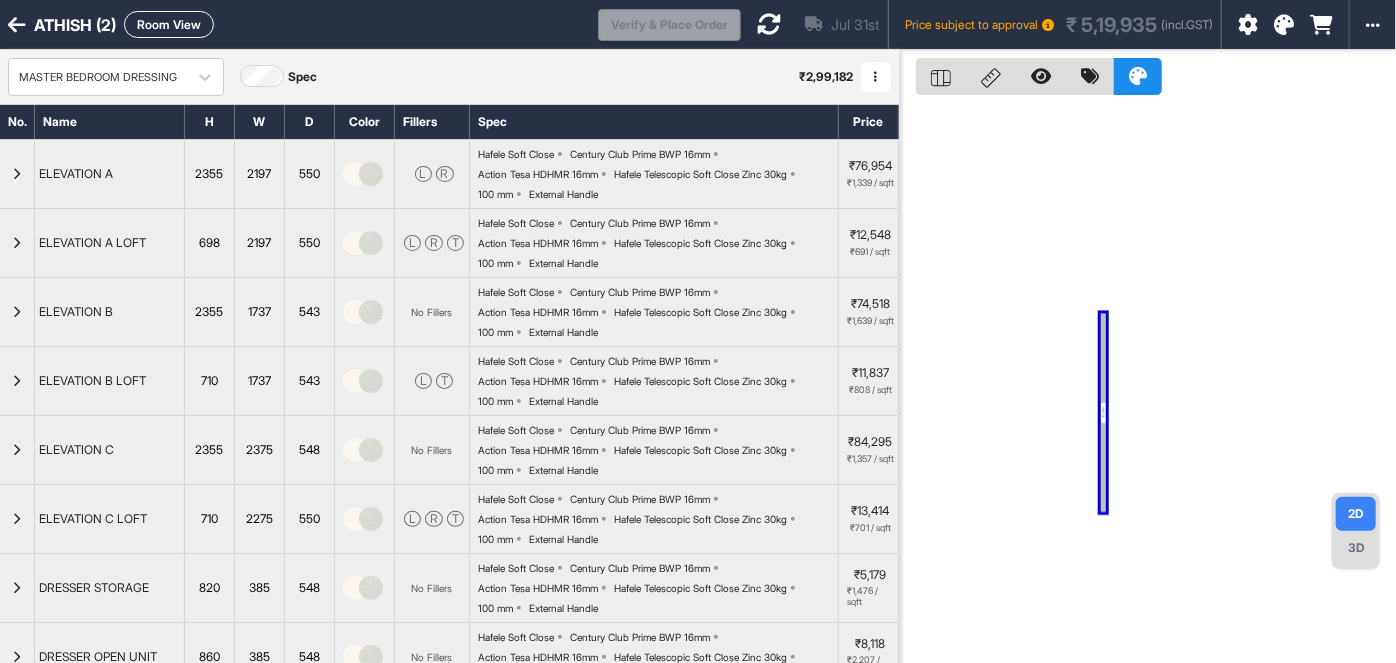 click on "Room View" at bounding box center (169, 24) 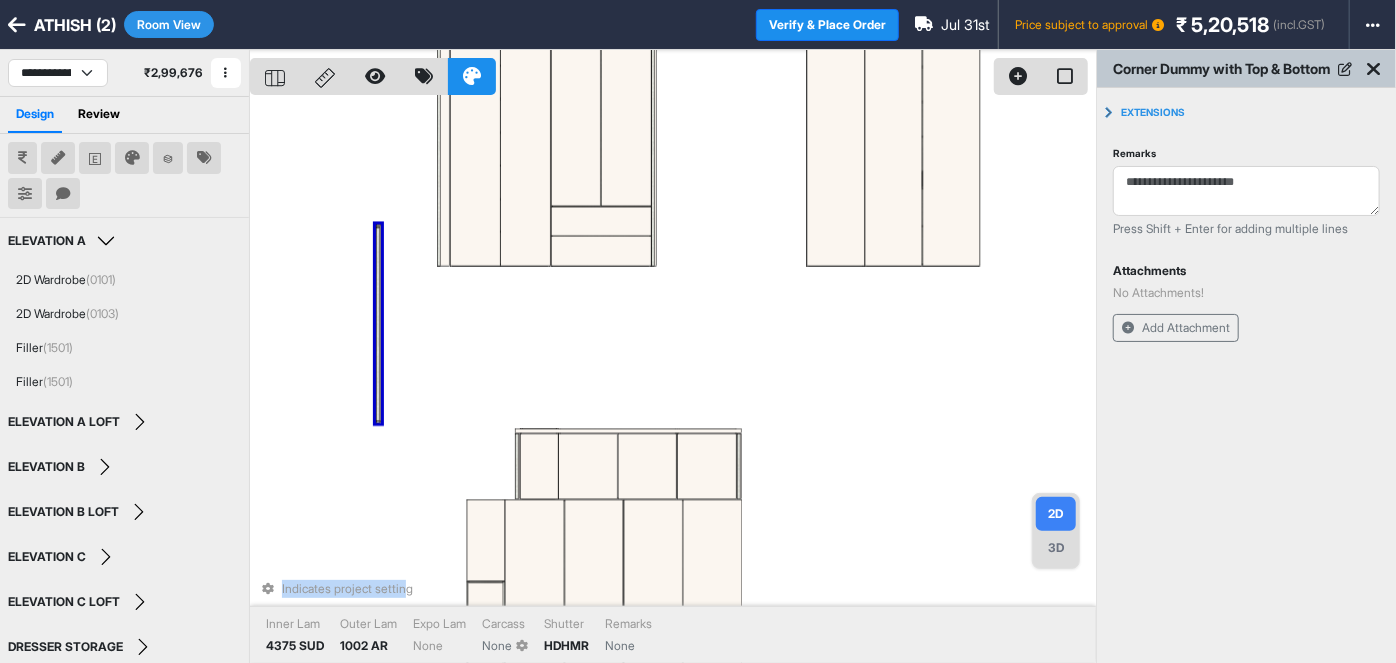 drag, startPoint x: 376, startPoint y: 322, endPoint x: 412, endPoint y: 585, distance: 265.45245 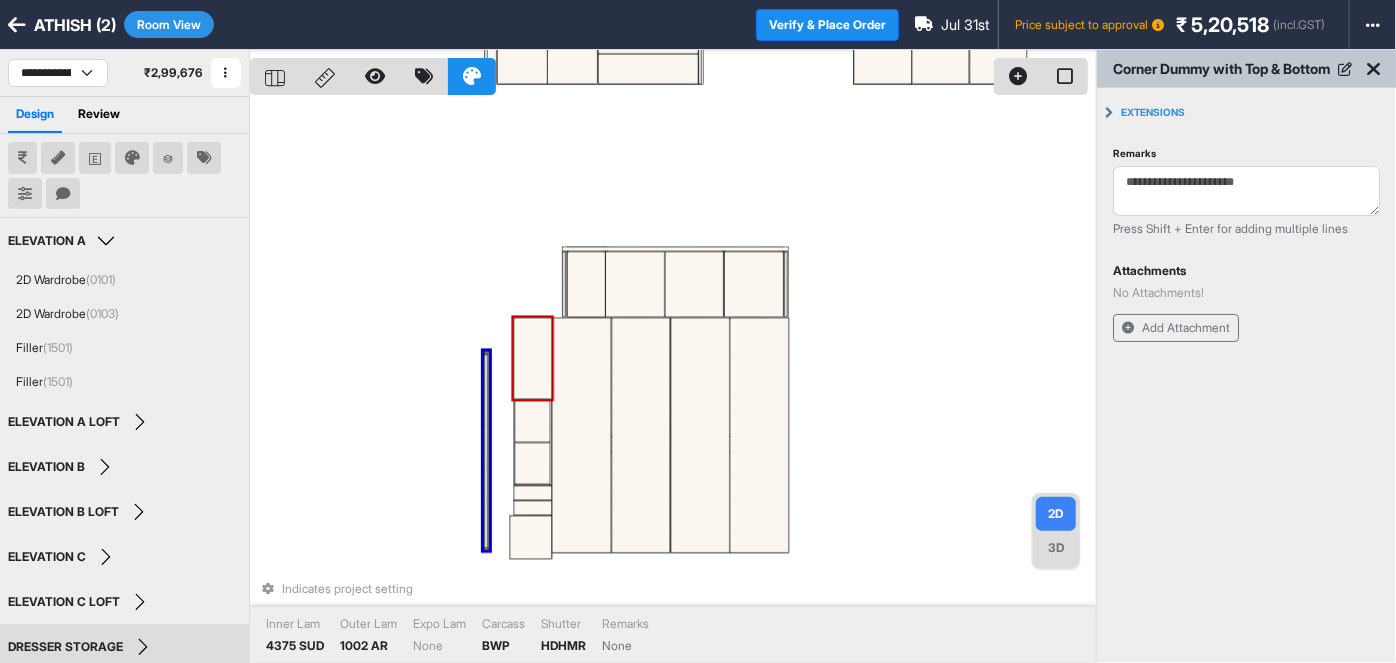 click at bounding box center [532, 359] 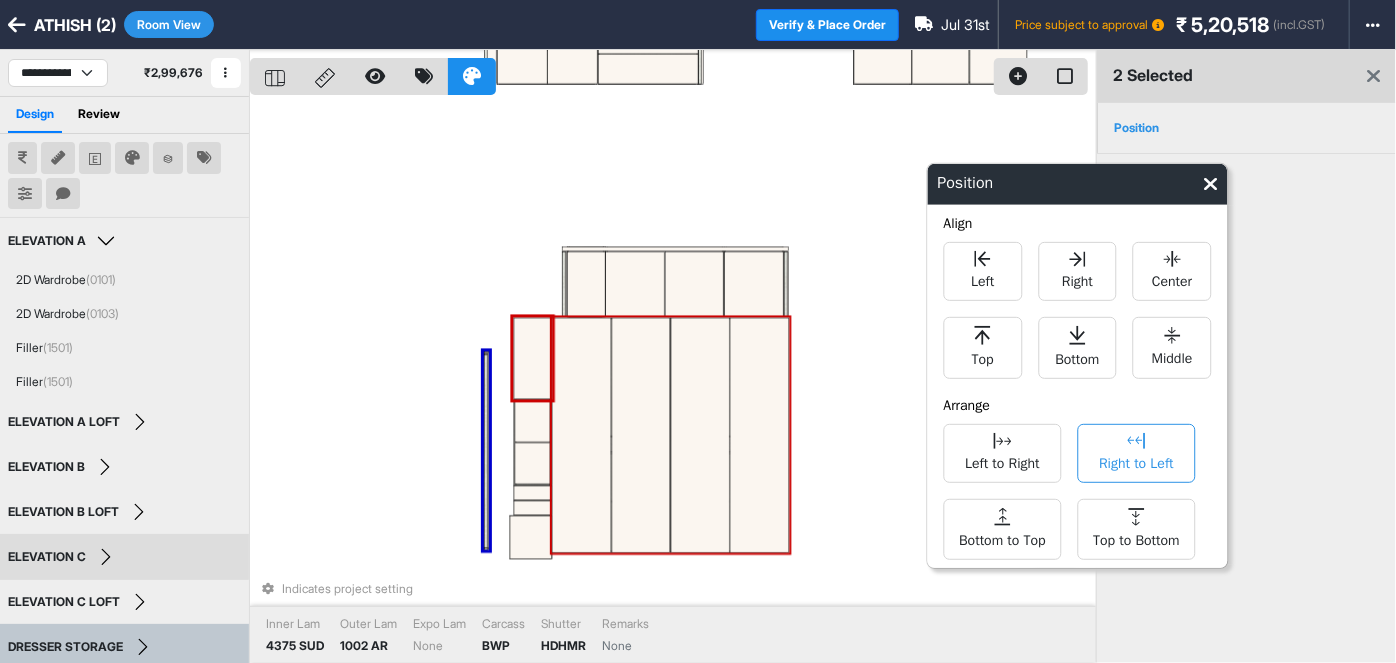 drag, startPoint x: 1145, startPoint y: 487, endPoint x: 1142, endPoint y: 476, distance: 11.401754 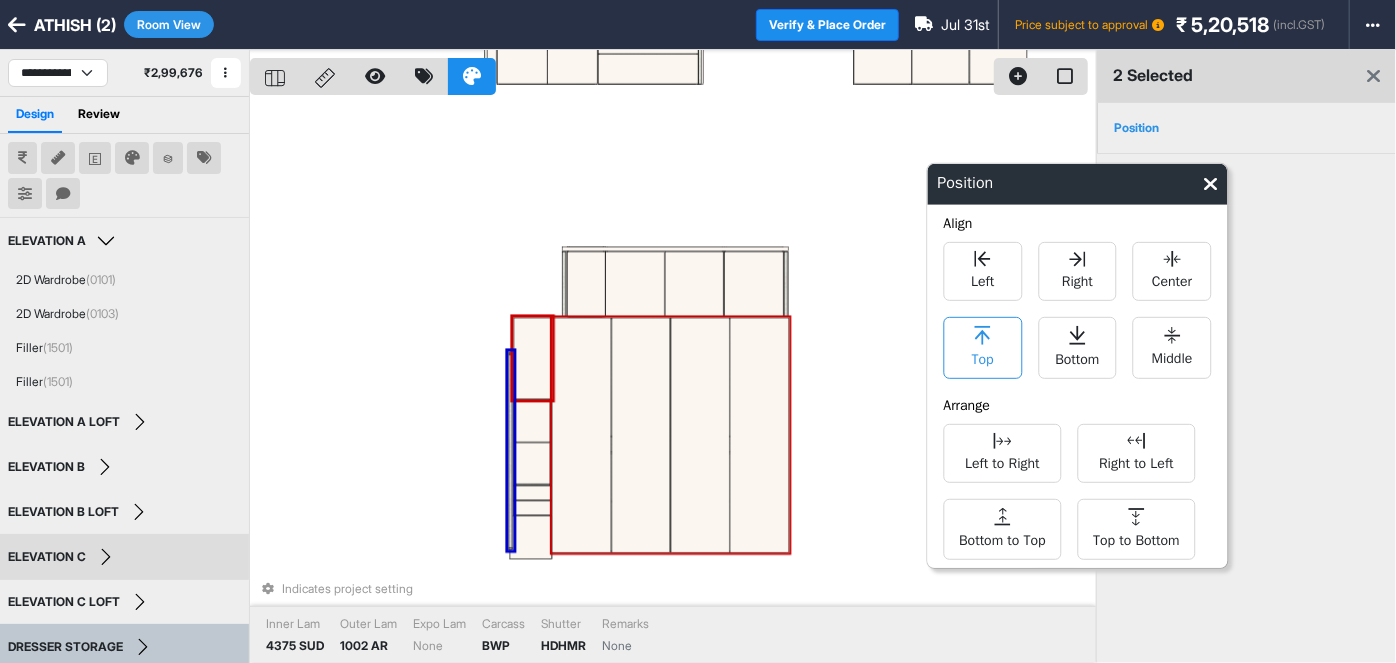 click on "Top" at bounding box center (983, 348) 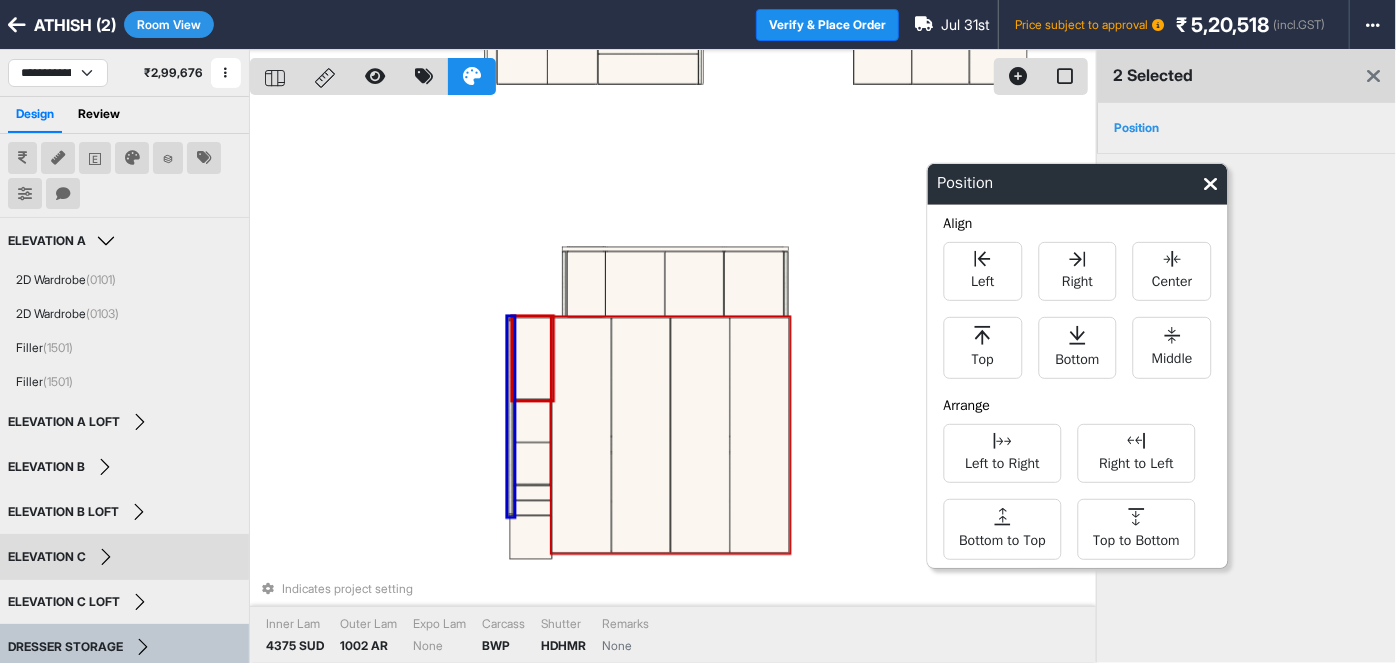 click on "Indicates project setting Inner Lam 4375 SUD Outer Lam 1002 AR Expo Lam None Carcass BWP Shutter HDHMR Remarks None" at bounding box center (673, 381) 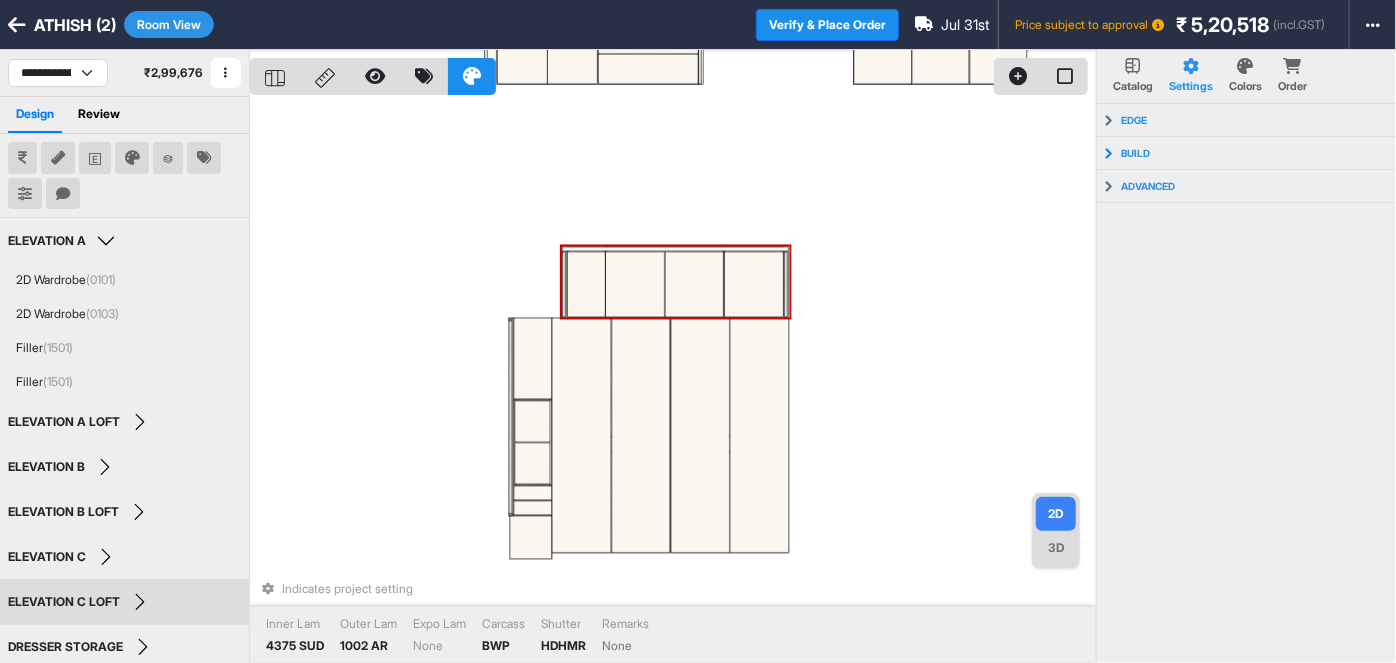 click at bounding box center [586, 285] 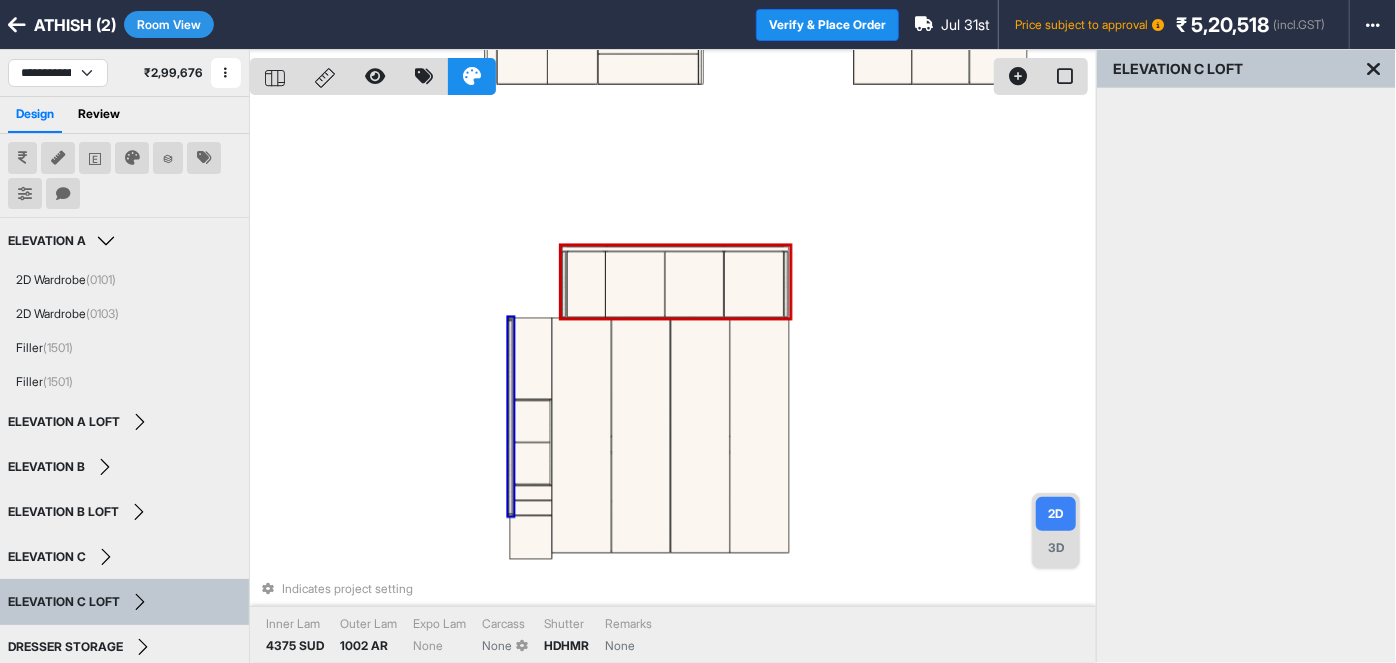 click at bounding box center (510, 416) 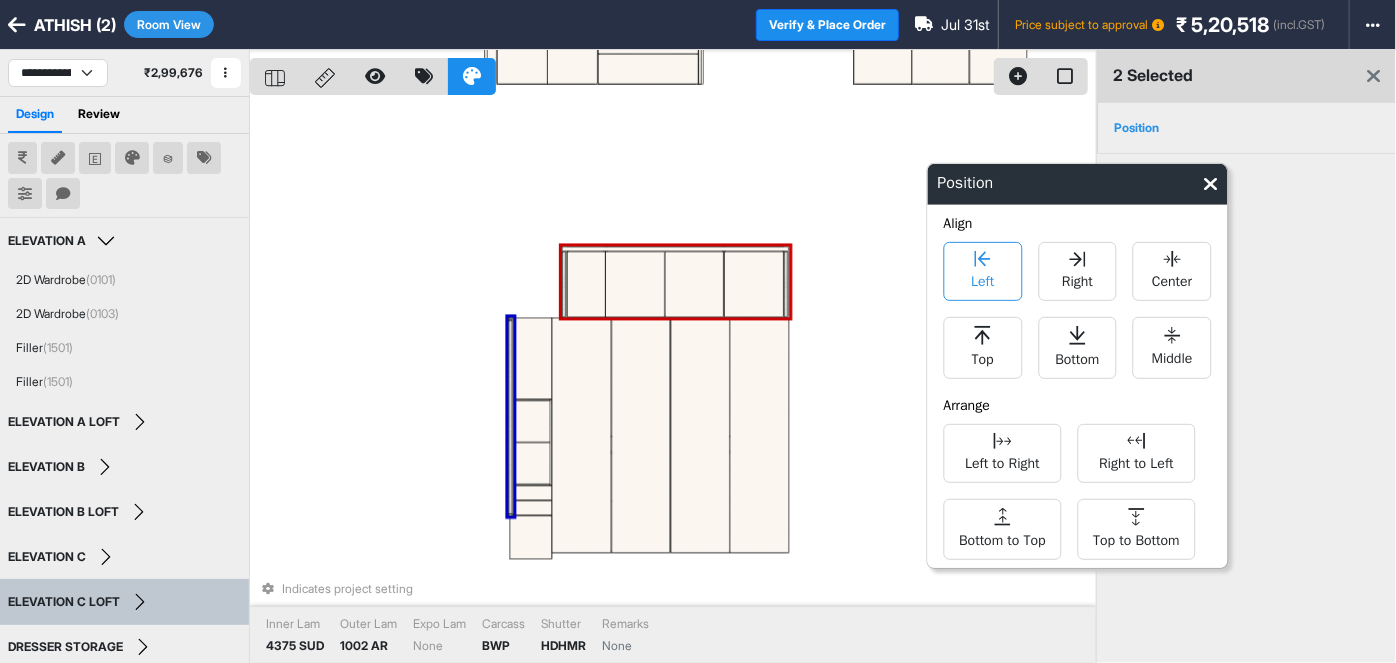 click on "Left" at bounding box center [982, 279] 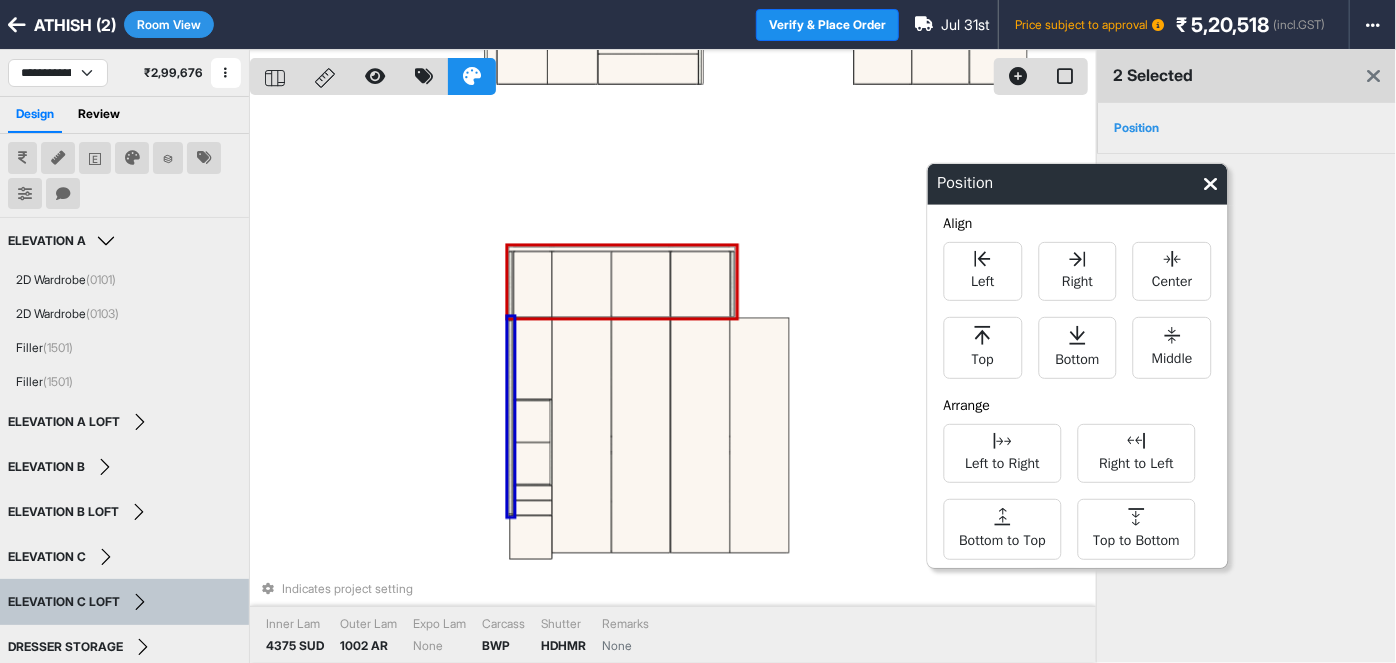 click on "Indicates project setting Inner Lam 4375 SUD Outer Lam 1002 AR Expo Lam None Carcass BWP Shutter HDHMR Remarks None" at bounding box center (673, 381) 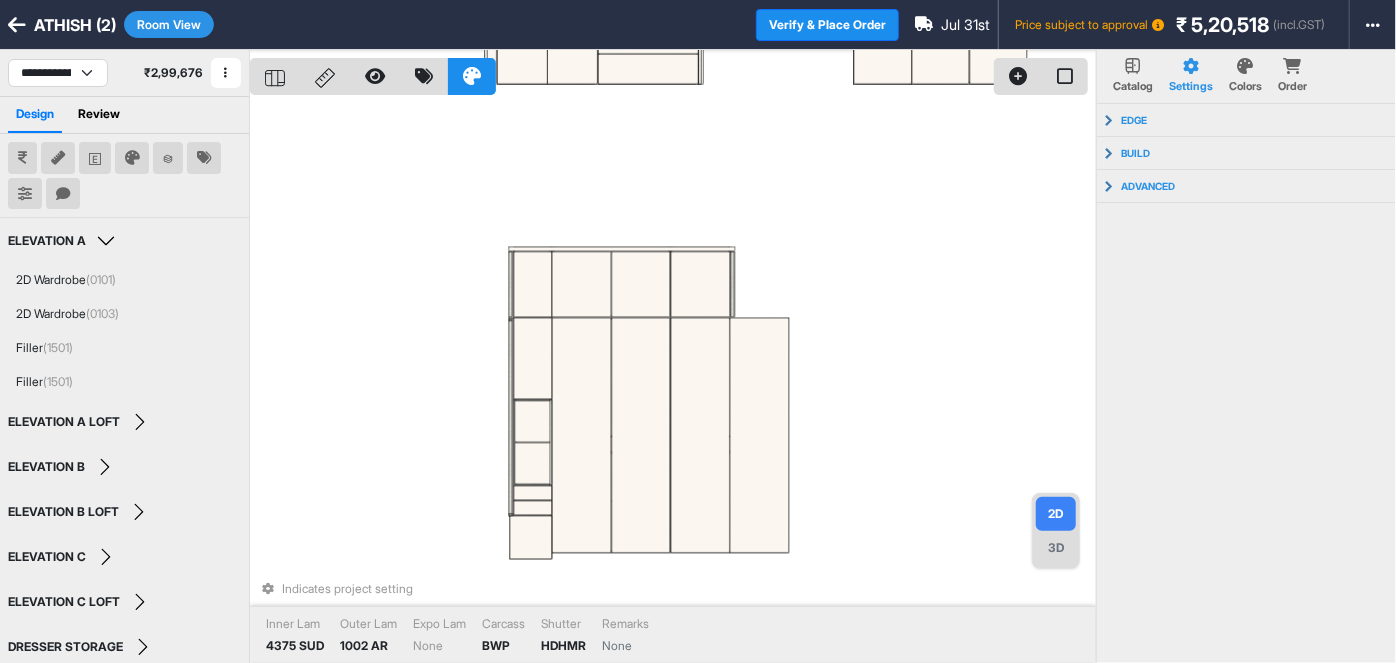 click 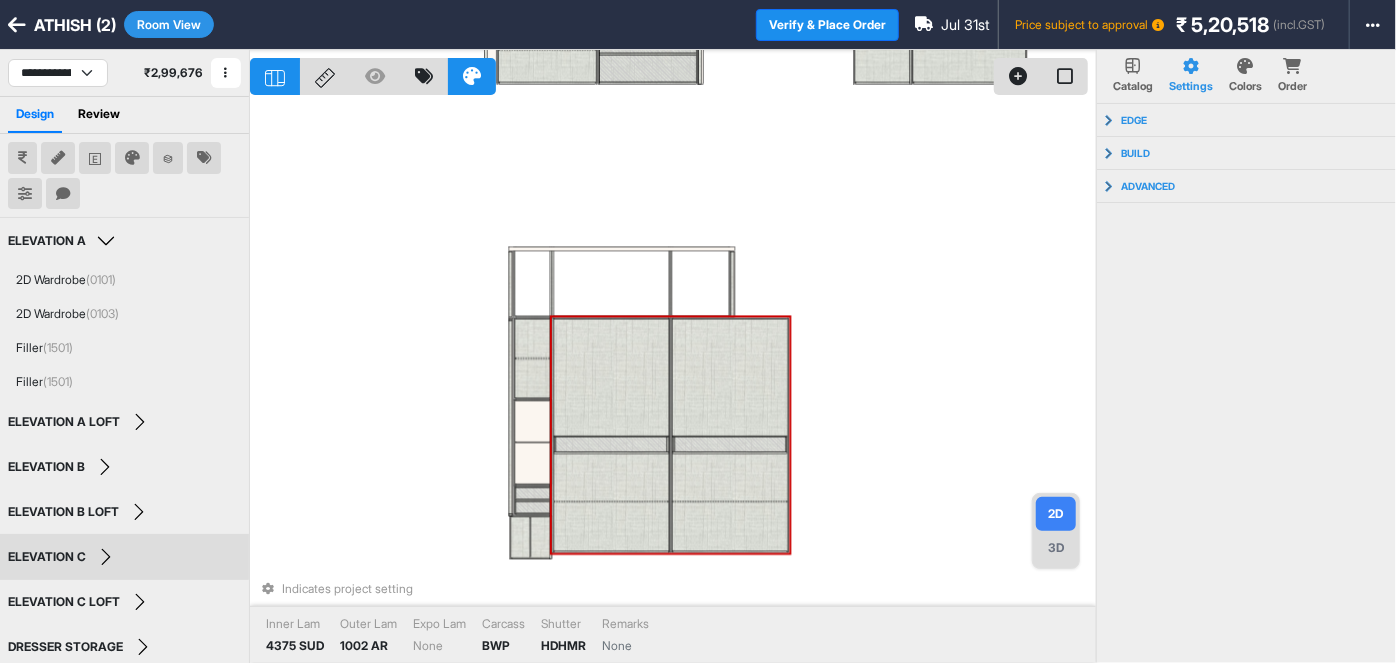 click at bounding box center (729, 377) 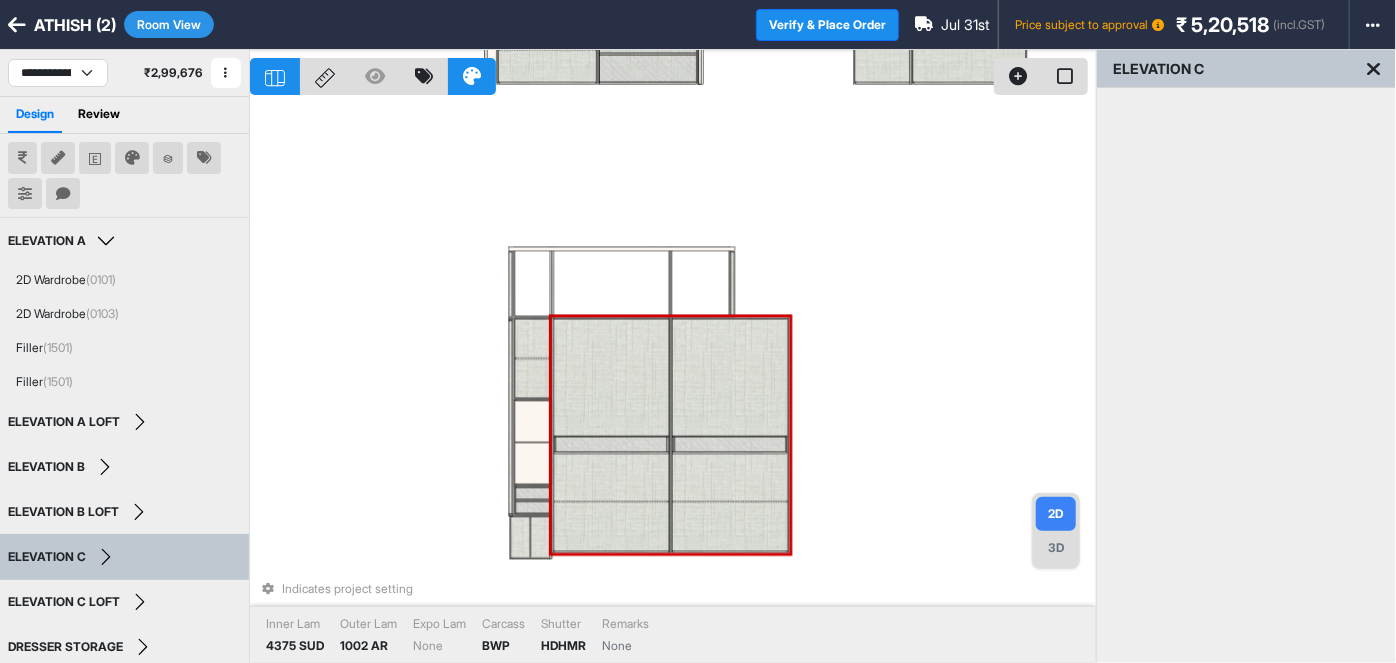 click at bounding box center [729, 377] 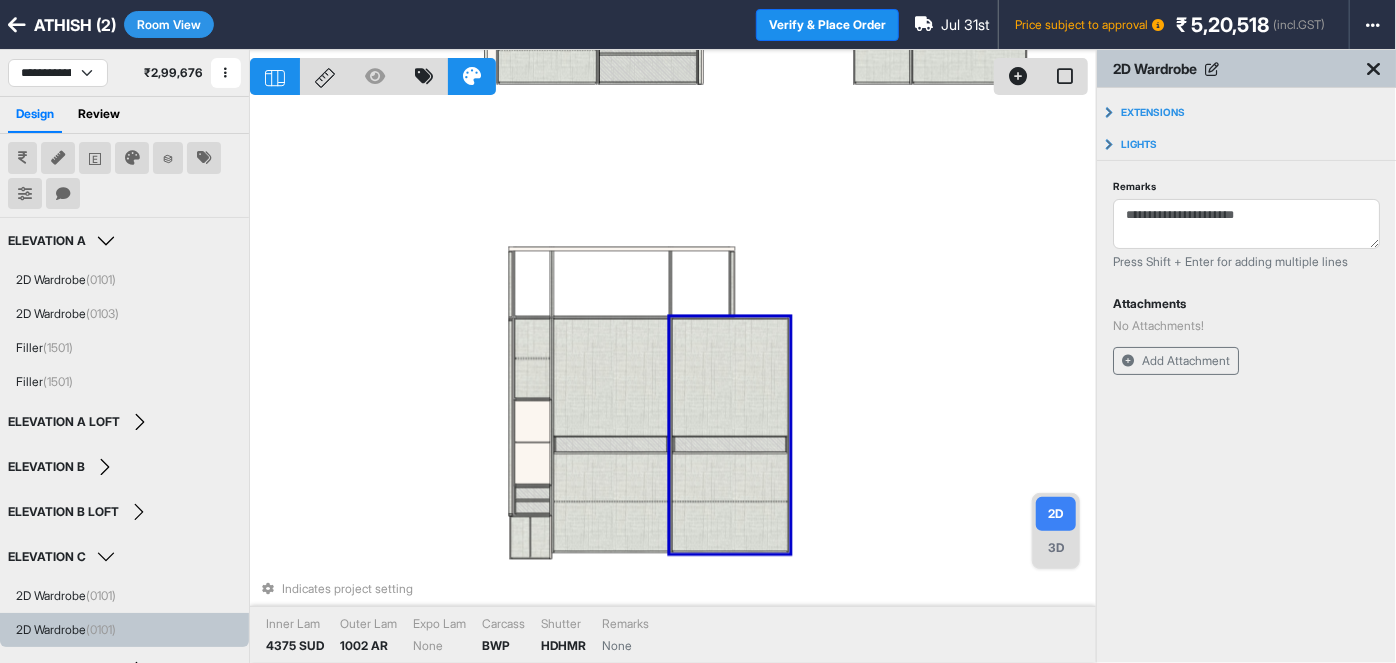 click at bounding box center [729, 377] 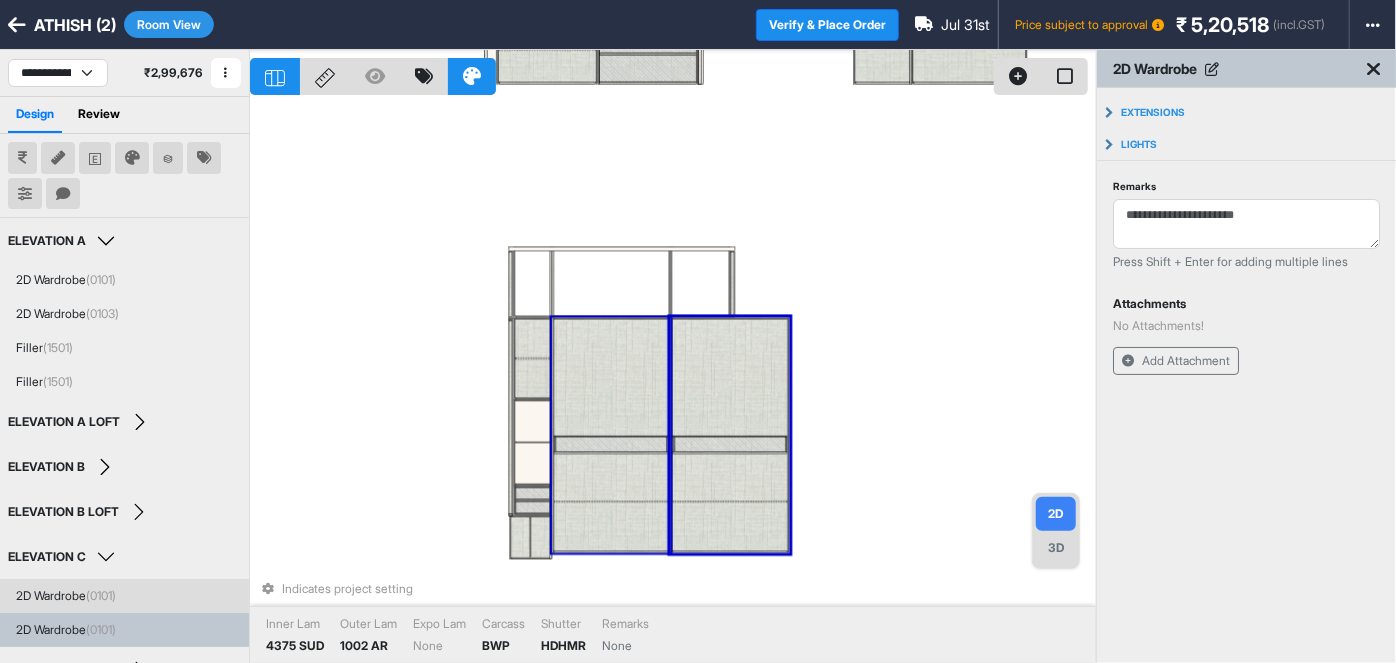 click on "Room View" at bounding box center (169, 24) 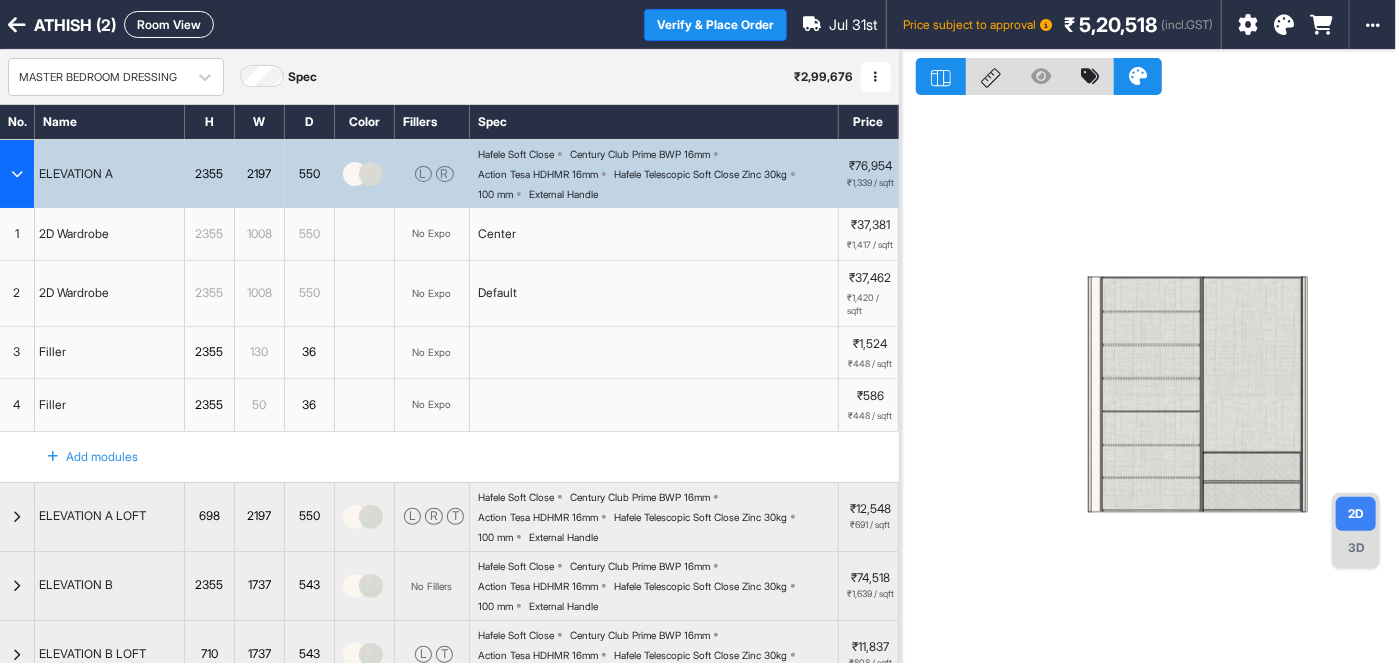click at bounding box center (17, 174) 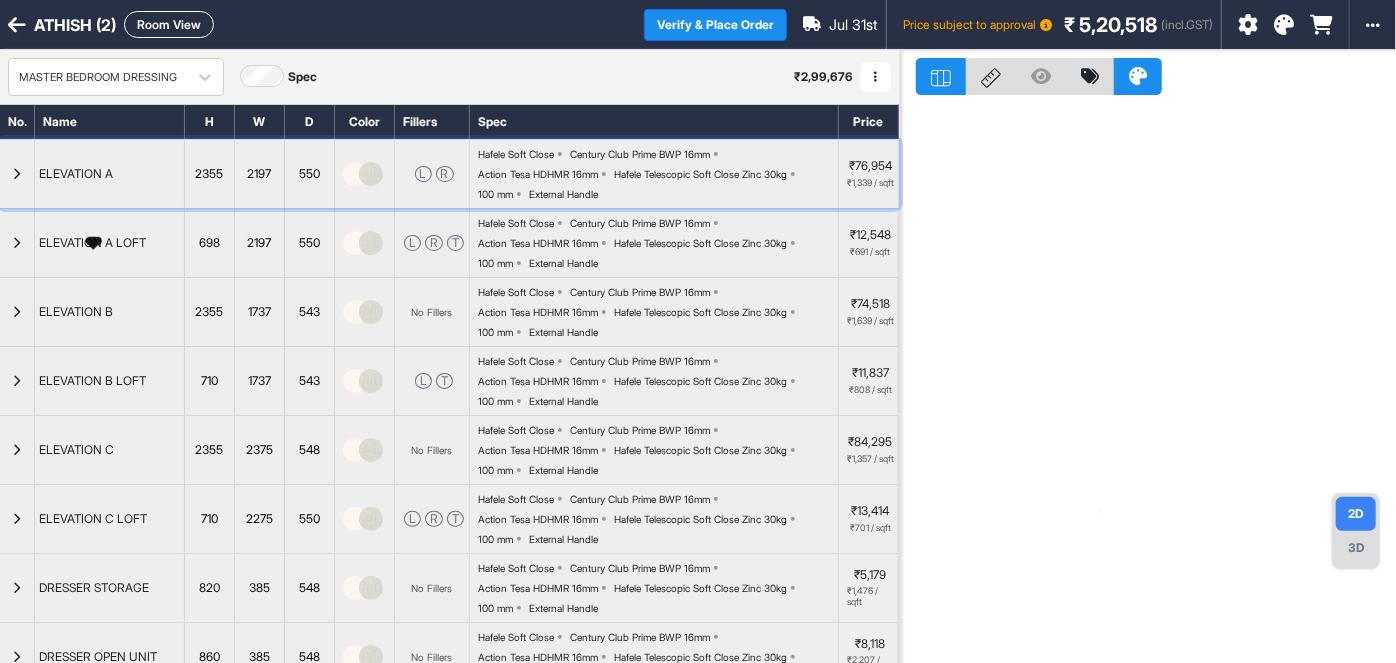 scroll, scrollTop: 158, scrollLeft: 0, axis: vertical 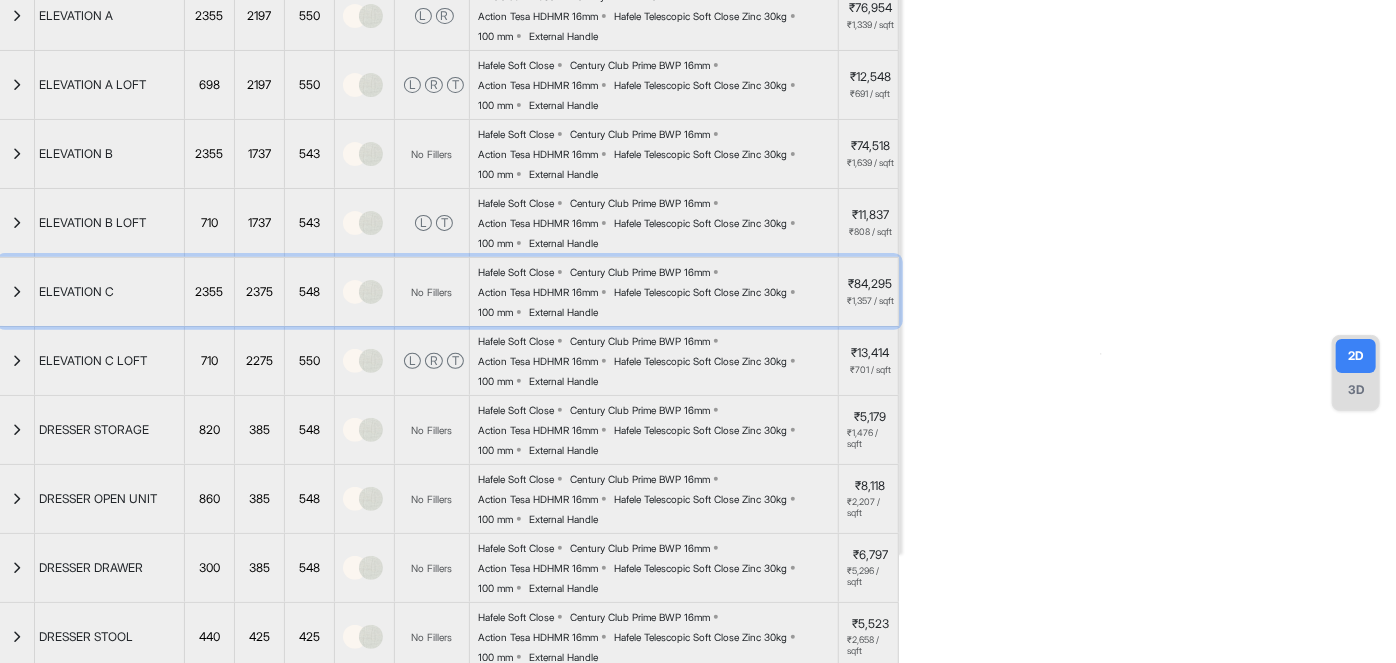 click at bounding box center (17, 292) 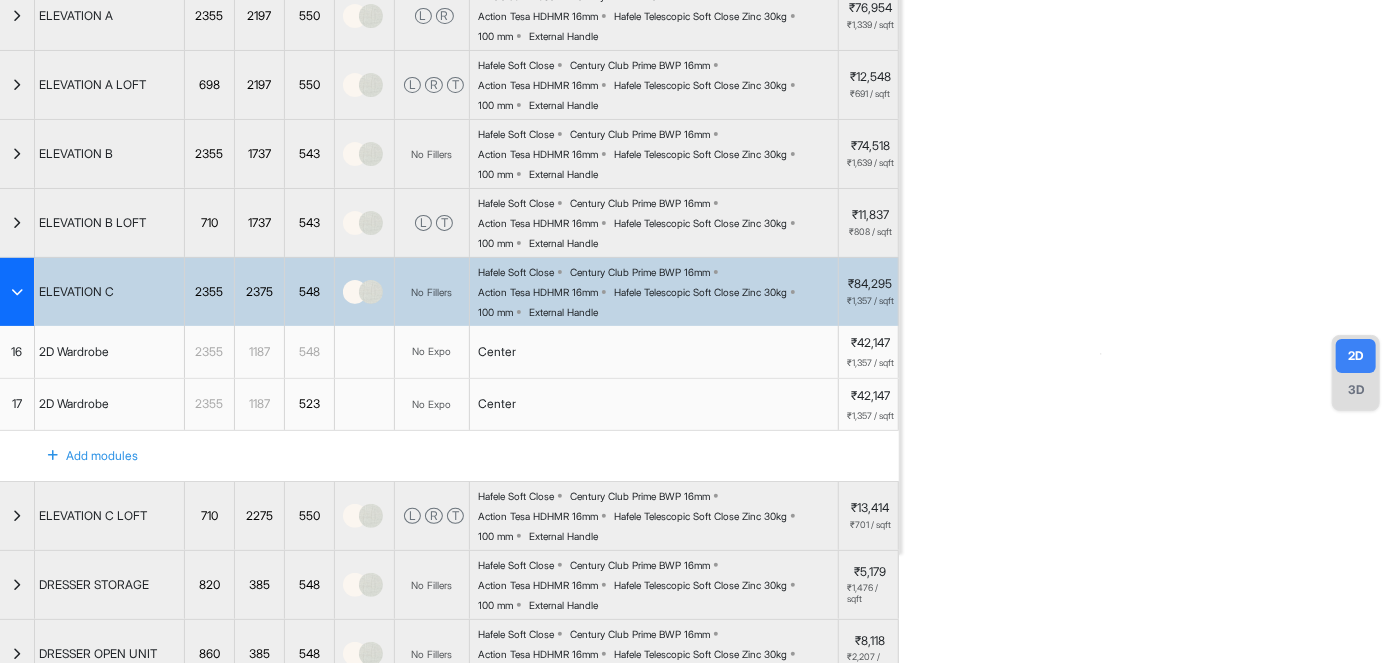 click on "17" at bounding box center [17, 405] 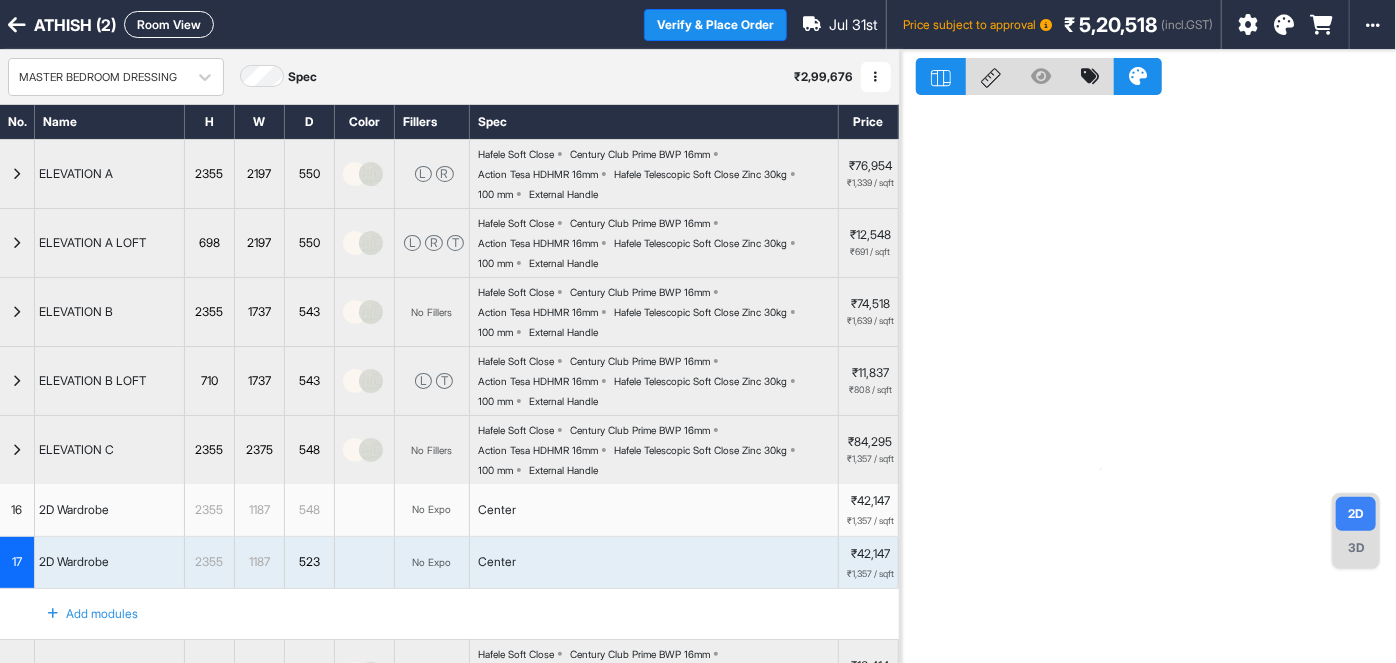 scroll, scrollTop: 240, scrollLeft: 0, axis: vertical 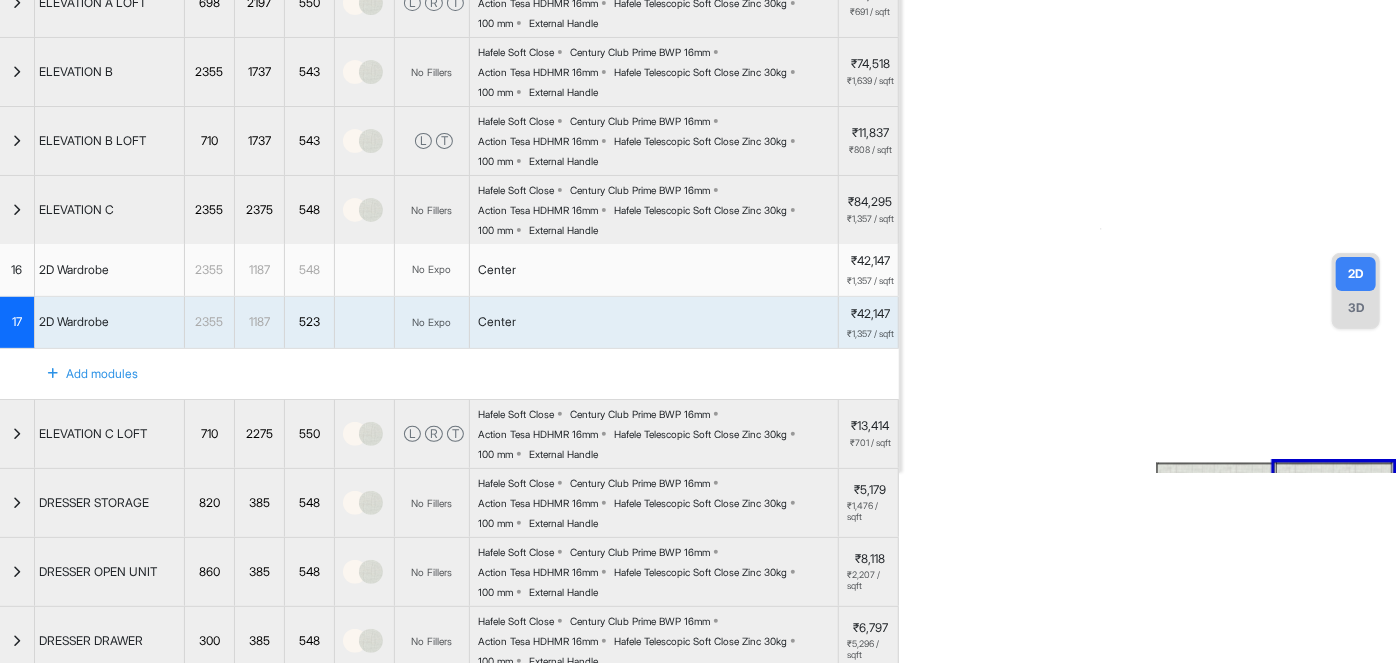 click on "Add modules" at bounding box center (449, 374) 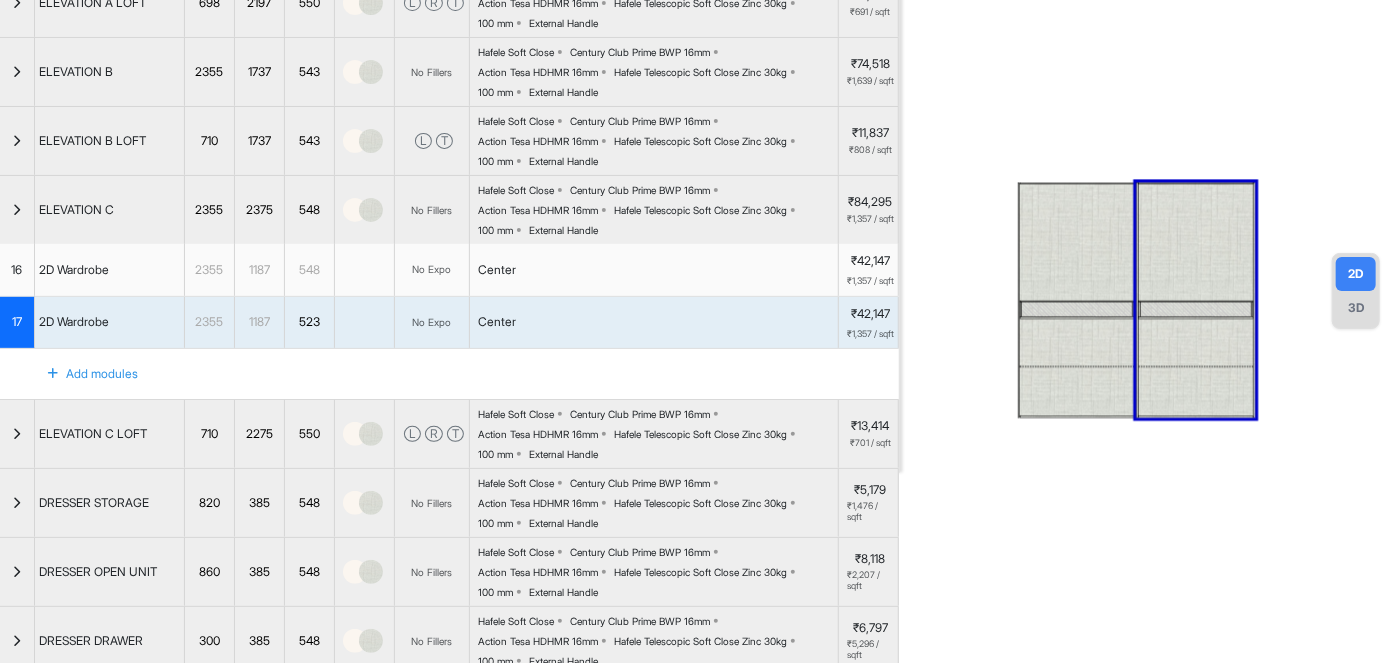 click at bounding box center [1195, 243] 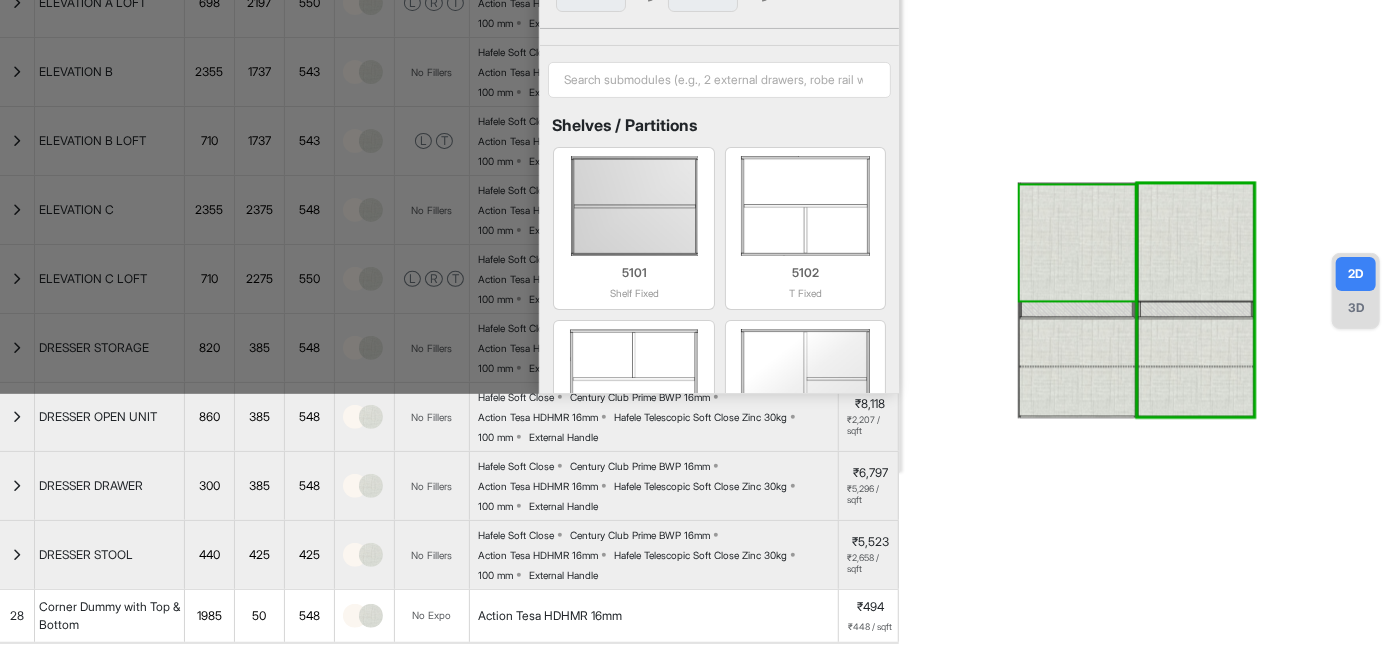 scroll, scrollTop: 47, scrollLeft: 0, axis: vertical 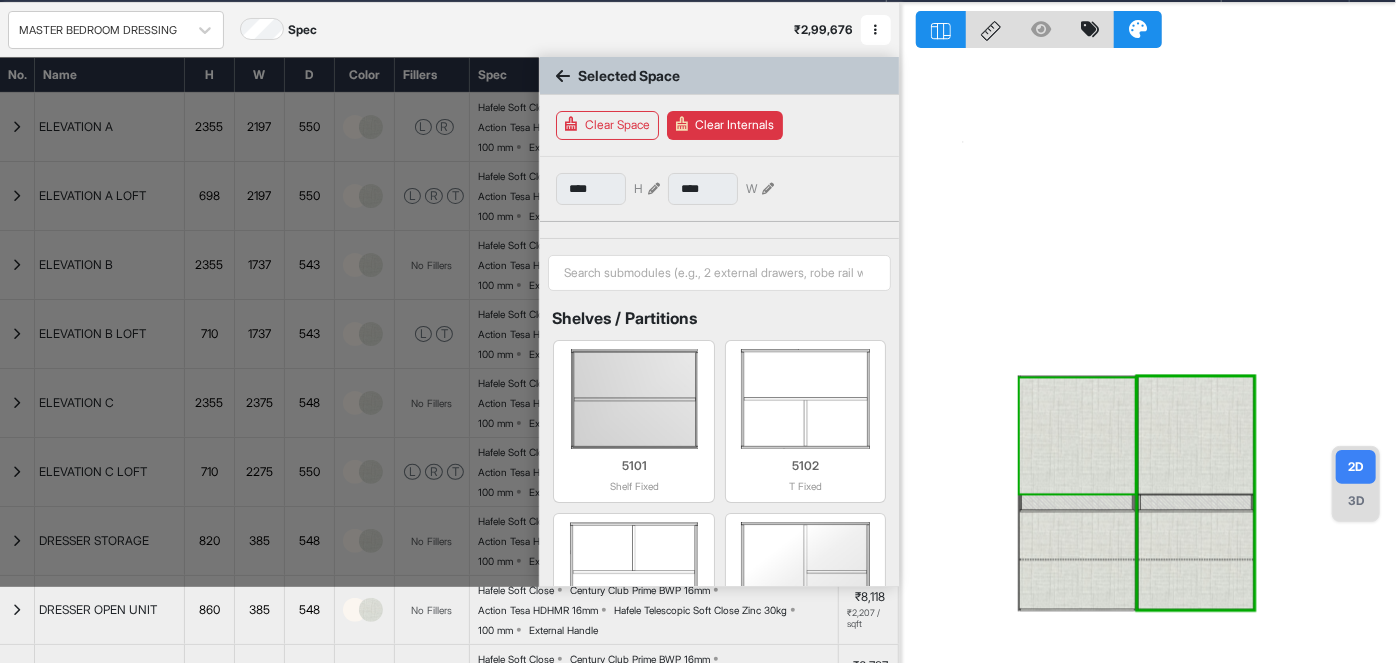 click on "Clear Internals" at bounding box center [725, 125] 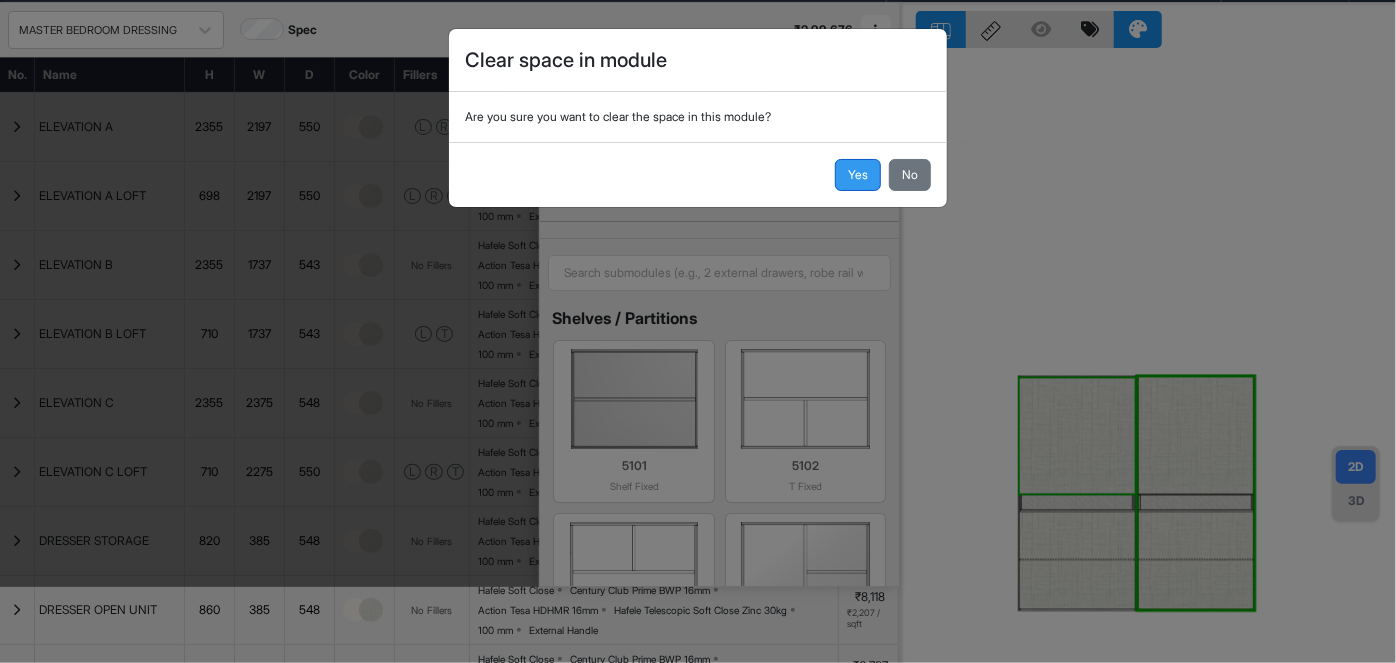 click on "Yes" at bounding box center (858, 175) 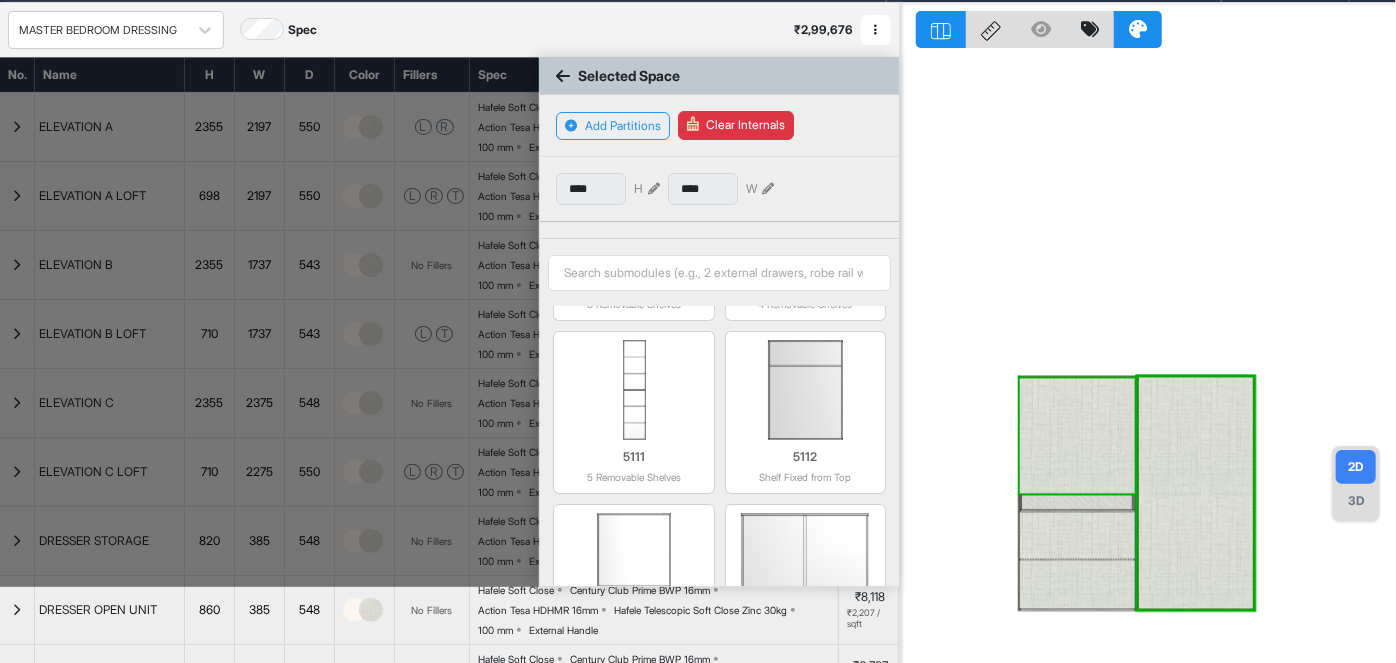 scroll, scrollTop: 876, scrollLeft: 0, axis: vertical 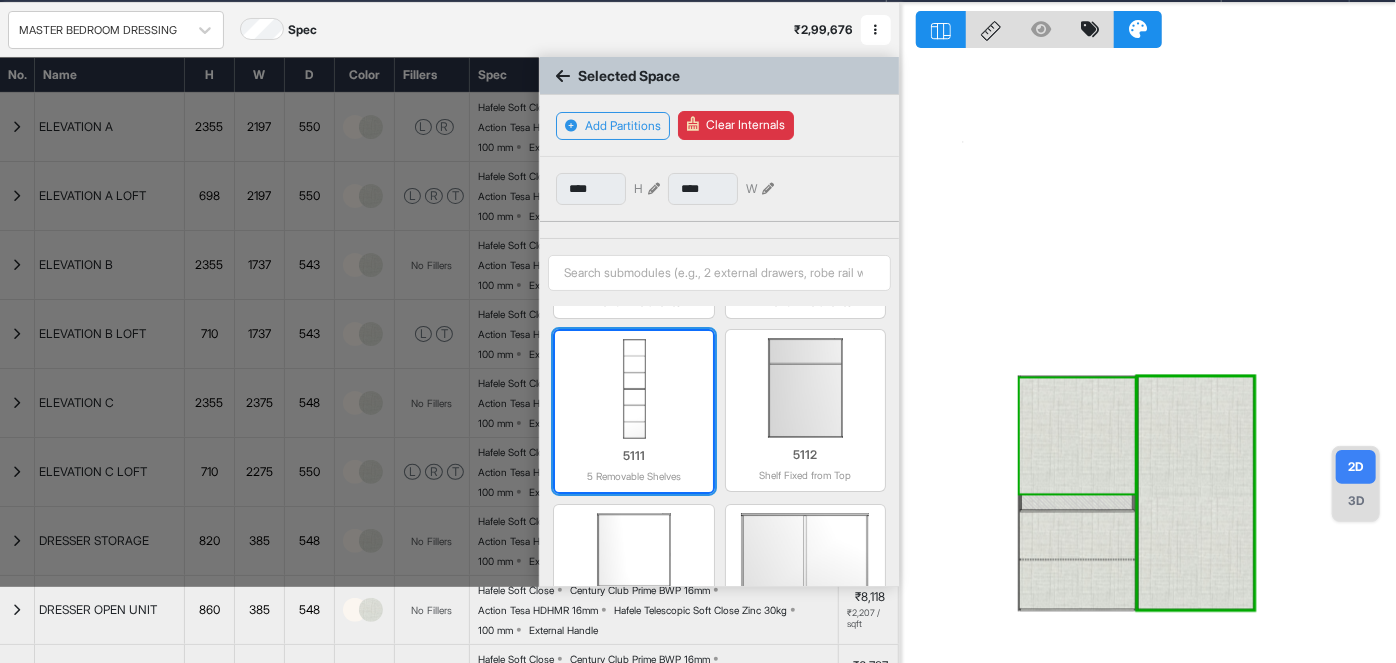 click at bounding box center (633, 389) 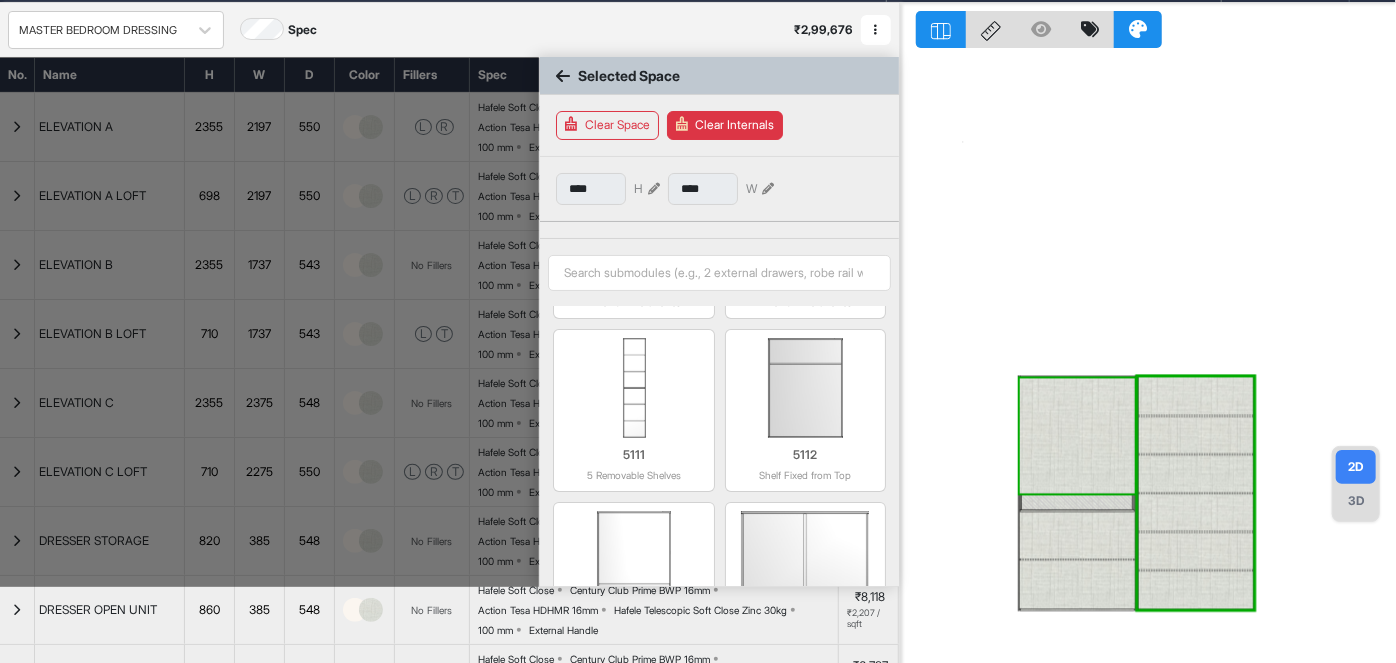 click at bounding box center (563, 76) 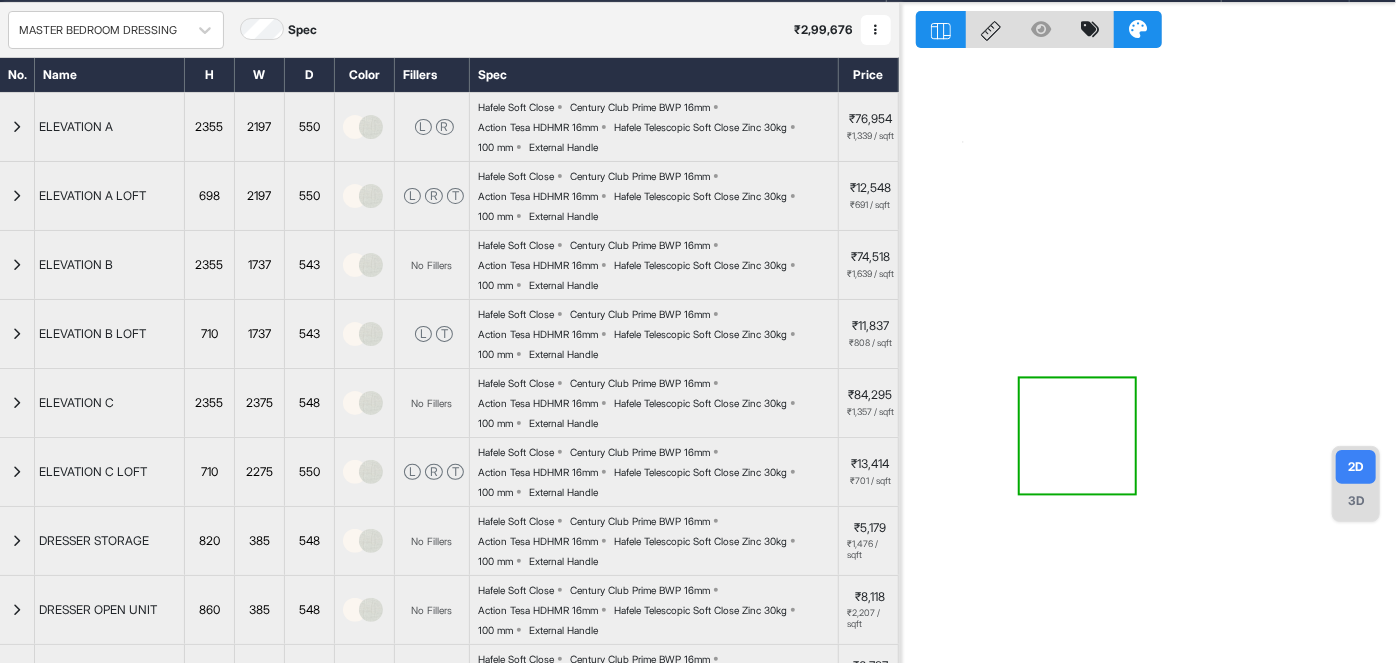 click at bounding box center [17, 403] 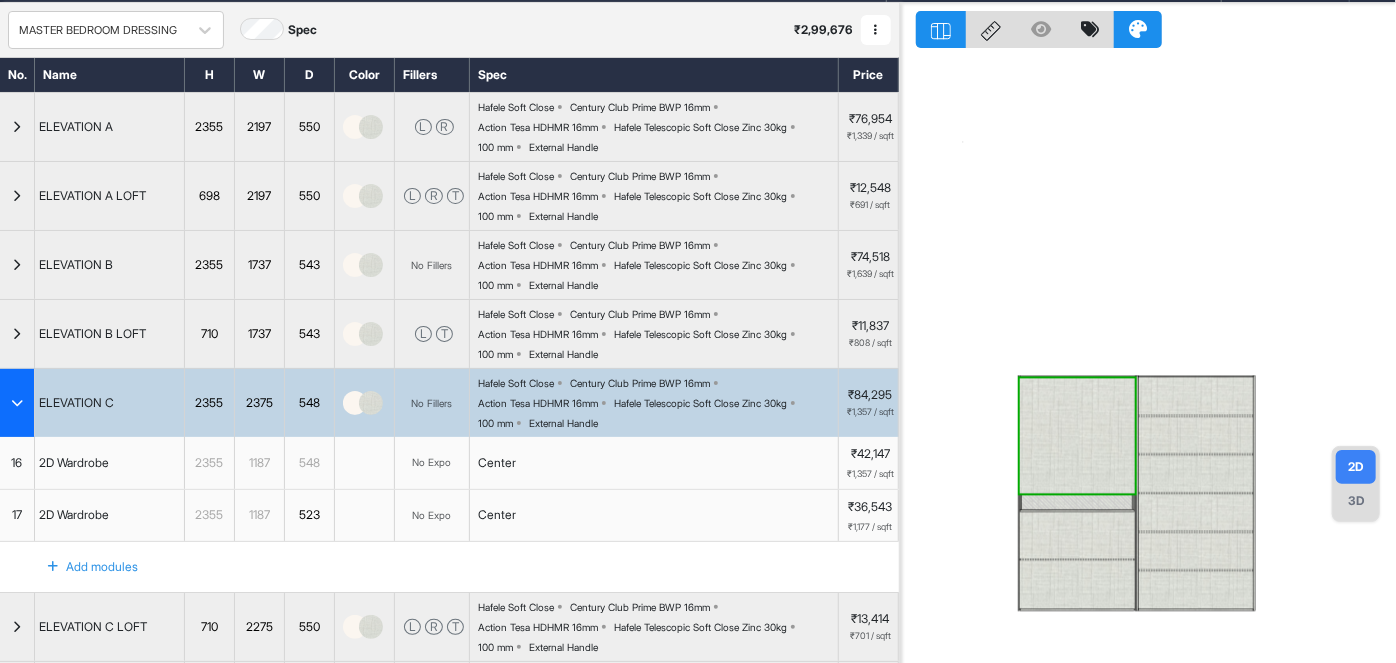 click at bounding box center [1076, 436] 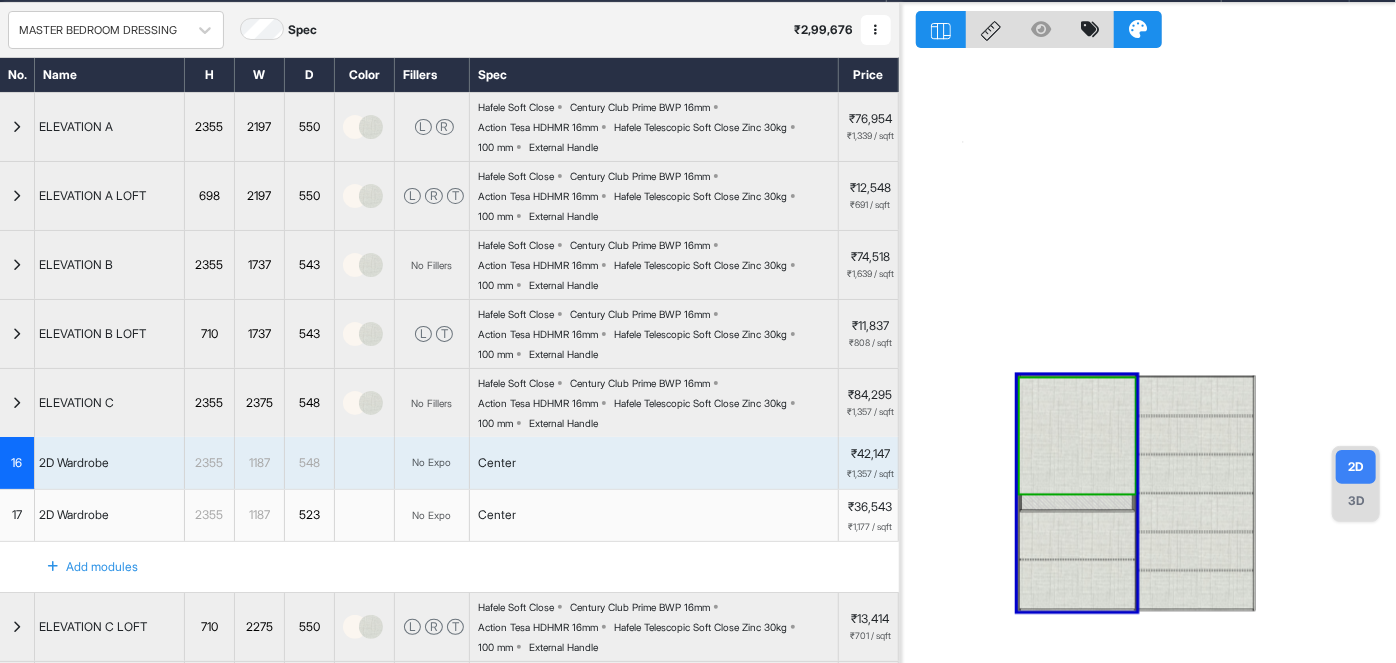 click at bounding box center (1076, 436) 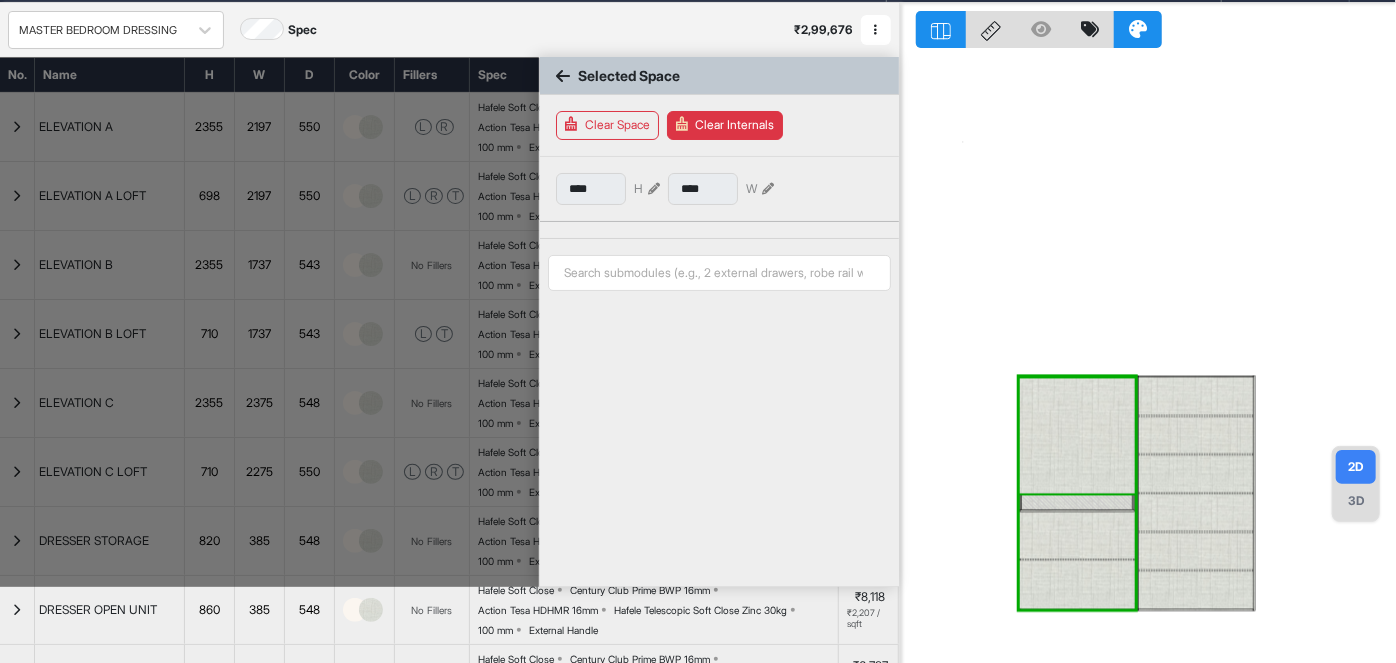 click at bounding box center (1076, 436) 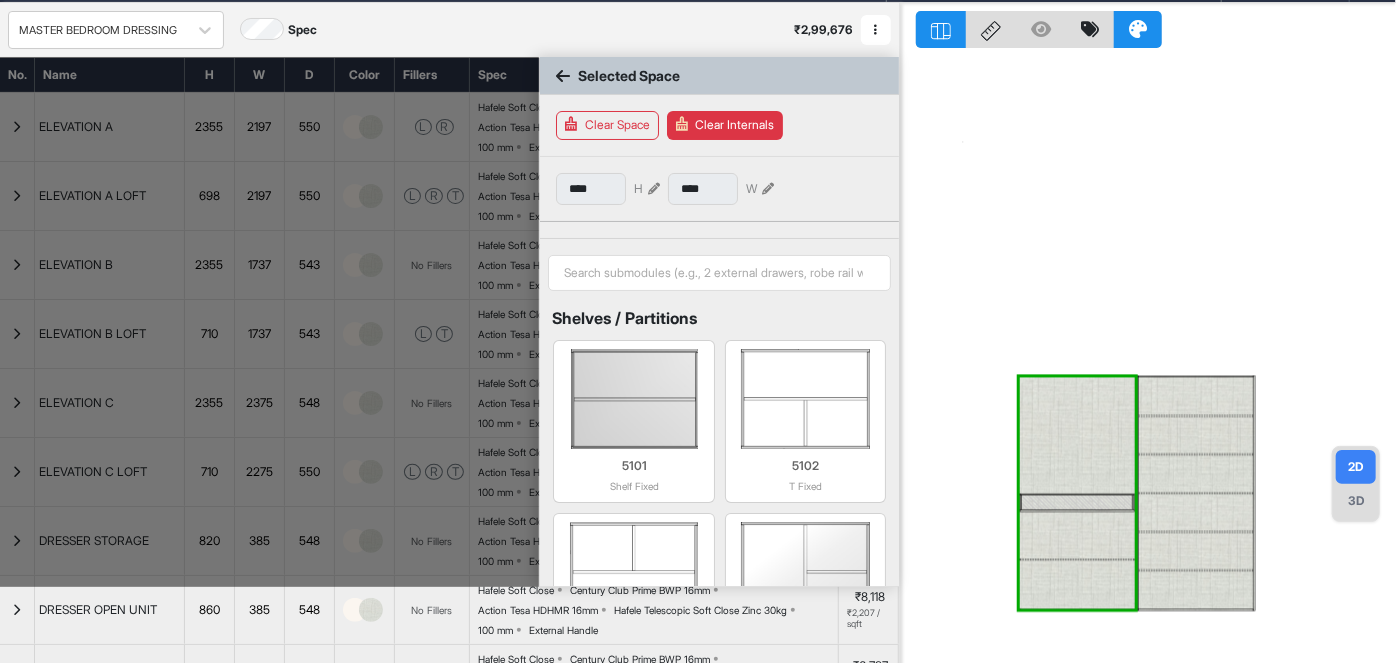 click on "Clear Internals" at bounding box center (725, 125) 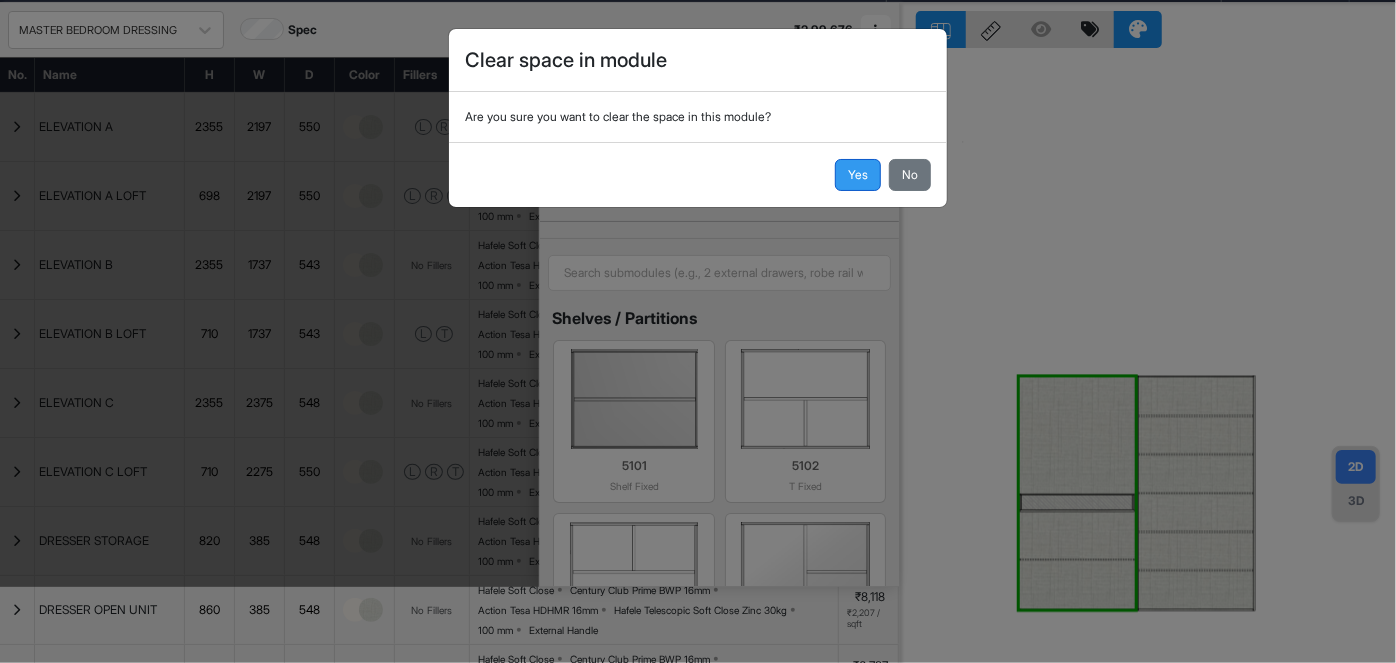 click on "Yes" at bounding box center (858, 175) 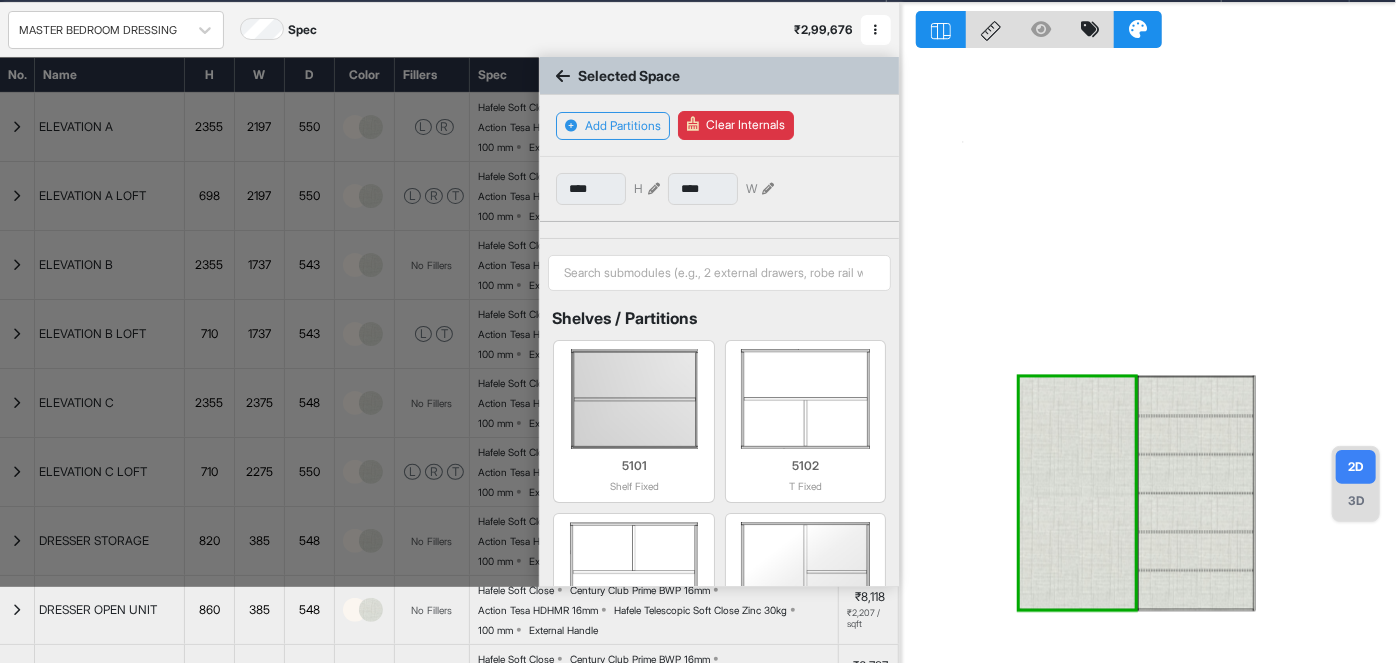 click at bounding box center [1076, 494] 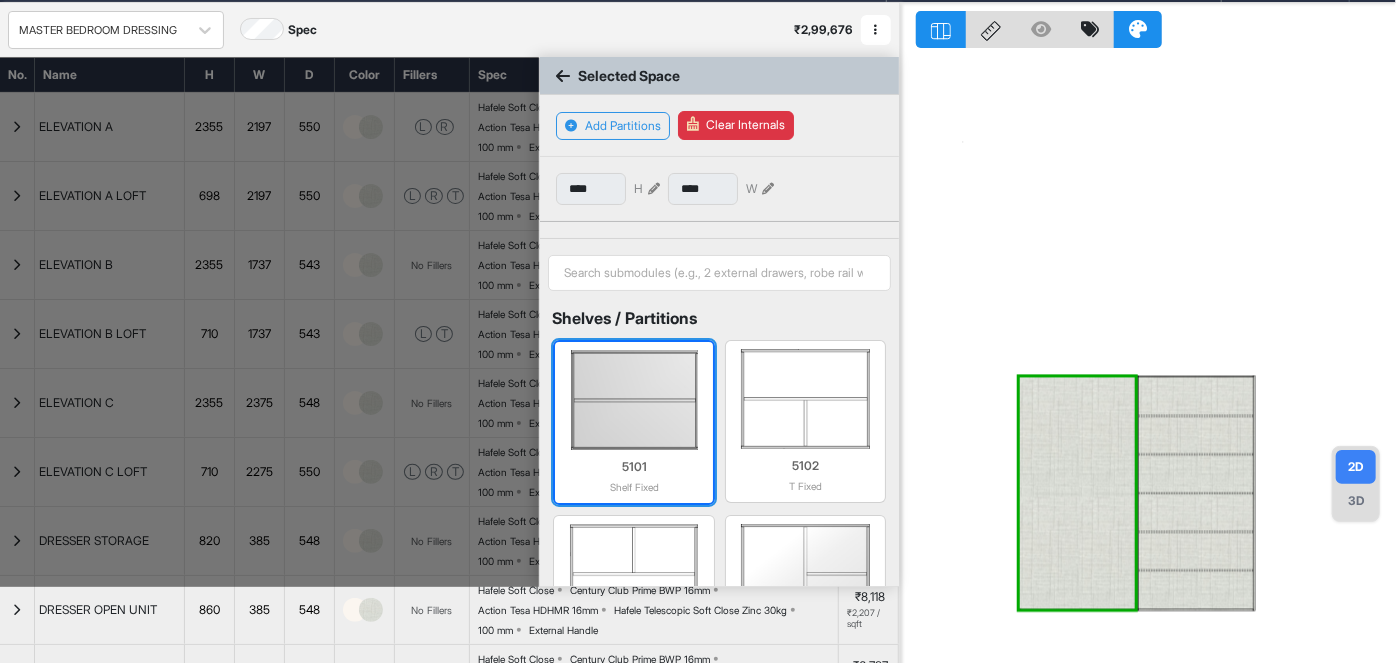 click at bounding box center [633, 400] 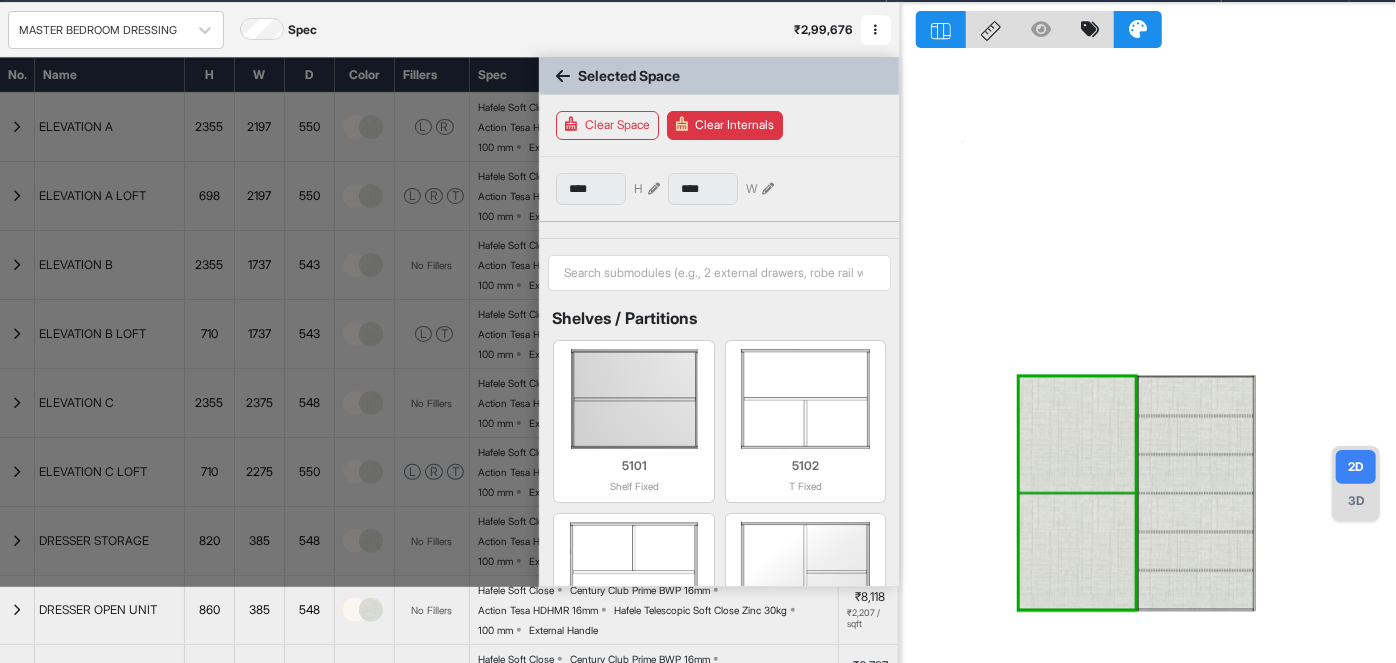click at bounding box center [1076, 552] 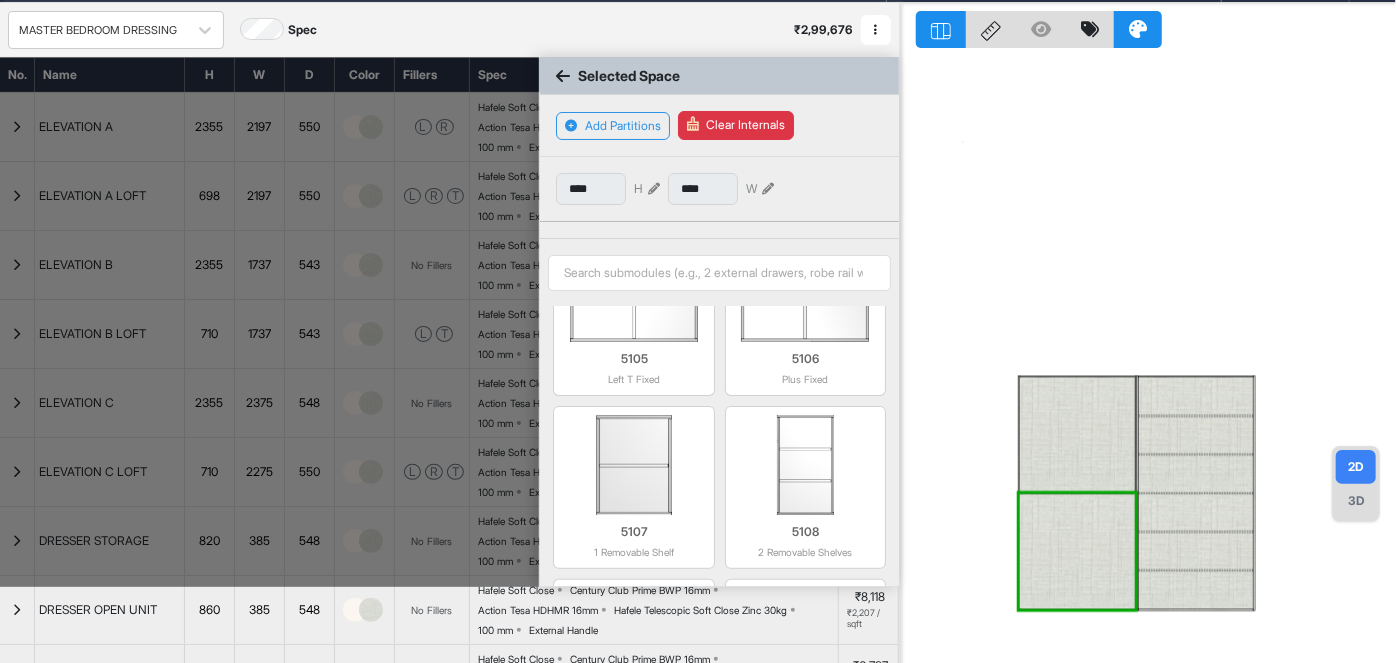 scroll, scrollTop: 457, scrollLeft: 0, axis: vertical 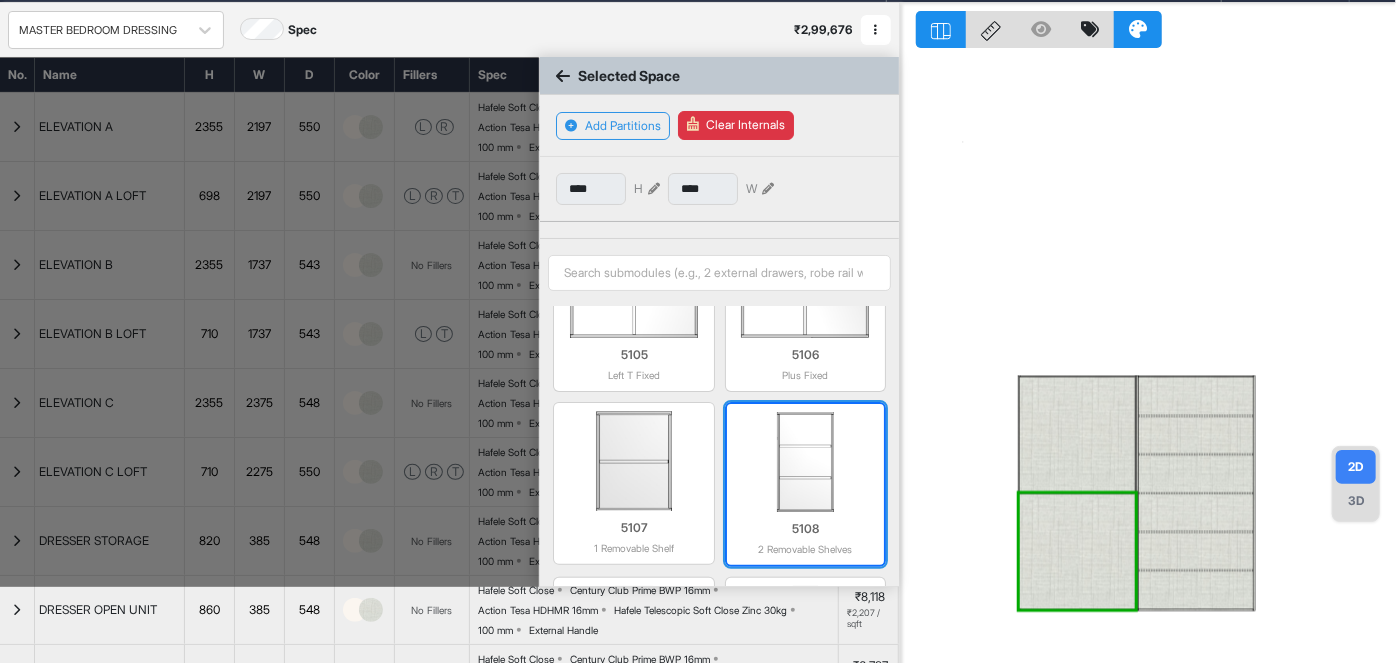 click at bounding box center (805, 462) 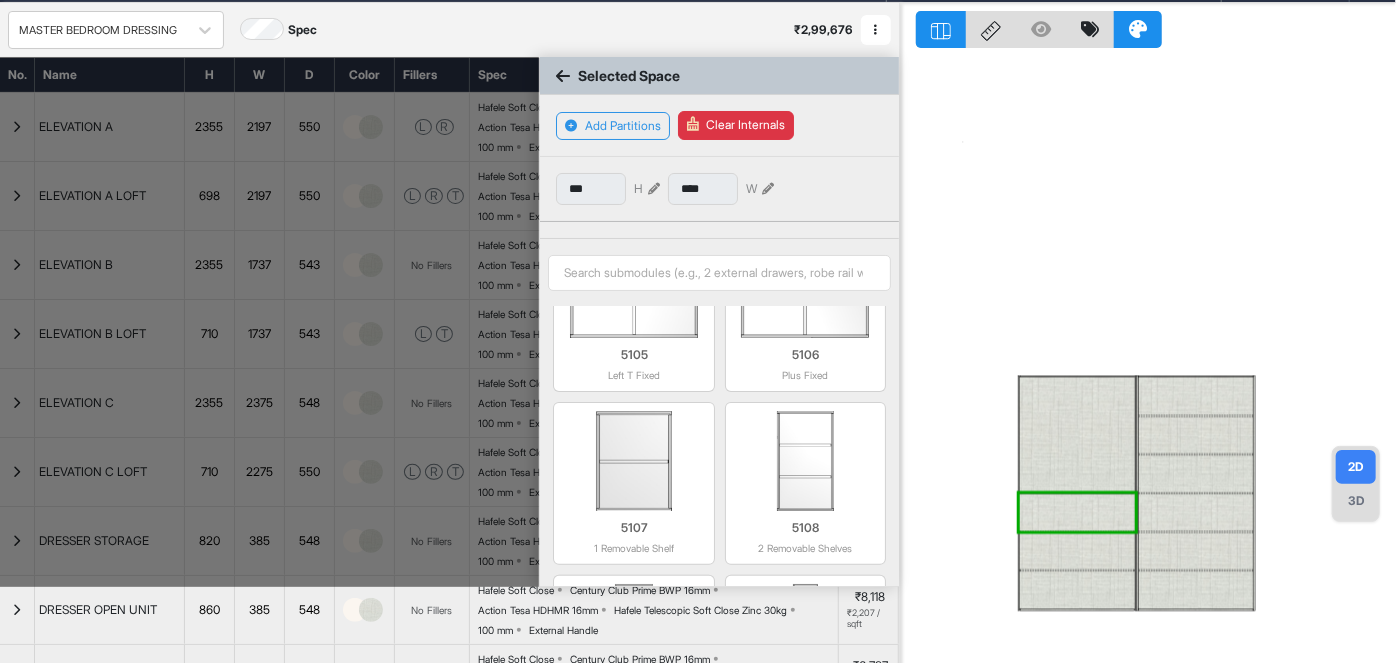click at bounding box center (1076, 435) 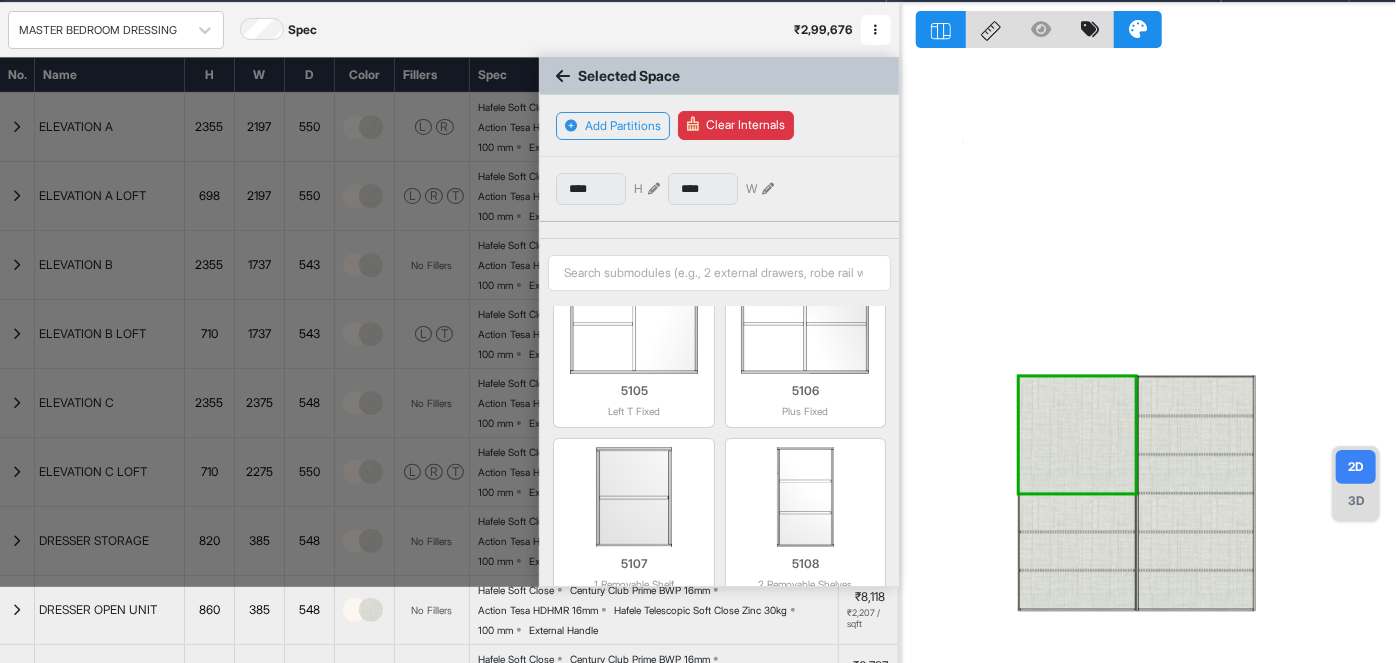 scroll, scrollTop: 428, scrollLeft: 0, axis: vertical 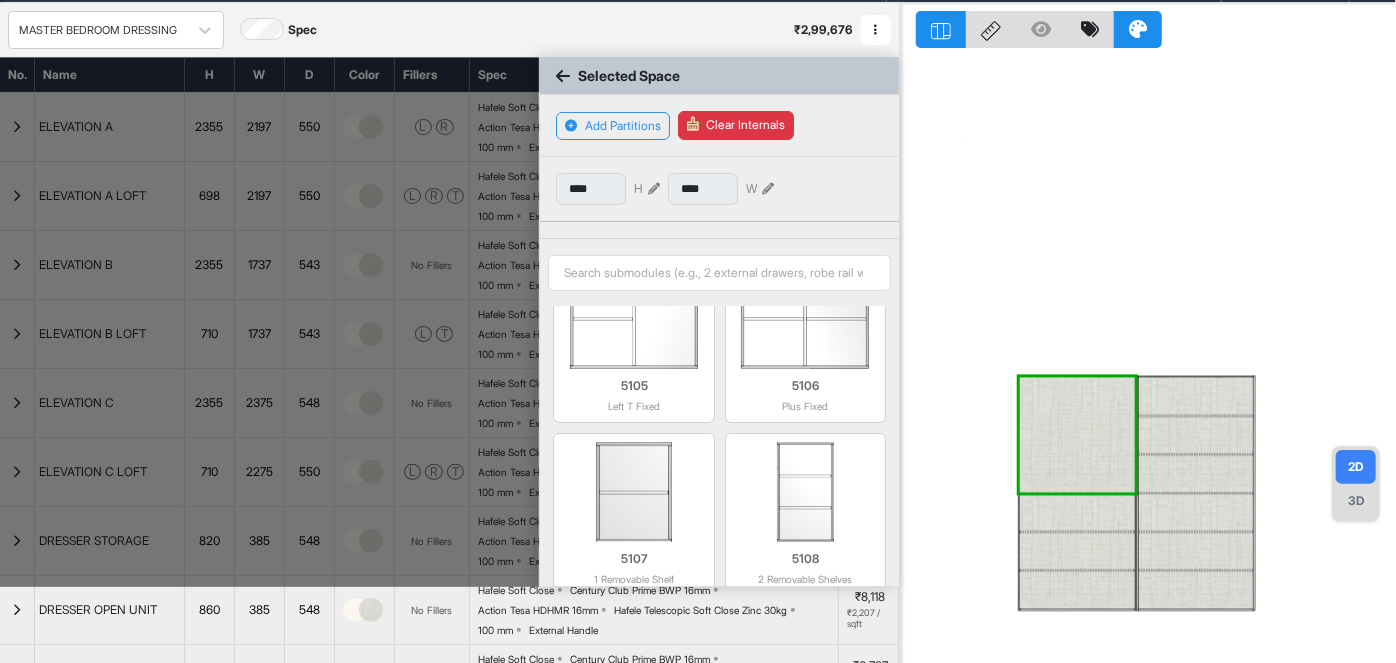 click at bounding box center (805, 492) 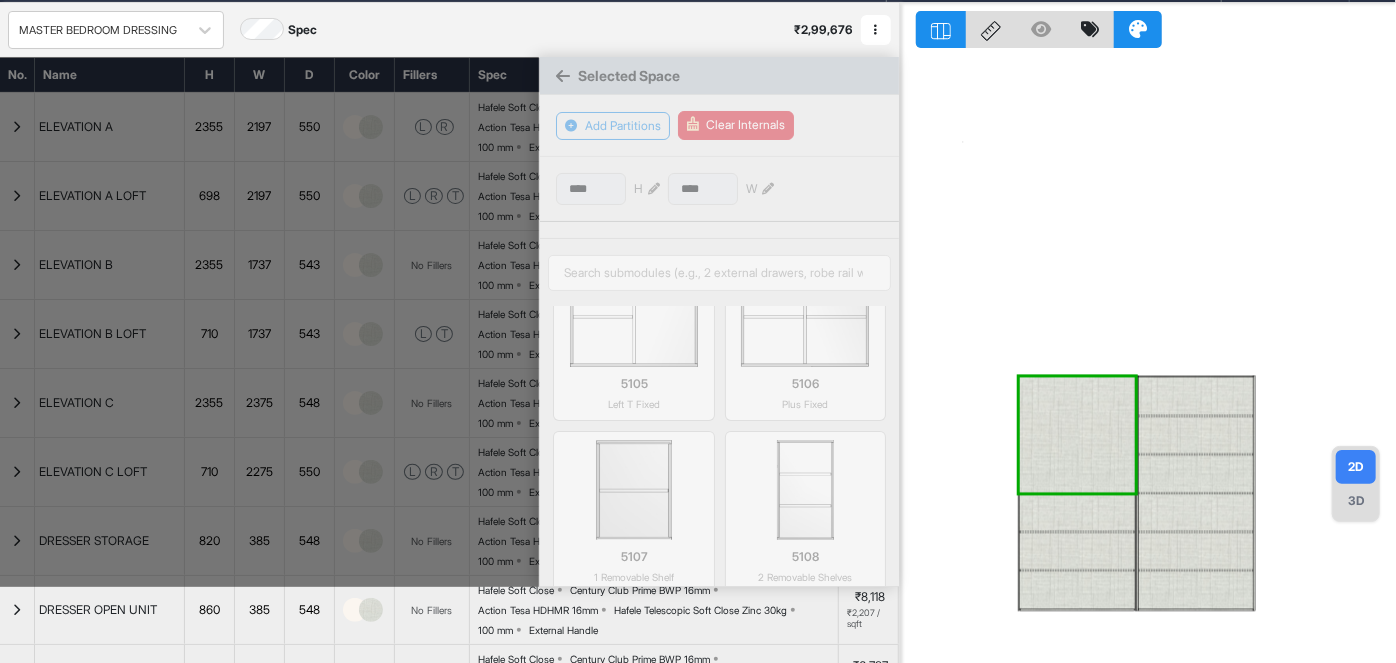 type on "***" 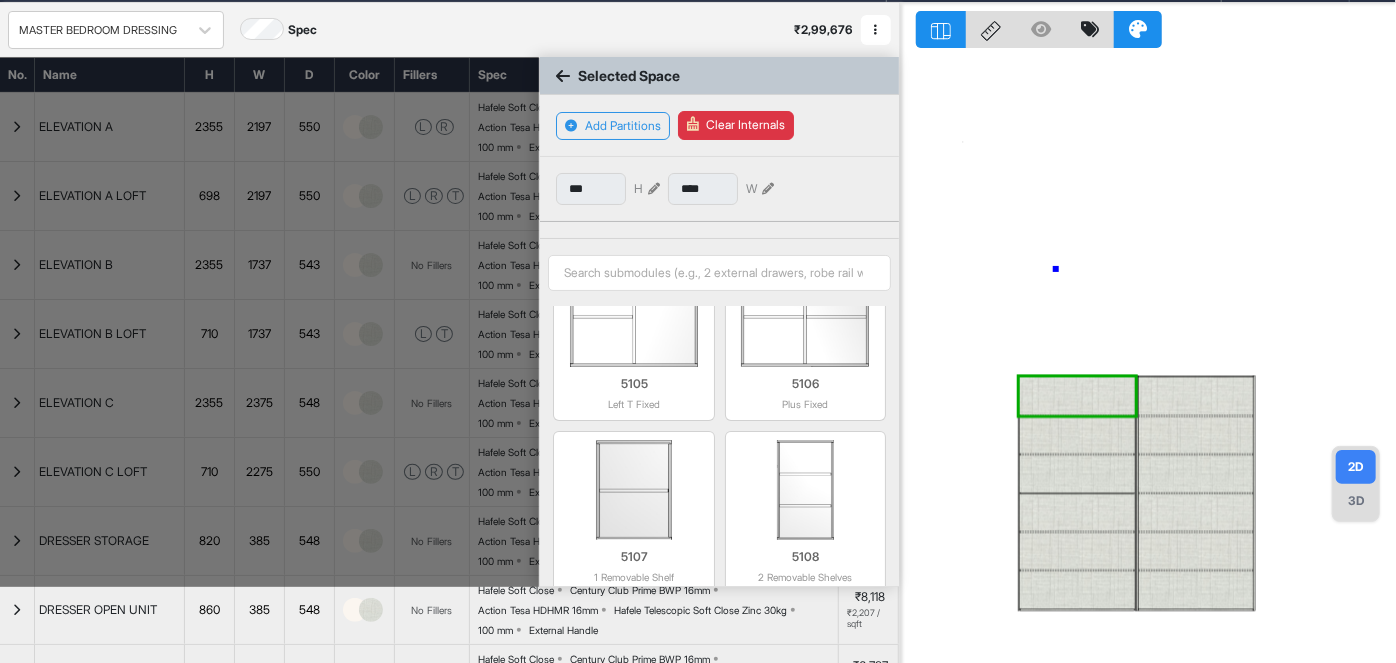 click at bounding box center (1148, 334) 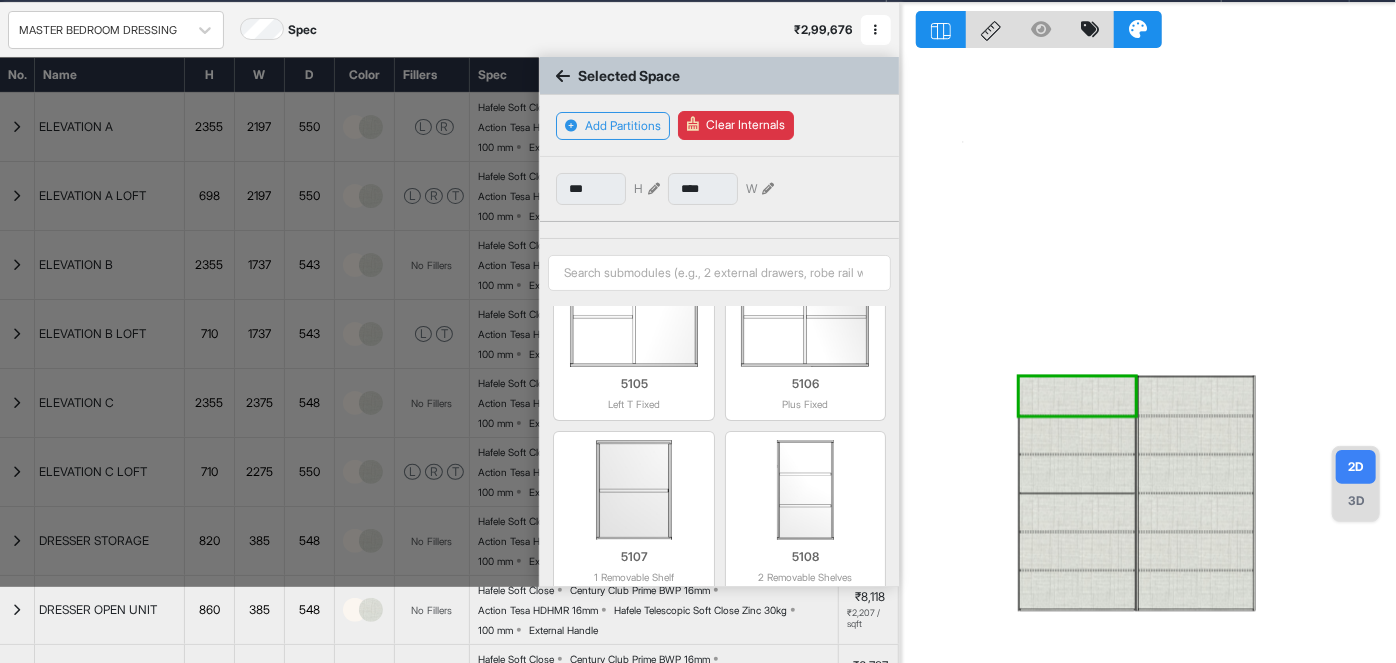 click at bounding box center (1148, 334) 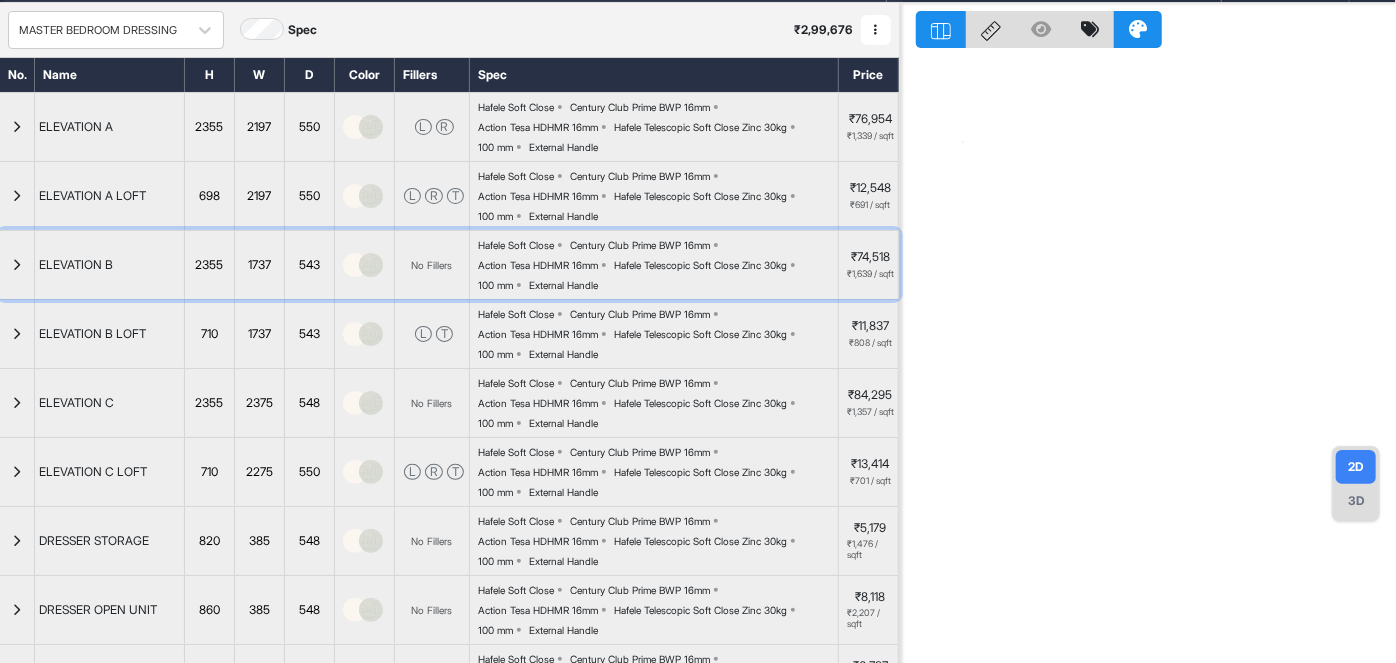click at bounding box center (17, 265) 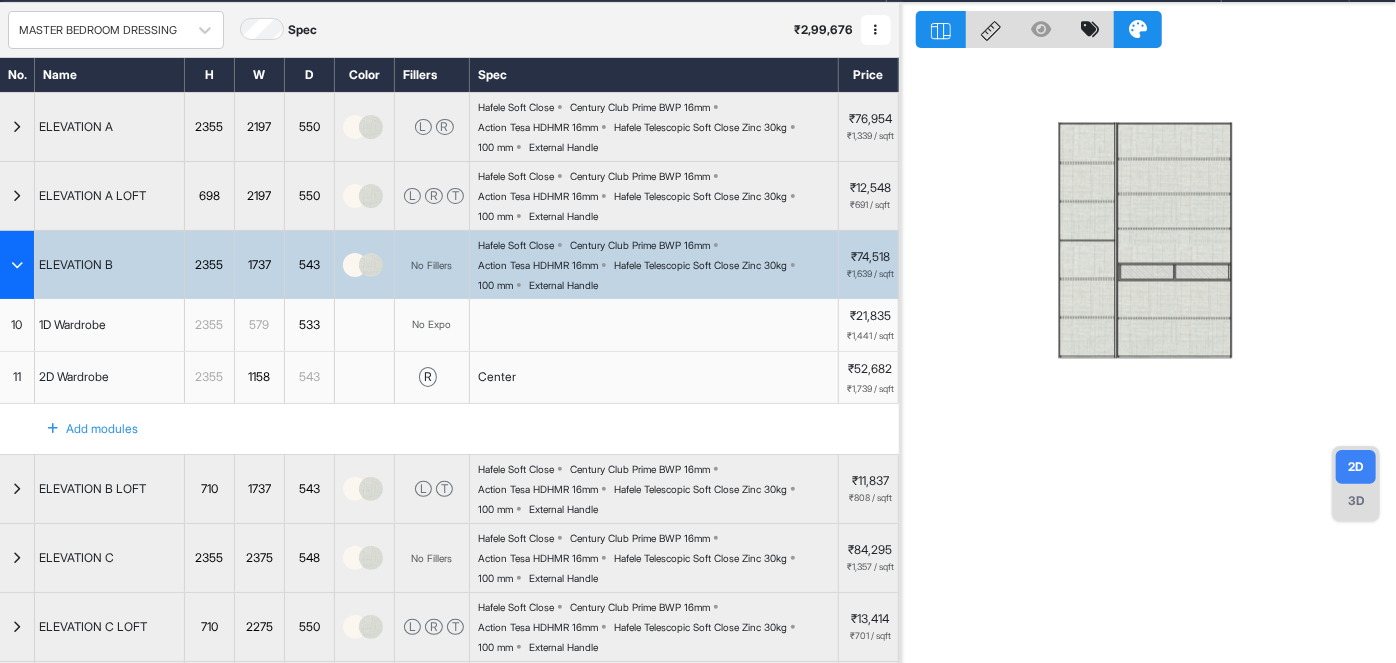 click at bounding box center (1088, 221) 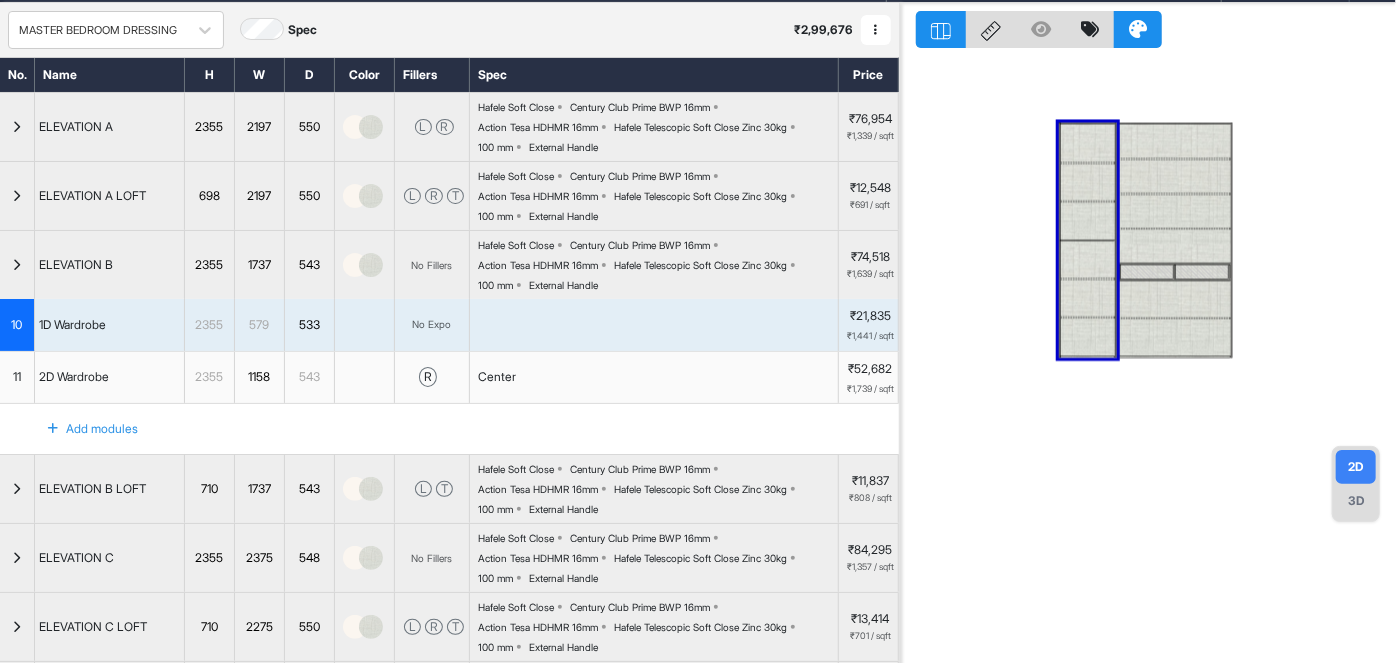click at bounding box center [1088, 221] 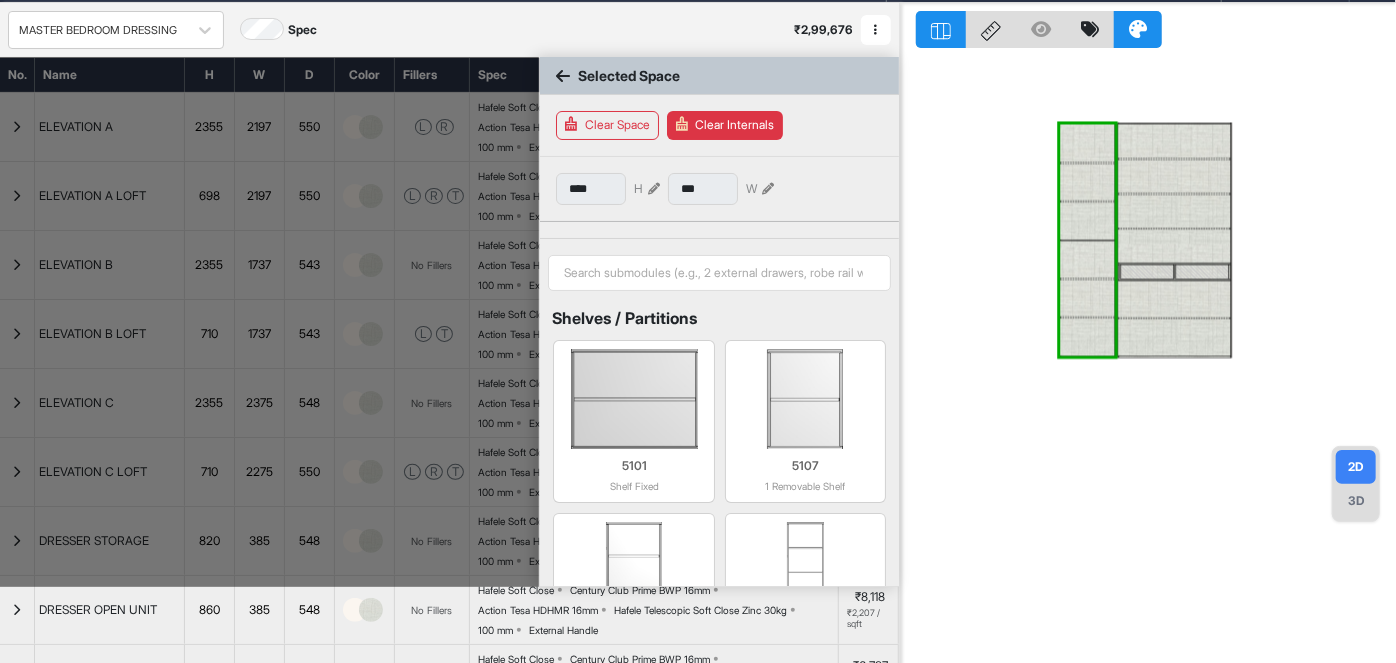 click on "Clear Internals" at bounding box center (725, 125) 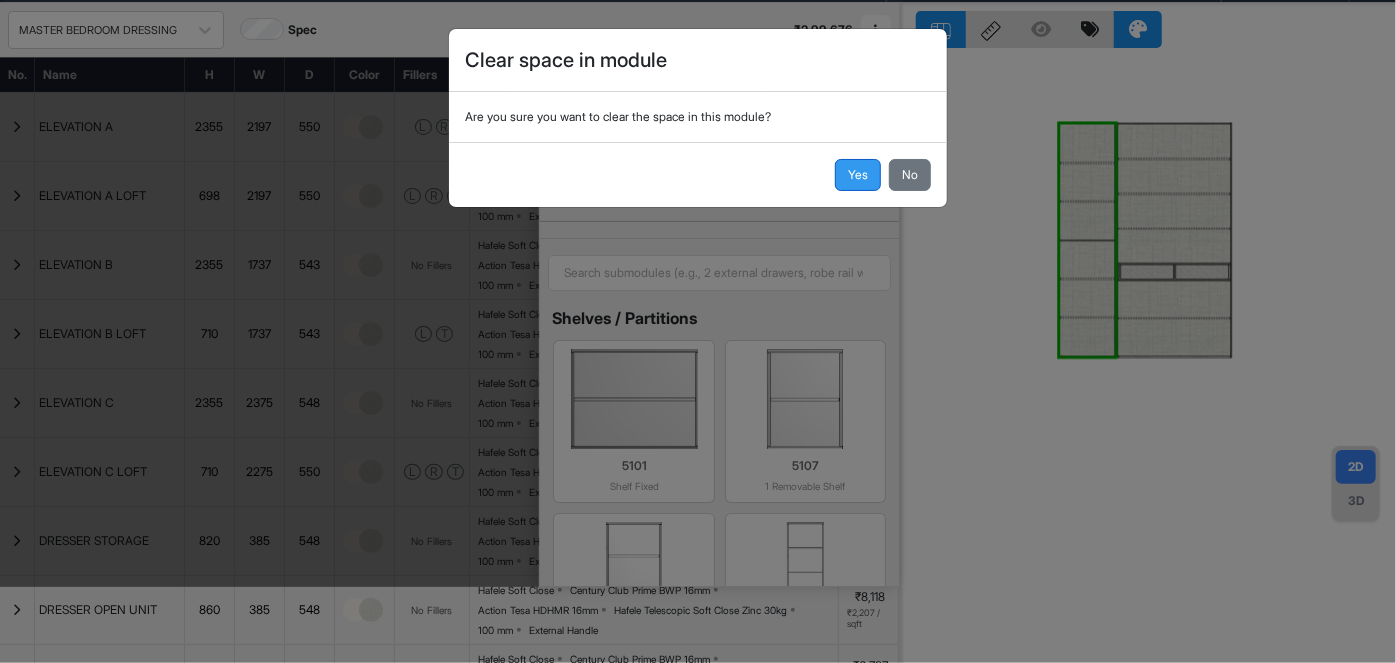 click on "Yes" at bounding box center [858, 175] 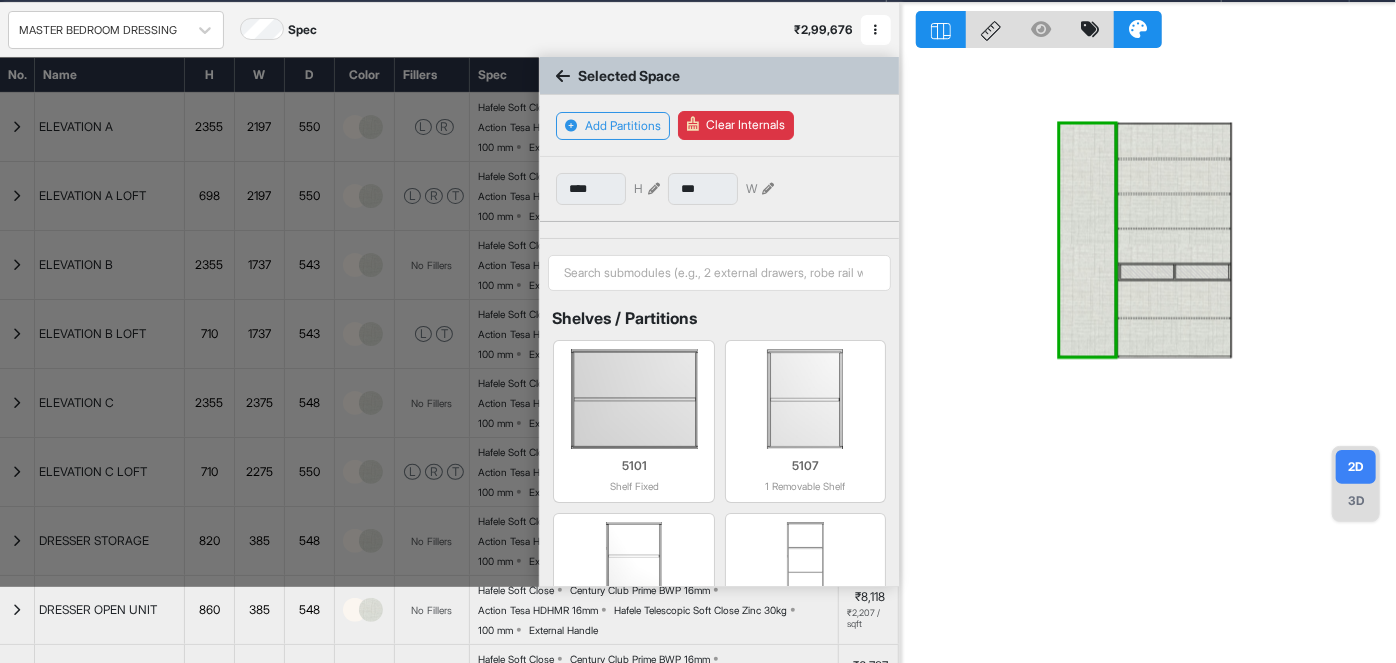 click at bounding box center (1088, 241) 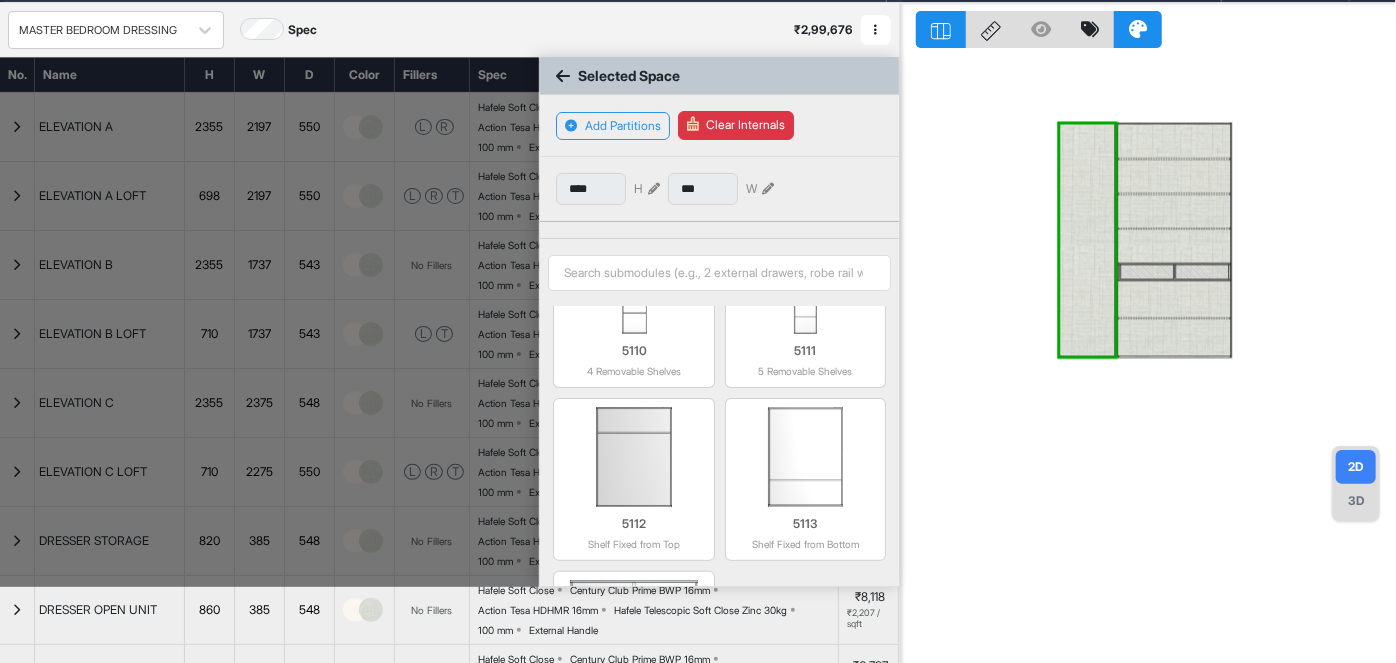 scroll, scrollTop: 430, scrollLeft: 0, axis: vertical 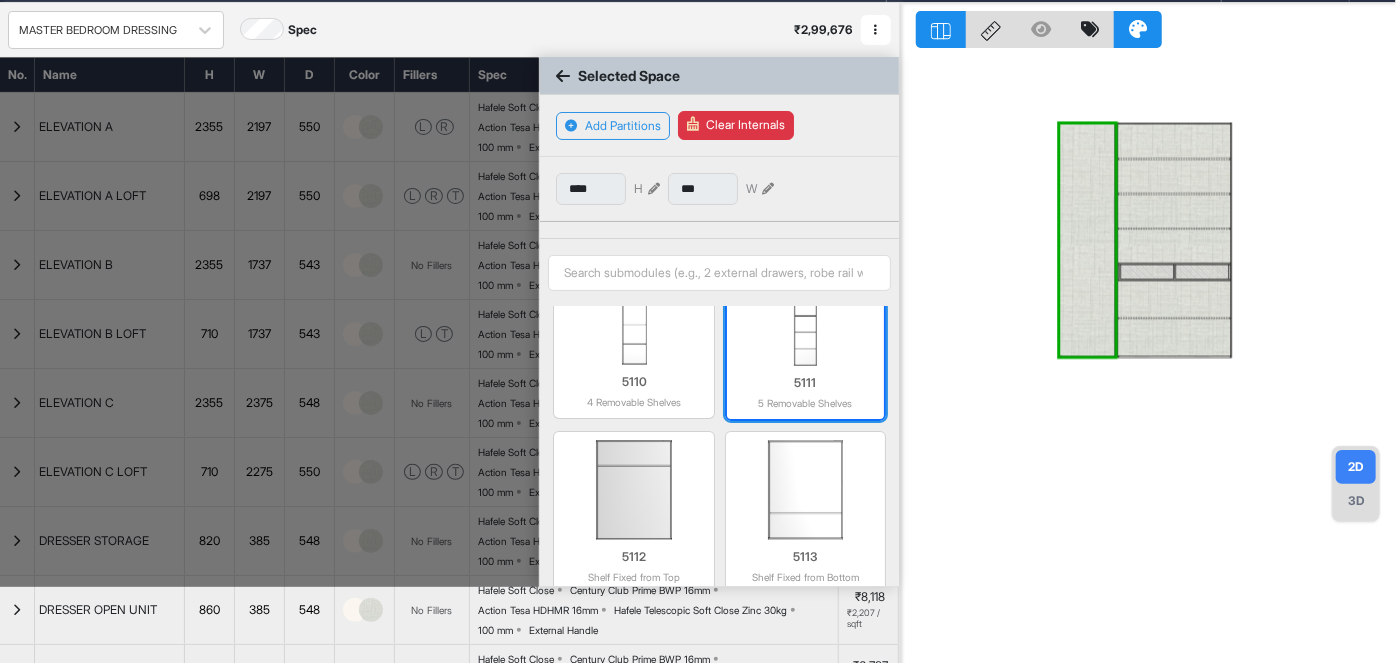 click at bounding box center (805, 316) 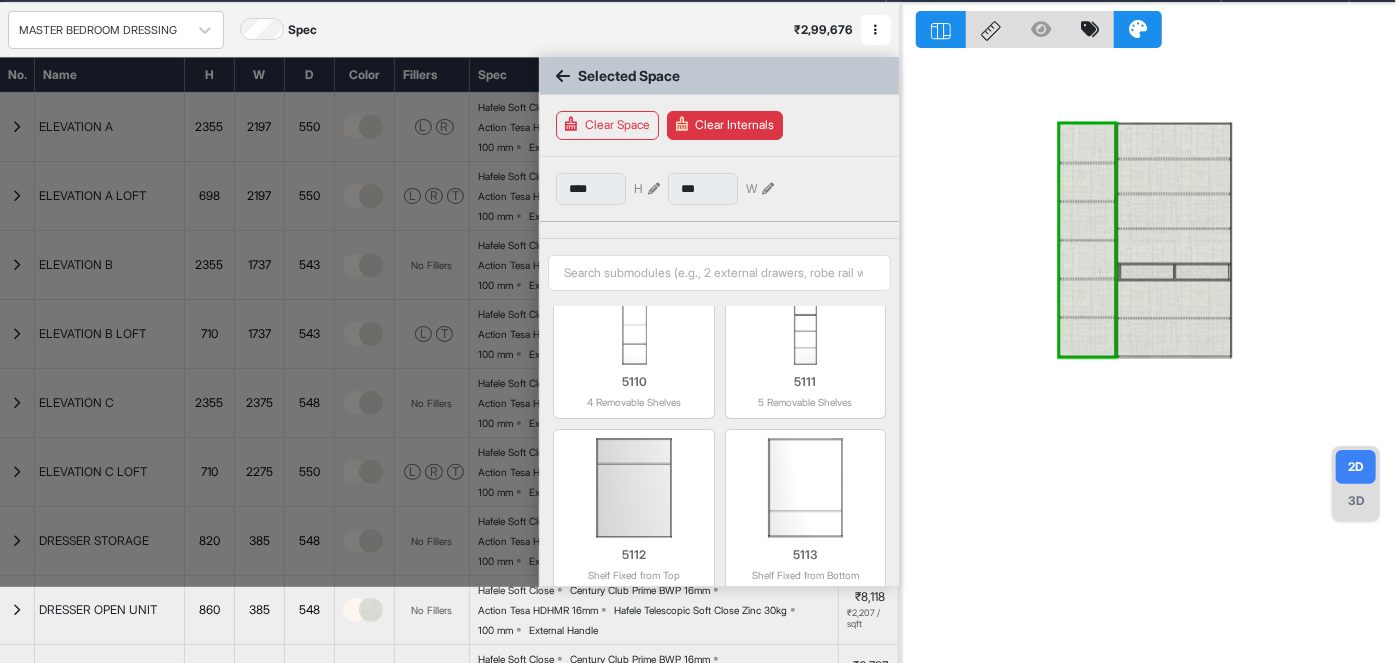 click at bounding box center [563, 76] 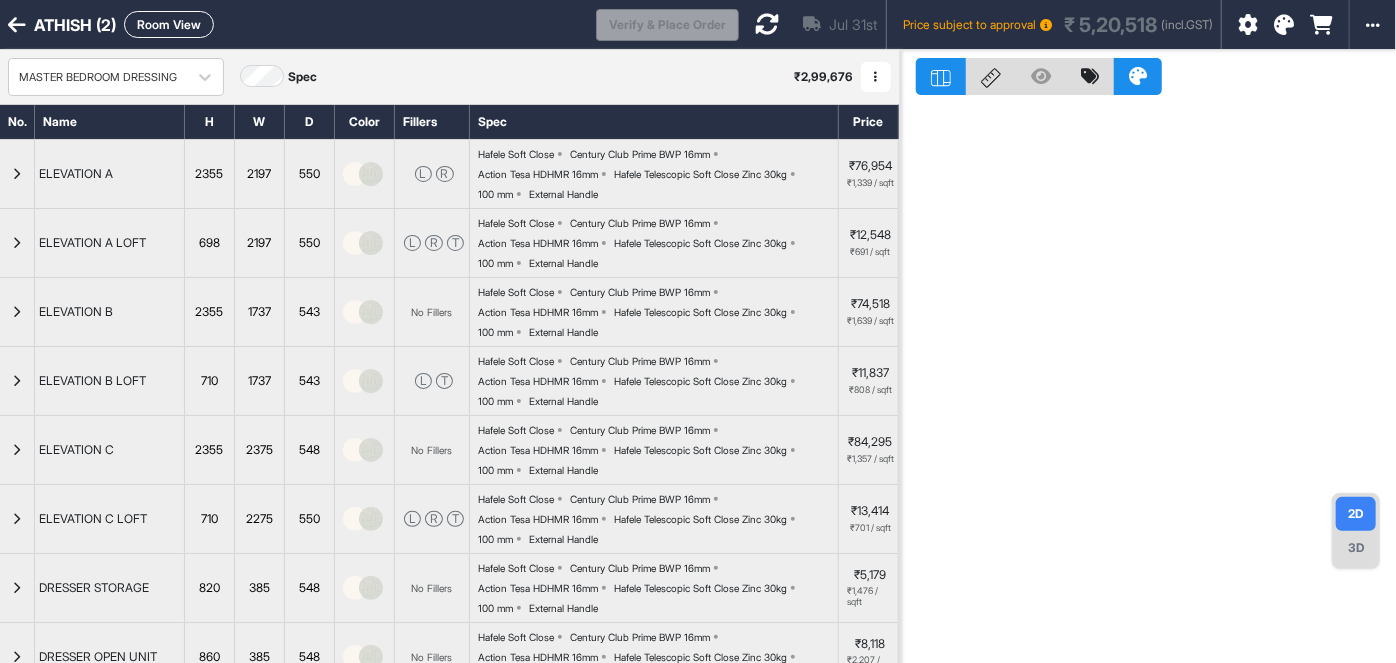 scroll, scrollTop: 0, scrollLeft: 0, axis: both 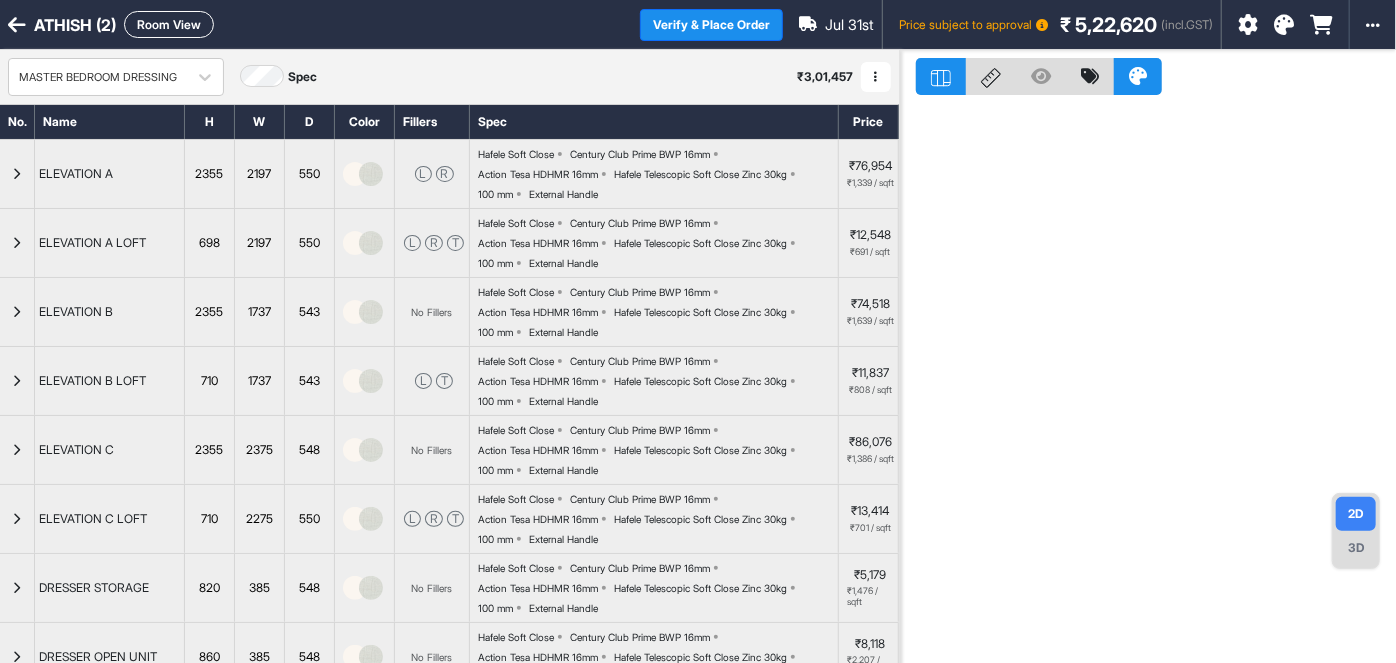 click on "Room View" at bounding box center (169, 24) 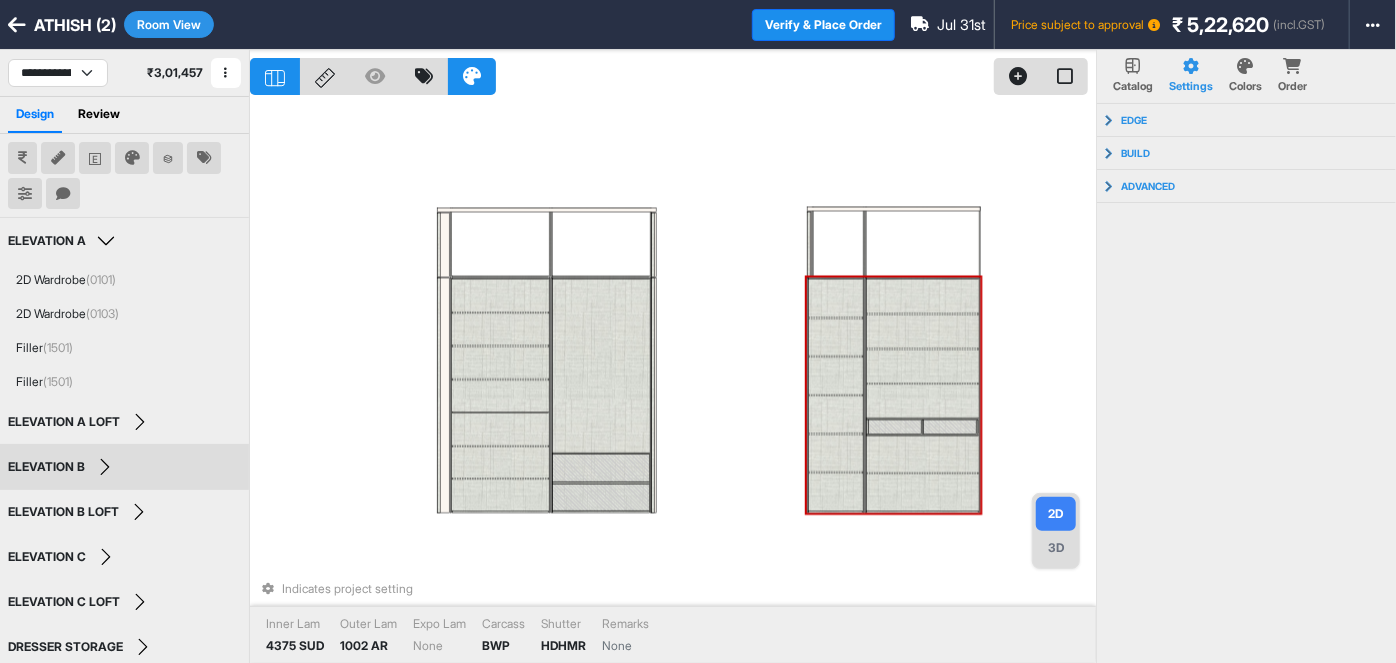 click at bounding box center [836, 414] 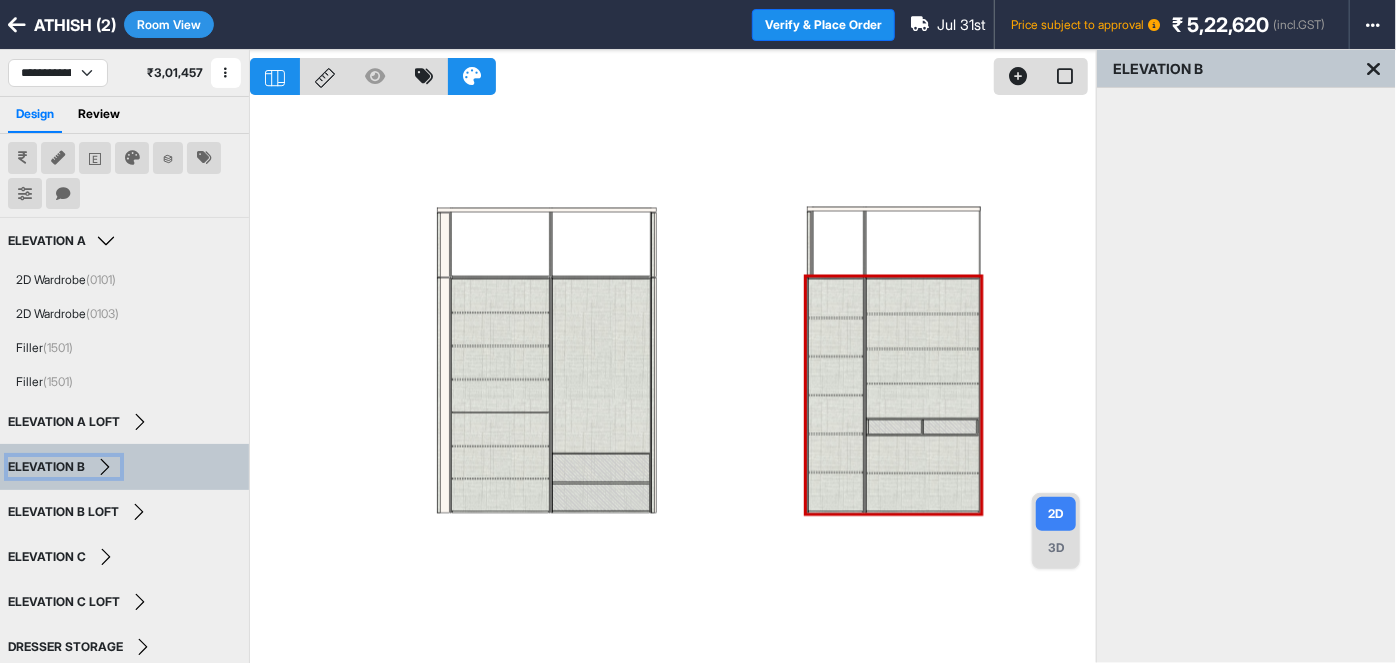 click on "ELEVATION B" at bounding box center (64, 467) 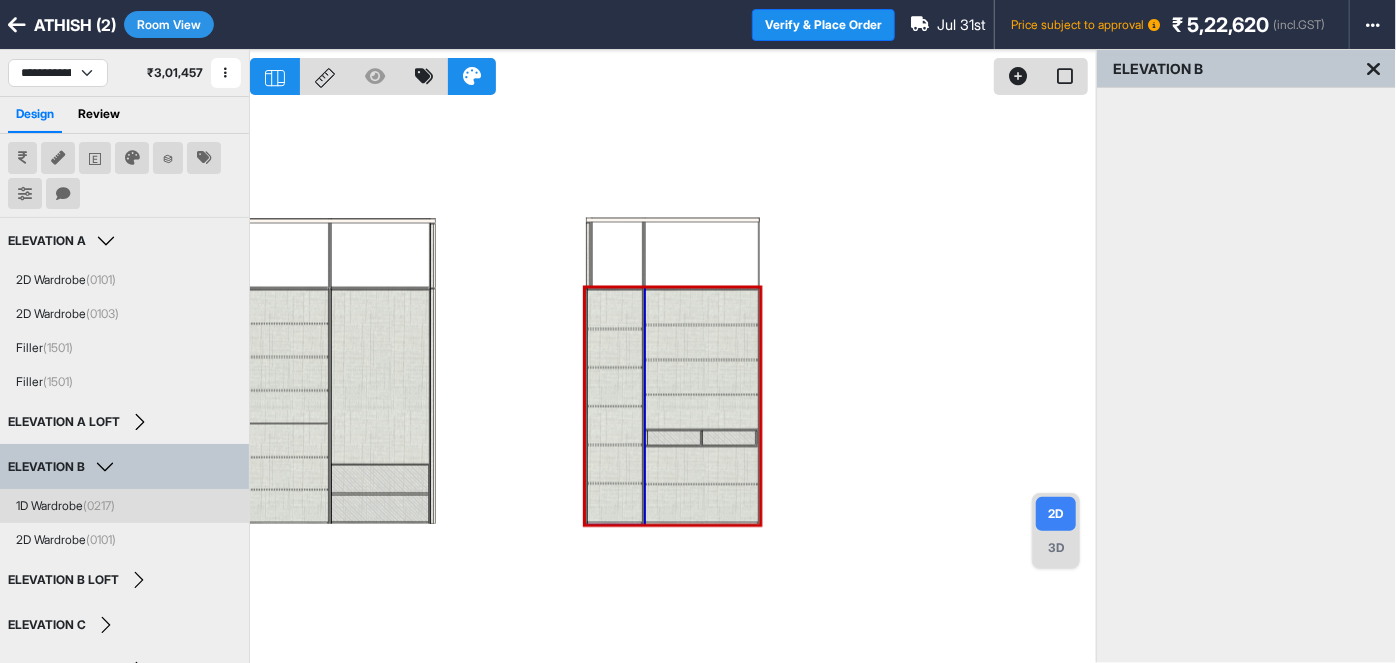 click on "(0217)" at bounding box center [99, 505] 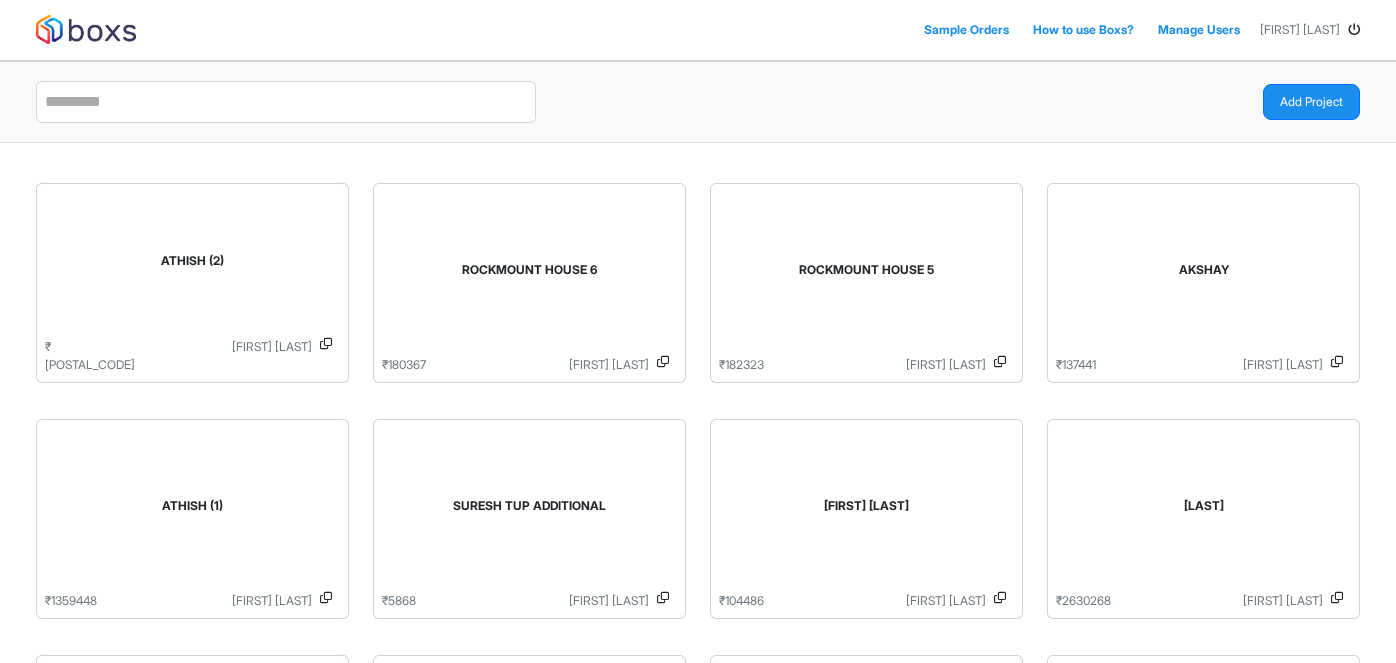 scroll, scrollTop: 0, scrollLeft: 0, axis: both 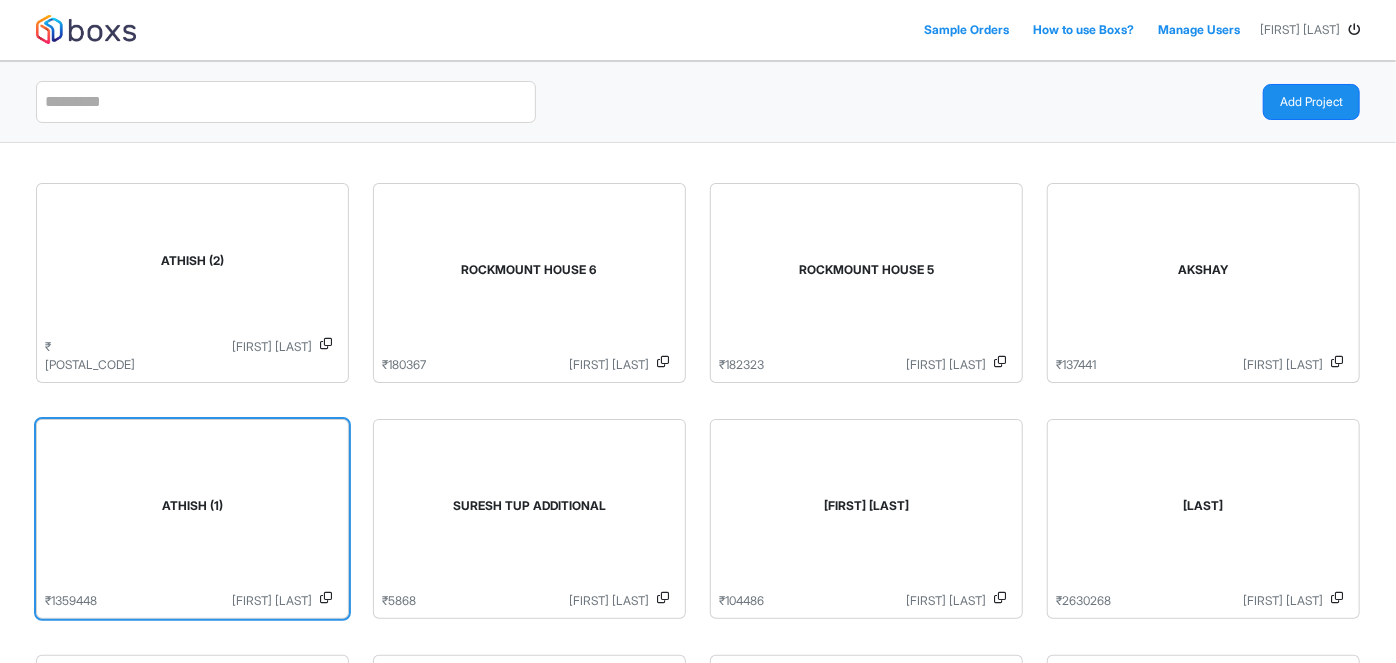 click on "ATHISH (1)" at bounding box center (192, 506) 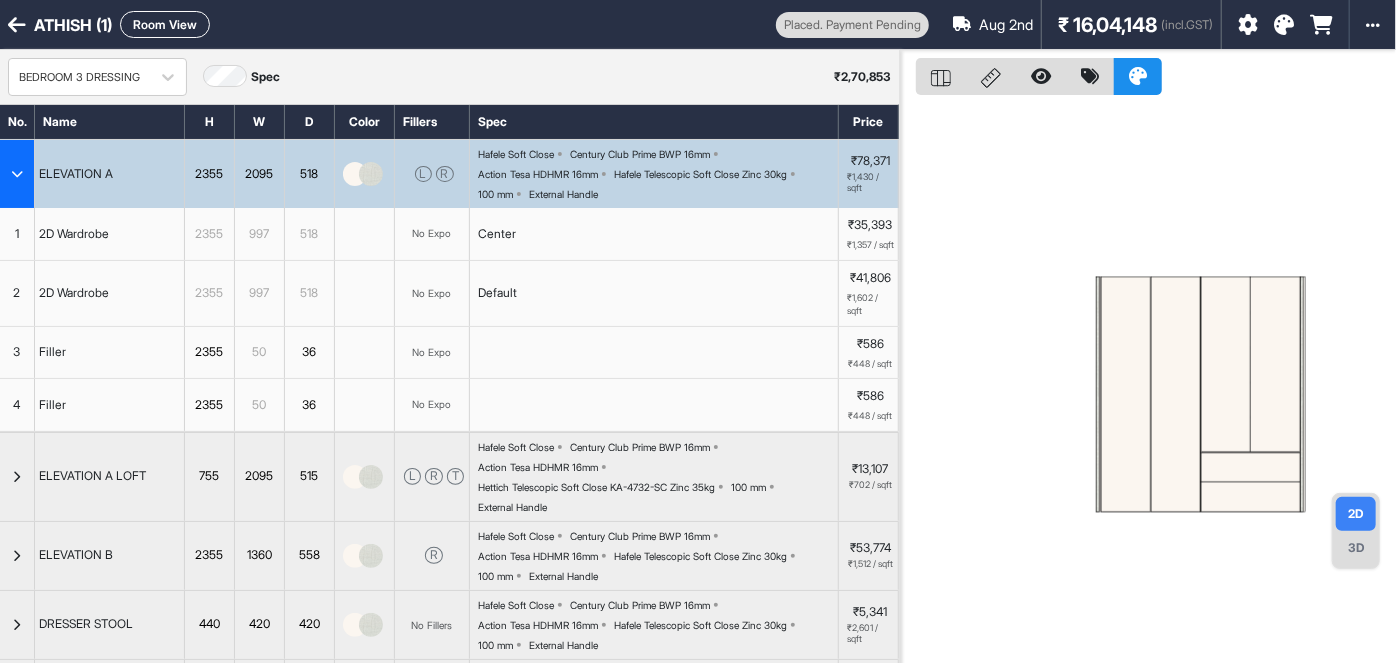 click at bounding box center [17, 174] 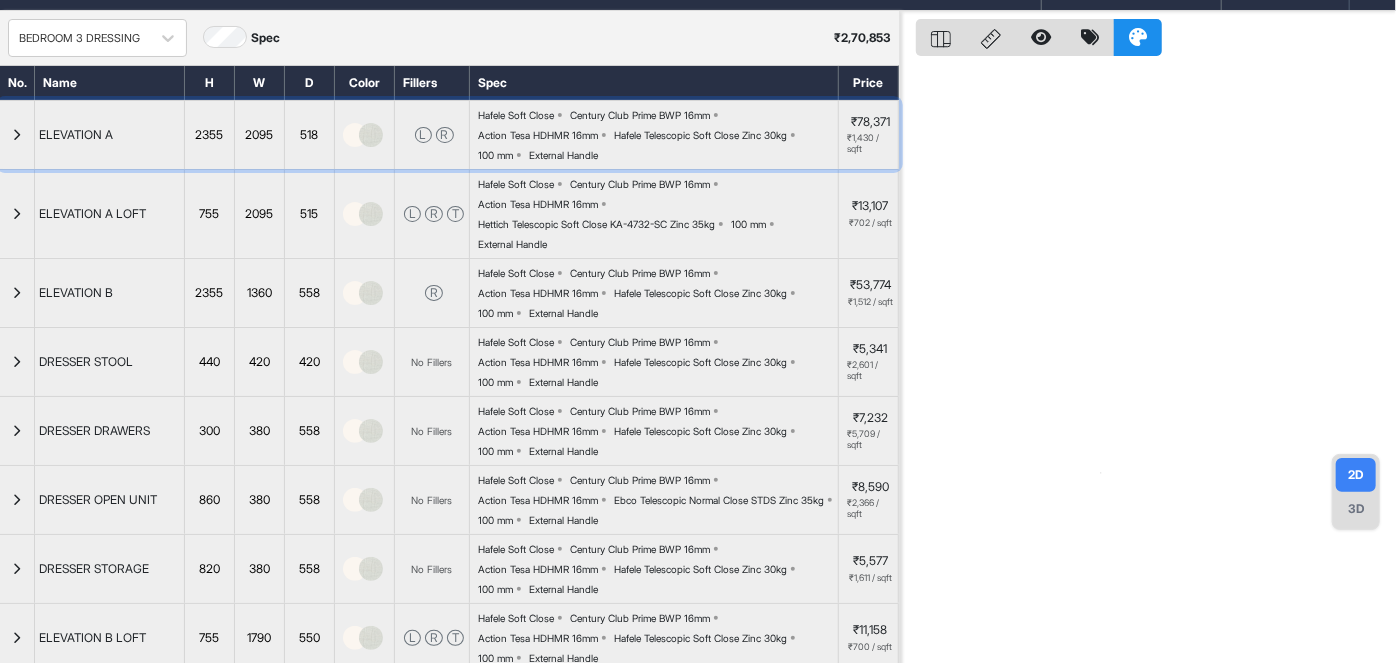 scroll, scrollTop: 40, scrollLeft: 0, axis: vertical 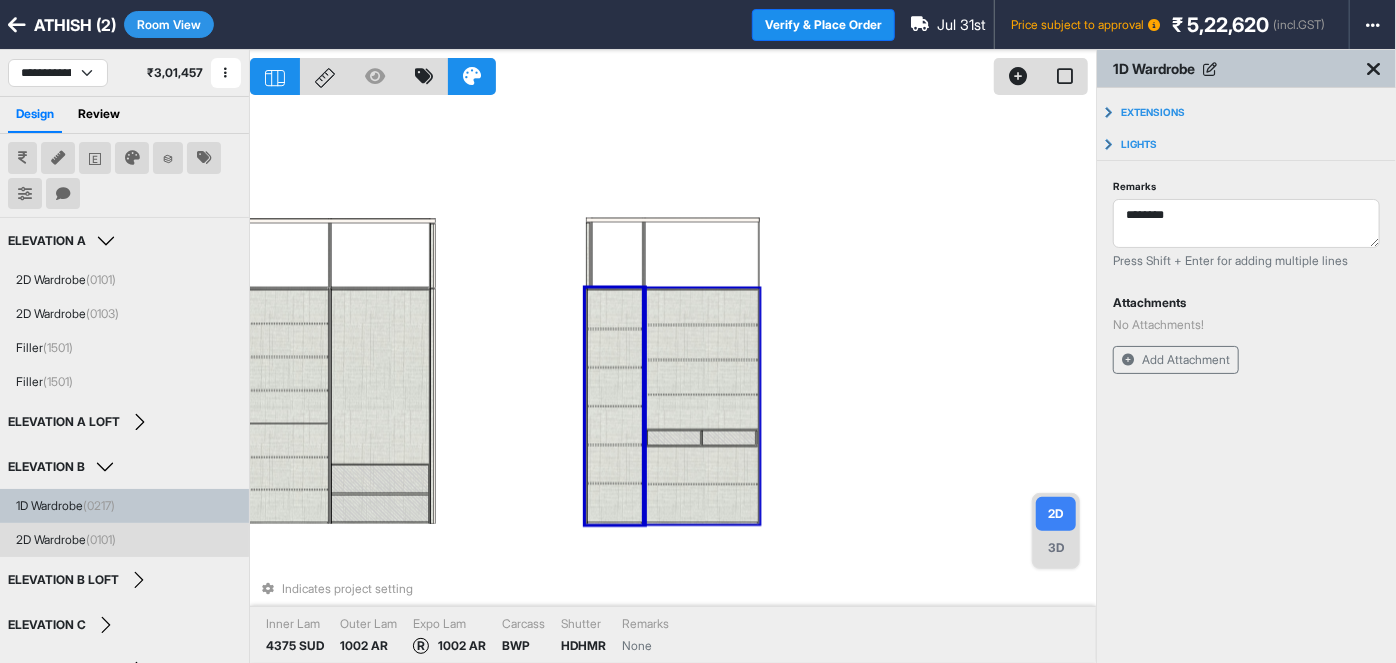 type on "********" 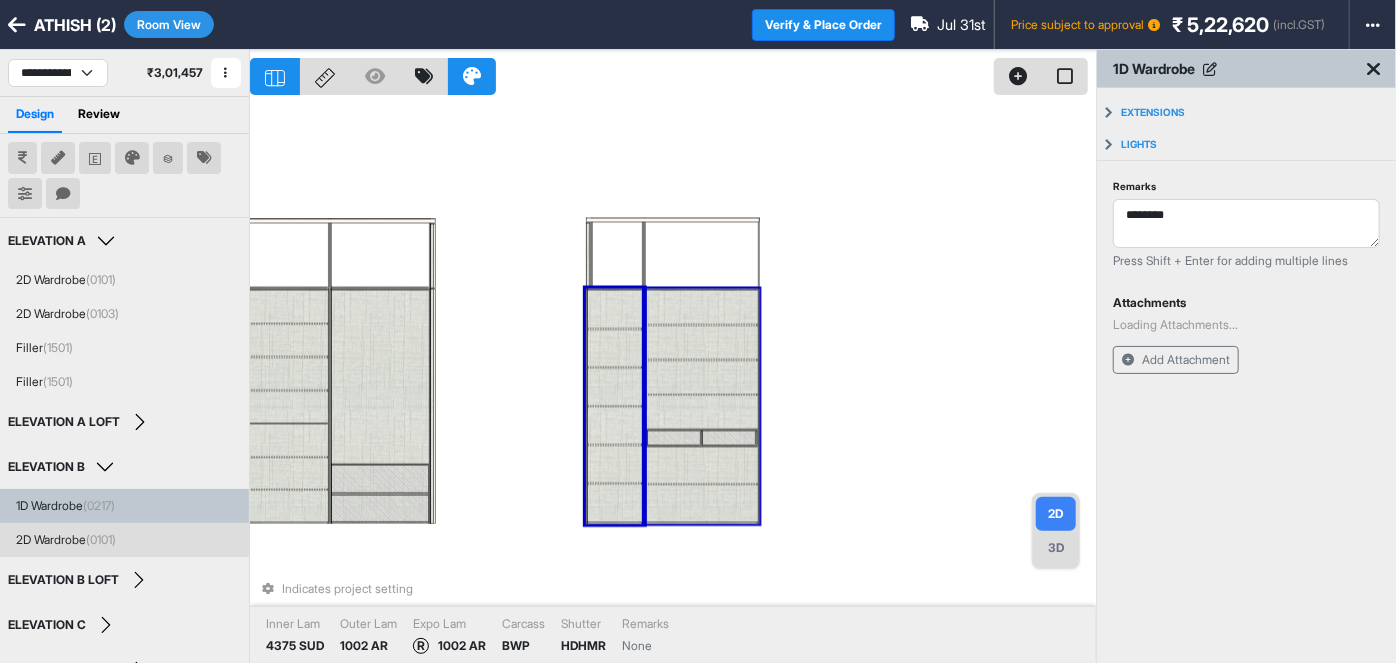 type 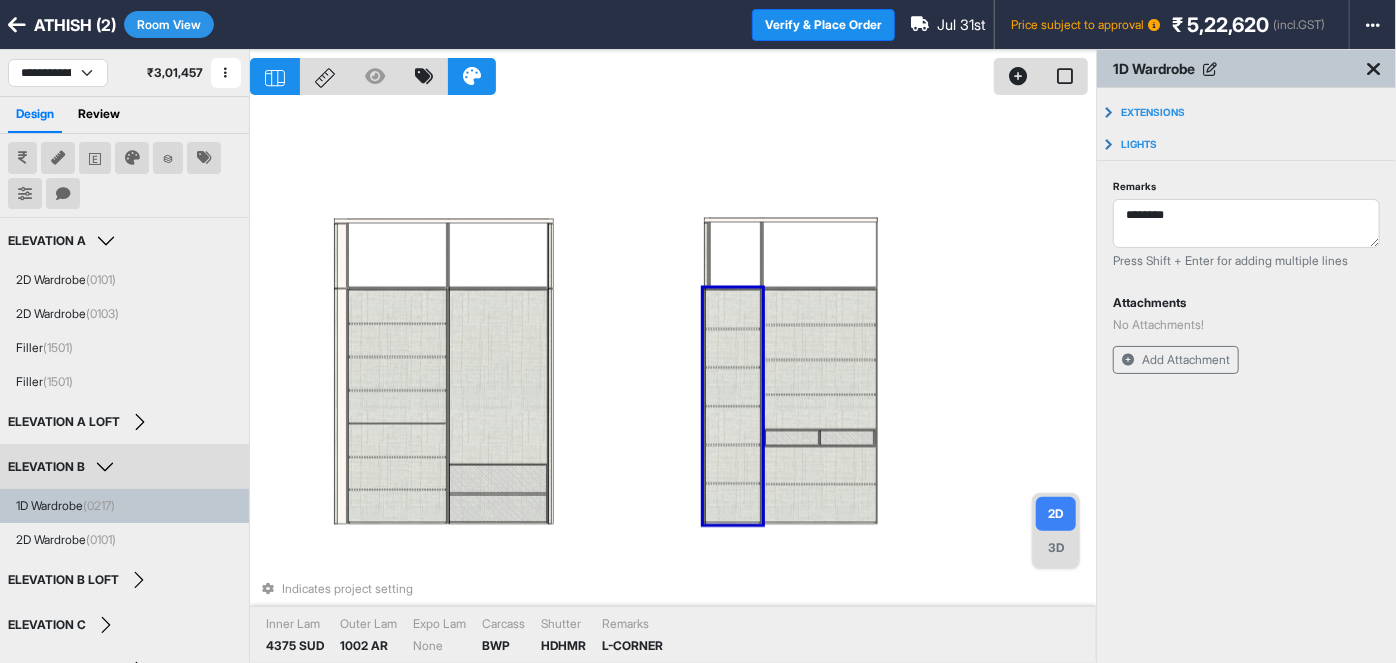 click on "ELEVATION B" at bounding box center (64, 467) 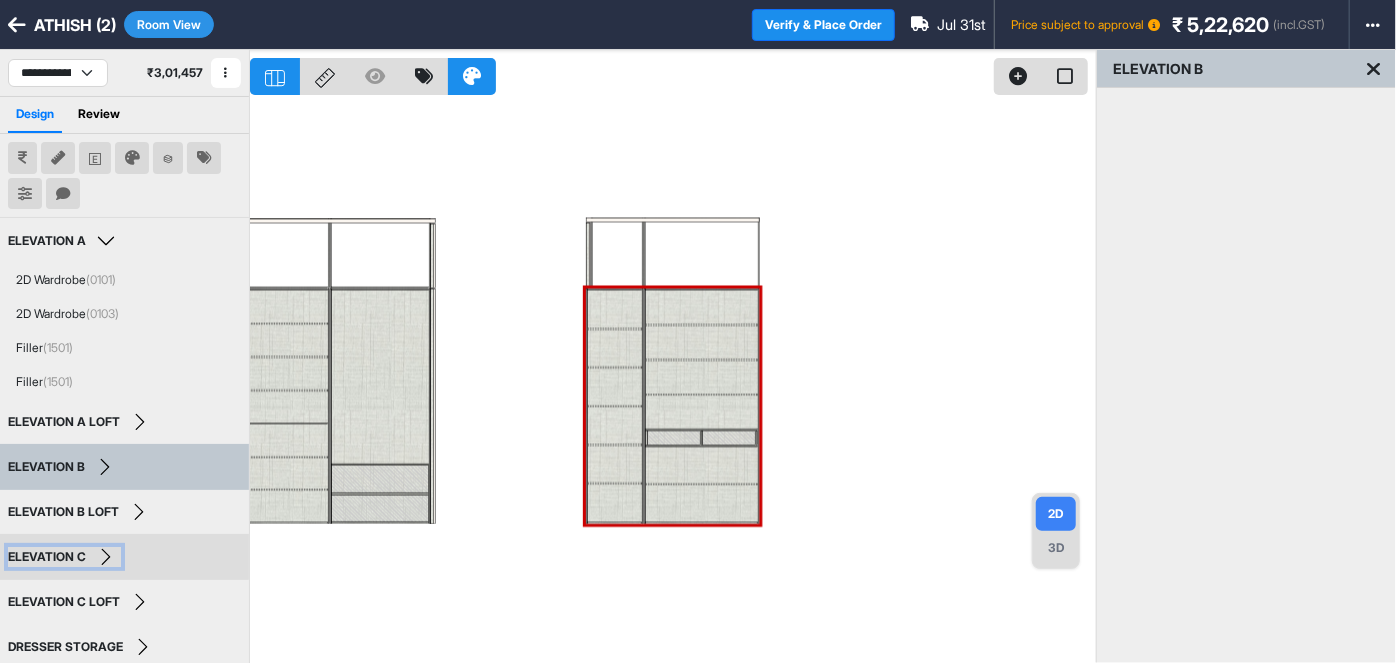 click on "ELEVATION C" at bounding box center [64, 557] 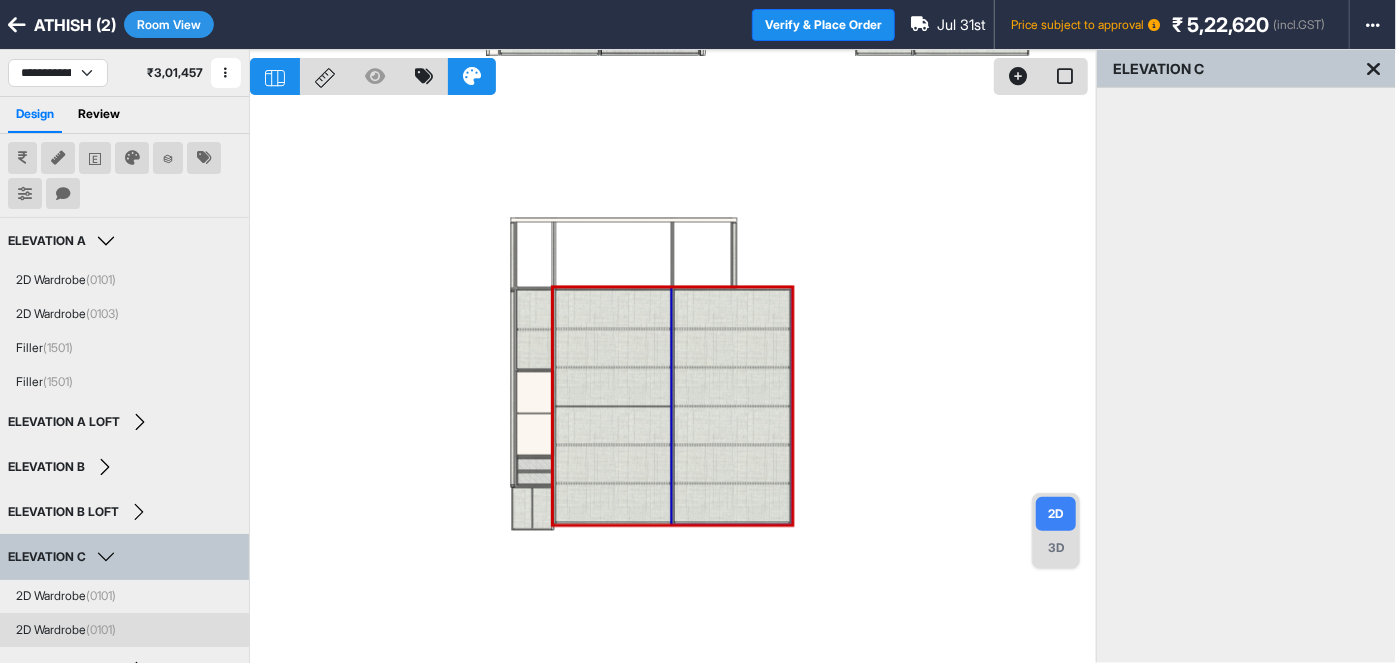 click on "(0101)" at bounding box center [101, 629] 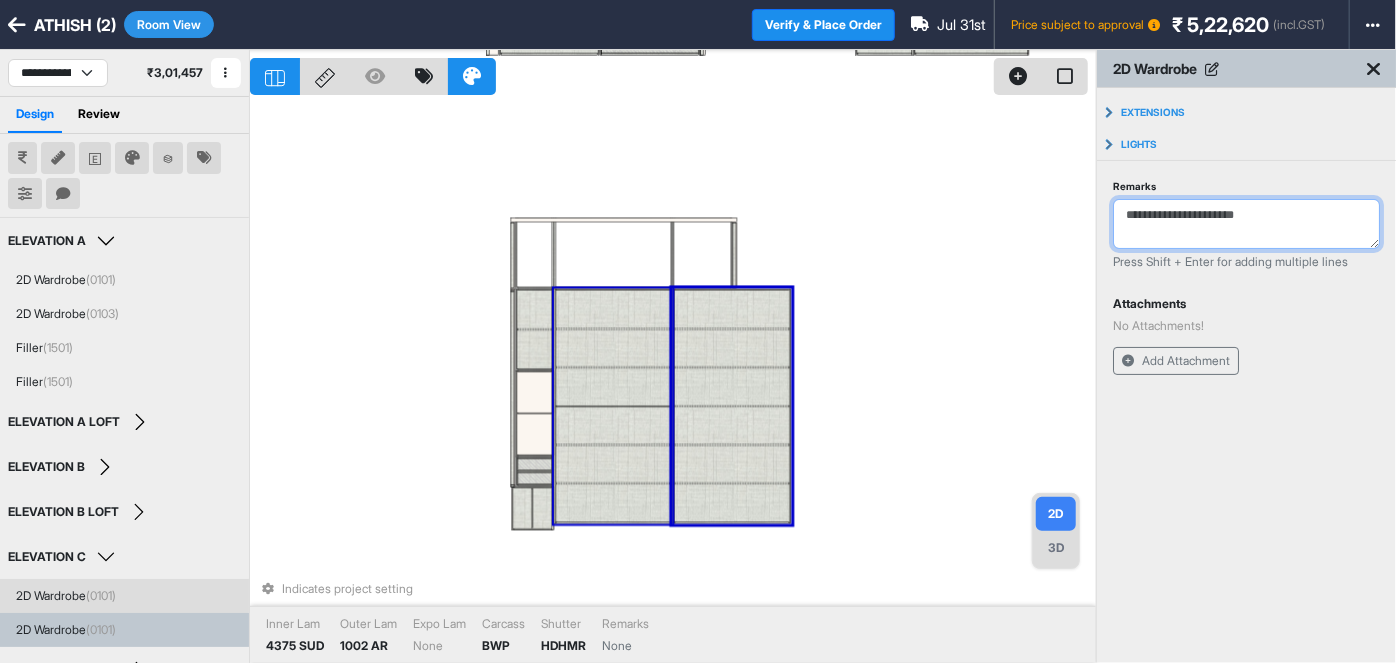 click on "Remarks" at bounding box center (1246, 224) 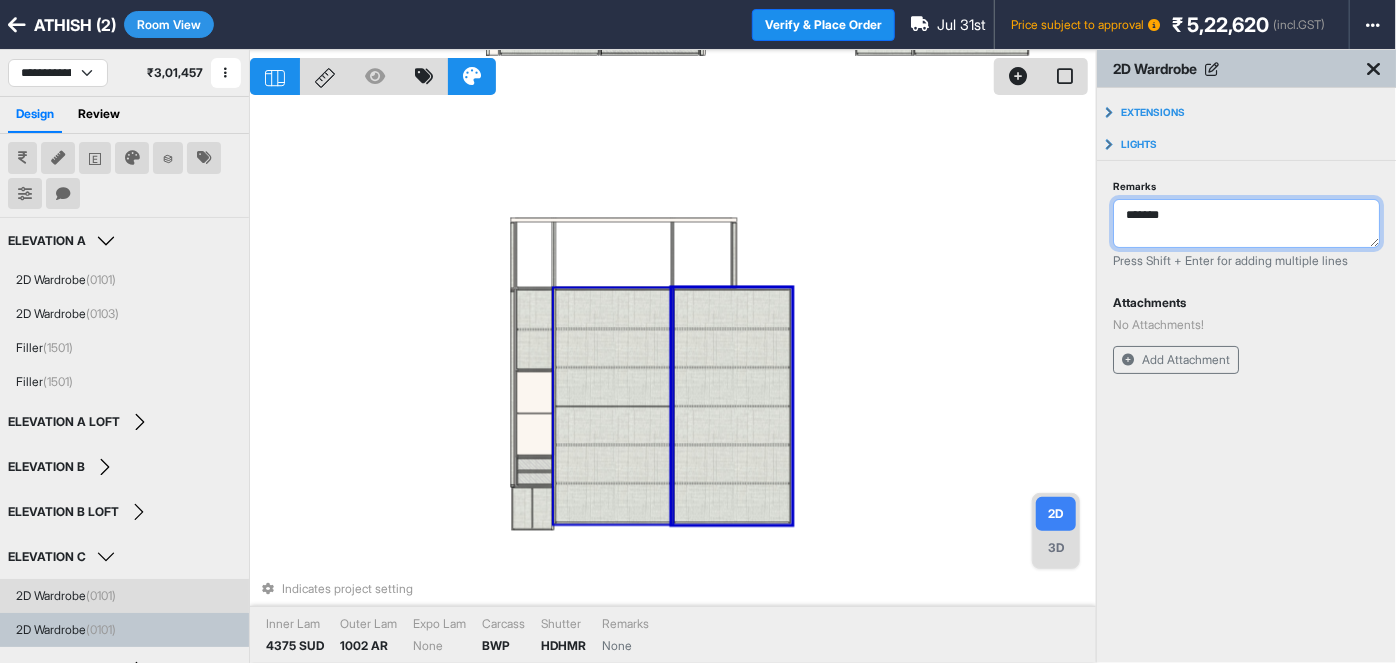 click on "*******" at bounding box center [1246, 223] 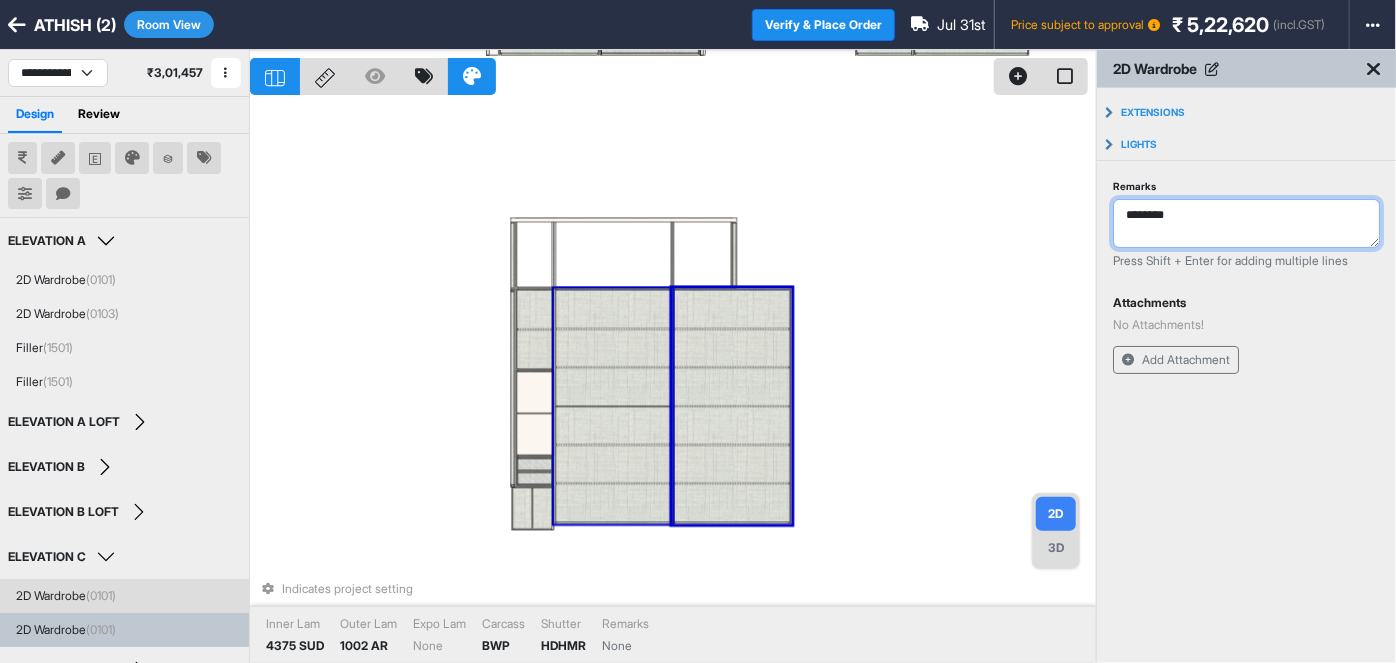 type on "********" 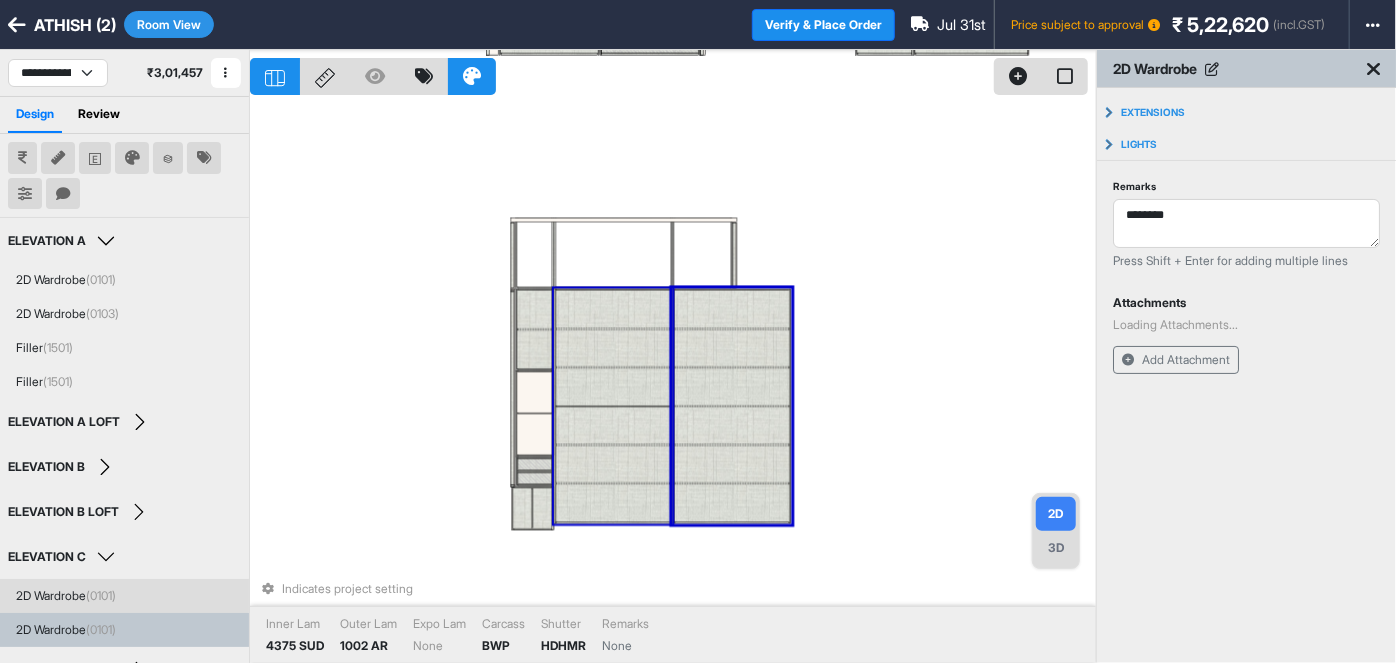 type 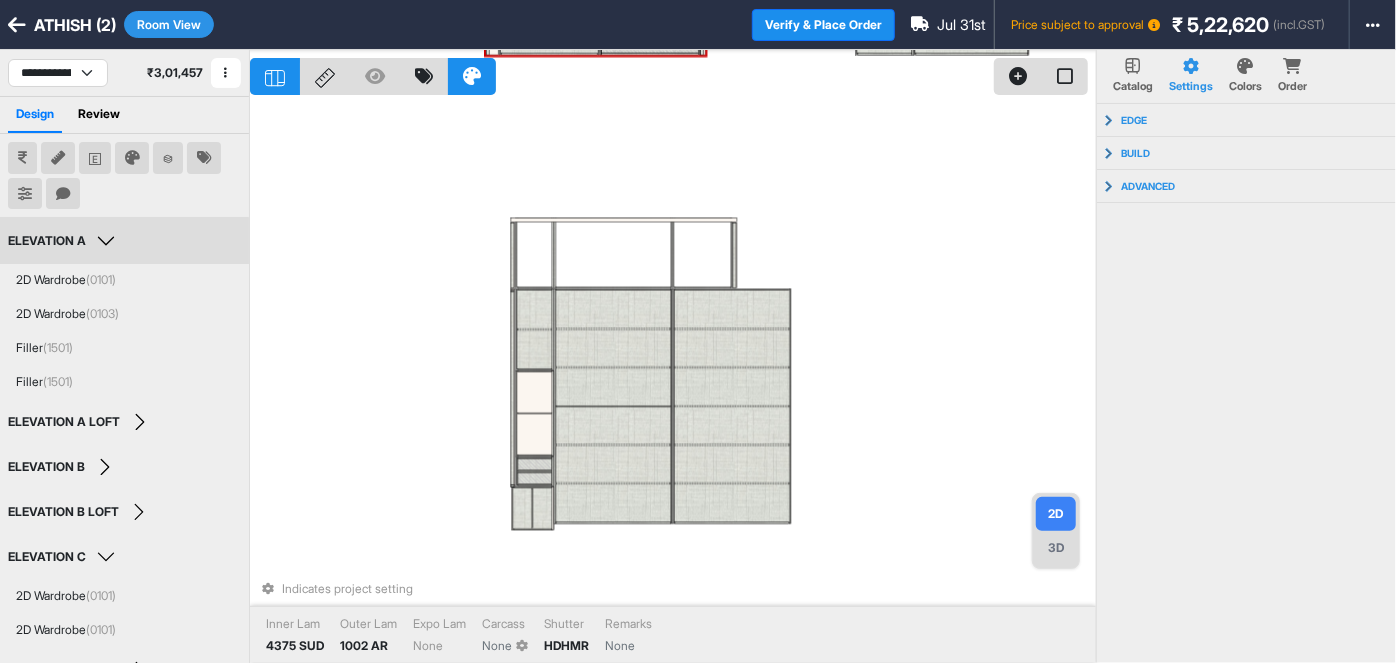 click on "ELEVATION A" at bounding box center (64, 241) 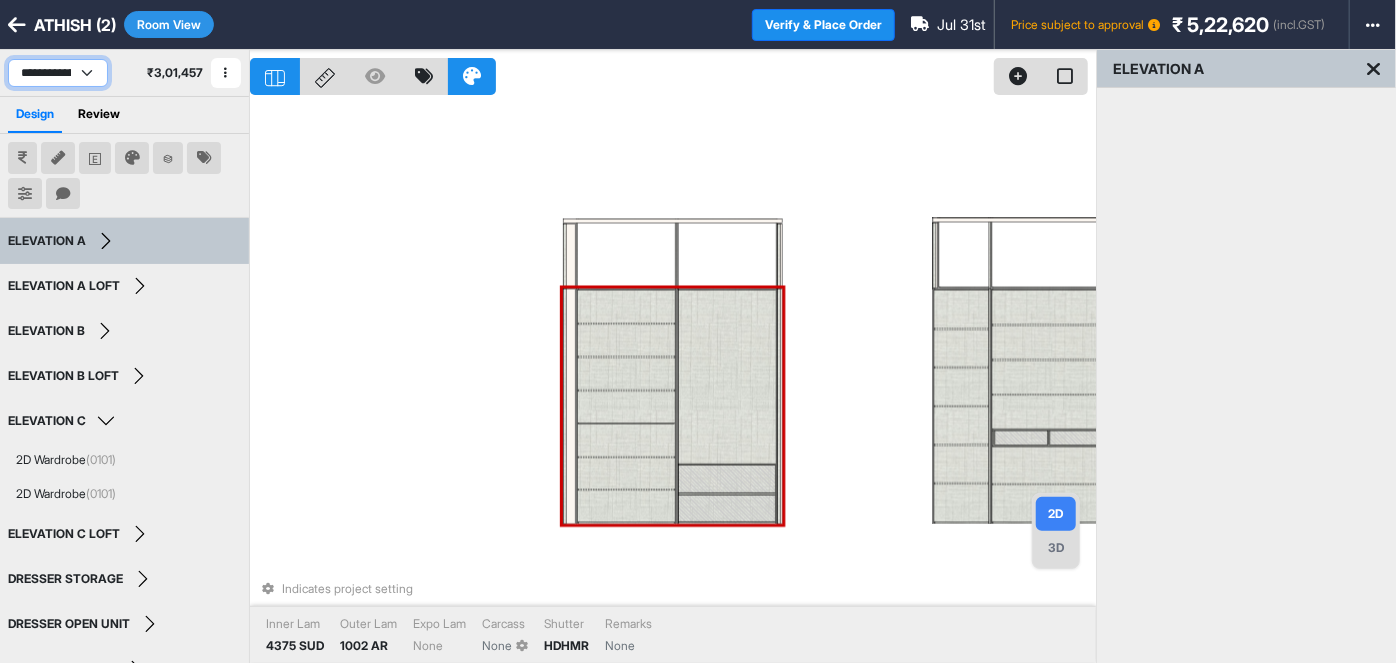 click on "**********" at bounding box center (58, 73) 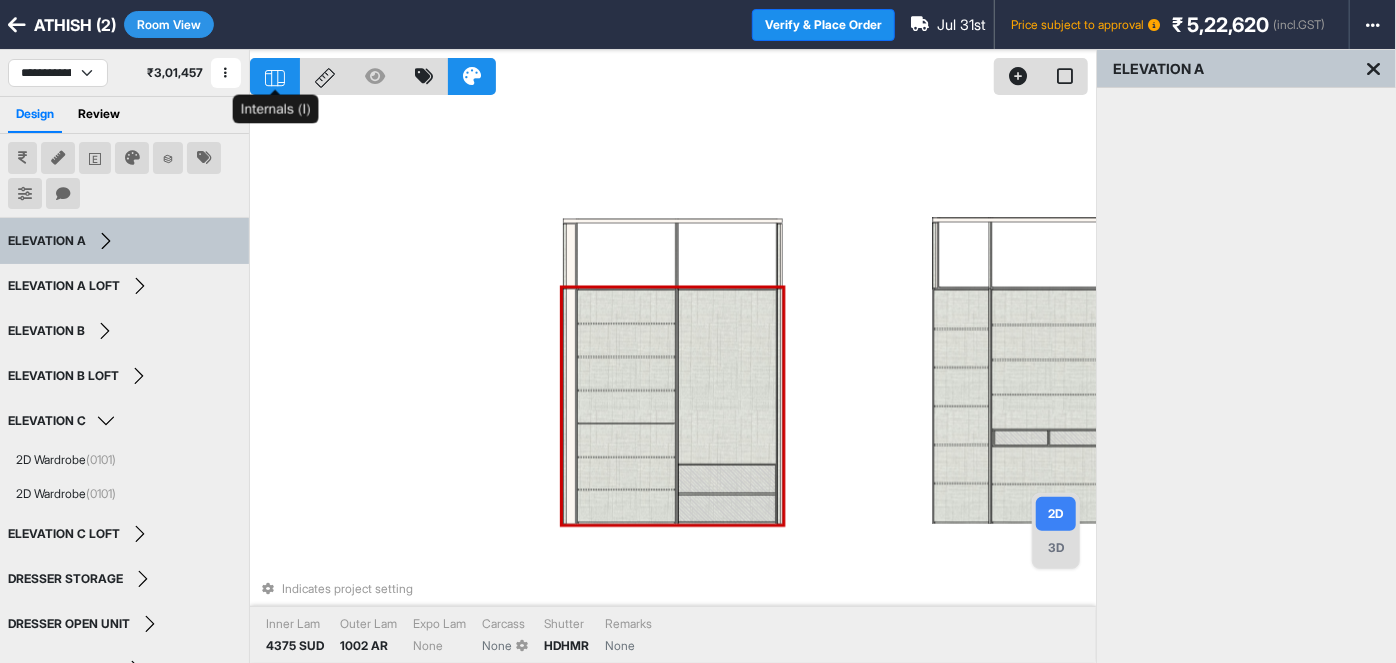 click 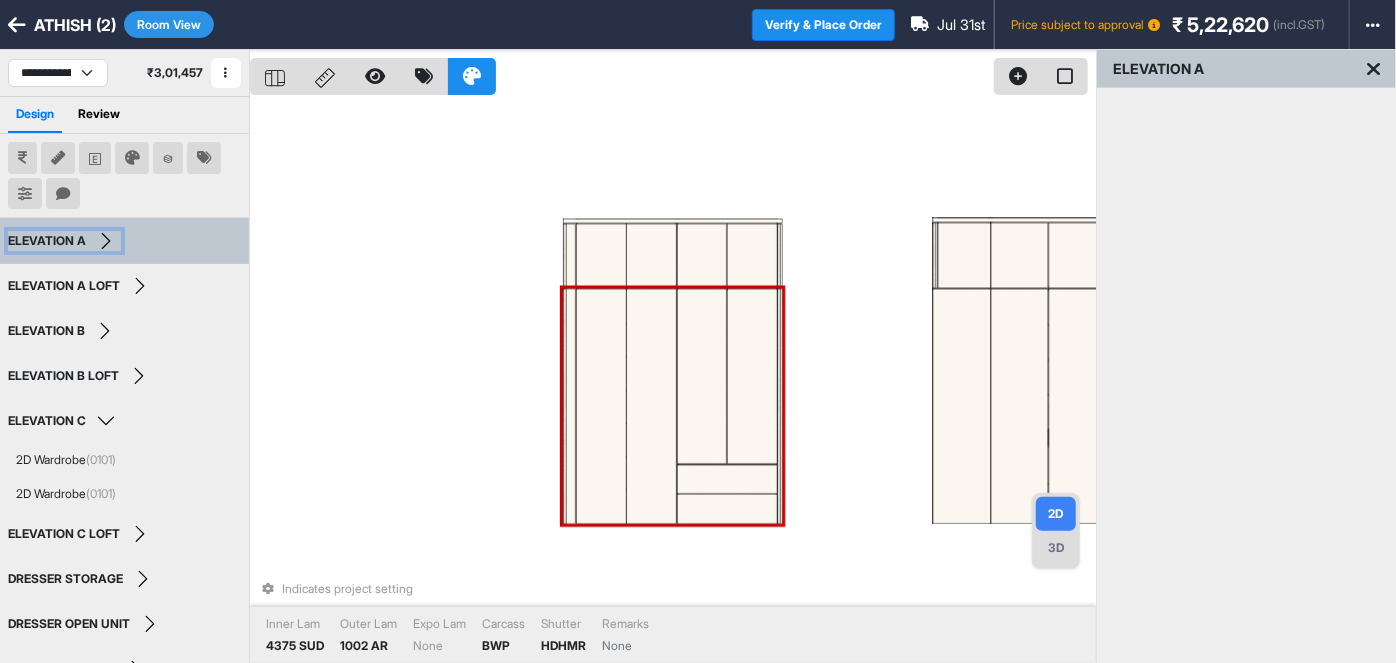 click on "ELEVATION A" at bounding box center (64, 241) 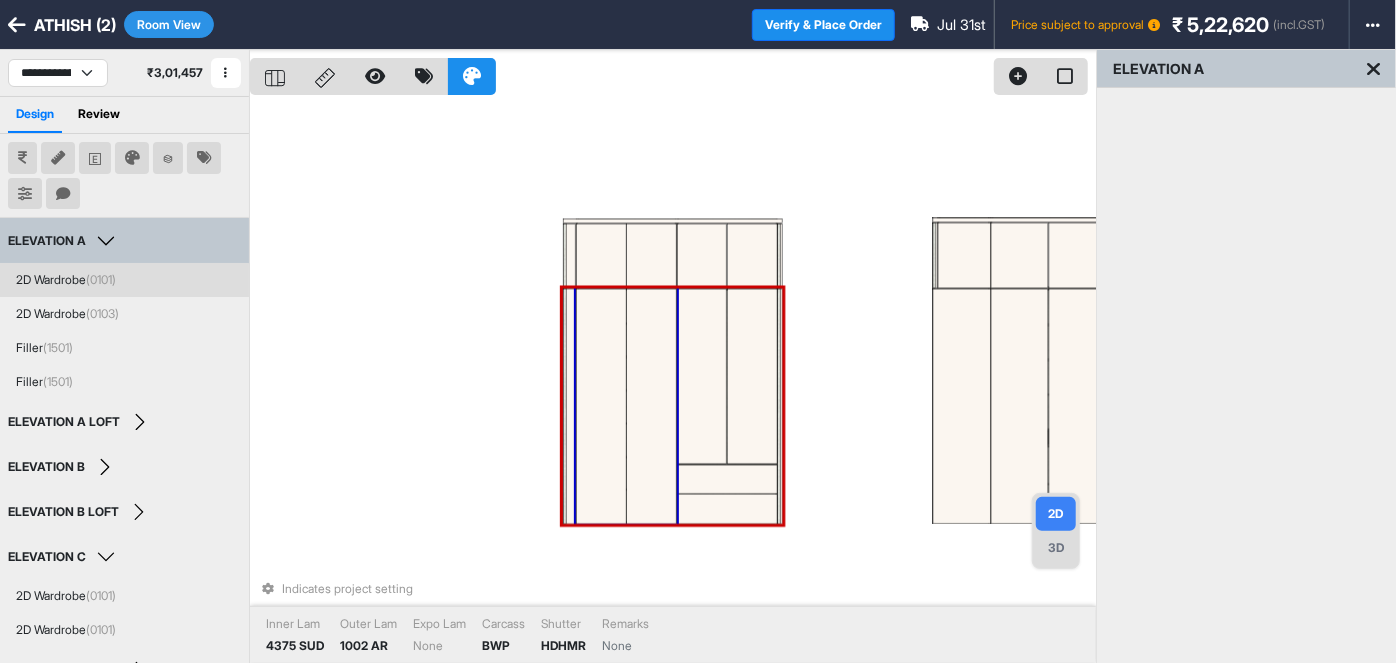click on "(0101)" at bounding box center [101, 279] 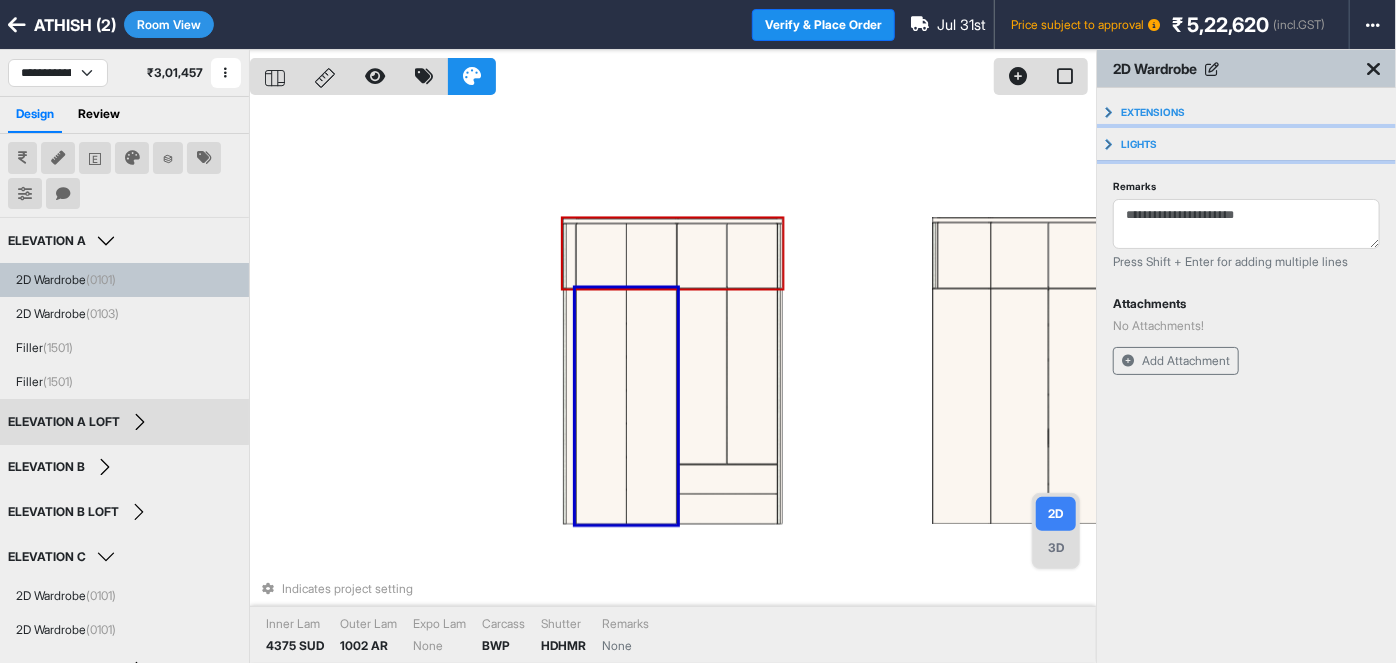 click on "Lights" at bounding box center (1139, 144) 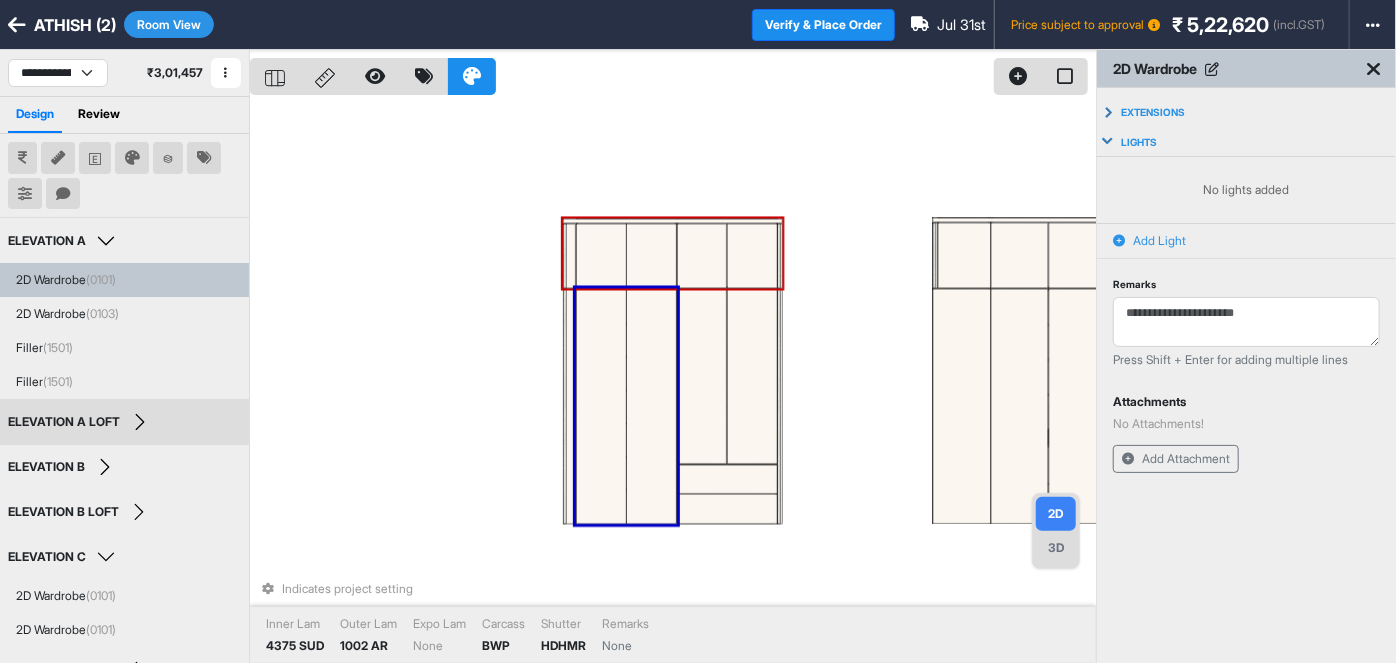 click on "Add Light" at bounding box center (1159, 241) 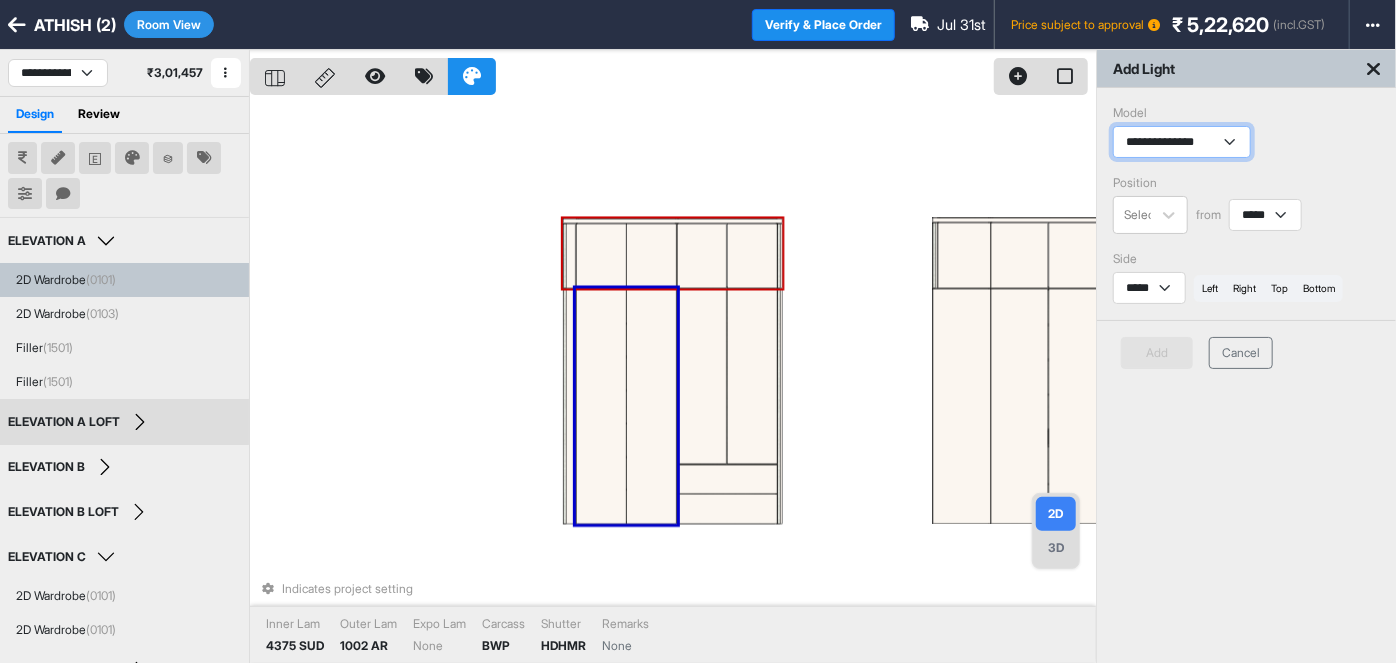 click on "**********" at bounding box center (1182, 142) 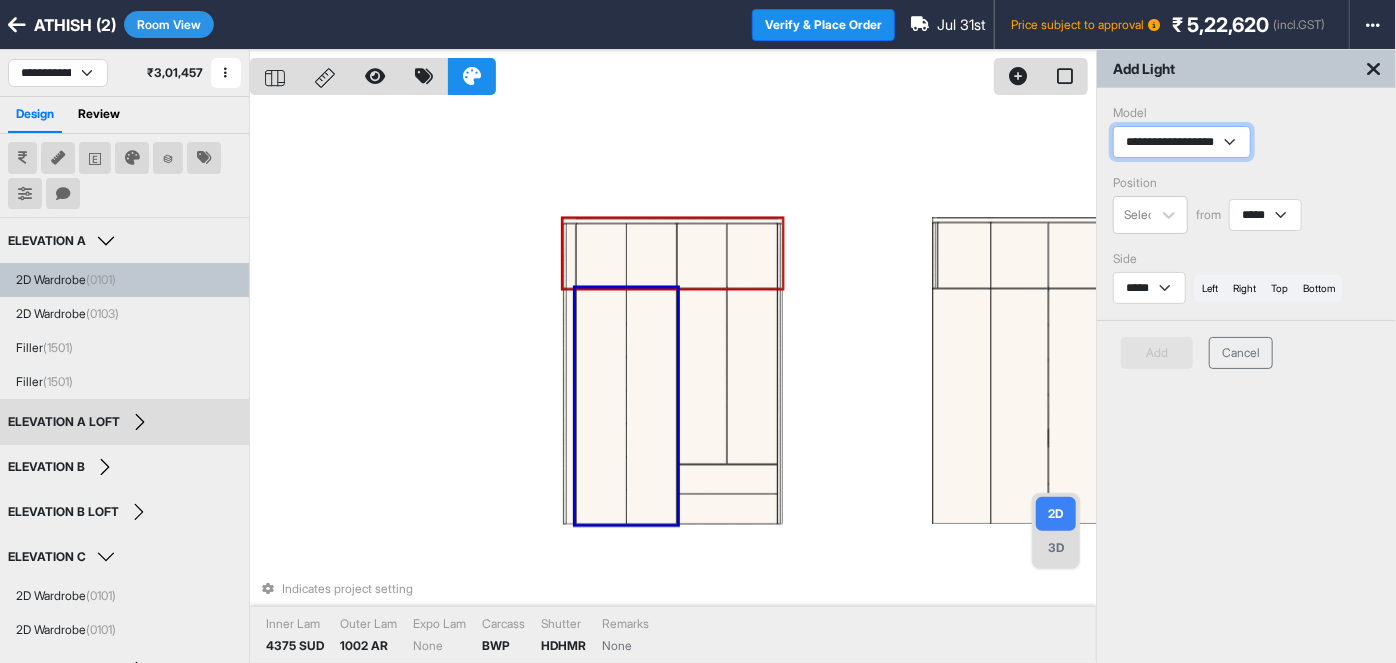 click on "**********" at bounding box center [1182, 142] 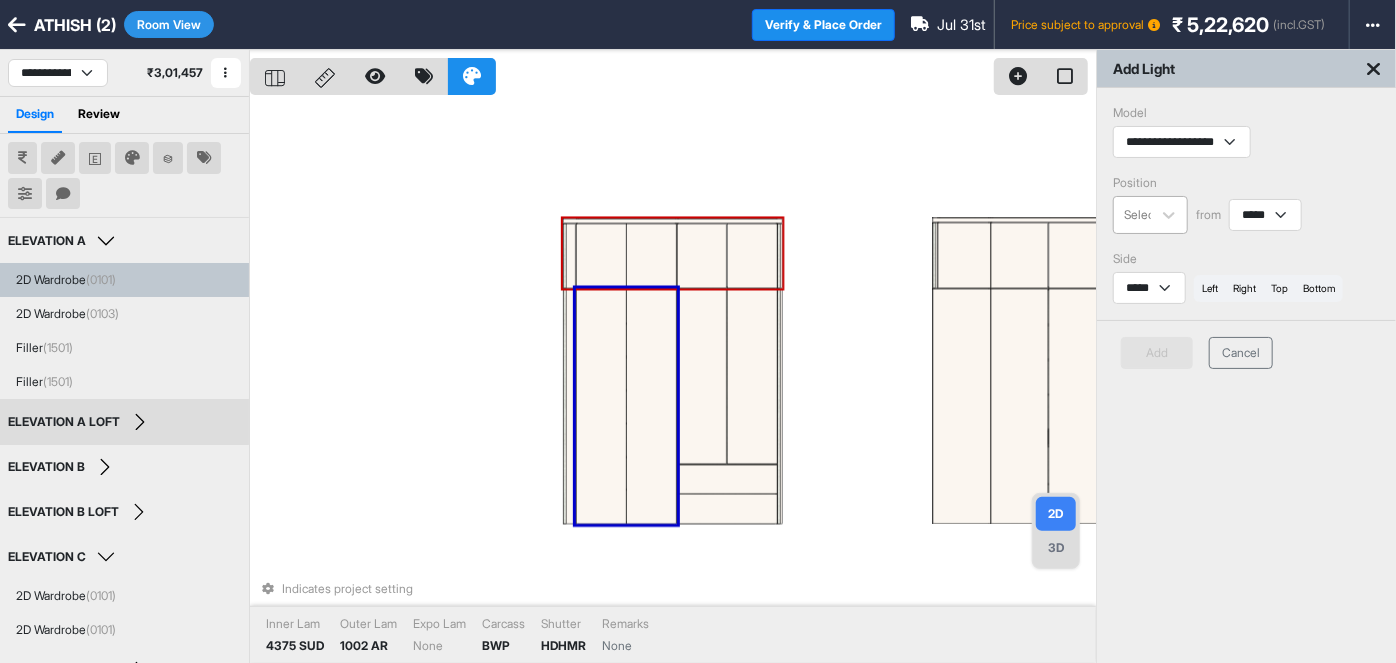 click at bounding box center [1145, 215] 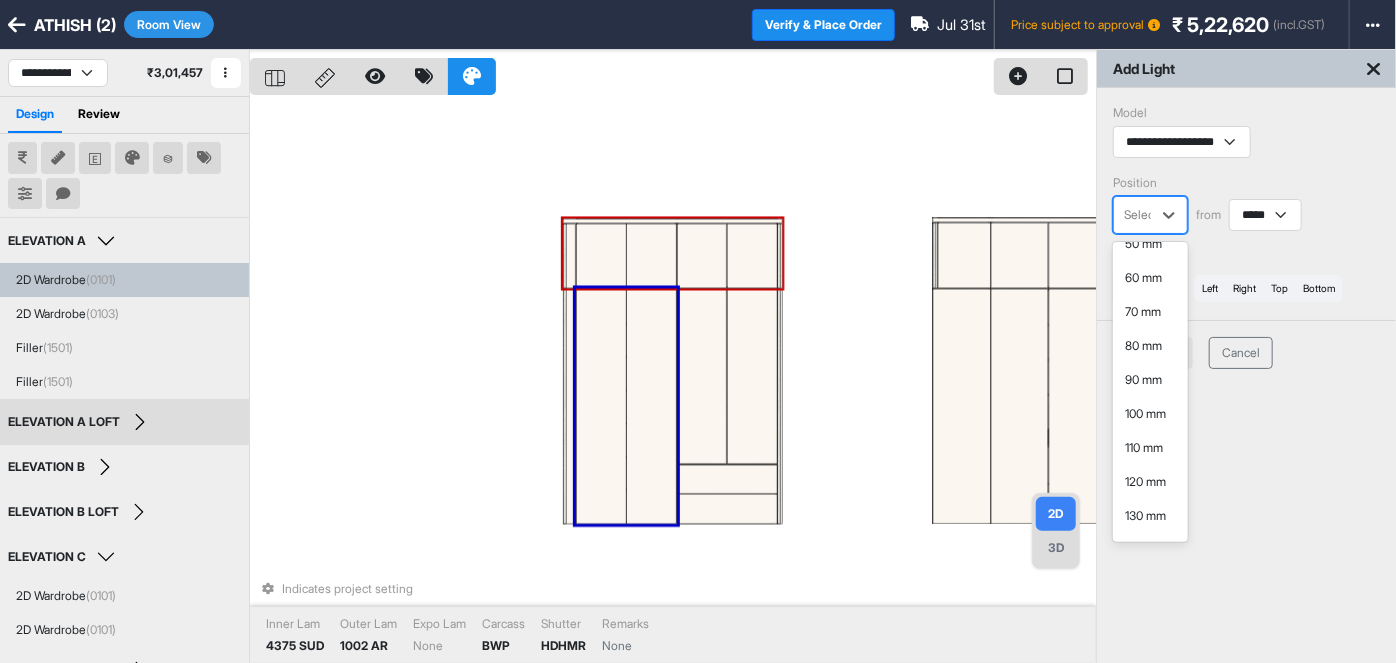 scroll, scrollTop: 156, scrollLeft: 0, axis: vertical 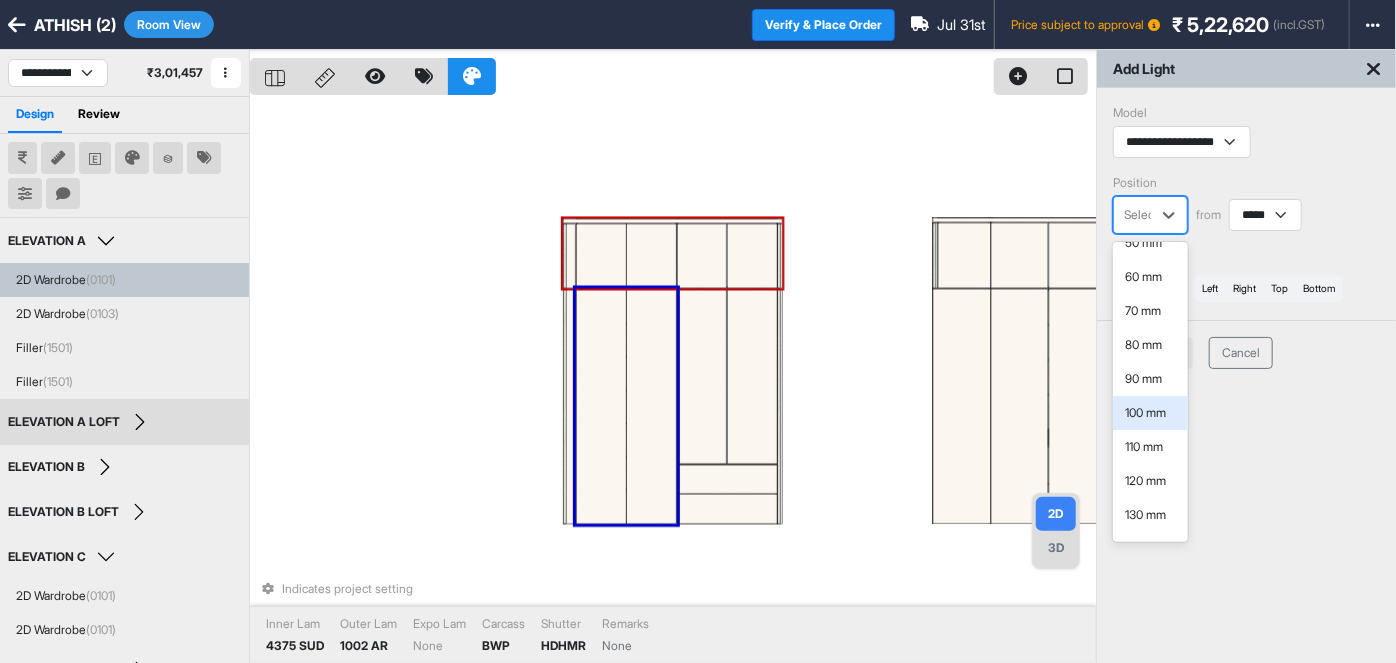 click on "100 mm" at bounding box center [1150, 413] 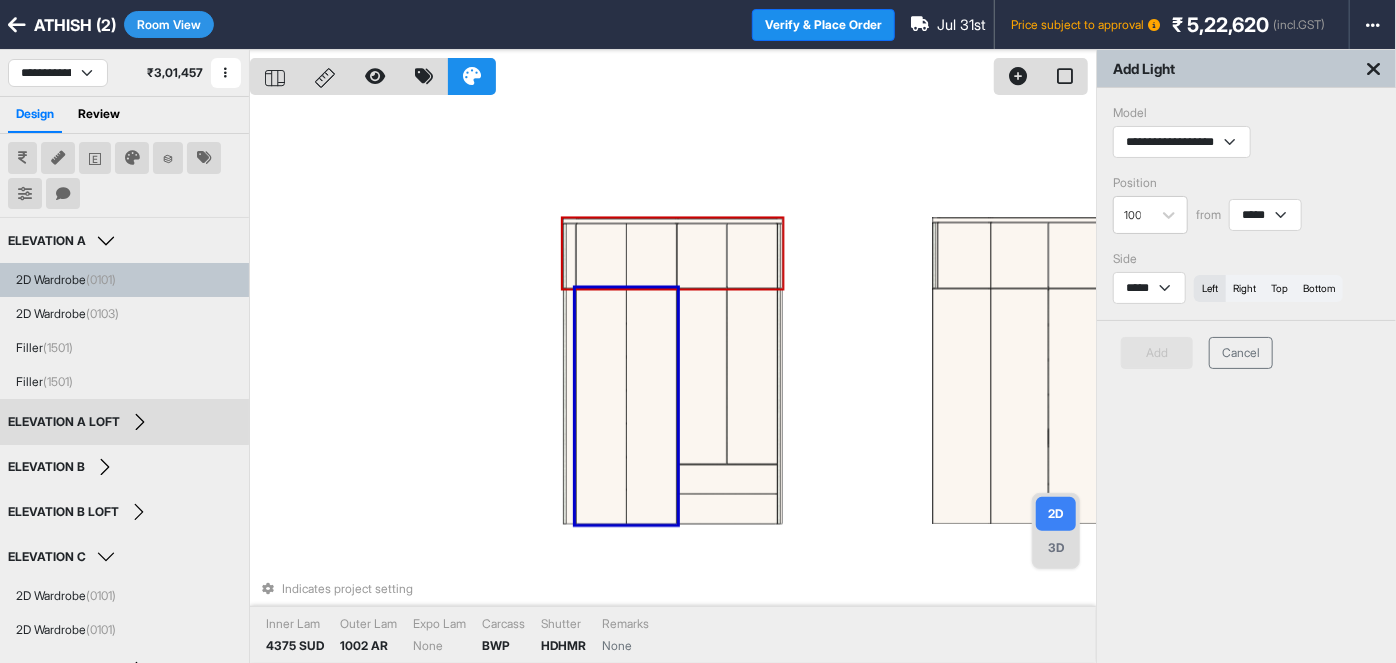 click on "left" at bounding box center [1210, 288] 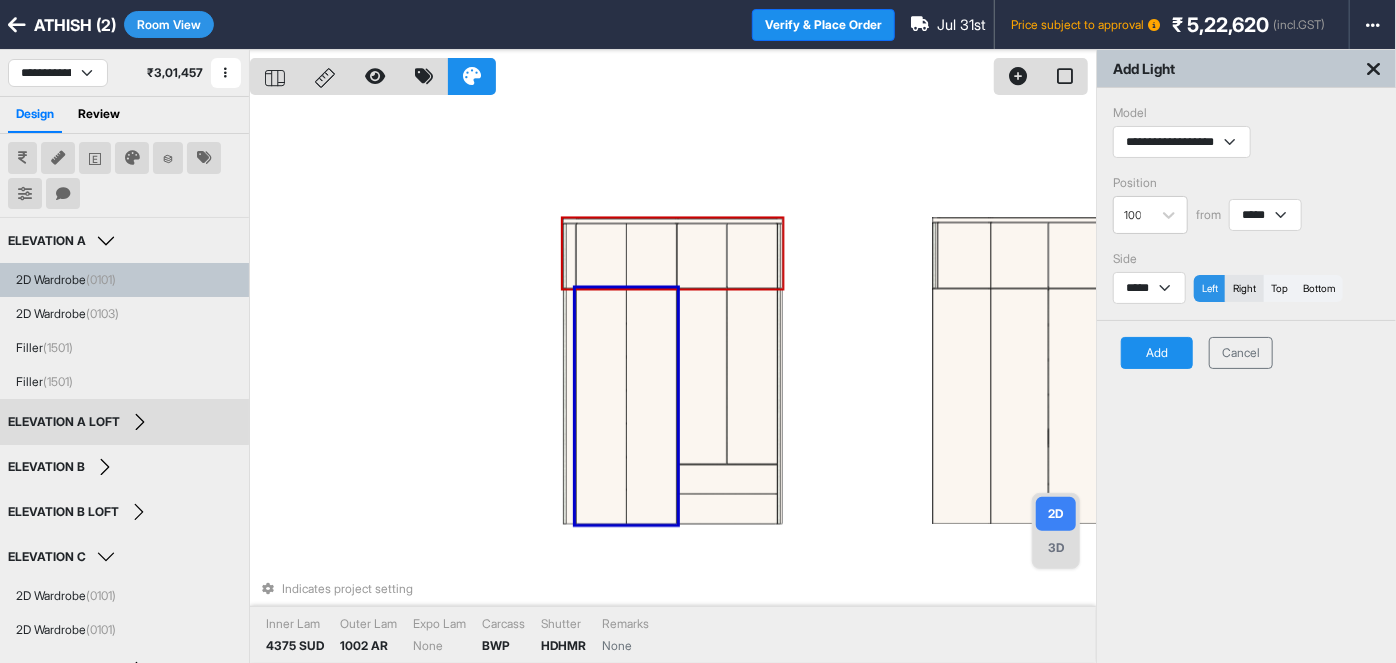 click on "right" at bounding box center (1244, 288) 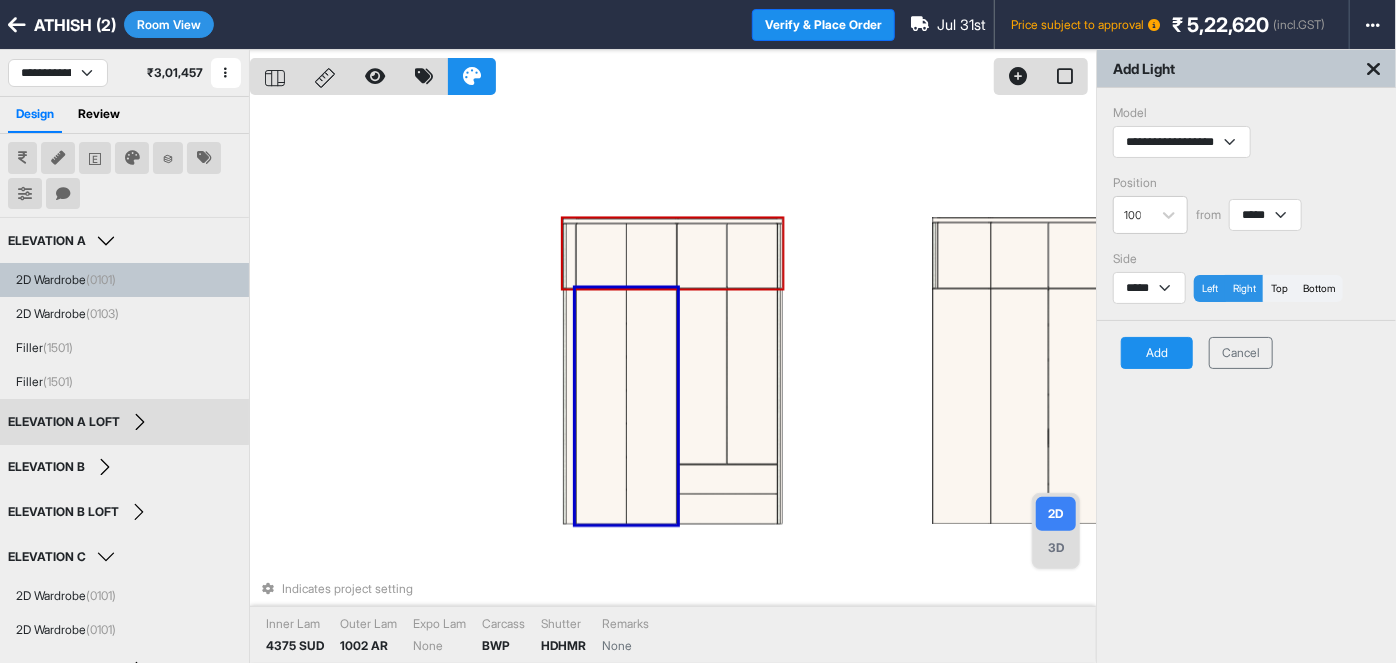 click on "Add" at bounding box center (1157, 353) 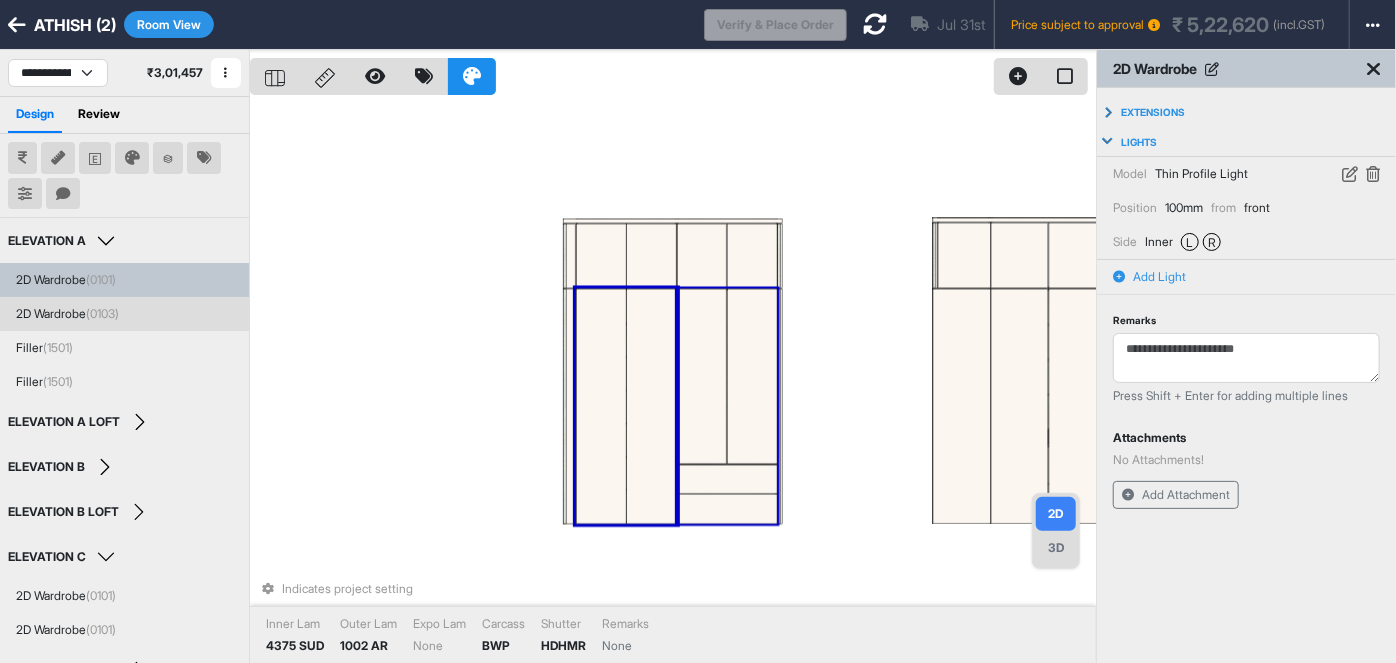 click on "2D Wardrobe  (0103)" at bounding box center (67, 314) 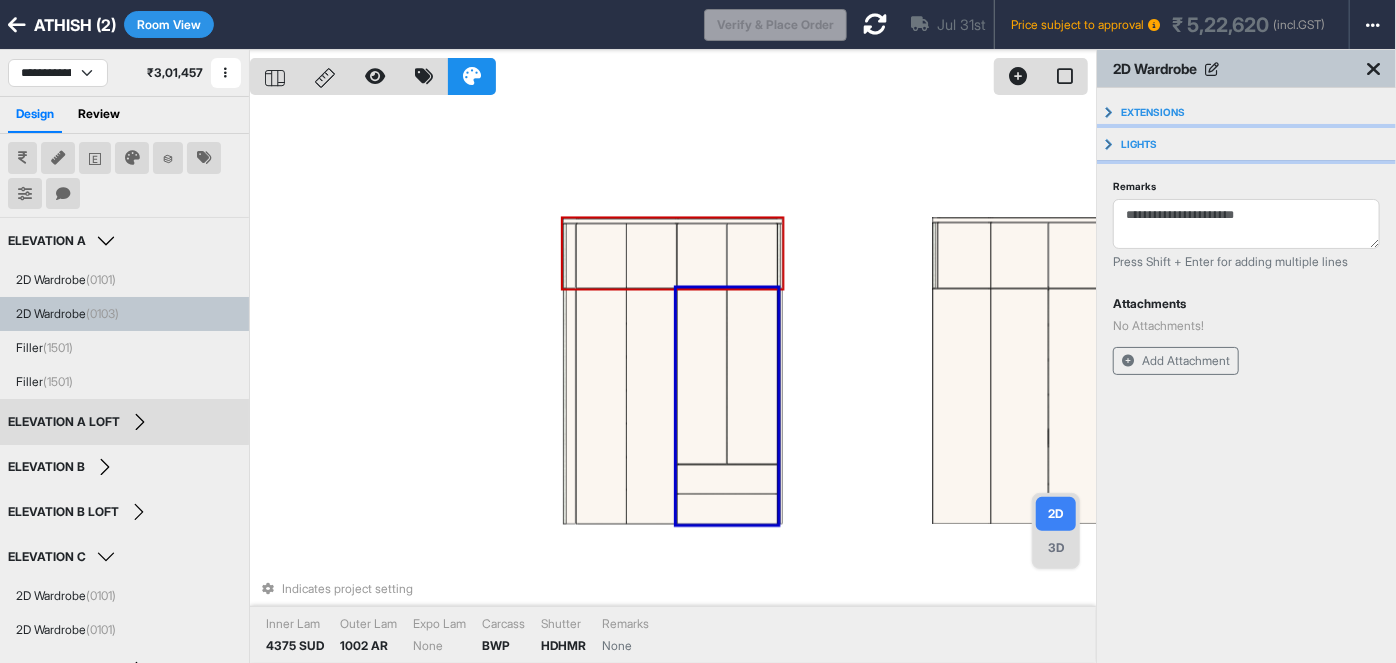 click on "Lights" at bounding box center [1246, 144] 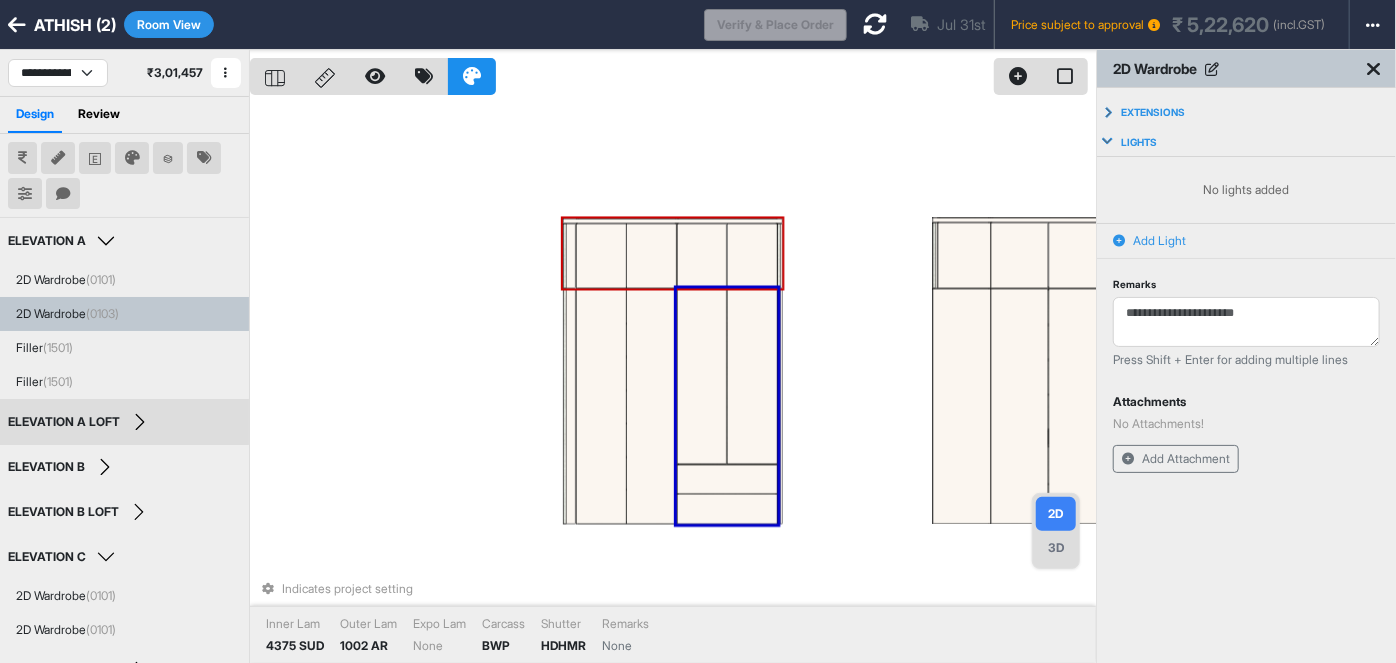 click on "Add Light" at bounding box center (1159, 241) 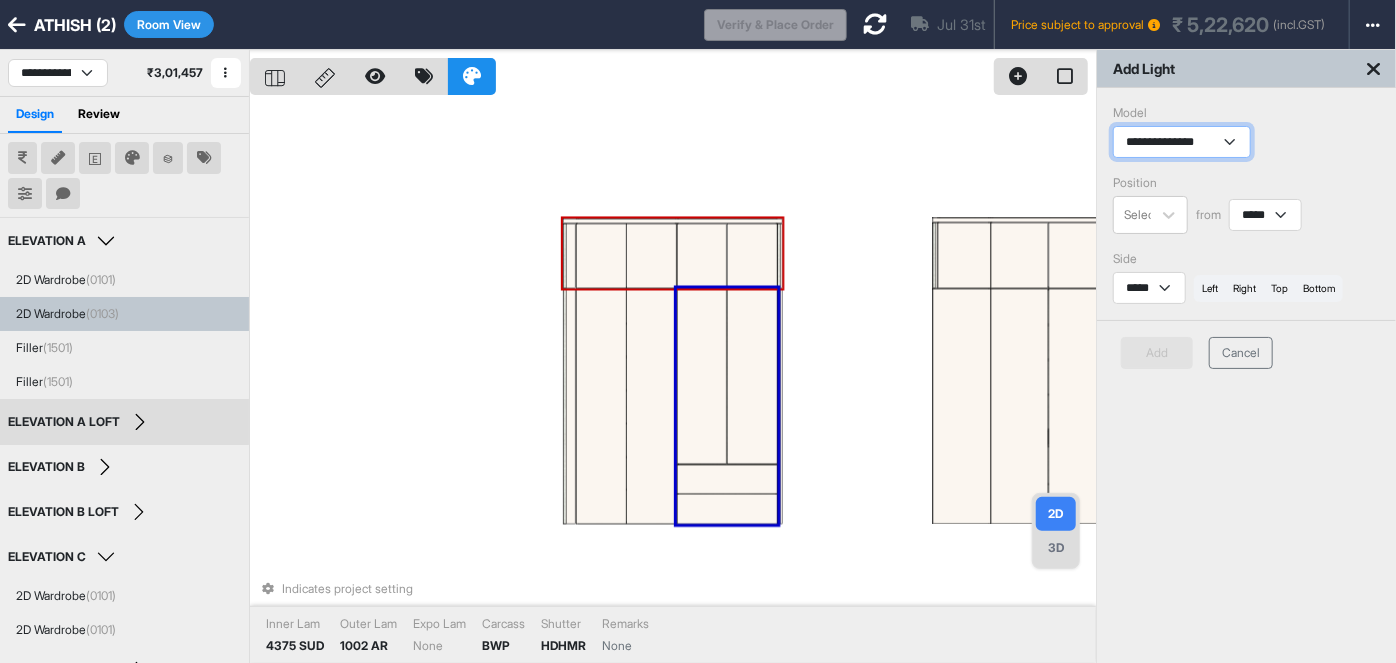 click on "**********" at bounding box center [1182, 142] 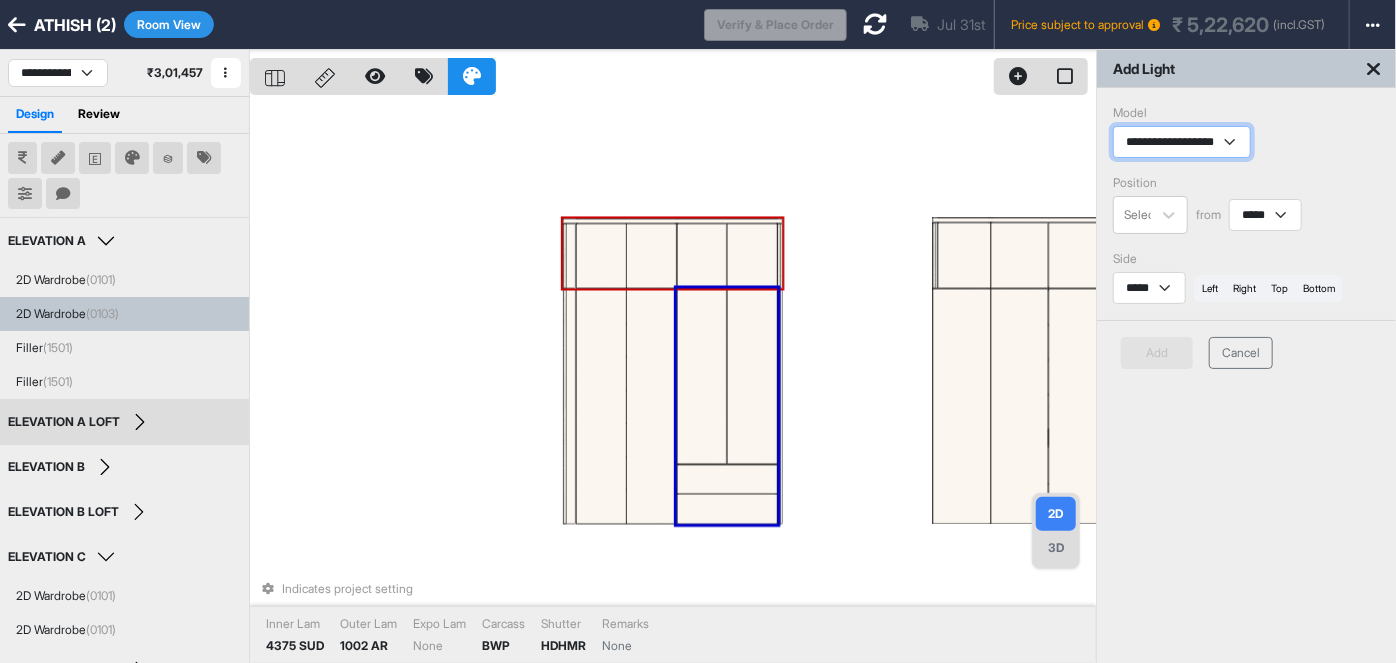 click on "**********" at bounding box center [1182, 142] 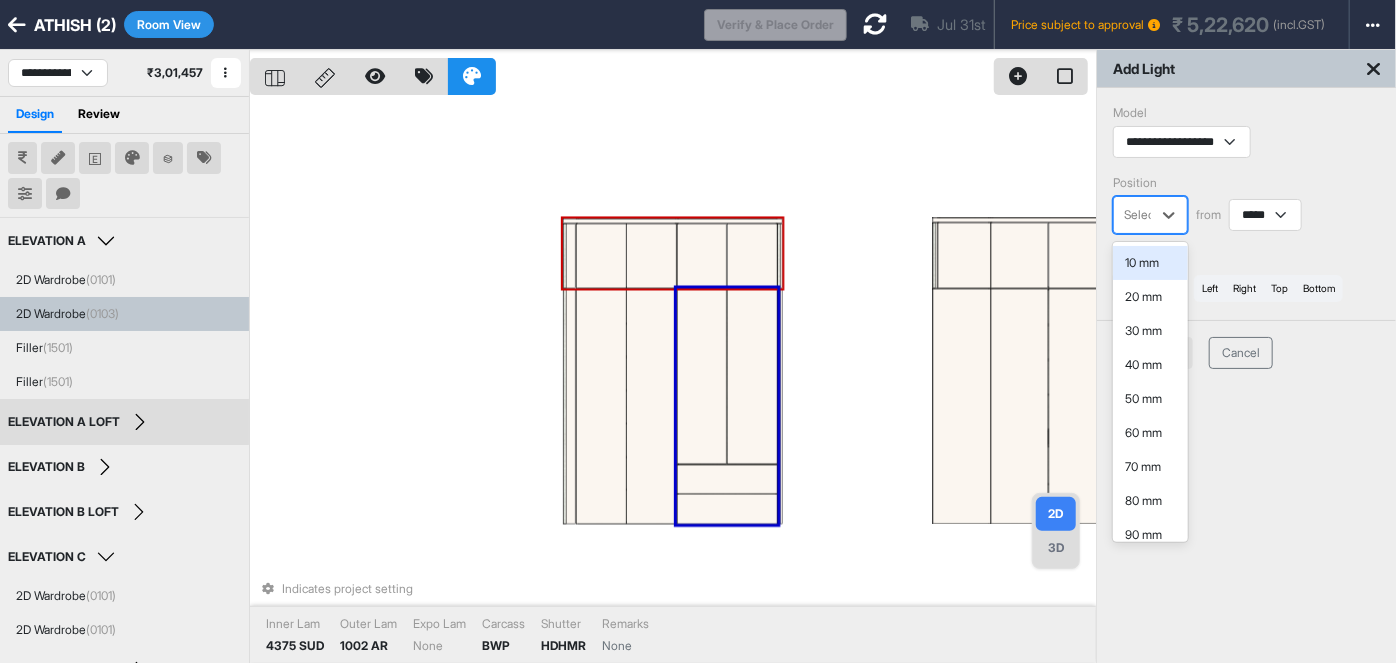 click at bounding box center [1145, 215] 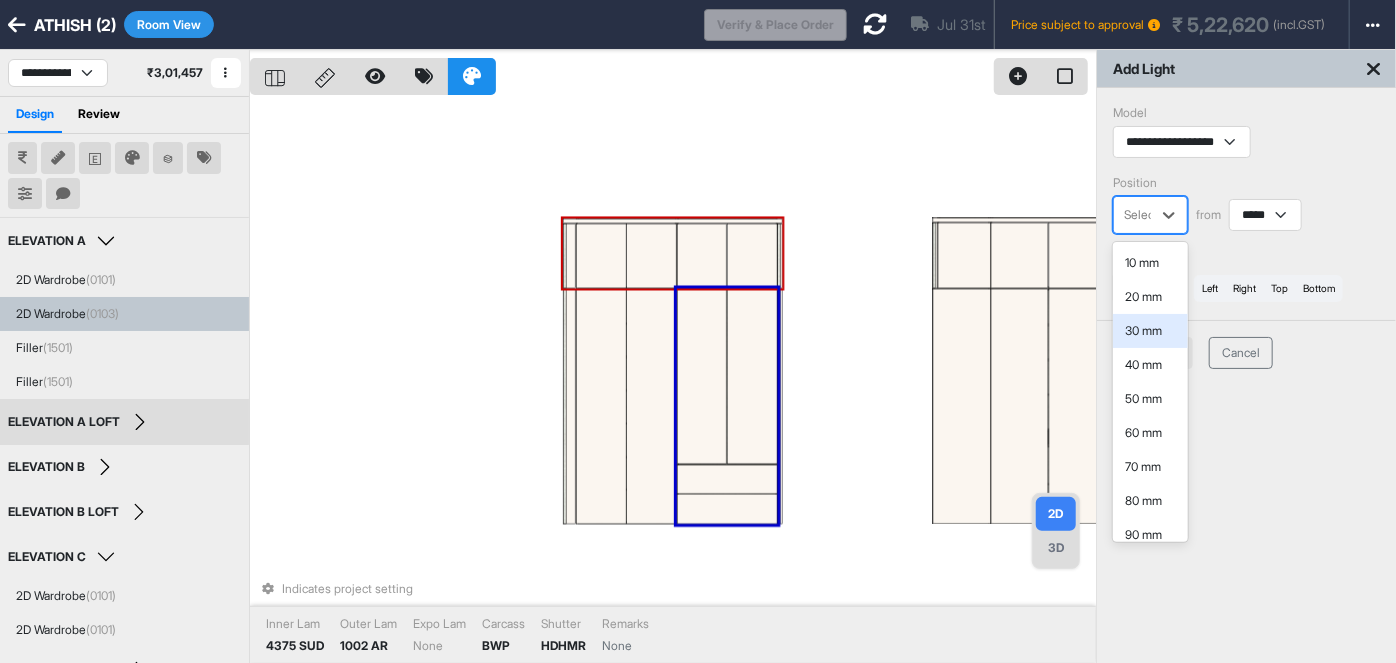 scroll, scrollTop: 184, scrollLeft: 0, axis: vertical 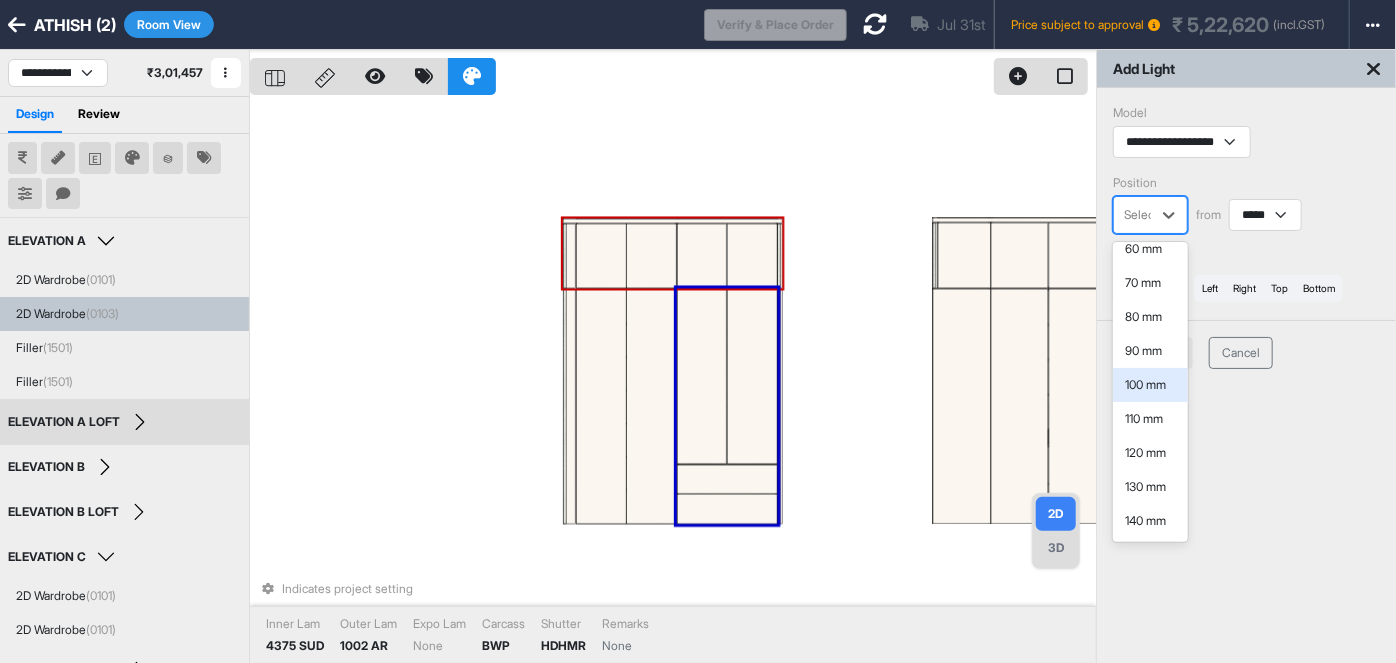 click on "100 mm" at bounding box center [1150, 385] 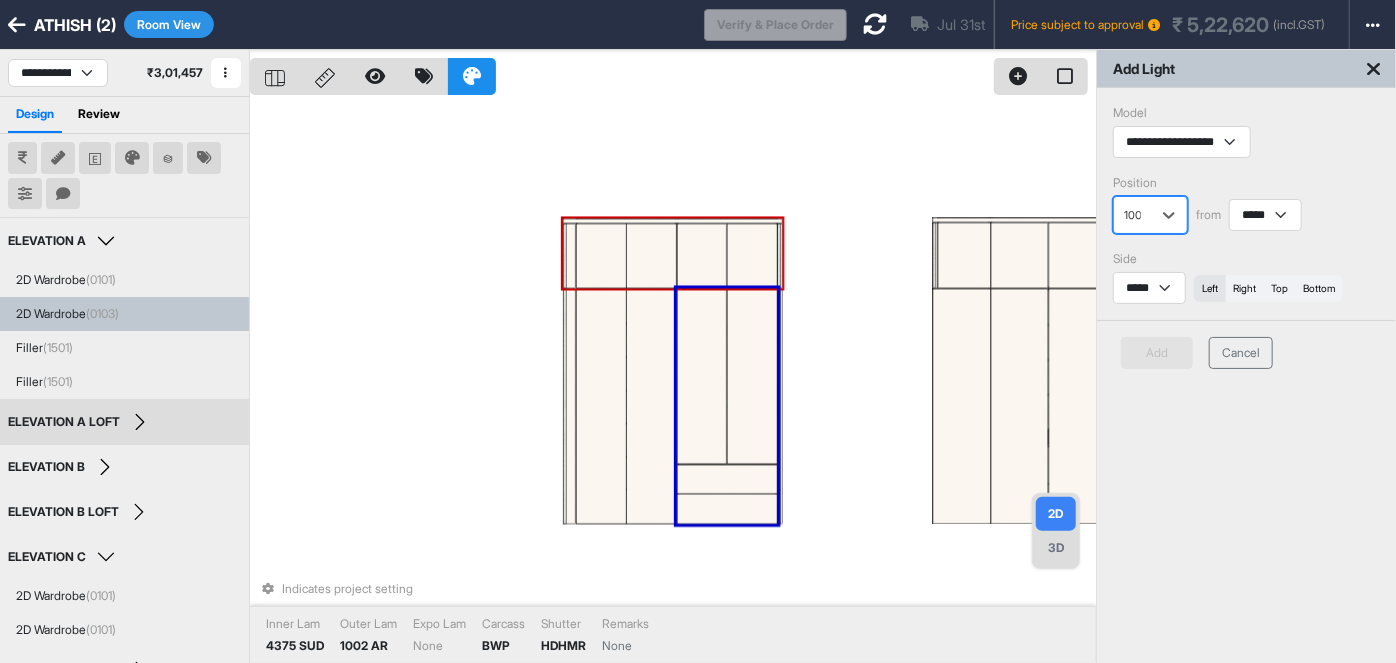click on "left" at bounding box center (1210, 288) 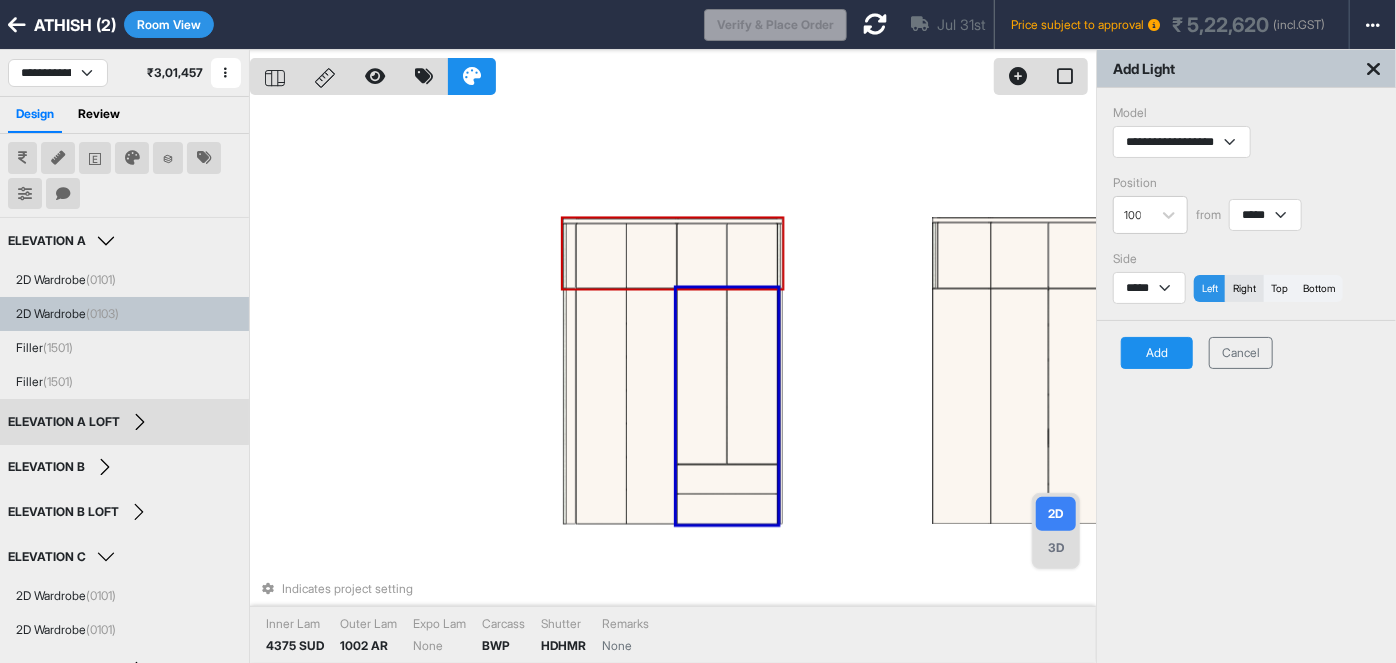 click on "right" at bounding box center [1244, 288] 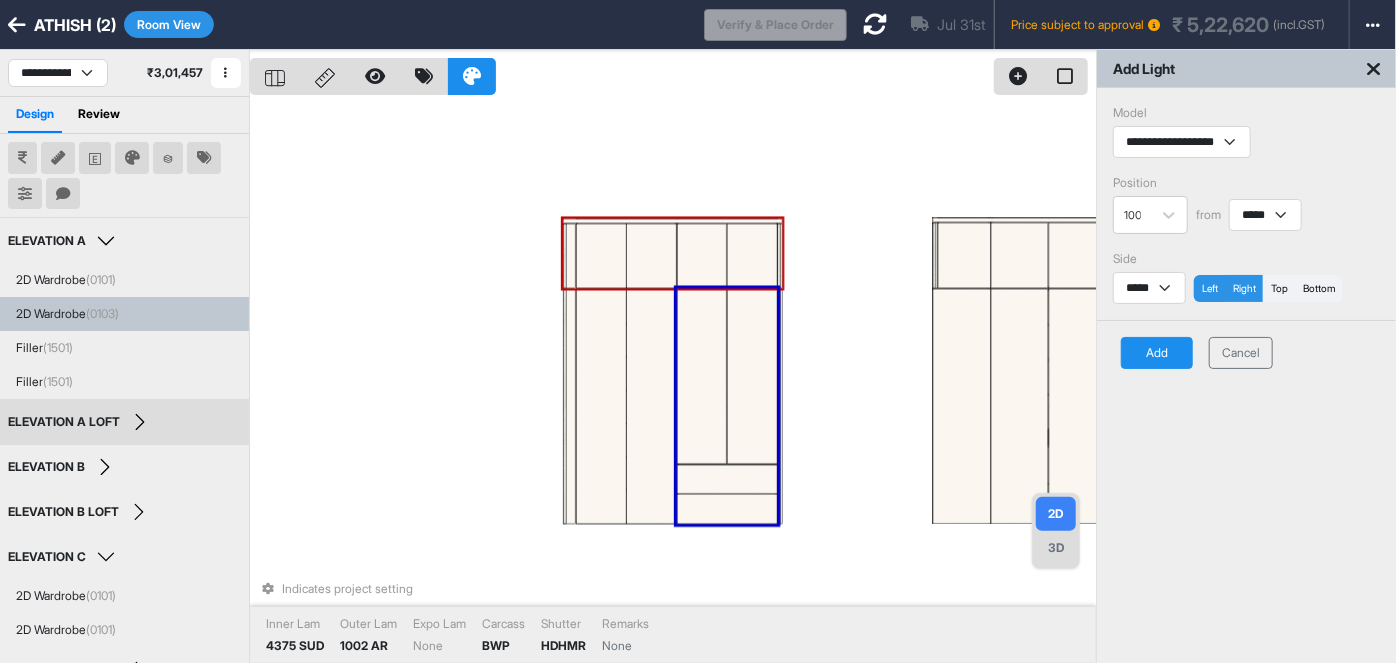 click on "Add" at bounding box center [1157, 353] 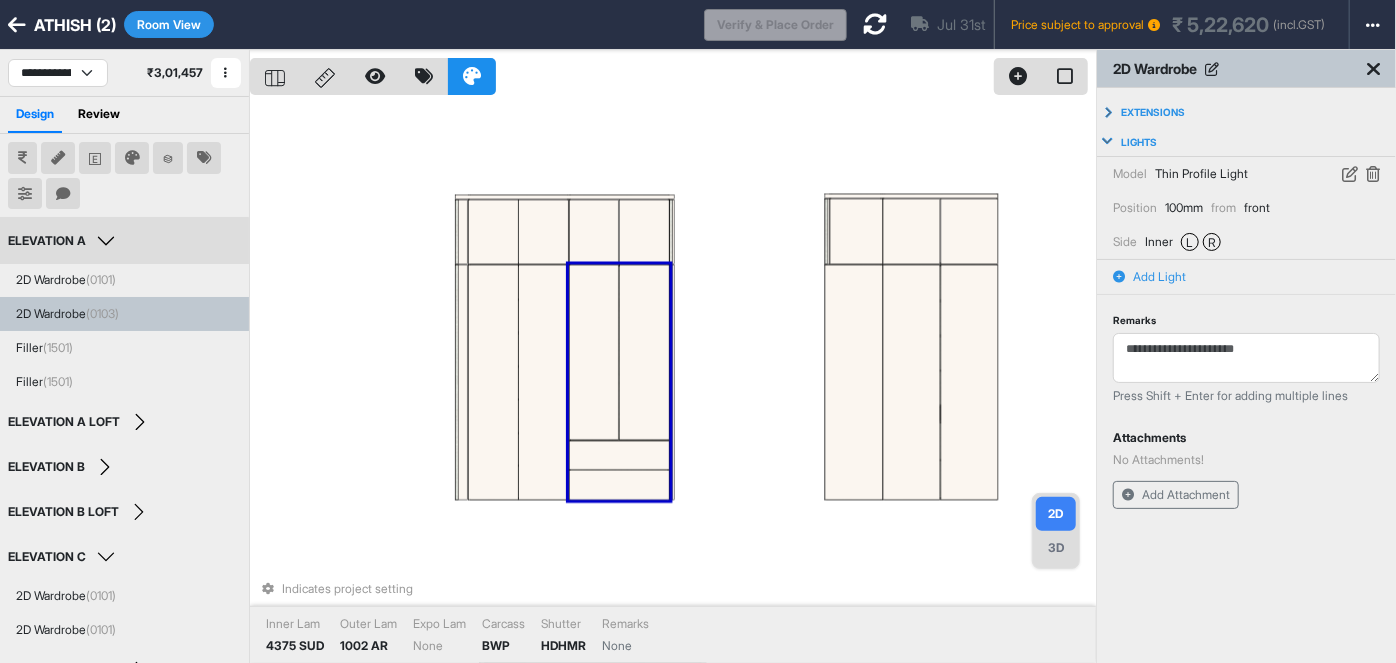 click on "ELEVATION A" at bounding box center [64, 241] 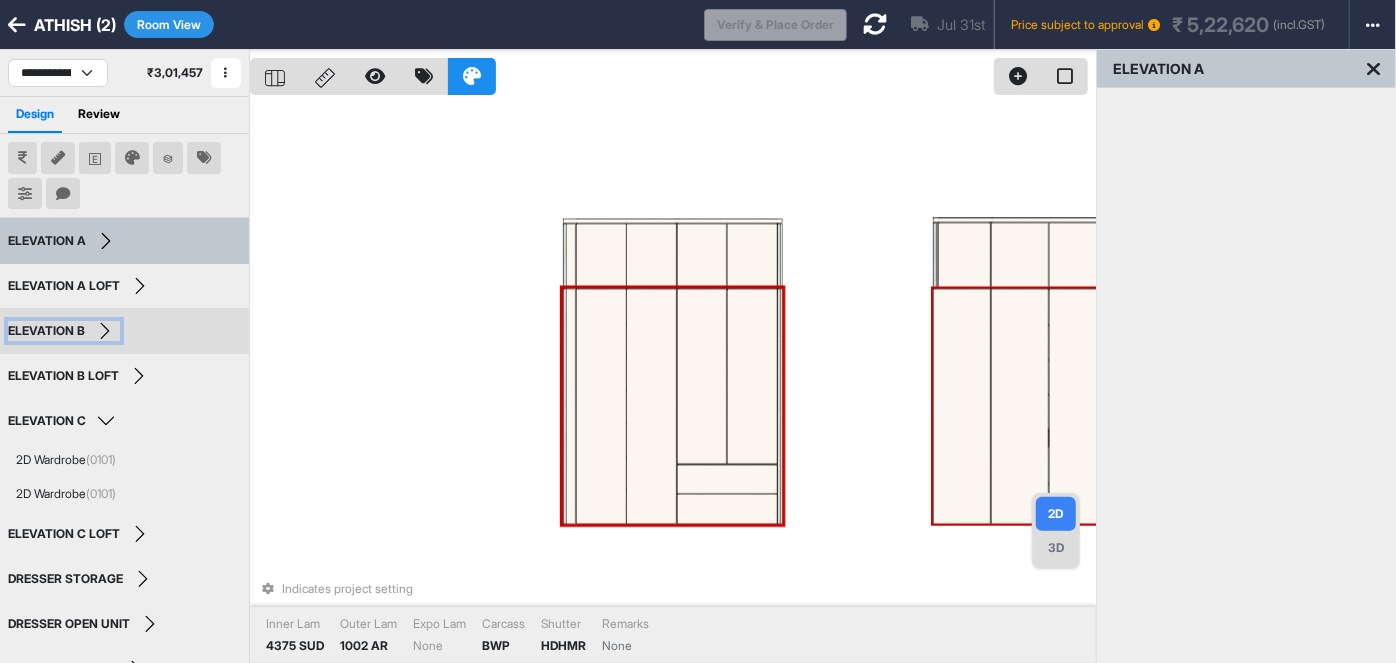click on "ELEVATION B" at bounding box center [64, 331] 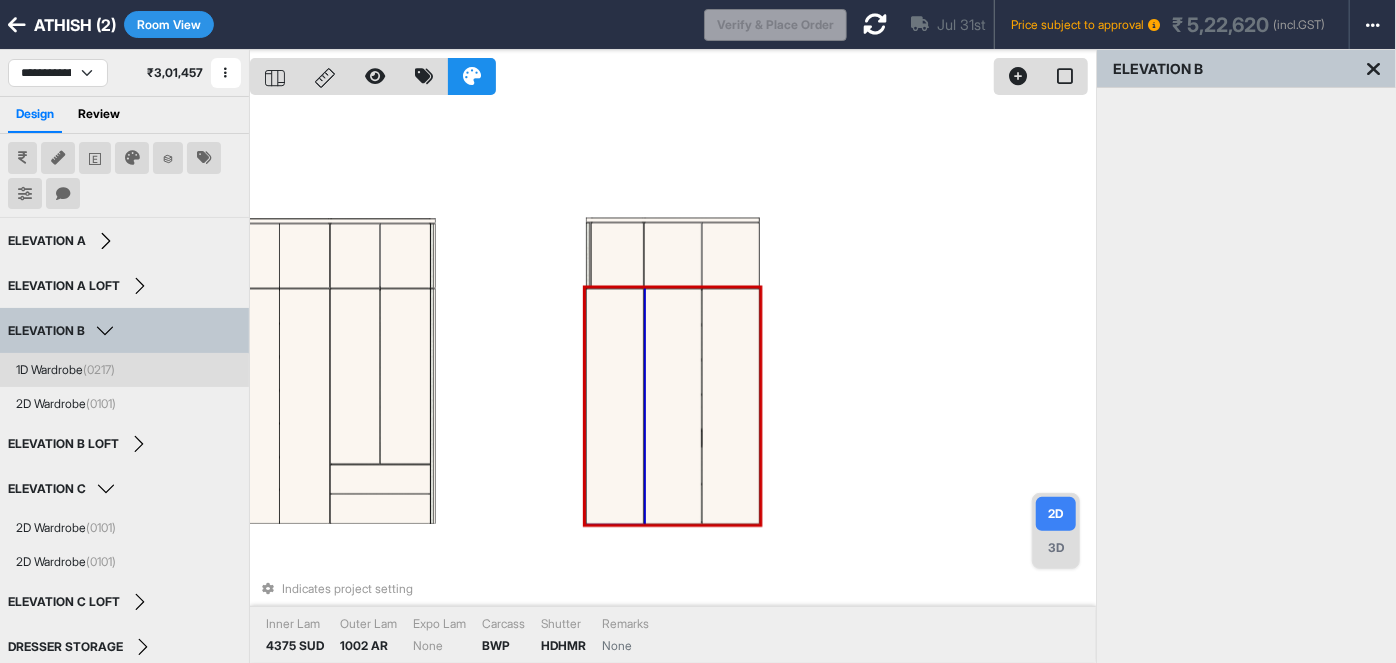 drag, startPoint x: 96, startPoint y: 363, endPoint x: 154, endPoint y: 342, distance: 61.68468 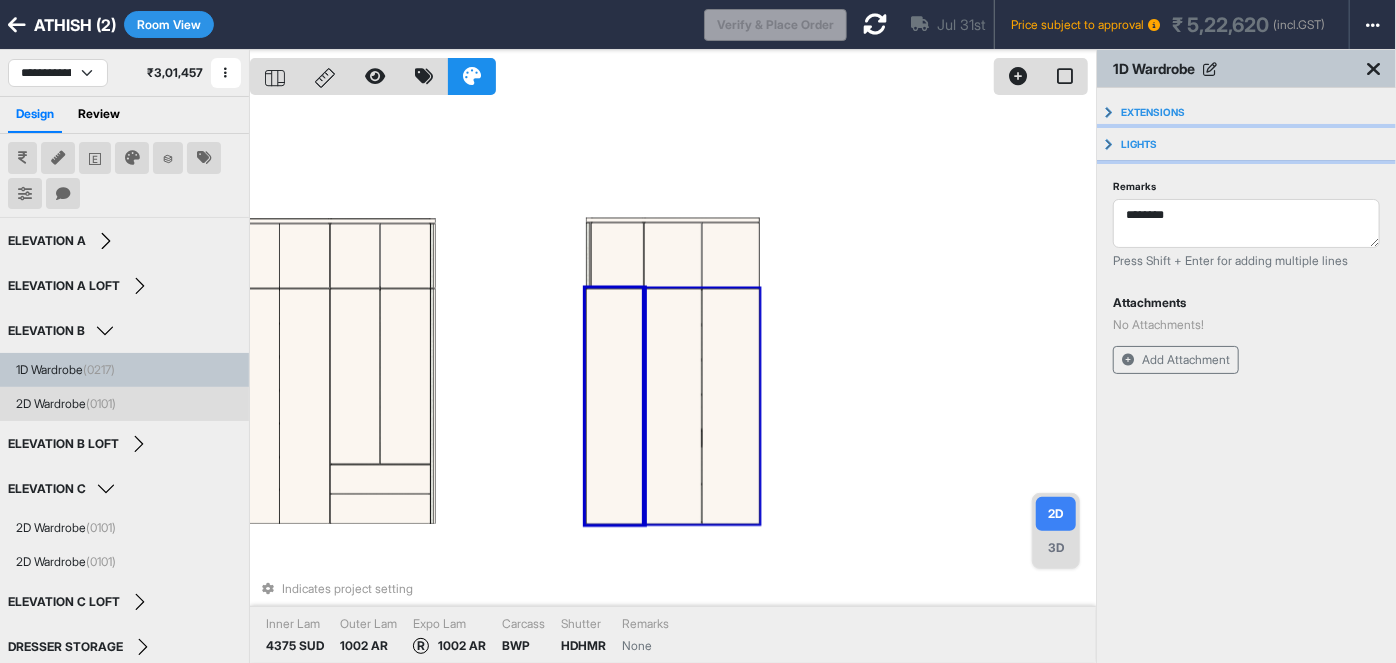 click on "Lights" at bounding box center (1246, 144) 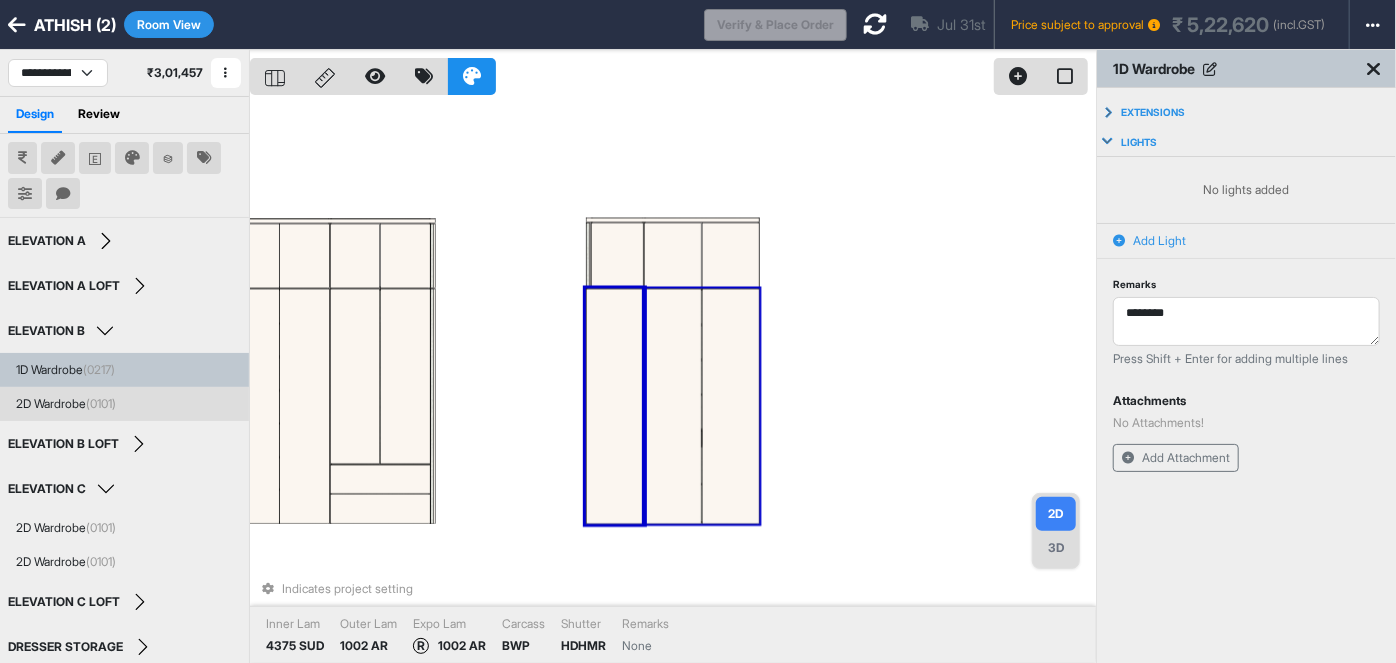 click on "Add Light" at bounding box center [1159, 241] 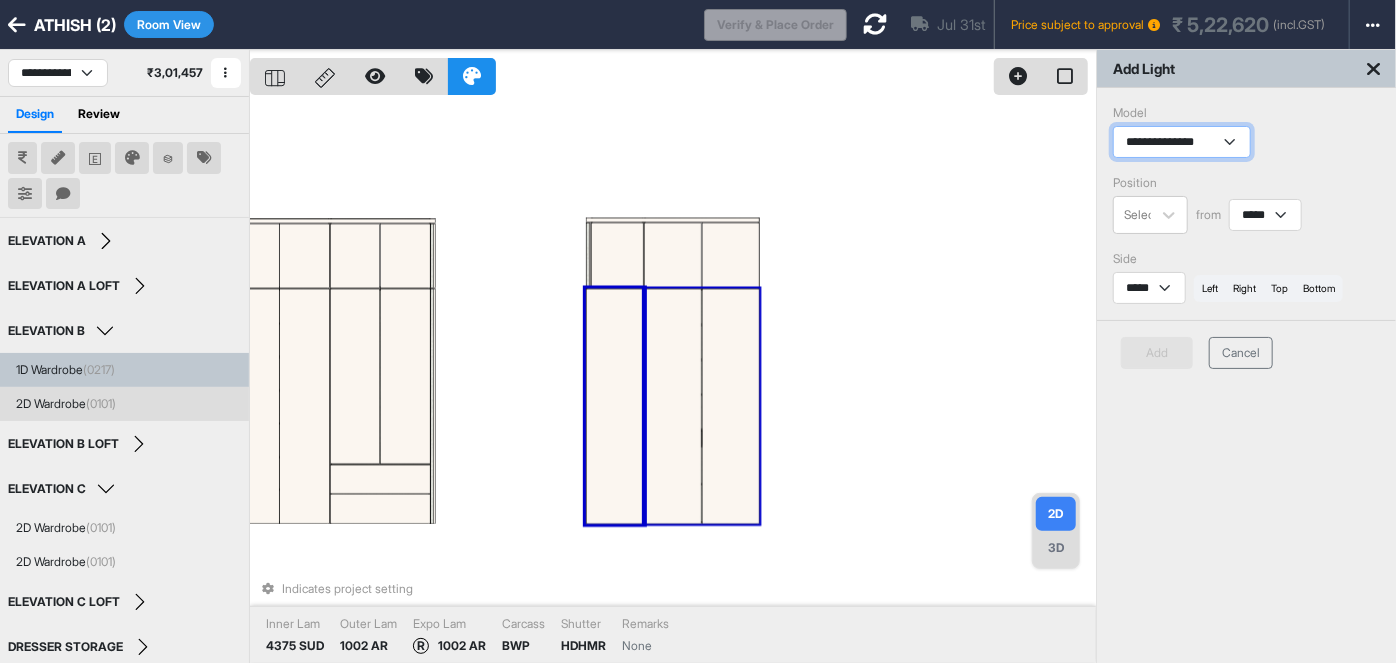 click on "**********" at bounding box center [1182, 142] 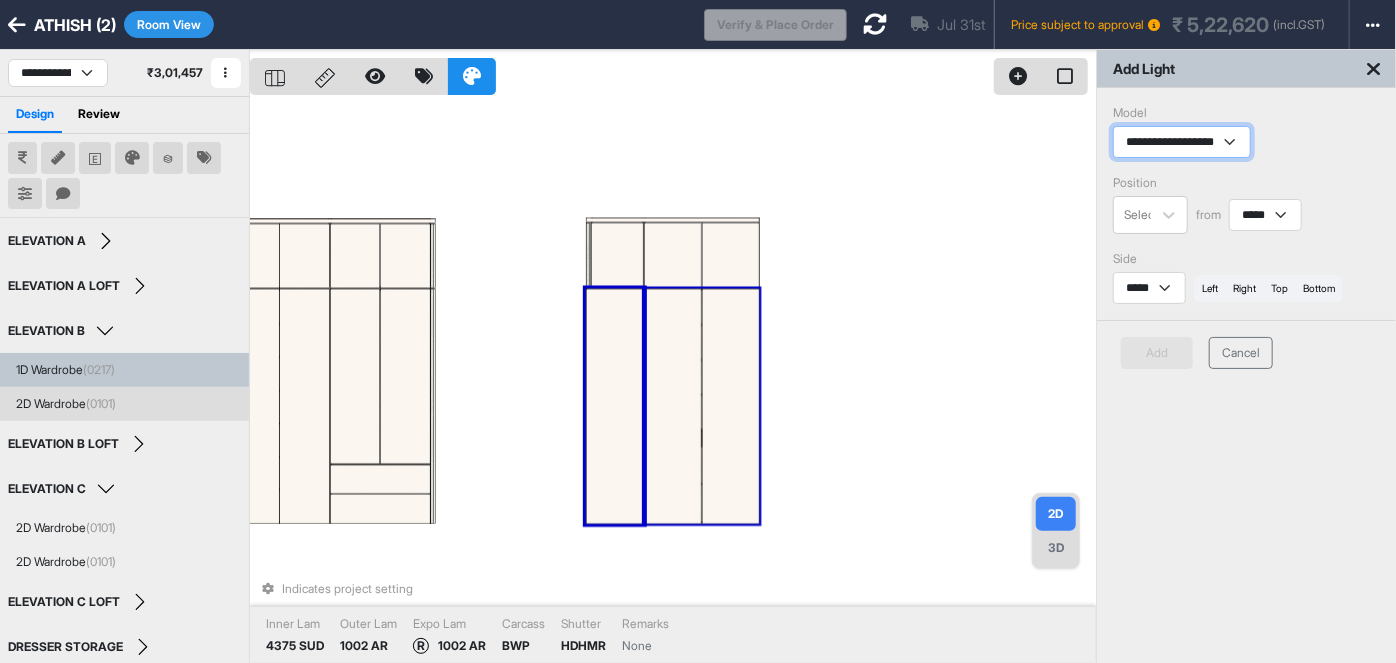 click on "**********" at bounding box center (1182, 142) 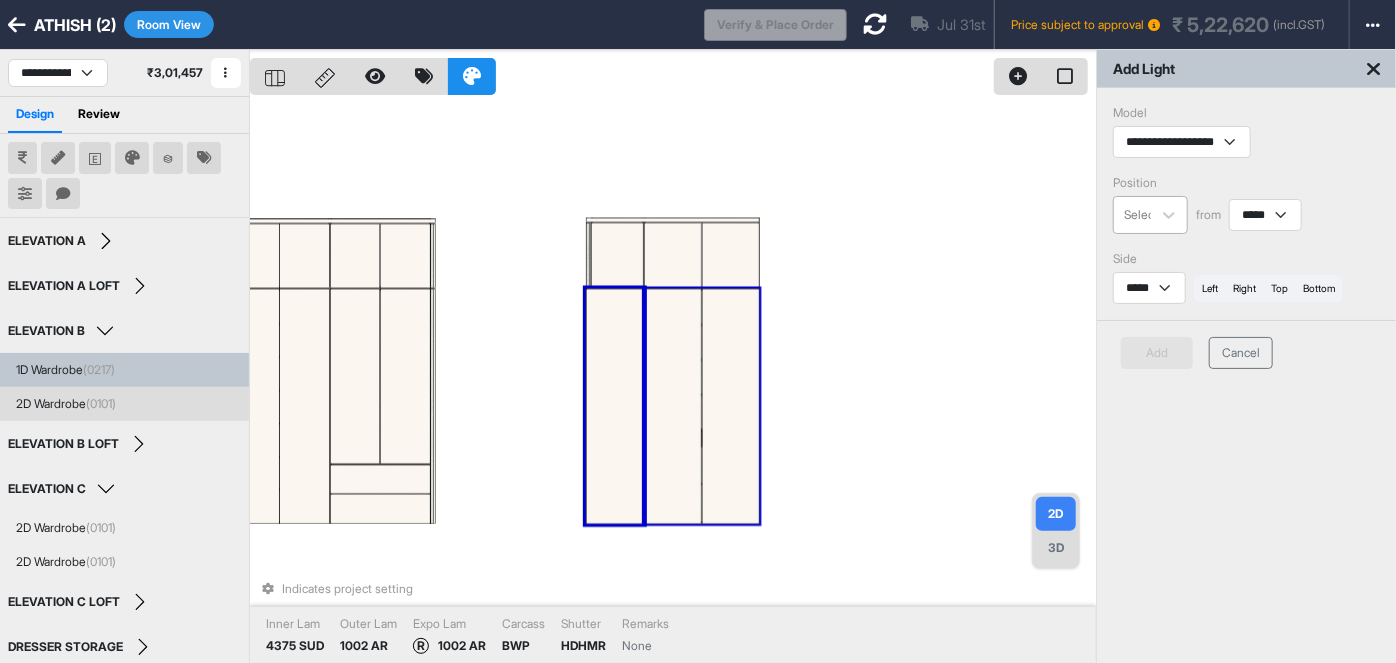 click at bounding box center [1145, 215] 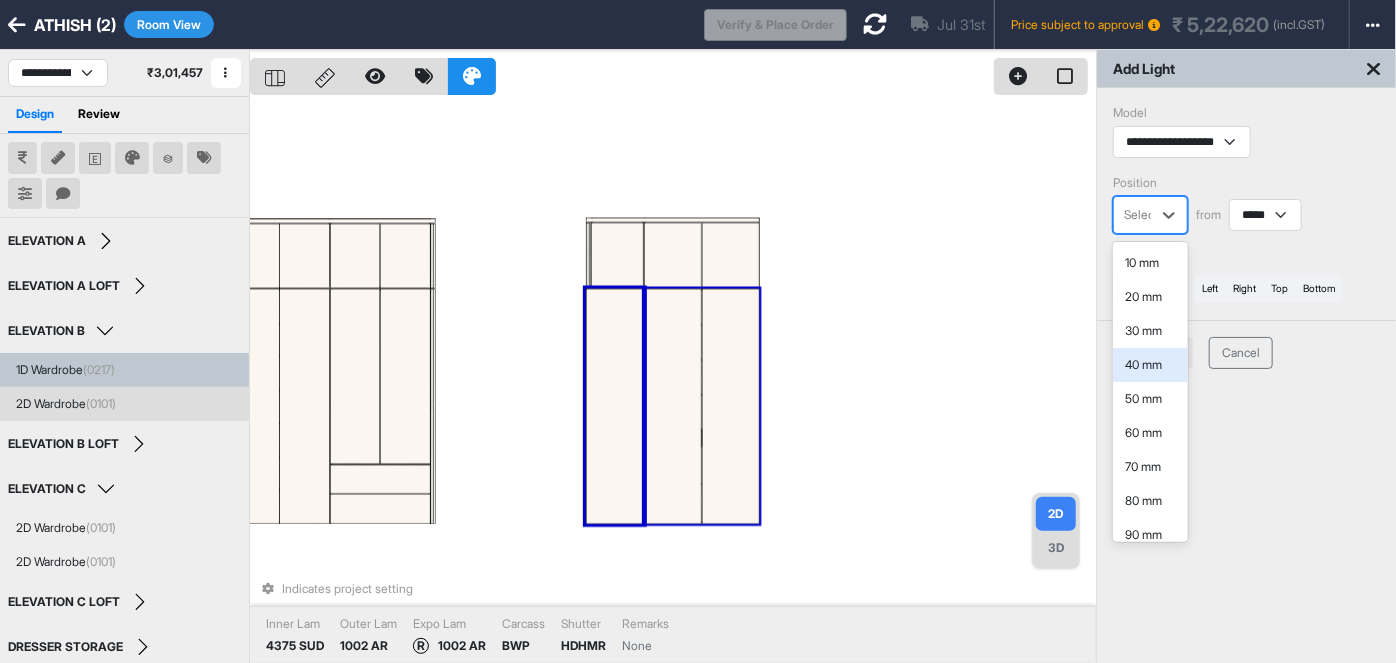 scroll, scrollTop: 174, scrollLeft: 0, axis: vertical 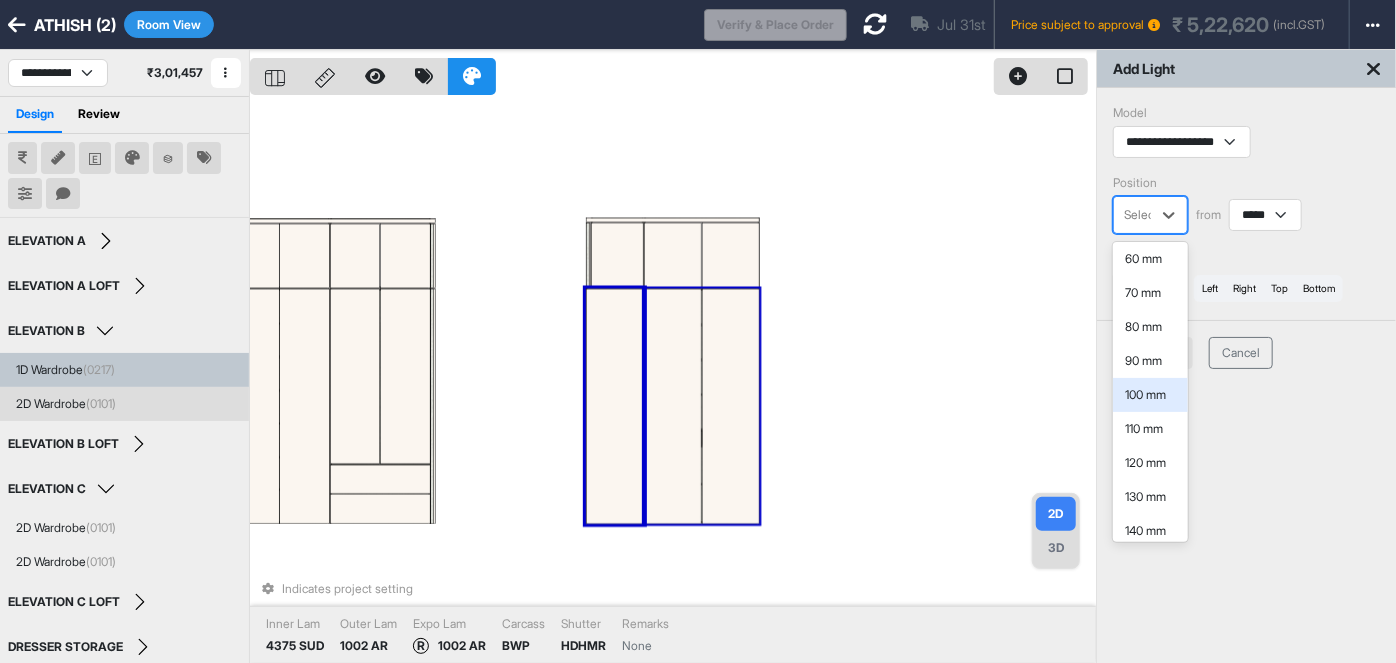 click on "100 mm" at bounding box center [1150, 395] 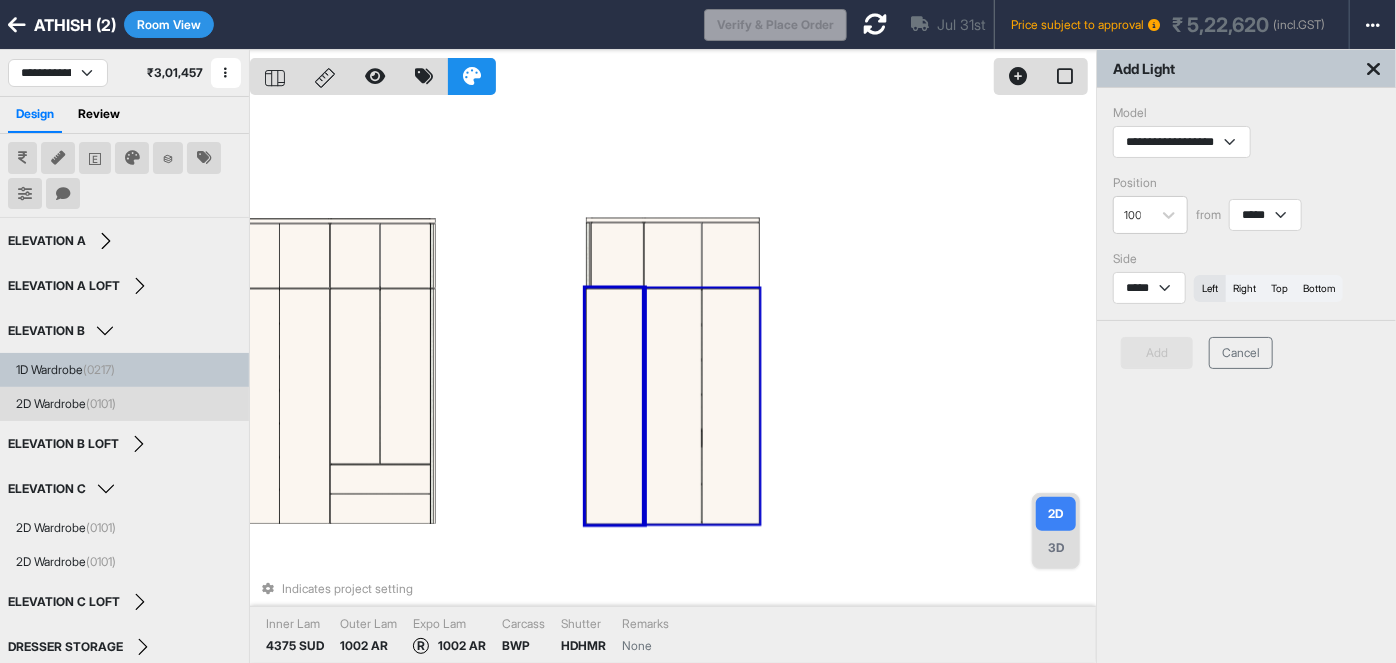 click on "left" at bounding box center [1210, 288] 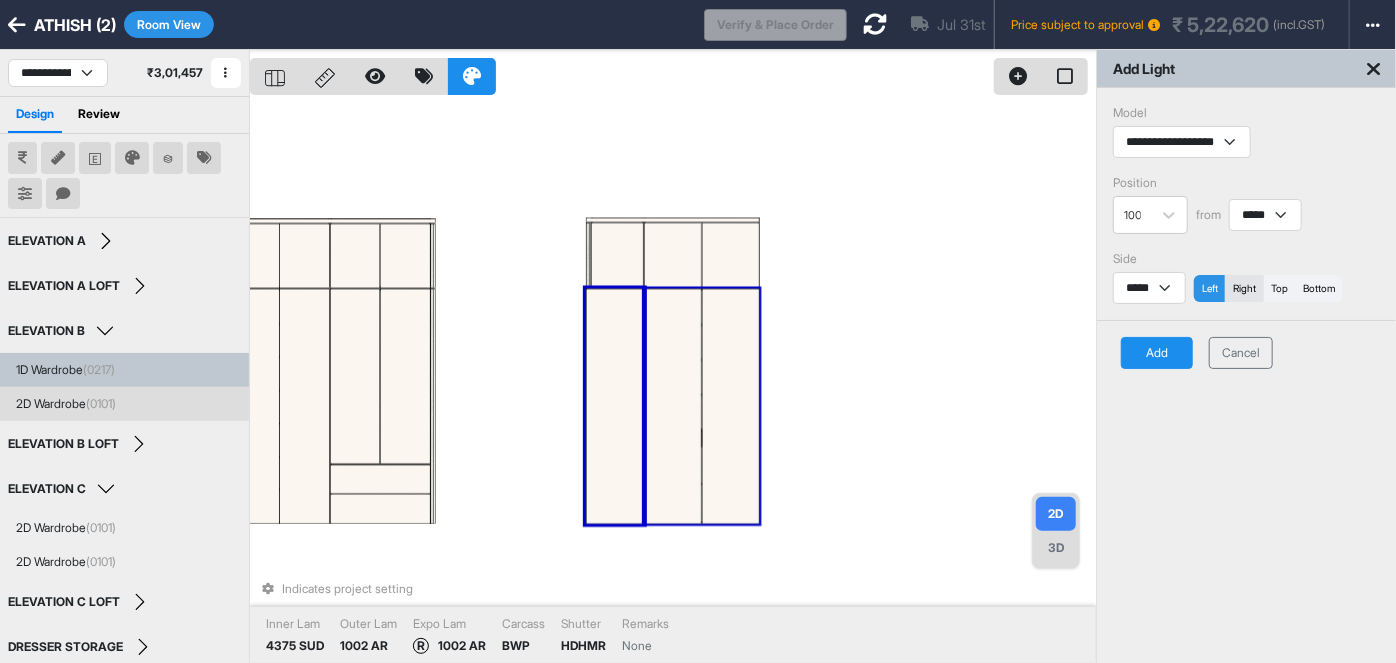 click on "right" at bounding box center (1244, 288) 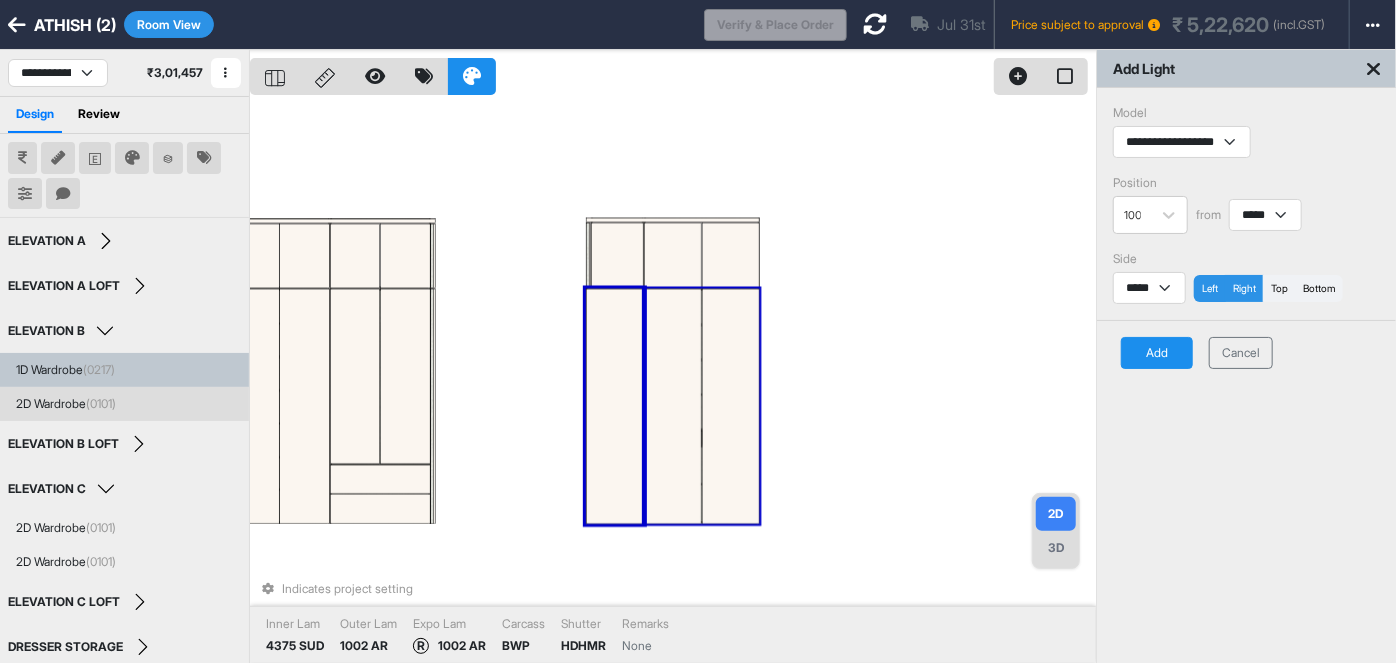 click on "Add" at bounding box center (1157, 353) 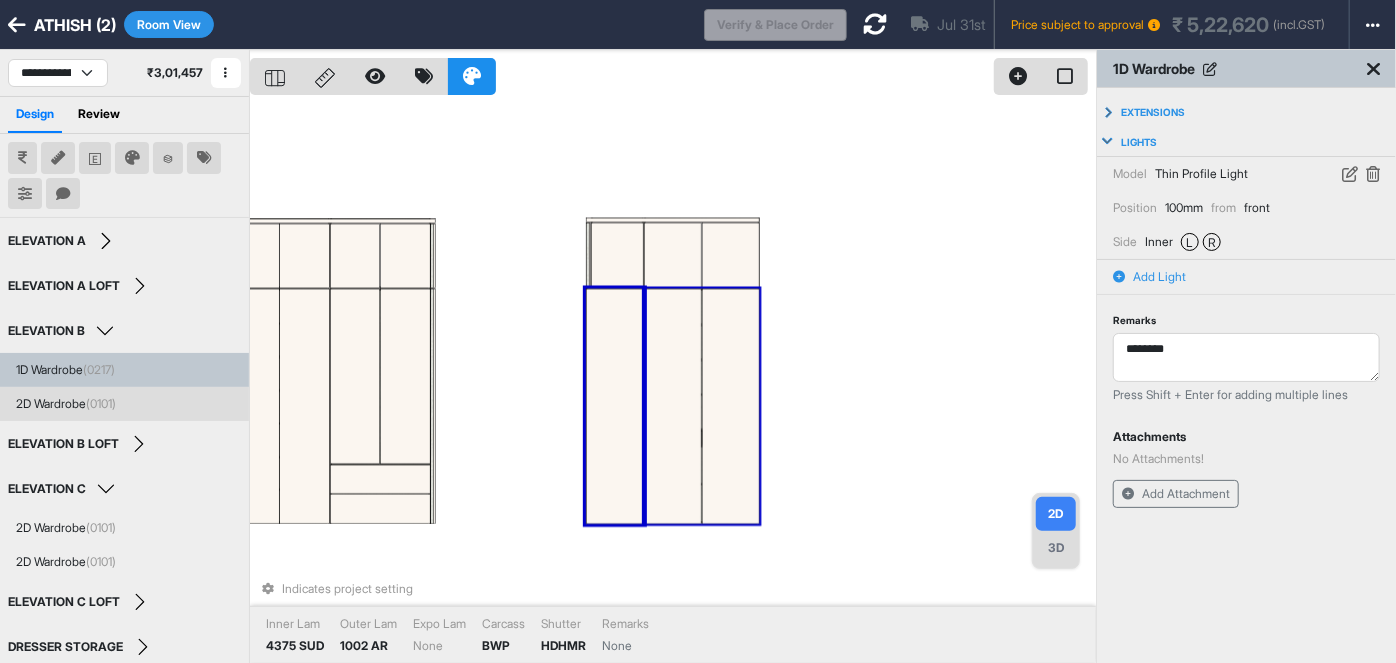 click on "(0101)" at bounding box center (101, 403) 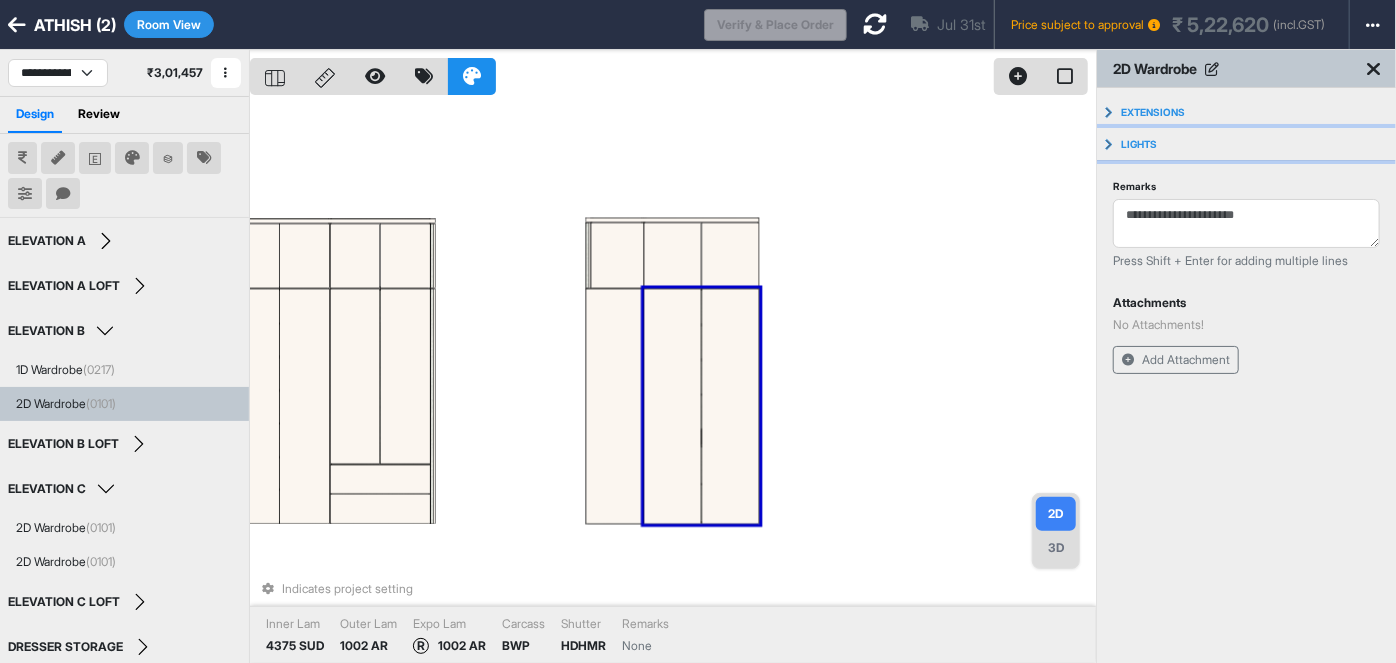 click on "Lights" at bounding box center [1246, 144] 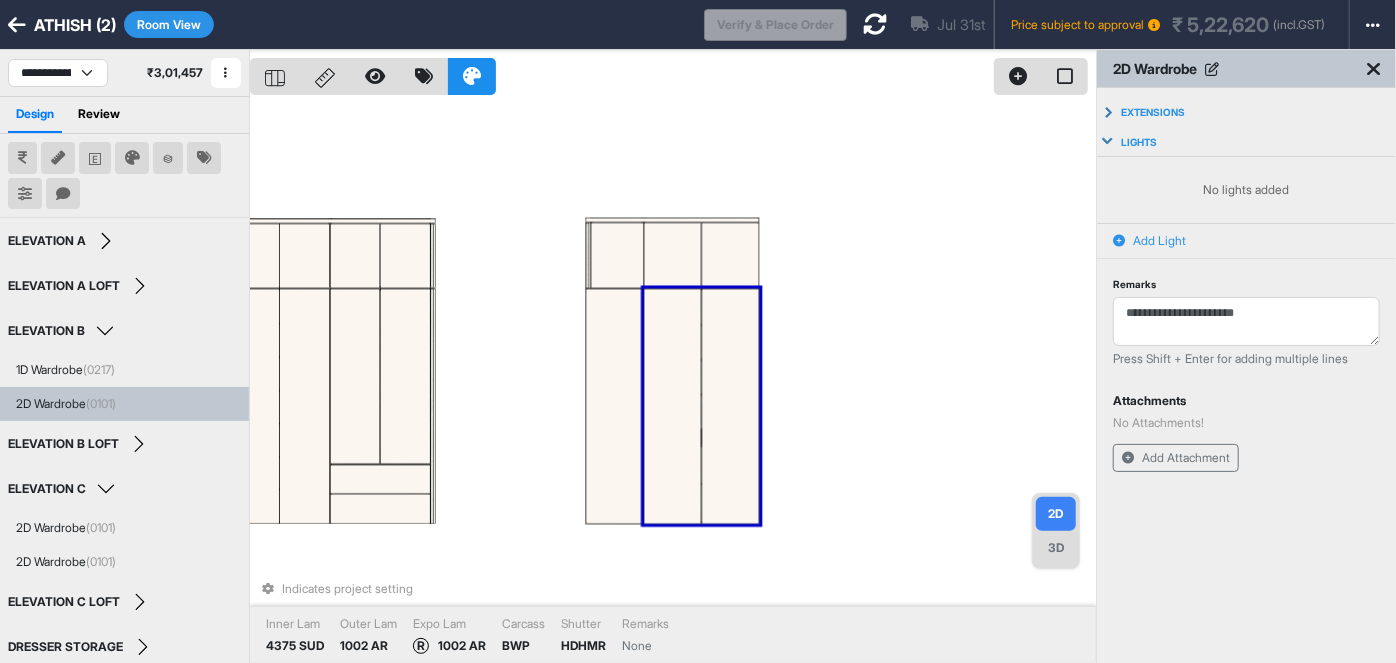 click on "Add Light" at bounding box center [1159, 241] 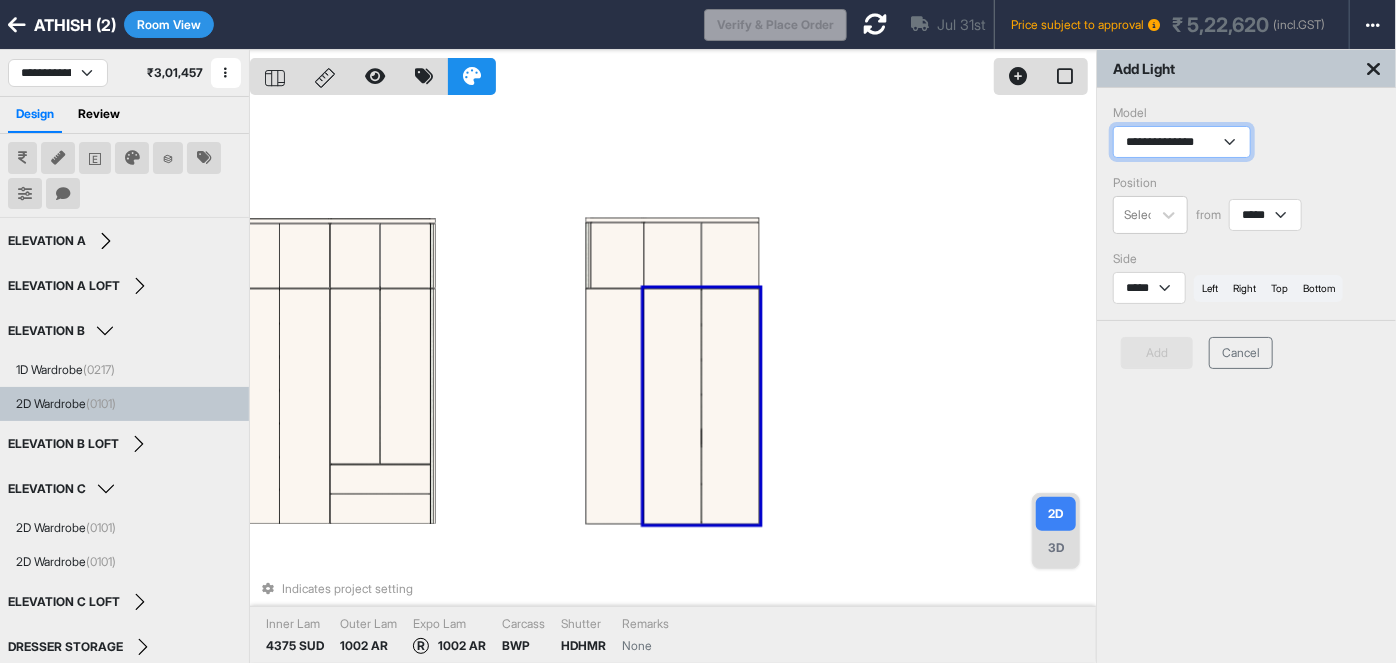 click on "**********" at bounding box center (1182, 142) 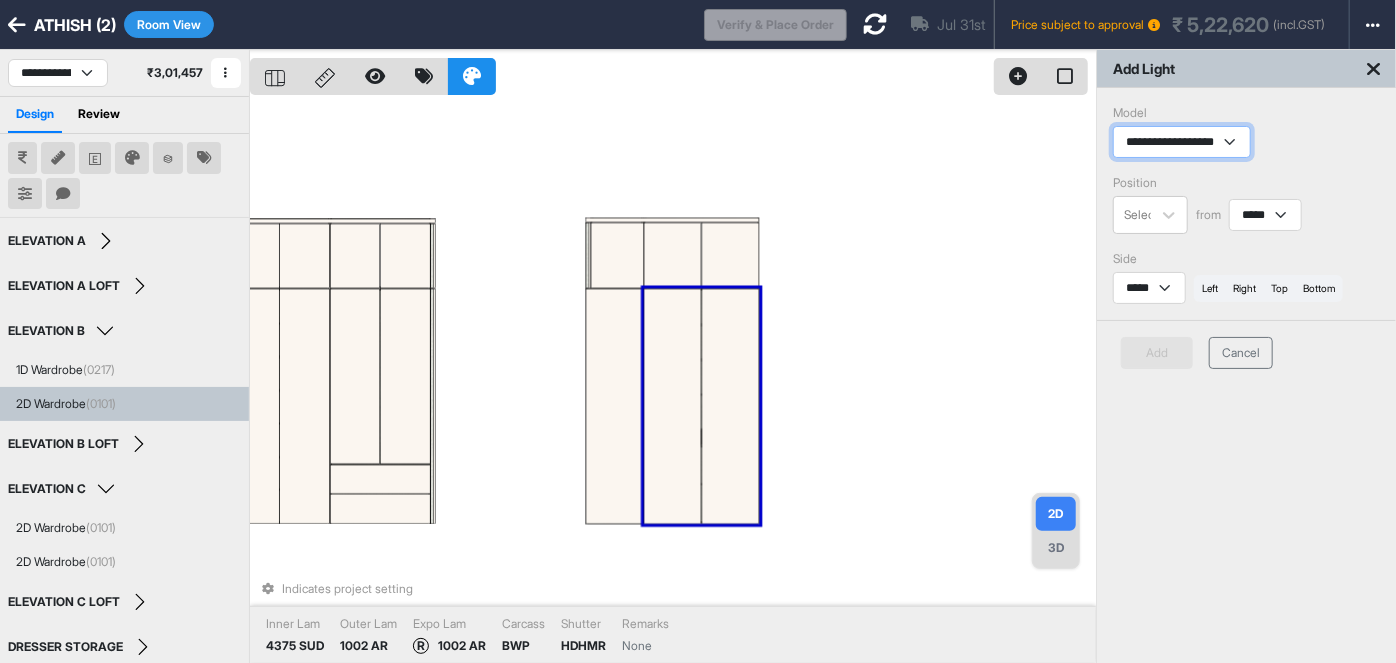 click on "**********" at bounding box center [1182, 142] 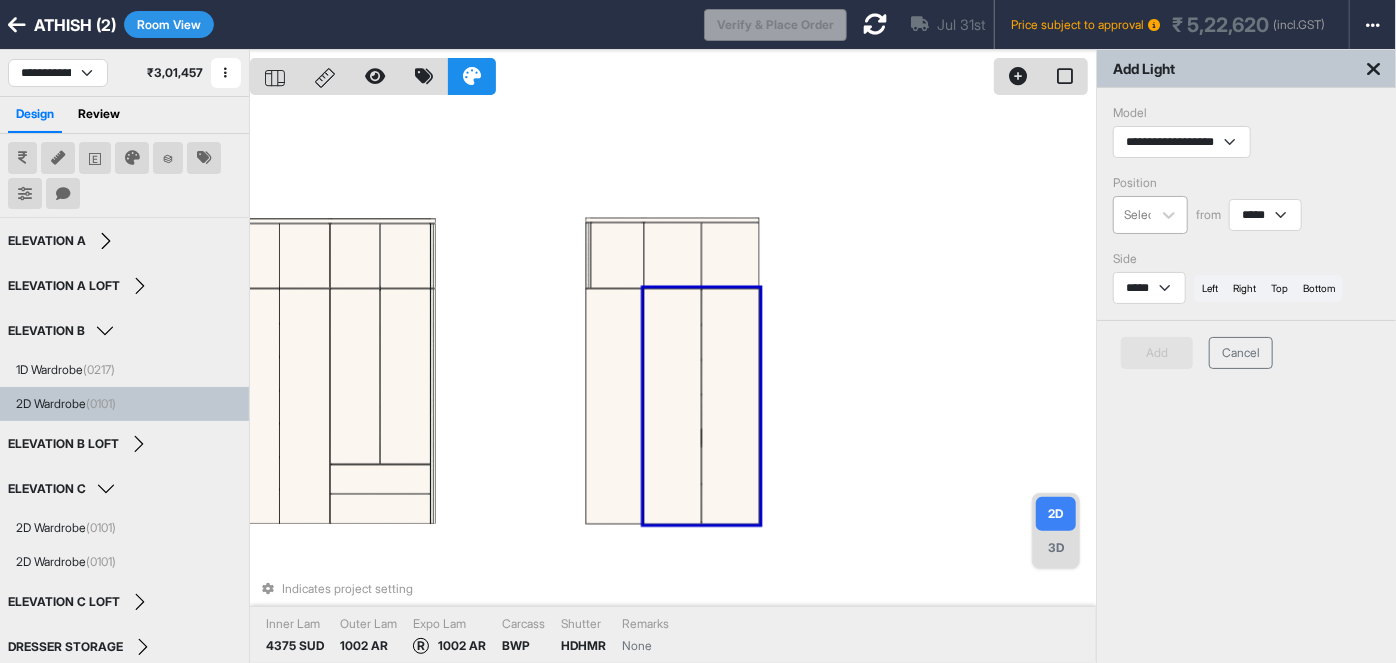 click at bounding box center (1145, 215) 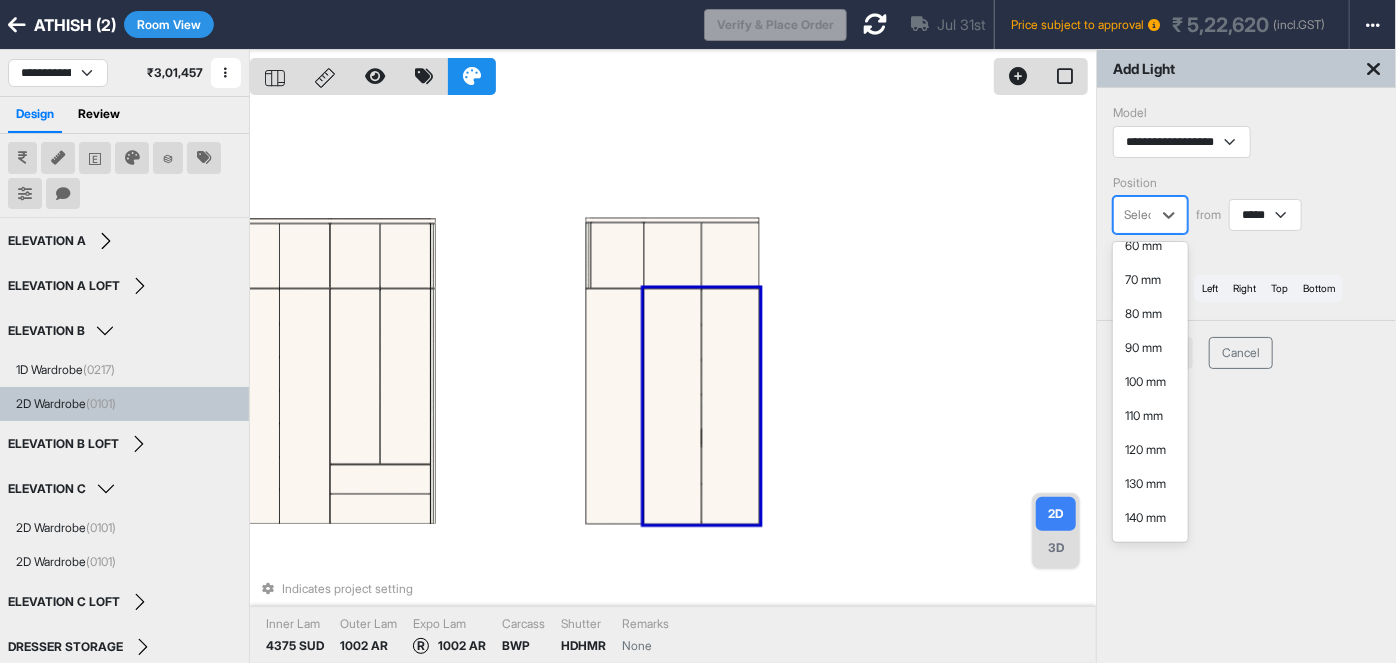 scroll, scrollTop: 218, scrollLeft: 0, axis: vertical 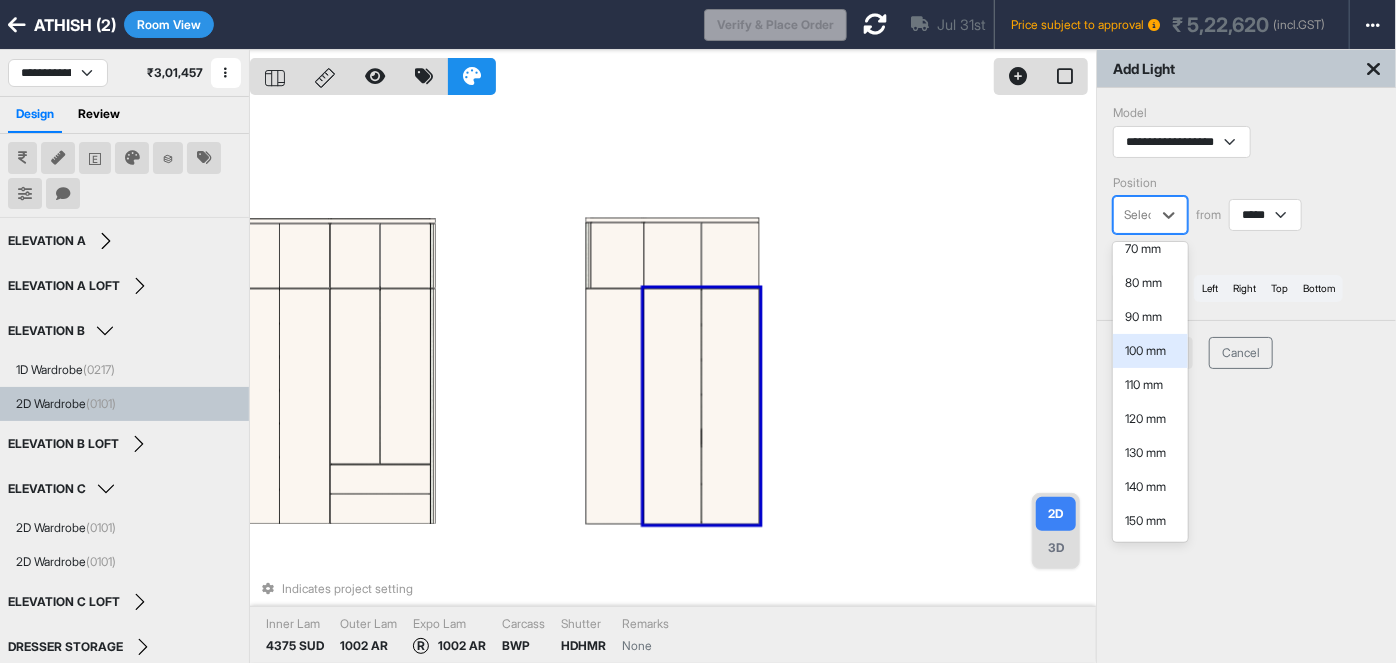 click on "100 mm" at bounding box center [1150, 351] 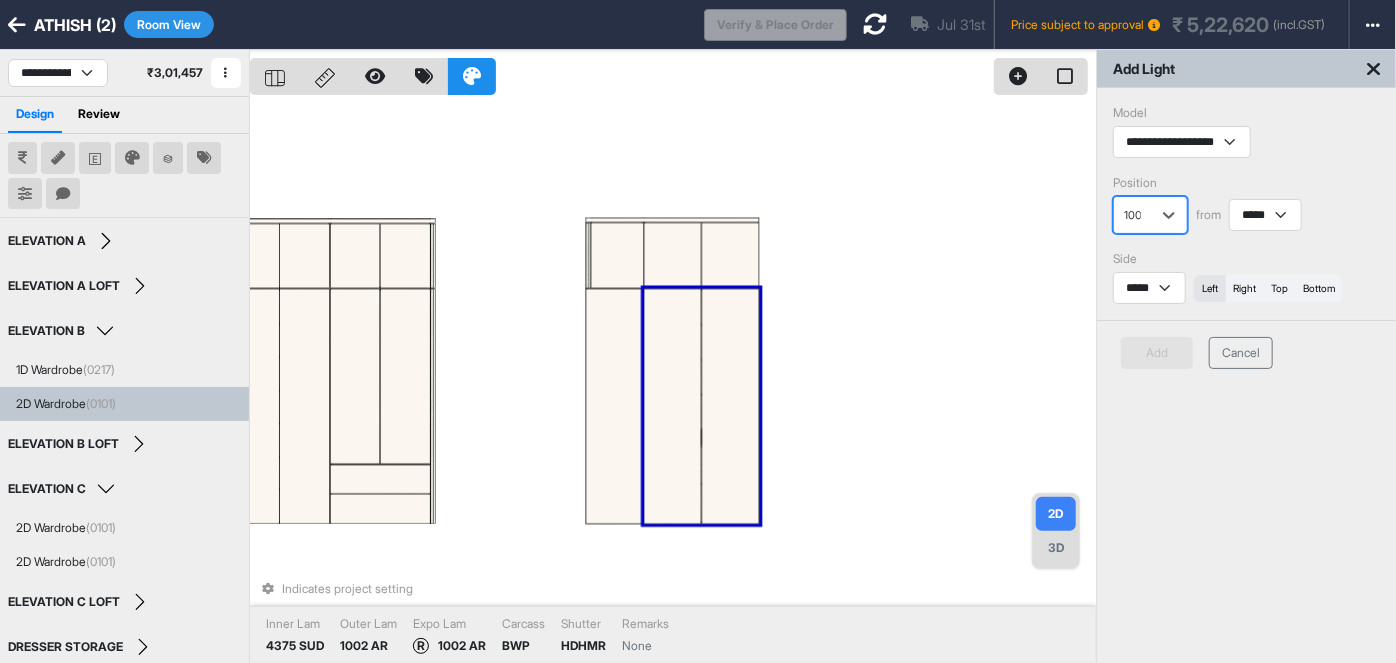 click on "left" at bounding box center [1210, 288] 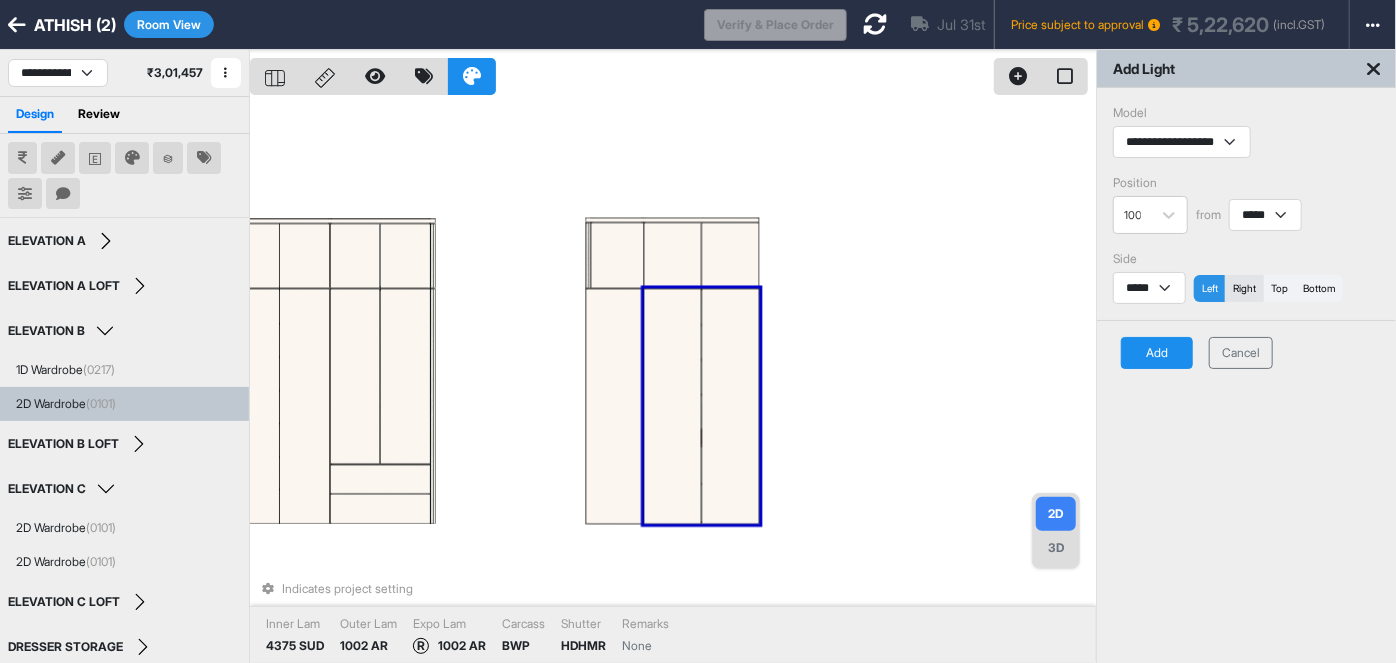 click on "right" at bounding box center (1244, 288) 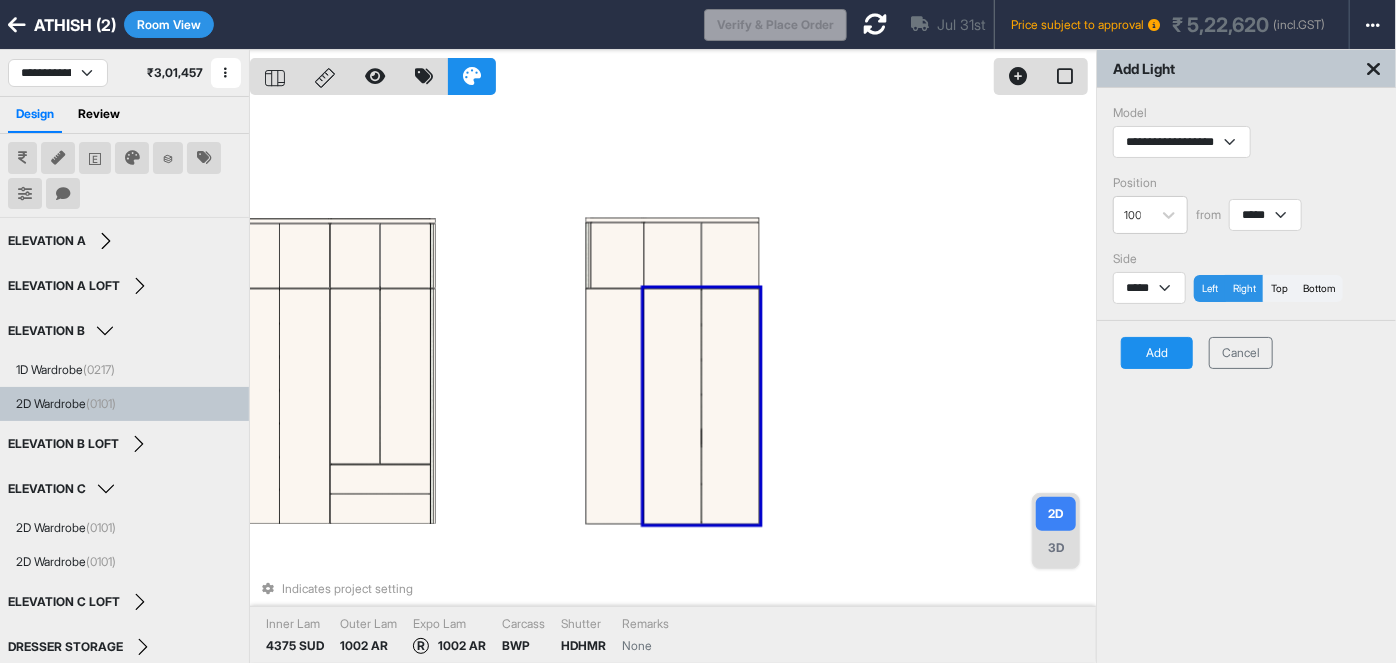 click on "Add" at bounding box center (1157, 353) 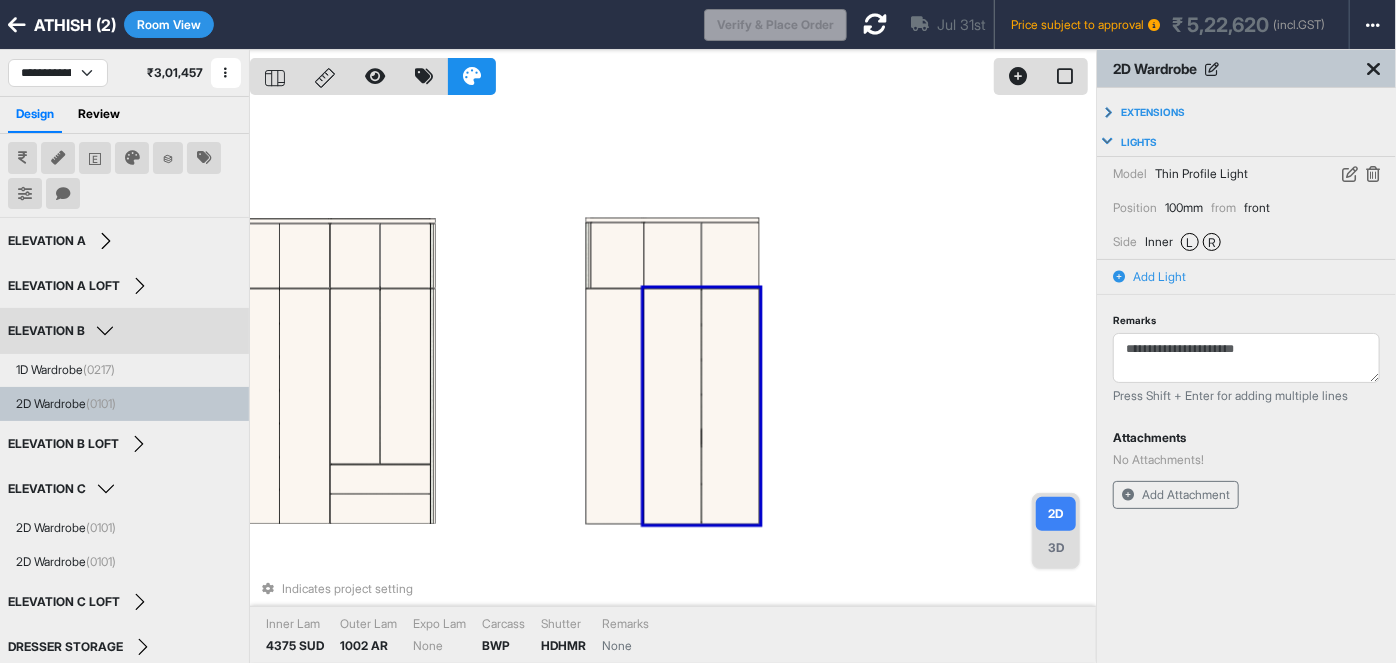 click on "ELEVATION B" at bounding box center (64, 331) 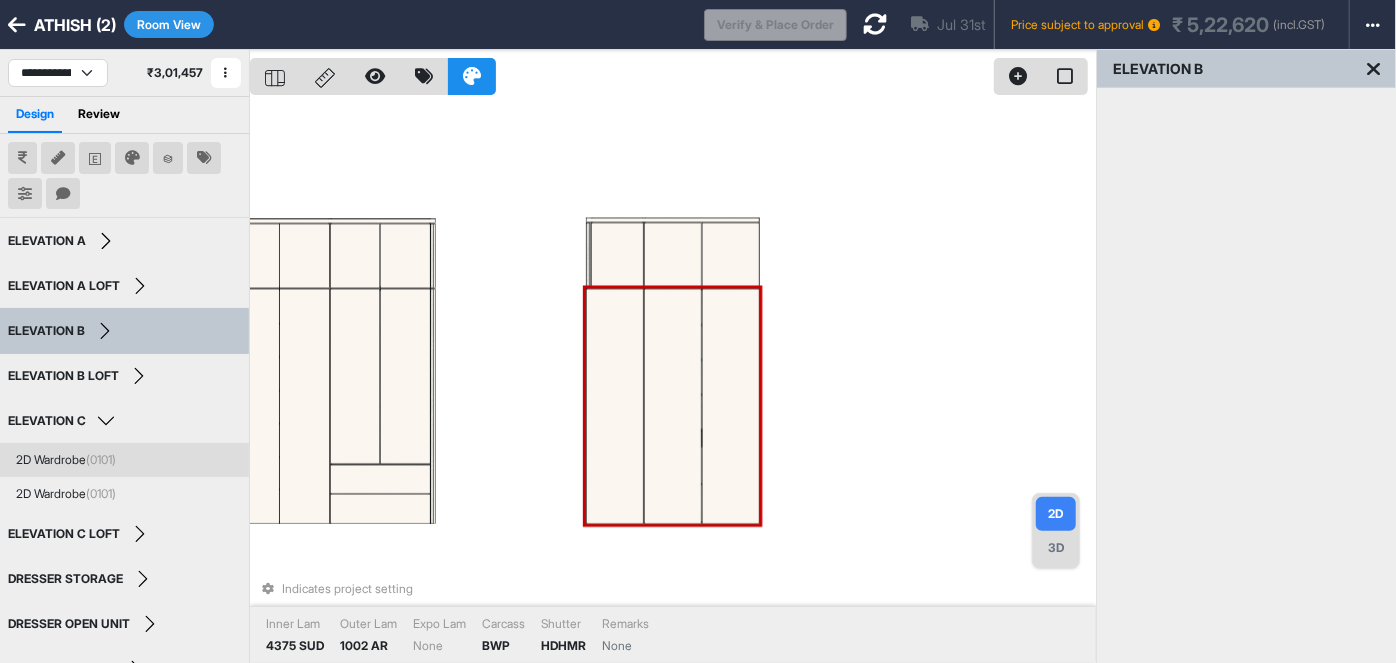 click on "2D Wardrobe  (0101)" at bounding box center (66, 460) 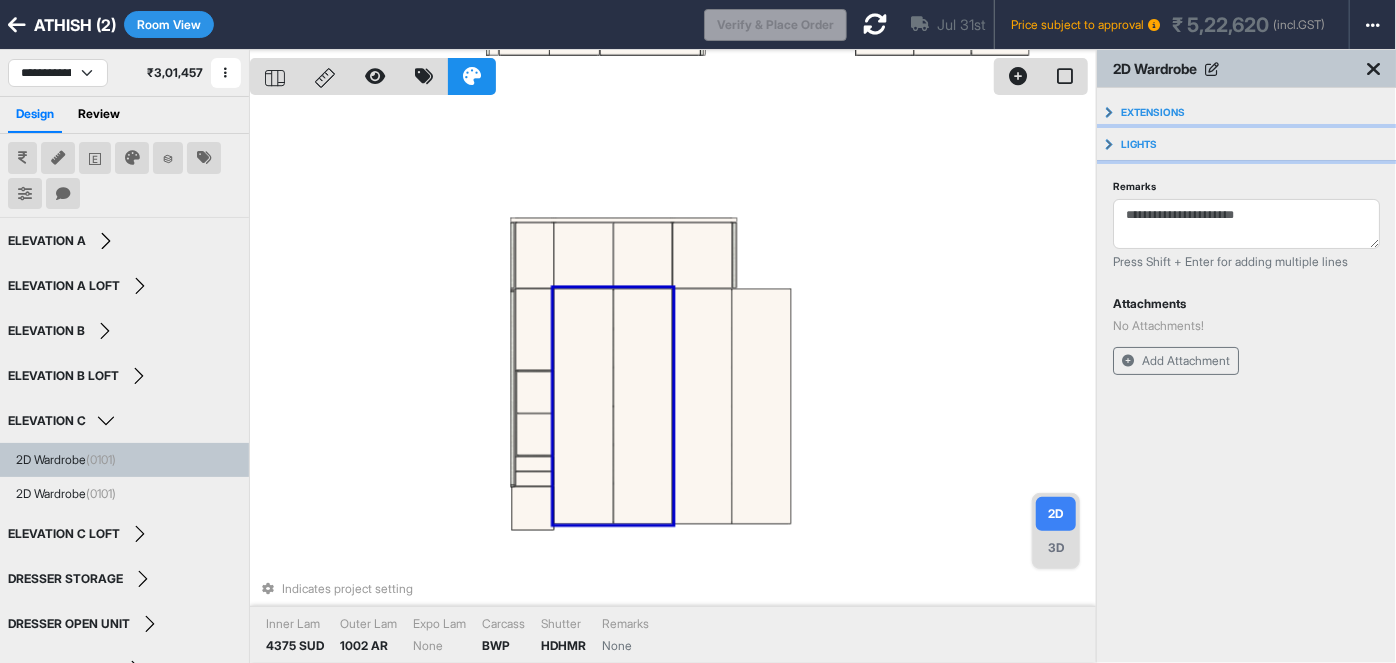 click on "Lights" at bounding box center [1139, 144] 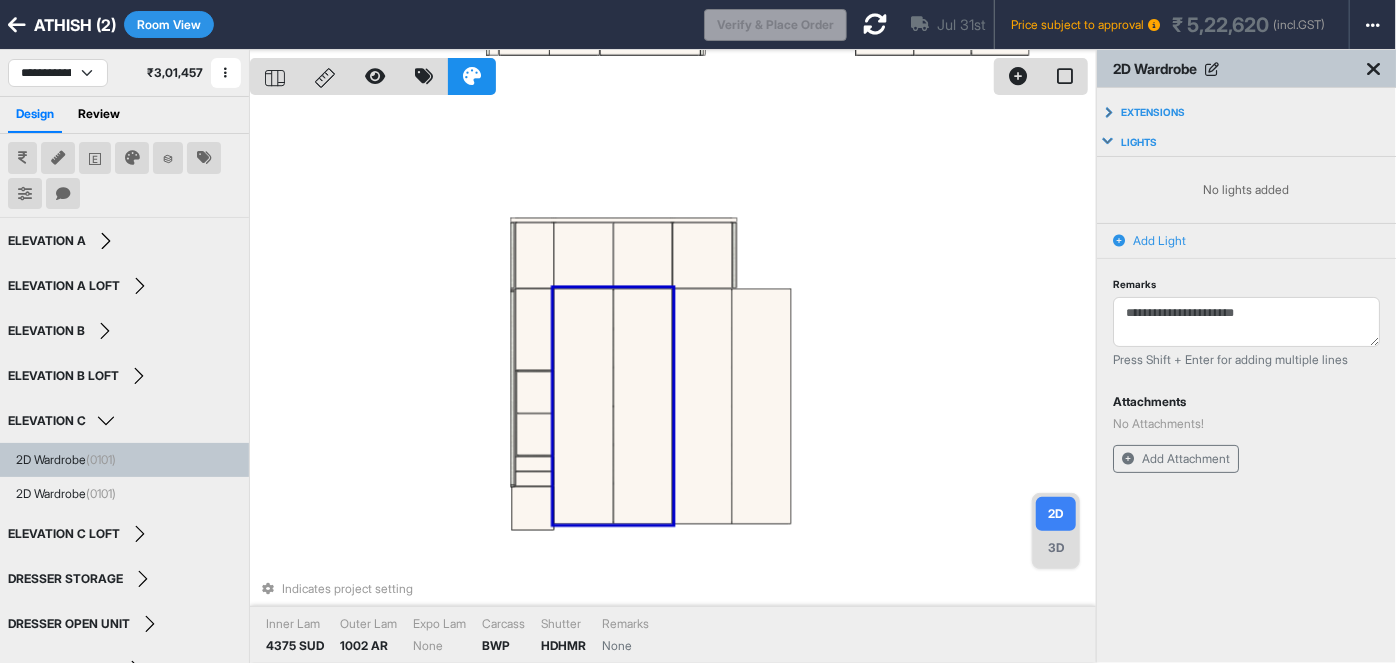click on "Add Light" at bounding box center (1159, 241) 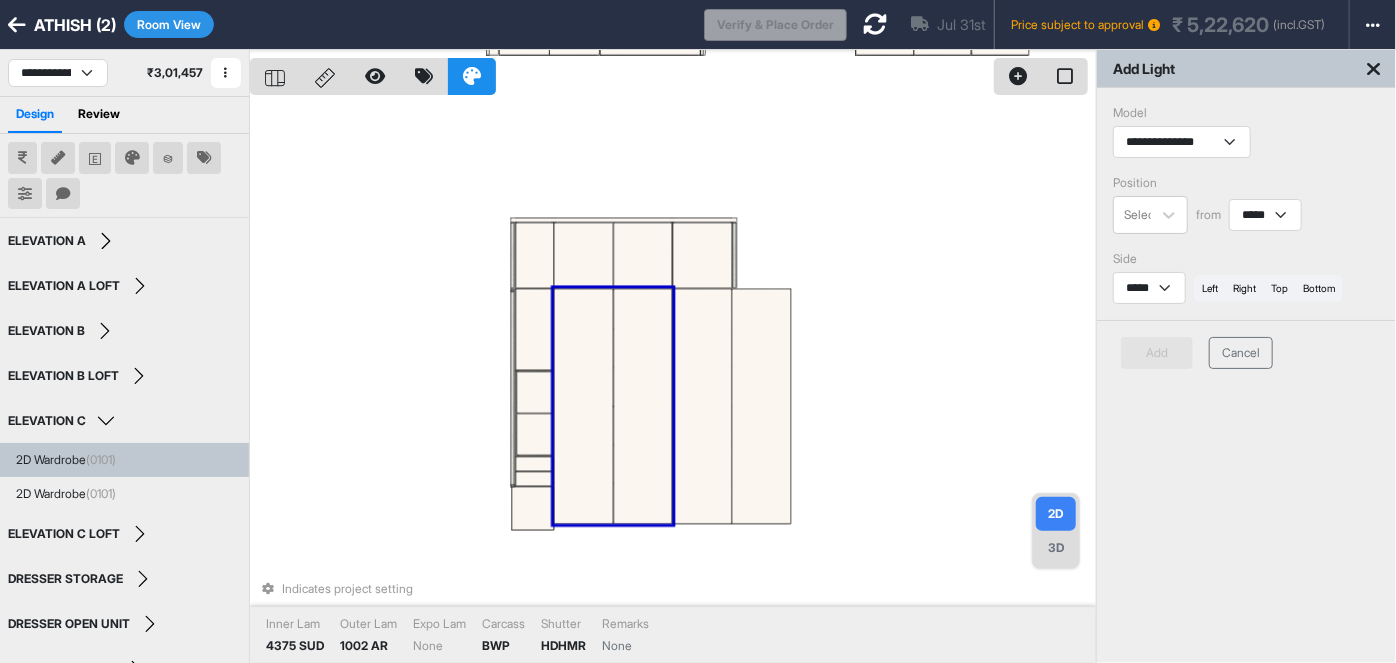 click on "**********" at bounding box center [1246, 204] 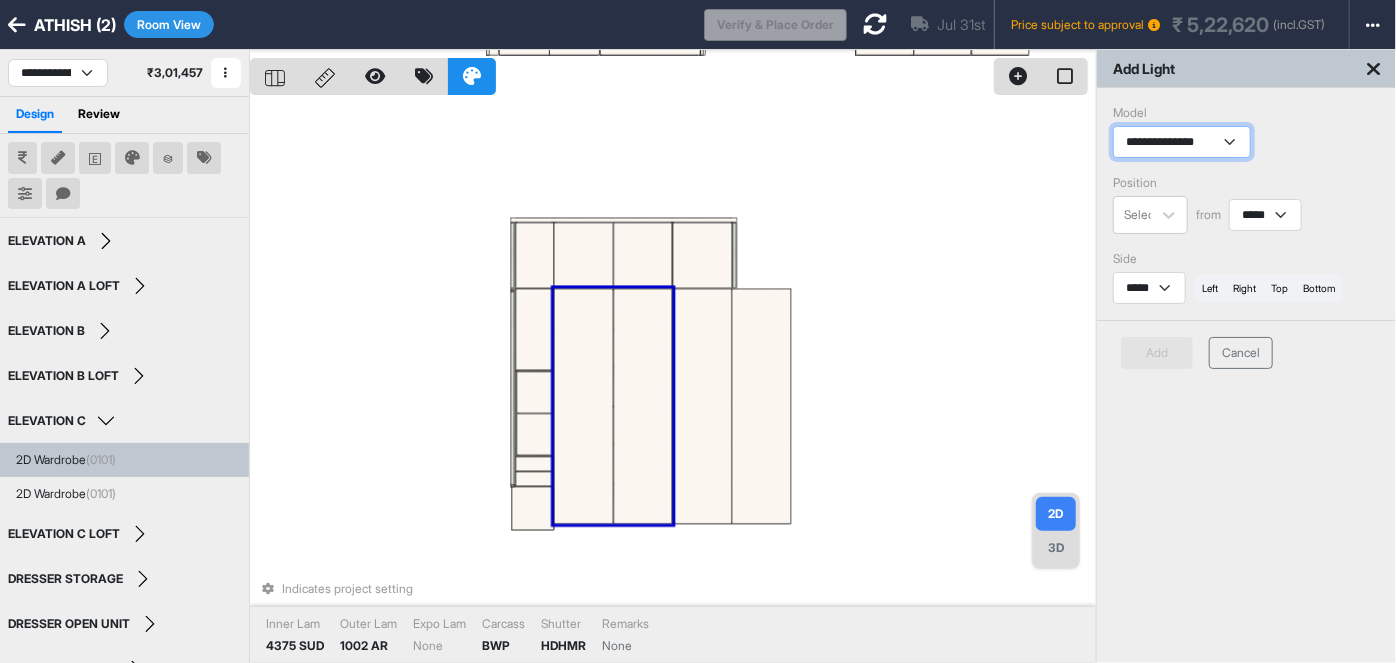 click on "**********" at bounding box center (1182, 142) 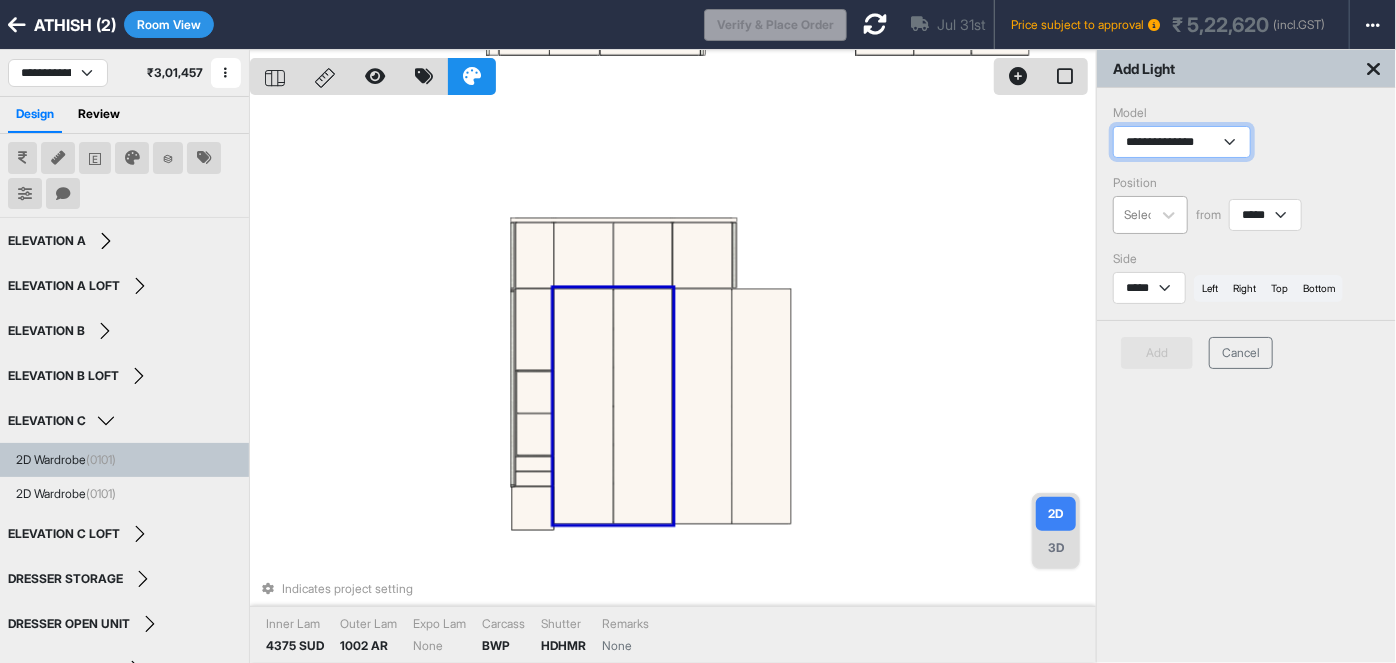 select on "**********" 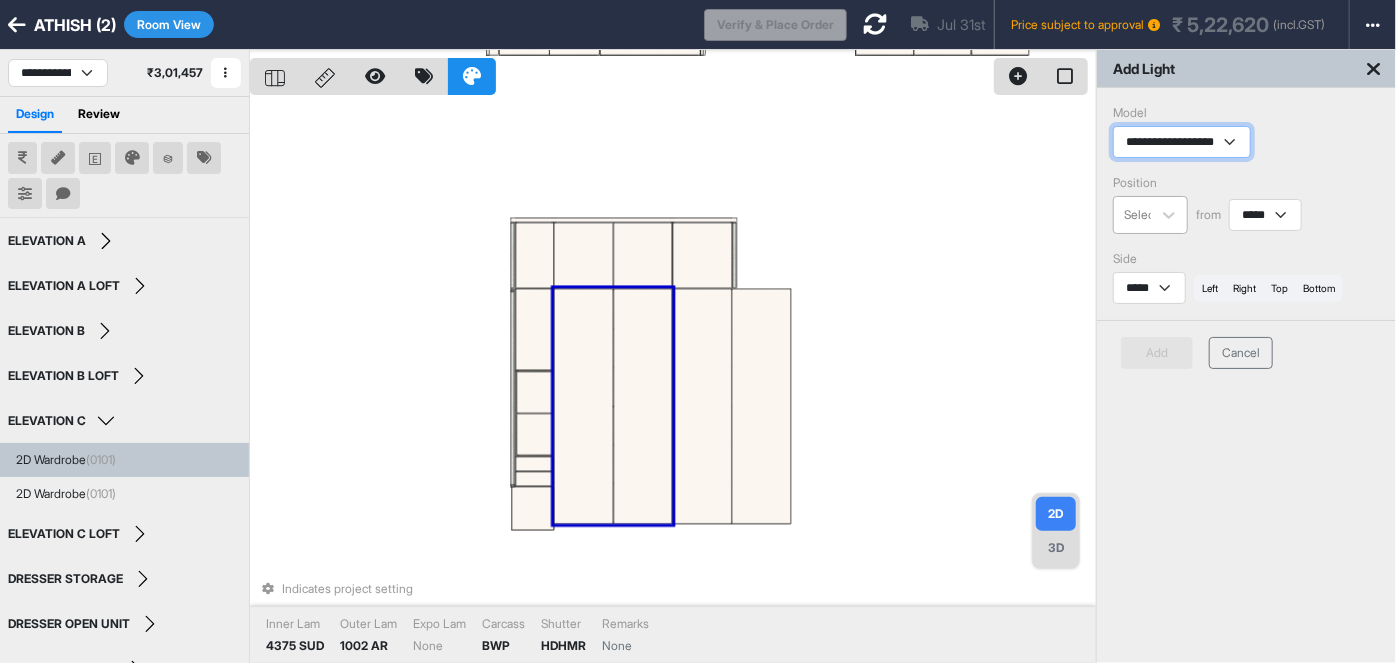 click on "**********" at bounding box center [1182, 142] 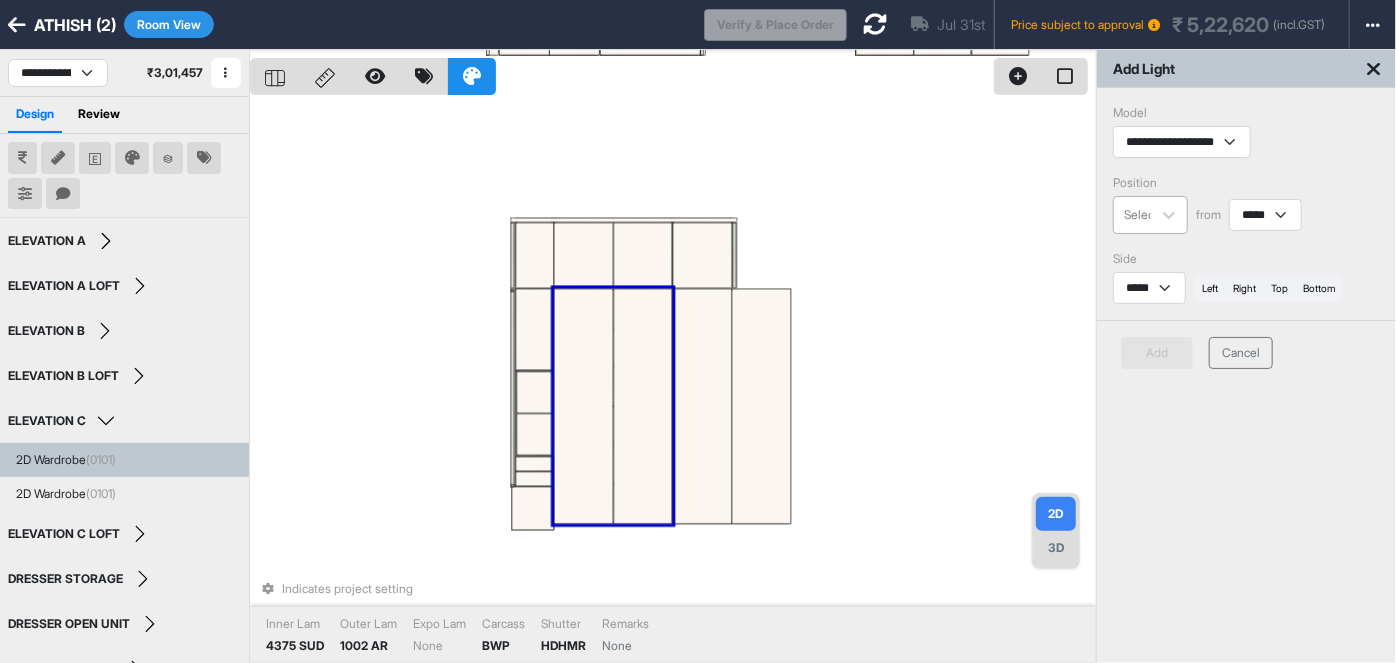 click at bounding box center [1145, 215] 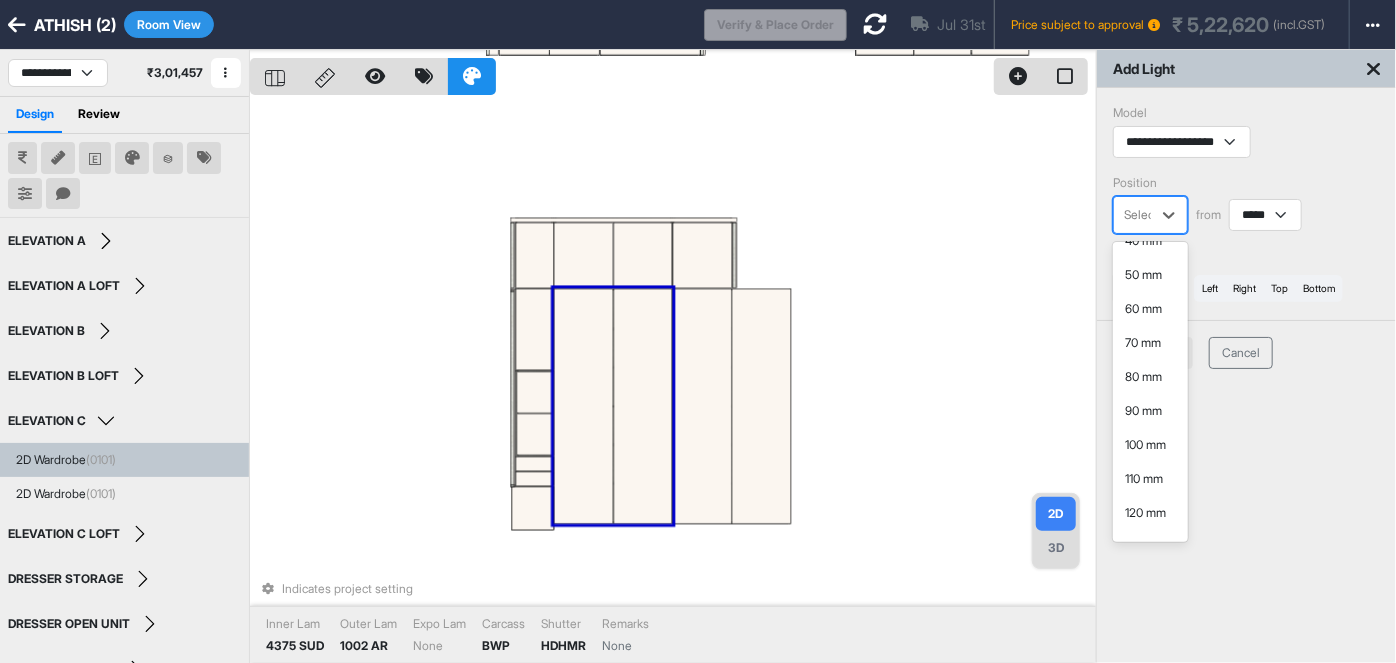 scroll, scrollTop: 126, scrollLeft: 0, axis: vertical 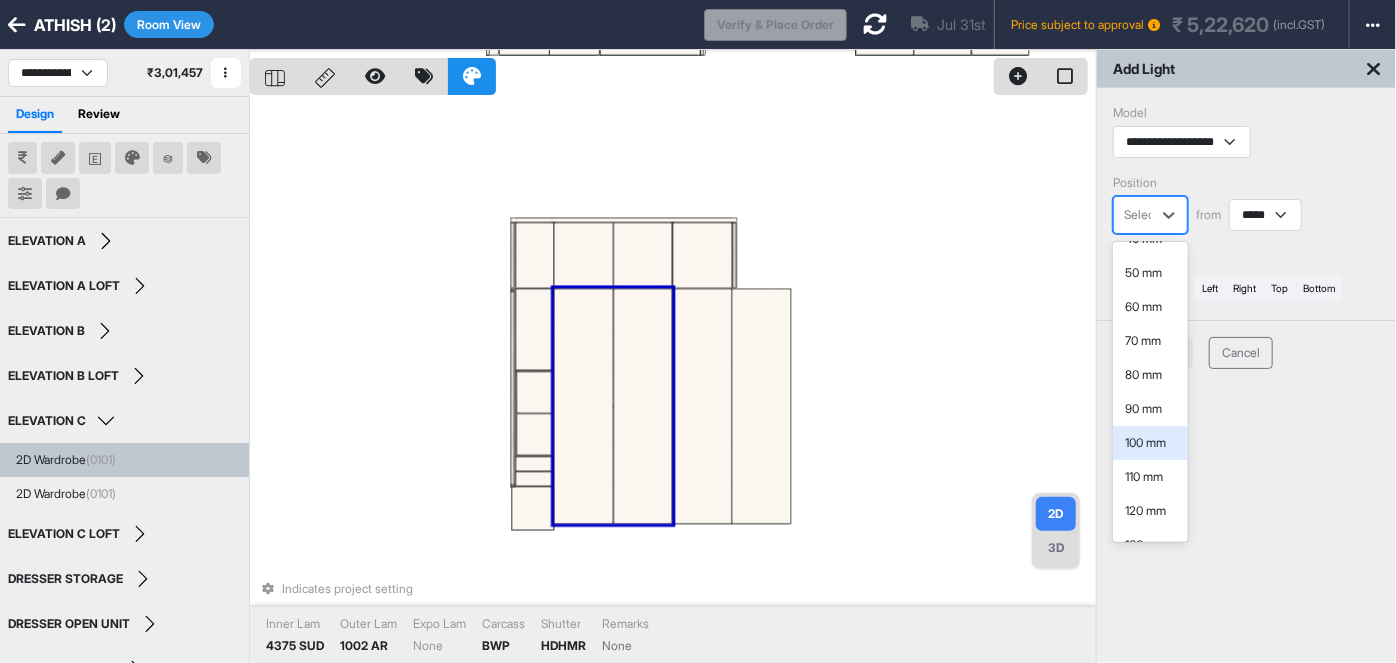 click on "100 mm" at bounding box center [1150, 443] 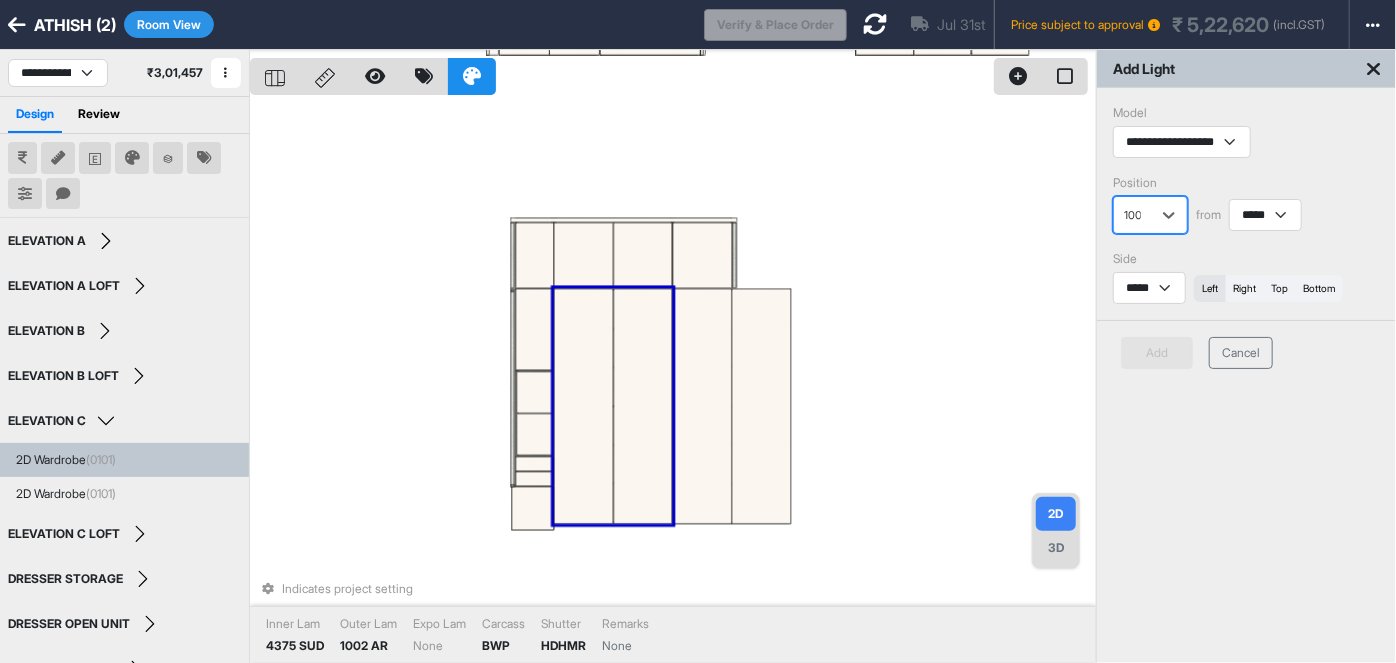 click on "left" at bounding box center (1210, 288) 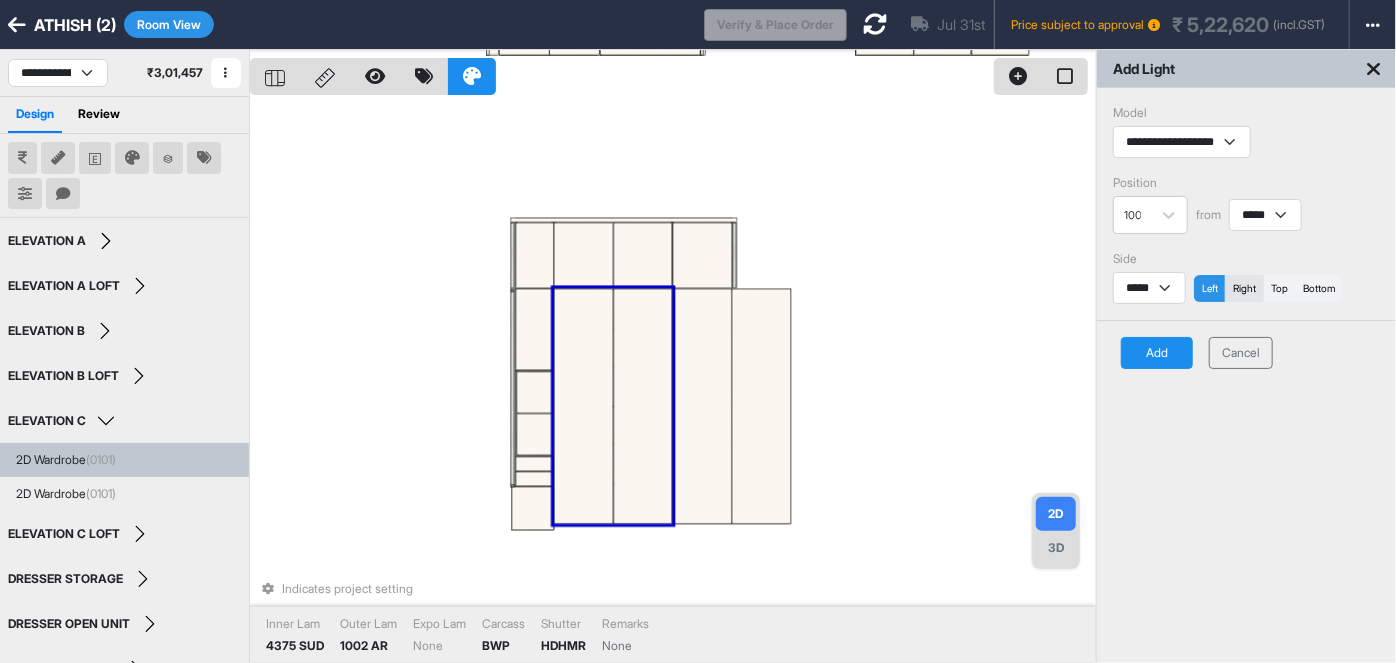 click on "right" at bounding box center [1244, 288] 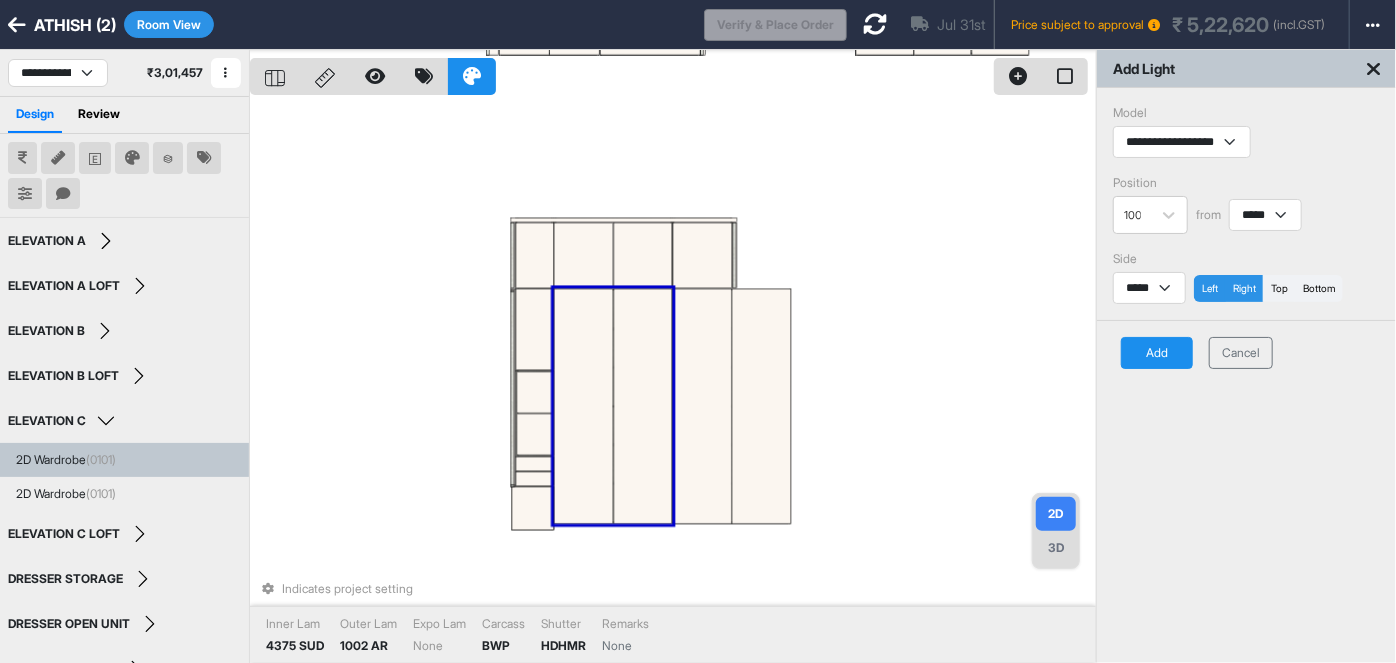 click on "Add" at bounding box center (1157, 353) 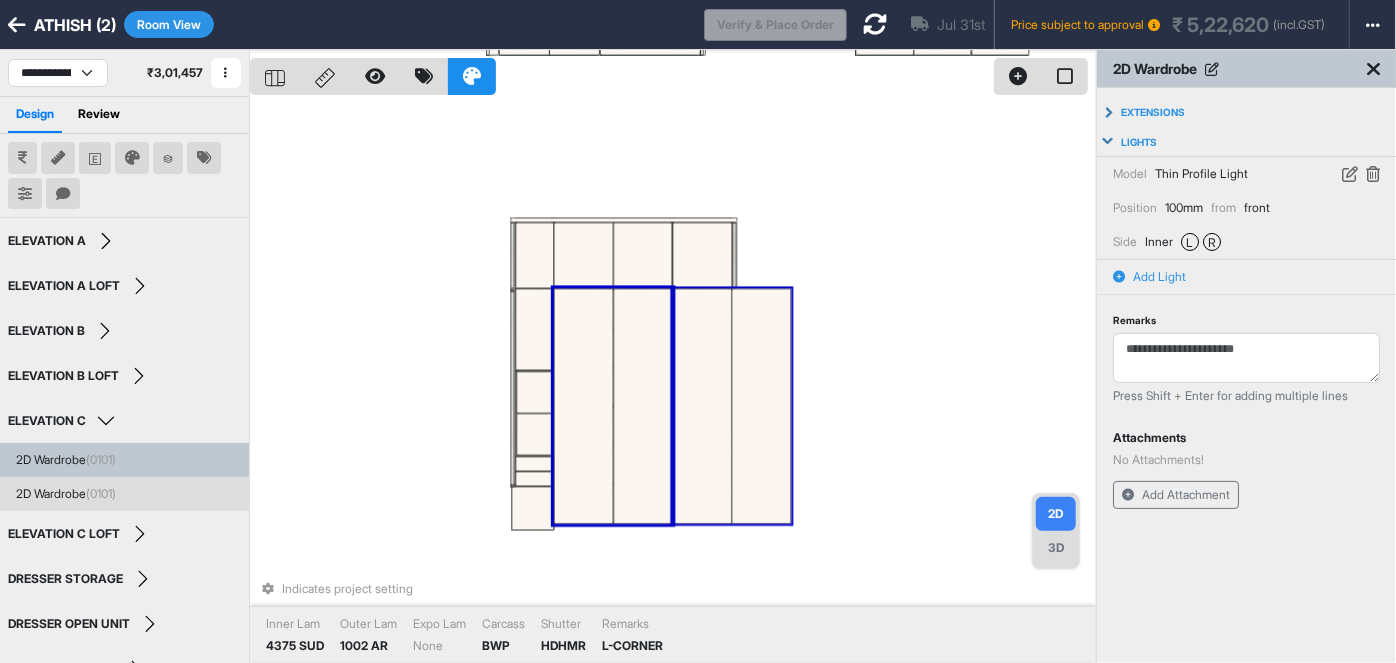 click at bounding box center [702, 406] 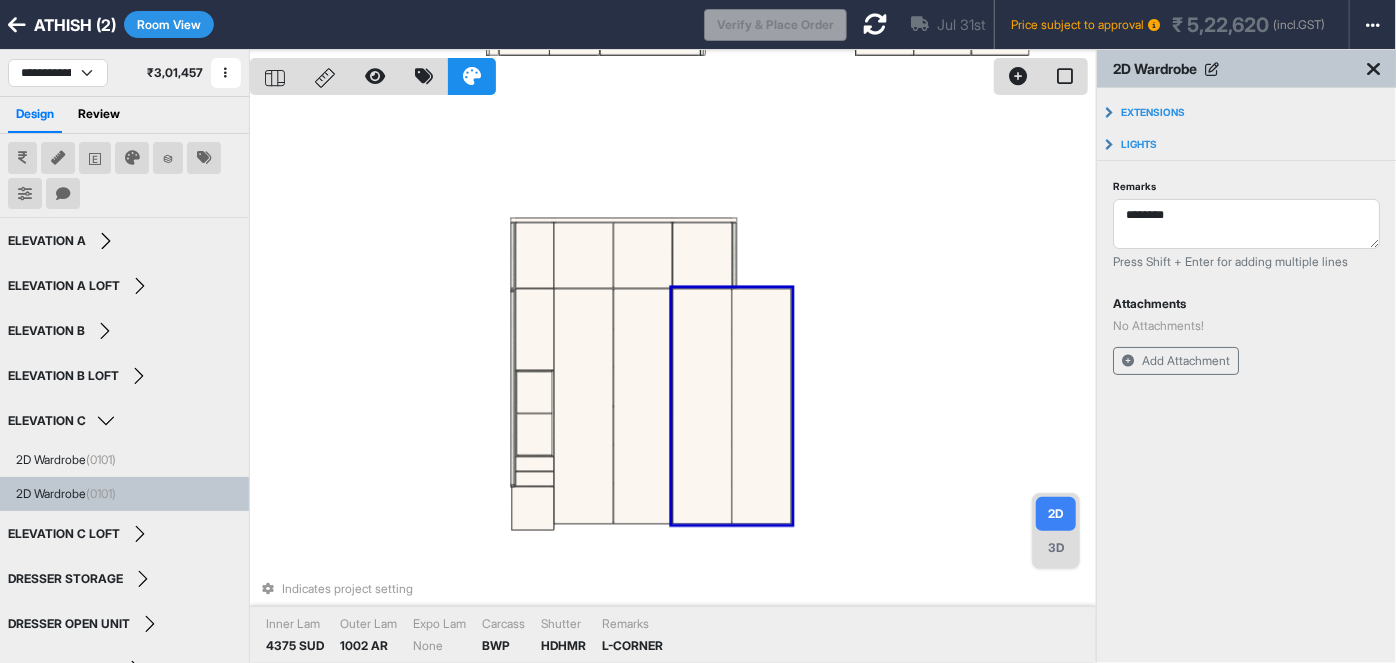 type on "********" 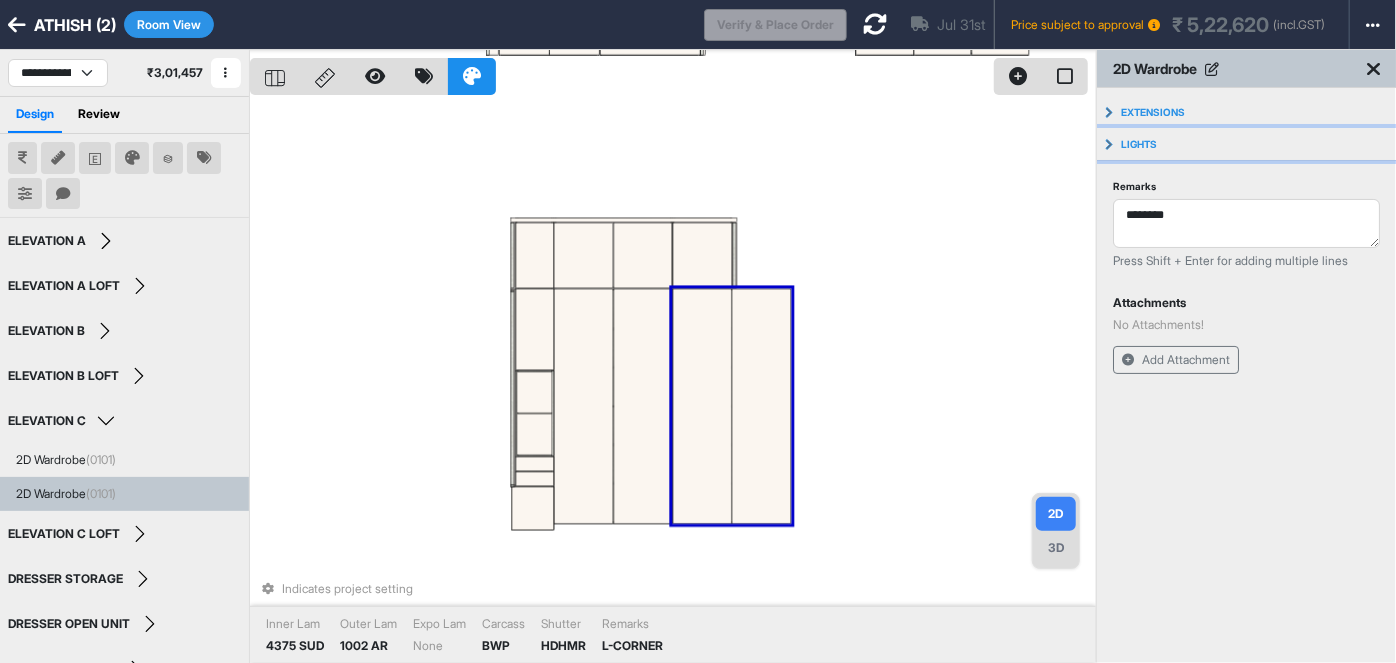 click on "Lights" at bounding box center [1246, 144] 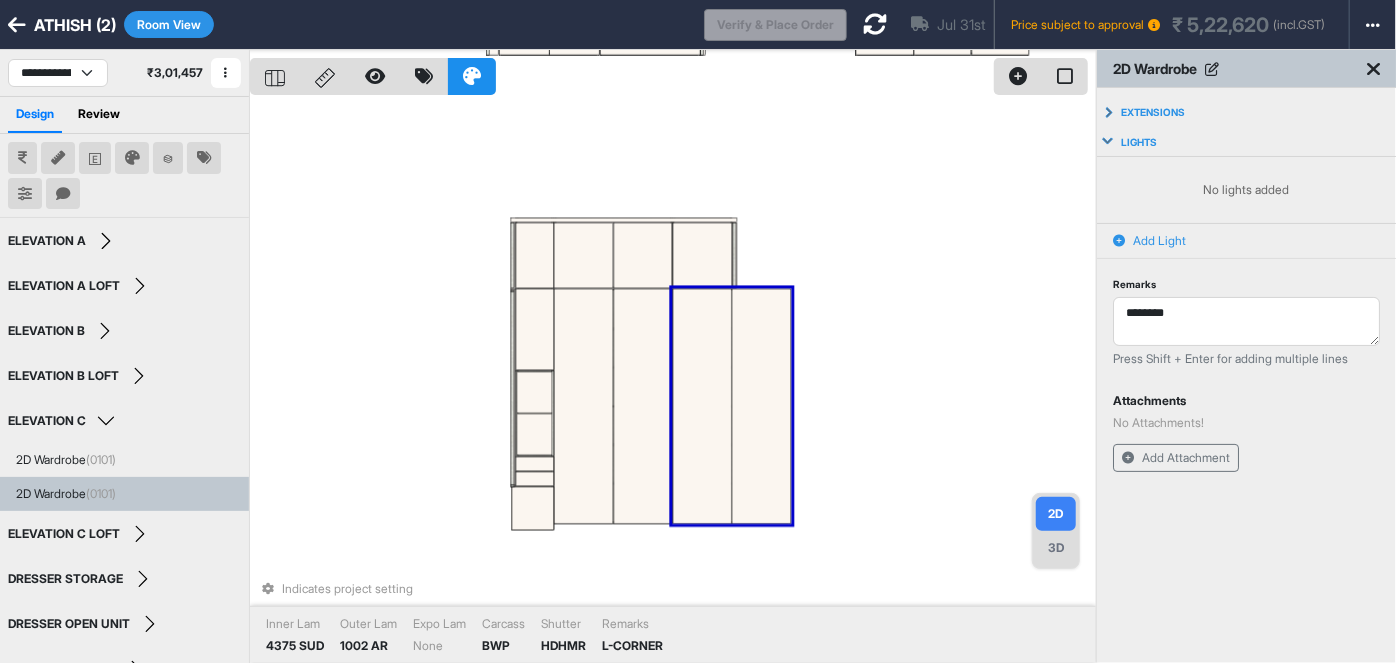 click on "Add Light" at bounding box center (1159, 241) 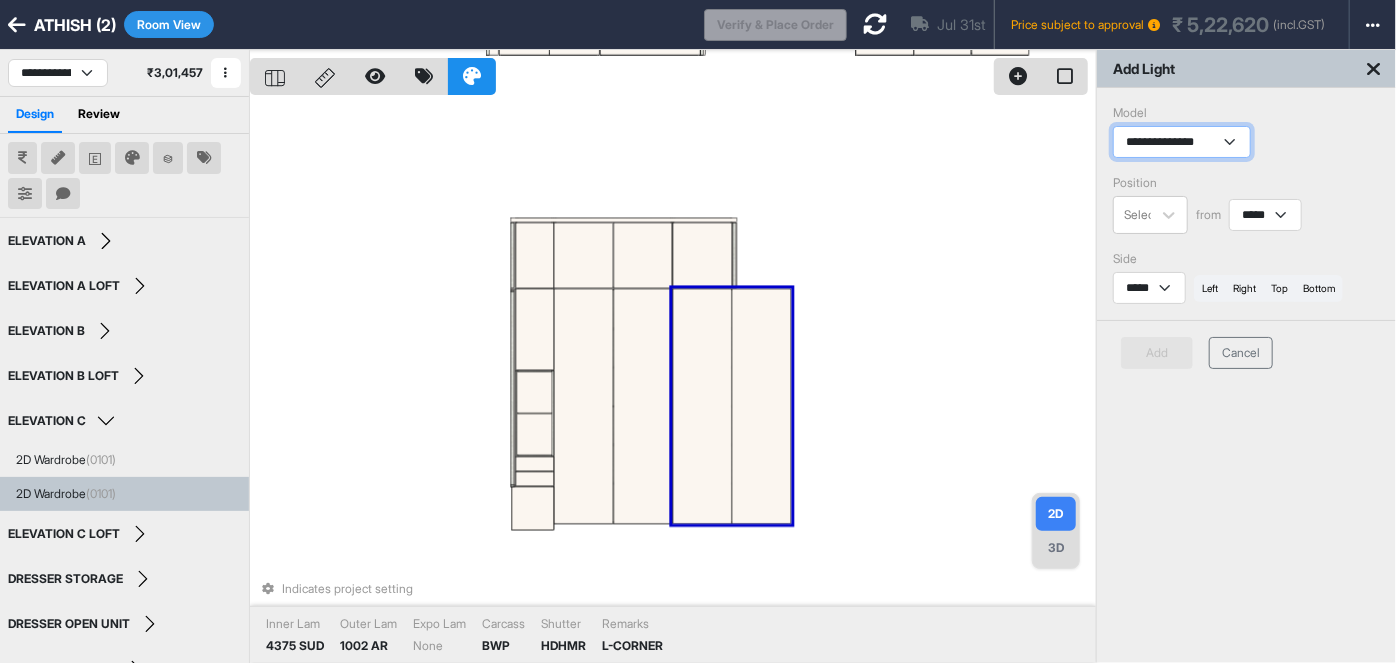 click on "**********" at bounding box center [1182, 142] 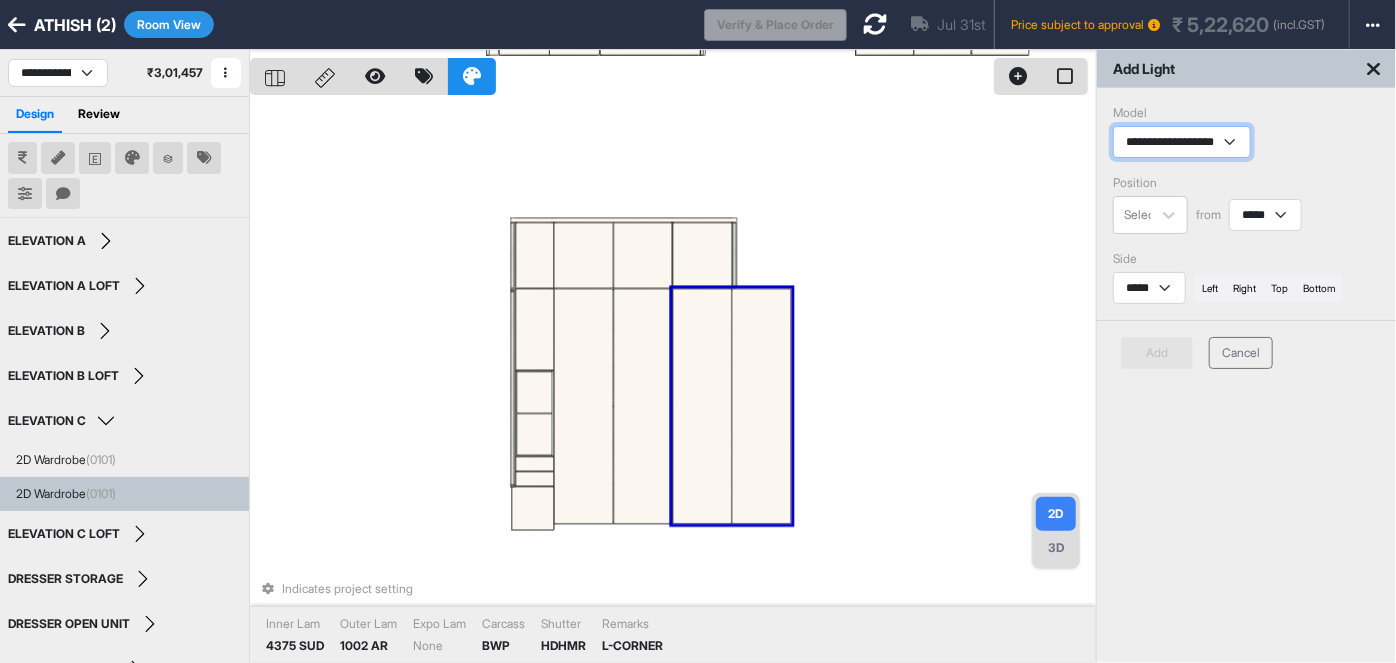 click on "**********" at bounding box center (1182, 142) 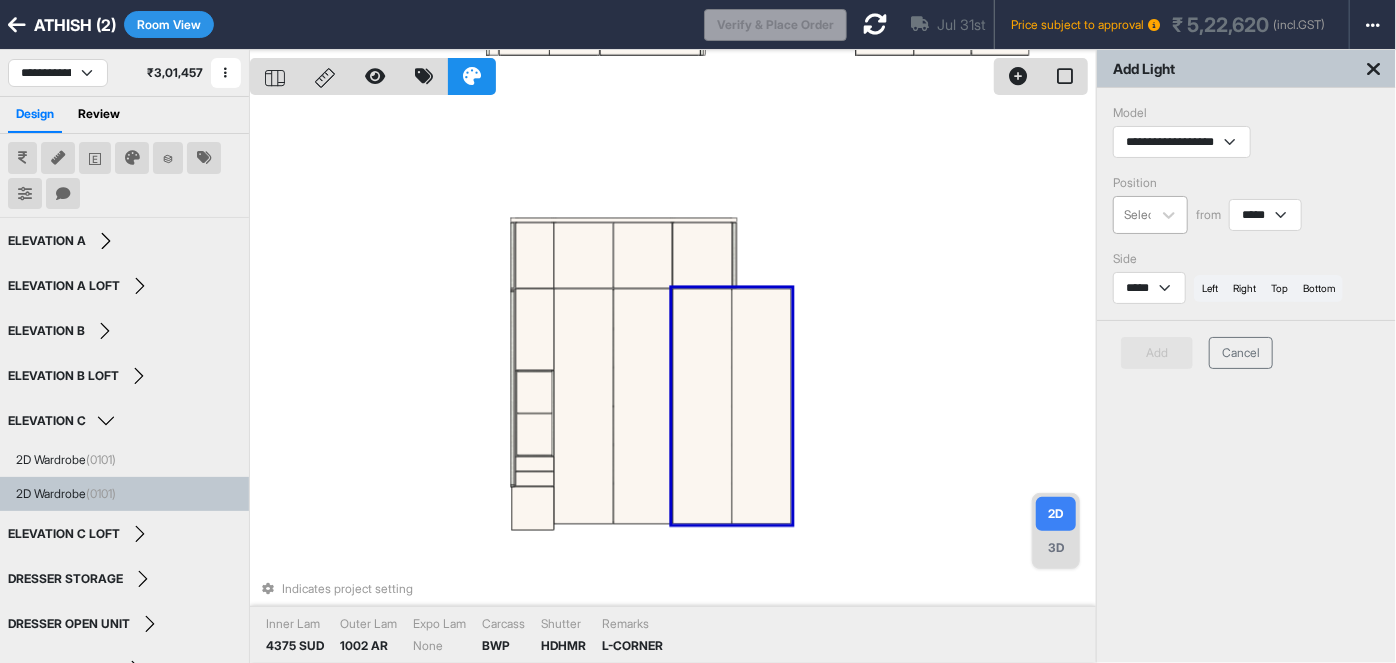click at bounding box center (1145, 215) 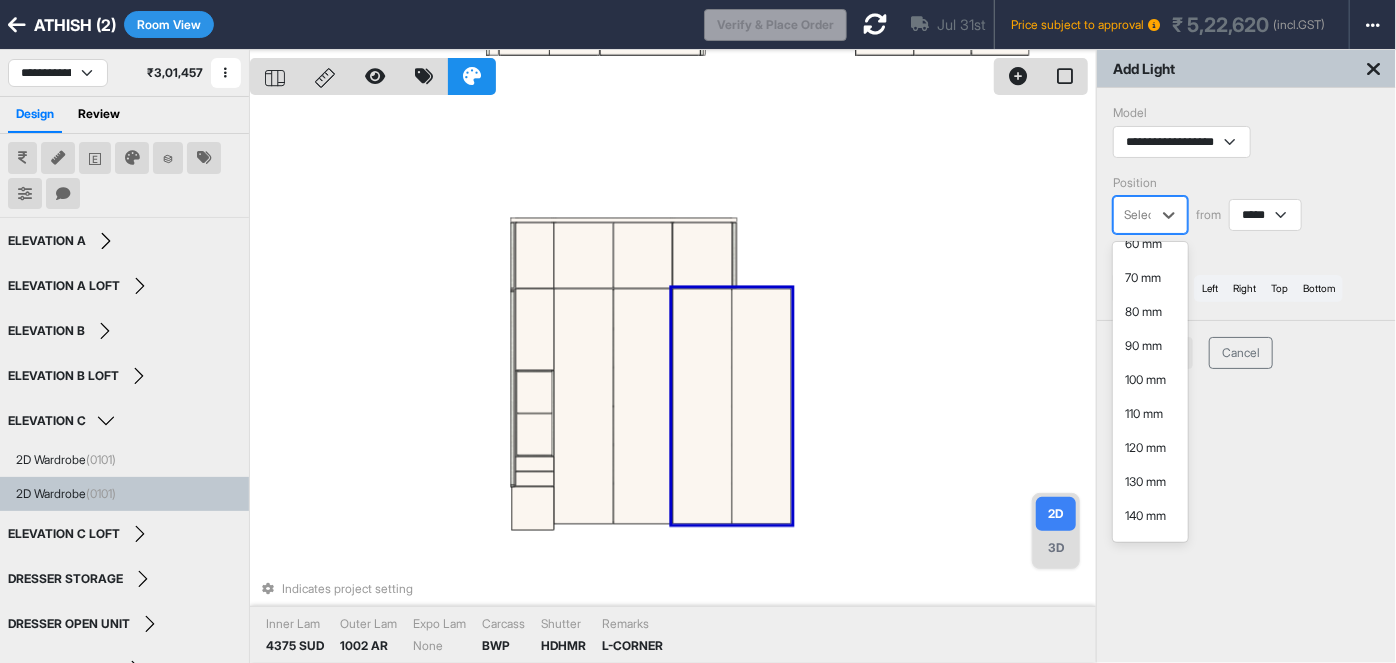 scroll, scrollTop: 192, scrollLeft: 0, axis: vertical 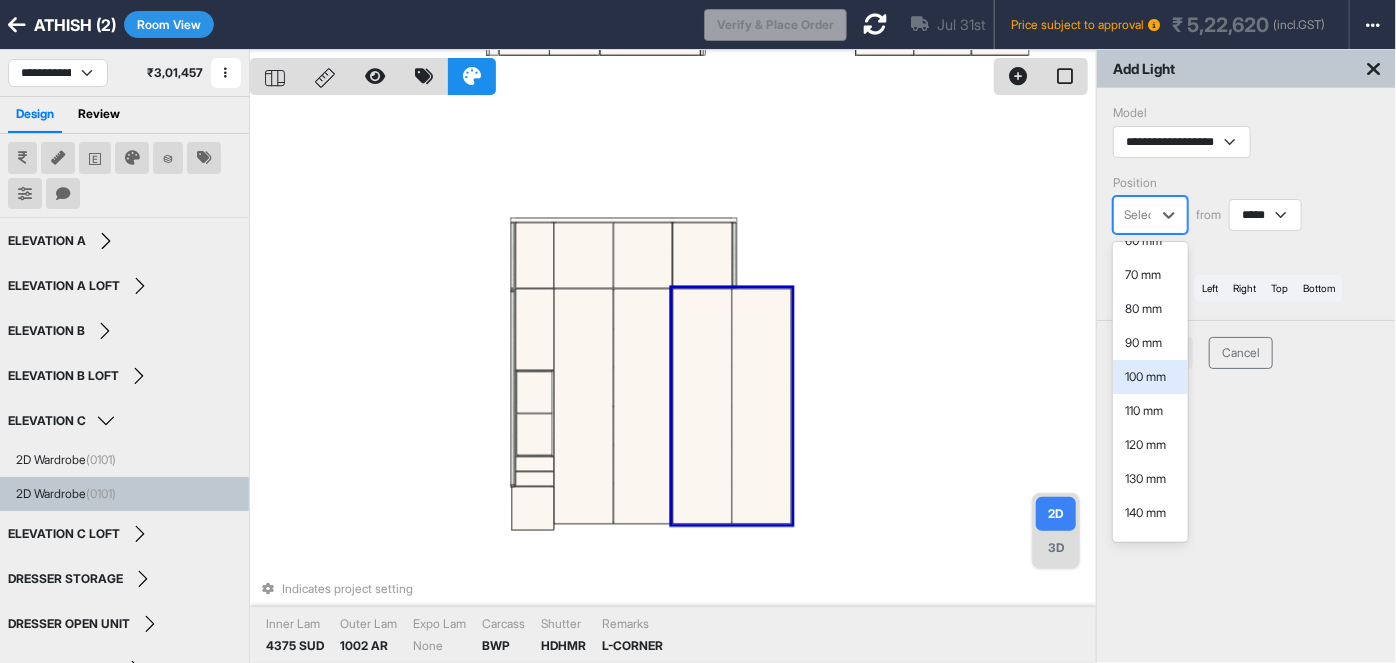 click on "100 mm" at bounding box center (1150, 377) 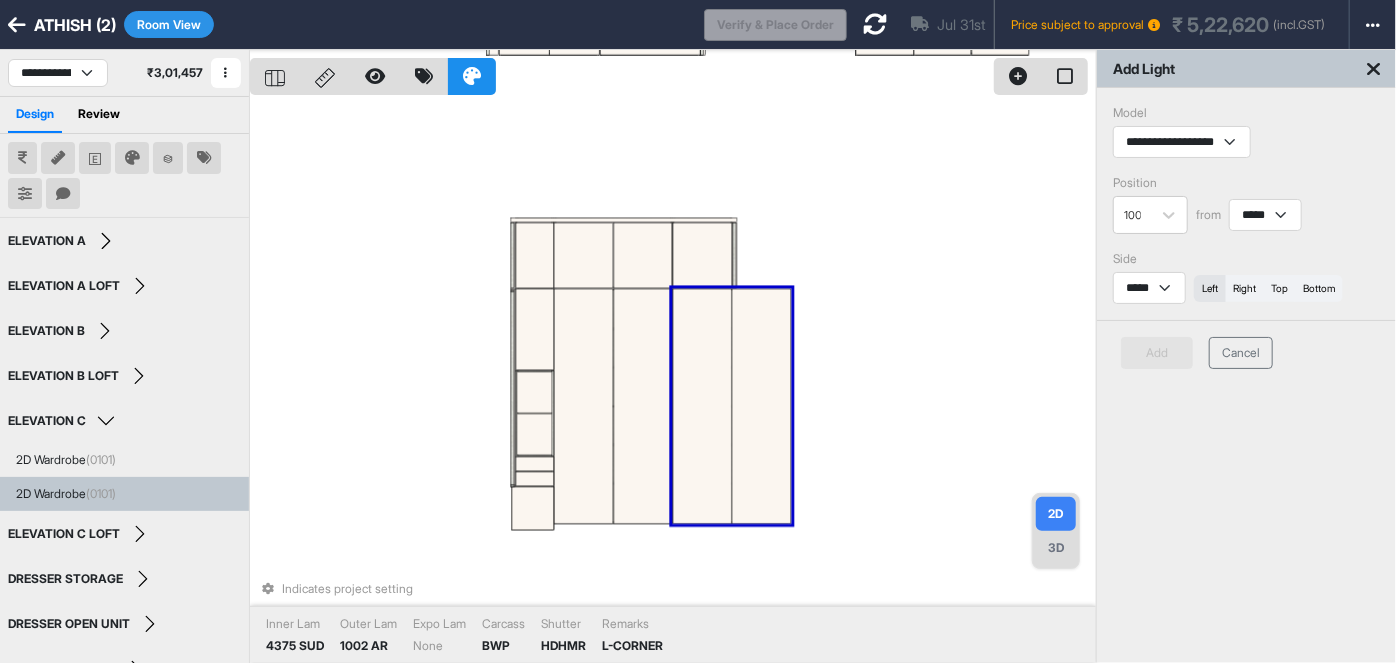 click on "left" at bounding box center [1210, 288] 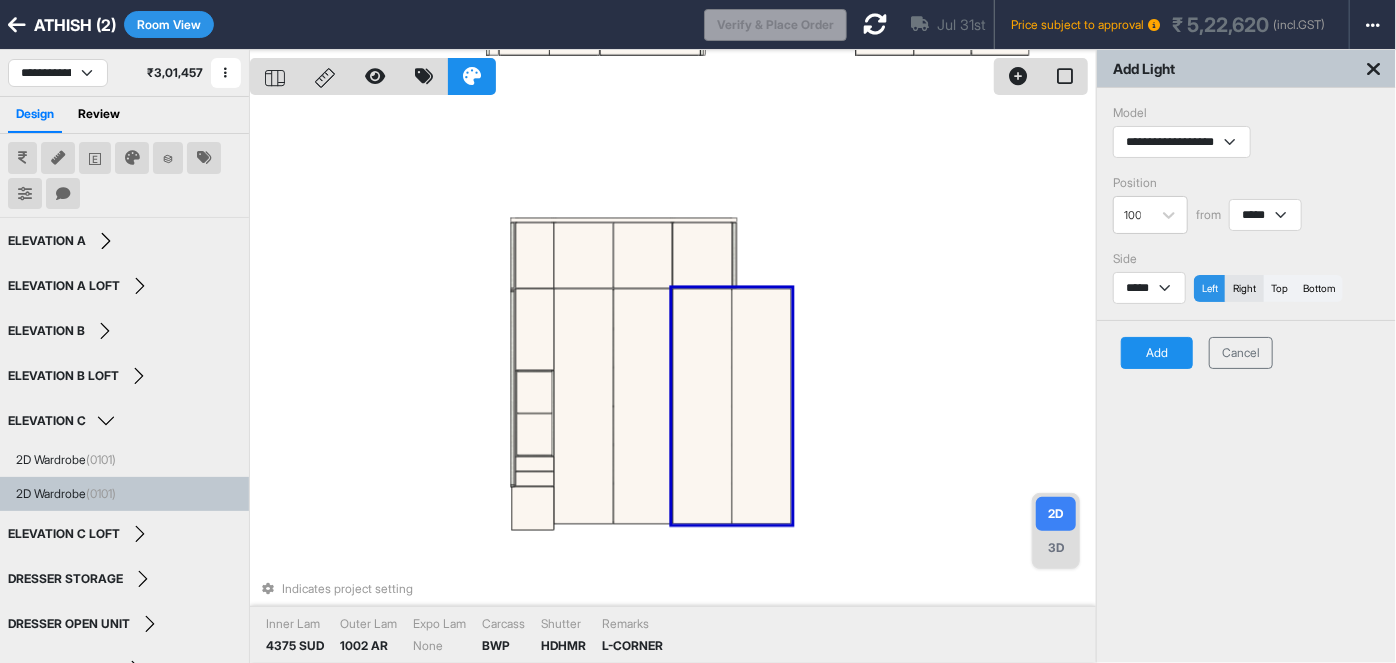 click on "right" at bounding box center (1244, 288) 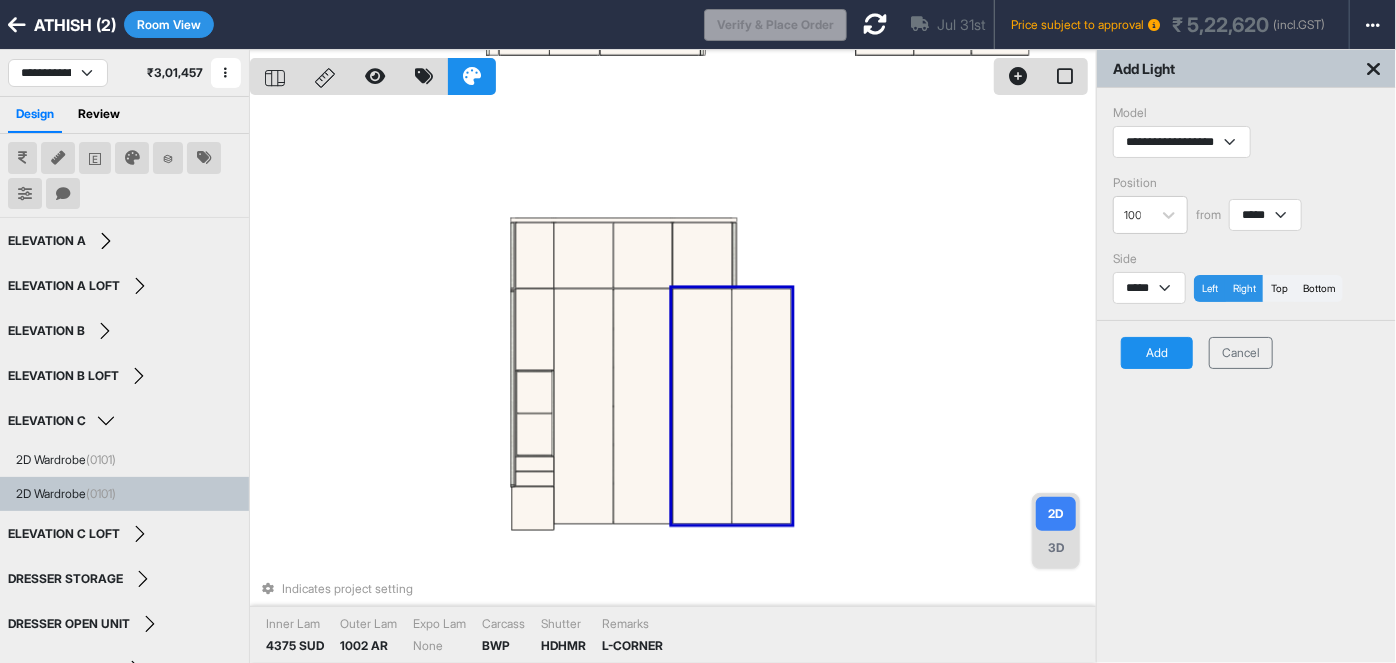 click on "Add" at bounding box center [1157, 353] 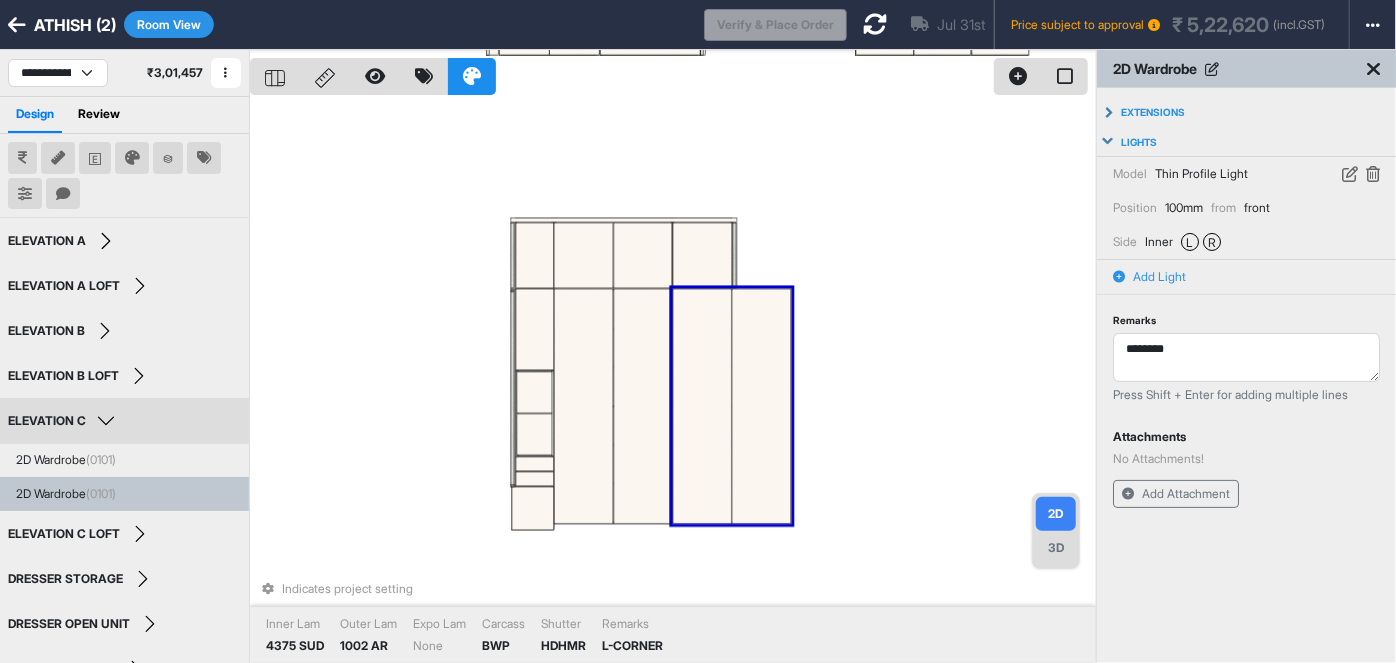 click on "ELEVATION C" at bounding box center [64, 421] 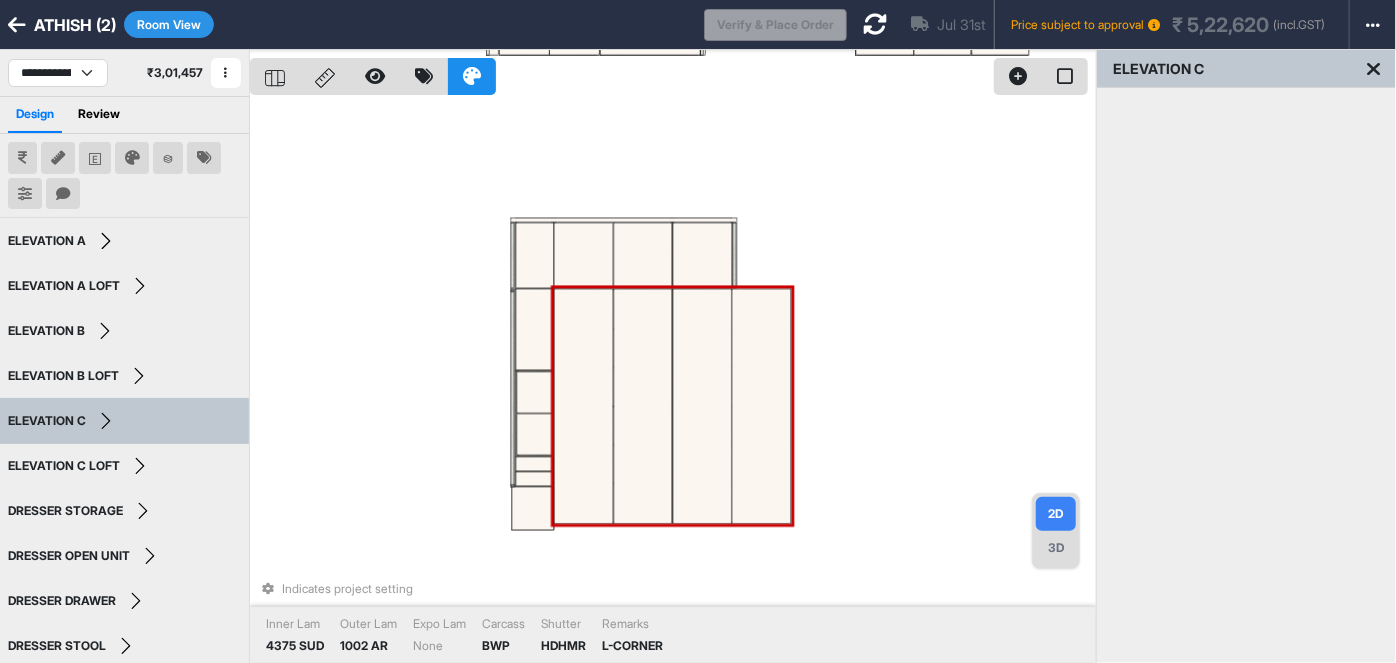 click at bounding box center (875, 24) 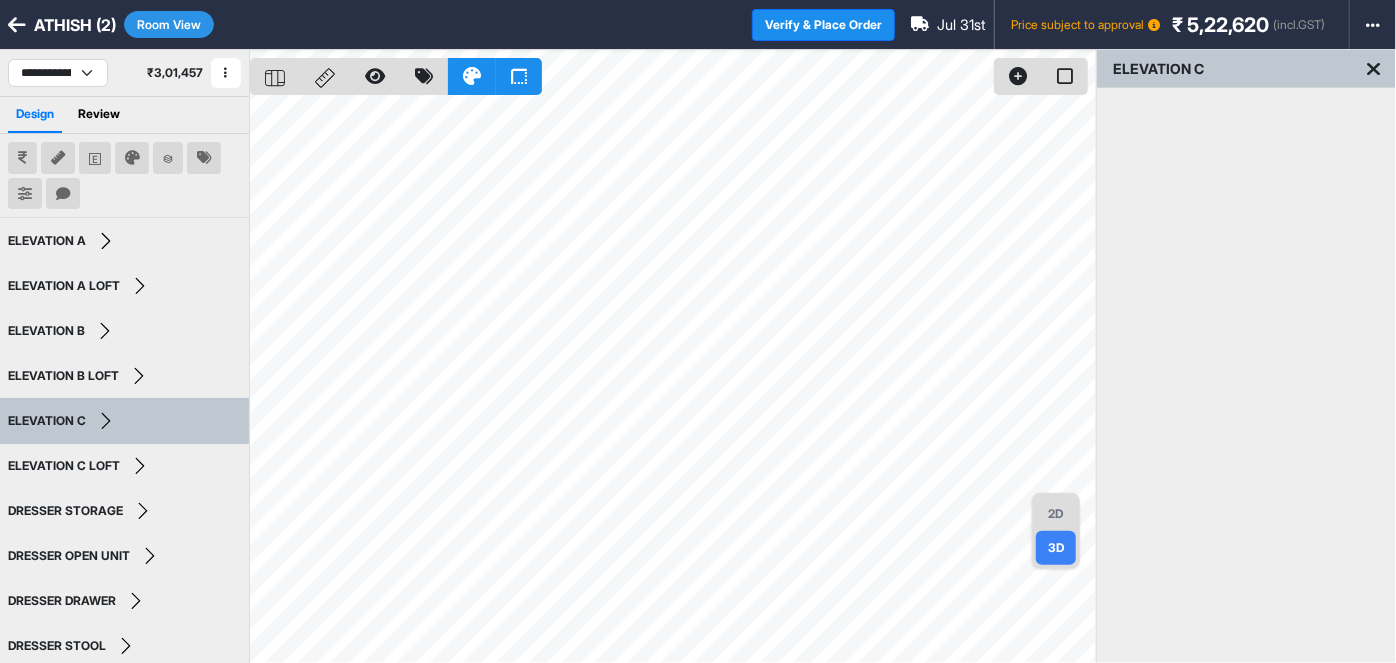 click on "2D" at bounding box center [1056, 514] 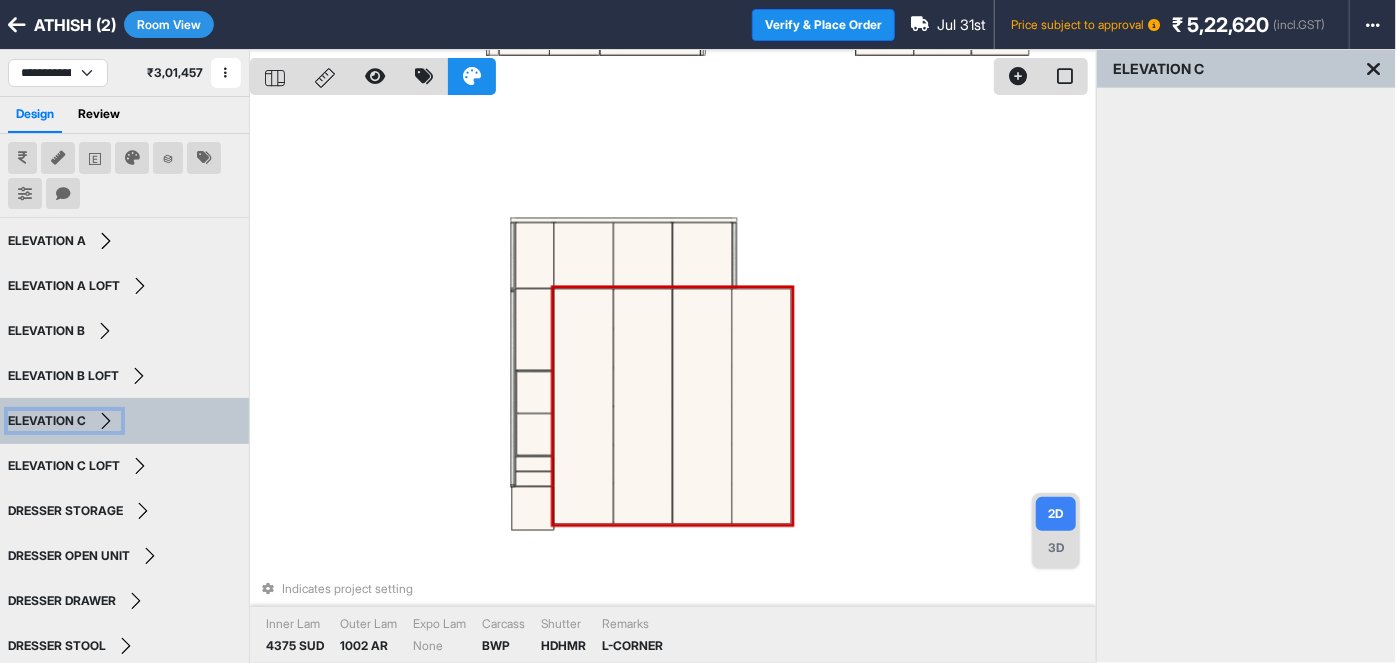 click on "ELEVATION C" at bounding box center [64, 421] 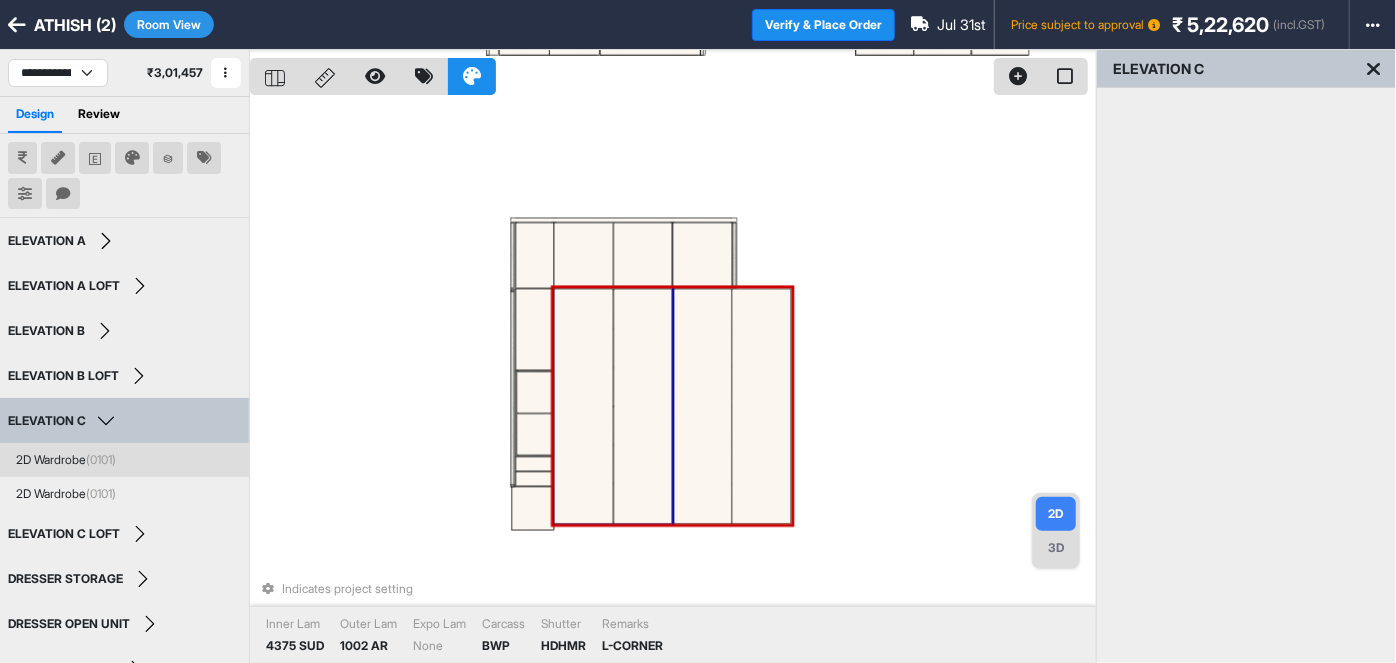 click on "2D Wardrobe  (0101)" at bounding box center (66, 460) 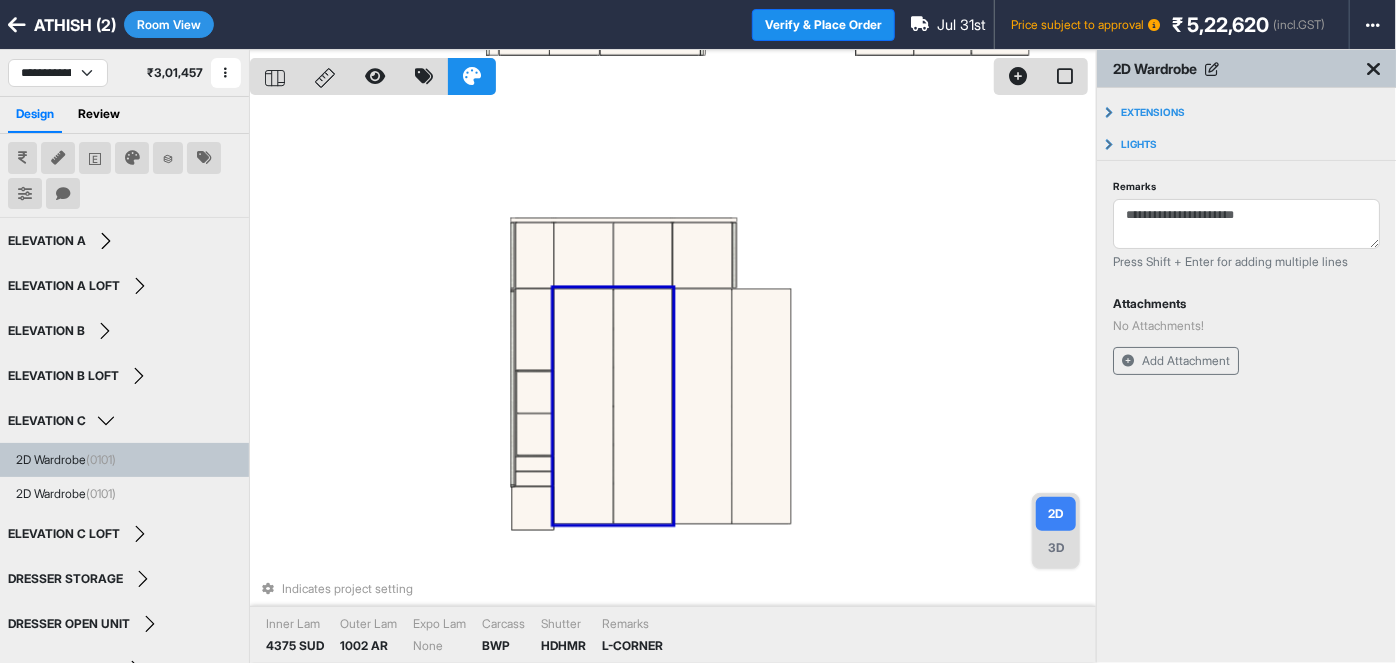 click on "Room View" at bounding box center [169, 24] 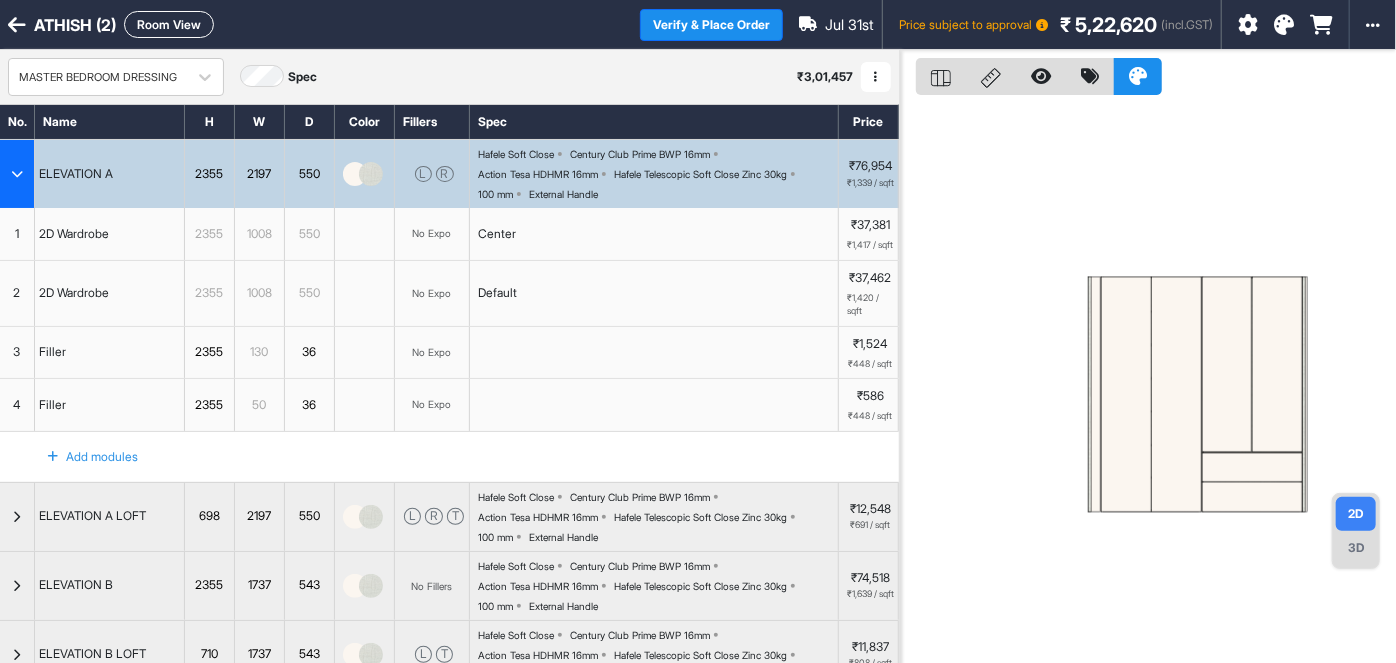 click at bounding box center [17, 174] 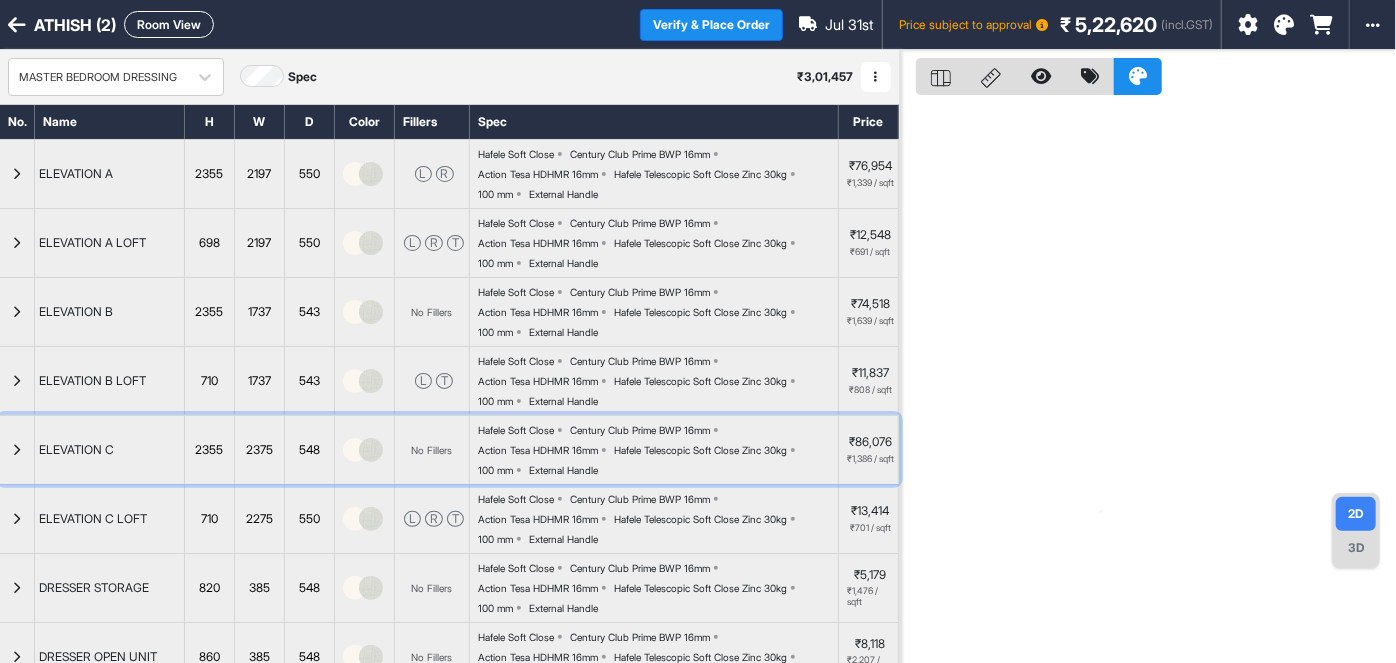 click at bounding box center (17, 450) 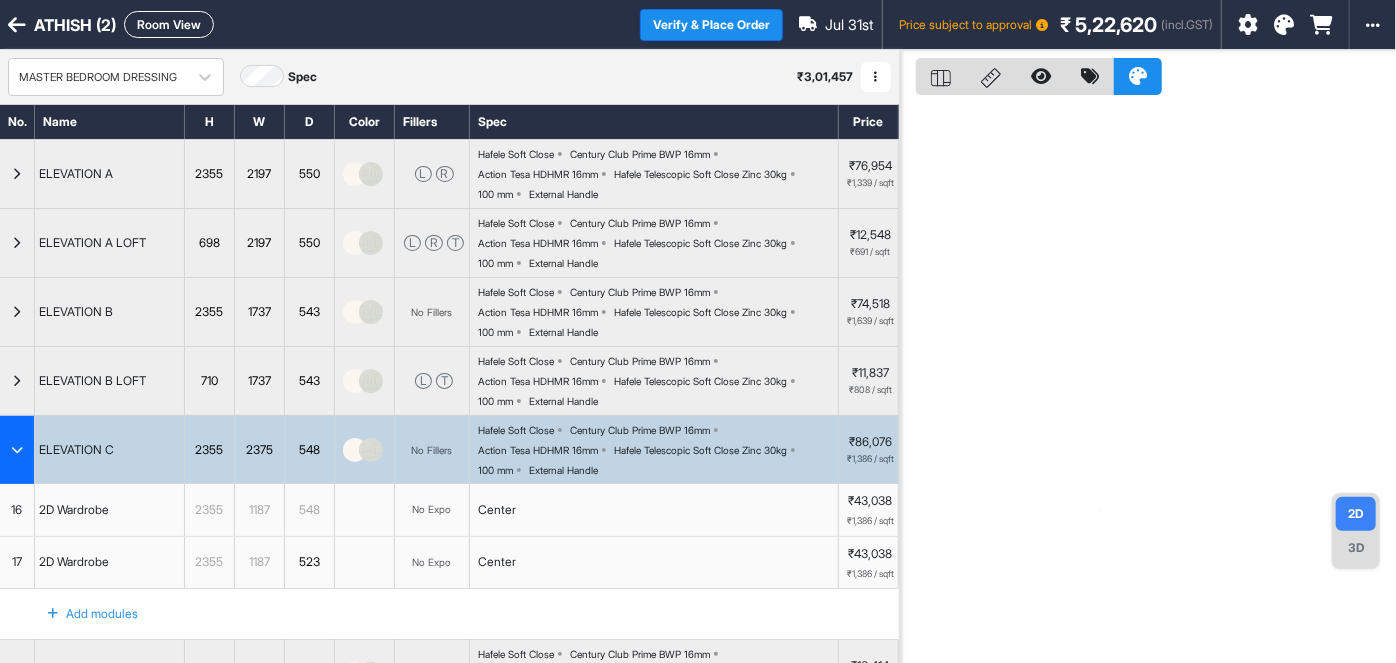 click on "2D Wardrobe" at bounding box center [110, 510] 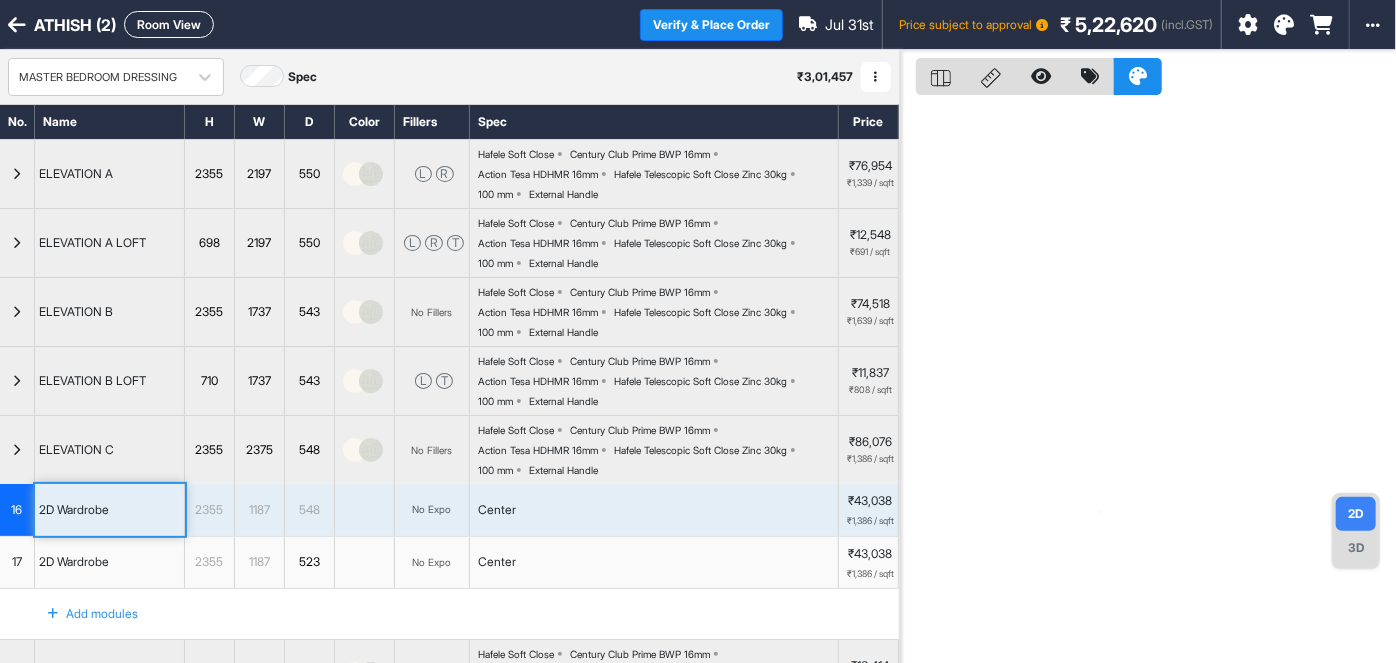 click on "No Expo" at bounding box center [432, 510] 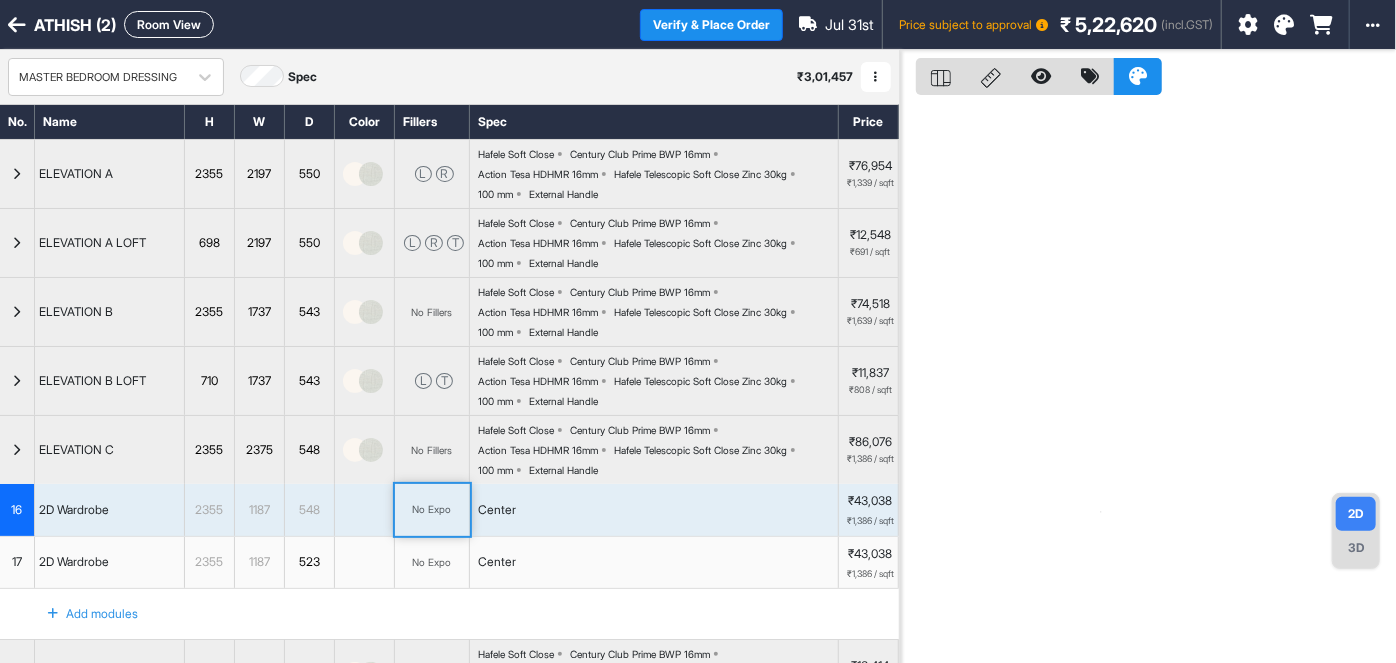 click on "No Expo" at bounding box center [432, 510] 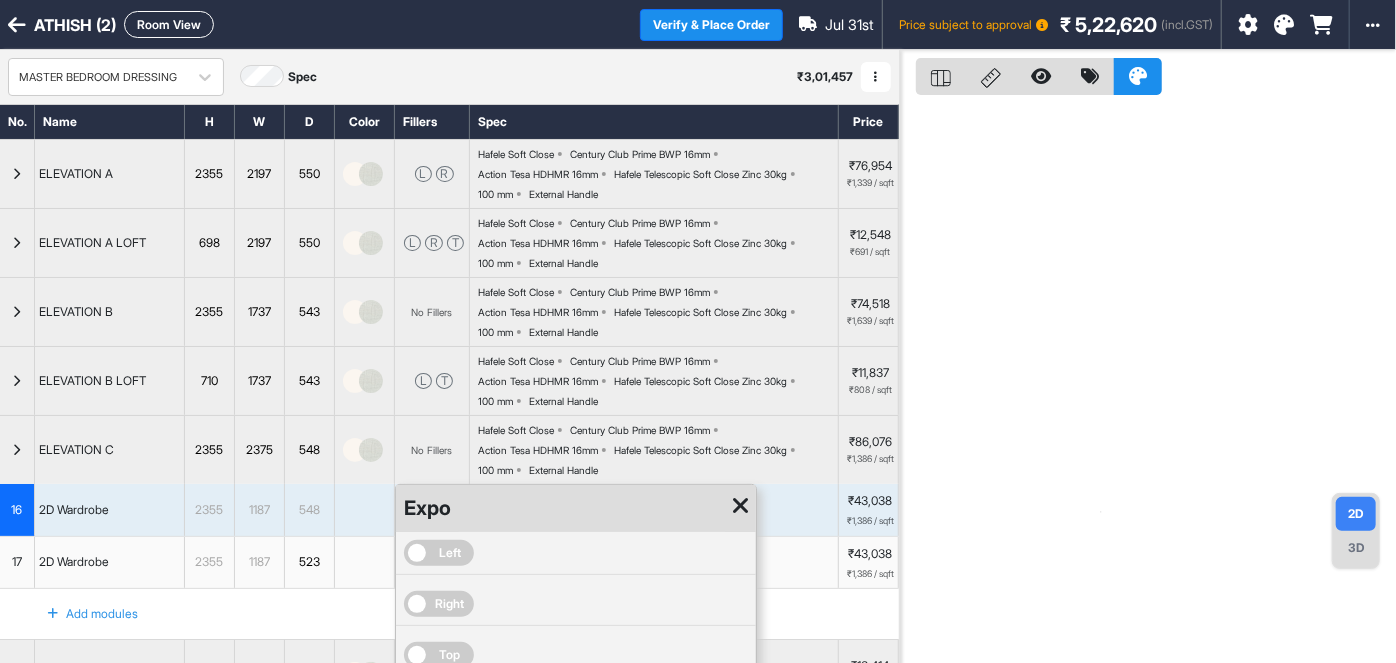 click on "Left" at bounding box center [439, 553] 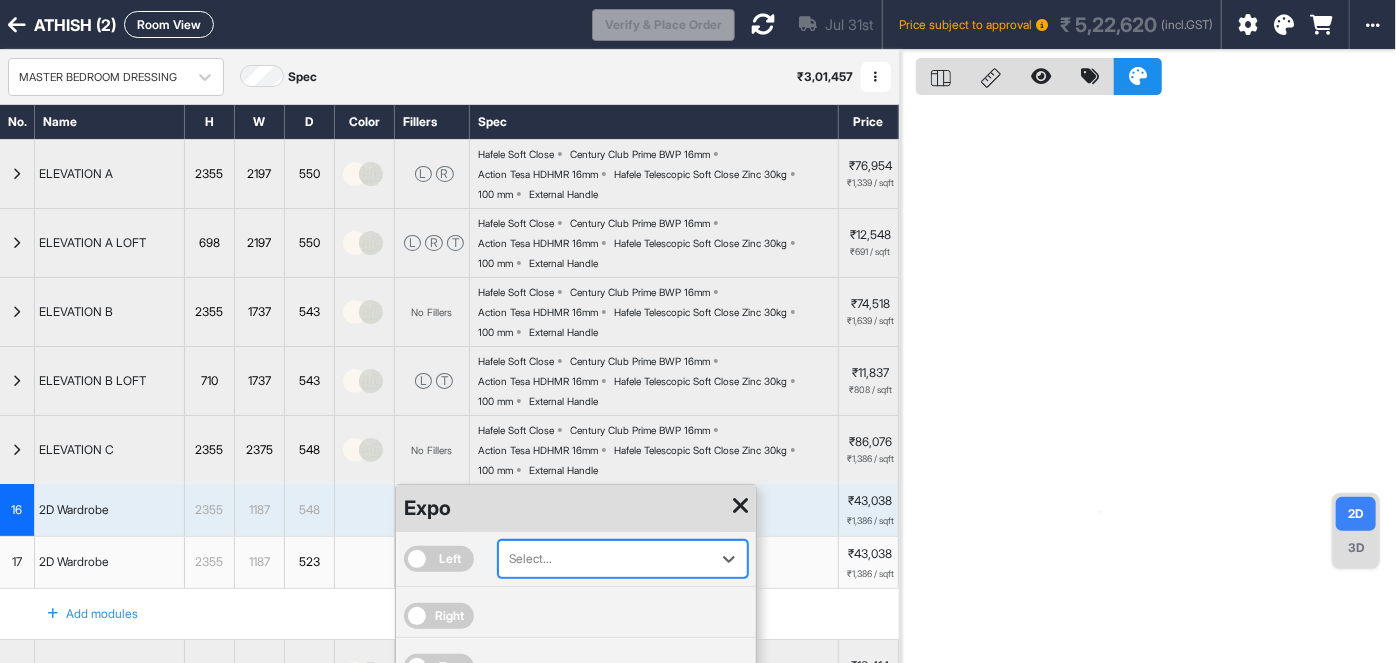 click at bounding box center [740, 506] 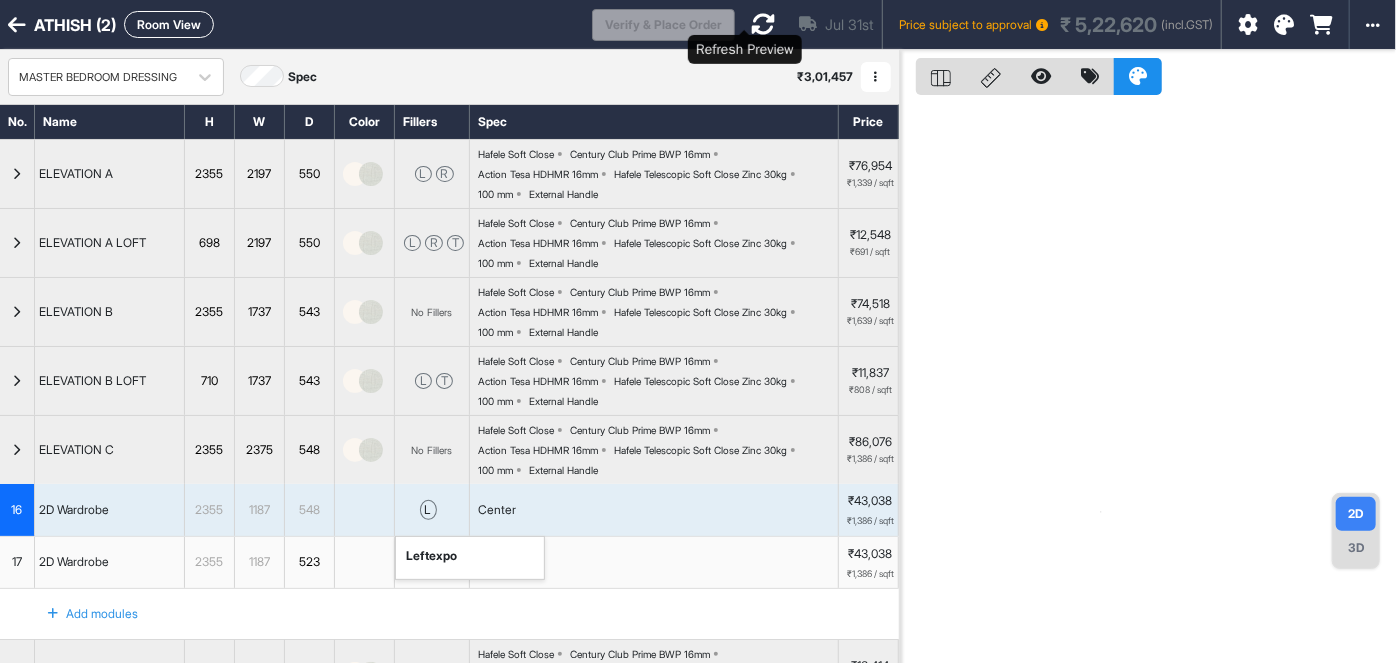 click at bounding box center [763, 24] 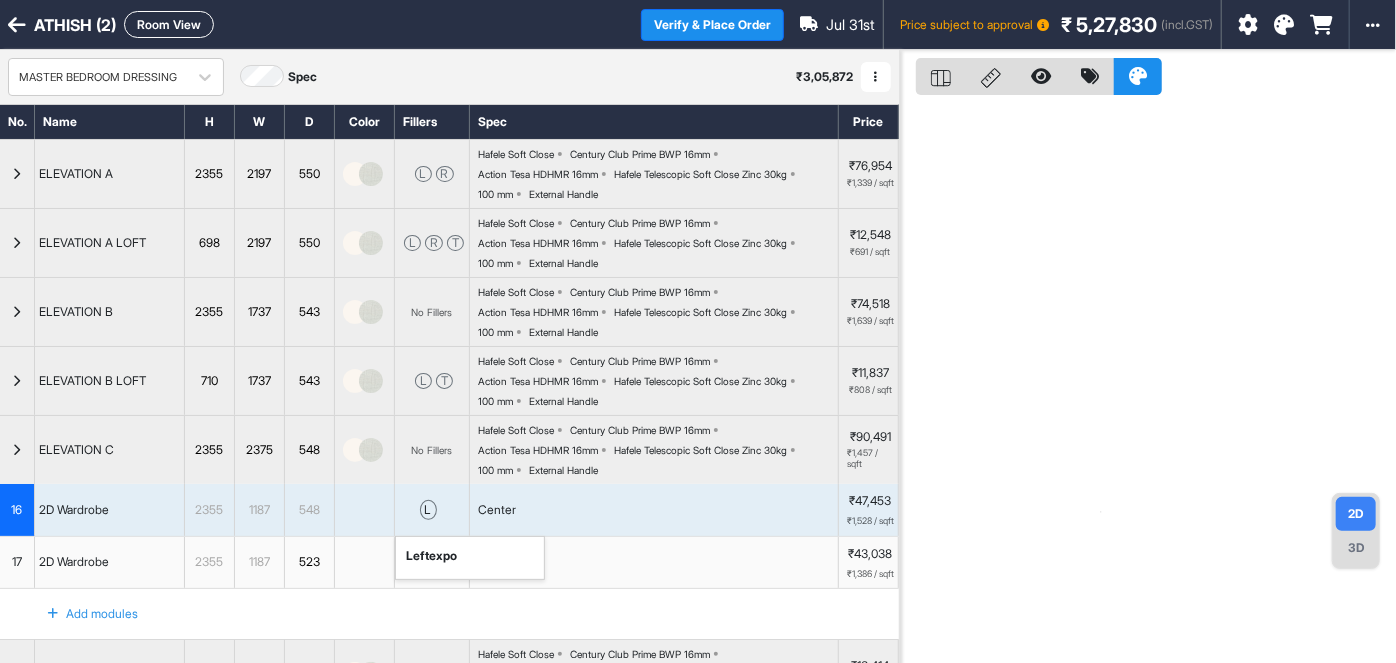 click at bounding box center (17, 25) 